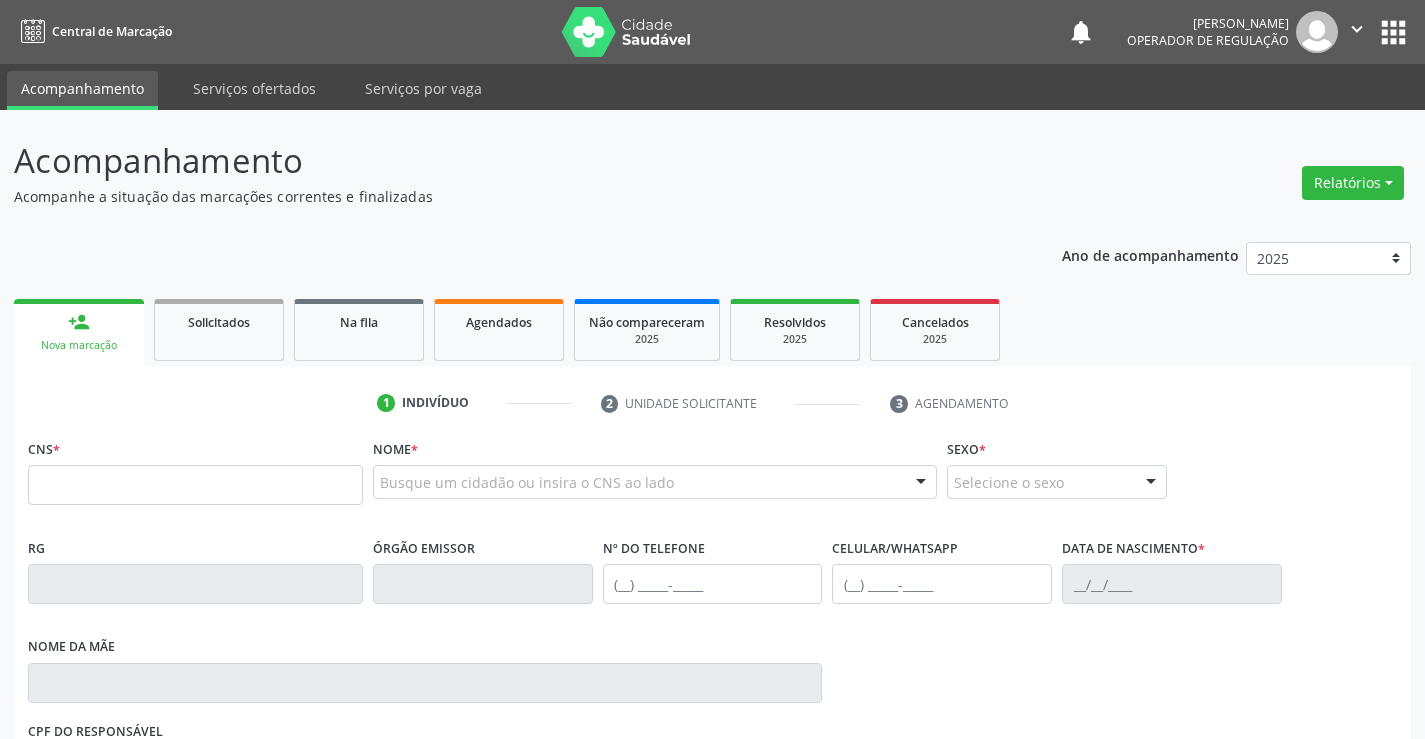 scroll, scrollTop: 0, scrollLeft: 0, axis: both 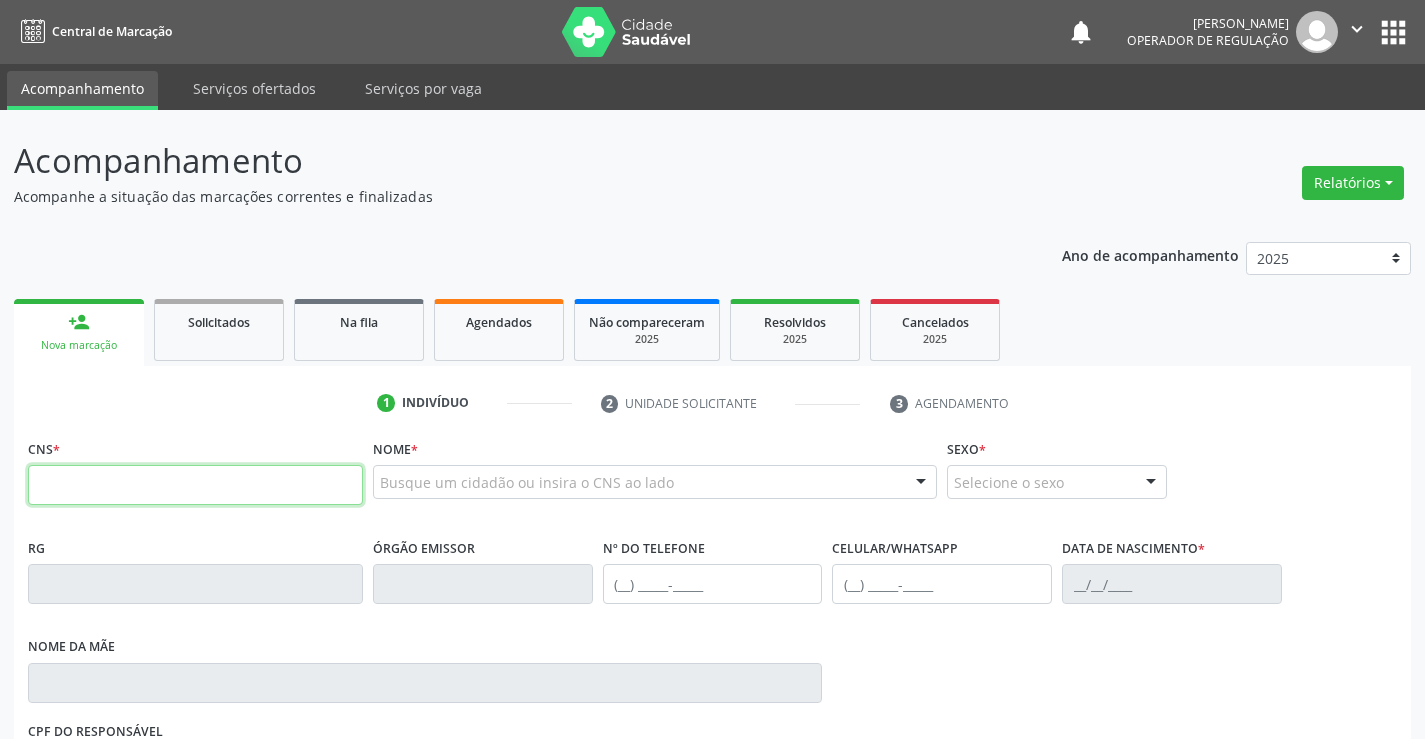 click at bounding box center [195, 485] 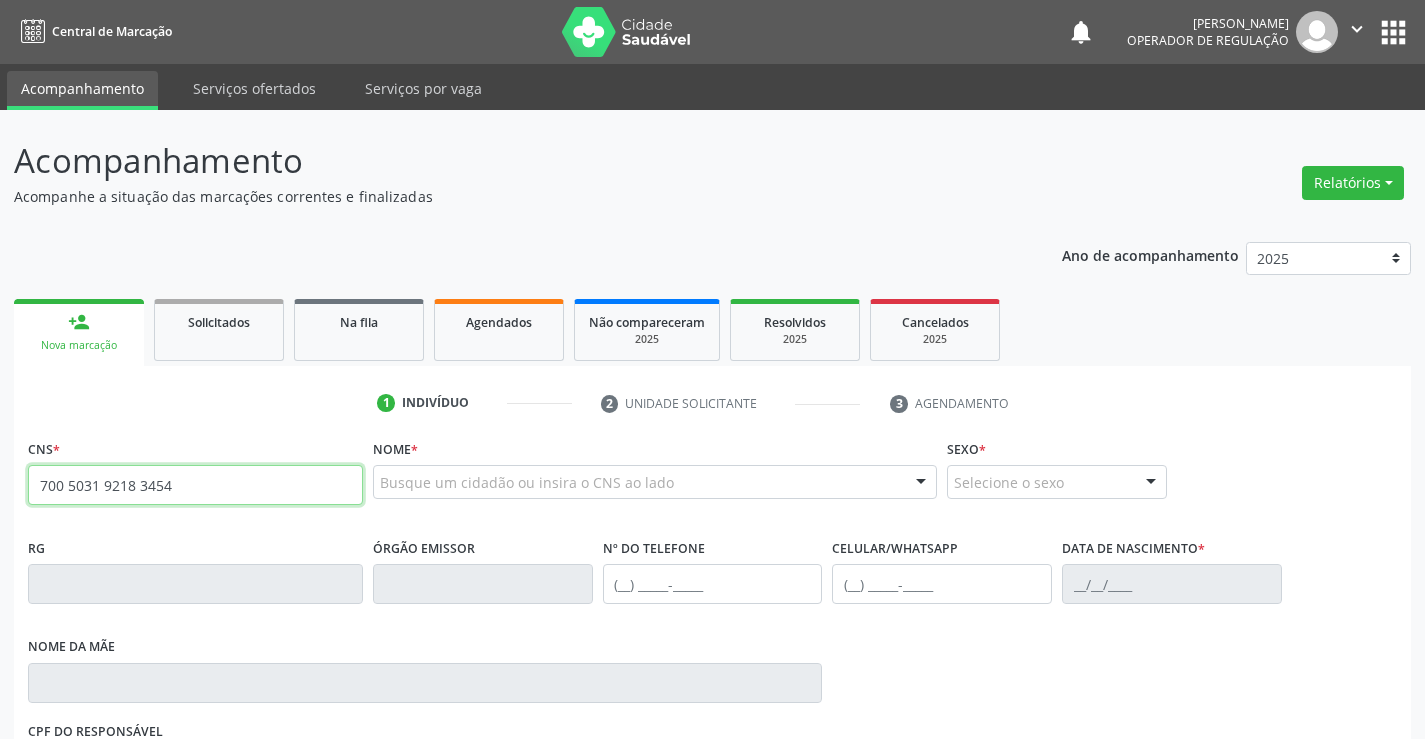 type on "700 5031 9218 3454" 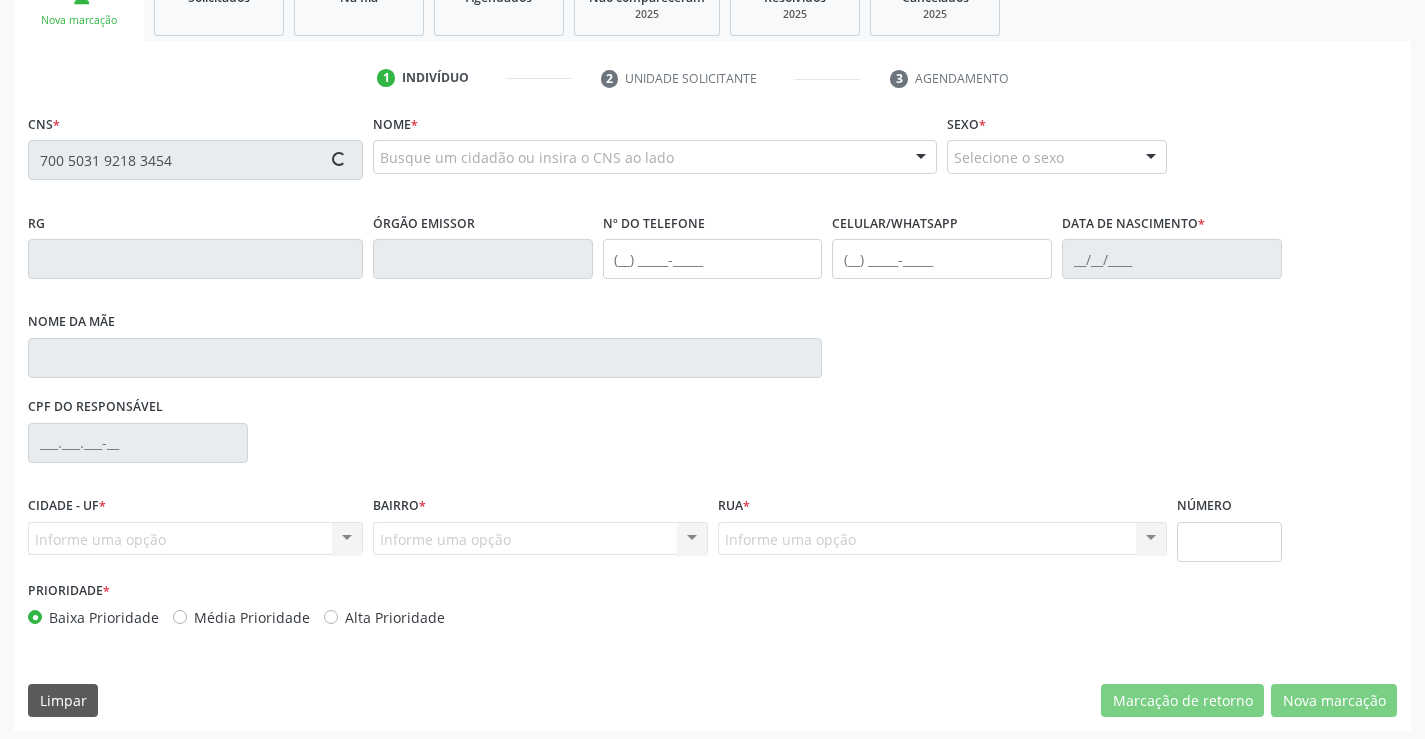 scroll, scrollTop: 331, scrollLeft: 0, axis: vertical 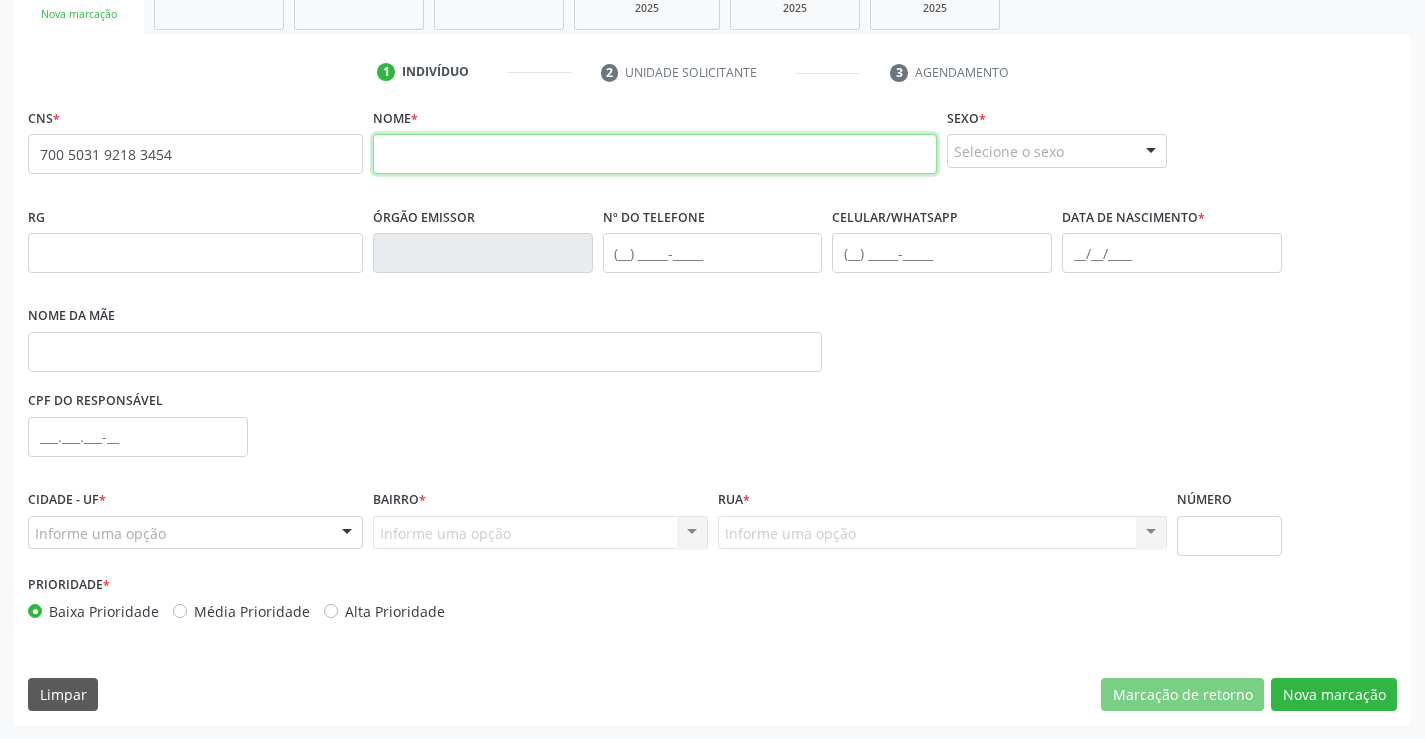 click at bounding box center [655, 154] 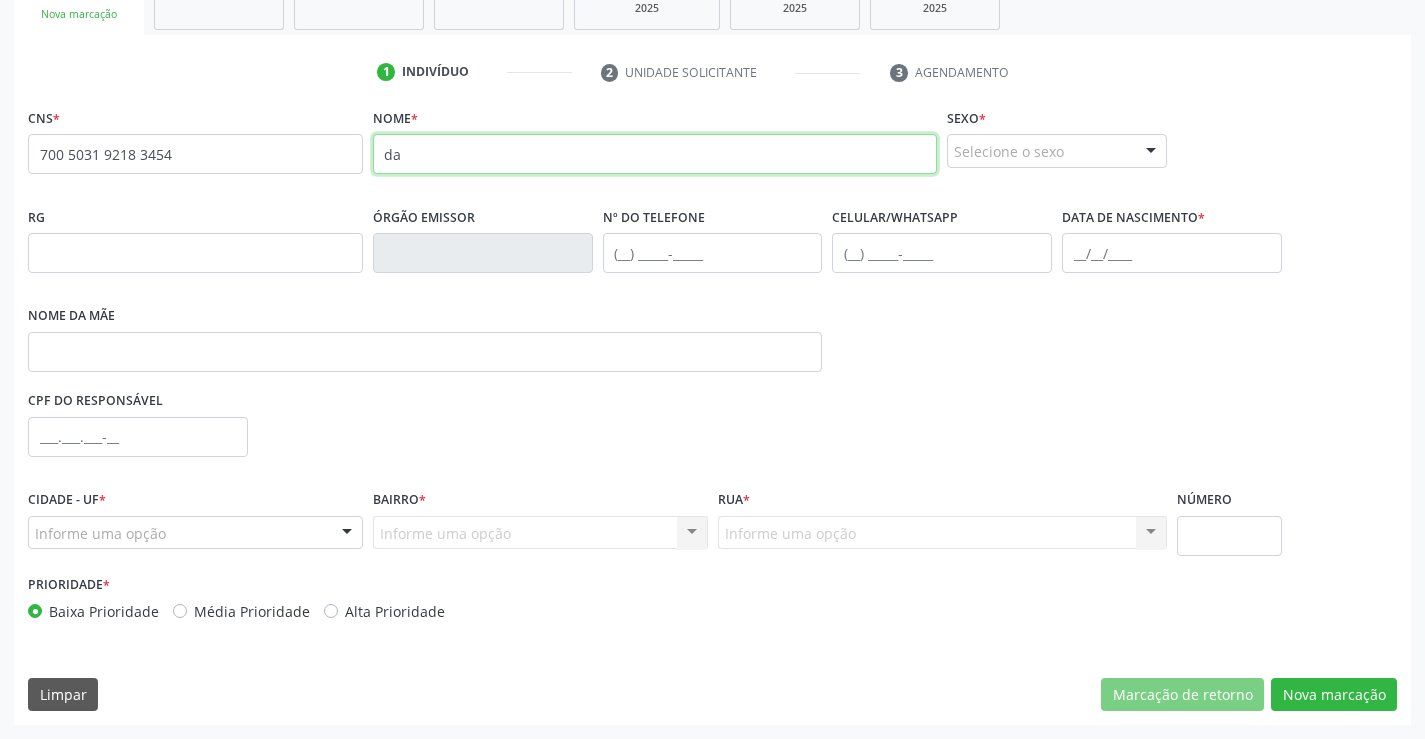 type on "d" 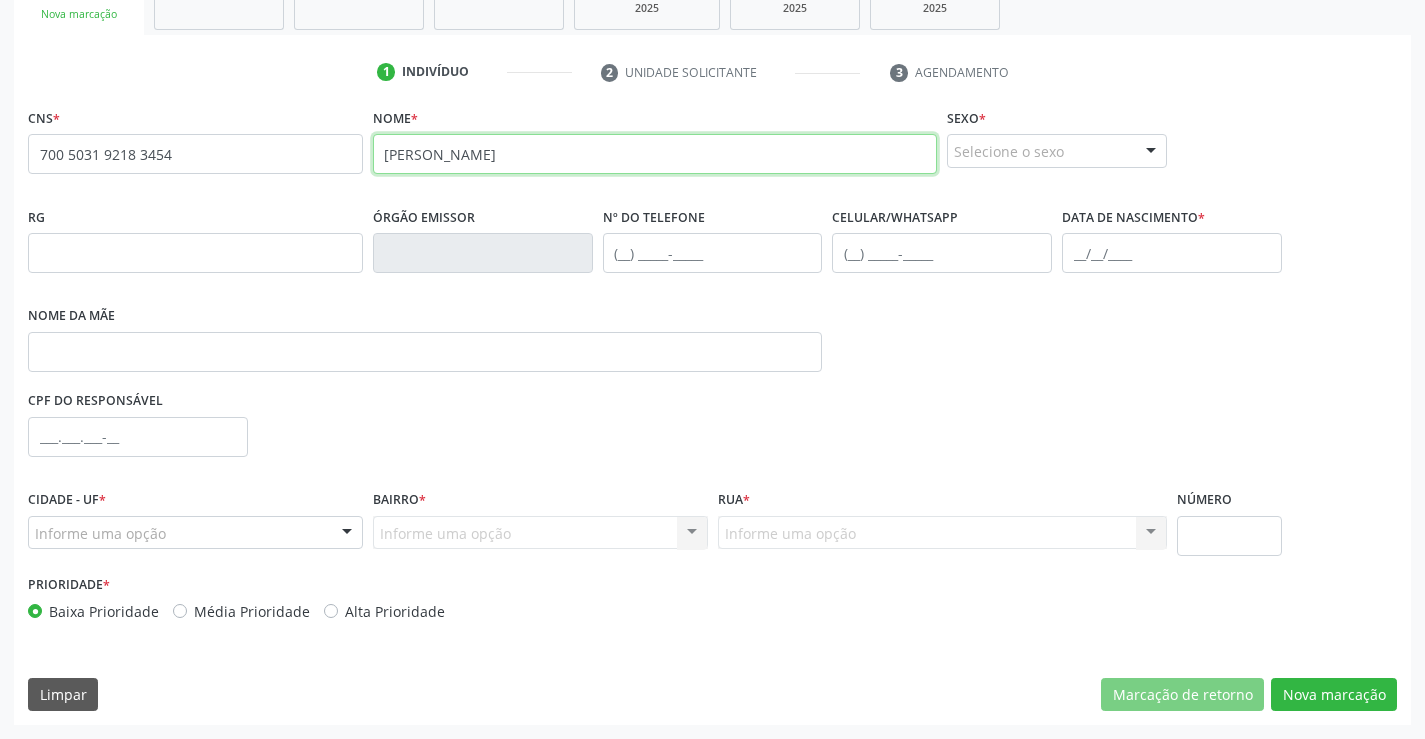 type on "DARLAINE DA CRUZ RODRIGUES SOUSA" 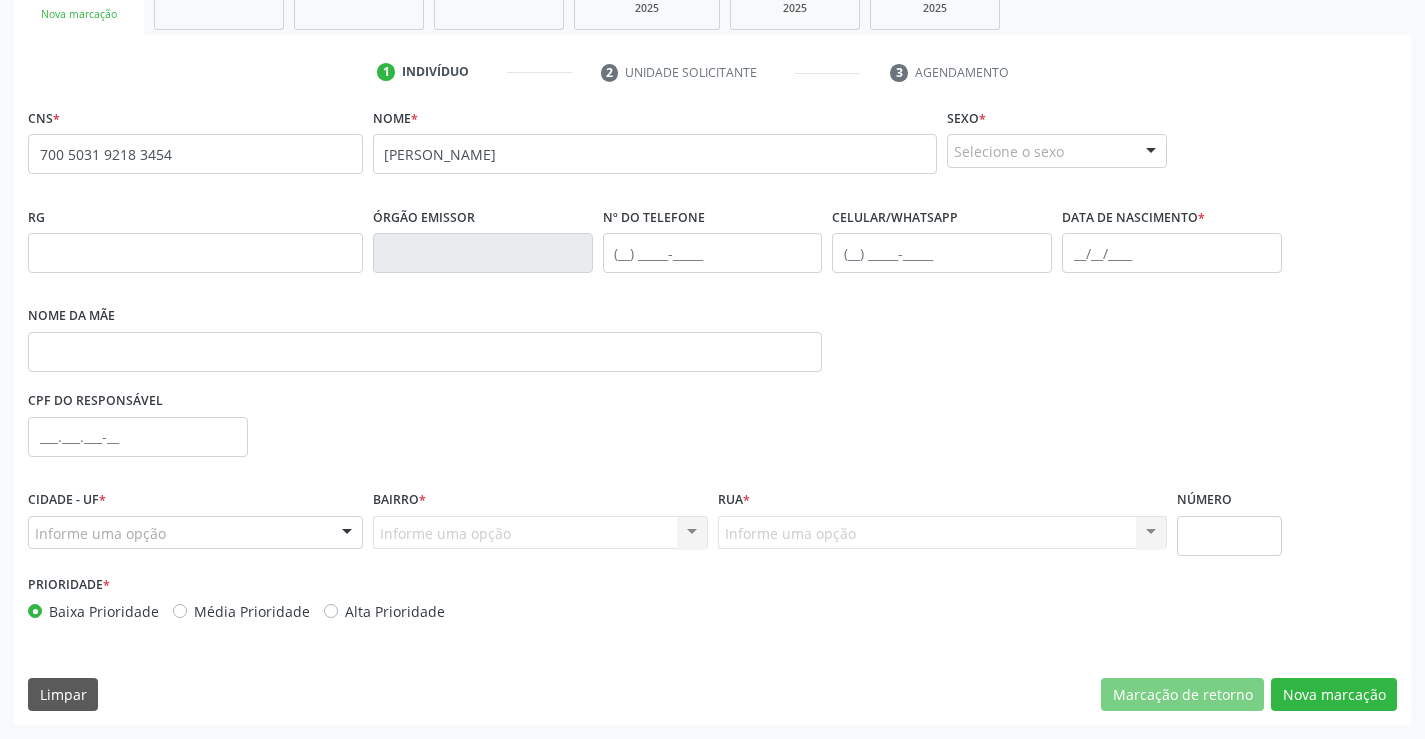 click on "Sexo
*
Selecione o sexo
Masculino   Feminino
Nenhum resultado encontrado para: "   "
Não há nenhuma opção para ser exibida." at bounding box center [1057, 135] 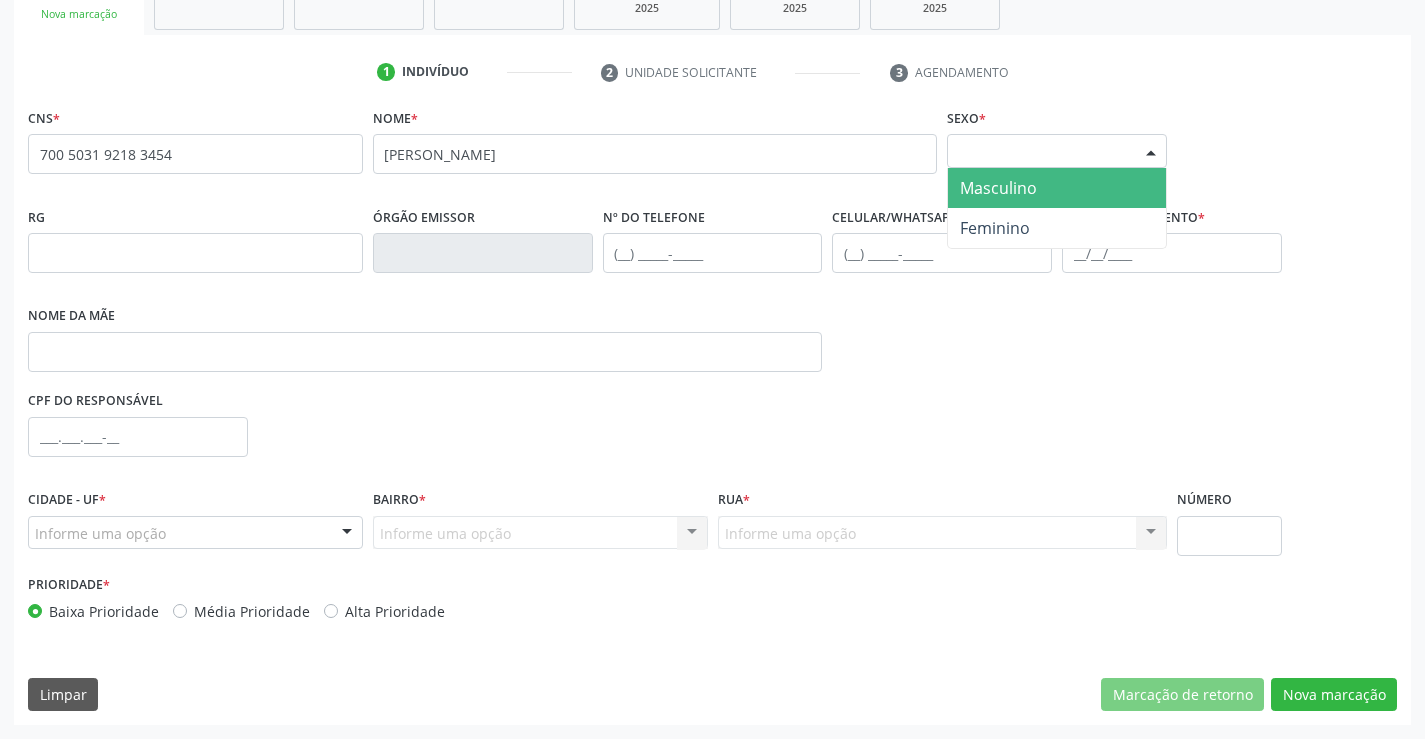 click on "Selecione o sexo" at bounding box center (1057, 151) 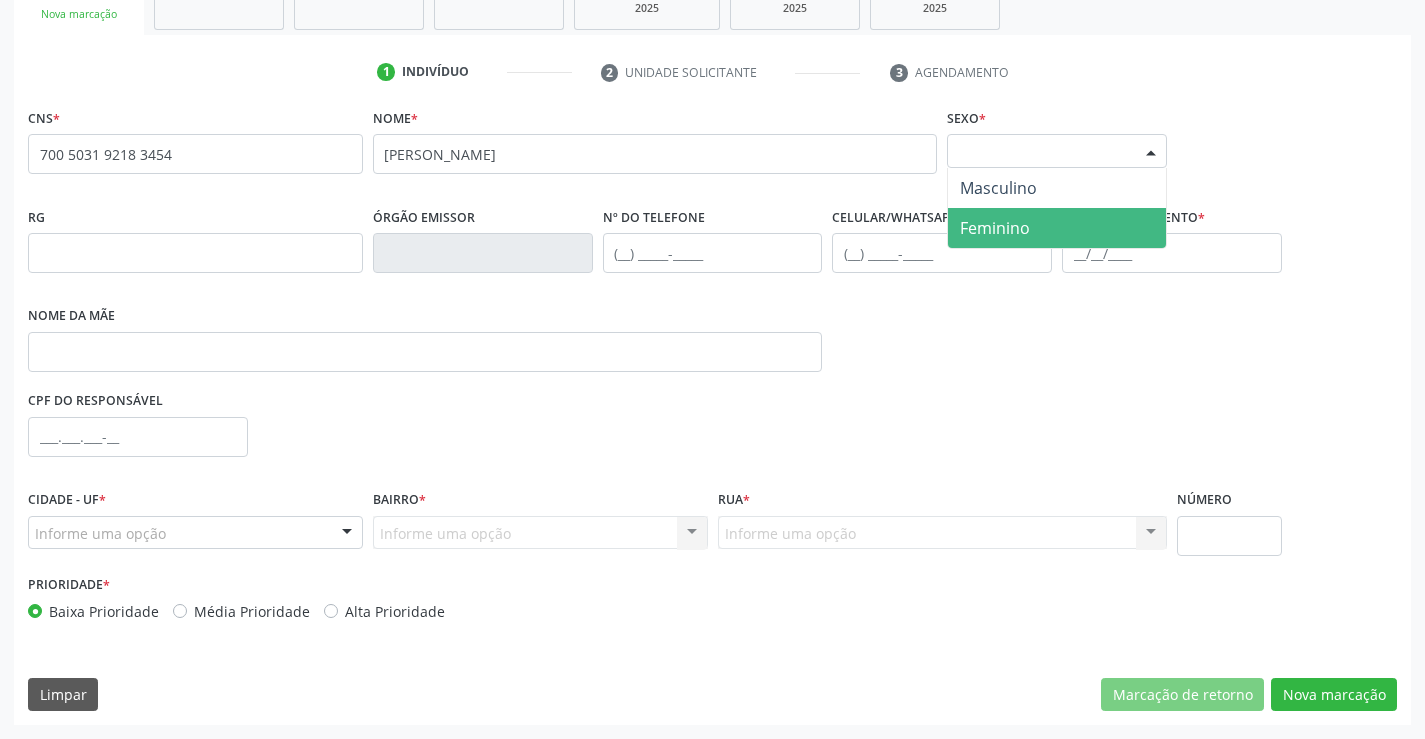 click on "Feminino" at bounding box center (1057, 228) 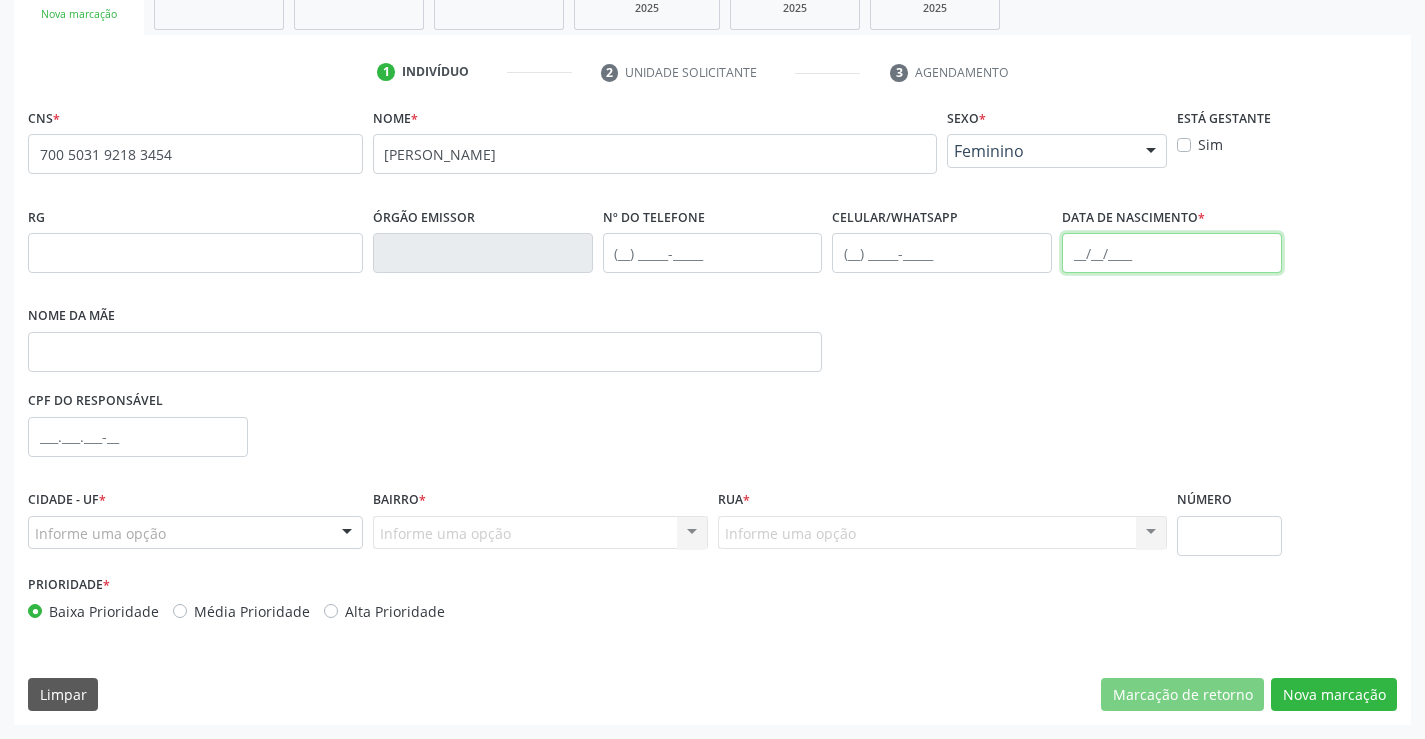 click at bounding box center (1172, 253) 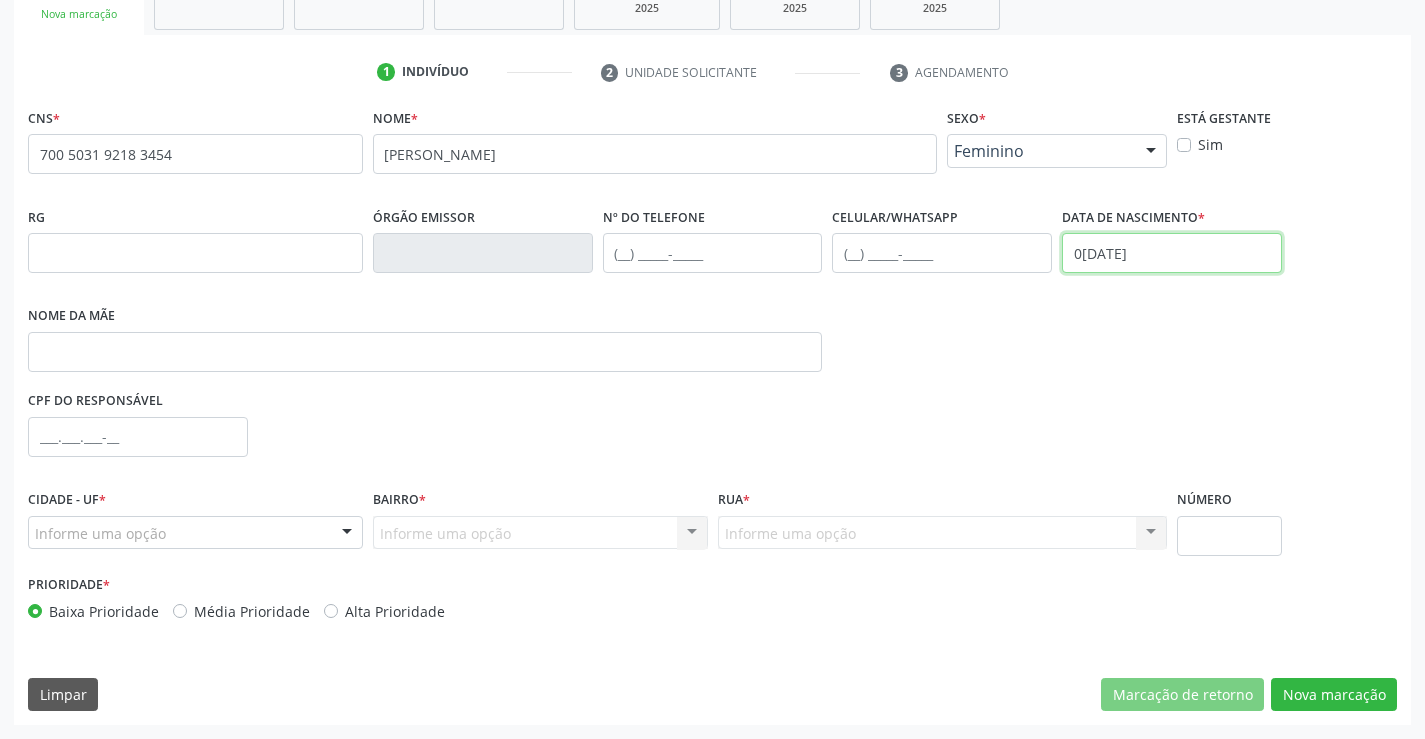 type on "09/09/1995" 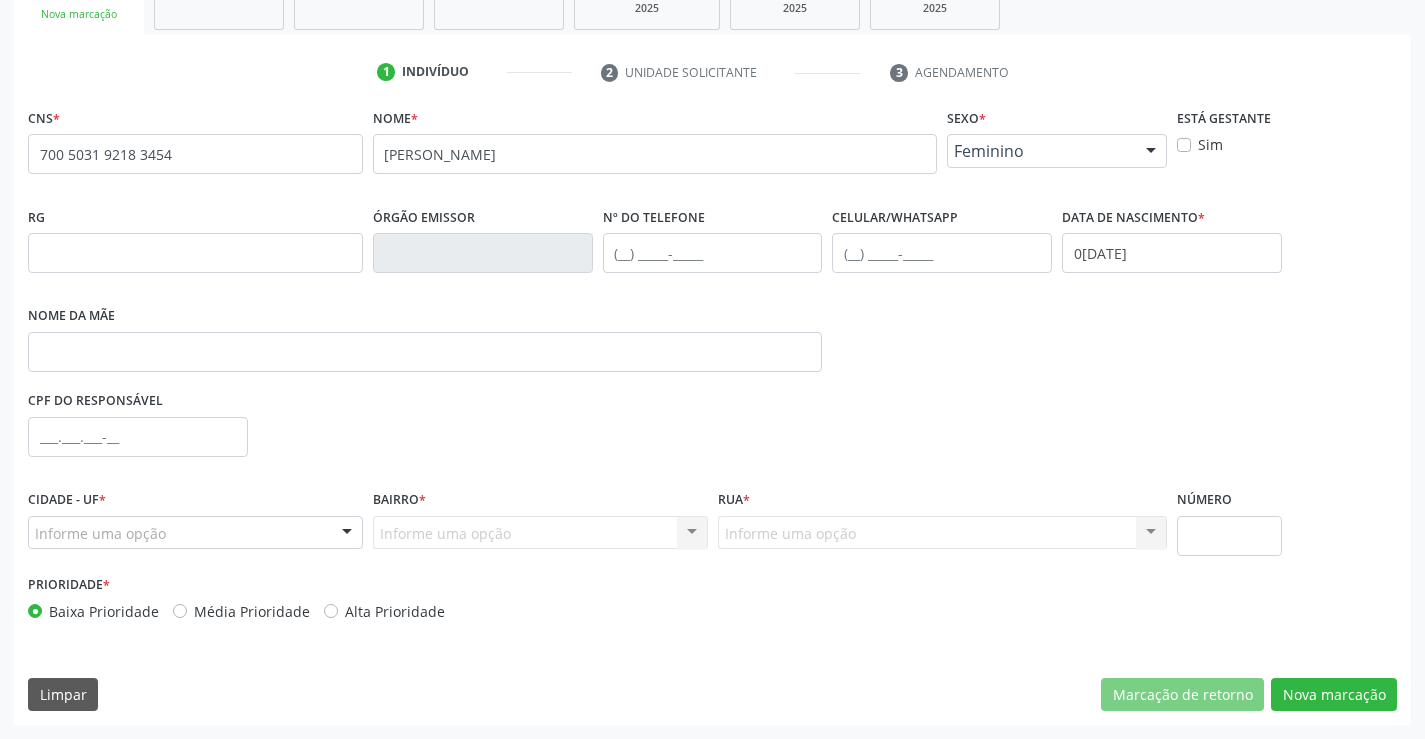 click at bounding box center (347, 534) 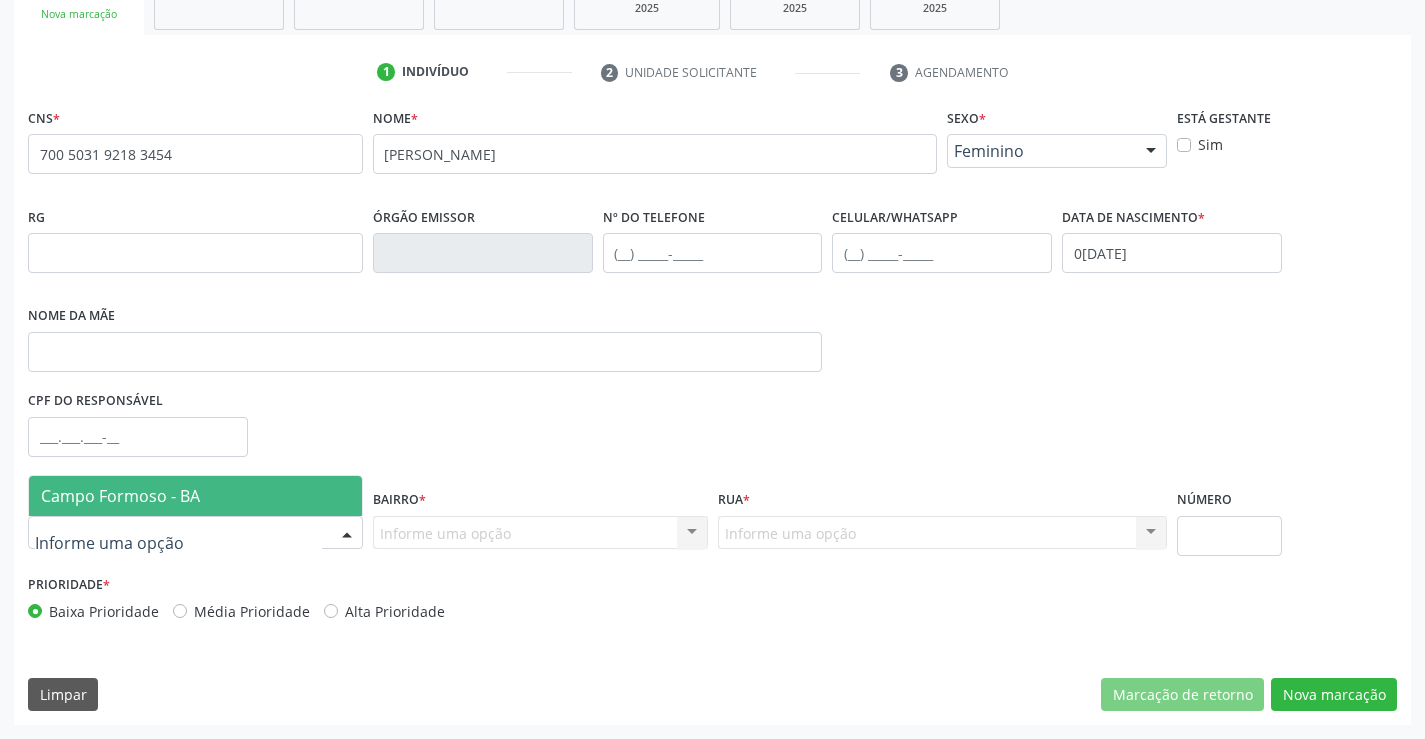 click on "Campo Formoso - BA" at bounding box center (195, 496) 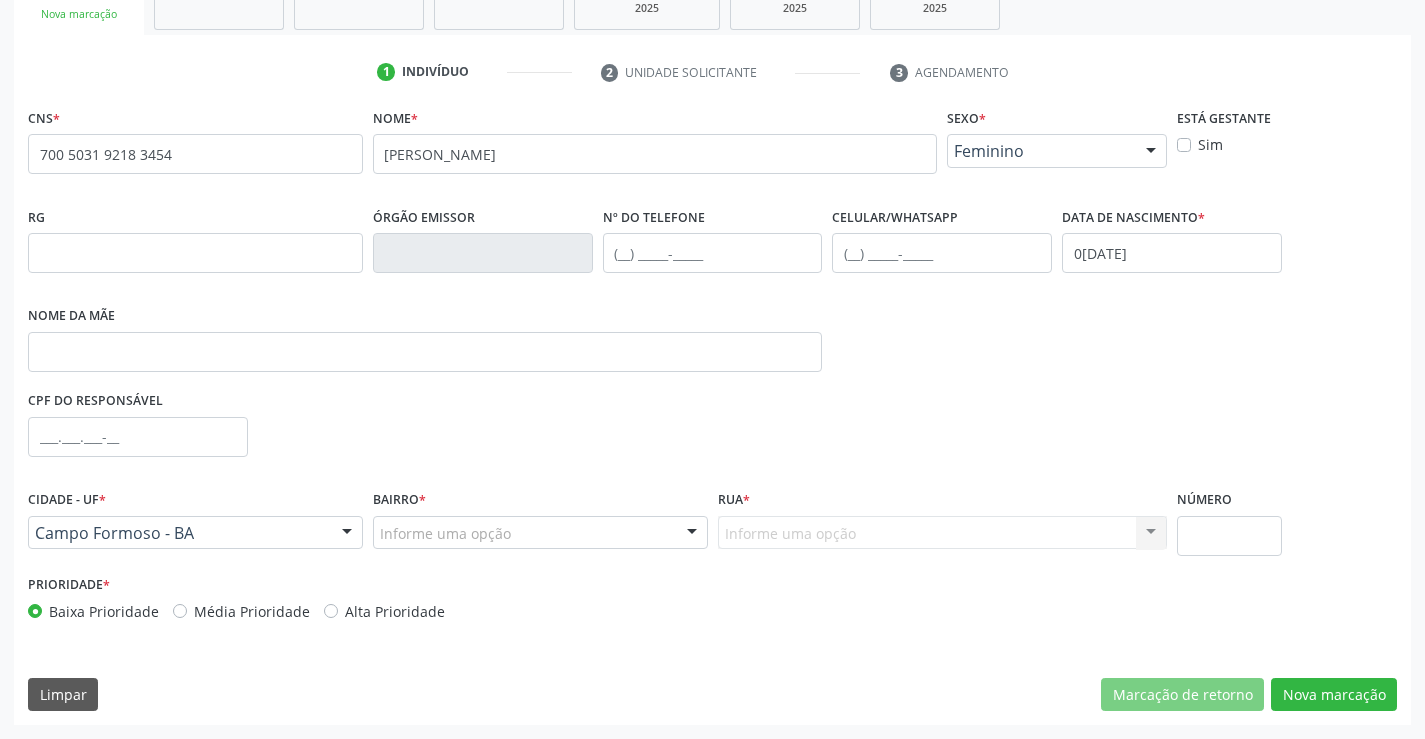 click on "Informe uma opção" at bounding box center [540, 533] 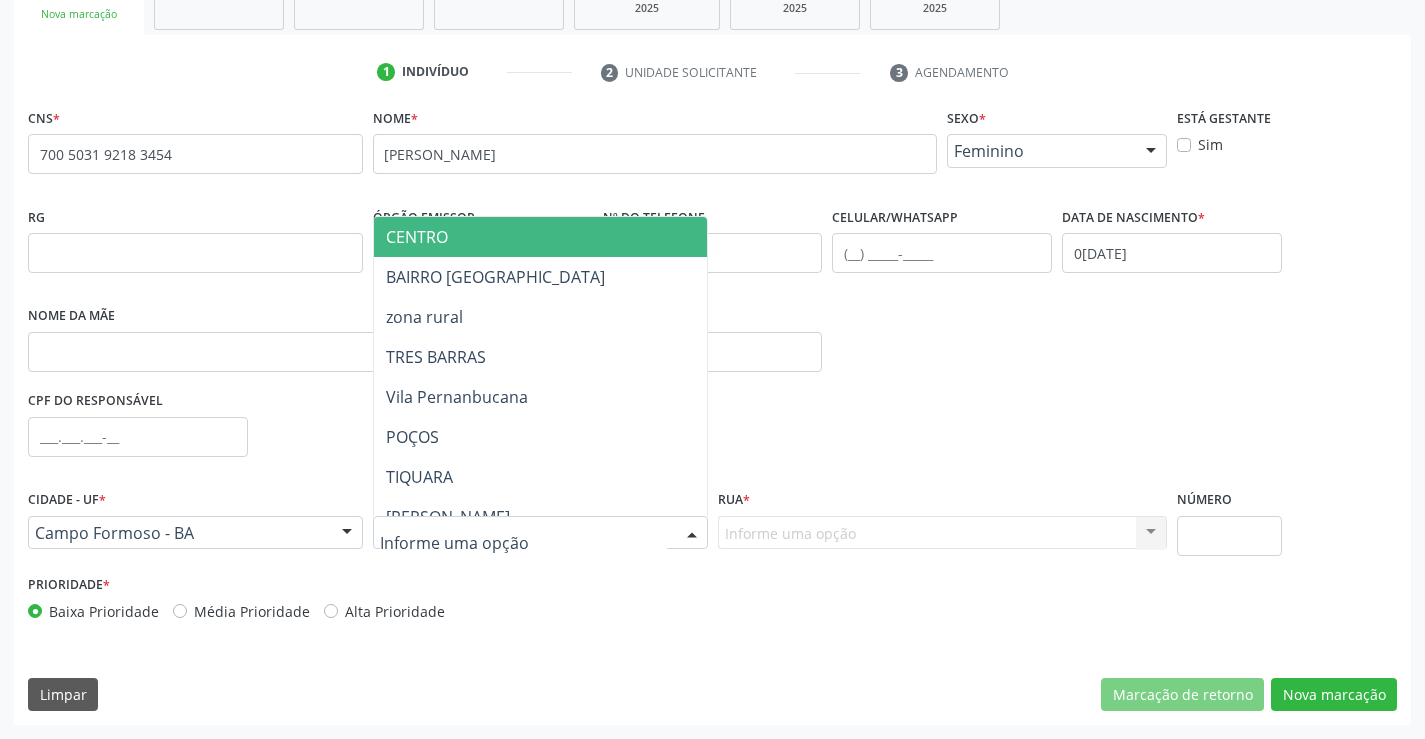 click on "CENTRO" at bounding box center (590, 237) 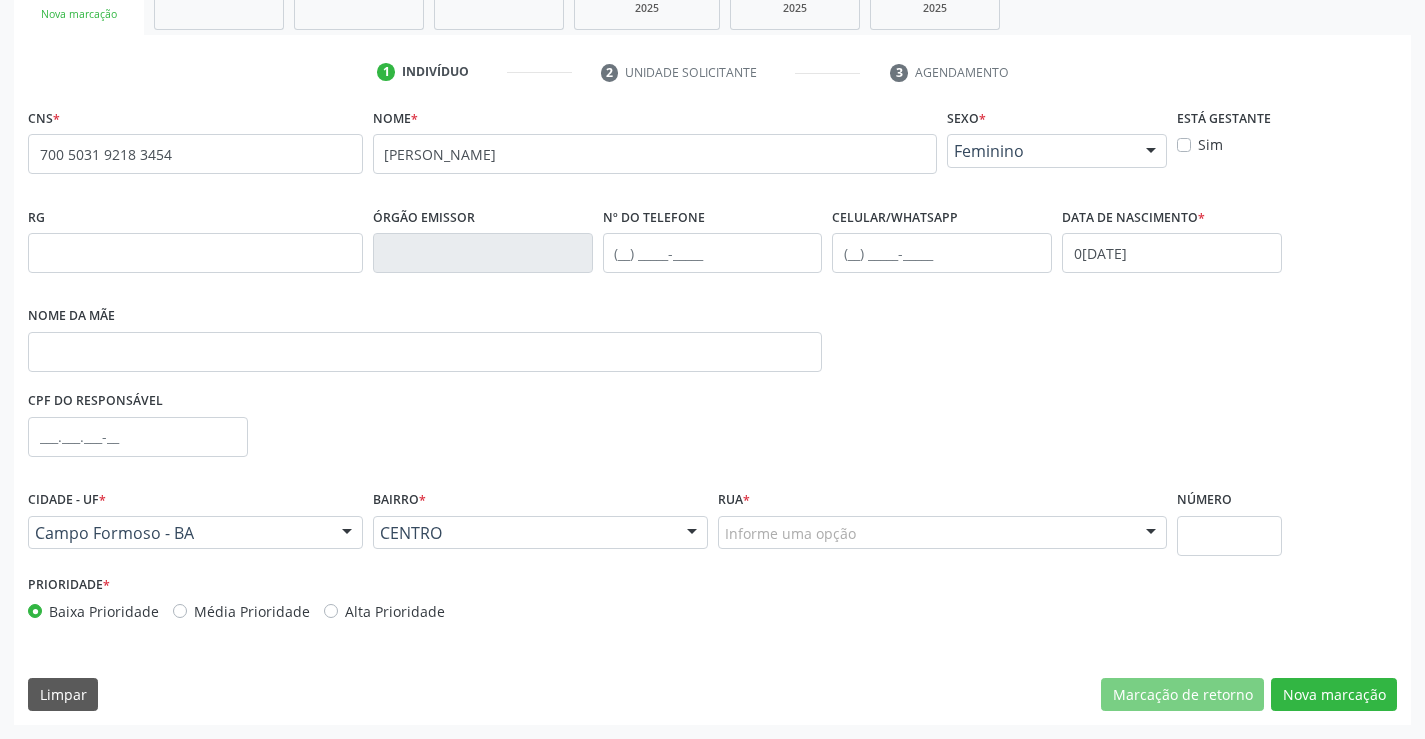 click at bounding box center (1151, 534) 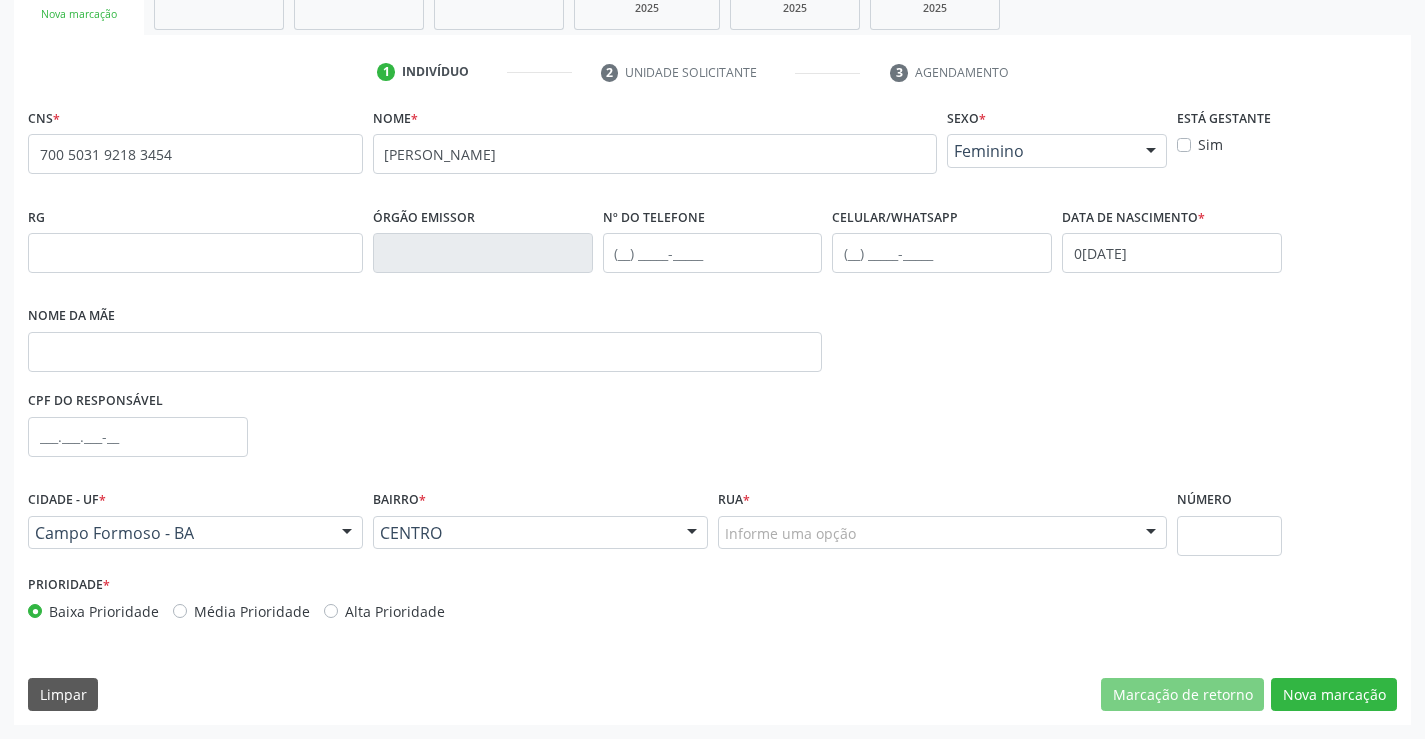 click at bounding box center (1151, 534) 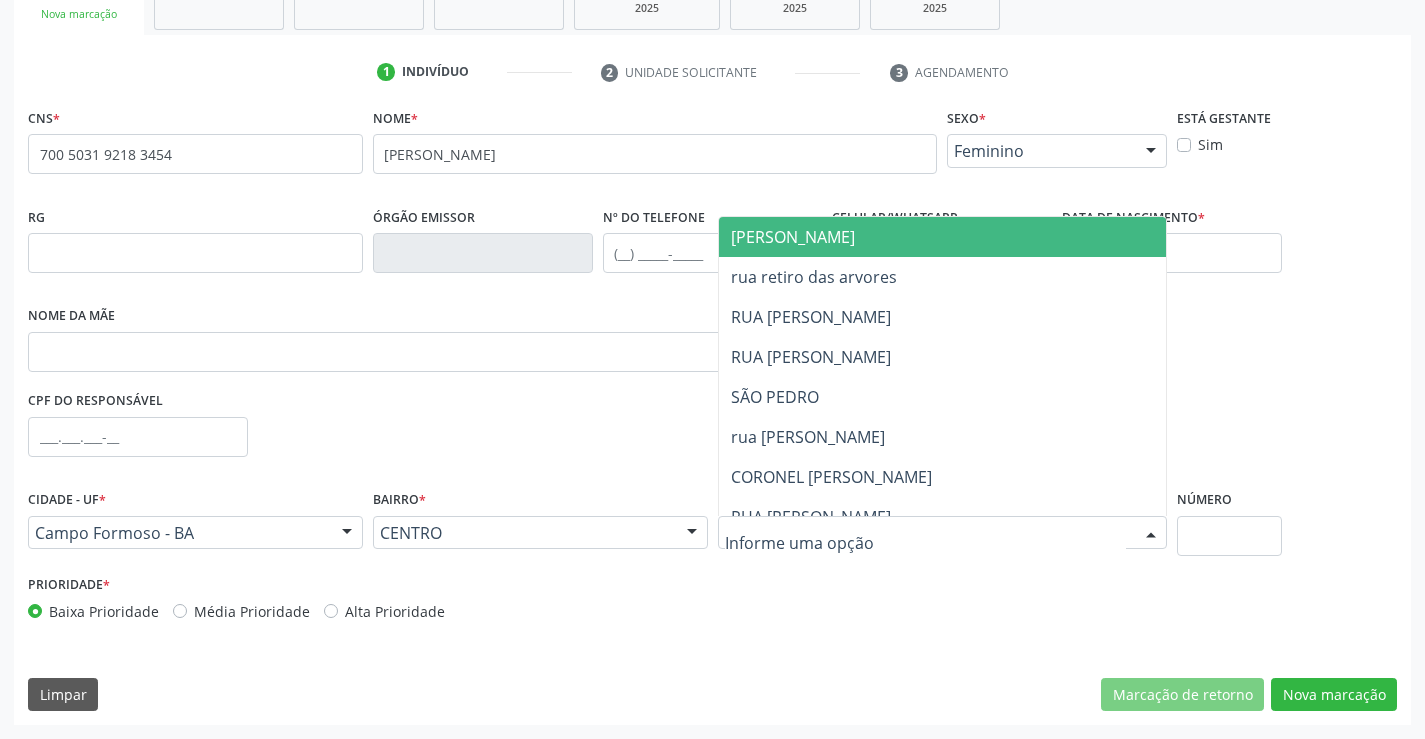 click on "JUCA MARQUES" at bounding box center (793, 237) 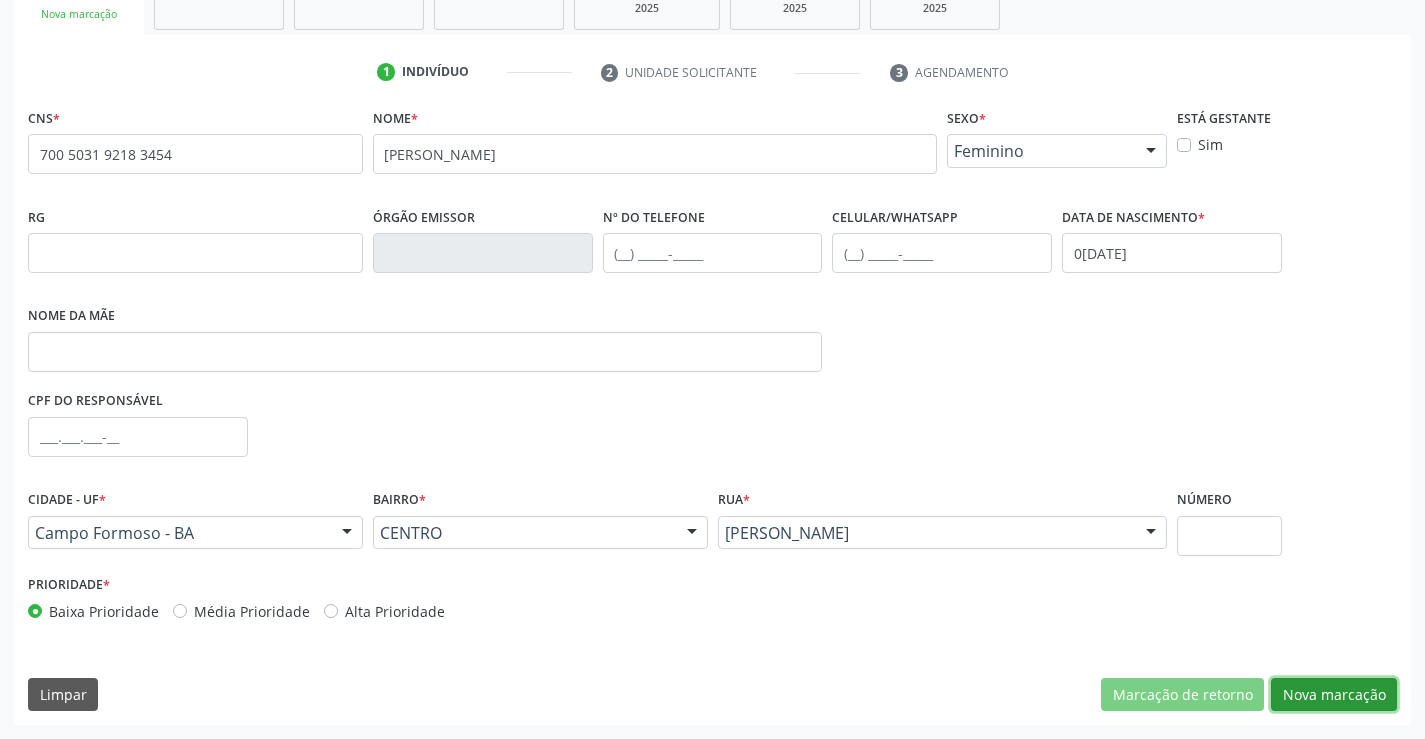 click on "Nova marcação" at bounding box center (1334, 695) 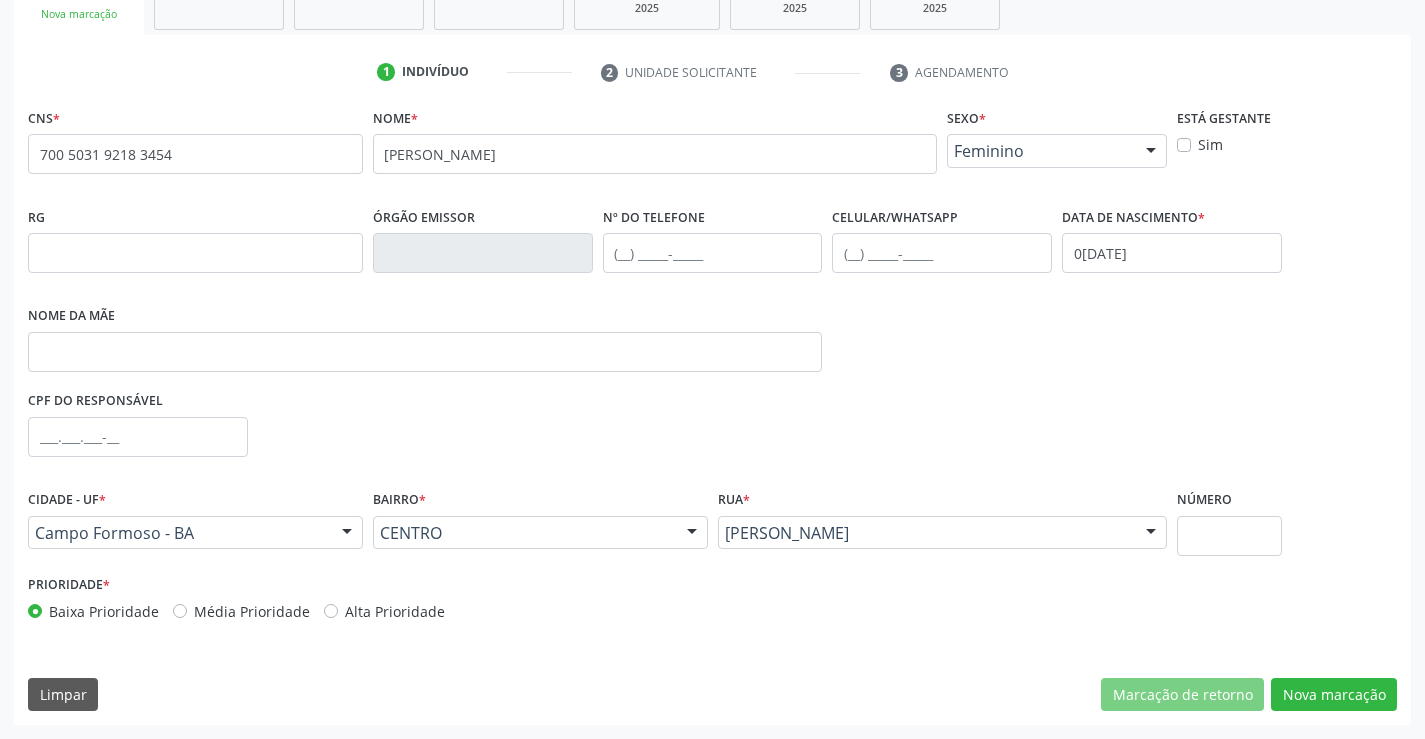 scroll, scrollTop: 167, scrollLeft: 0, axis: vertical 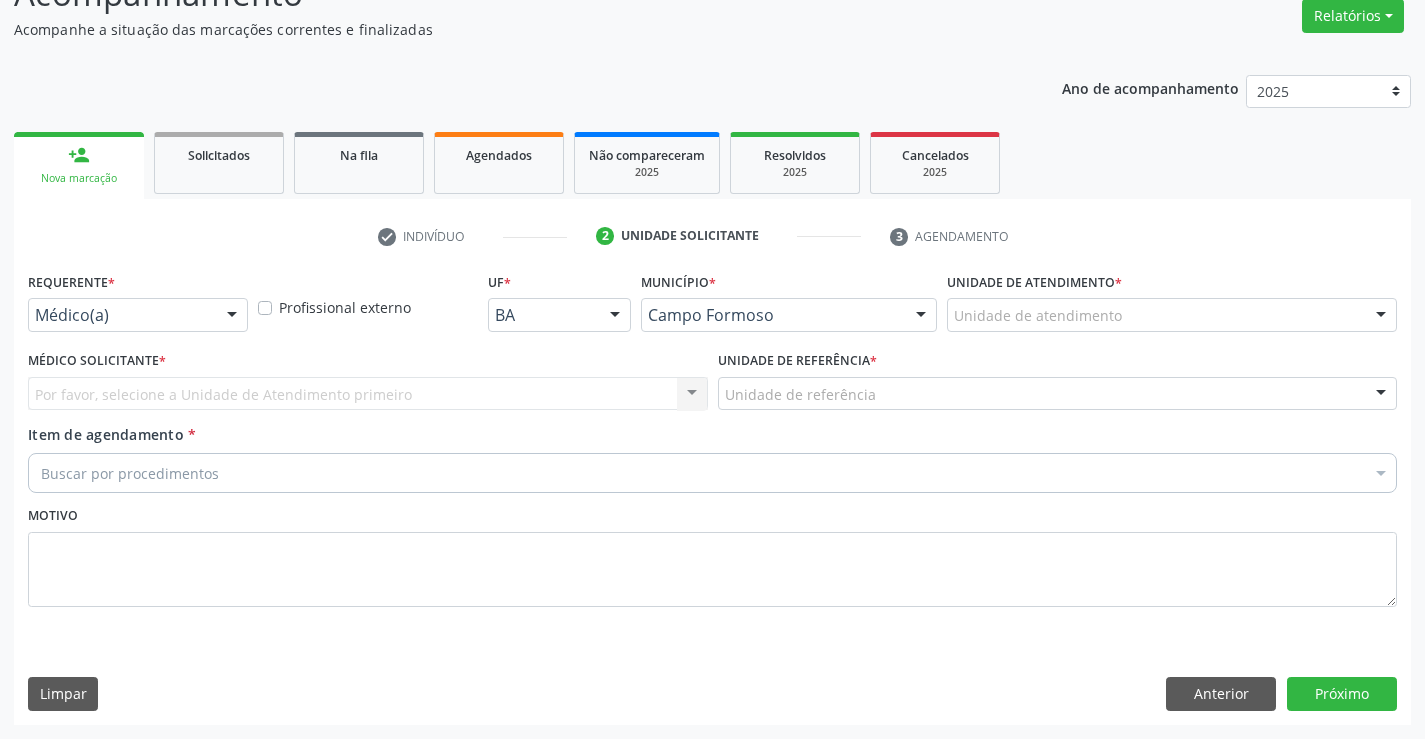 click on "Médico(a)" at bounding box center (138, 315) 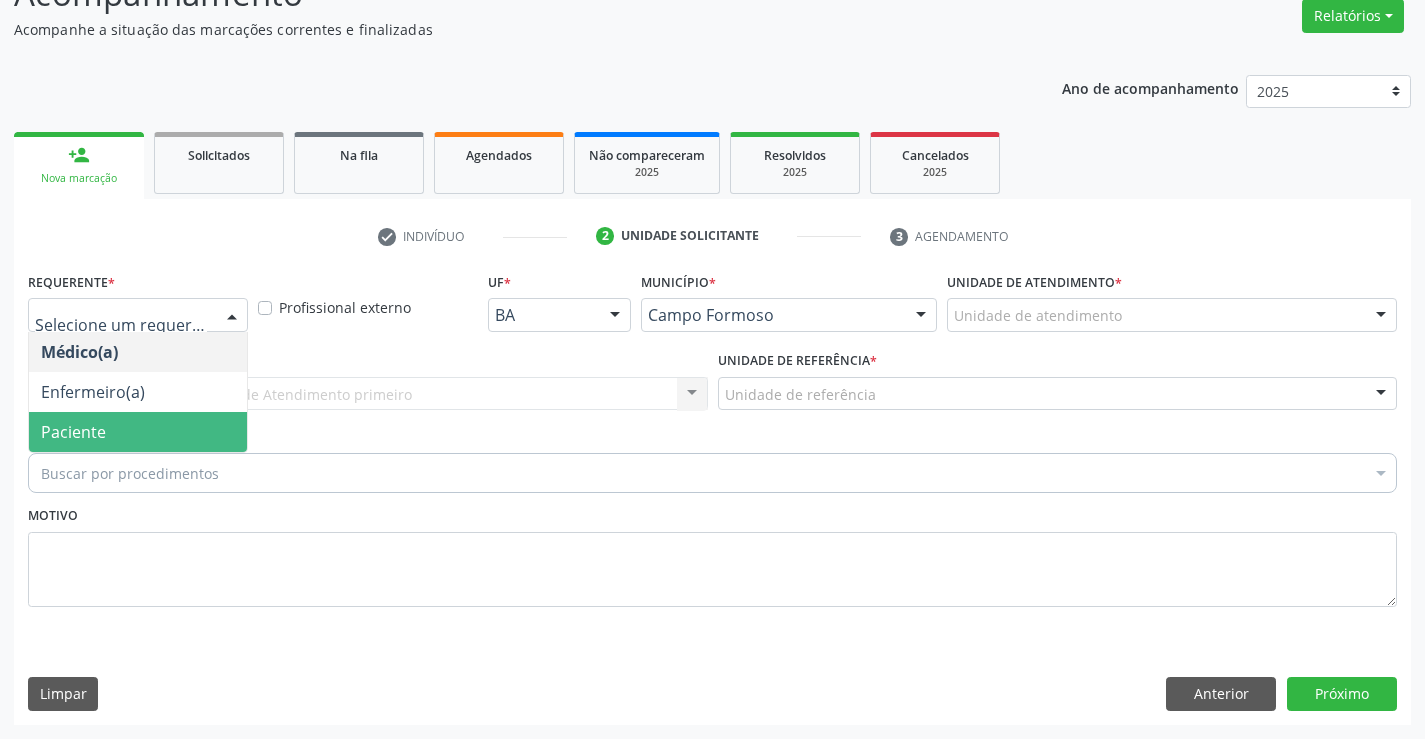 click on "Paciente" at bounding box center (138, 432) 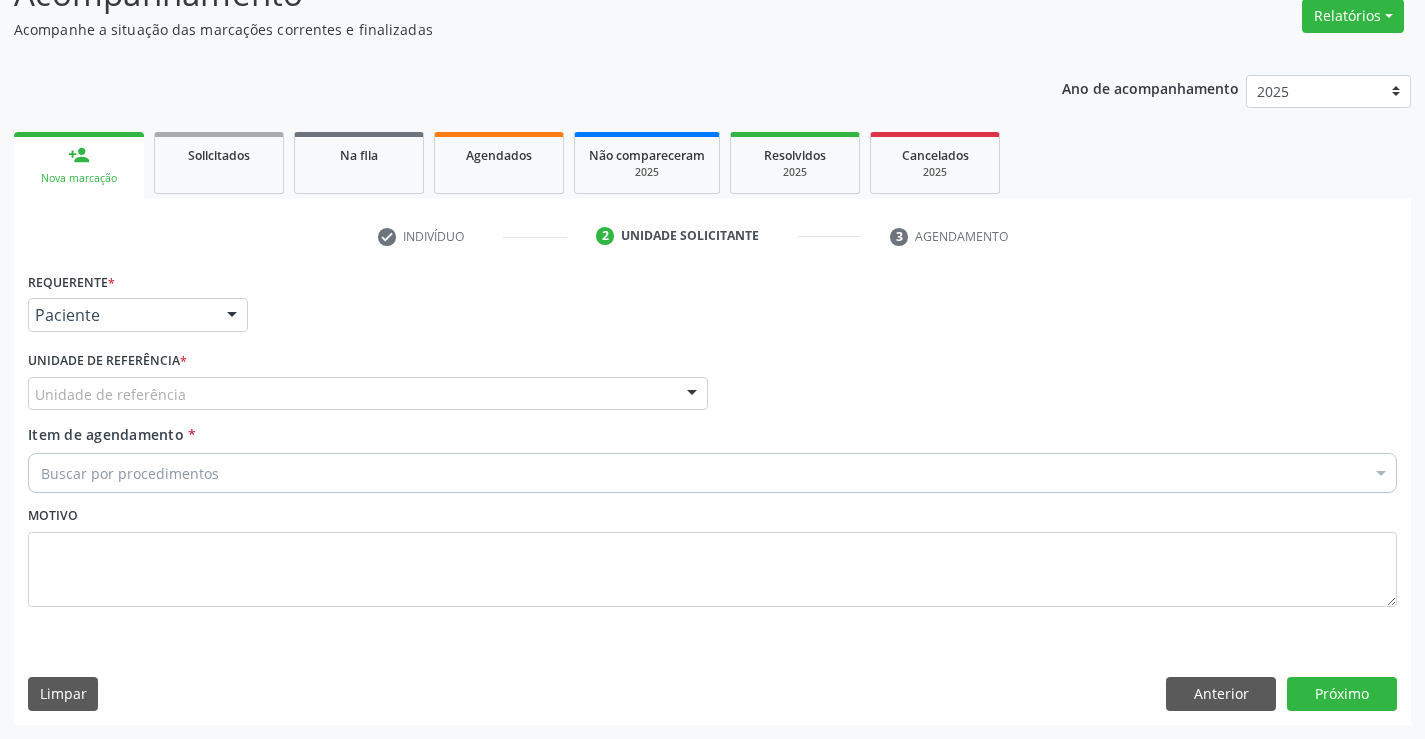 click on "Unidade de referência" at bounding box center [368, 394] 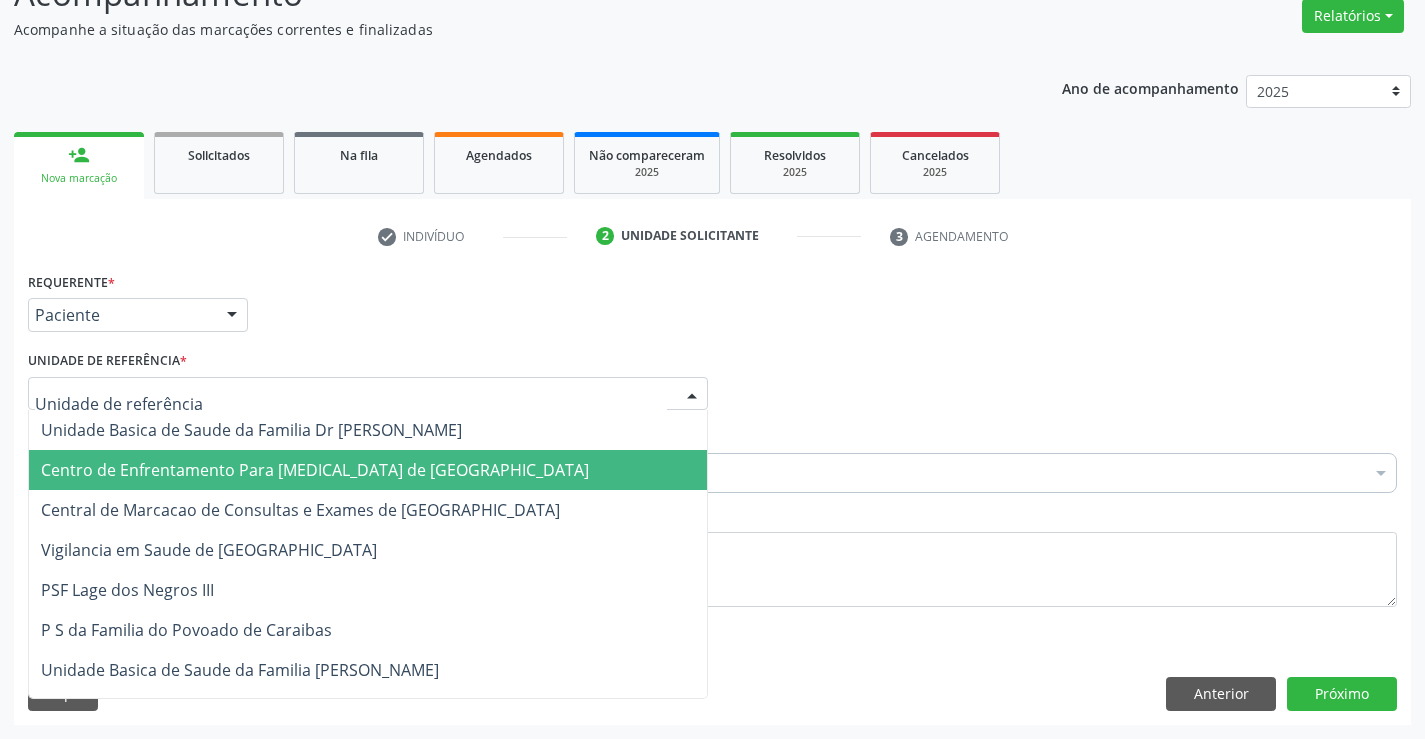 click on "Centro de Enfrentamento Para [MEDICAL_DATA] de [GEOGRAPHIC_DATA]" at bounding box center (368, 470) 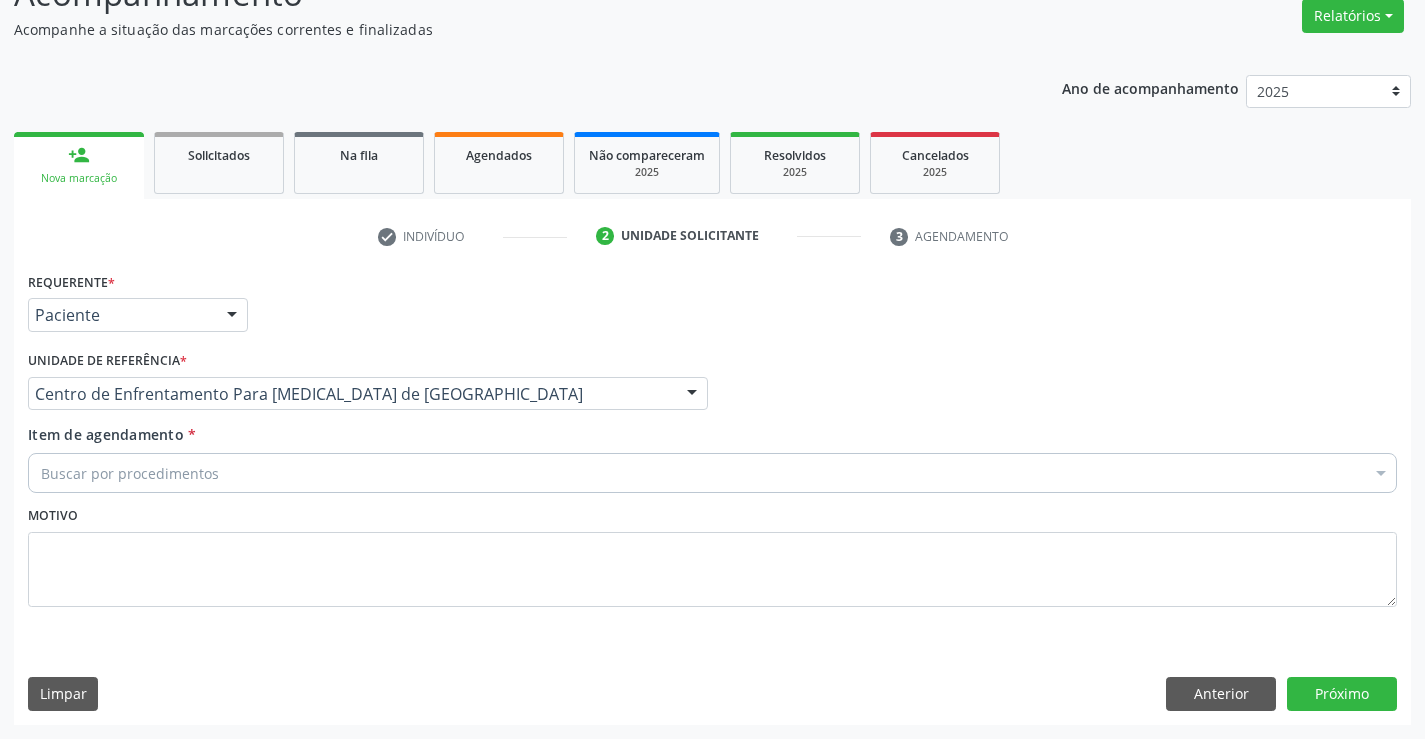 click on "Centro de Enfrentamento Para [MEDICAL_DATA] de [GEOGRAPHIC_DATA]" at bounding box center [368, 394] 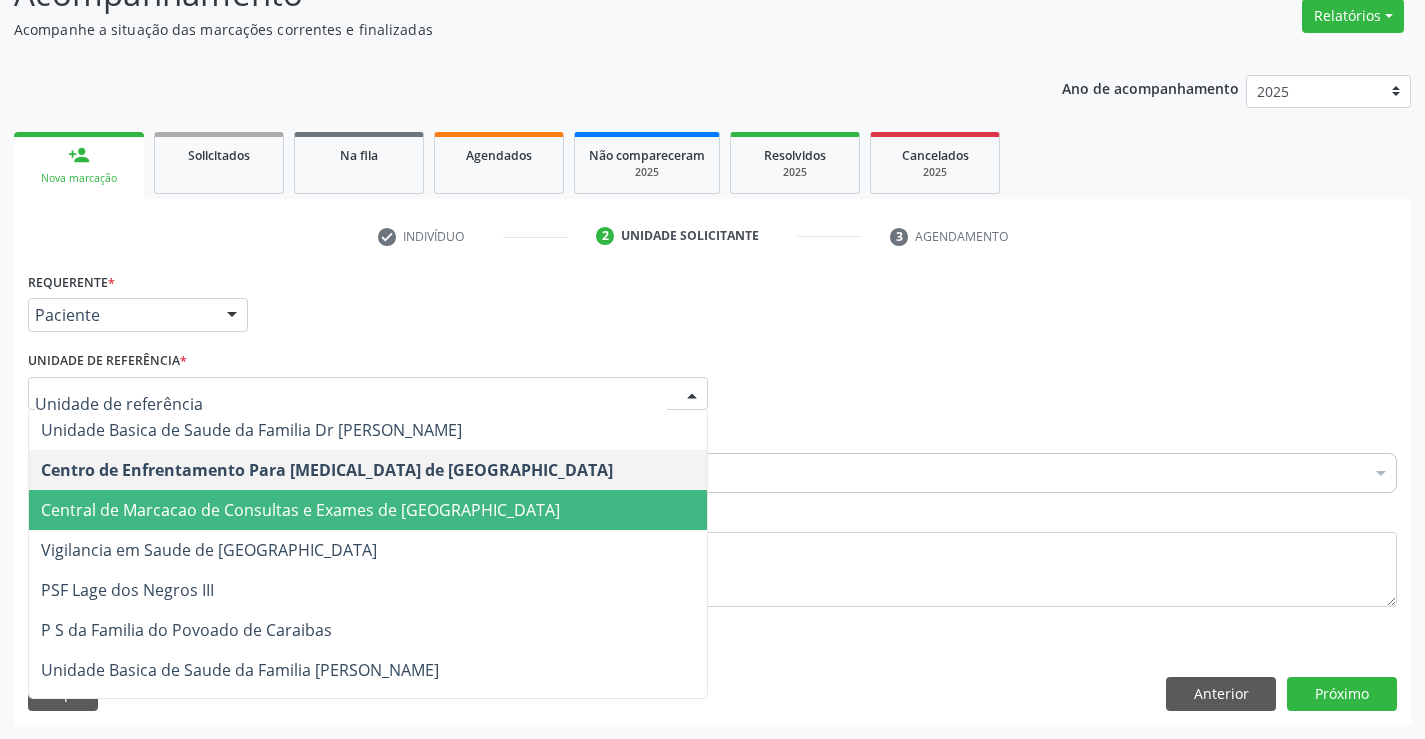 click on "Central de Marcacao de Consultas e Exames de [GEOGRAPHIC_DATA]" at bounding box center (300, 510) 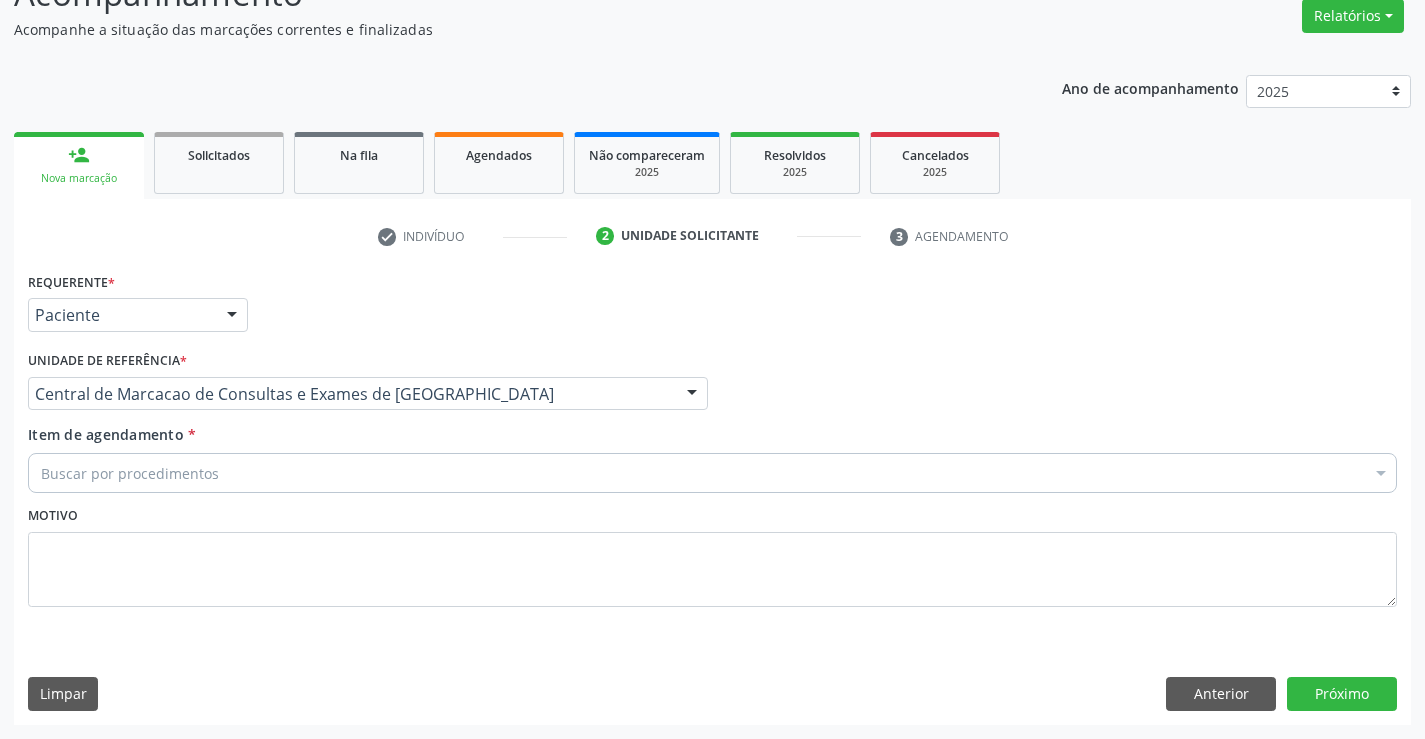 click on "Buscar por procedimentos" at bounding box center (712, 473) 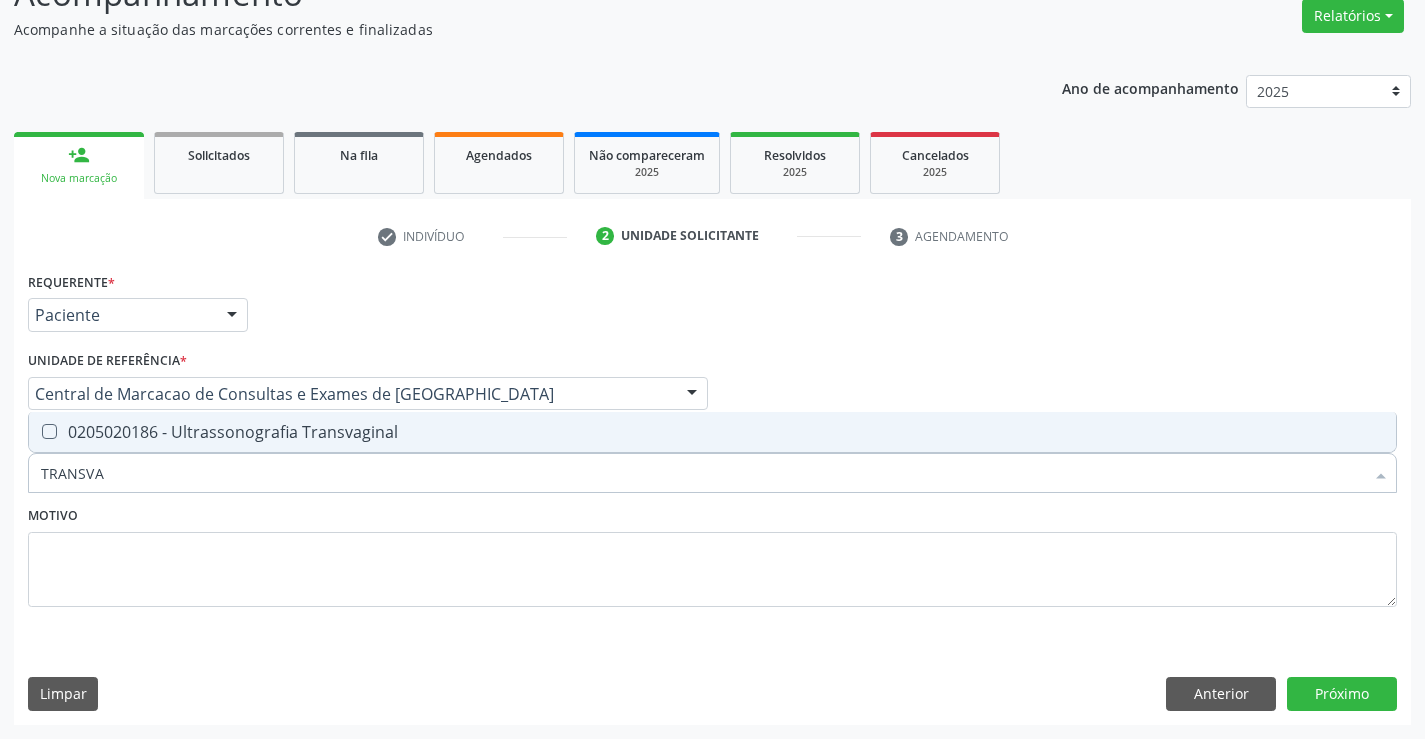type on "TRANSVAG" 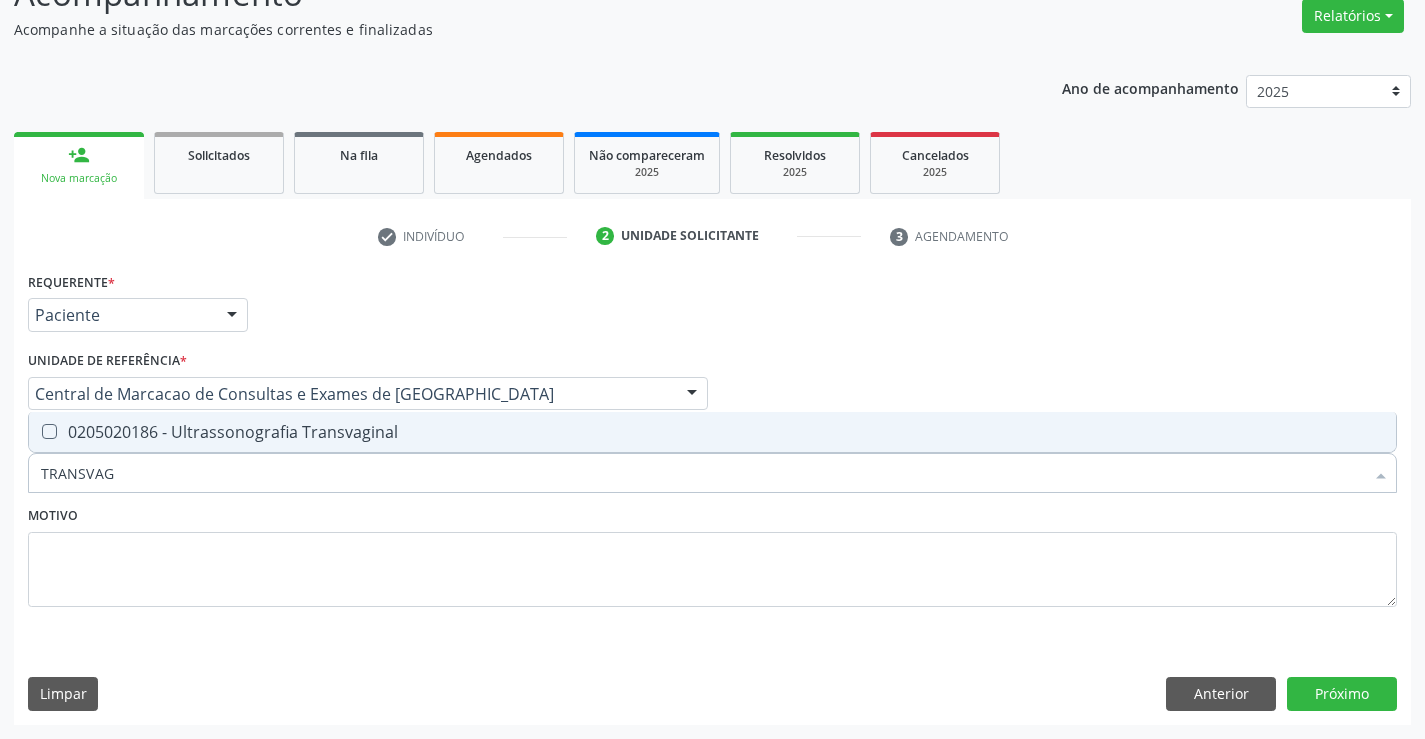 click on "0205020186 - Ultrassonografia Transvaginal" at bounding box center (712, 432) 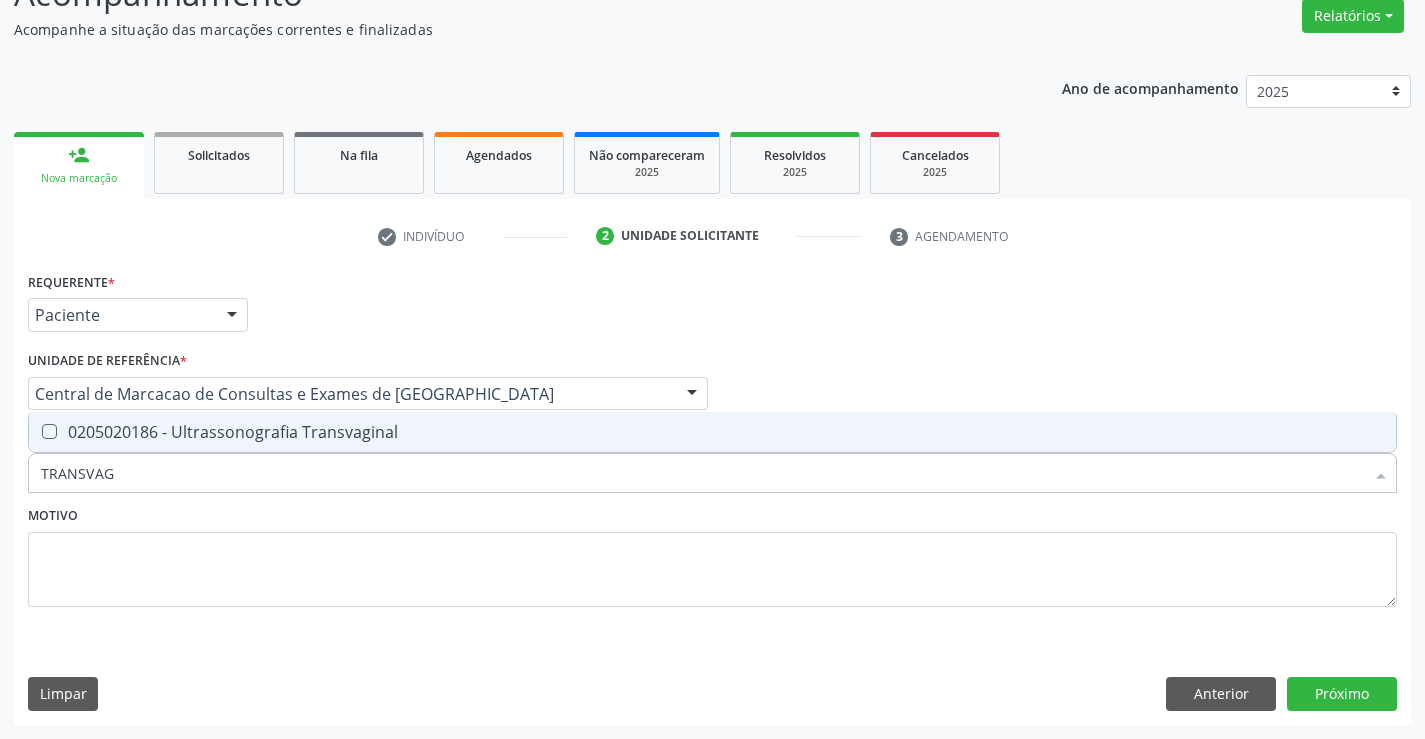 checkbox on "true" 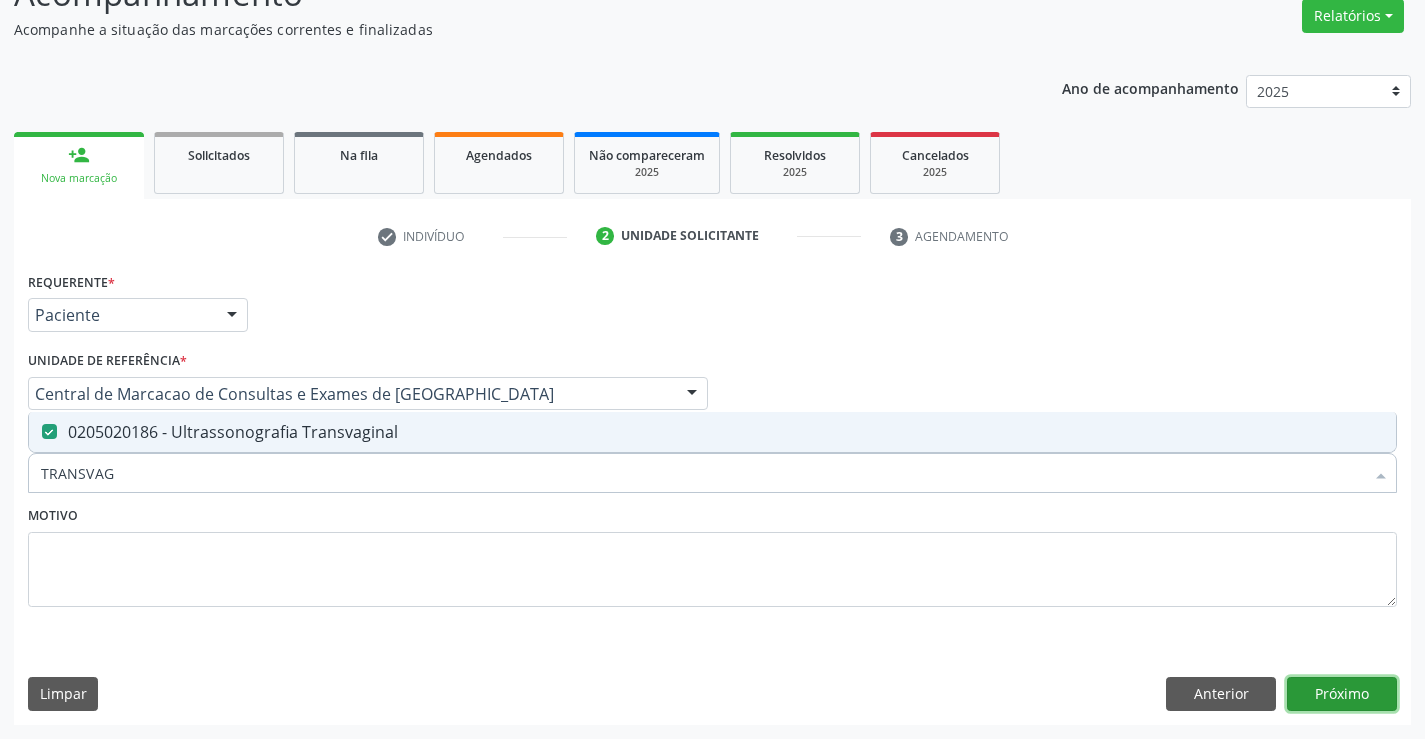 click on "Próximo" at bounding box center (1342, 694) 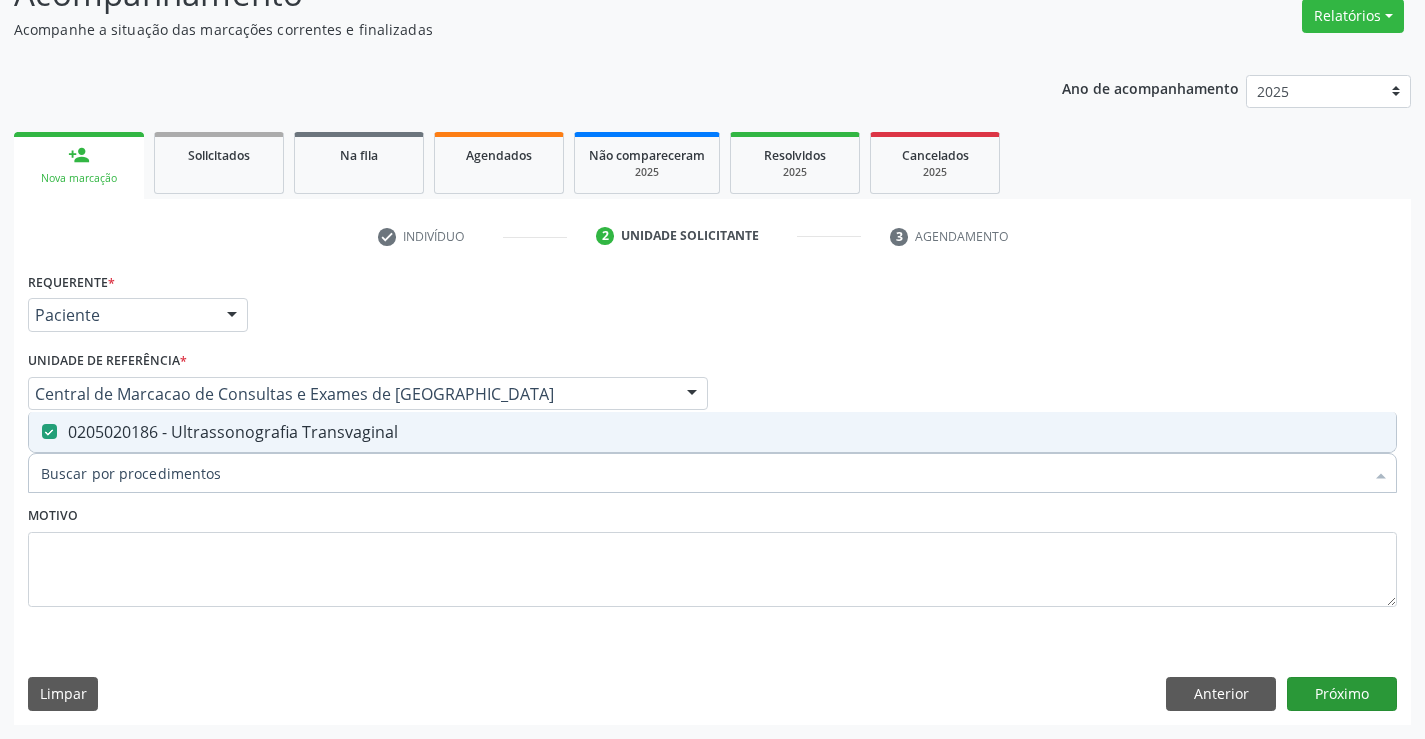 scroll, scrollTop: 131, scrollLeft: 0, axis: vertical 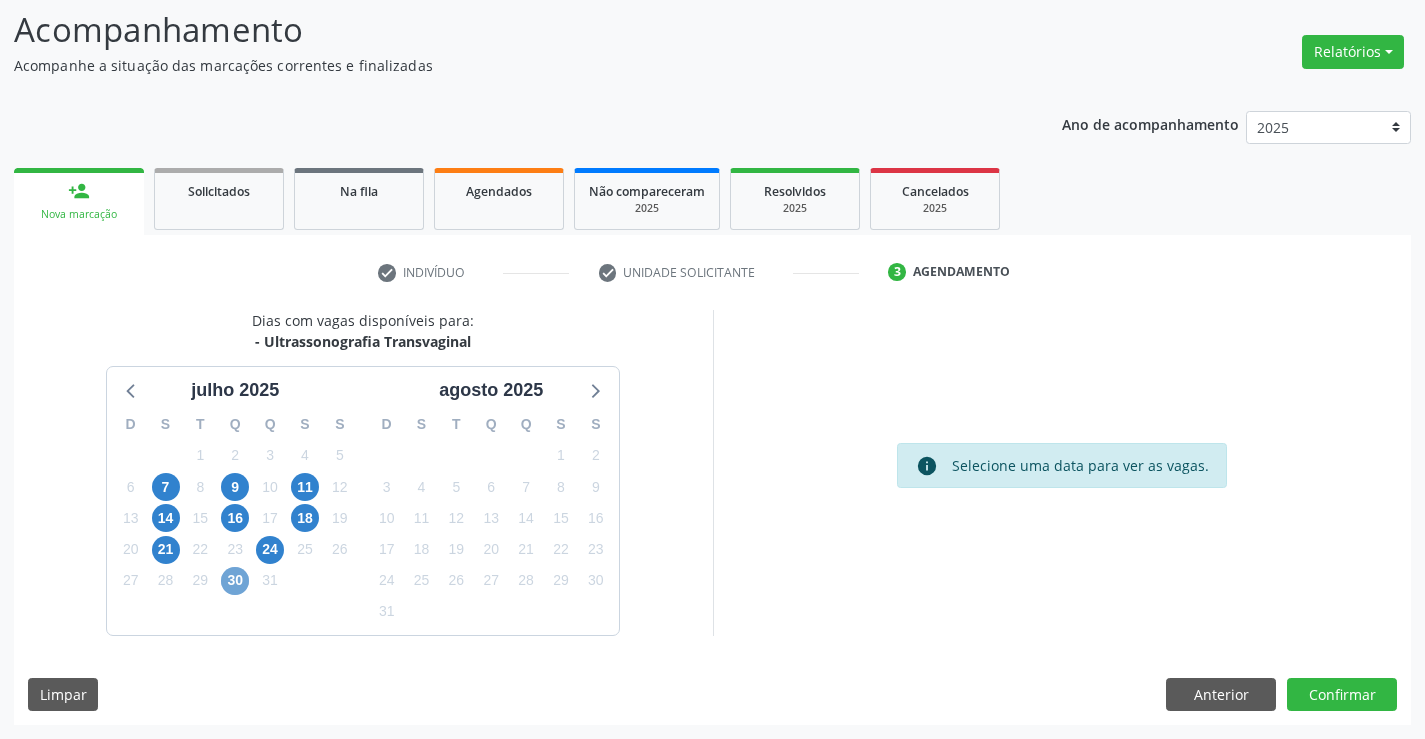 click on "30" at bounding box center (235, 581) 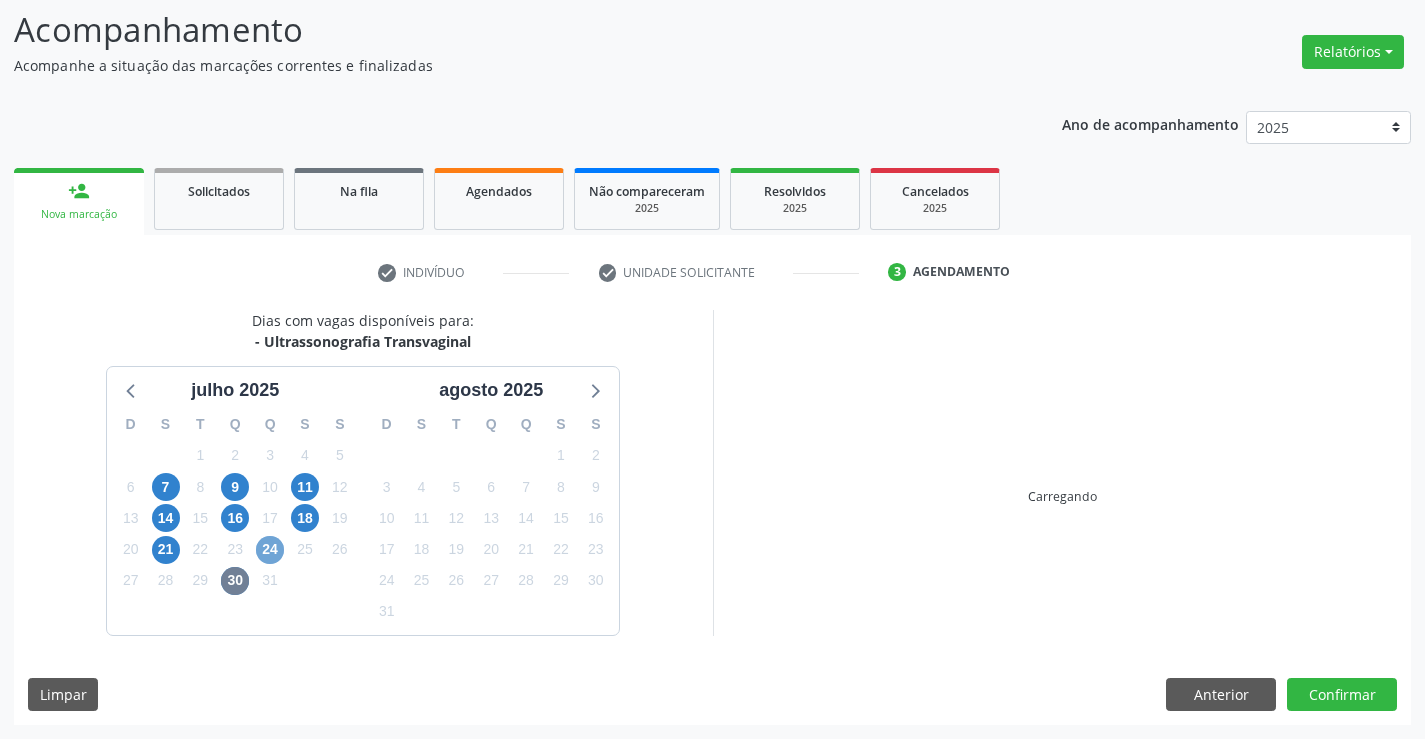 click on "24" at bounding box center (270, 550) 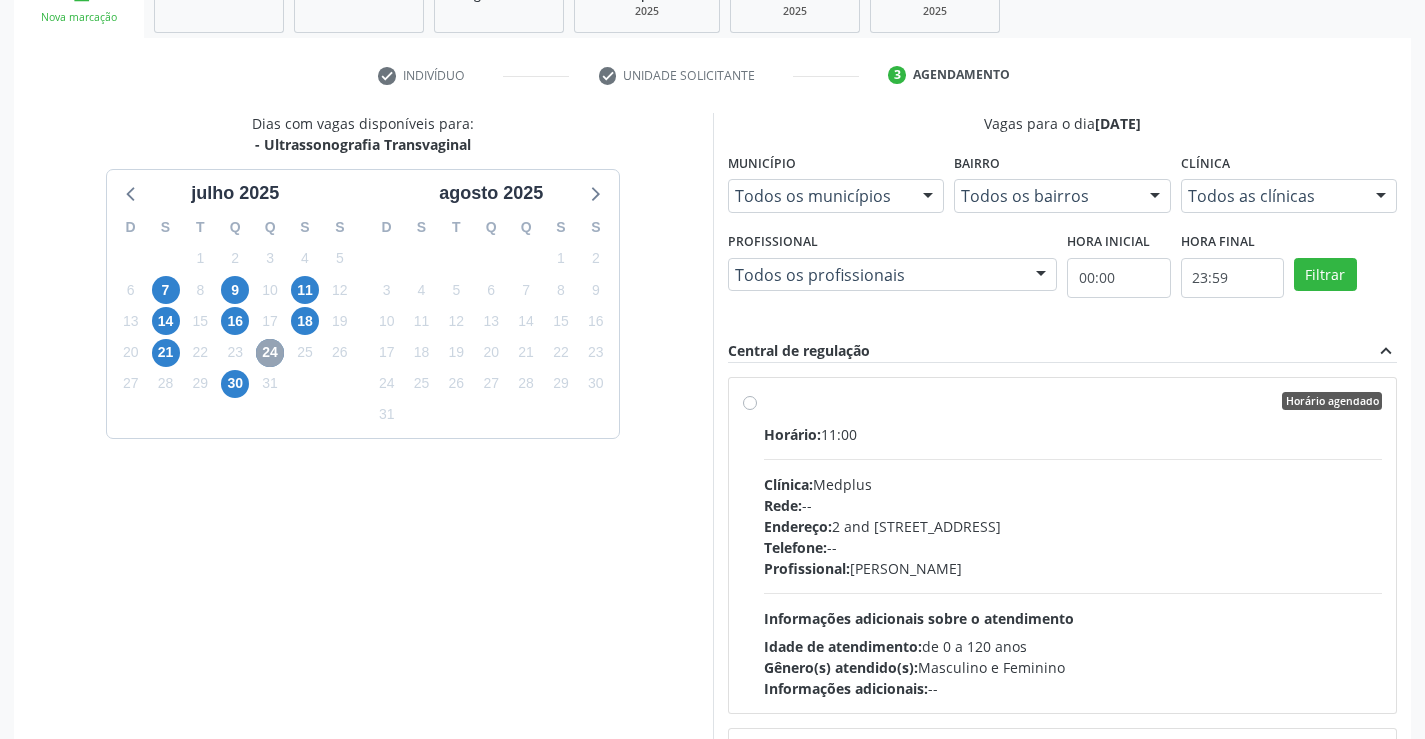 scroll, scrollTop: 331, scrollLeft: 0, axis: vertical 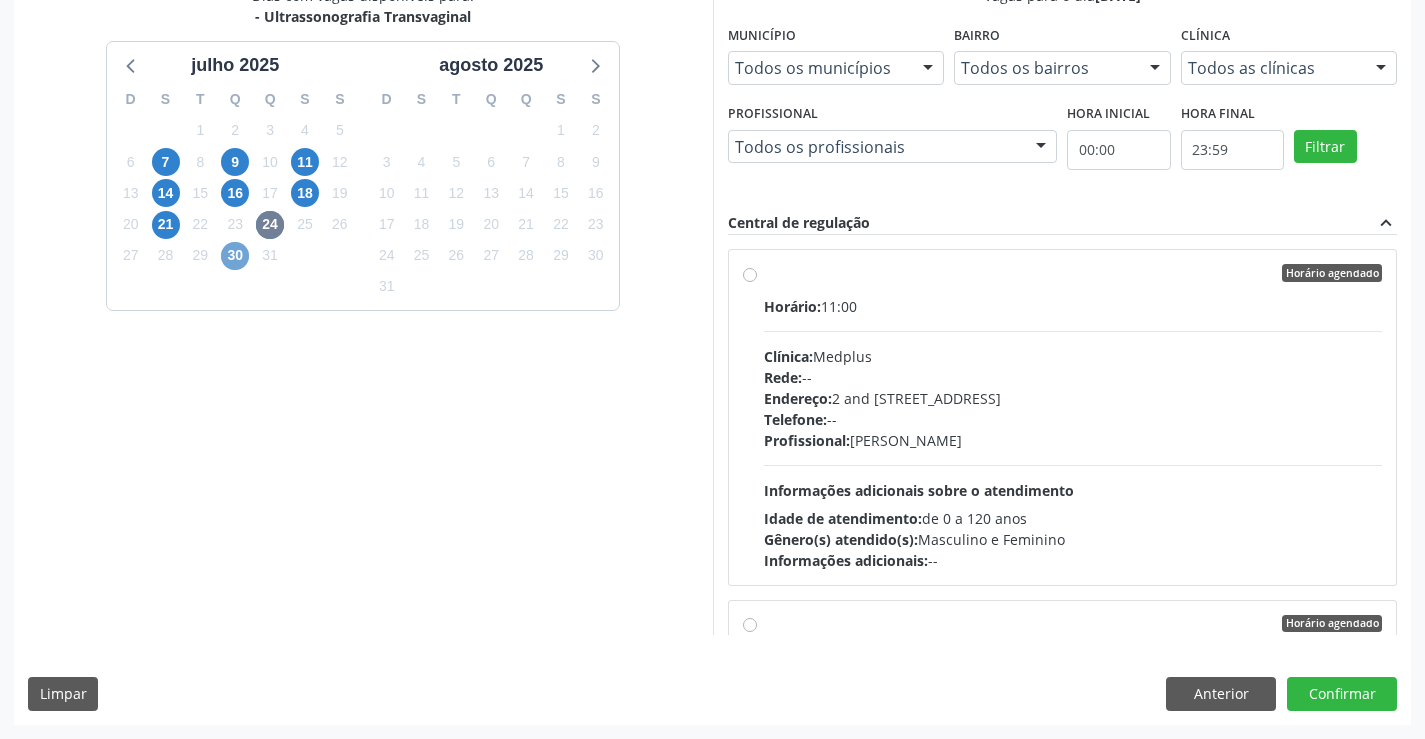 click on "30" at bounding box center [235, 256] 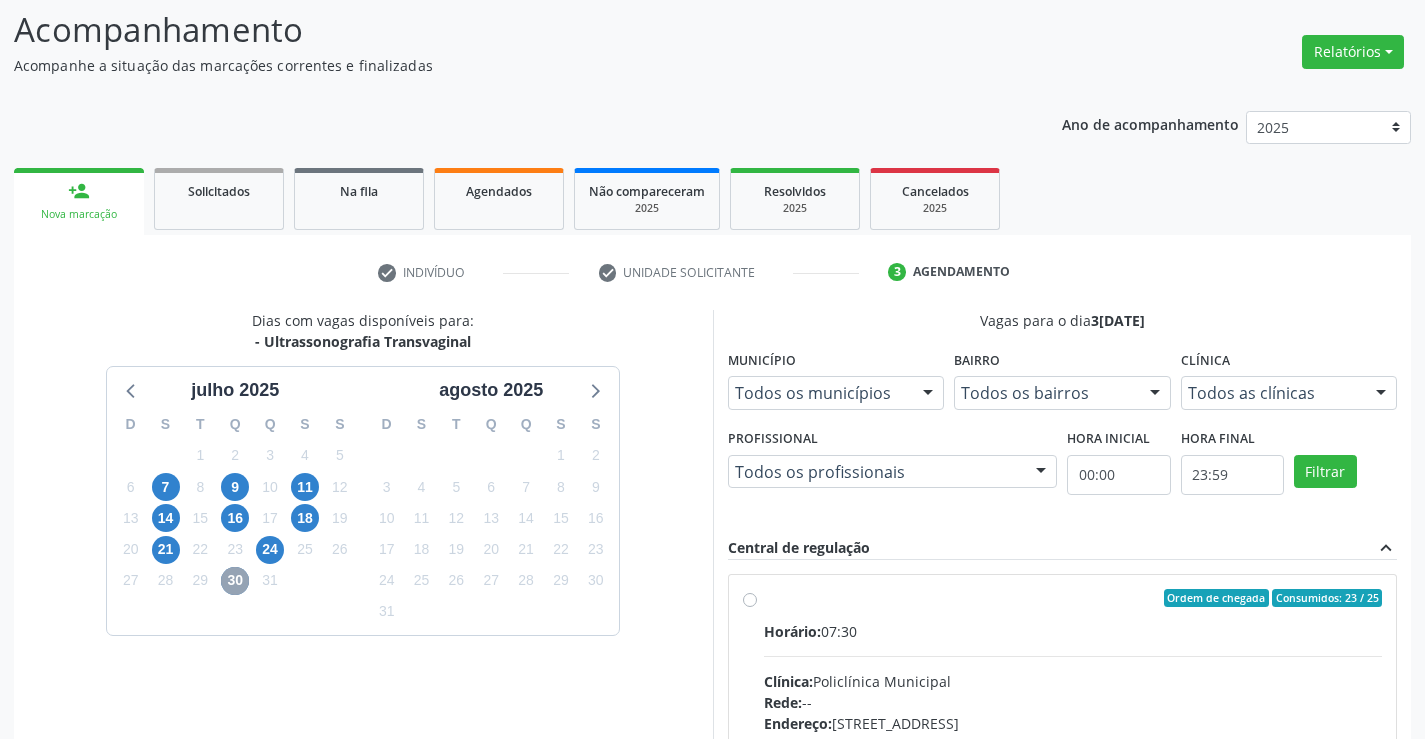 scroll, scrollTop: 456, scrollLeft: 0, axis: vertical 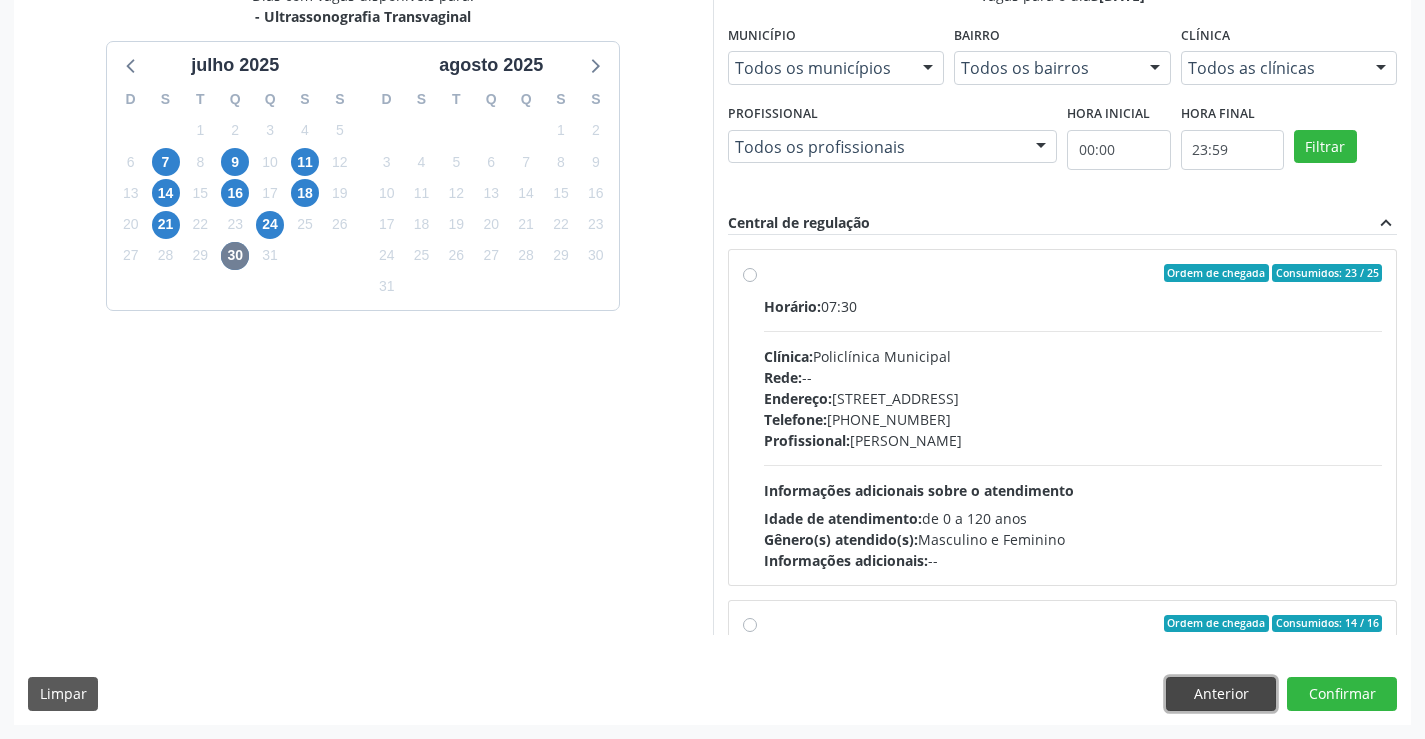 click on "Anterior" at bounding box center [1221, 694] 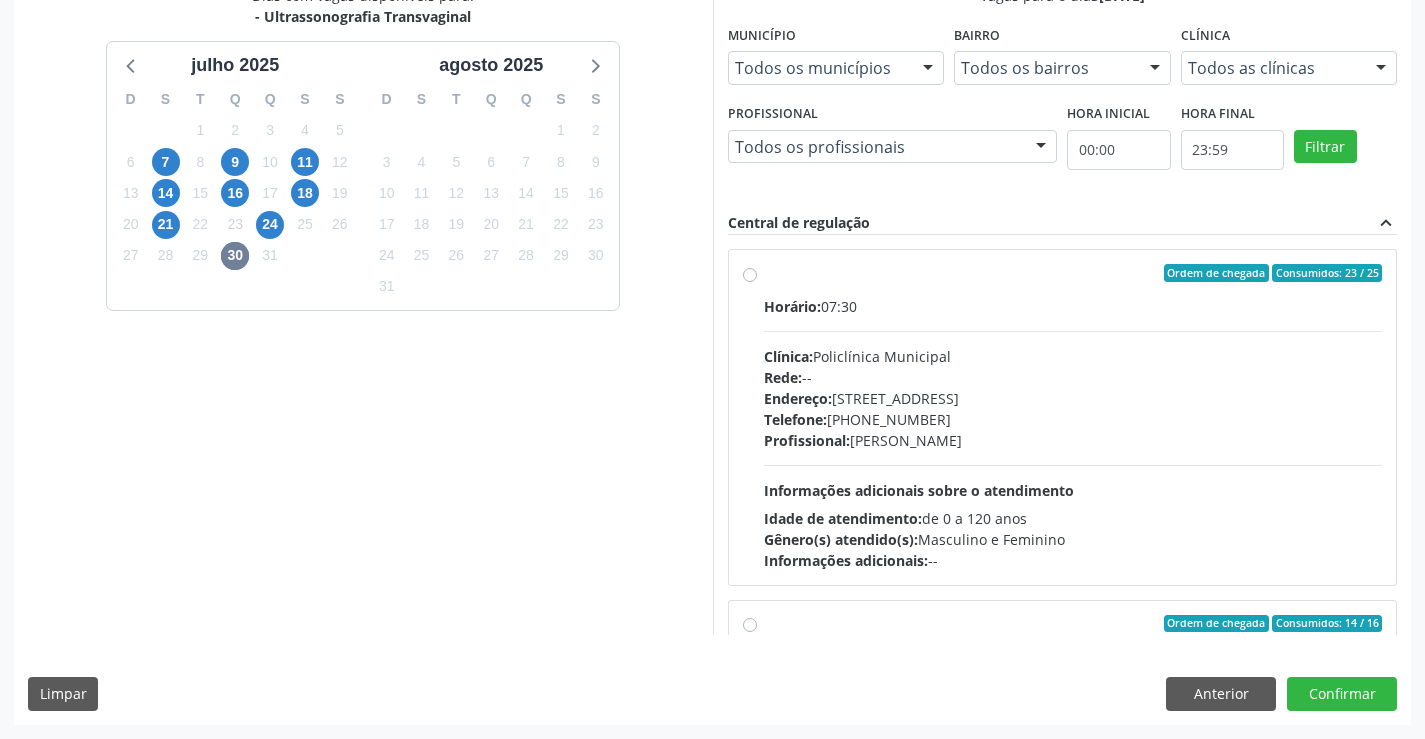 scroll, scrollTop: 167, scrollLeft: 0, axis: vertical 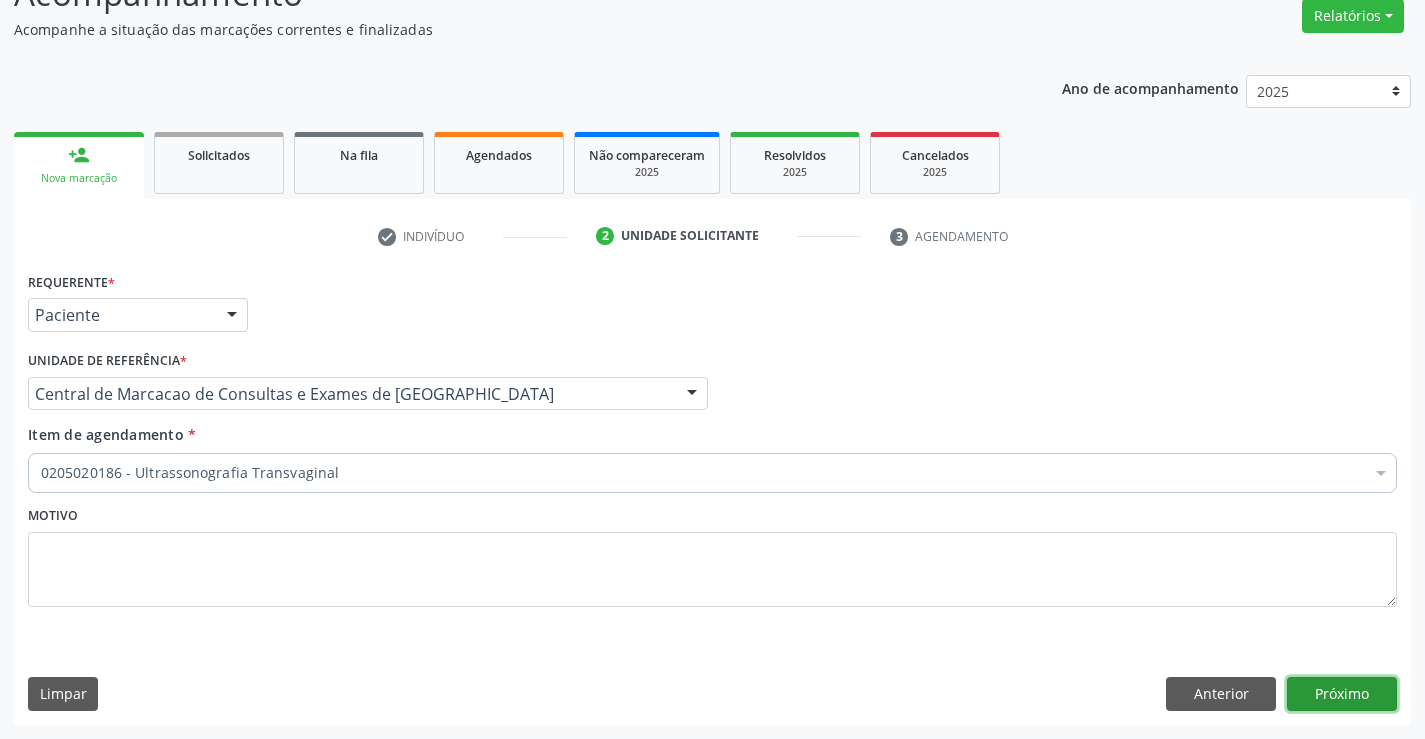 click on "Próximo" at bounding box center (1342, 694) 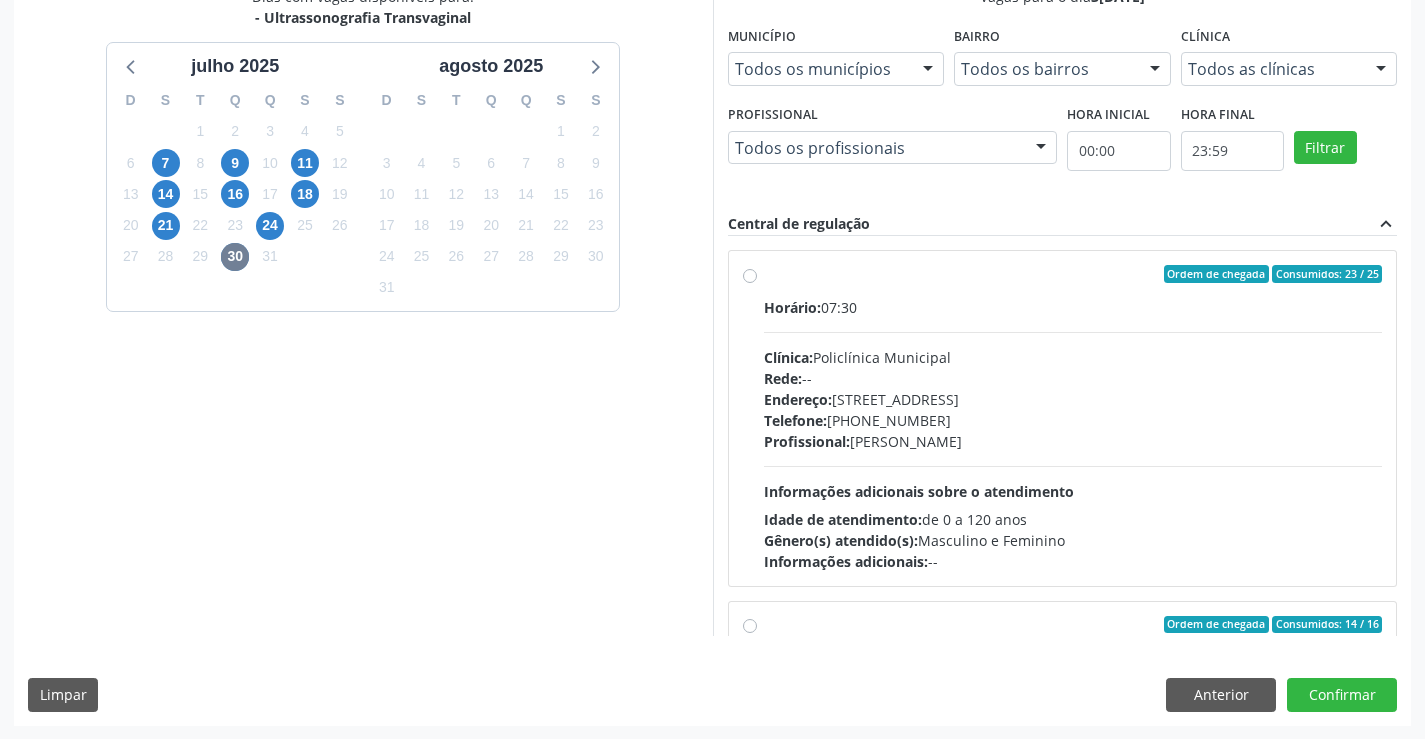 scroll, scrollTop: 456, scrollLeft: 0, axis: vertical 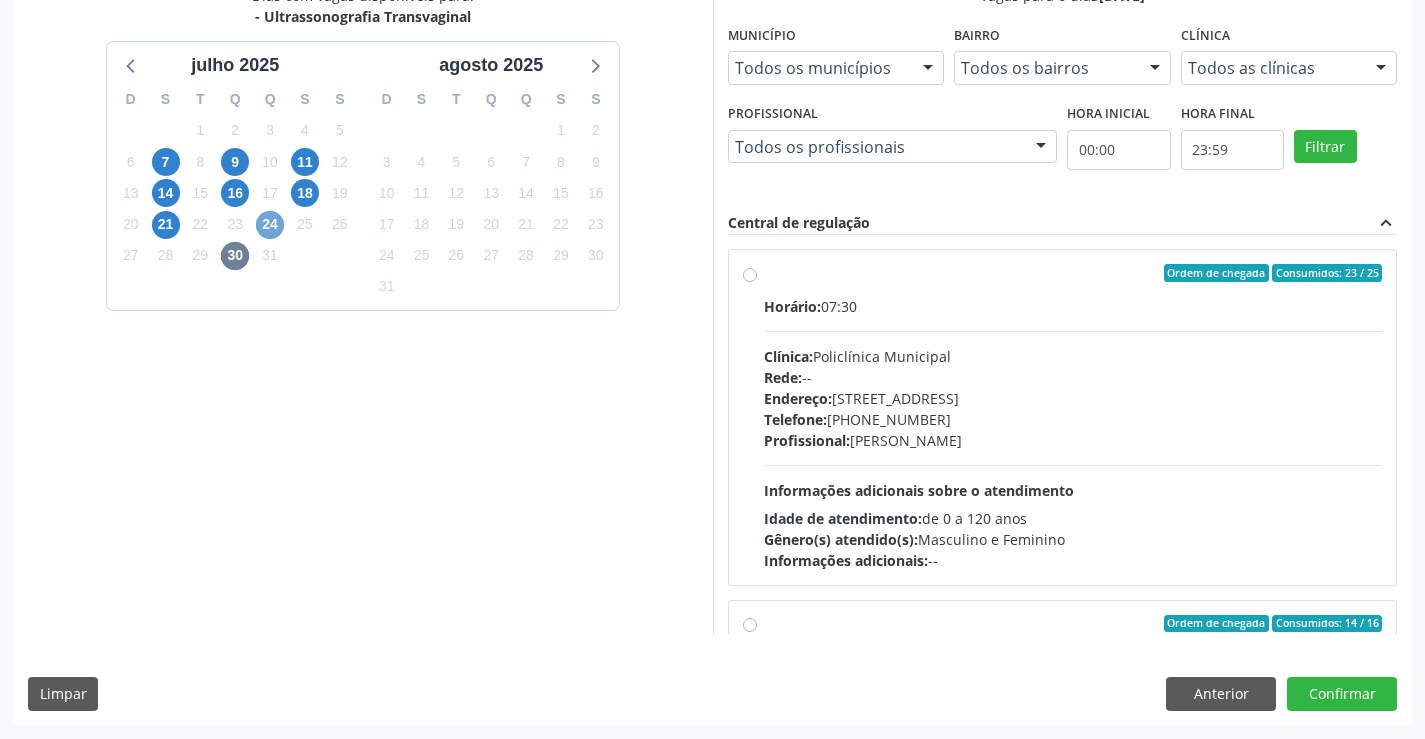 click on "24" at bounding box center [270, 225] 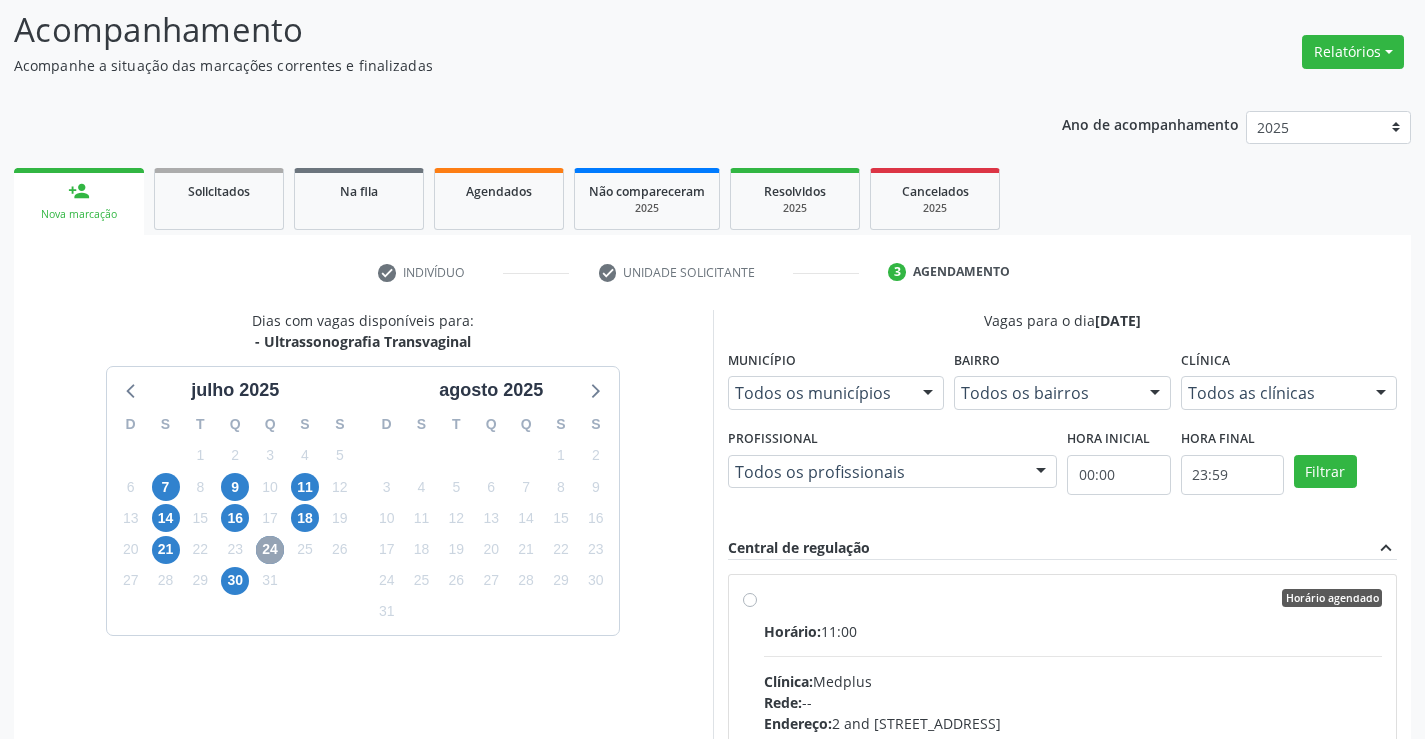 scroll, scrollTop: 456, scrollLeft: 0, axis: vertical 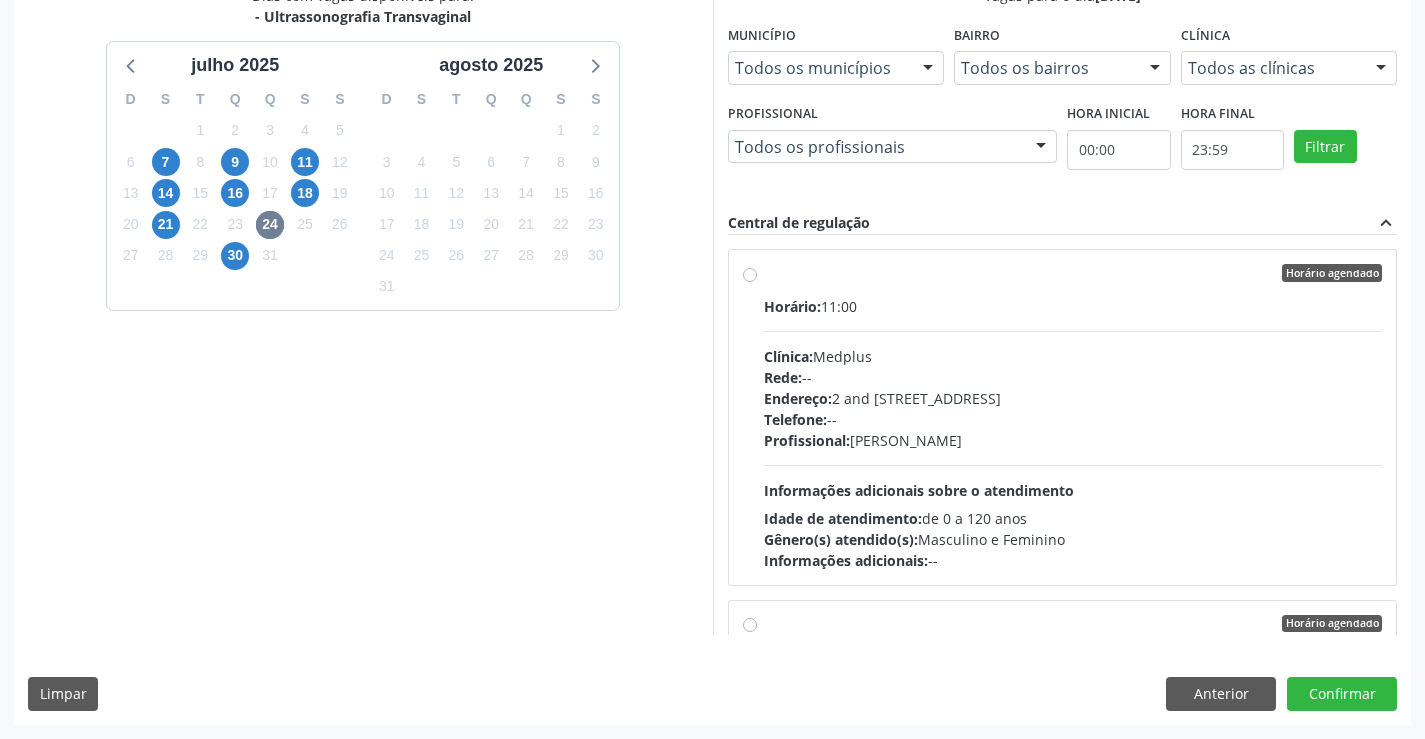 click on "Endereço:   2 and [STREET_ADDRESS]" at bounding box center (1073, 398) 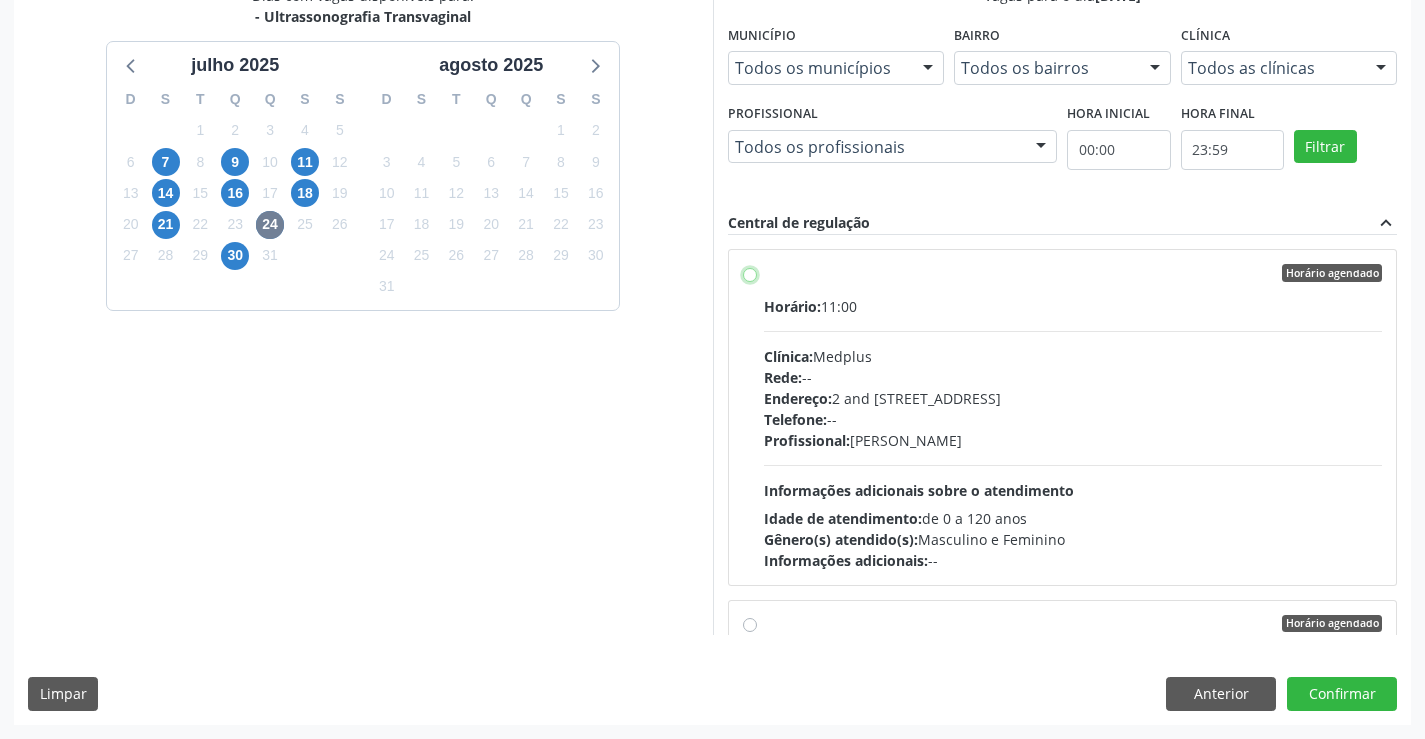 click on "Horário agendado
Horário:   11:00
Clínica:  Medplus
Rede:
--
Endereço:   2 and S 204 Ed Emp B, nº 35, Centro, Campo Formoso - BA
Telefone:   --
Profissional:
Lanna Peralva Miranda Rocha
Informações adicionais sobre o atendimento
Idade de atendimento:
de 0 a 120 anos
Gênero(s) atendido(s):
Masculino e Feminino
Informações adicionais:
--" at bounding box center [750, 273] 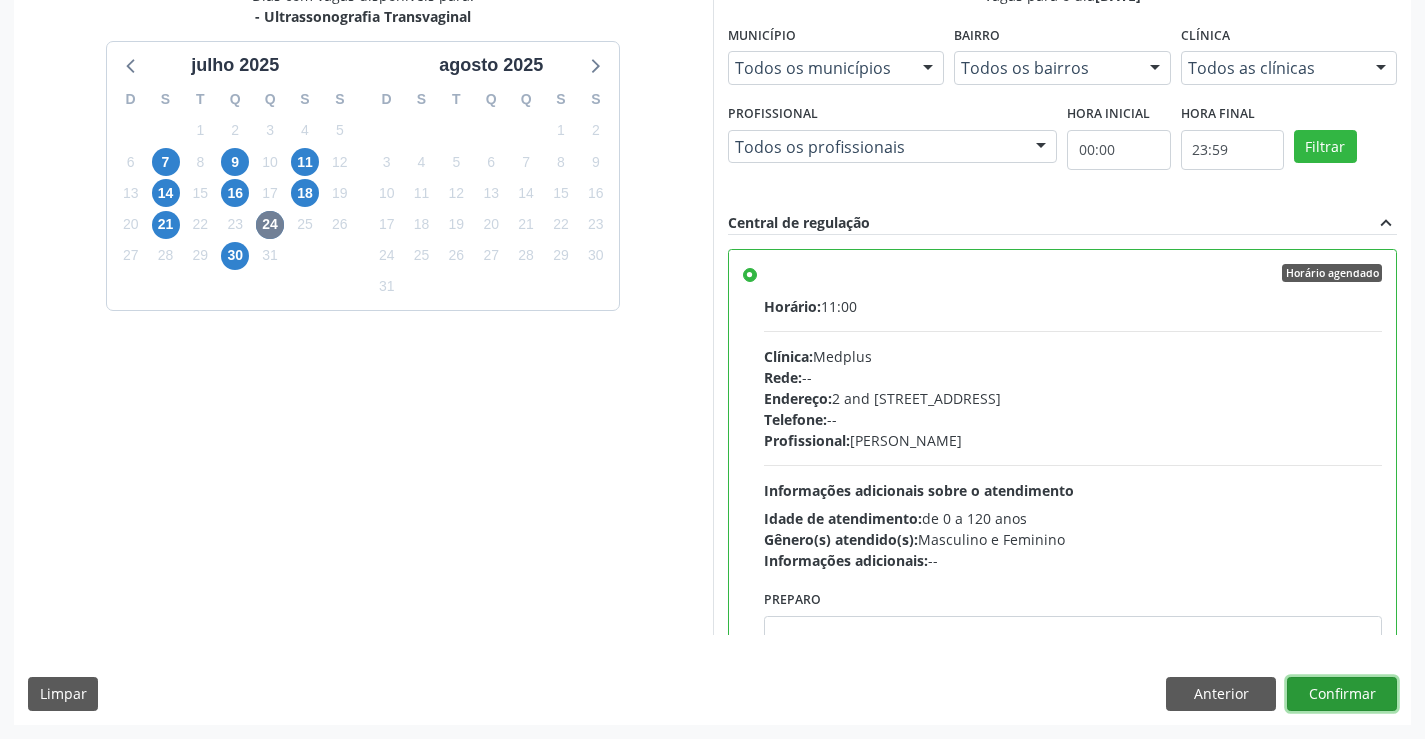 click on "Confirmar" at bounding box center (1342, 694) 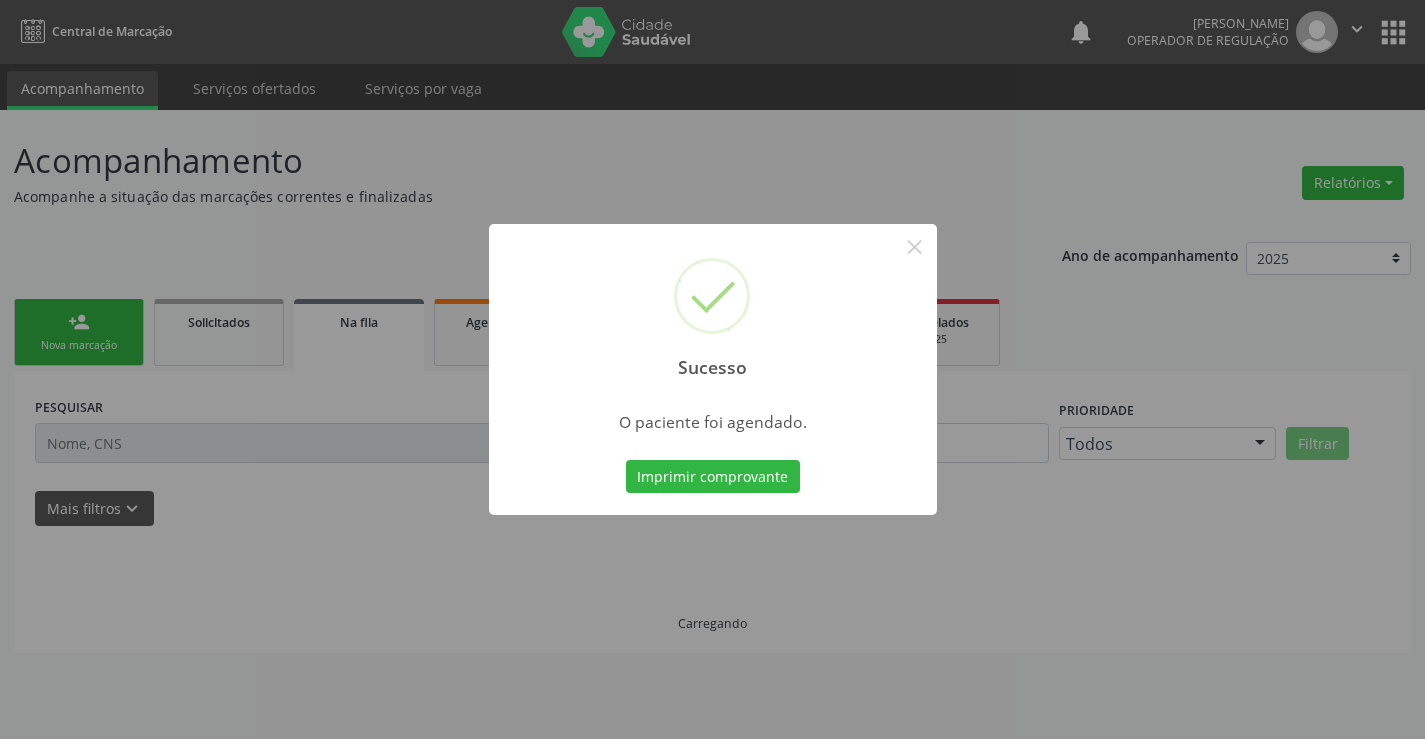 scroll, scrollTop: 0, scrollLeft: 0, axis: both 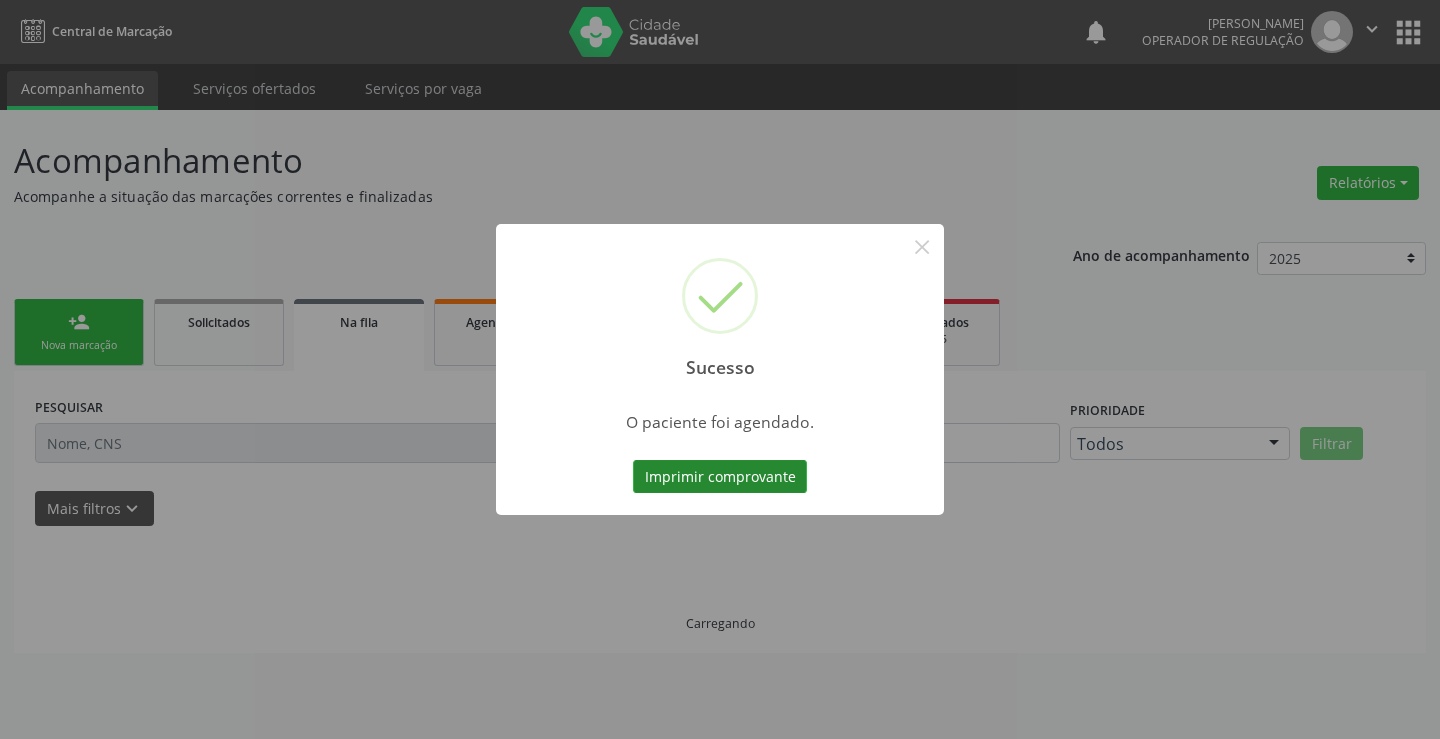 click on "Imprimir comprovante" at bounding box center (720, 477) 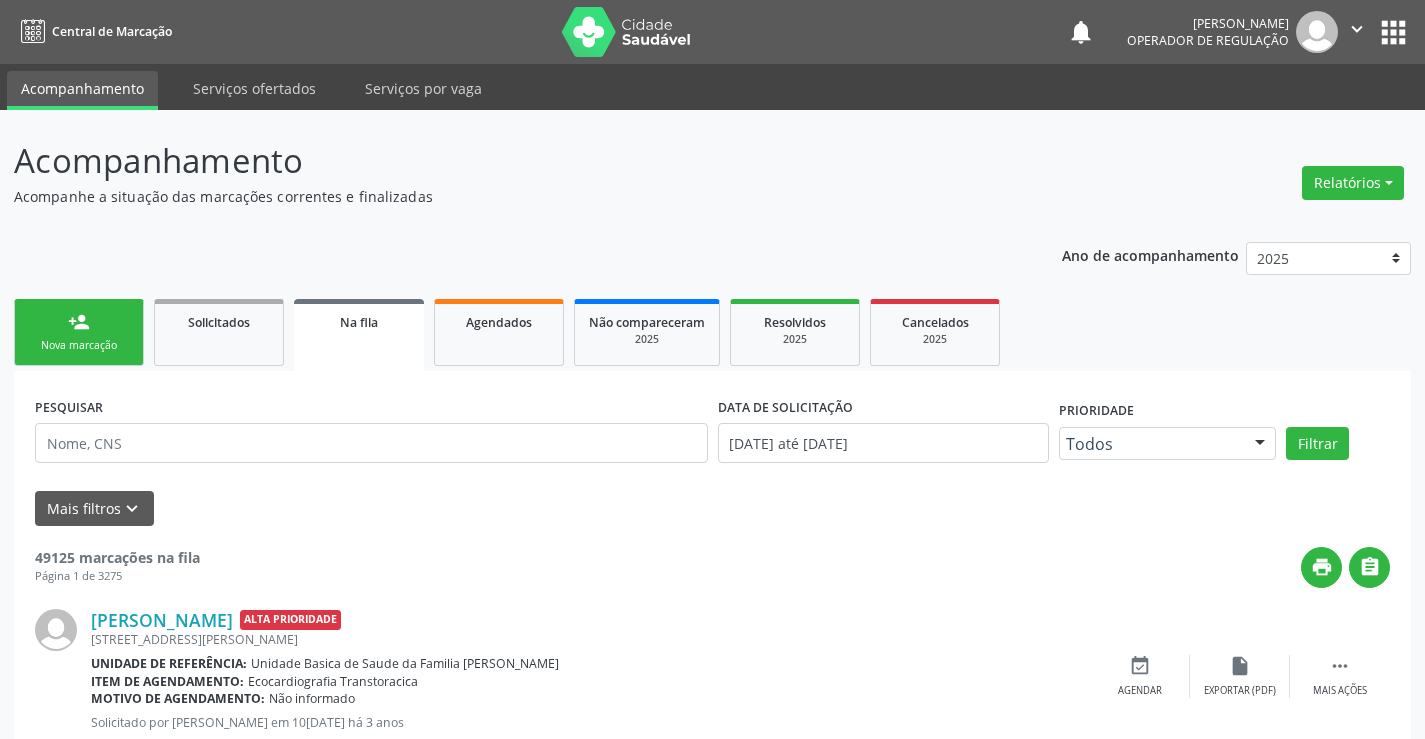 click on "person_add
Nova marcação" at bounding box center (79, 332) 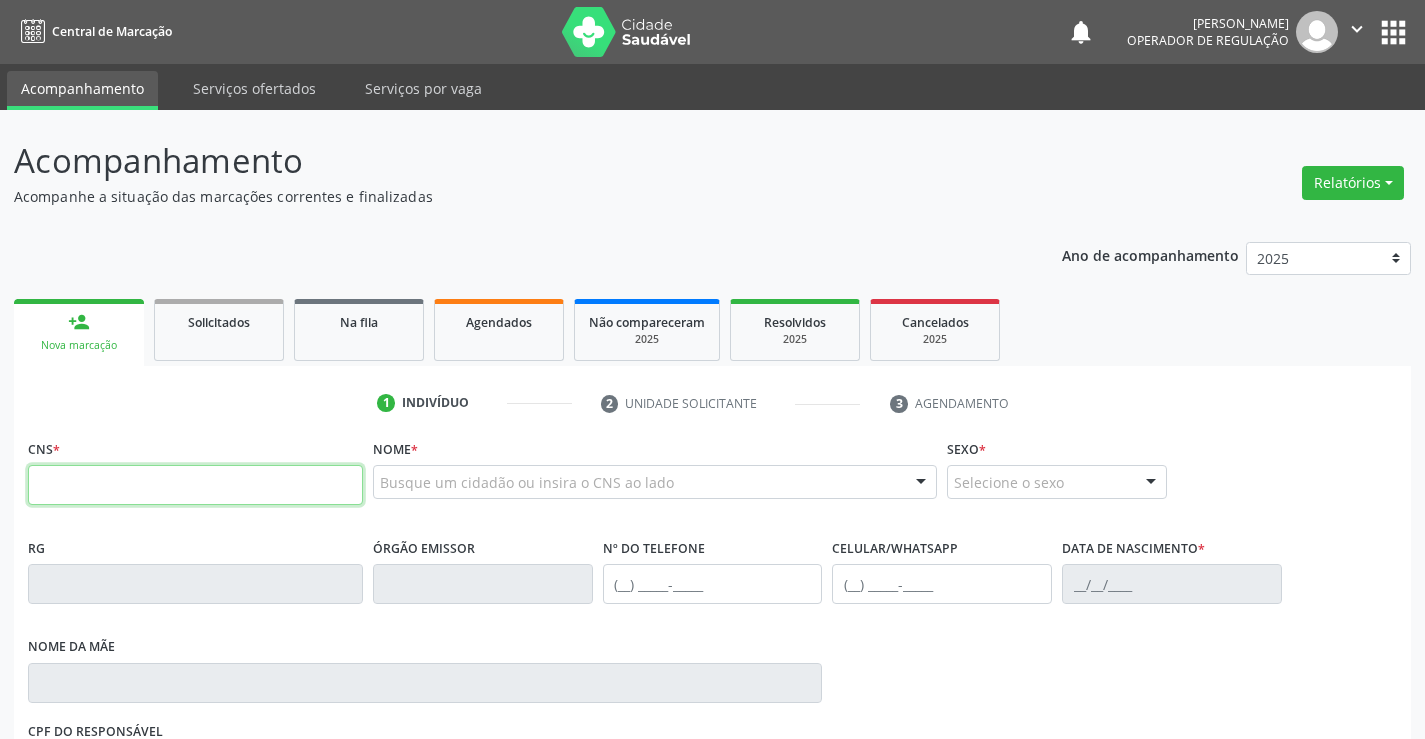click at bounding box center (195, 485) 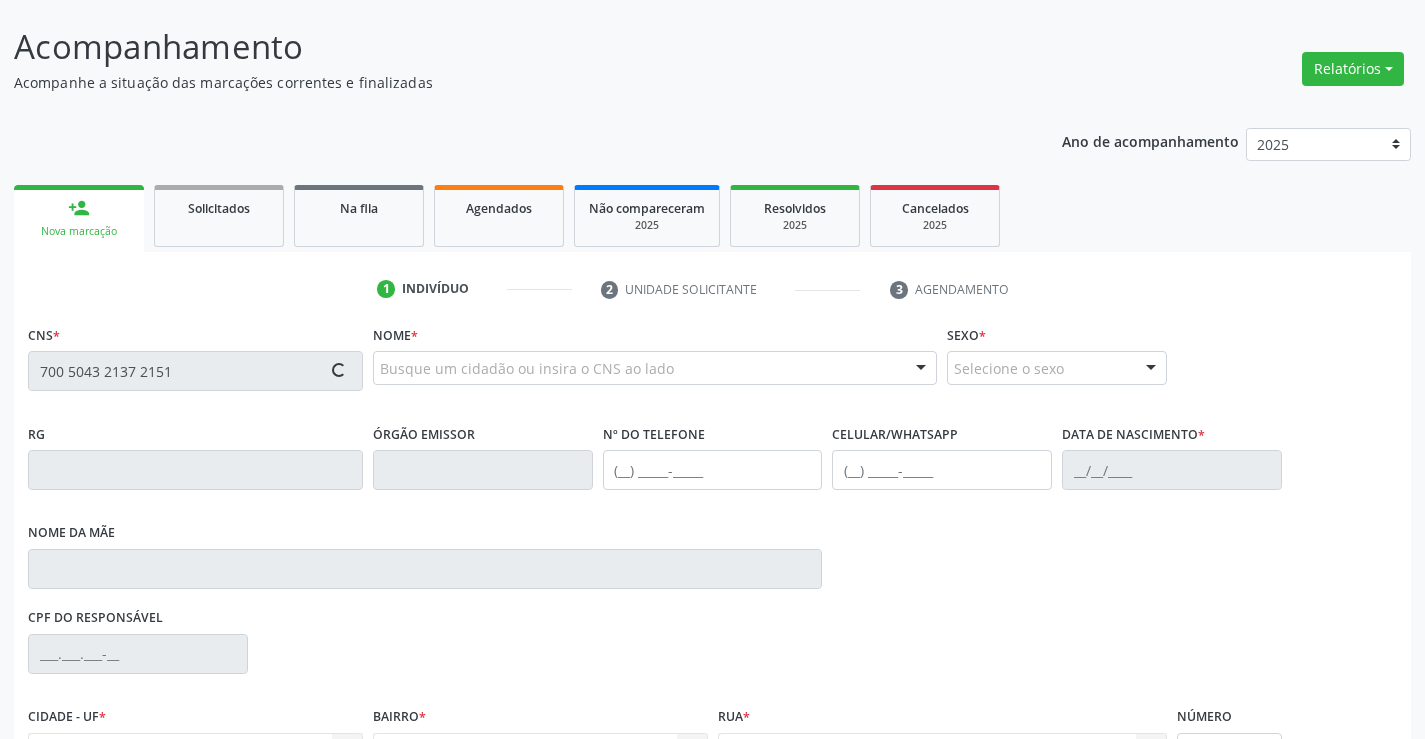 scroll, scrollTop: 331, scrollLeft: 0, axis: vertical 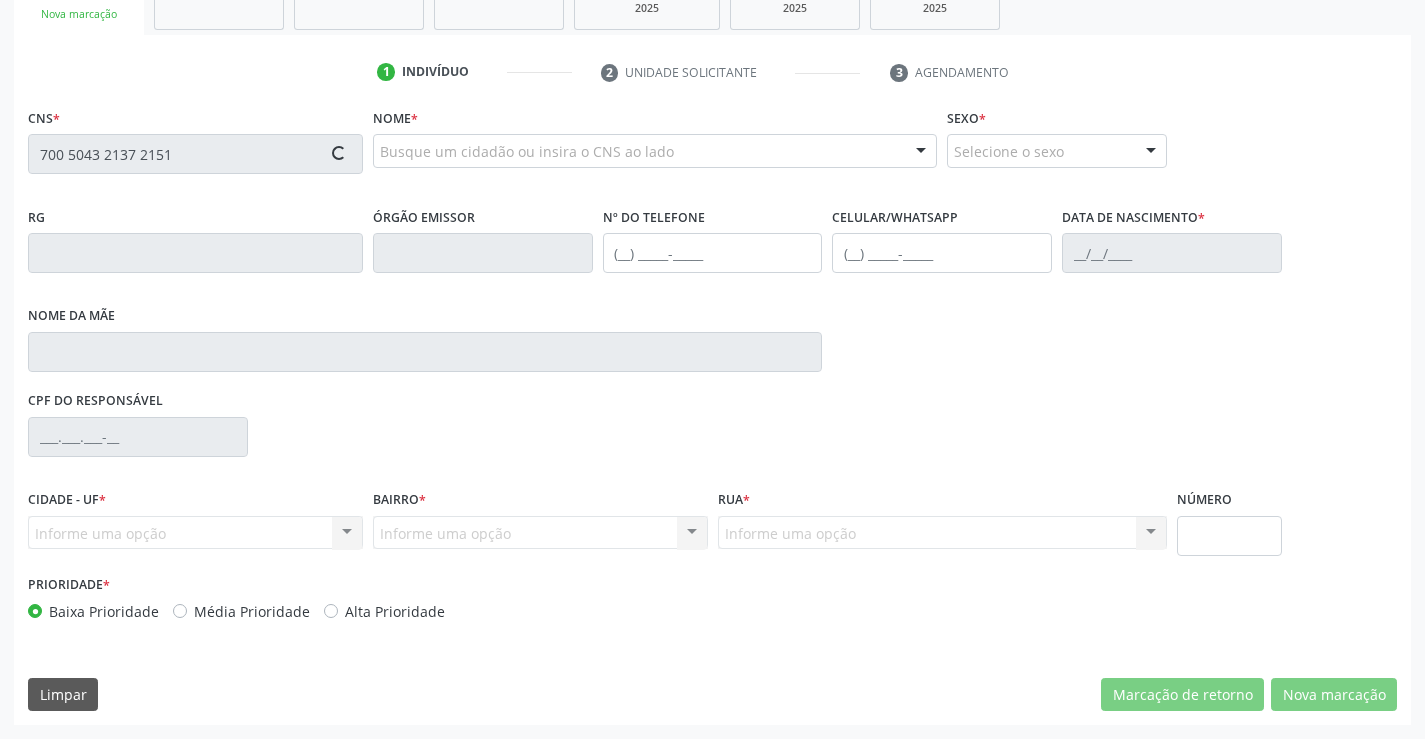 type on "700 5043 2137 2151" 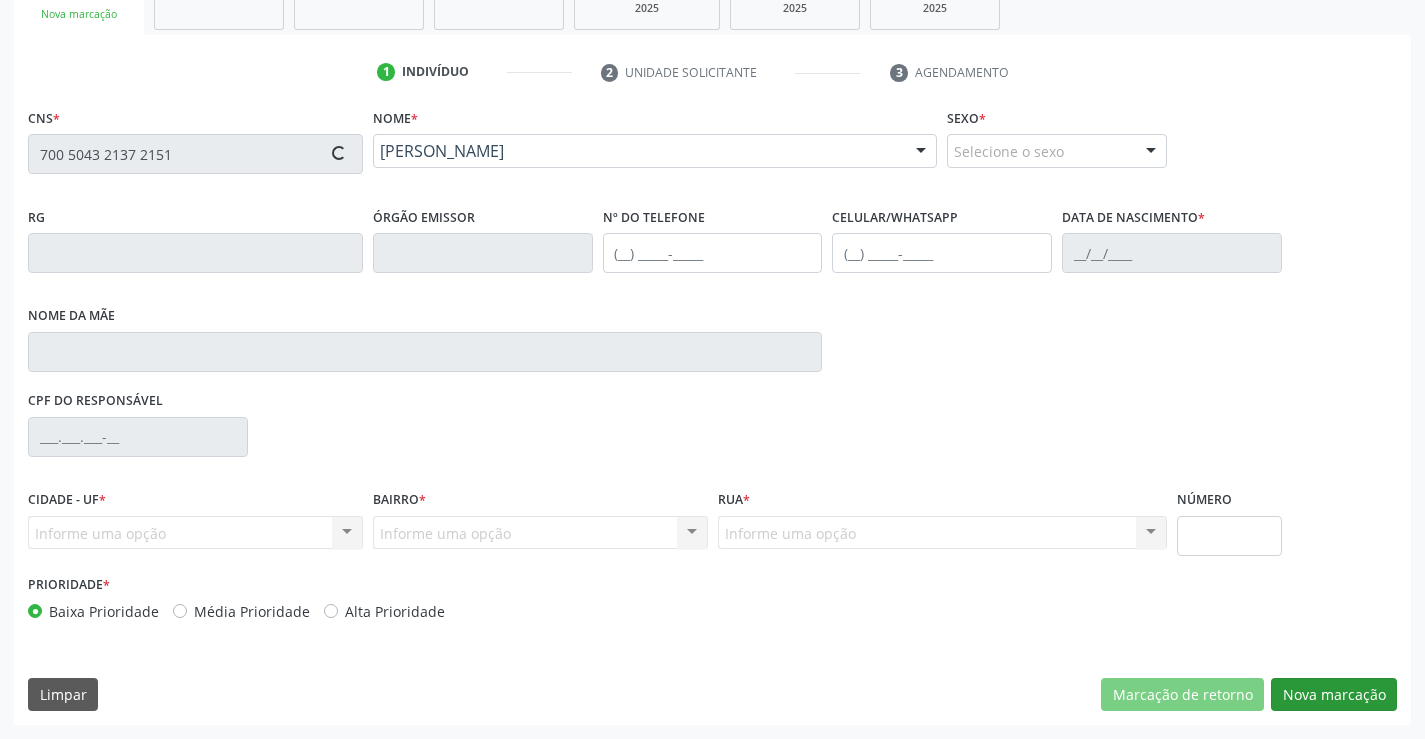 type on "0113706618" 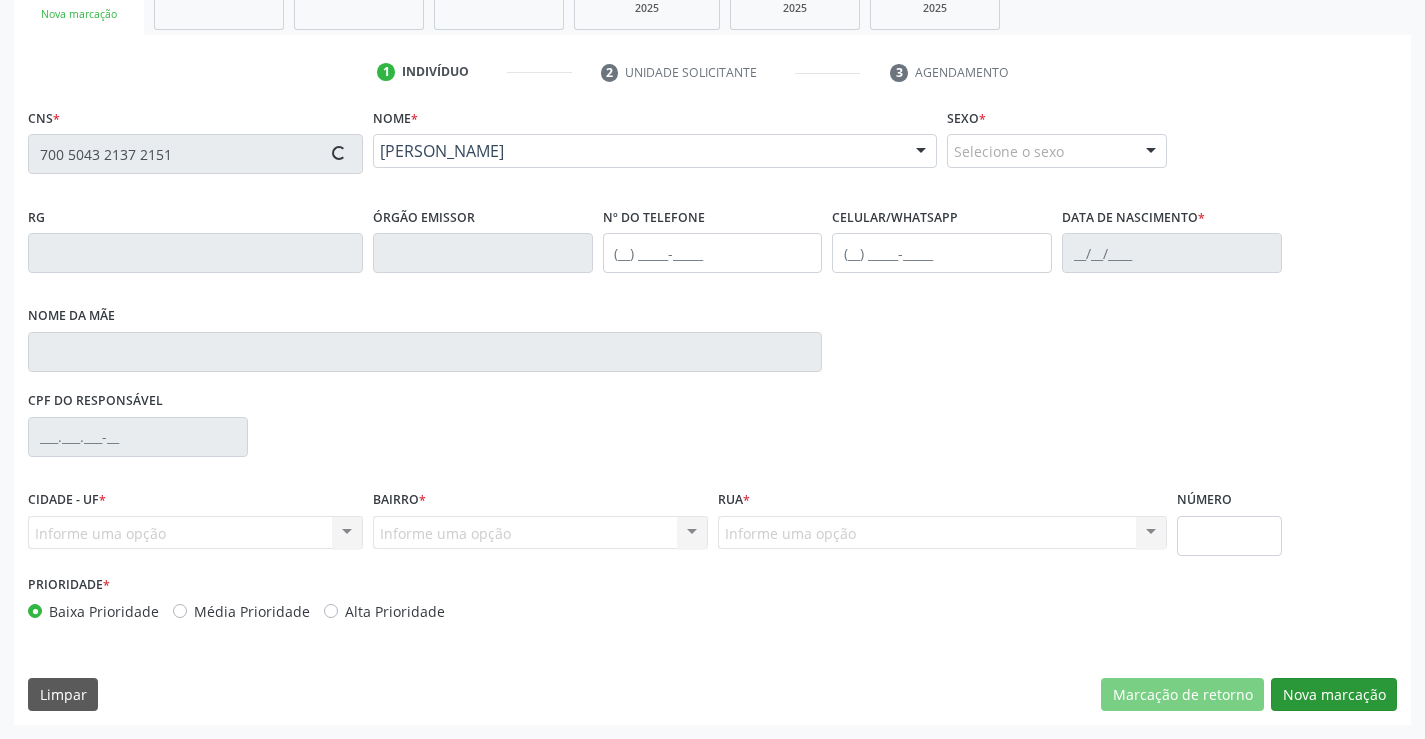 type on "31[DATE]" 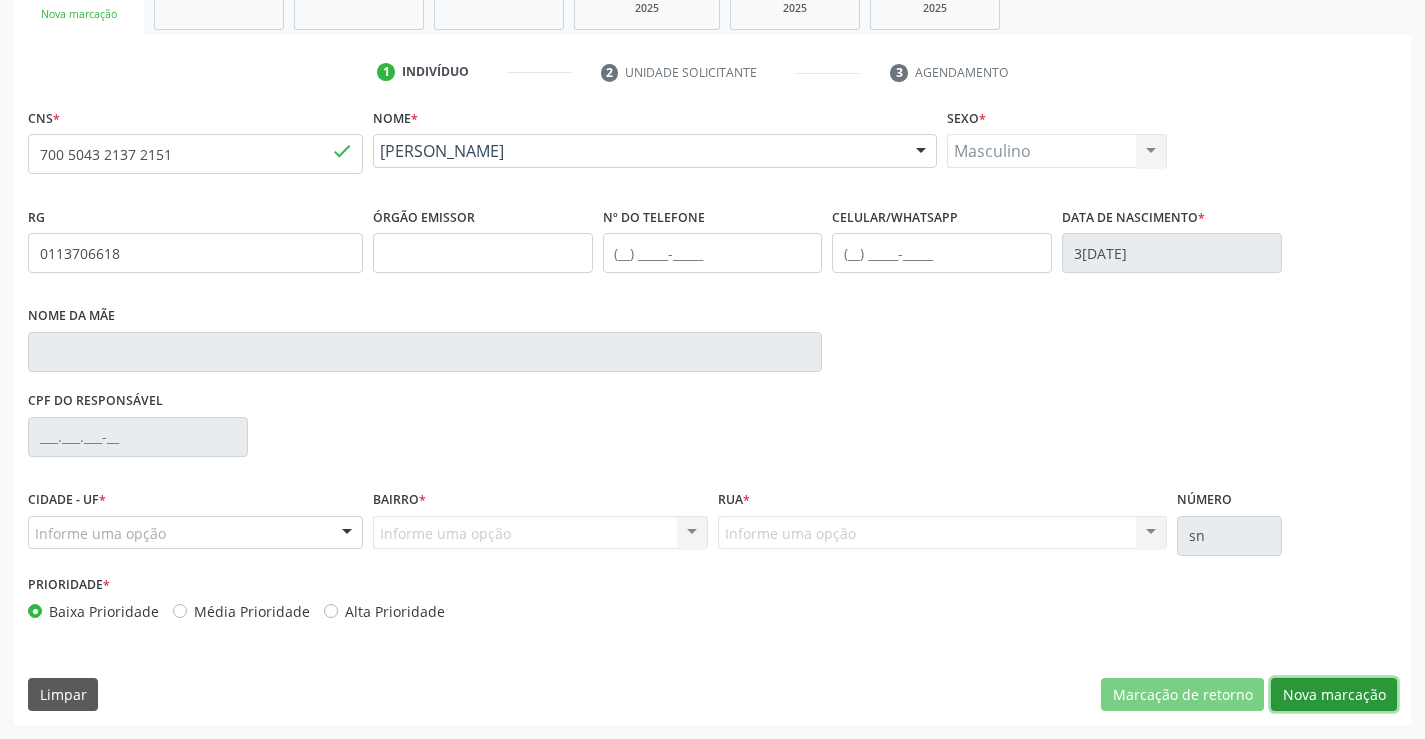 click on "Nova marcação" at bounding box center [1334, 695] 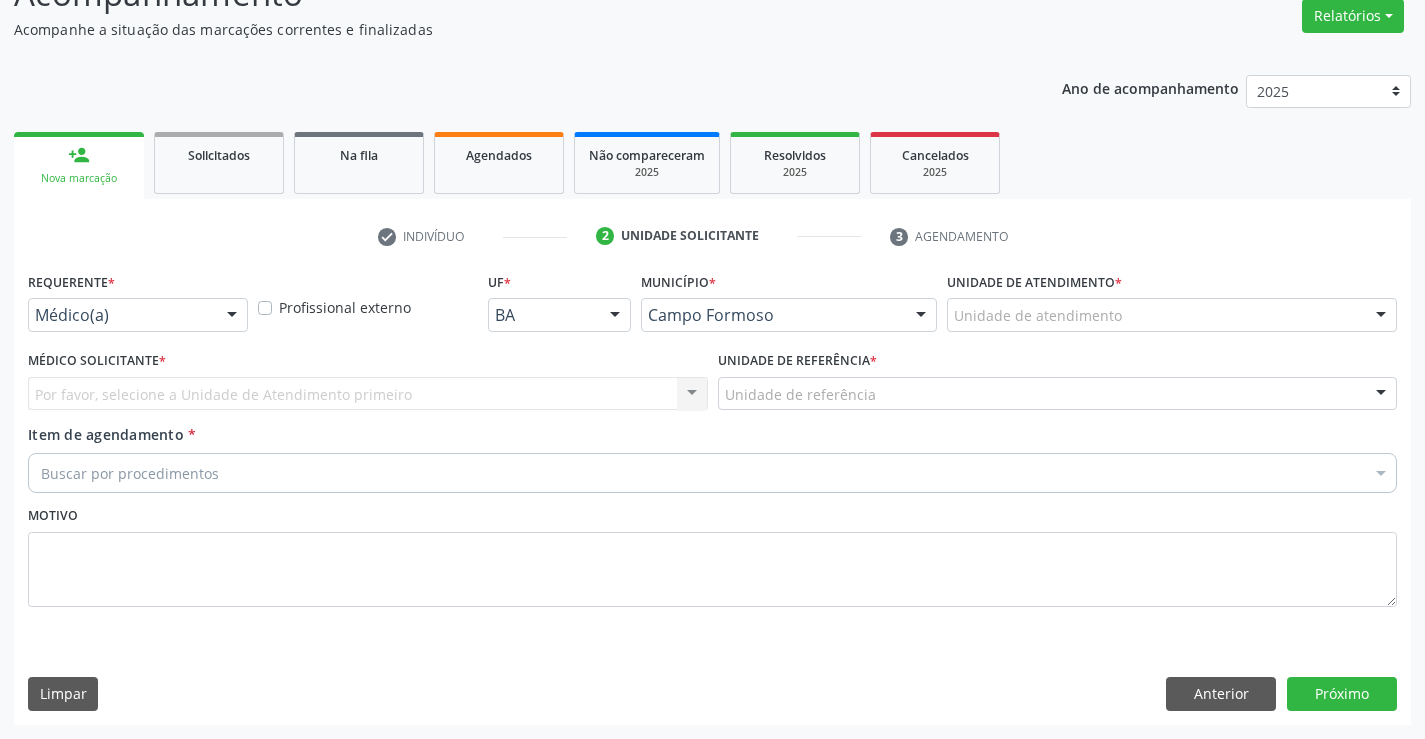 scroll, scrollTop: 167, scrollLeft: 0, axis: vertical 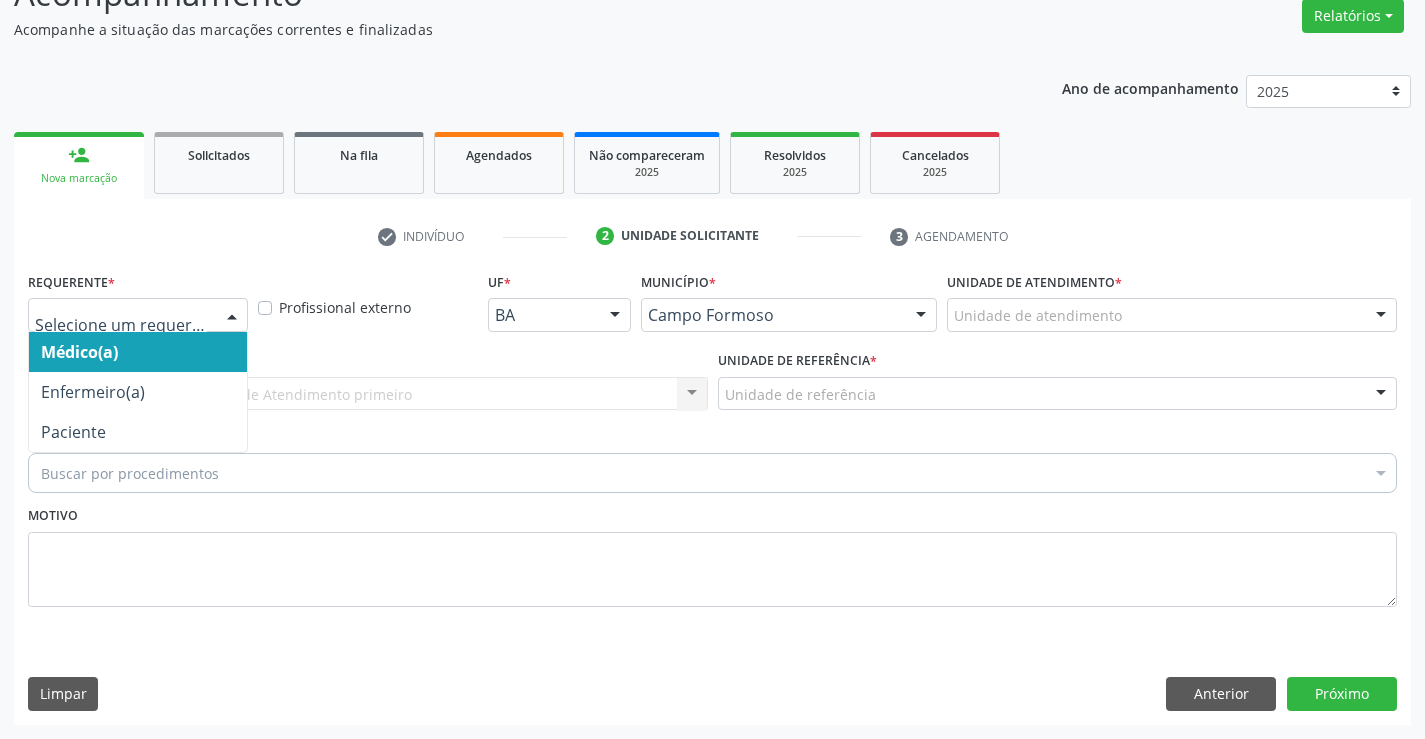 click at bounding box center (138, 315) 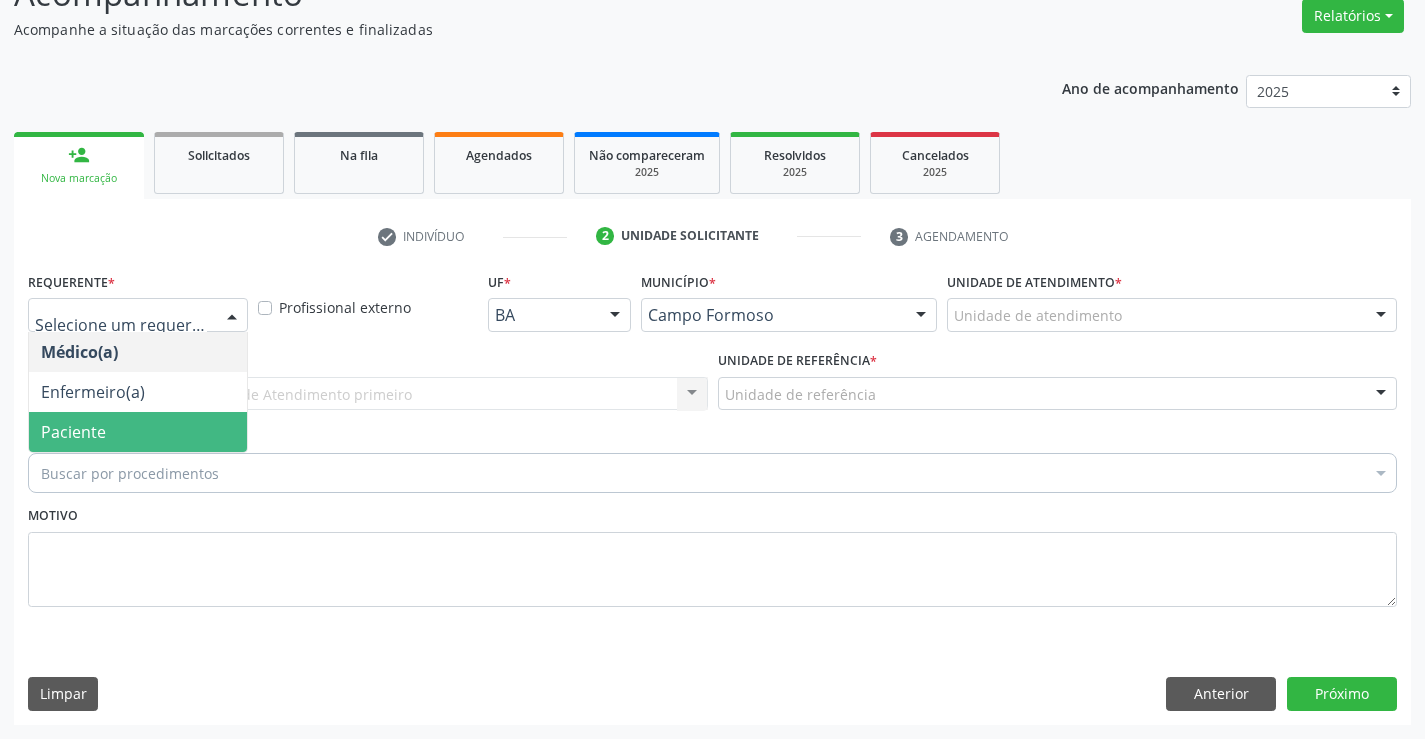 click on "Paciente" at bounding box center [138, 432] 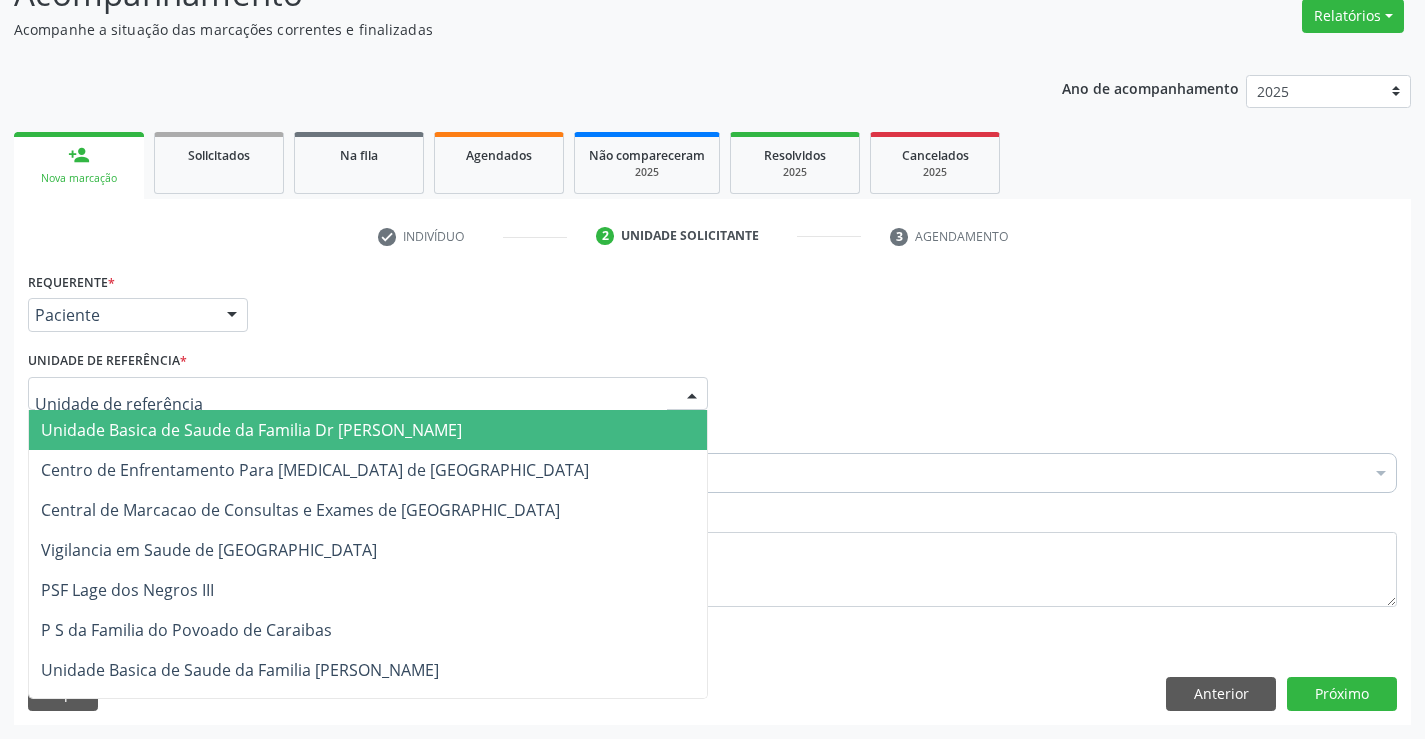 click at bounding box center [368, 394] 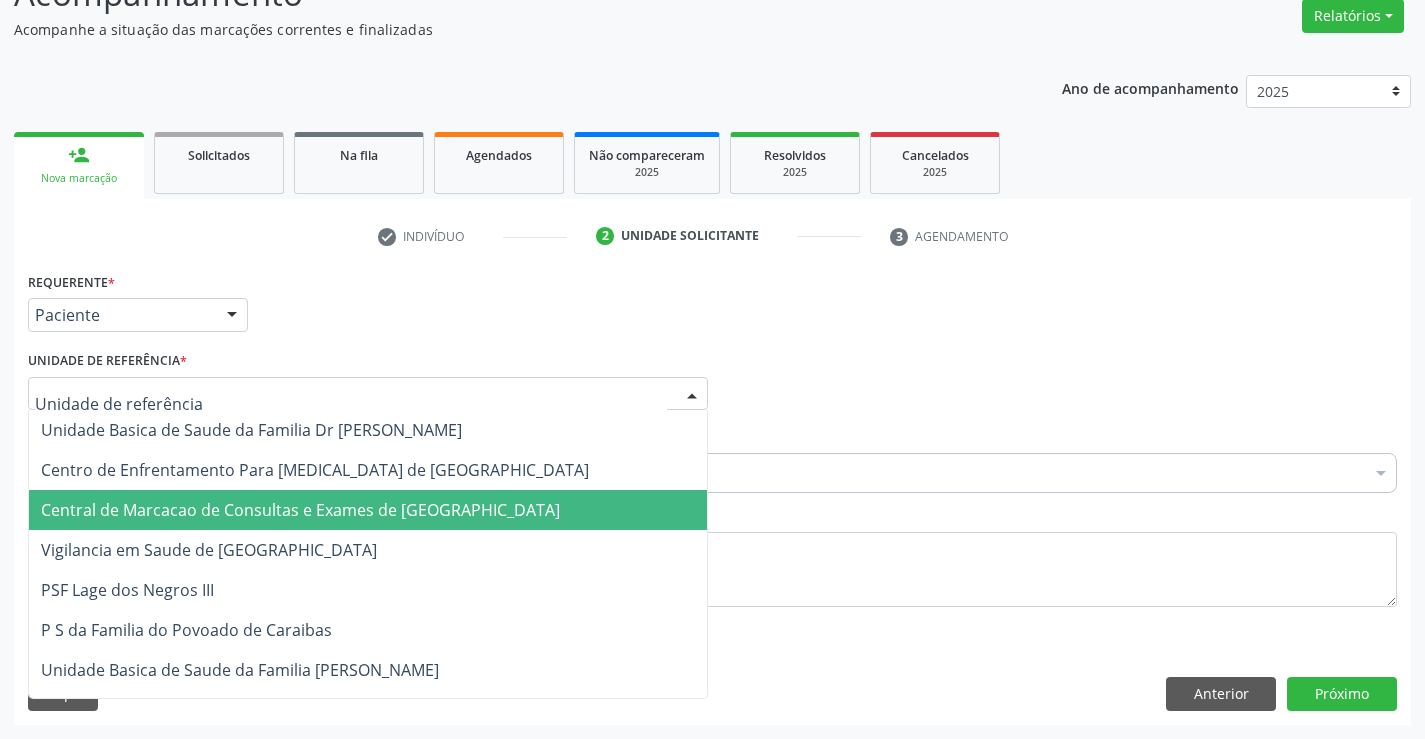 click on "Central de Marcacao de Consultas e Exames de [GEOGRAPHIC_DATA]" at bounding box center (368, 510) 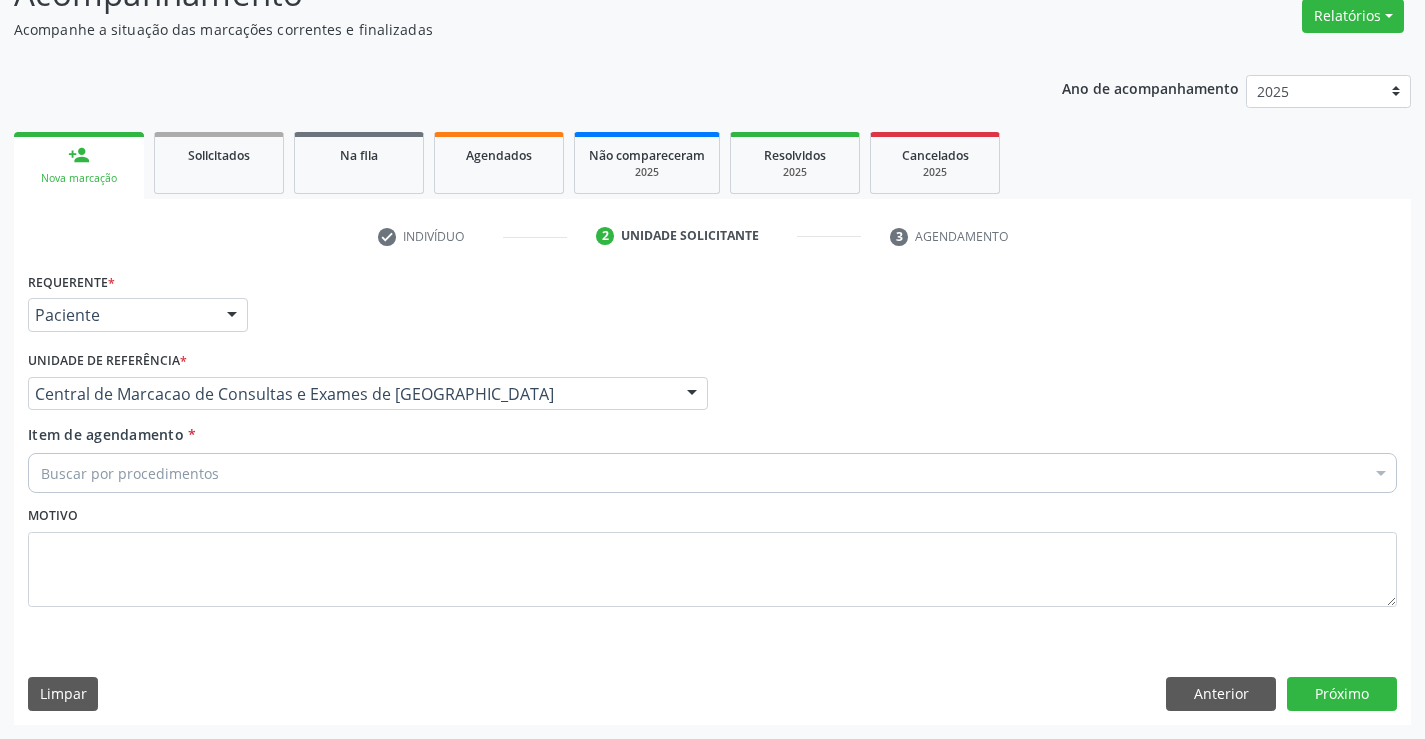 click on "Buscar por procedimentos" at bounding box center (712, 473) 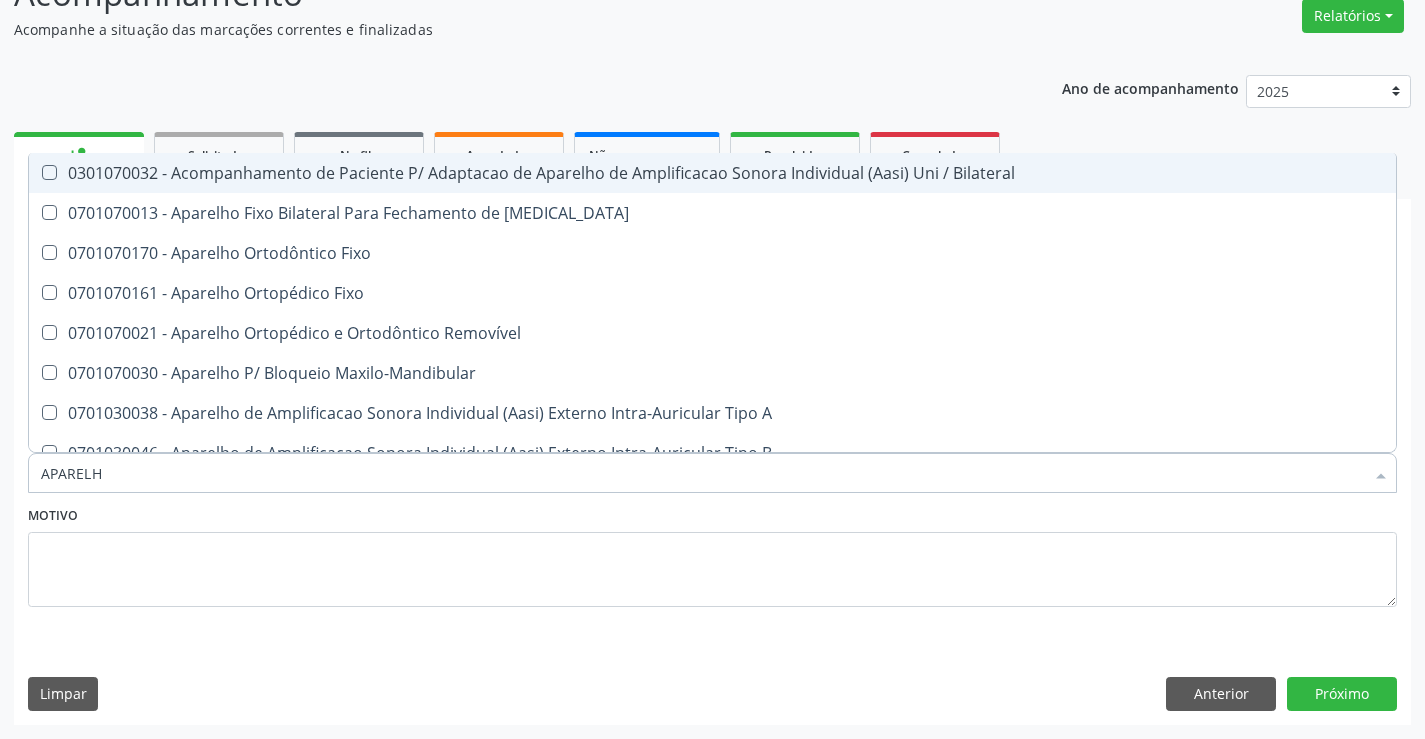 type on "APARELHO" 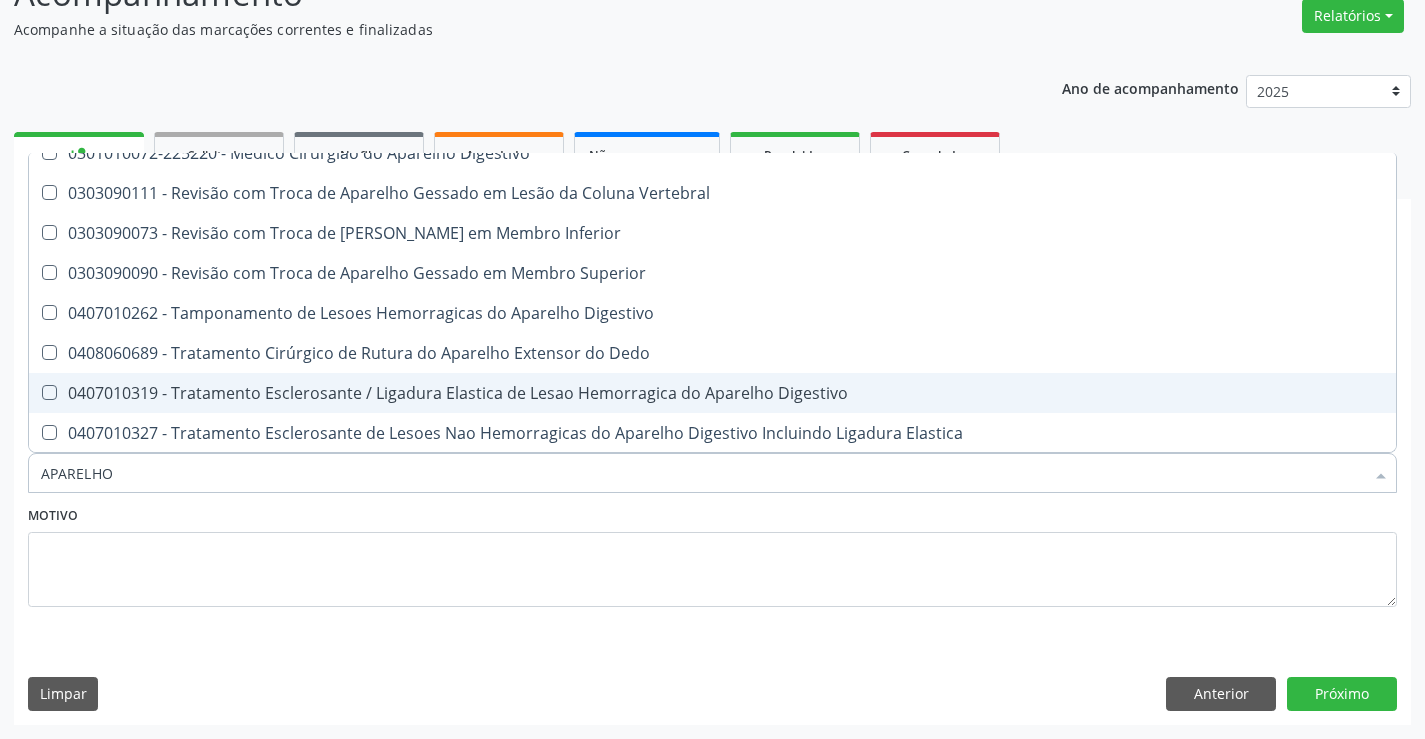 scroll, scrollTop: 1221, scrollLeft: 0, axis: vertical 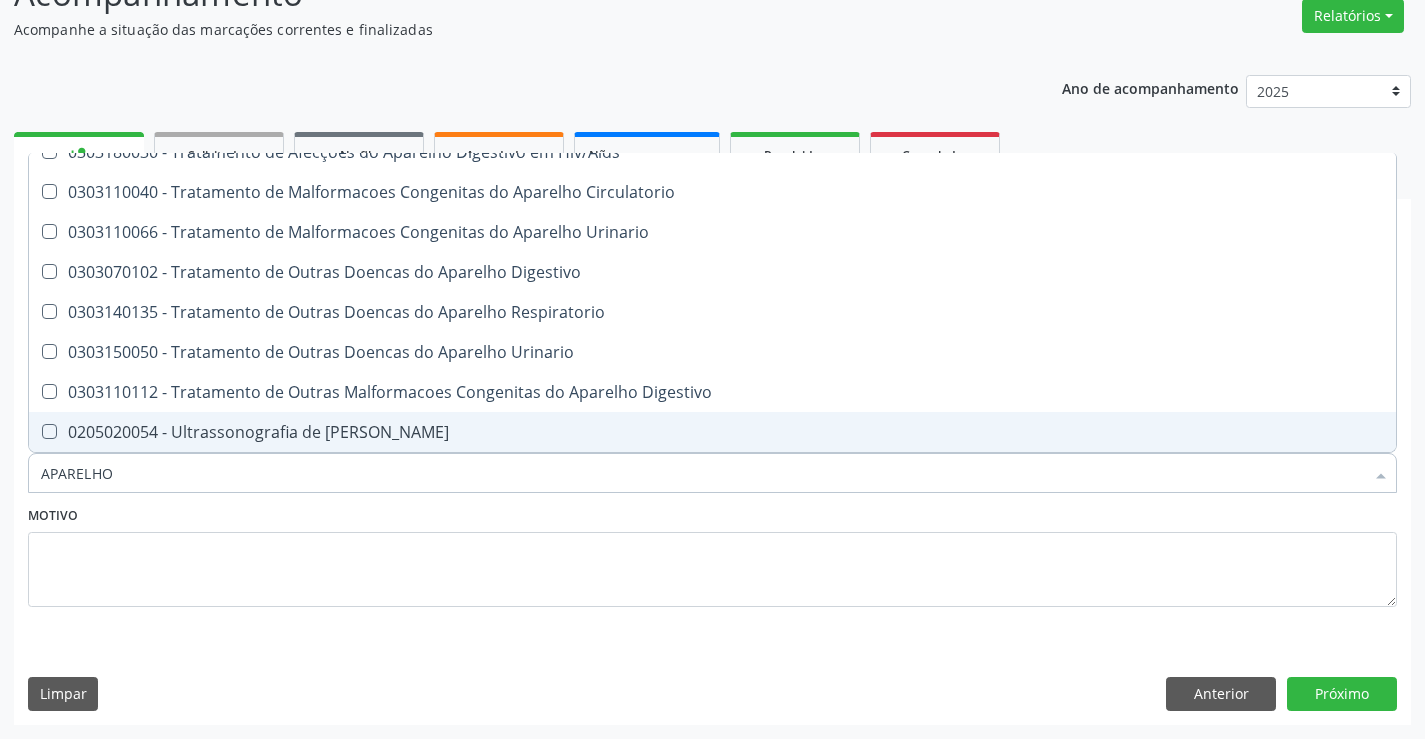 click on "0205020054 - Ultrassonografia de [PERSON_NAME]" at bounding box center (712, 432) 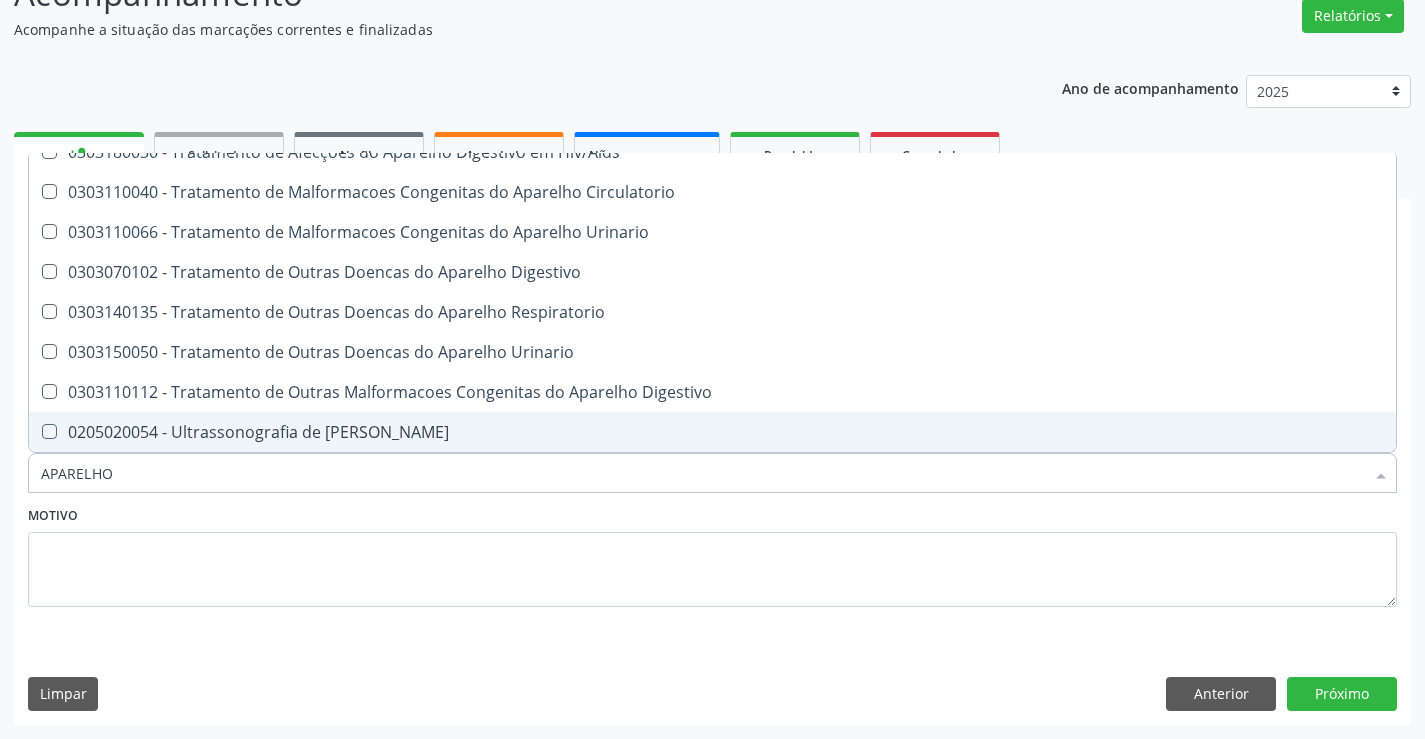 checkbox on "true" 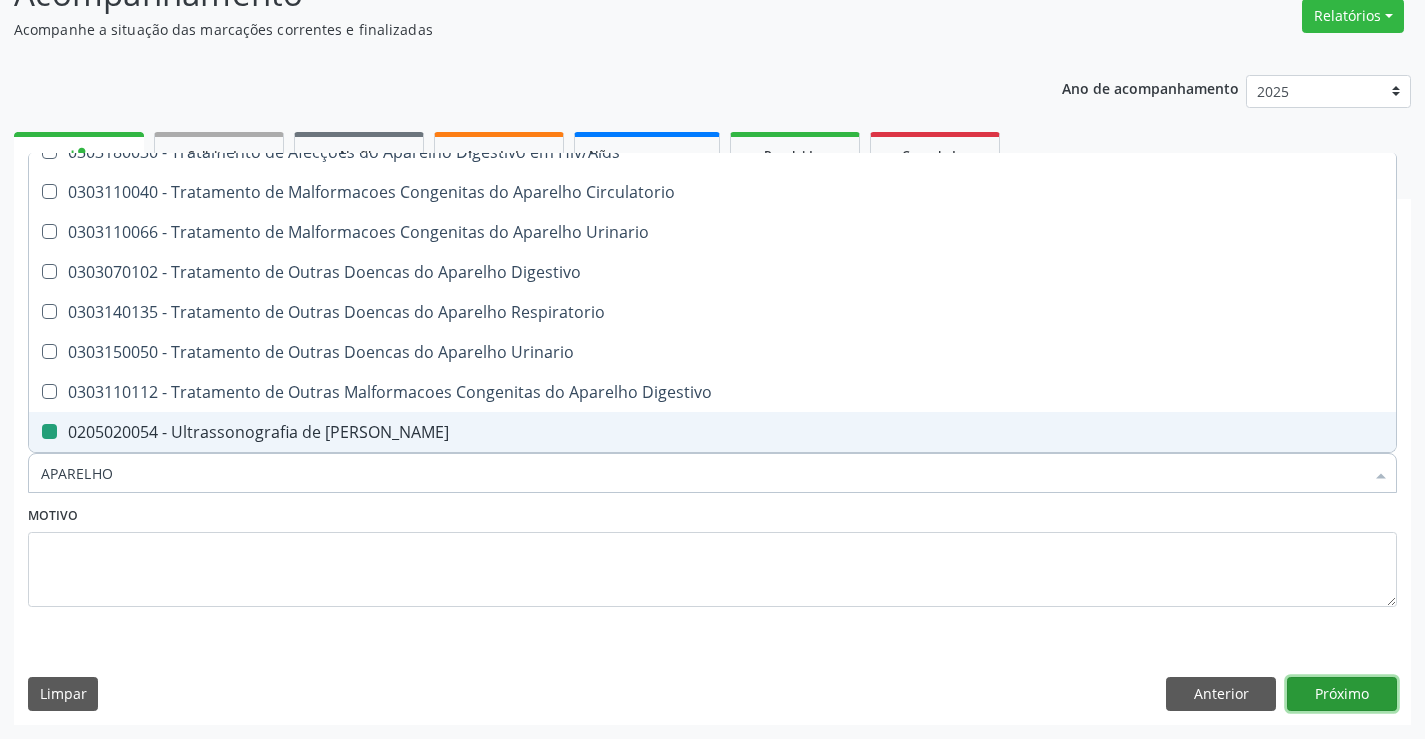 click on "Próximo" at bounding box center (1342, 694) 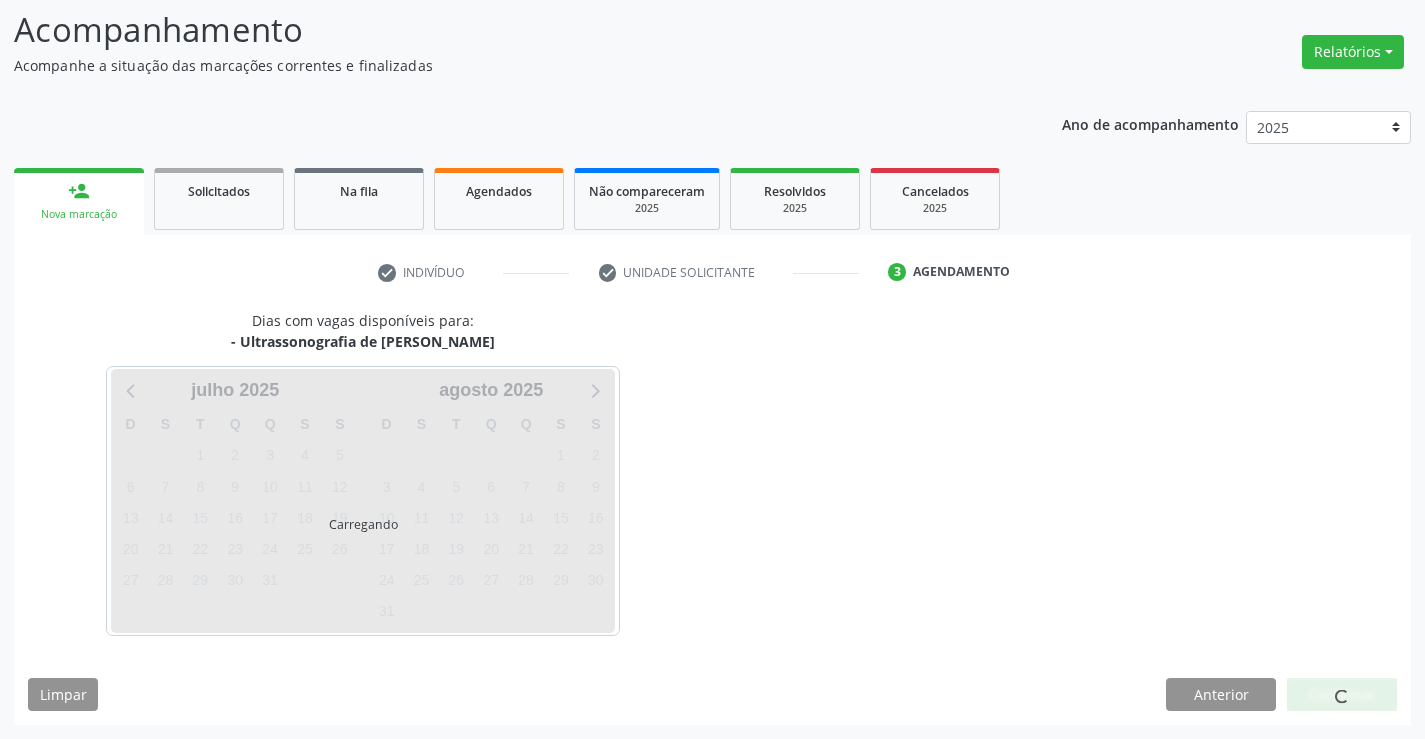 scroll, scrollTop: 131, scrollLeft: 0, axis: vertical 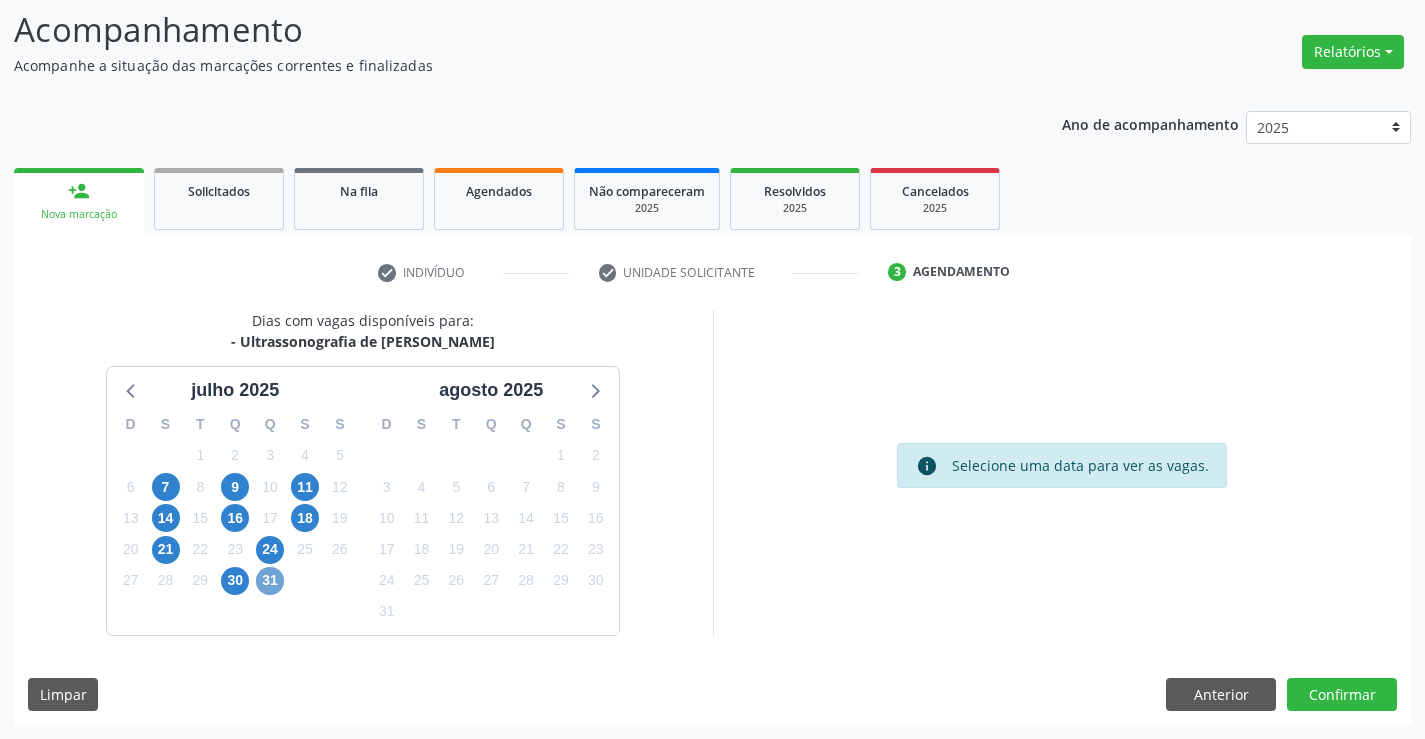 click on "31" at bounding box center [270, 581] 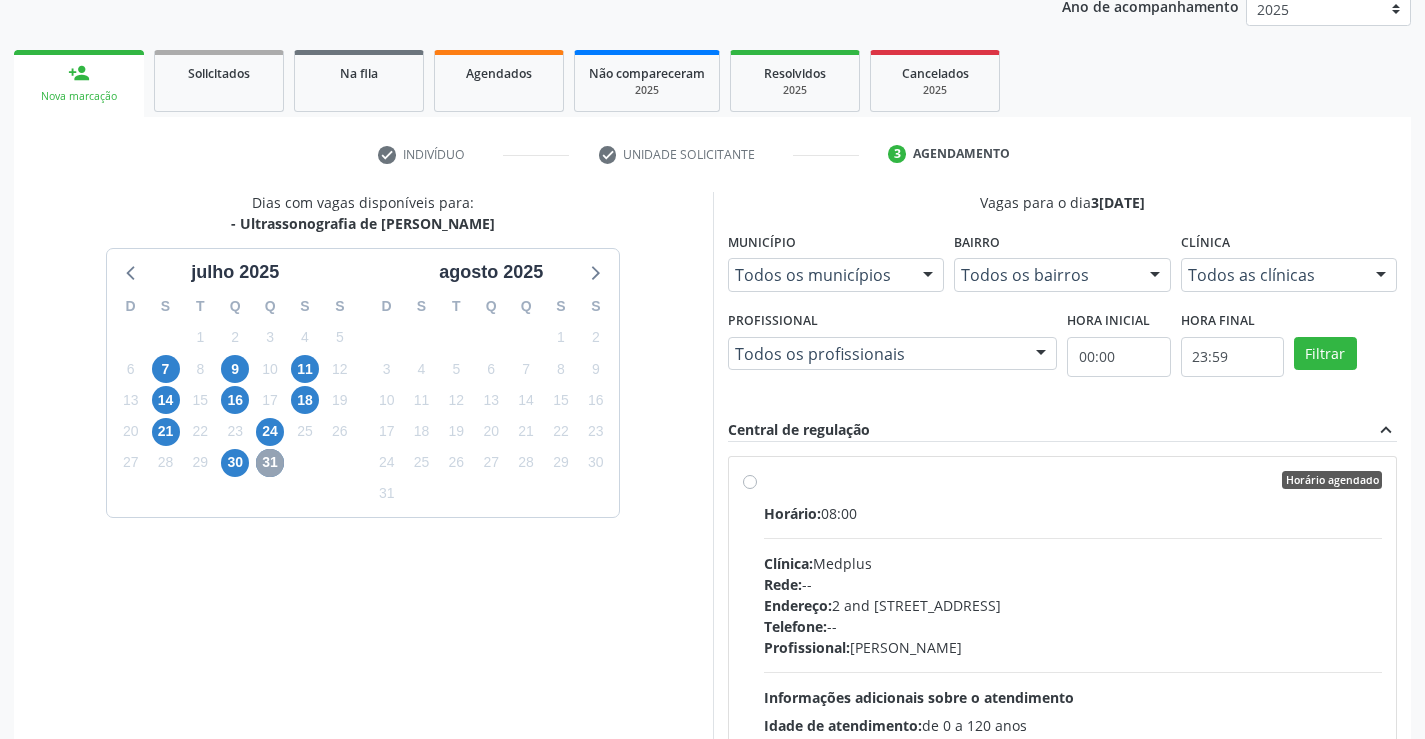 scroll, scrollTop: 431, scrollLeft: 0, axis: vertical 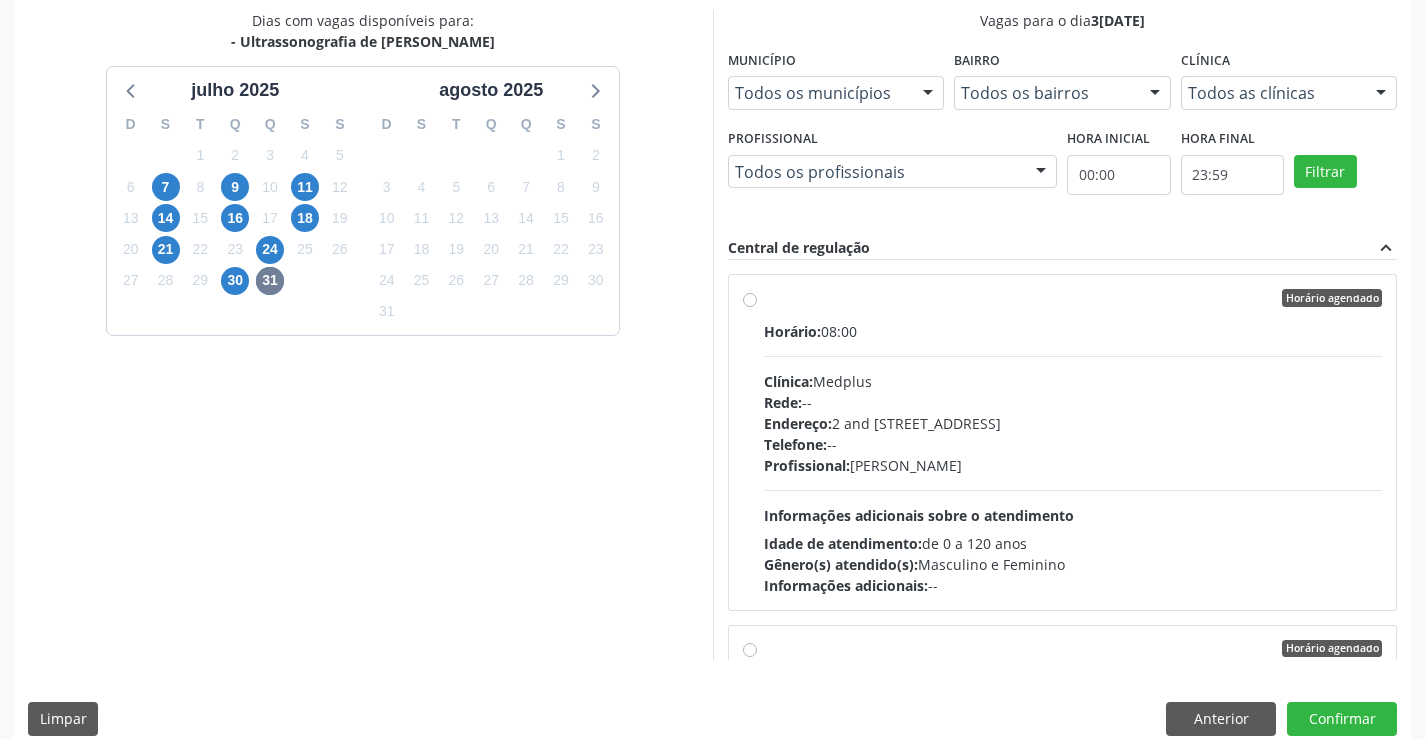 click on "Telefone:   --" at bounding box center (1073, 444) 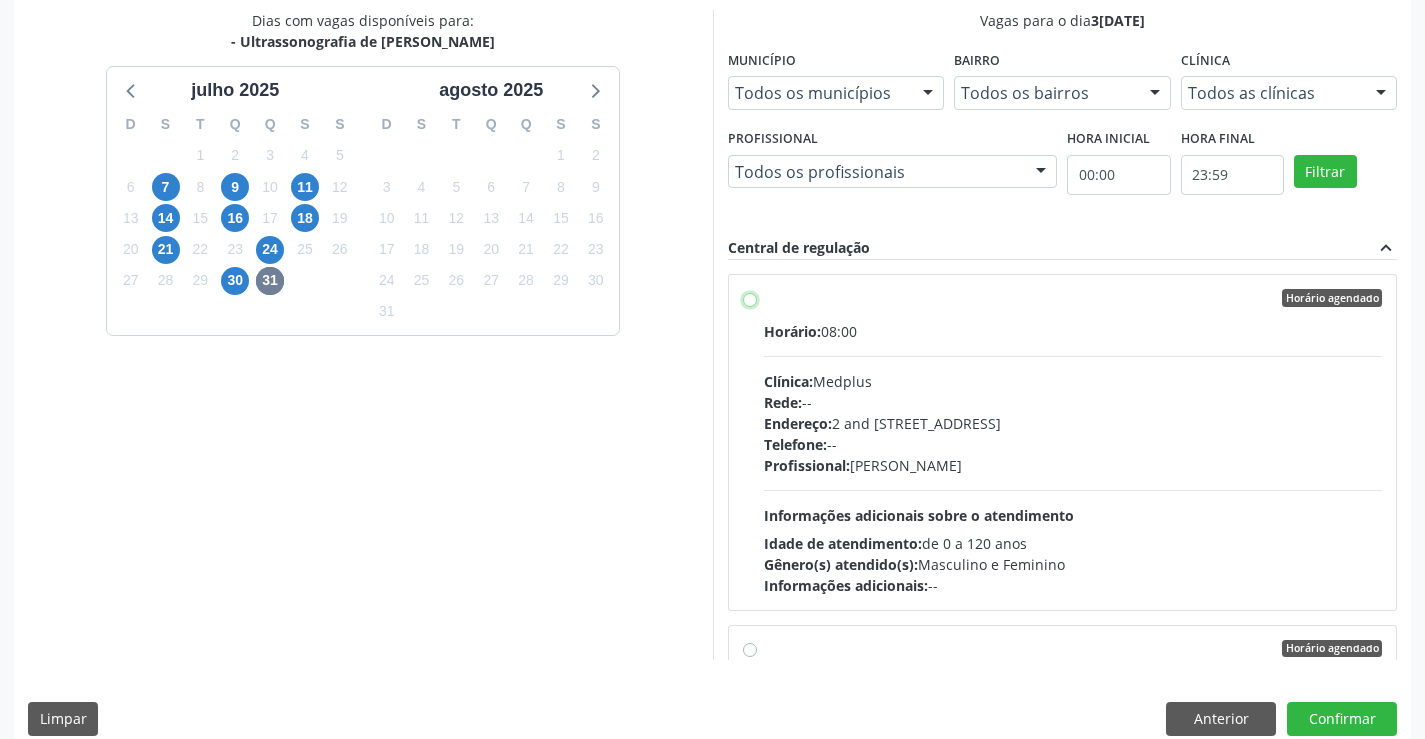 click on "Horário agendado
Horário:   08:00
Clínica:  Medplus
Rede:
--
Endereço:   2 and S 204 Ed Emp B, nº 35, Centro, Campo Formoso - BA
Telefone:   --
Profissional:
Lanna Peralva Miranda Rocha
Informações adicionais sobre o atendimento
Idade de atendimento:
de 0 a 120 anos
Gênero(s) atendido(s):
Masculino e Feminino
Informações adicionais:
--" at bounding box center [750, 298] 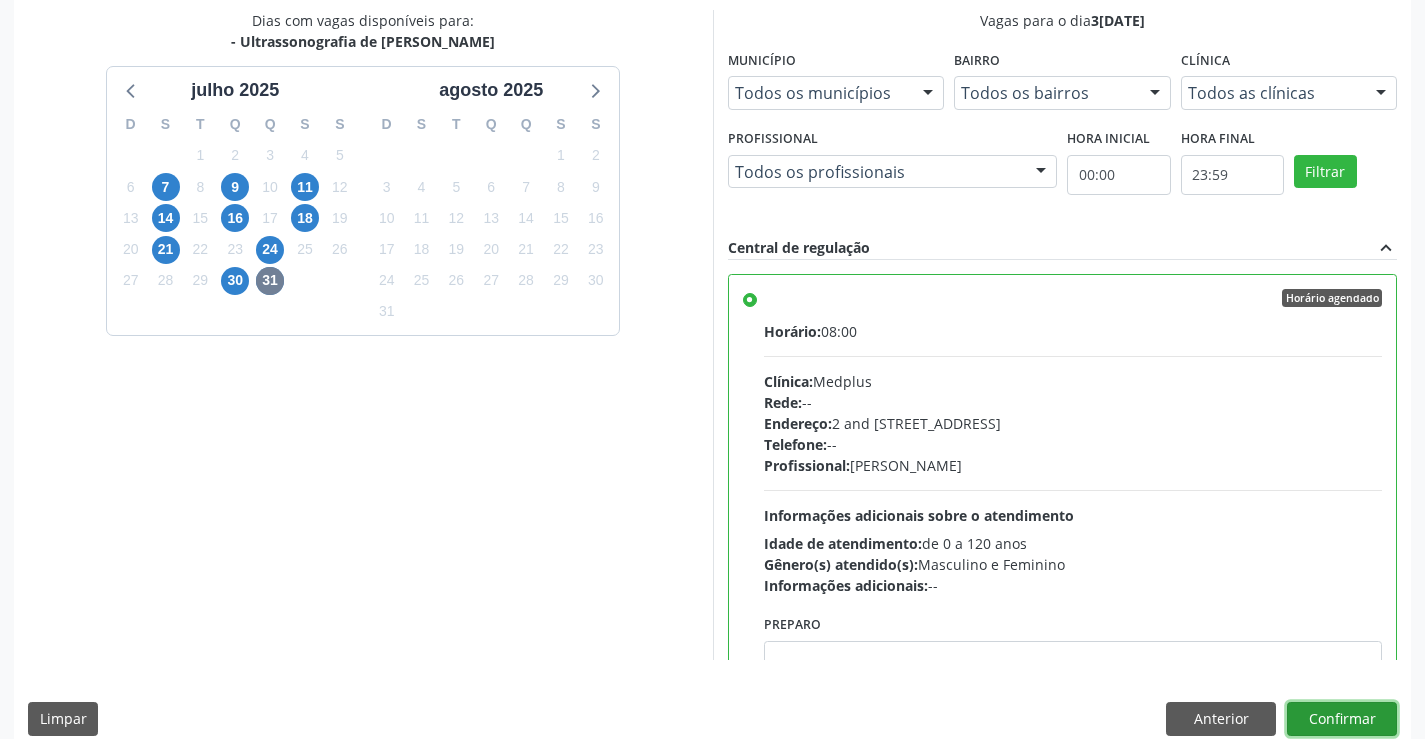 click on "Confirmar" at bounding box center (1342, 719) 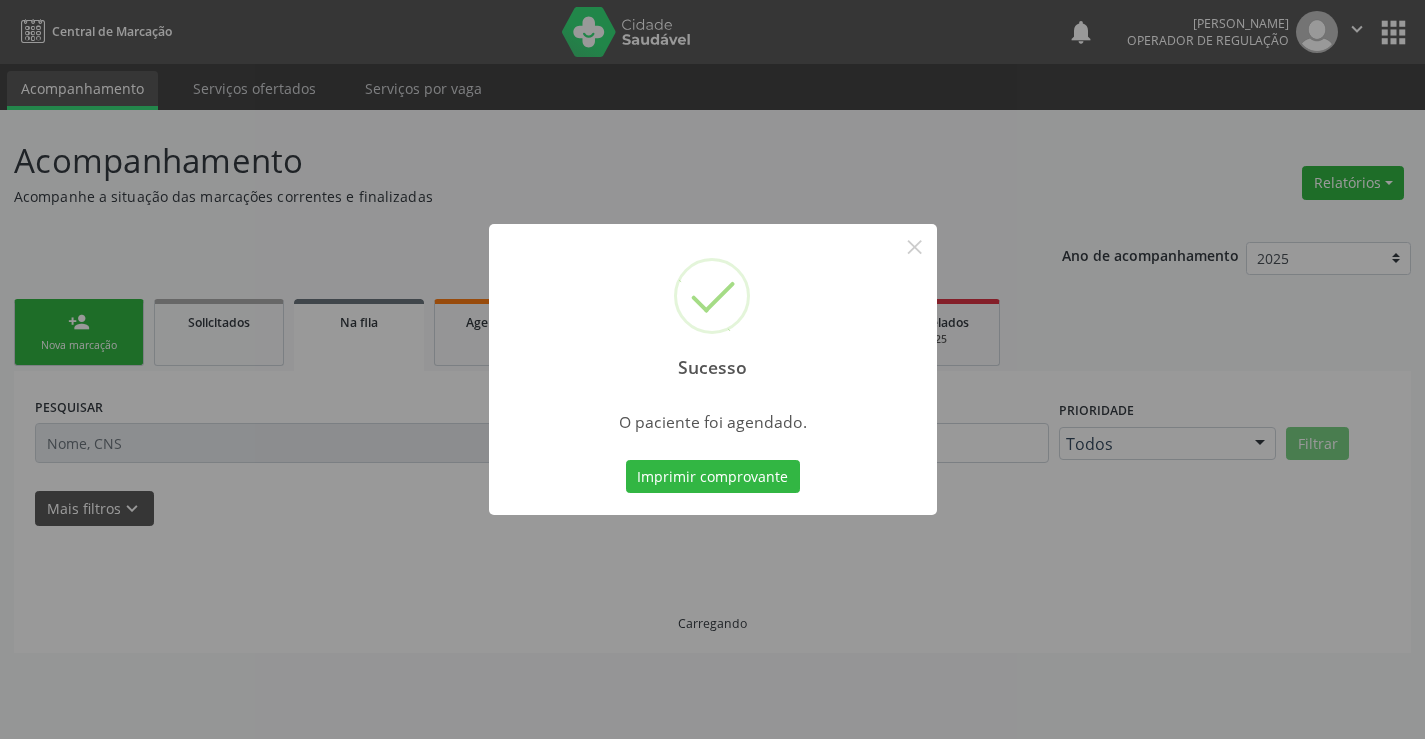 scroll, scrollTop: 0, scrollLeft: 0, axis: both 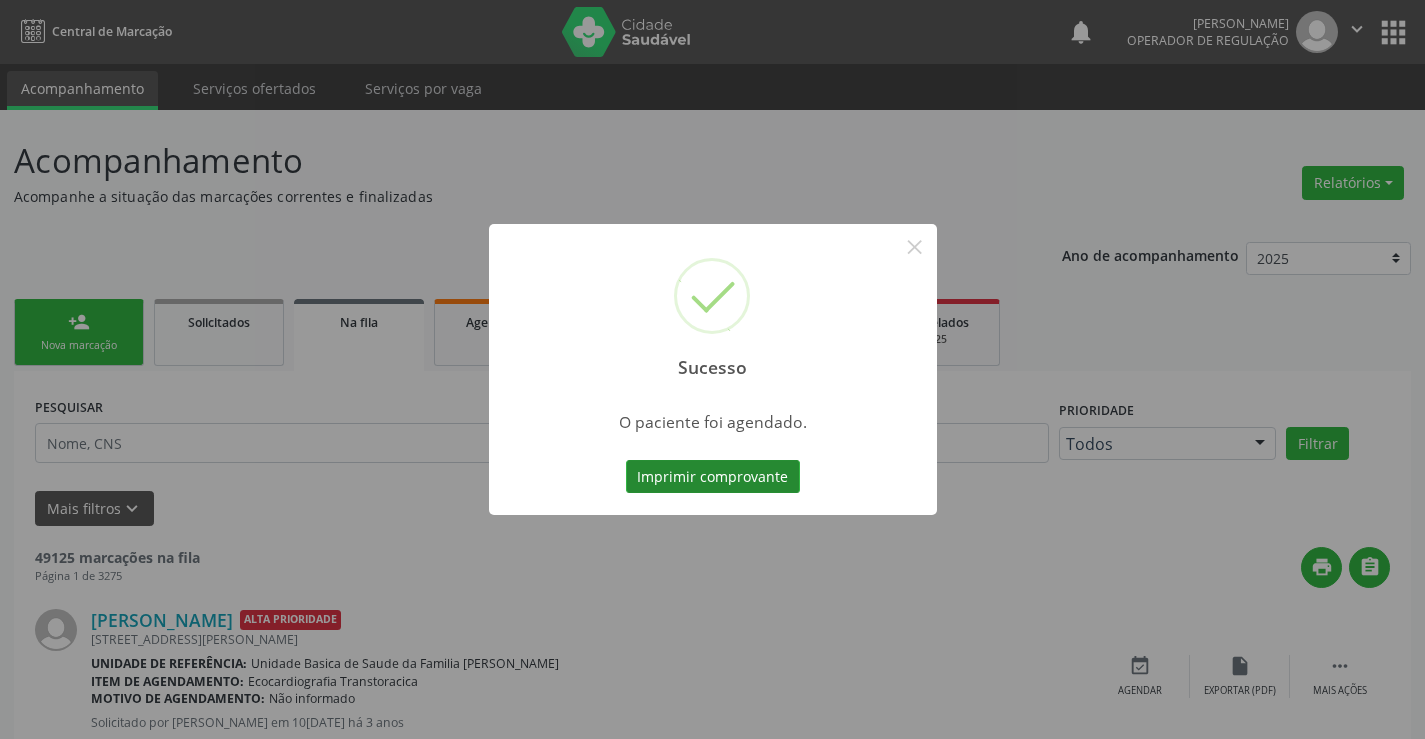 click on "Imprimir comprovante" at bounding box center [713, 477] 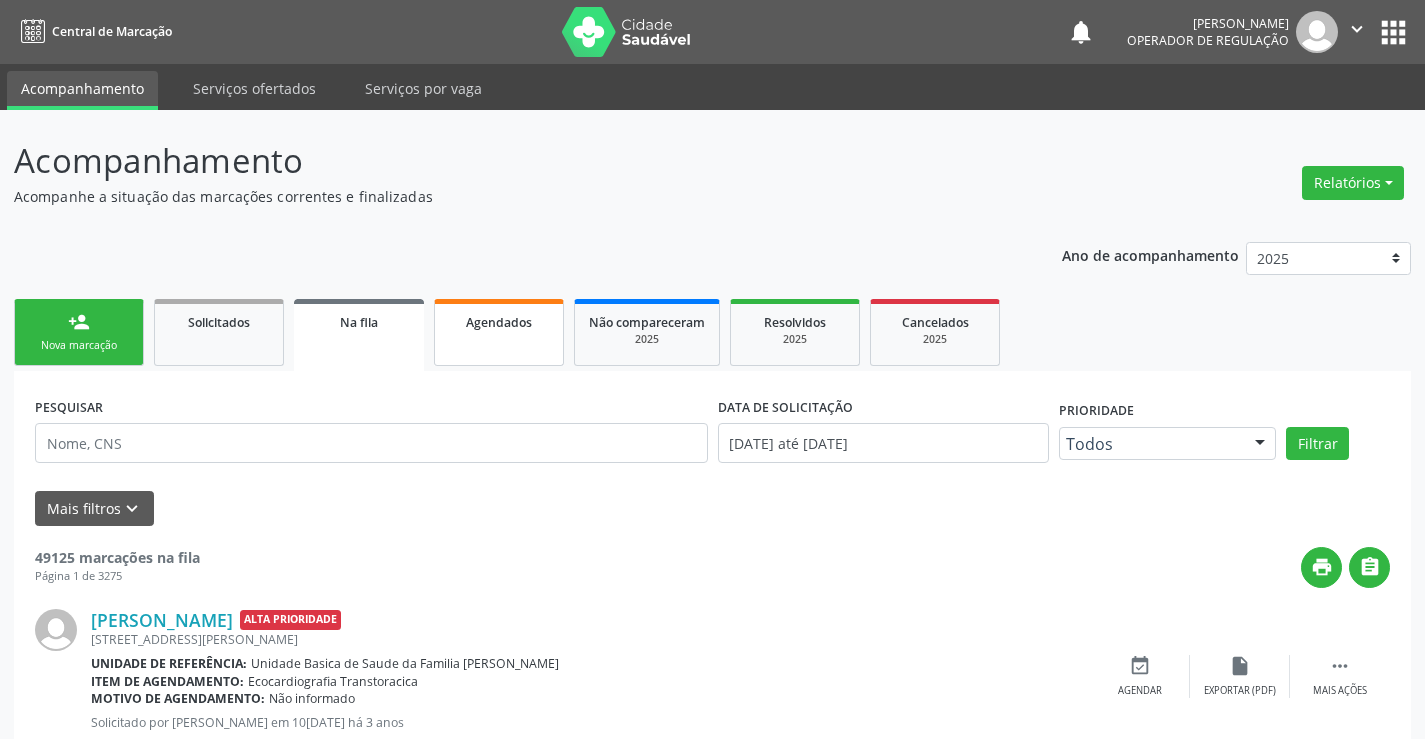 click on "Agendados" at bounding box center [499, 332] 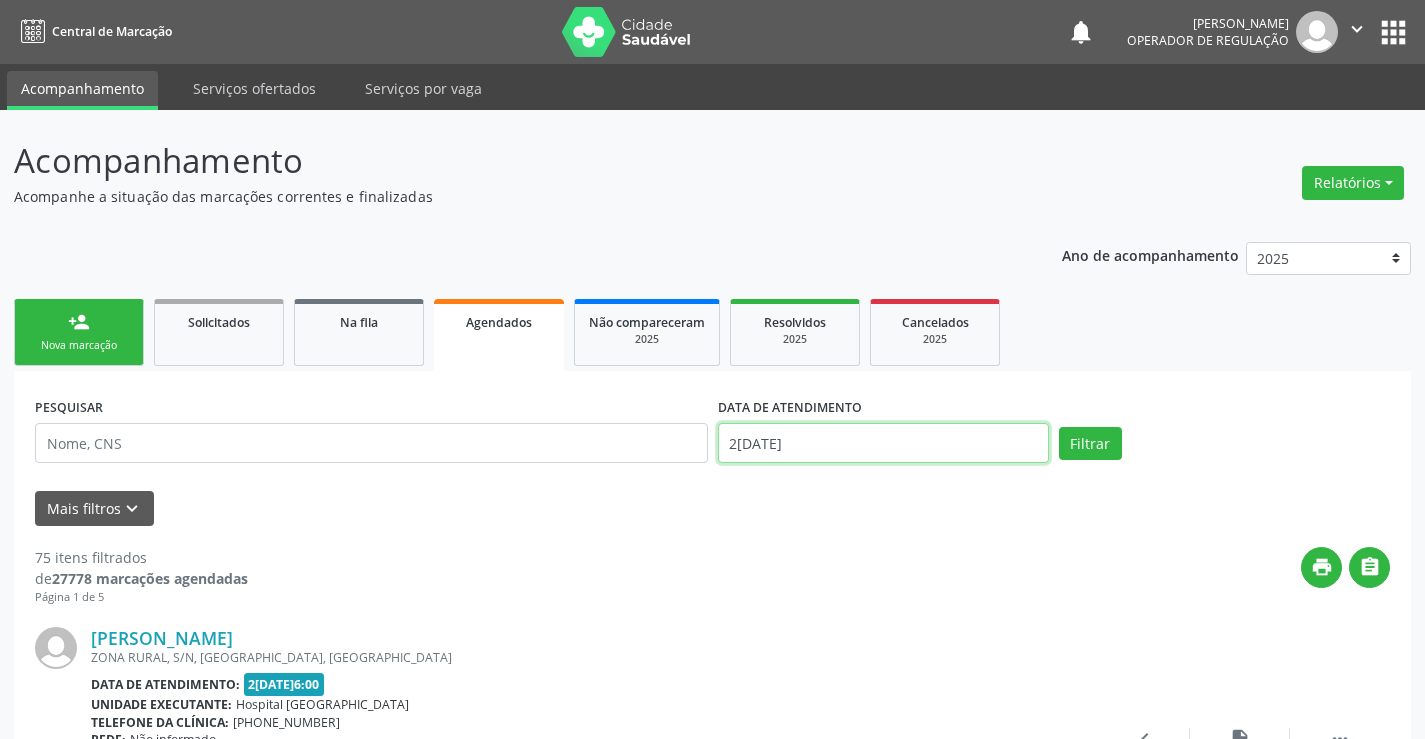click on "23/07/2025" at bounding box center (883, 443) 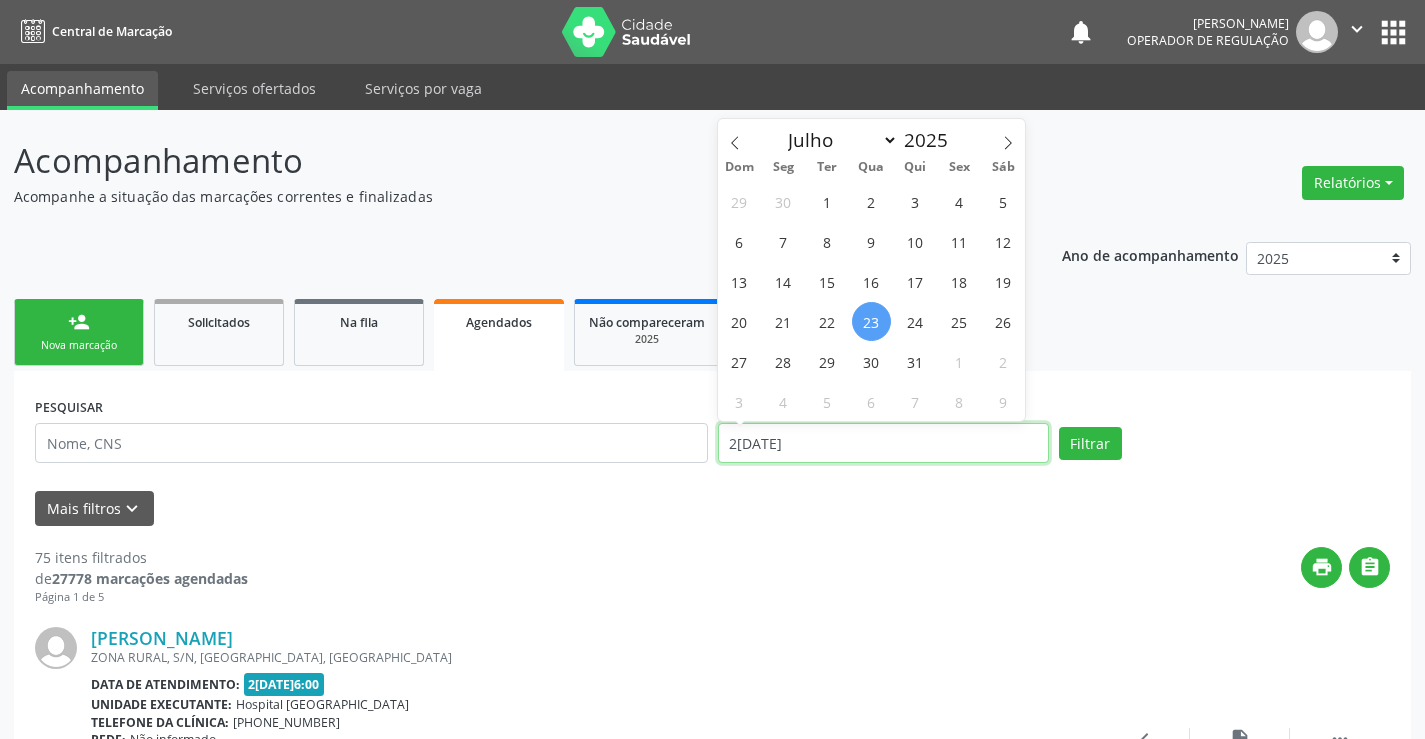 type 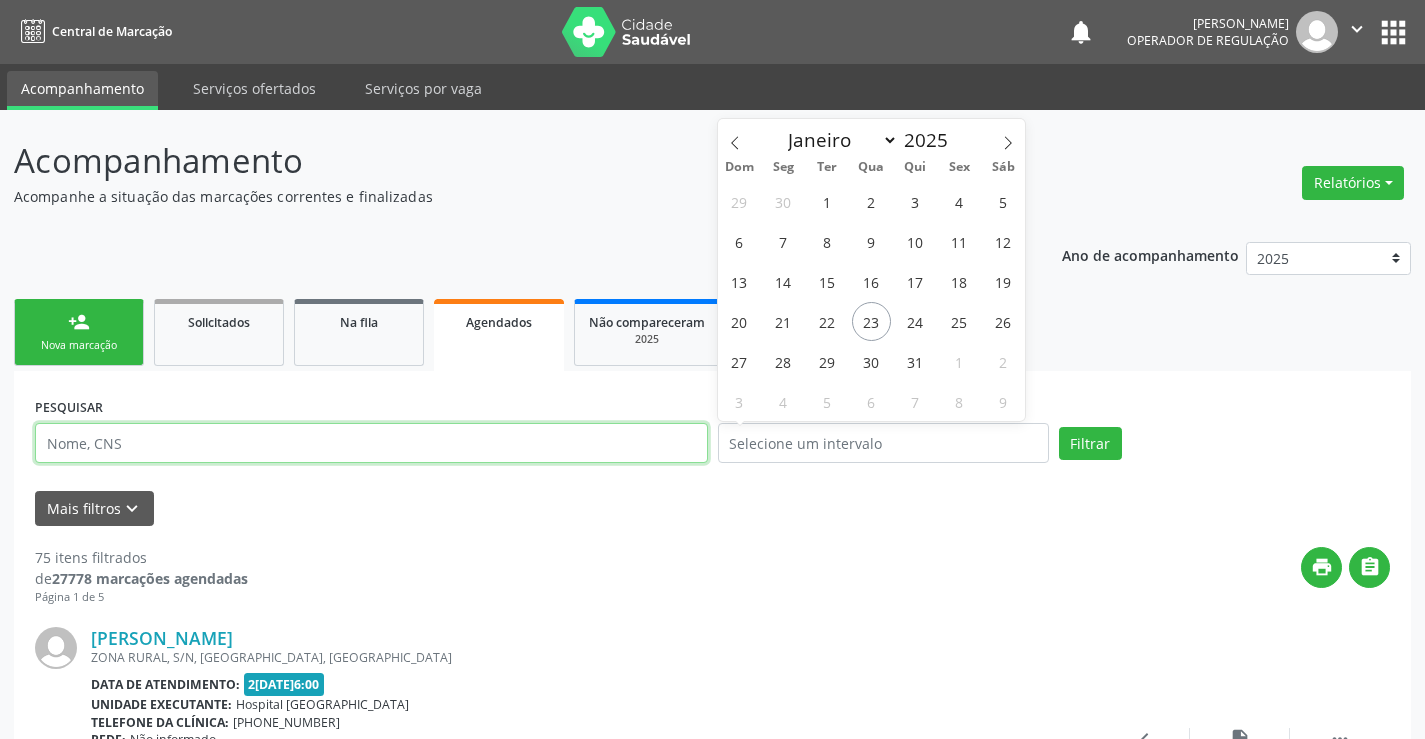 click at bounding box center [371, 443] 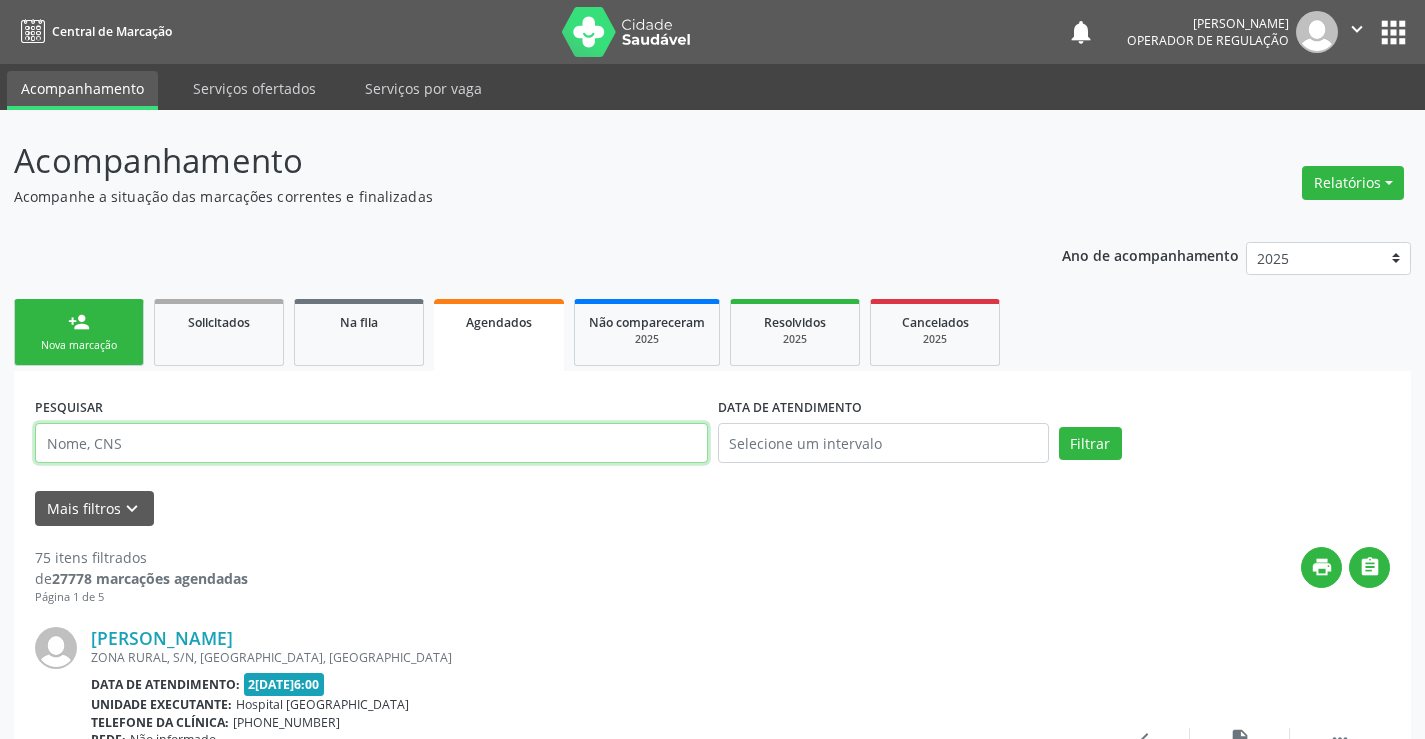 click at bounding box center (371, 443) 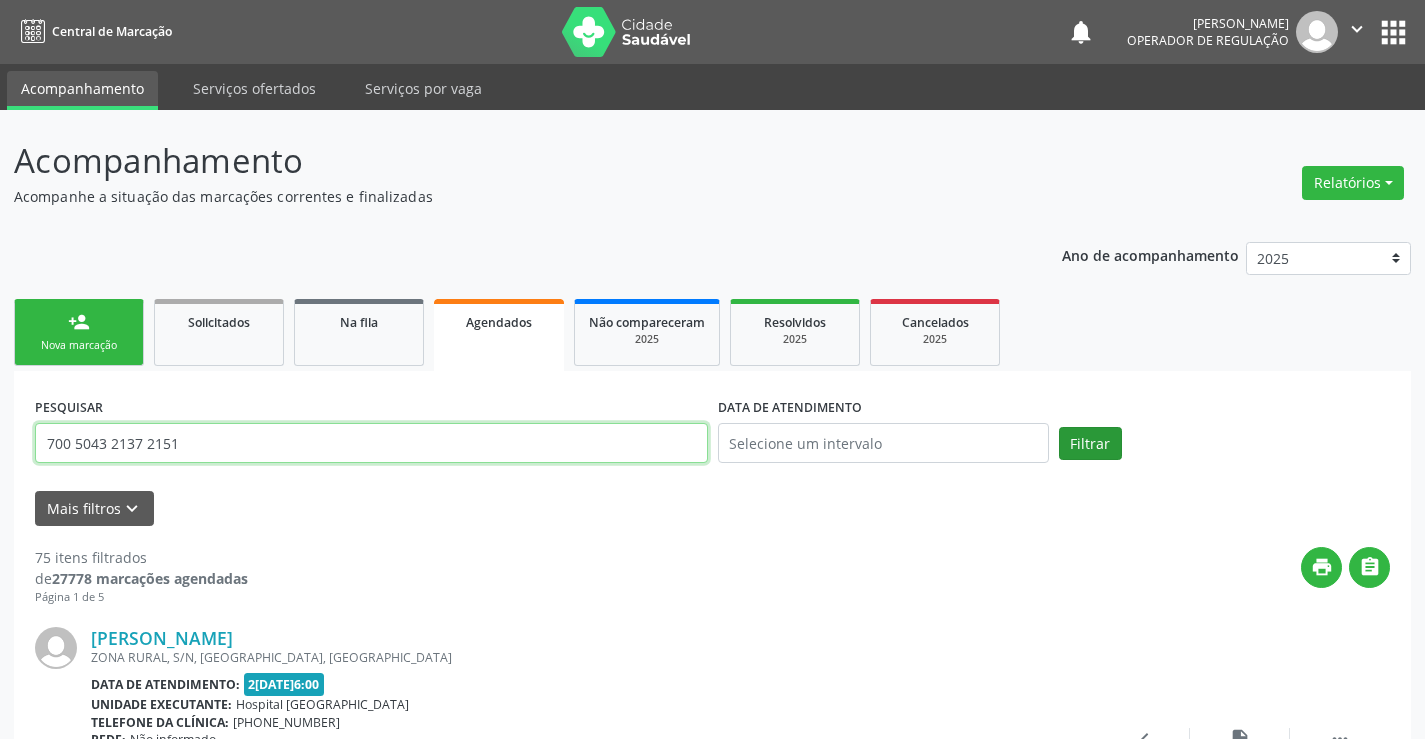 type on "700 5043 2137 2151" 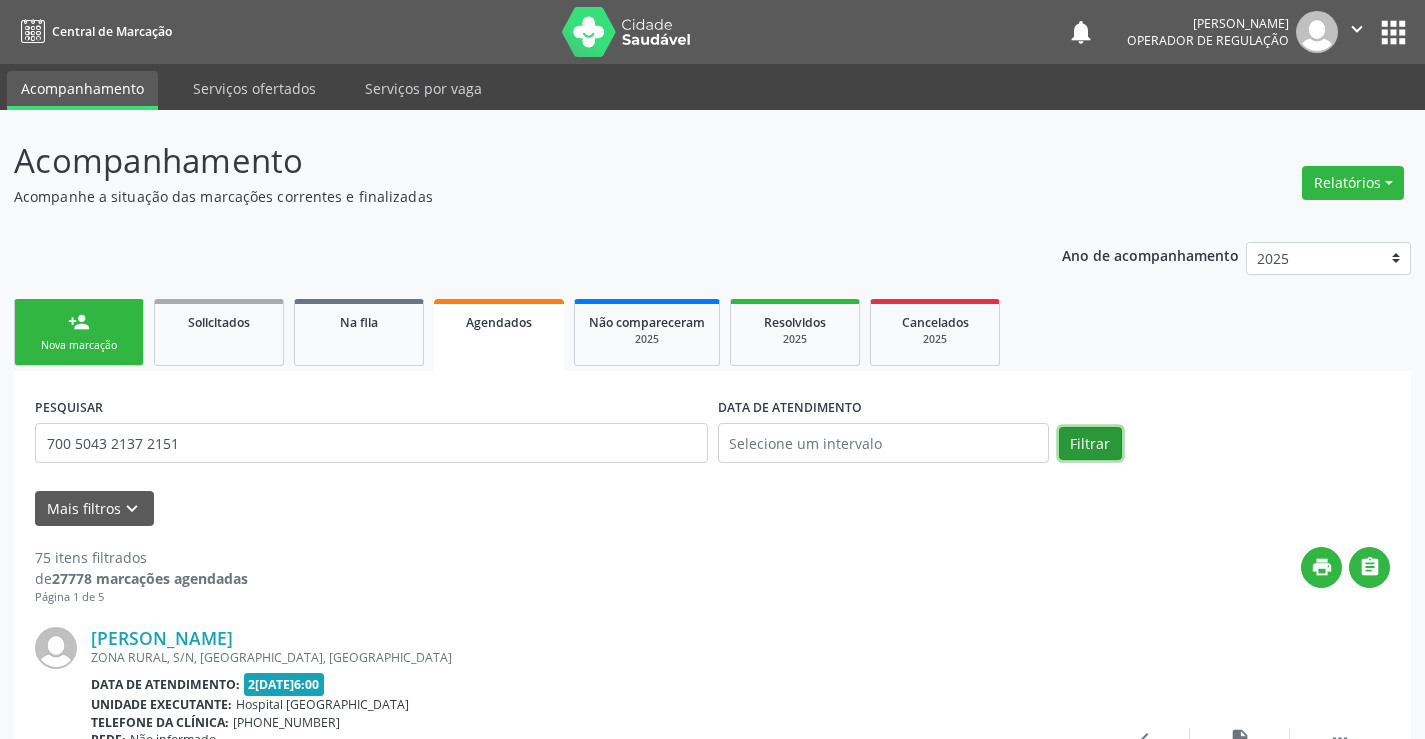 click on "Filtrar" at bounding box center (1090, 444) 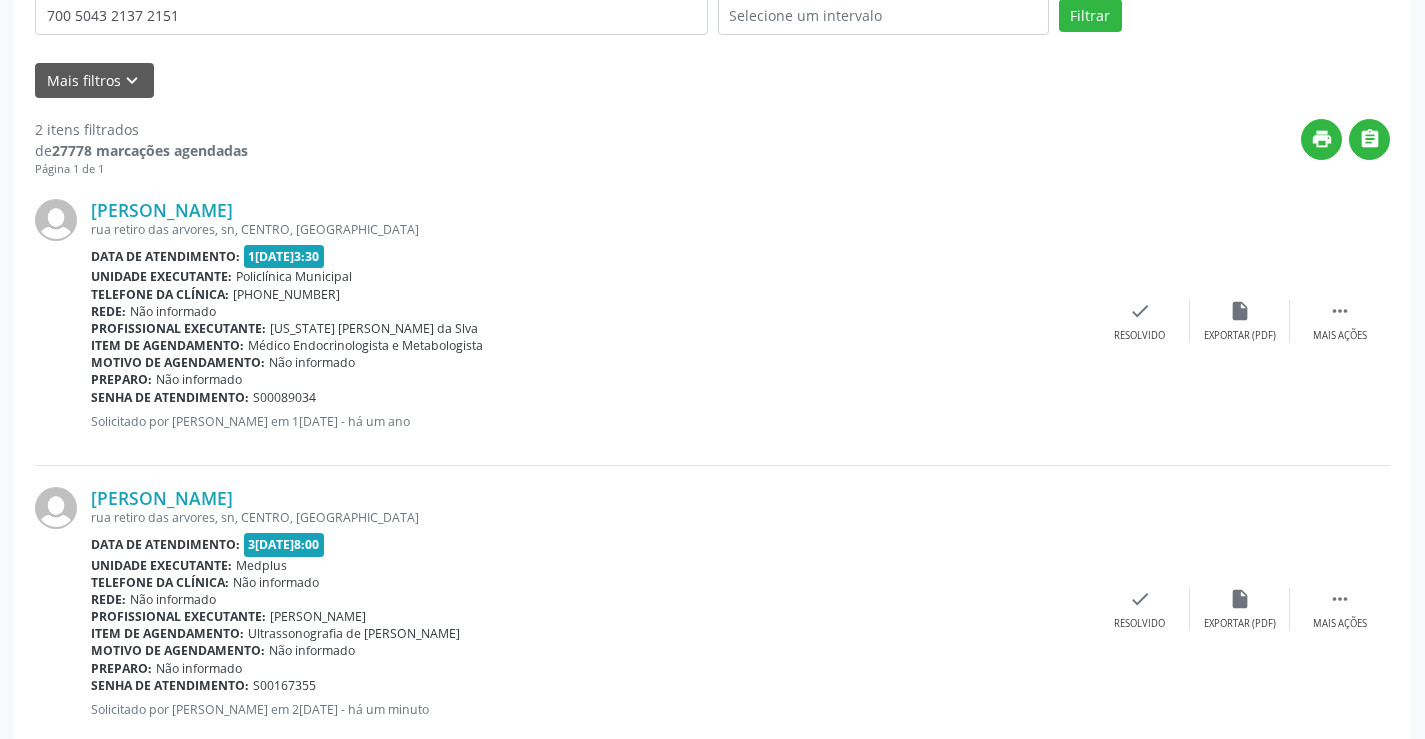scroll, scrollTop: 477, scrollLeft: 0, axis: vertical 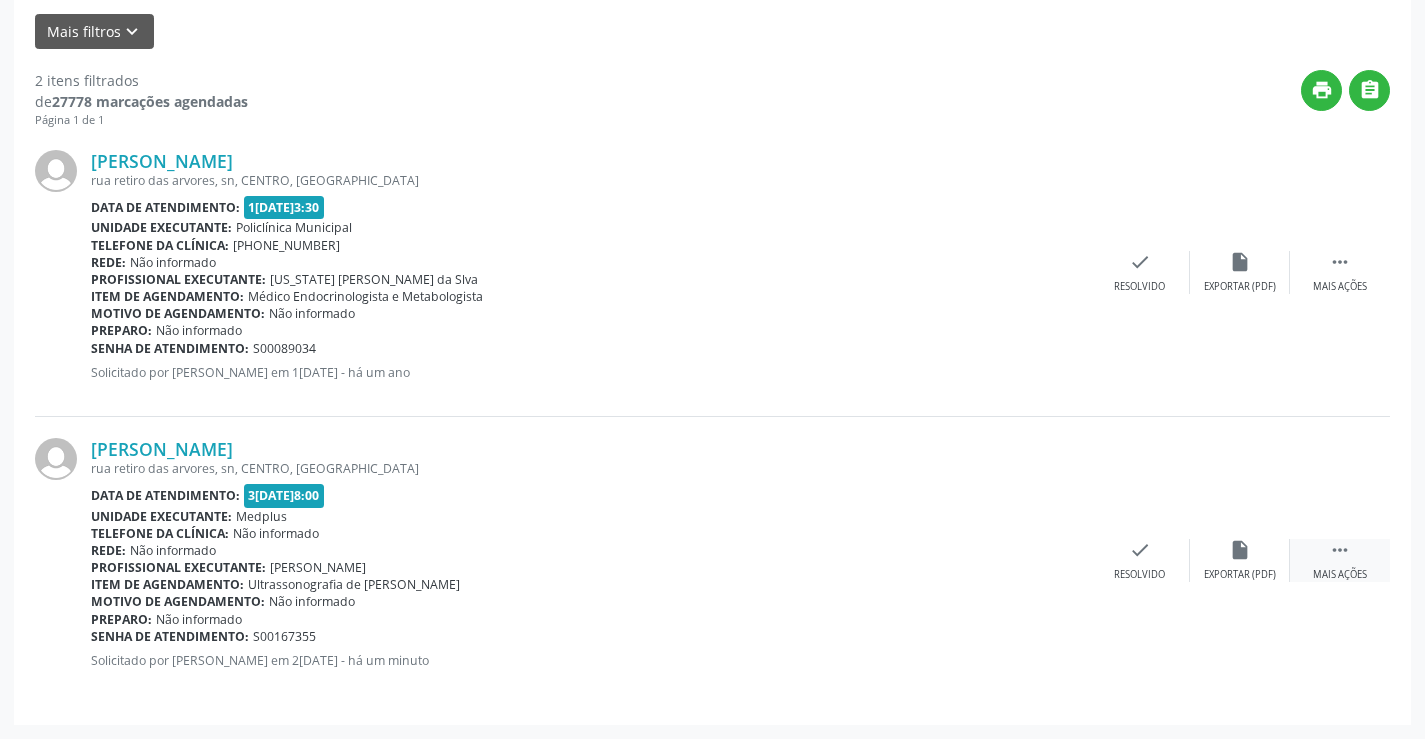 click on "
Mais ações" at bounding box center (1340, 560) 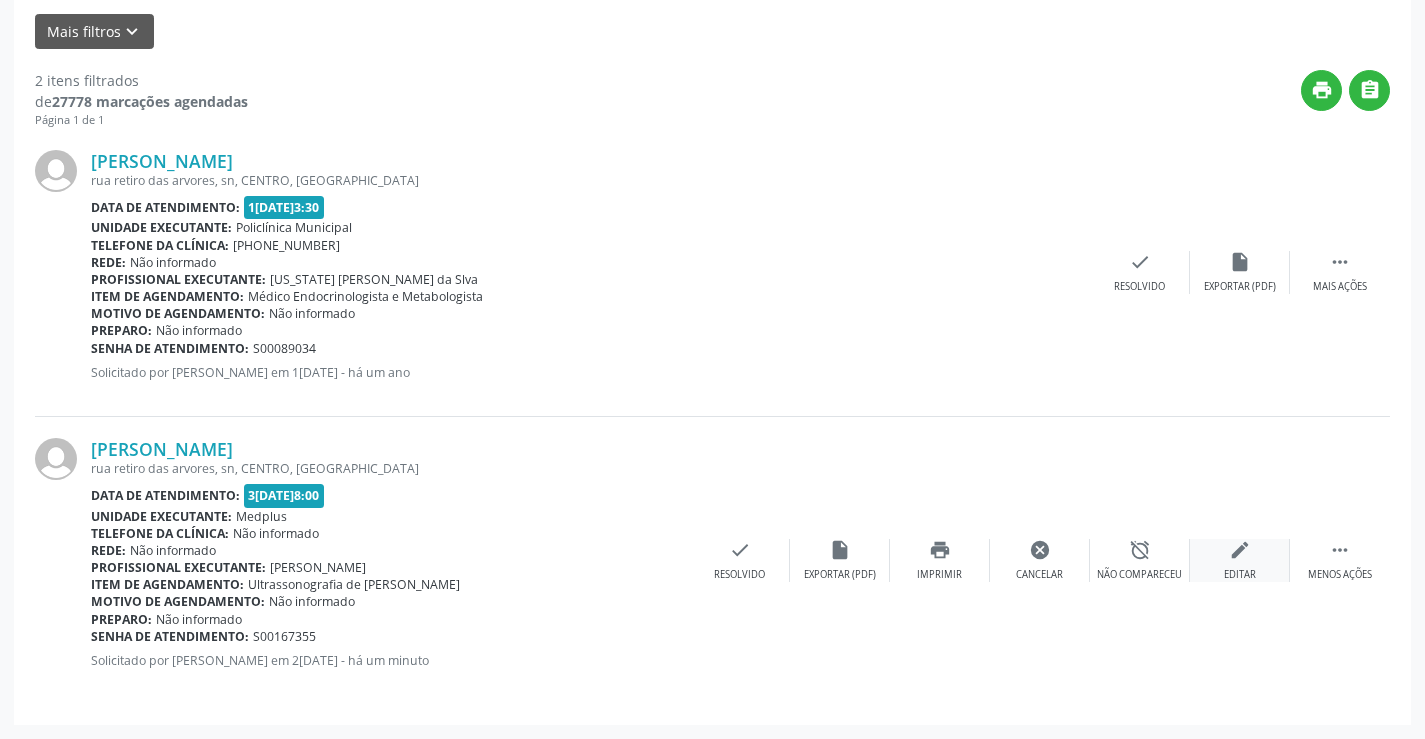 click on "edit
Editar" at bounding box center [1240, 560] 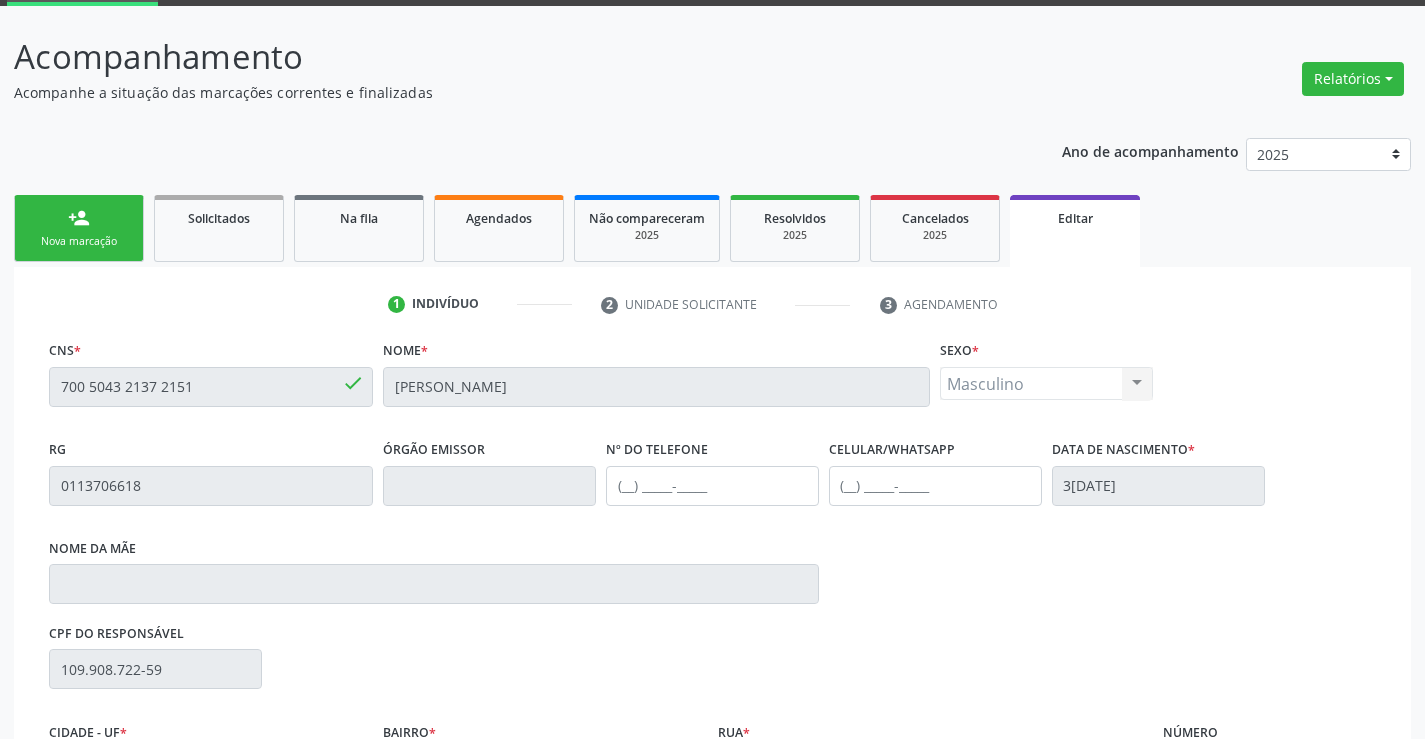 scroll, scrollTop: 358, scrollLeft: 0, axis: vertical 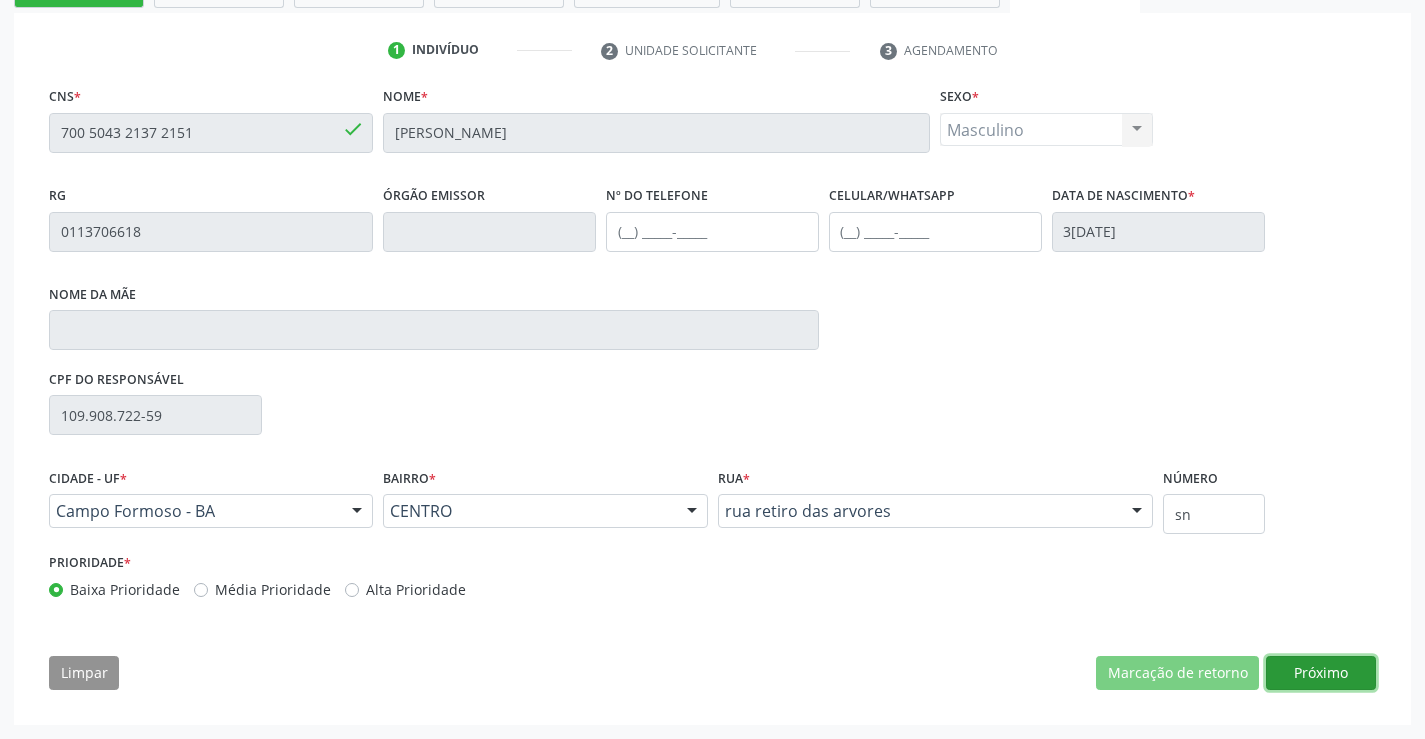 click on "Próximo" at bounding box center (1321, 673) 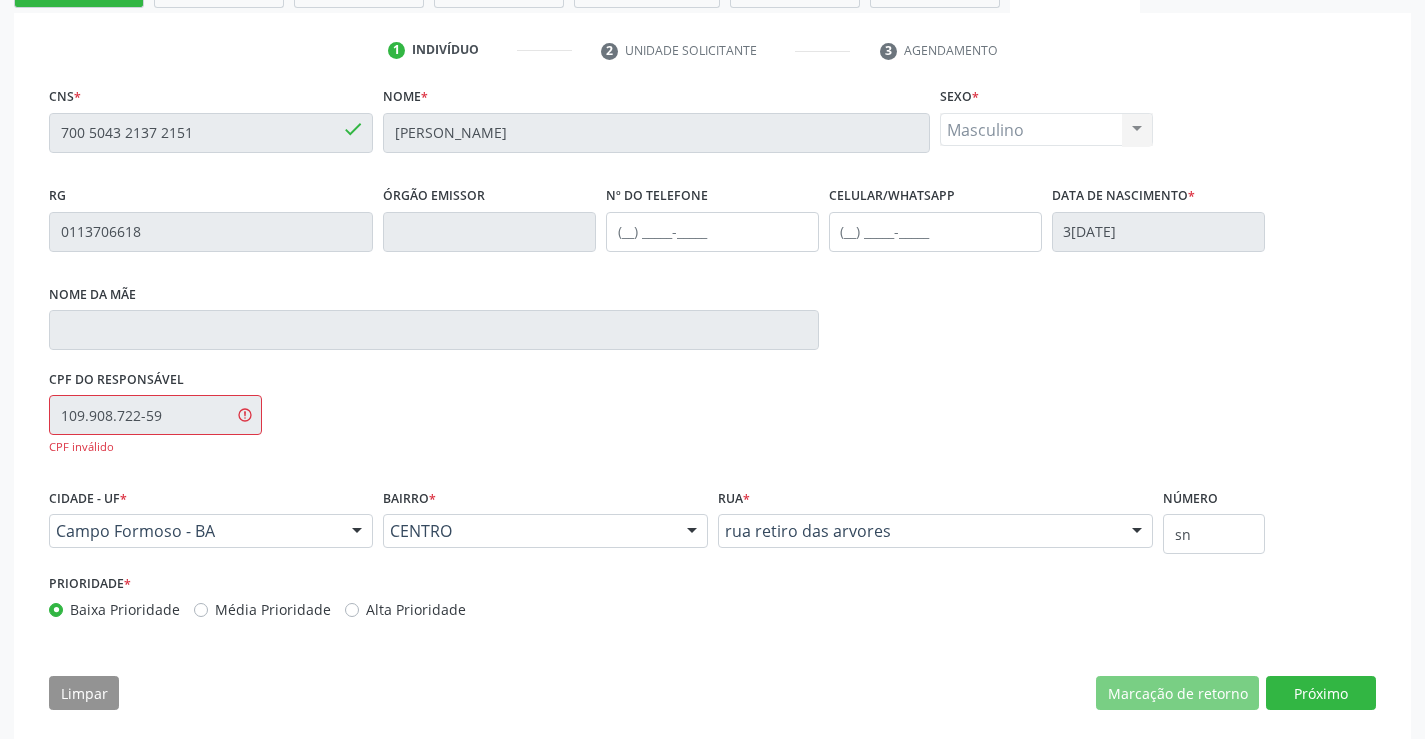 click on "CNS
*
700 5043 2137 2151       done
Nome
*
Luiz Antonio Menezes Andrade
Sexo
*
Masculino         Masculino   Feminino
Nenhum resultado encontrado para: "   "
Não há nenhuma opção para ser exibida.
RG
0113706618
Órgão emissor
Nº do Telefone
Celular/WhatsApp
Data de nascimento
*
31/01/1952
Nome da mãe
CPF do responsável
109.908.722-59
CPF inválido
Cidade - UF
*
Campo Formoso - BA         Campo Formoso - BA
Nenhum resultado encontrado para: "   "
Nenhuma opção encontrada
Bairro
*
CENTRO         CENTRO   BAIRRO SÃO FRANCISCO   zona rural   TRES BARRAS   Vila Pernanbucana   POÇOS   TIQUARA   maria joana   BORDA D'AGUA   ESPLANADA" at bounding box center (712, 403) 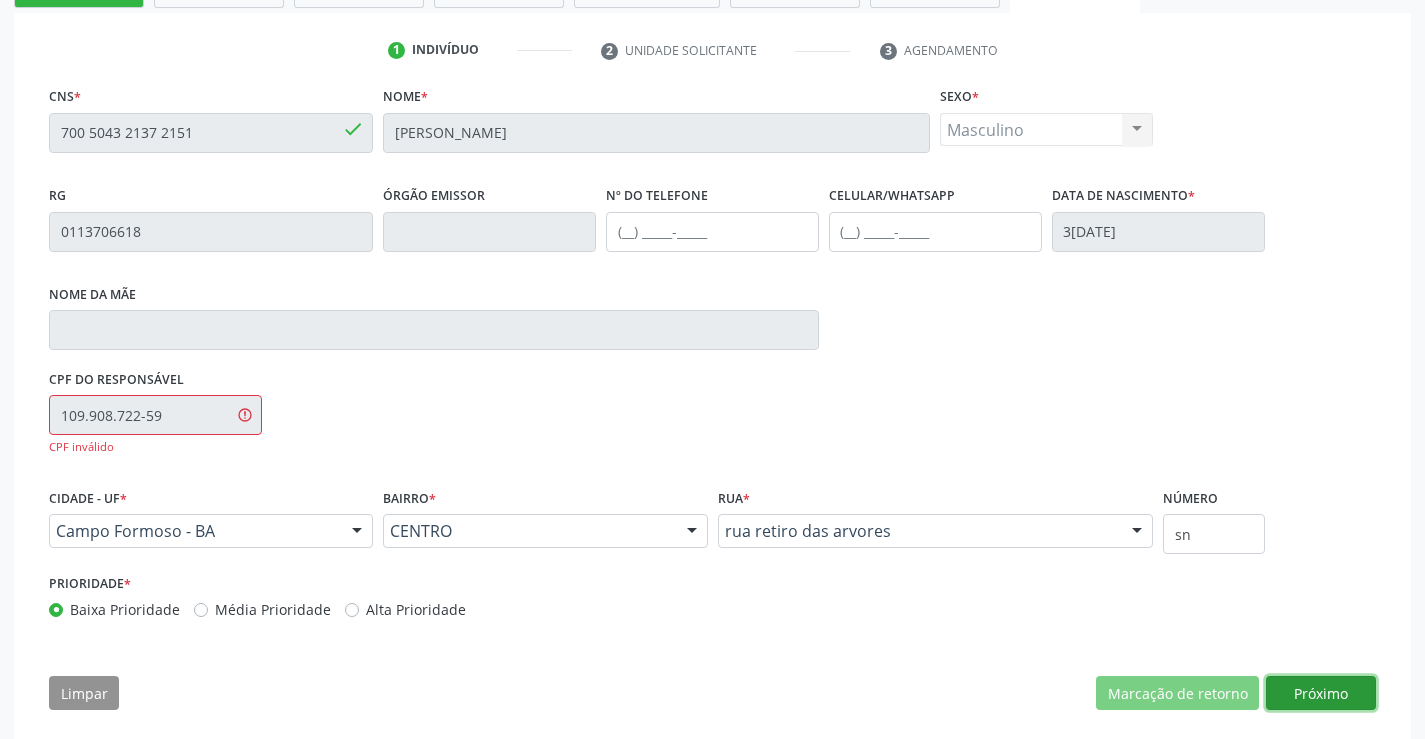 click on "Próximo" at bounding box center (1321, 693) 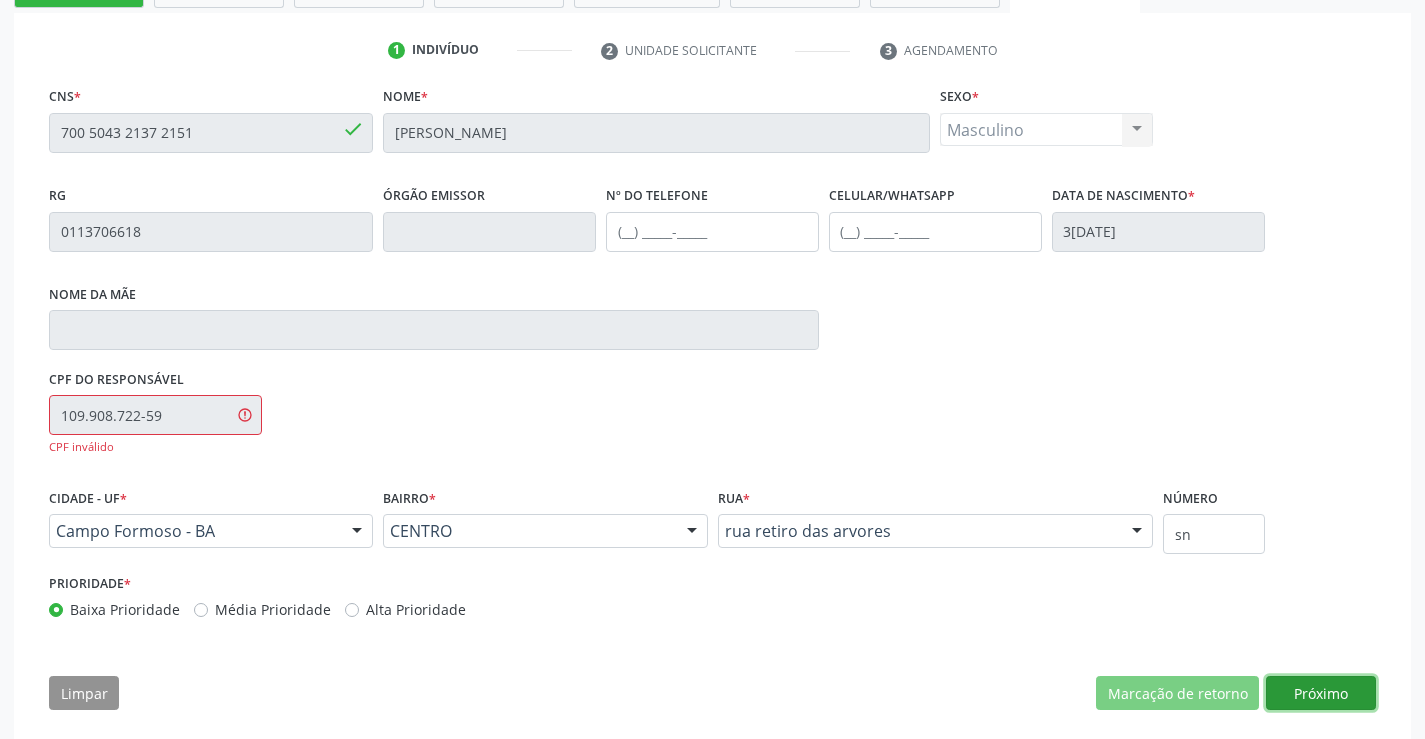 scroll, scrollTop: 378, scrollLeft: 0, axis: vertical 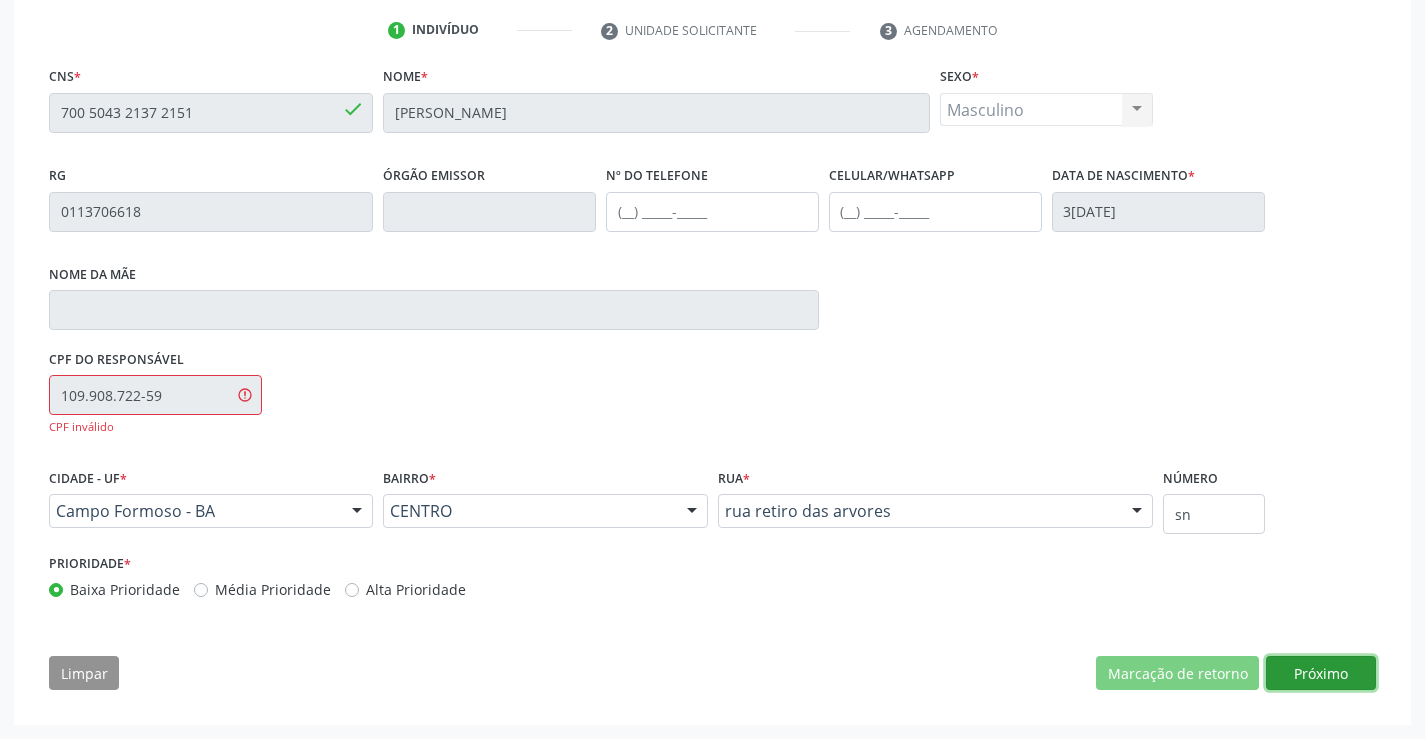 click on "Próximo" at bounding box center [1321, 673] 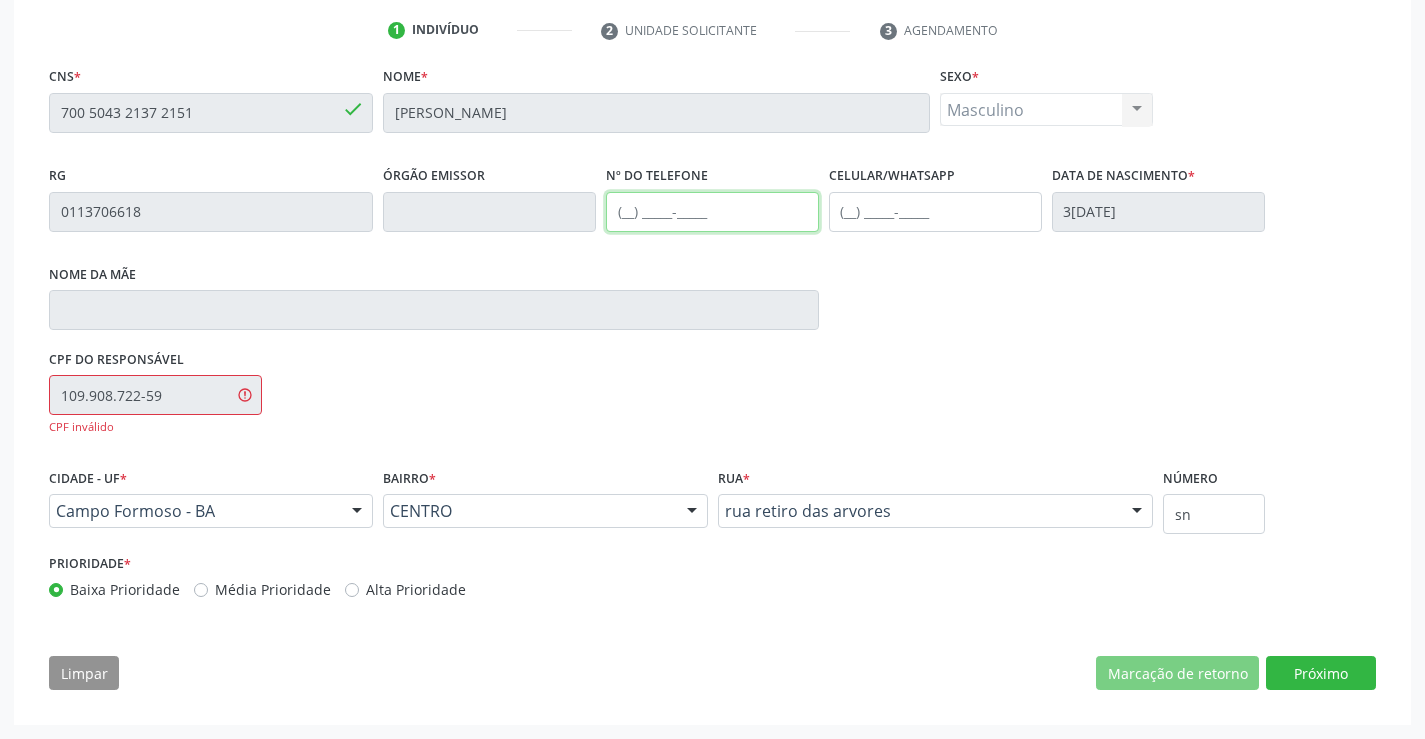 click at bounding box center [712, 212] 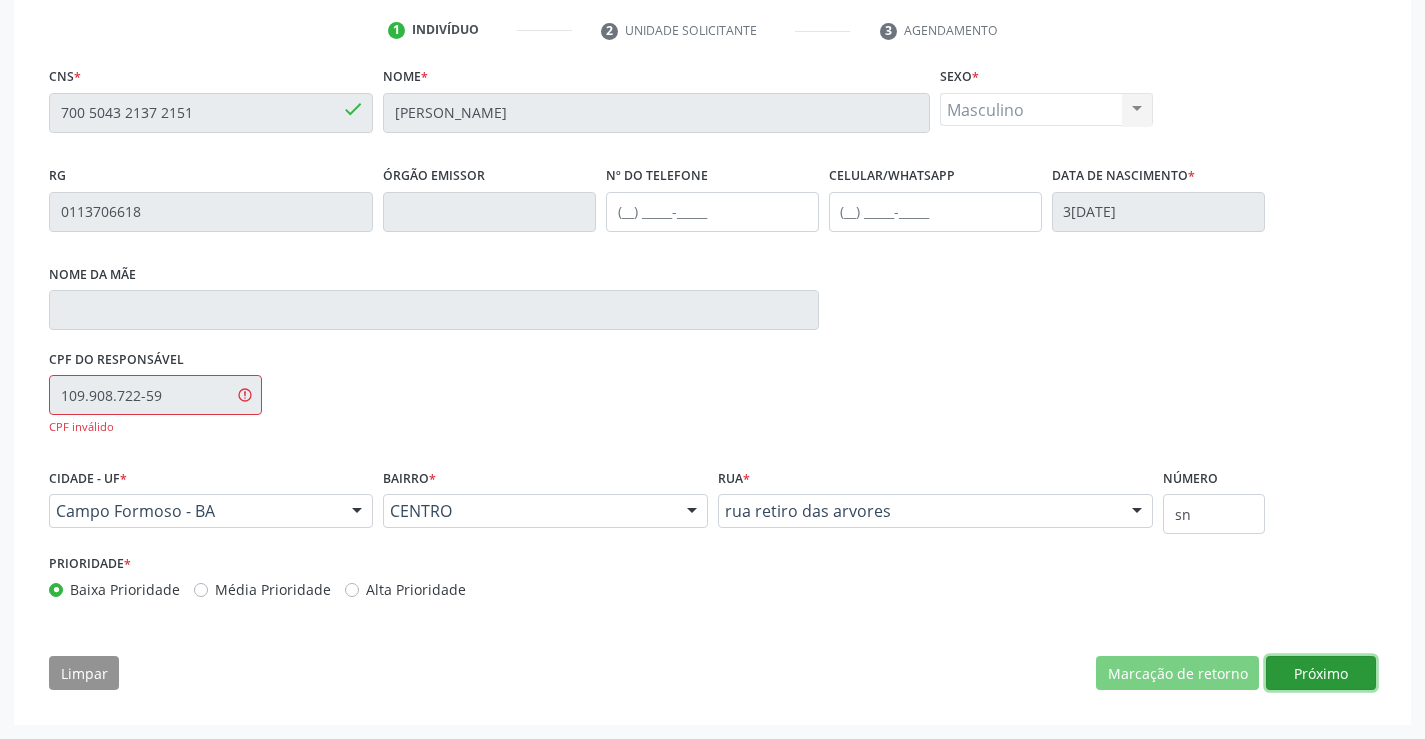 click on "Próximo" at bounding box center (1321, 673) 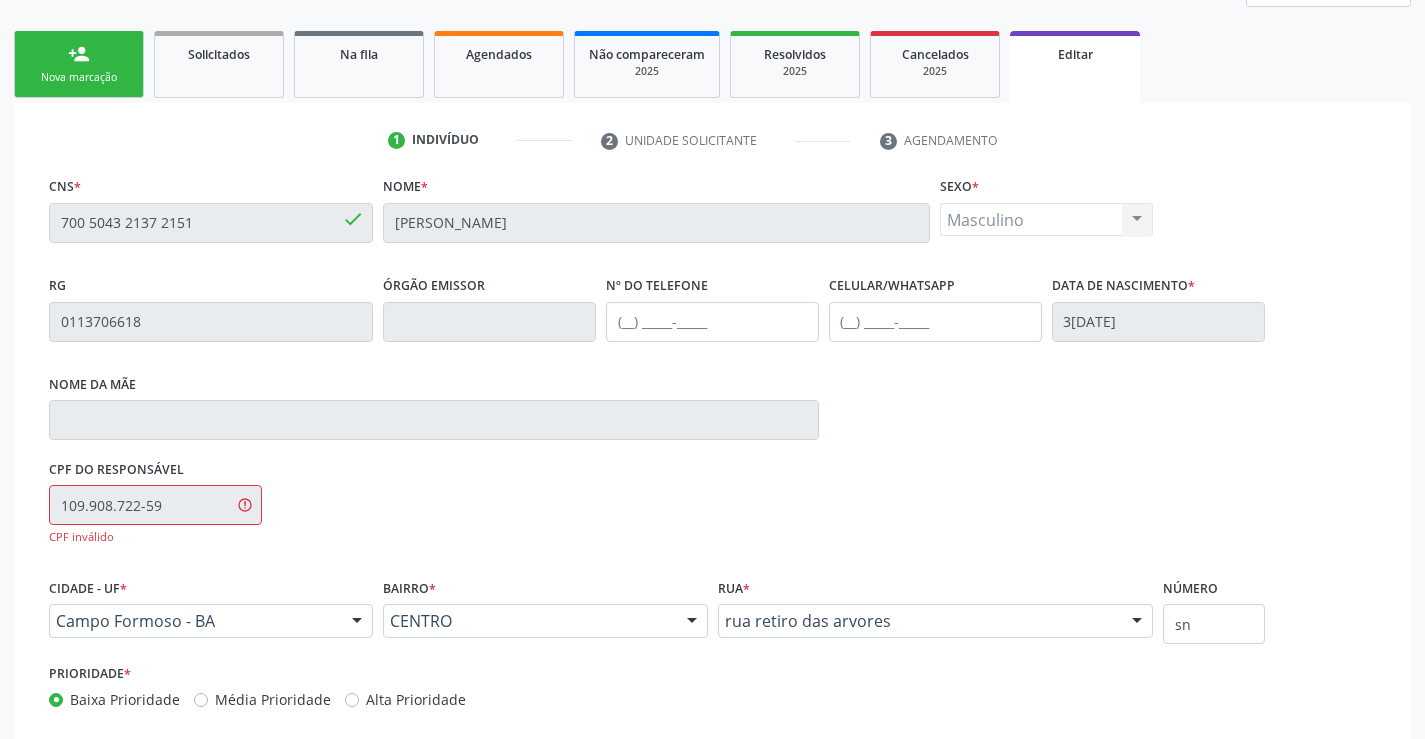 scroll, scrollTop: 78, scrollLeft: 0, axis: vertical 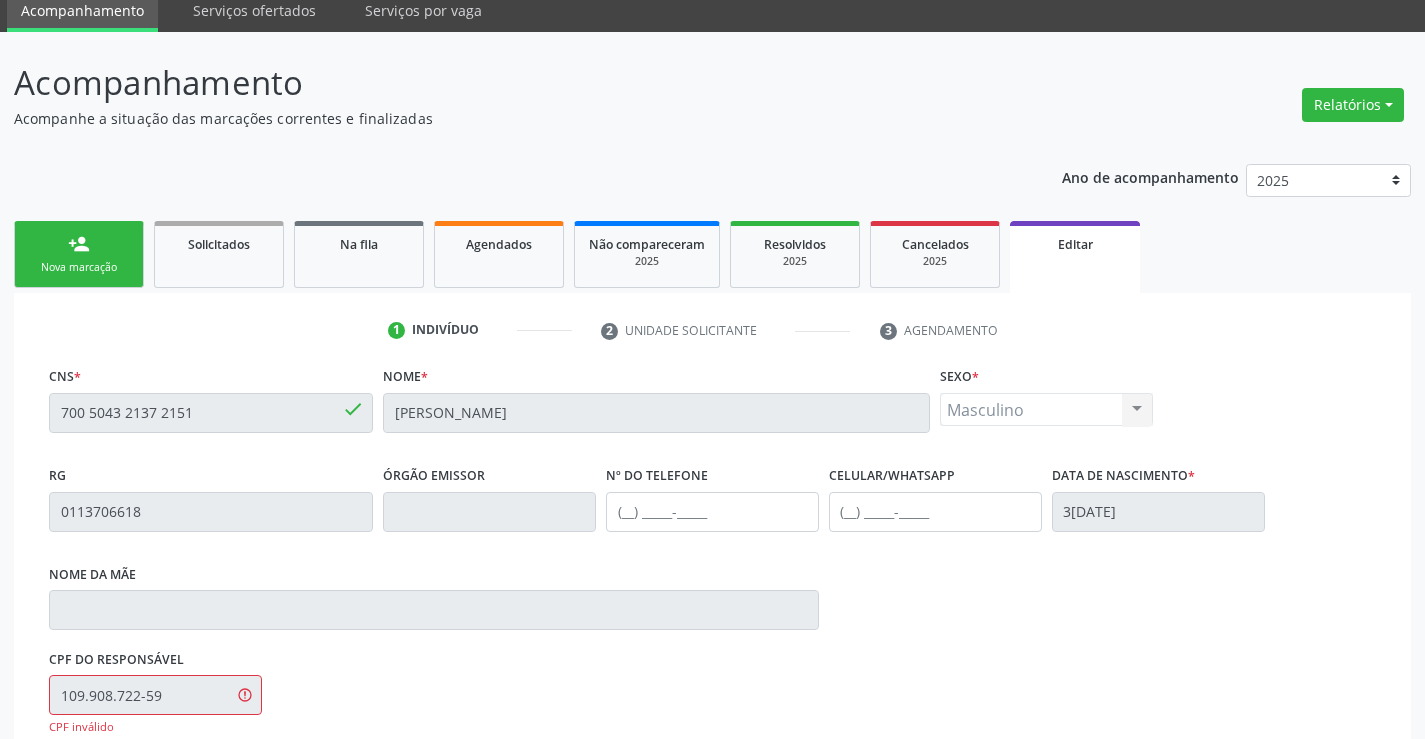 click on "person_add
Nova marcação" at bounding box center (79, 254) 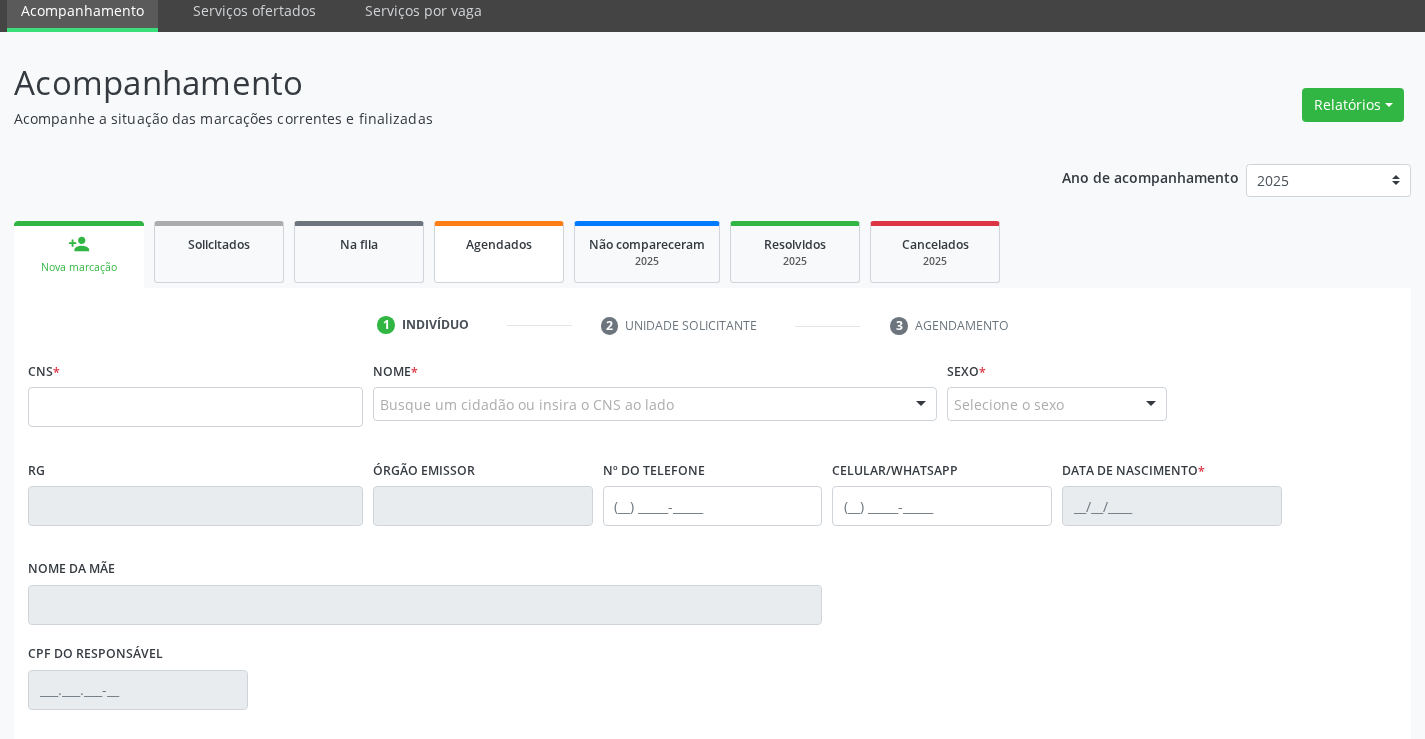 click on "Agendados" at bounding box center (499, 252) 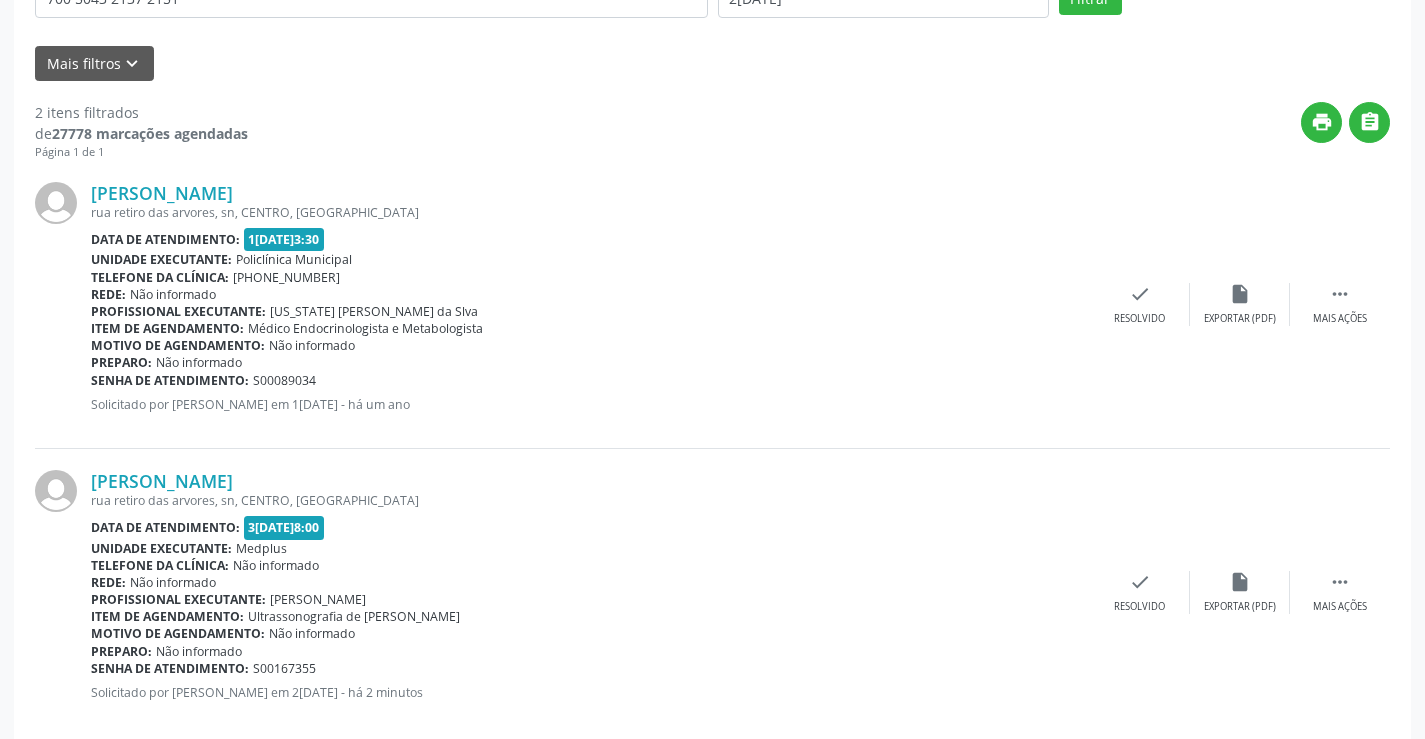 scroll, scrollTop: 477, scrollLeft: 0, axis: vertical 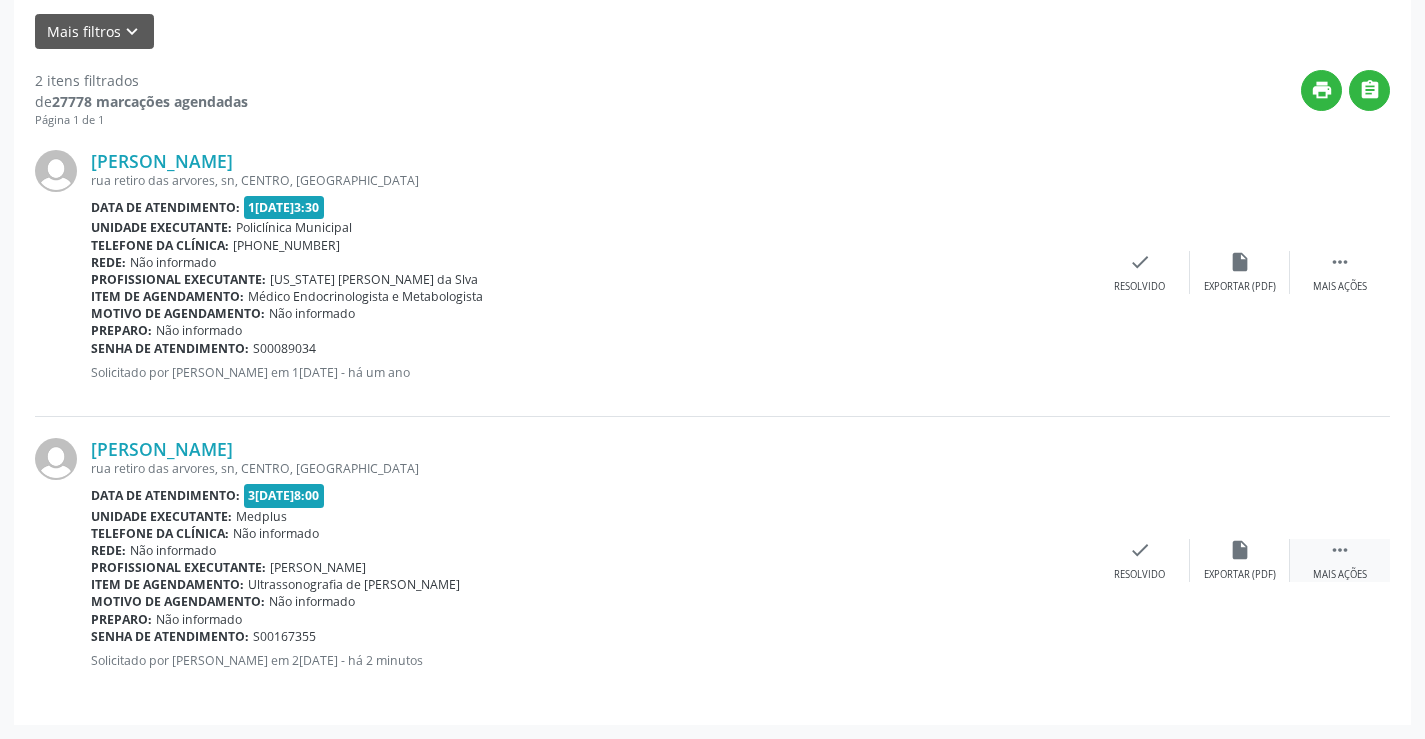 click on "" at bounding box center [1340, 550] 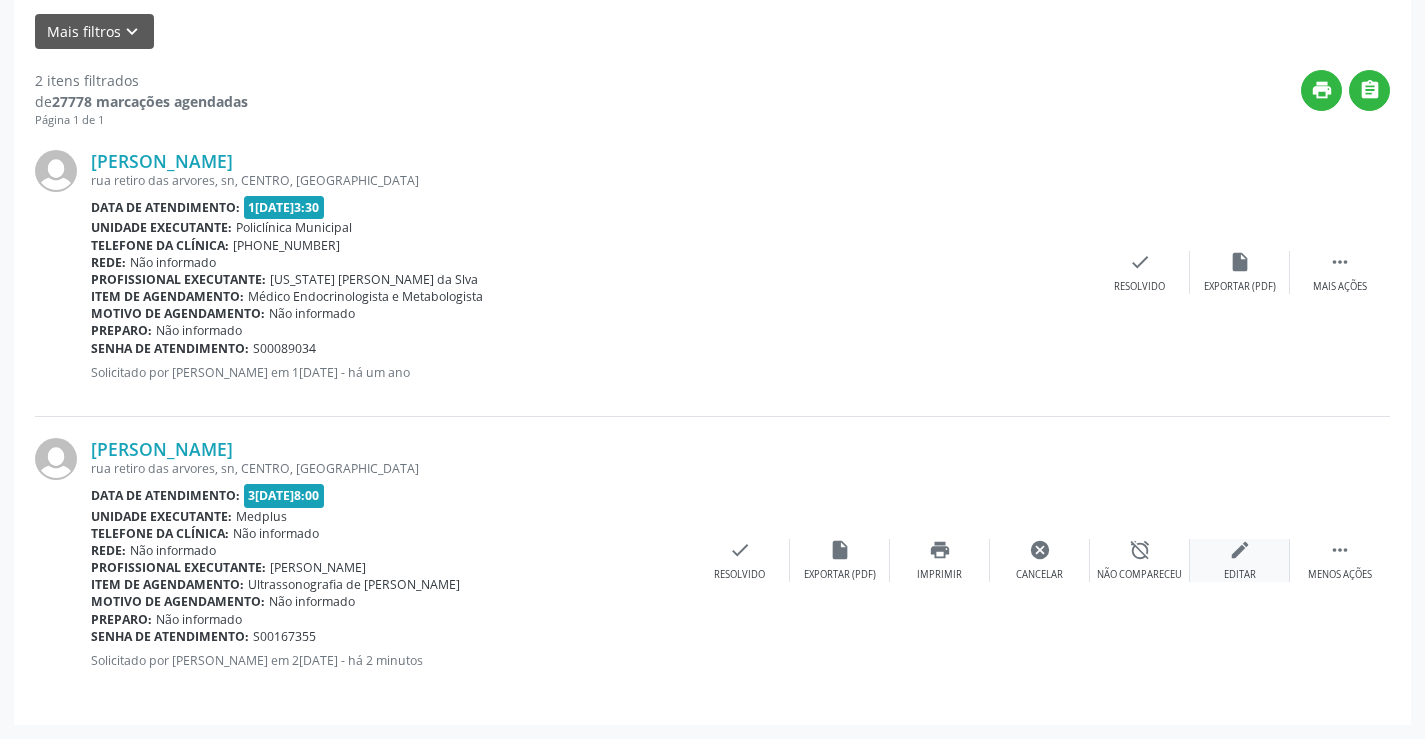 click on "edit" at bounding box center [1240, 550] 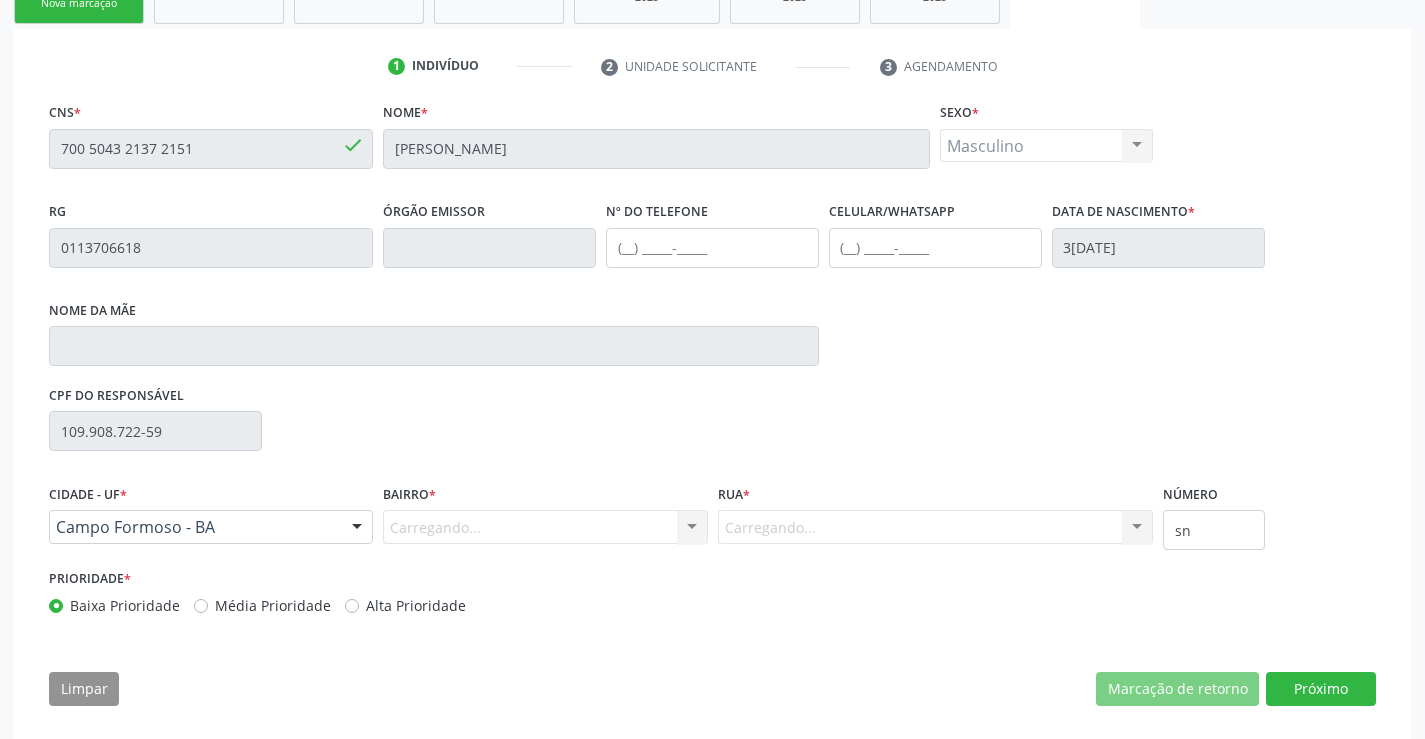 scroll, scrollTop: 358, scrollLeft: 0, axis: vertical 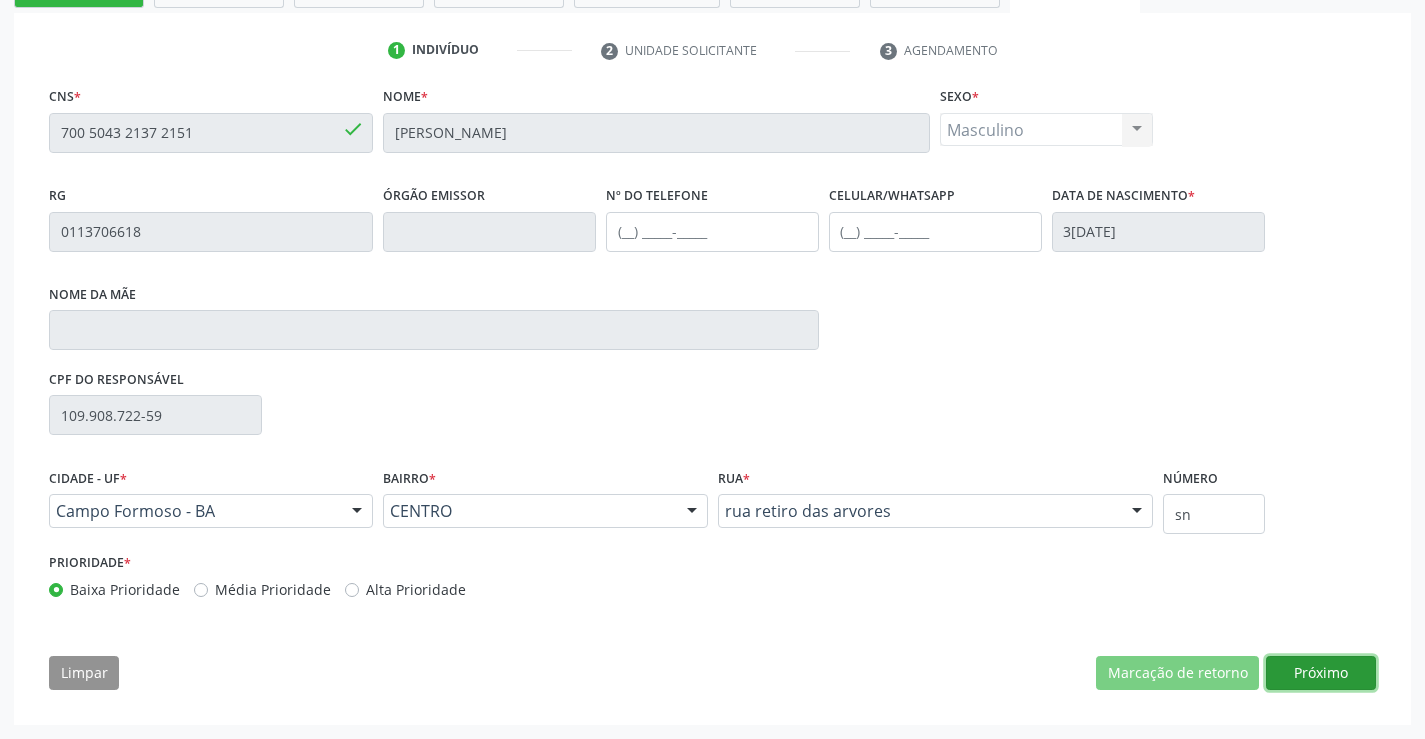 click on "Próximo" at bounding box center (1321, 673) 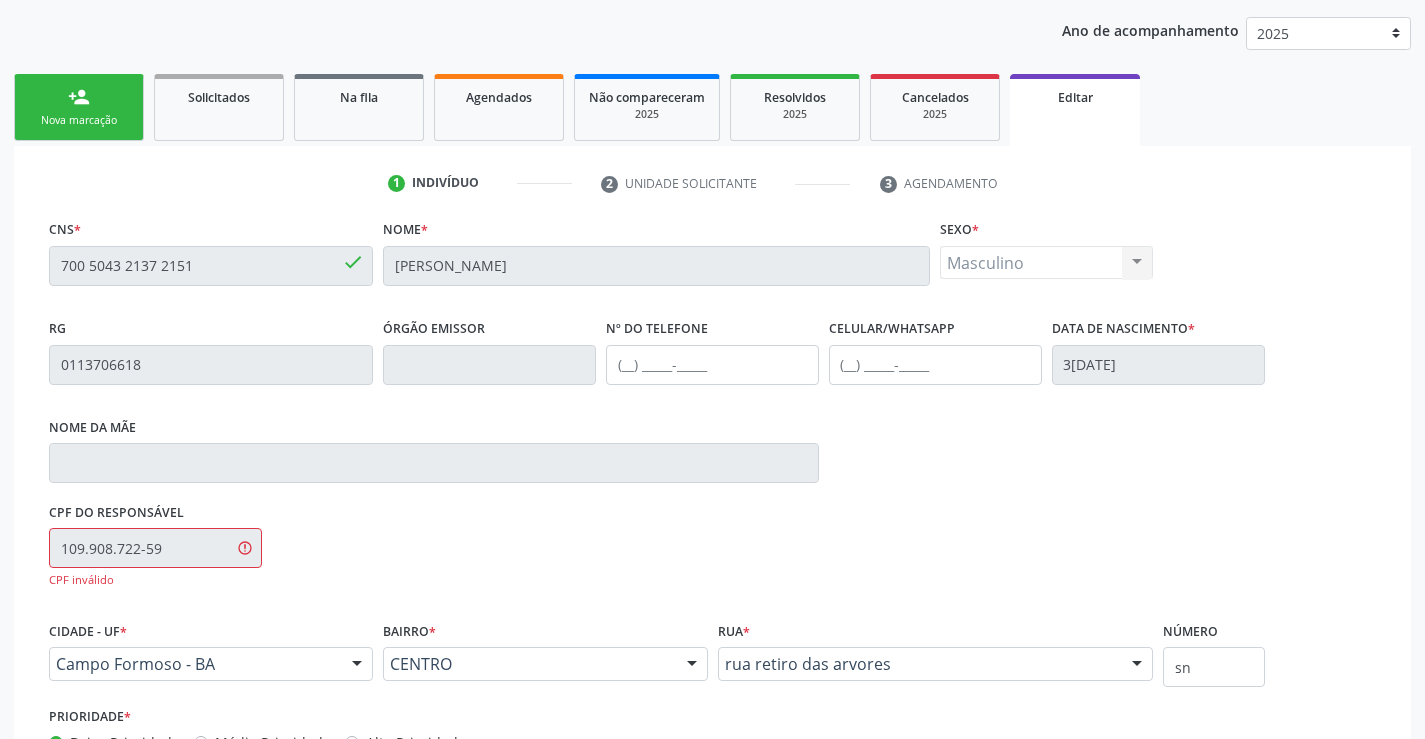 scroll, scrollTop: 0, scrollLeft: 0, axis: both 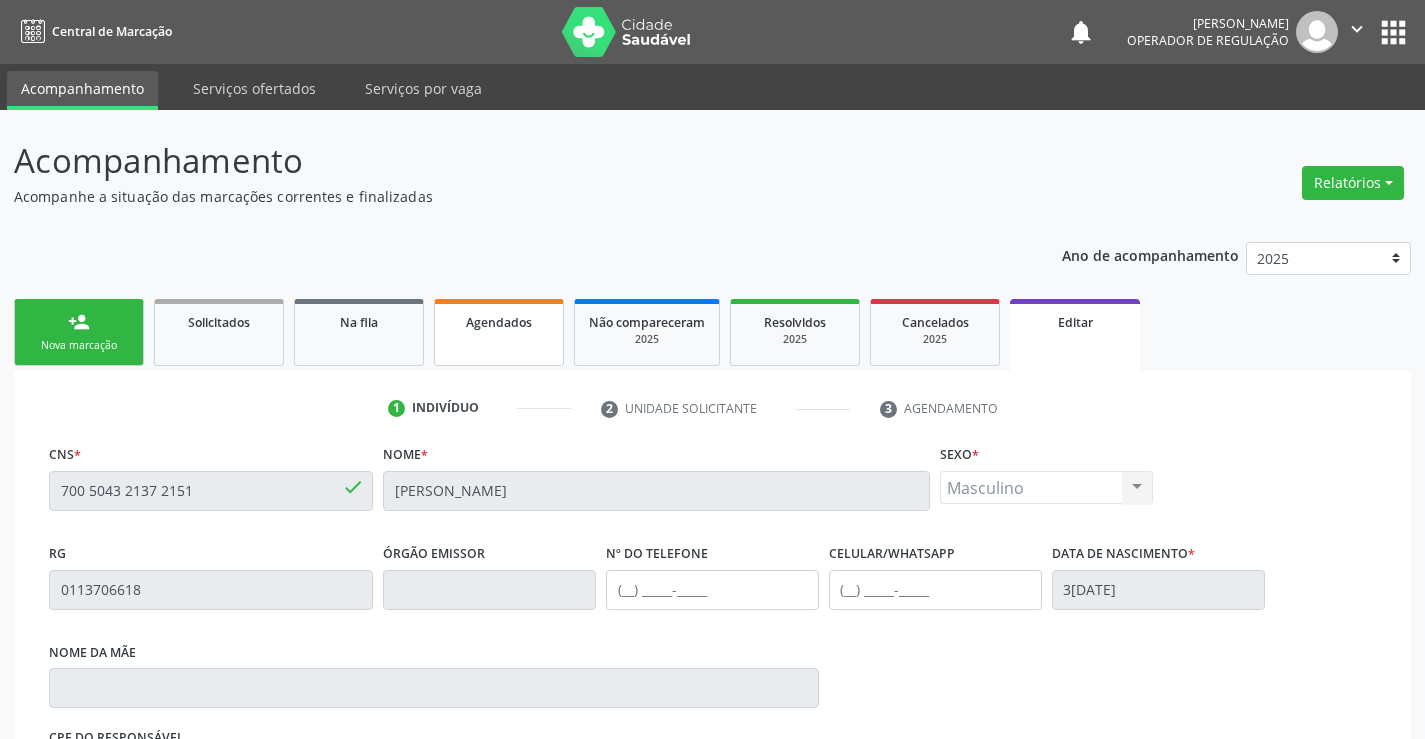 click on "Agendados" at bounding box center [499, 321] 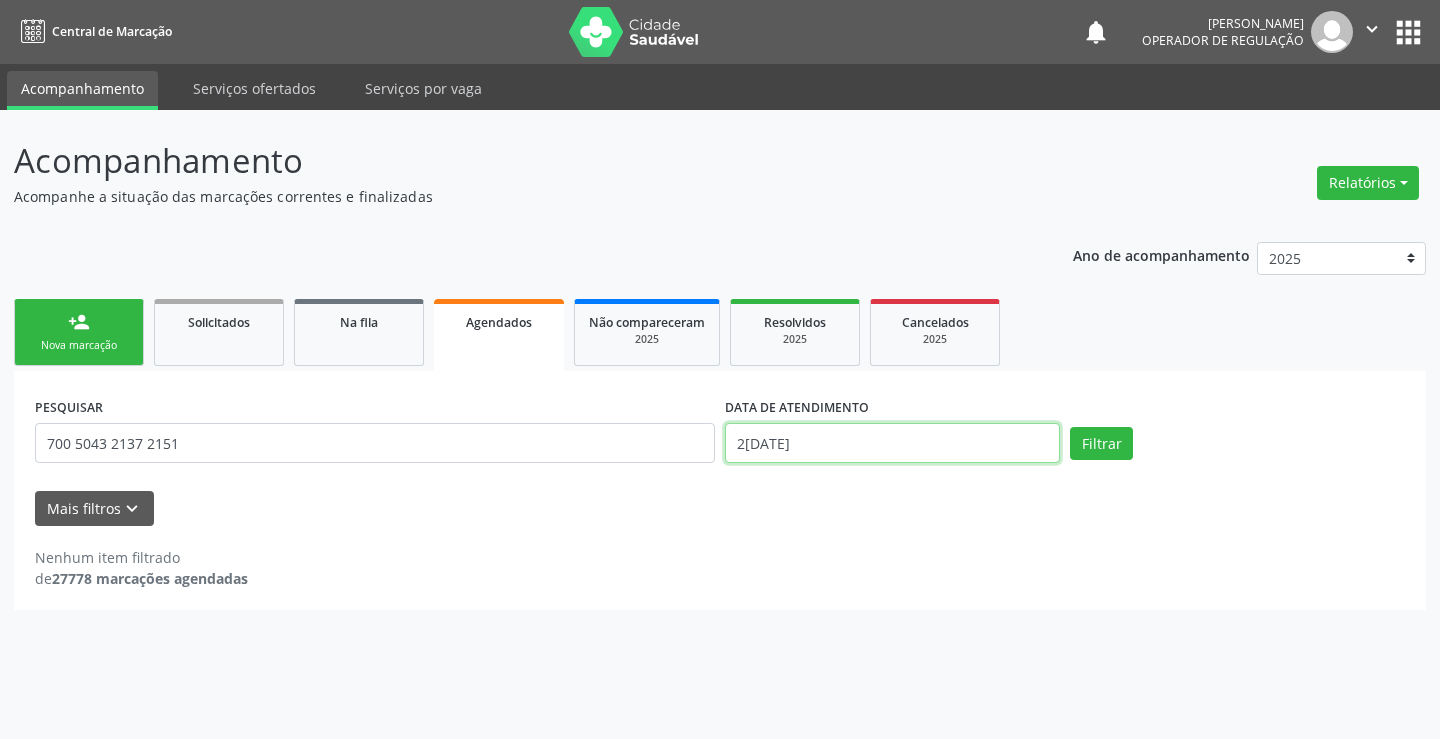 click on "23/07/2025" at bounding box center (892, 443) 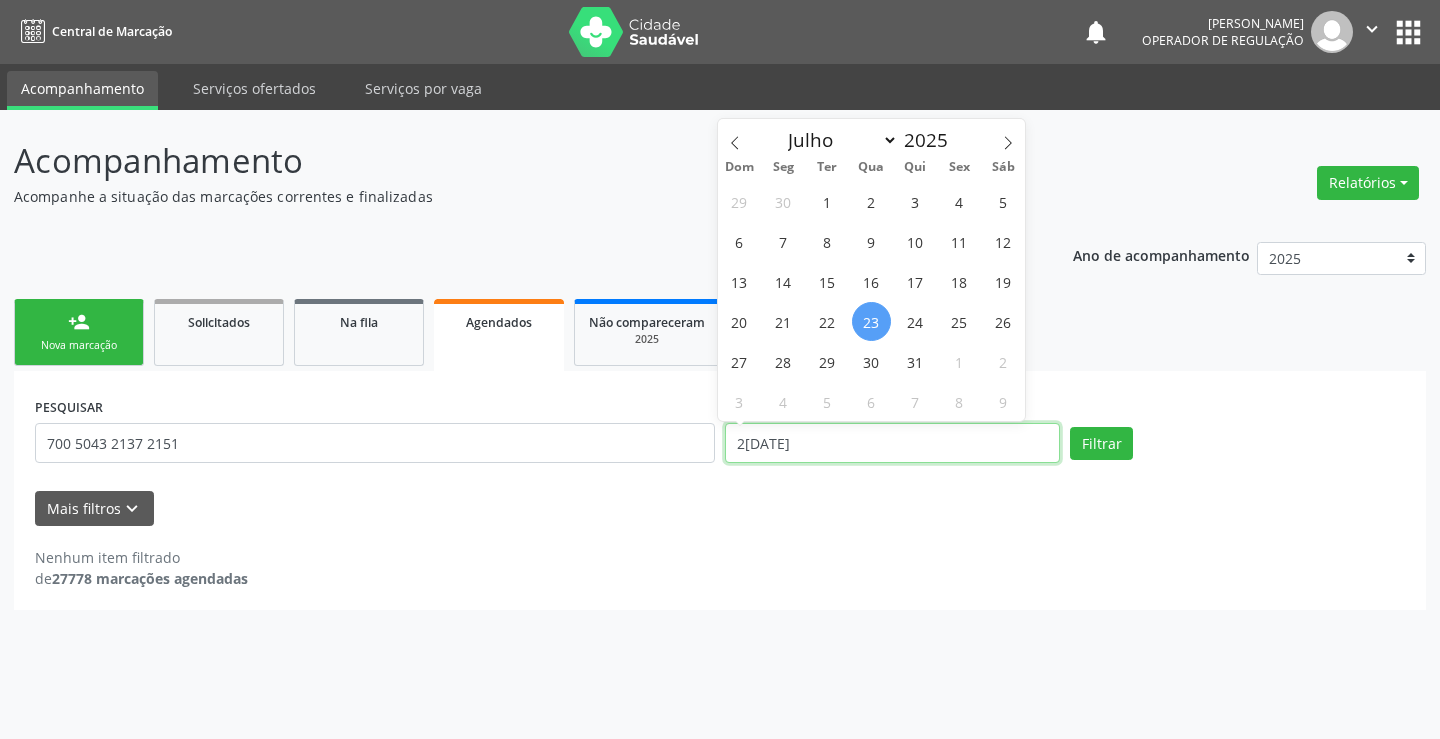 type 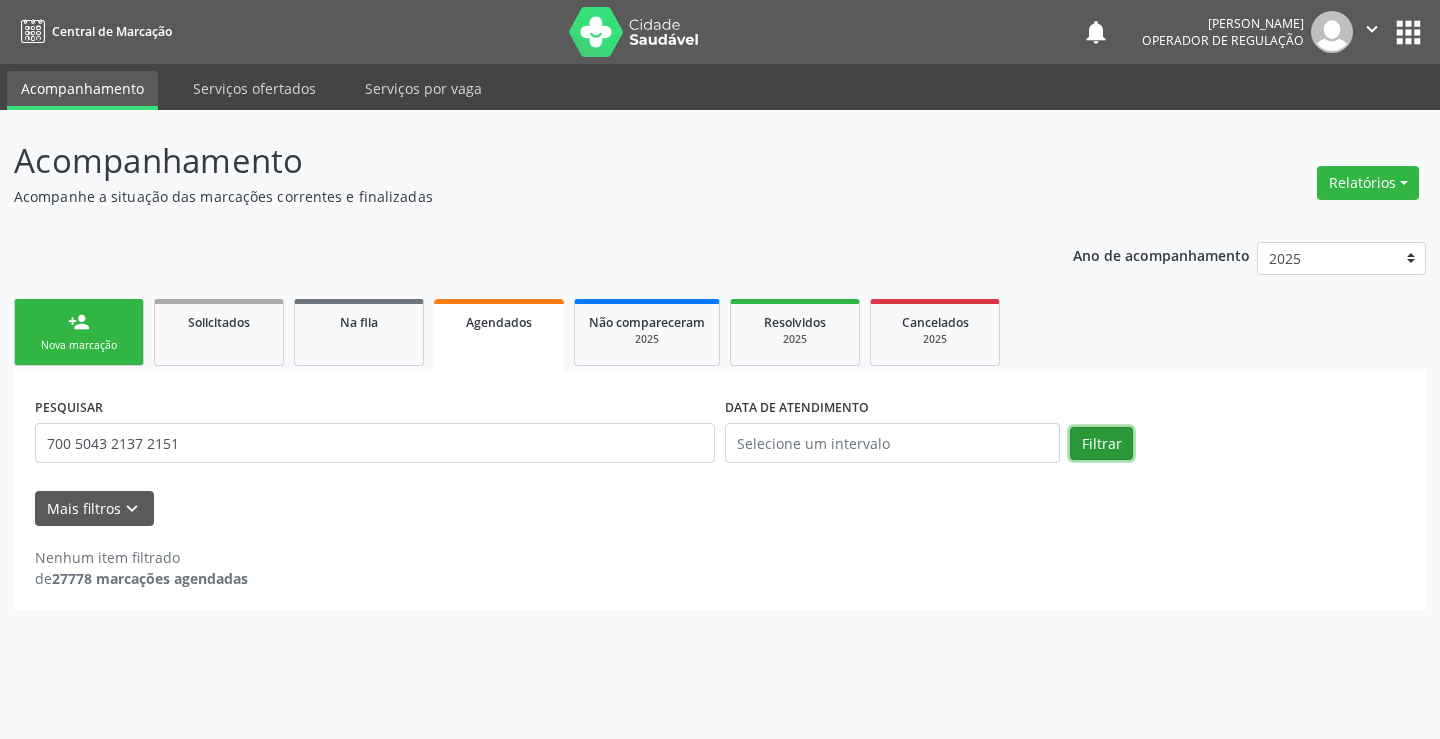 click on "Filtrar" at bounding box center (1101, 444) 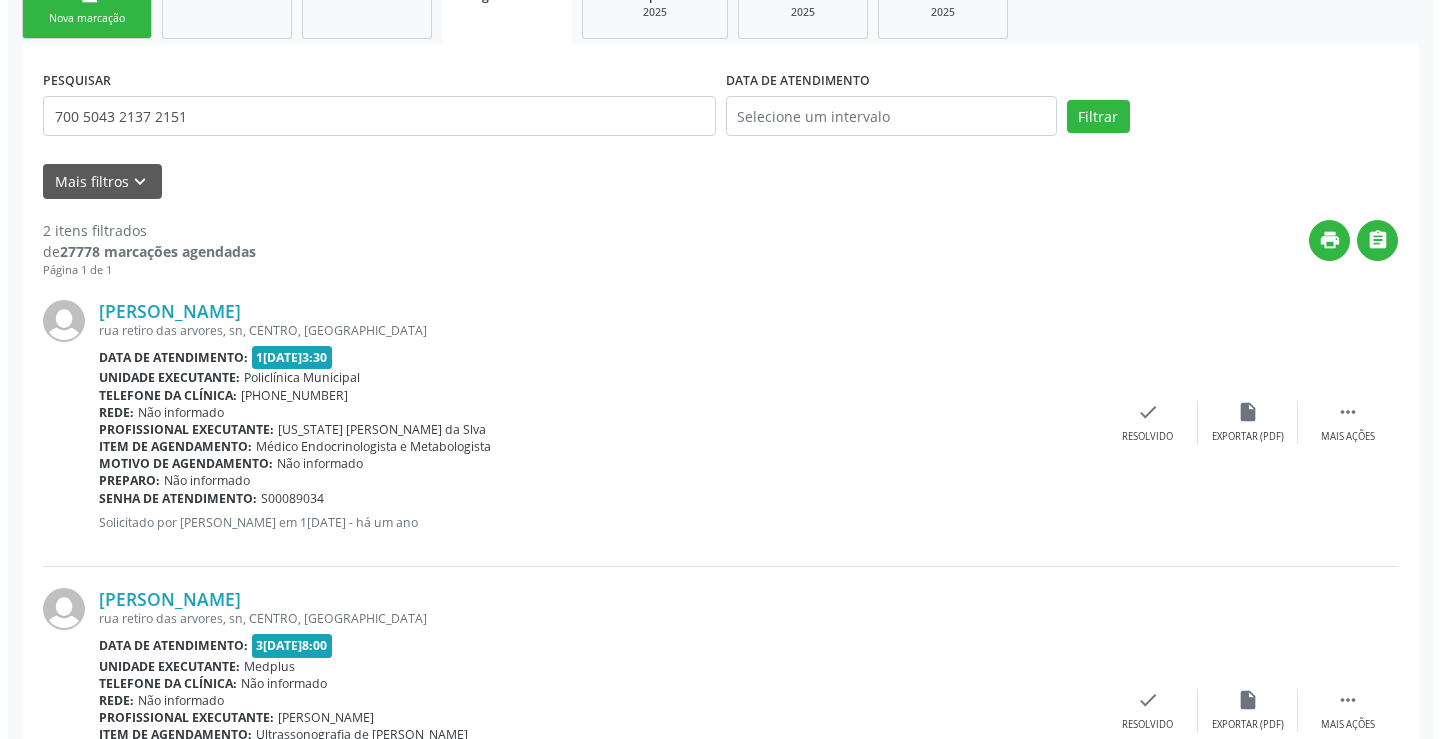 scroll, scrollTop: 477, scrollLeft: 0, axis: vertical 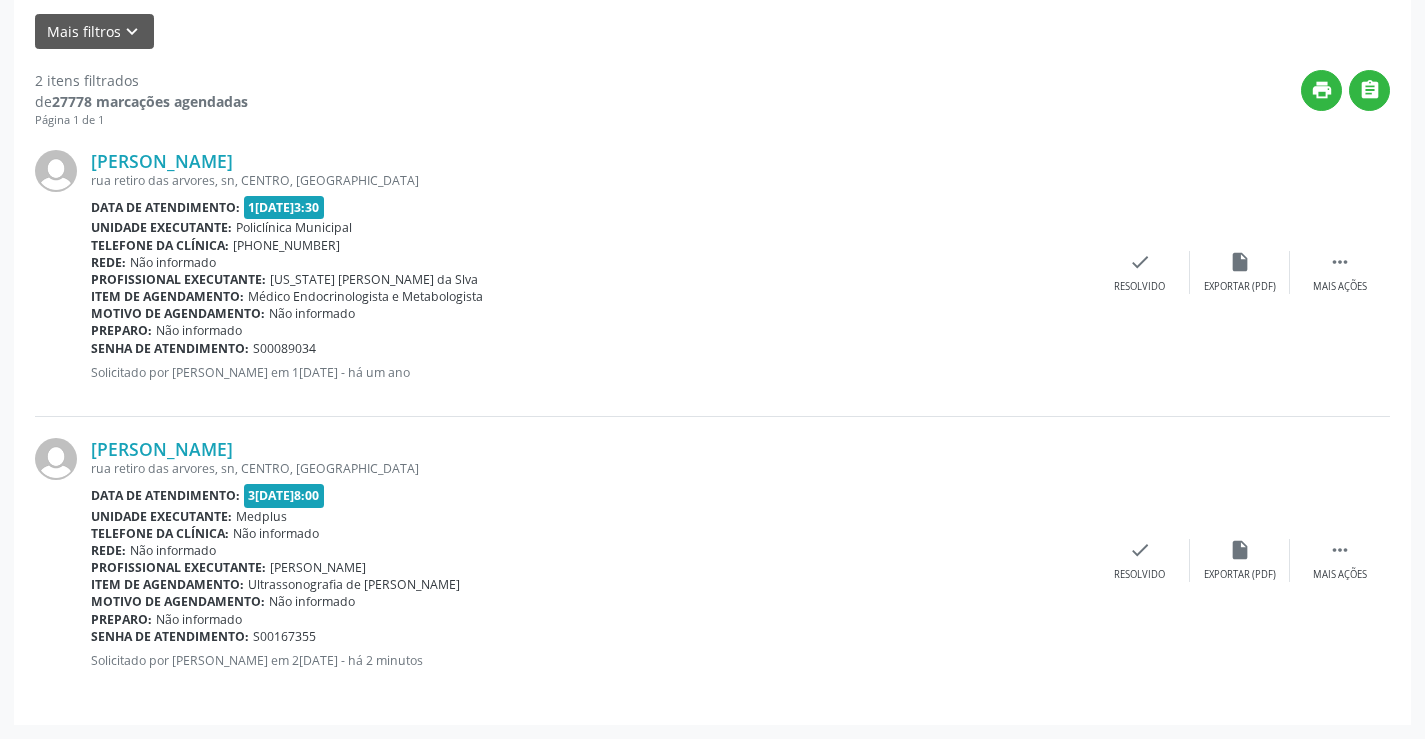 click on "Luiz Antonio Menezes Andrade
rua retiro das arvores, sn, CENTRO, Campo Formoso - BA
Data de atendimento:
31/07/2025 - 08:00
Unidade executante:
Medplus
Telefone da clínica:
Não informado
Rede:
Não informado
Profissional executante:
Lanna Peralva Miranda Rocha
Item de agendamento:
Ultrassonografia de Aparelho Urinario
Motivo de agendamento:
Não informado
Preparo:
Não informado
Senha de atendimento:
S00167355
Solicitado por Emilly Maia em 23/07/2025 - há 2 minutos

Mais ações
insert_drive_file
Exportar (PDF)
check
Resolvido" at bounding box center (712, 560) 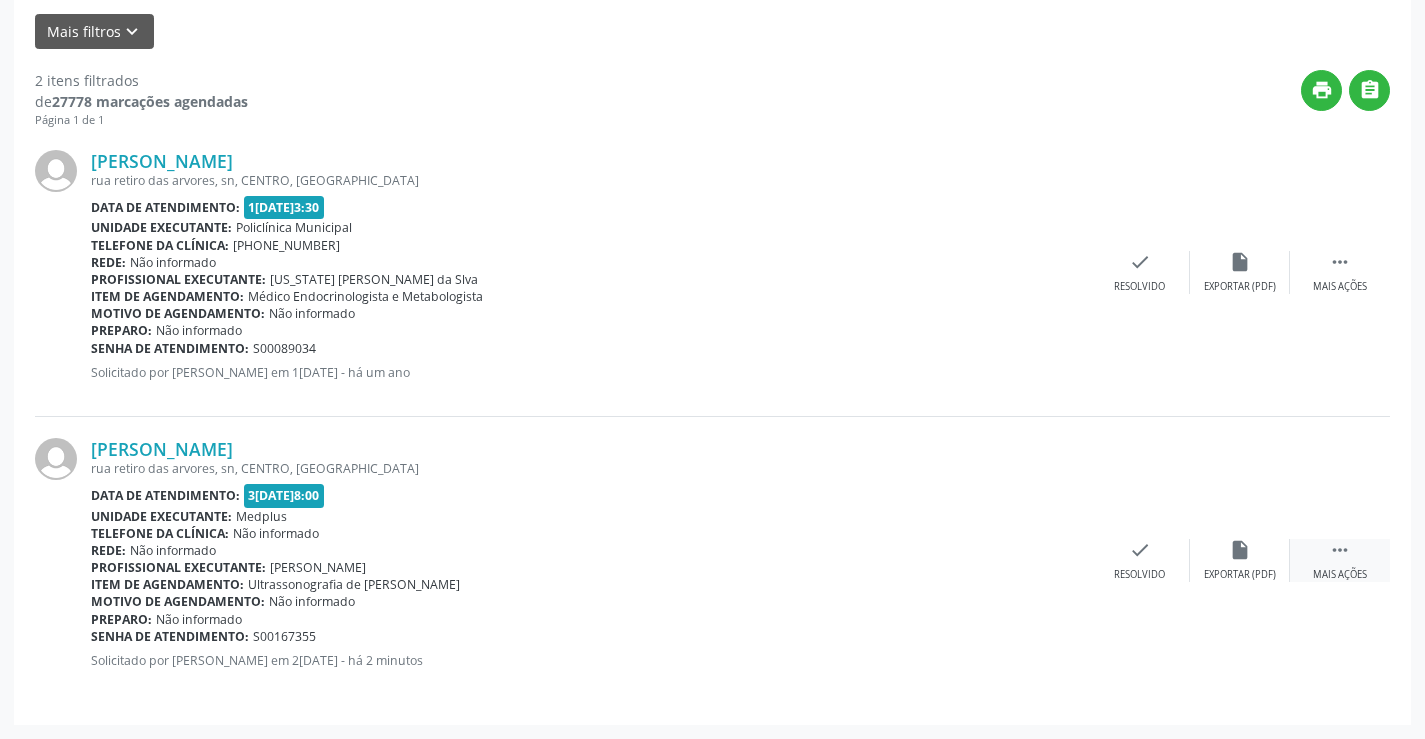 click on "
Mais ações" at bounding box center (1340, 560) 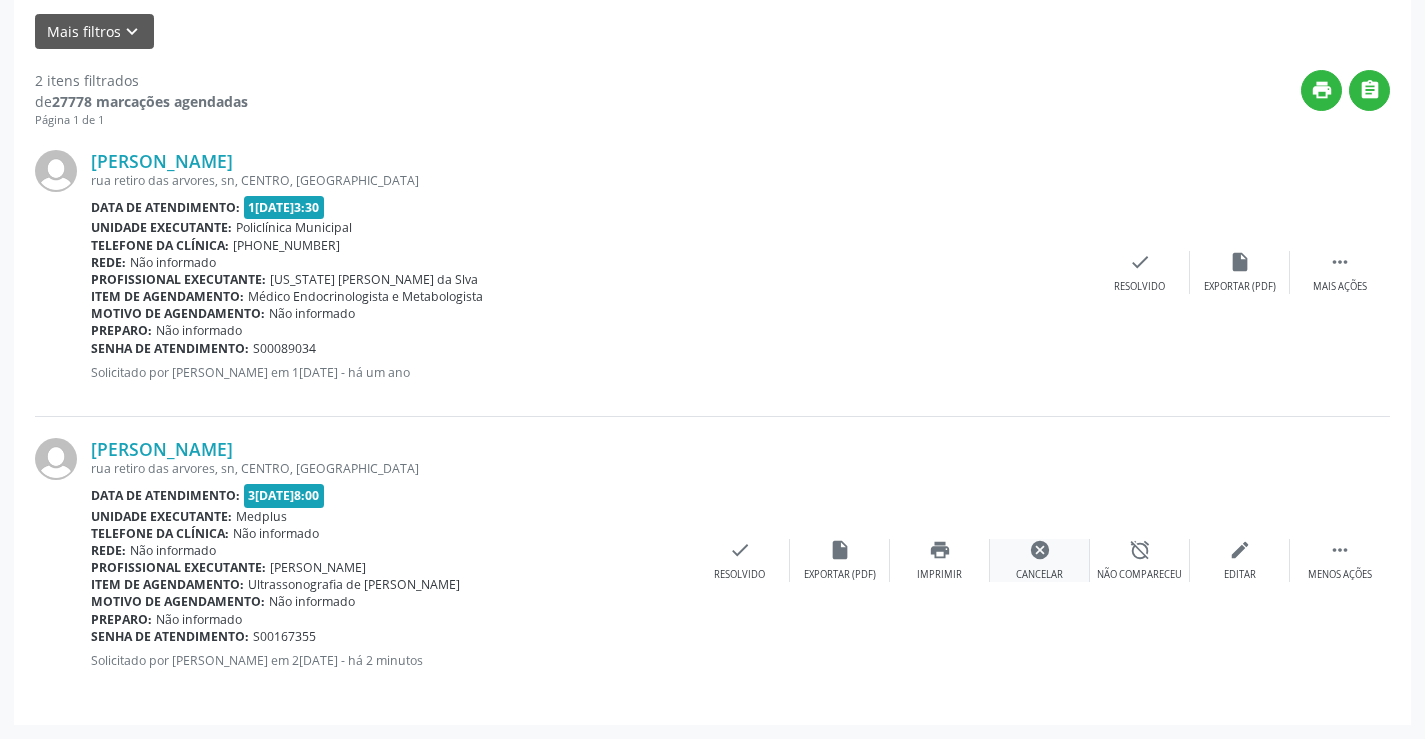 click on "cancel" at bounding box center [1040, 550] 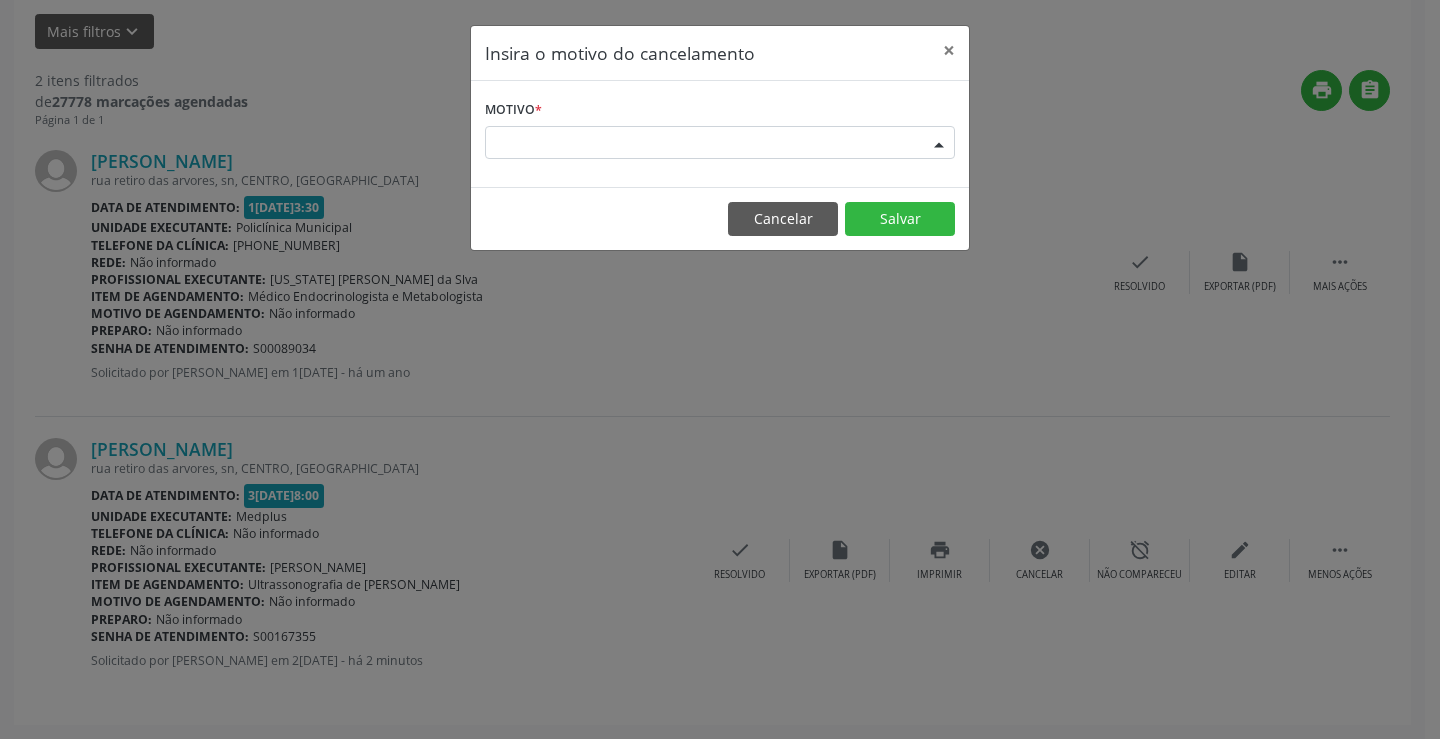 click at bounding box center [939, 144] 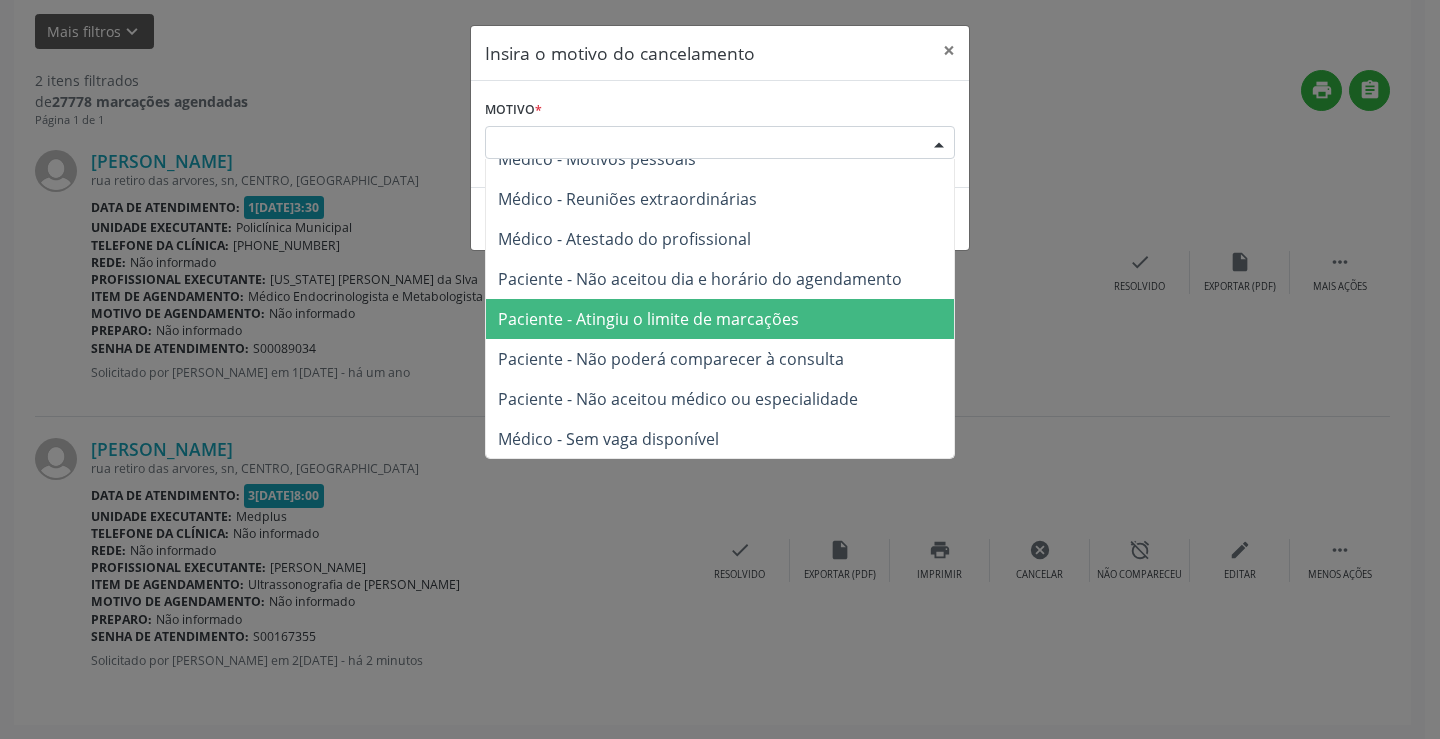 scroll, scrollTop: 101, scrollLeft: 0, axis: vertical 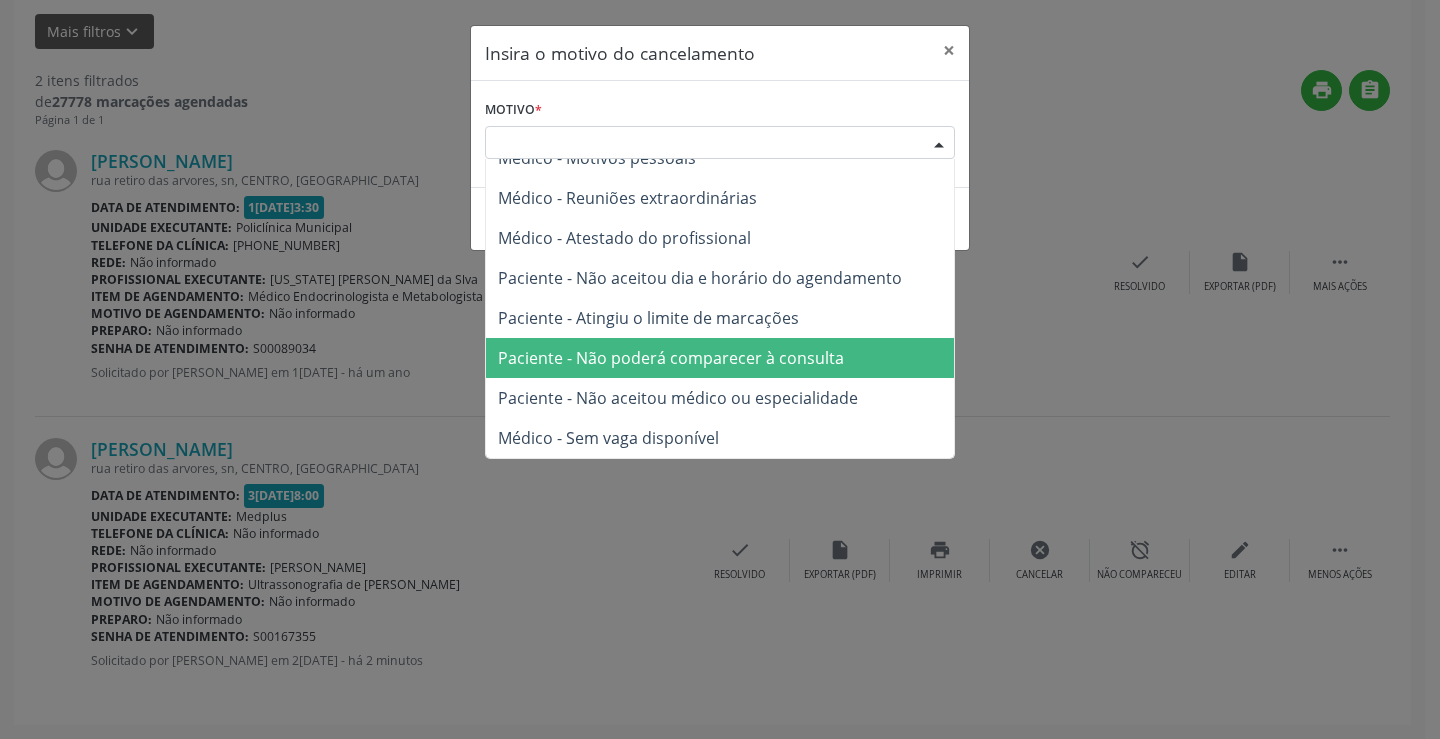 click on "Paciente - Não poderá comparecer à consulta" at bounding box center (671, 358) 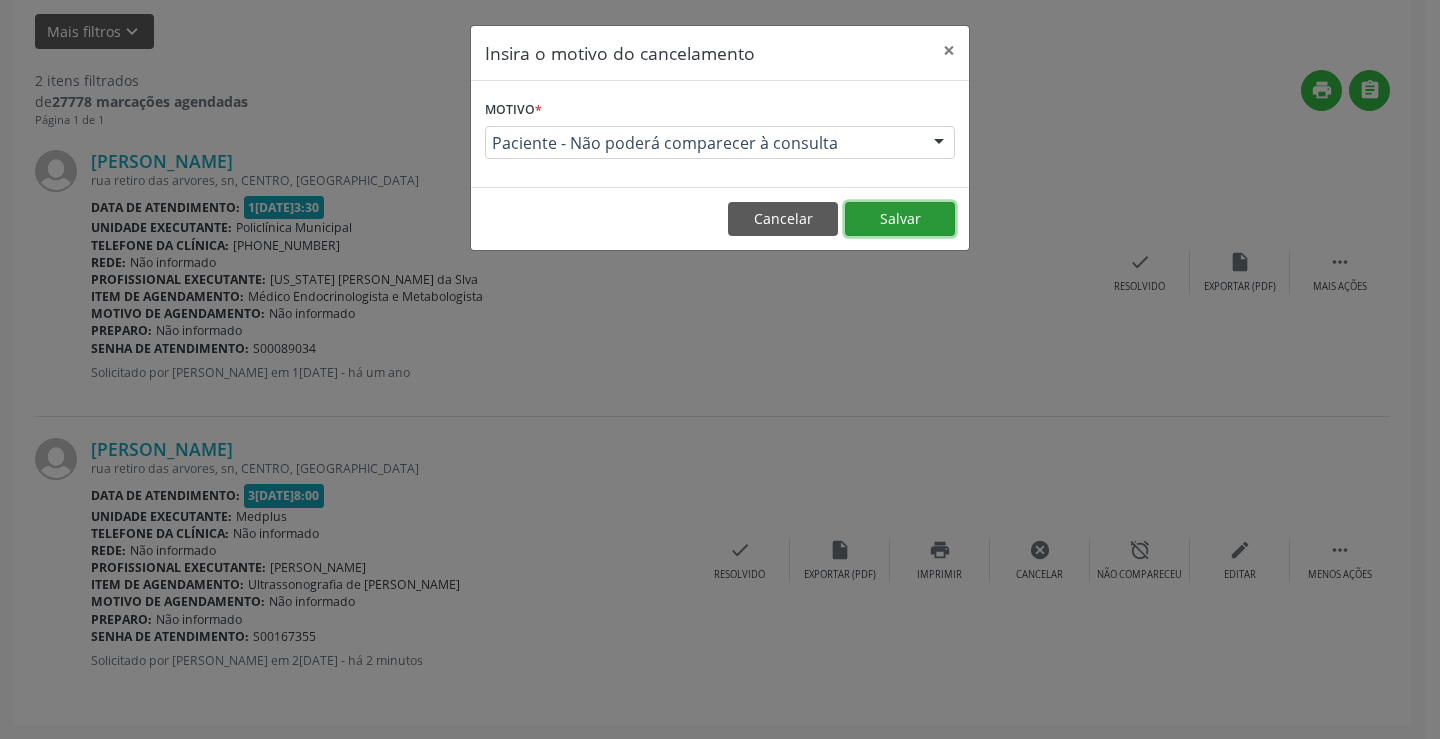 click on "Salvar" at bounding box center [900, 219] 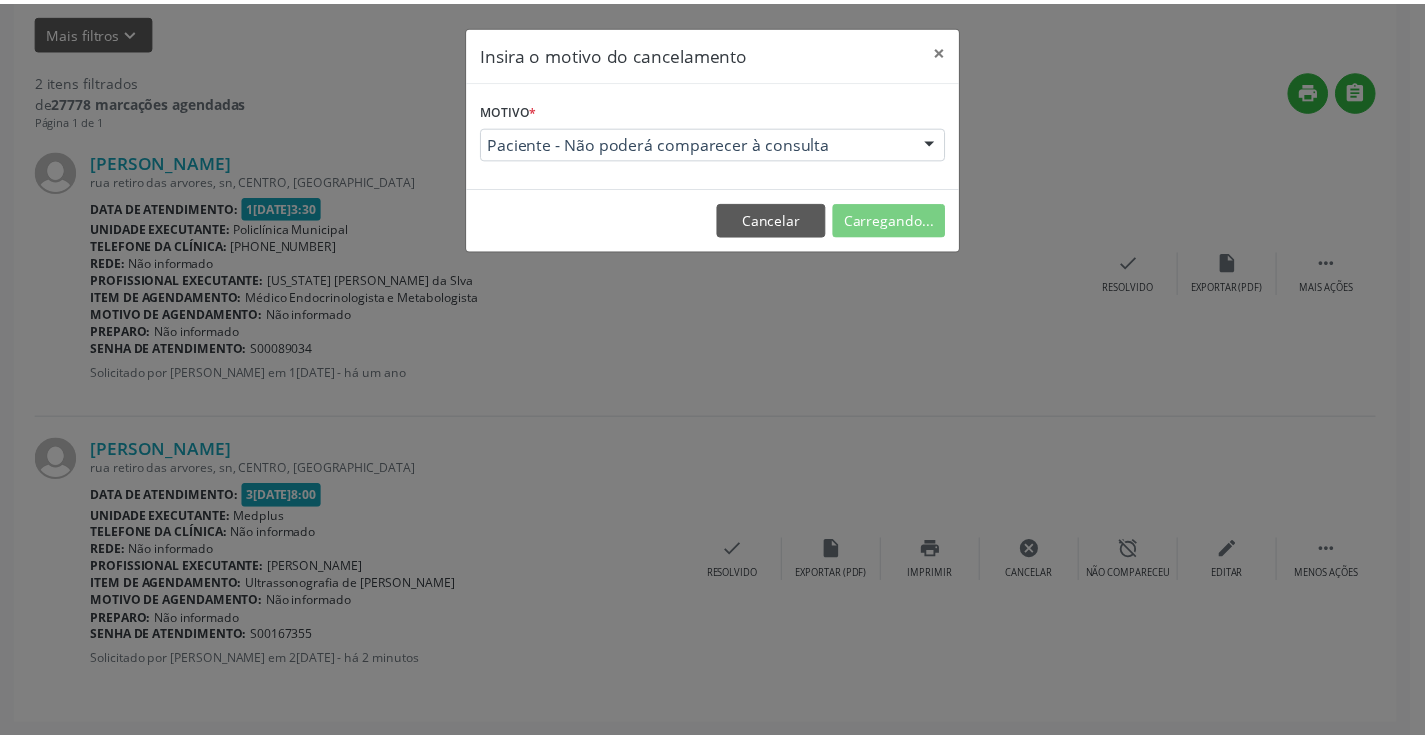 scroll, scrollTop: 0, scrollLeft: 0, axis: both 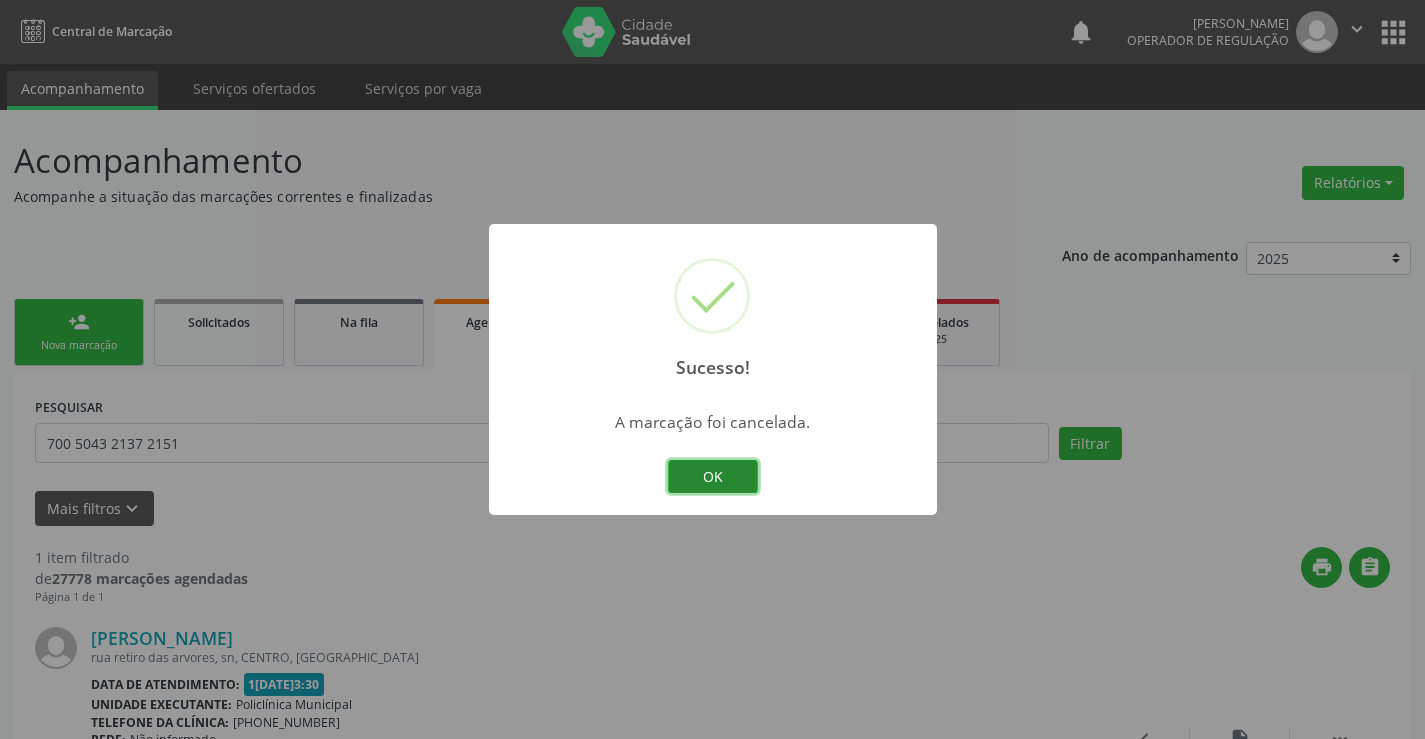 click on "OK" at bounding box center [713, 477] 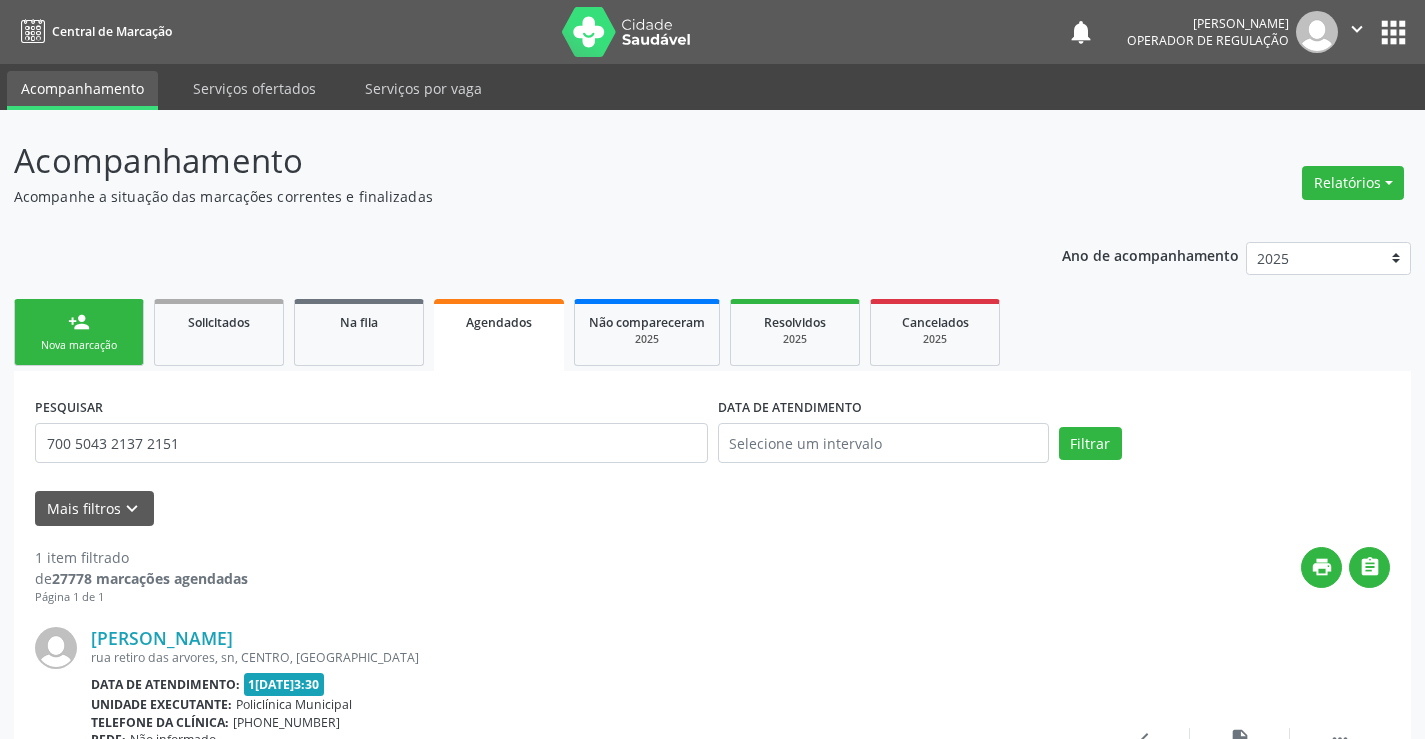 click on "Nova marcação" at bounding box center (79, 345) 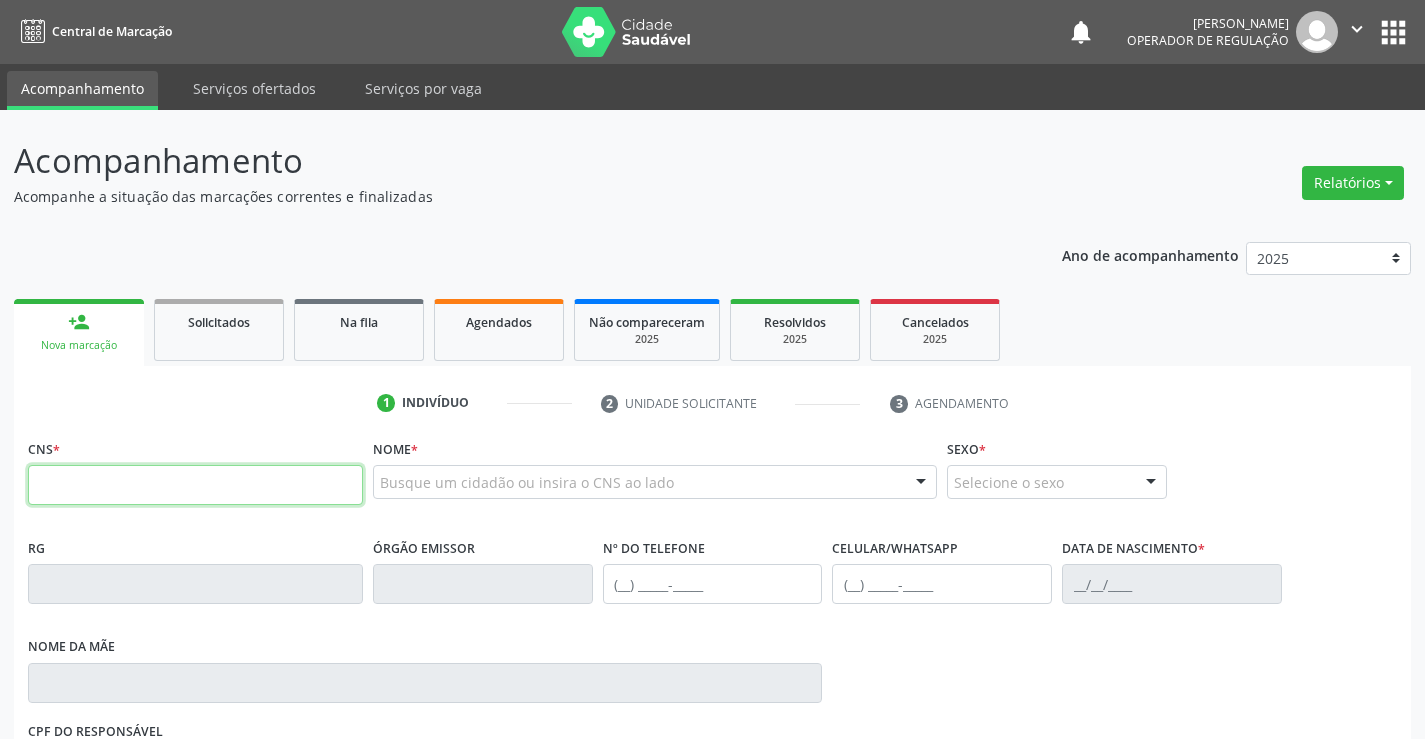 click at bounding box center (195, 485) 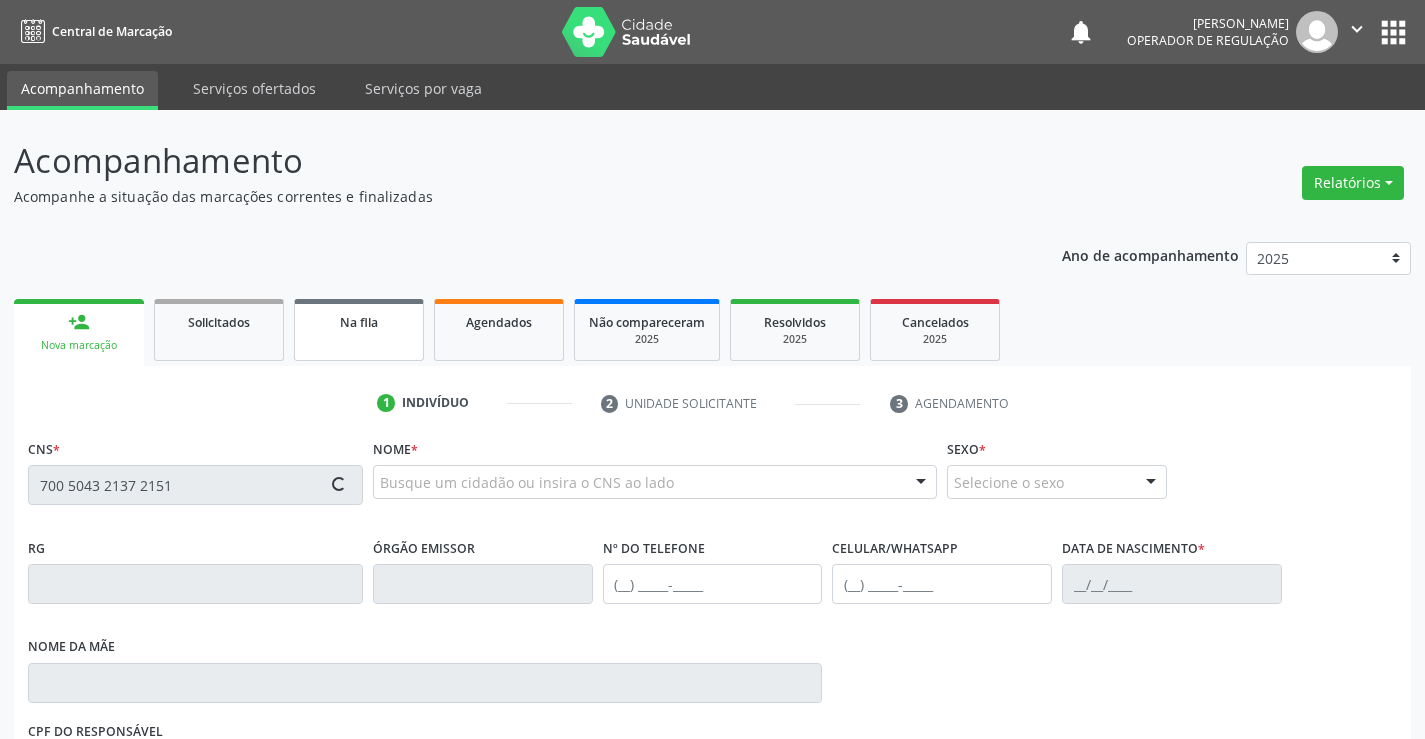 type on "700 5043 2137 2151" 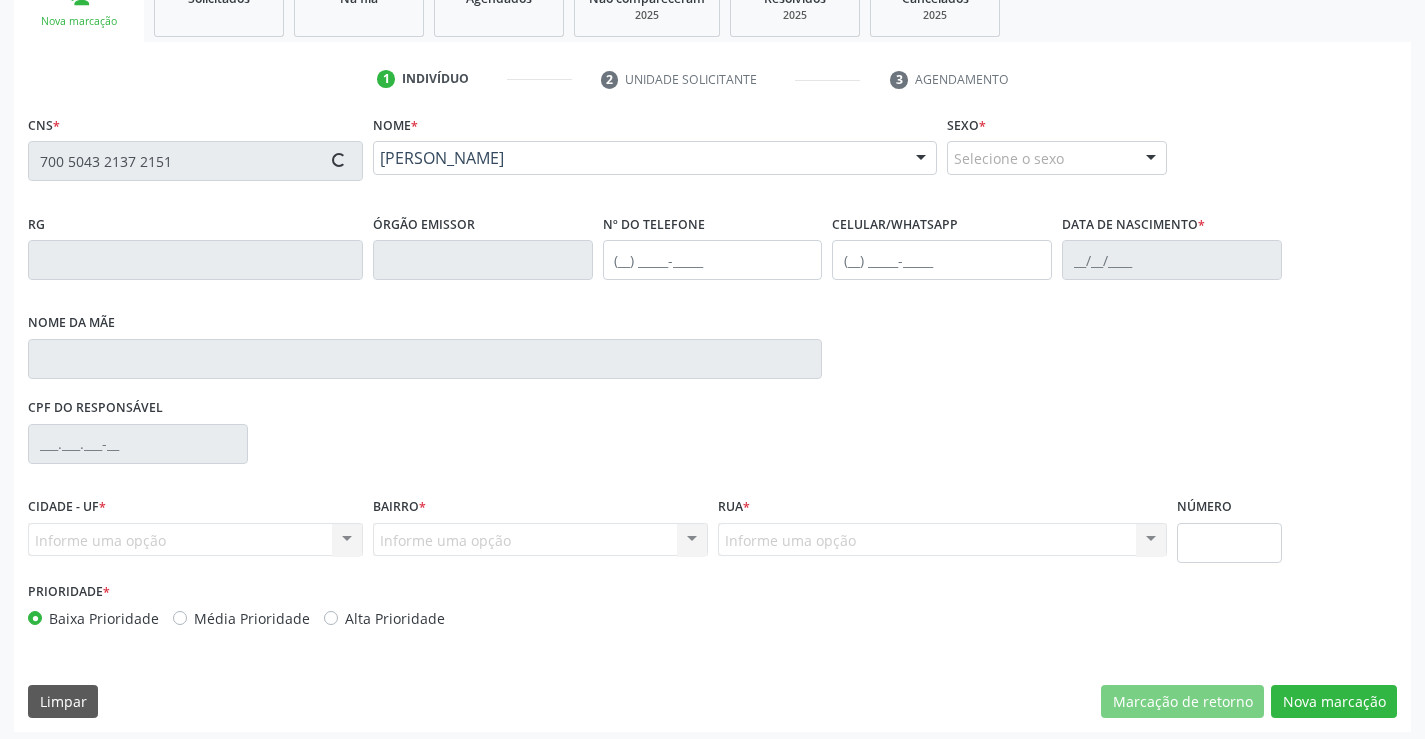 type on "0113706618" 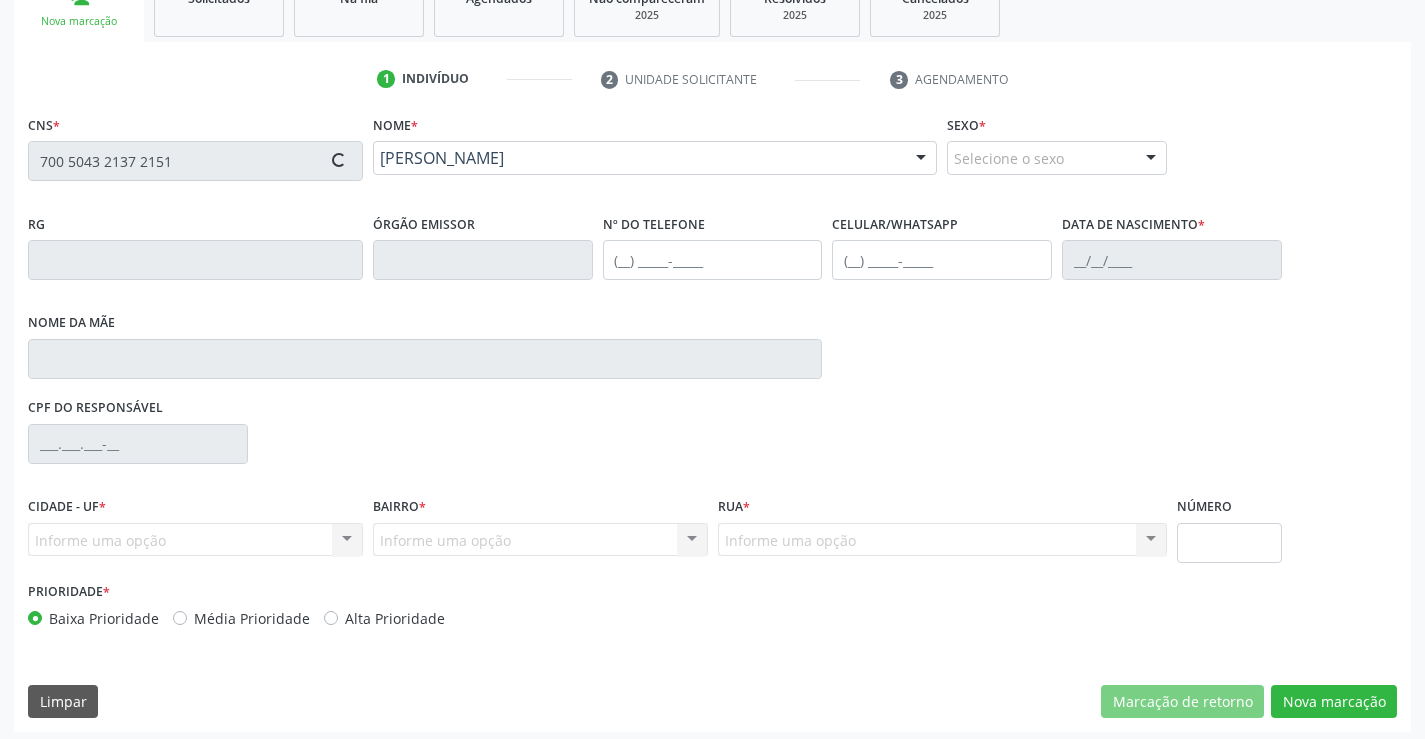 type on "31/01/1952" 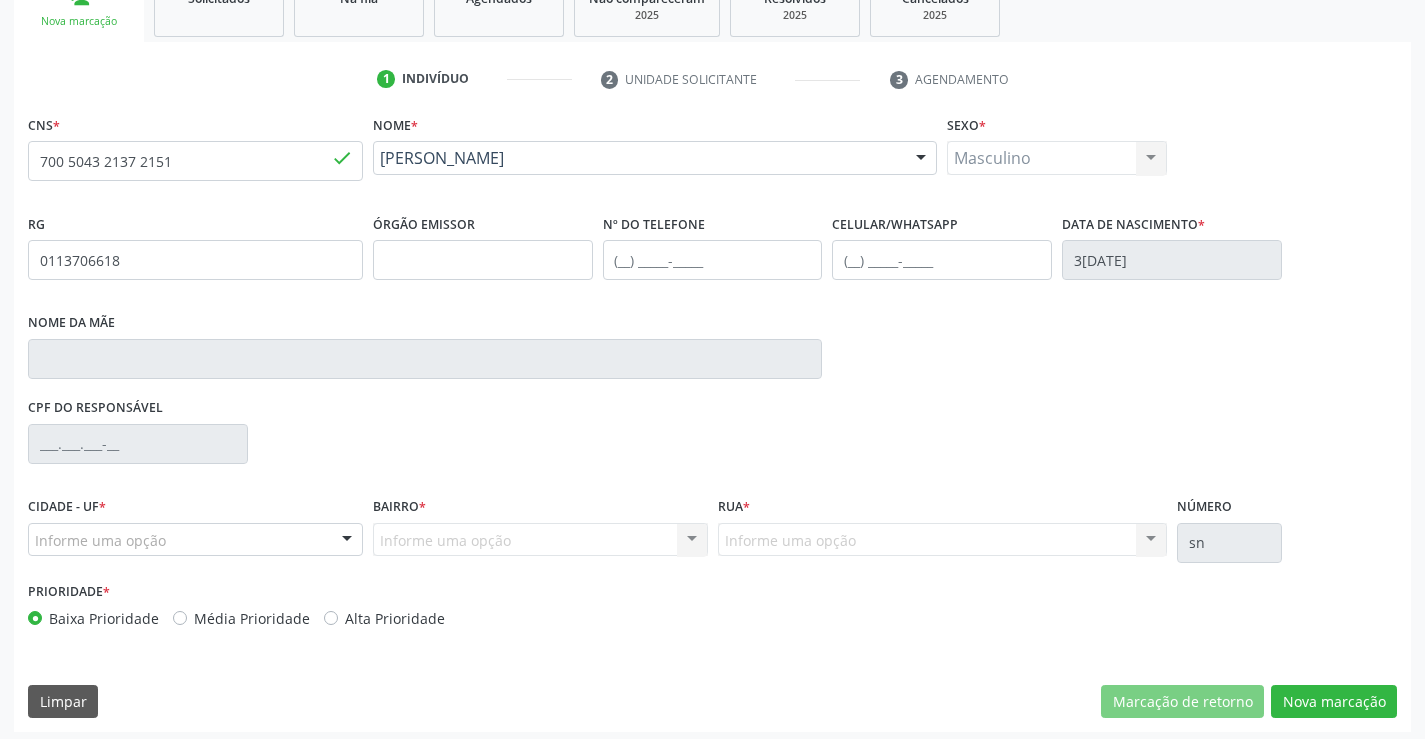 scroll, scrollTop: 331, scrollLeft: 0, axis: vertical 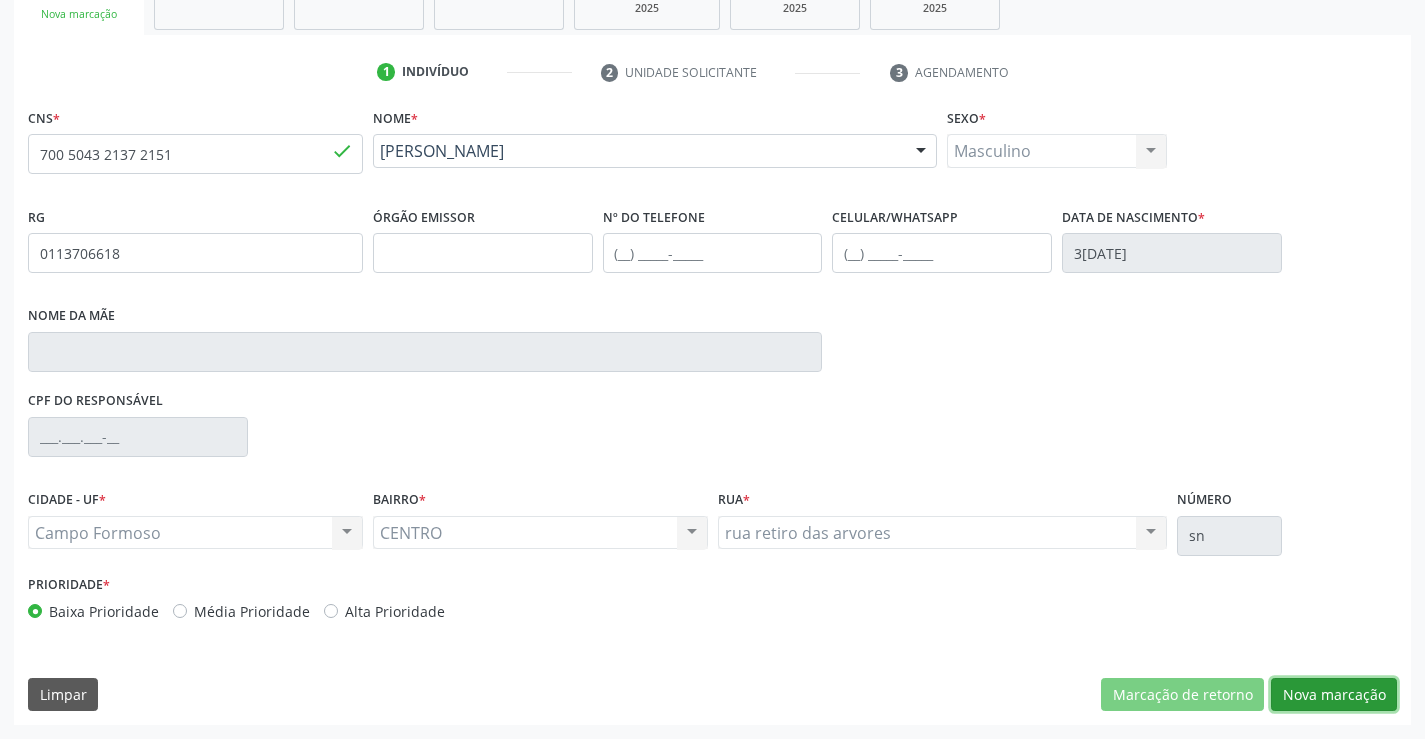 click on "Nova marcação" at bounding box center (1334, 695) 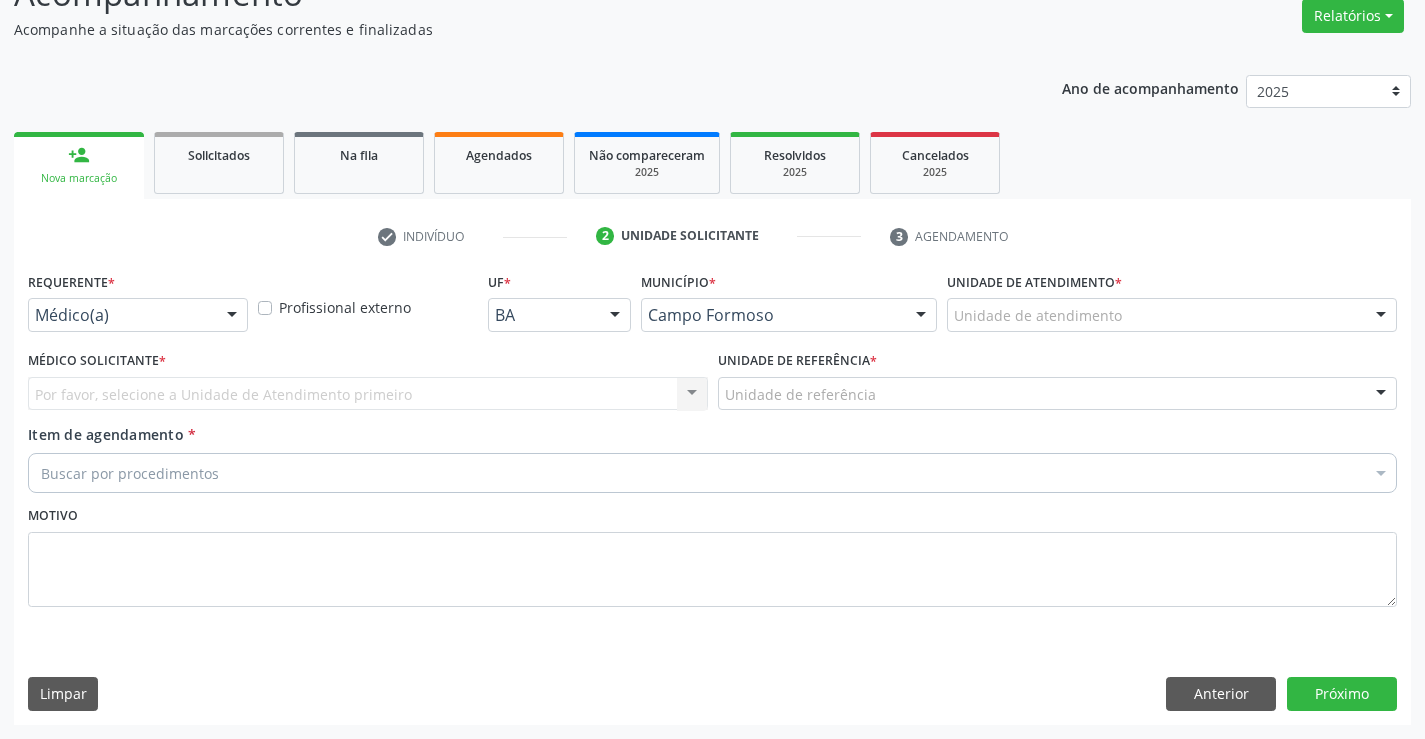 scroll, scrollTop: 167, scrollLeft: 0, axis: vertical 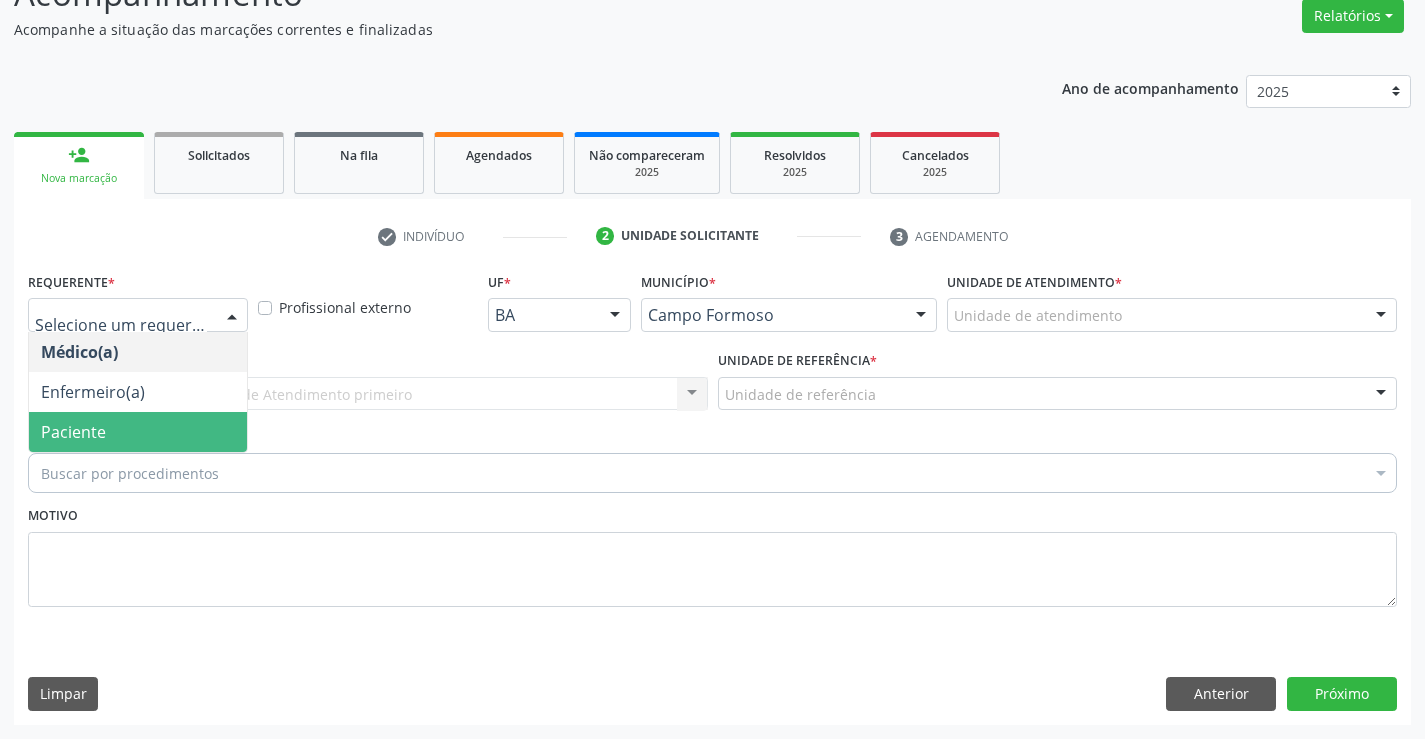 click on "Paciente" at bounding box center [73, 432] 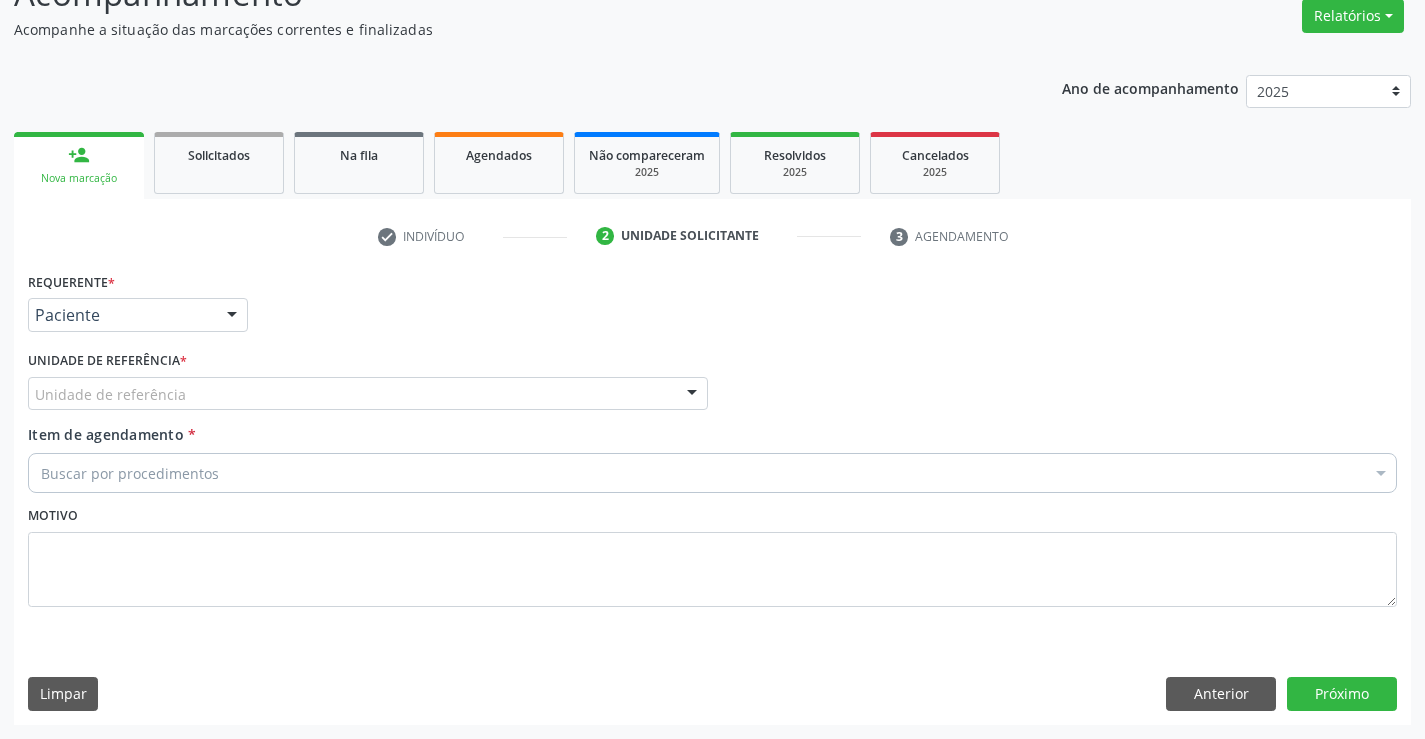 click on "Unidade de referência" at bounding box center (368, 394) 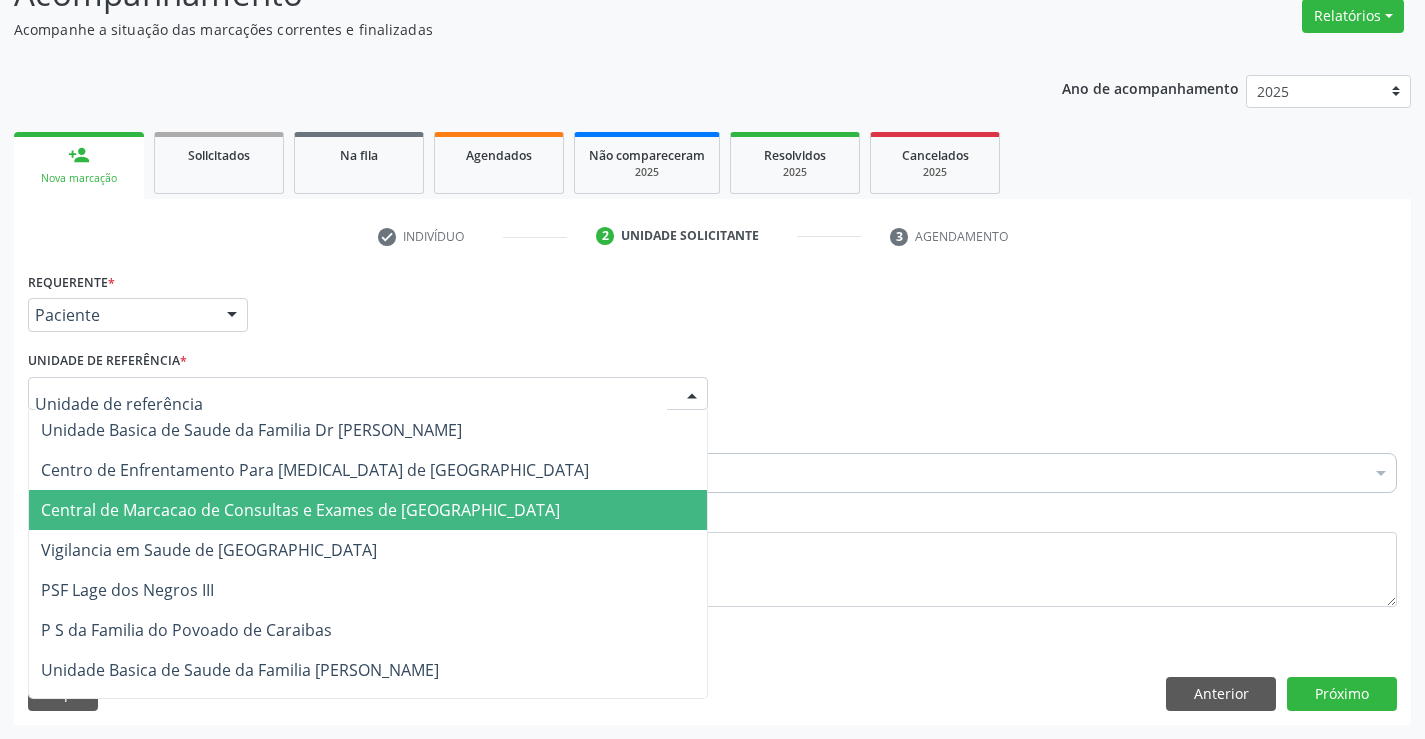 click on "Central de Marcacao de Consultas e Exames de [GEOGRAPHIC_DATA]" at bounding box center (368, 510) 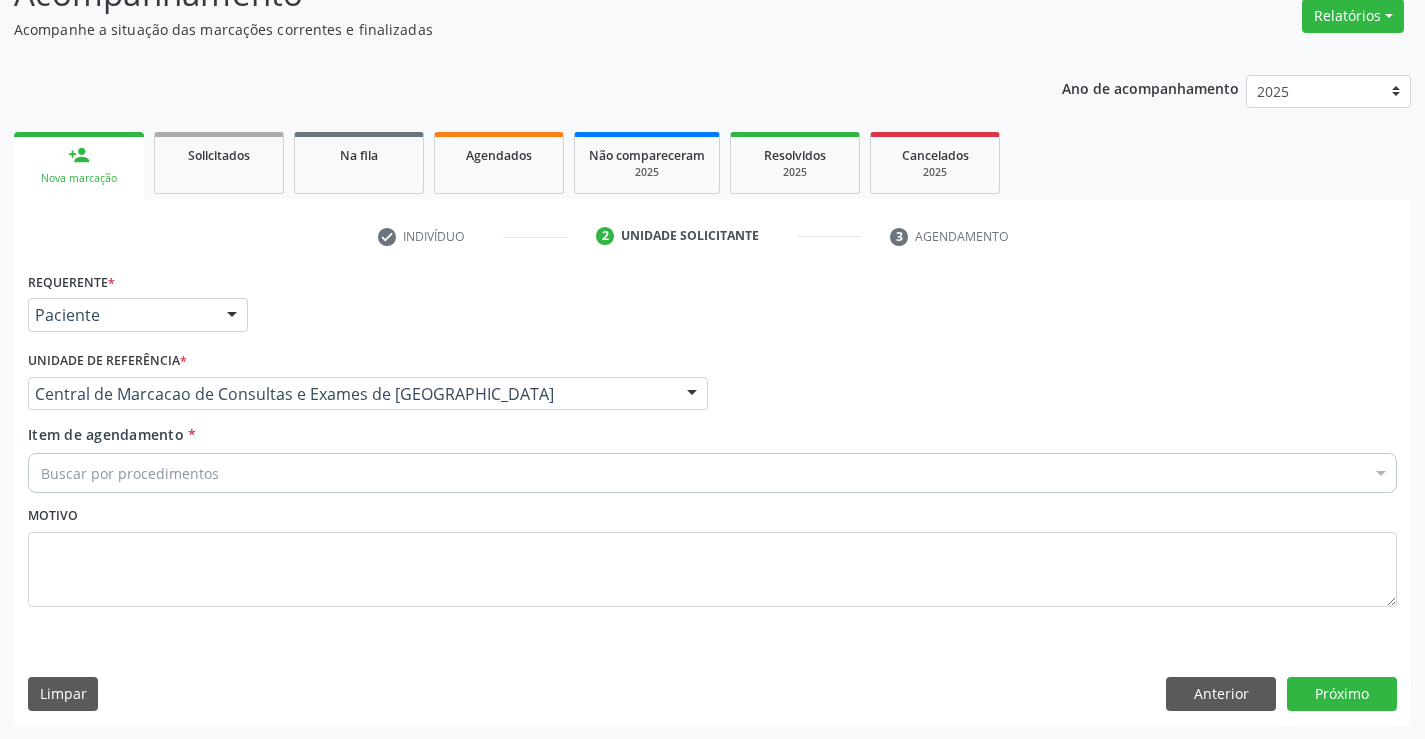 click on "Buscar por procedimentos" at bounding box center [712, 473] 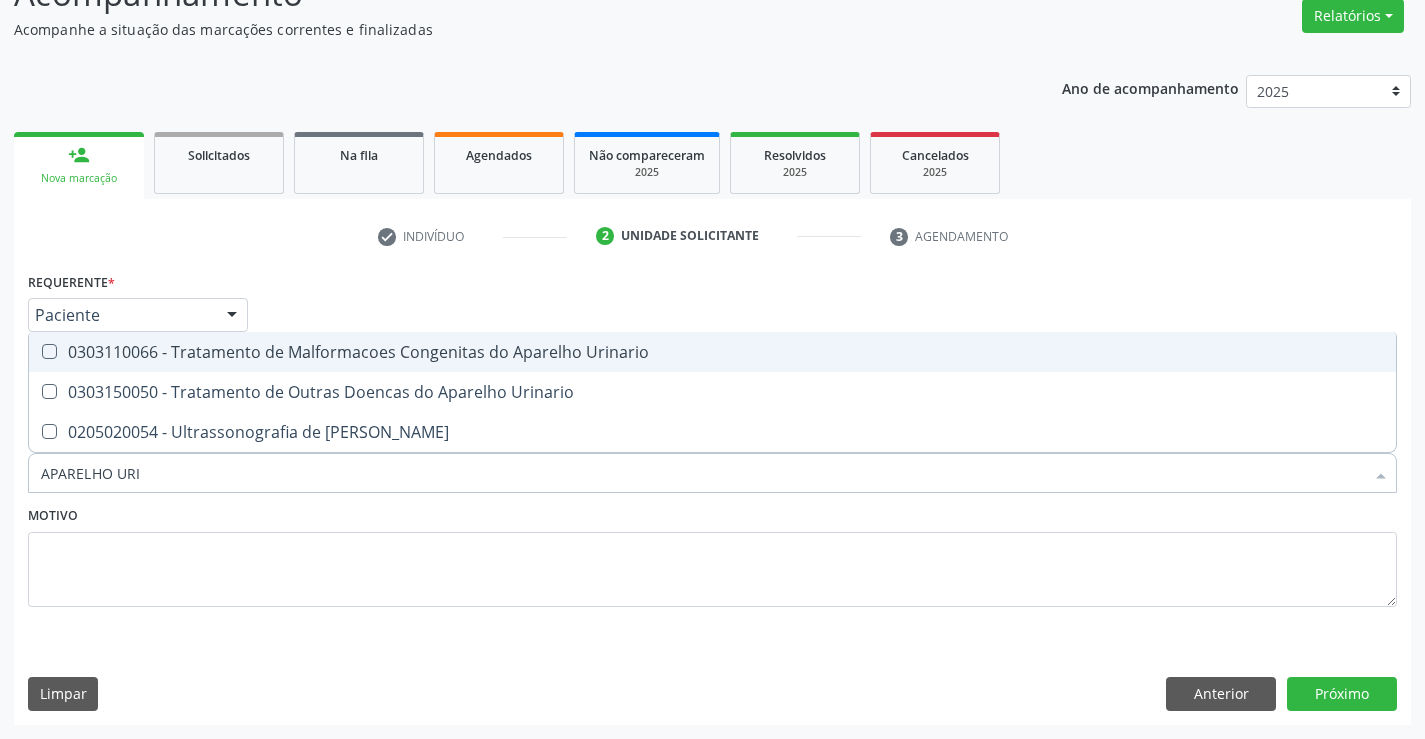 type on "APARELHO URIN" 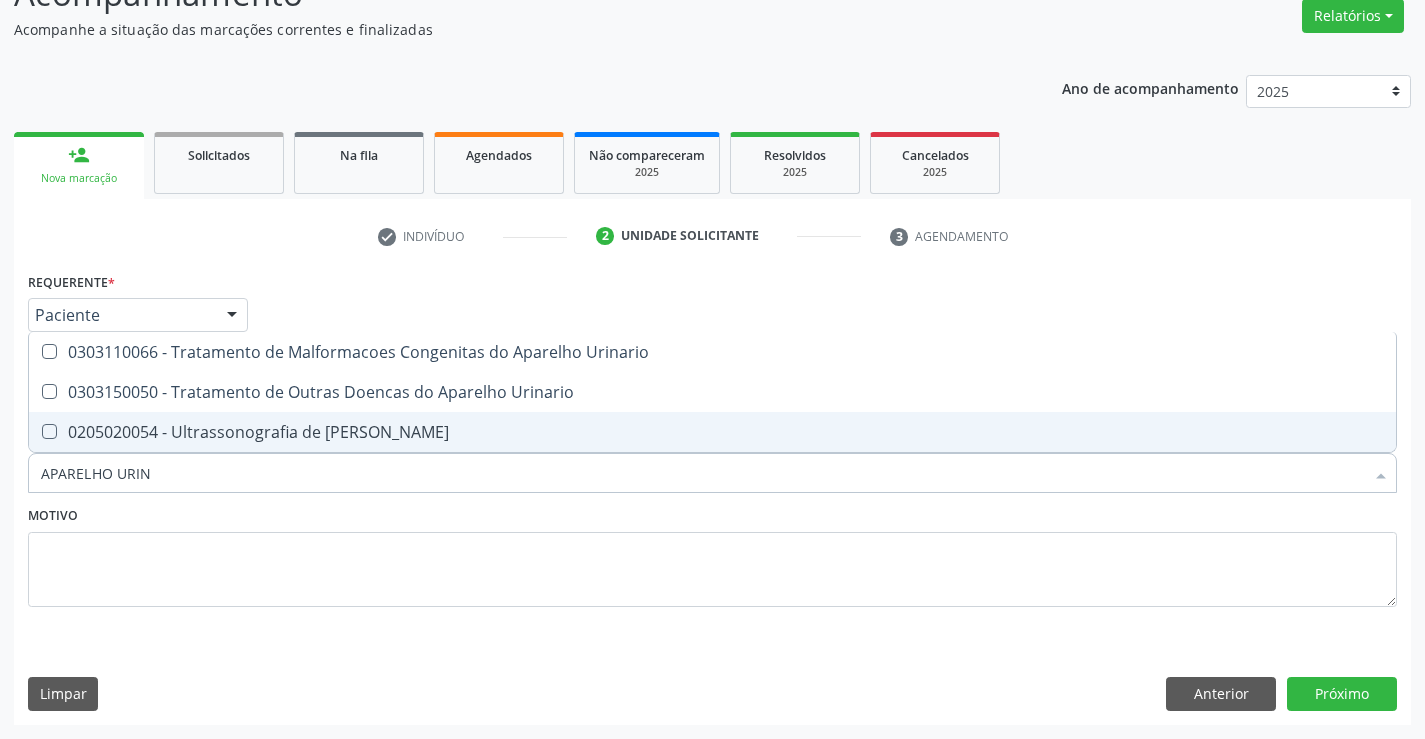 click on "0205020054 - Ultrassonografia de Aparelho Urinario" at bounding box center [712, 432] 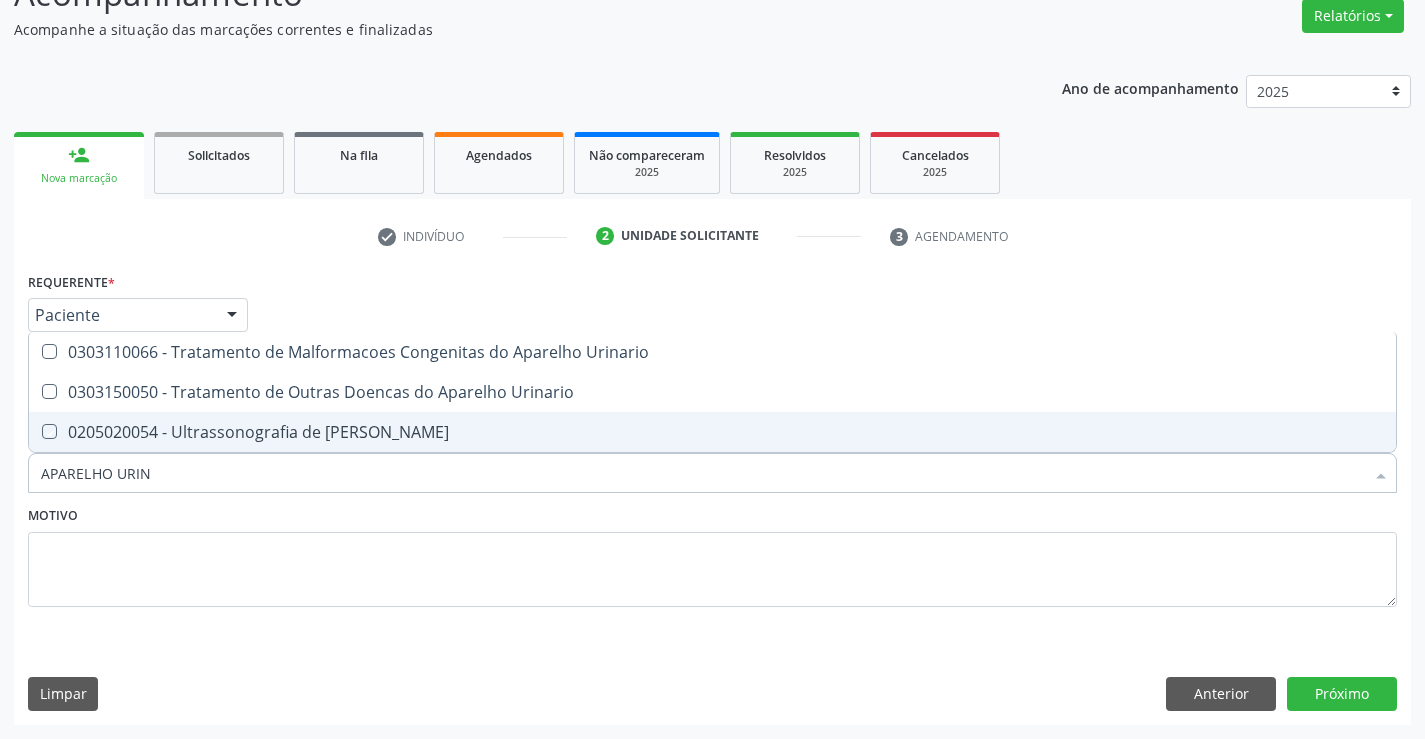 checkbox on "true" 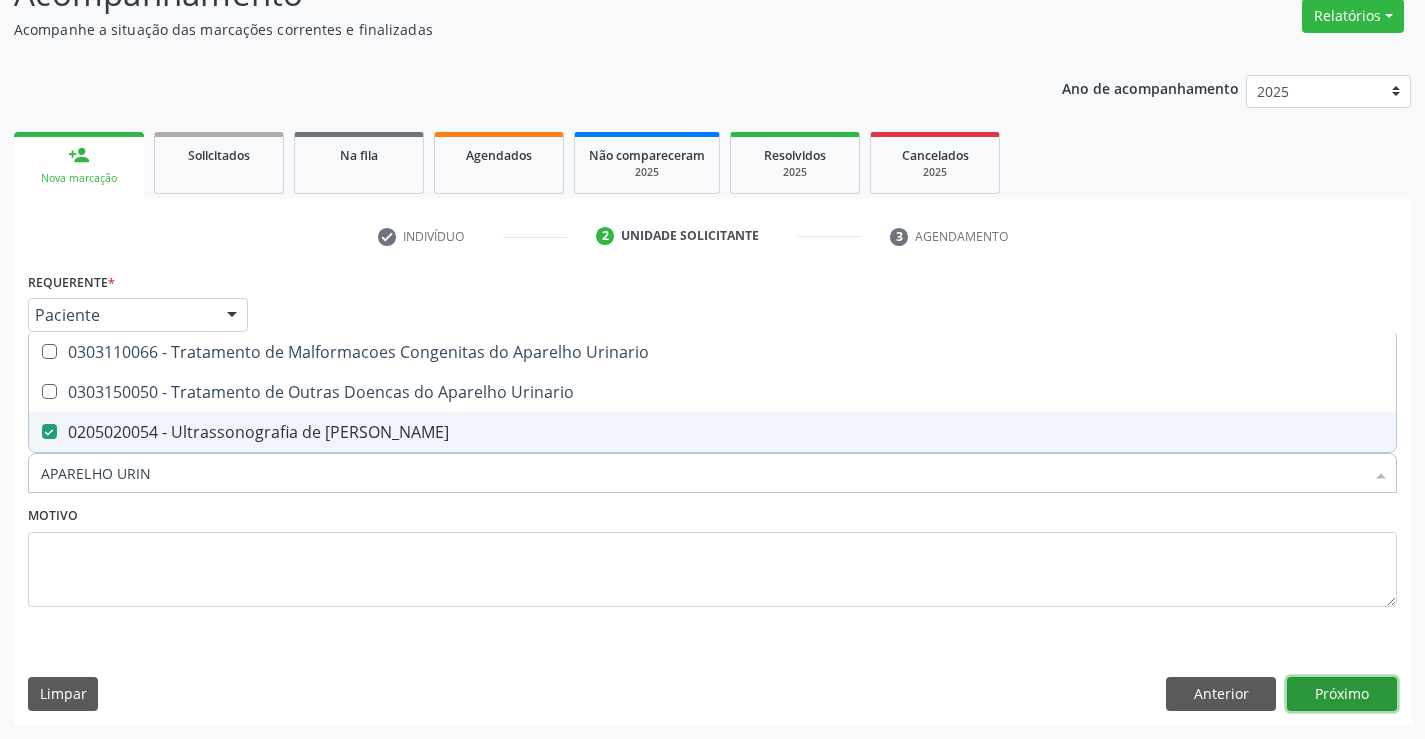 click on "Próximo" at bounding box center (1342, 694) 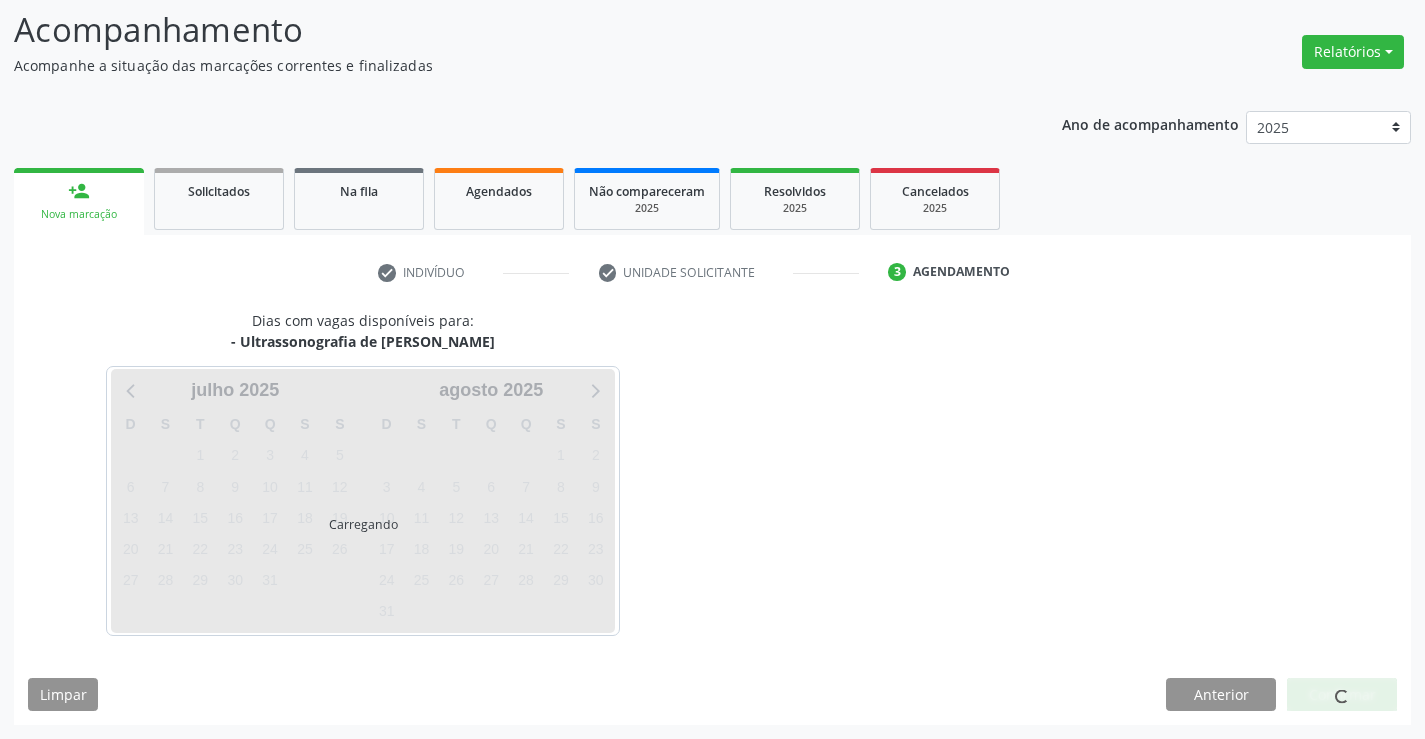 scroll, scrollTop: 131, scrollLeft: 0, axis: vertical 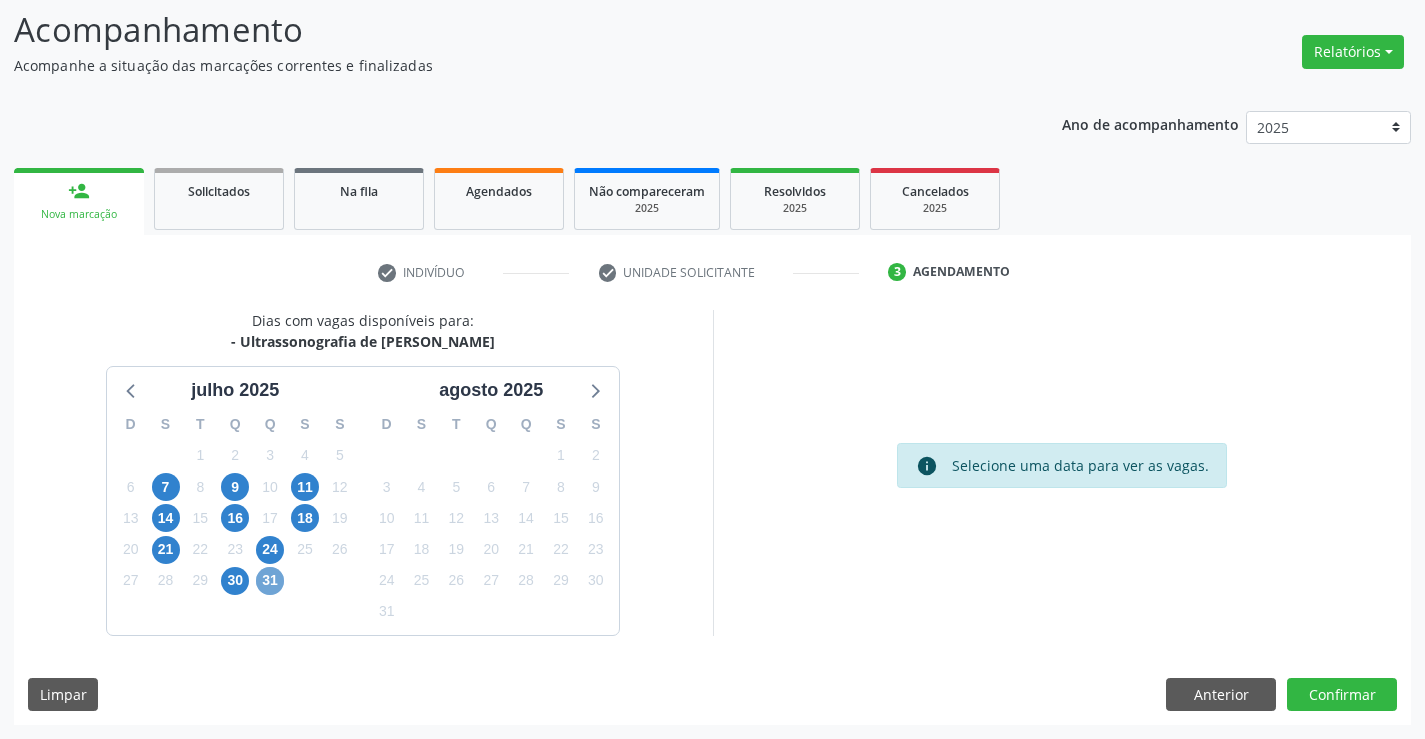 click on "31" at bounding box center [270, 581] 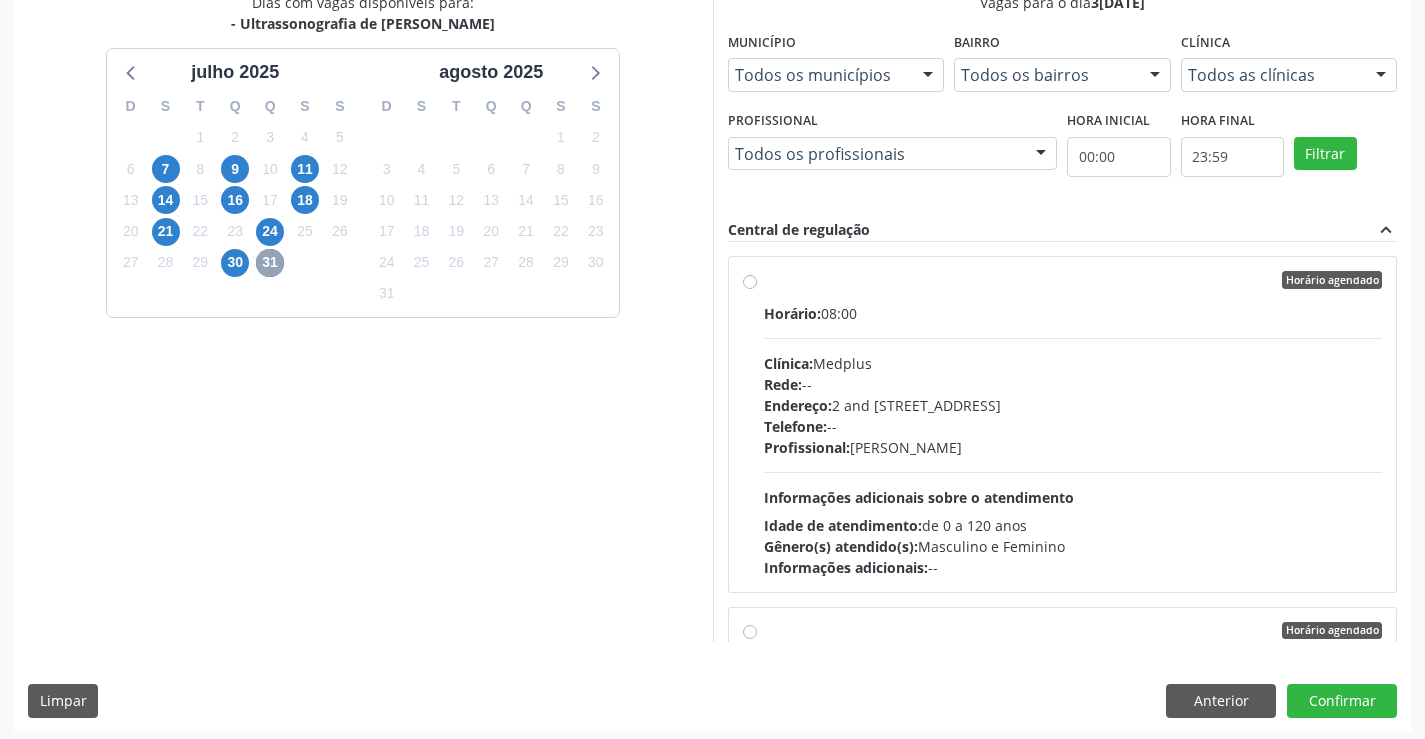 scroll, scrollTop: 456, scrollLeft: 0, axis: vertical 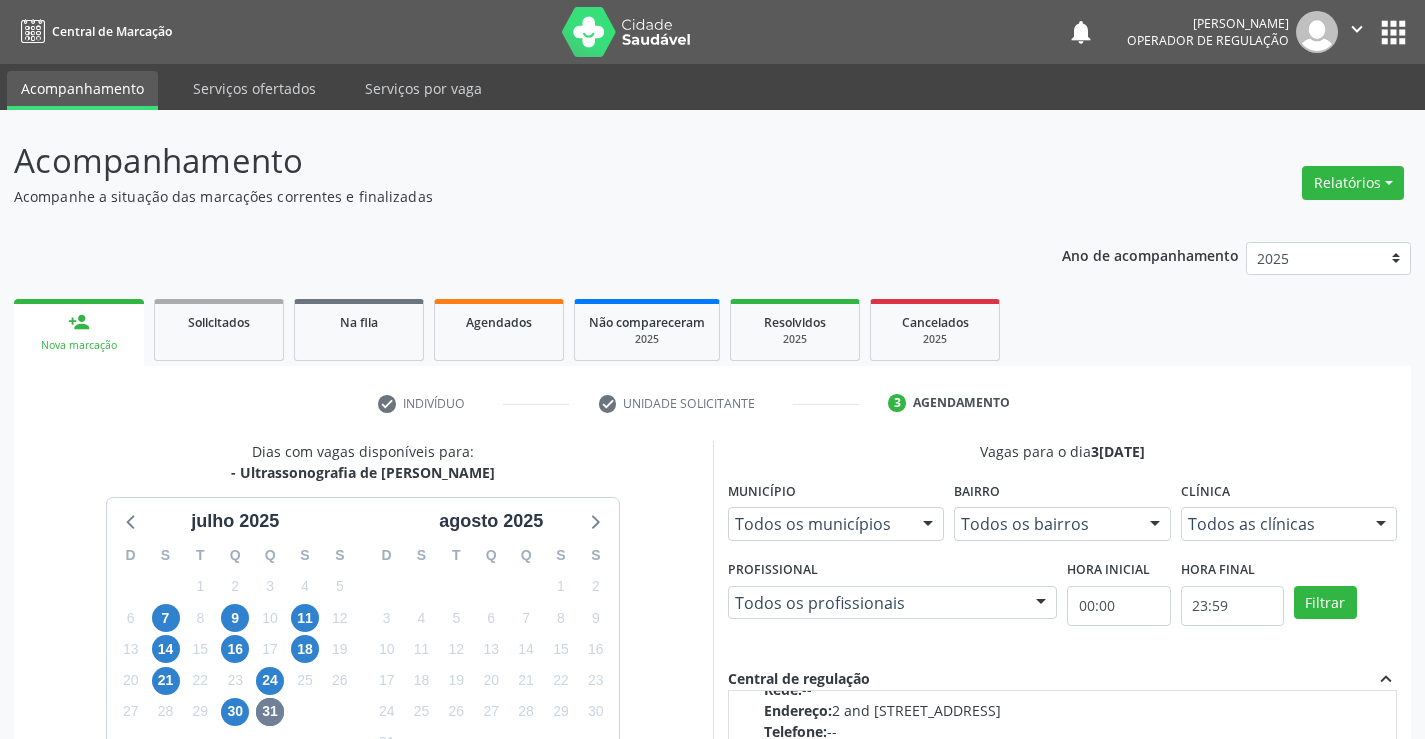 click on "person_add
Nova marcação" at bounding box center [79, 332] 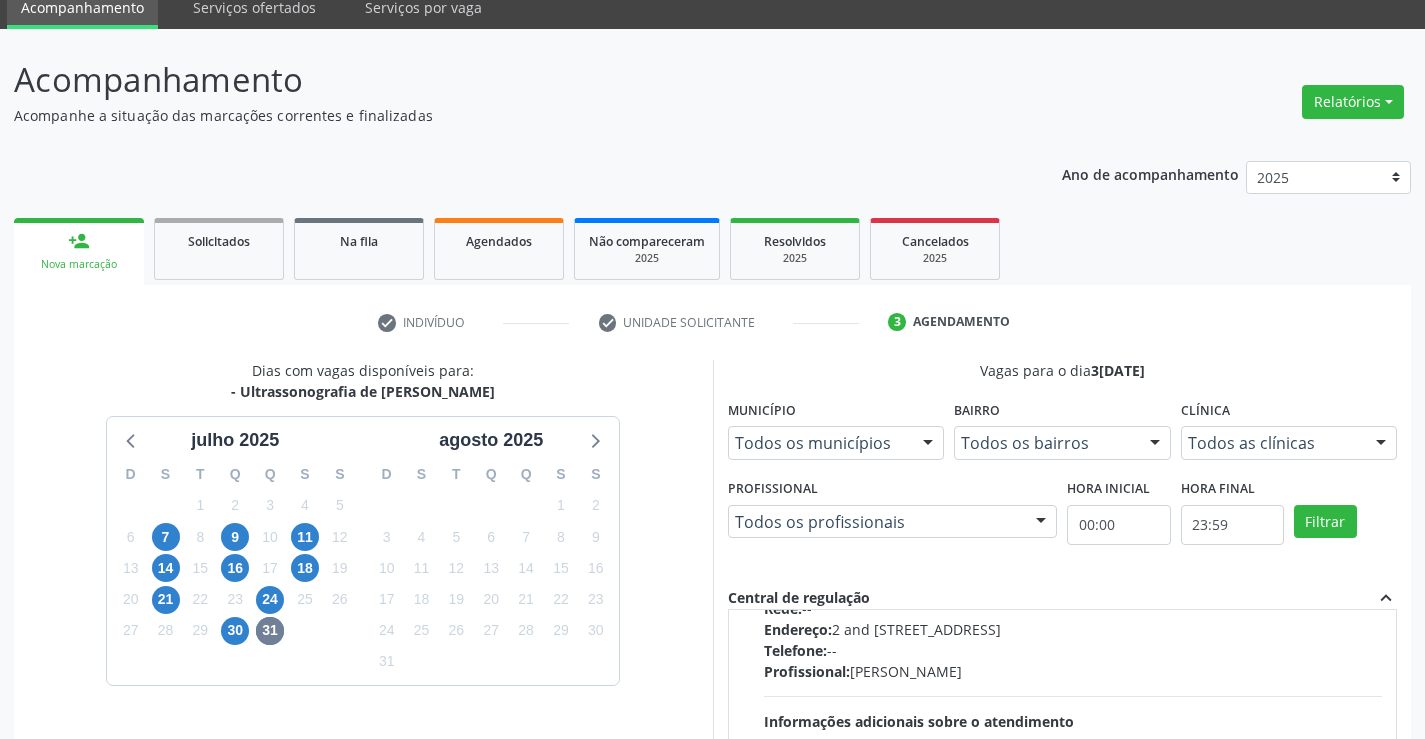 scroll, scrollTop: 300, scrollLeft: 0, axis: vertical 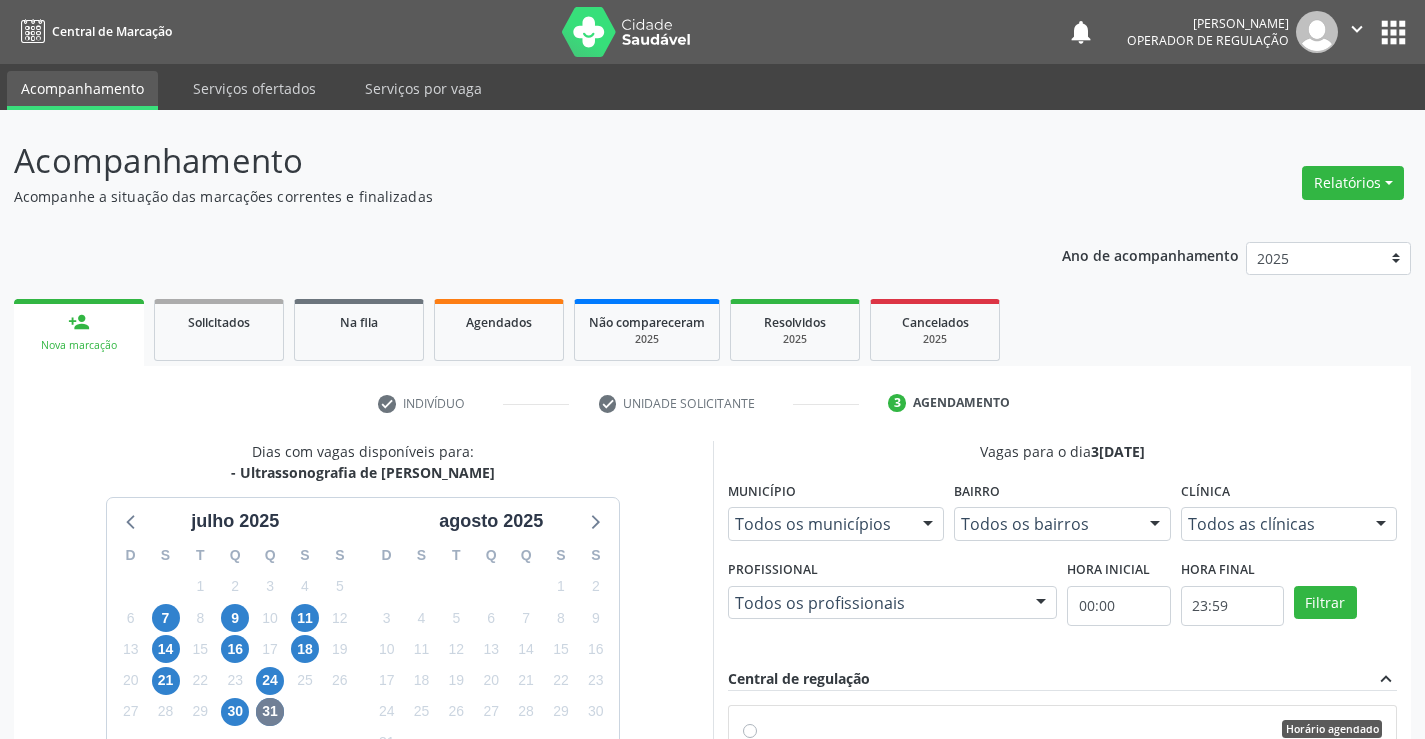 click on "person_add
Nova marcação" at bounding box center (79, 332) 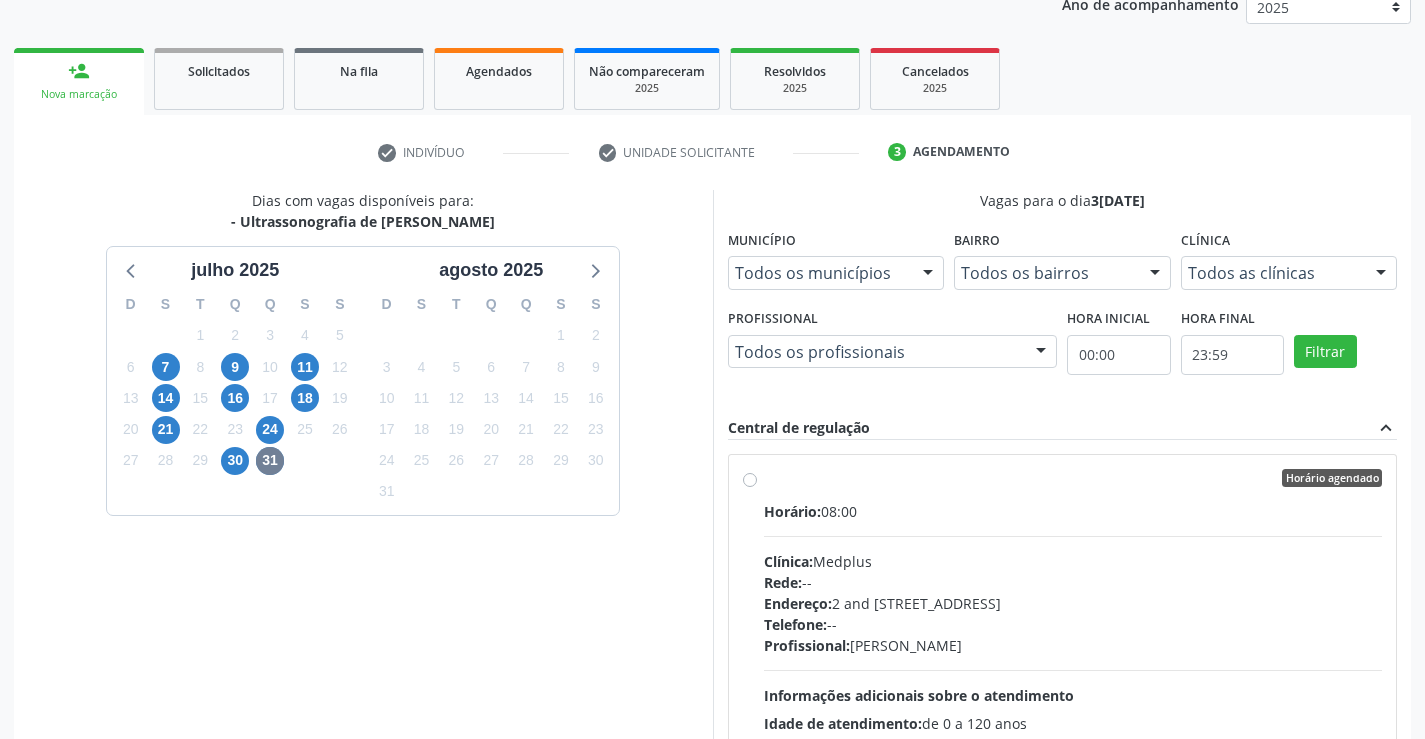 scroll, scrollTop: 400, scrollLeft: 0, axis: vertical 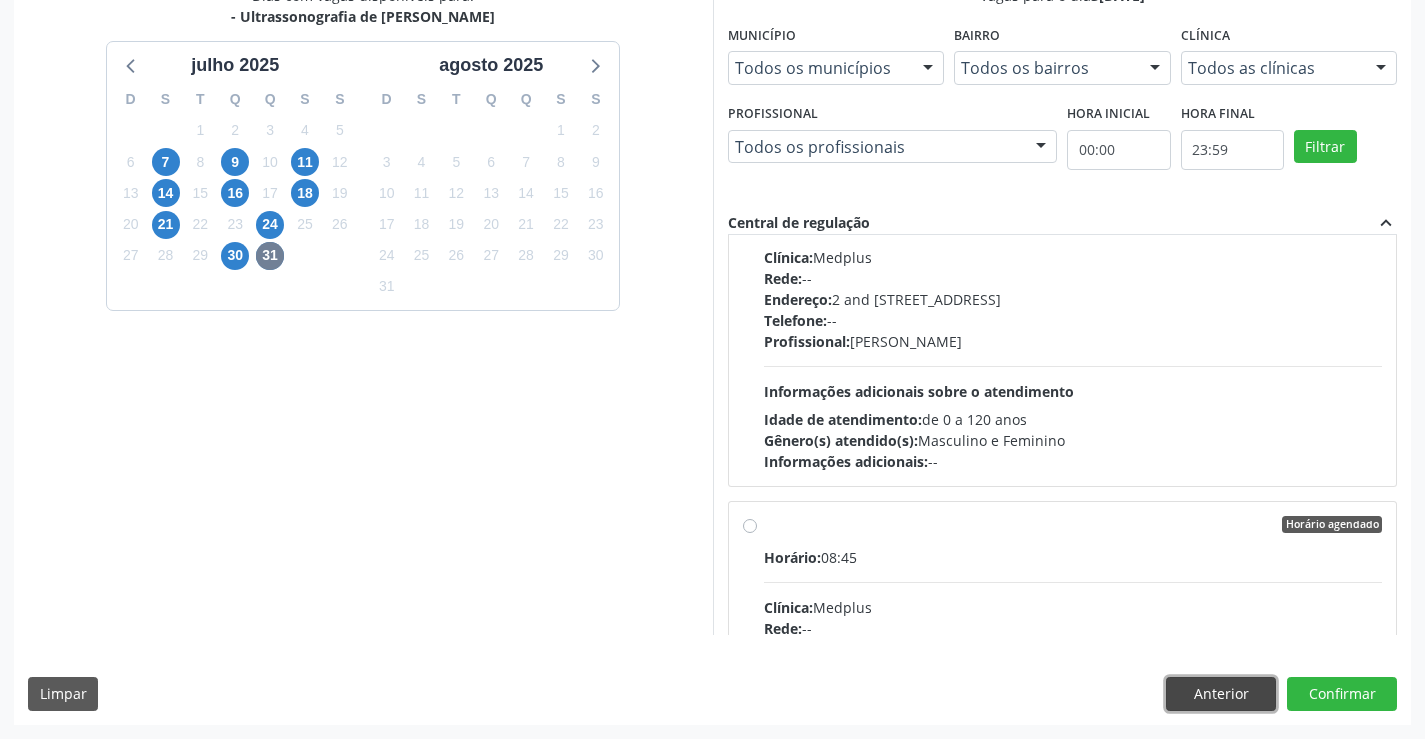 click on "Anterior" at bounding box center [1221, 694] 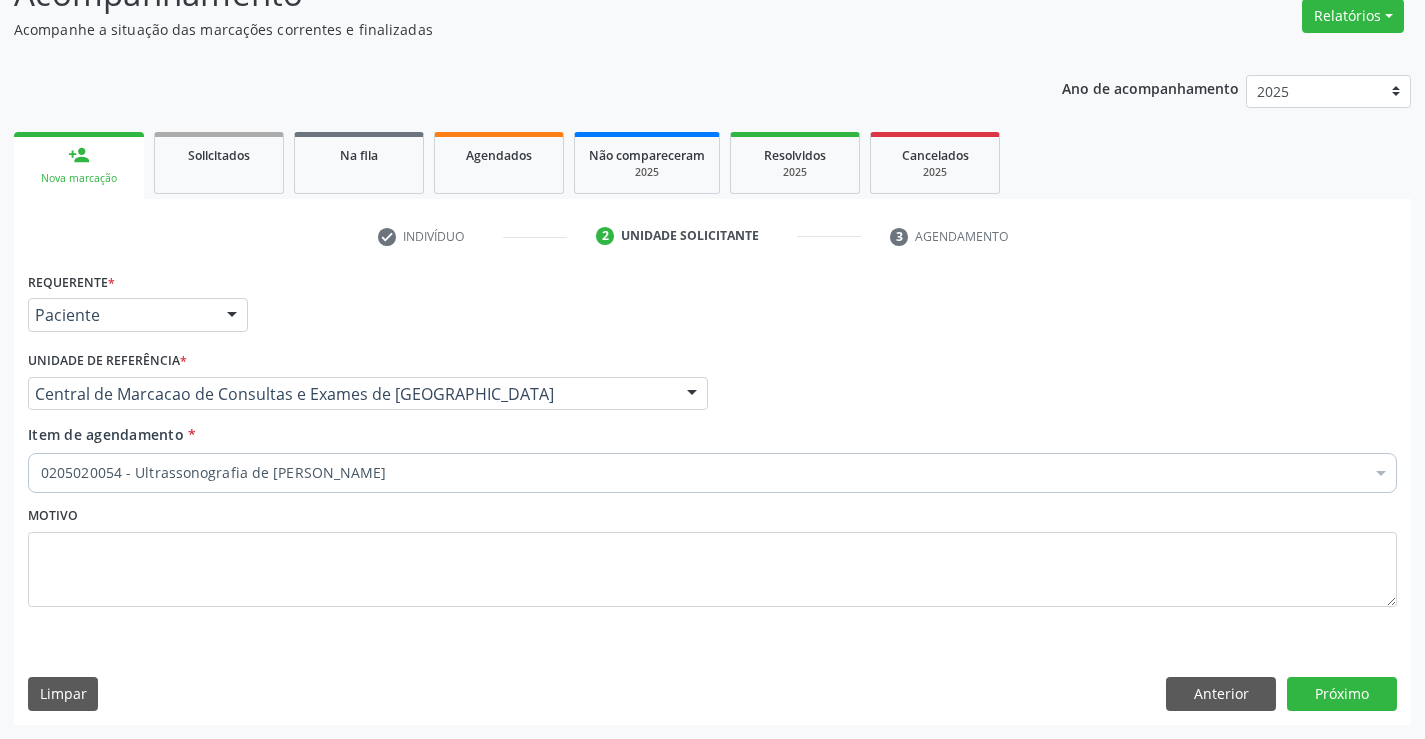 scroll, scrollTop: 167, scrollLeft: 0, axis: vertical 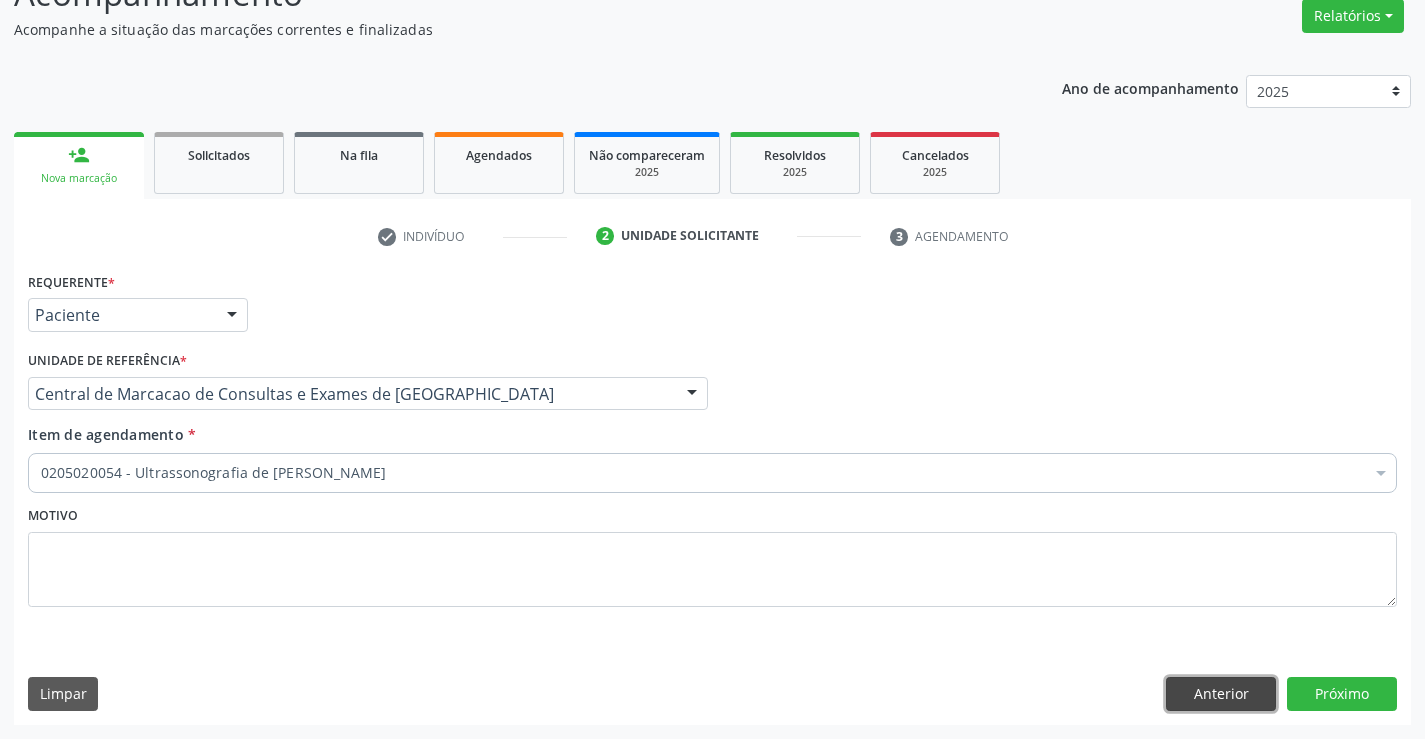 click on "Anterior" at bounding box center (1221, 694) 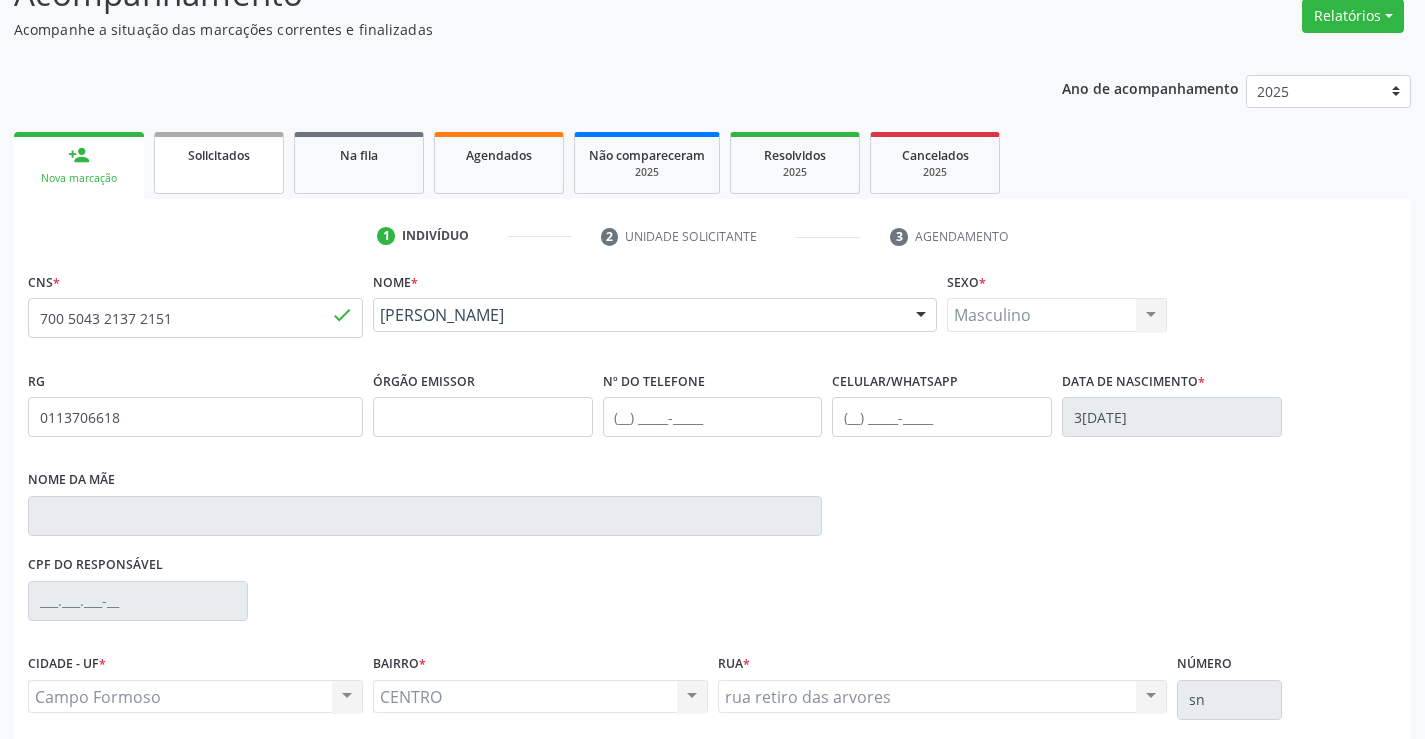 click on "Solicitados" at bounding box center (219, 163) 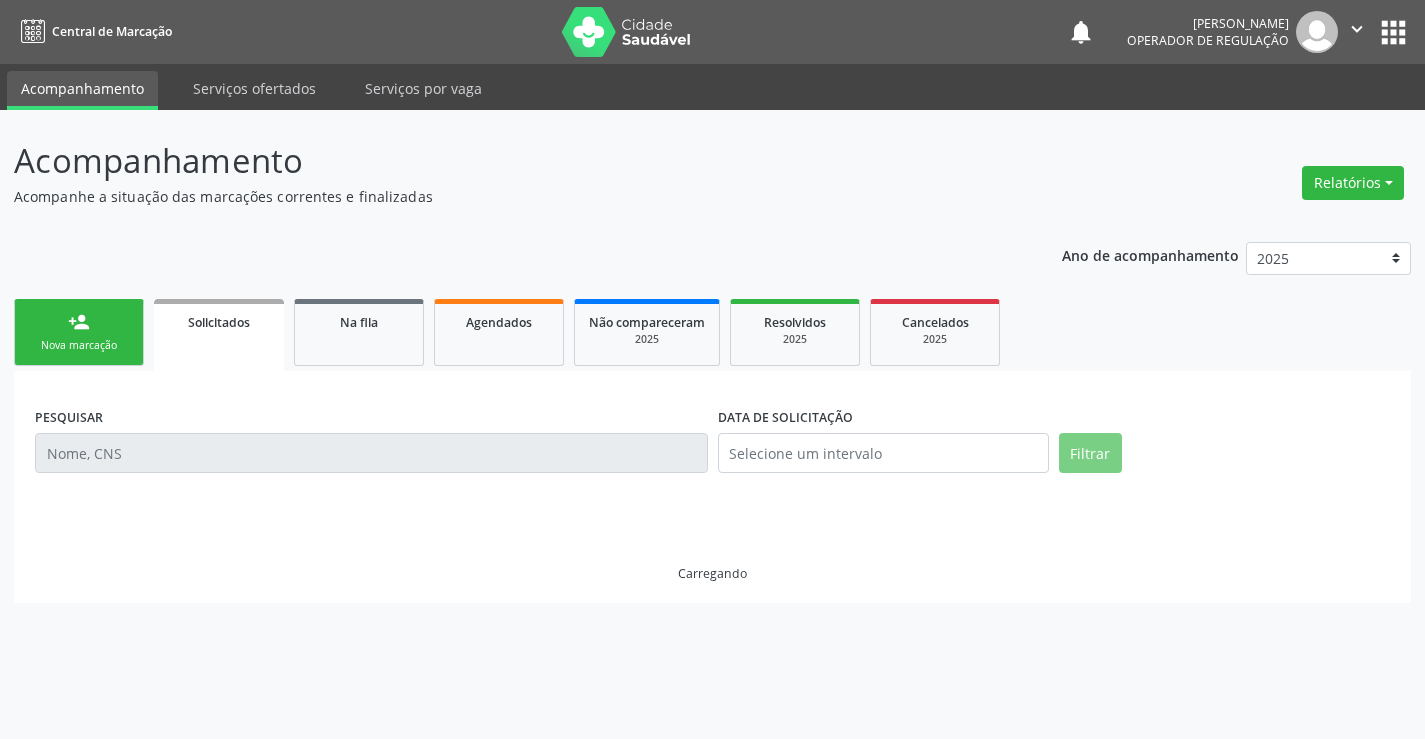 scroll, scrollTop: 0, scrollLeft: 0, axis: both 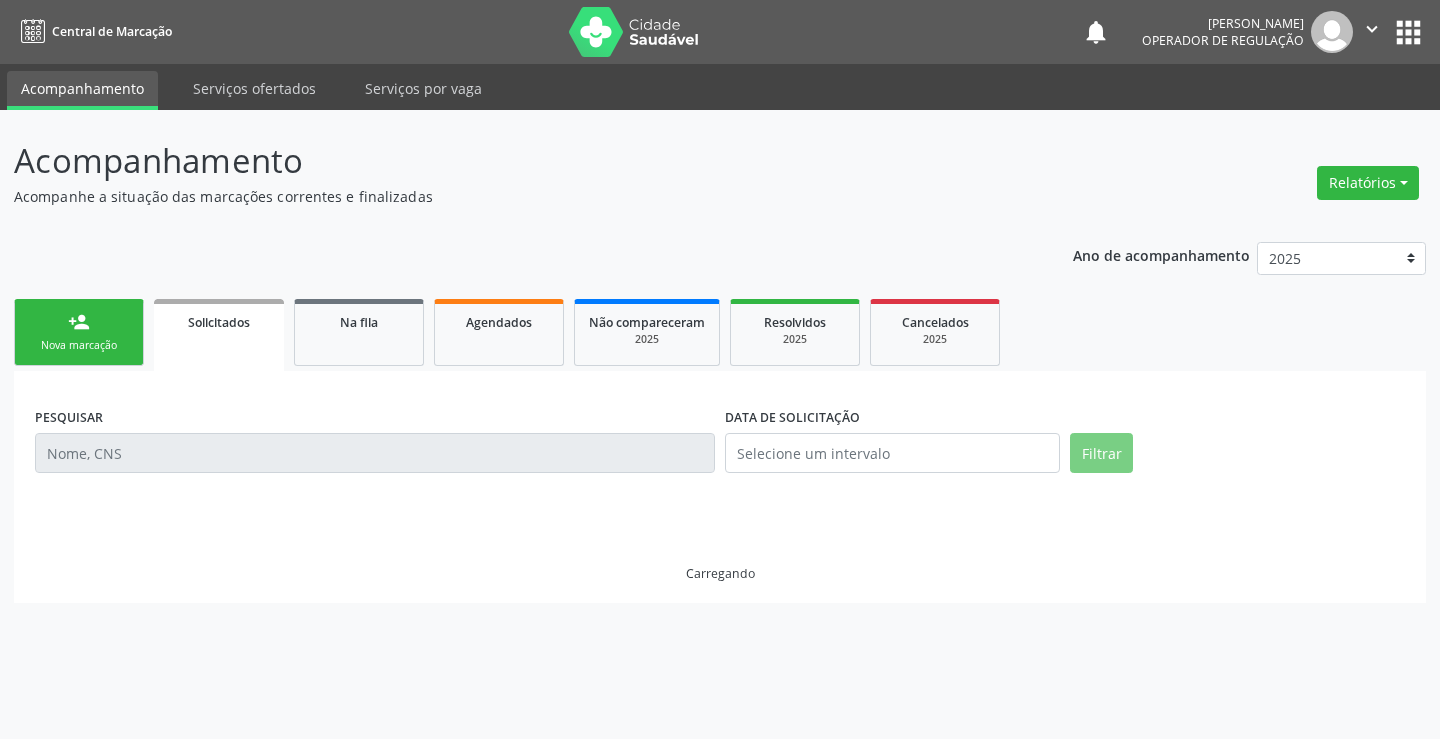 click on "person_add" at bounding box center (79, 322) 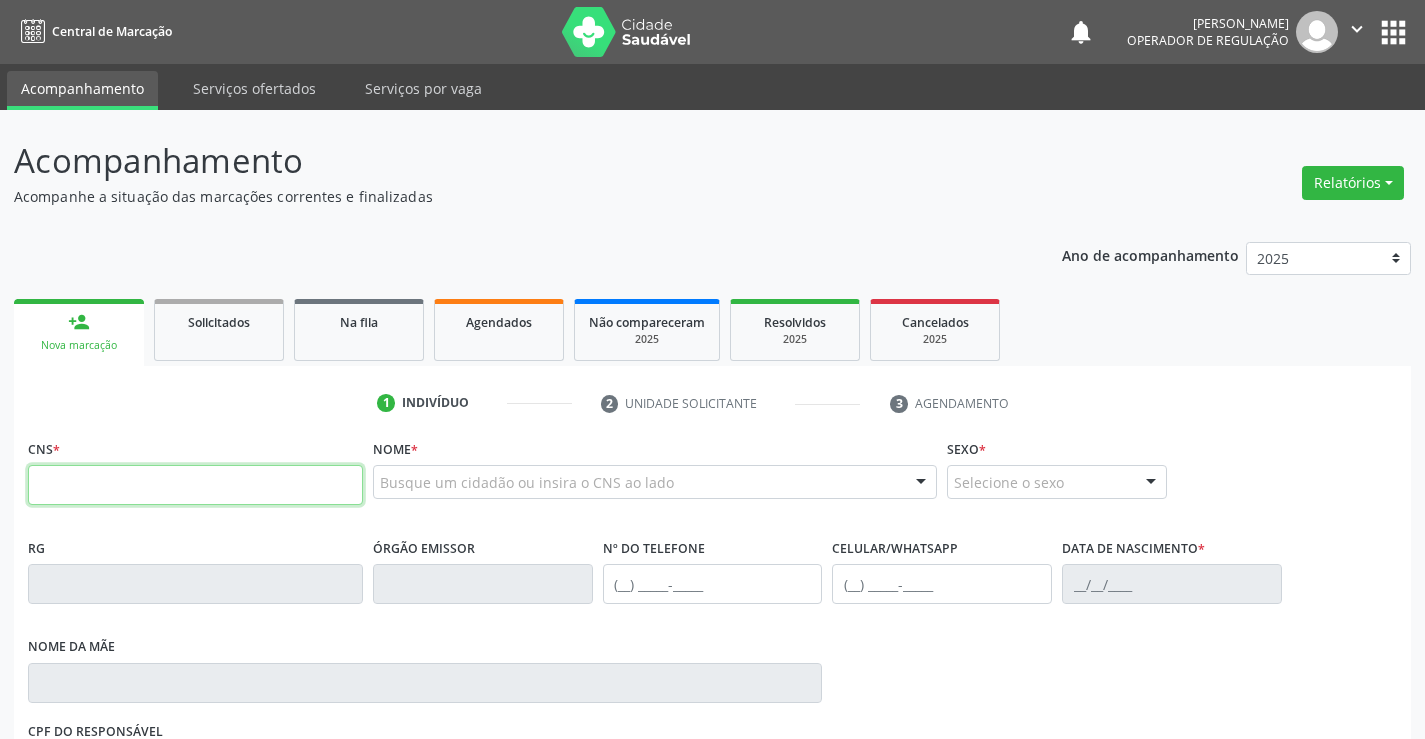 click at bounding box center [195, 485] 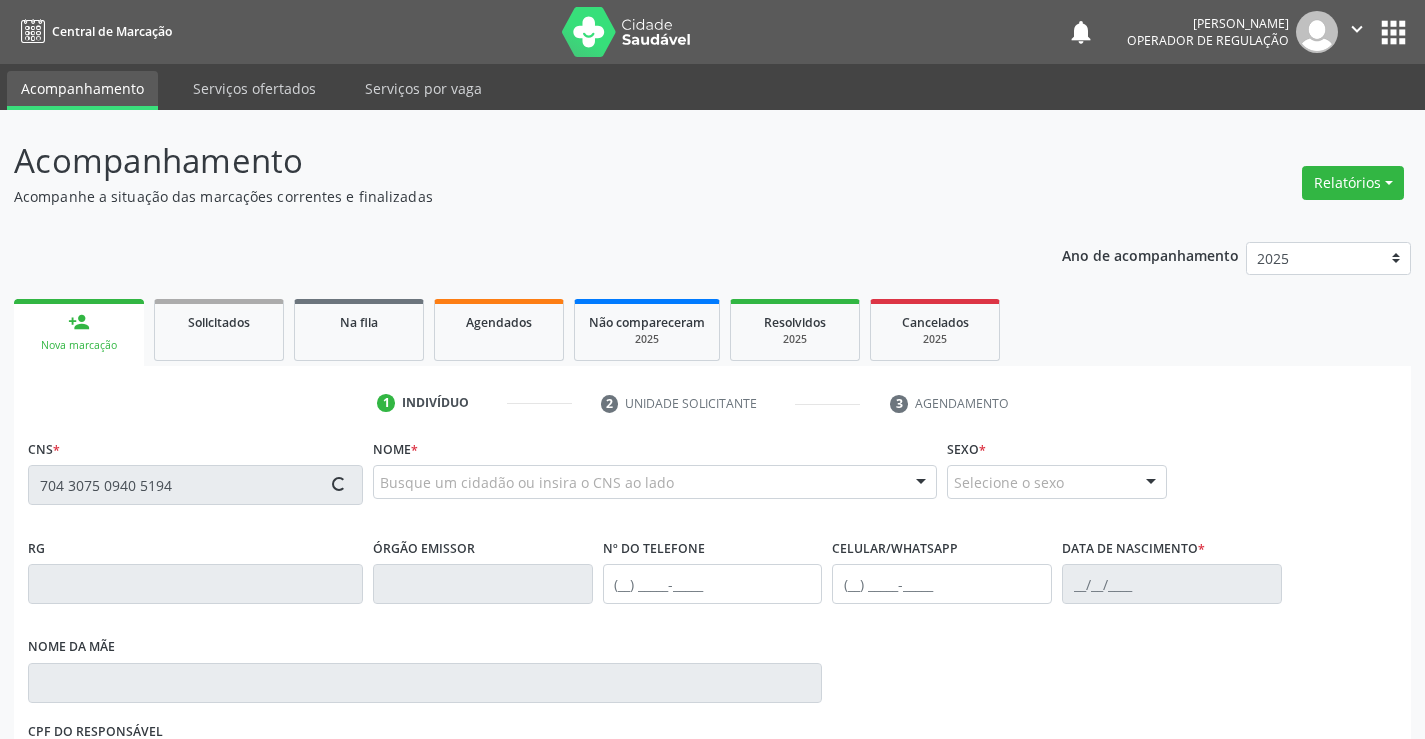 type on "704 3075 0940 5194" 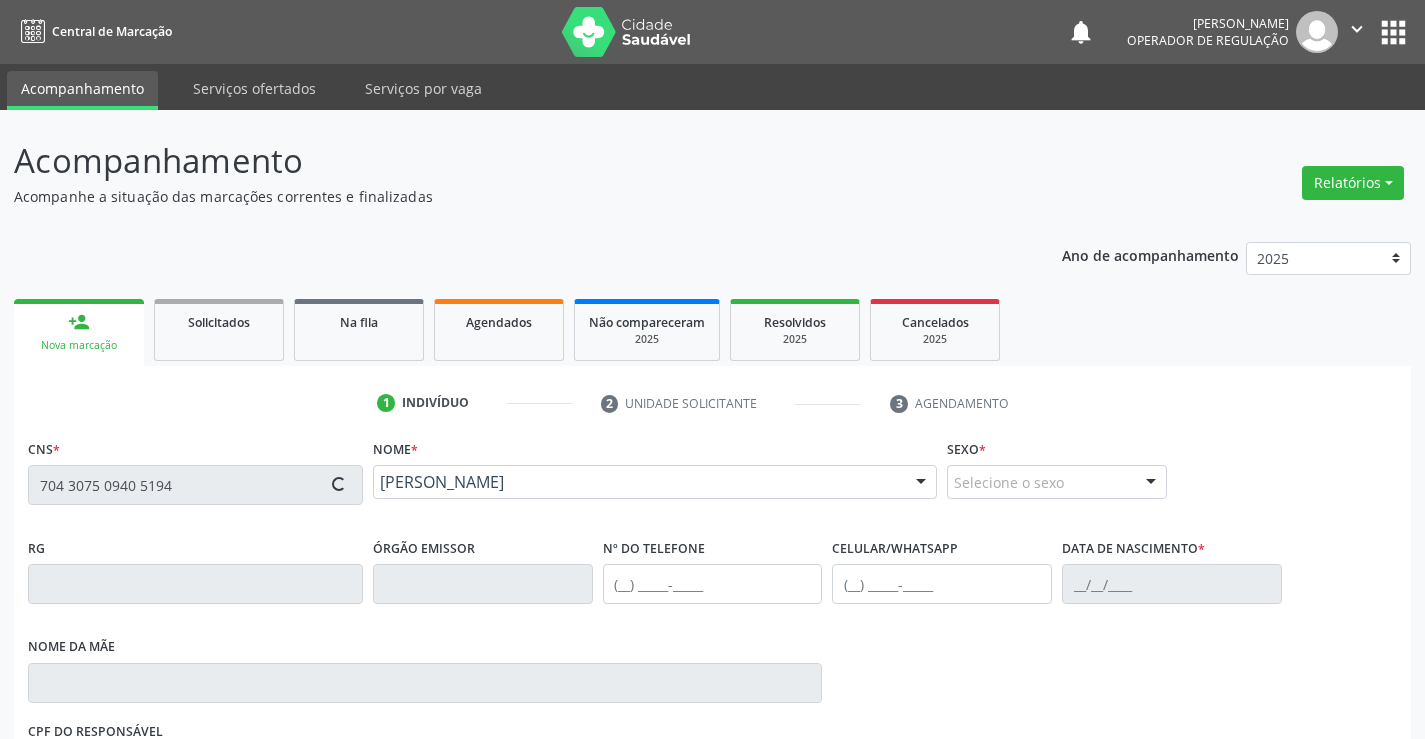 scroll, scrollTop: 331, scrollLeft: 0, axis: vertical 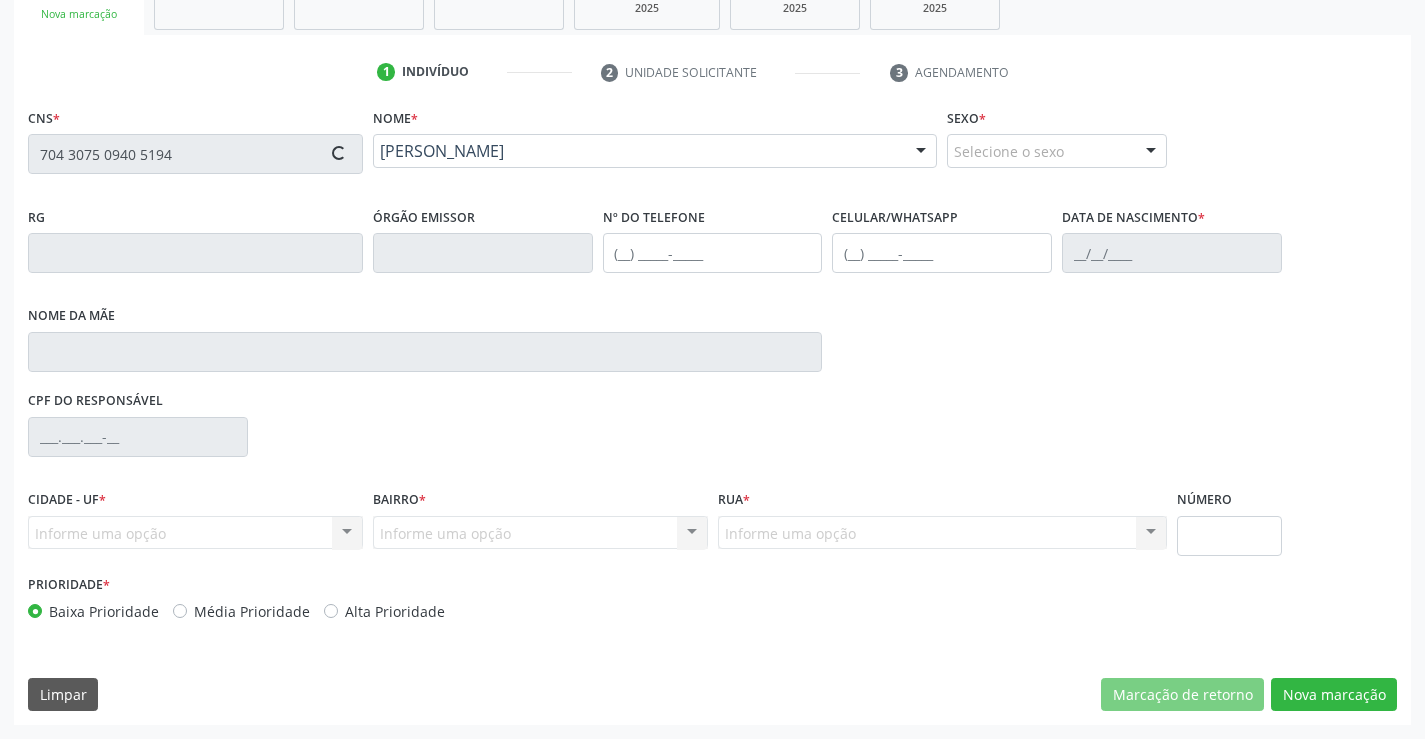 type on "29/04/2019" 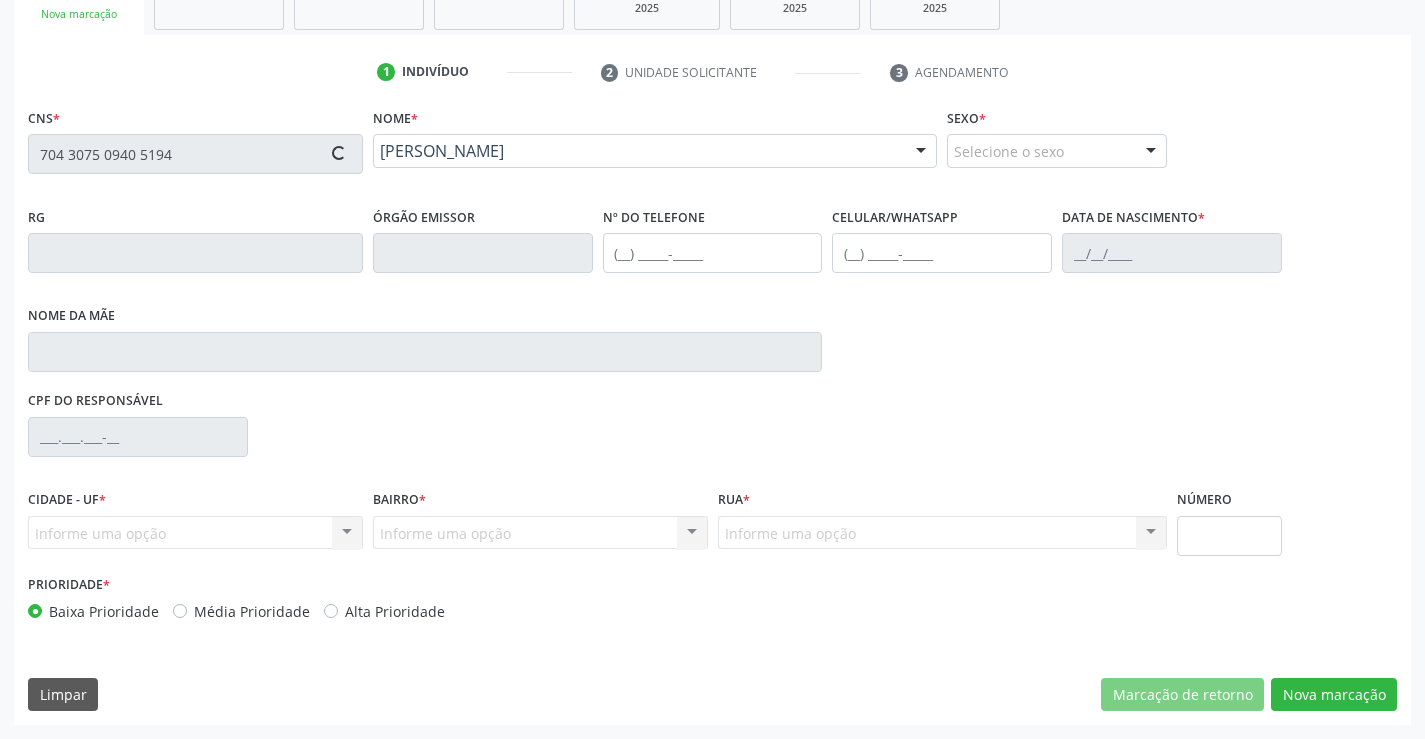 type on "112.657.965-30" 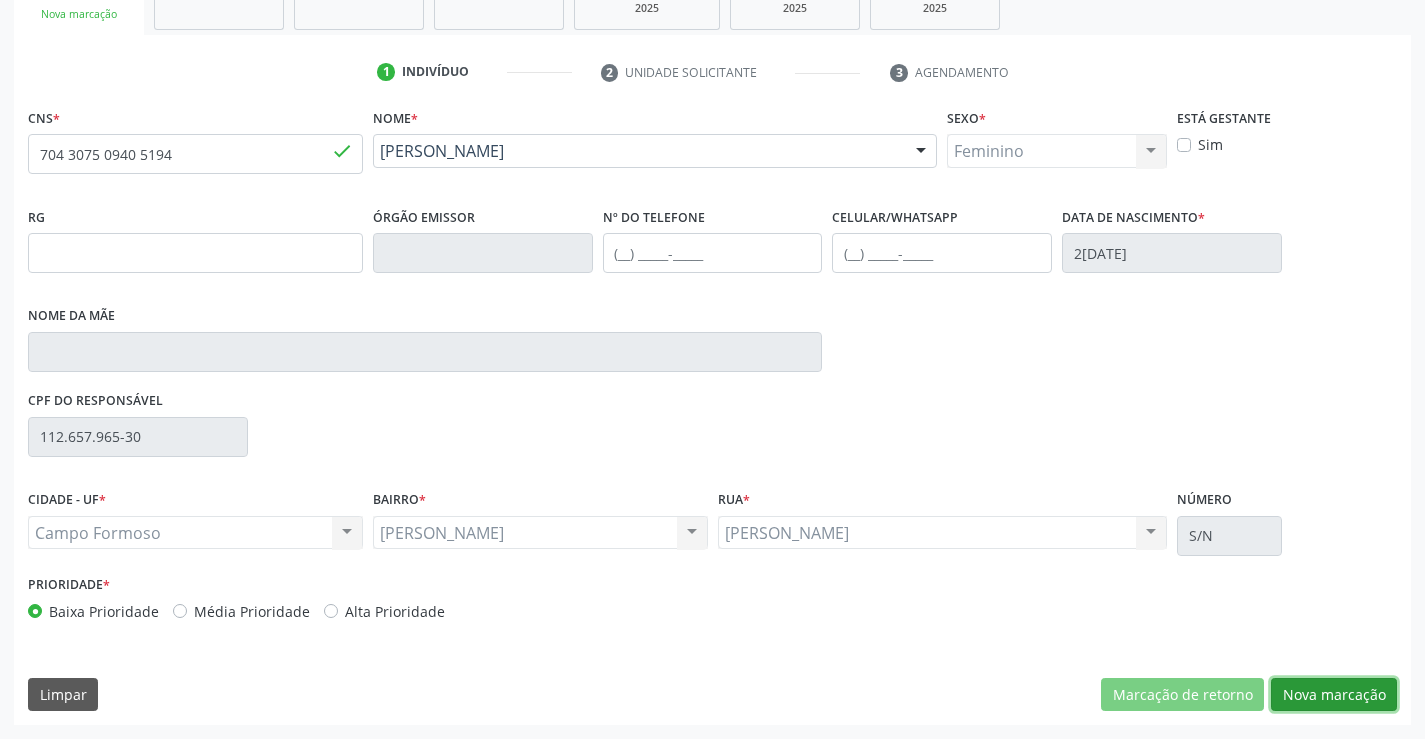 click on "Nova marcação" at bounding box center (1334, 695) 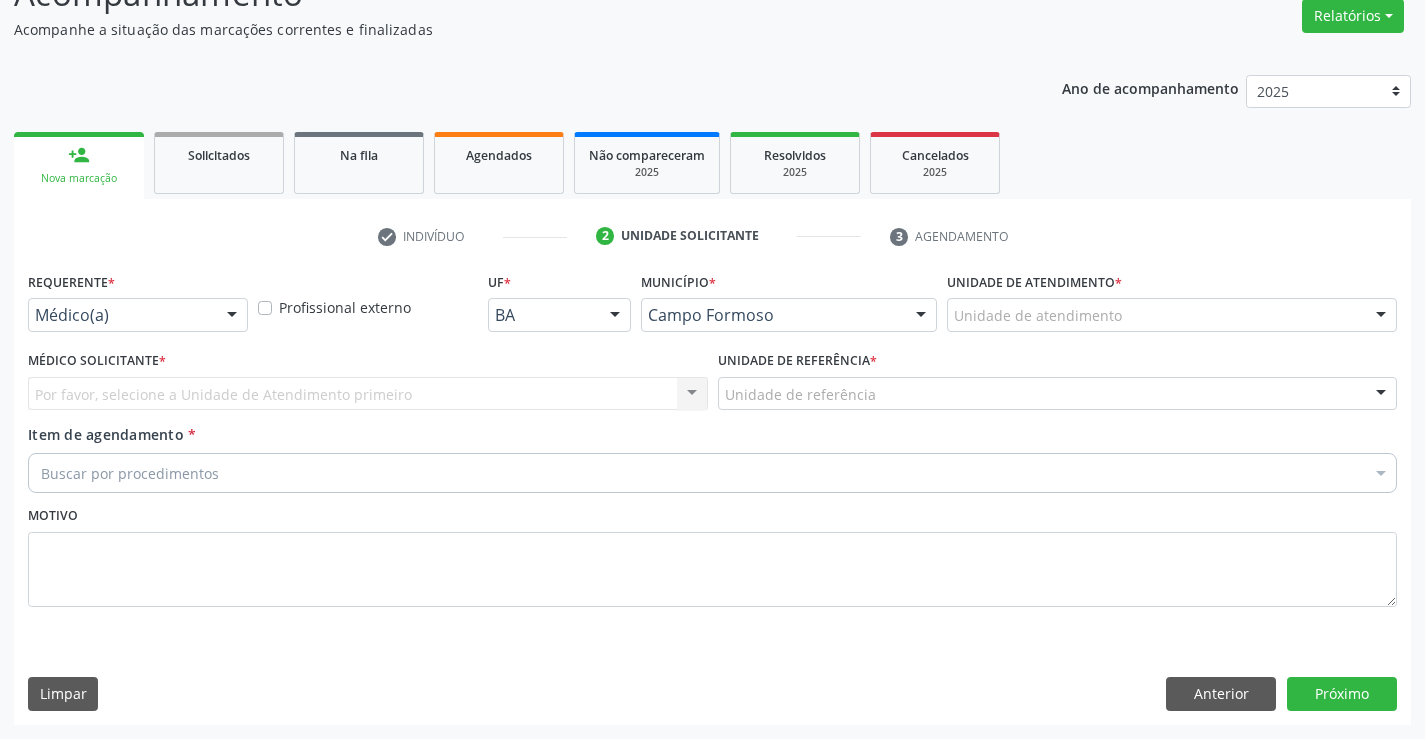 scroll, scrollTop: 167, scrollLeft: 0, axis: vertical 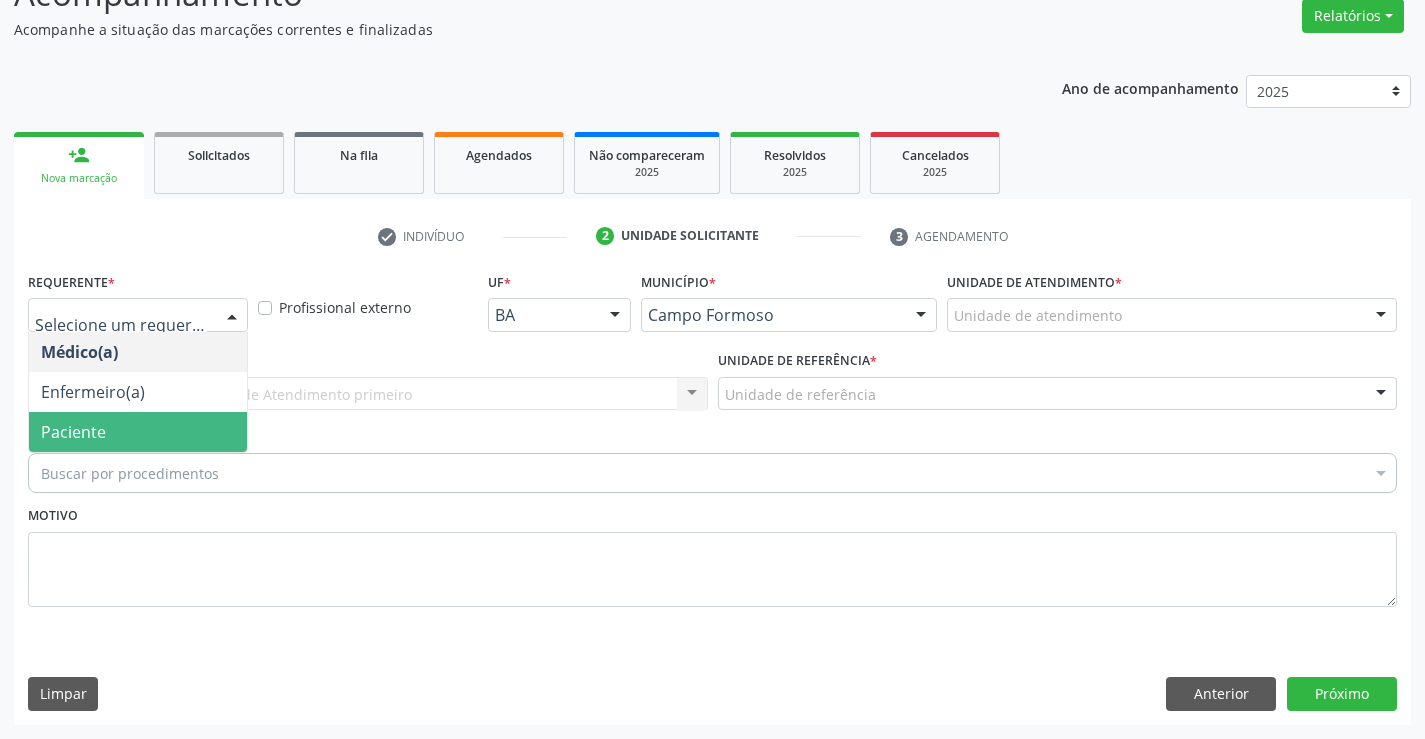 click on "Paciente" at bounding box center [138, 432] 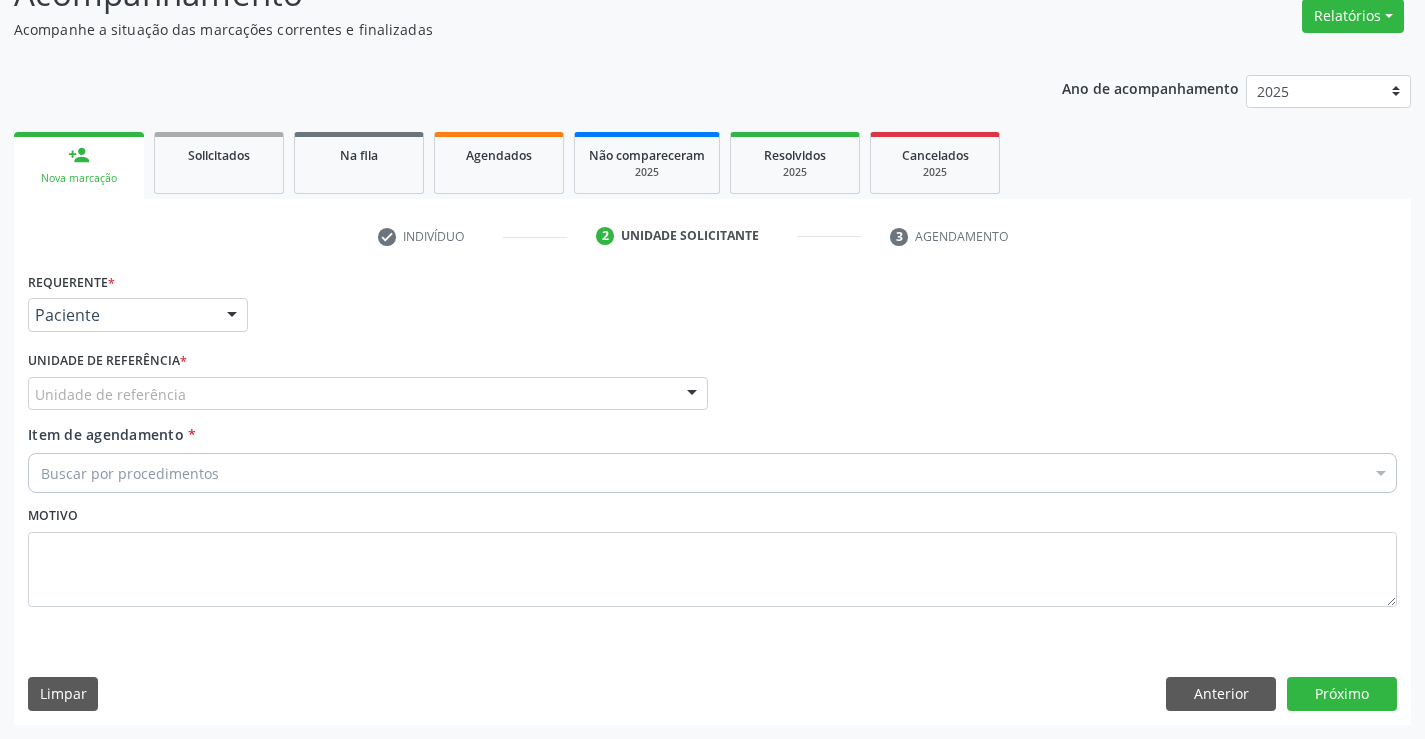 click on "Unidade de referência" at bounding box center [368, 394] 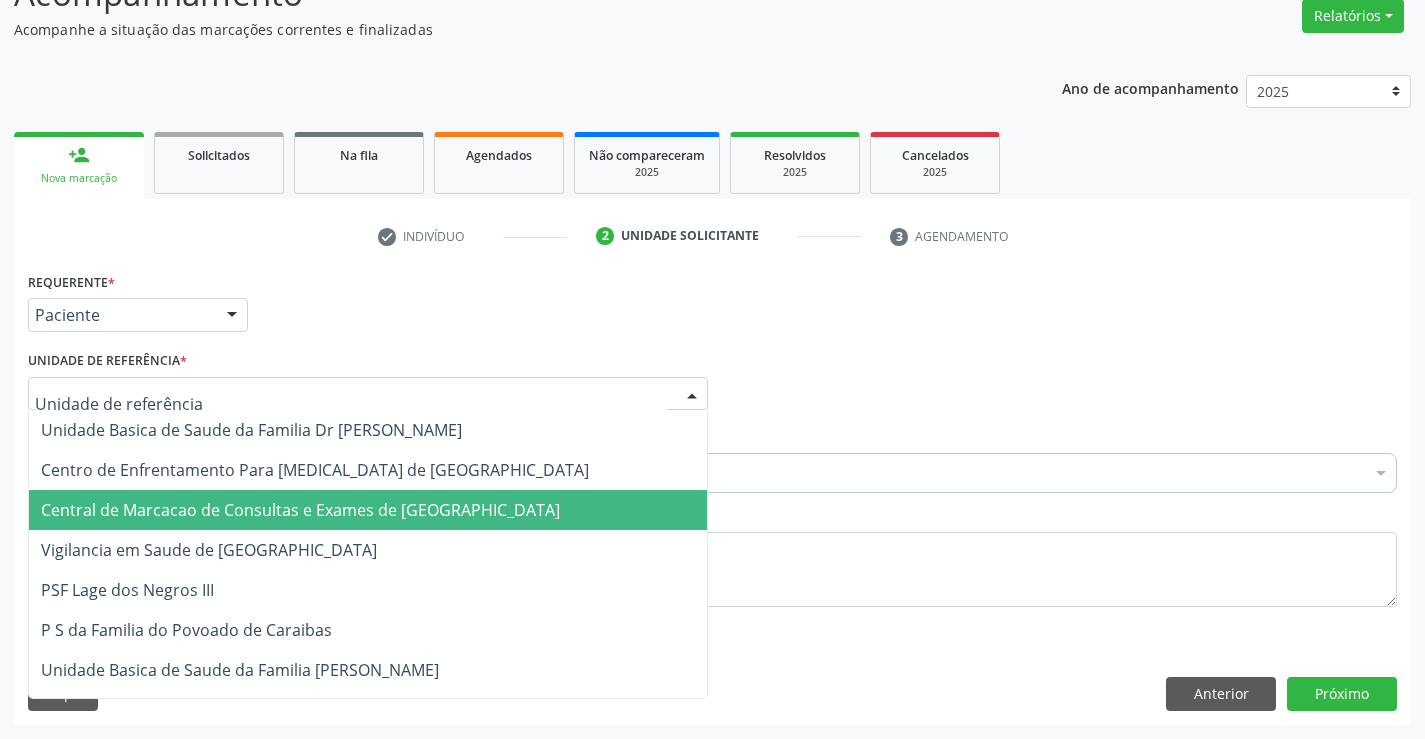 click on "Central de Marcacao de Consultas e Exames de [GEOGRAPHIC_DATA]" at bounding box center (368, 510) 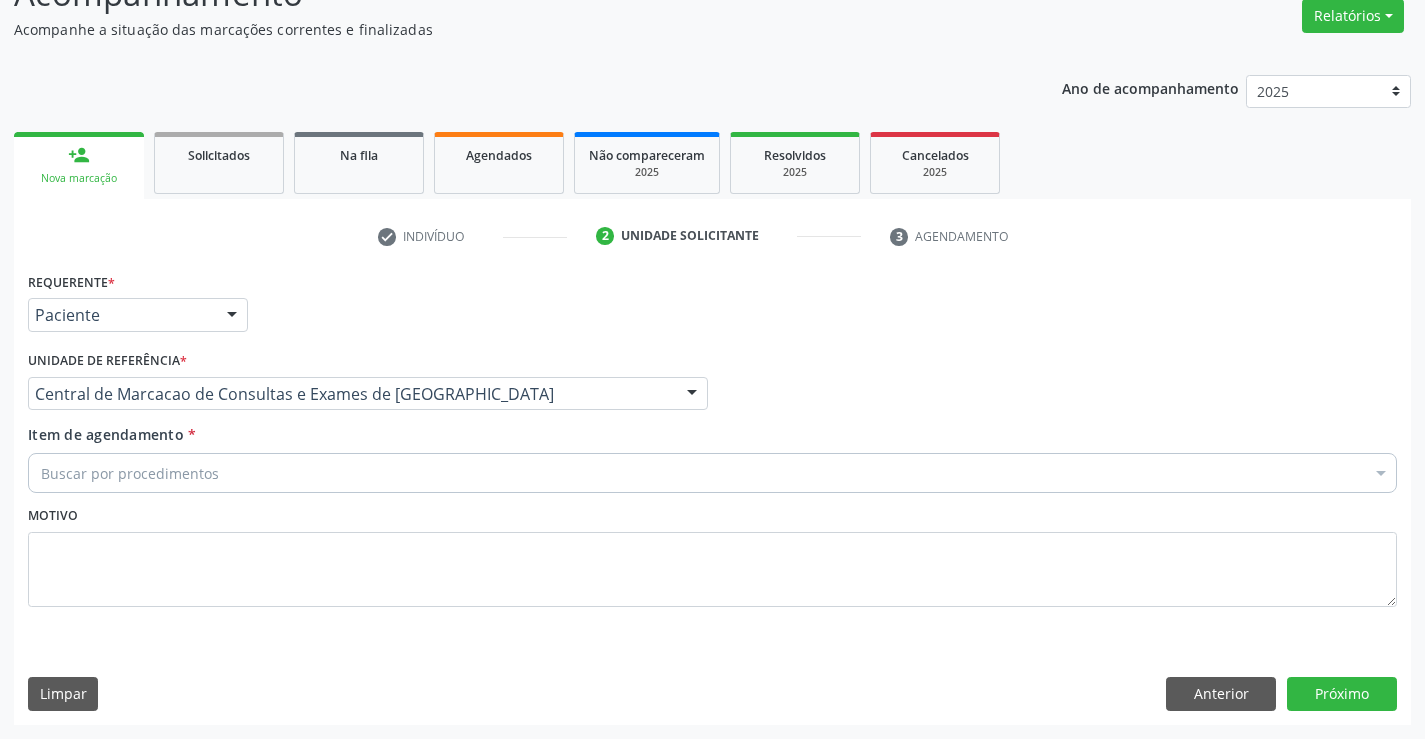 click on "Buscar por procedimentos" at bounding box center [712, 473] 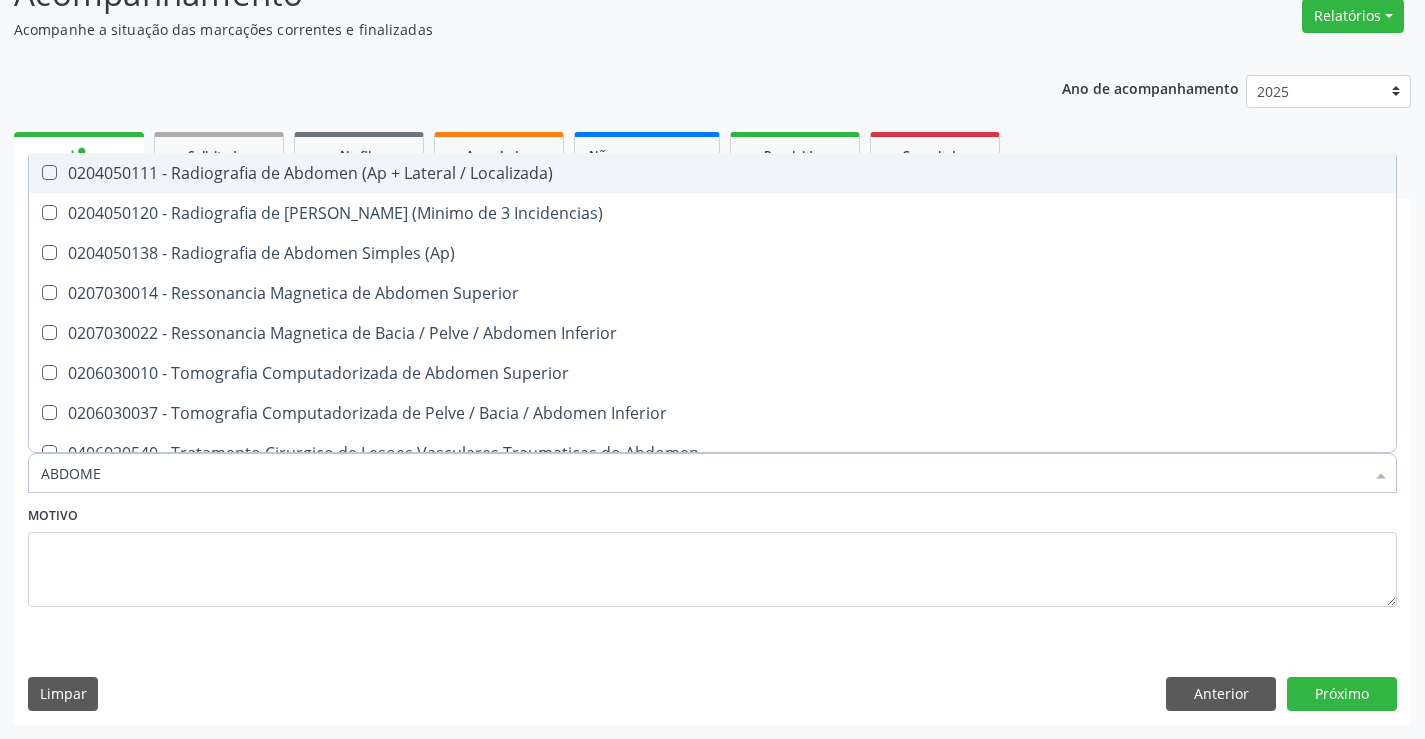 type on "ABDOMEN" 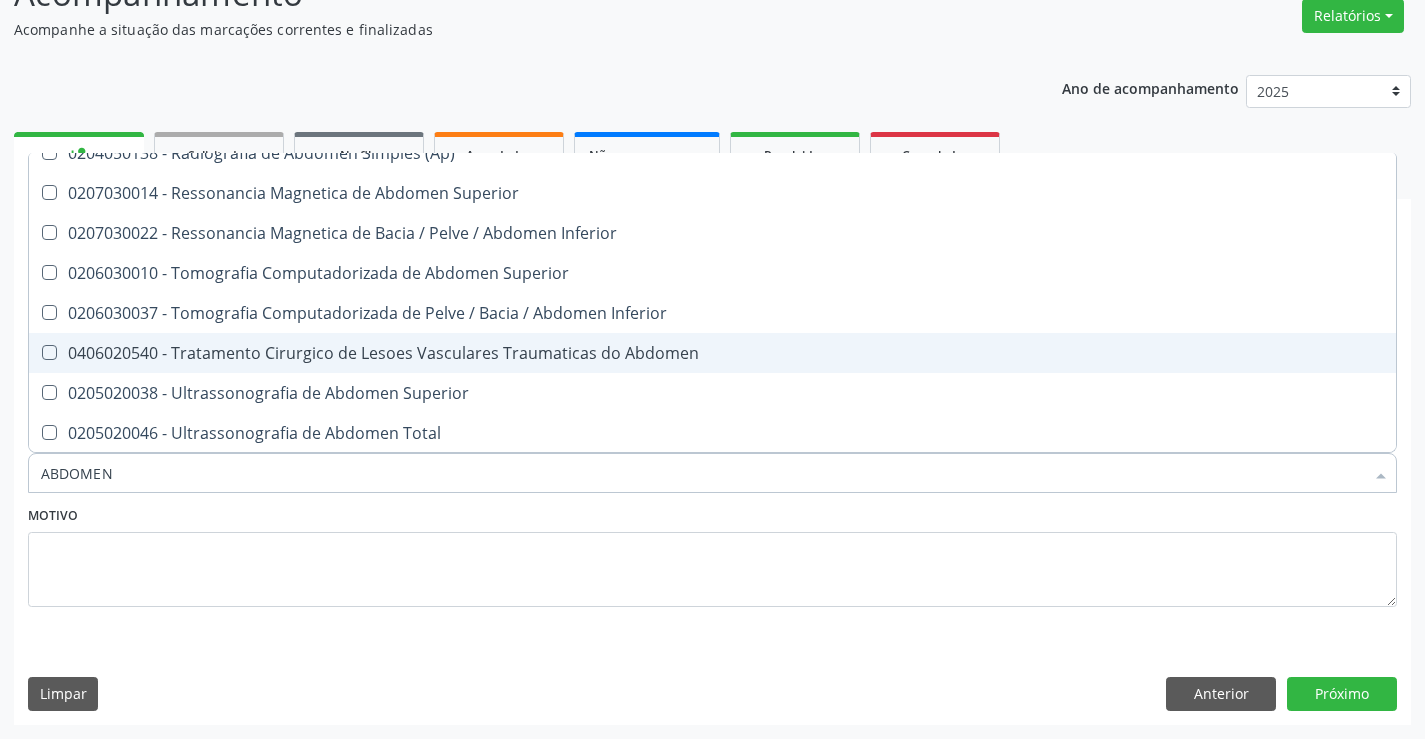 scroll, scrollTop: 101, scrollLeft: 0, axis: vertical 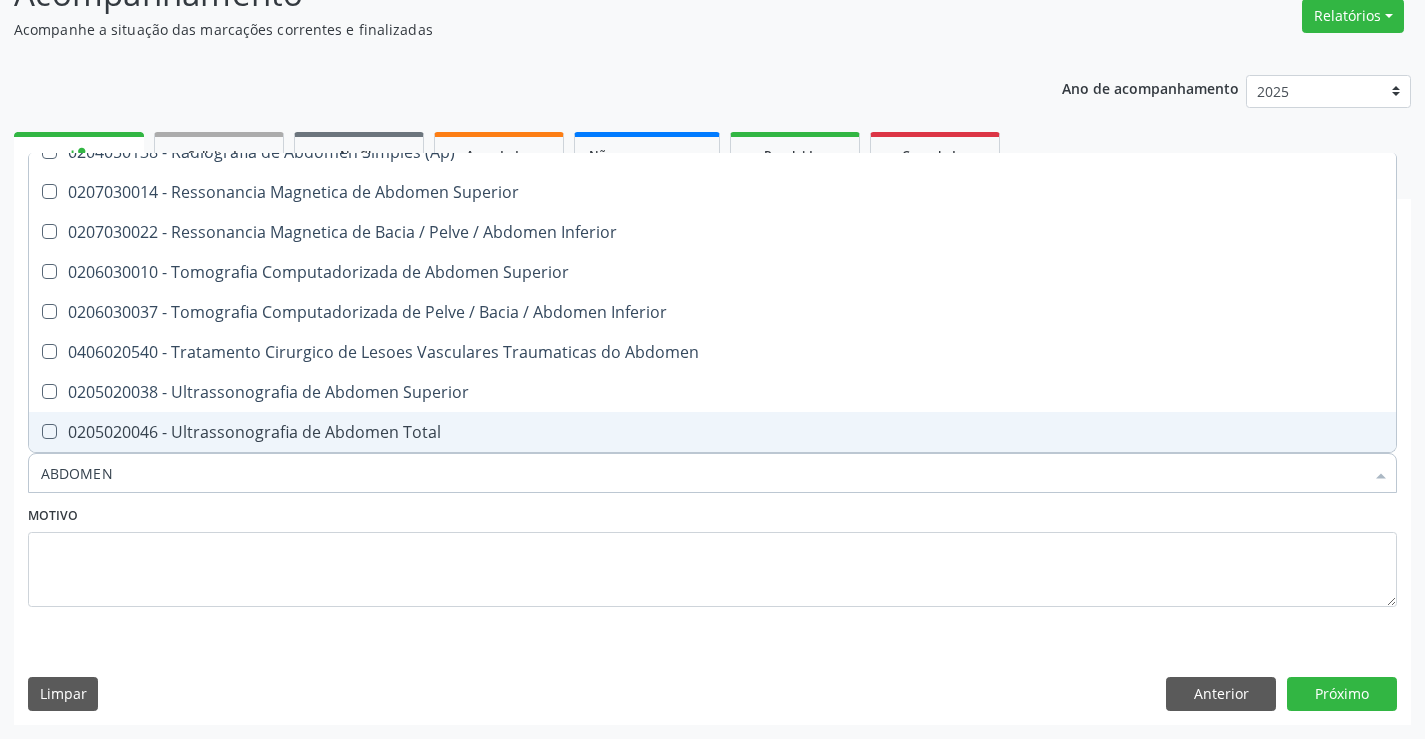 click on "0205020046 - Ultrassonografia de Abdomen Total" at bounding box center (712, 432) 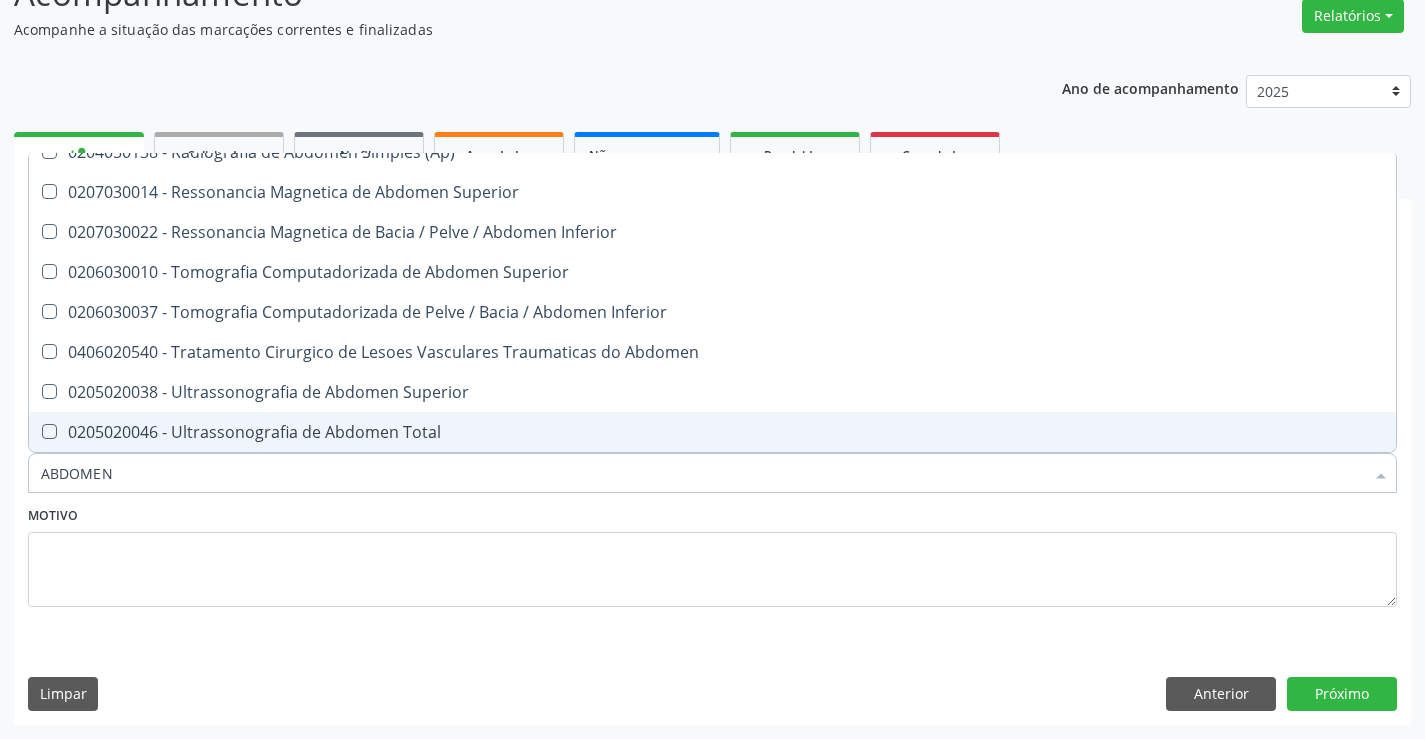 checkbox on "true" 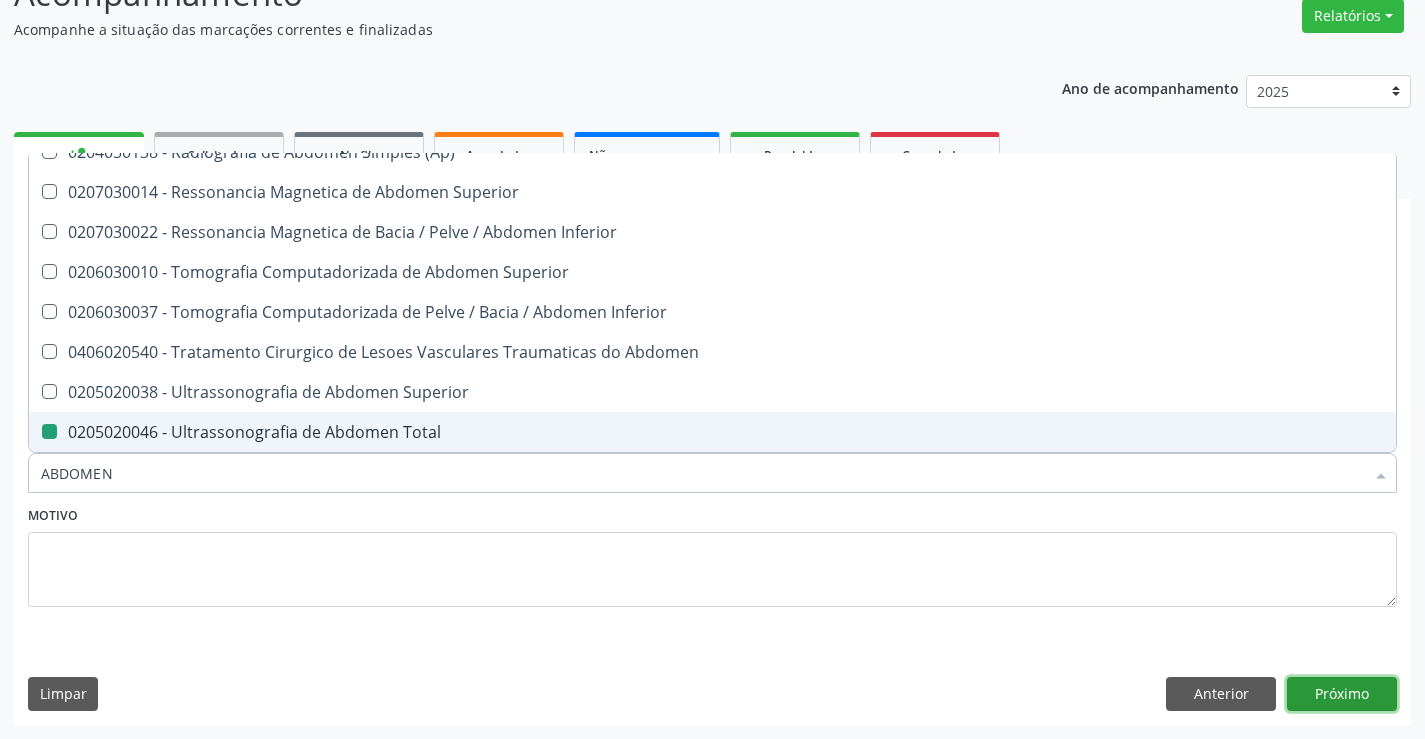 click on "Próximo" at bounding box center (1342, 694) 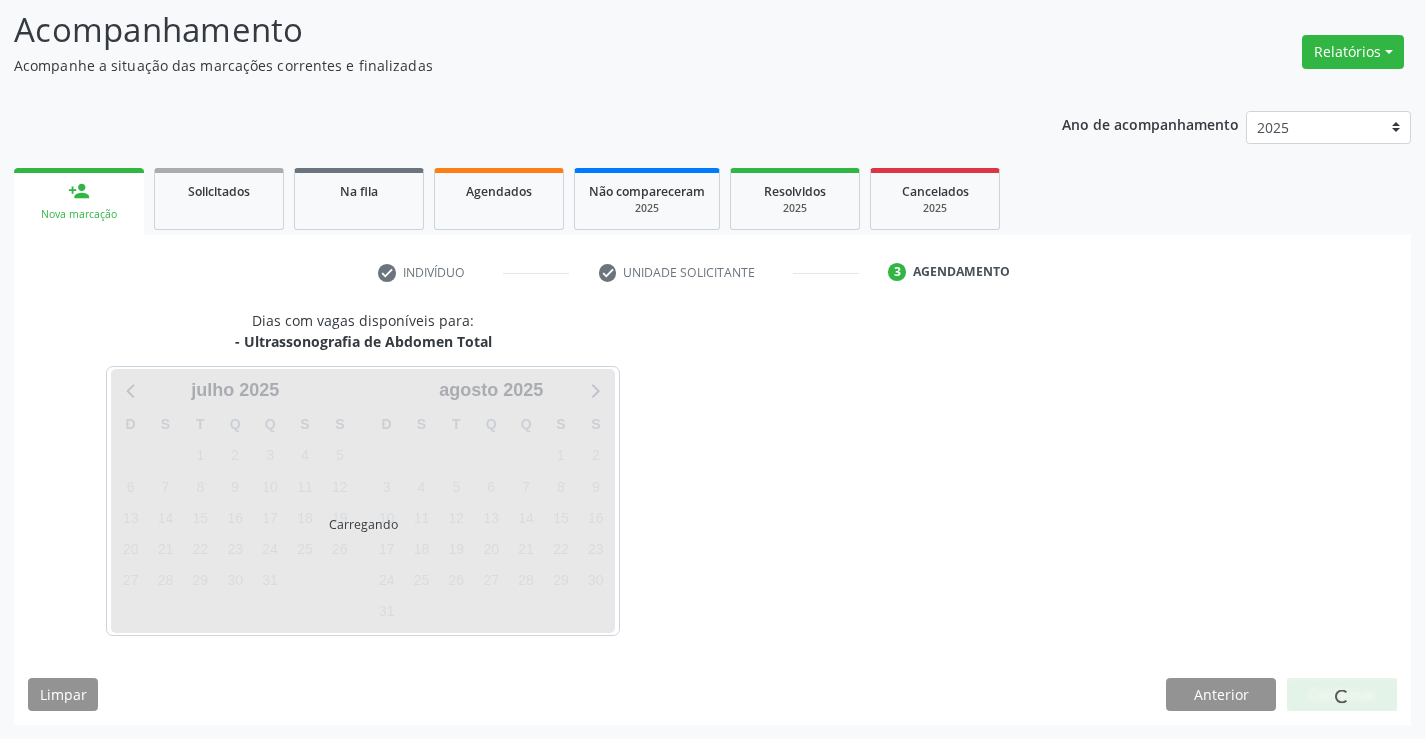 scroll, scrollTop: 131, scrollLeft: 0, axis: vertical 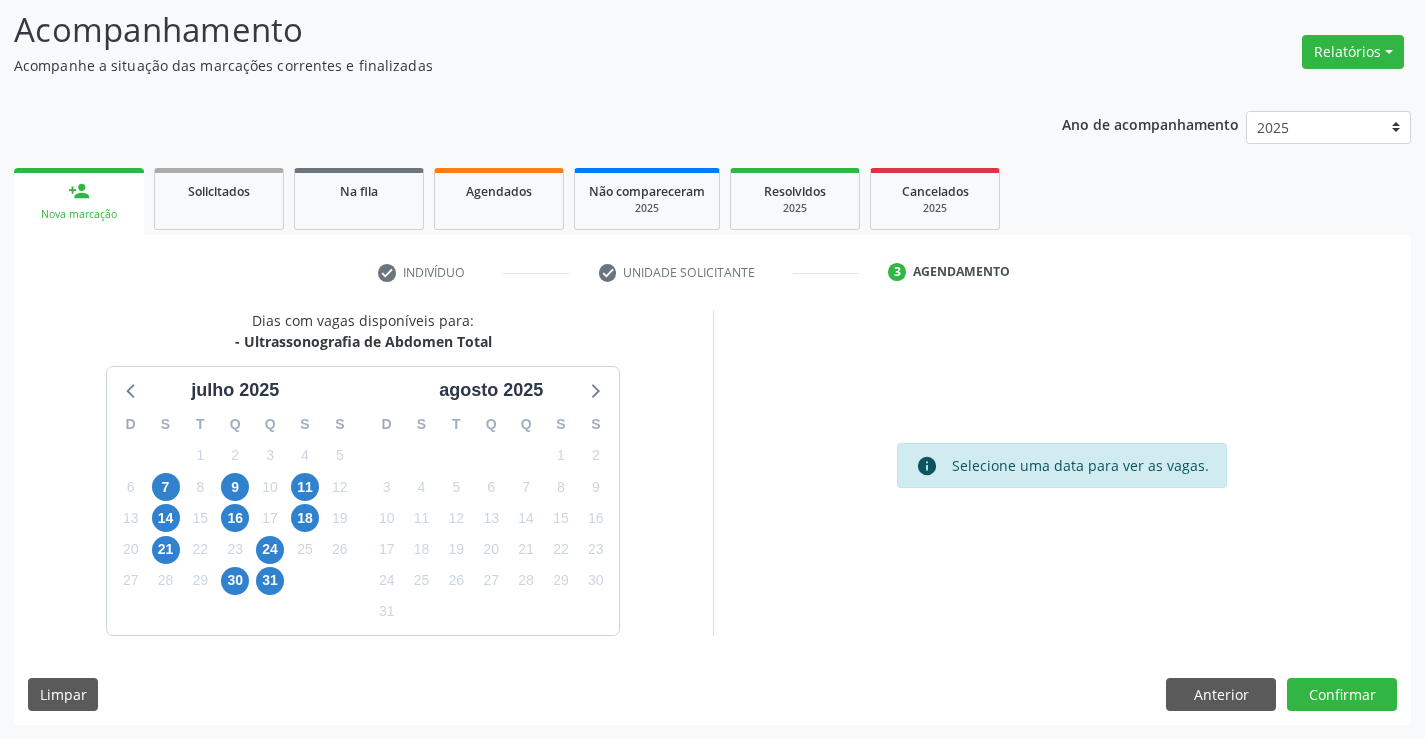drag, startPoint x: 245, startPoint y: 340, endPoint x: 507, endPoint y: 339, distance: 262.00192 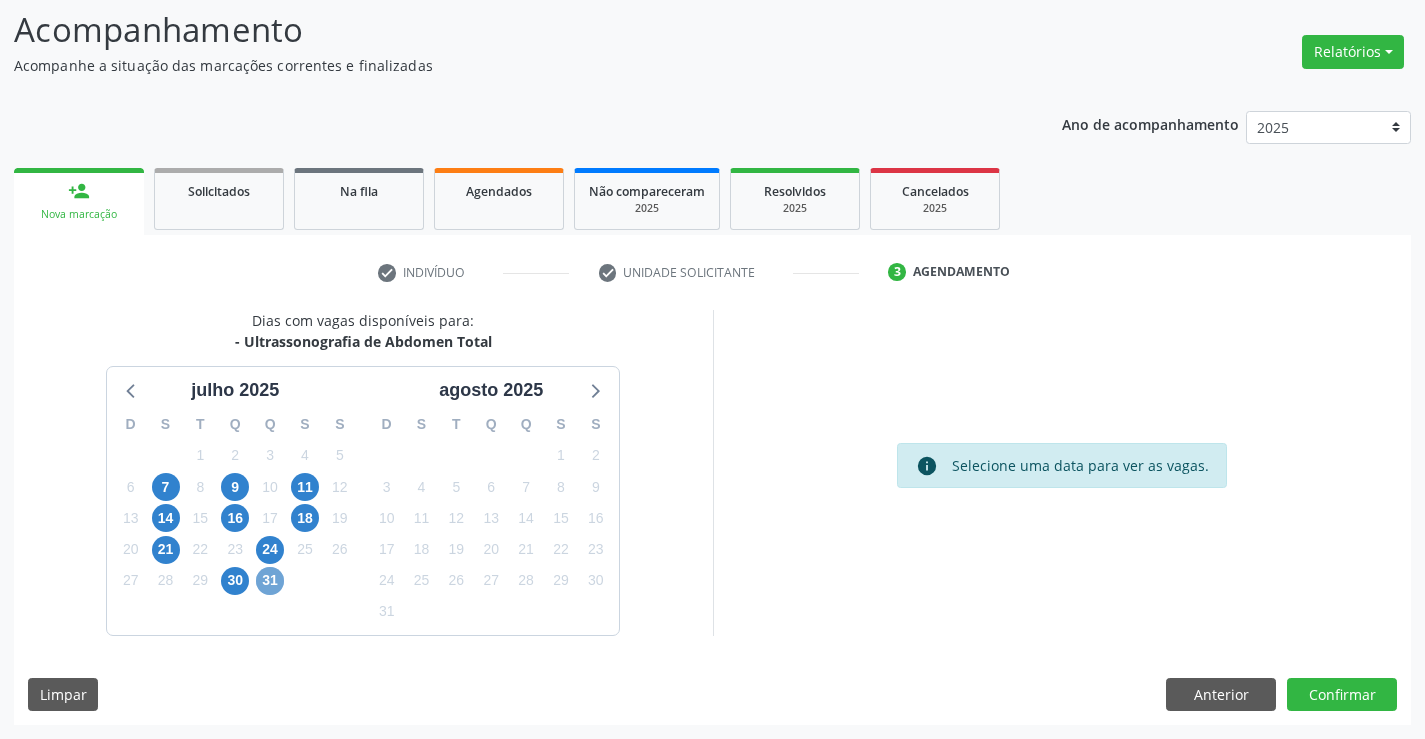 click on "31" at bounding box center [270, 581] 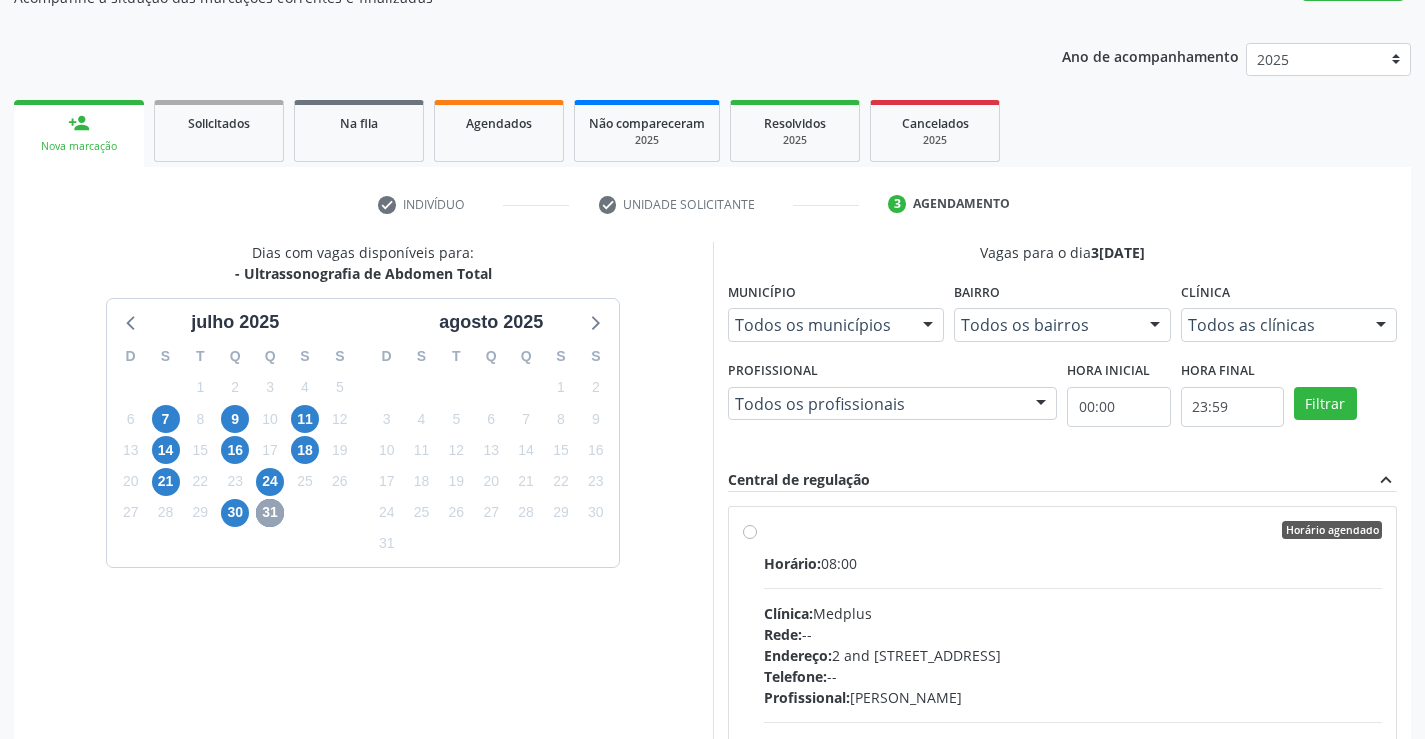 scroll, scrollTop: 231, scrollLeft: 0, axis: vertical 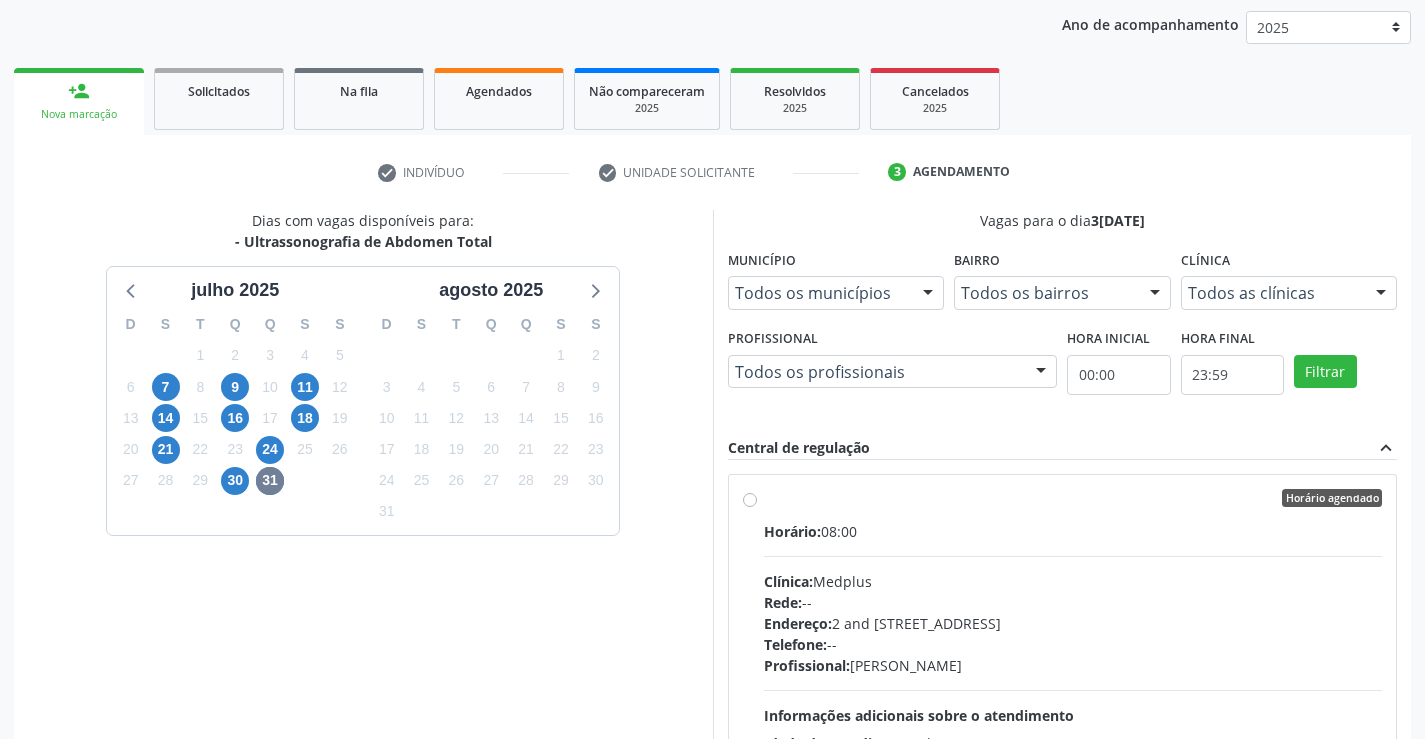 click on "Horário:" at bounding box center [792, 531] 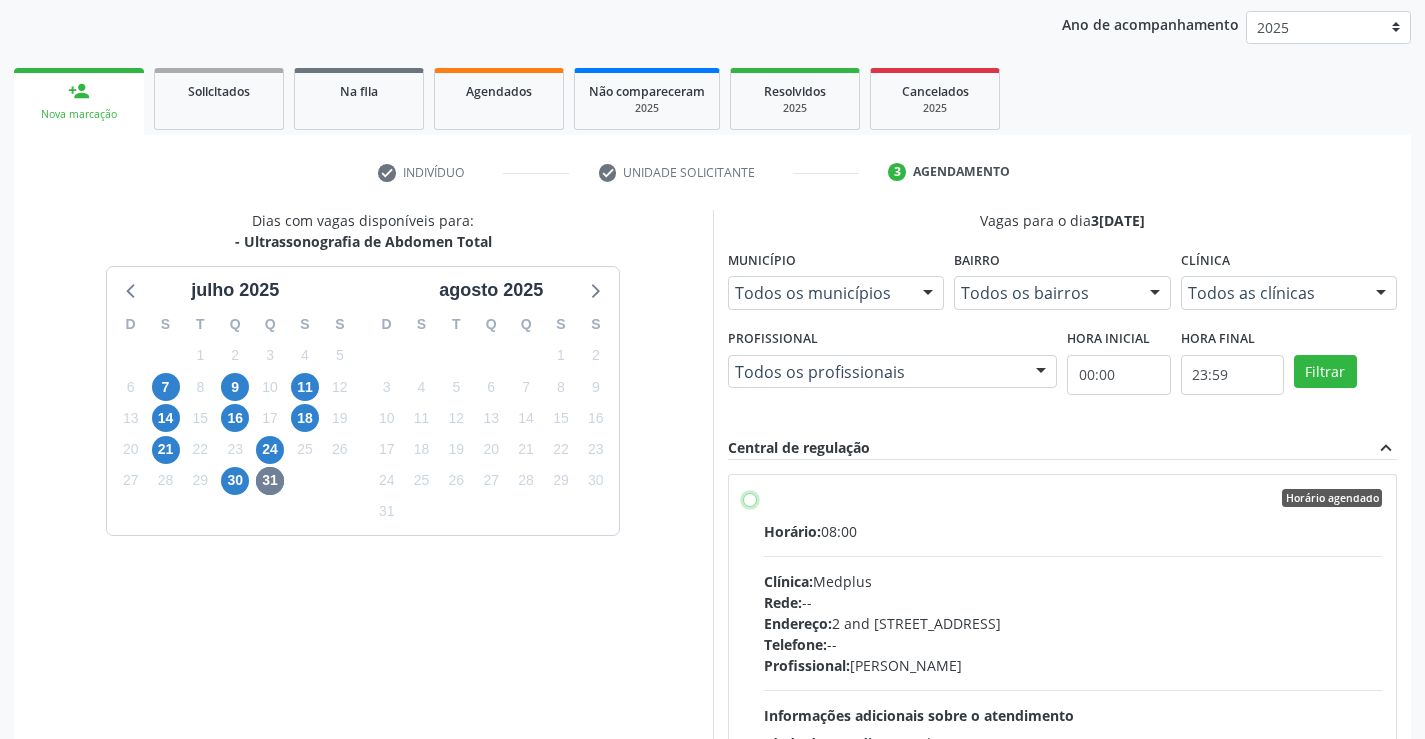 click on "Horário agendado
Horário:   08:00
Clínica:  Medplus
Rede:
--
Endereço:   2 and S 204 Ed Emp B, nº 35, Centro, Campo Formoso - BA
Telefone:   --
Profissional:
Lanna Peralva Miranda Rocha
Informações adicionais sobre o atendimento
Idade de atendimento:
de 0 a 120 anos
Gênero(s) atendido(s):
Masculino e Feminino
Informações adicionais:
--" at bounding box center (750, 498) 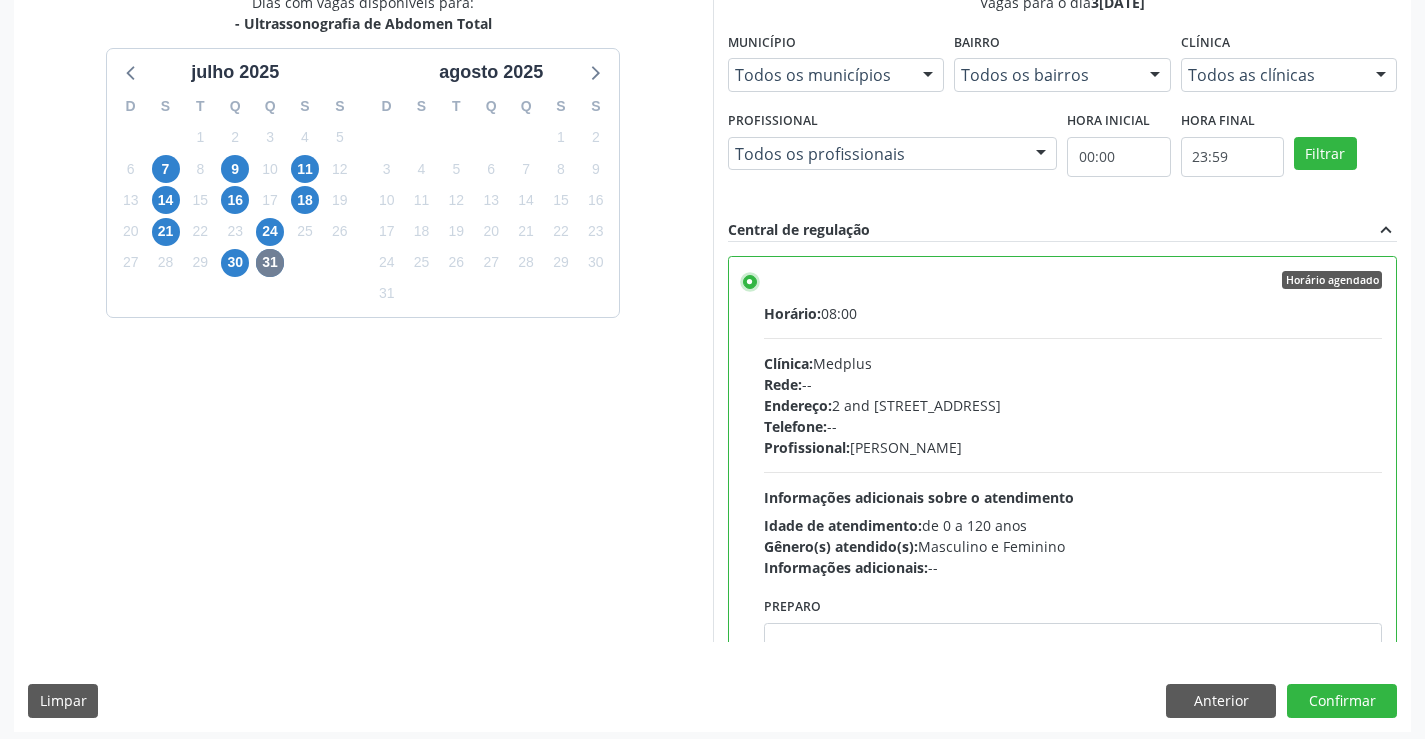 scroll, scrollTop: 456, scrollLeft: 0, axis: vertical 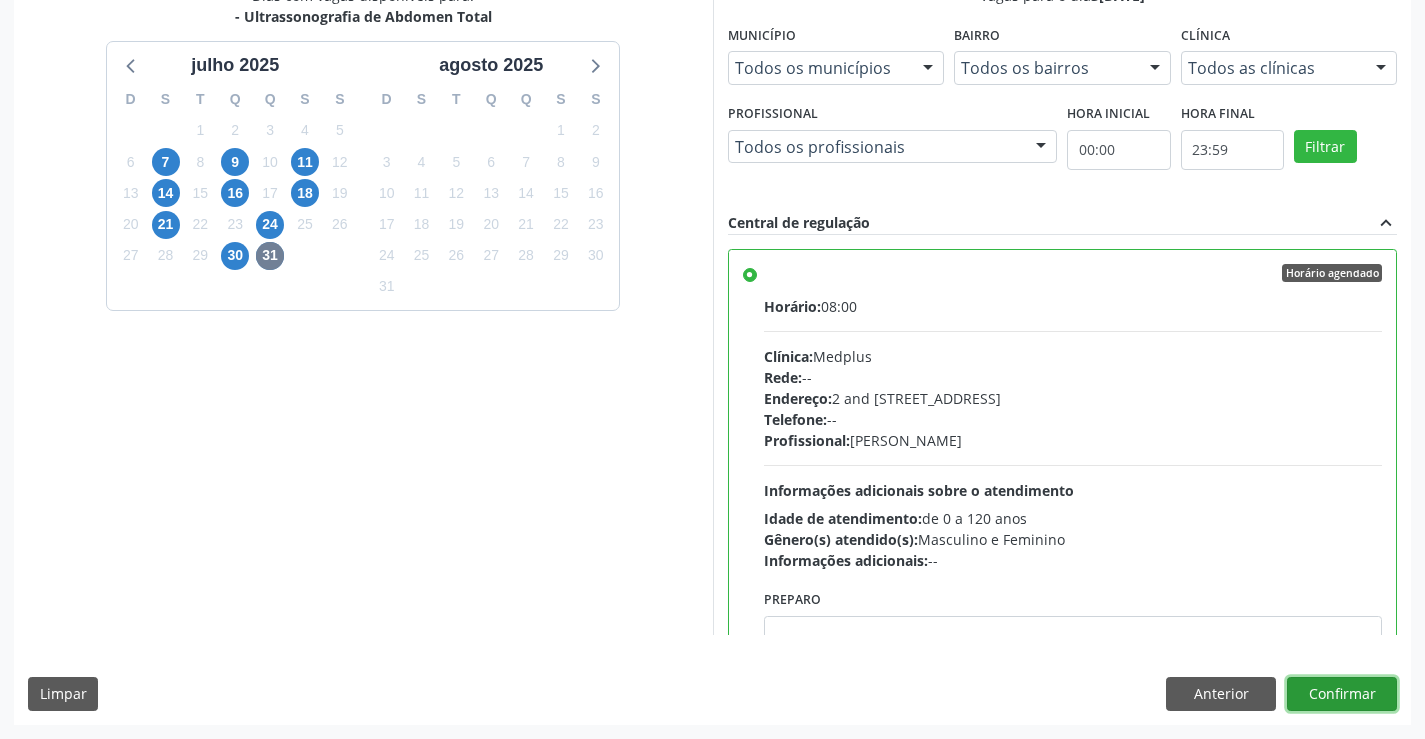 click on "Confirmar" at bounding box center [1342, 694] 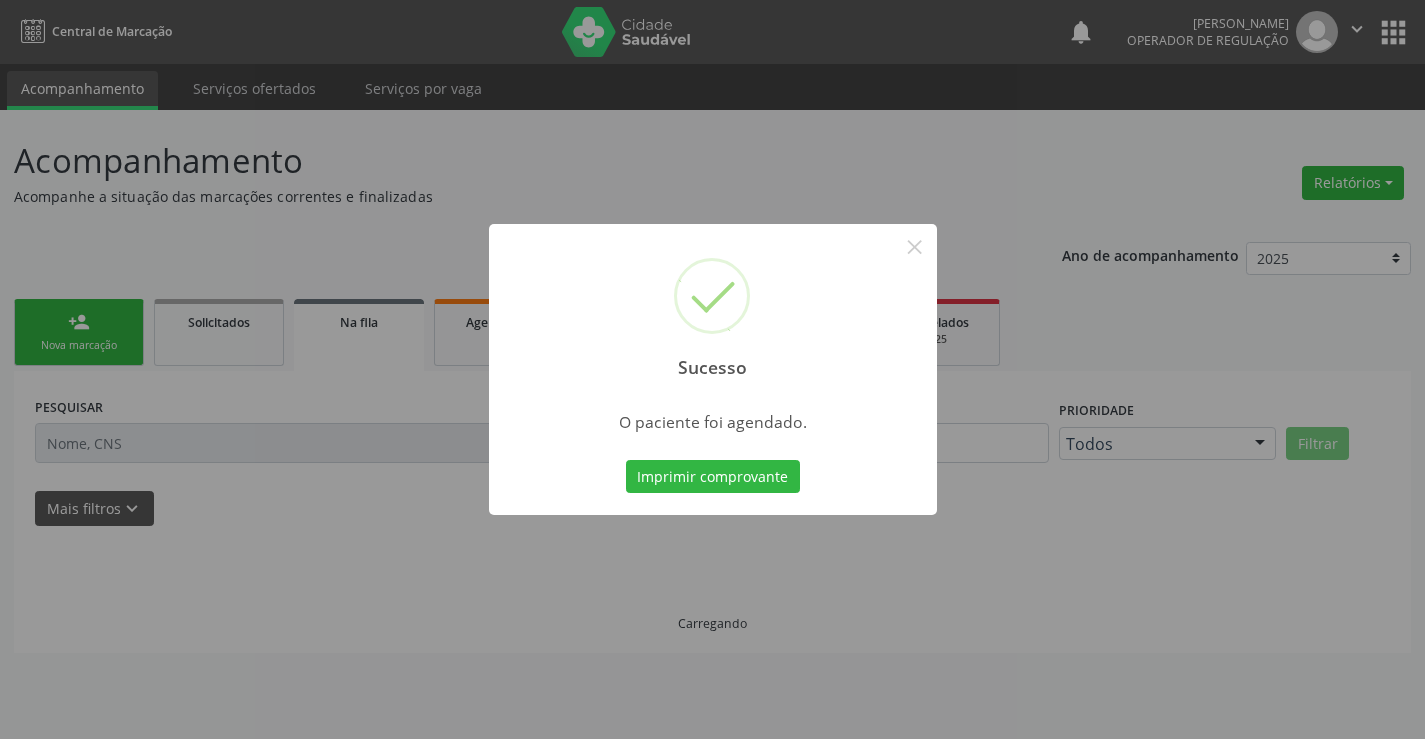 scroll, scrollTop: 0, scrollLeft: 0, axis: both 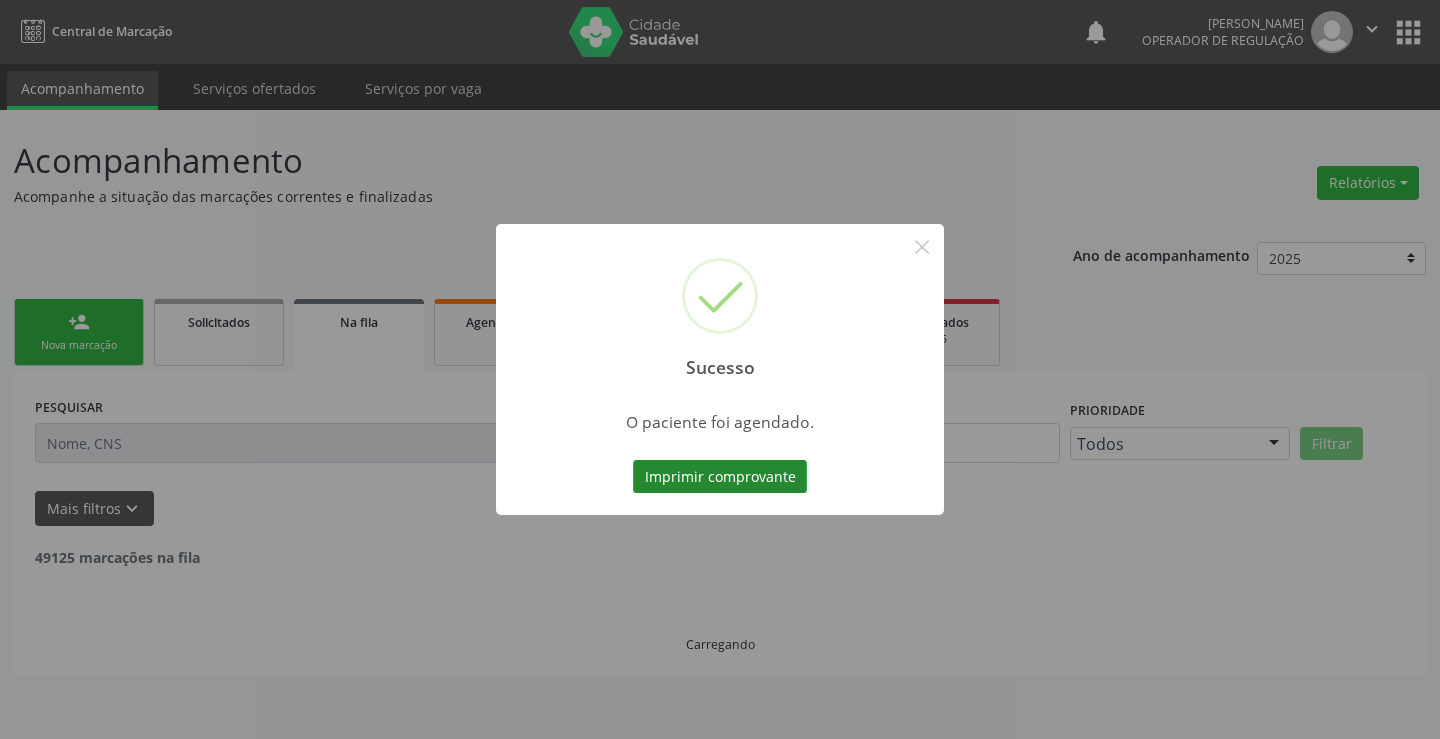 click on "Imprimir comprovante" at bounding box center [720, 477] 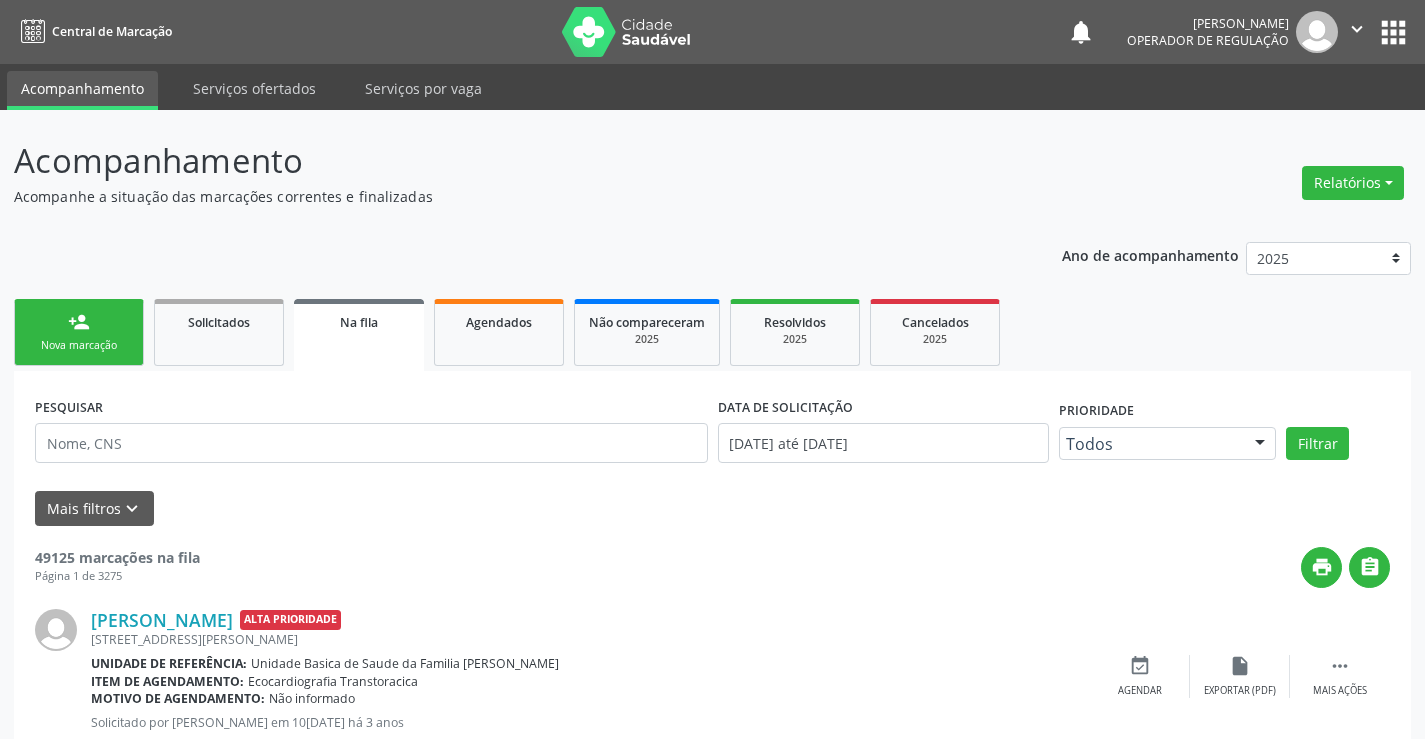 click on "Nova marcação" at bounding box center (79, 345) 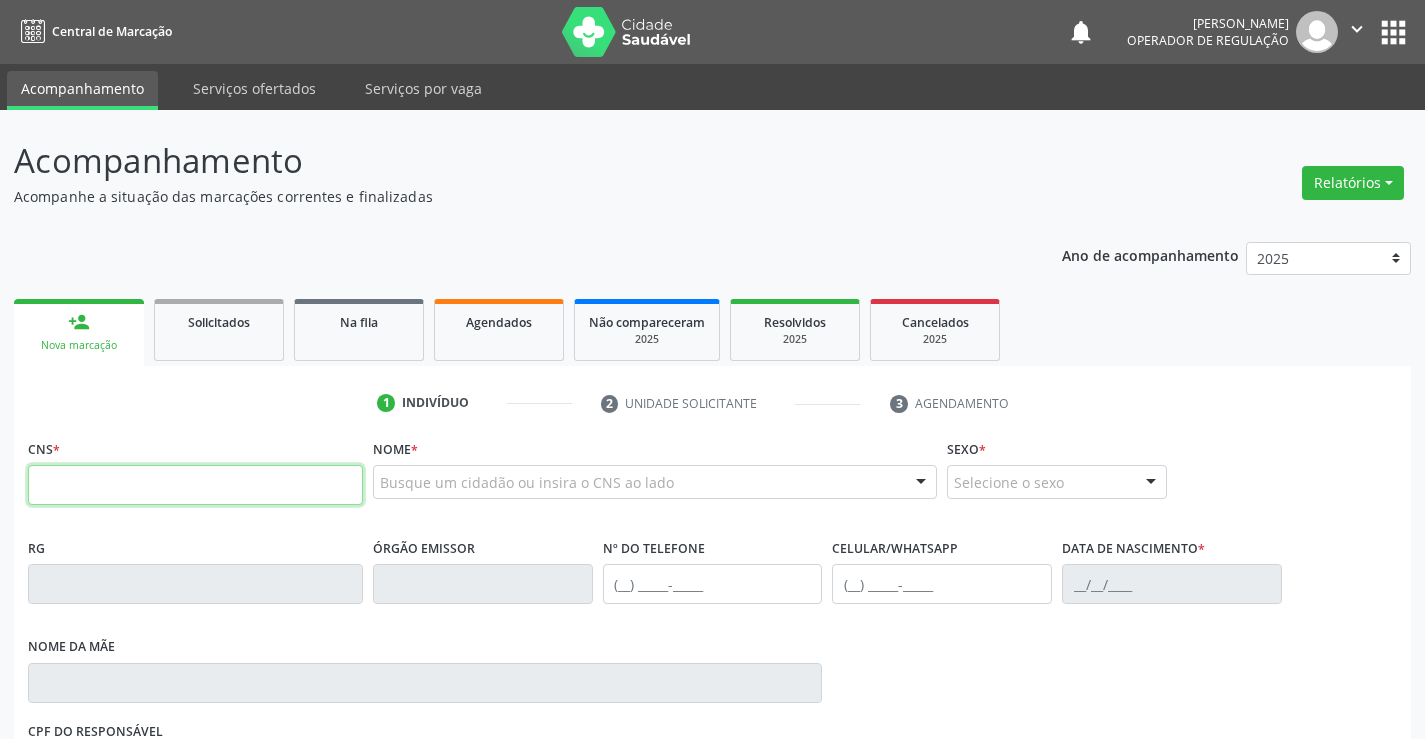 click at bounding box center (195, 485) 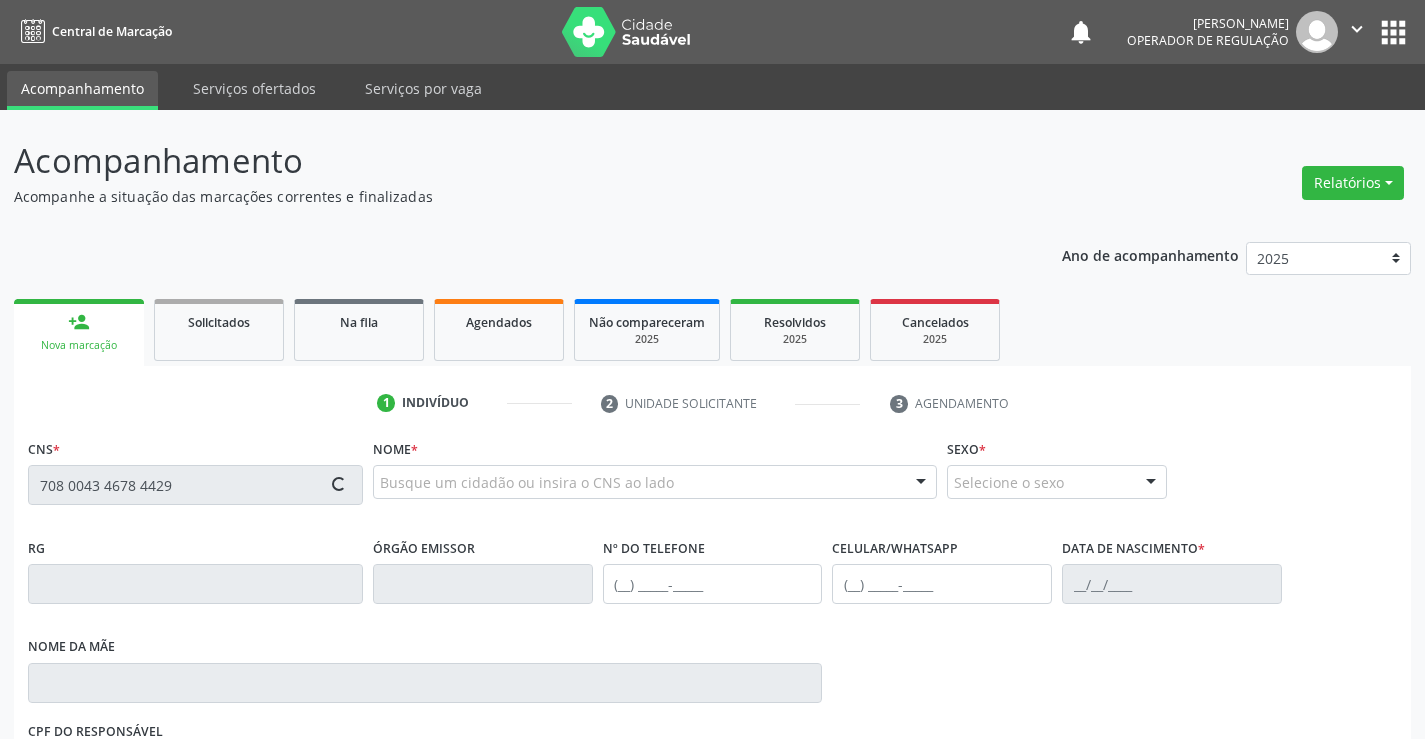 type on "708 0043 4678 4429" 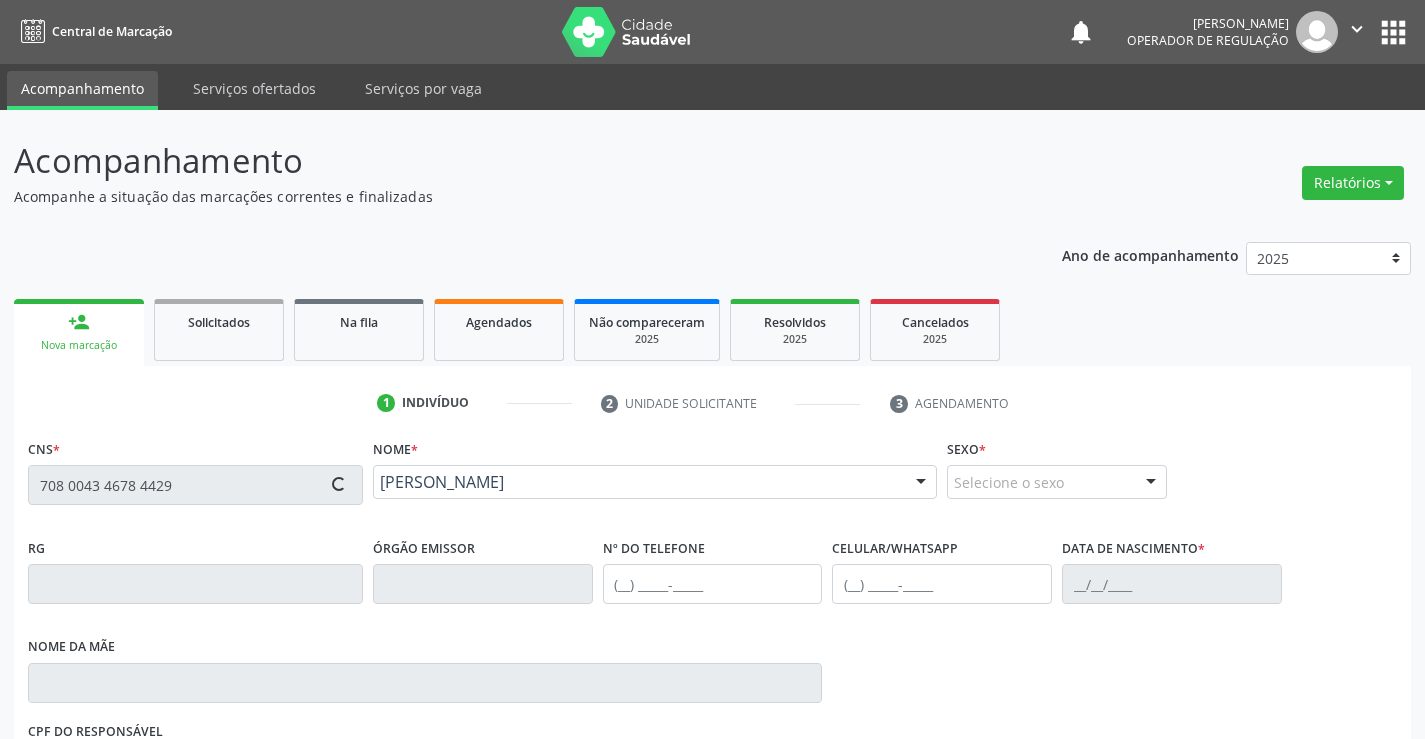 type on "(74) 9113-2361" 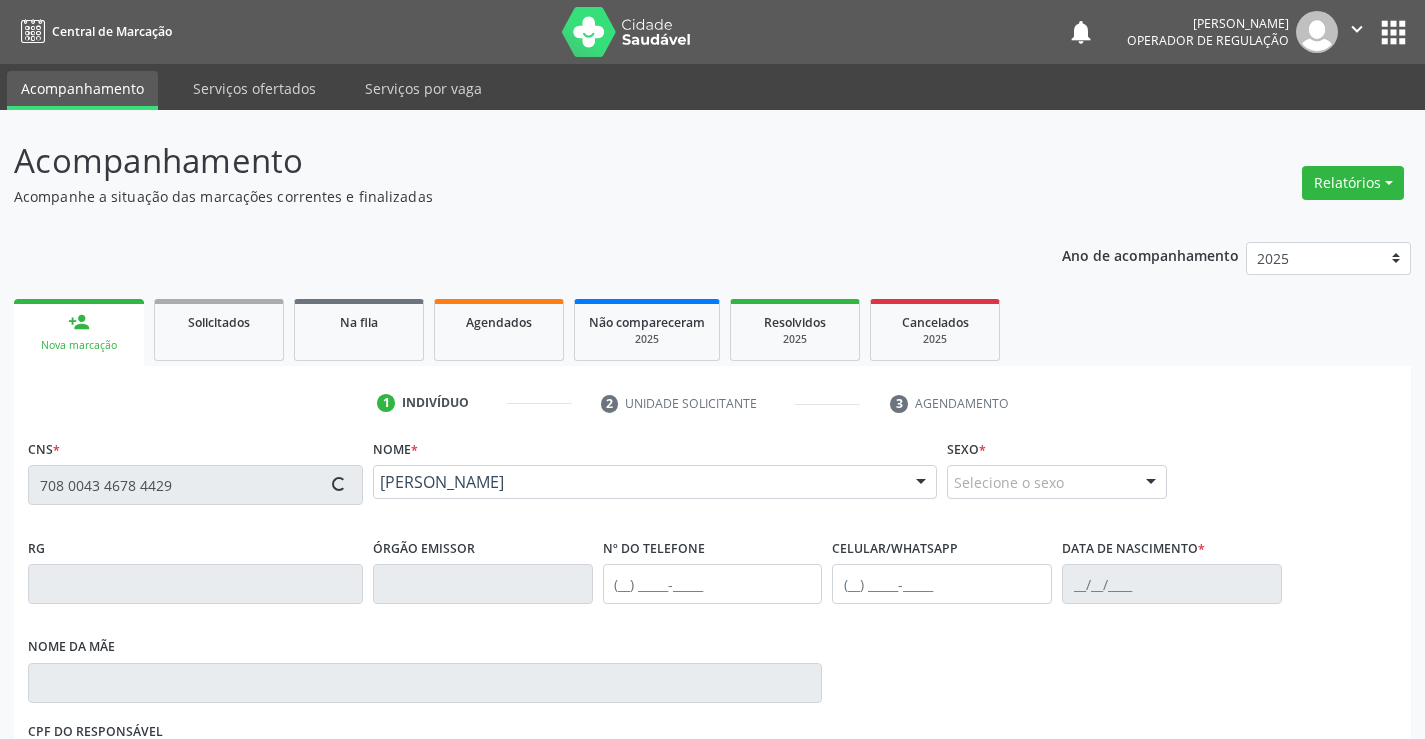 type on "(74) 9113-2361" 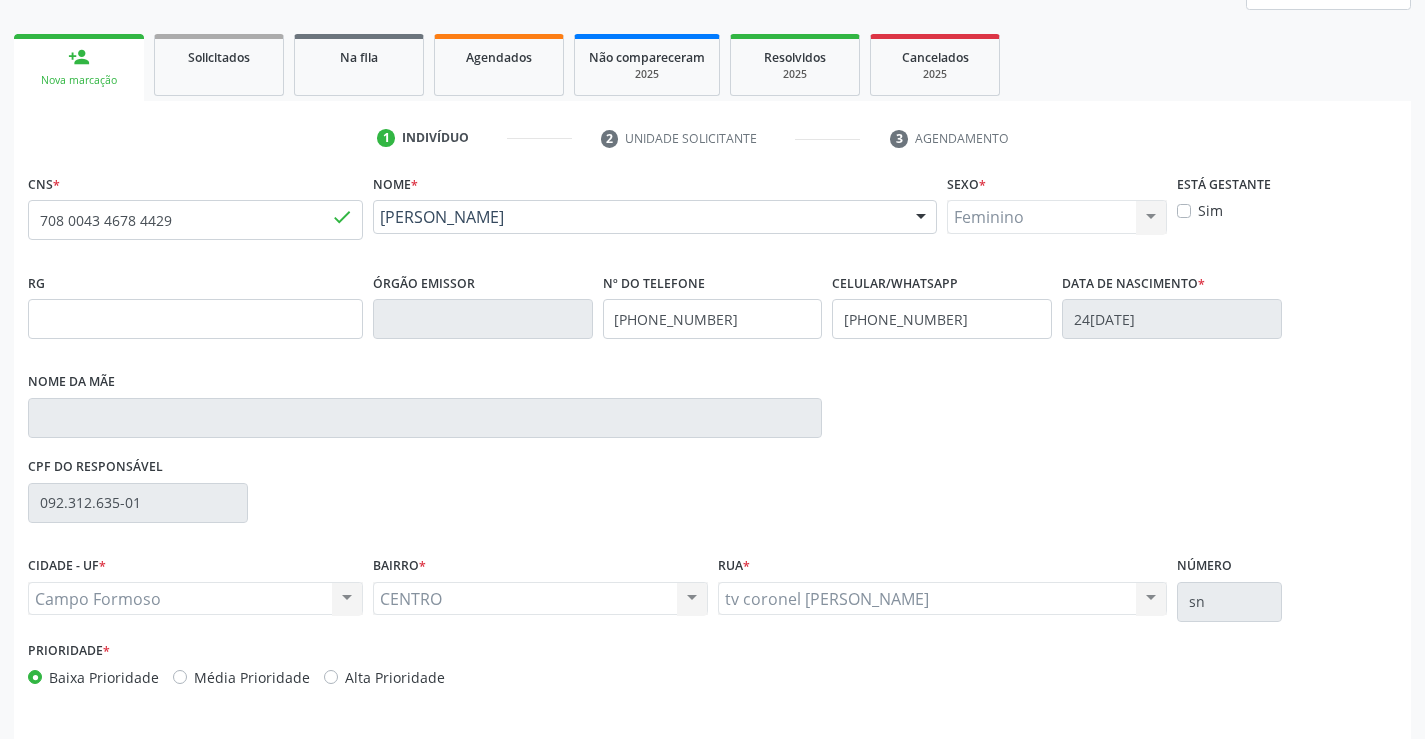 scroll, scrollTop: 331, scrollLeft: 0, axis: vertical 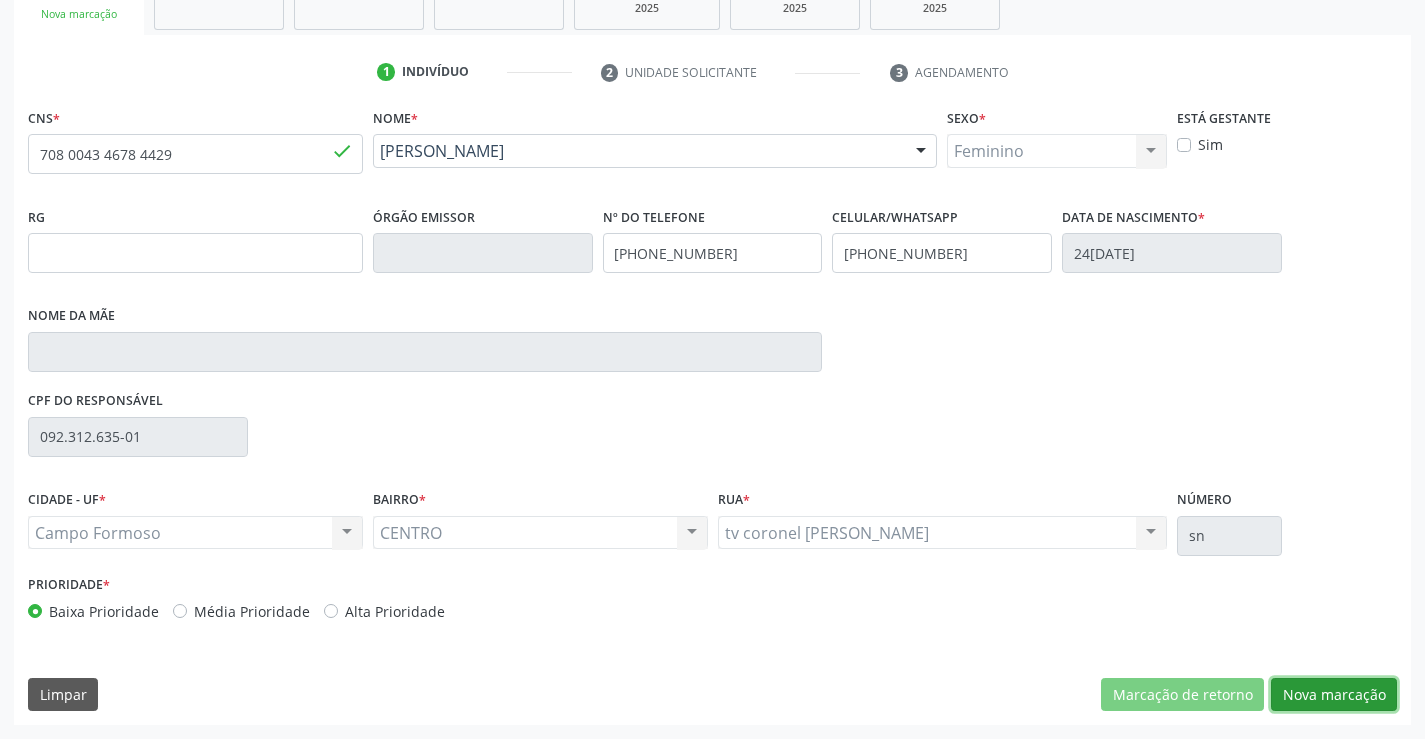 click on "Nova marcação" at bounding box center [1334, 695] 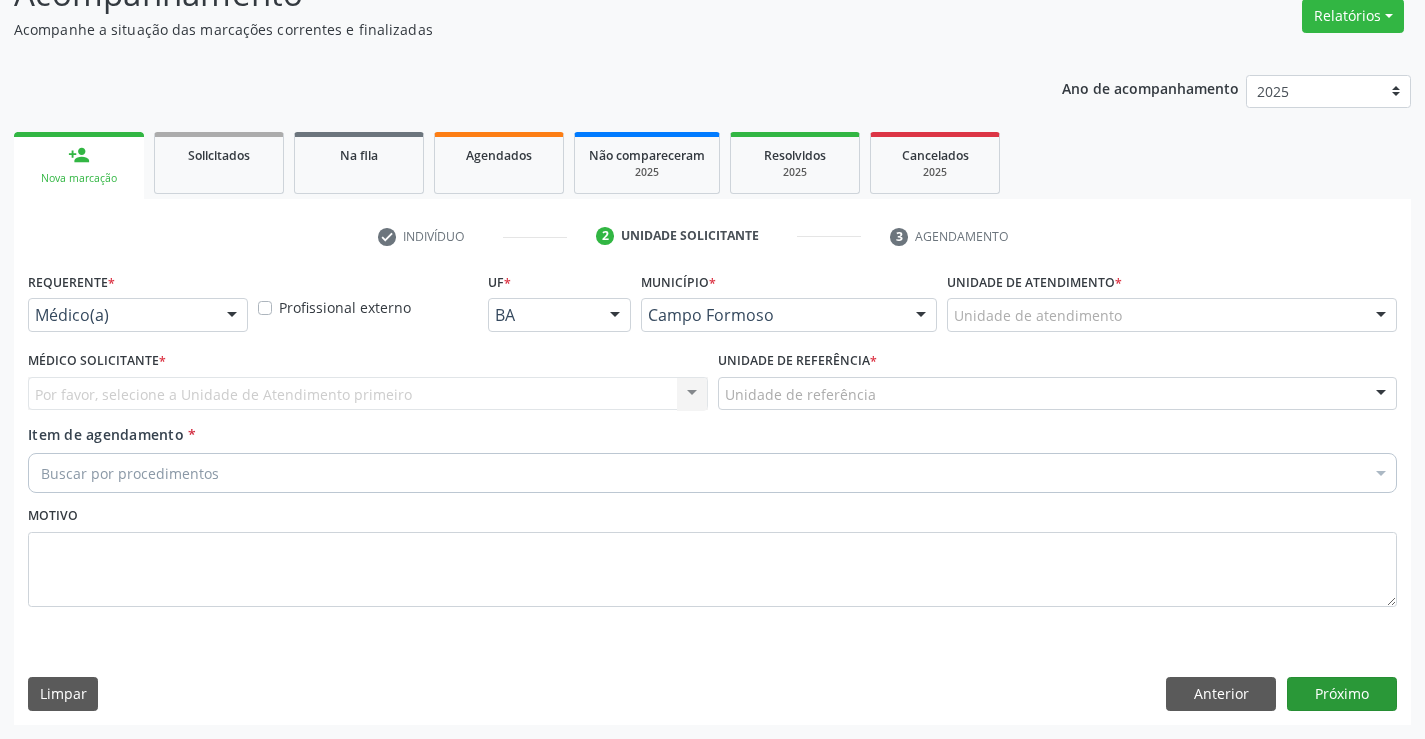 scroll, scrollTop: 167, scrollLeft: 0, axis: vertical 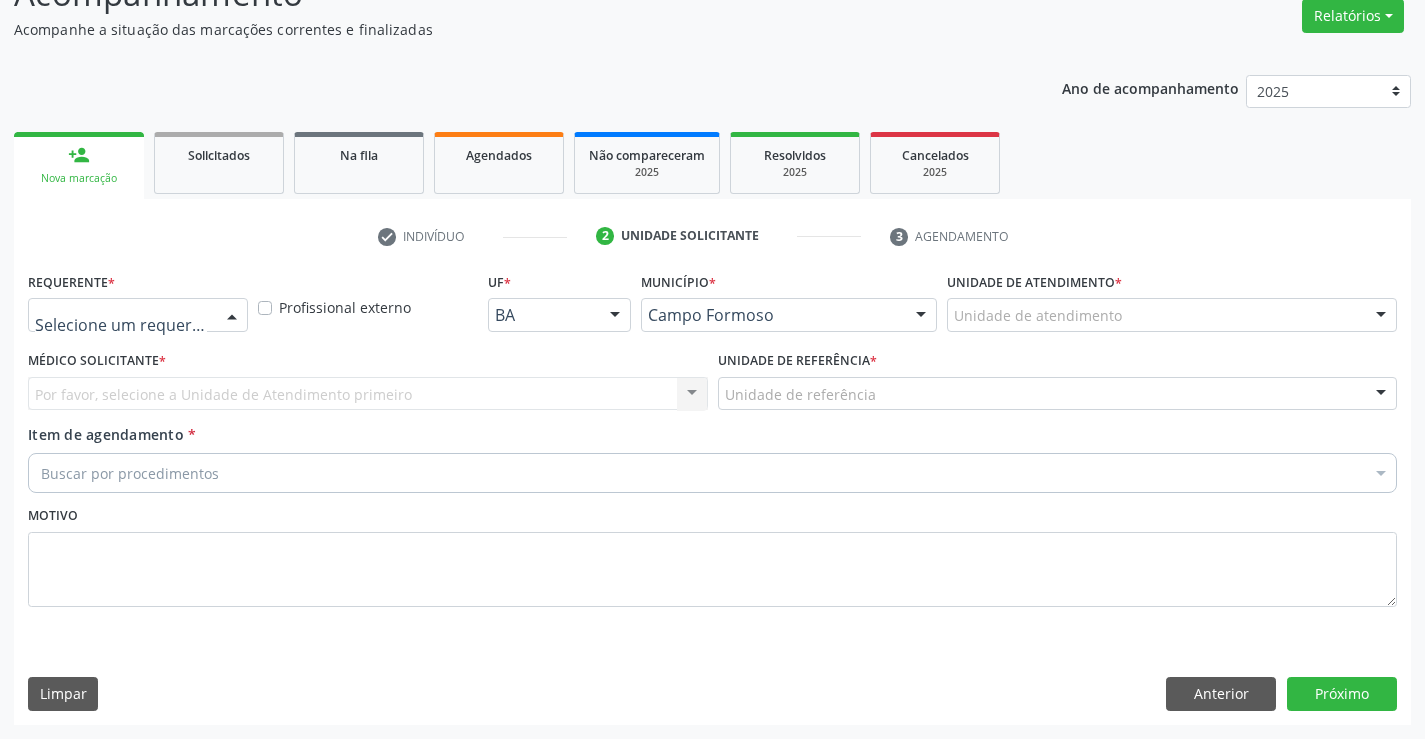 click at bounding box center (232, 316) 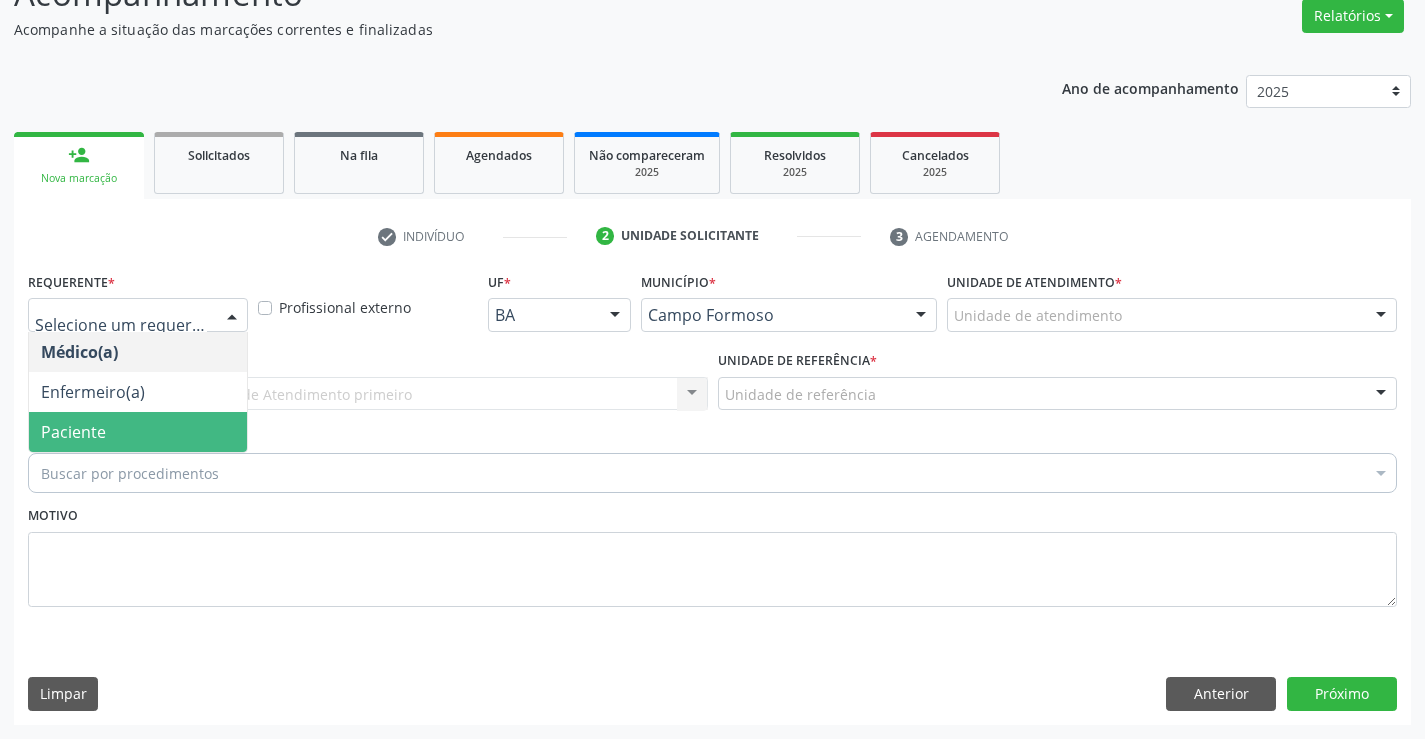 click on "Paciente" at bounding box center (138, 432) 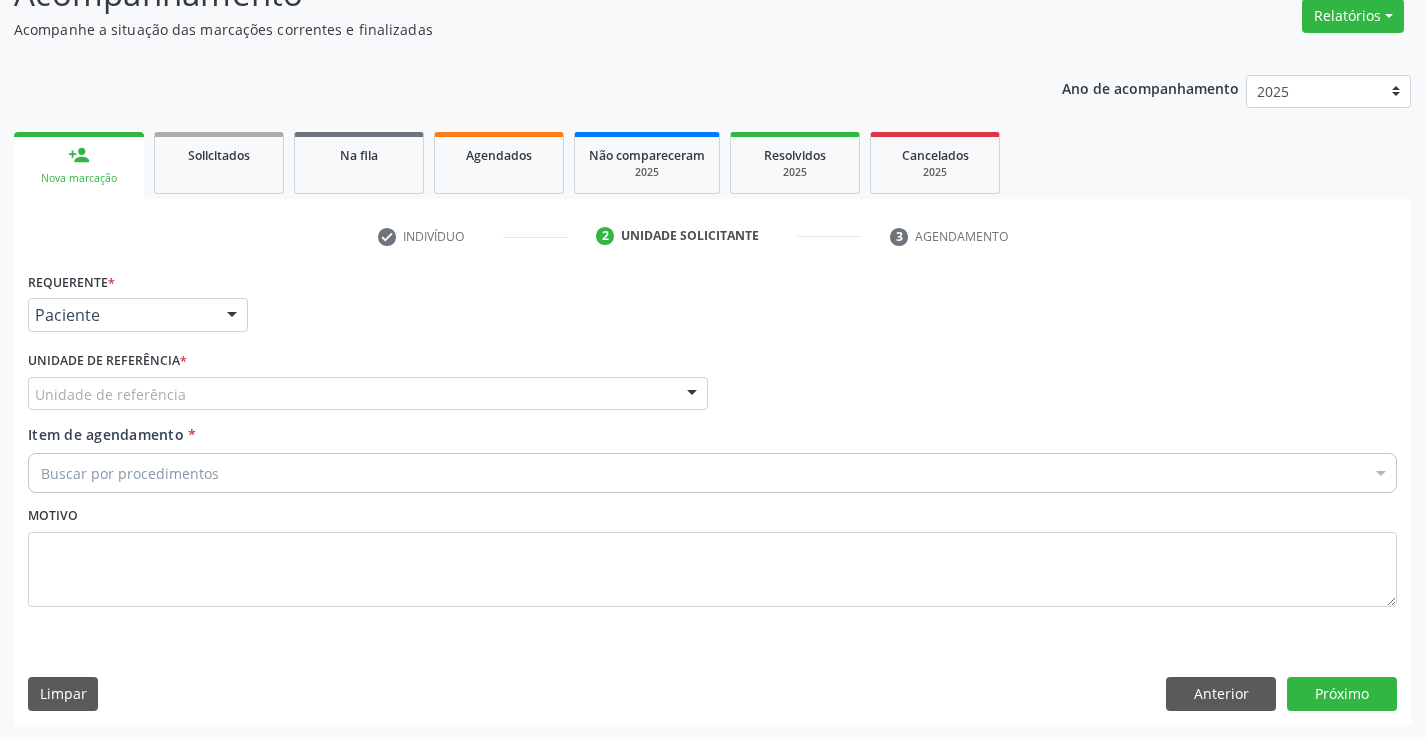 click on "Unidade de referência" at bounding box center (368, 394) 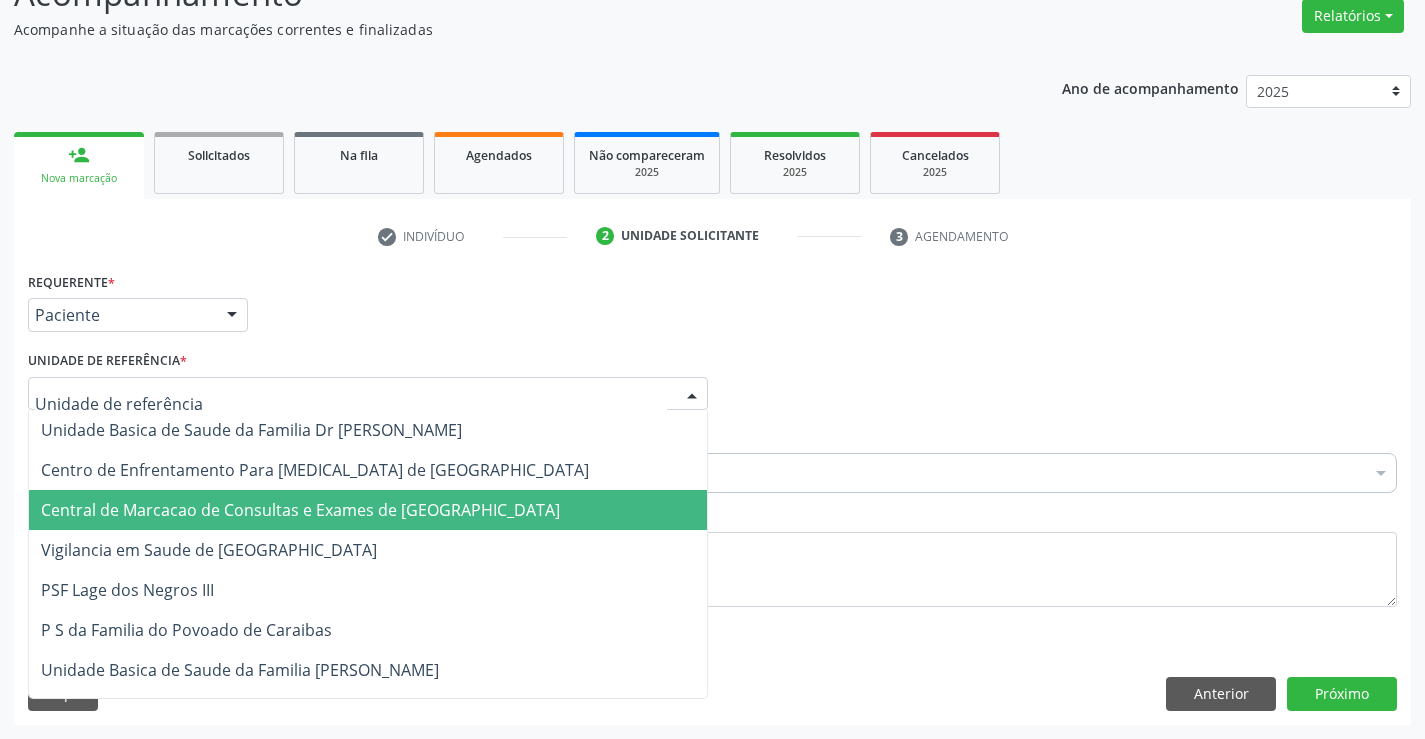 click on "Central de Marcacao de Consultas e Exames de [GEOGRAPHIC_DATA]" at bounding box center [300, 510] 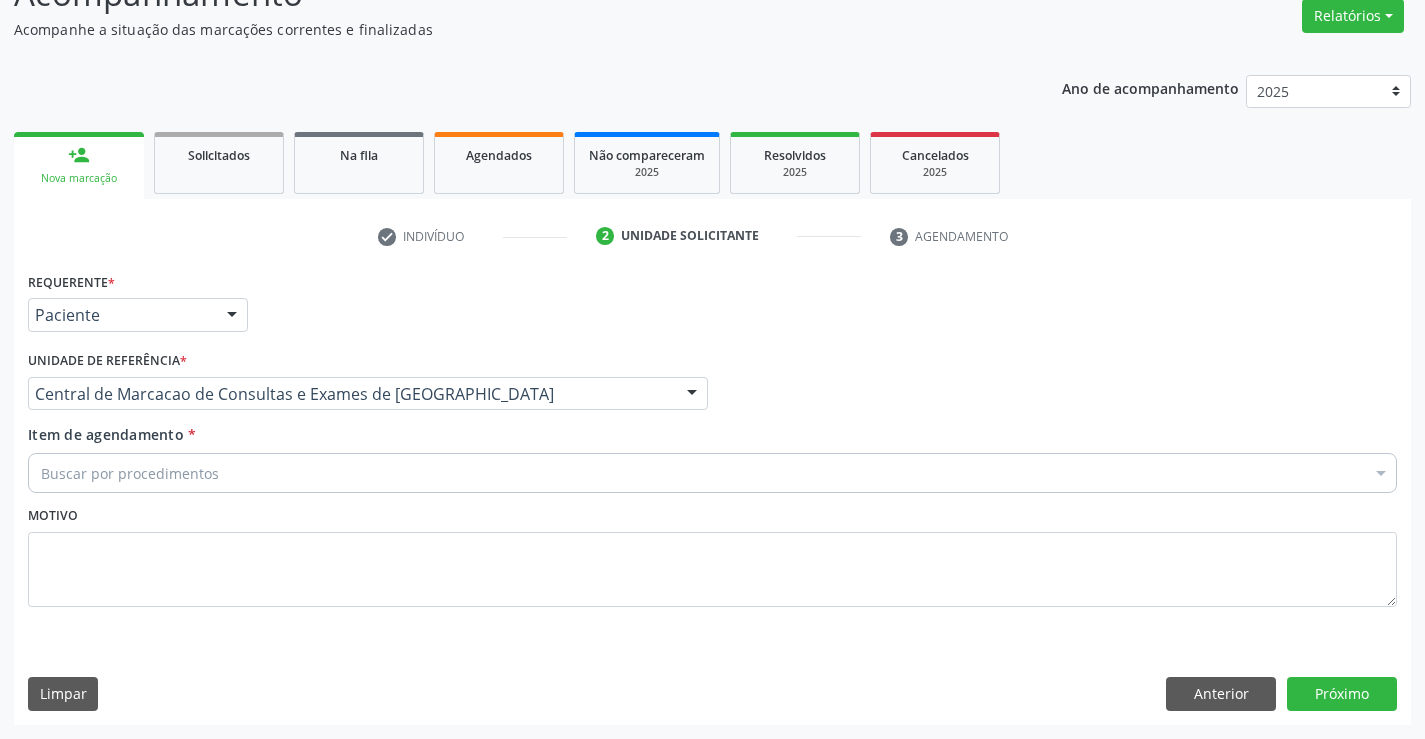 click on "Buscar por procedimentos" at bounding box center [712, 473] 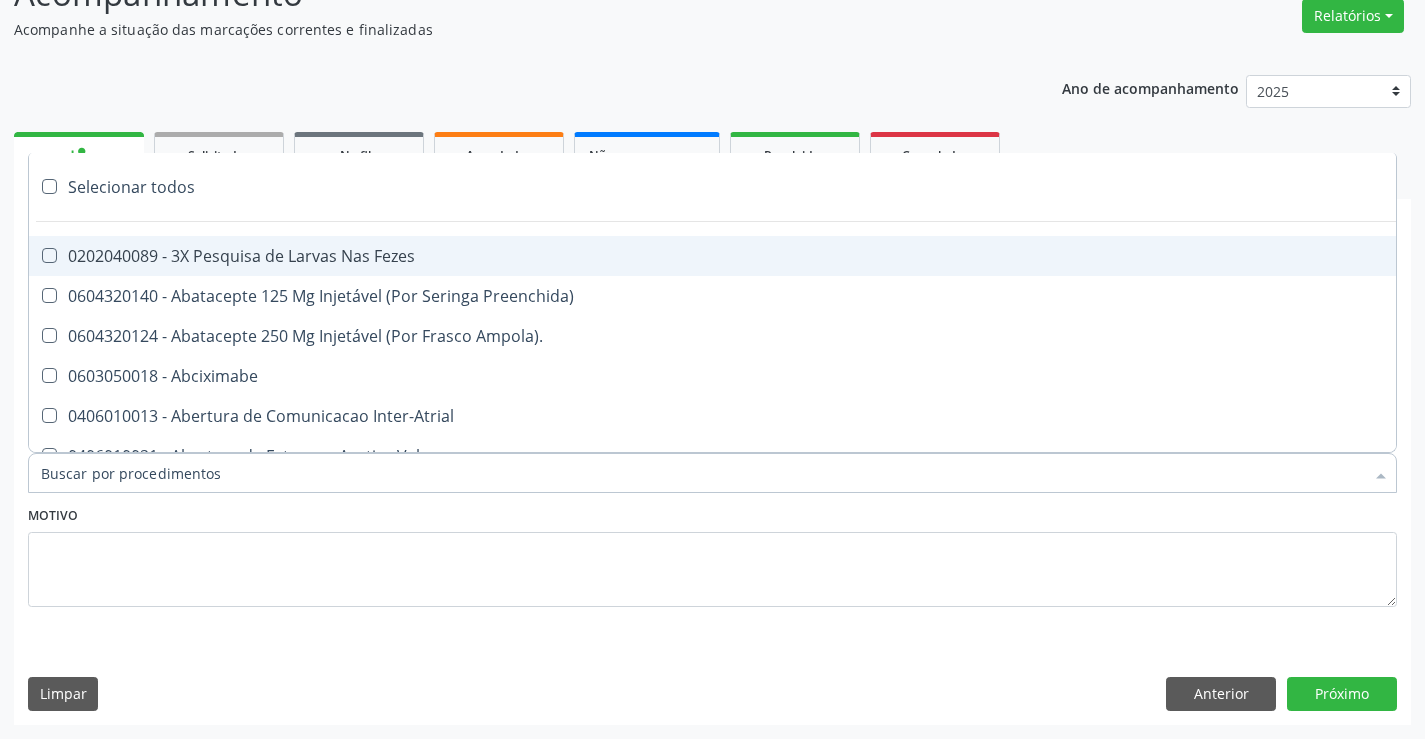 paste on "Ultrassonografia de Abdomen Total" 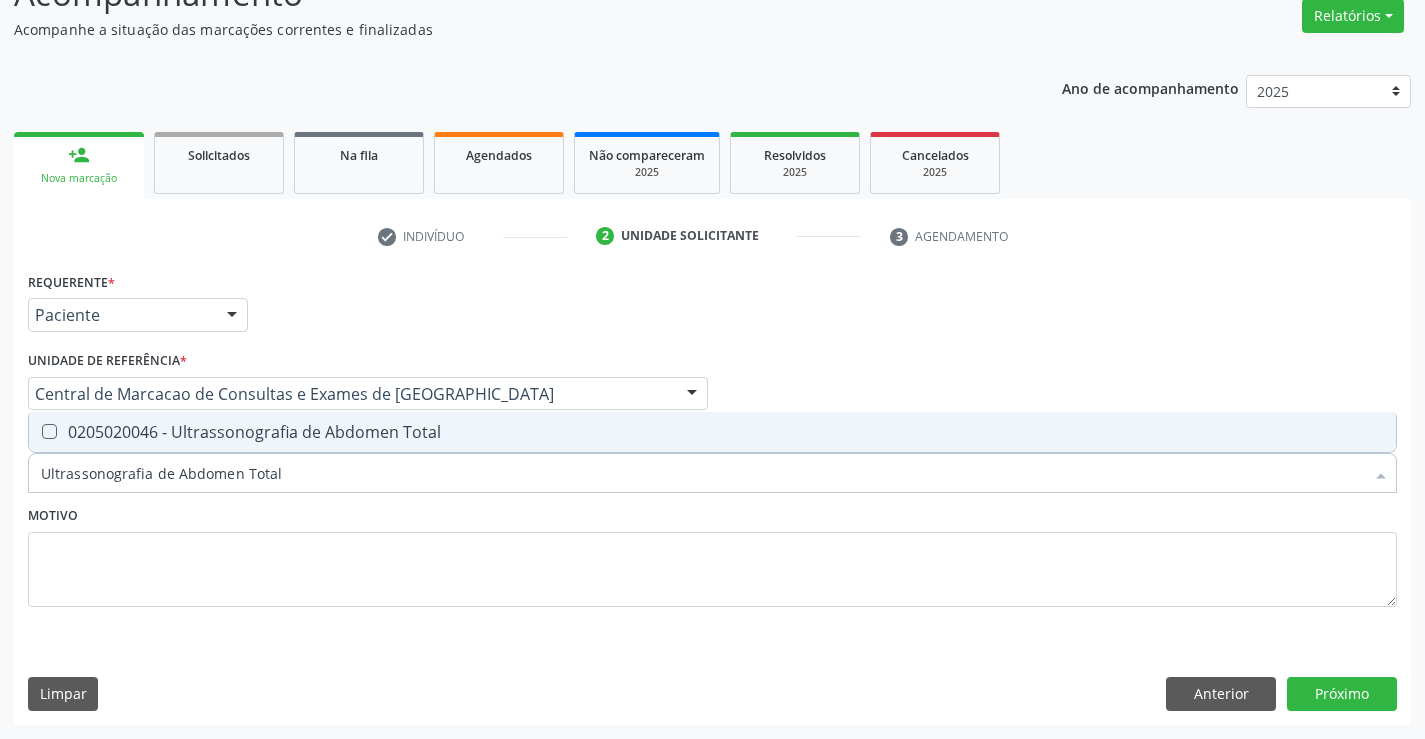 click on "0205020046 - Ultrassonografia de Abdomen Total" at bounding box center [712, 432] 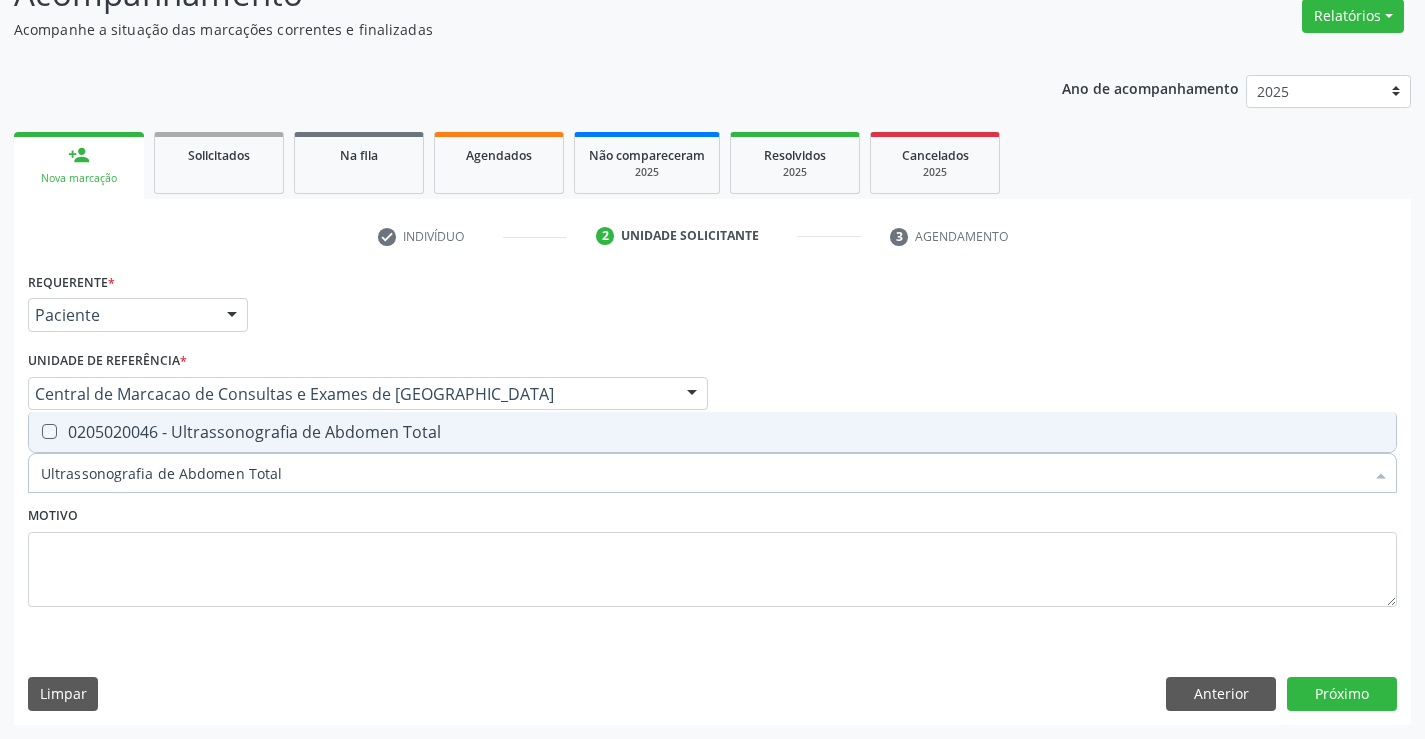 checkbox on "true" 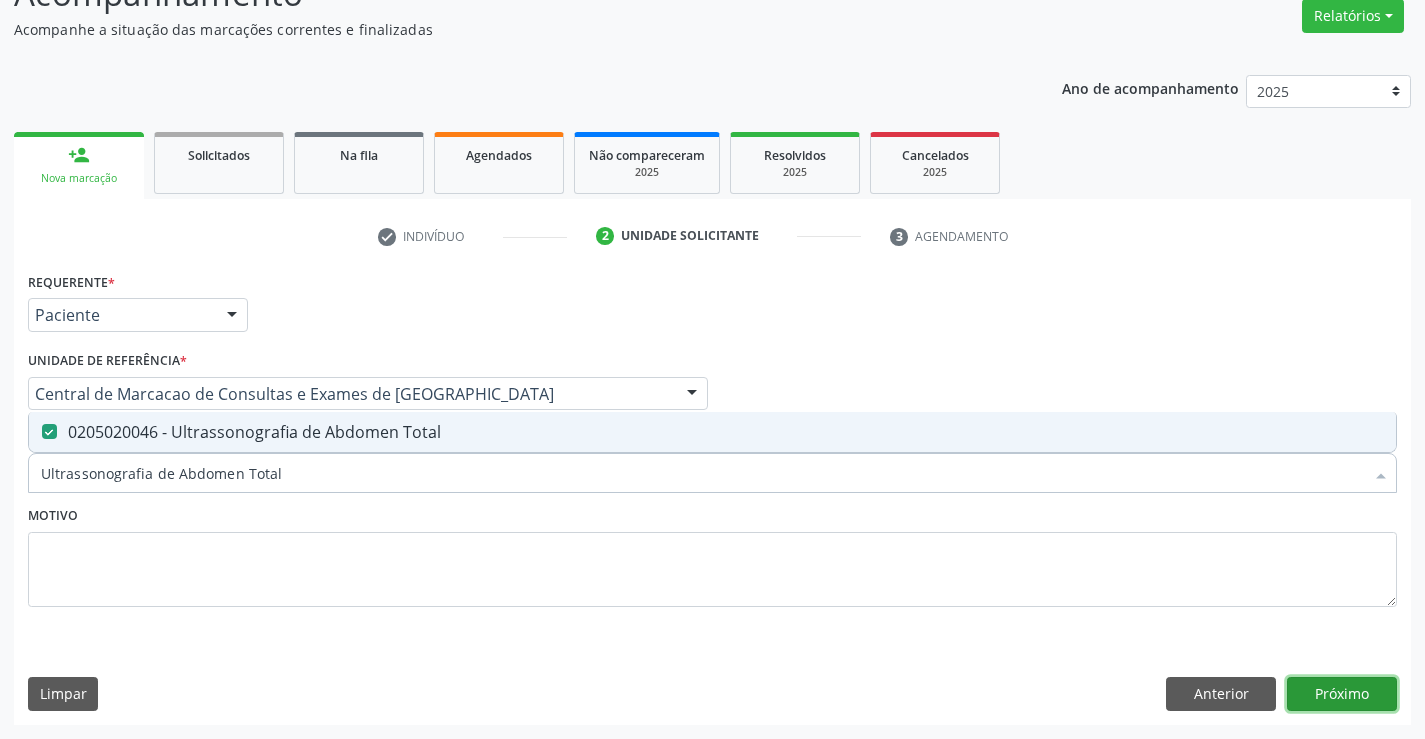 click on "Próximo" at bounding box center (1342, 694) 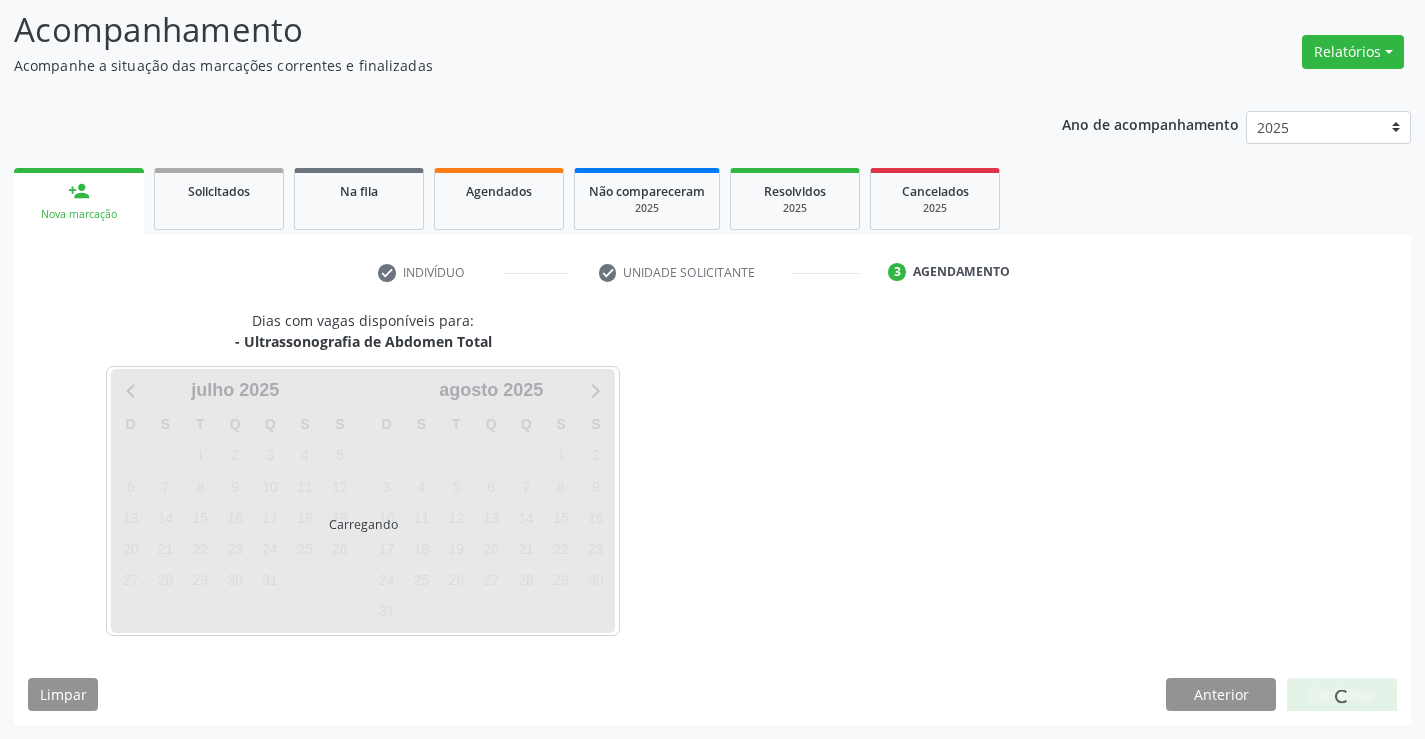 scroll, scrollTop: 131, scrollLeft: 0, axis: vertical 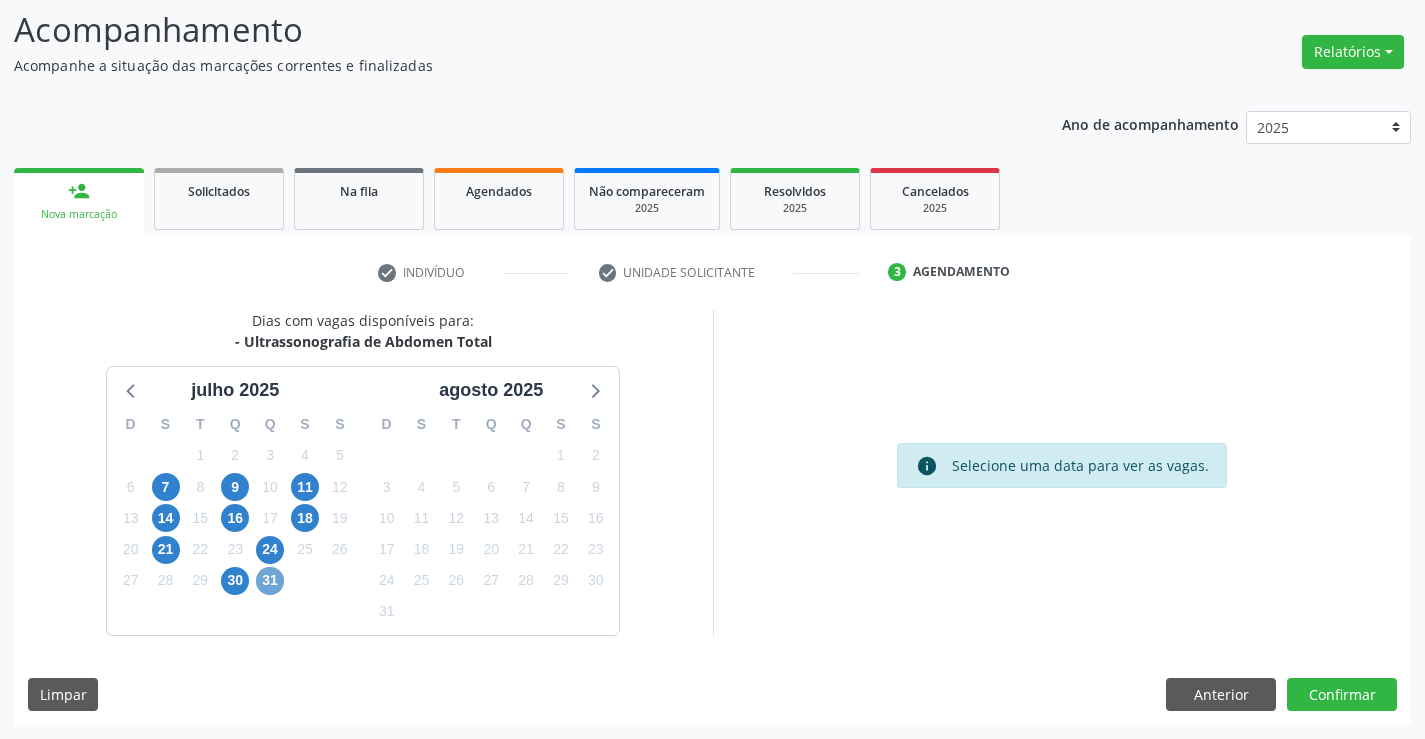 click on "31" at bounding box center [270, 581] 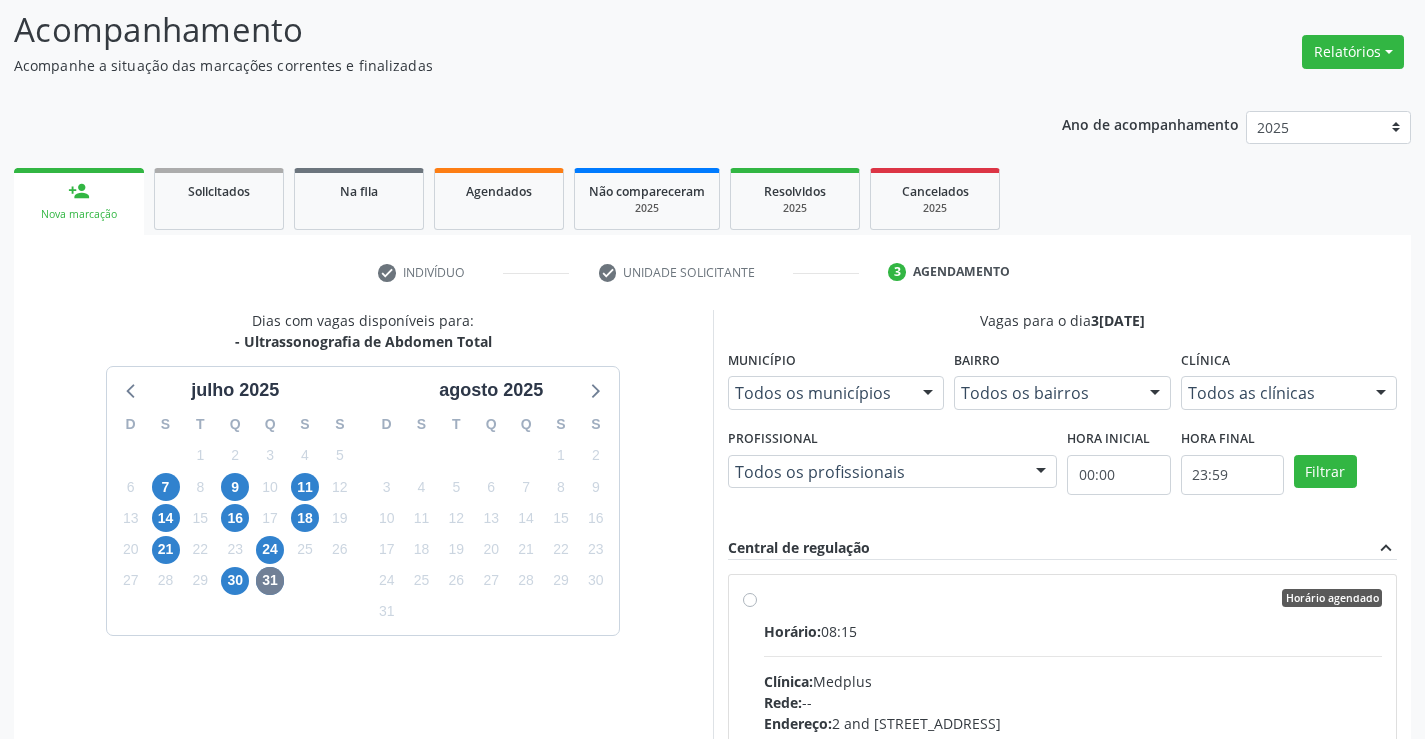 click at bounding box center [1073, 656] 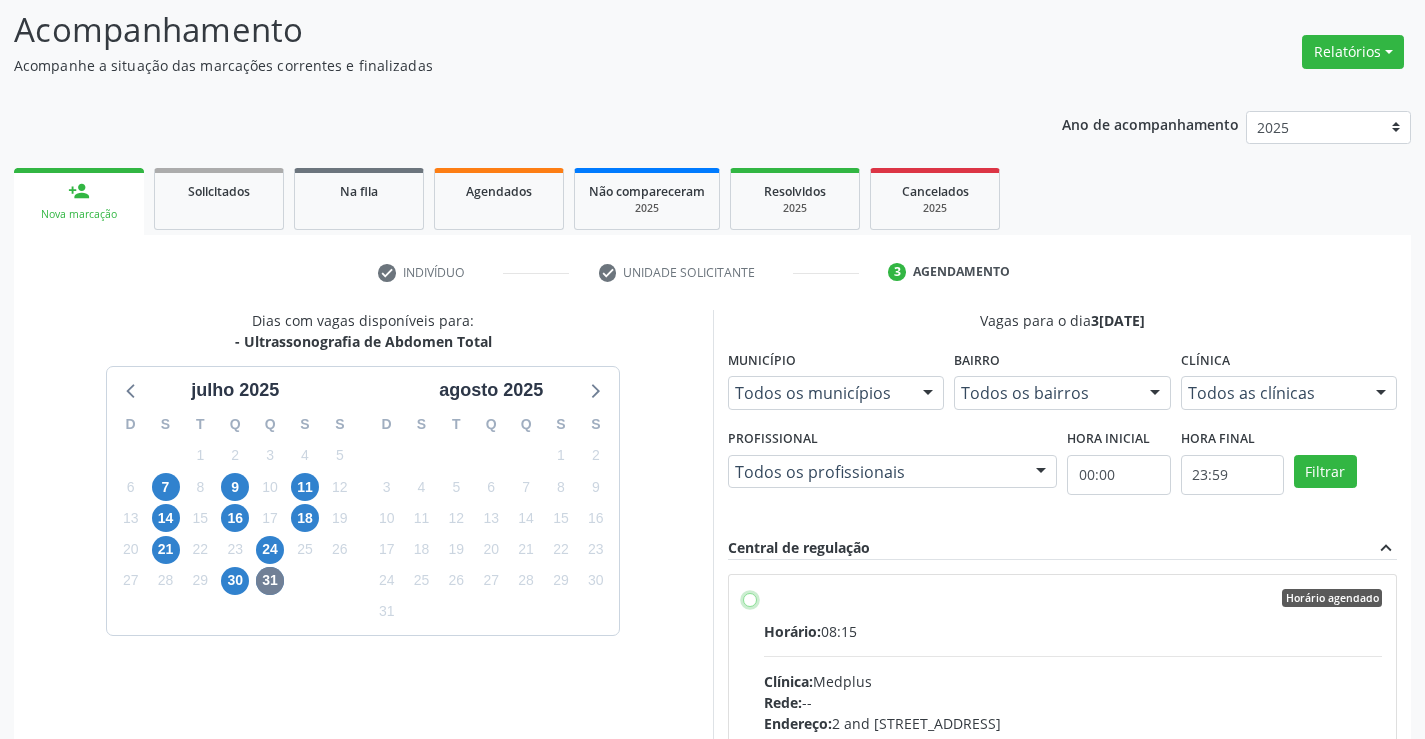 click on "Horário agendado
Horário:   08:15
Clínica:  Medplus
Rede:
--
Endereço:   2 and S 204 Ed Emp B, nº 35, Centro, Campo Formoso - BA
Telefone:   --
Profissional:
Lanna Peralva Miranda Rocha
Informações adicionais sobre o atendimento
Idade de atendimento:
de 0 a 120 anos
Gênero(s) atendido(s):
Masculino e Feminino
Informações adicionais:
--" at bounding box center [750, 598] 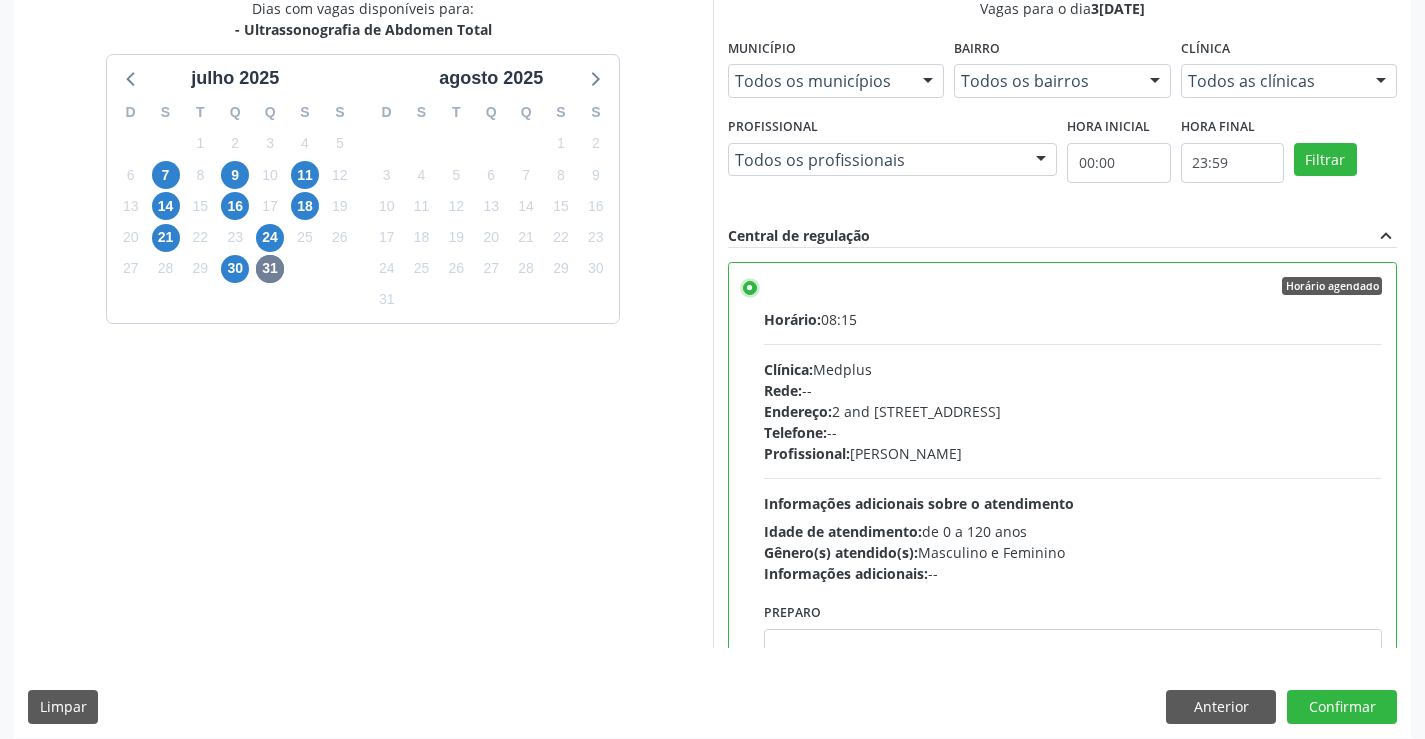 scroll, scrollTop: 456, scrollLeft: 0, axis: vertical 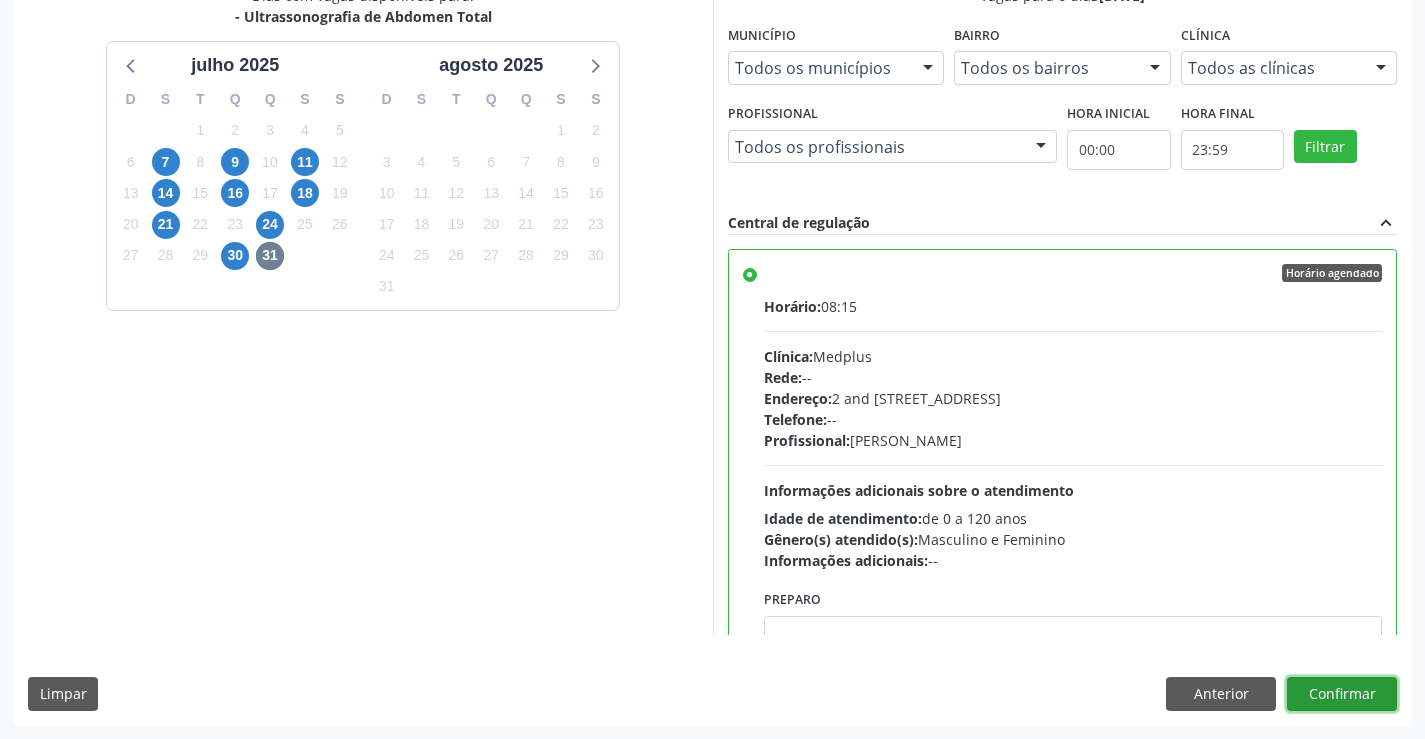 click on "Confirmar" at bounding box center [1342, 694] 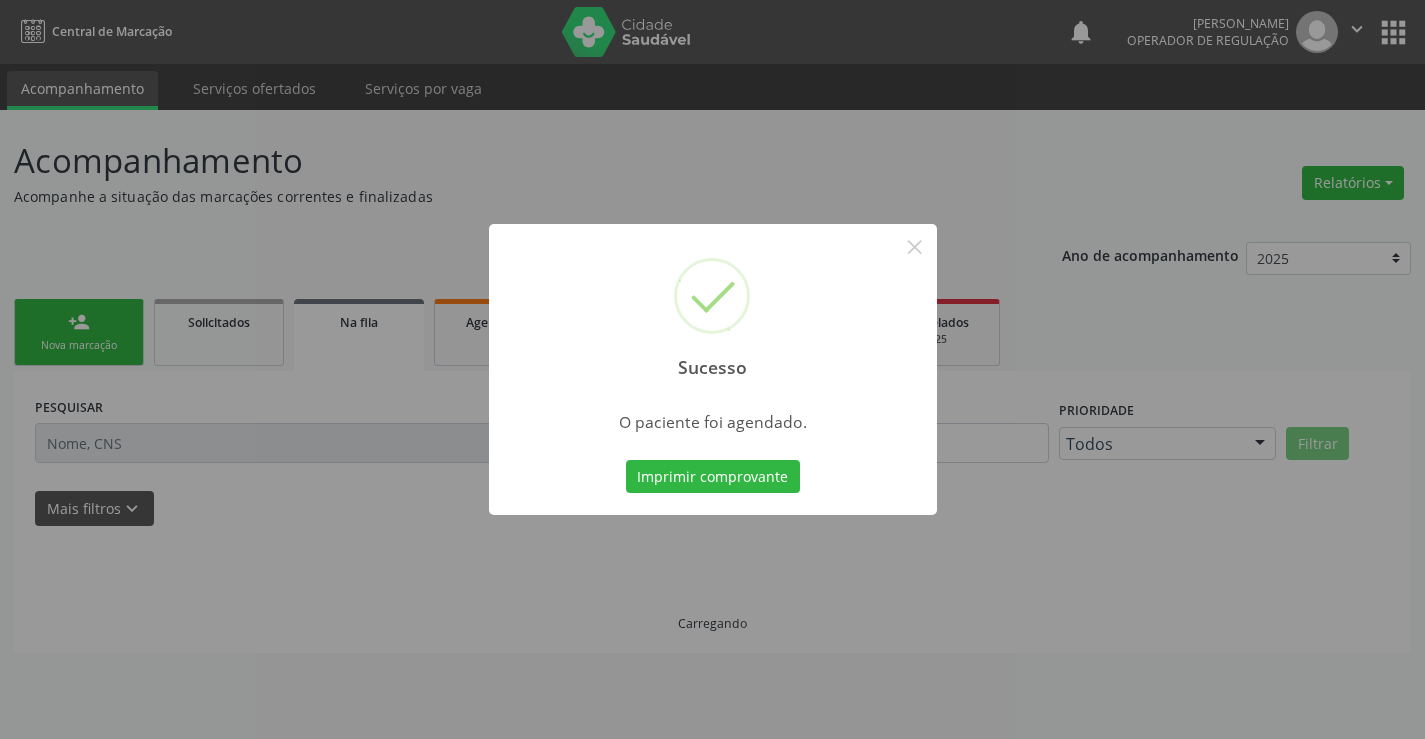 scroll, scrollTop: 0, scrollLeft: 0, axis: both 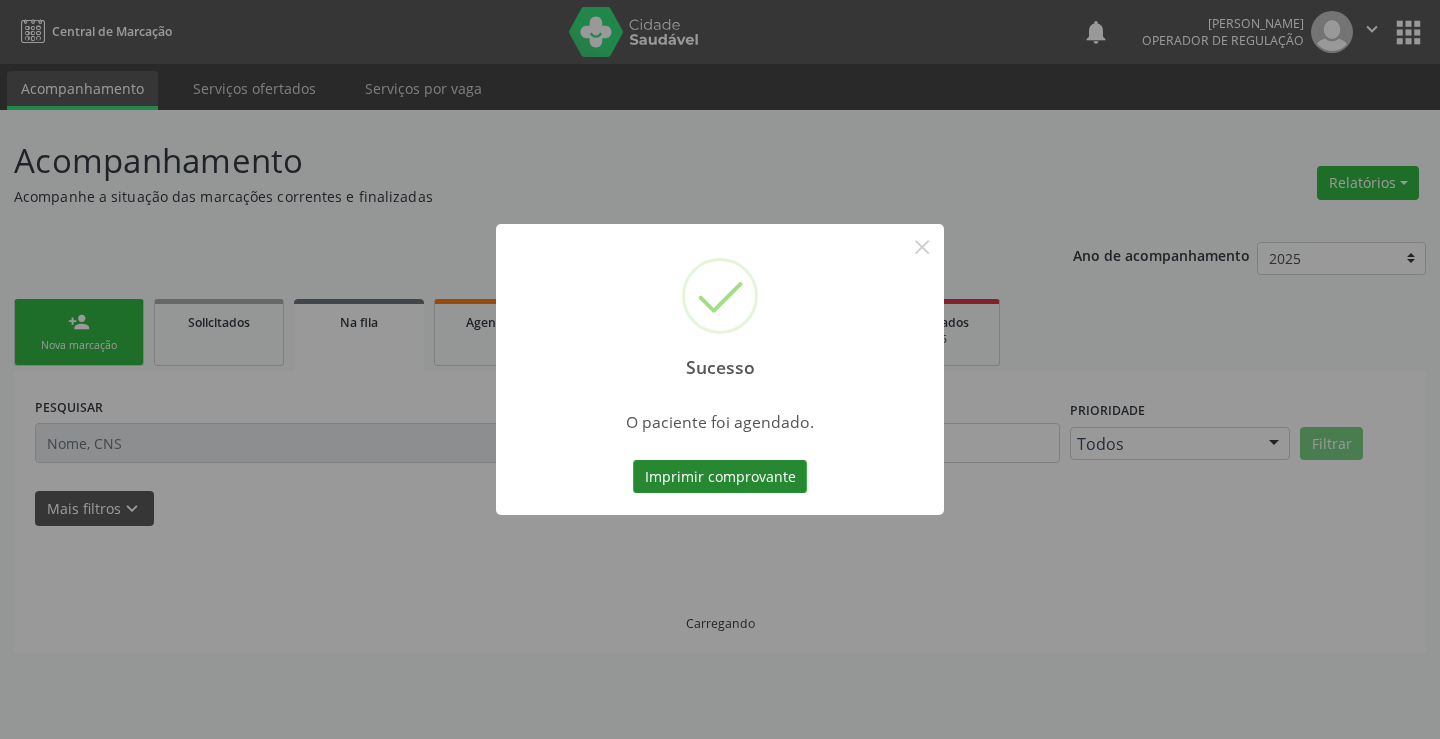 click on "Imprimir comprovante" at bounding box center [720, 477] 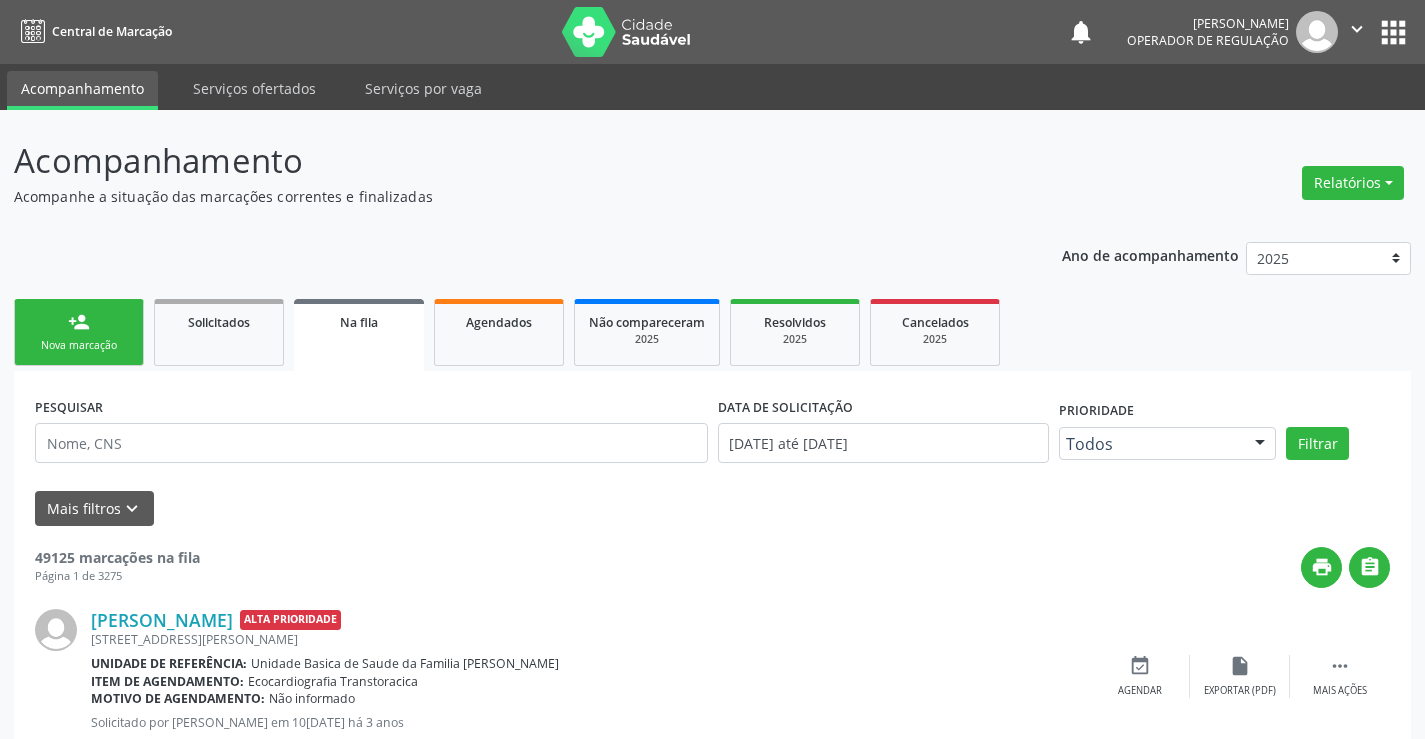click on "person_add
Nova marcação" at bounding box center (79, 332) 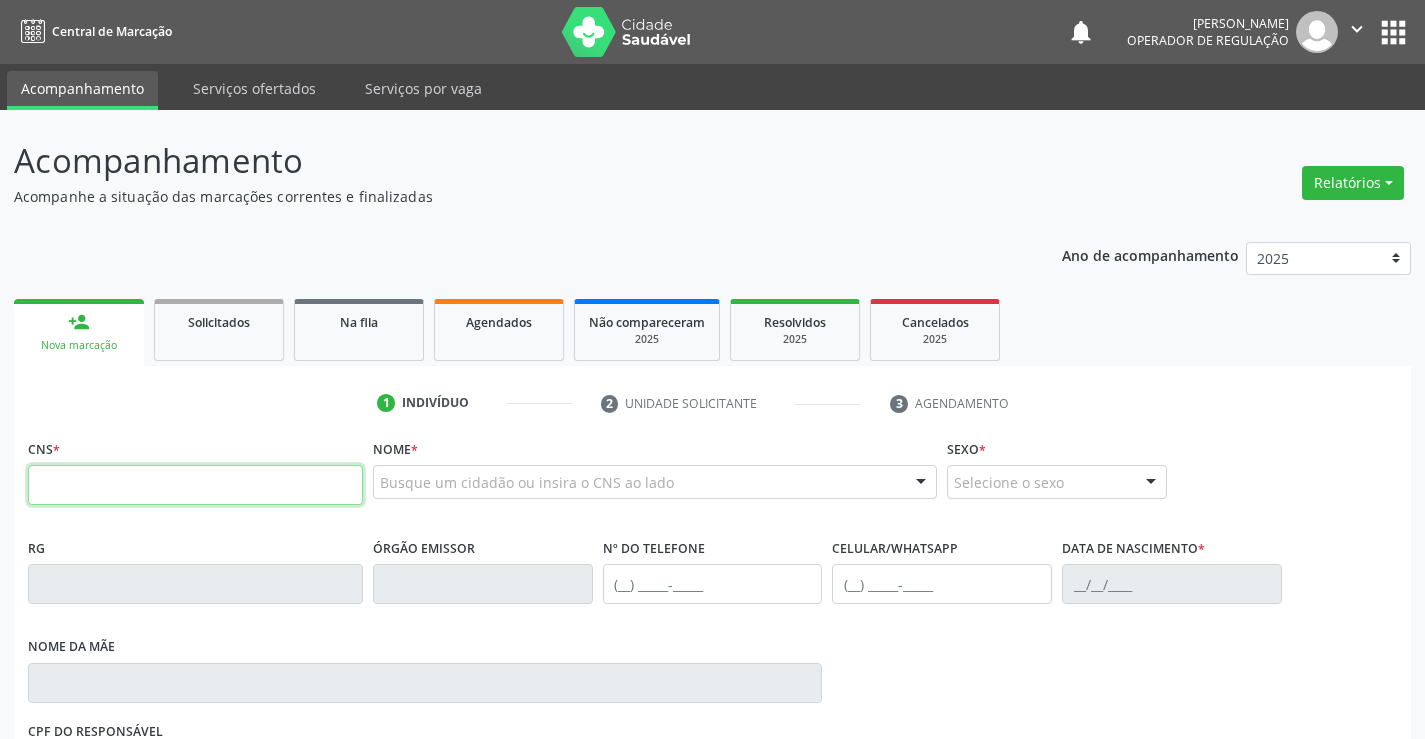click at bounding box center (195, 485) 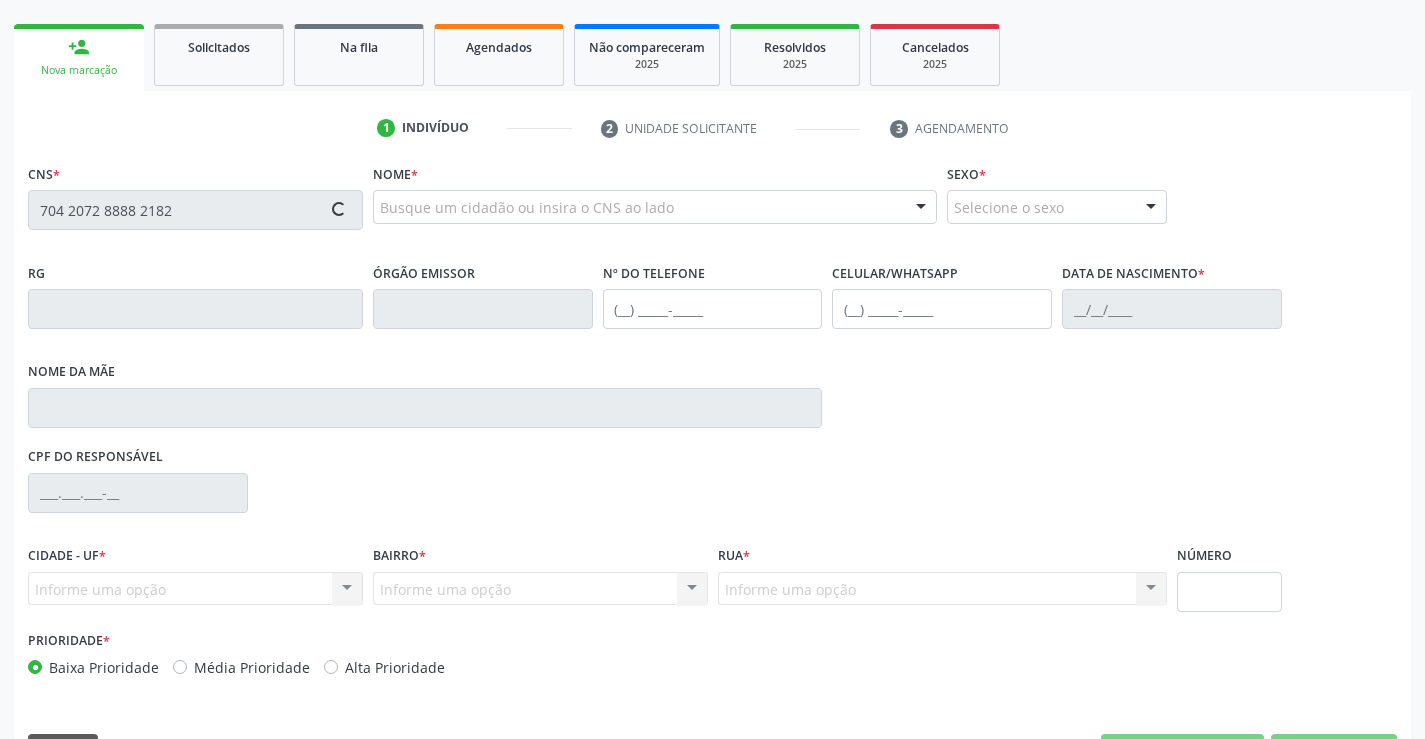 scroll, scrollTop: 300, scrollLeft: 0, axis: vertical 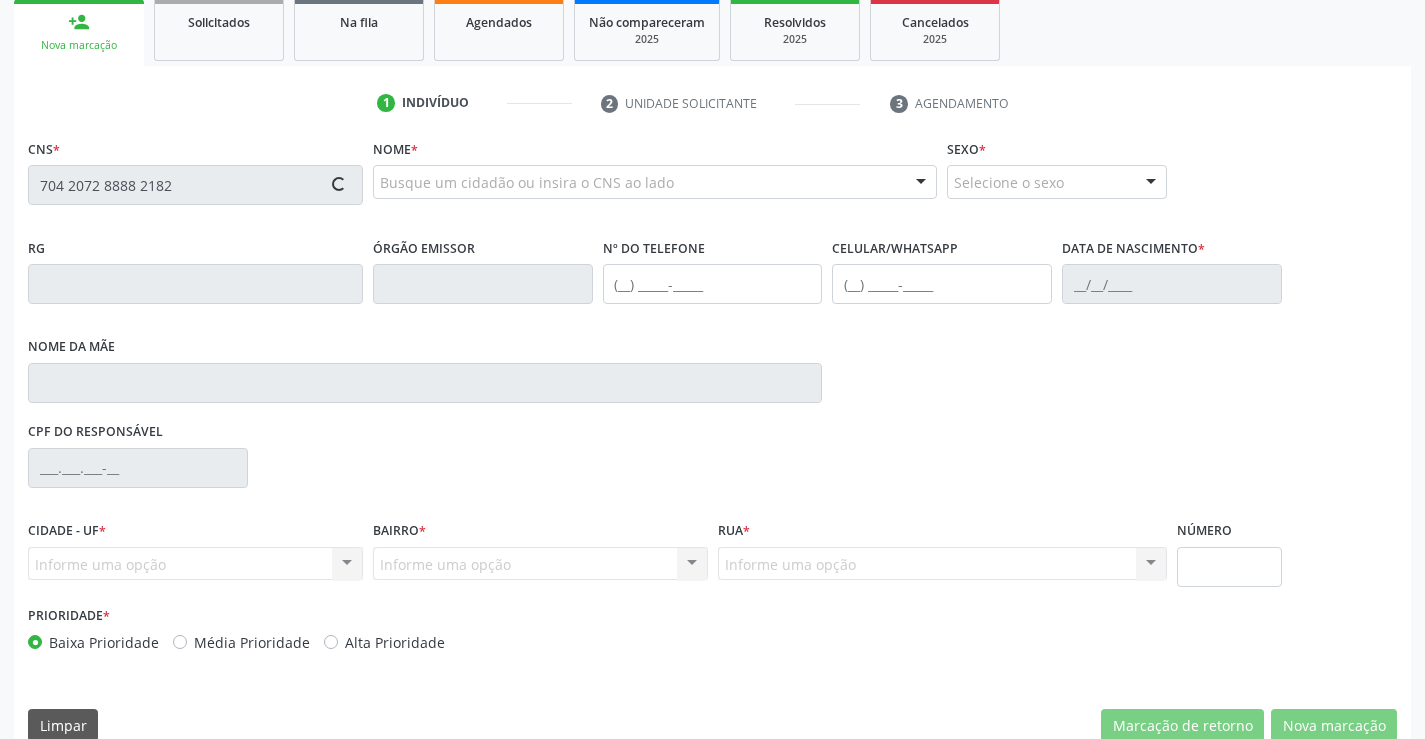 type on "704 2072 8888 2182" 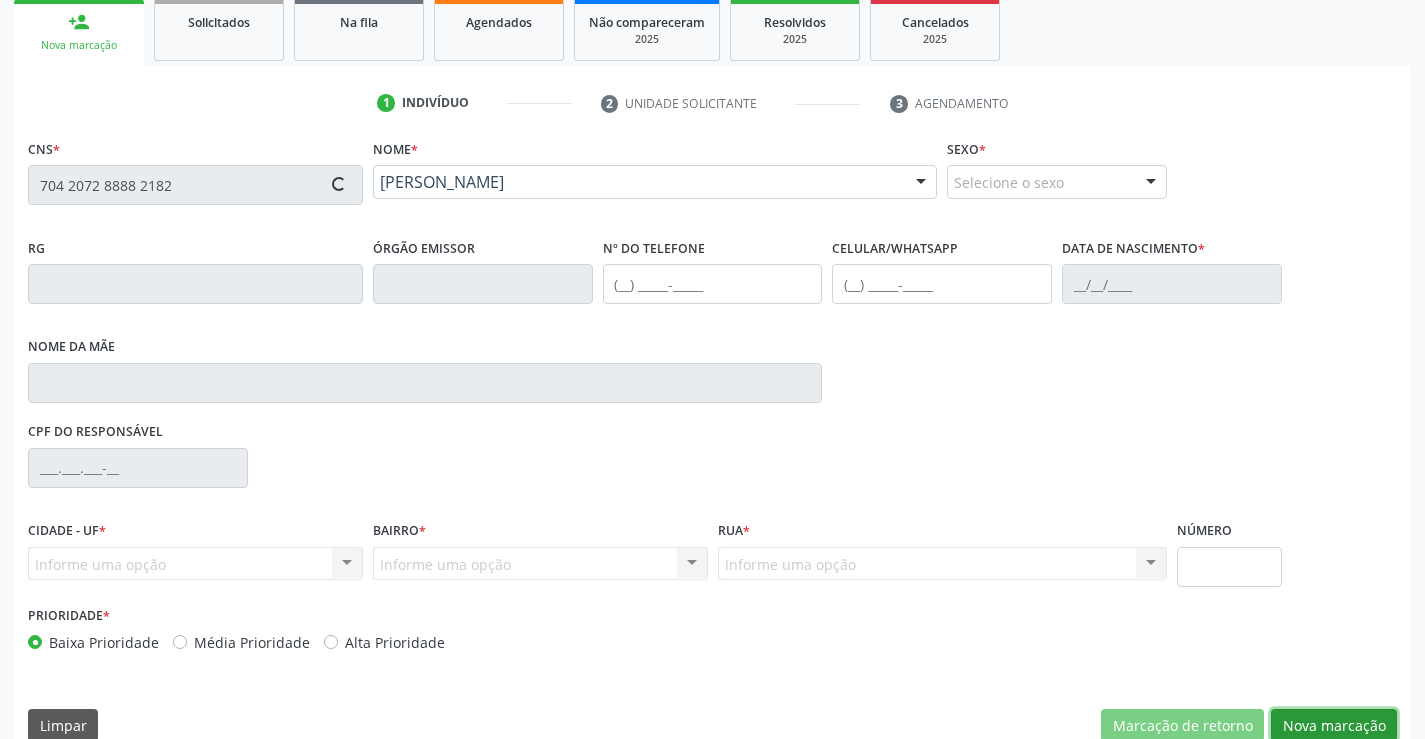 click on "Nova marcação" at bounding box center (1334, 726) 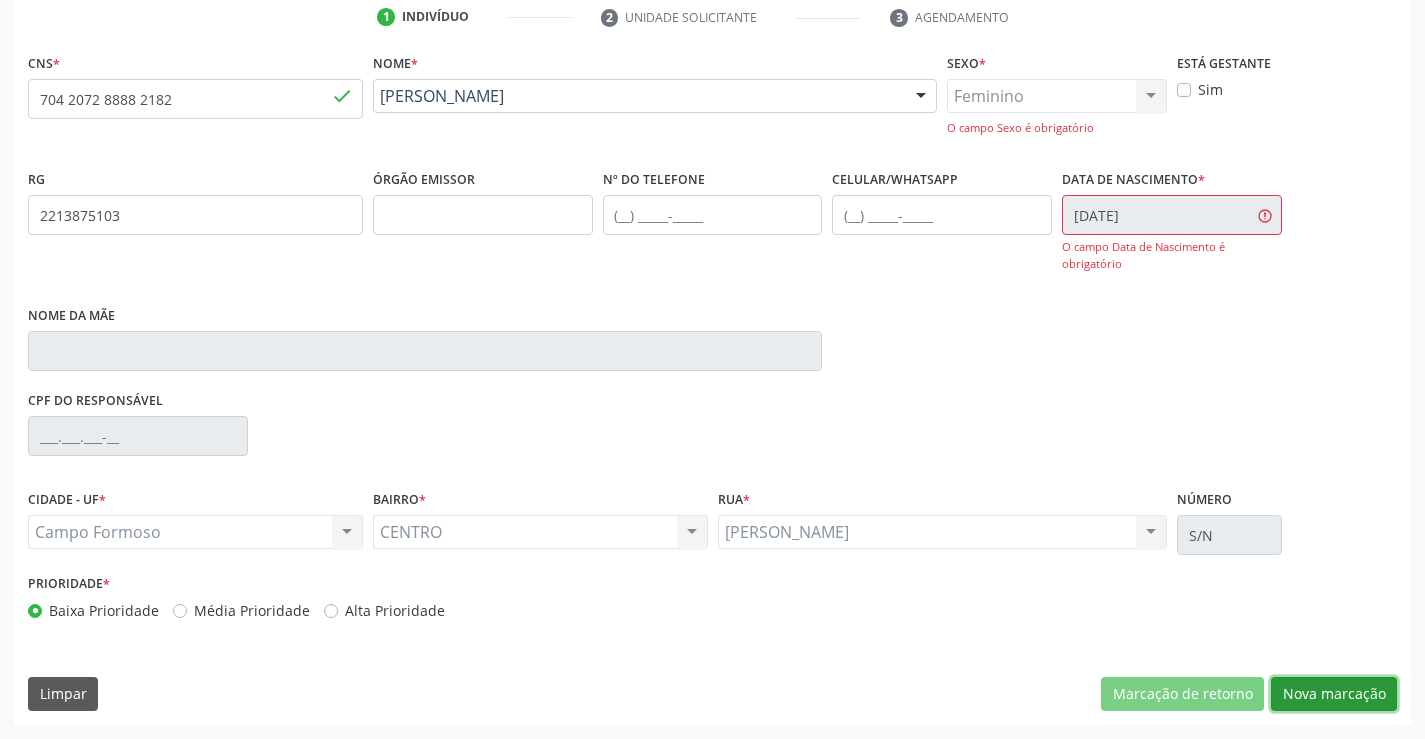 click on "Nova marcação" at bounding box center [1334, 694] 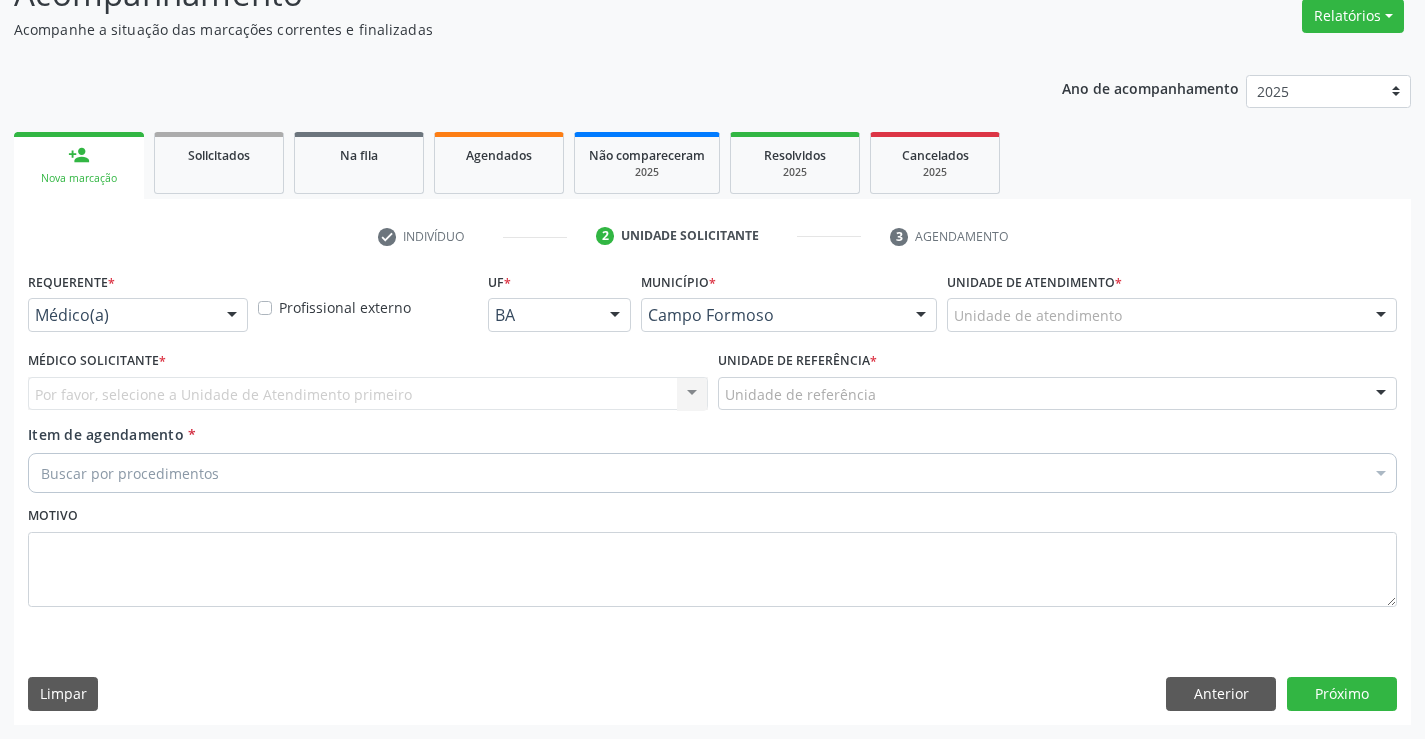 scroll, scrollTop: 167, scrollLeft: 0, axis: vertical 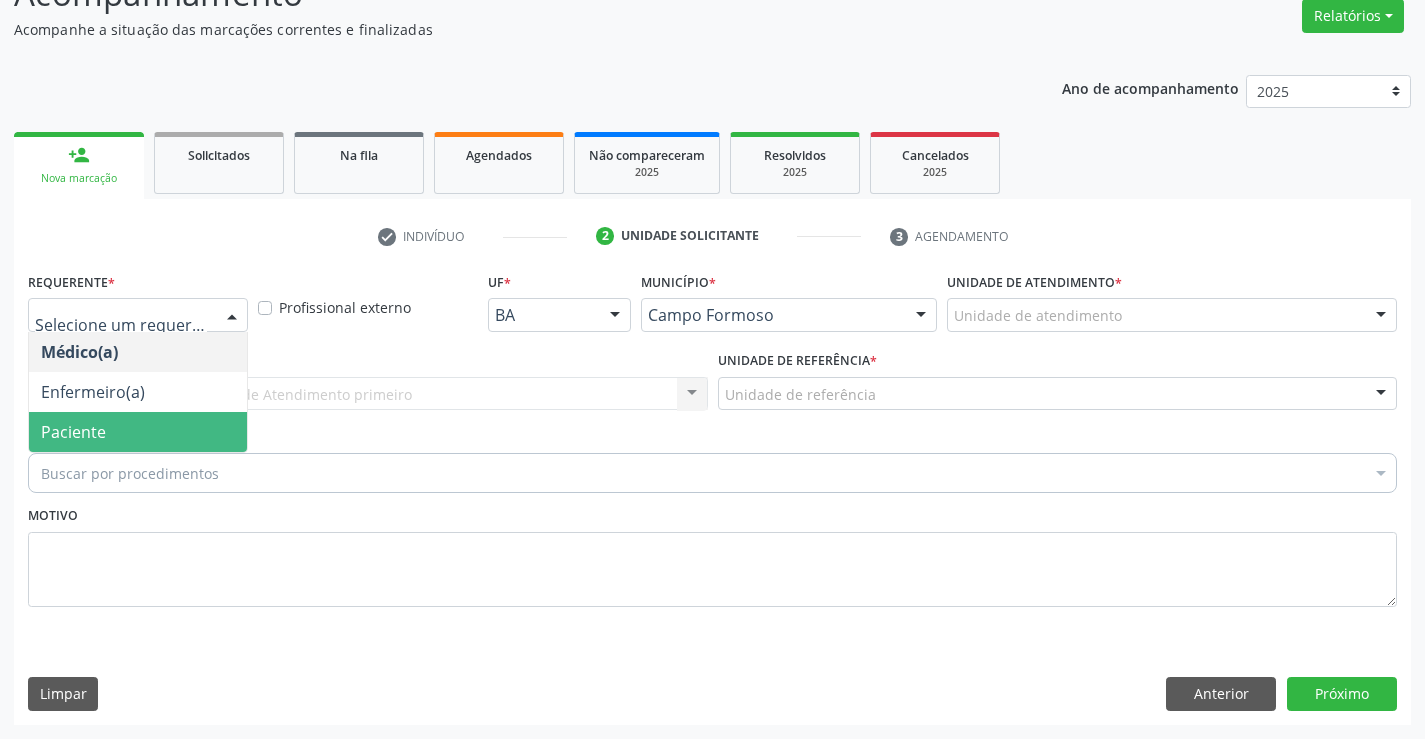 click on "Paciente" at bounding box center [138, 432] 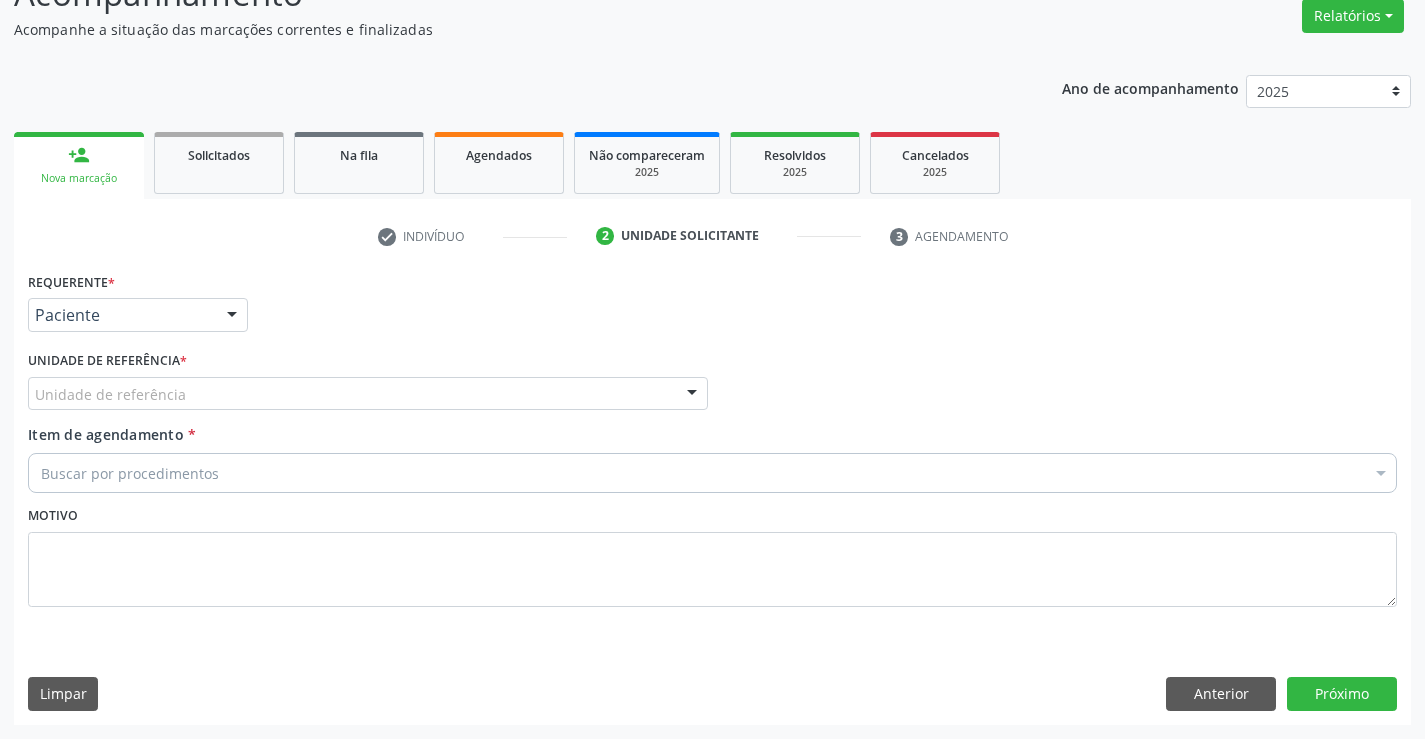 click on "Unidade de referência" at bounding box center (368, 394) 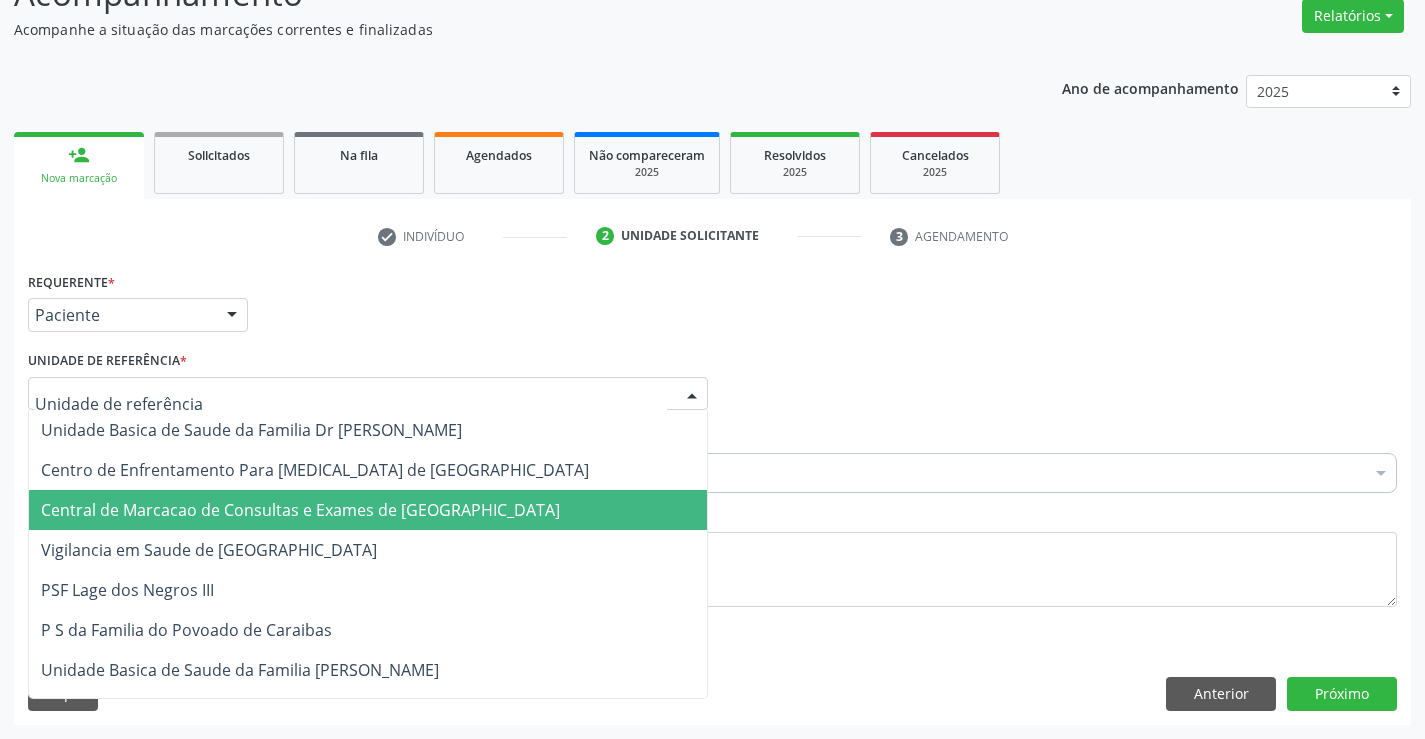 click on "Central de Marcacao de Consultas e Exames de [GEOGRAPHIC_DATA]" at bounding box center [368, 510] 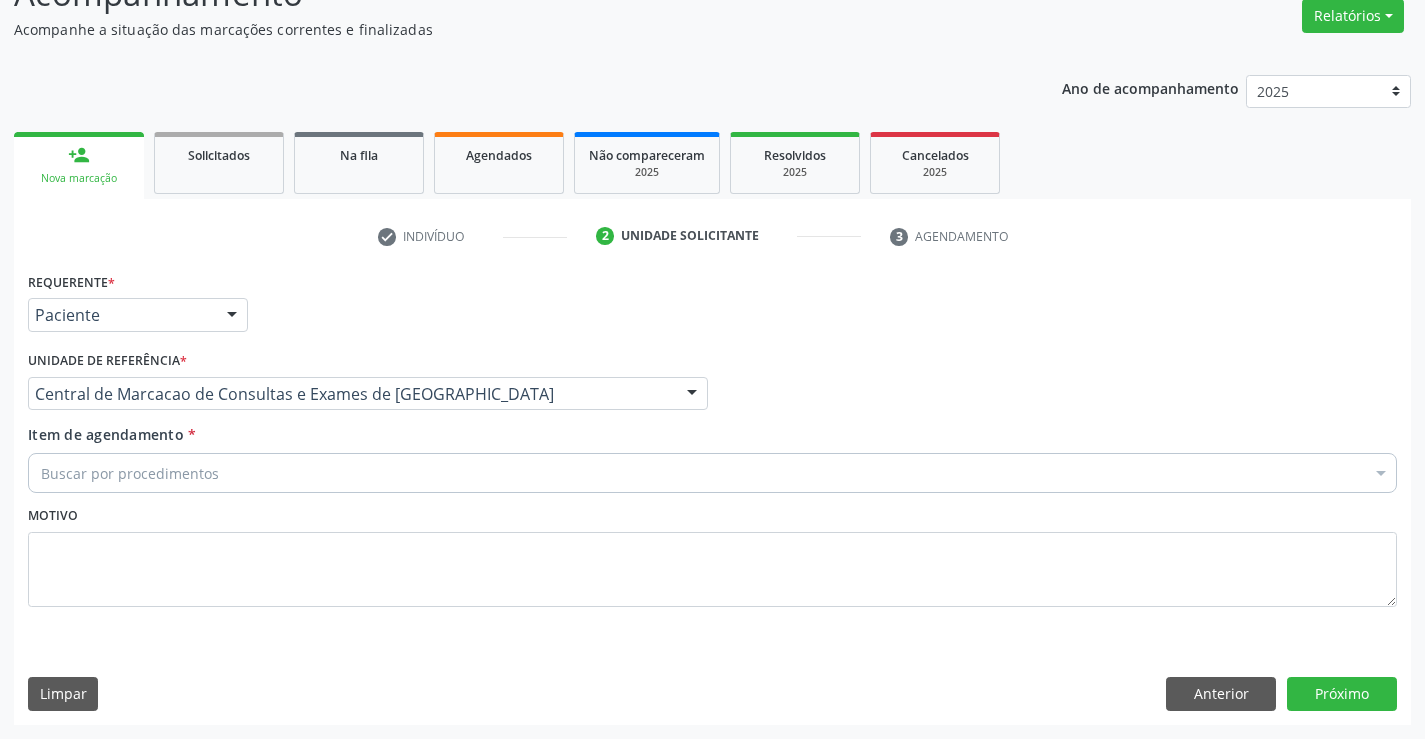 click on "Buscar por procedimentos" at bounding box center (712, 473) 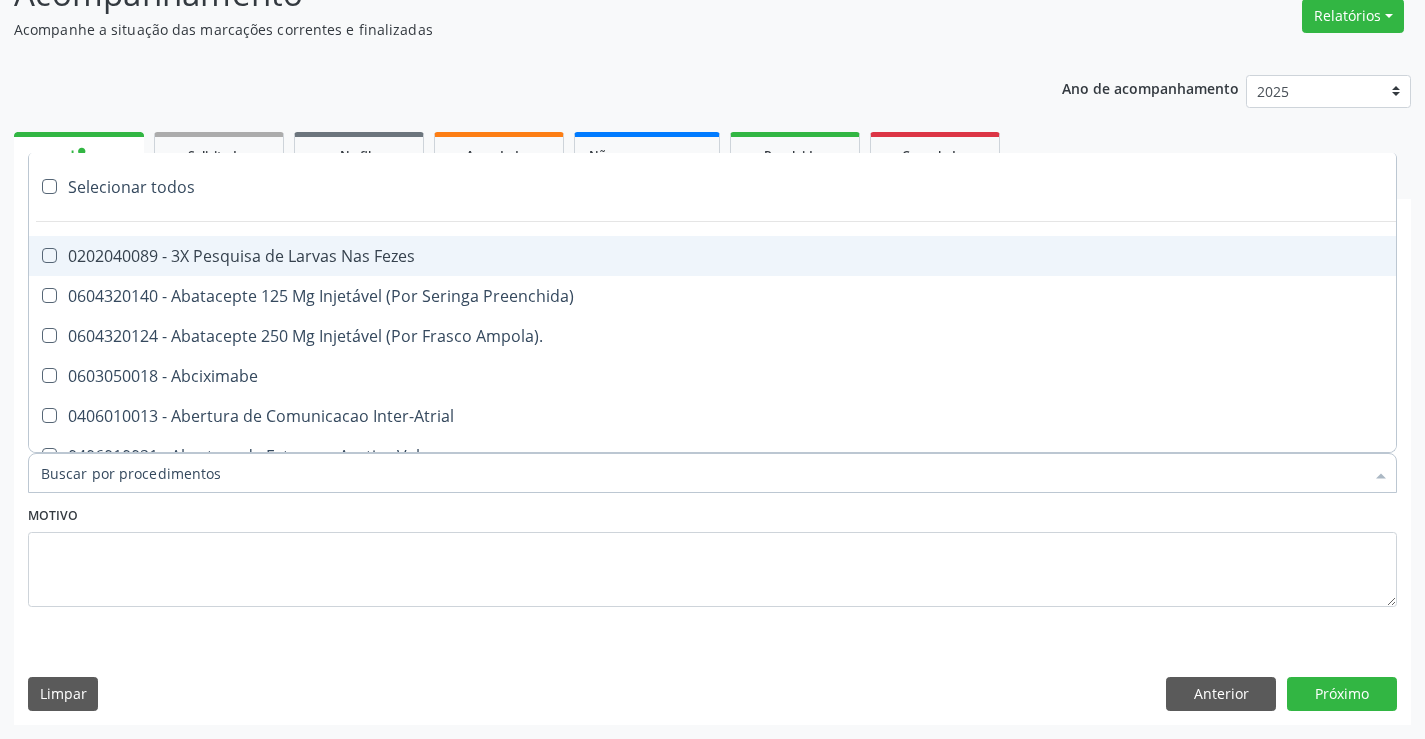 paste on "Ultrassonografia de Abdomen Total" 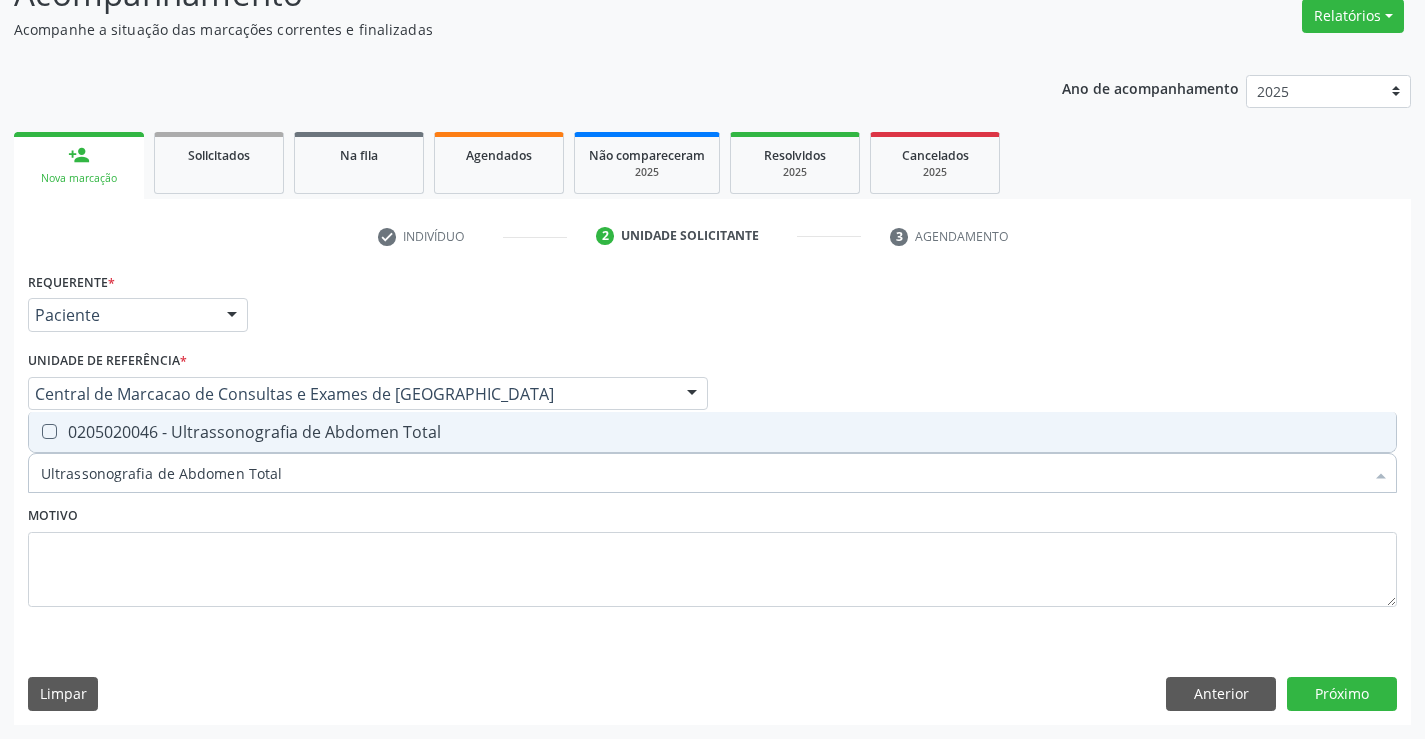 click on "0205020046 - Ultrassonografia de Abdomen Total" at bounding box center [712, 432] 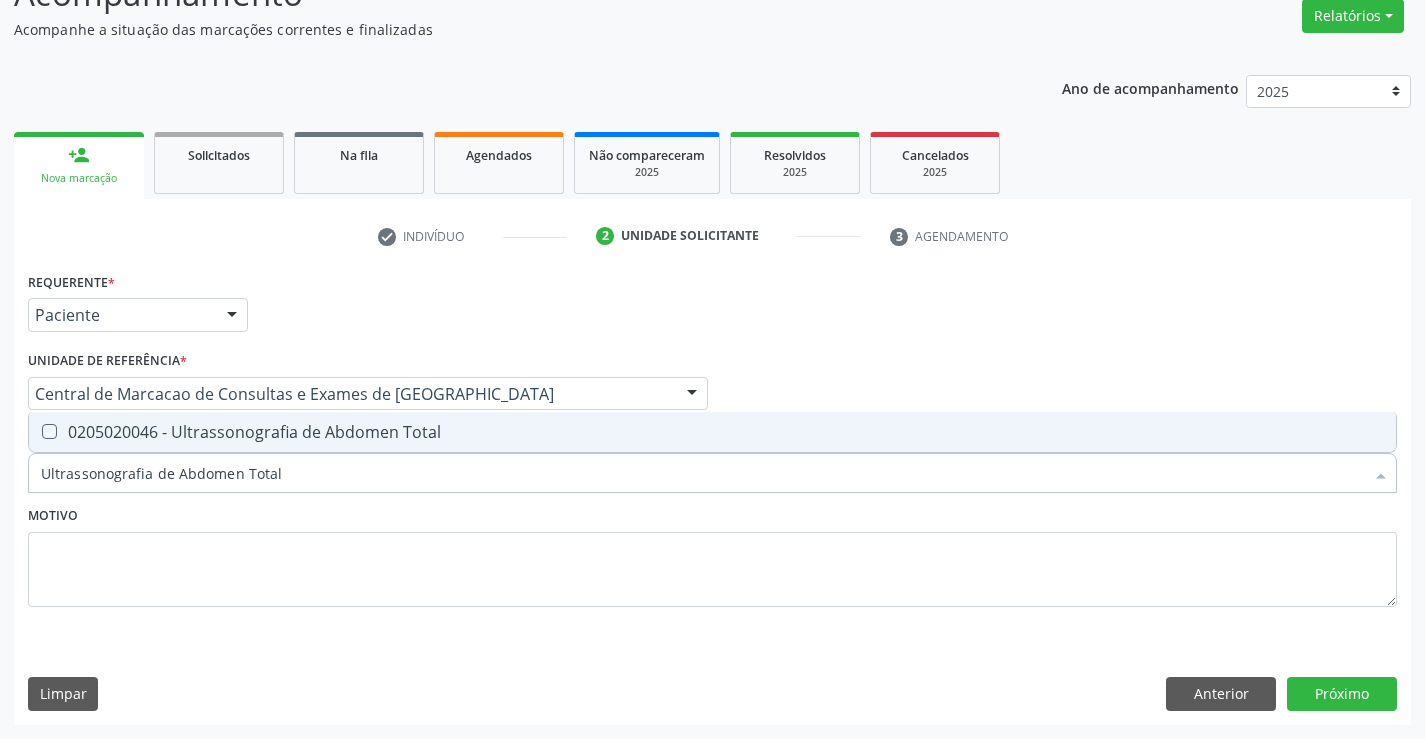 checkbox on "true" 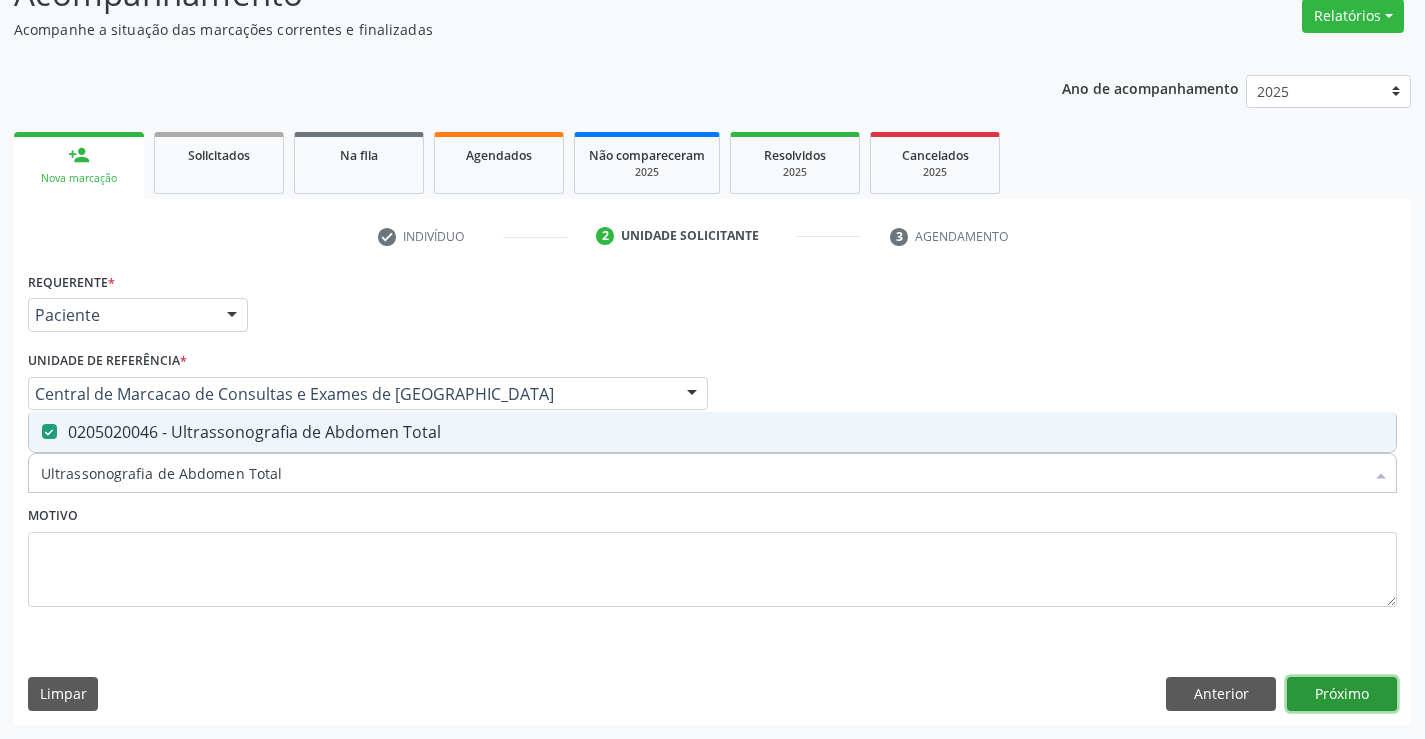 click on "Próximo" at bounding box center (1342, 694) 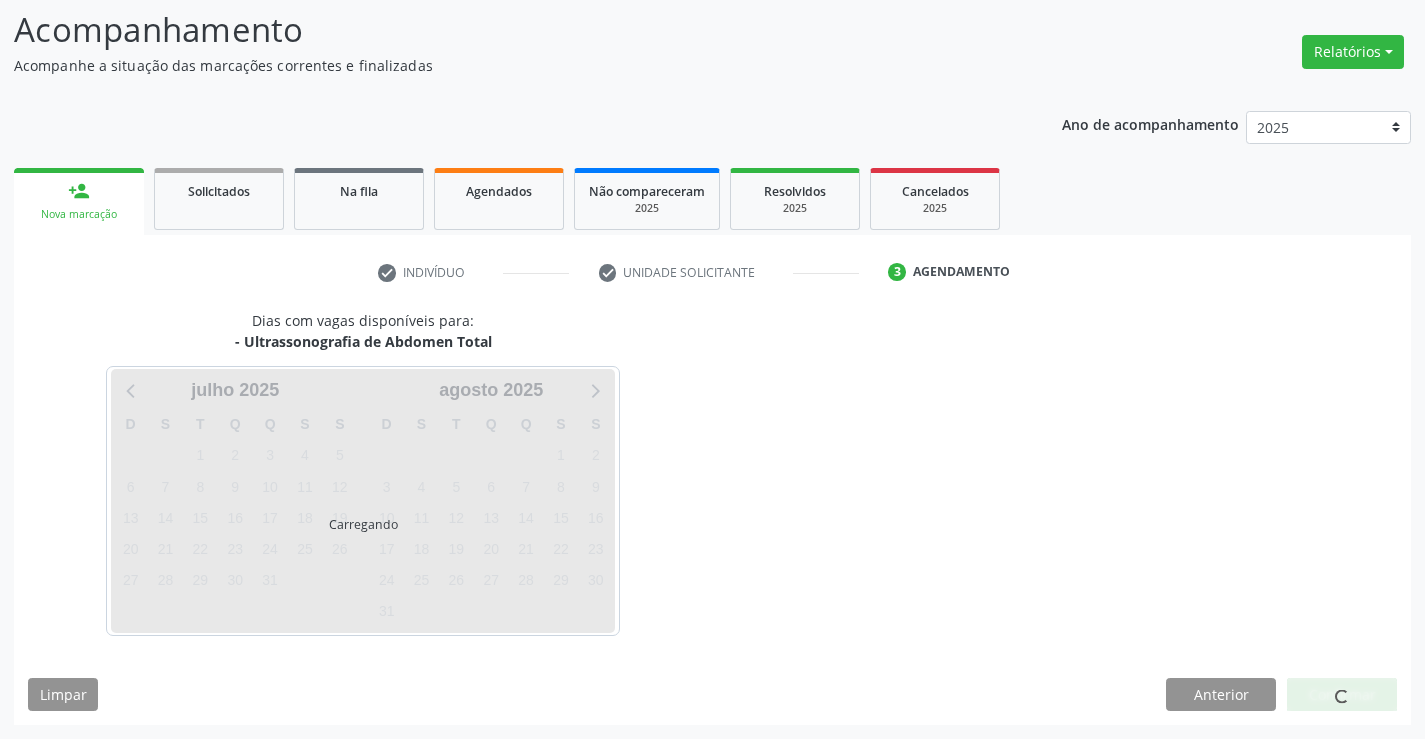 scroll, scrollTop: 131, scrollLeft: 0, axis: vertical 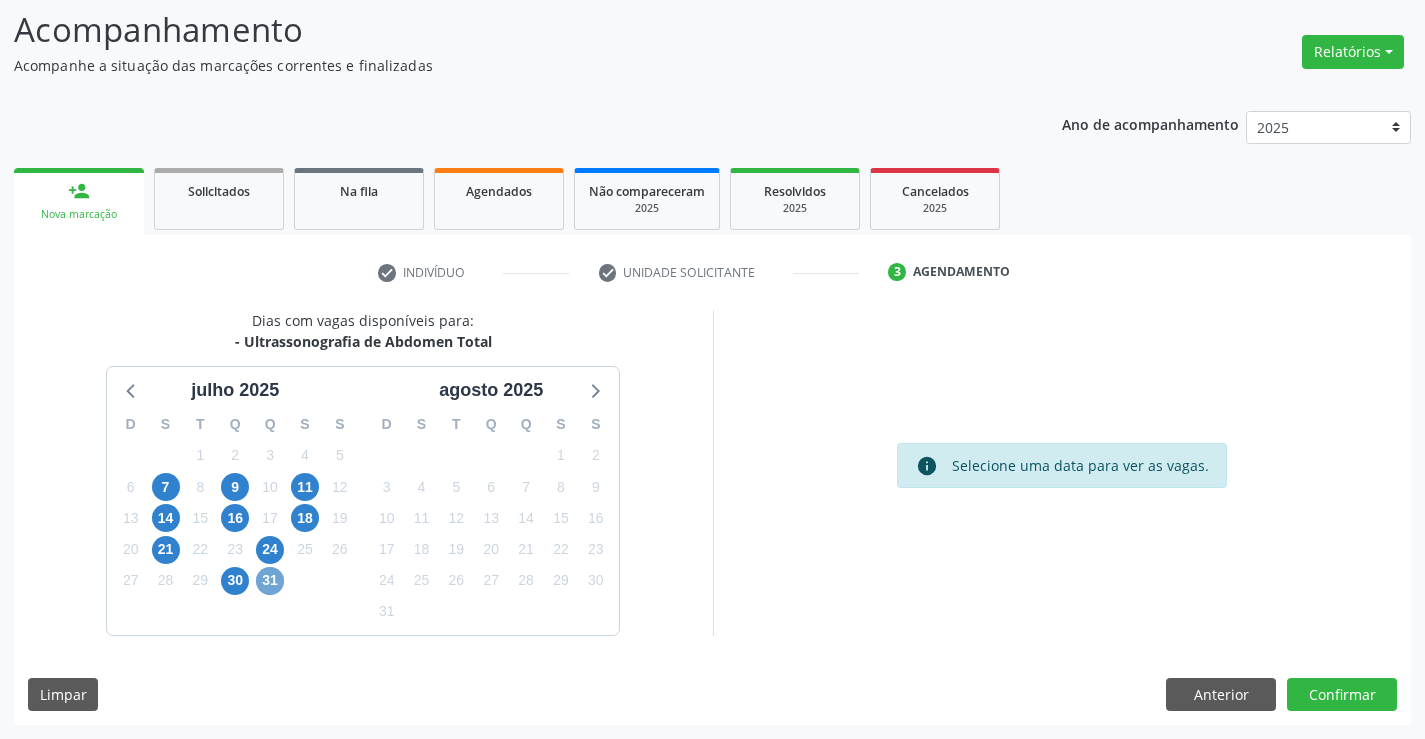 click on "31" at bounding box center (270, 581) 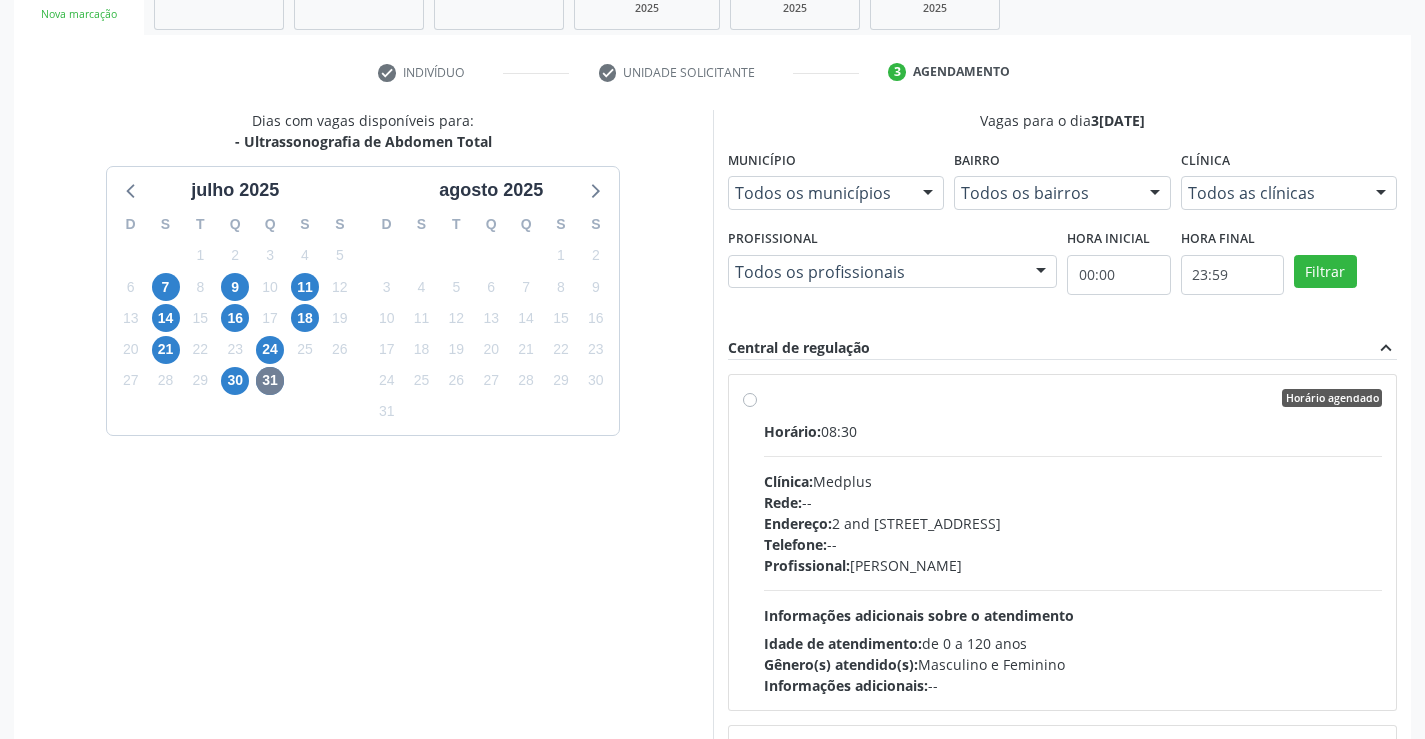 click on "Horário agendado
Horário:   08:30
Clínica:  Medplus
Rede:
--
Endereço:   2 and [STREET_ADDRESS]
Telefone:   --
Profissional:
[PERSON_NAME]
Informações adicionais sobre o atendimento
Idade de atendimento:
de 0 a 120 anos
Gênero(s) atendido(s):
Masculino e Feminino
Informações adicionais:
--" at bounding box center [1063, 542] 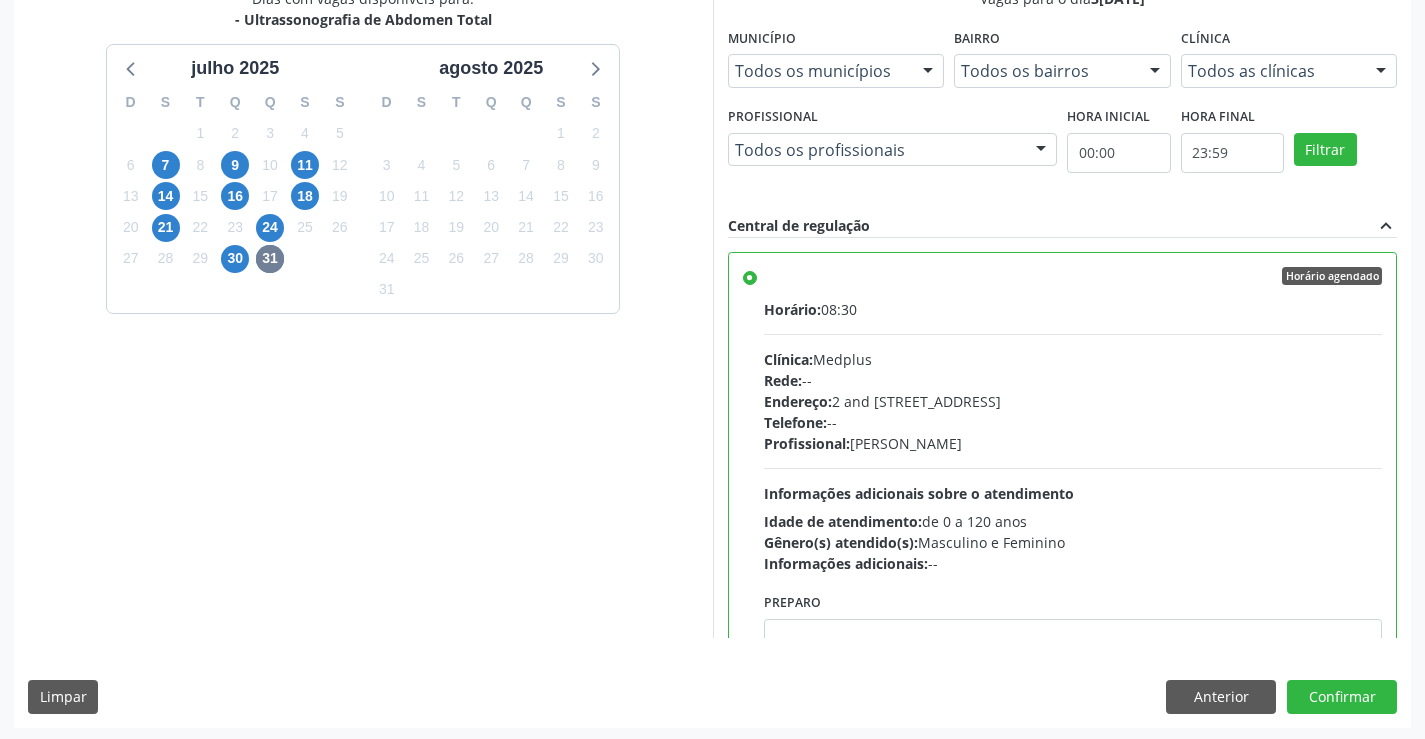 scroll, scrollTop: 456, scrollLeft: 0, axis: vertical 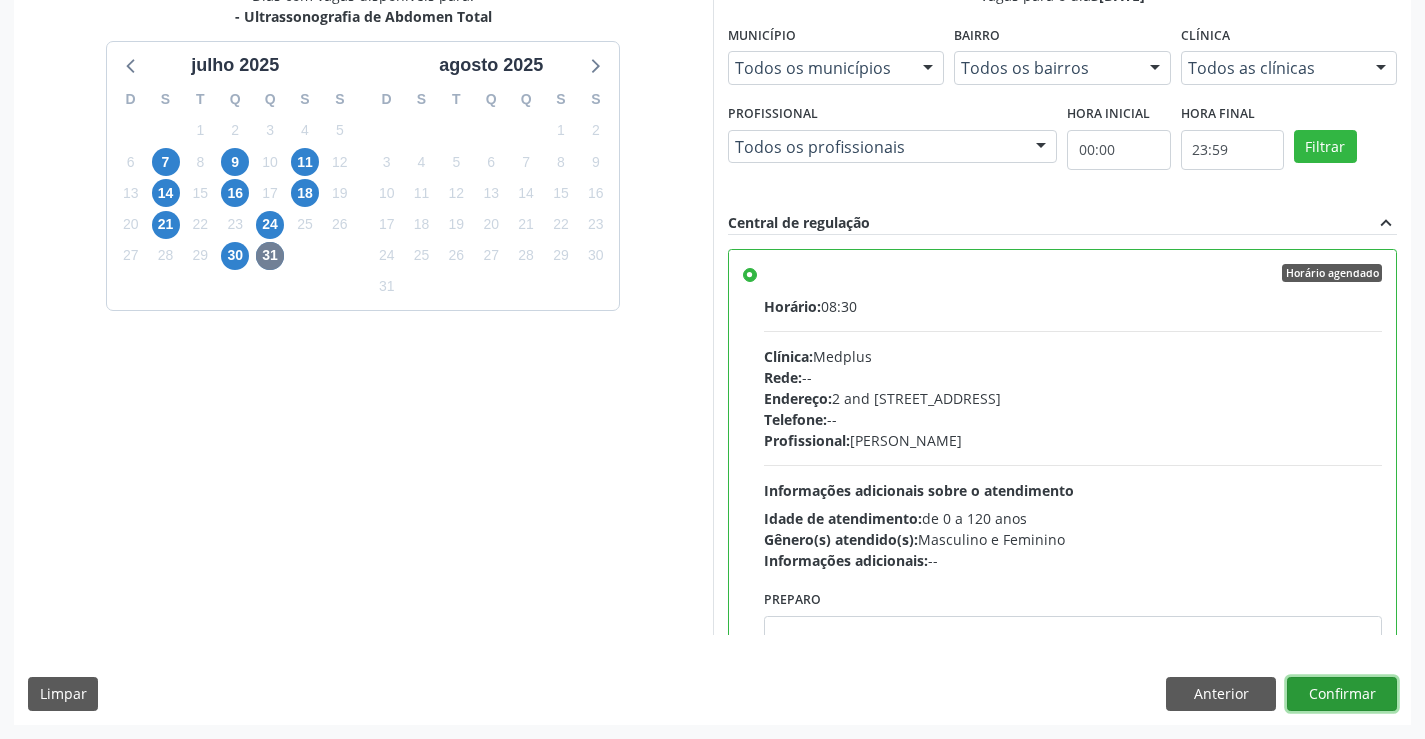 click on "Confirmar" at bounding box center (1342, 694) 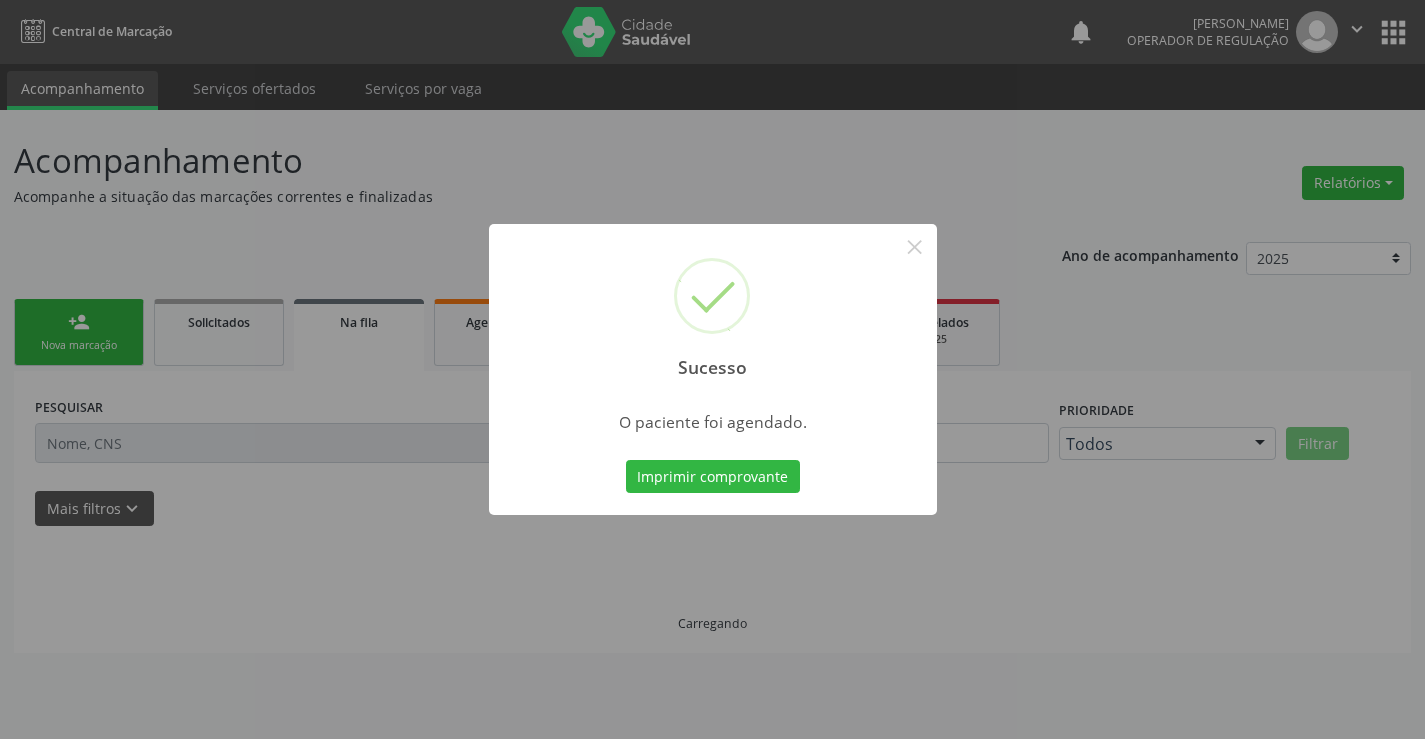 scroll, scrollTop: 0, scrollLeft: 0, axis: both 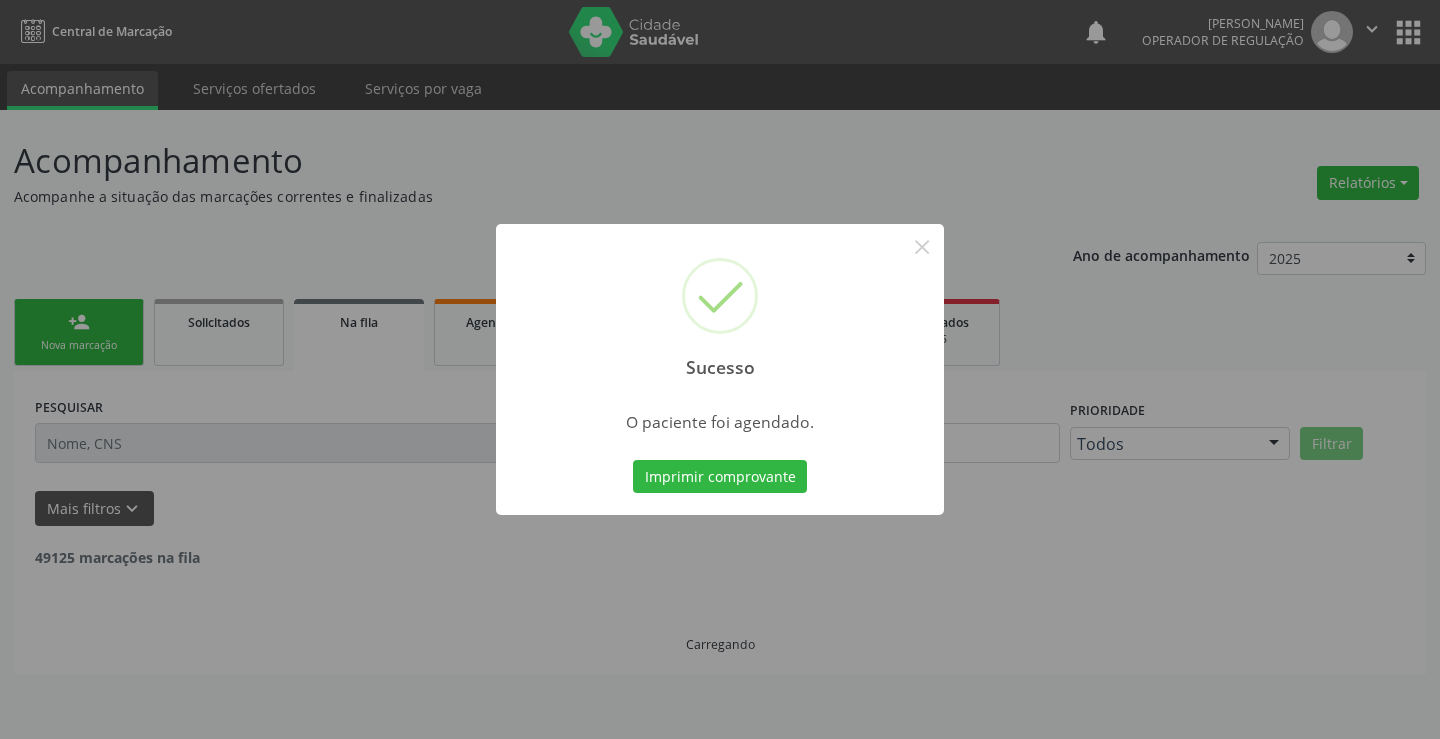 click on "Imprimir comprovante Cancel" at bounding box center [720, 477] 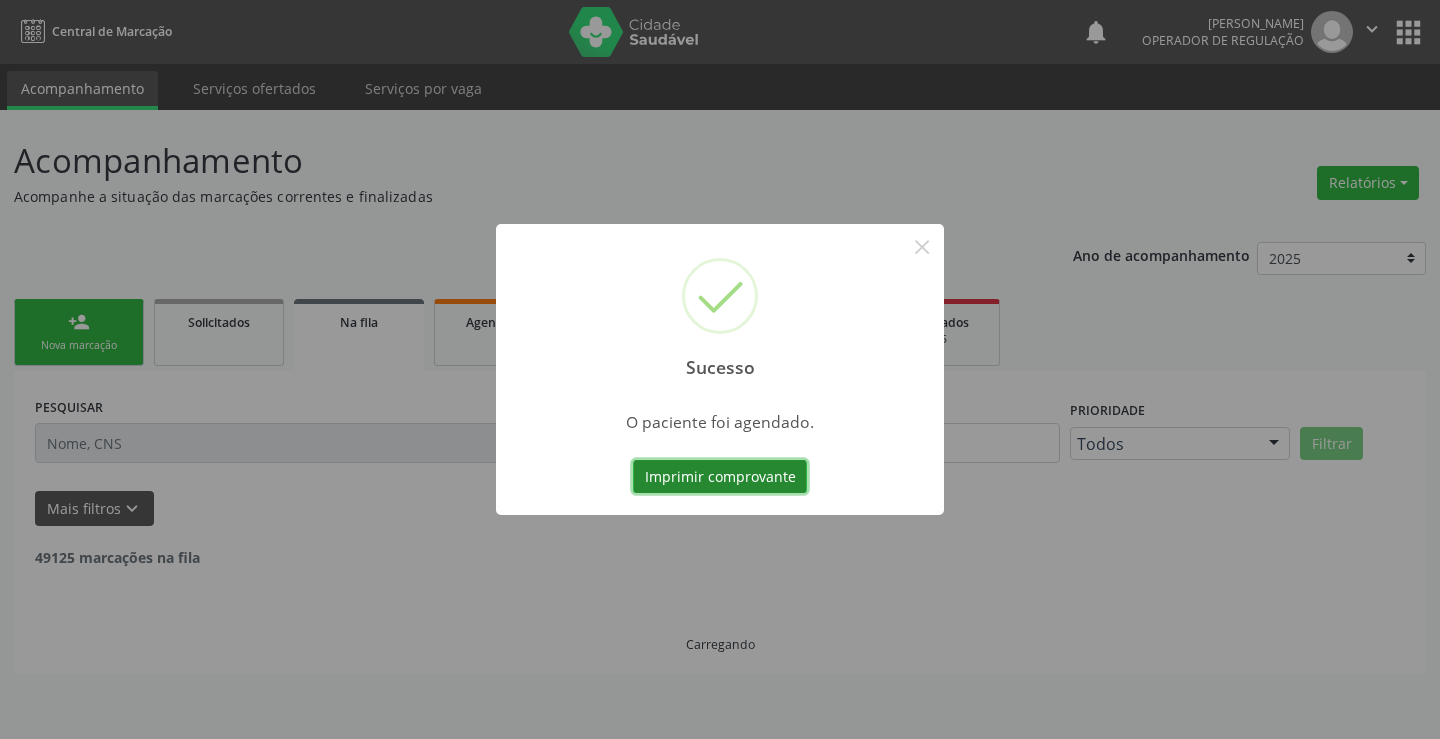 click on "Imprimir comprovante" at bounding box center [720, 477] 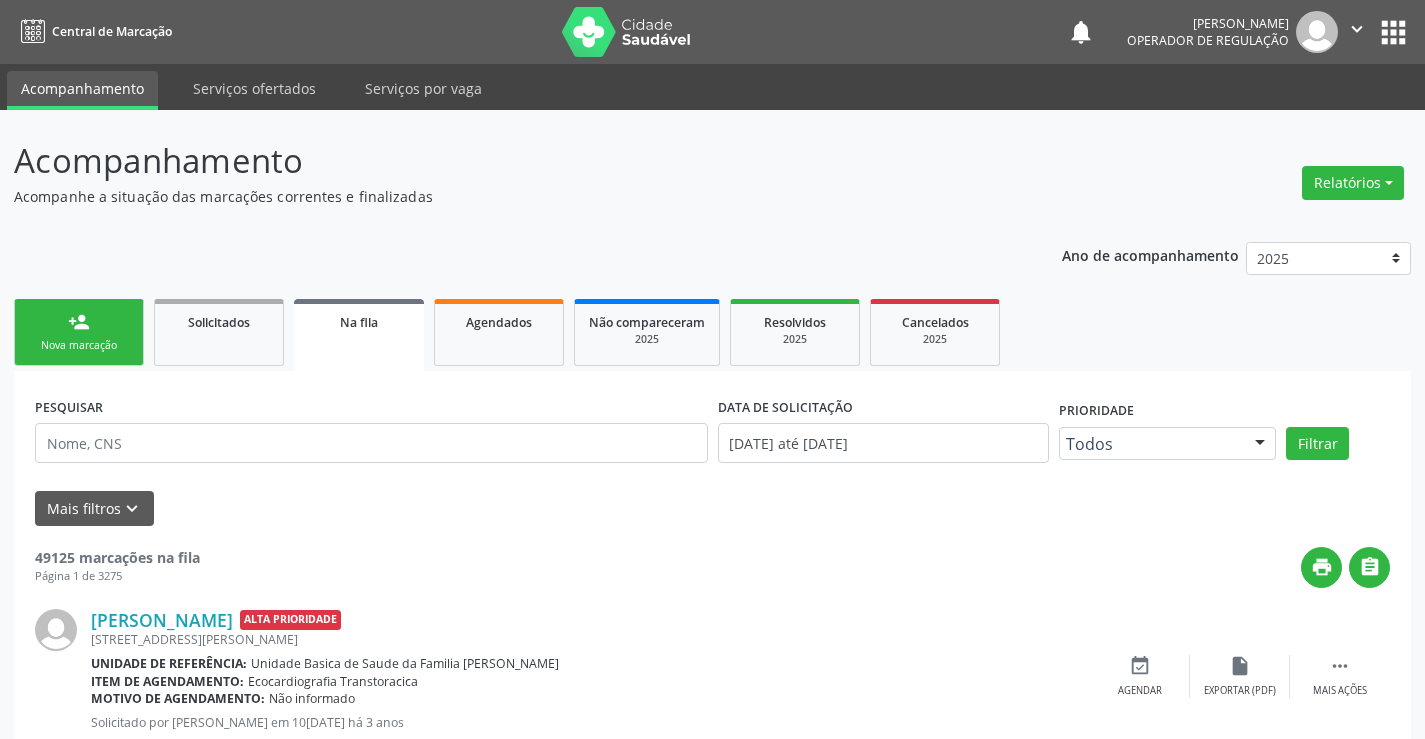 click on "person_add
Nova marcação" at bounding box center (79, 332) 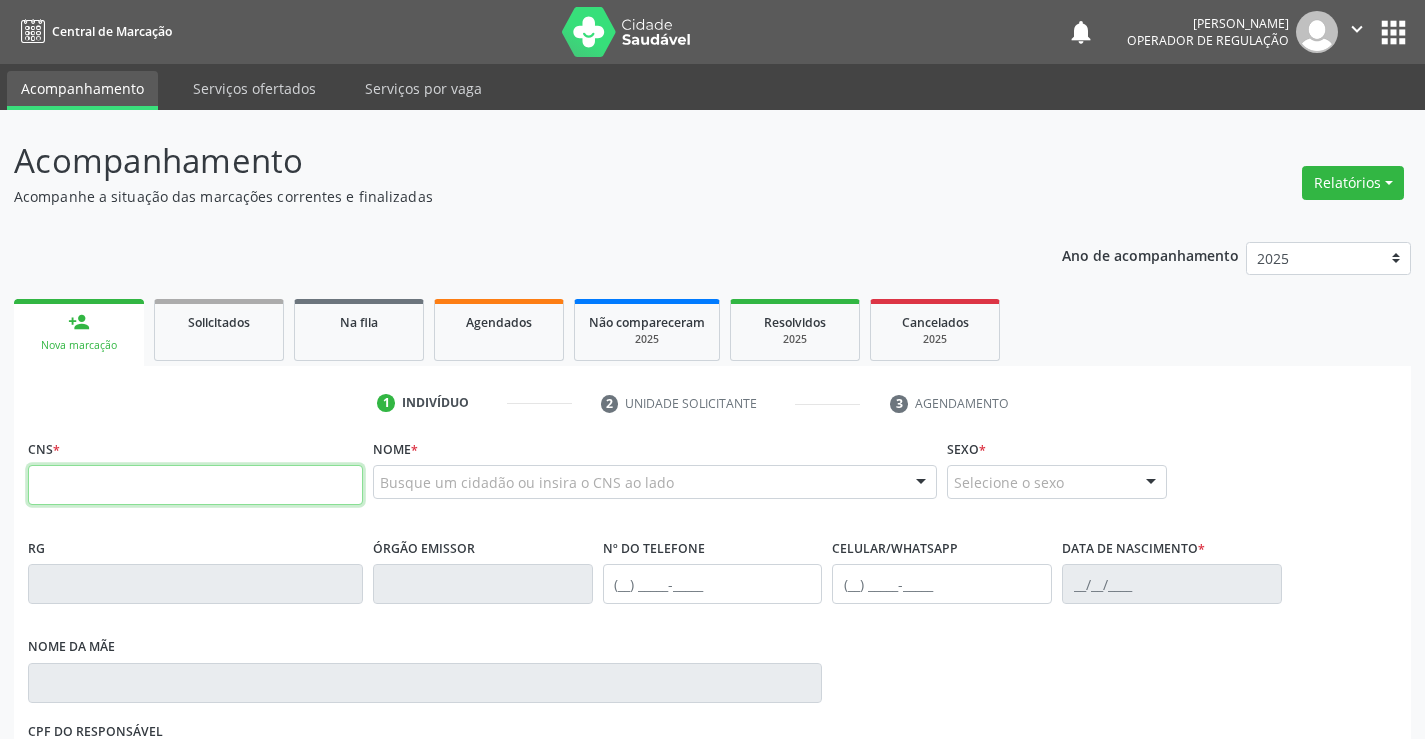 click at bounding box center [195, 485] 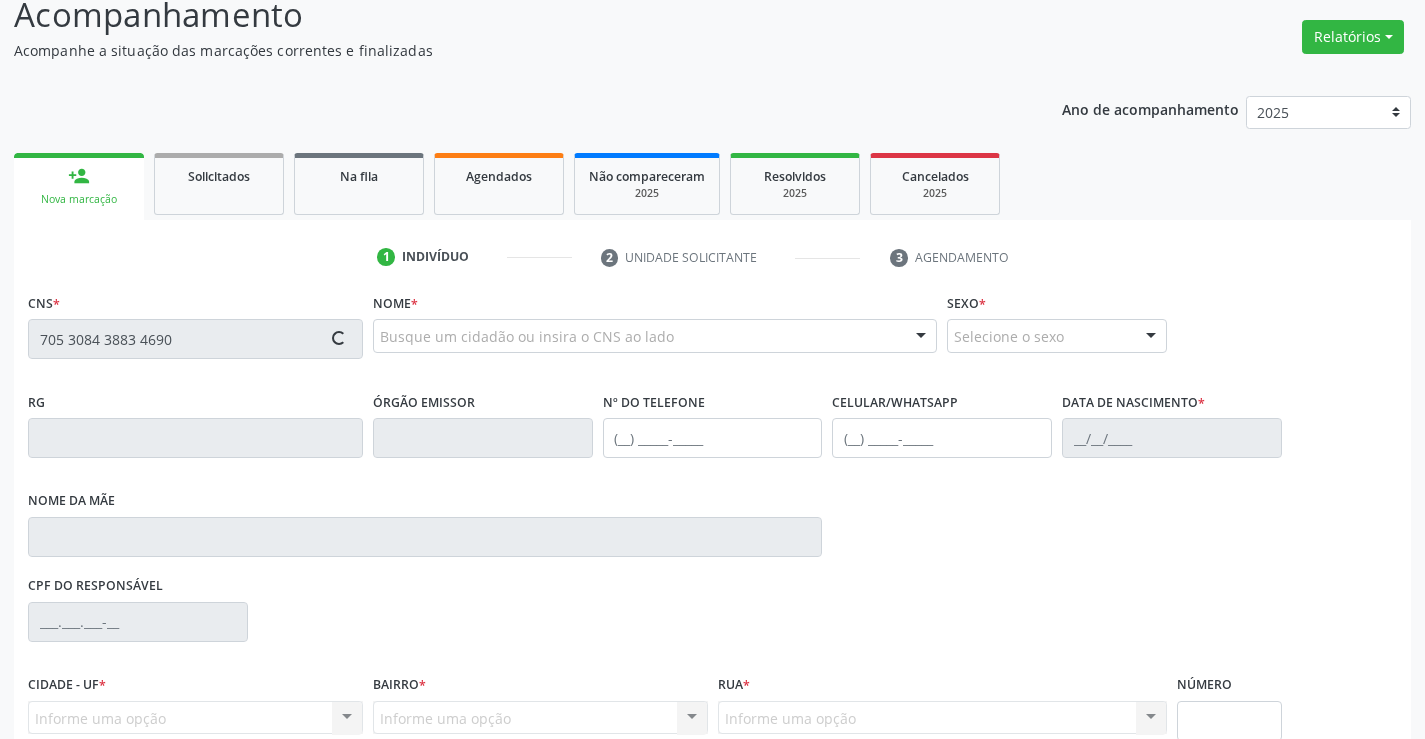 scroll, scrollTop: 300, scrollLeft: 0, axis: vertical 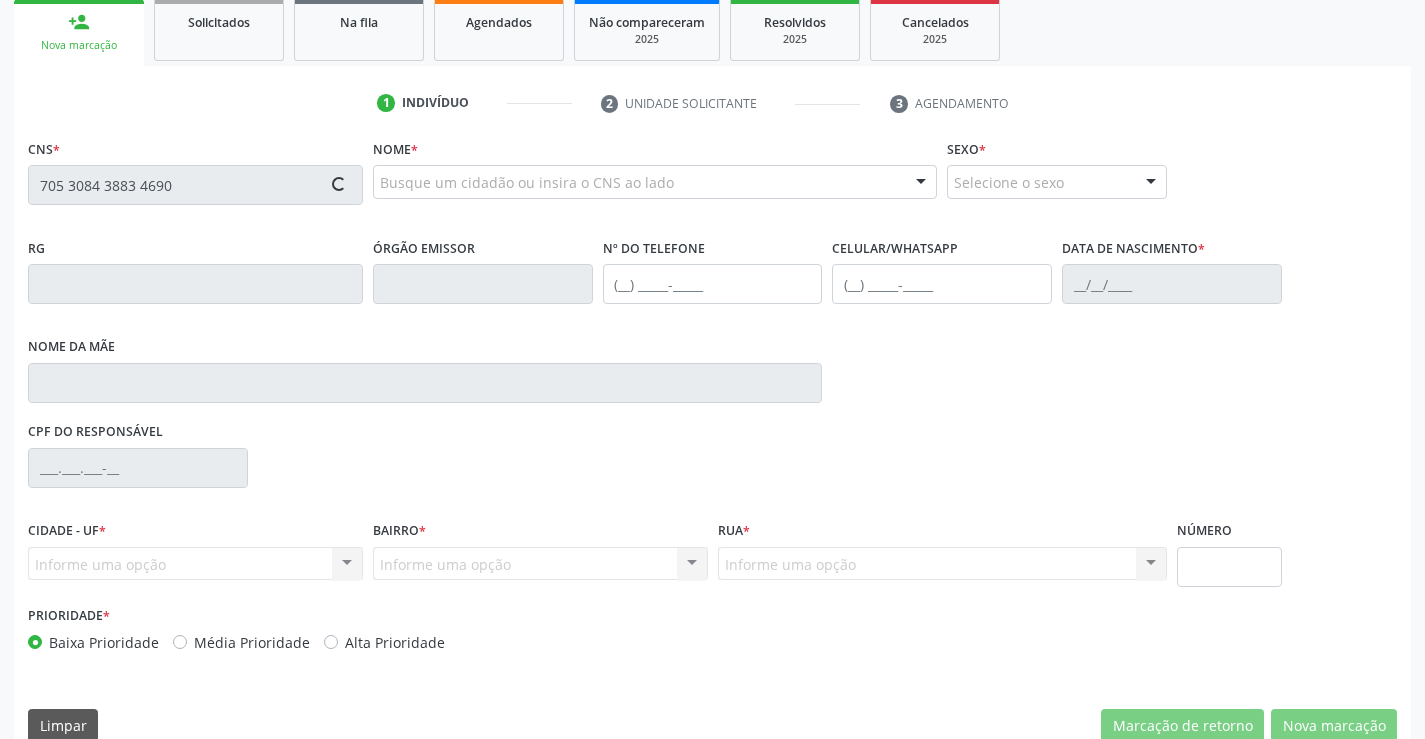 type on "705 3084 3883 4690" 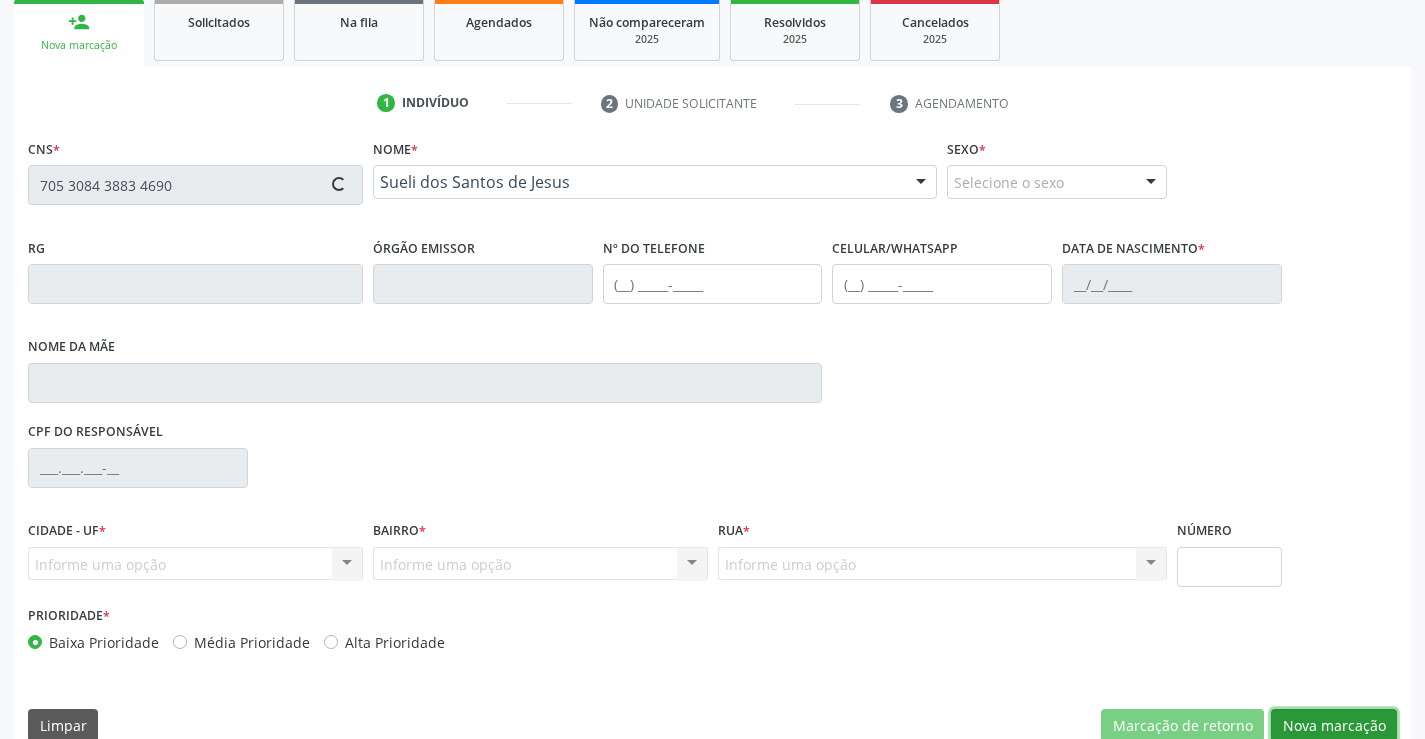 type on "2004859628" 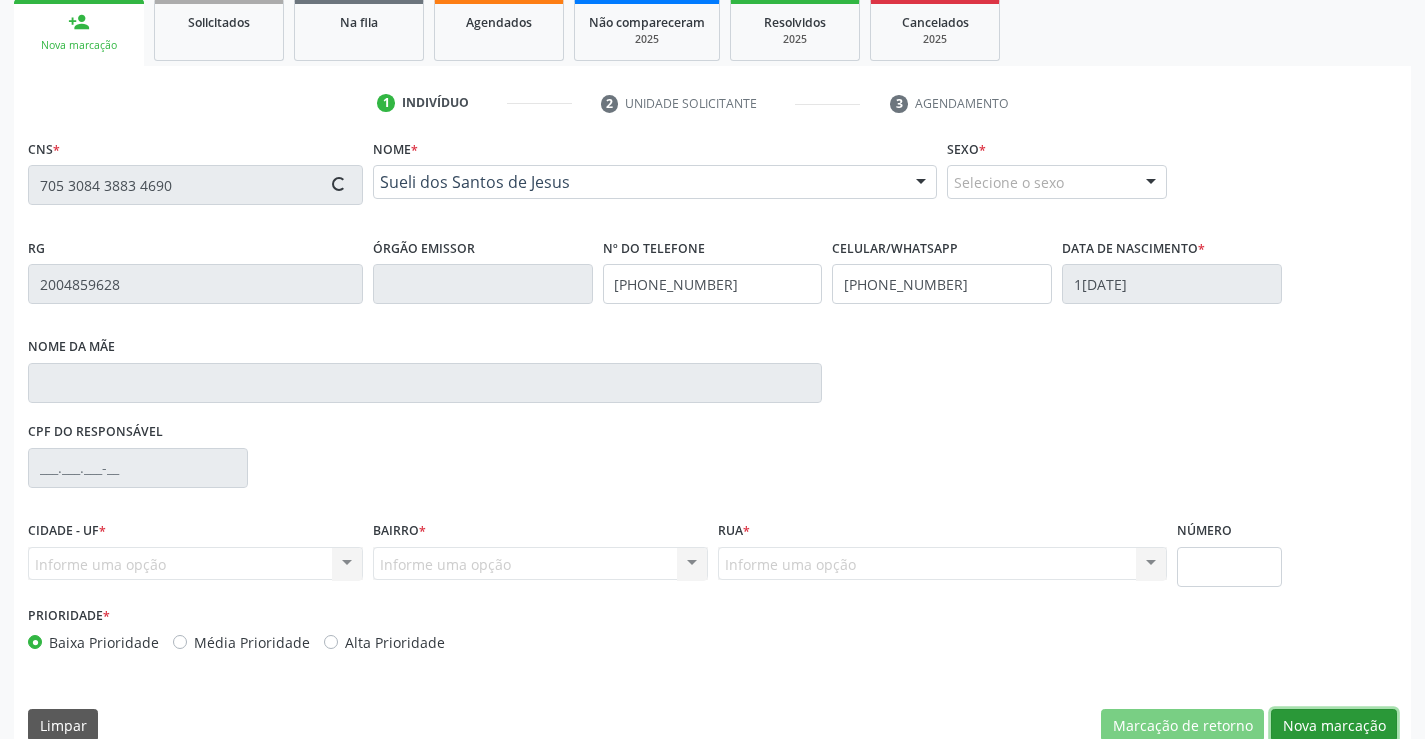 type on "062.822.445-10" 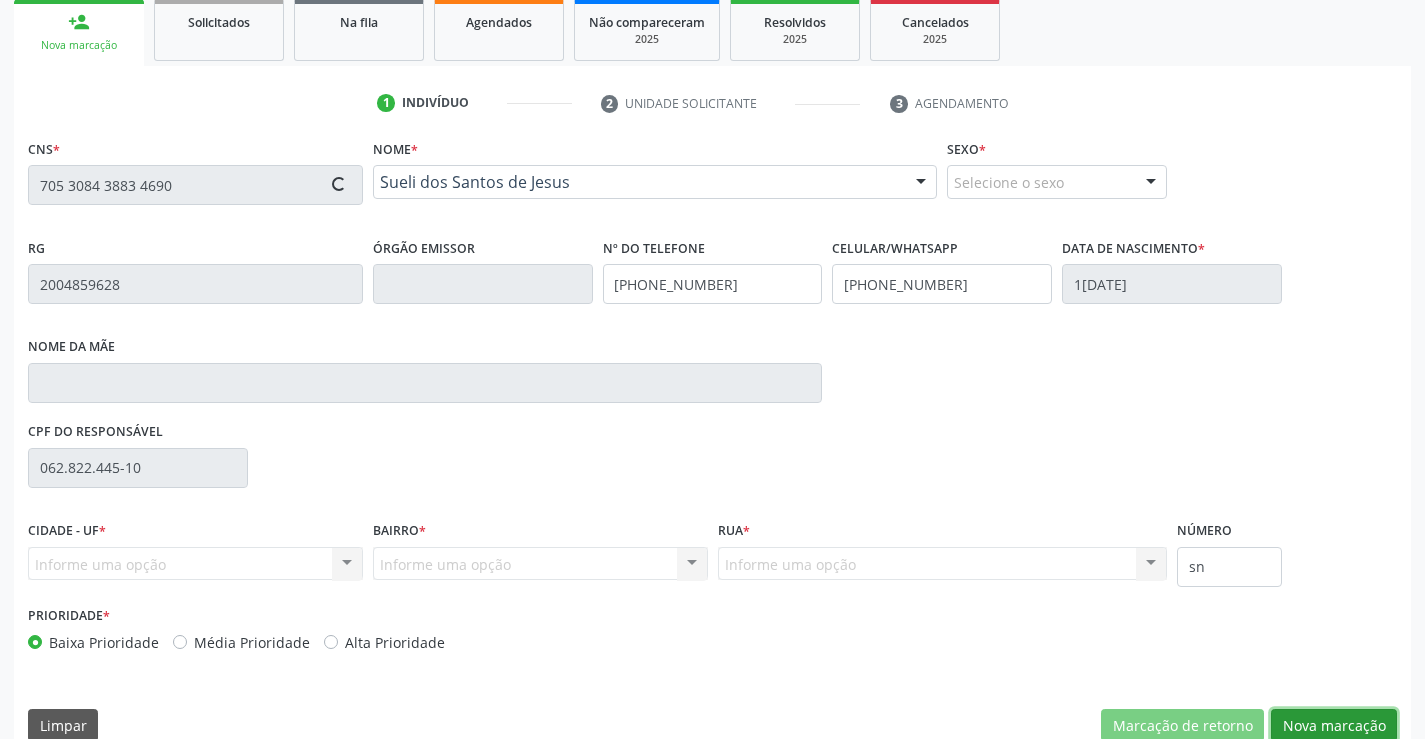 click on "Nova marcação" at bounding box center (1334, 726) 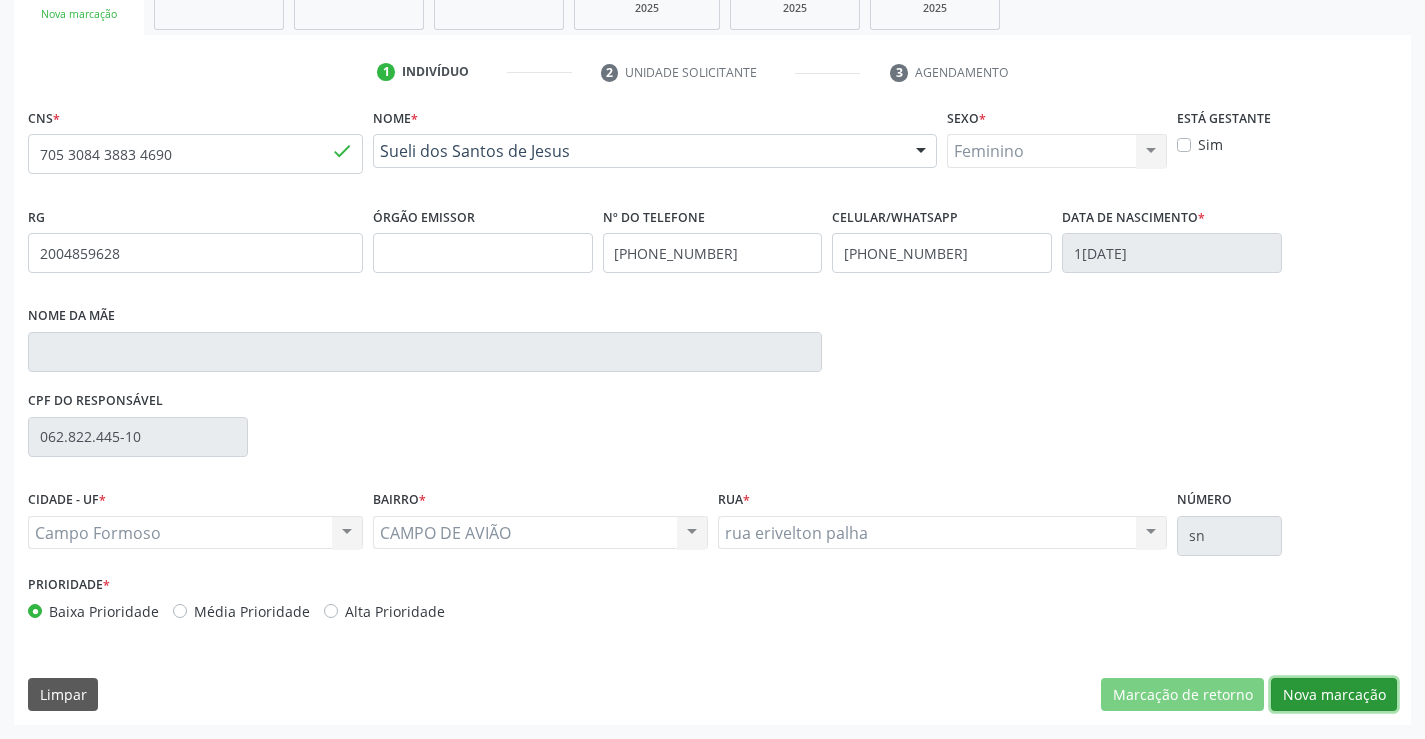 click on "Nova marcação" at bounding box center (1334, 695) 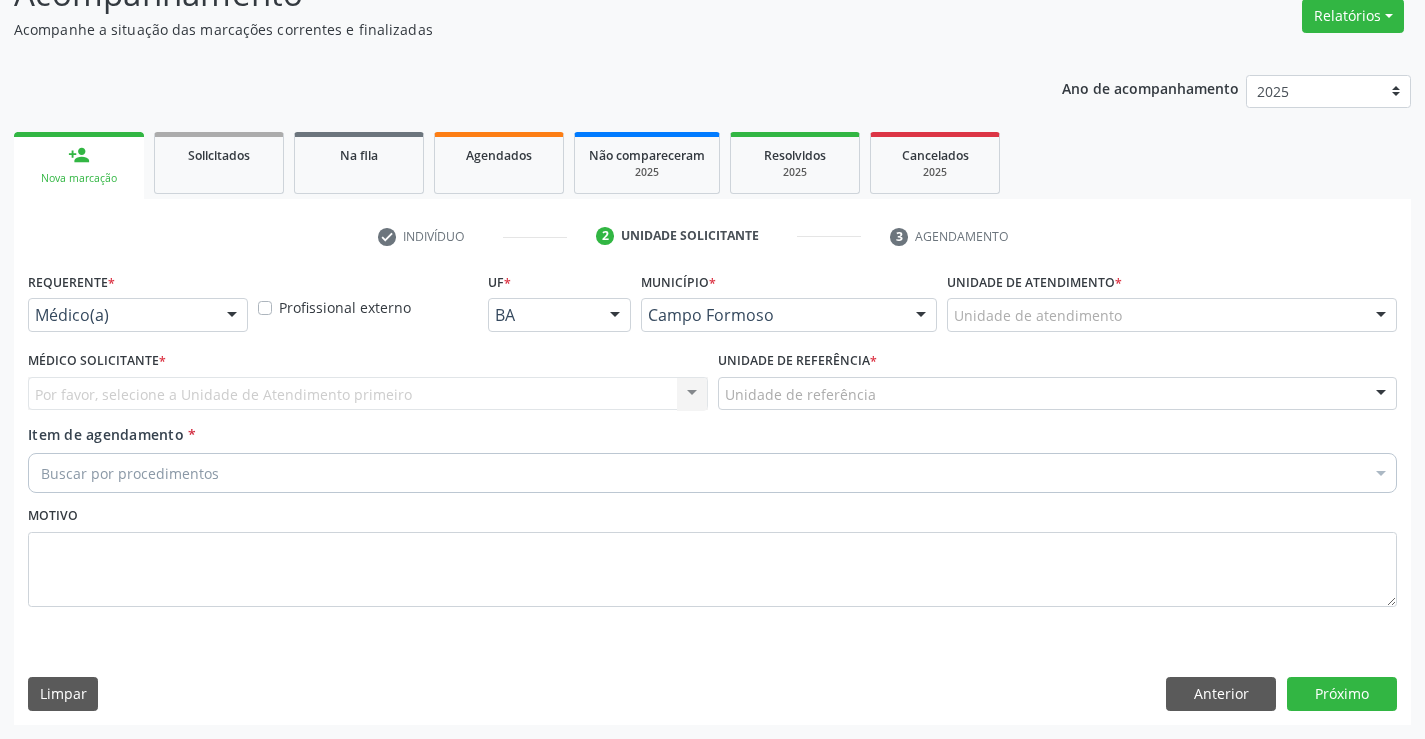 scroll, scrollTop: 167, scrollLeft: 0, axis: vertical 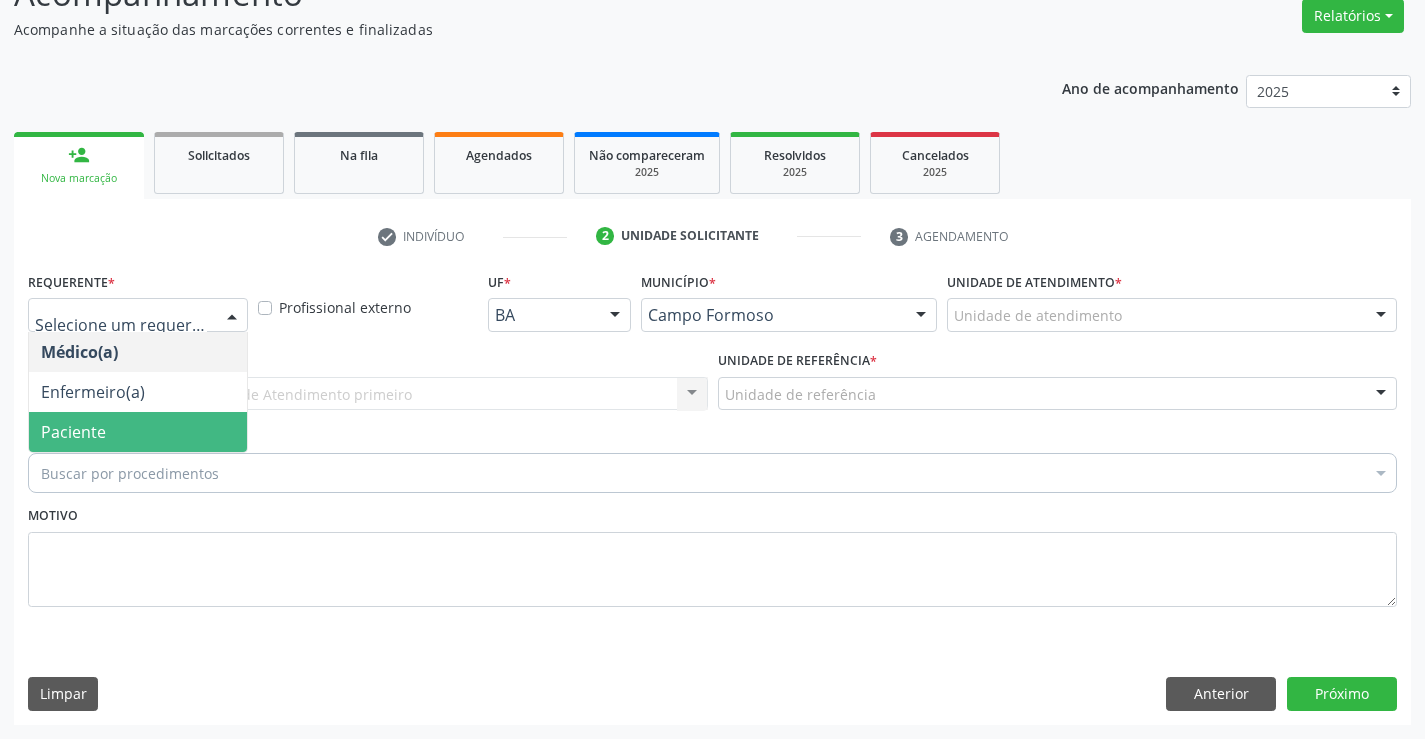 click on "Paciente" at bounding box center [138, 432] 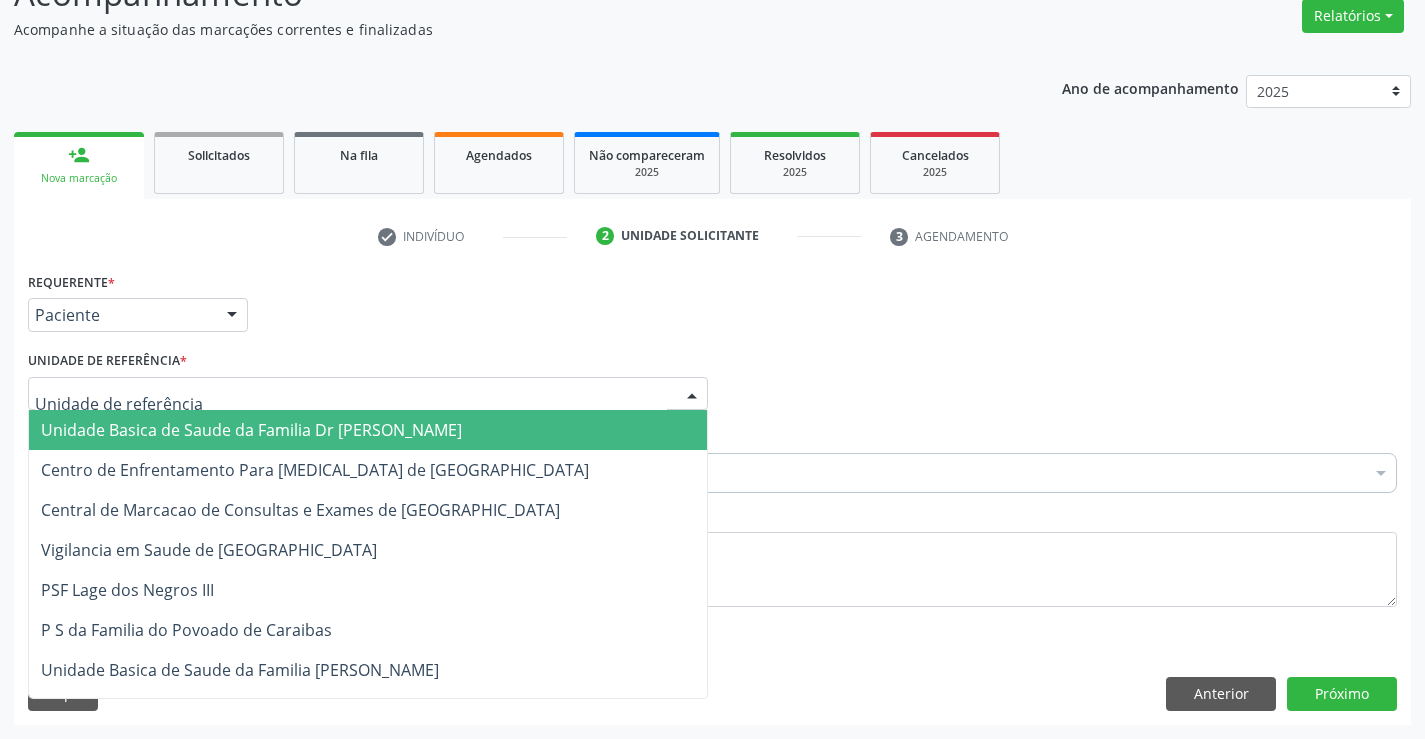 click at bounding box center [368, 394] 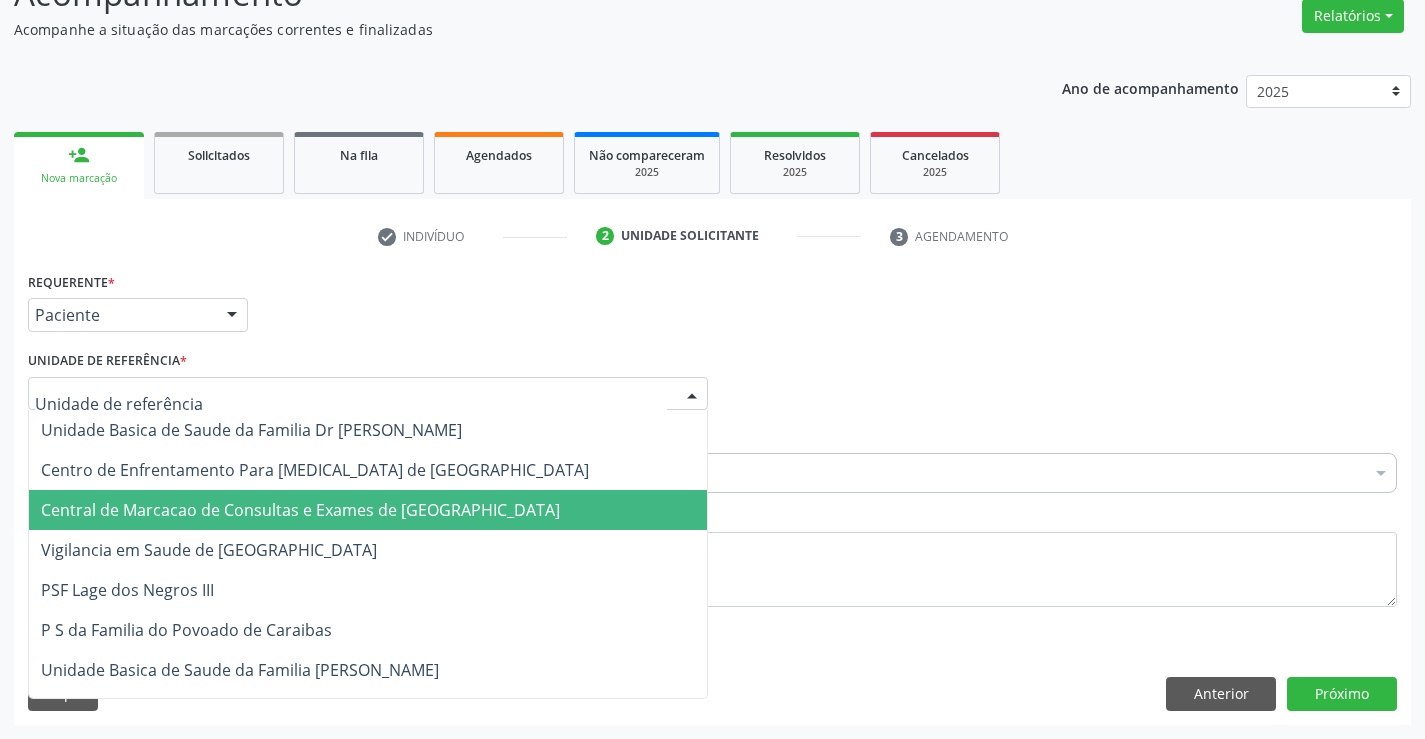 click on "Central de Marcacao de Consultas e Exames de [GEOGRAPHIC_DATA]" at bounding box center [300, 510] 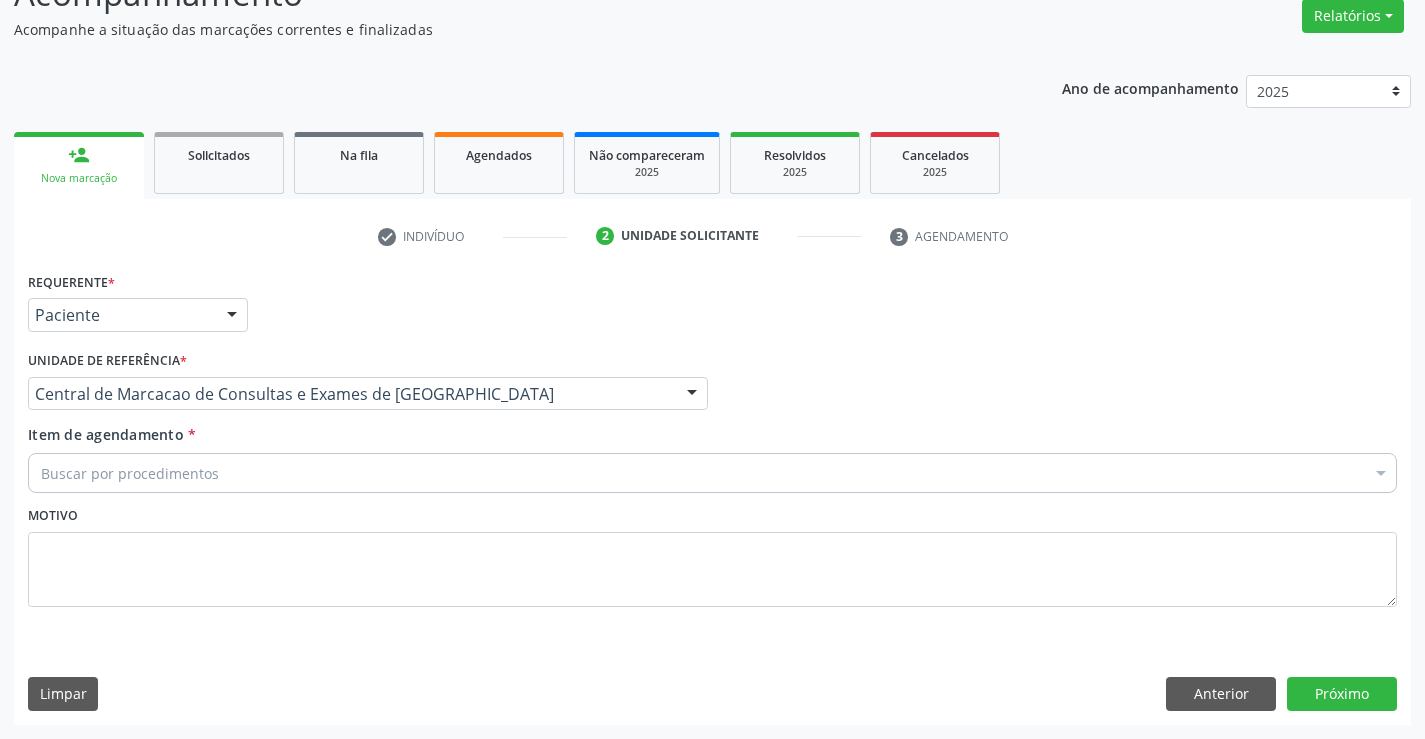 click on "Buscar por procedimentos" at bounding box center [712, 473] 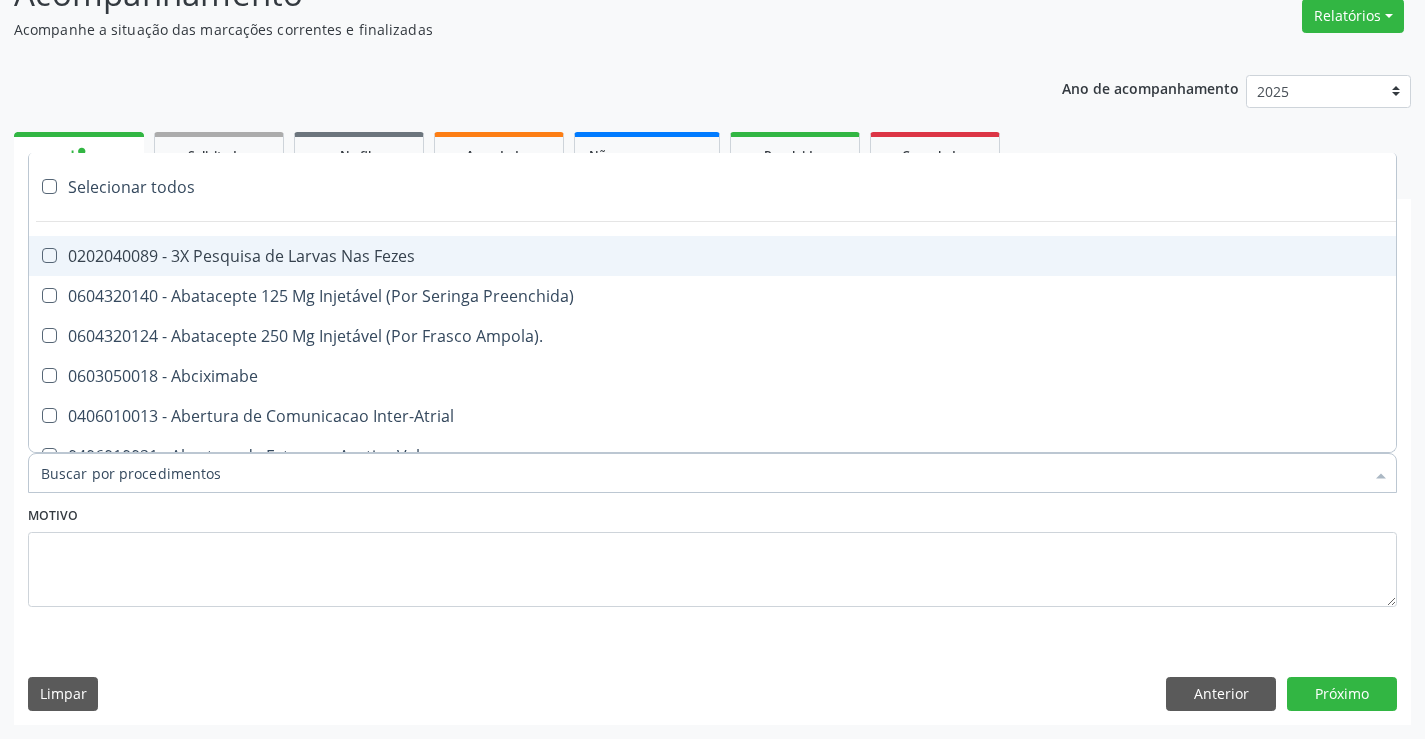 paste on "Ultrassonografia de Abdomen Total" 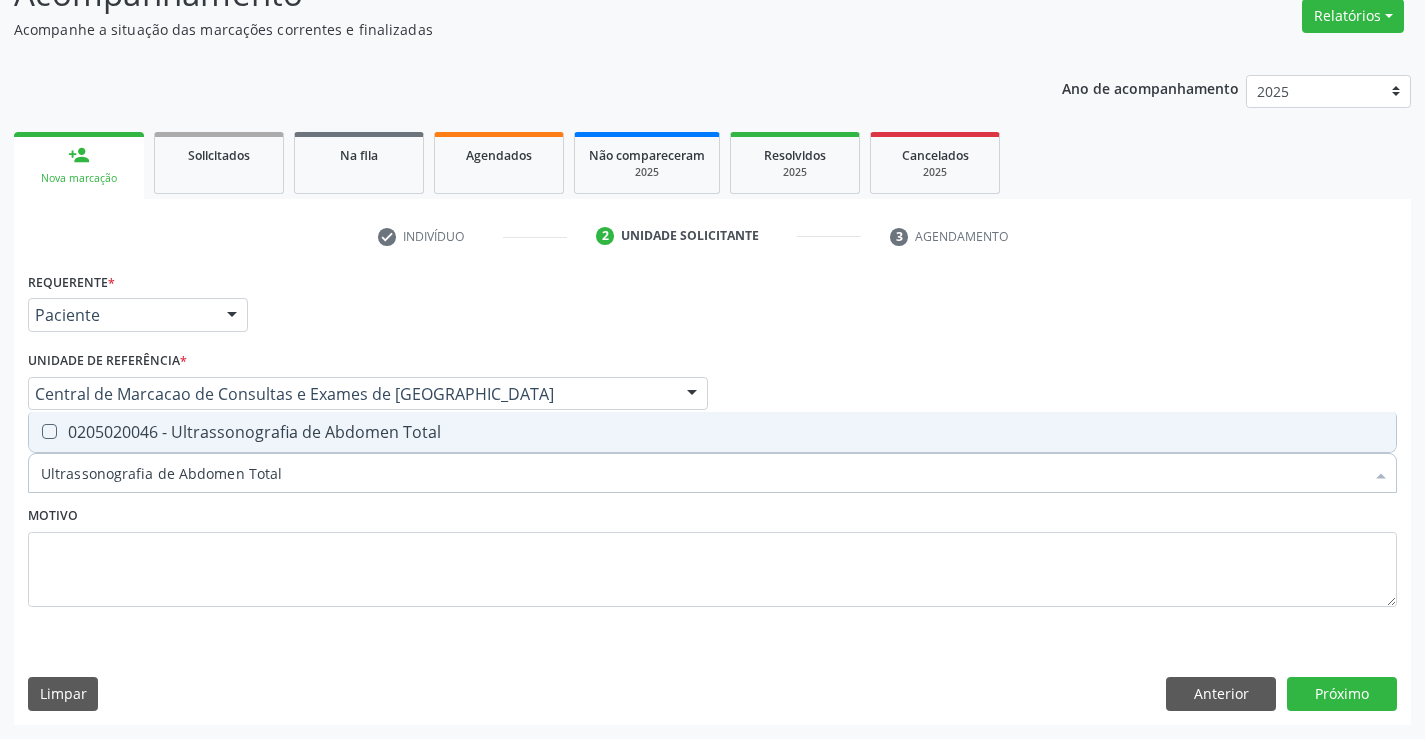 drag, startPoint x: 342, startPoint y: 432, endPoint x: 950, endPoint y: 518, distance: 614.0521 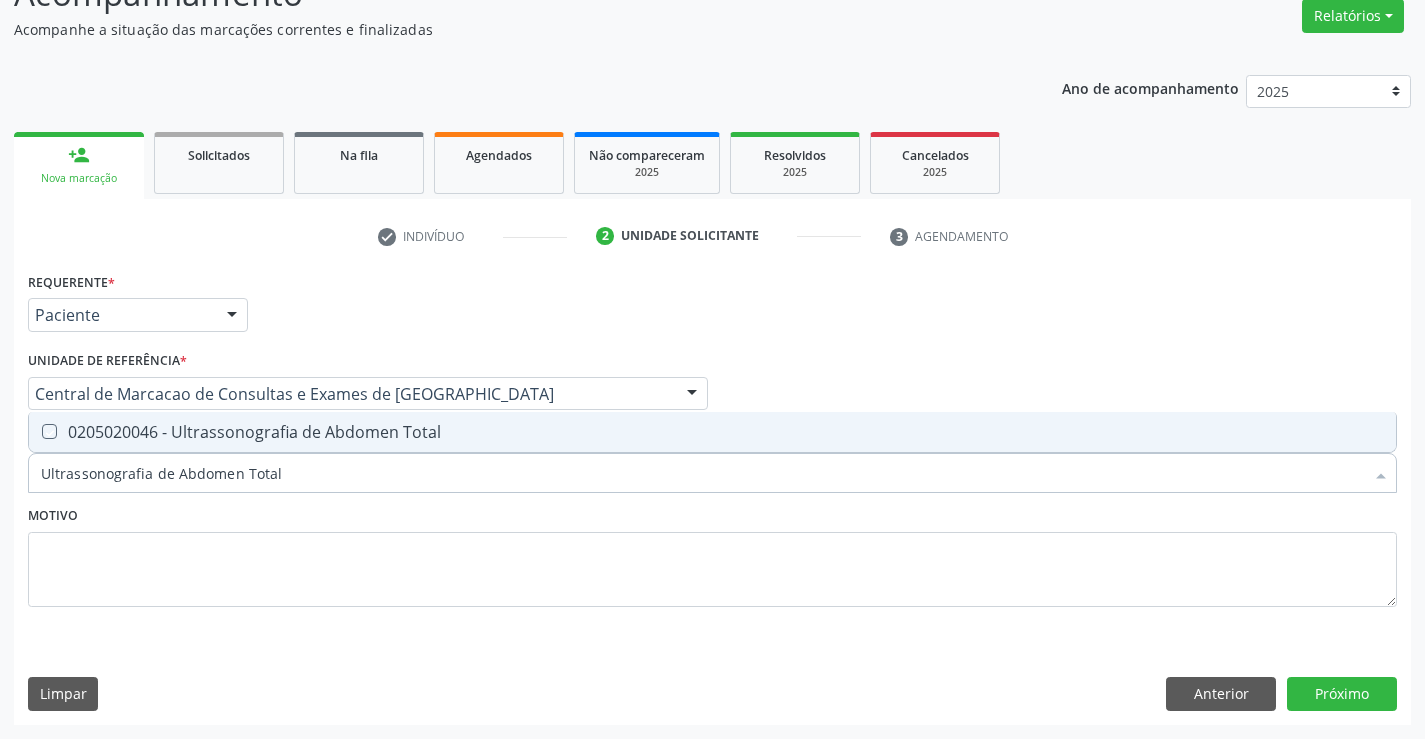 checkbox on "true" 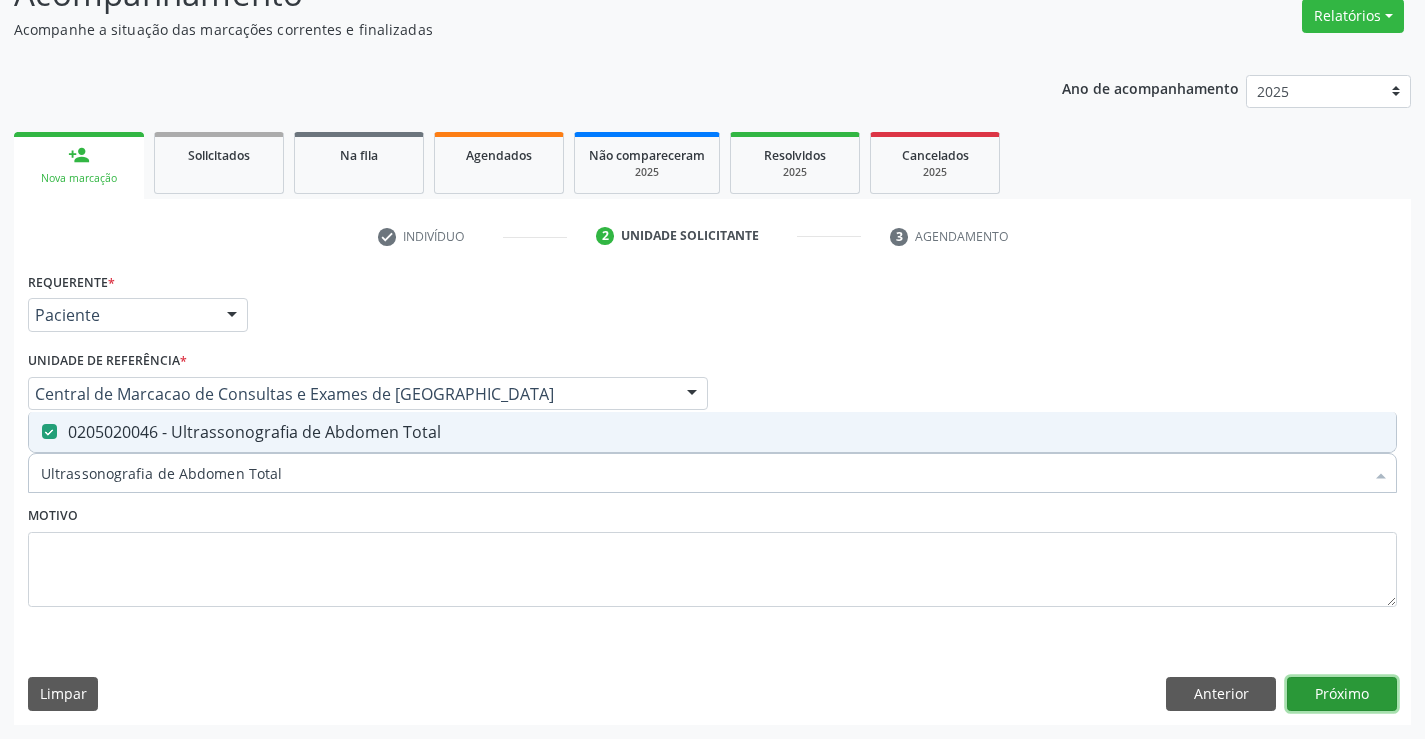 click on "Próximo" at bounding box center (1342, 694) 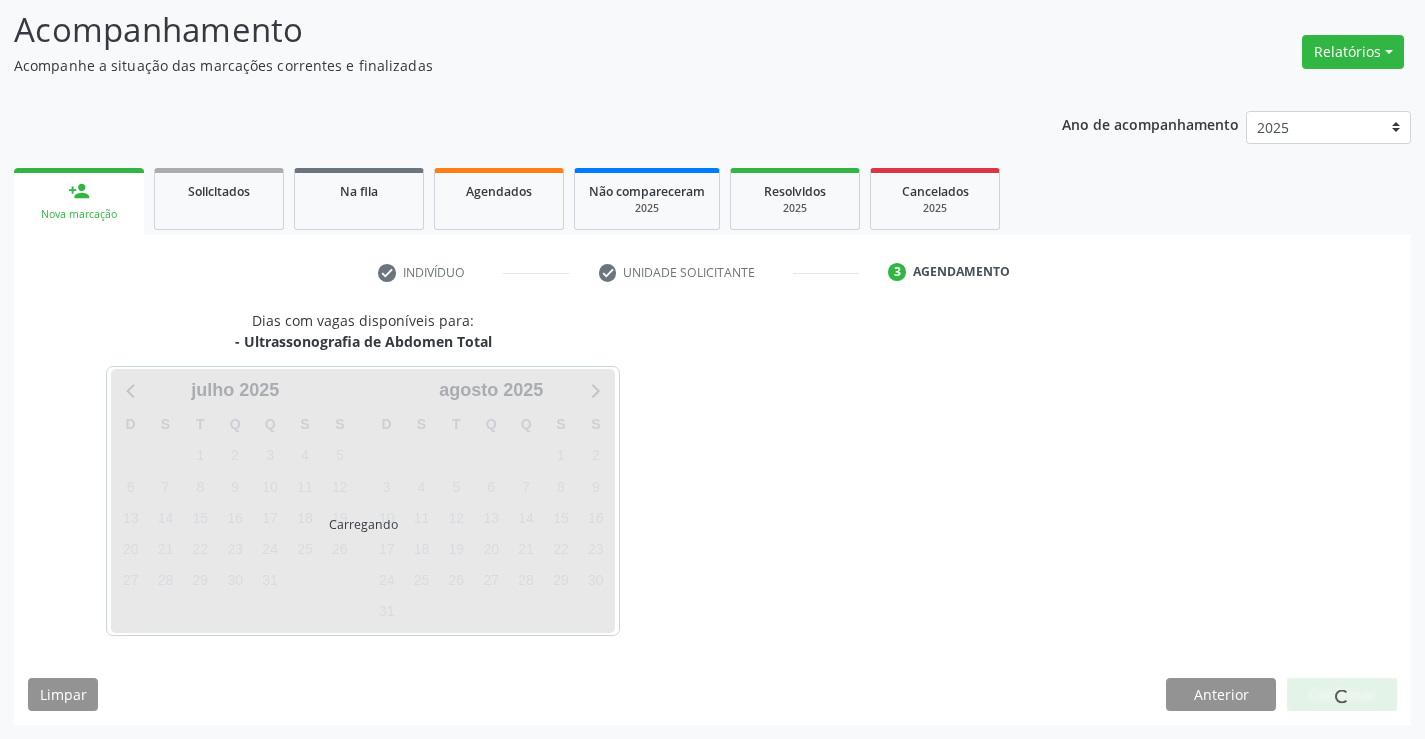 scroll, scrollTop: 131, scrollLeft: 0, axis: vertical 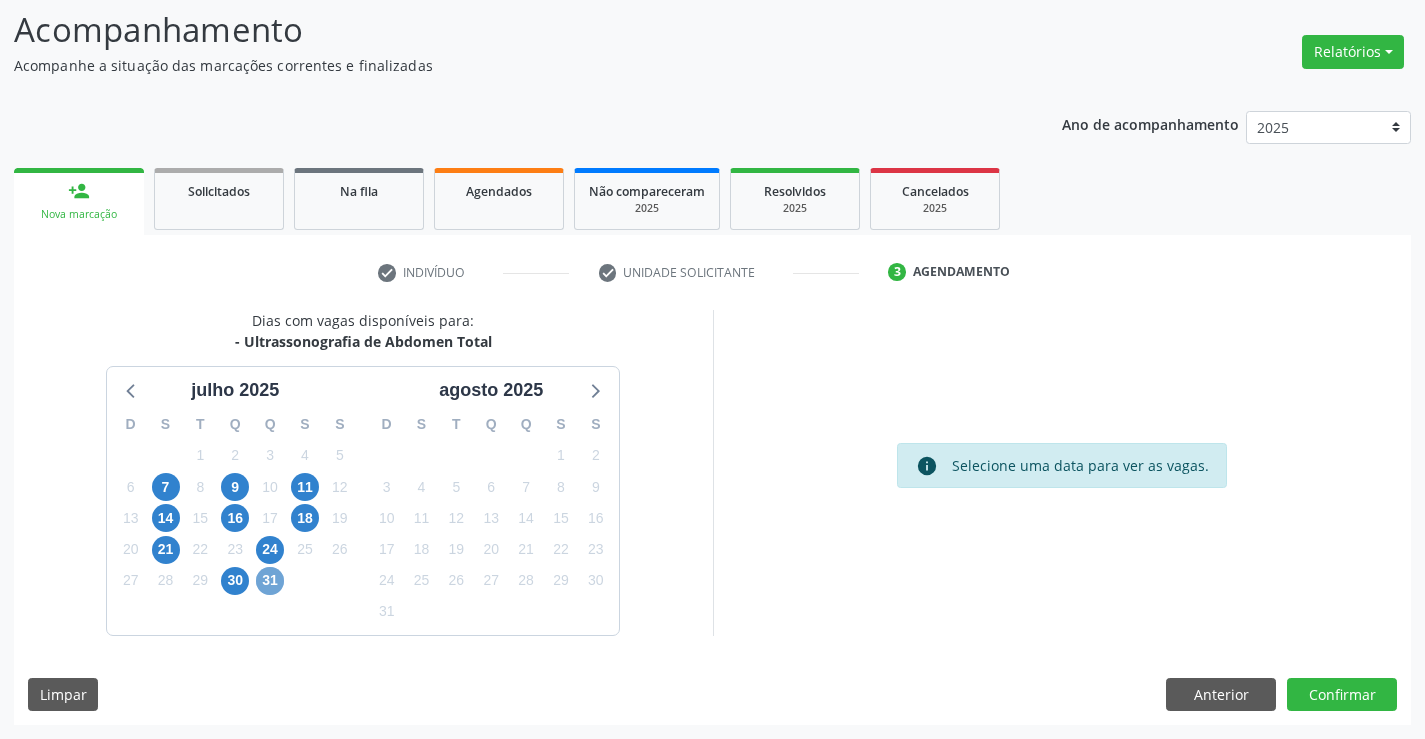 click on "31" at bounding box center (270, 581) 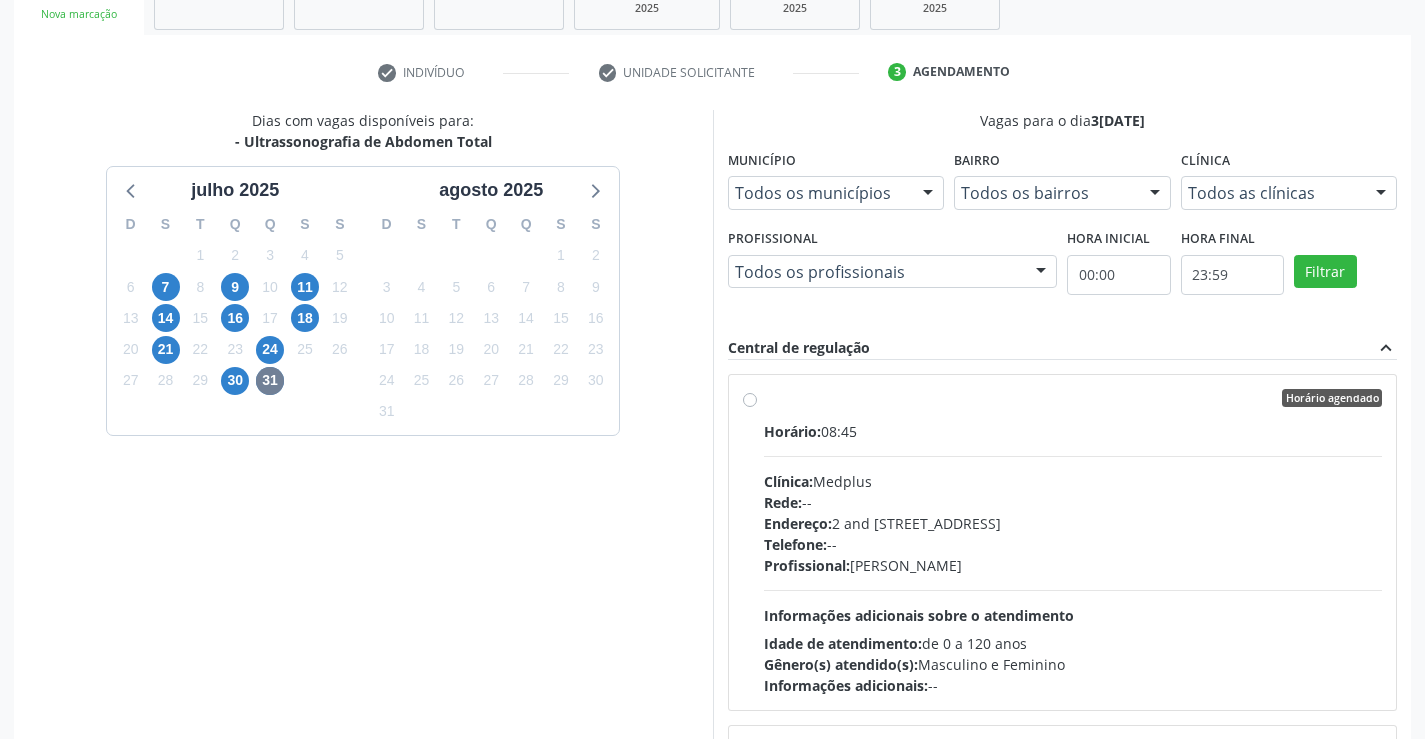 click on "Endereço:   2 and [STREET_ADDRESS]" at bounding box center [1073, 523] 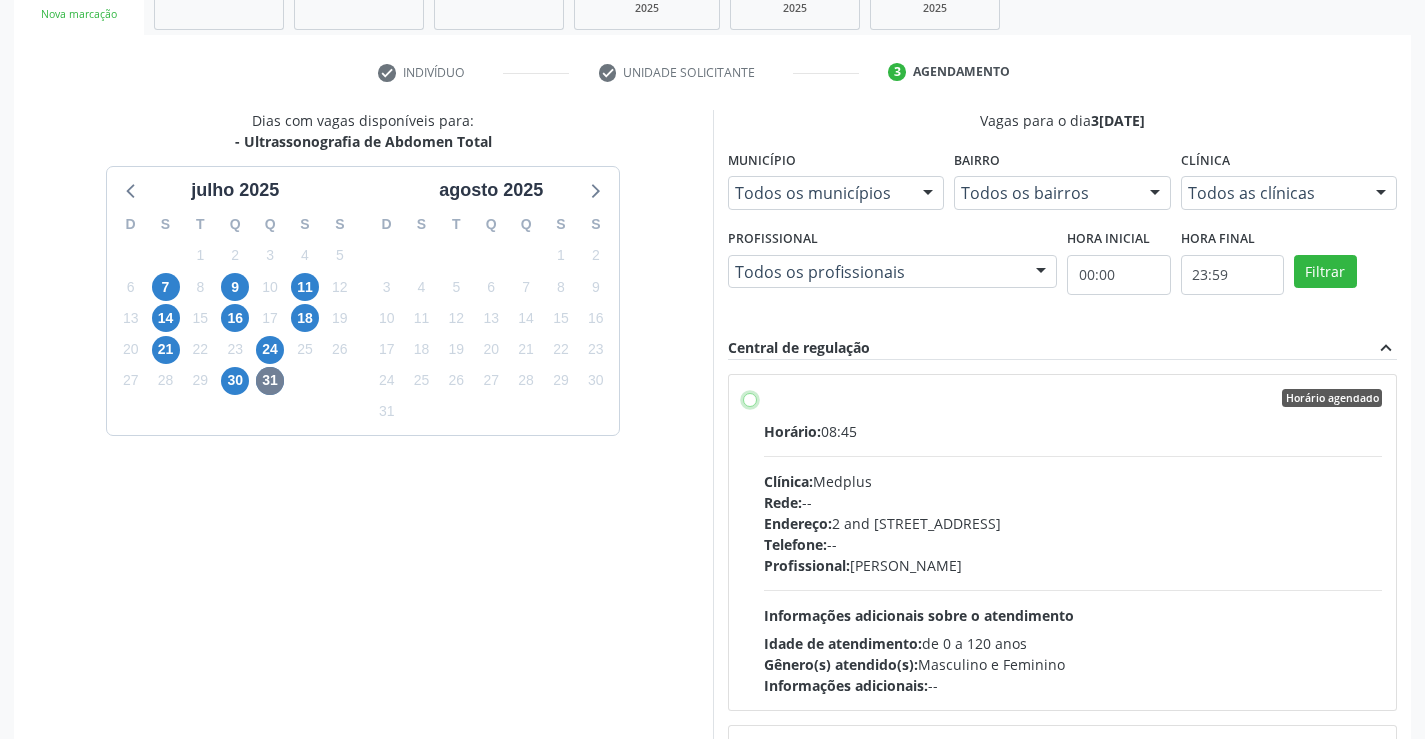 click on "Horário agendado
Horário:   08:45
Clínica:  Medplus
Rede:
--
Endereço:   2 and [STREET_ADDRESS]
Telefone:   --
Profissional:
[PERSON_NAME]
Informações adicionais sobre o atendimento
Idade de atendimento:
de 0 a 120 anos
Gênero(s) atendido(s):
Masculino e Feminino
Informações adicionais:
--" at bounding box center [750, 398] 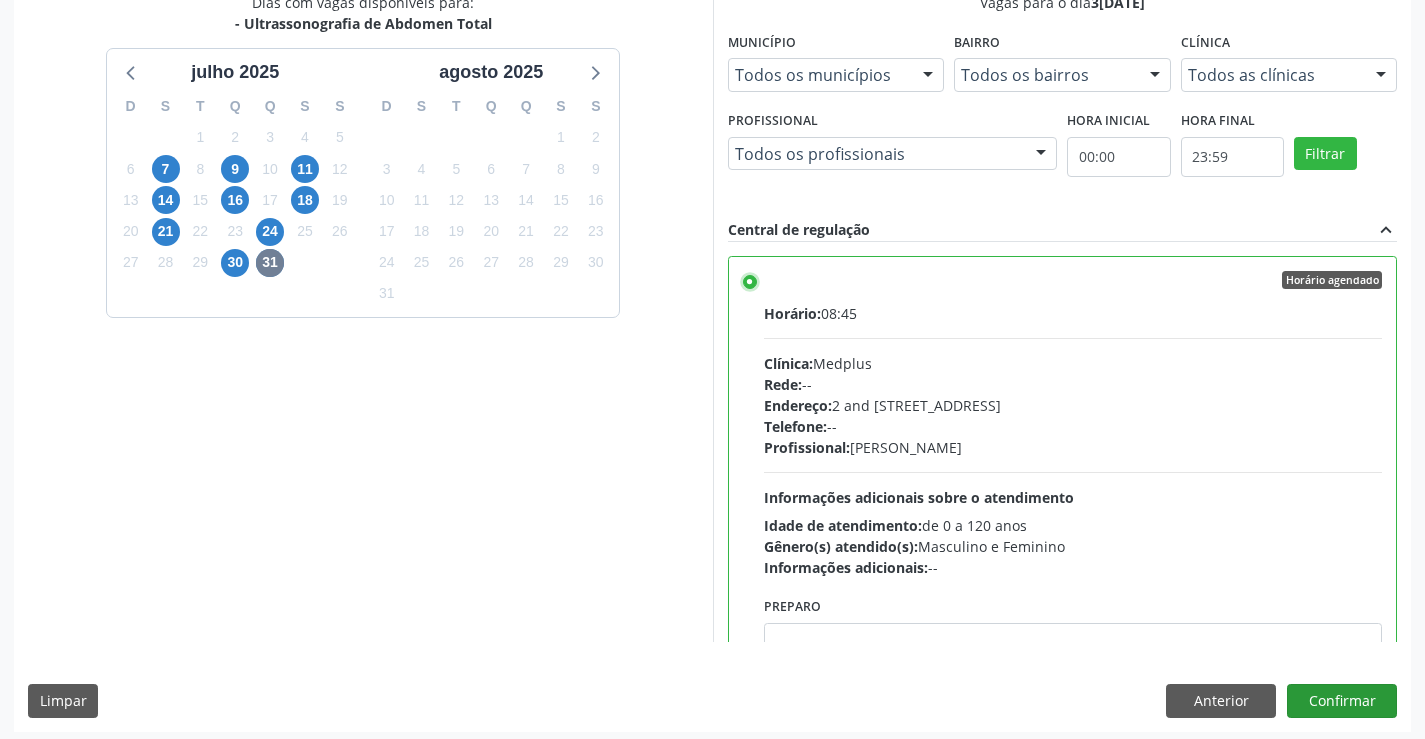 scroll, scrollTop: 456, scrollLeft: 0, axis: vertical 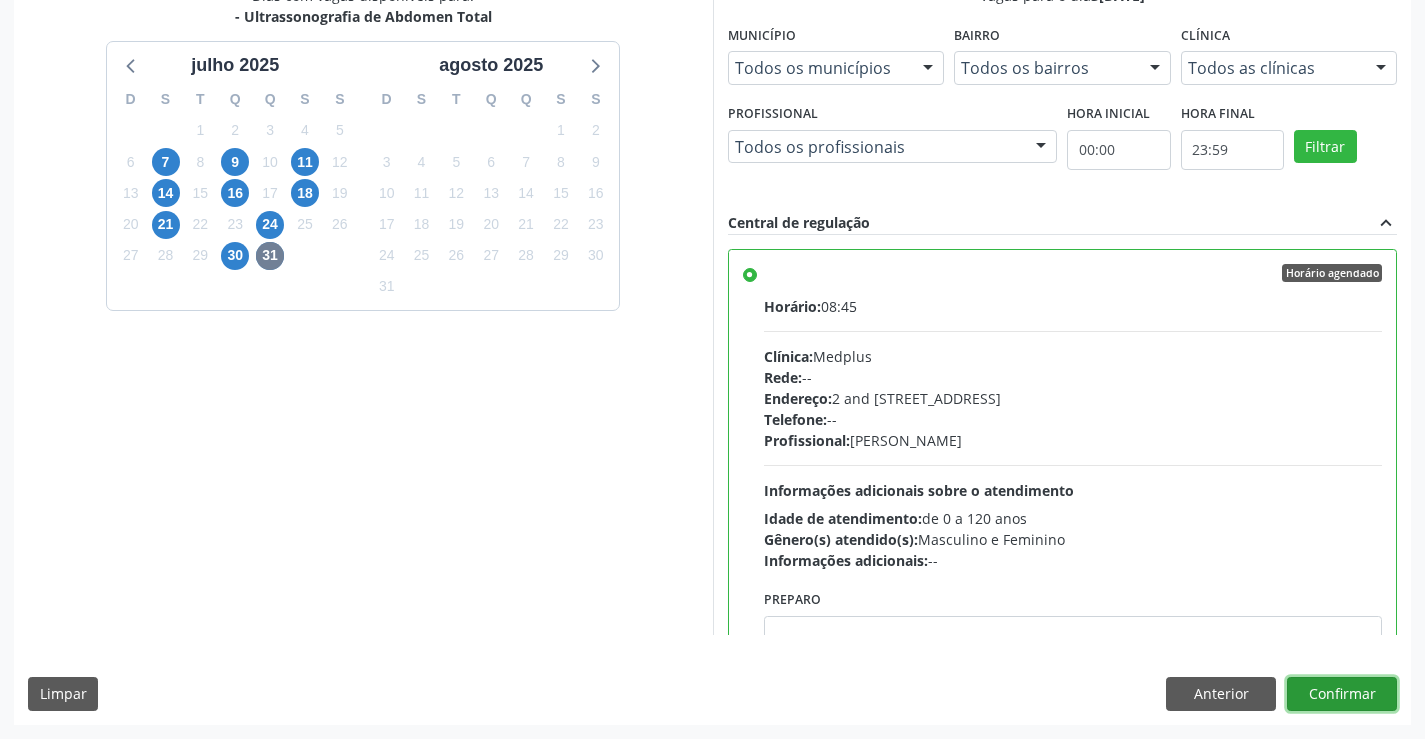 click on "Confirmar" at bounding box center (1342, 694) 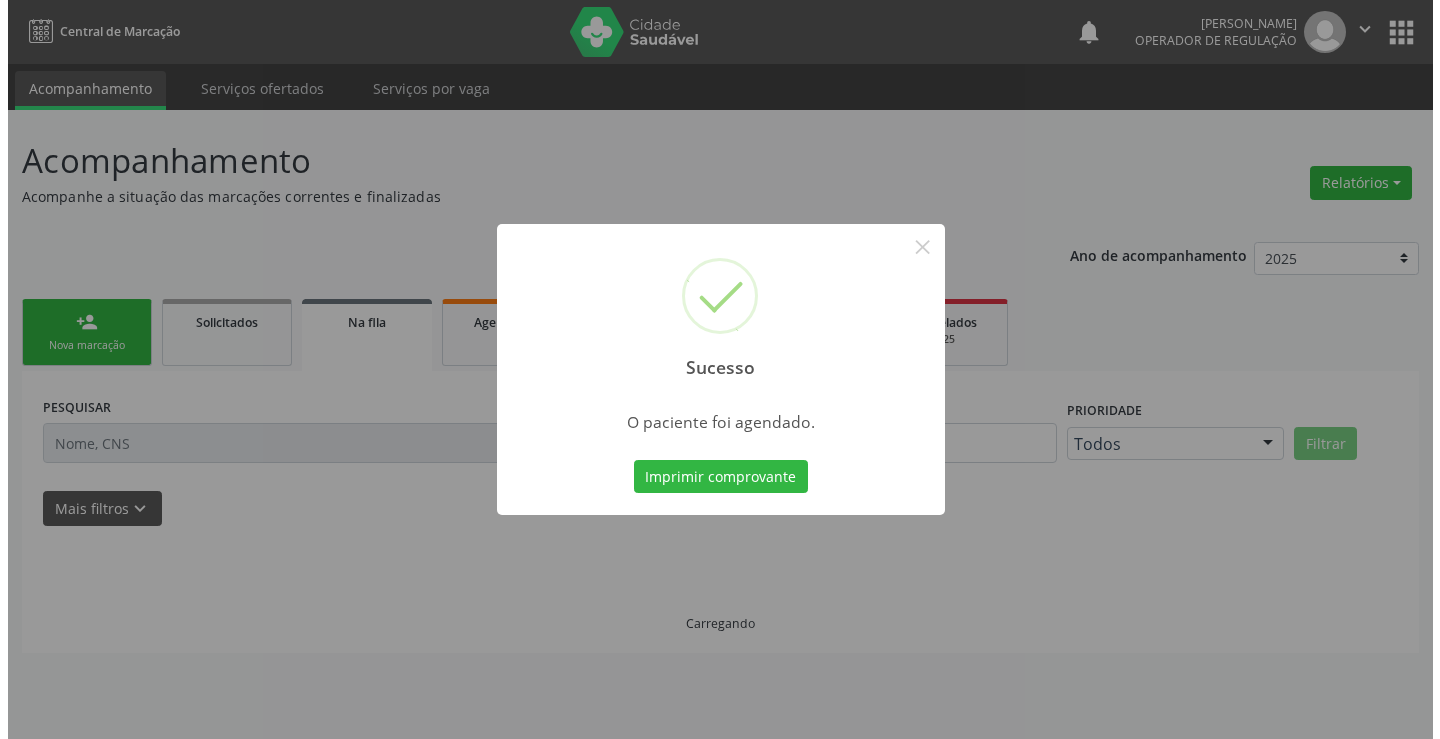 scroll, scrollTop: 0, scrollLeft: 0, axis: both 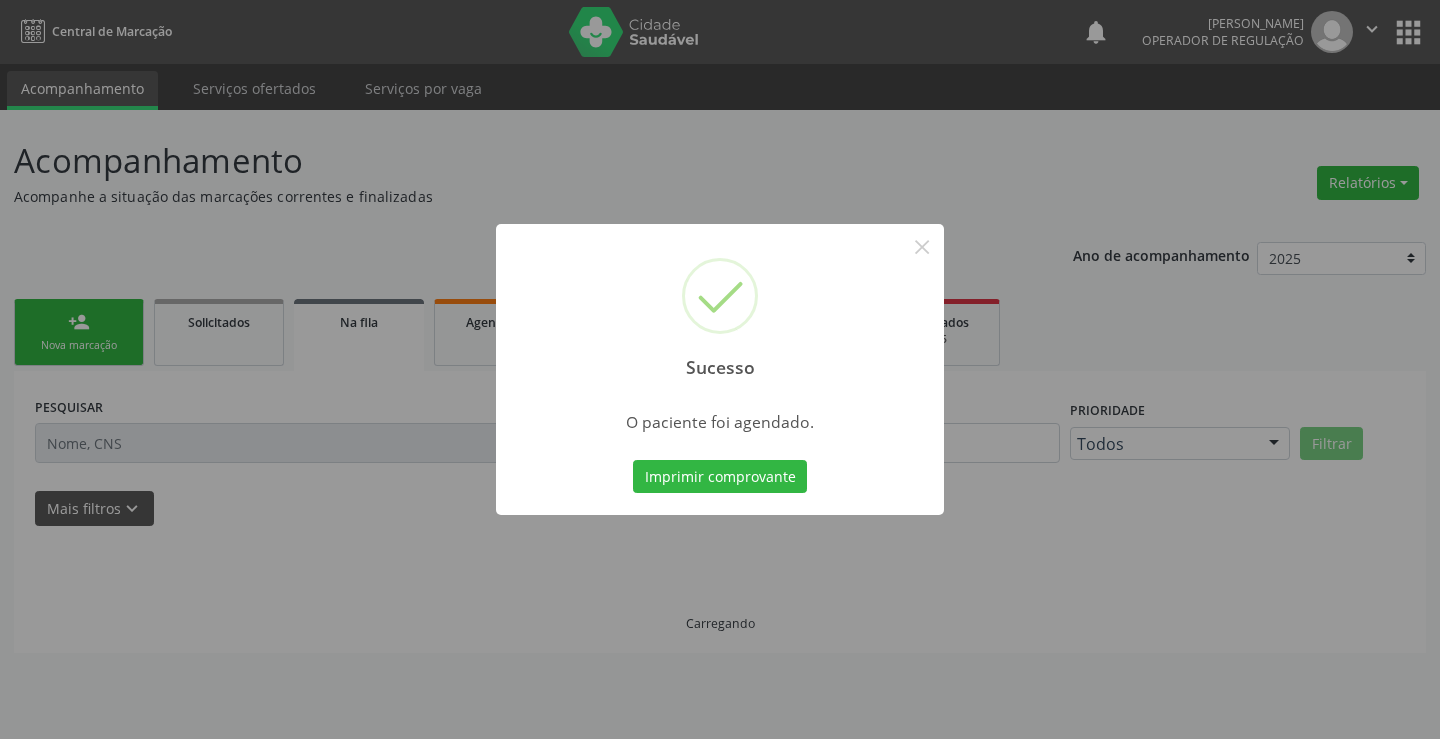 click on "Imprimir comprovante" at bounding box center [720, 477] 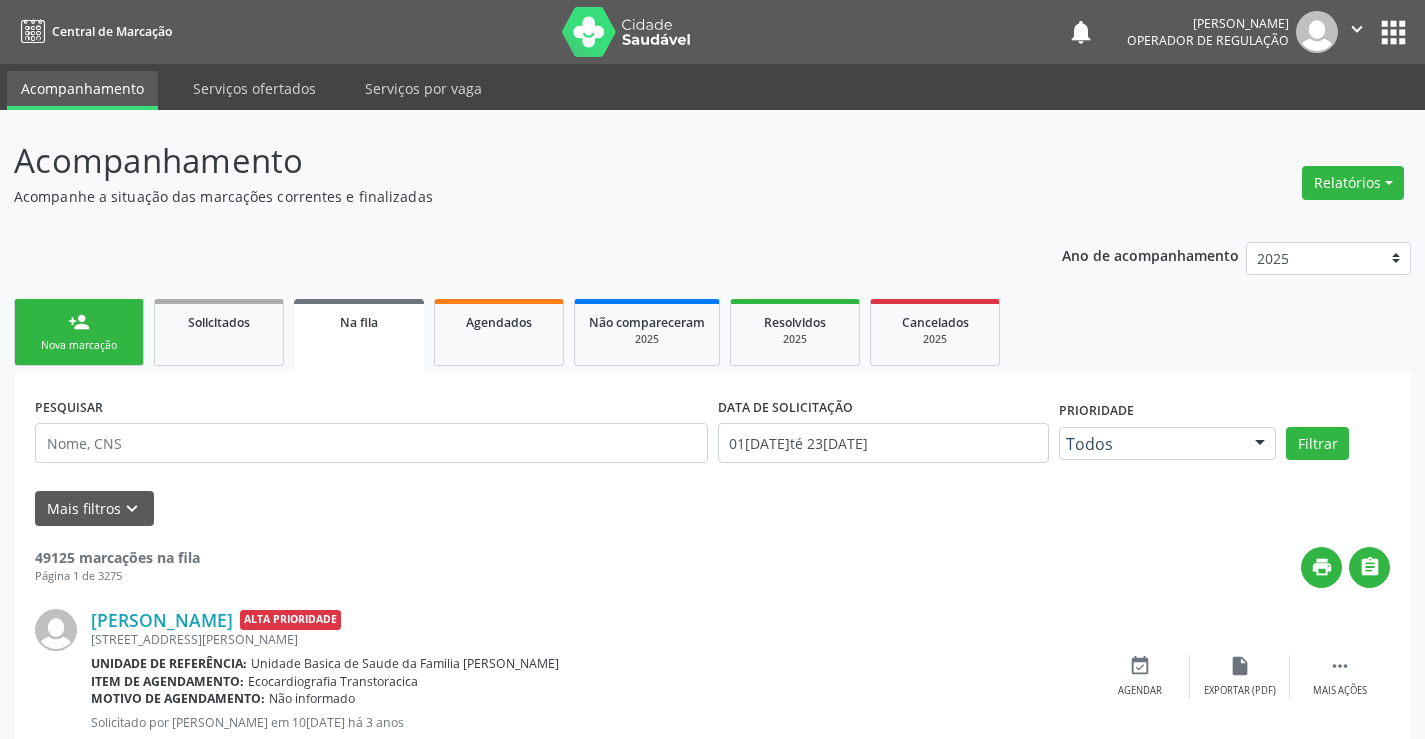 scroll, scrollTop: 0, scrollLeft: 0, axis: both 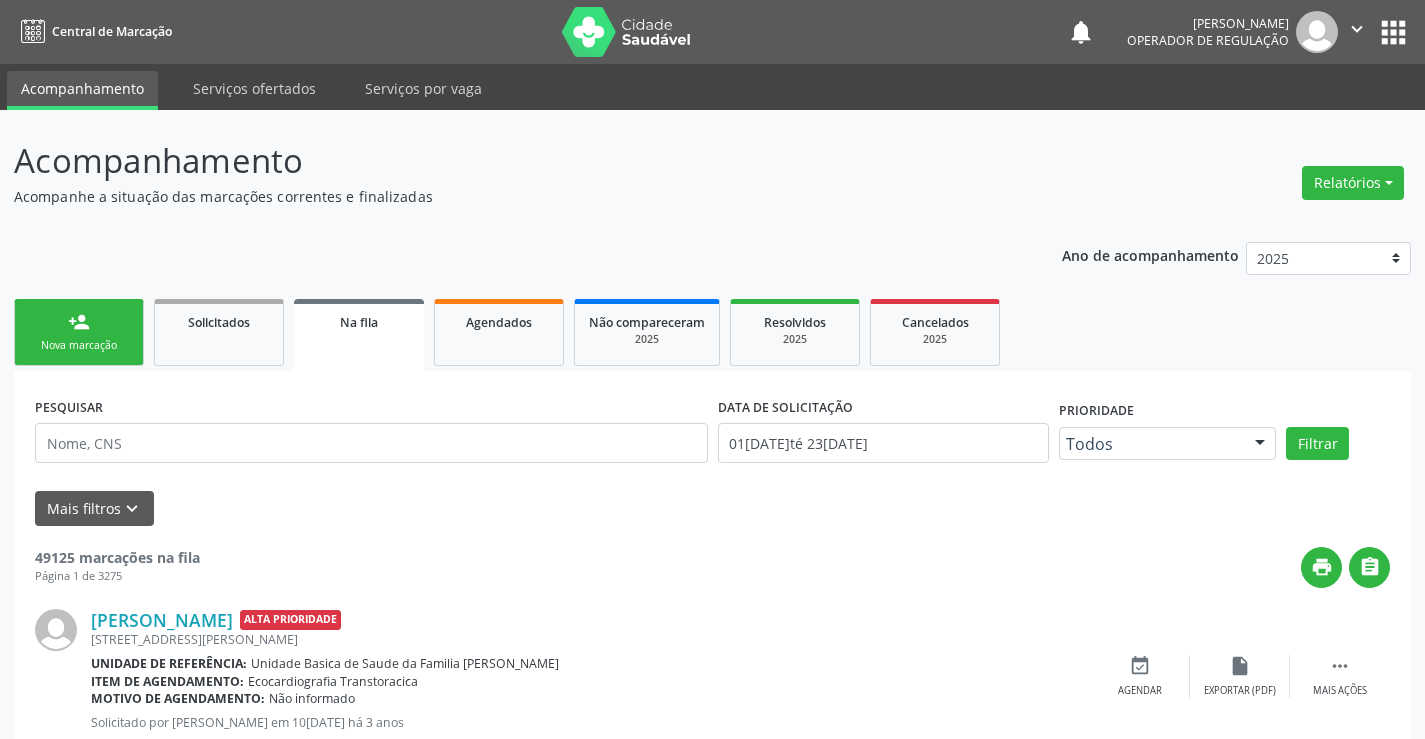 click on "person_add
Nova marcação" at bounding box center (79, 332) 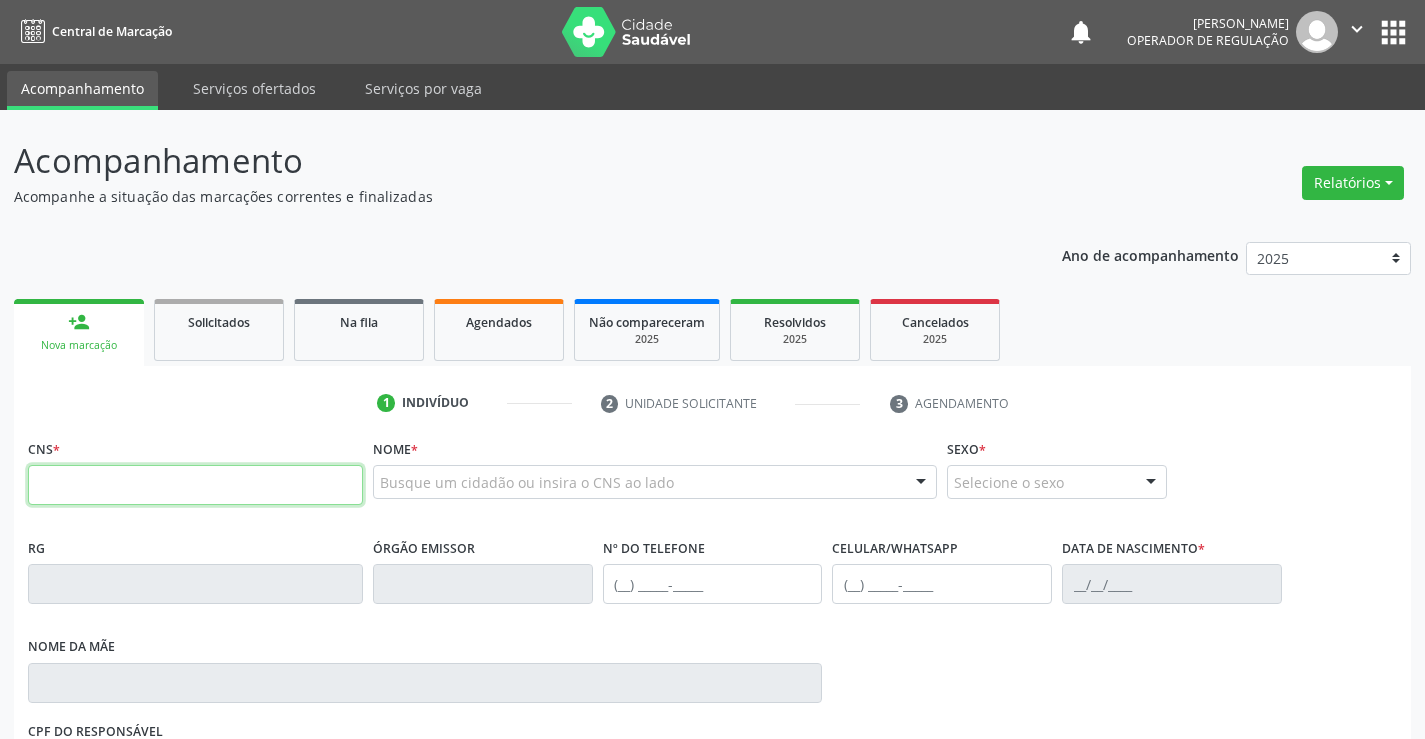 click at bounding box center (195, 485) 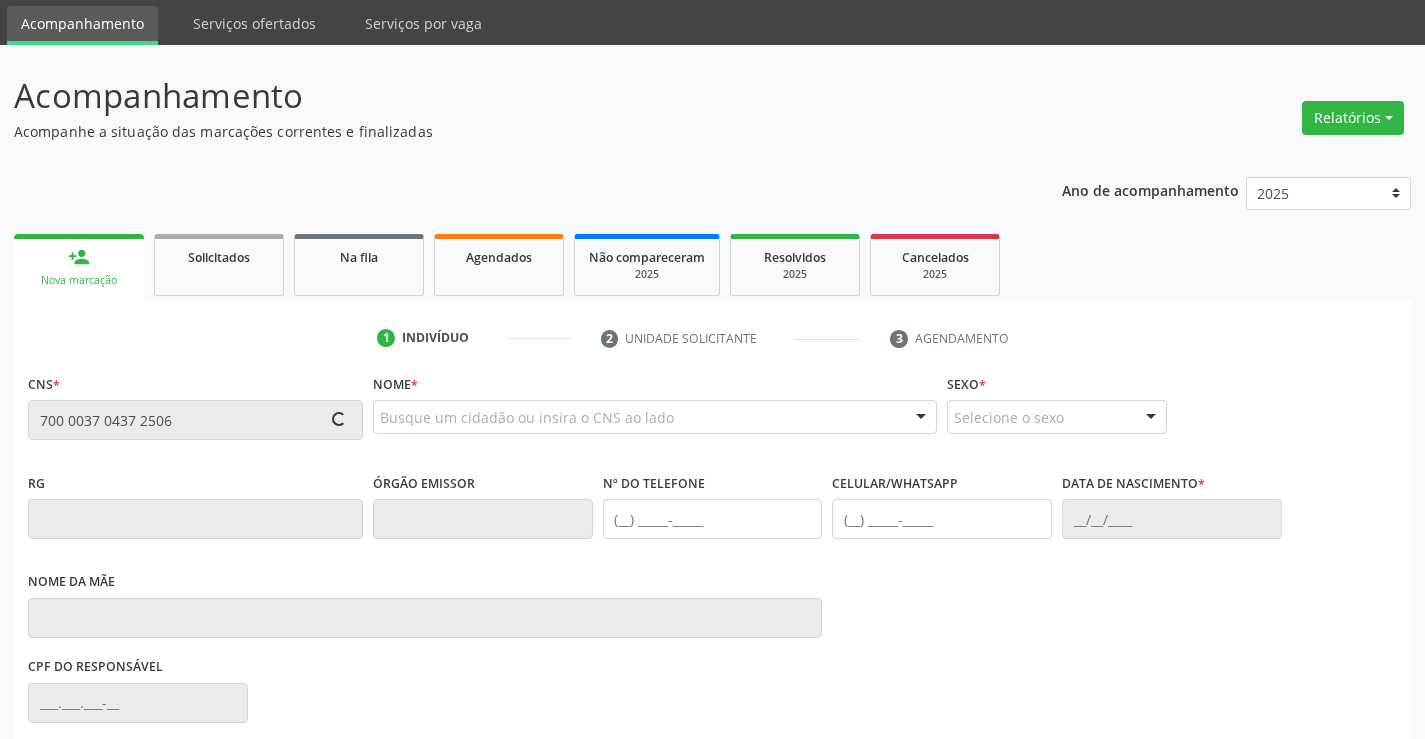 scroll, scrollTop: 100, scrollLeft: 0, axis: vertical 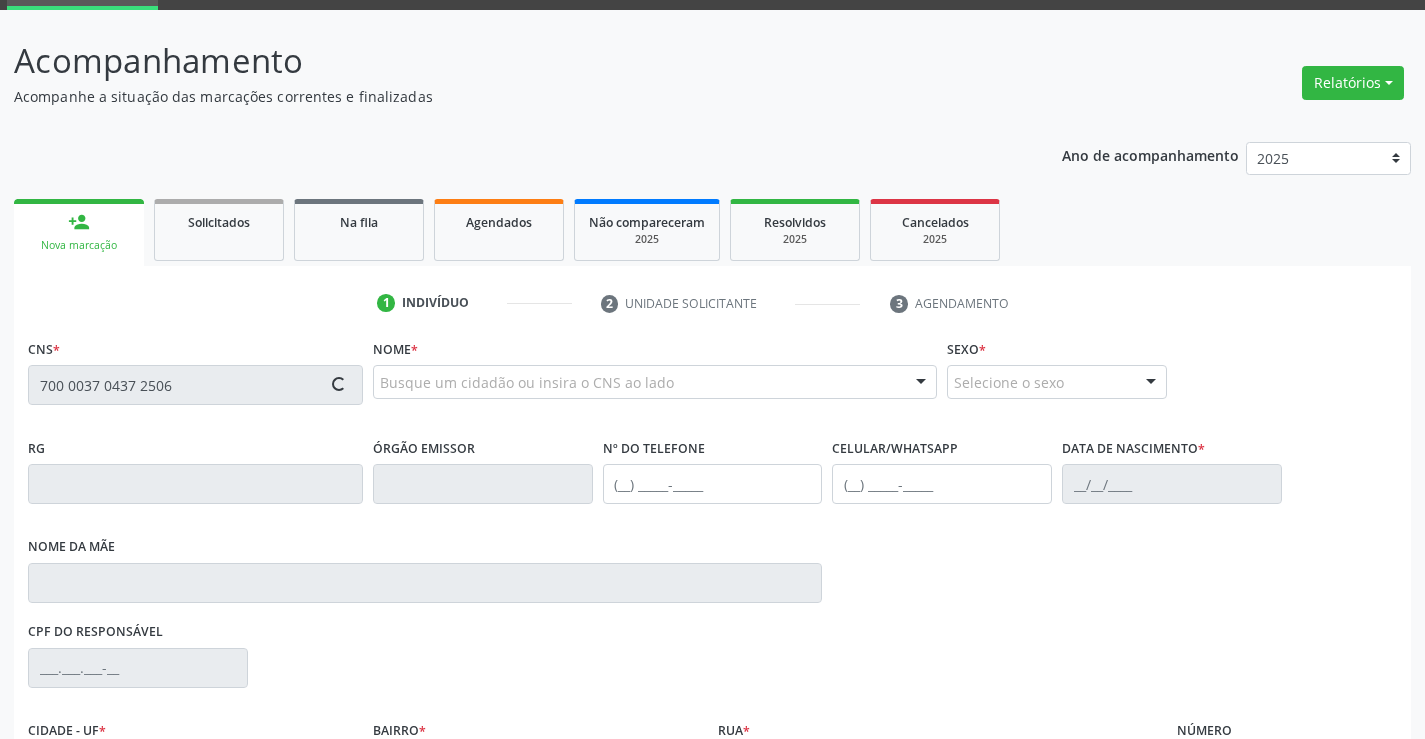 type on "700 0037 0437 2506" 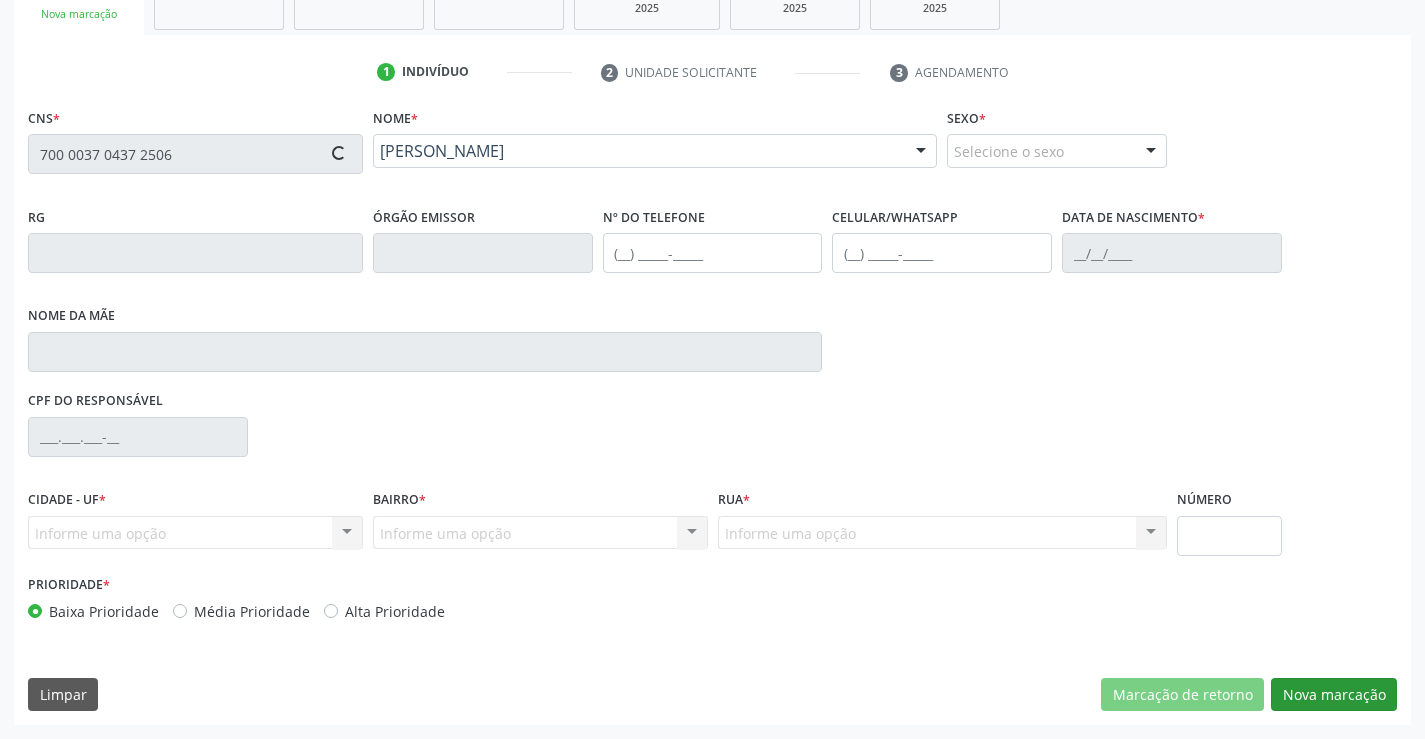 type on "1117501485" 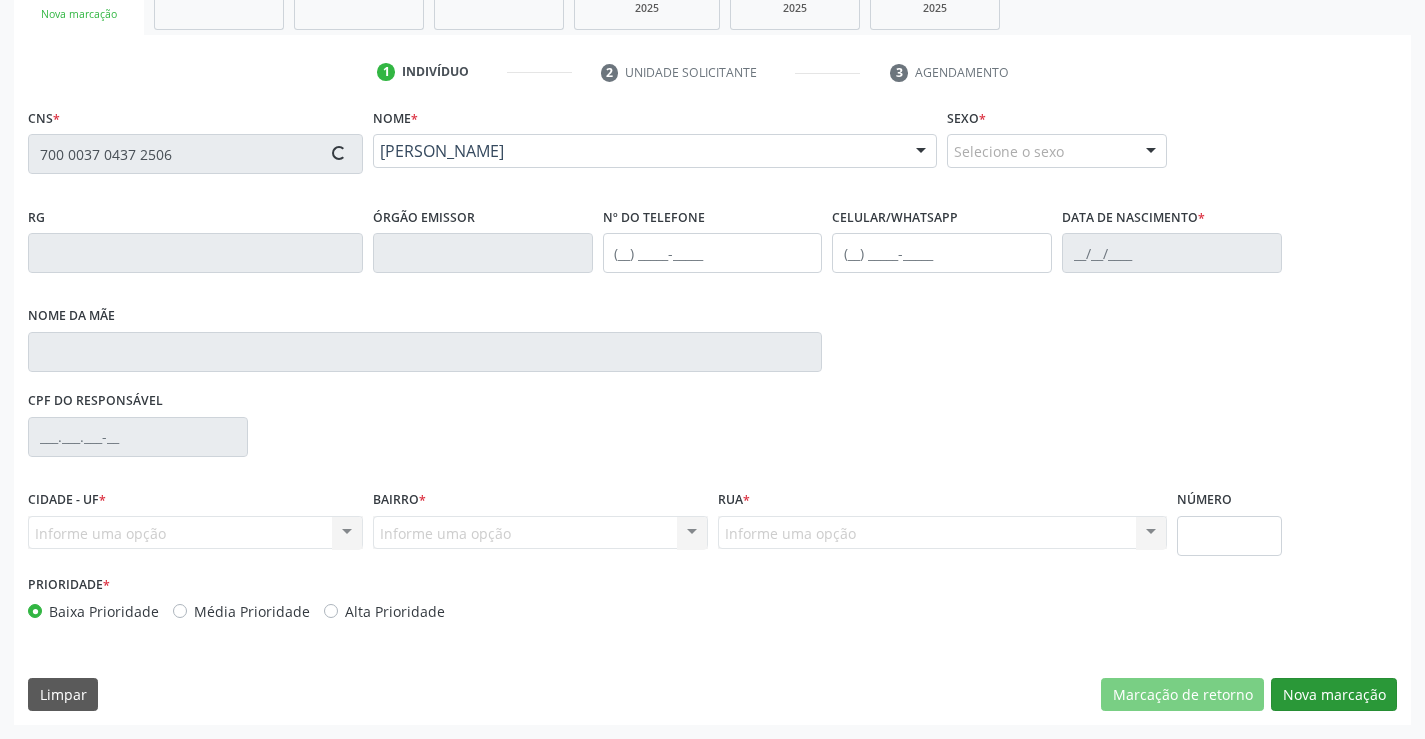 type on "[PHONE_NUMBER]" 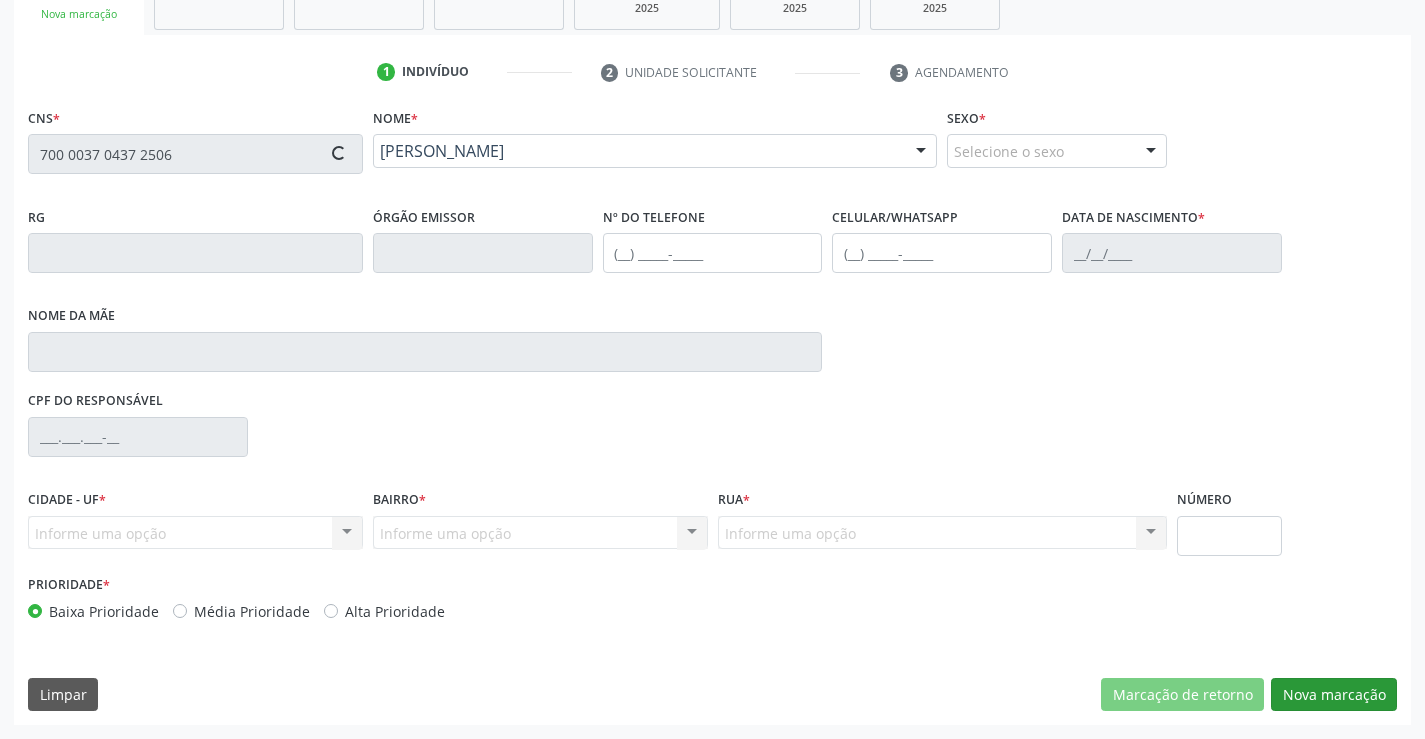 type on "[PHONE_NUMBER]" 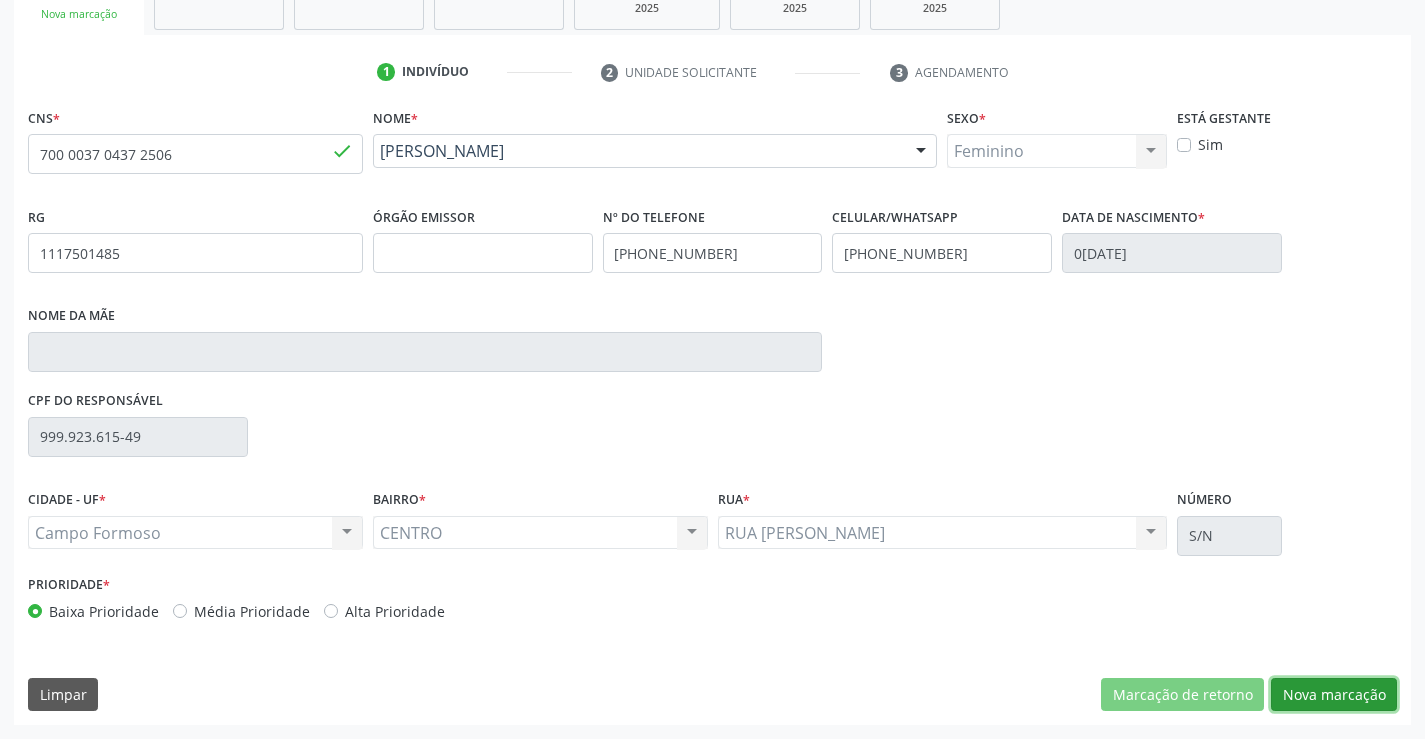 click on "Nova marcação" at bounding box center (1334, 695) 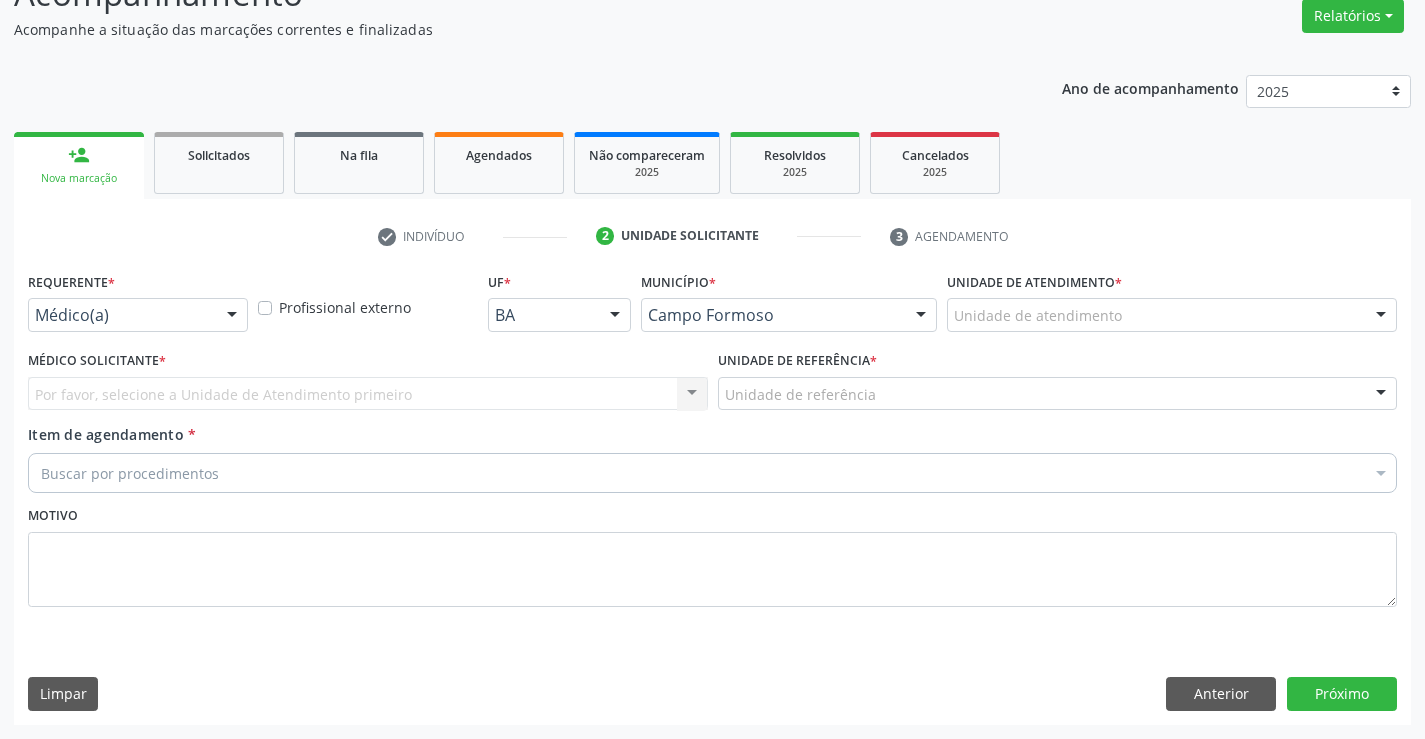 scroll, scrollTop: 167, scrollLeft: 0, axis: vertical 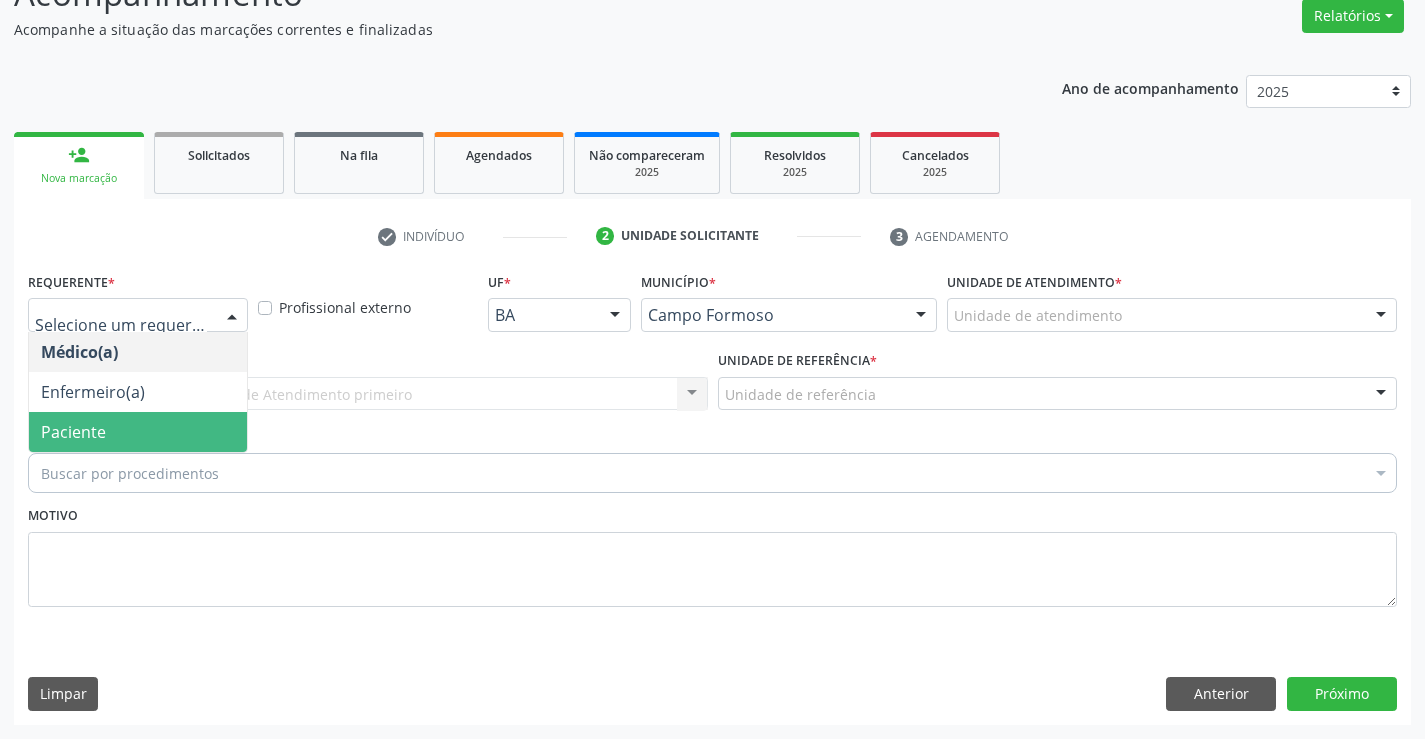 click on "Paciente" at bounding box center [73, 432] 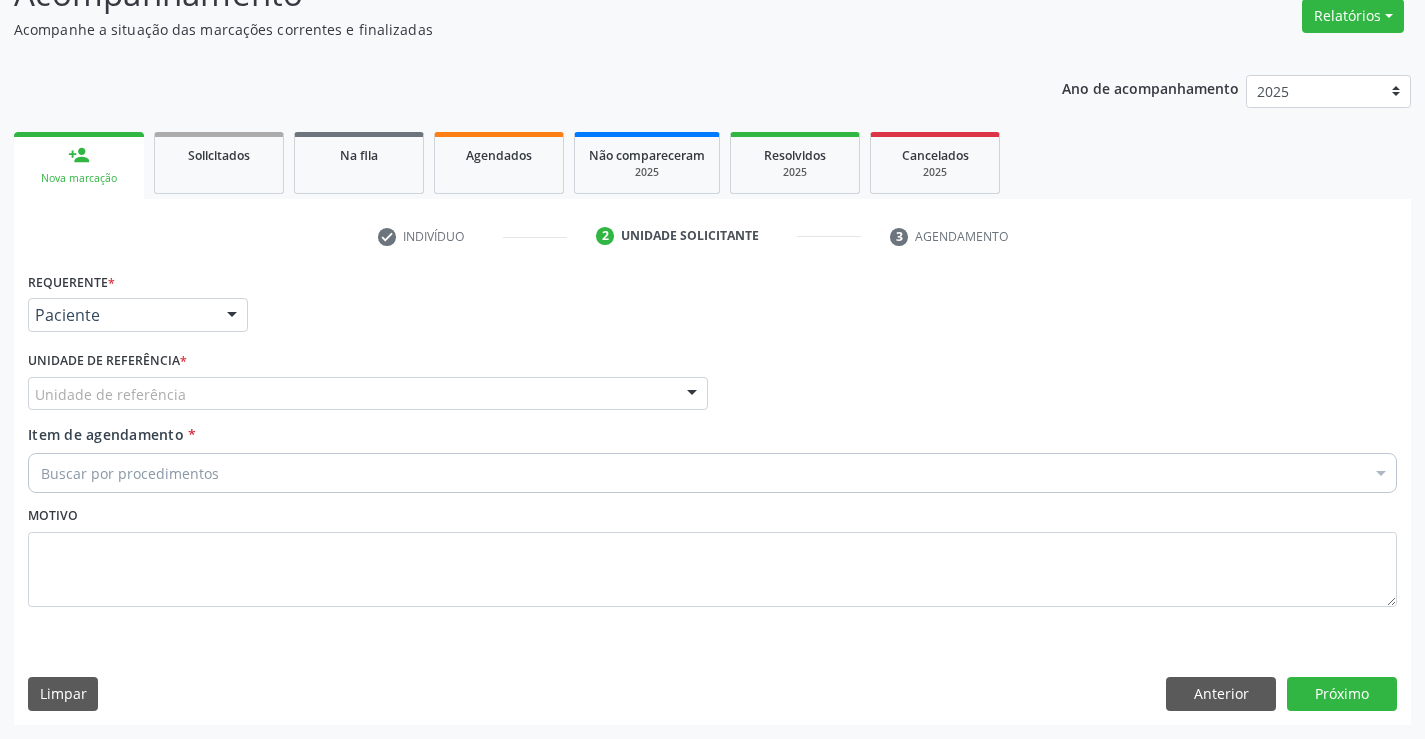 click on "Unidade de referência
*
Unidade de referência
Unidade Basica de Saude da Familia Dr [PERSON_NAME]   Centro de Enfrentamento Para [MEDICAL_DATA] de Campo Formoso   Central de [GEOGRAPHIC_DATA] de Consultas e Exames de Campo Formoso   Vigilancia em Saude de [GEOGRAPHIC_DATA]   PSF Lage dos Negros III   P S da Familia do Povoado de Caraibas   Unidade Basica de Saude da Familia [PERSON_NAME]   P S de Curral da [GEOGRAPHIC_DATA] Oseas Manoel da Silva   Farmacia Basica   Unidade Basica de Saude da Familia de Brejao da Caatinga   P S da Familia do Povoado de Pocos   P S da Familia do Povoado de Tiquara   P S da Familia do Povoado de Sao Tome   P S de Lages dos [DEMOGRAPHIC_DATA]   P S da Familia do Povoado de [GEOGRAPHIC_DATA]   P S de Curral Velho   Centro de Saude Mutirao   Caps Centro de [GEOGRAPHIC_DATA] Psicossocial   Unidade Odontologica Movel   Unidade Basica de Saude da Familia Limoeiro   Unidade Basica de Saude da Familia Izabel Godinho de Freitas   Unidade Basica de Saude da Familia de Olho Dagua das Pombas" at bounding box center [368, 385] 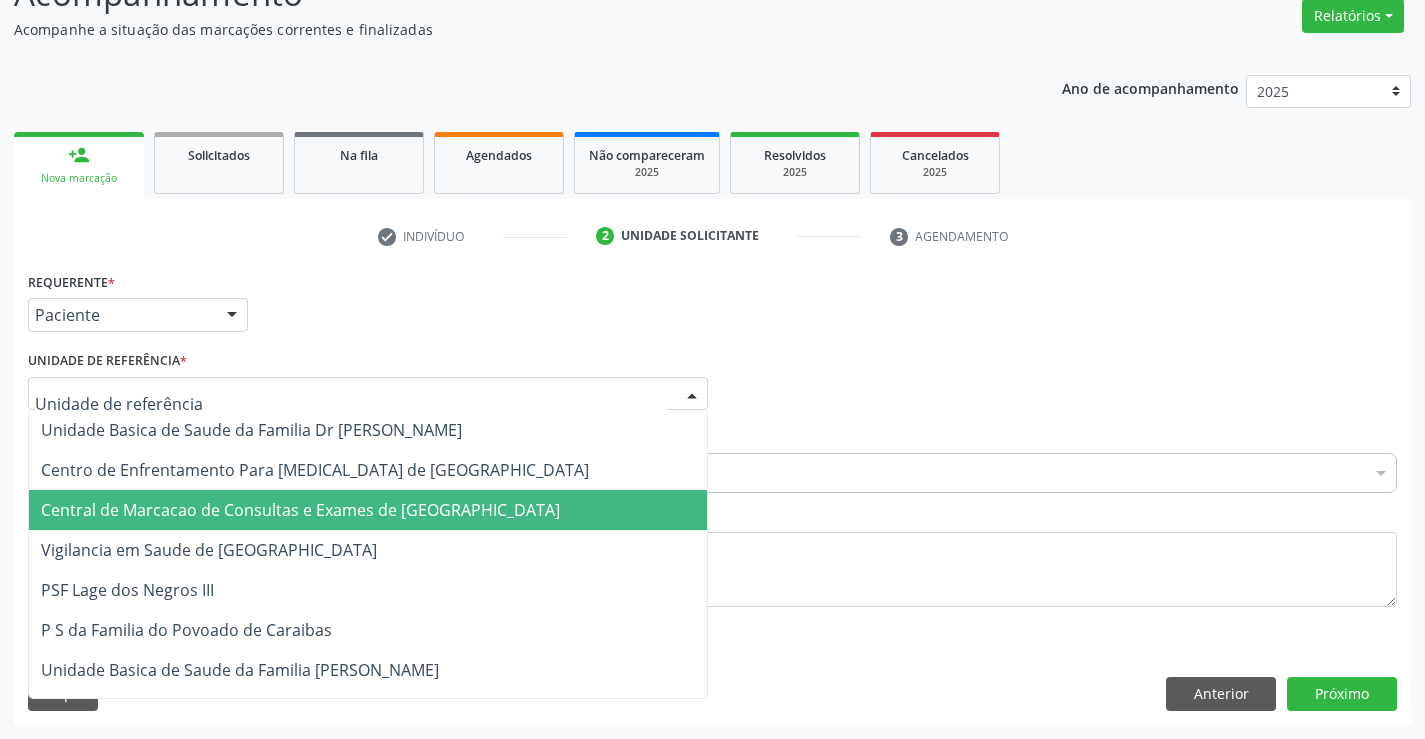 click on "Central de Marcacao de Consultas e Exames de [GEOGRAPHIC_DATA]" at bounding box center [300, 510] 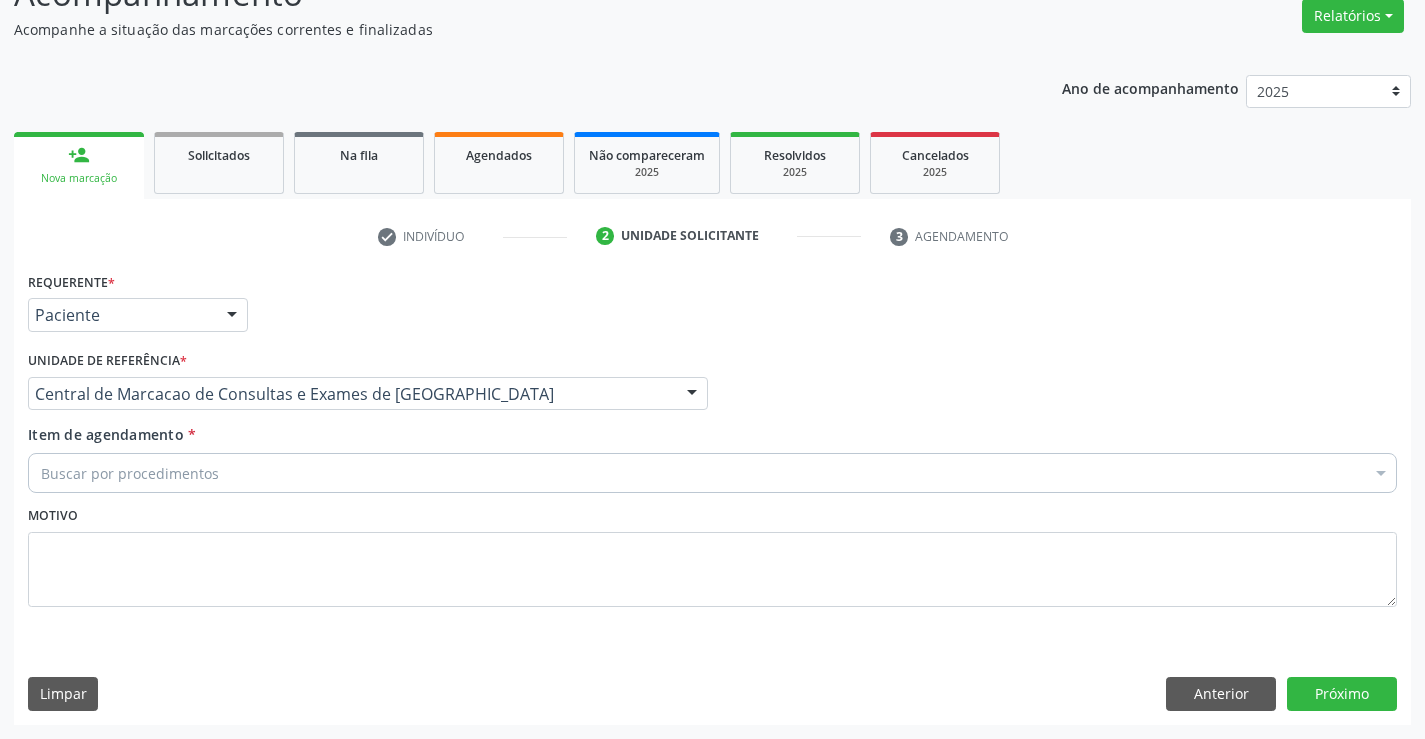 click on "Buscar por procedimentos" at bounding box center (712, 473) 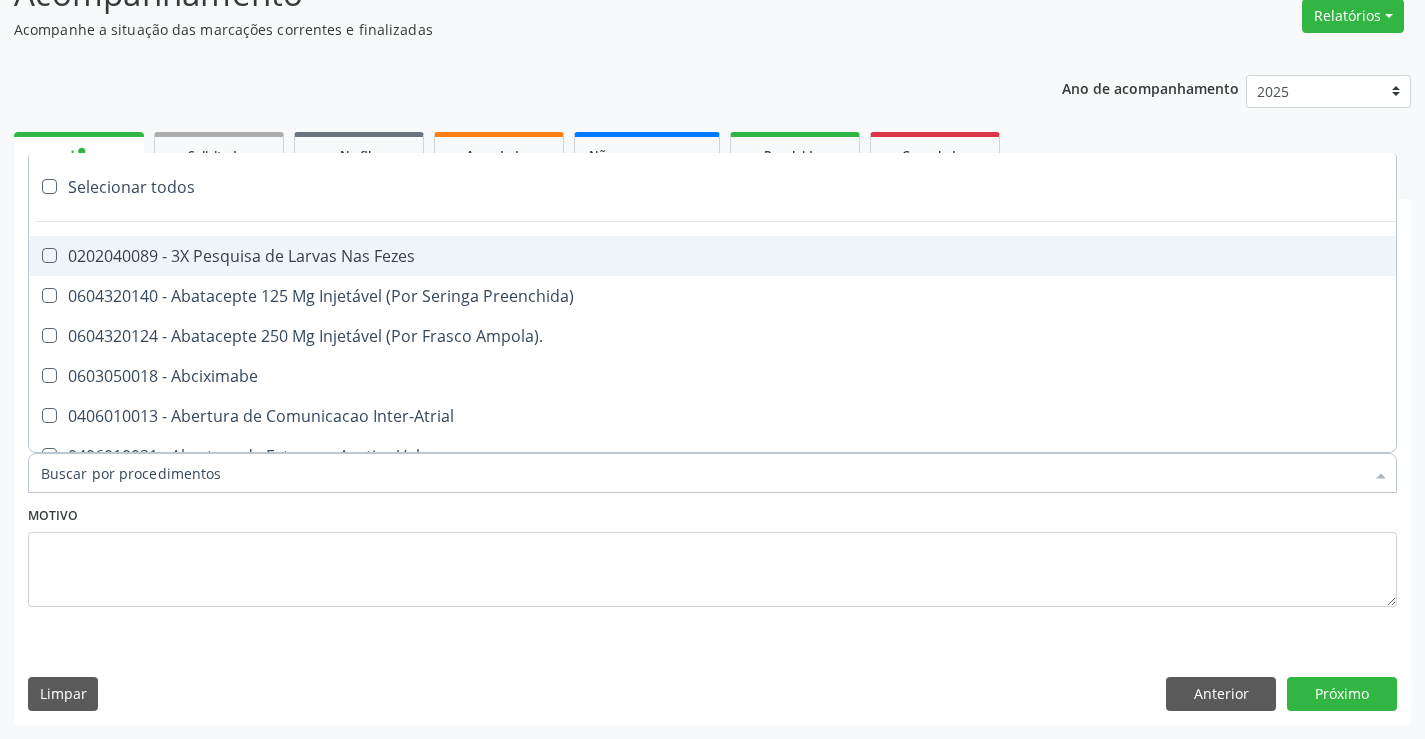 paste on "Ultrassonografia de Abdomen Total" 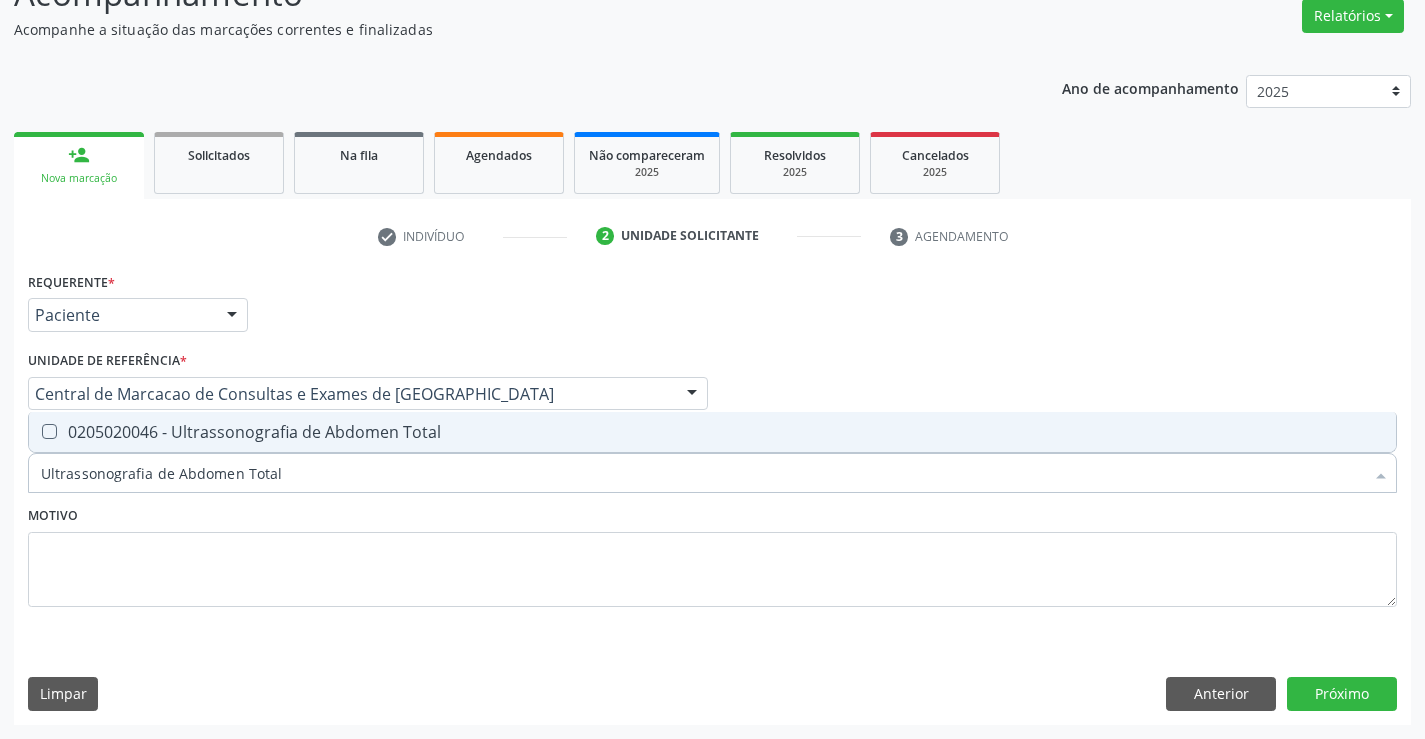 click on "0205020046 - Ultrassonografia de Abdomen Total" at bounding box center [712, 432] 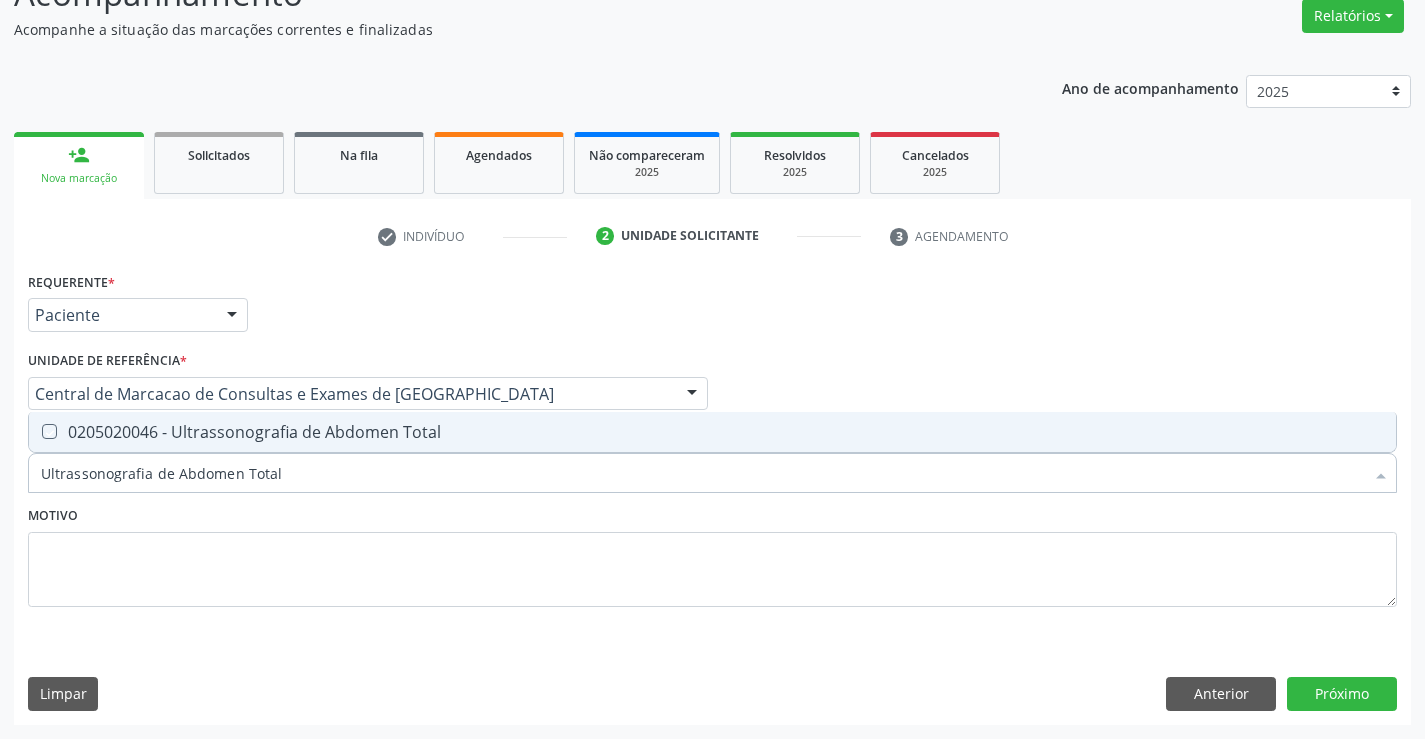checkbox on "true" 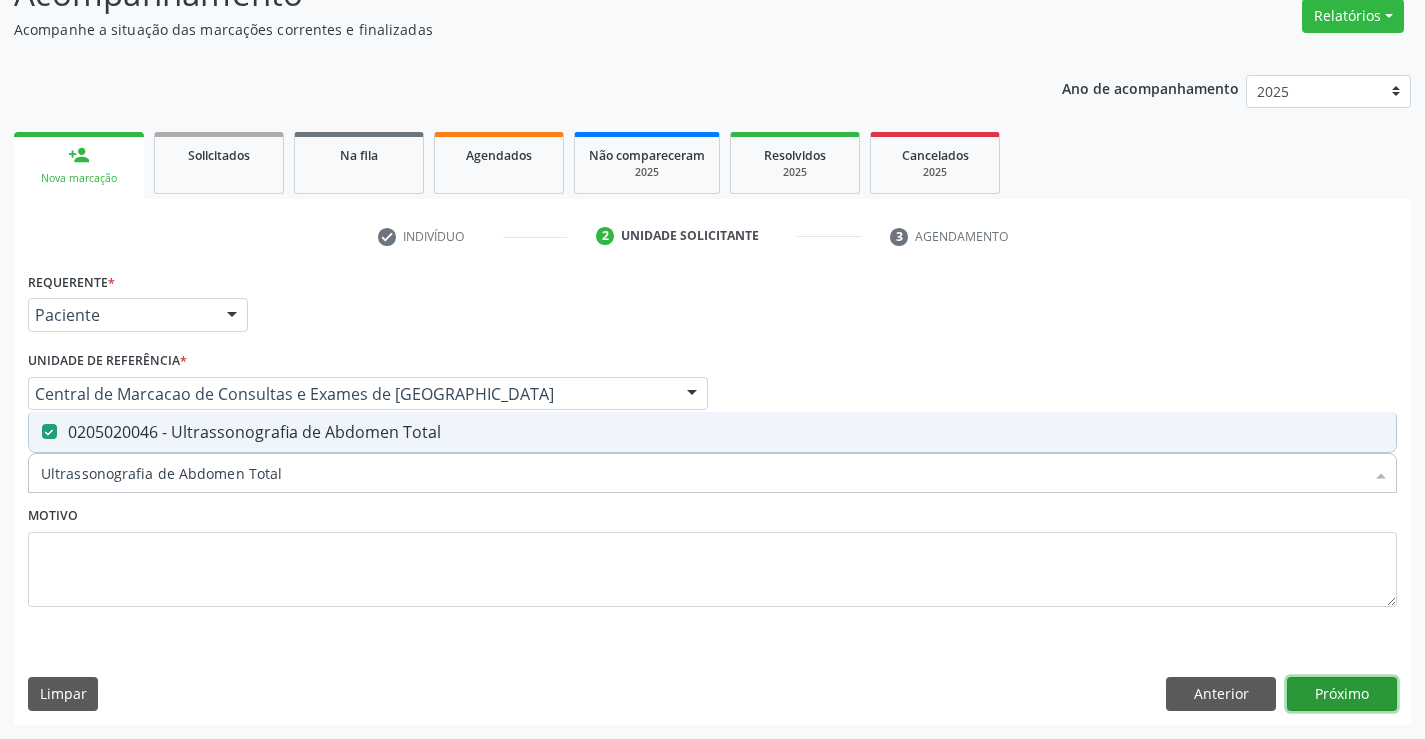 click on "Próximo" at bounding box center (1342, 694) 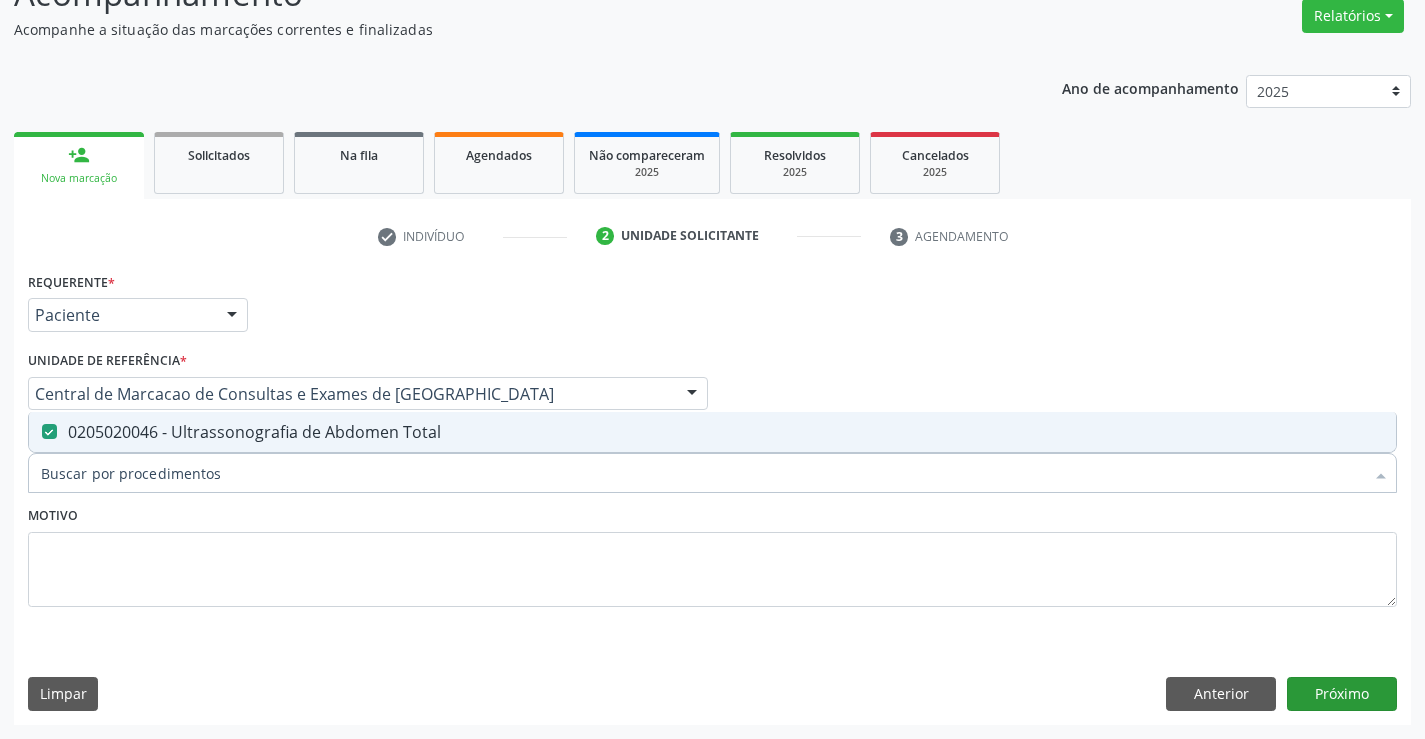 scroll, scrollTop: 131, scrollLeft: 0, axis: vertical 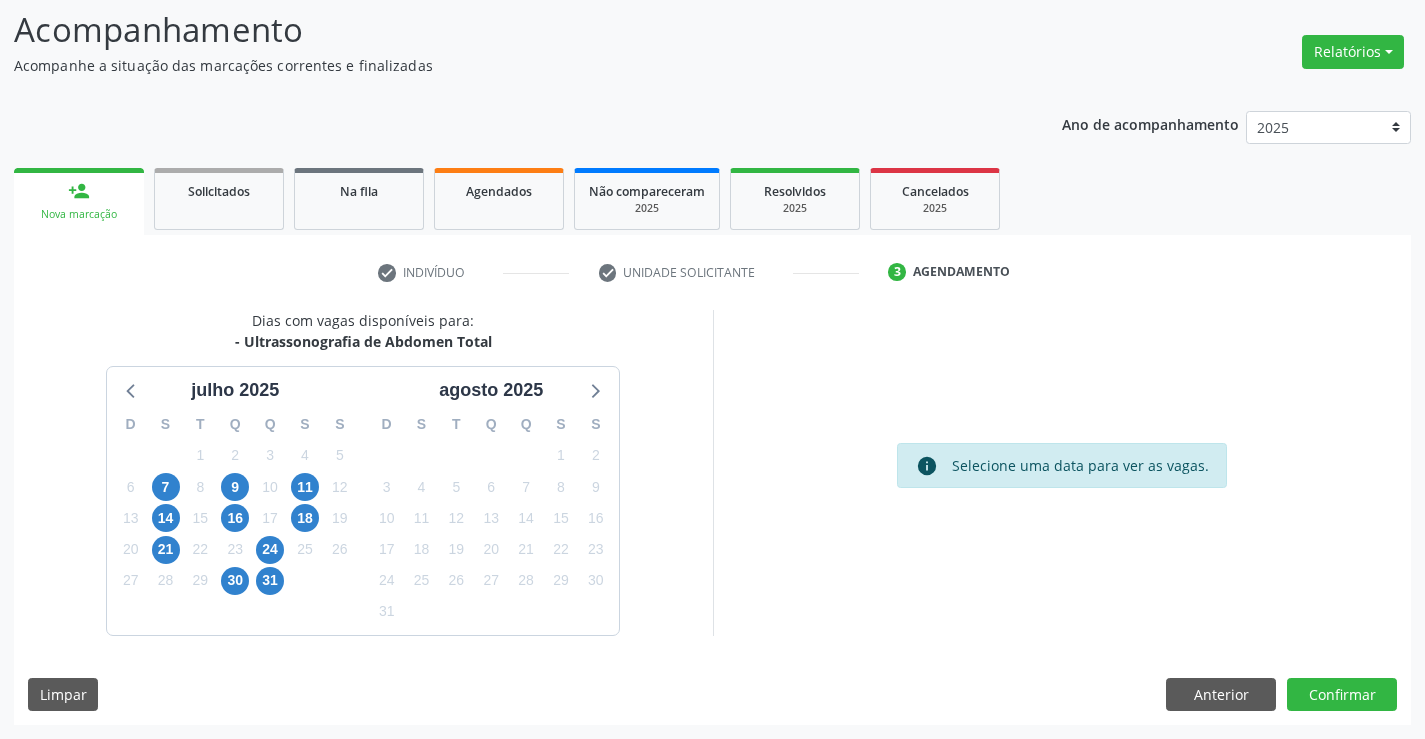 click on "30" at bounding box center [235, 580] 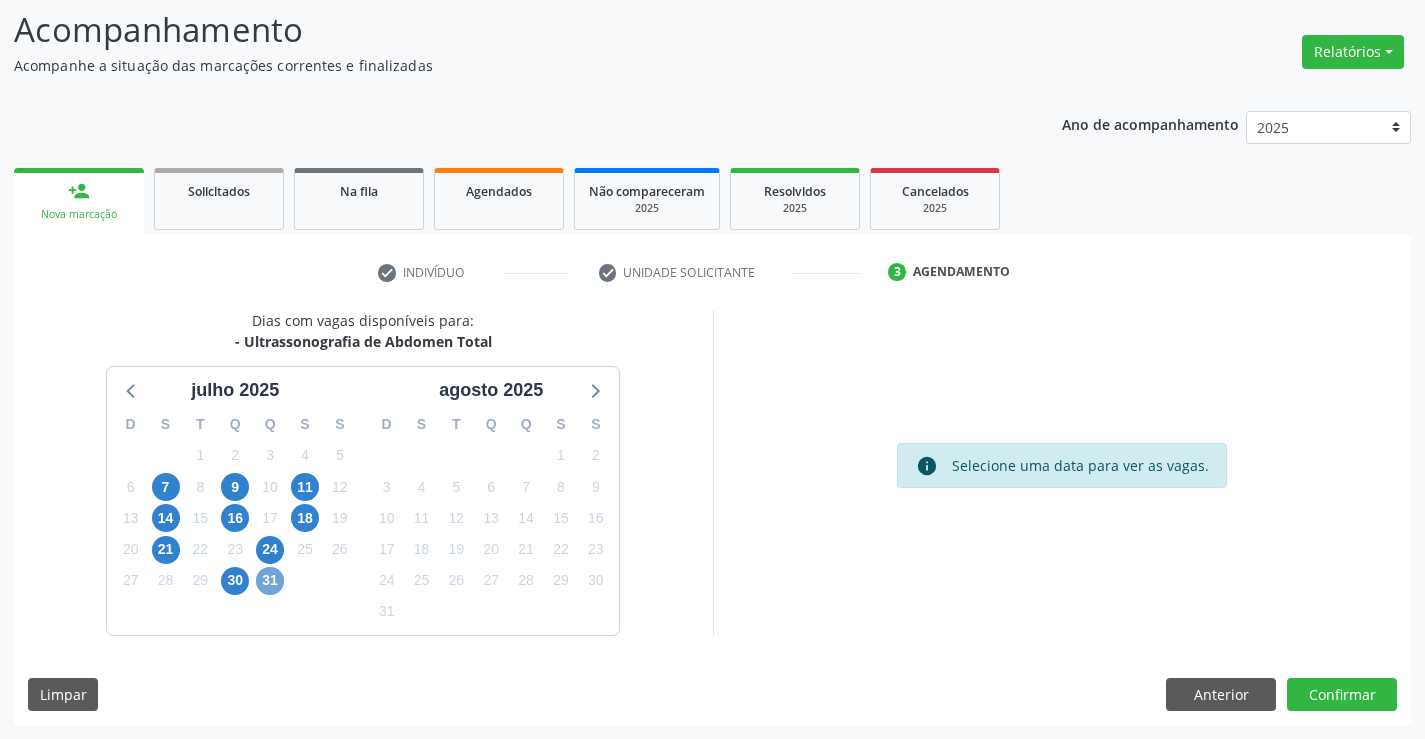 click on "31" at bounding box center (270, 581) 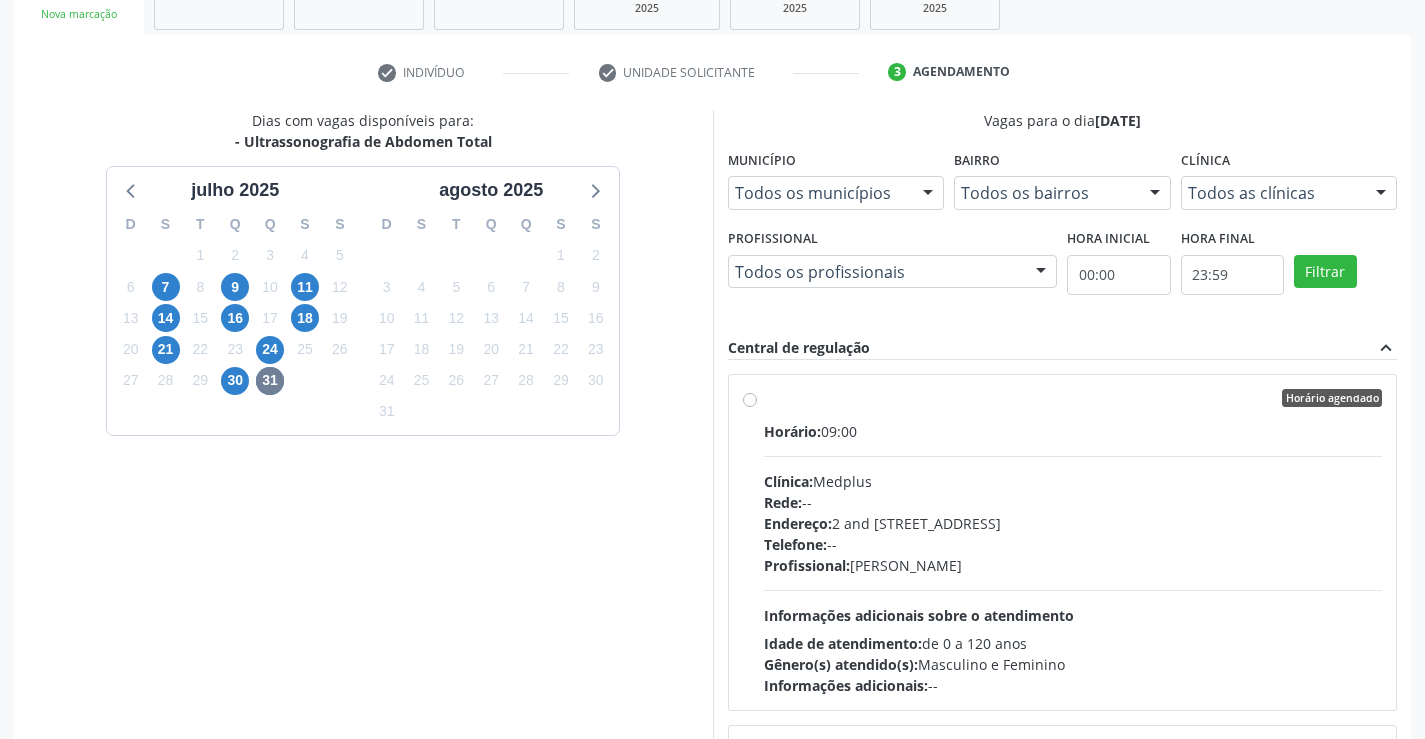 click on "Rede:
--" at bounding box center [1073, 502] 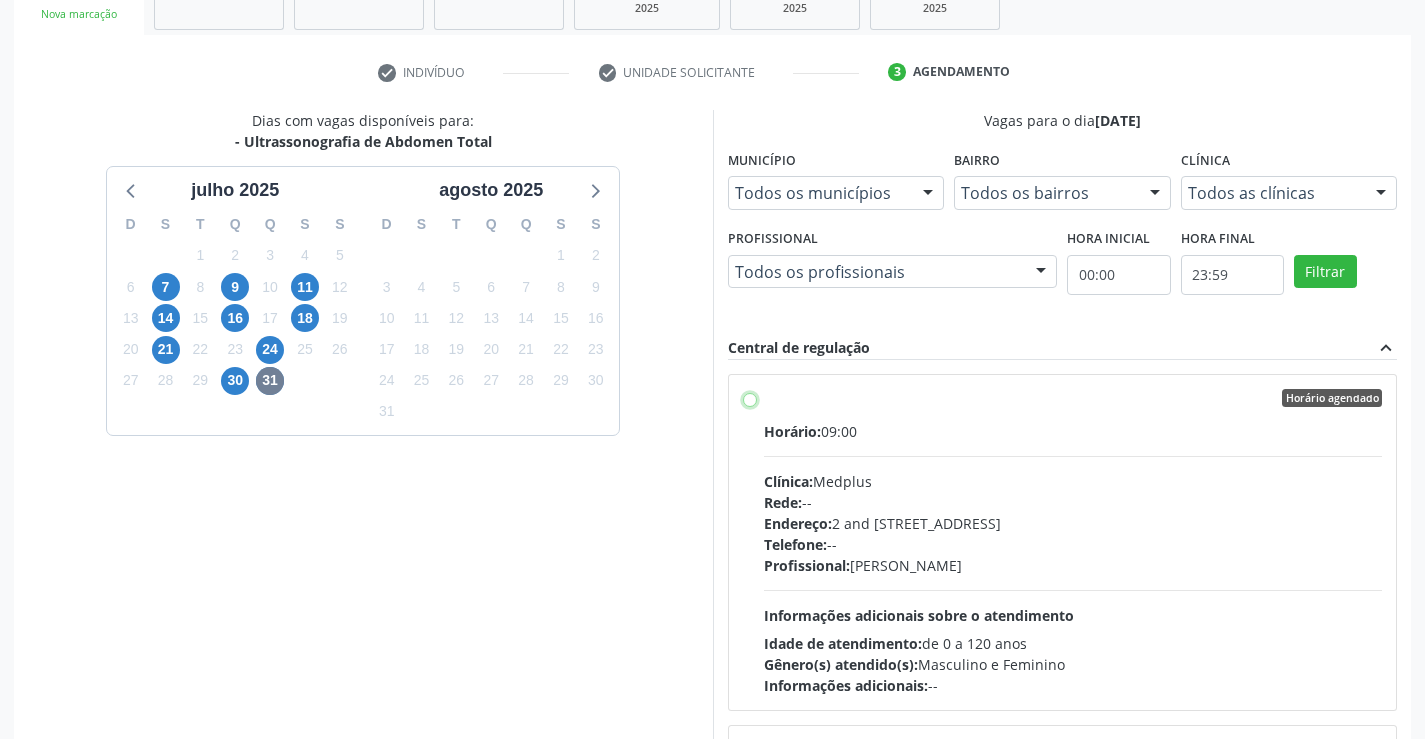 click on "Horário agendado
Horário:   09:00
Clínica:  Medplus
Rede:
--
Endereço:   2 and [STREET_ADDRESS]
Telefone:   --
Profissional:
[PERSON_NAME]
Informações adicionais sobre o atendimento
Idade de atendimento:
de 0 a 120 anos
Gênero(s) atendido(s):
Masculino e Feminino
Informações adicionais:
--" at bounding box center [750, 398] 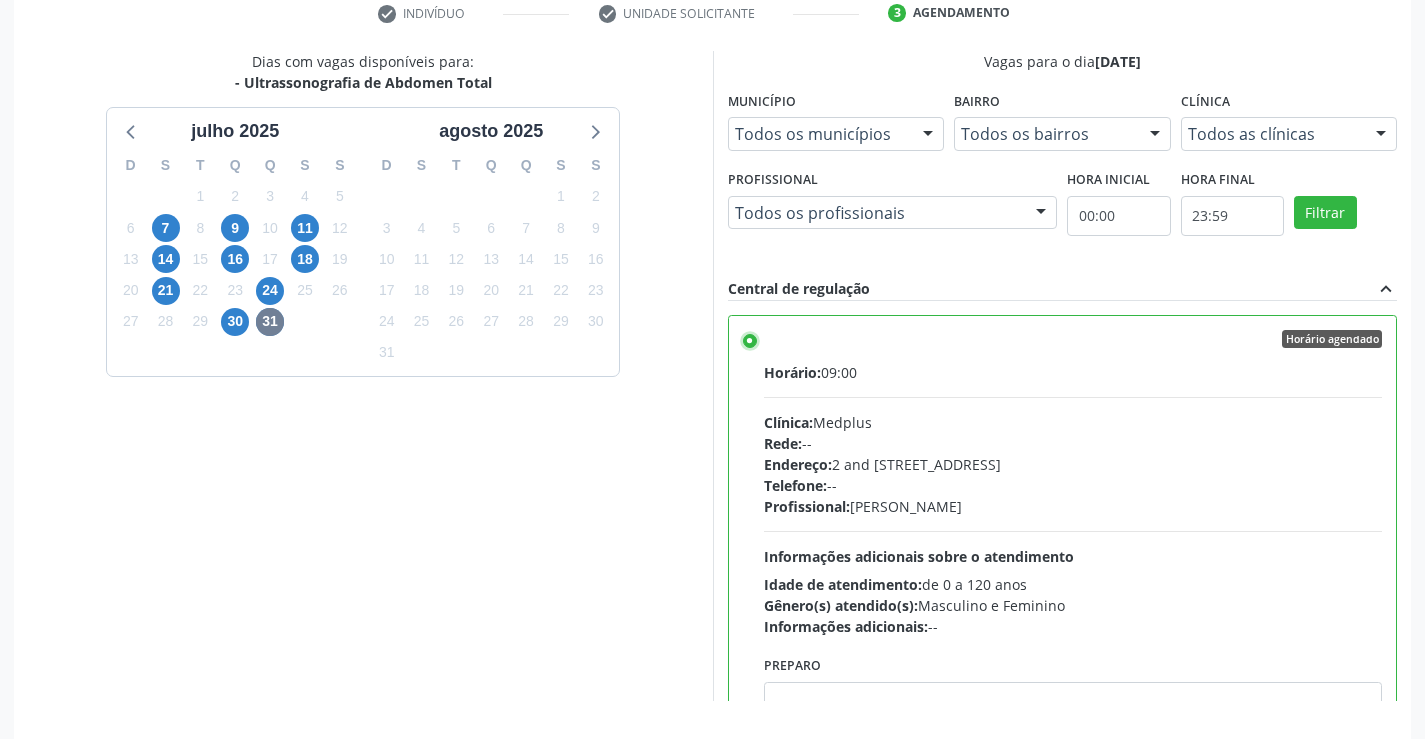 scroll, scrollTop: 456, scrollLeft: 0, axis: vertical 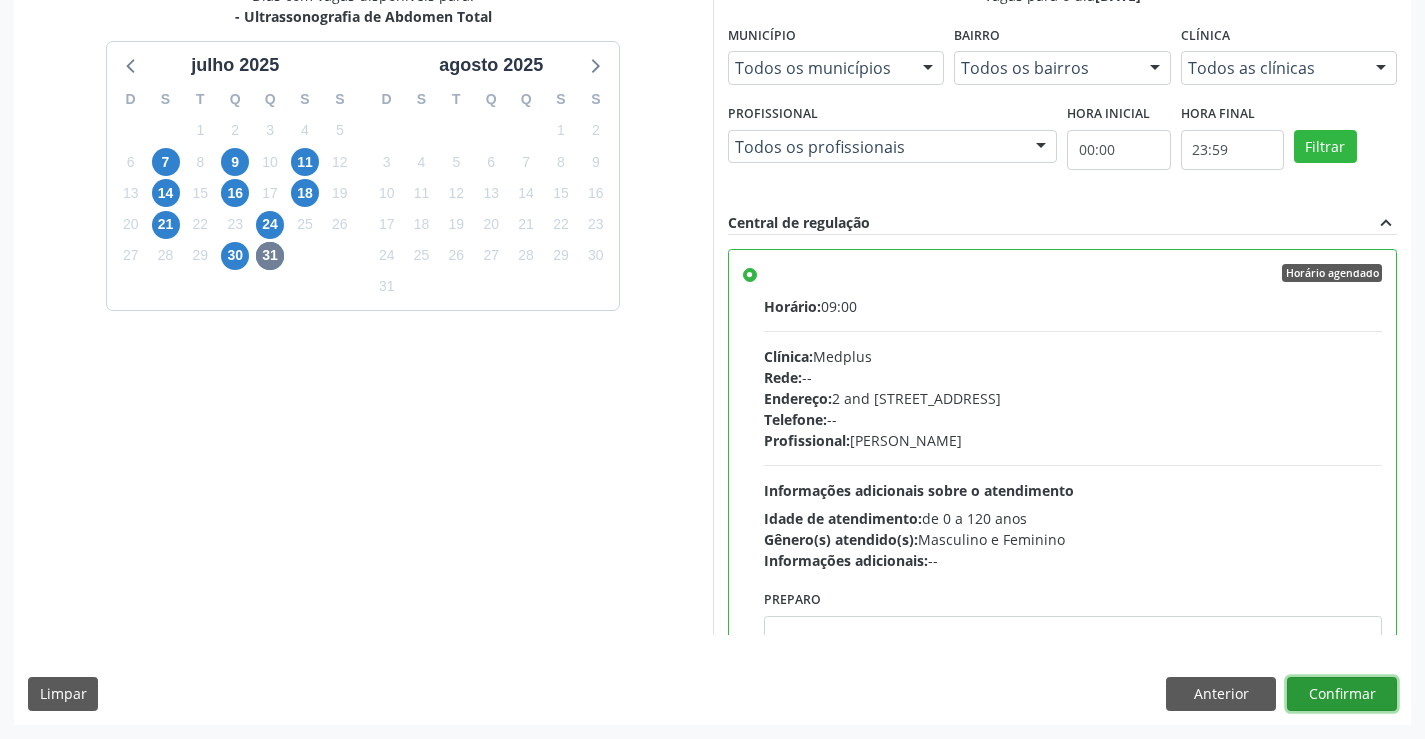 click on "Confirmar" at bounding box center [1342, 694] 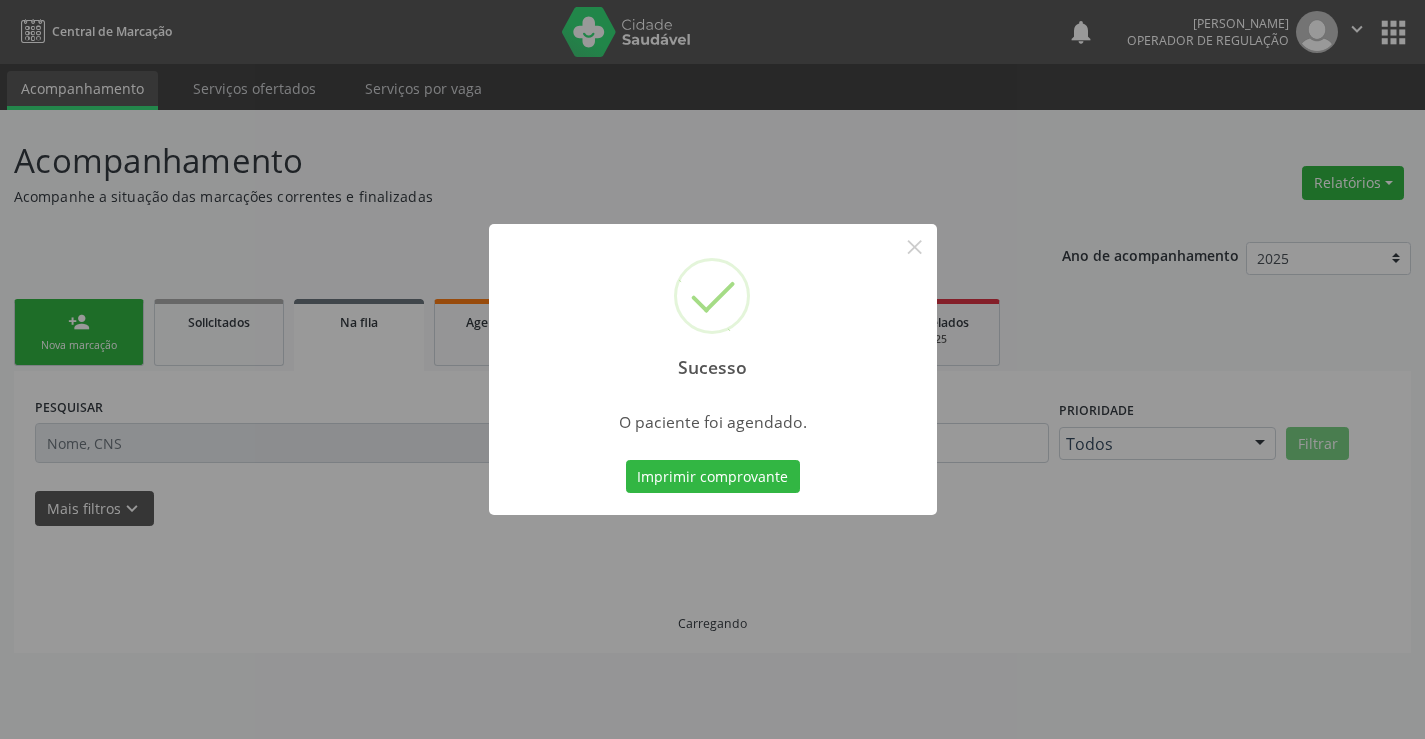 scroll, scrollTop: 0, scrollLeft: 0, axis: both 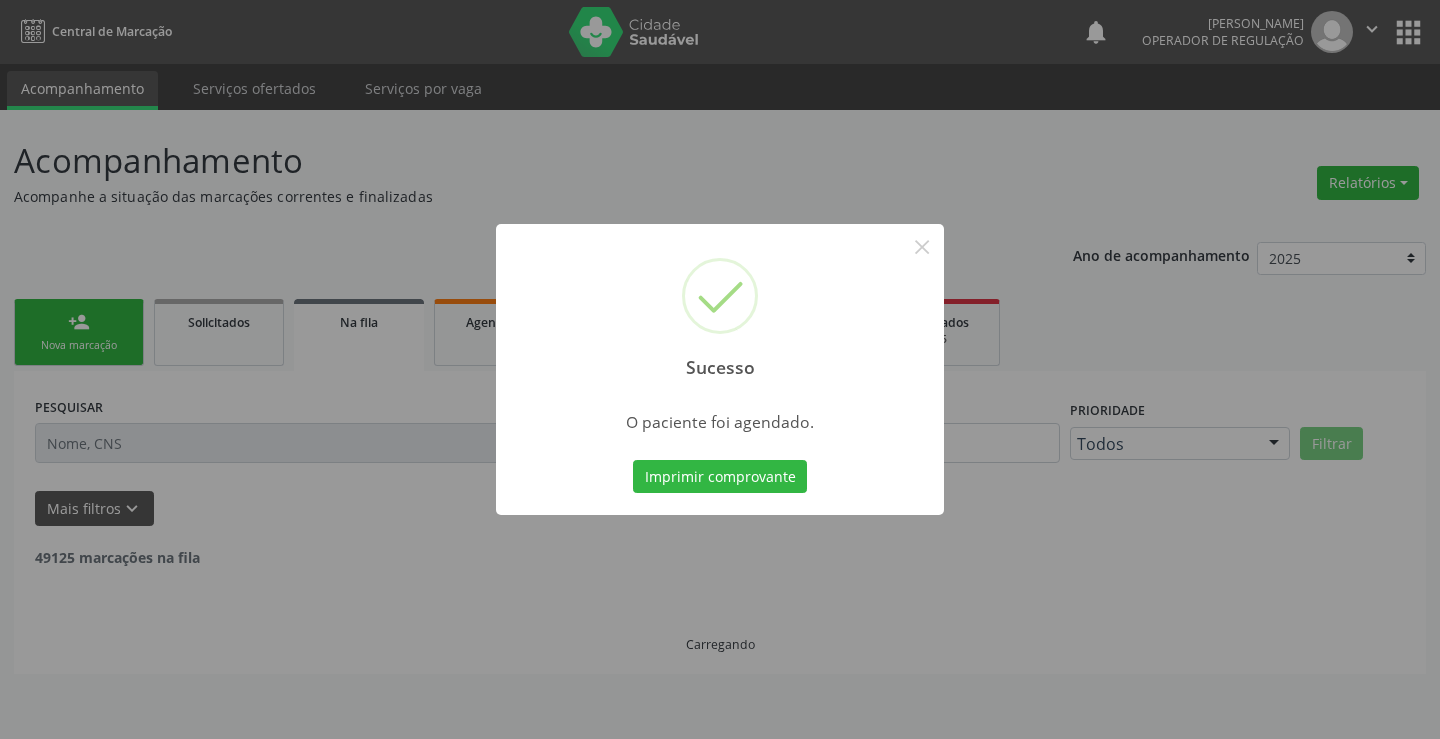 click on "Imprimir comprovante Cancel" at bounding box center (720, 477) 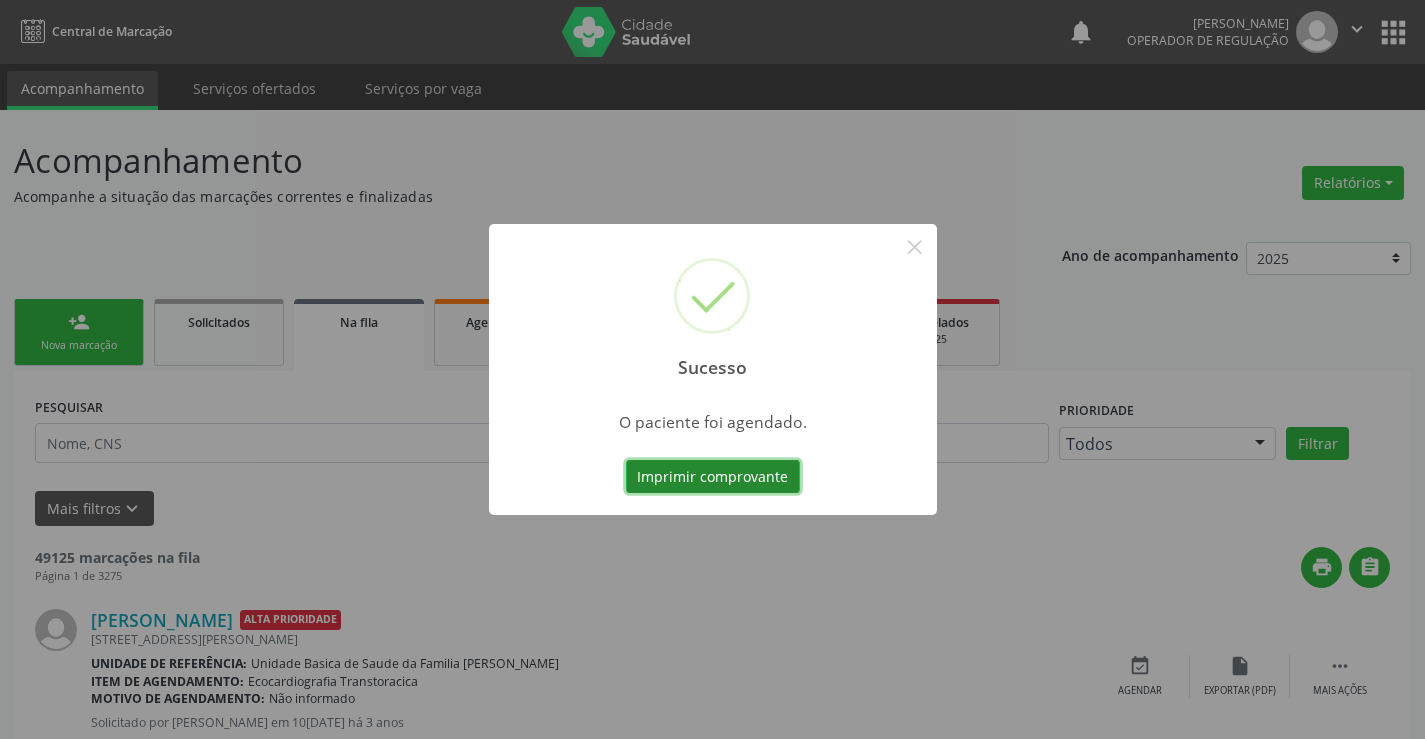 click on "Imprimir comprovante" at bounding box center (713, 477) 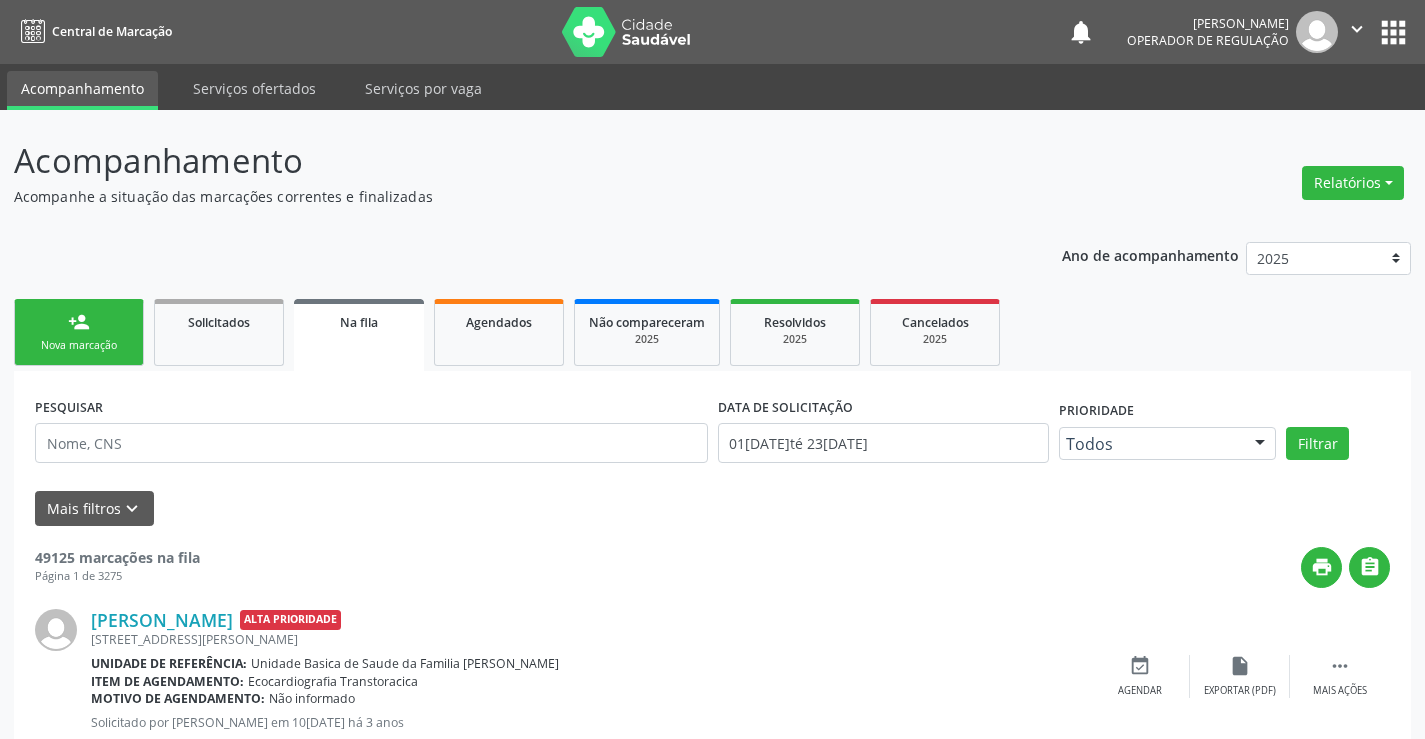 click on "person_add
Nova marcação" at bounding box center [79, 332] 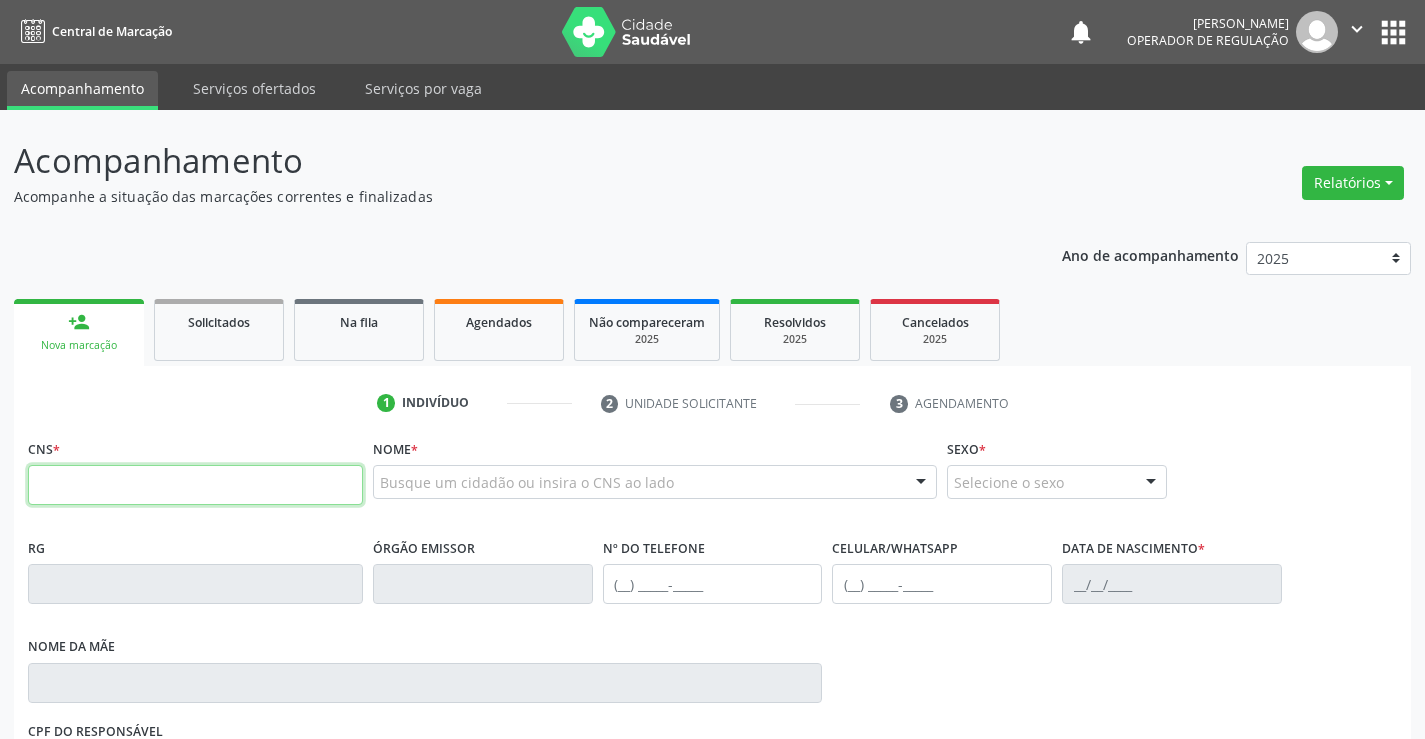 click at bounding box center [195, 485] 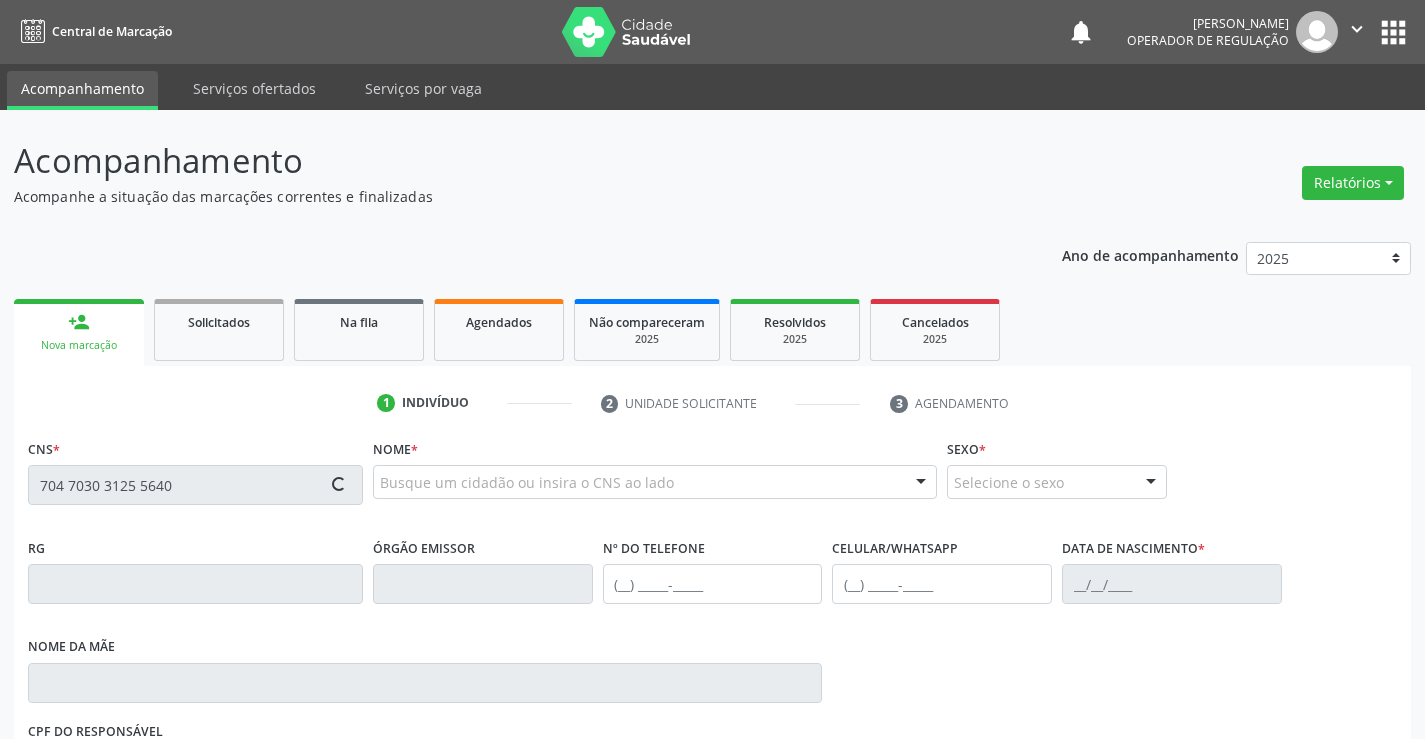 type on "704 7030 3125 5640" 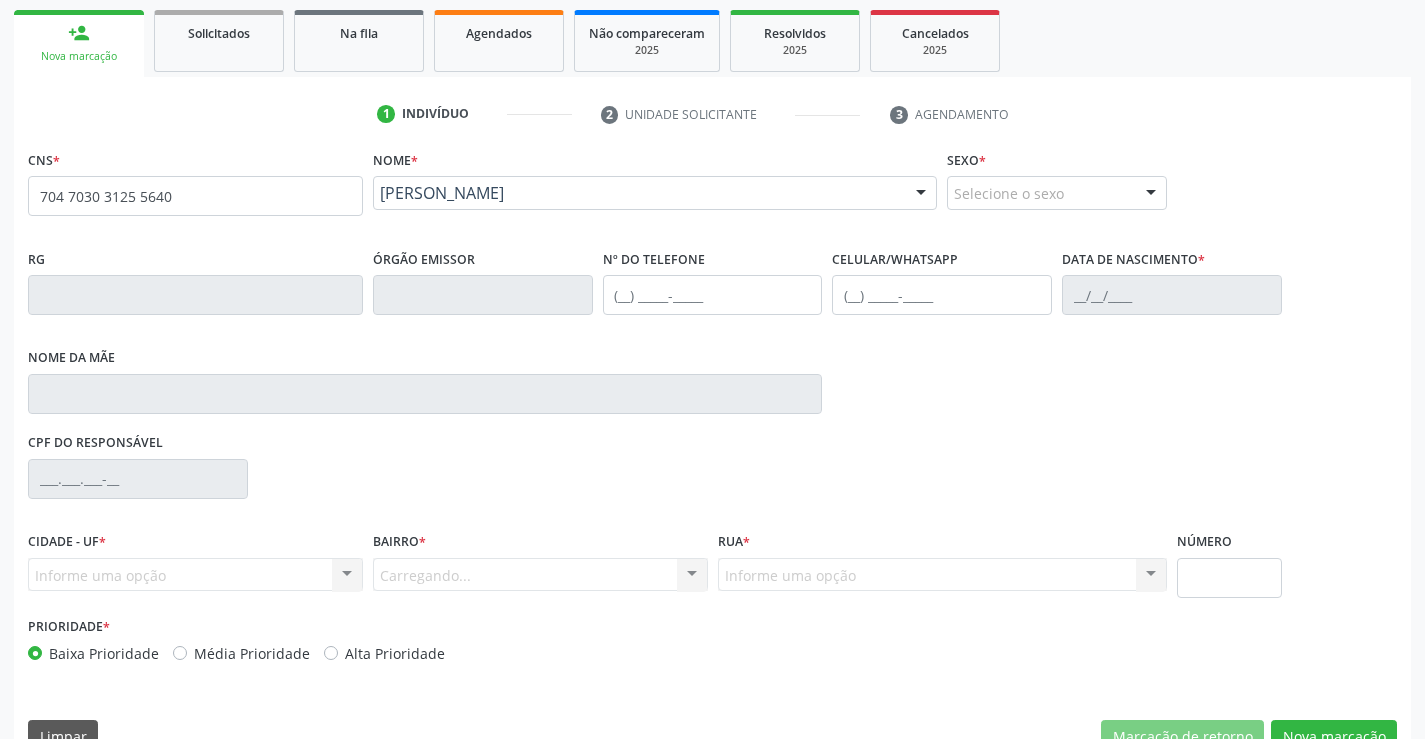 scroll, scrollTop: 300, scrollLeft: 0, axis: vertical 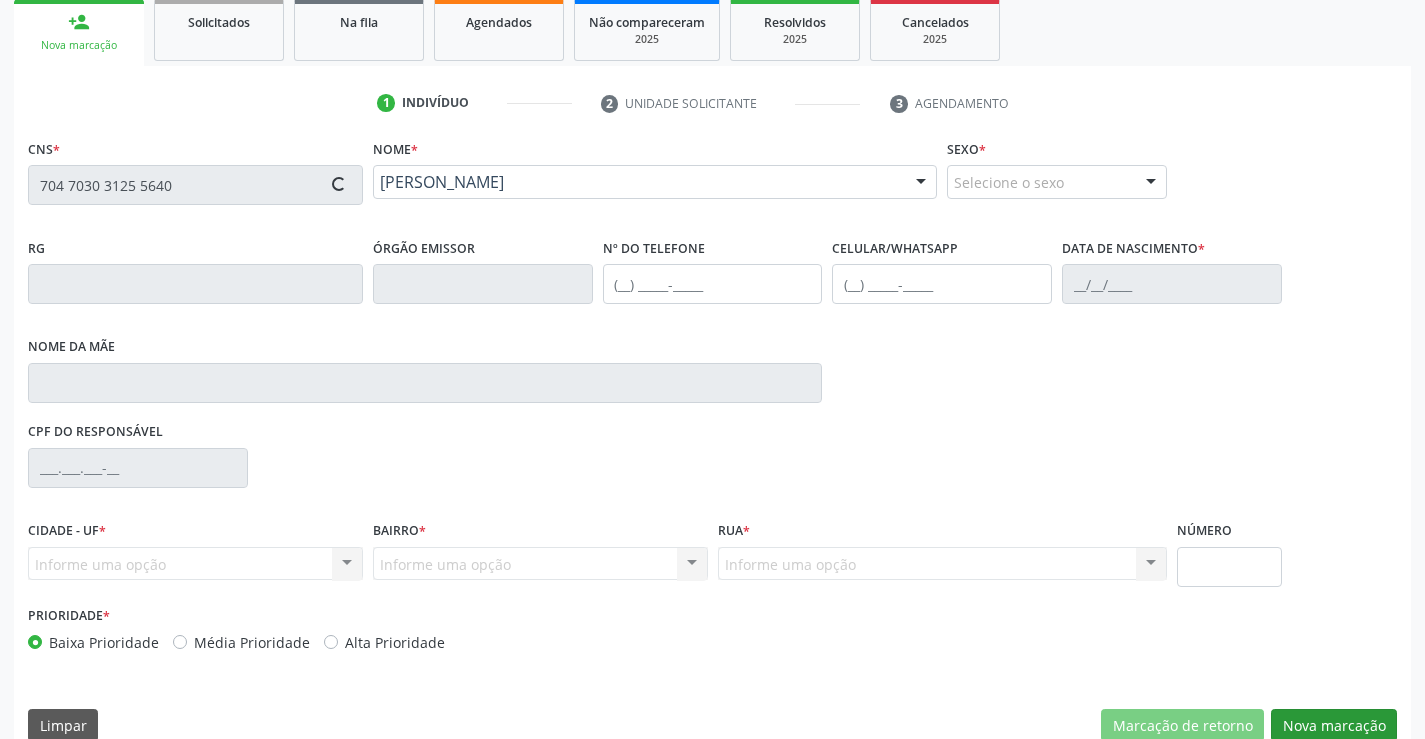 type on "2158054611" 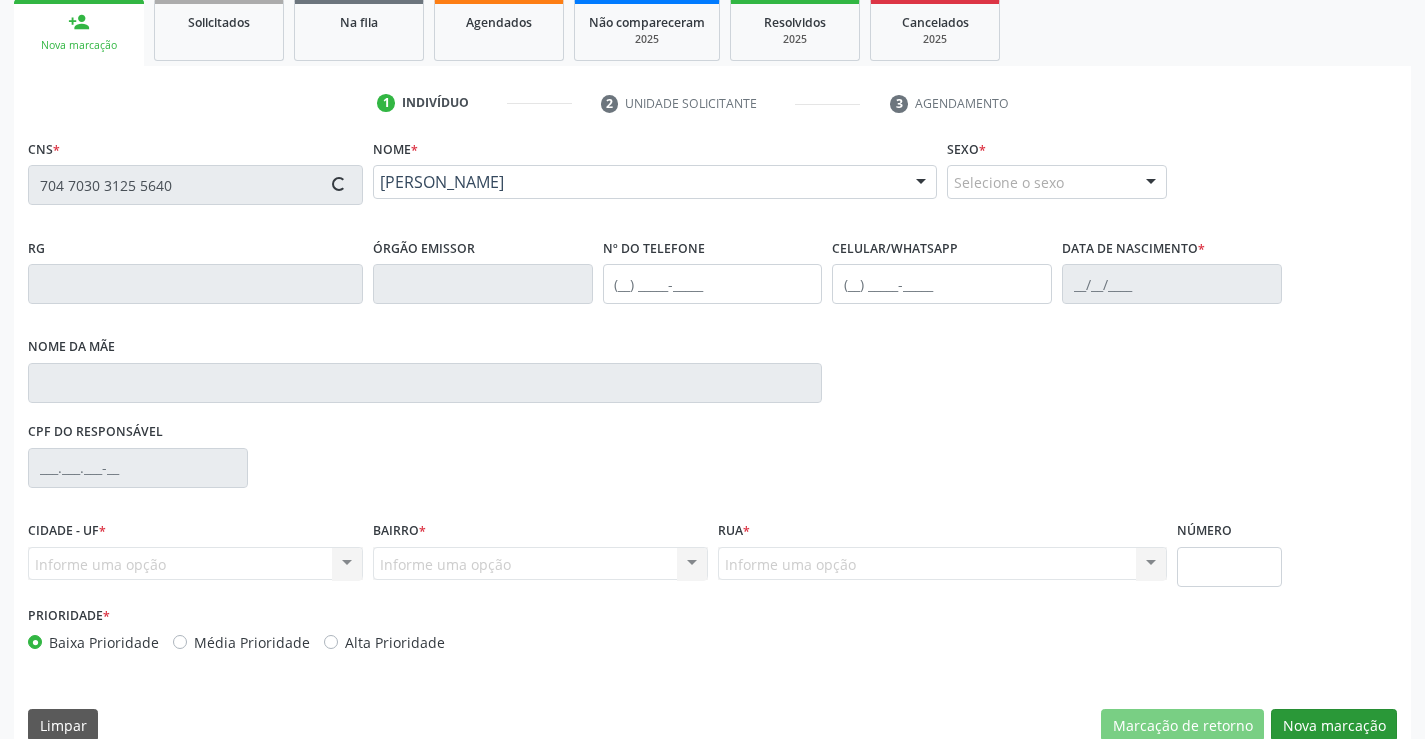 type on "[DATE]" 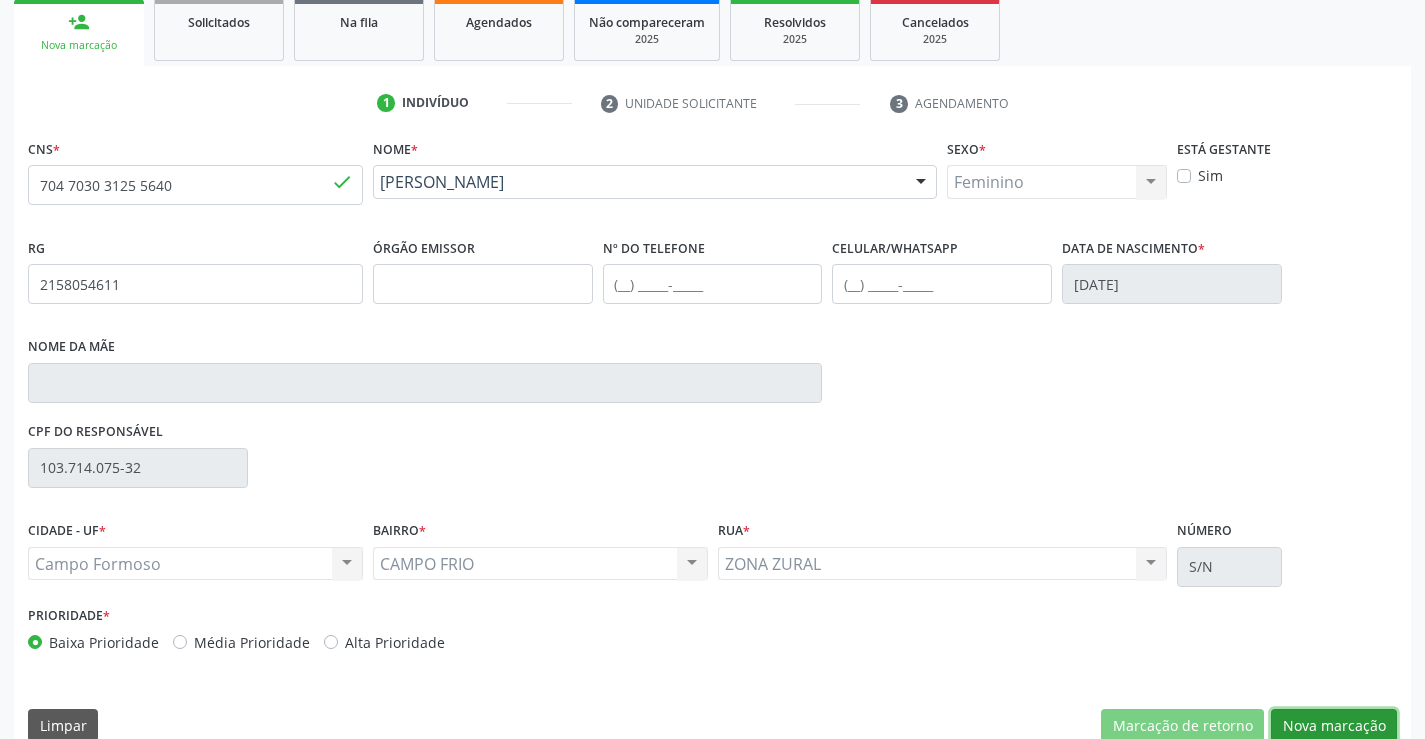 click on "Nova marcação" at bounding box center (1334, 726) 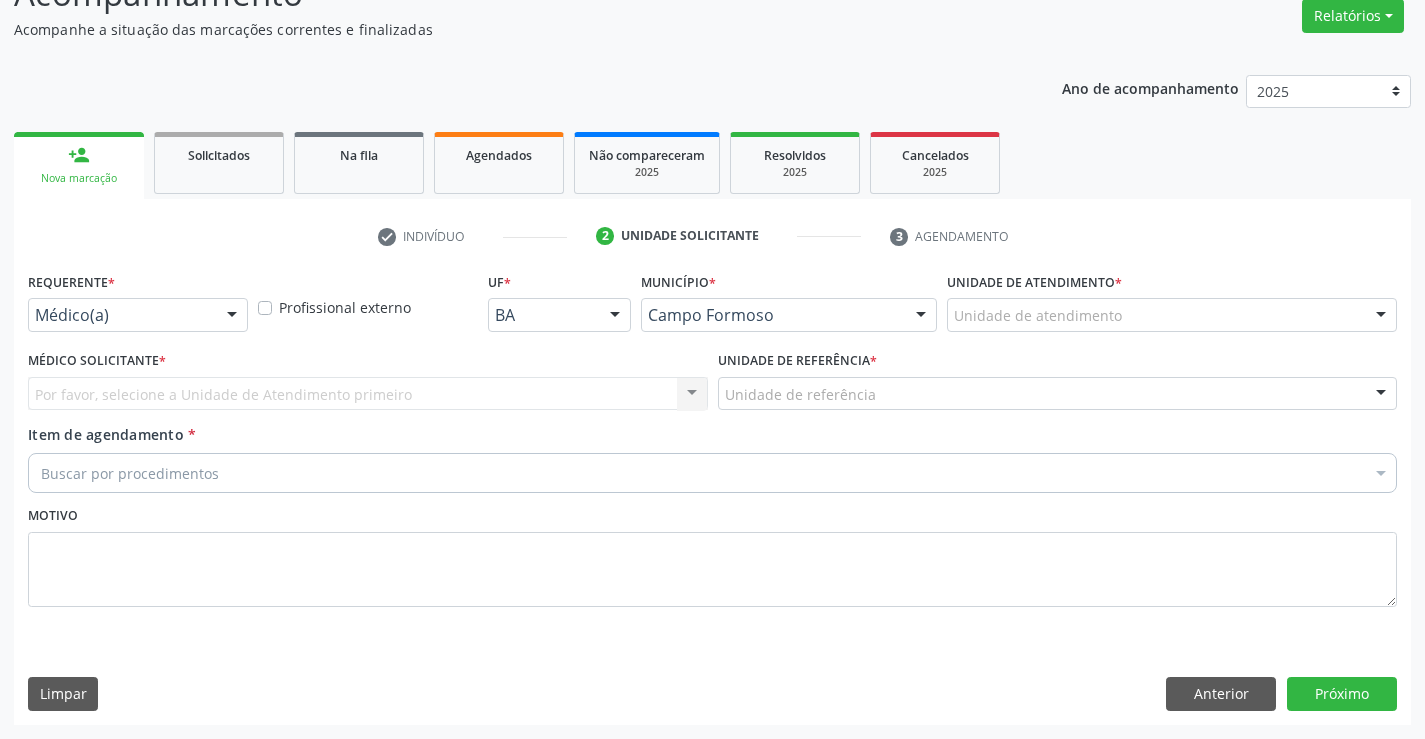 scroll, scrollTop: 167, scrollLeft: 0, axis: vertical 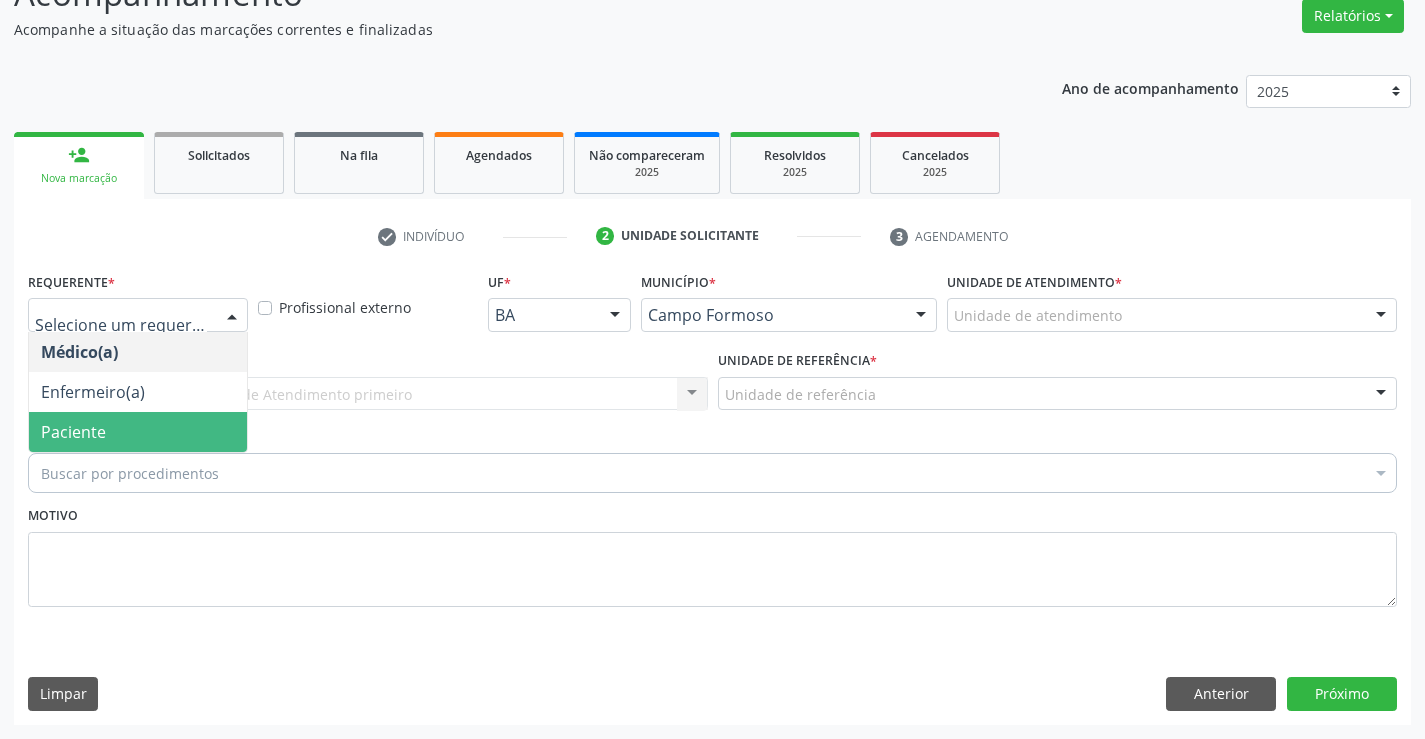 click on "Paciente" at bounding box center (73, 432) 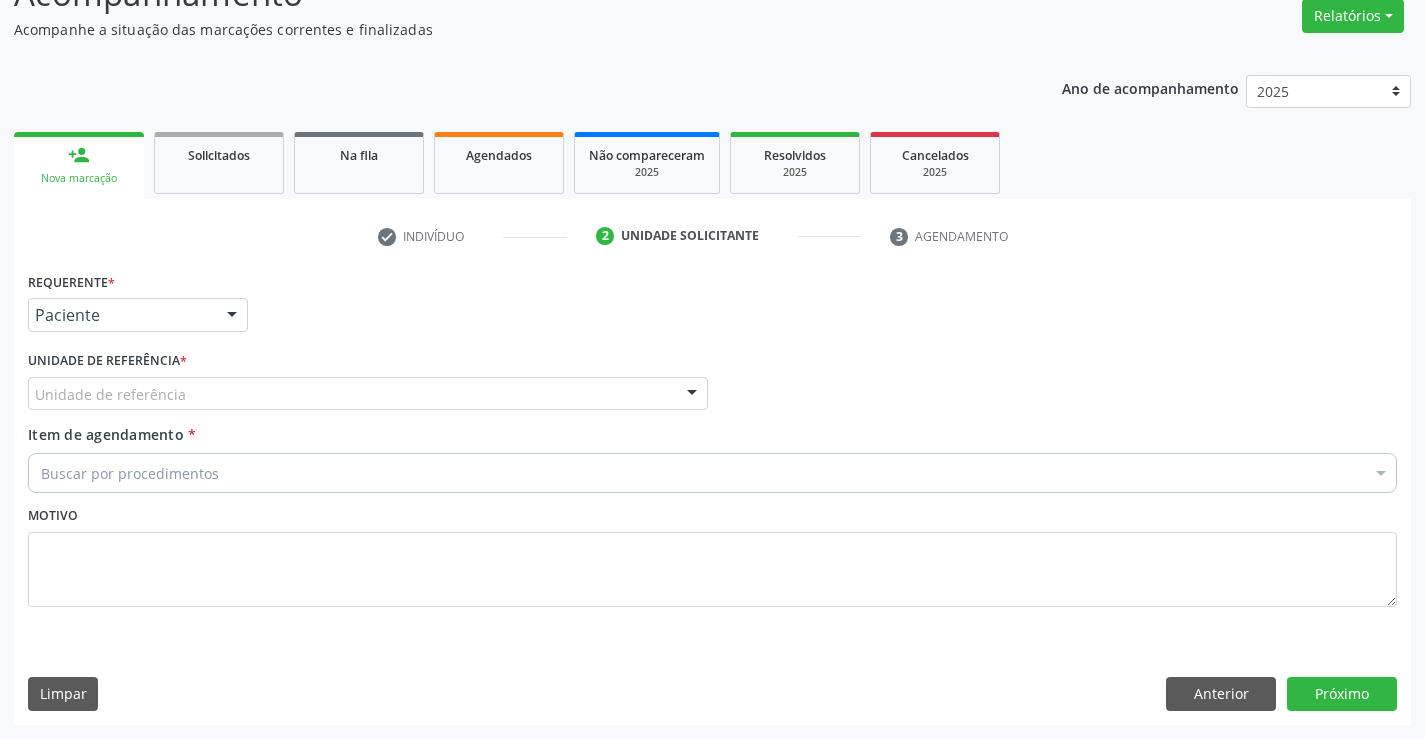 click on "Unidade de referência" at bounding box center [368, 394] 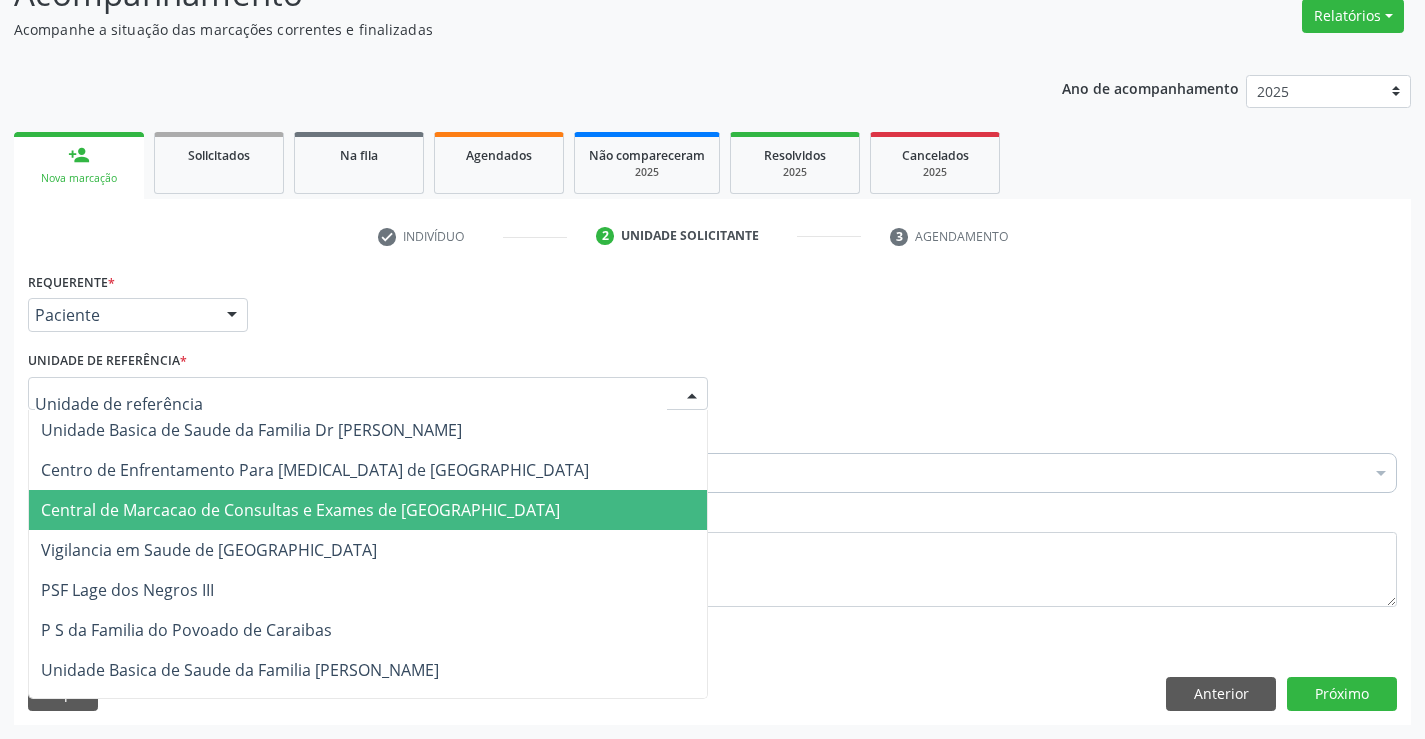click on "Central de Marcacao de Consultas e Exames de [GEOGRAPHIC_DATA]" at bounding box center [300, 510] 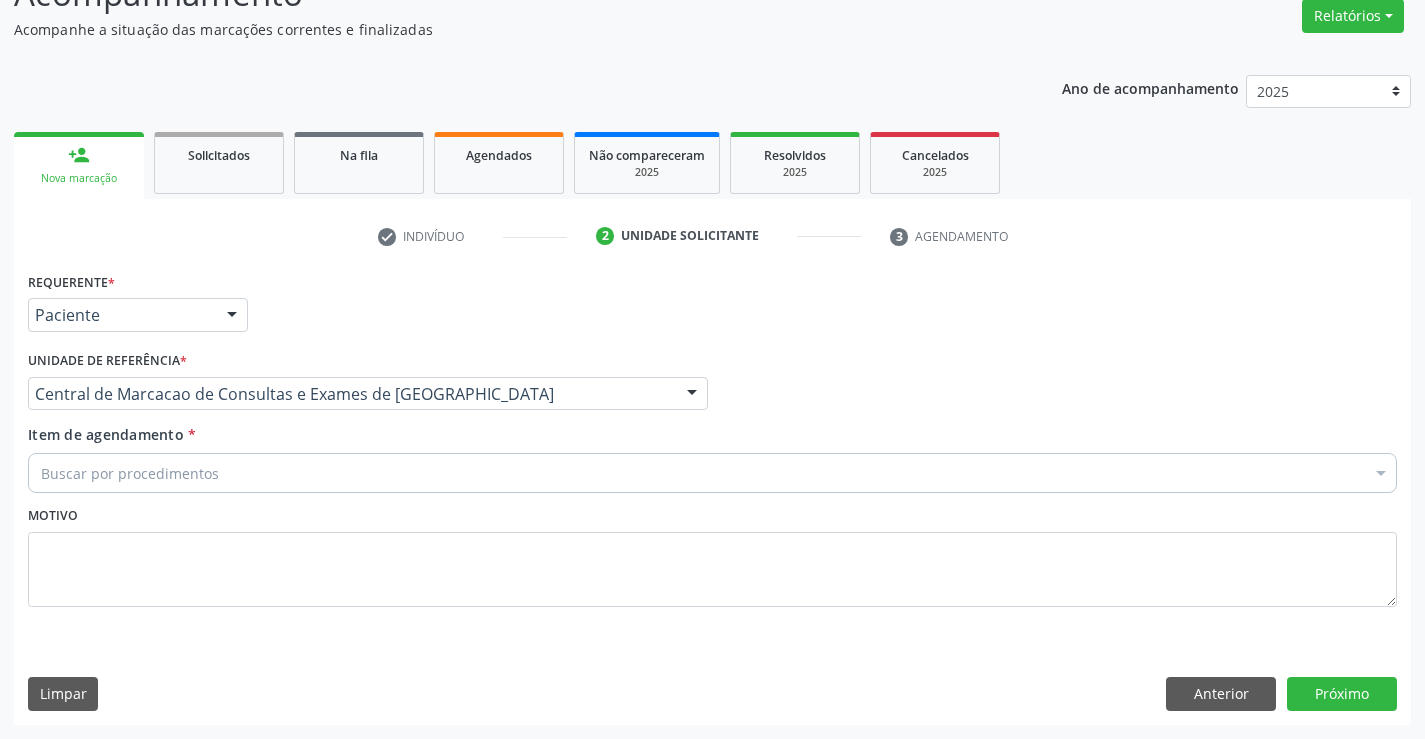click on "Buscar por procedimentos" at bounding box center [712, 473] 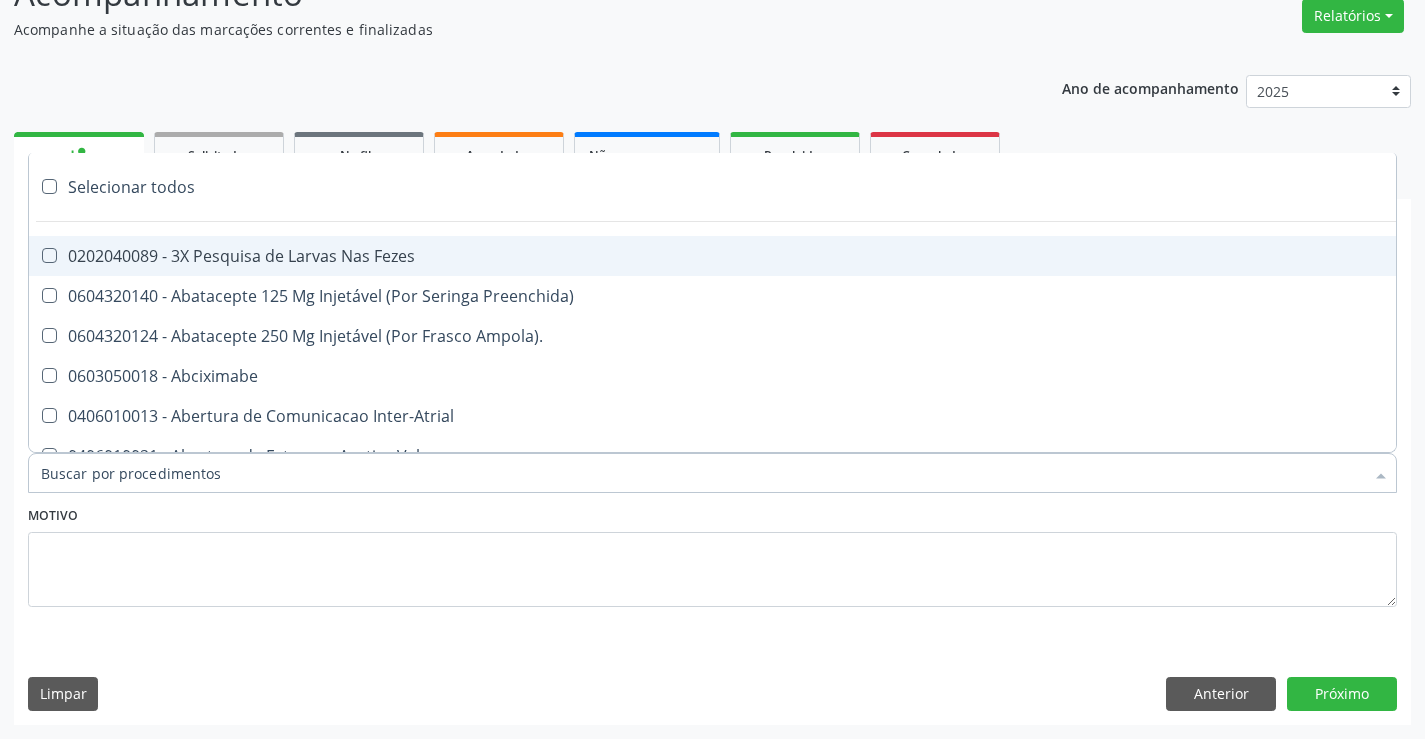paste on "Ultrassonografia de Abdomen Total" 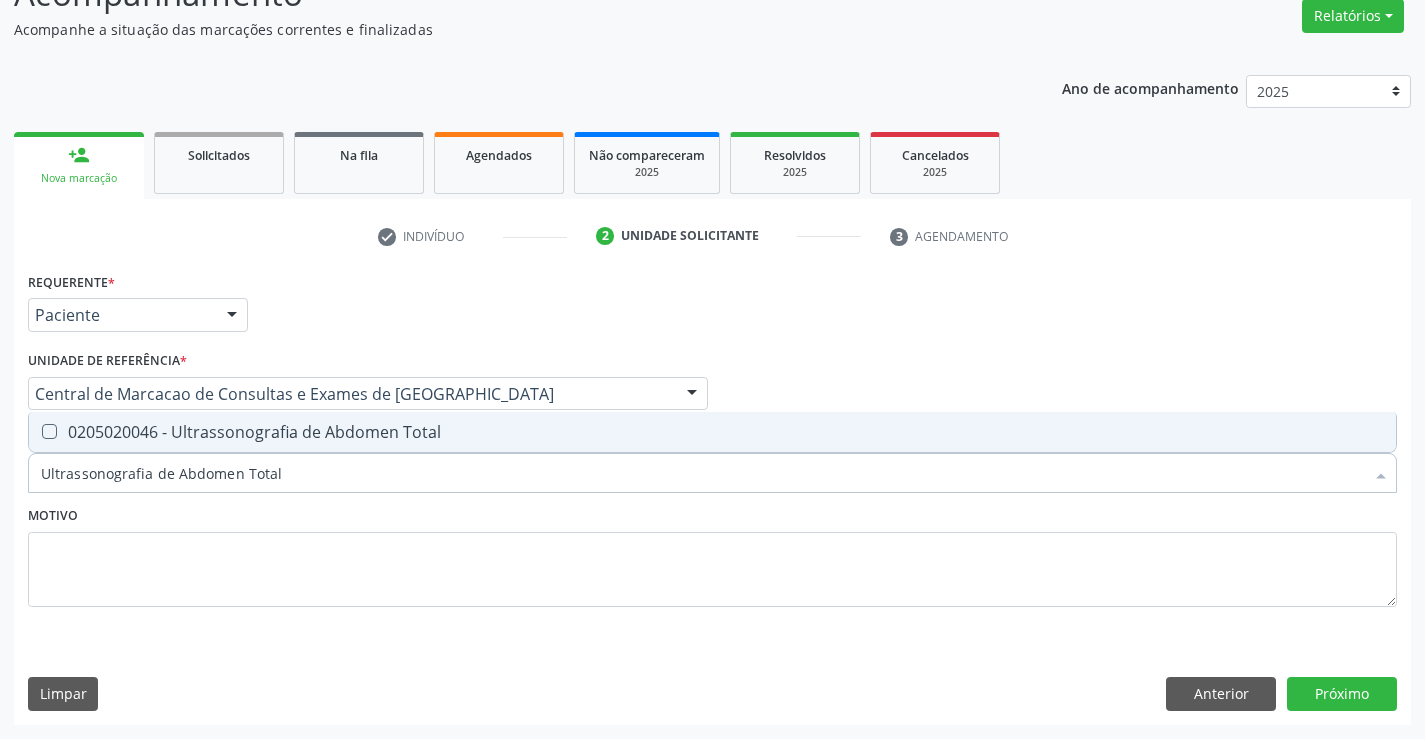 click on "0205020046 - Ultrassonografia de Abdomen Total" at bounding box center [712, 432] 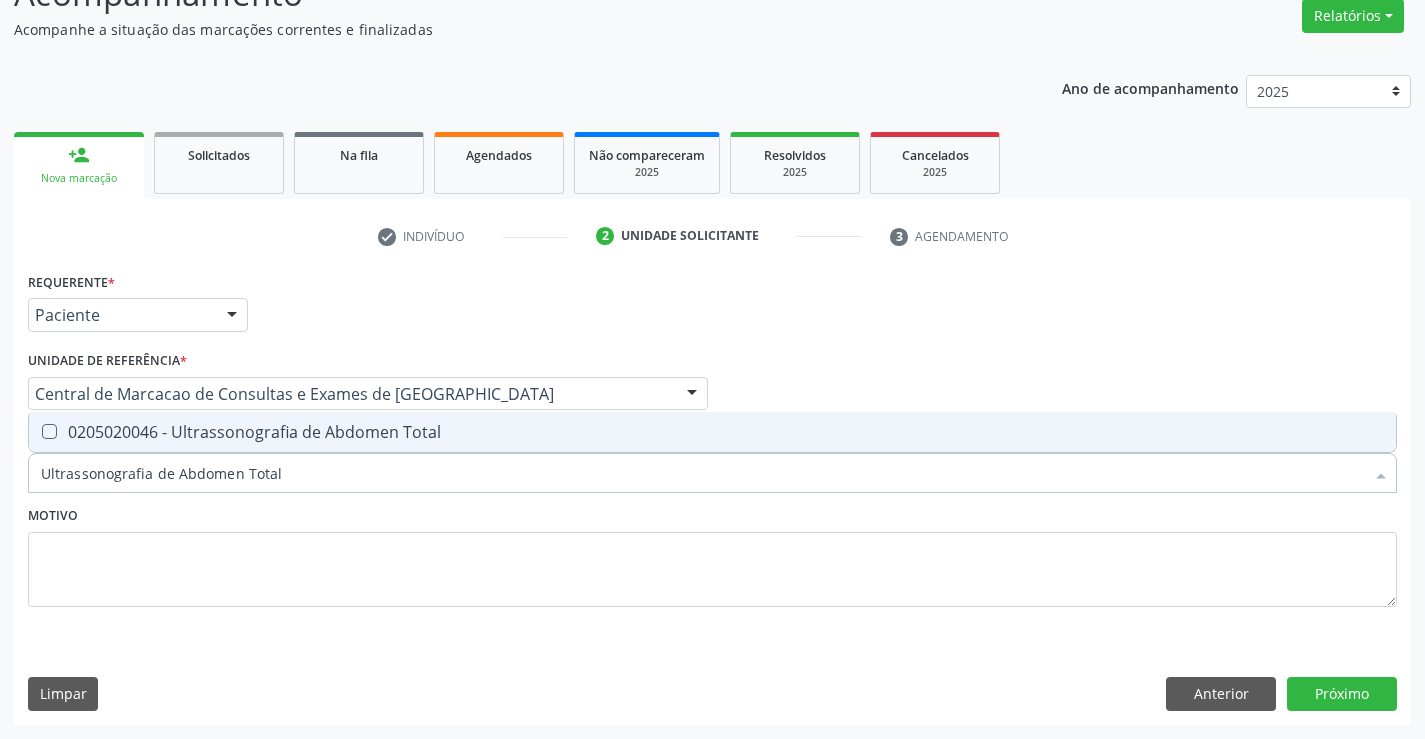 checkbox on "true" 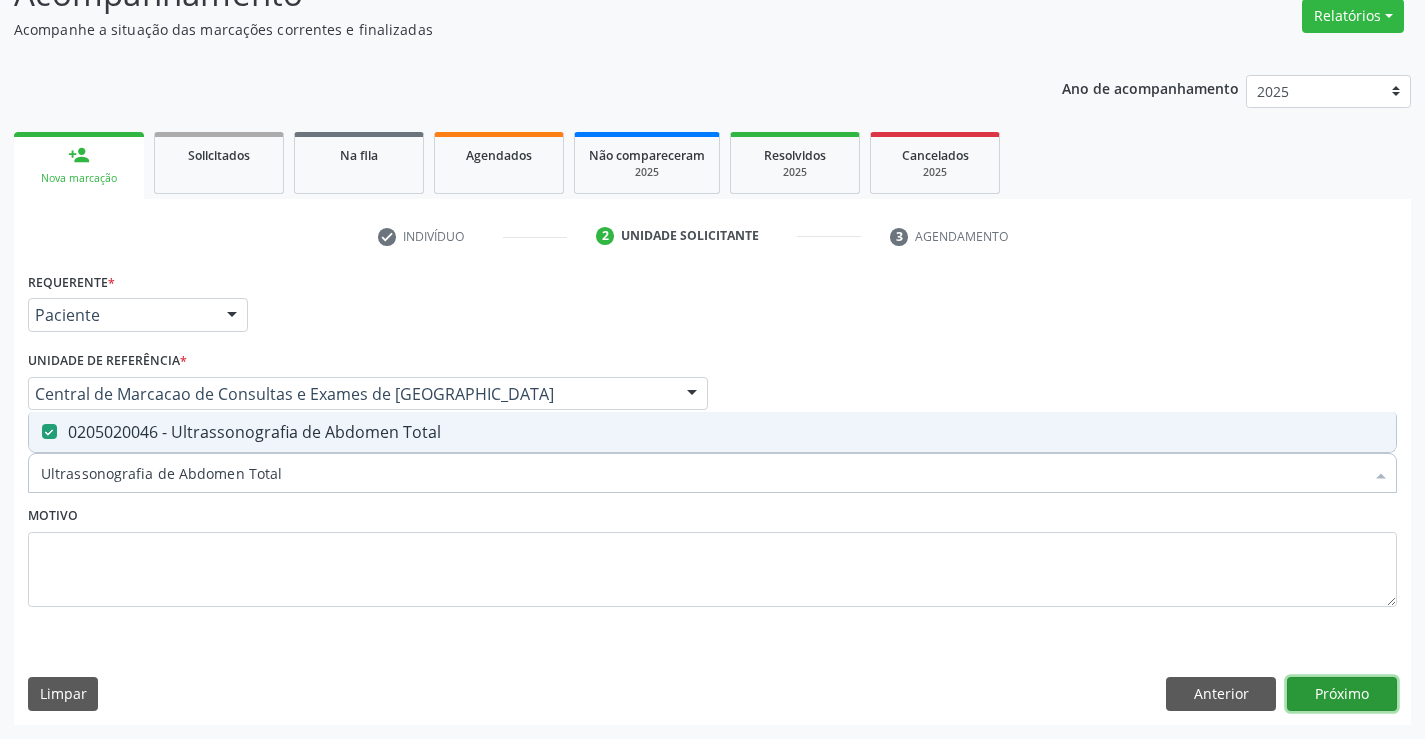 click on "Próximo" at bounding box center (1342, 694) 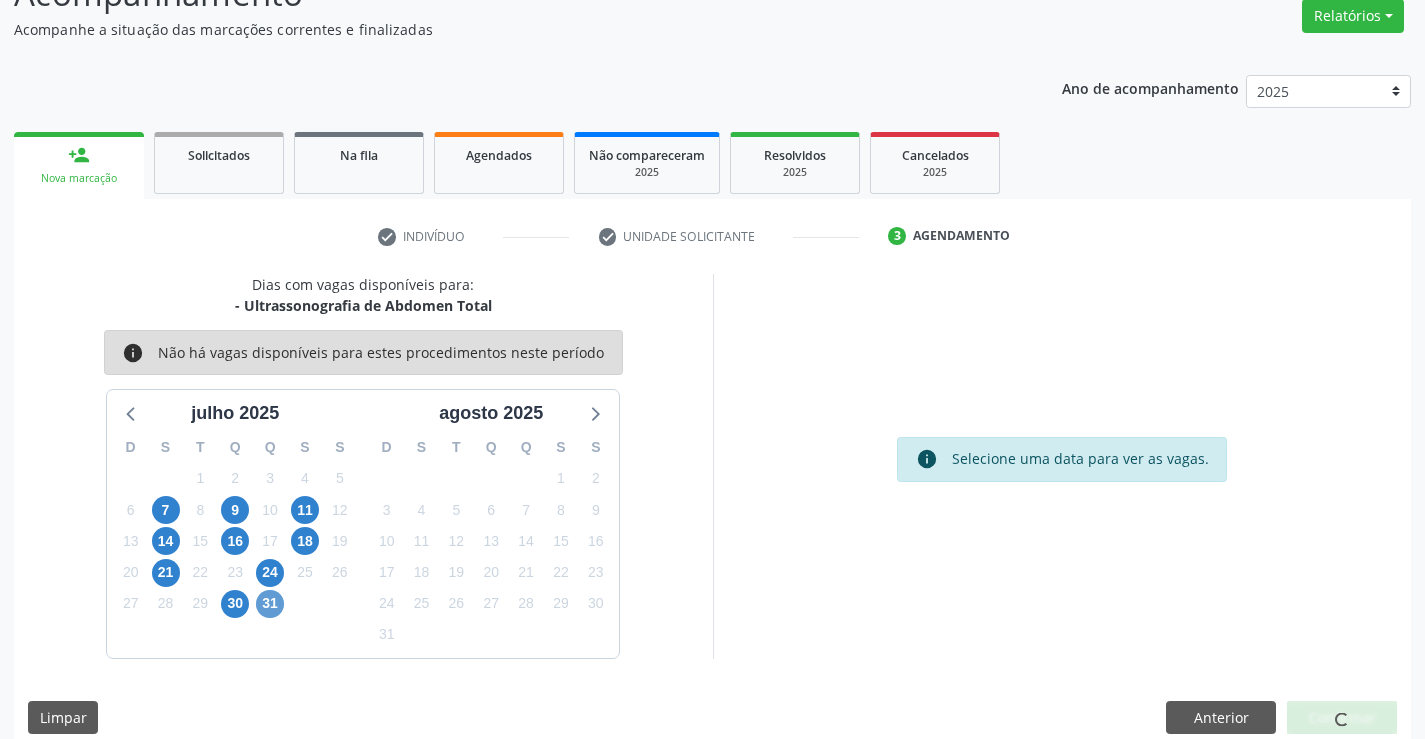 scroll, scrollTop: 131, scrollLeft: 0, axis: vertical 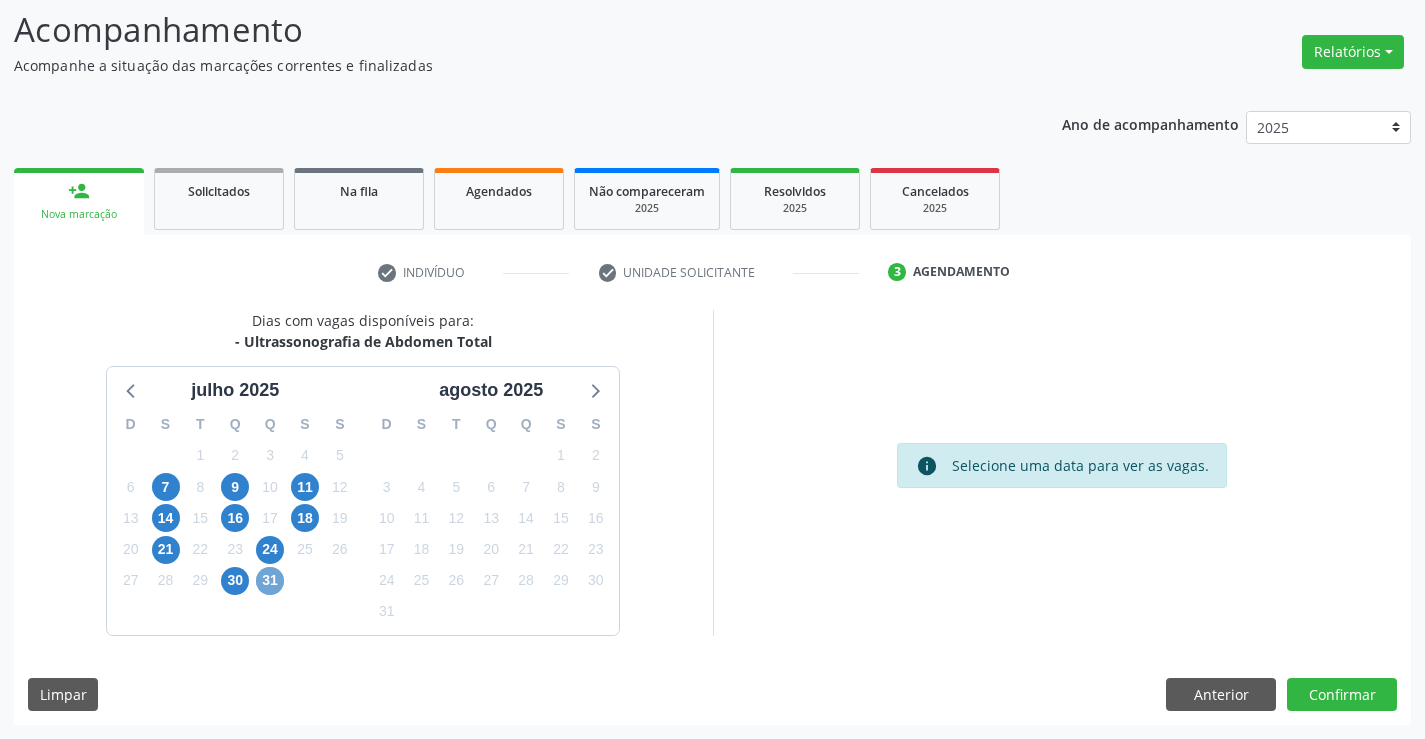 click on "31" at bounding box center (270, 581) 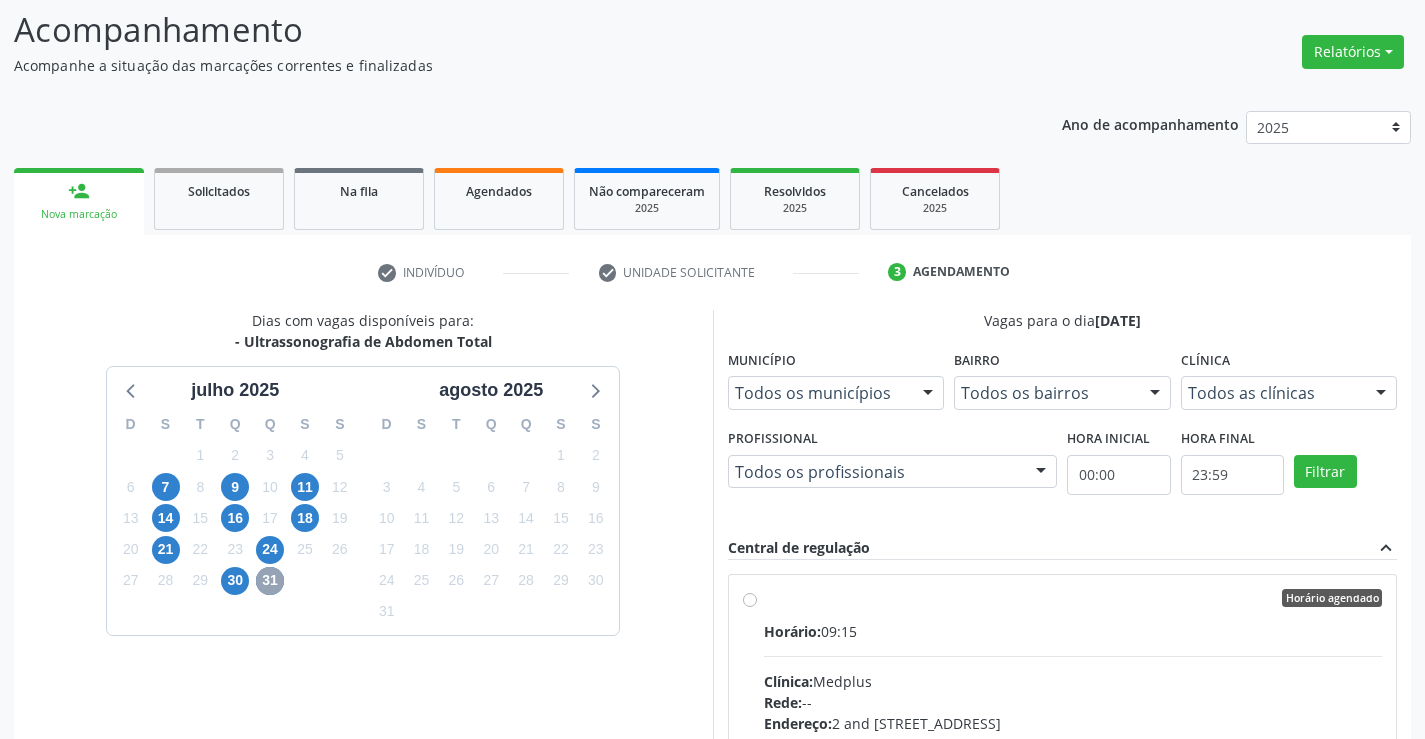 scroll, scrollTop: 231, scrollLeft: 0, axis: vertical 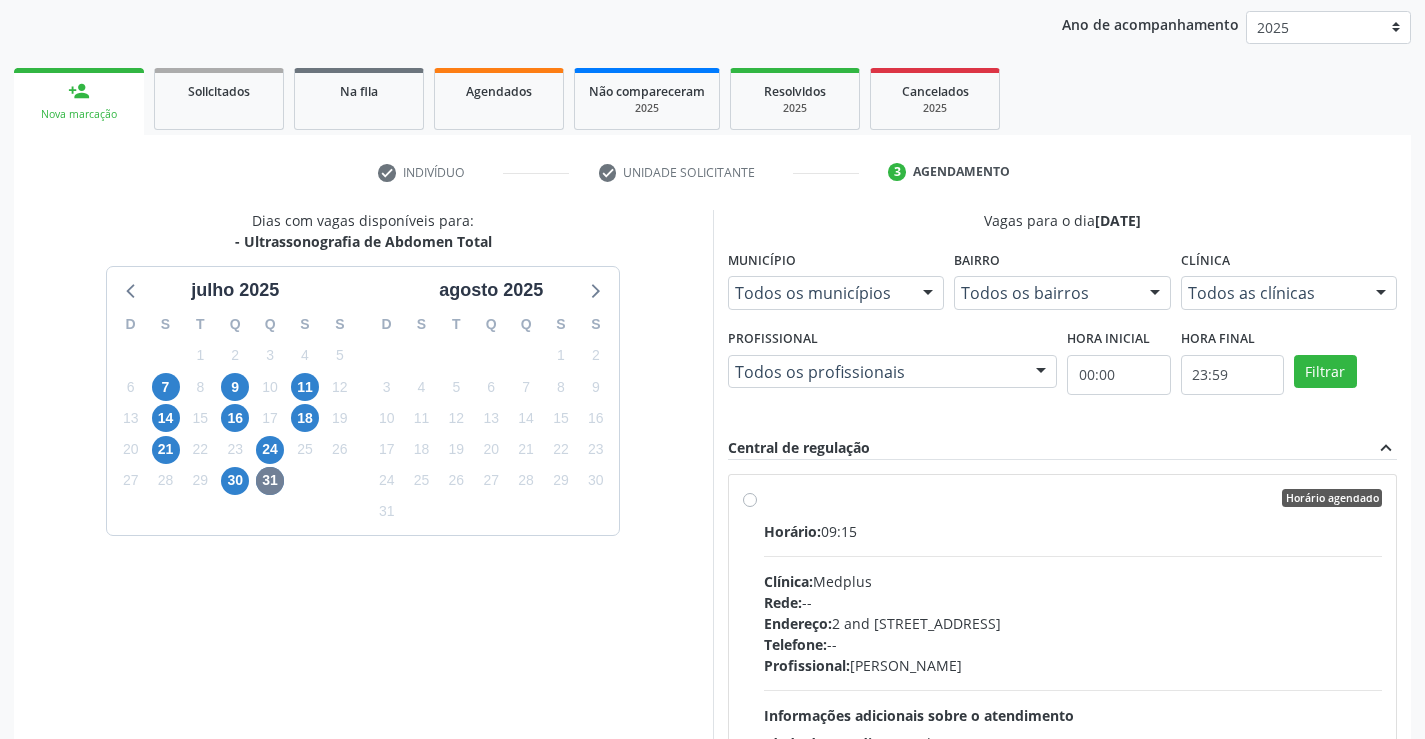 click on "Clínica:  Medplus" at bounding box center (1073, 581) 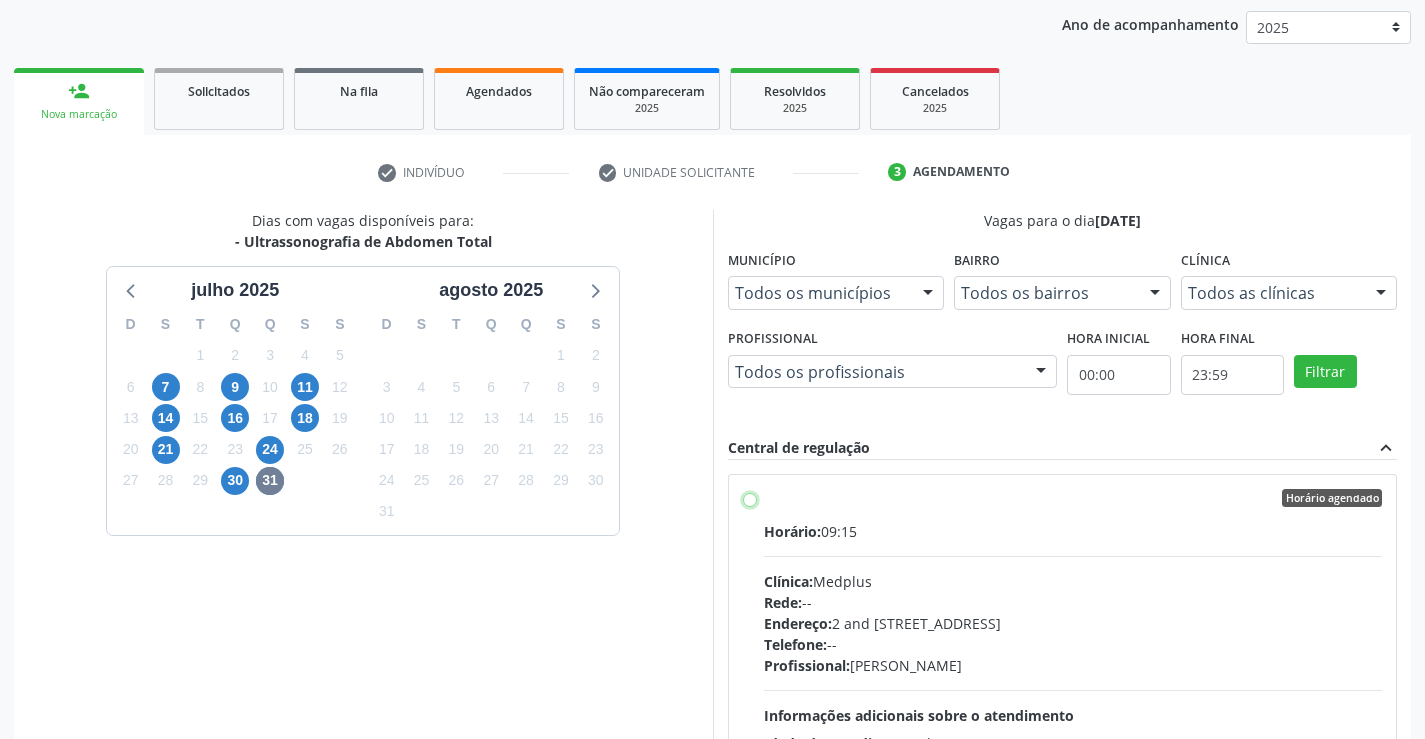 click on "Horário agendado
Horário:   09:15
Clínica:  Medplus
Rede:
--
Endereço:   2 and [STREET_ADDRESS]
Telefone:   --
Profissional:
[PERSON_NAME]
Informações adicionais sobre o atendimento
Idade de atendimento:
de 0 a 120 anos
Gênero(s) atendido(s):
Masculino e Feminino
Informações adicionais:
--" at bounding box center [750, 498] 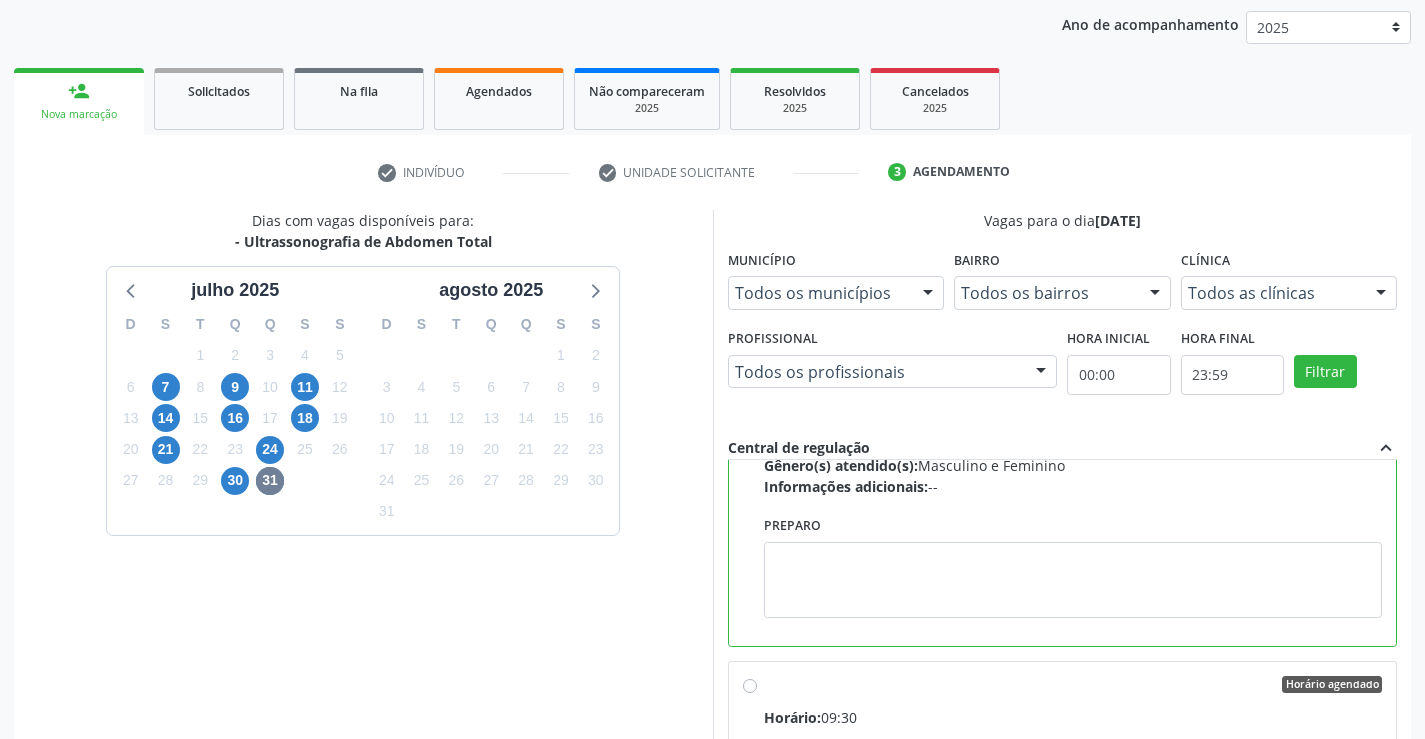 scroll, scrollTop: 300, scrollLeft: 0, axis: vertical 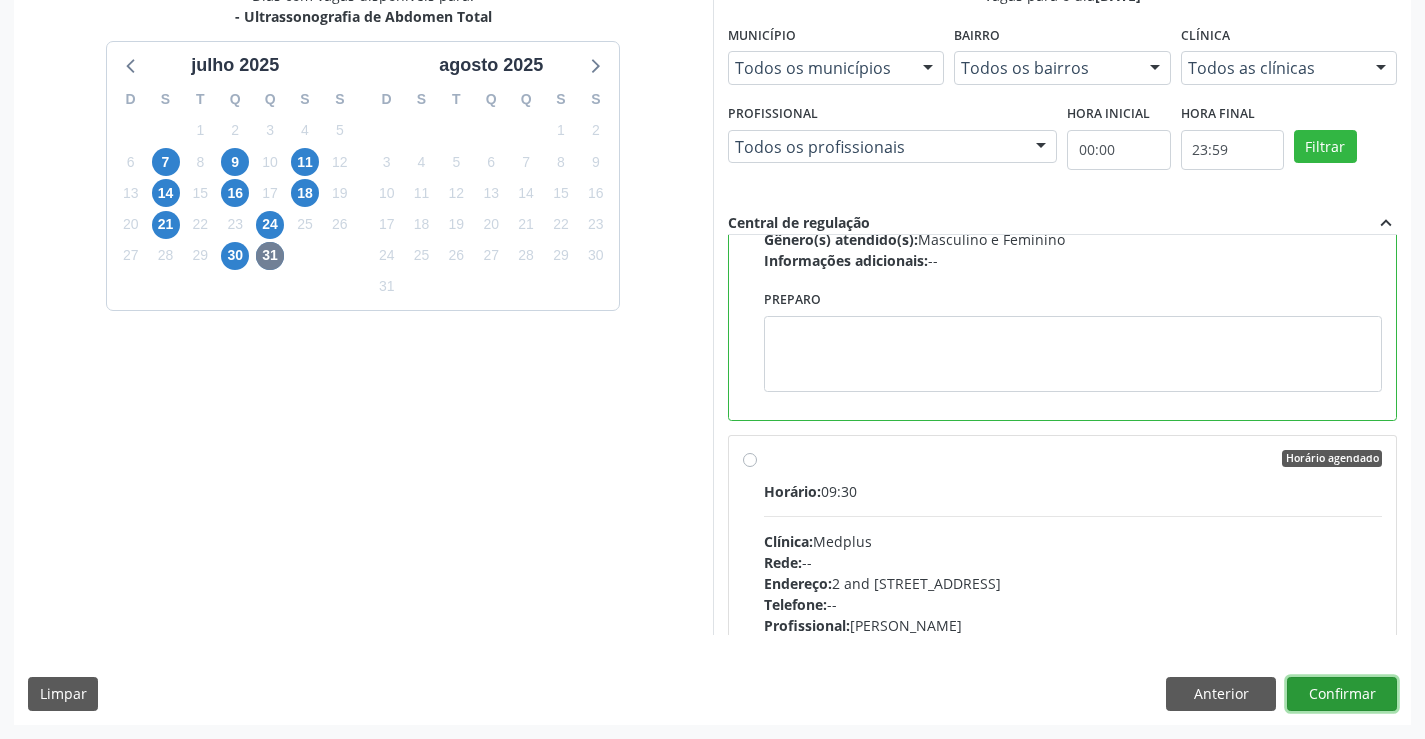 click on "Confirmar" at bounding box center [1342, 694] 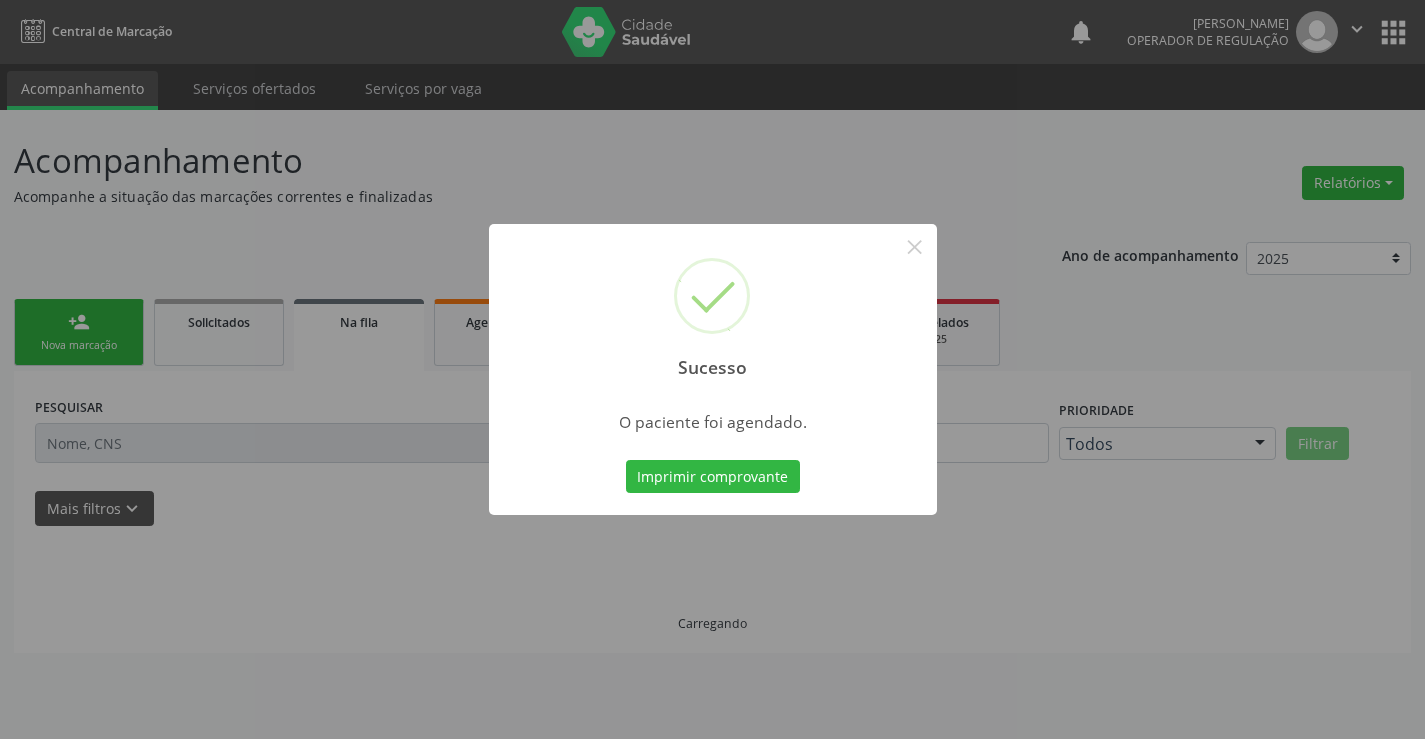 scroll, scrollTop: 0, scrollLeft: 0, axis: both 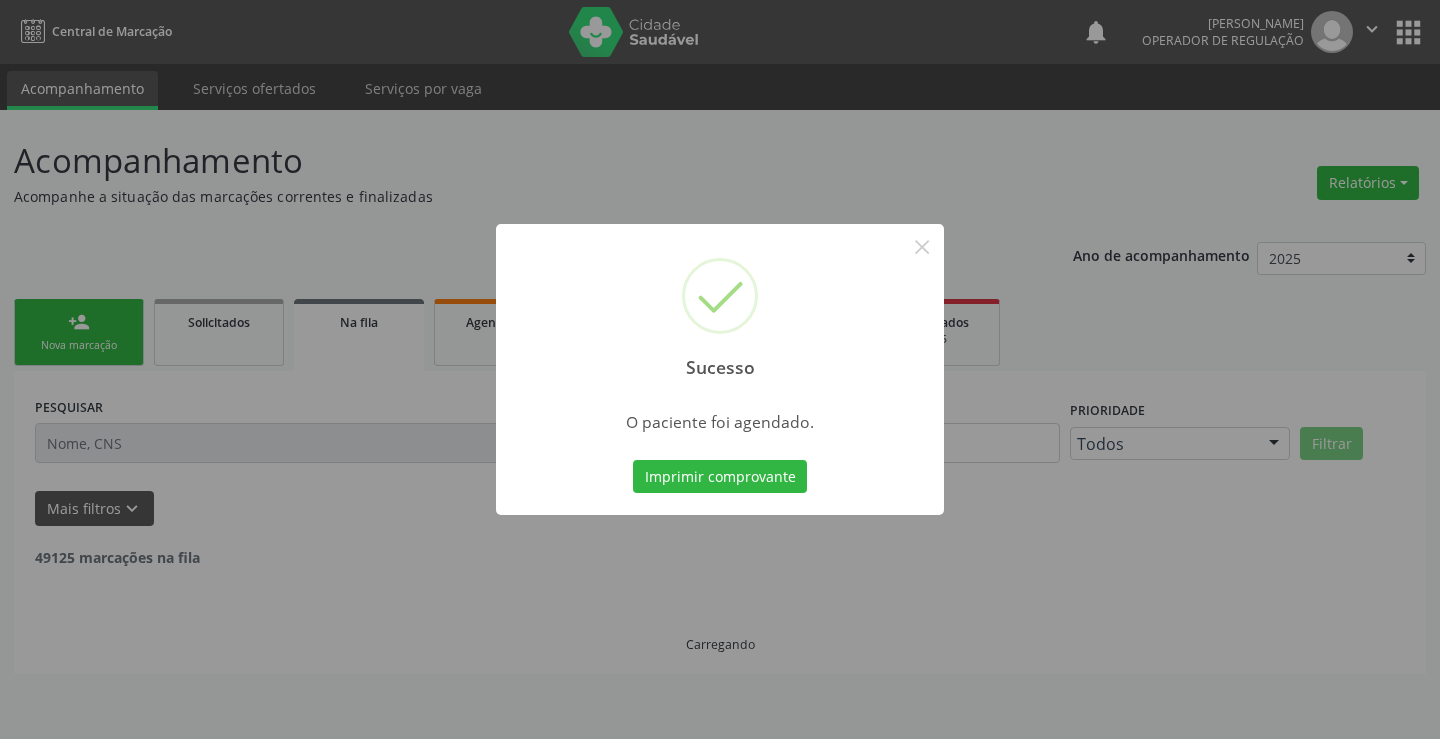 click on "Imprimir comprovante Cancel" at bounding box center (720, 477) 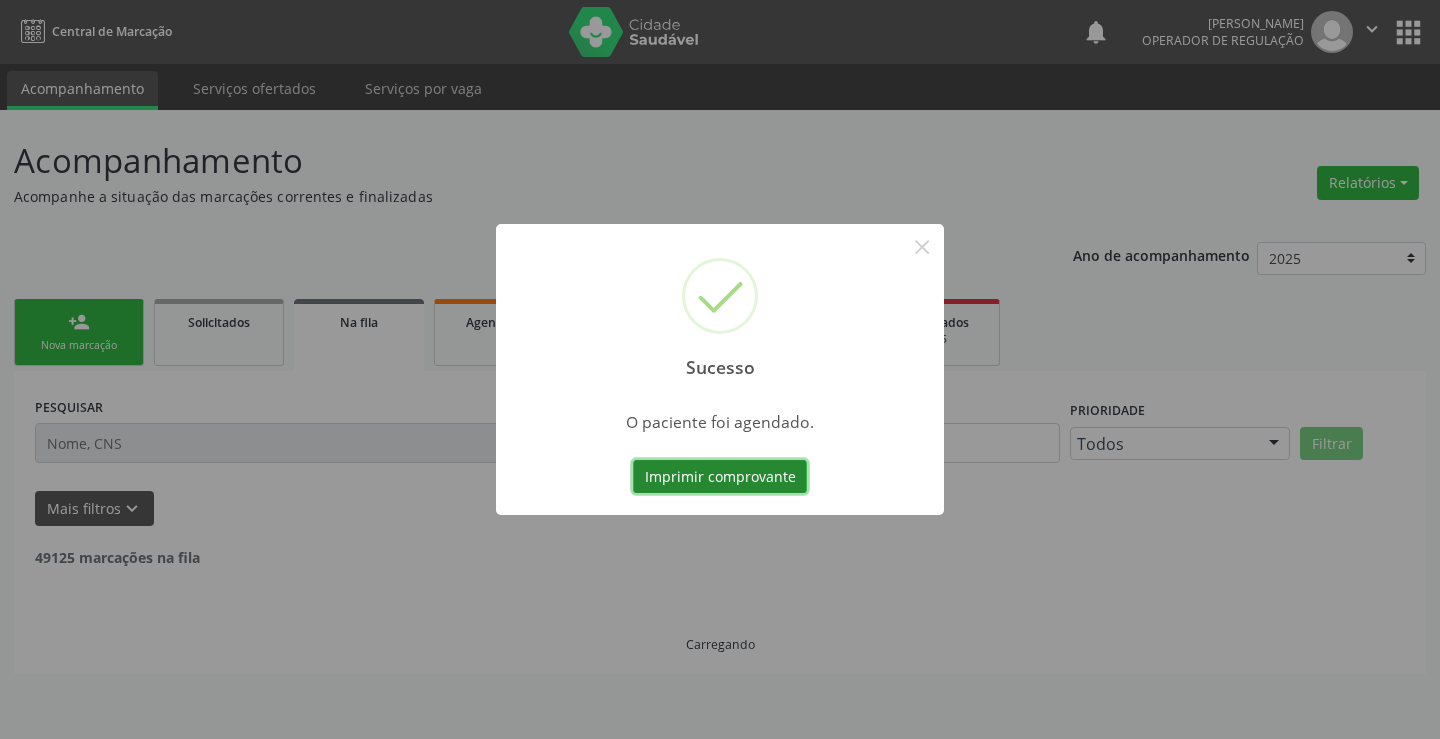 click on "Imprimir comprovante" at bounding box center (720, 477) 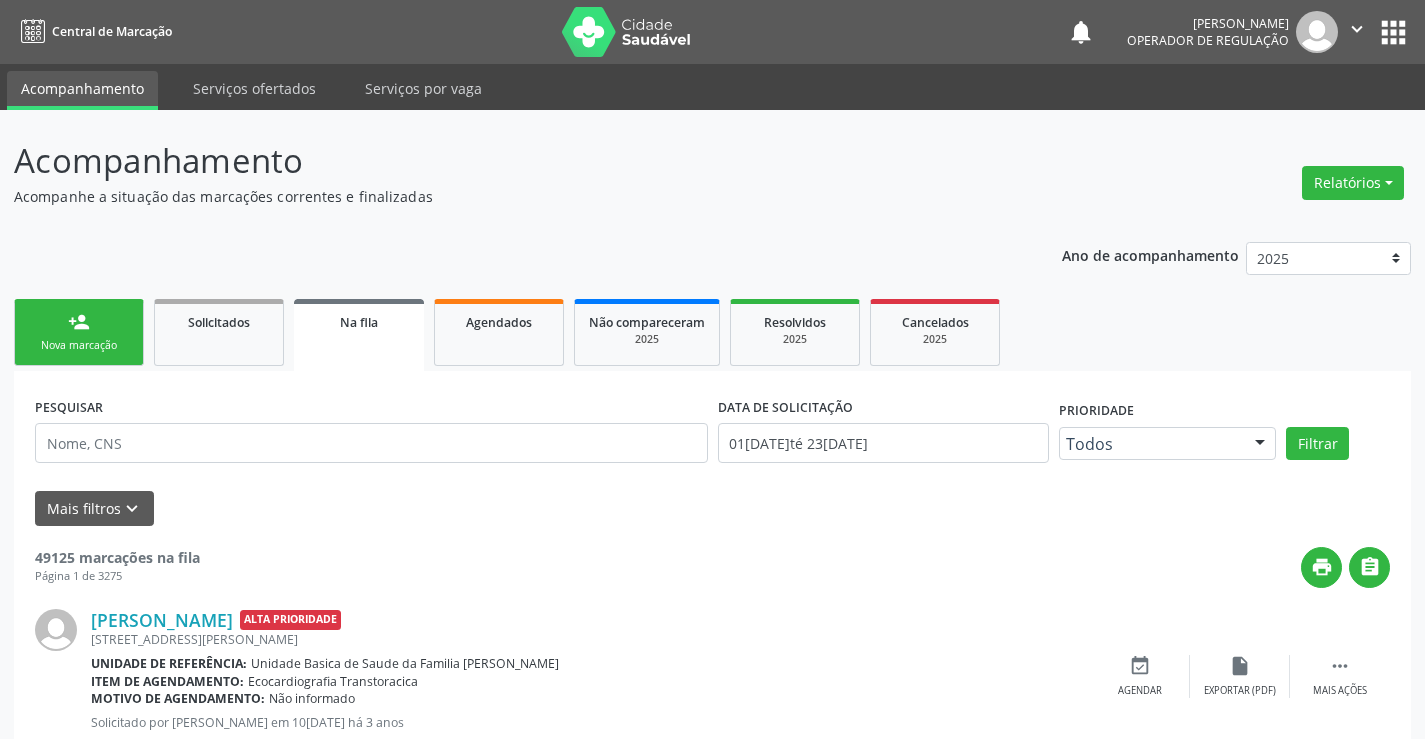 click on "person_add
Nova marcação" at bounding box center (79, 332) 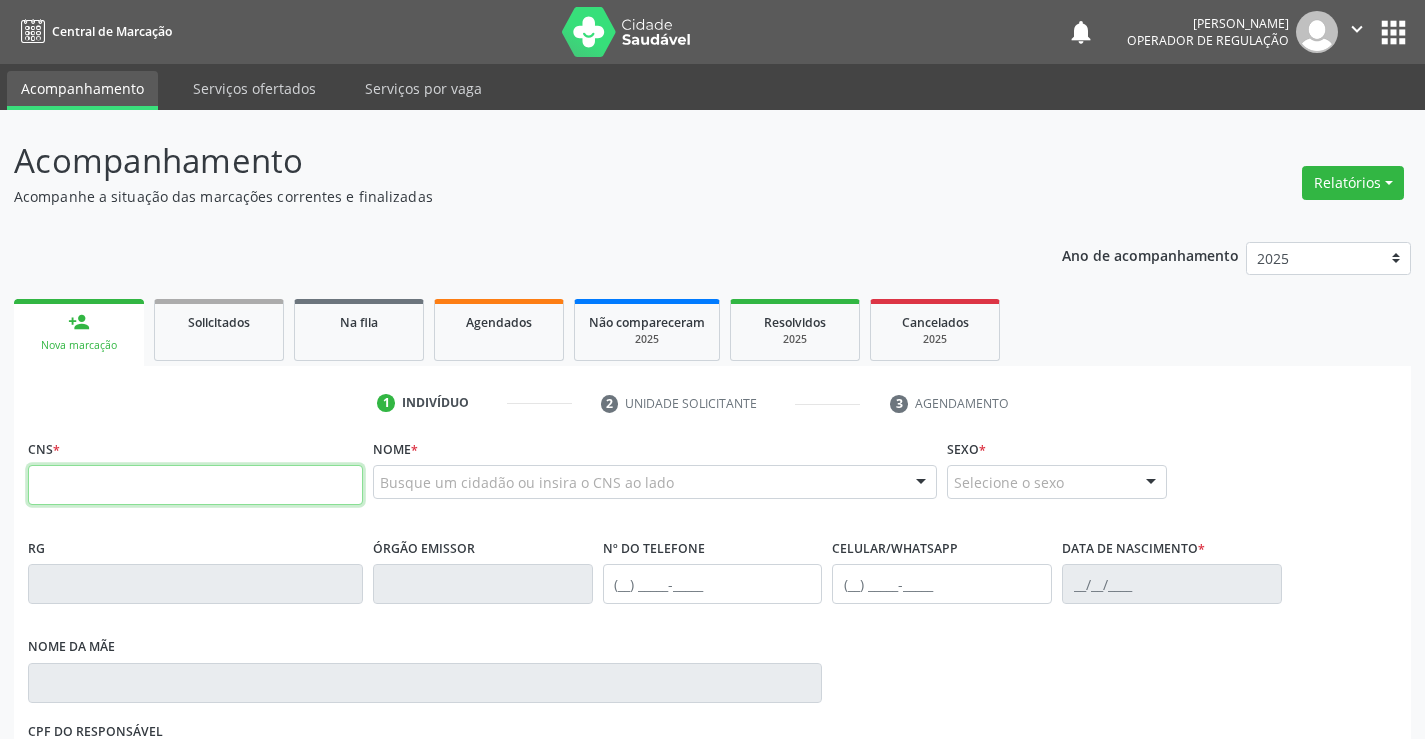 click at bounding box center (195, 485) 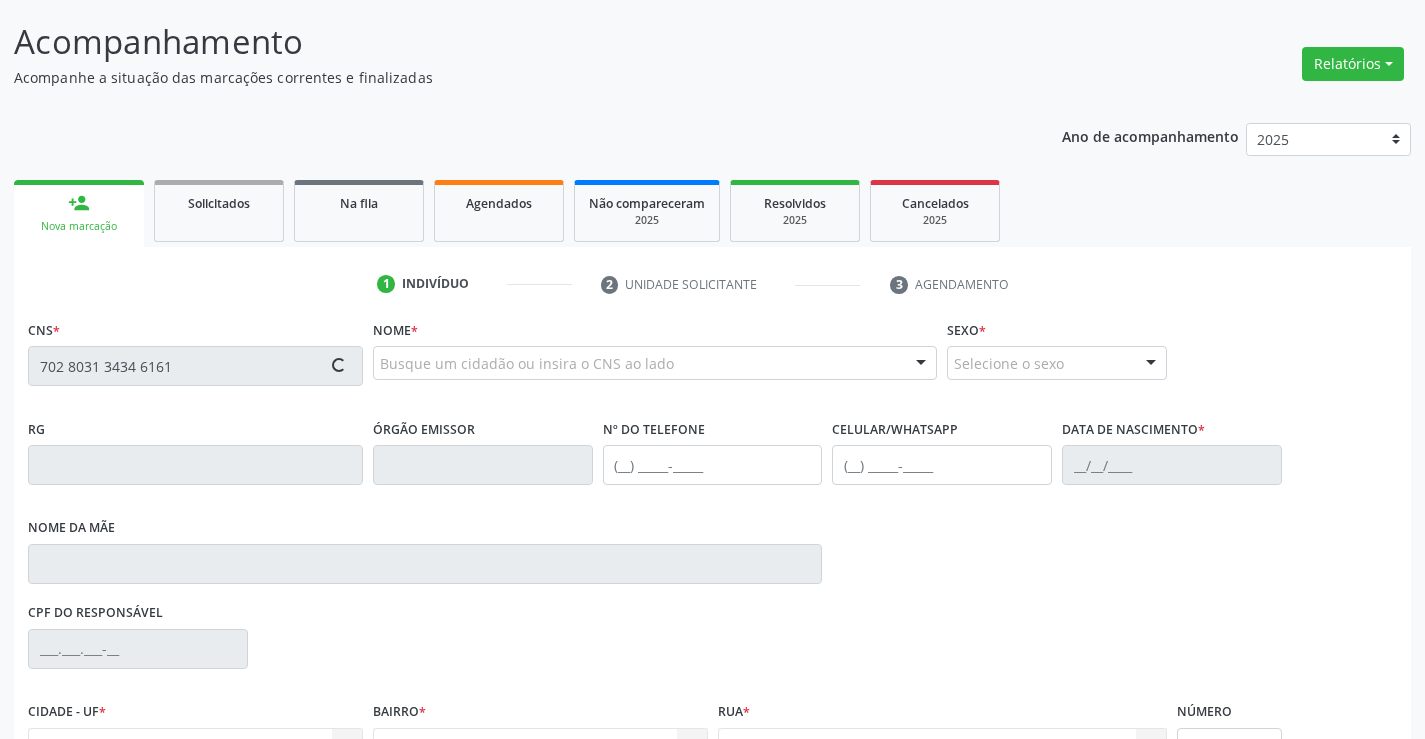 scroll, scrollTop: 331, scrollLeft: 0, axis: vertical 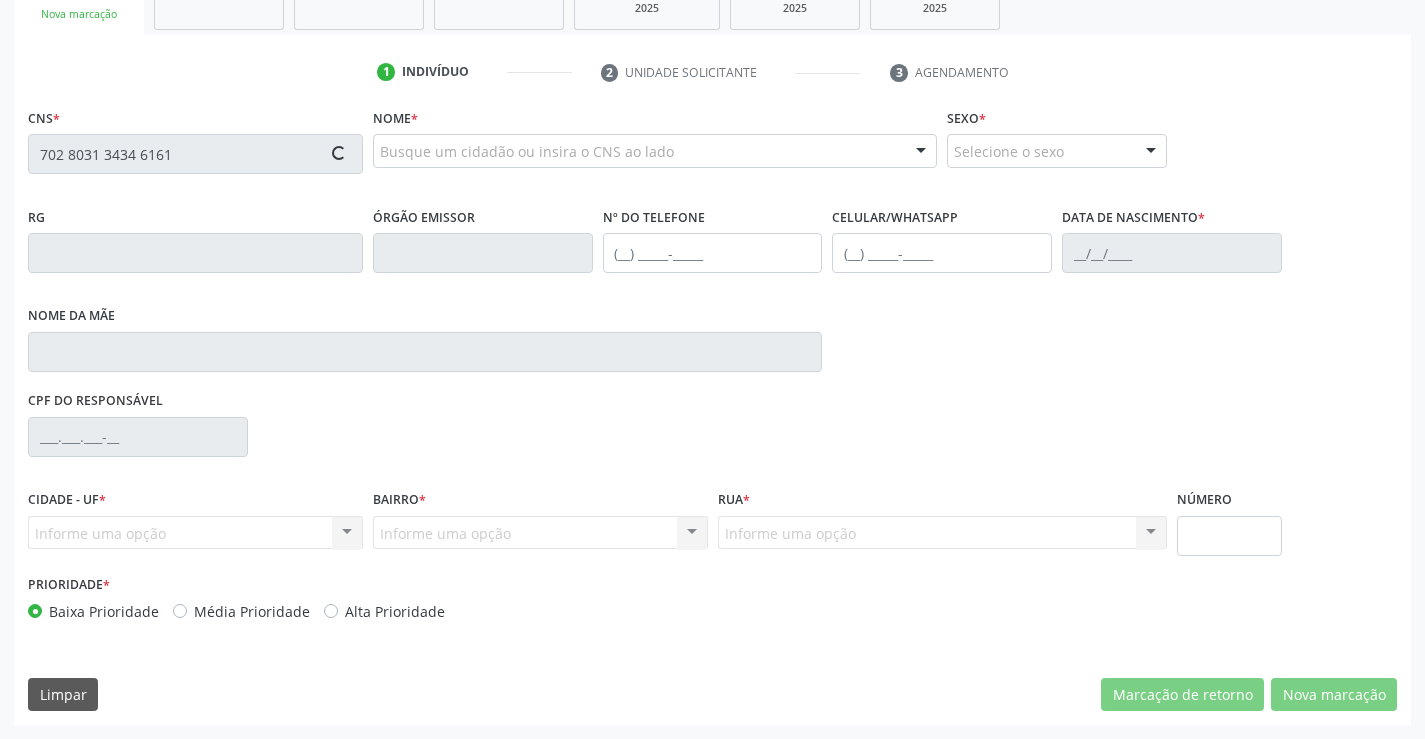 type on "702 8031 3434 6161" 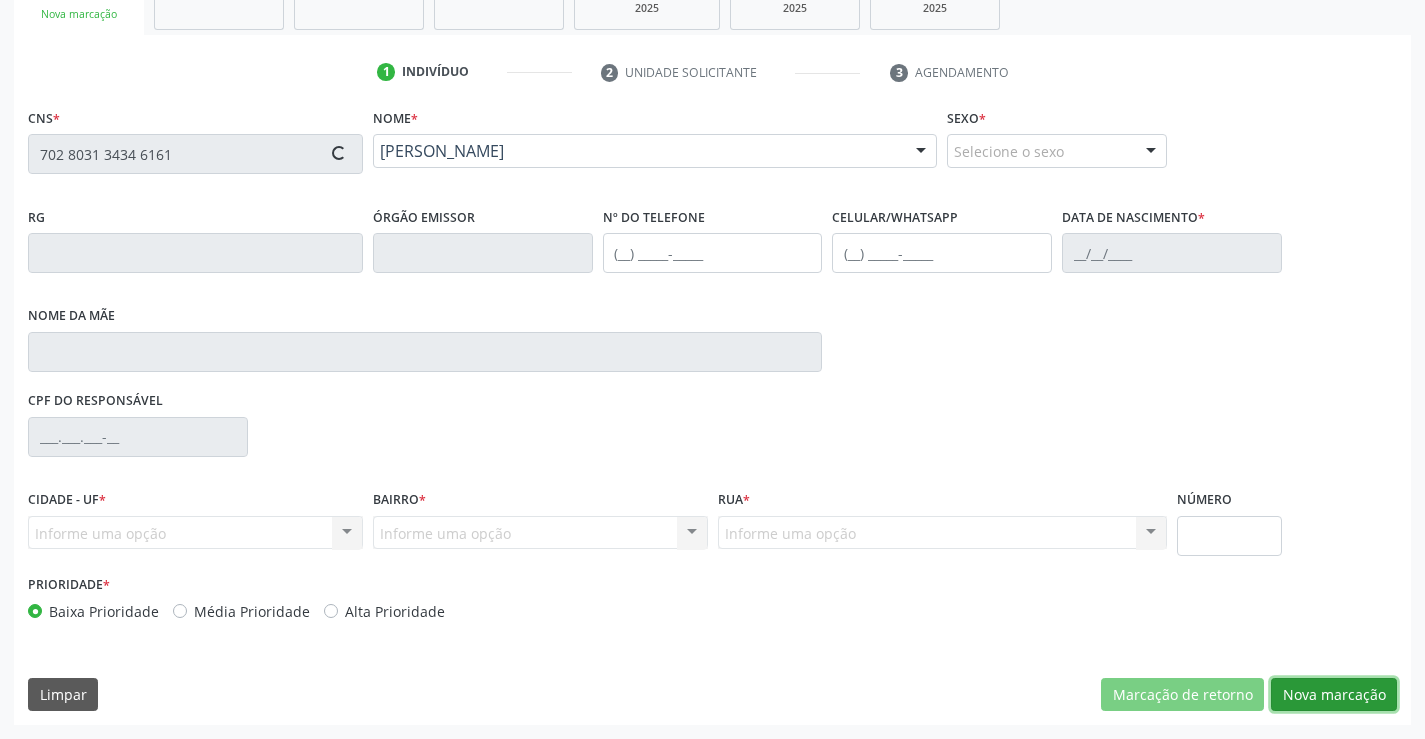 click on "Nova marcação" at bounding box center [1334, 695] 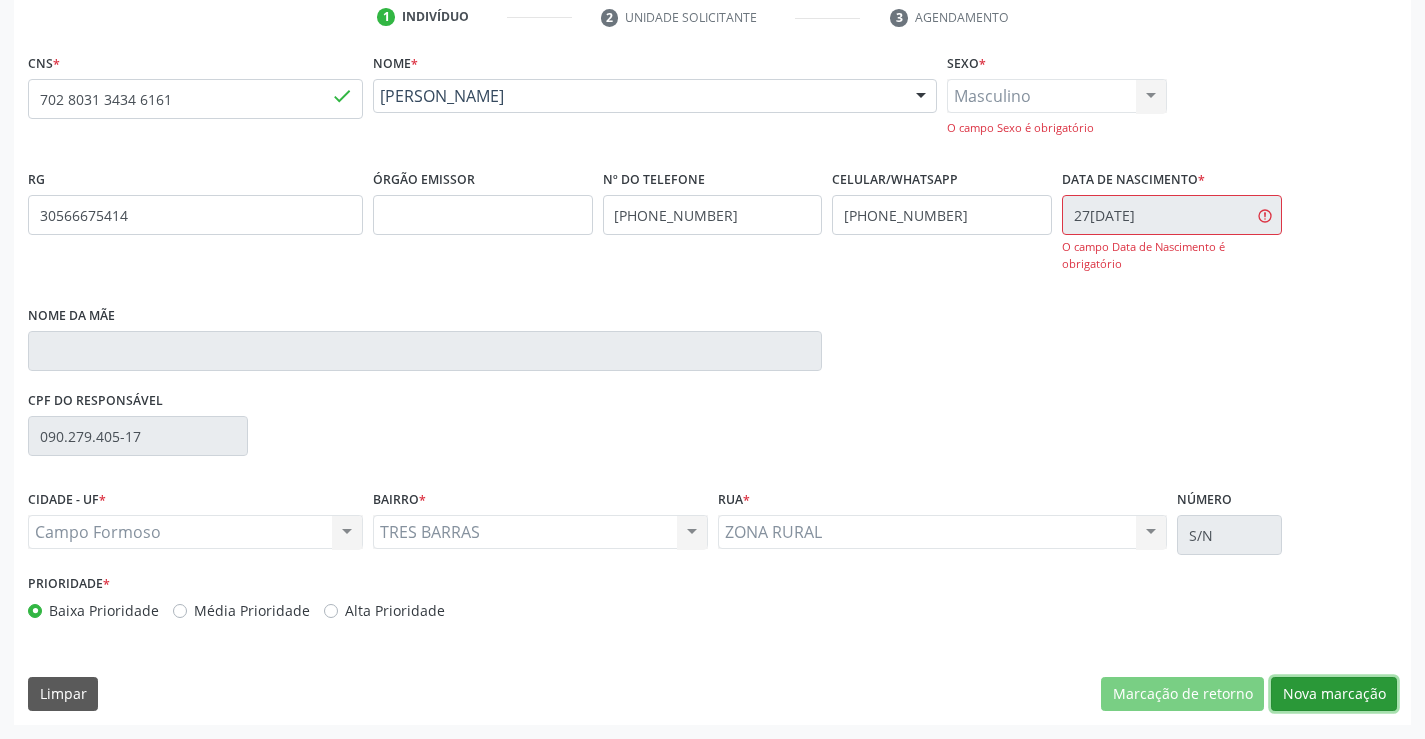 click on "Nova marcação" at bounding box center (1334, 694) 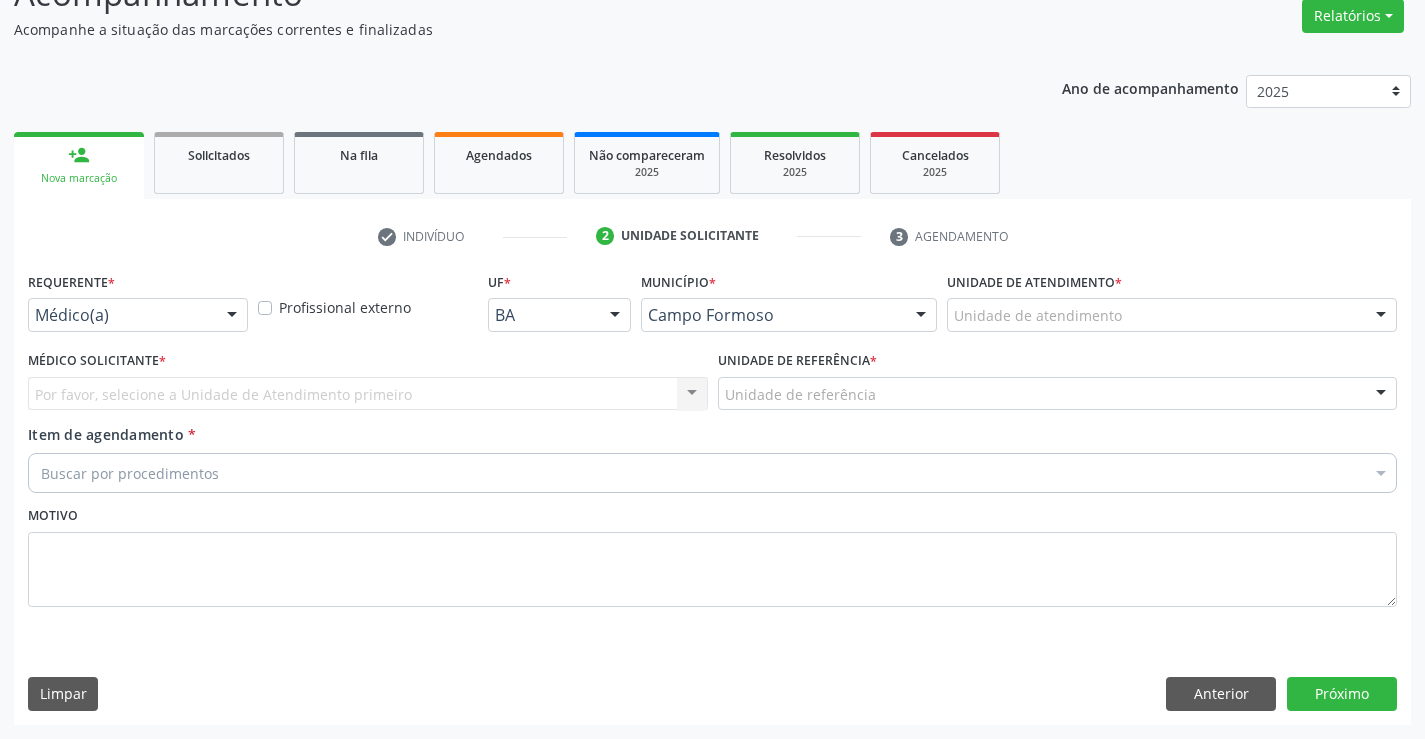 scroll, scrollTop: 167, scrollLeft: 0, axis: vertical 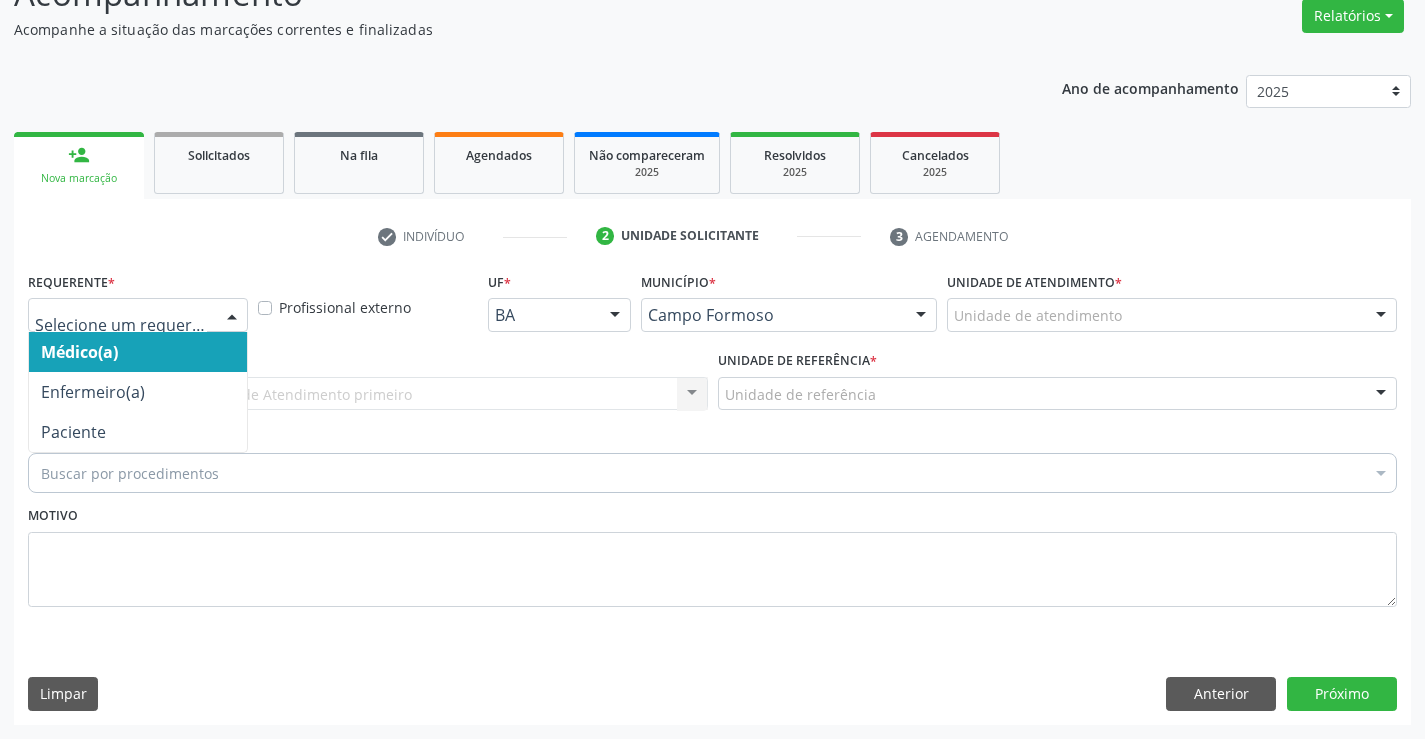 click at bounding box center (232, 316) 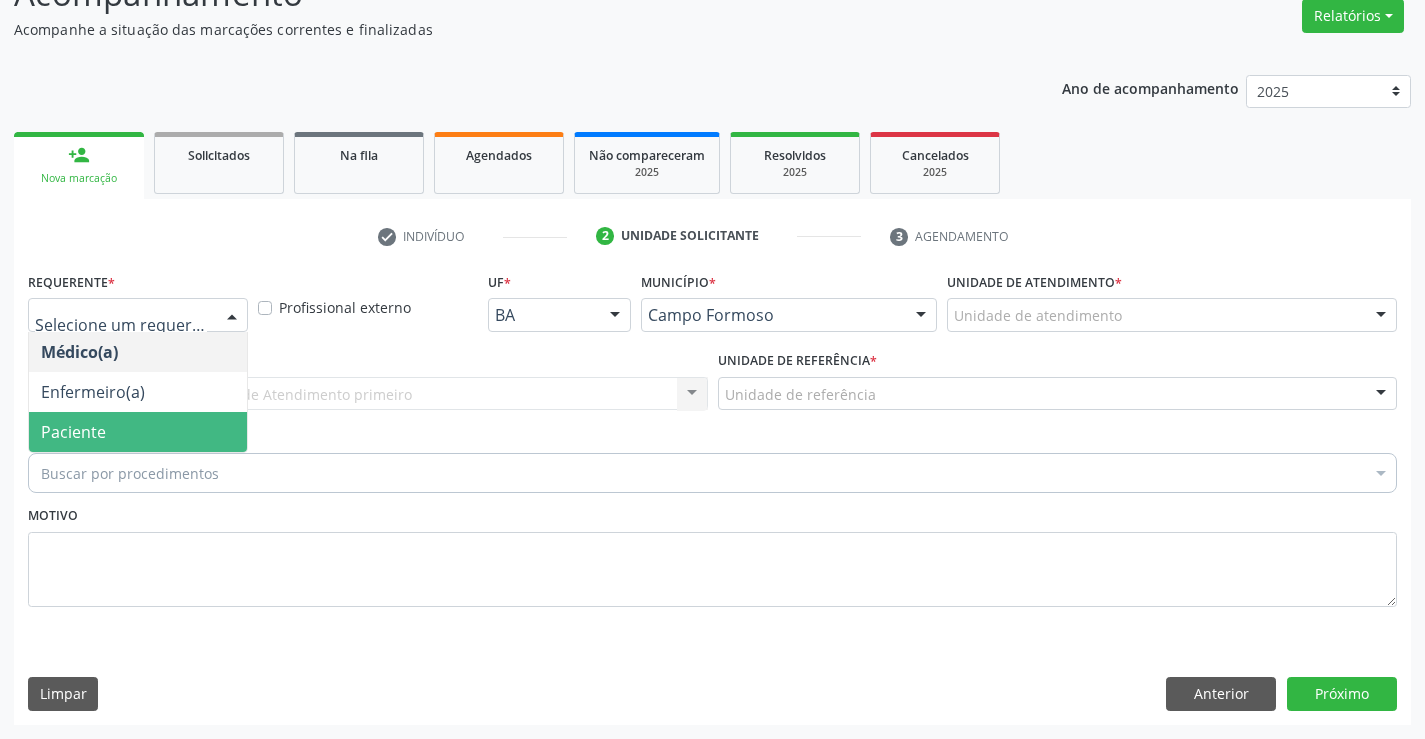 click on "Paciente" at bounding box center [138, 432] 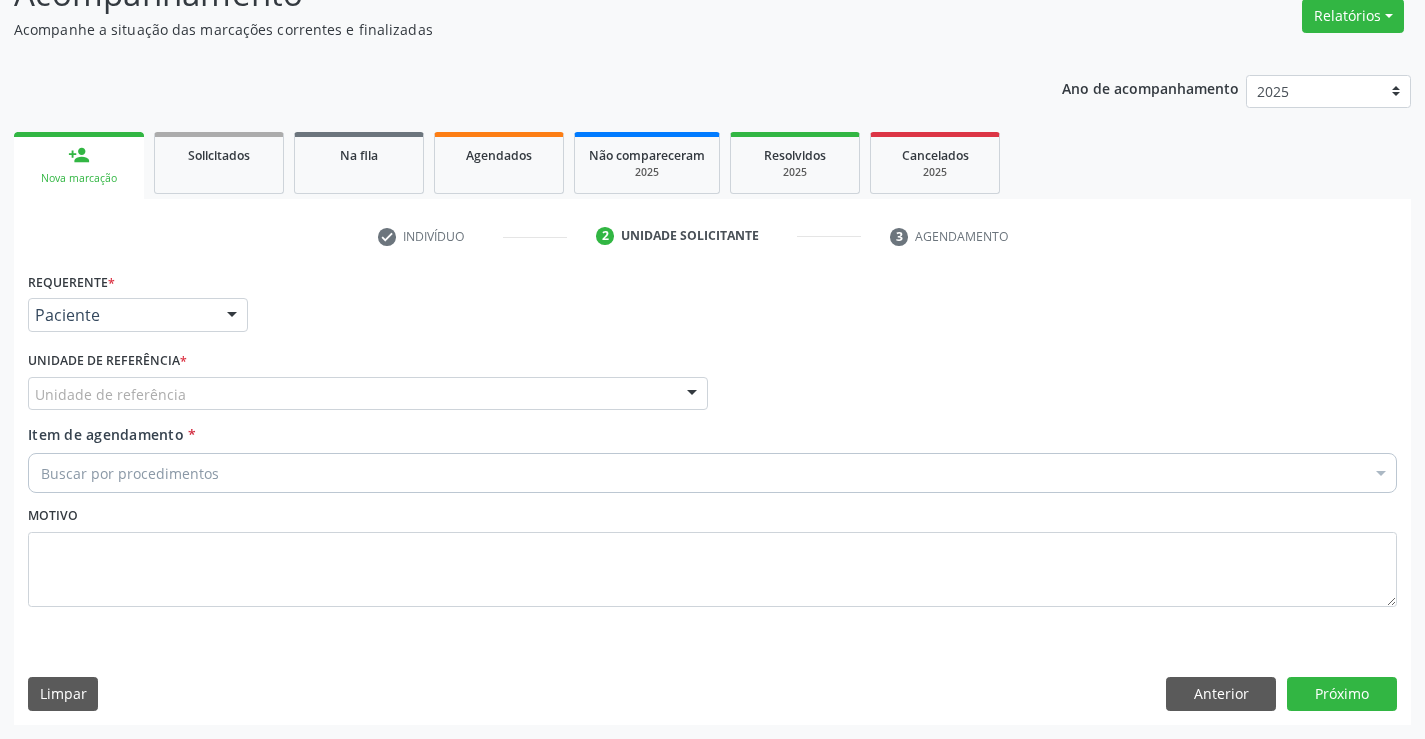 click on "Unidade de referência" at bounding box center (368, 394) 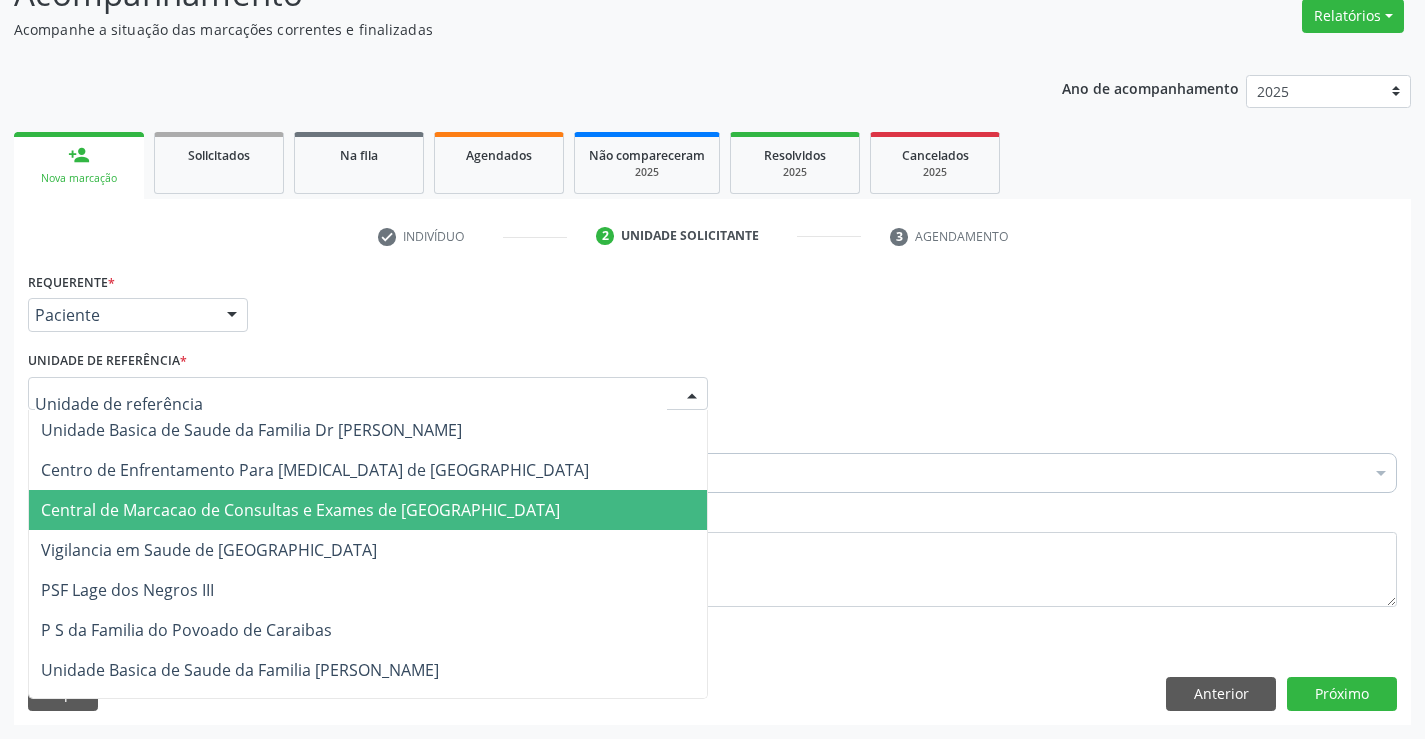 click on "Central de Marcacao de Consultas e Exames de [GEOGRAPHIC_DATA]" at bounding box center (300, 510) 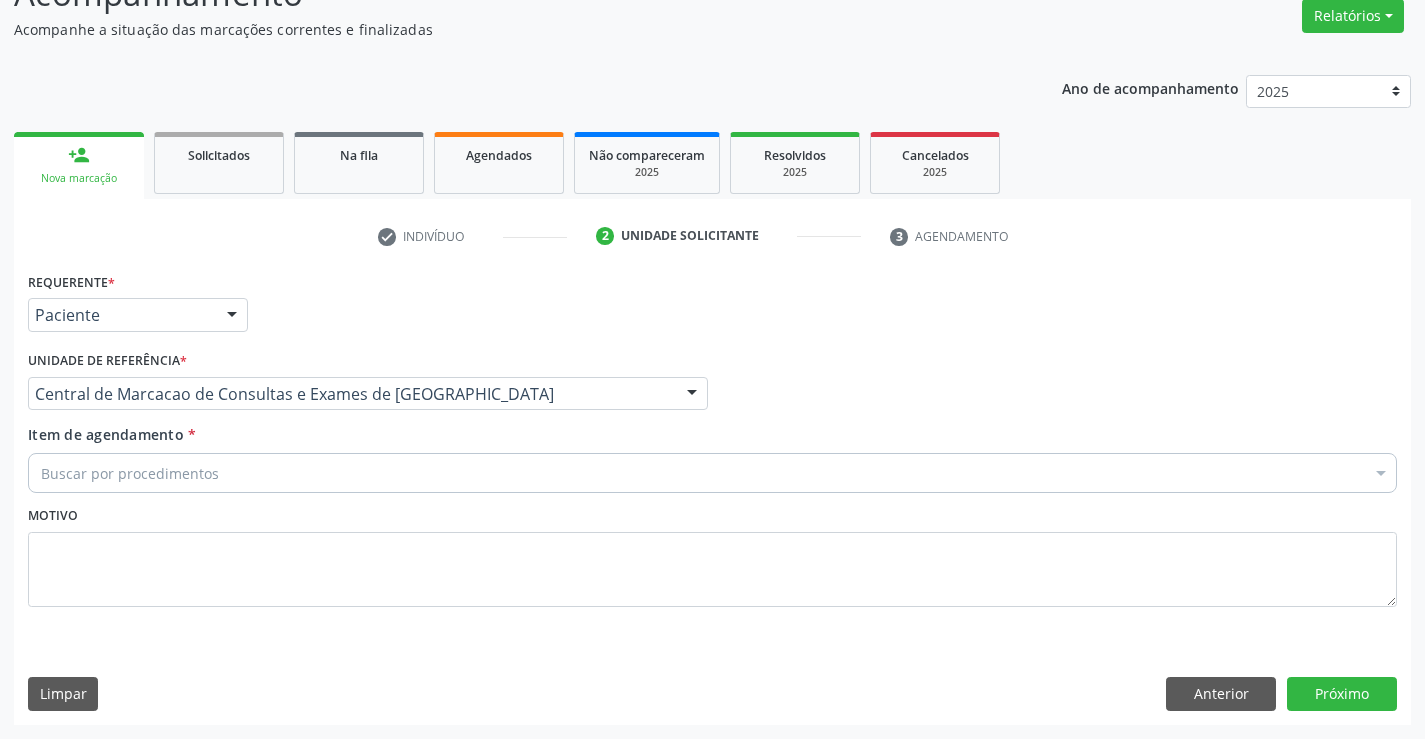 click on "Buscar por procedimentos" at bounding box center [712, 473] 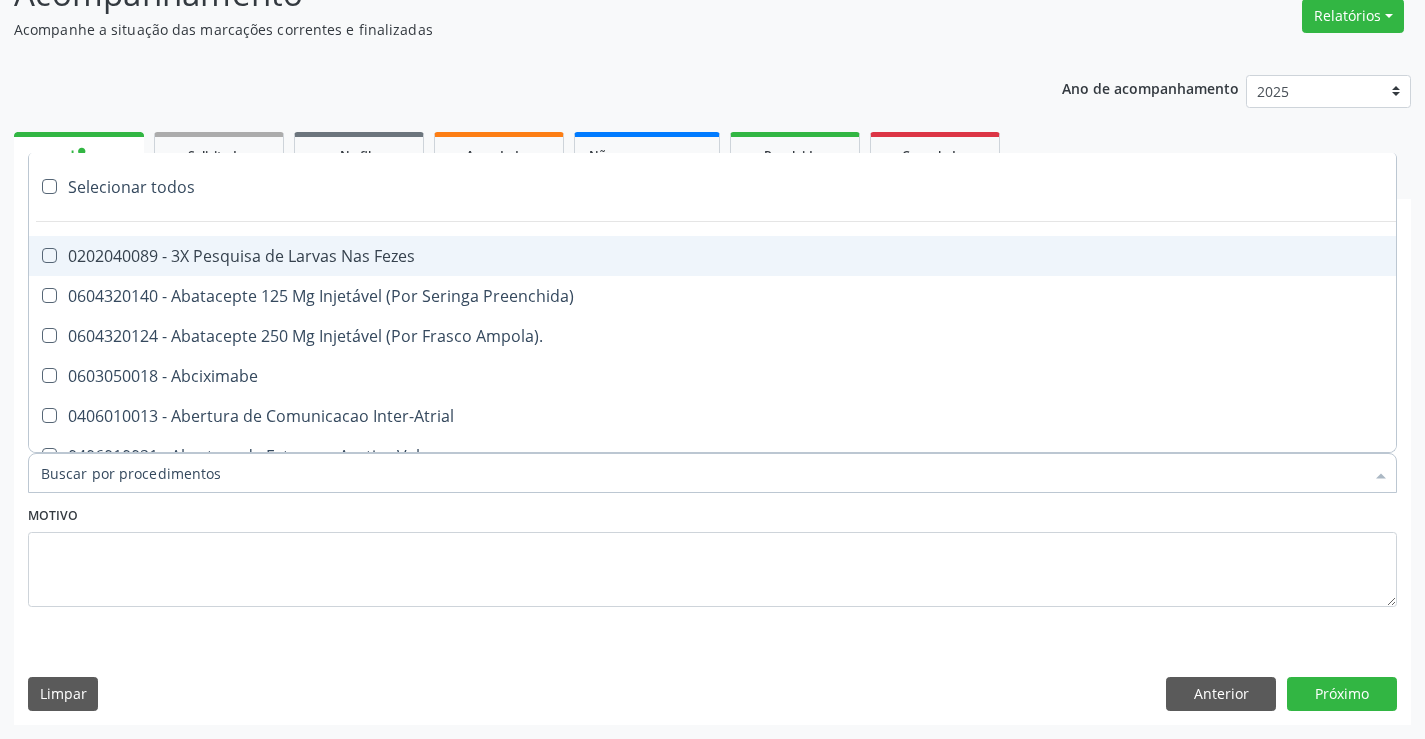 paste on "Ultrassonografia de Abdomen Total" 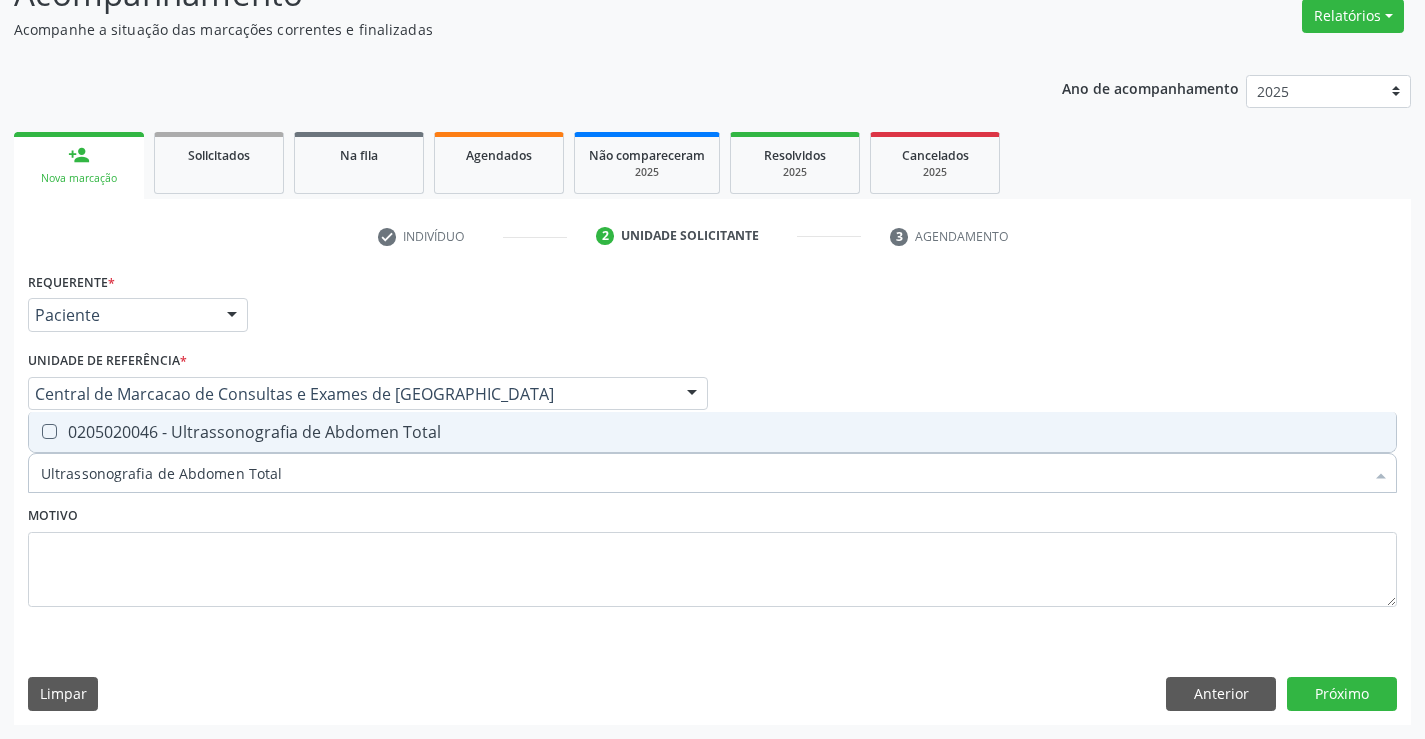 click on "0205020046 - Ultrassonografia de Abdomen Total" at bounding box center (712, 432) 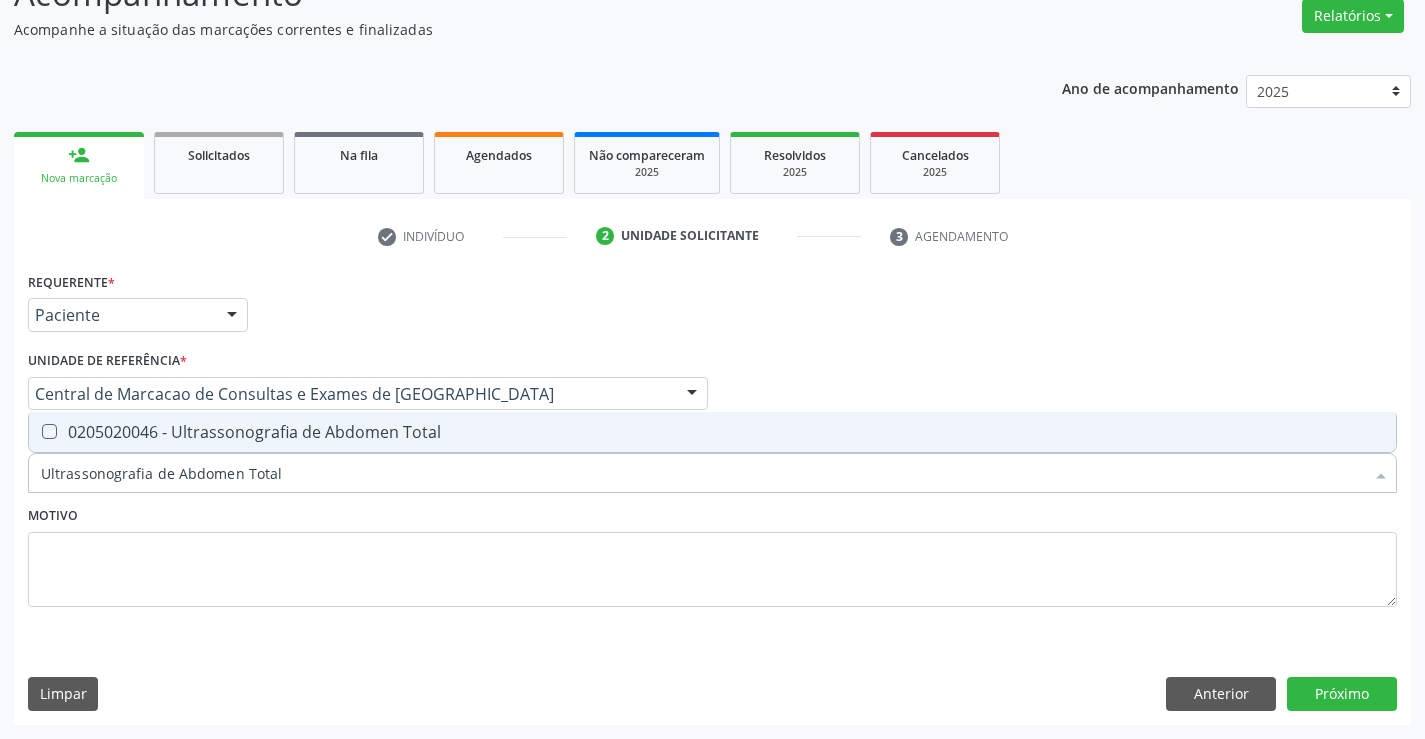 checkbox on "true" 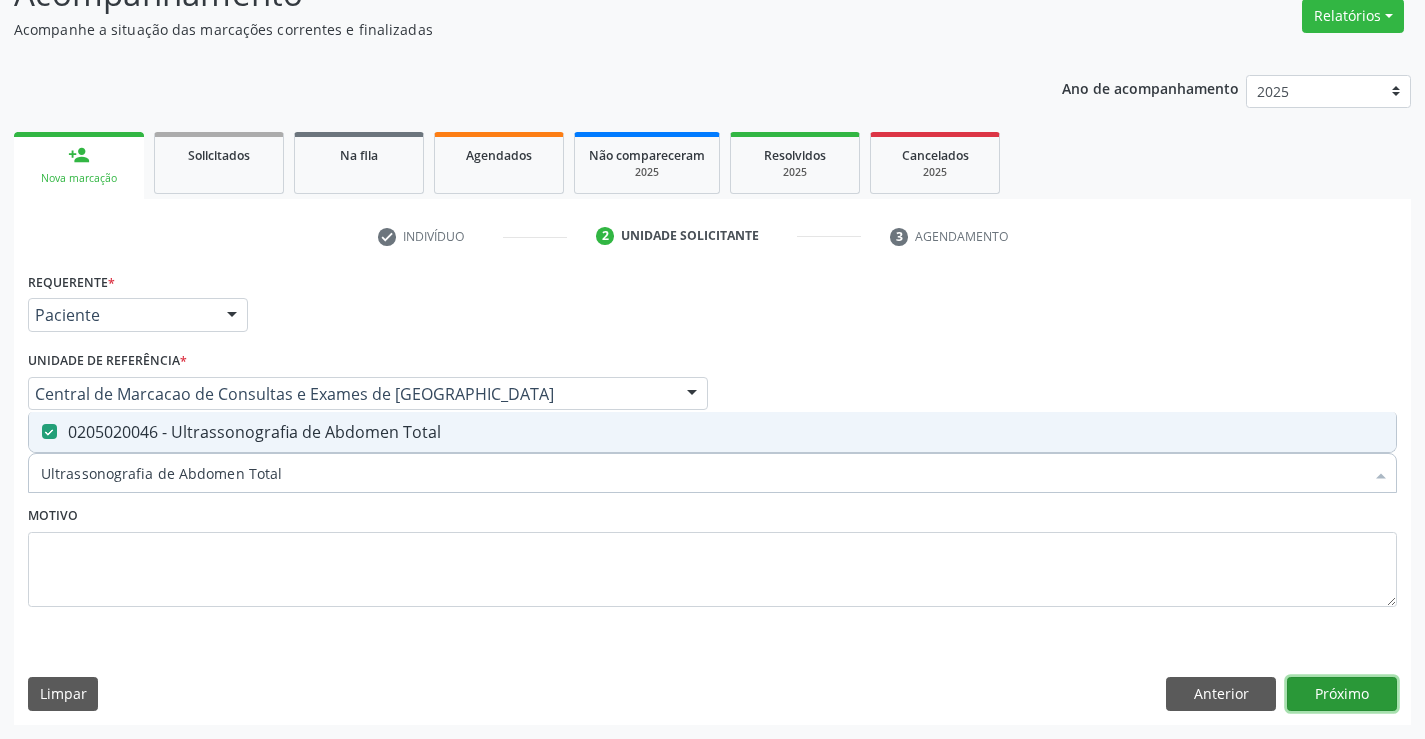 click on "Próximo" at bounding box center [1342, 694] 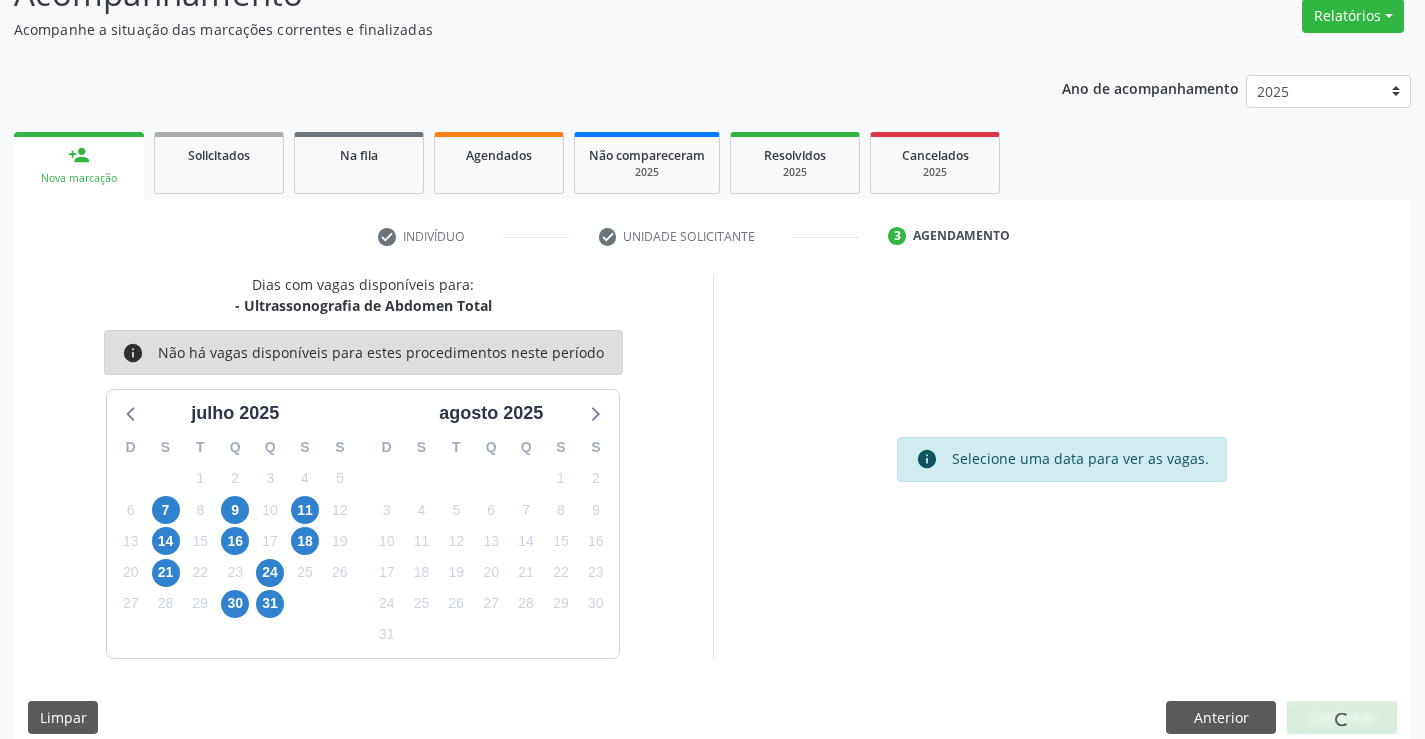 scroll, scrollTop: 131, scrollLeft: 0, axis: vertical 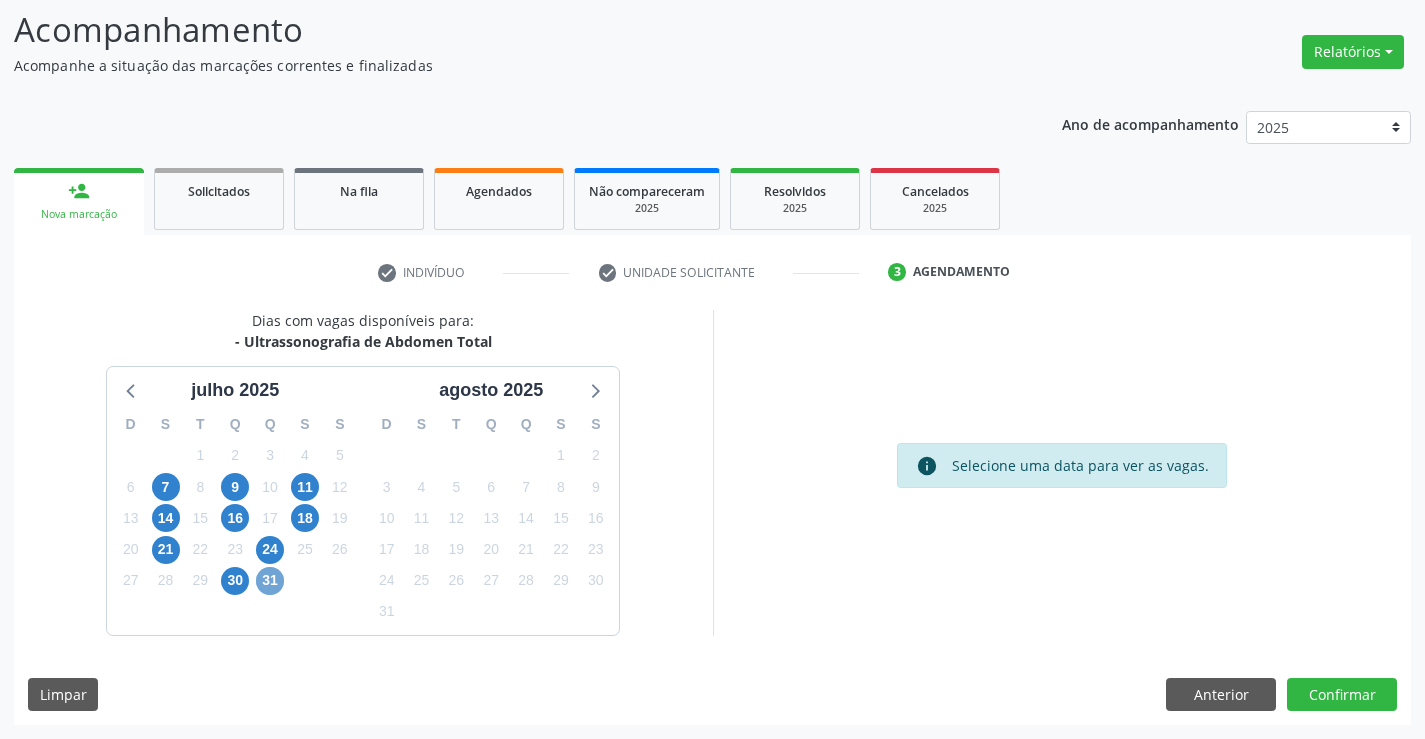 click on "31" at bounding box center [270, 581] 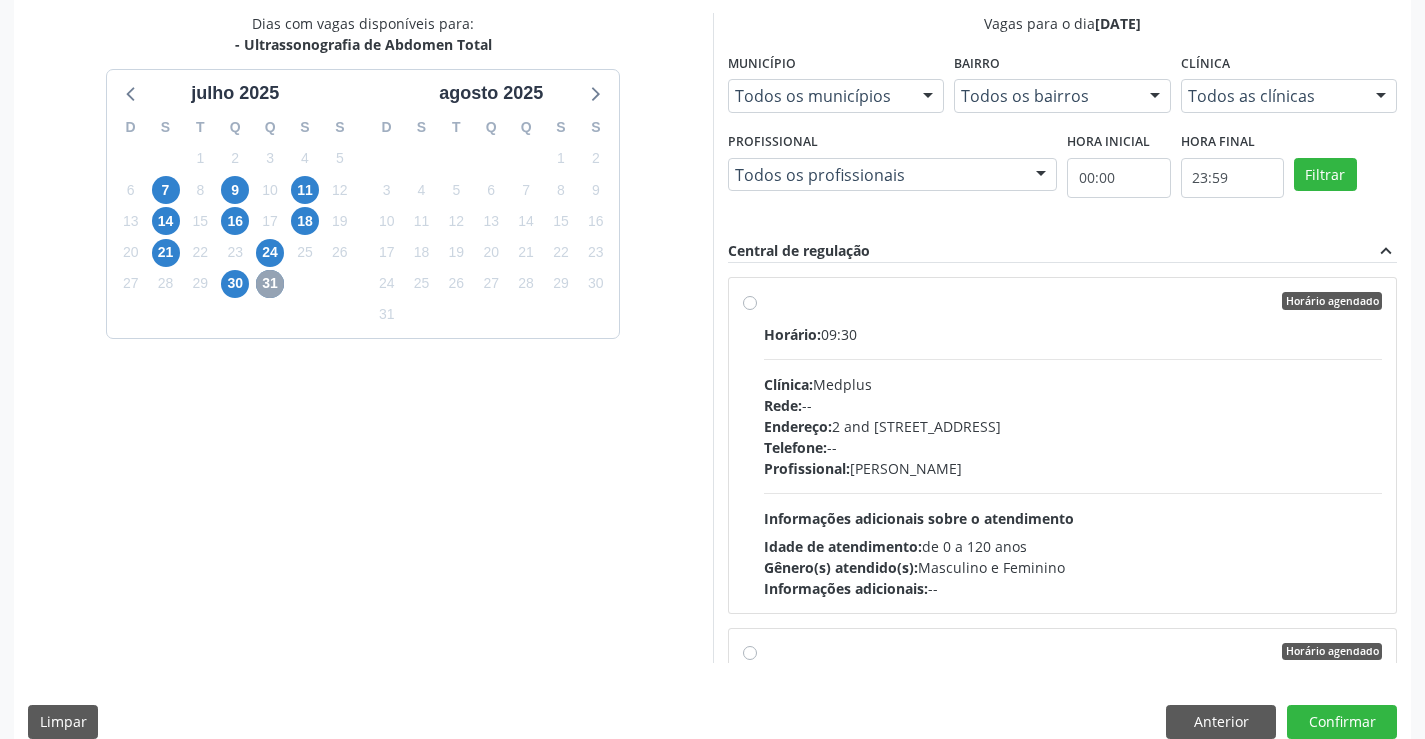 scroll, scrollTop: 431, scrollLeft: 0, axis: vertical 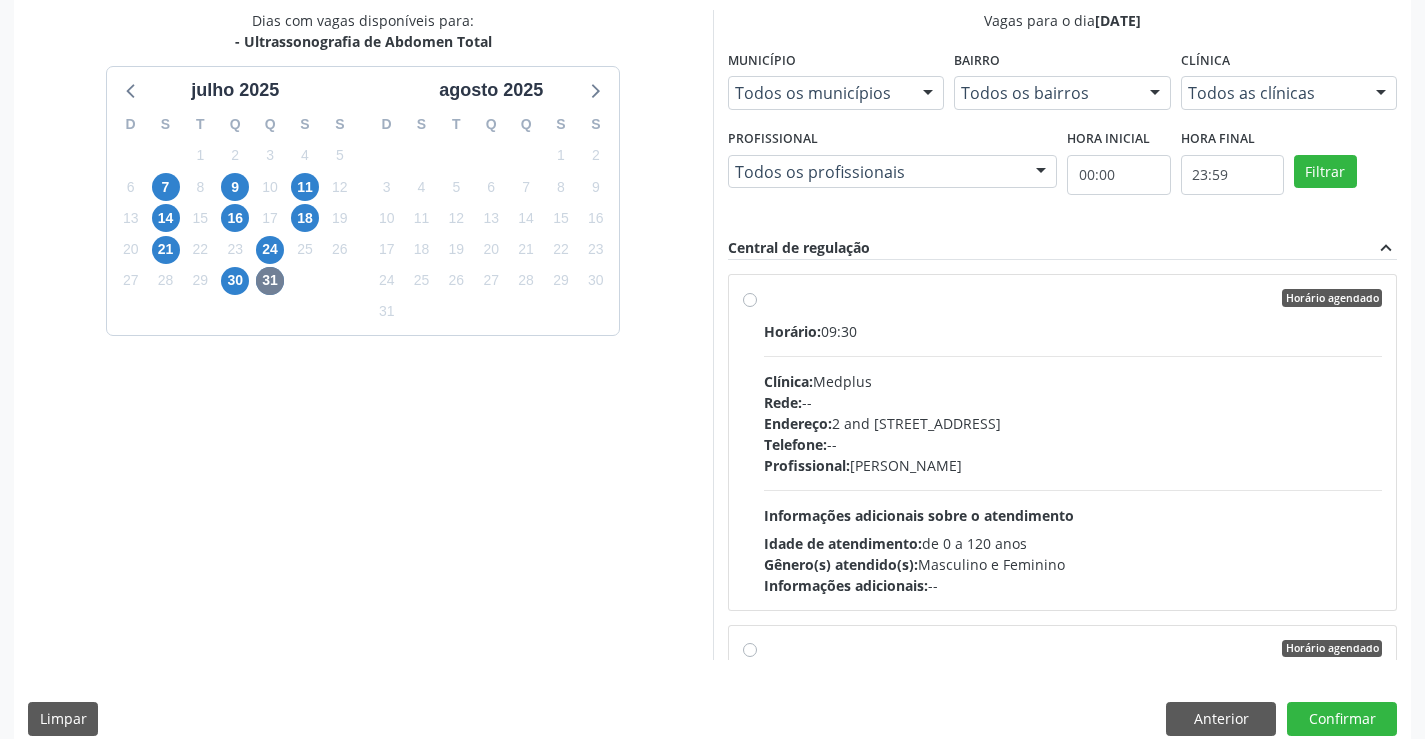 click on "Informações adicionais sobre o atendimento" at bounding box center [919, 515] 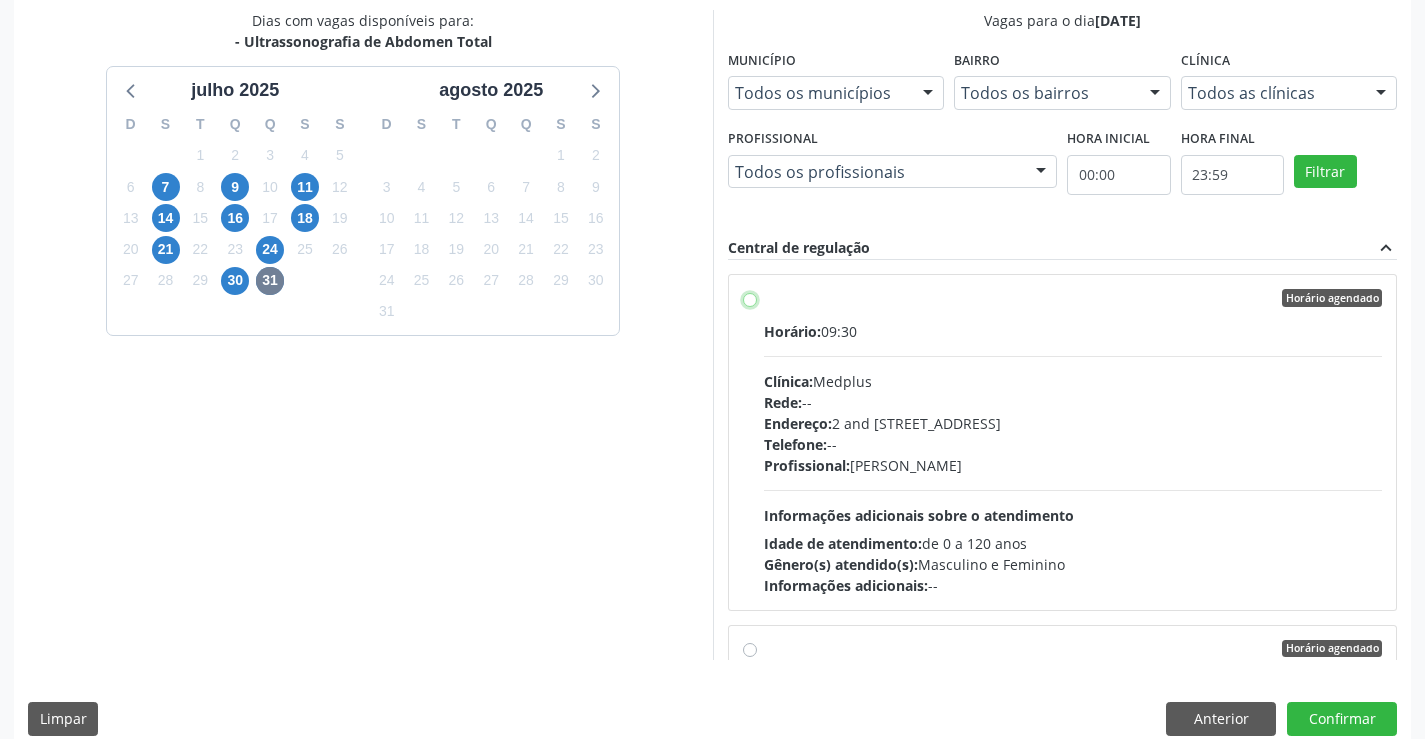 radio on "true" 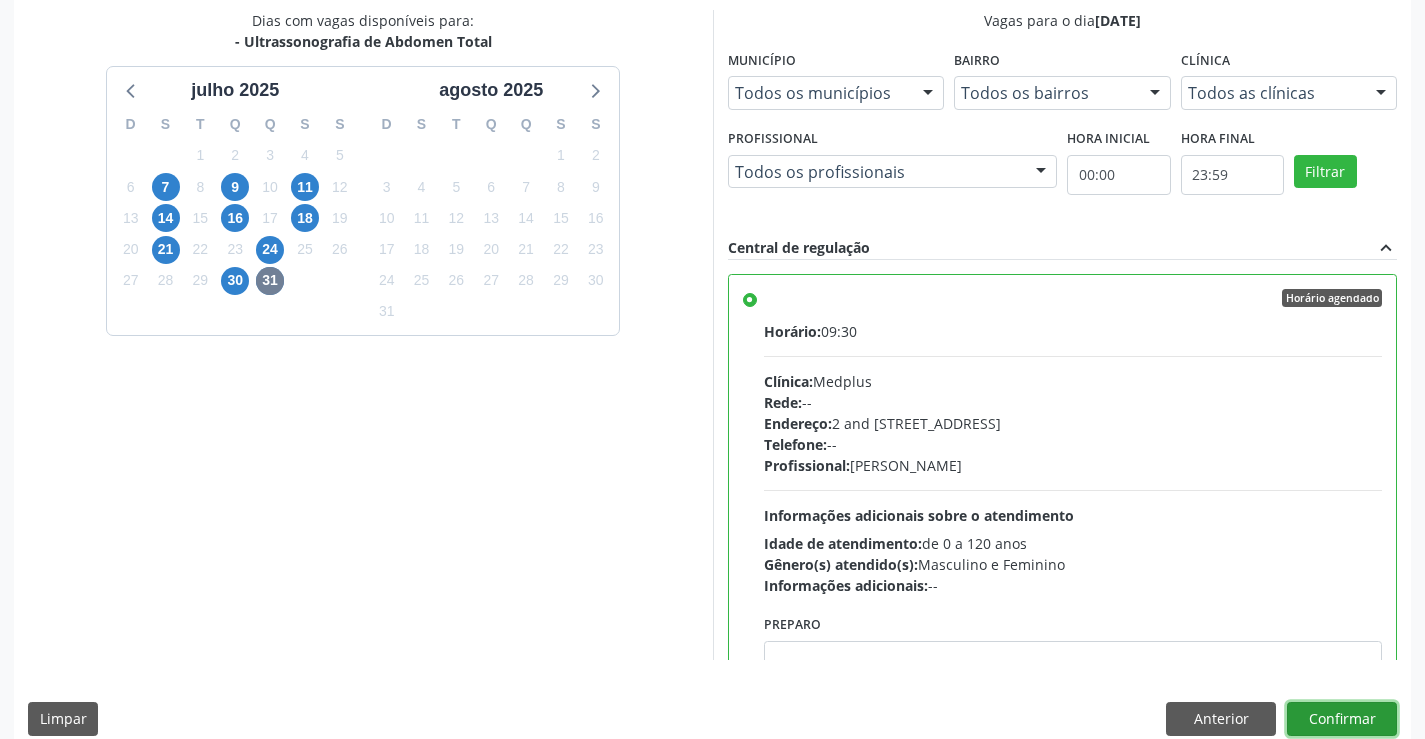 click on "Confirmar" at bounding box center (1342, 719) 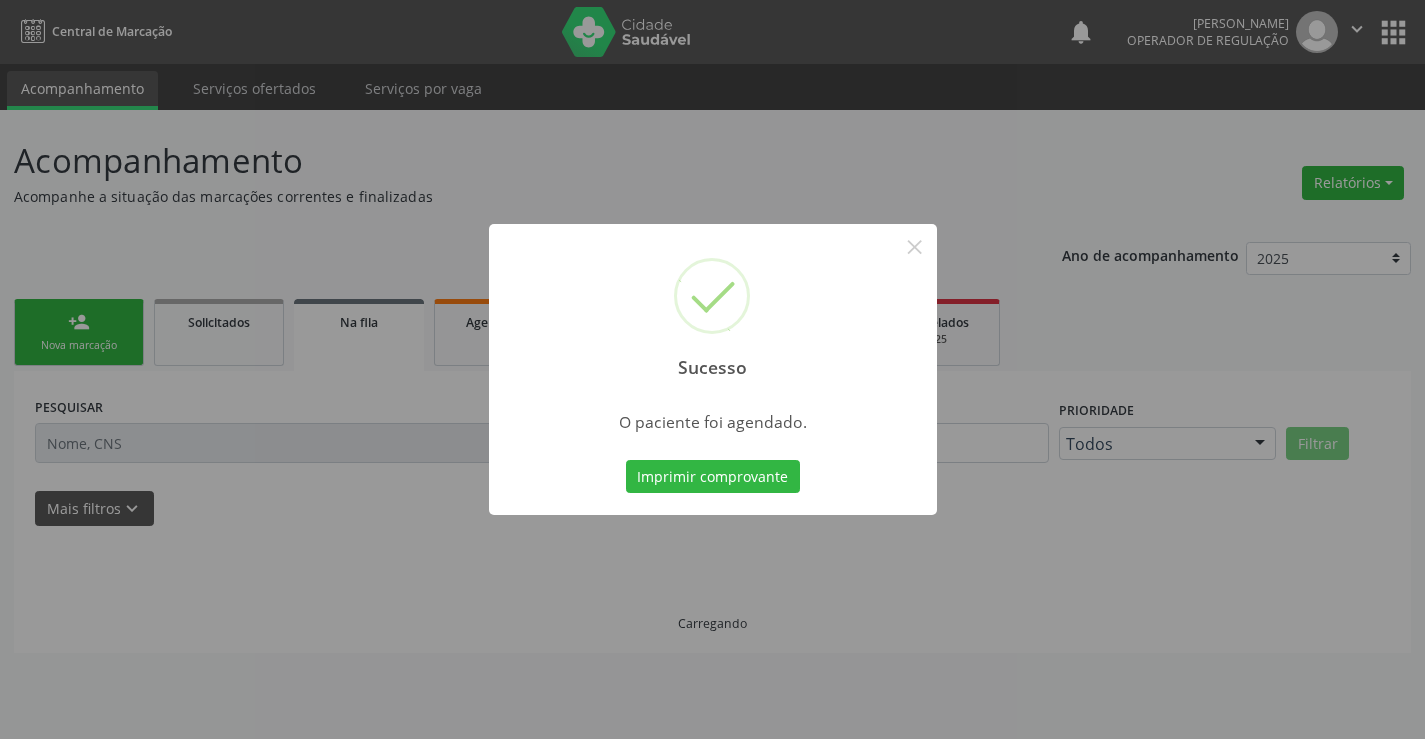 scroll, scrollTop: 0, scrollLeft: 0, axis: both 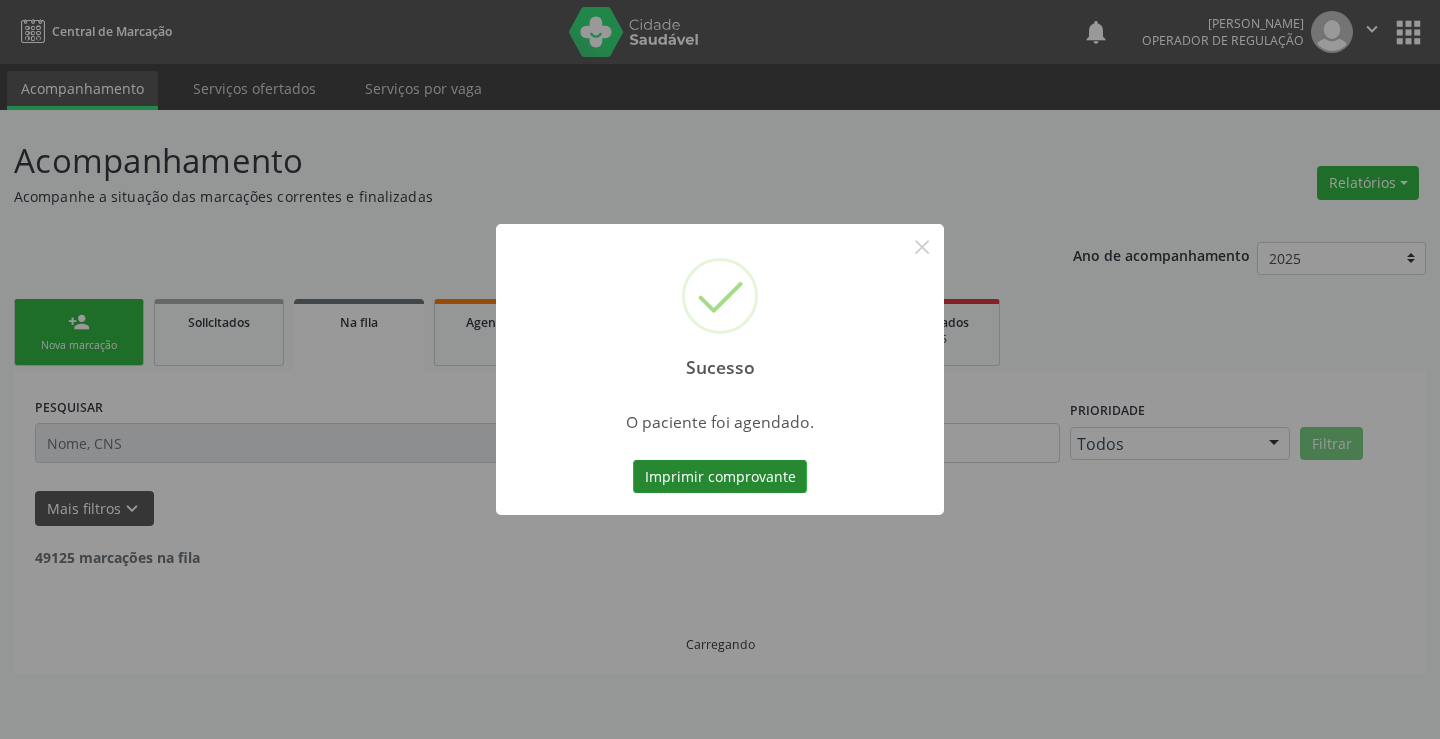 click on "Imprimir comprovante" at bounding box center [720, 477] 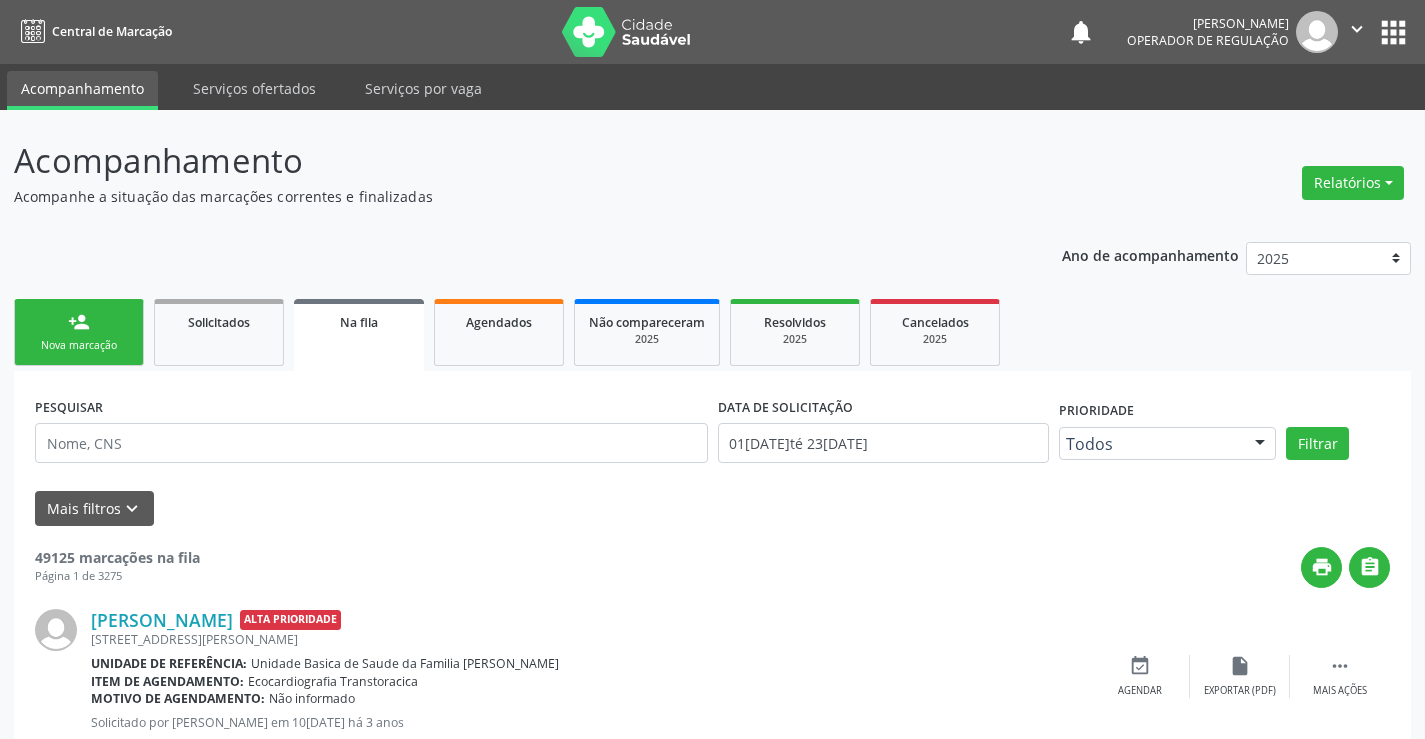 click on "person_add
Nova marcação" at bounding box center (79, 332) 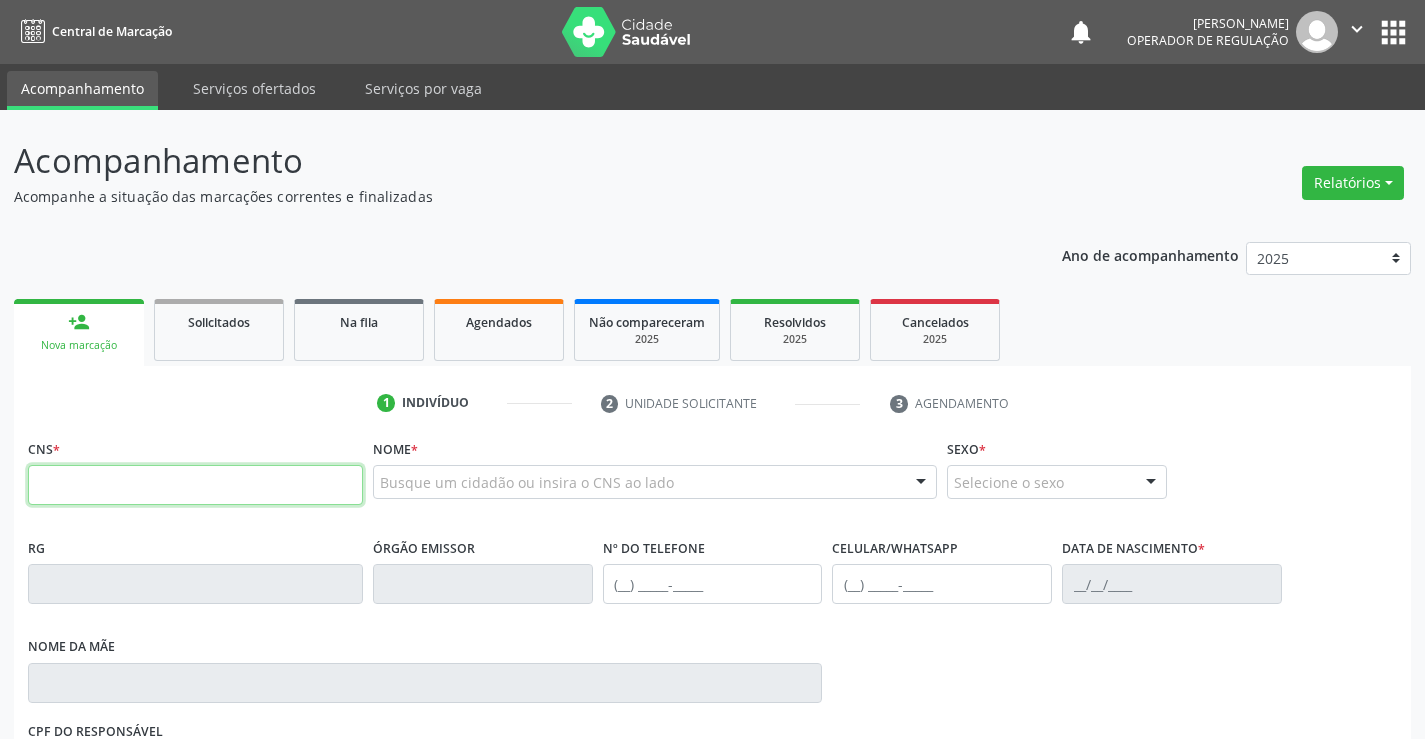 click at bounding box center (195, 485) 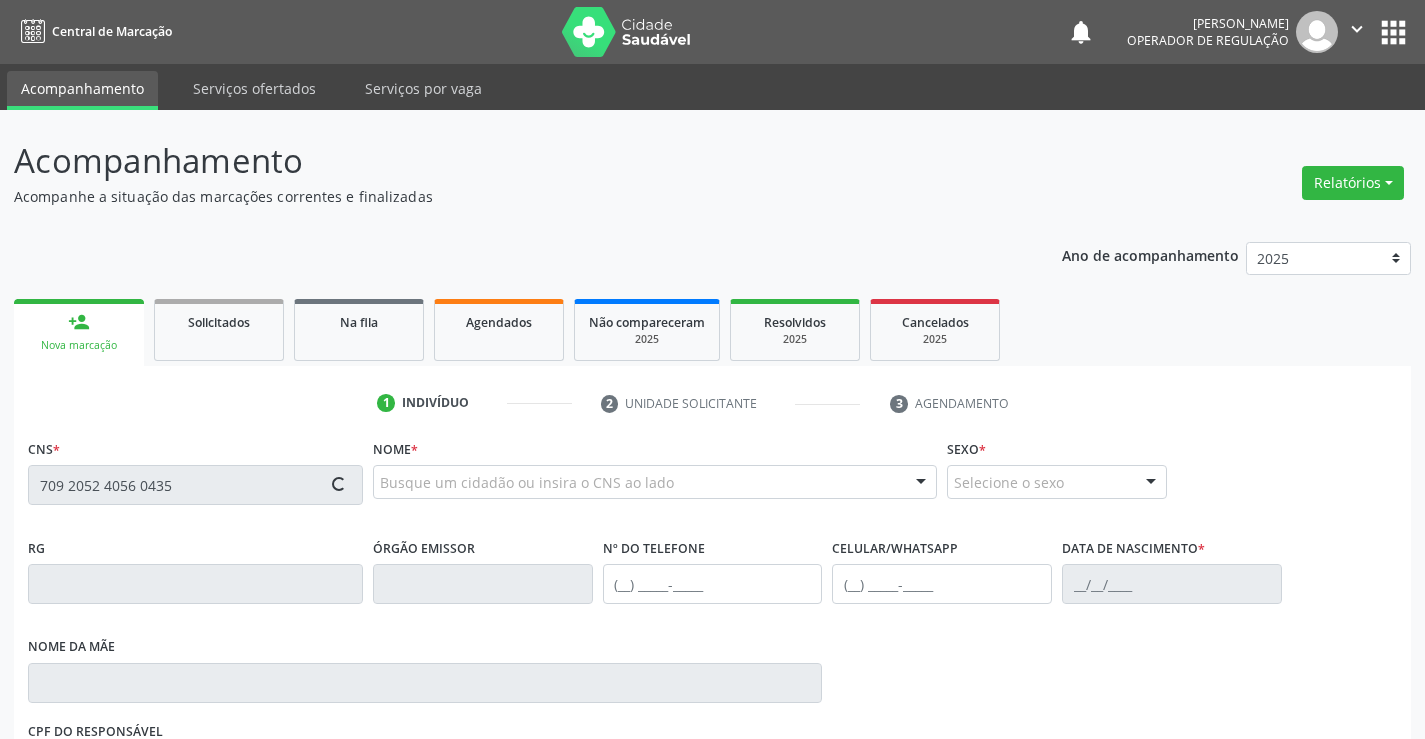 type on "709 2052 4056 0435" 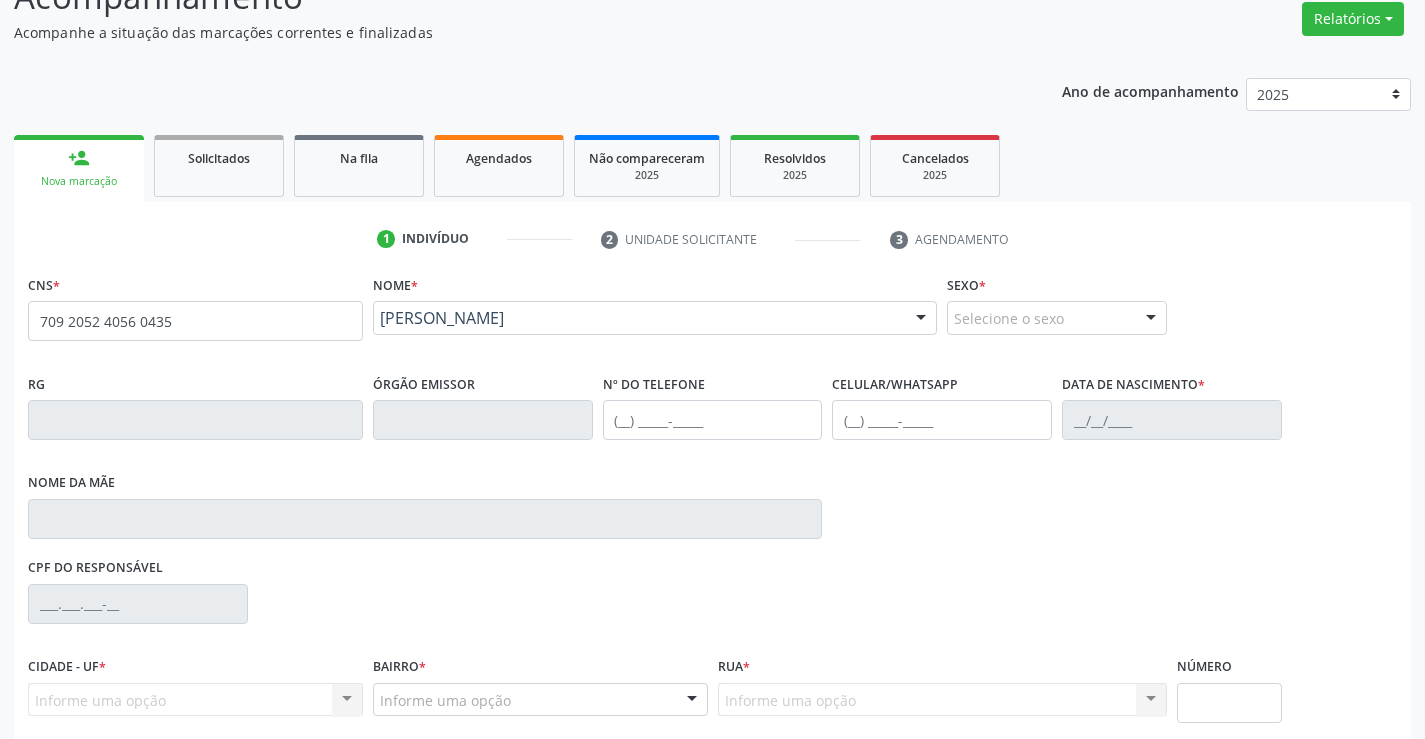 scroll, scrollTop: 331, scrollLeft: 0, axis: vertical 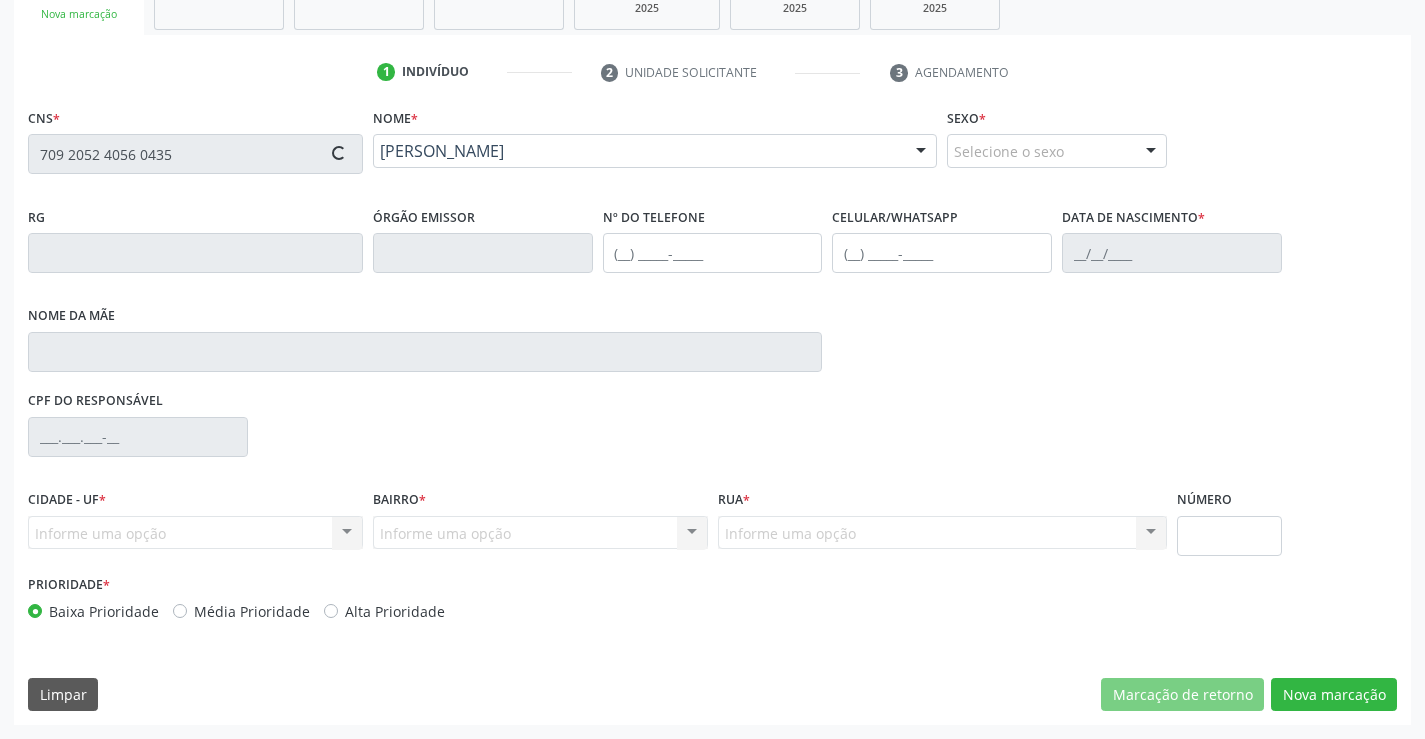 type on "1425137091" 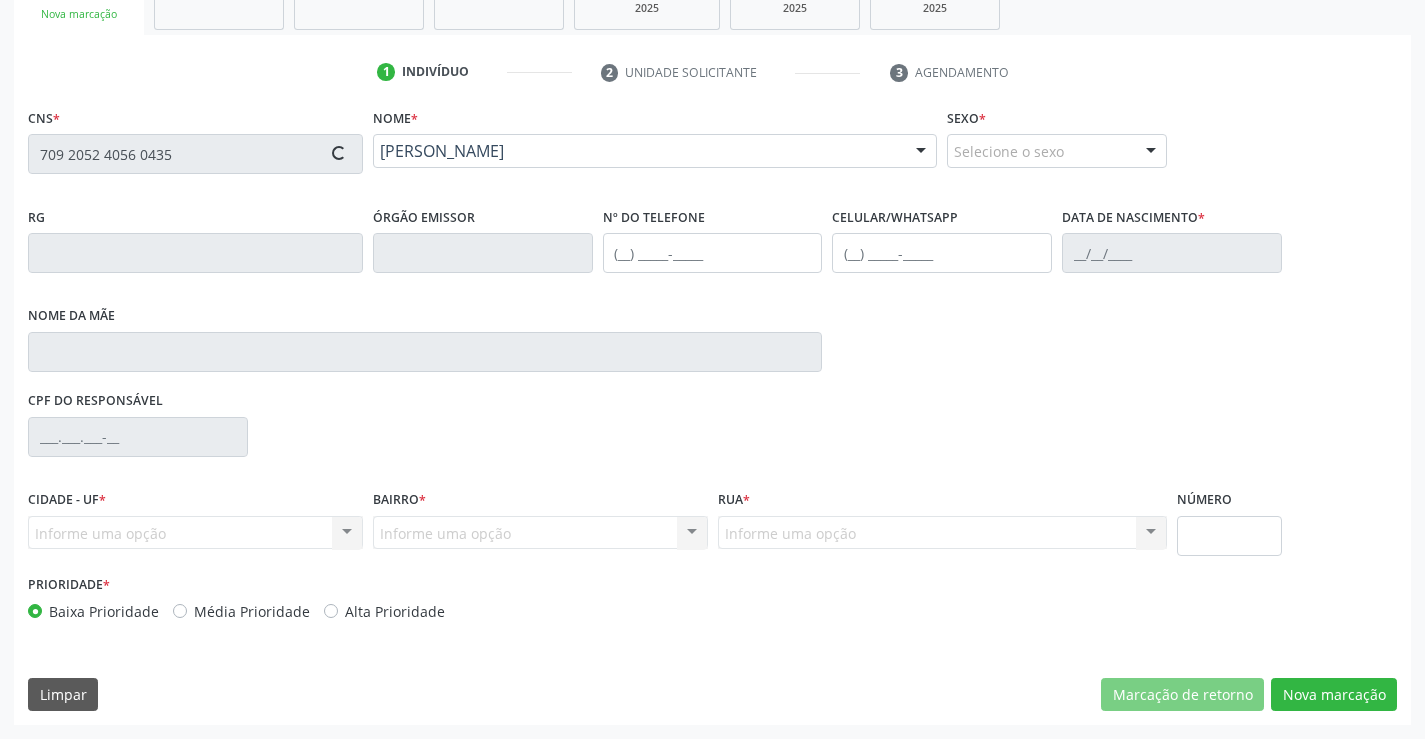 type on "(74) 98825-6525" 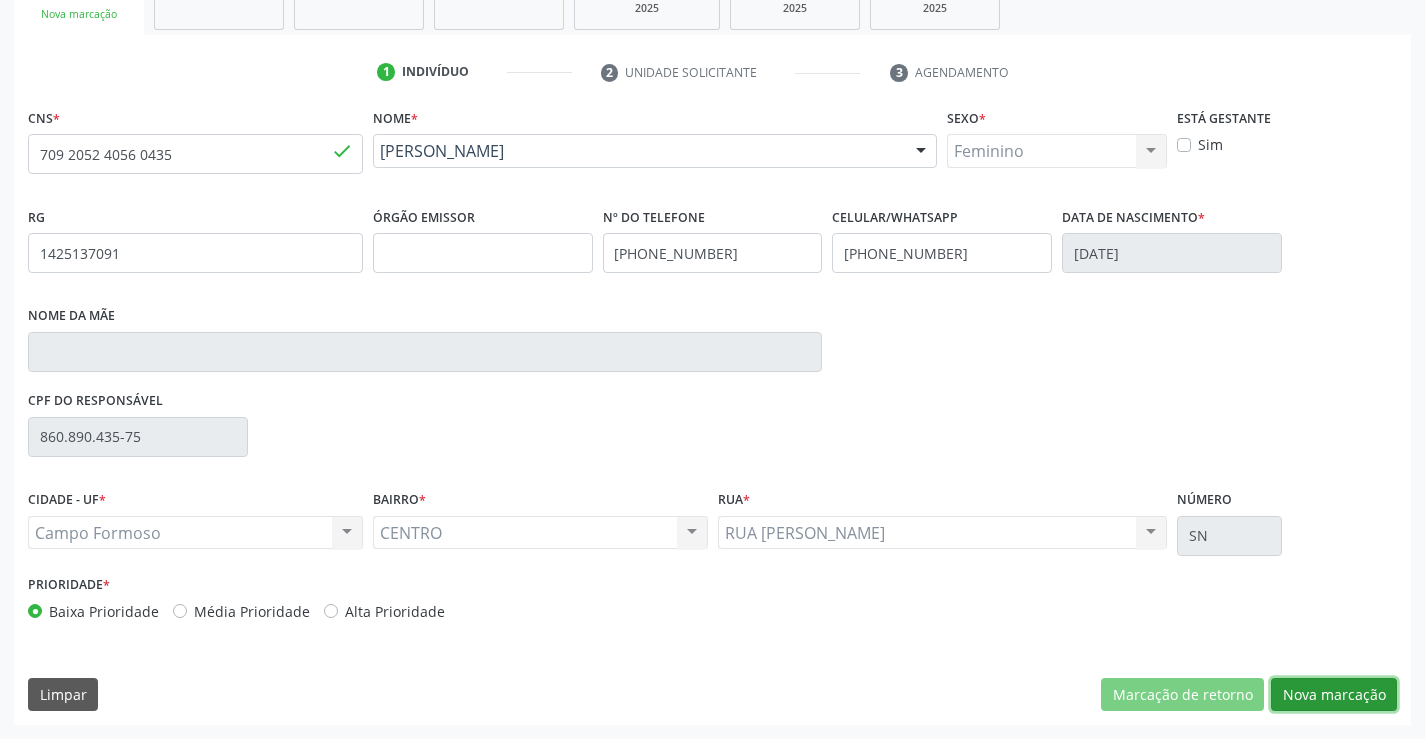 click on "Nova marcação" at bounding box center [1334, 695] 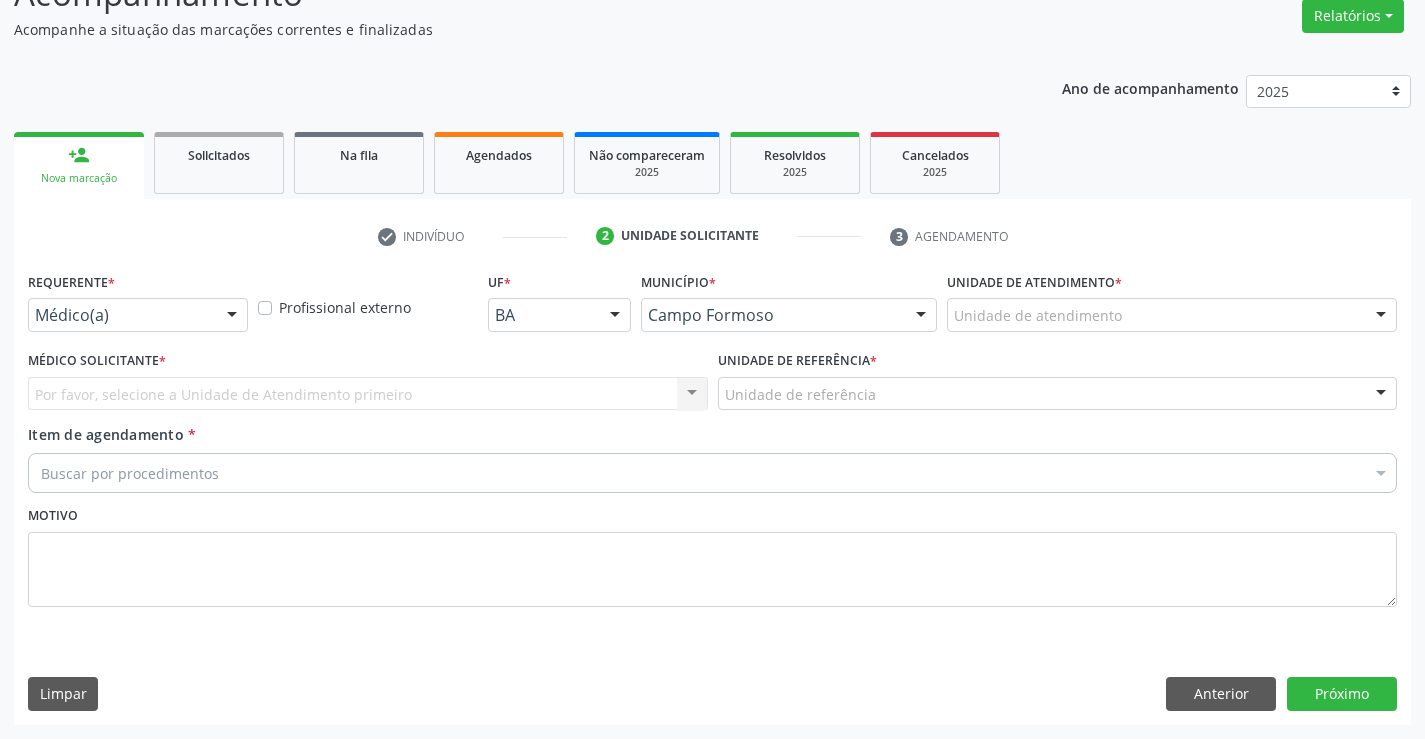 scroll, scrollTop: 167, scrollLeft: 0, axis: vertical 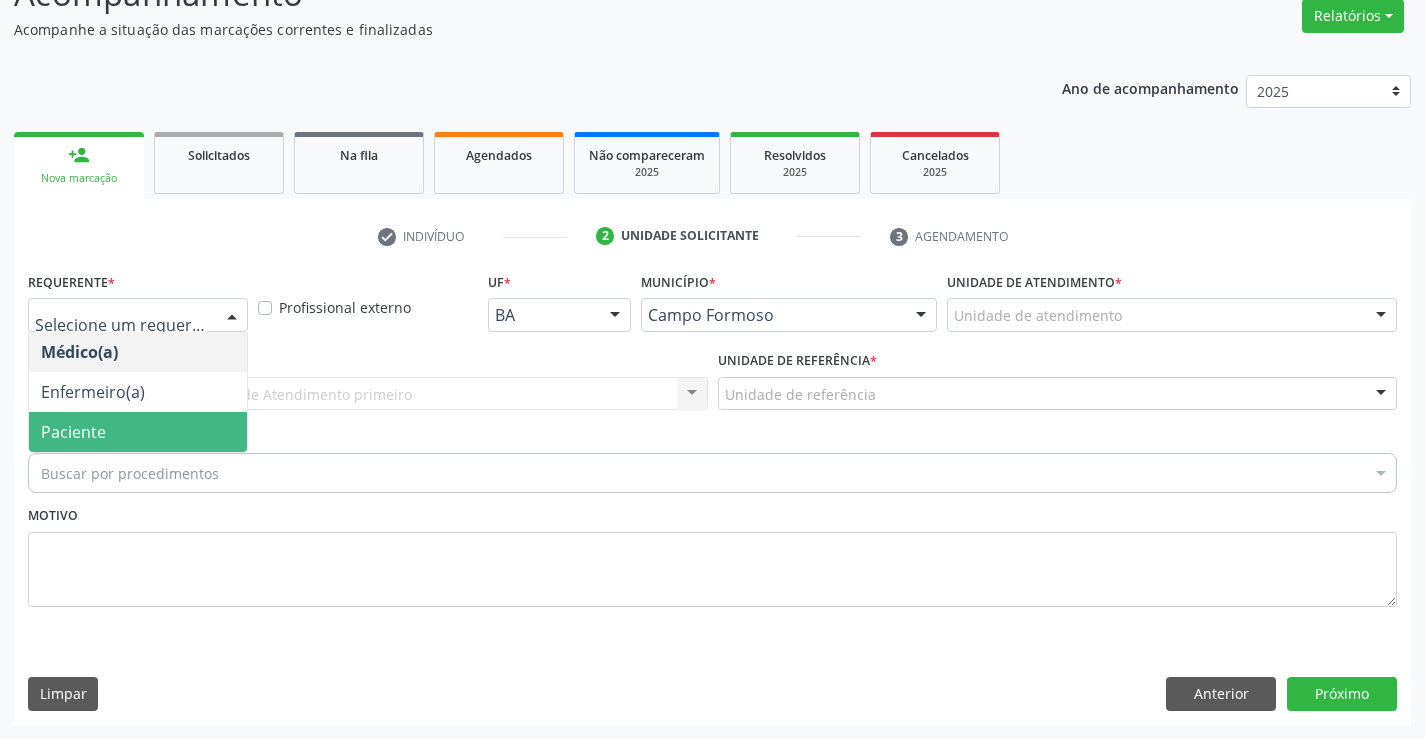 click on "Buscar por procedimentos
Selecionar todos
0202040089 - 3X Pesquisa de Larvas Nas Fezes
0604320140 - Abatacepte 125 Mg Injetável (Por Seringa Preenchida)
0604320124 - Abatacepte 250 Mg Injetável (Por Frasco Ampola).
0603050018 - Abciximabe
0406010013 - Abertura de Comunicacao Inter-Atrial
0406010021 - Abertura de Estenose Aortica Valvar
0406011265 - Abertura de Estenose Aortica Valvar (Criança e Adolescente)
0406010030 - Abertura de Estenose Pulmonar Valvar
0406011273 - Abertura de Estenose Pulmonar Valvar (Criança e Adolescente)
0301080011 - Abordagem Cognitiva Comportamental do Fumante (Por Atendimento / Paciente)
0307020010 - Acesso A Polpa Dentaria e Medicacao (Por Dente)
0604660030 - Acetazolamida 250 Mg (Por Comprimido)
0202010783 - Acidez Titulável no Leite Humano (Dornic)" at bounding box center [712, 470] 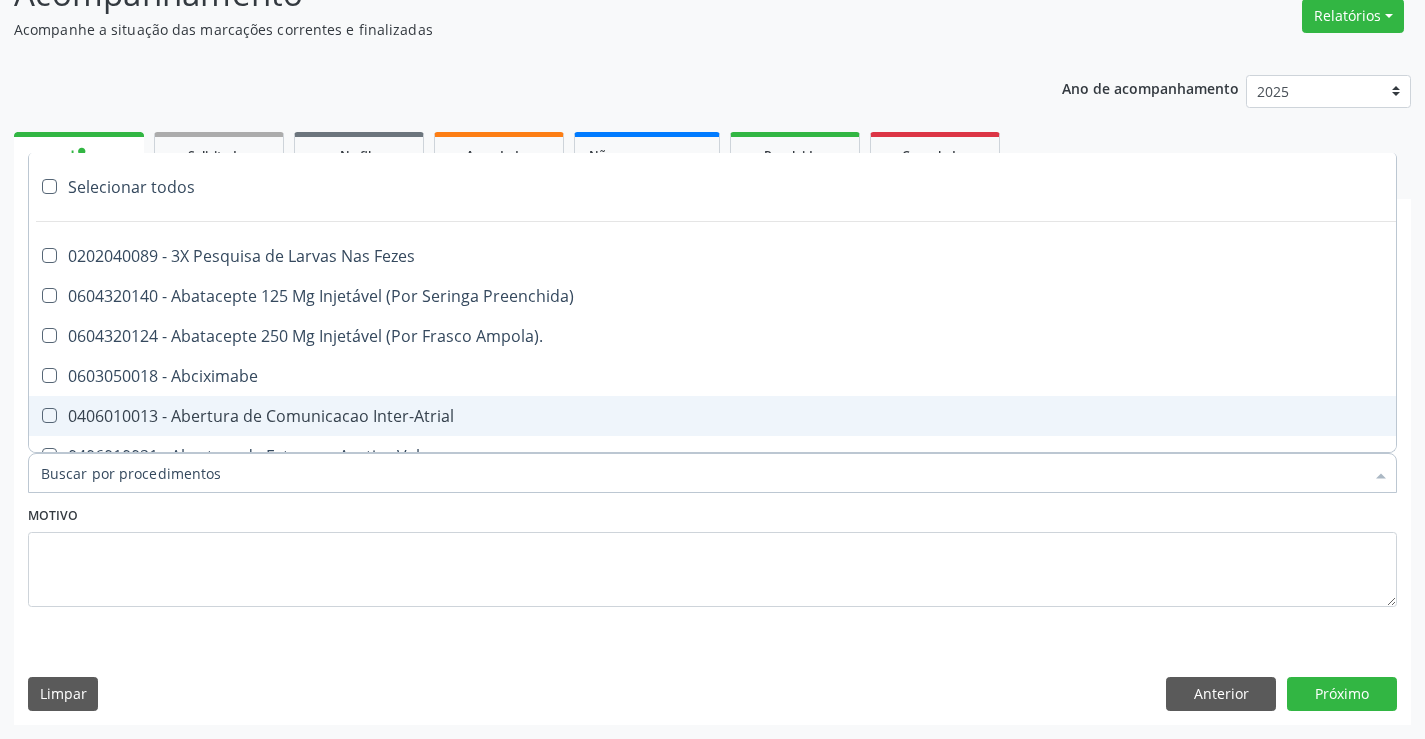 click on "0406010013 - Abertura de Comunicacao Inter-Atrial" at bounding box center (819, 416) 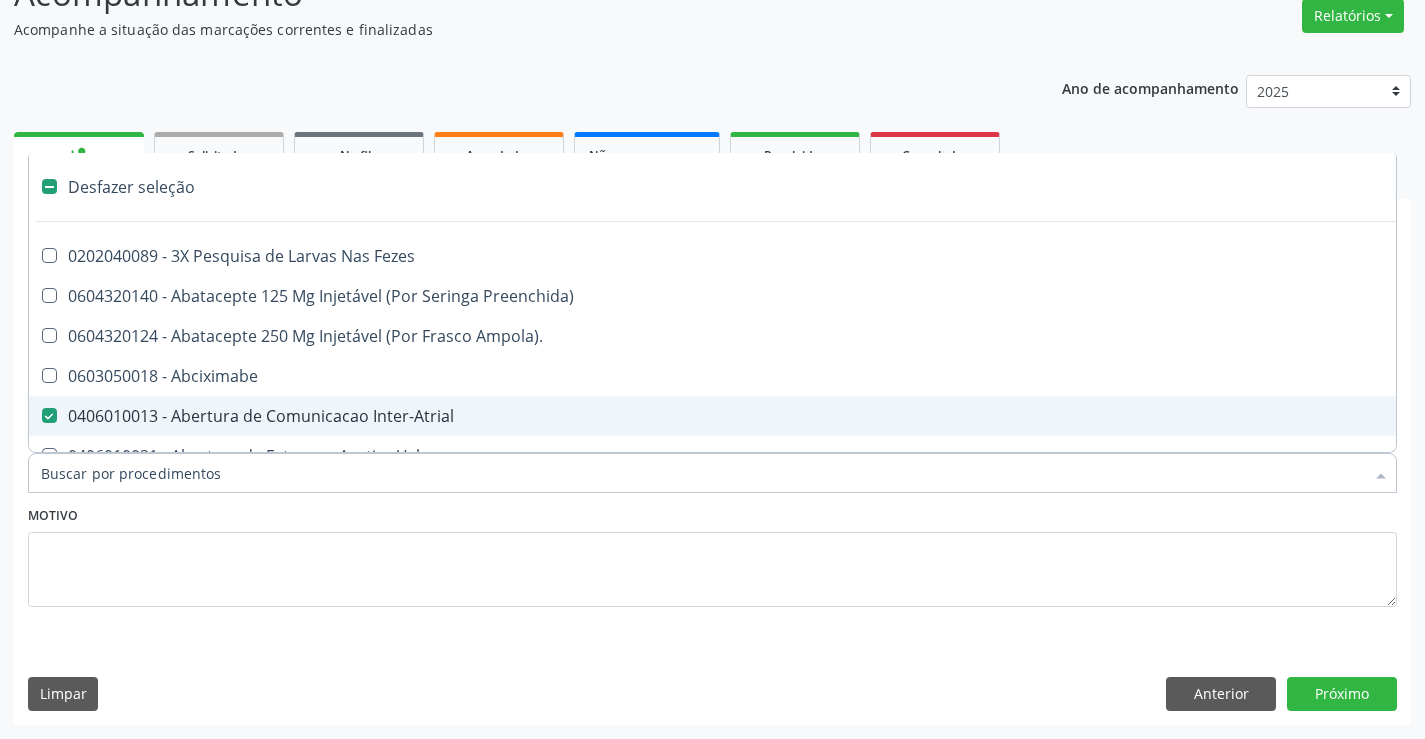 click on "0406010013 - Abertura de Comunicacao Inter-Atrial" at bounding box center (819, 416) 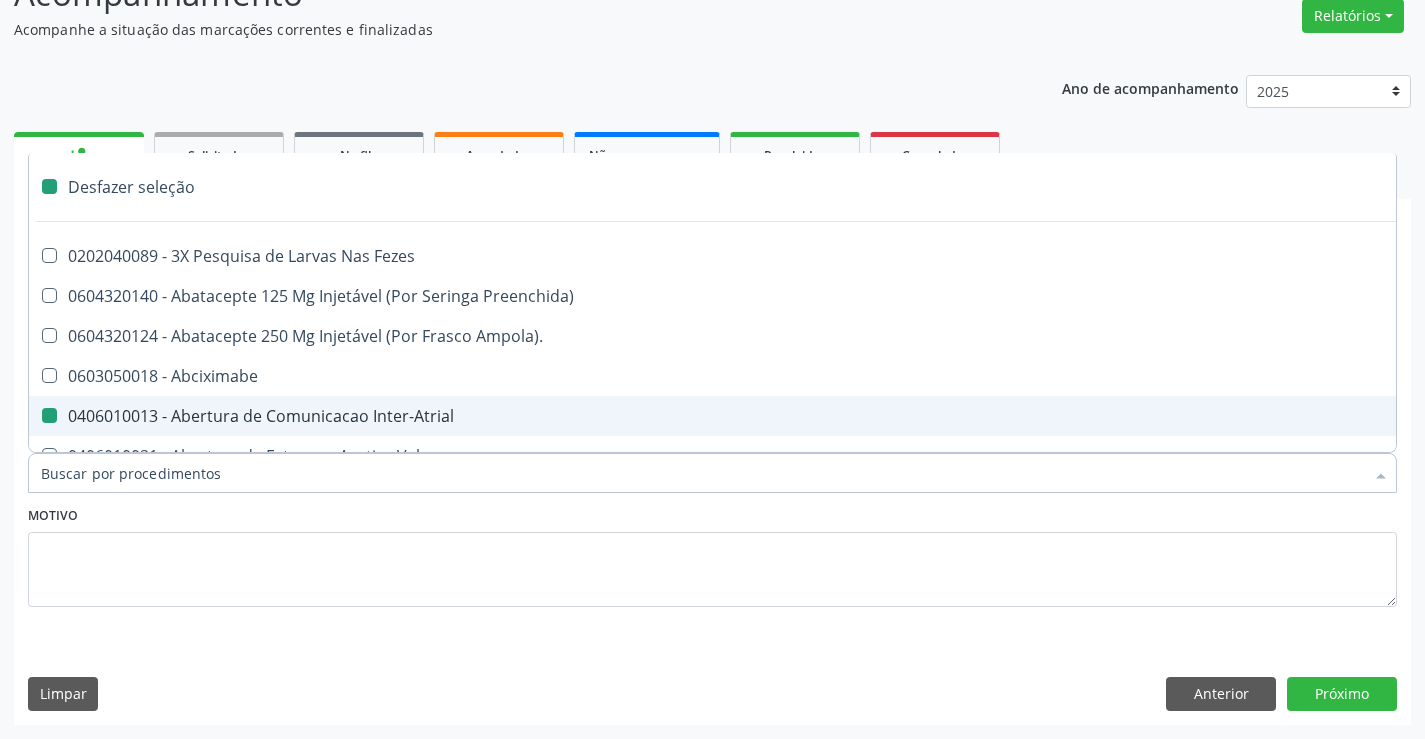 checkbox on "false" 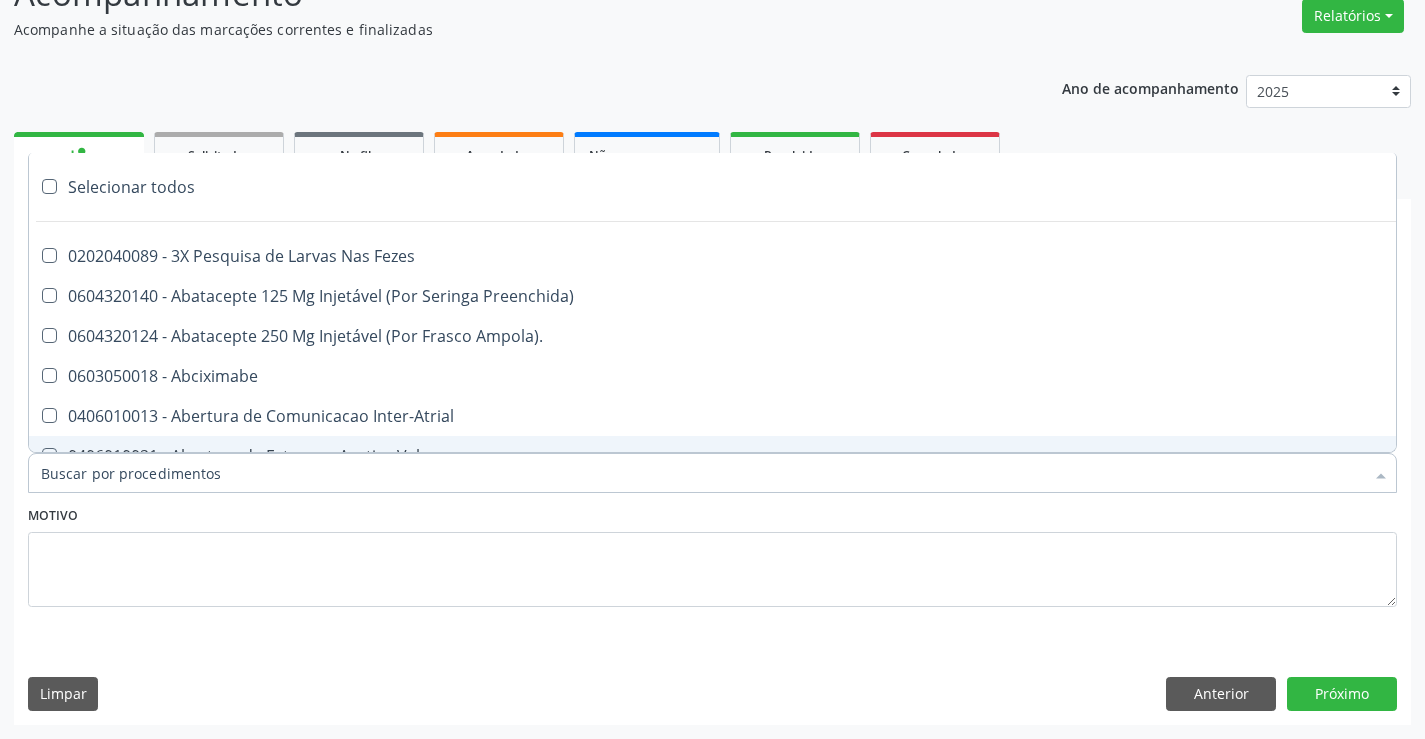 click on "Item de agendamento
*" at bounding box center (702, 473) 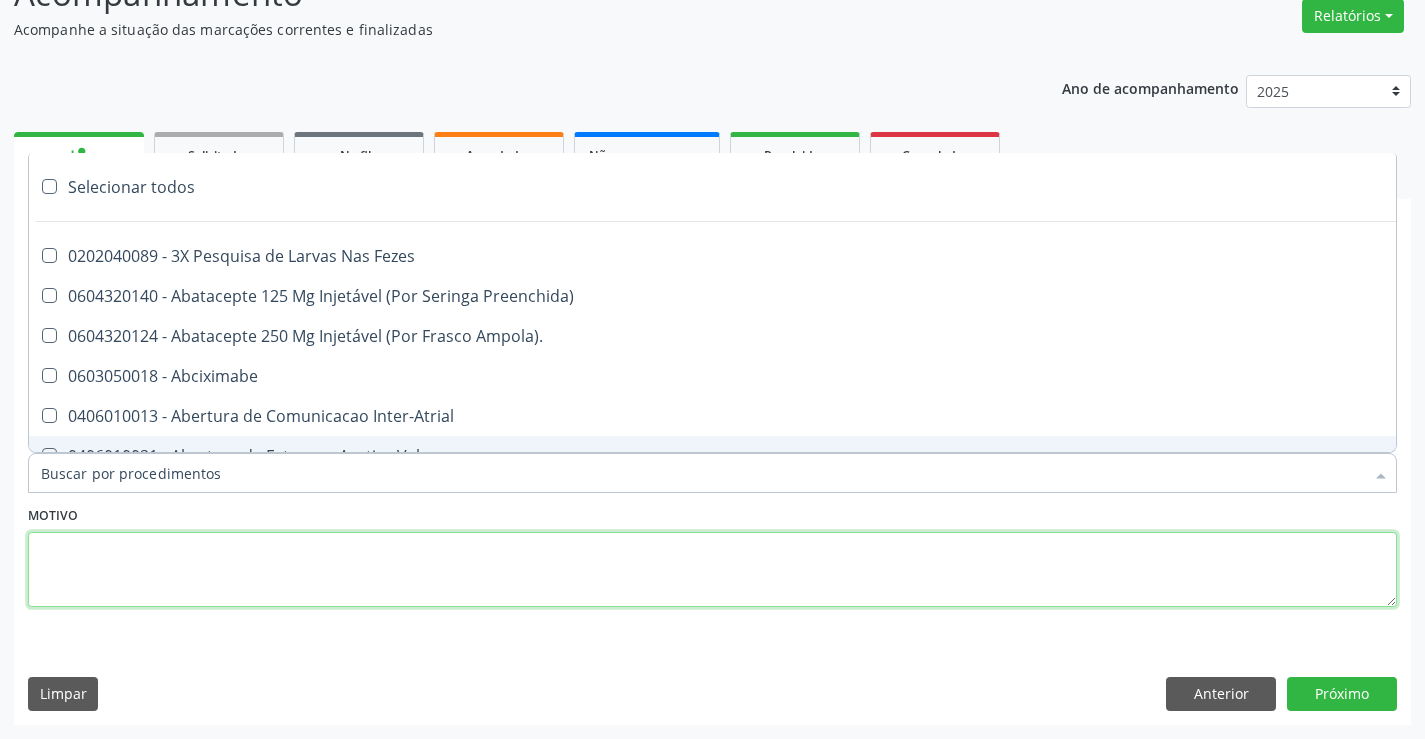 click at bounding box center (712, 570) 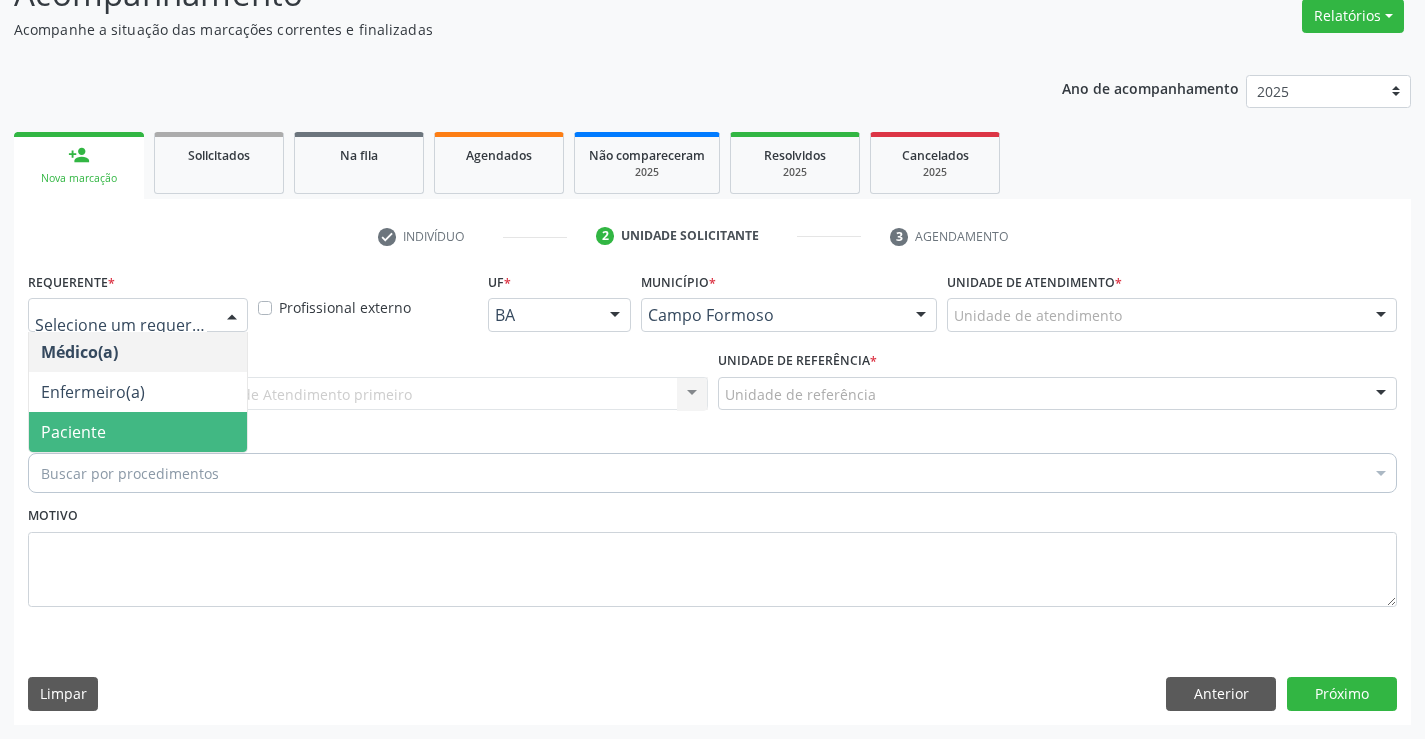 click at bounding box center (232, 316) 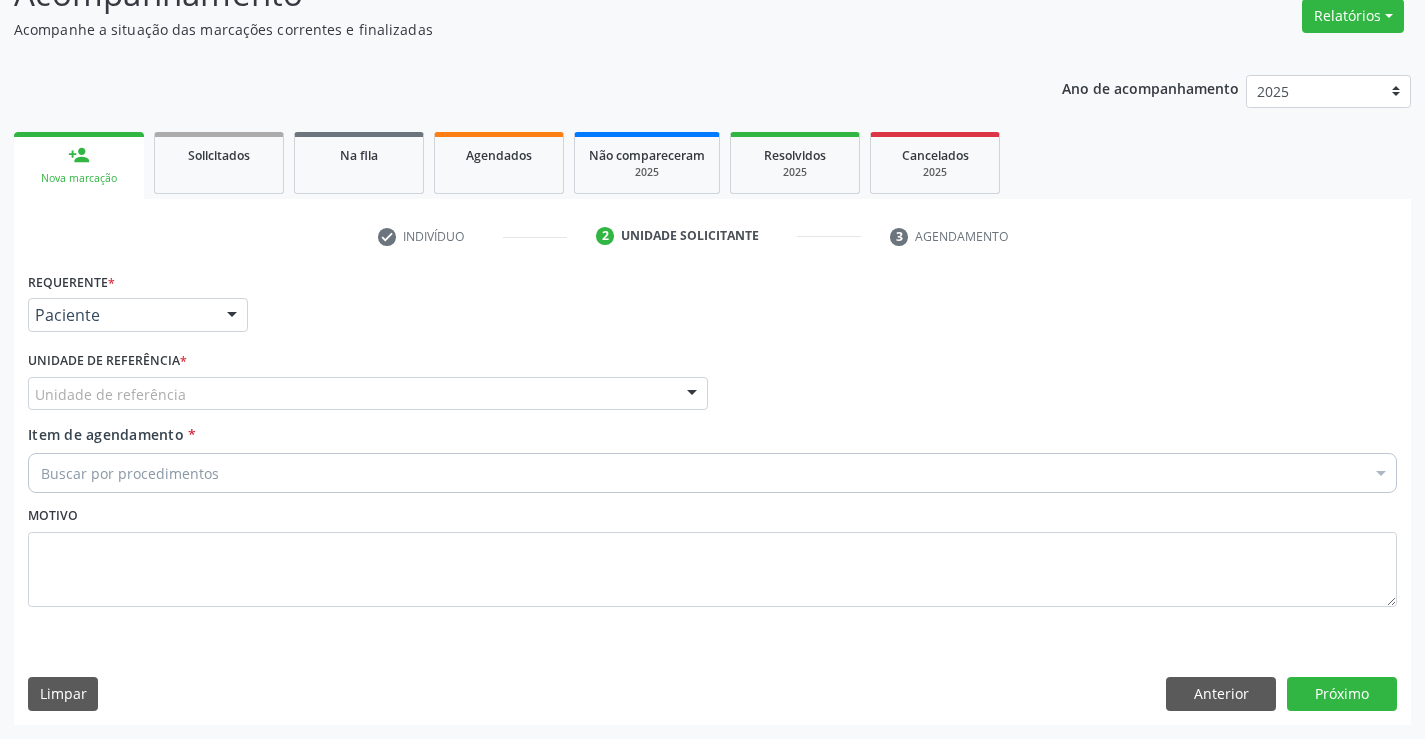 click on "Unidade de referência" at bounding box center (368, 394) 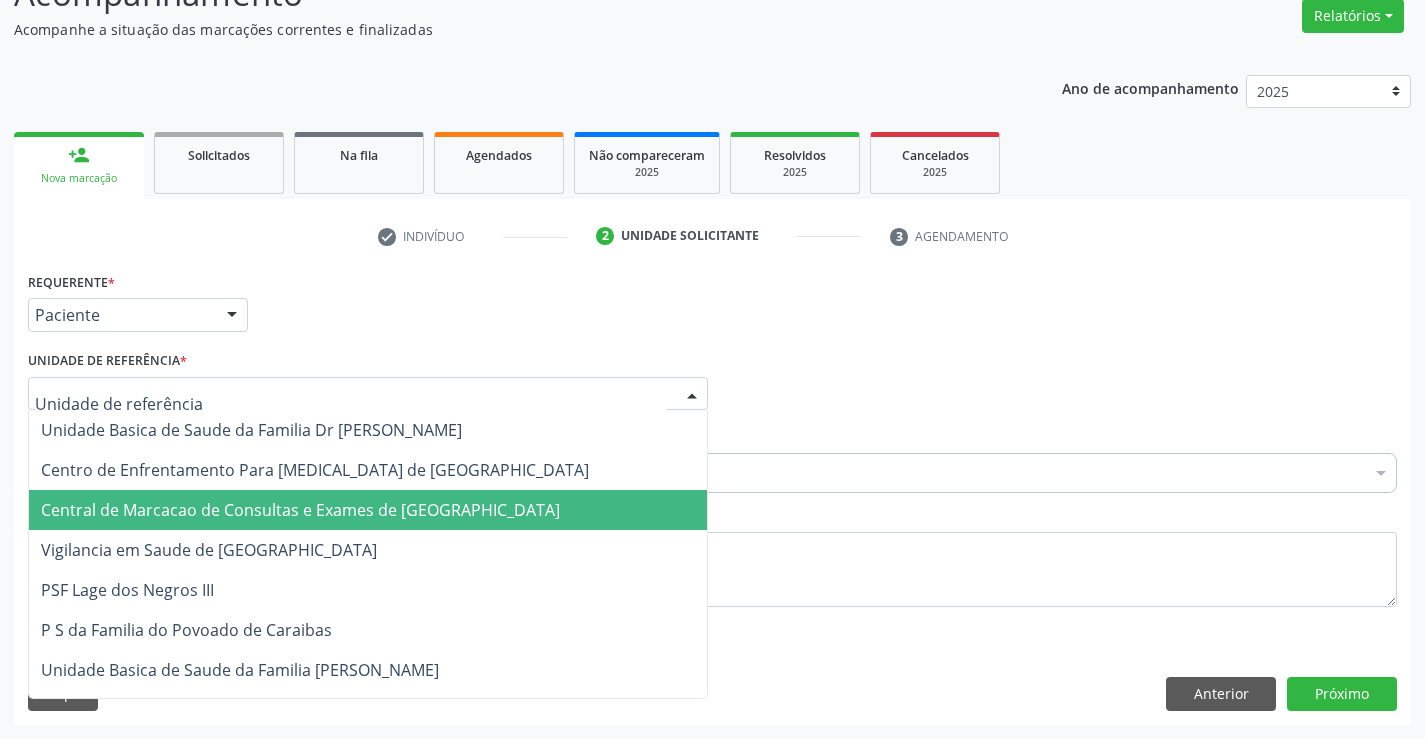 click on "Central de Marcacao de Consultas e Exames de [GEOGRAPHIC_DATA]" at bounding box center (300, 510) 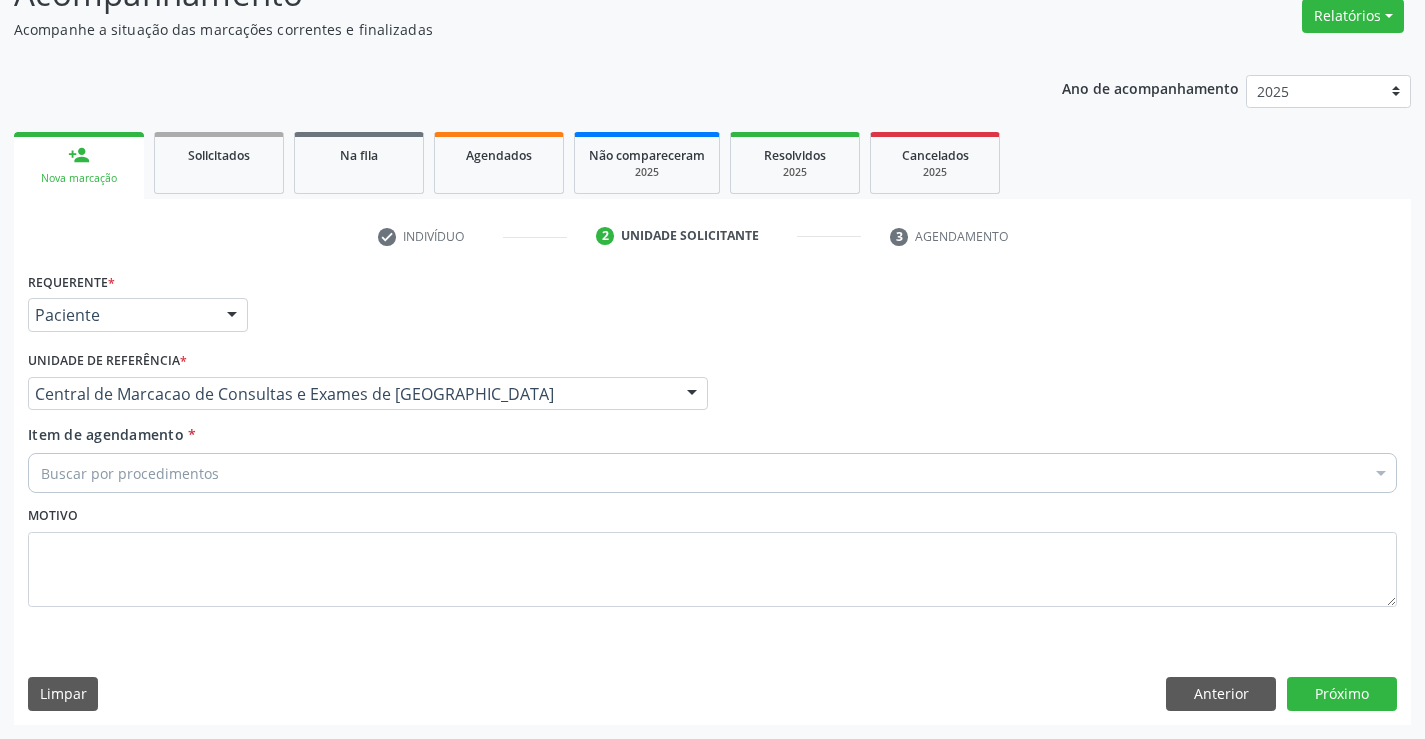 click on "Buscar por procedimentos" at bounding box center (712, 473) 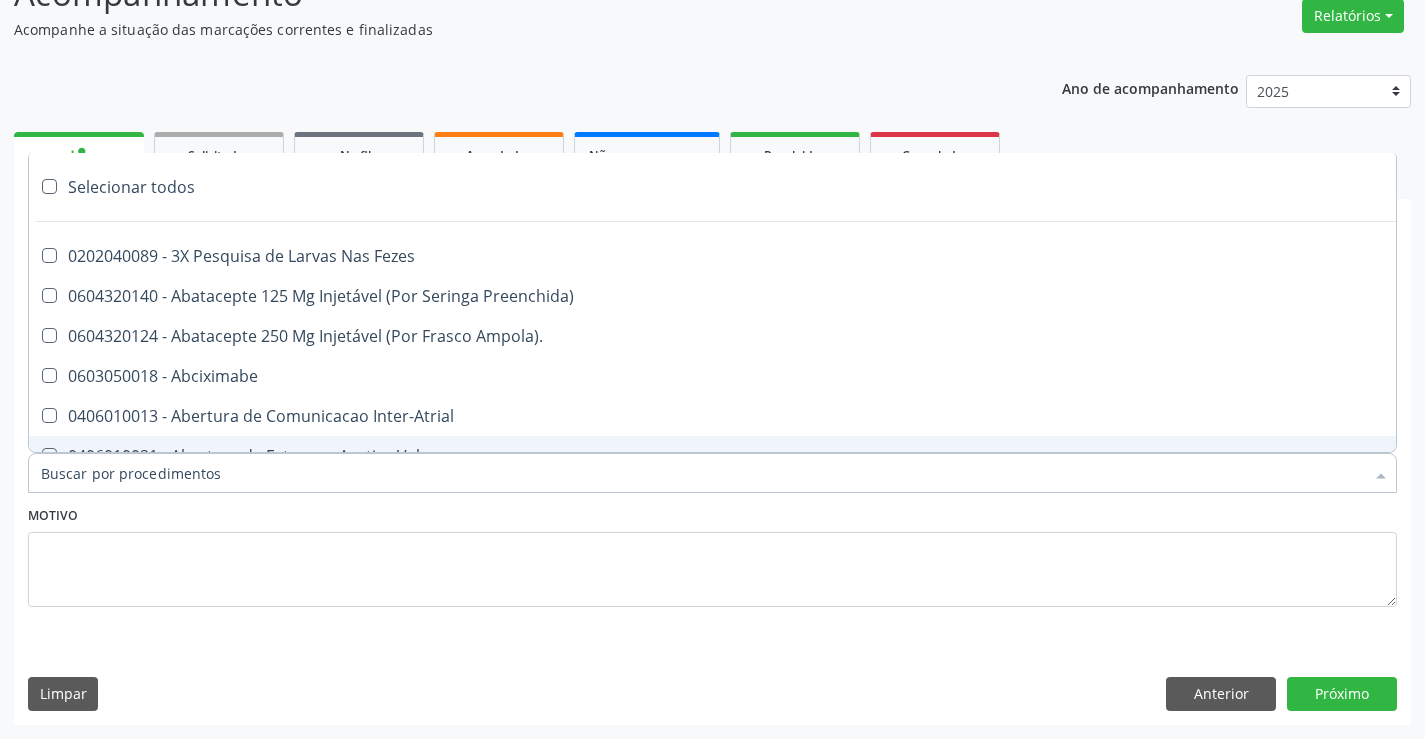paste on "Ultrassonografia de Abdomen Total" 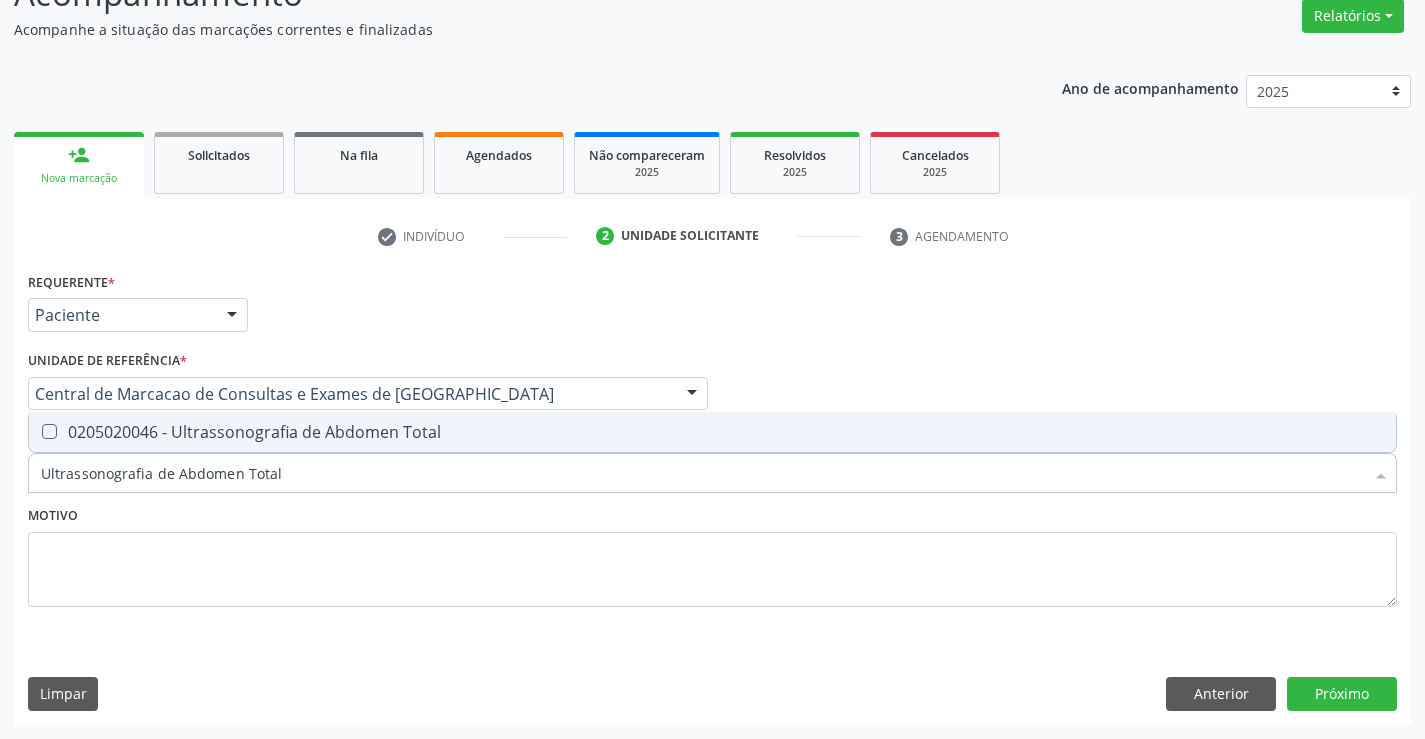 click on "0205020046 - Ultrassonografia de Abdomen Total" at bounding box center (712, 432) 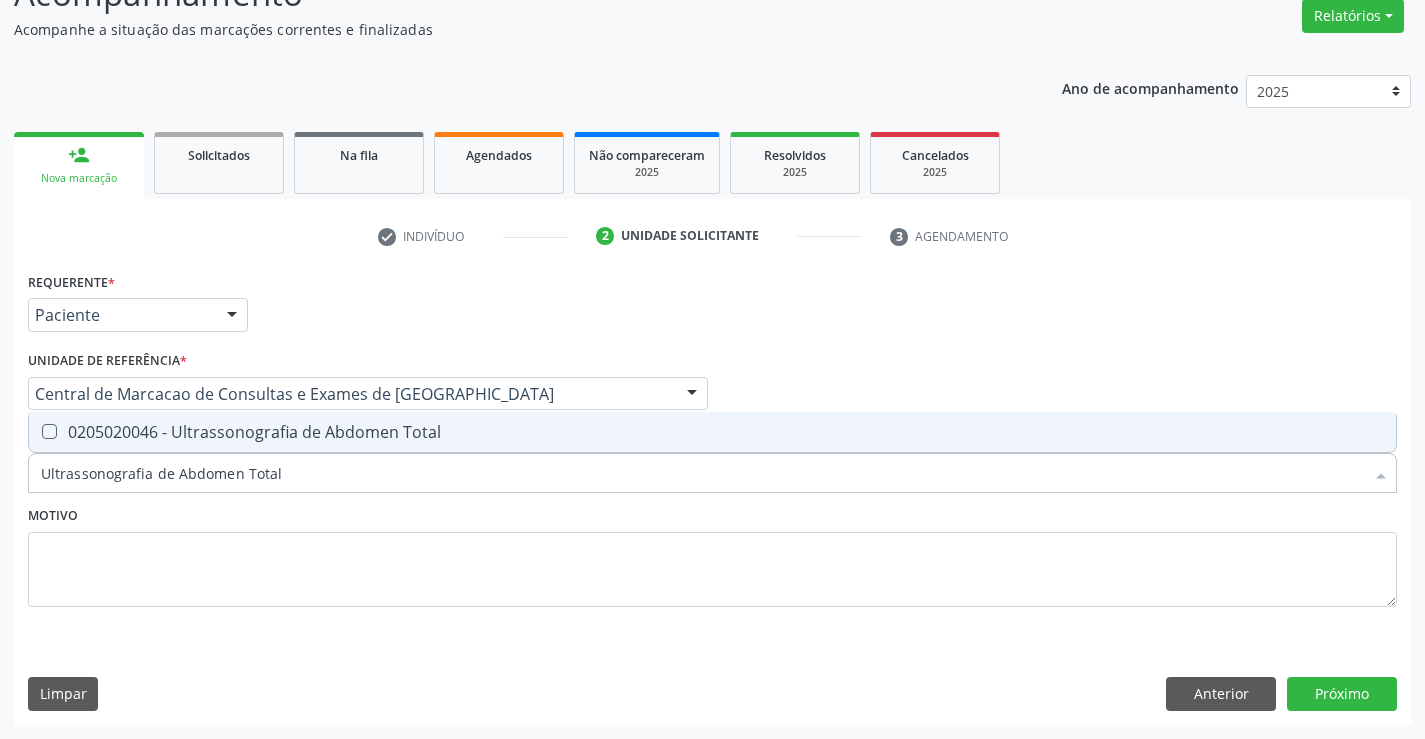 checkbox on "true" 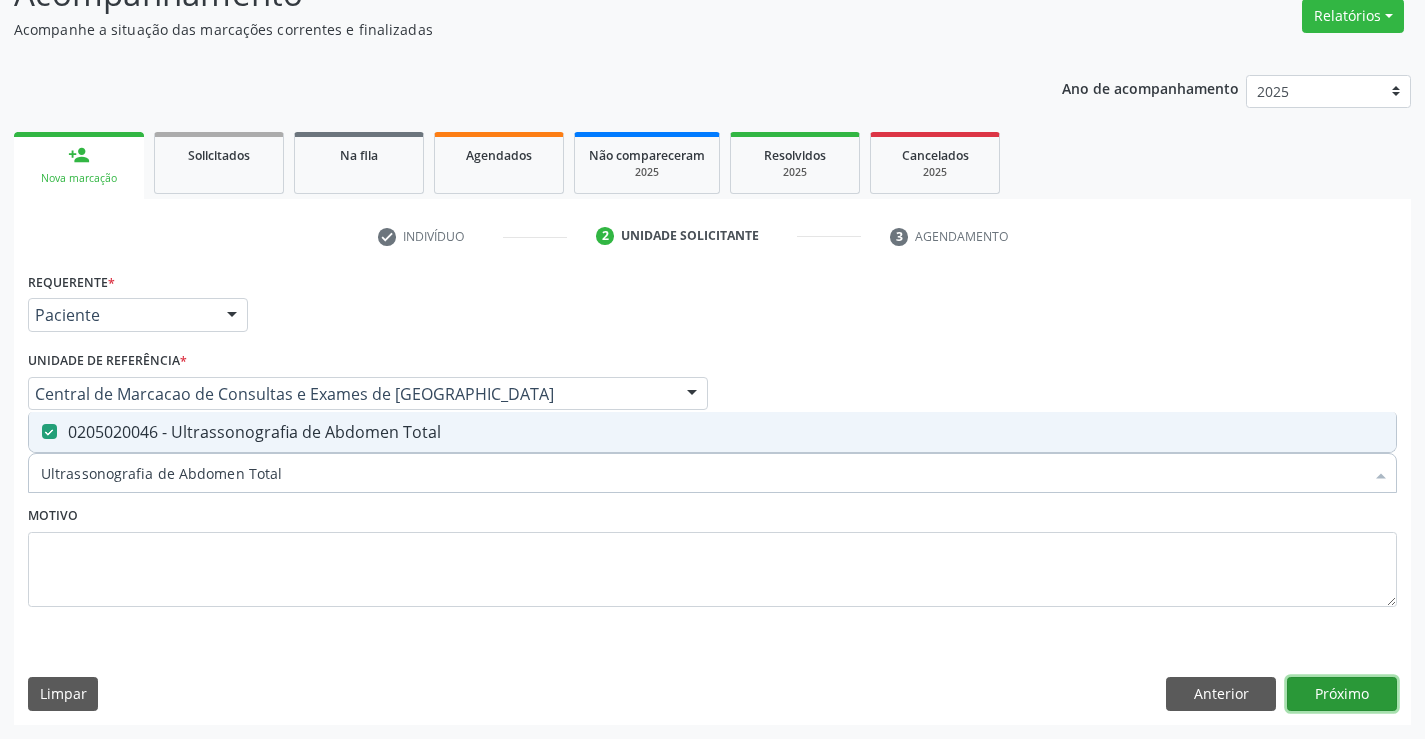 click on "Próximo" at bounding box center (1342, 694) 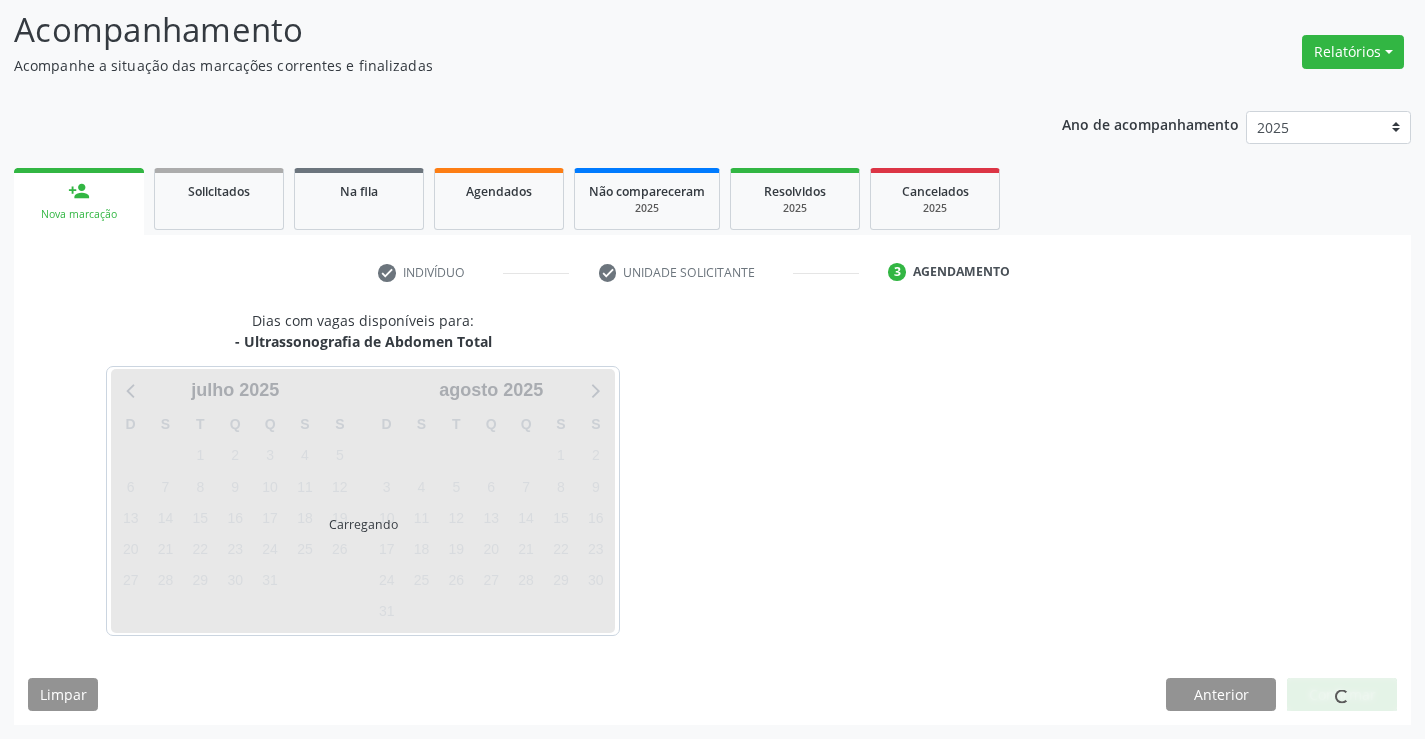 scroll, scrollTop: 131, scrollLeft: 0, axis: vertical 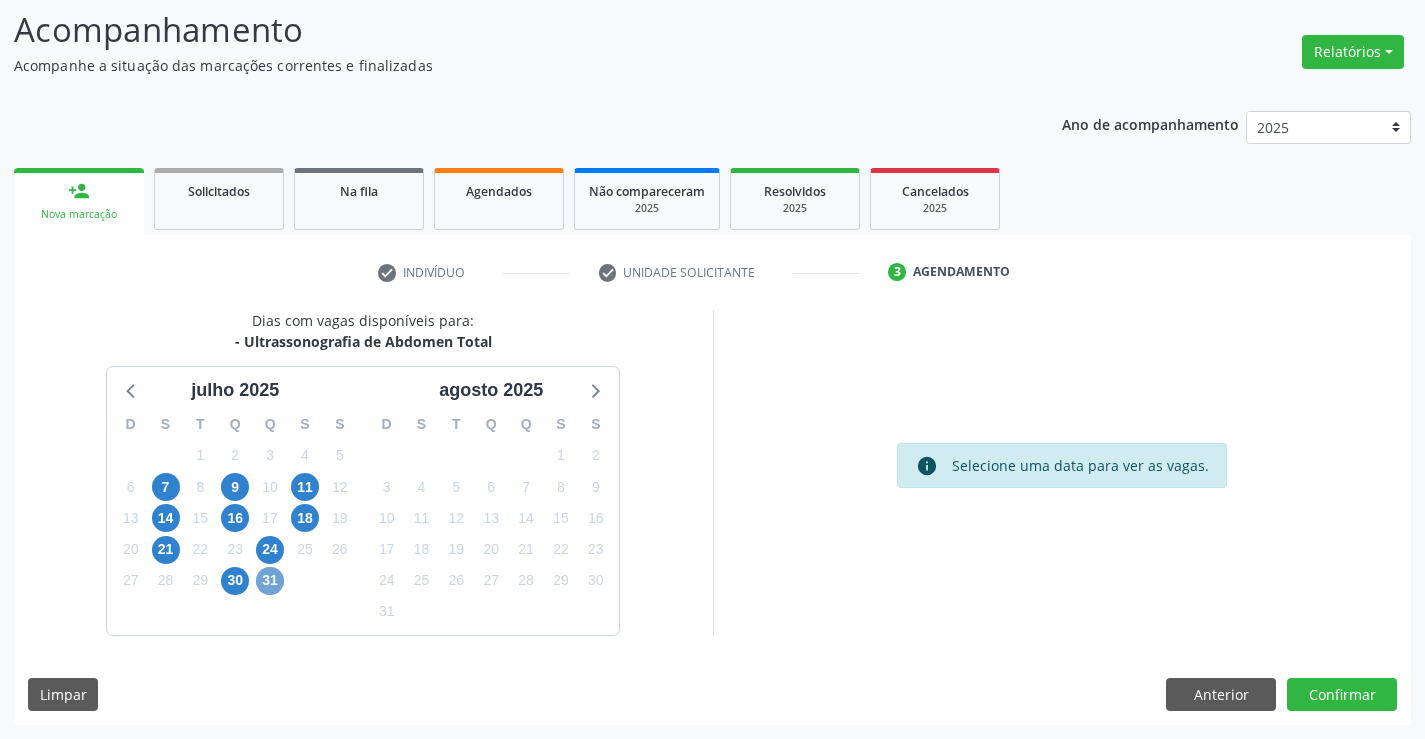 click on "31" at bounding box center (270, 581) 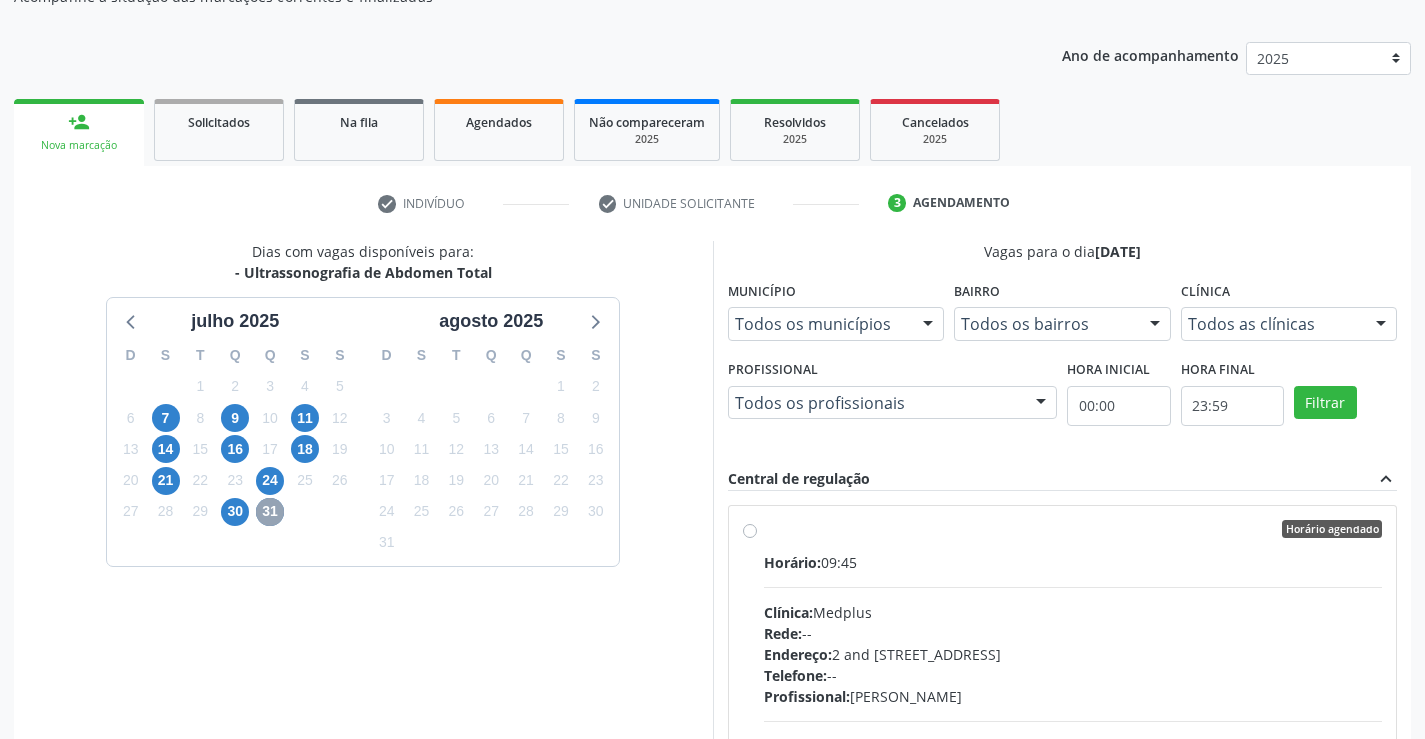 scroll, scrollTop: 431, scrollLeft: 0, axis: vertical 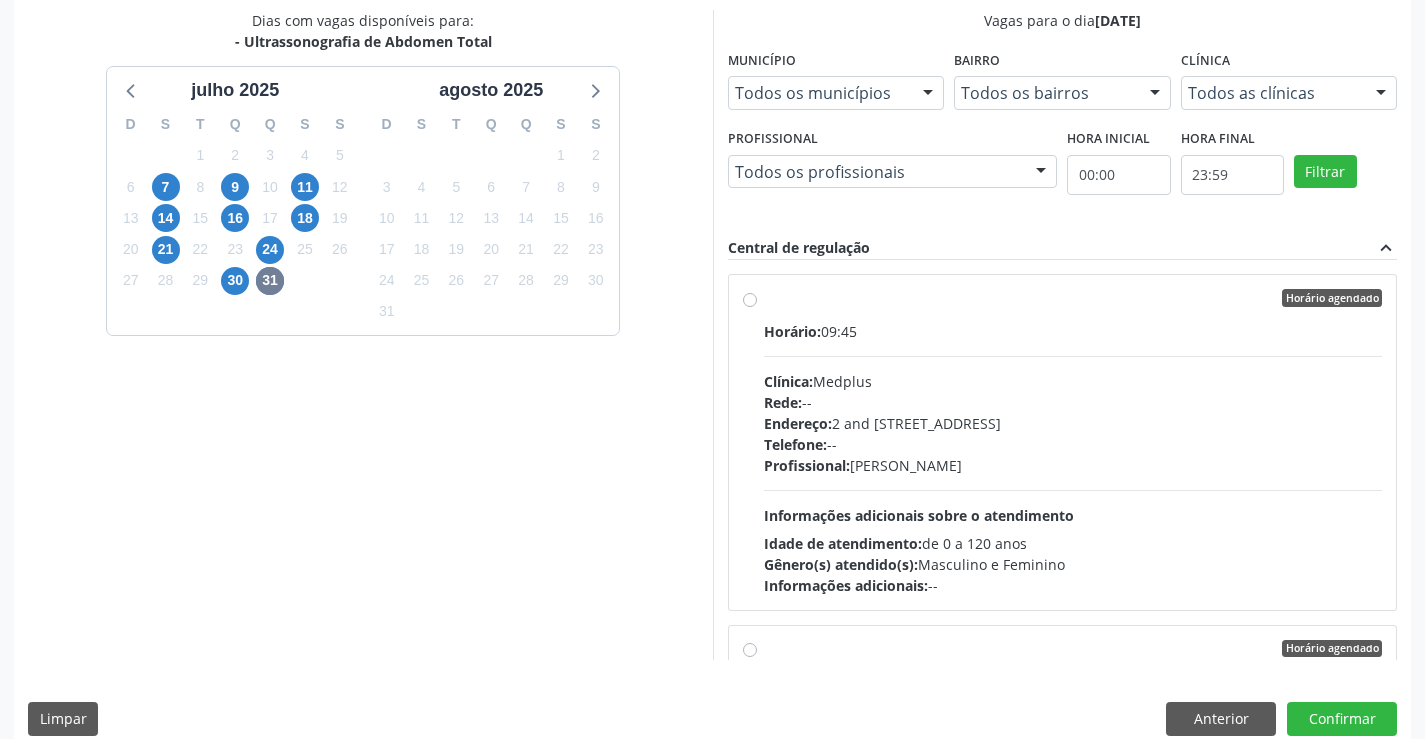 click on "Profissional:
Lanna Peralva Miranda Rocha" at bounding box center (1073, 465) 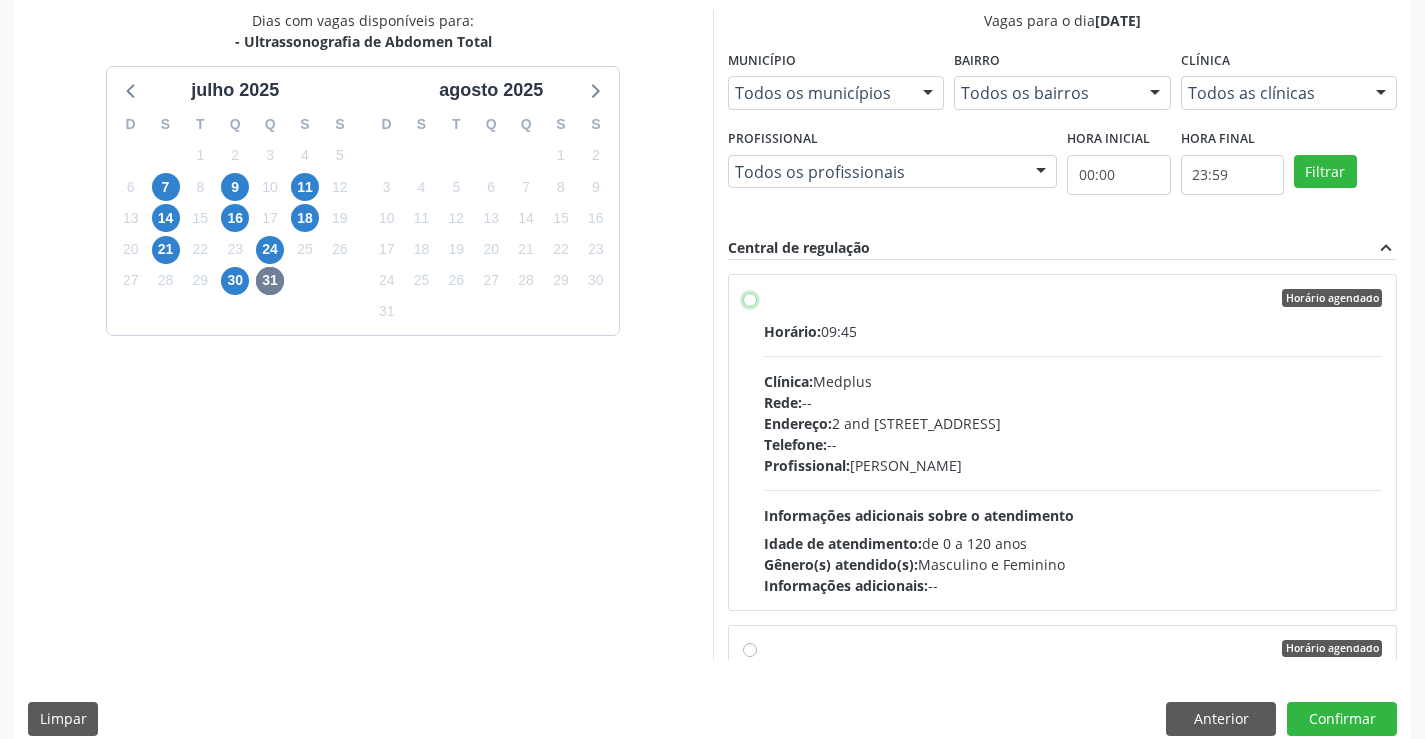 click on "Horário agendado
Horário:   09:45
Clínica:  Medplus
Rede:
--
Endereço:   2 and [STREET_ADDRESS]
Telefone:   --
Profissional:
[PERSON_NAME]
Informações adicionais sobre o atendimento
Idade de atendimento:
de 0 a 120 anos
Gênero(s) atendido(s):
Masculino e Feminino
Informações adicionais:
--" at bounding box center [750, 298] 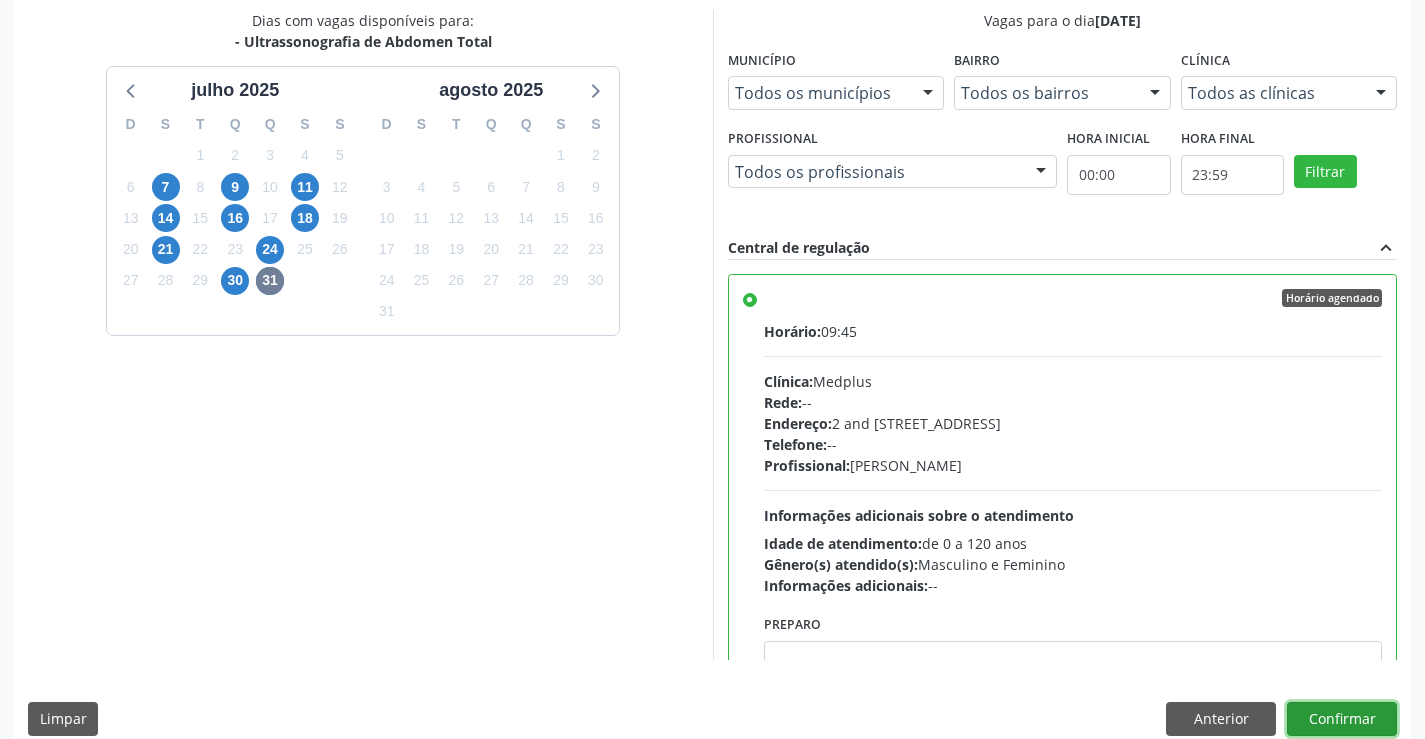 click on "Confirmar" at bounding box center (1342, 719) 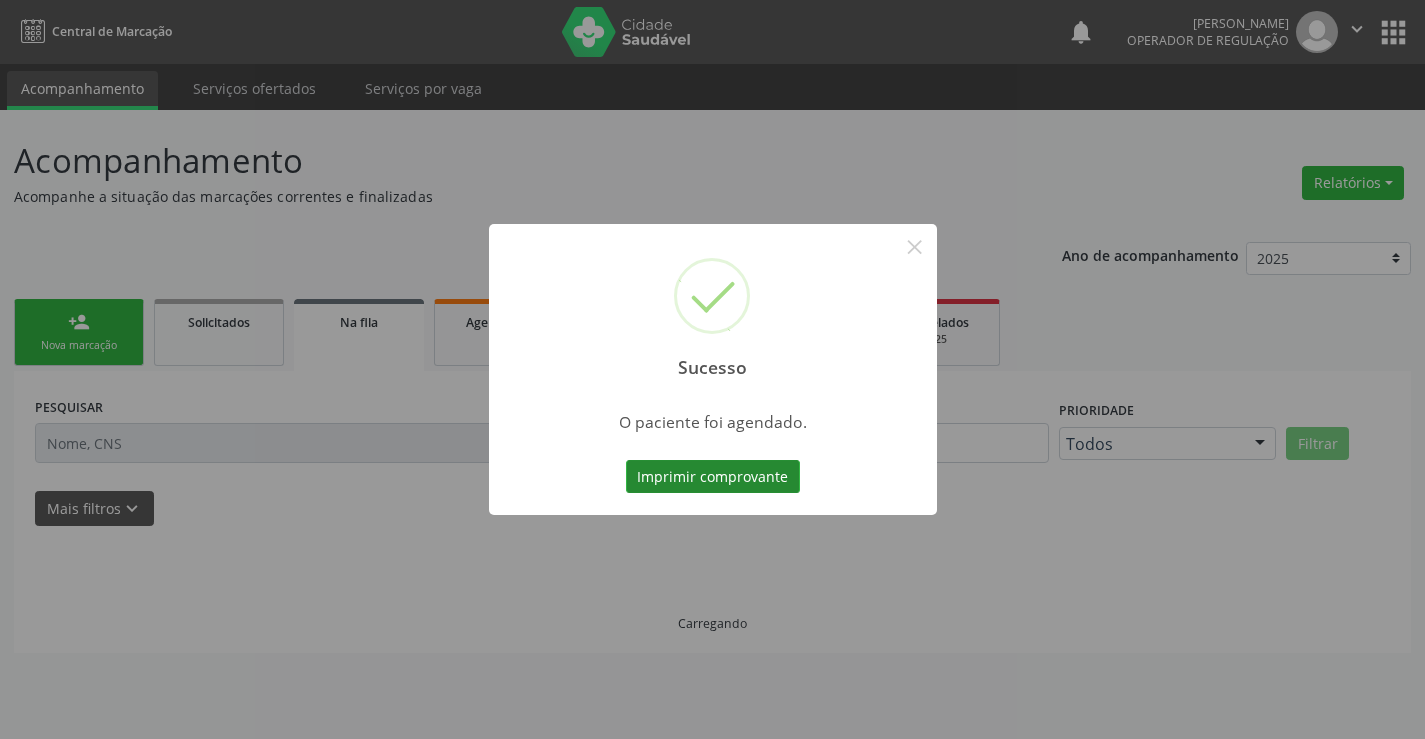 scroll, scrollTop: 0, scrollLeft: 0, axis: both 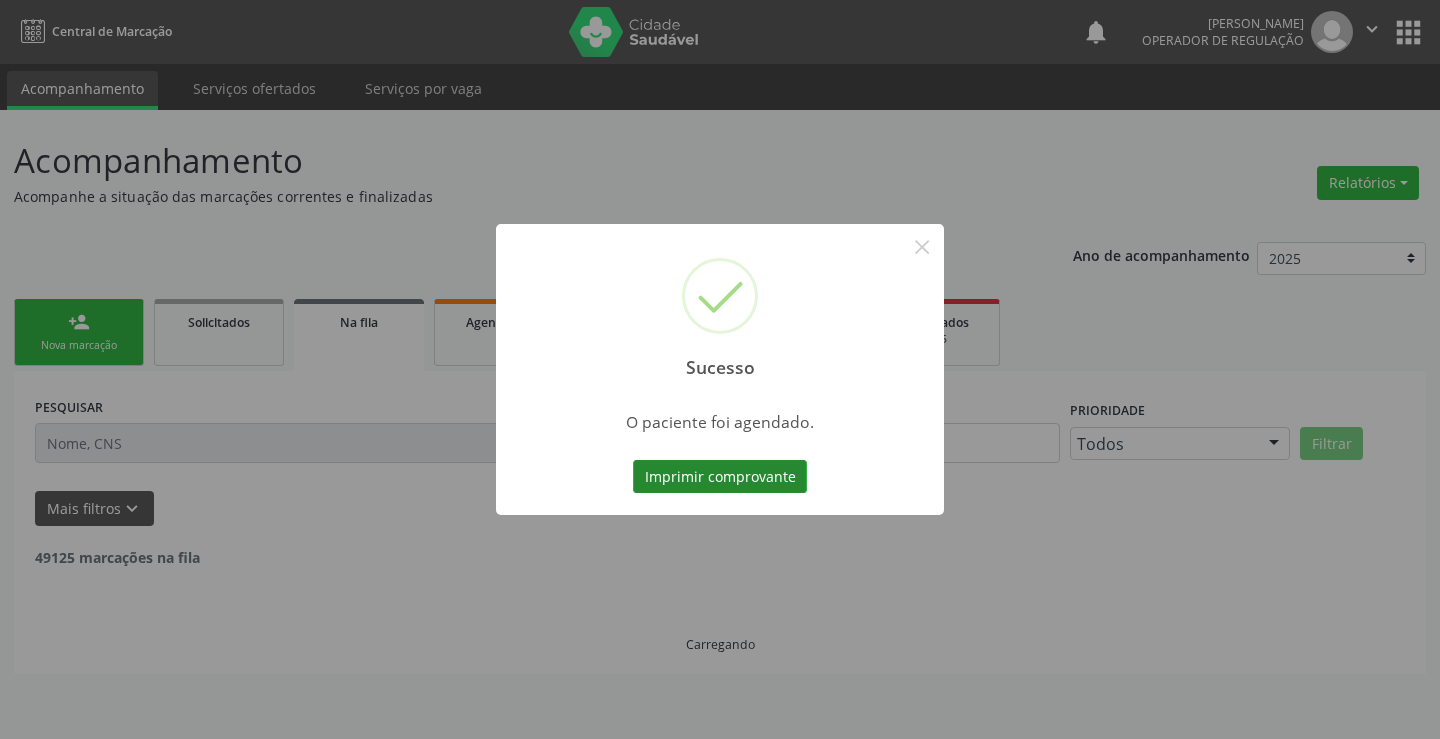 click on "Imprimir comprovante" at bounding box center (720, 477) 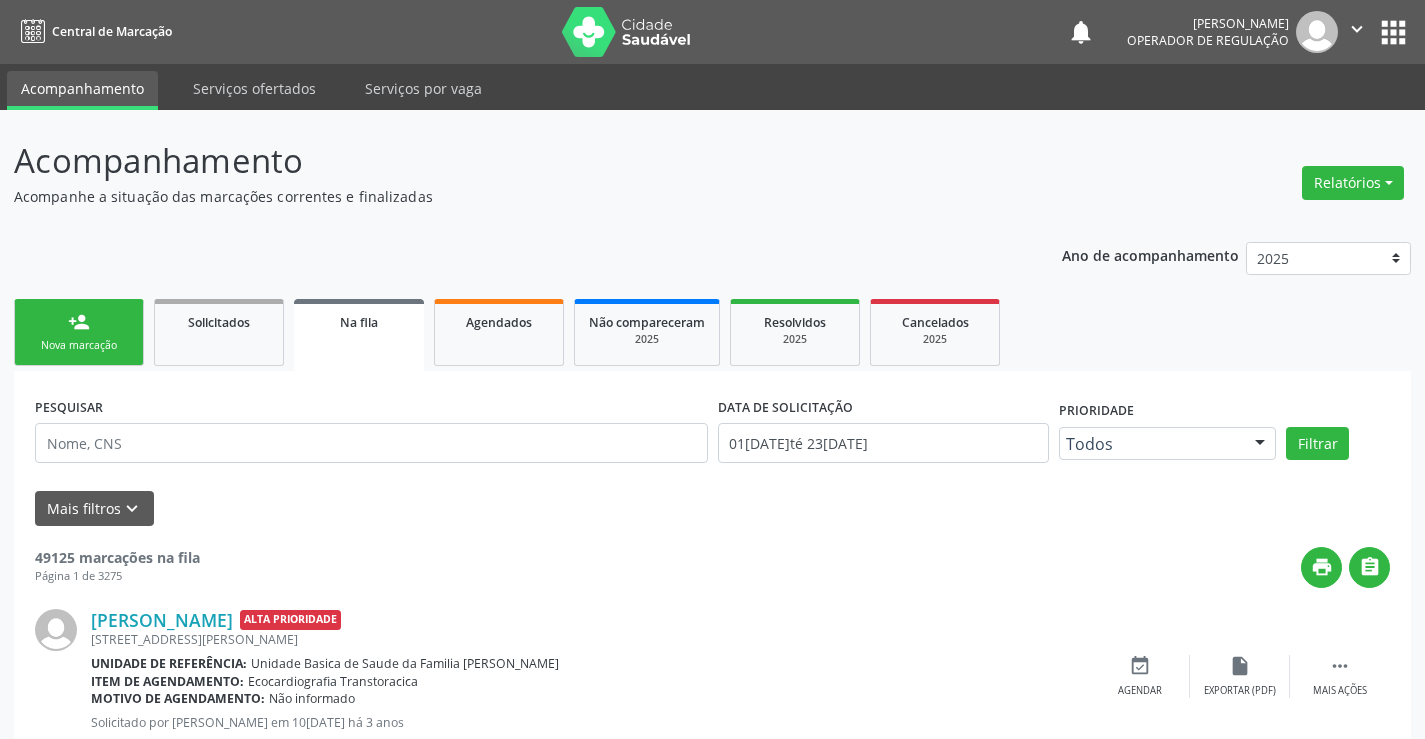 click on "Nova marcação" at bounding box center [79, 345] 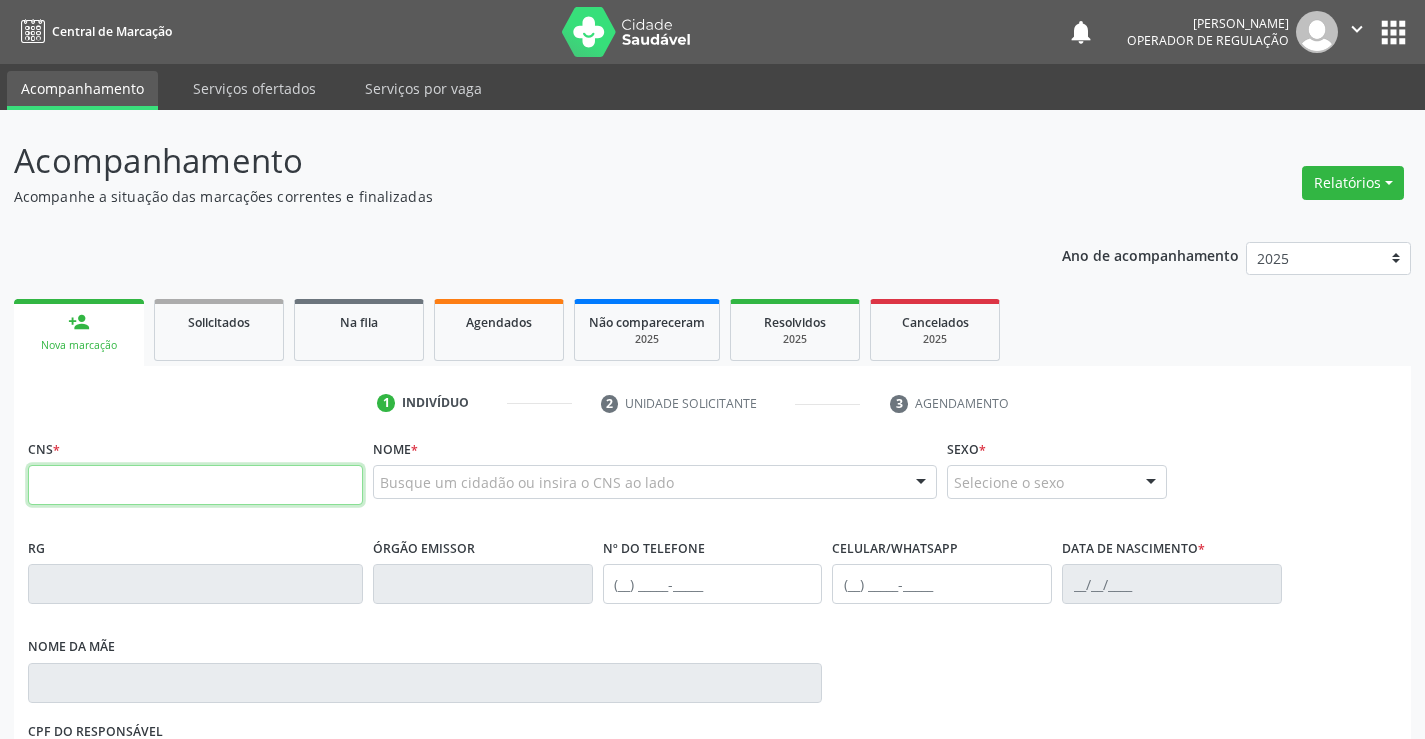 click at bounding box center (195, 485) 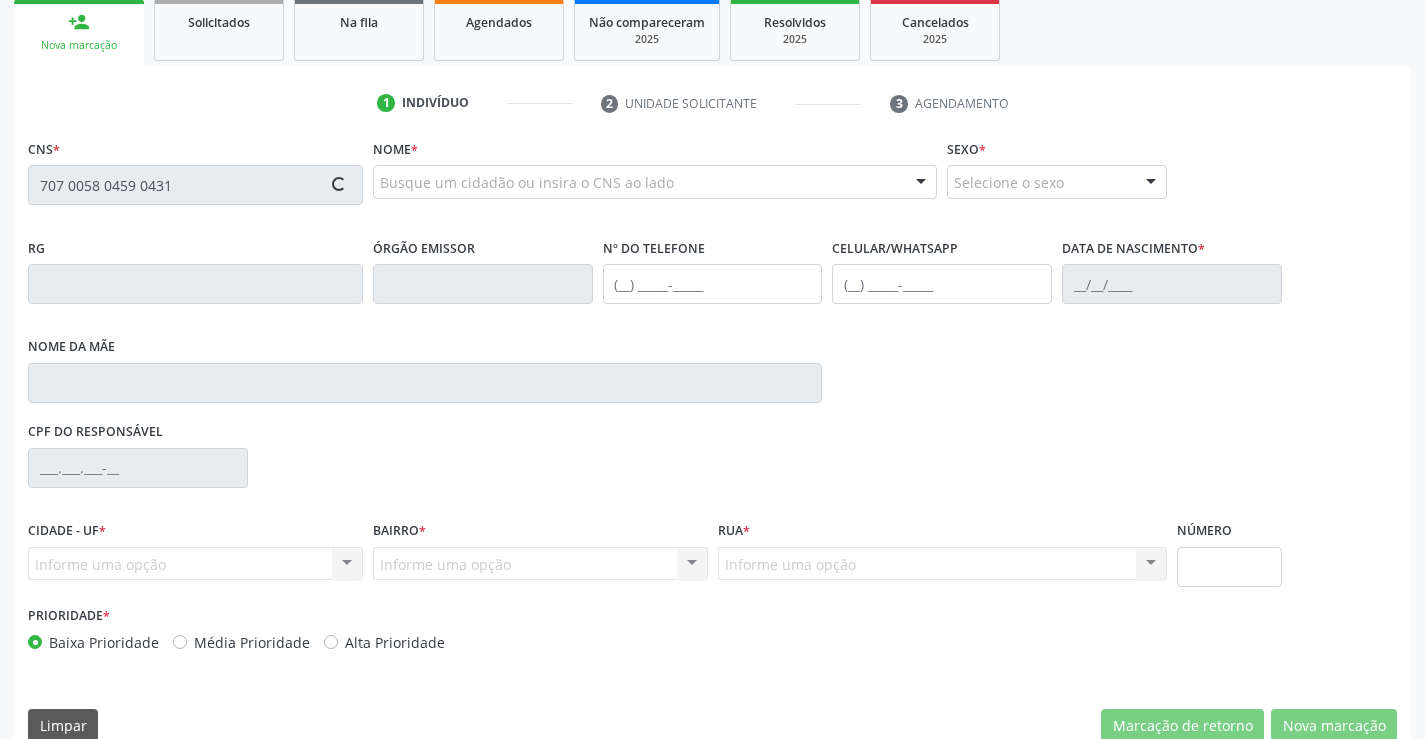 type on "707 0058 0459 0431" 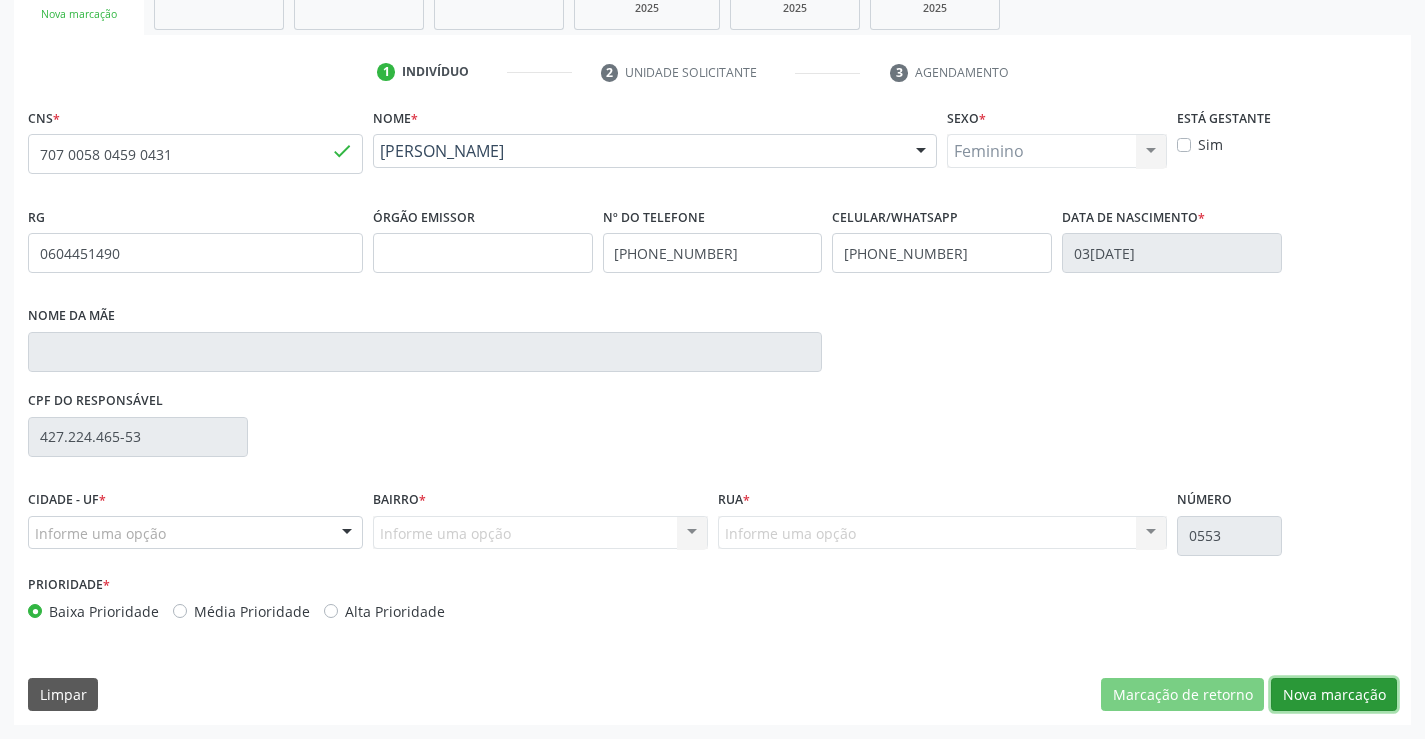 click on "Nova marcação" at bounding box center (1334, 695) 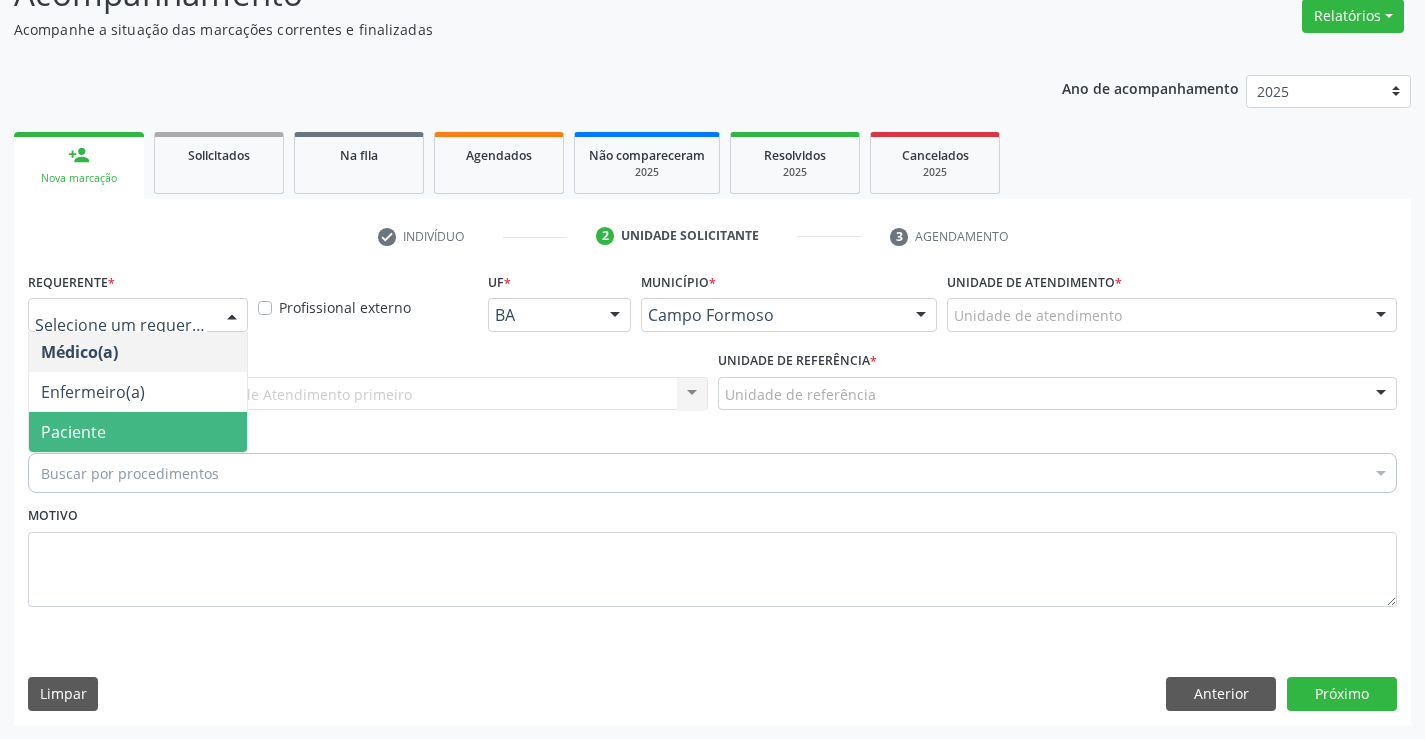click on "Paciente" at bounding box center [138, 432] 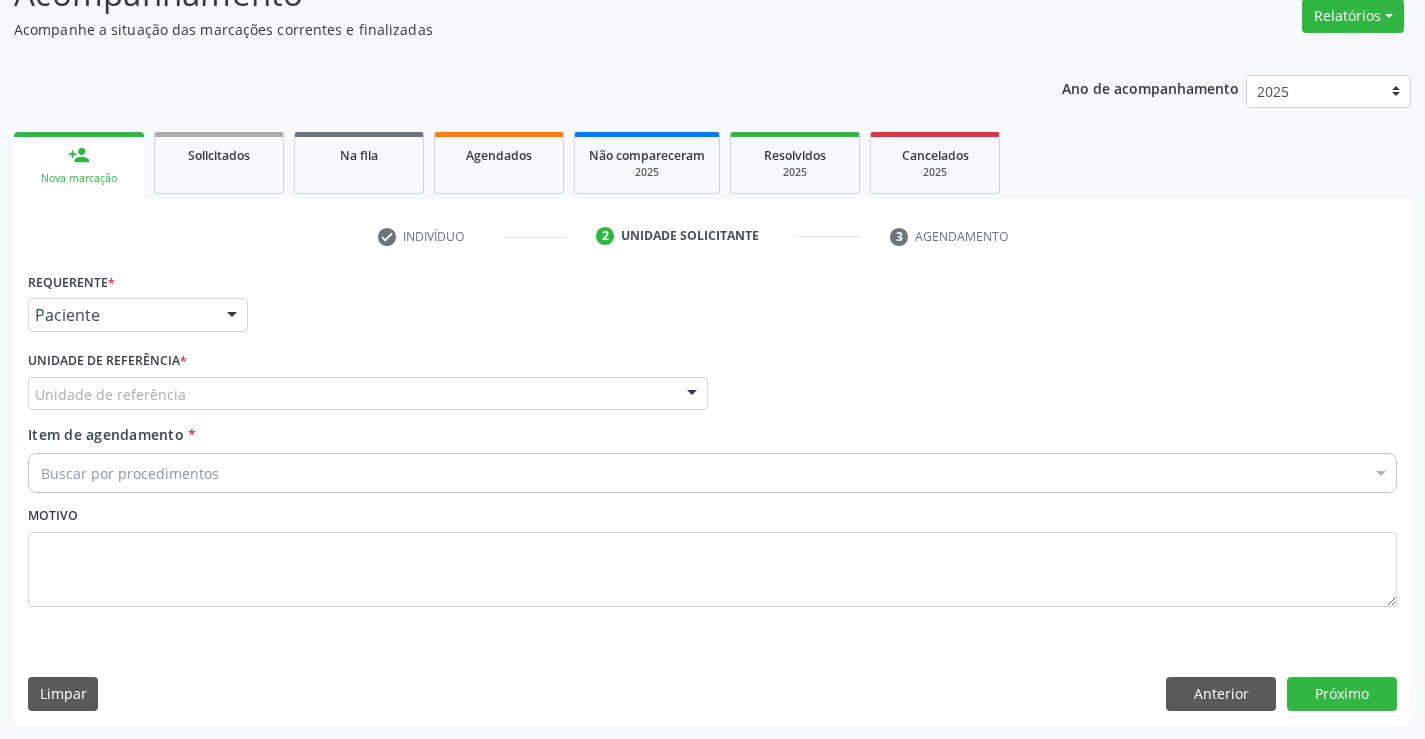 click on "Unidade de referência" at bounding box center [368, 394] 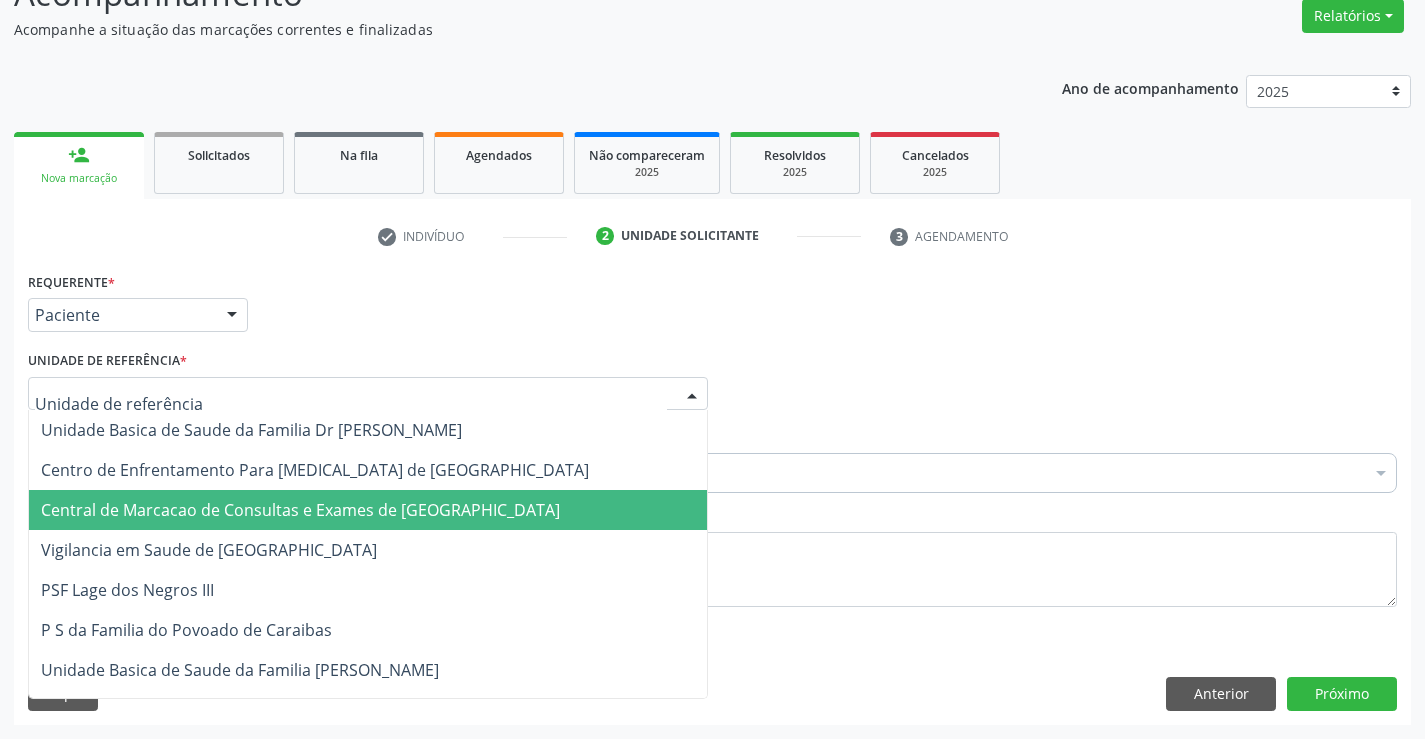 click on "Central de Marcacao de Consultas e Exames de [GEOGRAPHIC_DATA]" at bounding box center [368, 510] 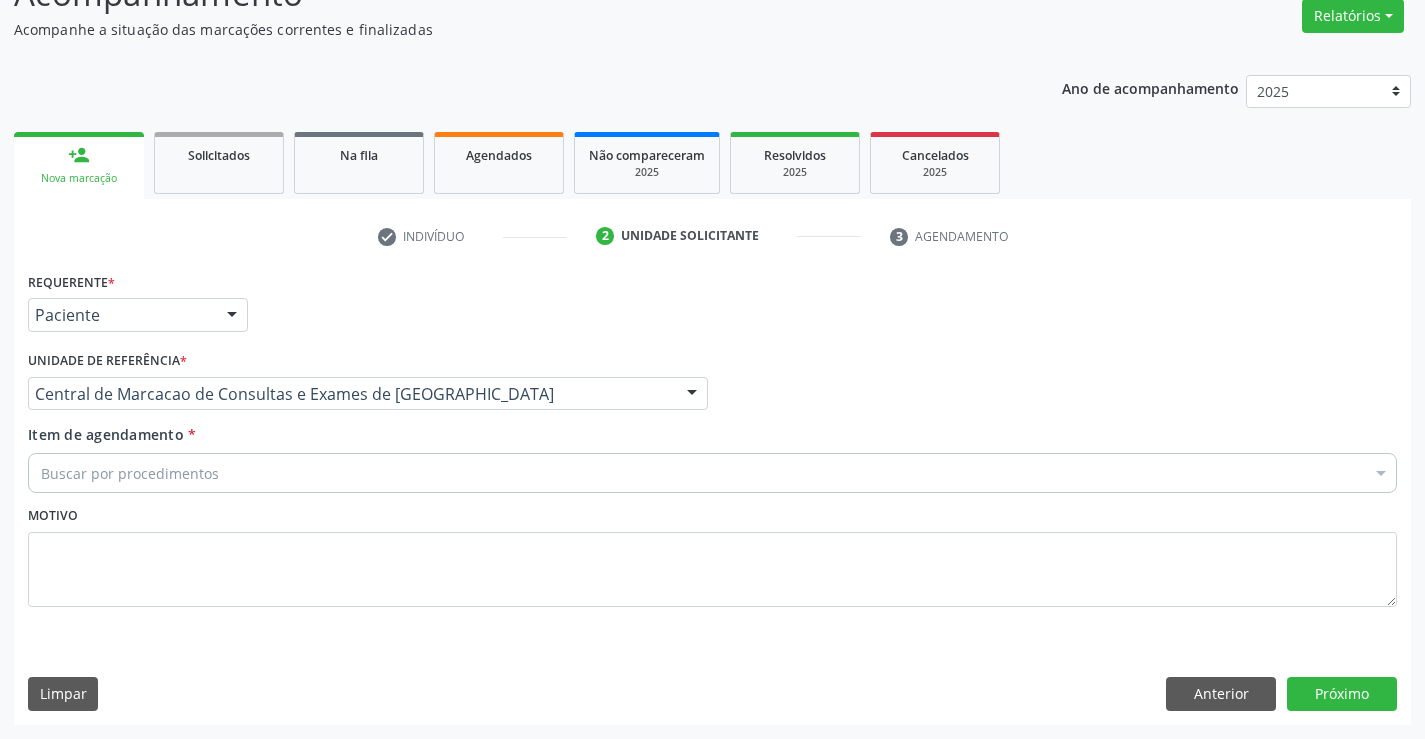 click on "Buscar por procedimentos" at bounding box center [712, 473] 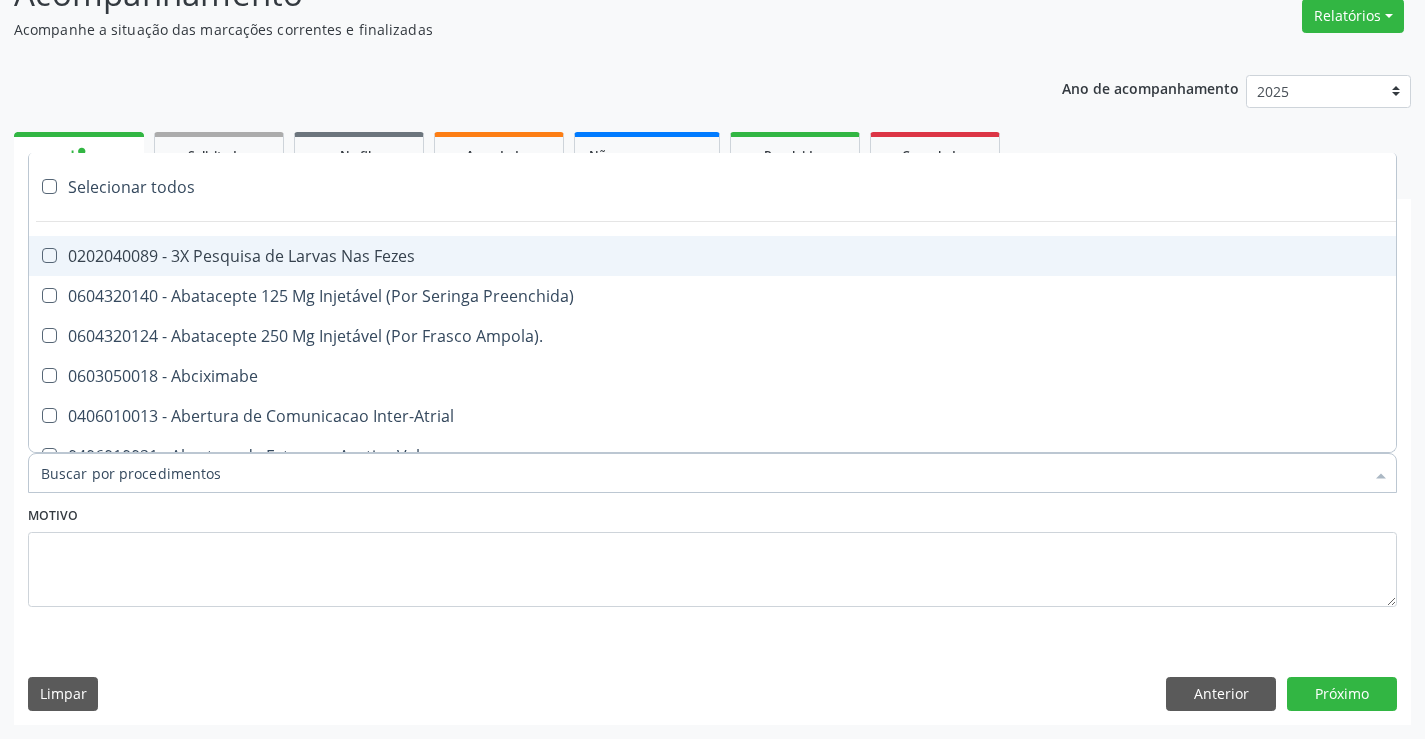 paste on "Ultrassonografia de Abdomen Total" 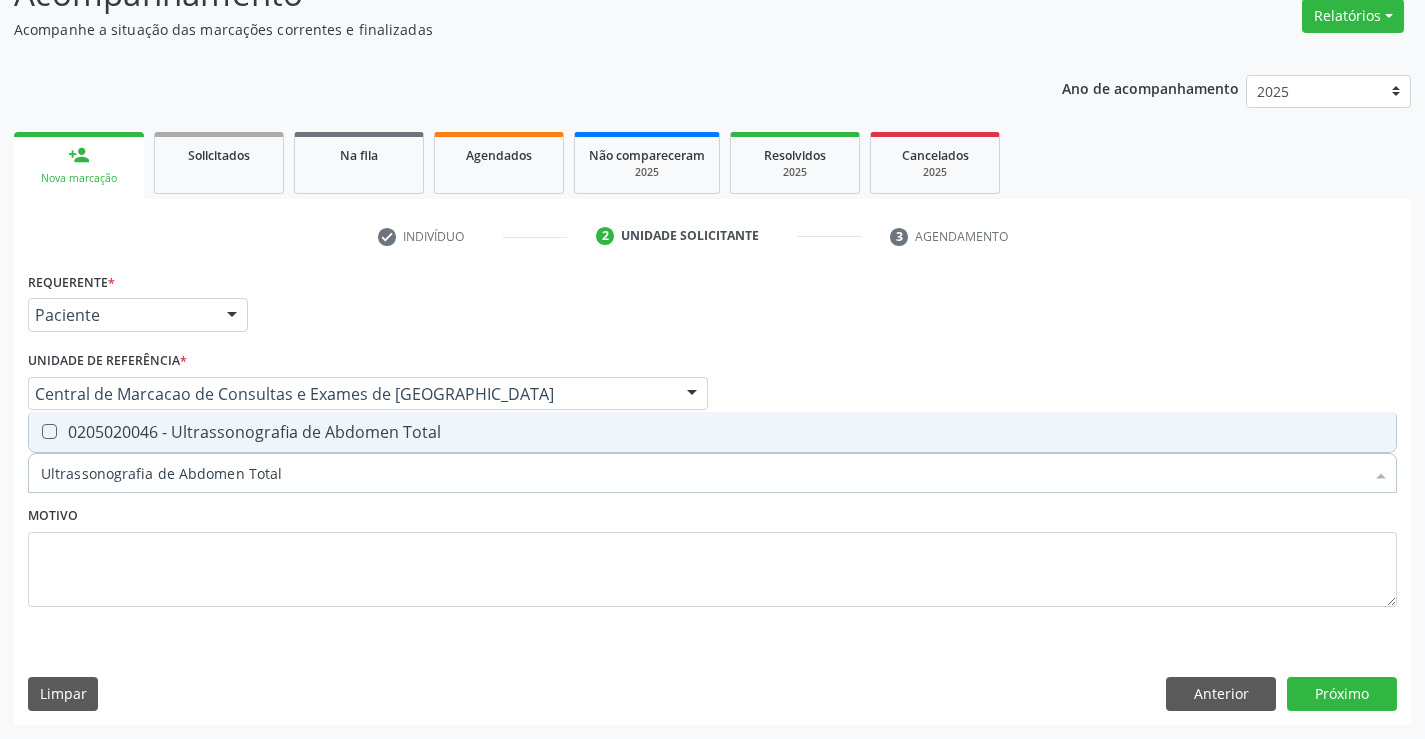 click on "0205020046 - Ultrassonografia de Abdomen Total" at bounding box center [712, 432] 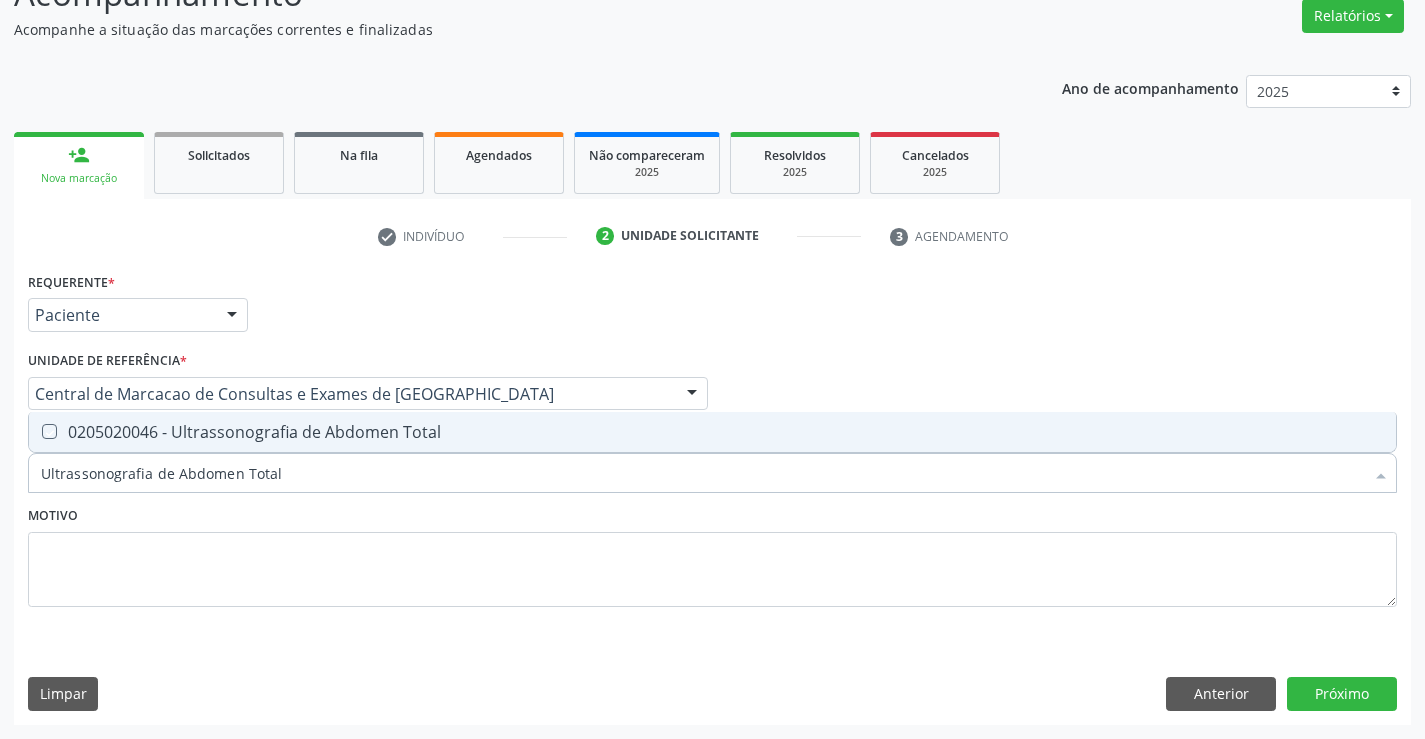 checkbox on "true" 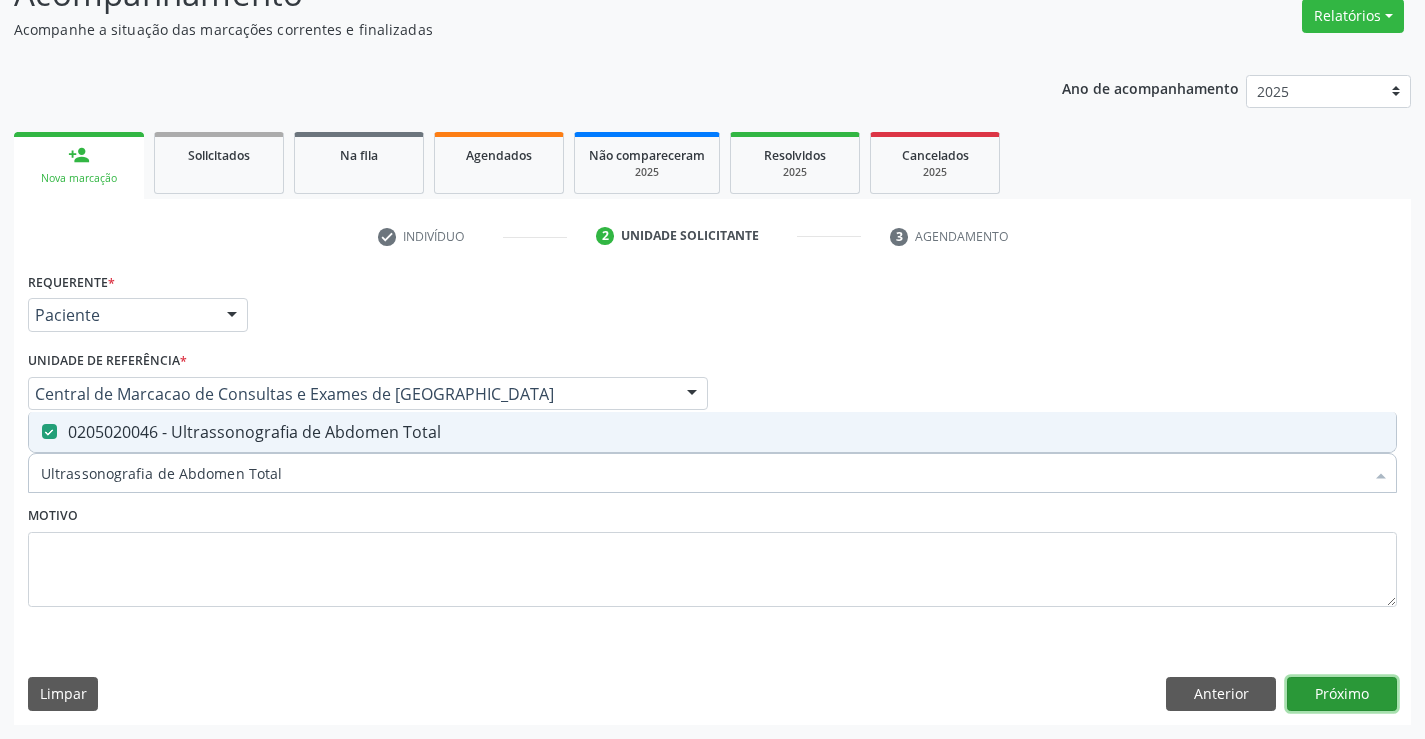 click on "Próximo" at bounding box center [1342, 694] 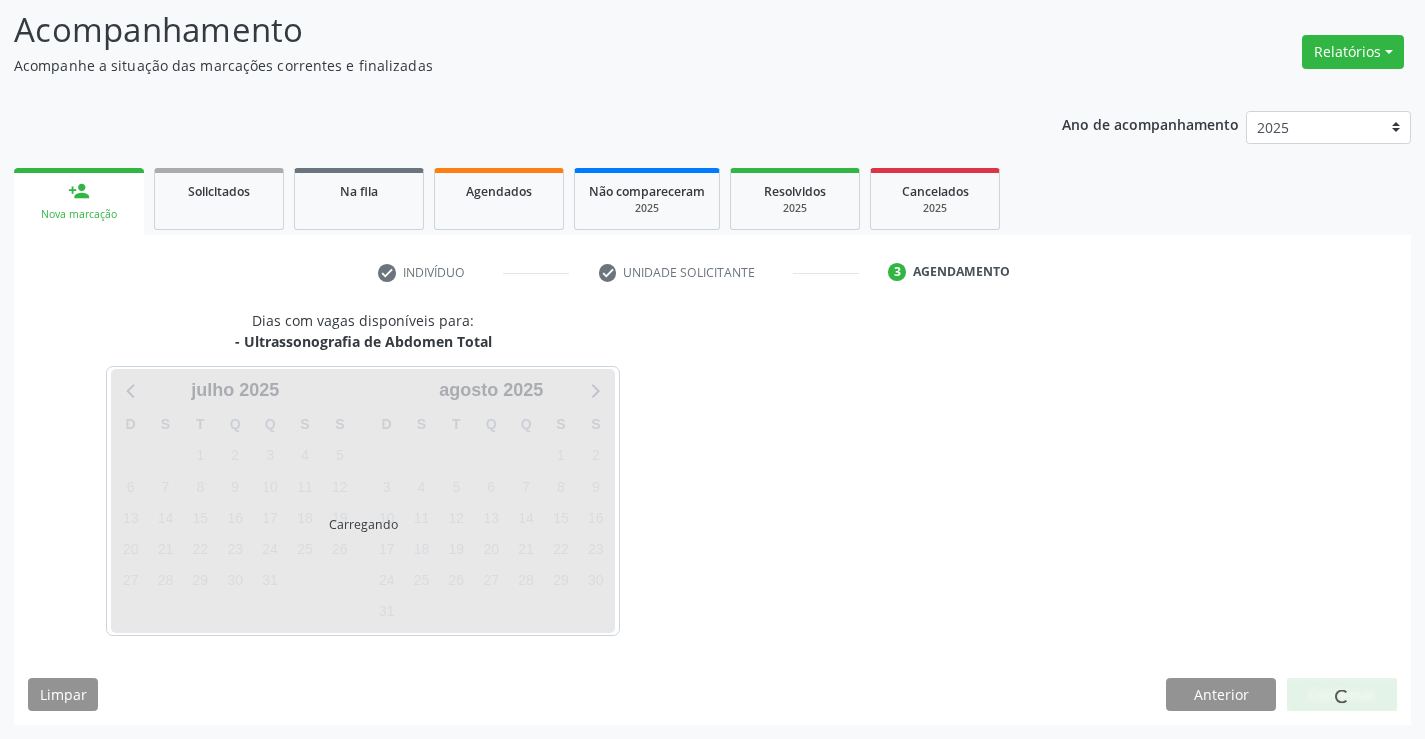 scroll, scrollTop: 131, scrollLeft: 0, axis: vertical 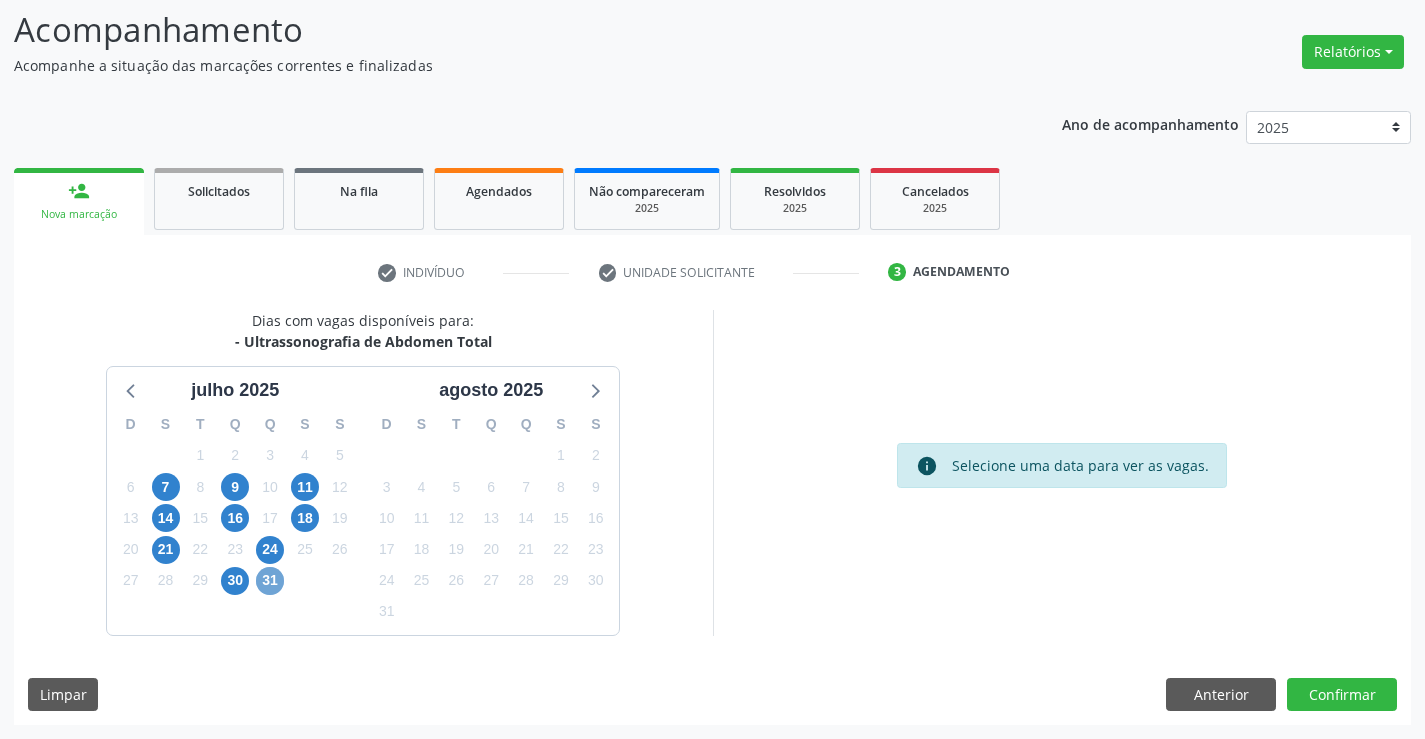 click on "31" at bounding box center (270, 581) 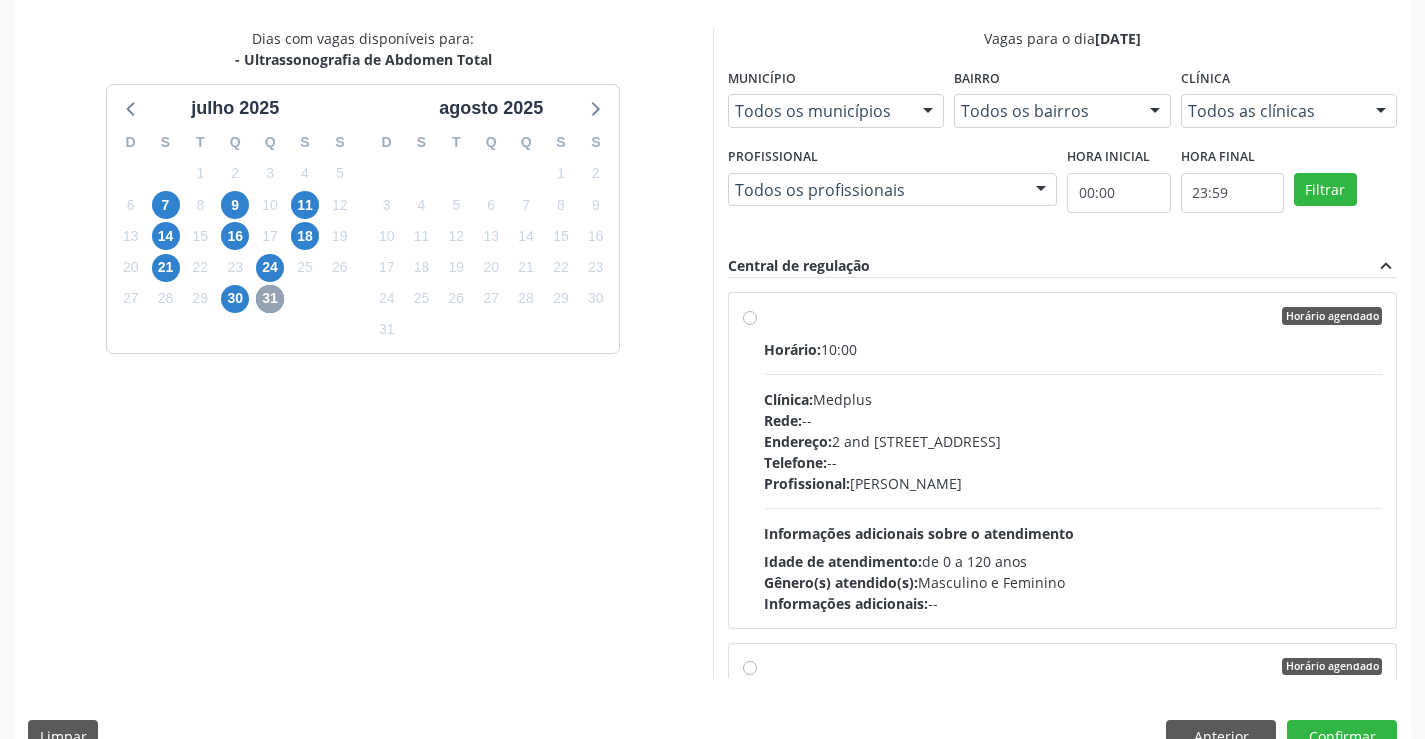 scroll, scrollTop: 431, scrollLeft: 0, axis: vertical 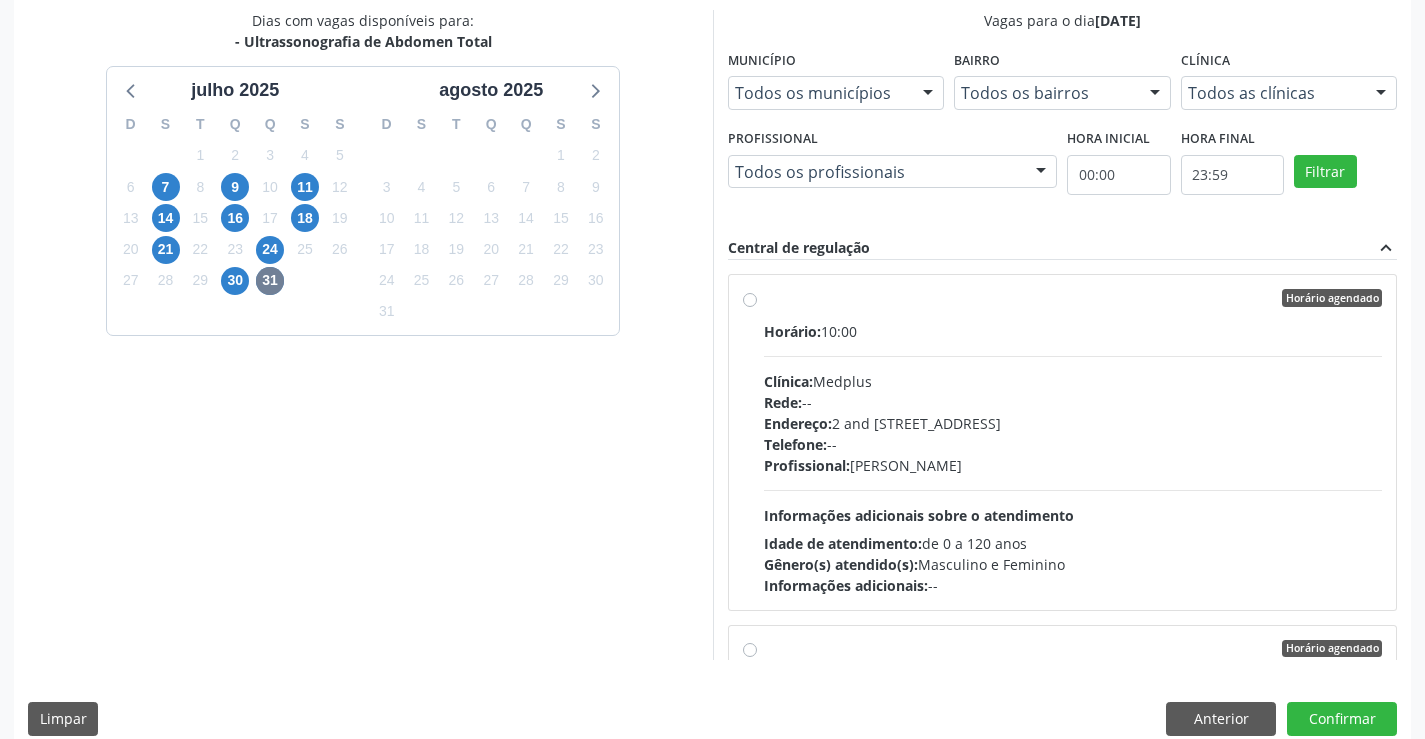 click on "Endereço:   2 and [STREET_ADDRESS]" at bounding box center (1073, 423) 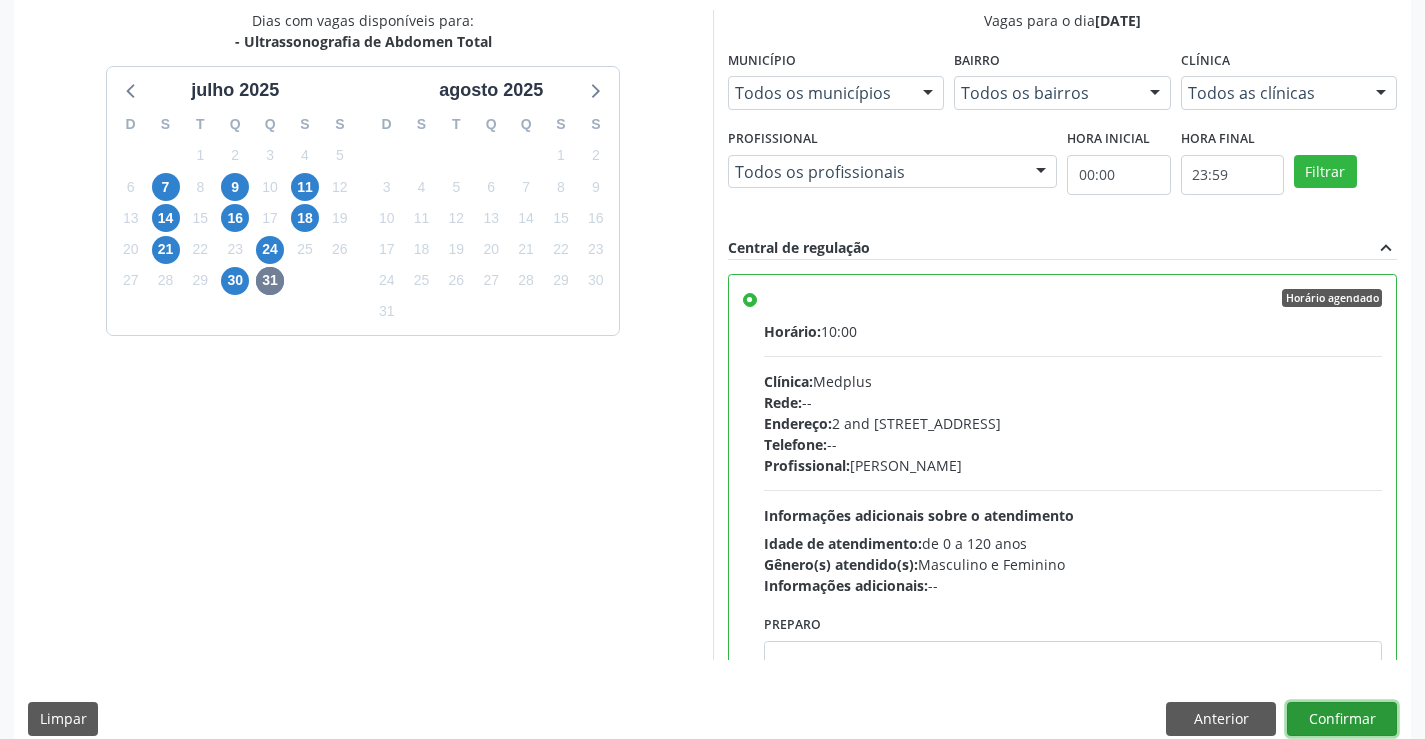 click on "Confirmar" at bounding box center [1342, 719] 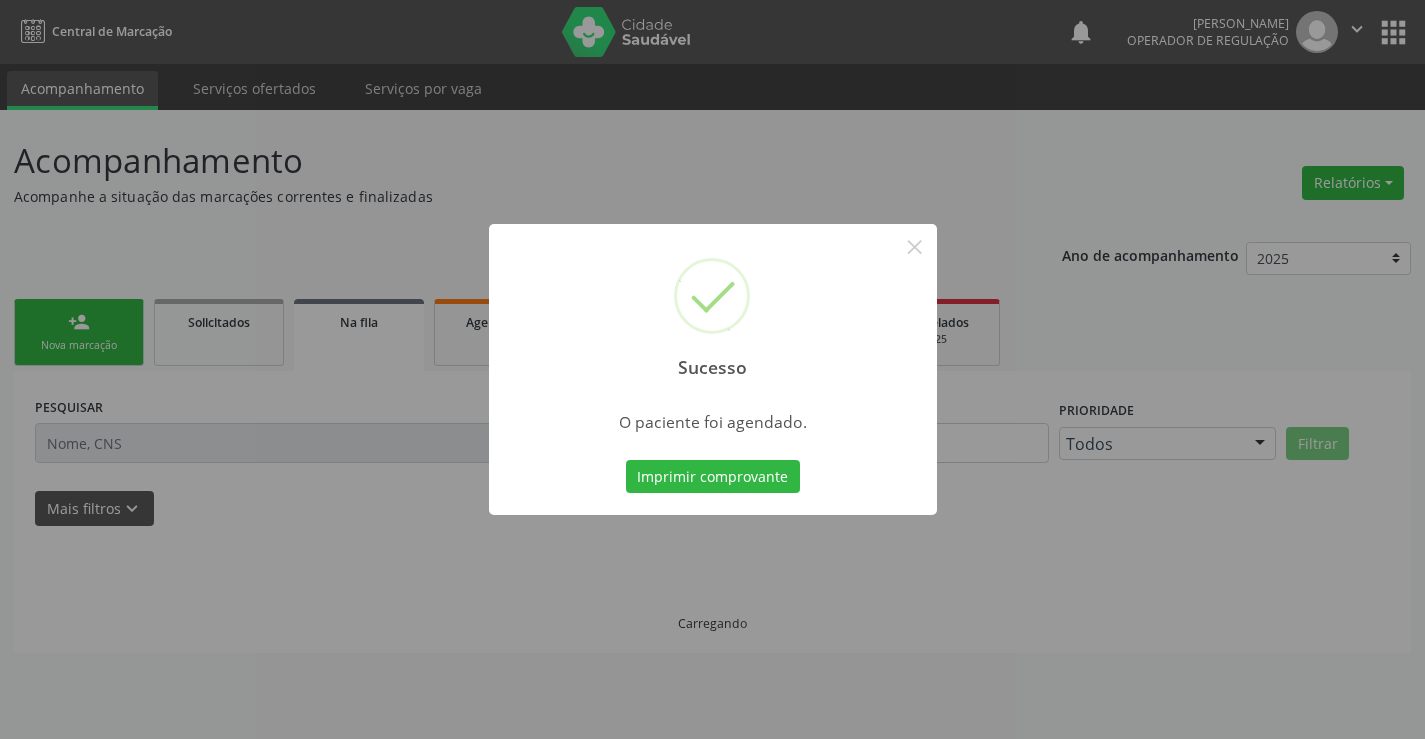 scroll, scrollTop: 0, scrollLeft: 0, axis: both 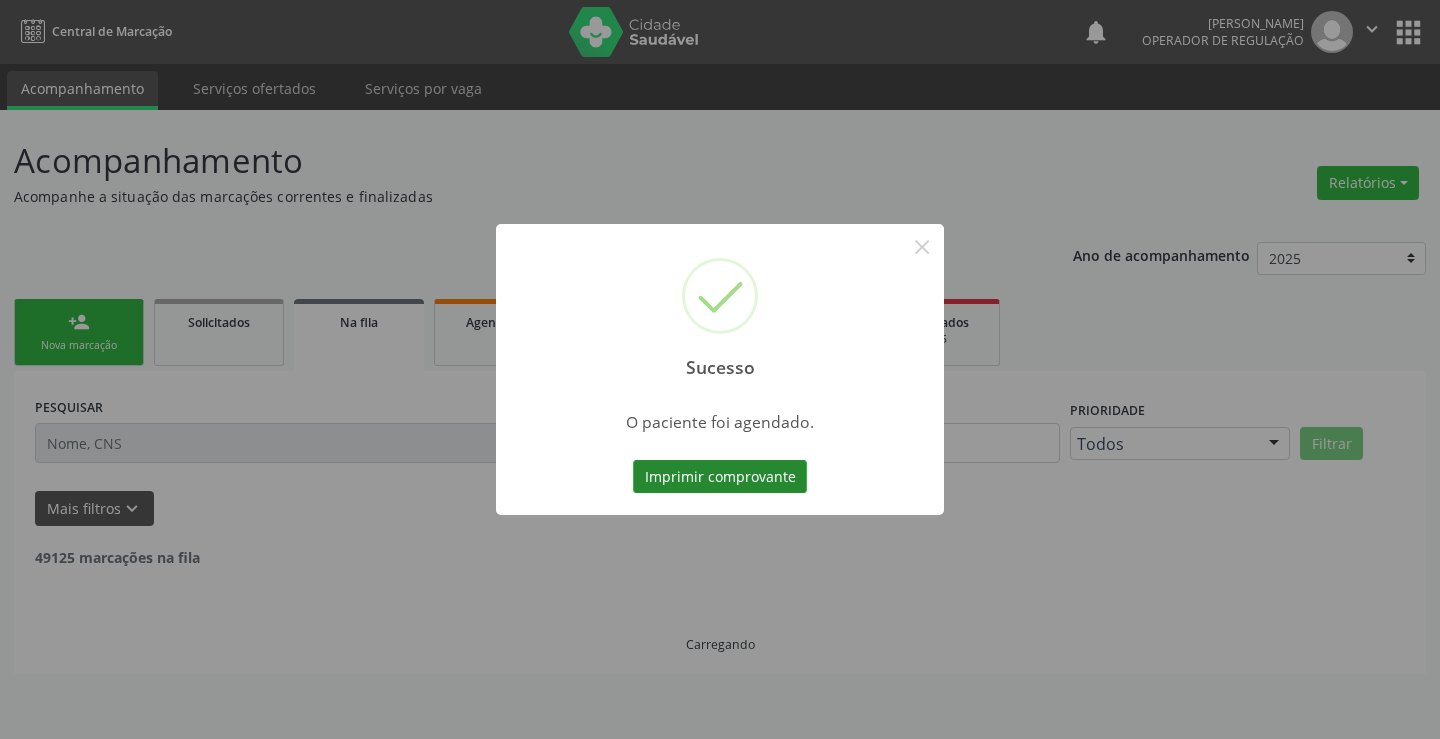 click on "Imprimir comprovante" at bounding box center (720, 477) 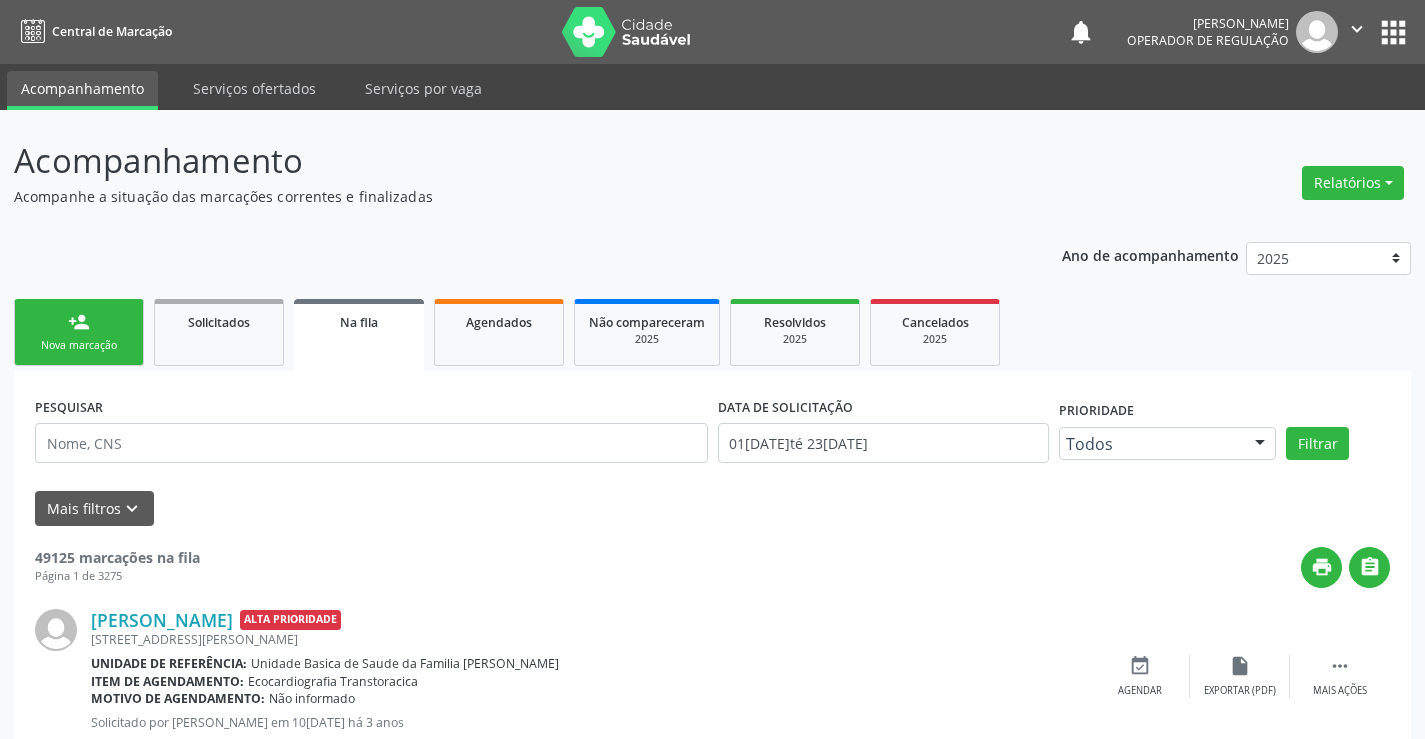 click on "person_add
Nova marcação" at bounding box center [79, 332] 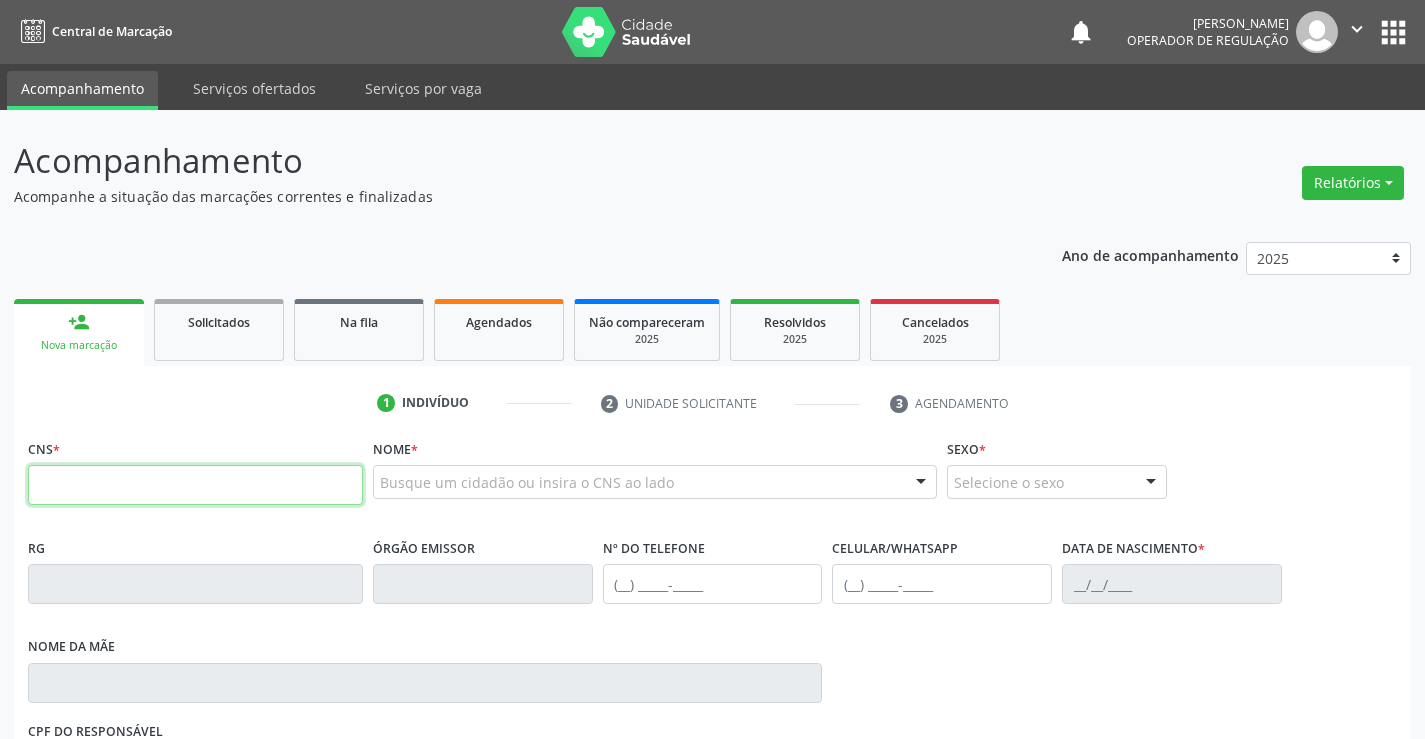 click at bounding box center (195, 485) 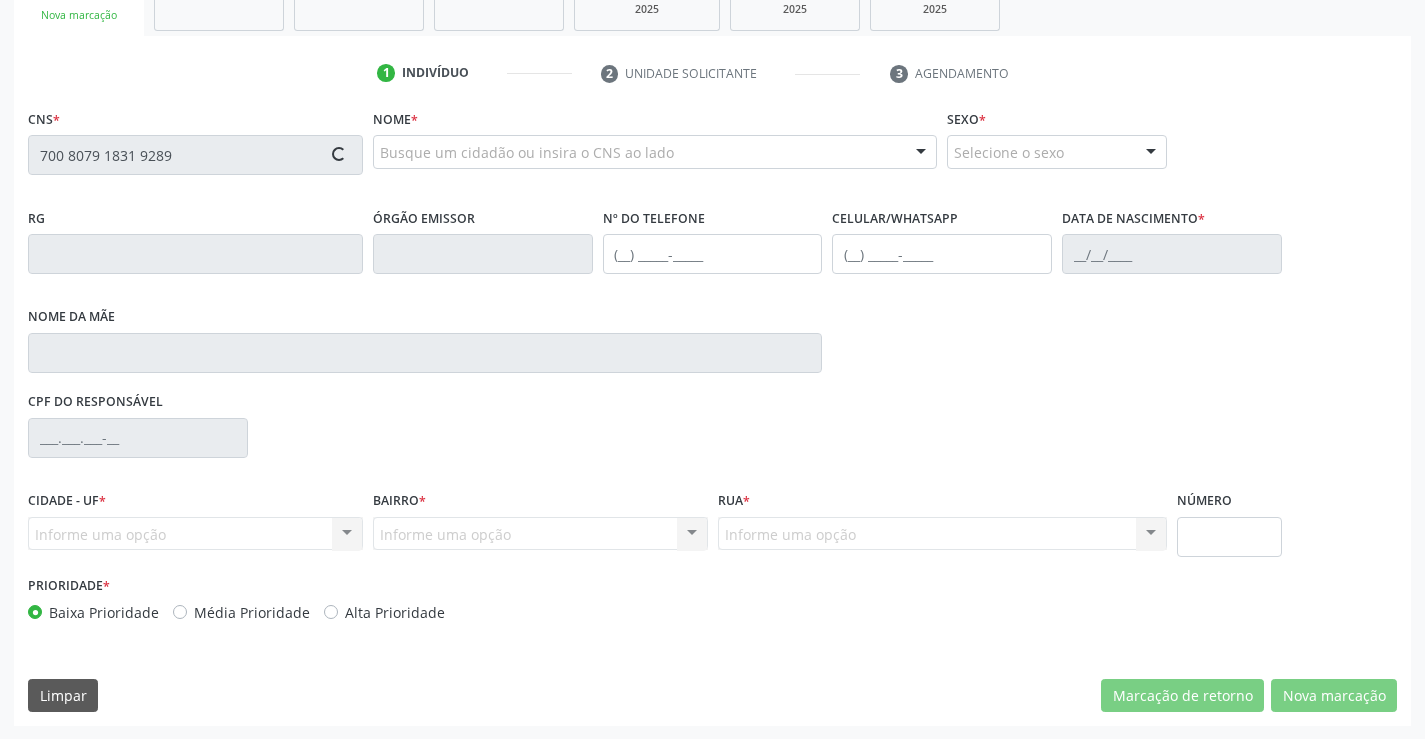 scroll, scrollTop: 331, scrollLeft: 0, axis: vertical 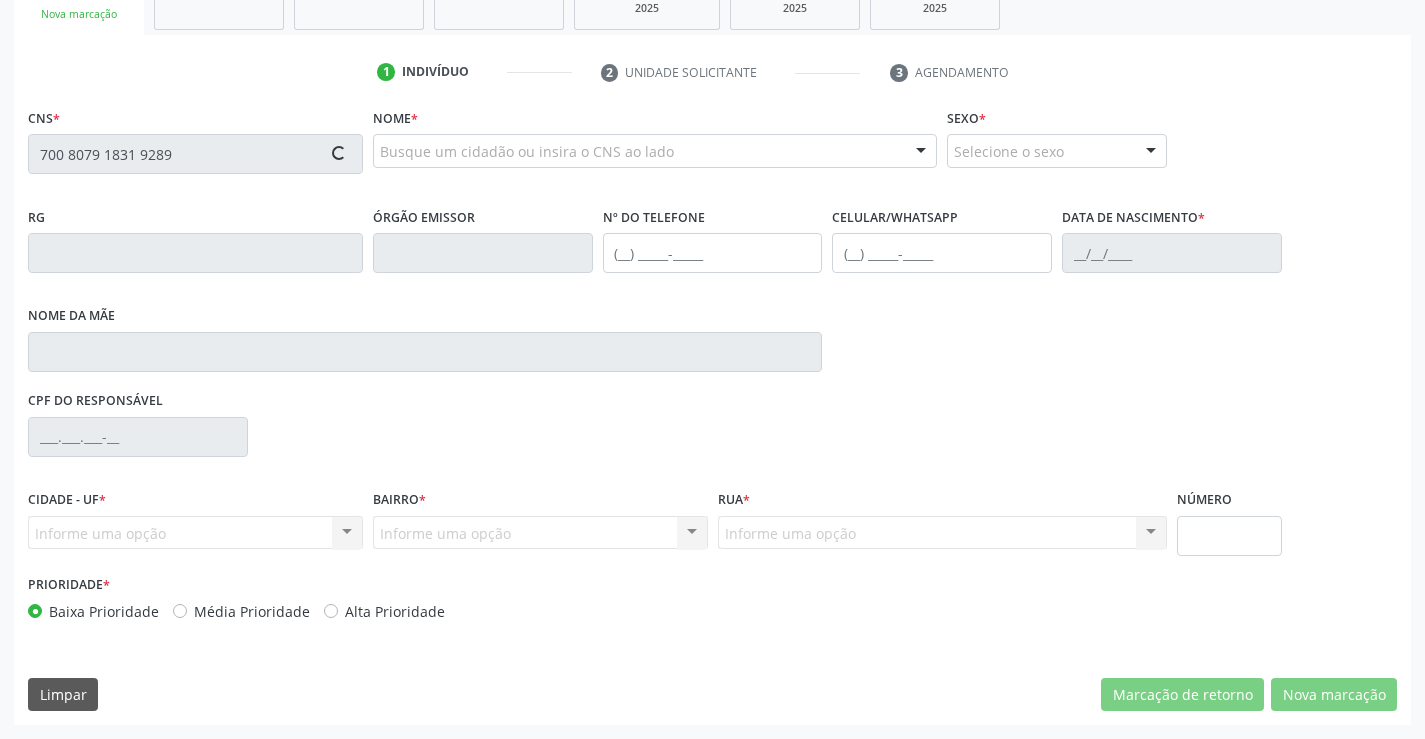 type on "700 8079 1831 9289" 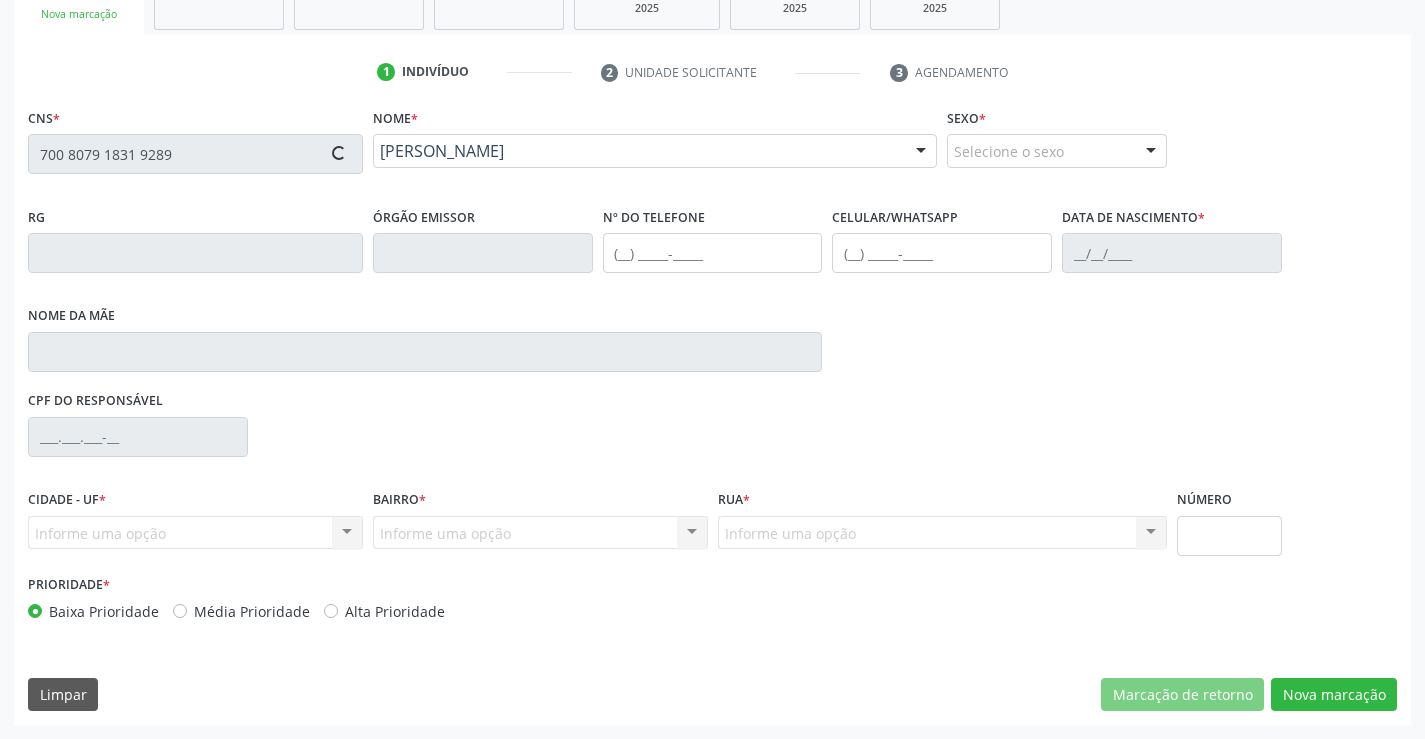 type on "0953115640" 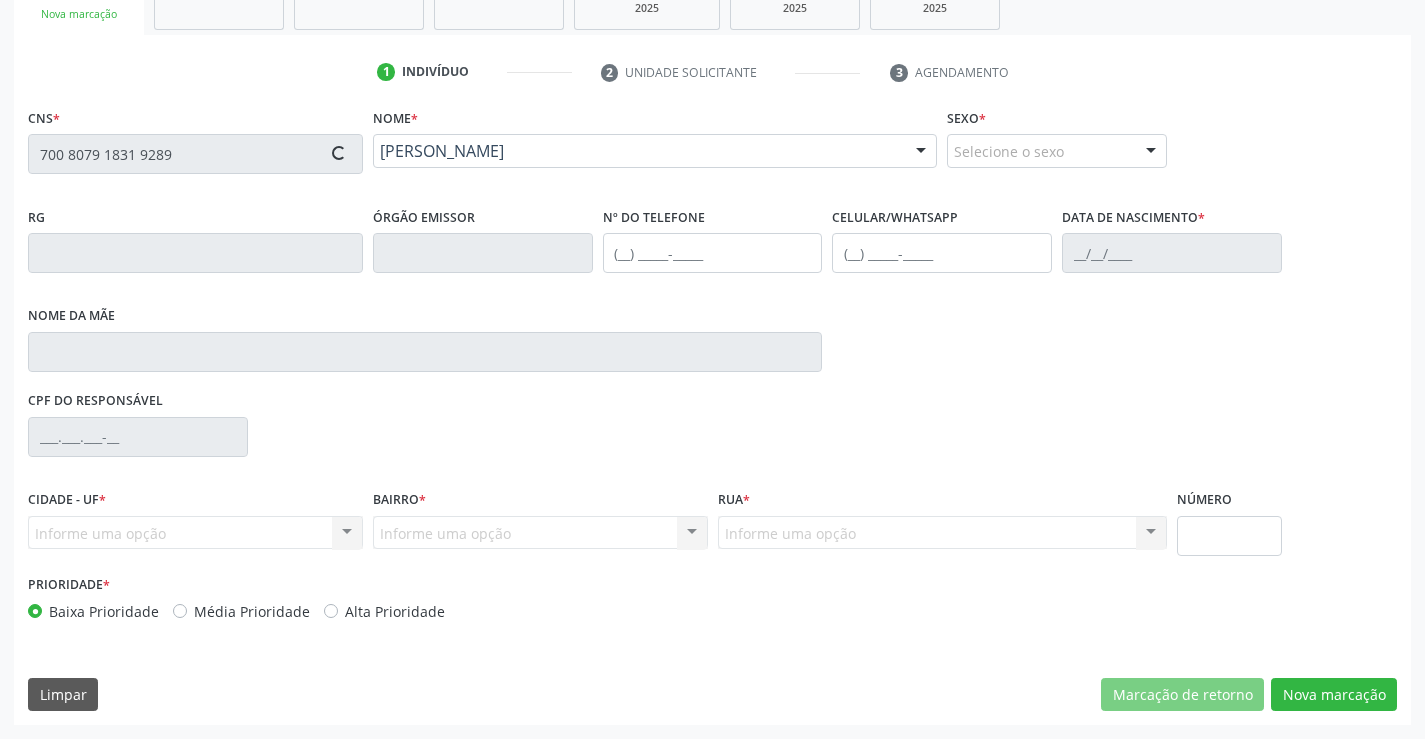 type on "19/02/1974" 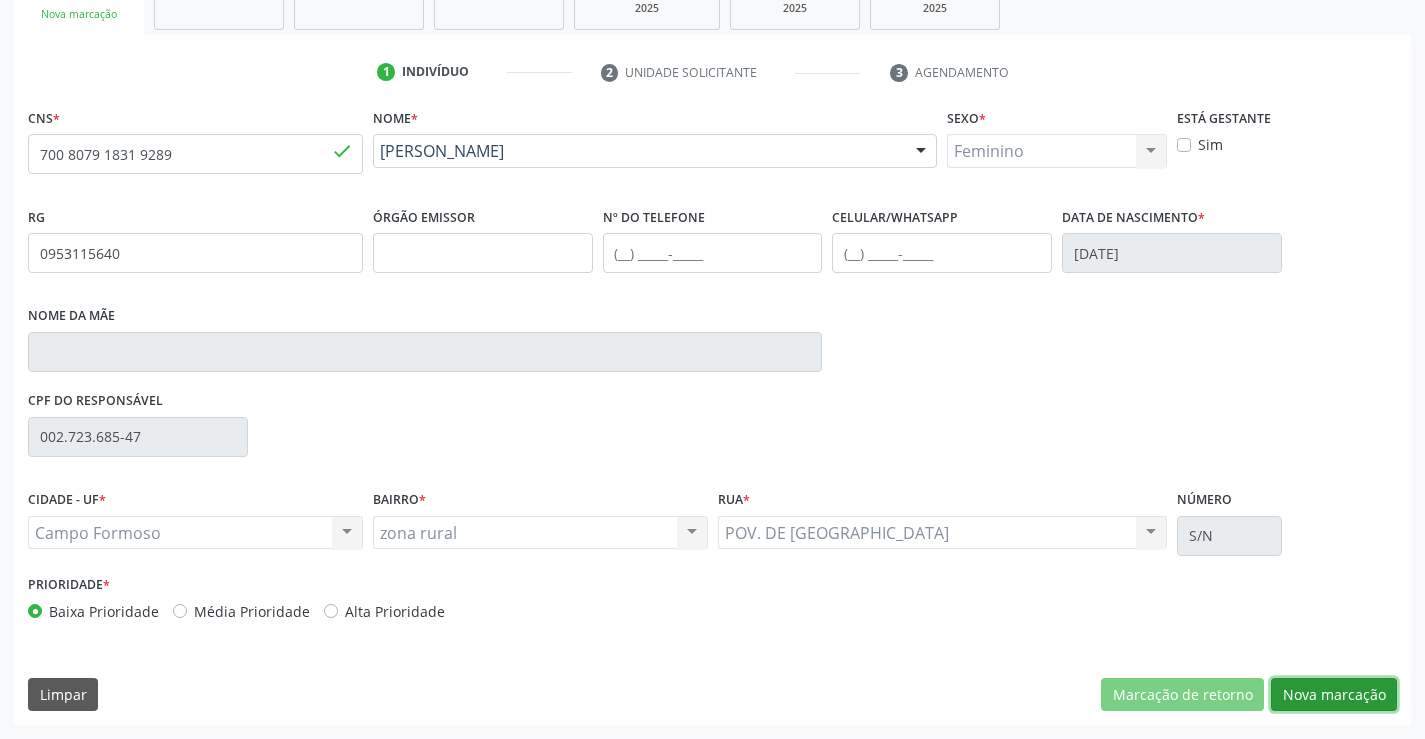 click on "Nova marcação" at bounding box center [1334, 695] 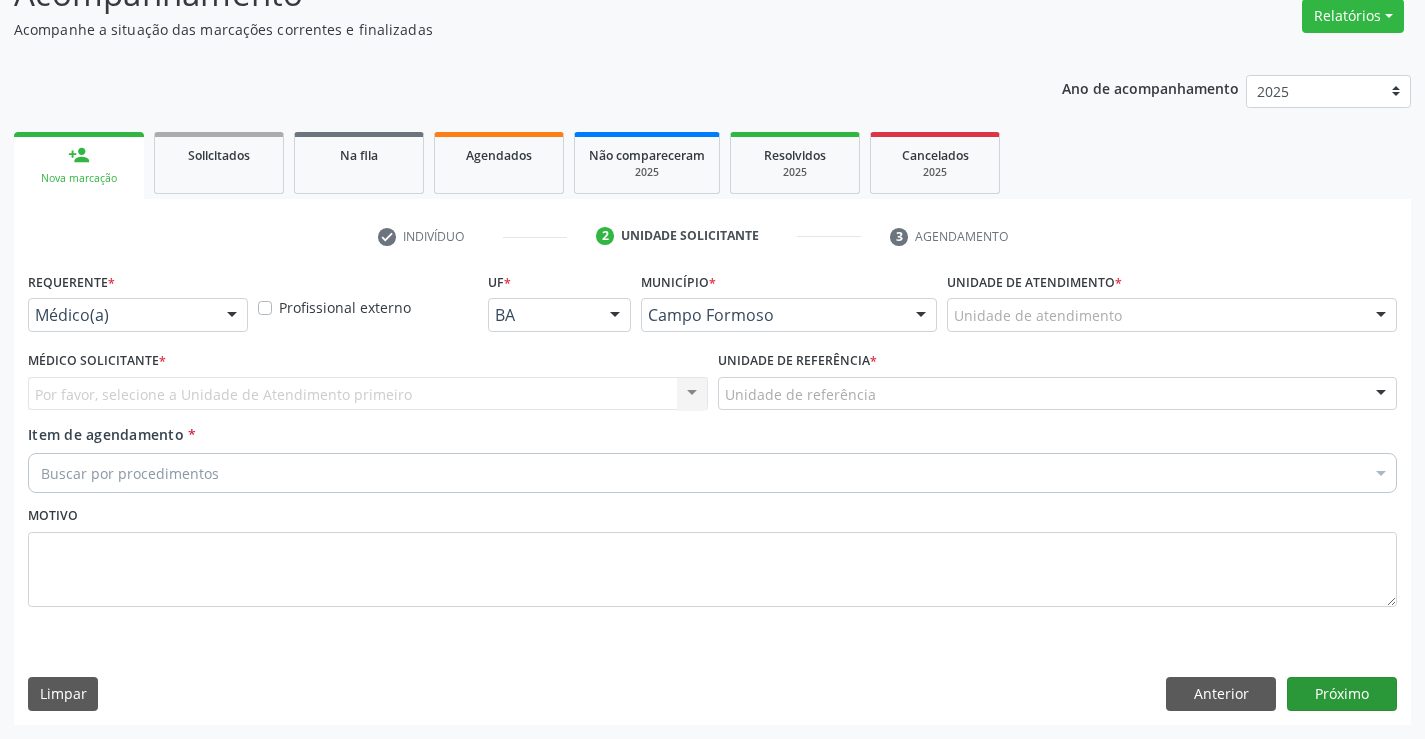 scroll, scrollTop: 167, scrollLeft: 0, axis: vertical 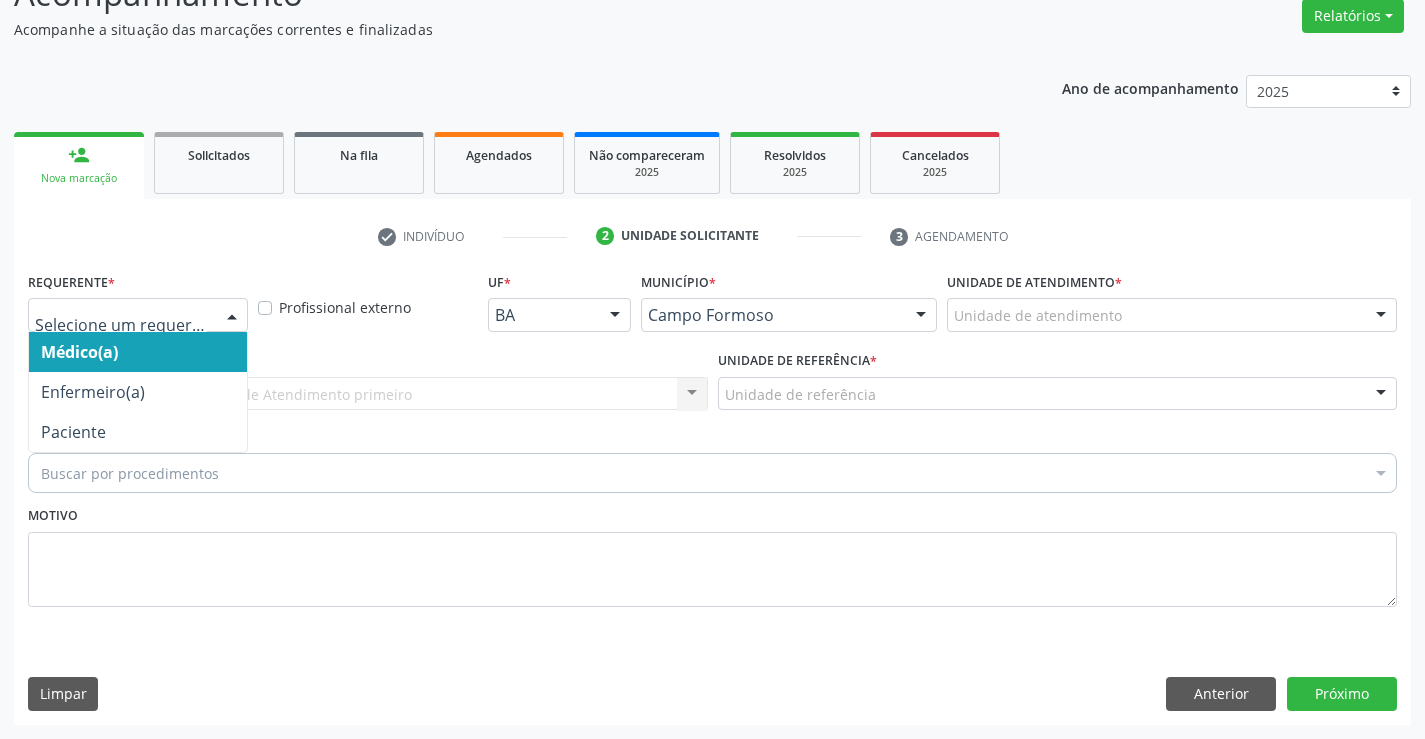 click on "Médico(a)   Enfermeiro(a)   Paciente
Nenhum resultado encontrado para: "   "
Não há nenhuma opção para ser exibida." at bounding box center [138, 315] 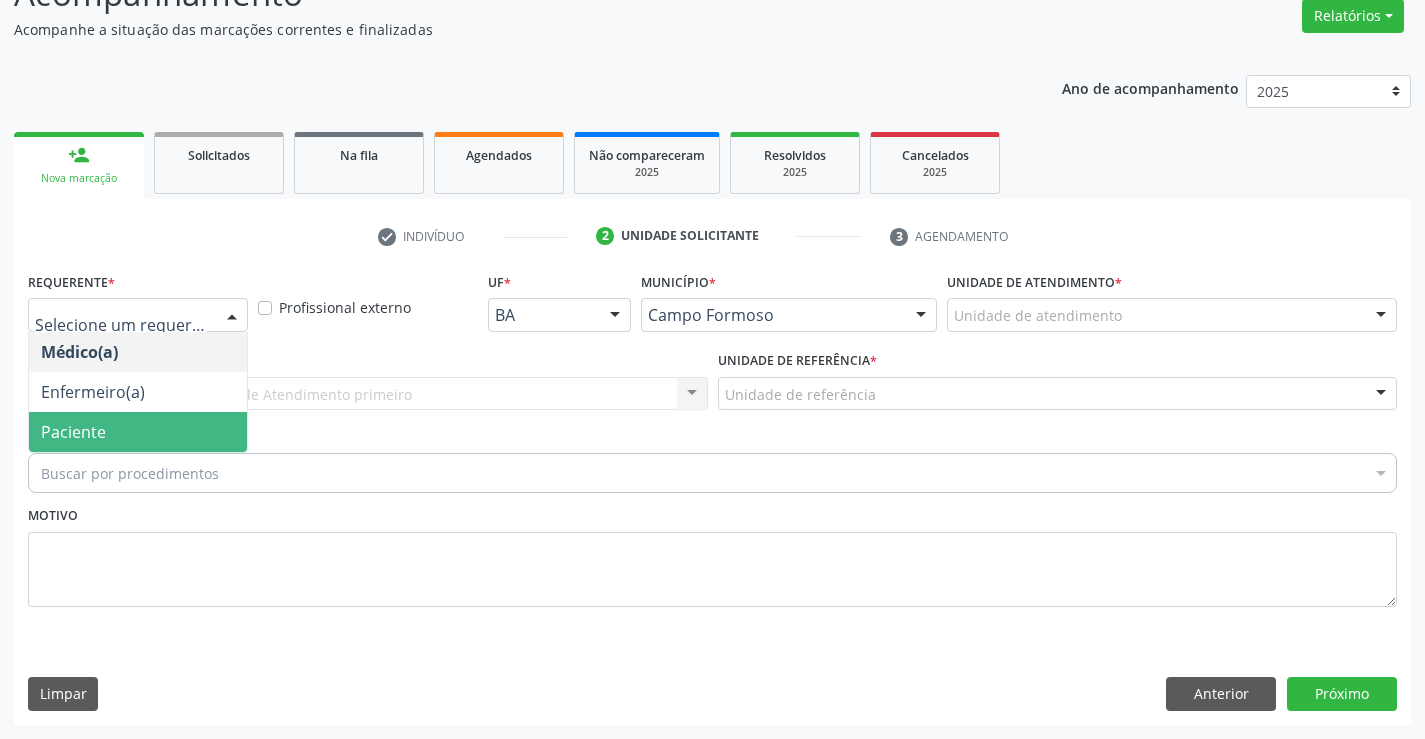 click on "Paciente" at bounding box center (138, 432) 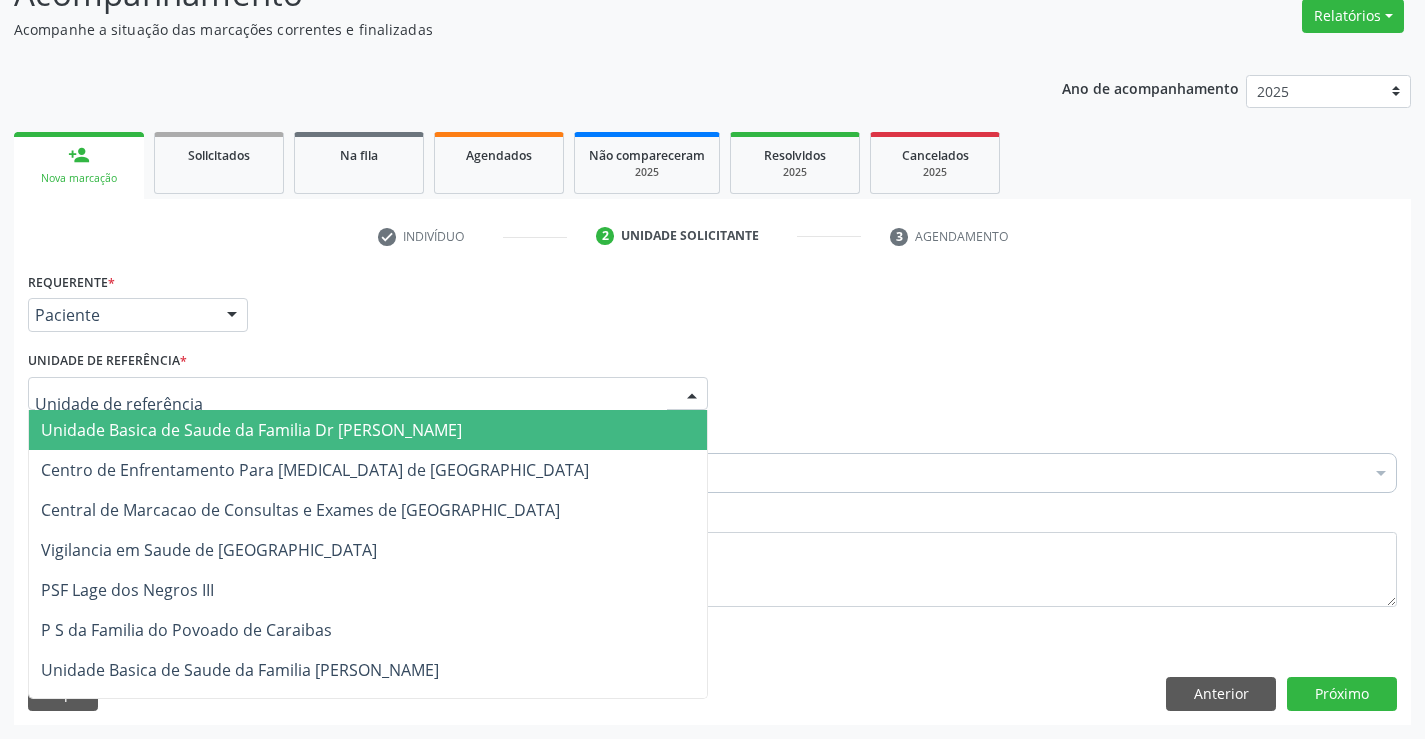 click at bounding box center [368, 394] 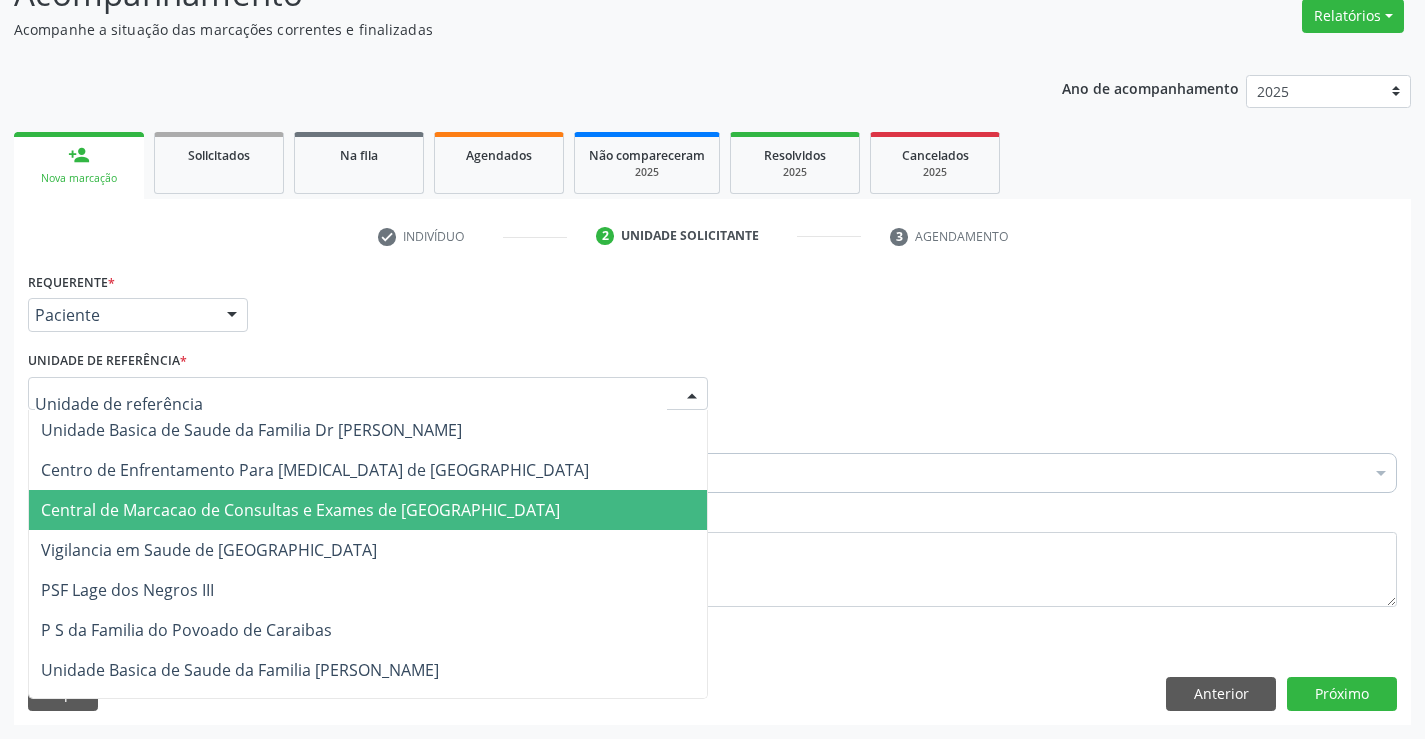 click on "Central de Marcacao de Consultas e Exames de [GEOGRAPHIC_DATA]" at bounding box center [300, 510] 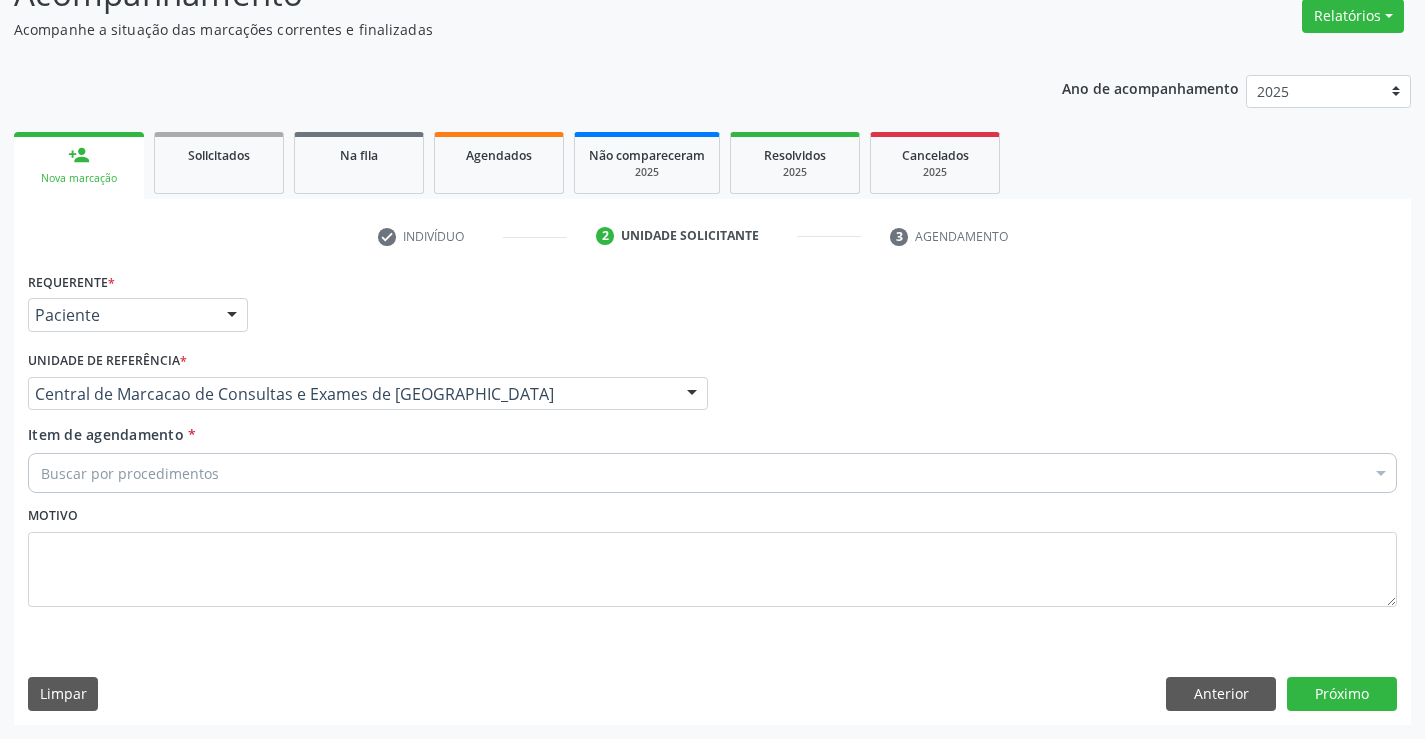 click on "Buscar por procedimentos" at bounding box center [712, 473] 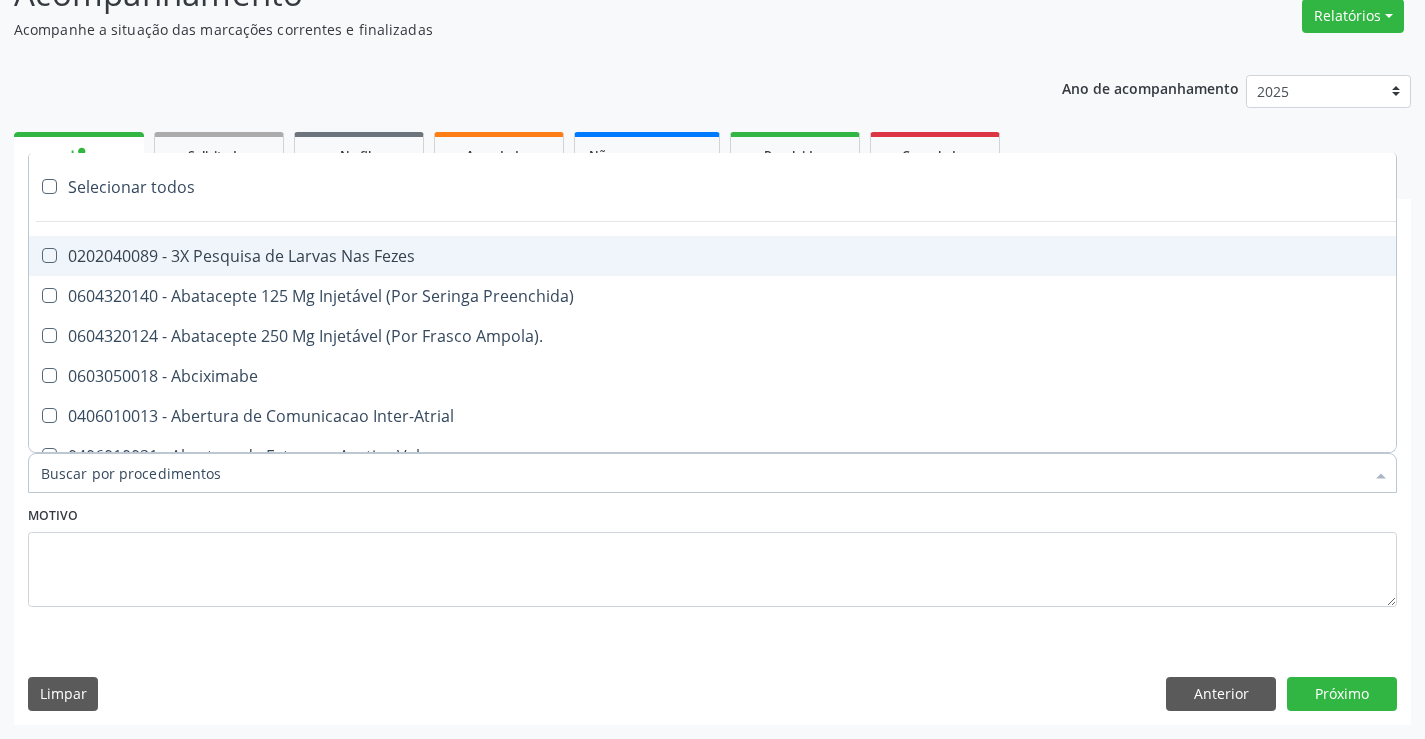 paste on "Ultrassonografia de Abdomen Total" 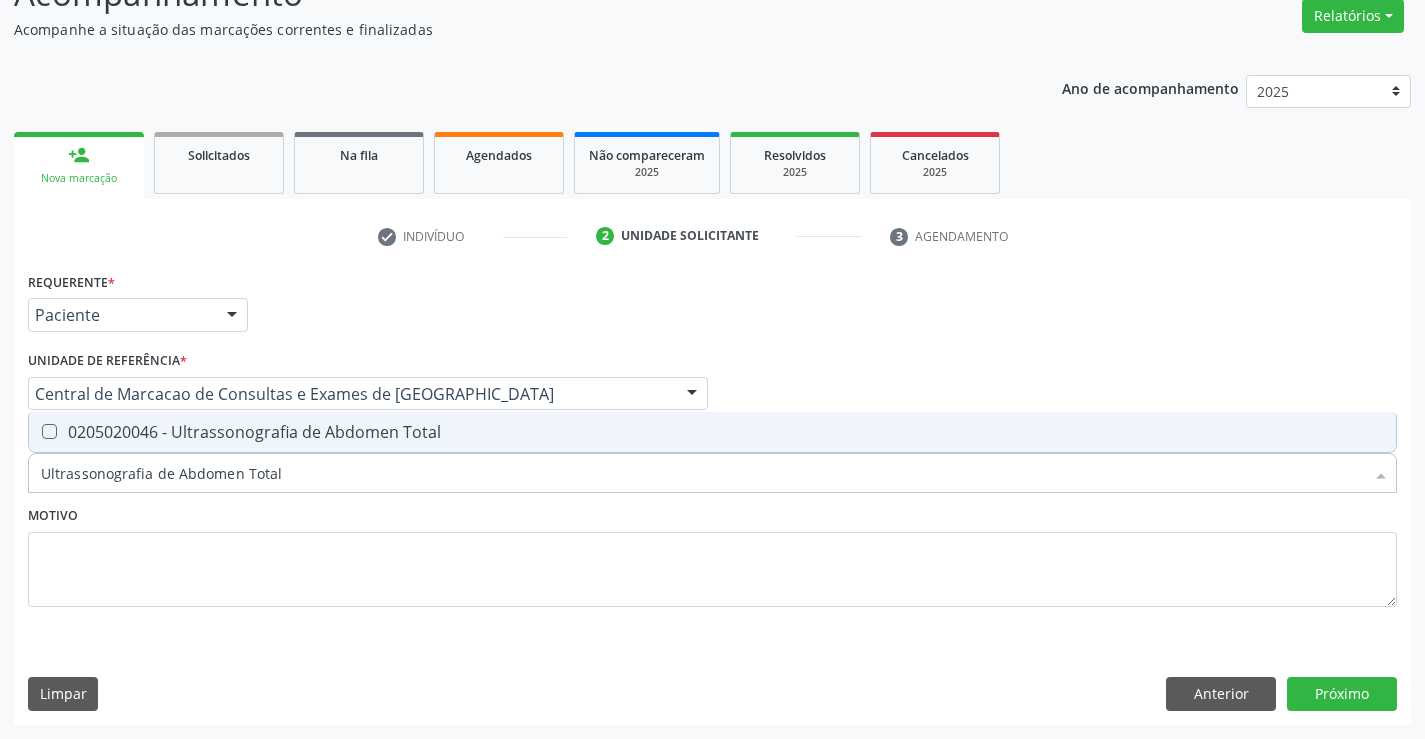 click on "0205020046 - Ultrassonografia de Abdomen Total" at bounding box center (712, 432) 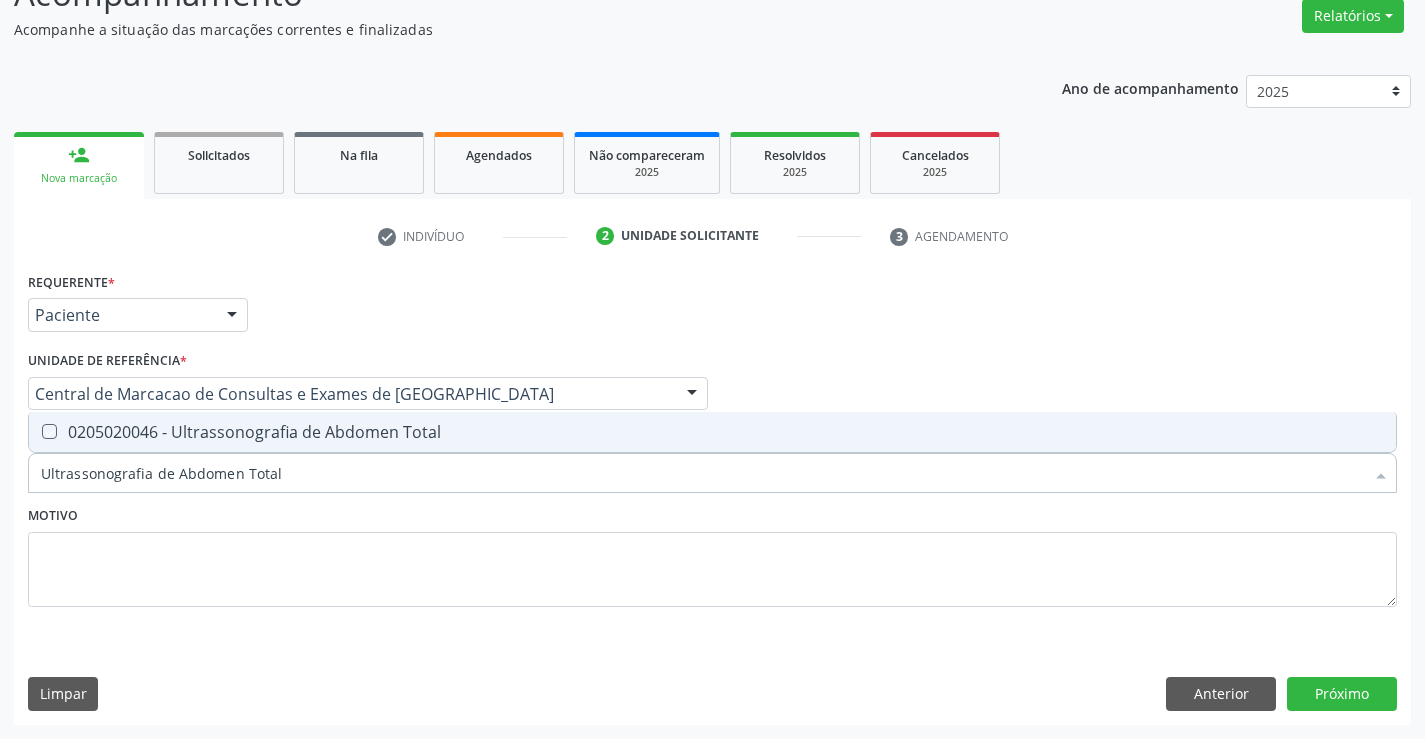checkbox on "true" 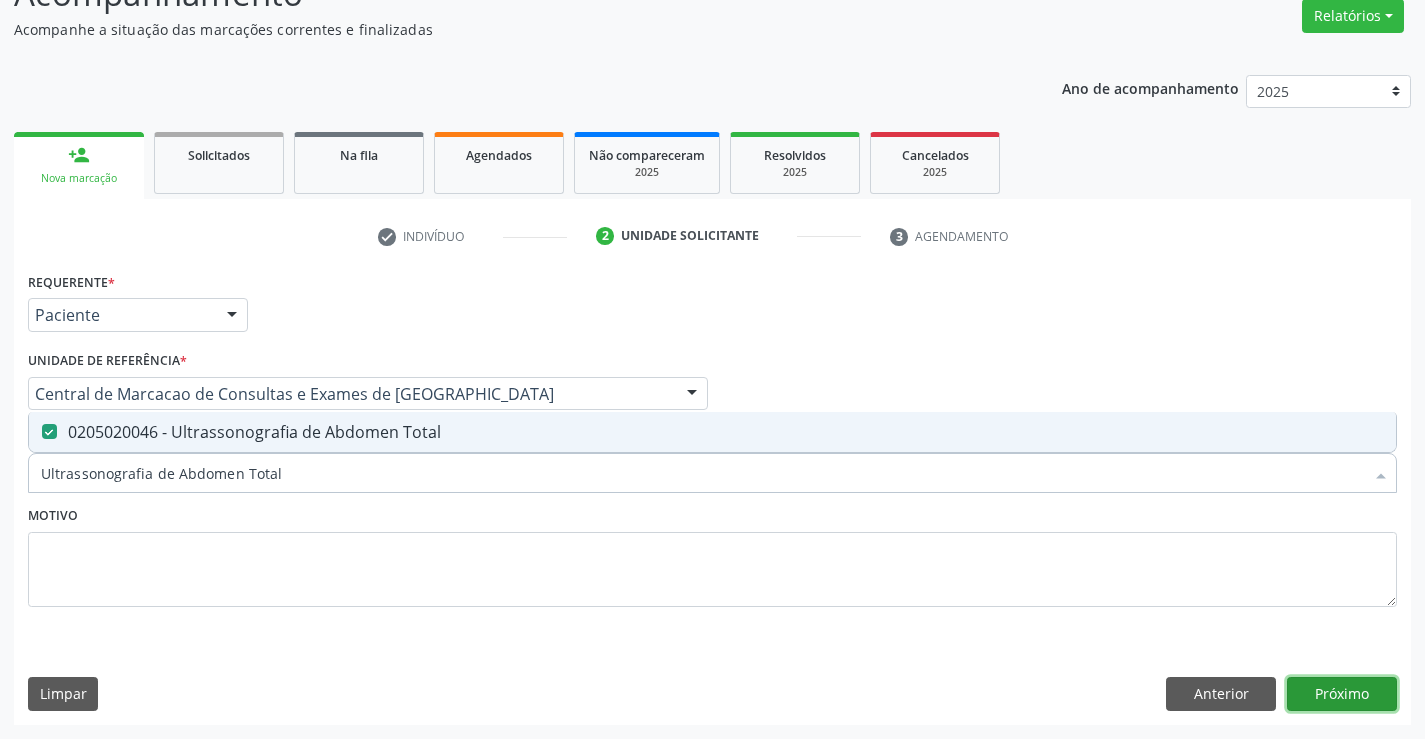 click on "Próximo" at bounding box center (1342, 694) 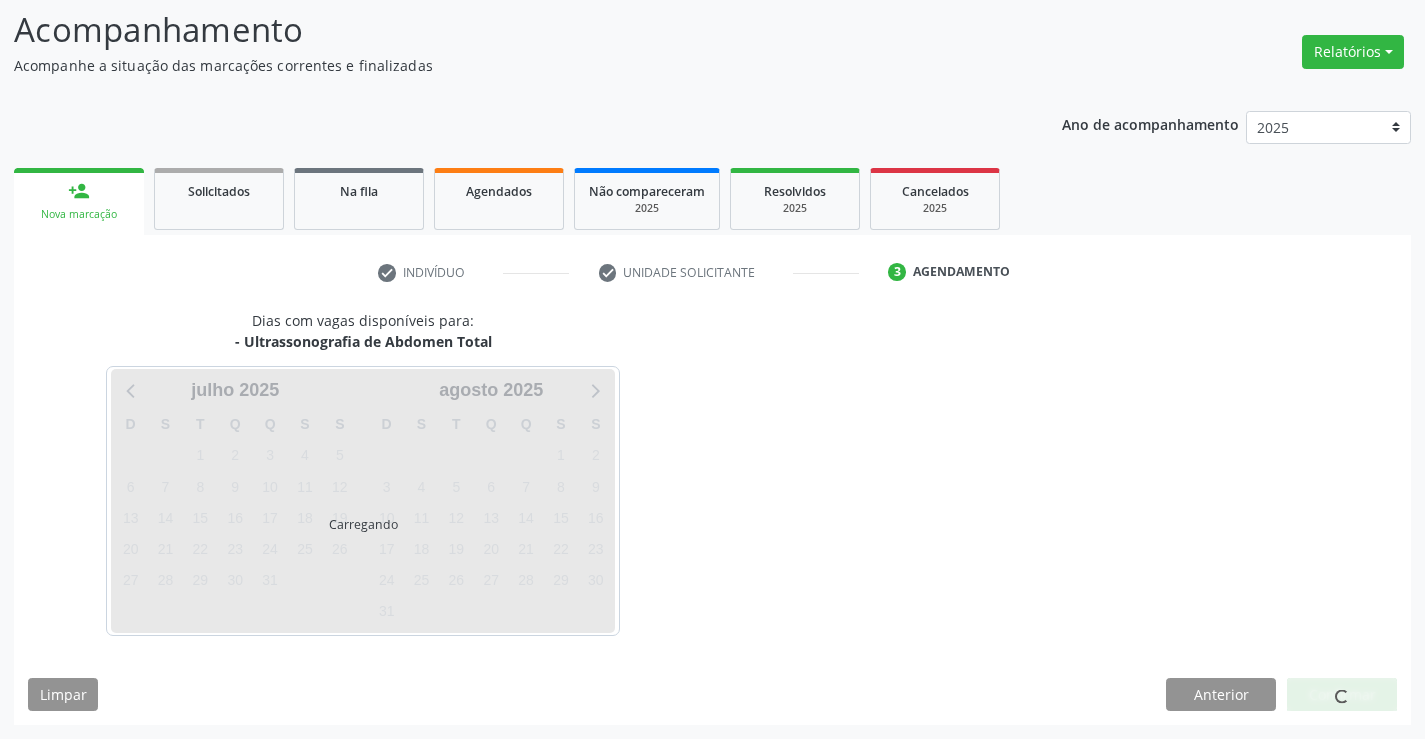 scroll, scrollTop: 131, scrollLeft: 0, axis: vertical 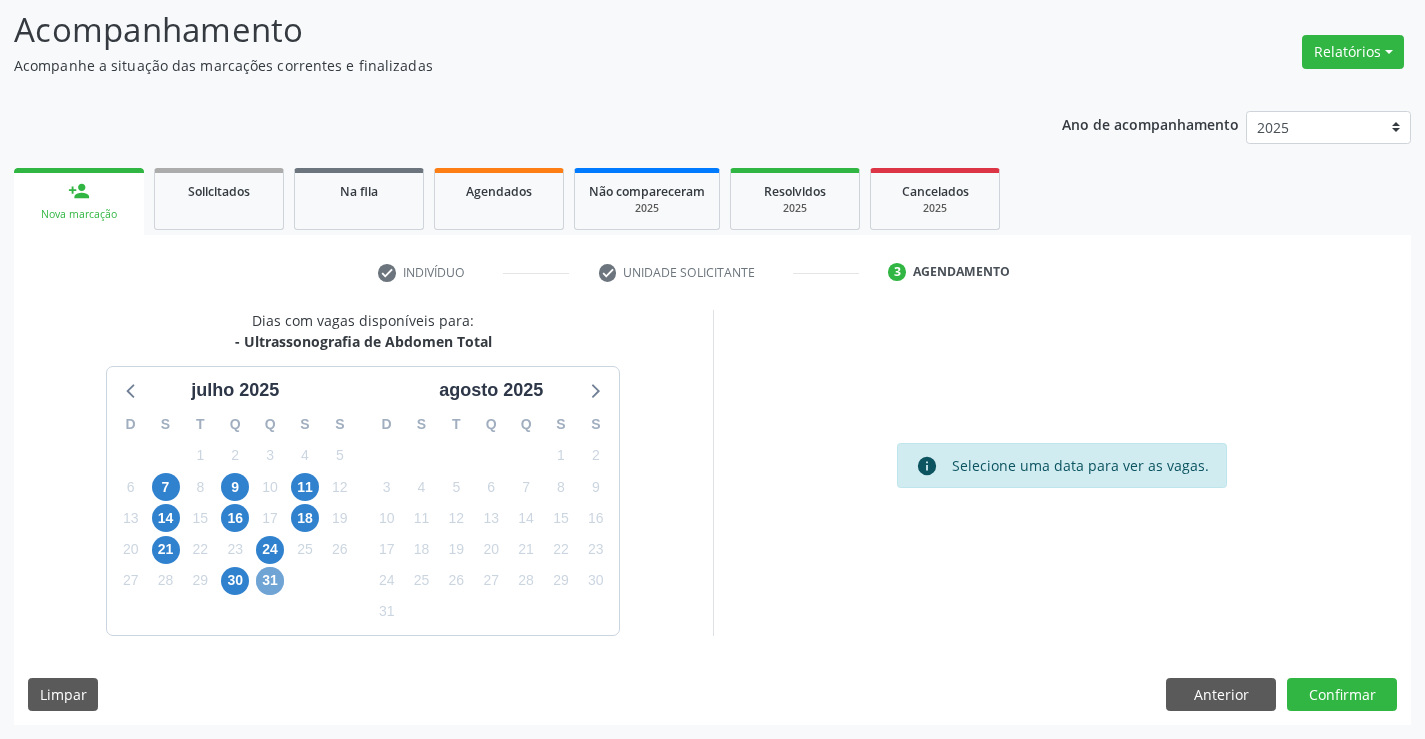 click on "31" at bounding box center (270, 581) 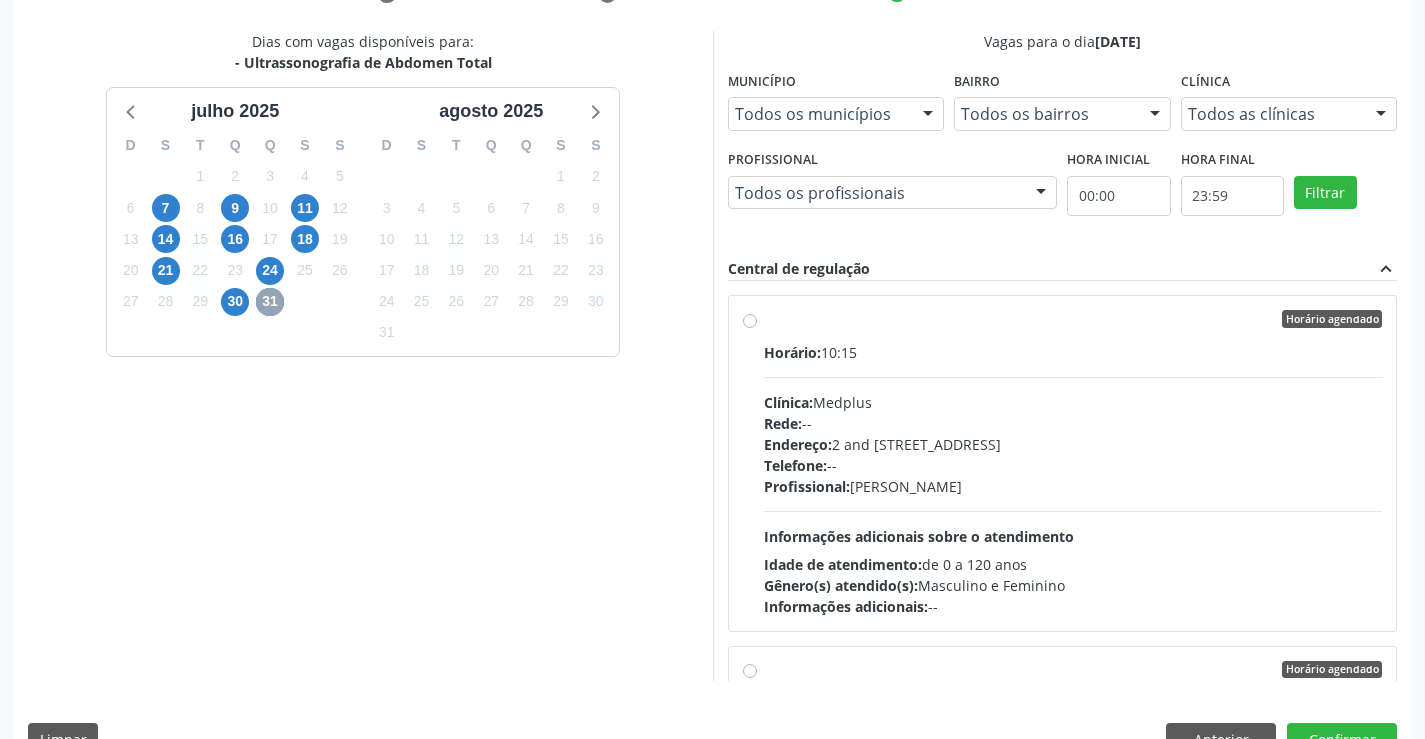 scroll, scrollTop: 431, scrollLeft: 0, axis: vertical 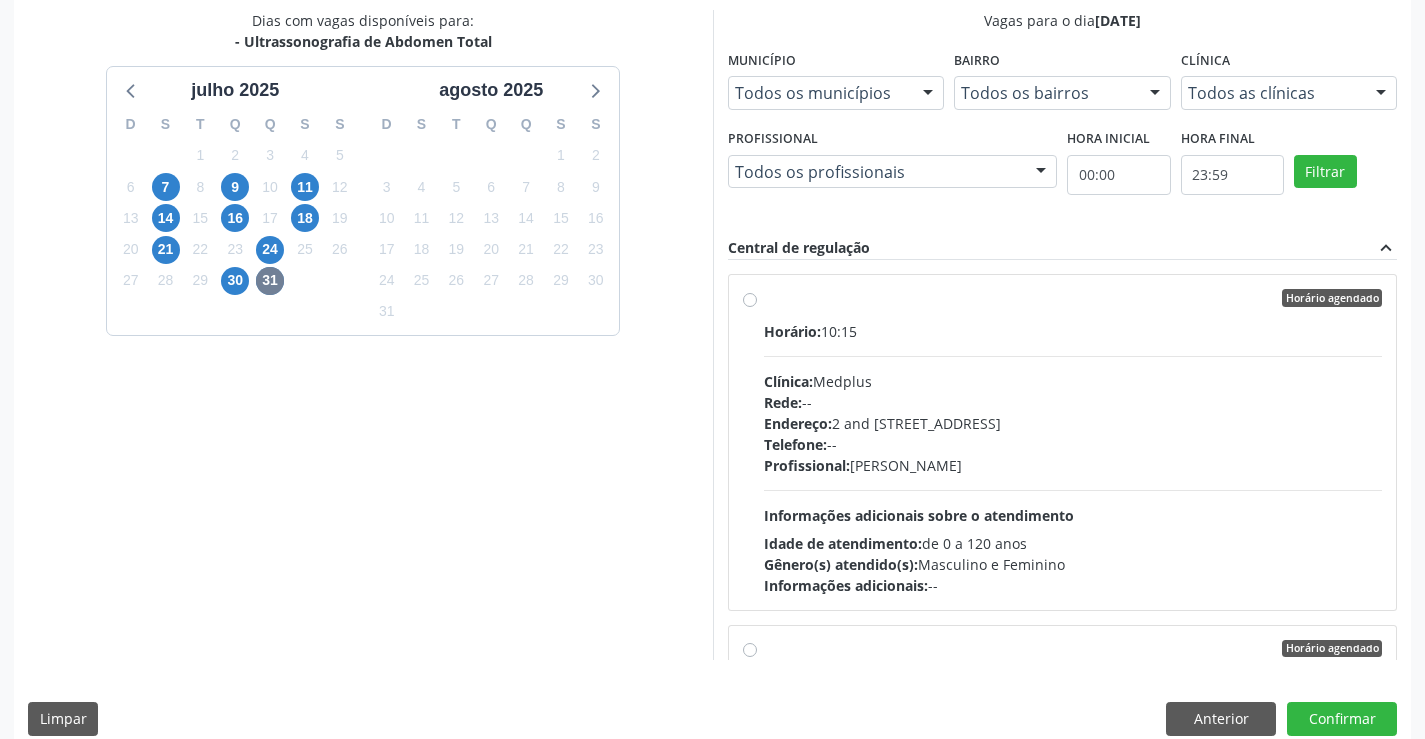click on "Telefone:   --" at bounding box center [1073, 444] 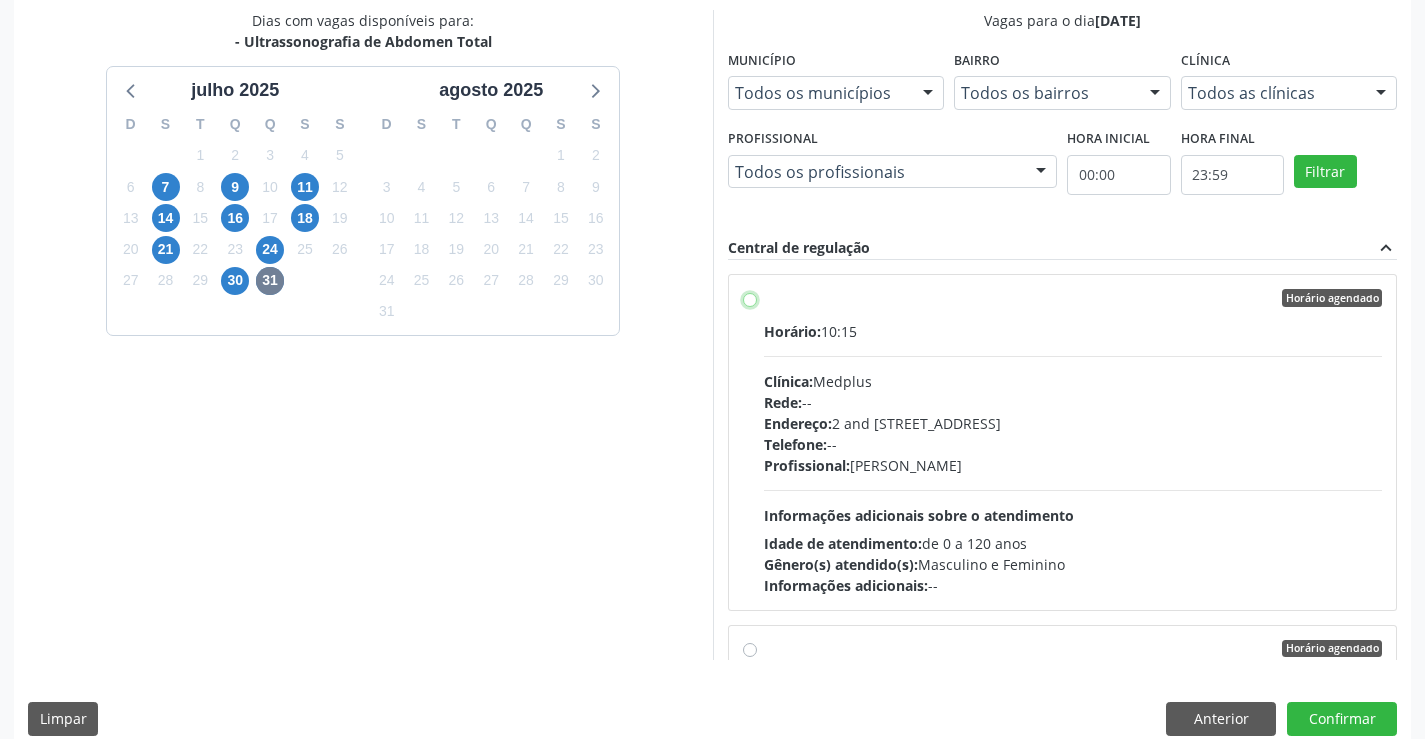 click on "Horário agendado
Horário:   10:15
Clínica:  Medplus
Rede:
--
Endereço:   2 and S 204 Ed Emp B, nº 35, Centro, Campo Formoso - BA
Telefone:   --
Profissional:
Lanna Peralva Miranda Rocha
Informações adicionais sobre o atendimento
Idade de atendimento:
de 0 a 120 anos
Gênero(s) atendido(s):
Masculino e Feminino
Informações adicionais:
--" at bounding box center [750, 298] 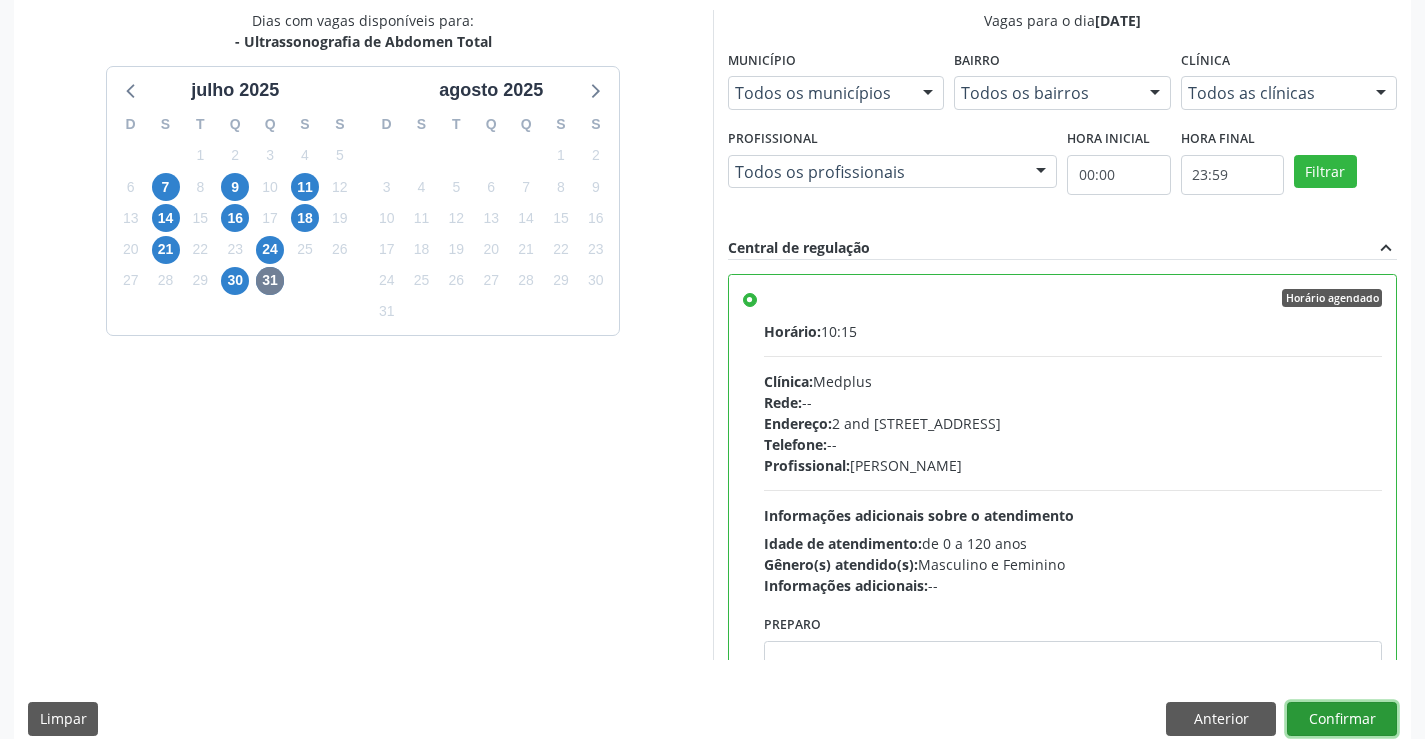 click on "Confirmar" at bounding box center [1342, 719] 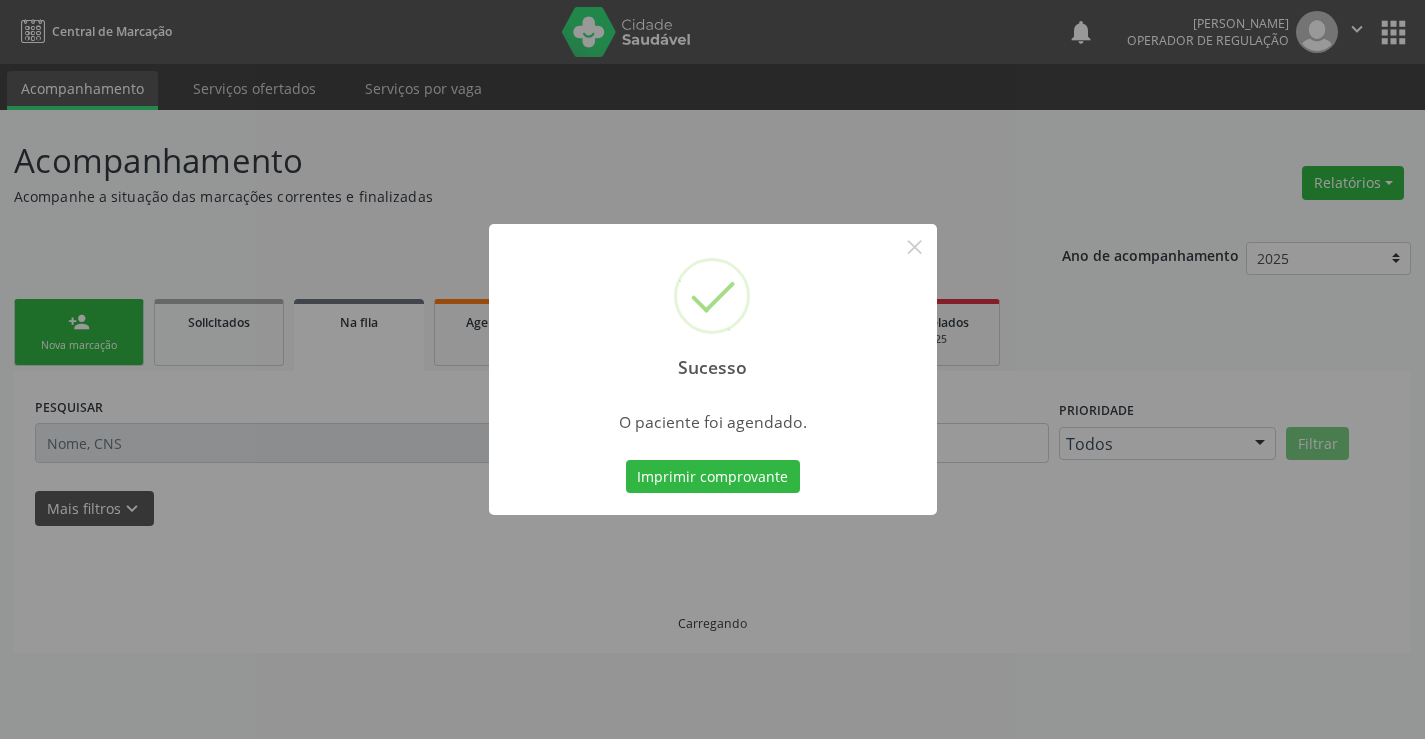 scroll, scrollTop: 0, scrollLeft: 0, axis: both 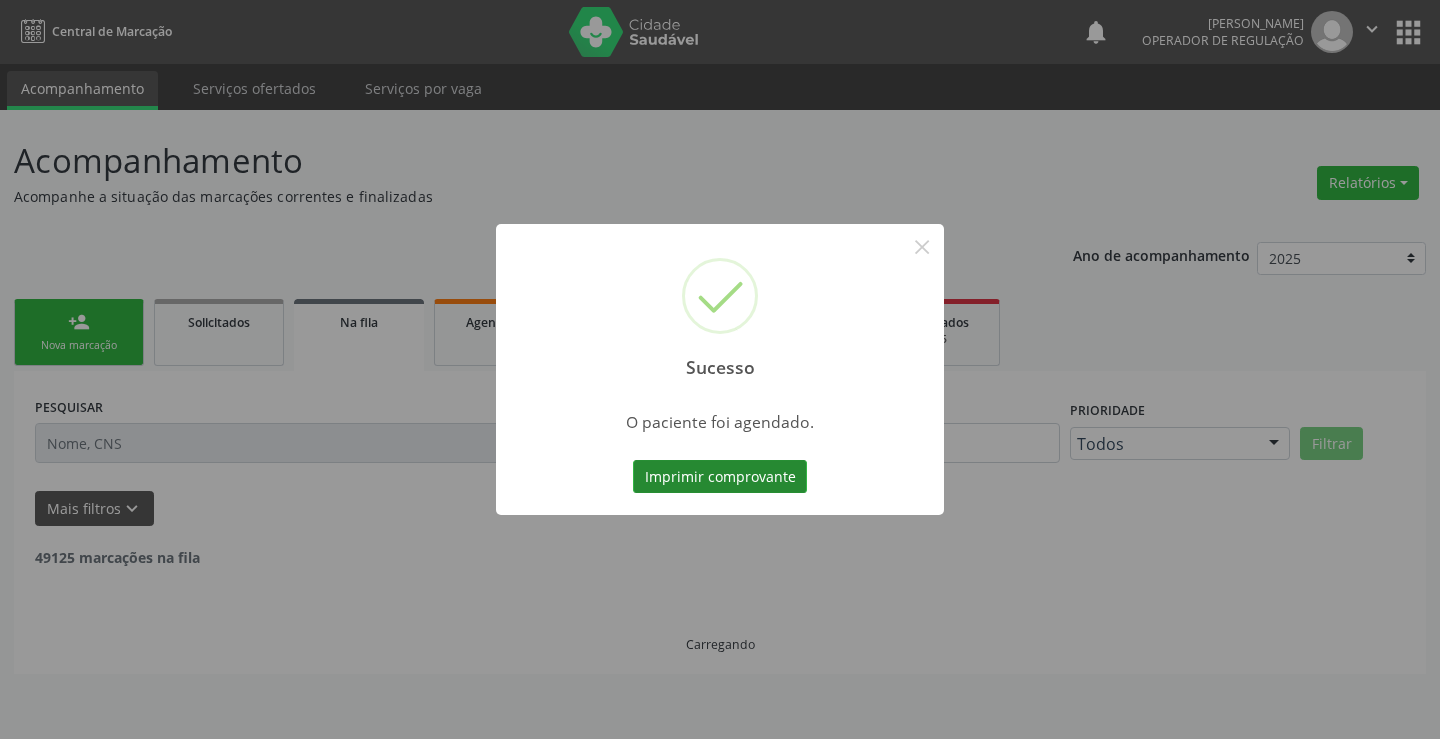 click on "Imprimir comprovante" at bounding box center [720, 477] 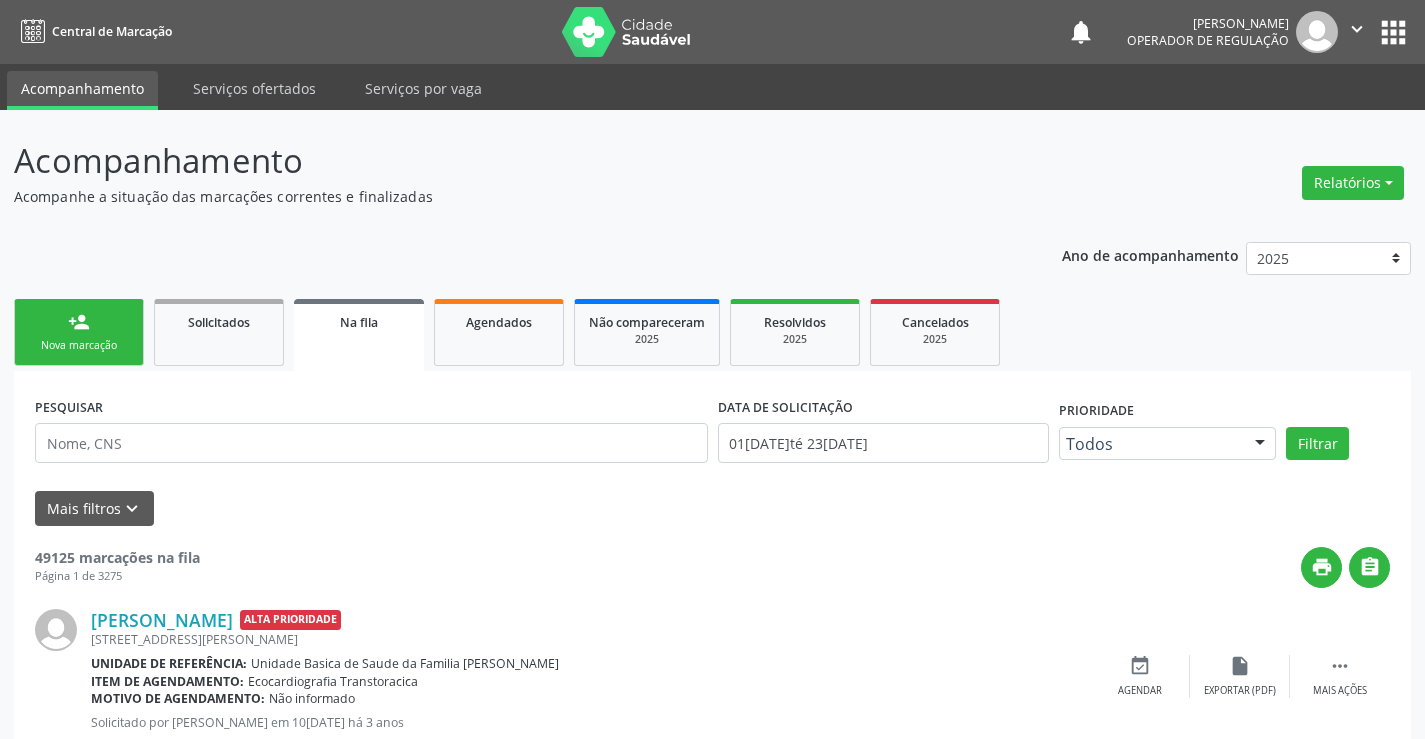 click on "person_add
Nova marcação" at bounding box center (79, 332) 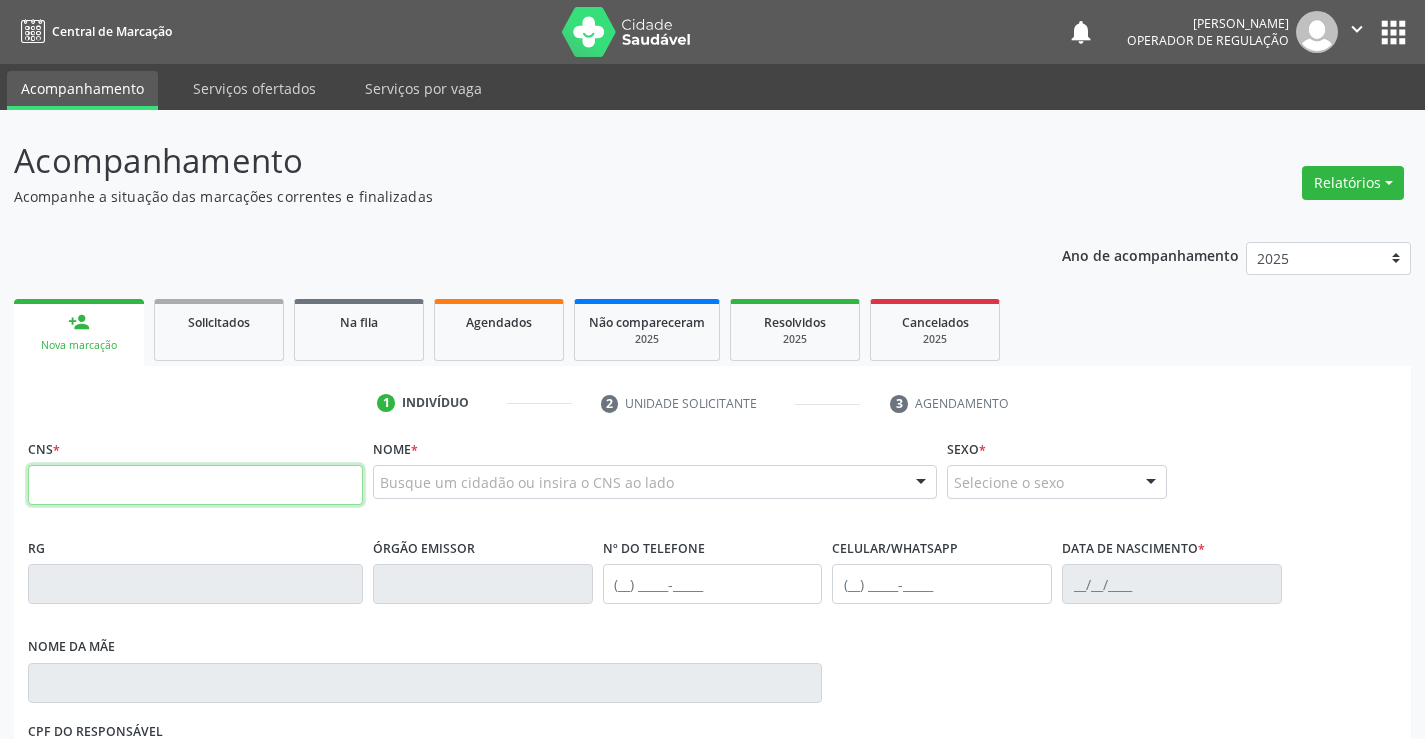 click at bounding box center [195, 485] 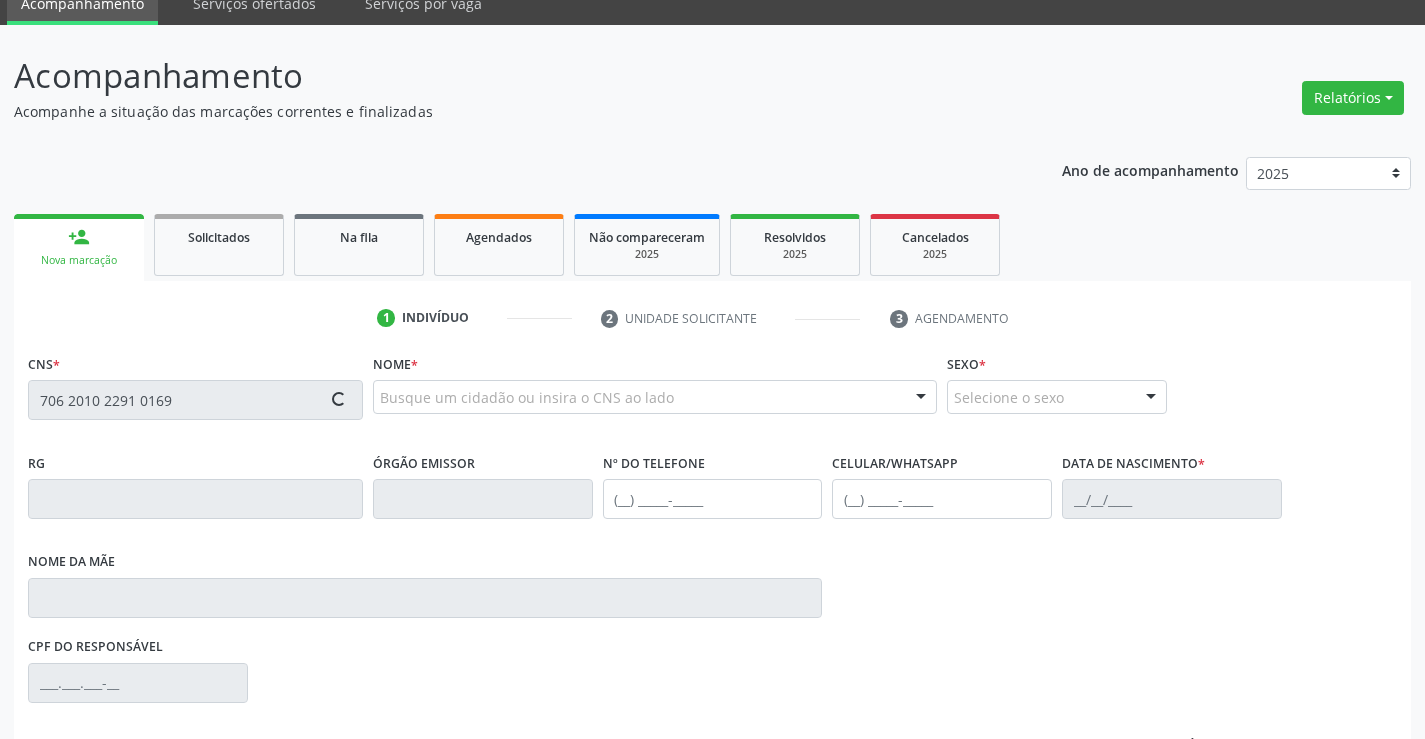 scroll, scrollTop: 200, scrollLeft: 0, axis: vertical 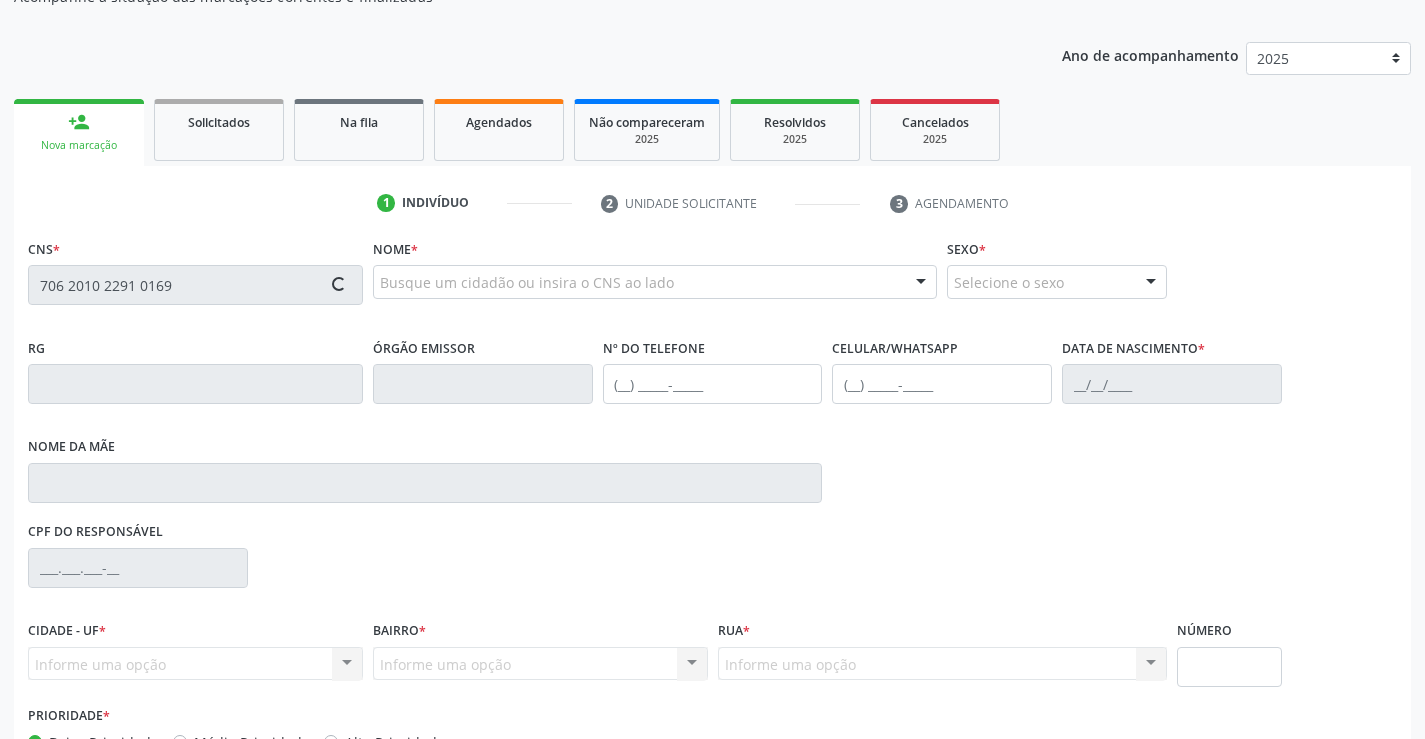 type on "706 2010 2291 0169" 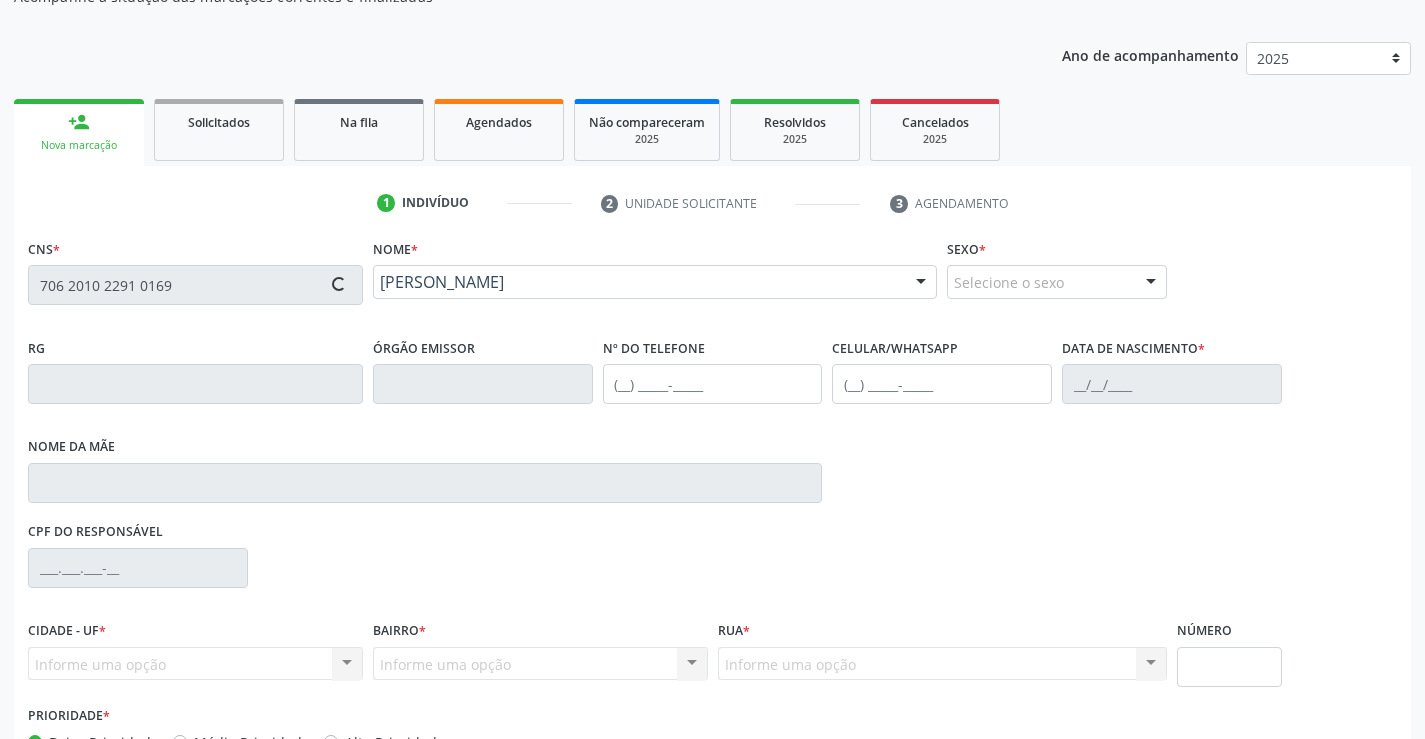 type on "1311254196" 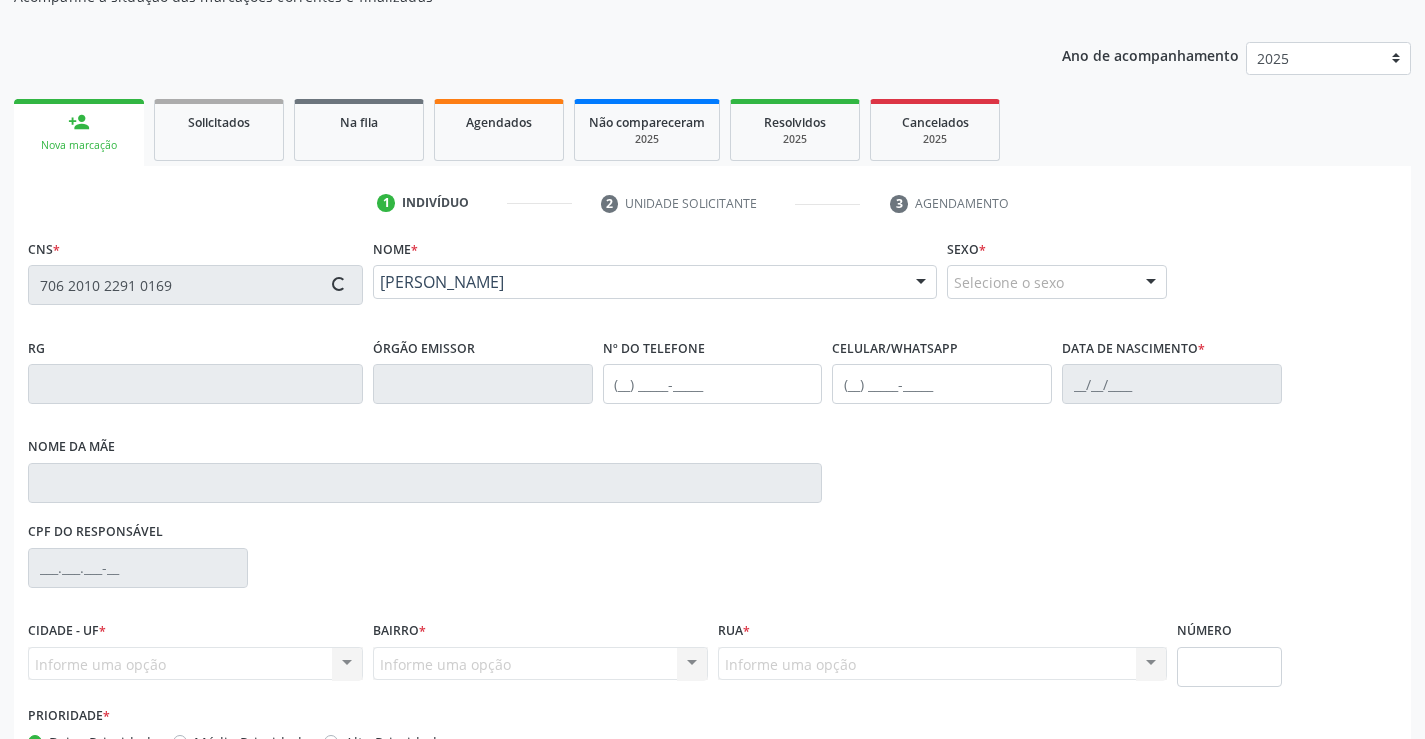 type on "(74) 98154-5178" 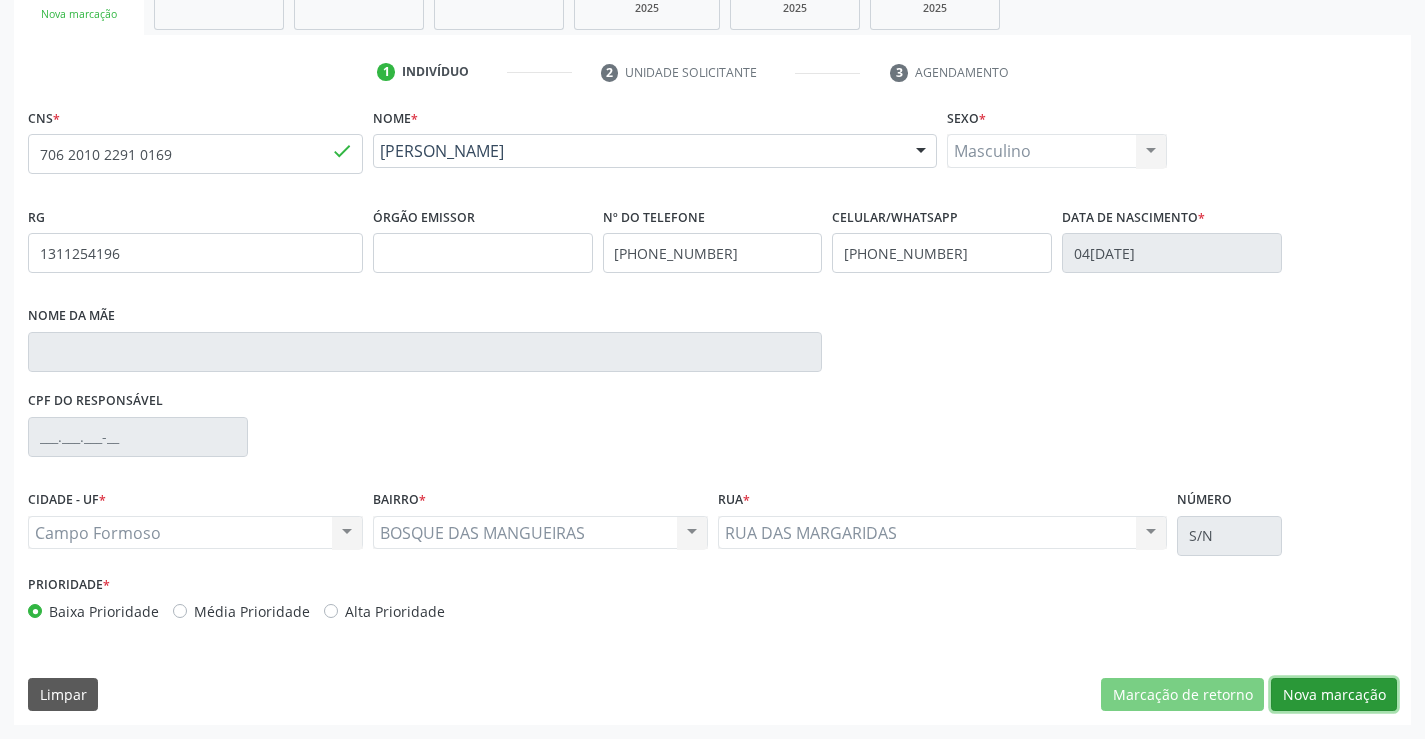 click on "Nova marcação" at bounding box center [1334, 695] 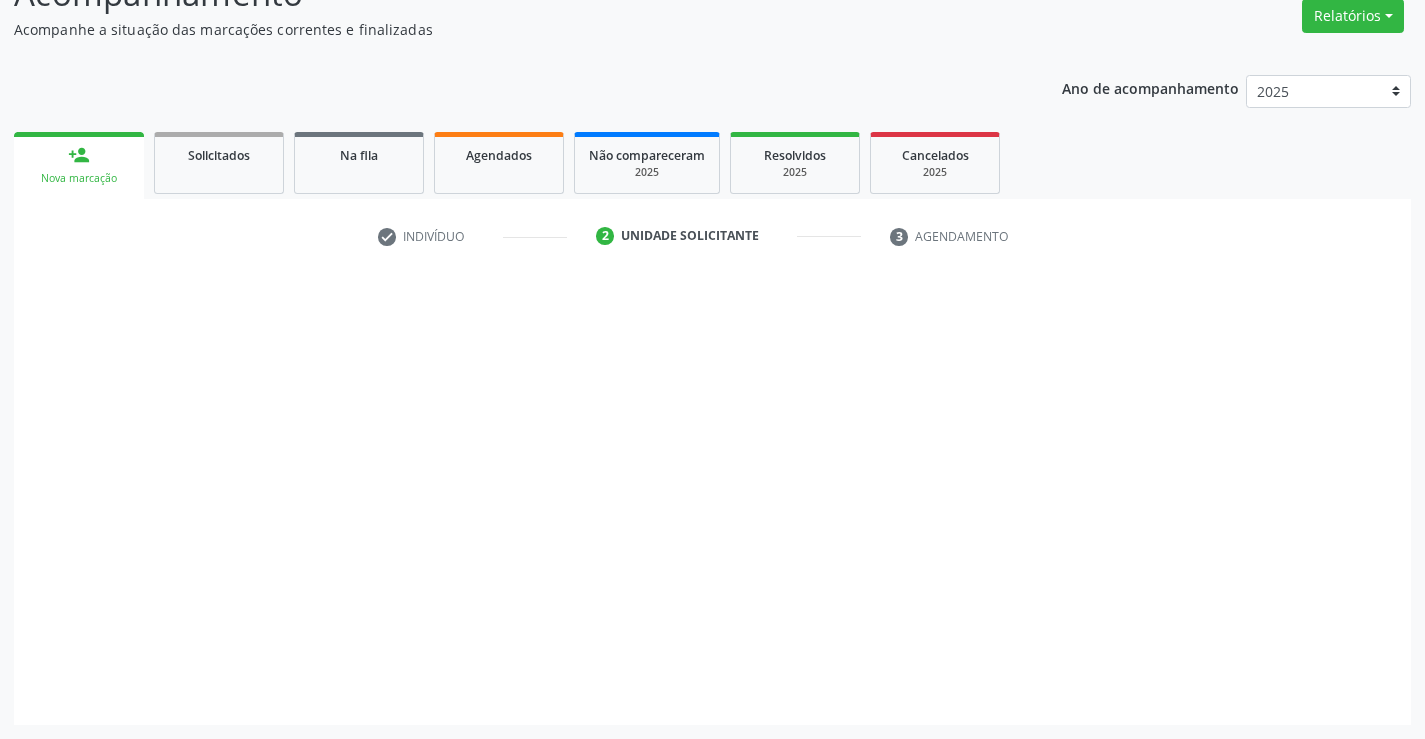 scroll, scrollTop: 167, scrollLeft: 0, axis: vertical 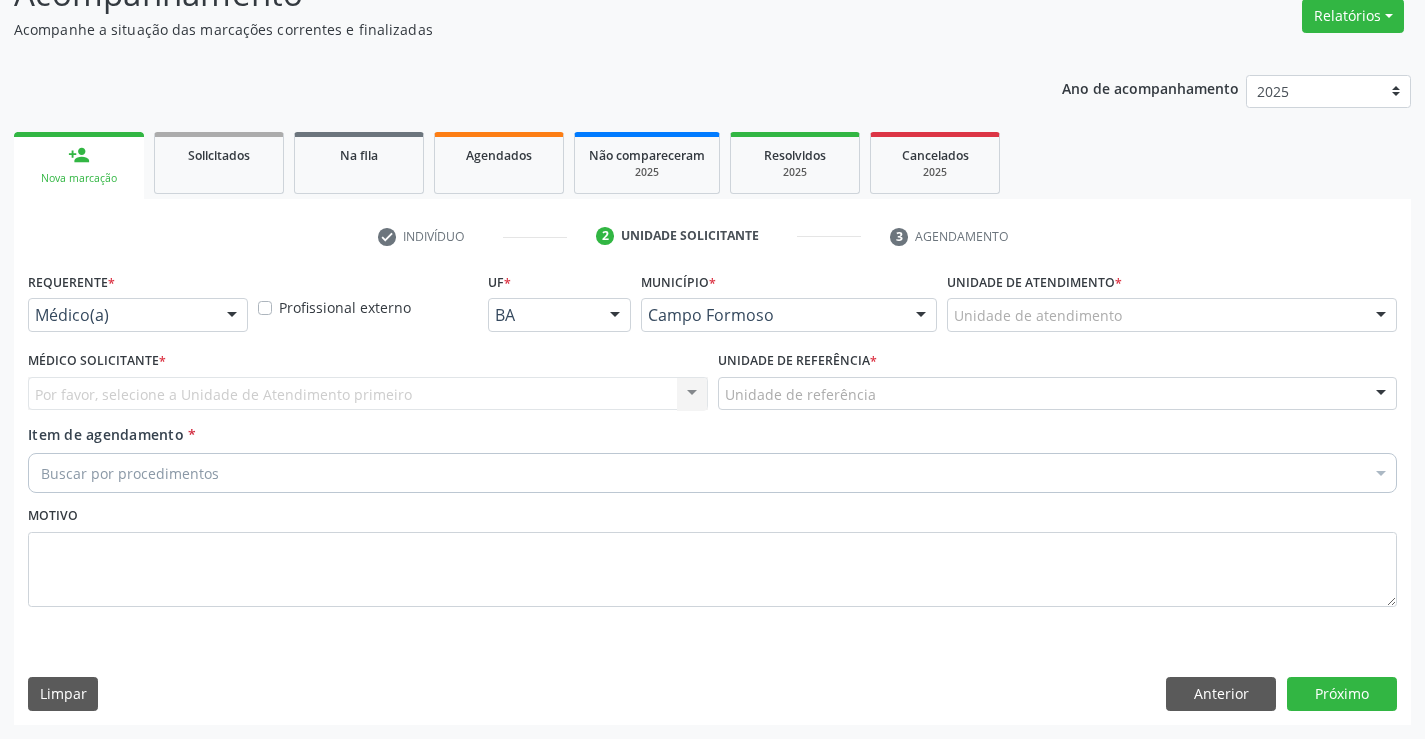 click at bounding box center [232, 316] 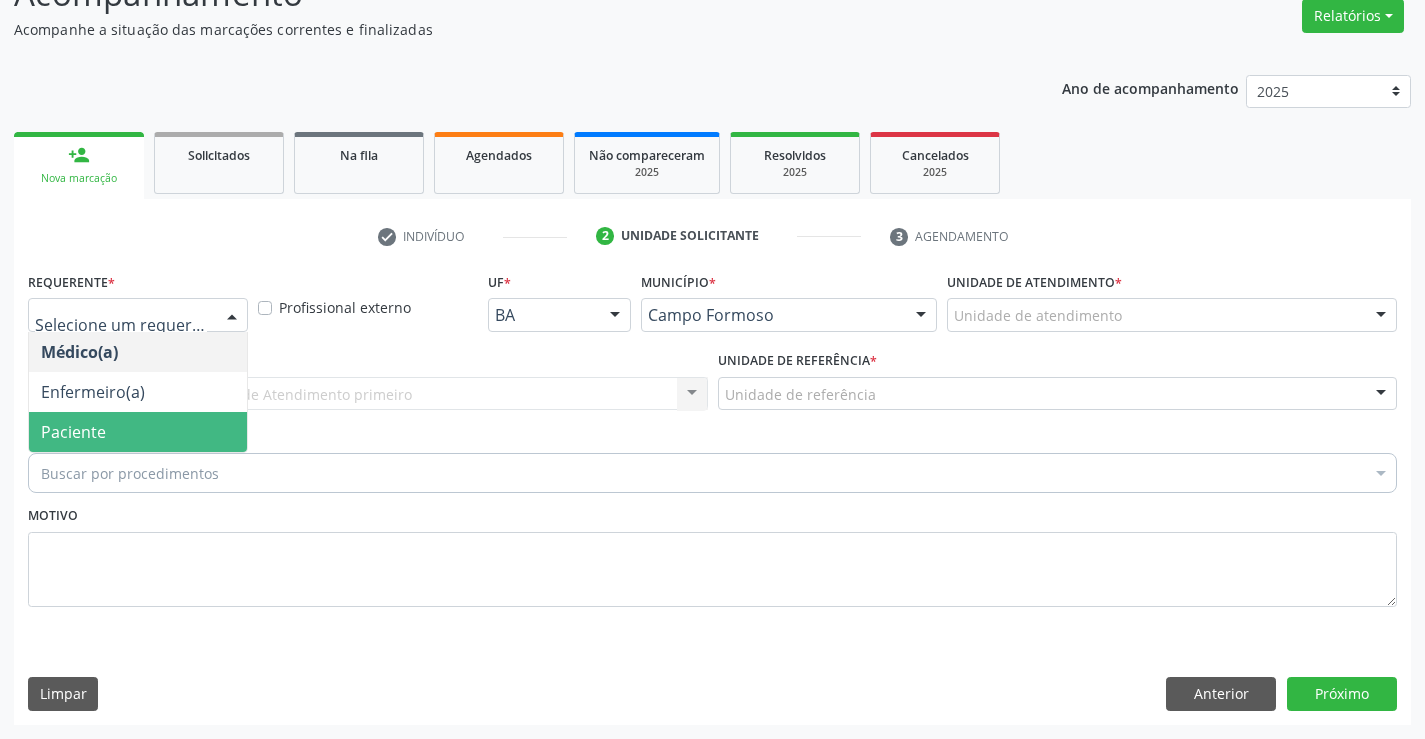 click on "Paciente" at bounding box center [73, 432] 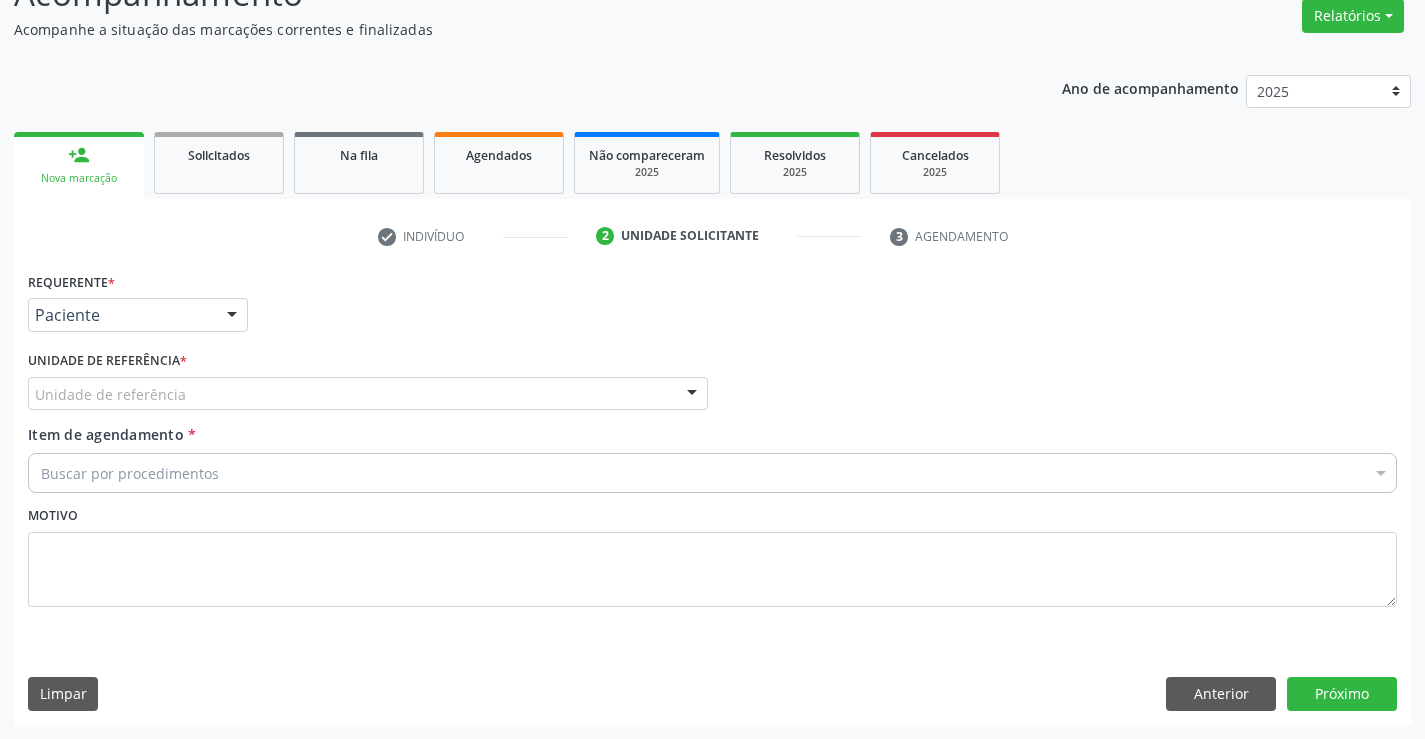 click on "Unidade de referência" at bounding box center (368, 394) 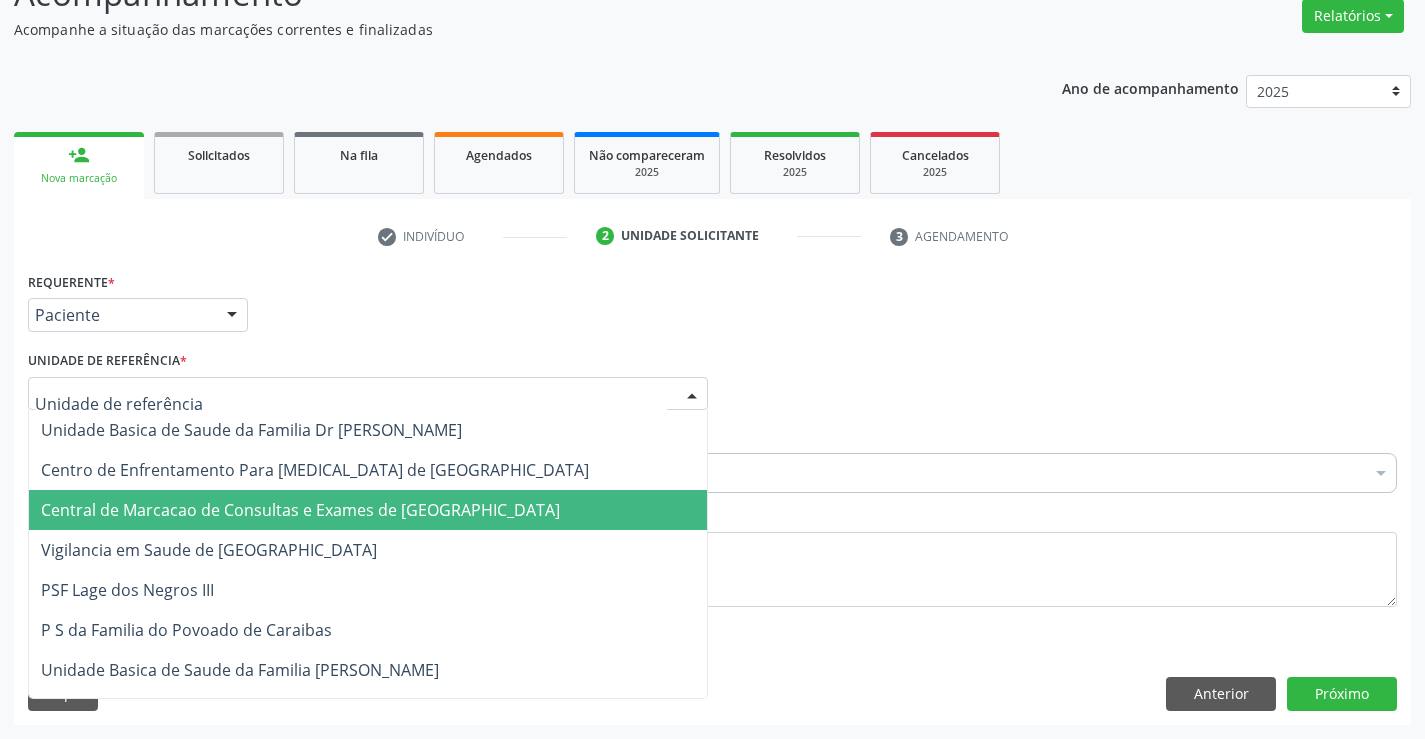 click on "Central de Marcacao de Consultas e Exames de [GEOGRAPHIC_DATA]" at bounding box center [368, 510] 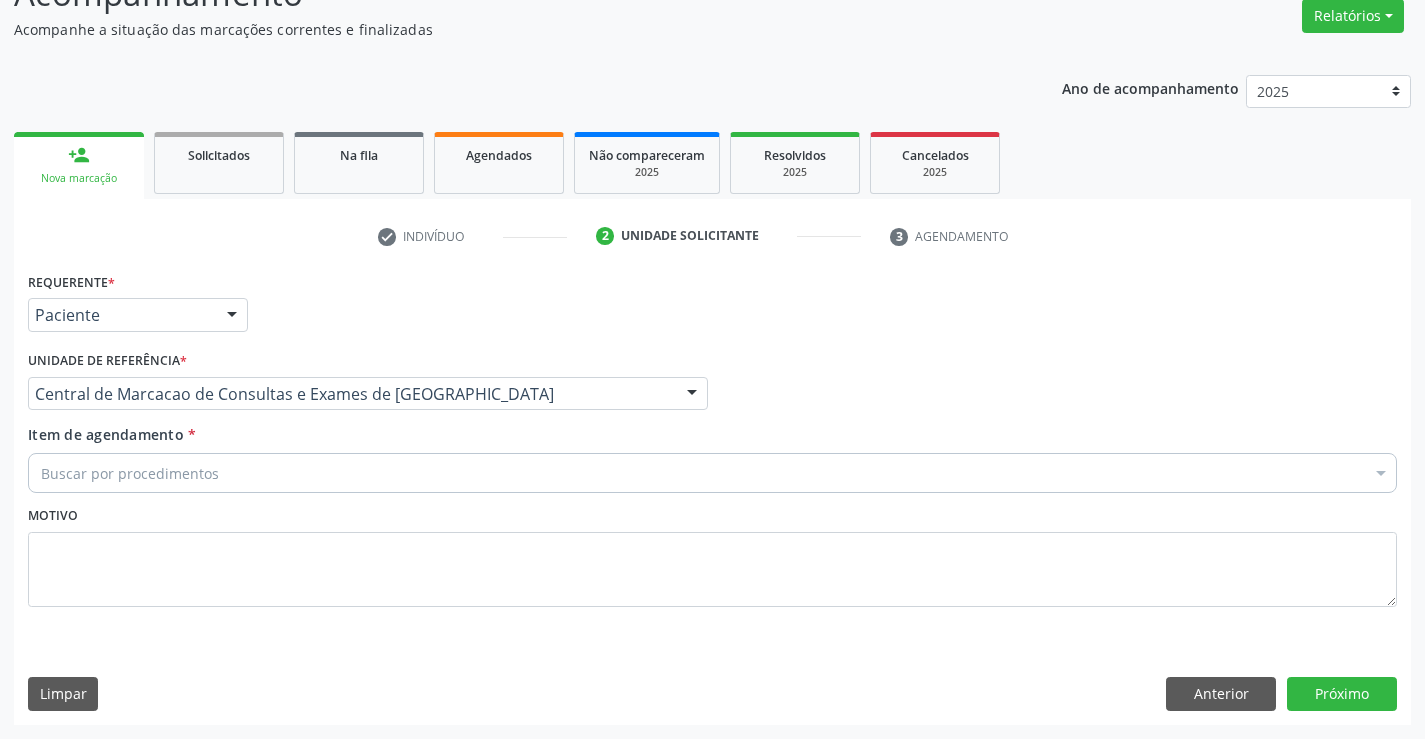 click on "Buscar por procedimentos" at bounding box center (712, 473) 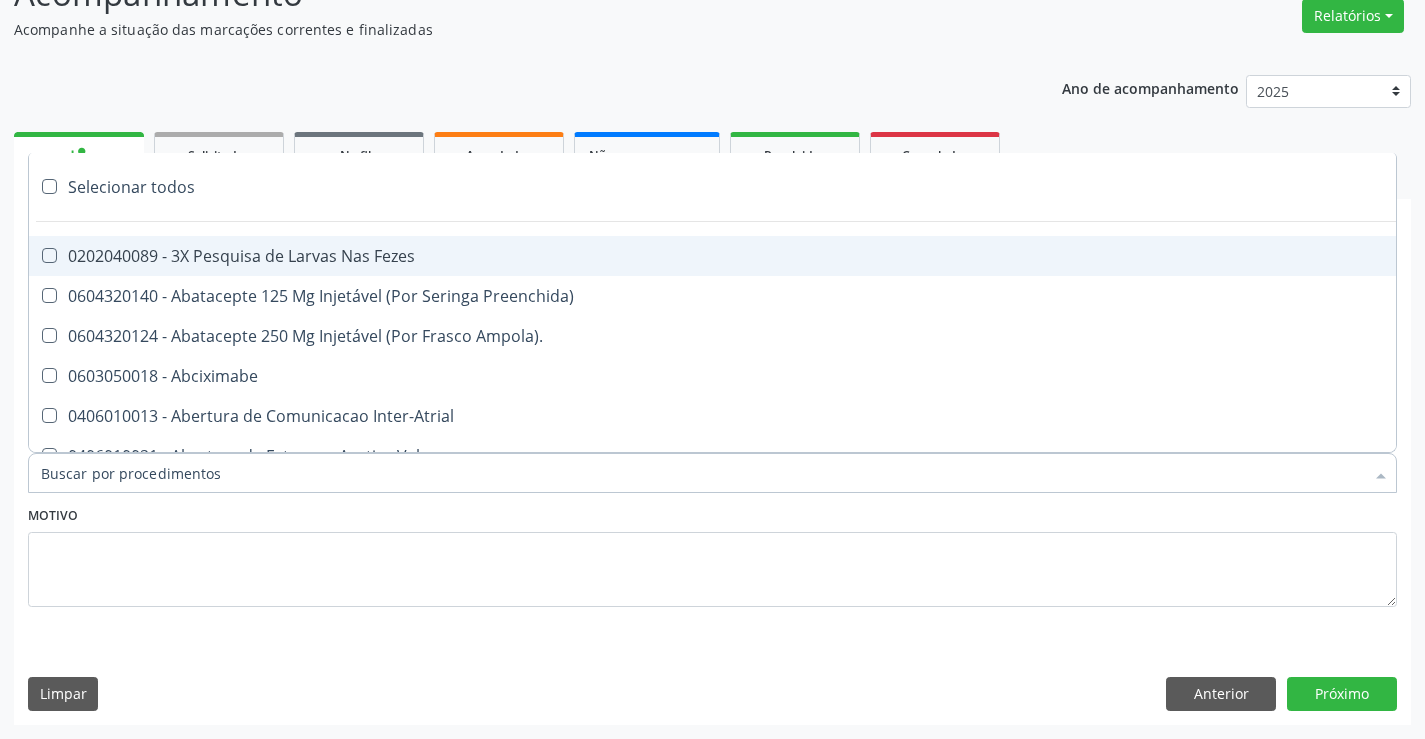 paste on "Ultrassonografia de Abdomen Total" 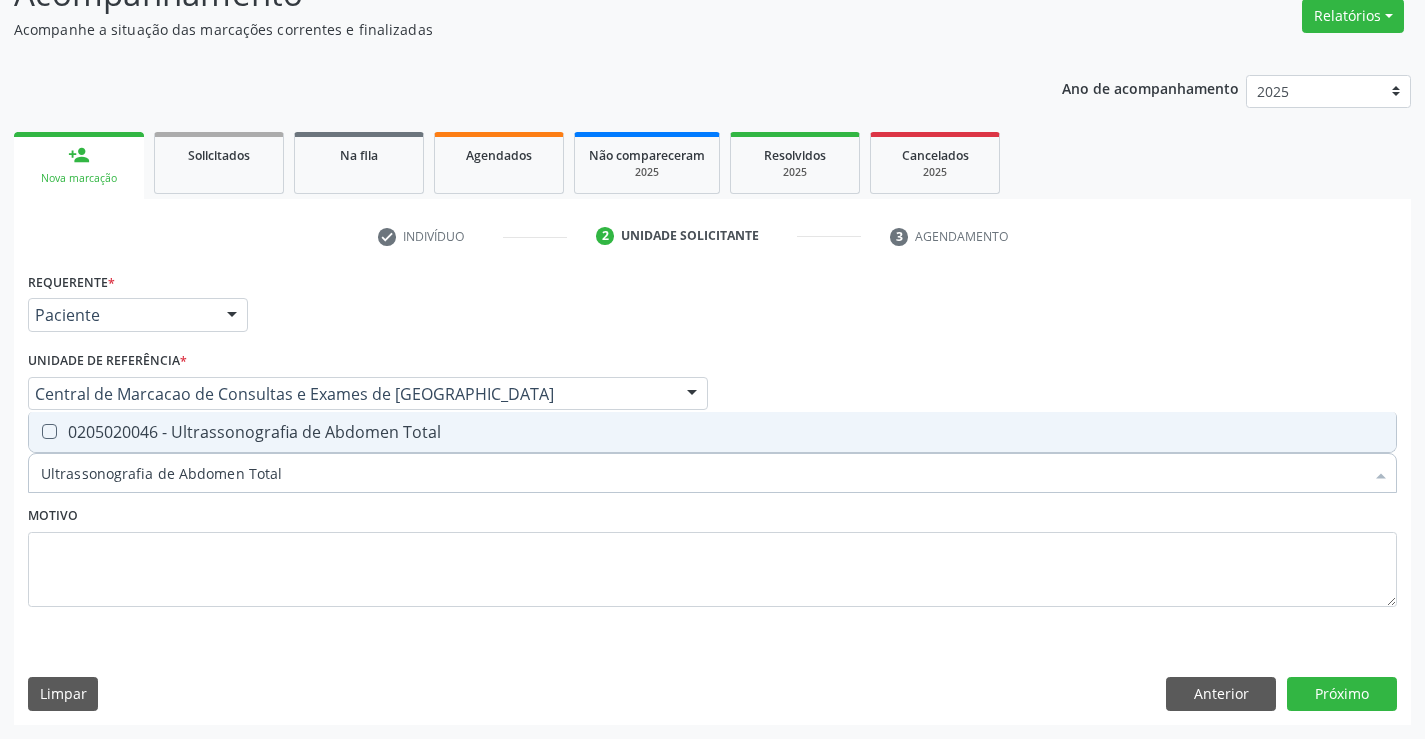 click on "0205020046 - Ultrassonografia de Abdomen Total" at bounding box center [712, 432] 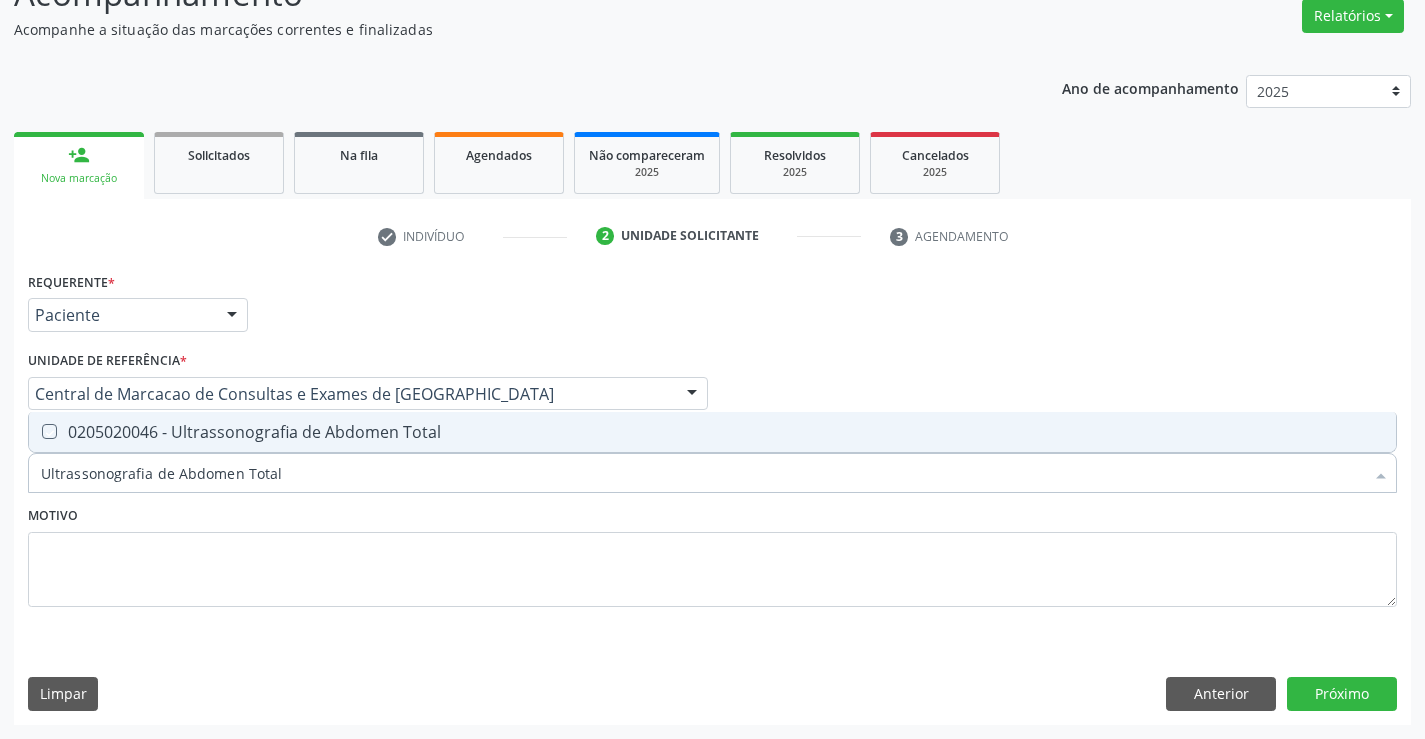 checkbox on "true" 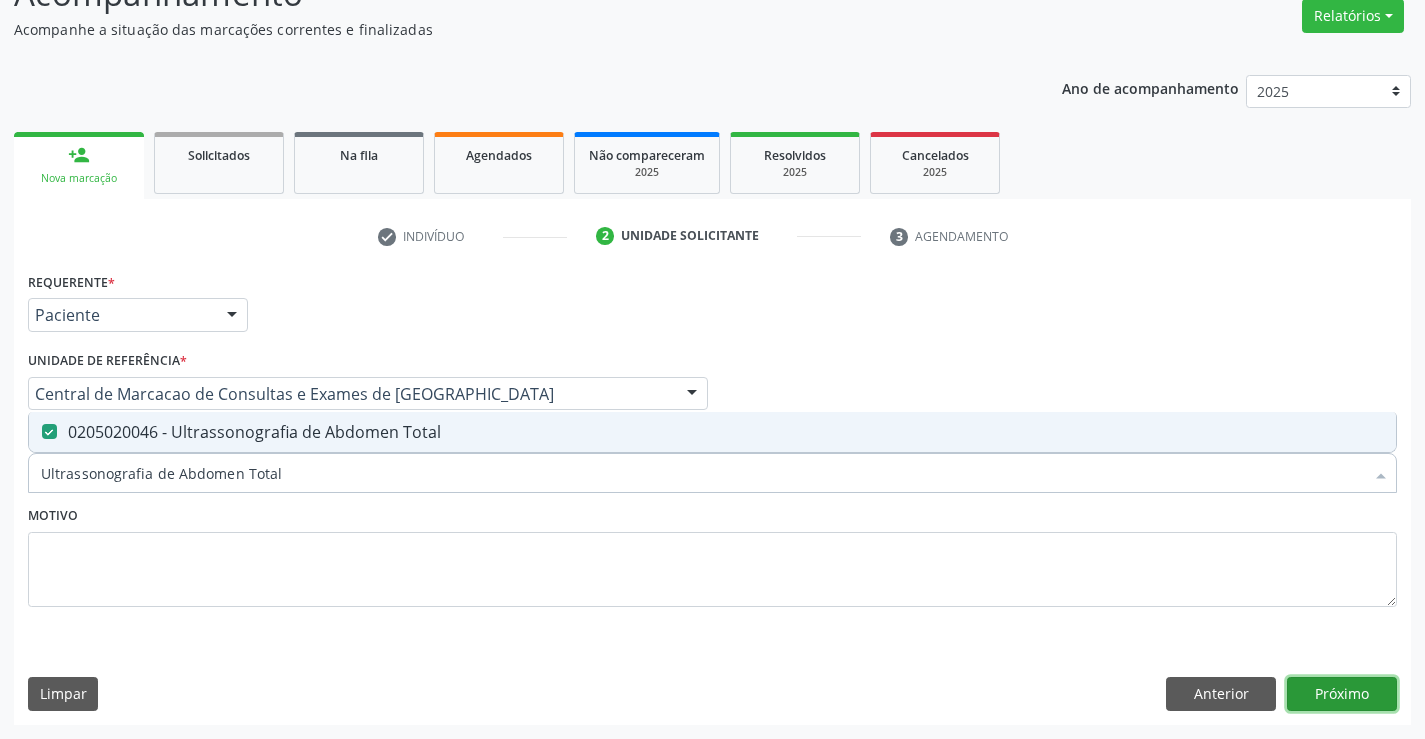 click on "Próximo" at bounding box center [1342, 694] 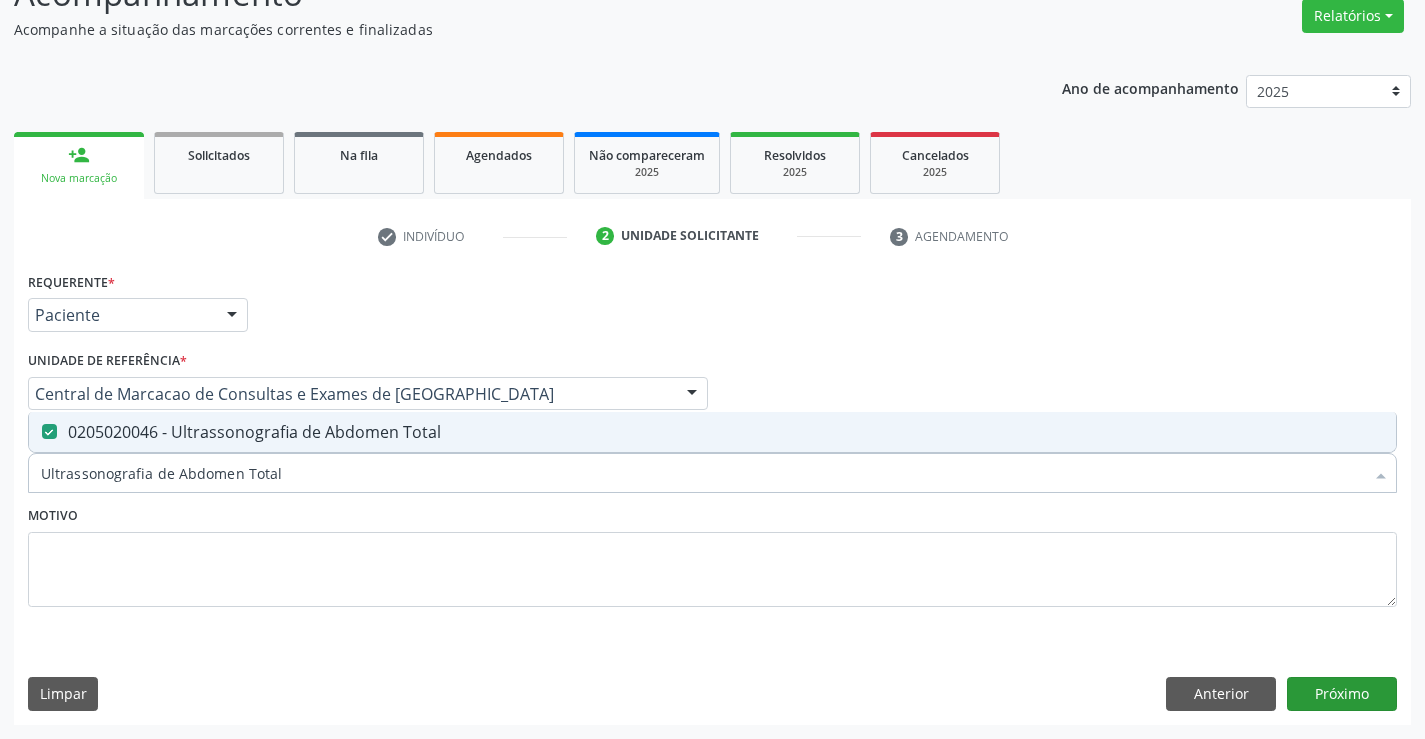 scroll, scrollTop: 131, scrollLeft: 0, axis: vertical 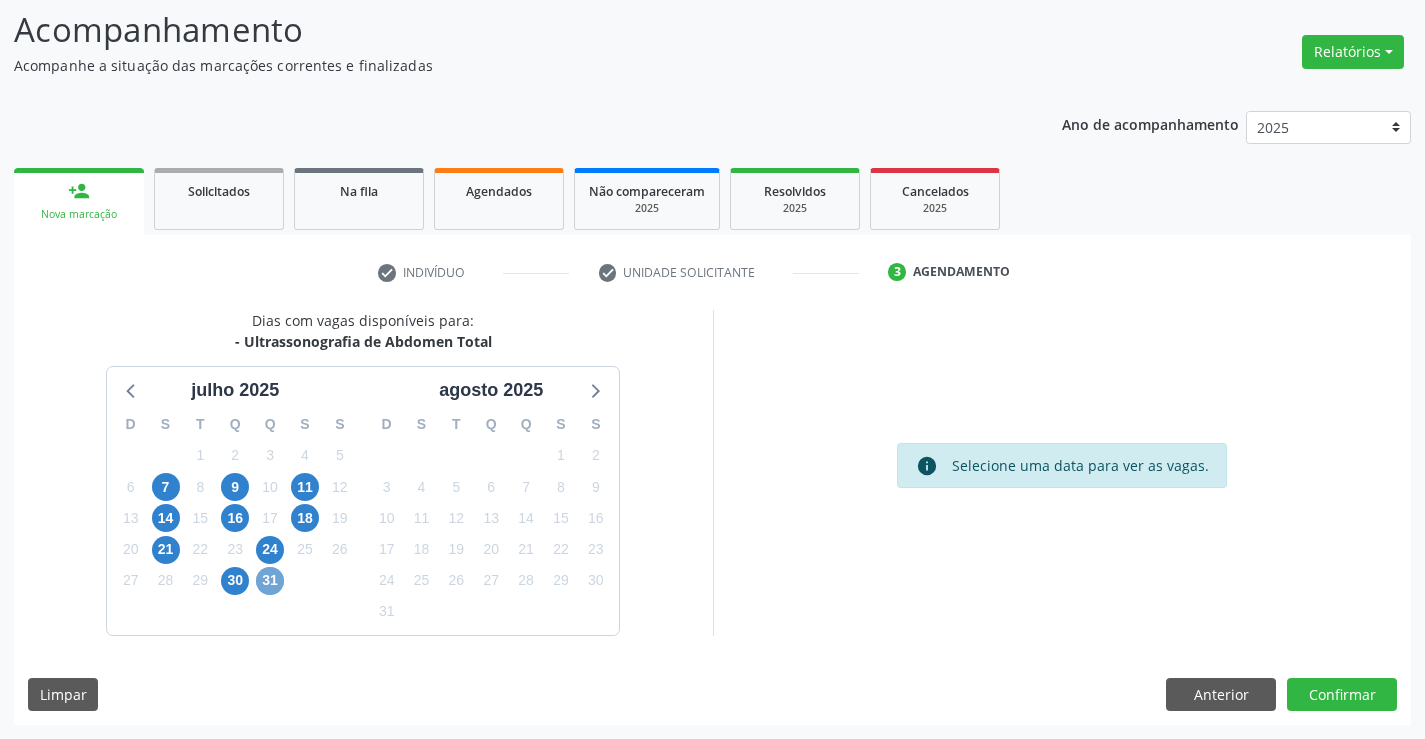 click on "31" at bounding box center (270, 581) 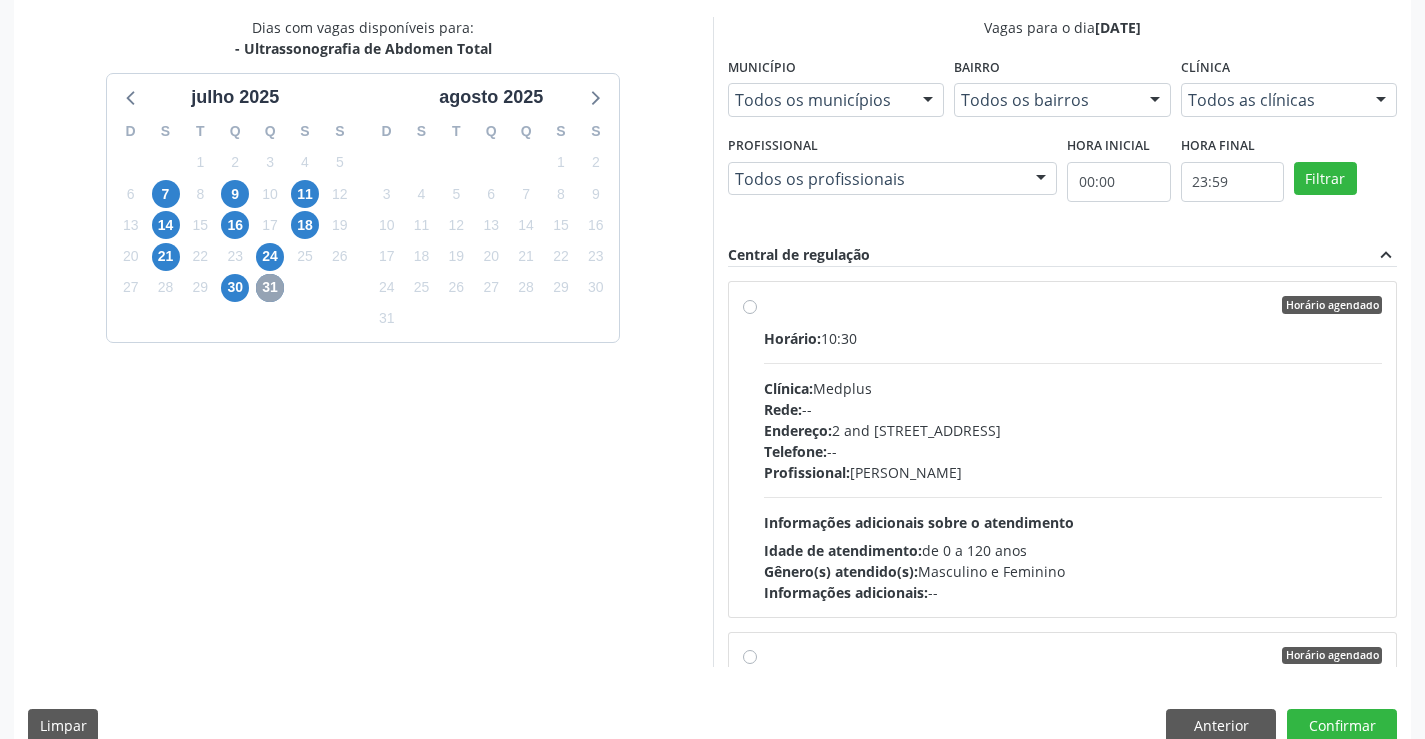 scroll, scrollTop: 431, scrollLeft: 0, axis: vertical 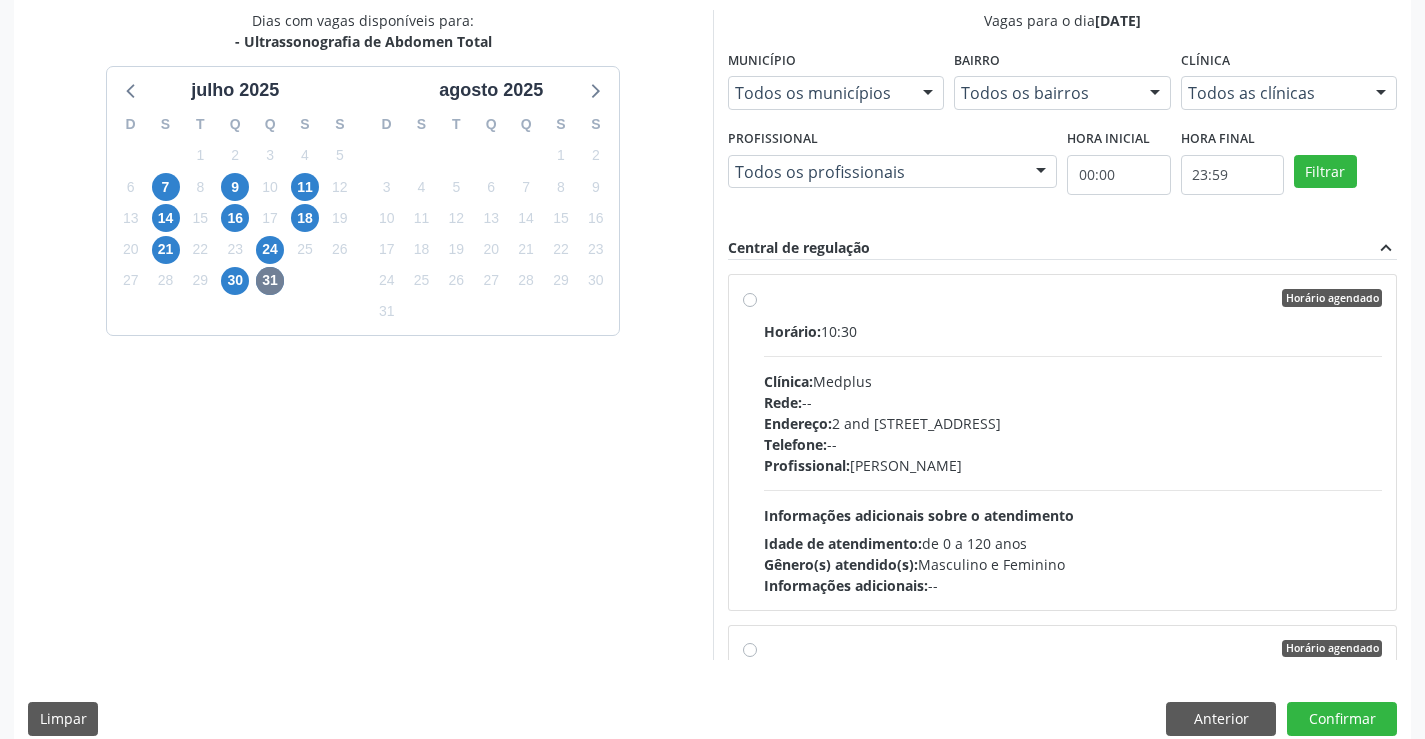 click on "Informações adicionais sobre o atendimento" at bounding box center (919, 515) 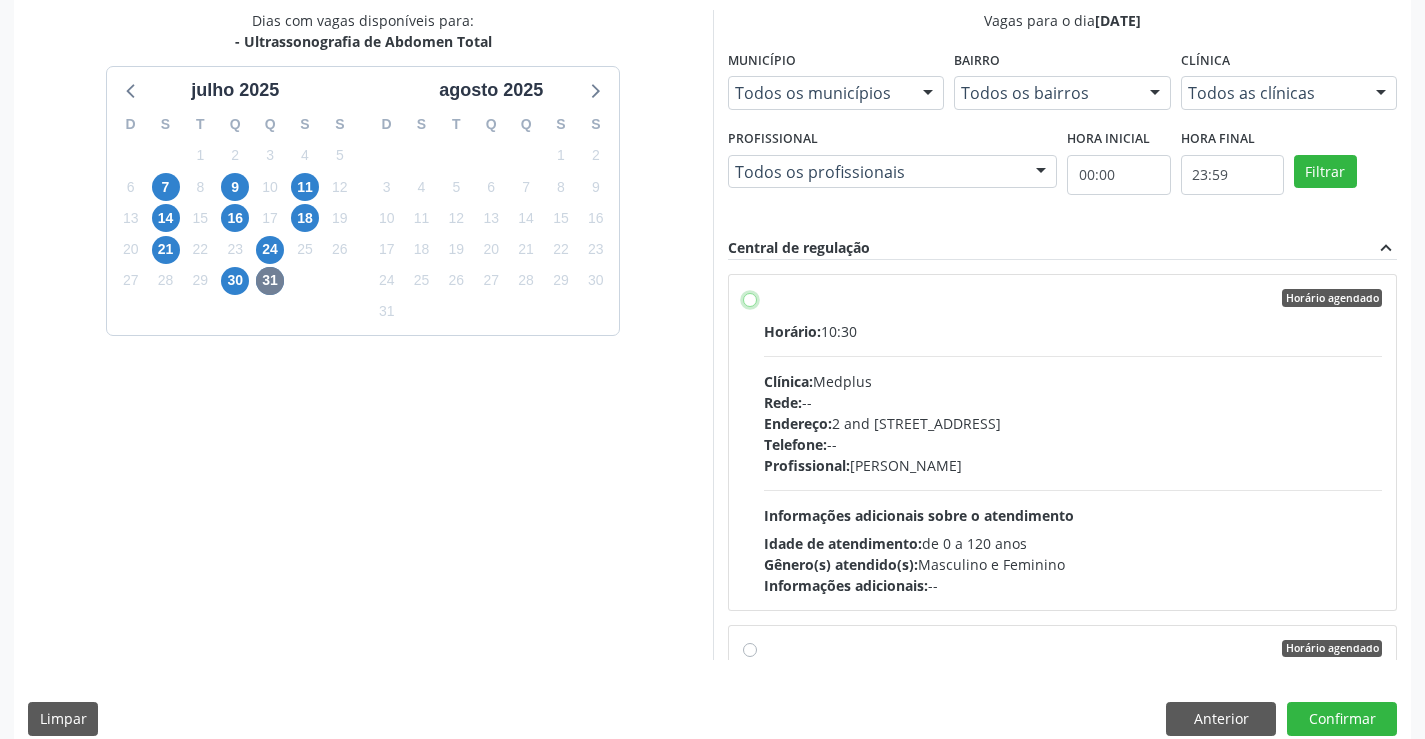 click on "Horário agendado
Horário:   10:30
Clínica:  Medplus
Rede:
--
Endereço:   2 and S 204 Ed Emp B, nº 35, Centro, Campo Formoso - BA
Telefone:   --
Profissional:
Lanna Peralva Miranda Rocha
Informações adicionais sobre o atendimento
Idade de atendimento:
de 0 a 120 anos
Gênero(s) atendido(s):
Masculino e Feminino
Informações adicionais:
--" at bounding box center [750, 298] 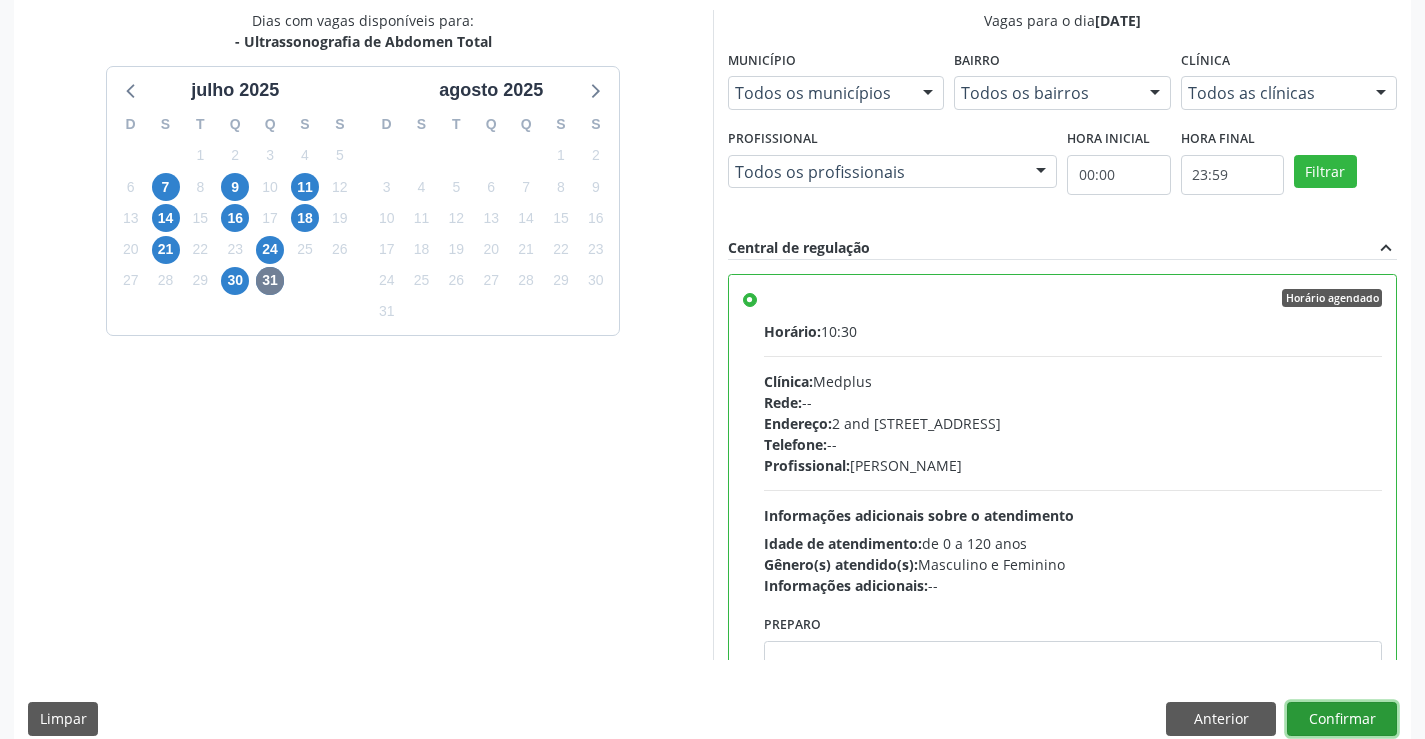 click on "Confirmar" at bounding box center (1342, 719) 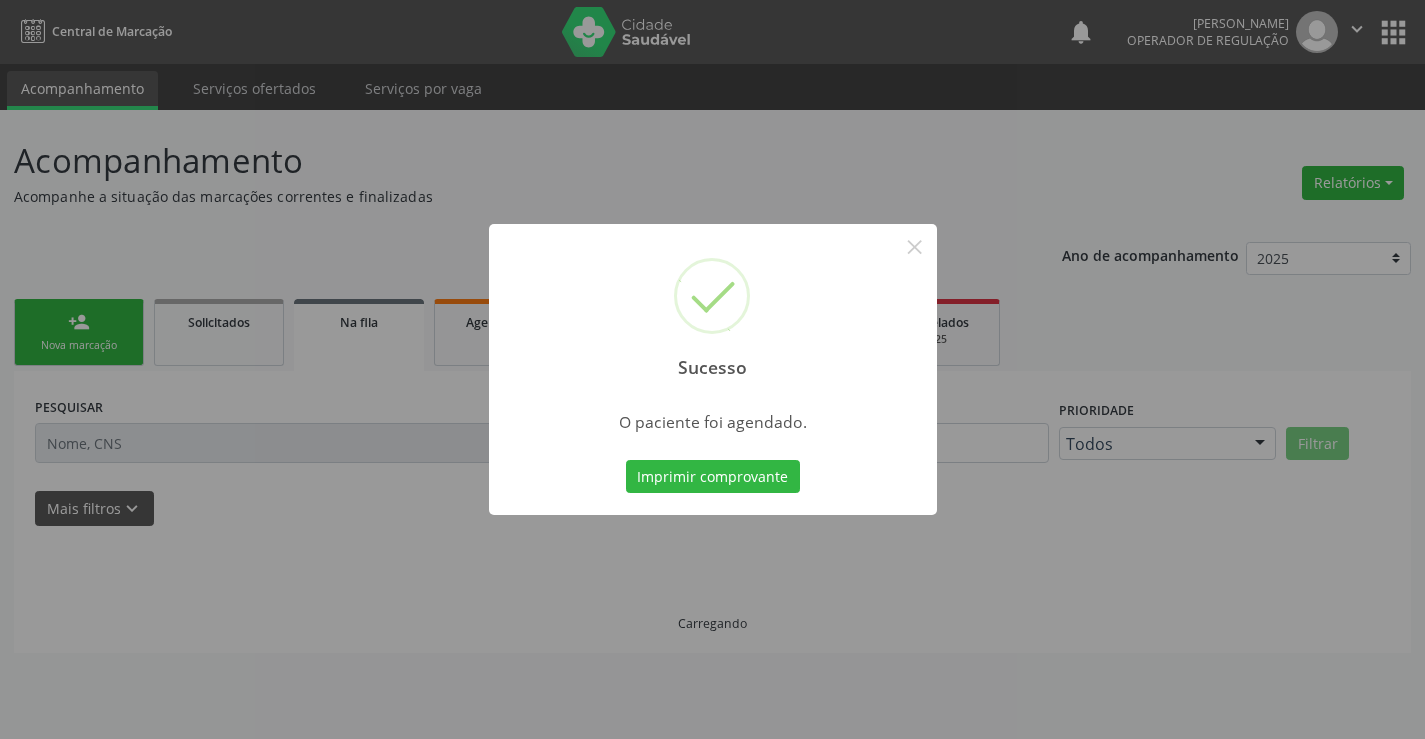 scroll, scrollTop: 0, scrollLeft: 0, axis: both 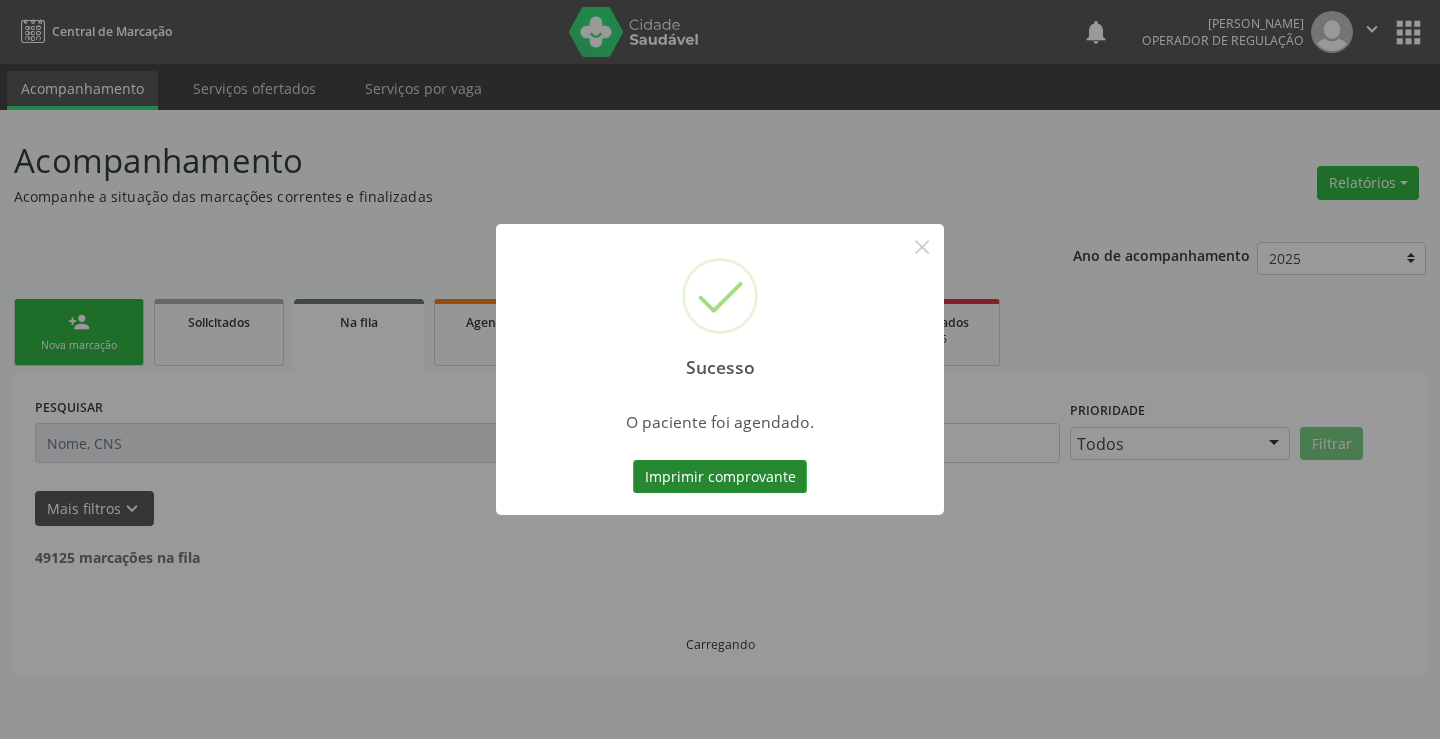click on "Imprimir comprovante" at bounding box center (720, 477) 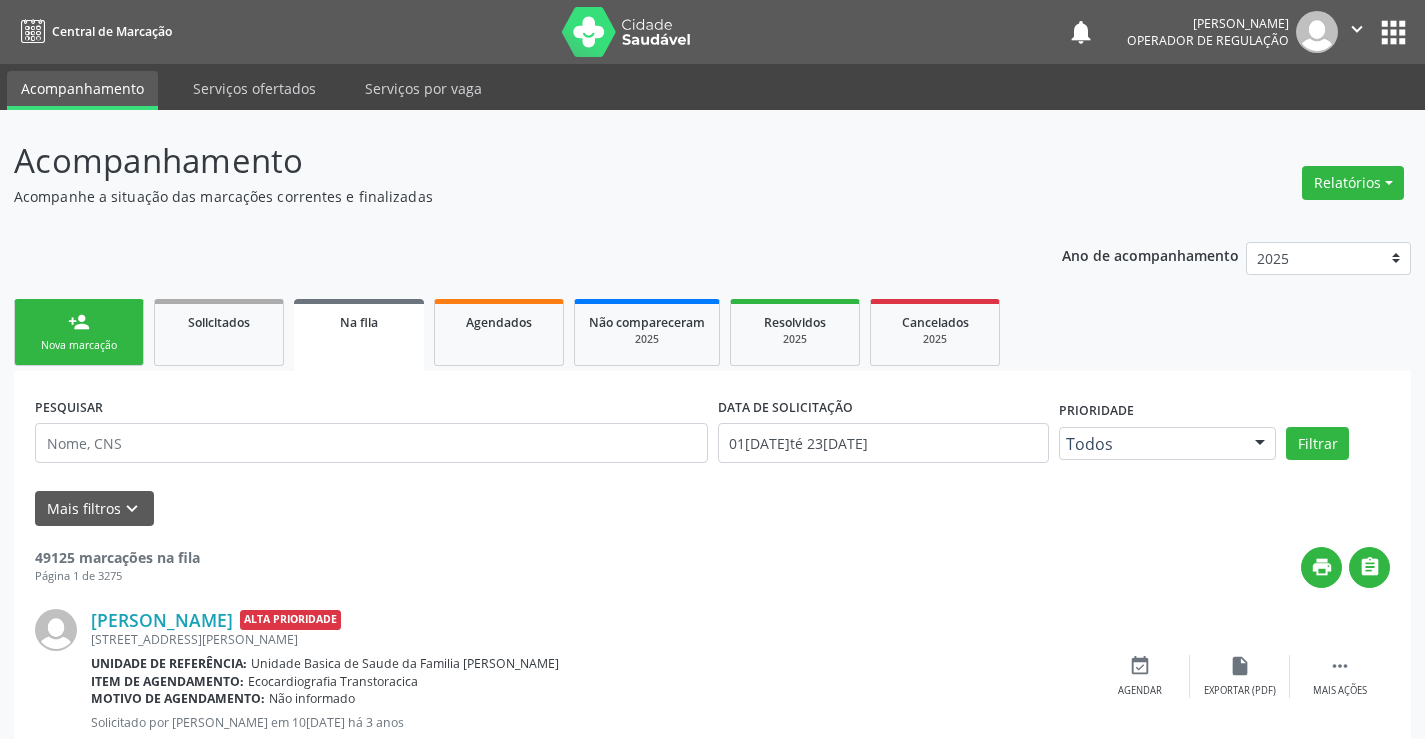 click on "person_add
Nova marcação" at bounding box center (79, 332) 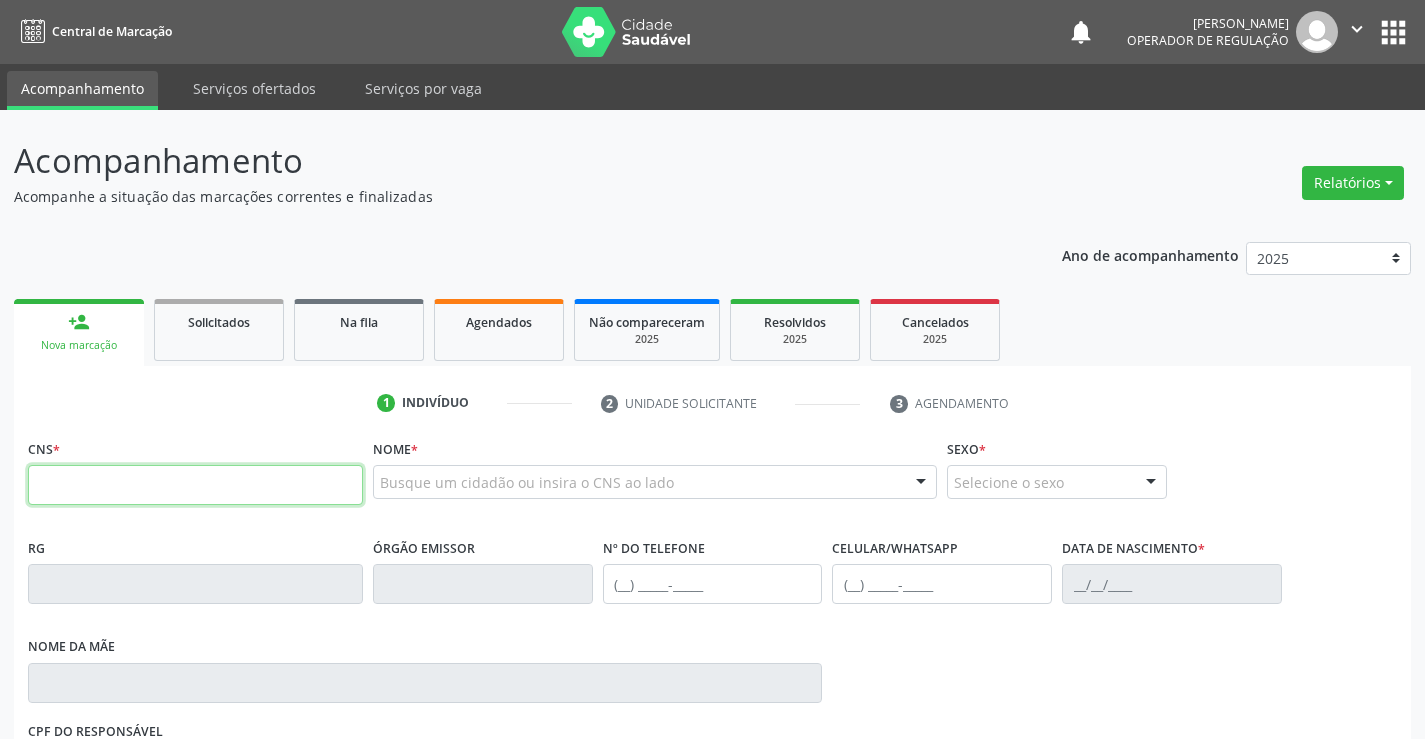 click at bounding box center [195, 485] 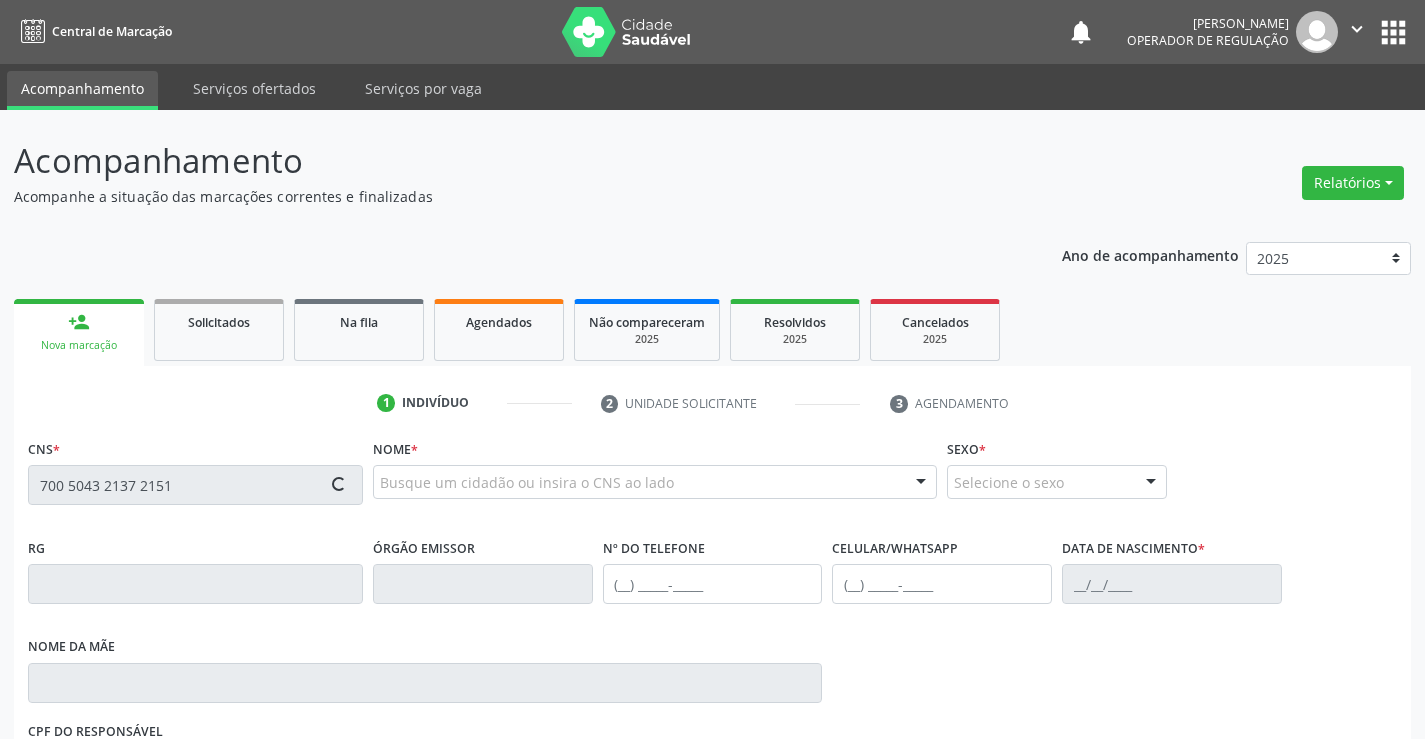 type on "700 5043 2137 2151" 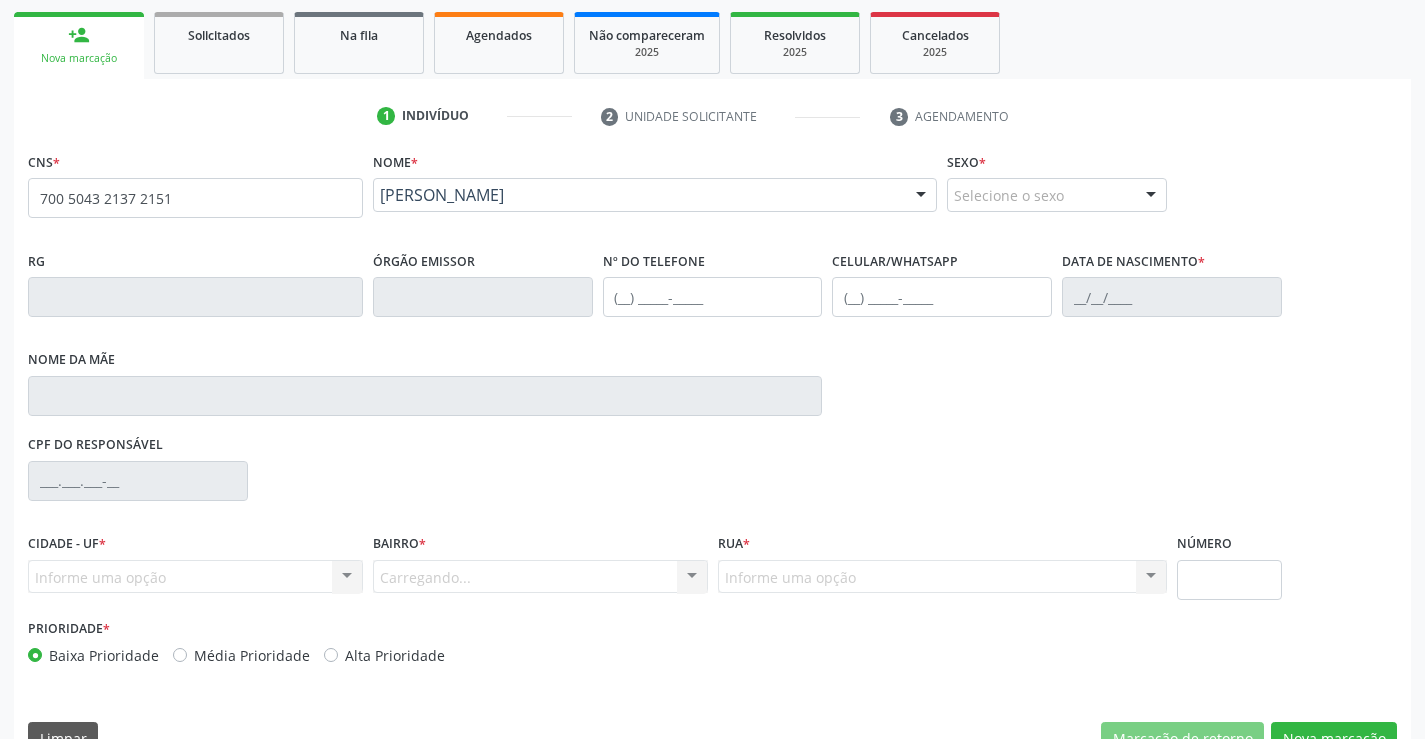scroll, scrollTop: 331, scrollLeft: 0, axis: vertical 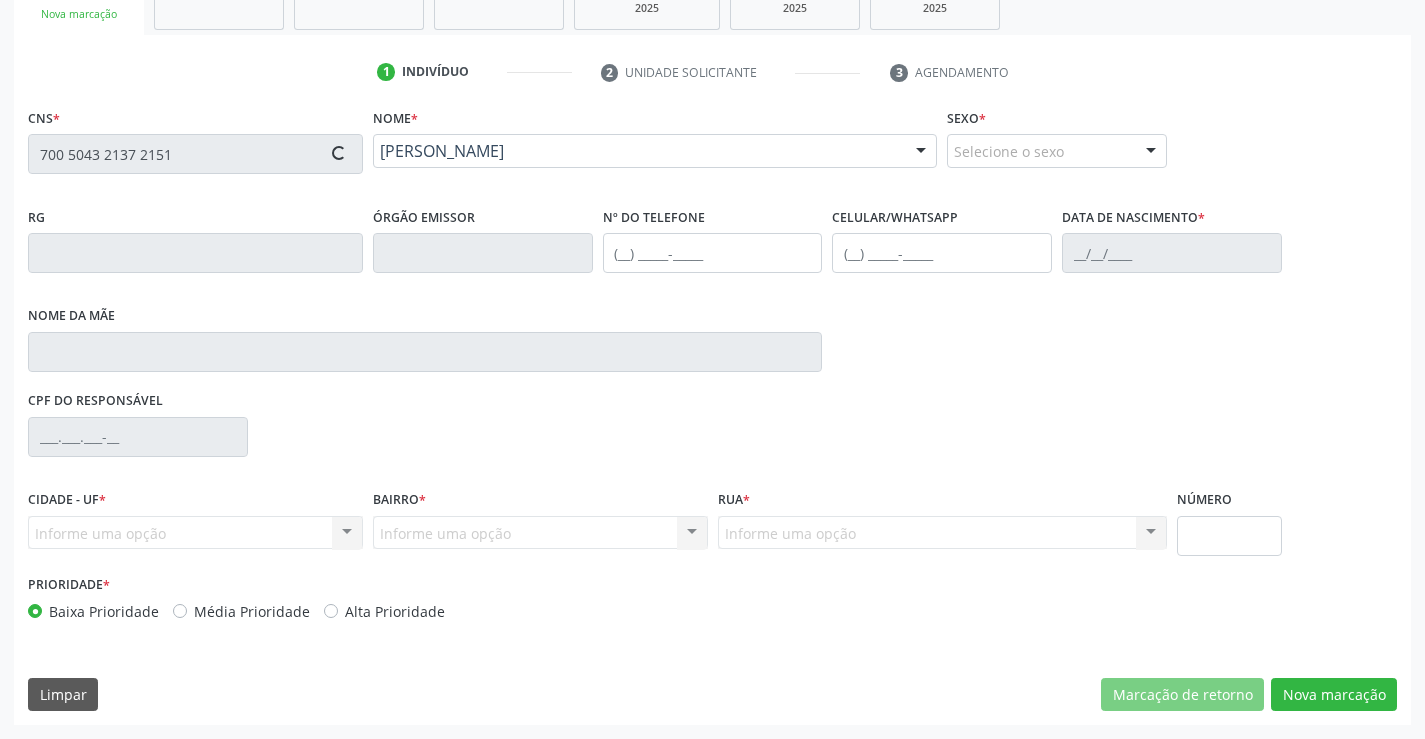 type on "0113706618" 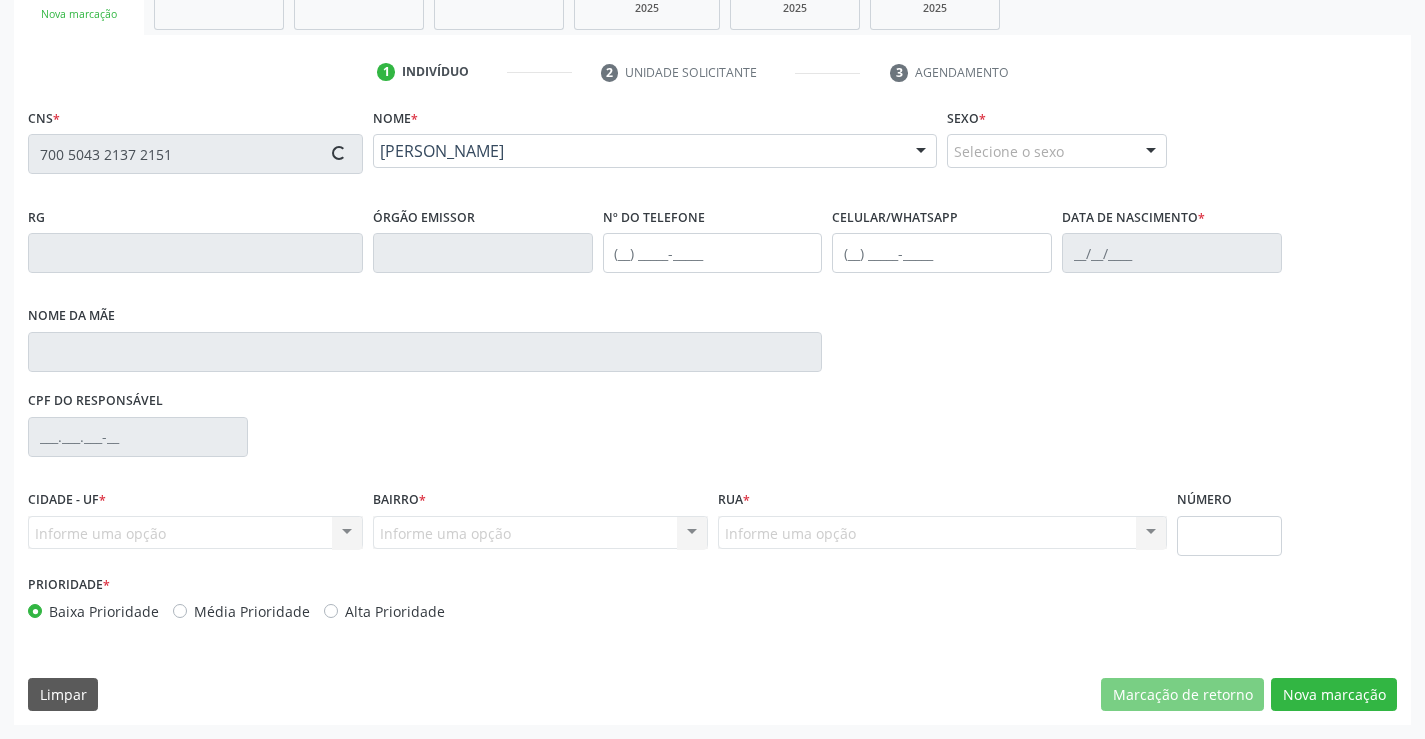 type on "31/01/1952" 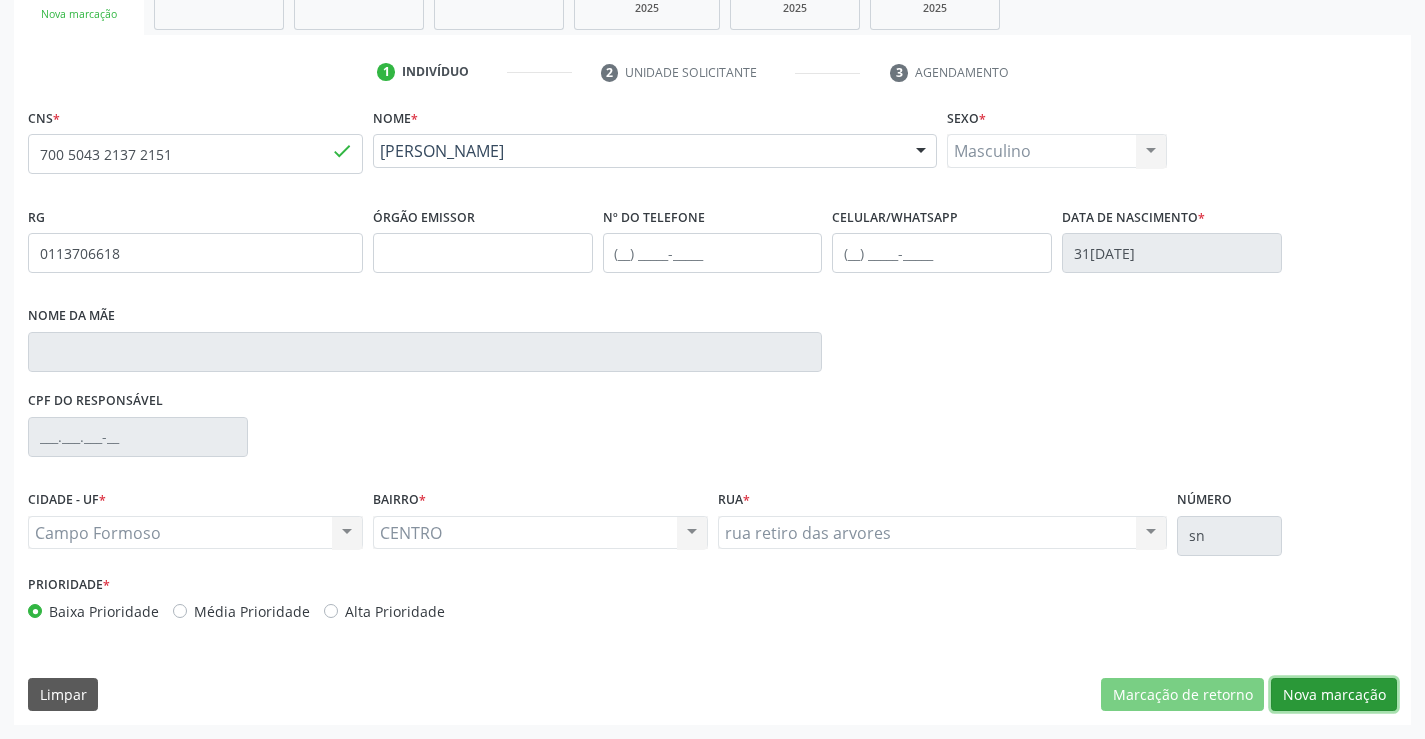 click on "Nova marcação" at bounding box center [1334, 695] 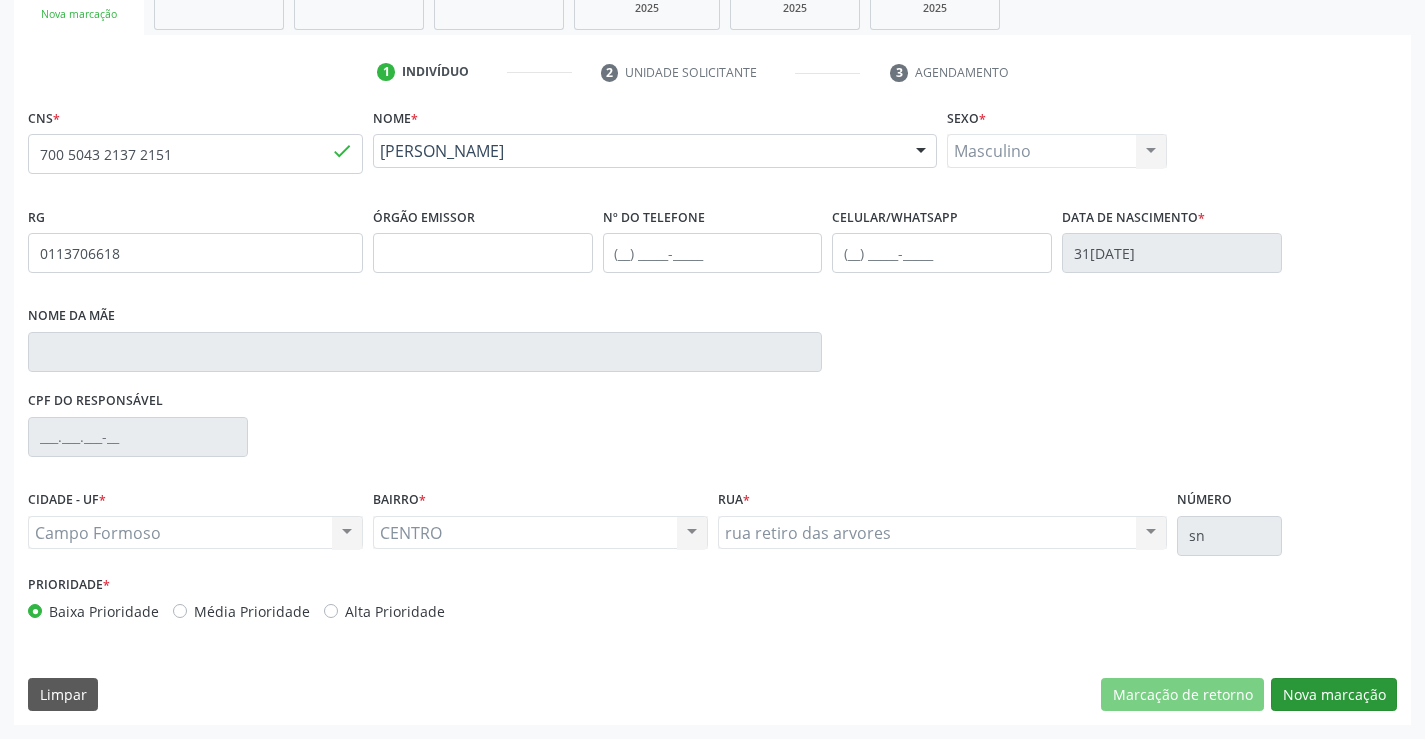 scroll, scrollTop: 167, scrollLeft: 0, axis: vertical 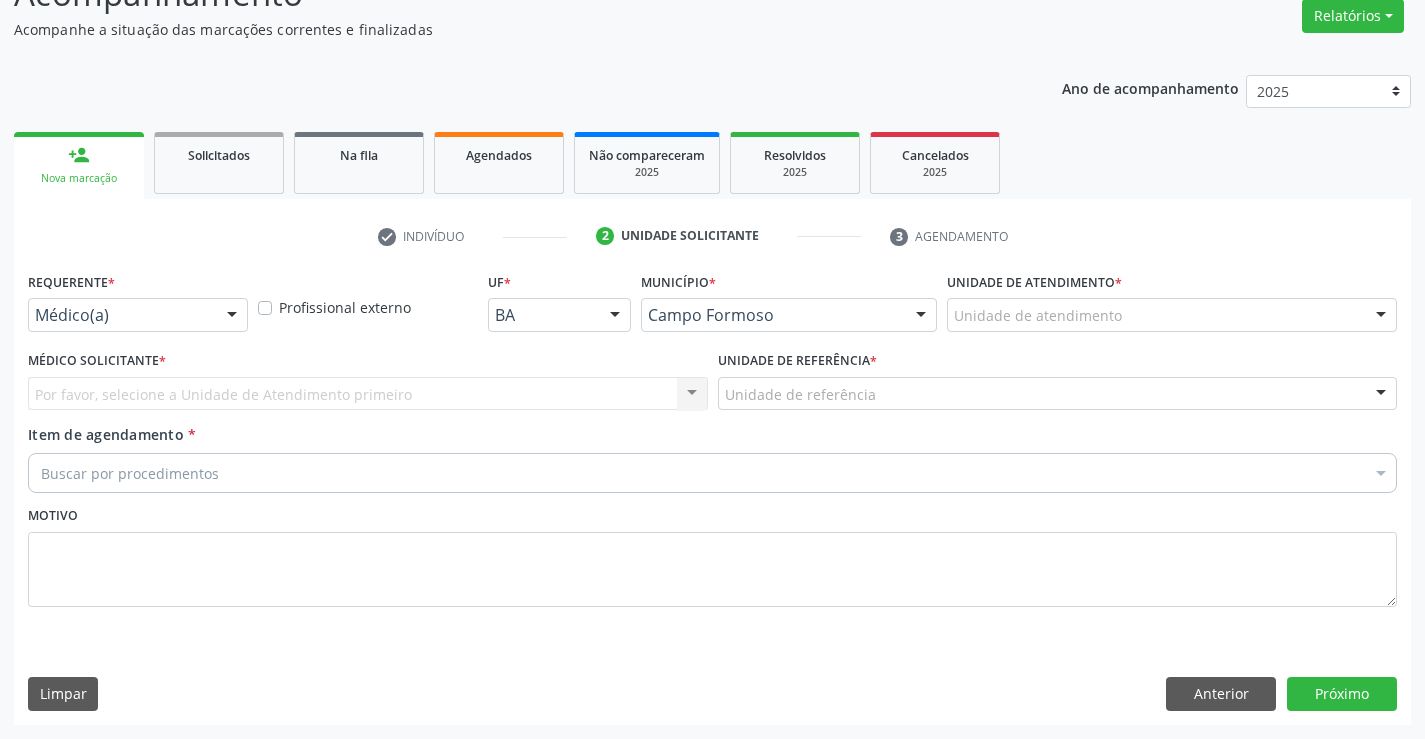 click at bounding box center (232, 316) 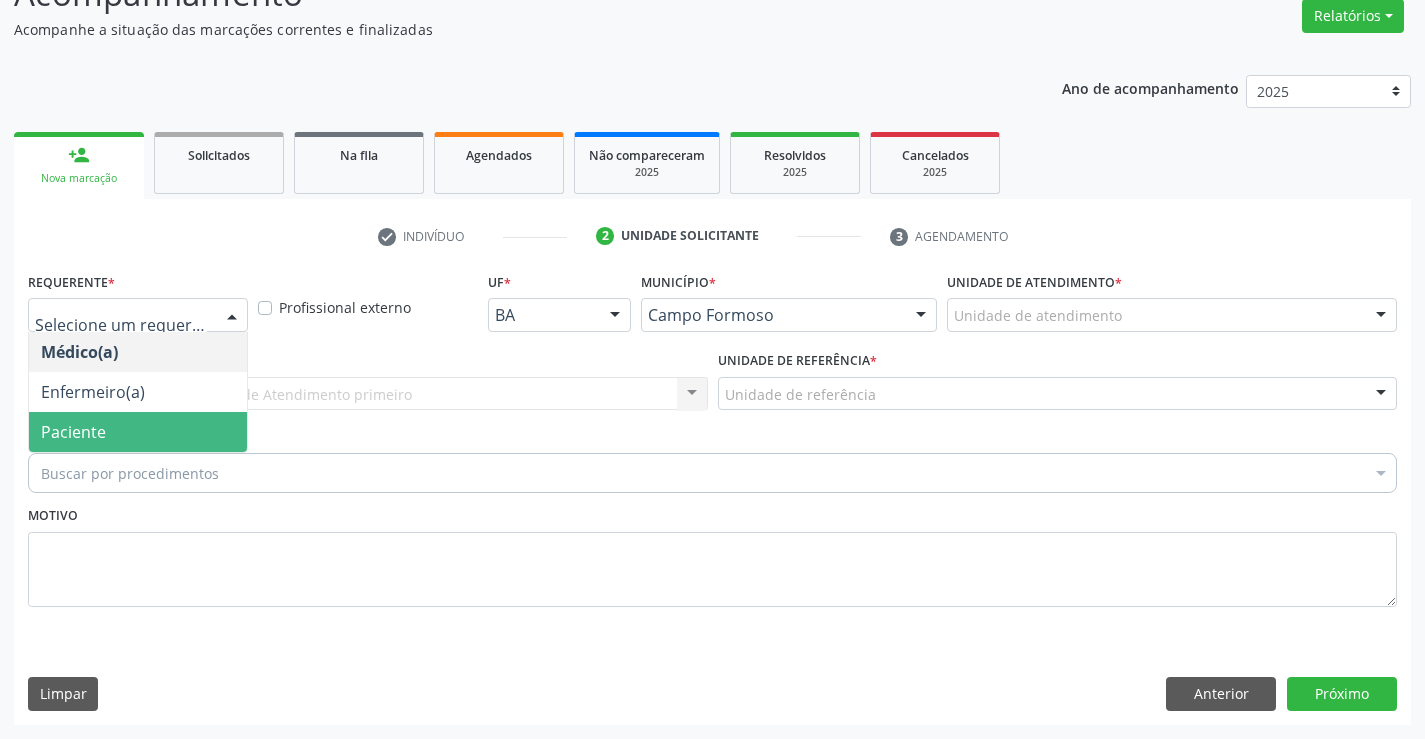 click on "Paciente" at bounding box center (138, 432) 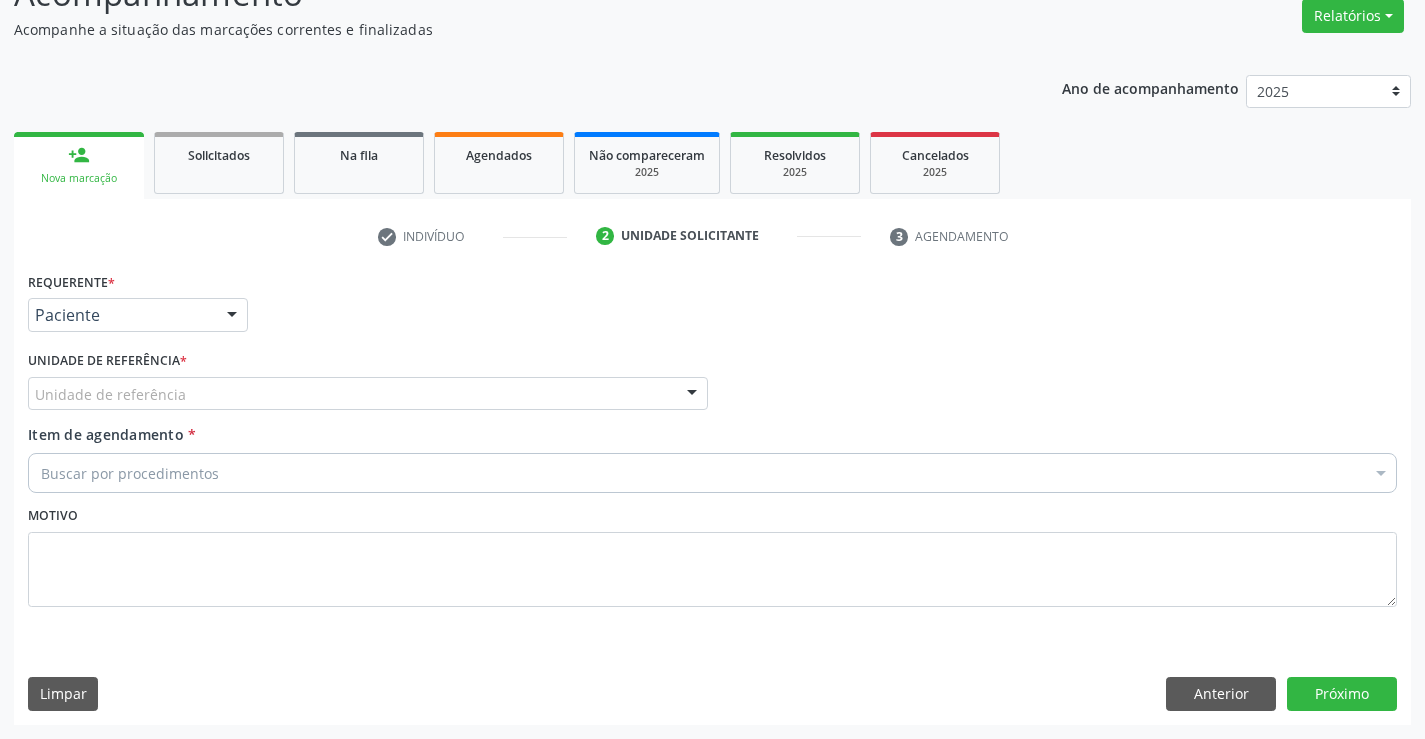 click on "Unidade de referência" at bounding box center [368, 394] 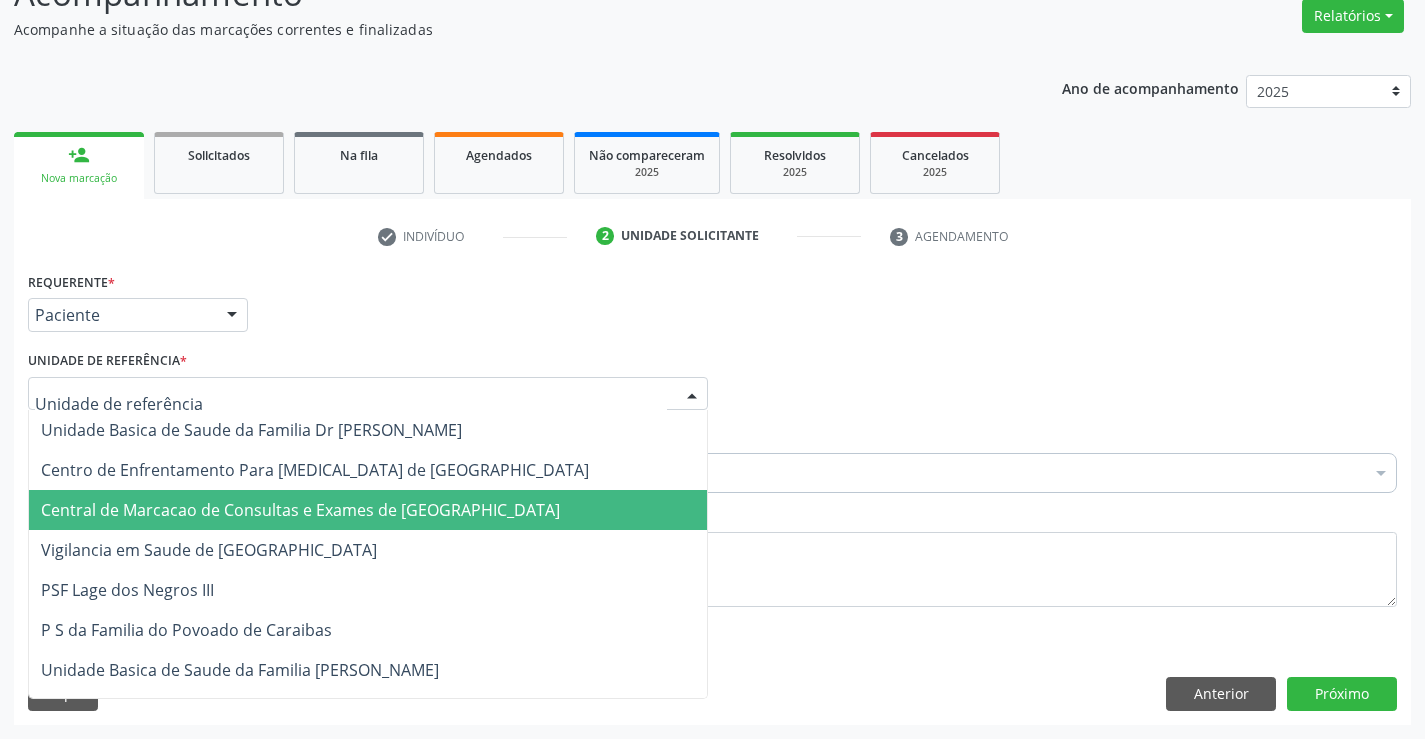 click on "Central de Marcacao de Consultas e Exames de [GEOGRAPHIC_DATA]" at bounding box center [300, 510] 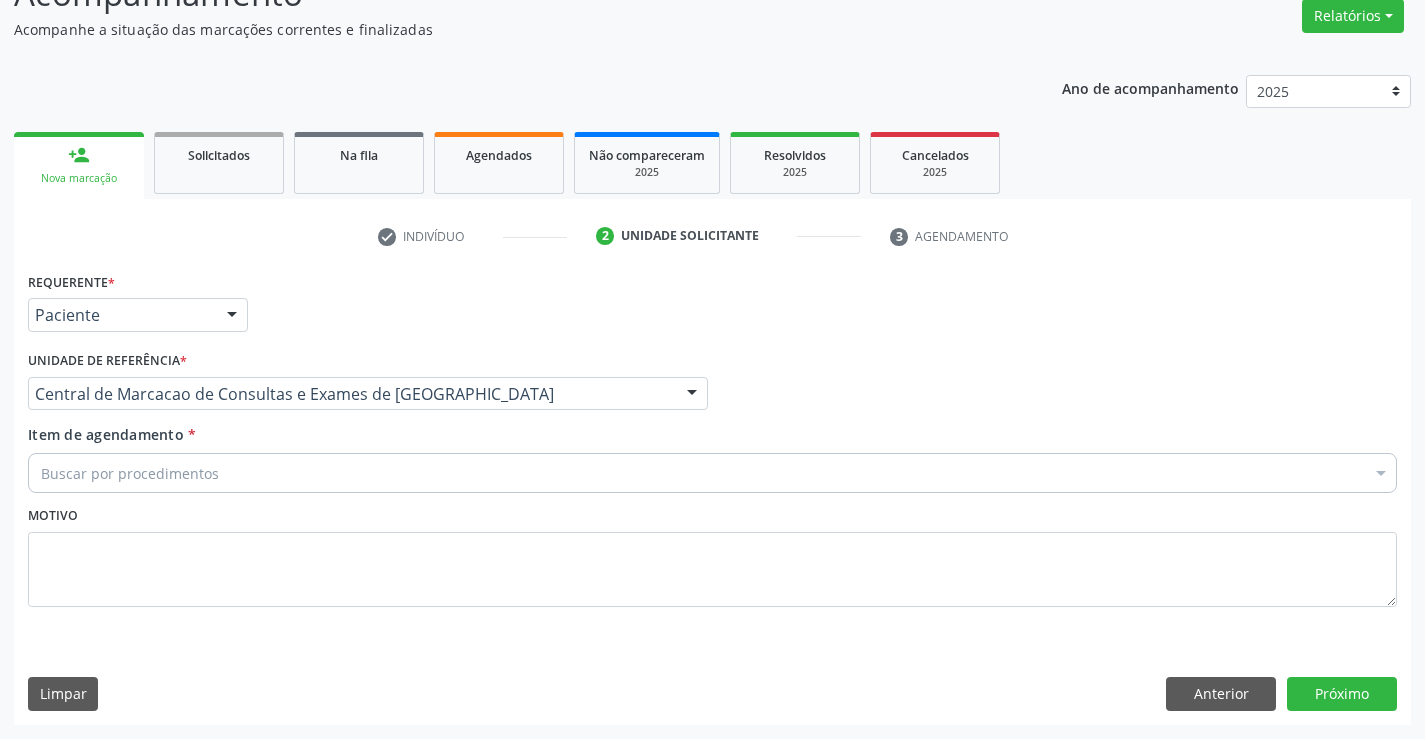 click on "Buscar por procedimentos" at bounding box center [712, 473] 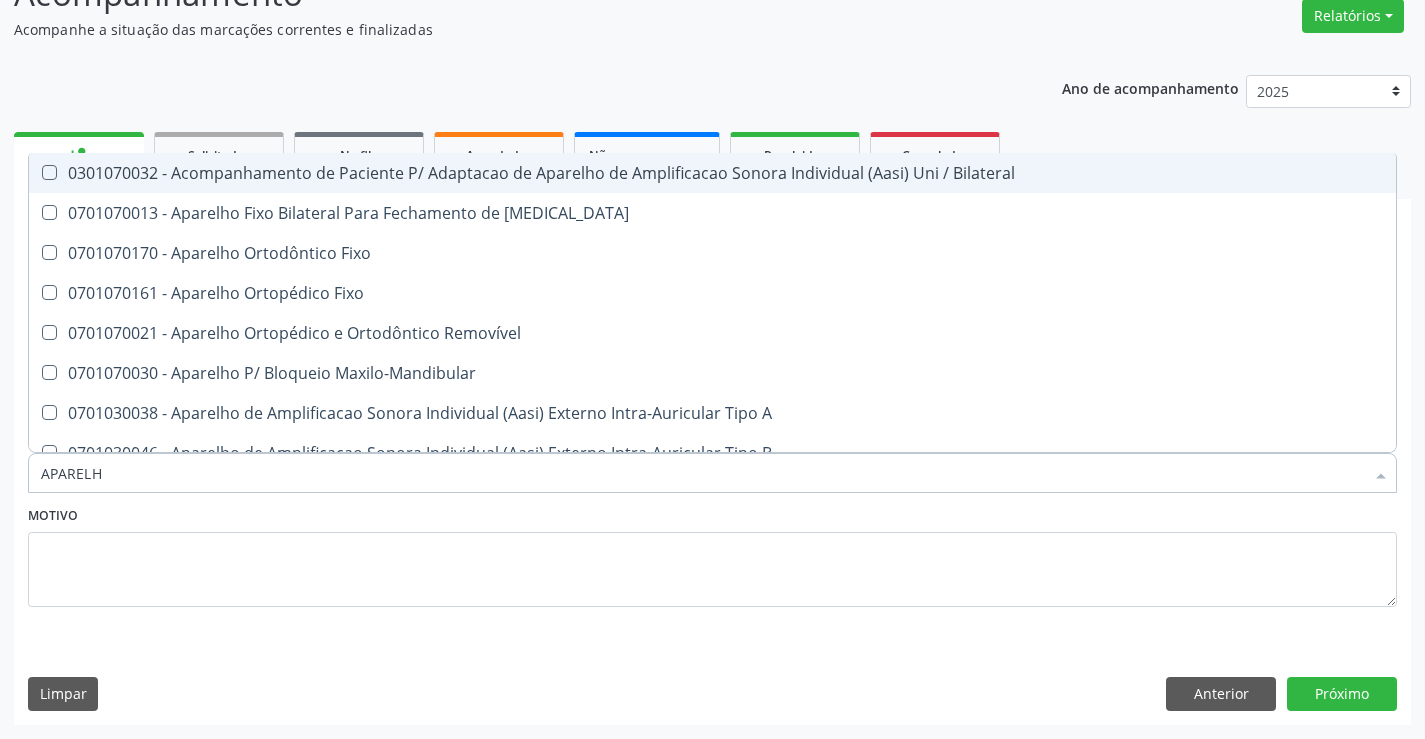 type on "APARELHO" 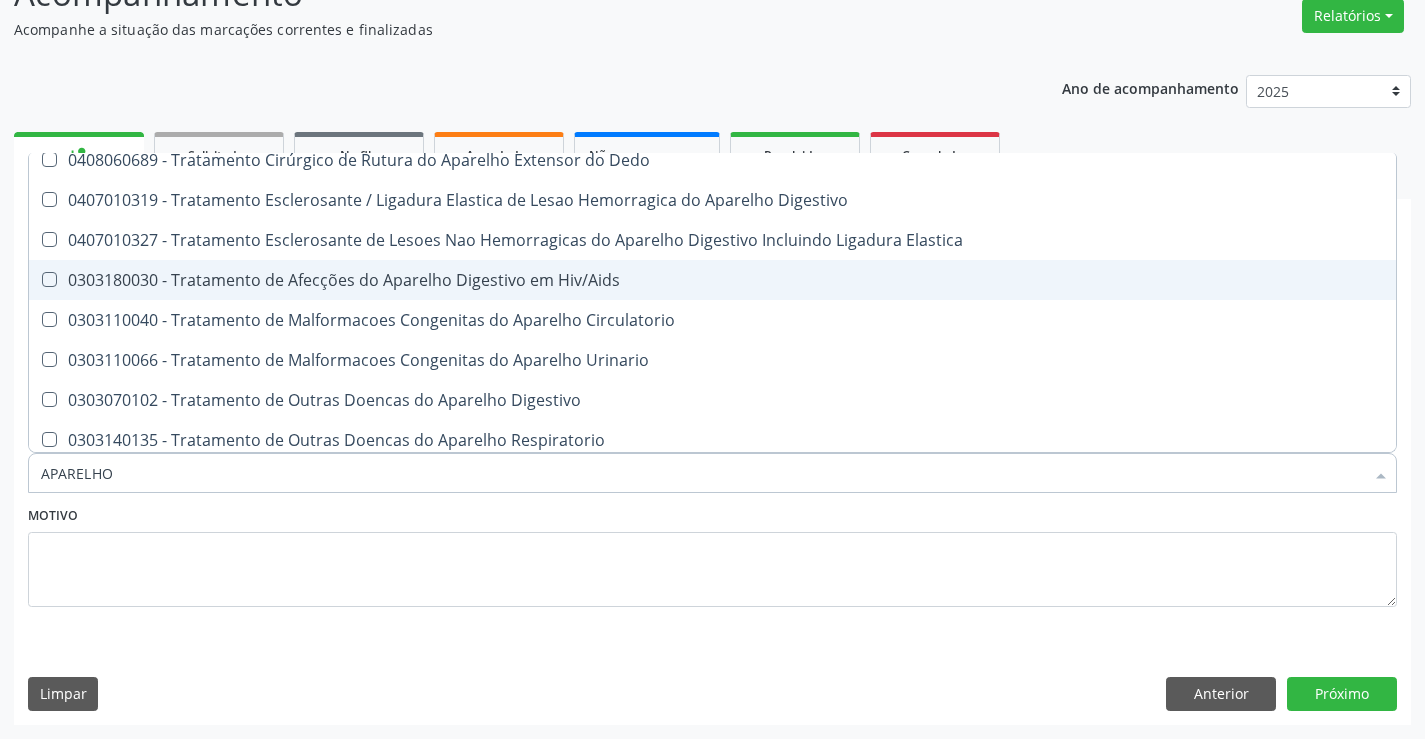scroll, scrollTop: 1221, scrollLeft: 0, axis: vertical 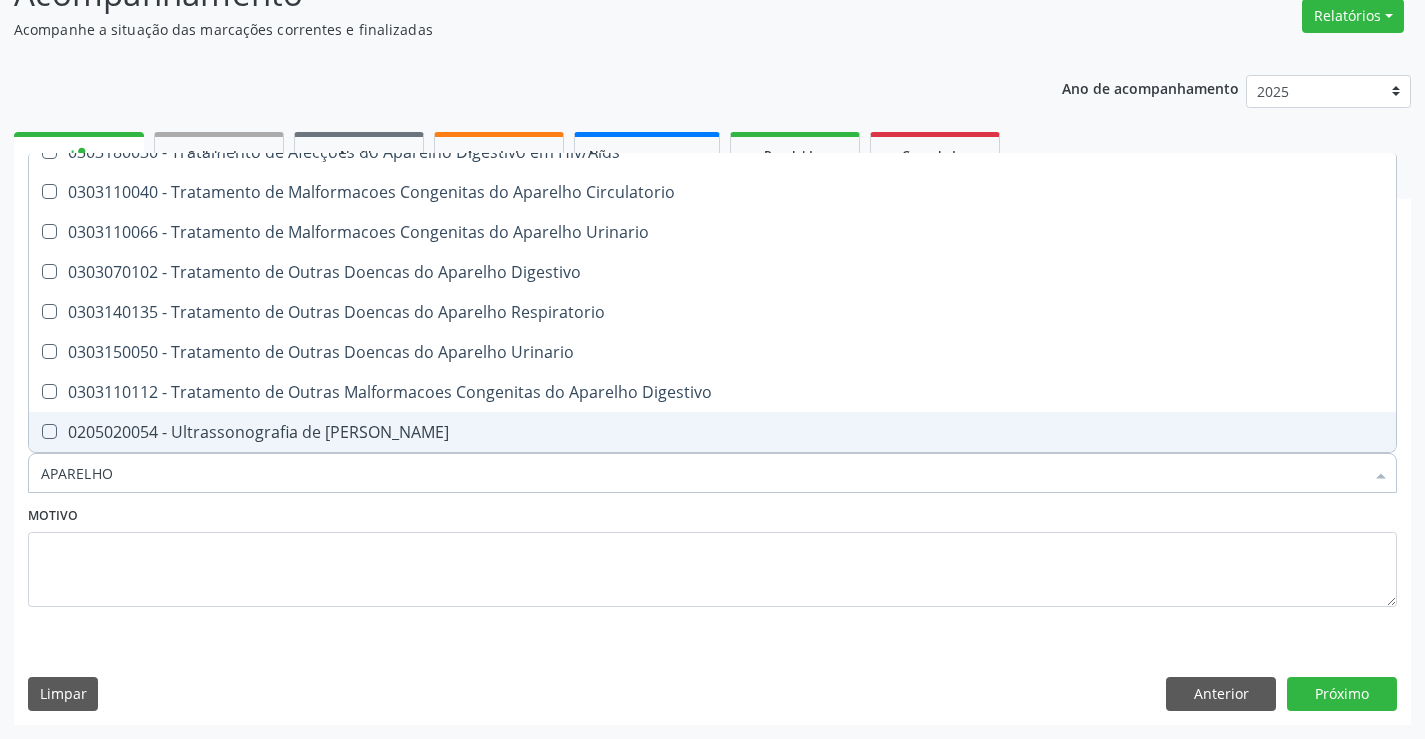 click on "0205020054 - Ultrassonografia de Aparelho Urinario" at bounding box center (712, 432) 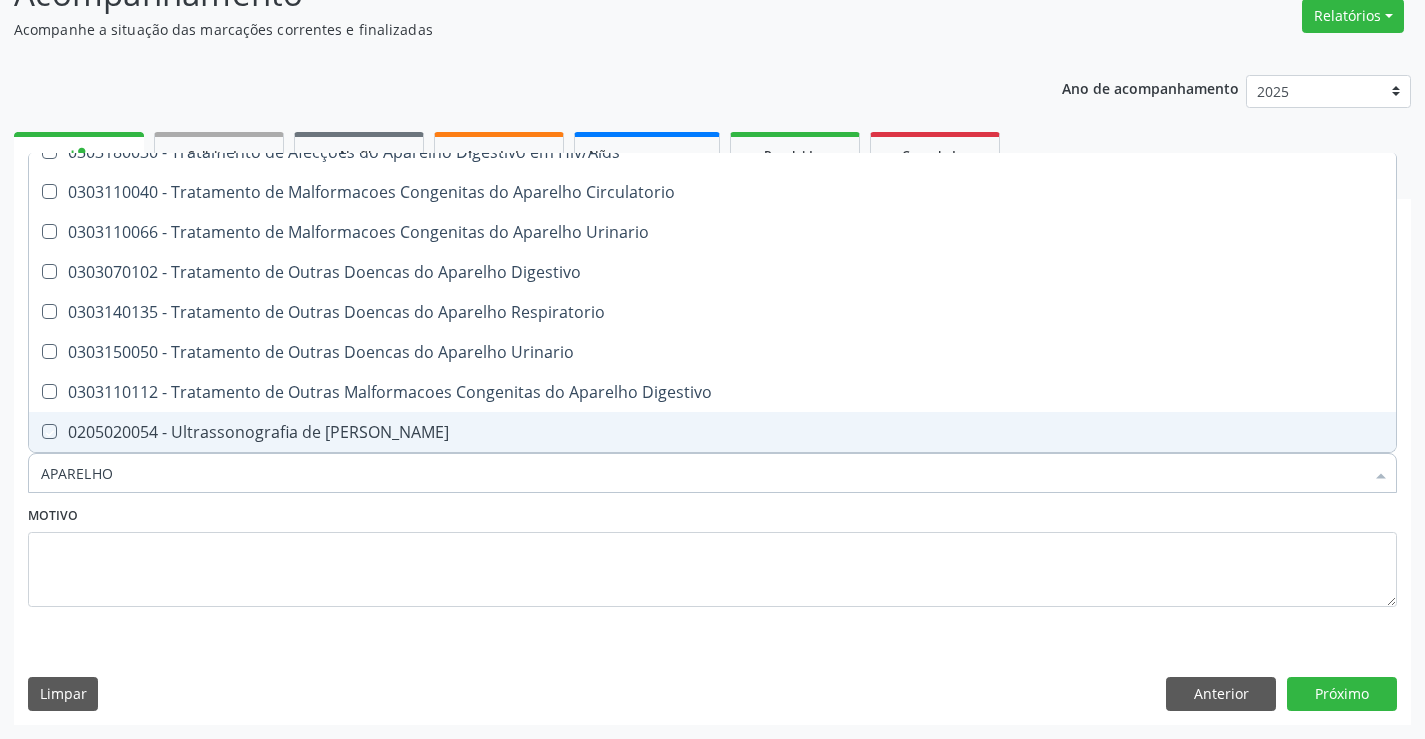 checkbox on "true" 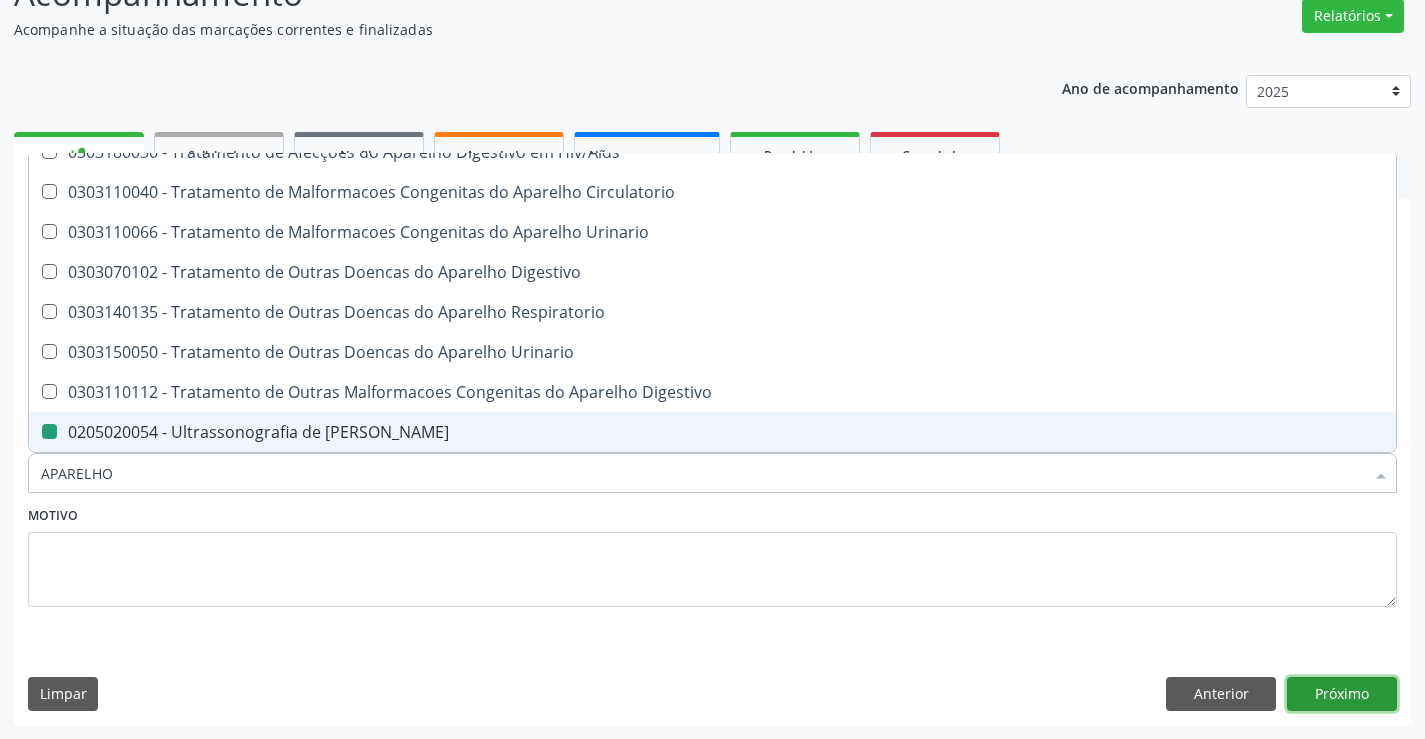 click on "Próximo" at bounding box center (1342, 694) 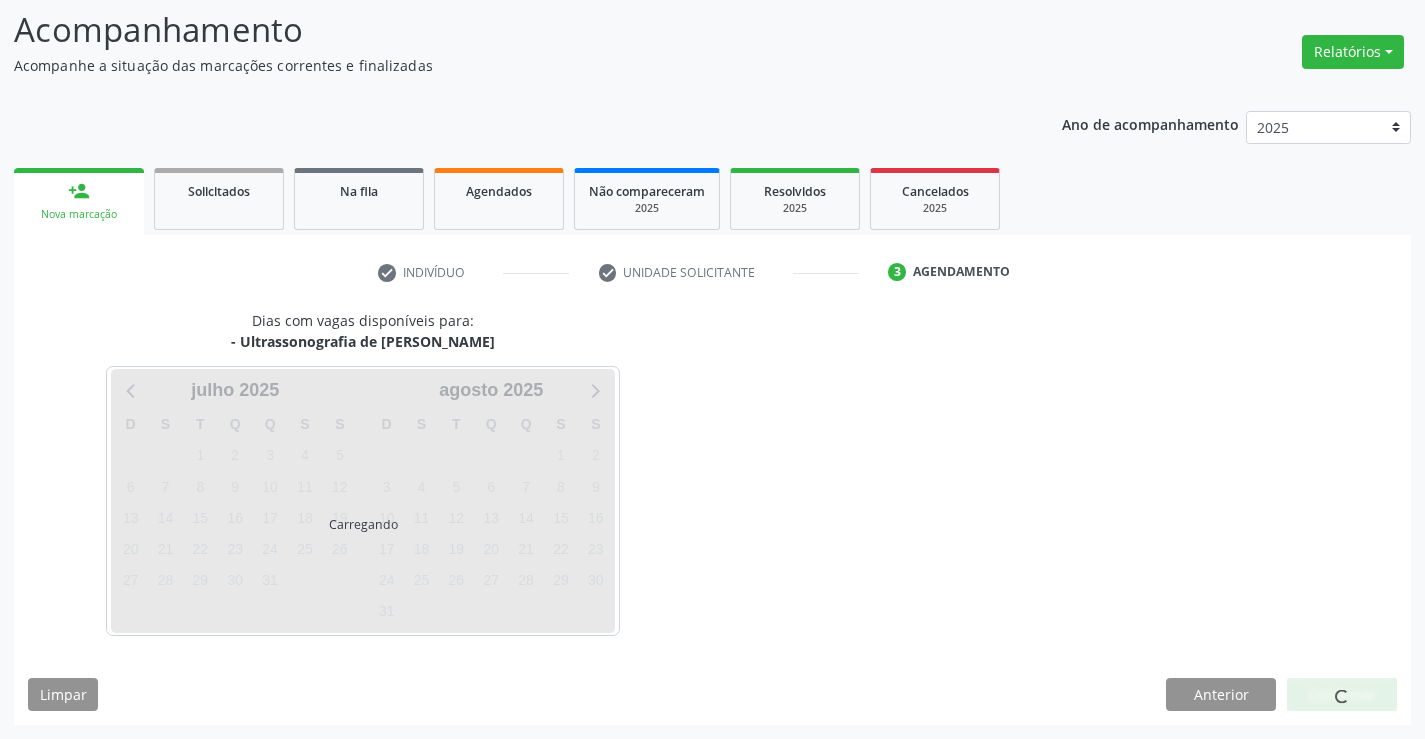 scroll, scrollTop: 131, scrollLeft: 0, axis: vertical 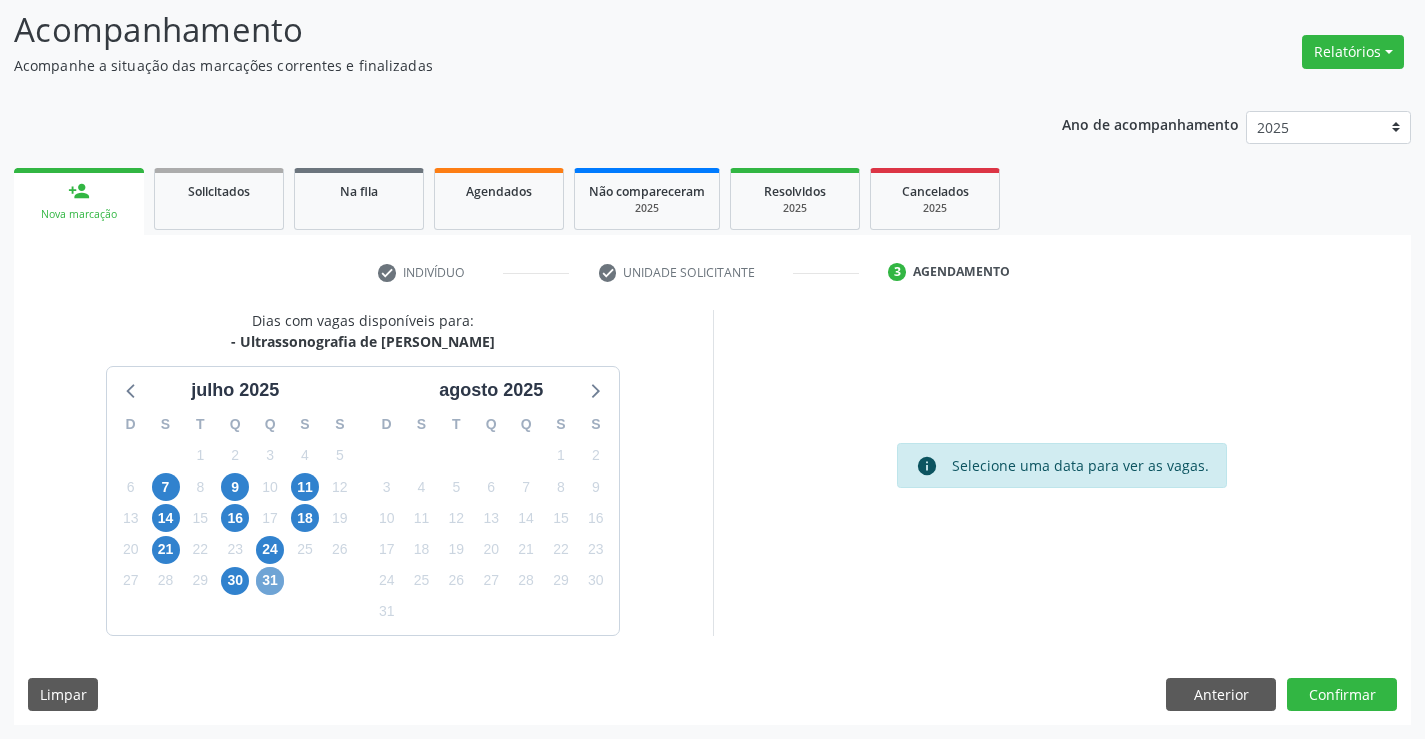 click on "31" at bounding box center [270, 581] 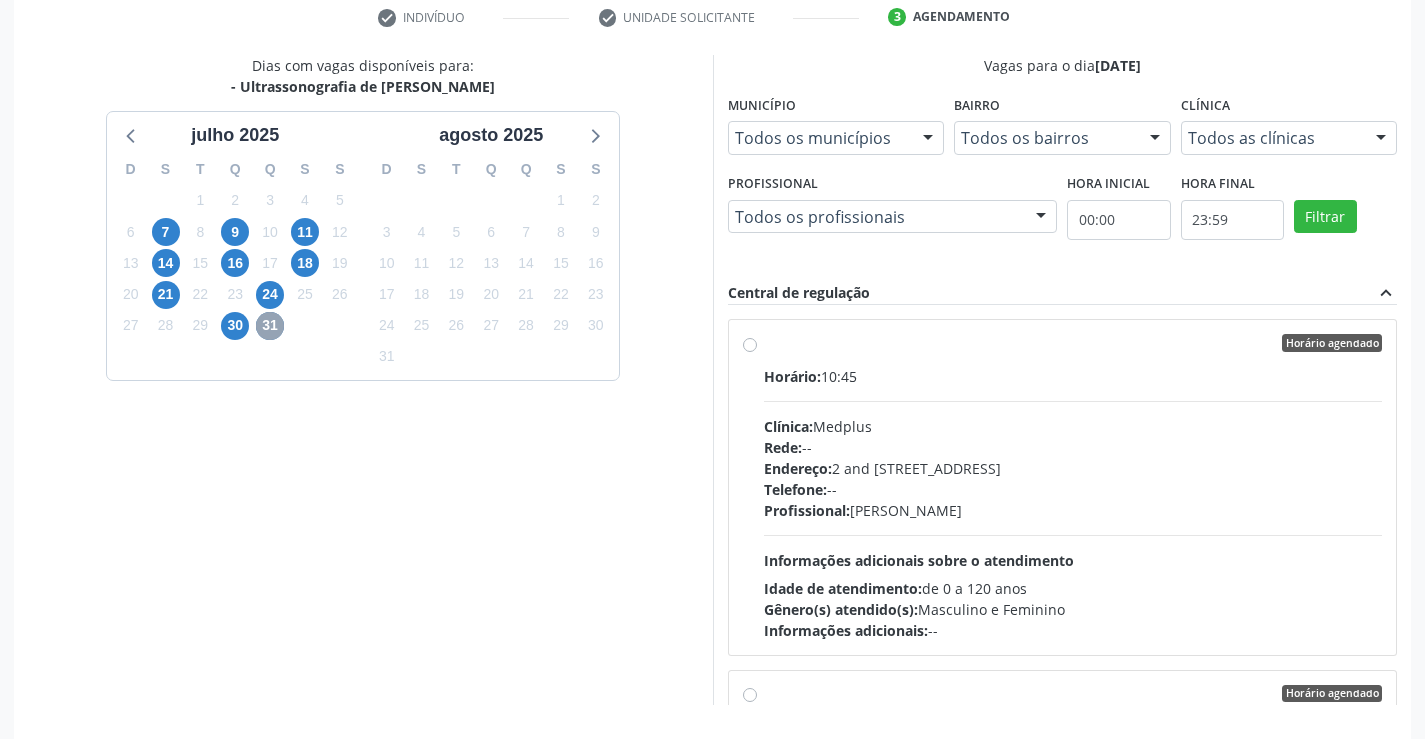 scroll, scrollTop: 431, scrollLeft: 0, axis: vertical 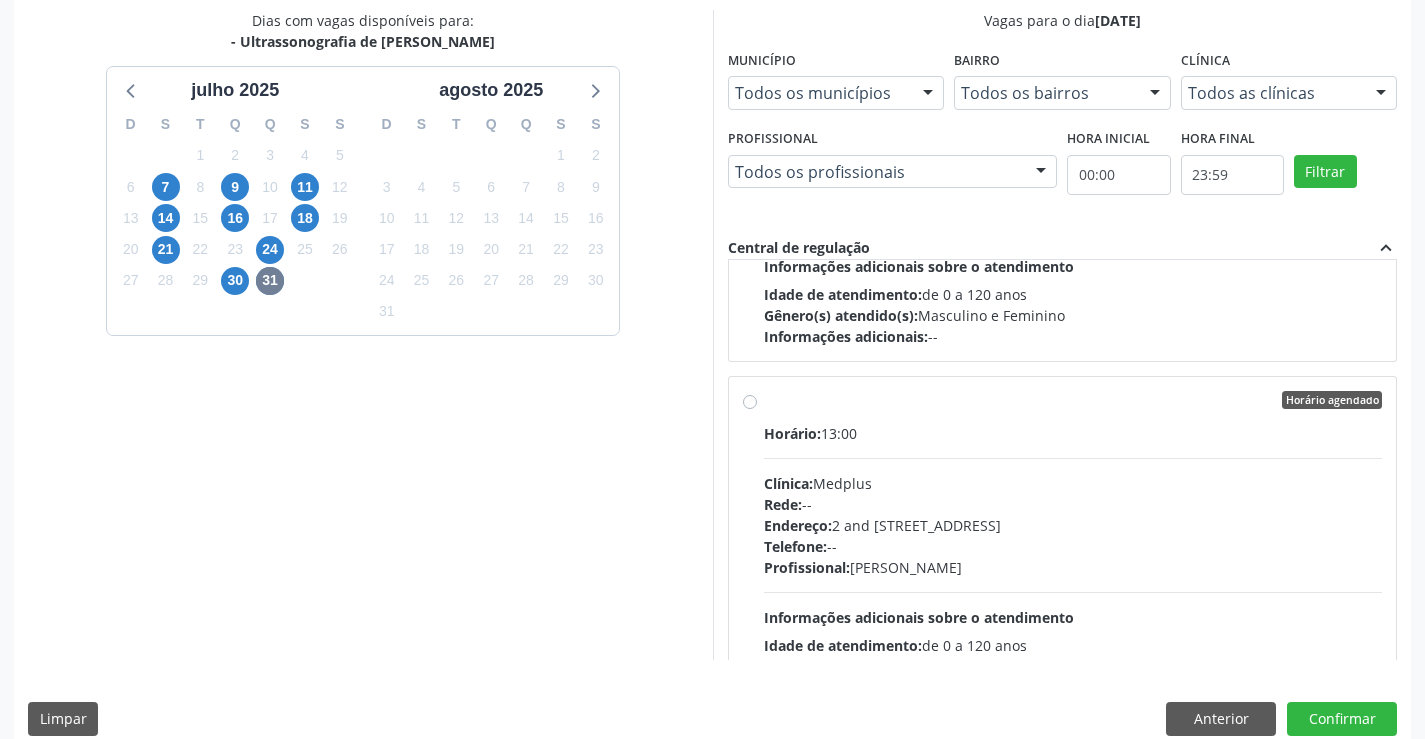 click on "Horário:   13:00
Clínica:  Medplus
Rede:
--
Endereço:   2 and S 204 Ed Emp B, nº 35, Centro, Campo Formoso - BA
Telefone:   --
Profissional:
Lanna Peralva Miranda Rocha
Informações adicionais sobre o atendimento
Idade de atendimento:
de 0 a 120 anos
Gênero(s) atendido(s):
Masculino e Feminino
Informações adicionais:
--" at bounding box center [1073, 560] 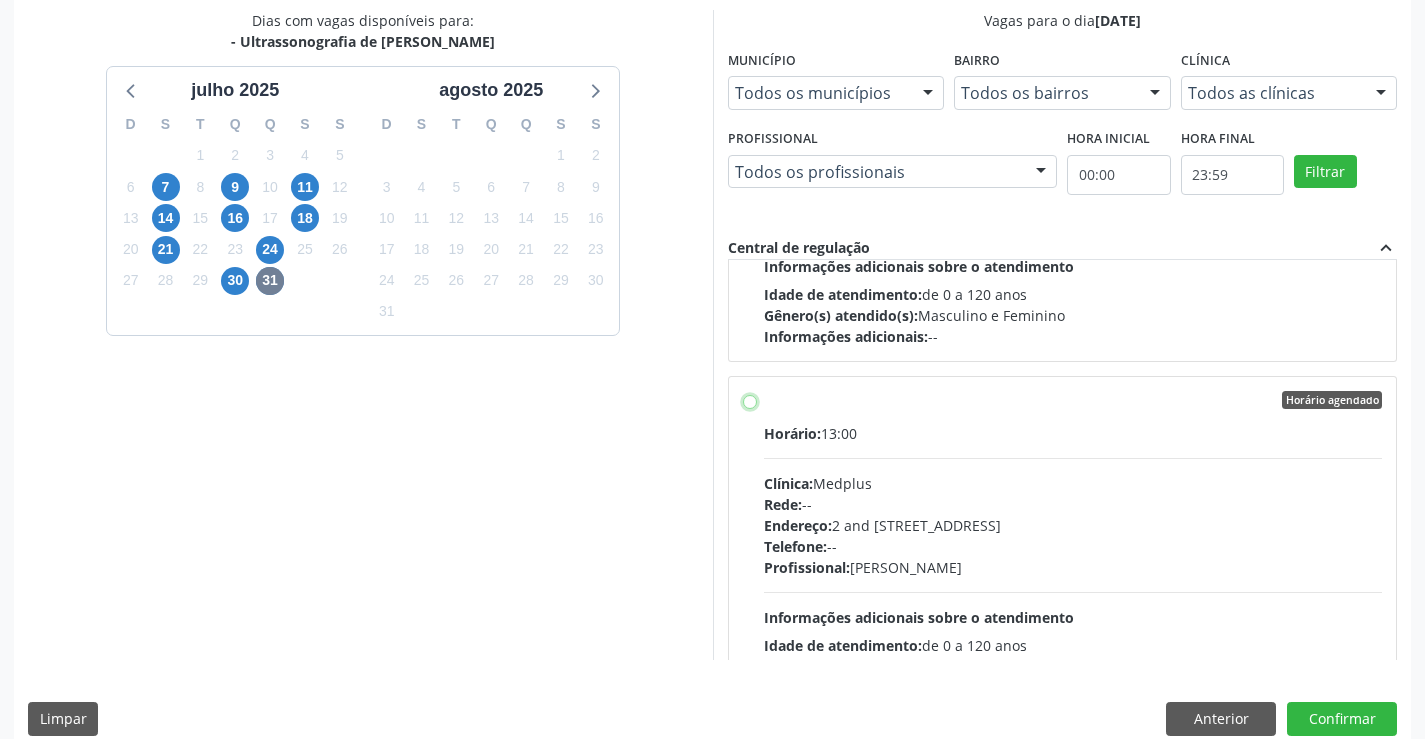 click on "Horário agendado
Horário:   13:00
Clínica:  Medplus
Rede:
--
Endereço:   2 and S 204 Ed Emp B, nº 35, Centro, Campo Formoso - BA
Telefone:   --
Profissional:
Lanna Peralva Miranda Rocha
Informações adicionais sobre o atendimento
Idade de atendimento:
de 0 a 120 anos
Gênero(s) atendido(s):
Masculino e Feminino
Informações adicionais:
--" at bounding box center [750, 400] 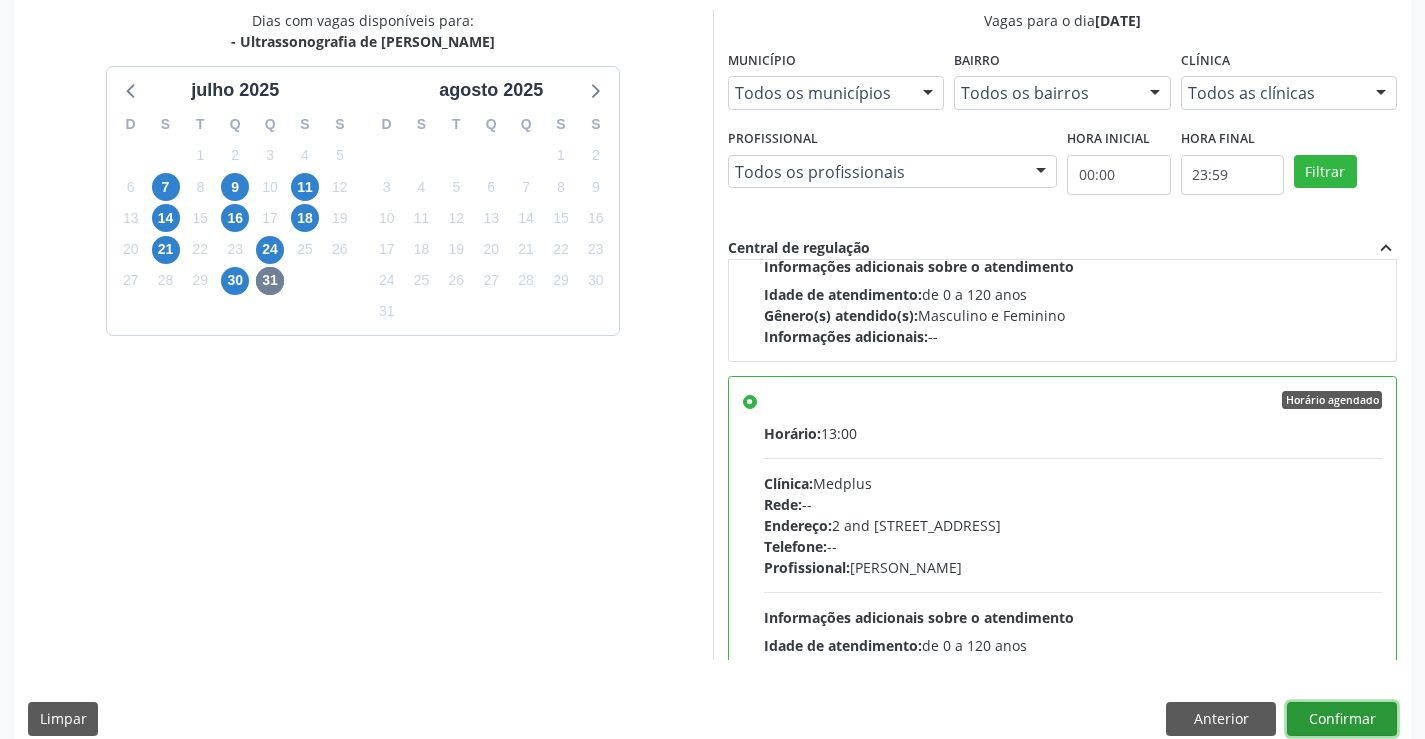 click on "Confirmar" at bounding box center [1342, 719] 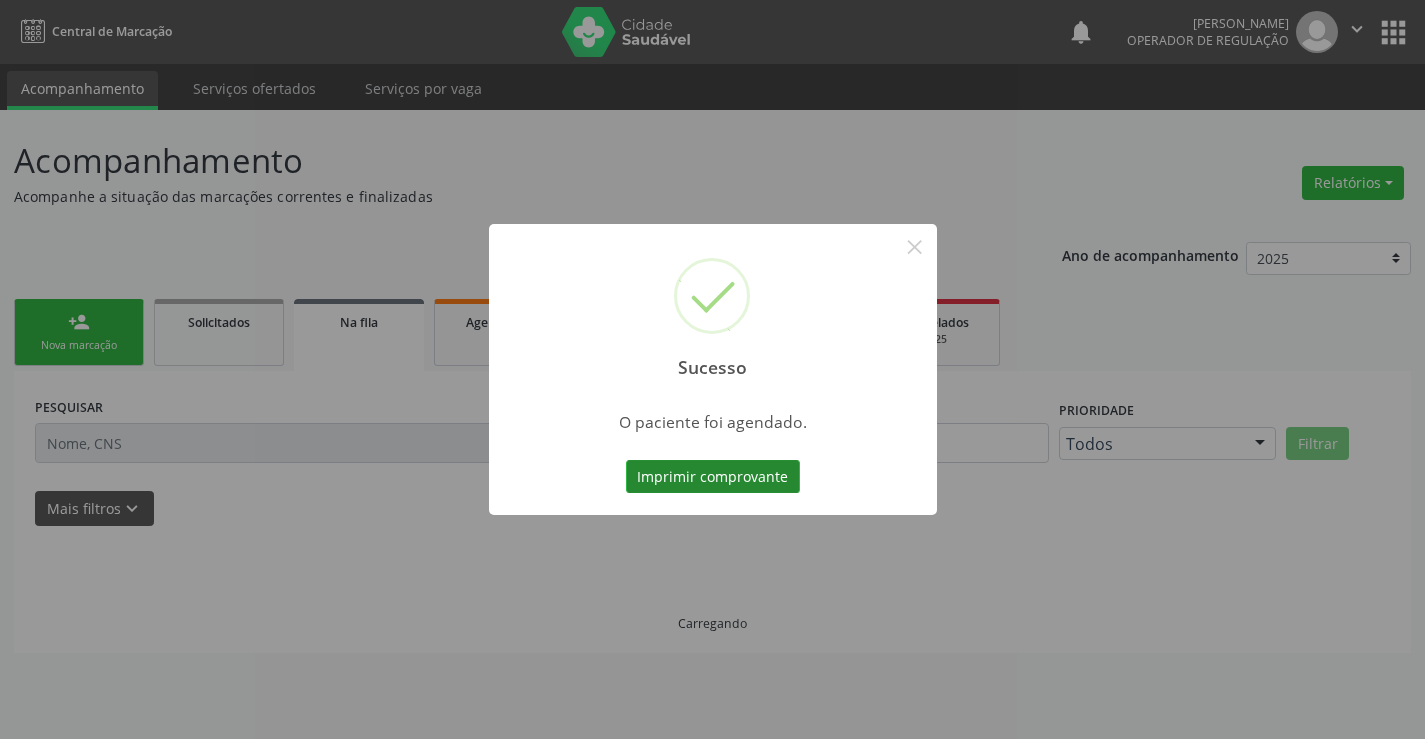 scroll, scrollTop: 0, scrollLeft: 0, axis: both 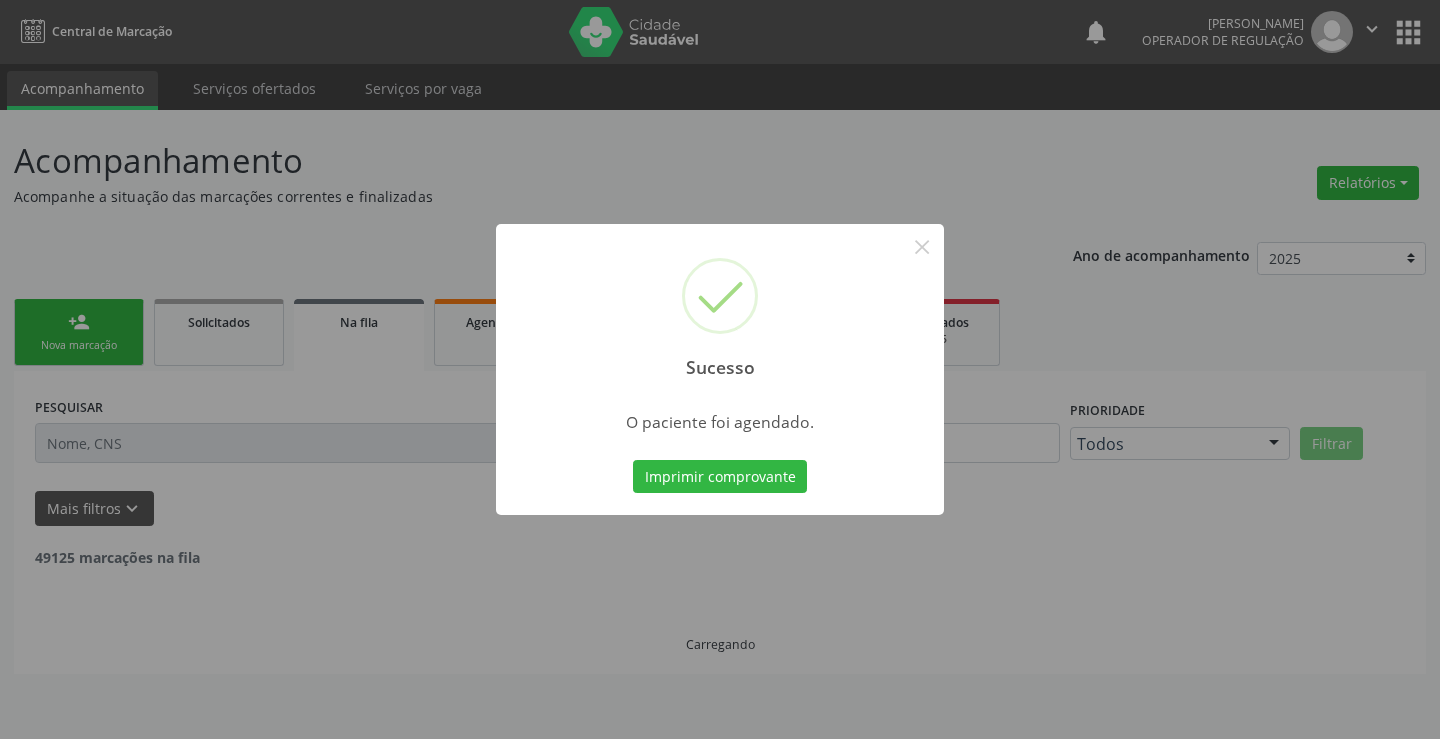click on "Imprimir comprovante Cancel" at bounding box center [720, 477] 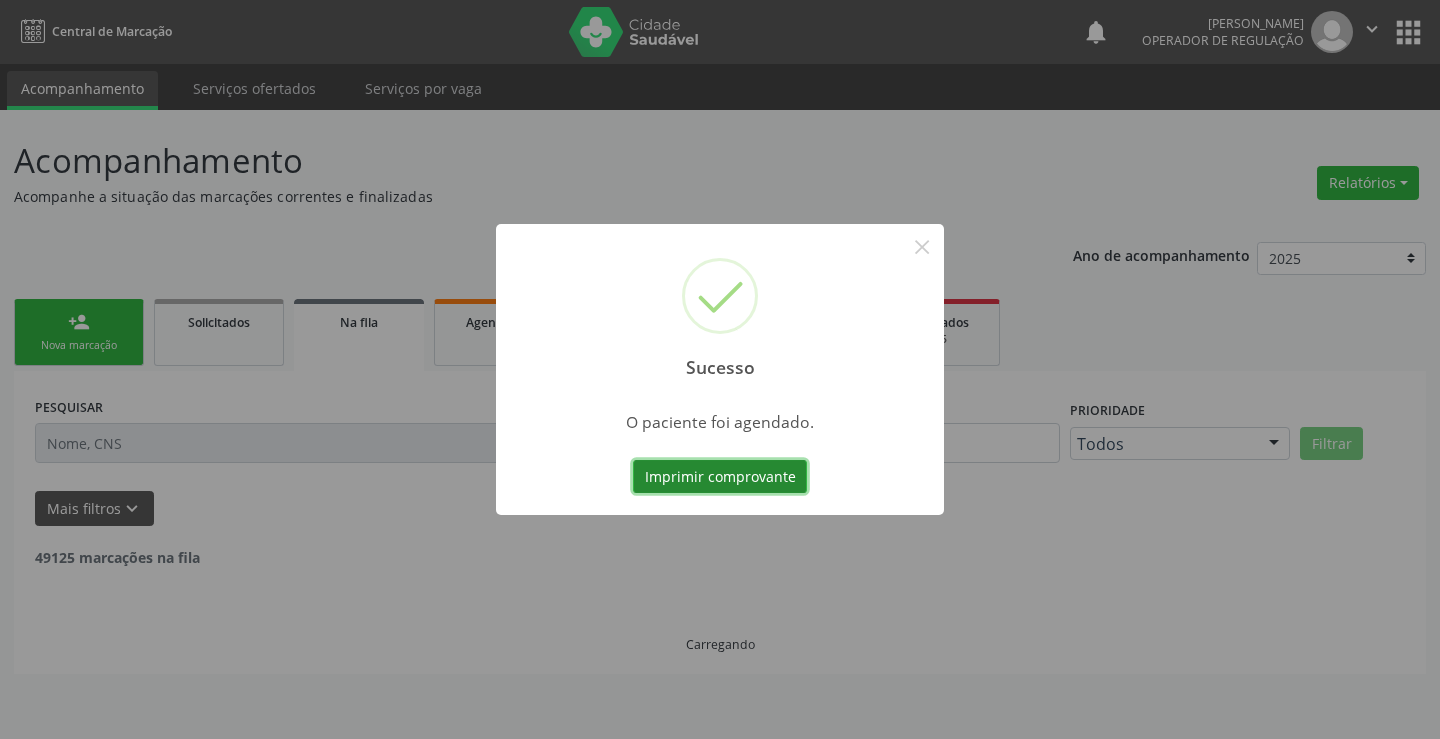 click on "Imprimir comprovante" at bounding box center (720, 477) 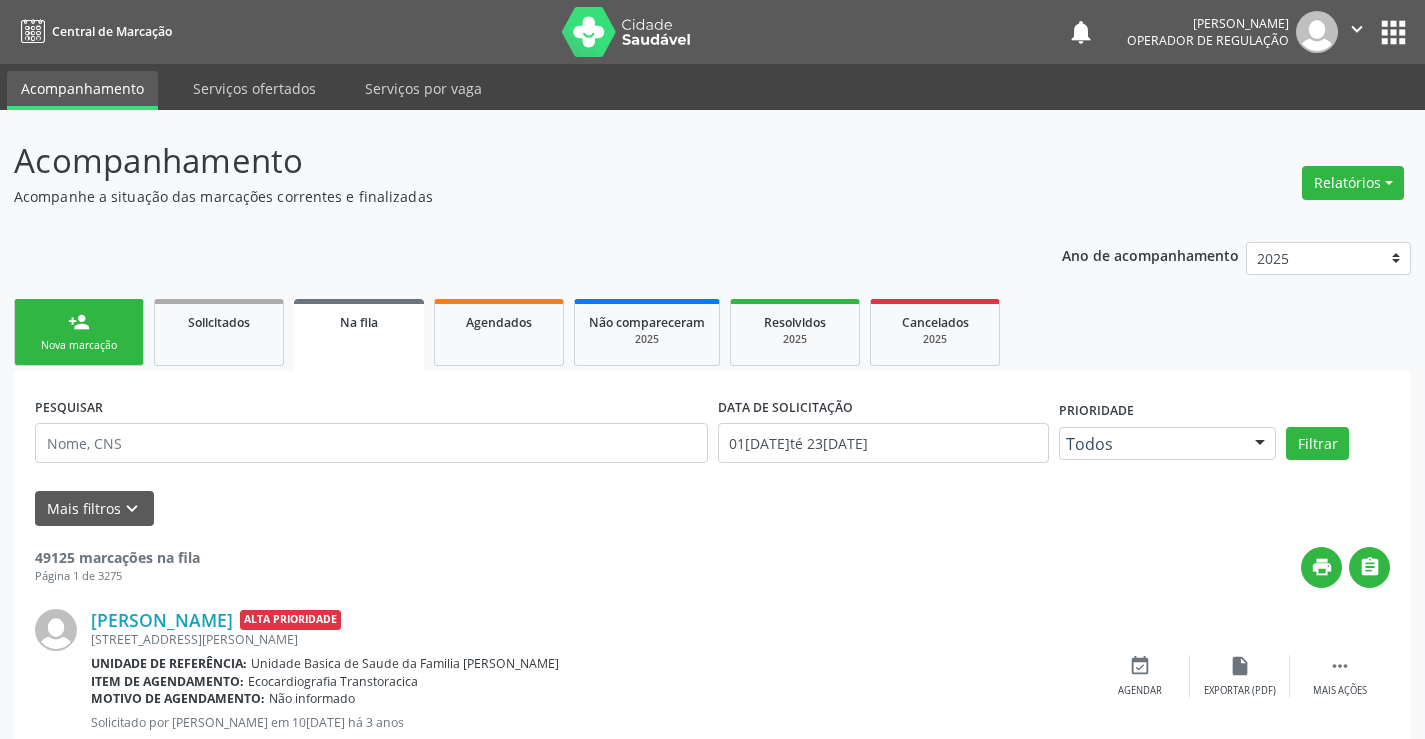 click on "person_add
Nova marcação" at bounding box center (79, 332) 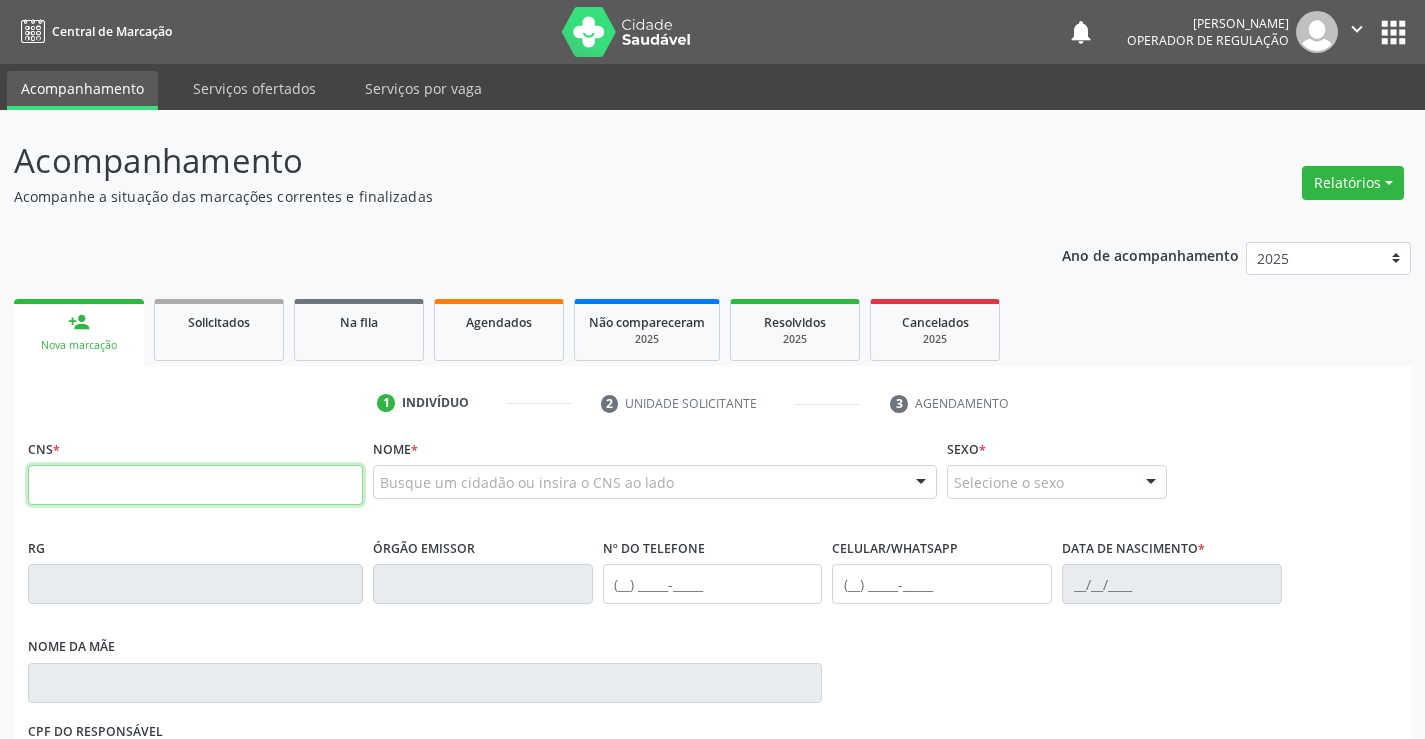 click at bounding box center [195, 485] 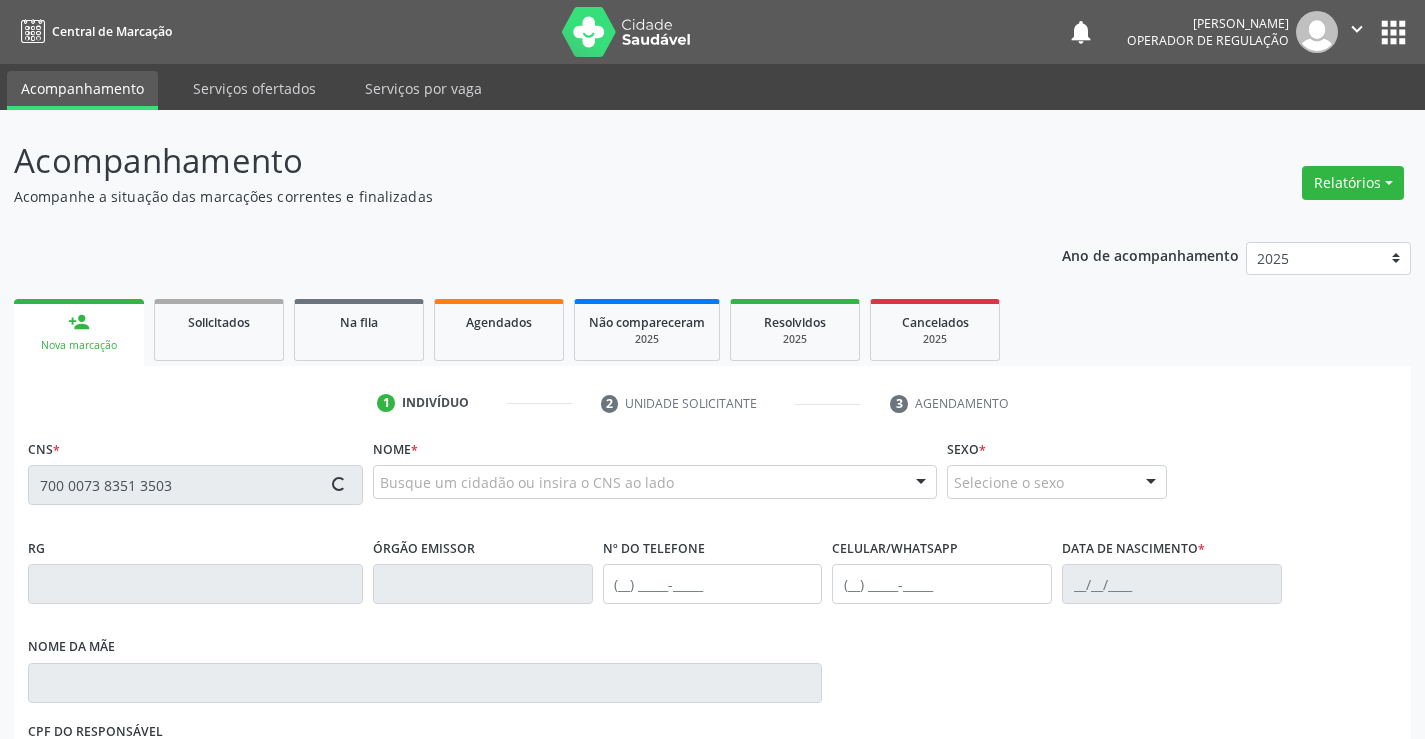 type on "700 0073 8351 3503" 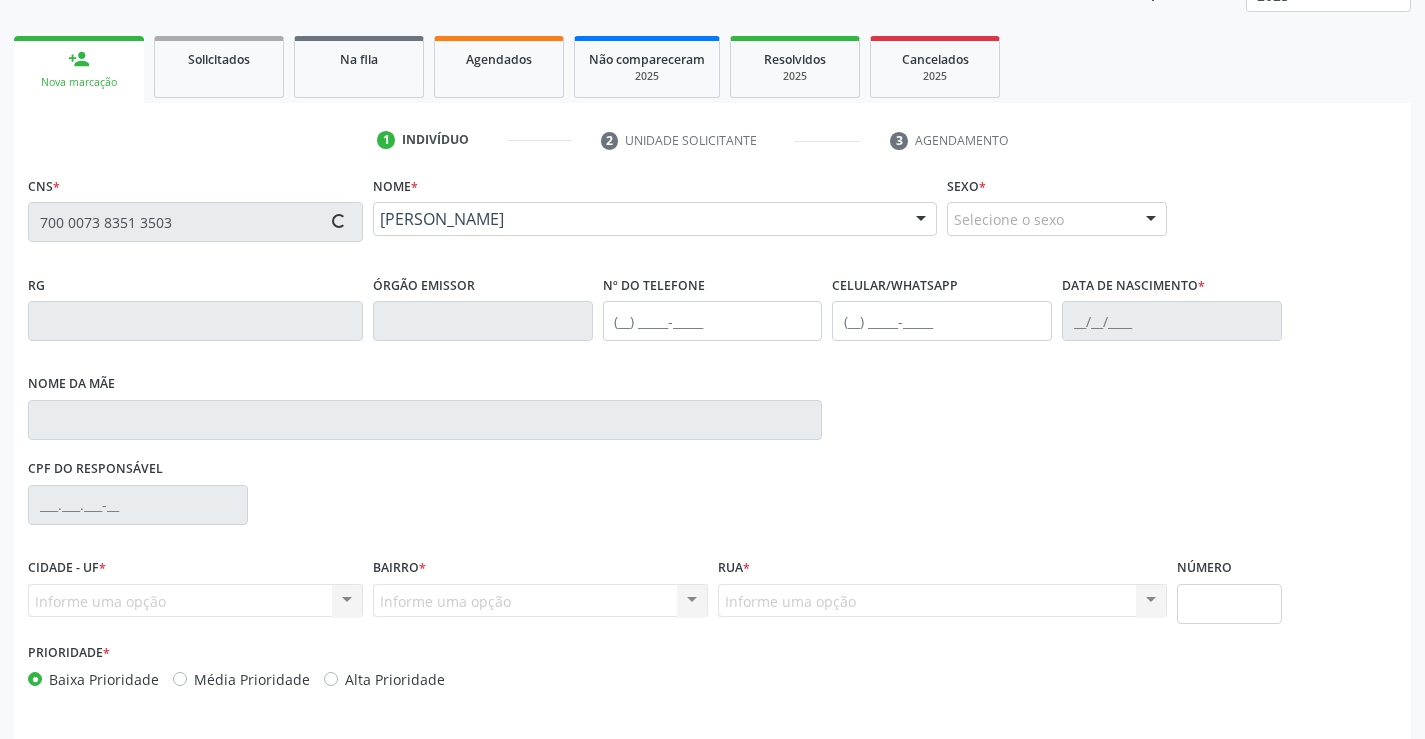 type on "2079522132" 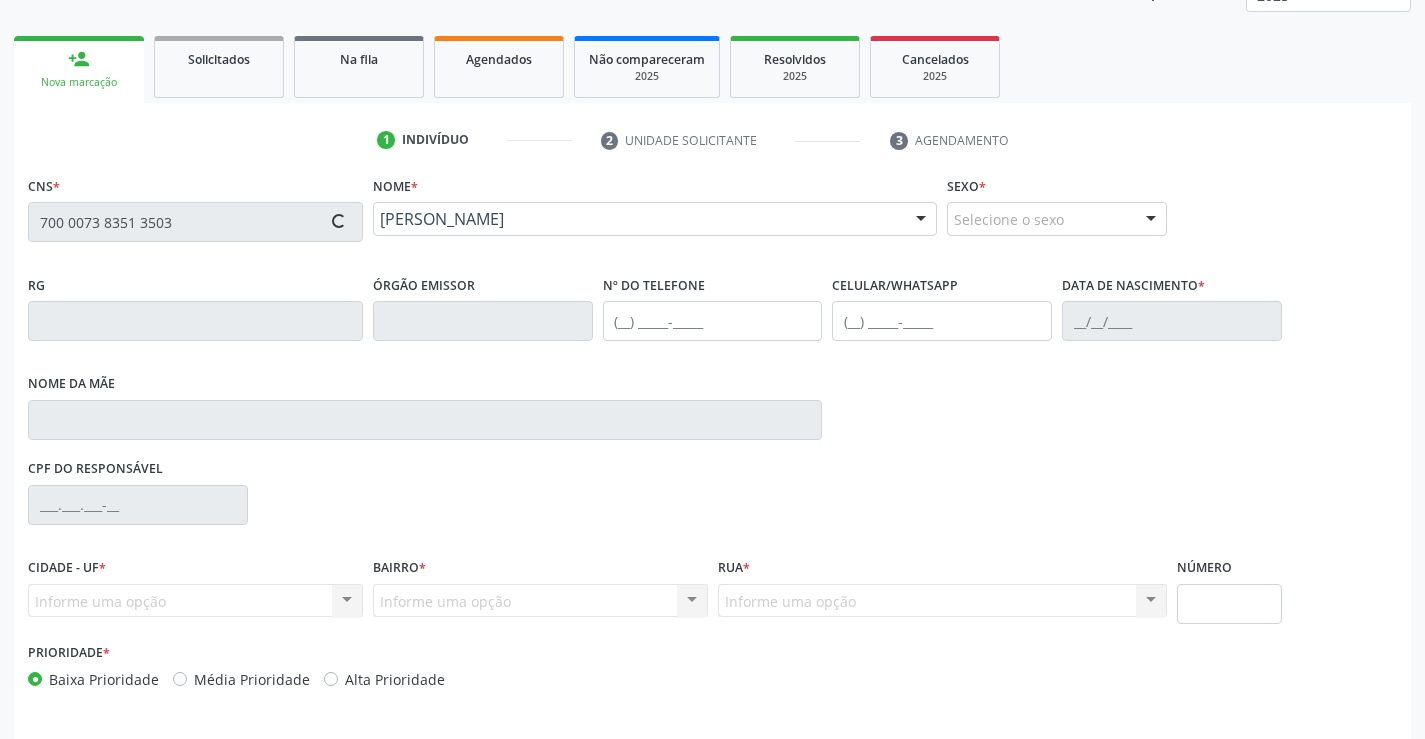type on "(74) 9947-3975" 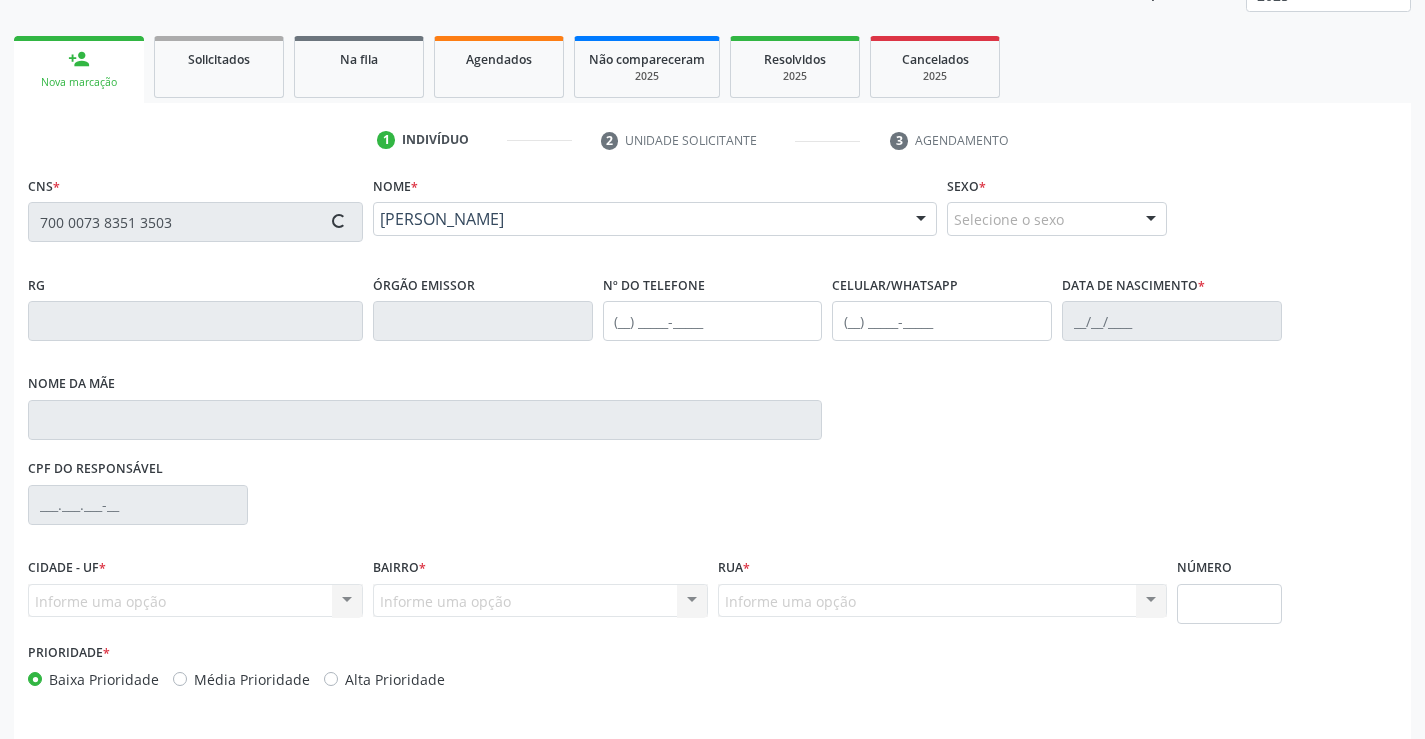 type on "(74) 9947-3975" 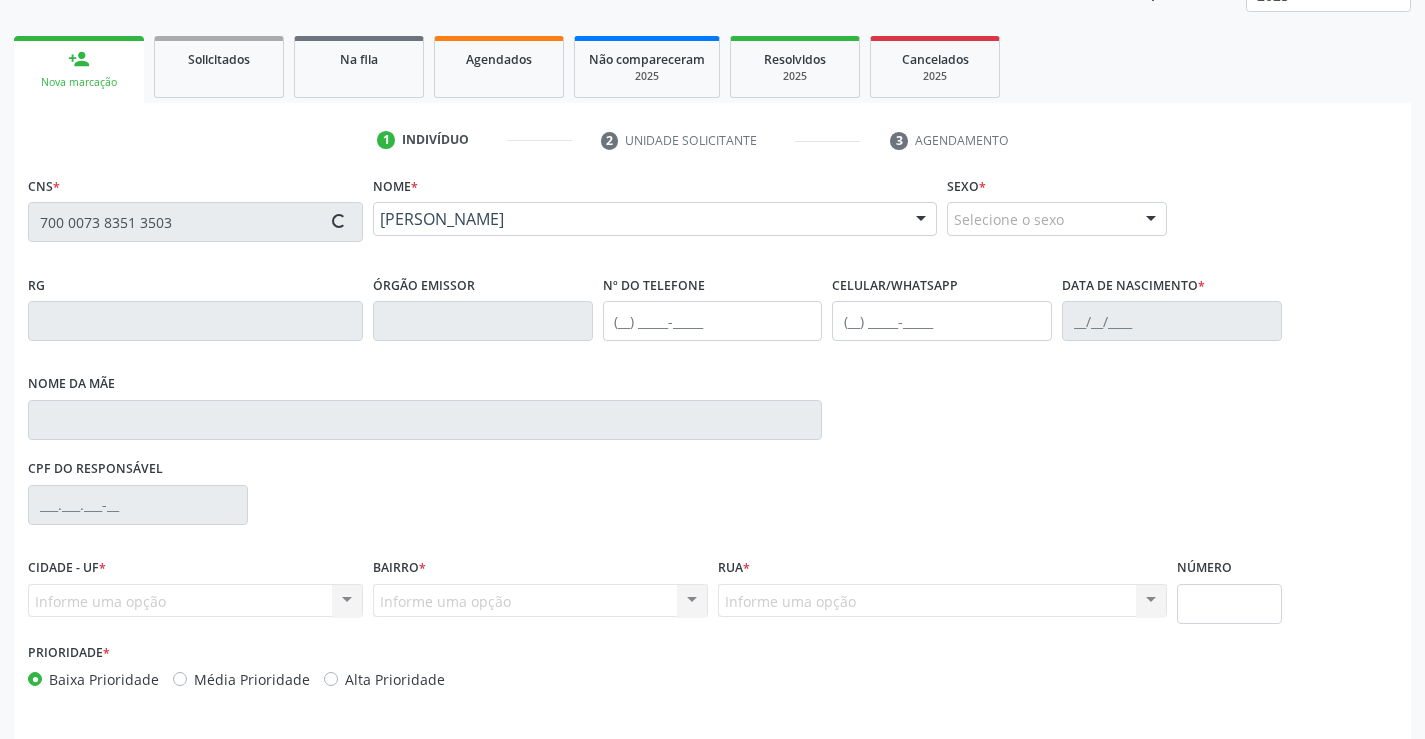 type on "860.977.325-62" 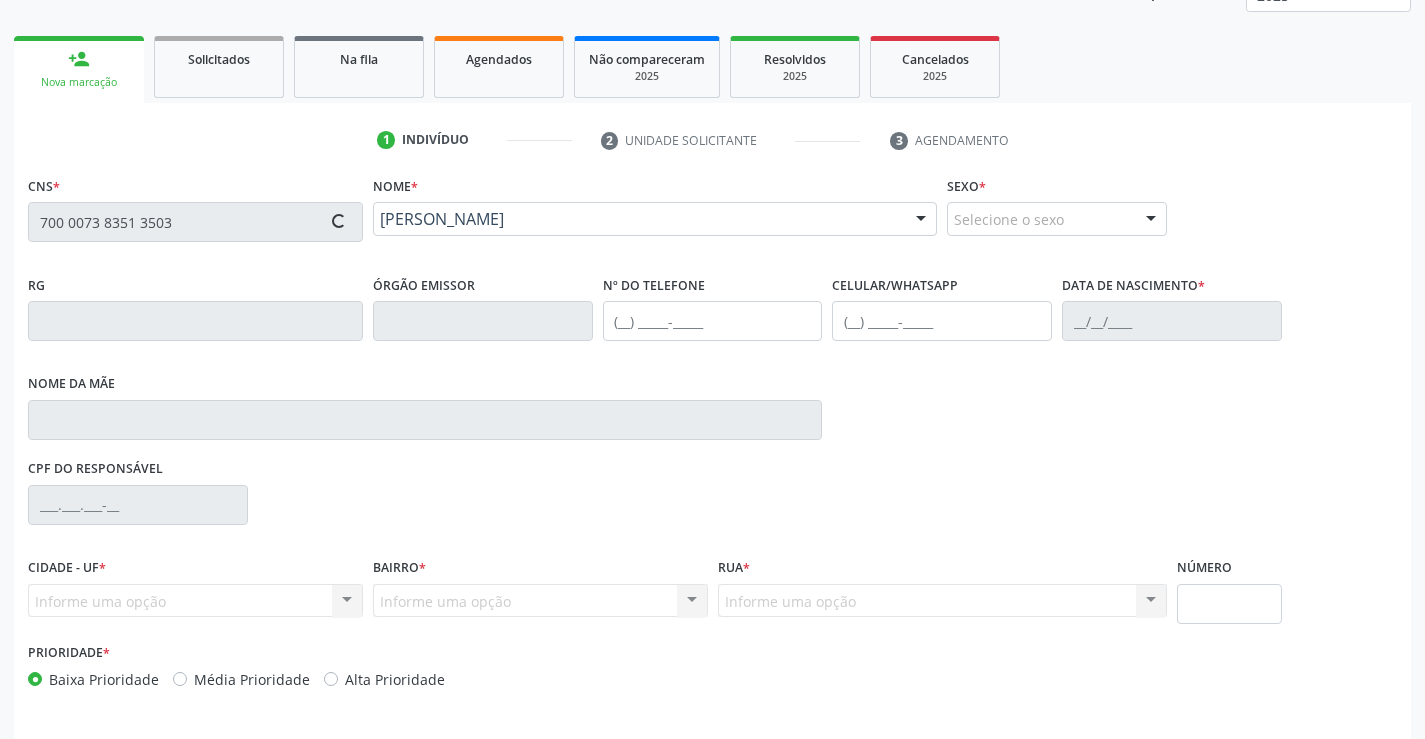 type on "S/N" 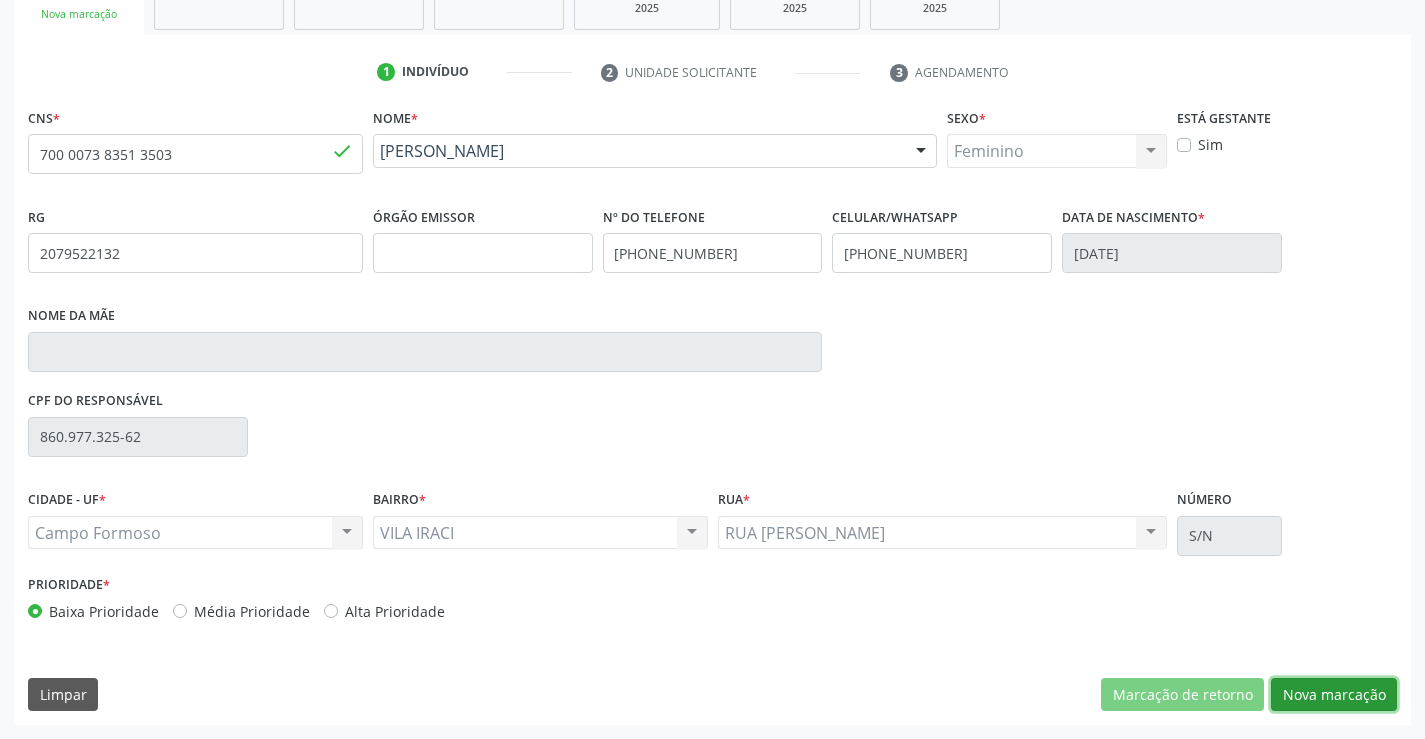 click on "Nova marcação" at bounding box center [1334, 695] 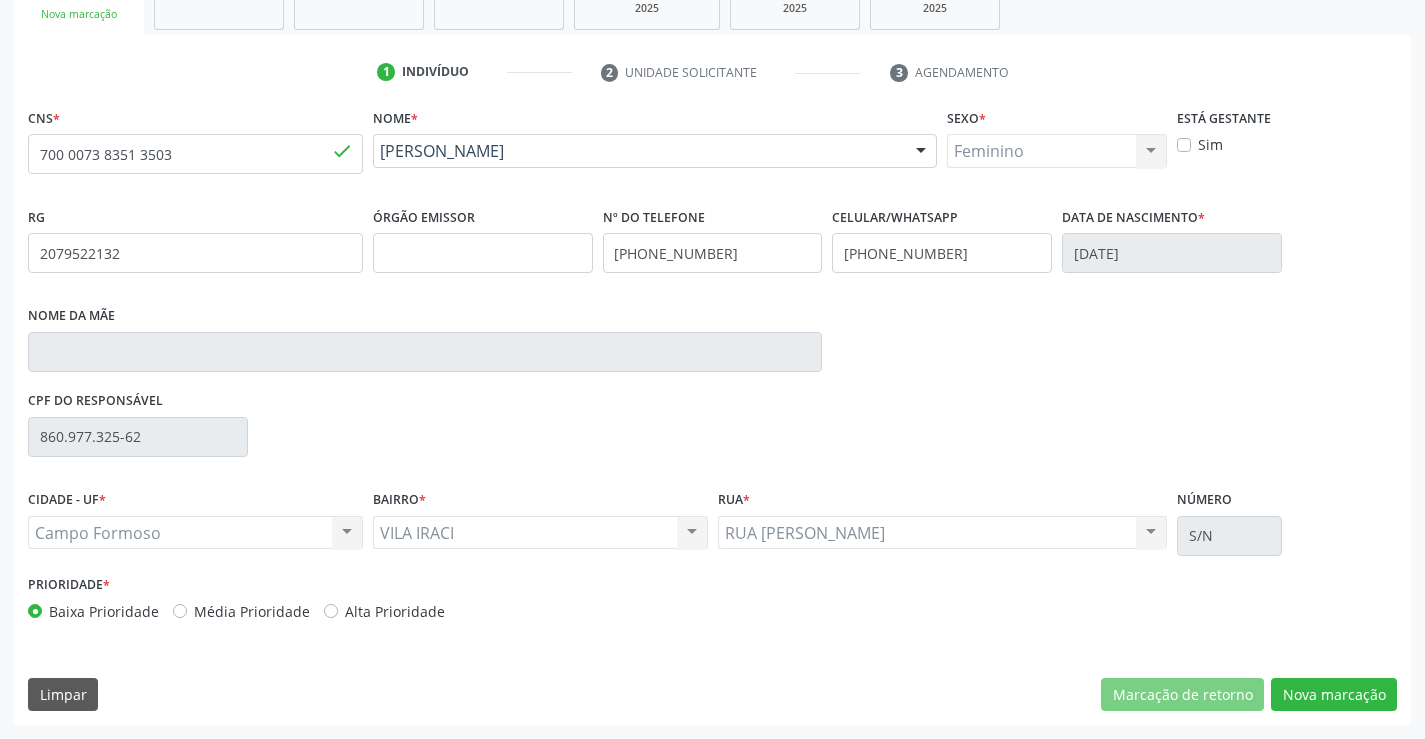 scroll, scrollTop: 167, scrollLeft: 0, axis: vertical 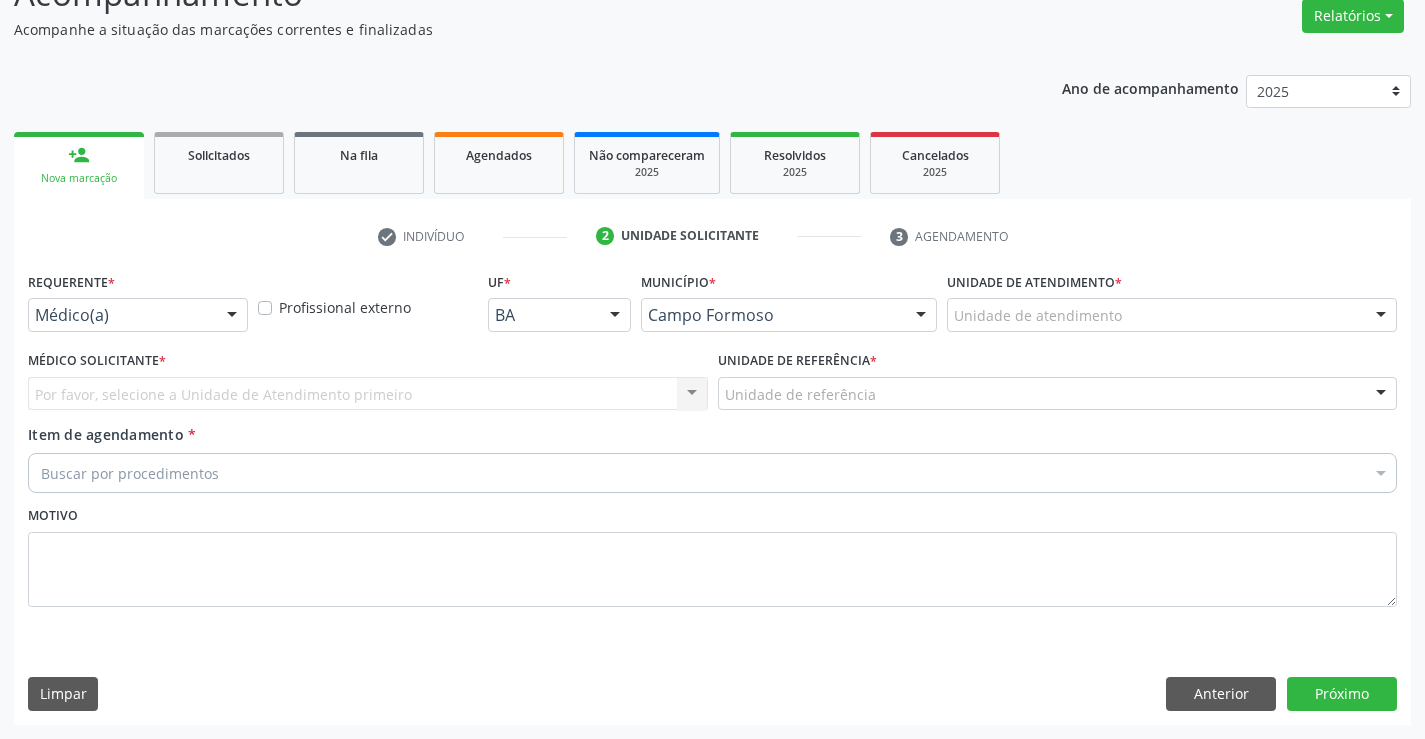 click at bounding box center [232, 316] 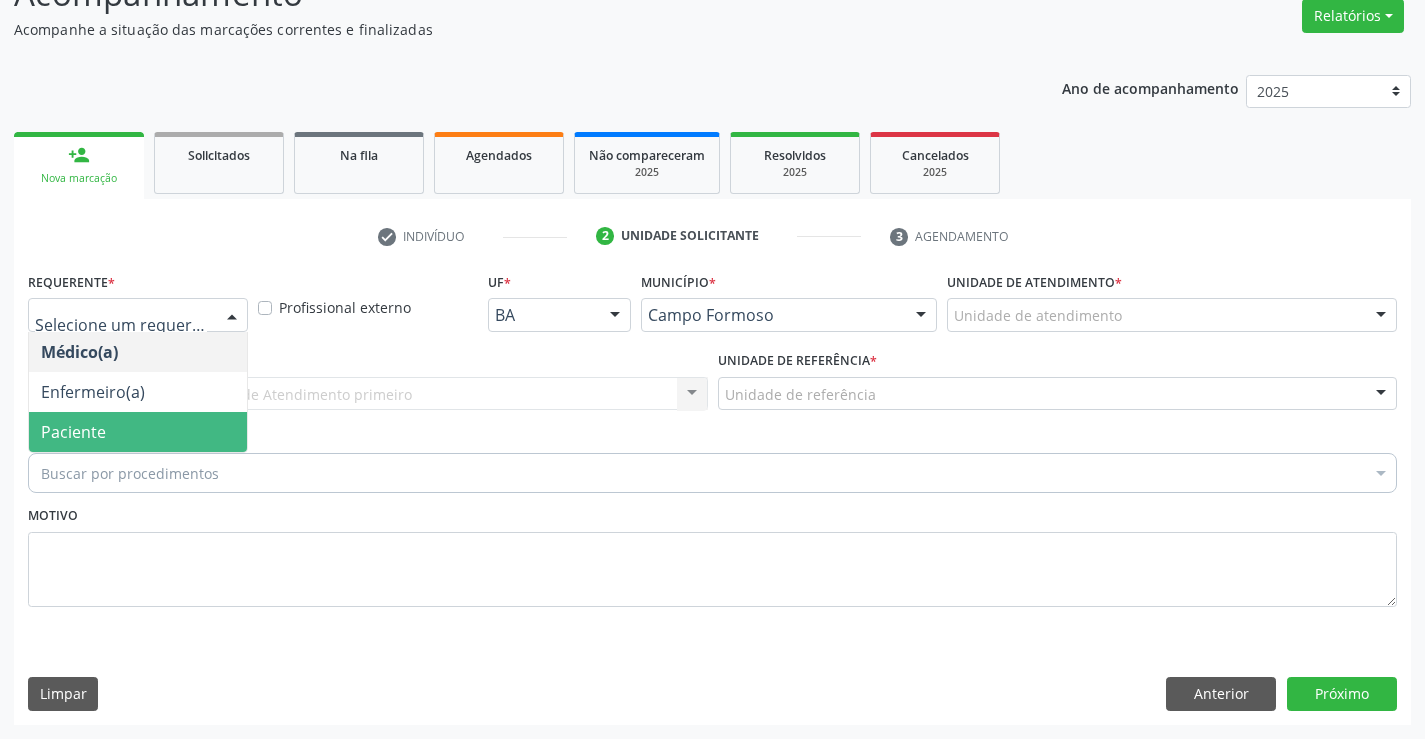 click on "Paciente" at bounding box center [138, 432] 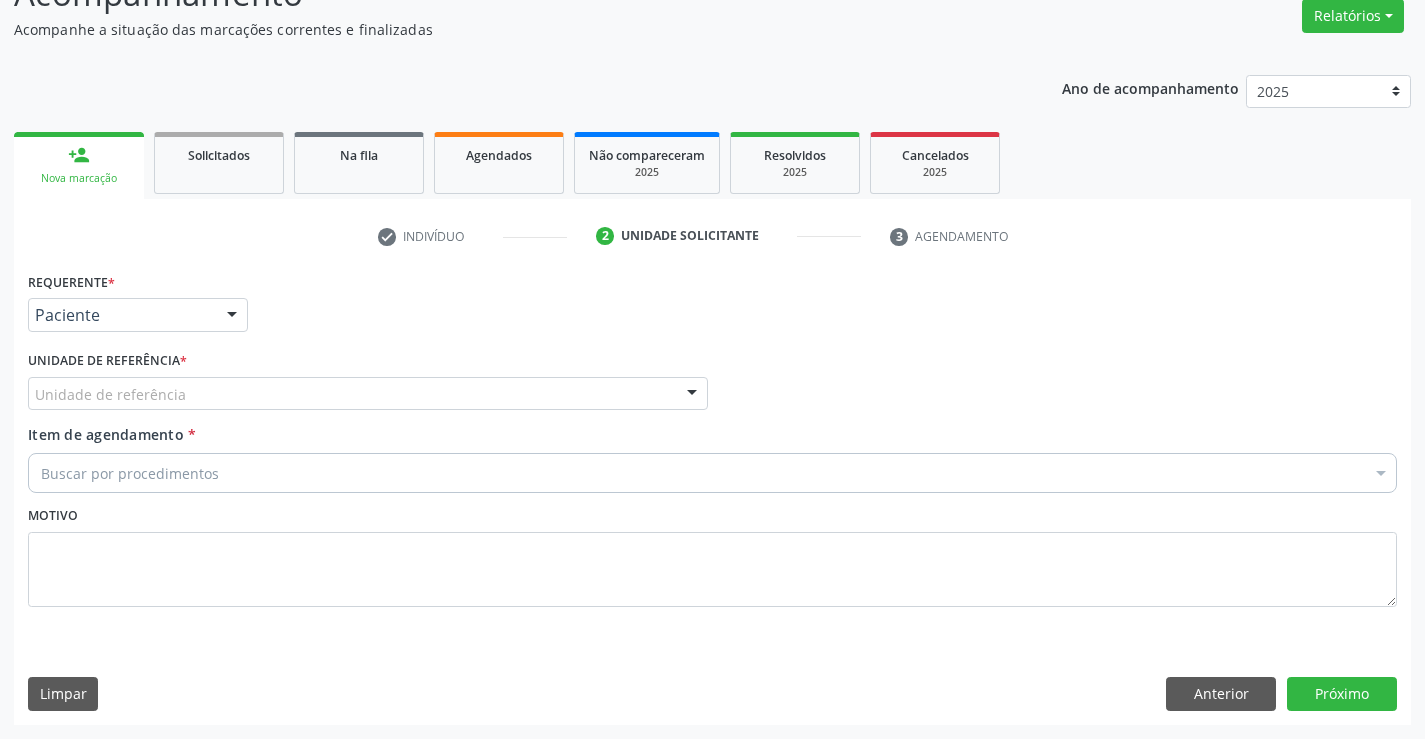 click on "Unidade de referência" at bounding box center [368, 394] 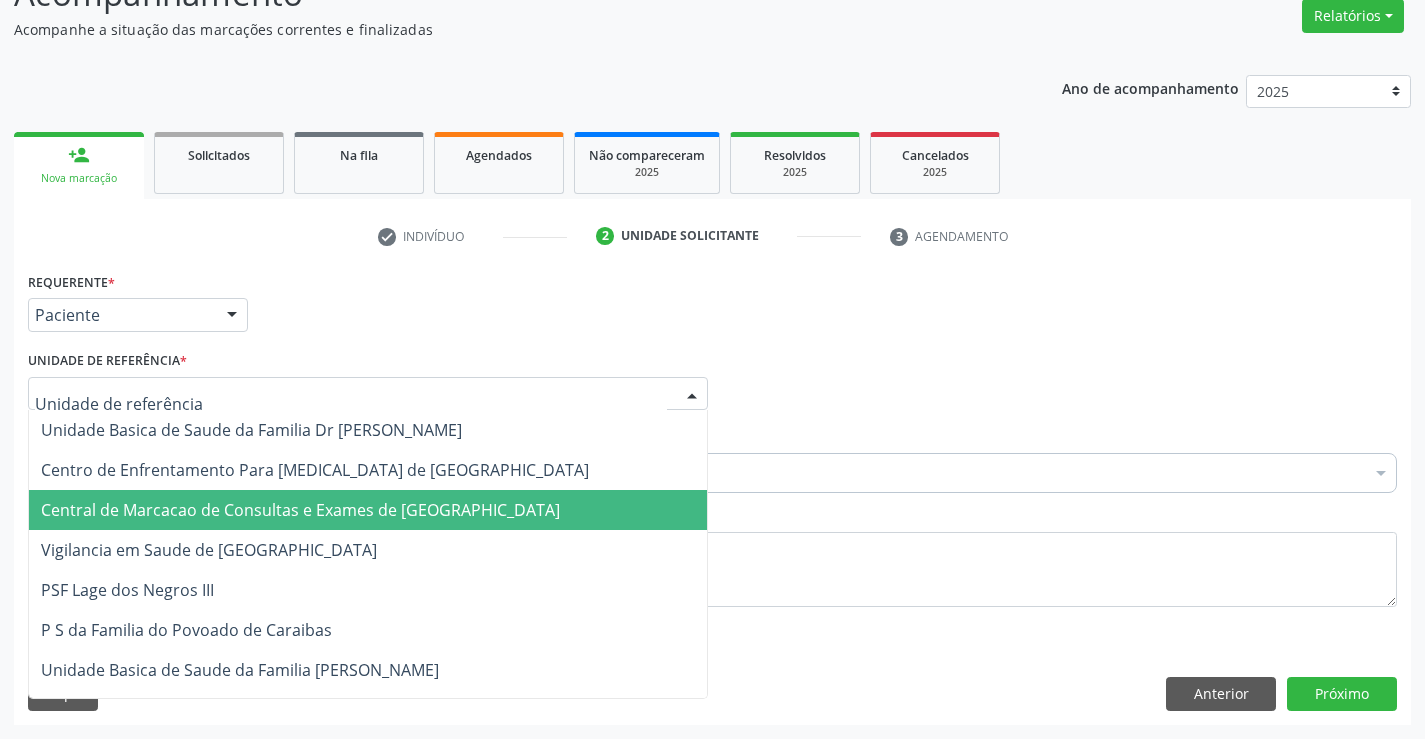 click on "Central de Marcacao de Consultas e Exames de [GEOGRAPHIC_DATA]" at bounding box center (300, 510) 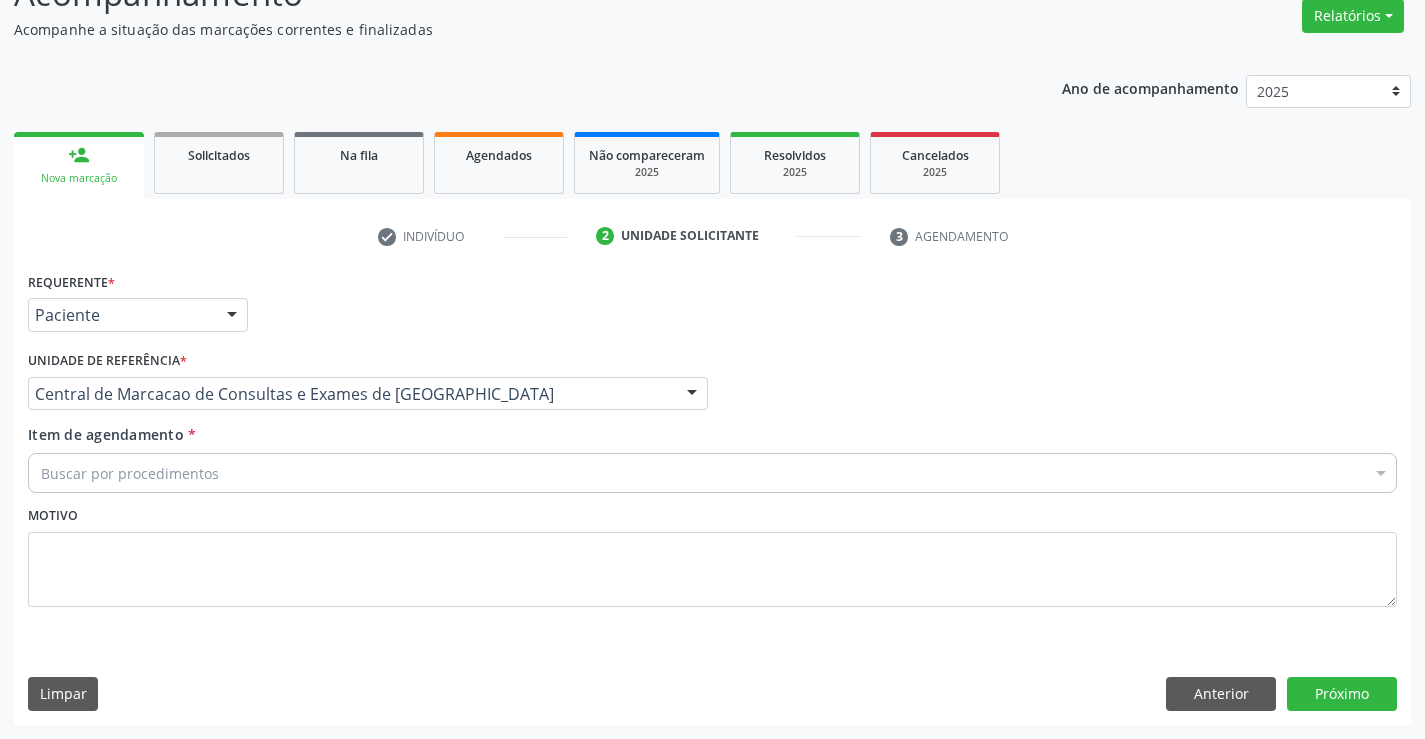 click on "Buscar por procedimentos" at bounding box center (712, 473) 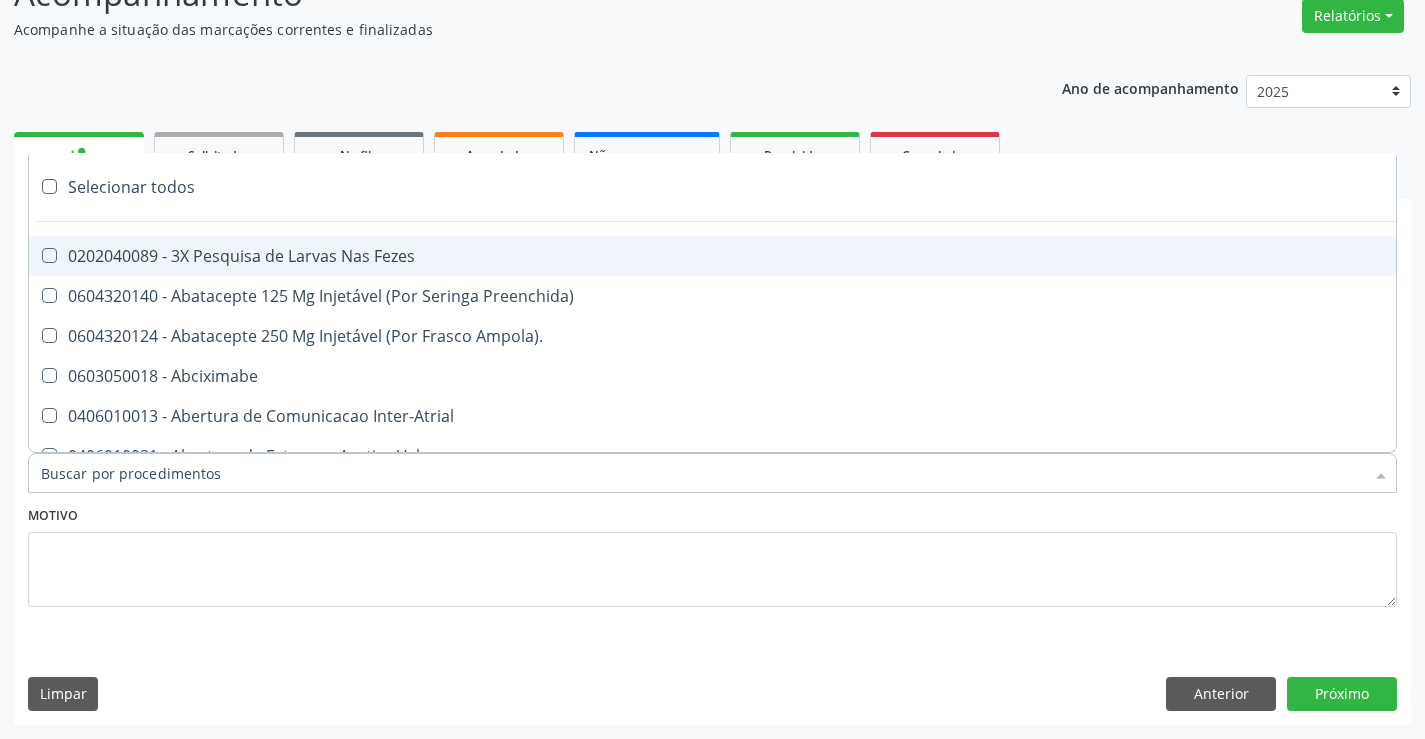 type on "O" 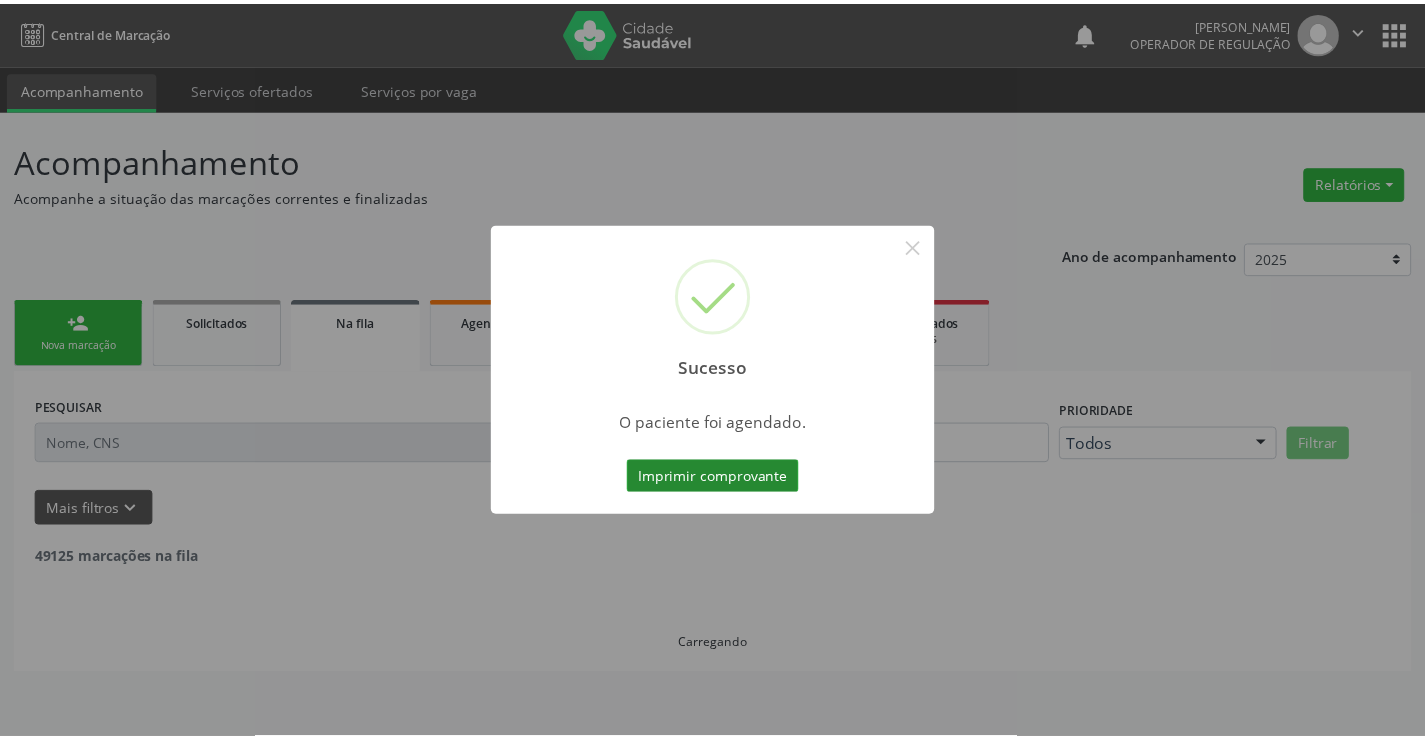 scroll, scrollTop: 0, scrollLeft: 0, axis: both 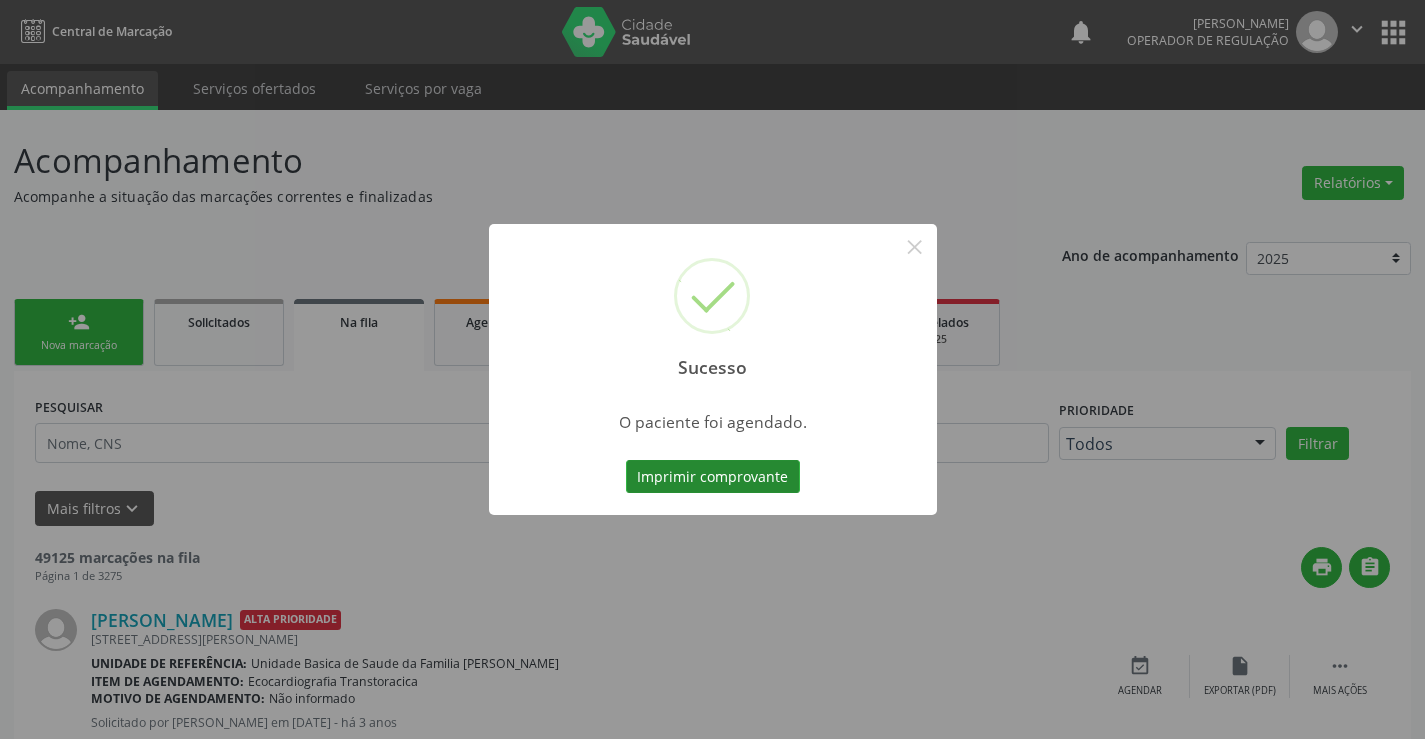 click on "Imprimir comprovante" at bounding box center [713, 477] 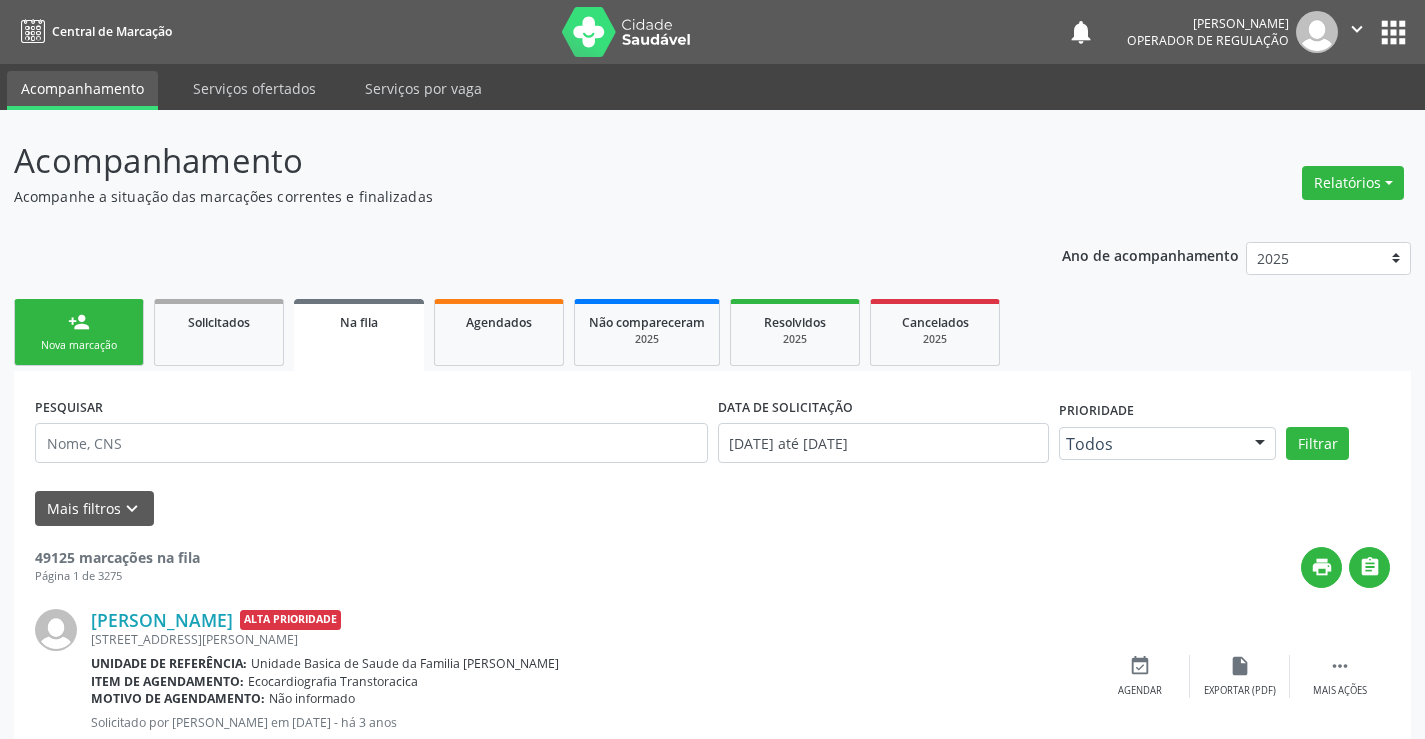 click on "person_add" at bounding box center [79, 322] 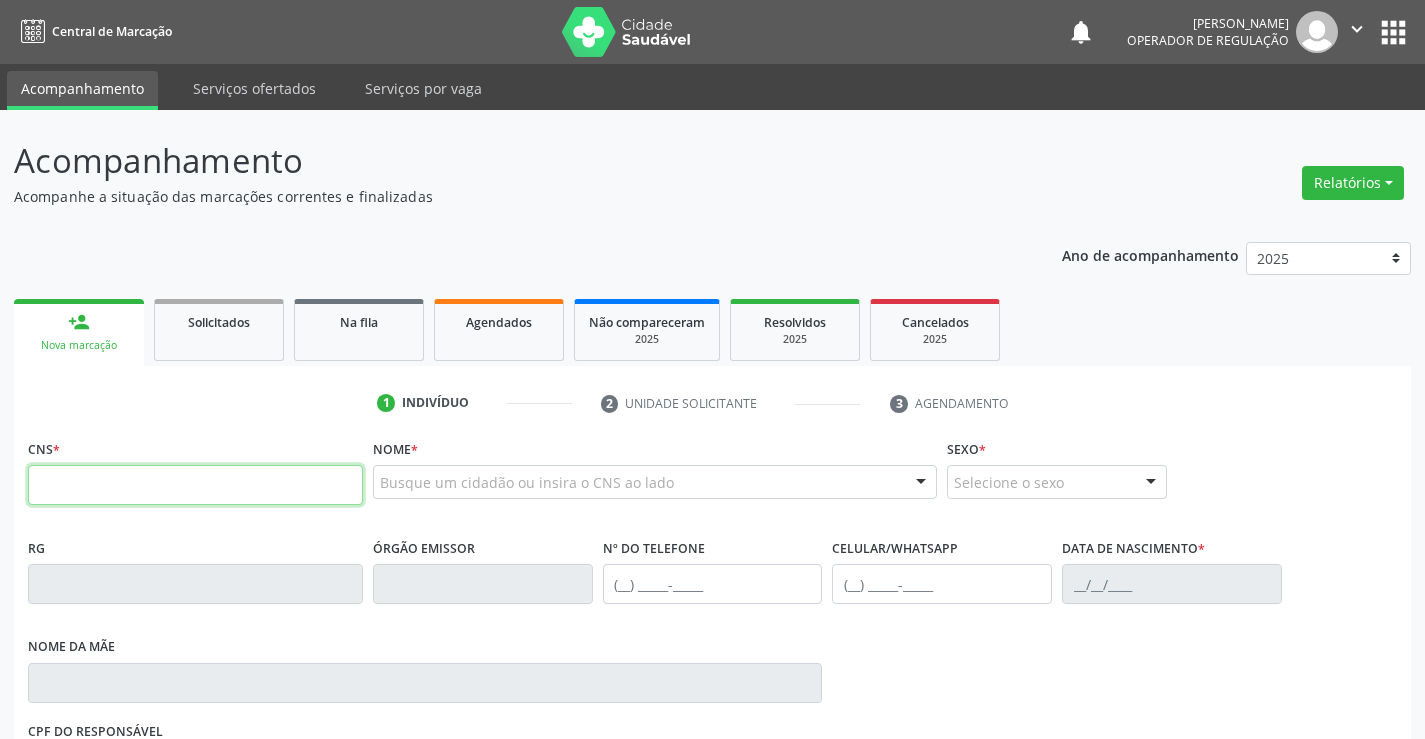 click at bounding box center (195, 485) 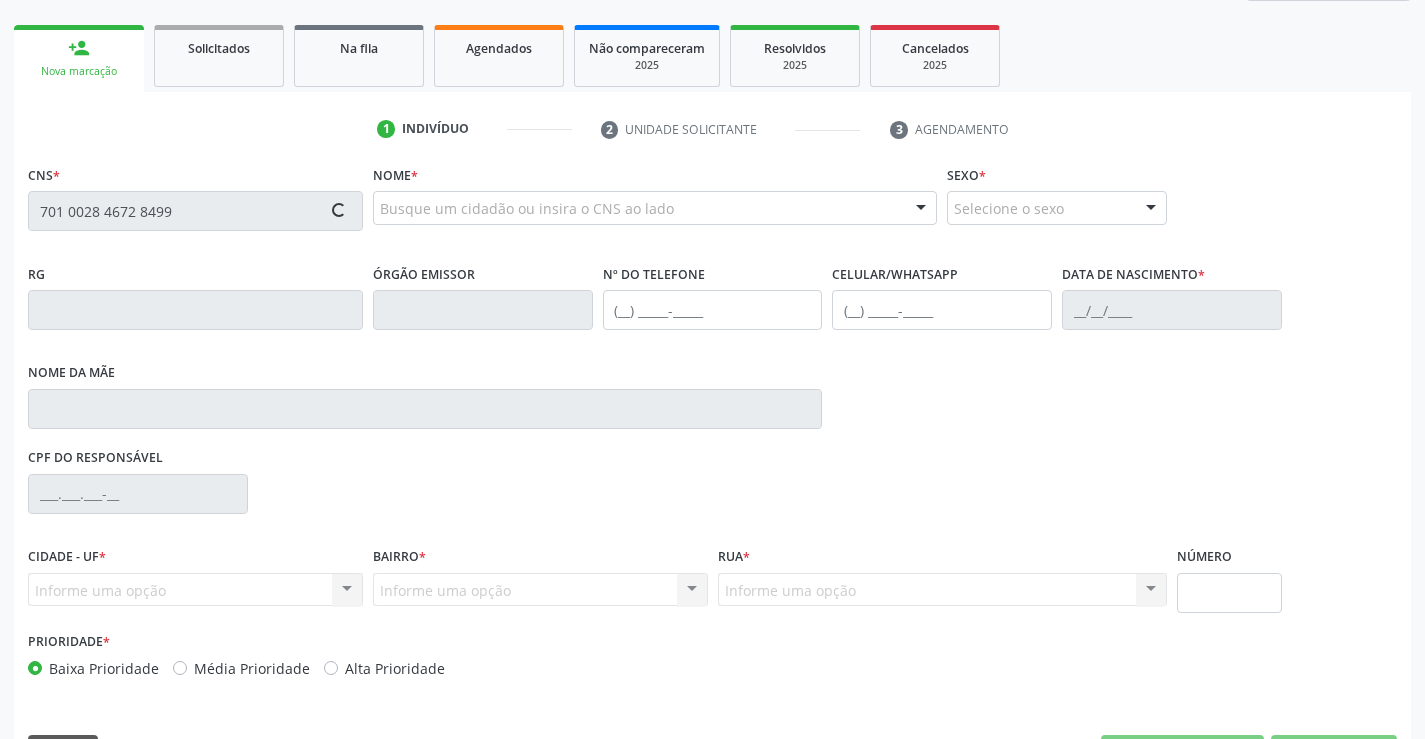 scroll, scrollTop: 300, scrollLeft: 0, axis: vertical 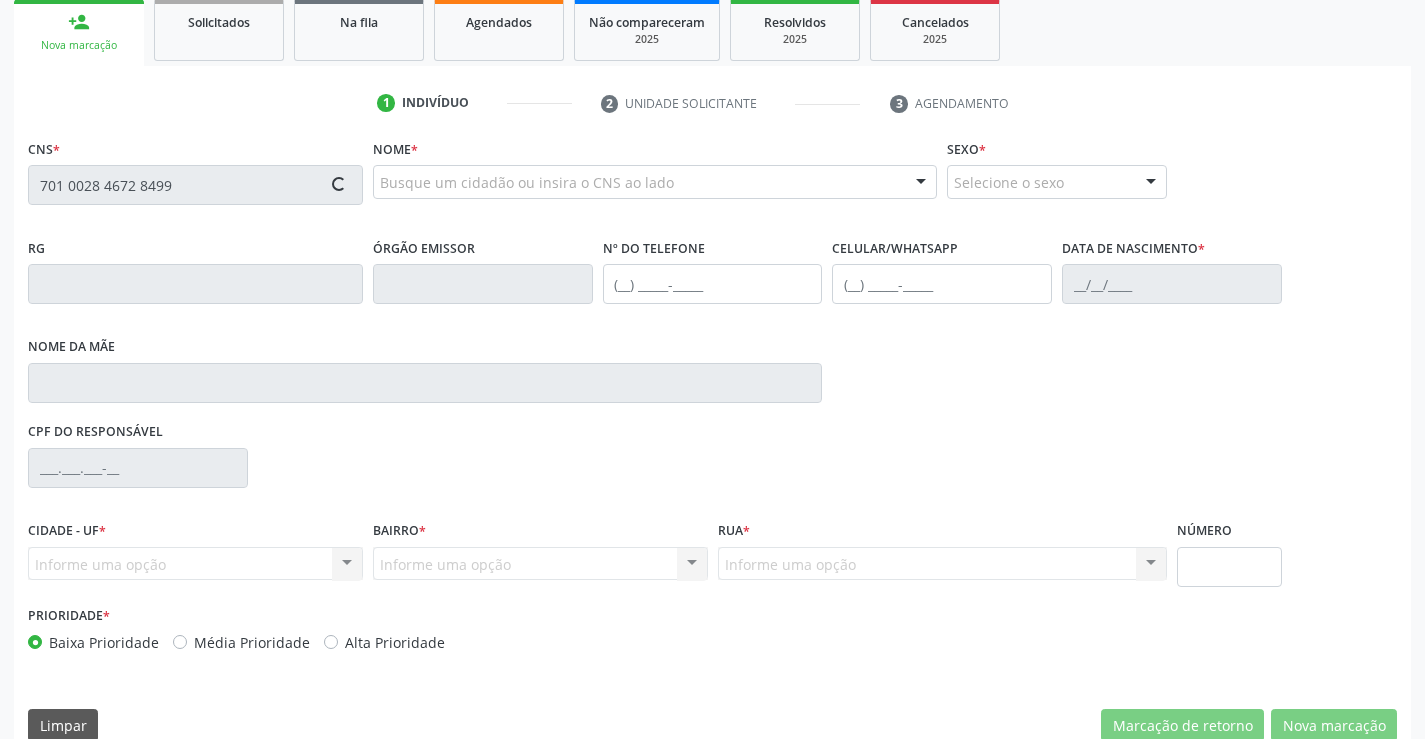 type on "701 0028 4672 8499" 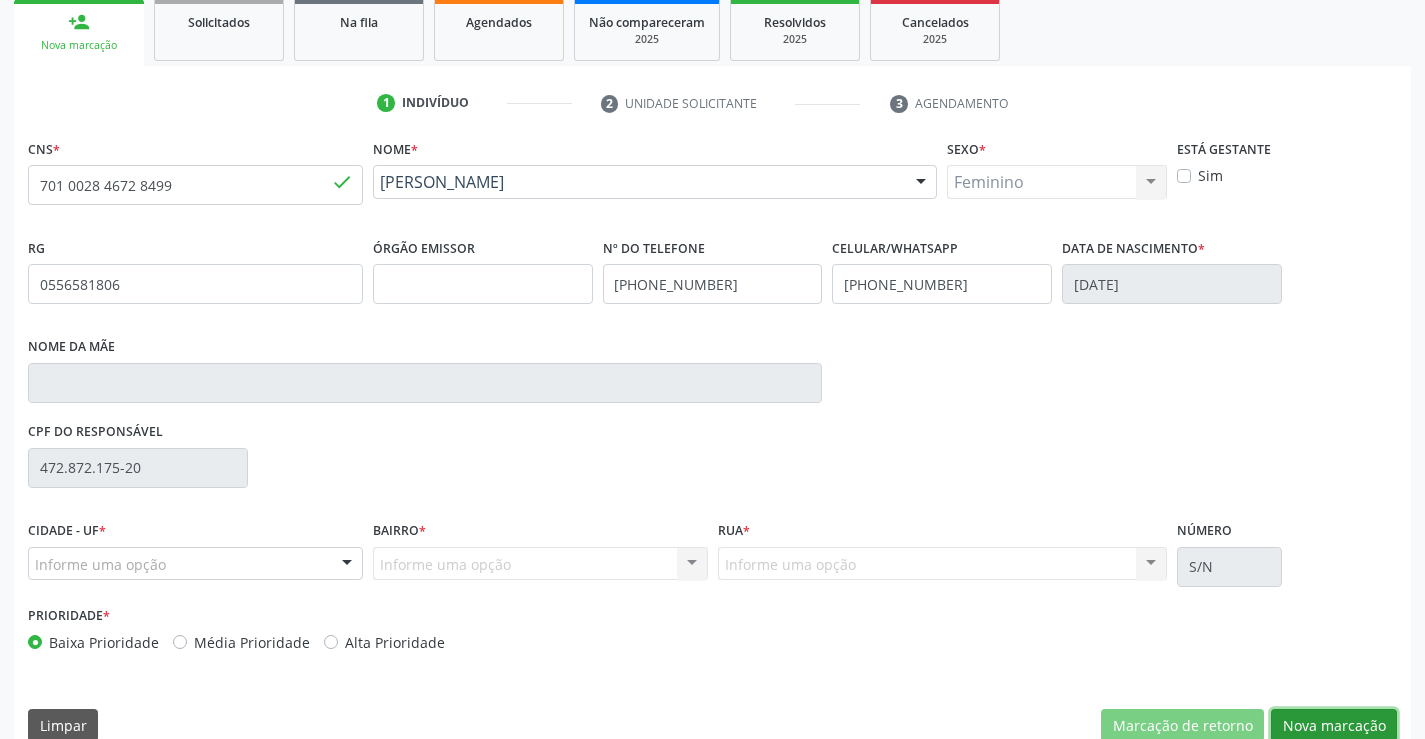click on "Nova marcação" at bounding box center (1334, 726) 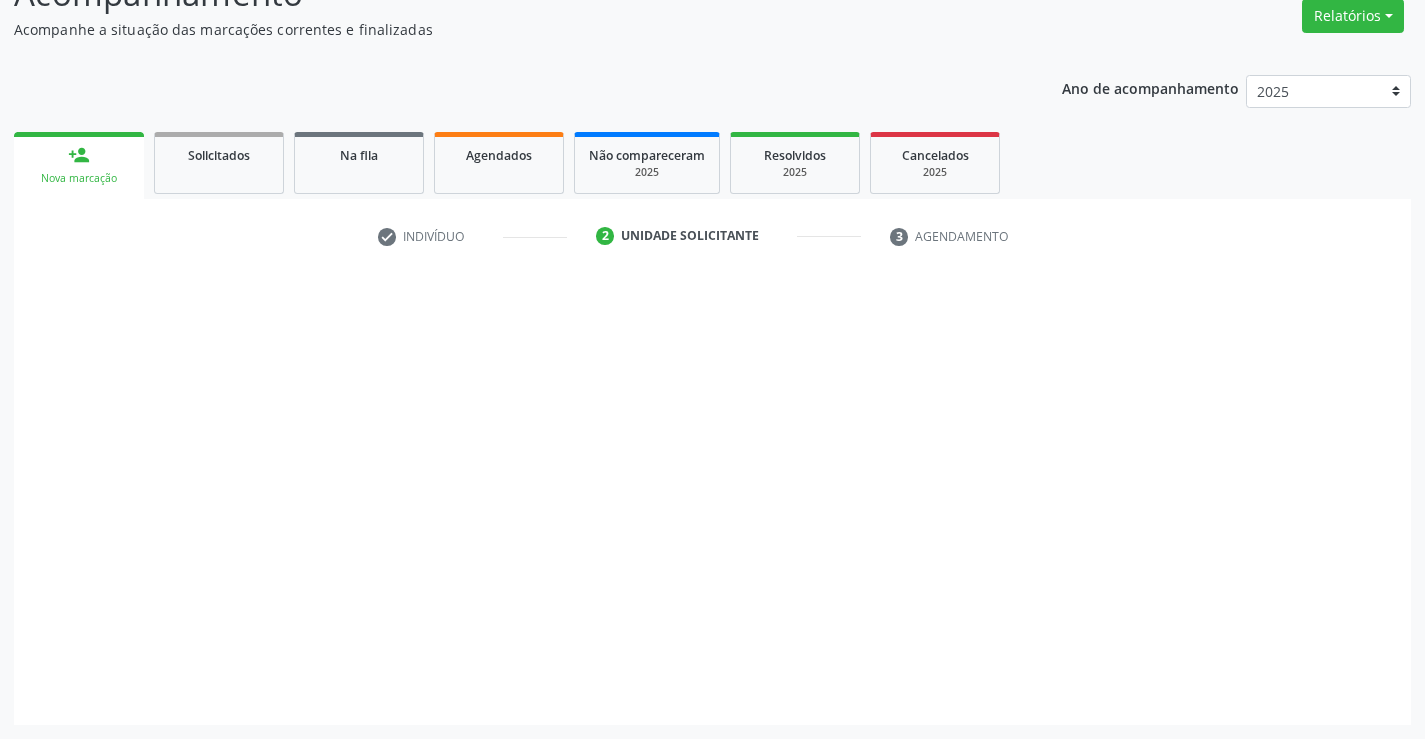 scroll, scrollTop: 167, scrollLeft: 0, axis: vertical 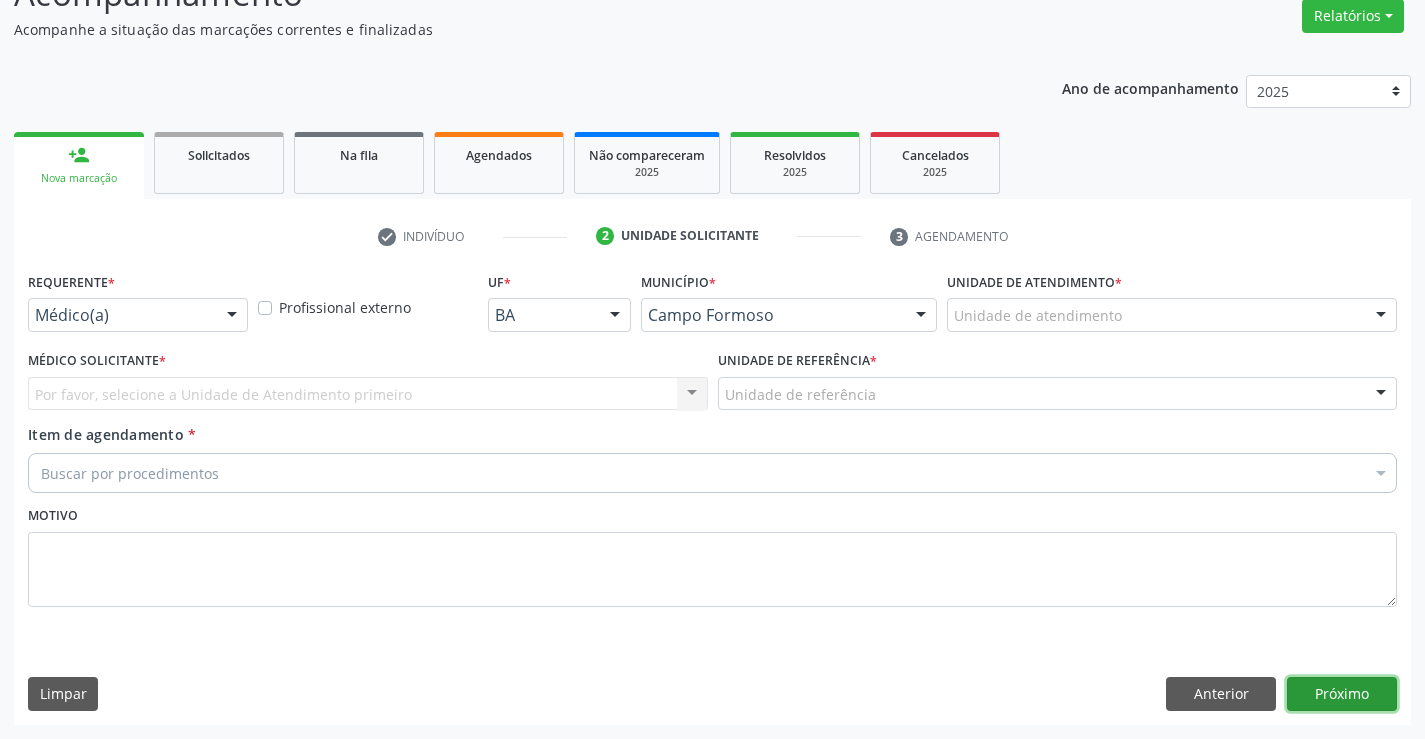 click on "Próximo" at bounding box center [1342, 694] 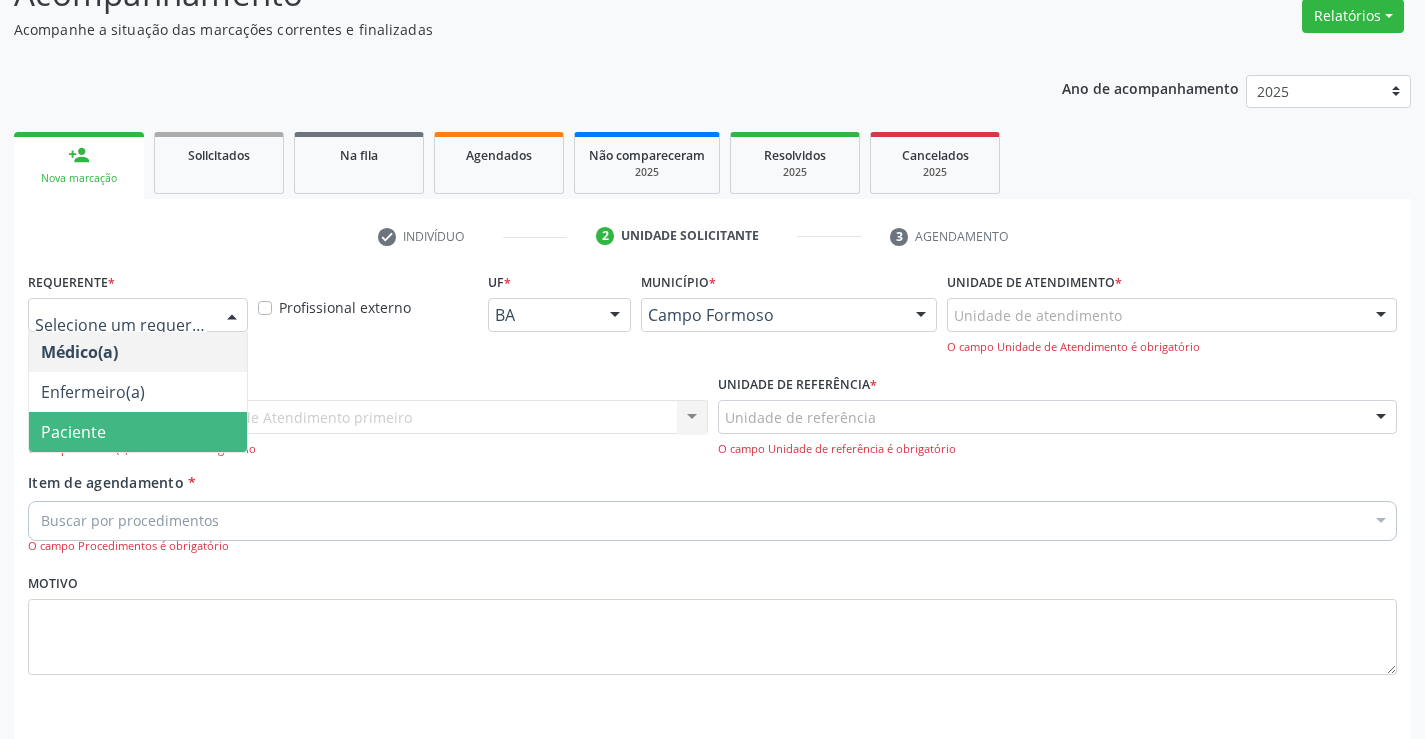 click on "Paciente" at bounding box center (138, 432) 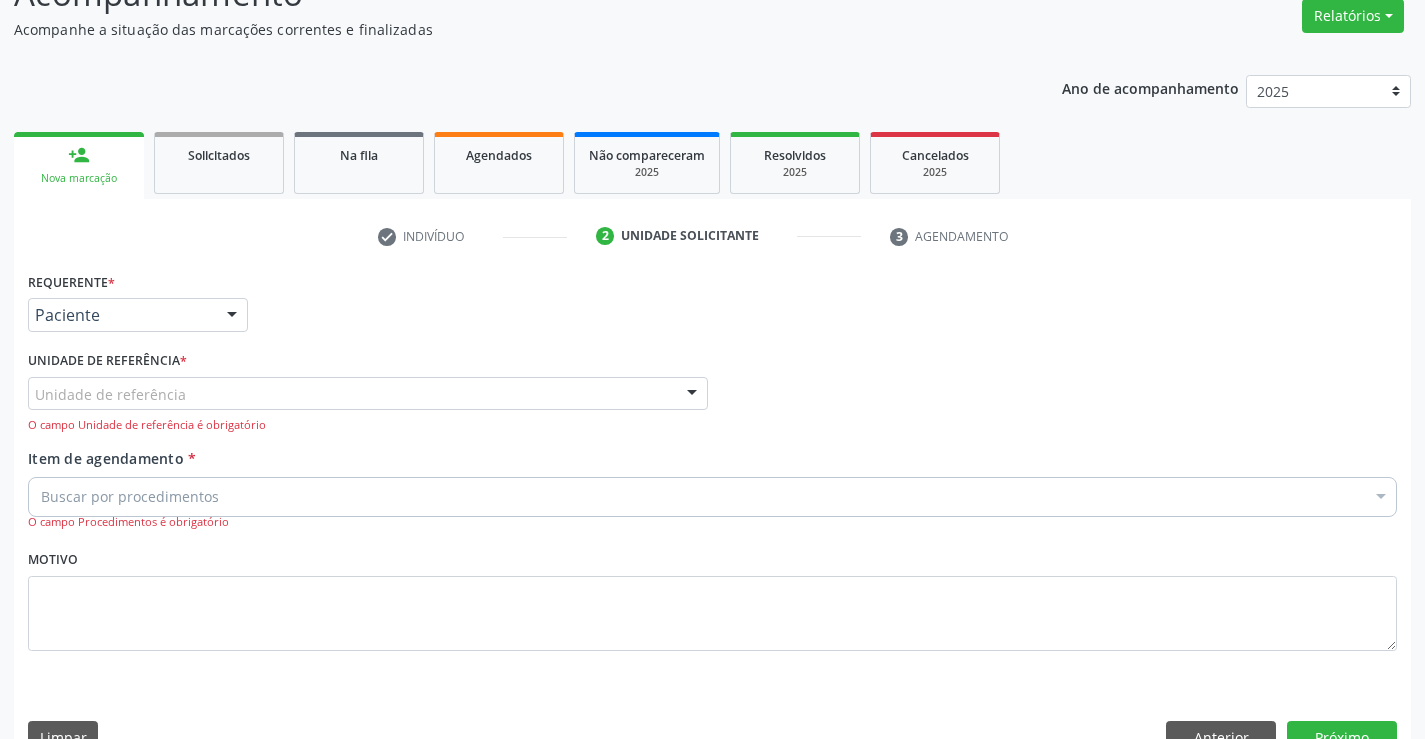 click on "Unidade de referência" at bounding box center (368, 394) 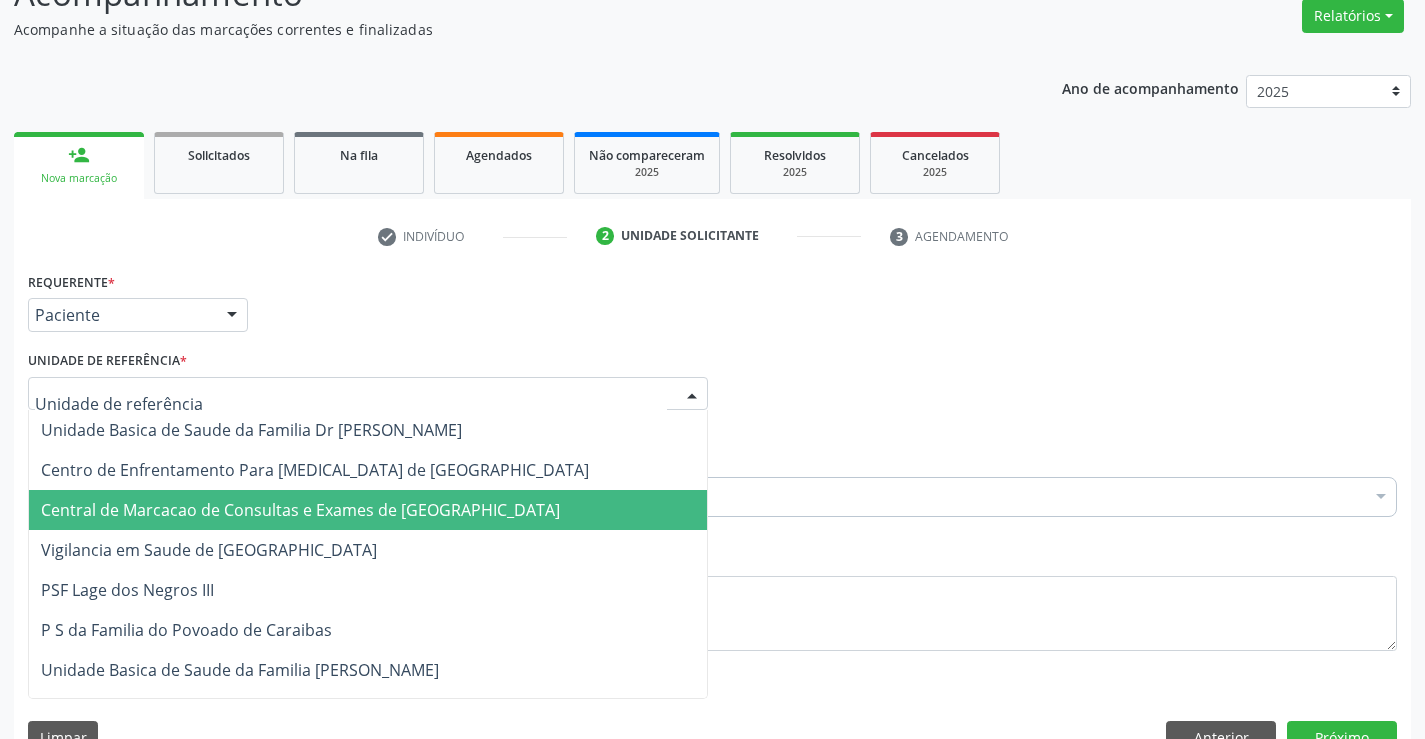 click on "Central de Marcacao de Consultas e Exames de [GEOGRAPHIC_DATA]" at bounding box center (300, 510) 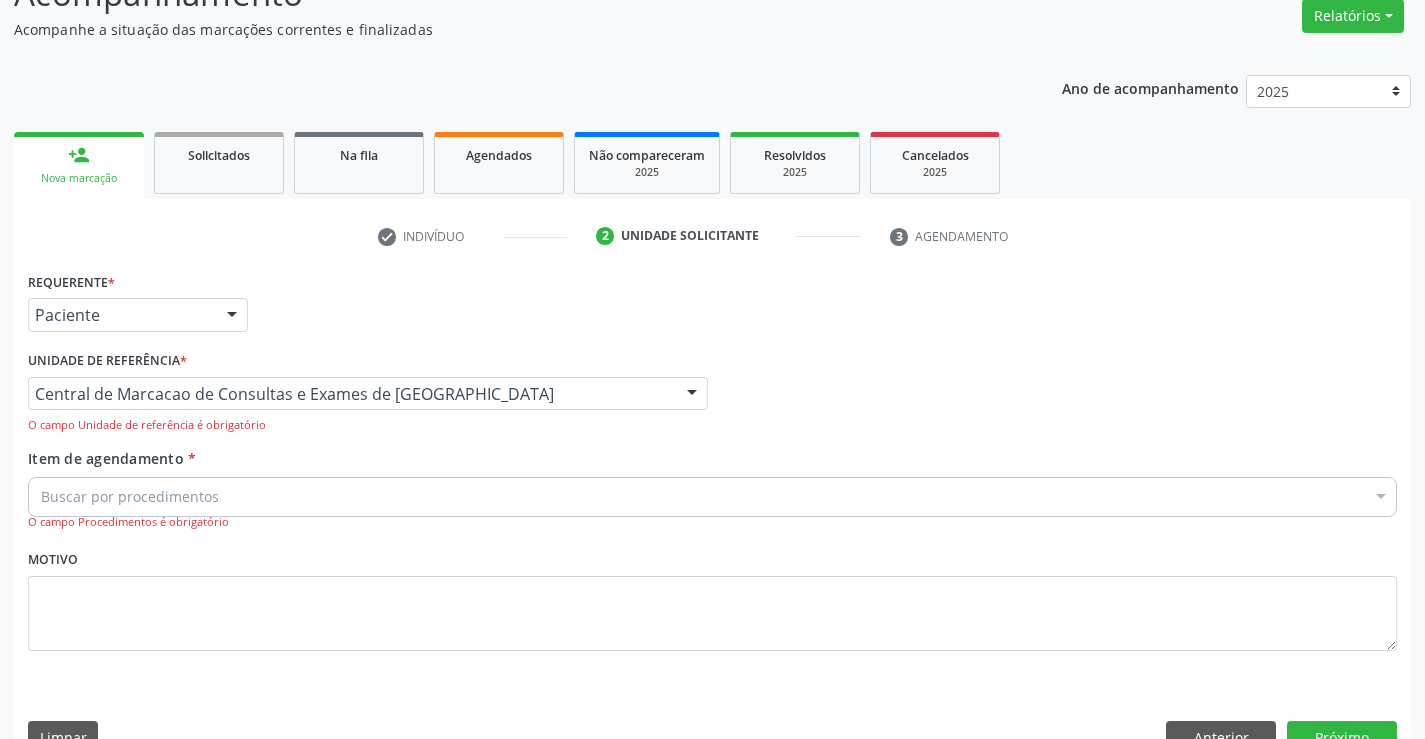 click on "Buscar por procedimentos" at bounding box center (712, 497) 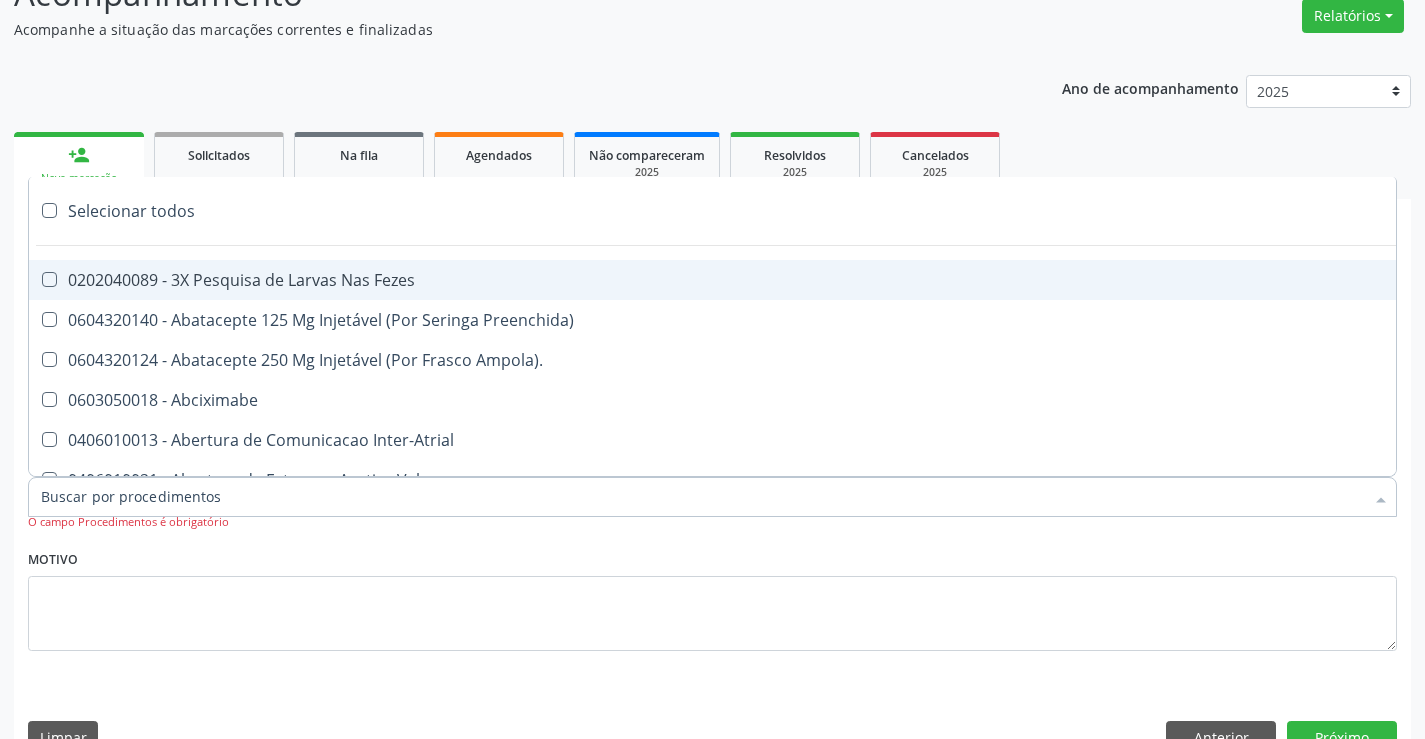 paste on "Ultrassonografia de [PERSON_NAME]" 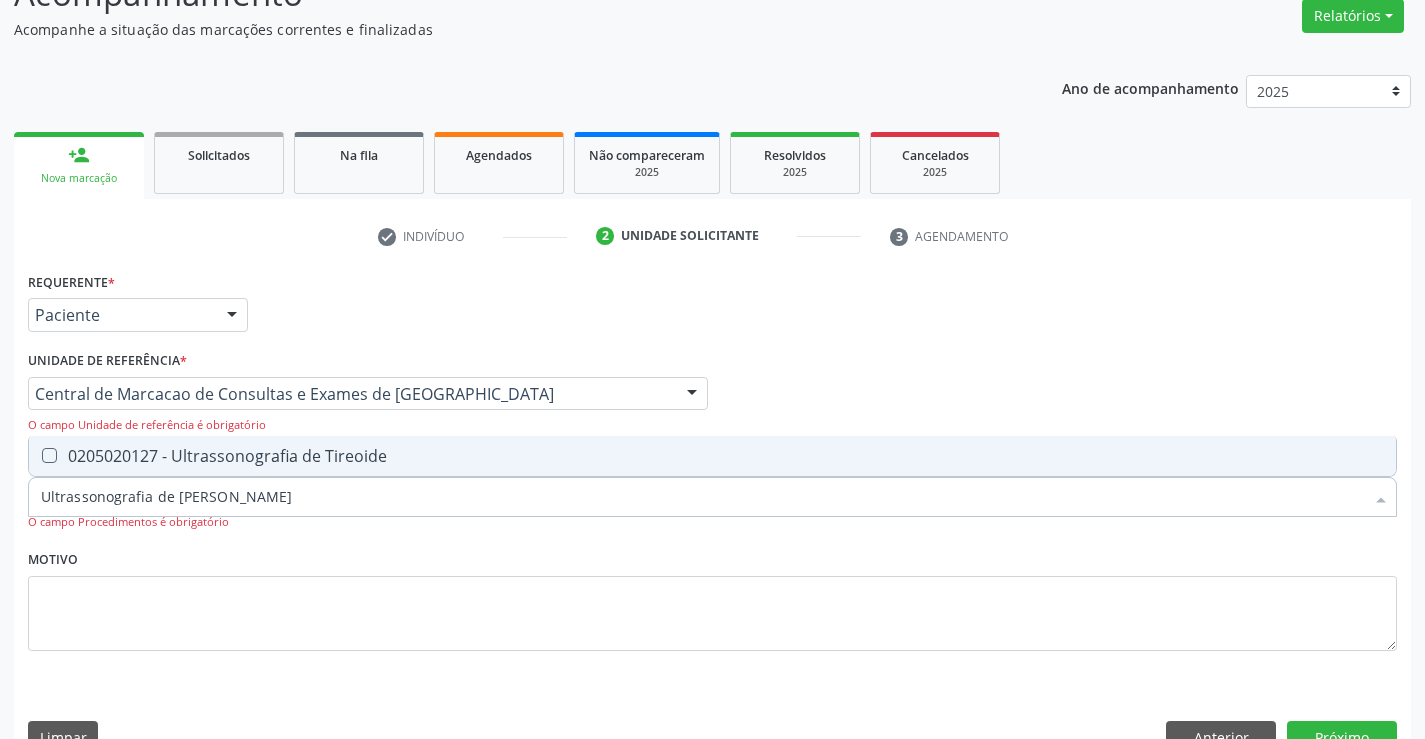 click on "0205020127 - Ultrassonografia de Tireoide" at bounding box center (712, 456) 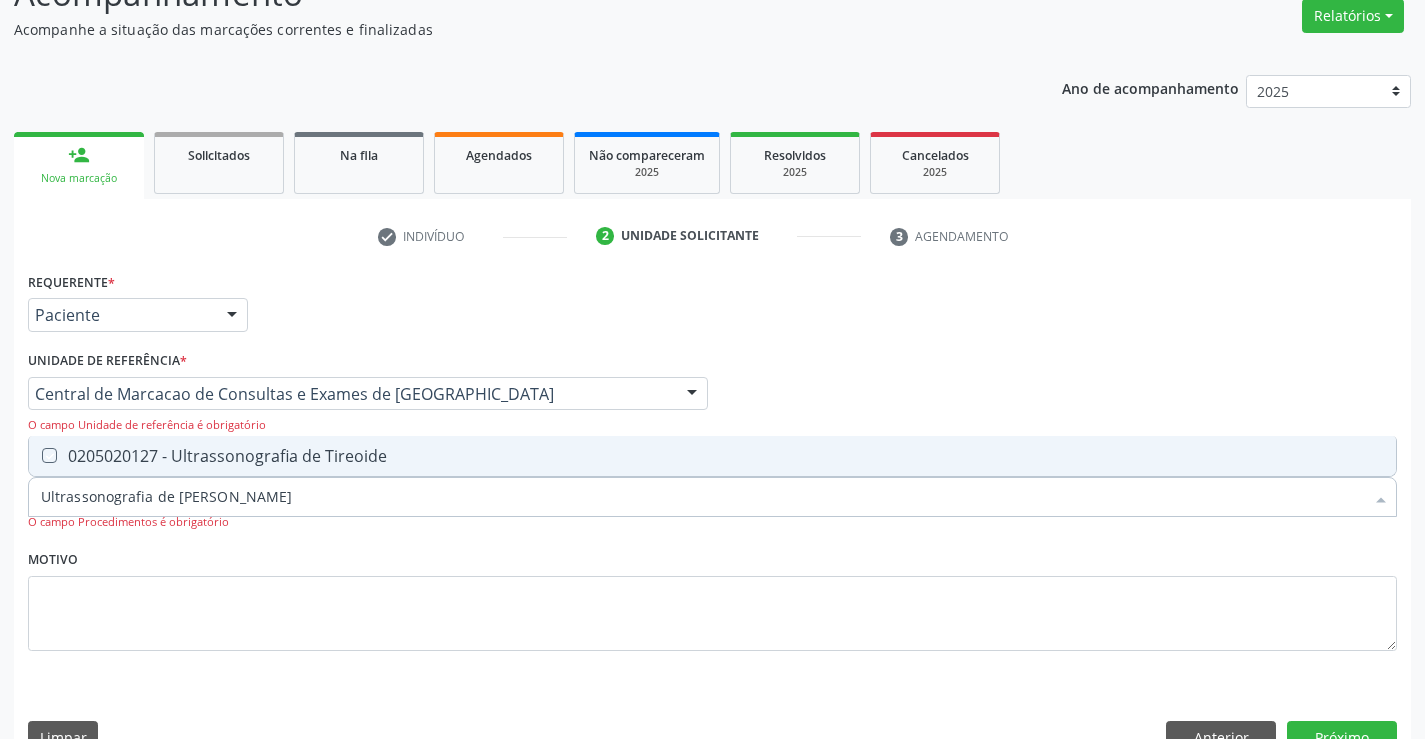 checkbox on "true" 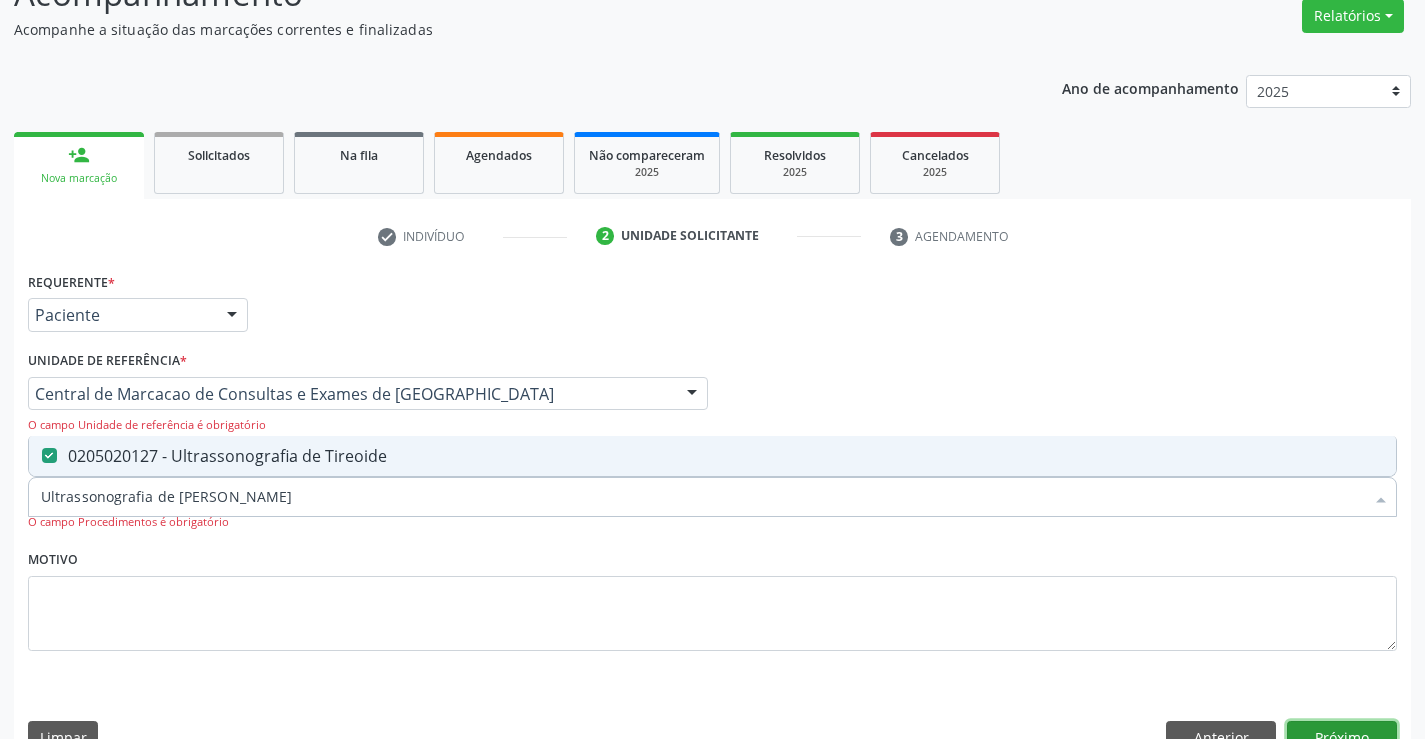 click on "Próximo" at bounding box center (1342, 738) 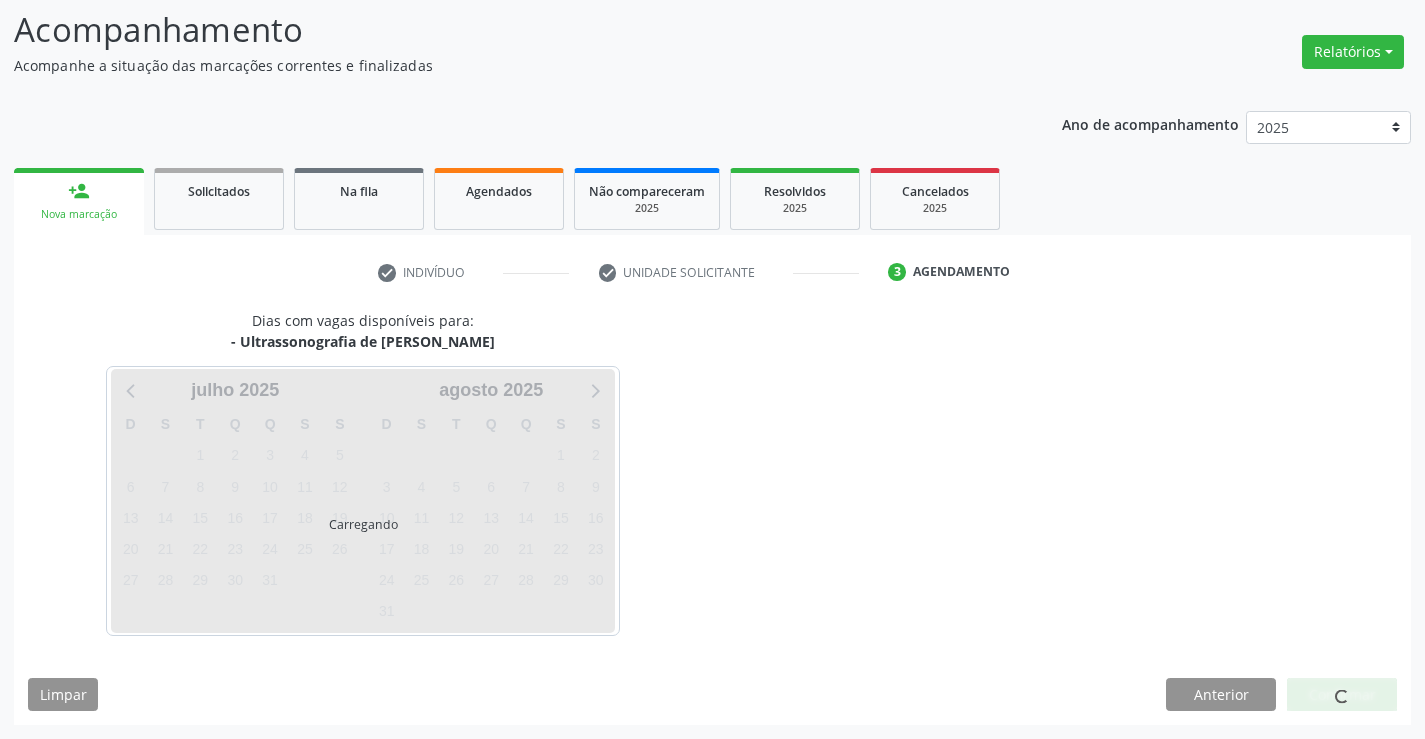 scroll, scrollTop: 131, scrollLeft: 0, axis: vertical 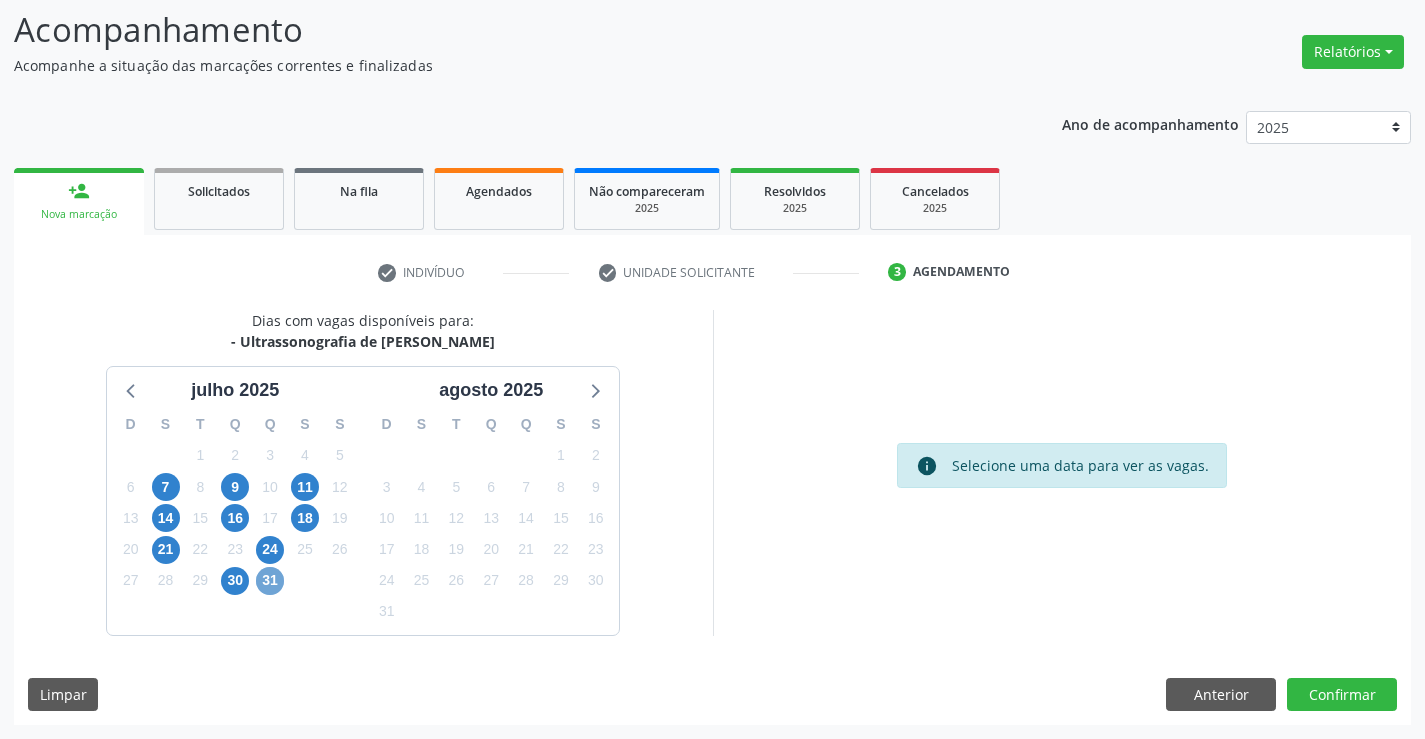 click on "31" at bounding box center [270, 581] 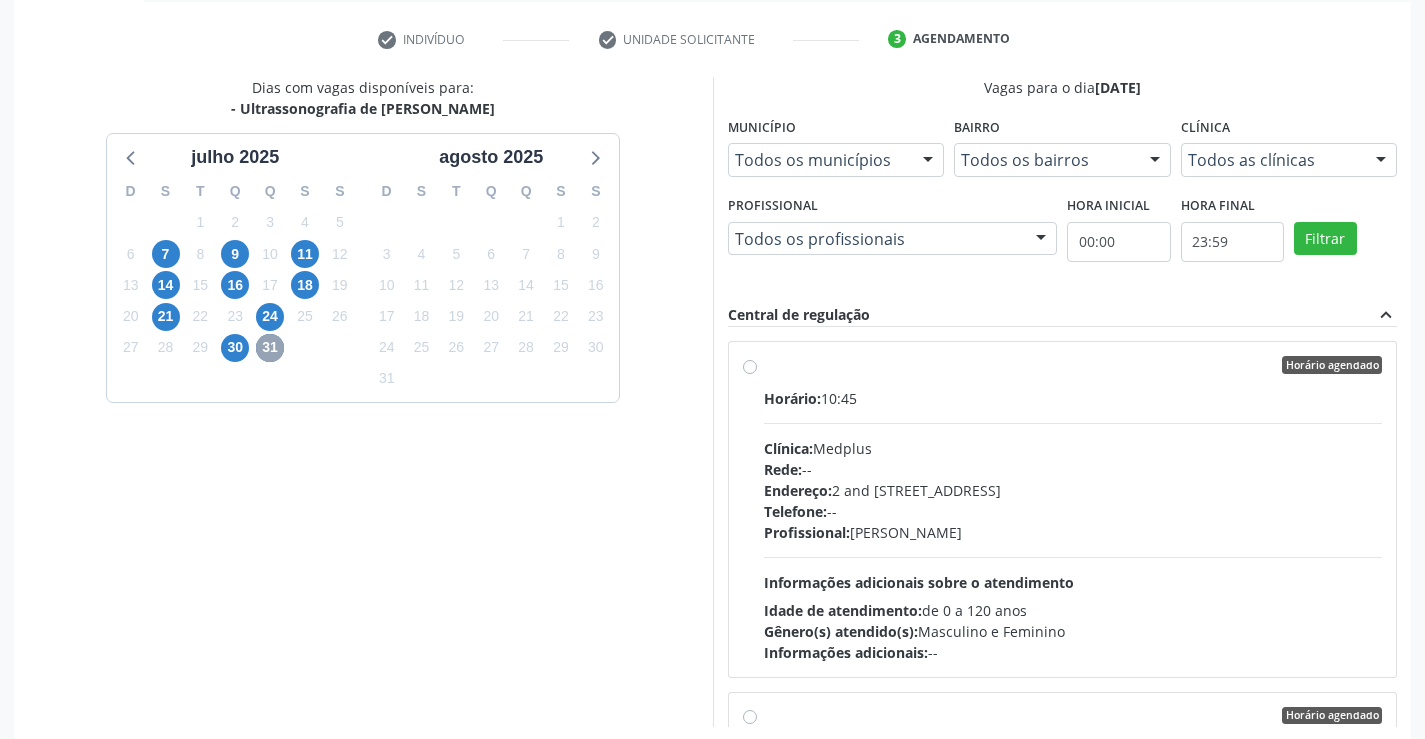 scroll, scrollTop: 431, scrollLeft: 0, axis: vertical 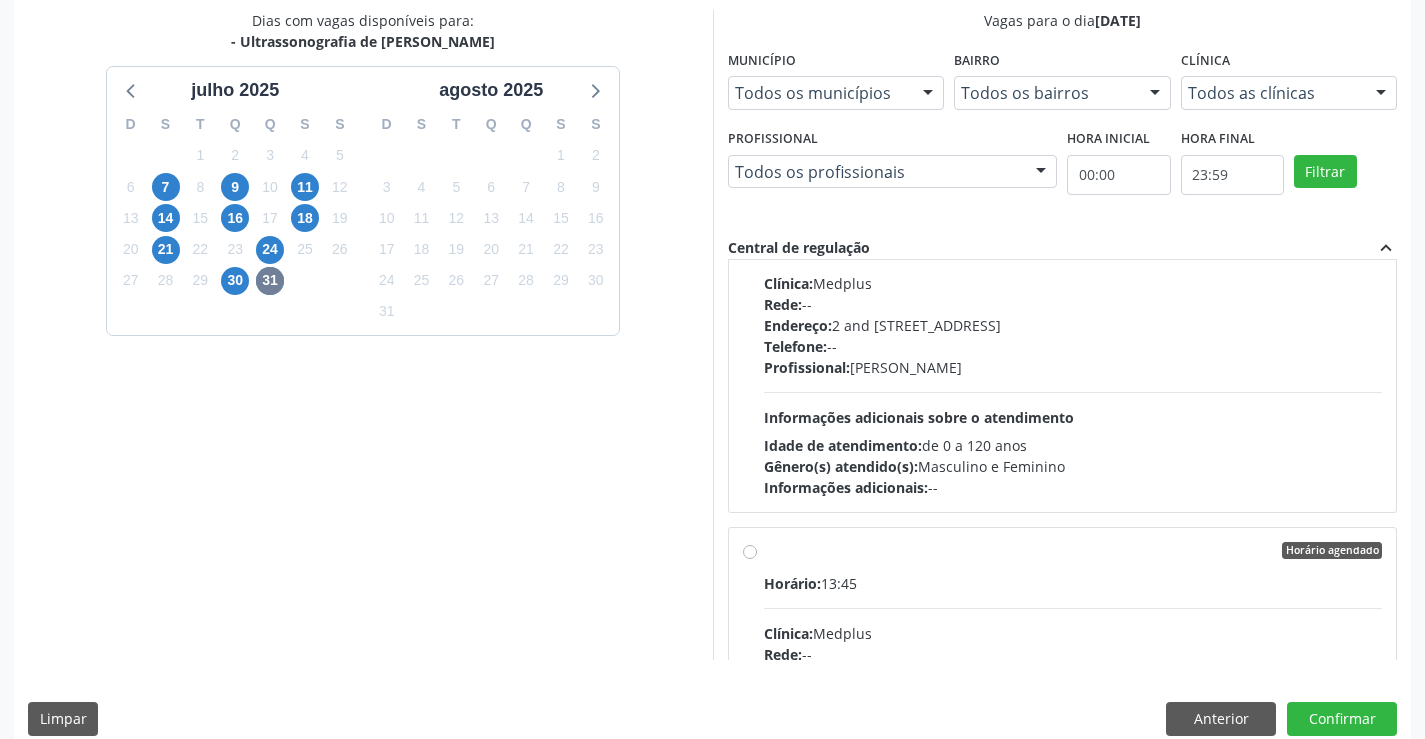 click on "Profissional:
[PERSON_NAME]" at bounding box center (1073, 367) 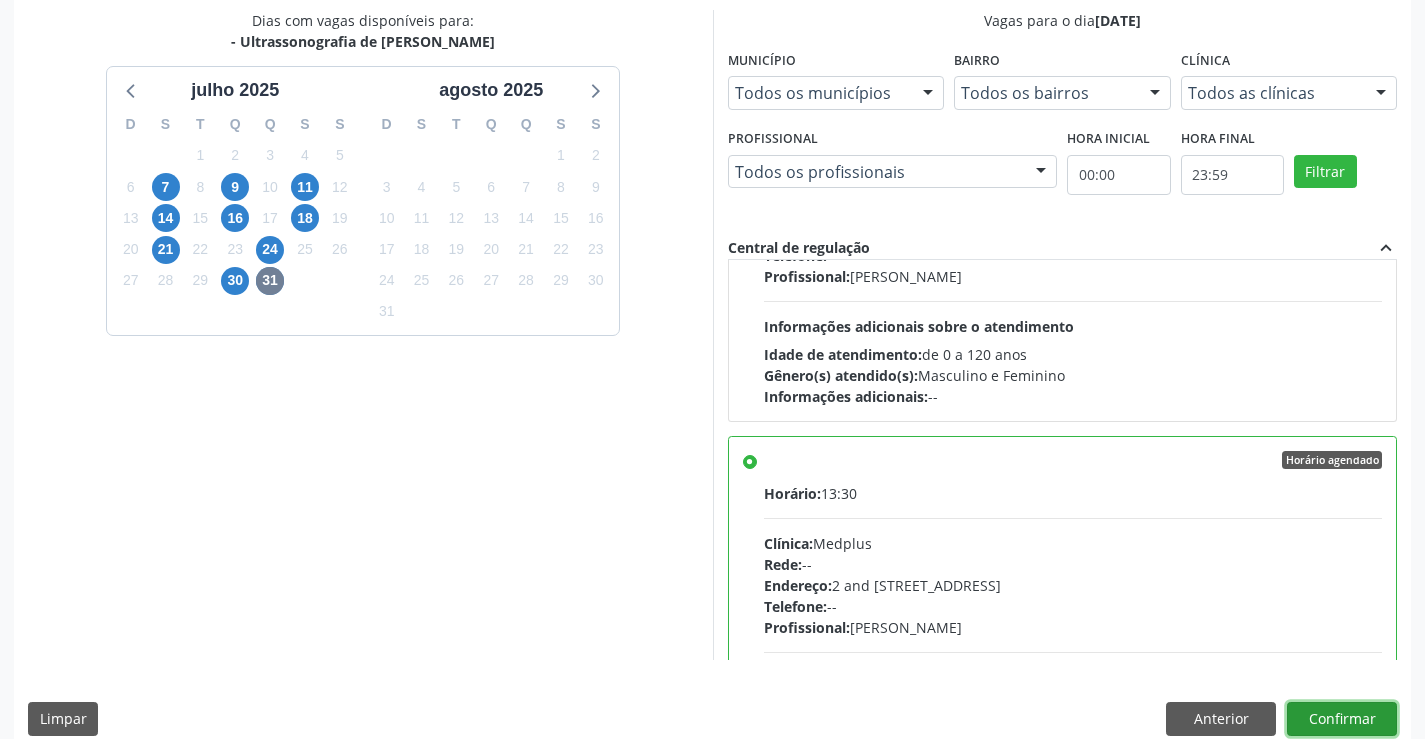 click on "Confirmar" at bounding box center (1342, 719) 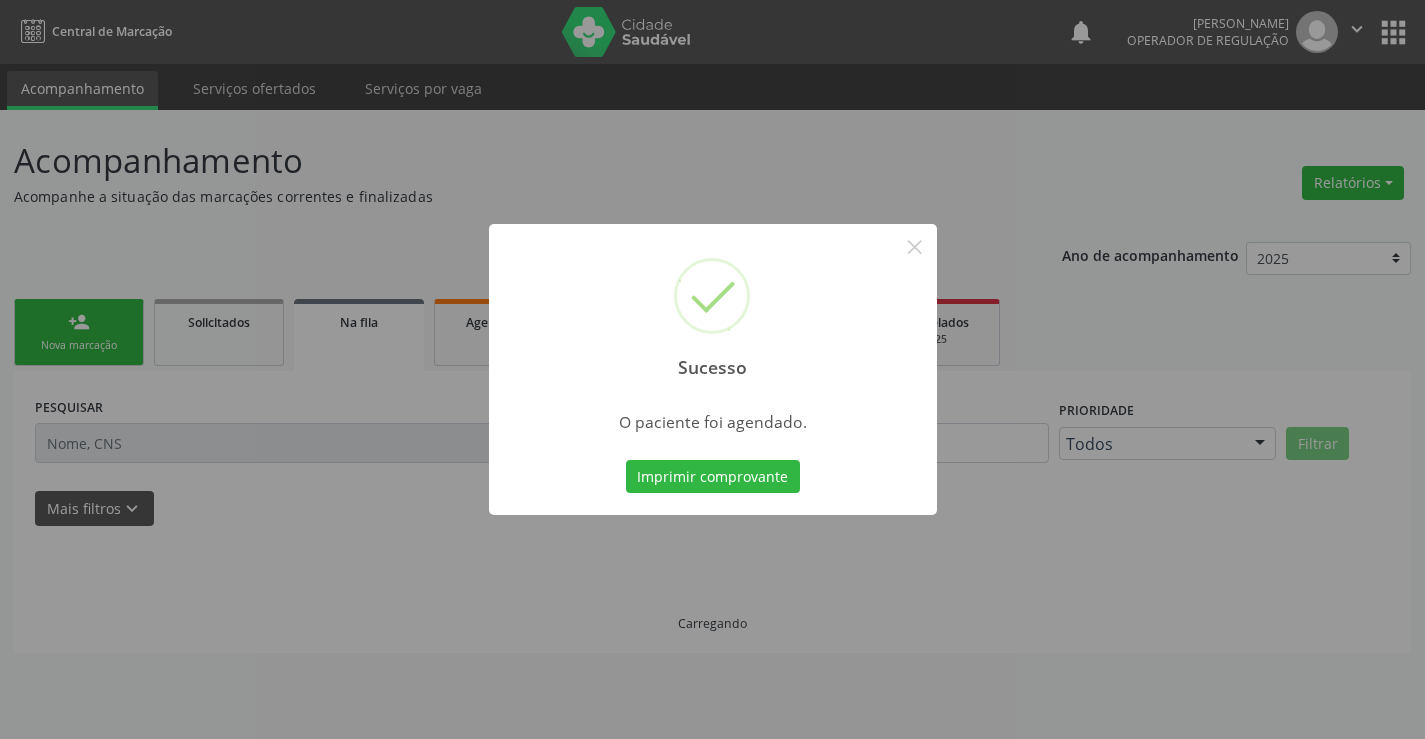 scroll, scrollTop: 0, scrollLeft: 0, axis: both 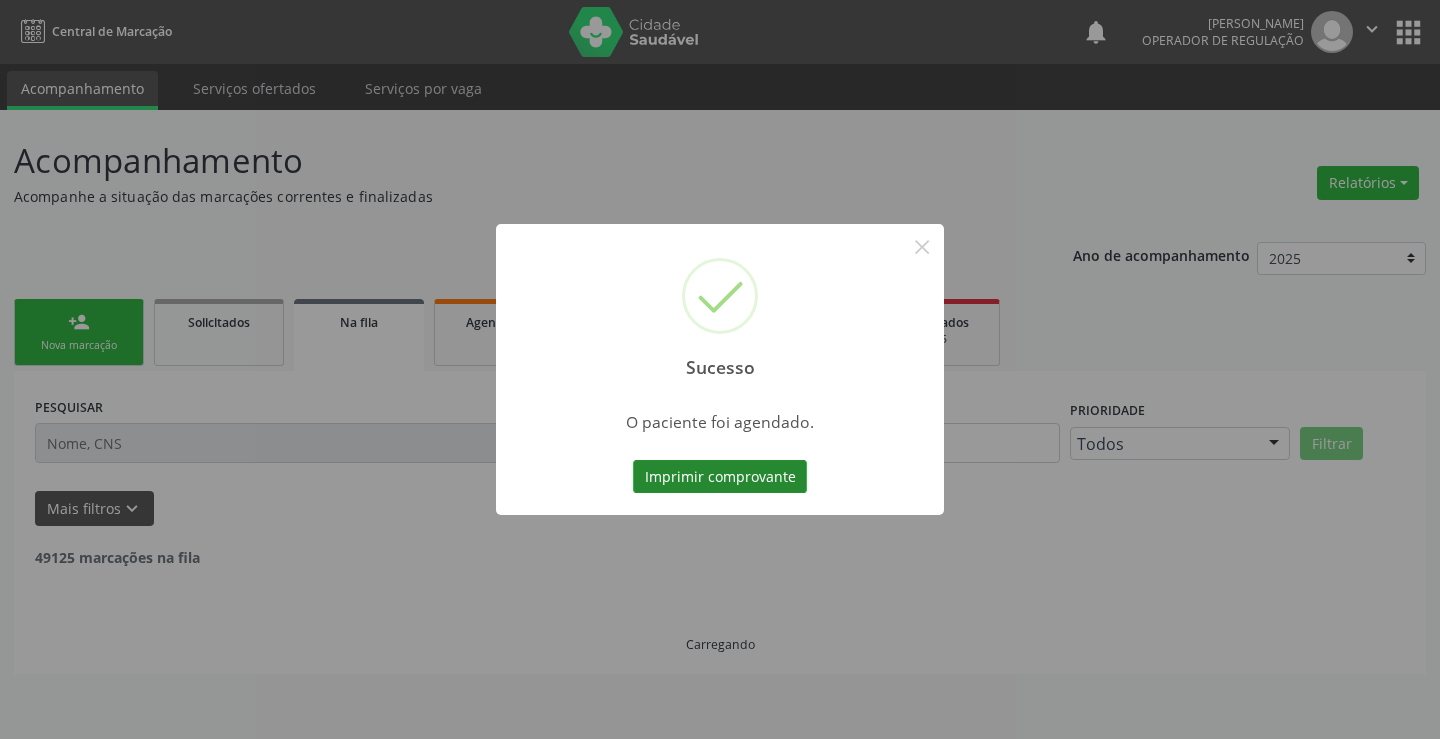 click on "Imprimir comprovante" at bounding box center (720, 477) 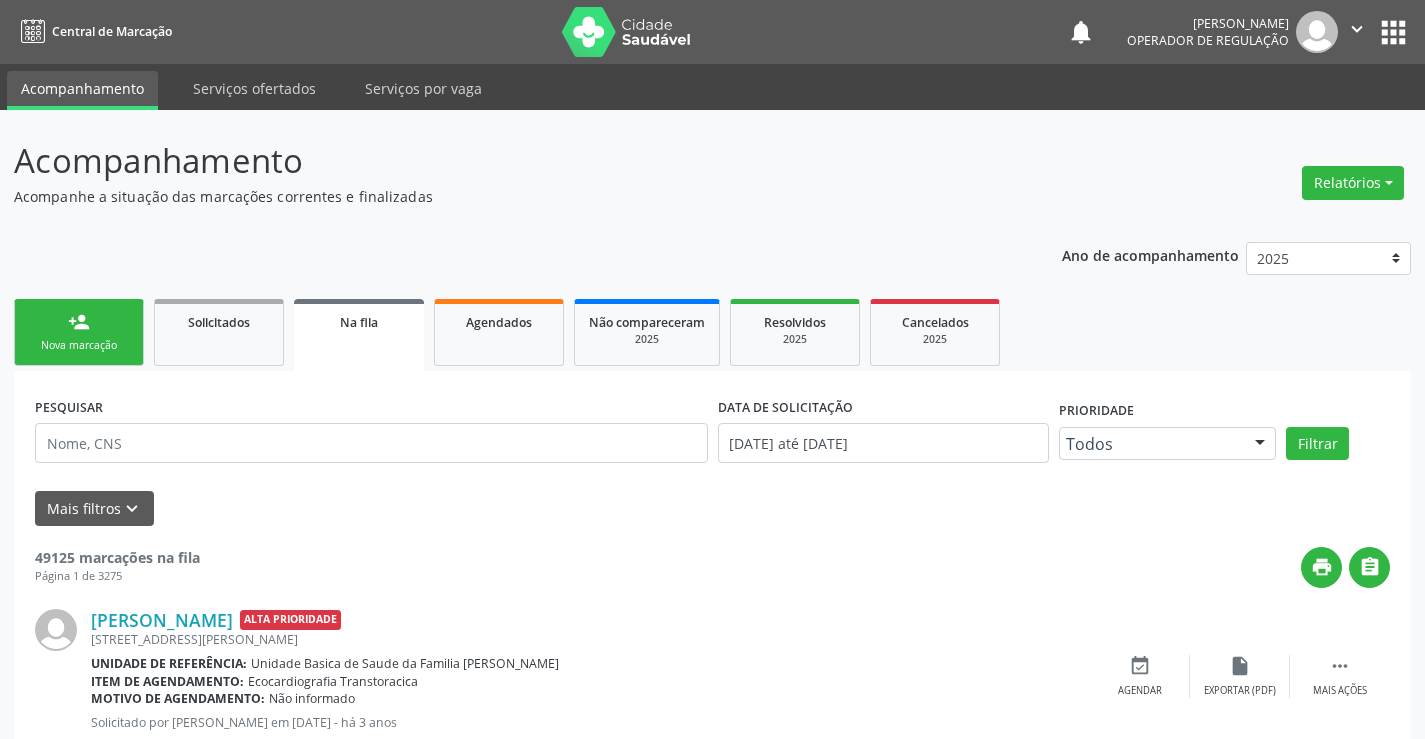 click on "Nova marcação" at bounding box center (79, 345) 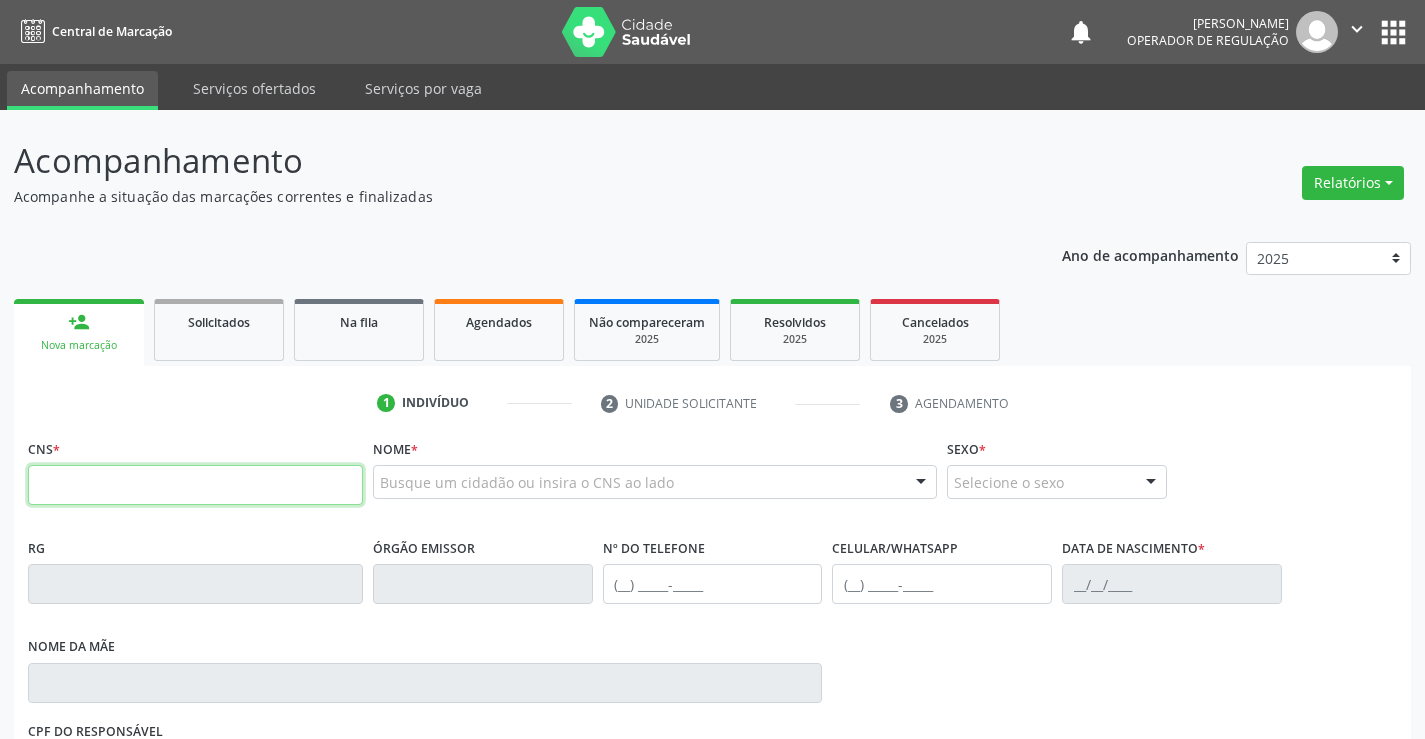 click at bounding box center (195, 485) 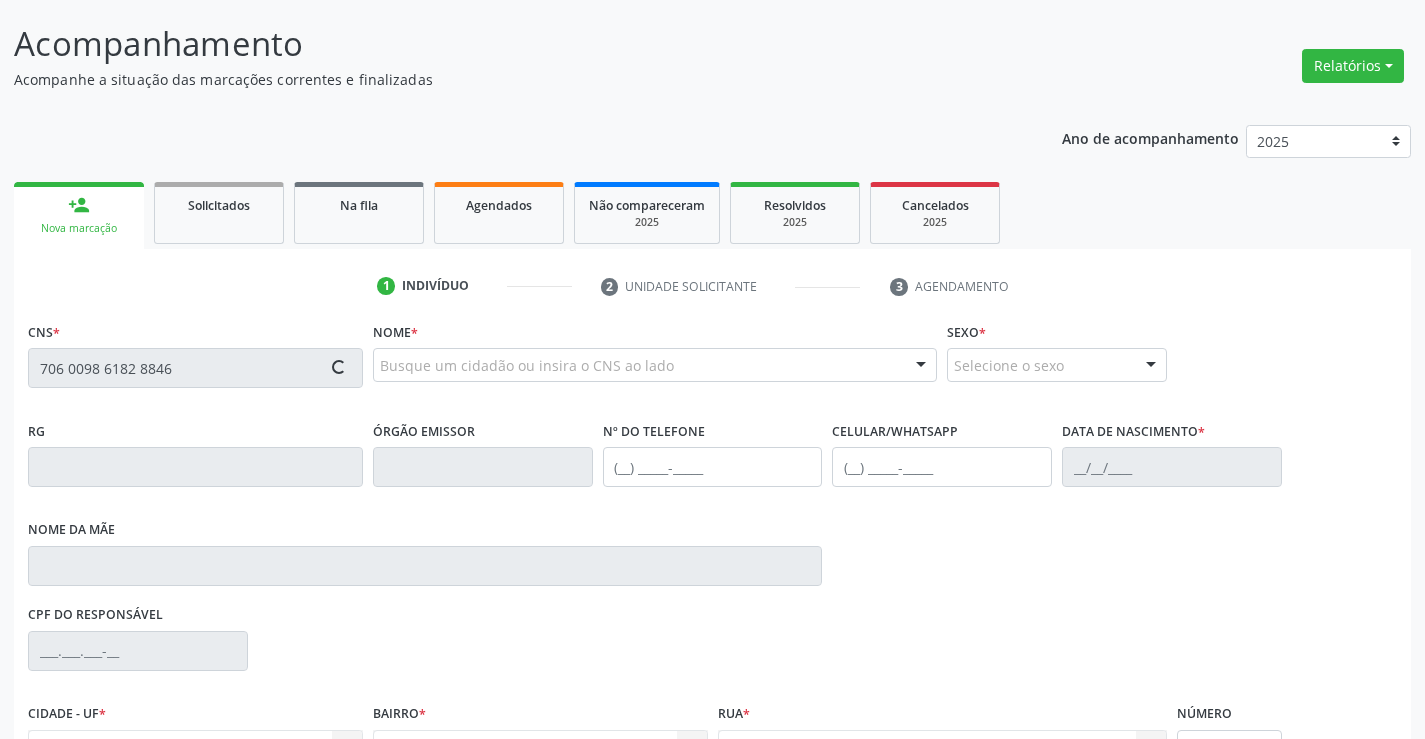 scroll, scrollTop: 300, scrollLeft: 0, axis: vertical 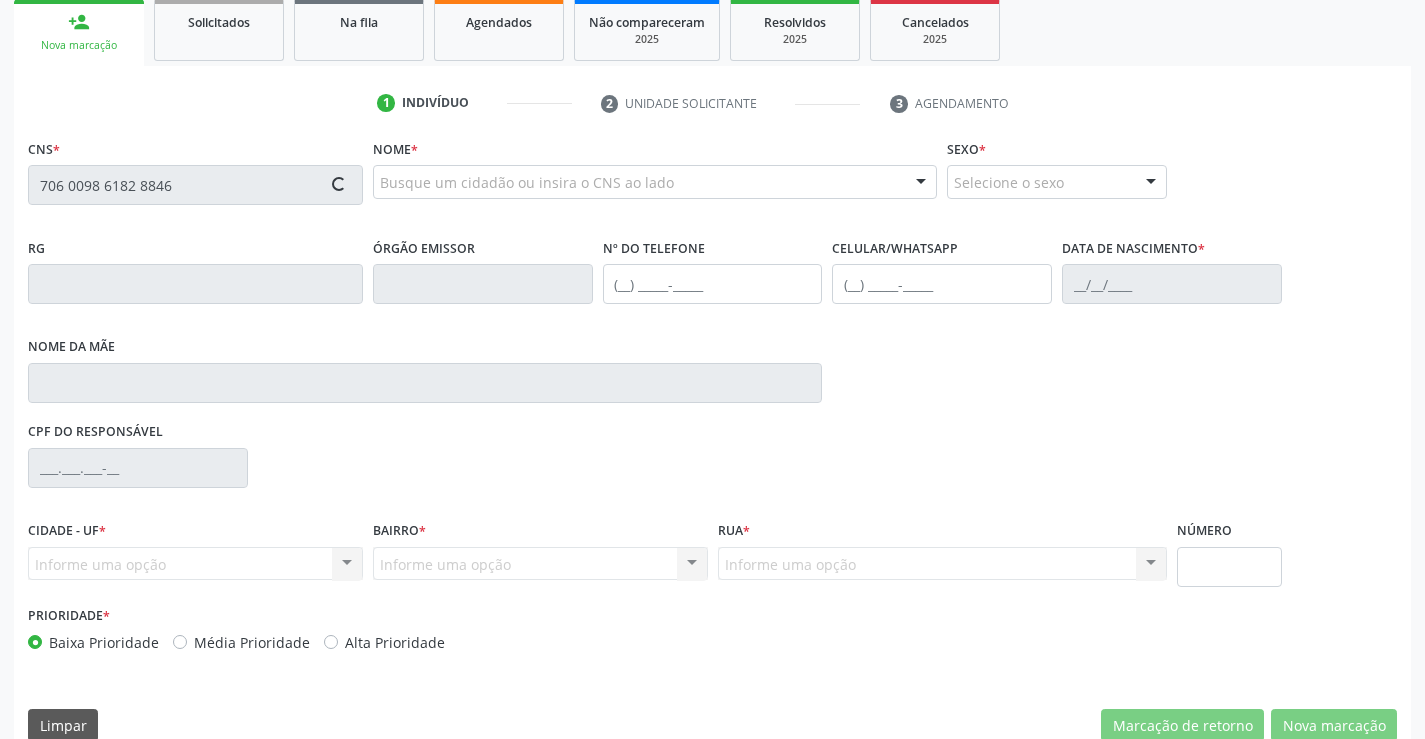 type on "706 0098 6182 8846" 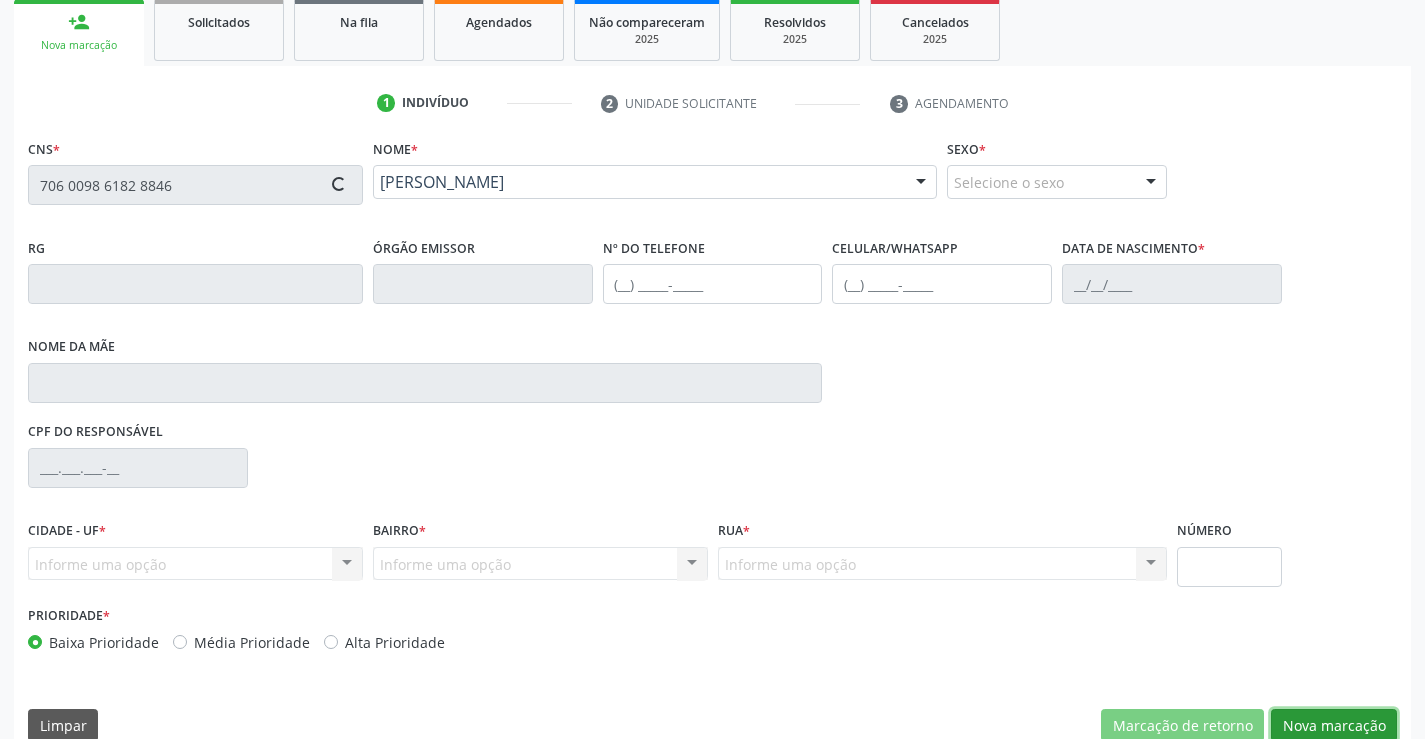 click on "Nova marcação" at bounding box center [1334, 726] 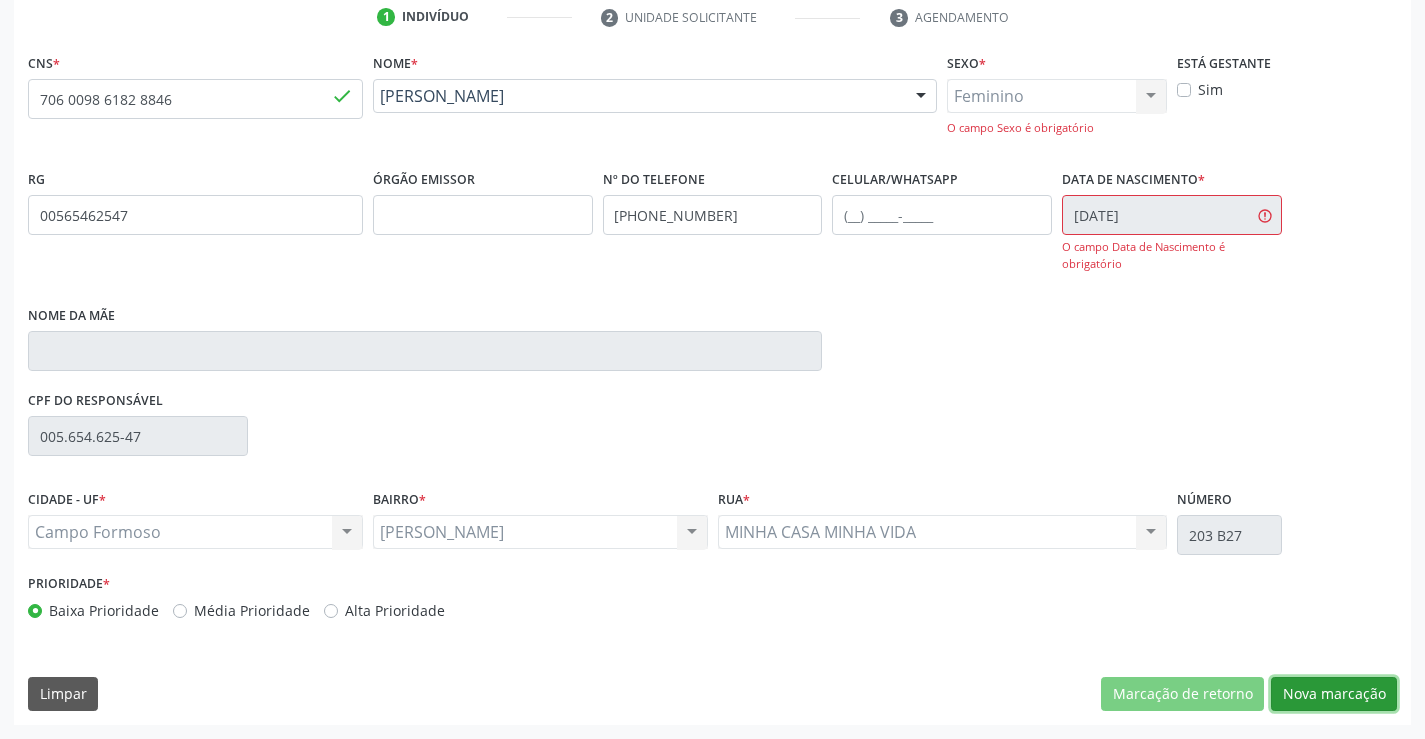click on "Nova marcação" at bounding box center (1334, 694) 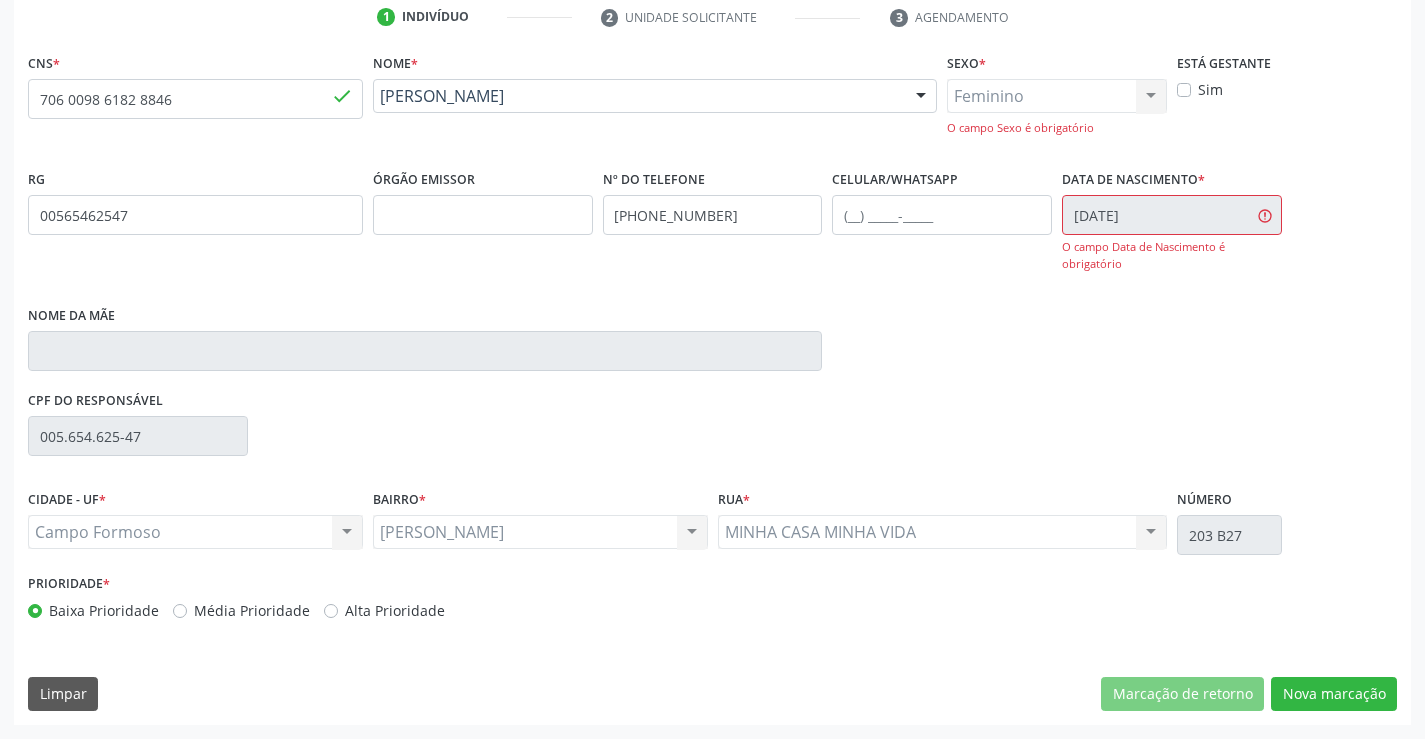 scroll, scrollTop: 167, scrollLeft: 0, axis: vertical 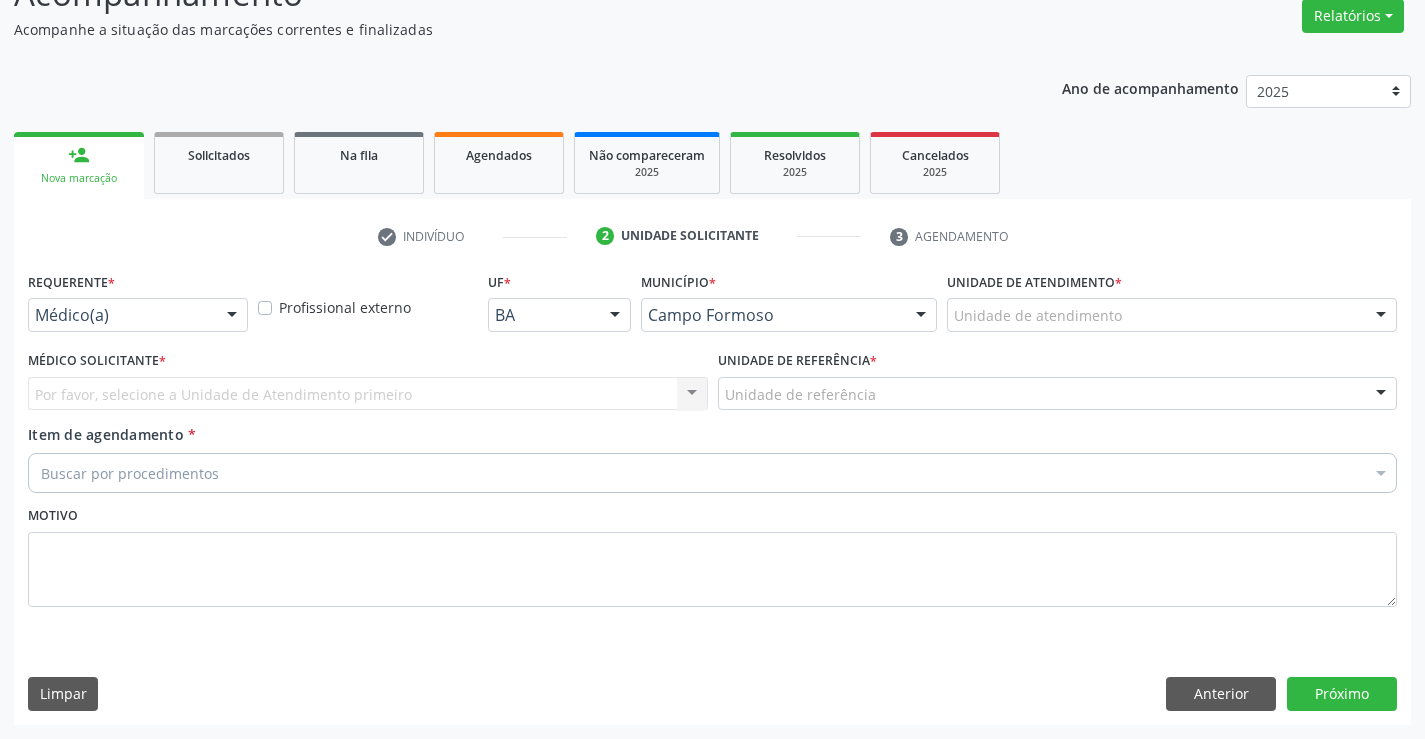 click on "Médico(a)" at bounding box center [138, 315] 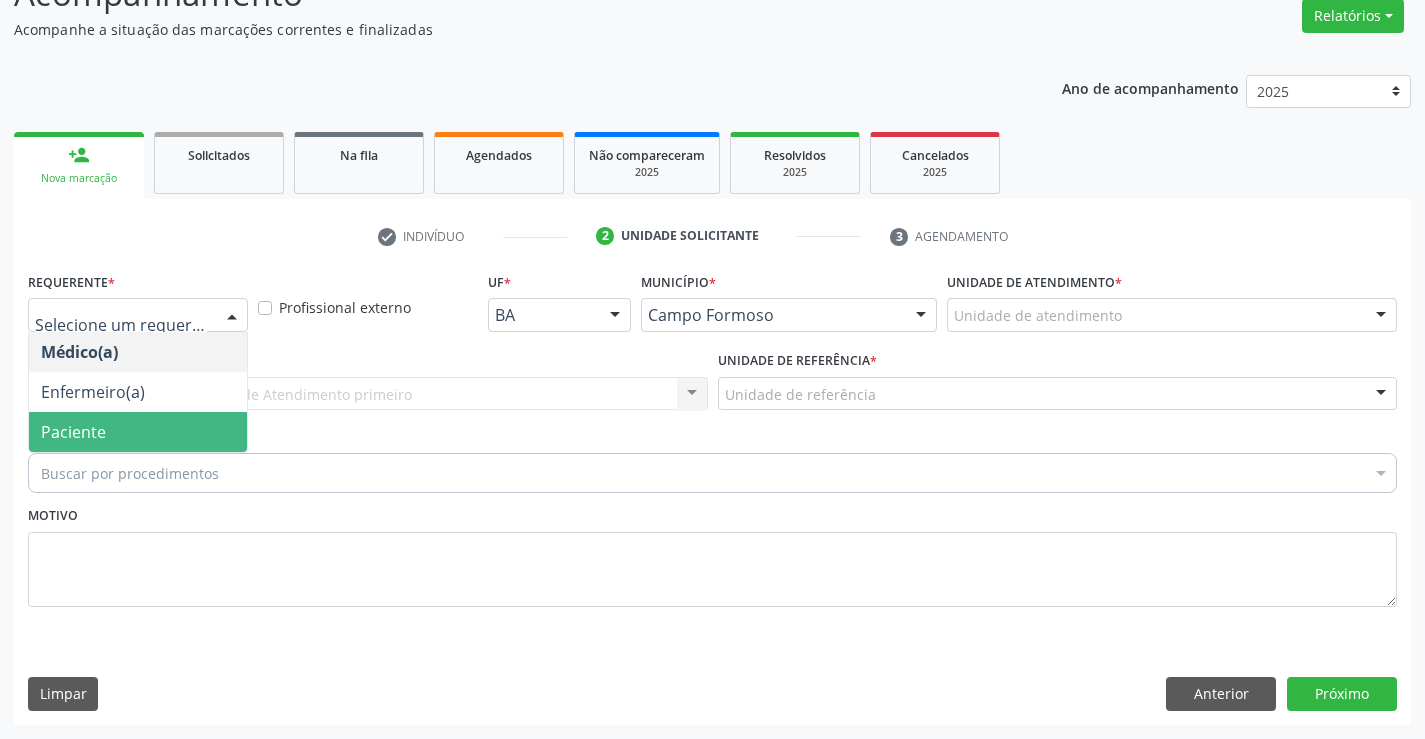click on "Paciente" at bounding box center (138, 432) 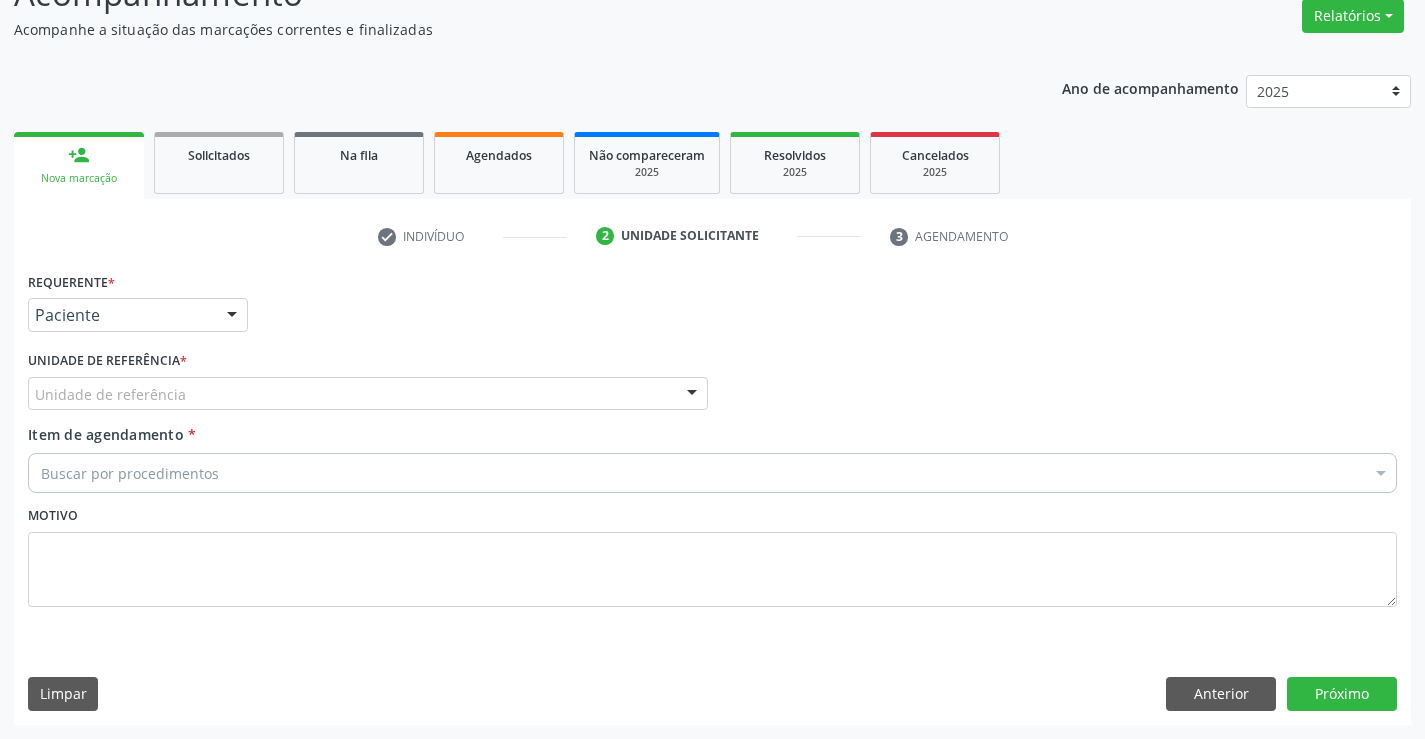 click on "Unidade de referência" at bounding box center (368, 394) 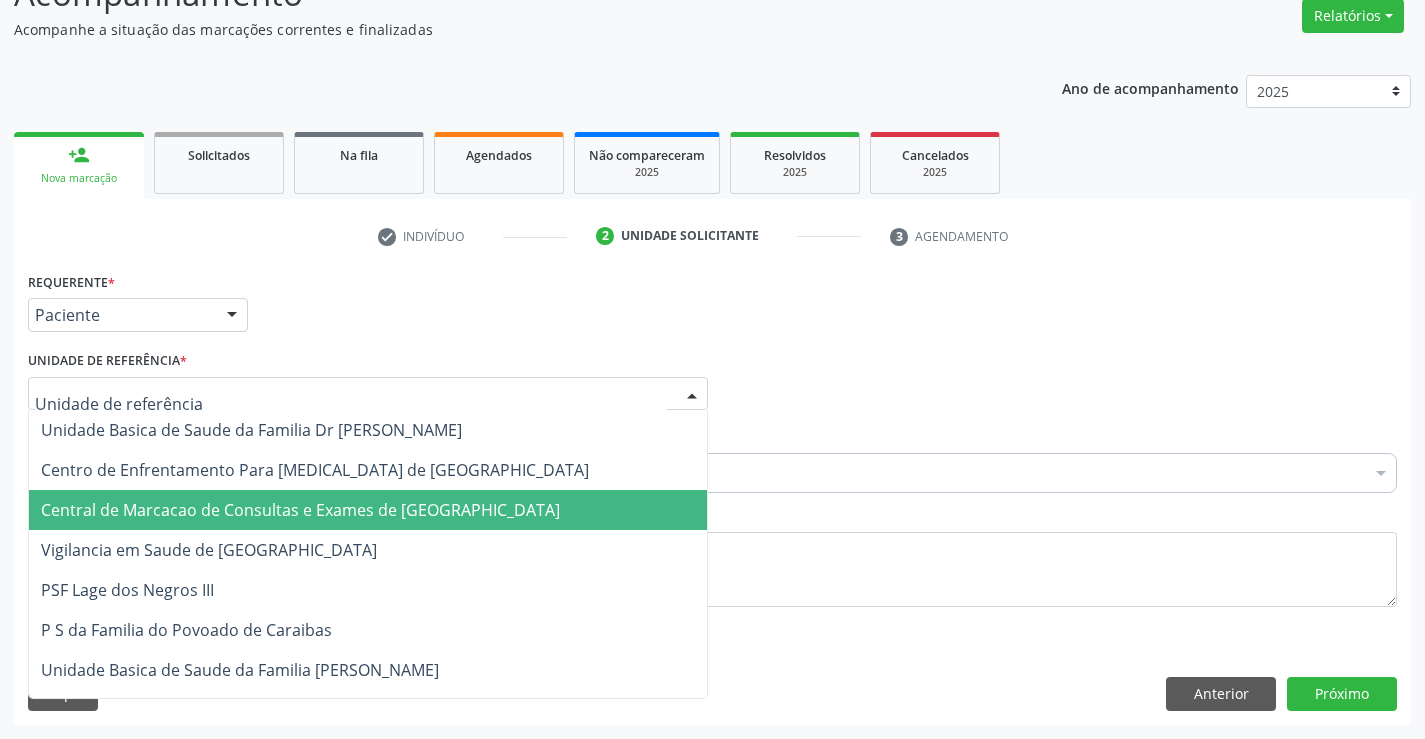 click on "Central de Marcacao de Consultas e Exames de [GEOGRAPHIC_DATA]" at bounding box center (300, 510) 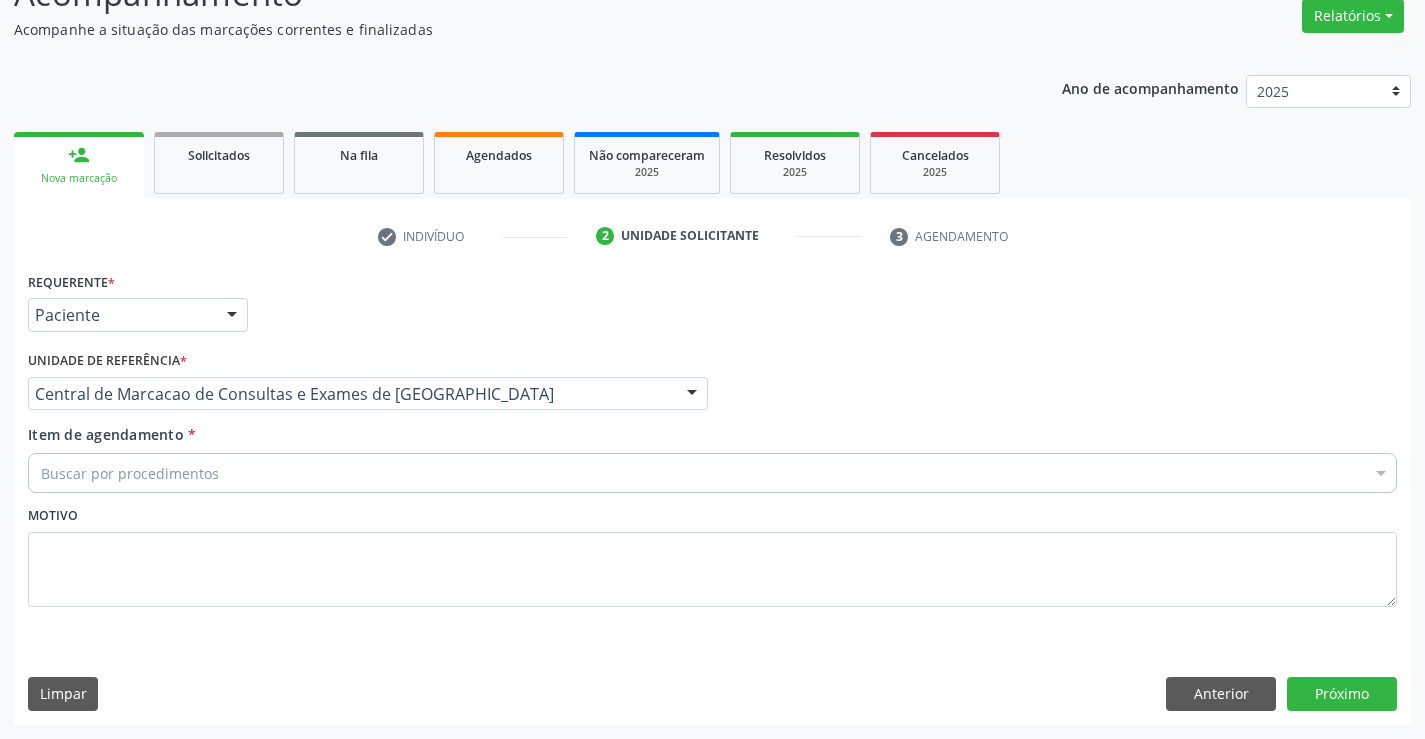 click on "Buscar por procedimentos" at bounding box center (712, 473) 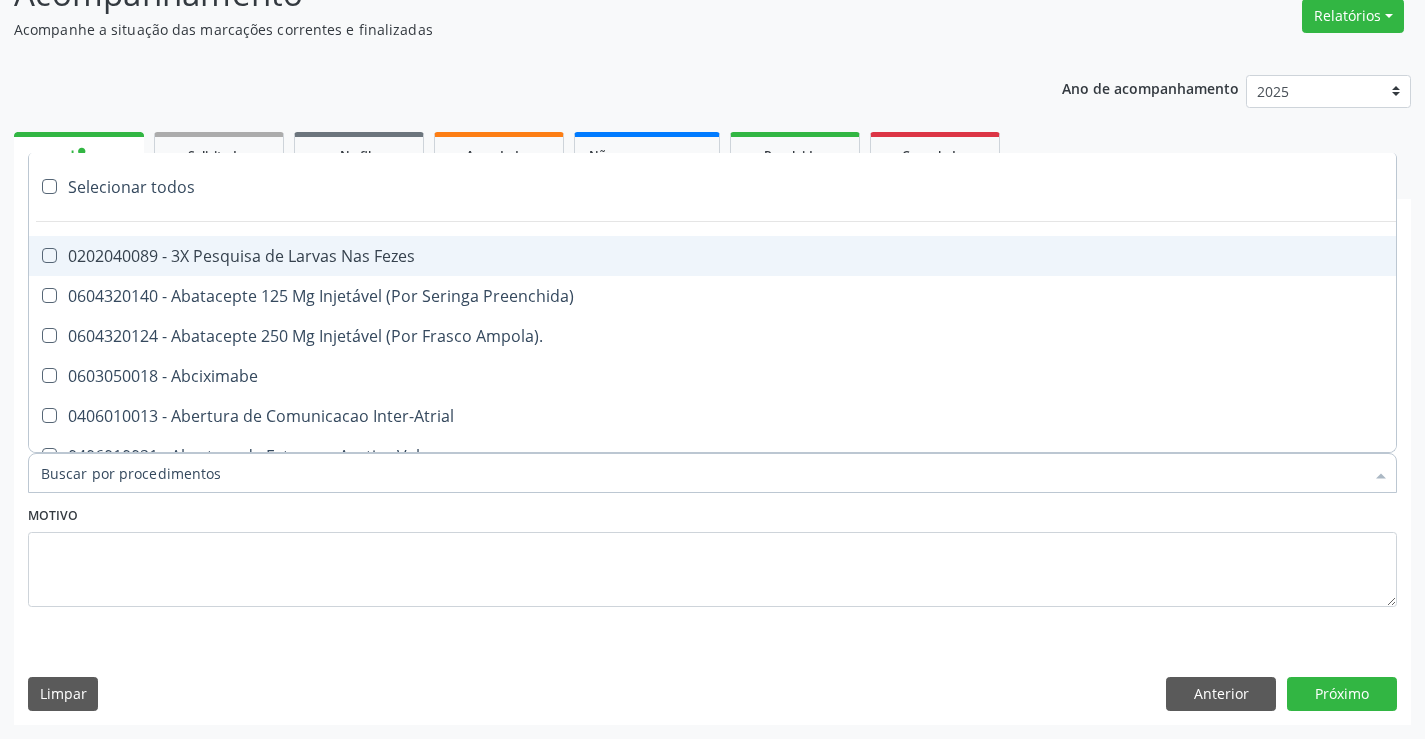 paste on "Ultrassonografia de [PERSON_NAME]" 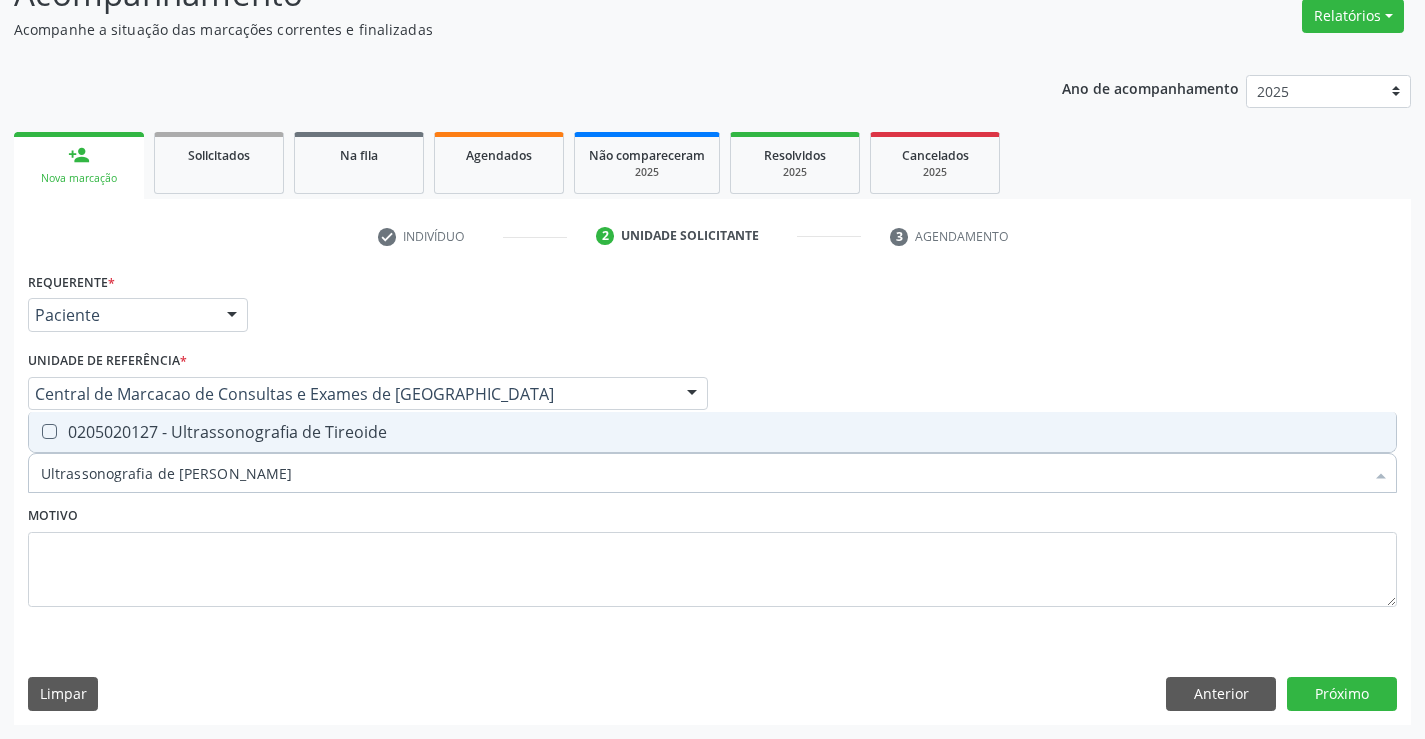 click on "0205020127 - Ultrassonografia de Tireoide" at bounding box center (712, 432) 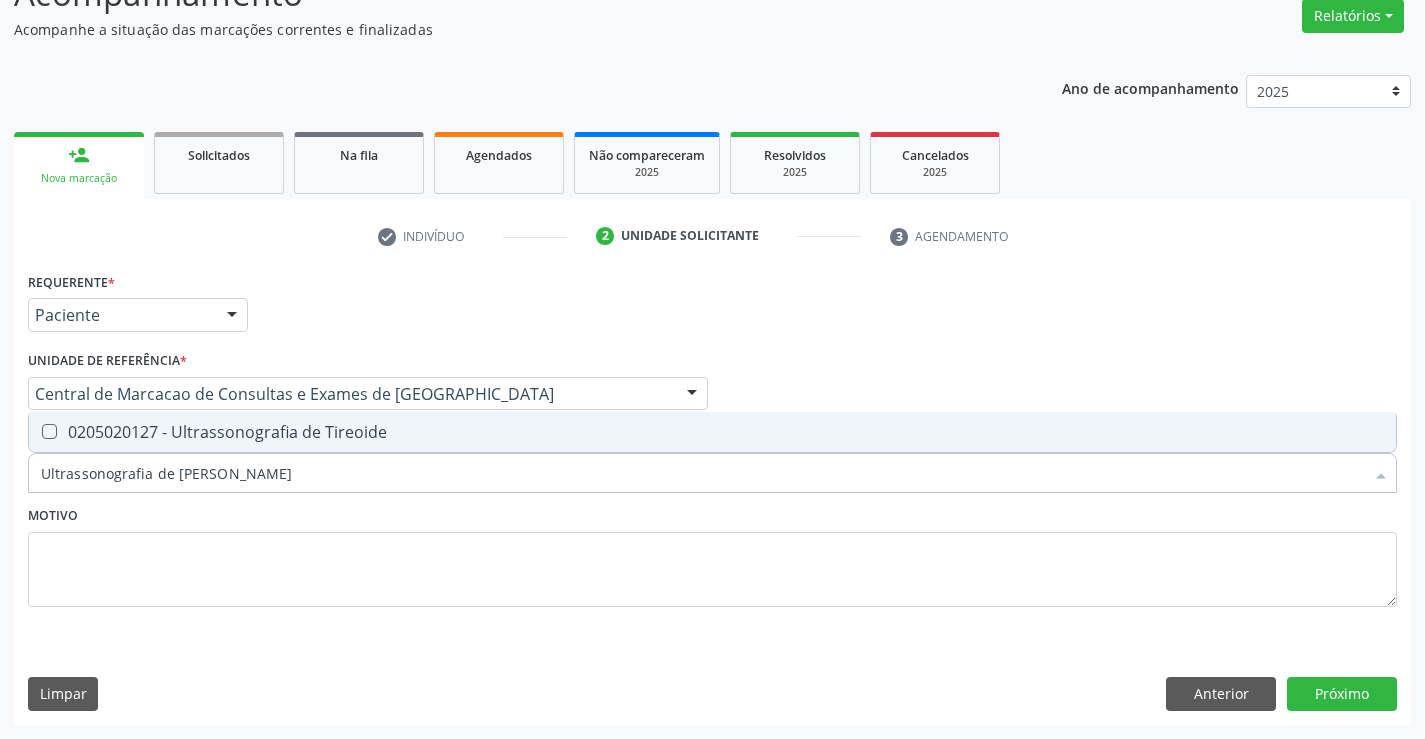 checkbox on "true" 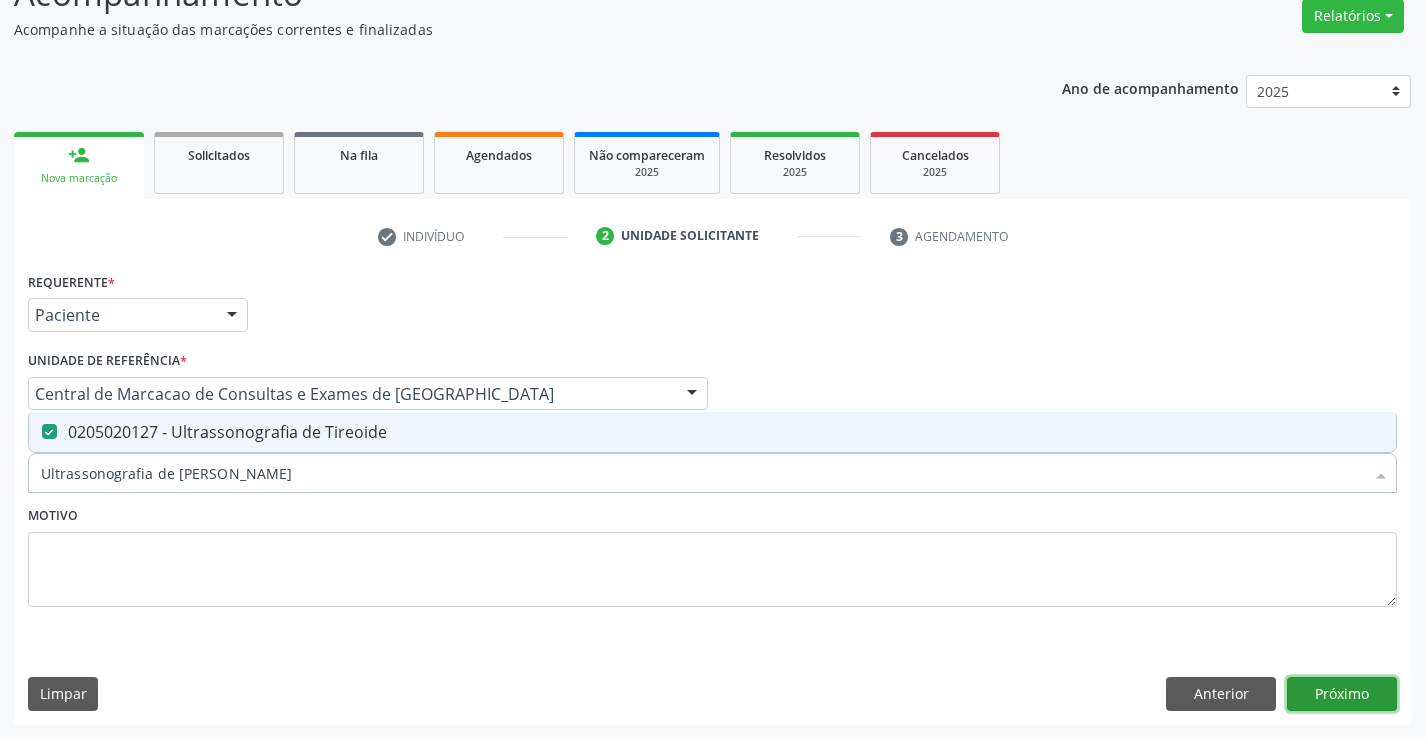 click on "Próximo" at bounding box center (1342, 694) 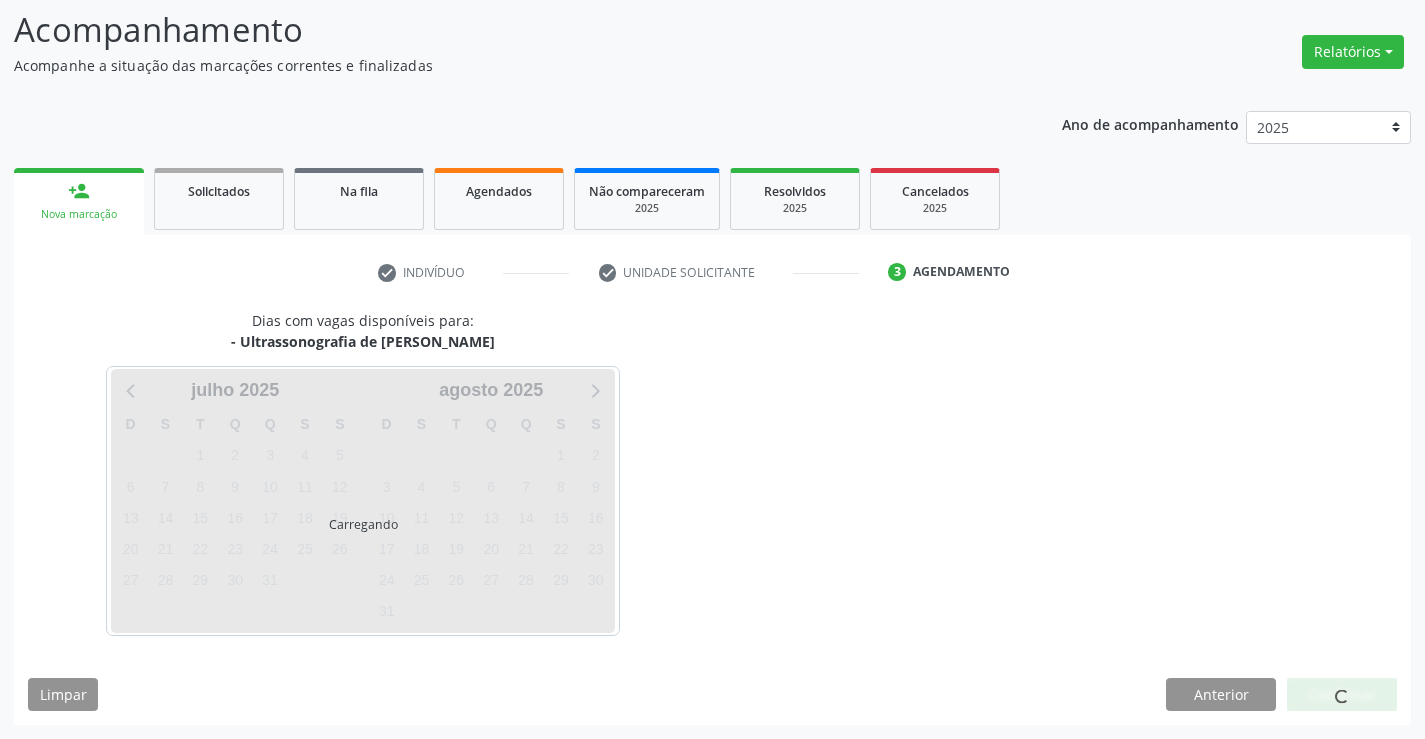 scroll, scrollTop: 131, scrollLeft: 0, axis: vertical 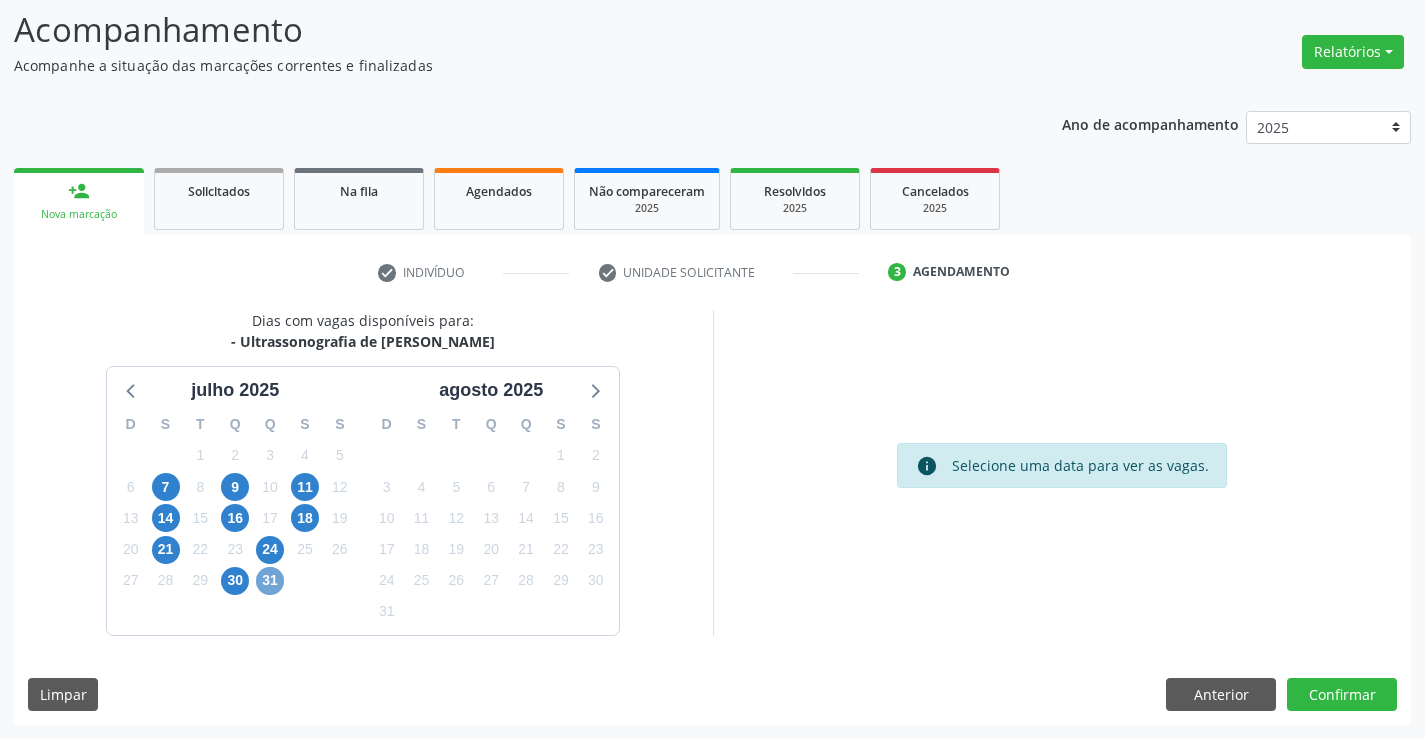 click on "31" at bounding box center (270, 581) 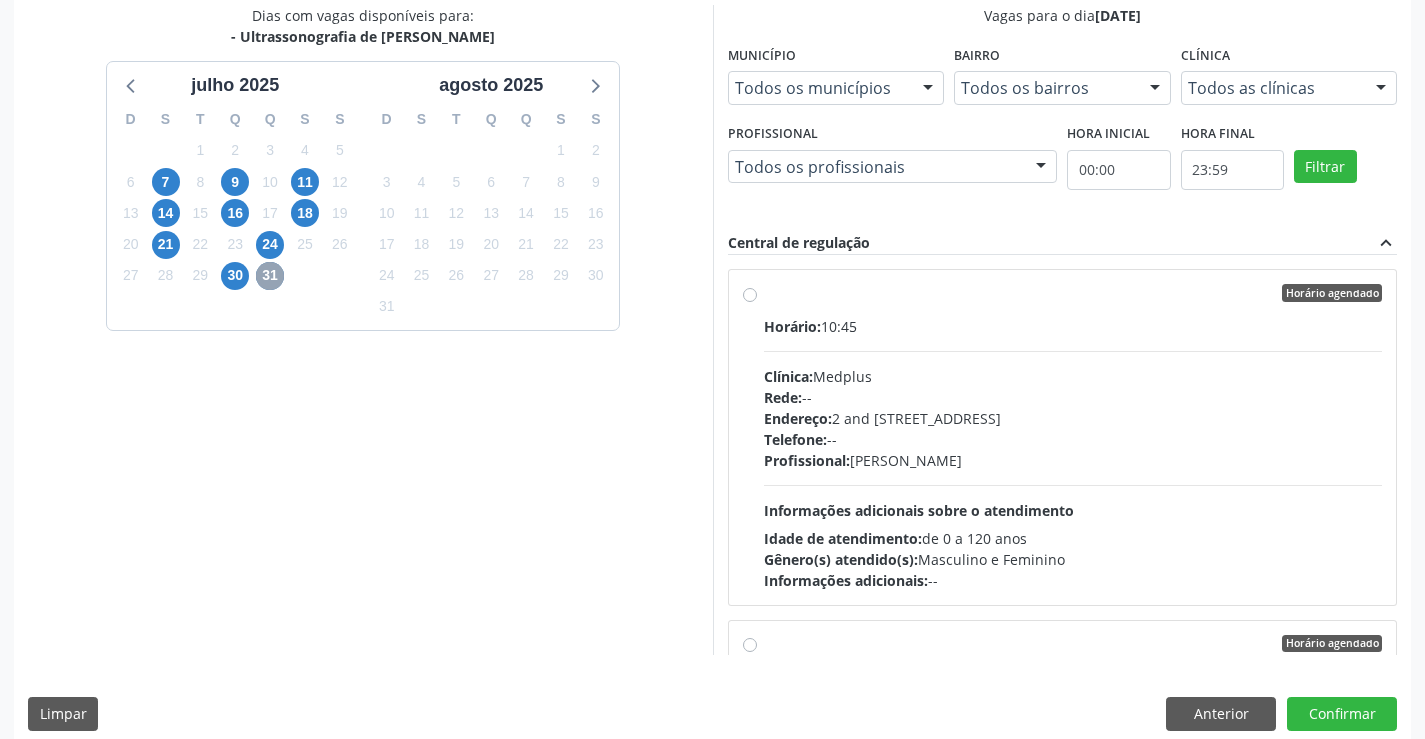 scroll, scrollTop: 456, scrollLeft: 0, axis: vertical 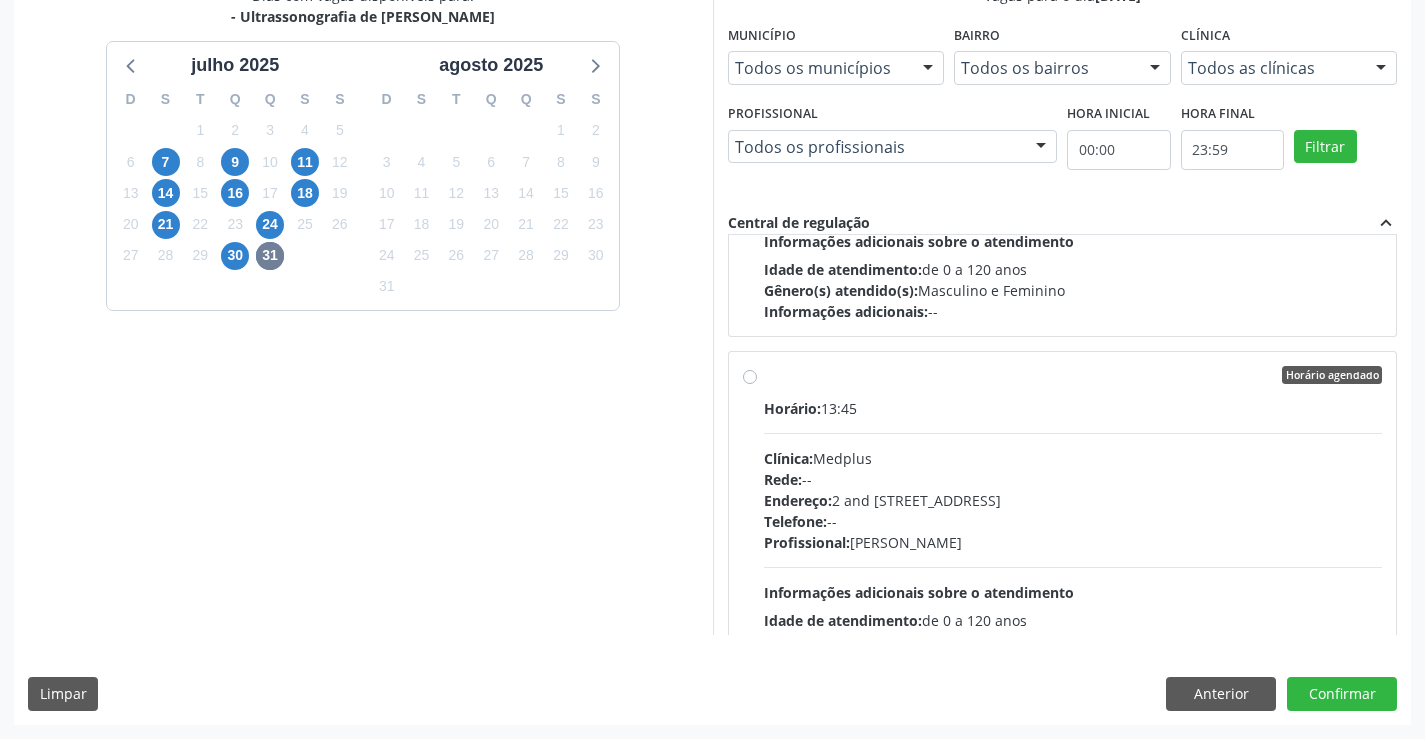 click on "Horário:   13:45" at bounding box center [1073, 408] 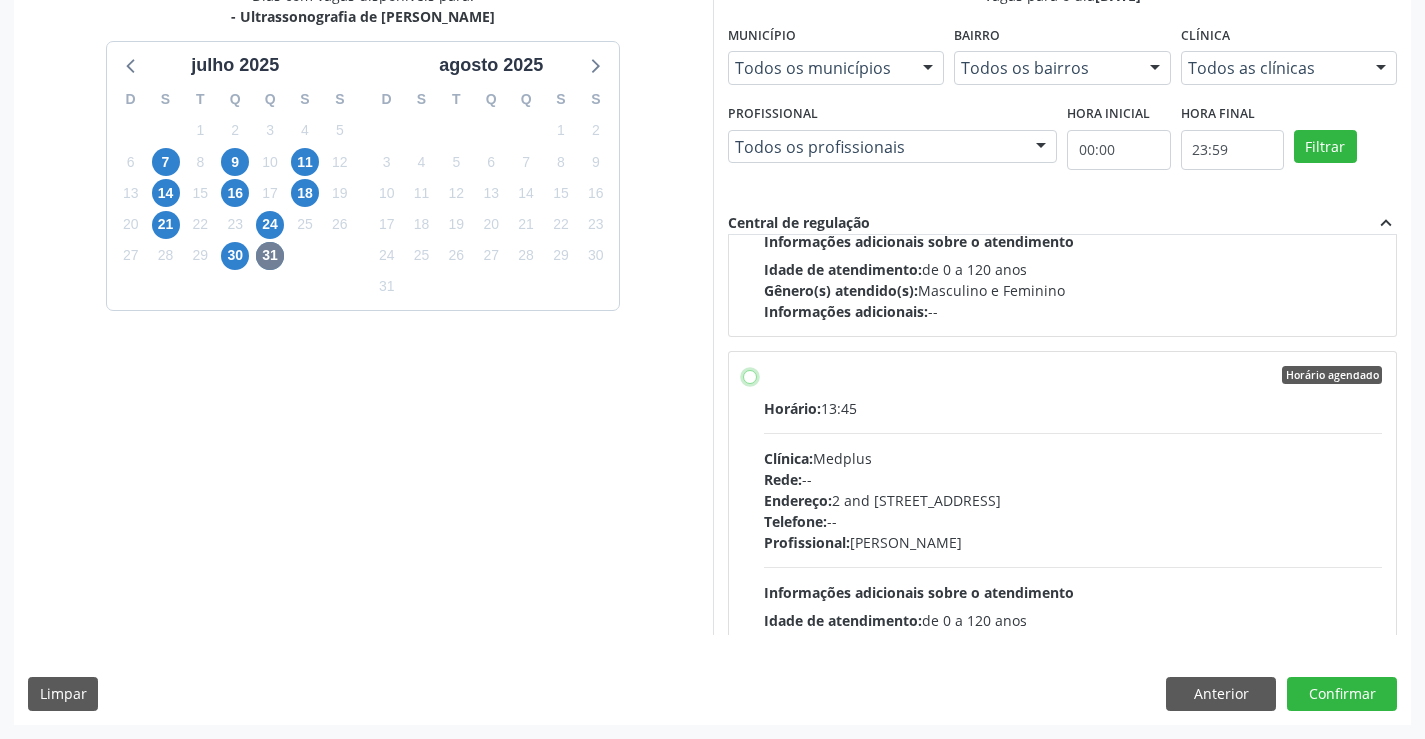 click on "Horário agendado
Horário:   13:45
Clínica:  Medplus
Rede:
--
Endereço:   2 and S 204 Ed Emp B, nº 35, Centro, Campo Formoso - BA
Telefone:   --
Profissional:
Lanna Peralva Miranda Rocha
Informações adicionais sobre o atendimento
Idade de atendimento:
de 0 a 120 anos
Gênero(s) atendido(s):
Masculino e Feminino
Informações adicionais:
--" at bounding box center [750, 375] 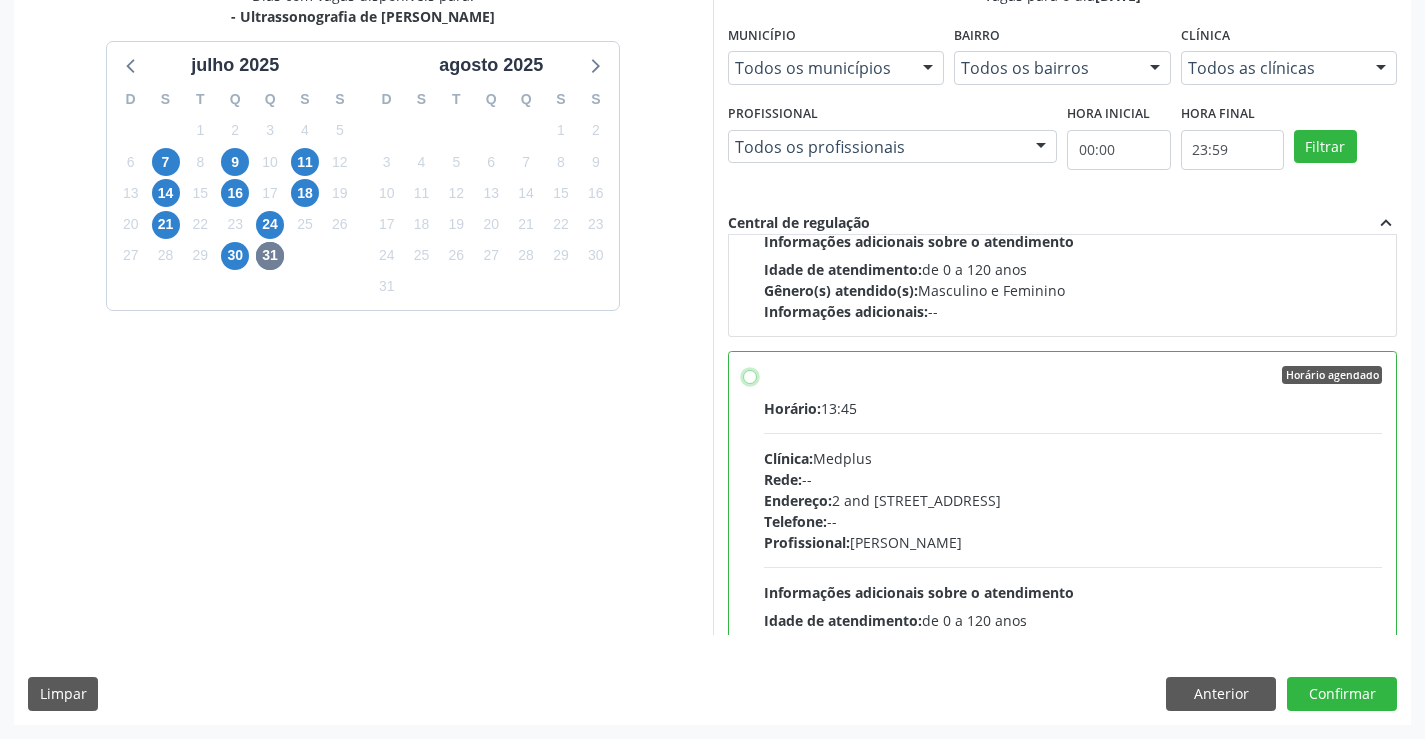 radio on "true" 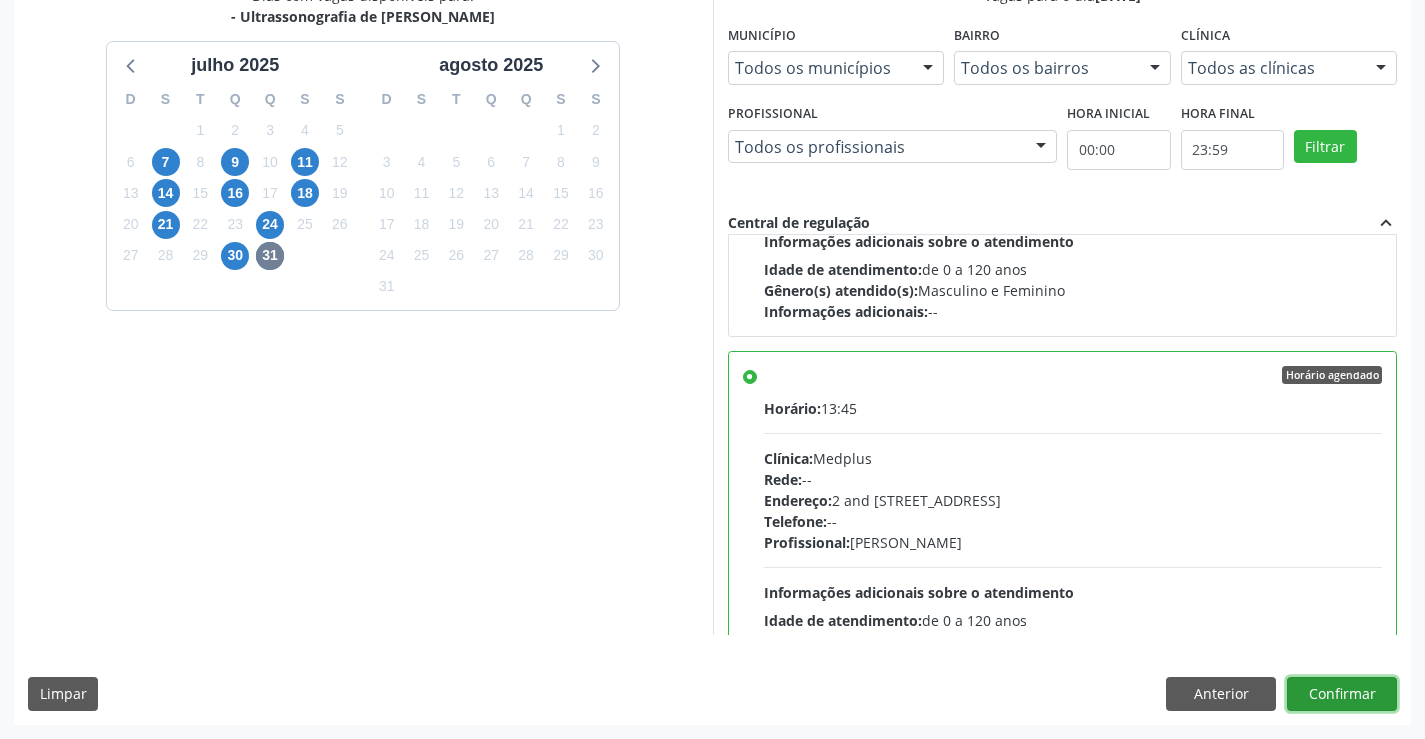 click on "Confirmar" at bounding box center [1342, 694] 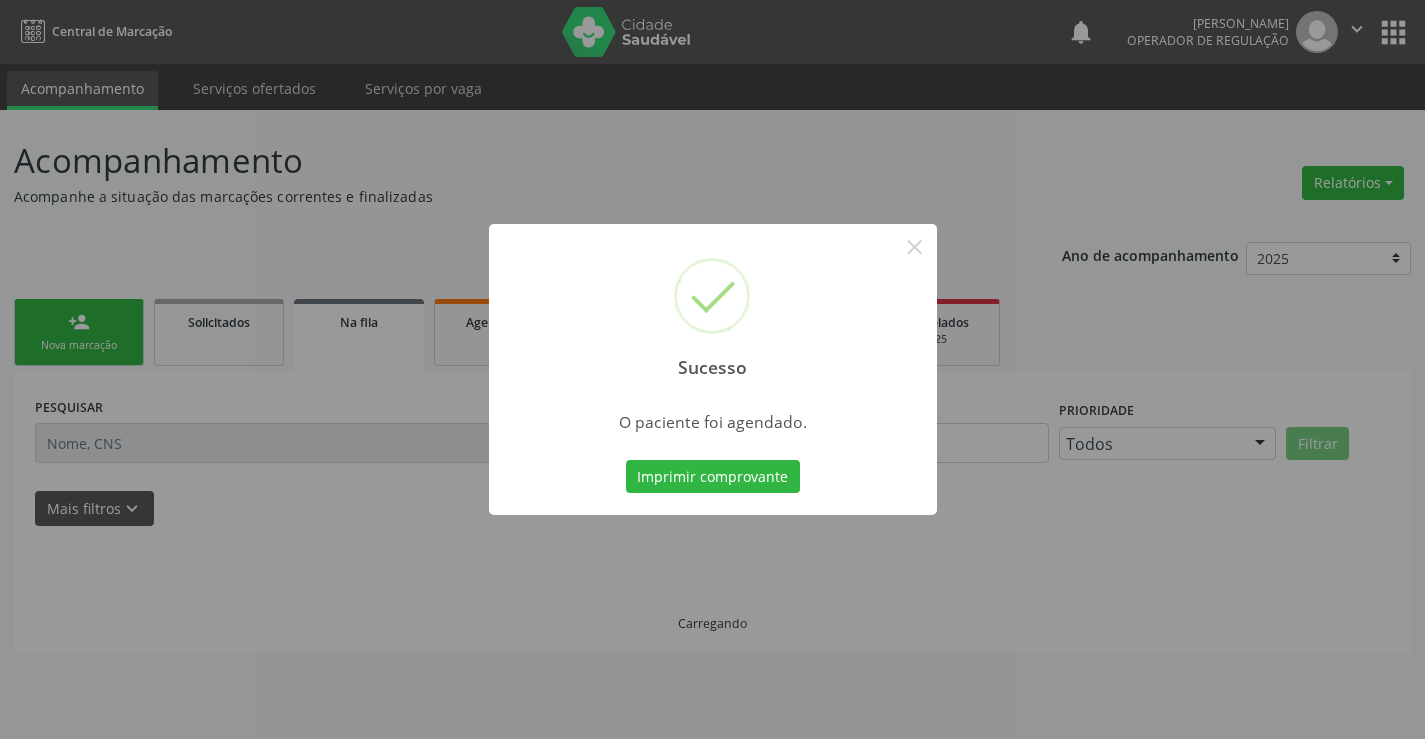 scroll, scrollTop: 0, scrollLeft: 0, axis: both 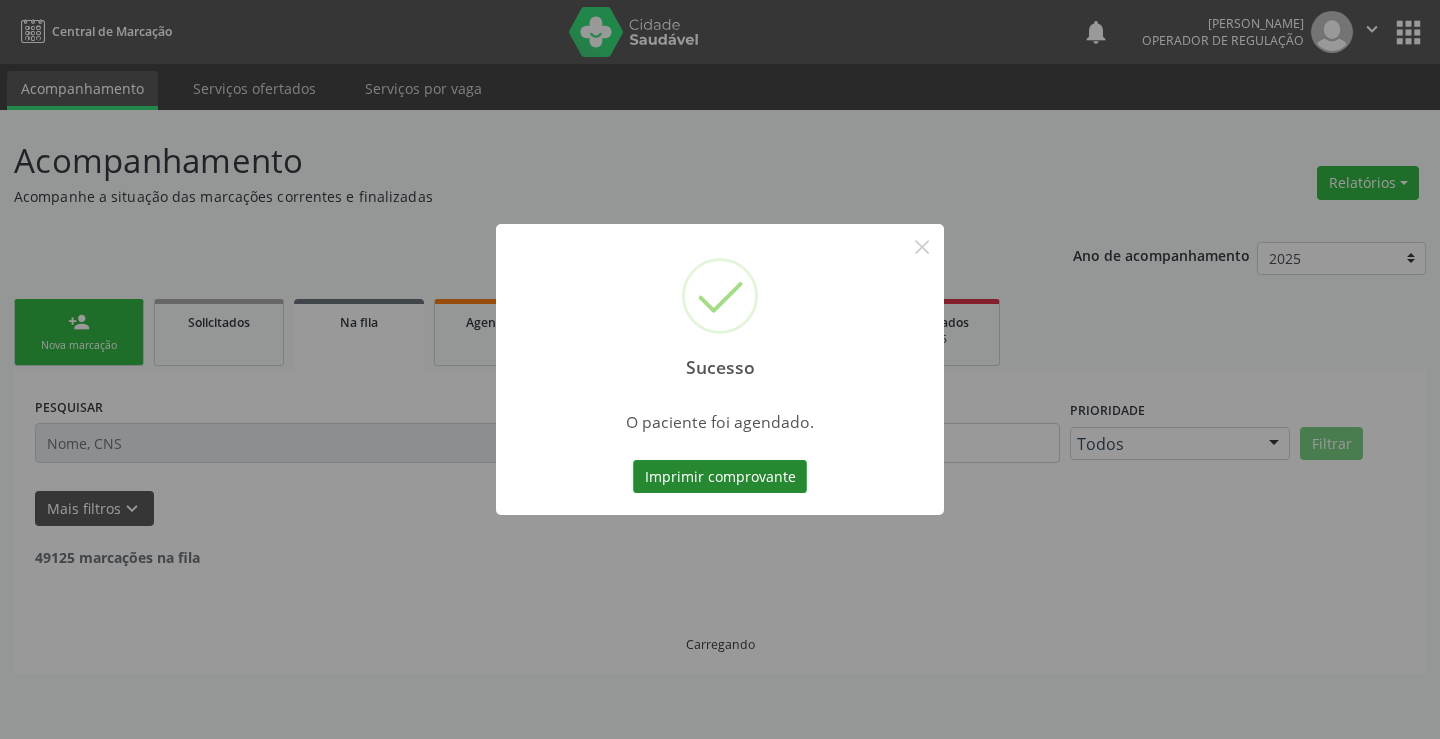 click on "Imprimir comprovante" at bounding box center (720, 477) 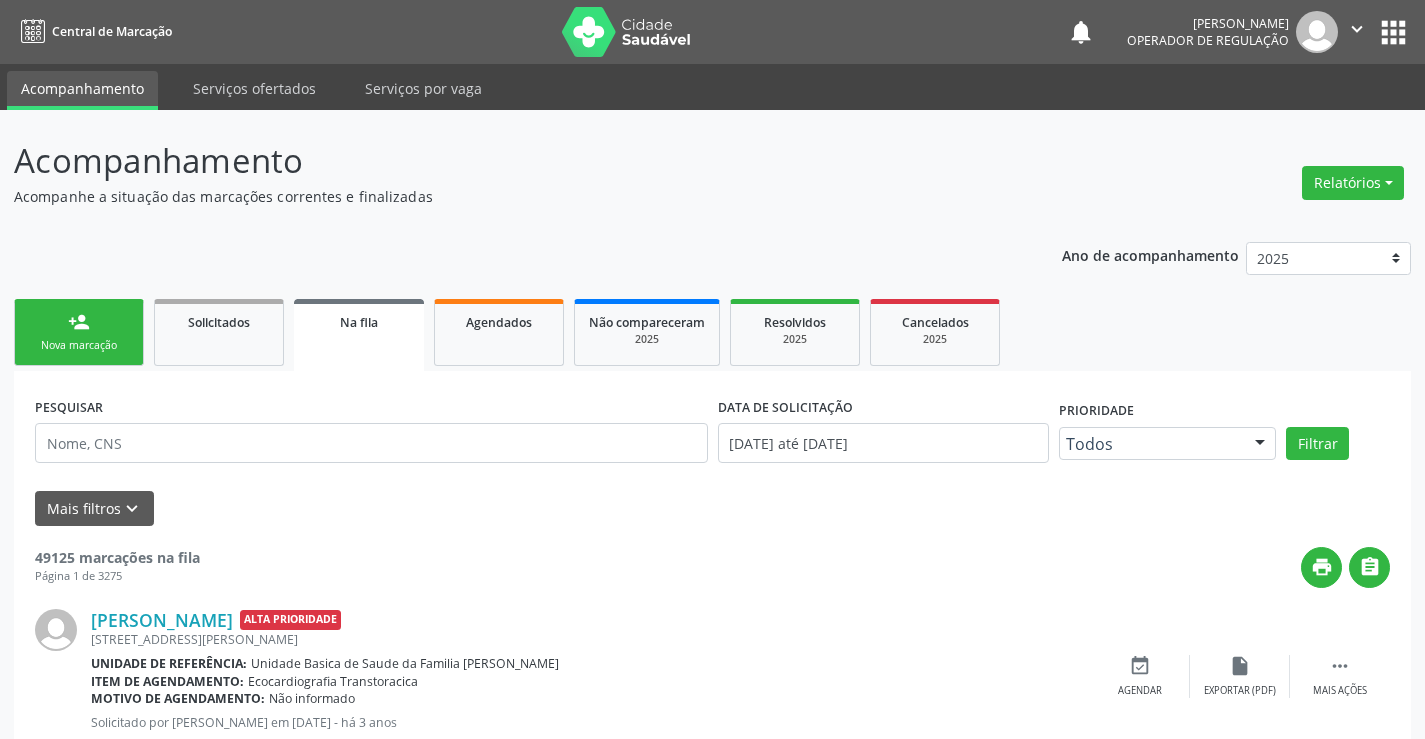 click on "person_add
Nova marcação" at bounding box center (79, 332) 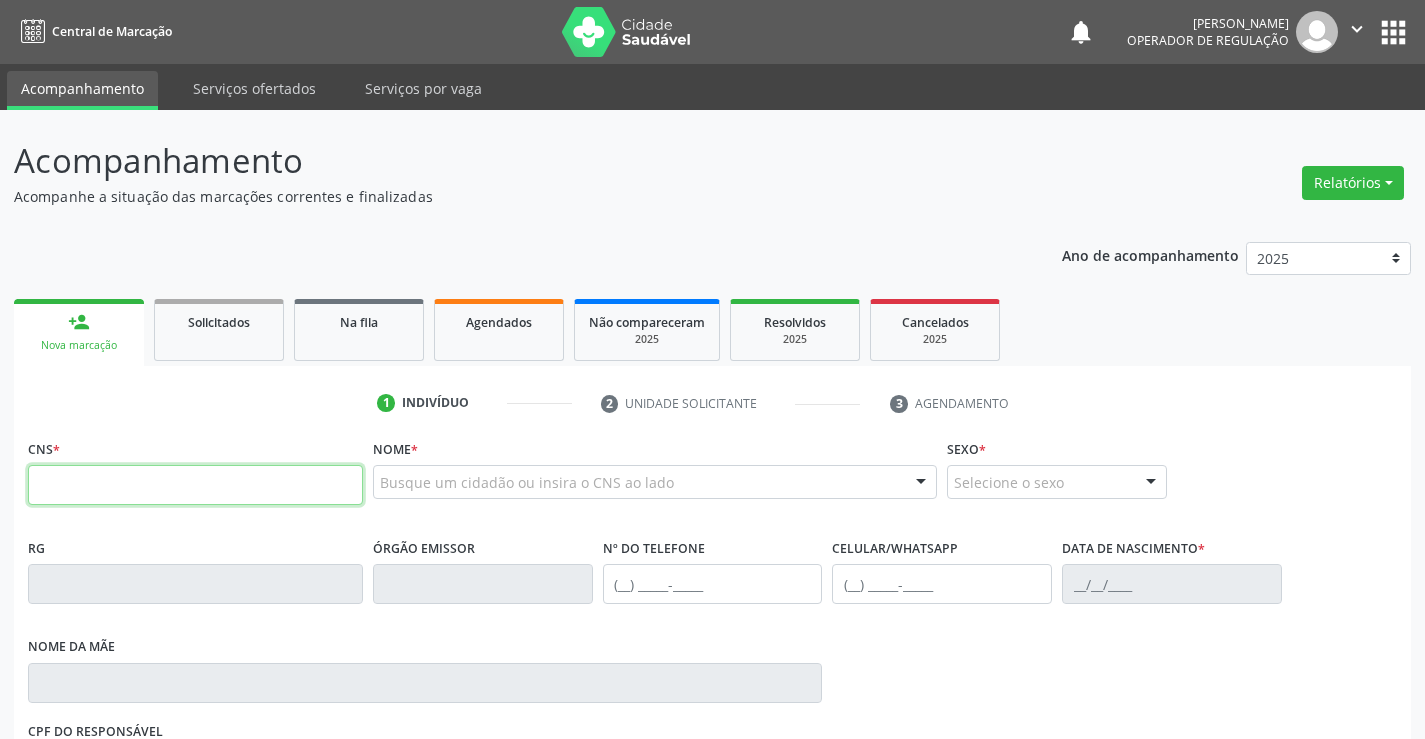 click at bounding box center (195, 485) 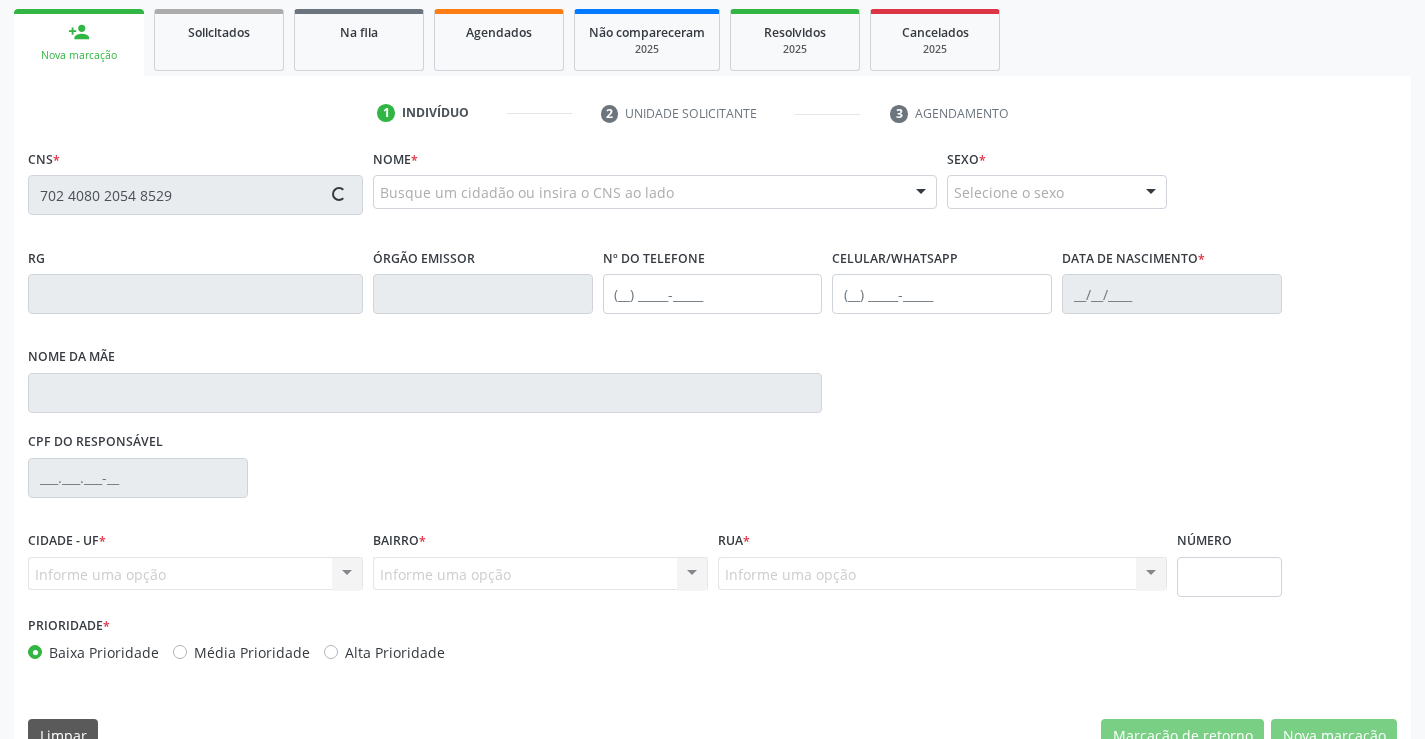 scroll, scrollTop: 300, scrollLeft: 0, axis: vertical 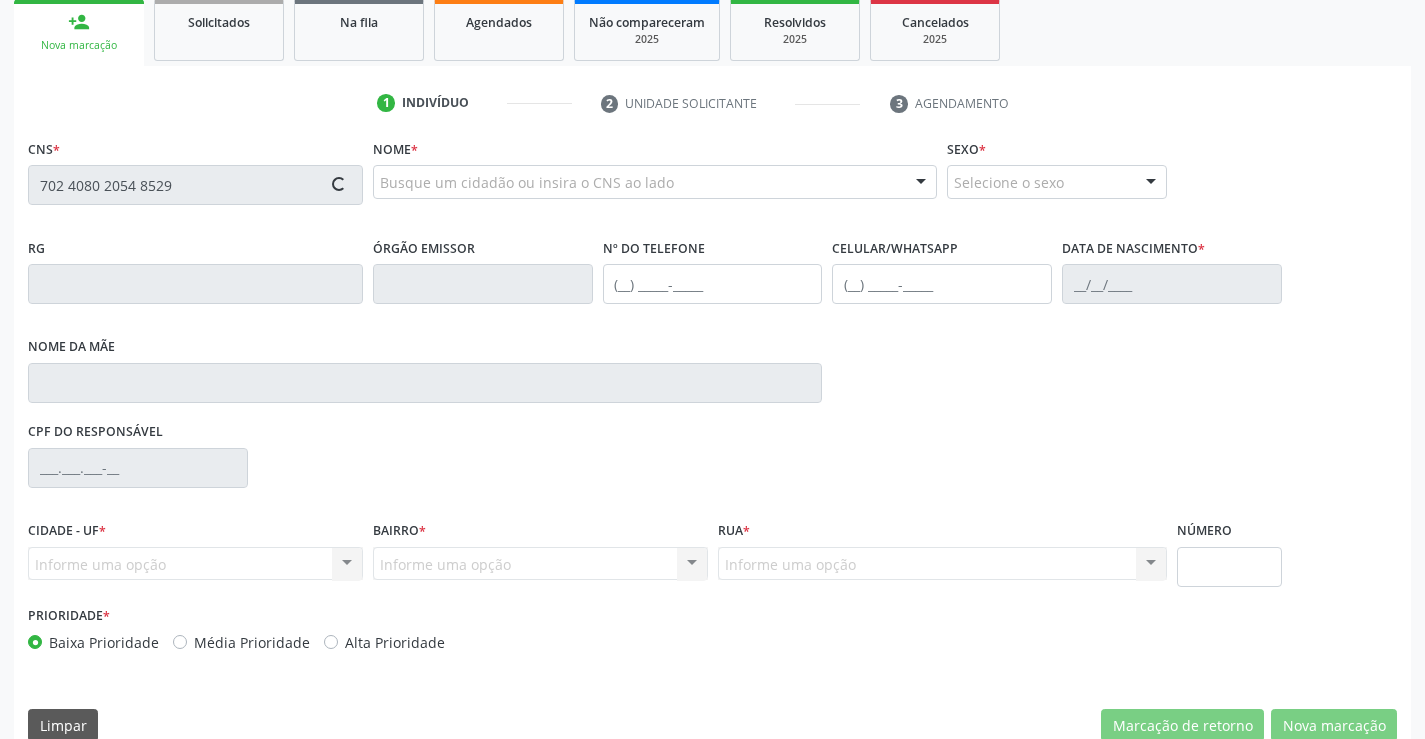 type on "702 4080 2054 8529" 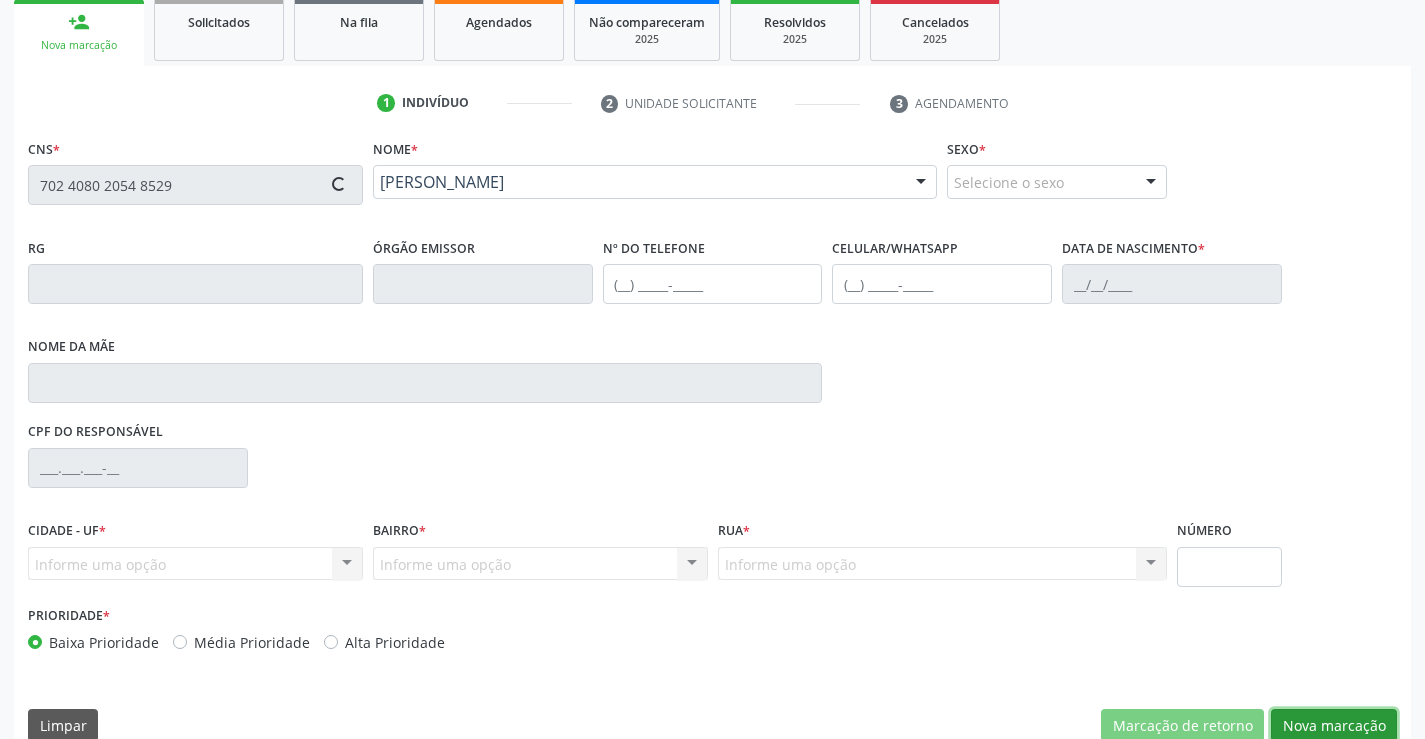 click on "Nova marcação" at bounding box center (1334, 726) 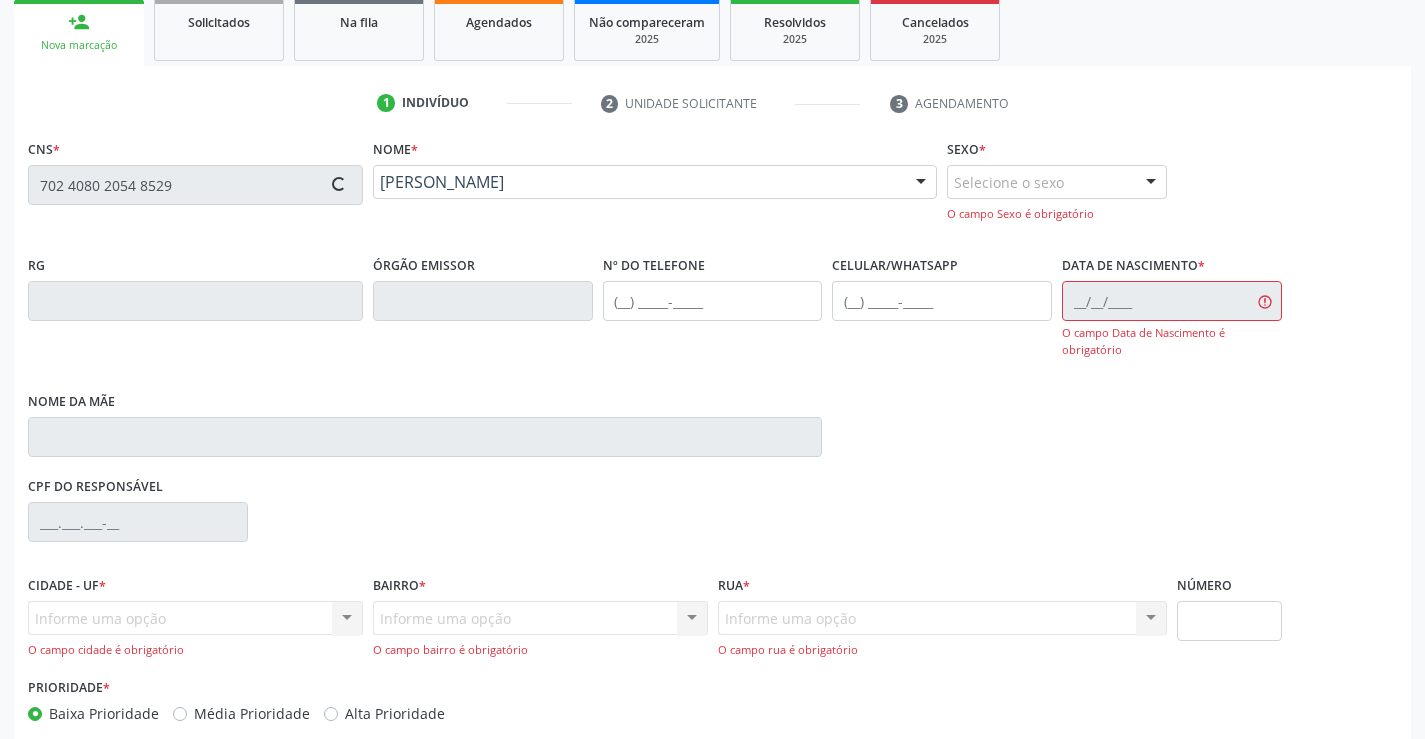 type on "2003745165" 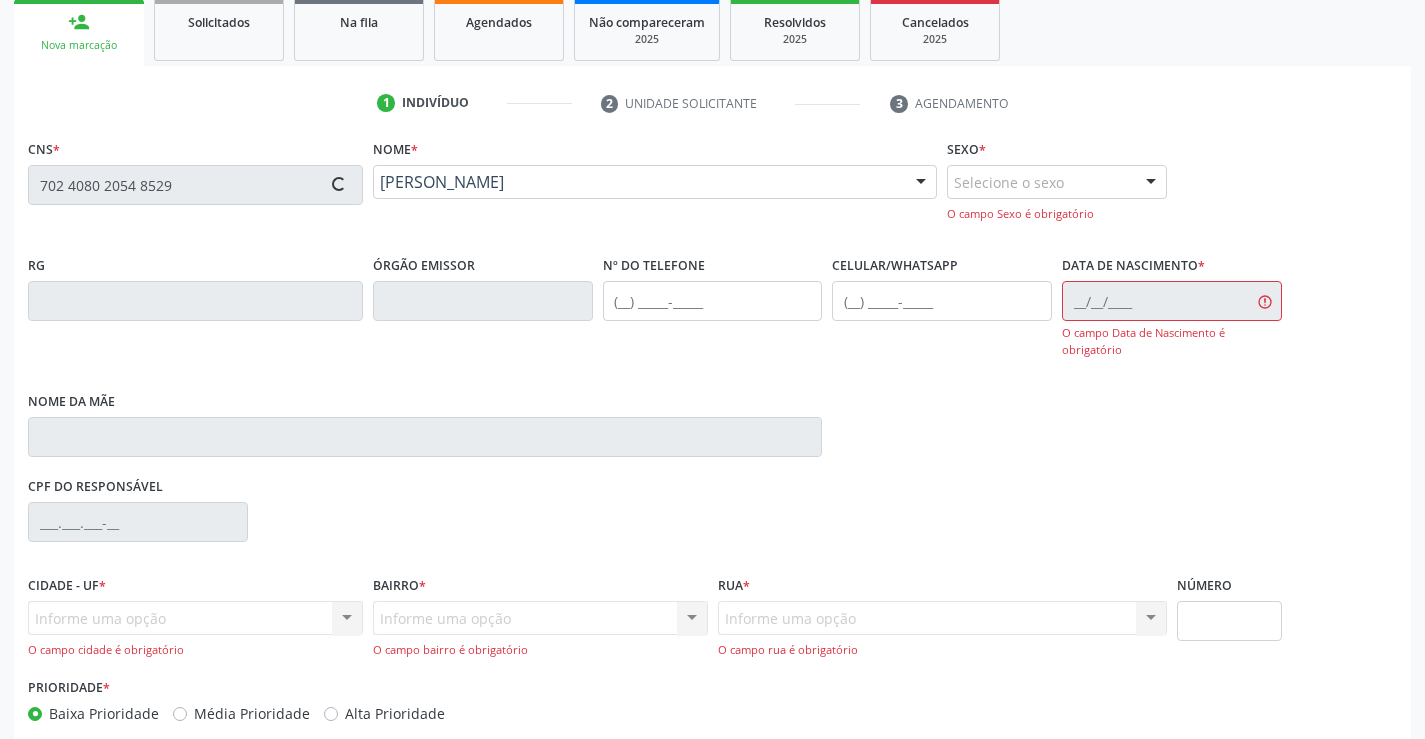 type on "13/04/1960" 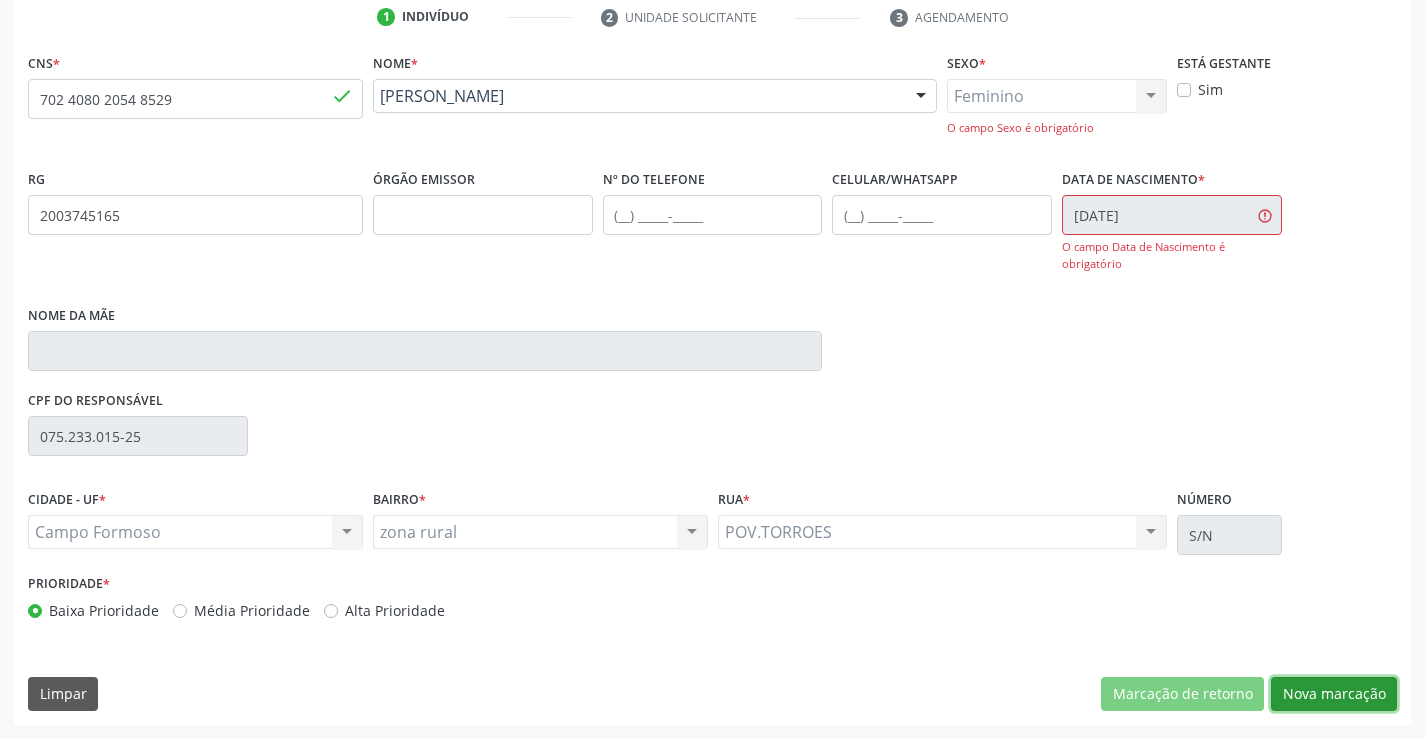 click on "Nova marcação" at bounding box center (1334, 694) 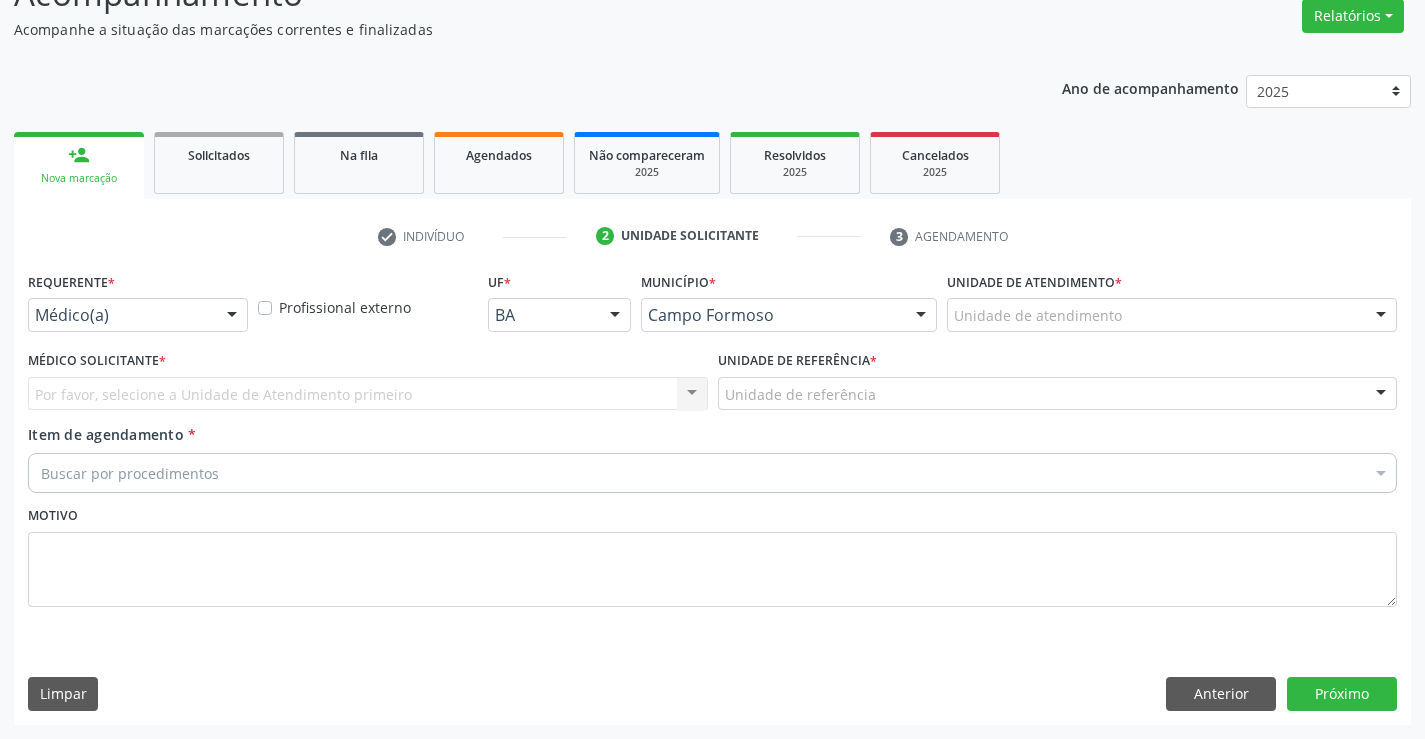 scroll, scrollTop: 167, scrollLeft: 0, axis: vertical 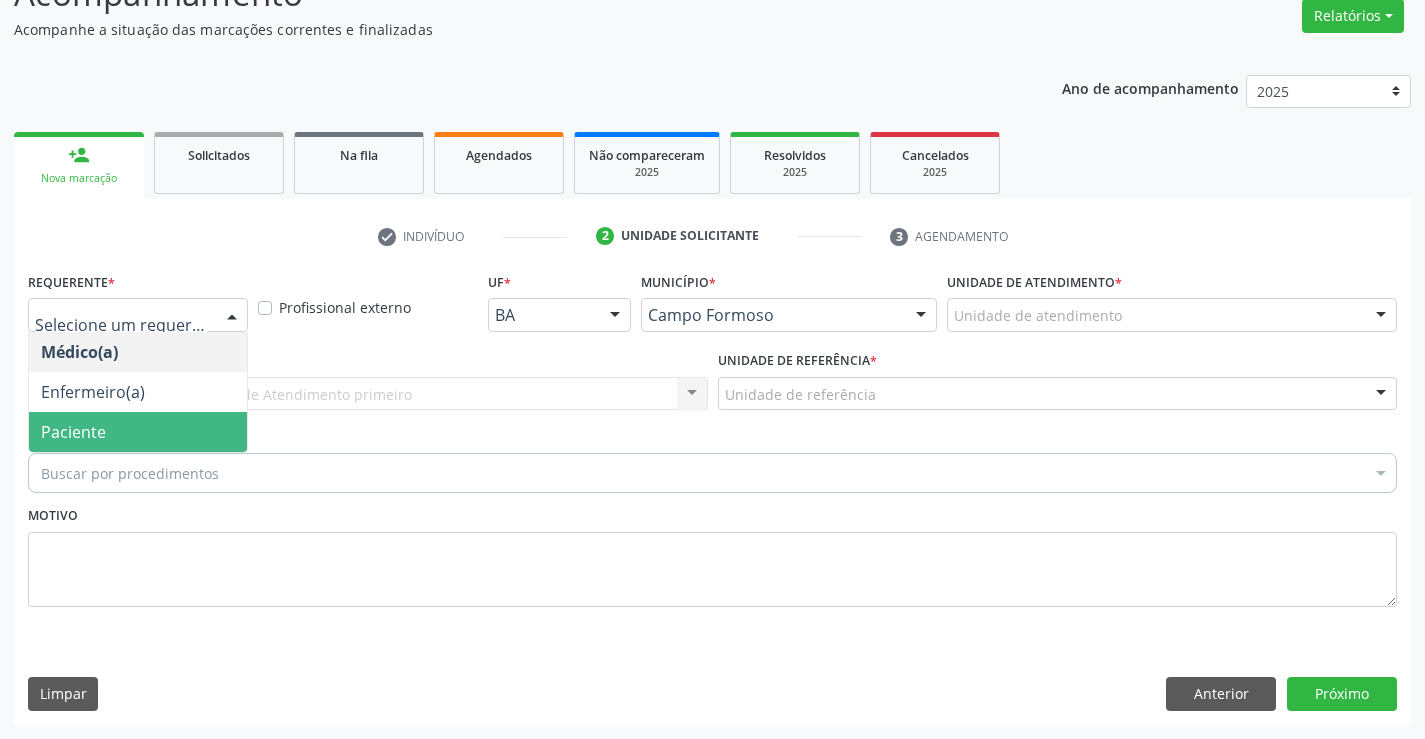 click on "Paciente" at bounding box center (138, 432) 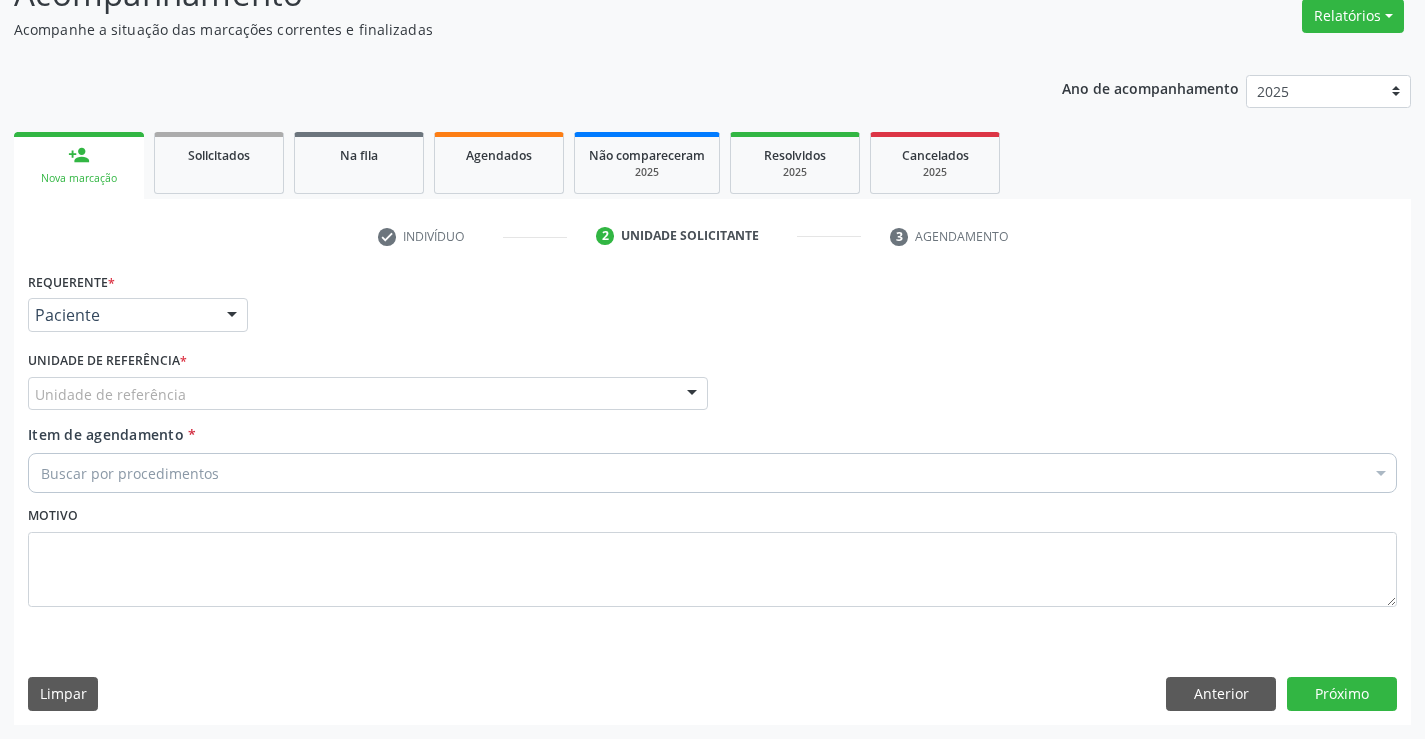 click on "Unidade de referência" at bounding box center (368, 394) 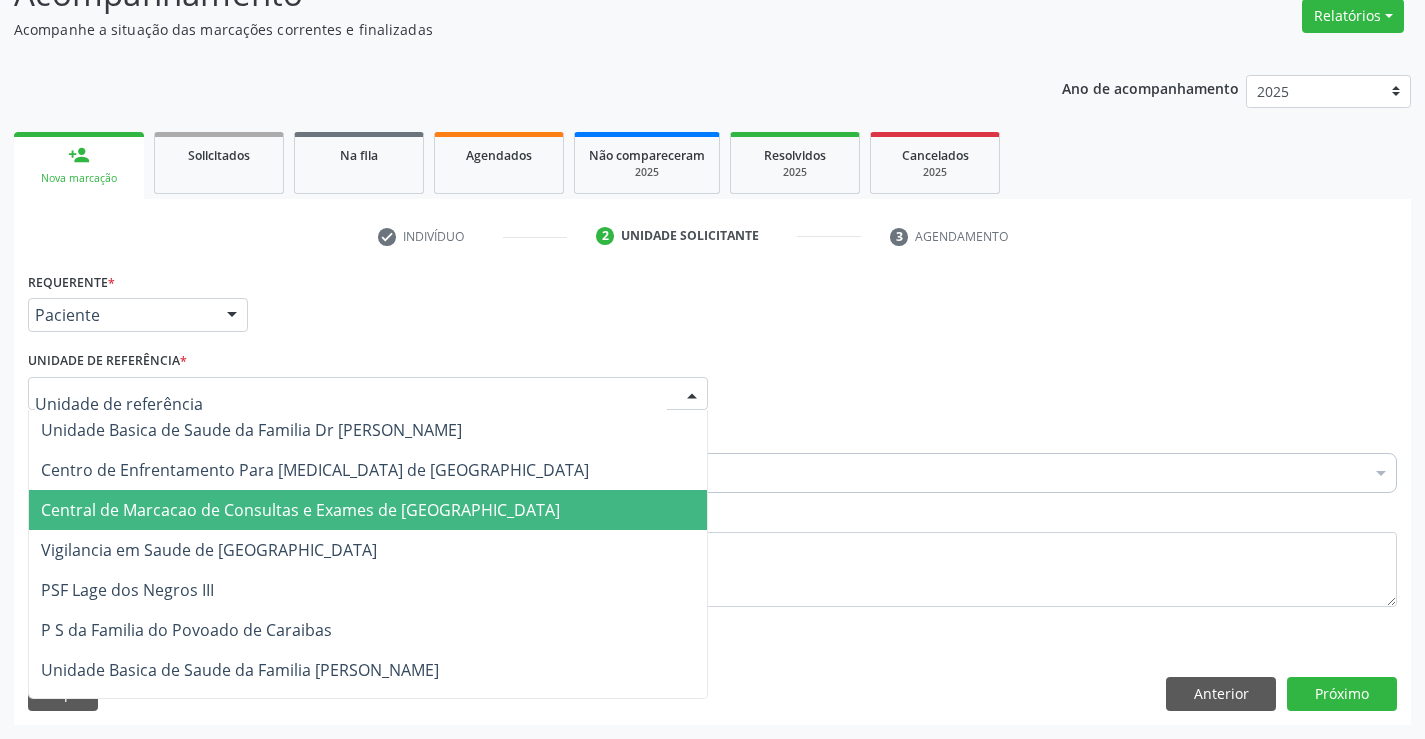 click on "Central de Marcacao de Consultas e Exames de [GEOGRAPHIC_DATA]" at bounding box center [300, 510] 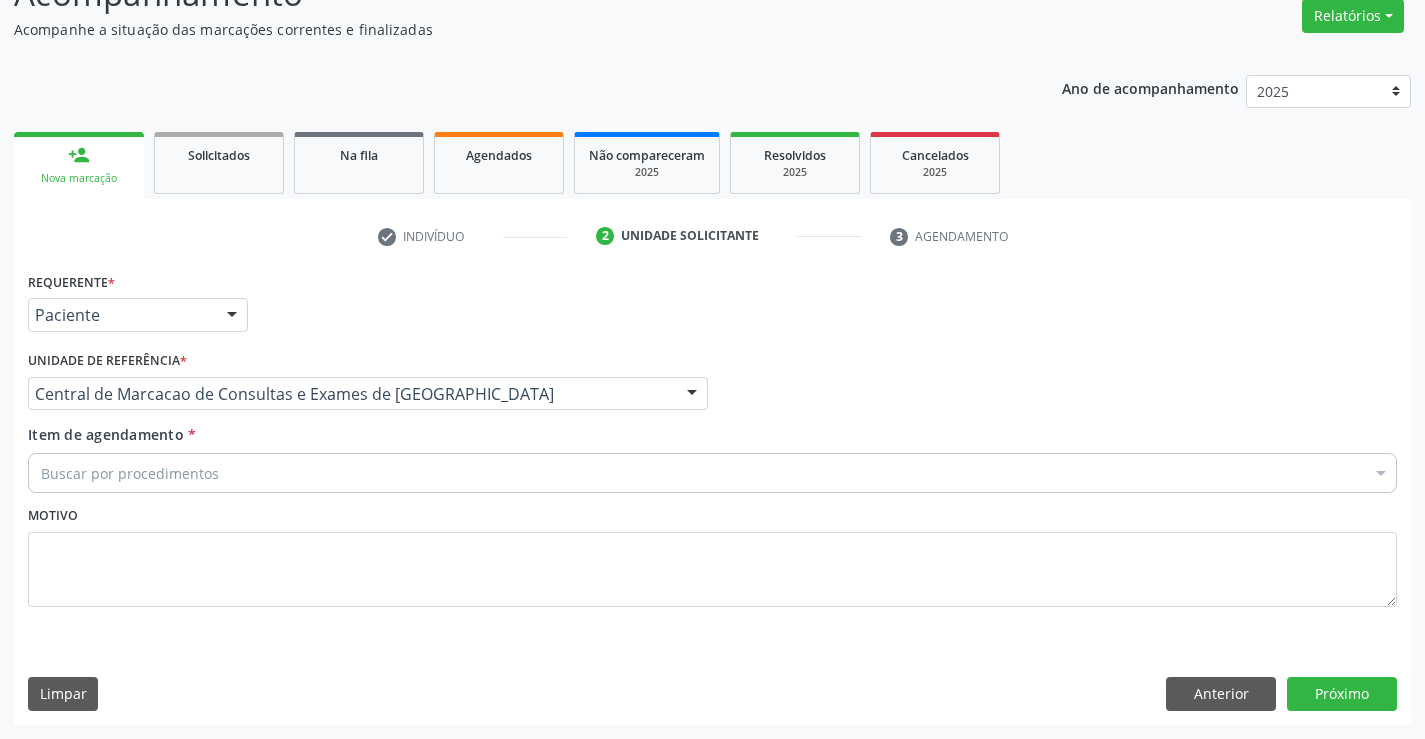 click on "Buscar por procedimentos" at bounding box center (712, 473) 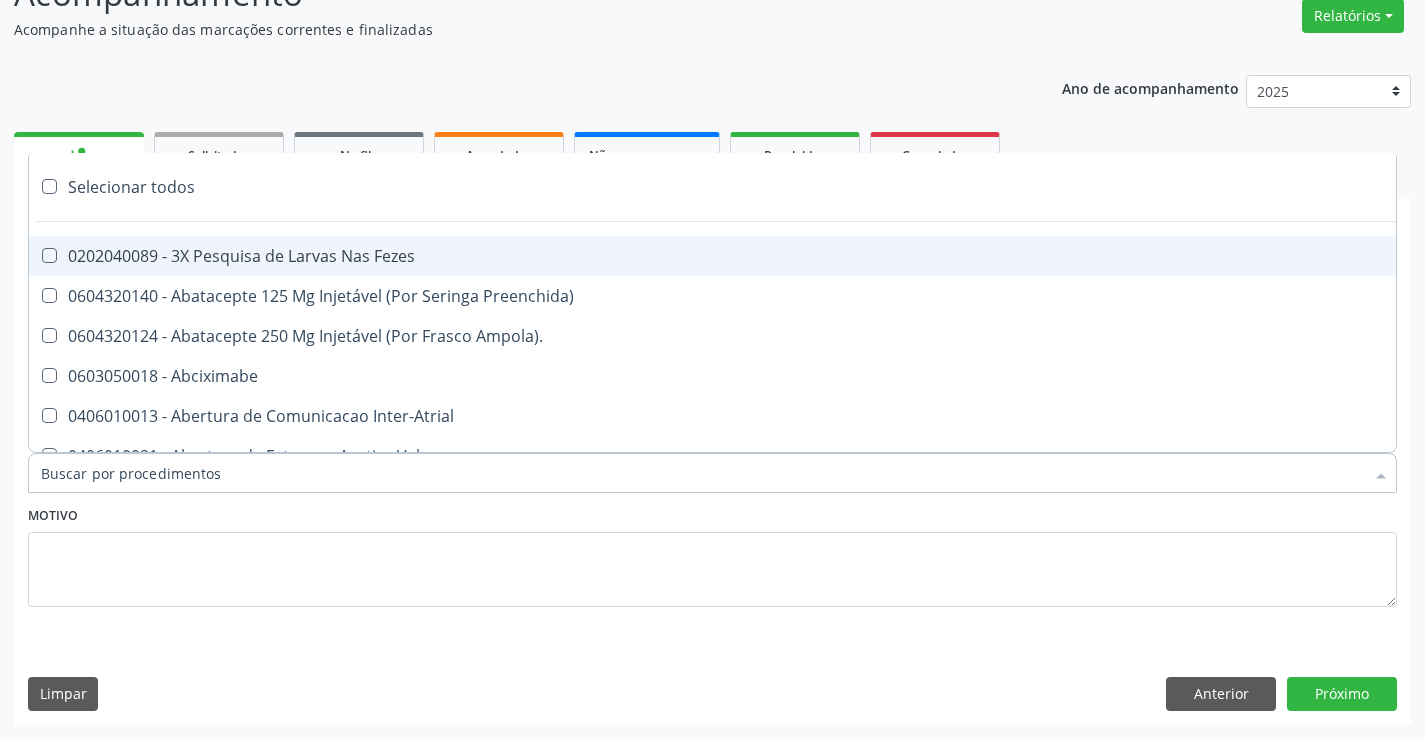 paste on "Ultrassonografia de [PERSON_NAME]" 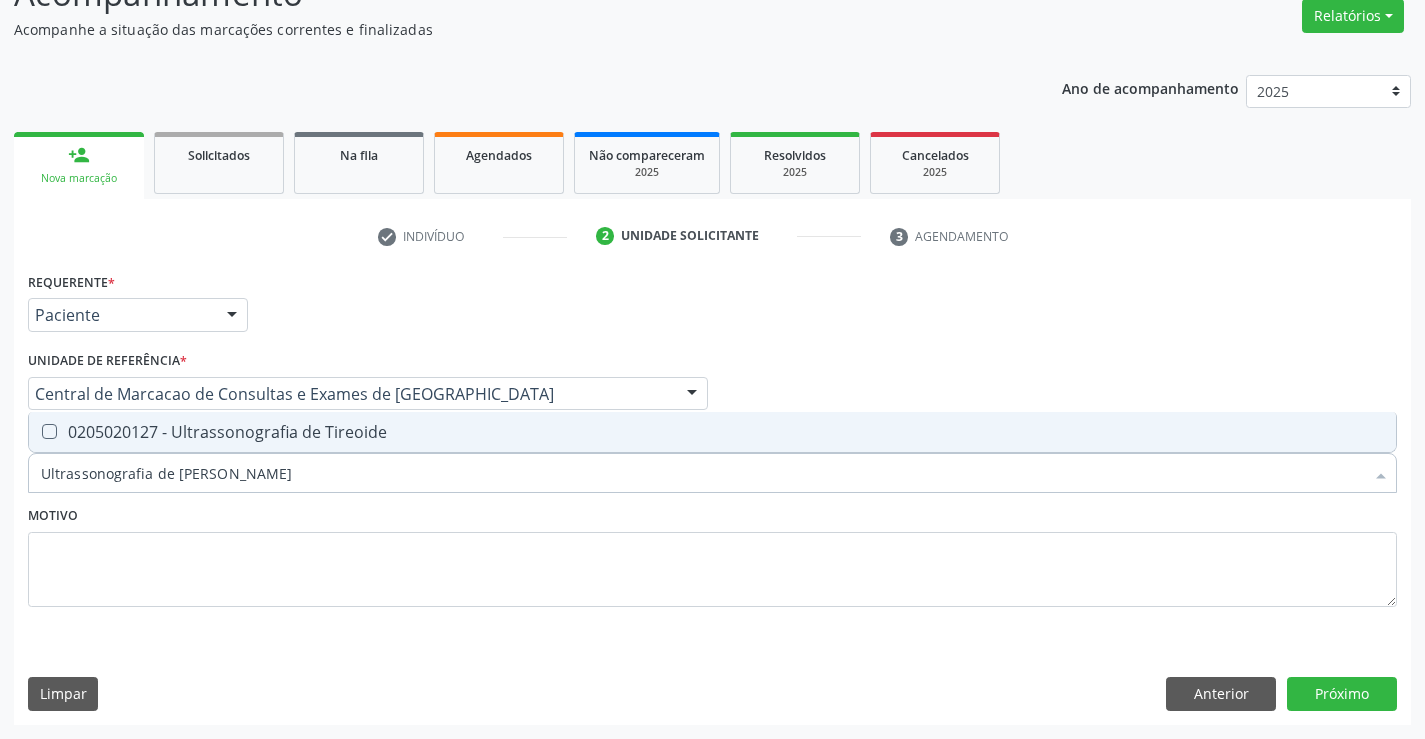type on "Ultrassonografia de [PERSON_NAME]" 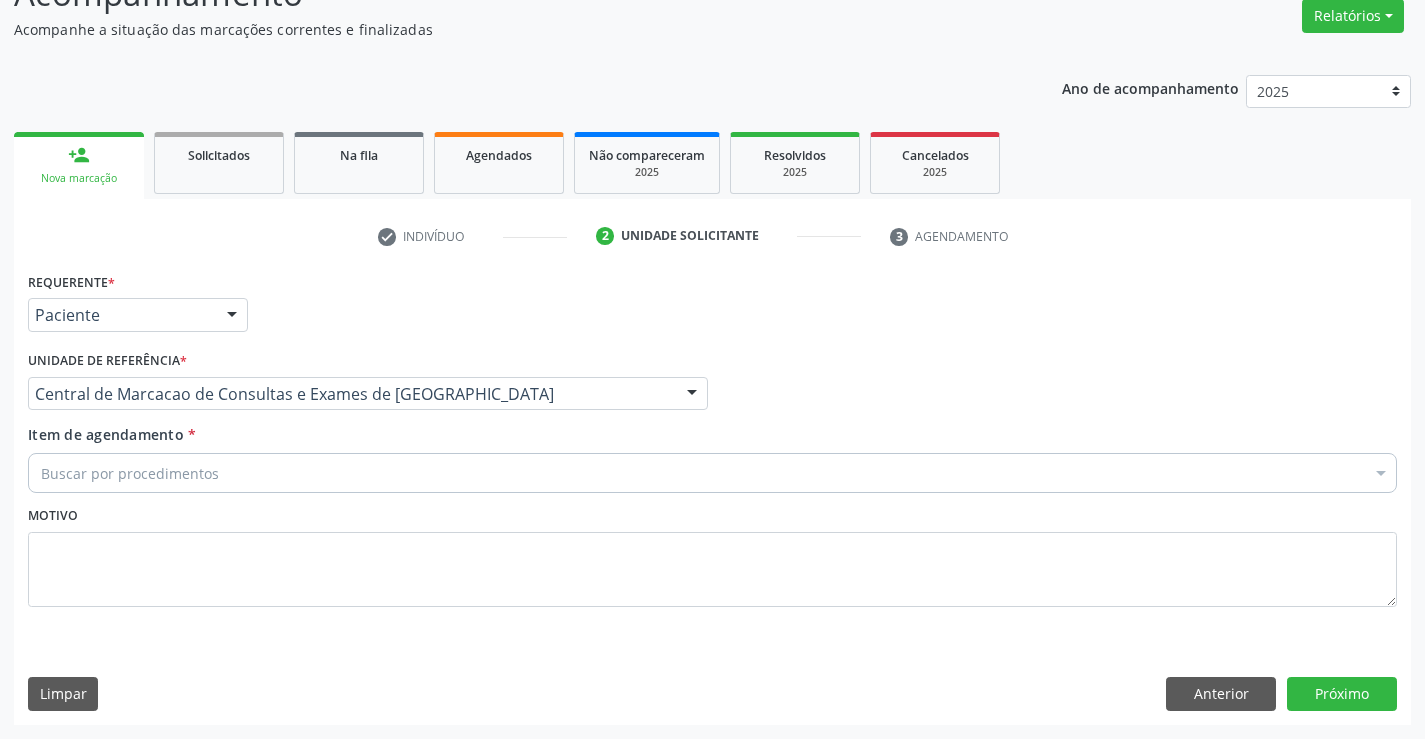 click on "0406010013 - Abertura de Comunicacao Inter-Atrial" at bounding box center [819, 416] 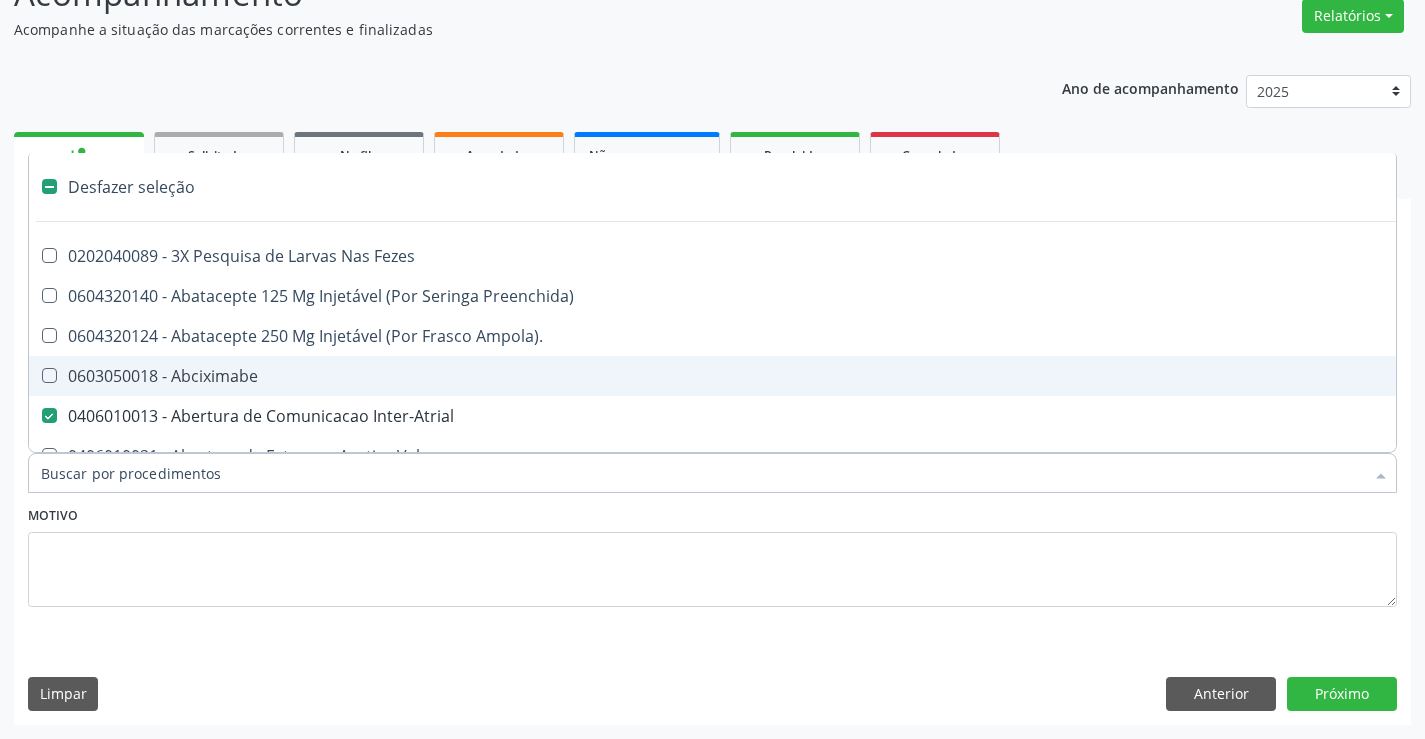 click on "0406010013 - Abertura de Comunicacao Inter-Atrial" at bounding box center [819, 416] 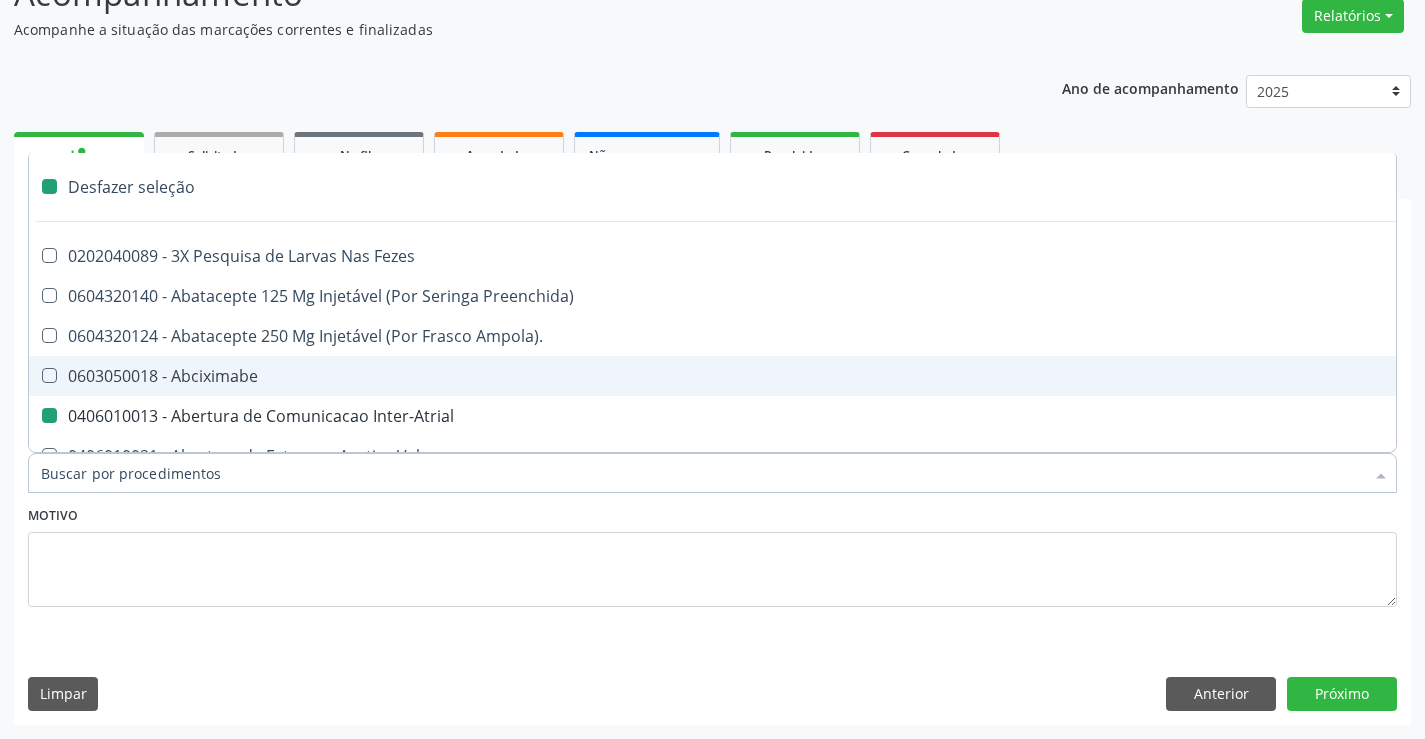 checkbox on "false" 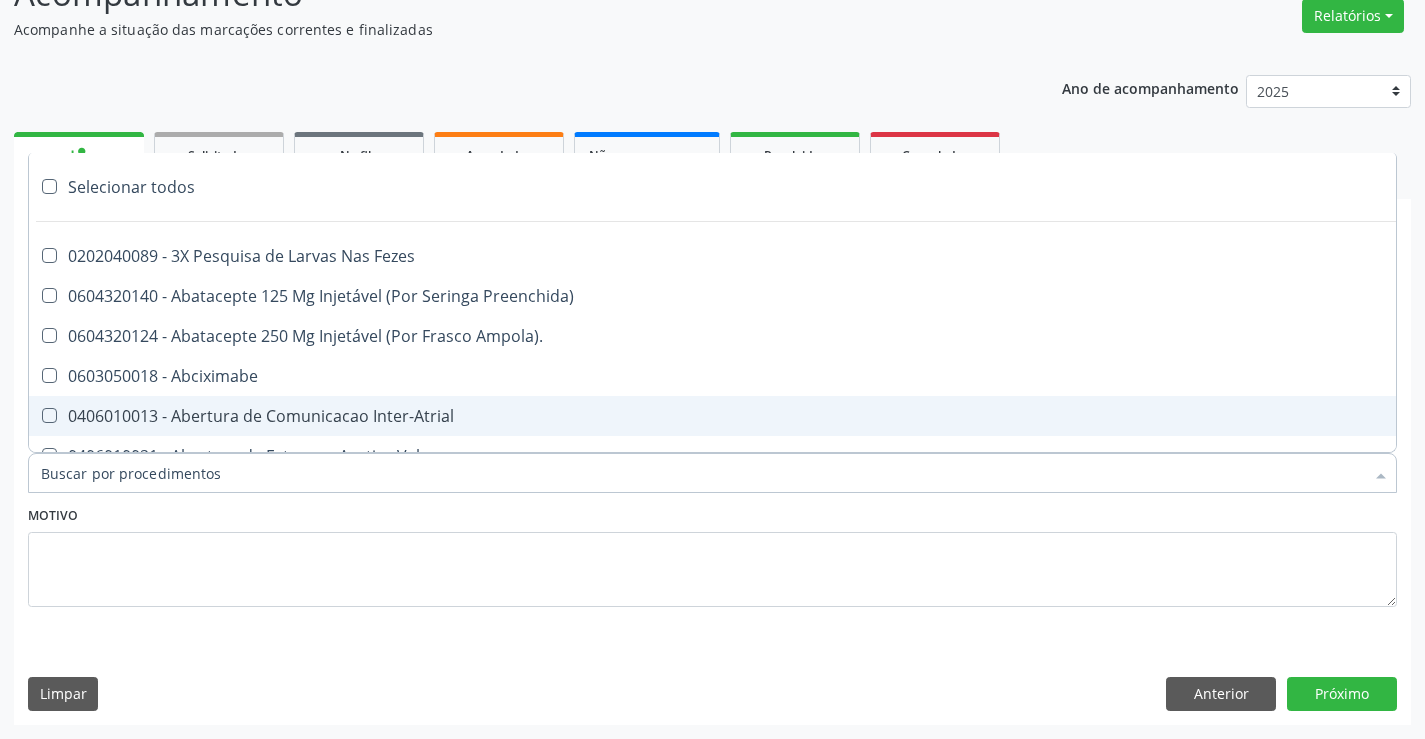 click on "Item de agendamento
*" at bounding box center [702, 473] 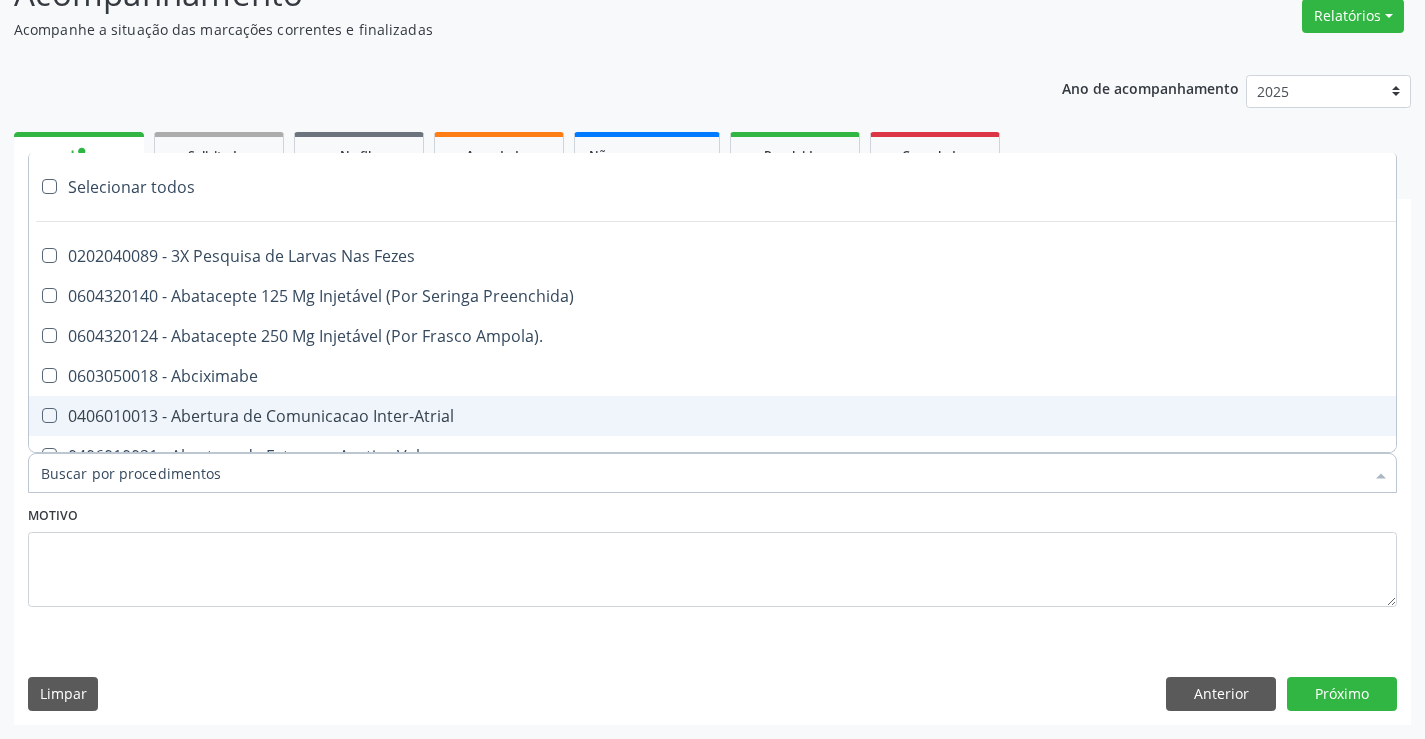 paste on "Ultrassonografia de [PERSON_NAME]" 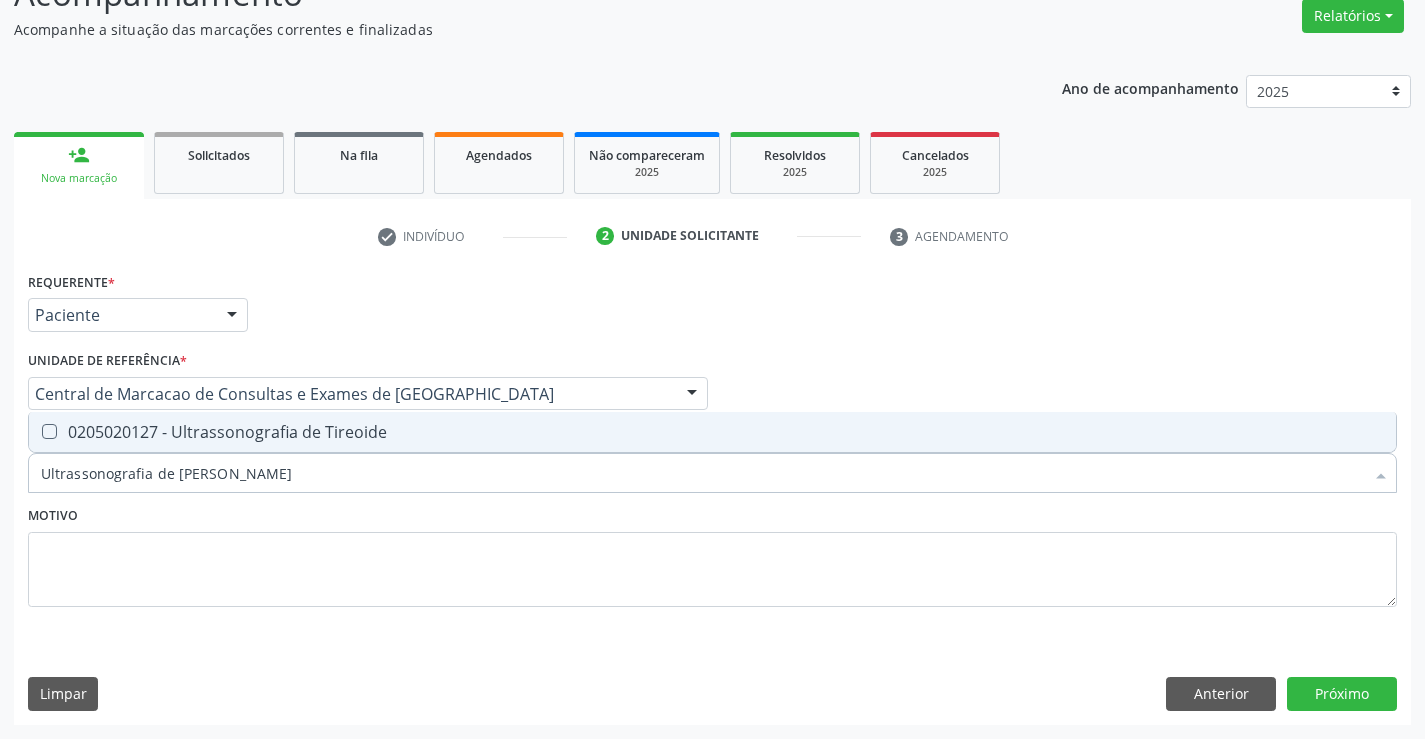 click on "0205020127 - Ultrassonografia de Tireoide" at bounding box center (712, 432) 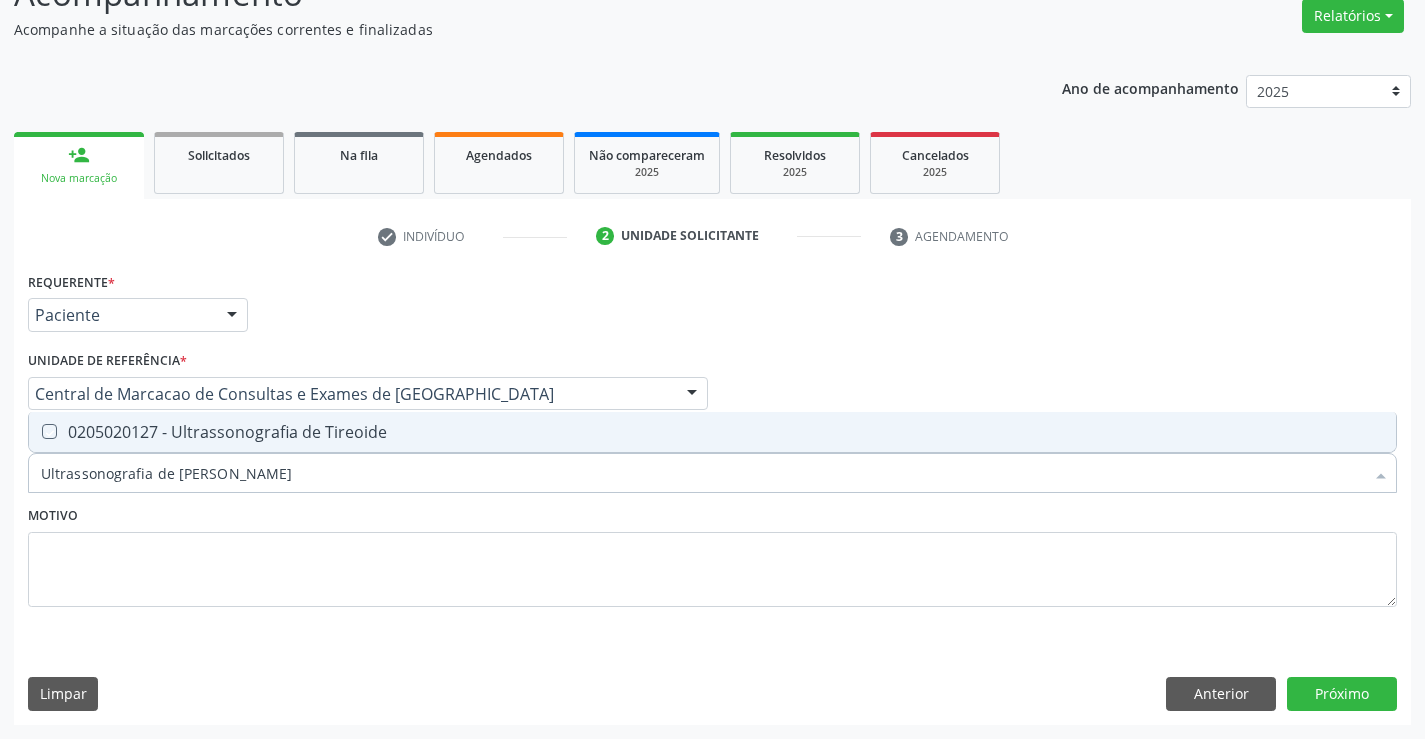 checkbox on "true" 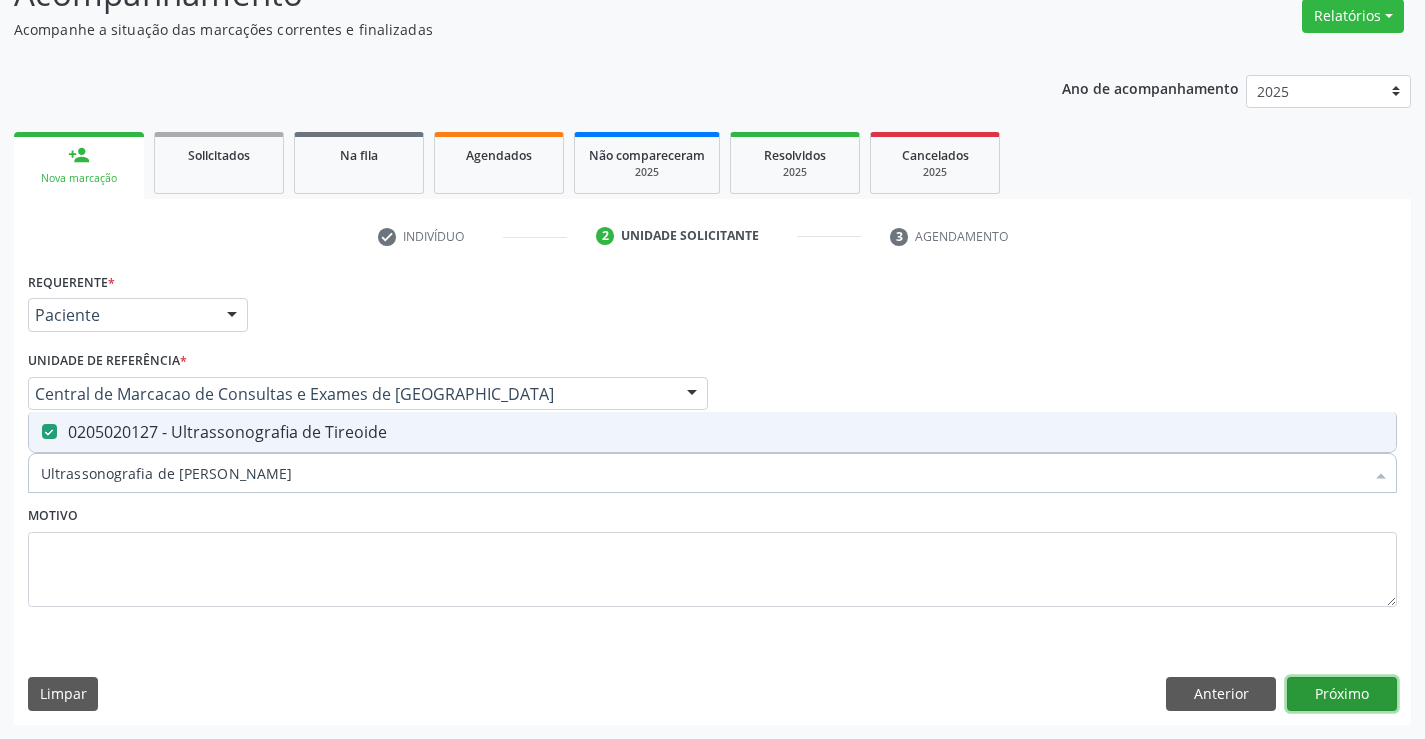click on "Próximo" at bounding box center [1342, 694] 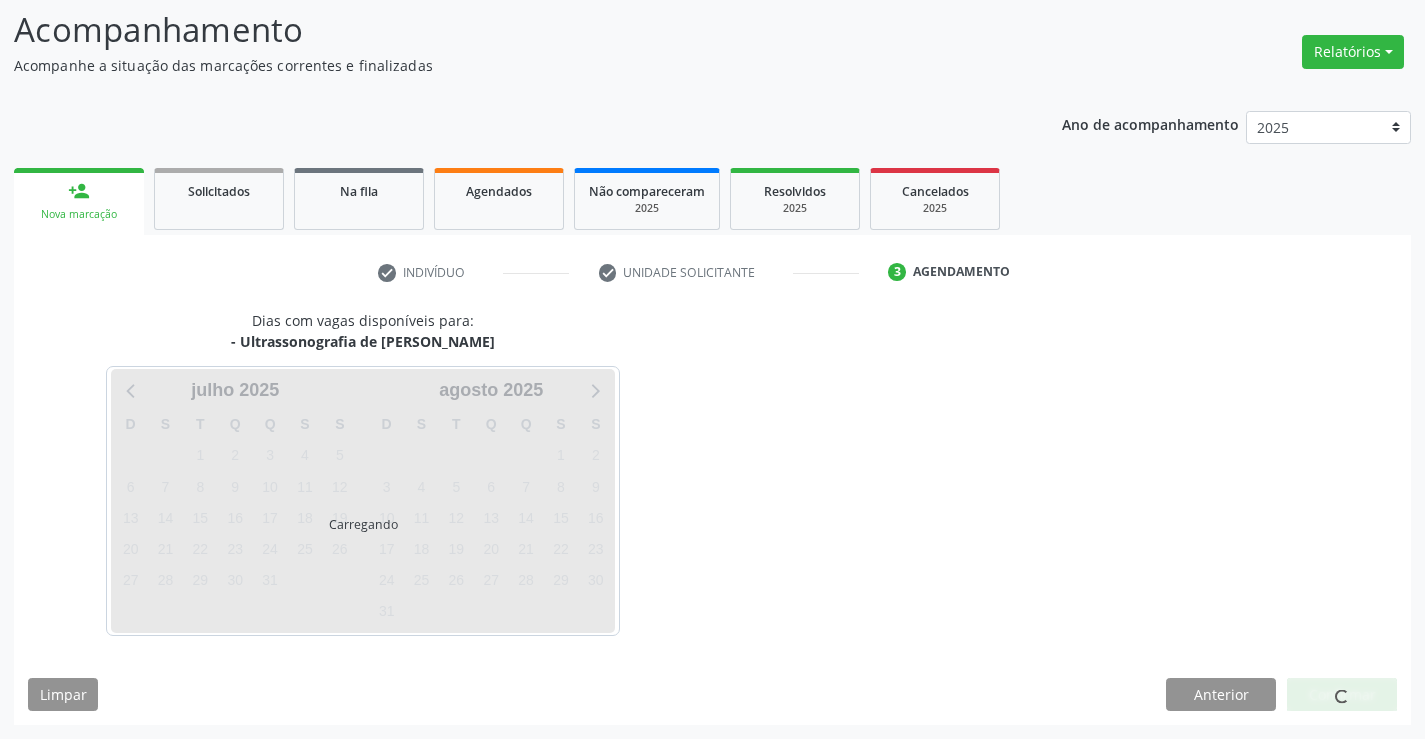 scroll, scrollTop: 131, scrollLeft: 0, axis: vertical 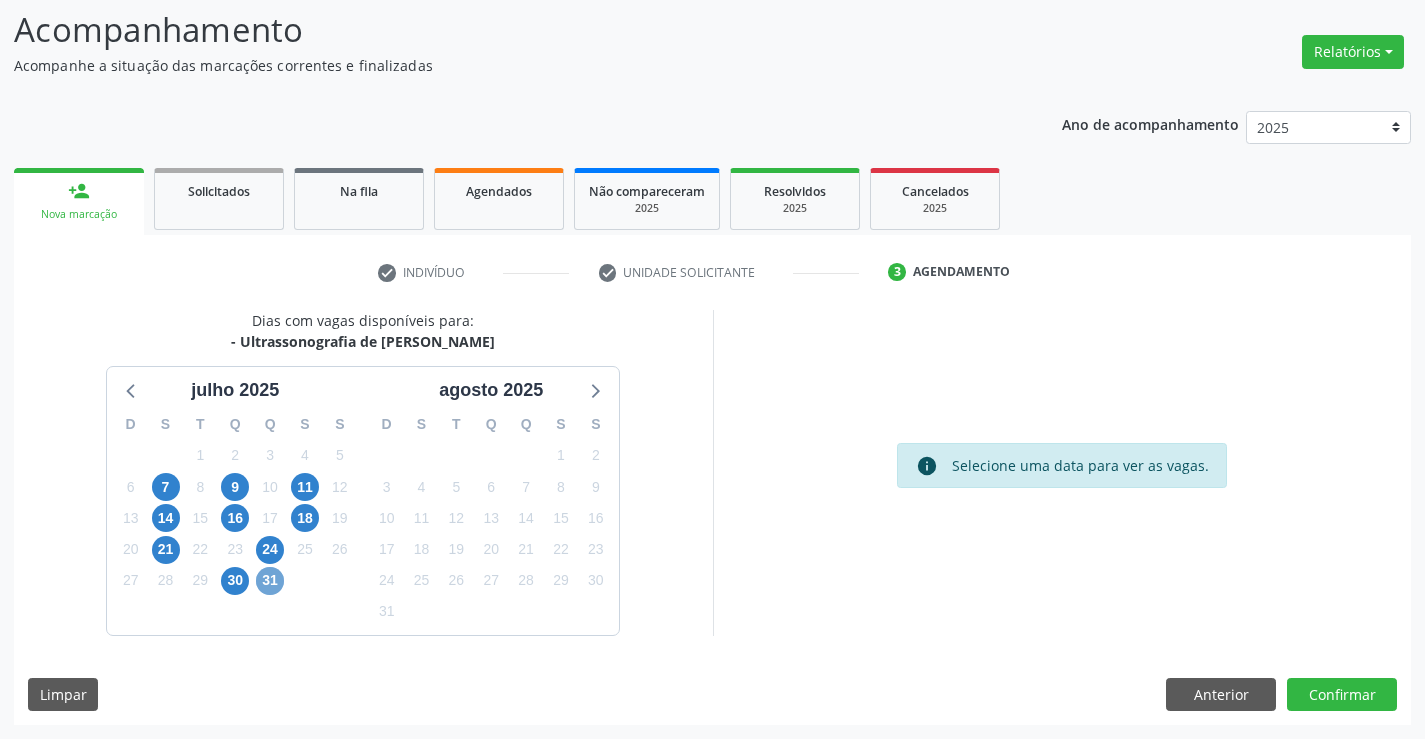 click on "31" at bounding box center (270, 581) 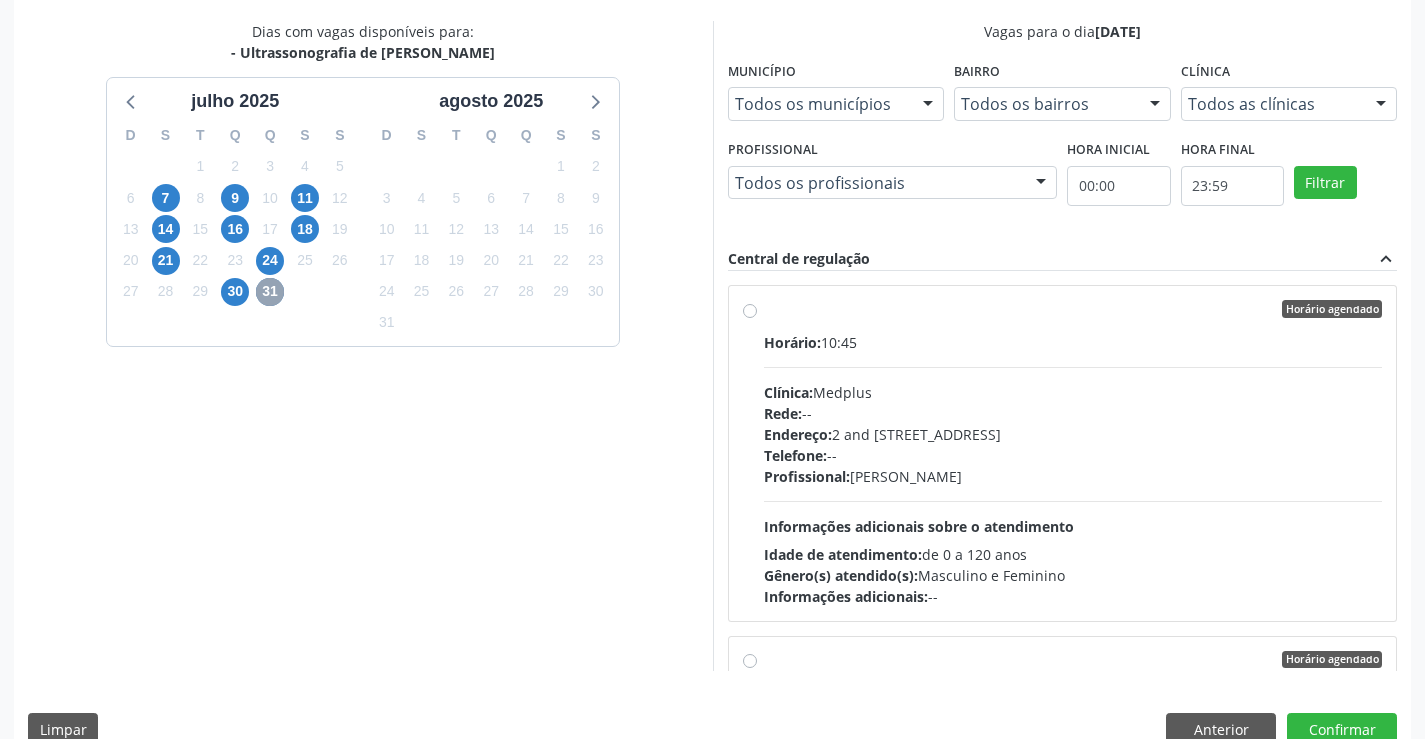 scroll, scrollTop: 431, scrollLeft: 0, axis: vertical 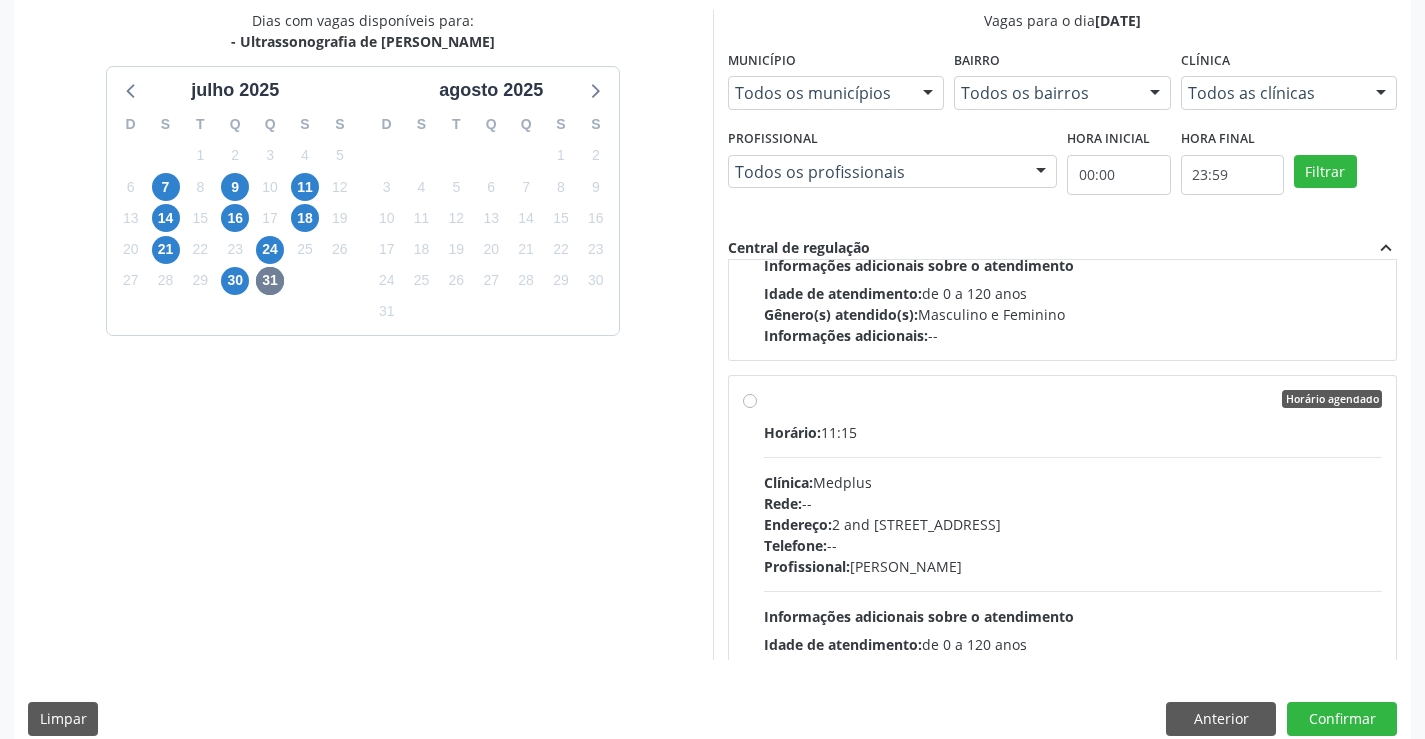 click on "Horário:   11:15
Clínica:  Medplus
Rede:
--
Endereço:   2 and S 204 Ed Emp B, nº 35, Centro, Campo Formoso - BA
Telefone:   --
Profissional:
Lanna Peralva Miranda Rocha
Informações adicionais sobre o atendimento
Idade de atendimento:
de 0 a 120 anos
Gênero(s) atendido(s):
Masculino e Feminino
Informações adicionais:
--" at bounding box center [1073, 559] 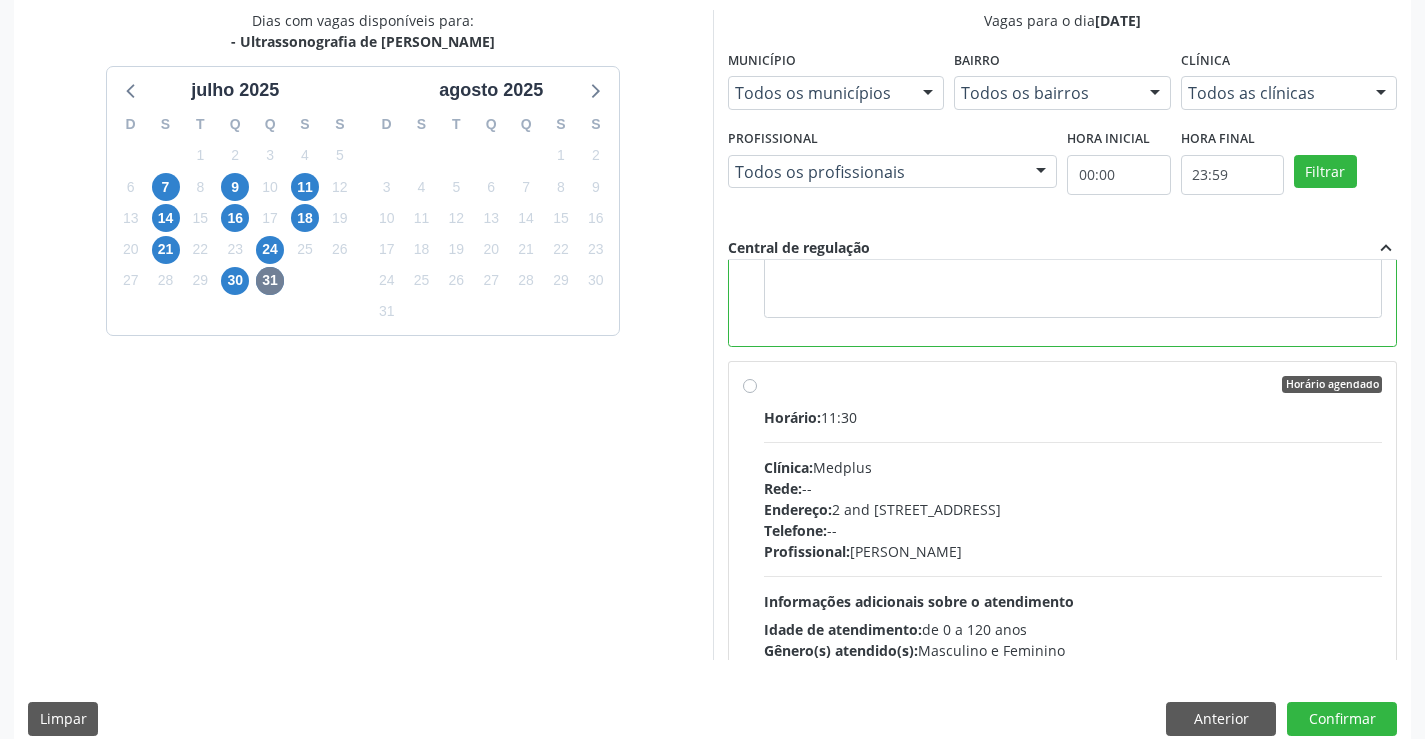 click on "Horário:   11:30
Clínica:  Medplus
Rede:
--
Endereço:   2 and S 204 Ed Emp B, nº 35, Centro, Campo Formoso - BA
Telefone:   --
Profissional:
Lanna Peralva Miranda Rocha
Informações adicionais sobre o atendimento
Idade de atendimento:
de 0 a 120 anos
Gênero(s) atendido(s):
Masculino e Feminino
Informações adicionais:
--" at bounding box center [1073, 544] 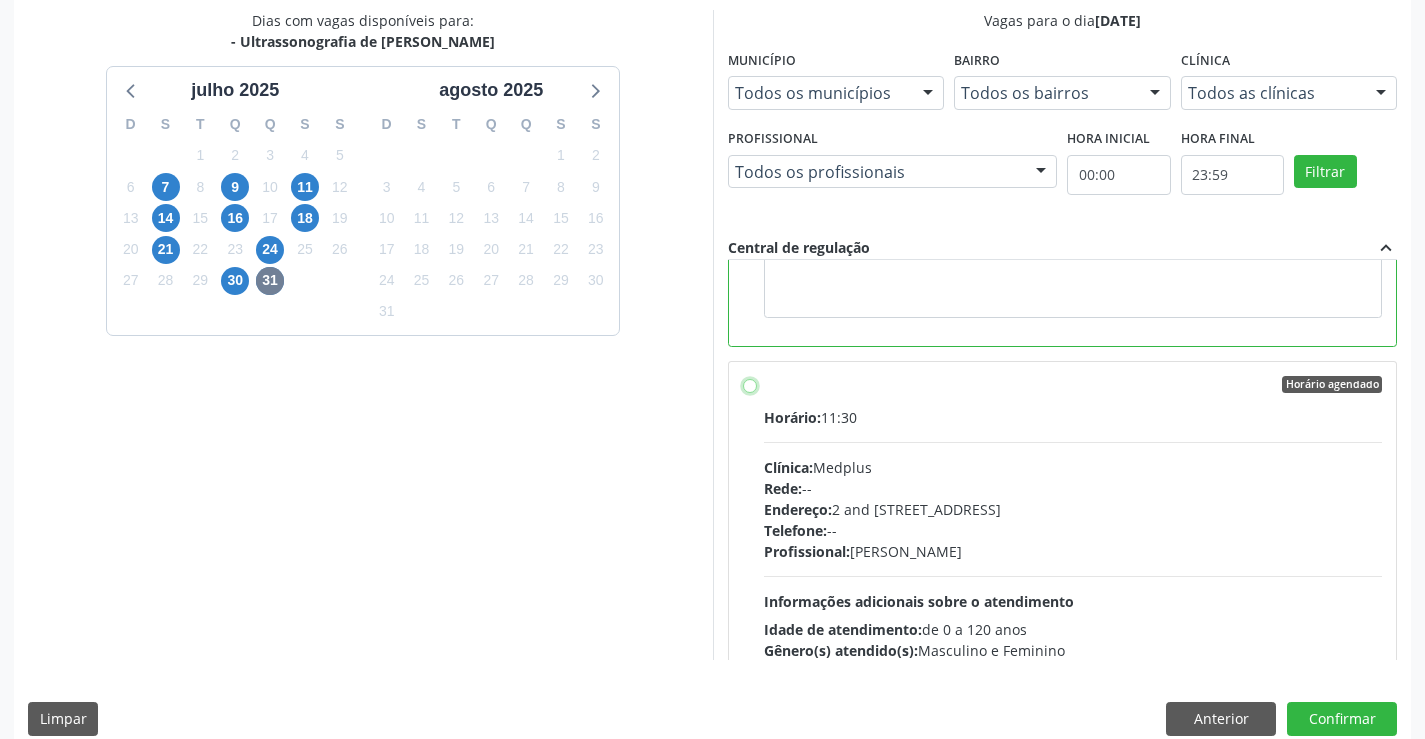 click on "Horário agendado
Horário:   11:30
Clínica:  Medplus
Rede:
--
Endereço:   2 and S 204 Ed Emp B, nº 35, Centro, Campo Formoso - BA
Telefone:   --
Profissional:
Lanna Peralva Miranda Rocha
Informações adicionais sobre o atendimento
Idade de atendimento:
de 0 a 120 anos
Gênero(s) atendido(s):
Masculino e Feminino
Informações adicionais:
--" at bounding box center [750, 385] 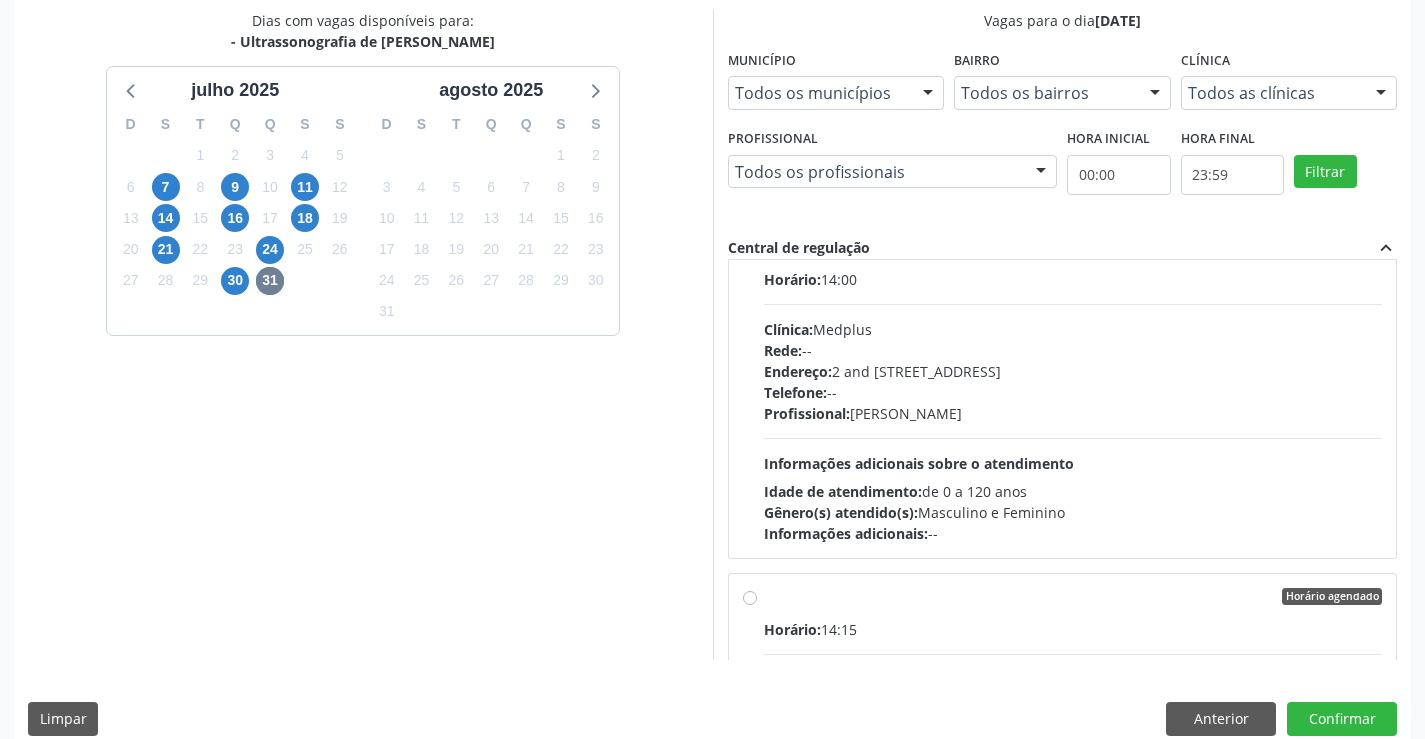 click on "Telefone:   --" at bounding box center [1073, 392] 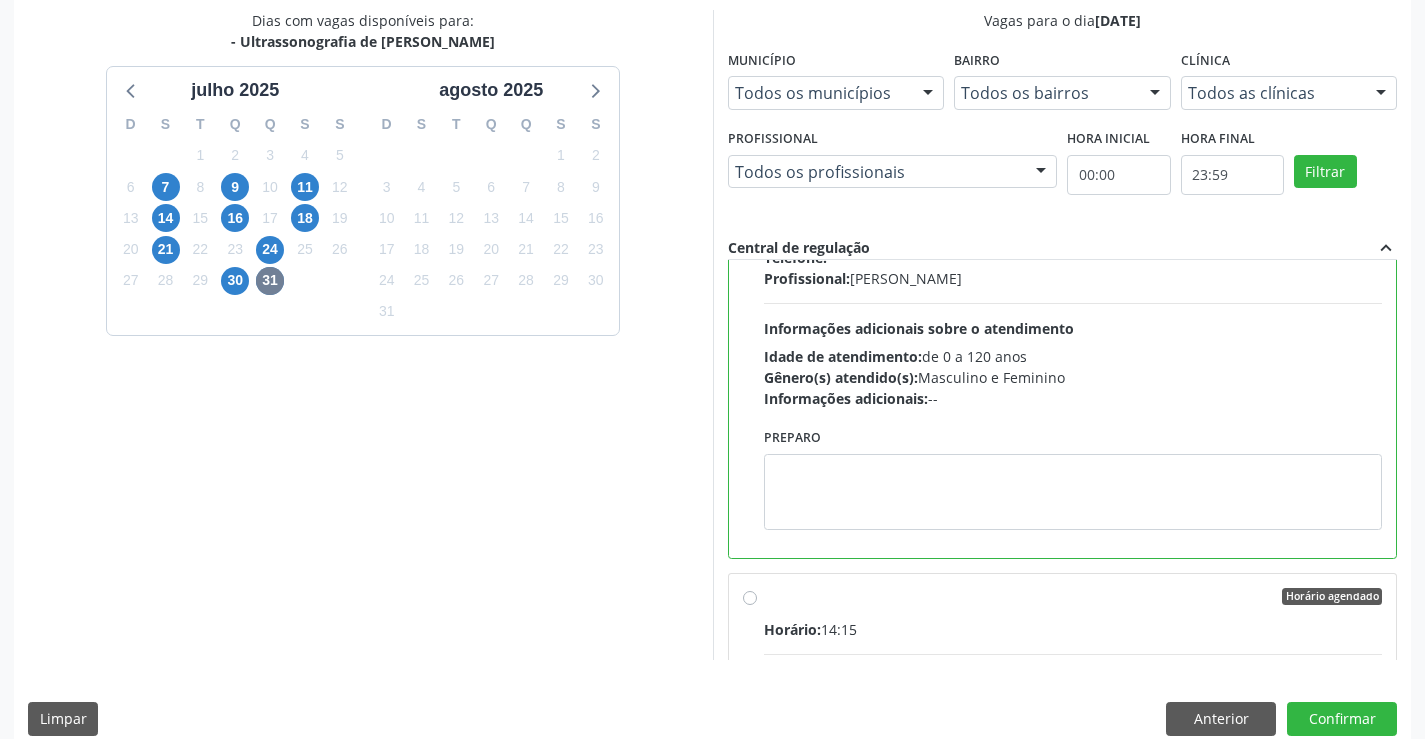 scroll, scrollTop: 1240, scrollLeft: 0, axis: vertical 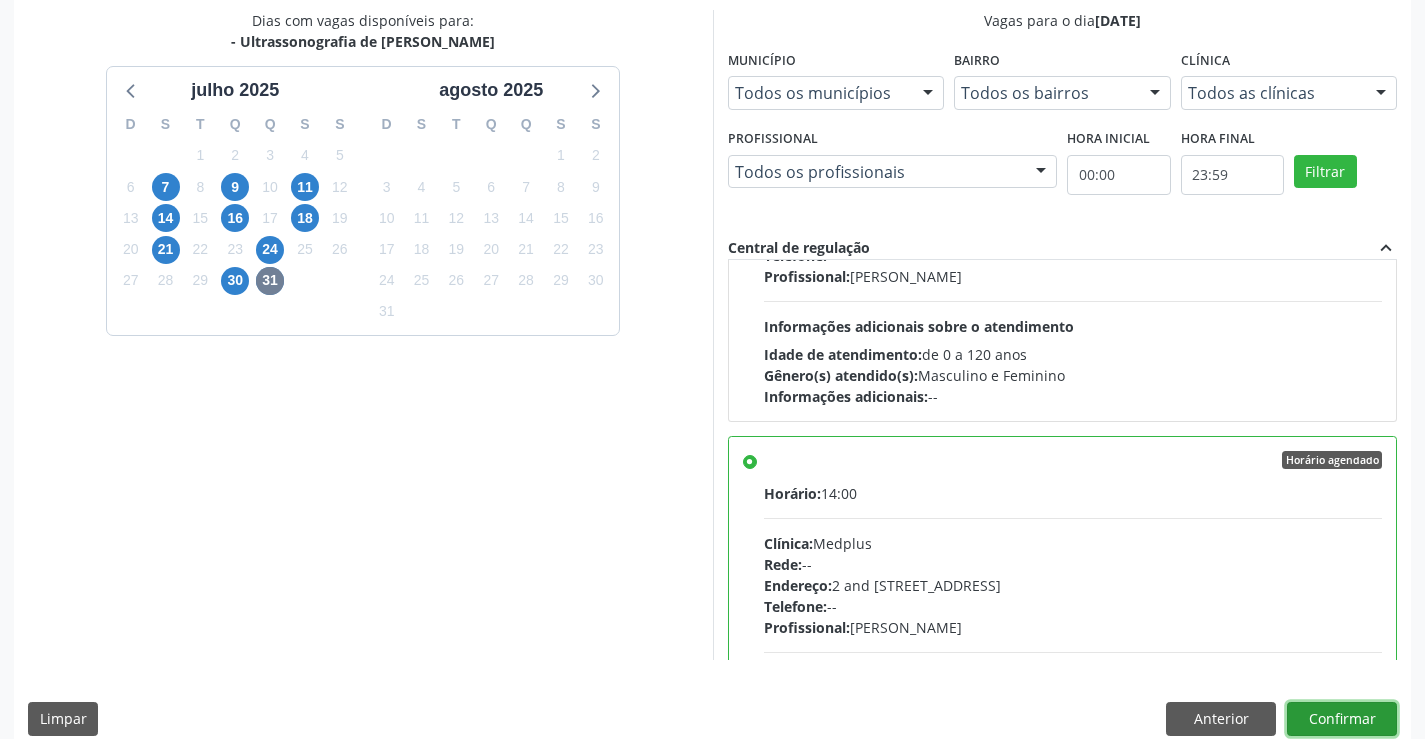 click on "Confirmar" at bounding box center (1342, 719) 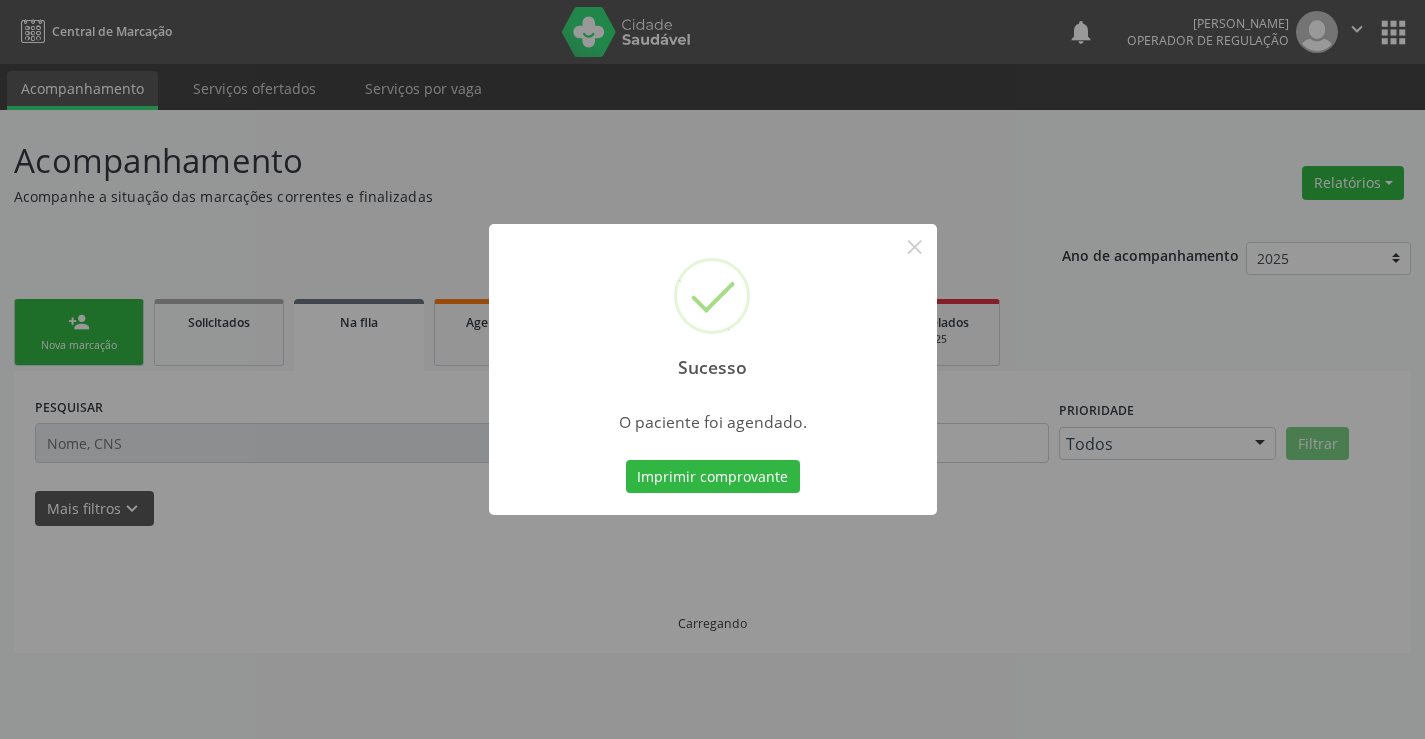 scroll, scrollTop: 0, scrollLeft: 0, axis: both 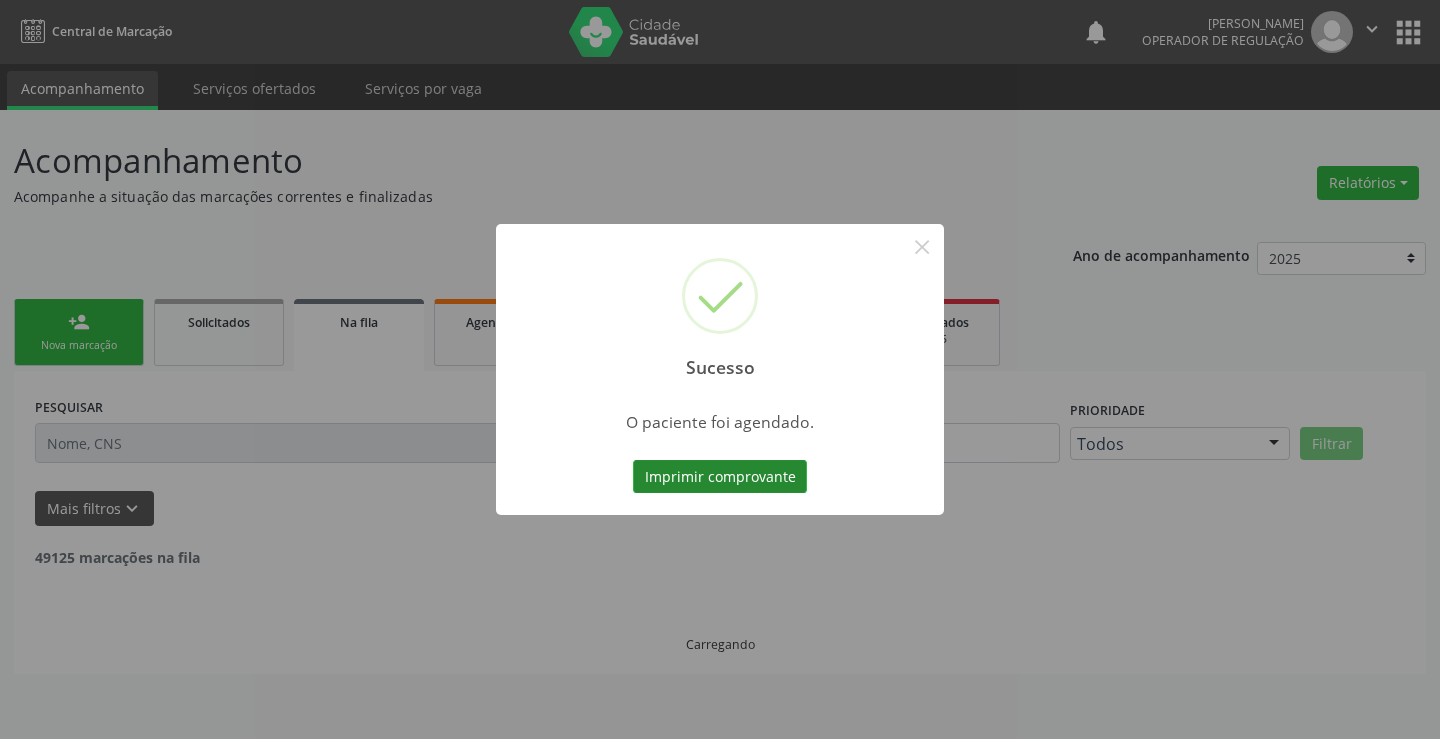 click on "Imprimir comprovante" at bounding box center [720, 477] 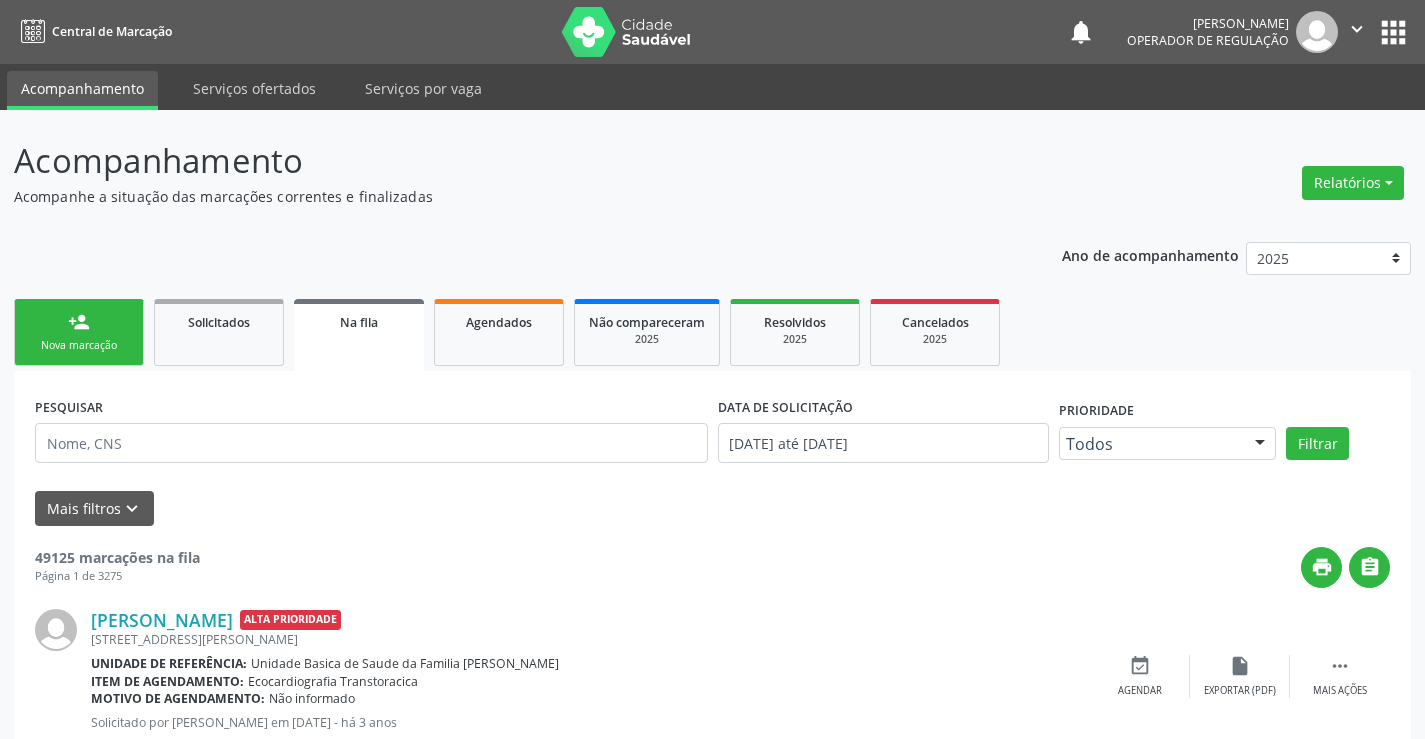 click on "person_add
Nova marcação" at bounding box center (79, 332) 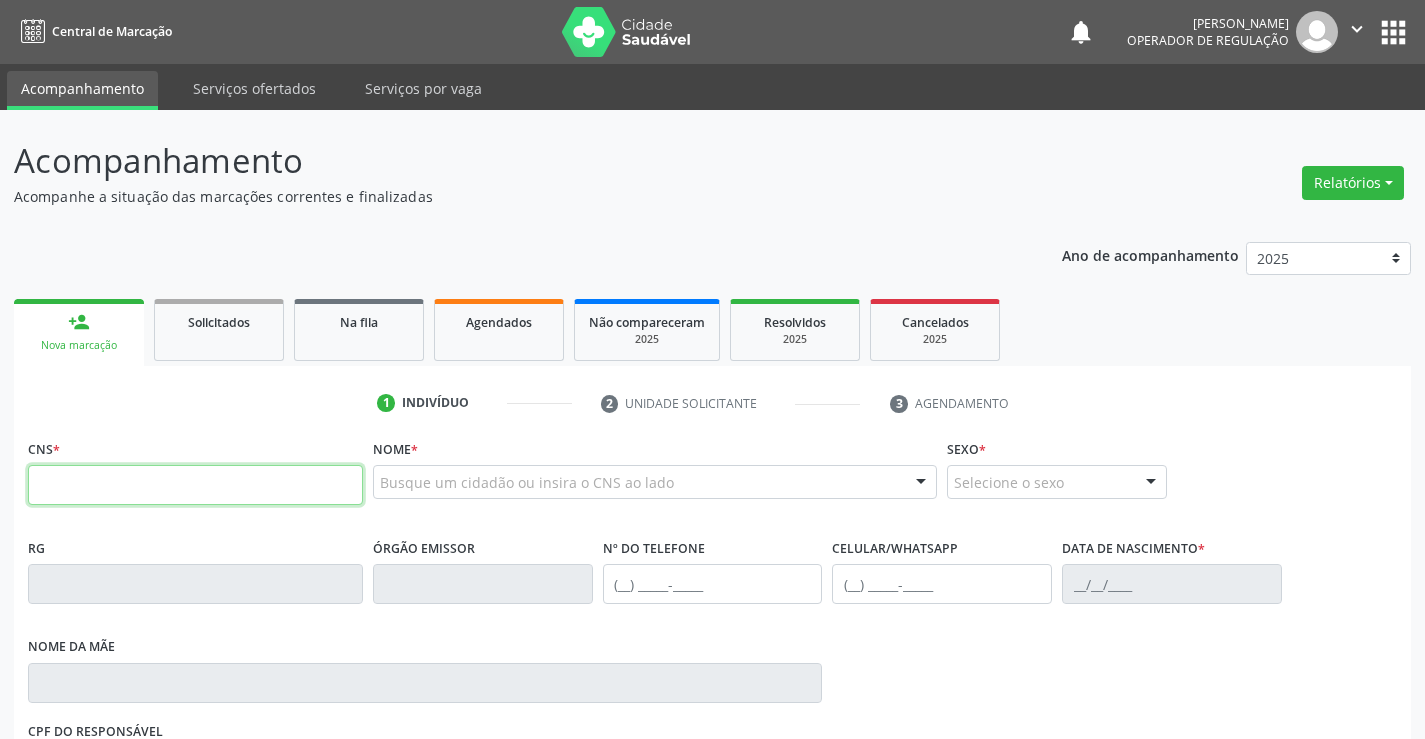 click at bounding box center (195, 485) 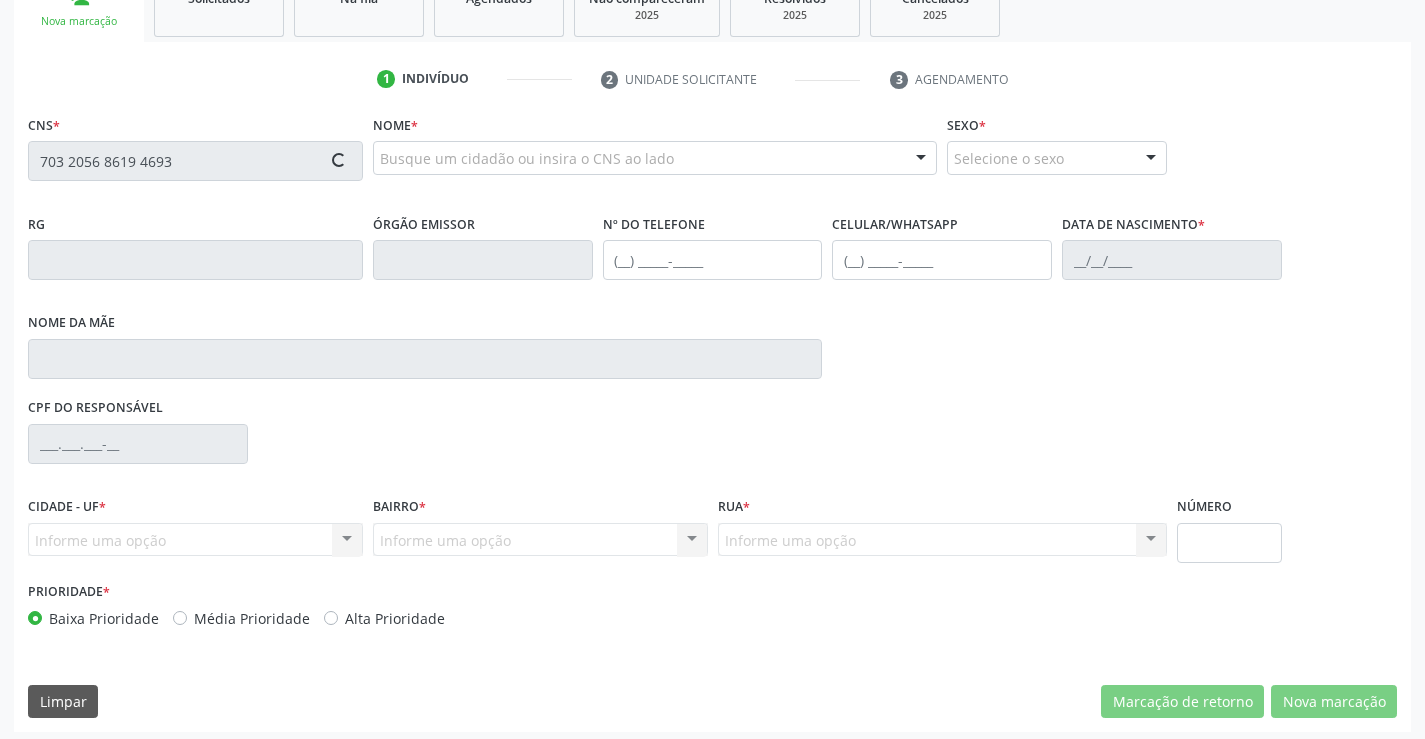 scroll, scrollTop: 331, scrollLeft: 0, axis: vertical 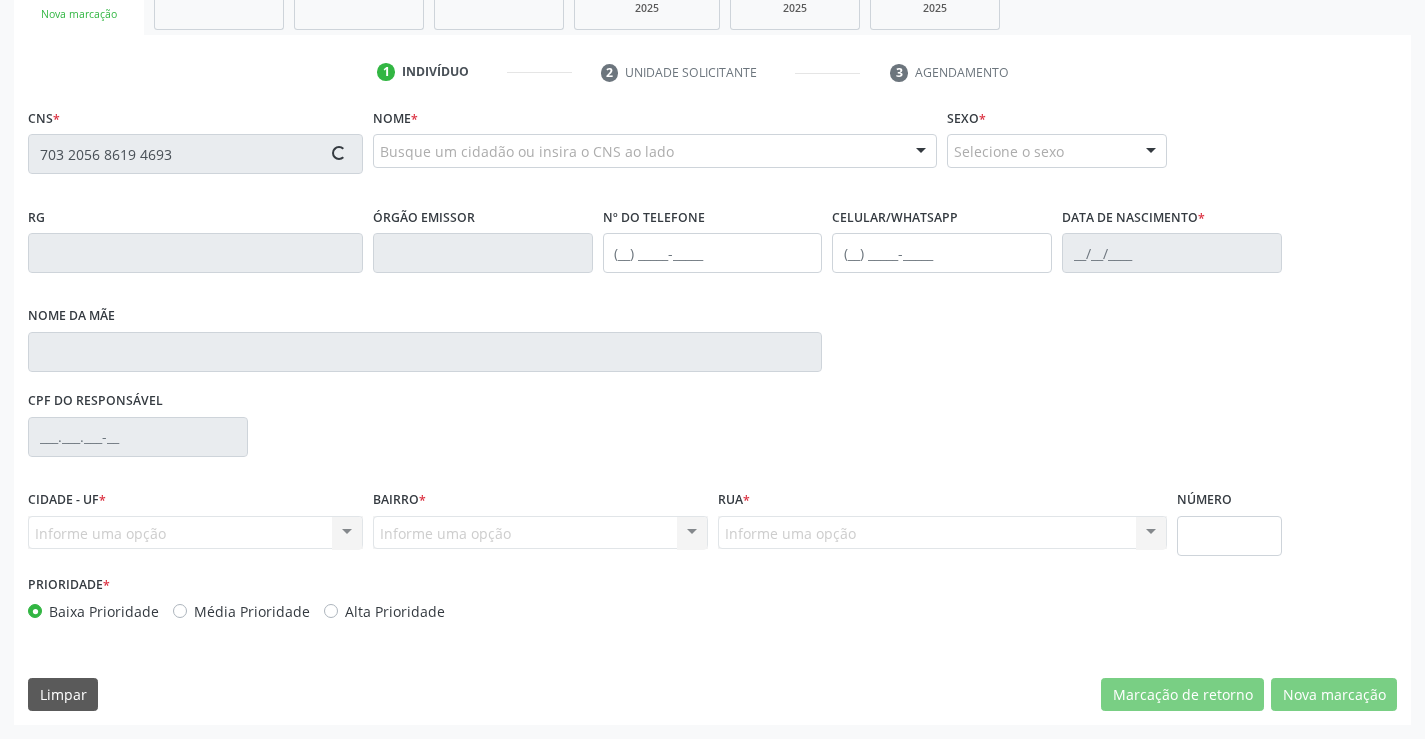 type on "703 2056 8619 4693" 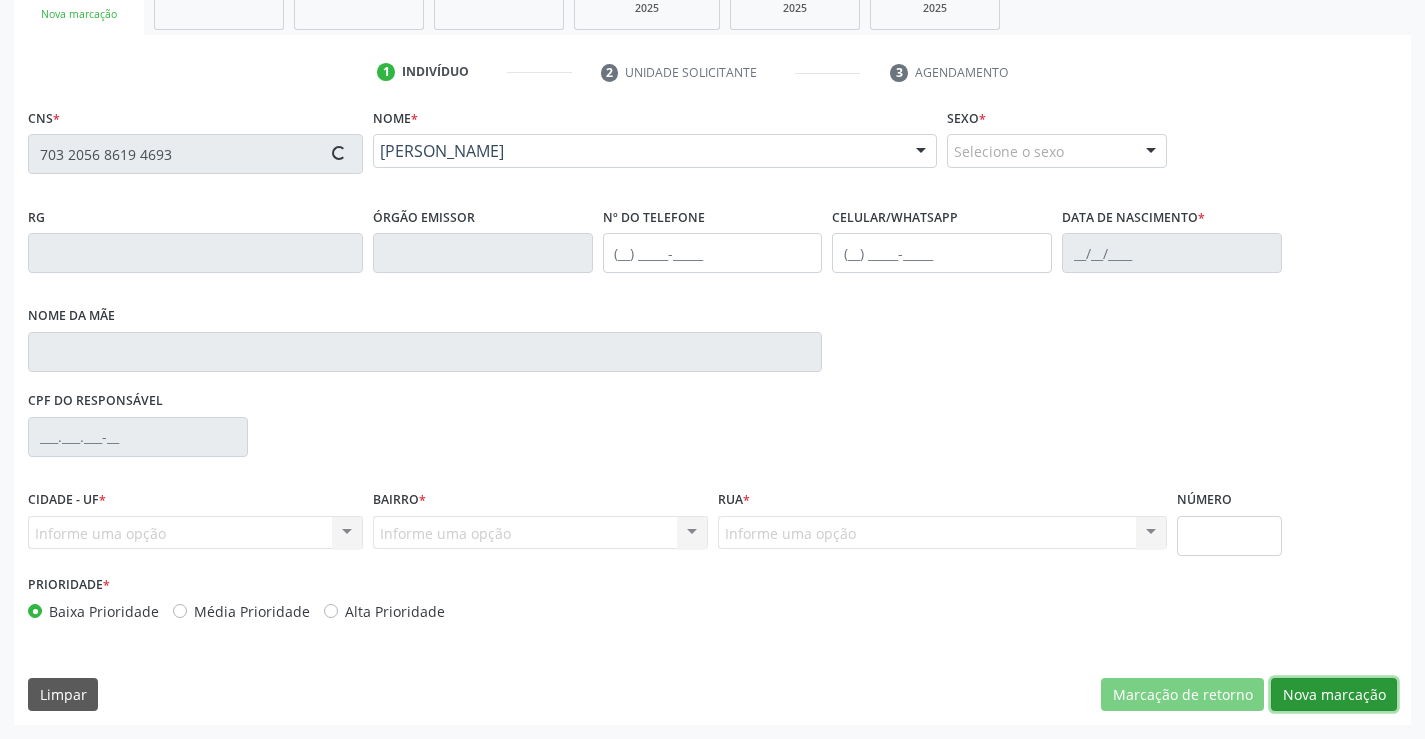 click on "Nova marcação" at bounding box center (1334, 695) 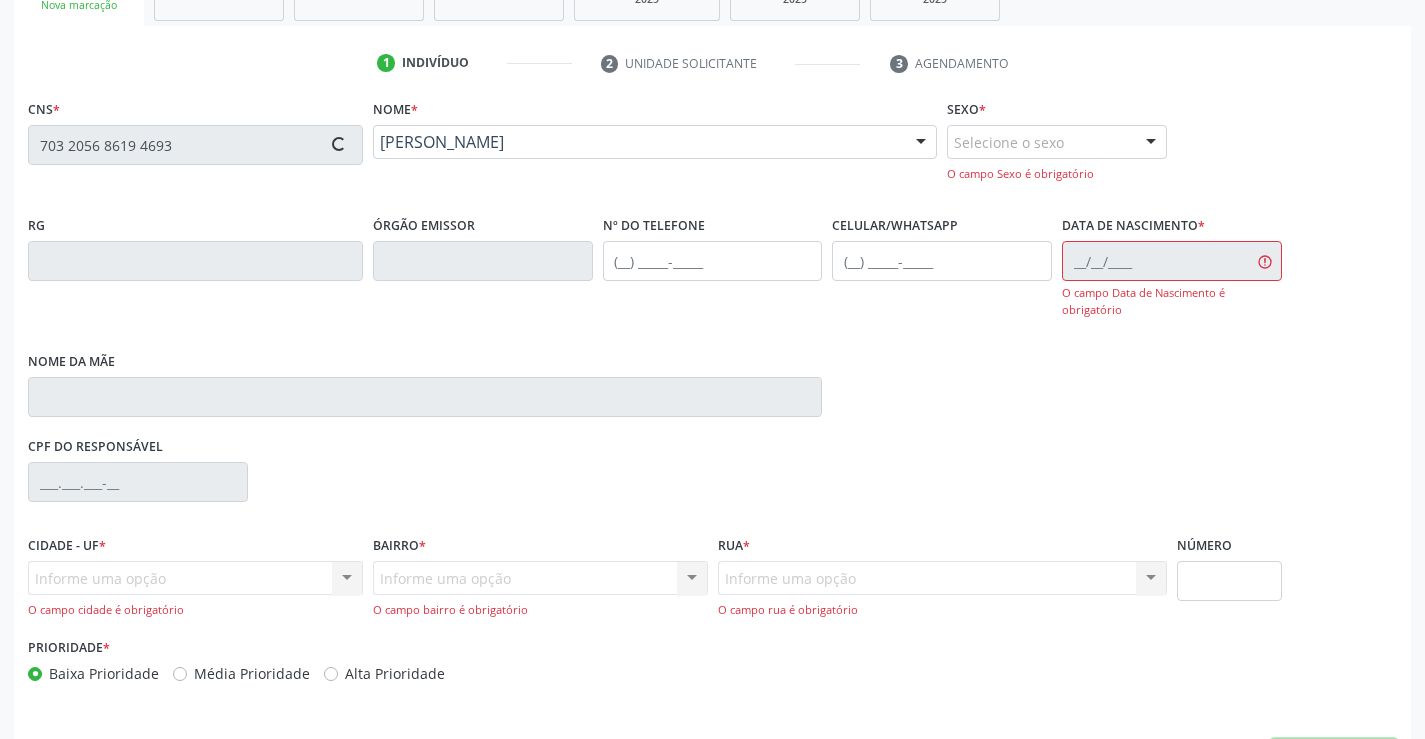 type on "0744483158" 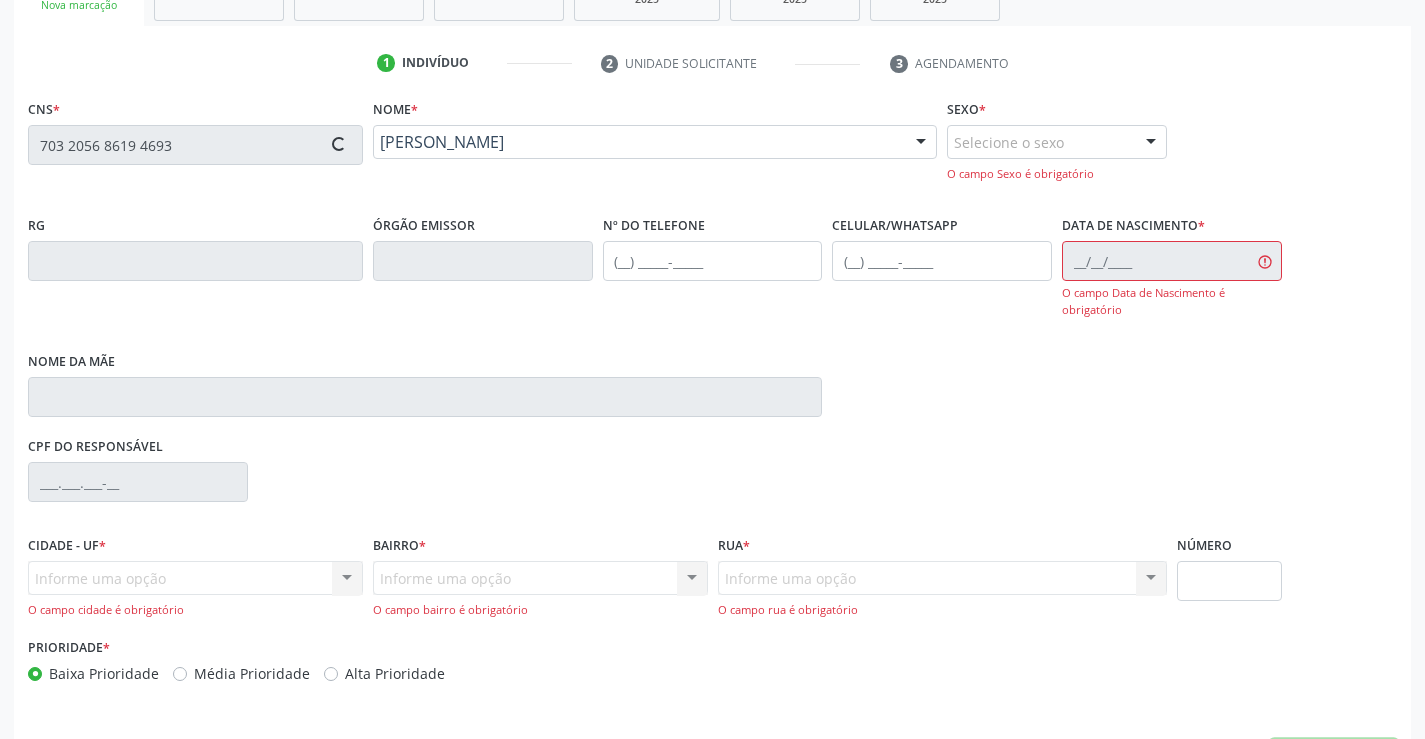 type on "(74) 98863-6428" 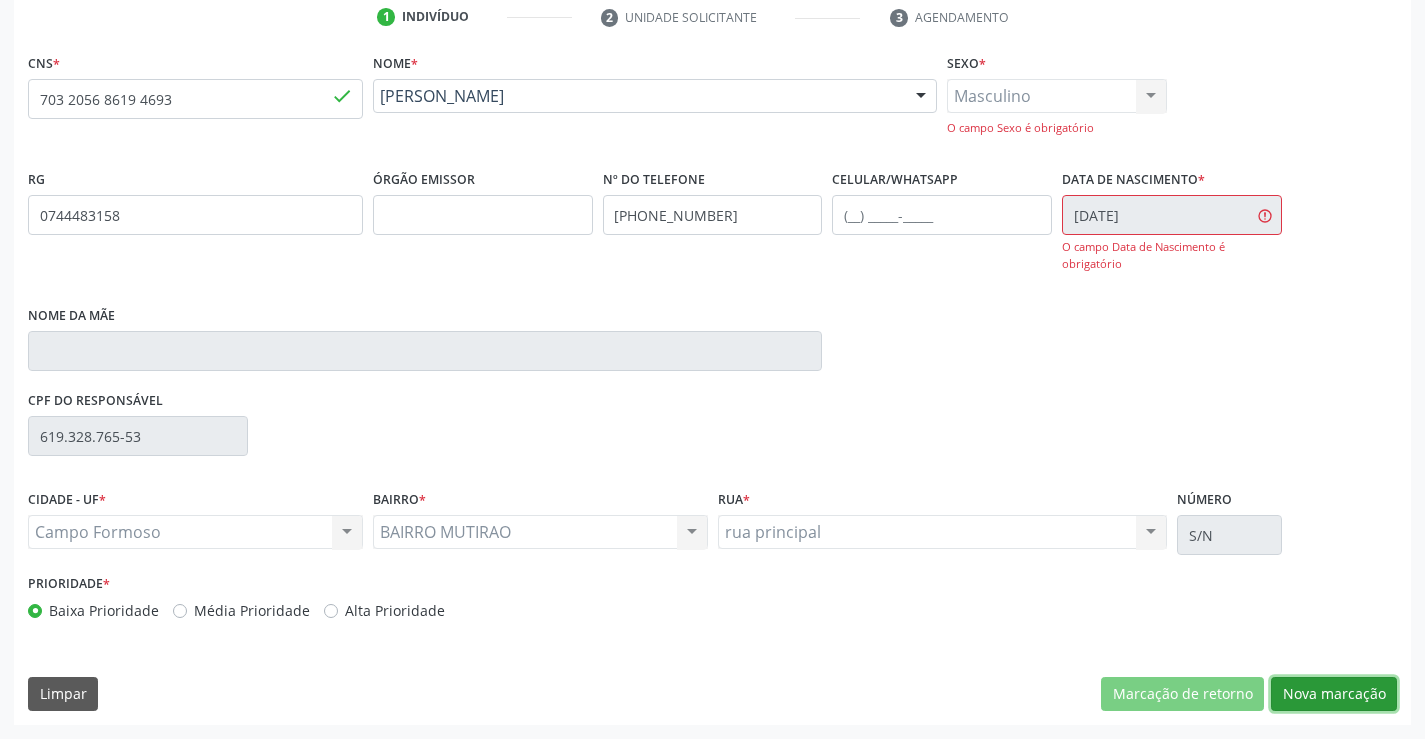 drag, startPoint x: 1331, startPoint y: 689, endPoint x: 1299, endPoint y: 667, distance: 38.832977 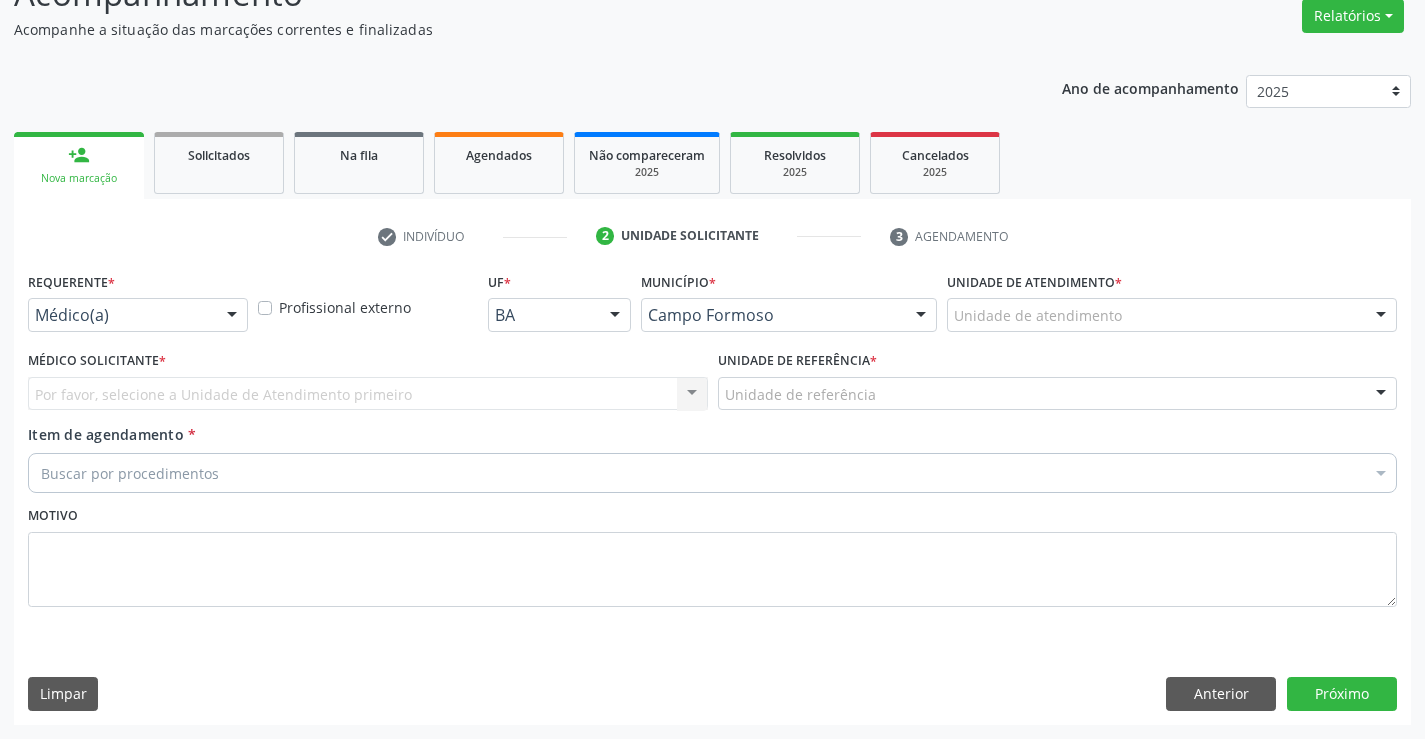 scroll, scrollTop: 167, scrollLeft: 0, axis: vertical 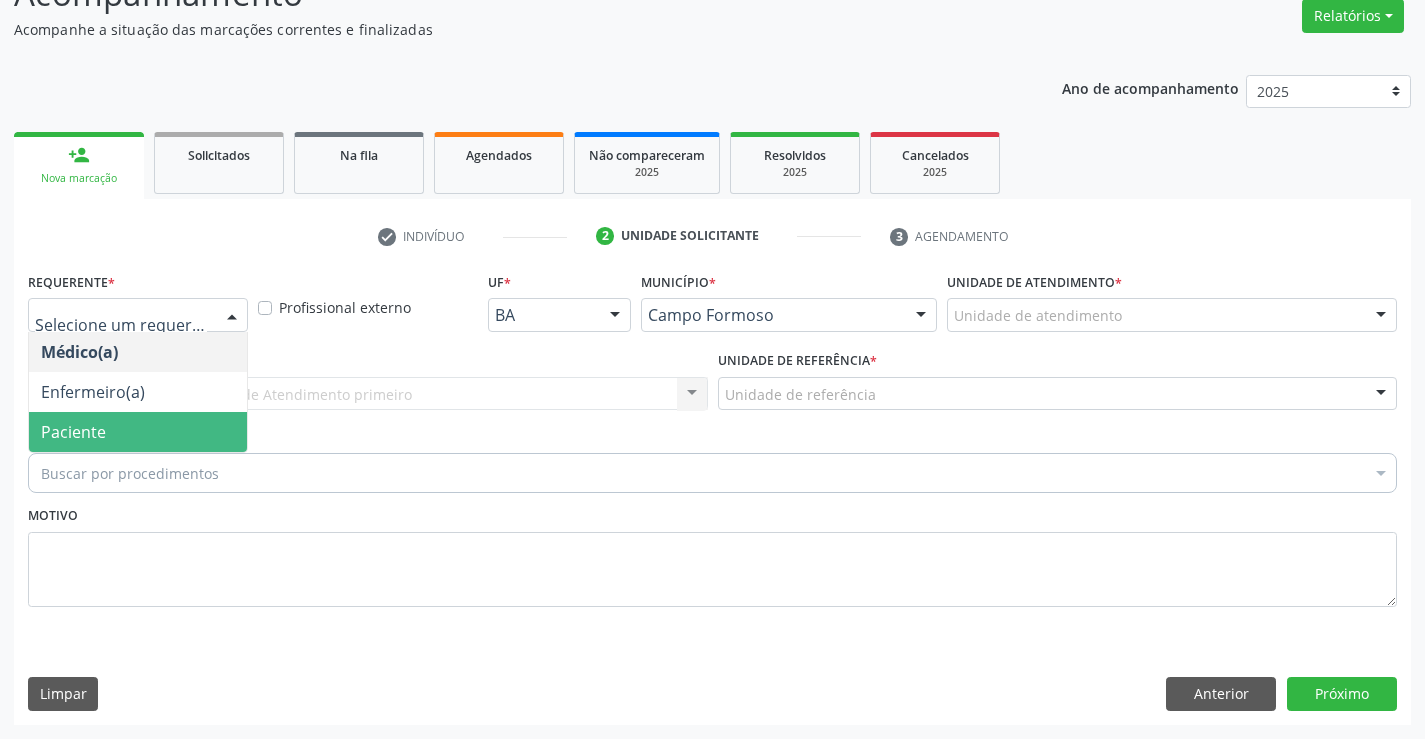 click on "Paciente" at bounding box center [138, 432] 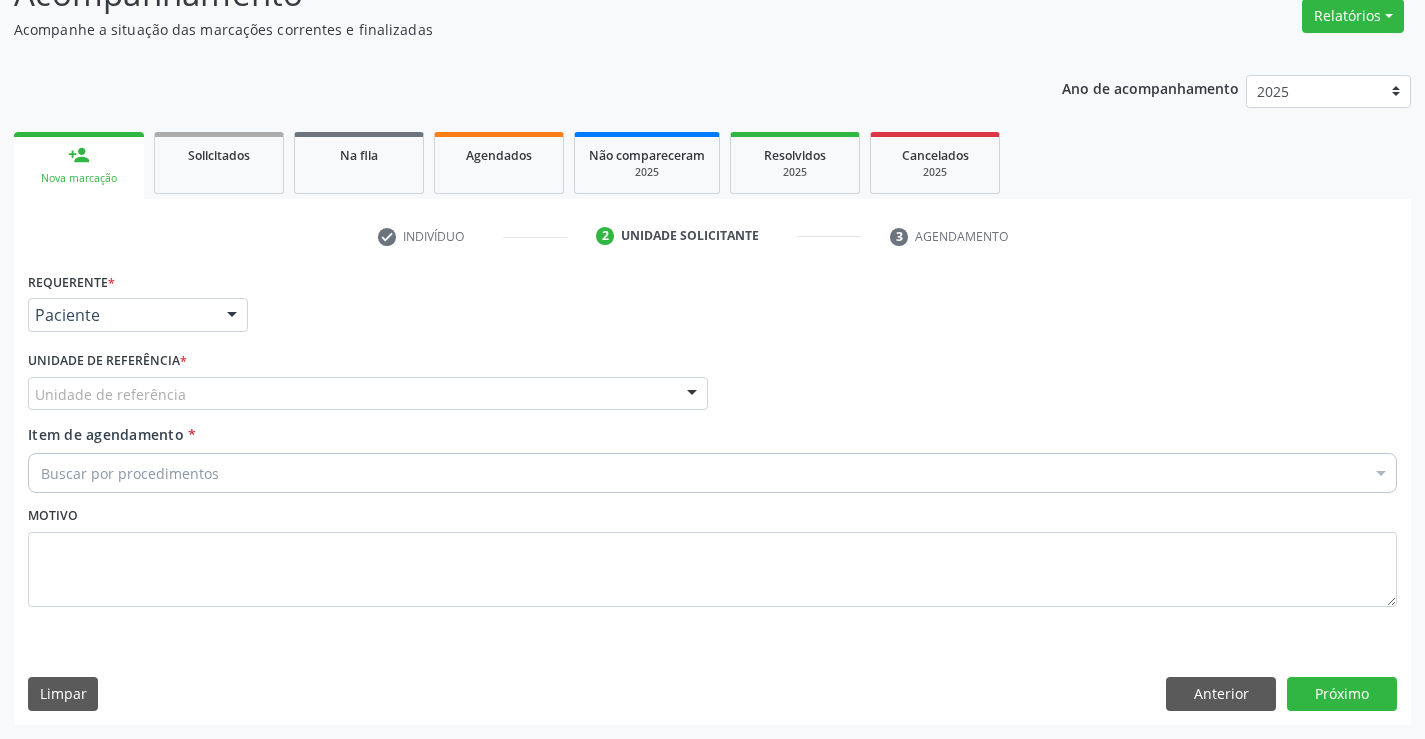 click on "Unidade de referência
*
Unidade de referência
Unidade Basica de Saude da Familia Dr [PERSON_NAME]   Centro de Enfrentamento Para [MEDICAL_DATA] de Campo Formoso   Central de [GEOGRAPHIC_DATA] de Consultas e Exames de Campo Formoso   Vigilancia em Saude de [GEOGRAPHIC_DATA]   PSF Lage dos Negros III   P S da Familia do Povoado de Caraibas   Unidade Basica de Saude da Familia [PERSON_NAME]   P S de Curral da [GEOGRAPHIC_DATA] Oseas Manoel da Silva   Farmacia Basica   Unidade Basica de Saude da Familia de Brejao da Caatinga   P S da Familia do Povoado de Pocos   P S da Familia do Povoado de Tiquara   P S da Familia do Povoado de Sao Tome   P S de Lages dos [DEMOGRAPHIC_DATA]   P S da Familia do Povoado de [GEOGRAPHIC_DATA]   P S de Curral Velho   Centro de Saude Mutirao   Caps Centro de [GEOGRAPHIC_DATA] Psicossocial   Unidade Odontologica Movel   Unidade Basica de Saude da Familia Limoeiro   Unidade Basica de Saude da Familia Izabel Godinho de Freitas   Unidade Basica de Saude da Familia de Olho Dagua das Pombas" at bounding box center (368, 378) 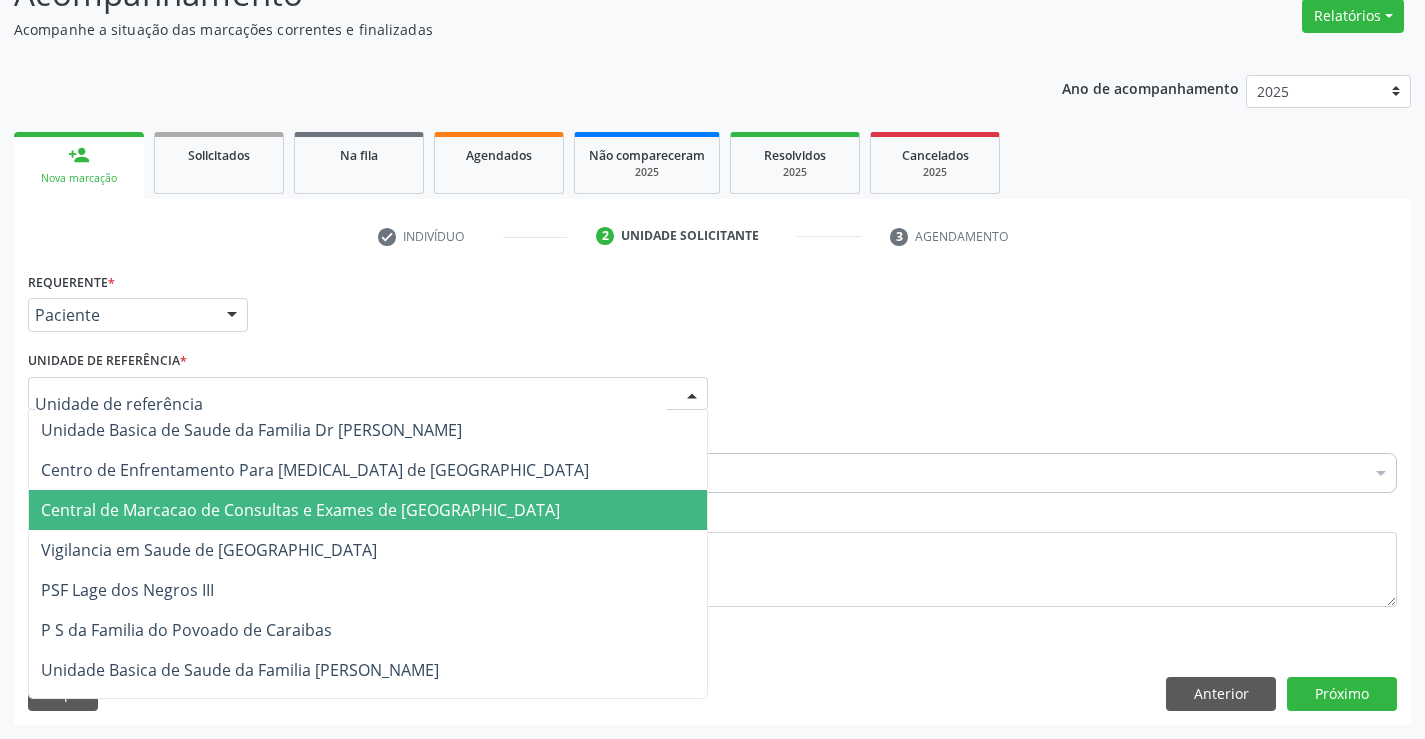 click on "Central de Marcacao de Consultas e Exames de [GEOGRAPHIC_DATA]" at bounding box center [300, 510] 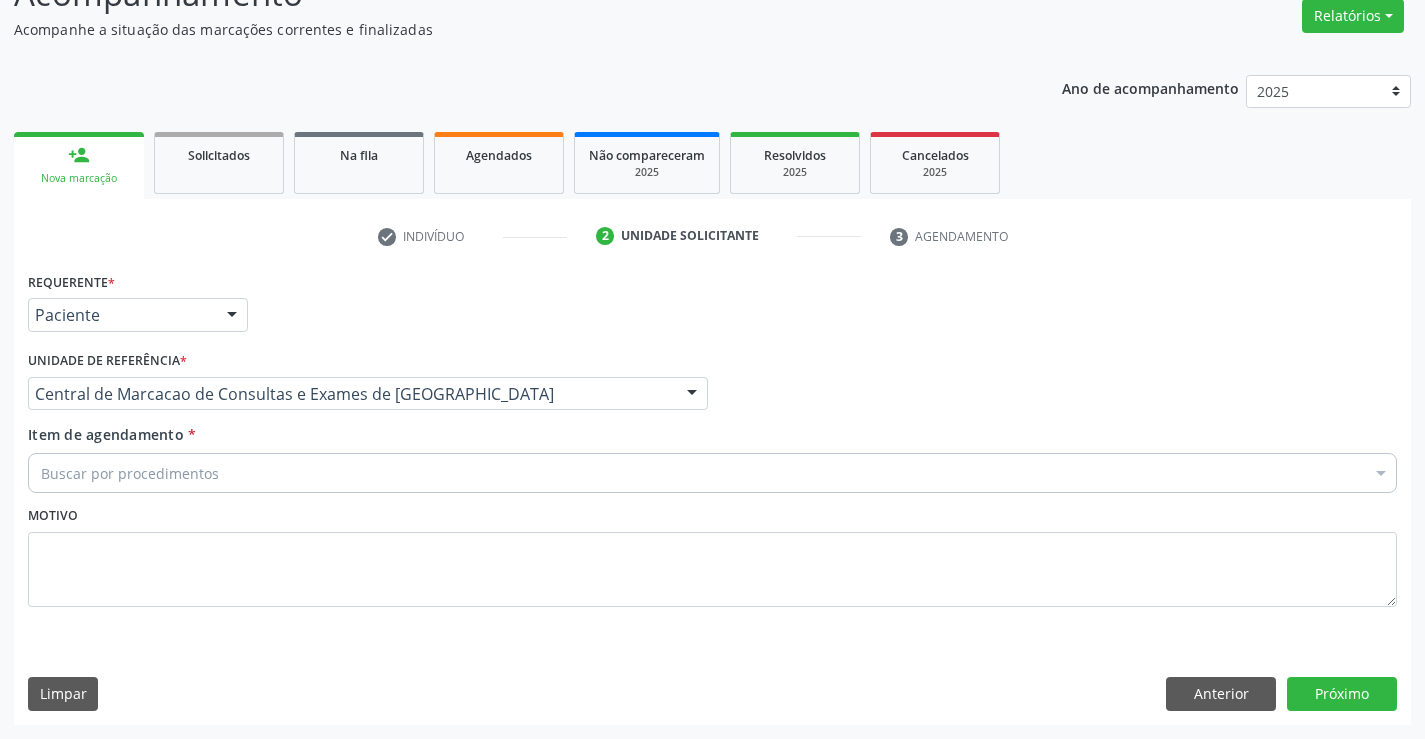 click on "Buscar por procedimentos" at bounding box center (712, 473) 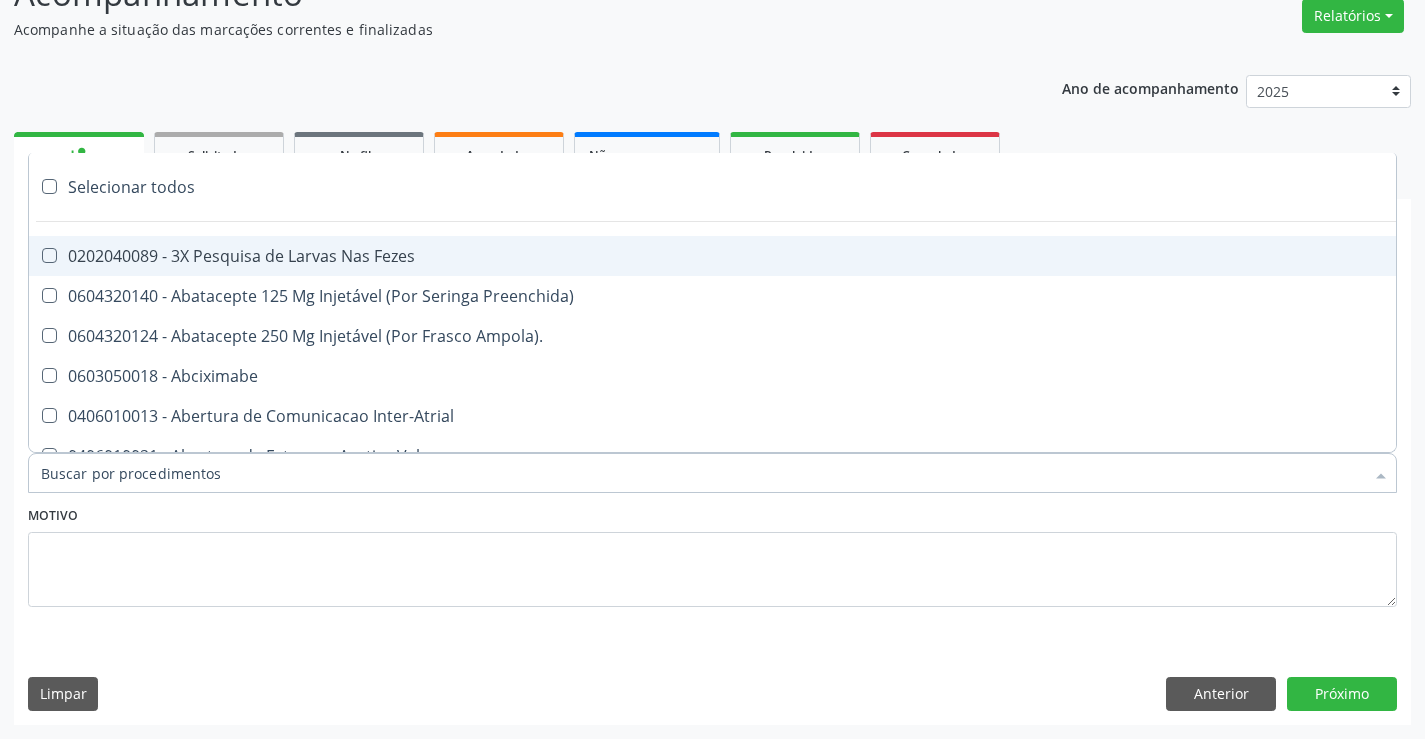 paste on "Ultrassonografia de [PERSON_NAME]" 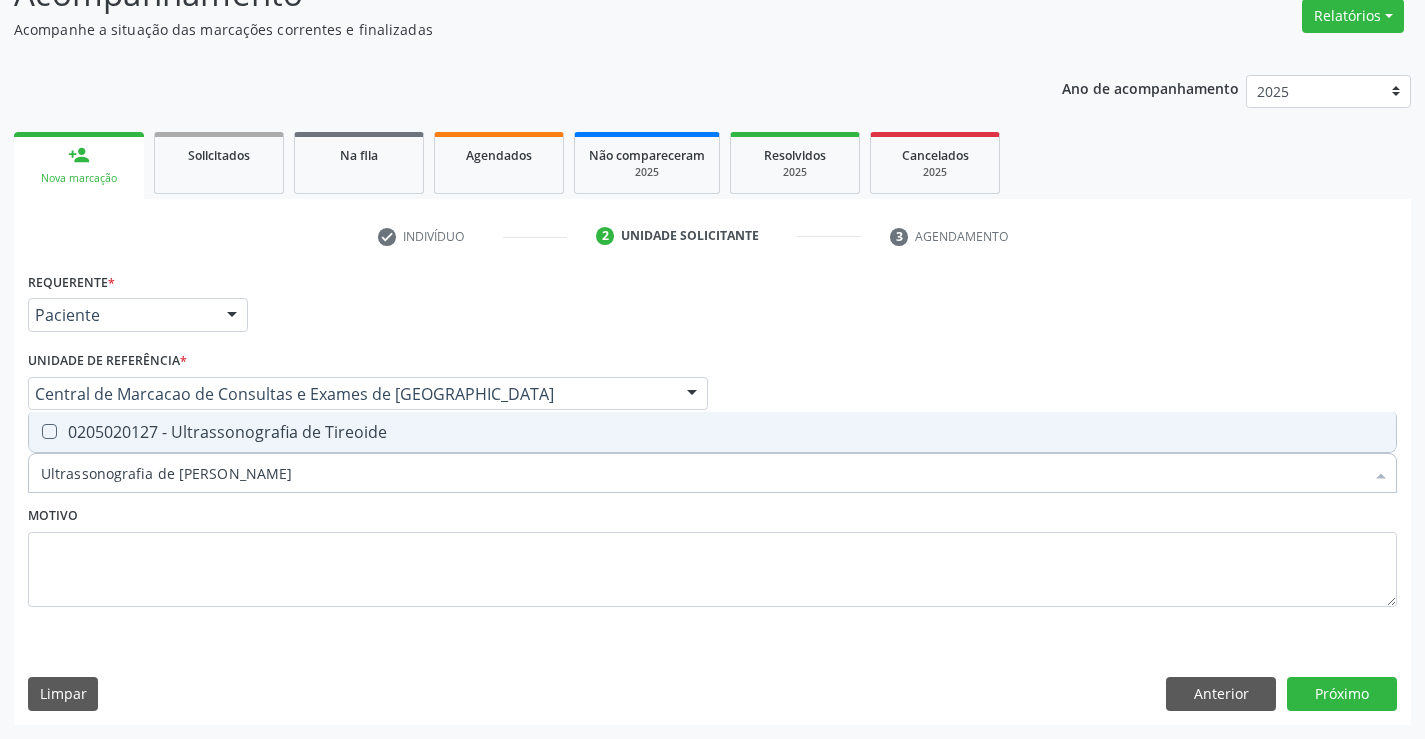 click on "0205020127 - Ultrassonografia de Tireoide" at bounding box center (712, 432) 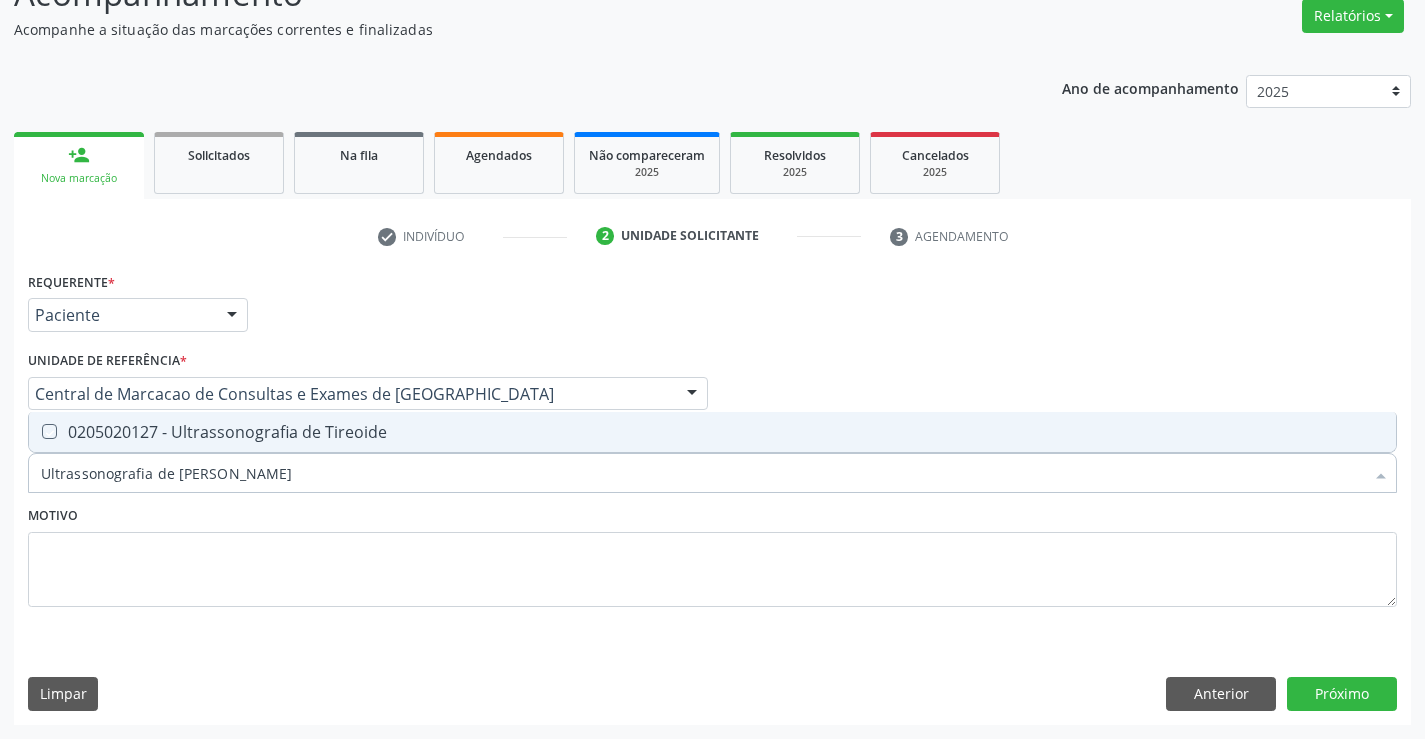 checkbox on "true" 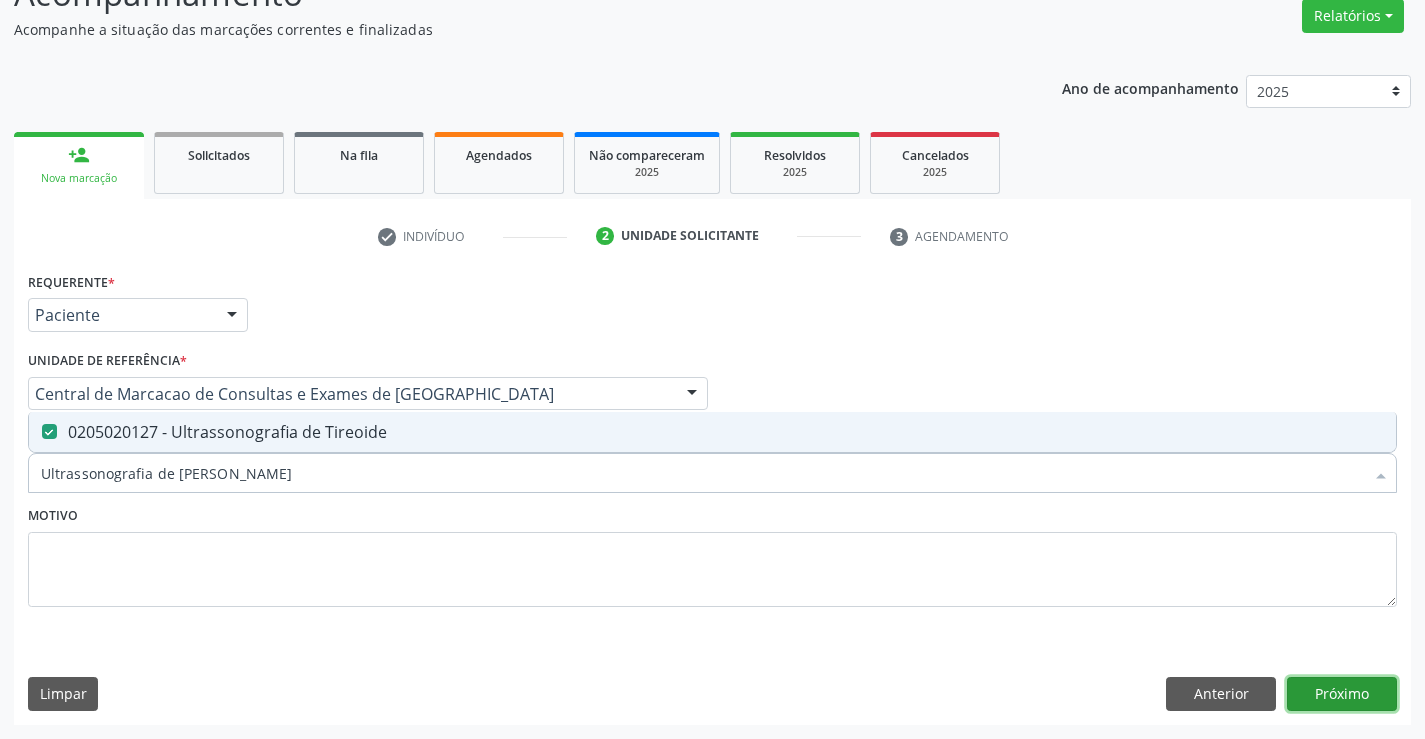click on "Próximo" at bounding box center (1342, 694) 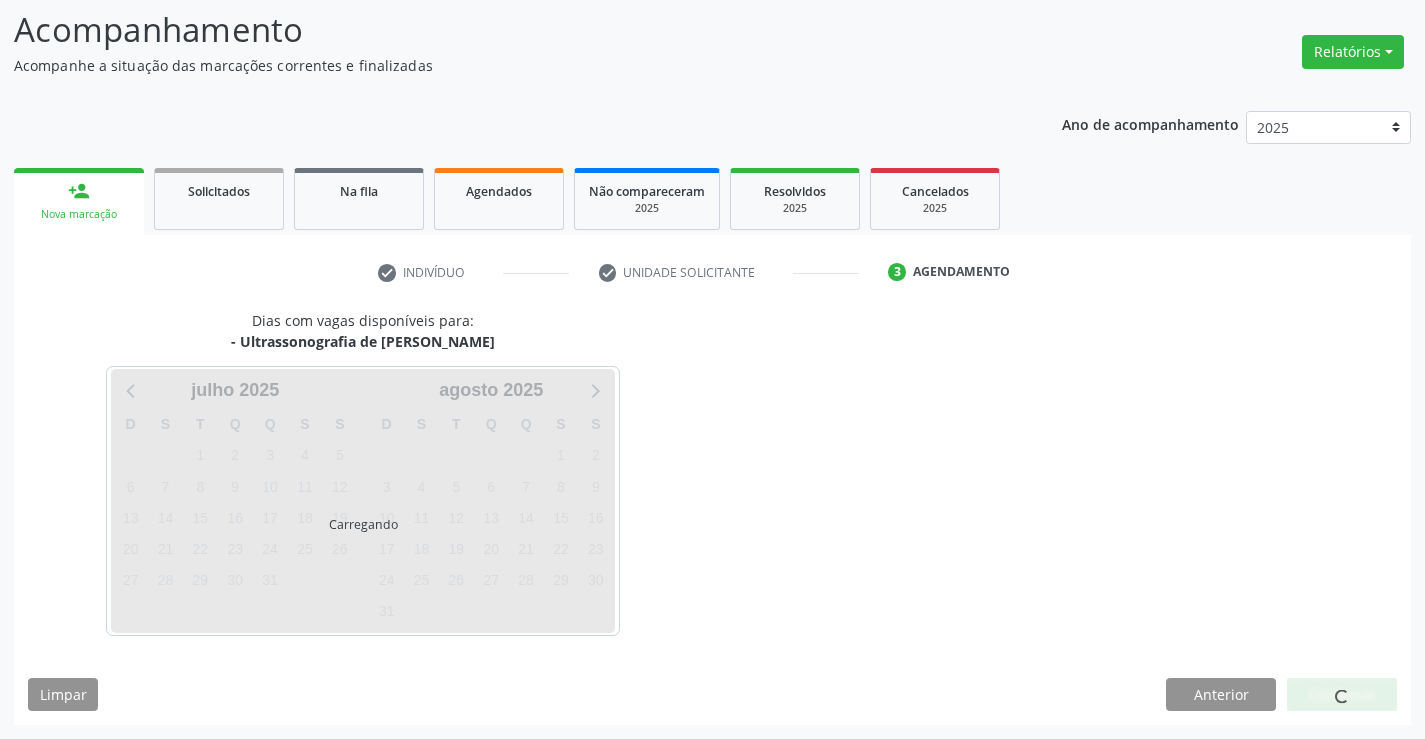 scroll, scrollTop: 131, scrollLeft: 0, axis: vertical 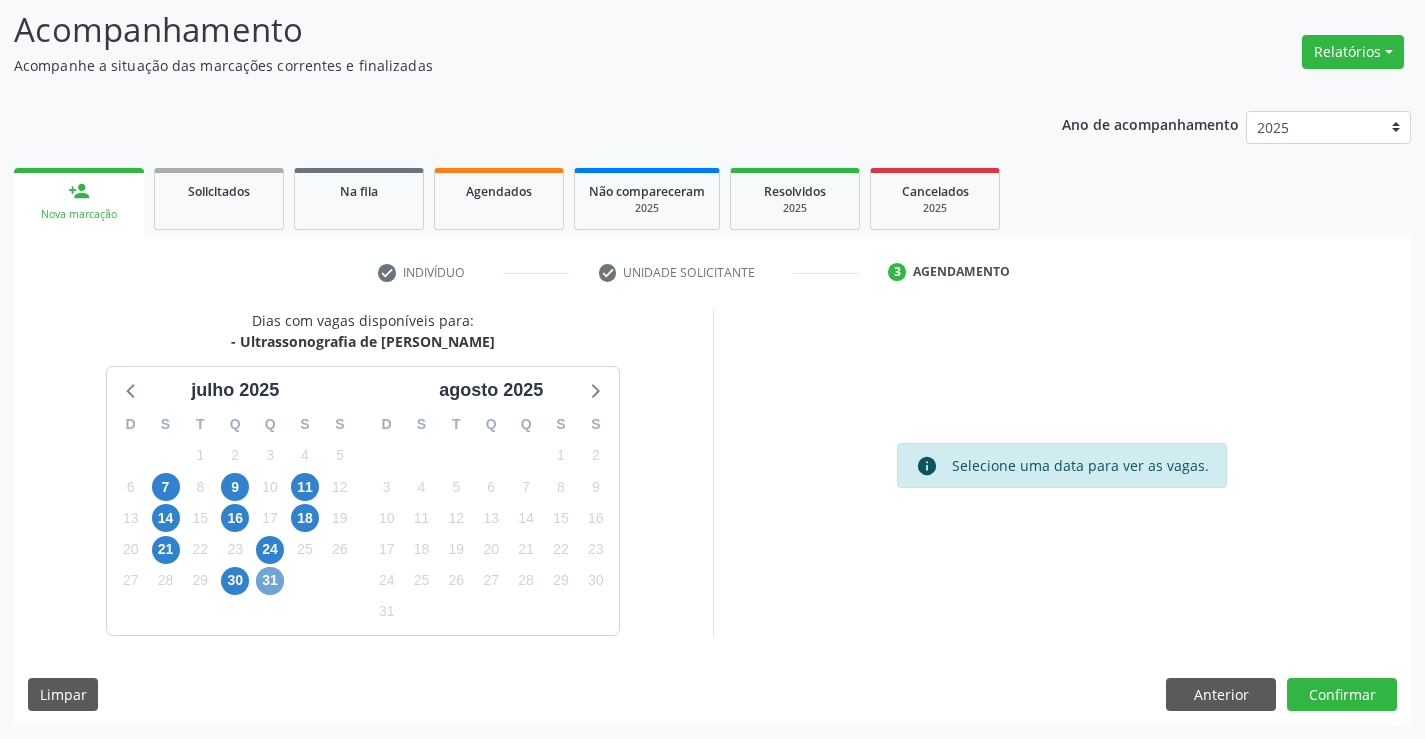 click on "31" at bounding box center [270, 581] 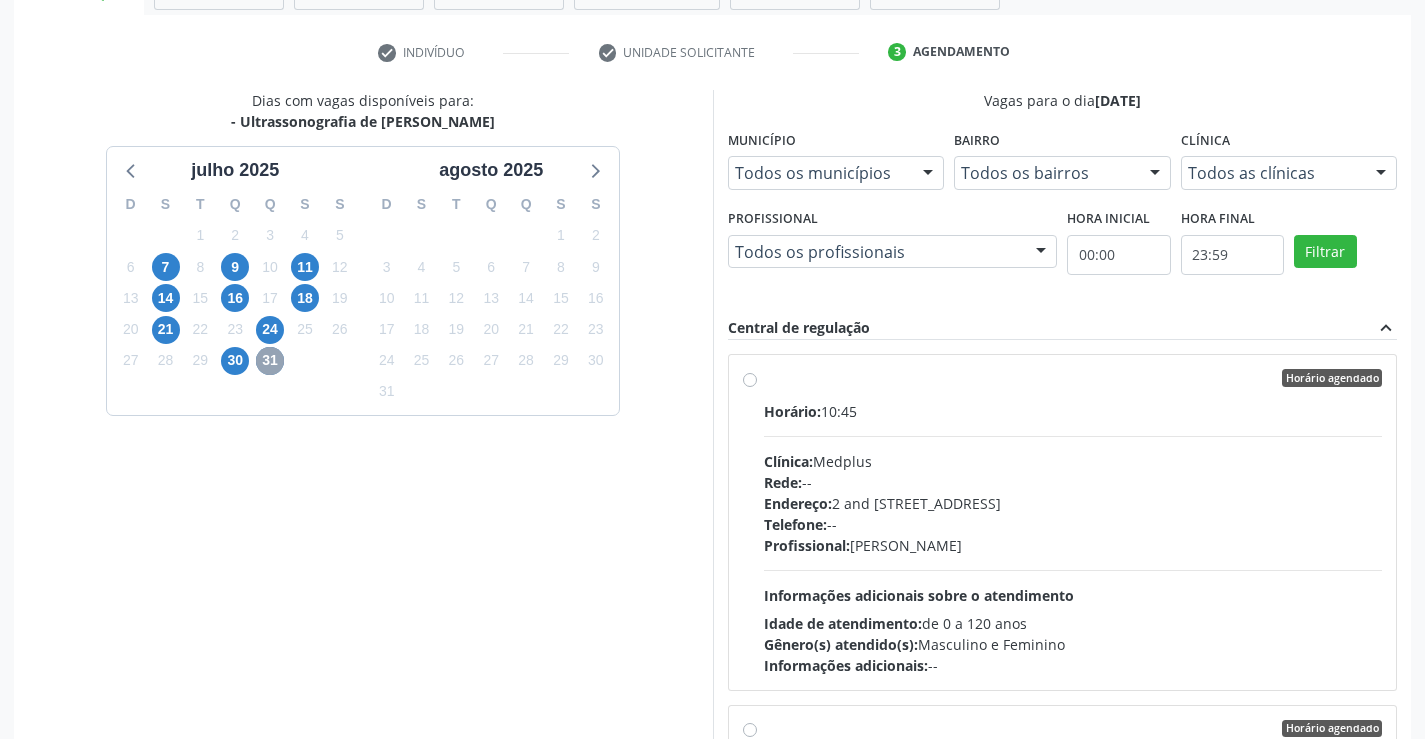 scroll, scrollTop: 456, scrollLeft: 0, axis: vertical 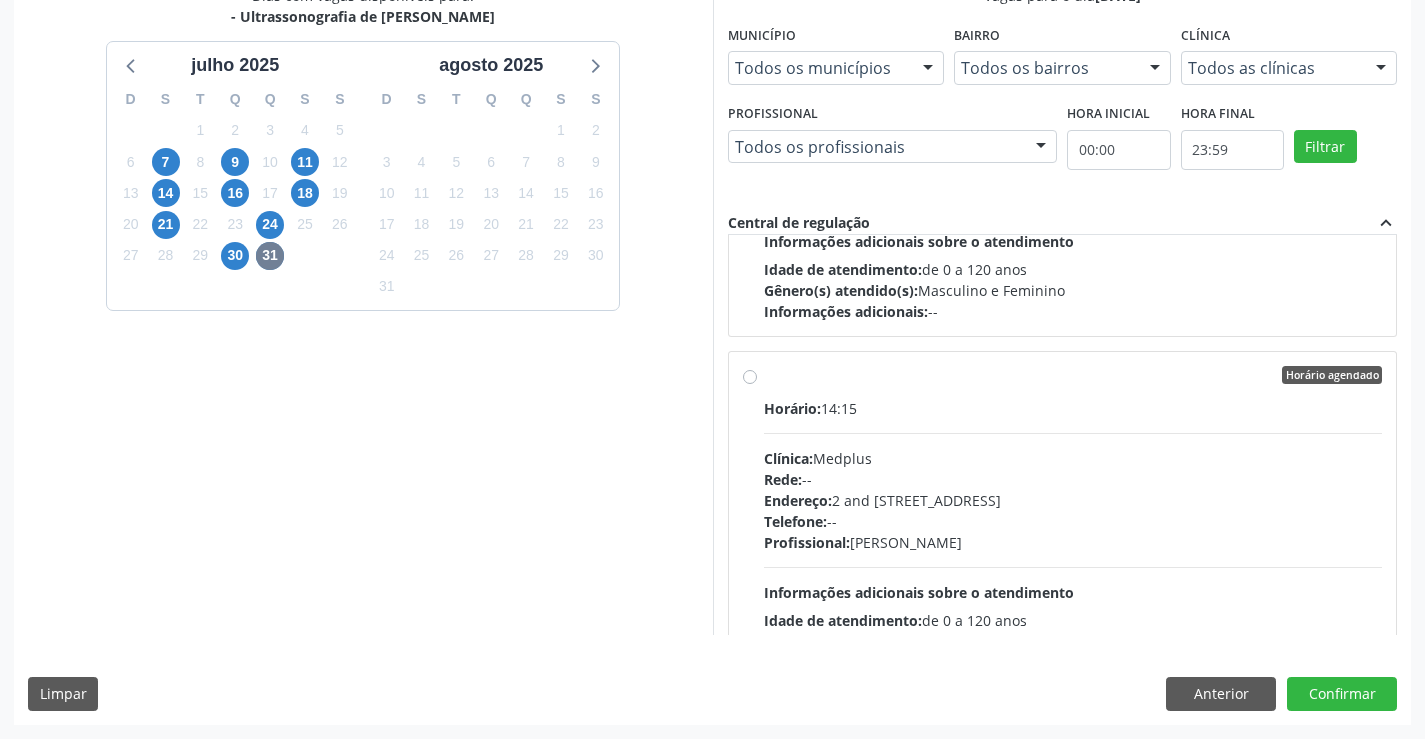 click on "Horário:   14:15
Clínica:  Medplus
Rede:
--
Endereço:   2 and S 204 Ed Emp B, nº 35, Centro, Campo Formoso - BA
Telefone:   --
Profissional:
Lanna Peralva Miranda Rocha
Informações adicionais sobre o atendimento
Idade de atendimento:
de 0 a 120 anos
Gênero(s) atendido(s):
Masculino e Feminino
Informações adicionais:
--" at bounding box center (1073, 535) 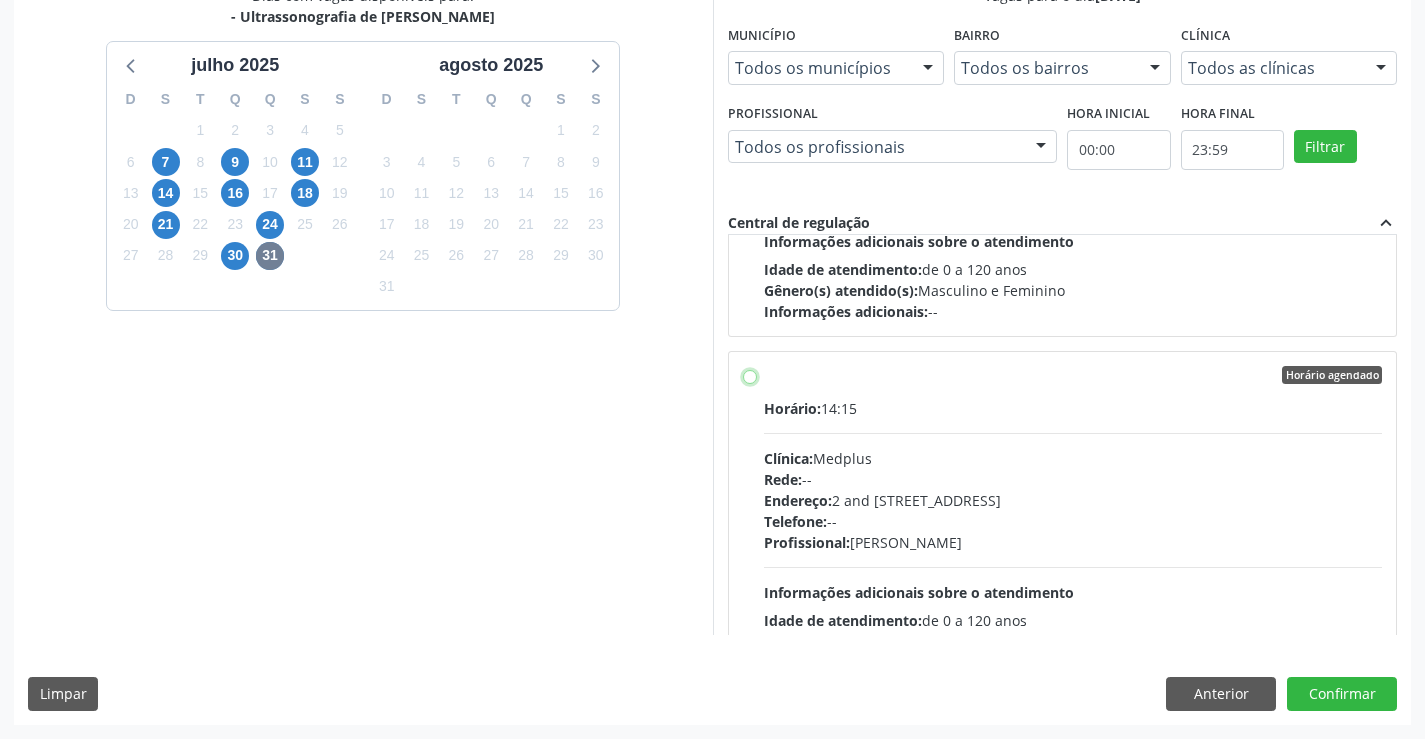 click on "Horário agendado
Horário:   14:15
Clínica:  Medplus
Rede:
--
Endereço:   2 and S 204 Ed Emp B, nº 35, Centro, Campo Formoso - BA
Telefone:   --
Profissional:
Lanna Peralva Miranda Rocha
Informações adicionais sobre o atendimento
Idade de atendimento:
de 0 a 120 anos
Gênero(s) atendido(s):
Masculino e Feminino
Informações adicionais:
--" at bounding box center (750, 375) 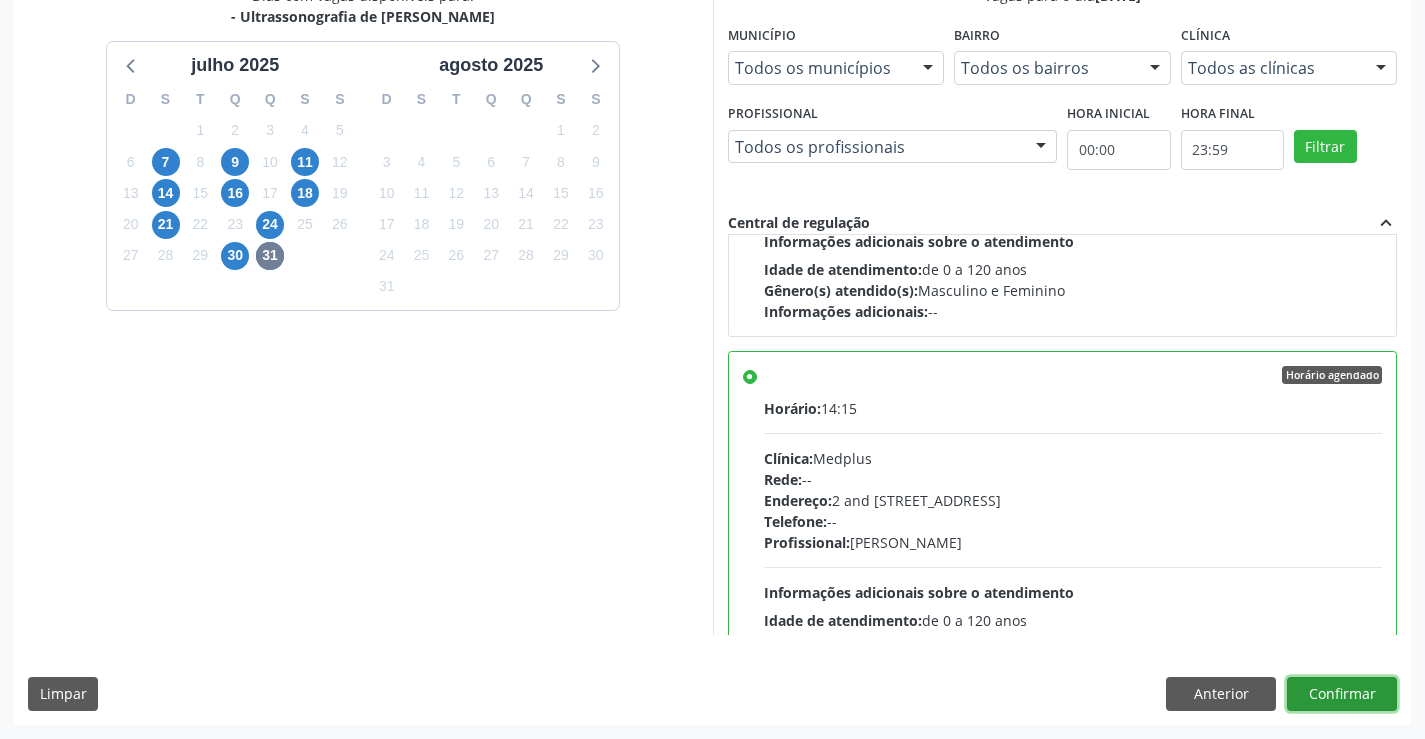 click on "Confirmar" at bounding box center [1342, 694] 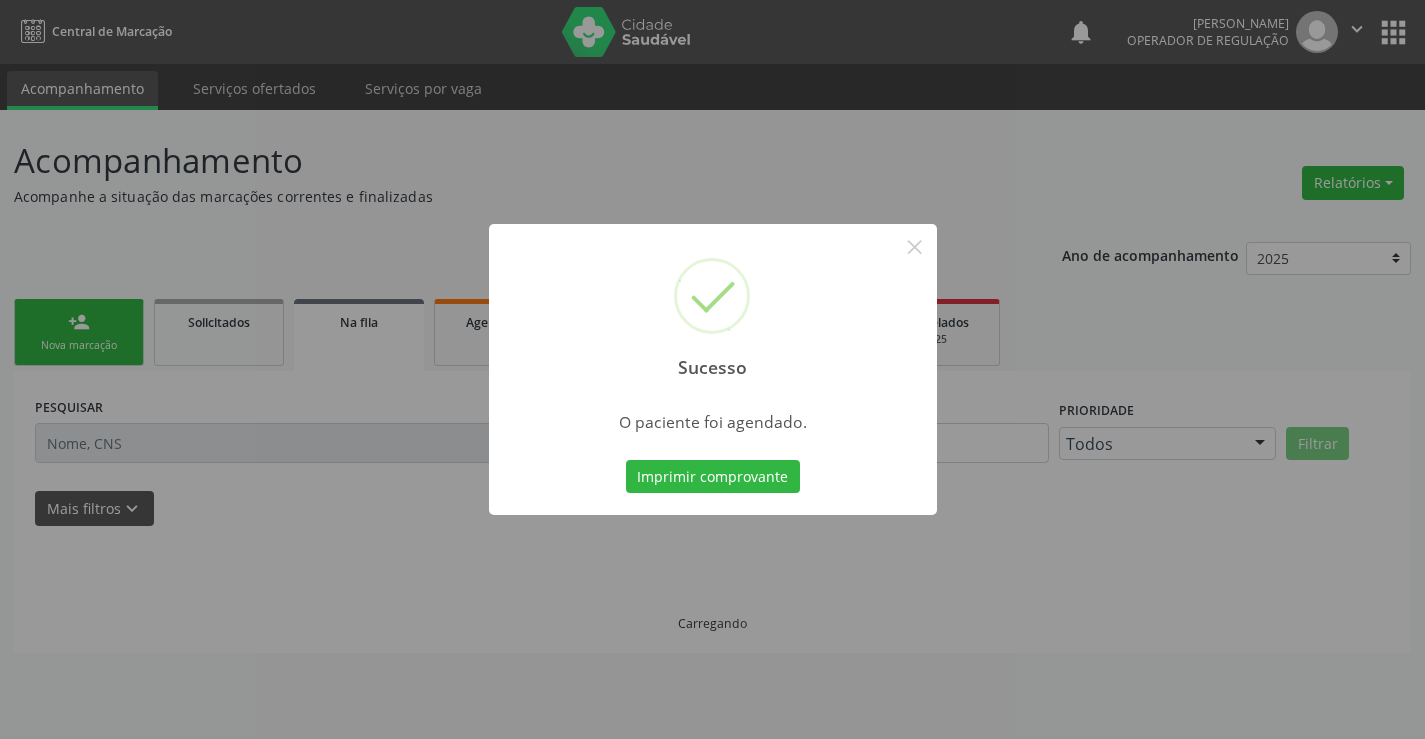 scroll, scrollTop: 0, scrollLeft: 0, axis: both 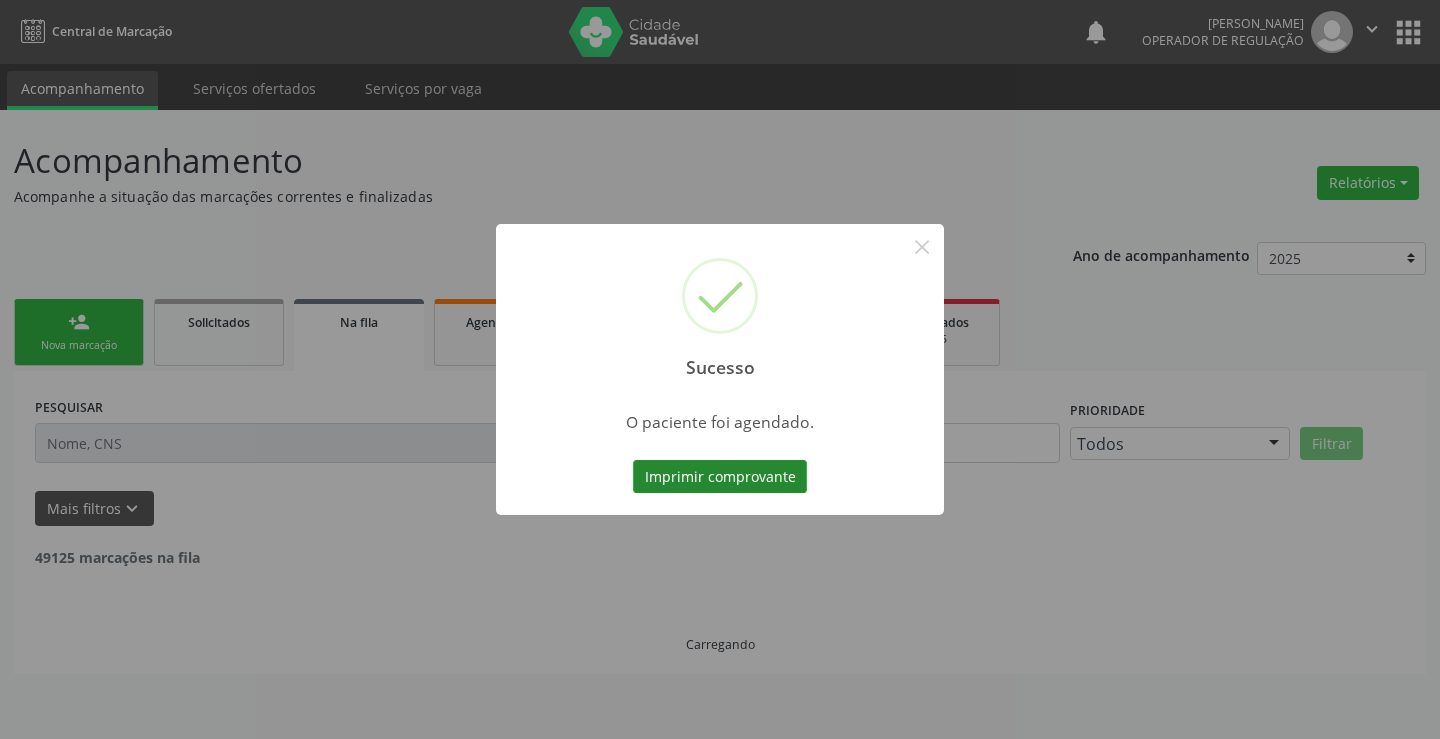 click on "Imprimir comprovante" at bounding box center [720, 477] 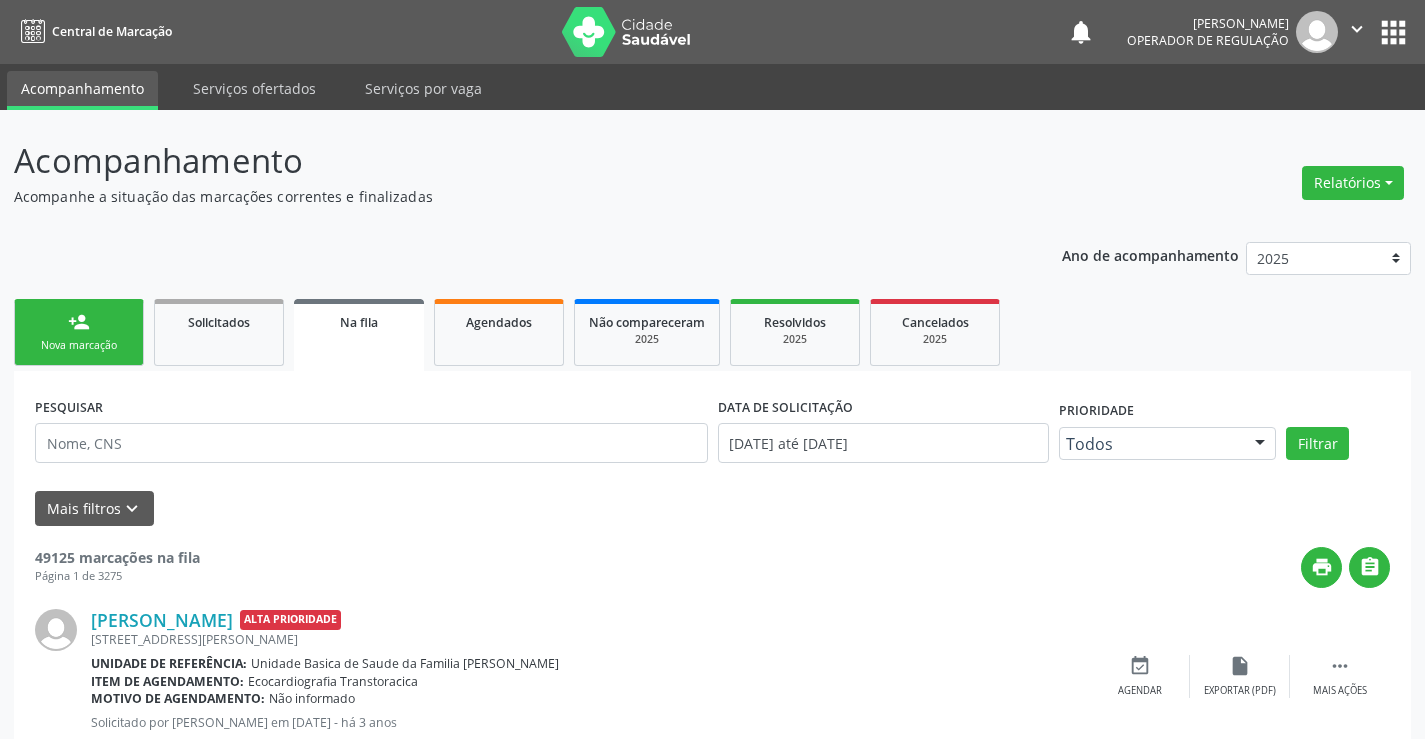 click on "Nova marcação" at bounding box center (79, 345) 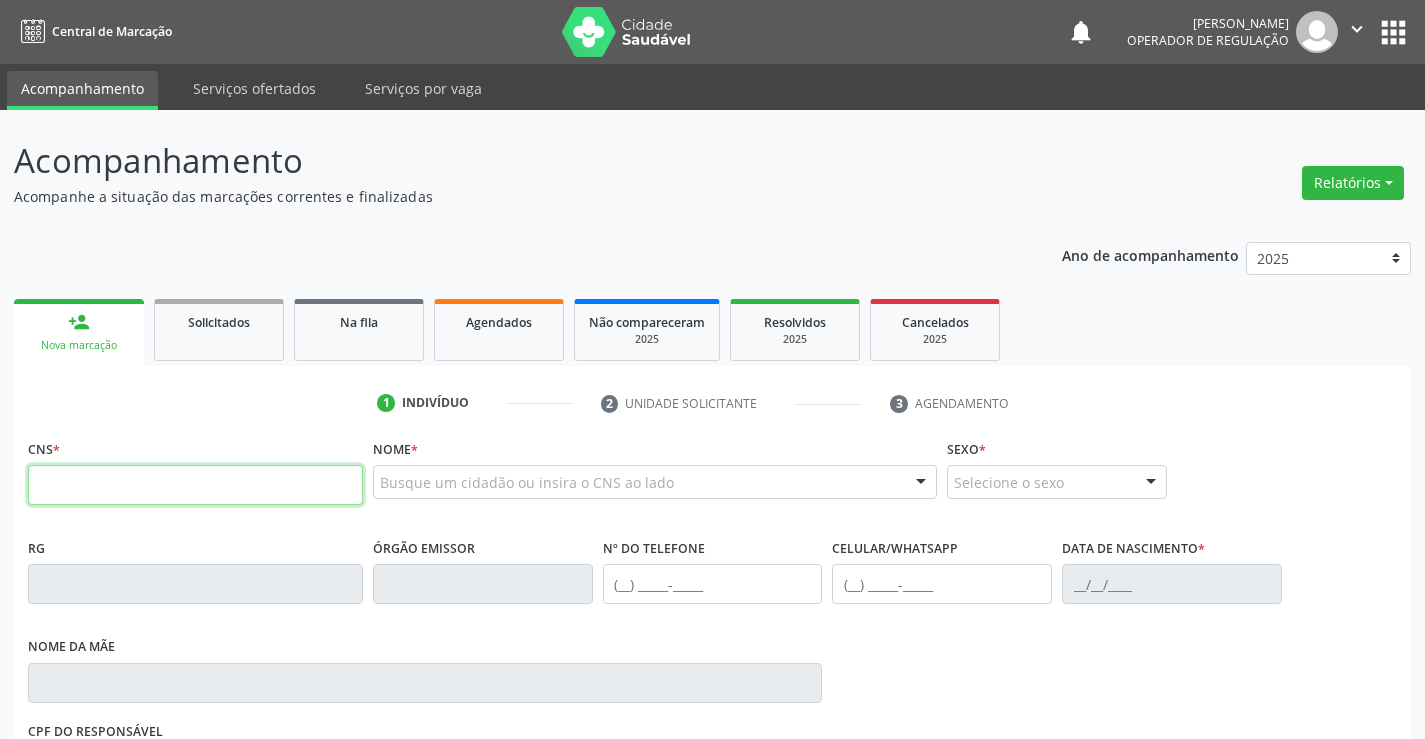 drag, startPoint x: 98, startPoint y: 345, endPoint x: 152, endPoint y: 476, distance: 141.69333 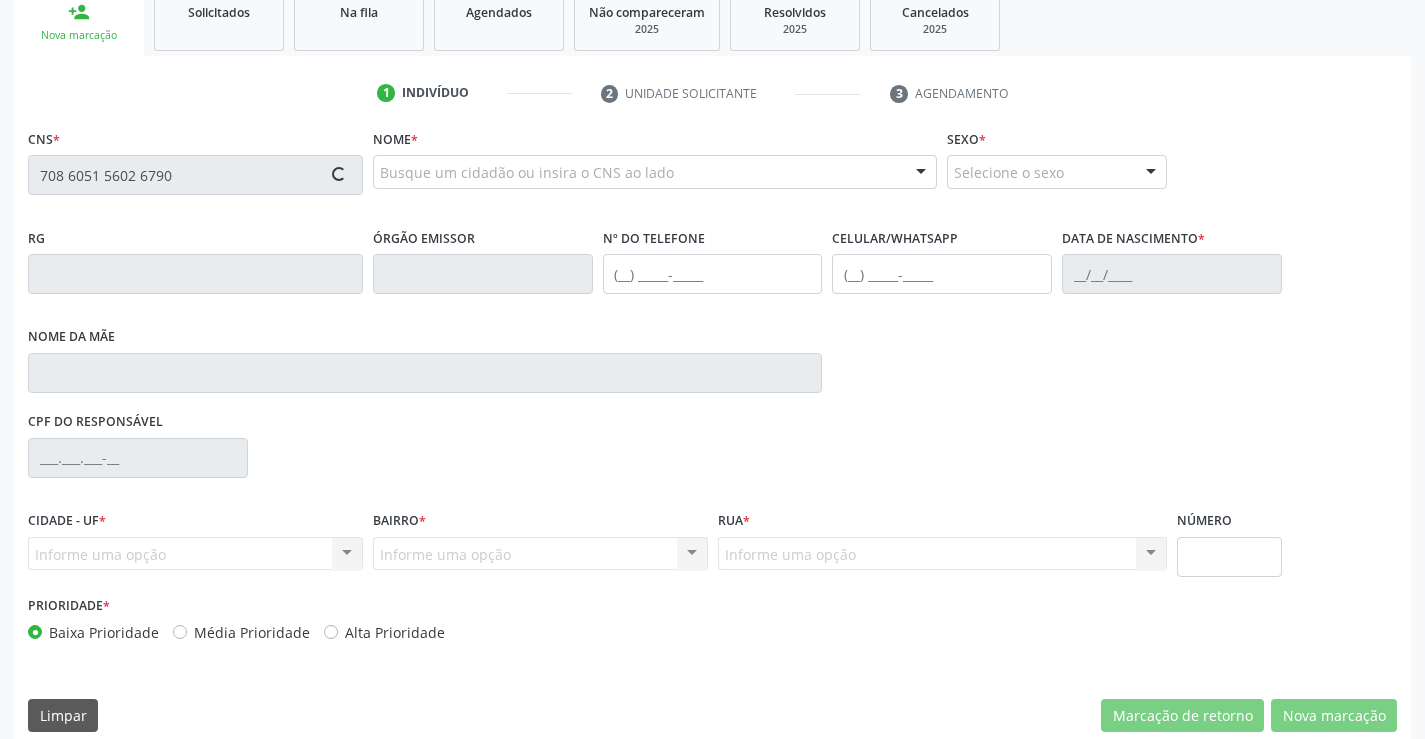 scroll, scrollTop: 331, scrollLeft: 0, axis: vertical 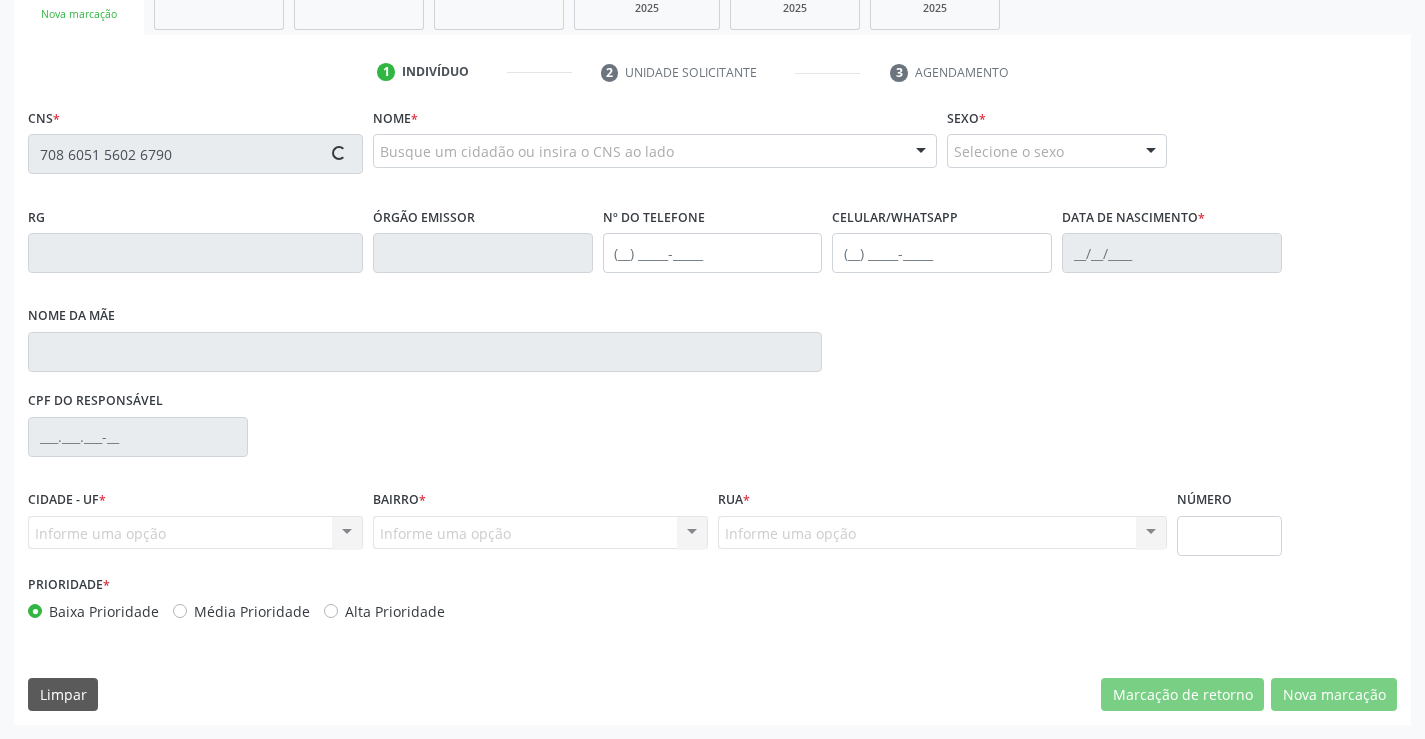 type on "708 6051 5602 6790" 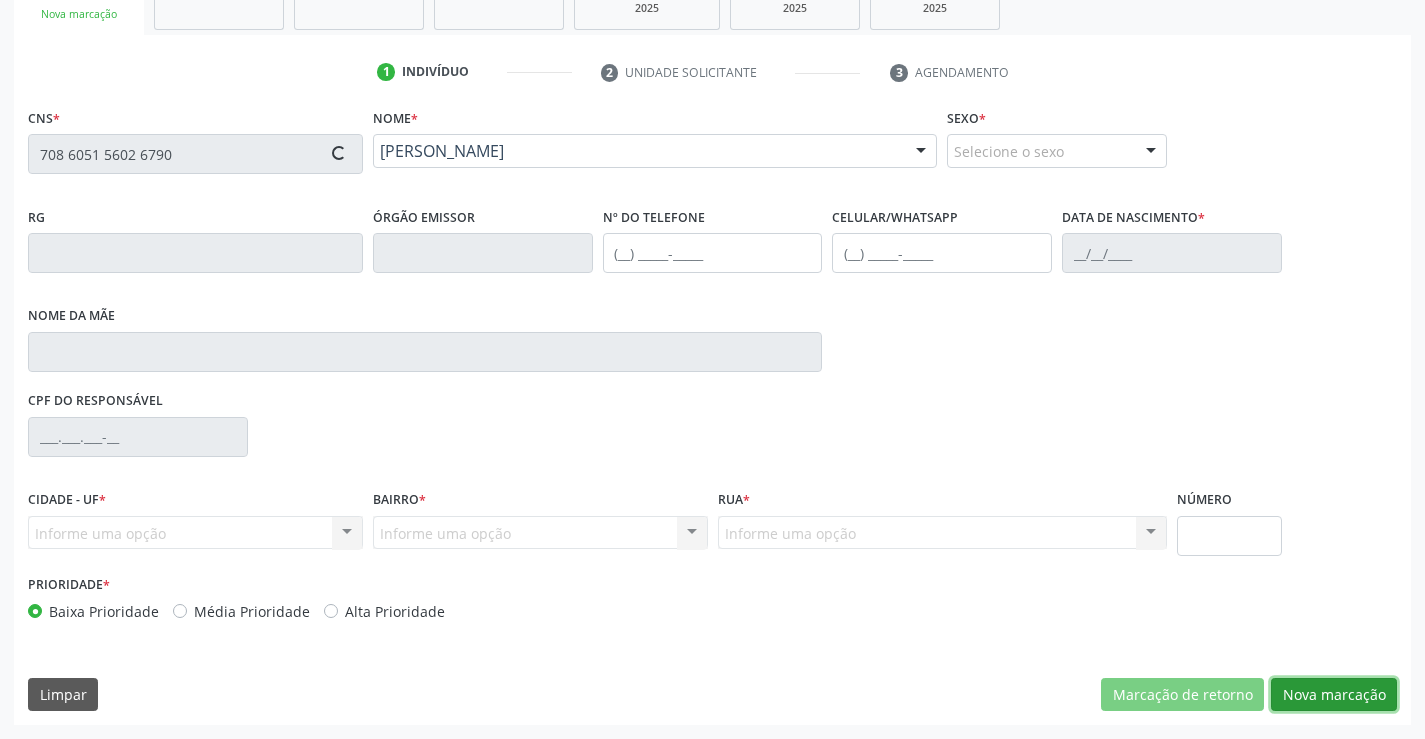 click on "Nova marcação" at bounding box center (1334, 695) 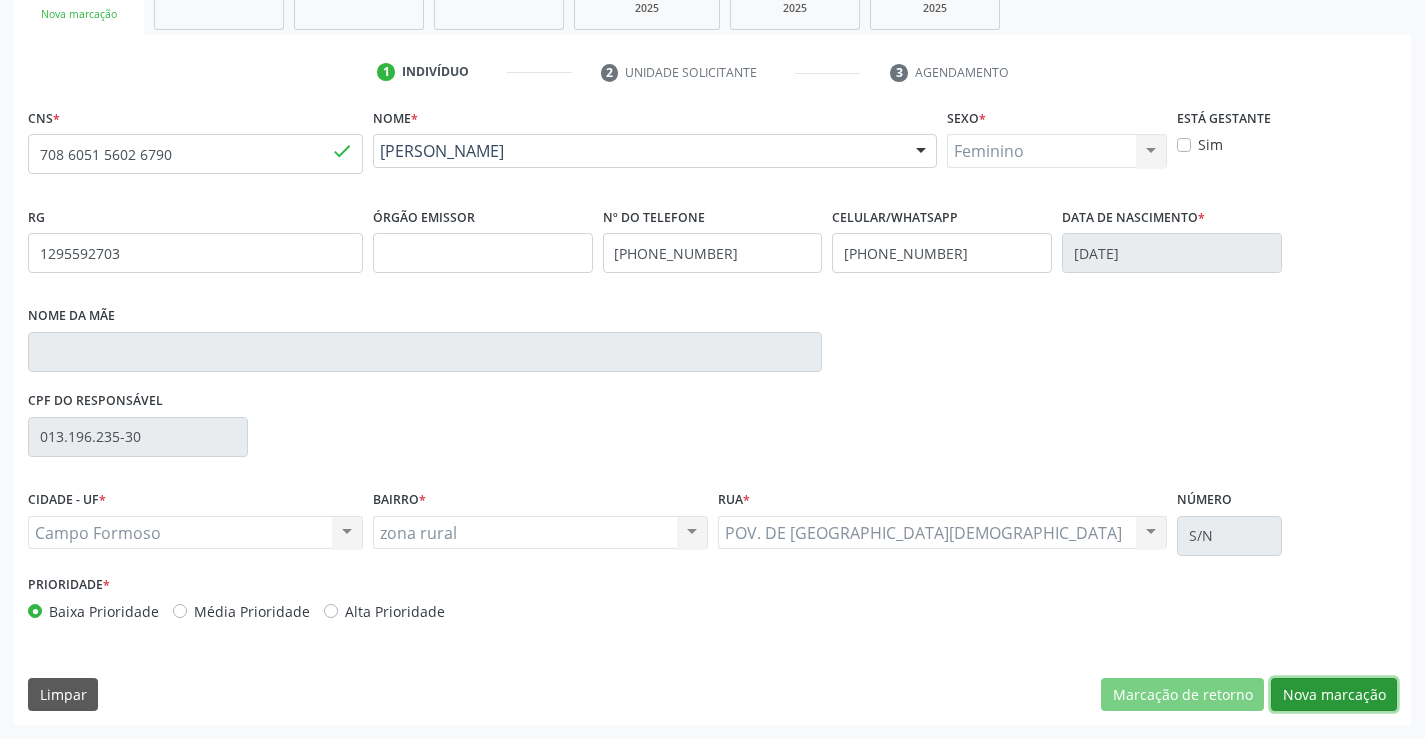 click on "Nova marcação" at bounding box center (1334, 695) 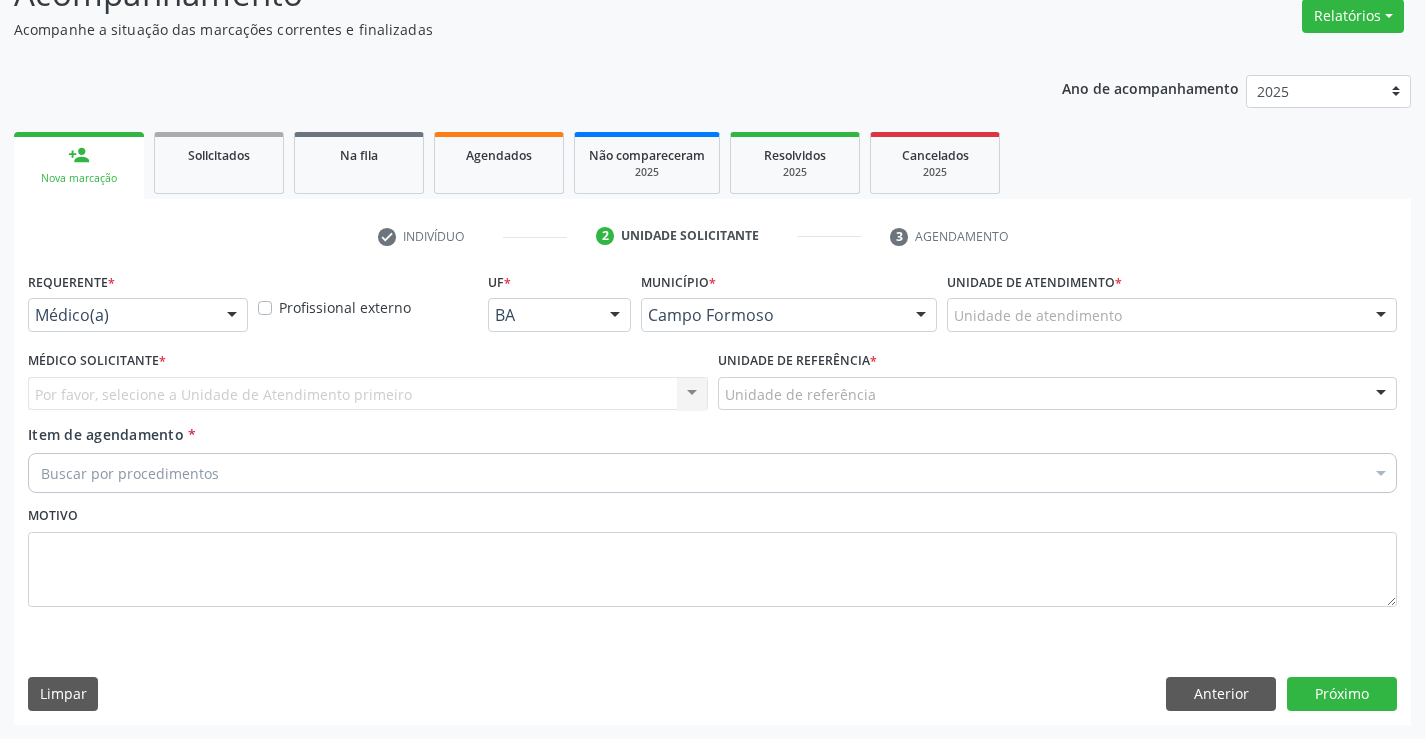 scroll, scrollTop: 167, scrollLeft: 0, axis: vertical 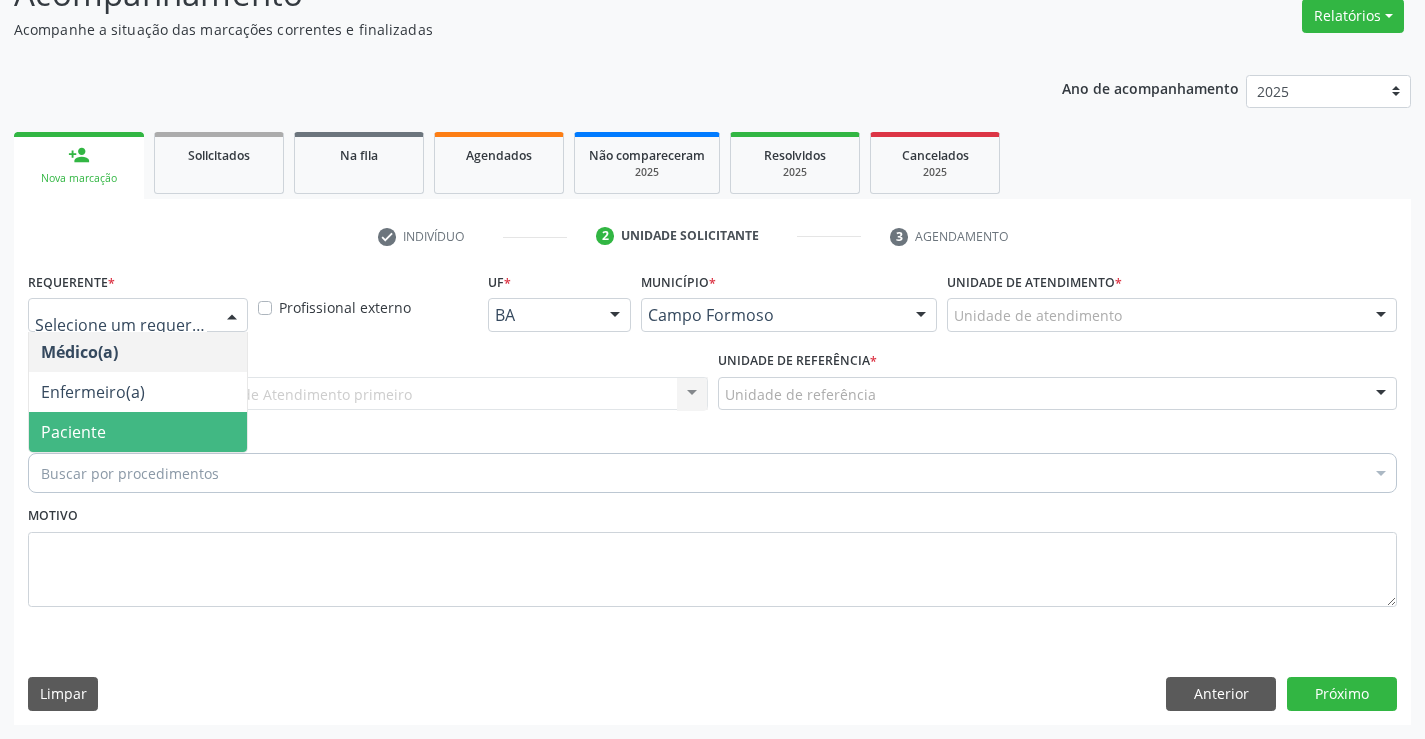 click on "Paciente" at bounding box center [138, 432] 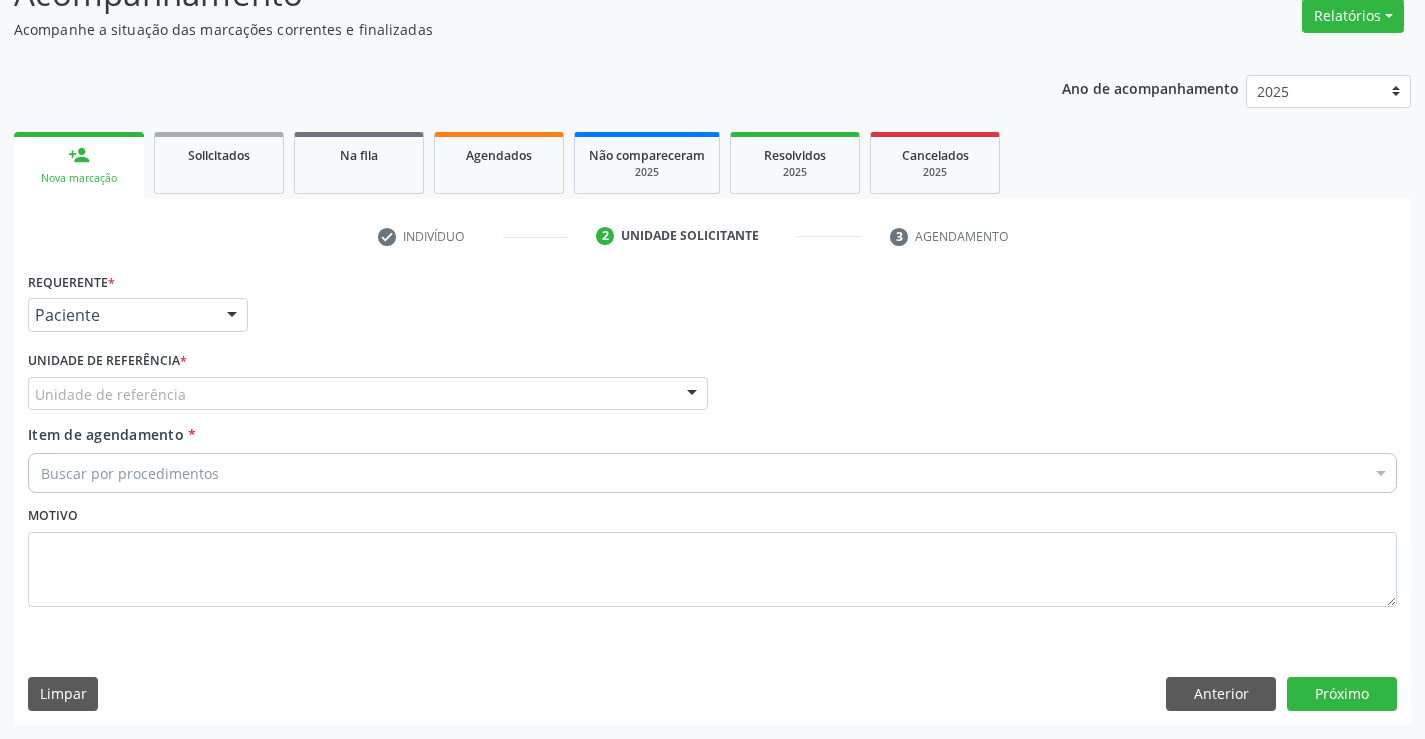click on "Unidade de referência" at bounding box center (368, 394) 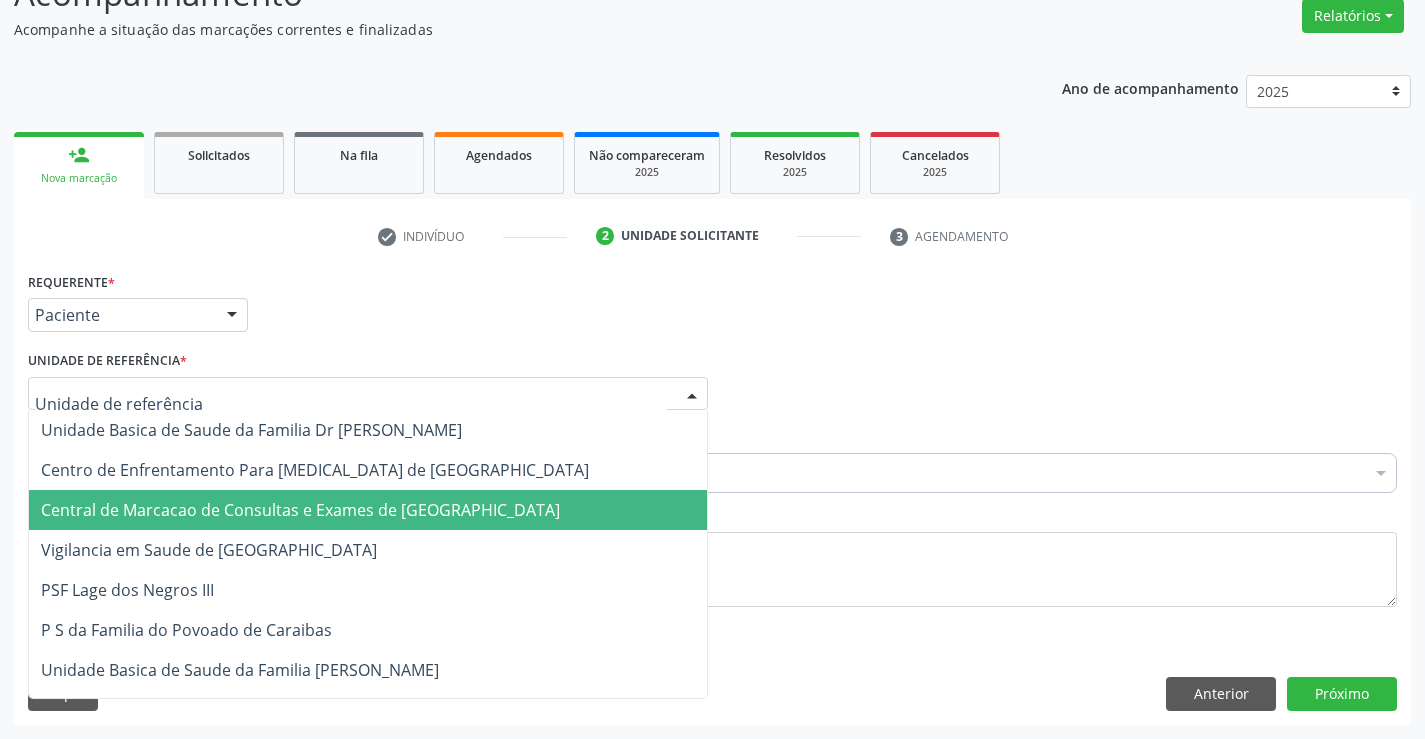 click on "Central de Marcacao de Consultas e Exames de [GEOGRAPHIC_DATA]" at bounding box center (300, 510) 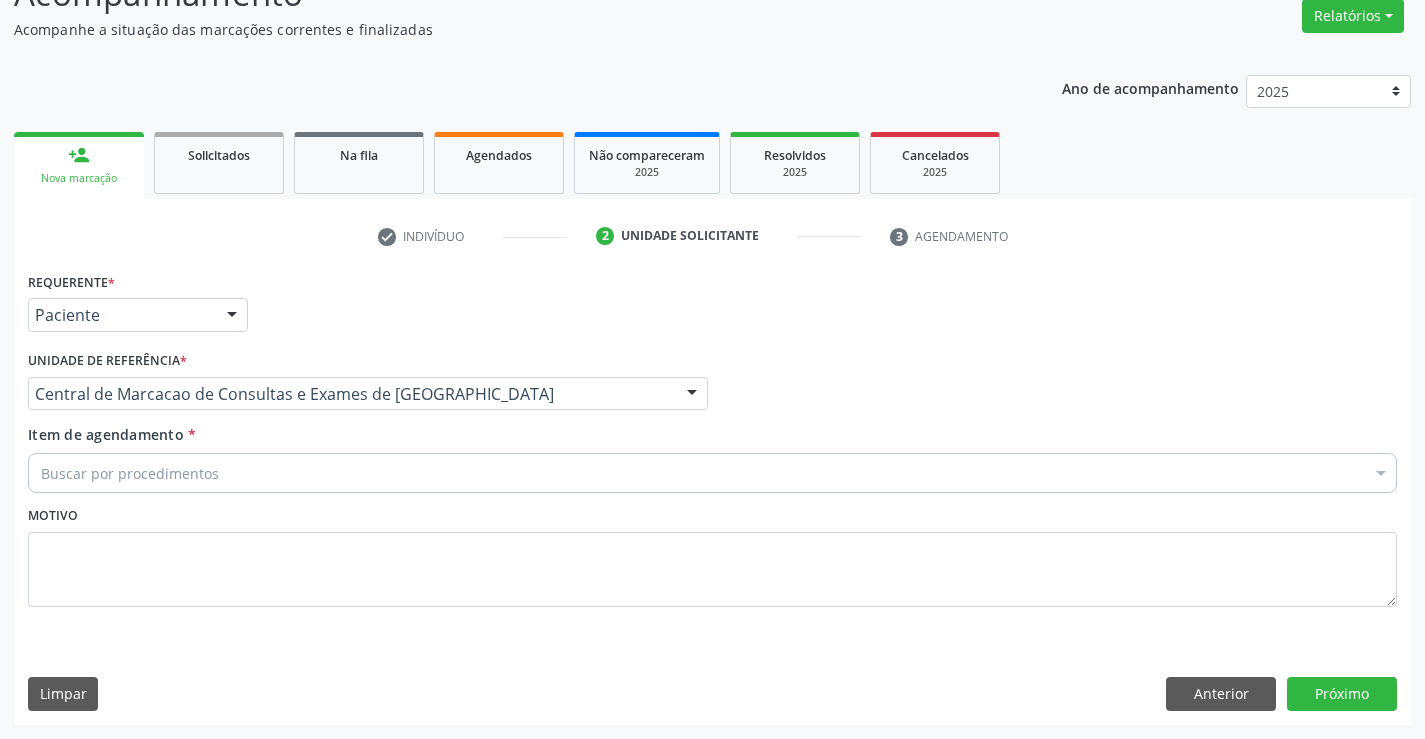 click on "Buscar por procedimentos" at bounding box center (712, 473) 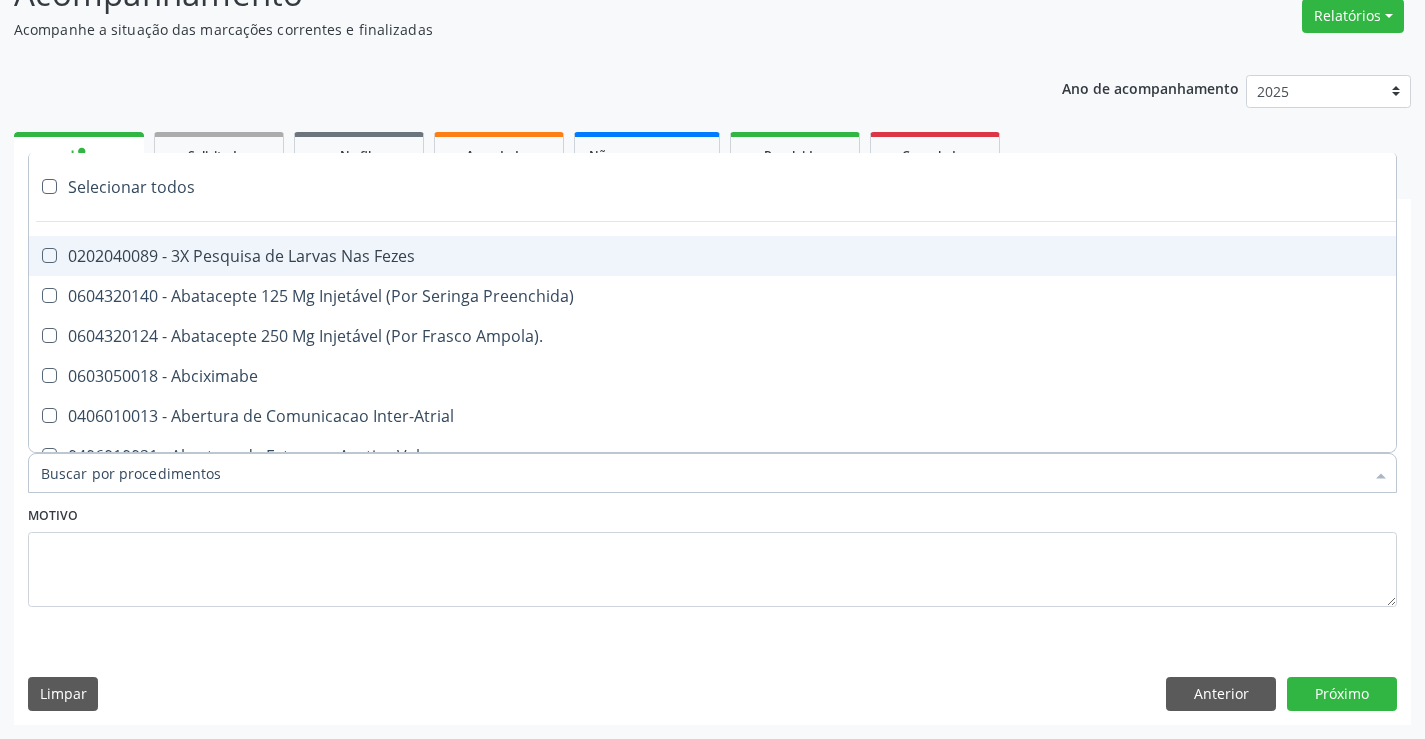 drag, startPoint x: 327, startPoint y: 473, endPoint x: 314, endPoint y: 478, distance: 13.928389 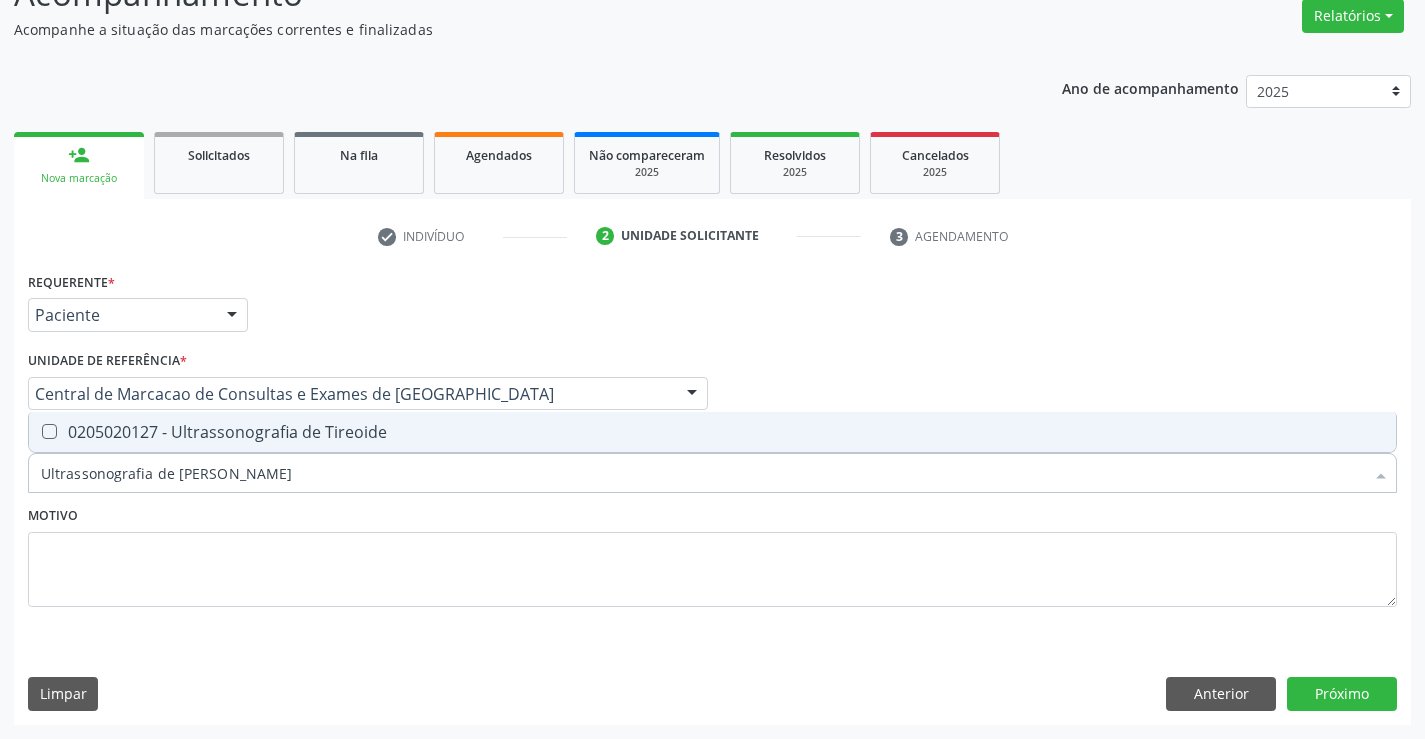 click on "0205020127 - Ultrassonografia de Tireoide" at bounding box center [712, 432] 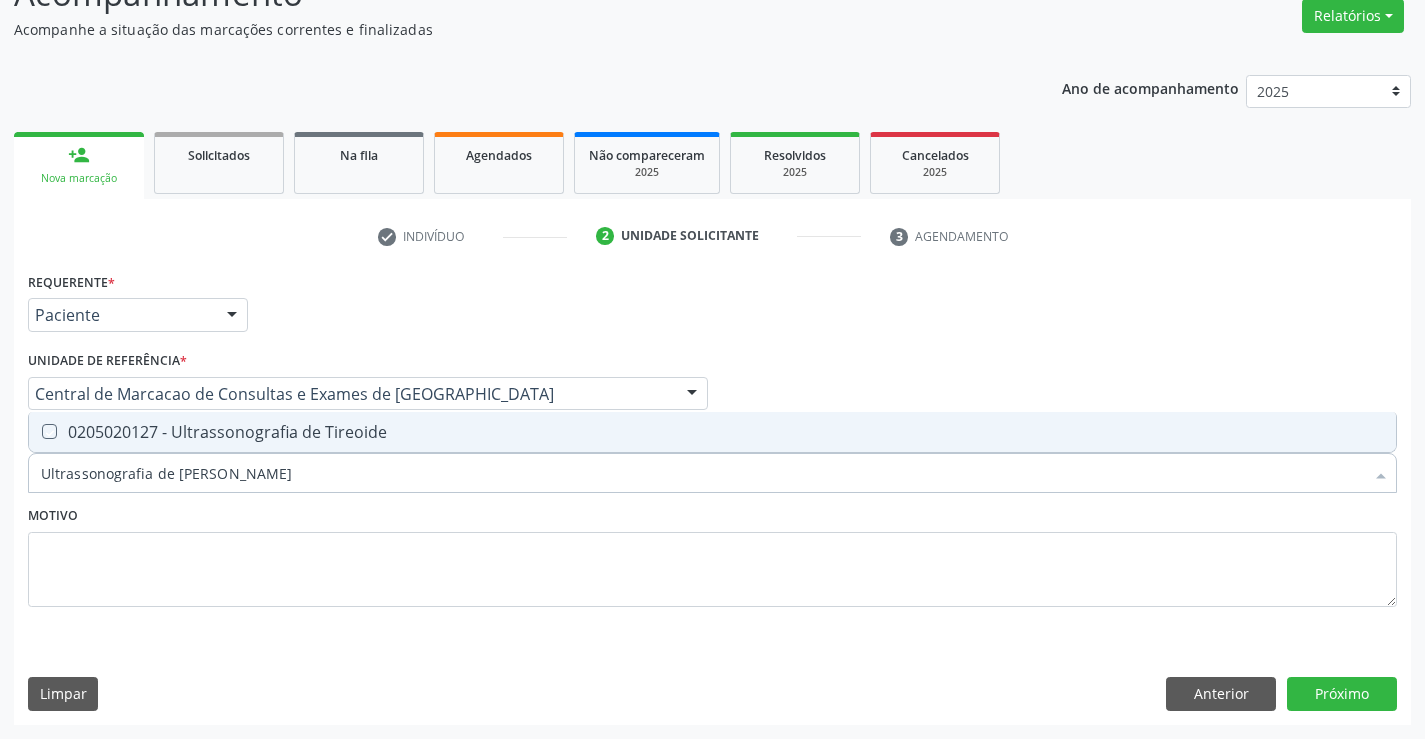 checkbox on "true" 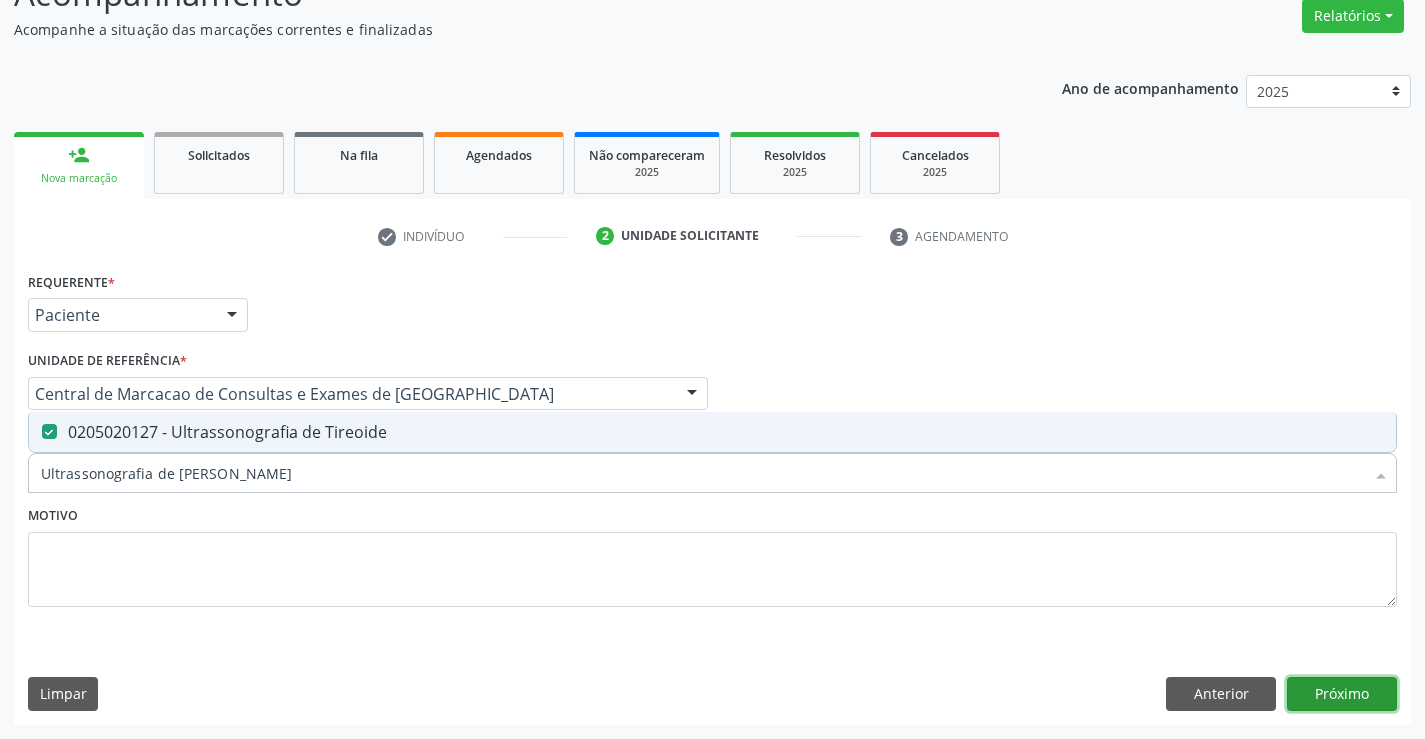 click on "Próximo" at bounding box center [1342, 694] 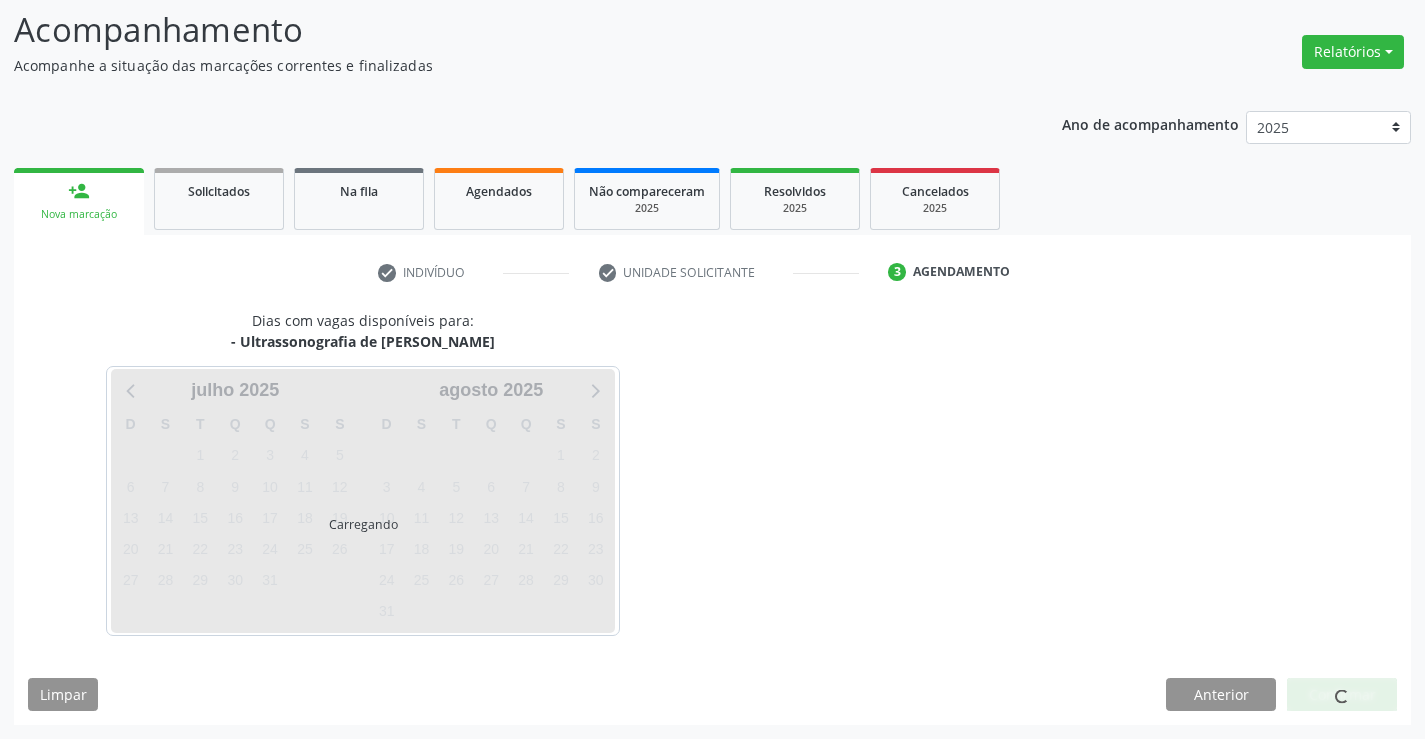 scroll, scrollTop: 131, scrollLeft: 0, axis: vertical 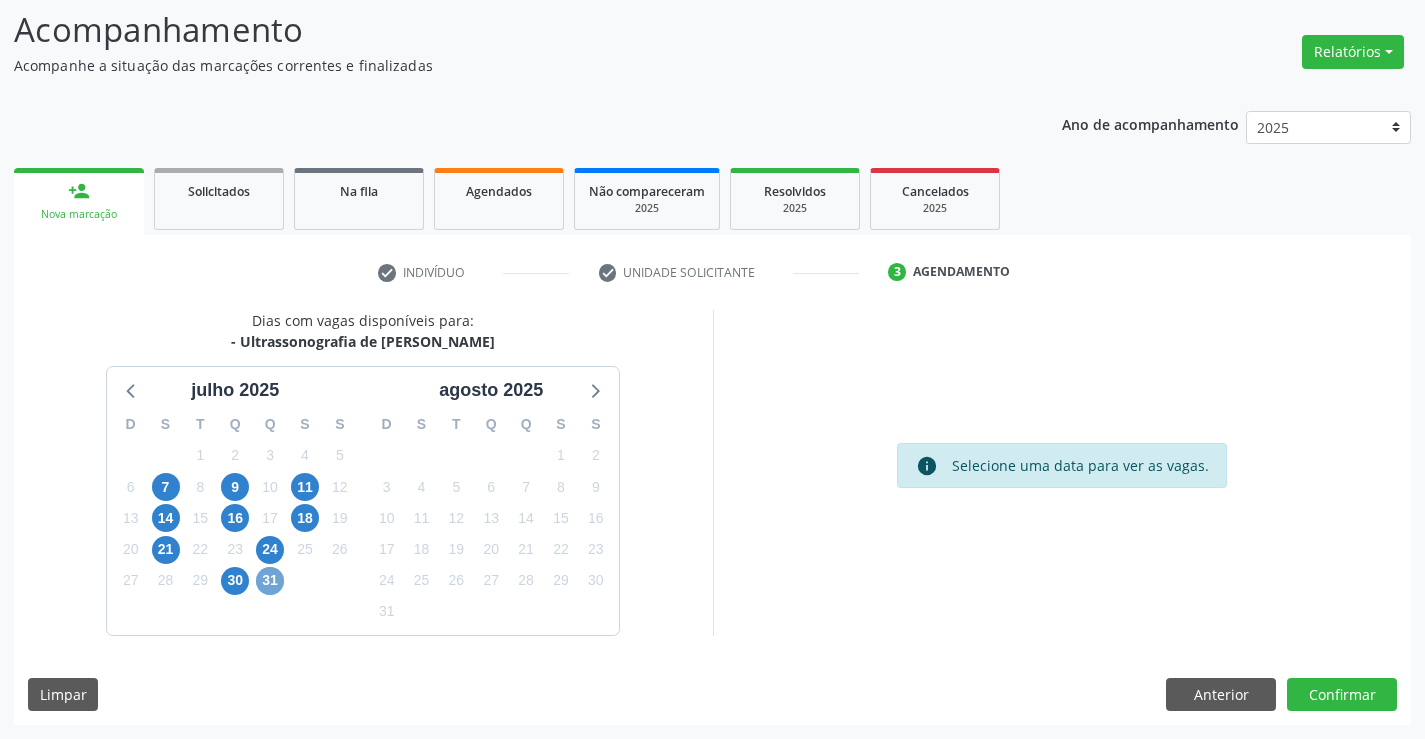 click on "31" at bounding box center (270, 581) 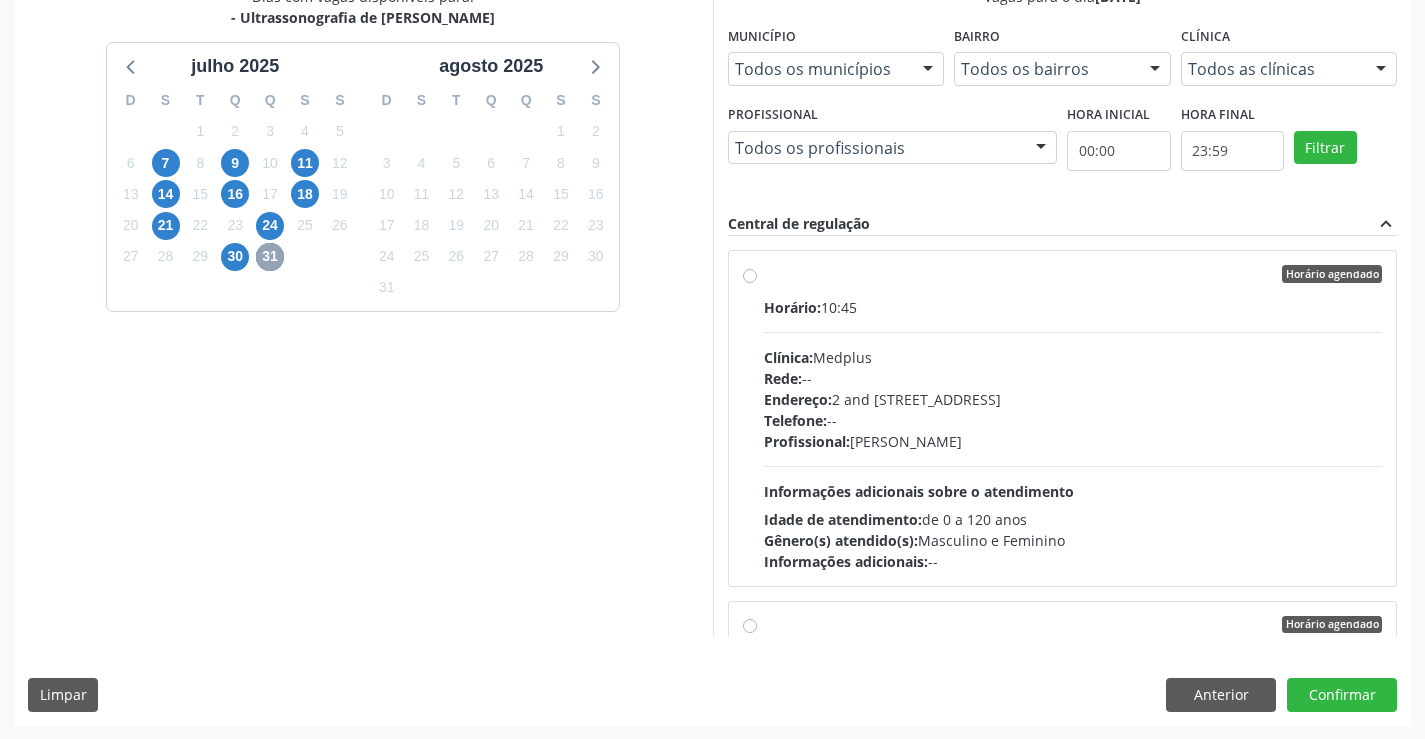 scroll, scrollTop: 456, scrollLeft: 0, axis: vertical 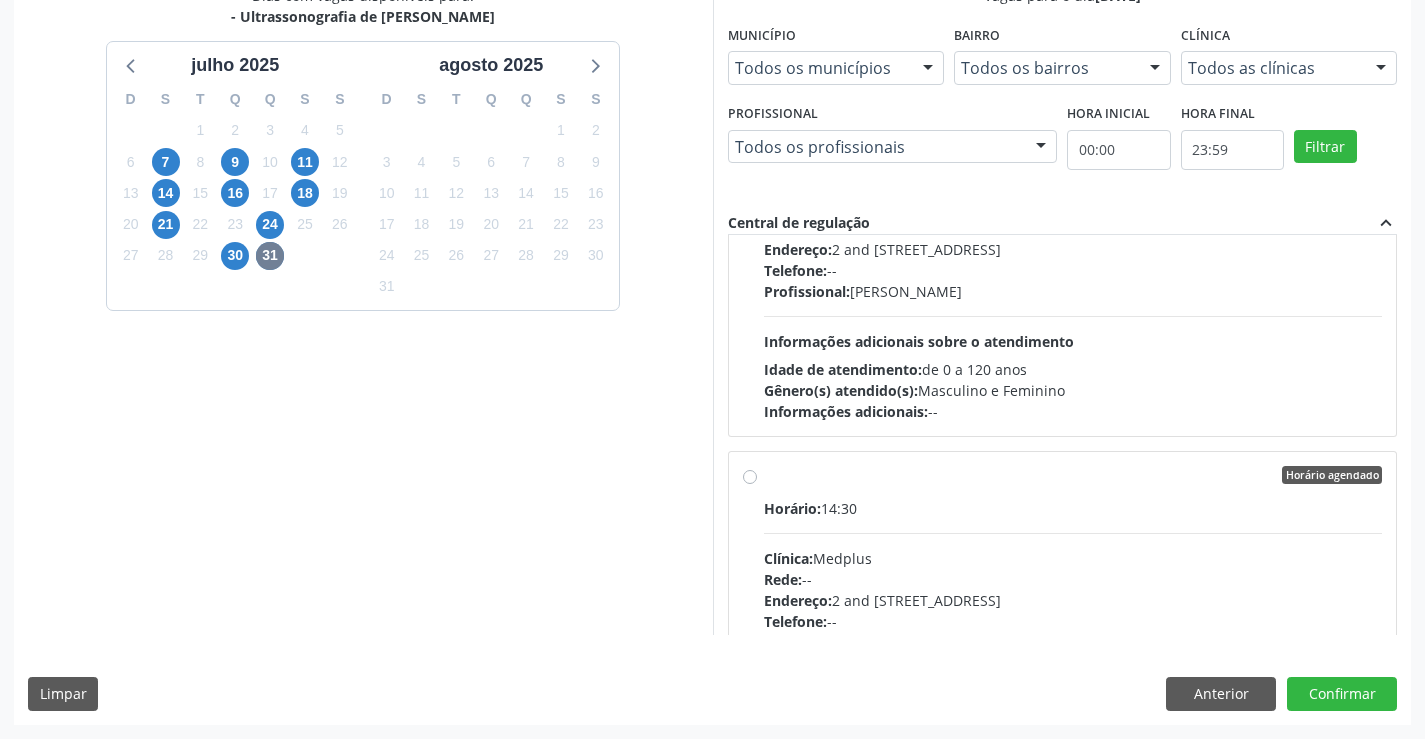 click on "Horário:" at bounding box center (792, 508) 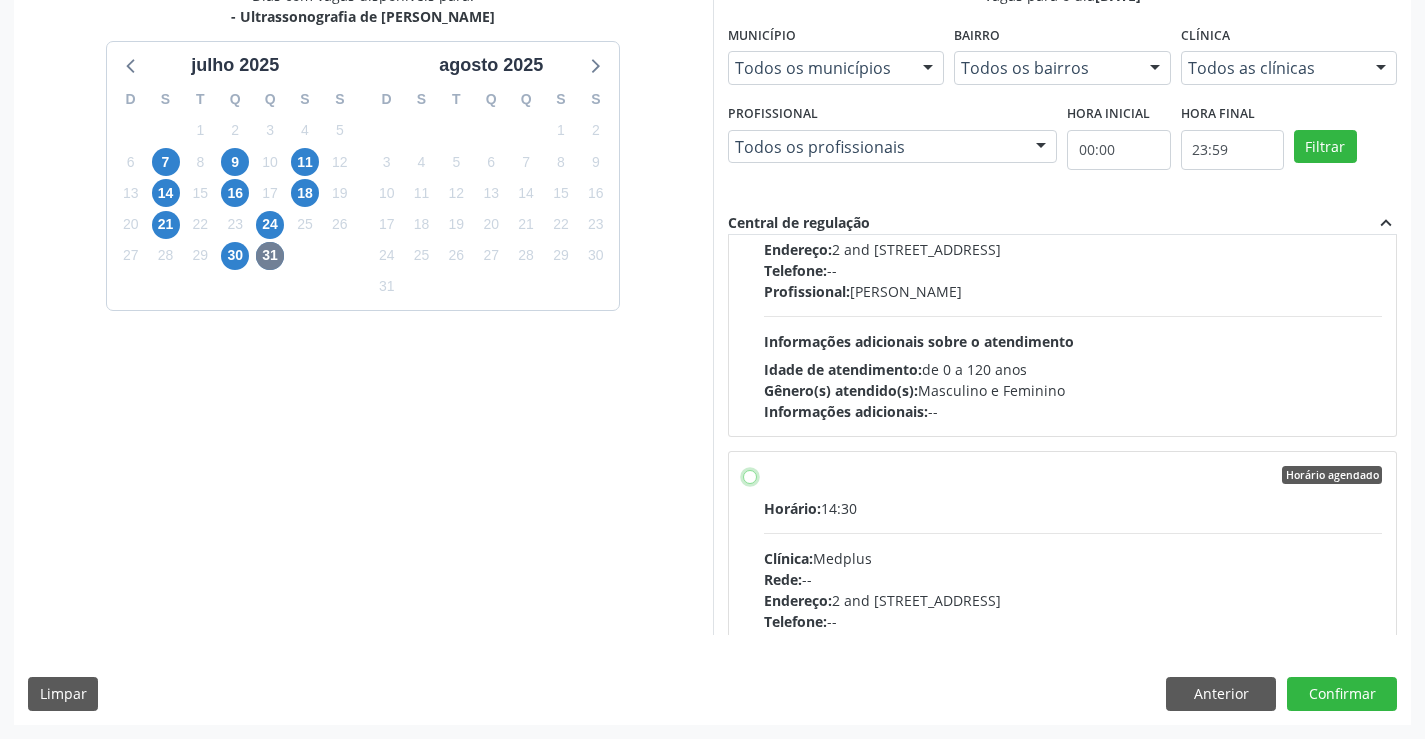 click on "Horário agendado
Horário:   14:30
Clínica:  Medplus
Rede:
--
Endereço:   2 and S 204 Ed Emp B, nº 35, Centro, Campo Formoso - BA
Telefone:   --
Profissional:
Lanna Peralva Miranda Rocha
Informações adicionais sobre o atendimento
Idade de atendimento:
de 0 a 120 anos
Gênero(s) atendido(s):
Masculino e Feminino
Informações adicionais:
--" at bounding box center (750, 475) 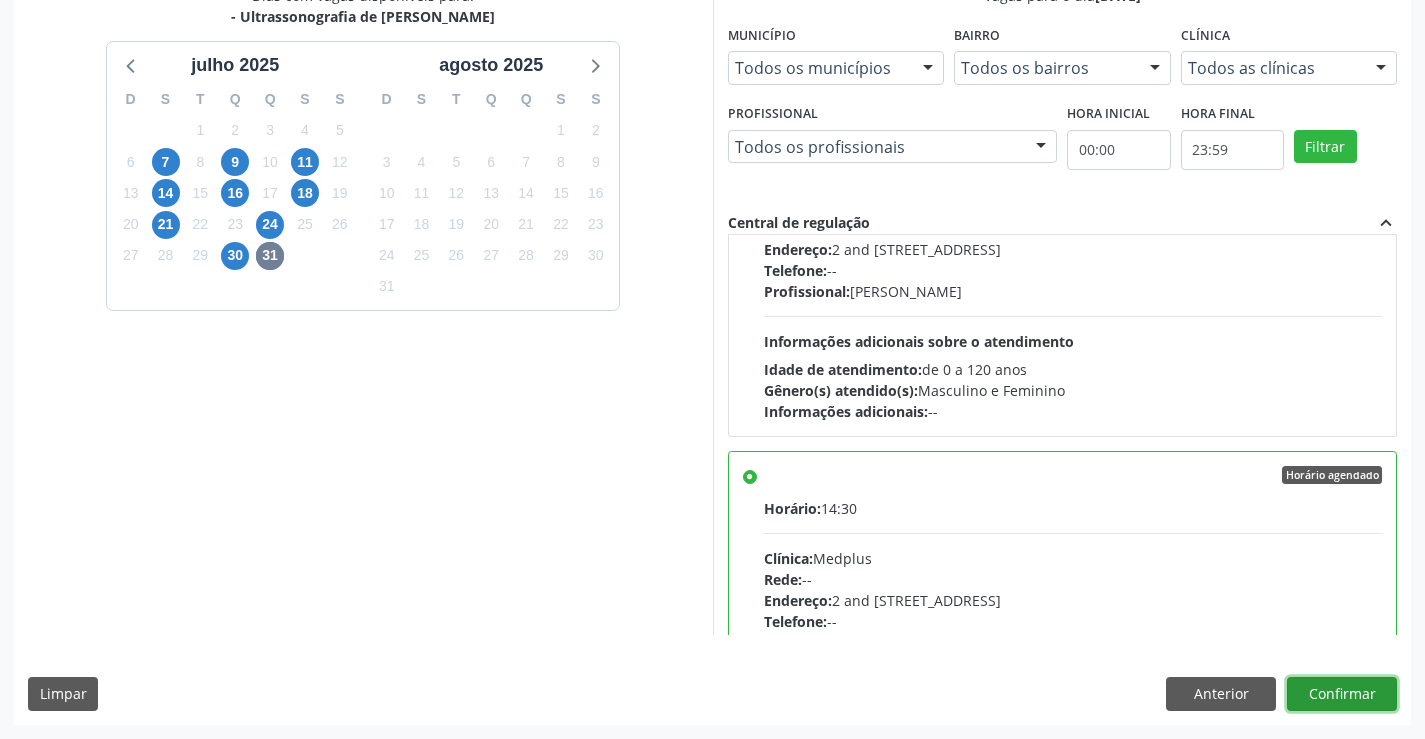 click on "Confirmar" at bounding box center [1342, 694] 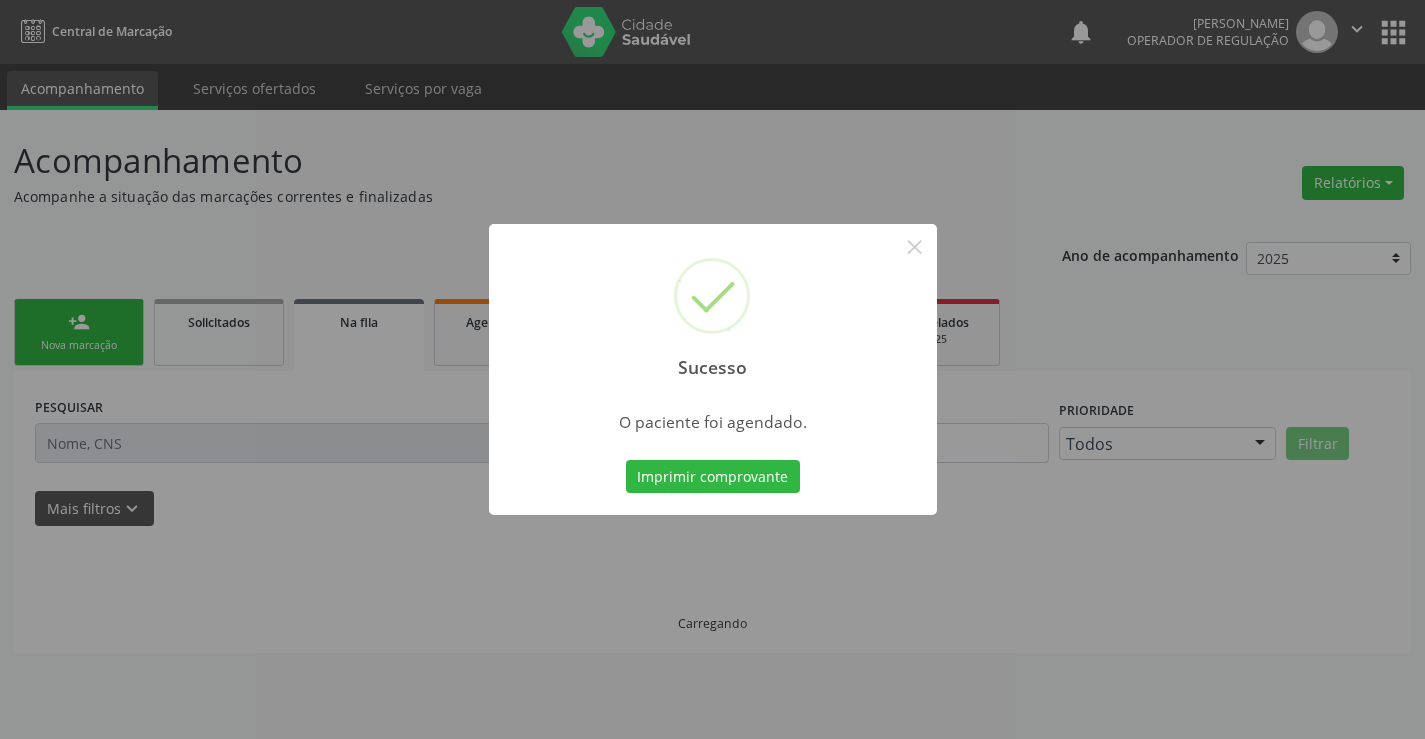 scroll, scrollTop: 0, scrollLeft: 0, axis: both 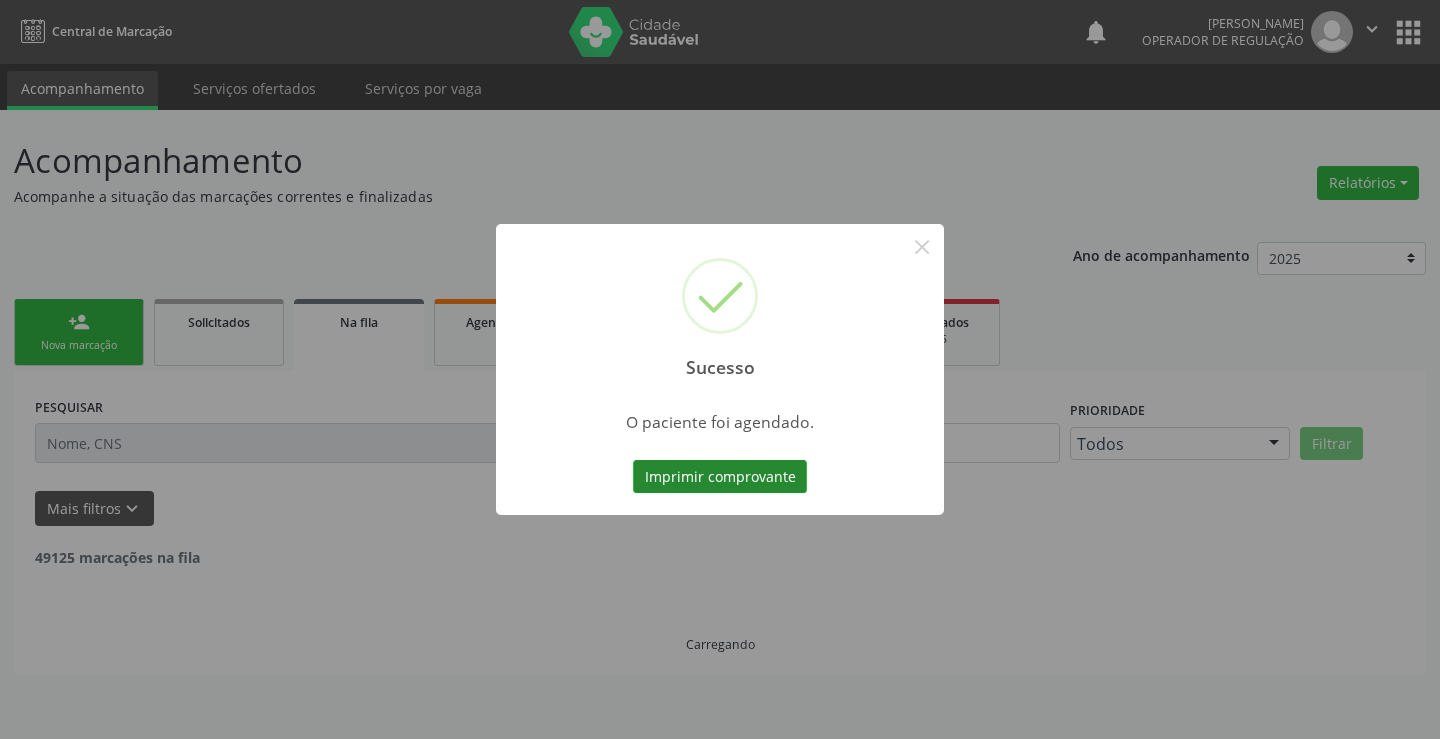 click on "Imprimir comprovante" at bounding box center [720, 477] 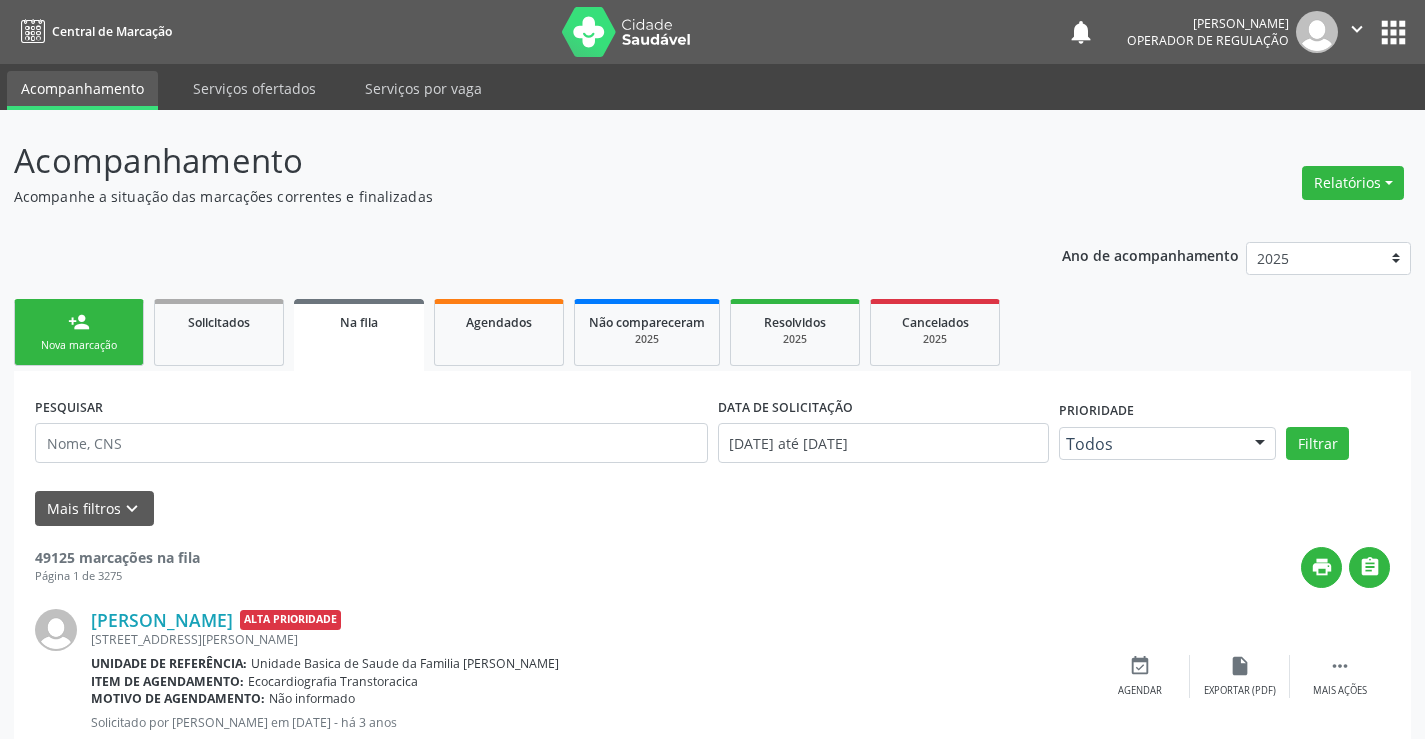 click on "person_add
Nova marcação" at bounding box center (79, 332) 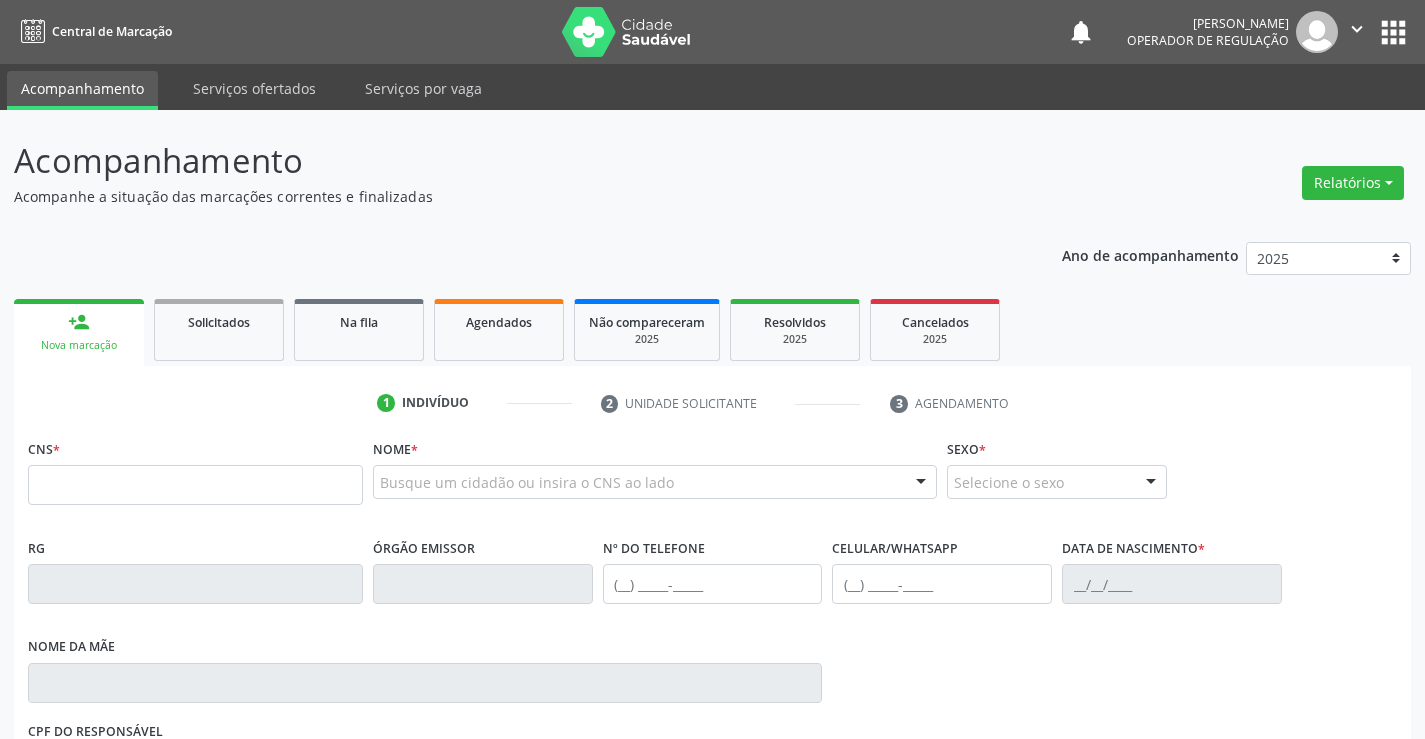 click on "person_add
Nova marcação" at bounding box center (79, 332) 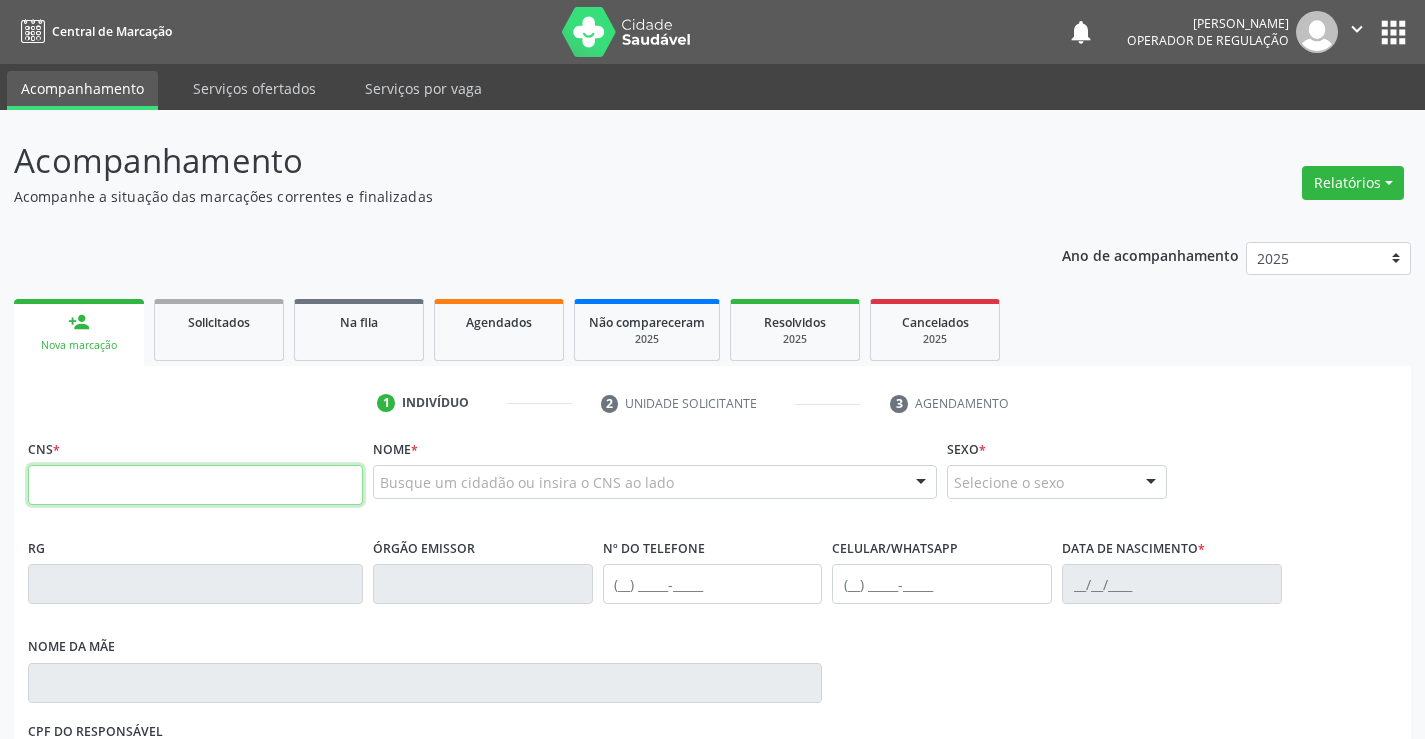 click at bounding box center [195, 485] 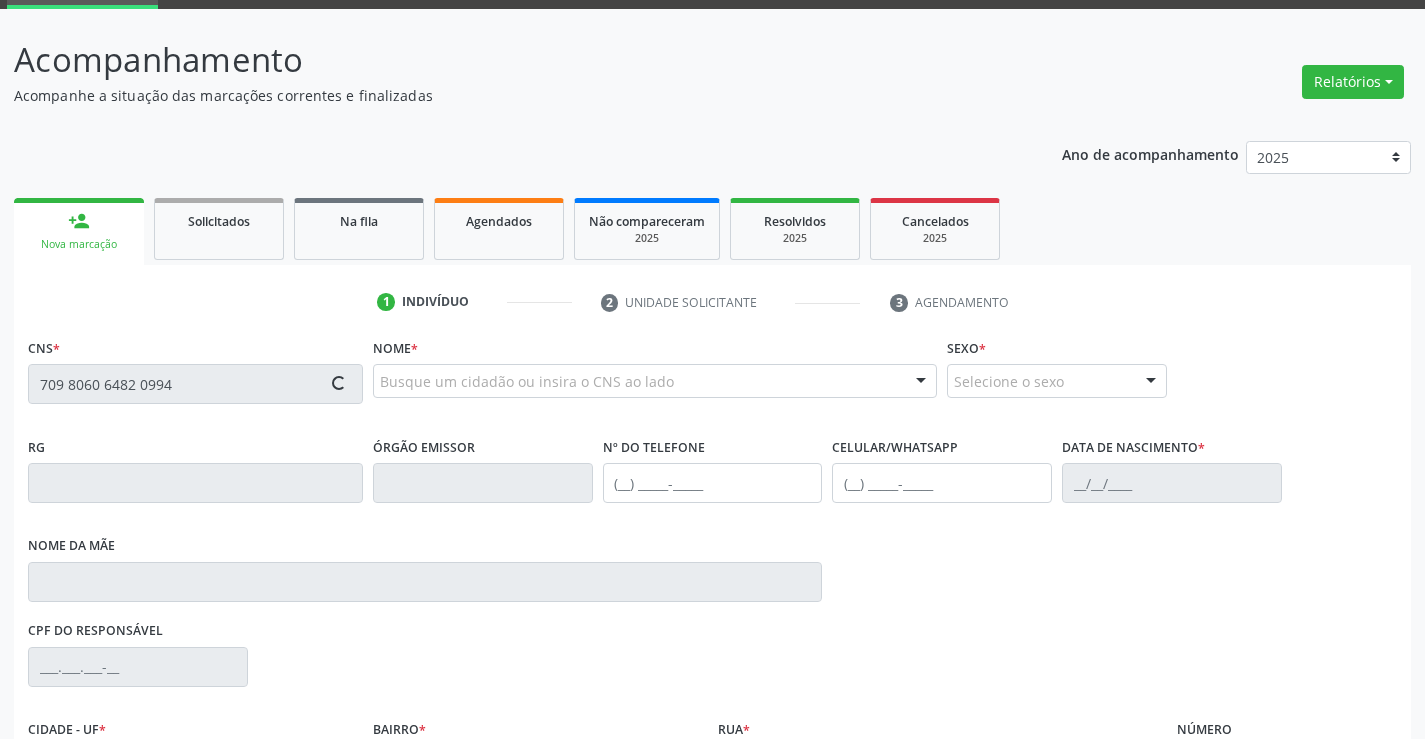 type on "709 8060 6482 0994" 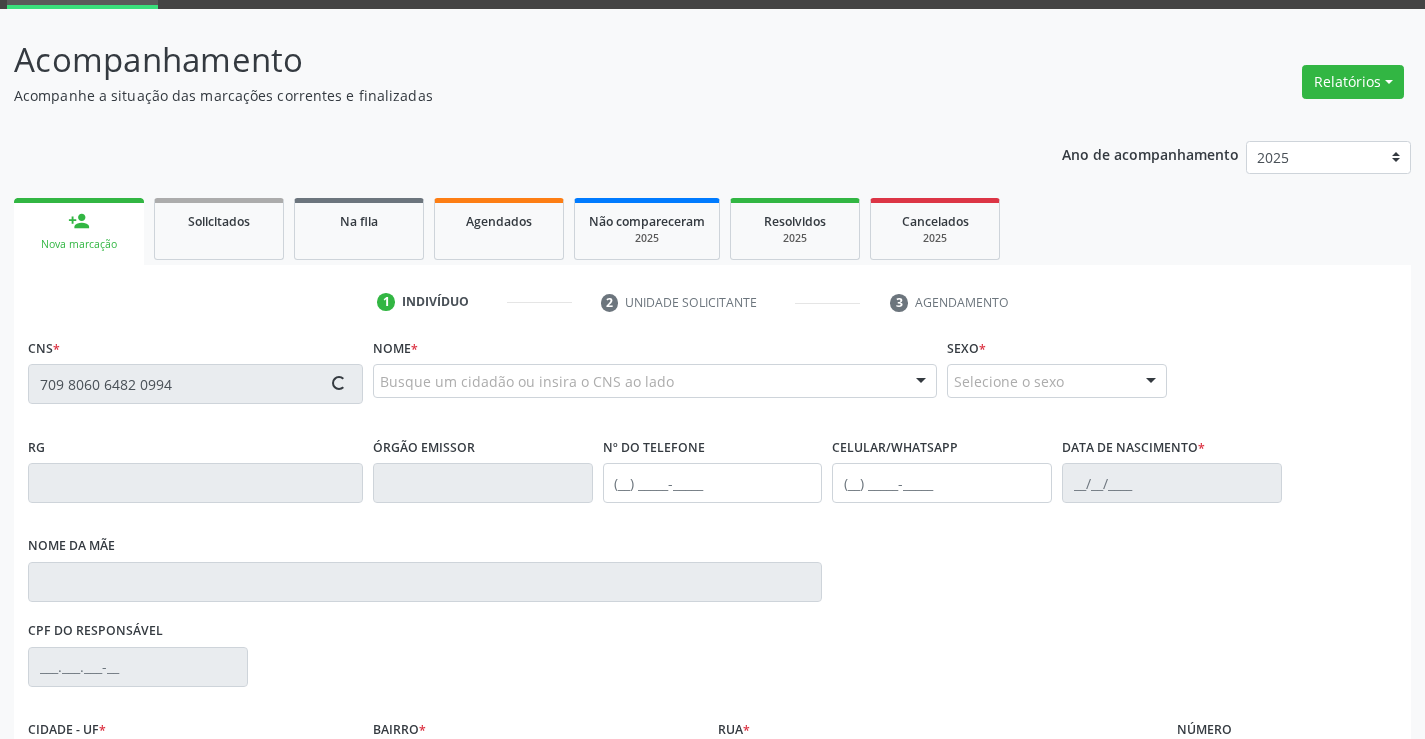 scroll, scrollTop: 300, scrollLeft: 0, axis: vertical 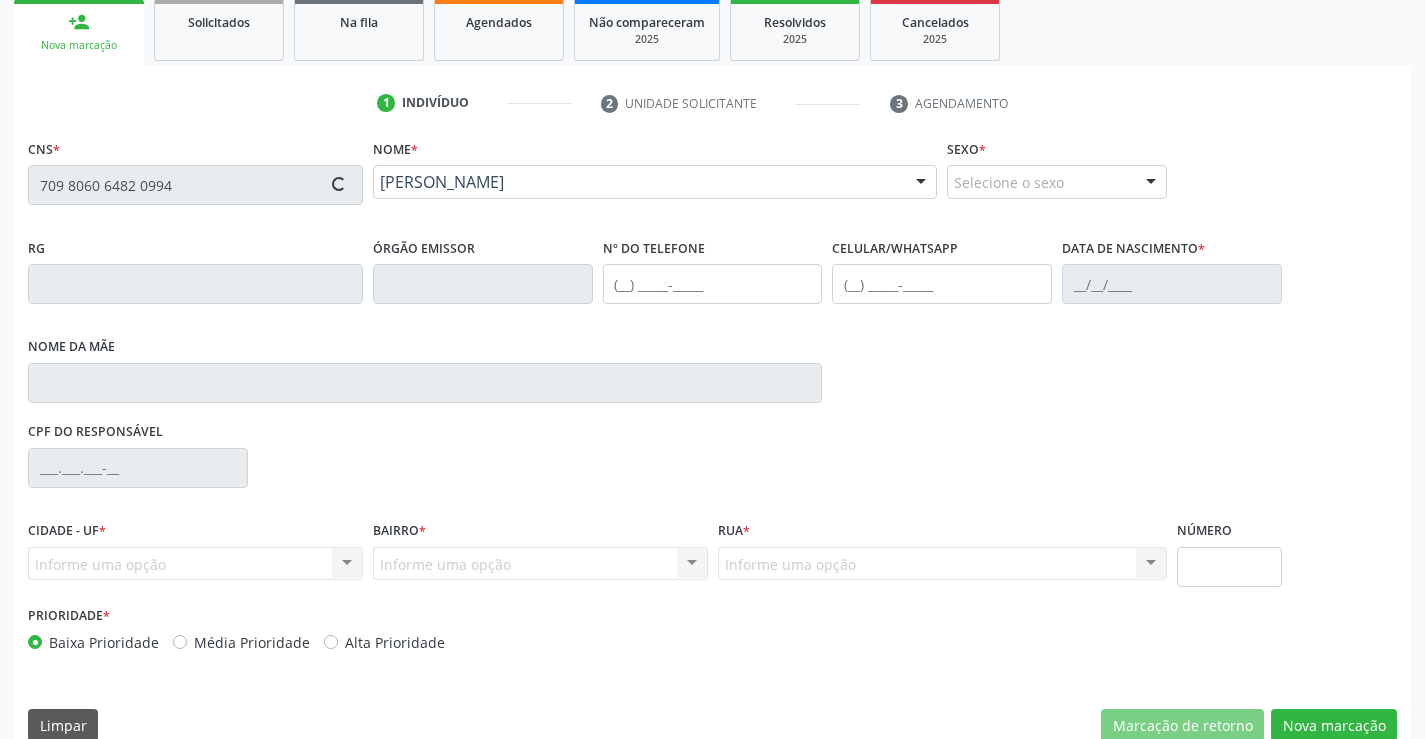 type on "123091853" 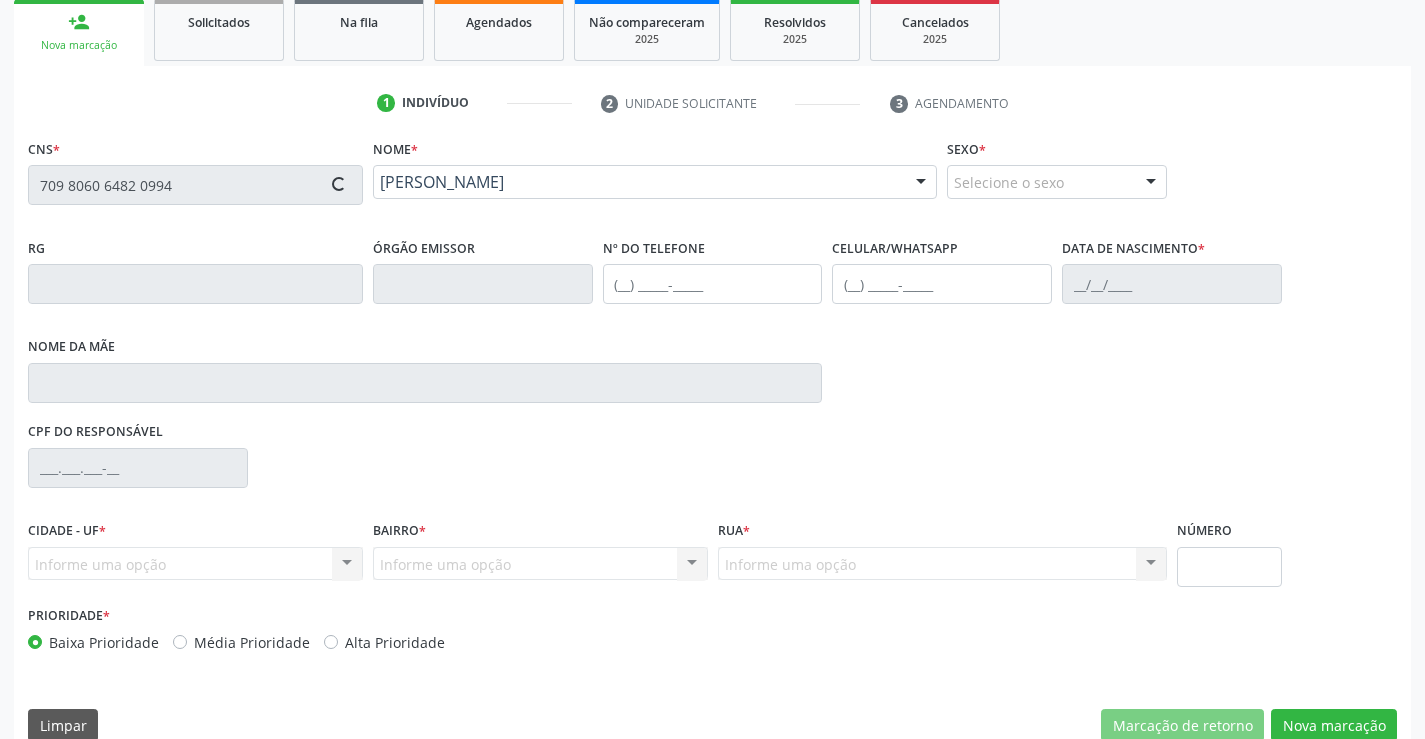 type on "(74) 98150-3206" 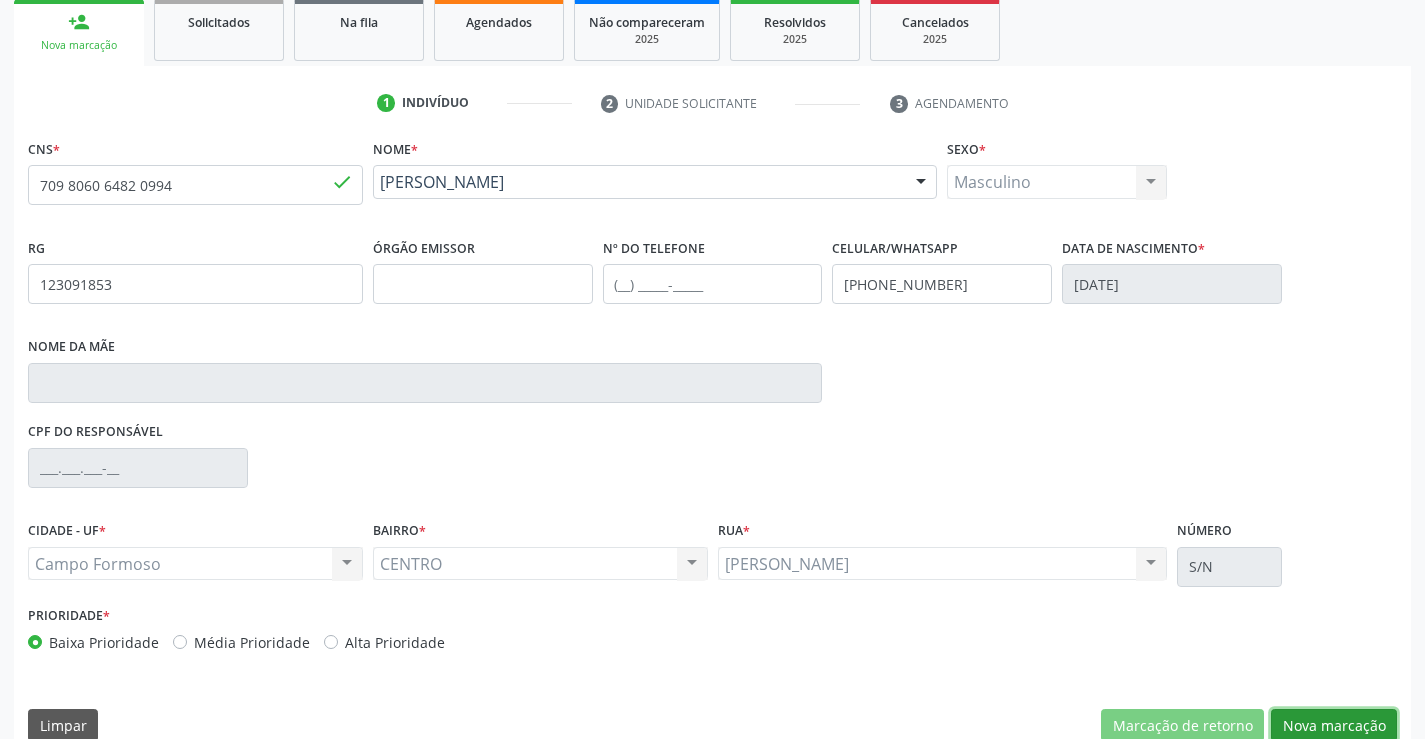 click on "Nova marcação" at bounding box center [1334, 726] 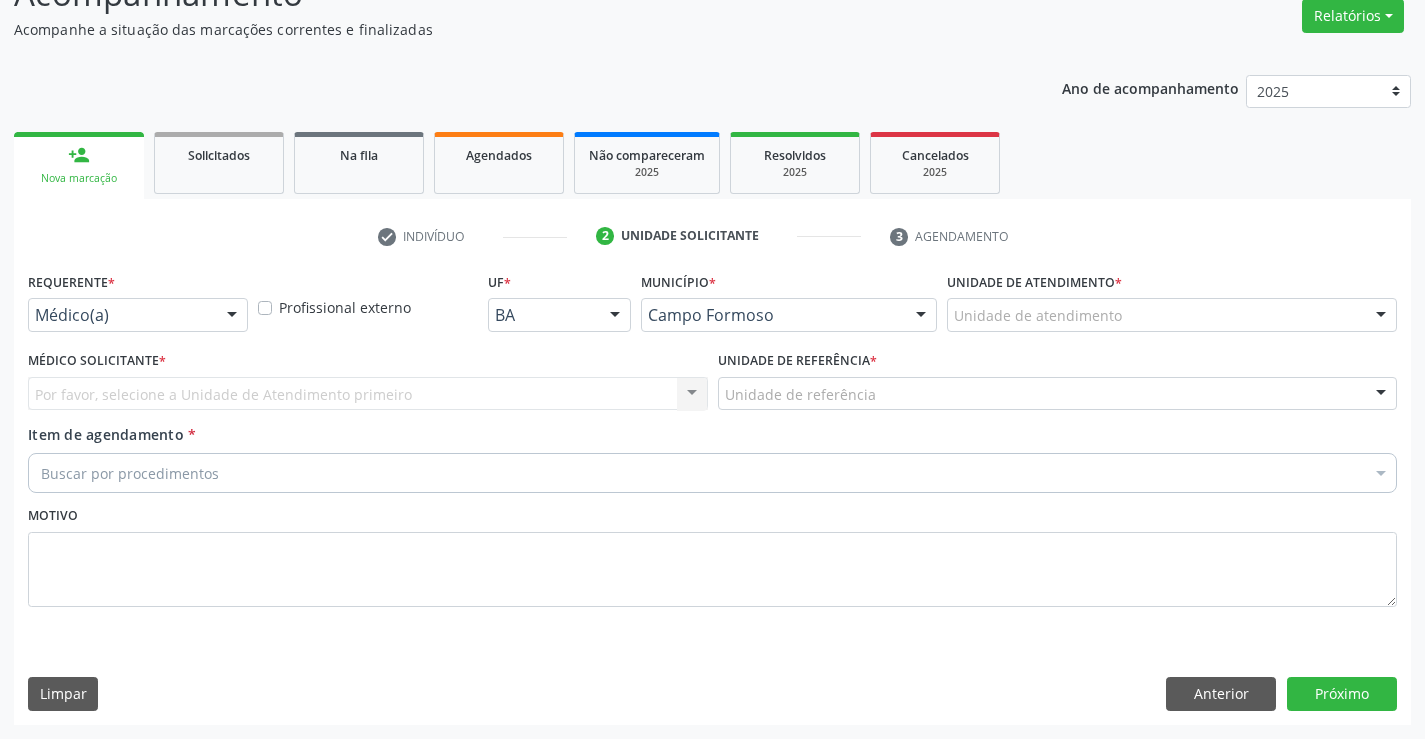 scroll, scrollTop: 167, scrollLeft: 0, axis: vertical 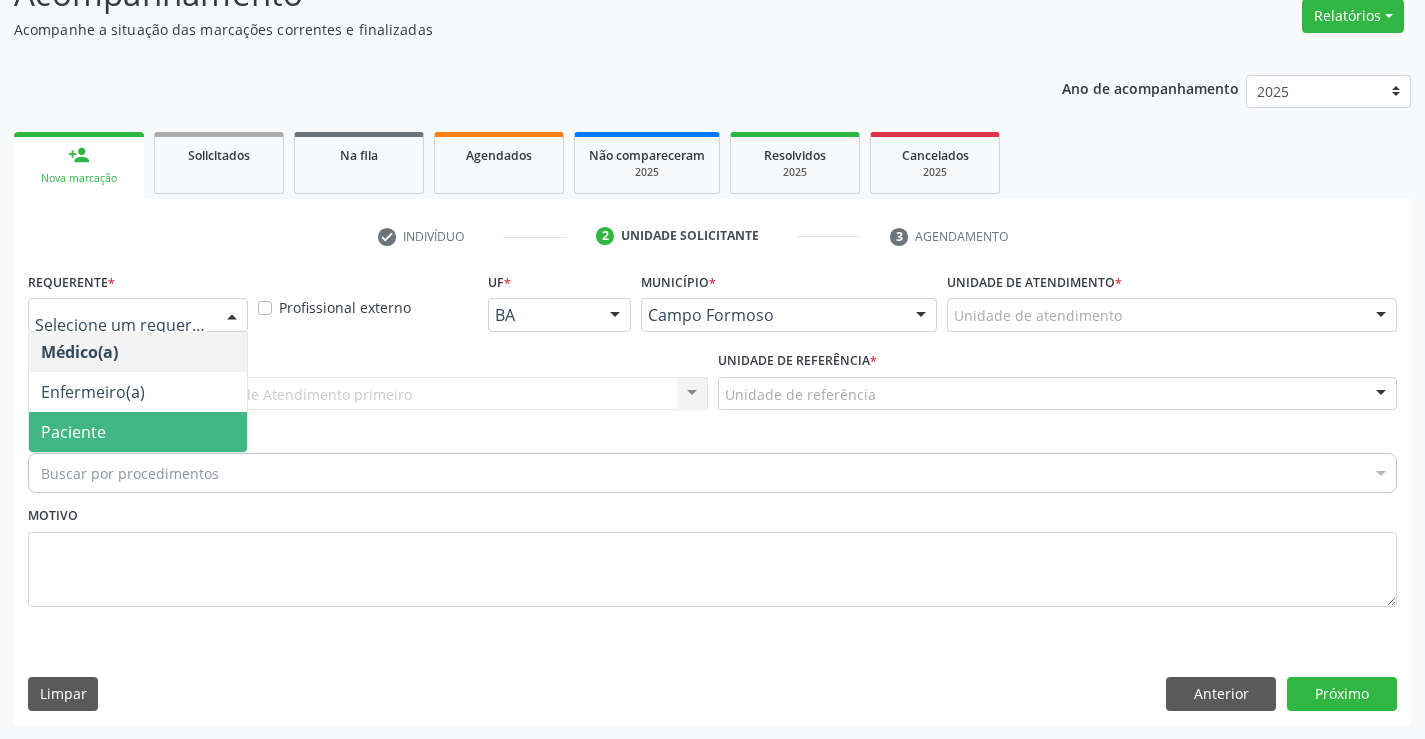 click on "Paciente" at bounding box center (138, 432) 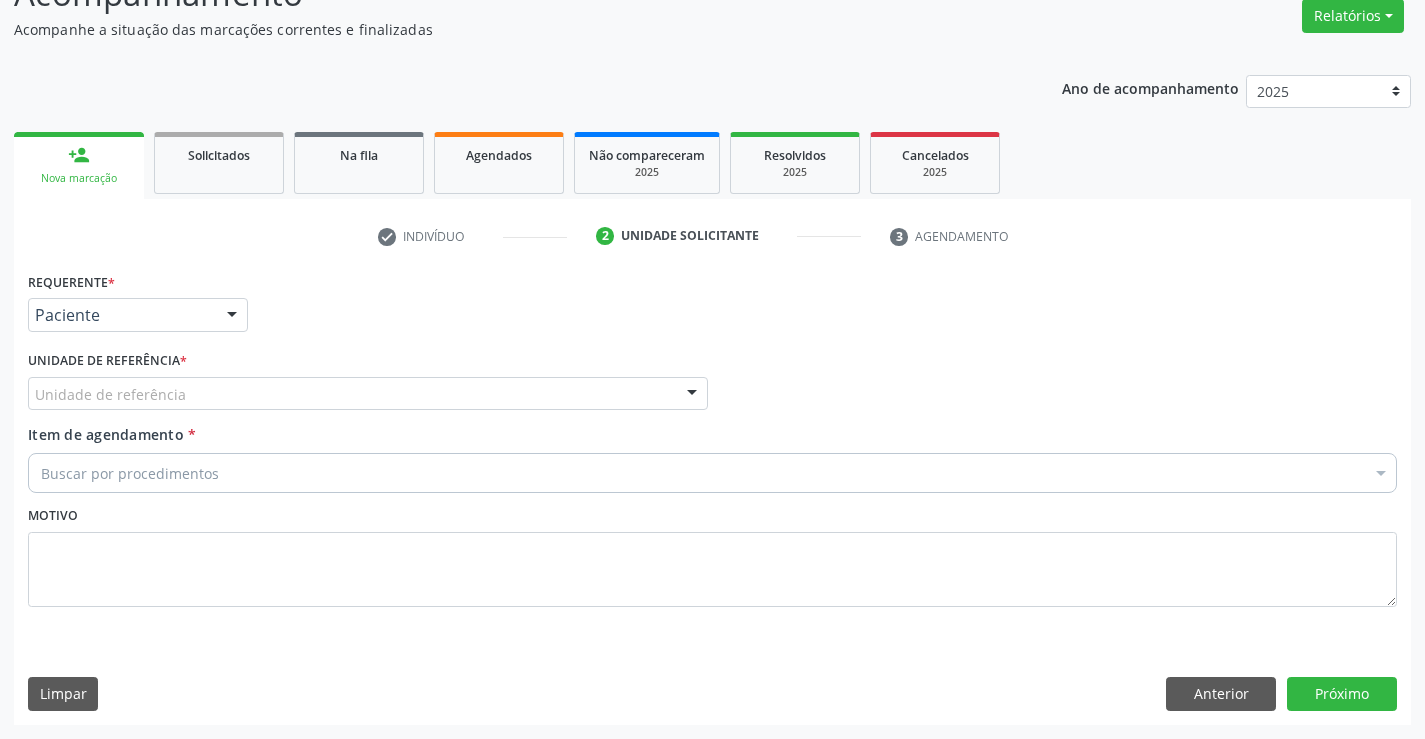 click on "Unidade de referência" at bounding box center [368, 394] 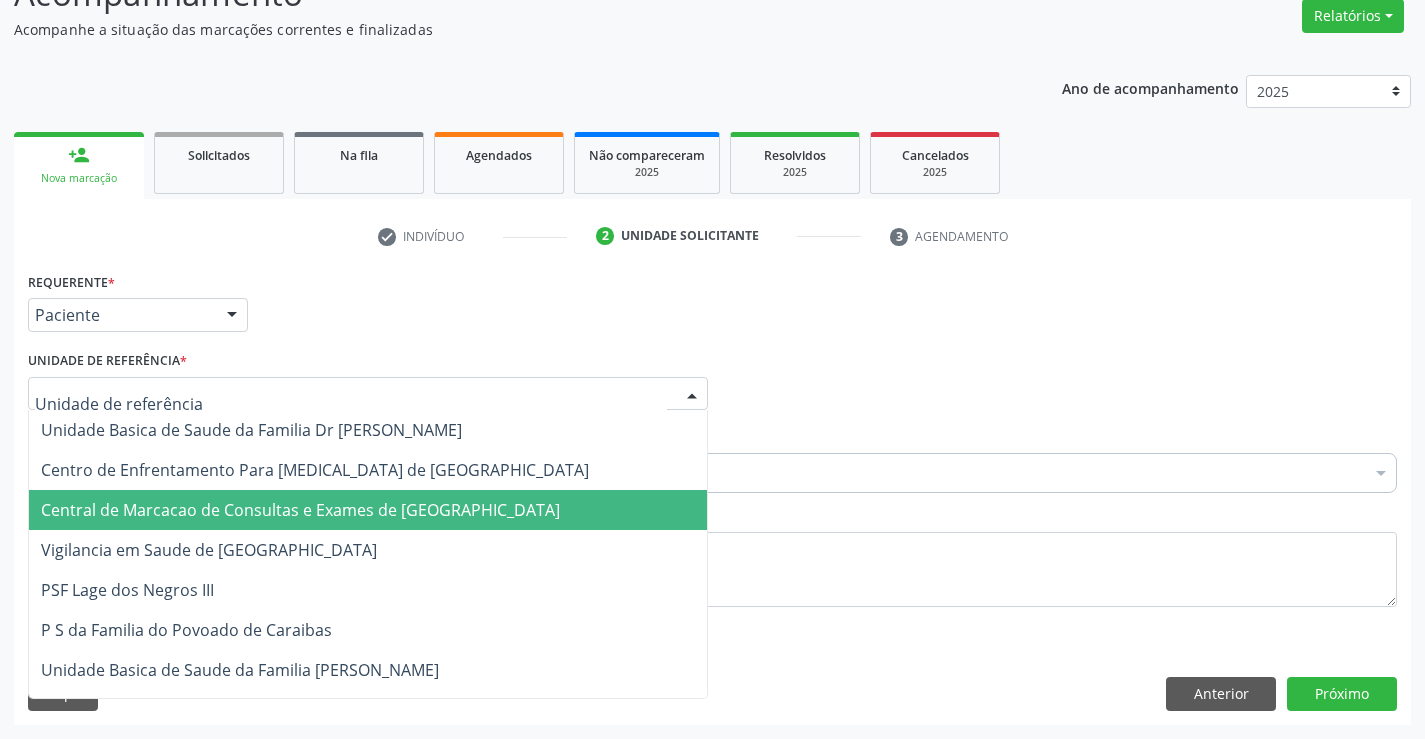 click on "Central de Marcacao de Consultas e Exames de [GEOGRAPHIC_DATA]" at bounding box center [300, 510] 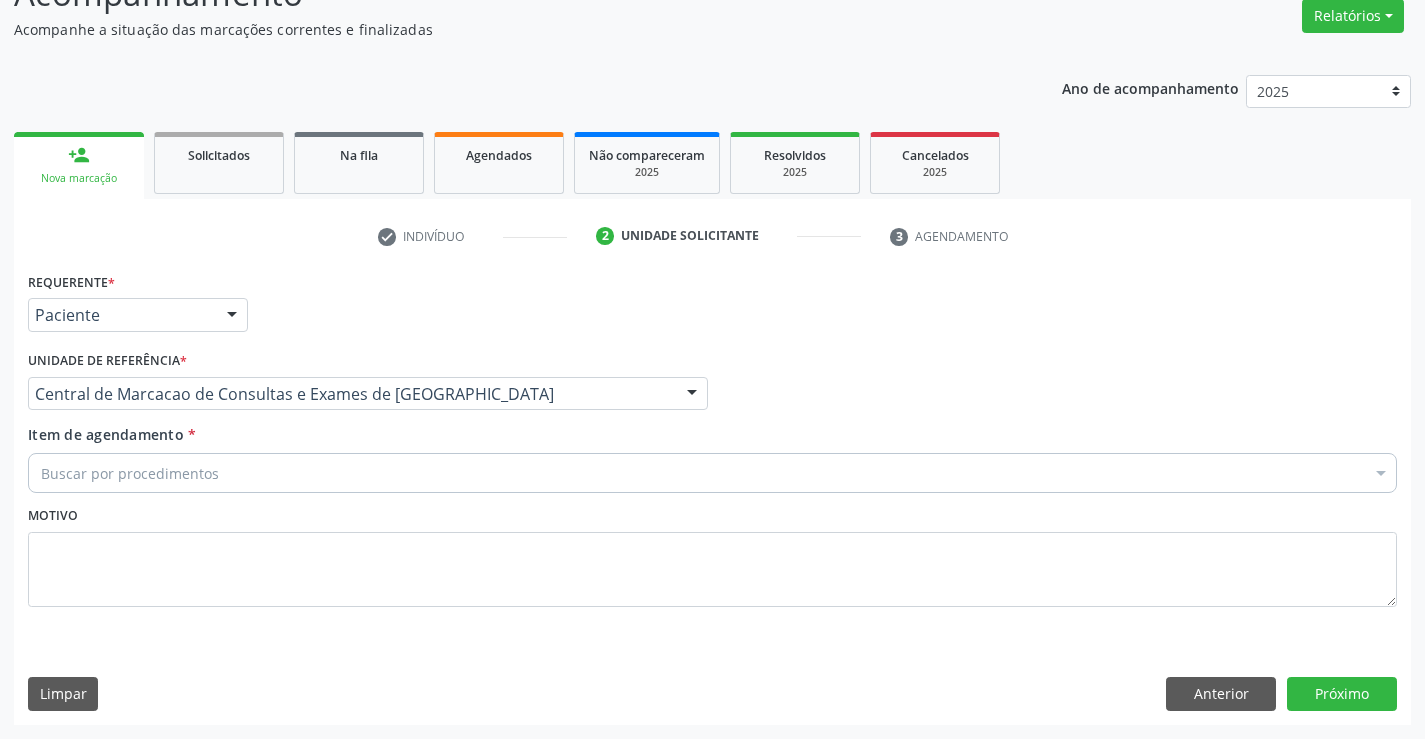 click on "Buscar por procedimentos" at bounding box center (712, 473) 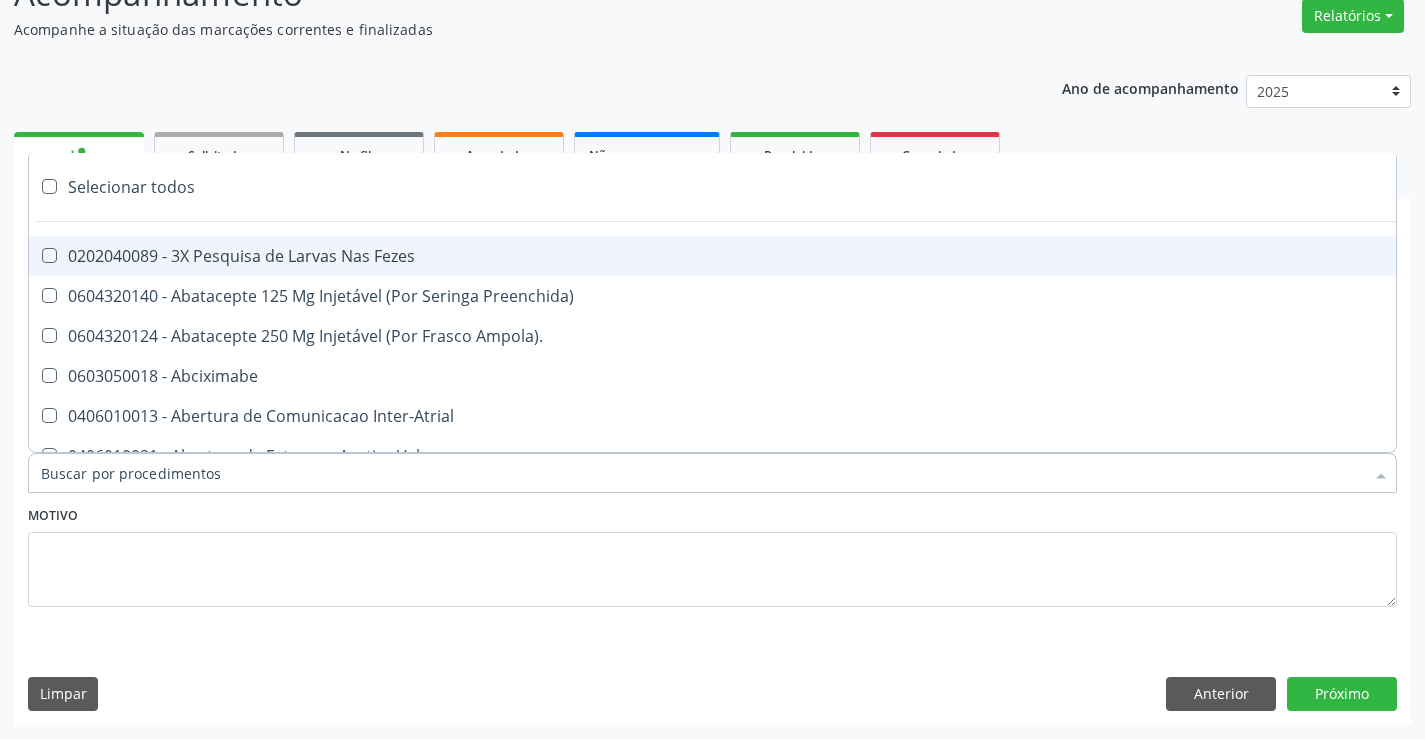 paste on "Ultrassonografia de [PERSON_NAME]" 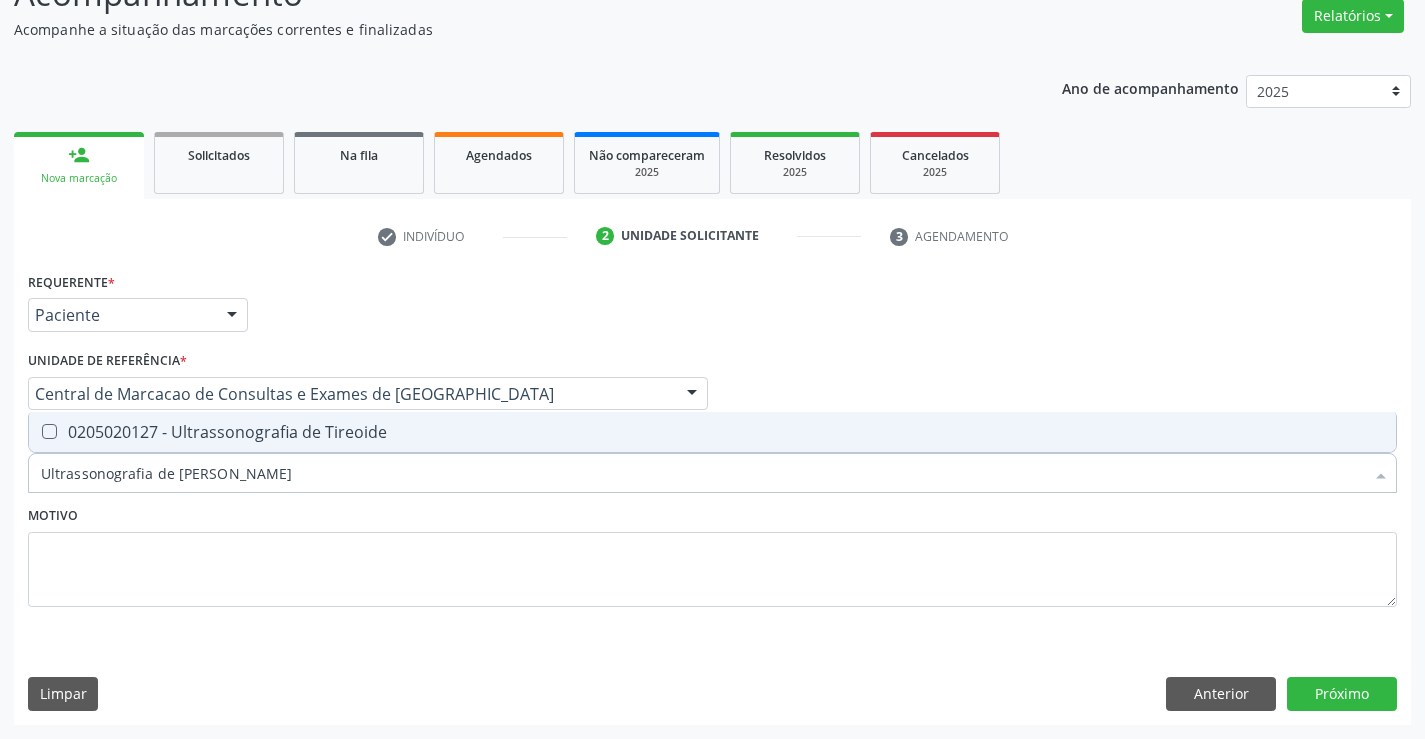 click on "0205020127 - Ultrassonografia de Tireoide" at bounding box center (712, 432) 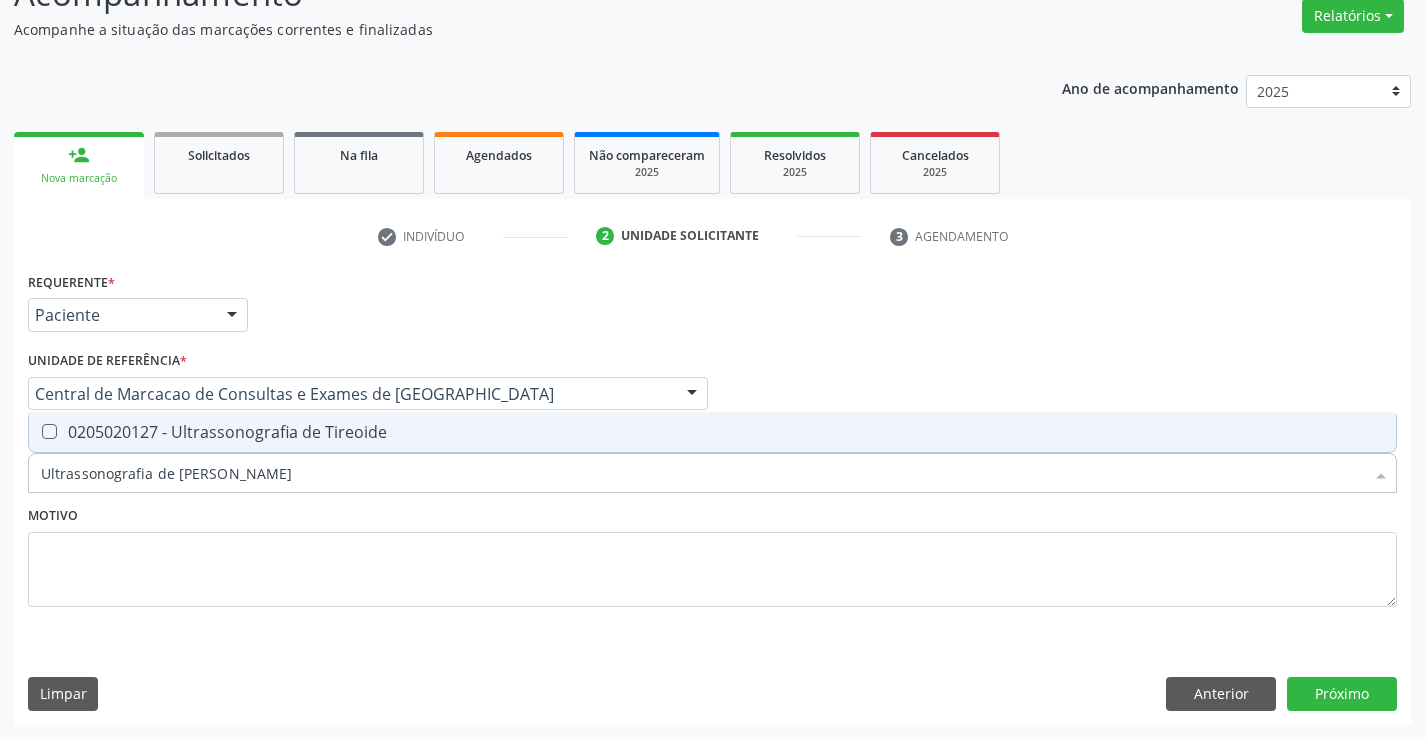 checkbox on "true" 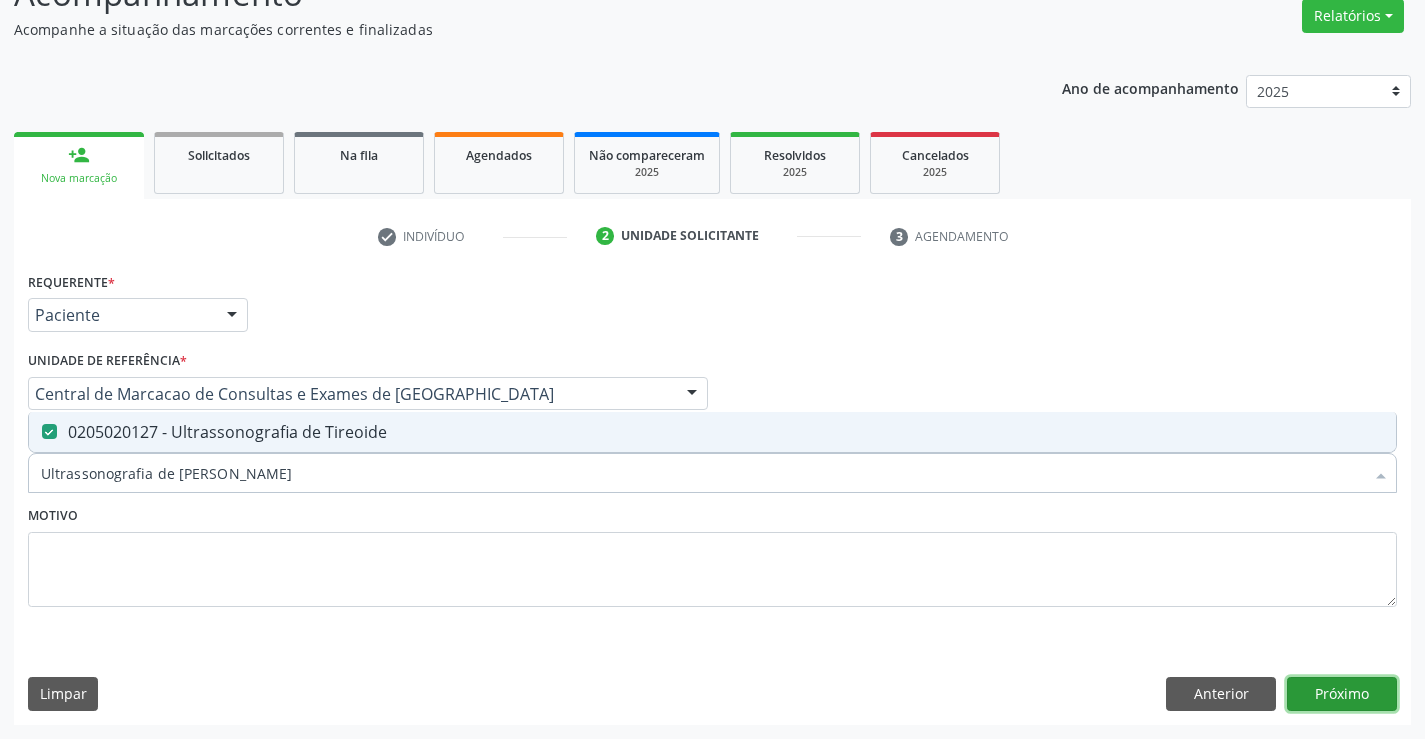 click on "Próximo" at bounding box center (1342, 694) 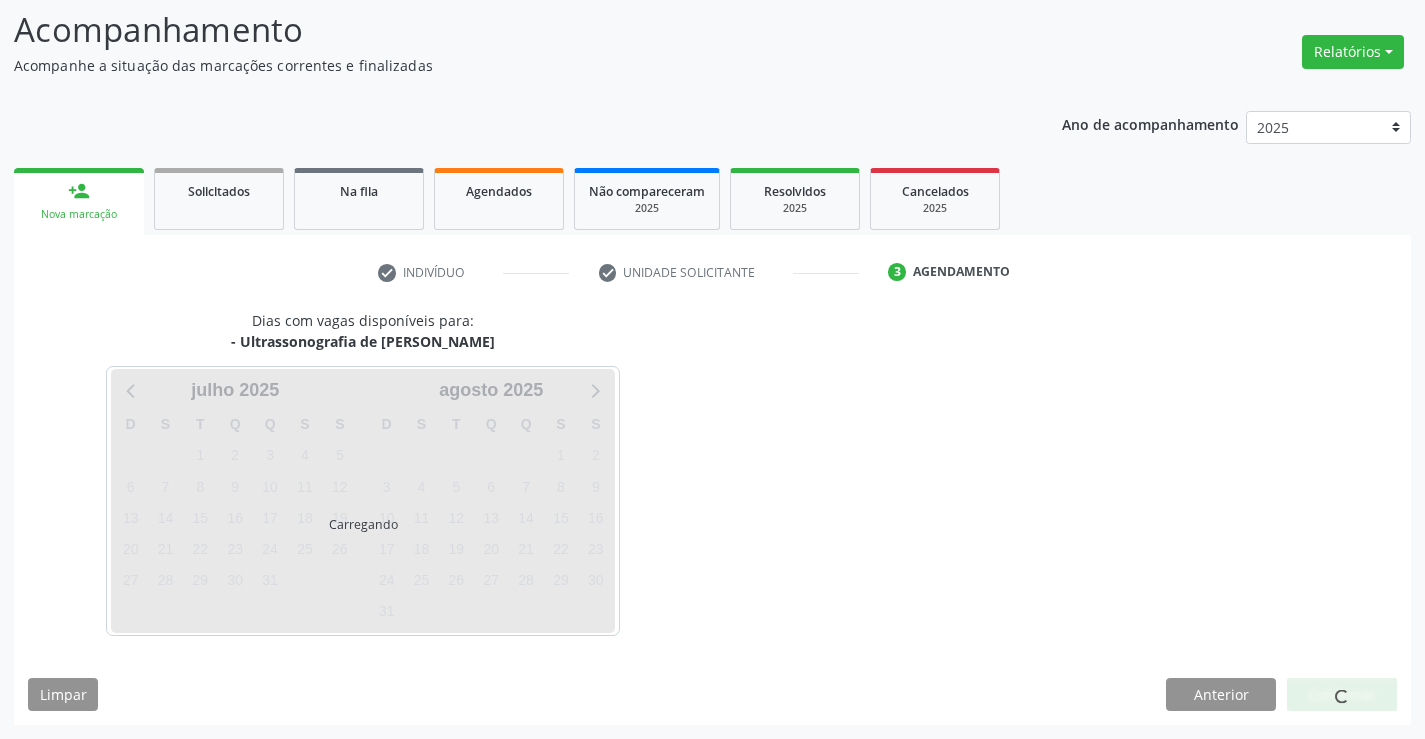 scroll, scrollTop: 131, scrollLeft: 0, axis: vertical 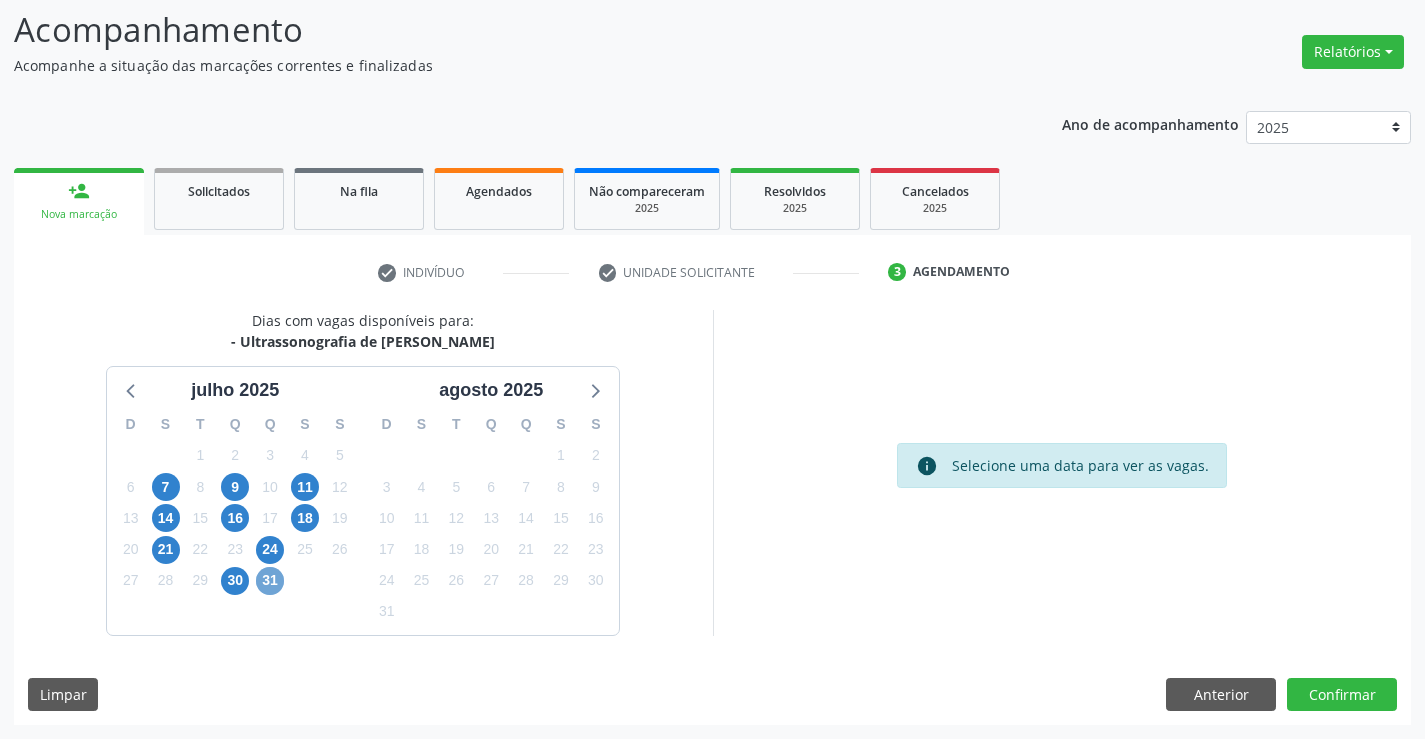 click on "31" at bounding box center (270, 581) 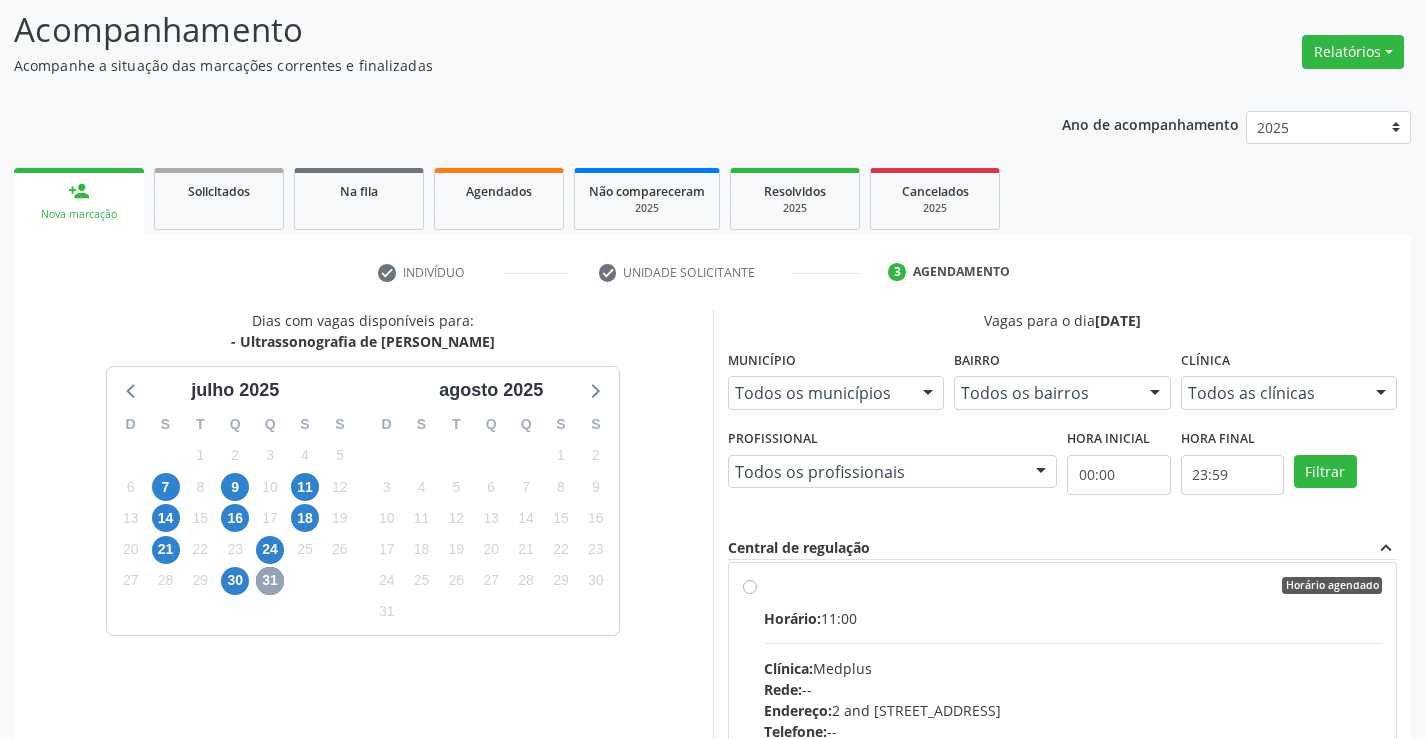 scroll, scrollTop: 400, scrollLeft: 0, axis: vertical 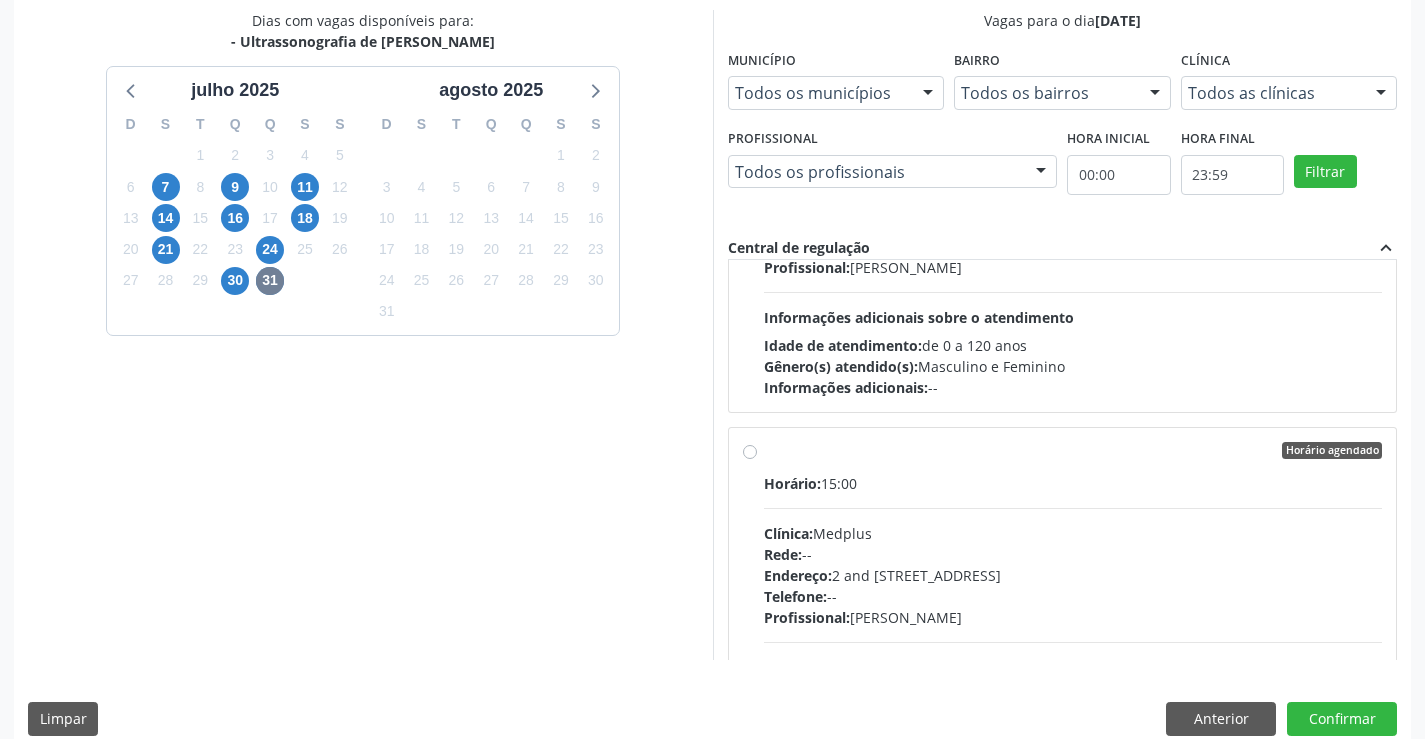 click on "Informações adicionais:" at bounding box center [846, 387] 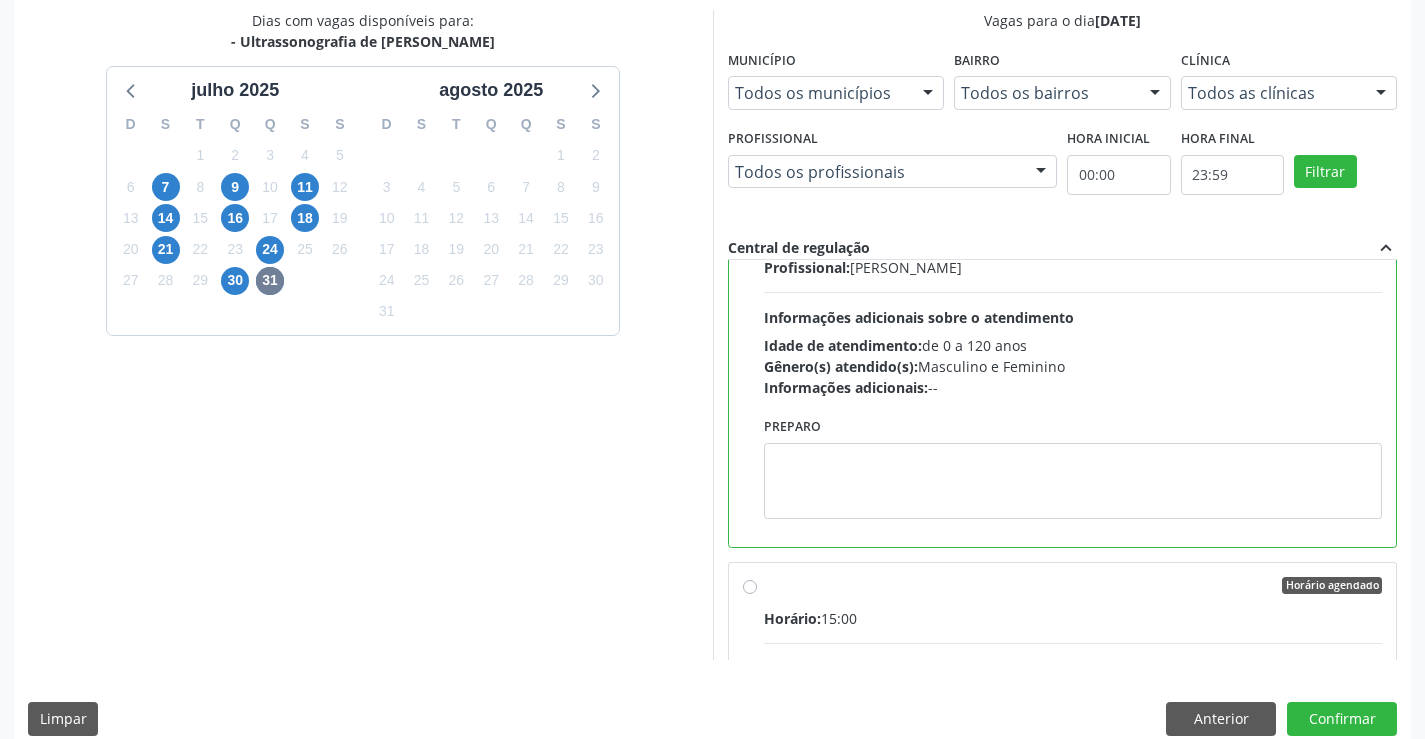 scroll, scrollTop: 1240, scrollLeft: 0, axis: vertical 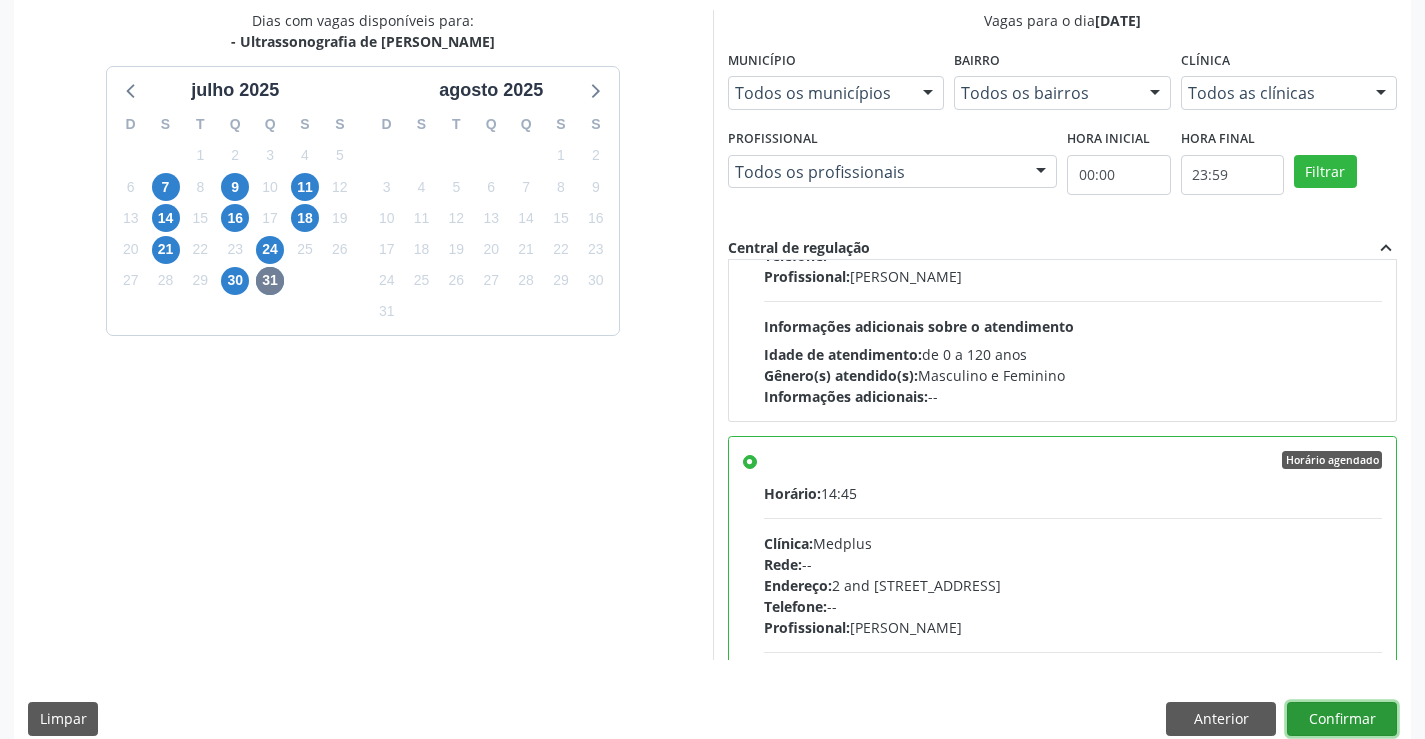 click on "Confirmar" at bounding box center [1342, 719] 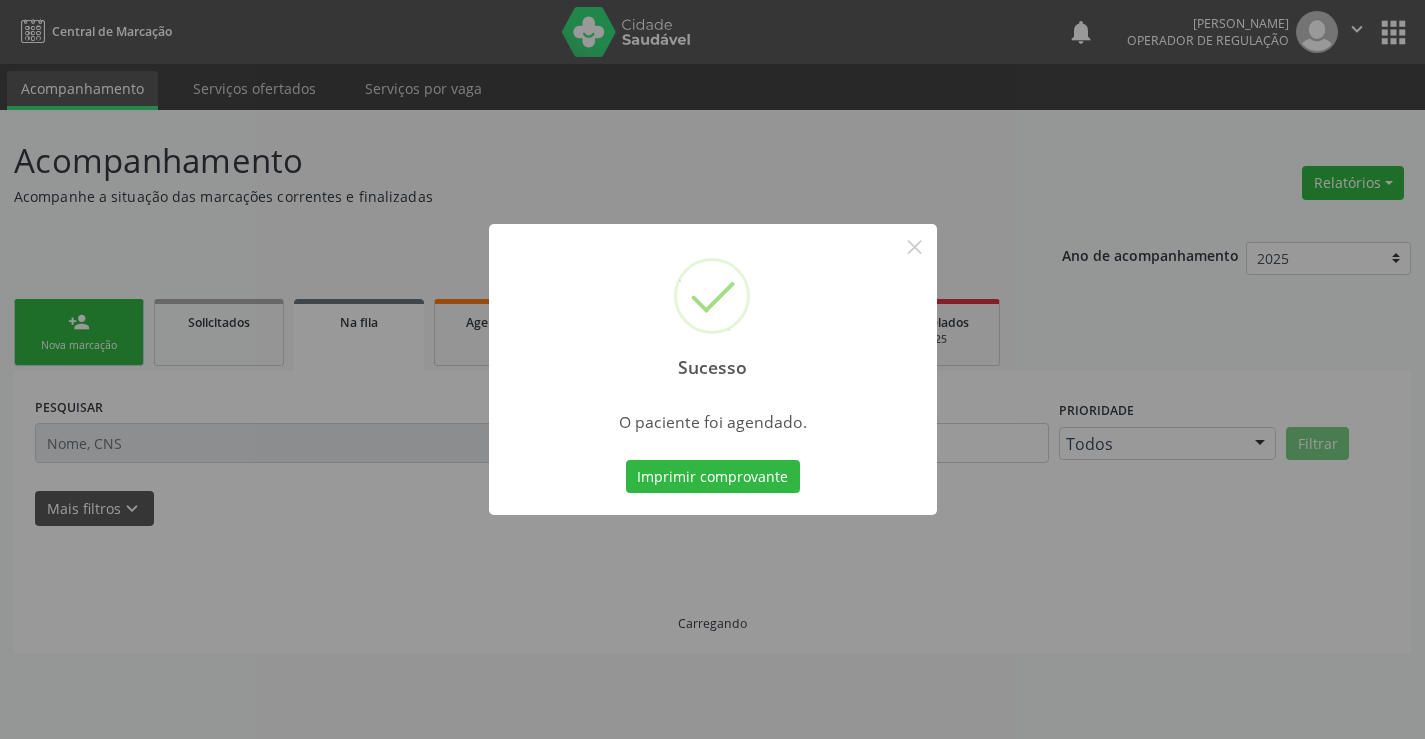 scroll, scrollTop: 0, scrollLeft: 0, axis: both 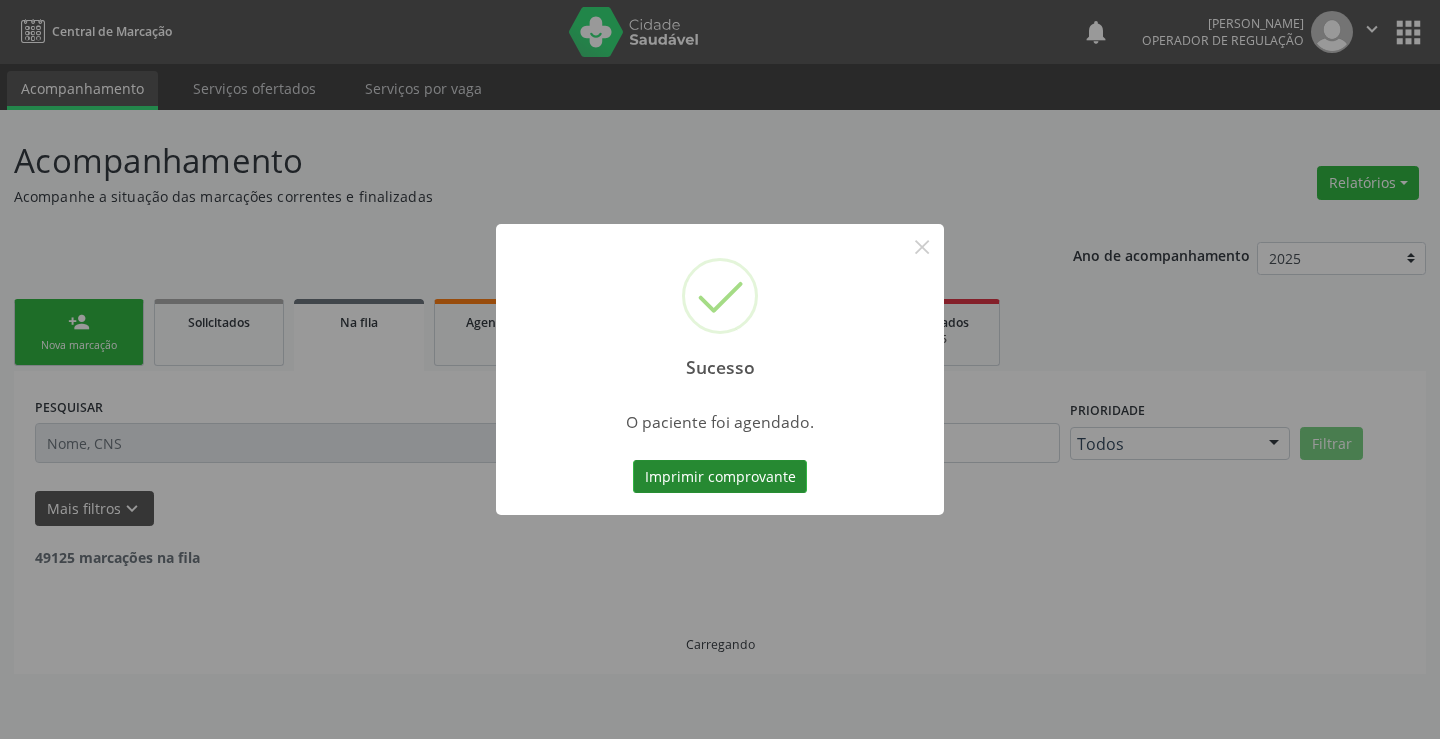 click on "Imprimir comprovante" at bounding box center [720, 477] 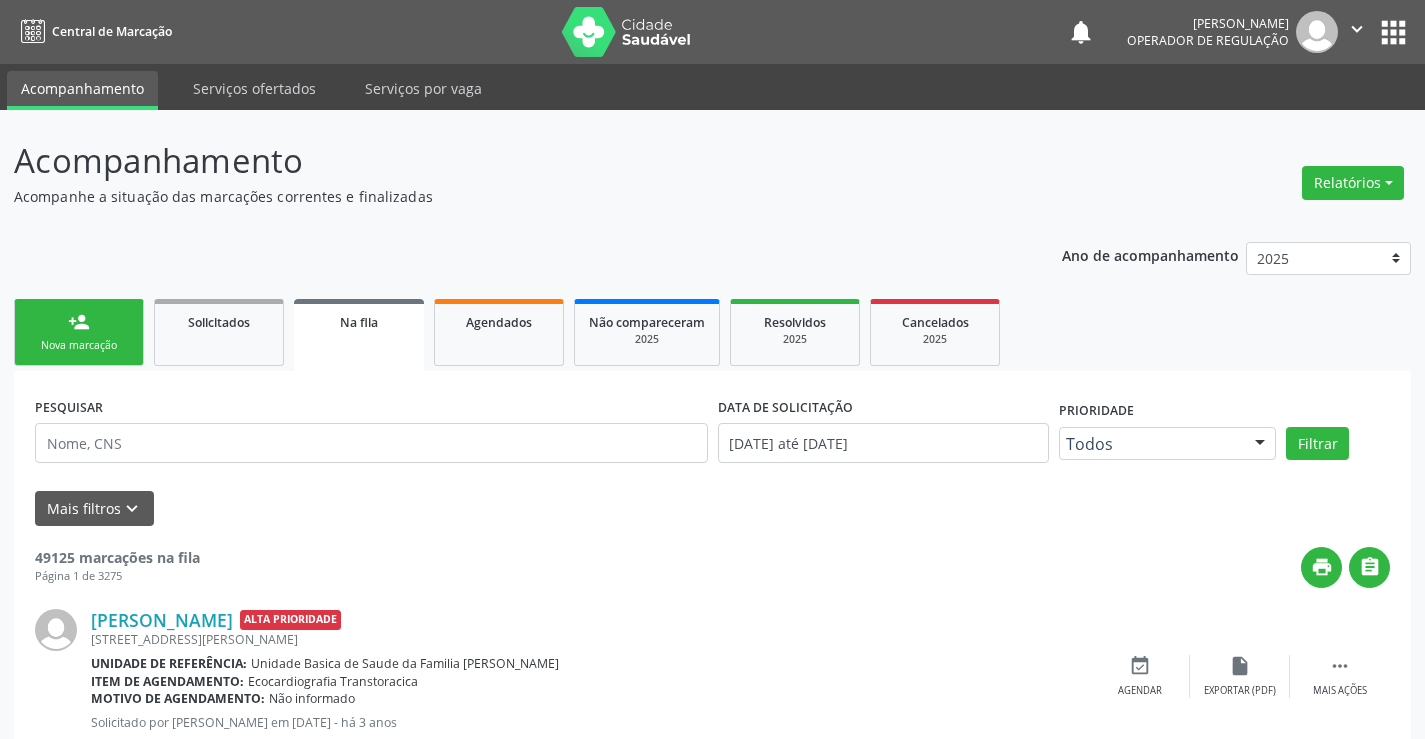 click on "person_add
Nova marcação" at bounding box center (79, 332) 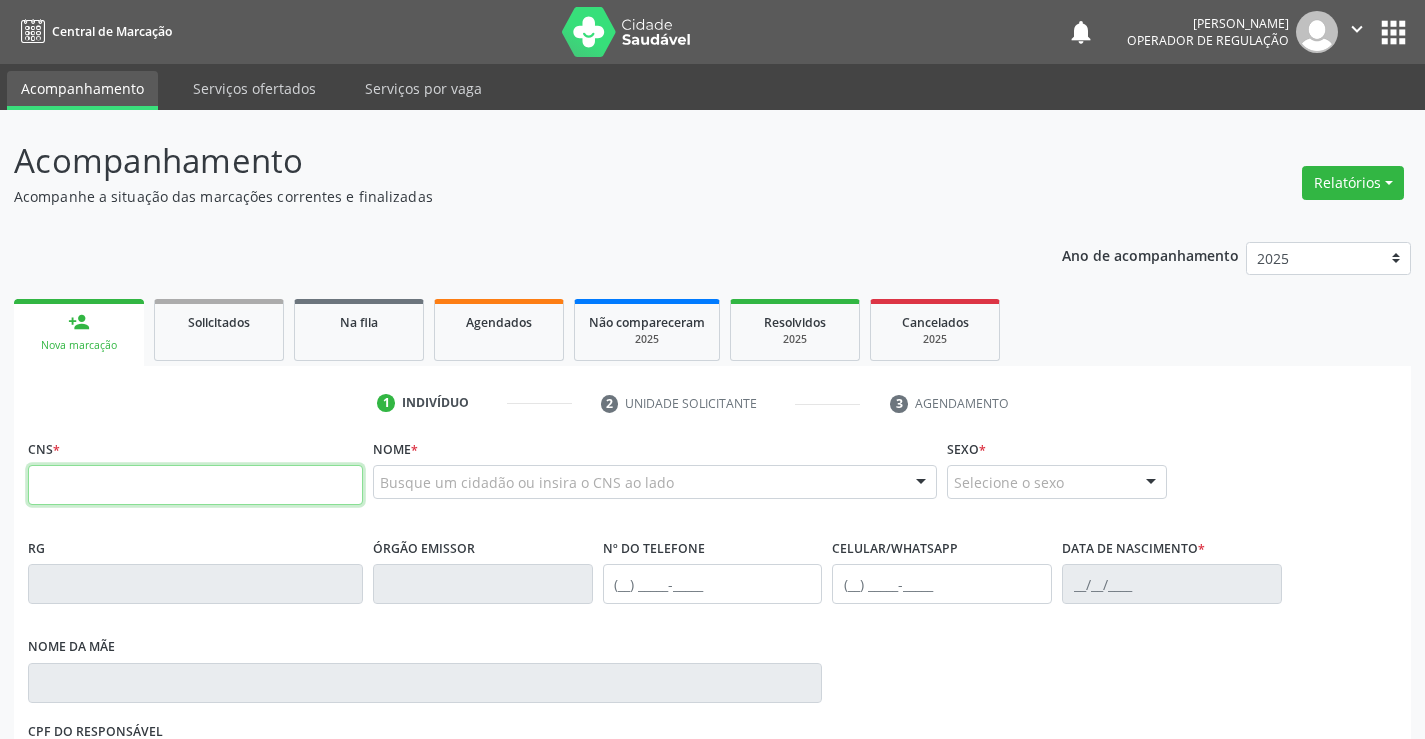 click at bounding box center (195, 485) 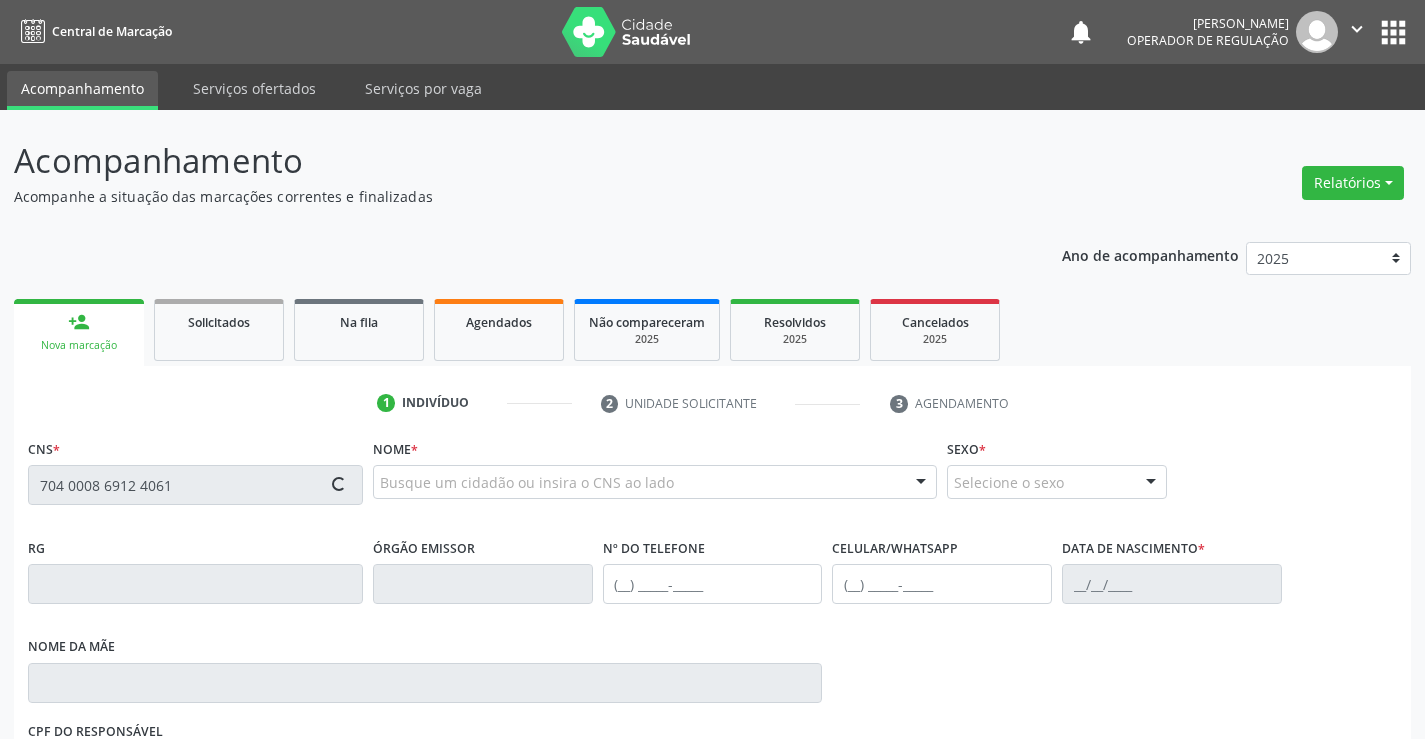 type on "704 0008 6912 4061" 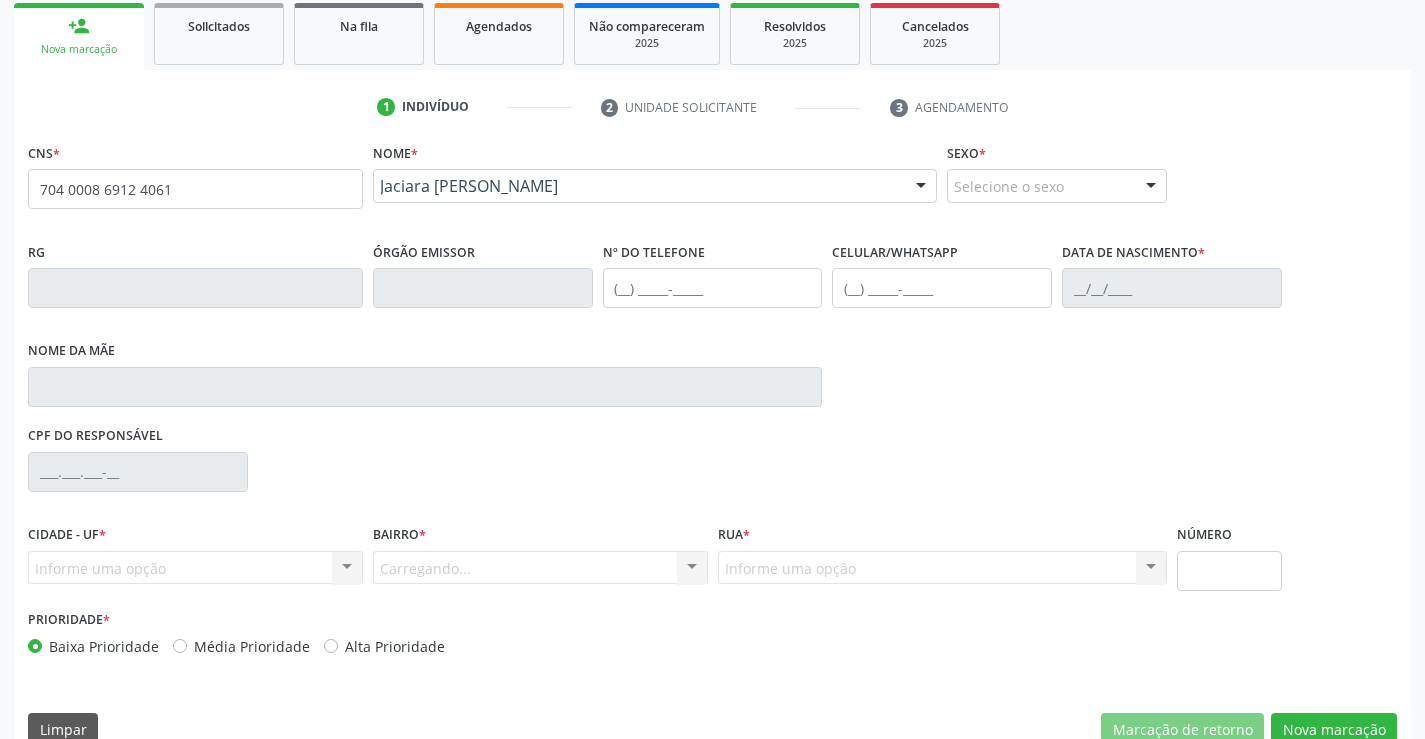 scroll, scrollTop: 300, scrollLeft: 0, axis: vertical 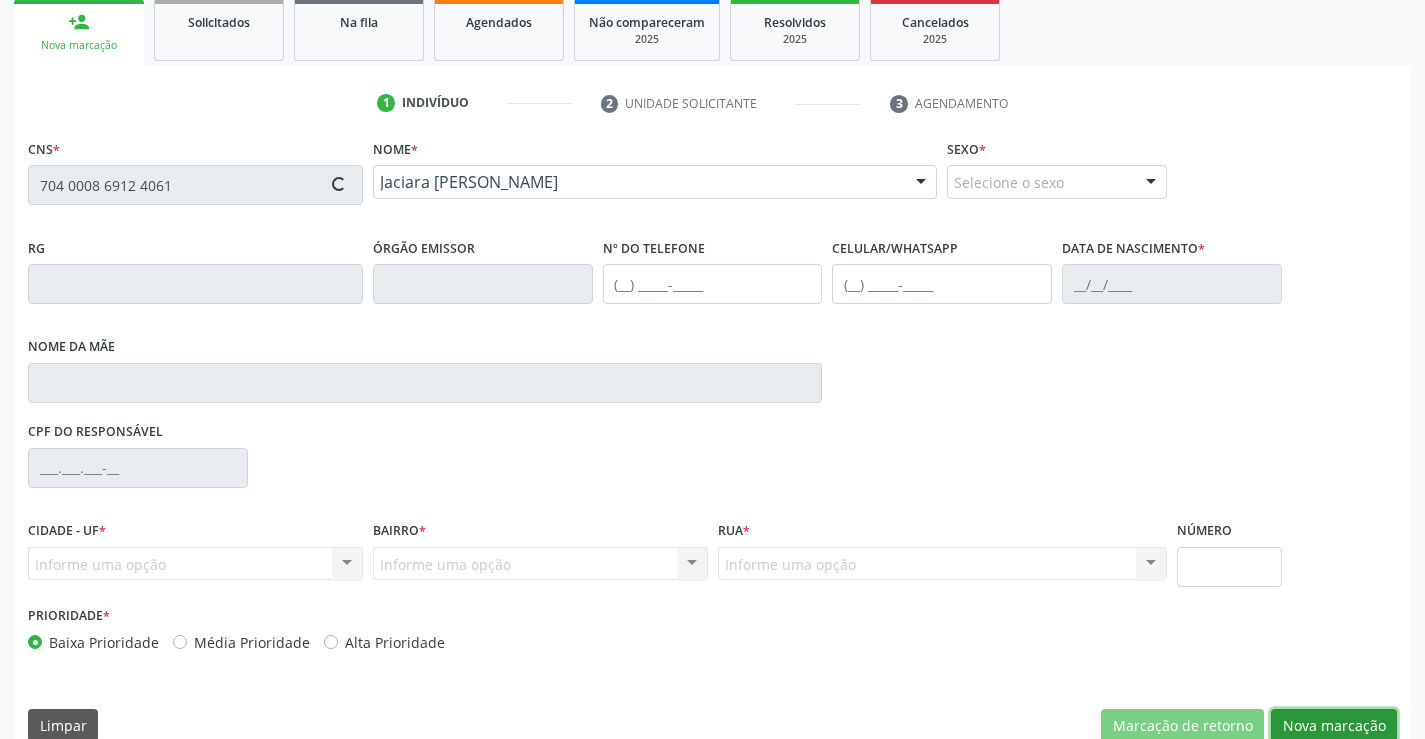 click on "Nova marcação" at bounding box center [1334, 726] 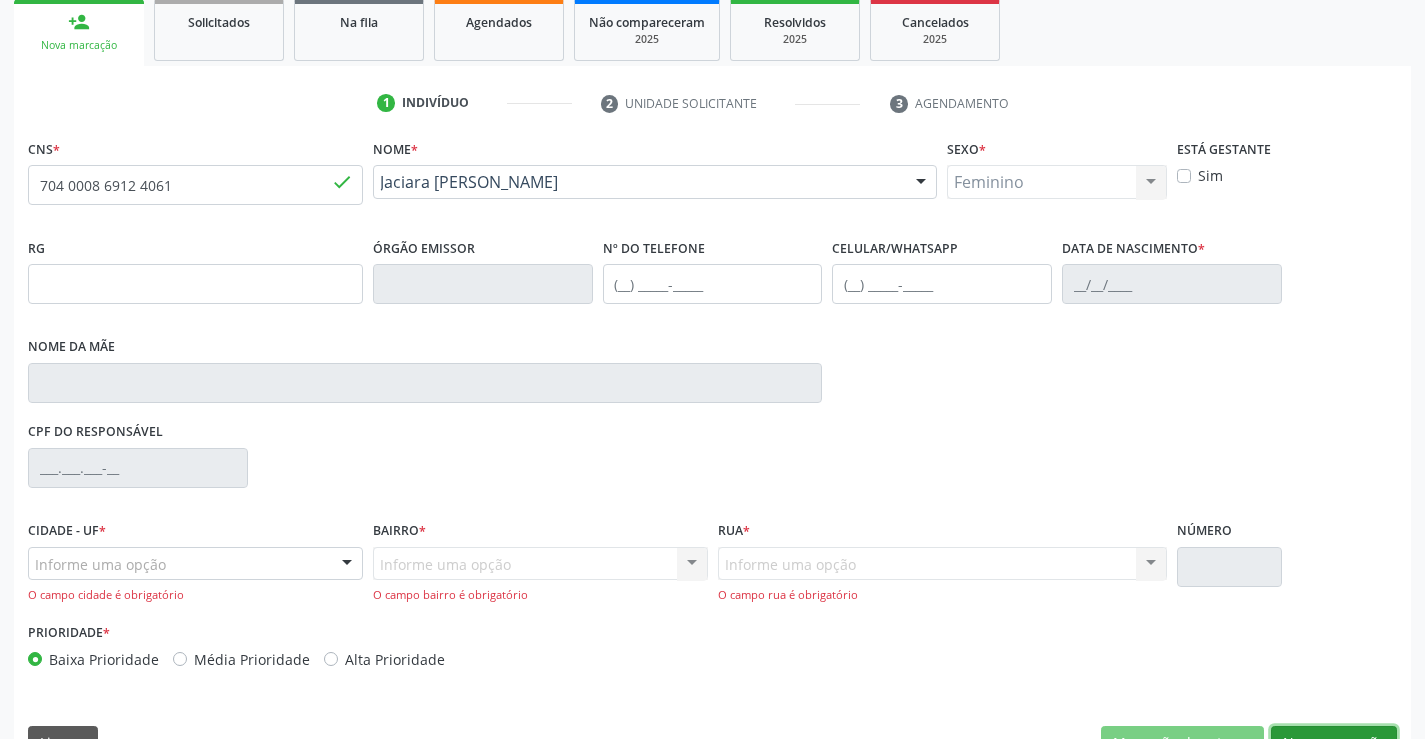 type on "(74) 98836-2293" 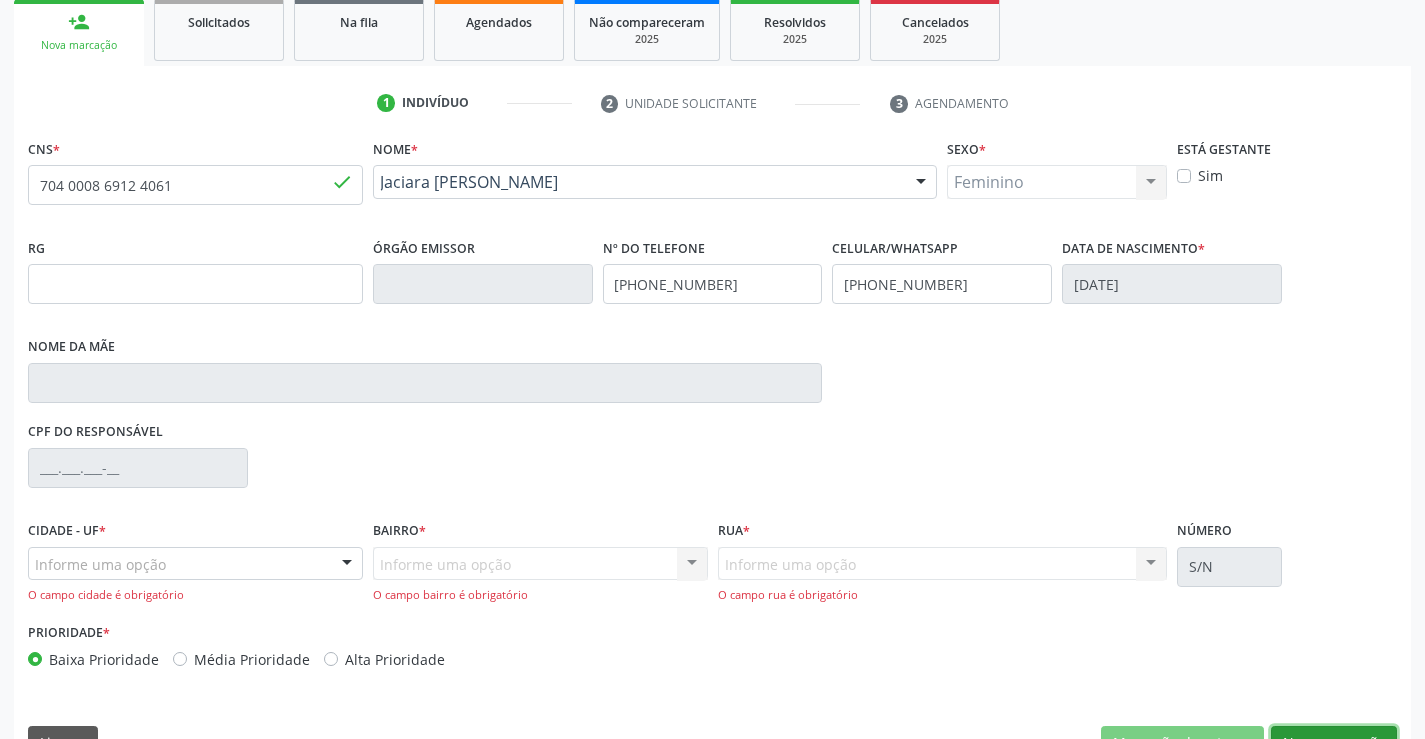 click on "Nova marcação" at bounding box center (1334, 743) 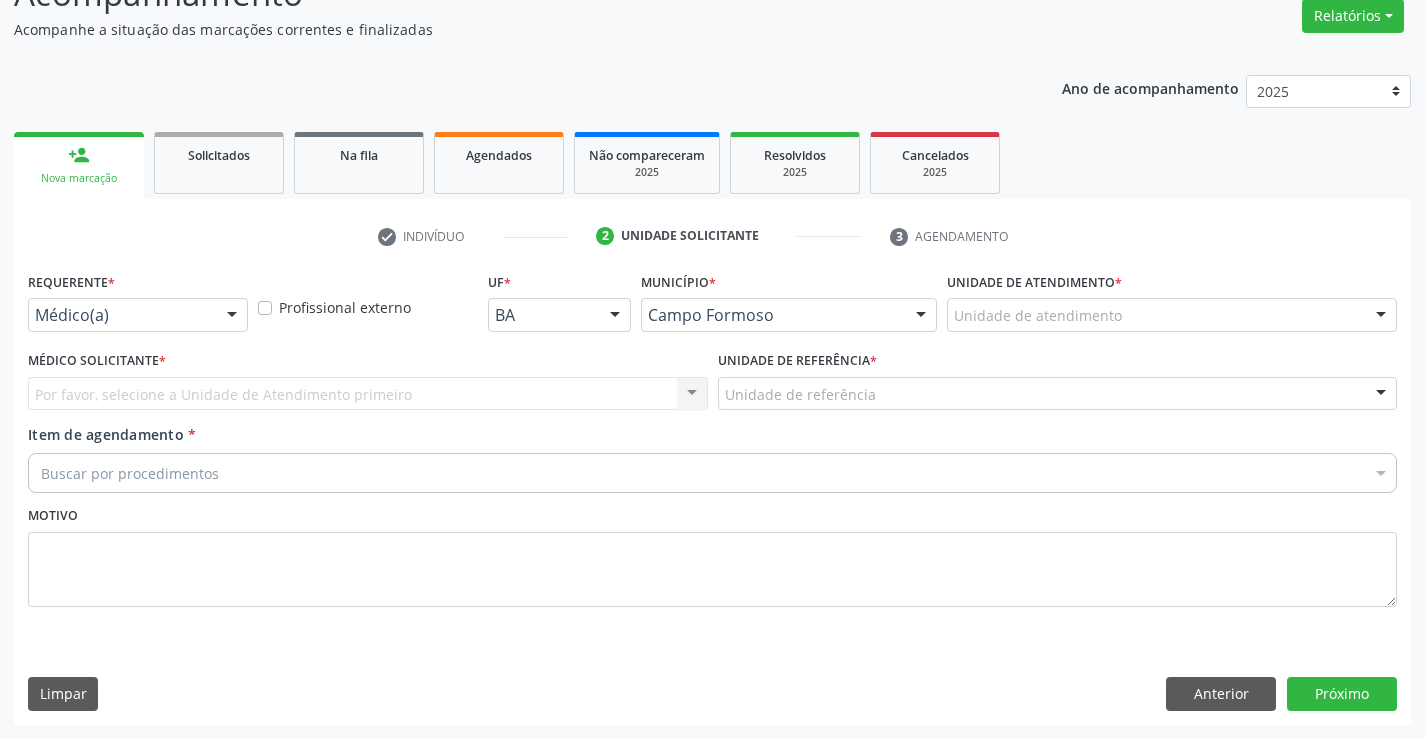 scroll, scrollTop: 167, scrollLeft: 0, axis: vertical 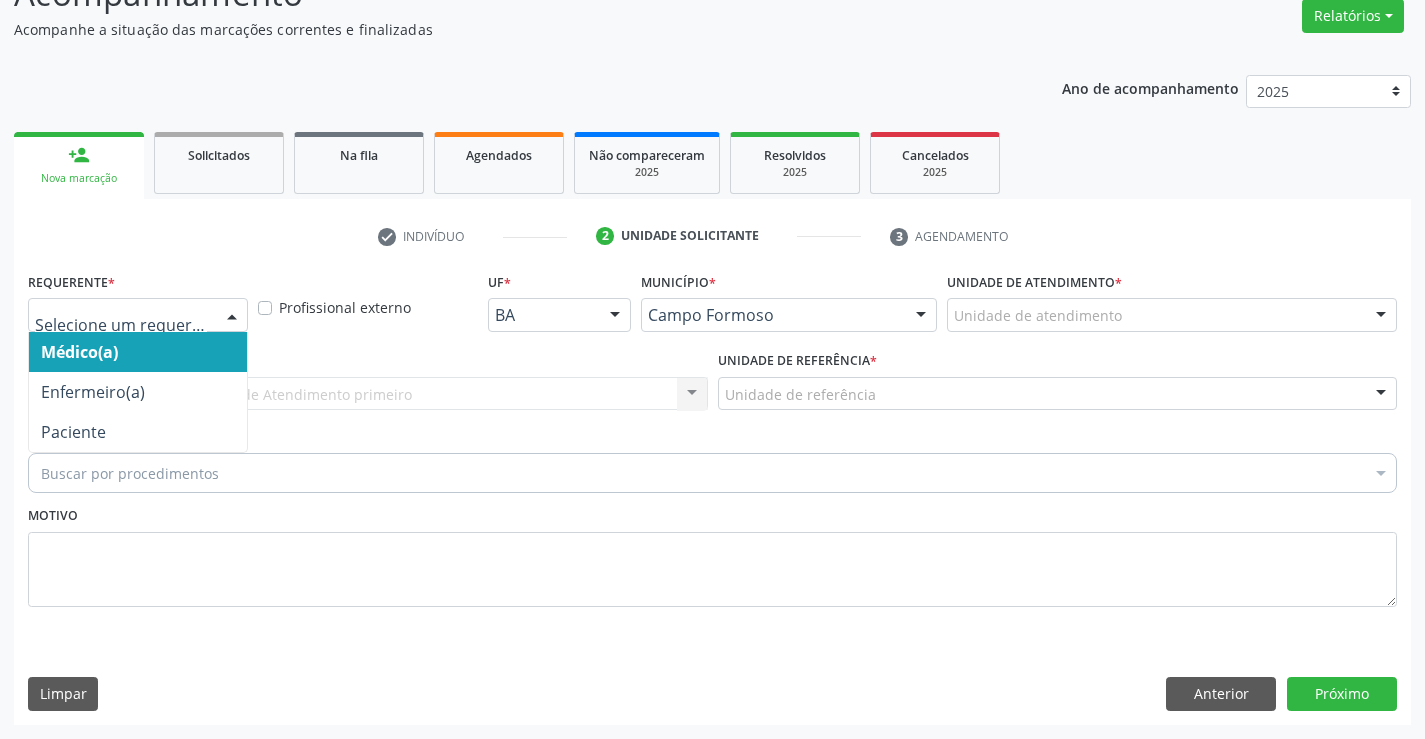 click on "Médico(a)   Enfermeiro(a)   Paciente
Nenhum resultado encontrado para: "   "
Não há nenhuma opção para ser exibida." at bounding box center [138, 315] 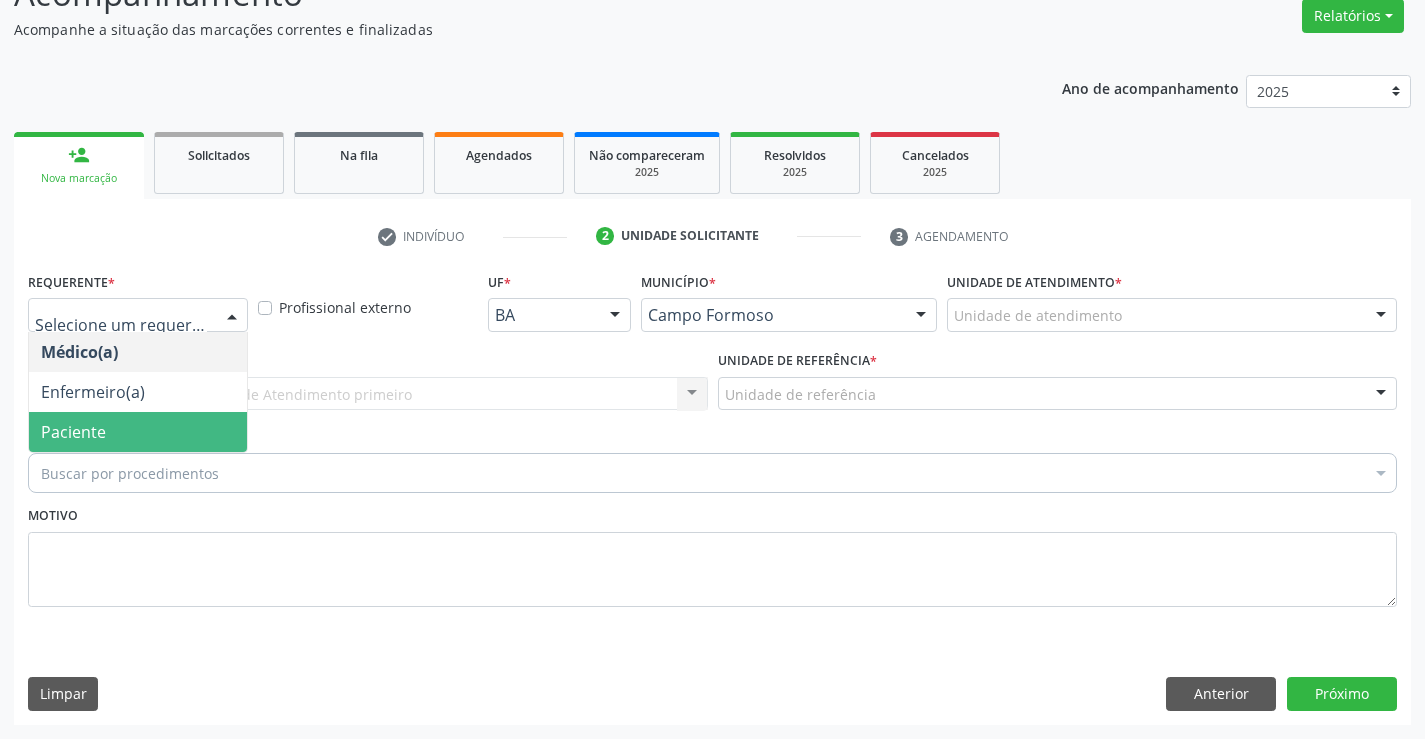 click on "Paciente" at bounding box center (138, 432) 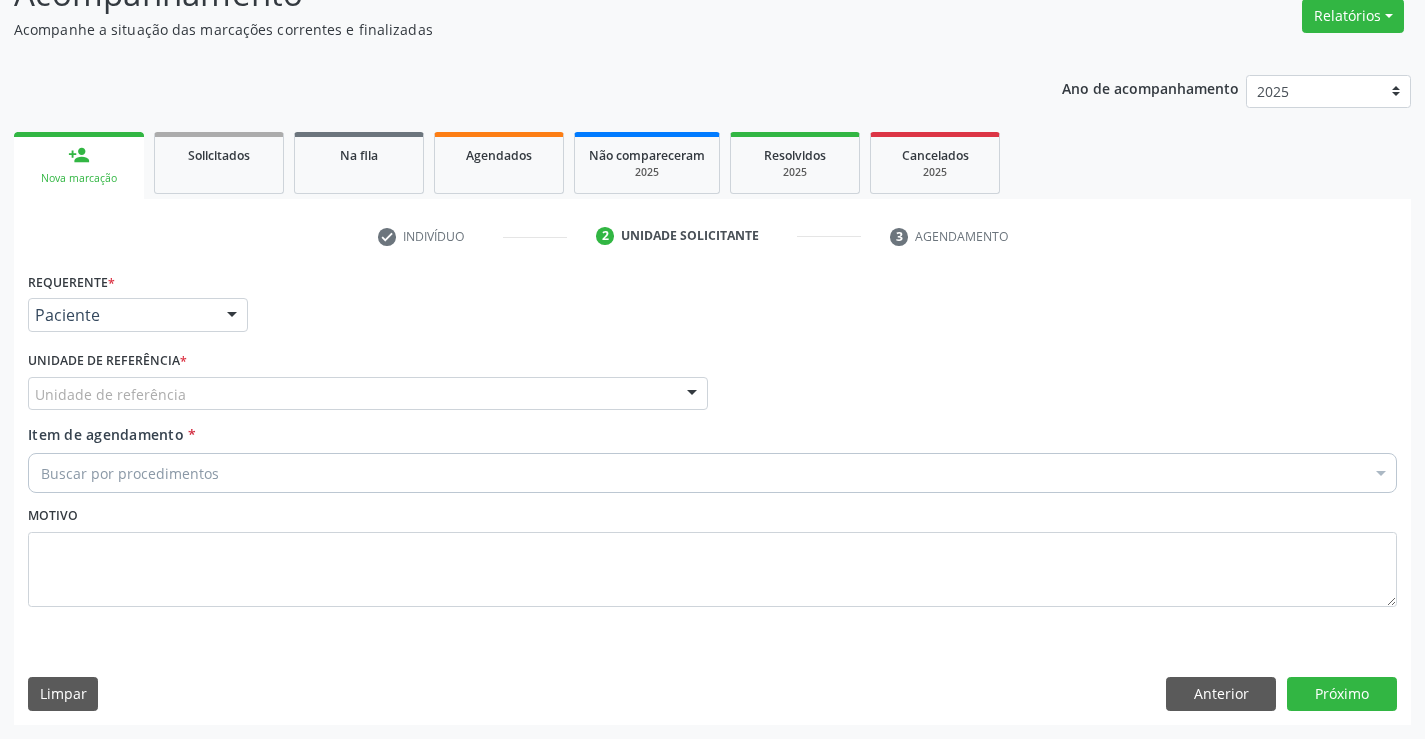 click on "Unidade de referência" at bounding box center [368, 394] 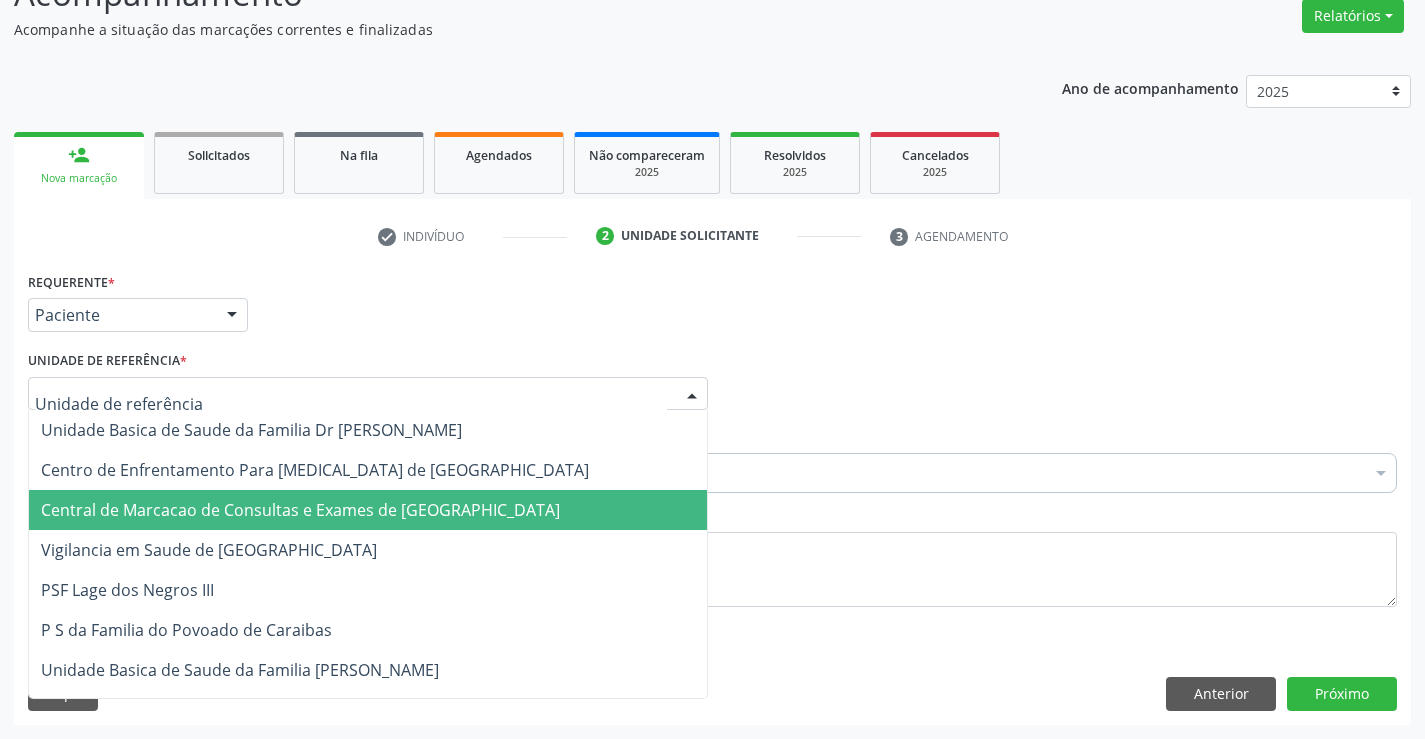 click on "Central de Marcacao de Consultas e Exames de [GEOGRAPHIC_DATA]" at bounding box center (368, 510) 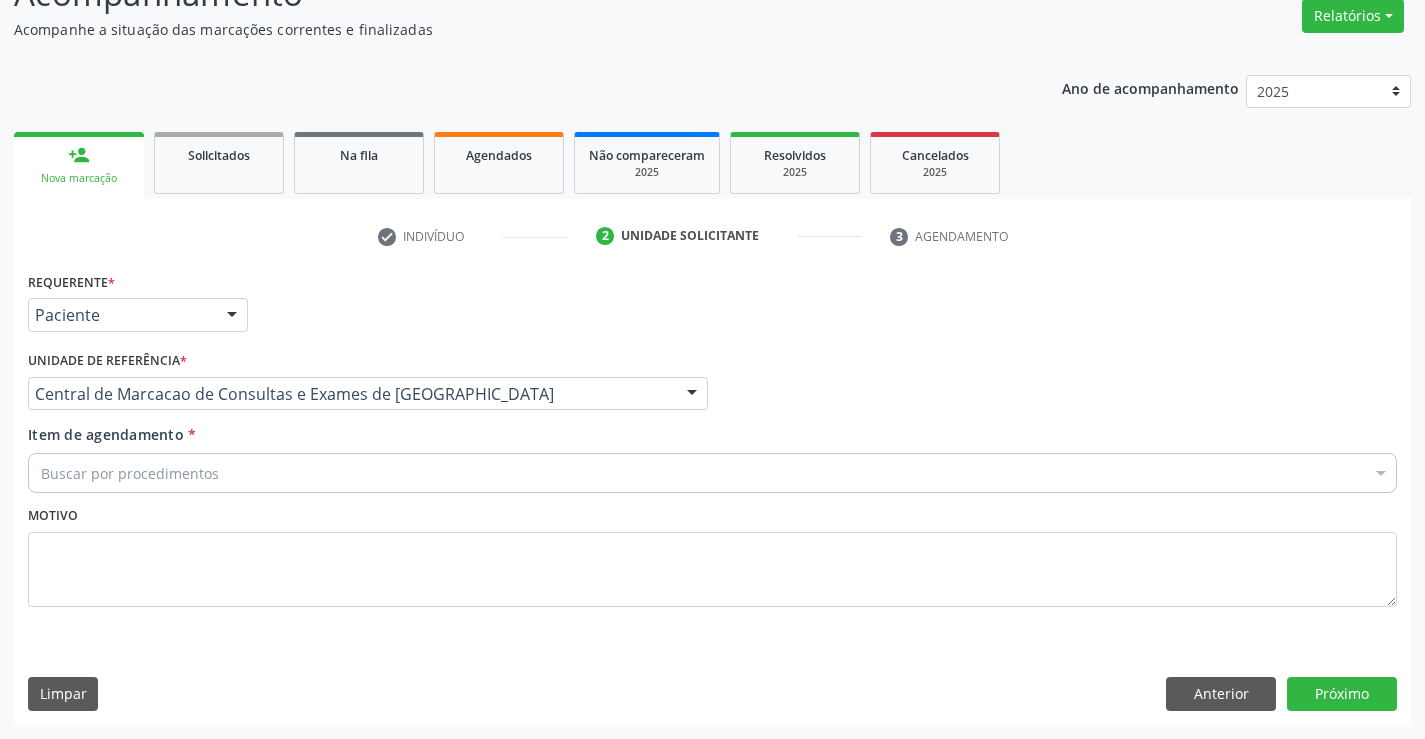 click on "Buscar por procedimentos" at bounding box center [712, 473] 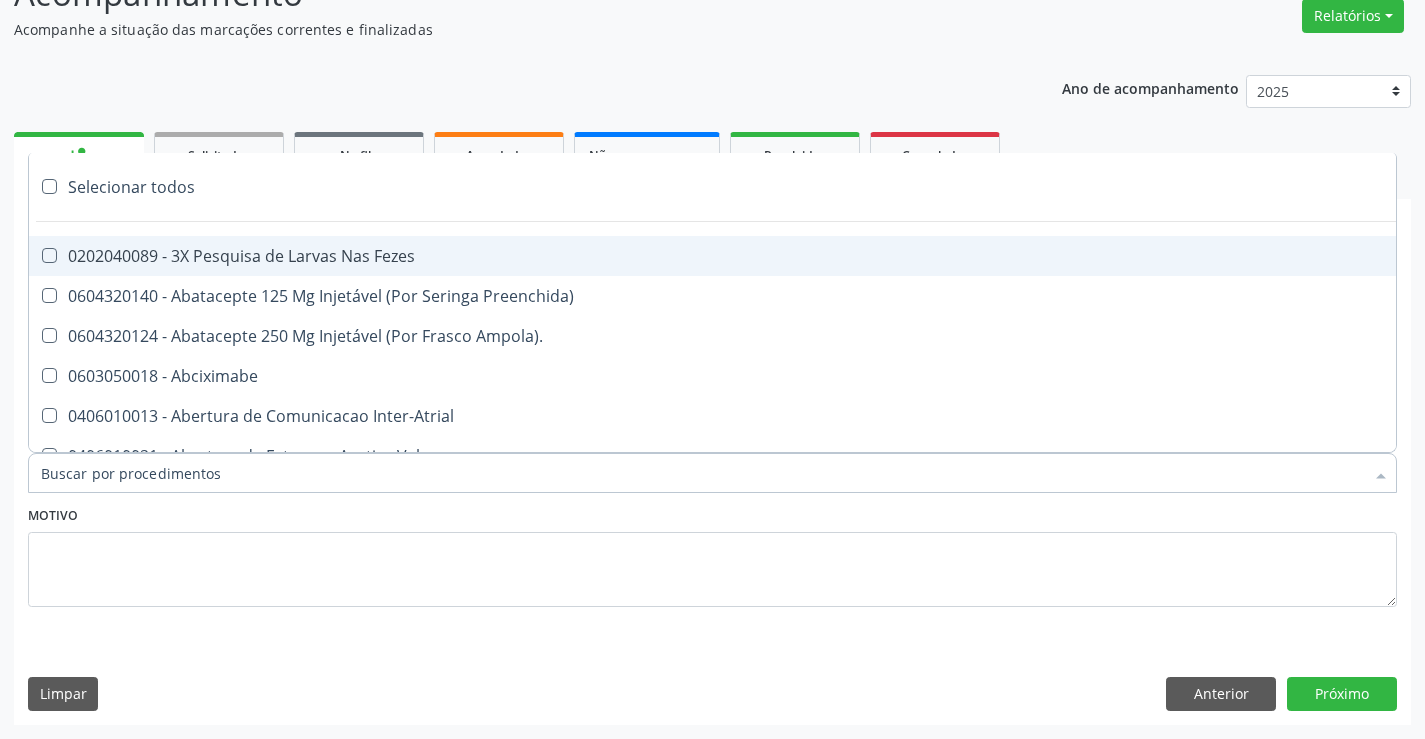 paste on "Ultrassonografia de [PERSON_NAME]" 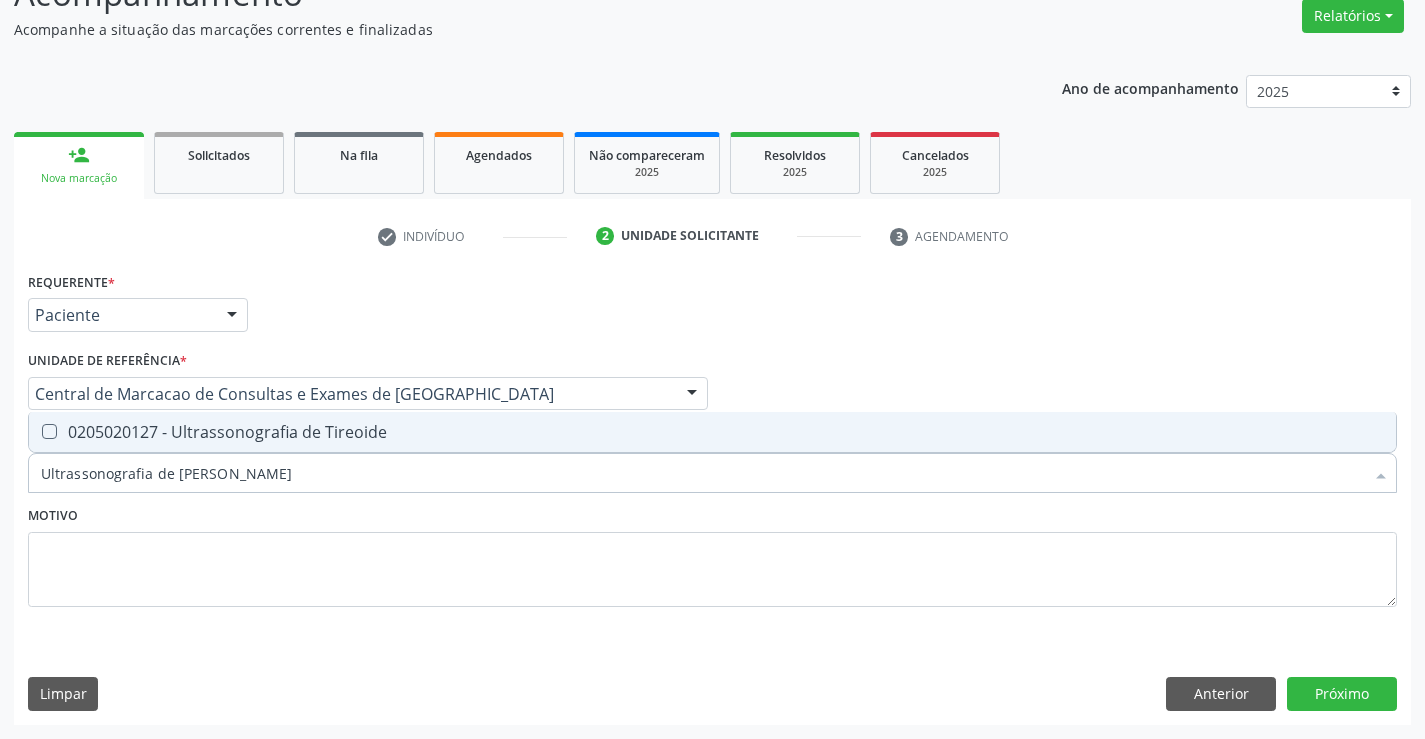 click on "0205020127 - Ultrassonografia de Tireoide" at bounding box center [712, 432] 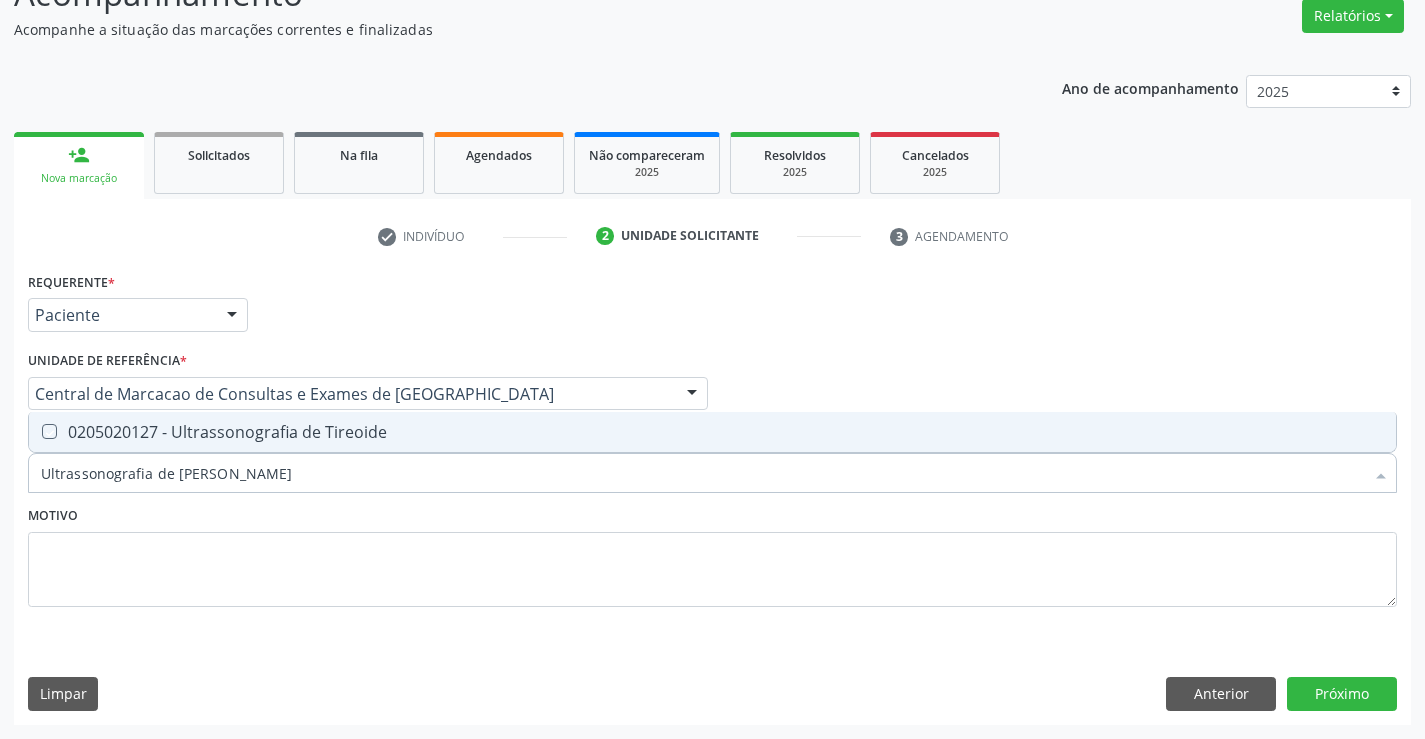 checkbox on "true" 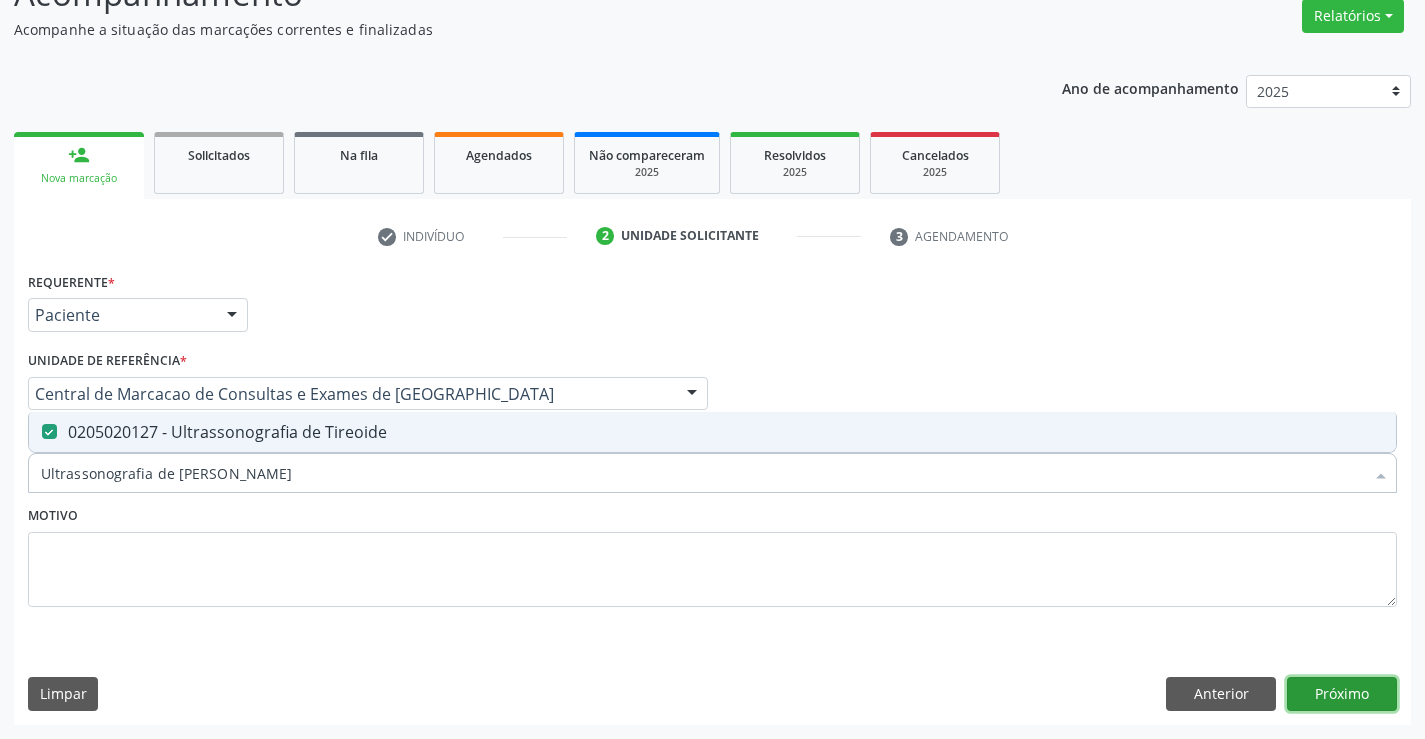 click on "Próximo" at bounding box center [1342, 694] 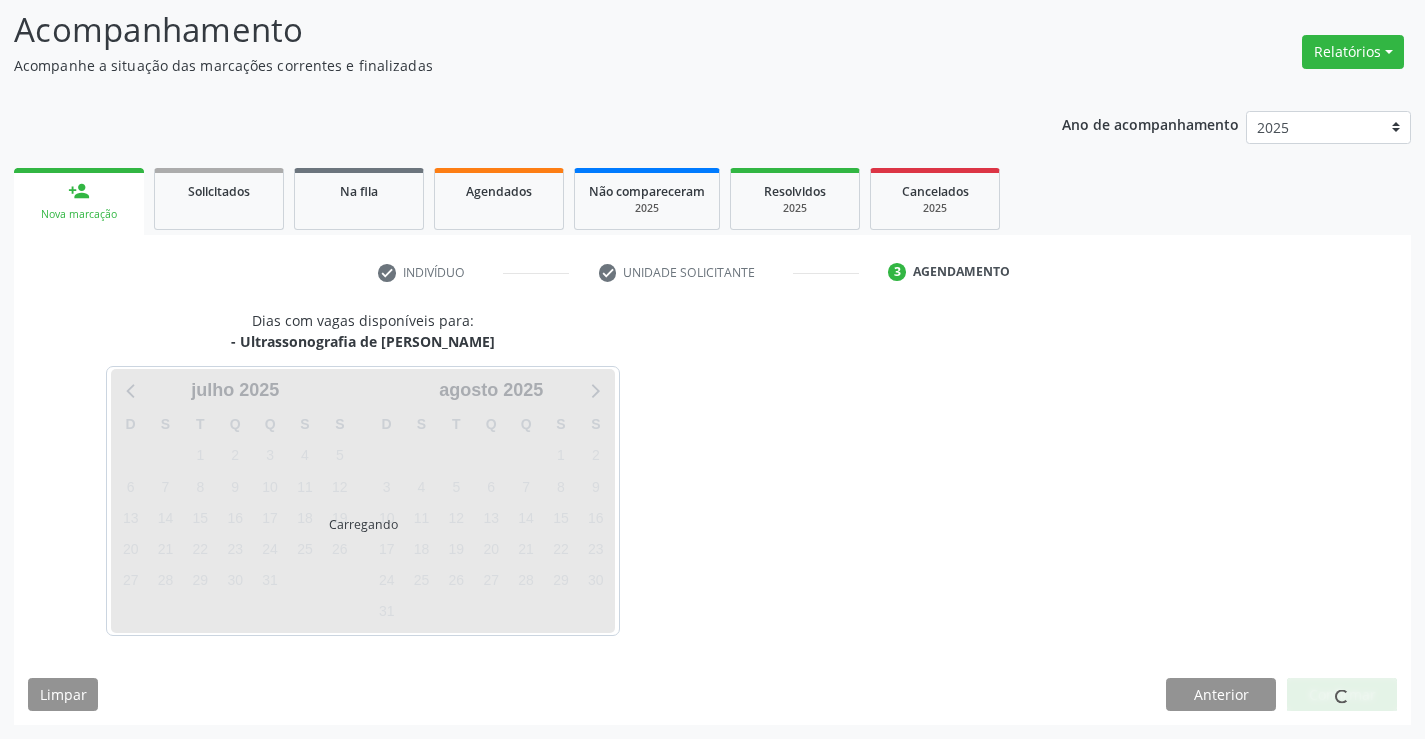 scroll, scrollTop: 131, scrollLeft: 0, axis: vertical 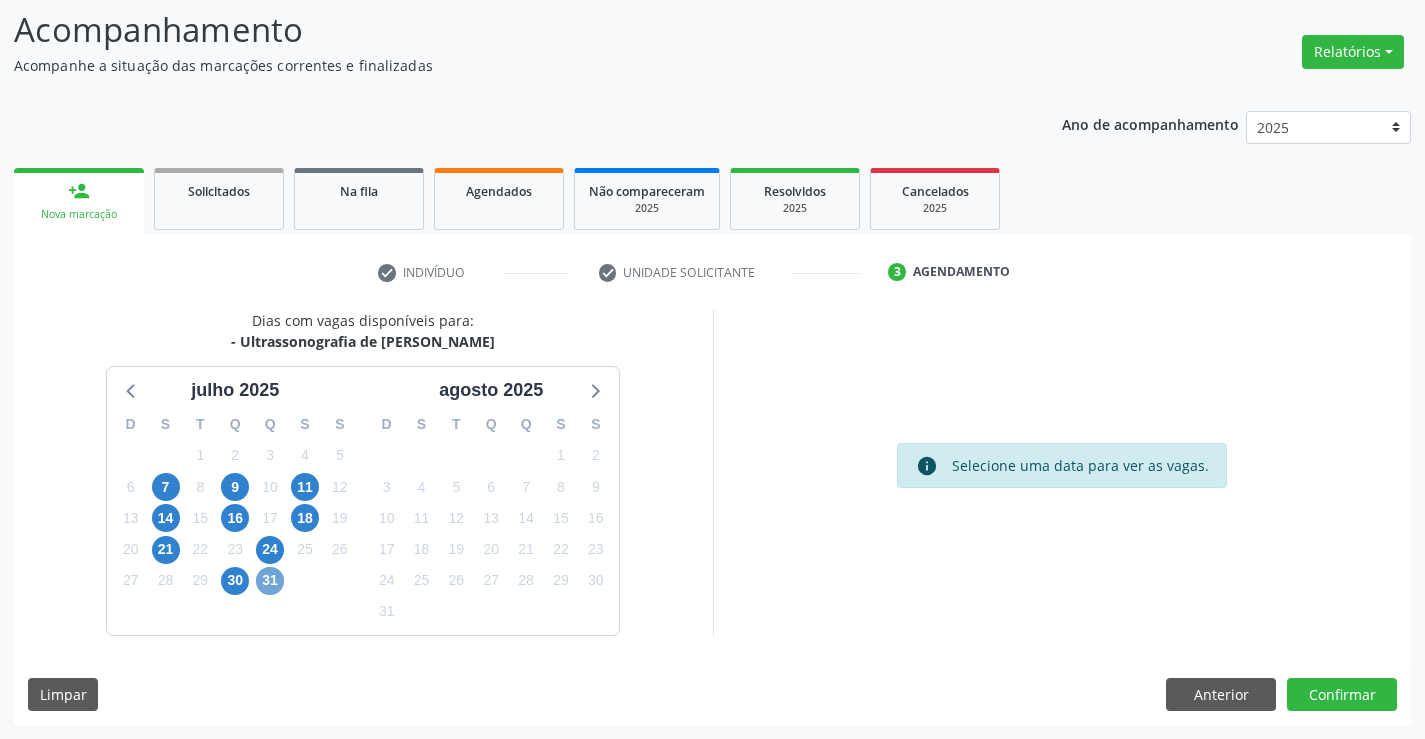 click on "31" at bounding box center [270, 581] 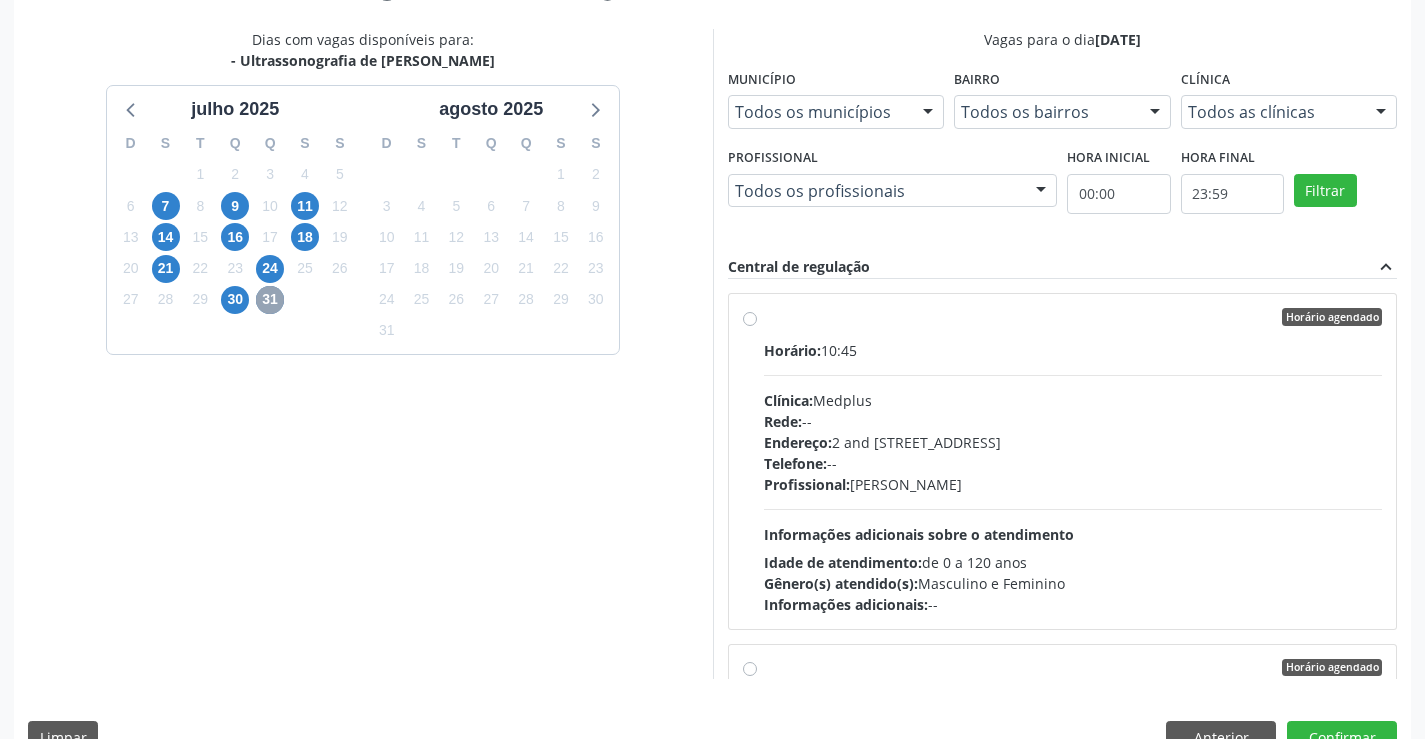scroll, scrollTop: 456, scrollLeft: 0, axis: vertical 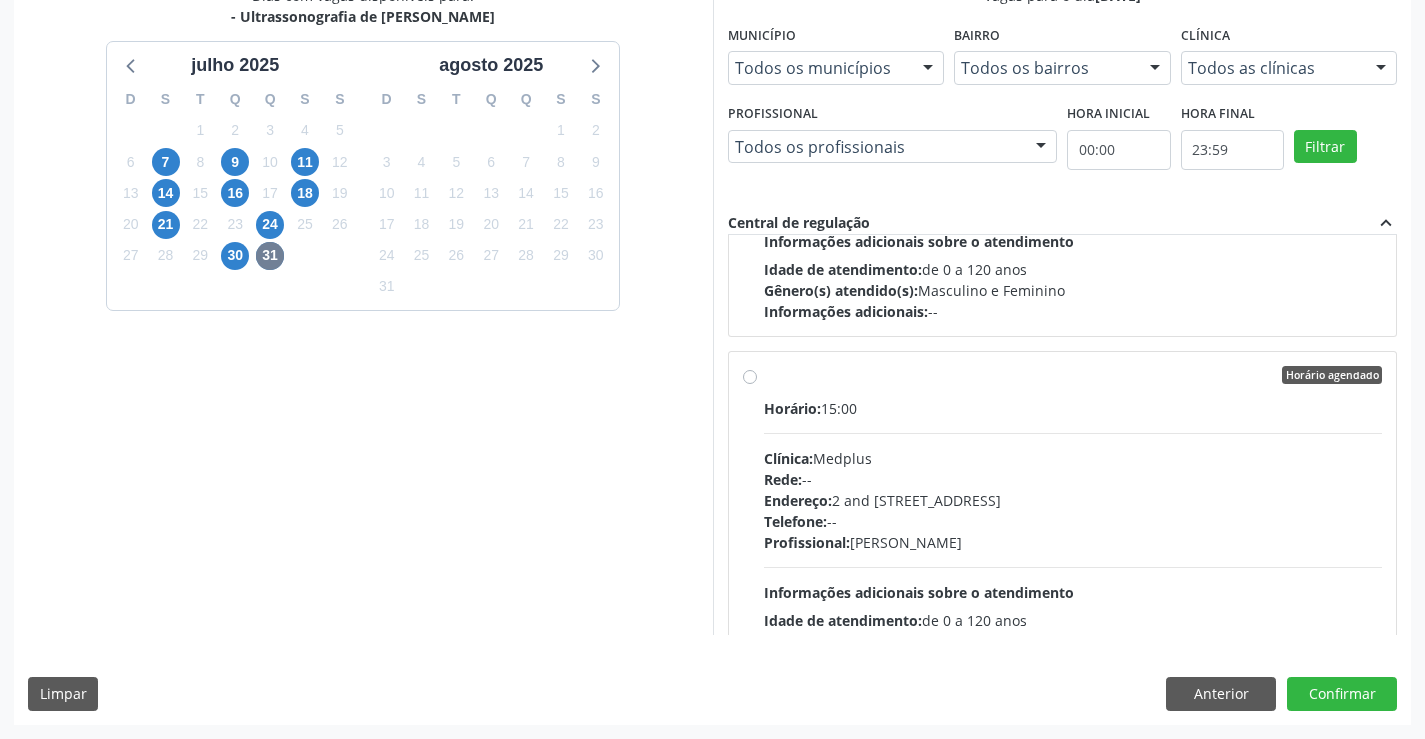 click on "Rede:
--" at bounding box center [1073, 479] 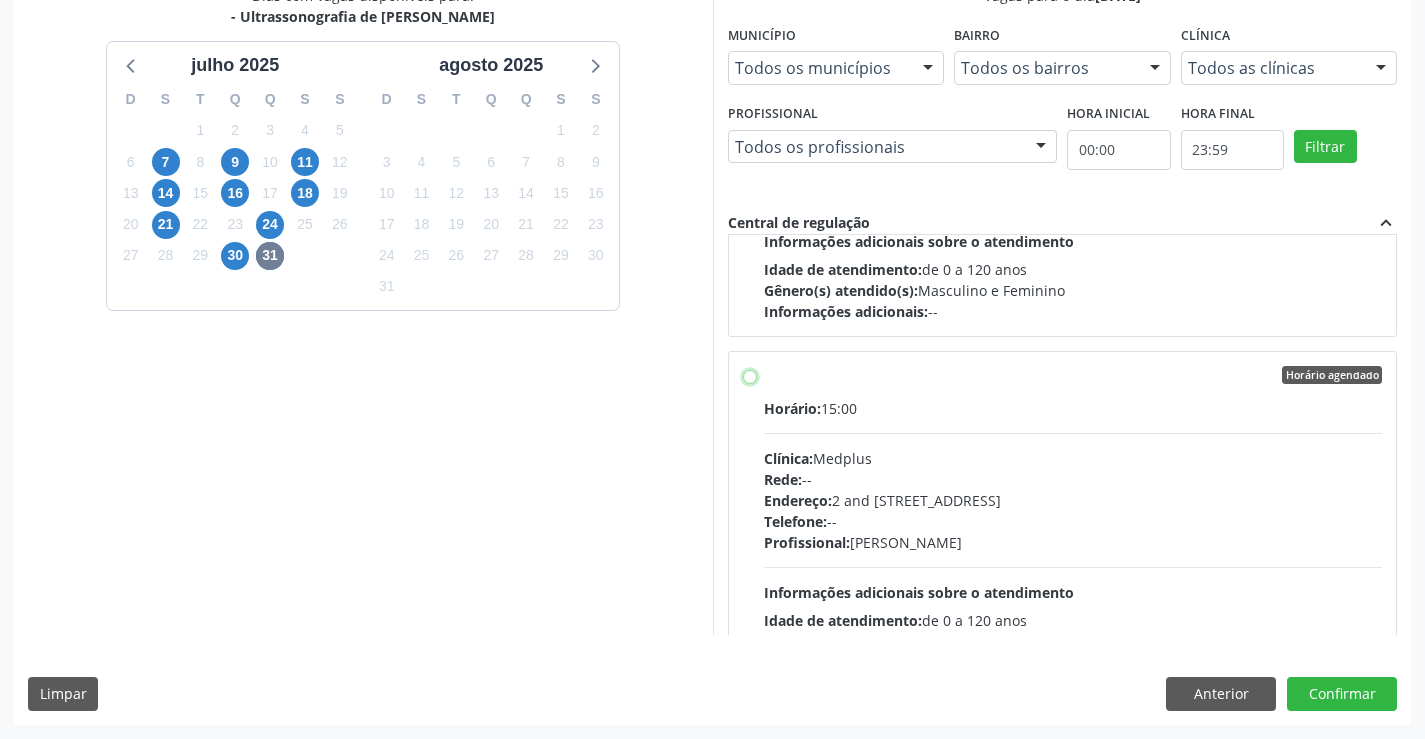 click on "Horário agendado
Horário:   15:00
Clínica:  Medplus
Rede:
--
Endereço:   2 and S 204 Ed Emp B, nº 35, Centro, Campo Formoso - BA
Telefone:   --
Profissional:
Lanna Peralva Miranda Rocha
Informações adicionais sobre o atendimento
Idade de atendimento:
de 0 a 120 anos
Gênero(s) atendido(s):
Masculino e Feminino
Informações adicionais:
--" at bounding box center (750, 375) 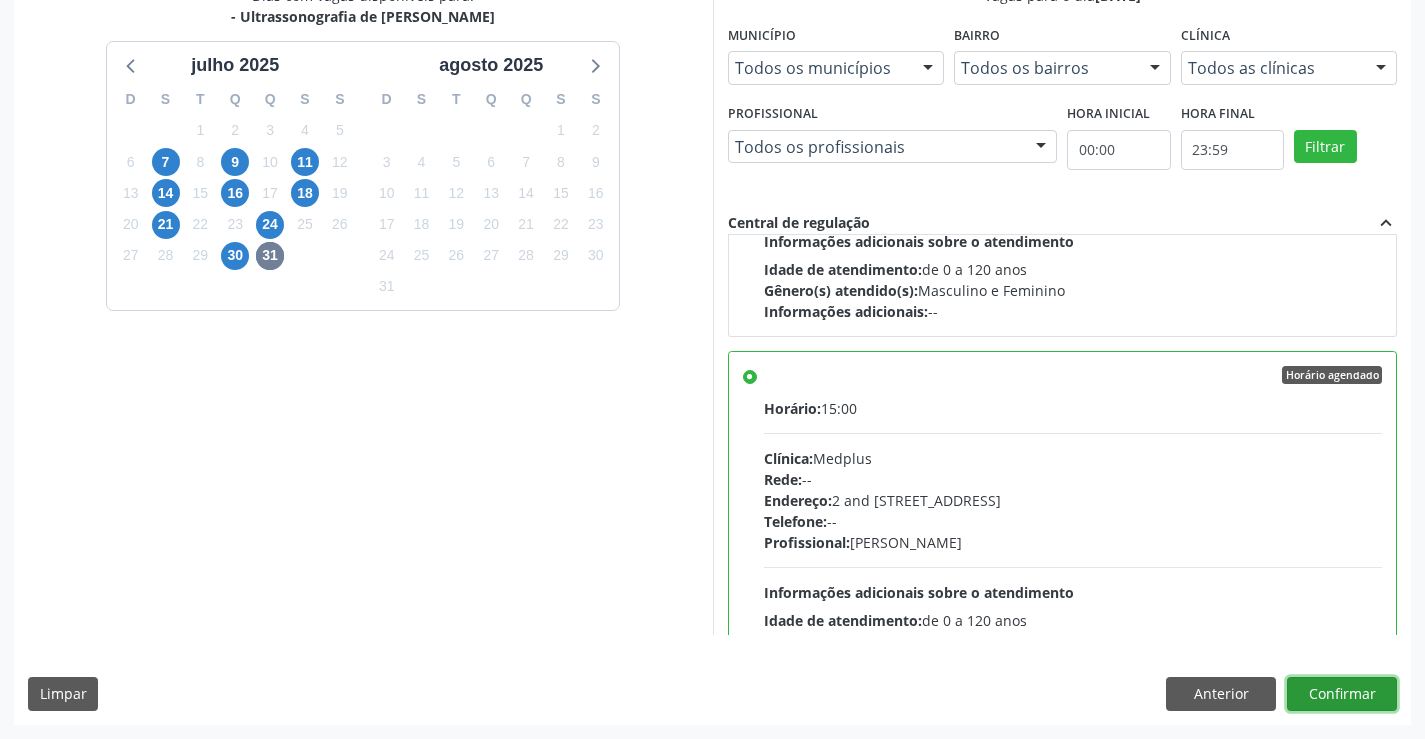 click on "Confirmar" at bounding box center (1342, 694) 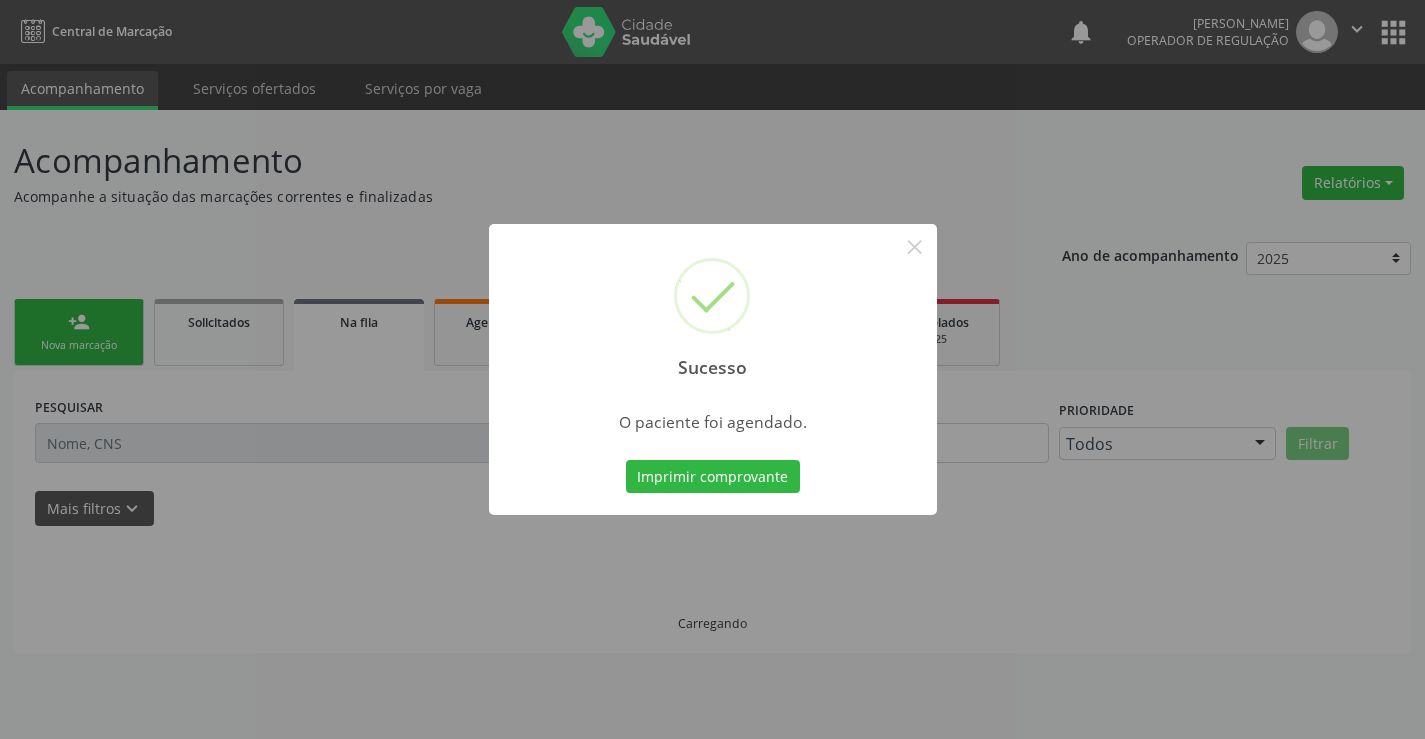 scroll, scrollTop: 0, scrollLeft: 0, axis: both 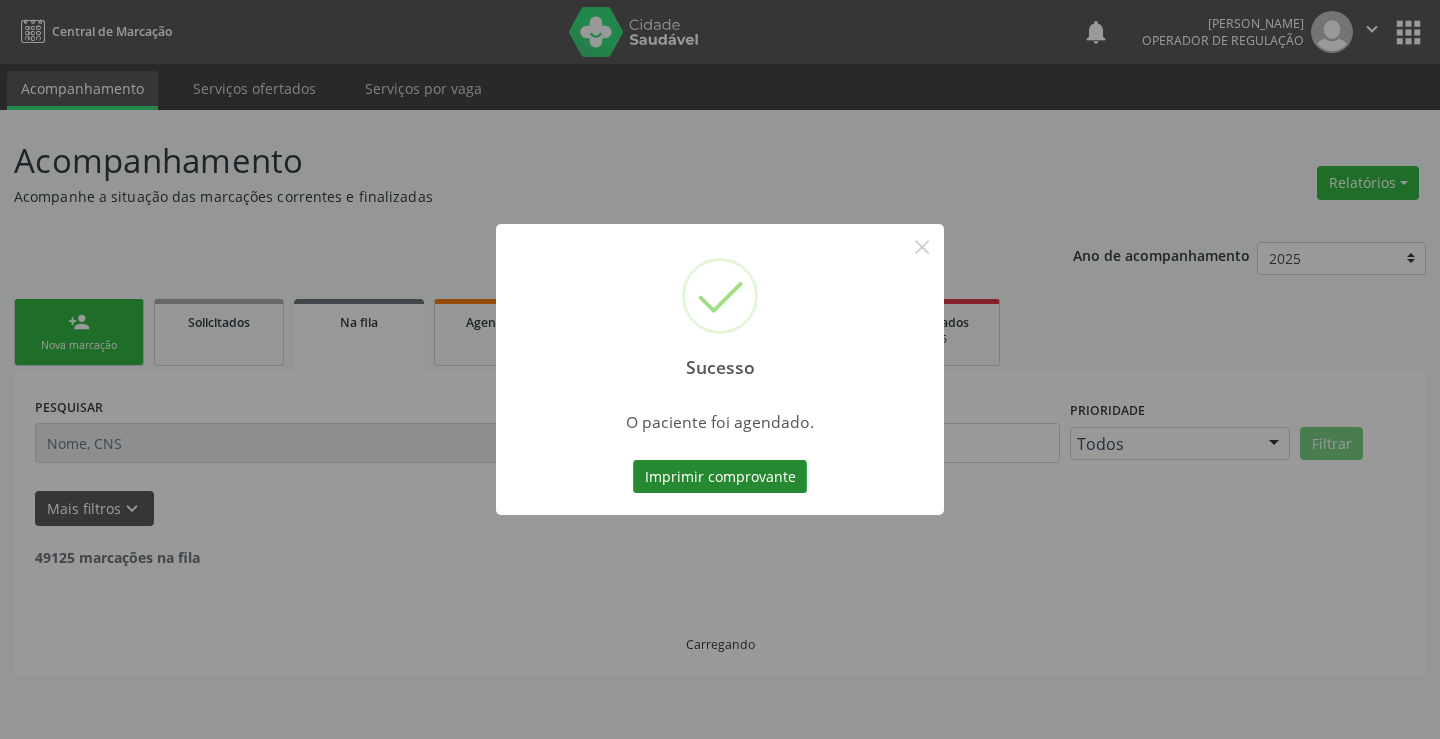 click on "Imprimir comprovante" at bounding box center (720, 477) 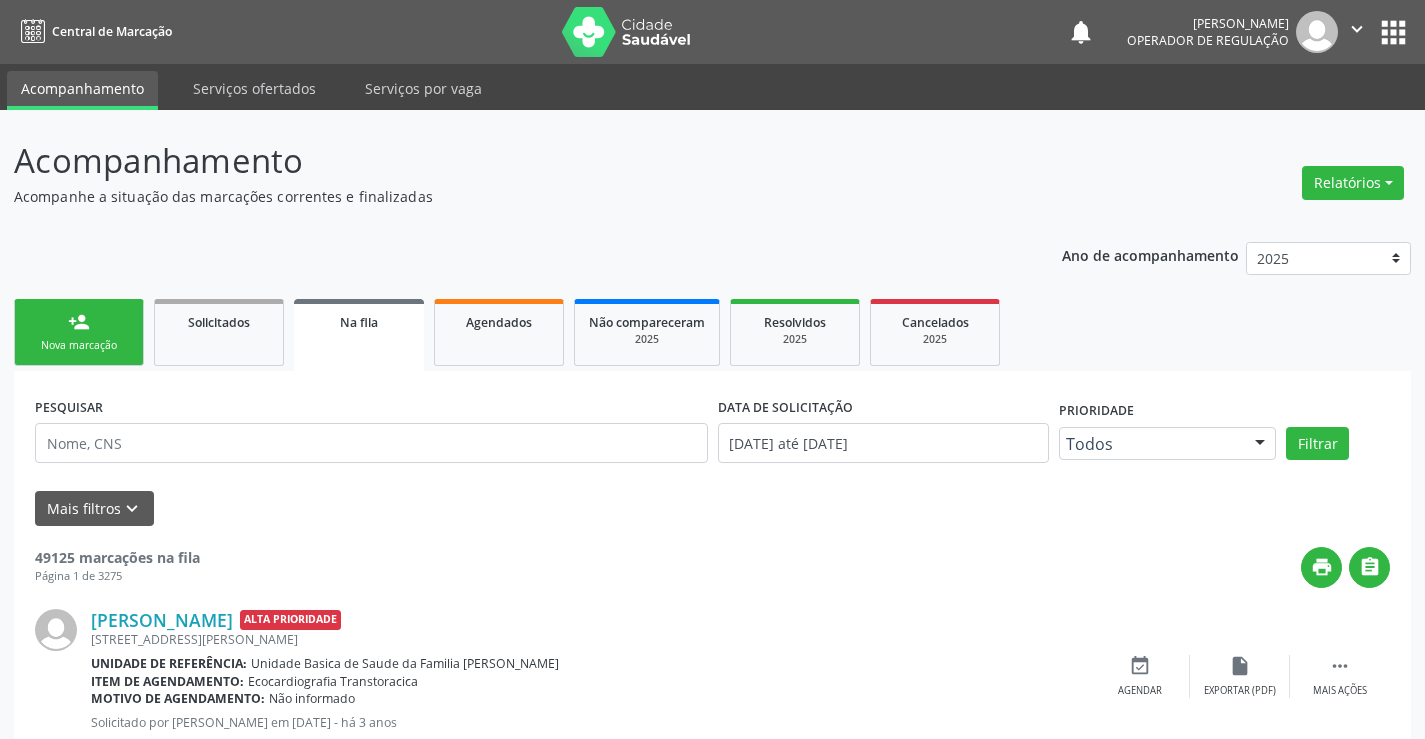 click on "Nova marcação" at bounding box center (79, 345) 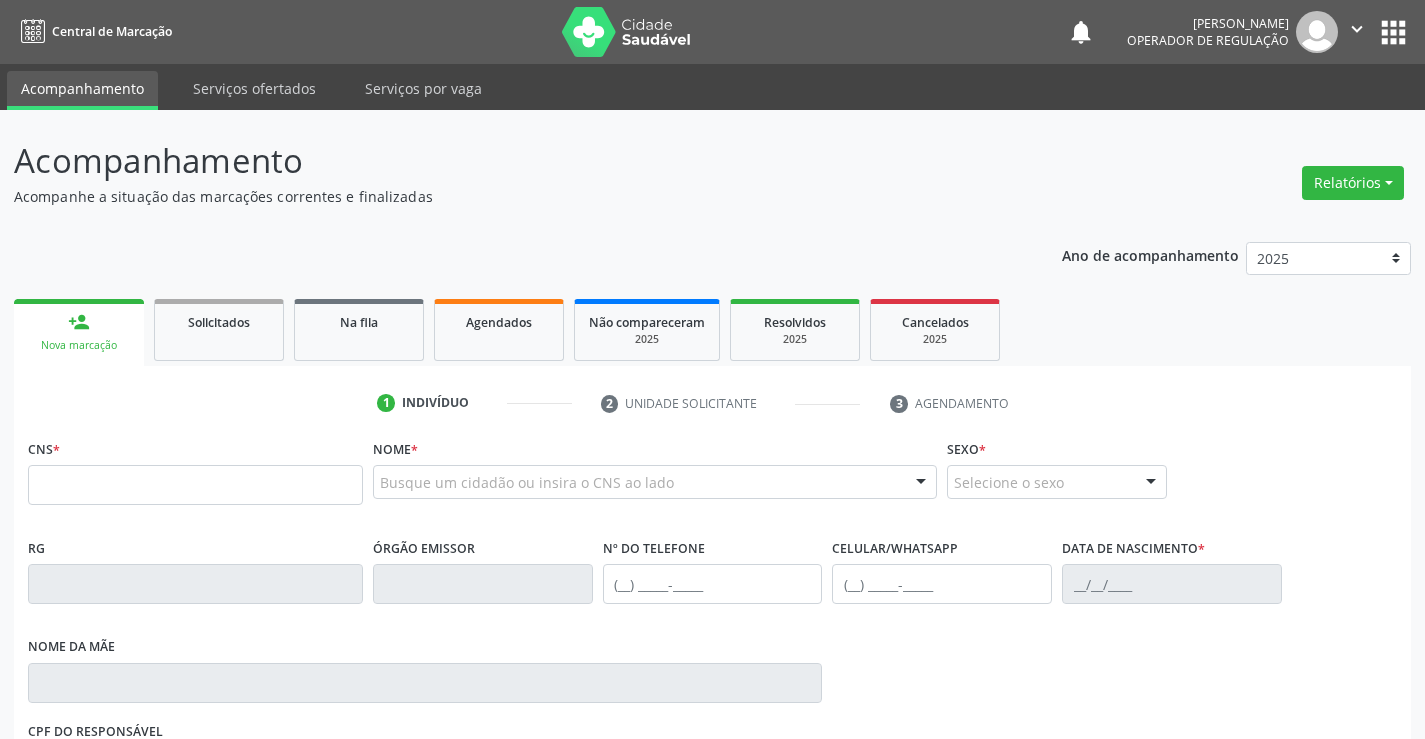 click on "person_add
Nova marcação" at bounding box center (79, 332) 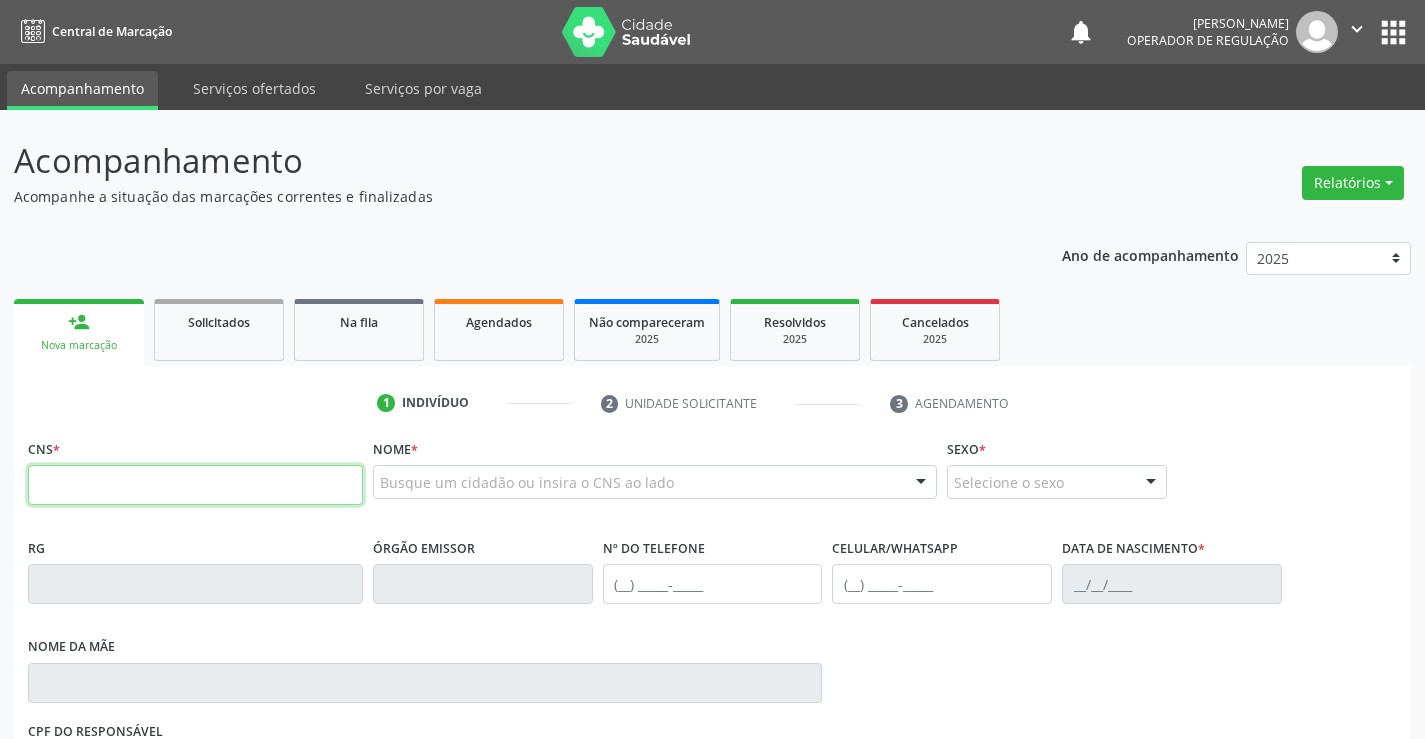 click at bounding box center (195, 485) 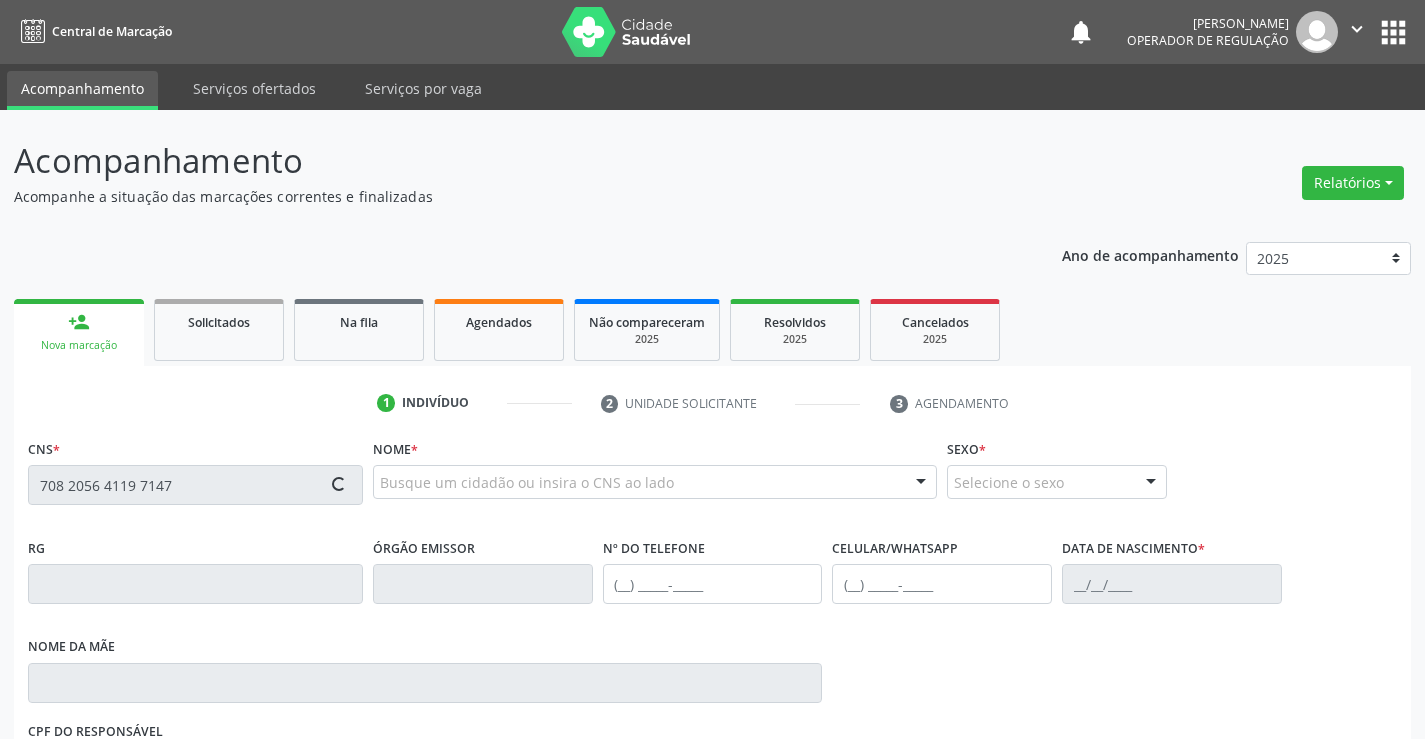 type on "708 2056 4119 7147" 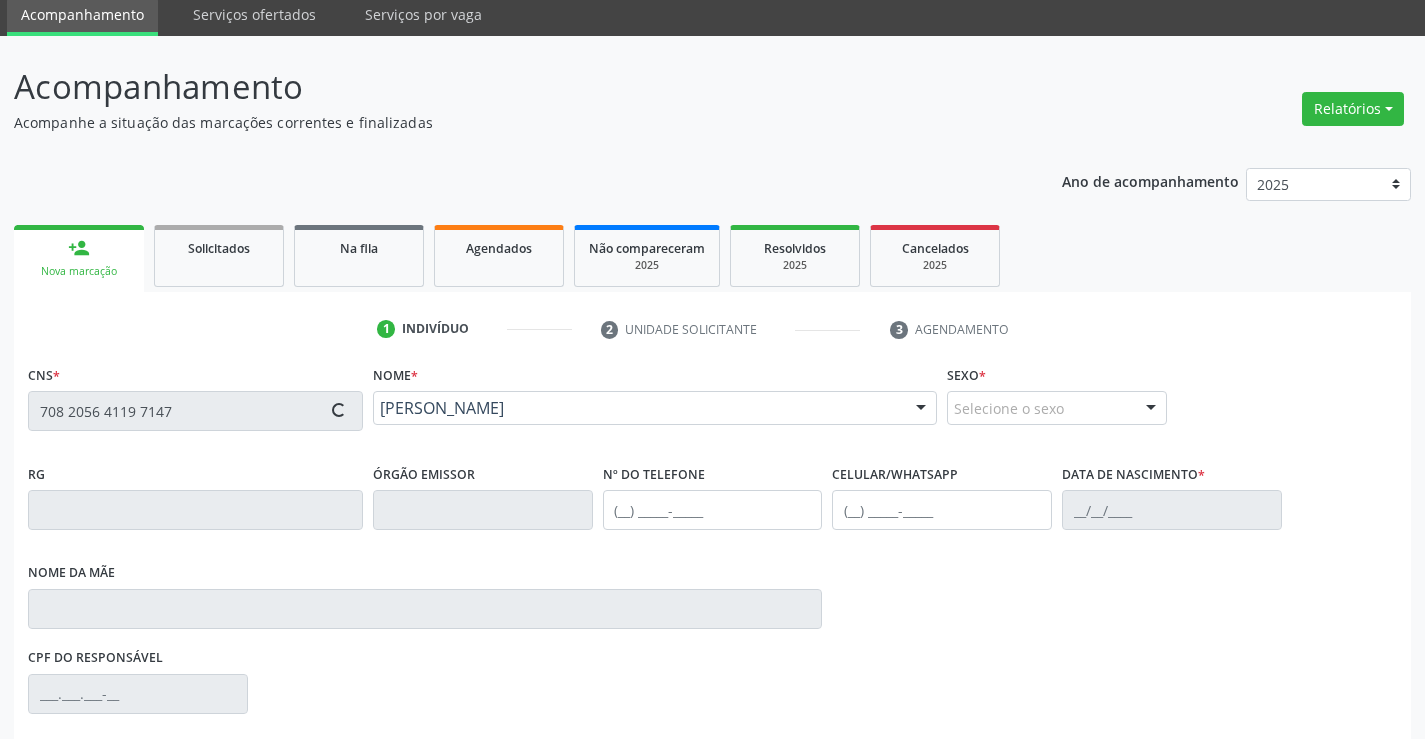 type on "0308088123" 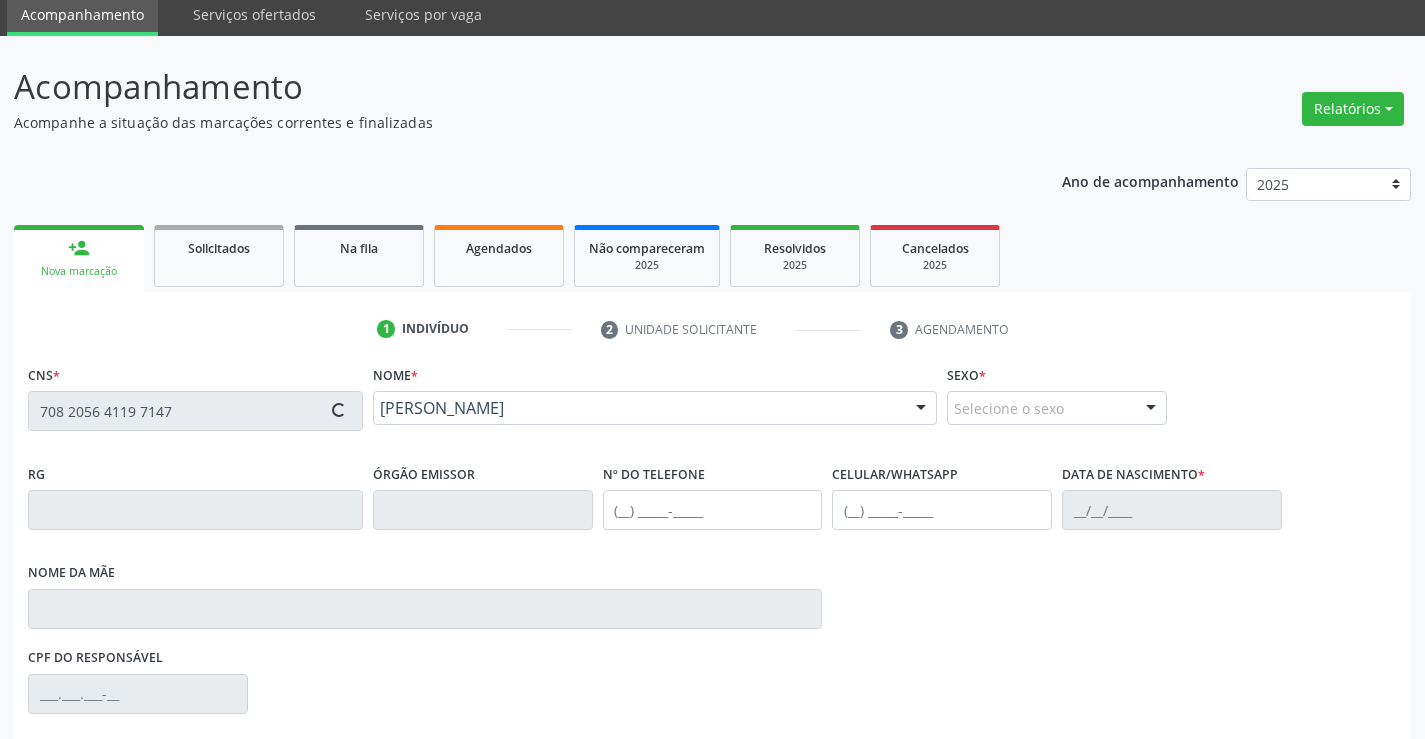 type on "(74) 99100-5501" 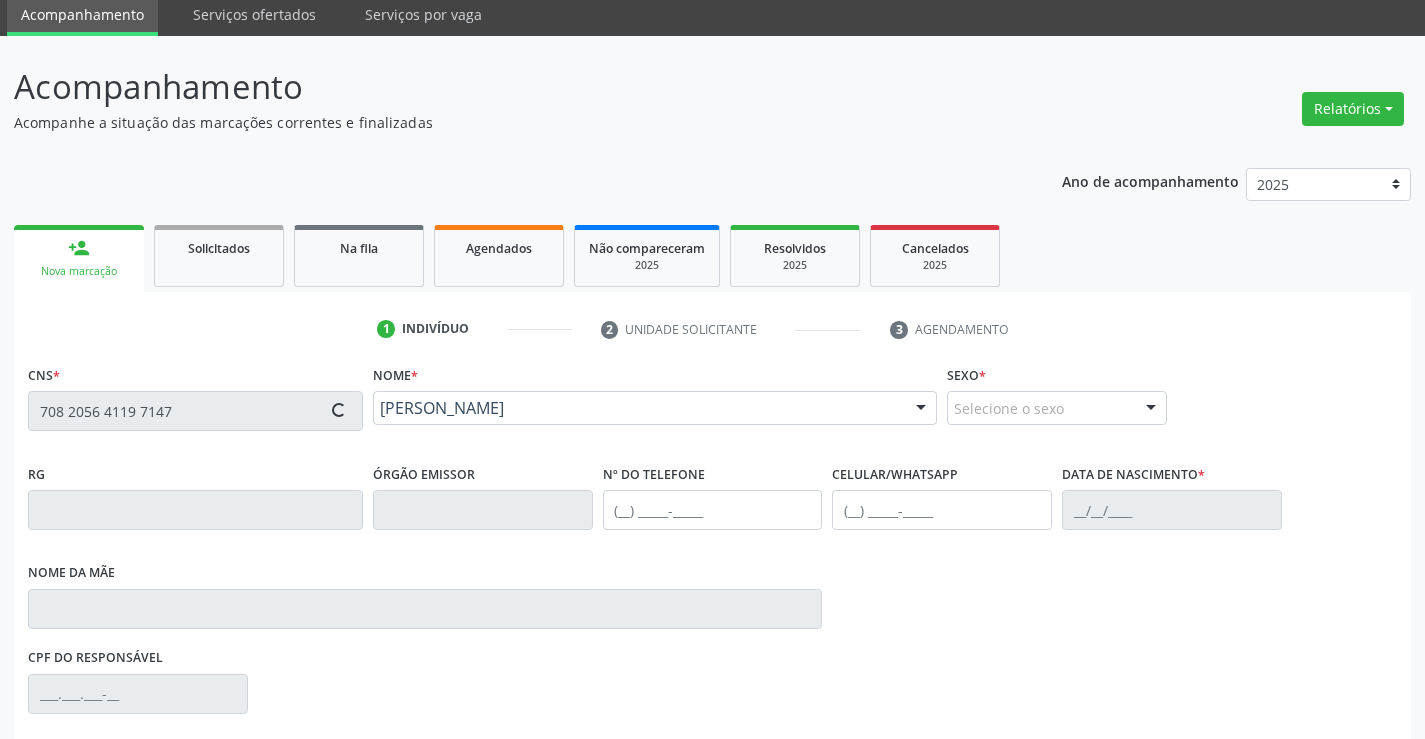 type on "(74) 99100-5501" 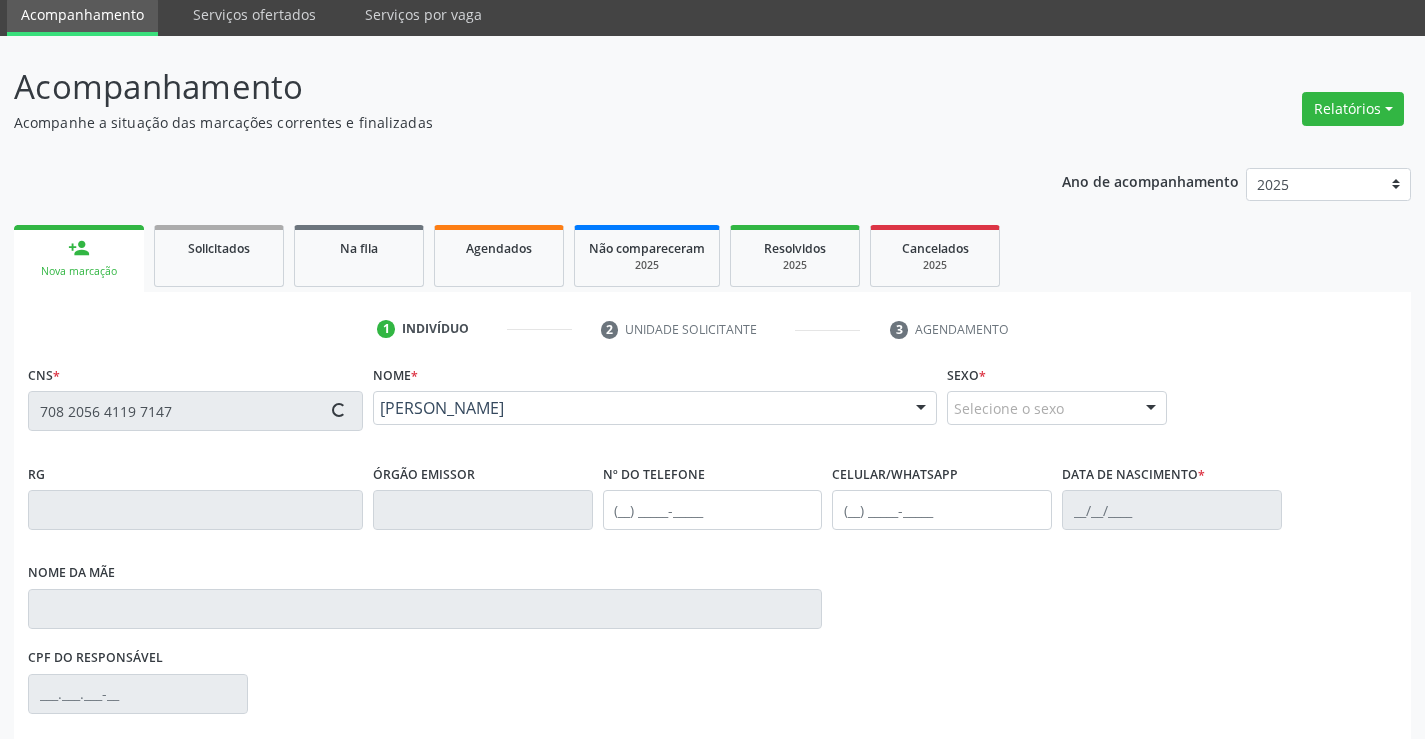 type on "Edelzuita Alves Simoes" 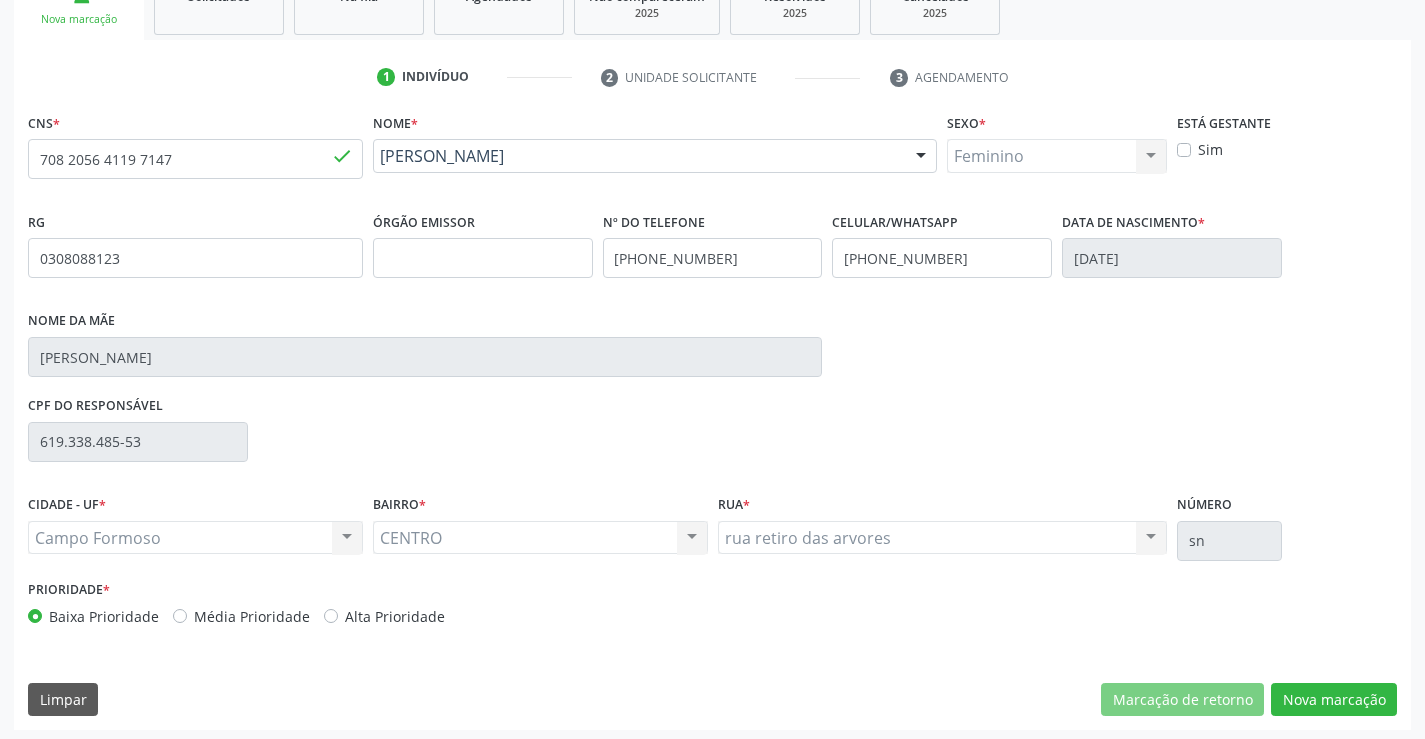 scroll, scrollTop: 331, scrollLeft: 0, axis: vertical 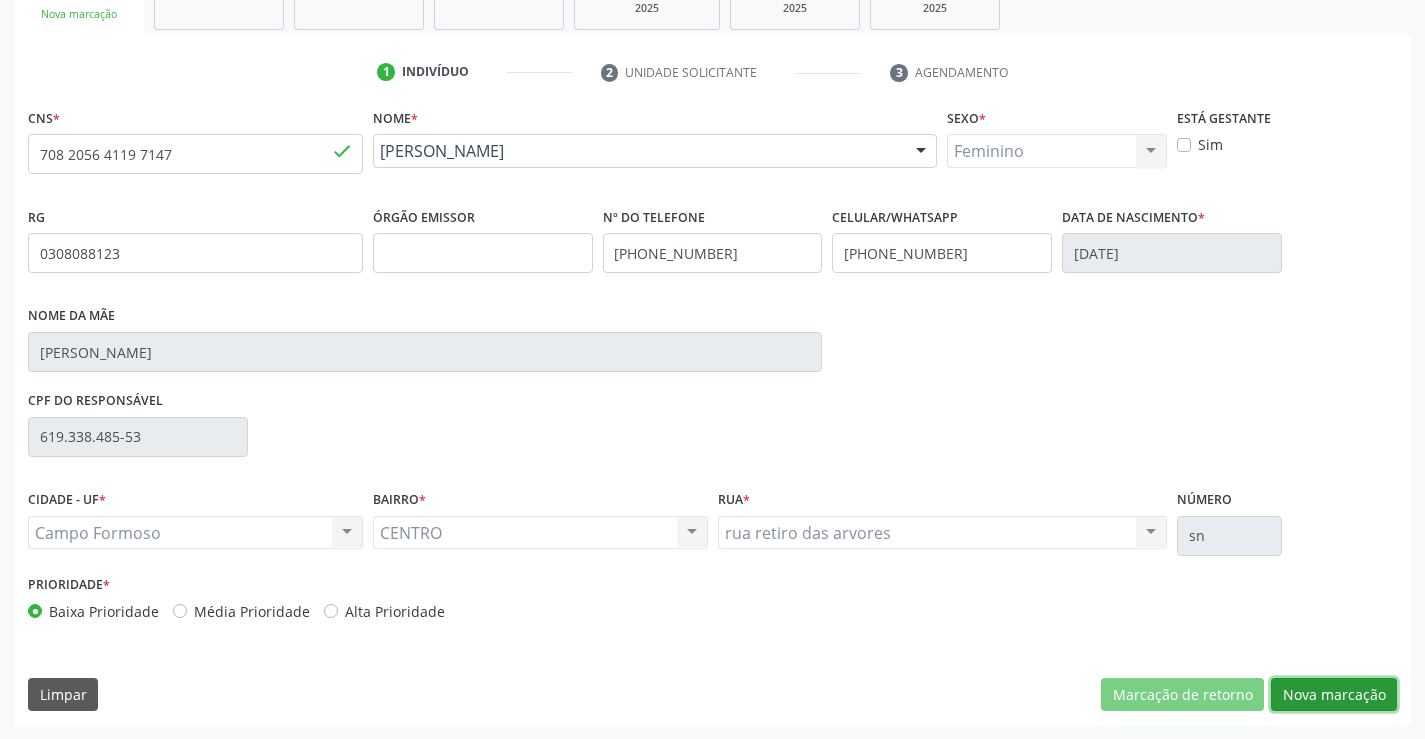 click on "Nova marcação" at bounding box center (1334, 695) 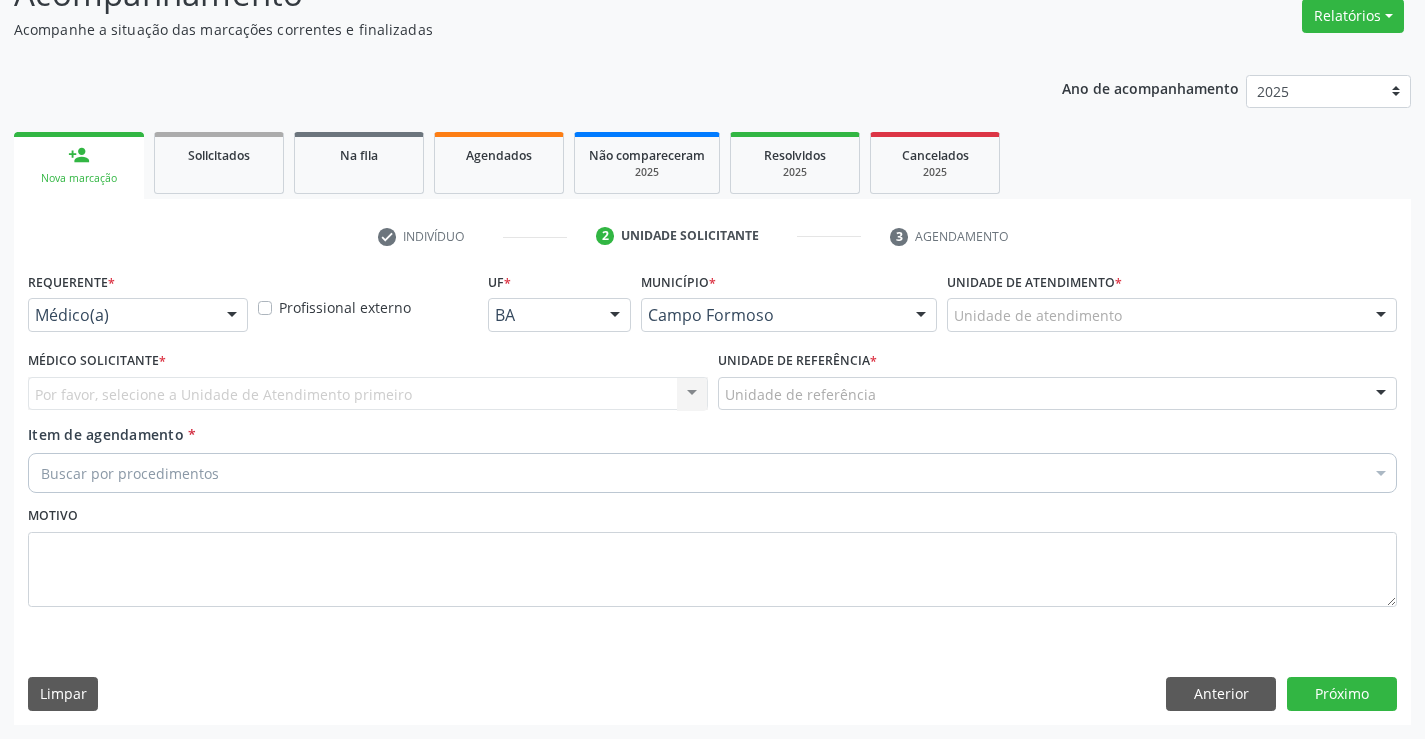 scroll, scrollTop: 167, scrollLeft: 0, axis: vertical 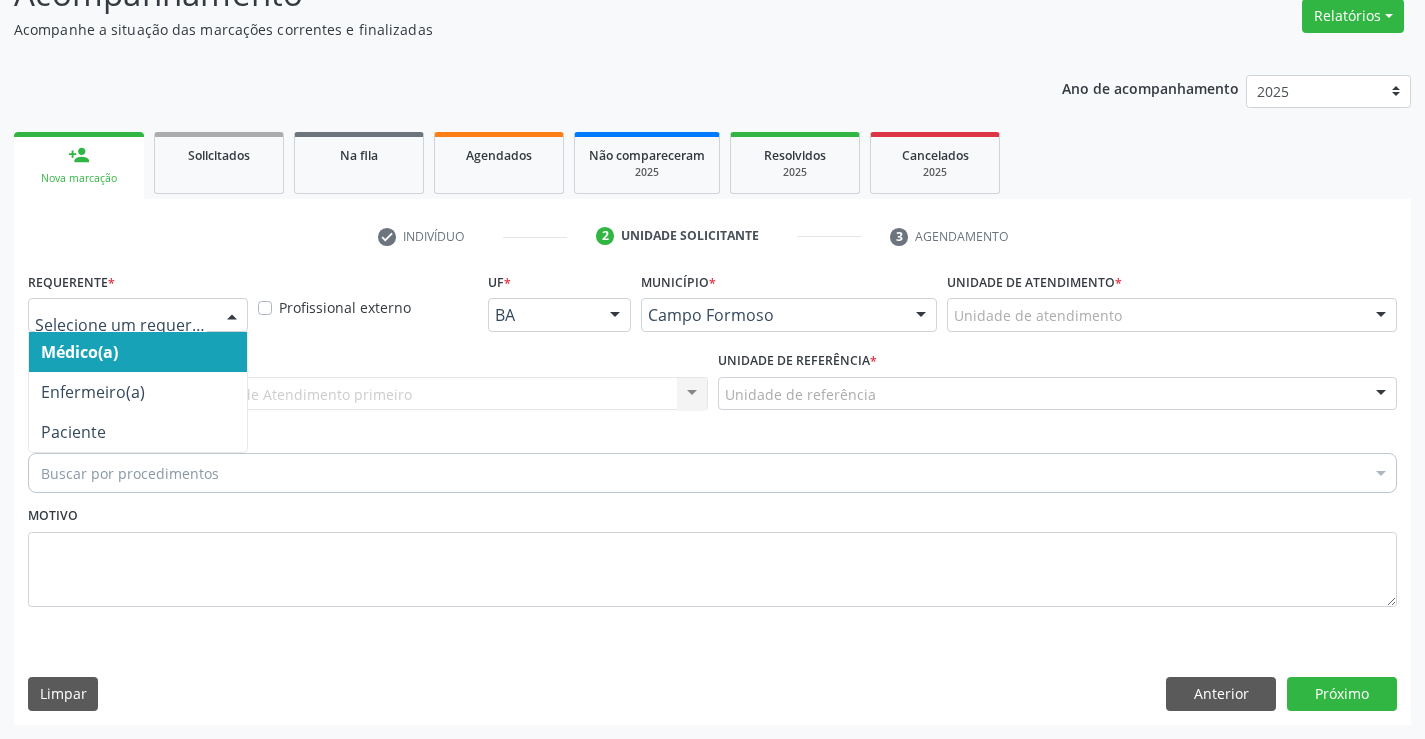 click at bounding box center (232, 316) 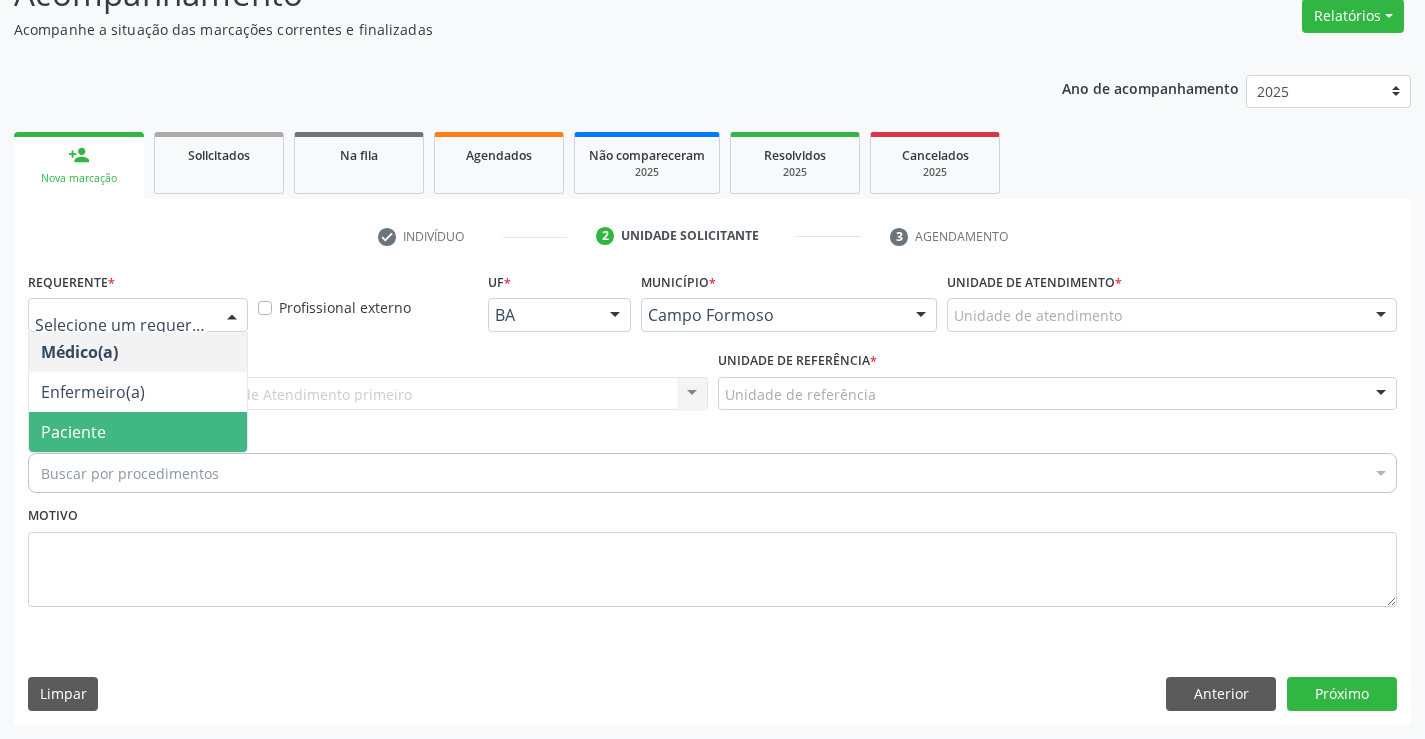 click on "Paciente" at bounding box center [138, 432] 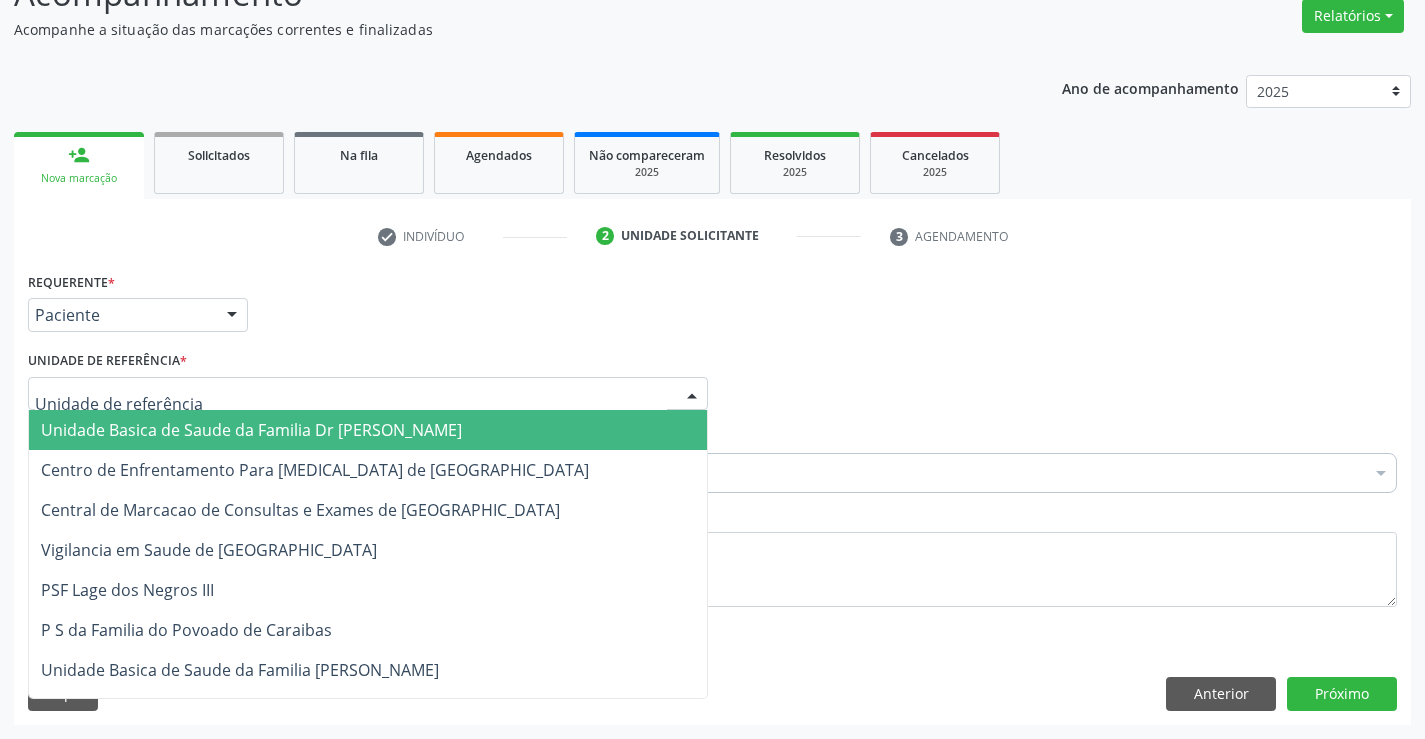click at bounding box center [368, 394] 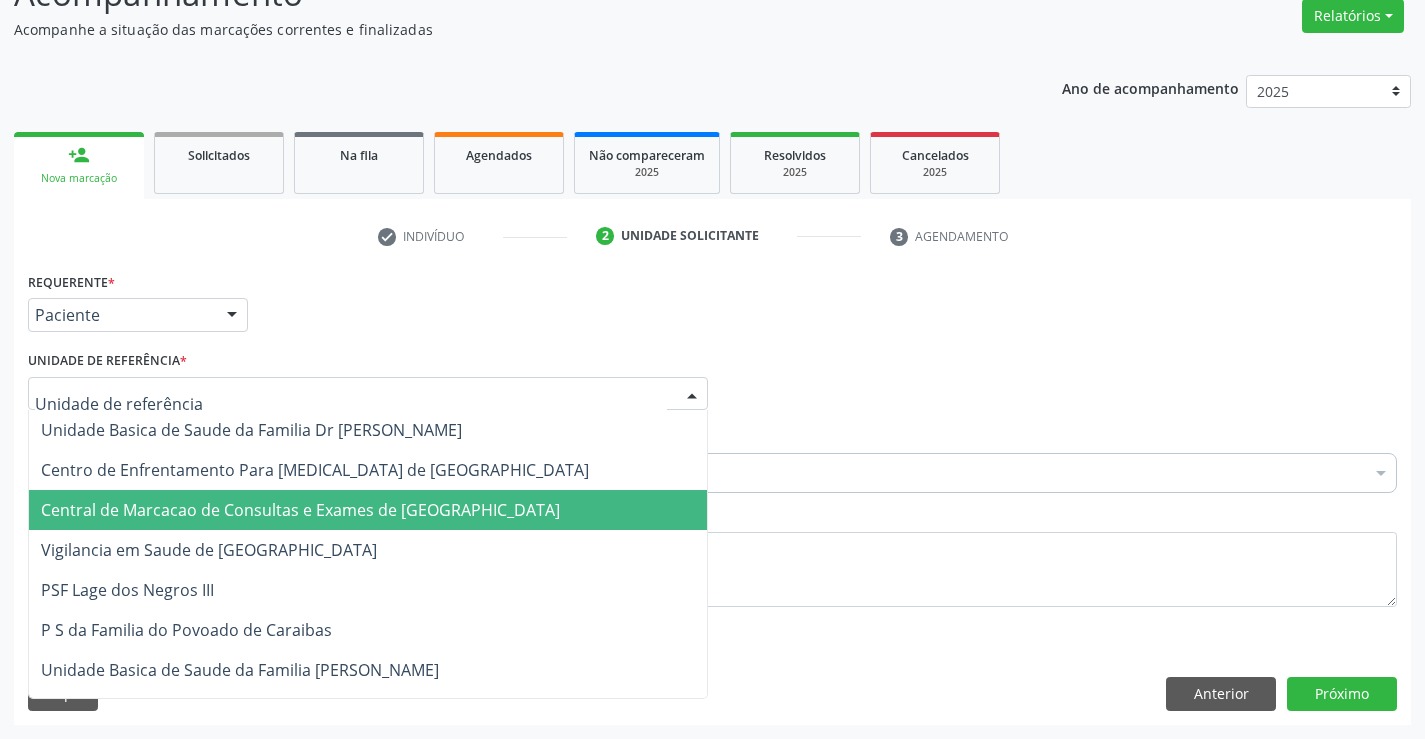 click on "Central de Marcacao de Consultas e Exames de [GEOGRAPHIC_DATA]" at bounding box center [300, 510] 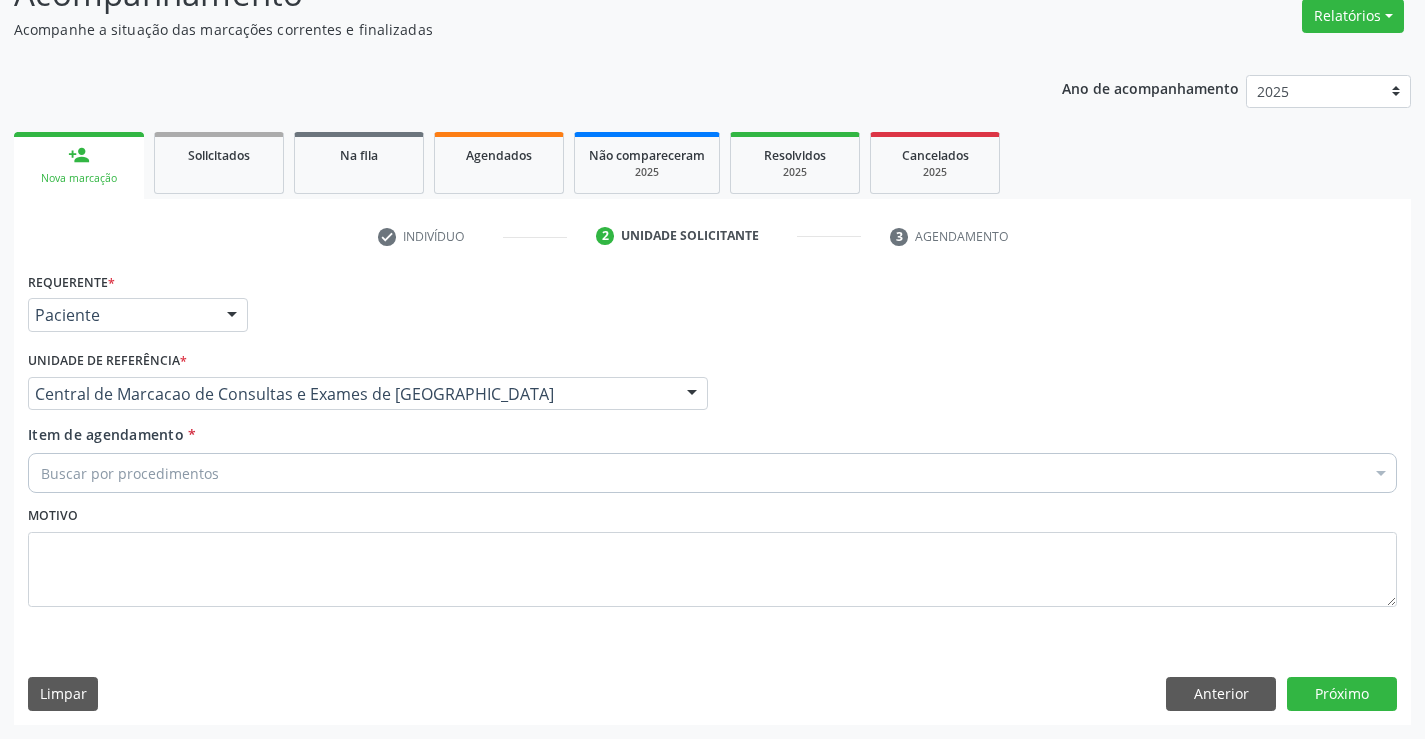 click on "Buscar por procedimentos" at bounding box center [712, 473] 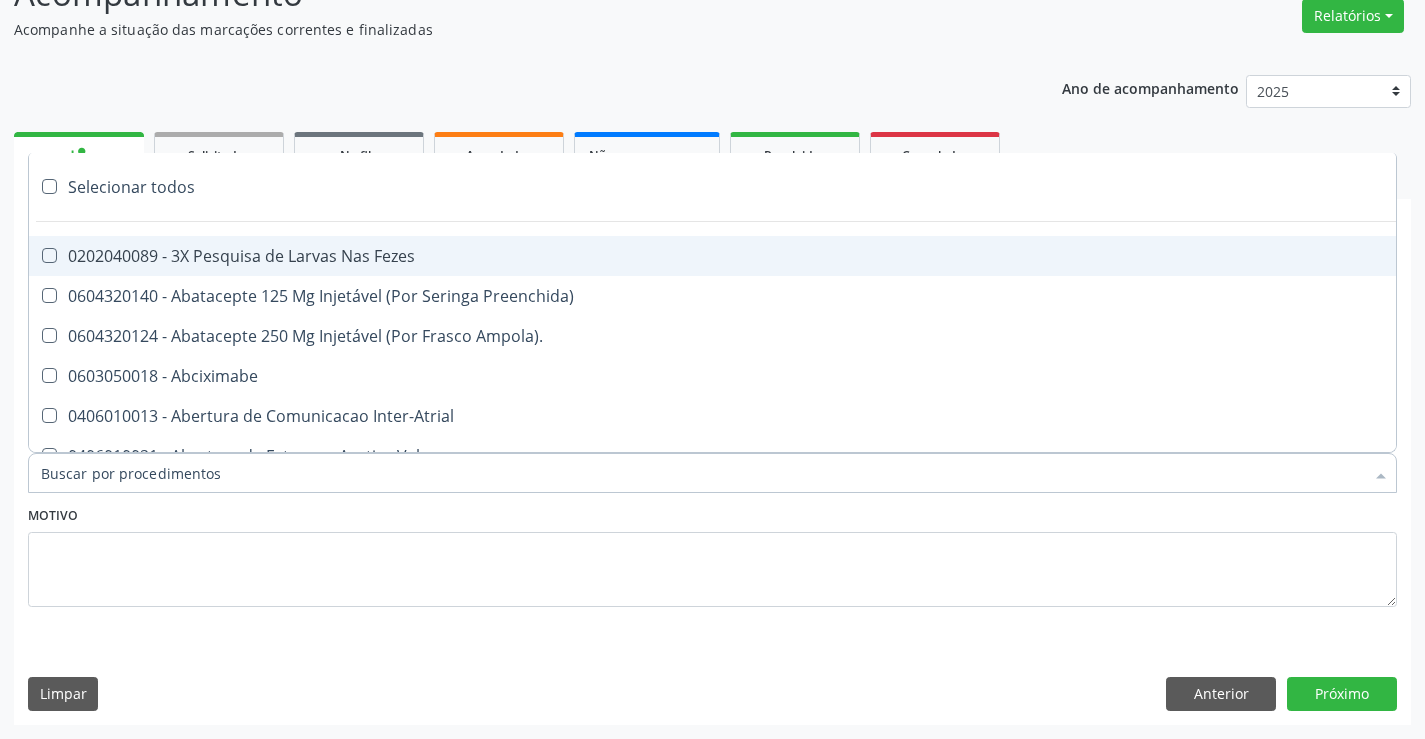paste on "Ultrassonografia de [PERSON_NAME]" 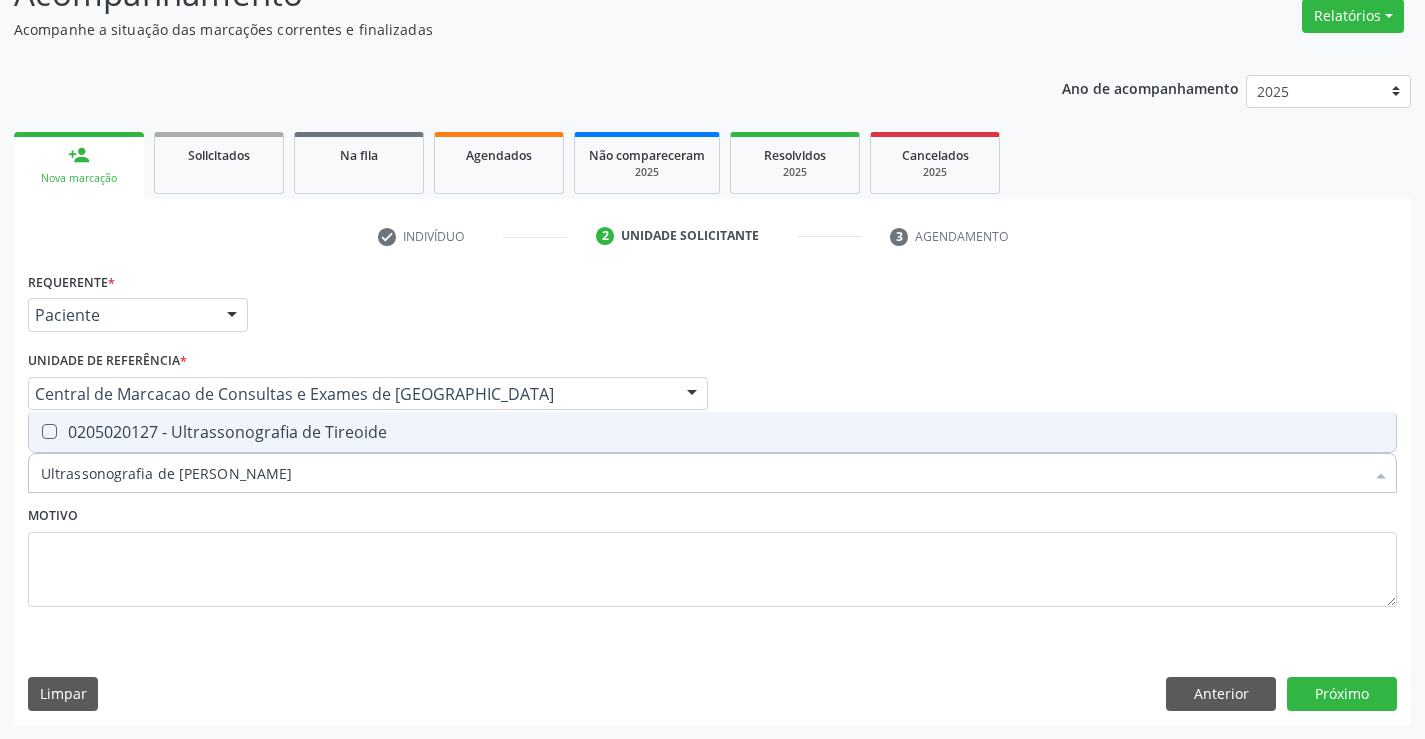 click on "0205020127 - Ultrassonografia de Tireoide" at bounding box center [712, 432] 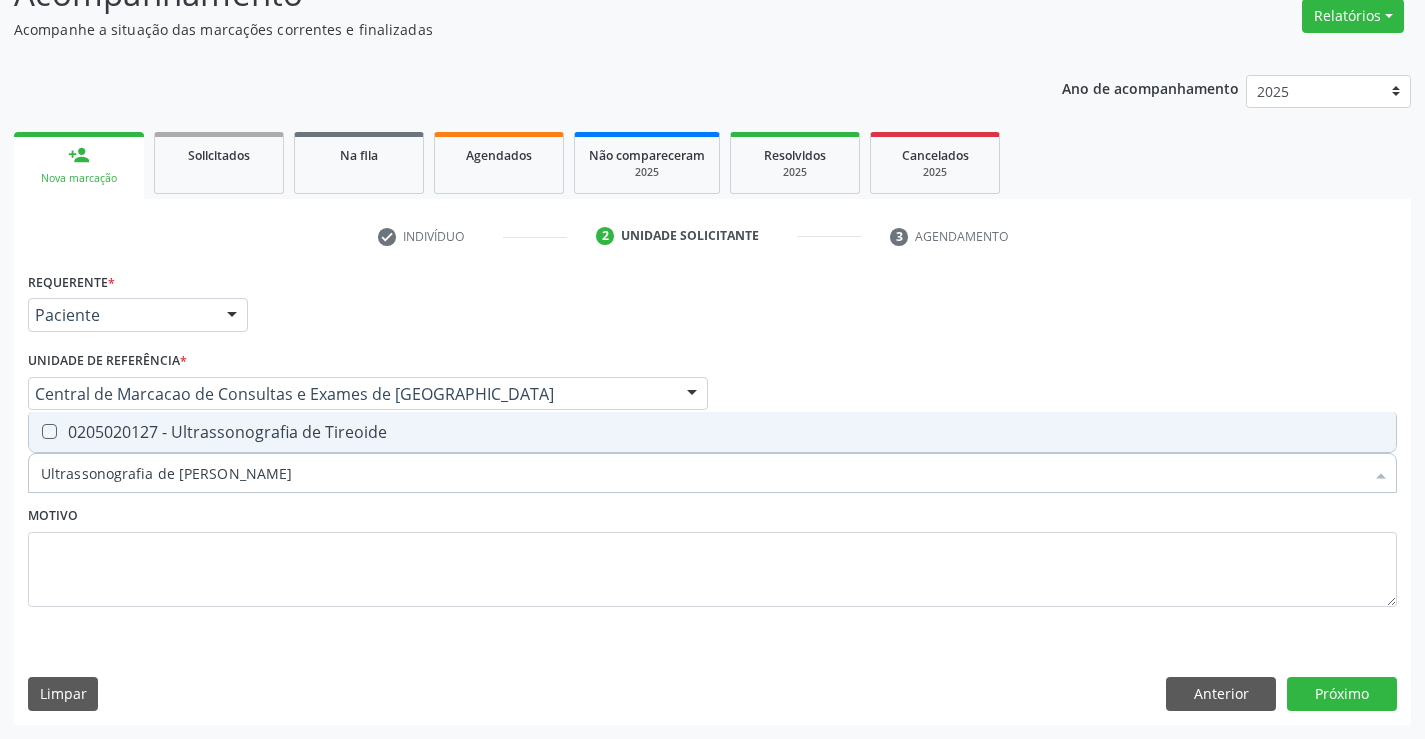 checkbox on "true" 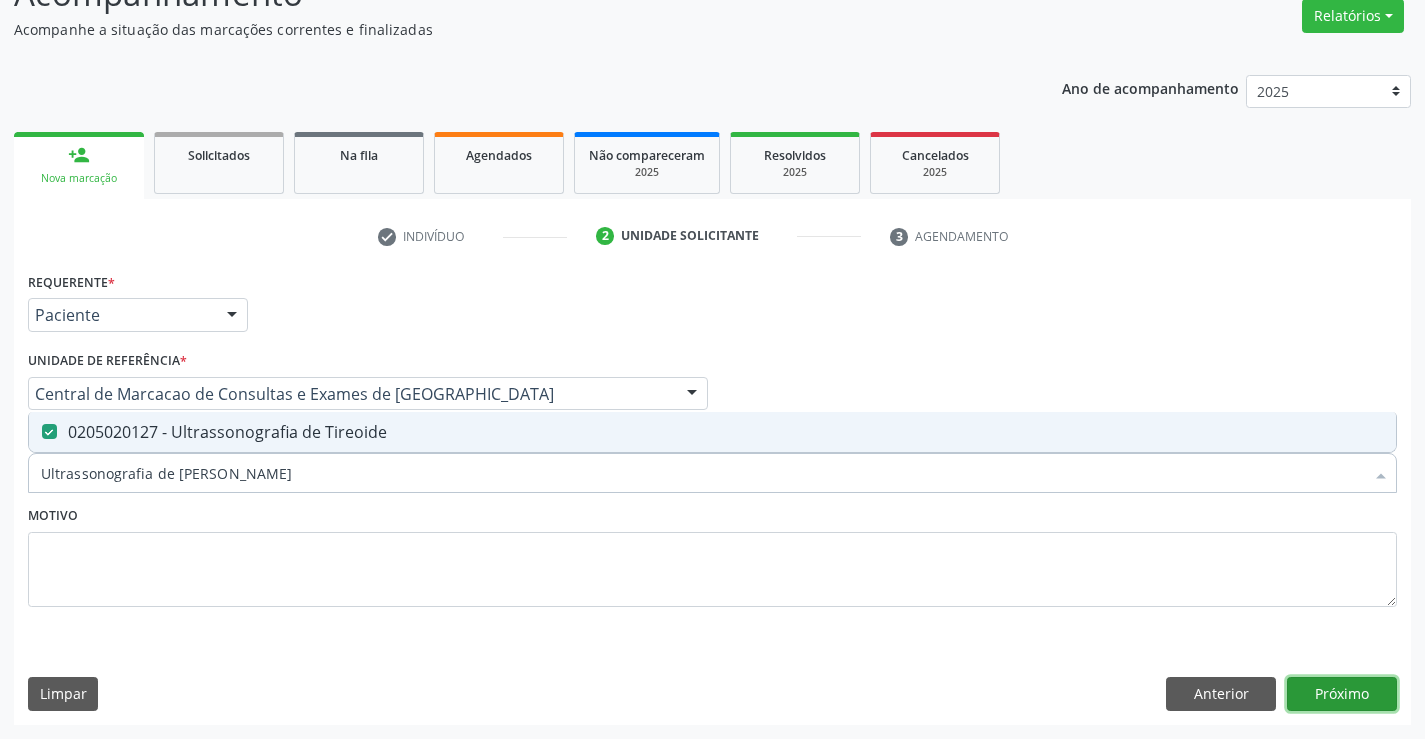 click on "Próximo" at bounding box center [1342, 694] 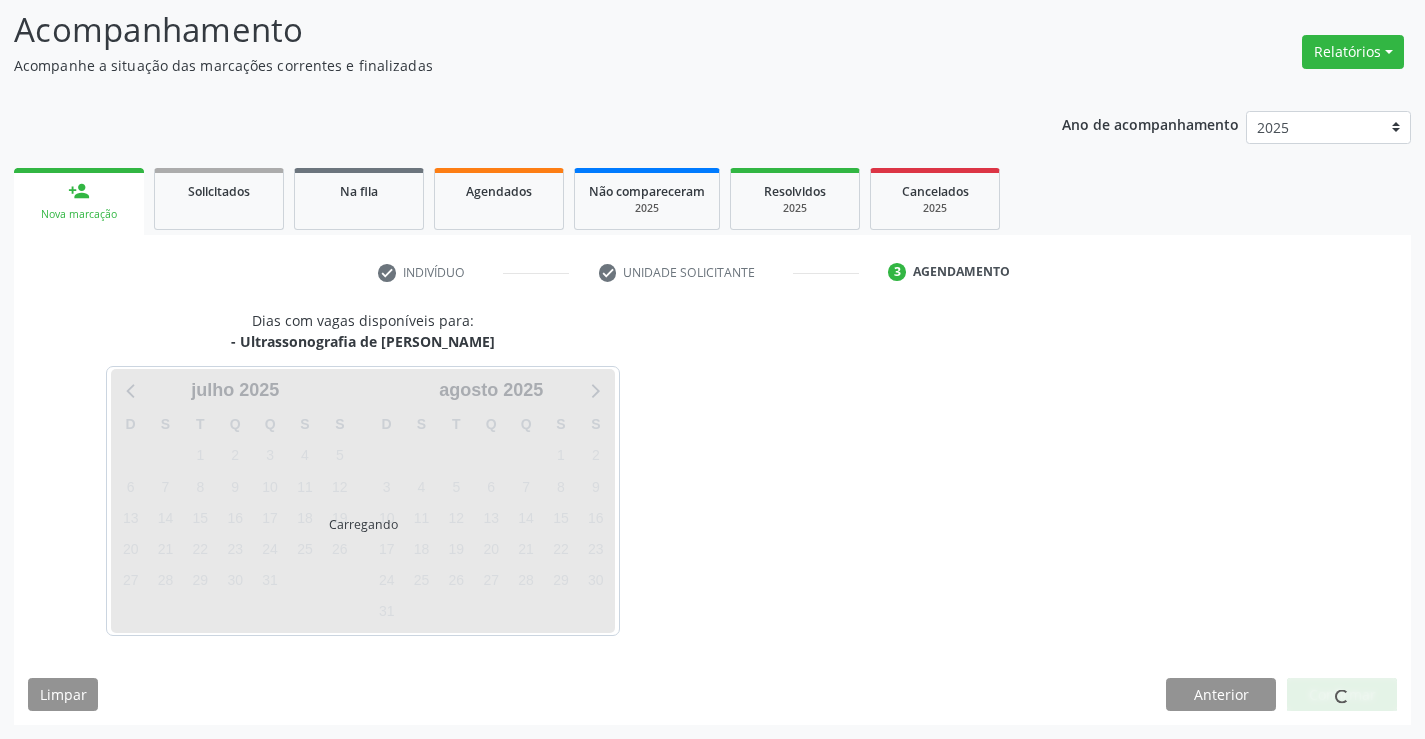 scroll, scrollTop: 131, scrollLeft: 0, axis: vertical 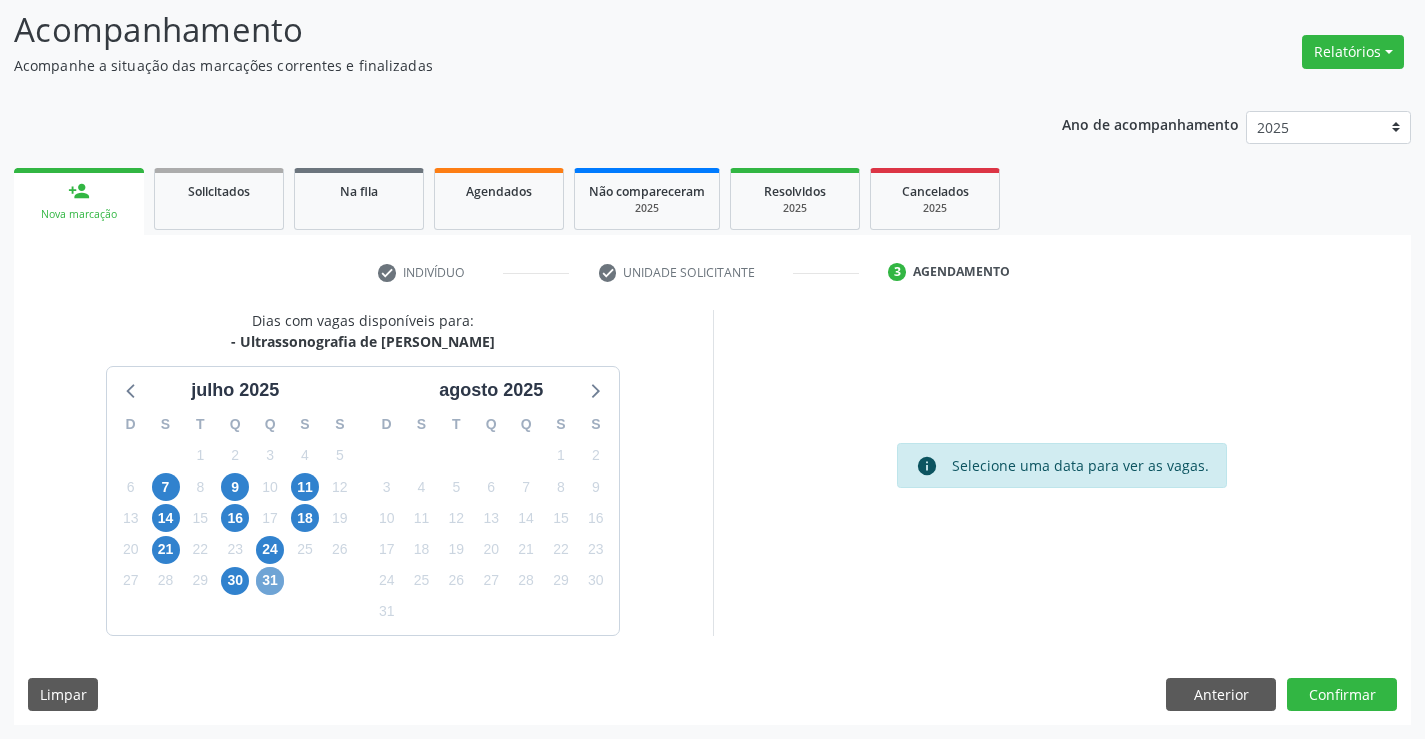 click on "31" at bounding box center (270, 581) 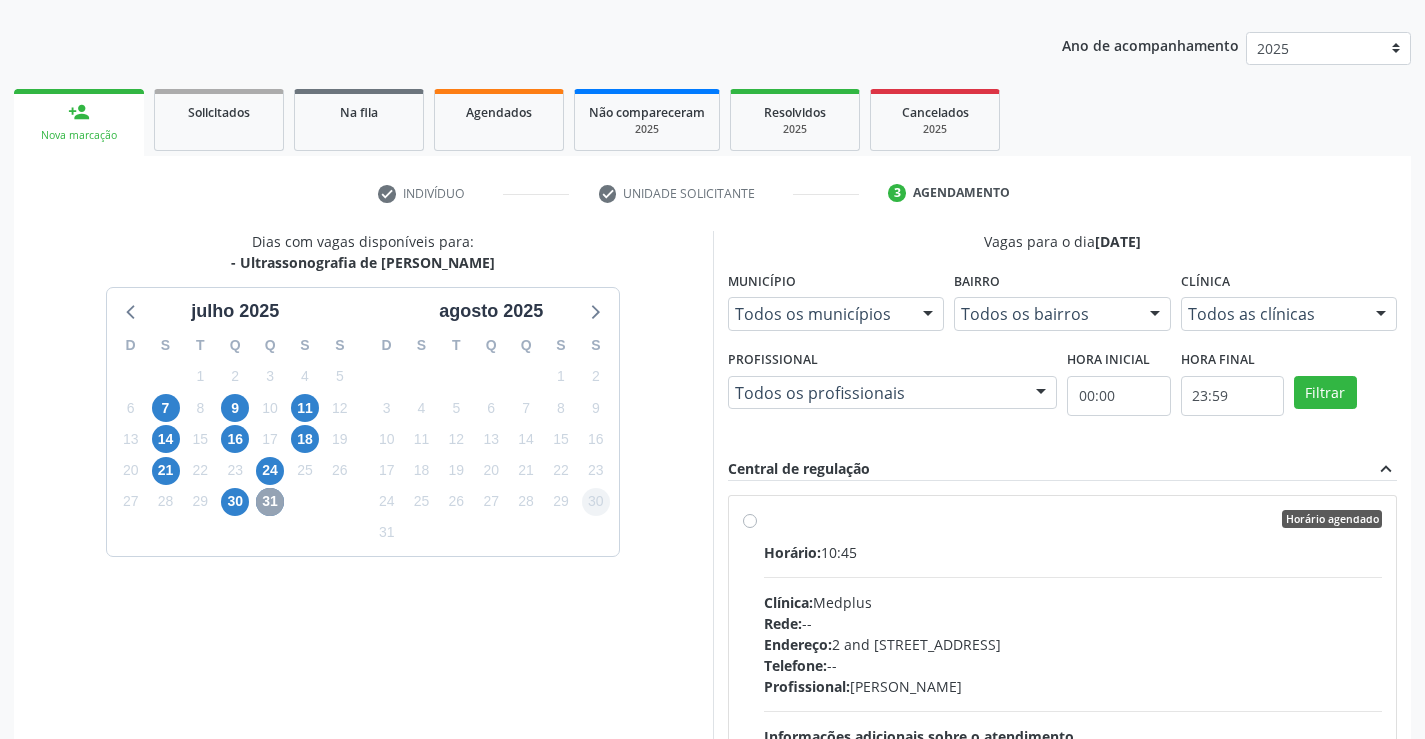 scroll, scrollTop: 431, scrollLeft: 0, axis: vertical 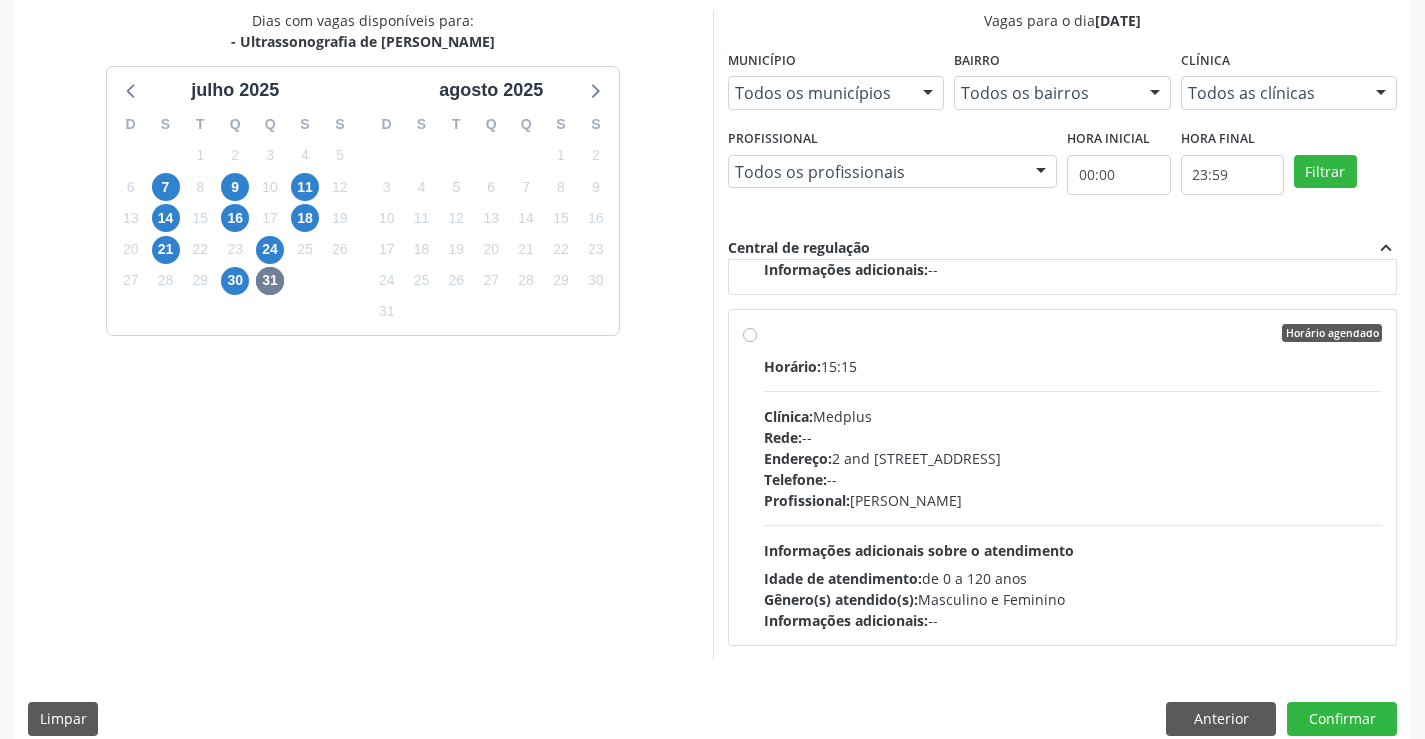 click on "Endereço:   2 and [STREET_ADDRESS]" at bounding box center [1073, 458] 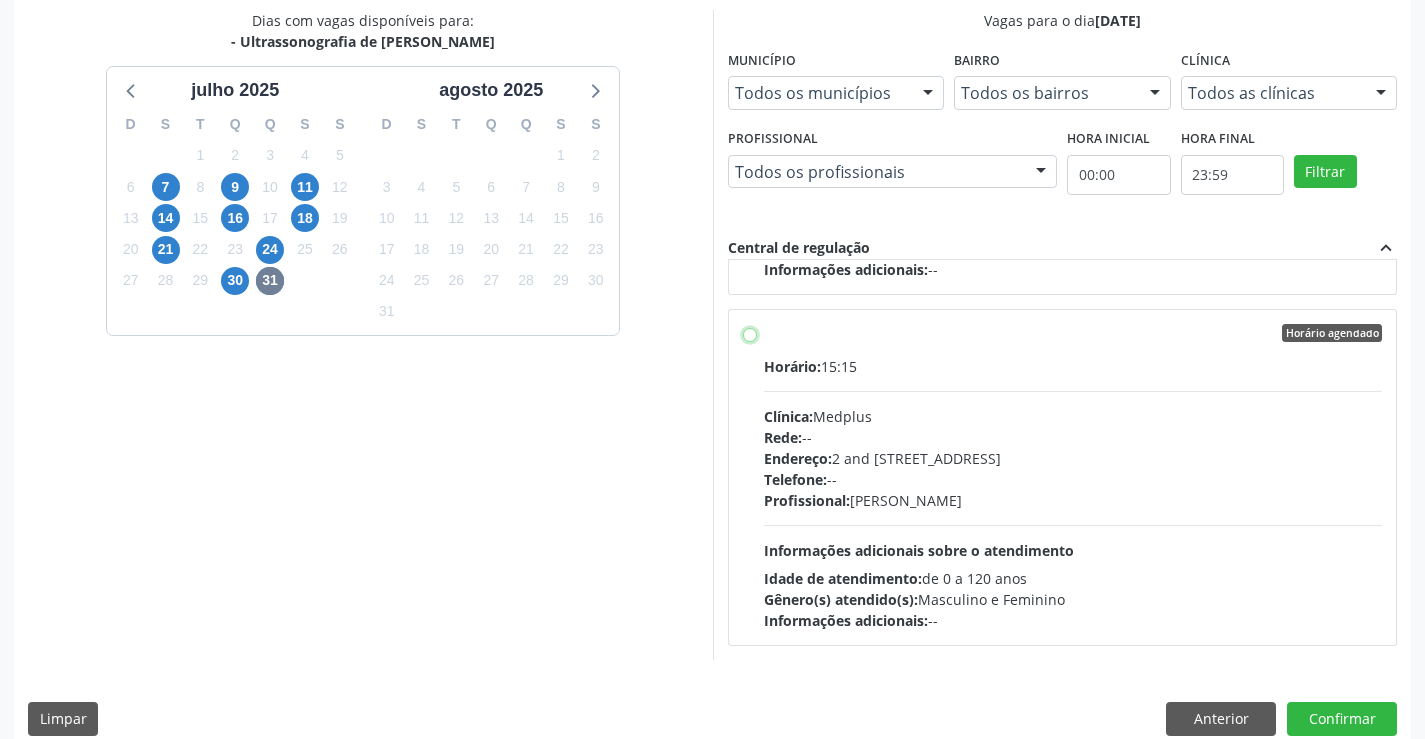 click on "Horário agendado
Horário:   15:15
Clínica:  Medplus
Rede:
--
Endereço:   2 and S 204 Ed Emp B, nº 35, Centro, Campo Formoso - BA
Telefone:   --
Profissional:
Lanna Peralva Miranda Rocha
Informações adicionais sobre o atendimento
Idade de atendimento:
de 0 a 120 anos
Gênero(s) atendido(s):
Masculino e Feminino
Informações adicionais:
--" at bounding box center (750, 333) 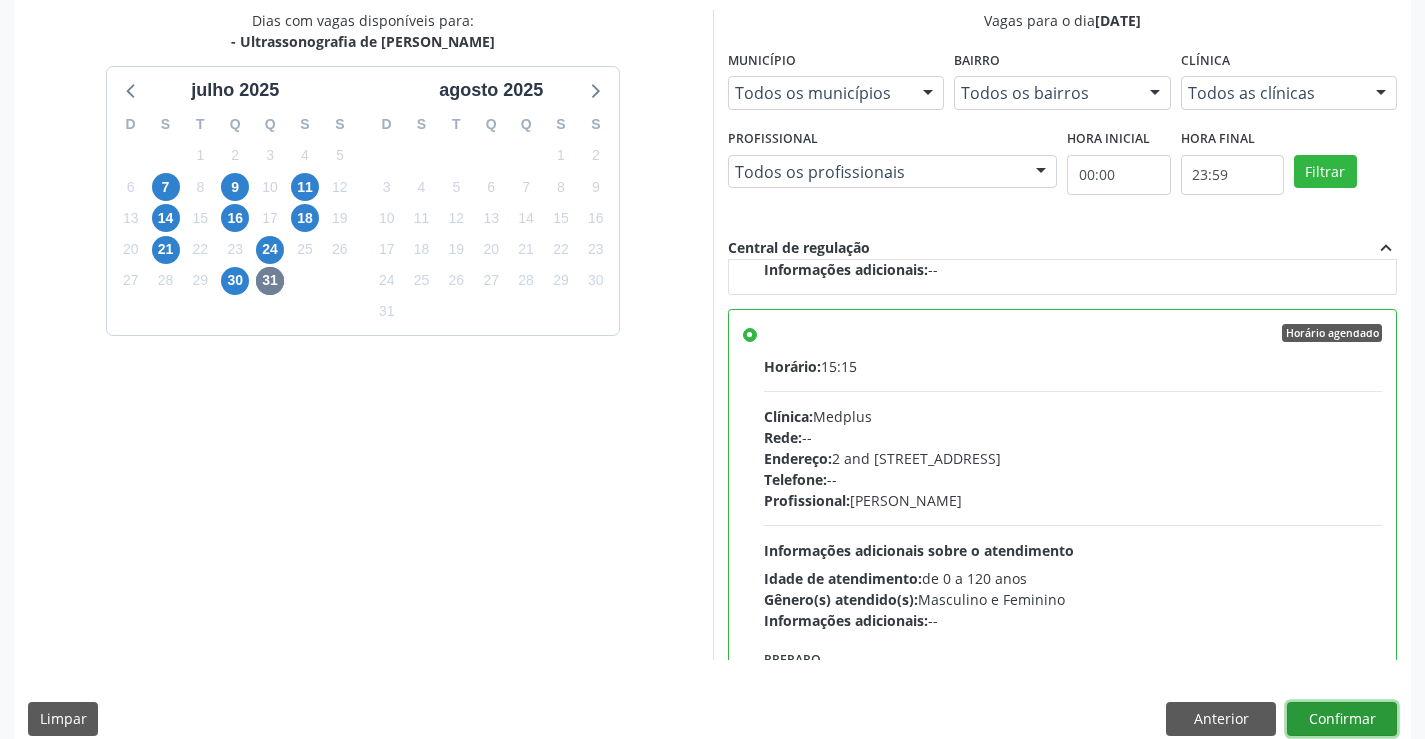 click on "Confirmar" at bounding box center [1342, 719] 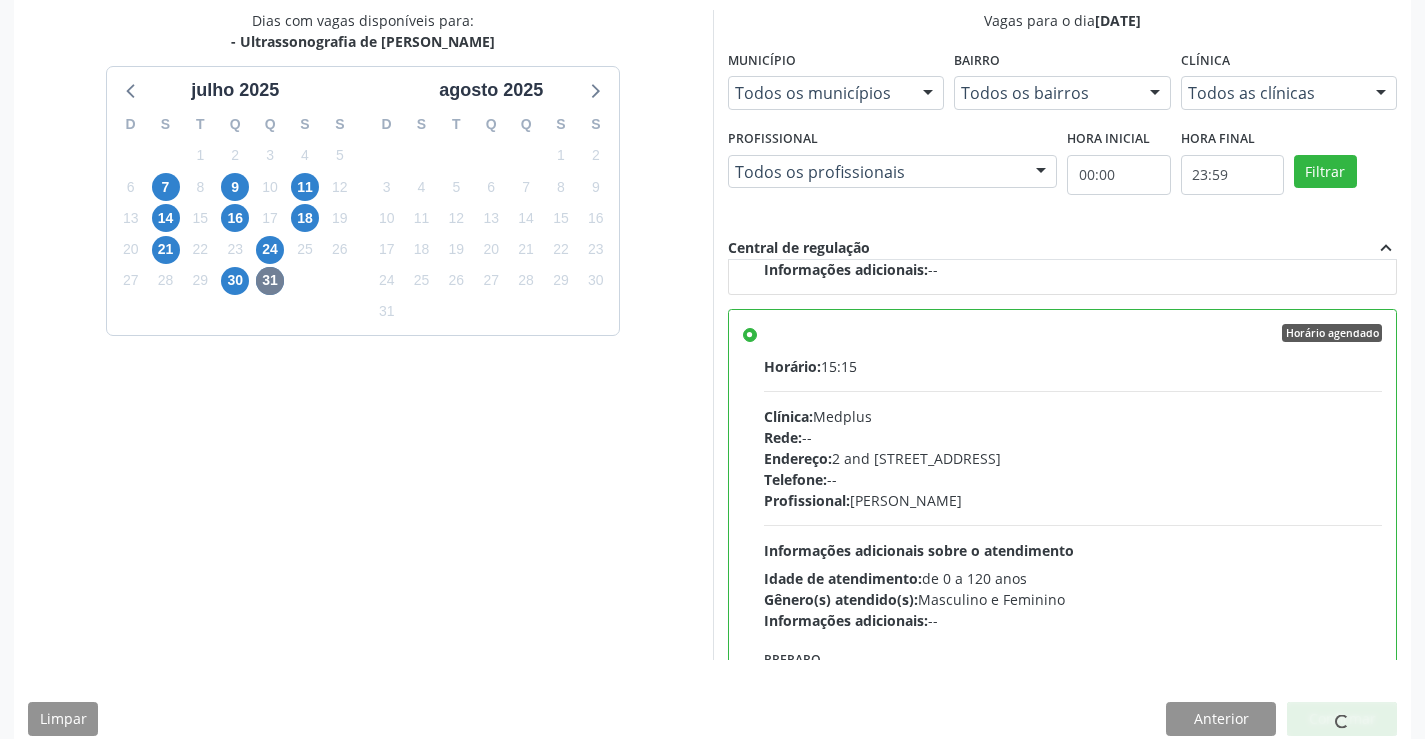 scroll, scrollTop: 0, scrollLeft: 0, axis: both 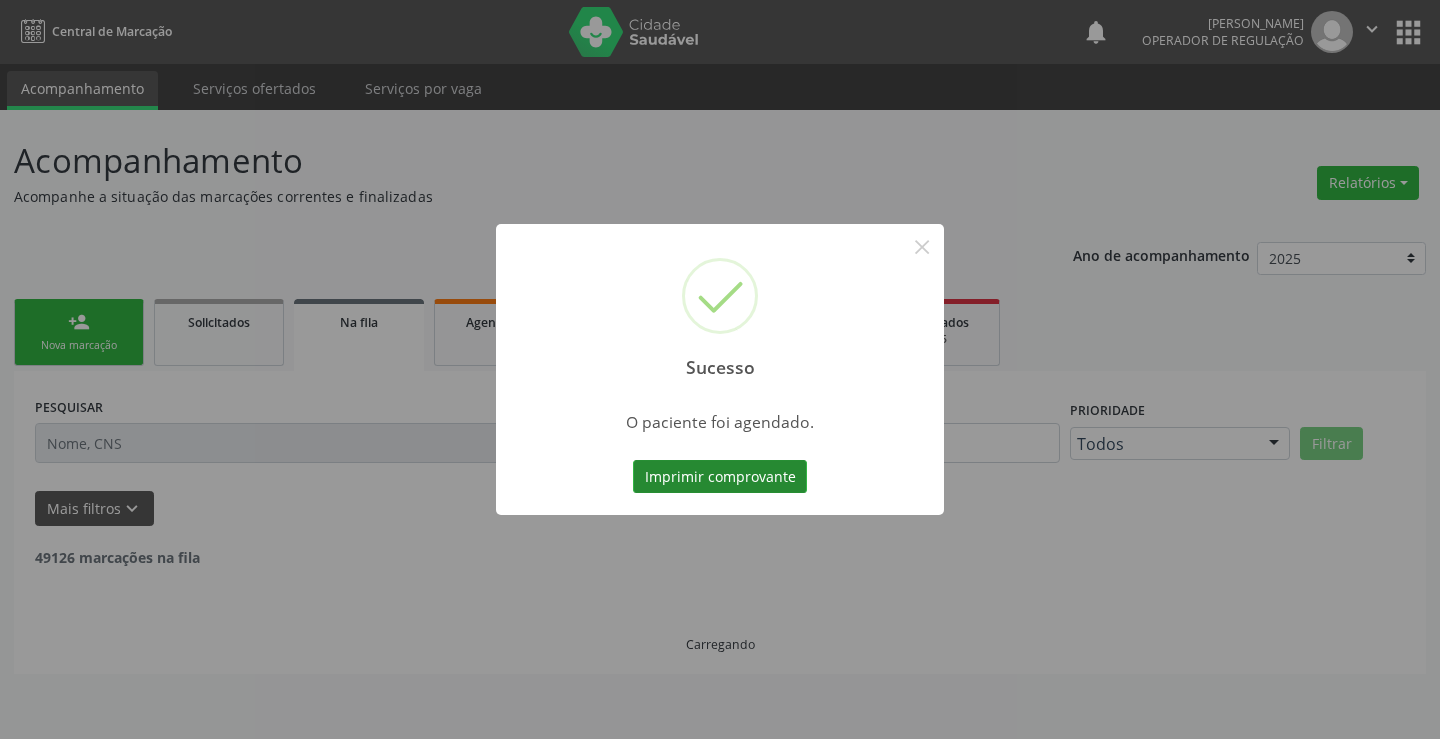 click on "Imprimir comprovante" at bounding box center (720, 477) 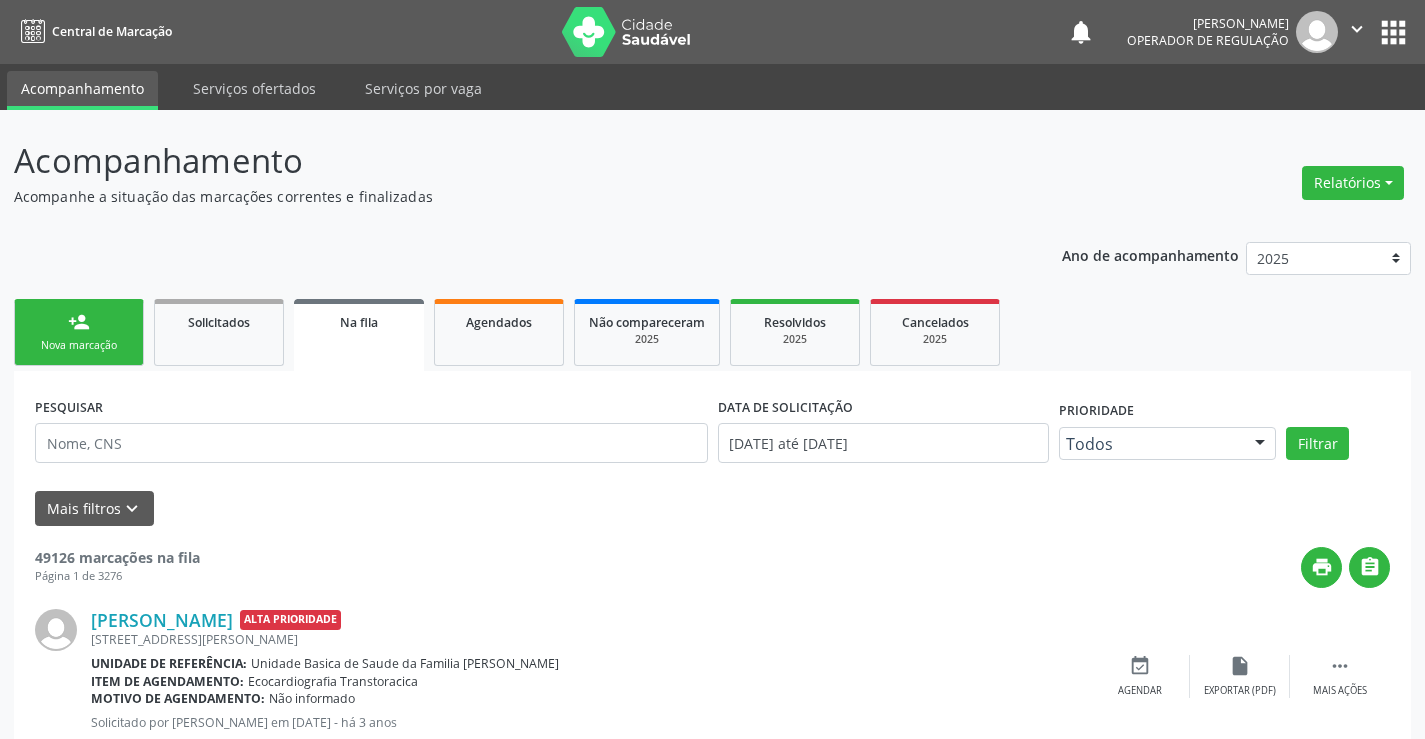click on "person_add
Nova marcação" at bounding box center (79, 332) 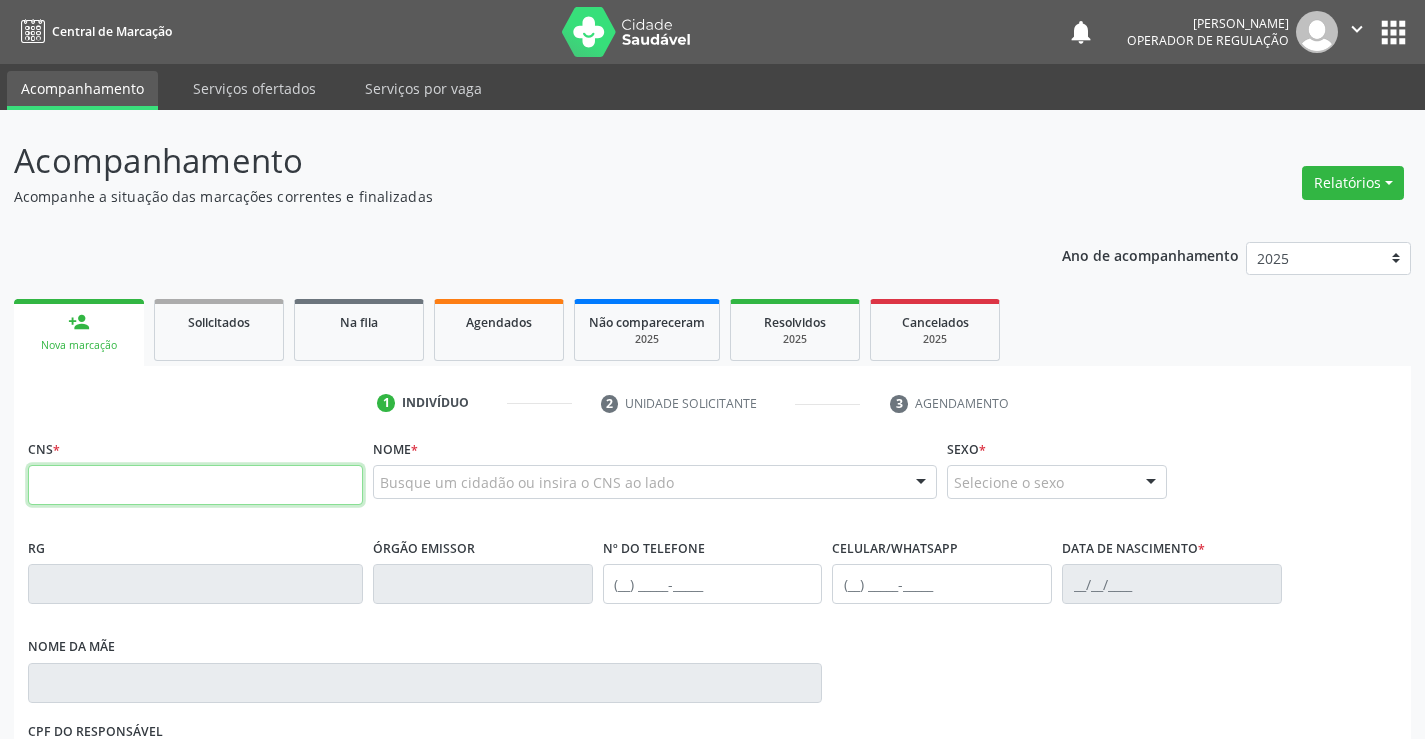 click at bounding box center (195, 485) 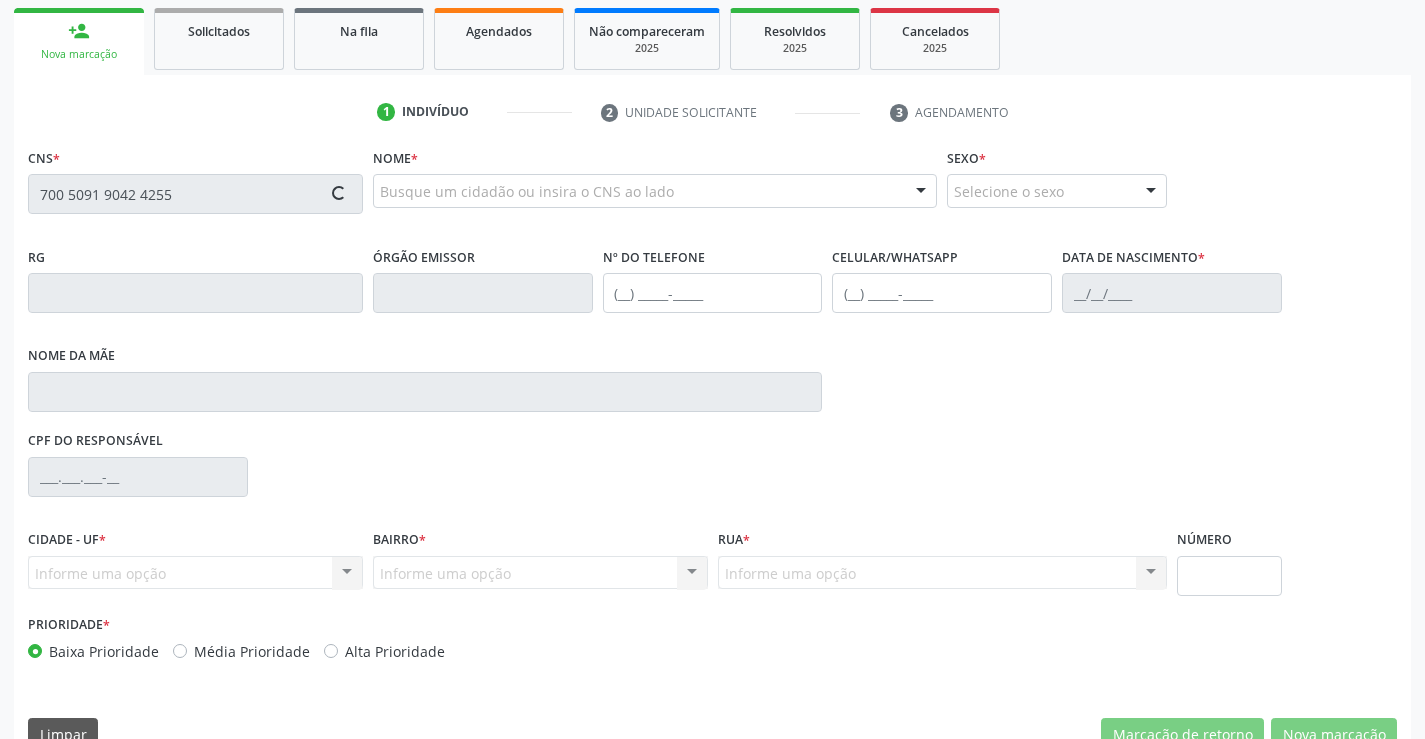 scroll, scrollTop: 300, scrollLeft: 0, axis: vertical 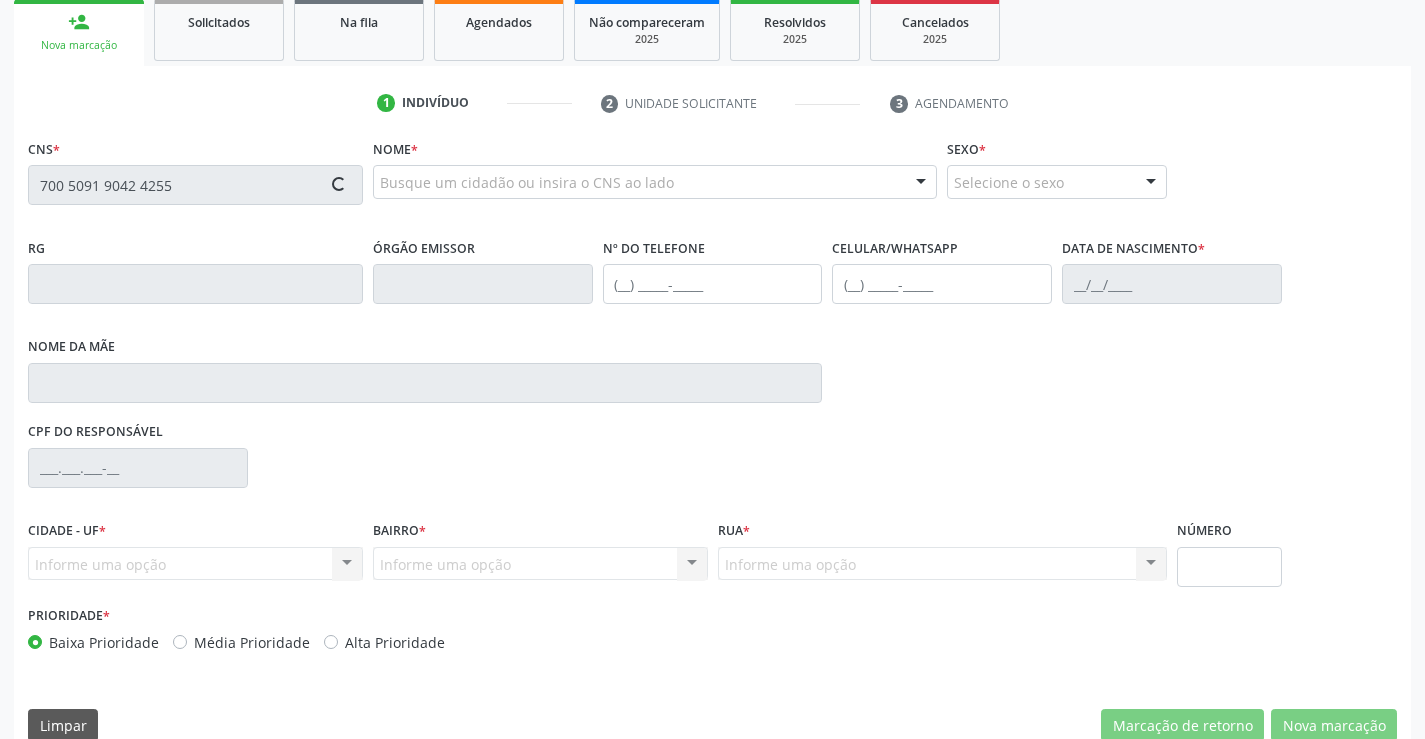 type on "700 5091 9042 4255" 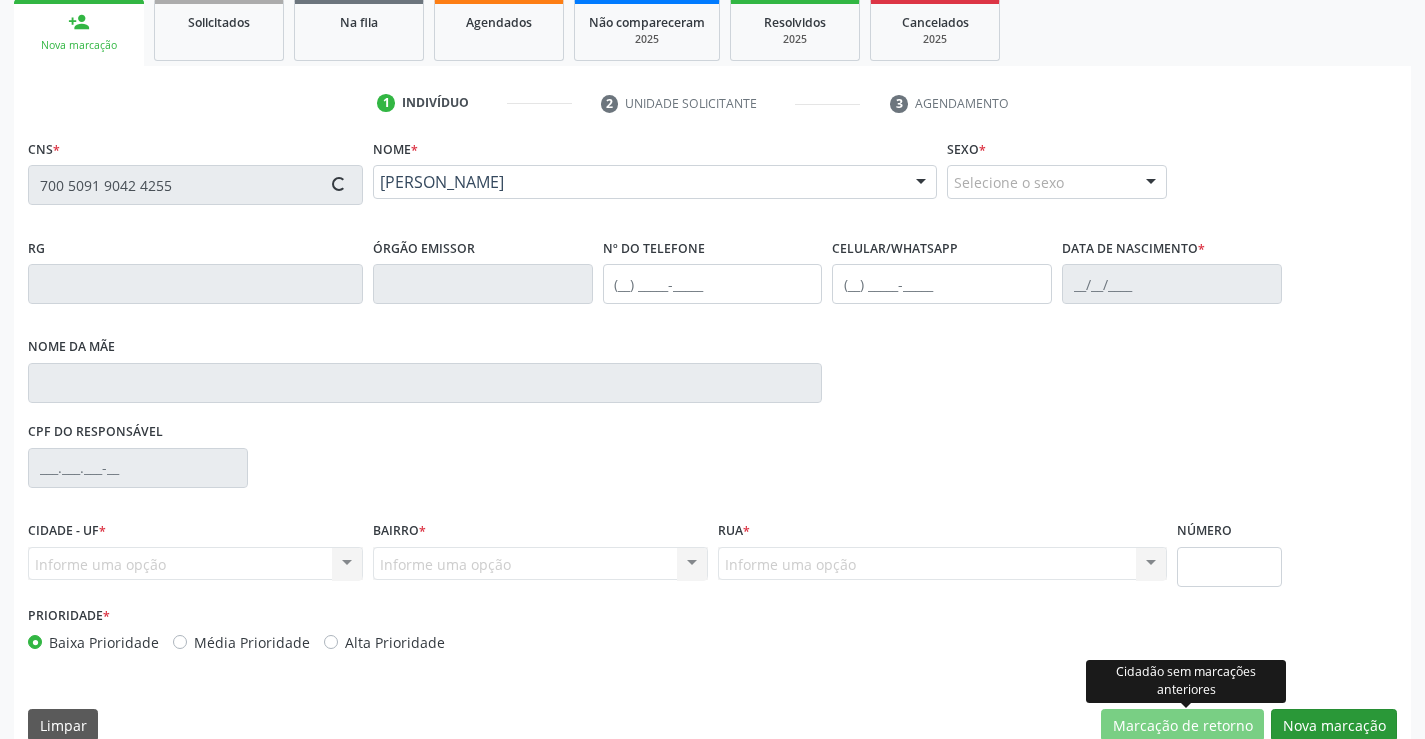 type on "0551135590" 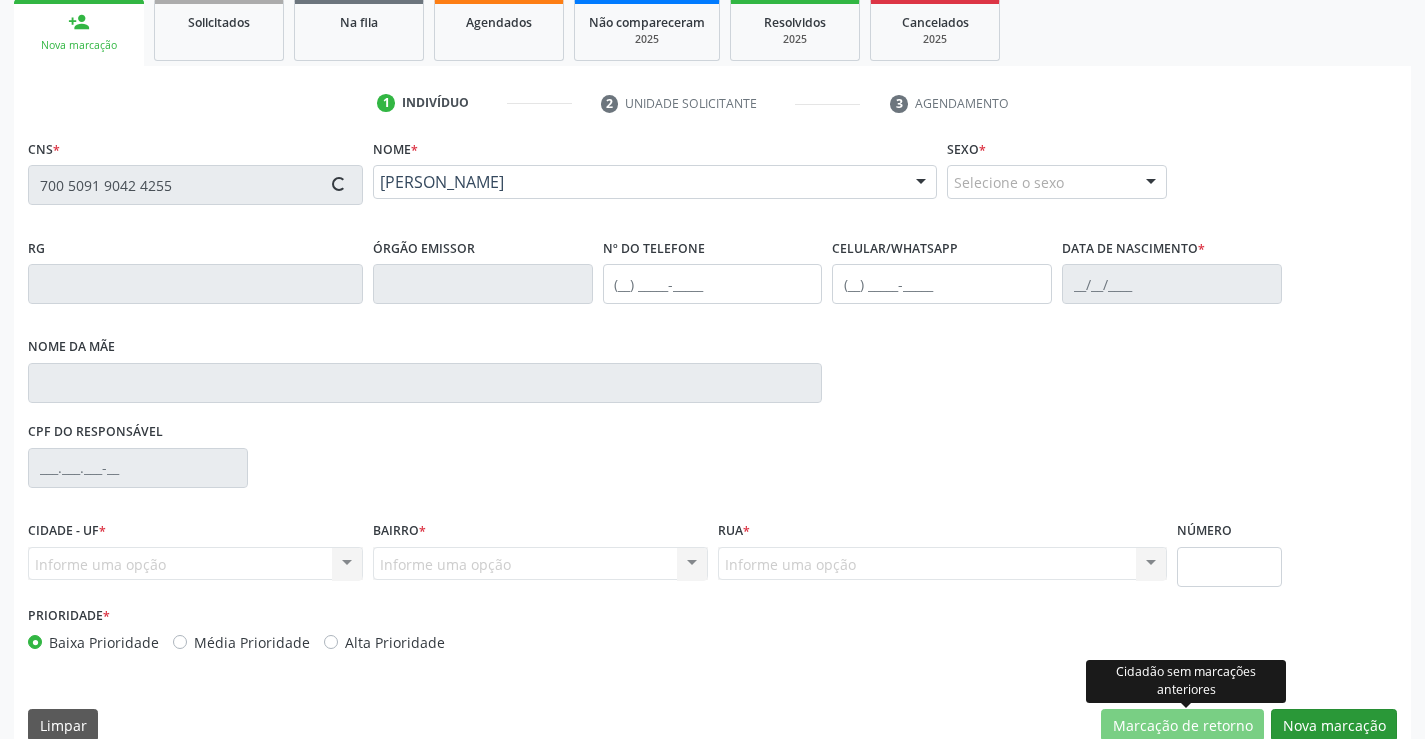 type on "(74) 99192-9367" 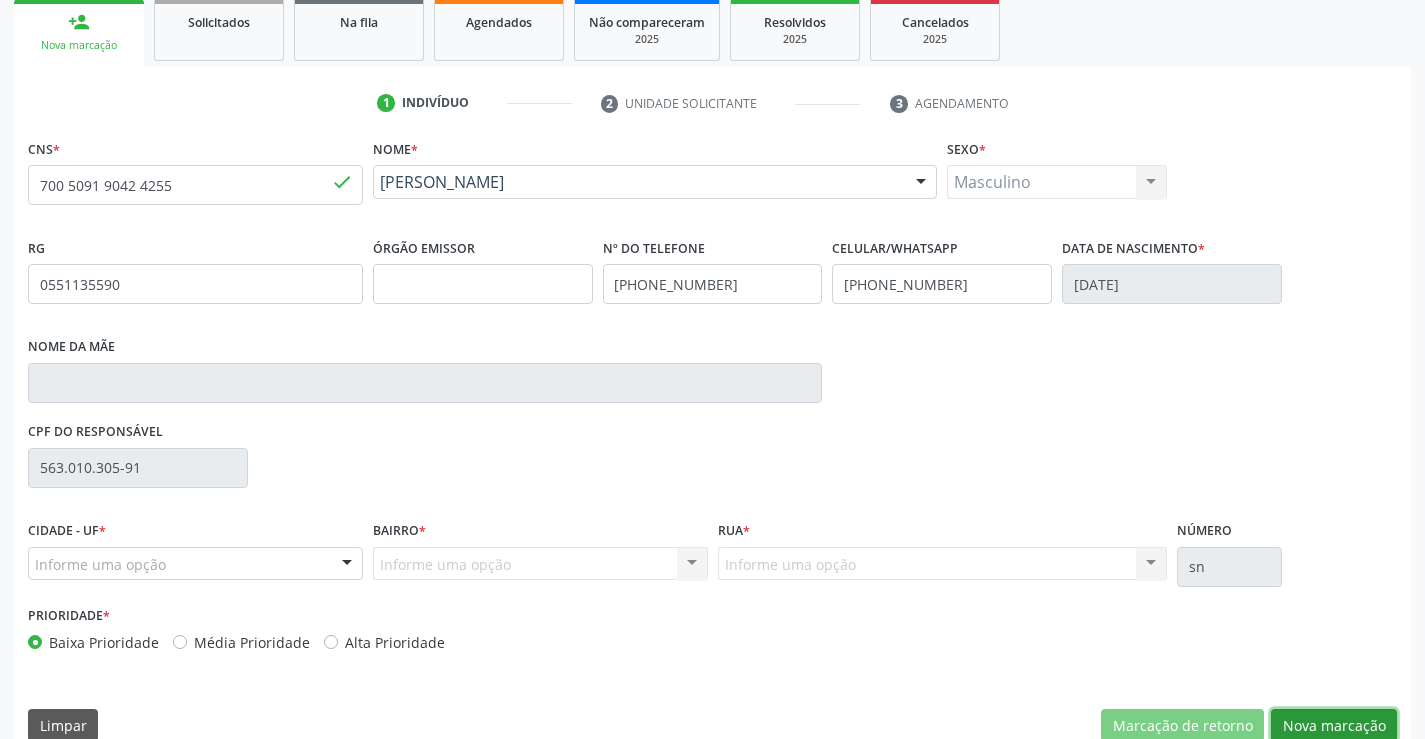 click on "Nova marcação" at bounding box center (1334, 726) 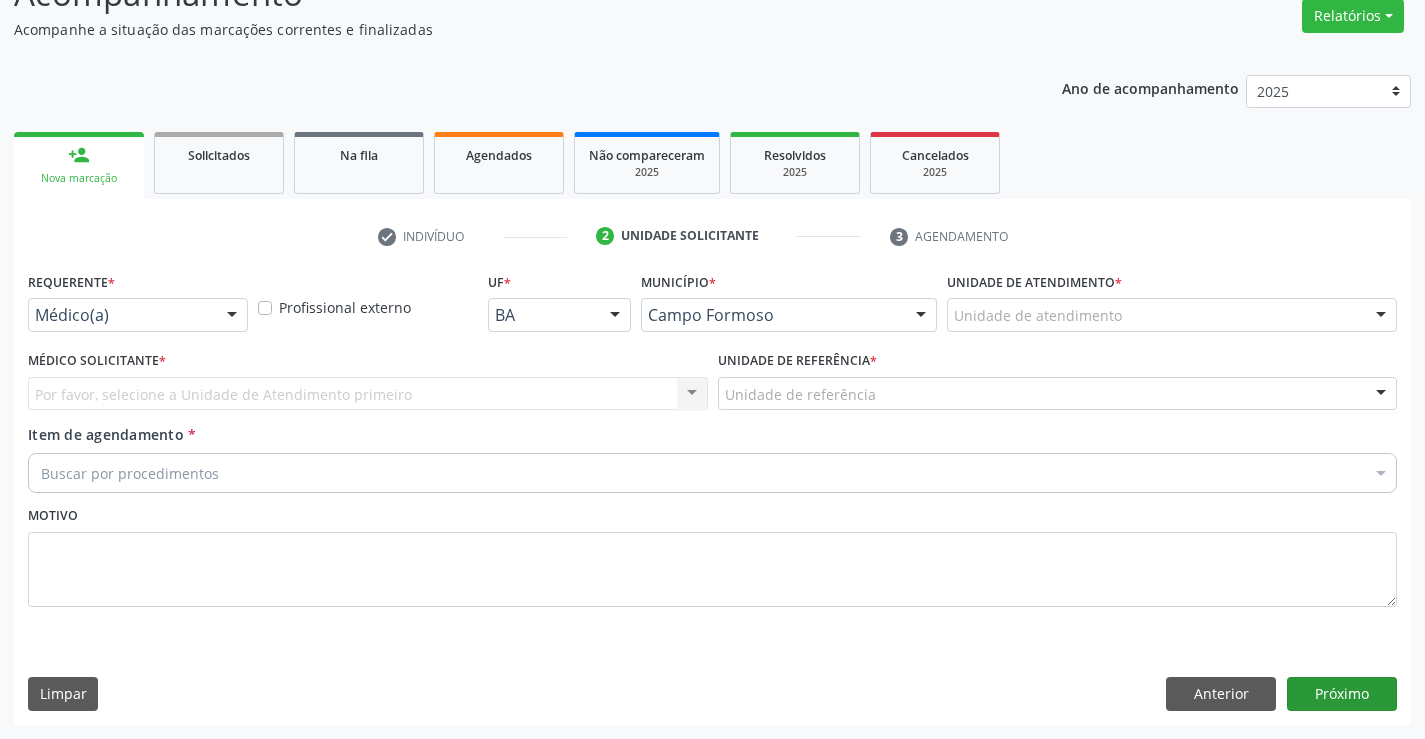 scroll, scrollTop: 167, scrollLeft: 0, axis: vertical 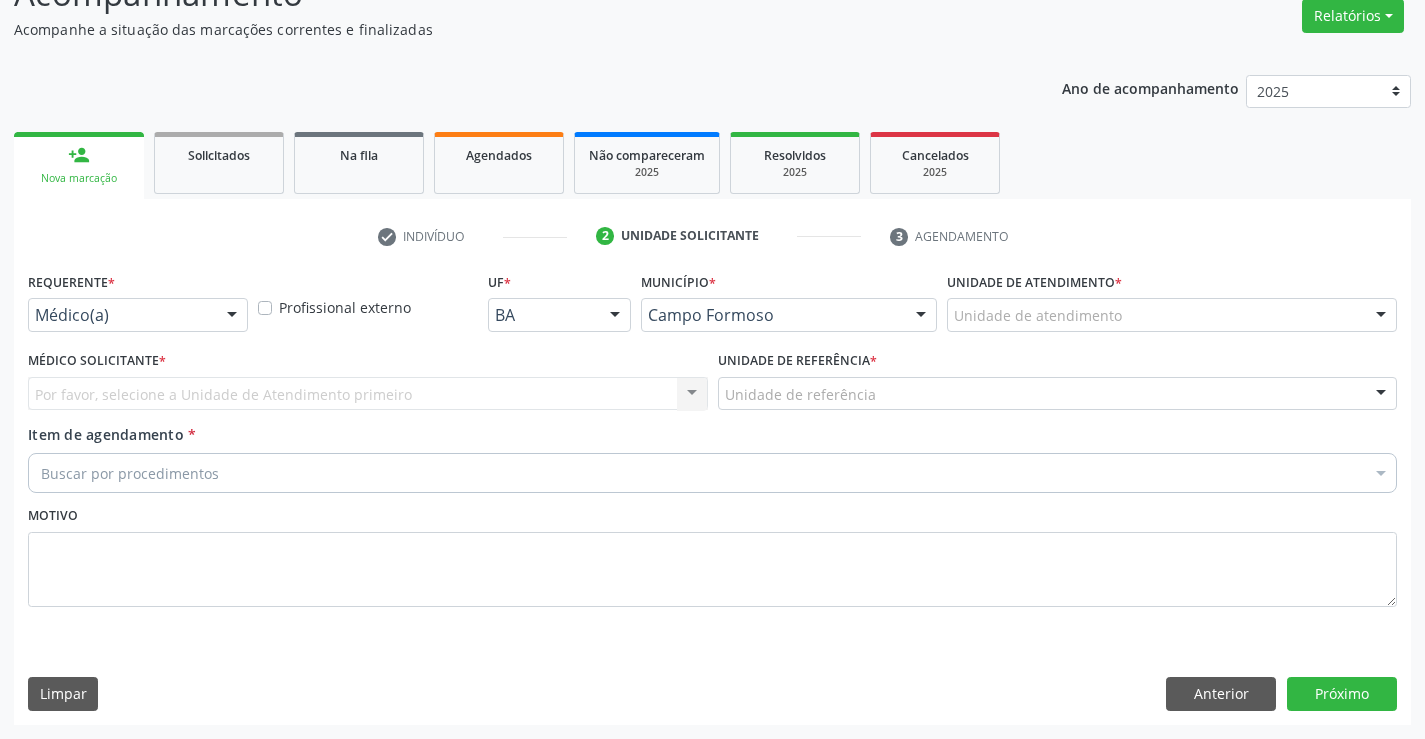 click at bounding box center (232, 316) 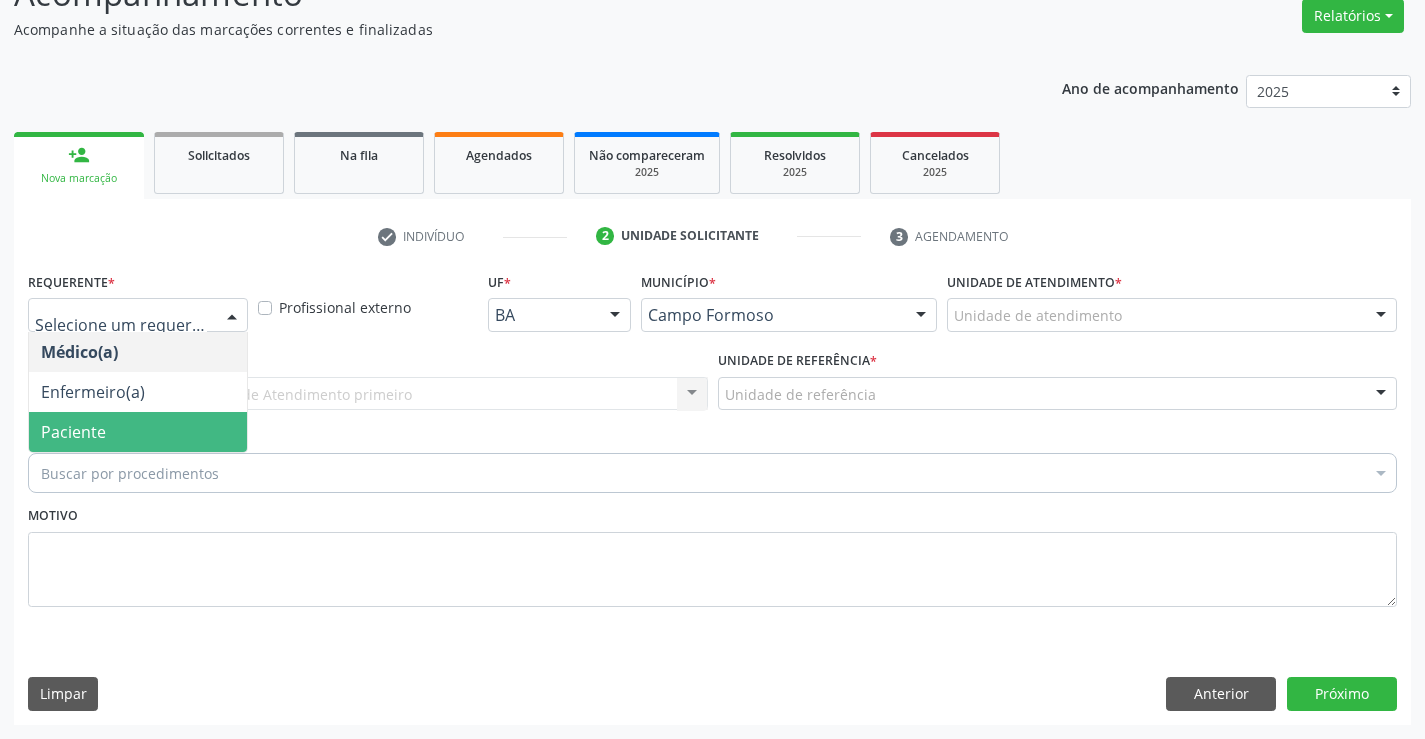 click on "Paciente" at bounding box center (138, 432) 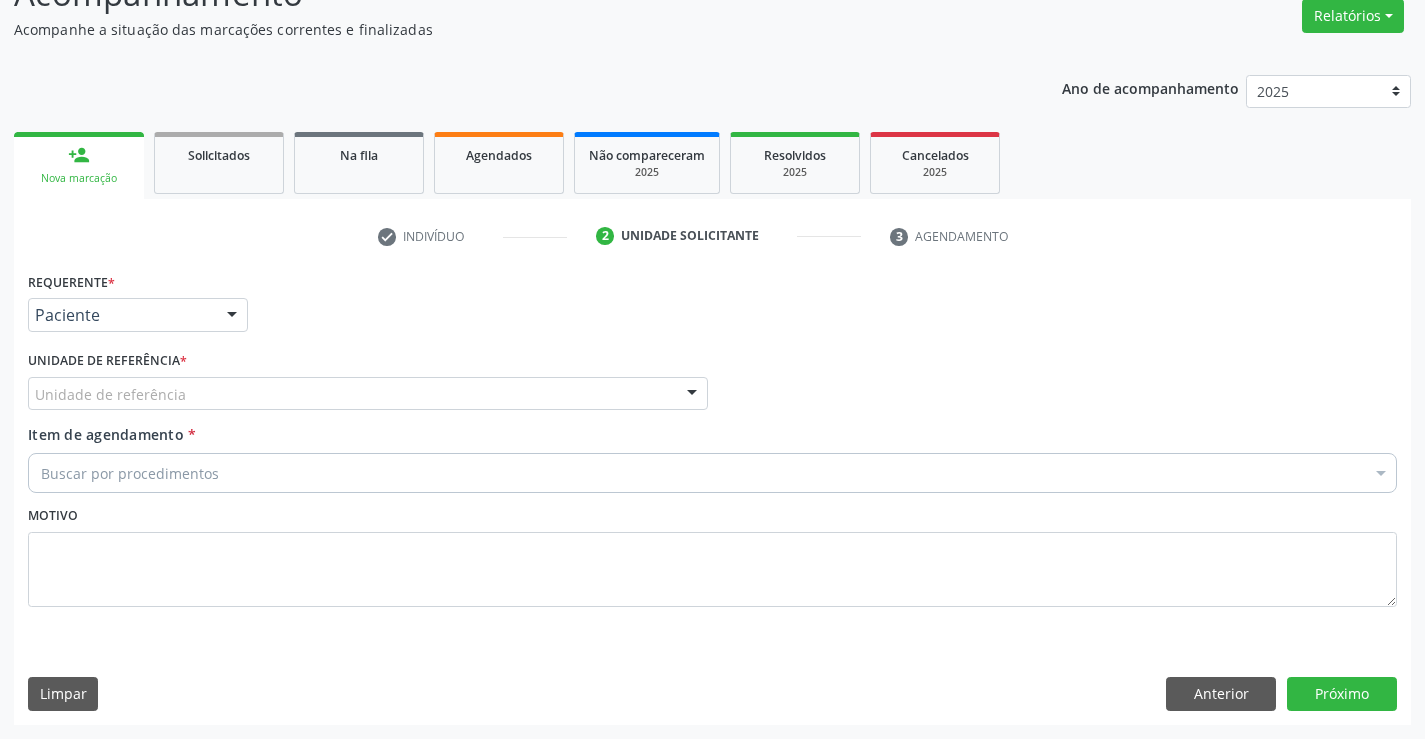 click on "Unidade de referência" at bounding box center (368, 394) 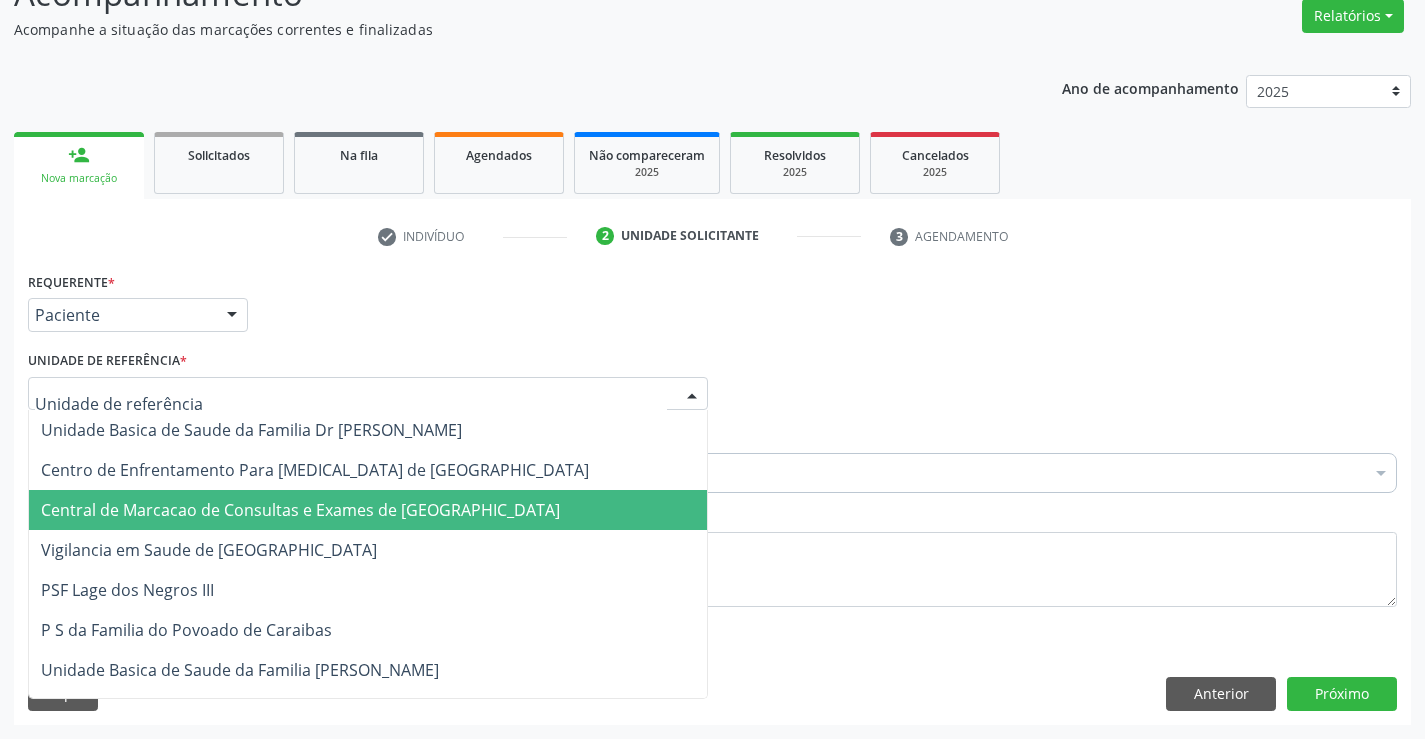 click on "Central de Marcacao de Consultas e Exames de [GEOGRAPHIC_DATA]" at bounding box center (300, 510) 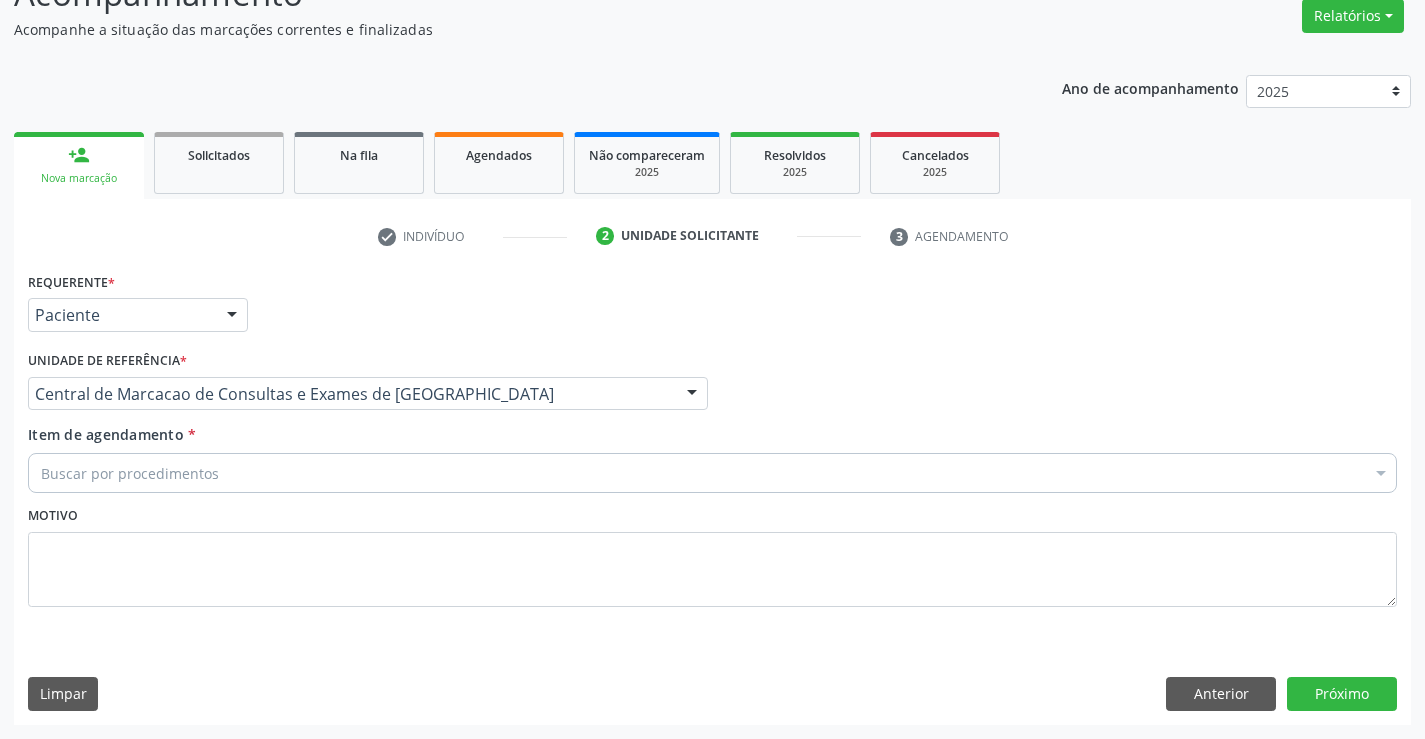 click on "Buscar por procedimentos" at bounding box center [712, 473] 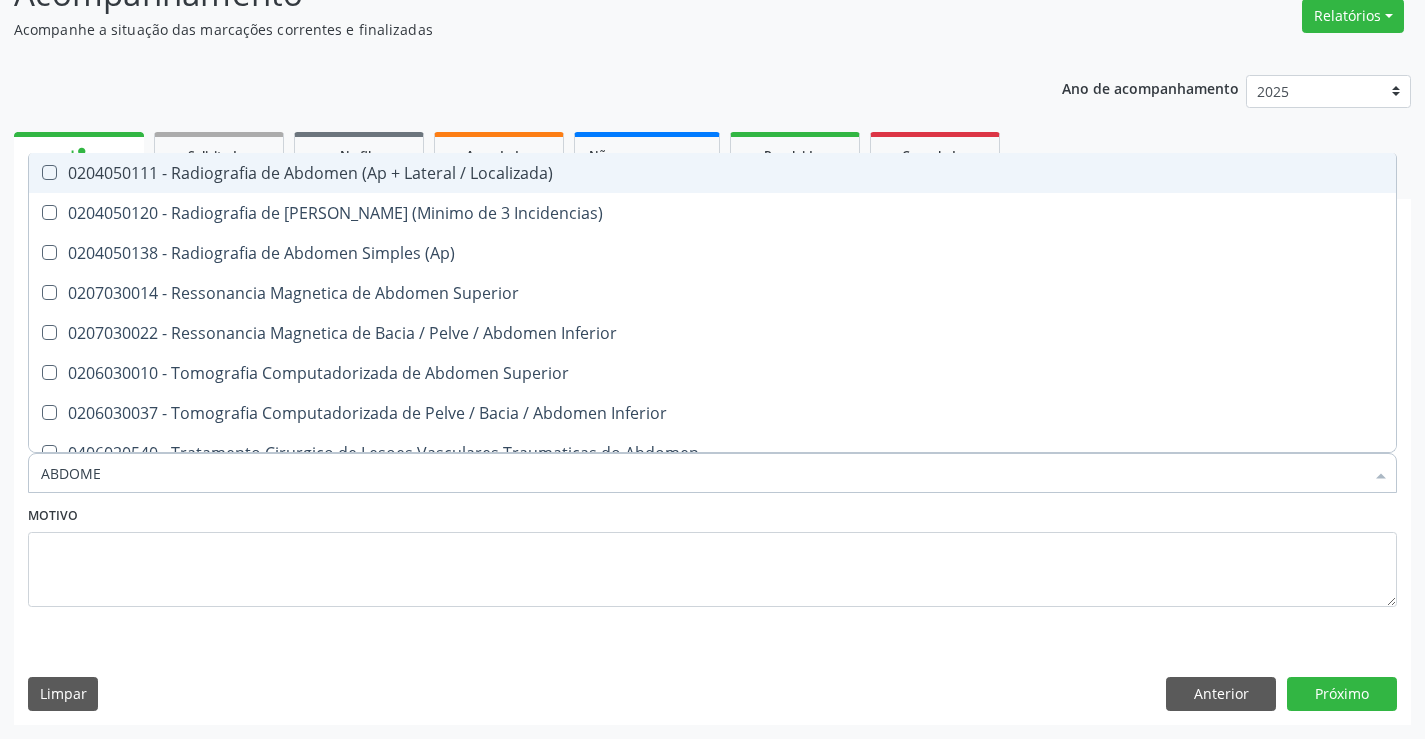 type on "ABDOMEN" 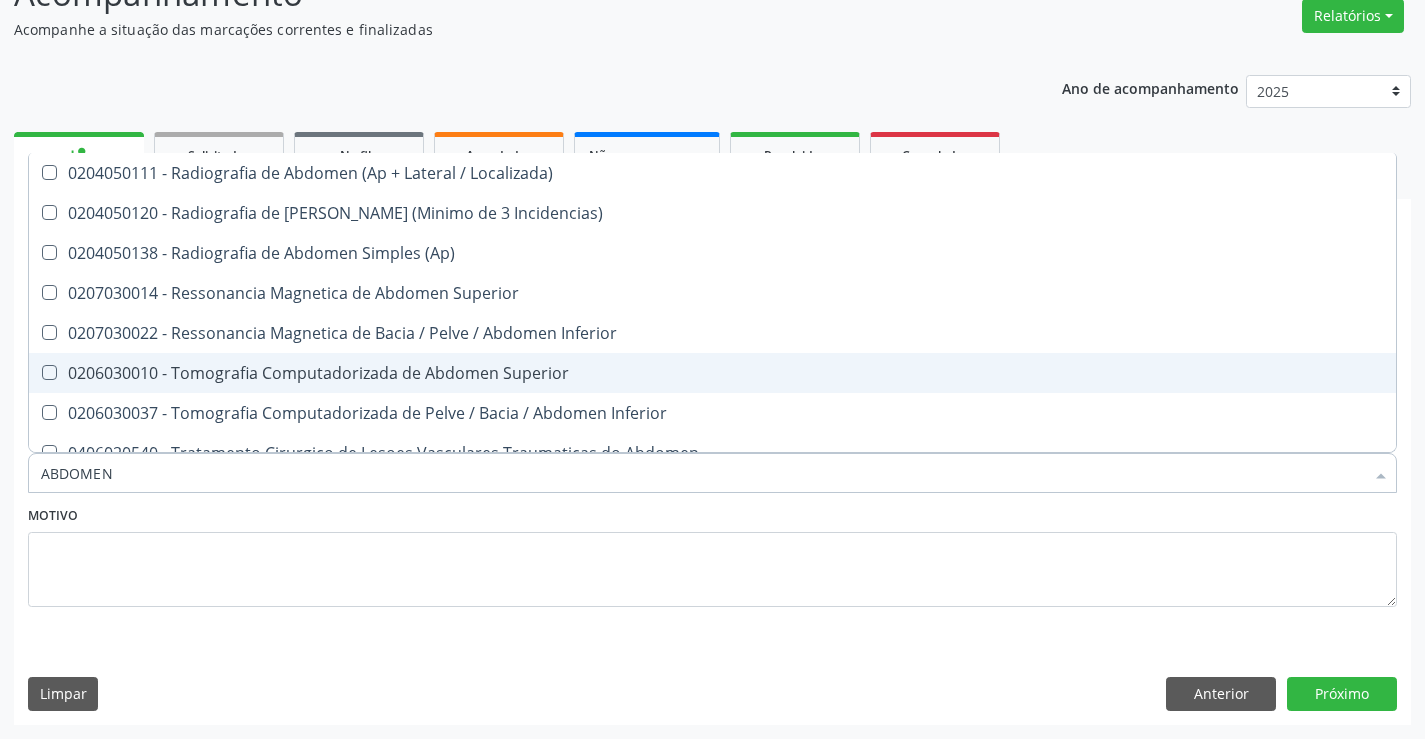 scroll, scrollTop: 101, scrollLeft: 0, axis: vertical 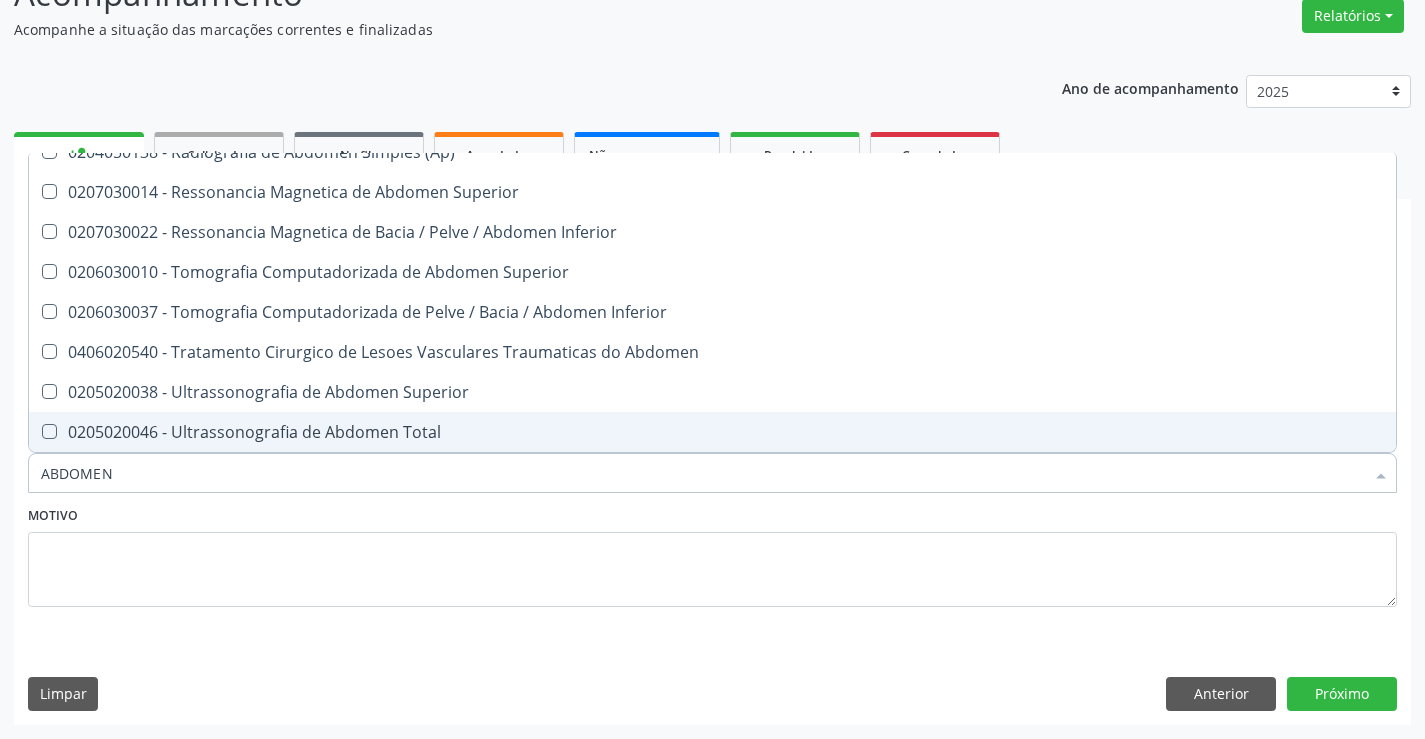 click on "0205020046 - Ultrassonografia de Abdomen Total" at bounding box center [712, 432] 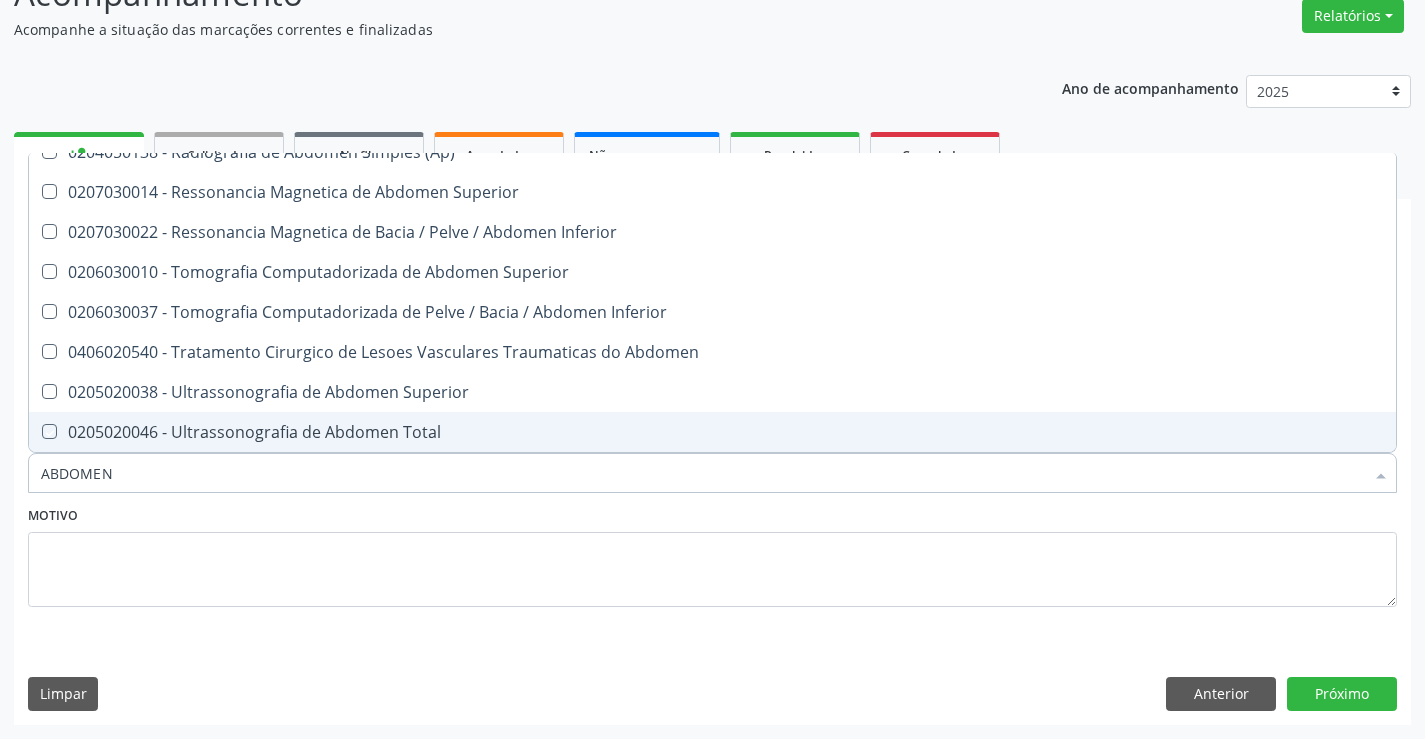 checkbox on "true" 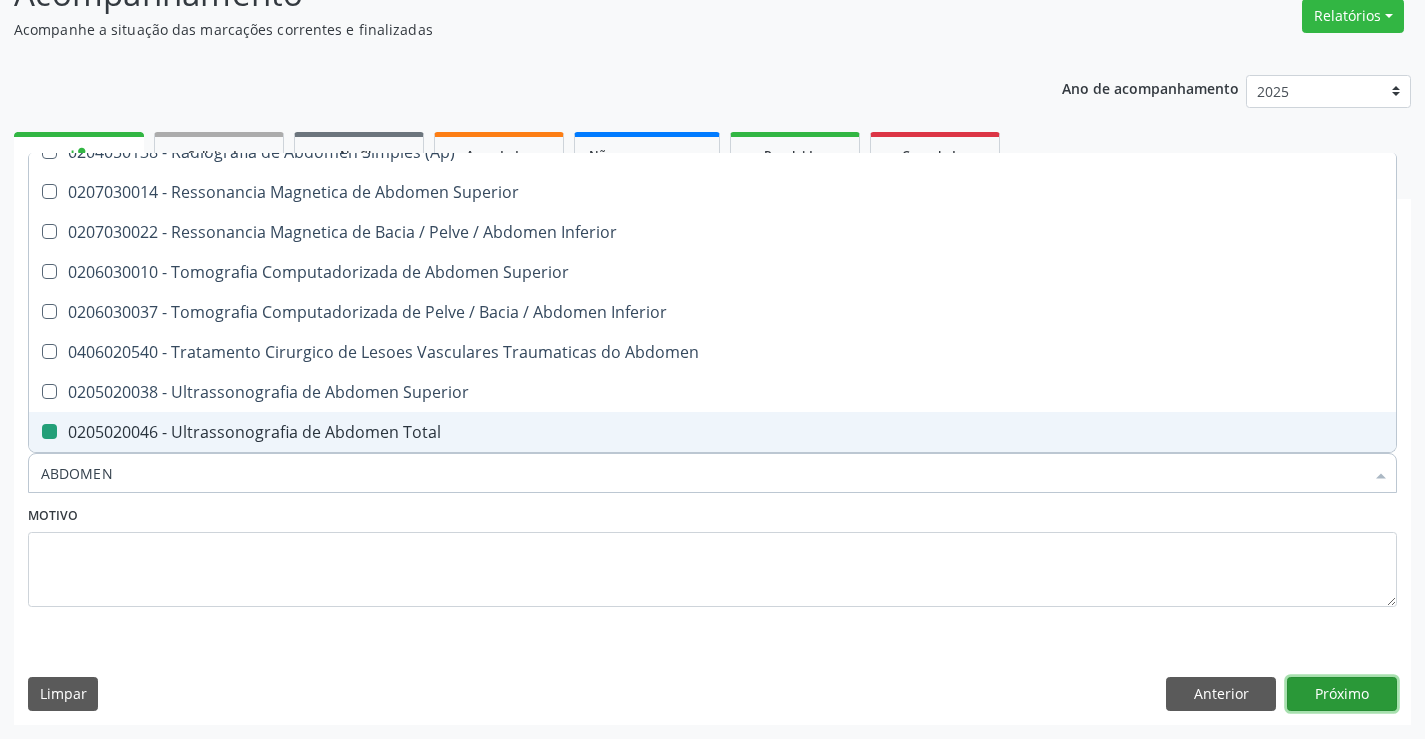 click on "Próximo" at bounding box center (1342, 694) 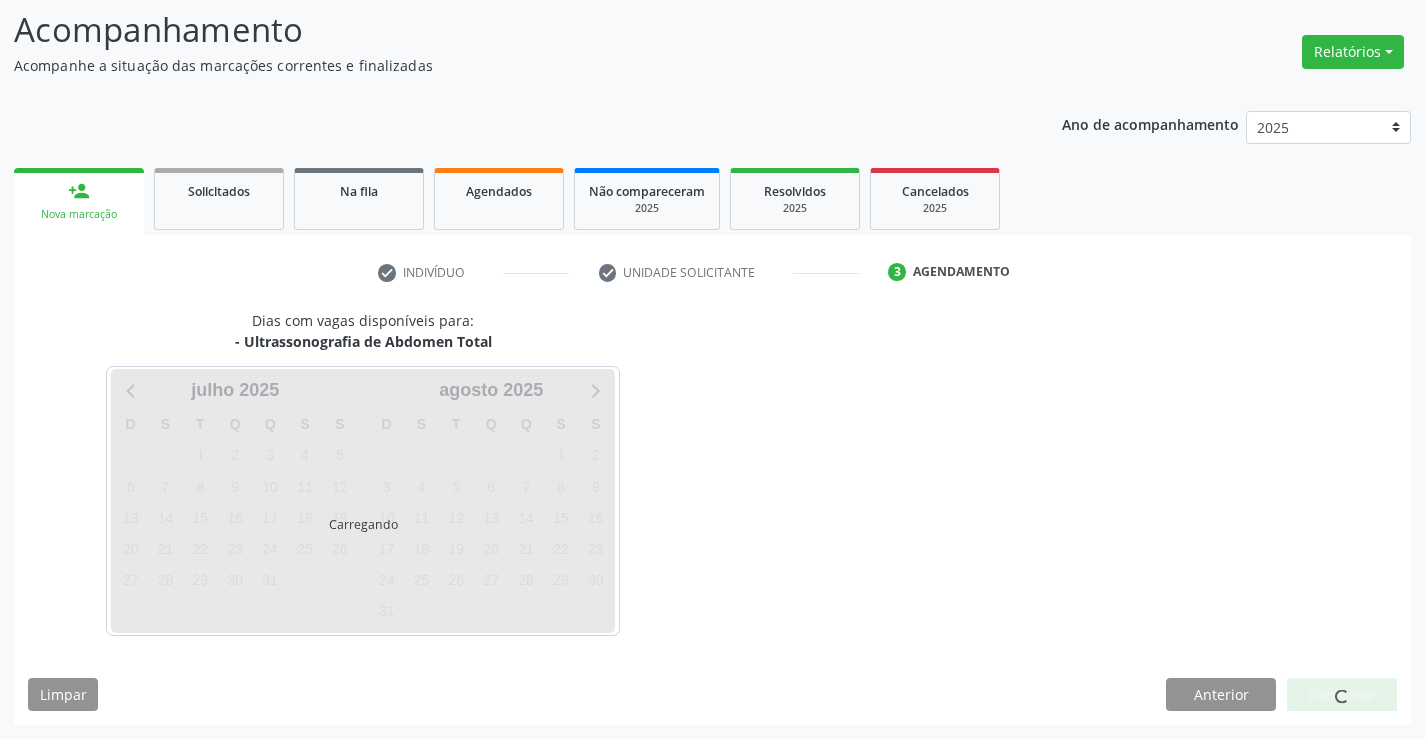 scroll, scrollTop: 131, scrollLeft: 0, axis: vertical 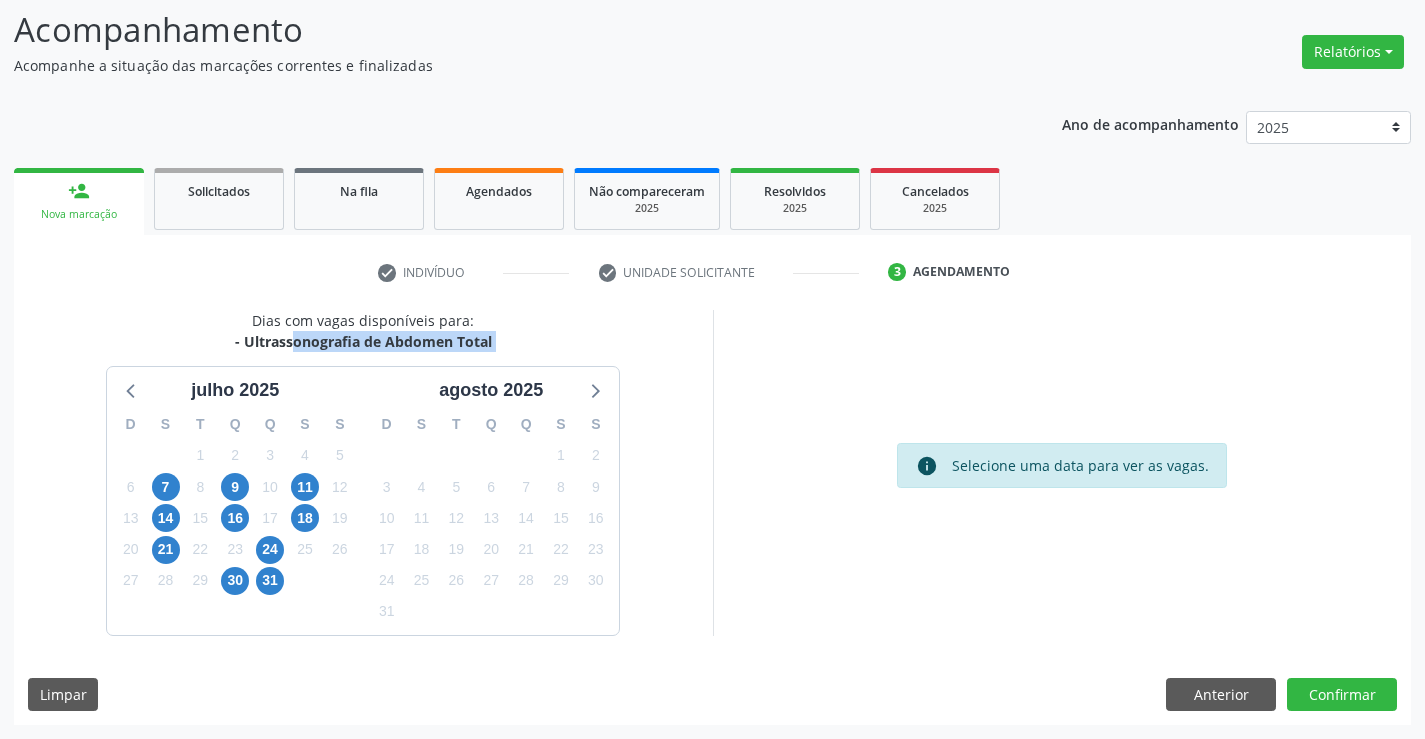 drag, startPoint x: 247, startPoint y: 341, endPoint x: 542, endPoint y: 350, distance: 295.13727 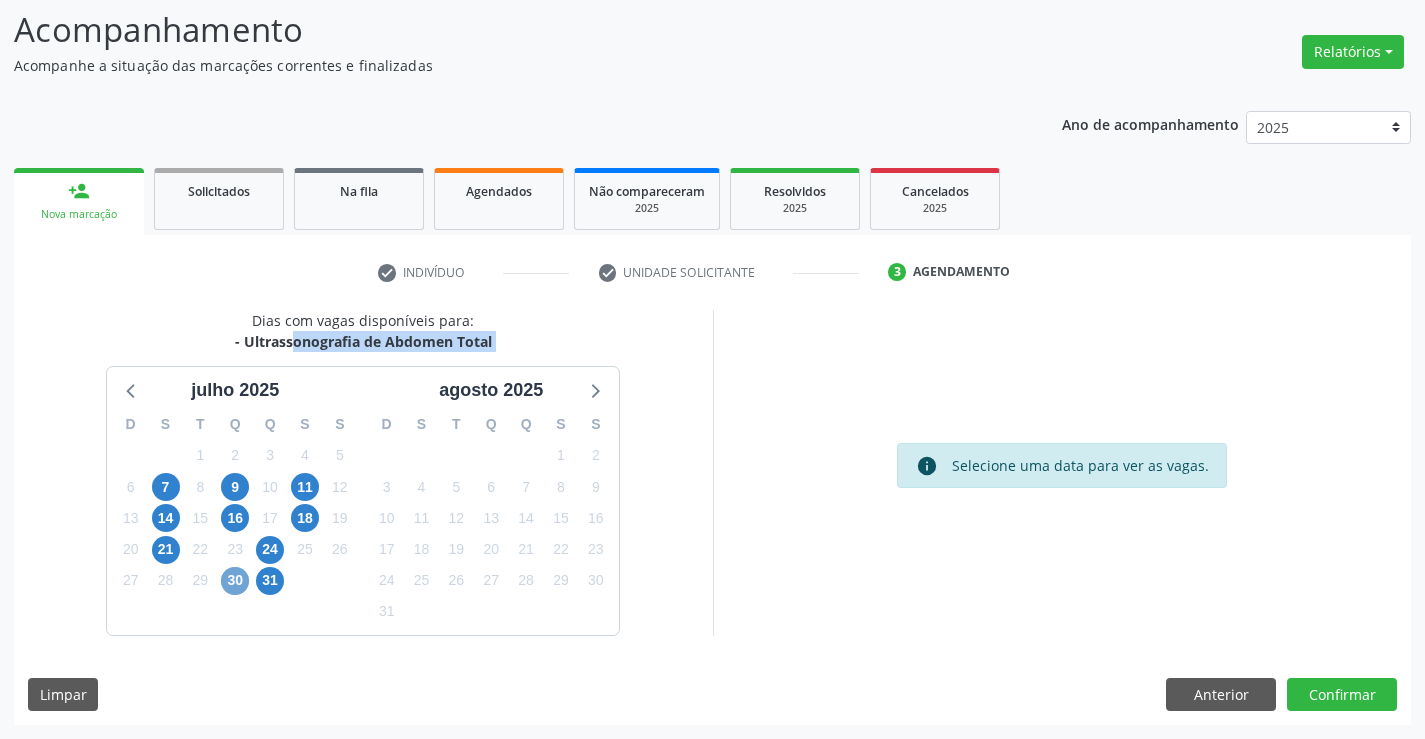 click on "30" at bounding box center (235, 581) 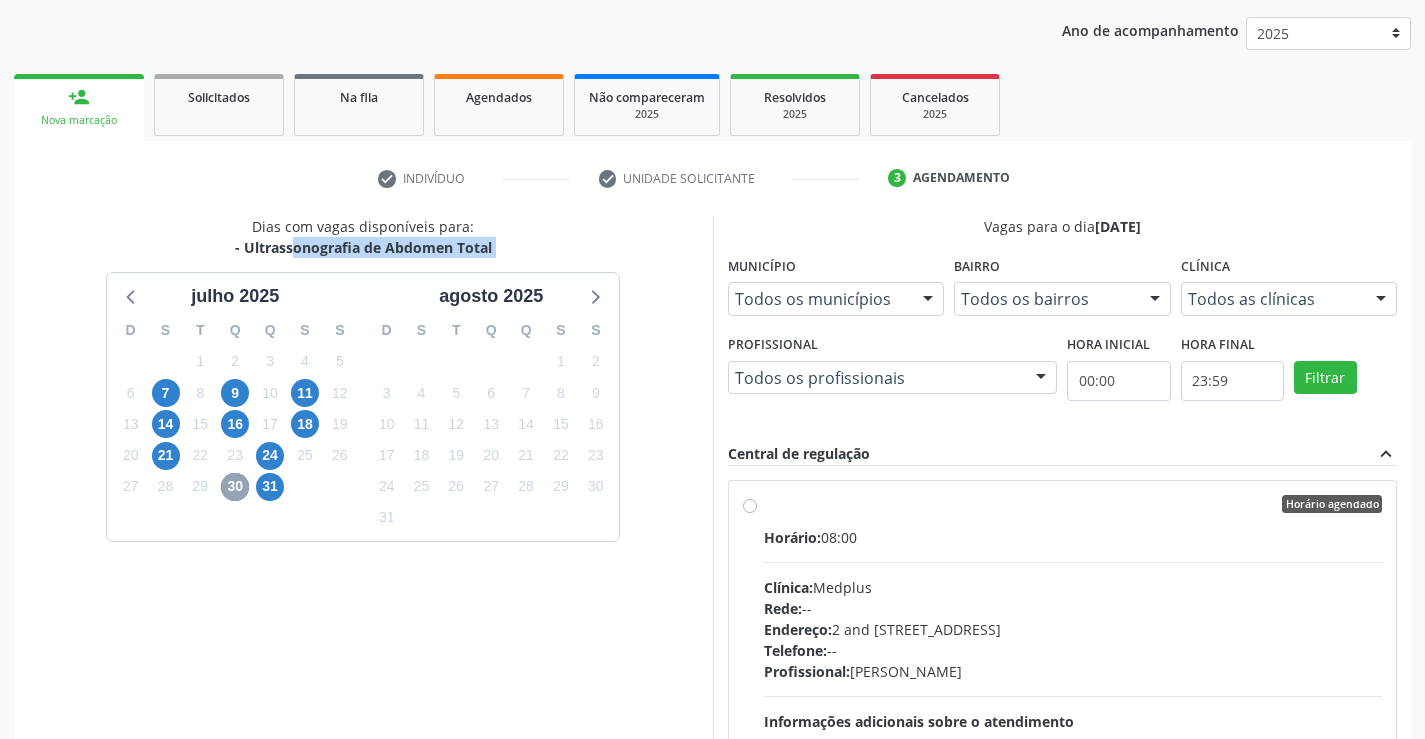 scroll, scrollTop: 431, scrollLeft: 0, axis: vertical 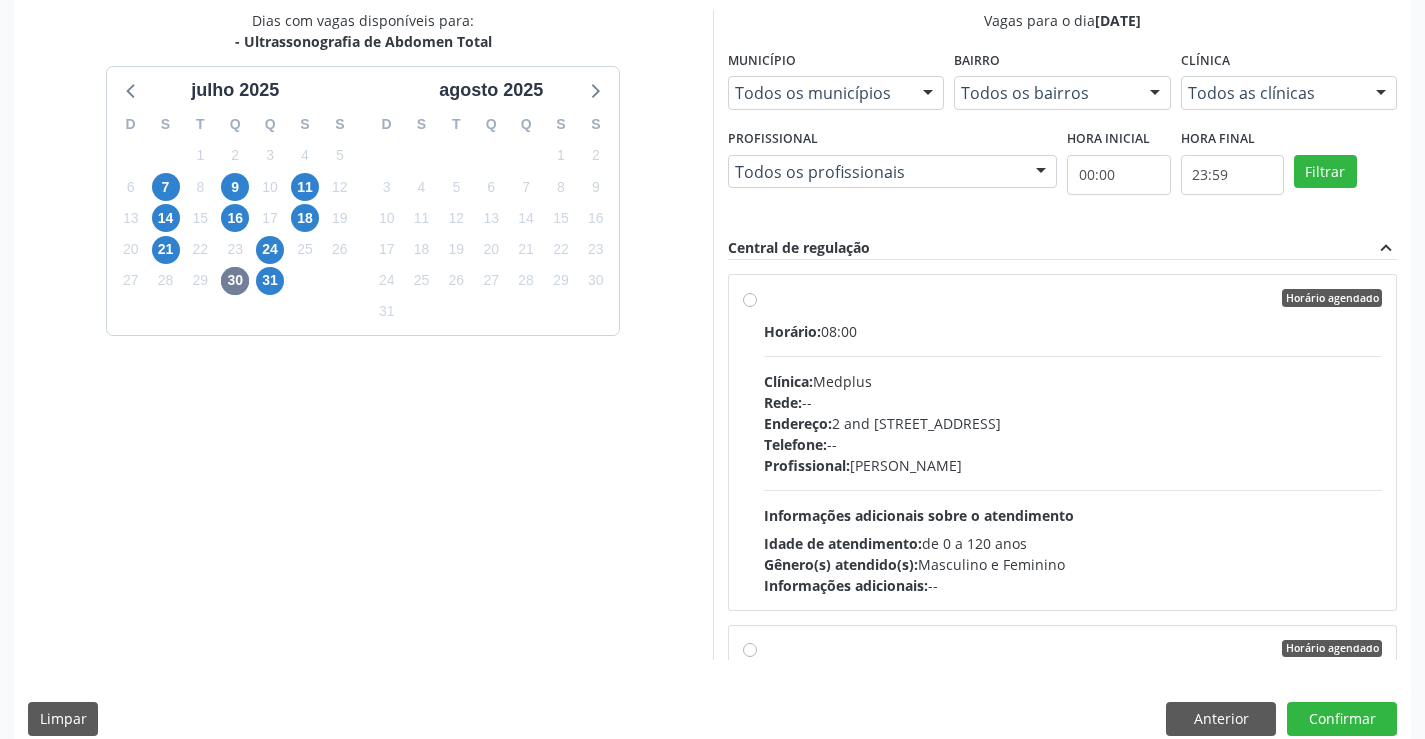 click on "Horário:   08:00
Clínica:  Medplus
Rede:
--
Endereço:   2 and S 204 Ed Emp B, nº 35, Centro, Campo Formoso - BA
Telefone:   --
Profissional:
Lanna Peralva Miranda Rocha
Informações adicionais sobre o atendimento
Idade de atendimento:
de 0 a 120 anos
Gênero(s) atendido(s):
Masculino e Feminino
Informações adicionais:
--" at bounding box center (1073, 458) 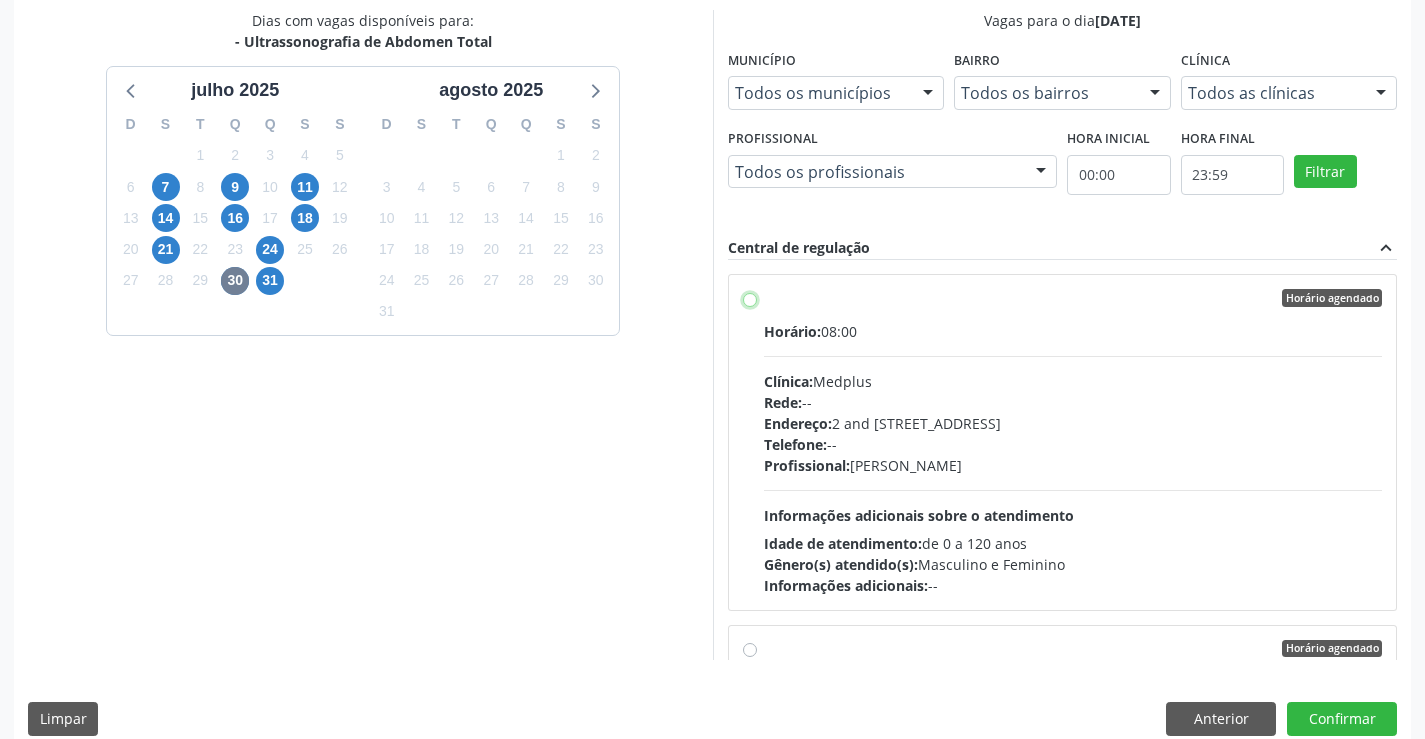 click on "Horário agendado
Horário:   08:00
Clínica:  Medplus
Rede:
--
Endereço:   2 and S 204 Ed Emp B, nº 35, Centro, Campo Formoso - BA
Telefone:   --
Profissional:
Lanna Peralva Miranda Rocha
Informações adicionais sobre o atendimento
Idade de atendimento:
de 0 a 120 anos
Gênero(s) atendido(s):
Masculino e Feminino
Informações adicionais:
--" at bounding box center [750, 298] 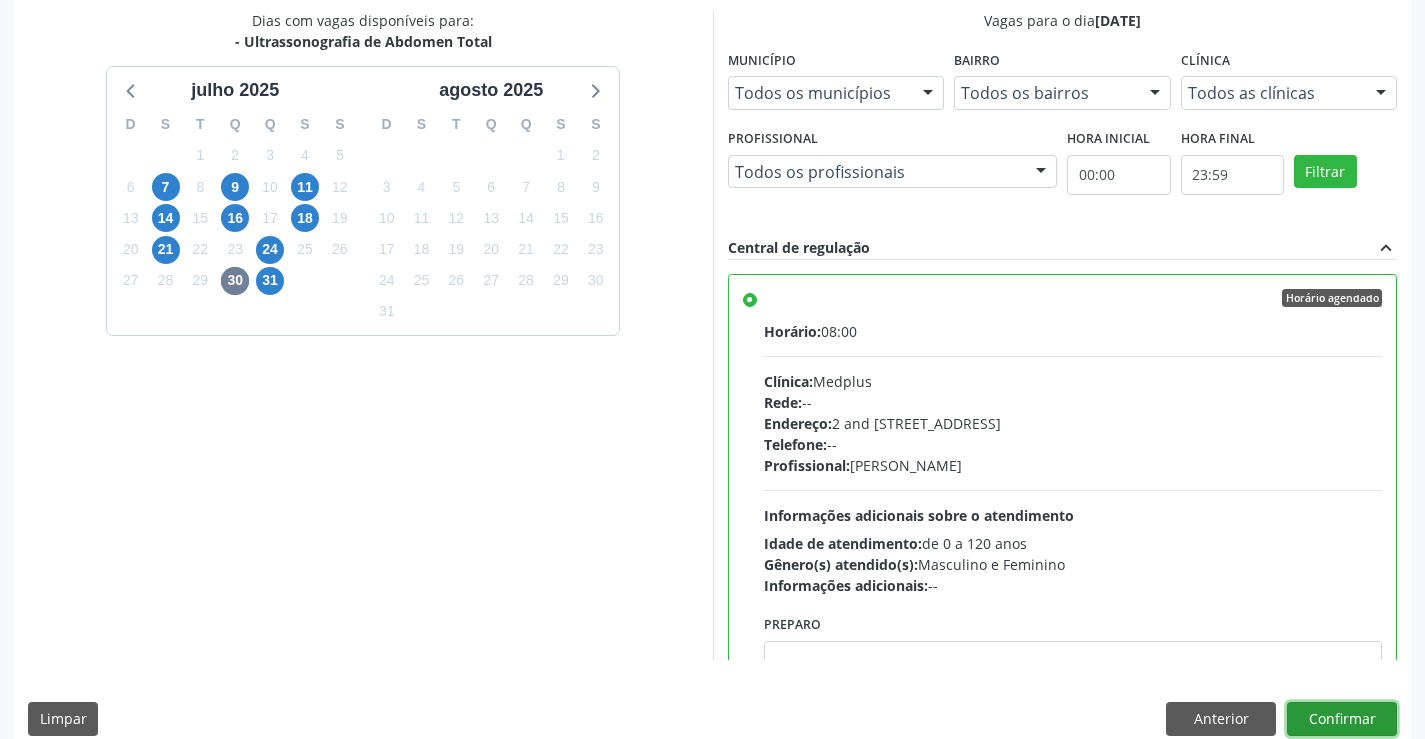 click on "Confirmar" at bounding box center (1342, 719) 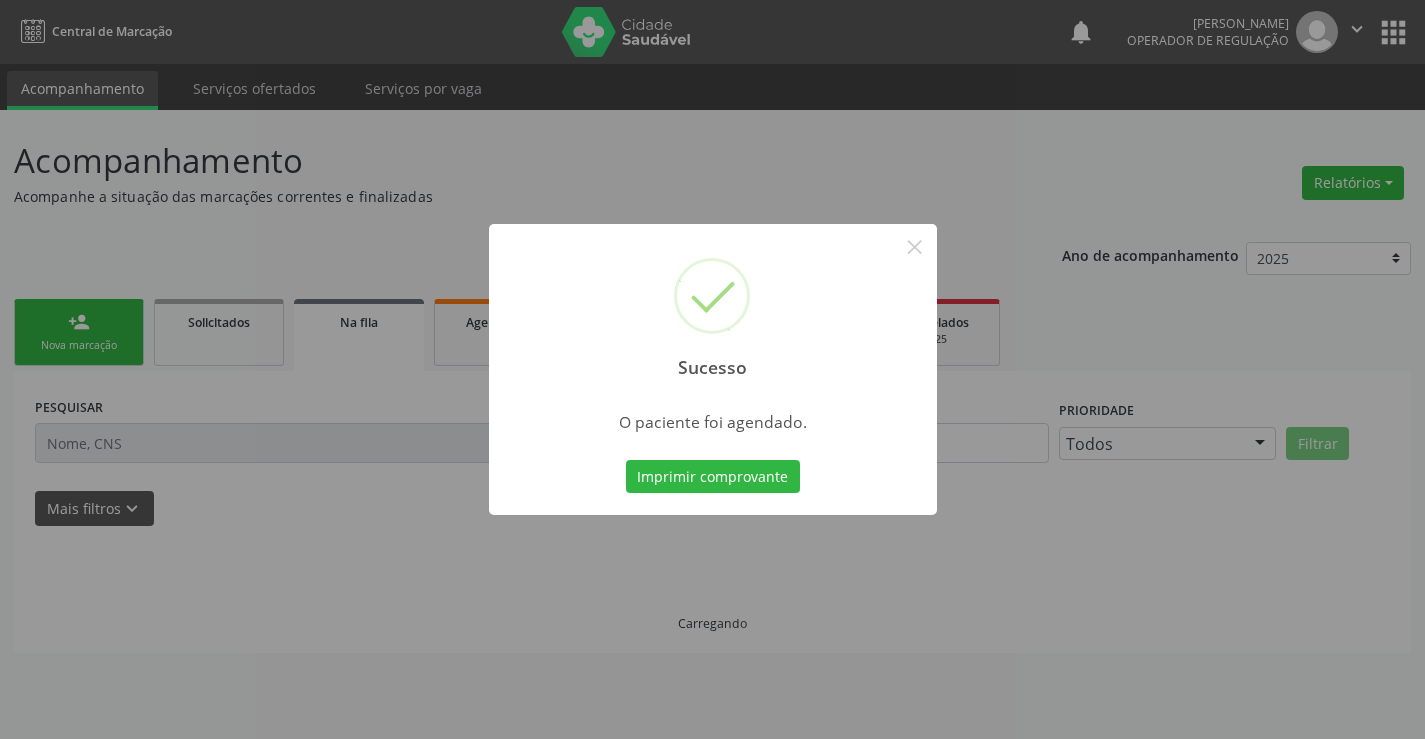 scroll, scrollTop: 0, scrollLeft: 0, axis: both 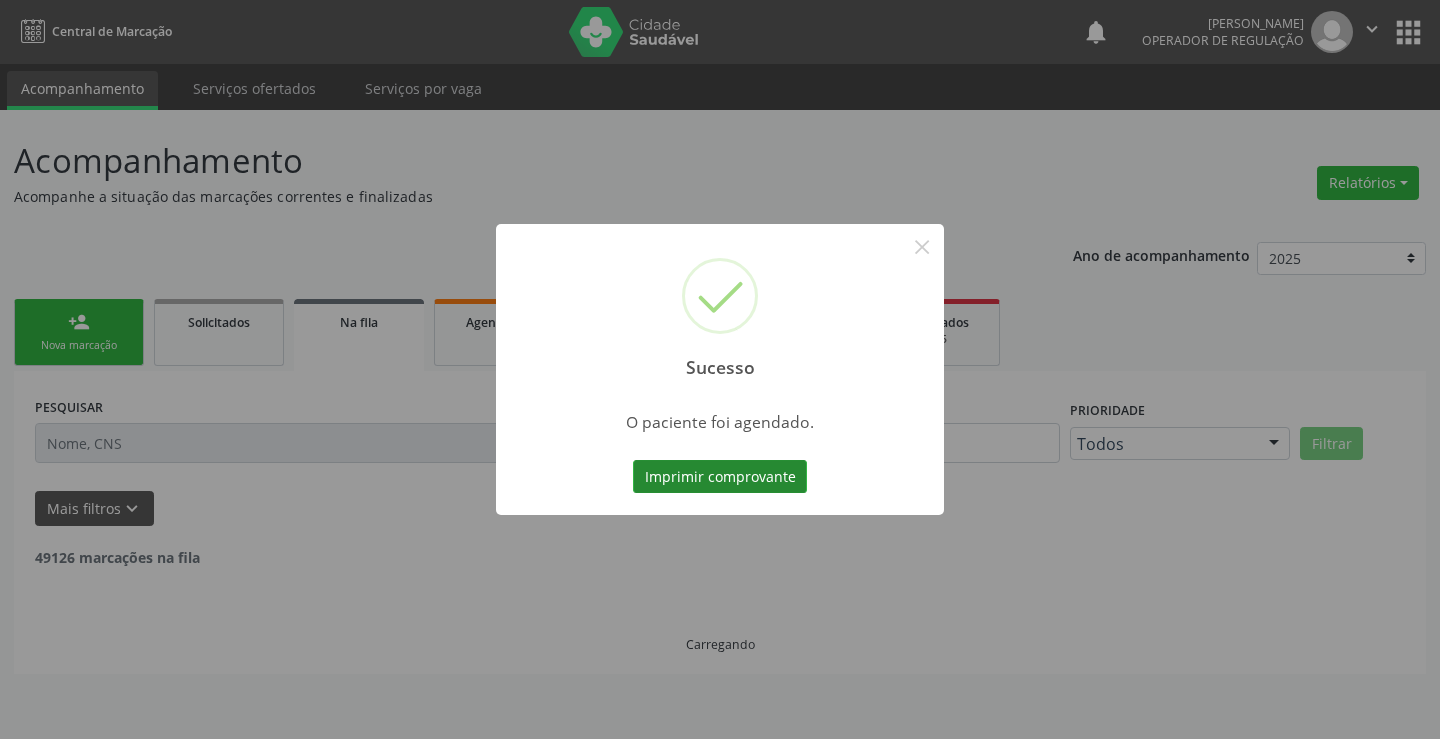 click on "Imprimir comprovante" at bounding box center [720, 477] 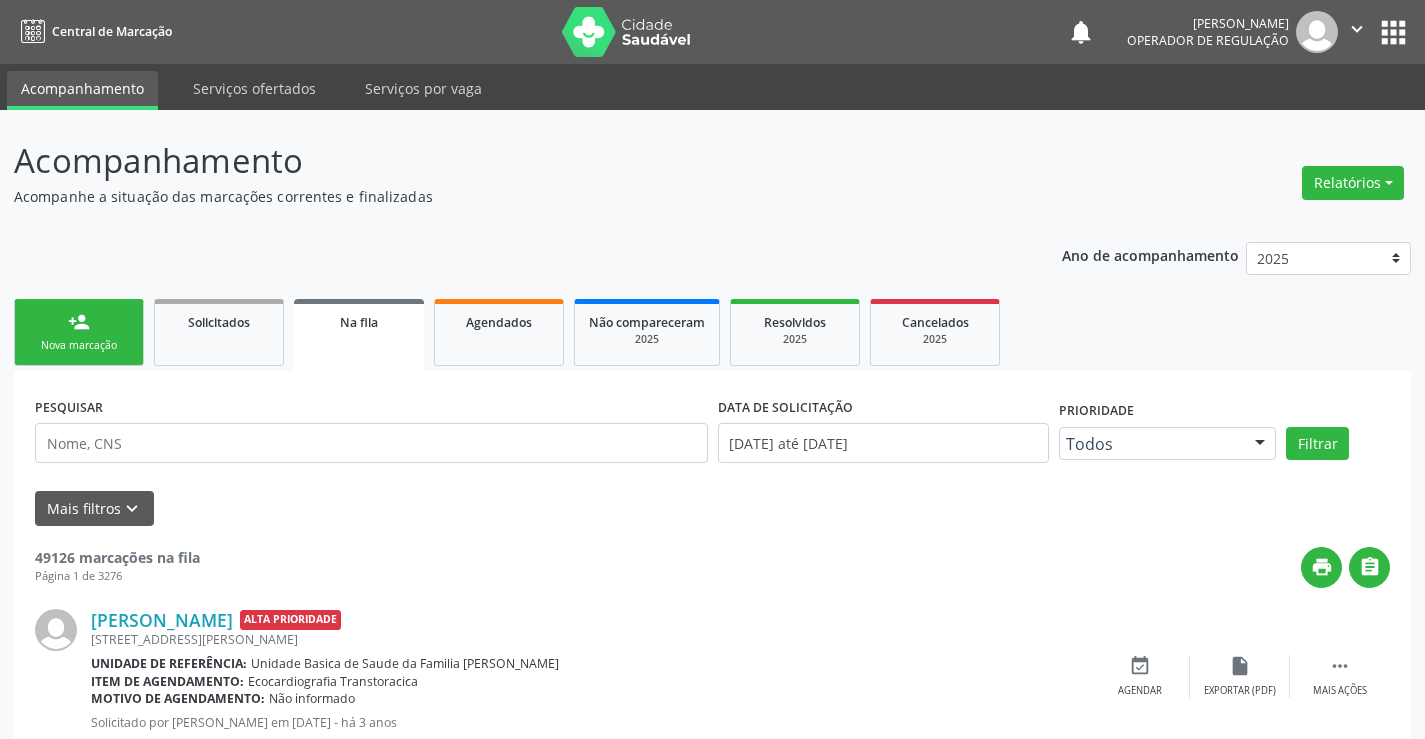 click on "person_add
Nova marcação" at bounding box center (79, 332) 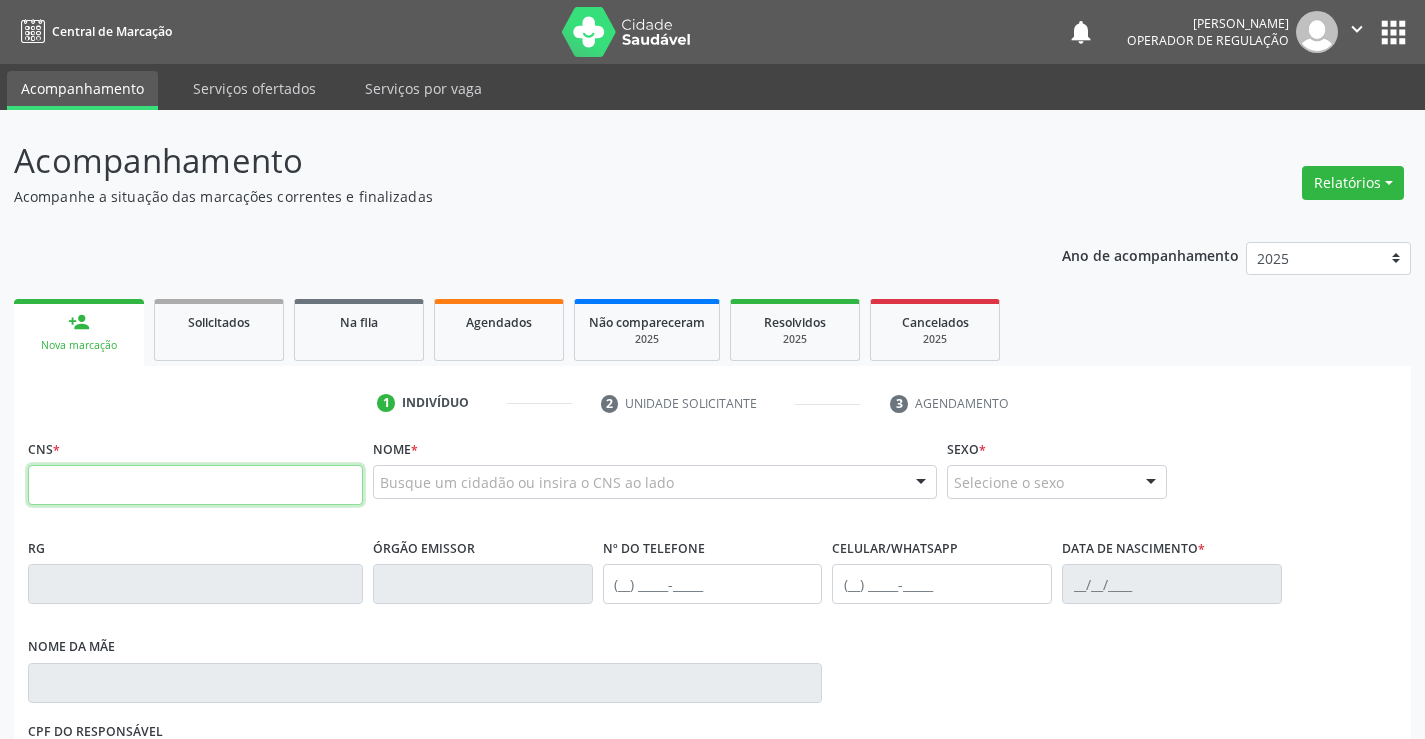 click at bounding box center [195, 485] 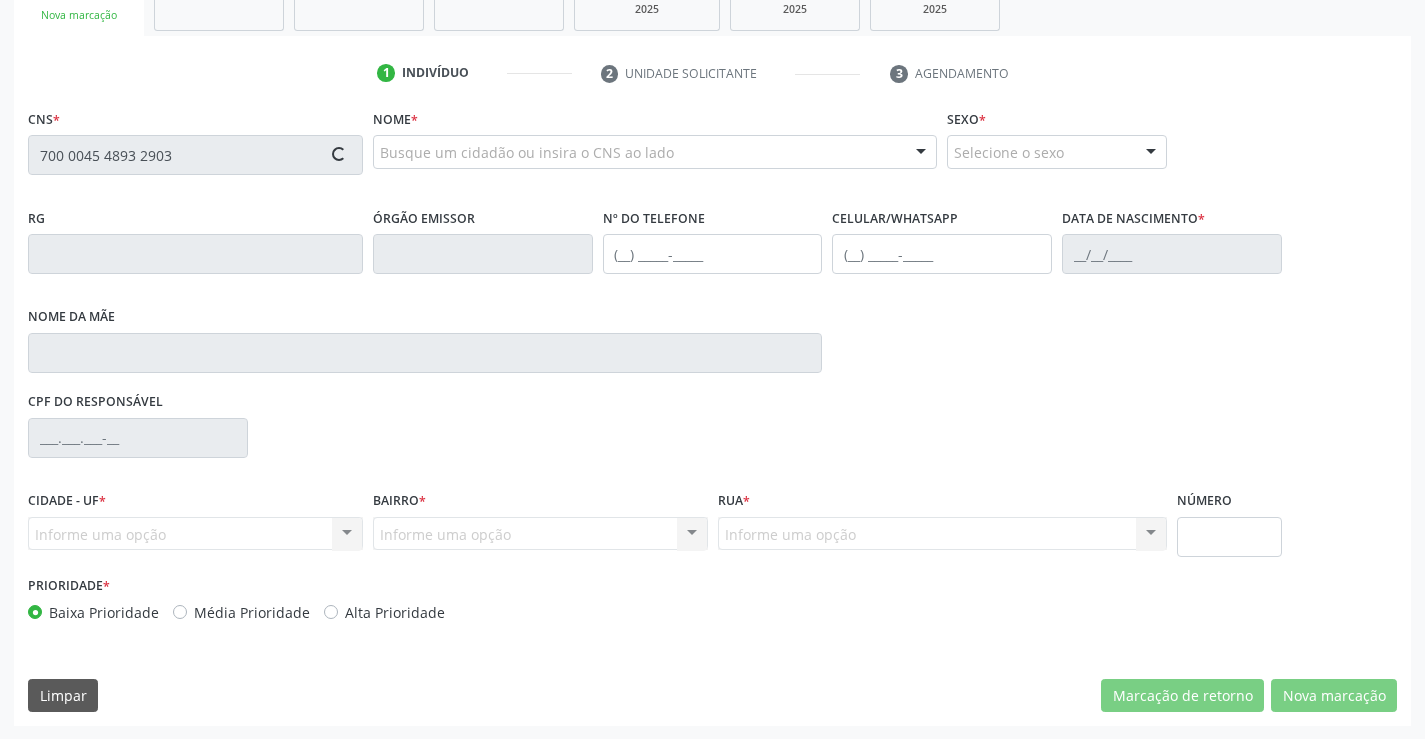 scroll, scrollTop: 331, scrollLeft: 0, axis: vertical 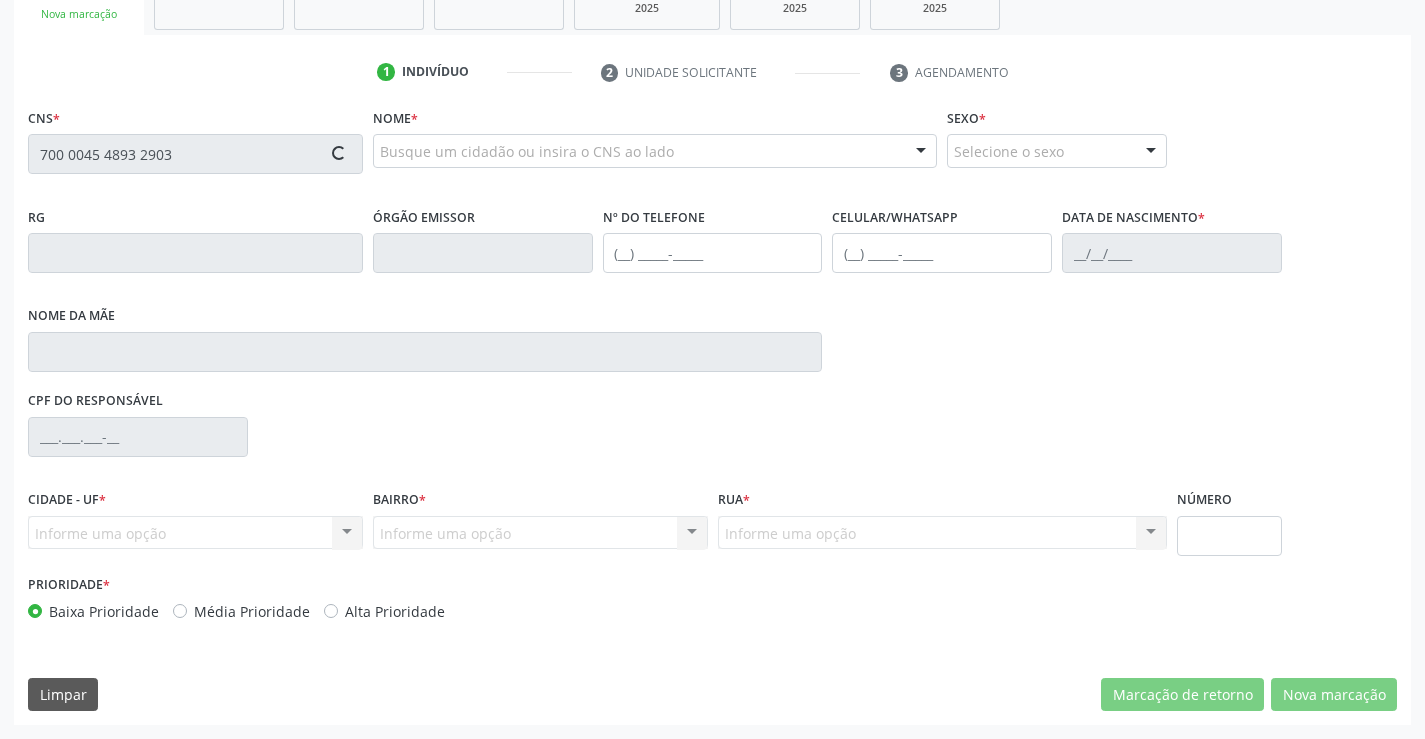 type on "700 0045 4893 2903" 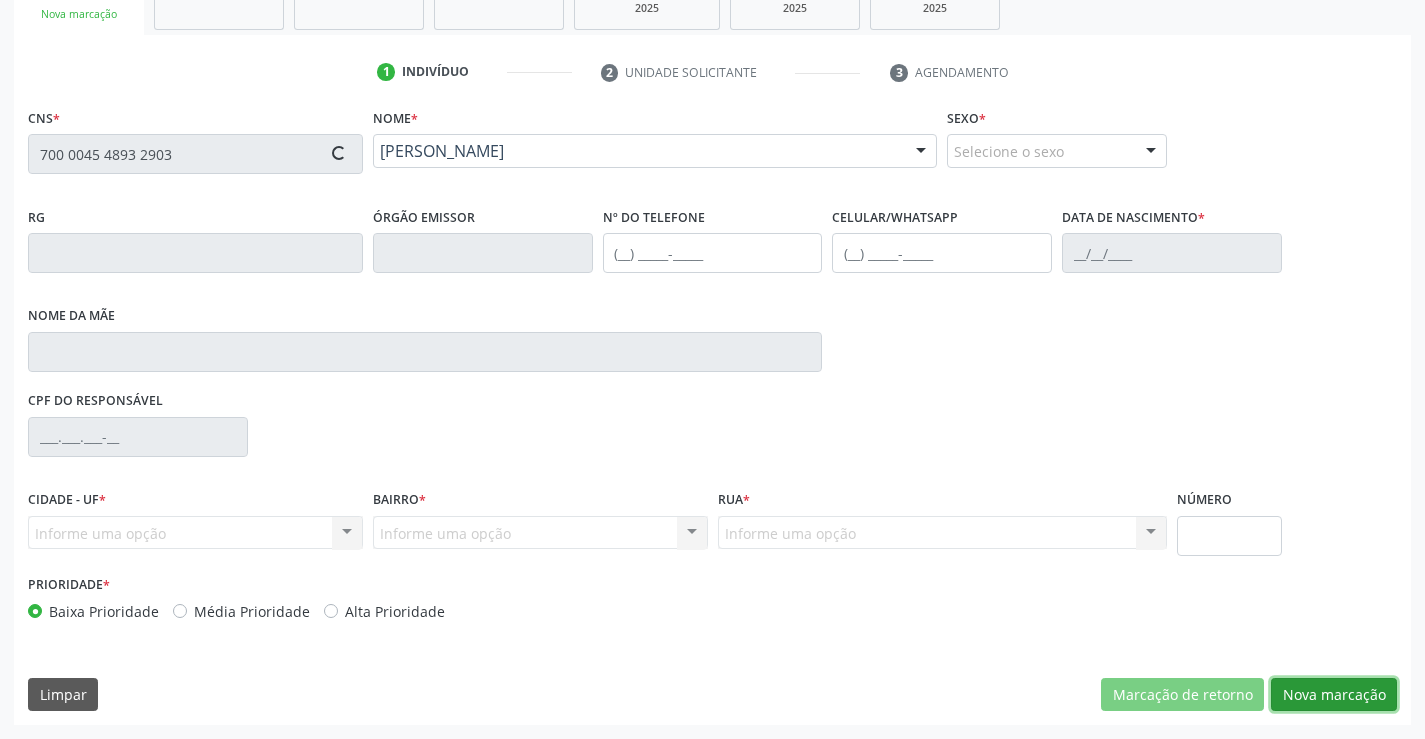 click on "Nova marcação" at bounding box center [1334, 695] 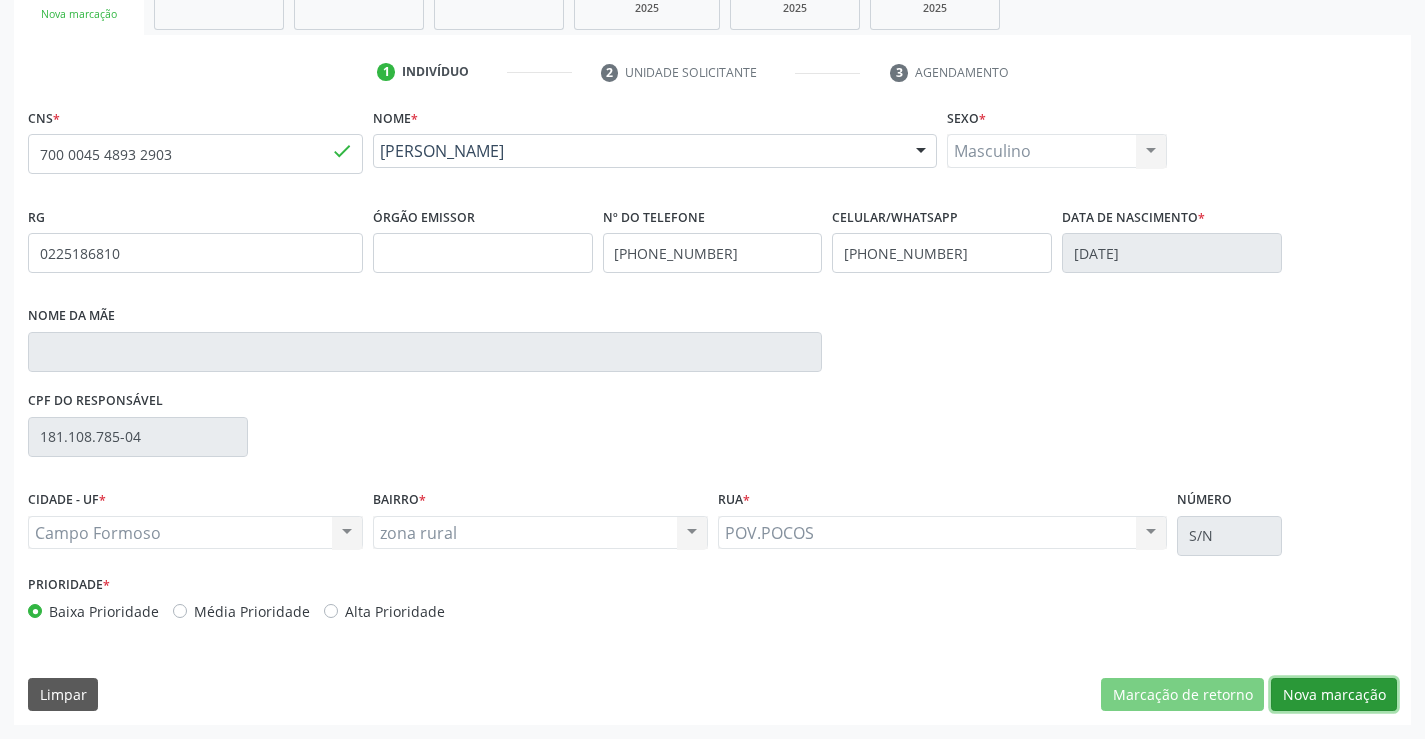 click on "Nova marcação" at bounding box center [1334, 695] 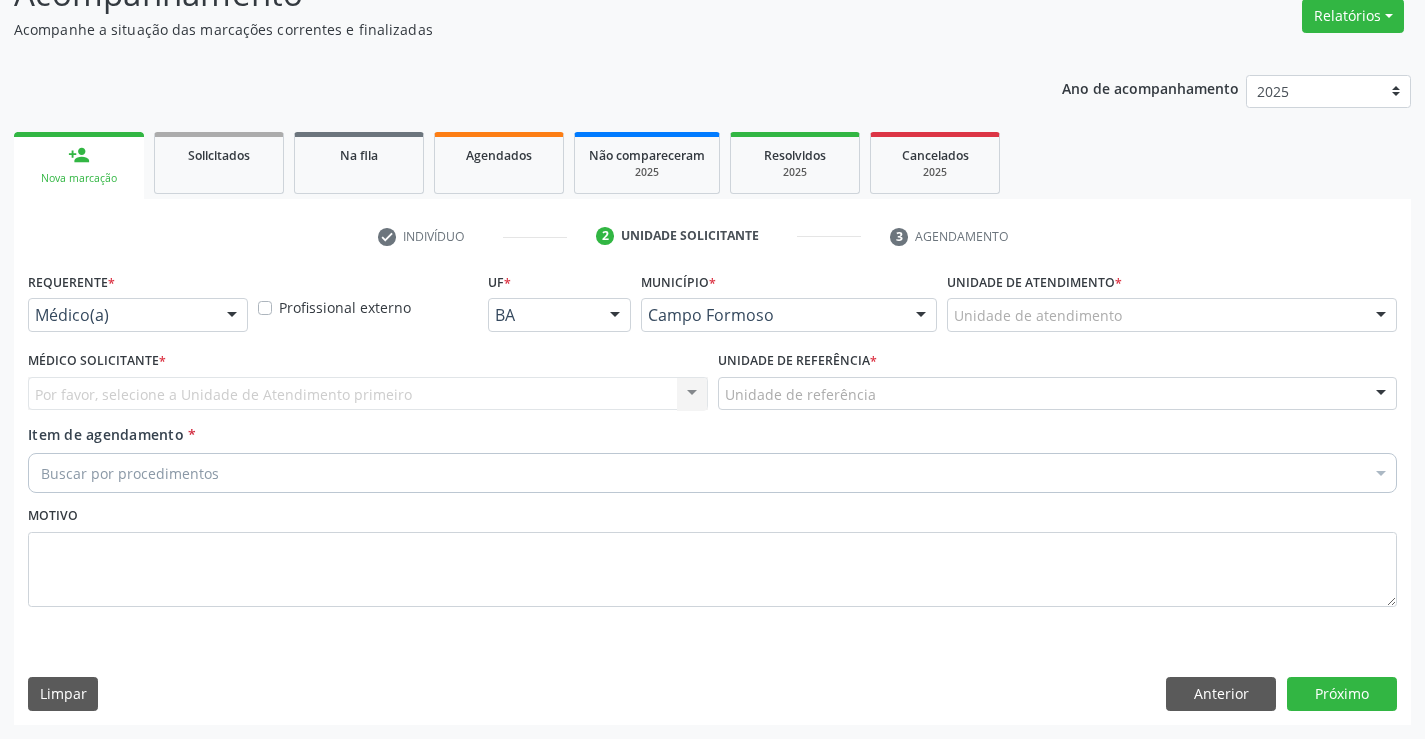 scroll, scrollTop: 167, scrollLeft: 0, axis: vertical 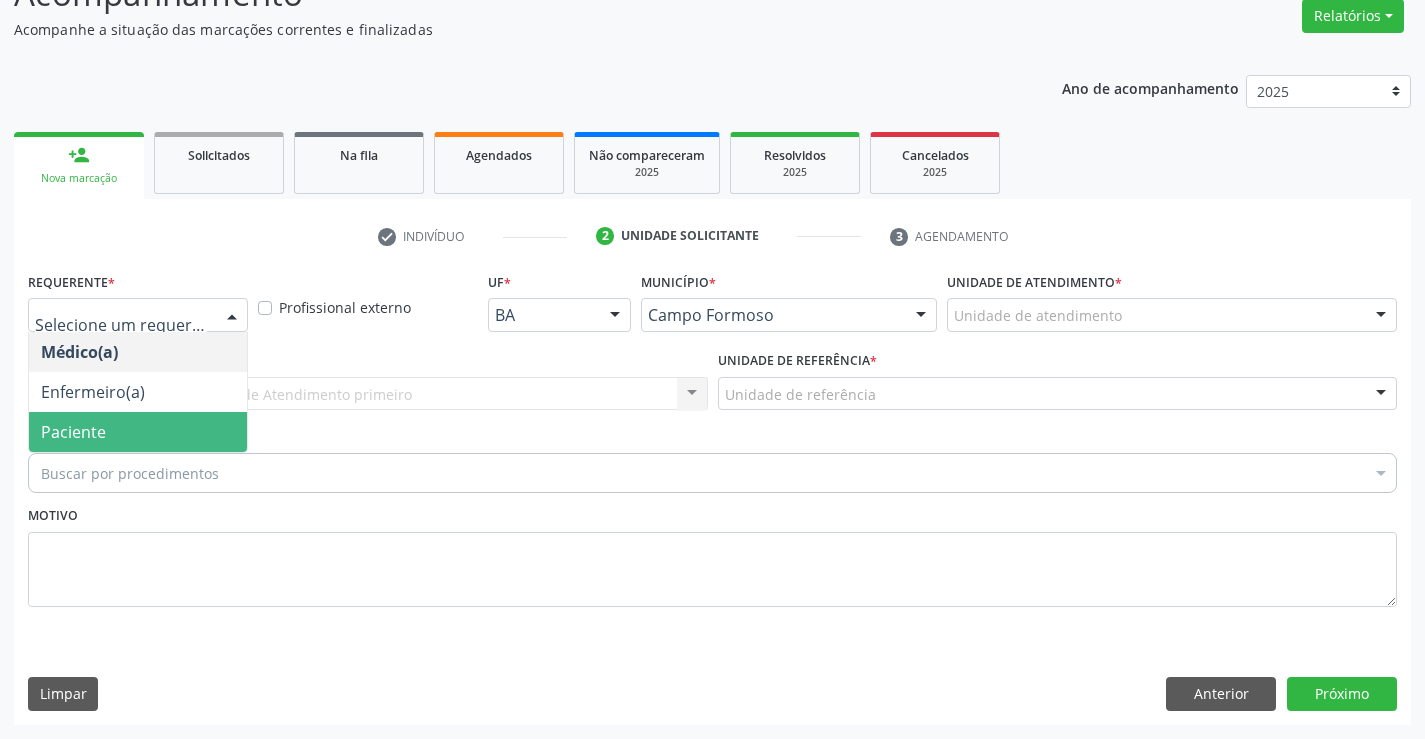 click on "Paciente" at bounding box center [138, 432] 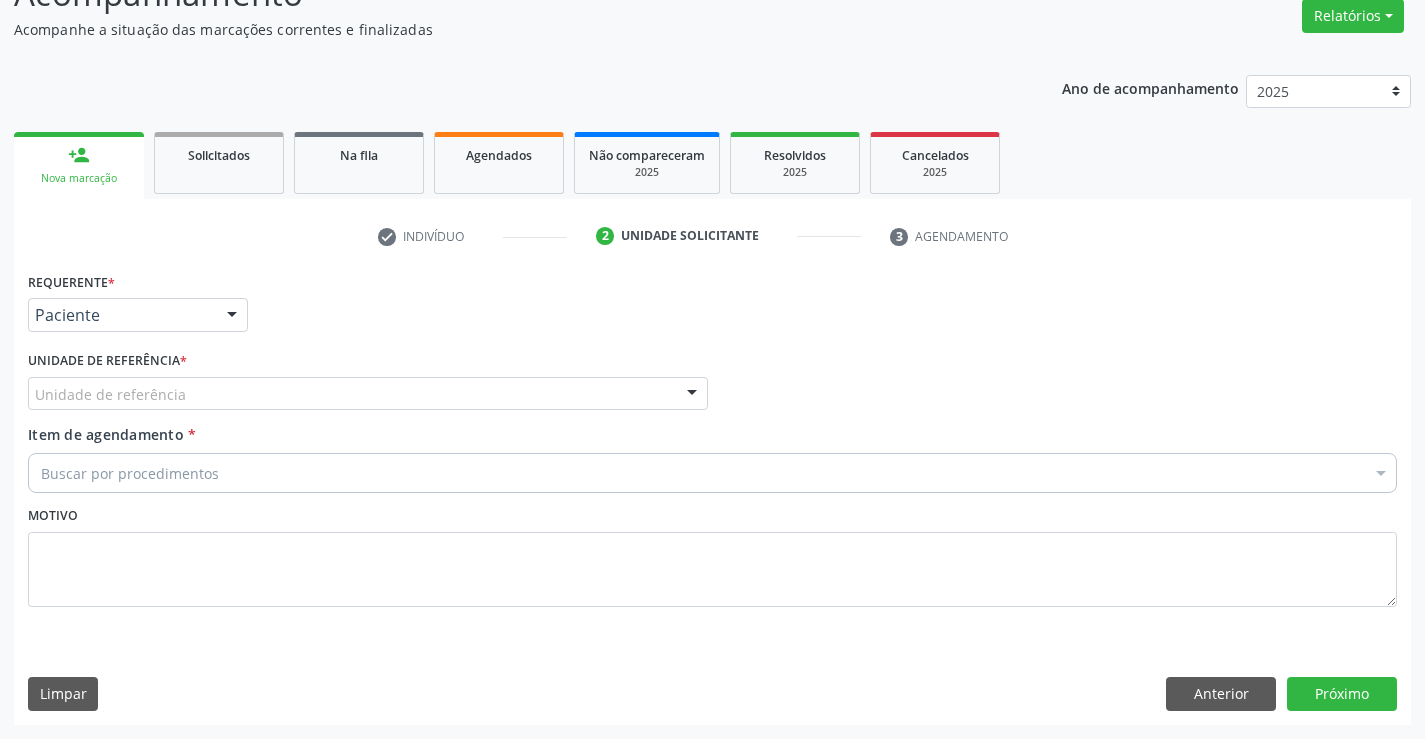 click on "Unidade de referência" at bounding box center [368, 394] 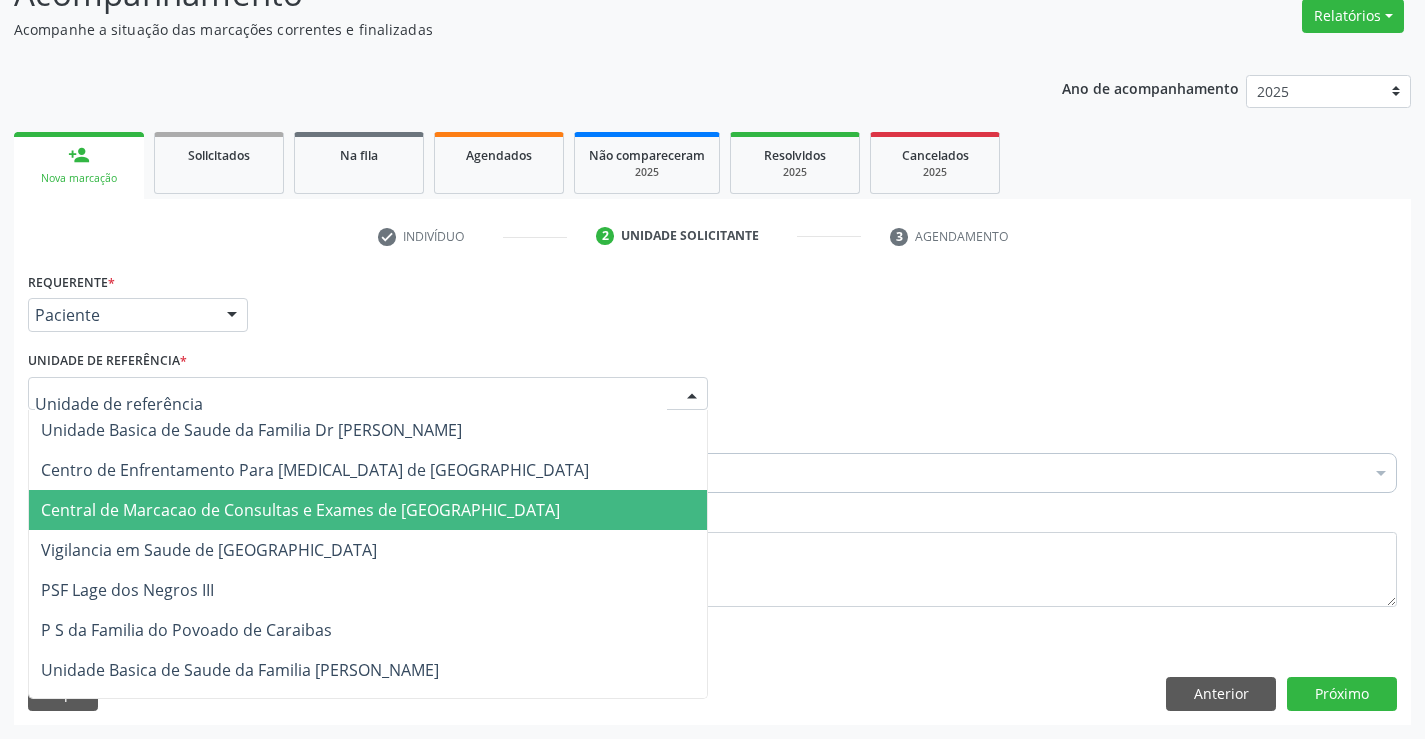 click on "Central de Marcacao de Consultas e Exames de [GEOGRAPHIC_DATA]" at bounding box center [368, 510] 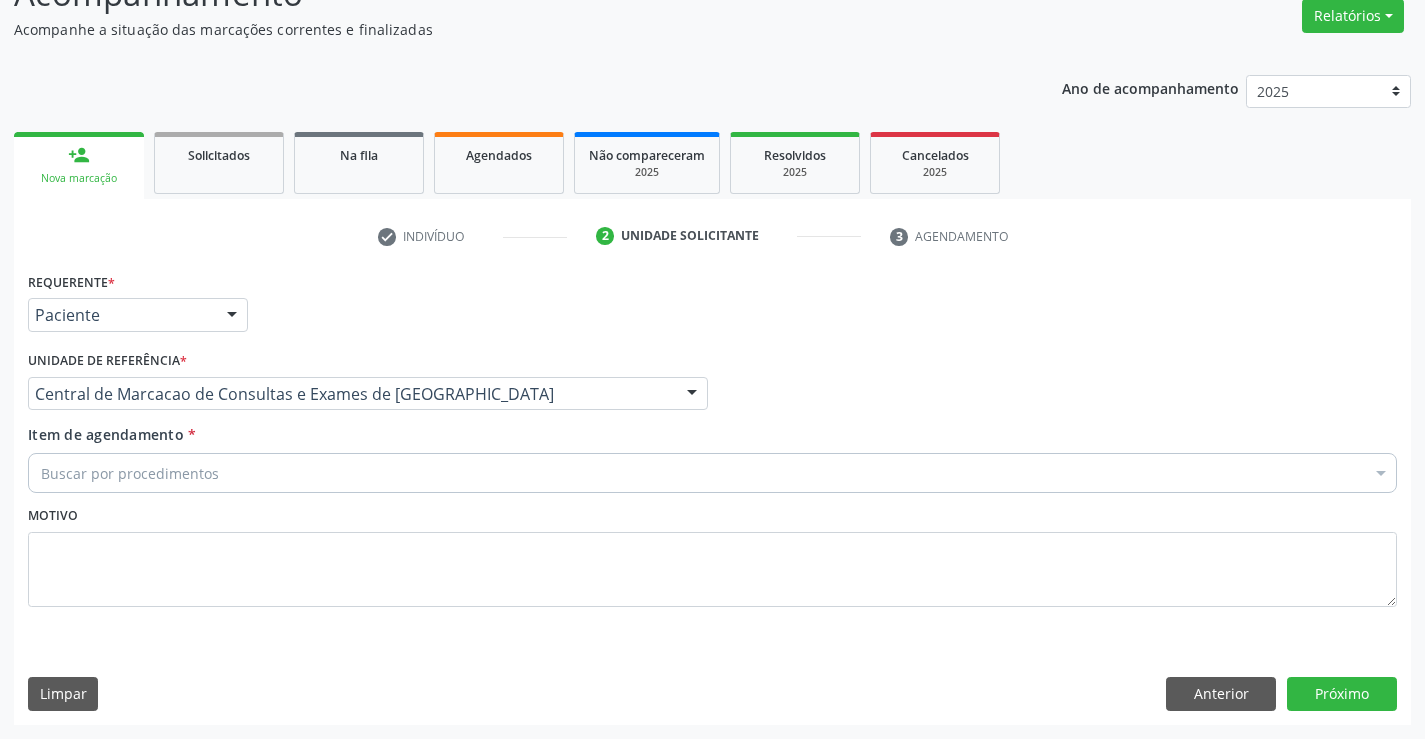 click on "Buscar por procedimentos" at bounding box center (712, 473) 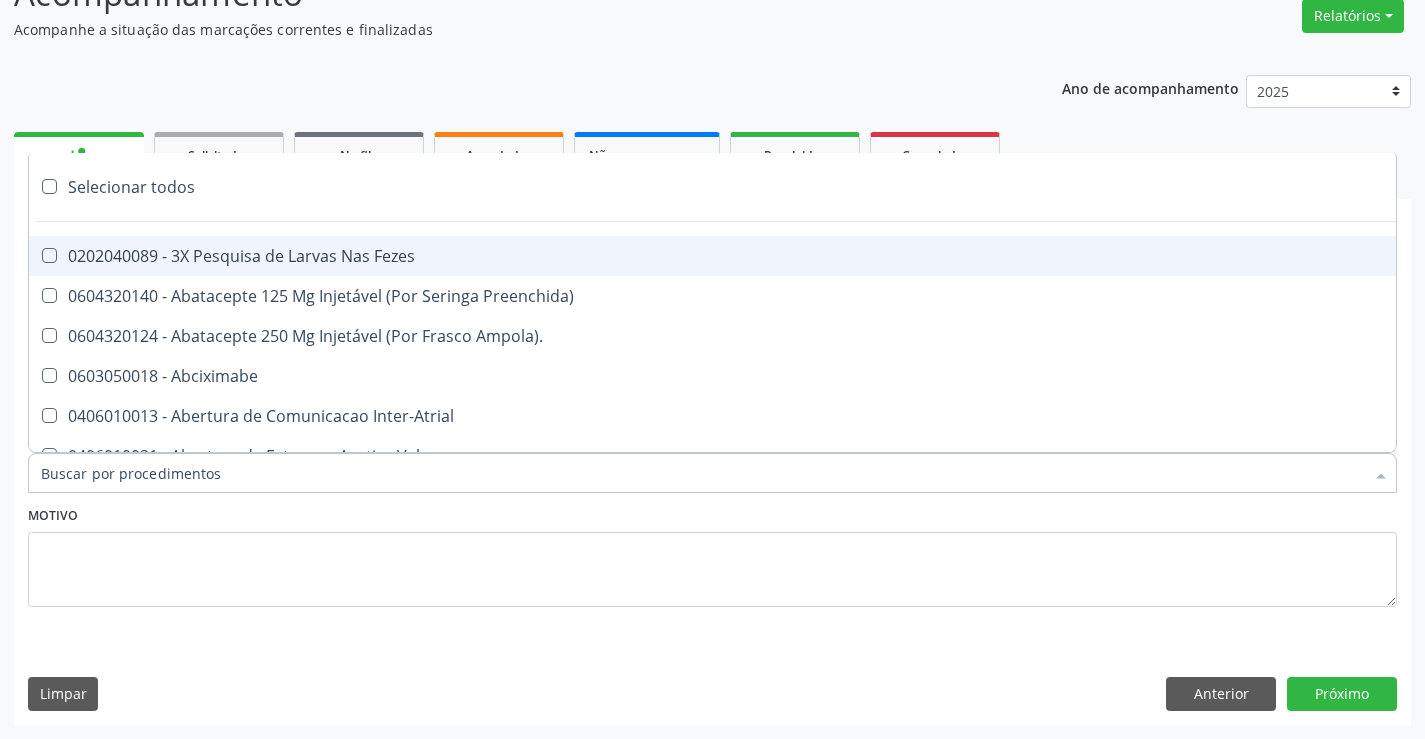paste on "Ultrassonografia de Abdomen Total" 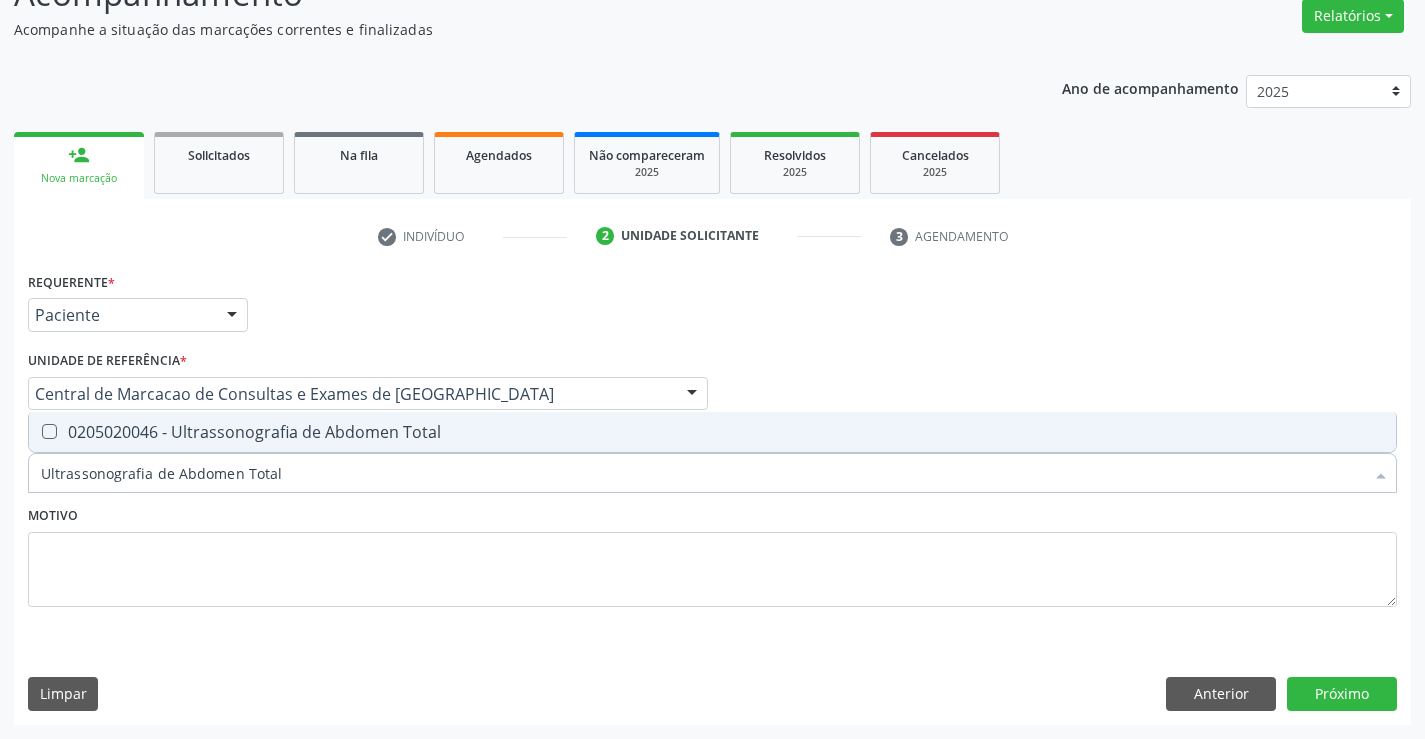 click on "0205020046 - Ultrassonografia de Abdomen Total" at bounding box center [712, 432] 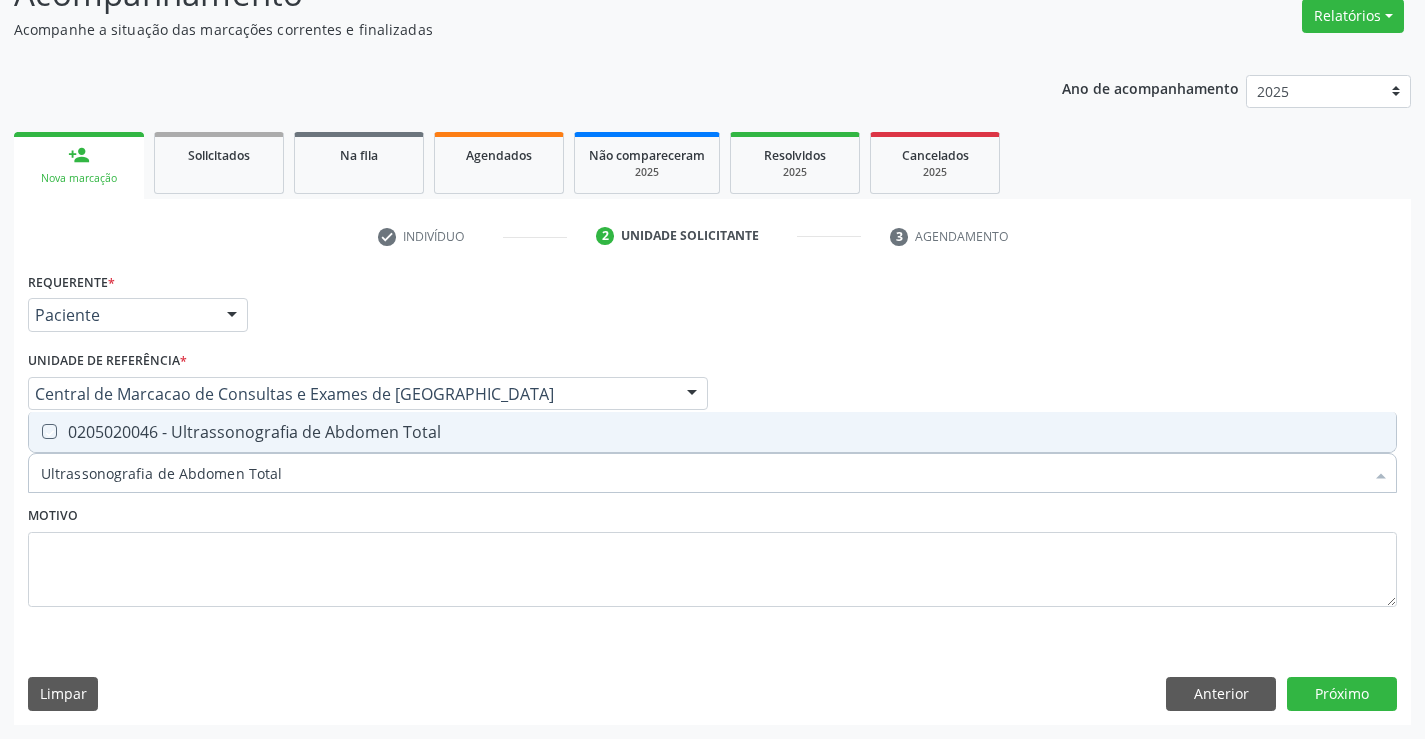 checkbox on "true" 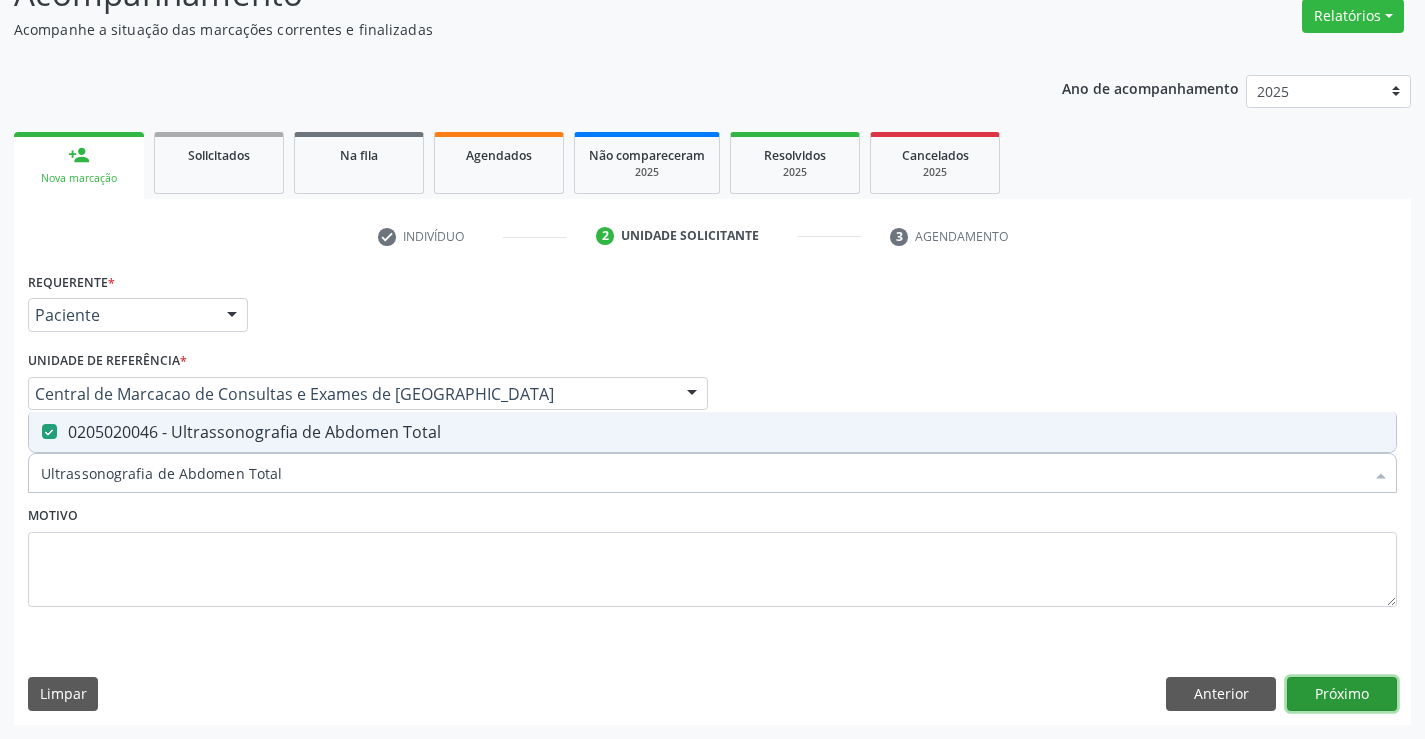 click on "Próximo" at bounding box center (1342, 694) 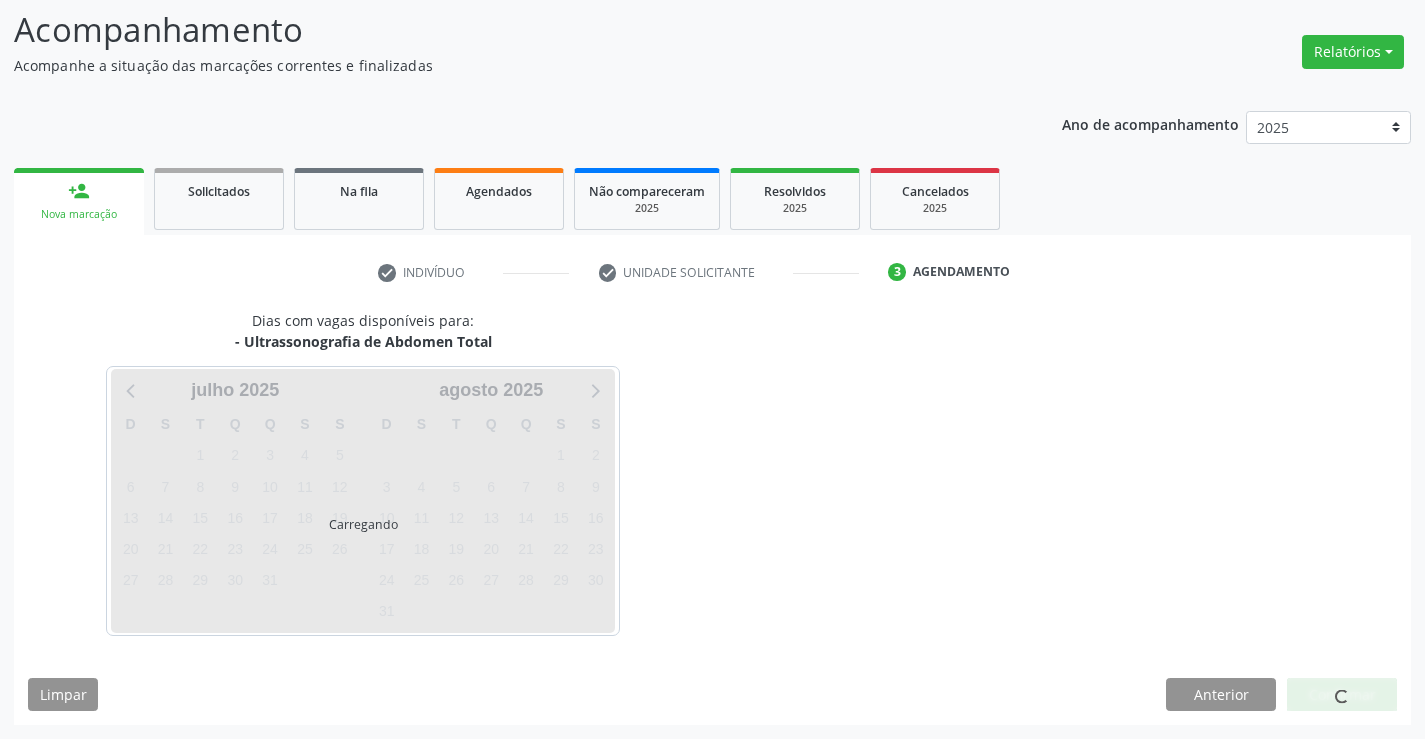 scroll, scrollTop: 131, scrollLeft: 0, axis: vertical 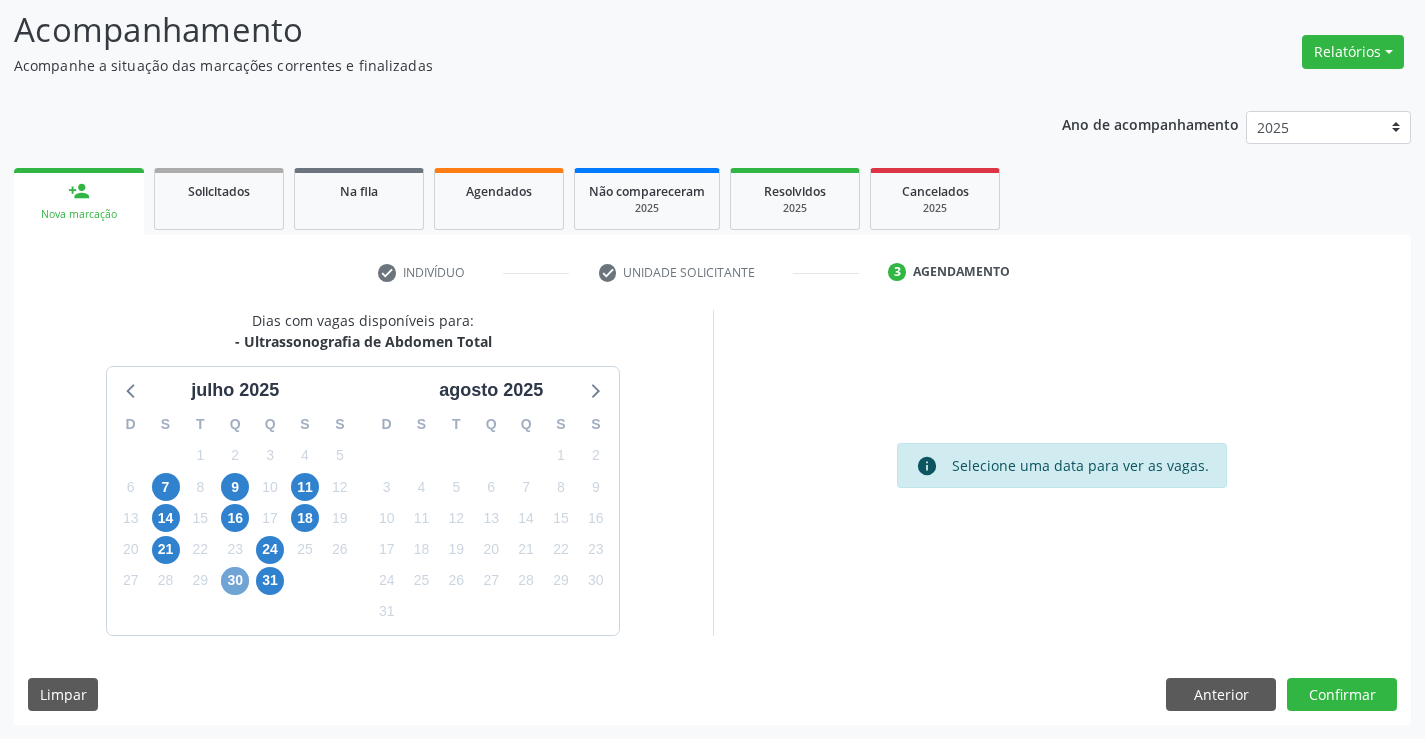 click on "30" at bounding box center [235, 581] 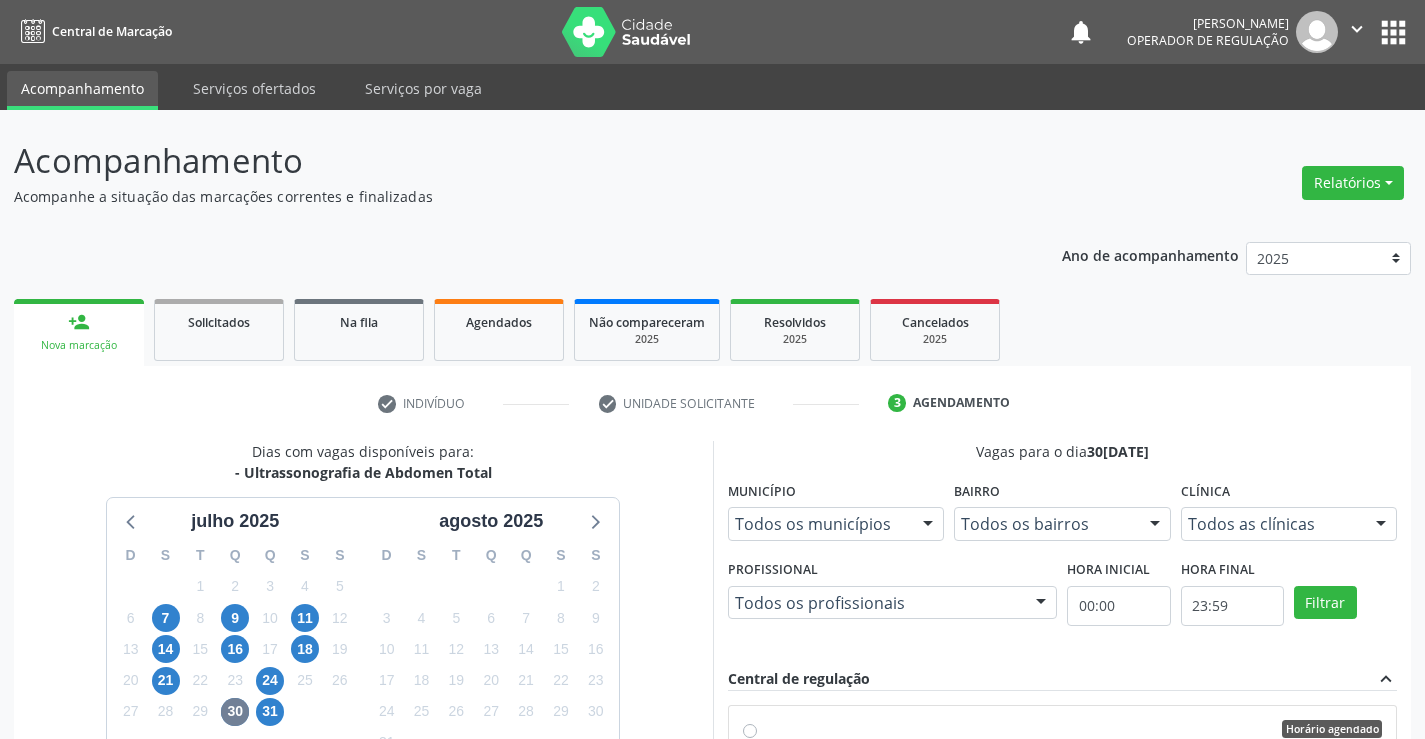 scroll, scrollTop: 456, scrollLeft: 0, axis: vertical 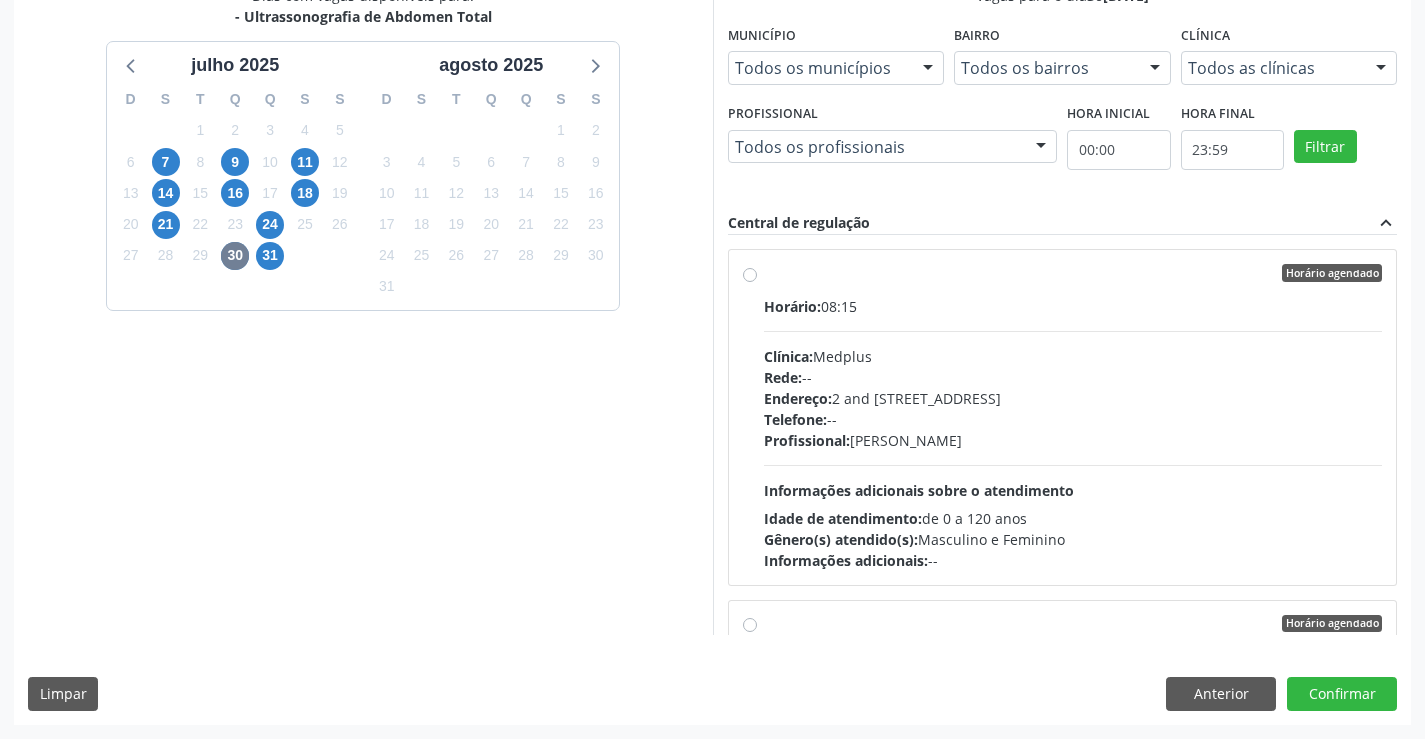 click on "Rede:
--" at bounding box center [1073, 377] 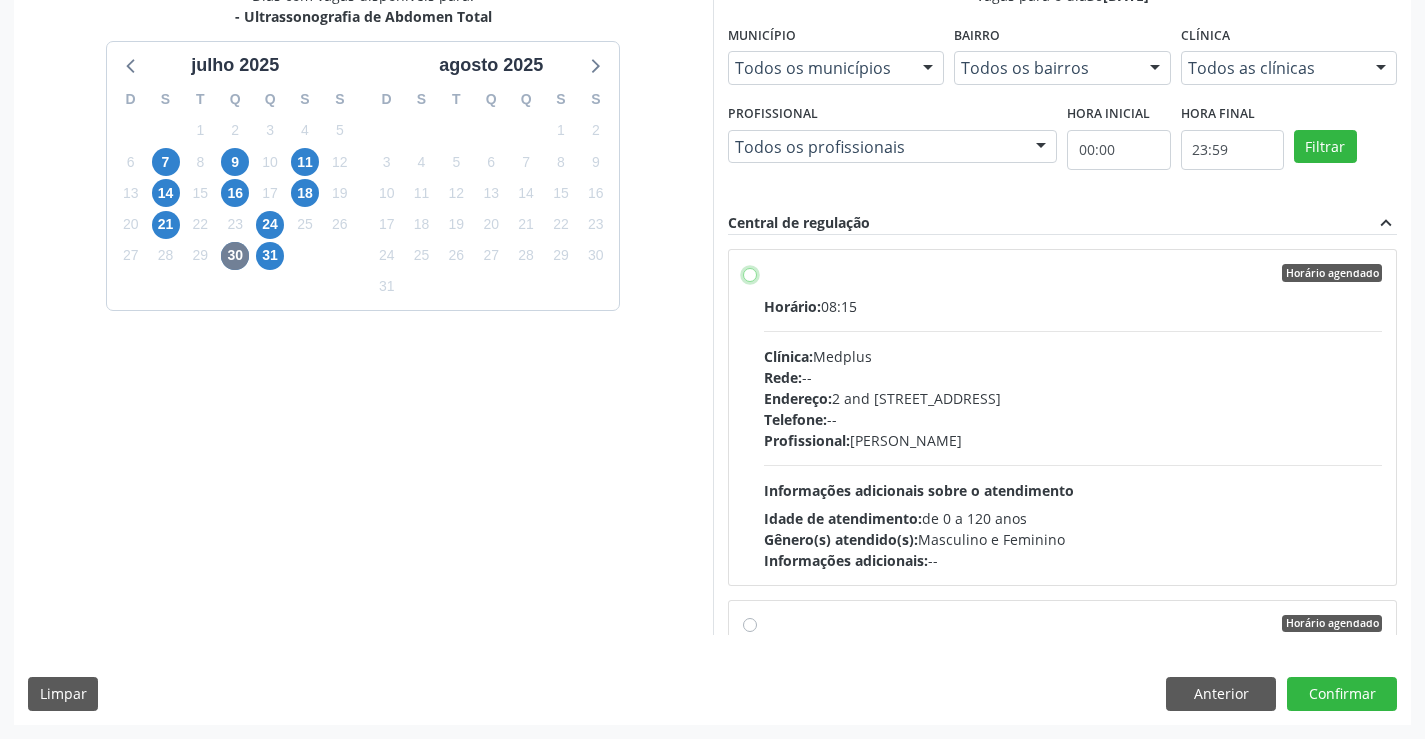 click on "Horário agendado
Horário:   08:15
Clínica:  Medplus
Rede:
--
Endereço:   2 and S 204 Ed Emp B, nº 35, Centro, Campo Formoso - BA
Telefone:   --
Profissional:
Lanna Peralva Miranda Rocha
Informações adicionais sobre o atendimento
Idade de atendimento:
de 0 a 120 anos
Gênero(s) atendido(s):
Masculino e Feminino
Informações adicionais:
--" at bounding box center [750, 273] 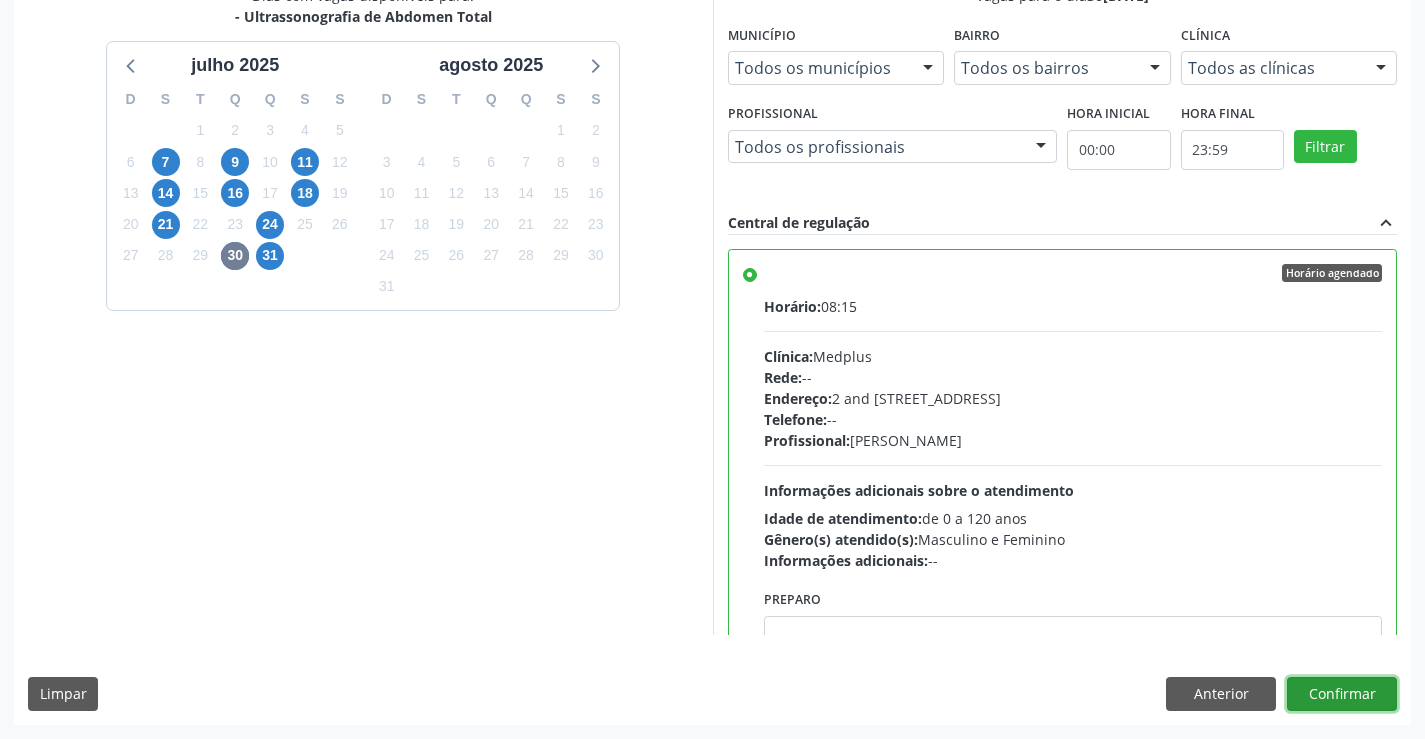 click on "Confirmar" at bounding box center (1342, 694) 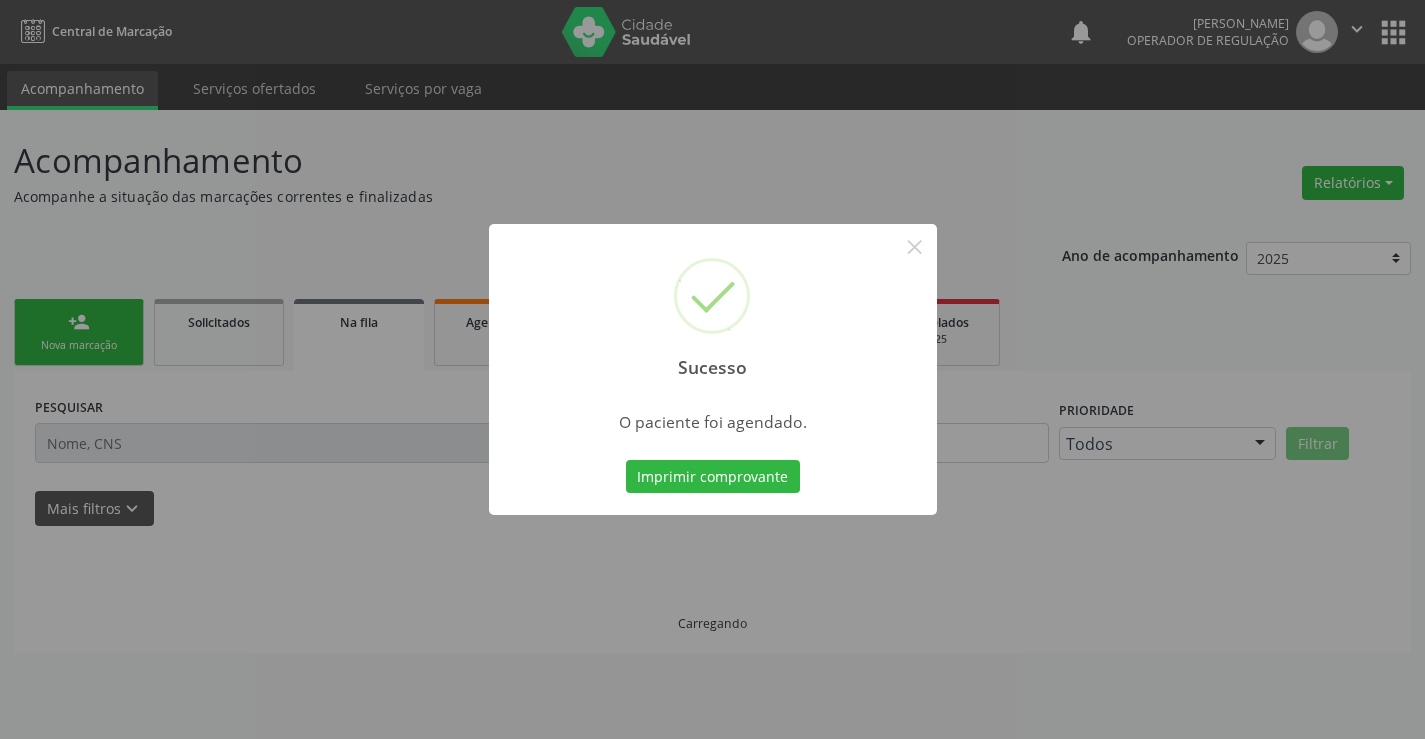 scroll, scrollTop: 0, scrollLeft: 0, axis: both 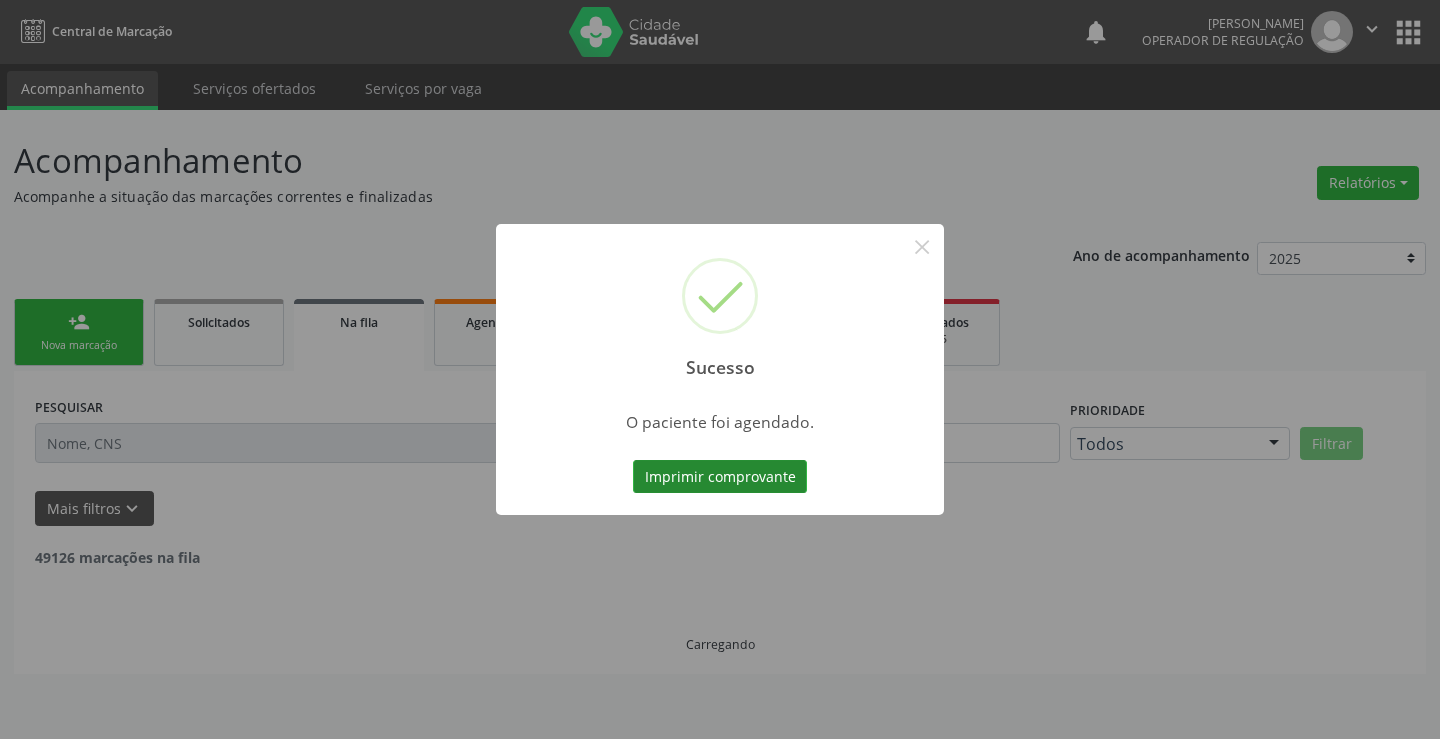 click on "Imprimir comprovante" at bounding box center (720, 477) 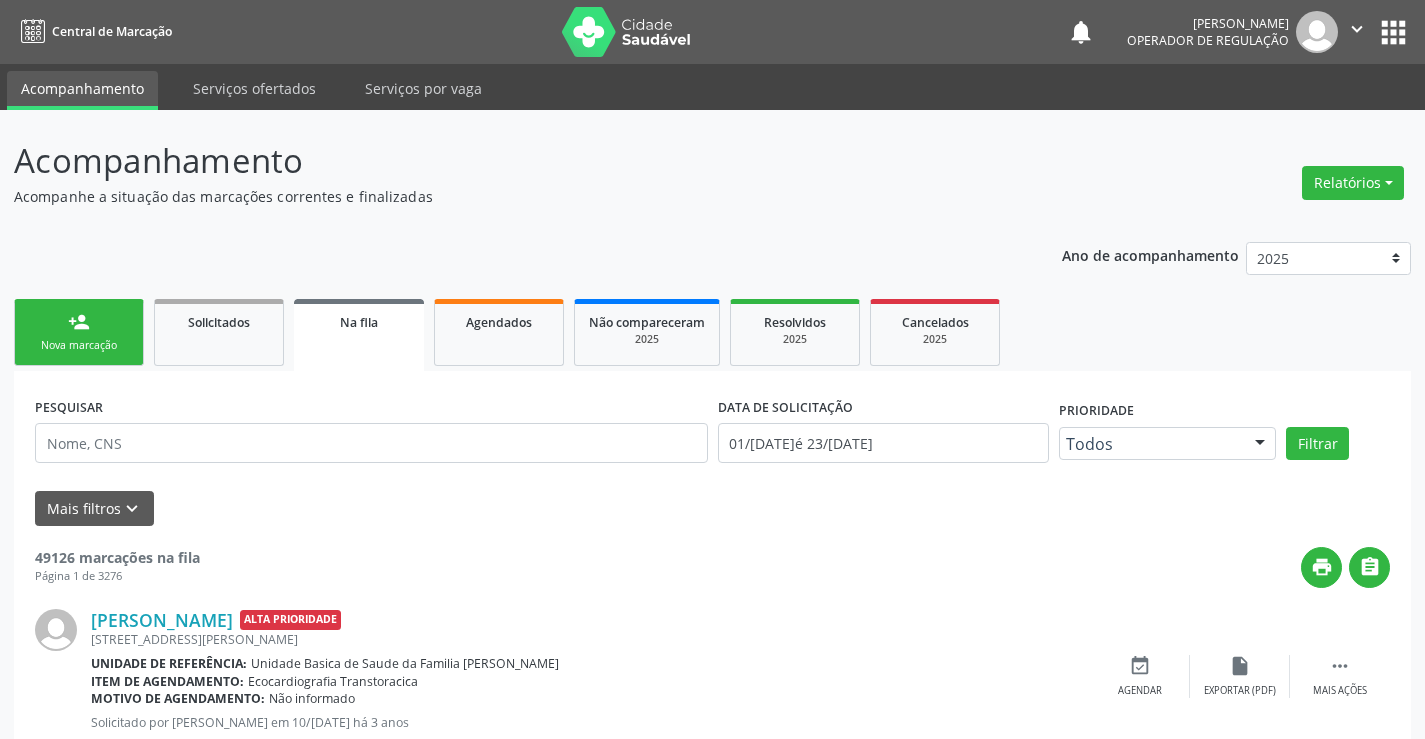 click on "person_add
Nova marcação" at bounding box center [79, 332] 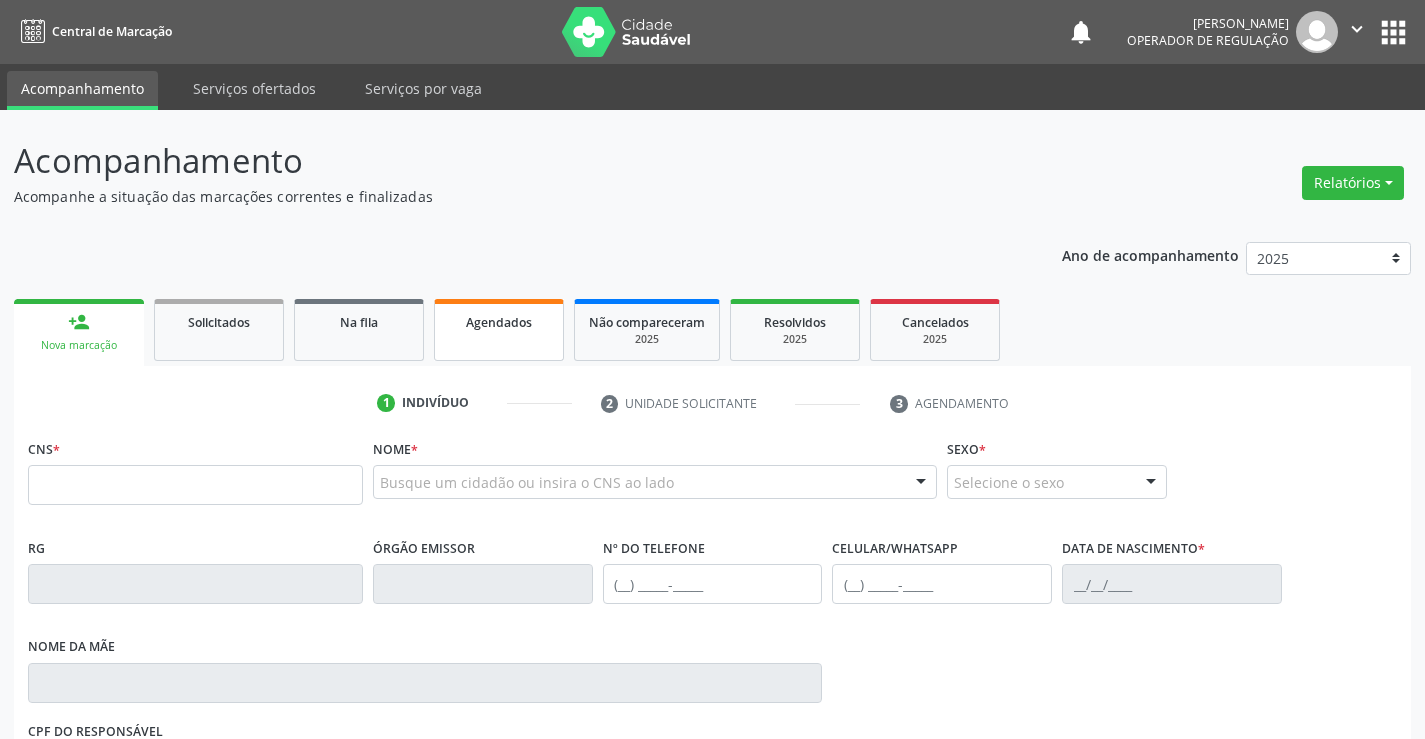 click on "Agendados" at bounding box center [499, 330] 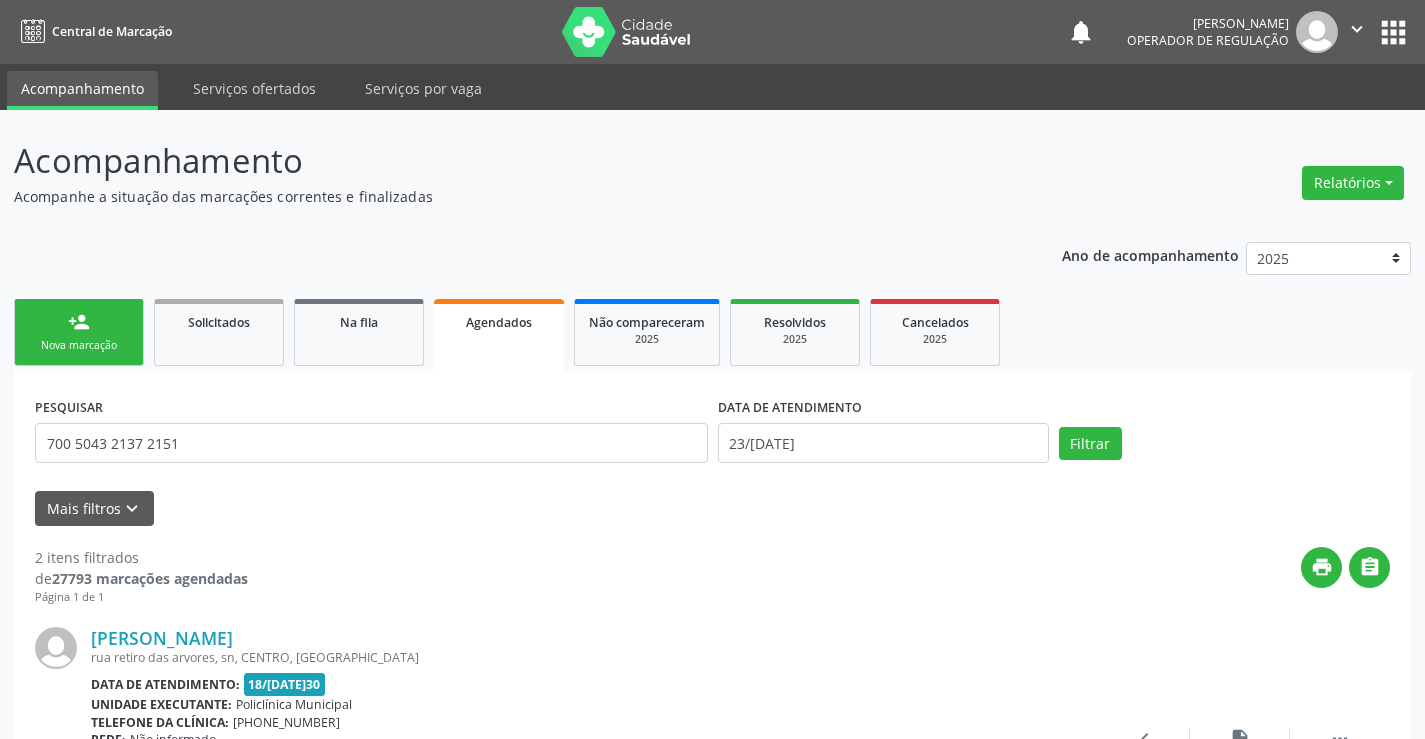 click on "DATA DE ATENDIMENTO
23/07/2025" at bounding box center (883, 434) 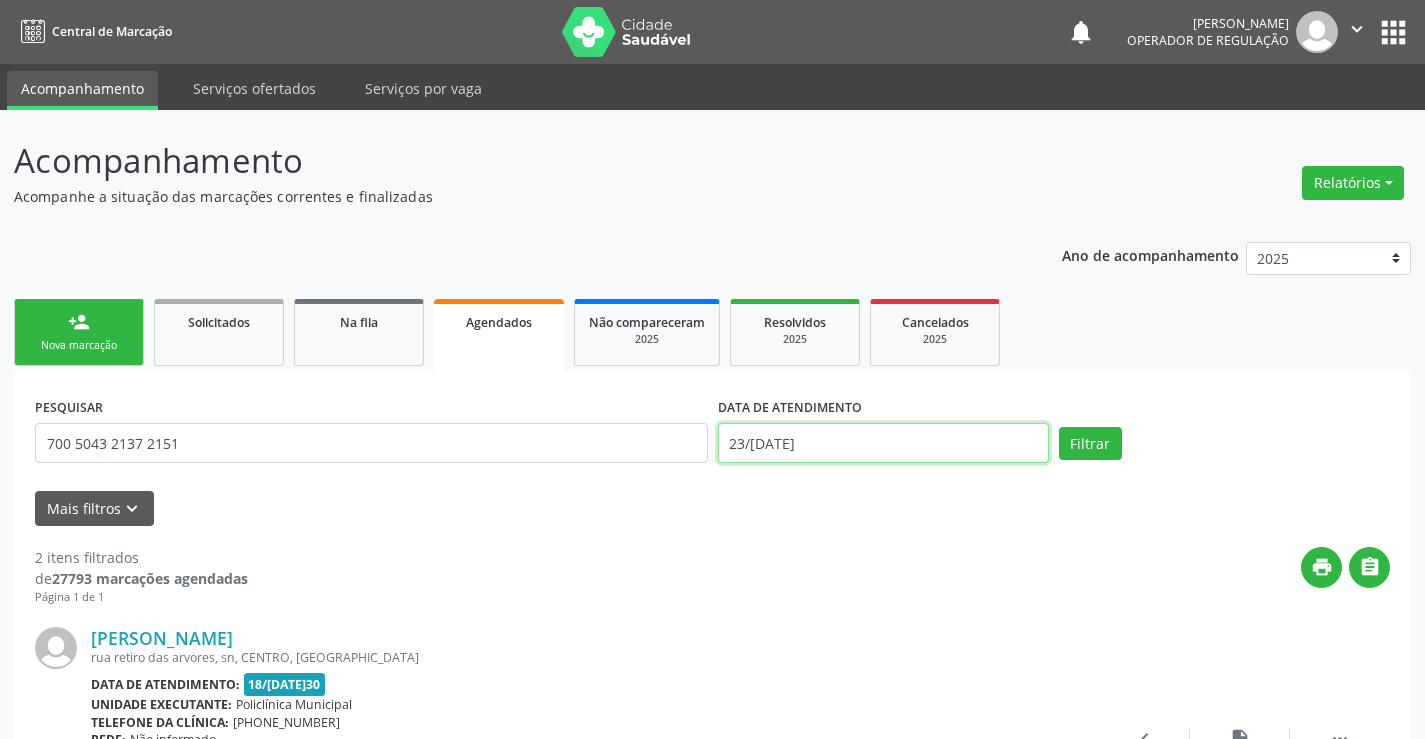 click on "23/07/2025" at bounding box center (883, 443) 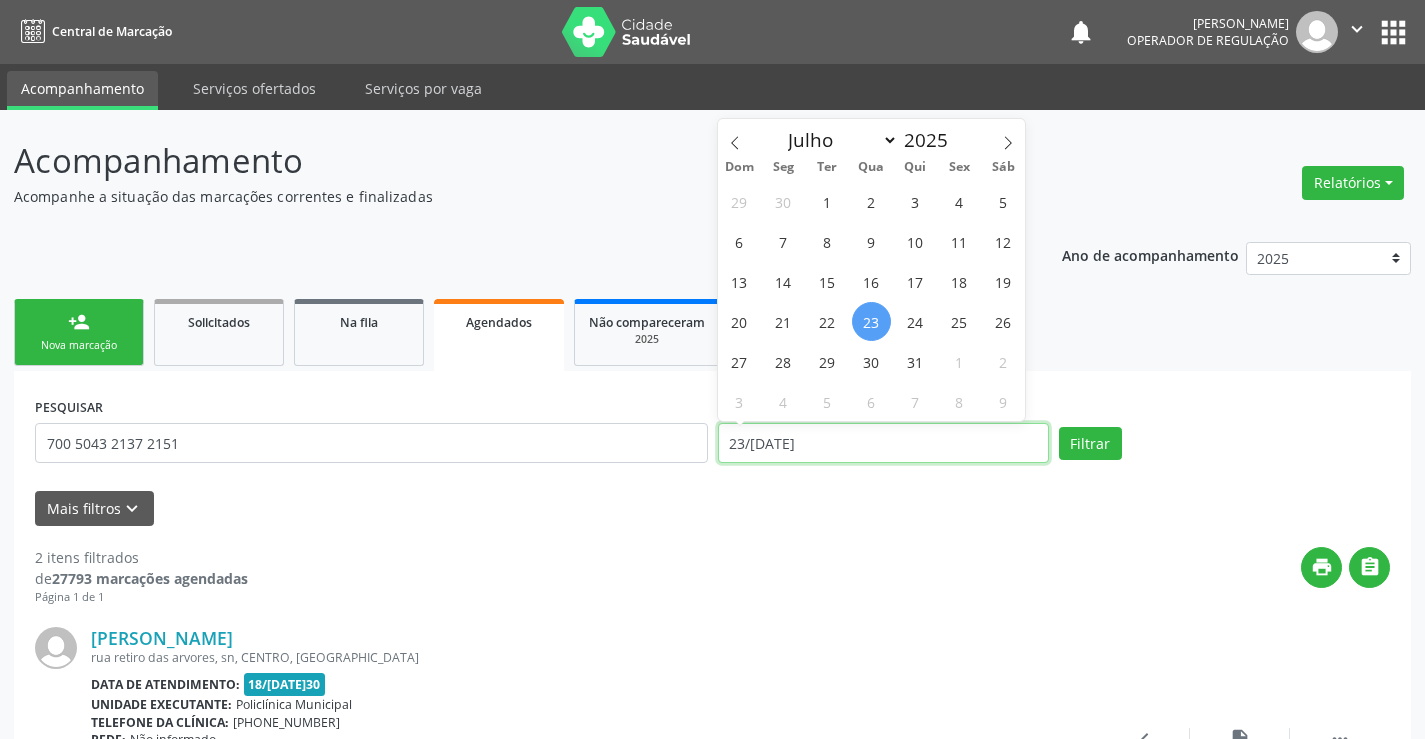 type 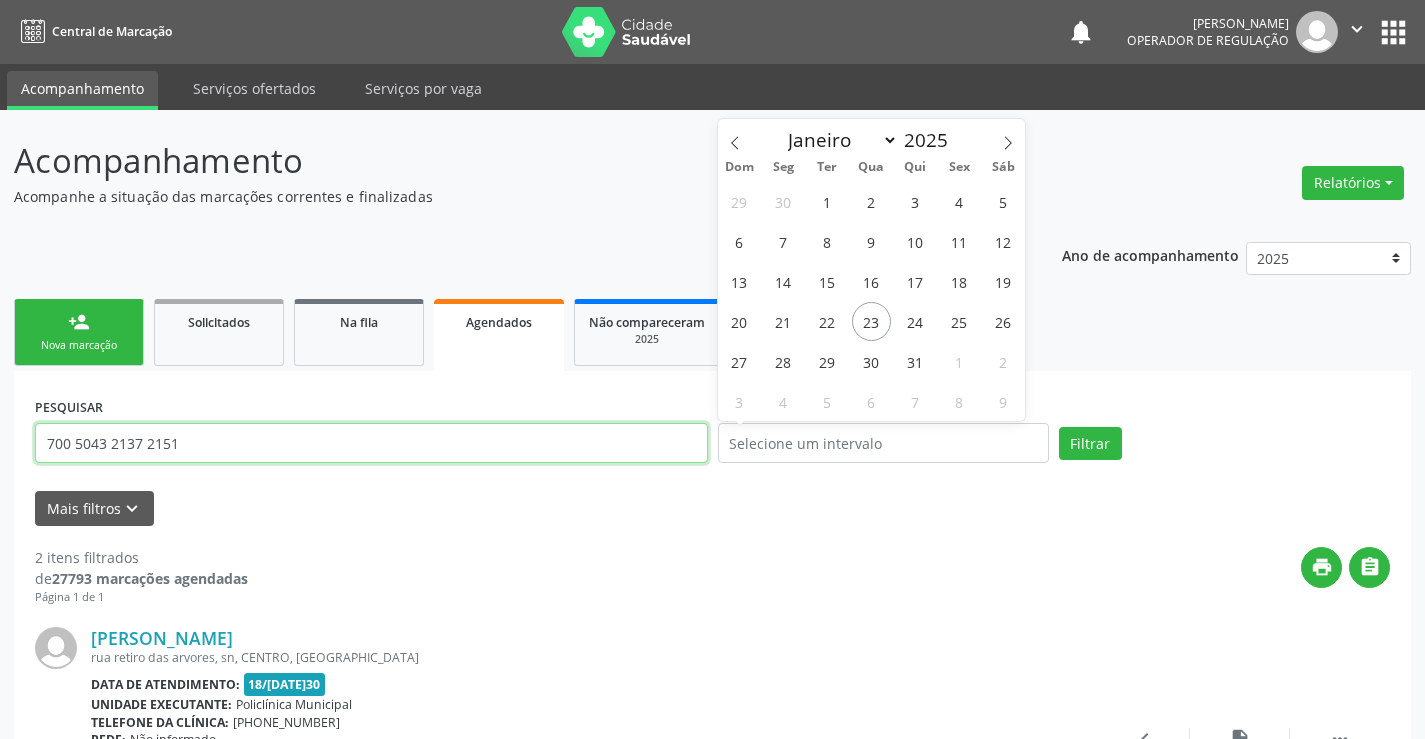 click on "700 5043 2137 2151" at bounding box center [371, 443] 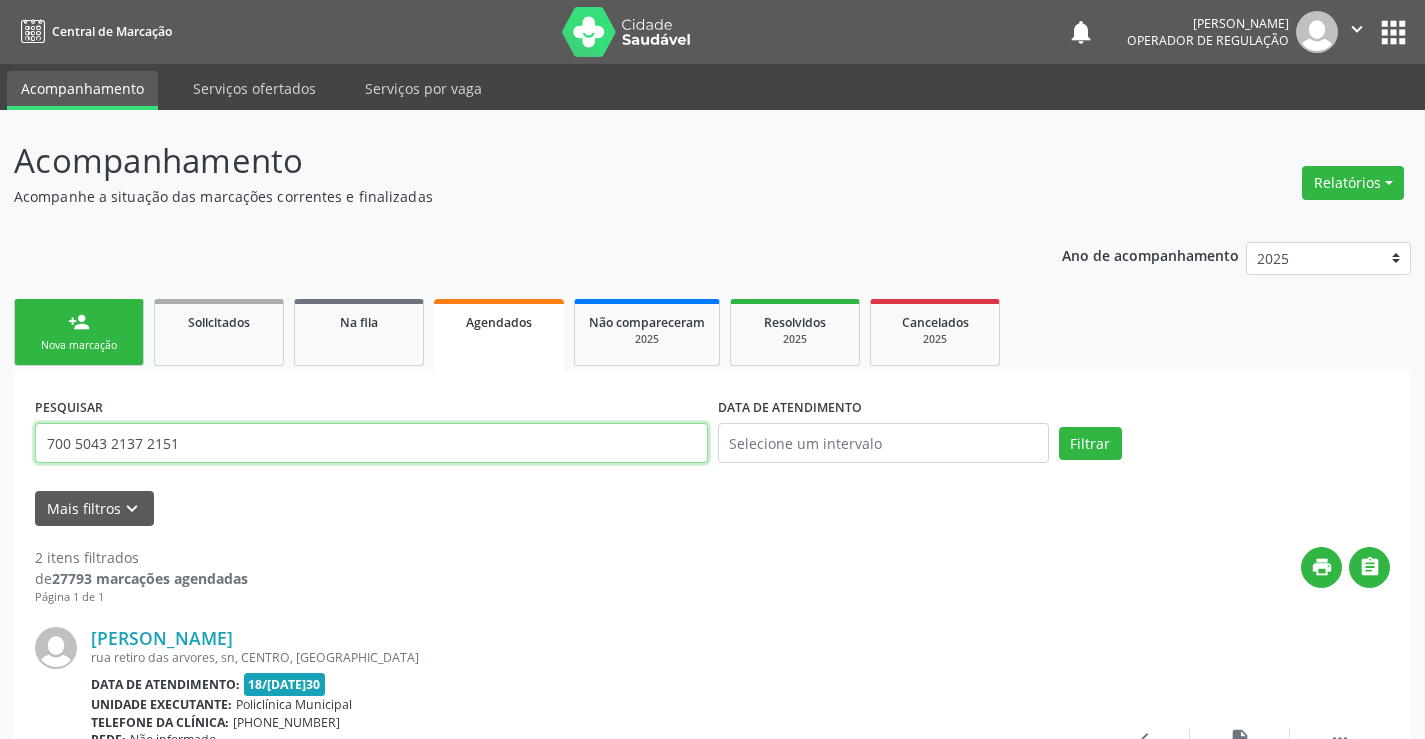 click on "700 5043 2137 2151" at bounding box center (371, 443) 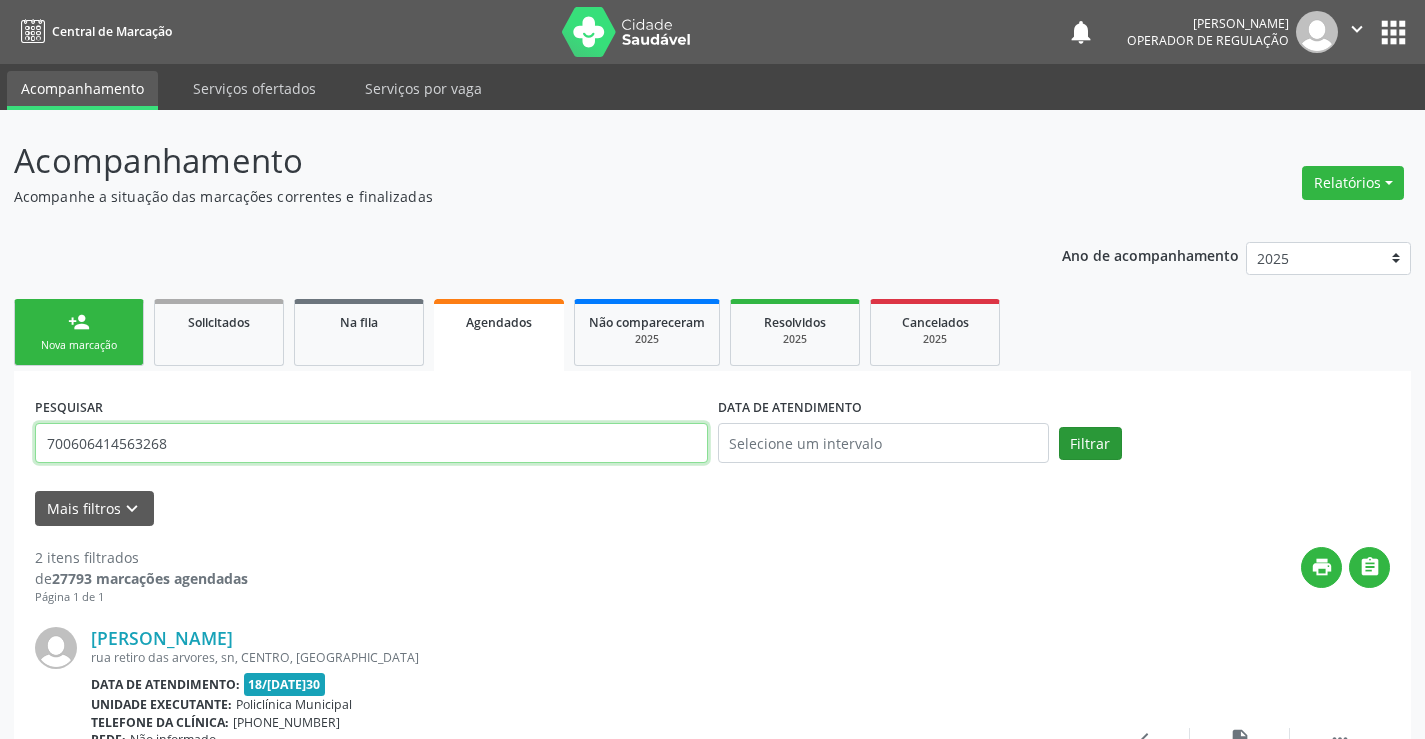 type on "700606414563268" 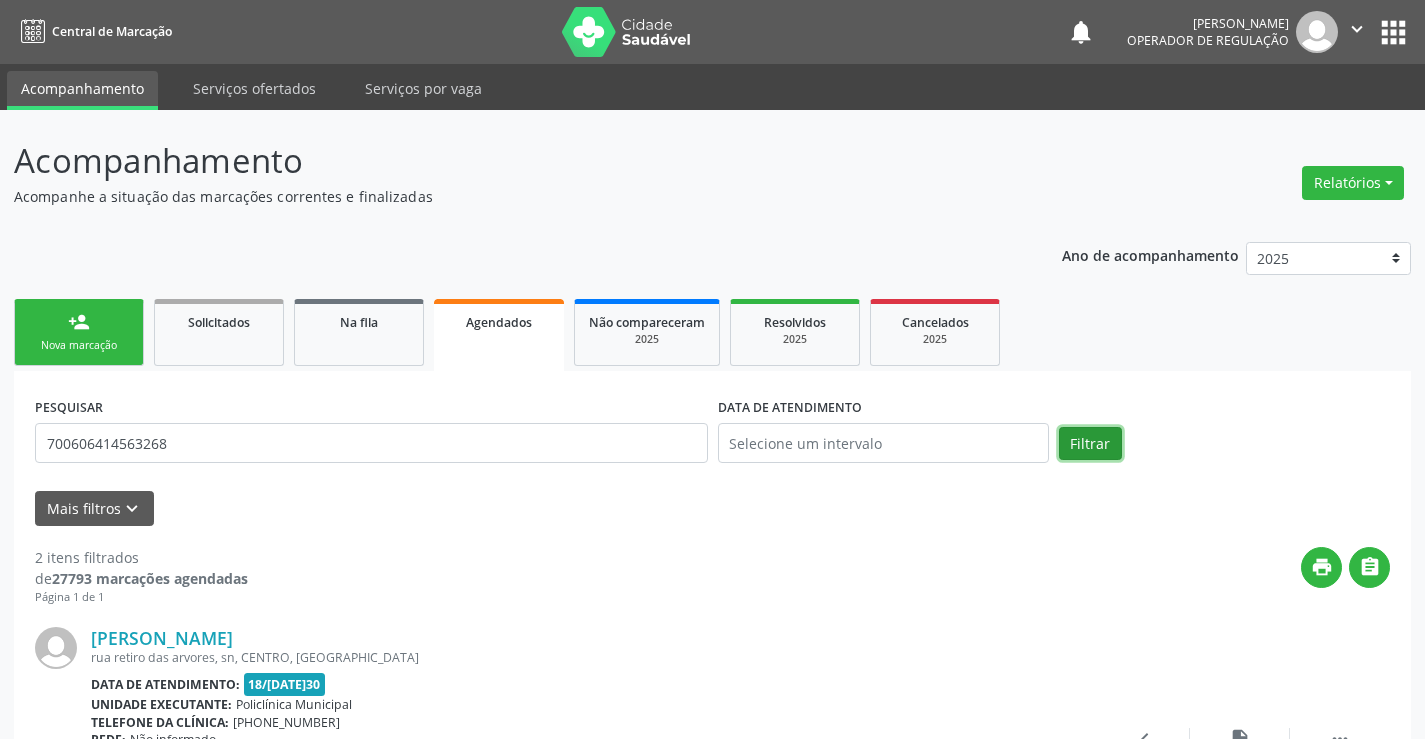 click on "Filtrar" at bounding box center [1090, 444] 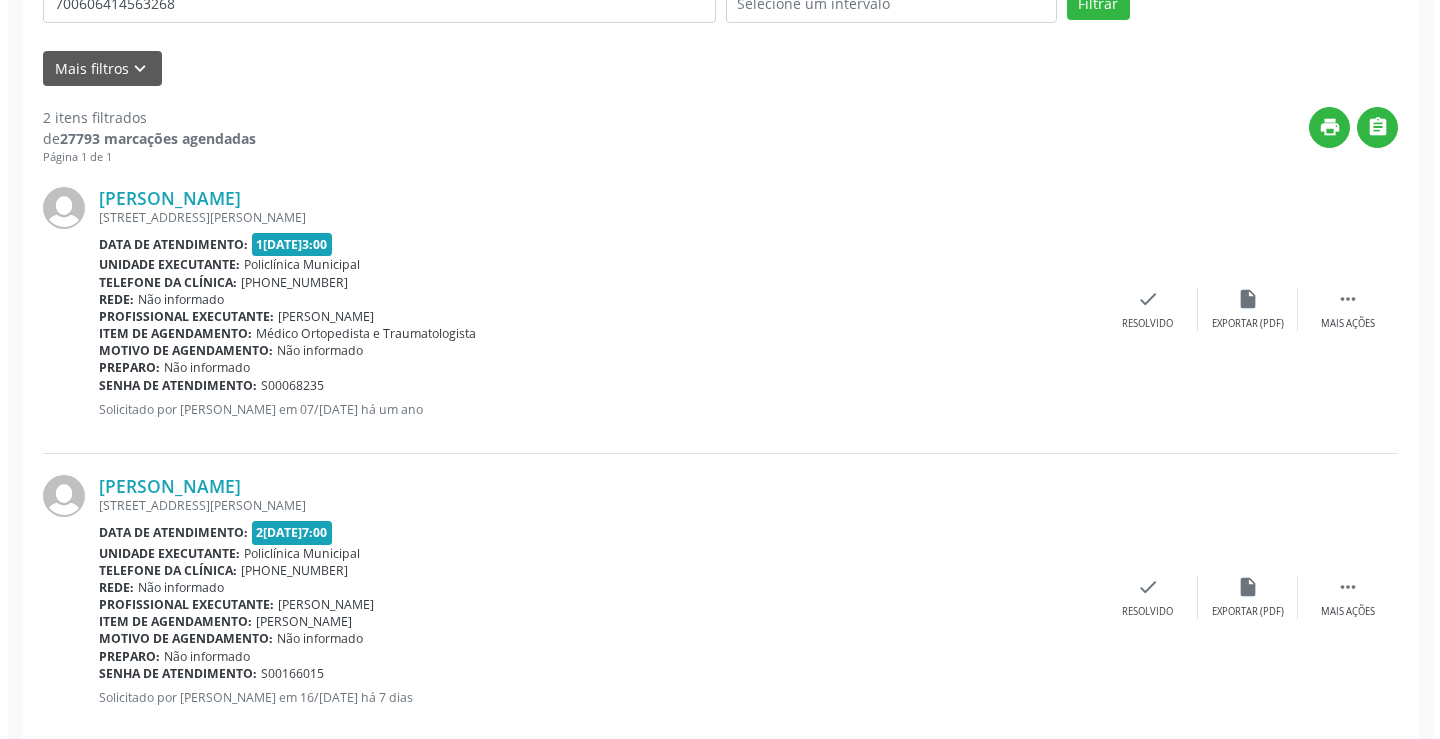 scroll, scrollTop: 477, scrollLeft: 0, axis: vertical 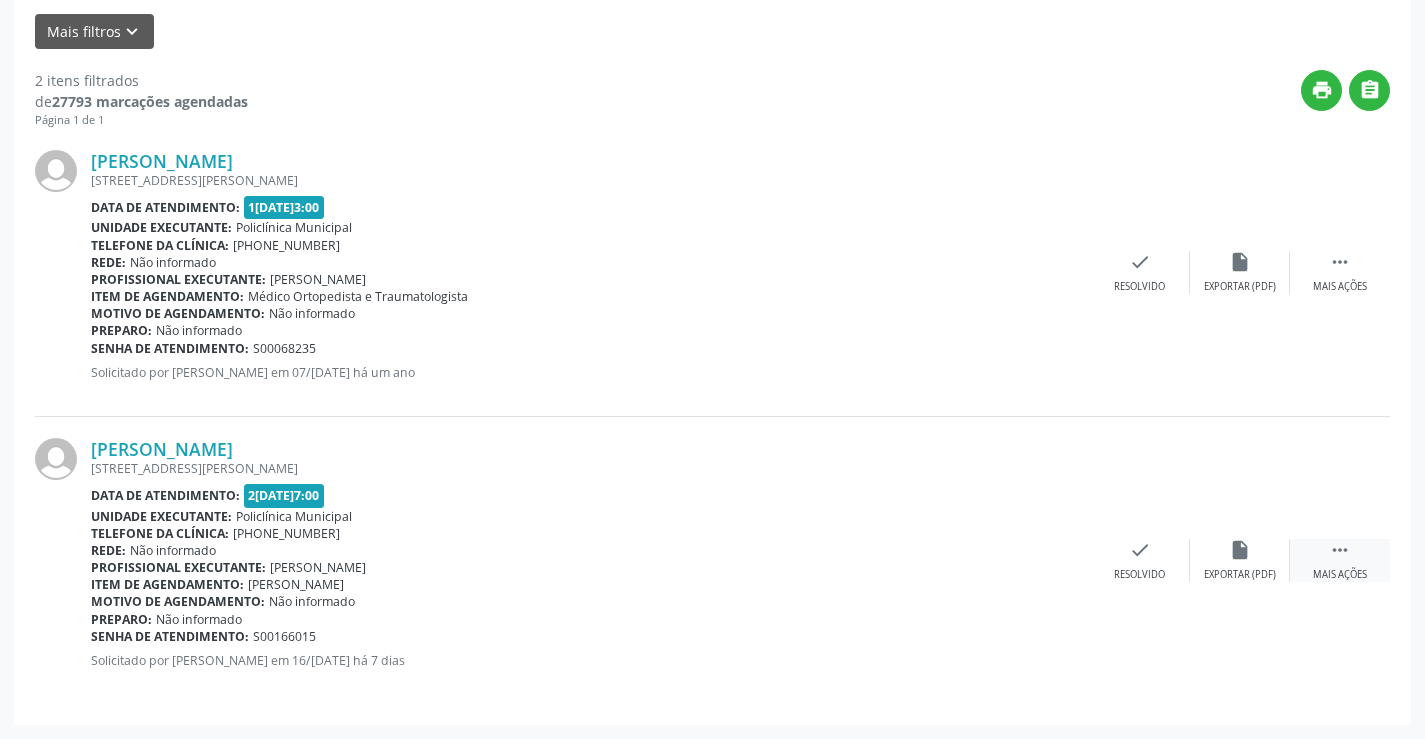 click on "" at bounding box center (1340, 550) 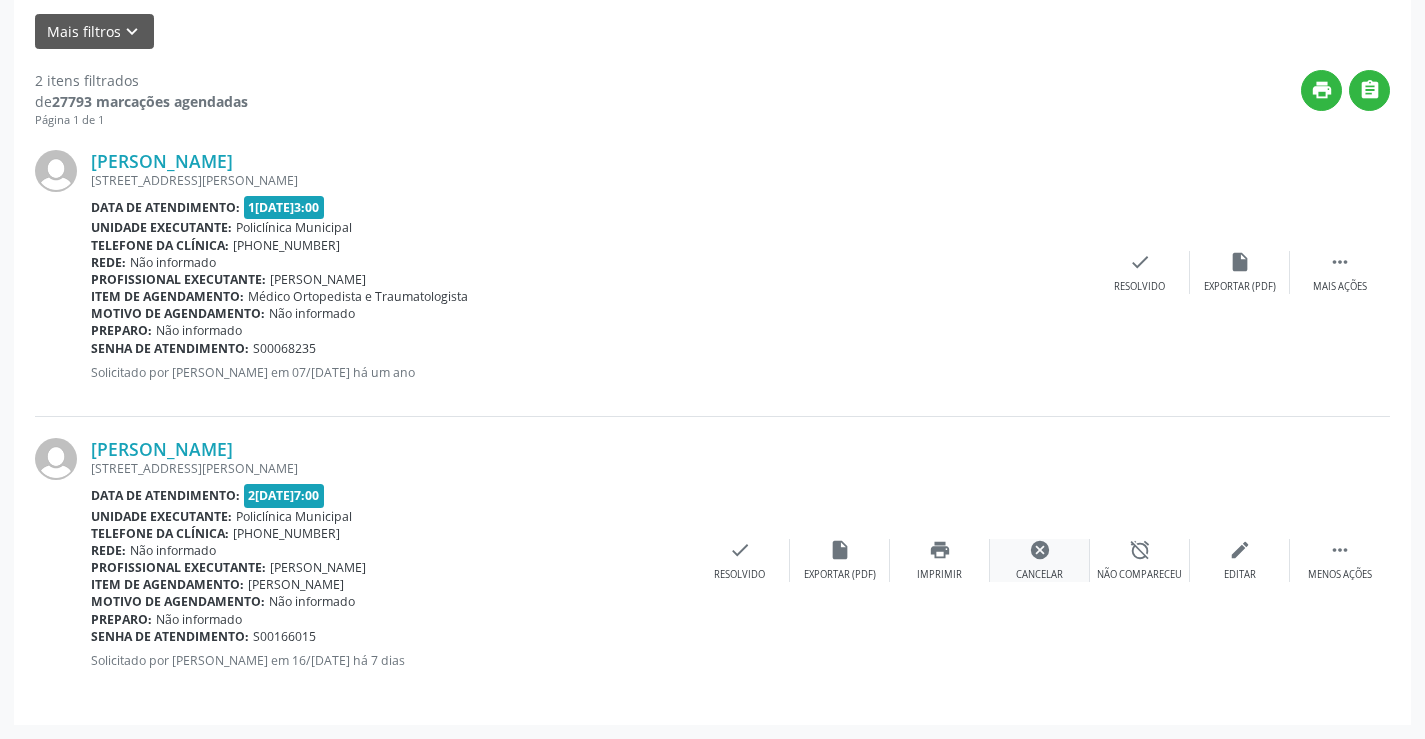 click on "cancel
Cancelar" at bounding box center (1040, 560) 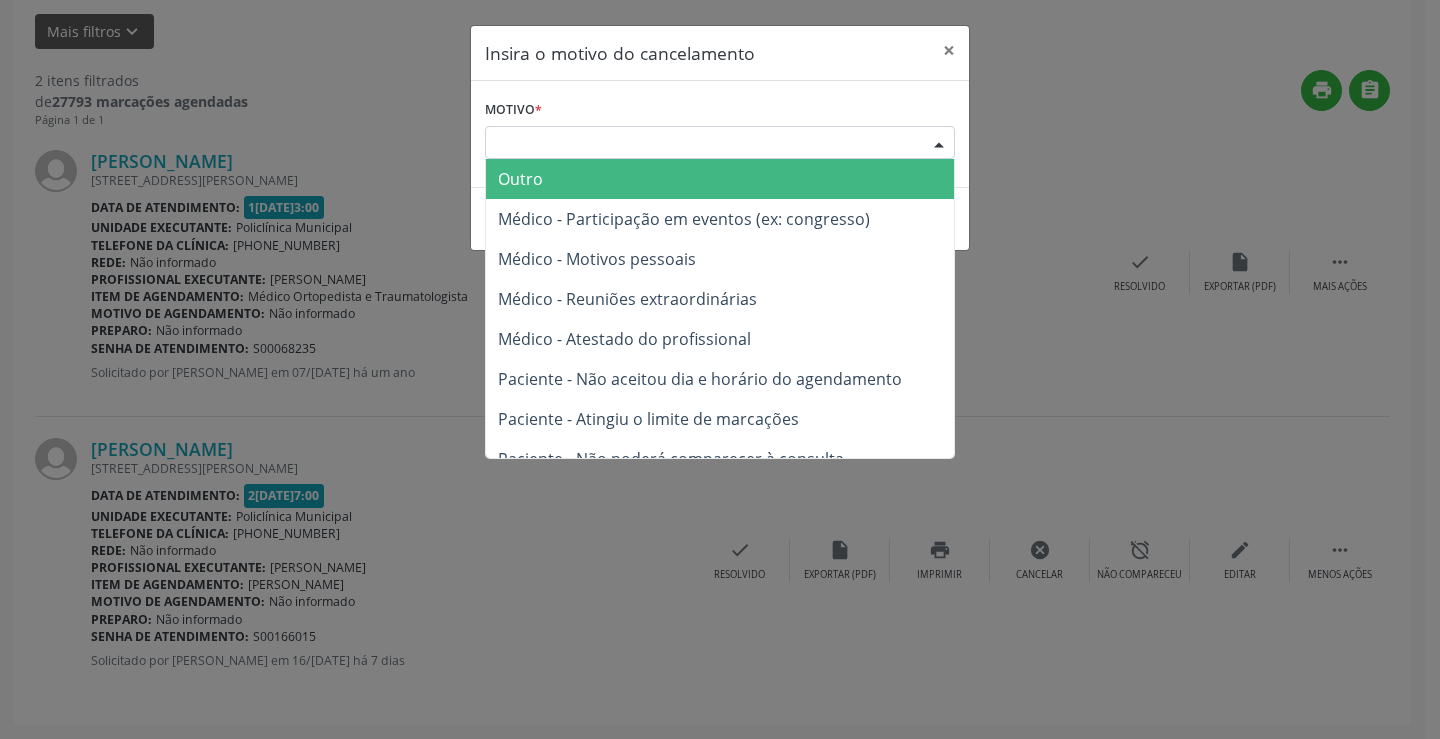 click on "Escolha o motivo" at bounding box center [720, 143] 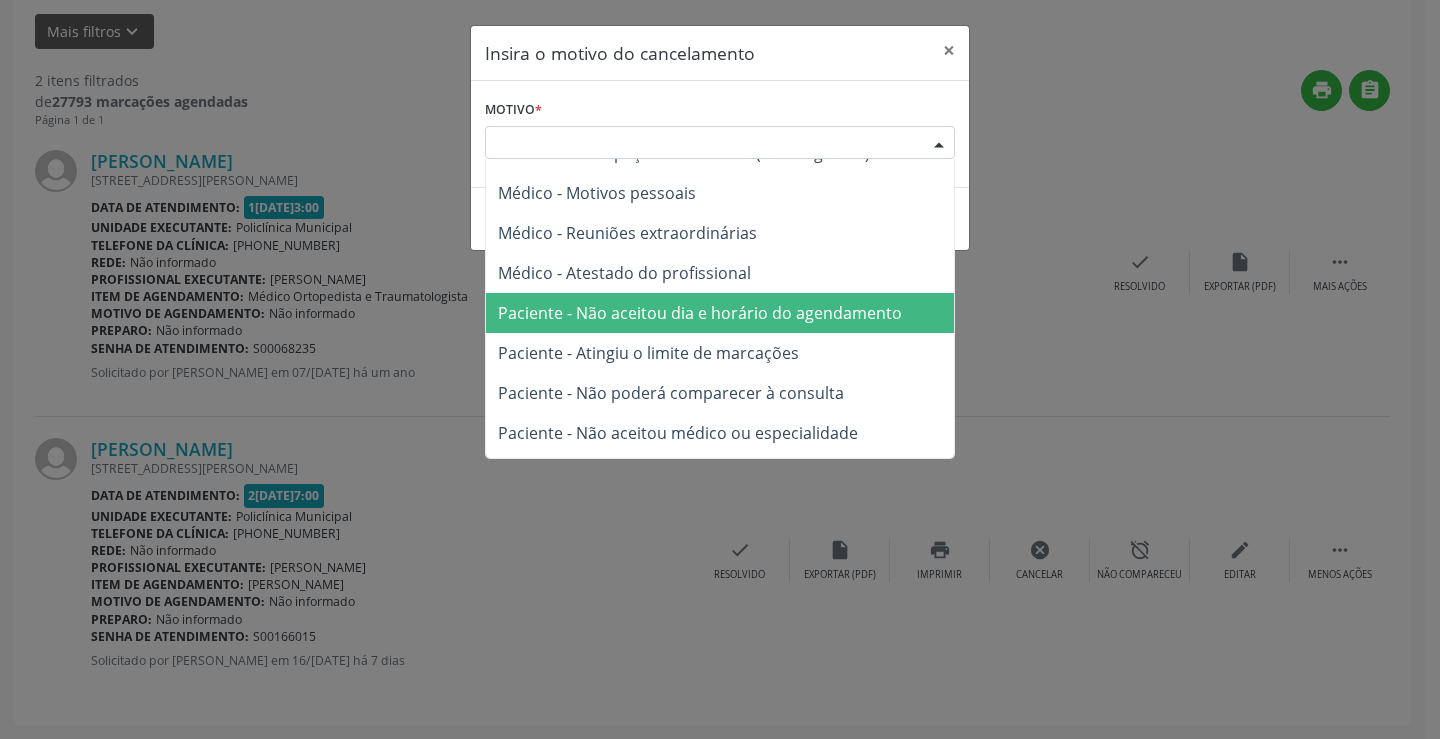 scroll, scrollTop: 100, scrollLeft: 0, axis: vertical 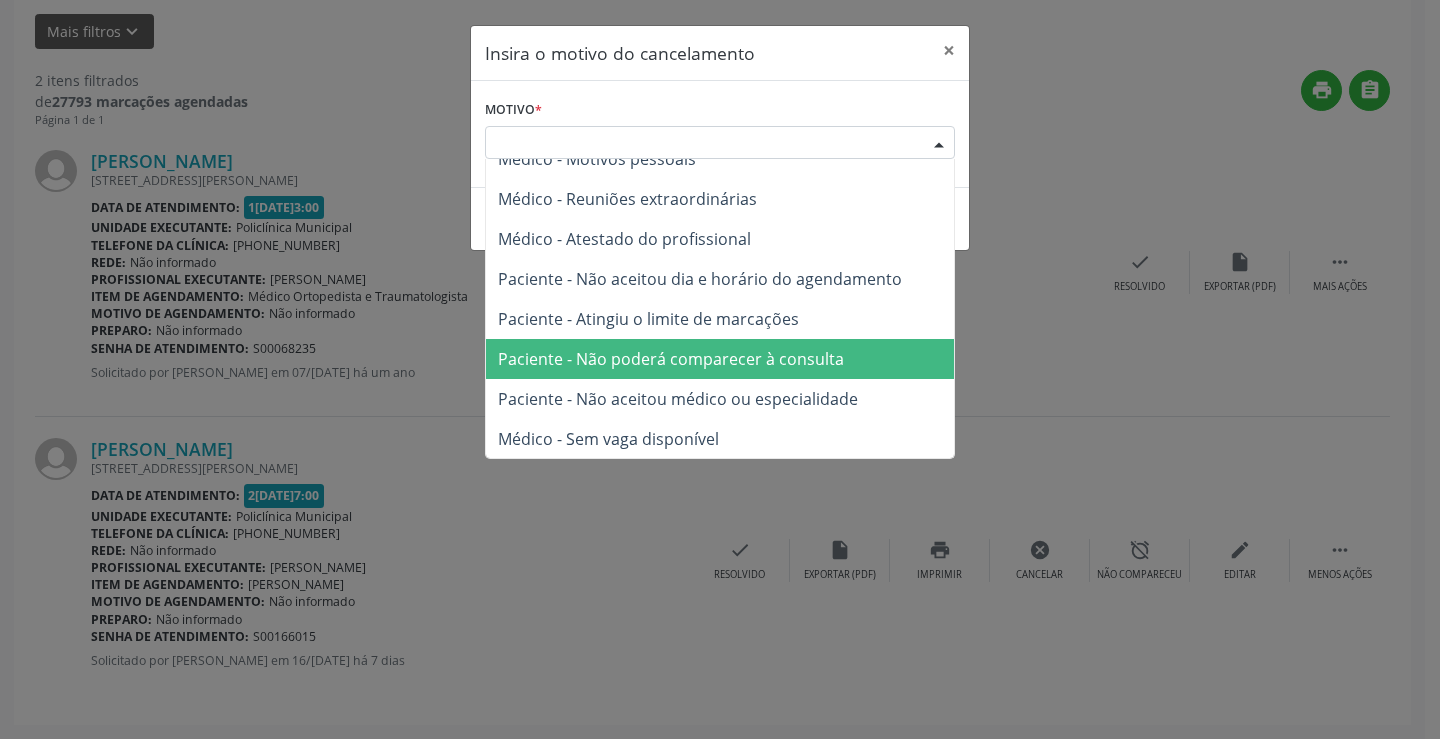 click on "Paciente - Não poderá comparecer à consulta" at bounding box center (671, 359) 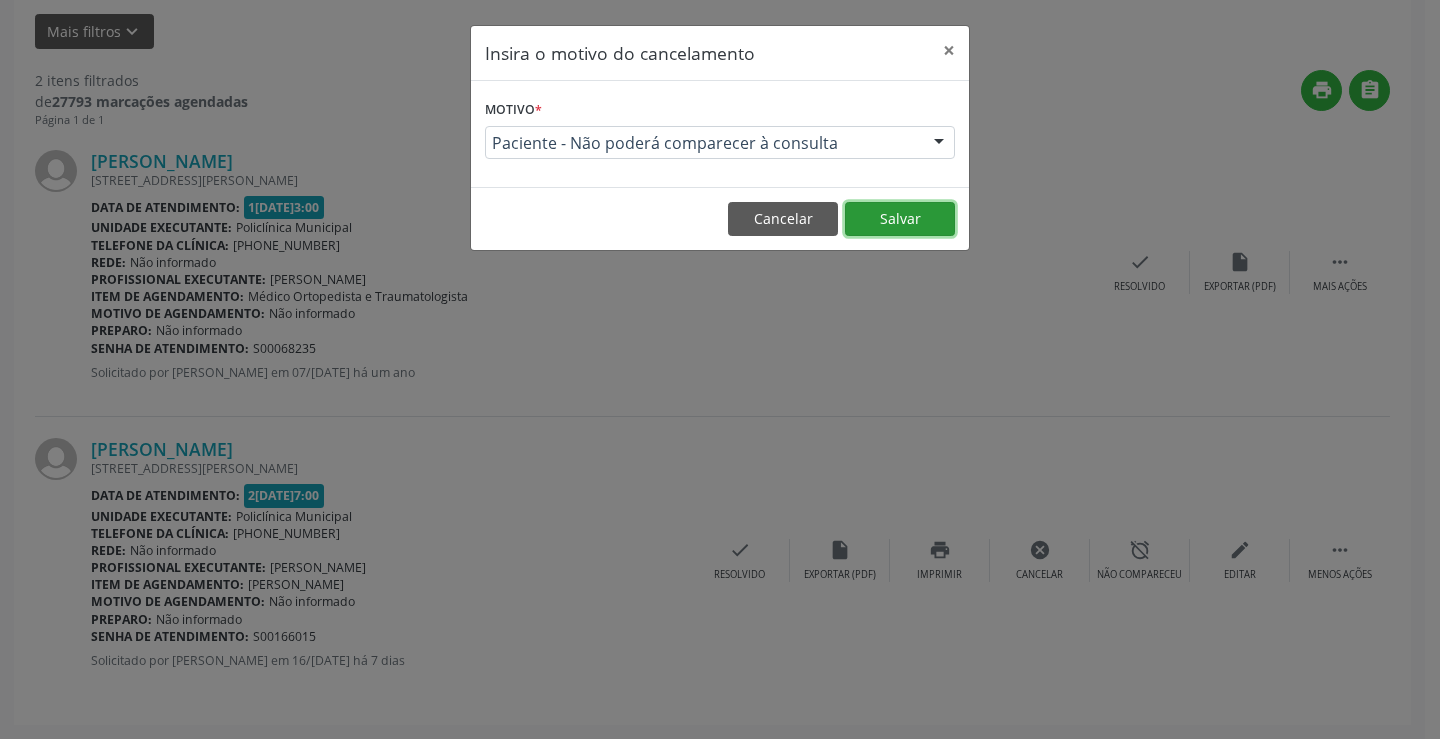 click on "Salvar" at bounding box center [900, 219] 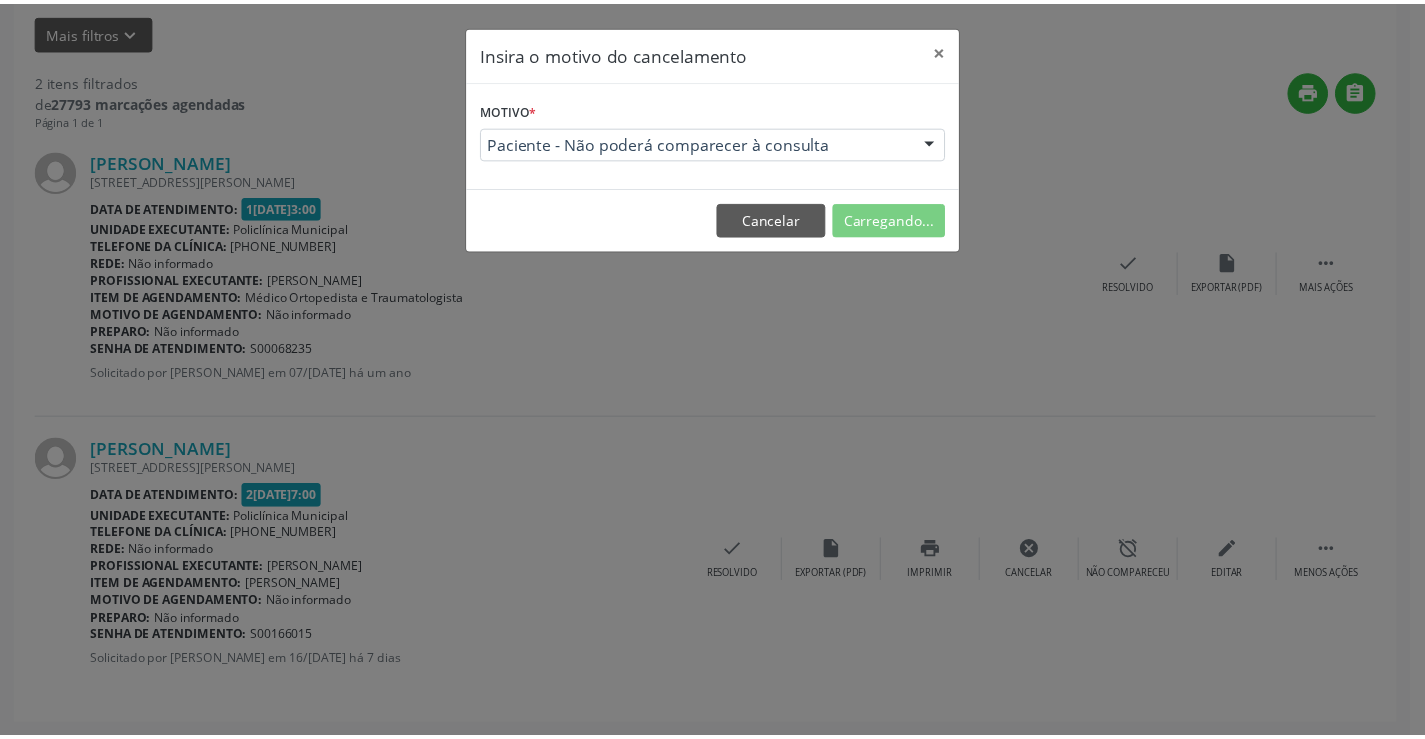 scroll, scrollTop: 0, scrollLeft: 0, axis: both 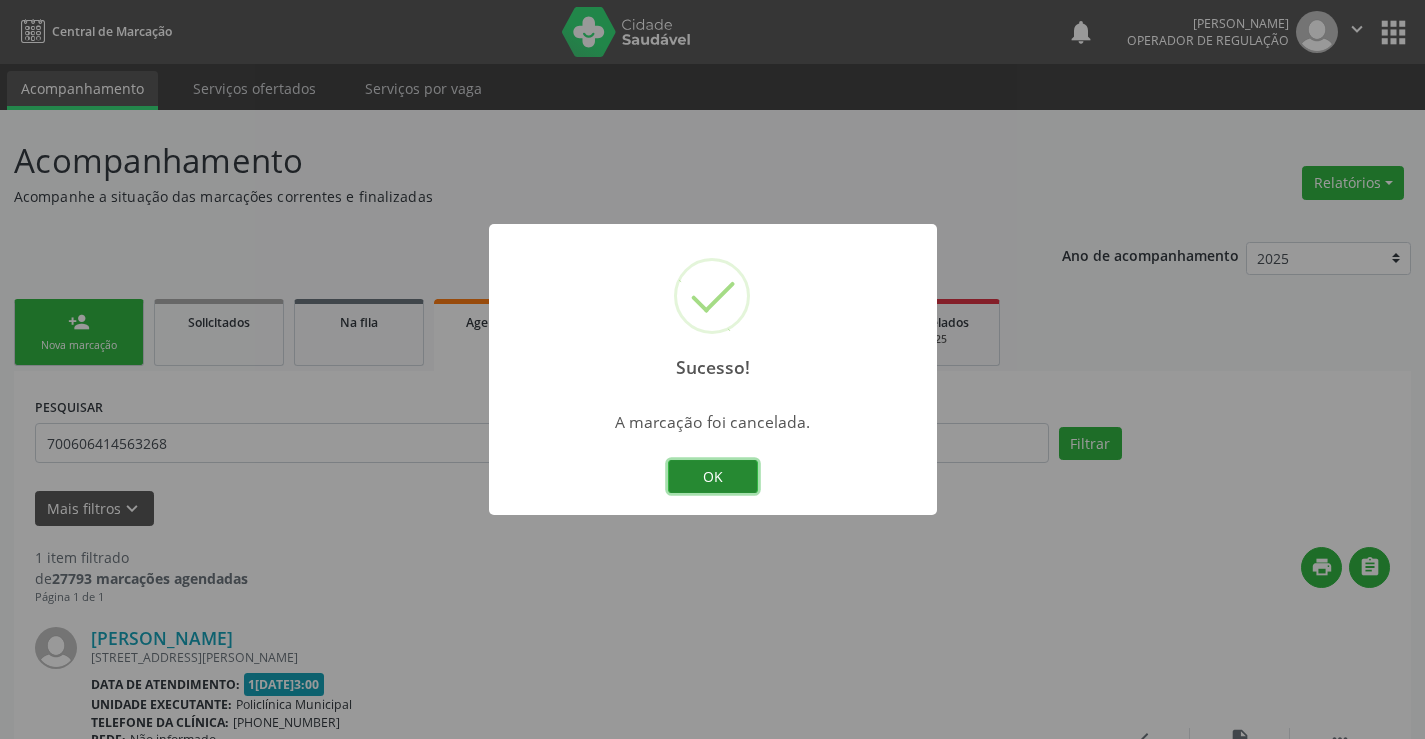click on "OK" at bounding box center (713, 477) 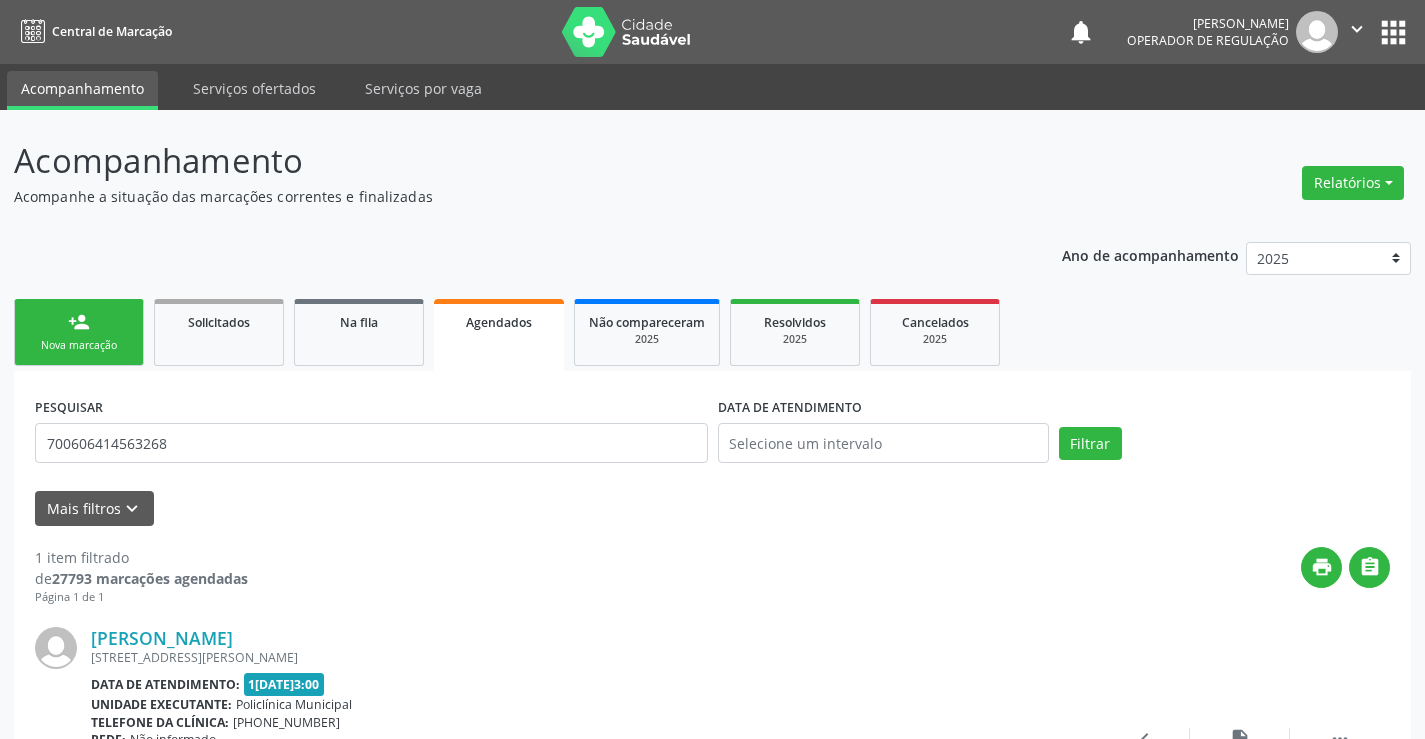 click on "person_add
Nova marcação" at bounding box center (79, 332) 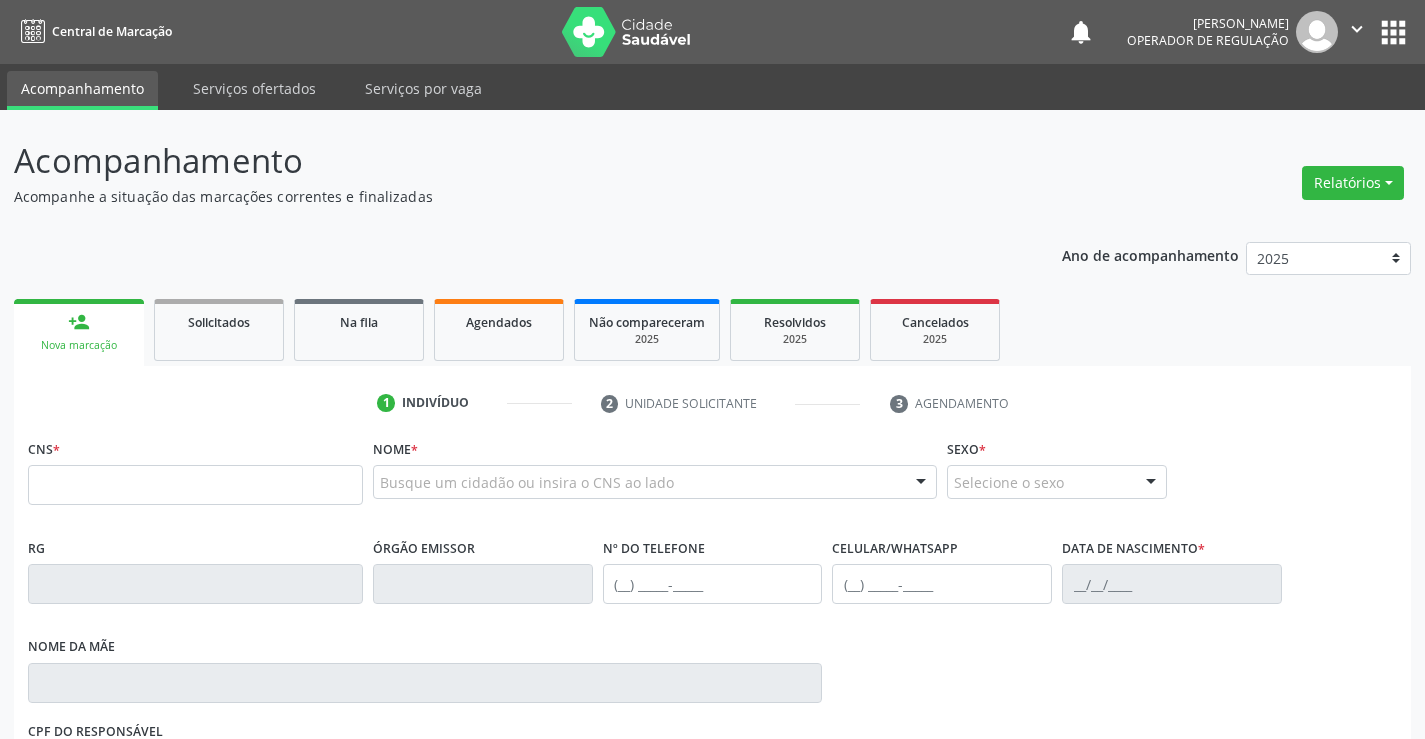 click on "person_add
Nova marcação" at bounding box center (79, 332) 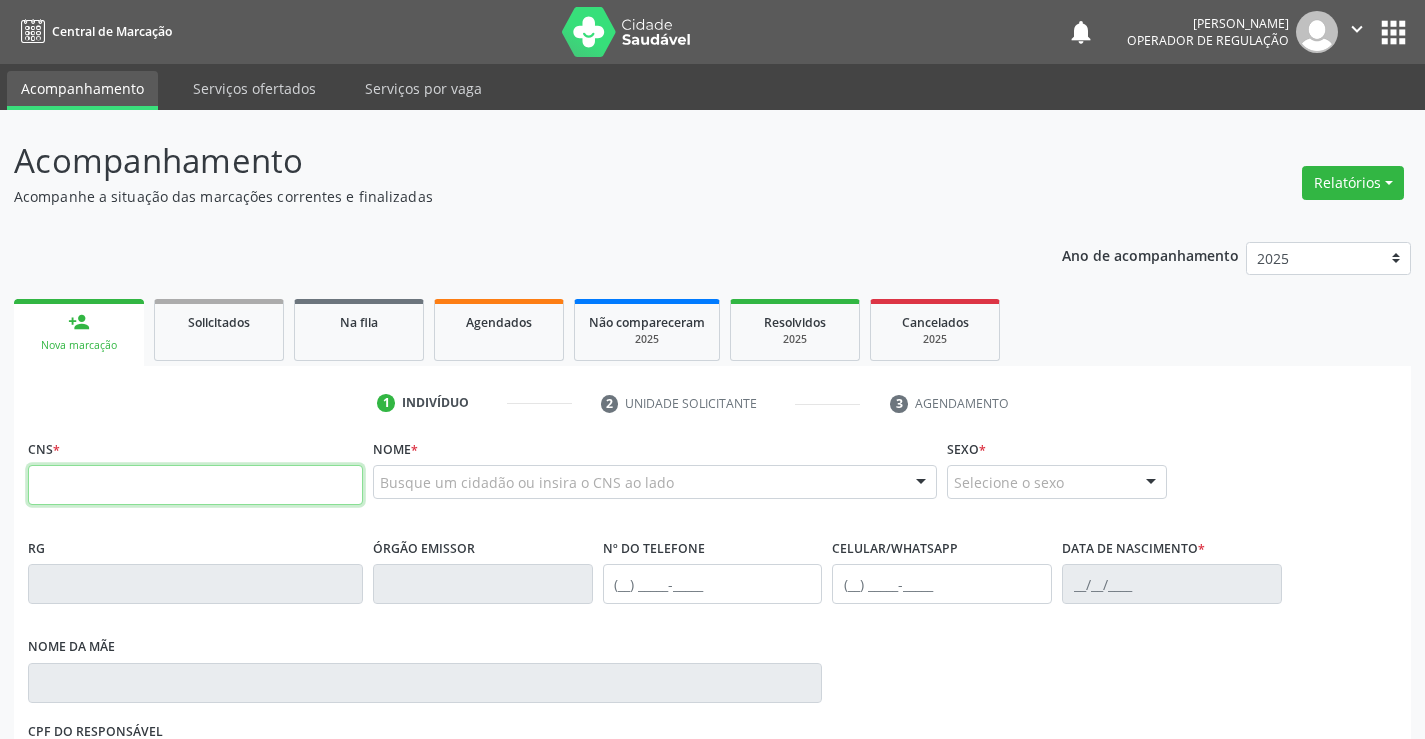 click at bounding box center (195, 485) 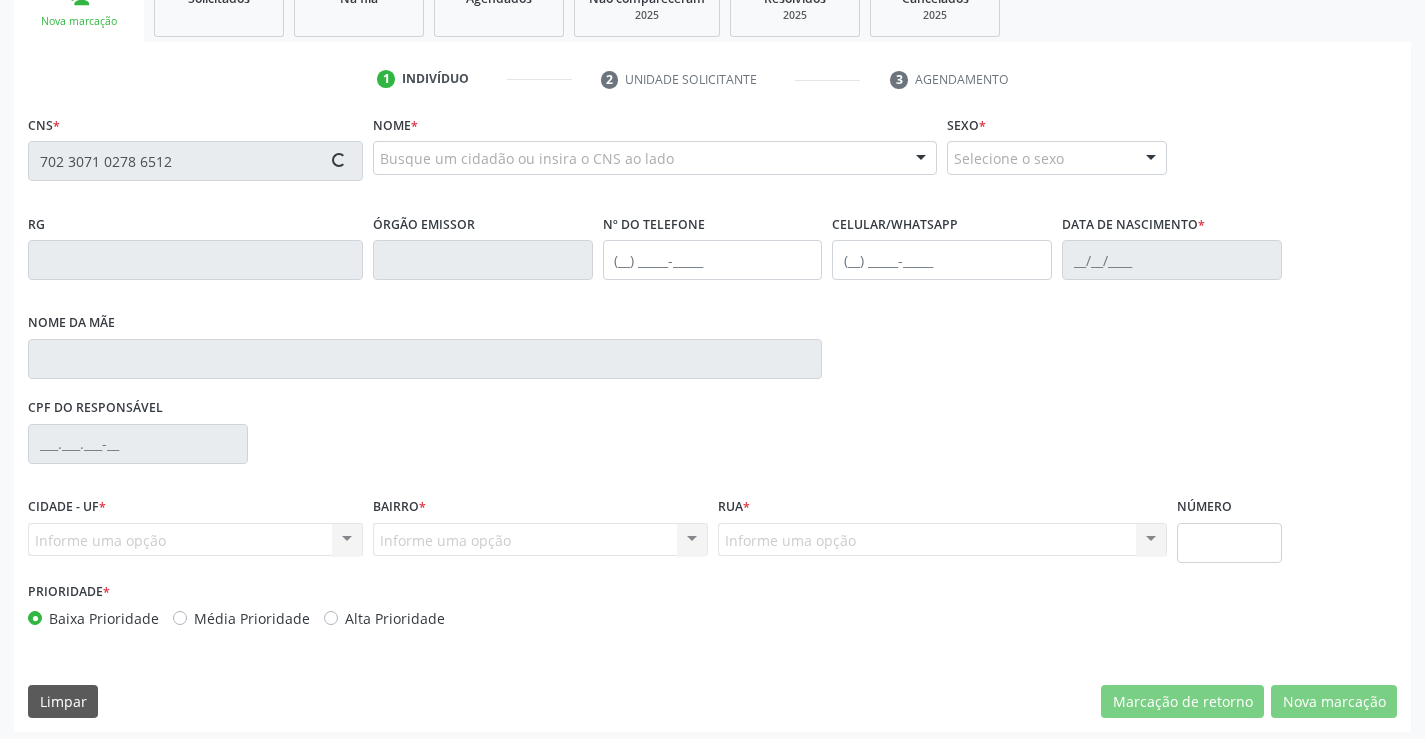 scroll, scrollTop: 331, scrollLeft: 0, axis: vertical 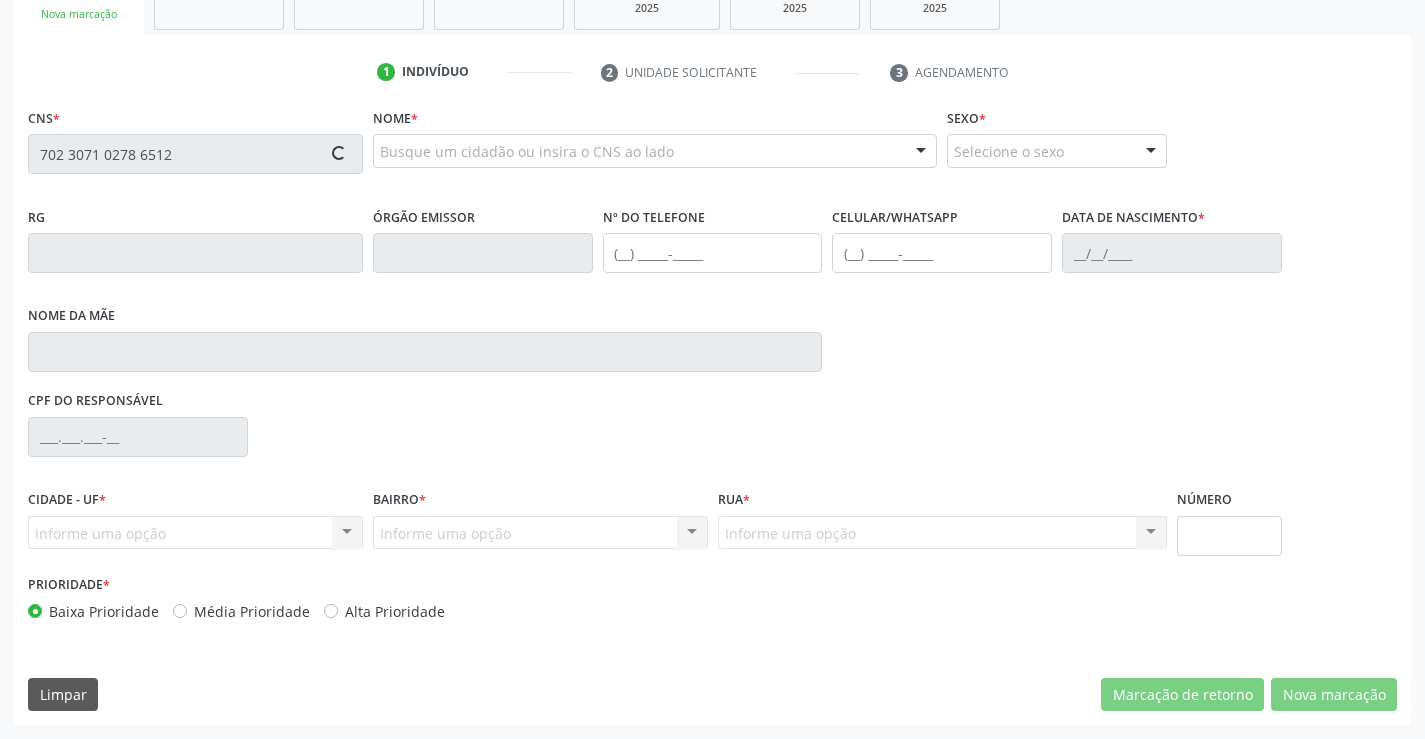 type on "702 3071 0278 6512" 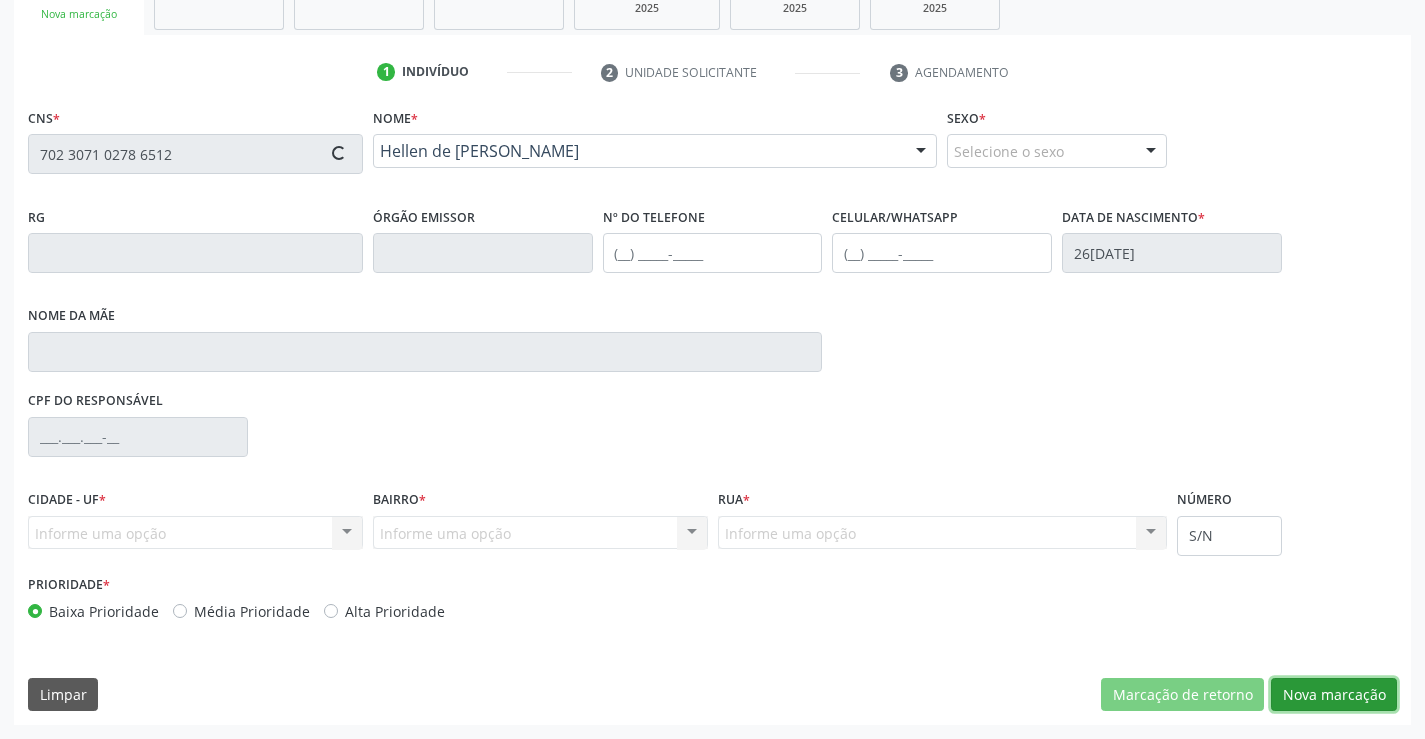 click on "Nova marcação" at bounding box center [1334, 695] 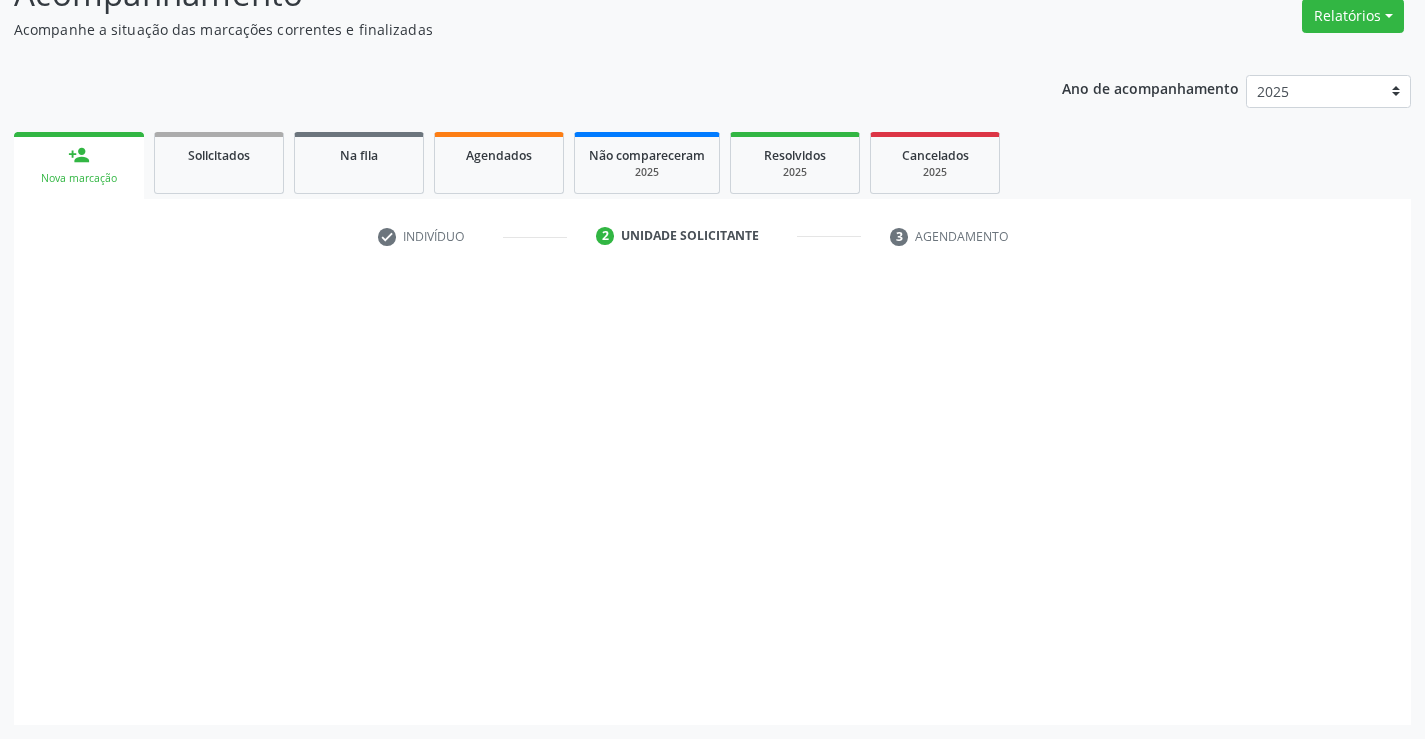 scroll, scrollTop: 167, scrollLeft: 0, axis: vertical 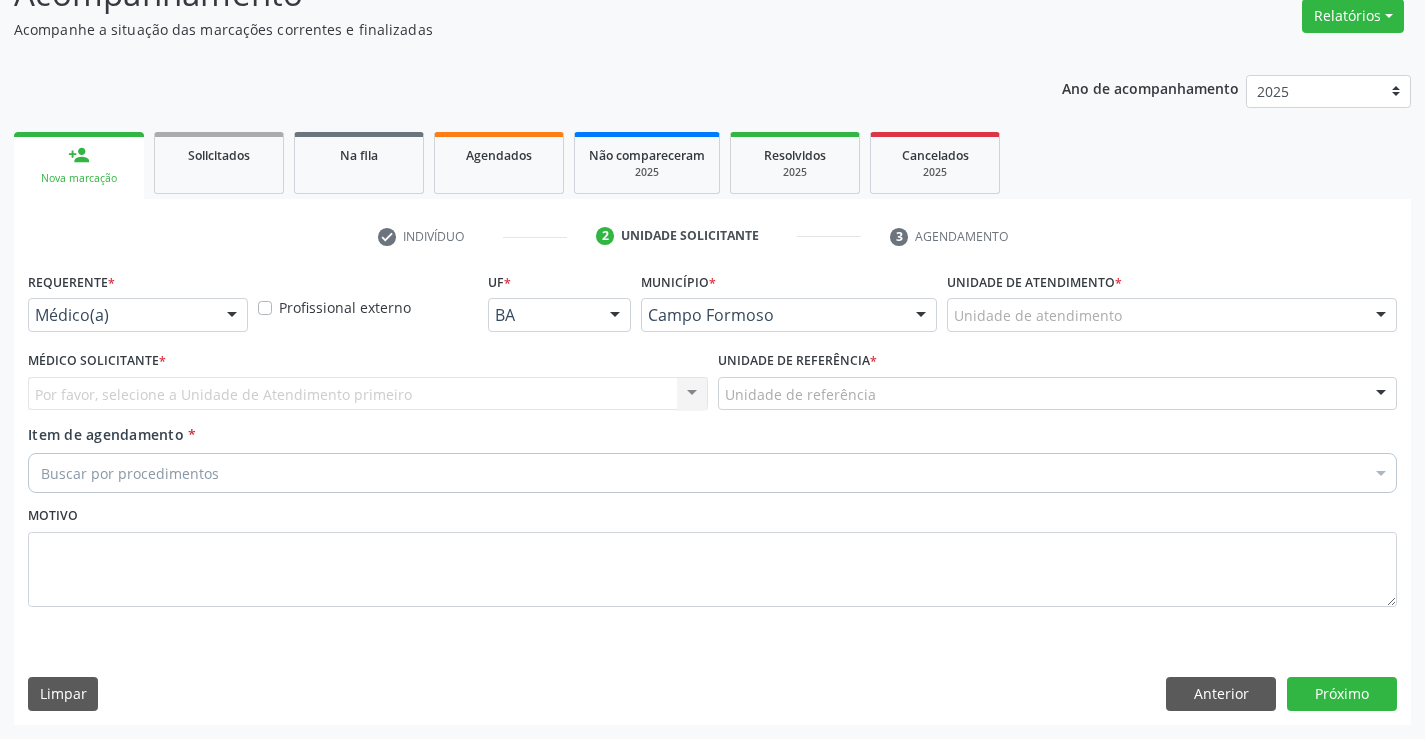 click at bounding box center [232, 316] 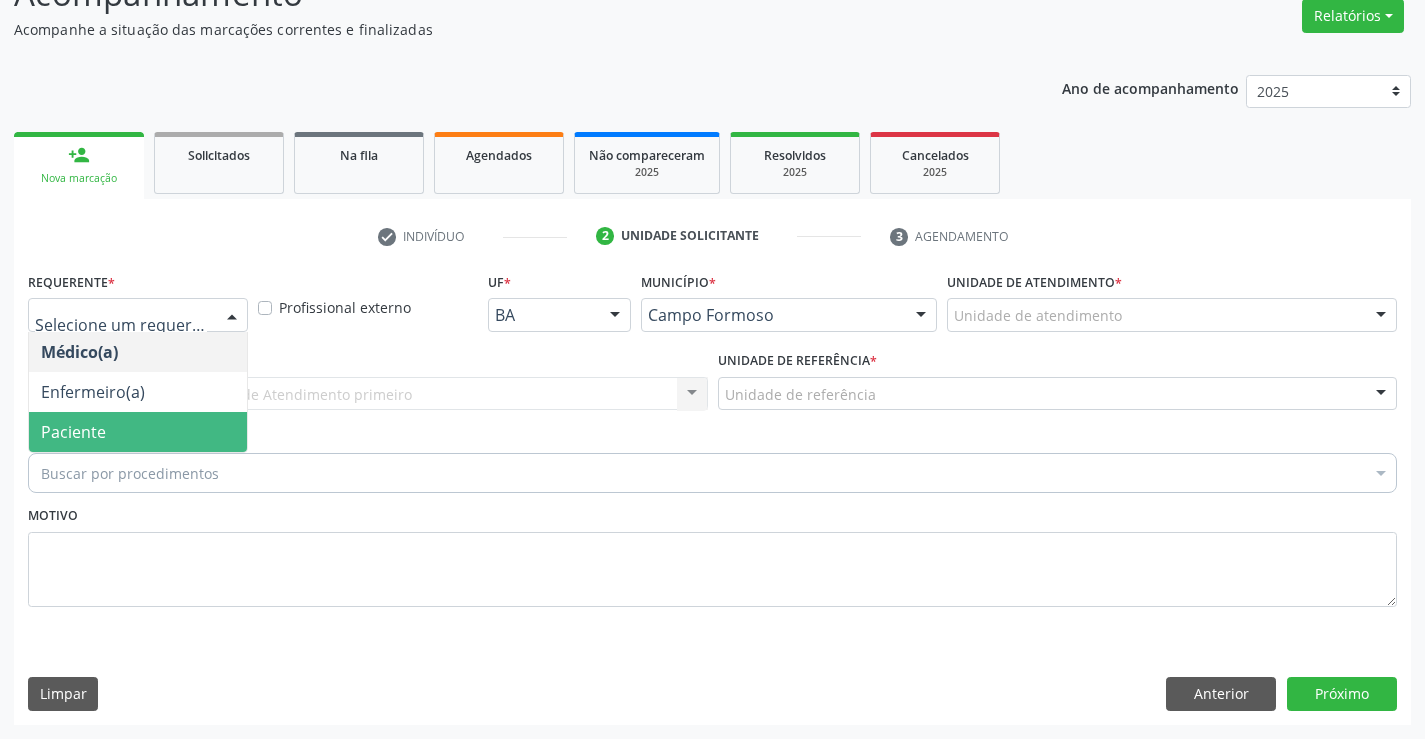 click on "Paciente" at bounding box center [138, 432] 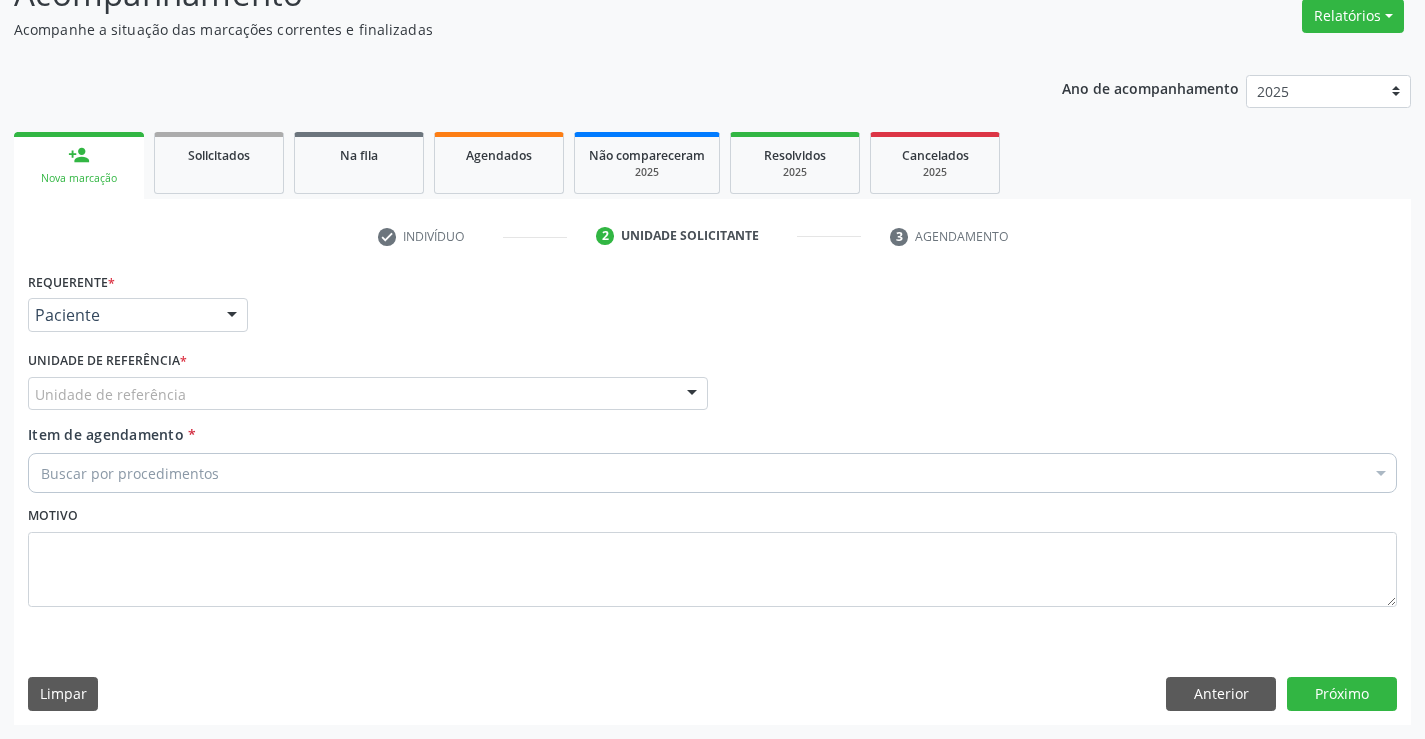 click on "Unidade de referência" at bounding box center [368, 394] 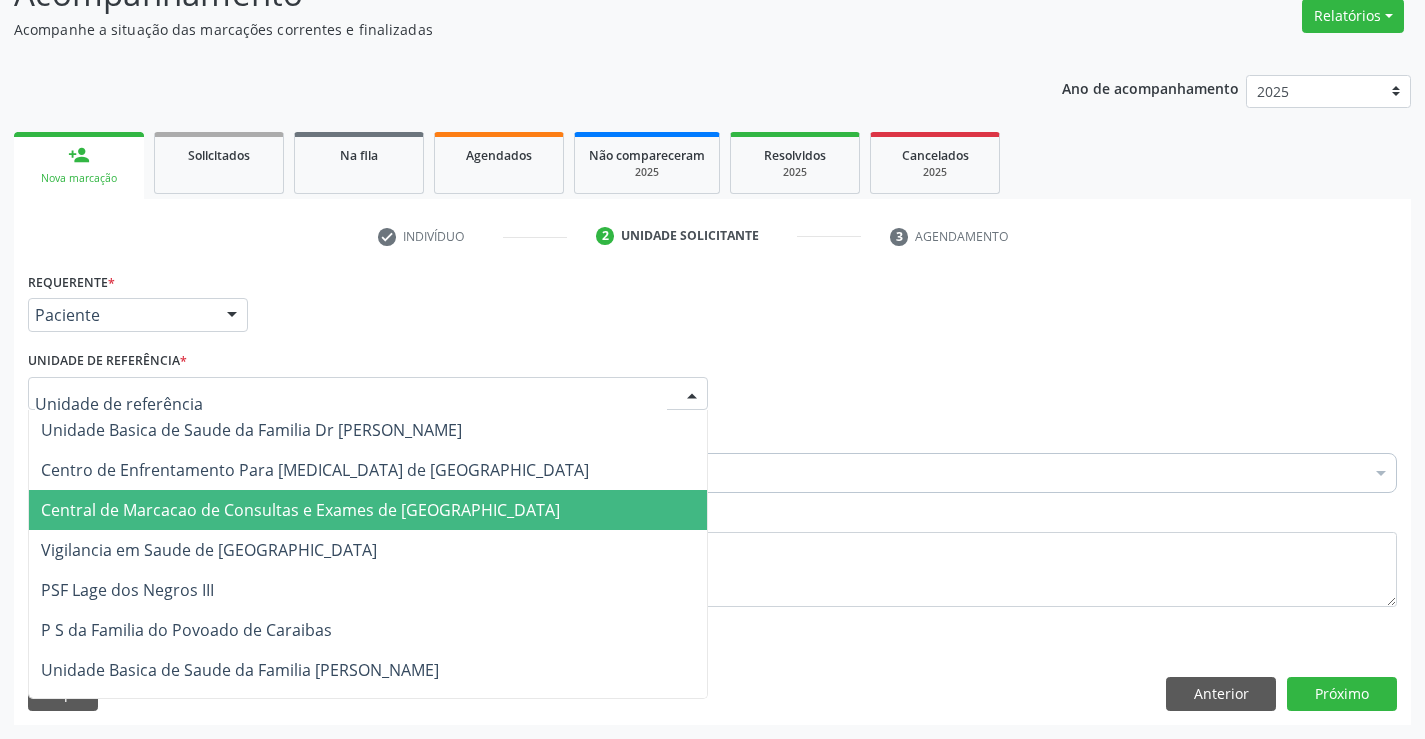 click on "Central de Marcacao de Consultas e Exames de [GEOGRAPHIC_DATA]" at bounding box center (300, 510) 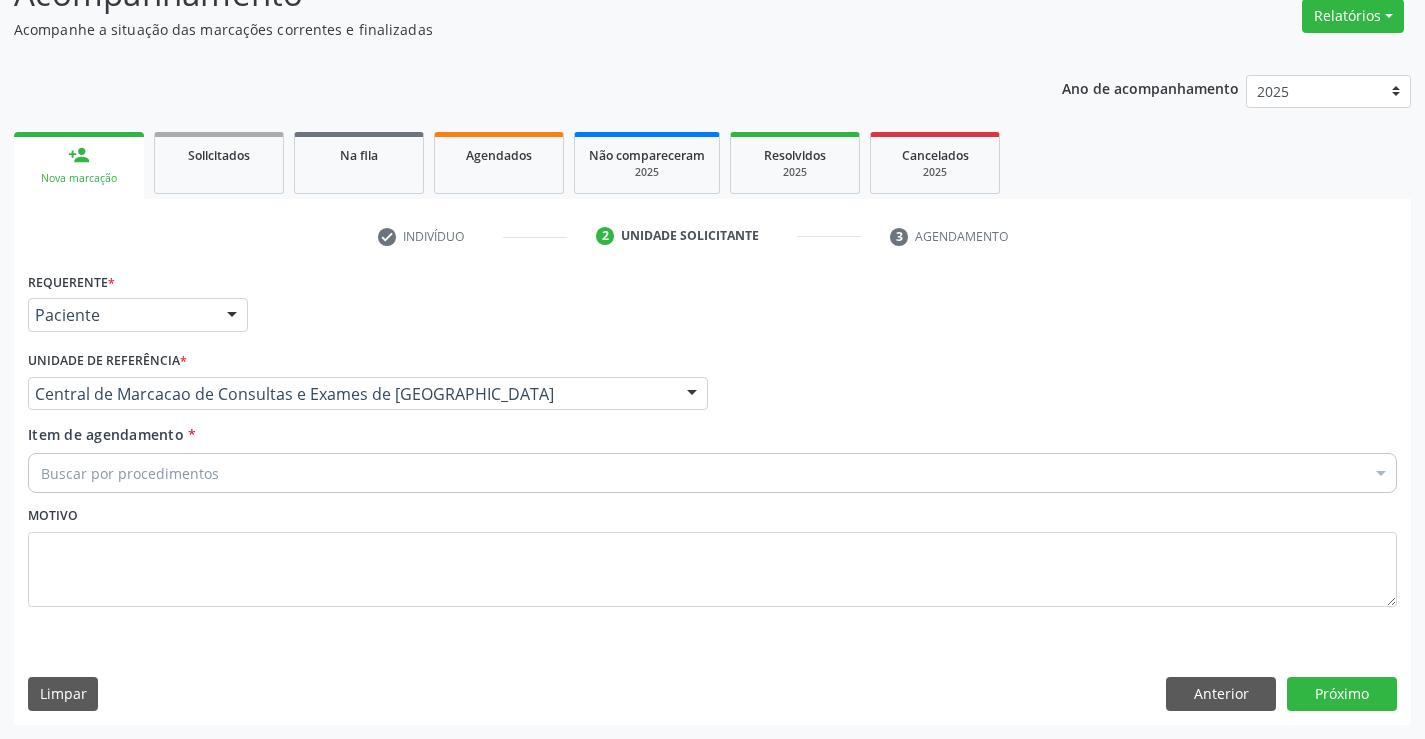 click on "Buscar por procedimentos" at bounding box center [712, 473] 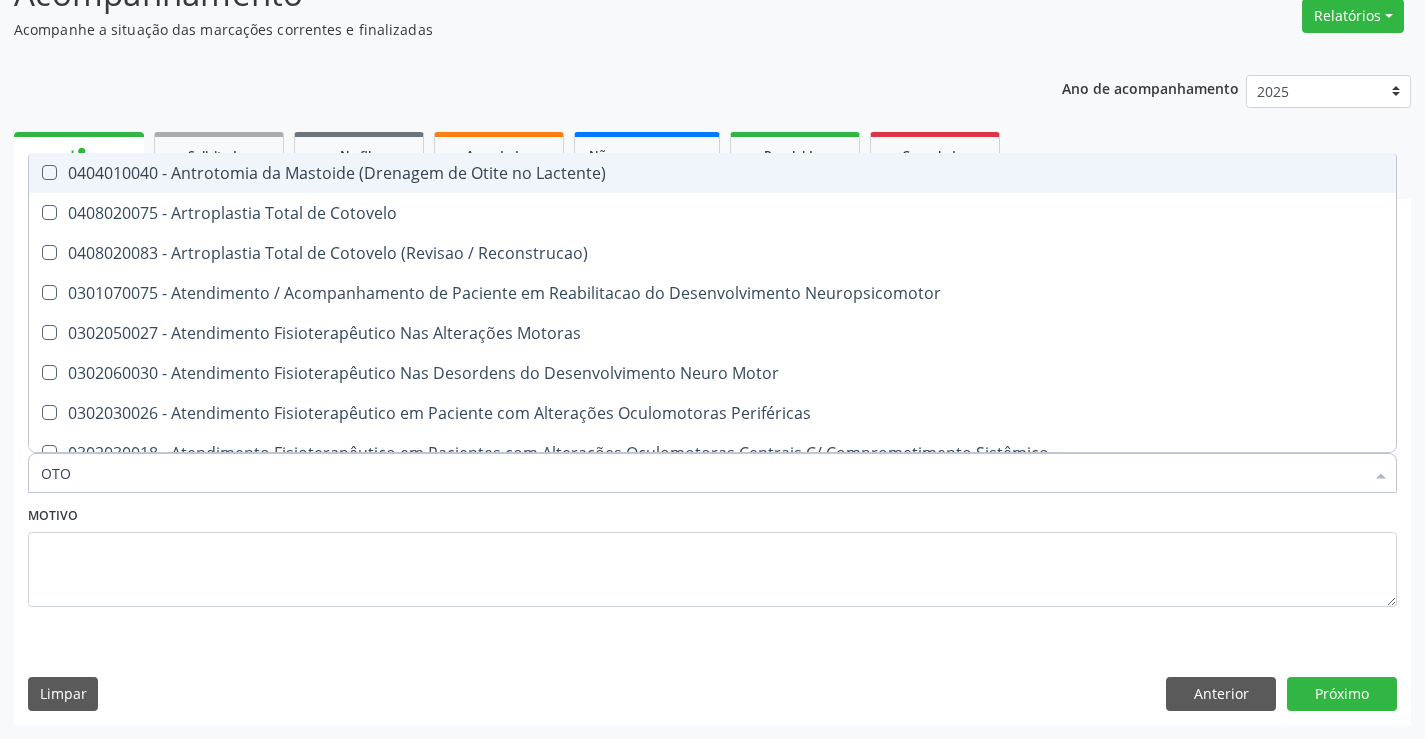 click on "OTO" at bounding box center [702, 473] 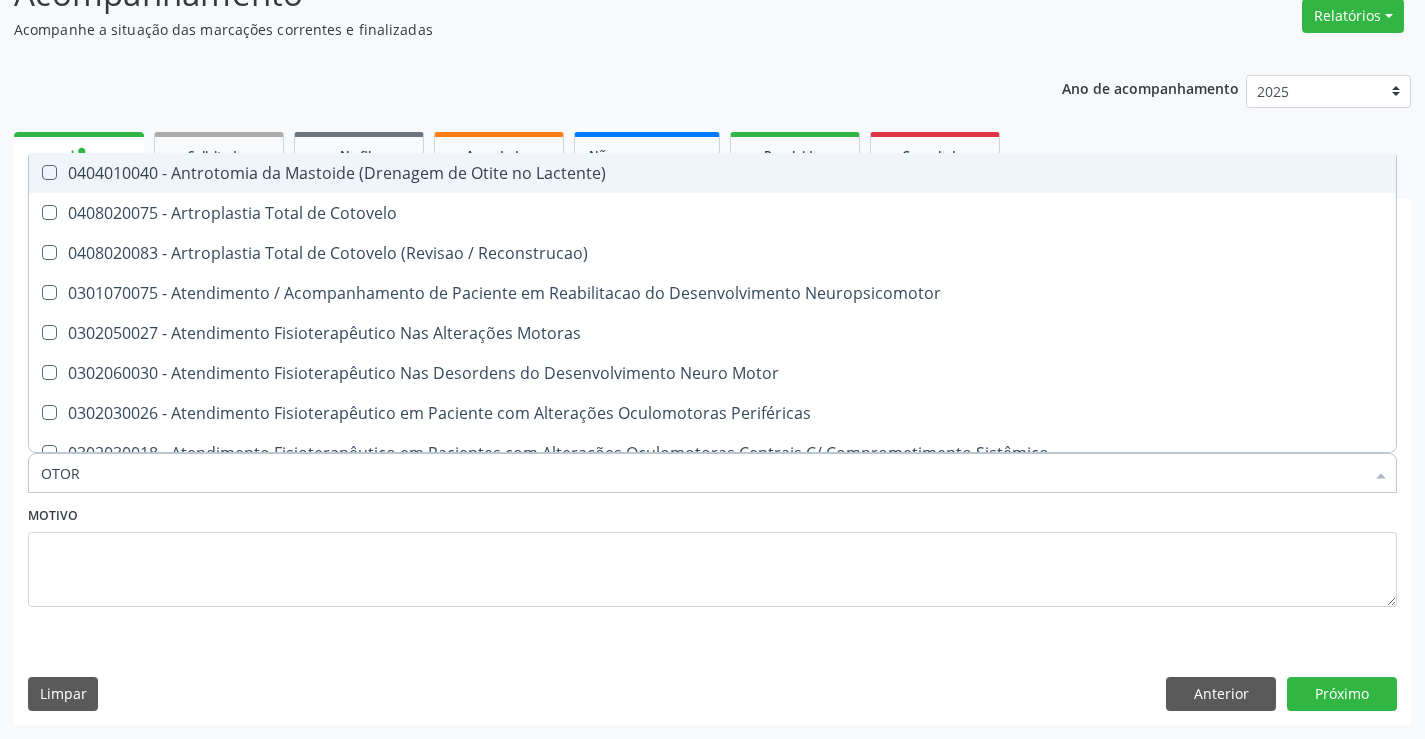type on "OTORR" 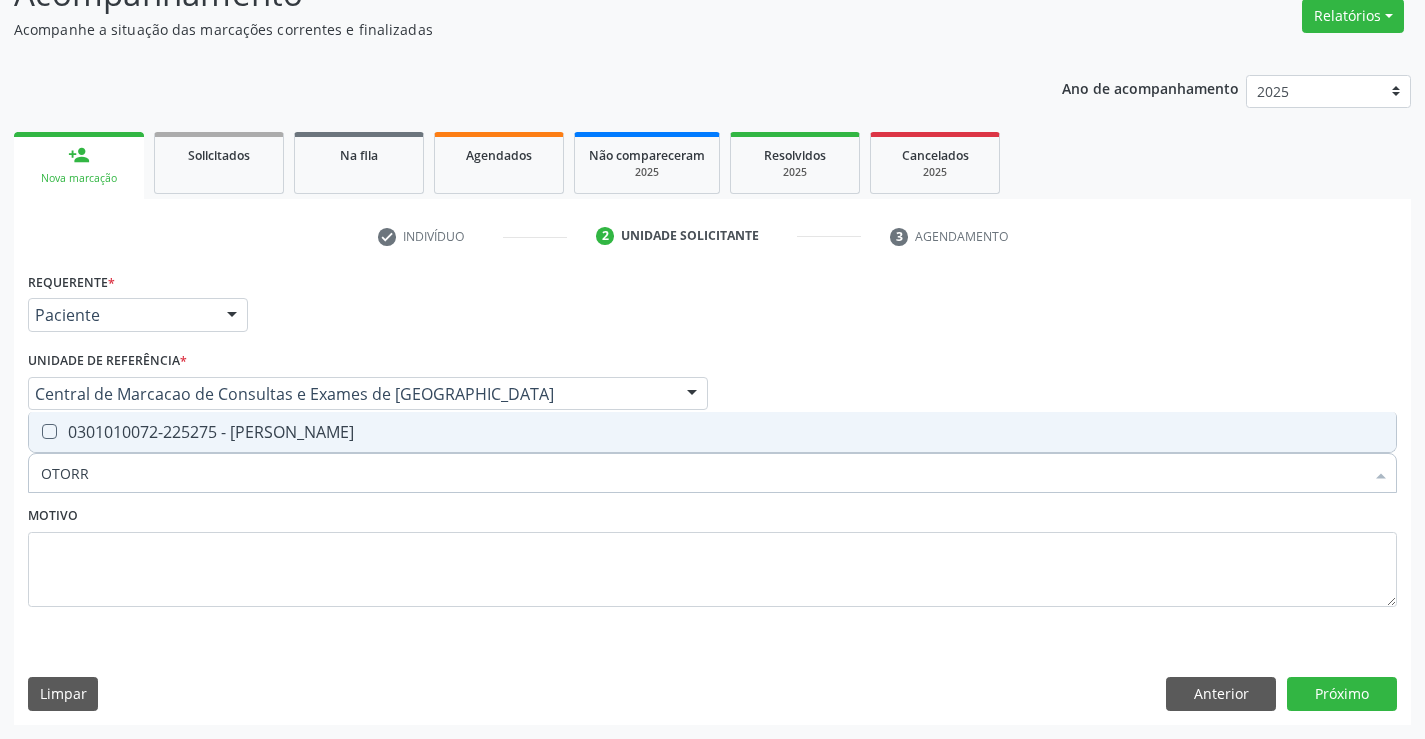 click on "0301010072-225275 - Médico Otorrinolaringologista" at bounding box center (712, 432) 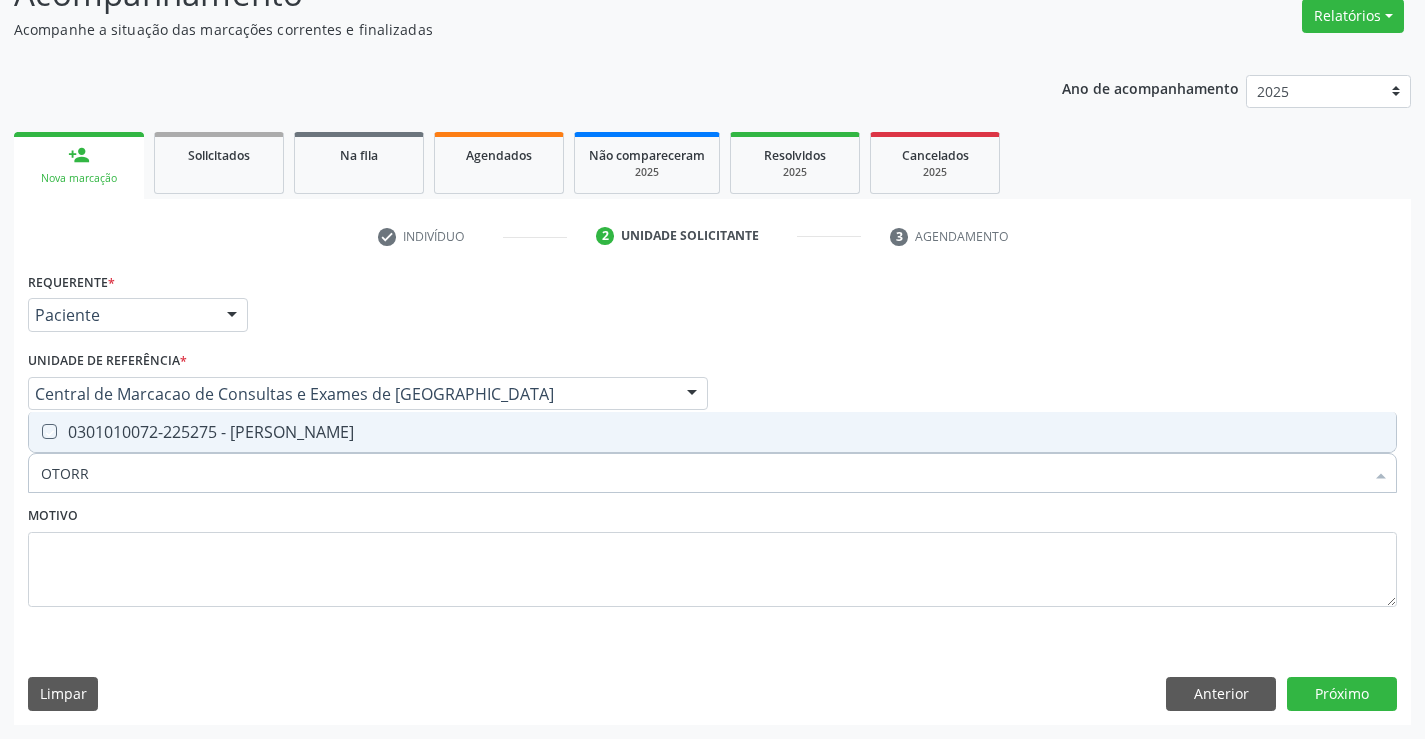 checkbox on "true" 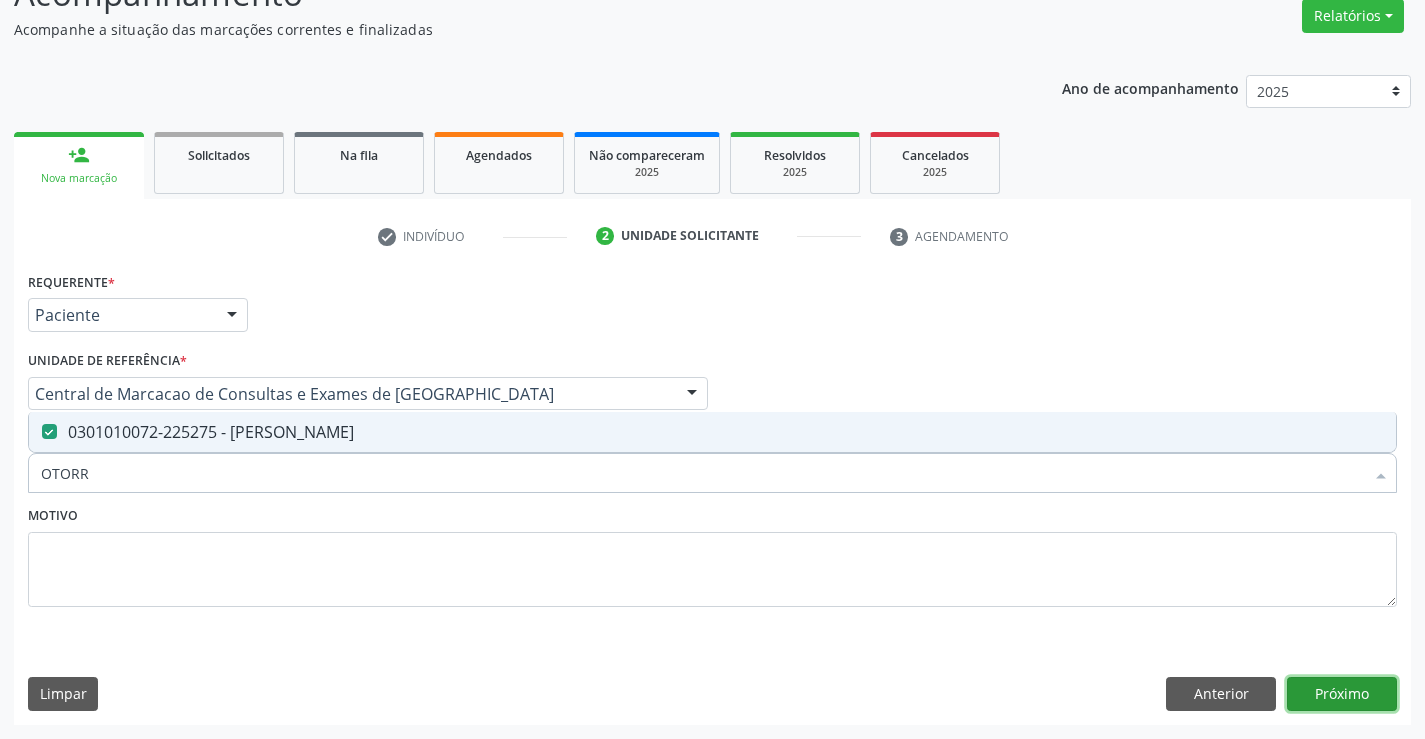 click on "Próximo" at bounding box center [1342, 694] 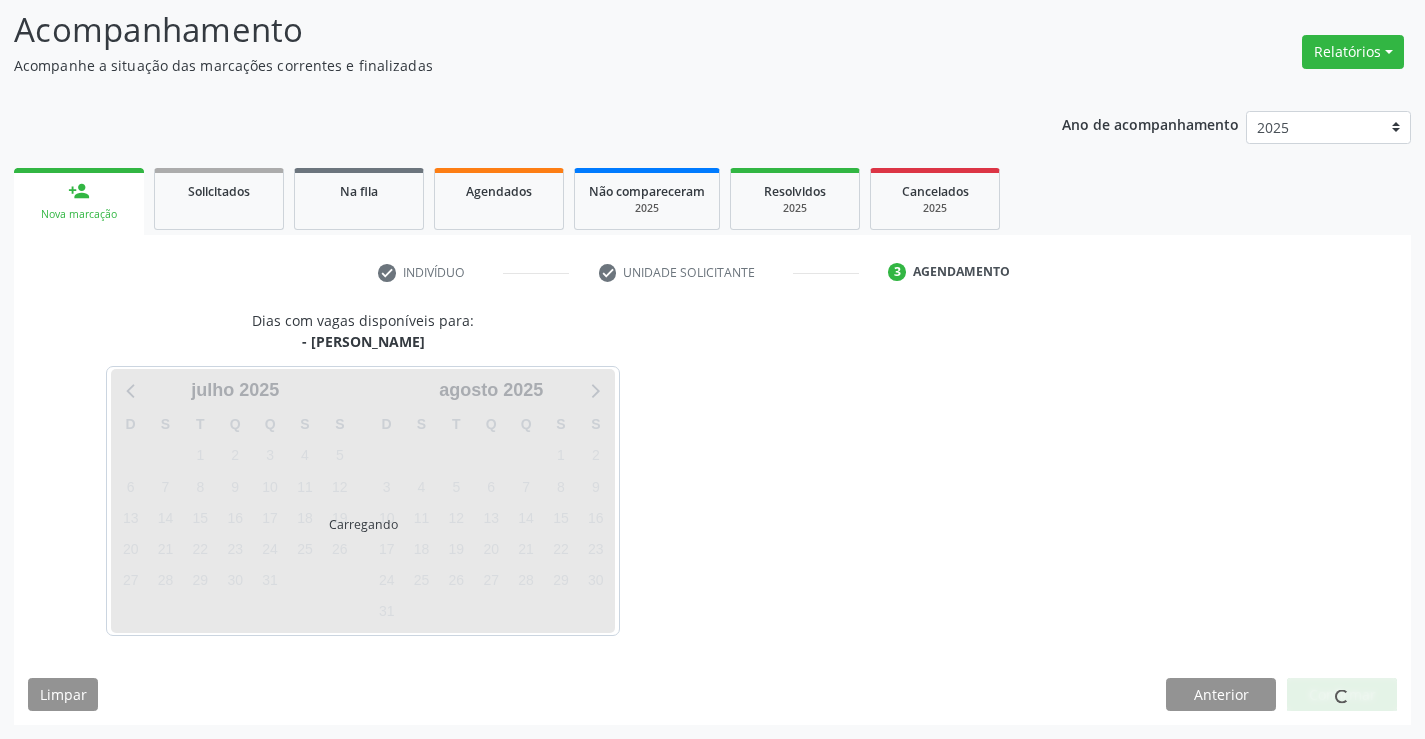 scroll, scrollTop: 131, scrollLeft: 0, axis: vertical 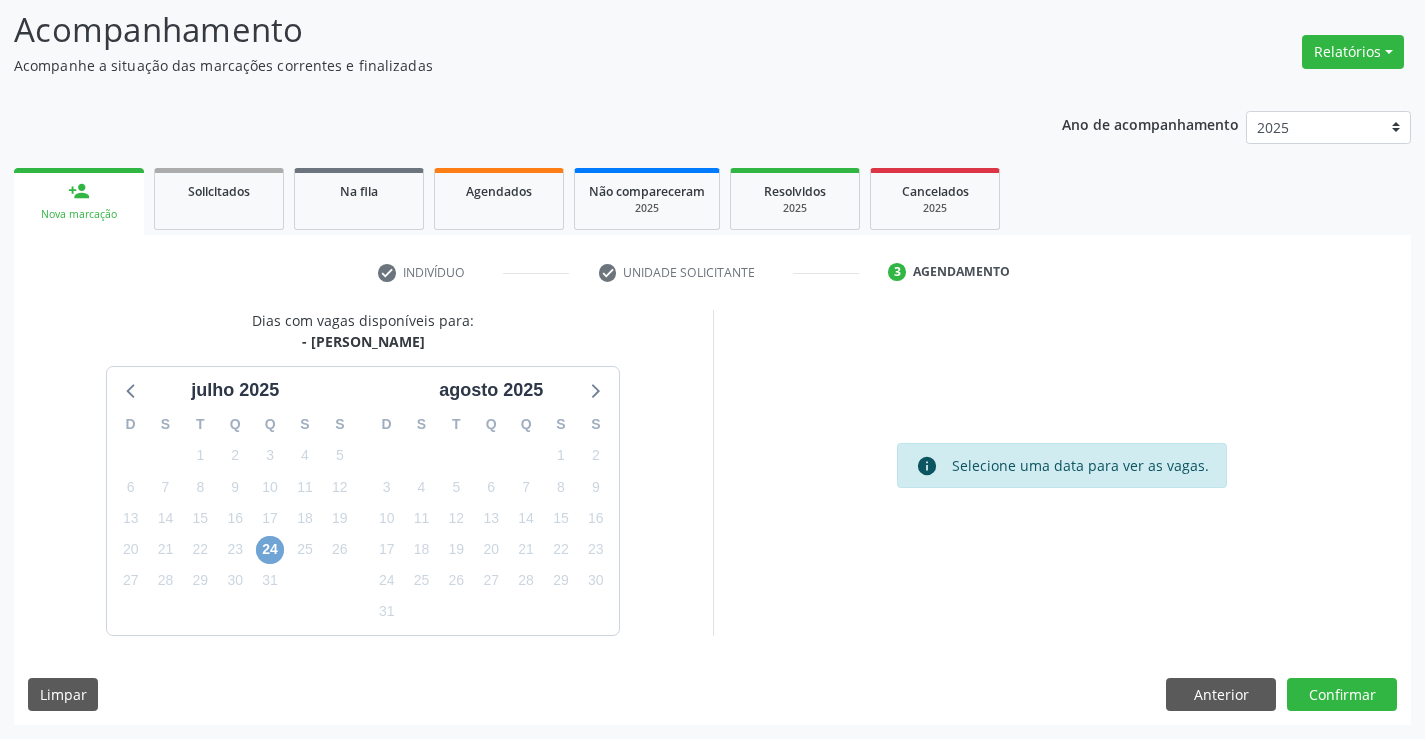 click on "24" at bounding box center (270, 550) 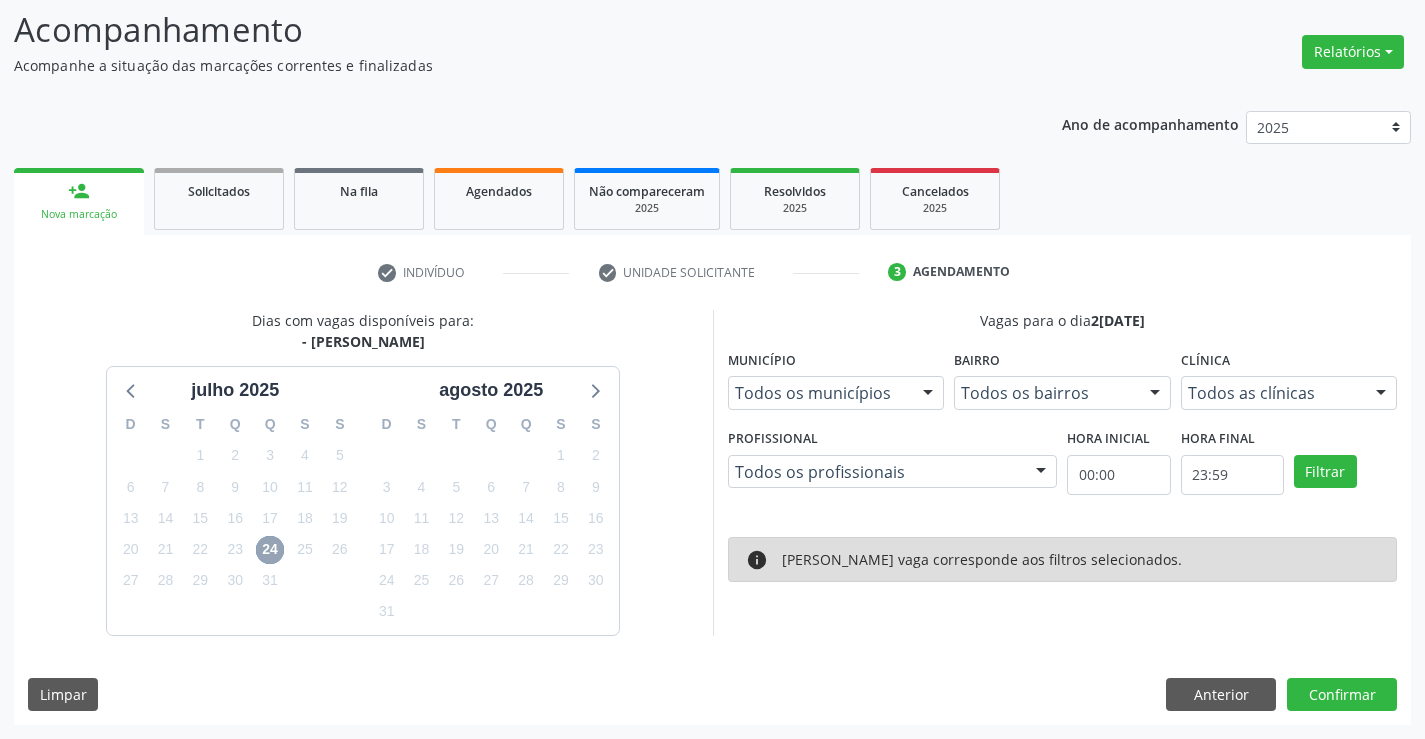 click on "24" at bounding box center (270, 550) 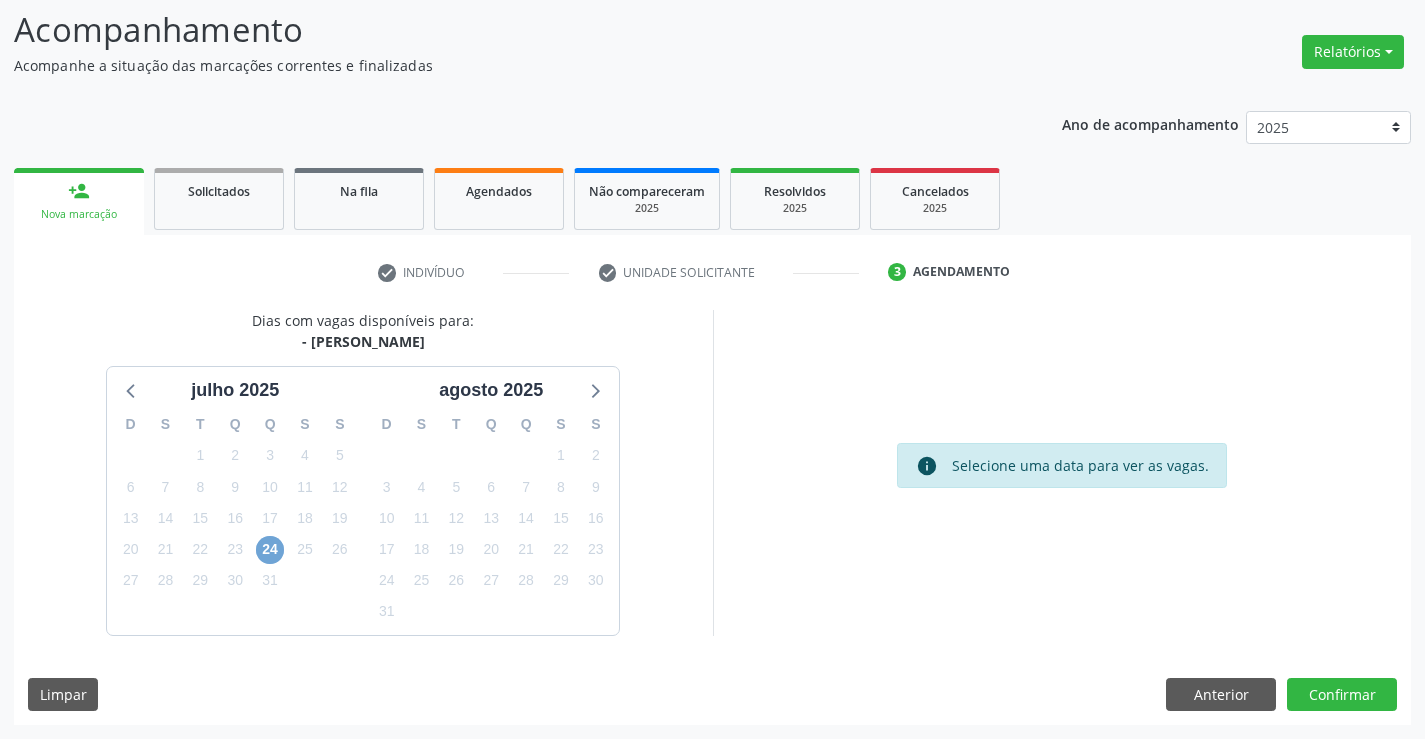 click on "24" at bounding box center (270, 550) 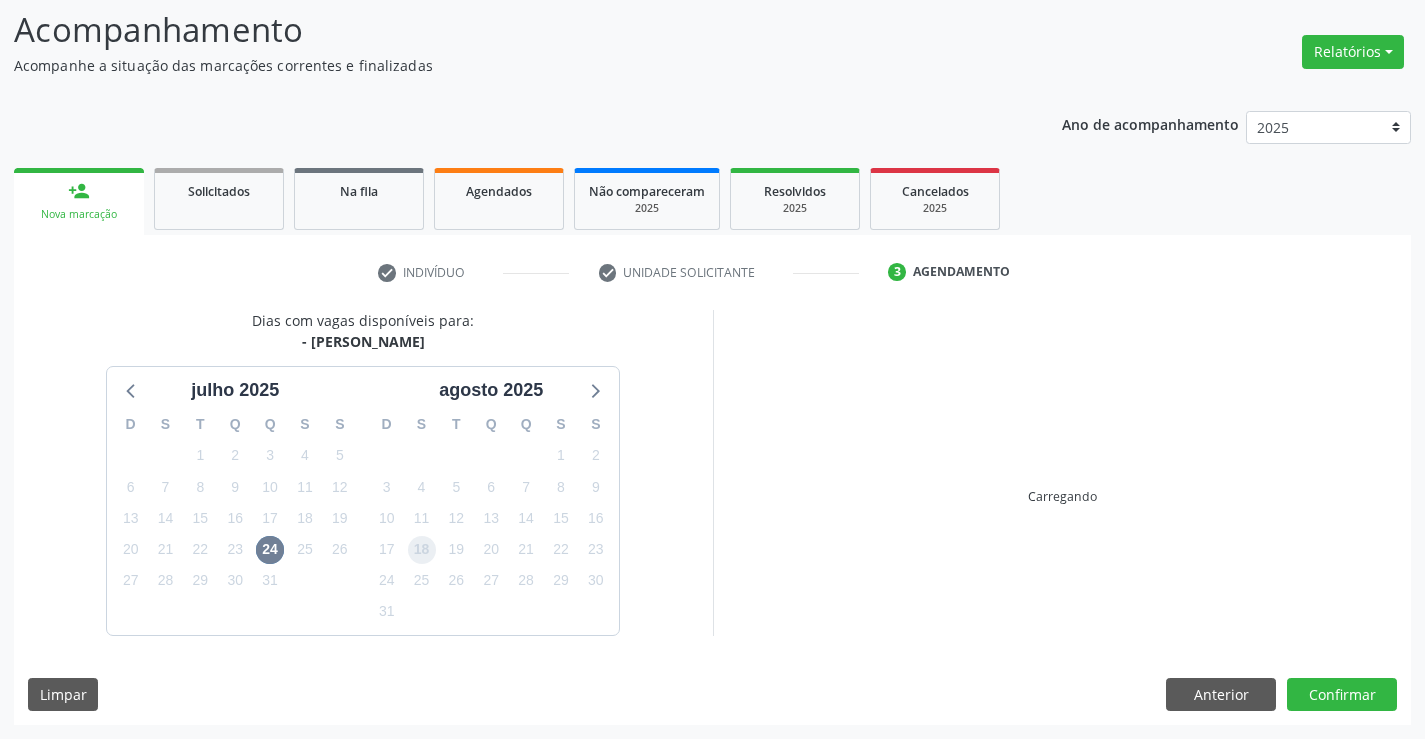 click on "18" at bounding box center [422, 550] 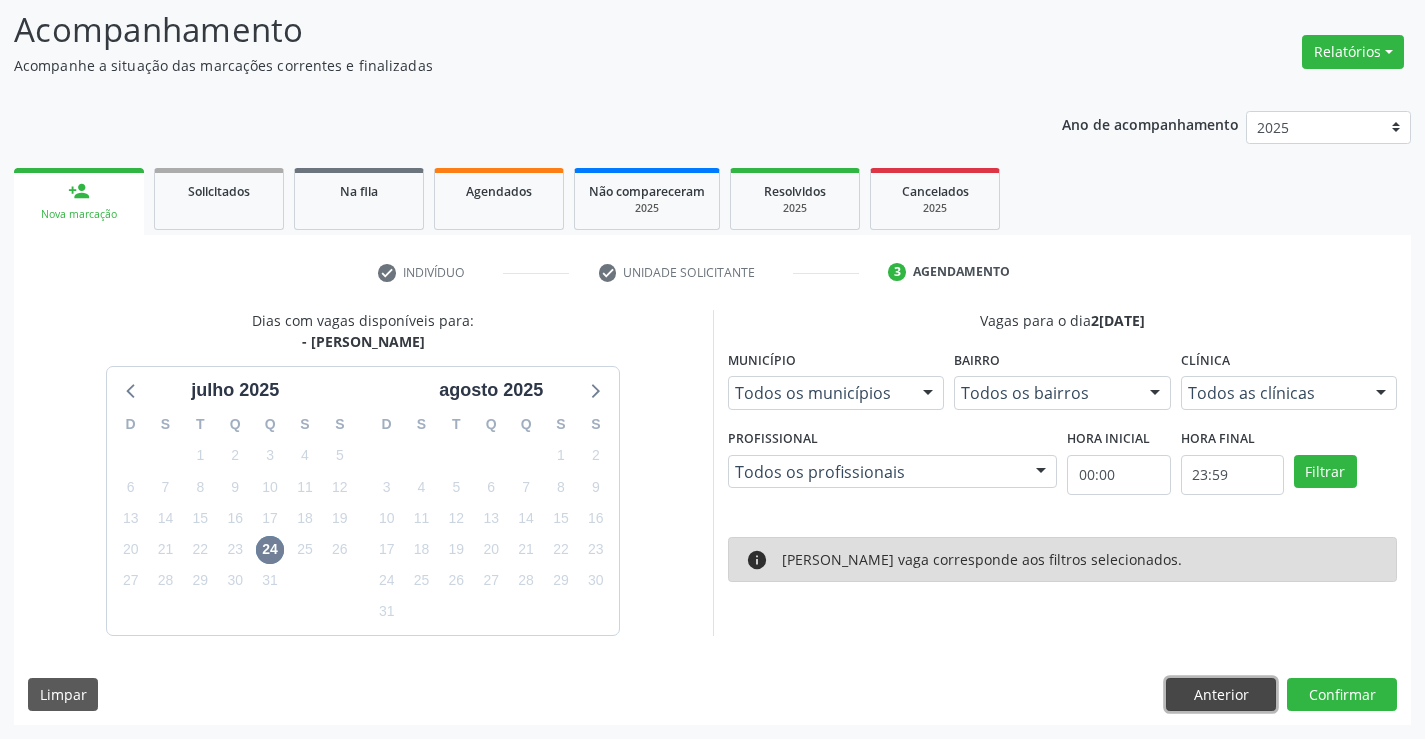 click on "Anterior" at bounding box center (1221, 695) 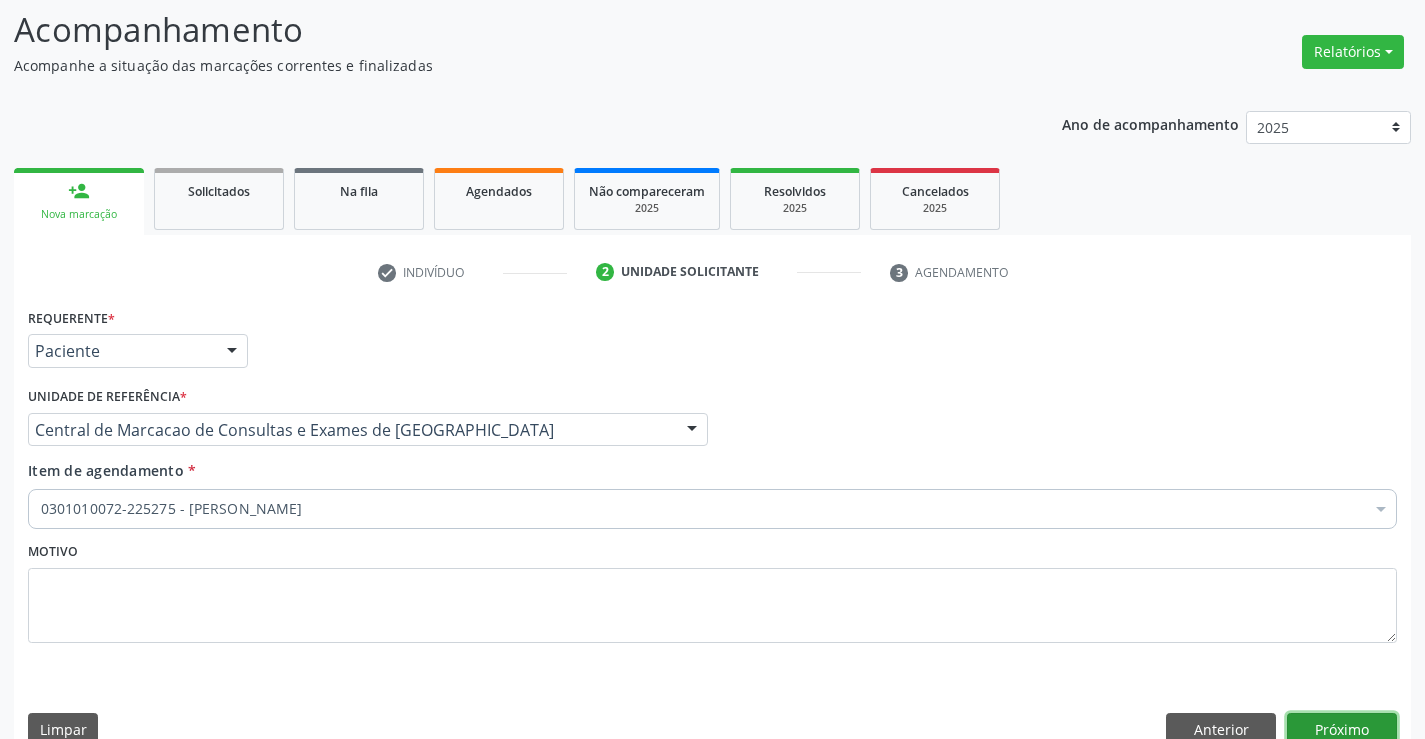 click on "Próximo" at bounding box center [1342, 730] 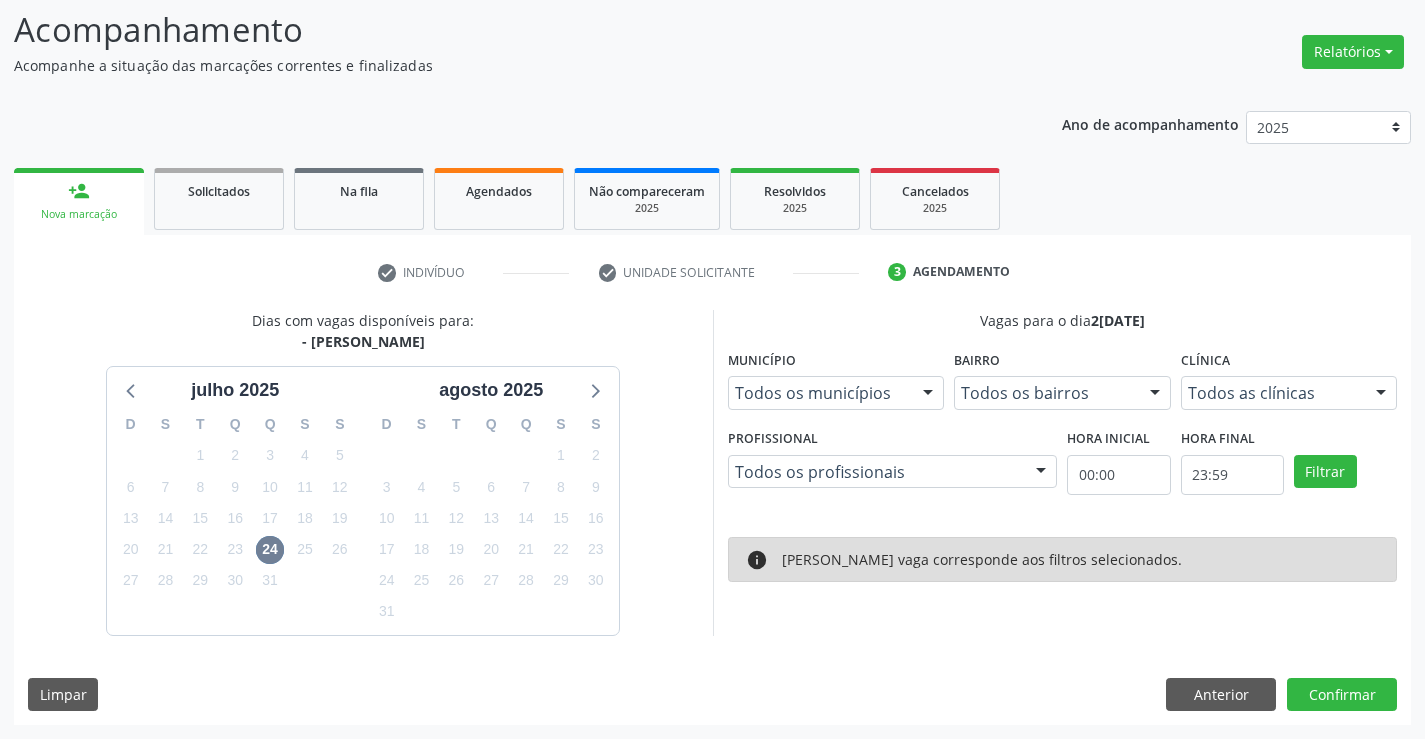 click on "[PERSON_NAME] vaga corresponde aos filtros selecionados." at bounding box center [982, 560] 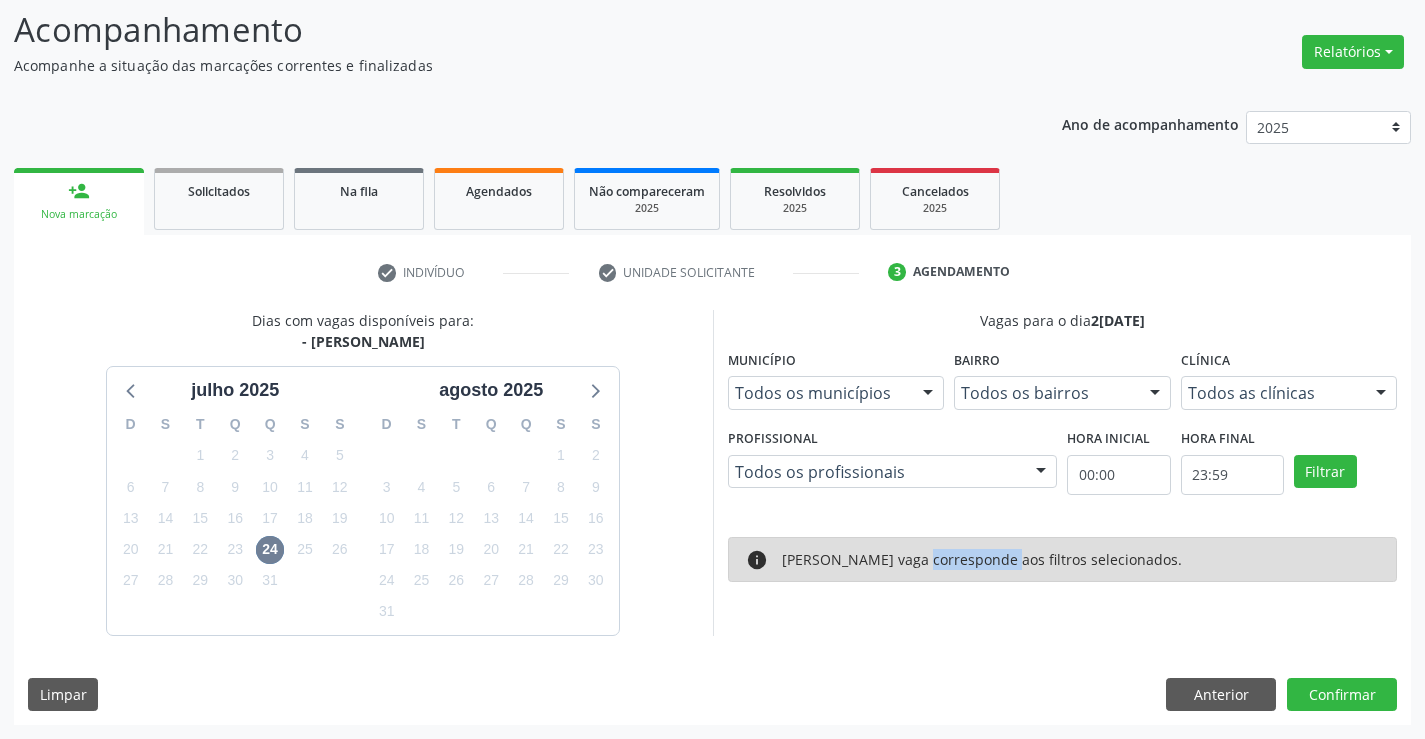 click on "[PERSON_NAME] vaga corresponde aos filtros selecionados." at bounding box center (982, 560) 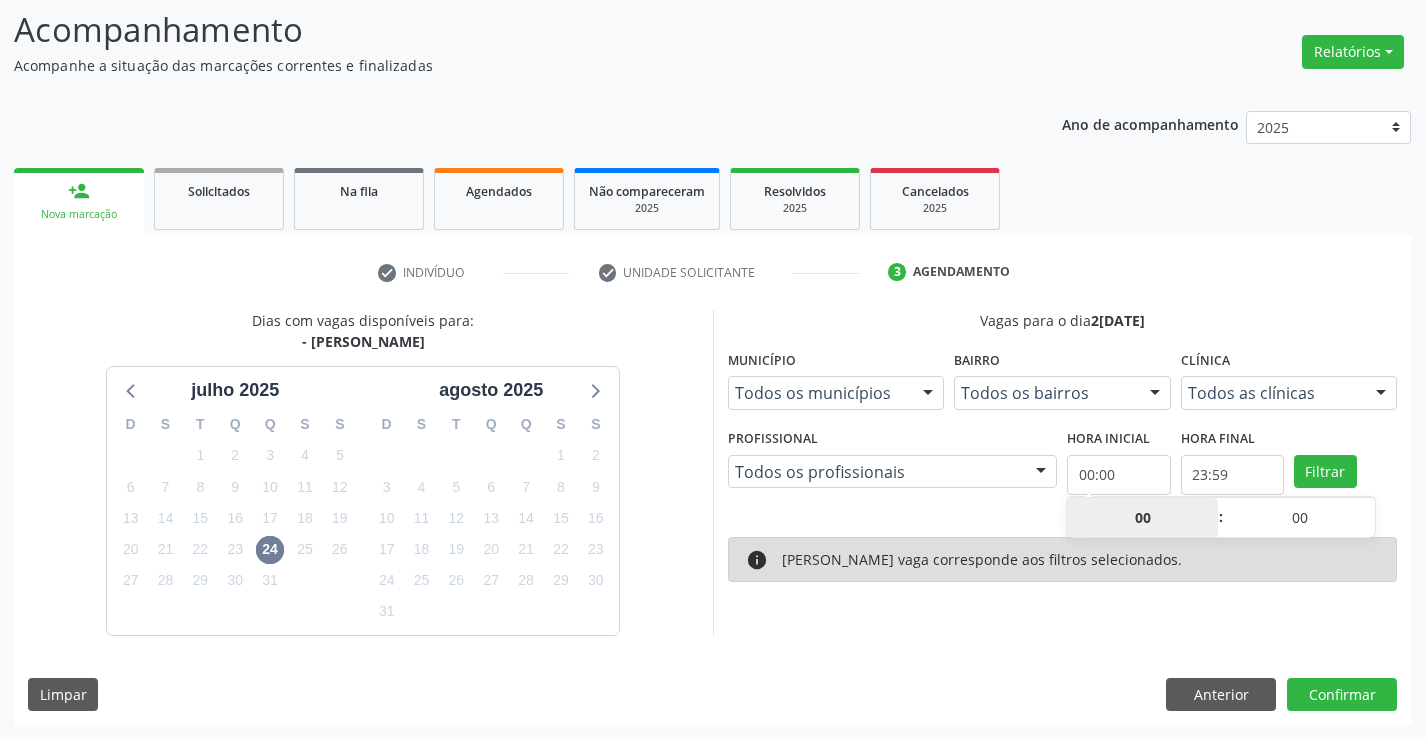 click on "00:00" at bounding box center [1118, 475] 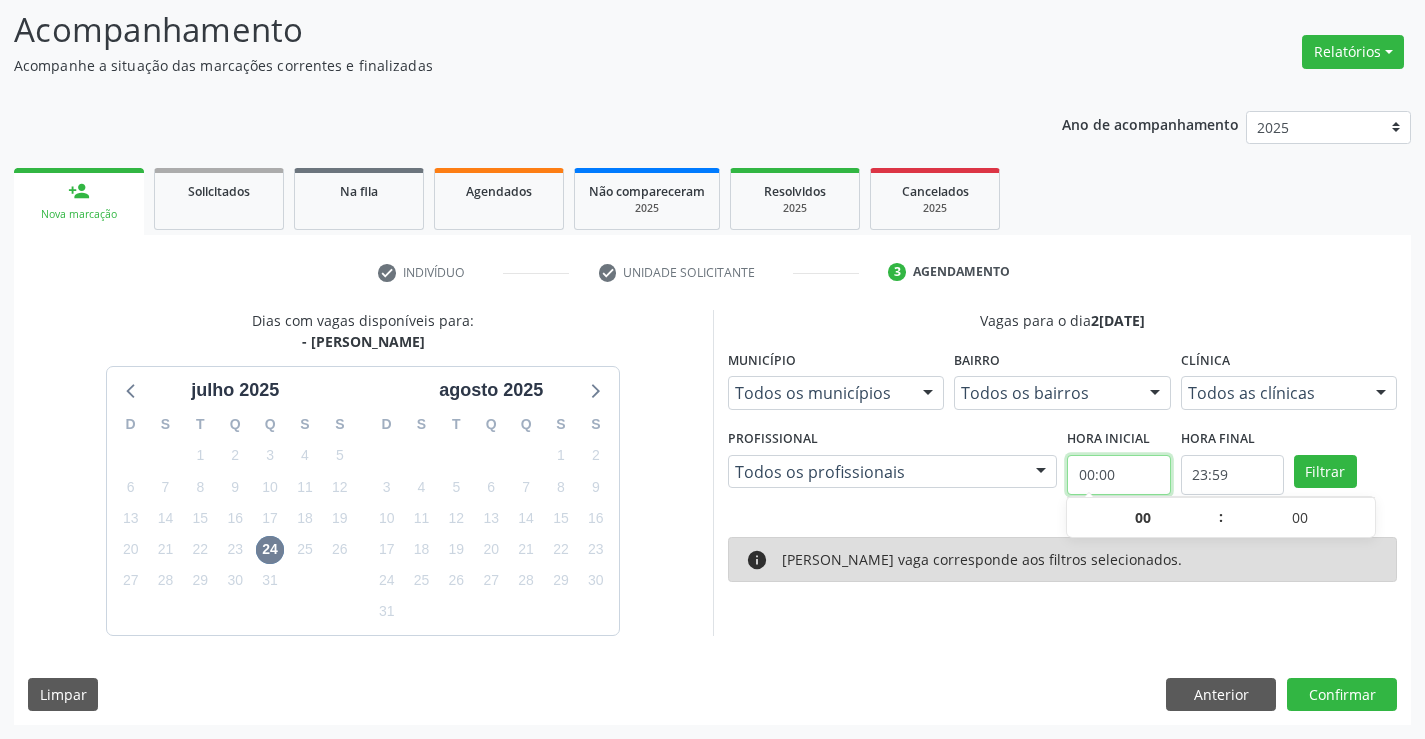 click on "00:00" at bounding box center [1118, 475] 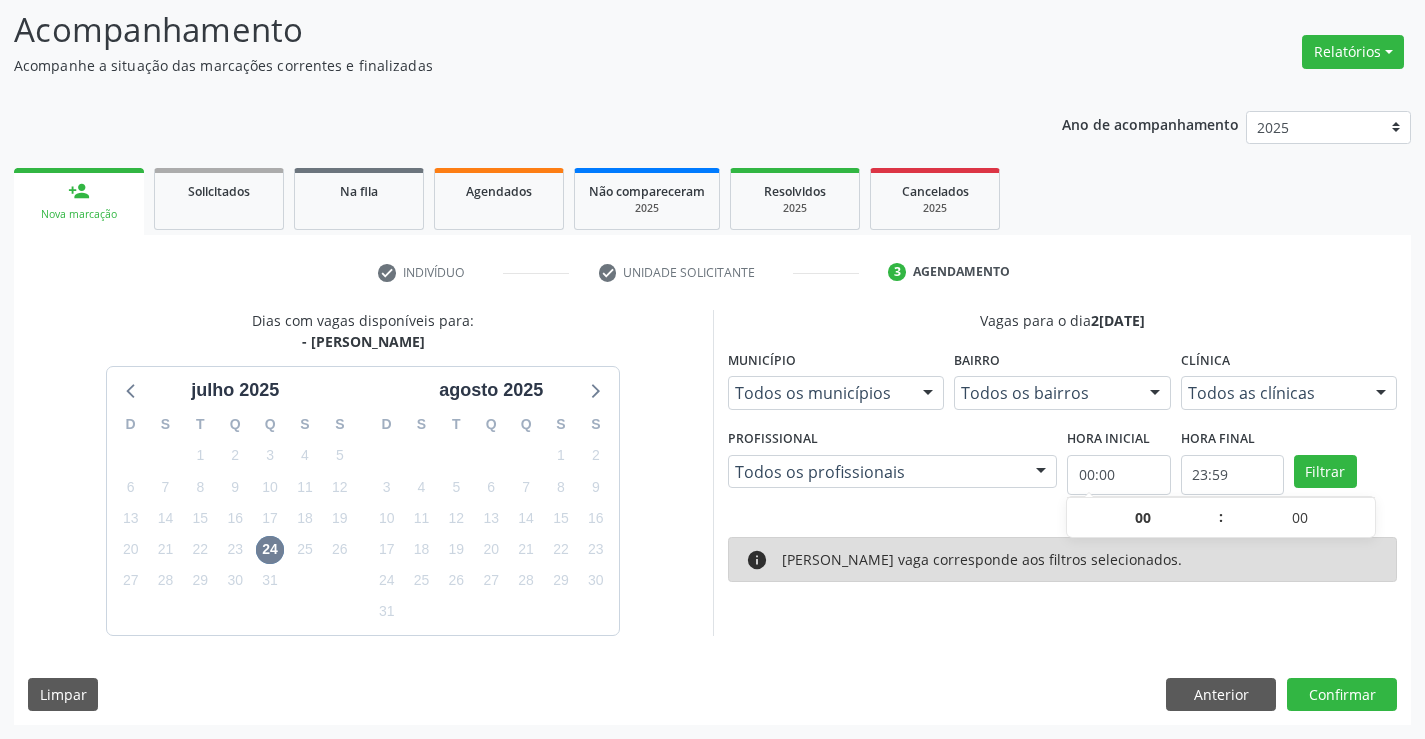click on "23:59" at bounding box center [1232, 475] 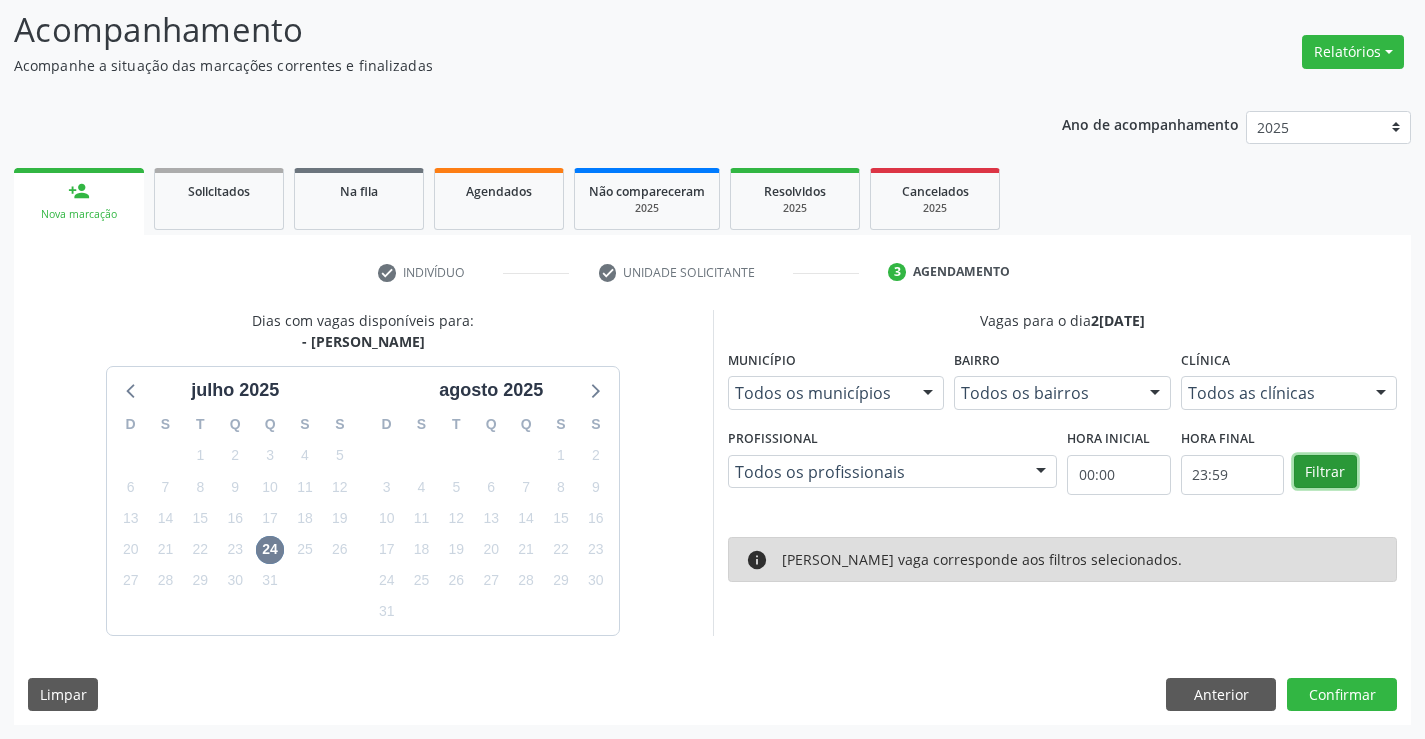click on "Filtrar" at bounding box center [1325, 472] 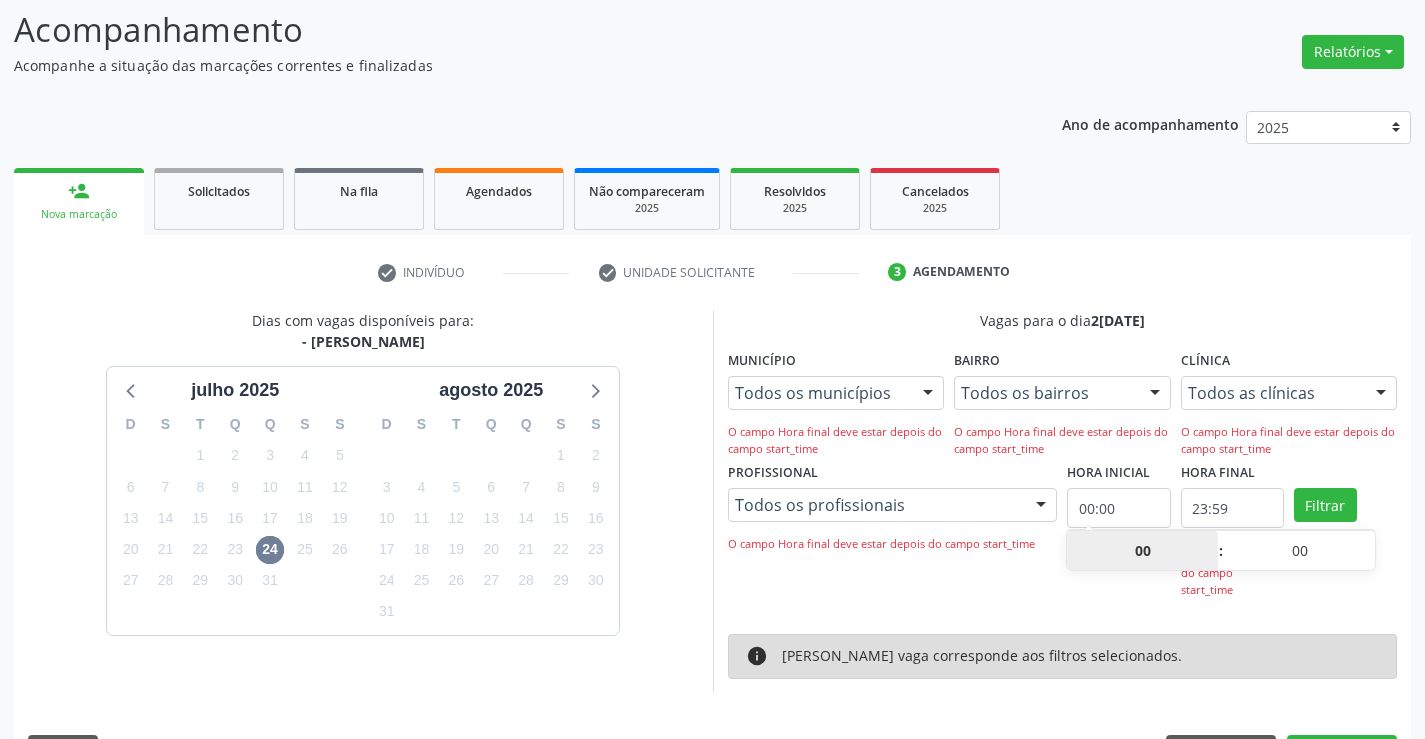 click on "00:00" at bounding box center (1118, 508) 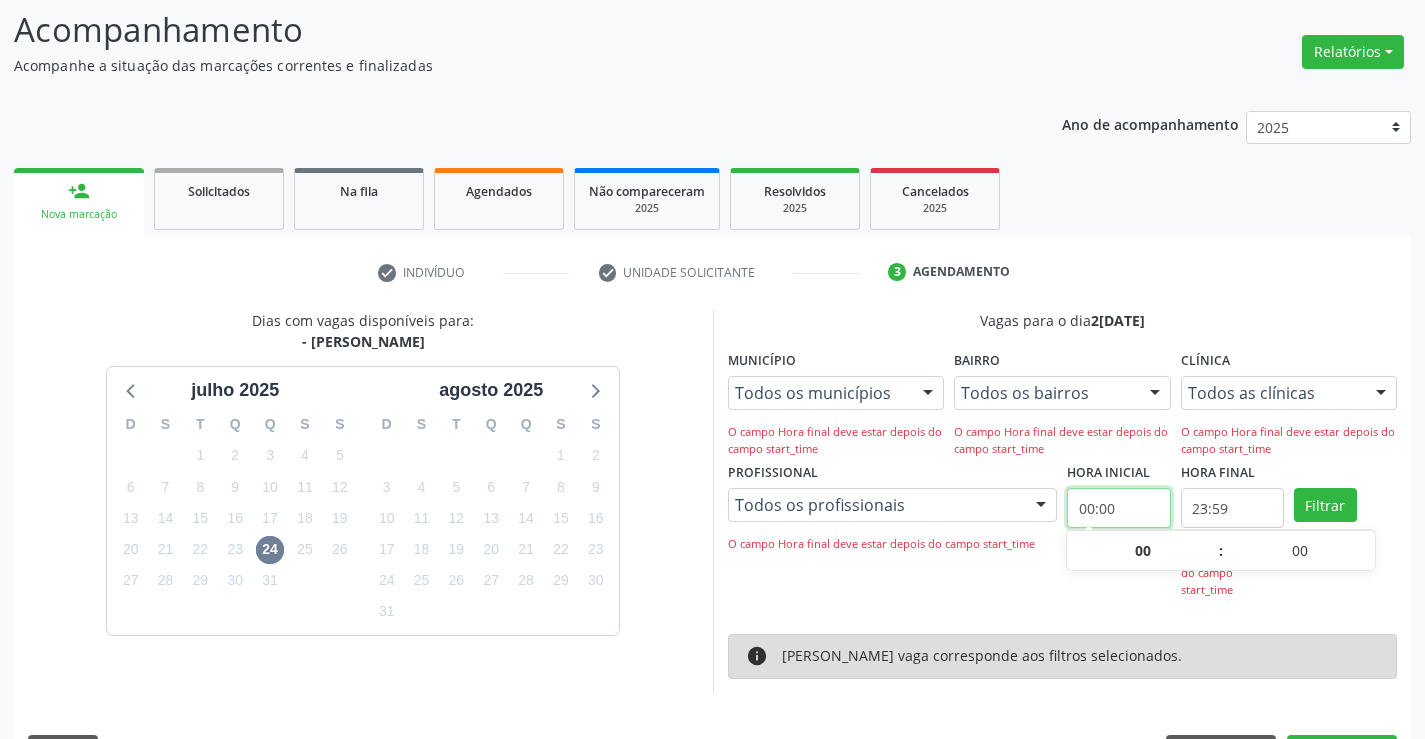 click on "00:00" at bounding box center [1118, 508] 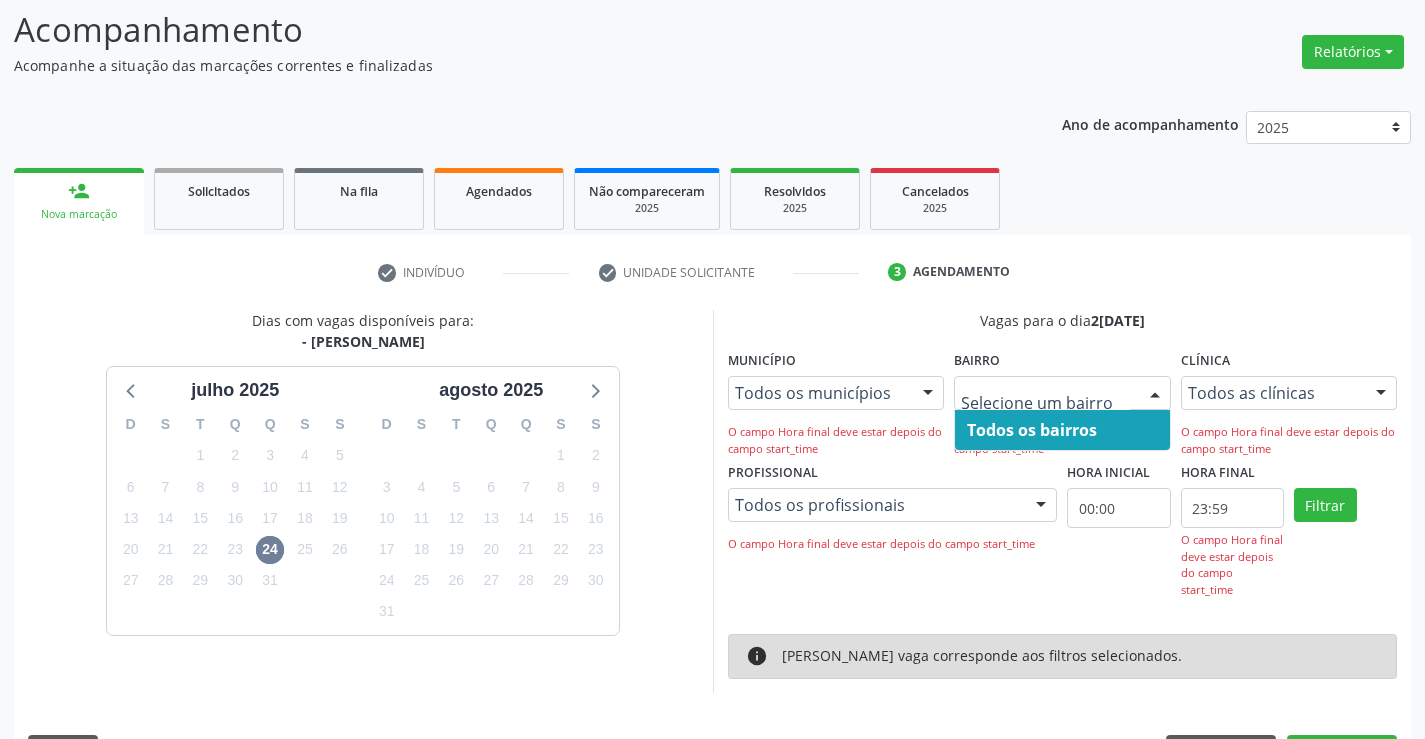click at bounding box center [1062, 393] 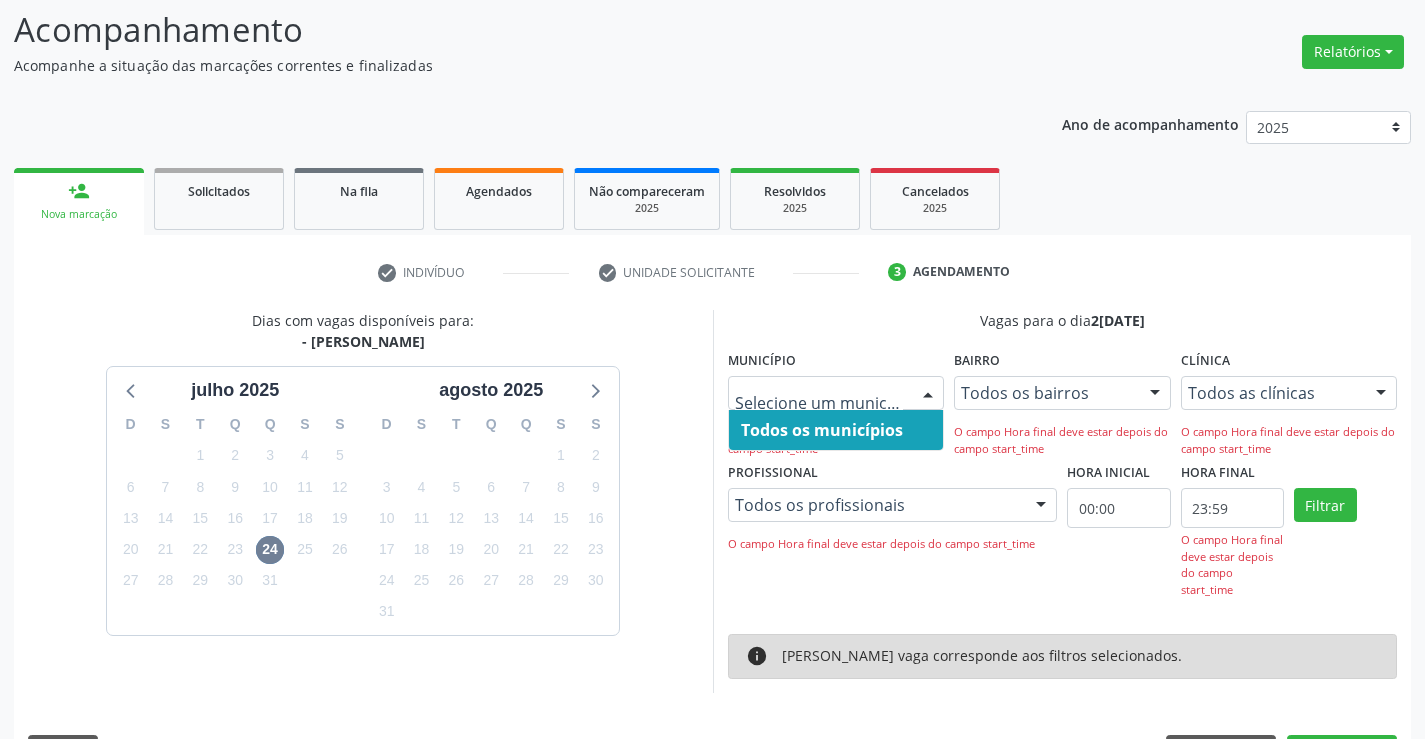 click on "Todos os municípios" at bounding box center (822, 430) 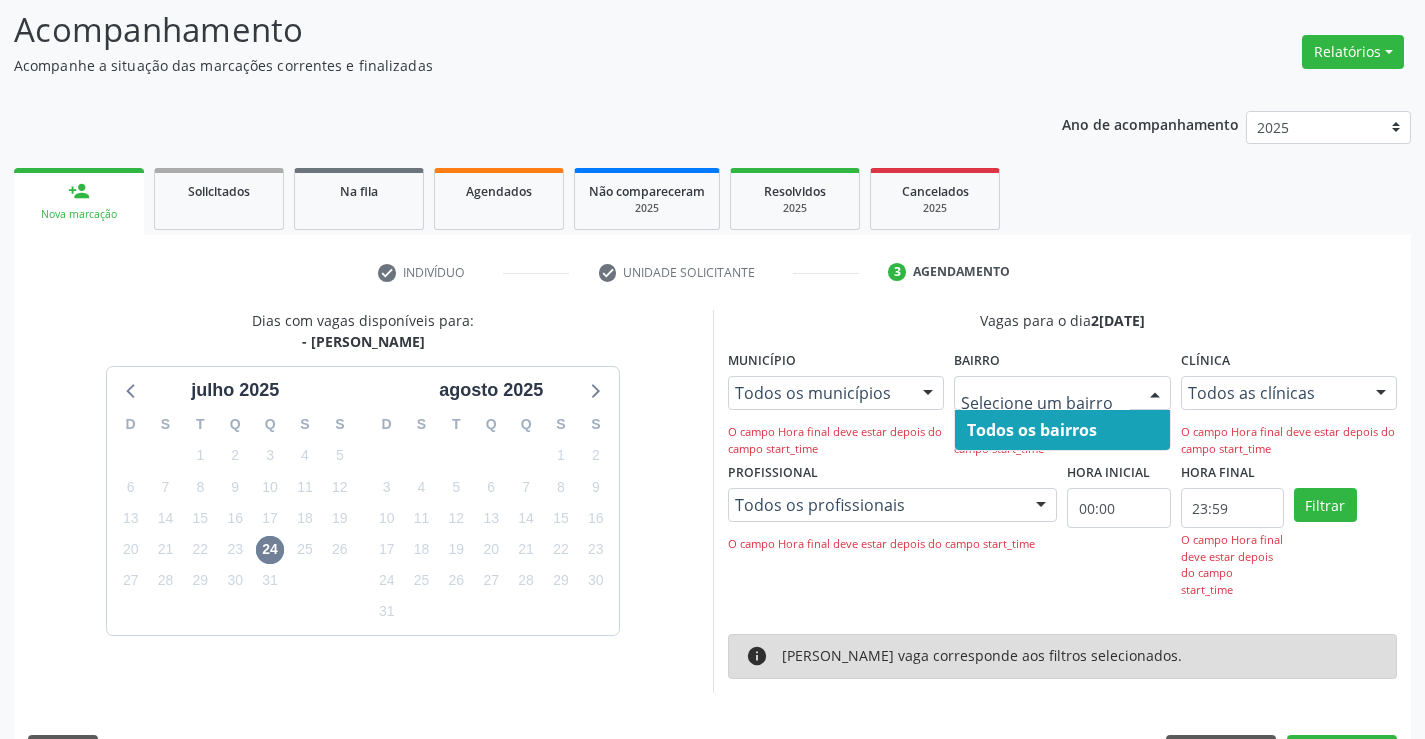 click on "Todos os bairros" at bounding box center (1032, 430) 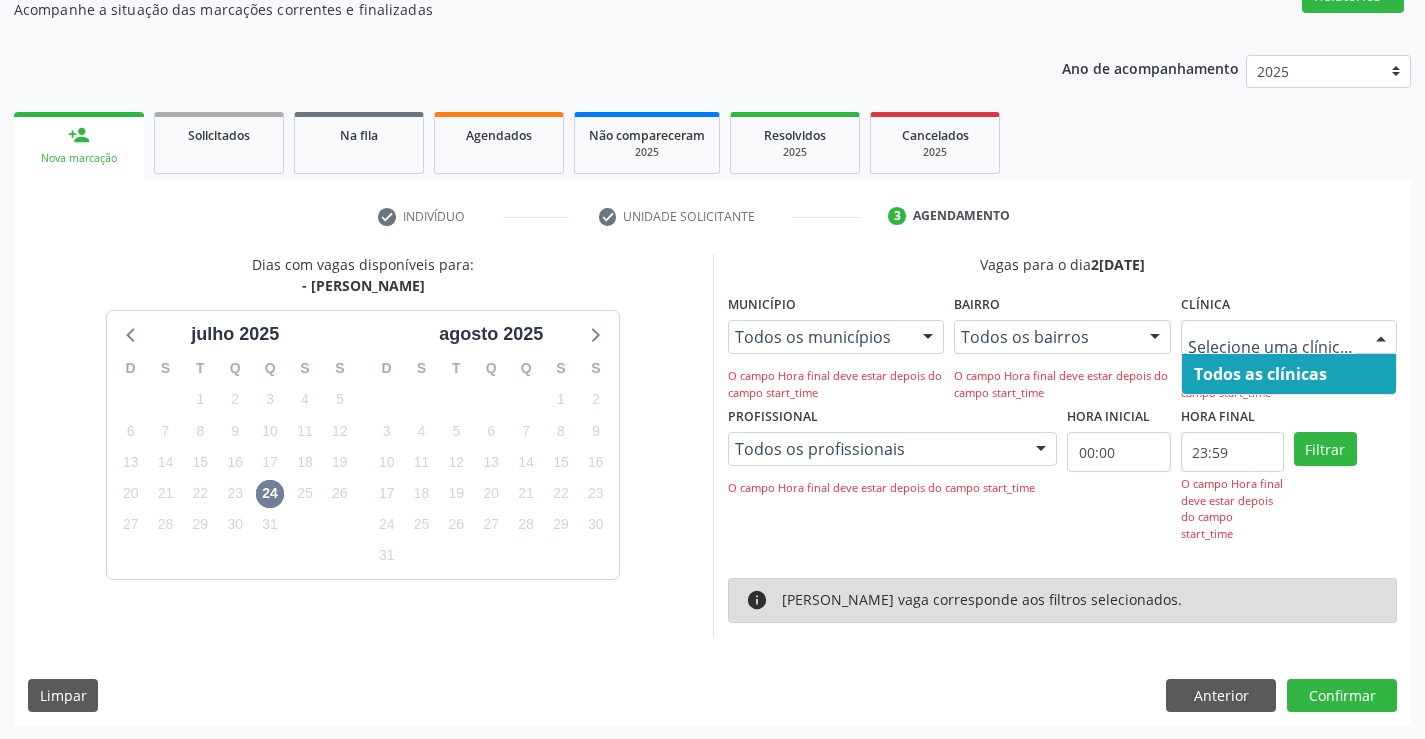 scroll, scrollTop: 188, scrollLeft: 0, axis: vertical 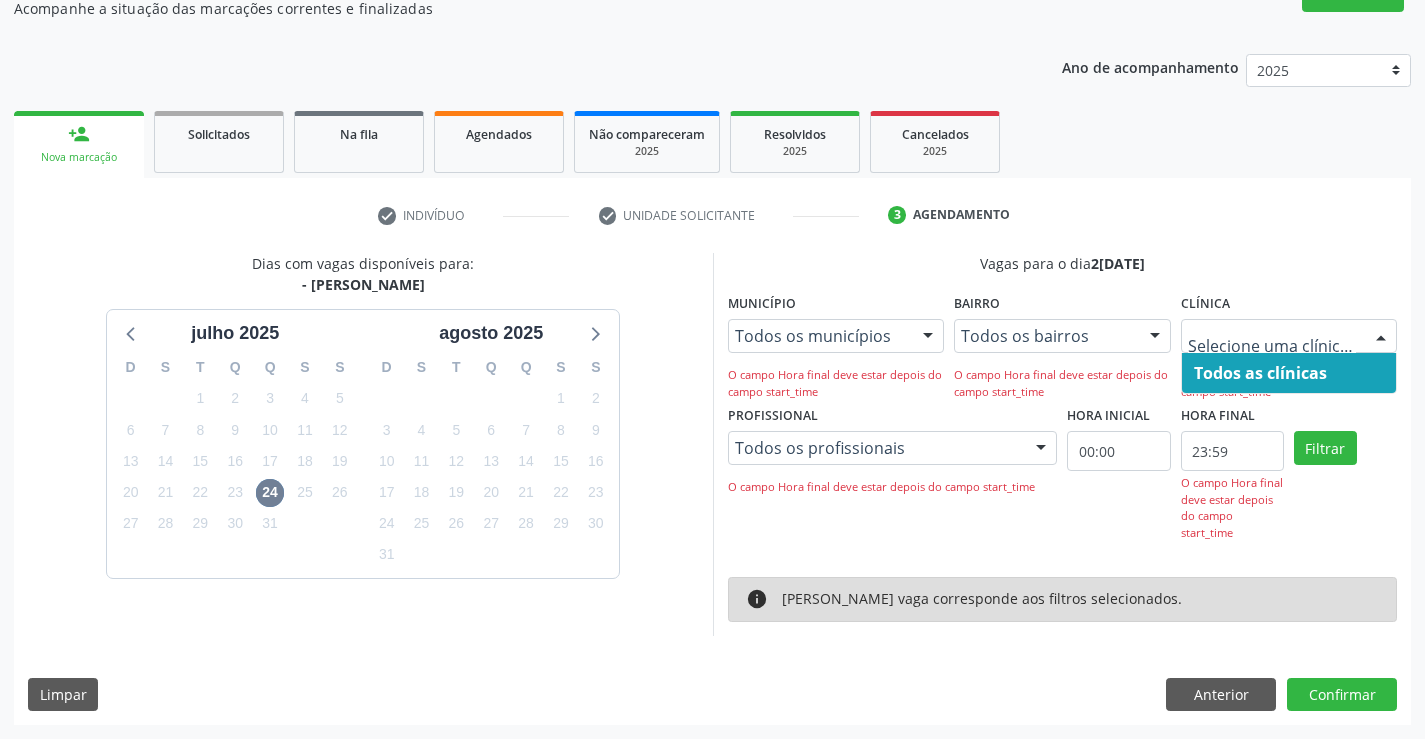 click on "Dias com vagas disponíveis para:
- Médico Otorrinolaringologista
julho 2025 D S T Q Q S S 29 30 1 2 3 4 5 6 7 8 9 10 11 12 13 14 15 16 17 18 19 20 21 22 23 24 25 26 27 28 29 30 31 1 2 3 4 5 6 7 8 9 agosto 2025 D S T Q Q S S 27 28 29 30 31 1 2 3 4 5 6 7 8 9 10 11 12 13 14 15 16 17 18 19 20 21 22 23 24 25 26 27 28 29 30 31 1 2 3 4 5 6
Vagas para o dia
24/07/2025
Município
Todos os municípios         Todos os municípios
Nenhum resultado encontrado para: "   "
Não há nenhuma opção para ser exibida.
O campo Hora final deve estar depois do campo start_time
Bairro
Todos os bairros         Todos os bairros
Nenhum resultado encontrado para: "   "
Não há nenhuma opção para ser exibida.
O campo Hora final deve estar depois do campo start_time
Clínica
Todos as clínicas       "" at bounding box center (712, 489) 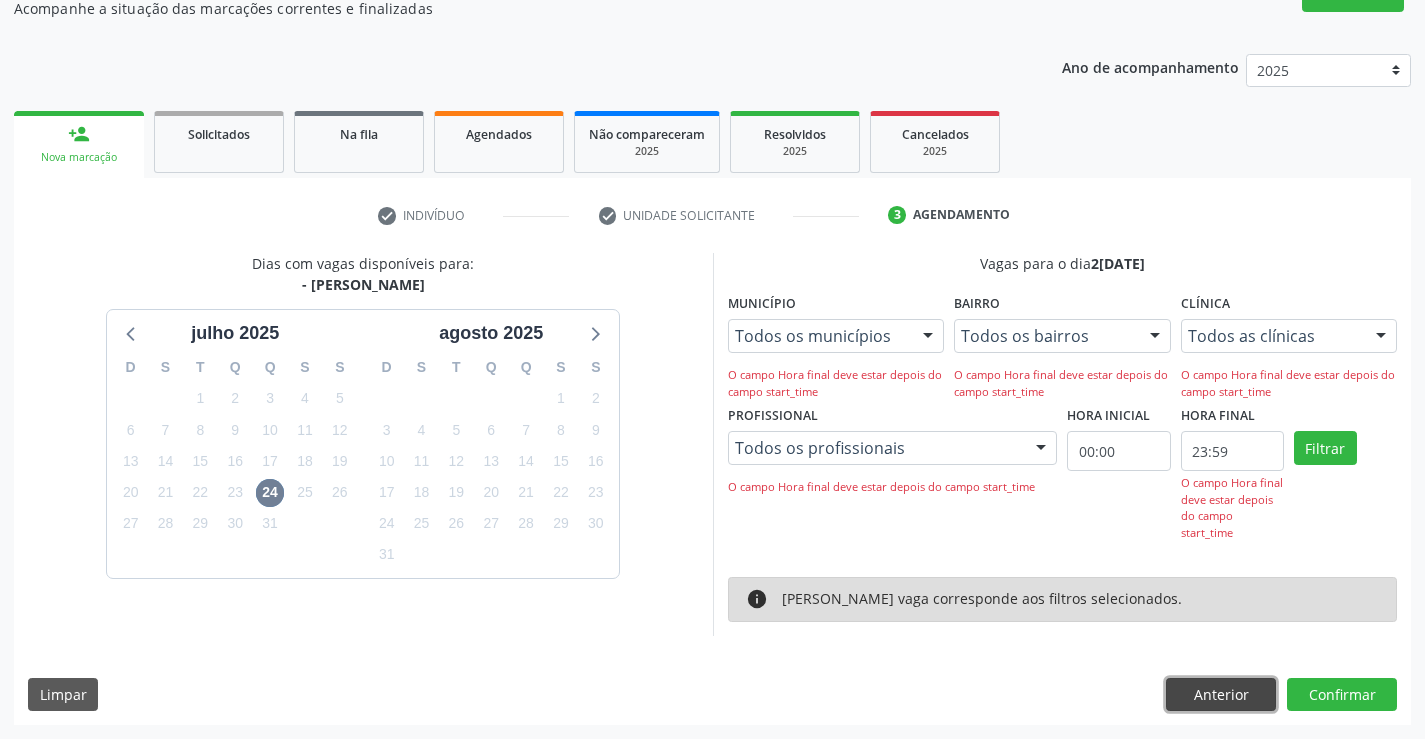click on "Anterior" at bounding box center (1221, 695) 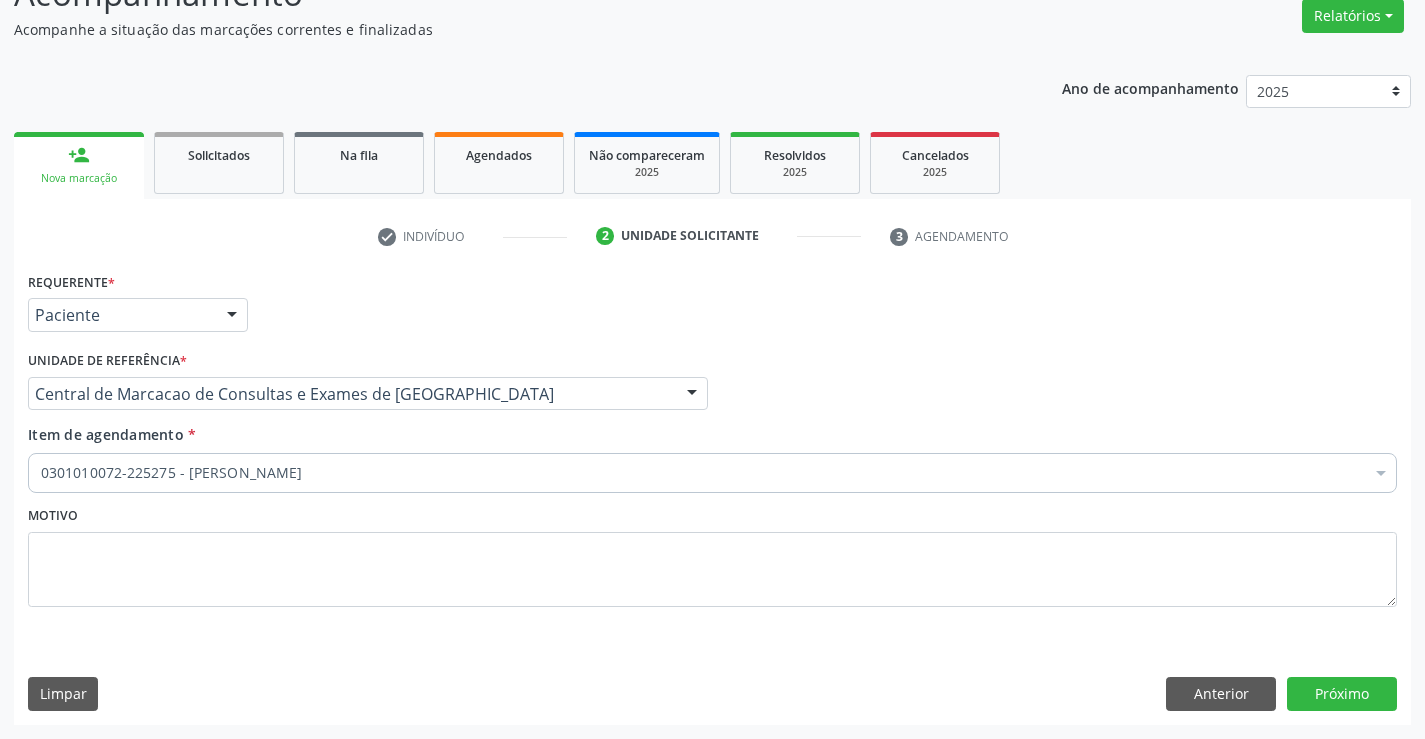 scroll, scrollTop: 167, scrollLeft: 0, axis: vertical 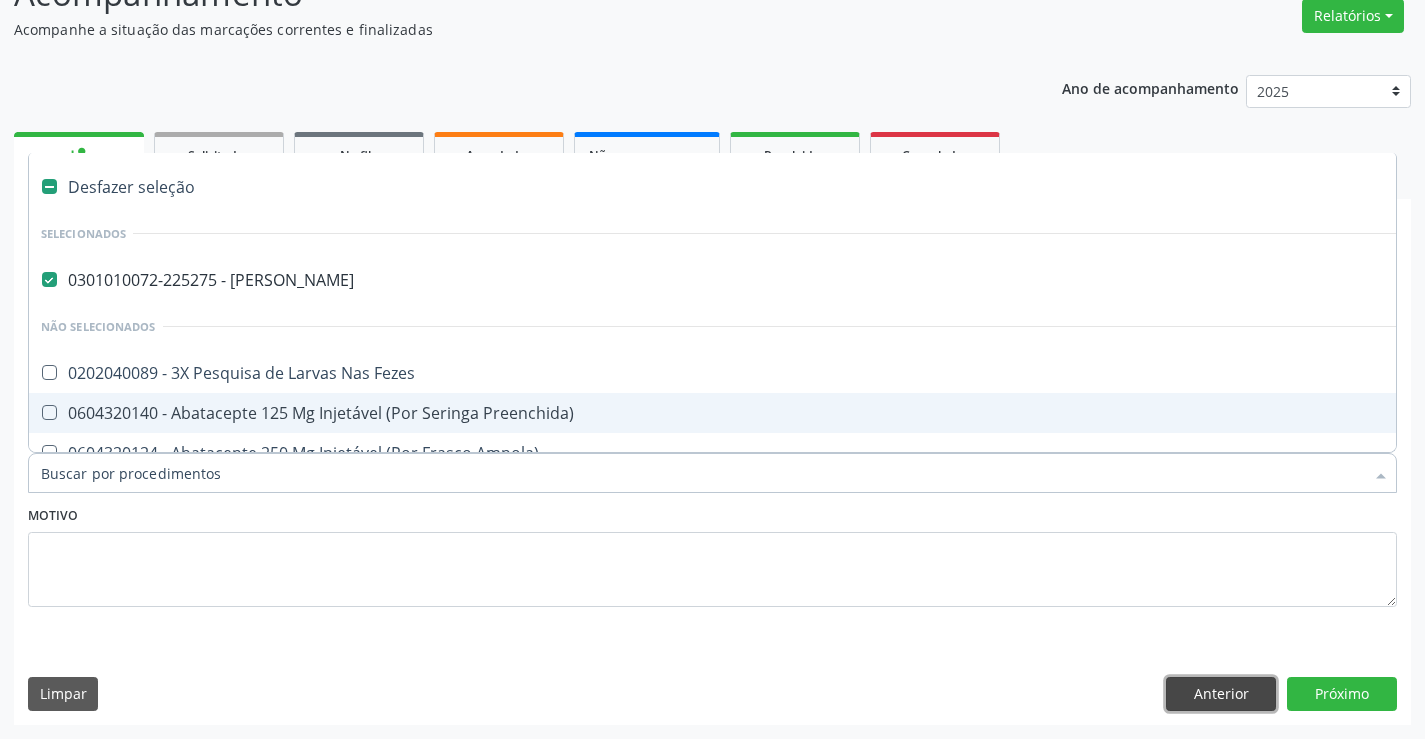 click on "Anterior" at bounding box center [1221, 694] 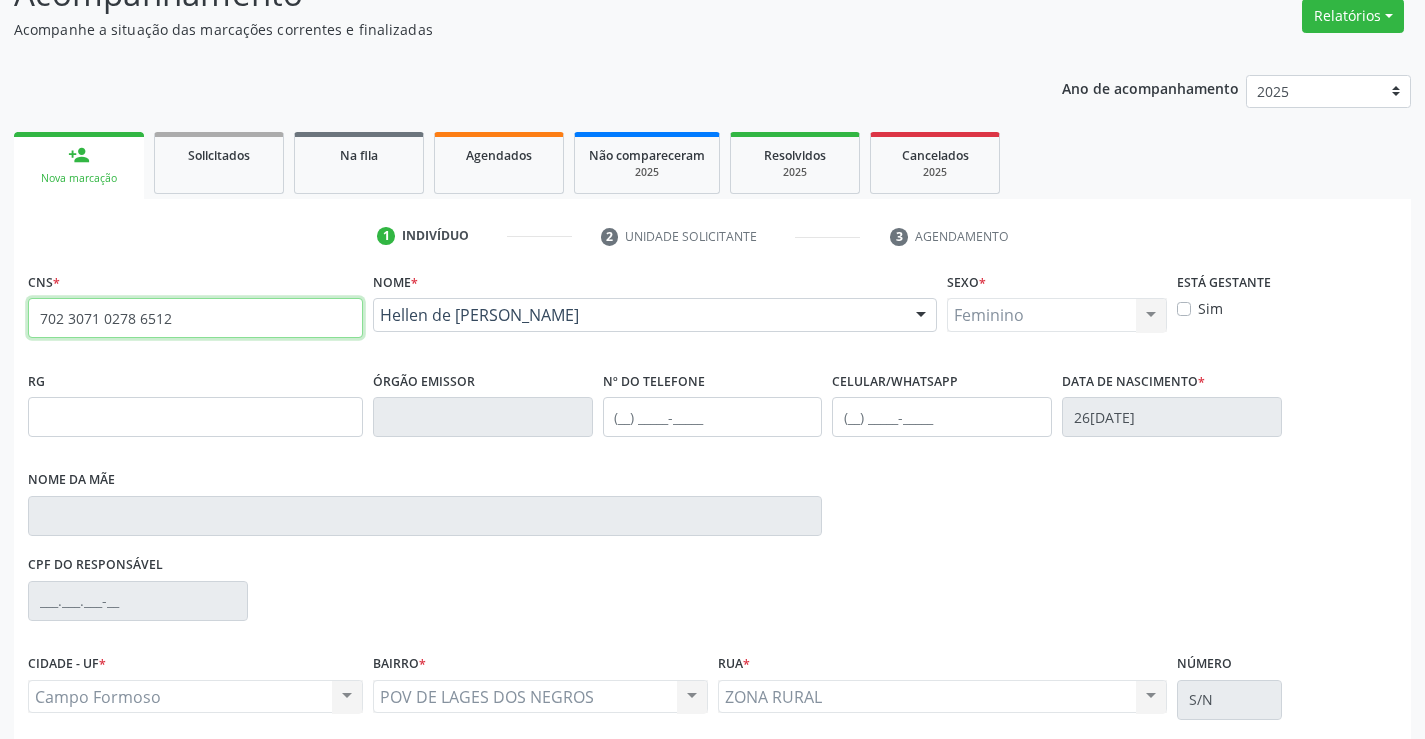 click on "702 3071 0278 6512" at bounding box center [195, 318] 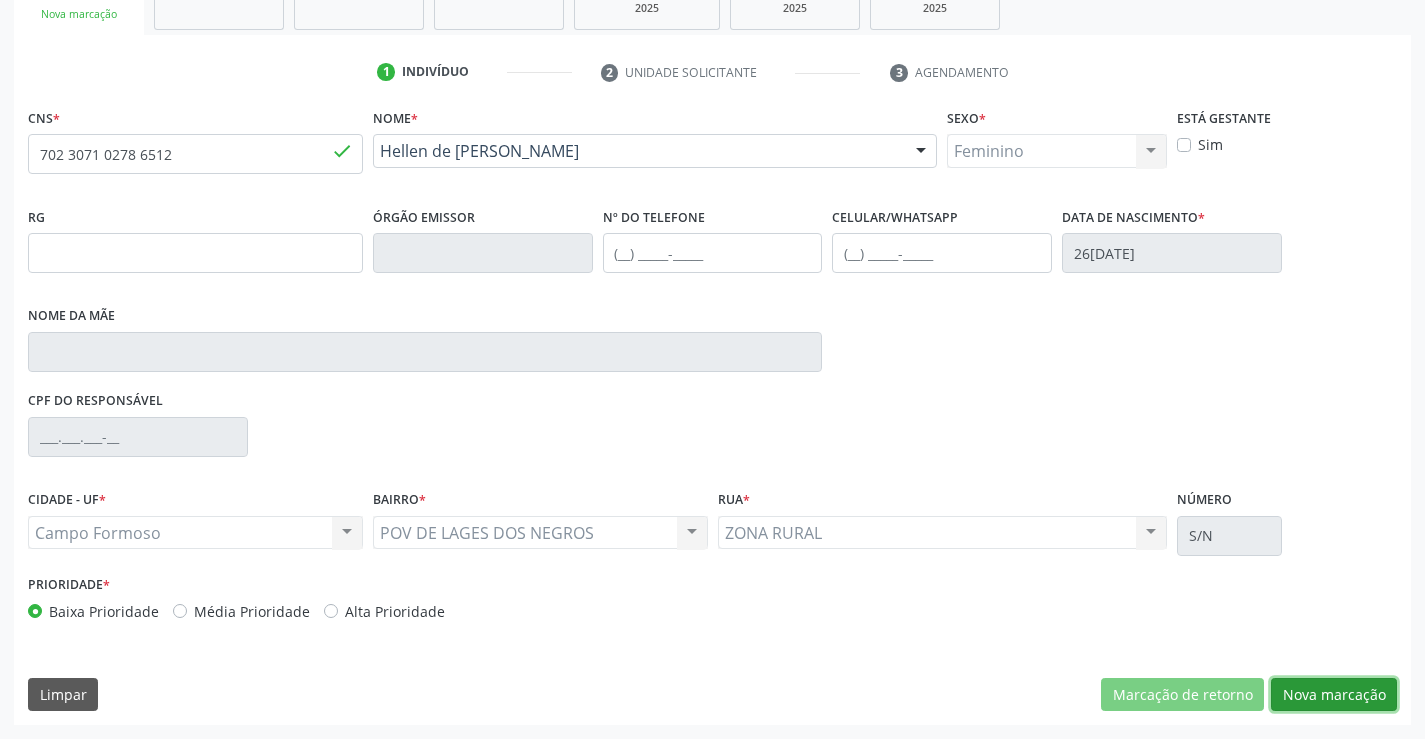 click on "Nova marcação" at bounding box center (1334, 695) 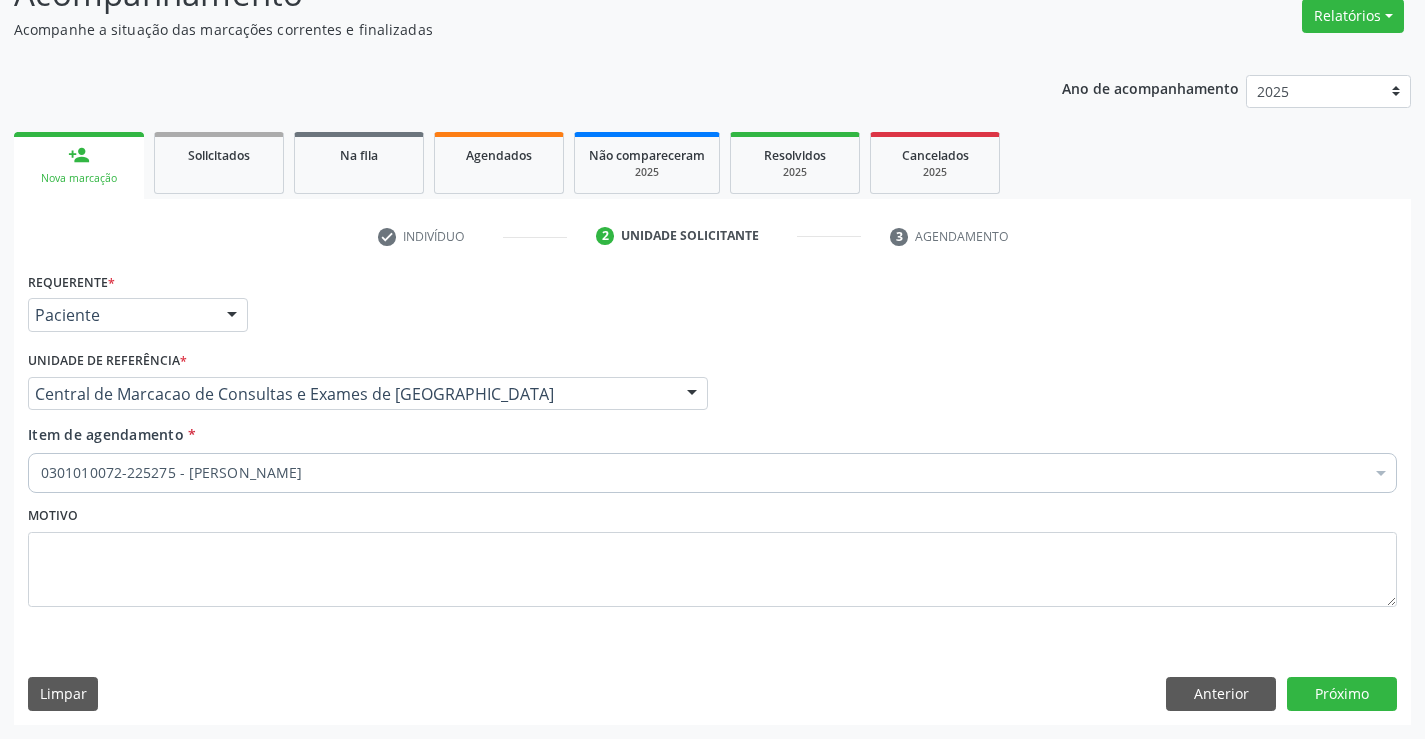 scroll, scrollTop: 167, scrollLeft: 0, axis: vertical 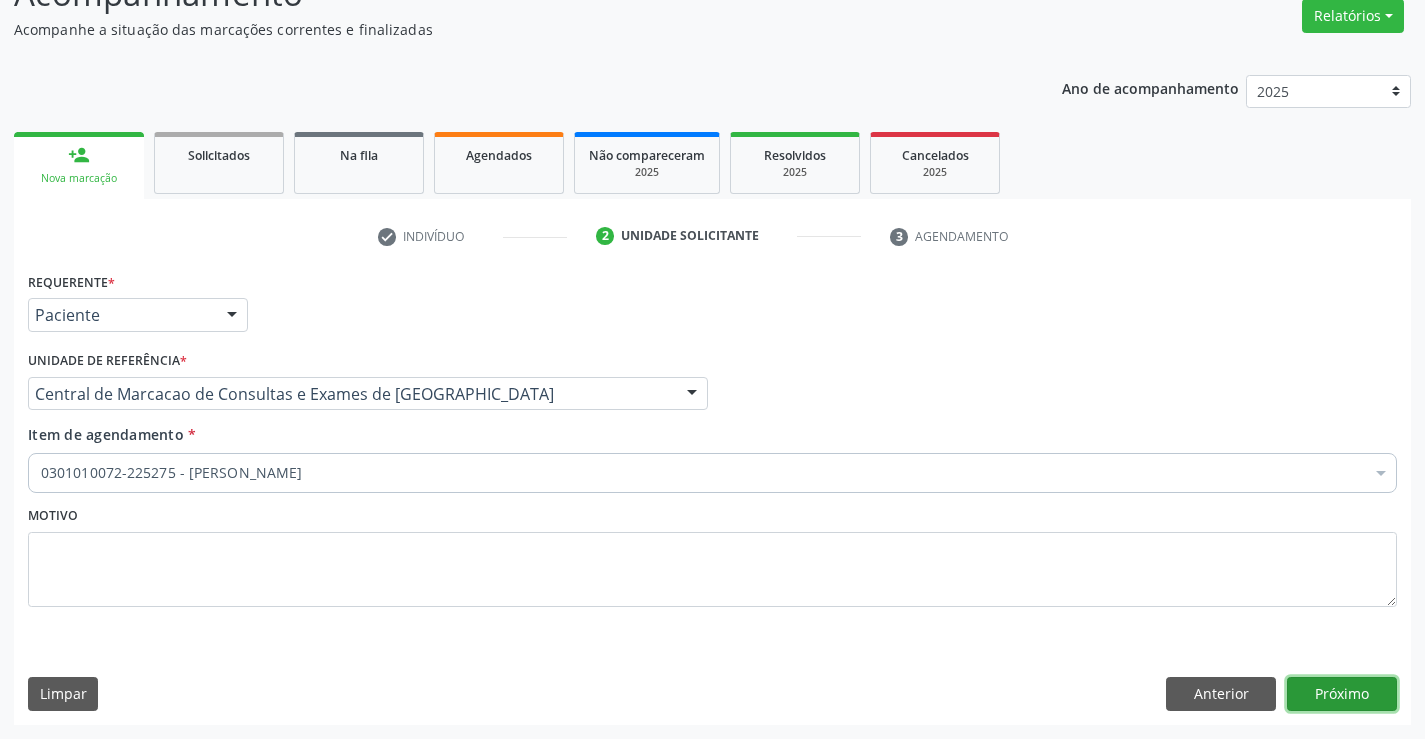 click on "Próximo" at bounding box center (1342, 694) 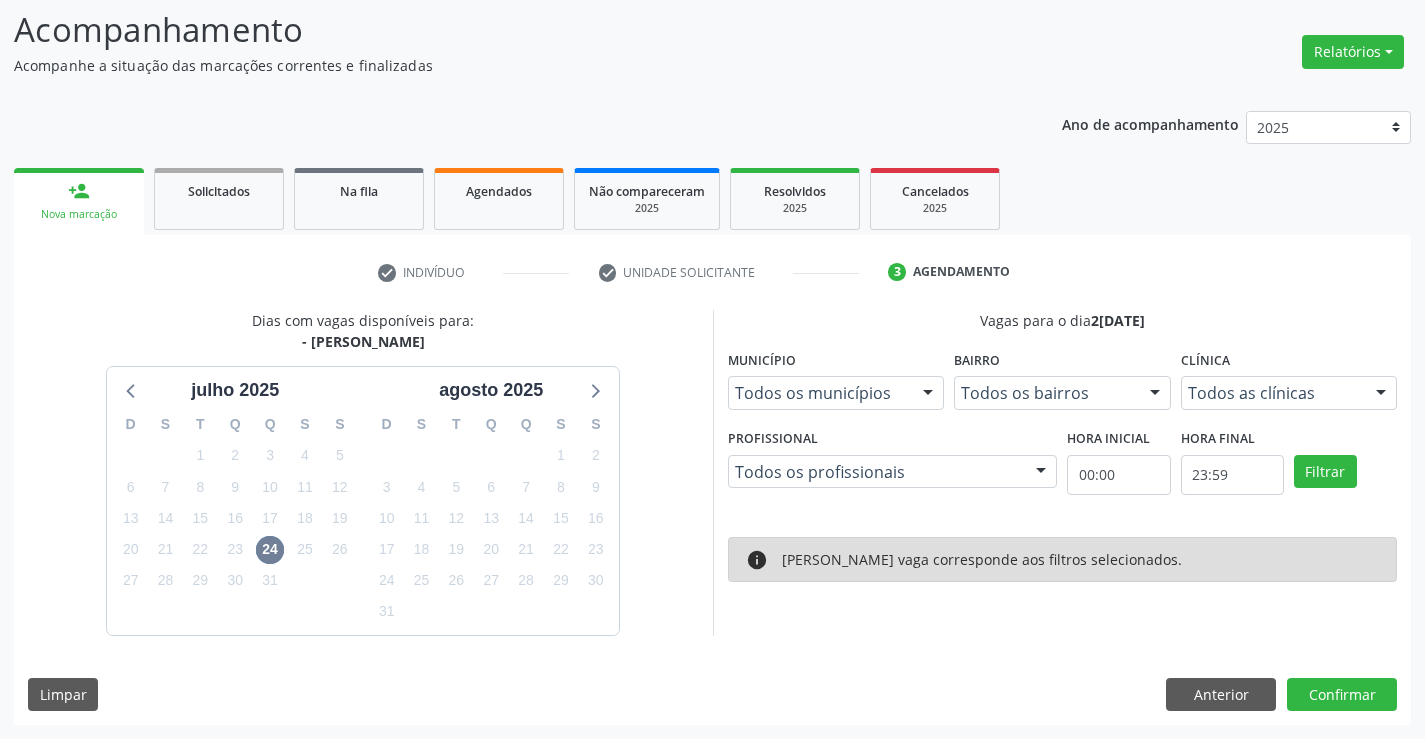 scroll, scrollTop: 131, scrollLeft: 0, axis: vertical 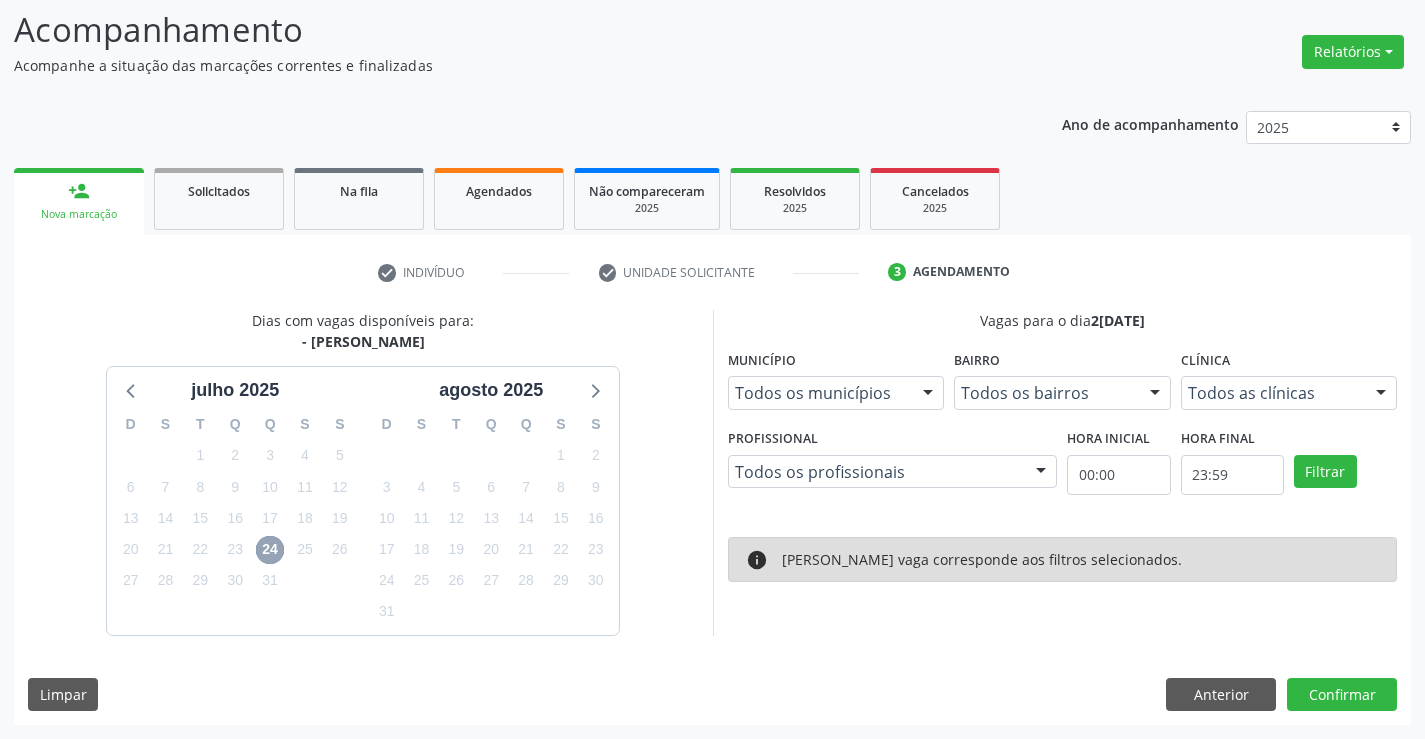 click on "24" at bounding box center [270, 550] 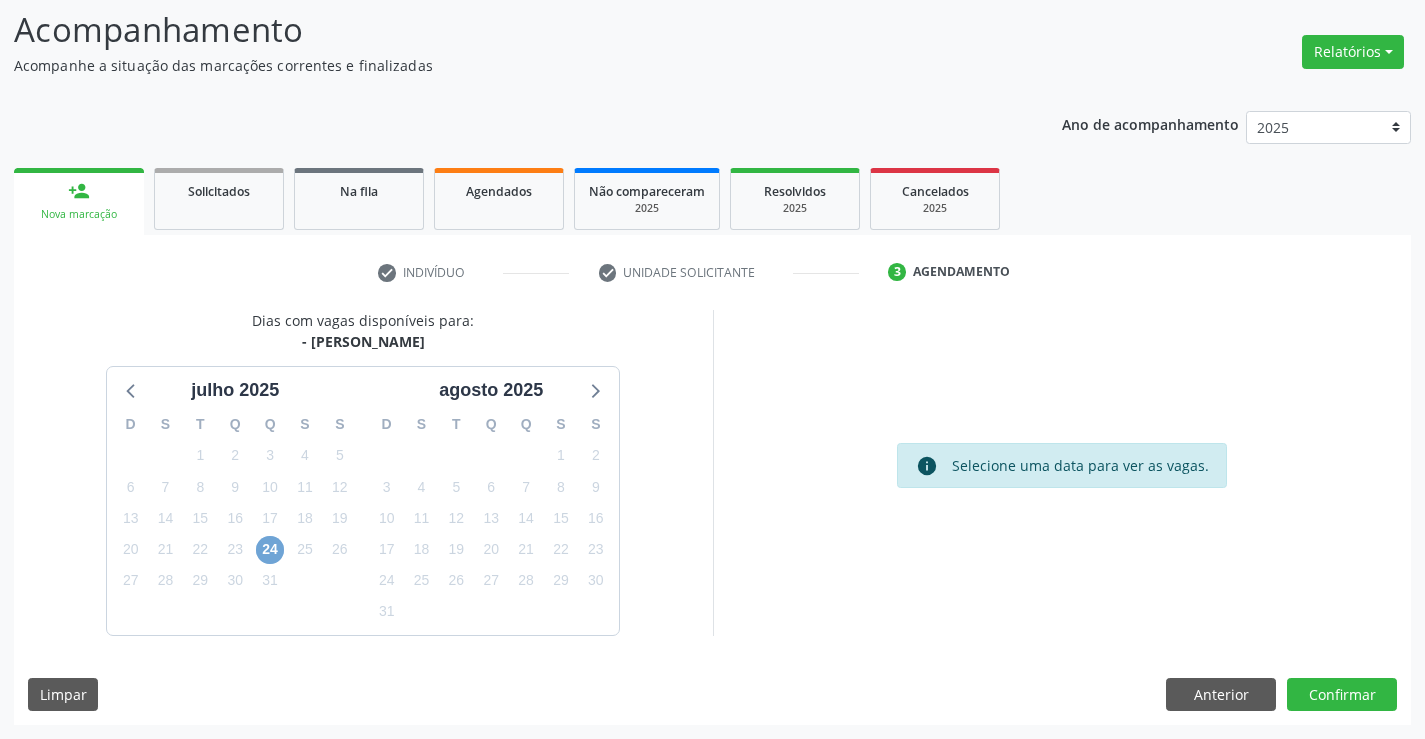 click on "24" at bounding box center (270, 550) 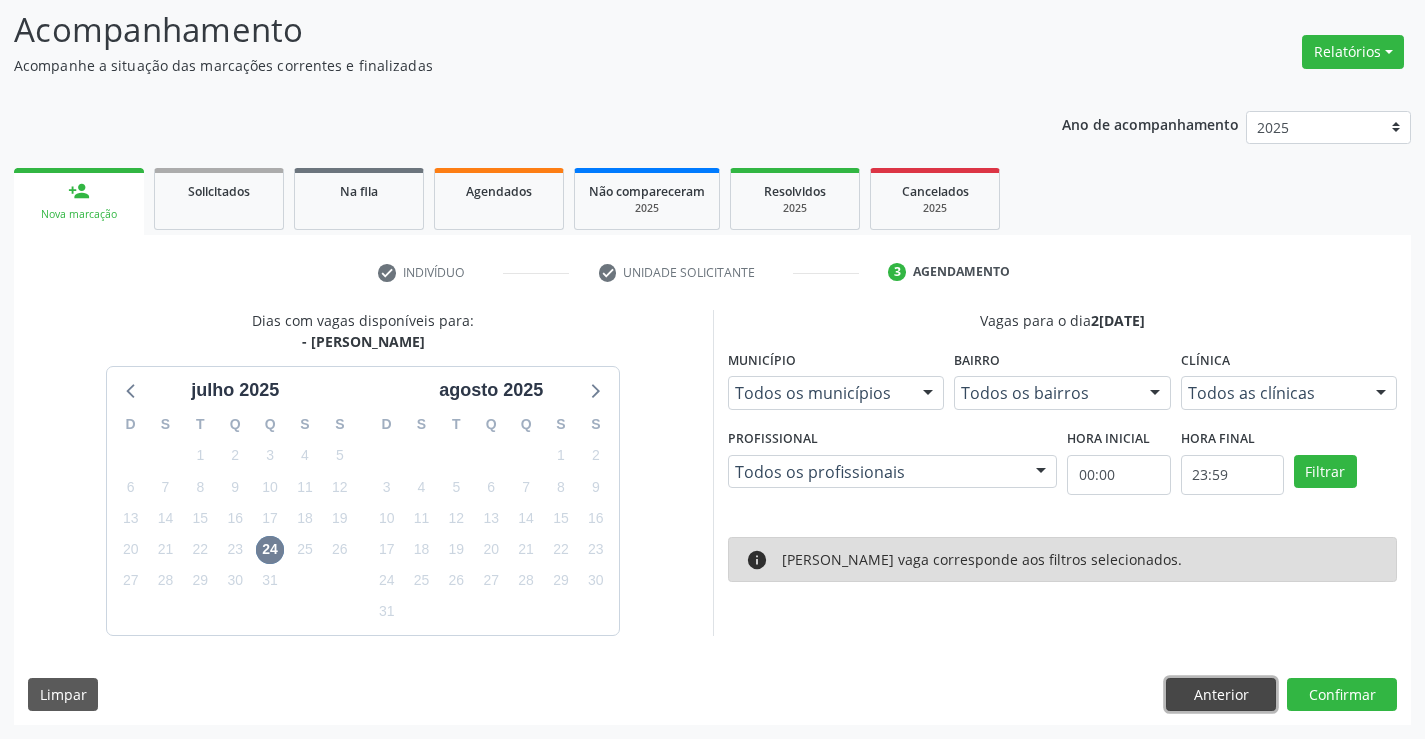 click on "Anterior" at bounding box center (1221, 695) 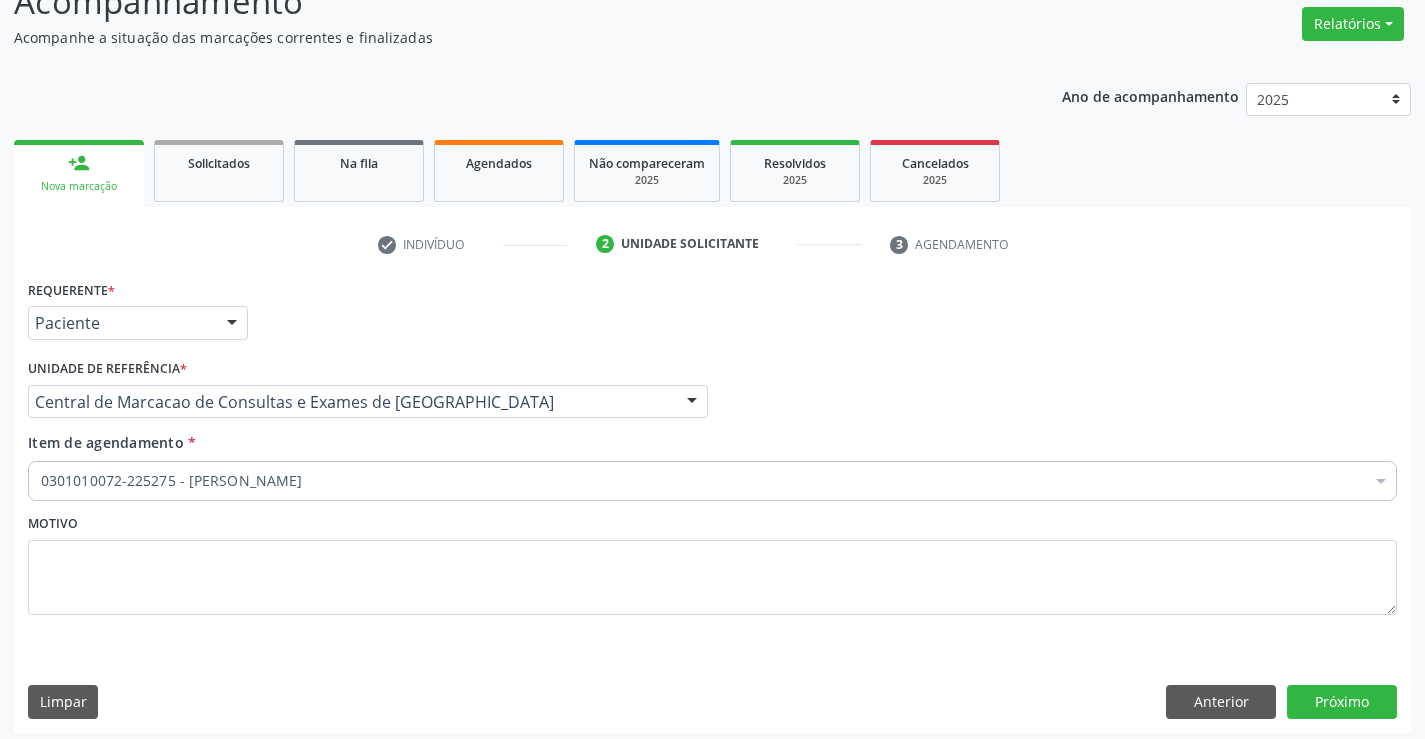 scroll, scrollTop: 167, scrollLeft: 0, axis: vertical 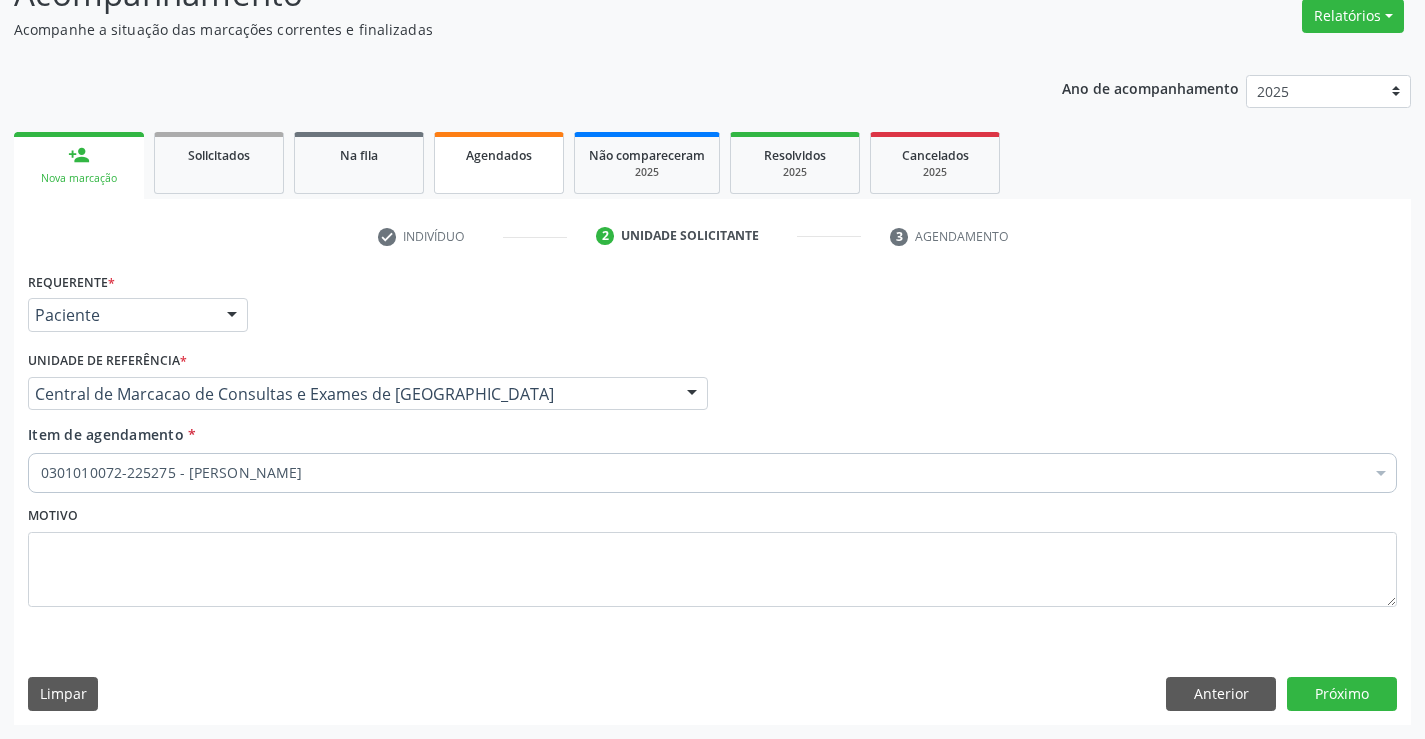 click on "Agendados" at bounding box center [499, 154] 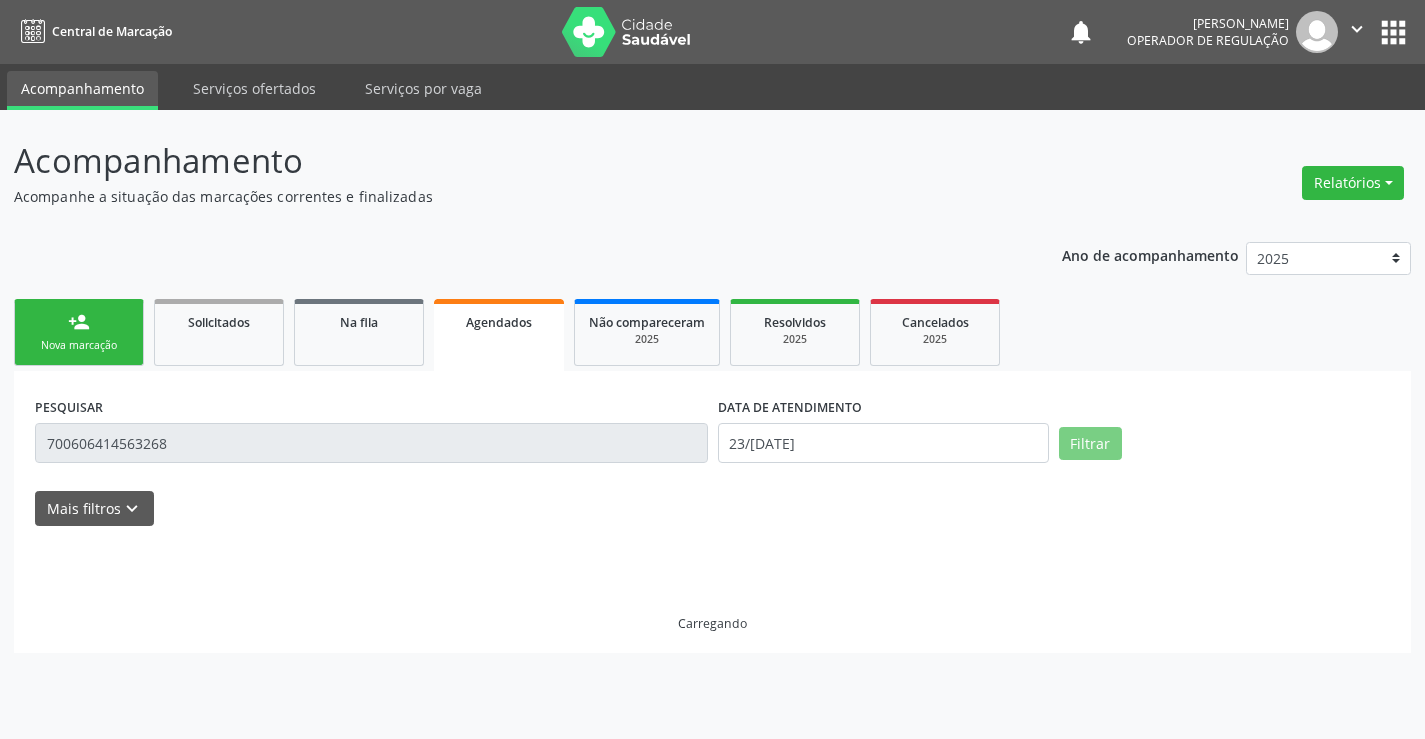 scroll, scrollTop: 0, scrollLeft: 0, axis: both 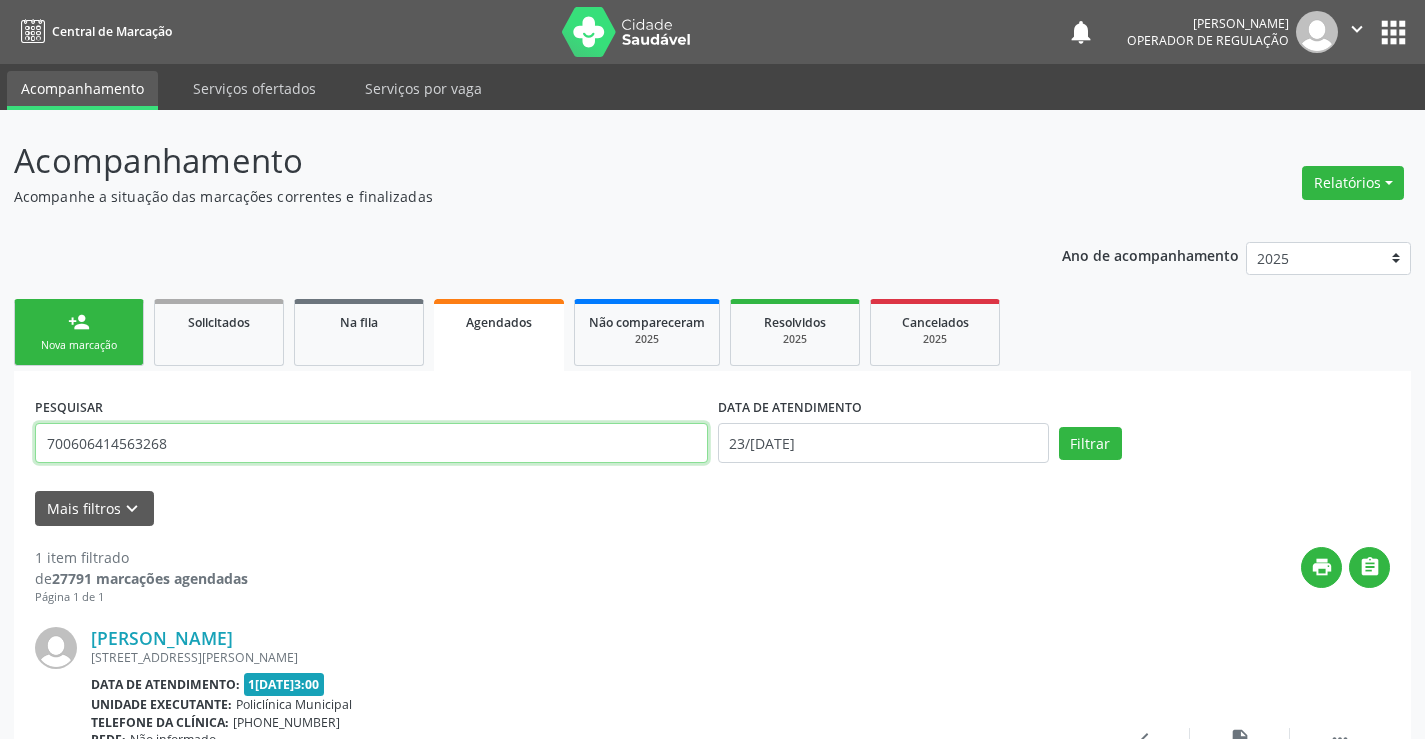click on "700606414563268" at bounding box center [371, 443] 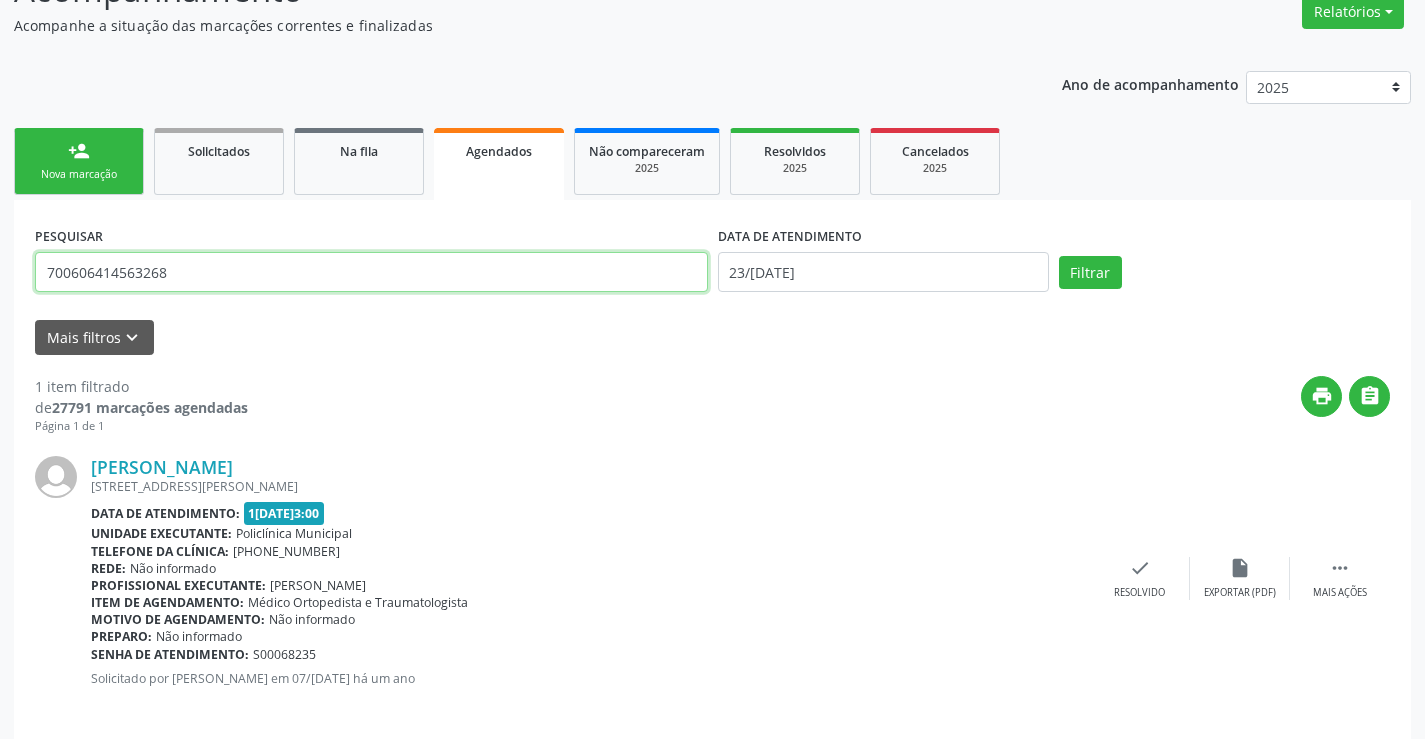 scroll, scrollTop: 189, scrollLeft: 0, axis: vertical 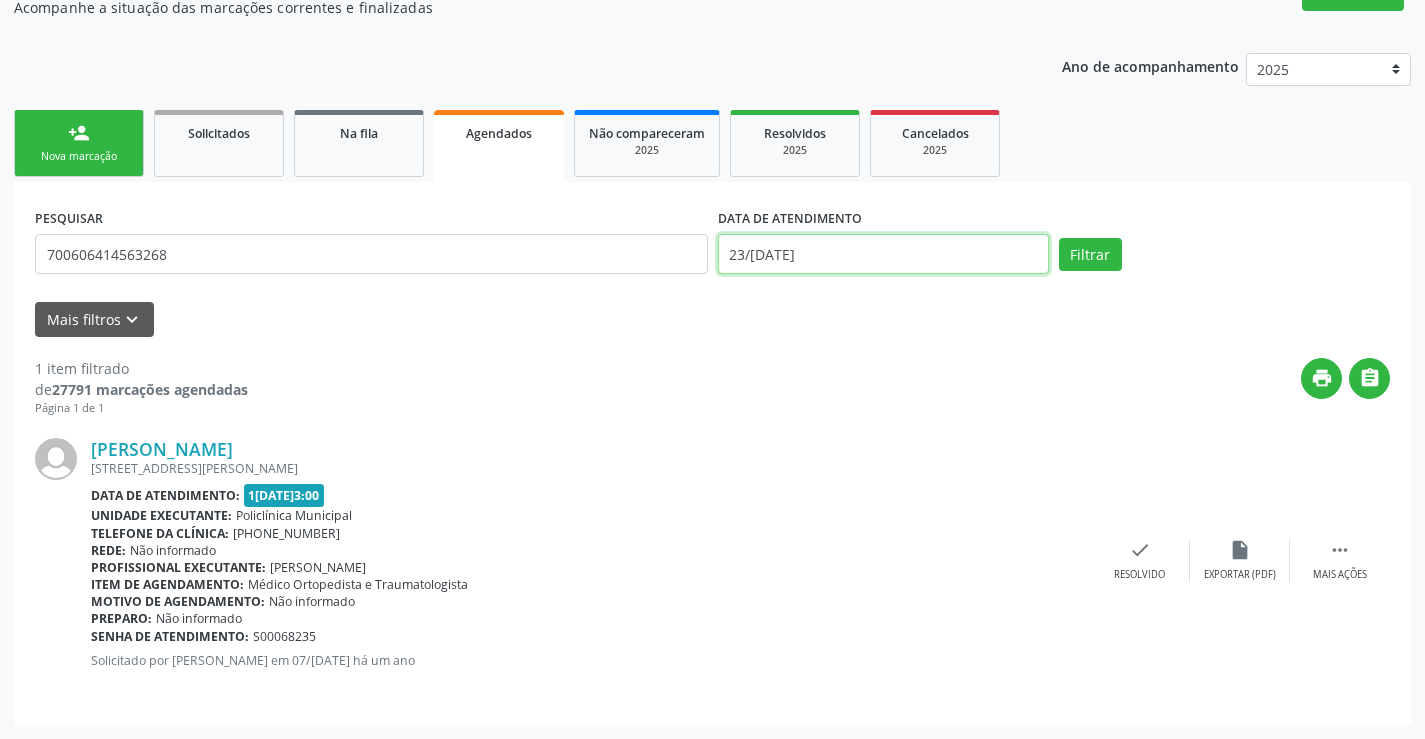click on "23/07/2025" at bounding box center (883, 254) 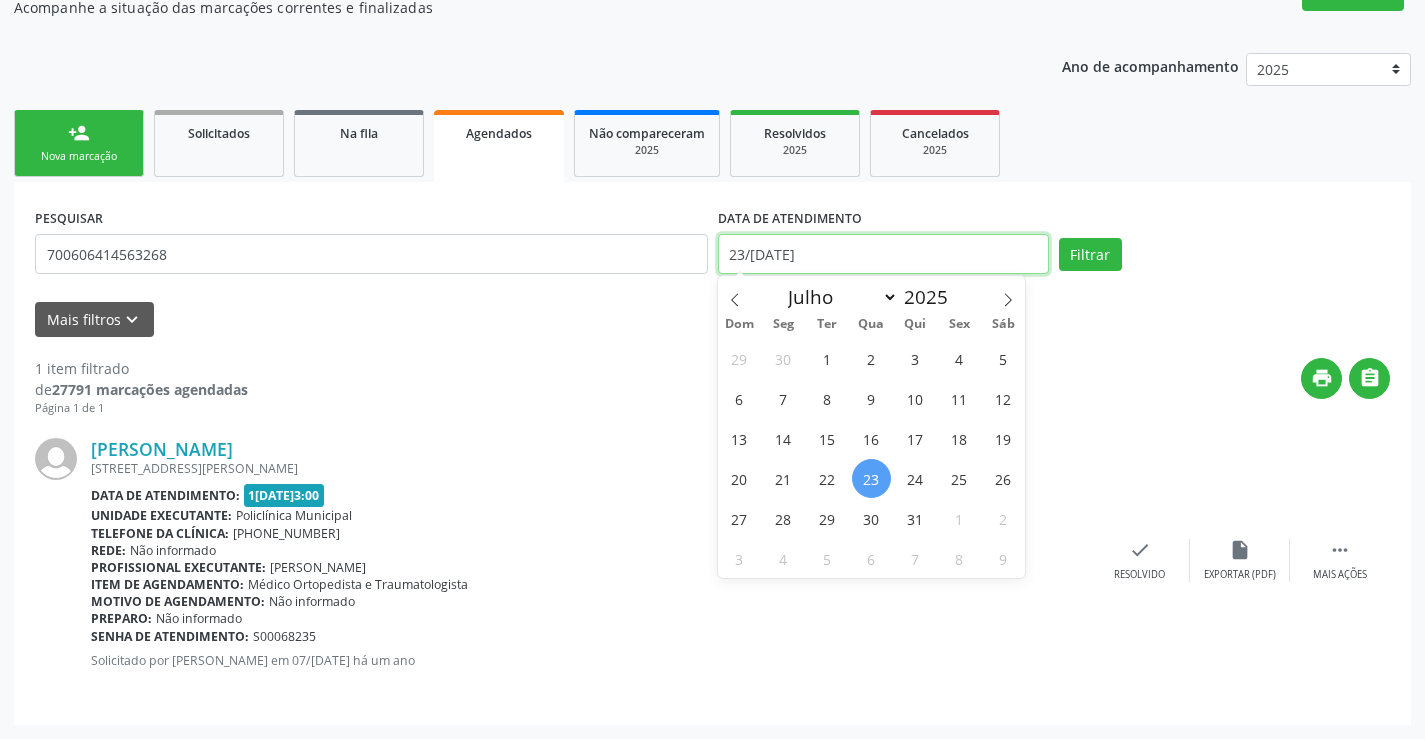 type 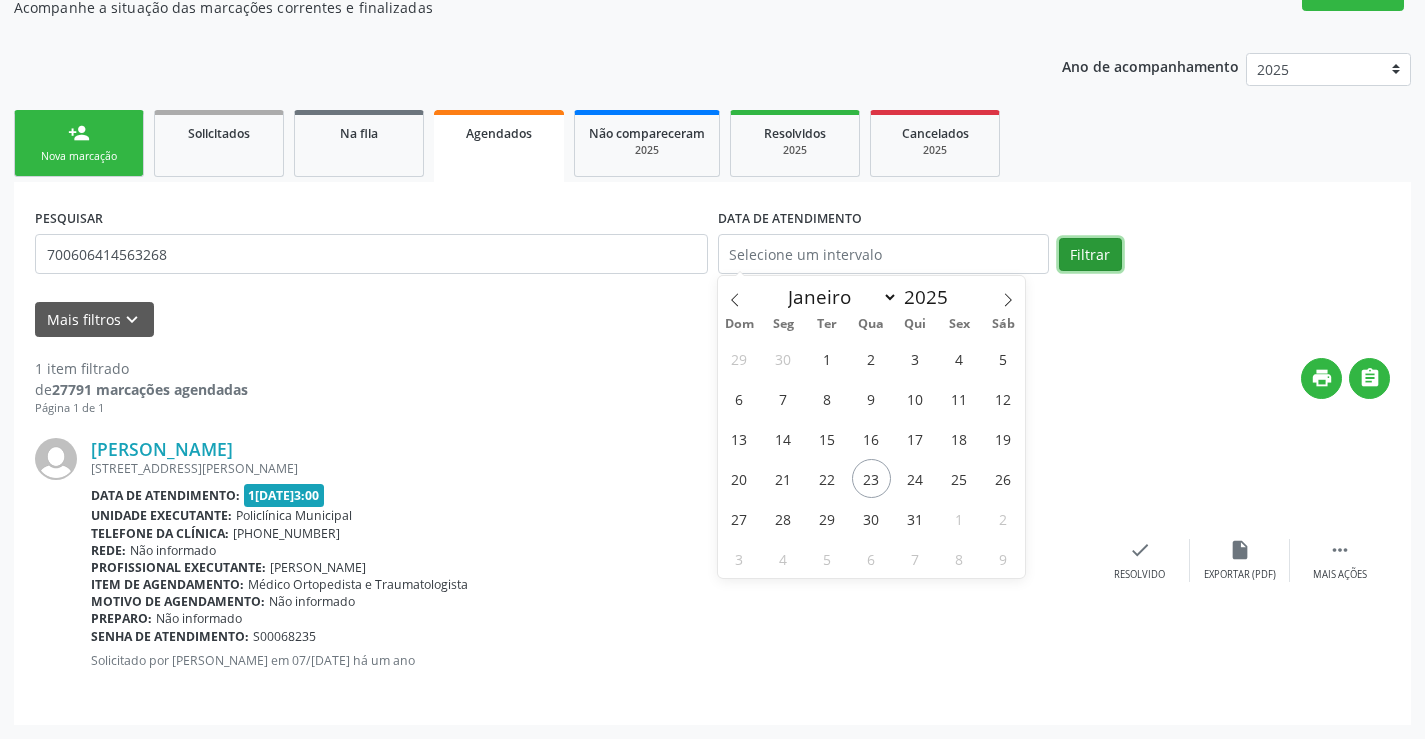 click on "Filtrar" at bounding box center [1090, 255] 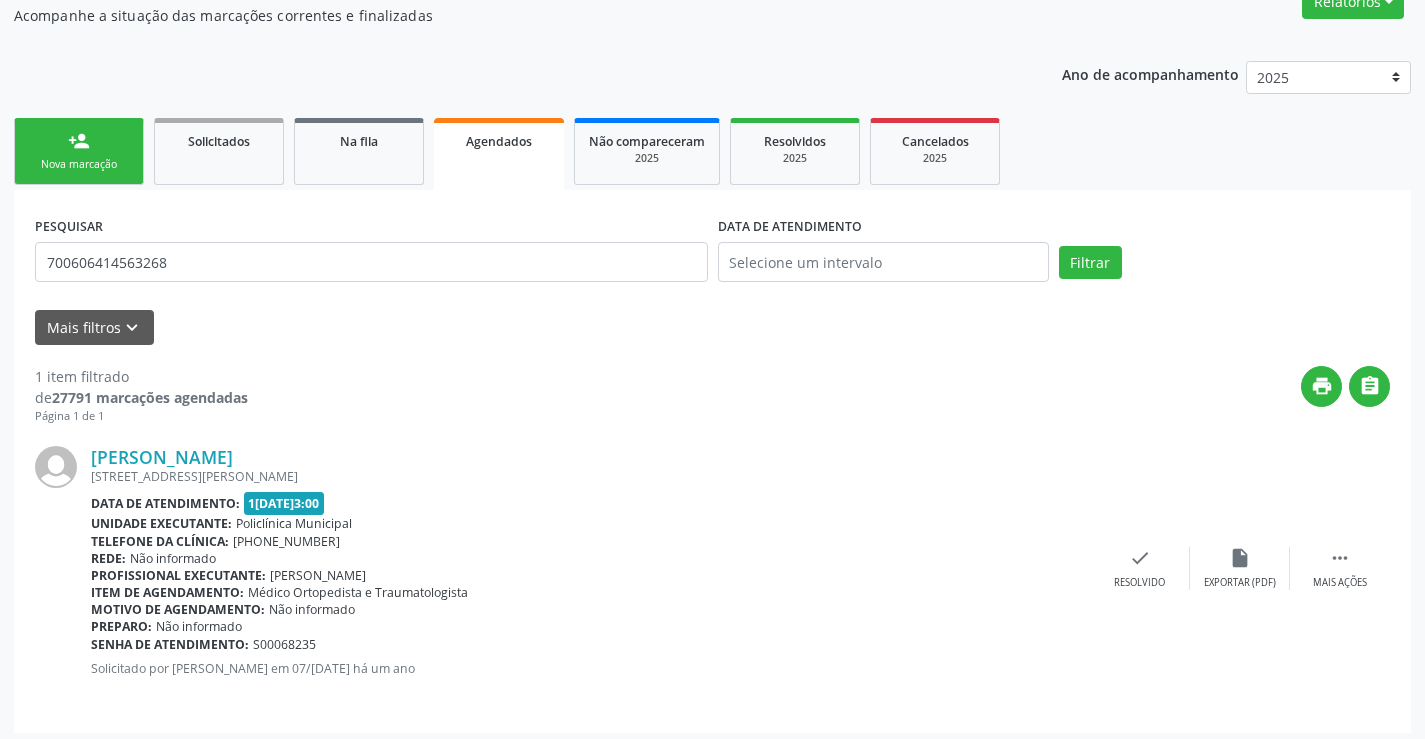 scroll, scrollTop: 189, scrollLeft: 0, axis: vertical 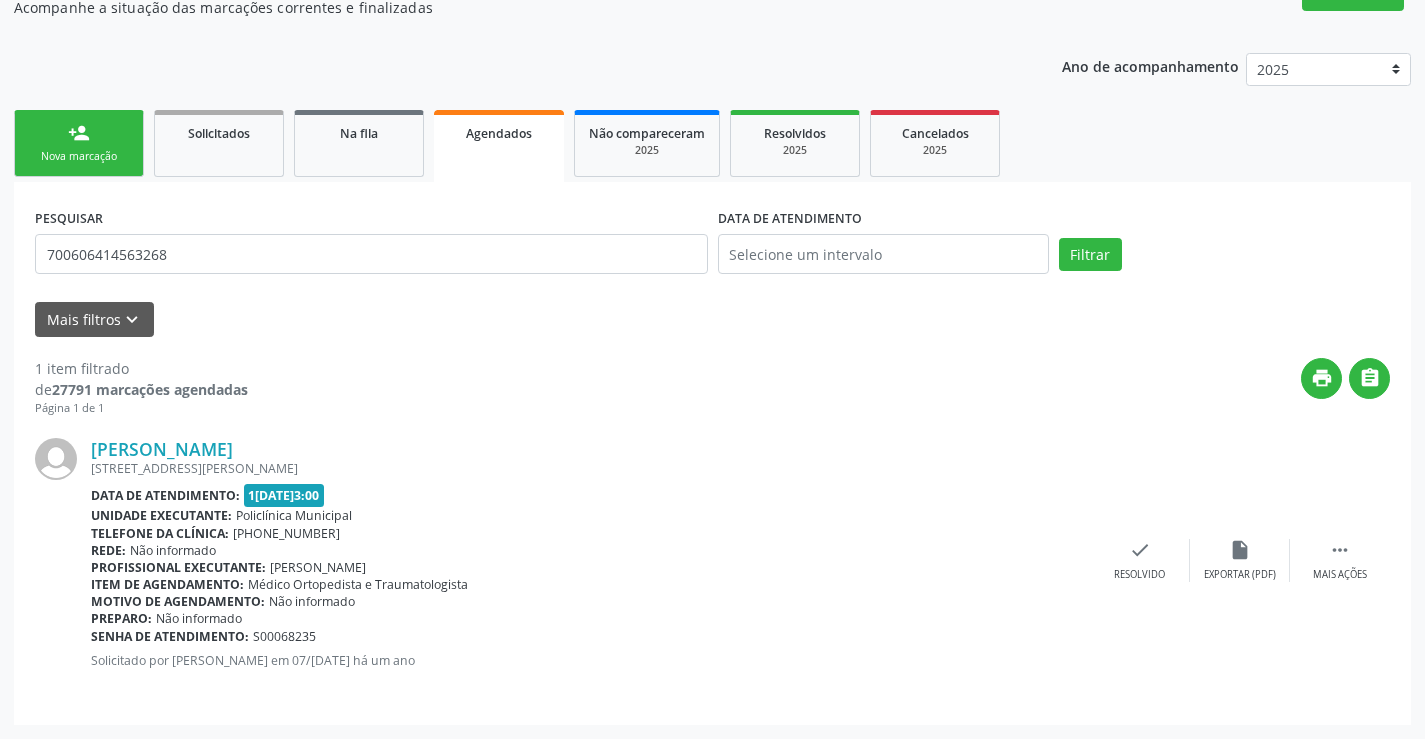 click on "Nova marcação" at bounding box center (79, 156) 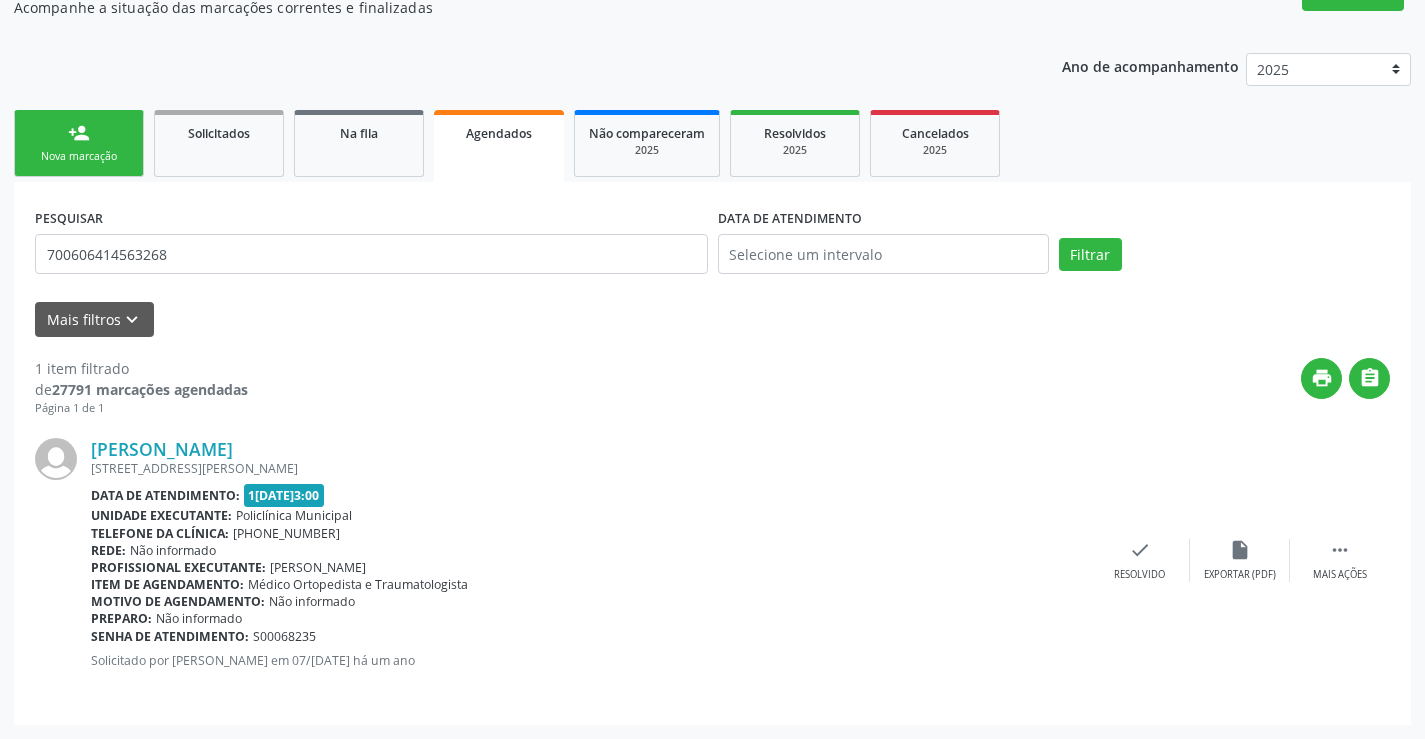 click on "Nova marcação" at bounding box center [79, 156] 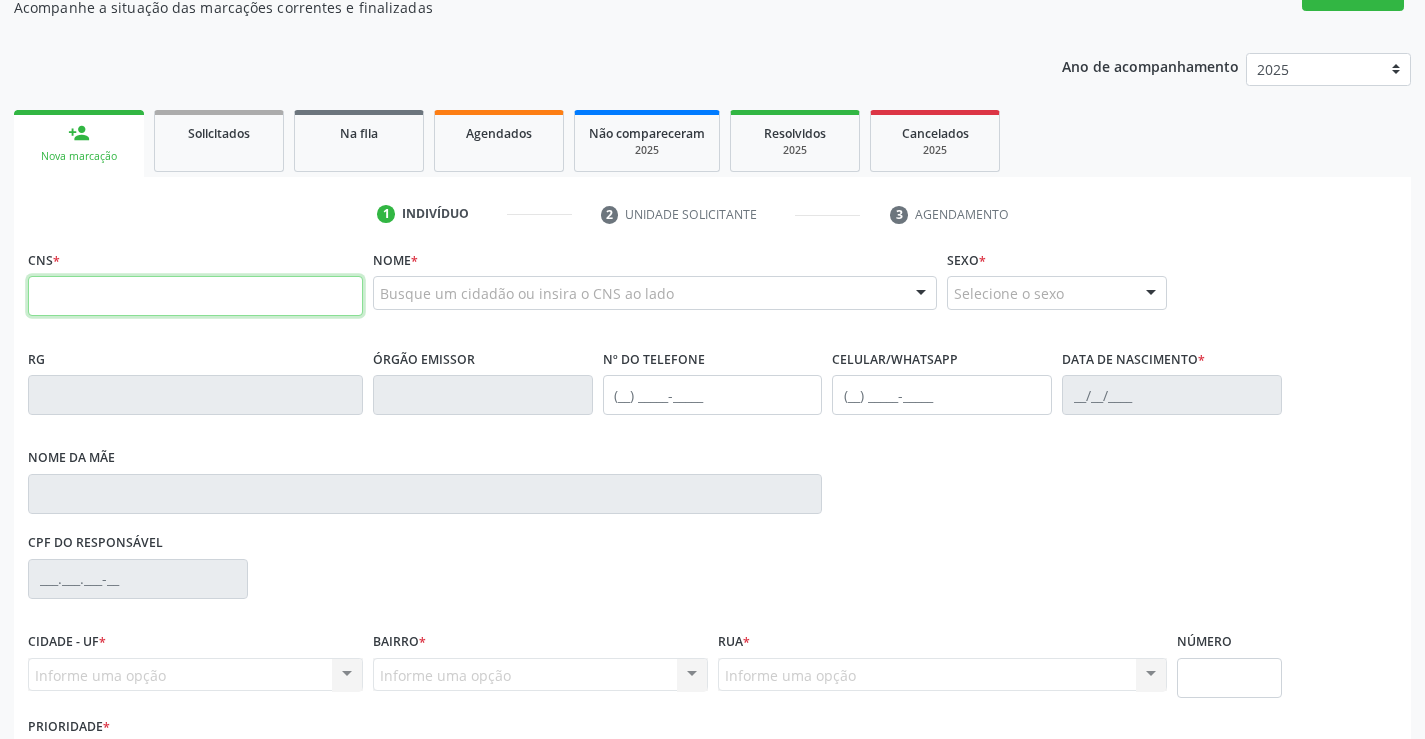 click at bounding box center [195, 296] 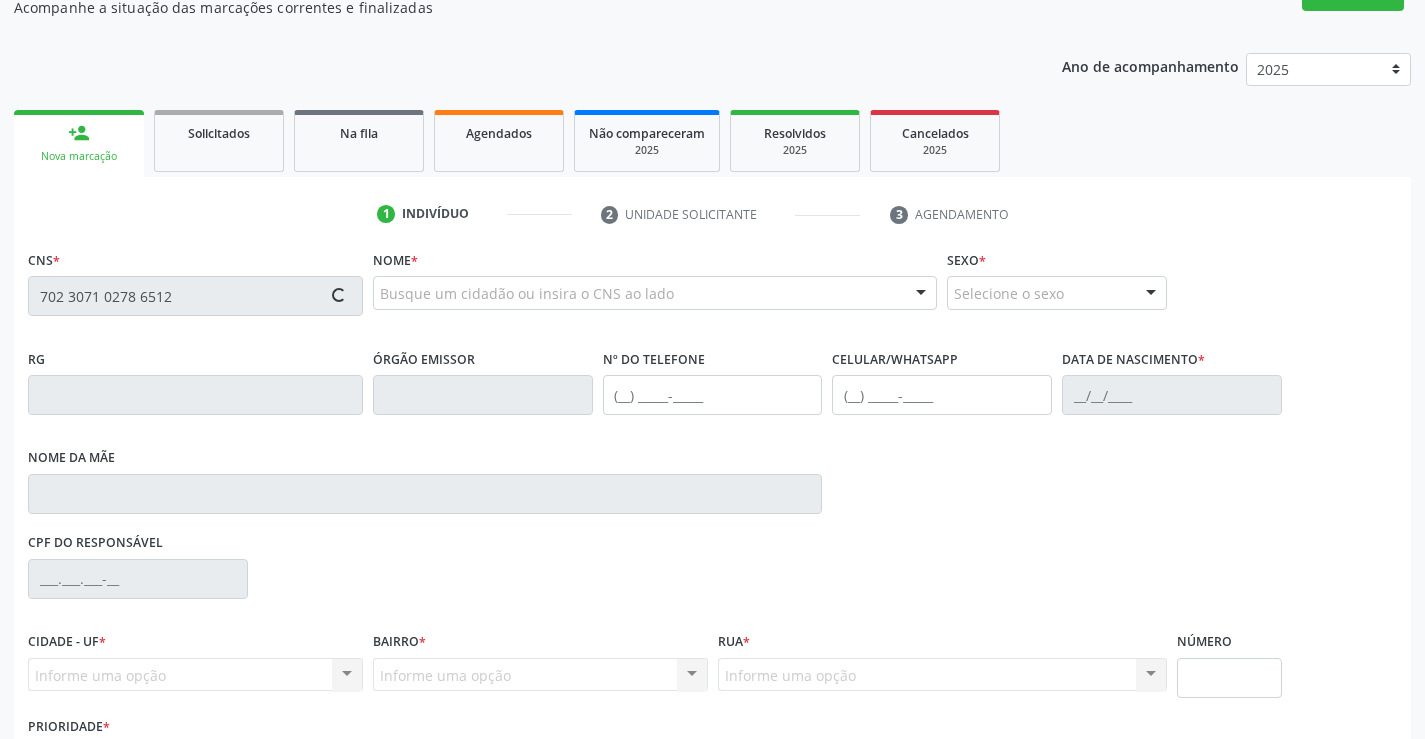 type on "702 3071 0278 6512" 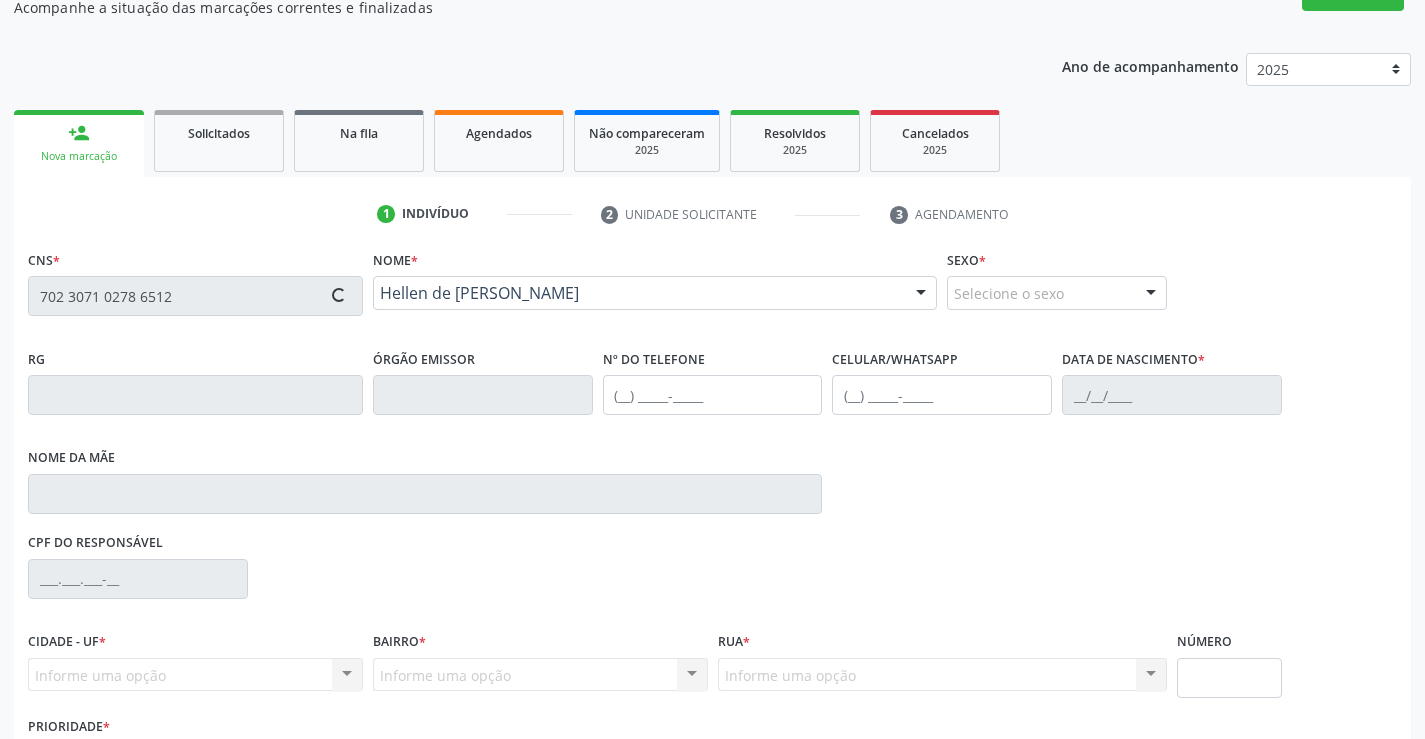 type on "26/09/2020" 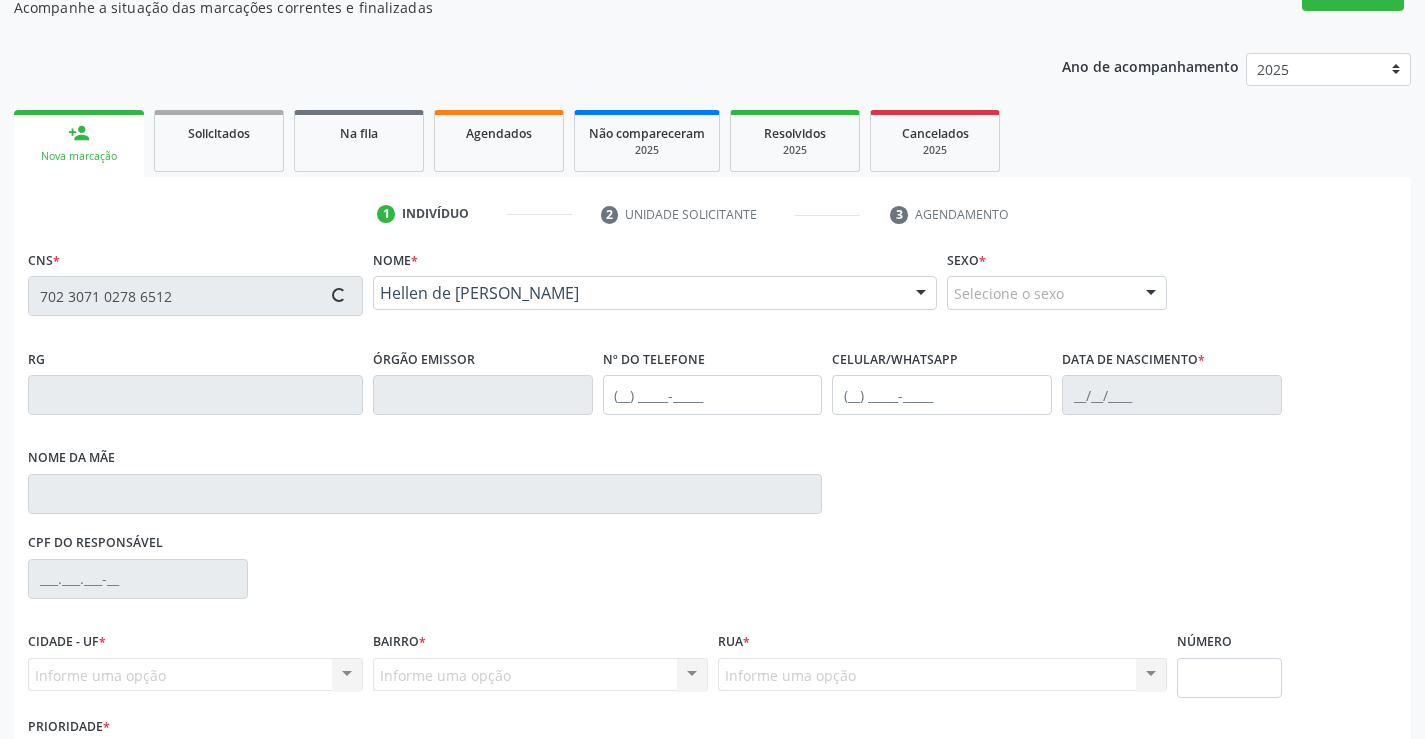 type on "S/N" 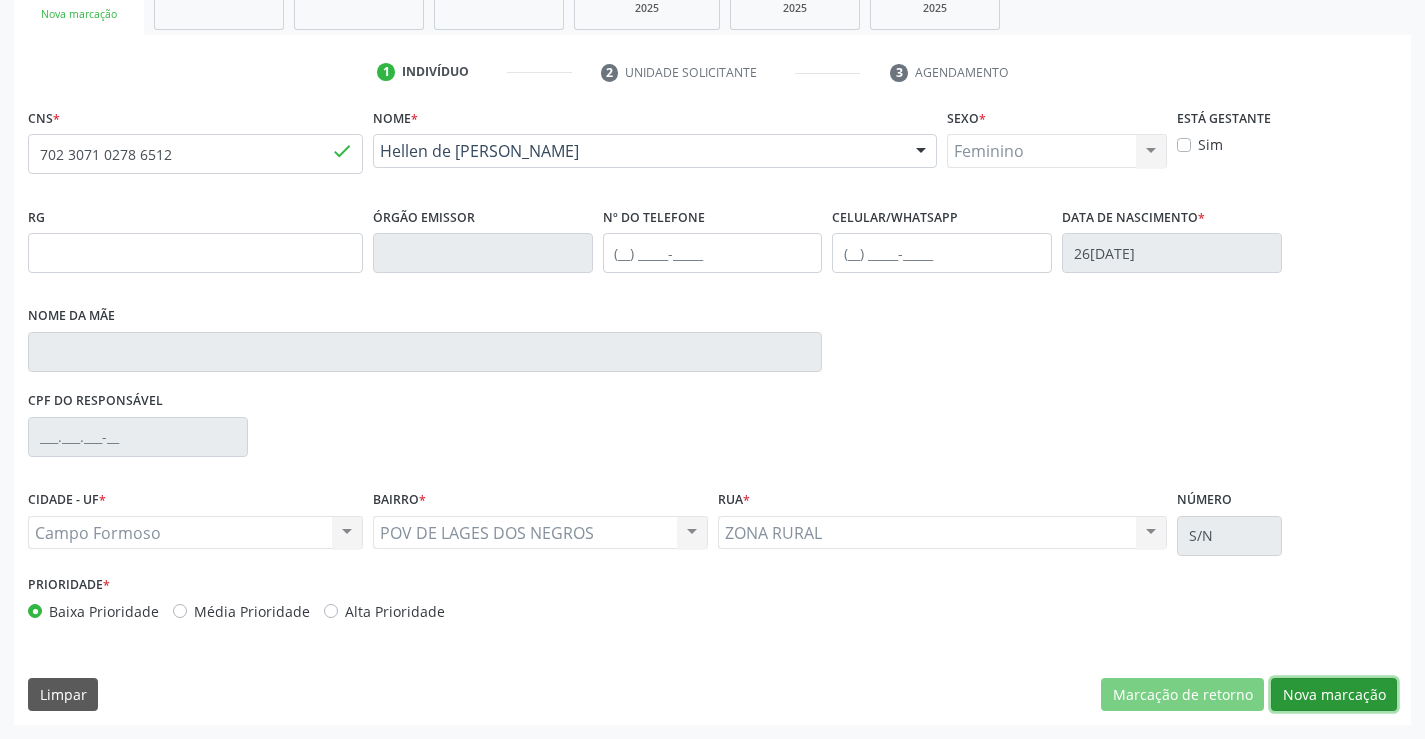 click on "Nova marcação" at bounding box center (1334, 695) 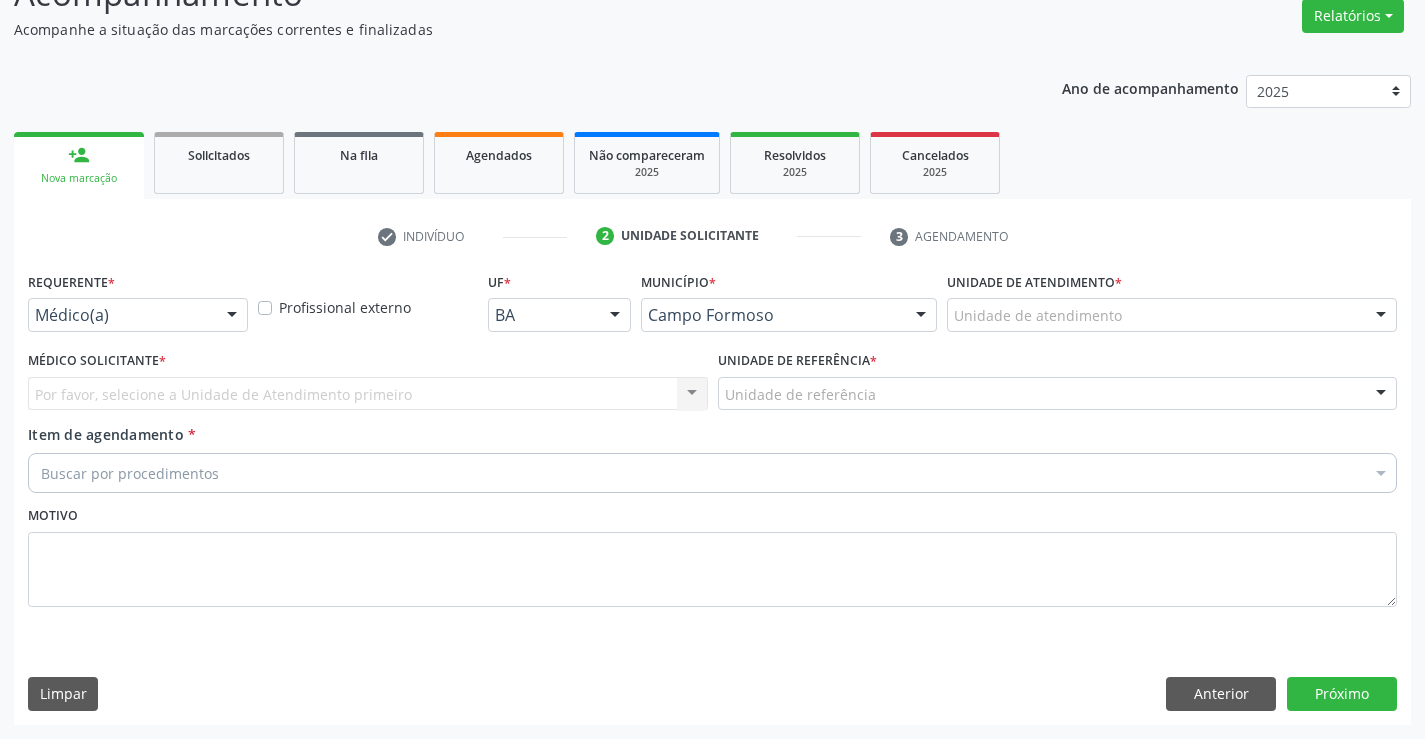 scroll, scrollTop: 167, scrollLeft: 0, axis: vertical 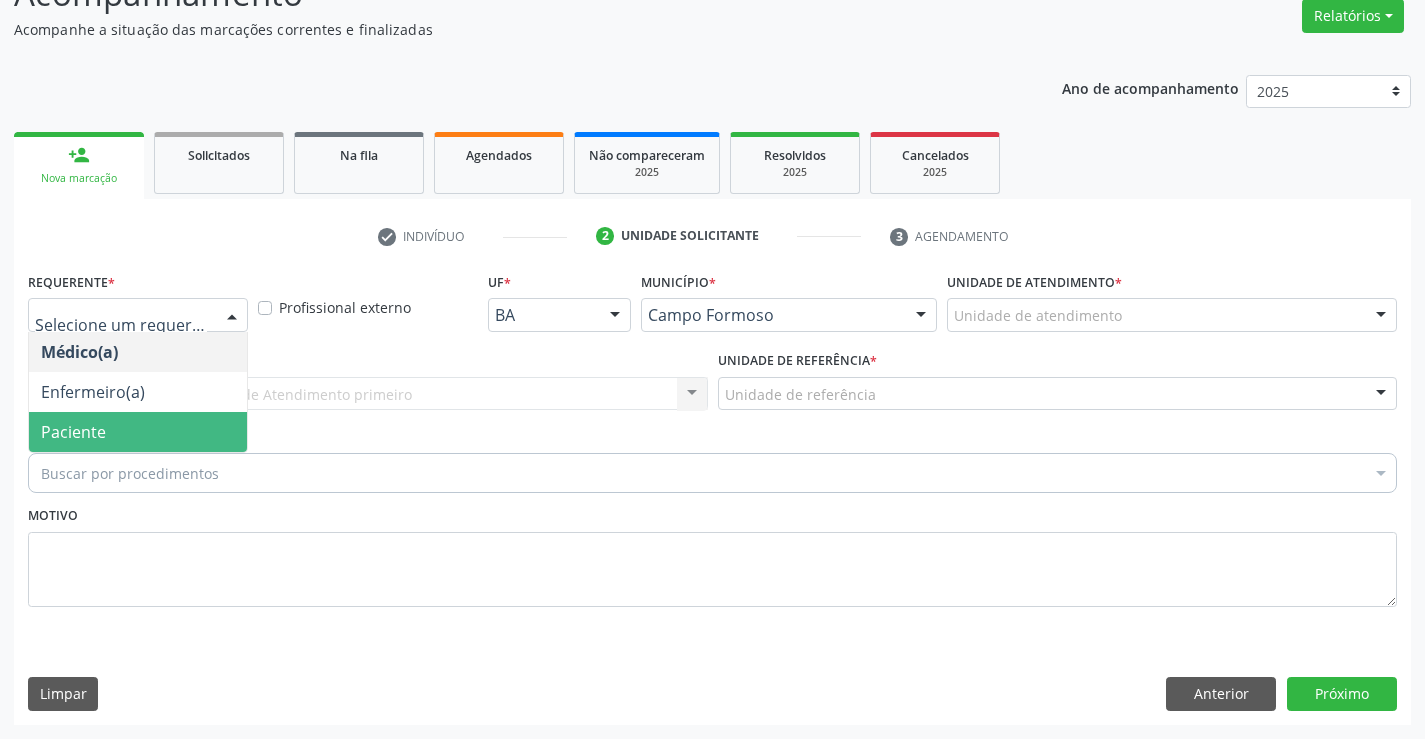 drag, startPoint x: 139, startPoint y: 432, endPoint x: 247, endPoint y: 412, distance: 109.83624 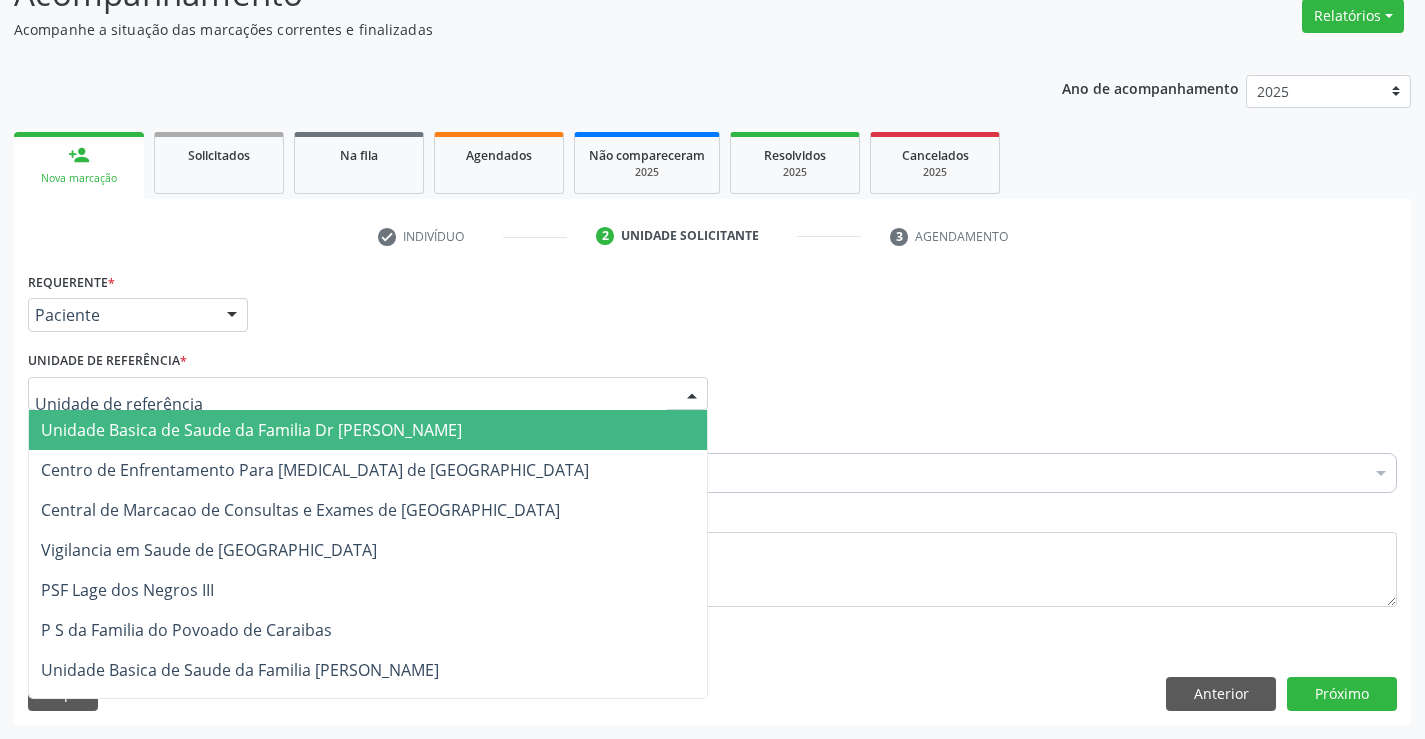 click at bounding box center [368, 394] 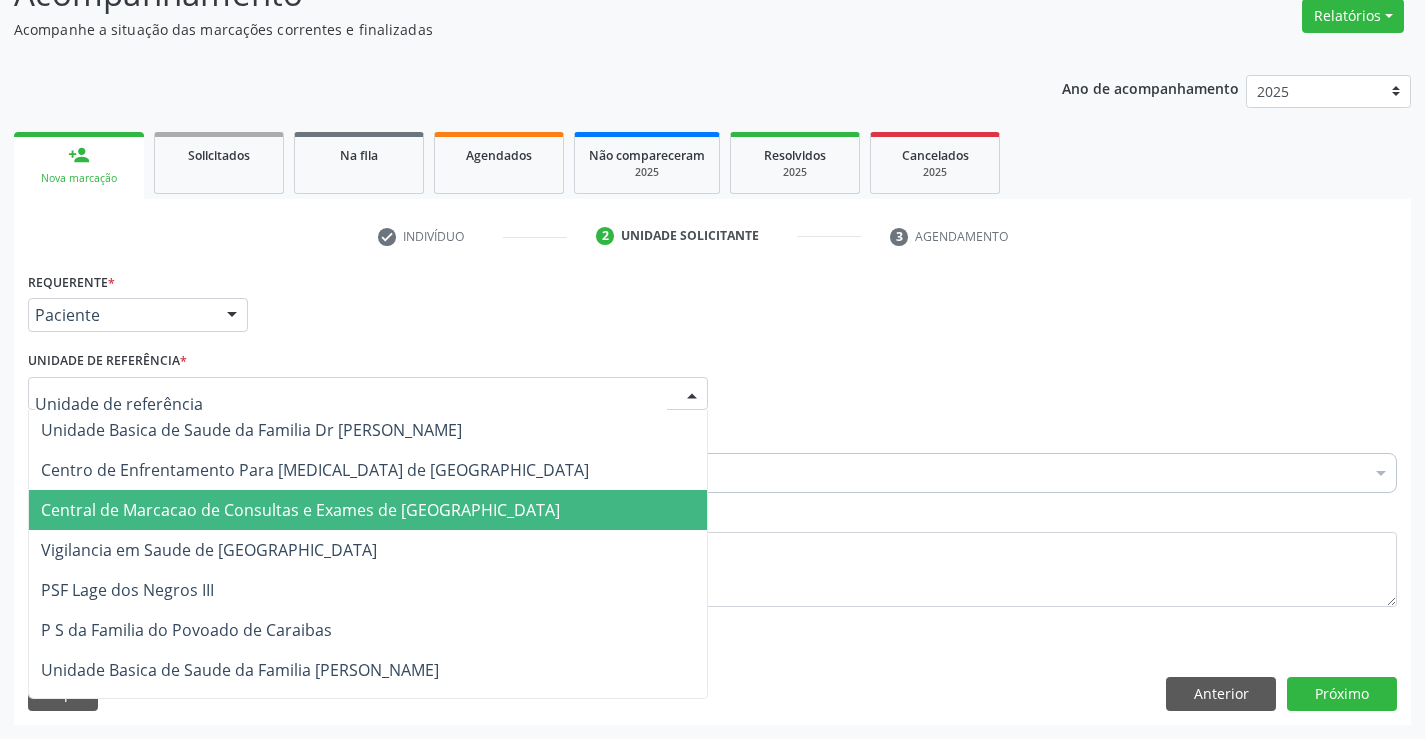 click on "Central de Marcacao de Consultas e Exames de [GEOGRAPHIC_DATA]" at bounding box center (368, 510) 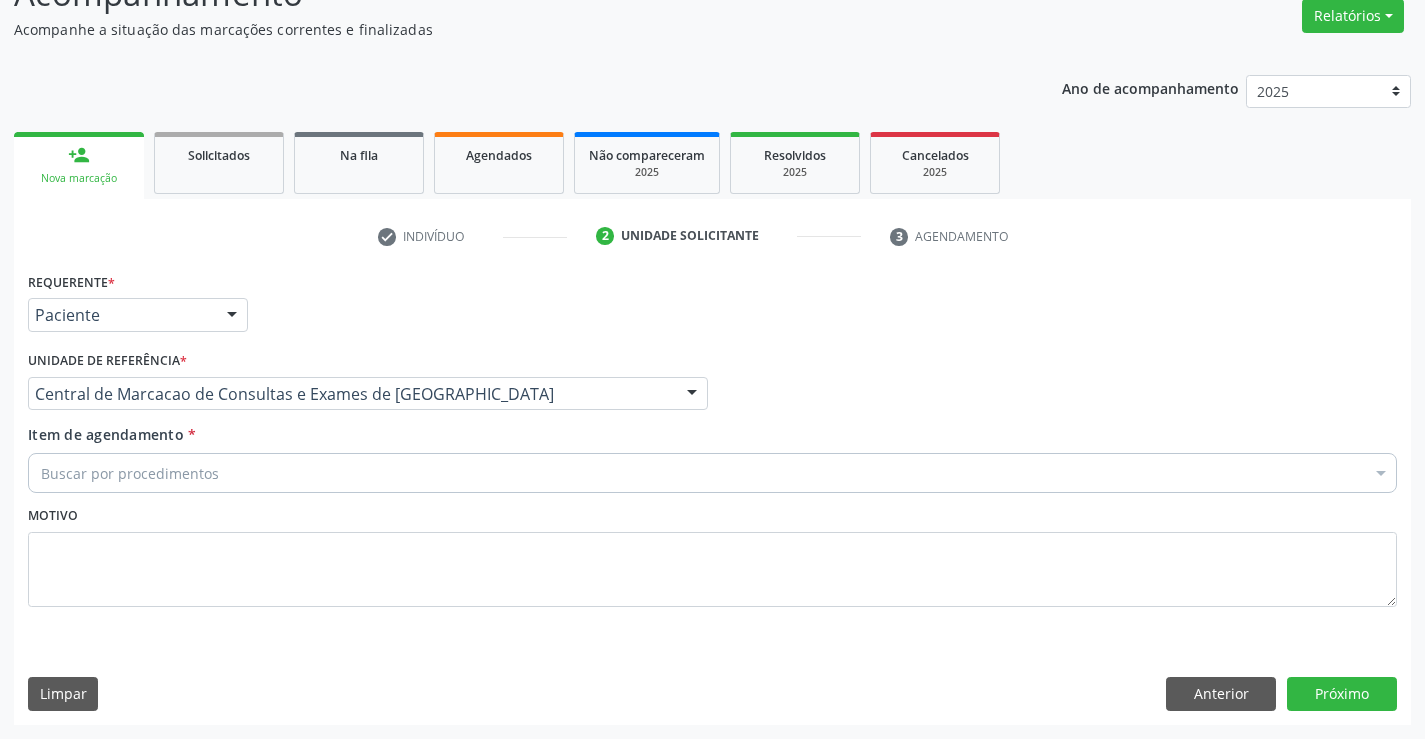 click on "Motivo" at bounding box center (712, 554) 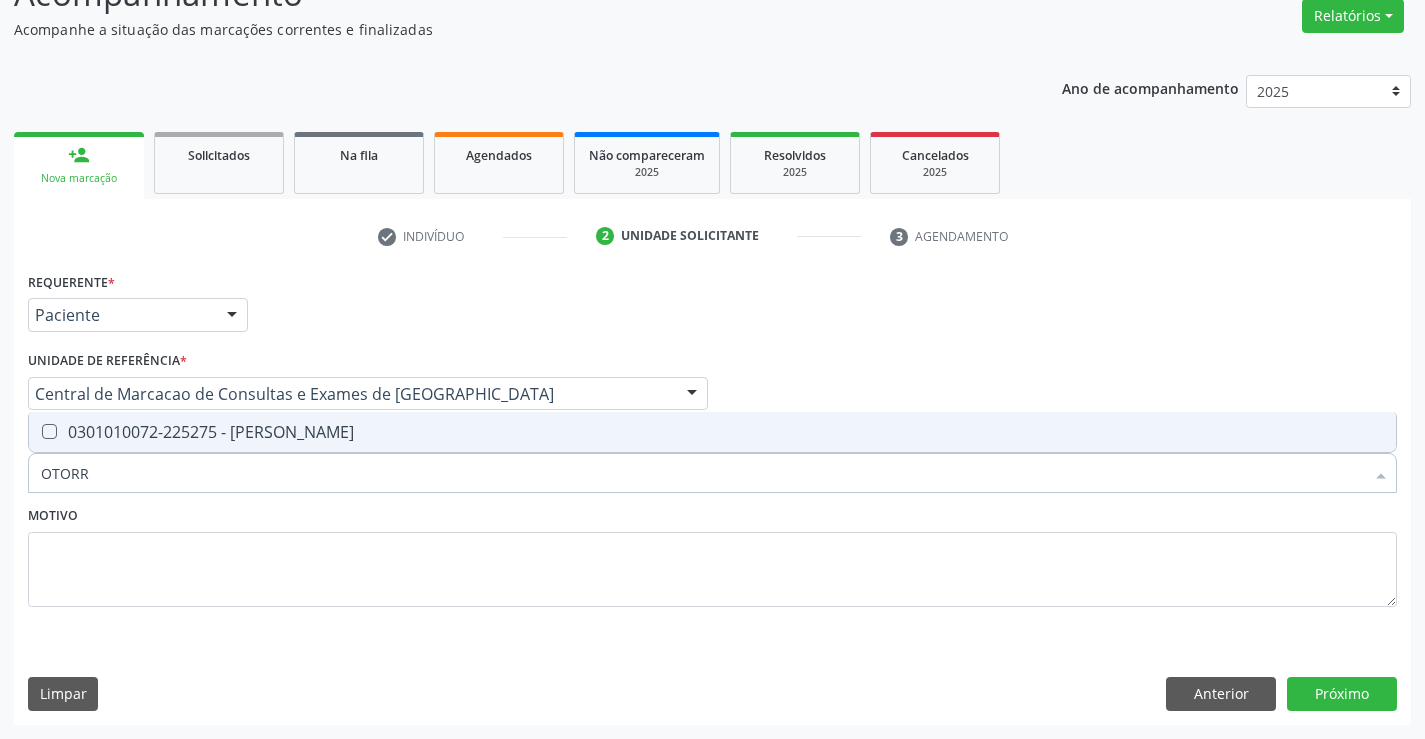 type on "OTORRI" 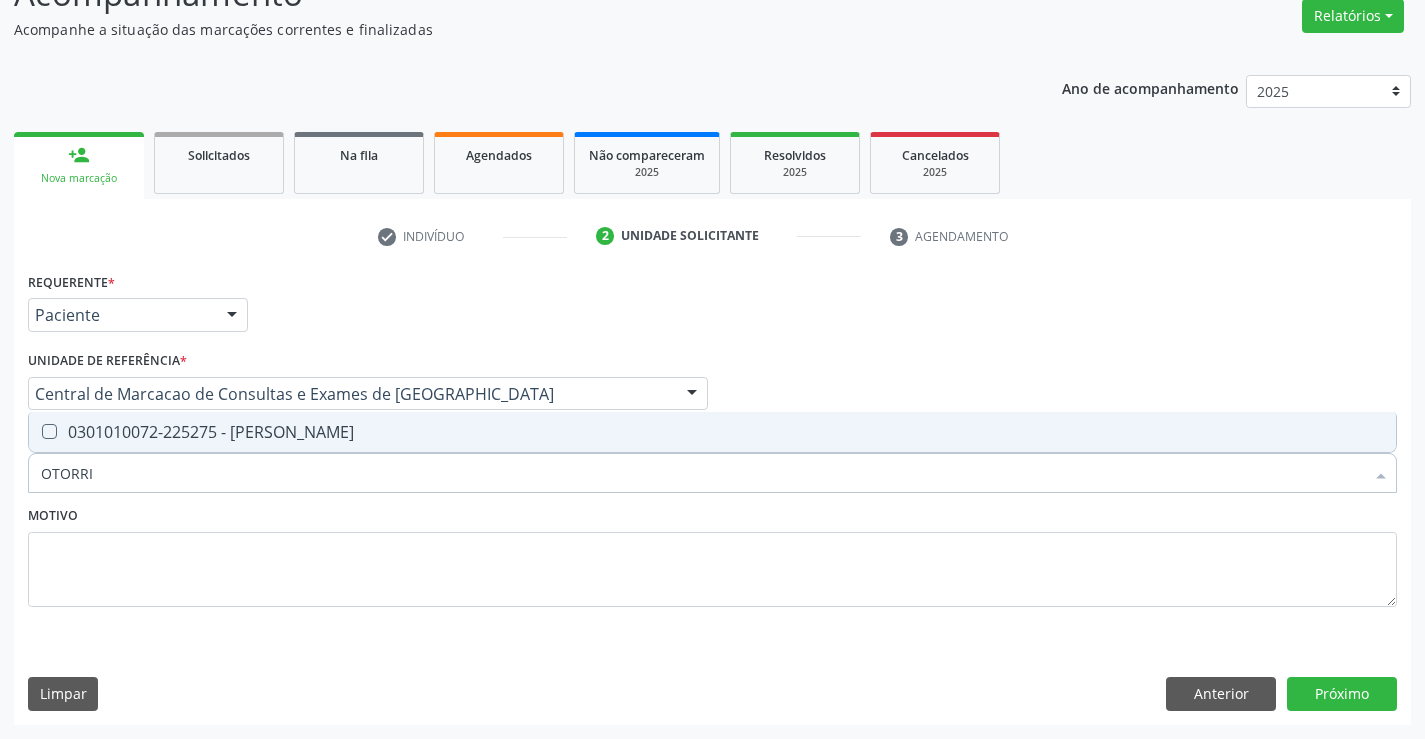 click on "0301010072-225275 - Médico Otorrinolaringologista" at bounding box center (712, 432) 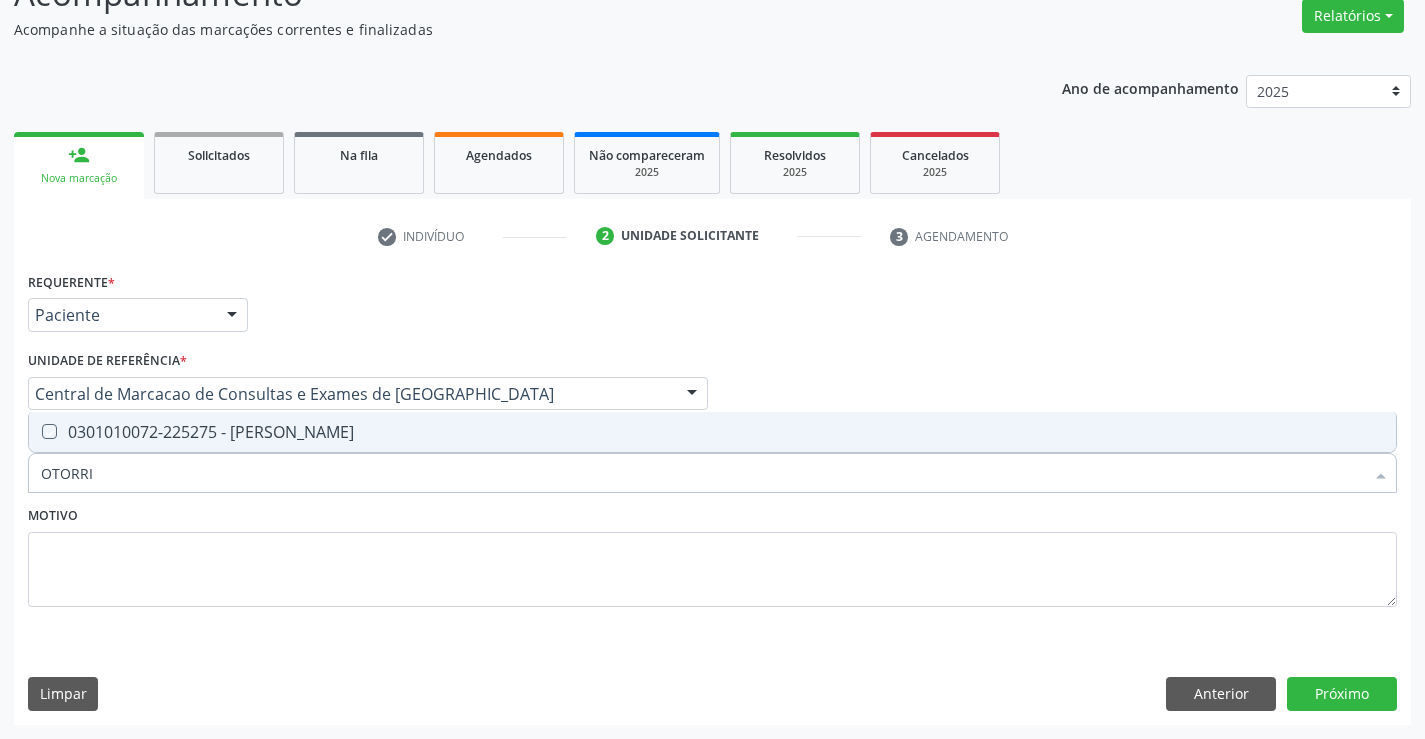 checkbox on "true" 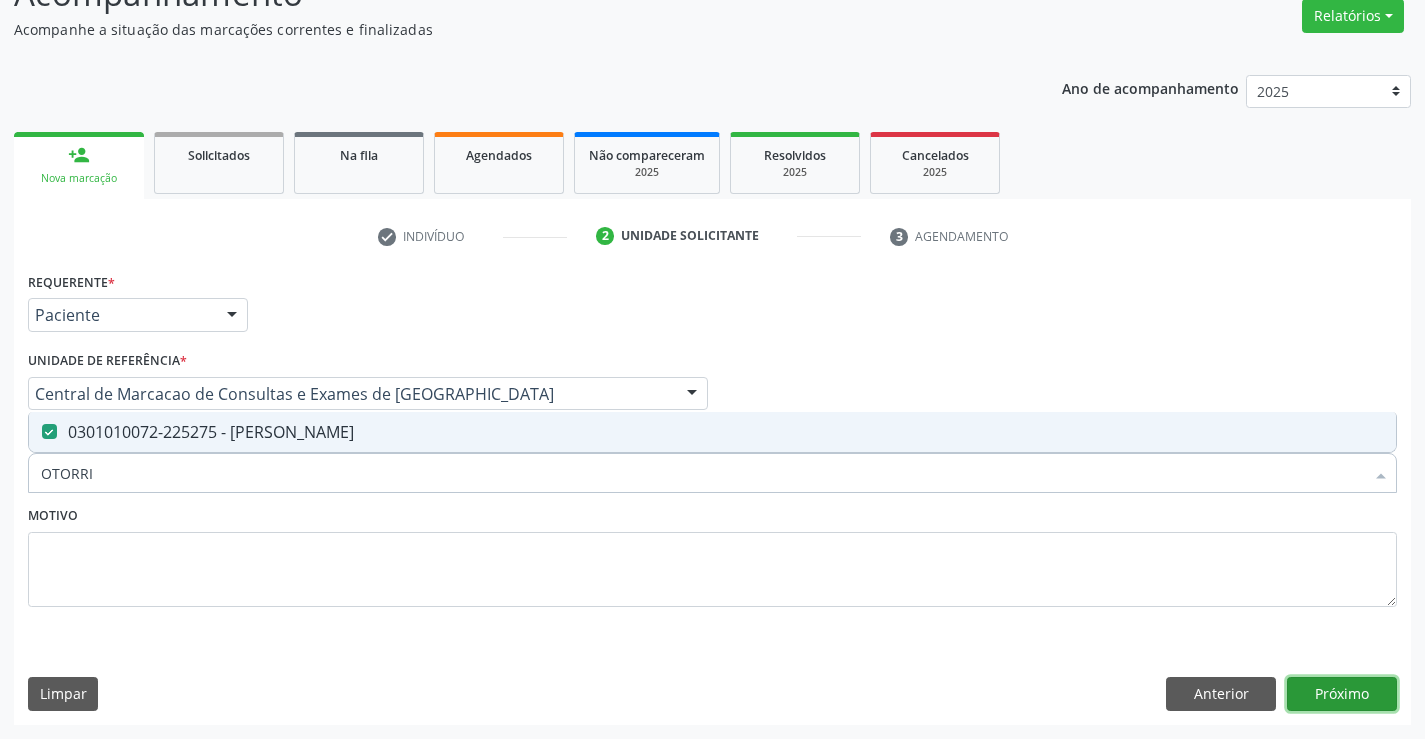 click on "Próximo" at bounding box center (1342, 694) 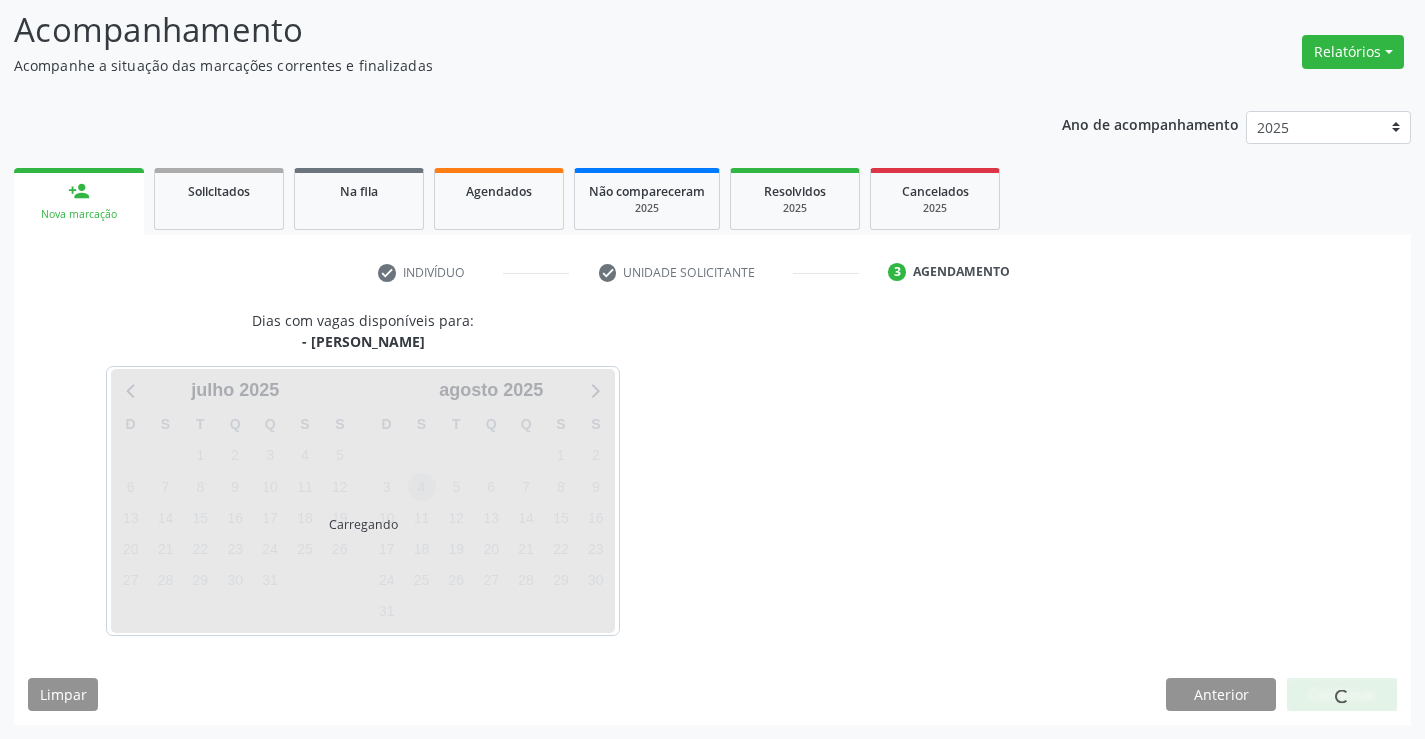 scroll, scrollTop: 131, scrollLeft: 0, axis: vertical 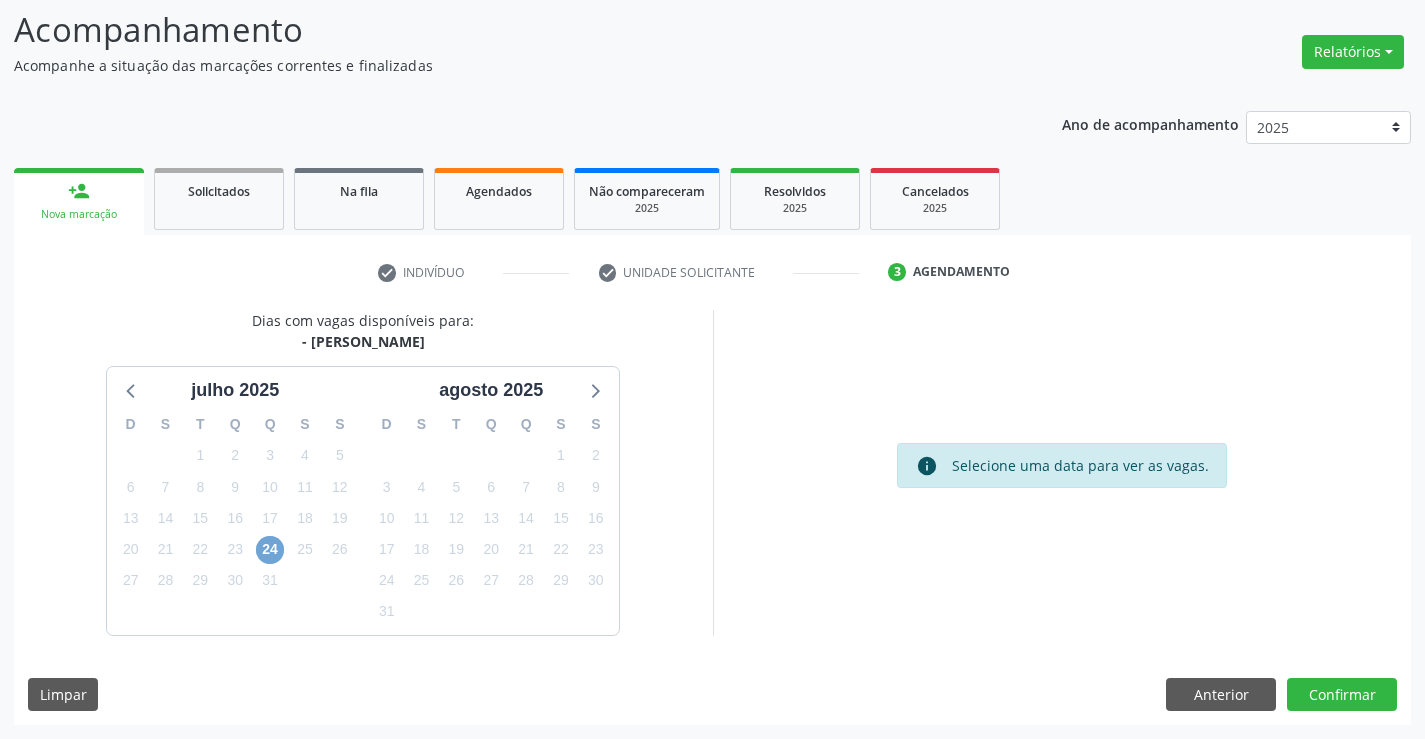 click on "24" at bounding box center [270, 550] 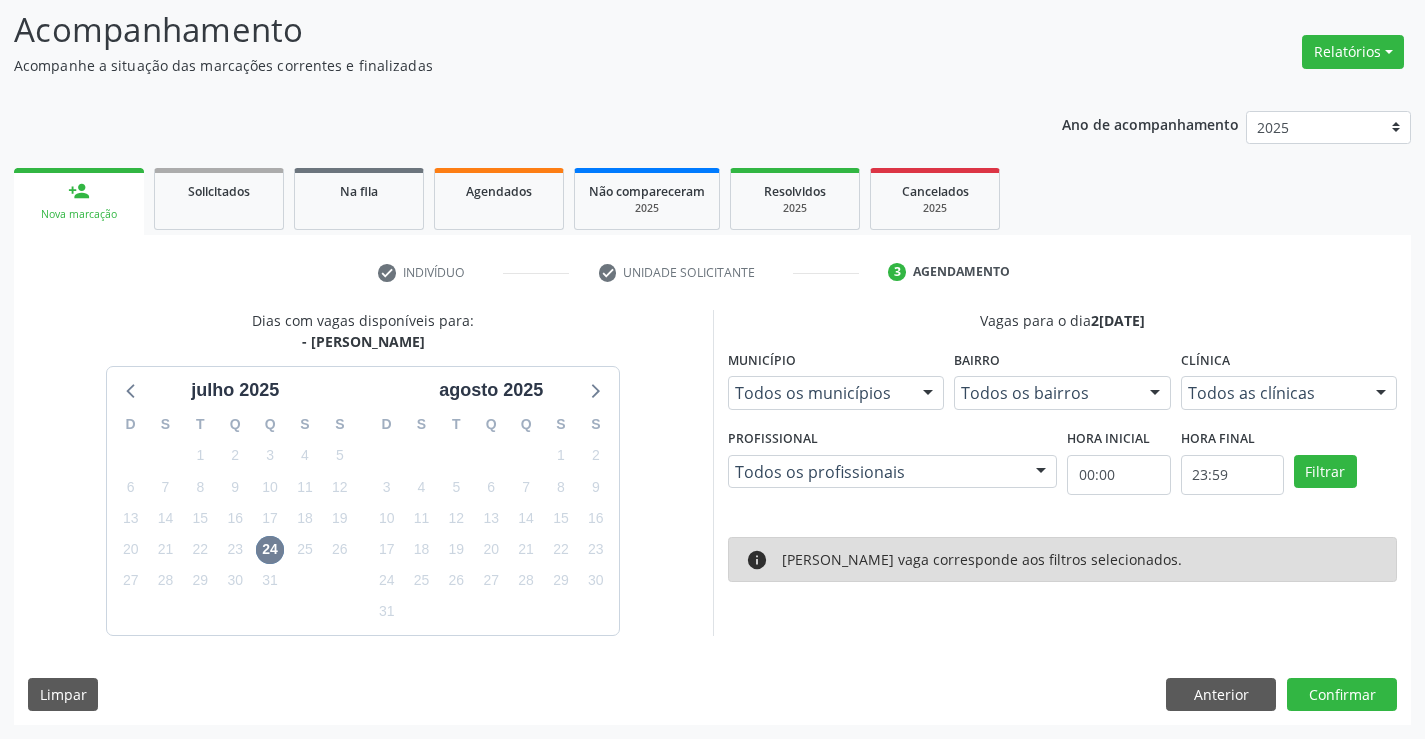 click on "info
Nenhuma vaga corresponde aos filtros selecionados." at bounding box center [1063, 559] 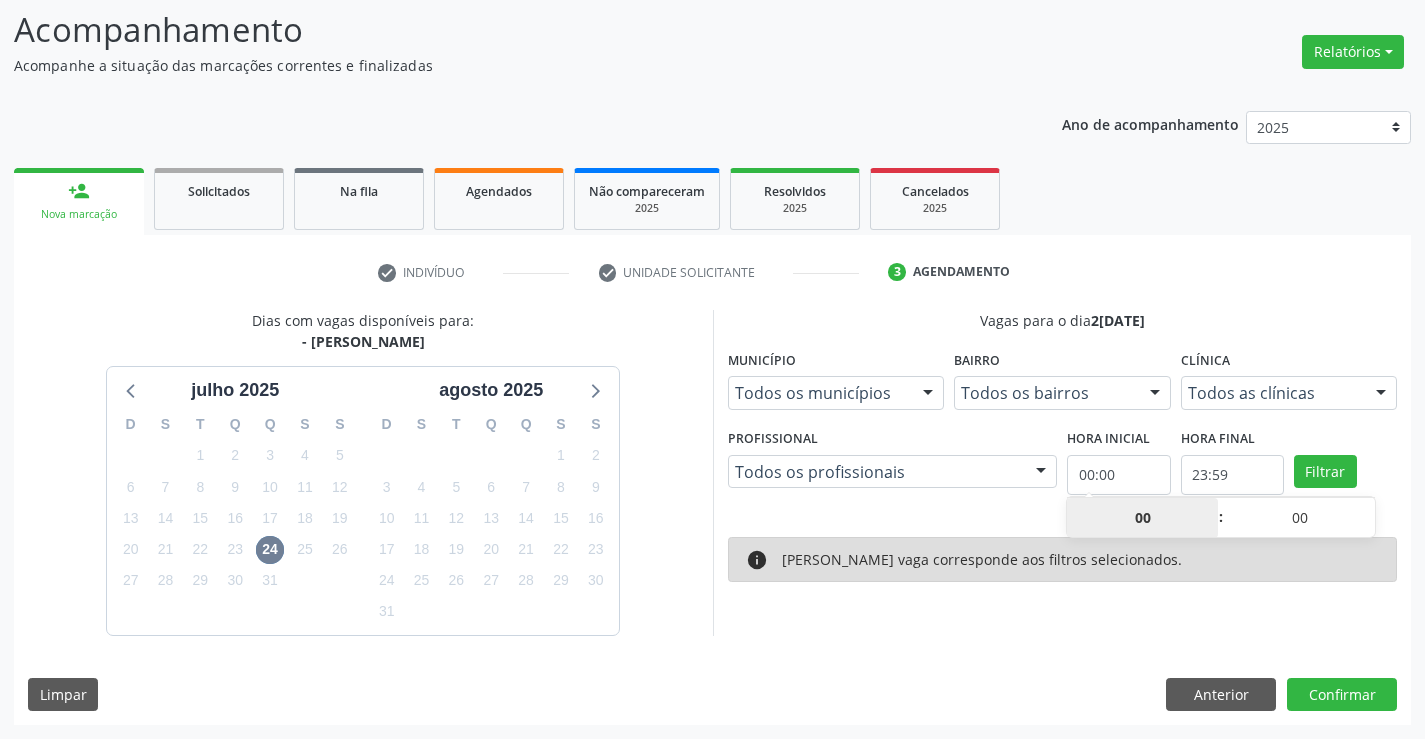 click on "00:00" at bounding box center (1118, 475) 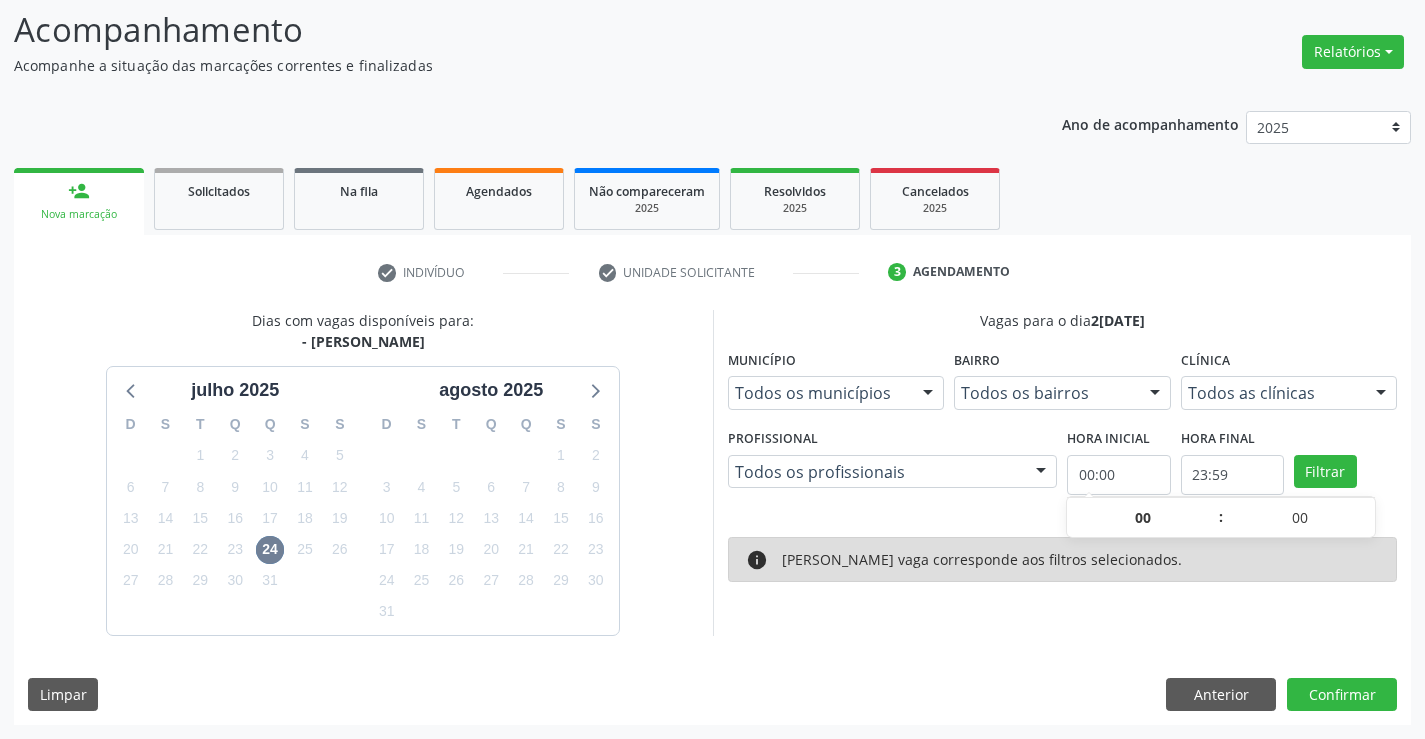 click at bounding box center [1041, 473] 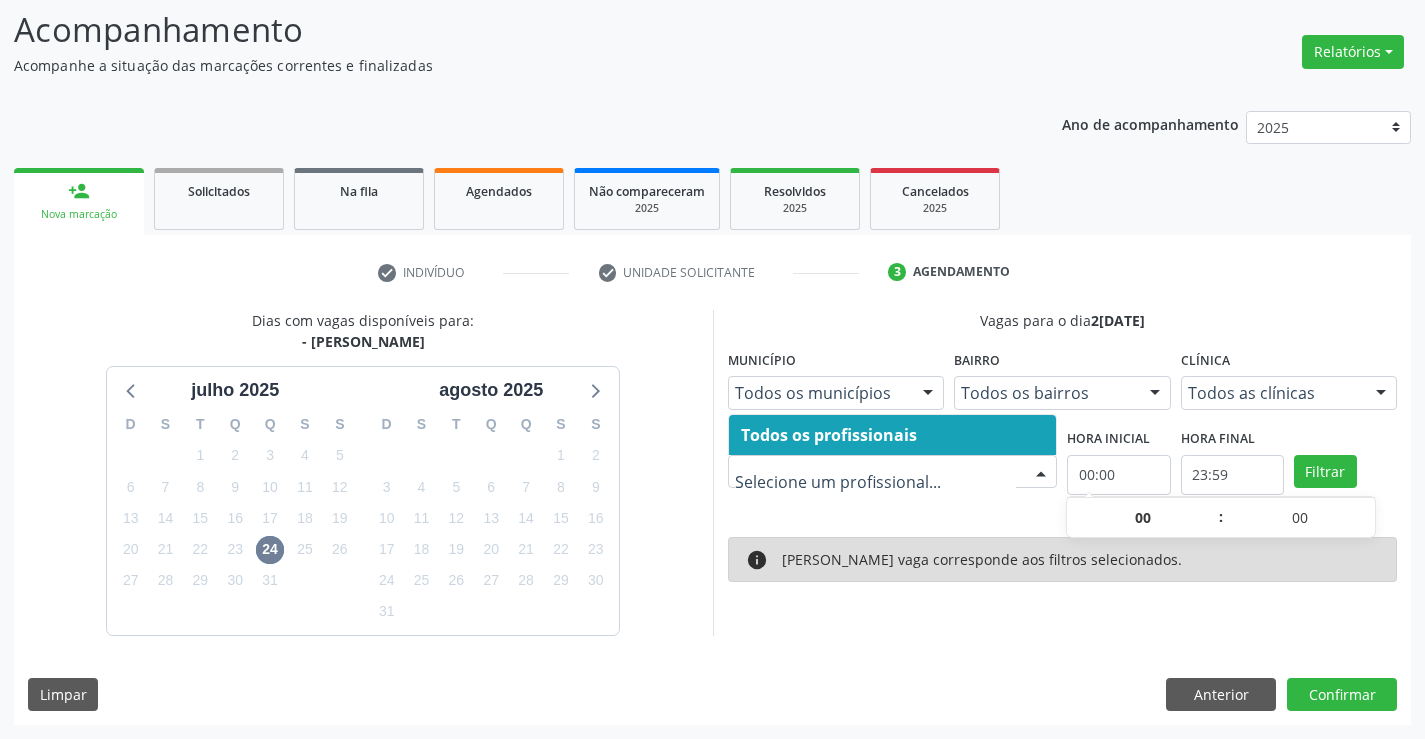 click on "Município
Todos os municípios         Todos os municípios
Nenhum resultado encontrado para: "   "
Não há nenhuma opção para ser exibida." at bounding box center [836, 384] 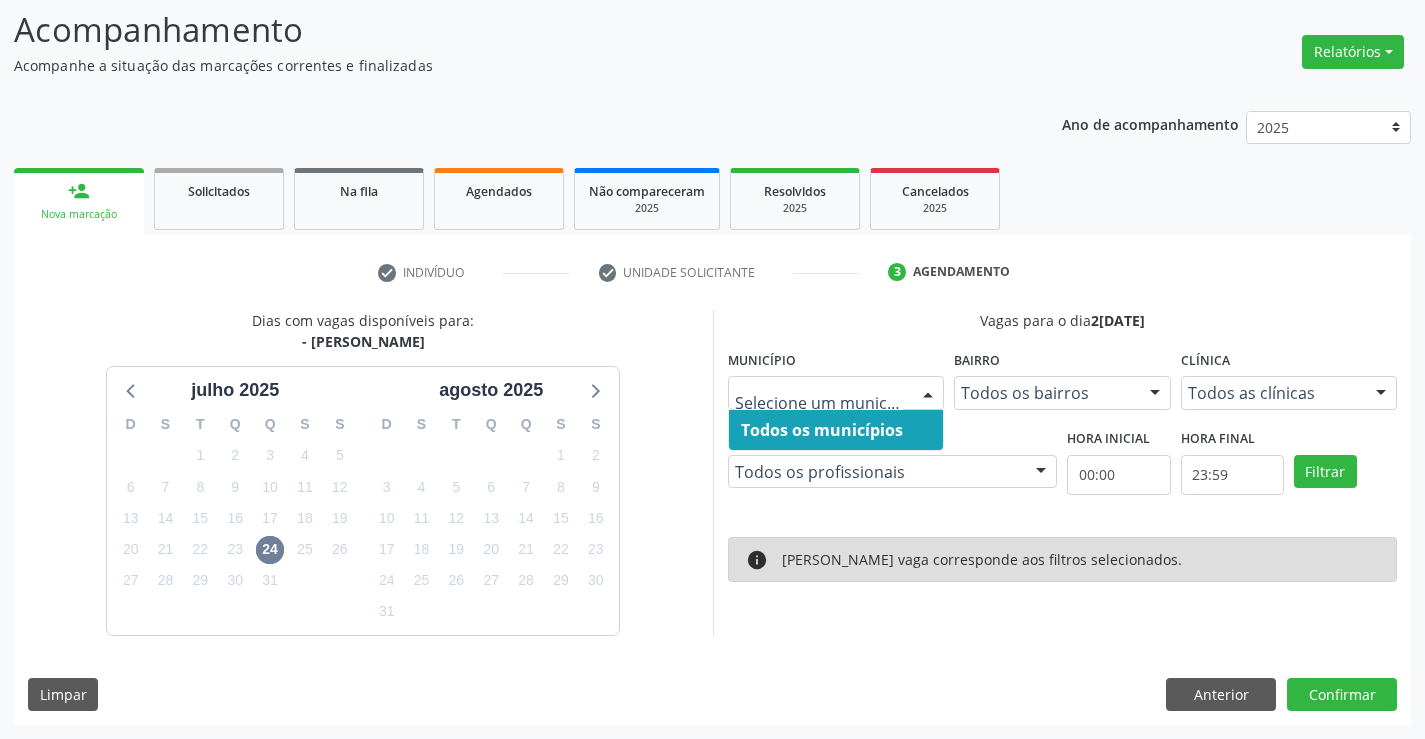 click on "Todos os municípios
Nenhum resultado encontrado para: "   "
Não há nenhuma opção para ser exibida." at bounding box center (836, 393) 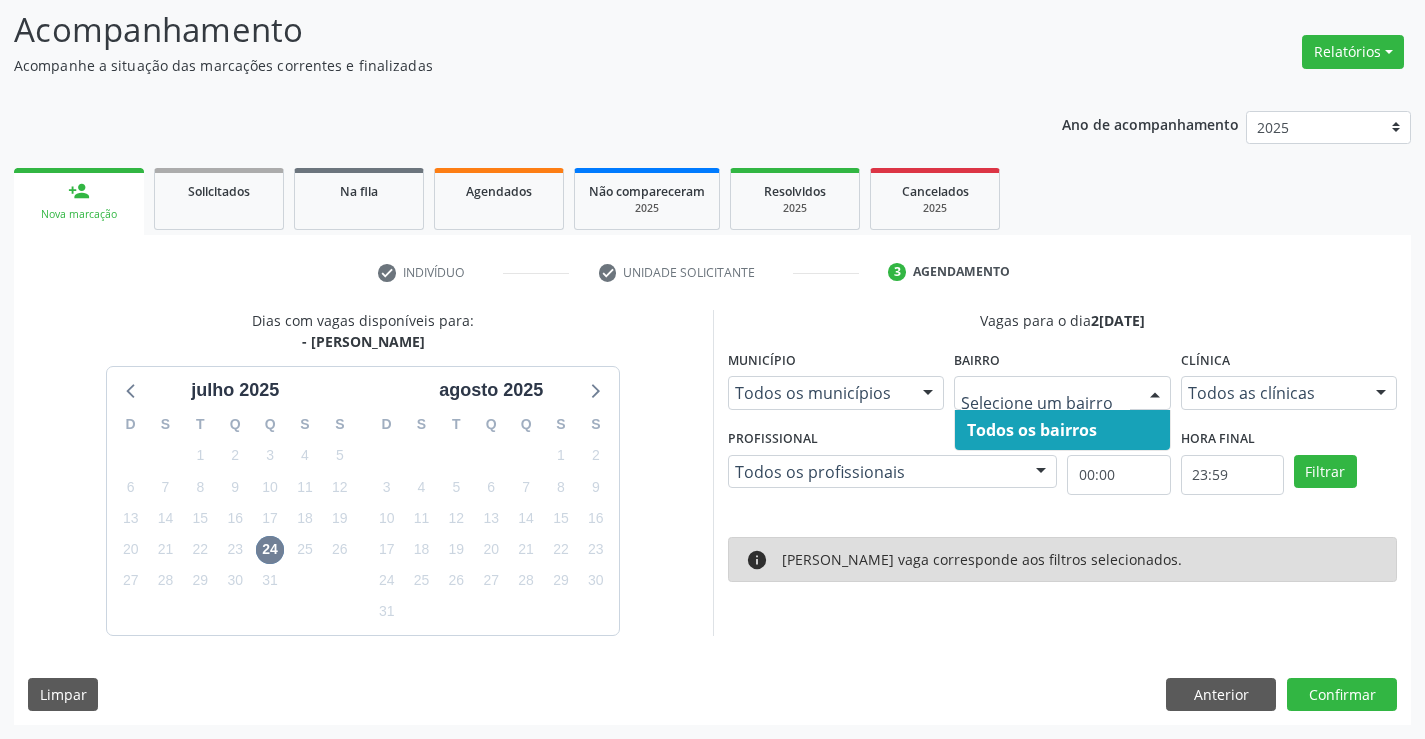 click on "Todos os bairros" at bounding box center (1062, 430) 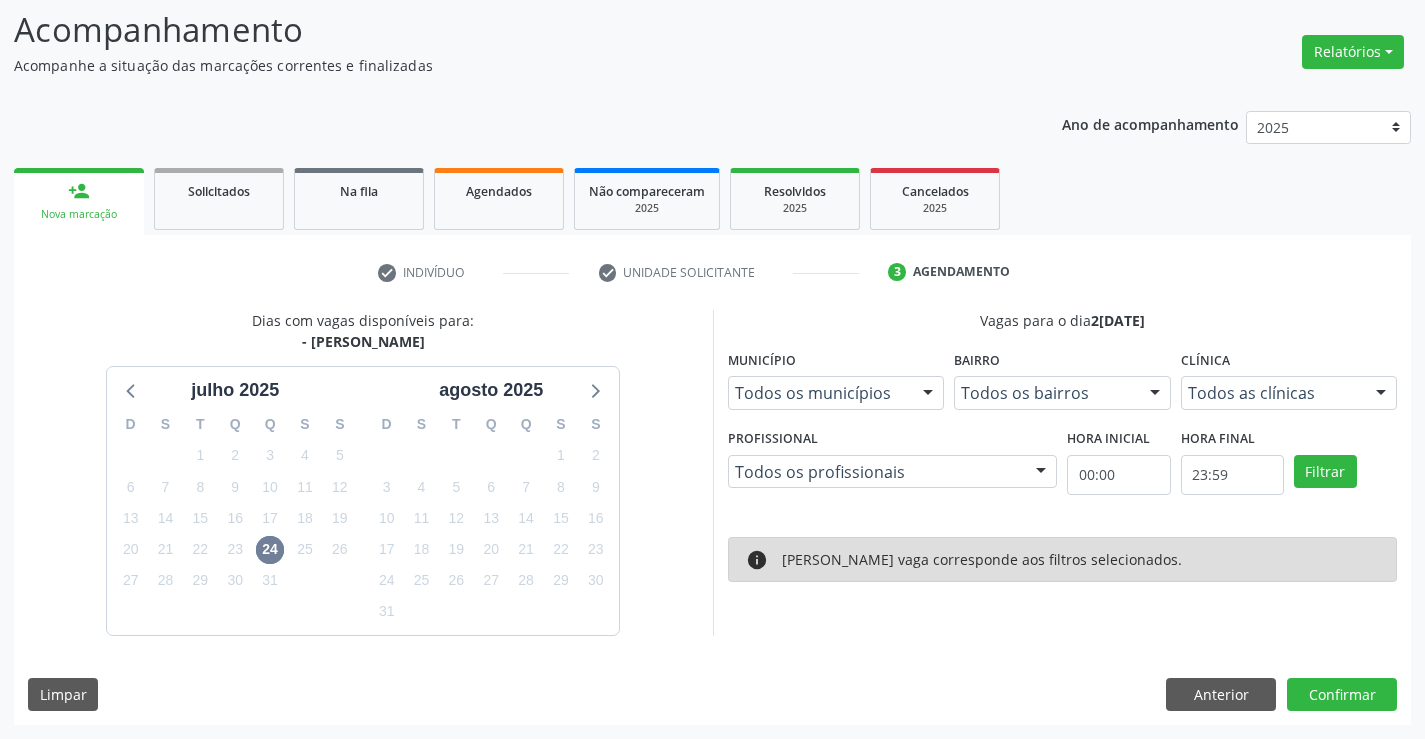 click on "person_add
Nova marcação
Solicitados   Na fila   Agendados   Não compareceram
2025
Resolvidos
2025
Cancelados
2025" at bounding box center [712, 199] 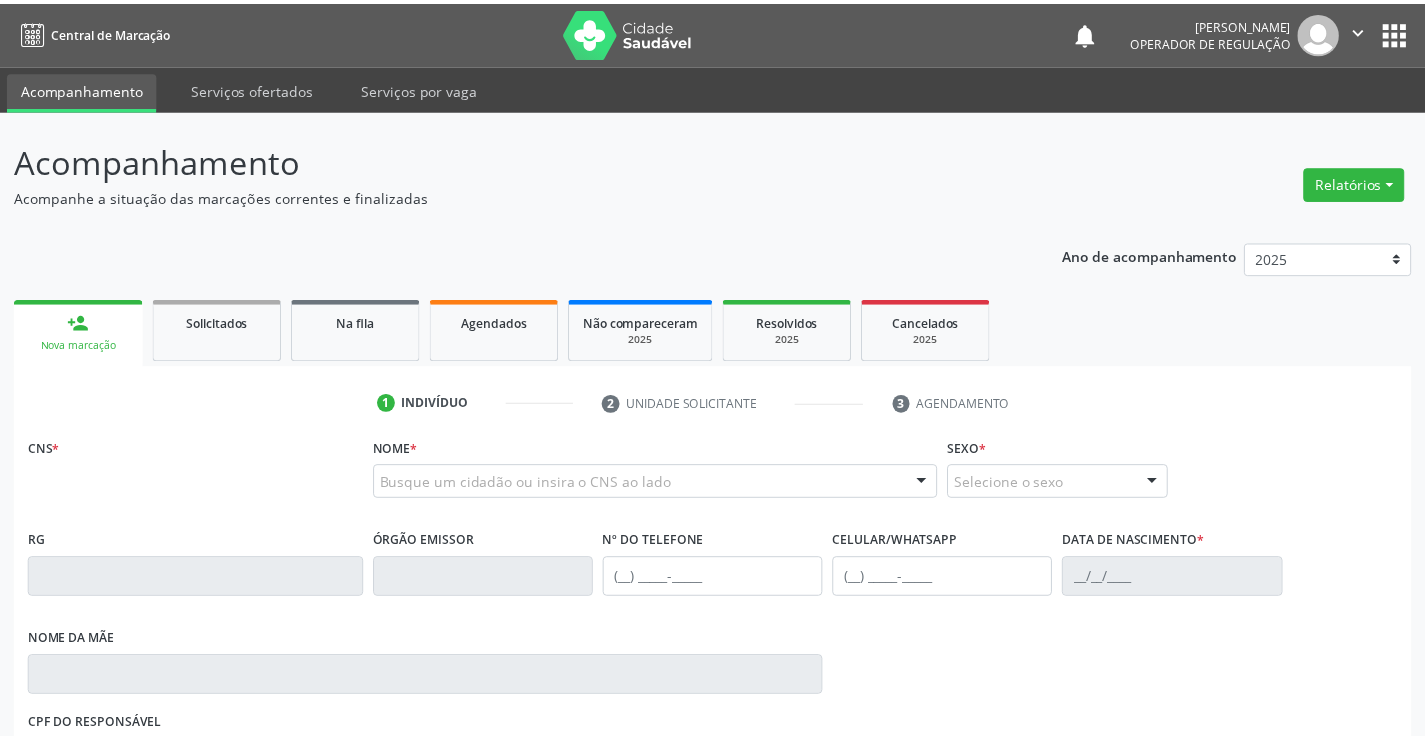scroll, scrollTop: 0, scrollLeft: 0, axis: both 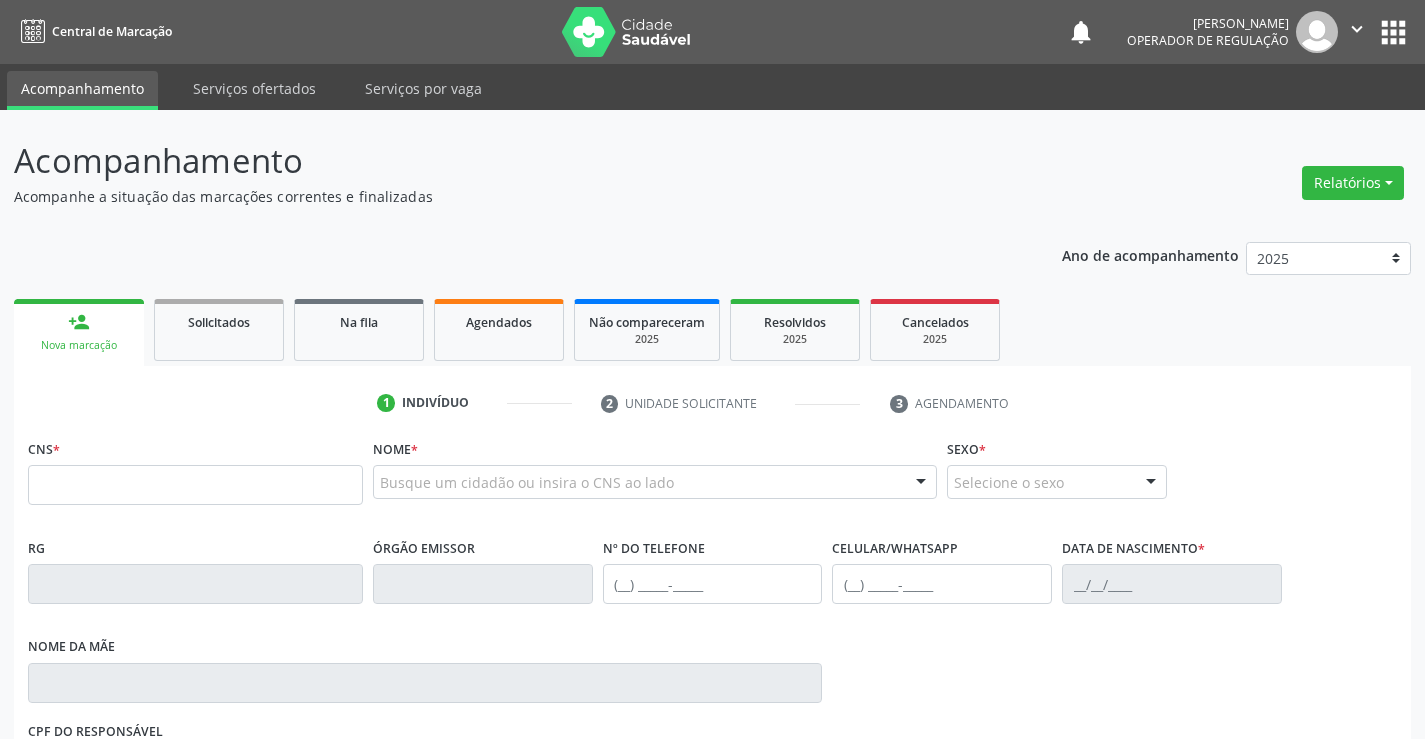 click at bounding box center [195, 485] 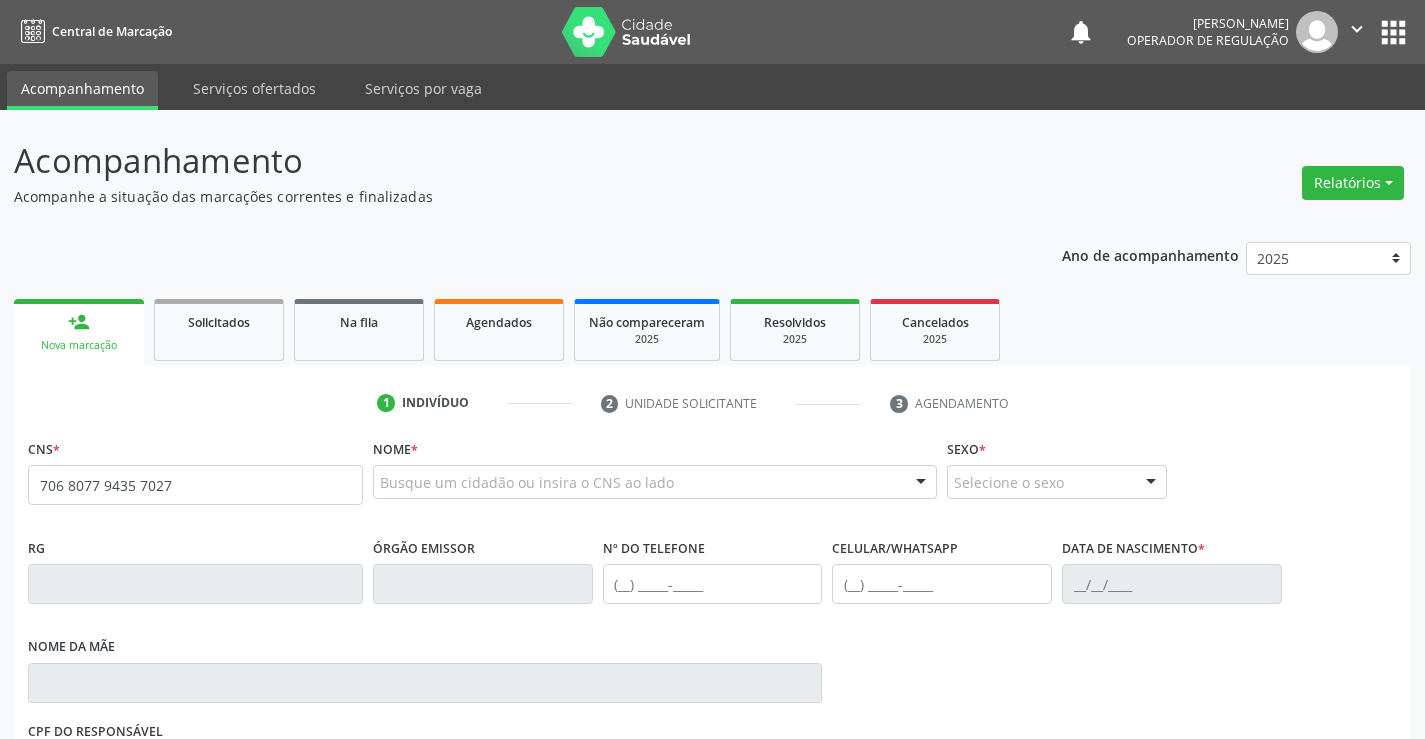 type on "706 8077 9435 7027" 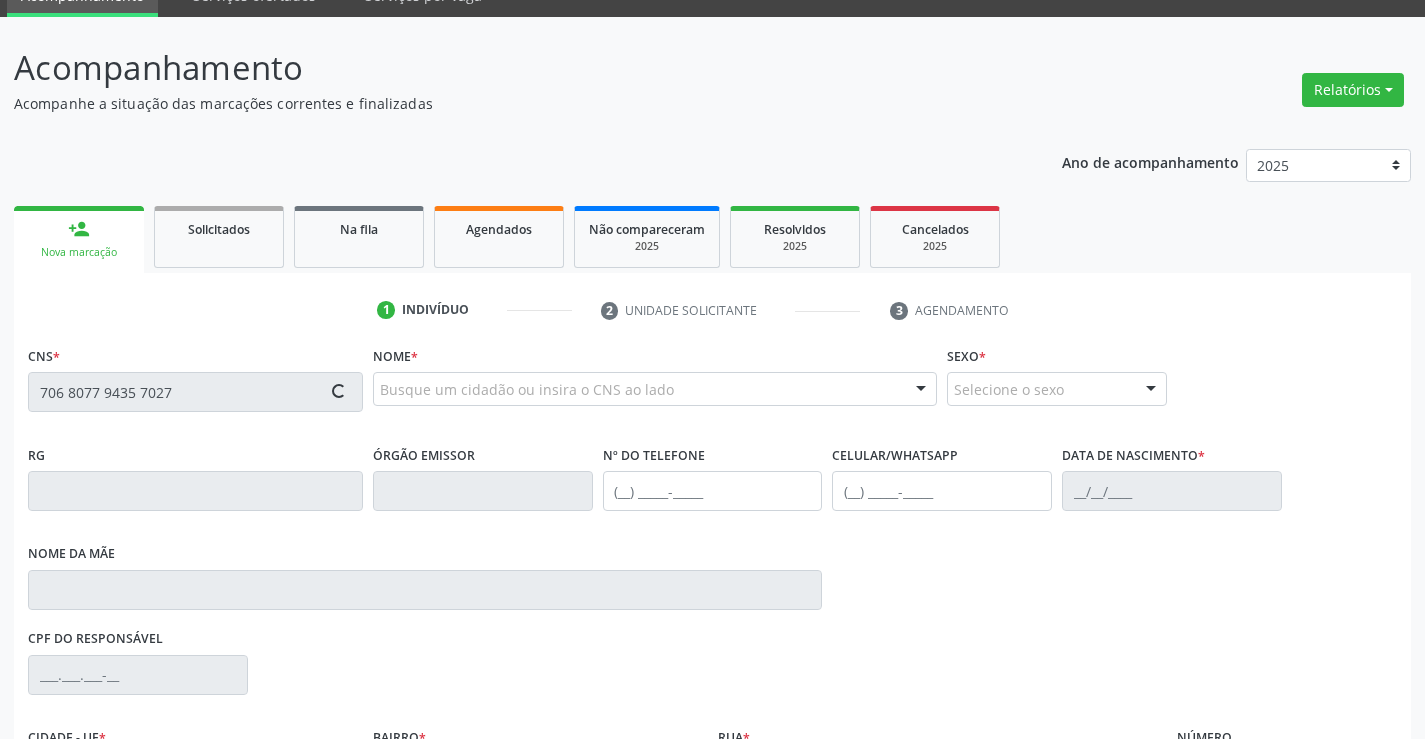 scroll, scrollTop: 331, scrollLeft: 0, axis: vertical 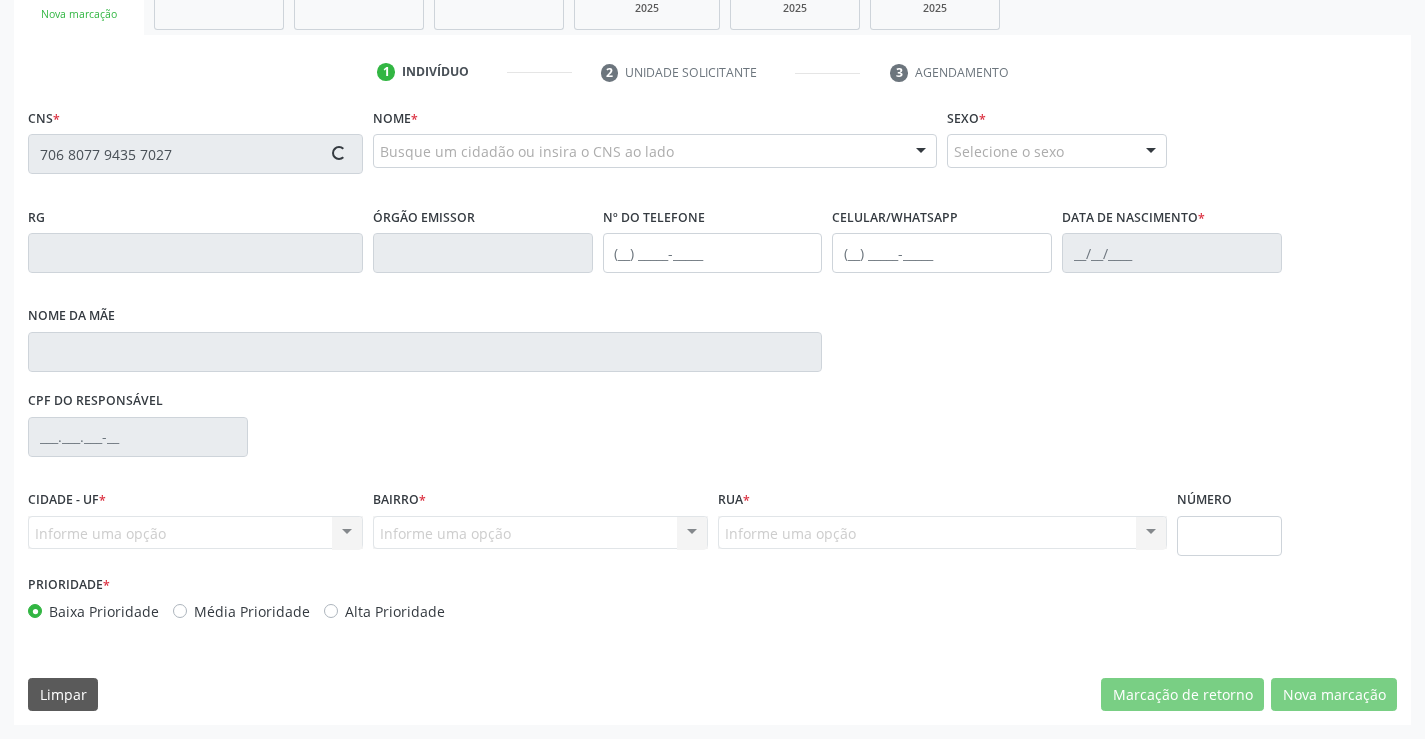 type 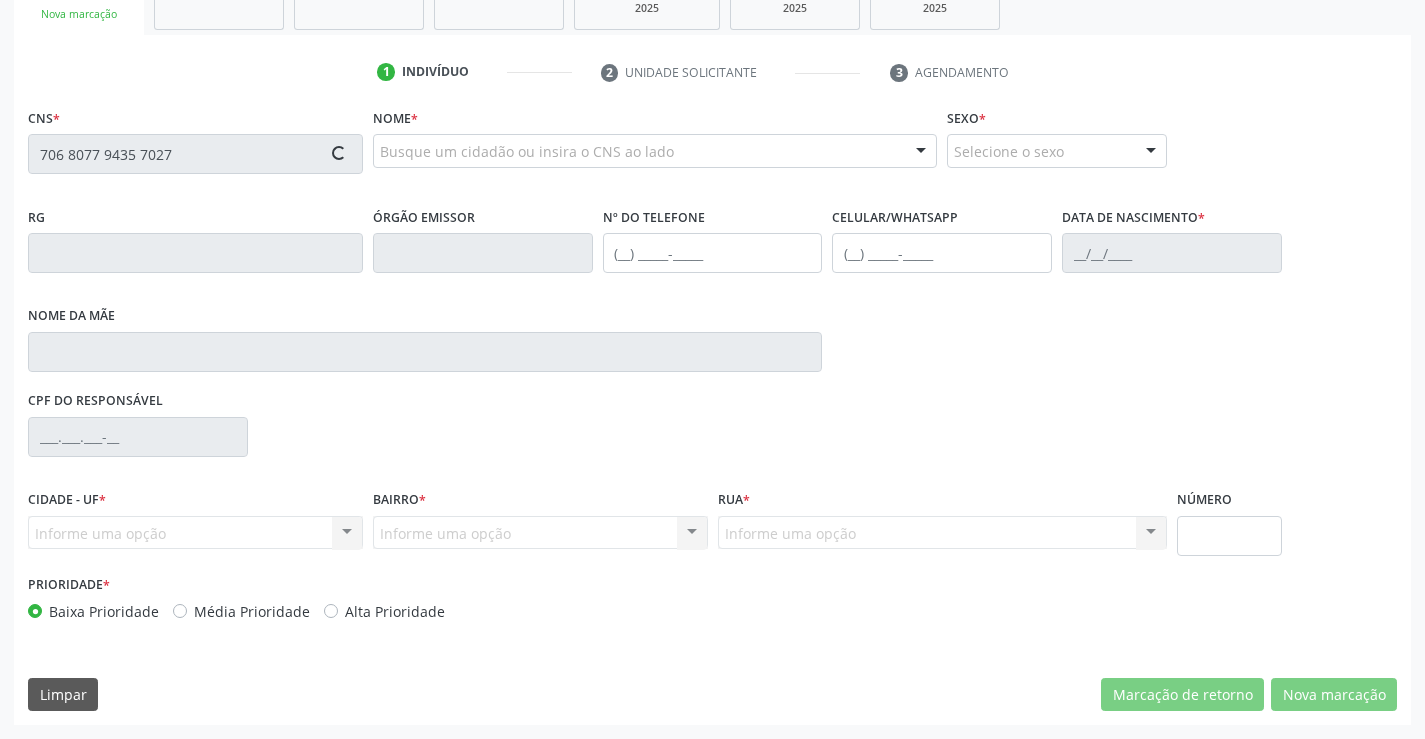 type 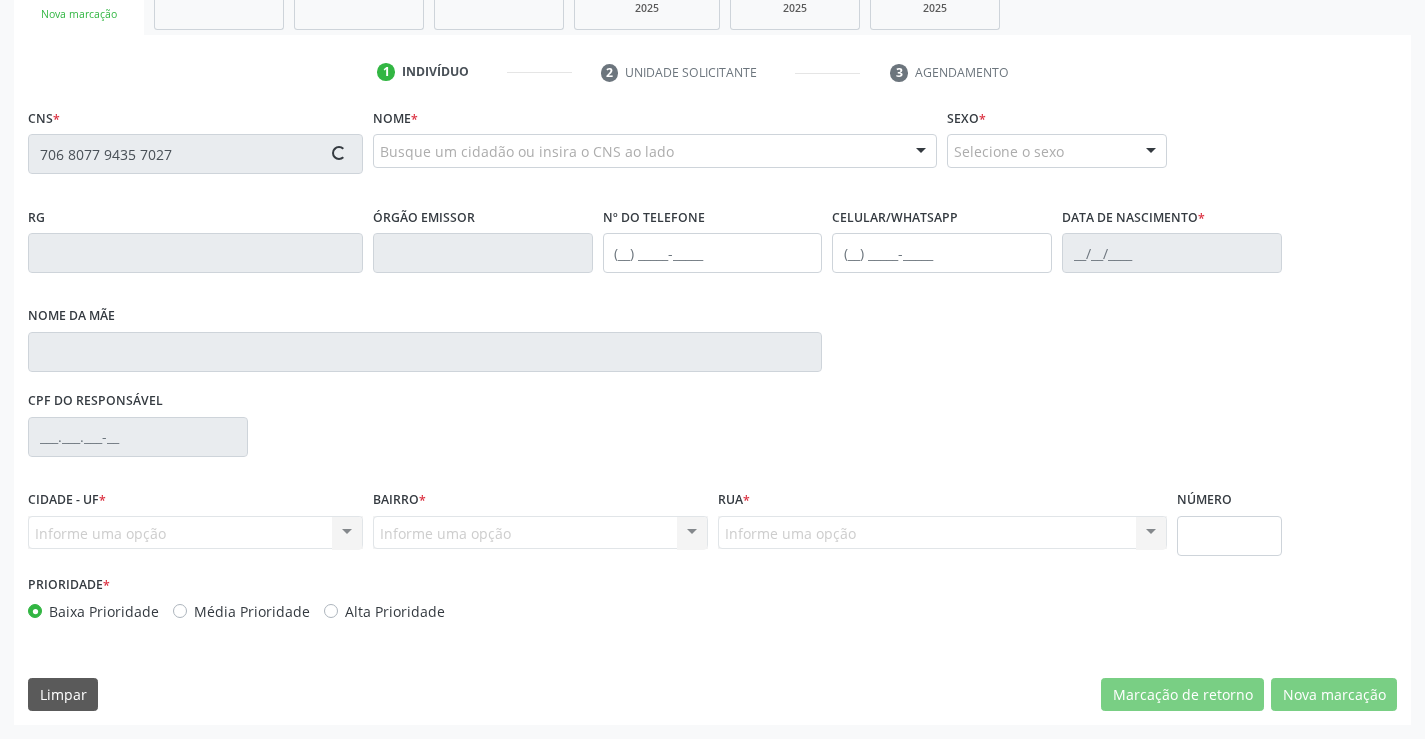 type 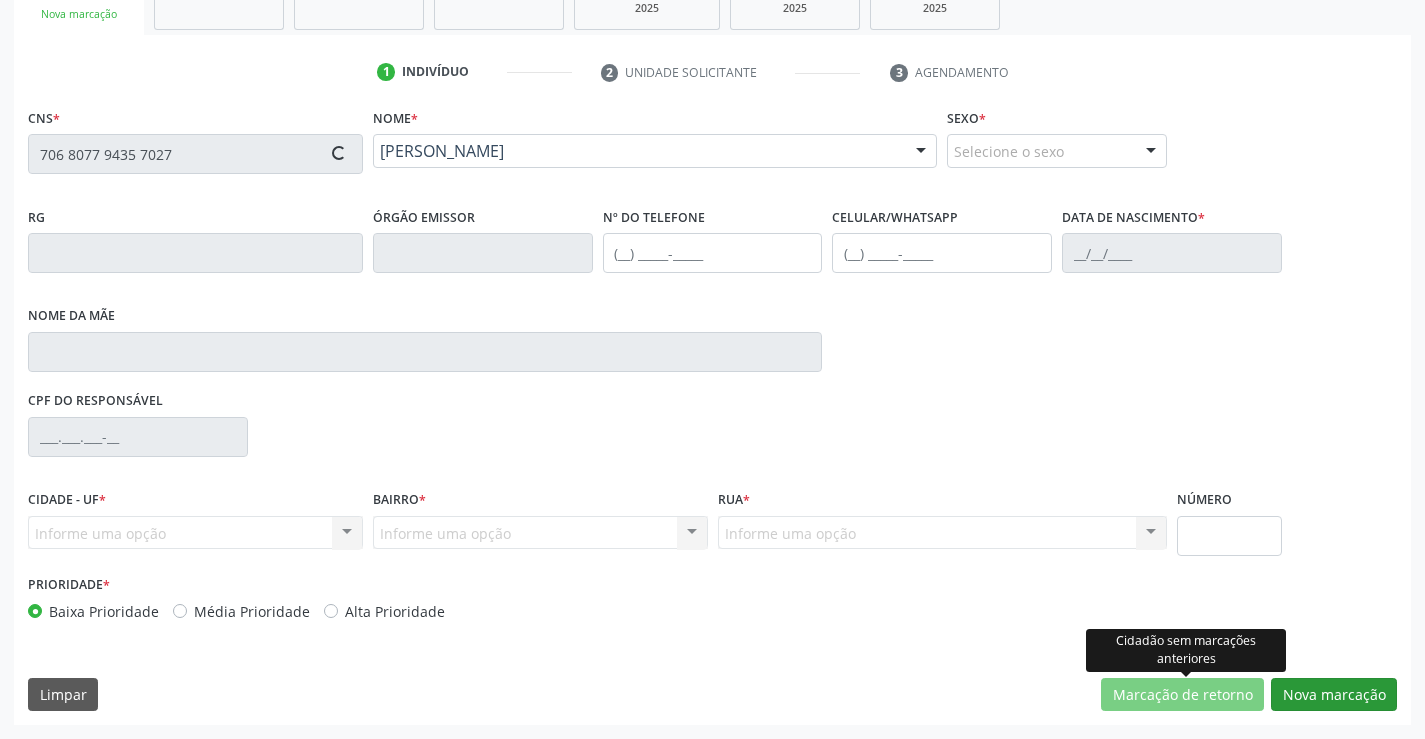type on "0311975747" 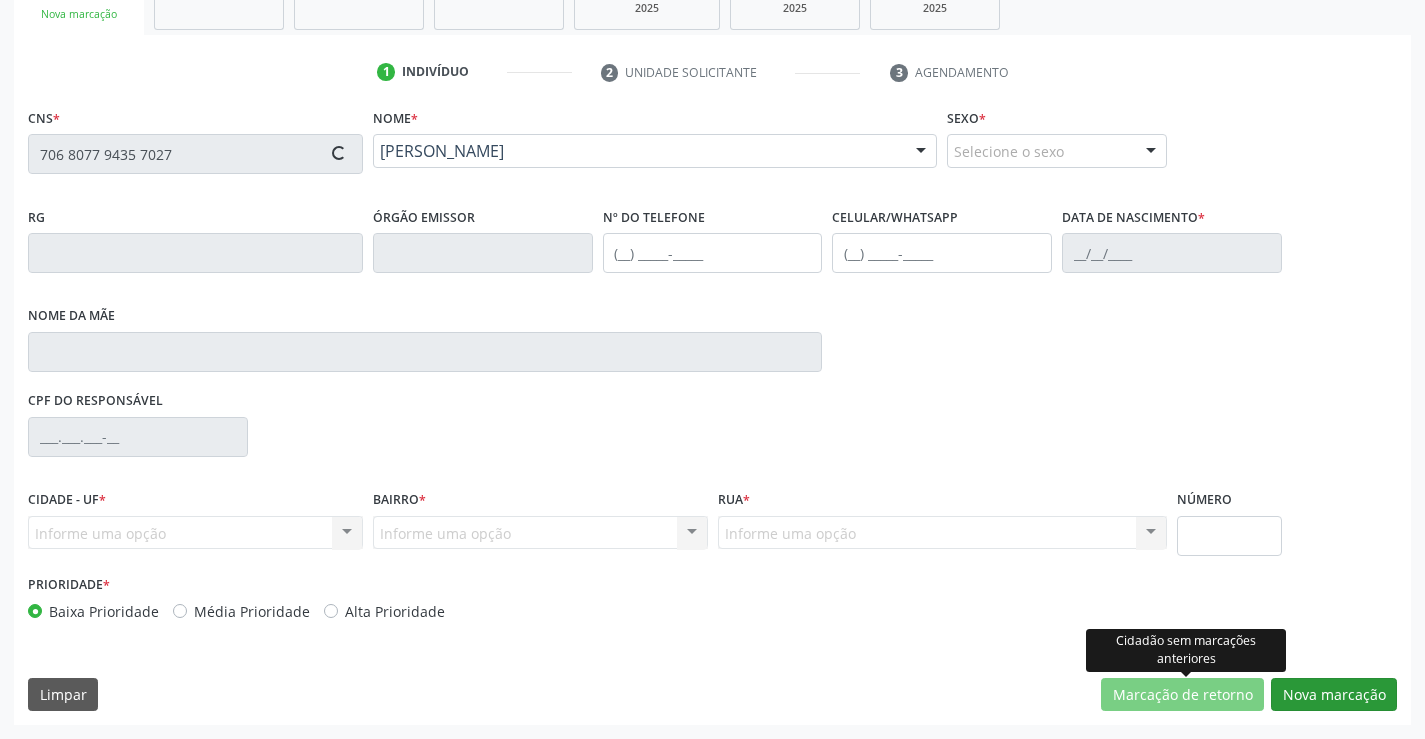 type on "[PHONE_NUMBER]" 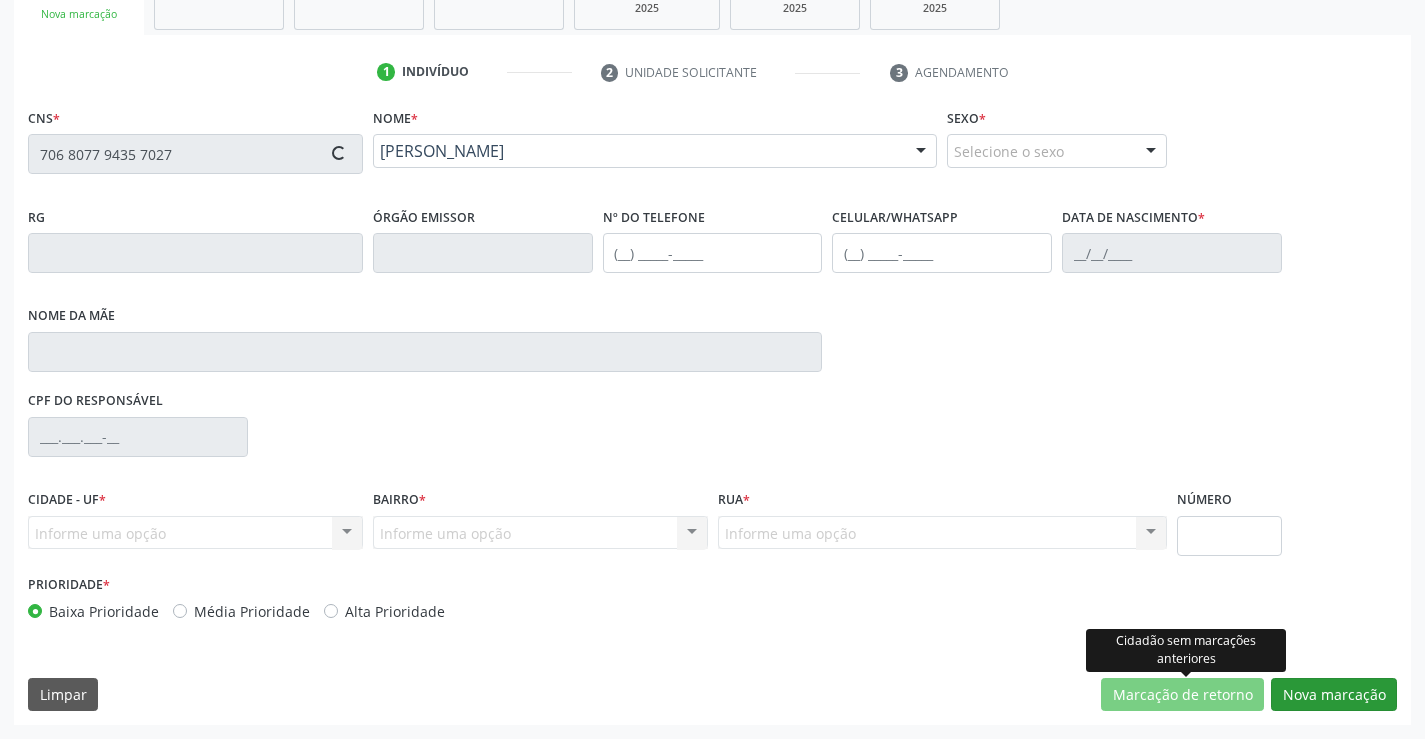 type on "[DATE]" 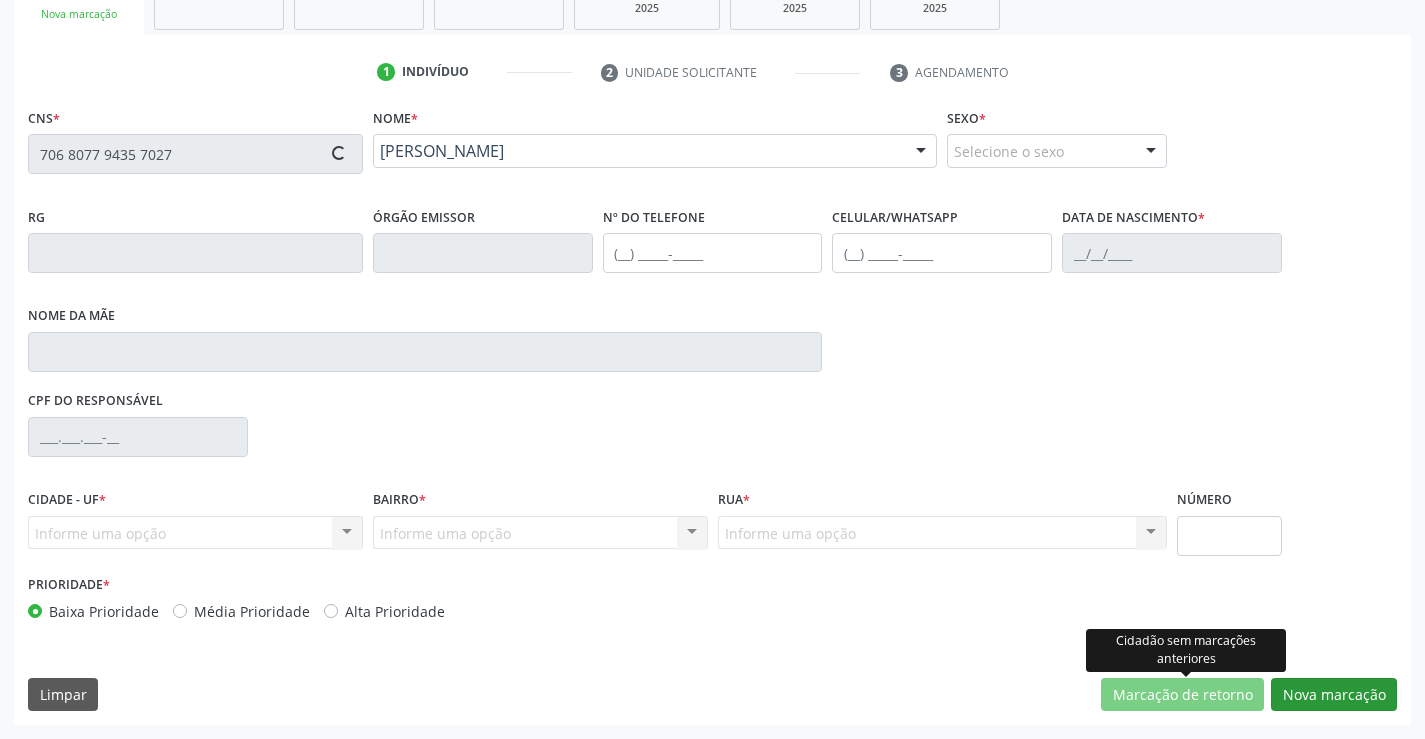 type on "569.927.775-72" 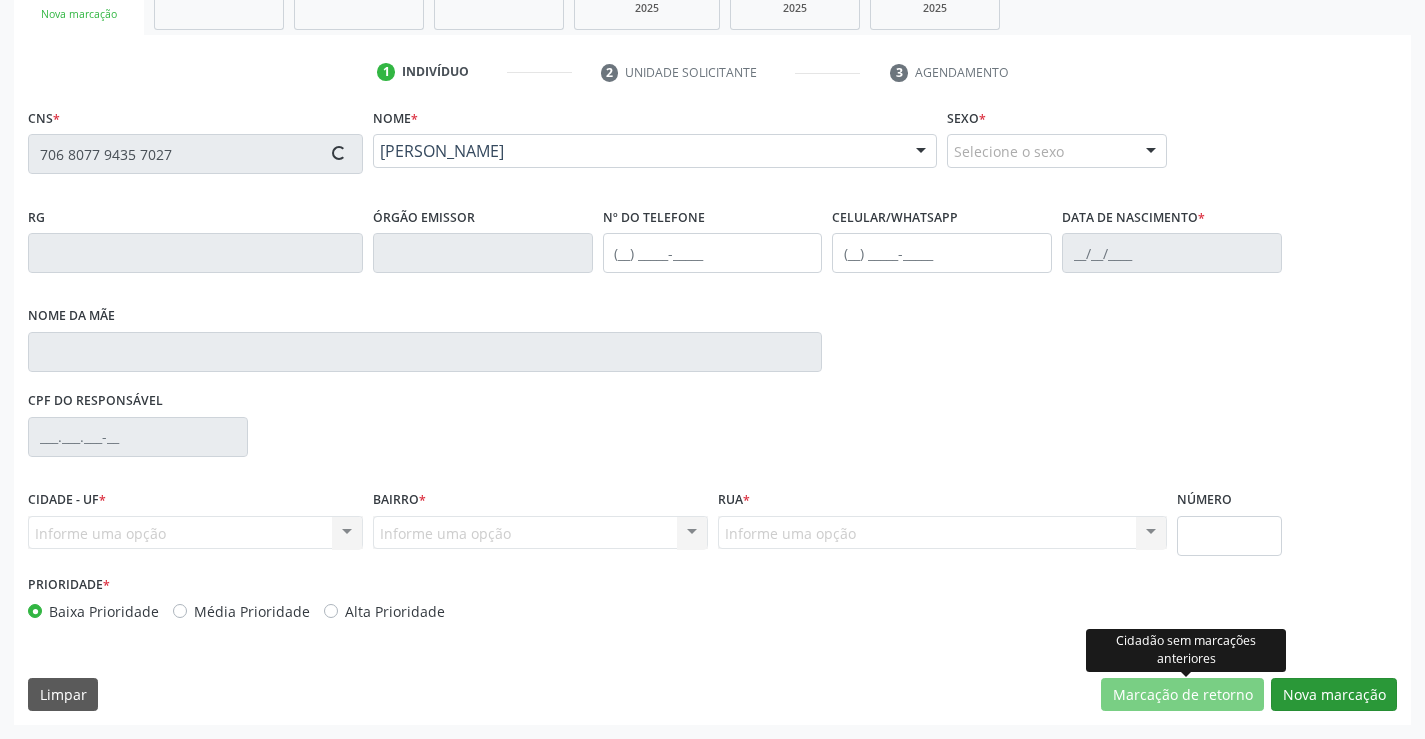 type on "57" 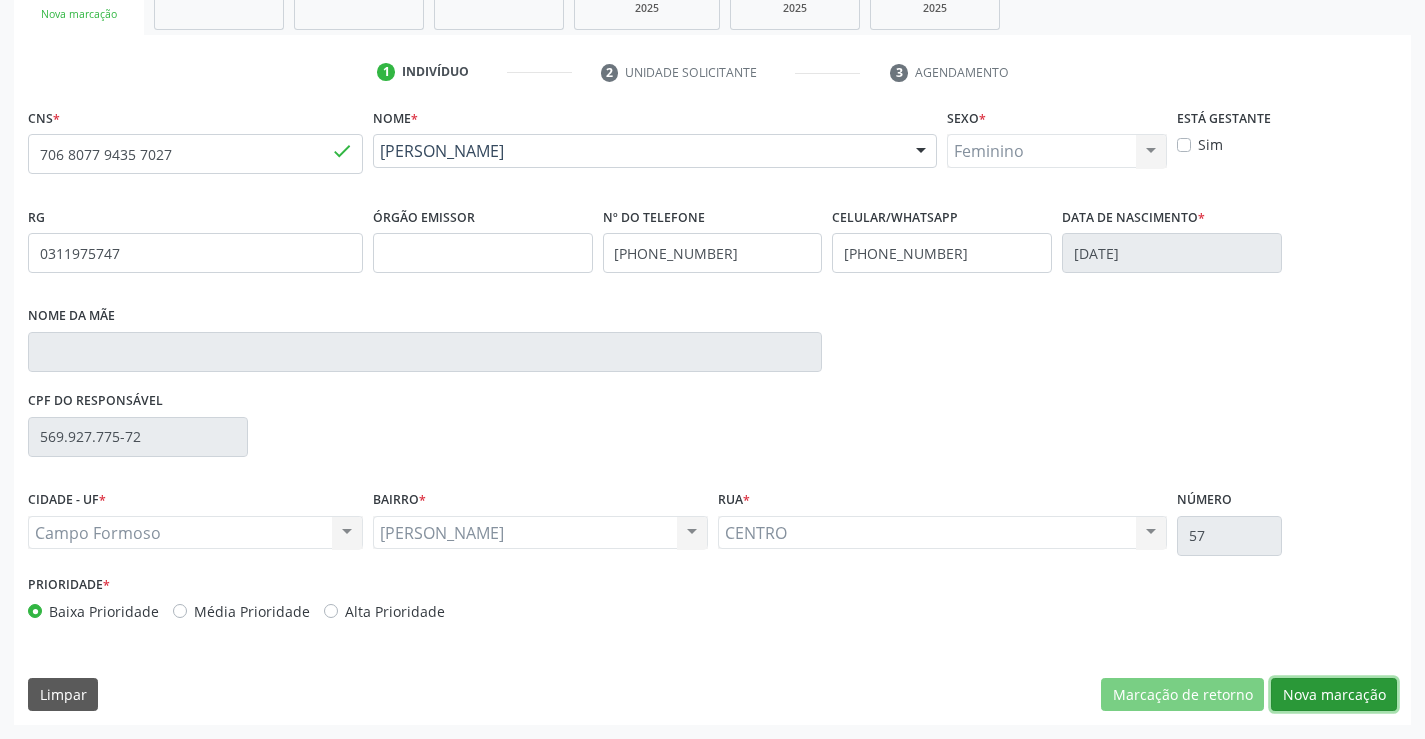 click on "Nova marcação" at bounding box center (1334, 695) 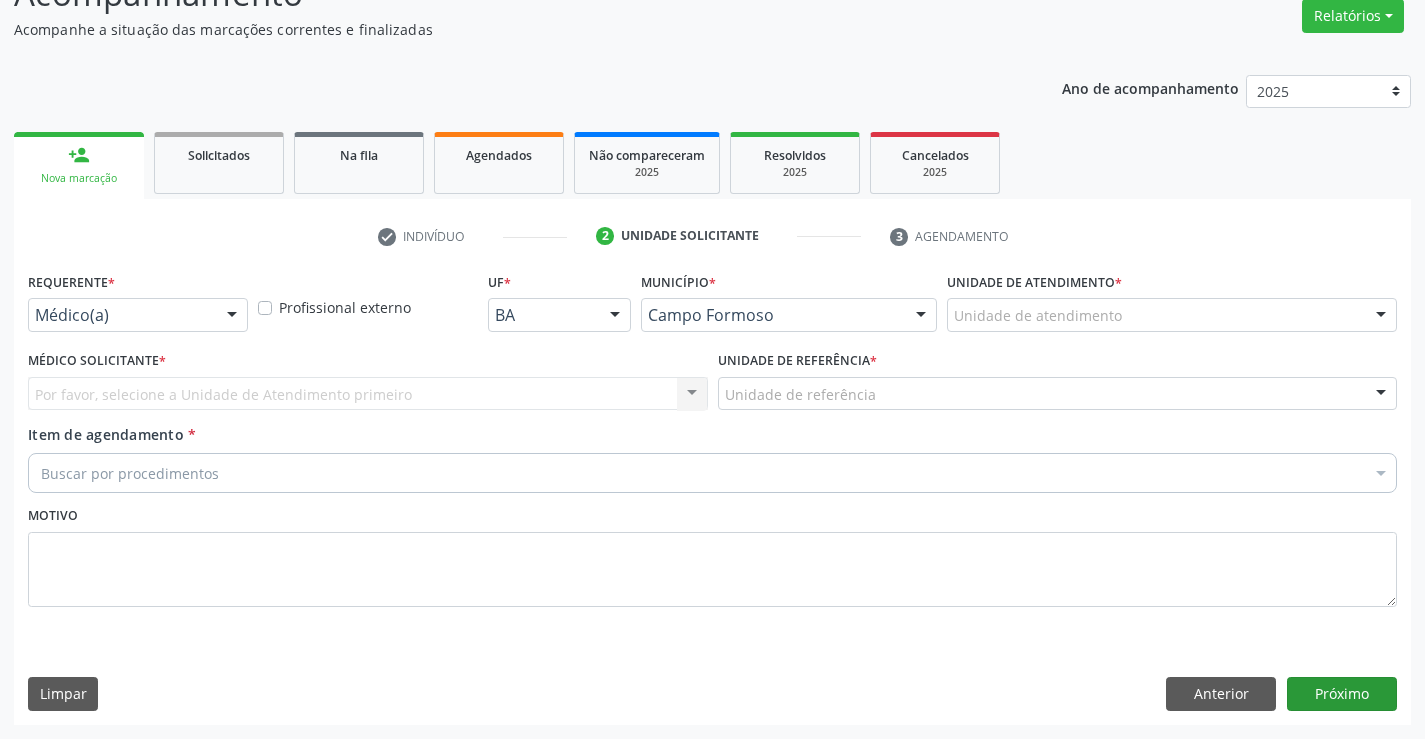 scroll, scrollTop: 167, scrollLeft: 0, axis: vertical 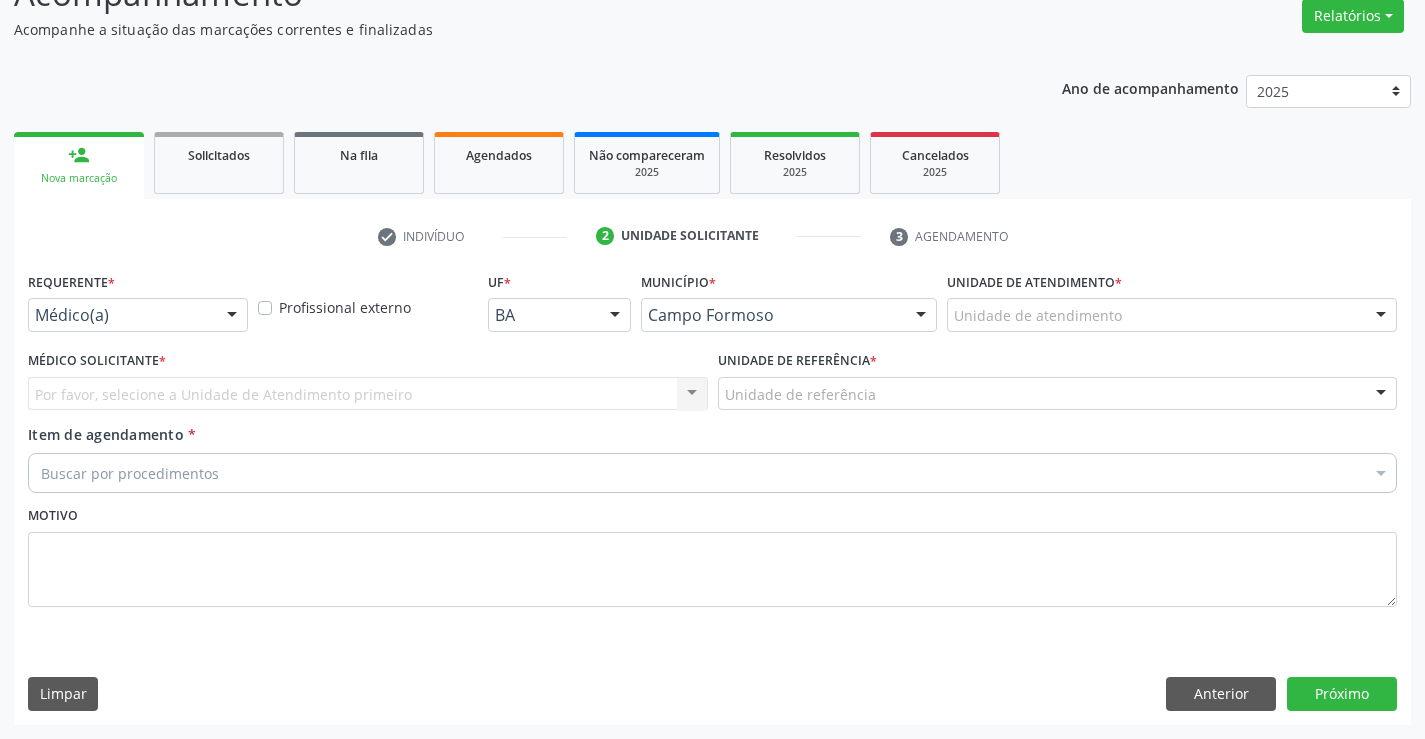 click at bounding box center (232, 316) 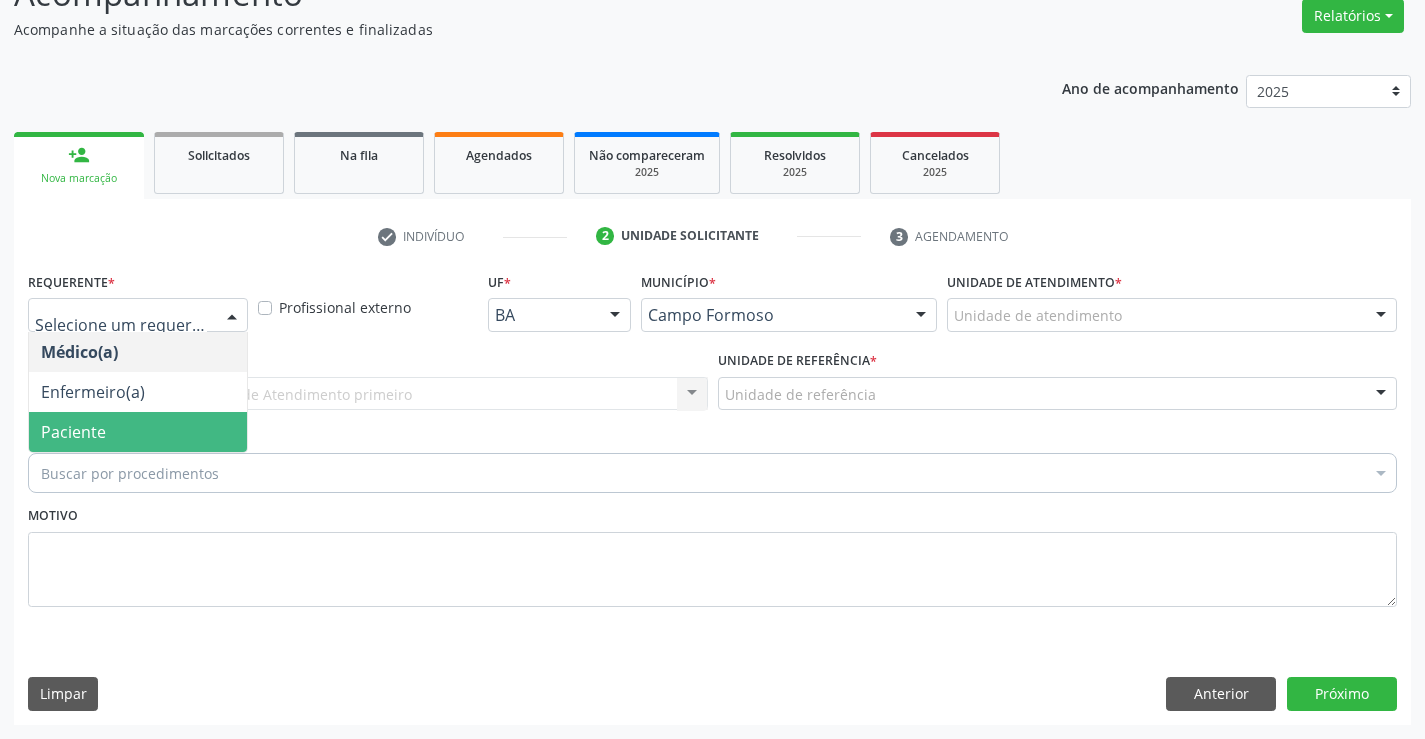 click on "Paciente" at bounding box center [138, 432] 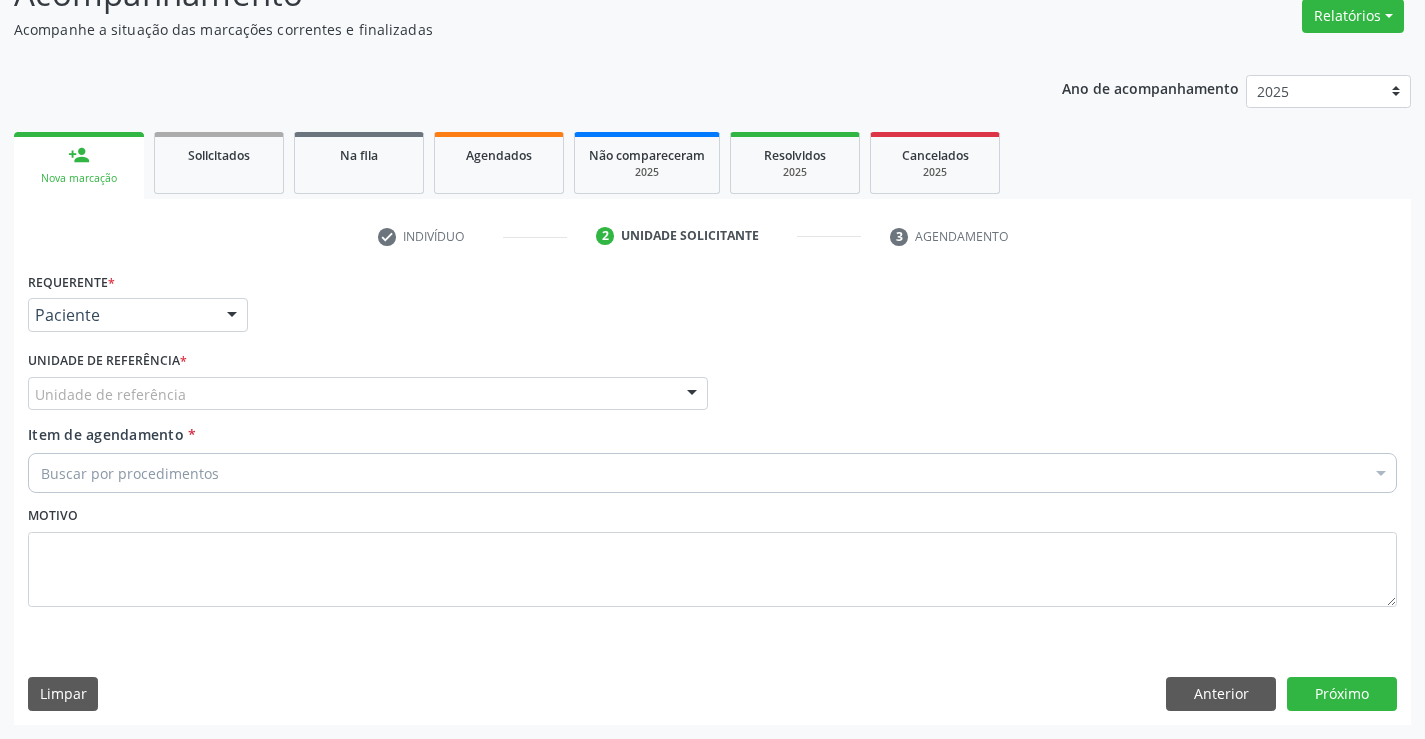 click on "Unidade de referência" at bounding box center (368, 394) 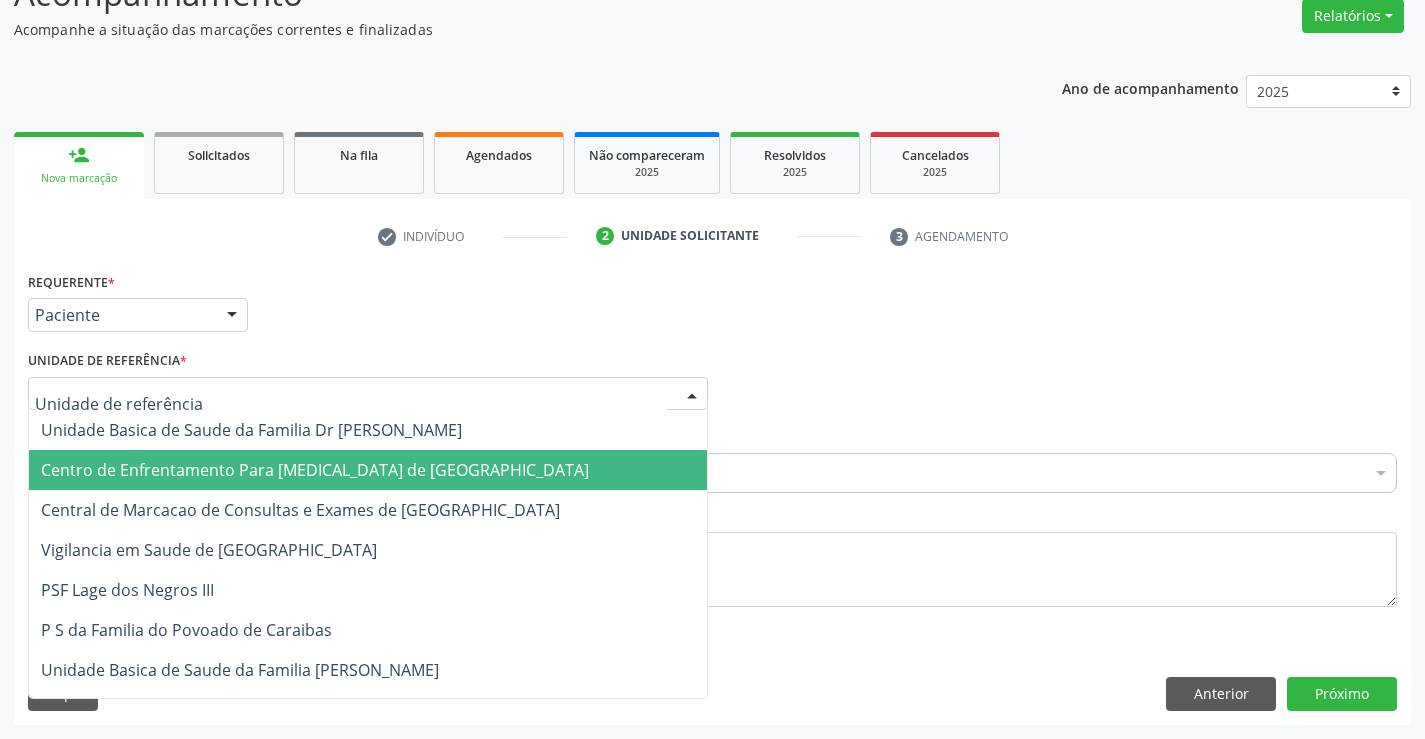 click on "Centro de Enfrentamento Para [MEDICAL_DATA] de [GEOGRAPHIC_DATA]" at bounding box center (368, 470) 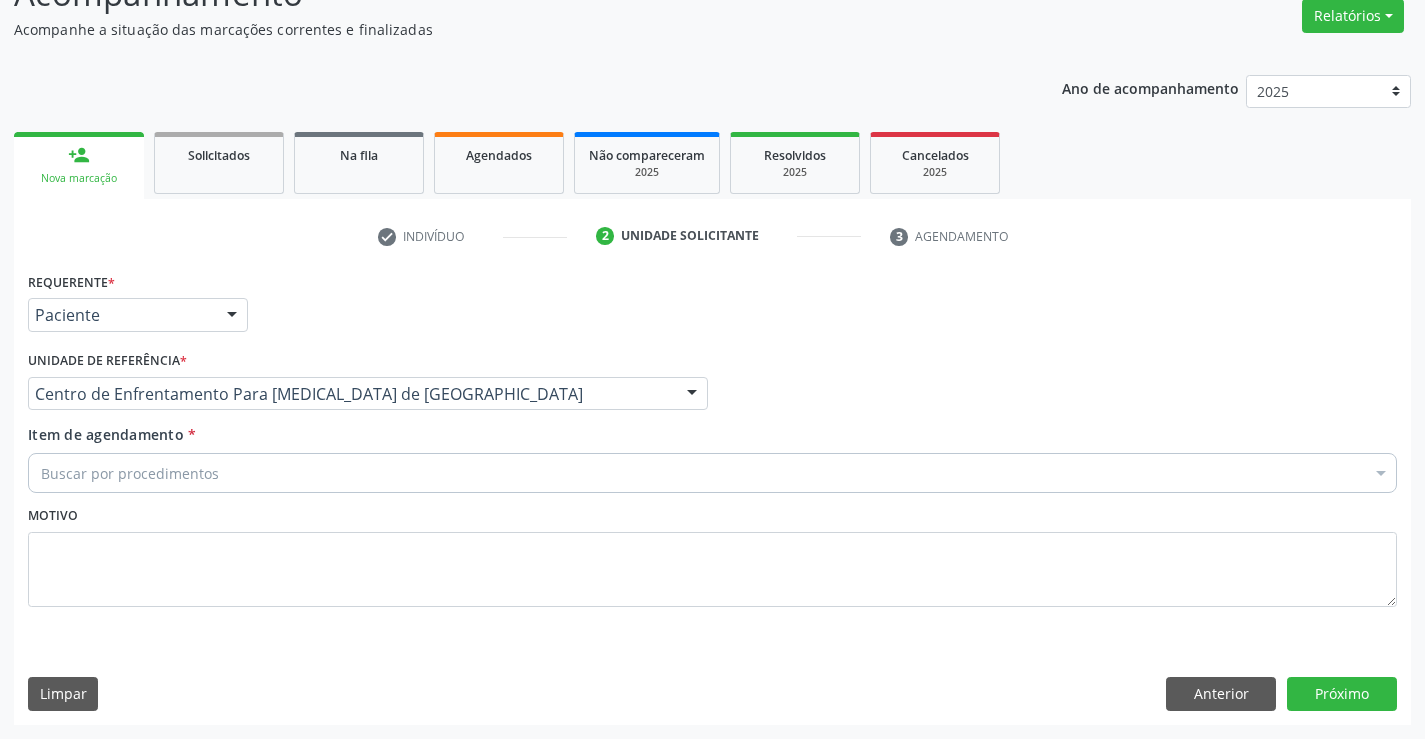 click on "Centro de Enfrentamento Para [MEDICAL_DATA] de [GEOGRAPHIC_DATA]" at bounding box center [368, 394] 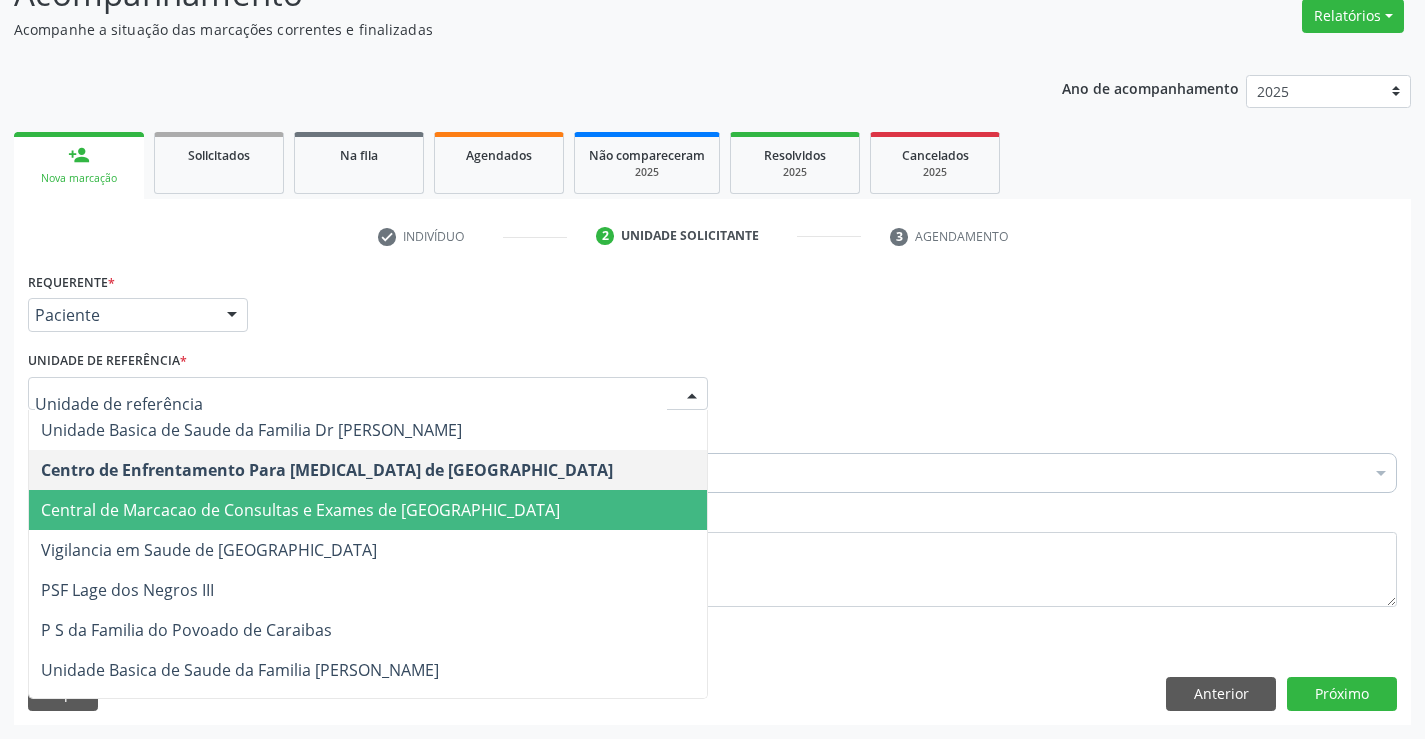 click on "Central de Marcacao de Consultas e Exames de [GEOGRAPHIC_DATA]" at bounding box center (300, 510) 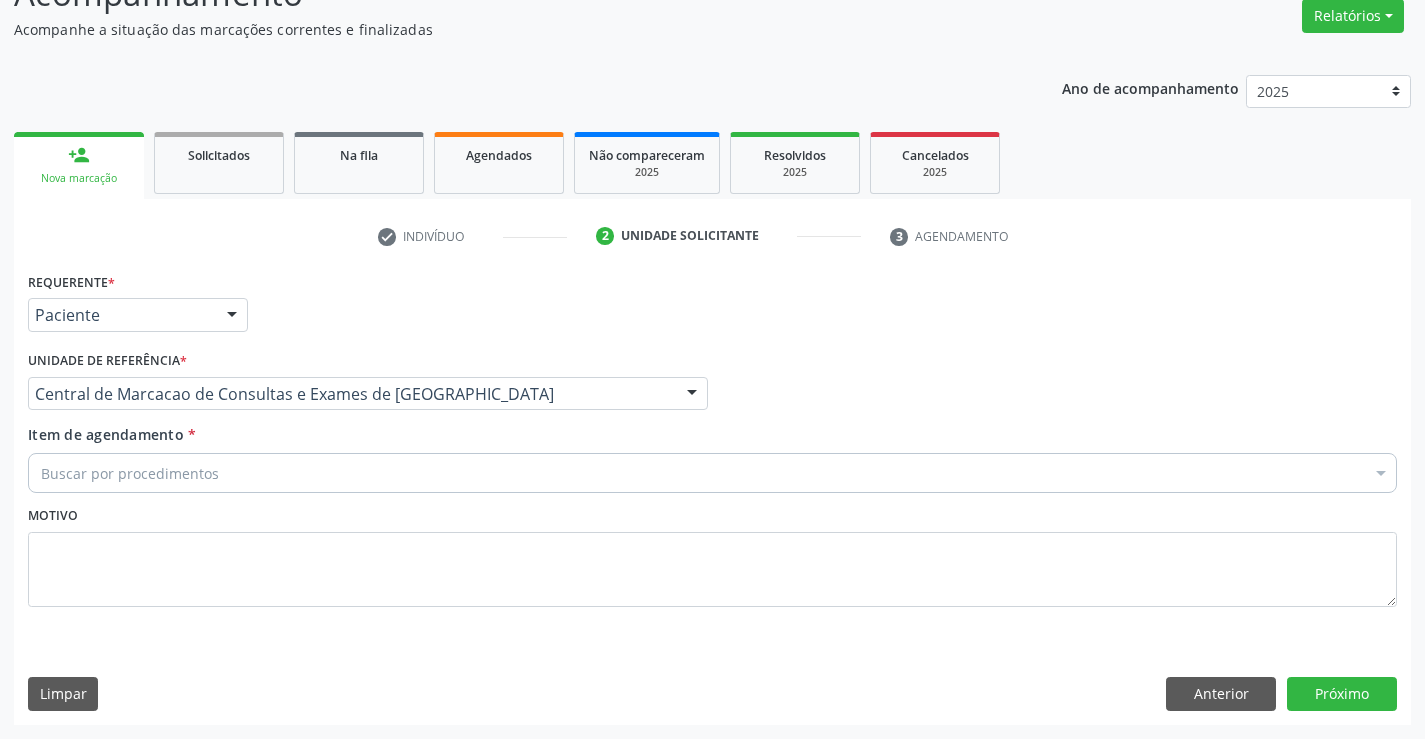 click on "Buscar por procedimentos" at bounding box center [712, 473] 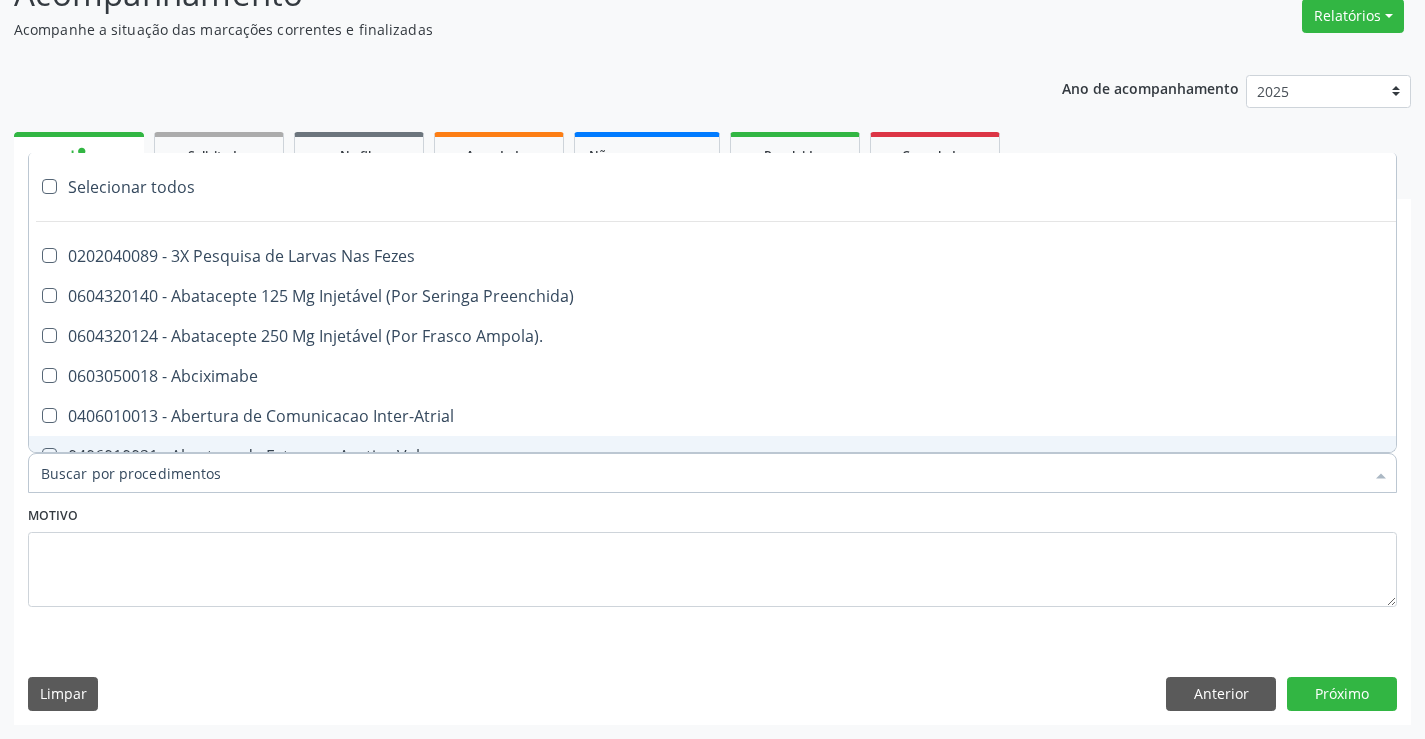click on "Item de agendamento
*" at bounding box center (702, 473) 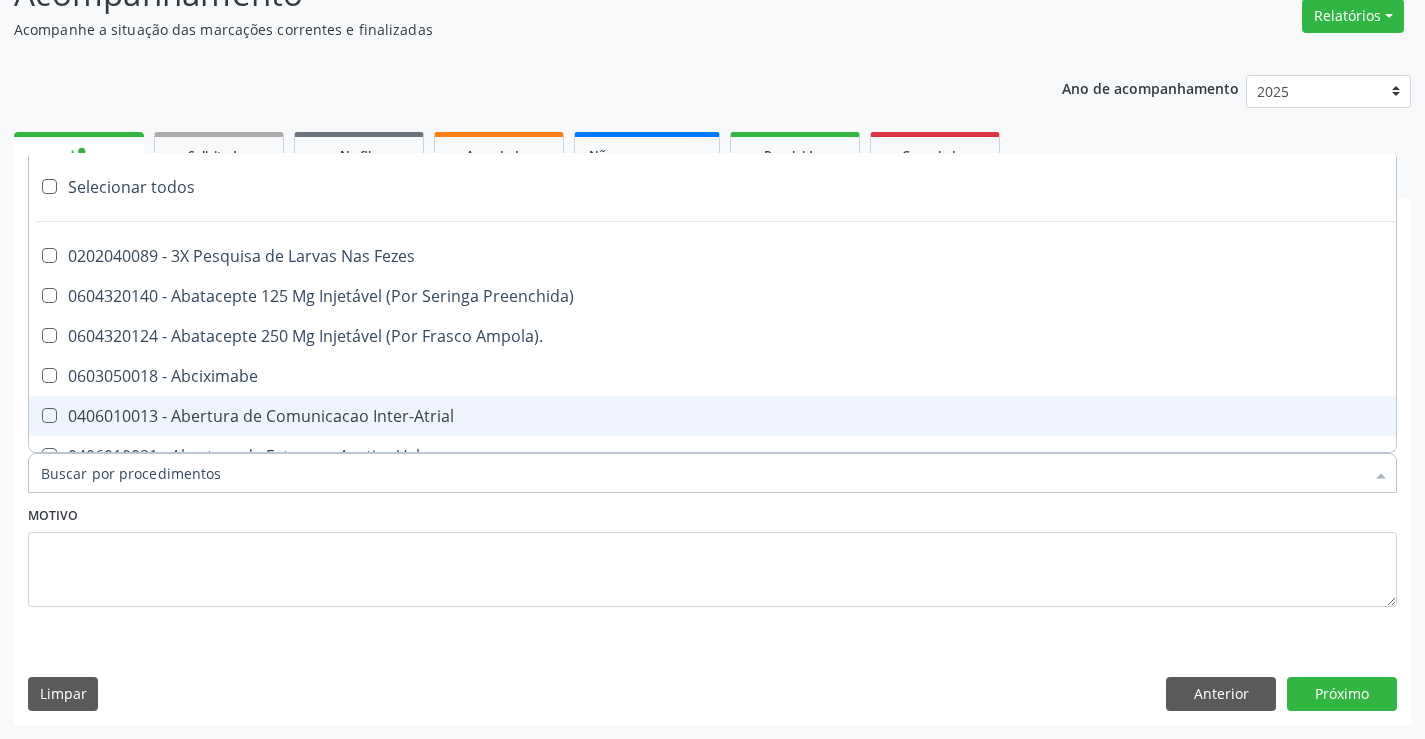 click on "Item de agendamento
*" at bounding box center [702, 473] 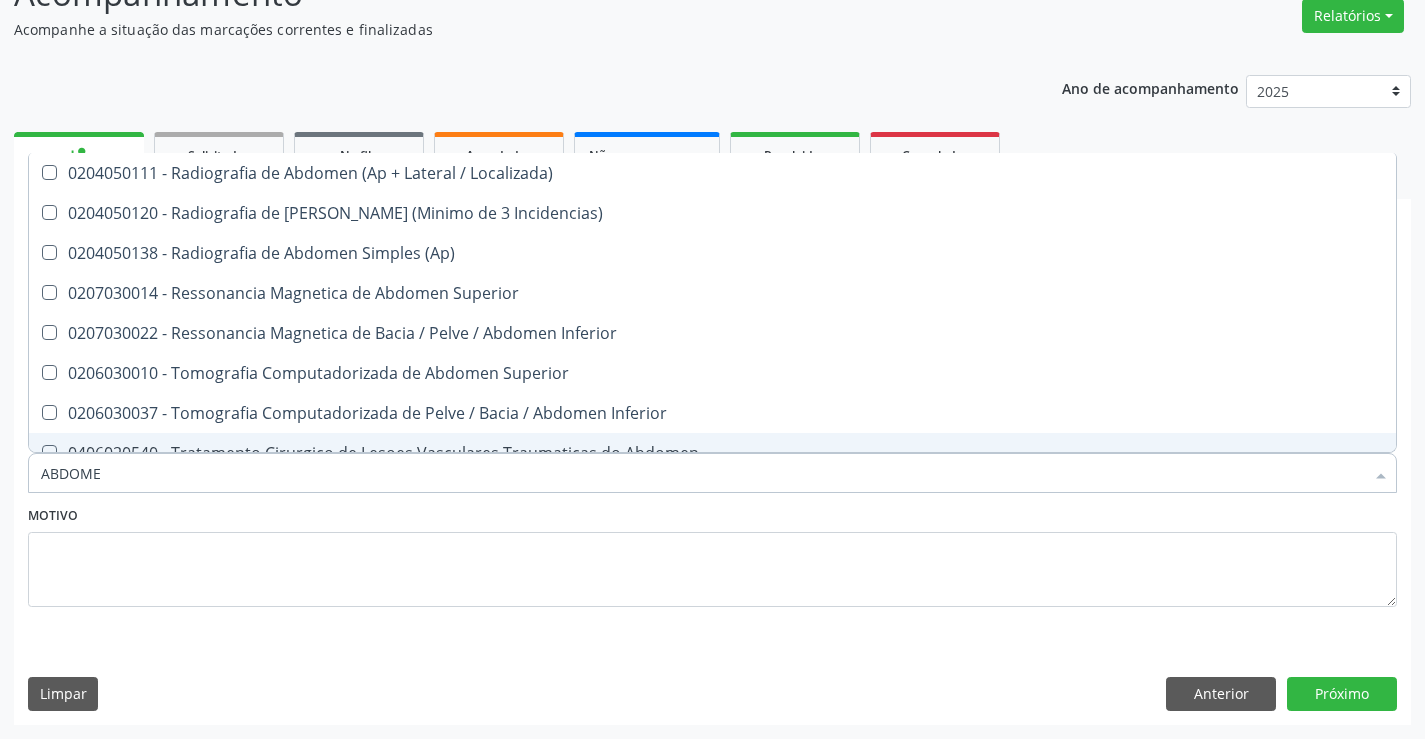 type on "ABDOMEN" 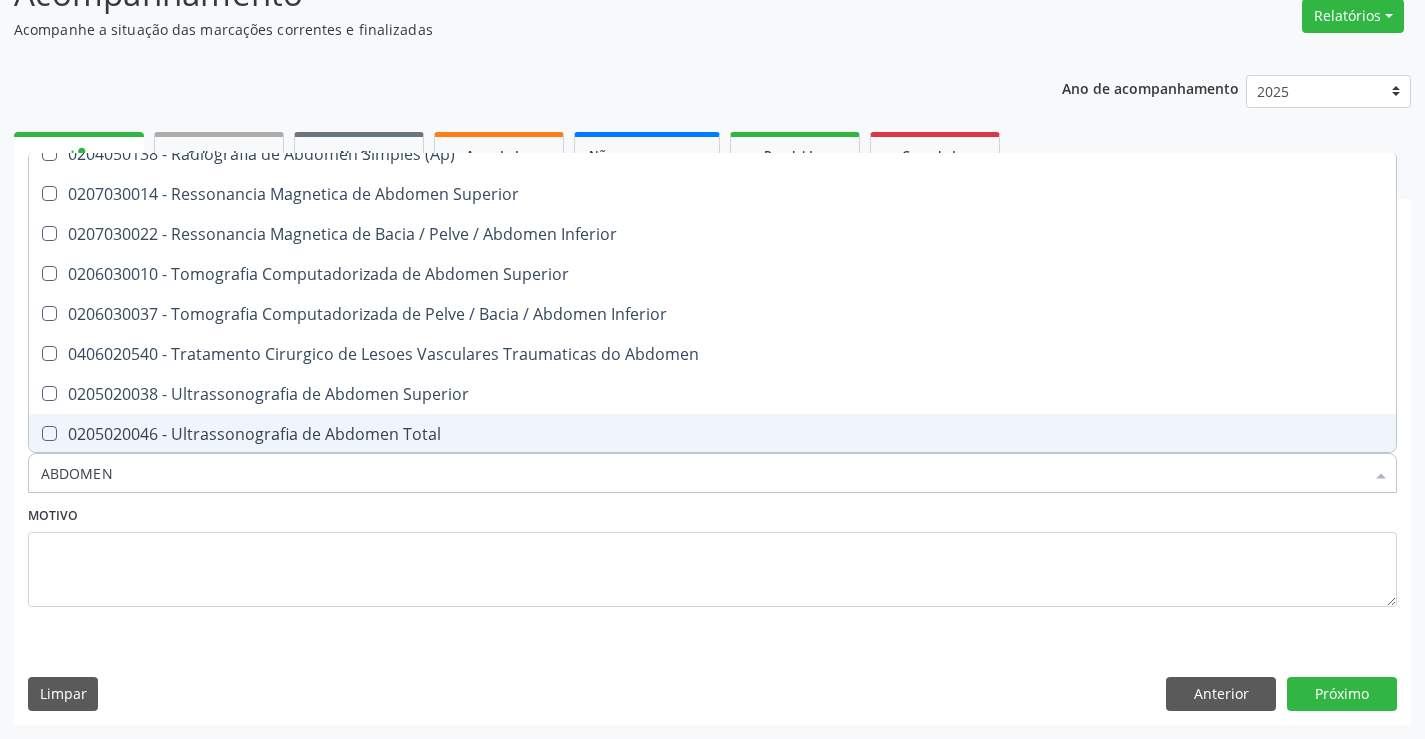 scroll, scrollTop: 101, scrollLeft: 0, axis: vertical 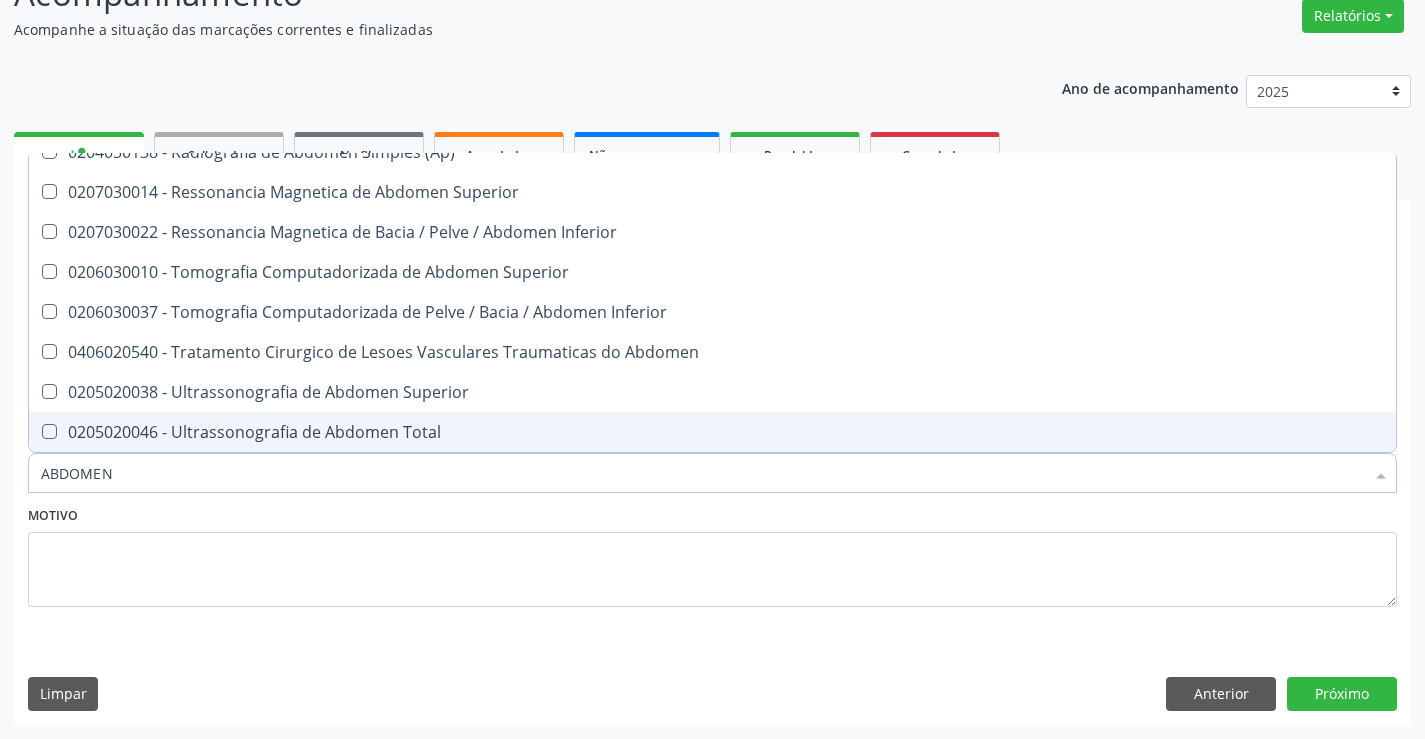 click on "0205020046 - Ultrassonografia de Abdomen Total" at bounding box center (712, 432) 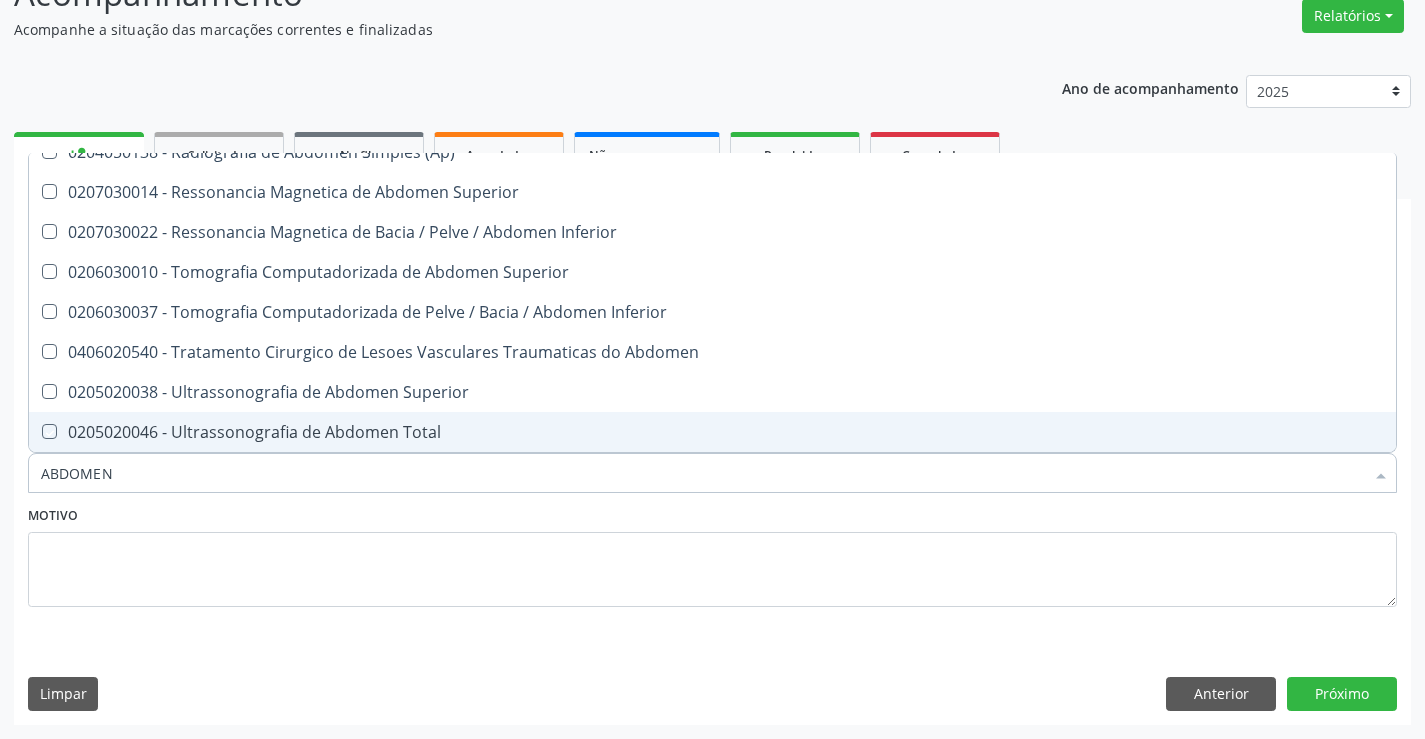 checkbox on "true" 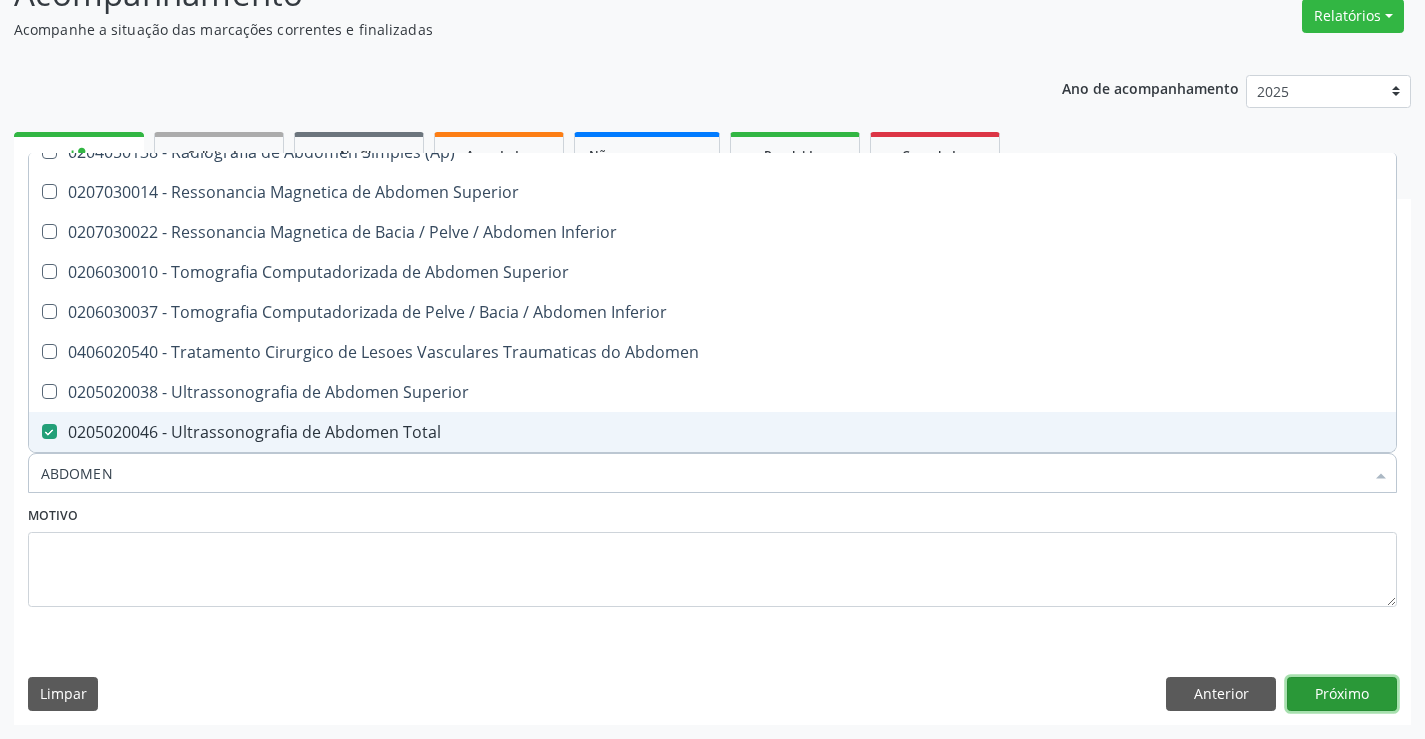click on "Próximo" at bounding box center [1342, 694] 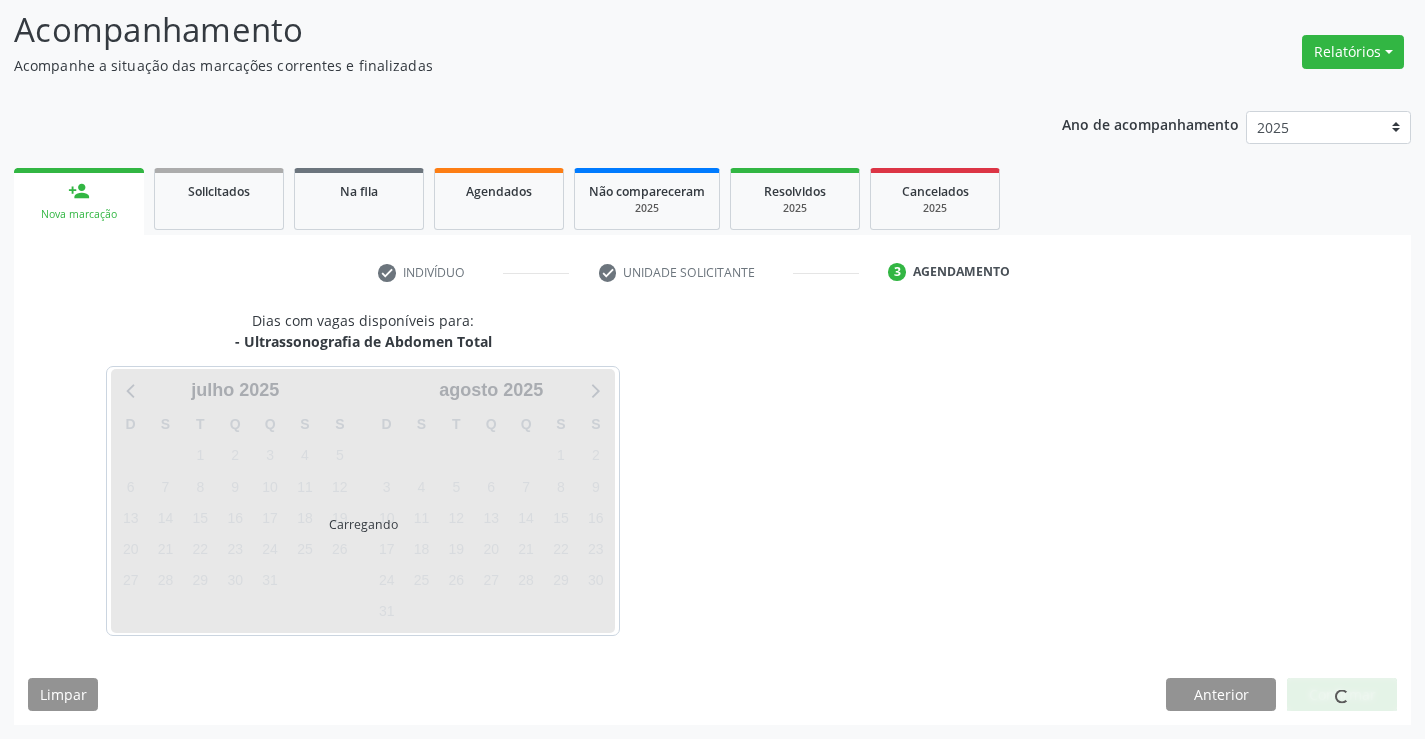 scroll, scrollTop: 131, scrollLeft: 0, axis: vertical 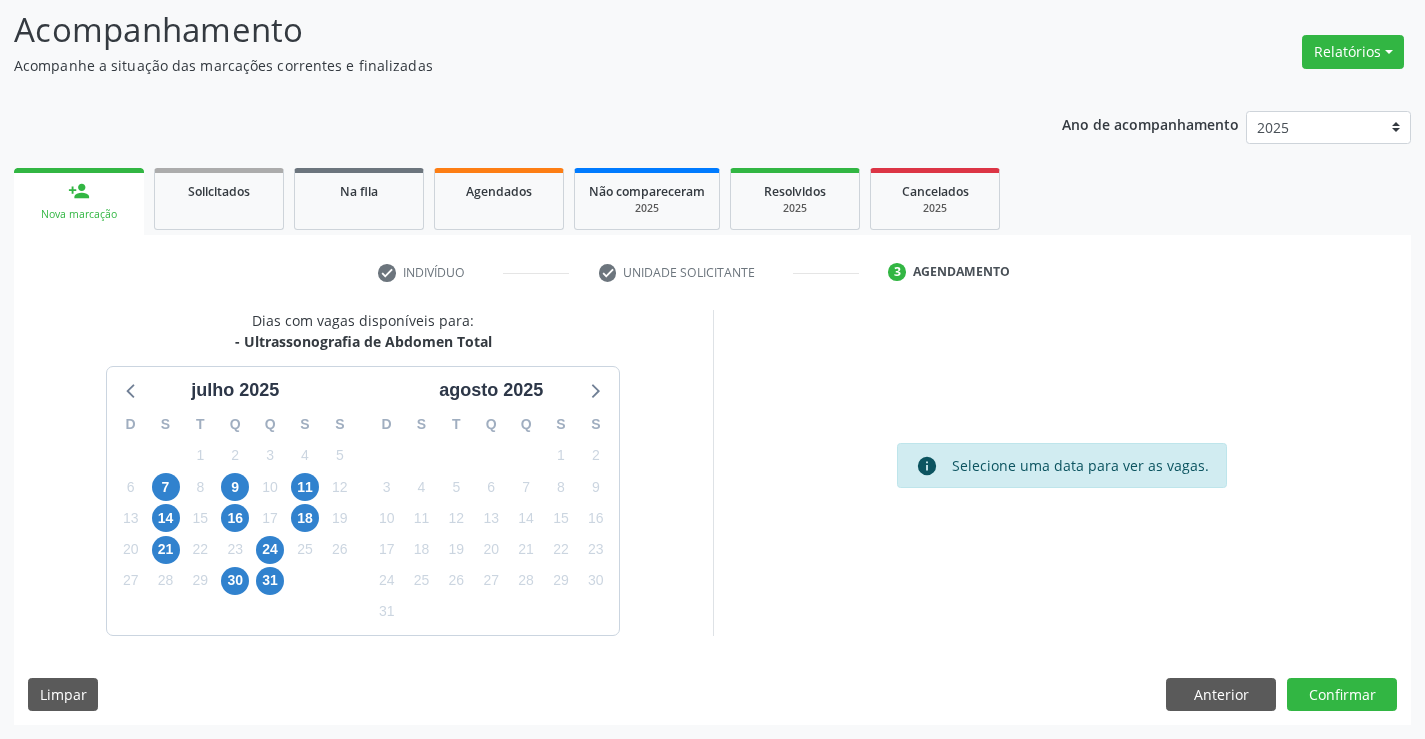 drag, startPoint x: 246, startPoint y: 340, endPoint x: 498, endPoint y: 340, distance: 252 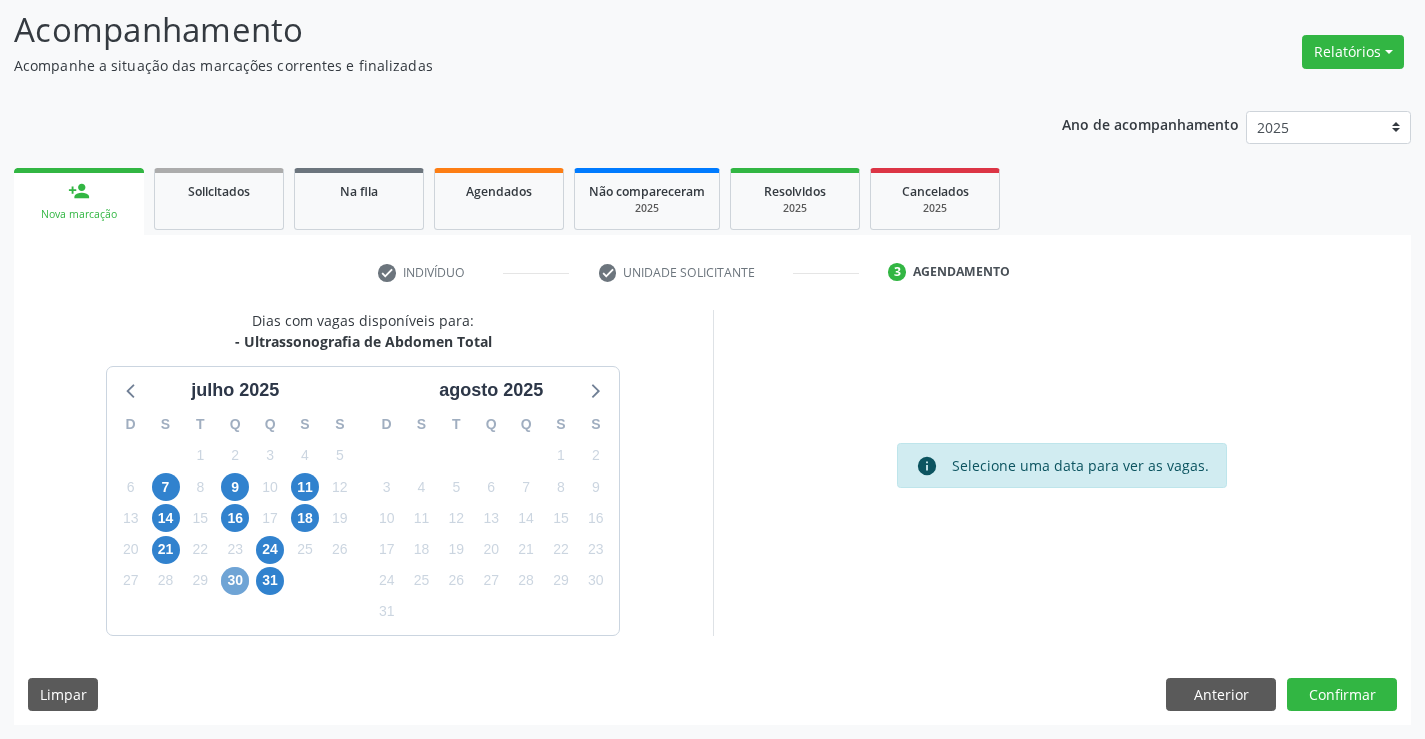 click on "30" at bounding box center [235, 581] 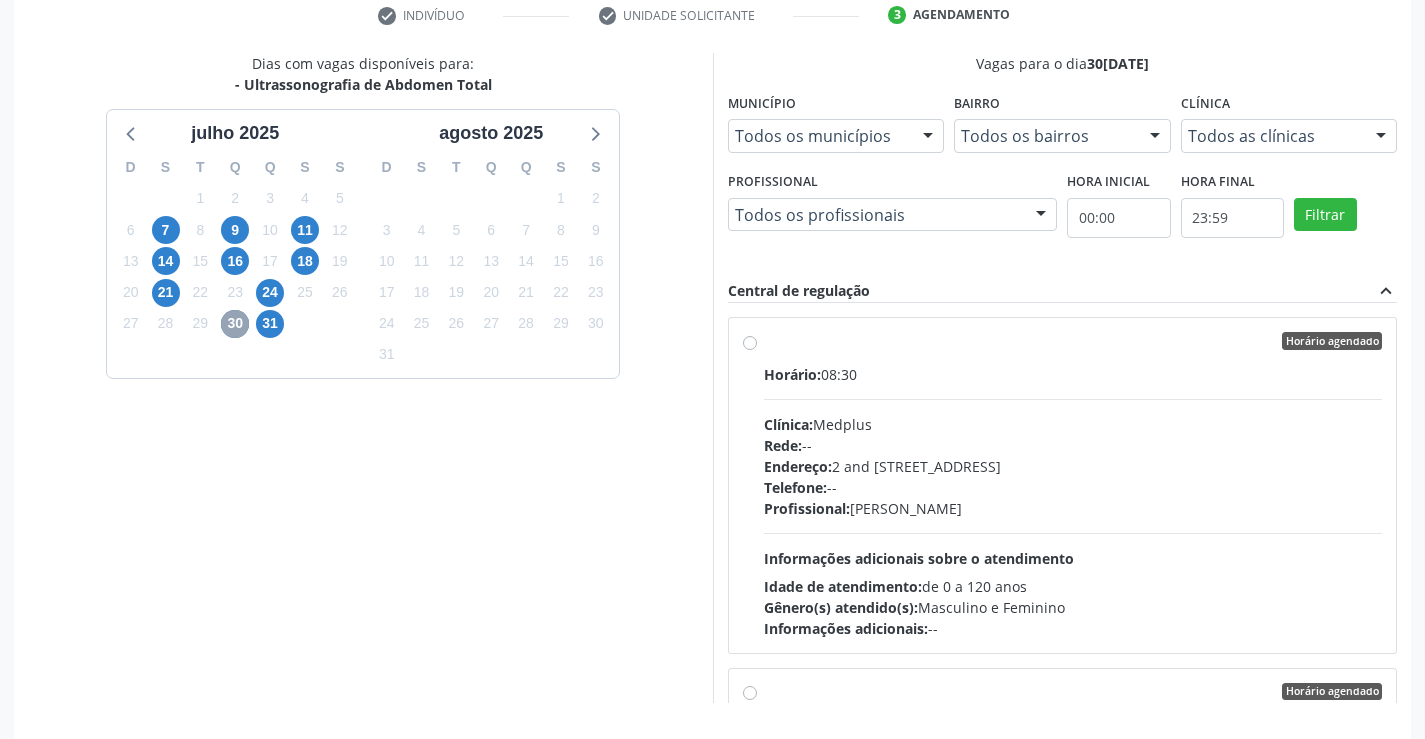 scroll, scrollTop: 431, scrollLeft: 0, axis: vertical 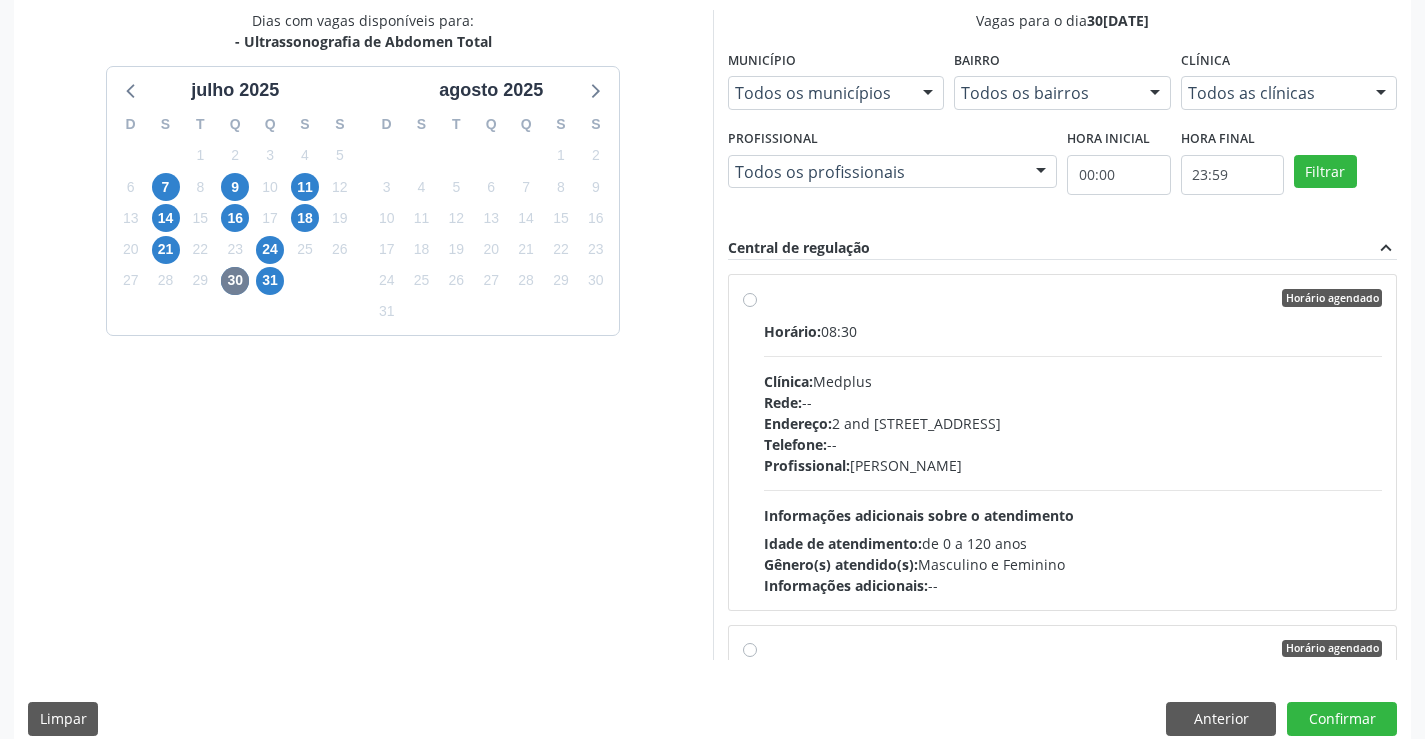 click on "Telefone:" at bounding box center (795, 444) 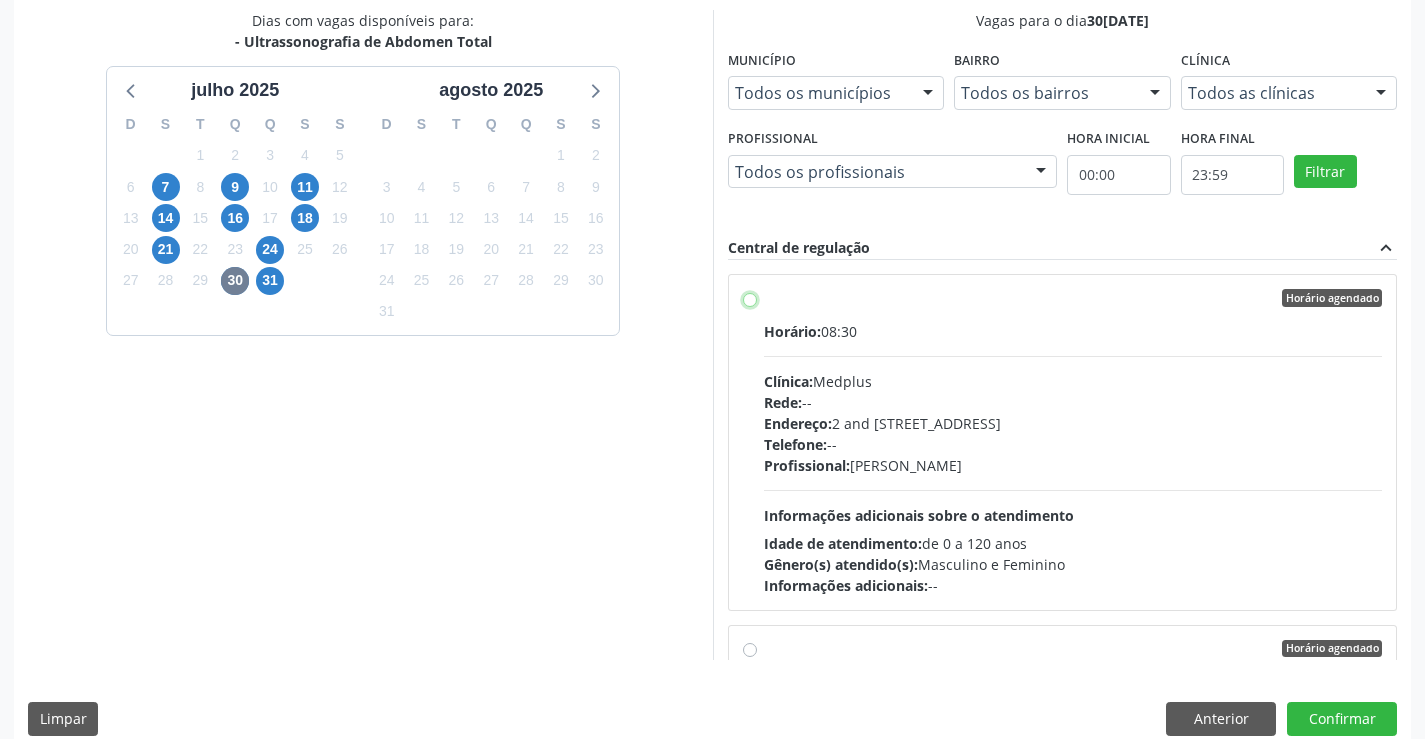 click on "Horário agendado
Horário:   08:30
Clínica:  Medplus
Rede:
--
Endereço:   2 and S 204 Ed Emp B, nº 35, Centro, Campo Formoso - BA
Telefone:   --
Profissional:
Lanna Peralva Miranda Rocha
Informações adicionais sobre o atendimento
Idade de atendimento:
de 0 a 120 anos
Gênero(s) atendido(s):
Masculino e Feminino
Informações adicionais:
--" at bounding box center [750, 298] 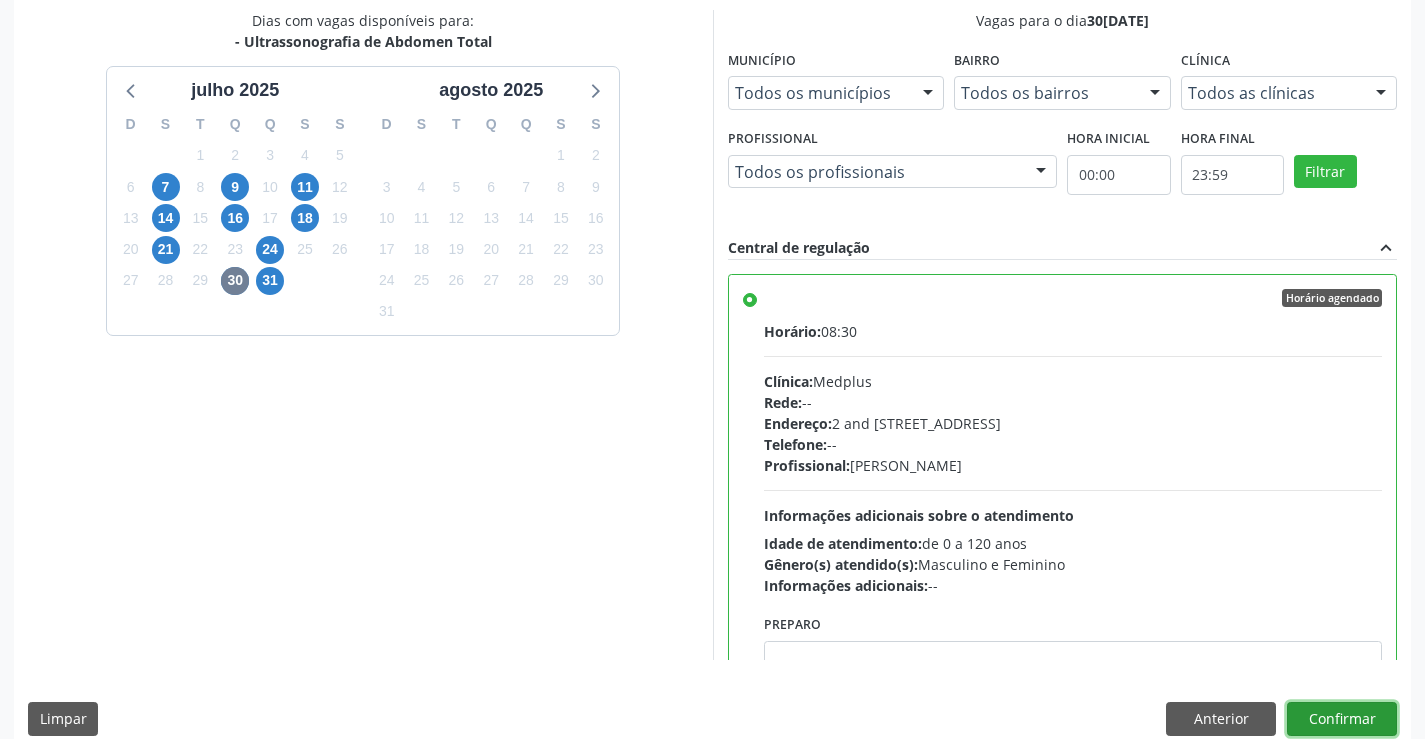 click on "Confirmar" at bounding box center (1342, 719) 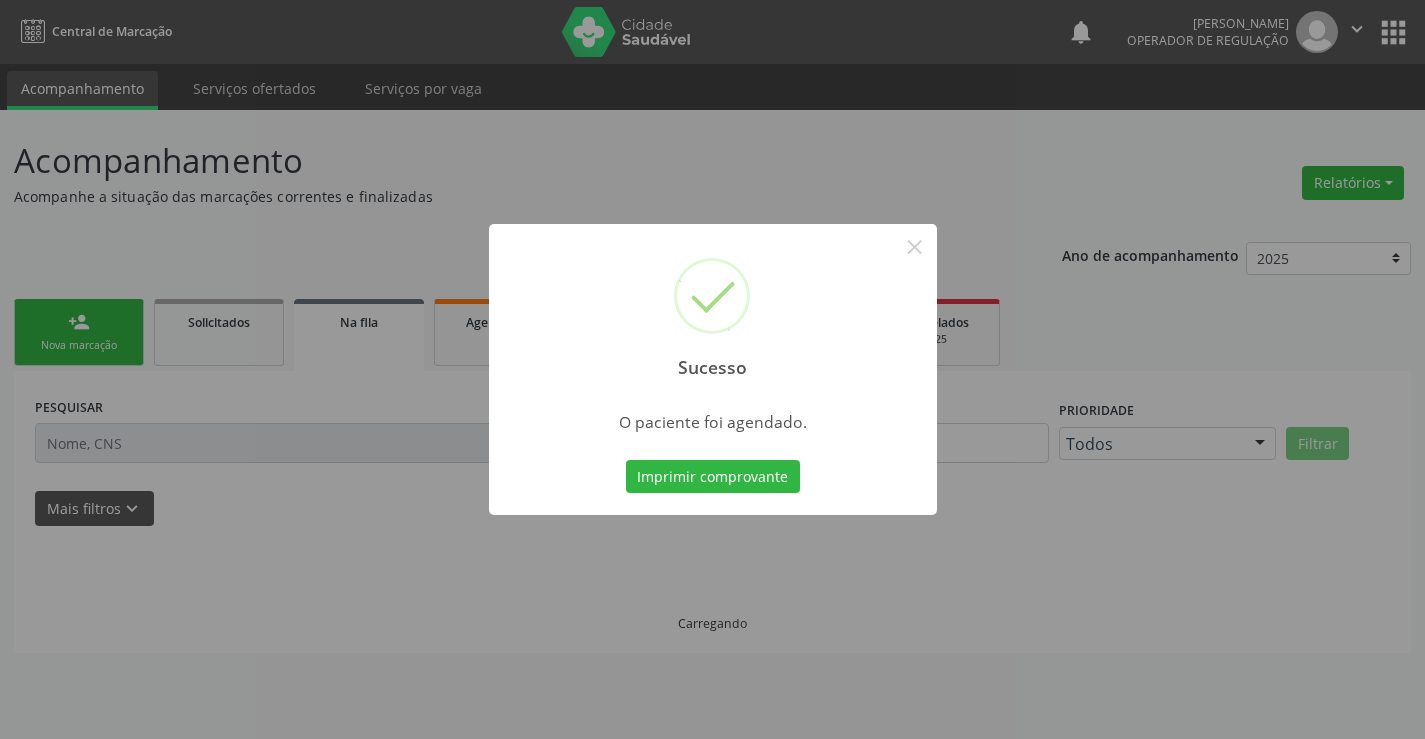 scroll, scrollTop: 0, scrollLeft: 0, axis: both 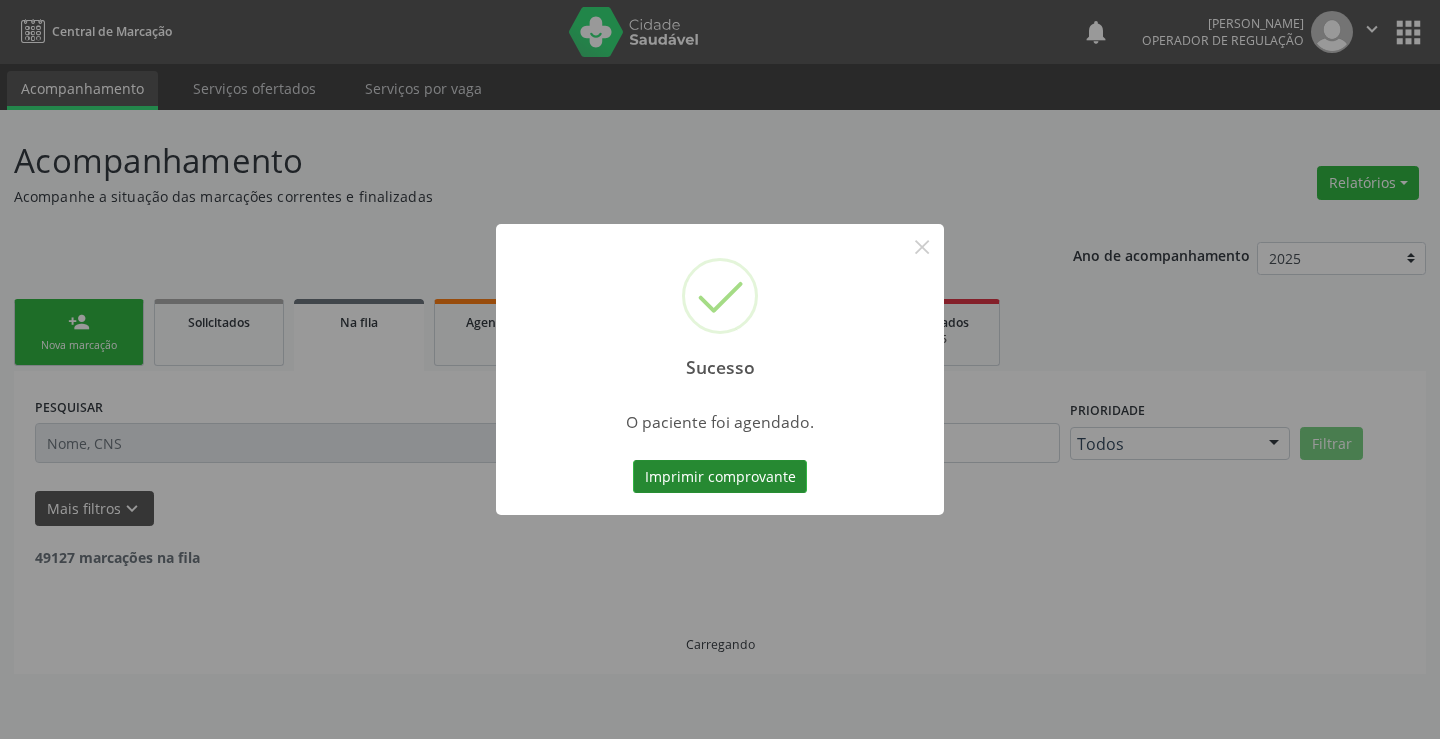 click on "Imprimir comprovante" at bounding box center (720, 477) 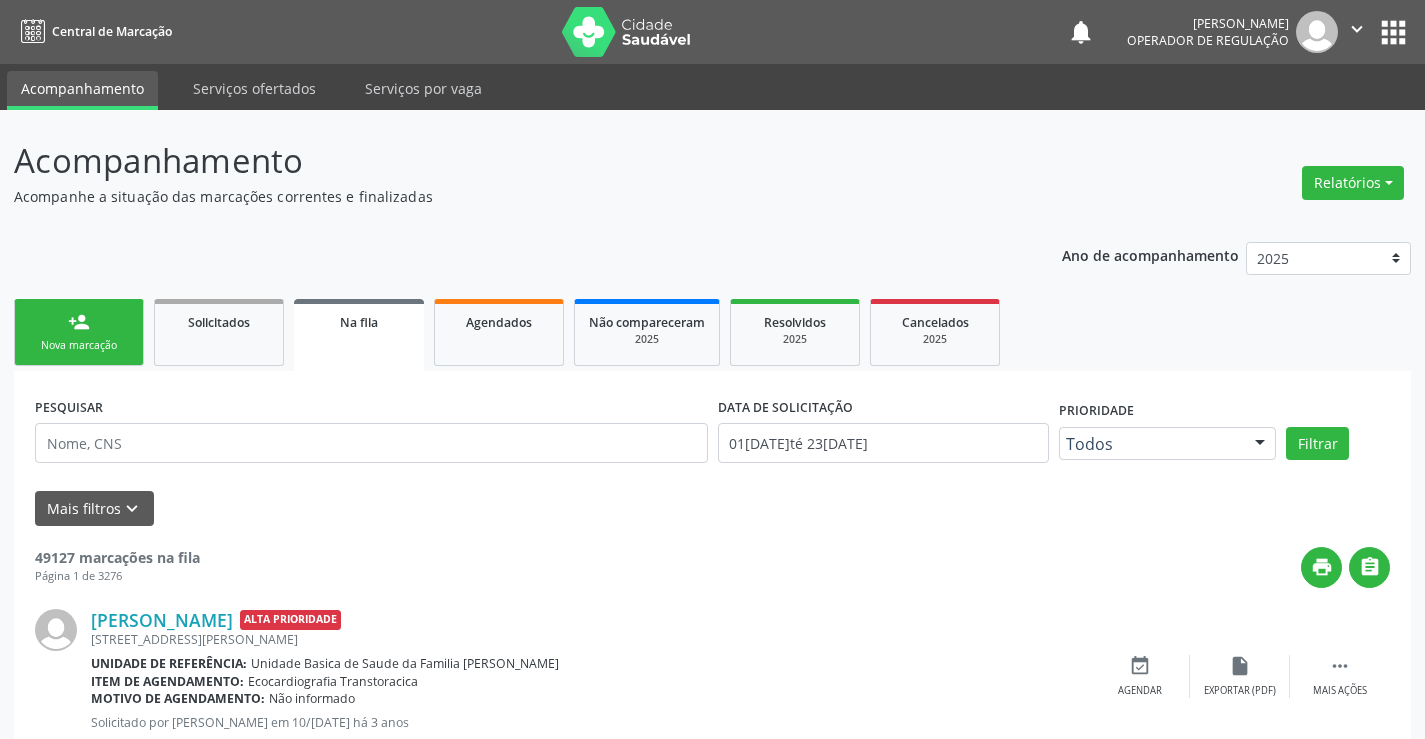 click on "person_add
Nova marcação" at bounding box center (79, 332) 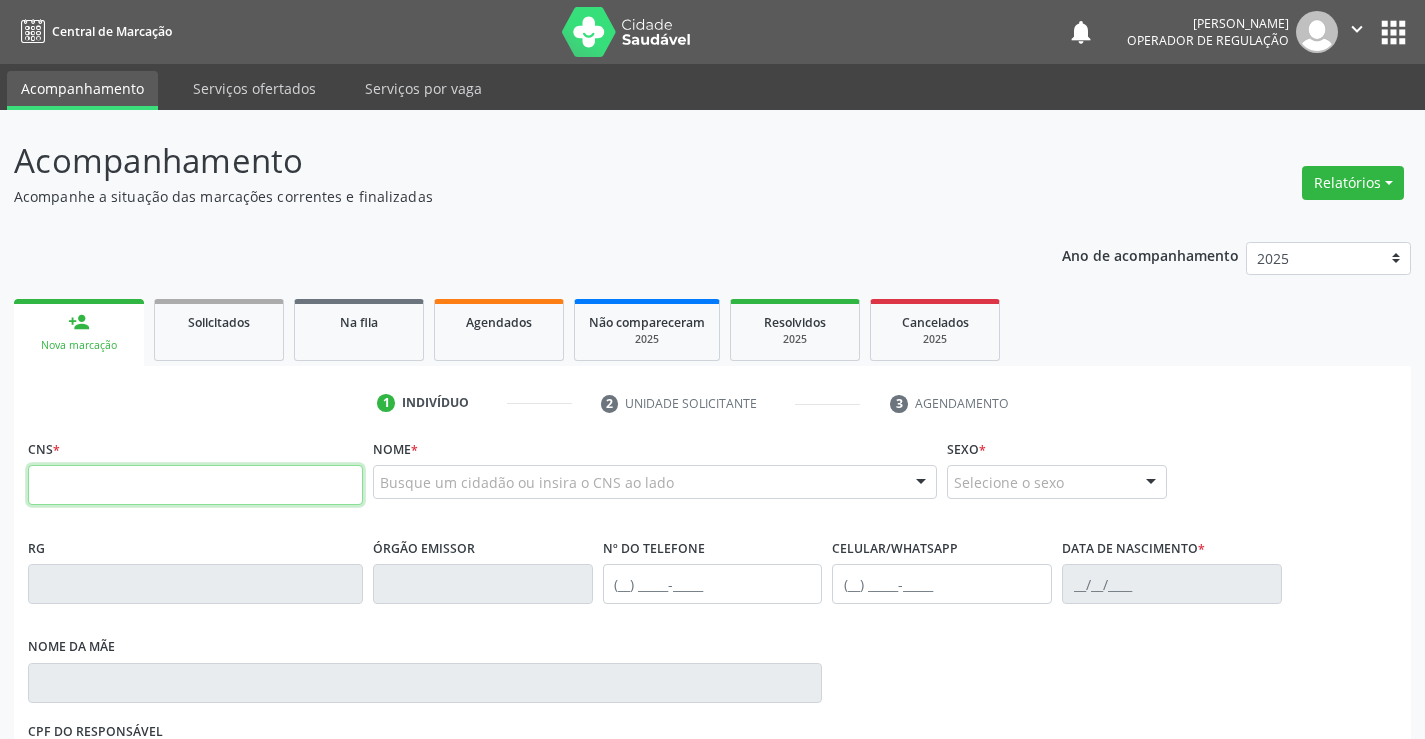 click at bounding box center [195, 485] 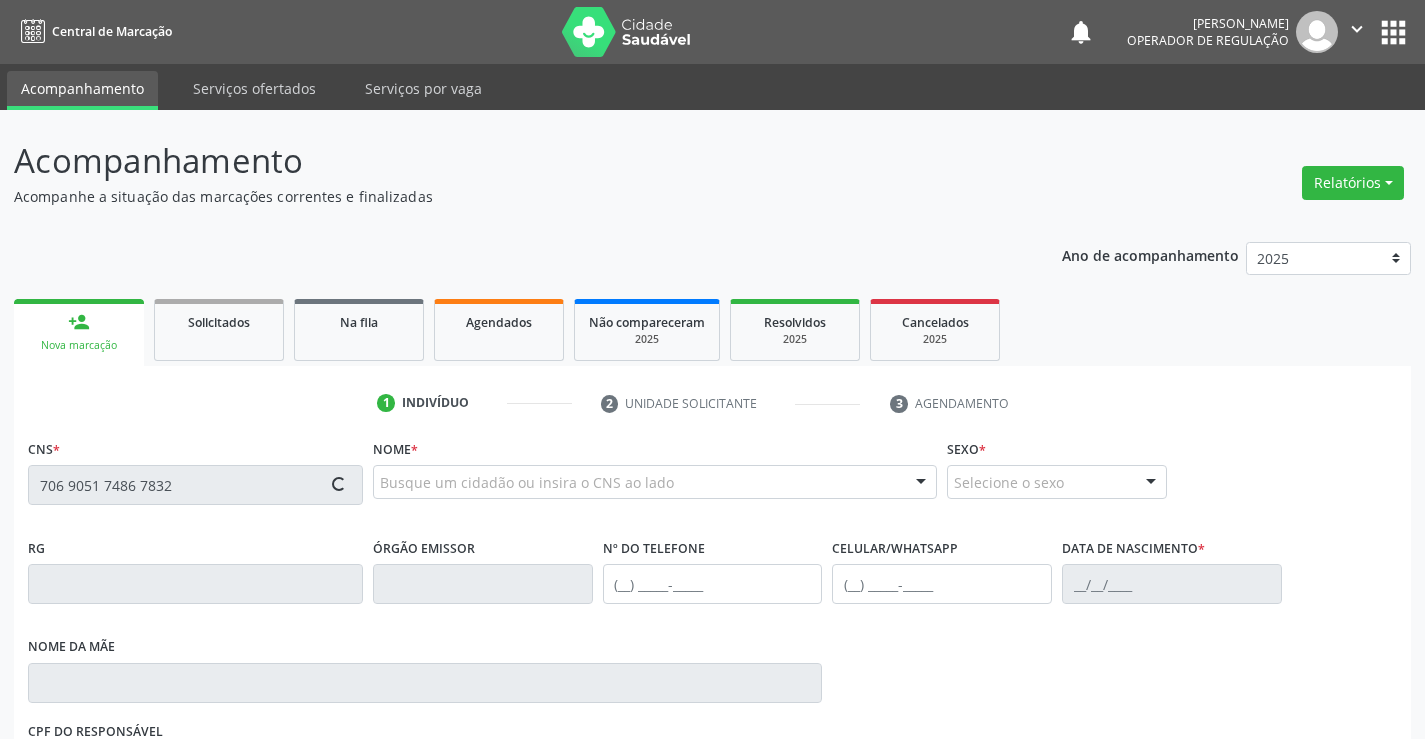 type on "706 9051 7486 7832" 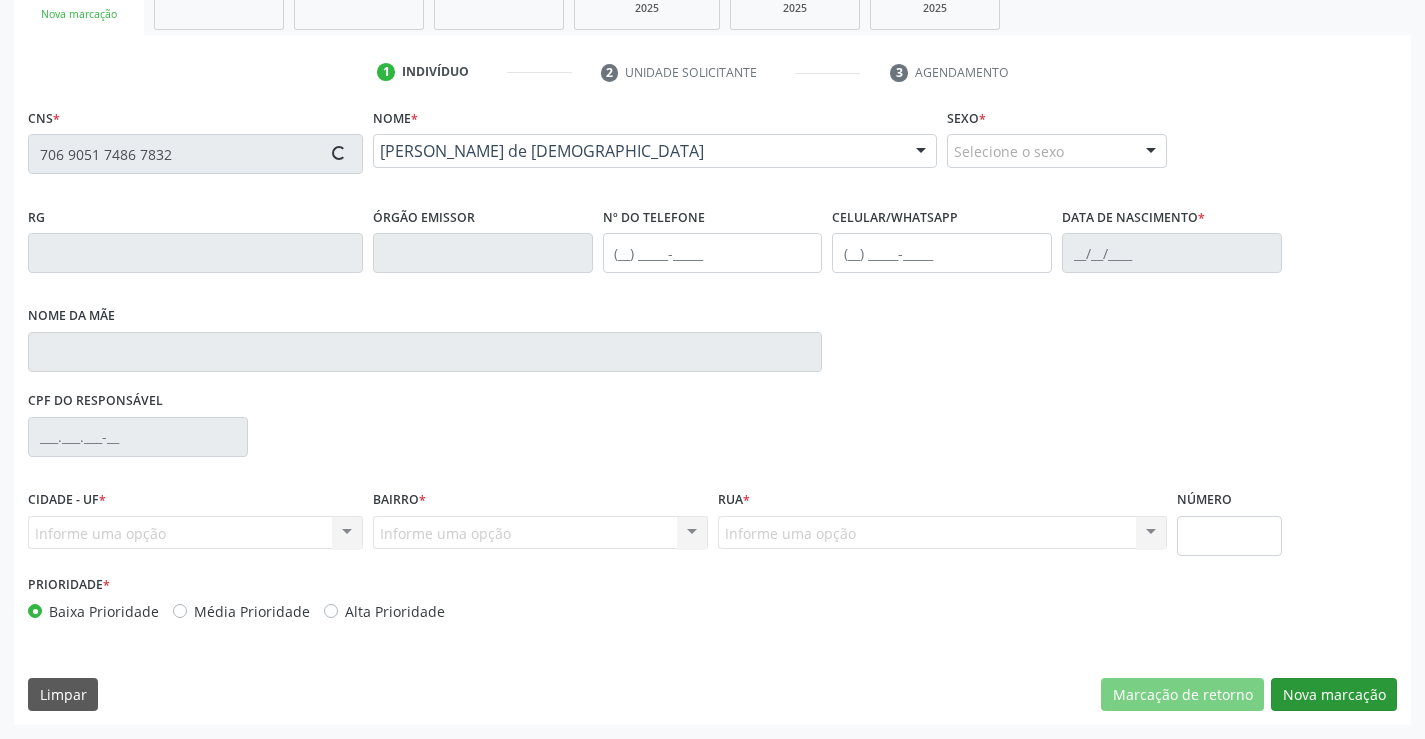 type on "20/11/1980" 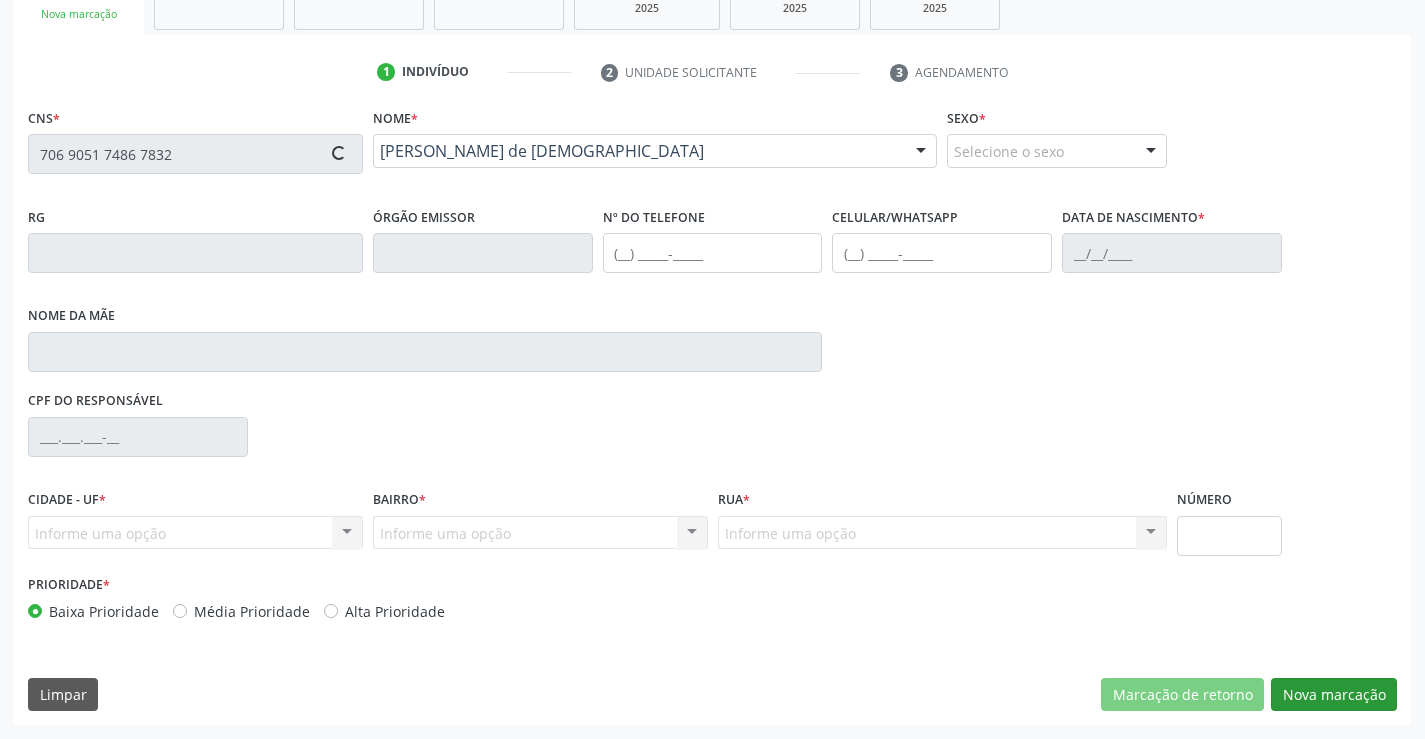 type on "S/N" 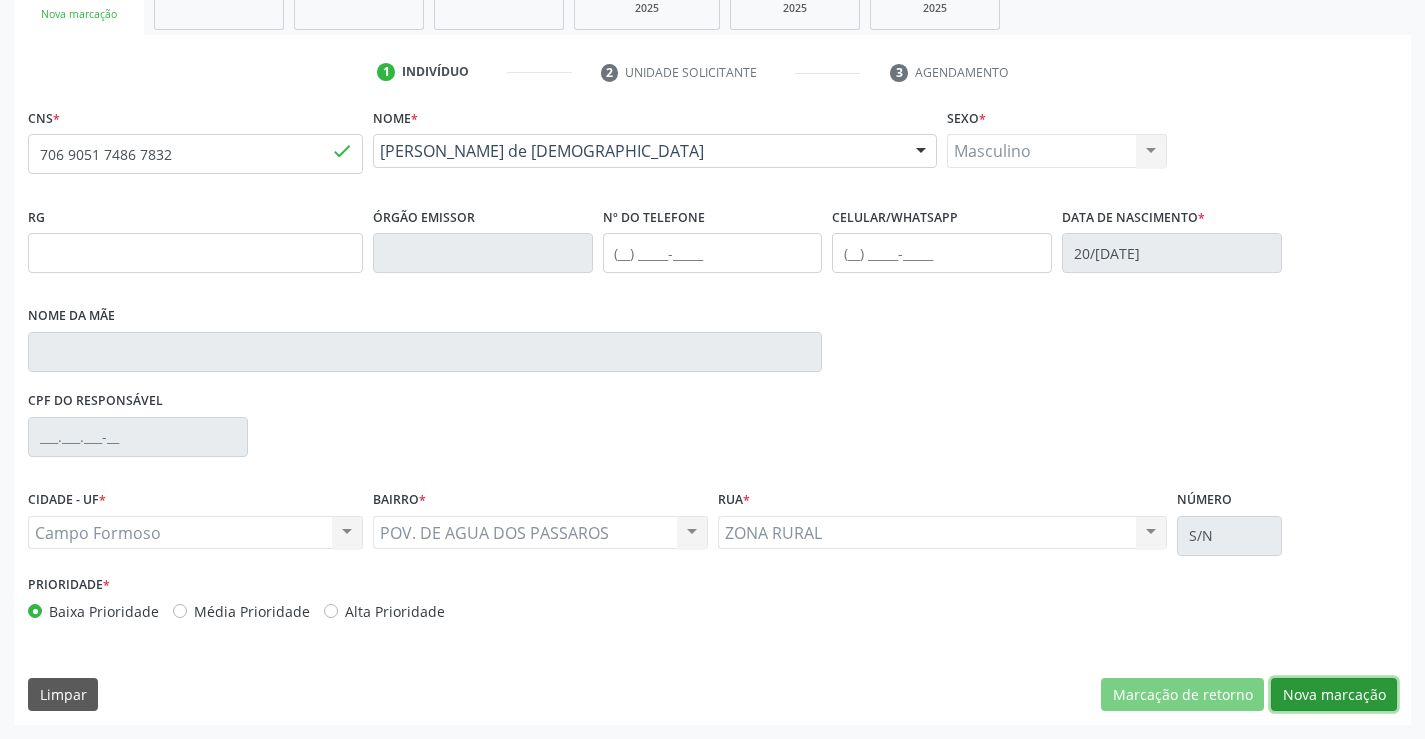 click on "Nova marcação" at bounding box center [1334, 695] 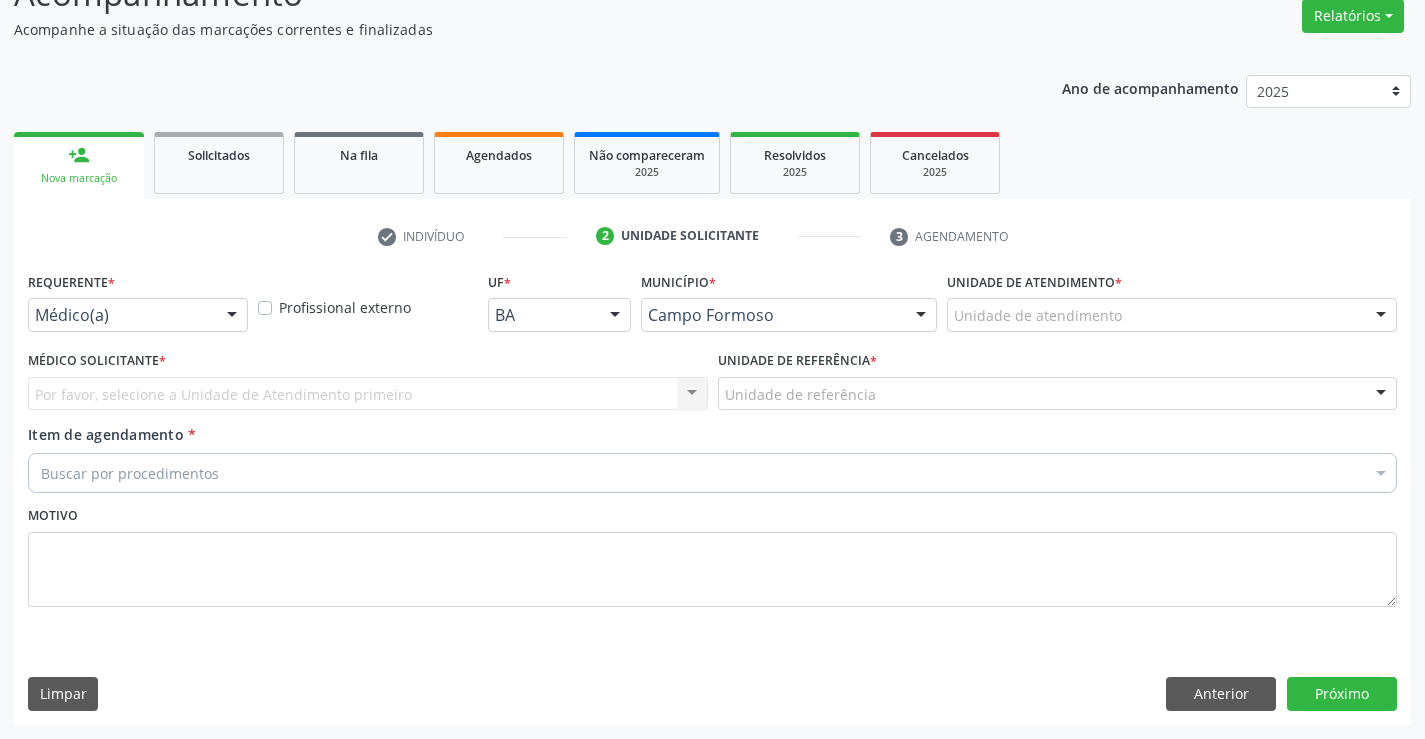 scroll, scrollTop: 167, scrollLeft: 0, axis: vertical 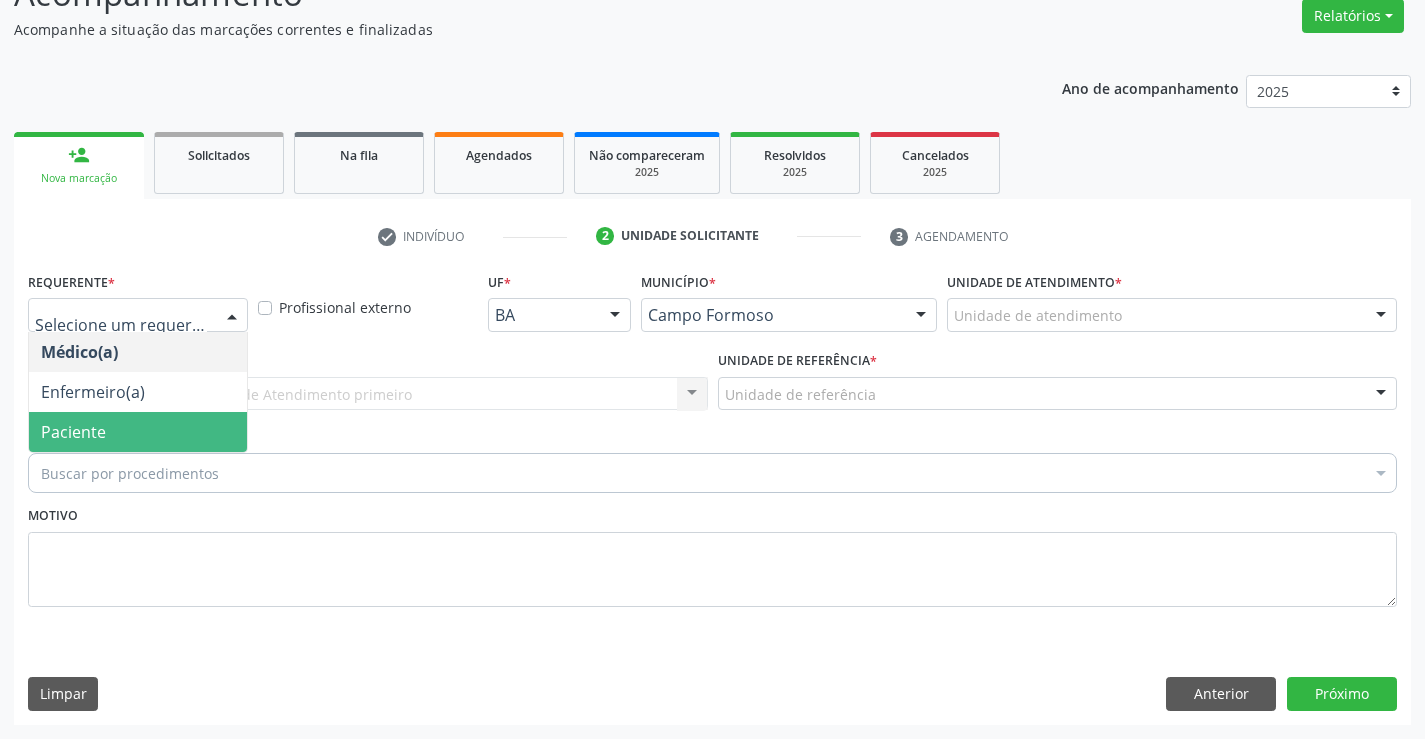 click on "Paciente" at bounding box center [138, 432] 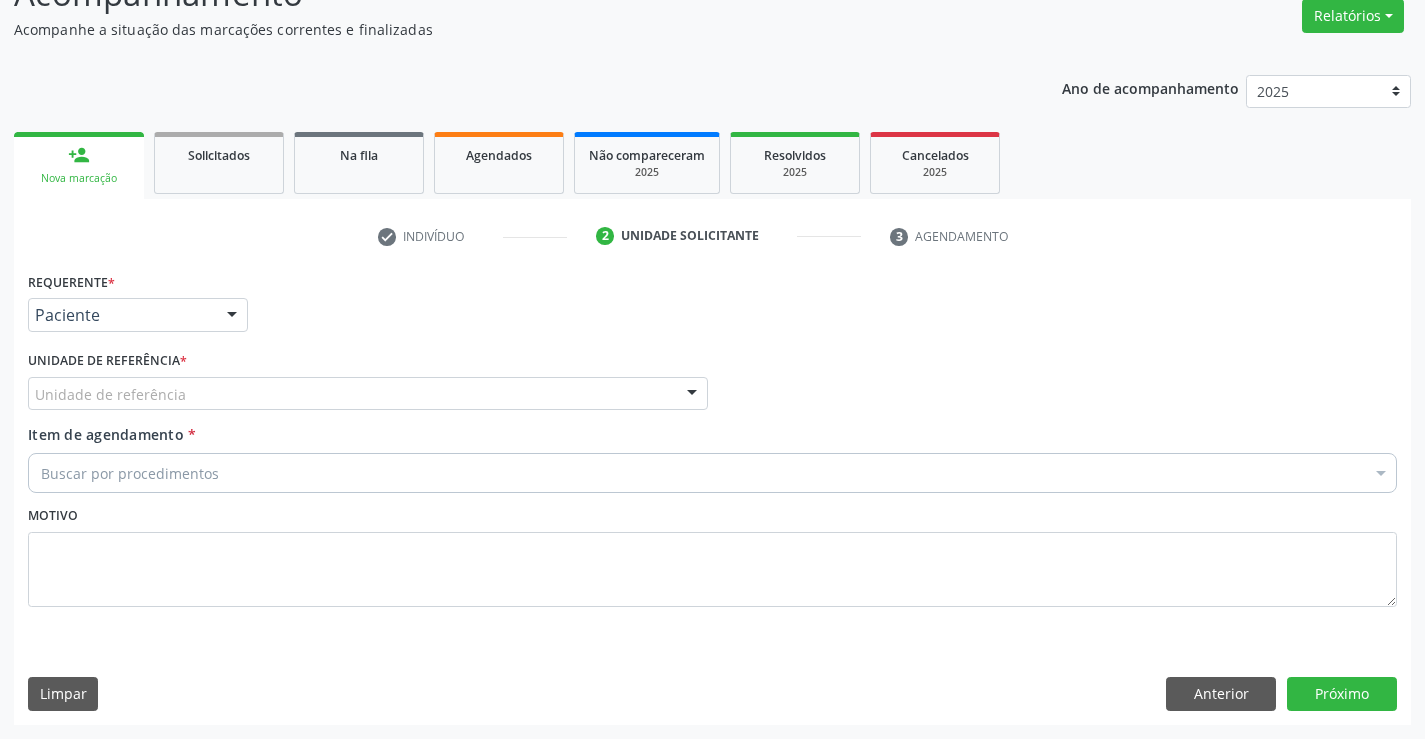 click on "Unidade de referência" at bounding box center (368, 394) 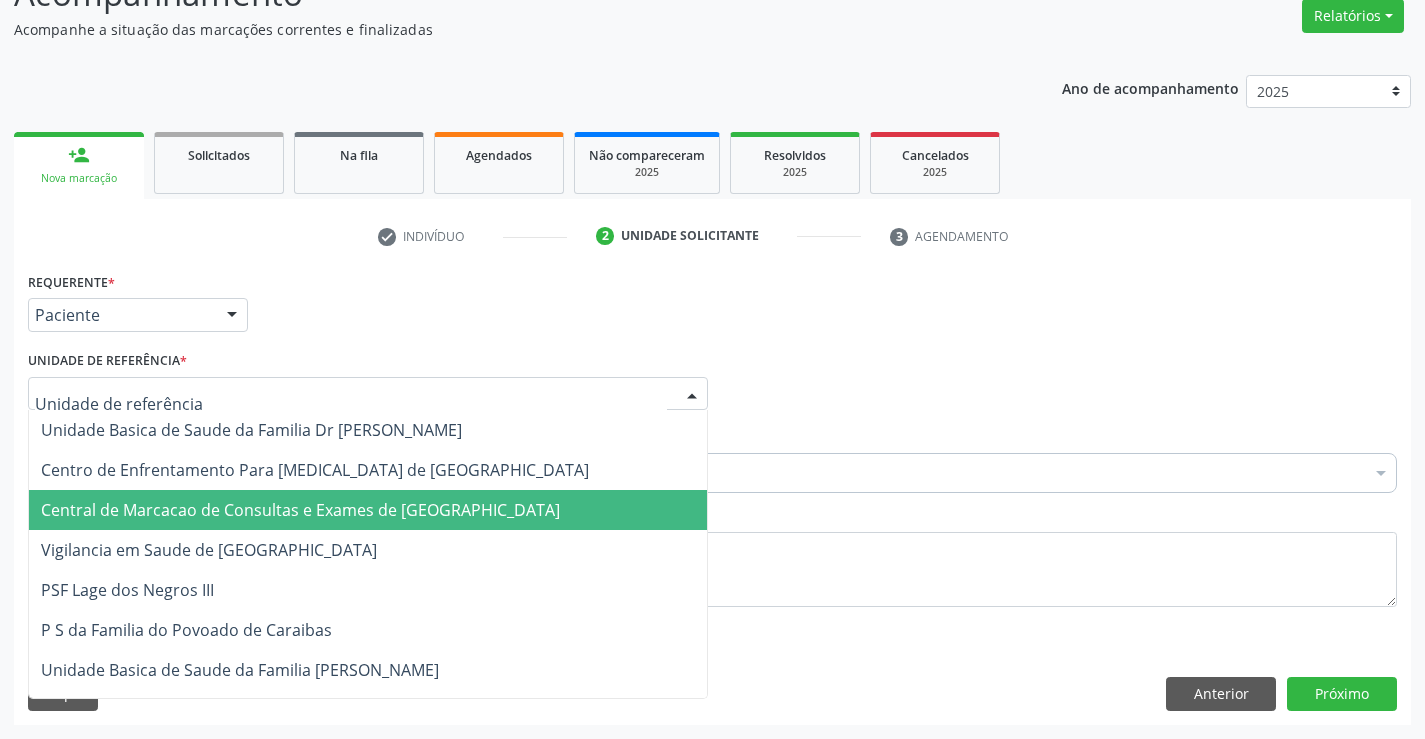 click on "Central de Marcacao de Consultas e Exames de [GEOGRAPHIC_DATA]" at bounding box center (300, 510) 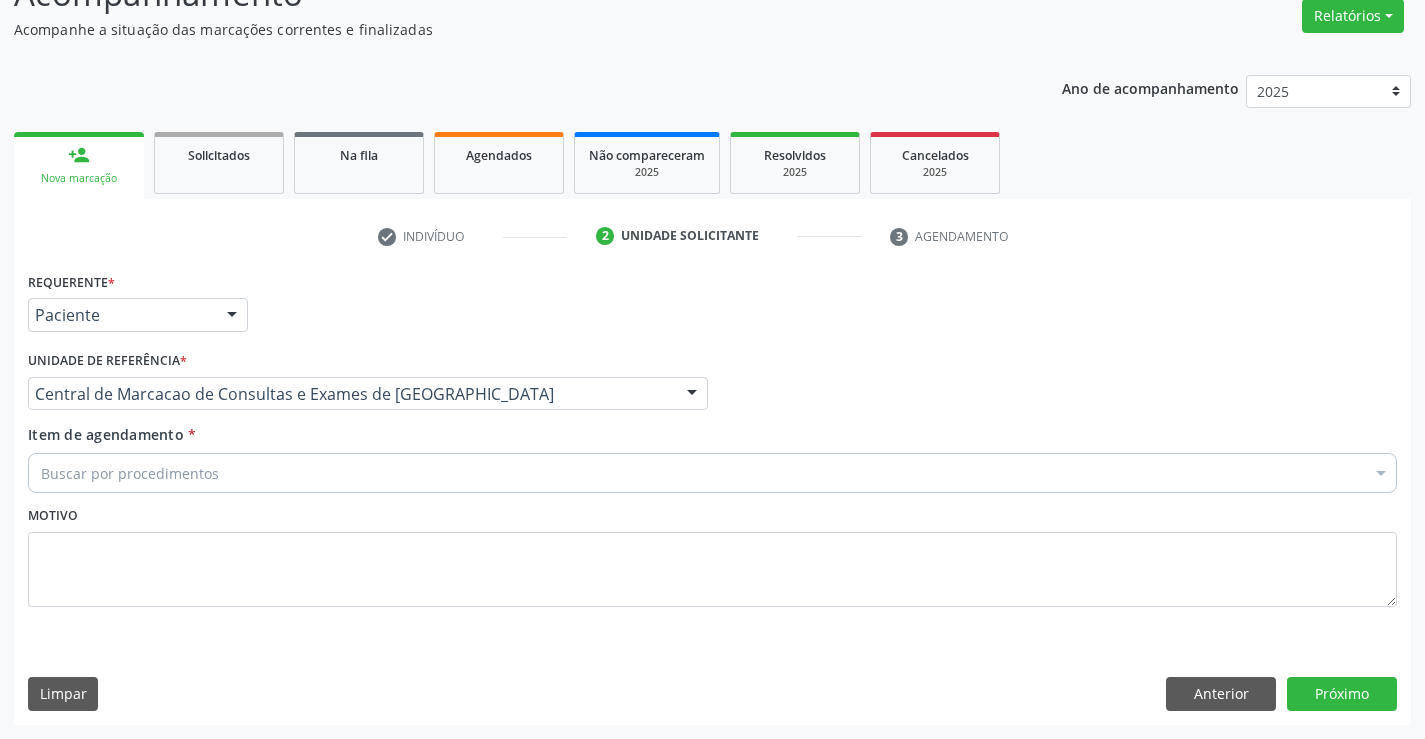 click on "Buscar por procedimentos" at bounding box center [712, 473] 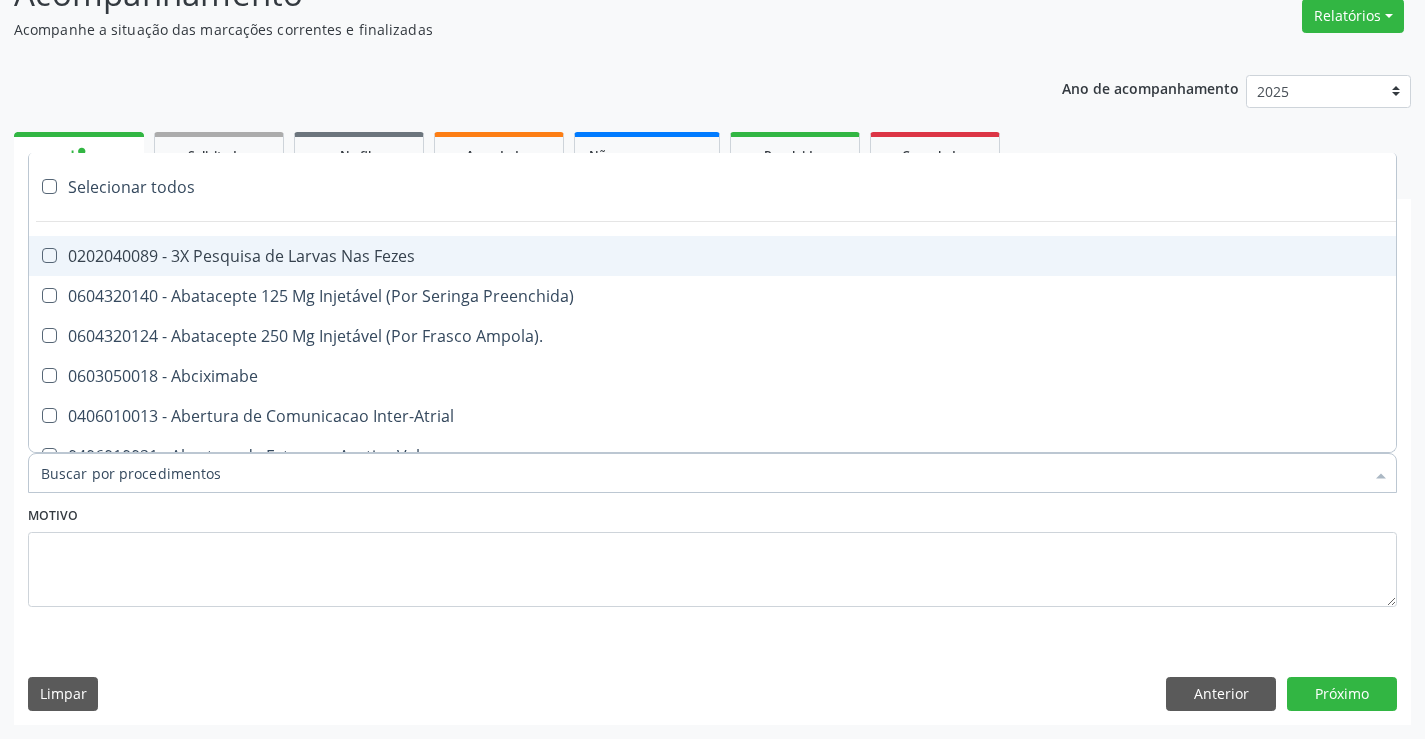 paste on "Ultrassonografia de Abdomen Total" 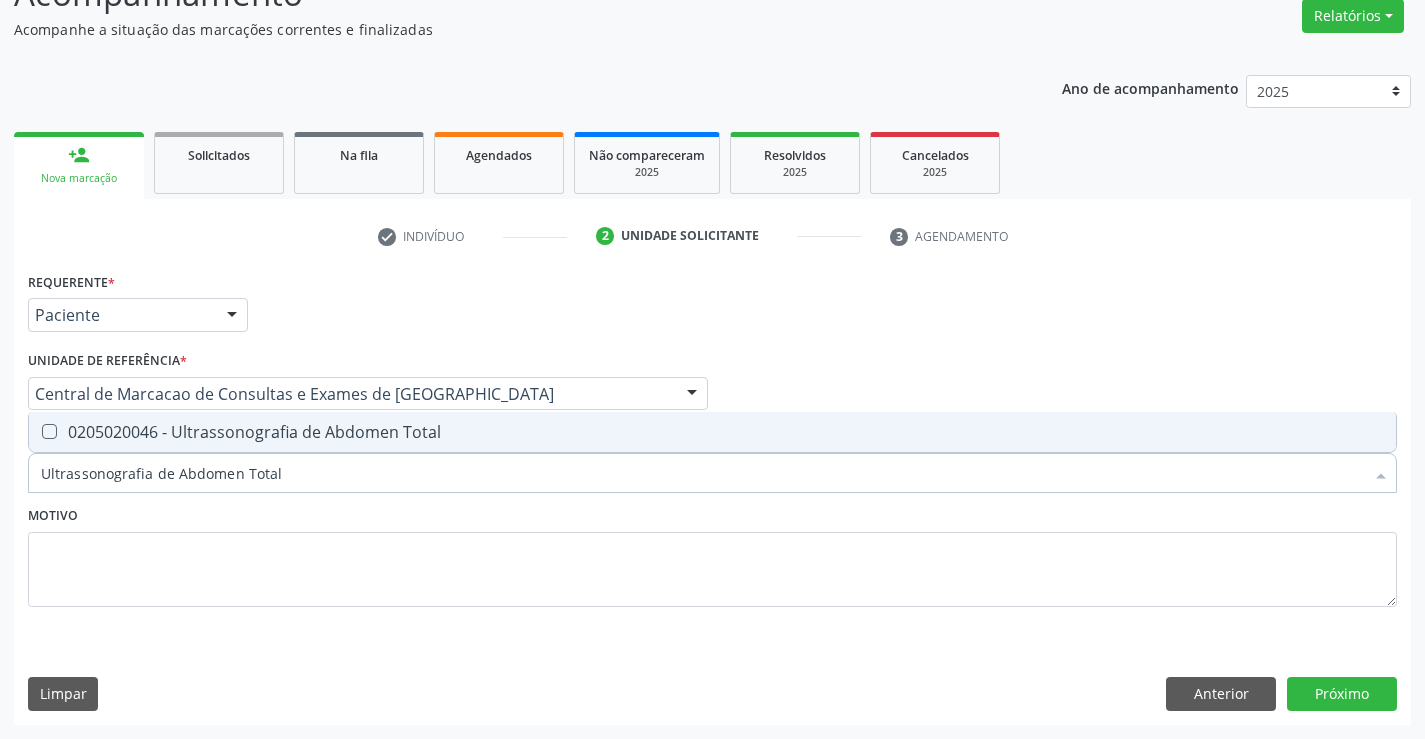 click on "0205020046 - Ultrassonografia de Abdomen Total" at bounding box center (712, 432) 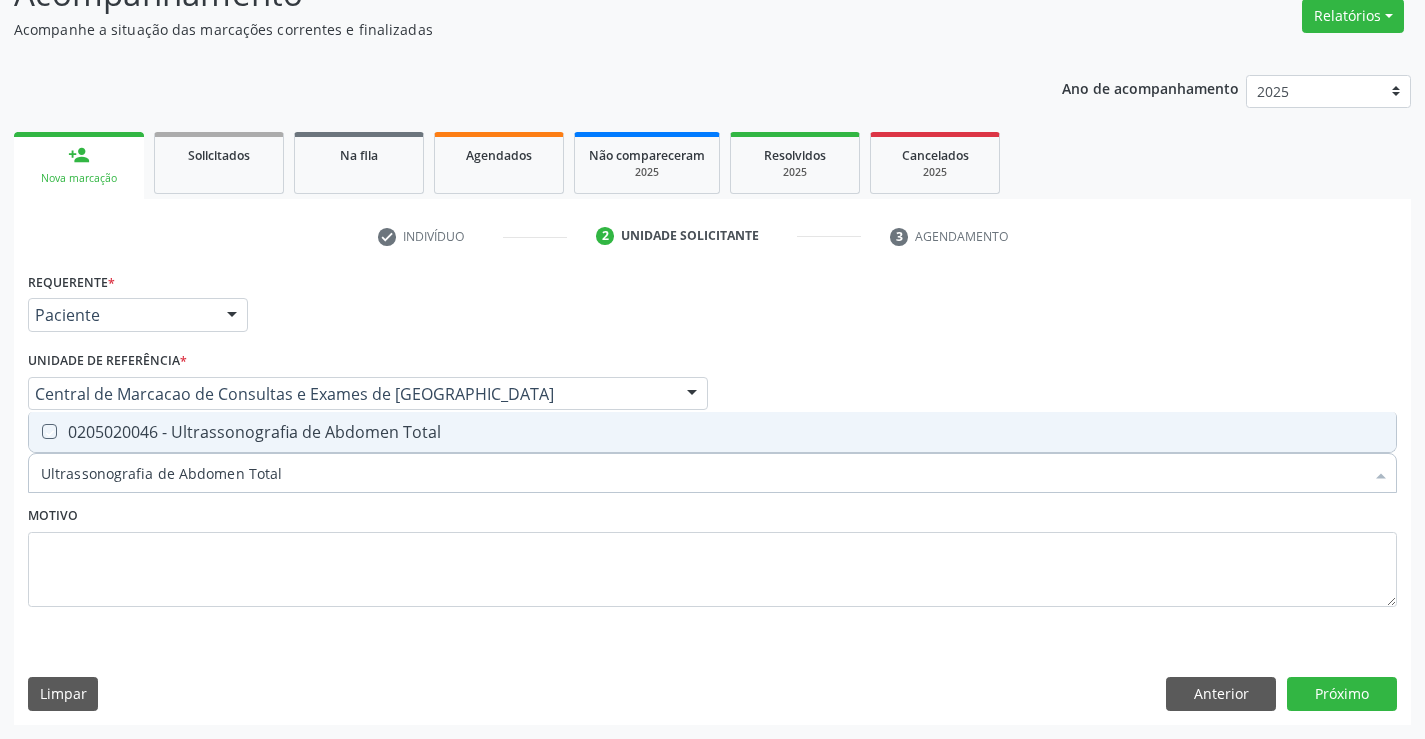 checkbox on "true" 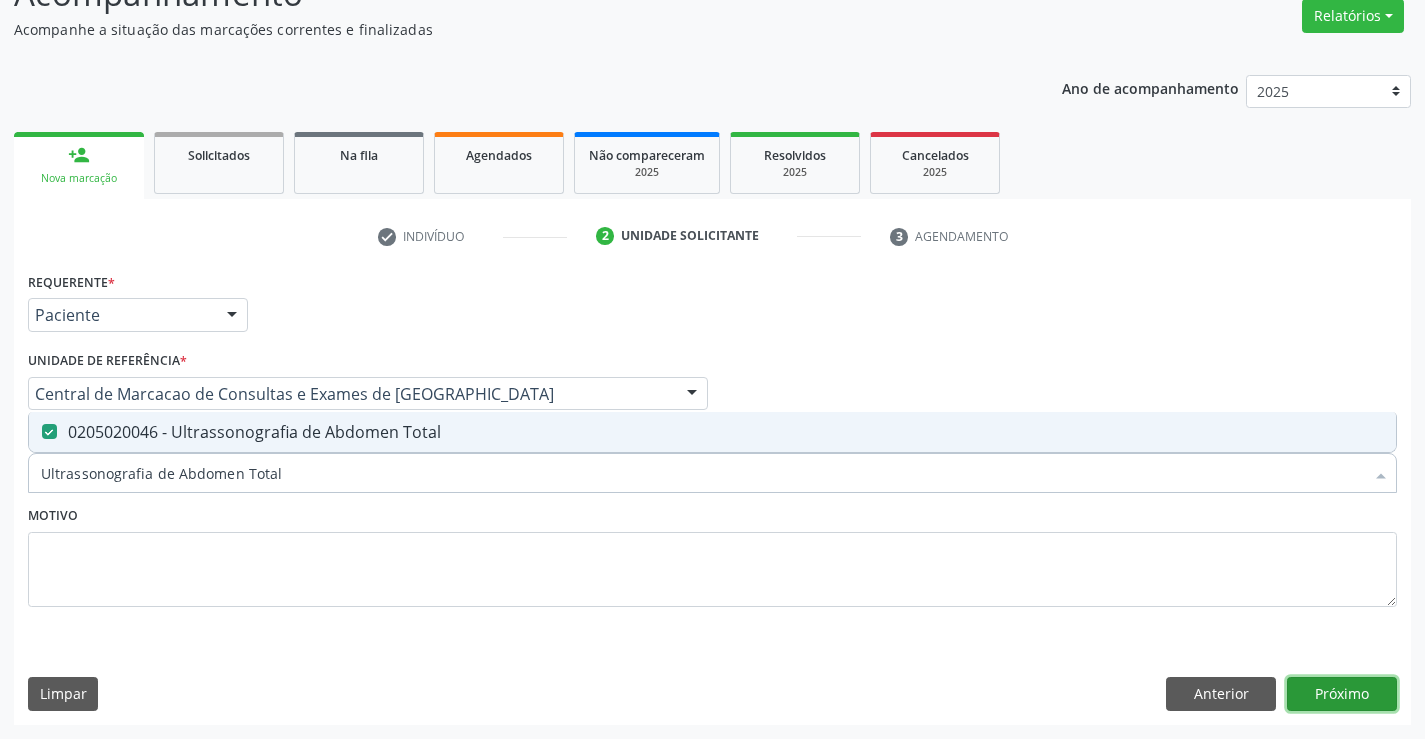 click on "Próximo" at bounding box center [1342, 694] 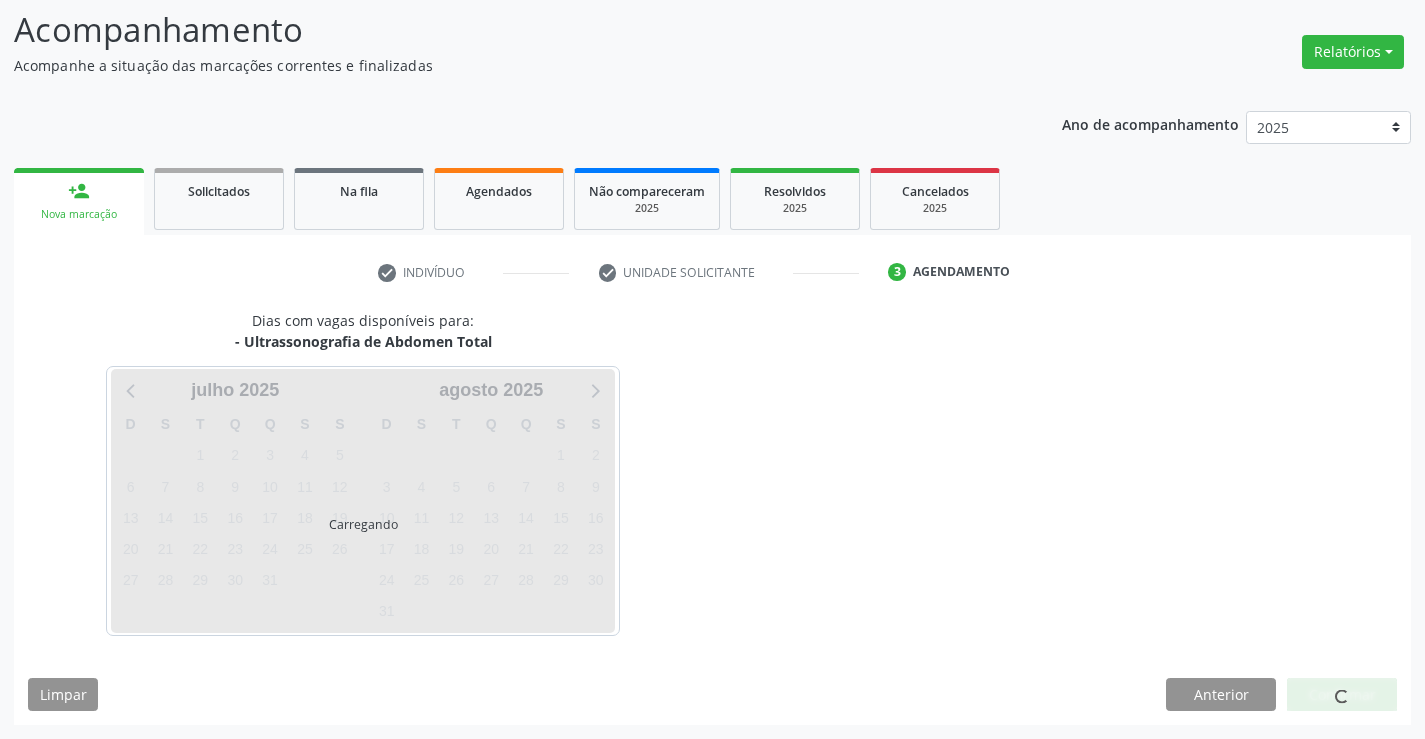 scroll, scrollTop: 131, scrollLeft: 0, axis: vertical 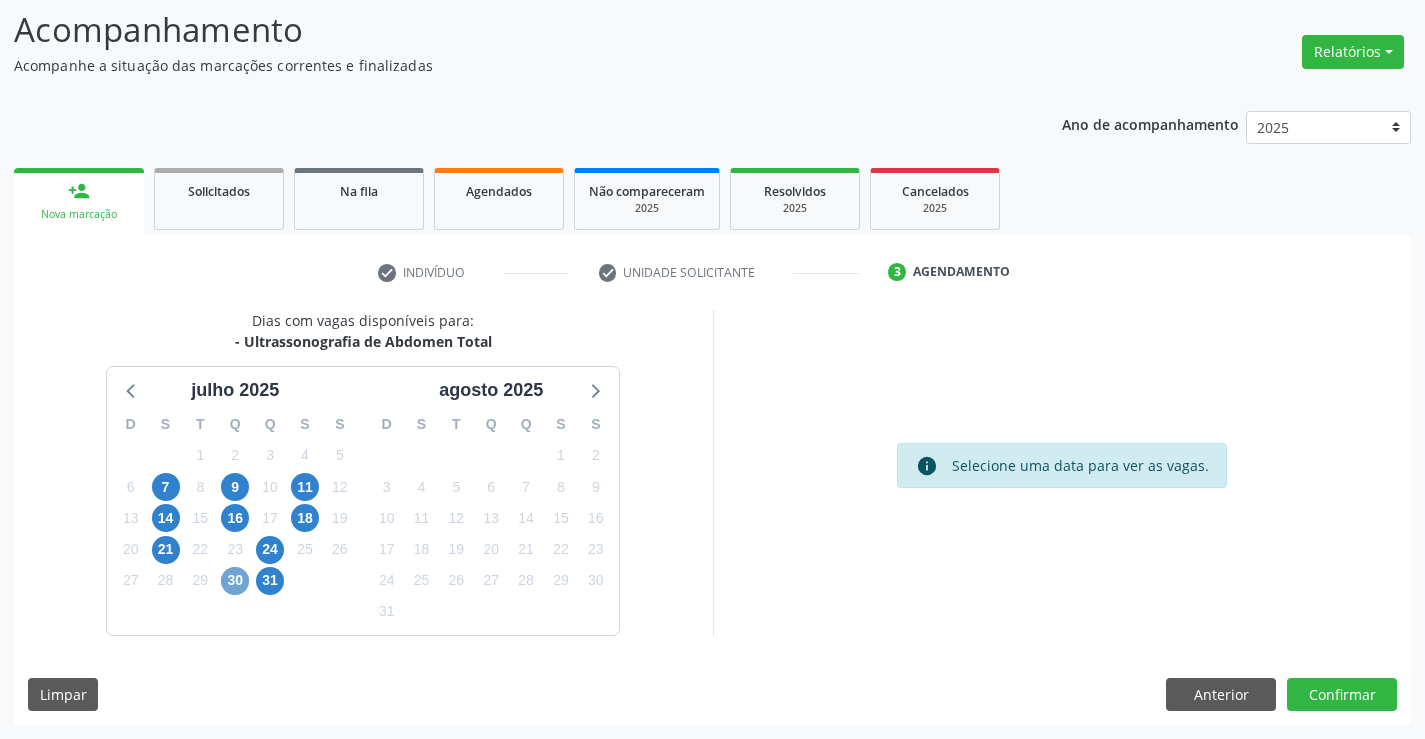 click on "30" at bounding box center (235, 581) 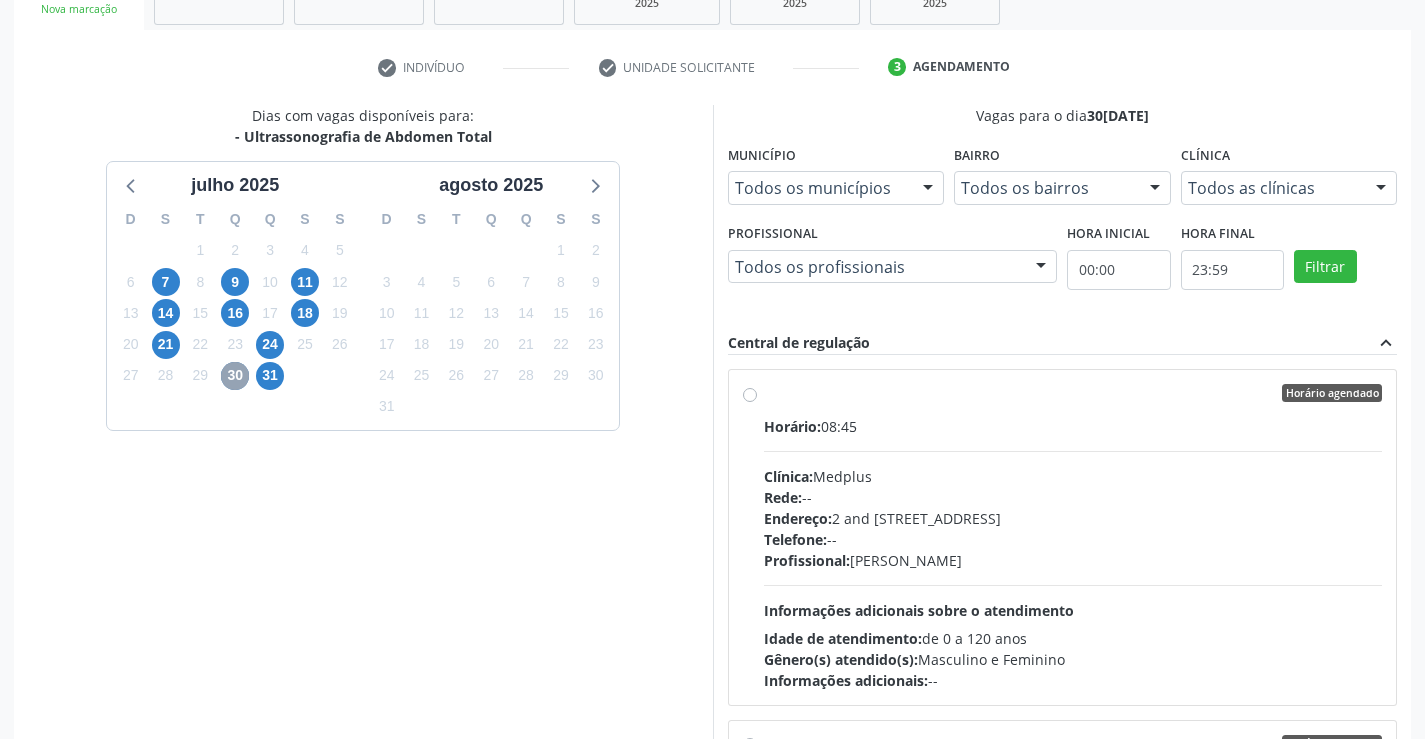 scroll, scrollTop: 431, scrollLeft: 0, axis: vertical 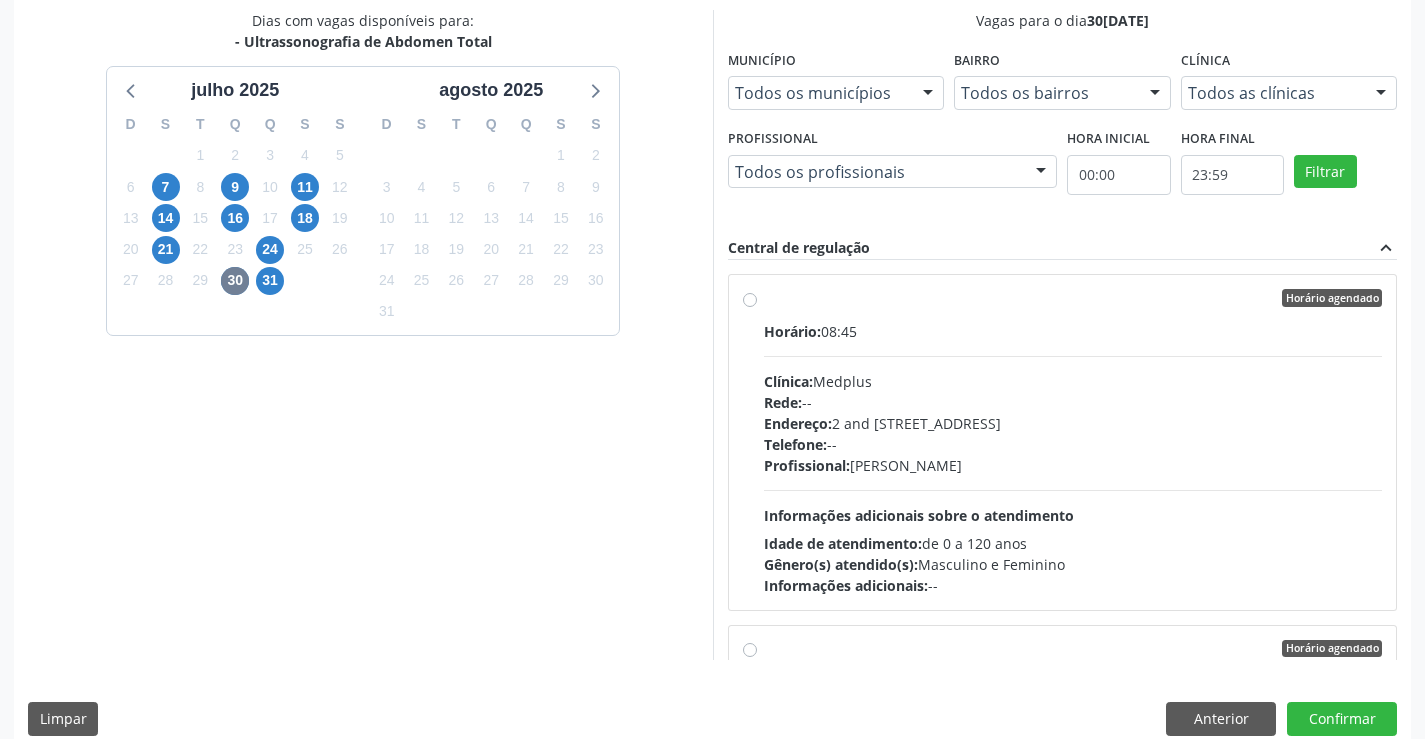 click on "Clínica:" at bounding box center [788, 381] 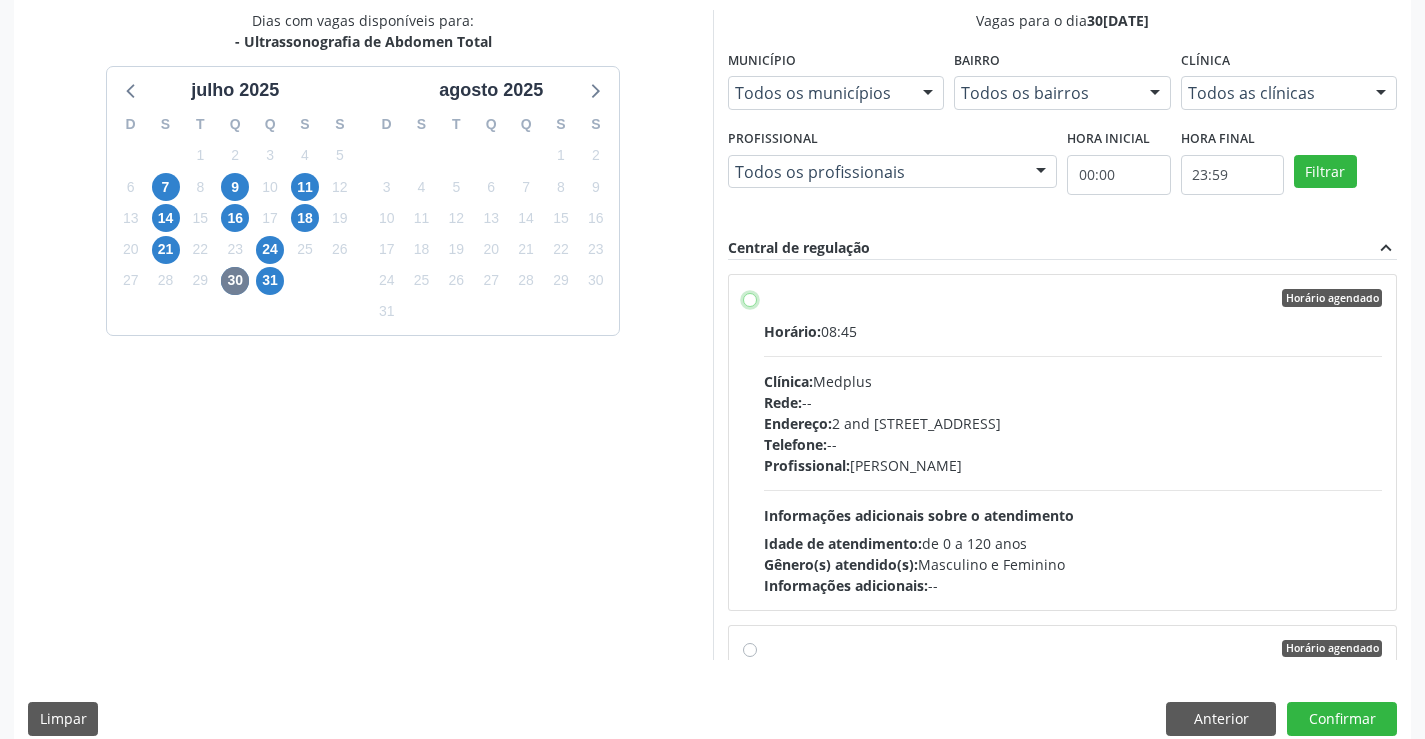 click on "Horário agendado
Horário:   08:45
Clínica:  Medplus
Rede:
--
Endereço:   2 and S 204 Ed Emp B, nº 35, Centro, Campo Formoso - BA
Telefone:   --
Profissional:
Lanna Peralva Miranda Rocha
Informações adicionais sobre o atendimento
Idade de atendimento:
de 0 a 120 anos
Gênero(s) atendido(s):
Masculino e Feminino
Informações adicionais:
--" at bounding box center [750, 298] 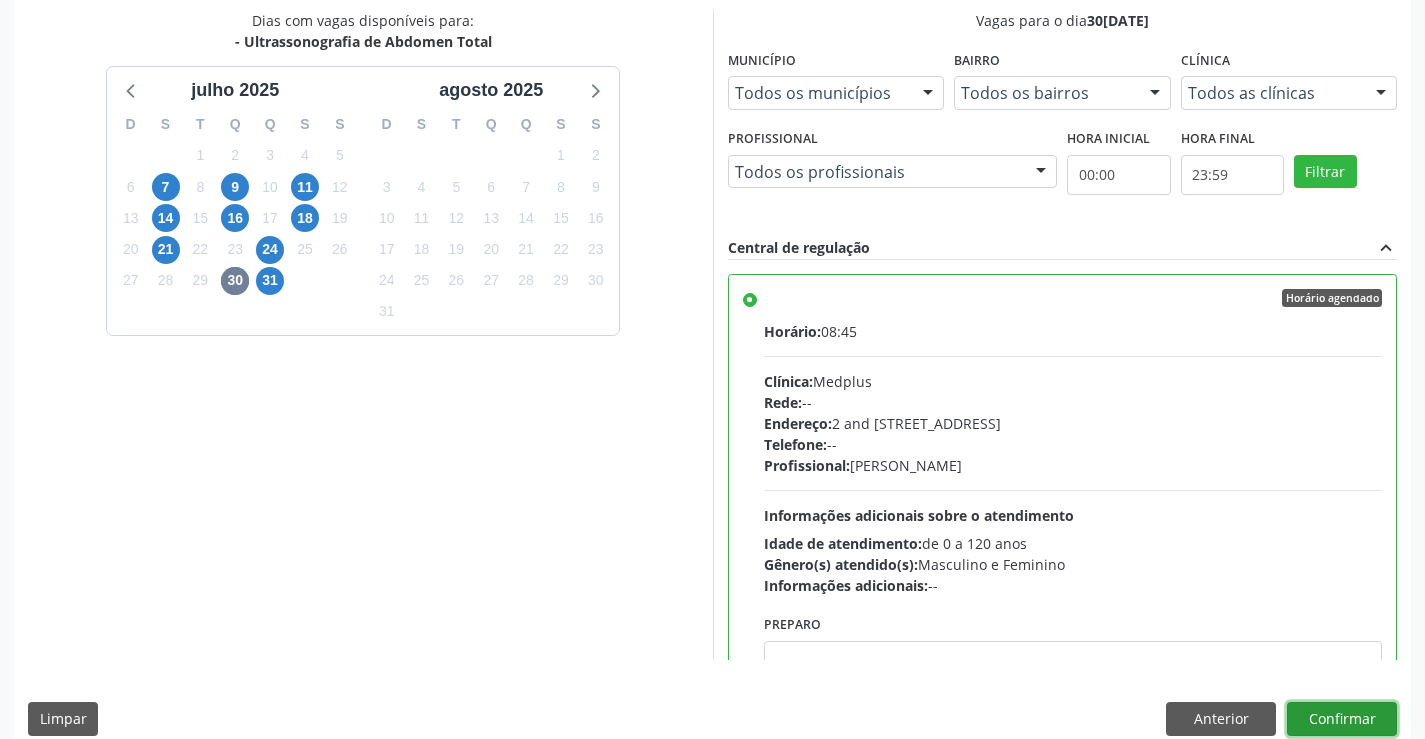 click on "Confirmar" at bounding box center [1342, 719] 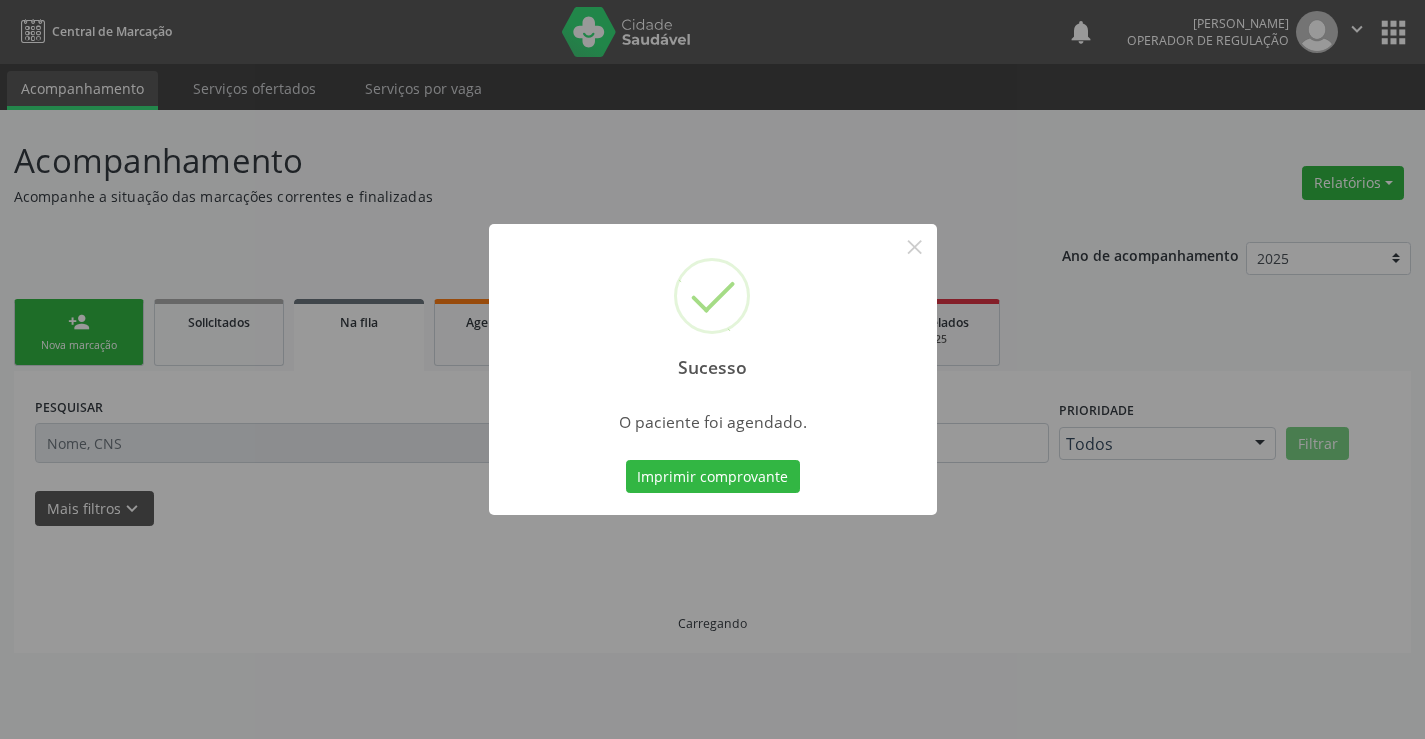 scroll, scrollTop: 0, scrollLeft: 0, axis: both 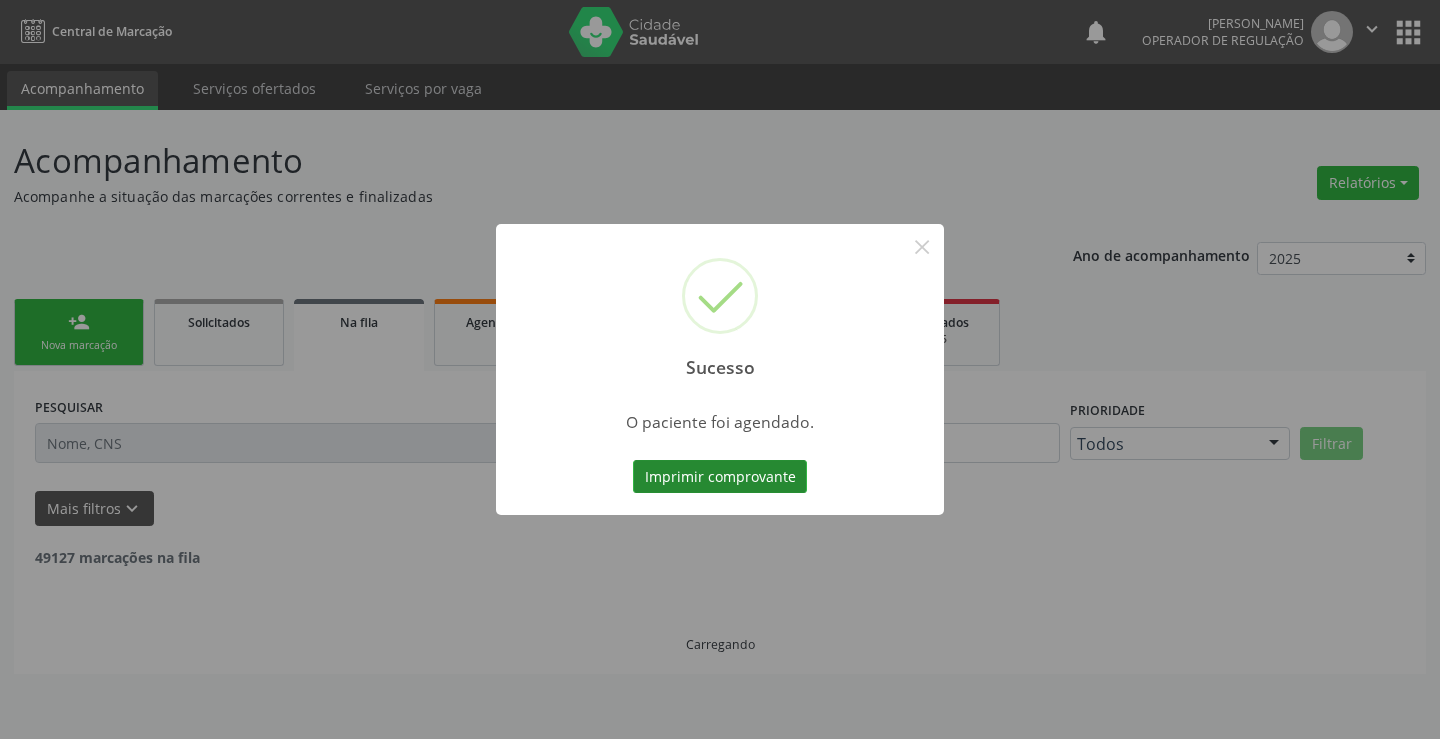 click on "Imprimir comprovante" at bounding box center [720, 477] 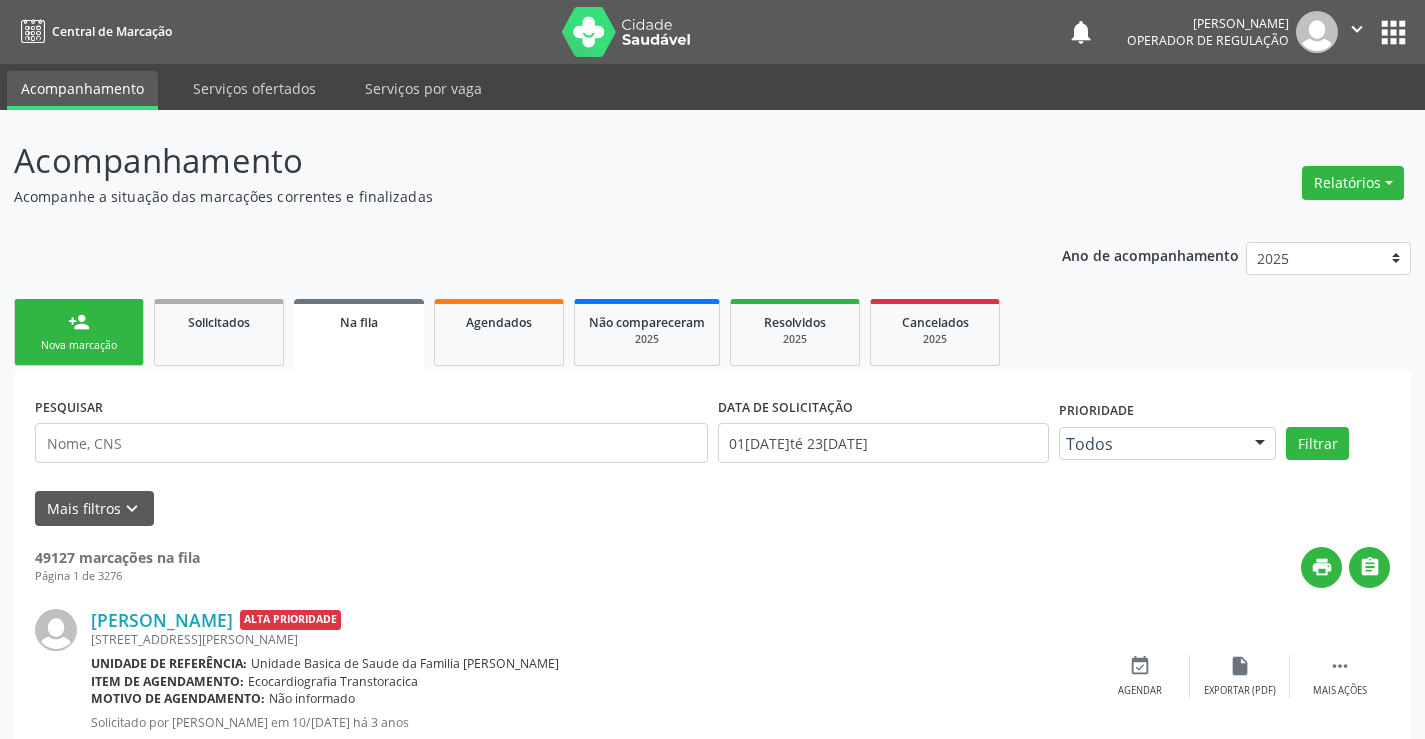 click on "person_add" at bounding box center (79, 322) 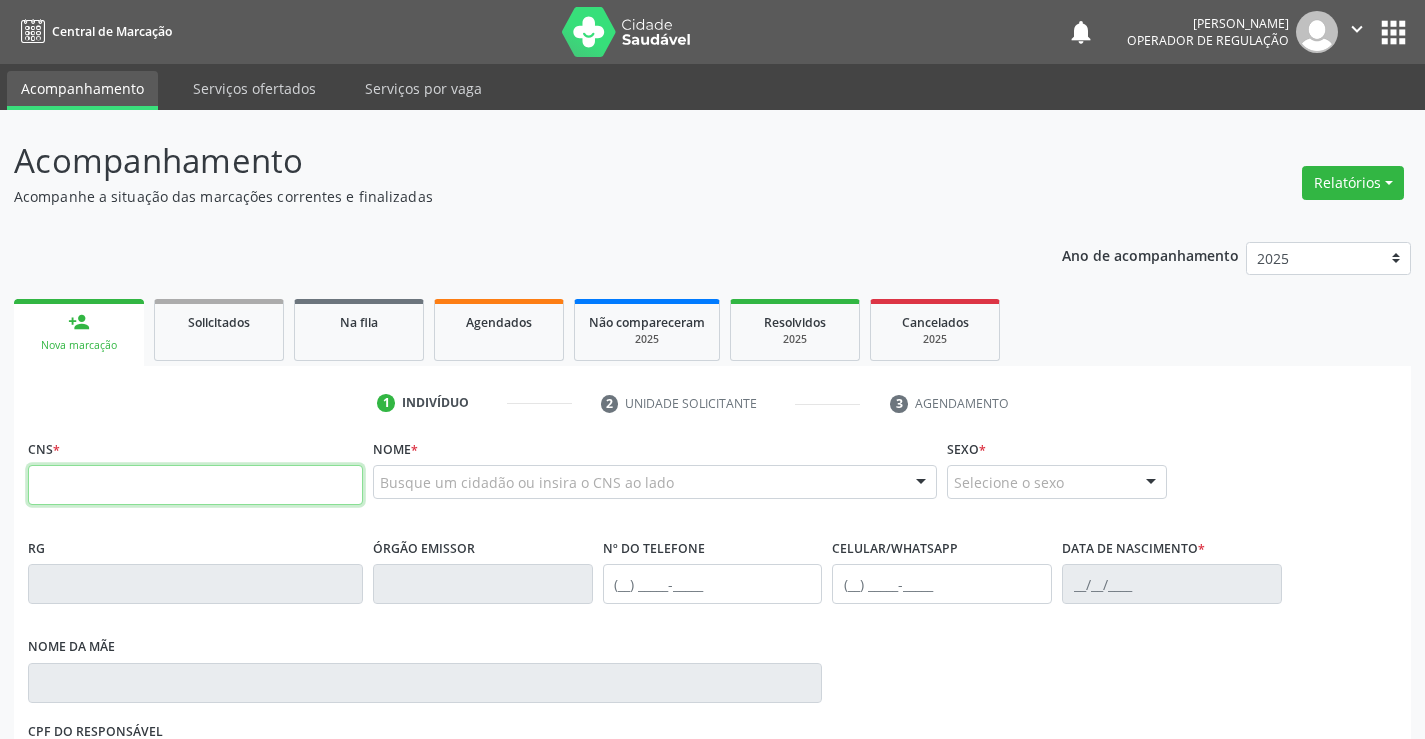 click at bounding box center [195, 485] 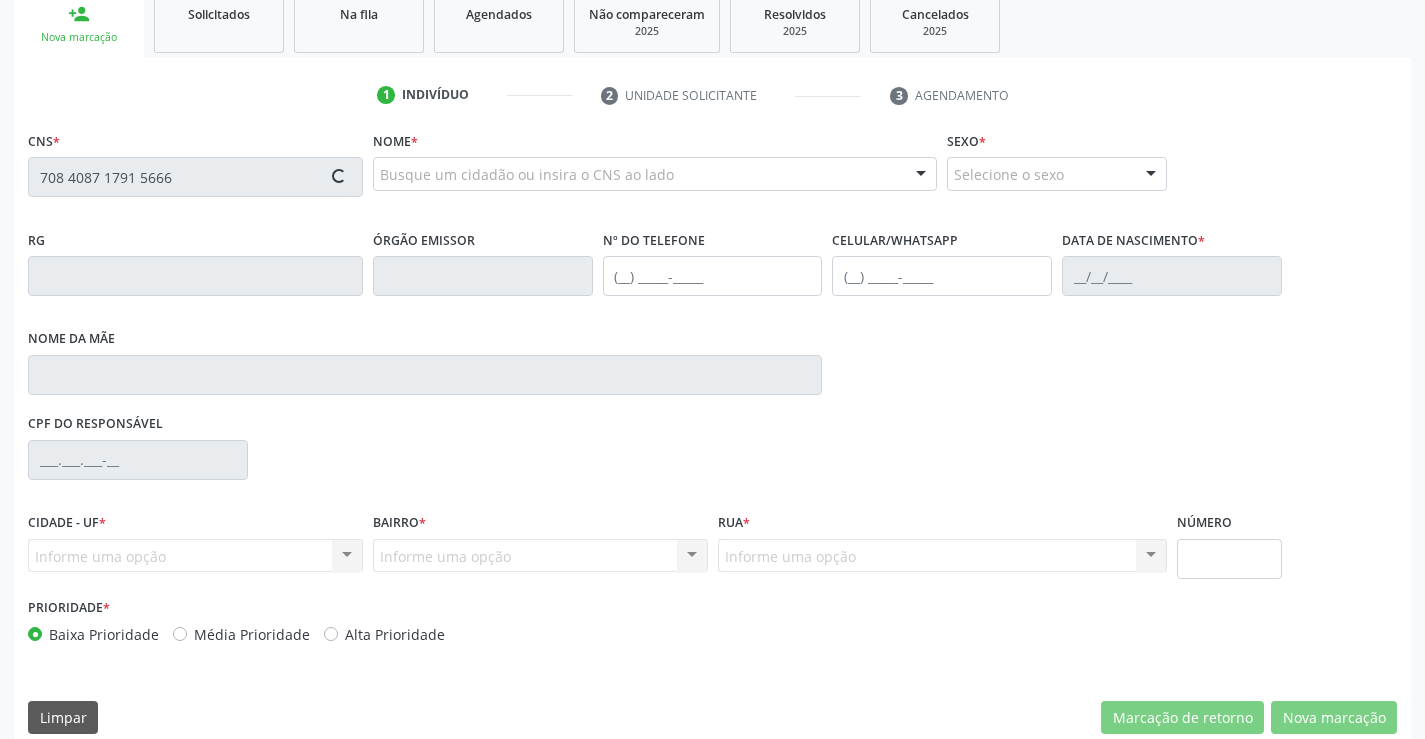scroll, scrollTop: 331, scrollLeft: 0, axis: vertical 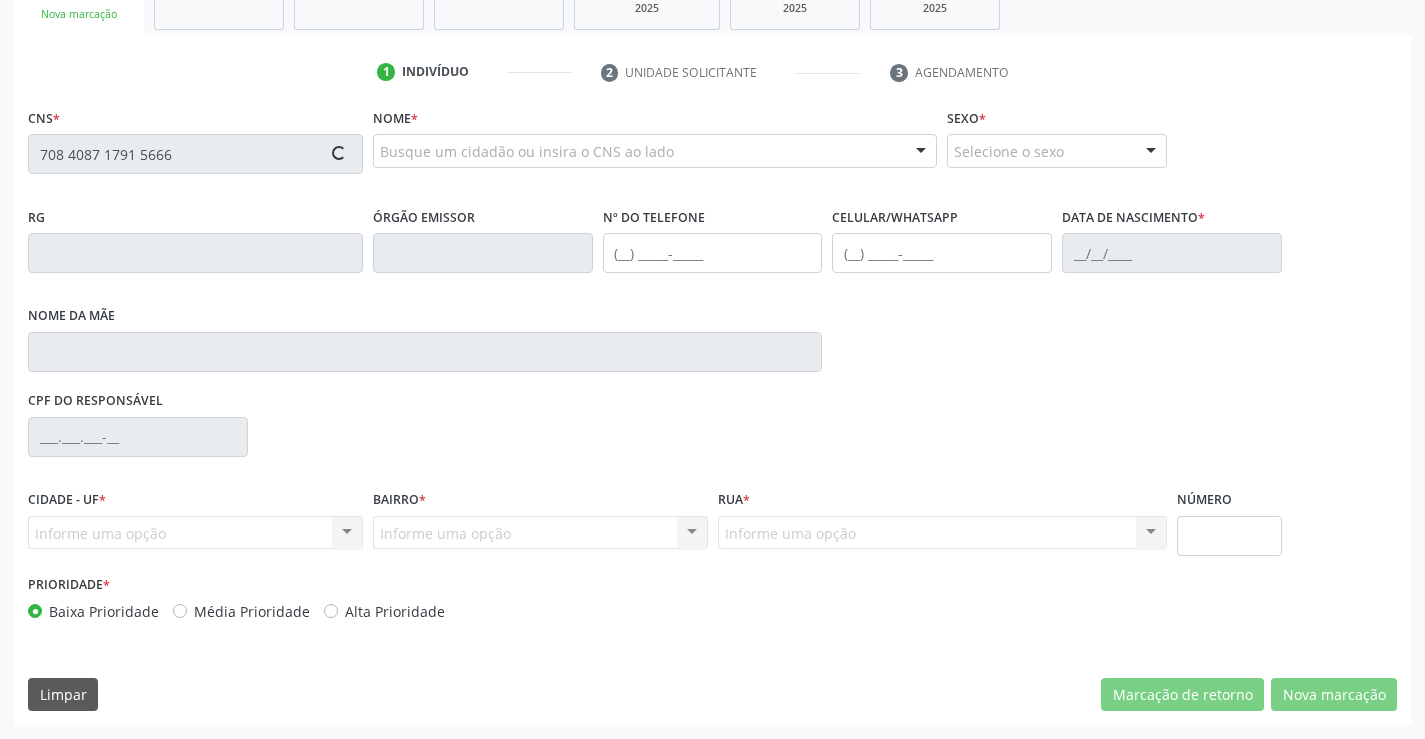 type on "708 4087 1791 5666" 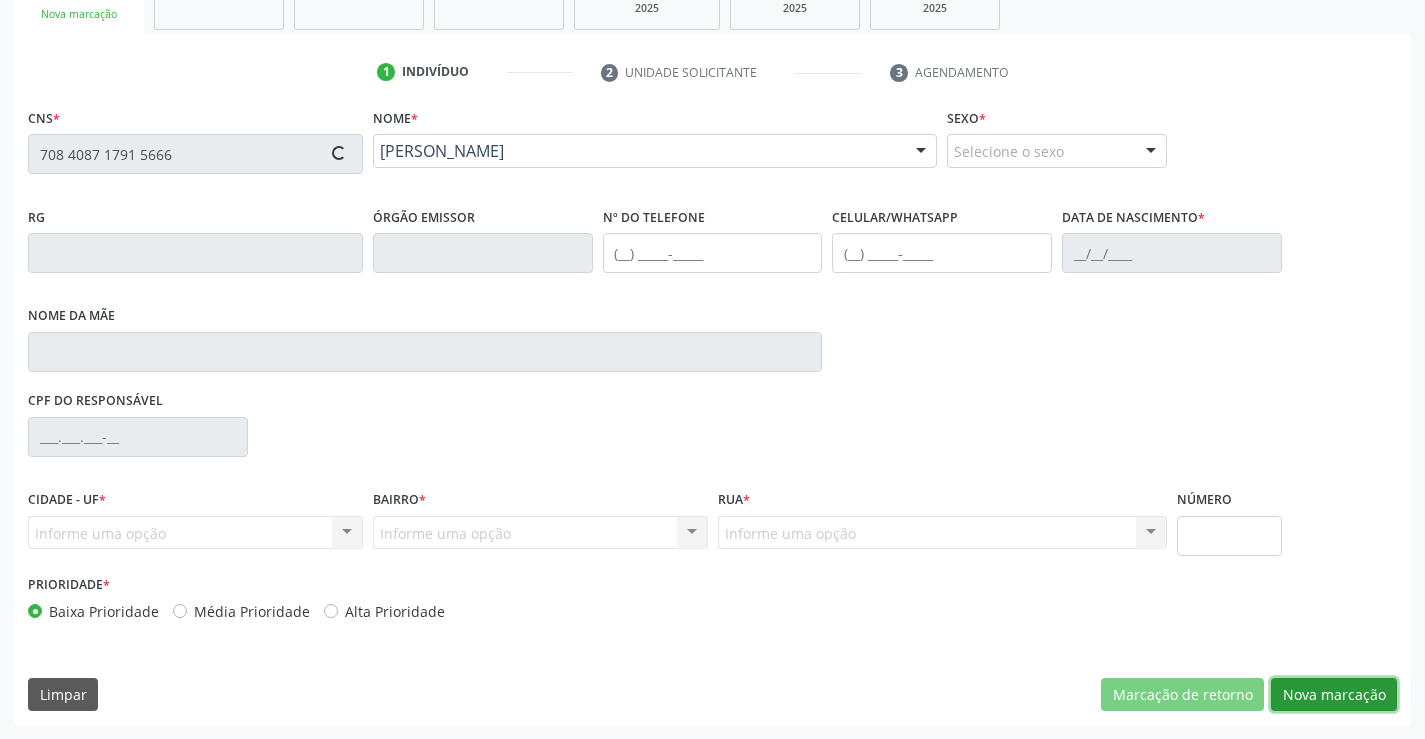 click on "Nova marcação" at bounding box center [1334, 695] 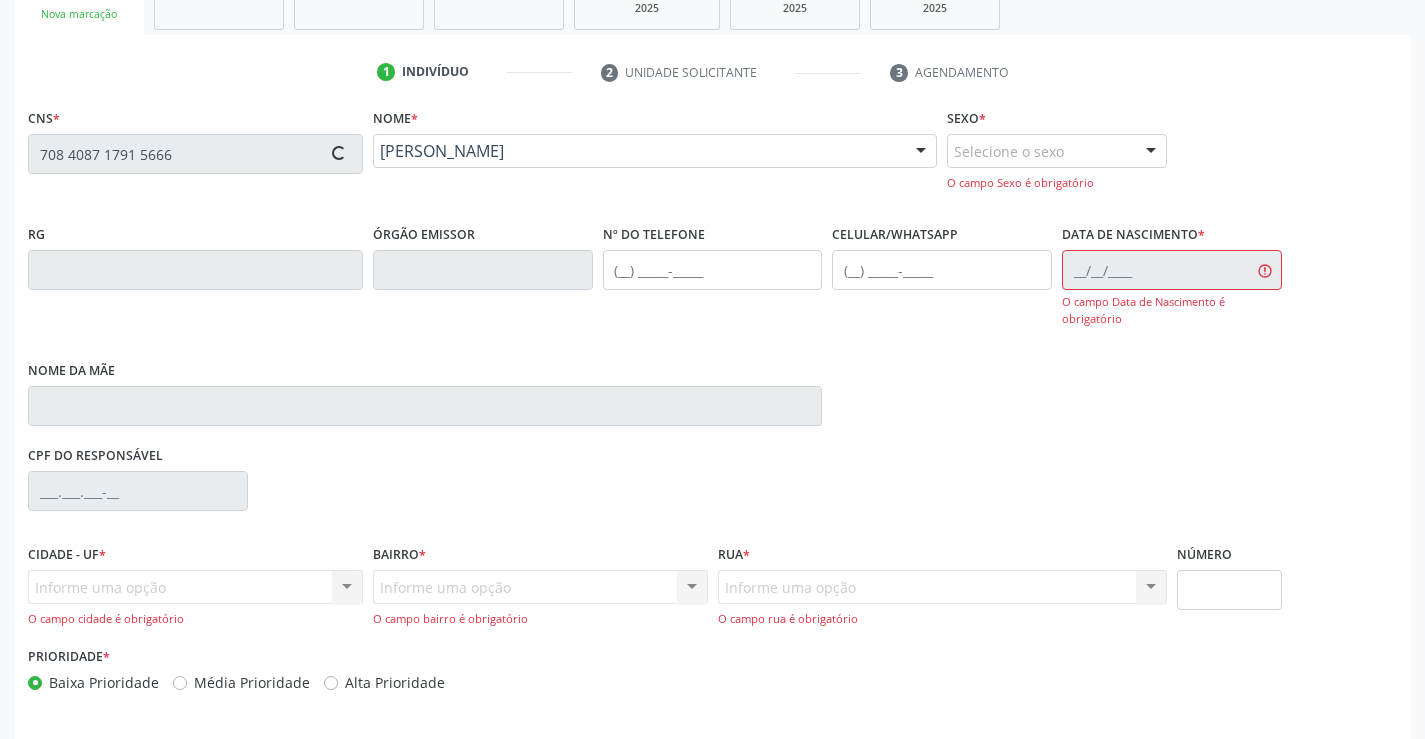 type on "09/12/1979" 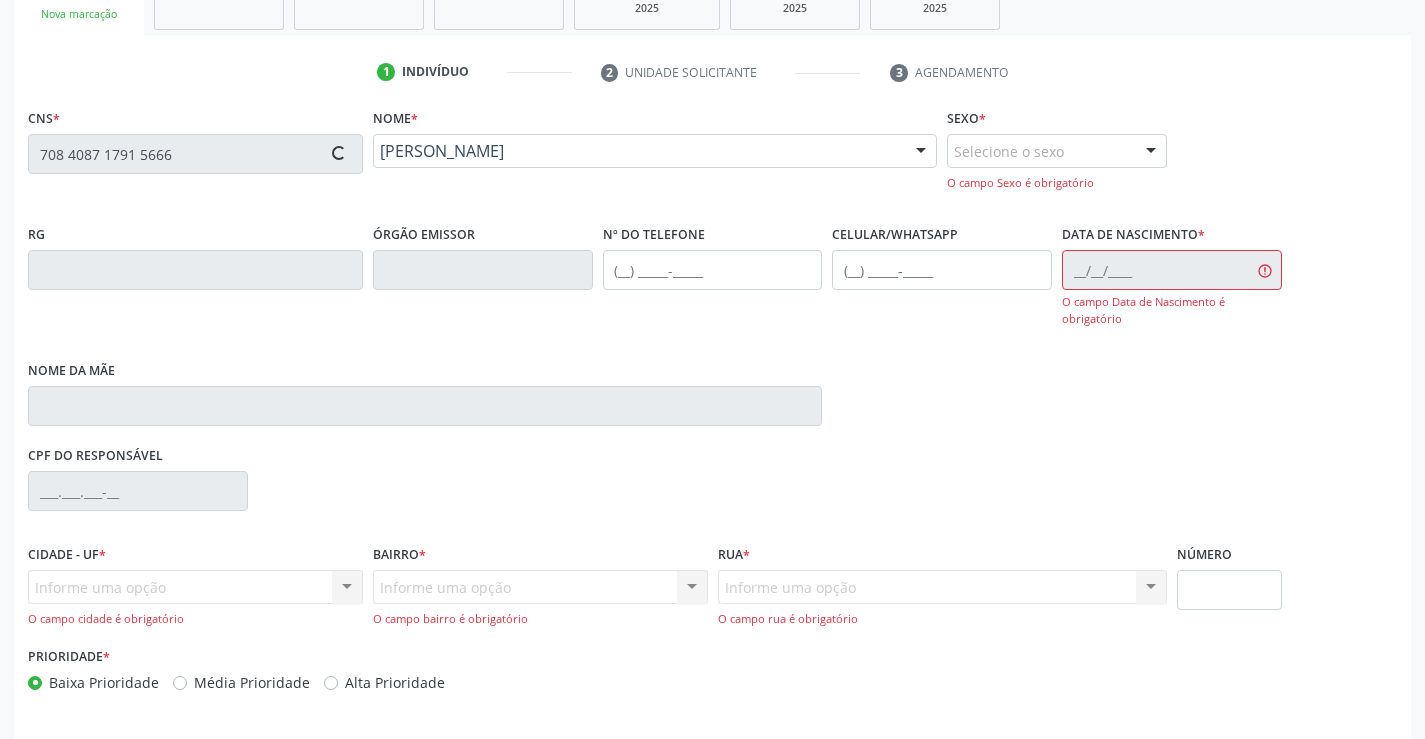 type on "S/N" 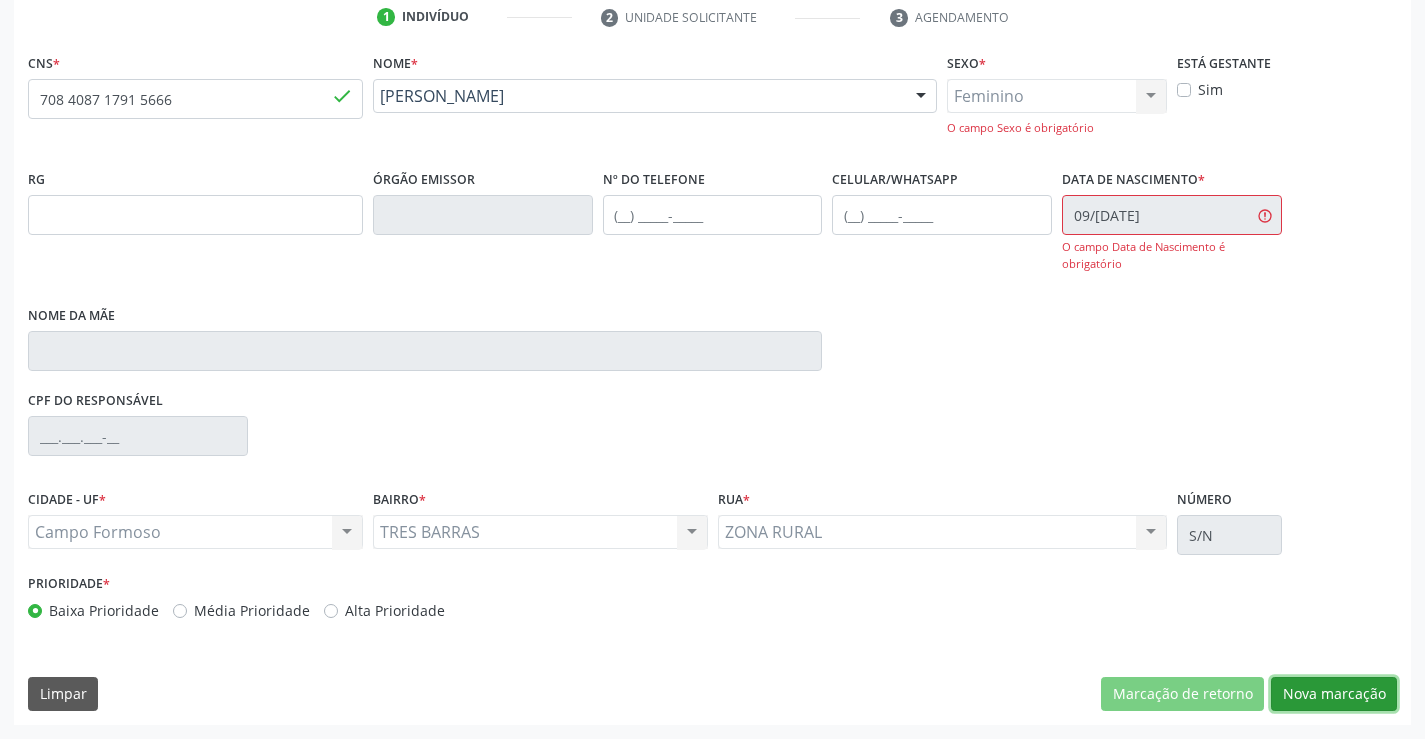 click on "Nova marcação" at bounding box center [1334, 694] 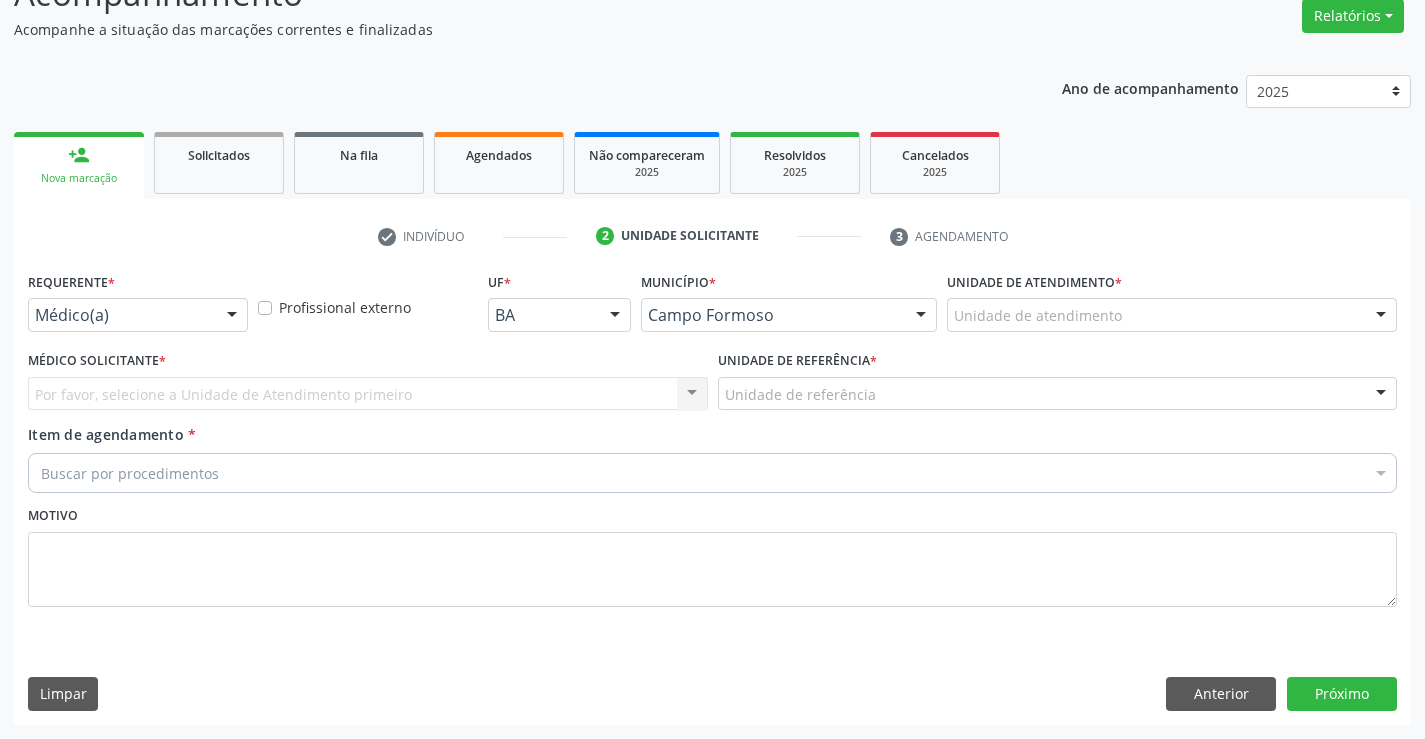 scroll, scrollTop: 167, scrollLeft: 0, axis: vertical 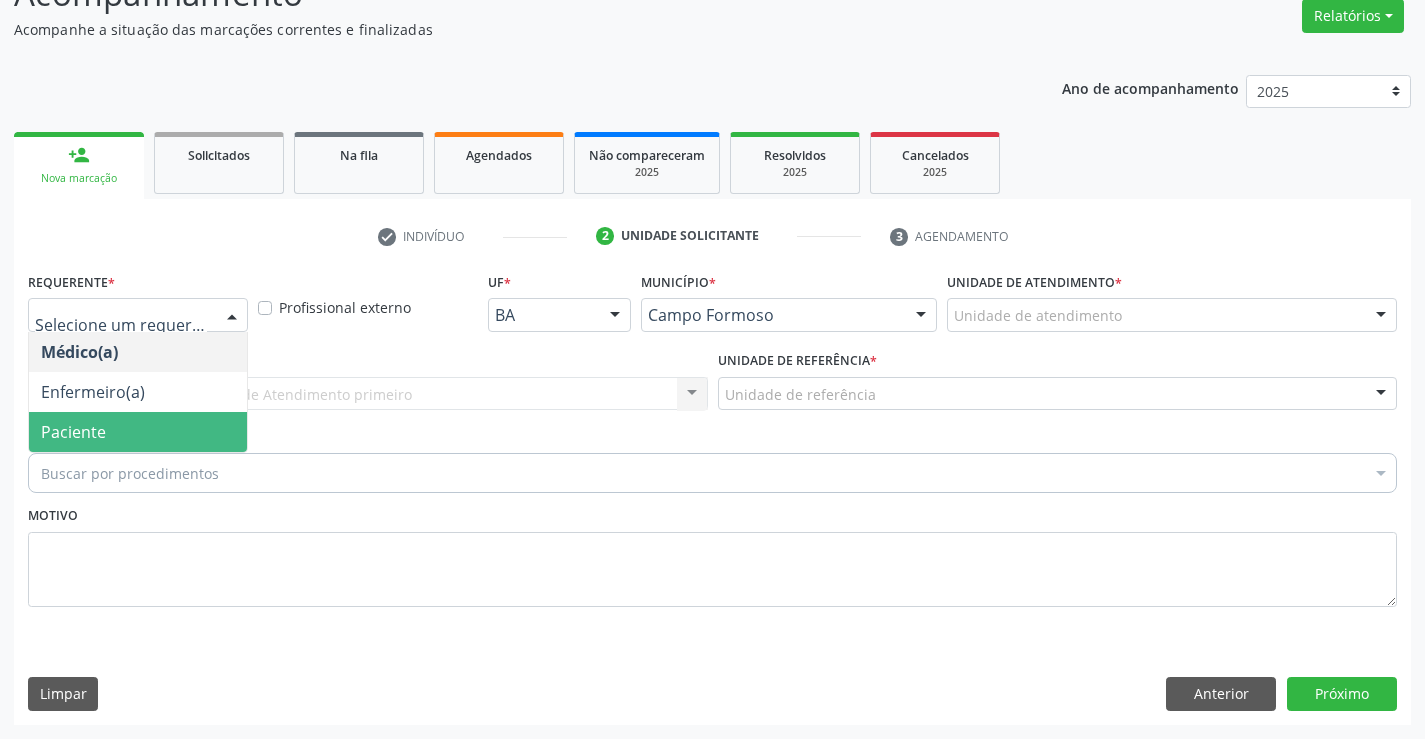 click on "Paciente" at bounding box center (138, 432) 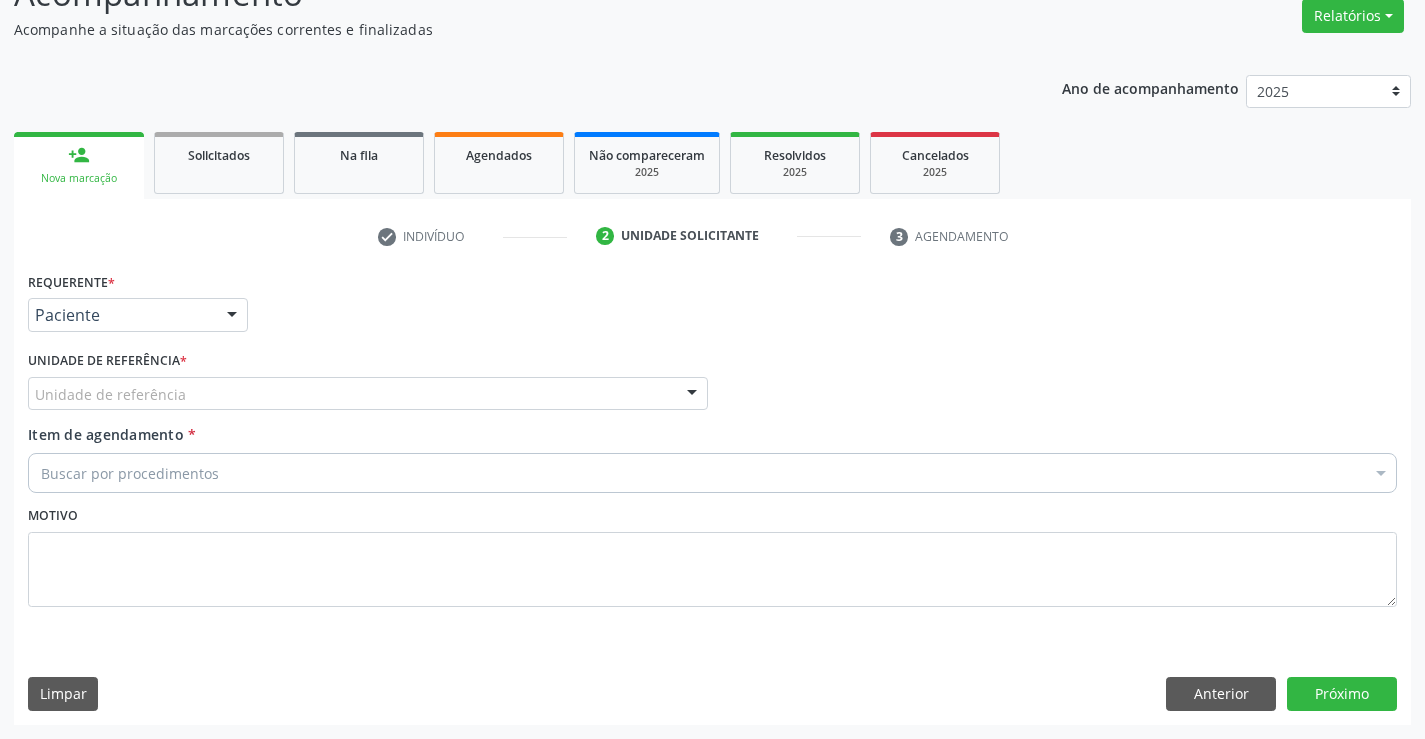 click on "Unidade de referência" at bounding box center (368, 394) 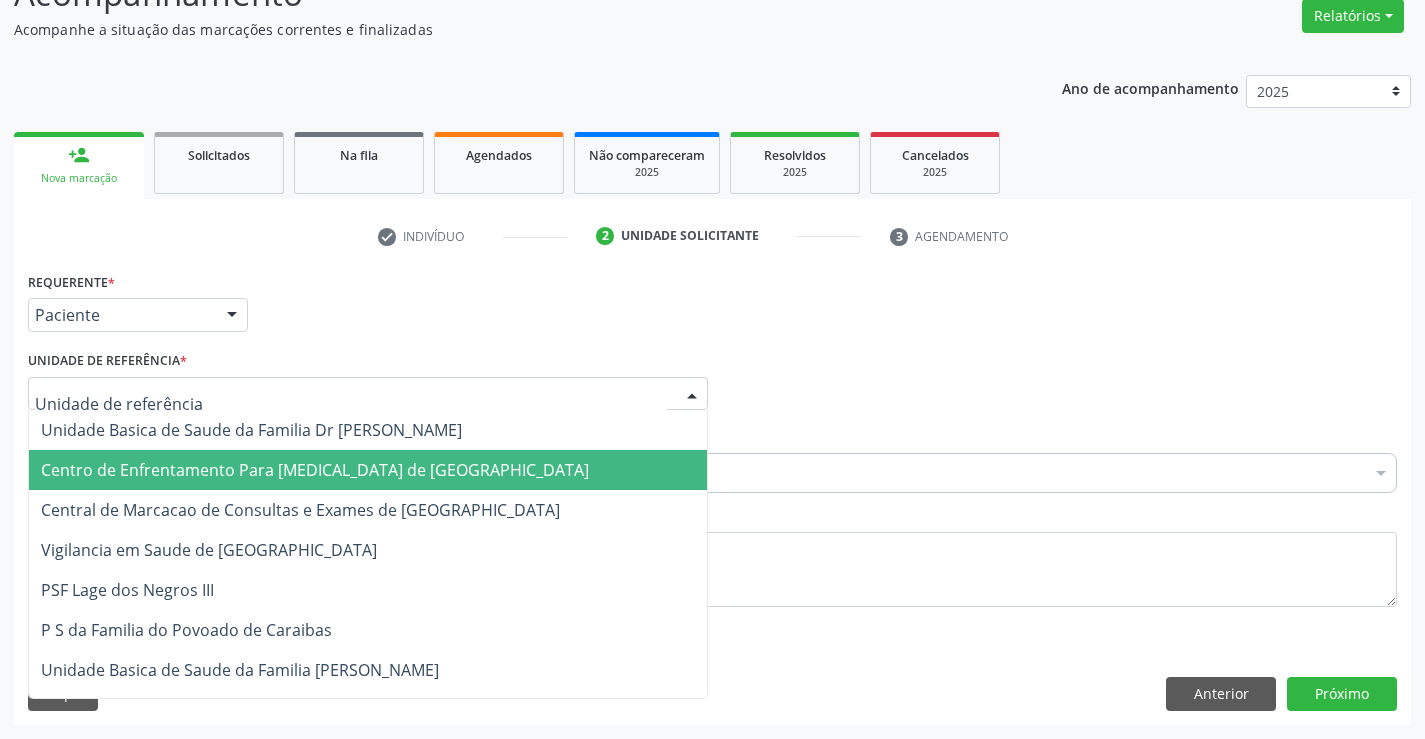 click on "Centro de Enfrentamento Para [MEDICAL_DATA] de [GEOGRAPHIC_DATA]" at bounding box center (368, 470) 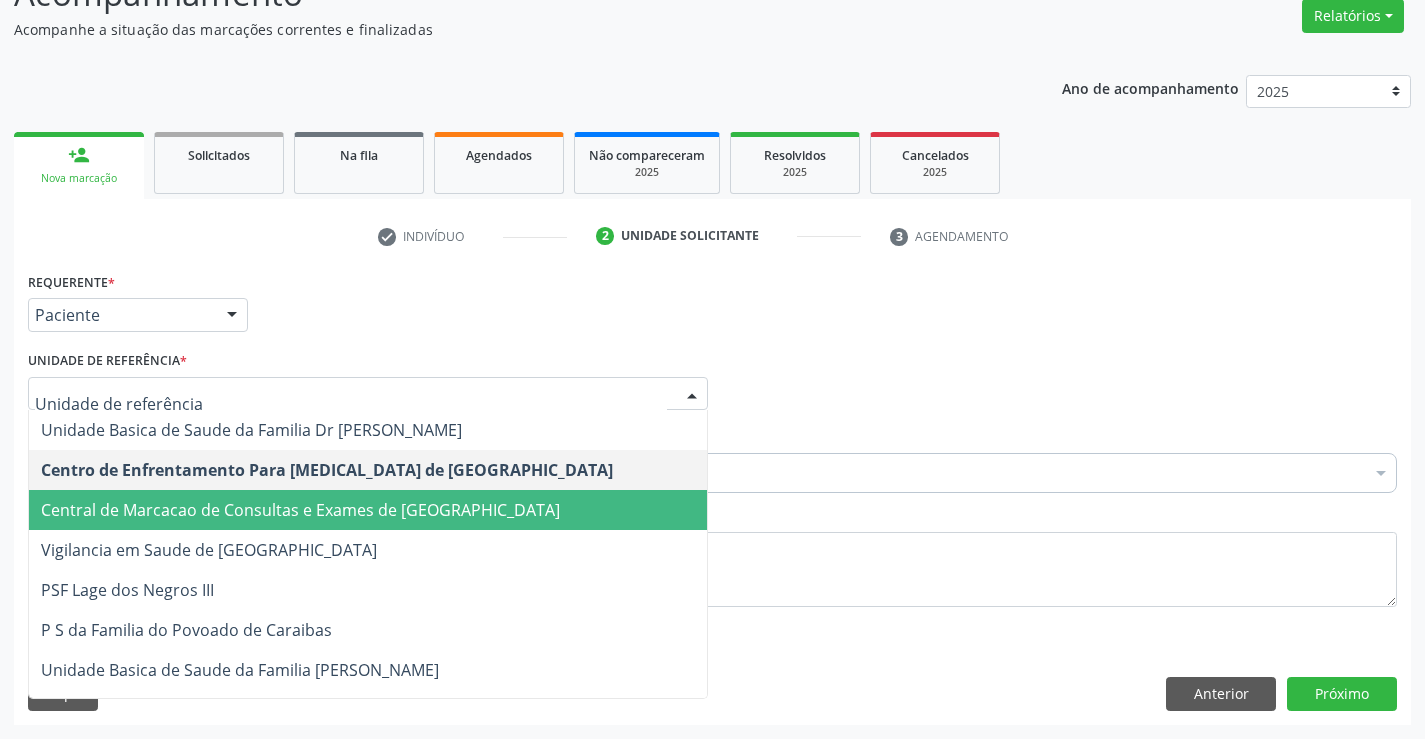 click on "Central de Marcacao de Consultas e Exames de [GEOGRAPHIC_DATA]" at bounding box center (300, 510) 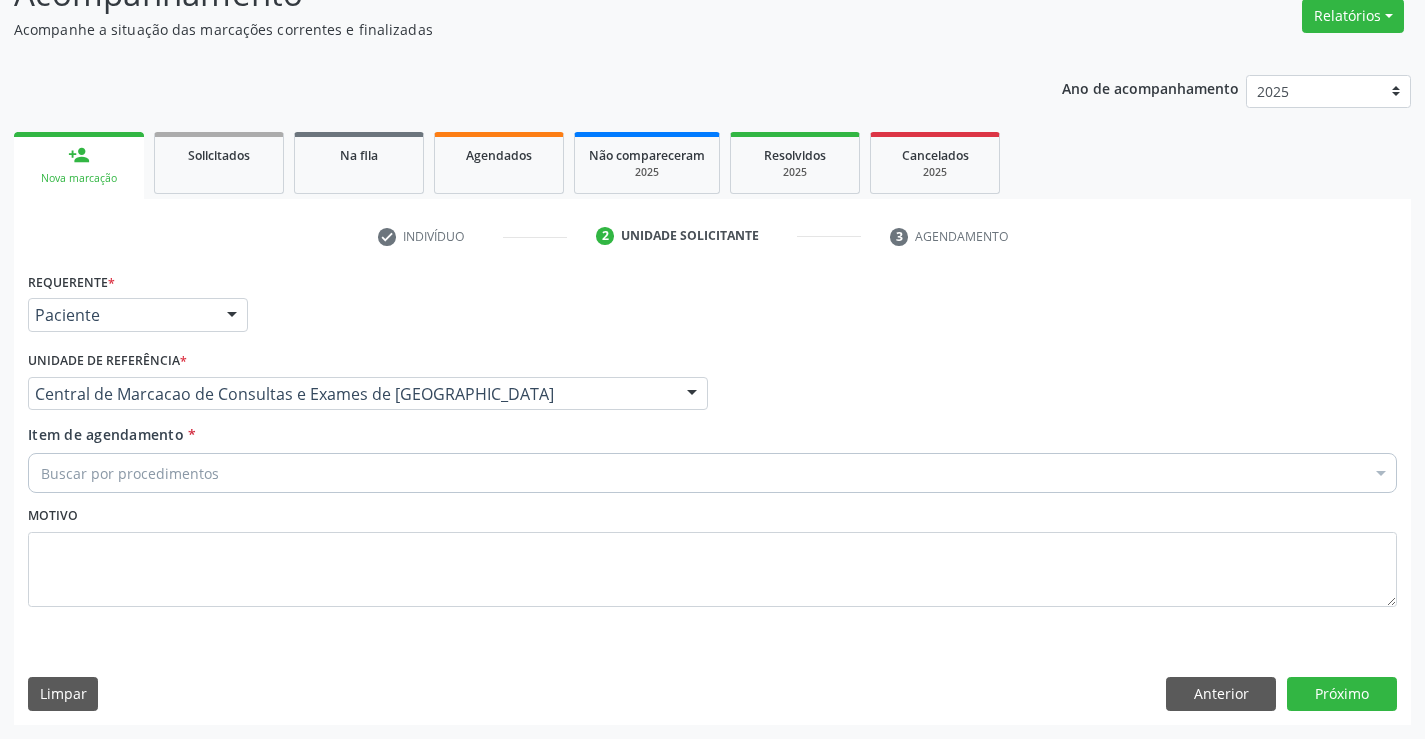 click on "Buscar por procedimentos" at bounding box center [712, 473] 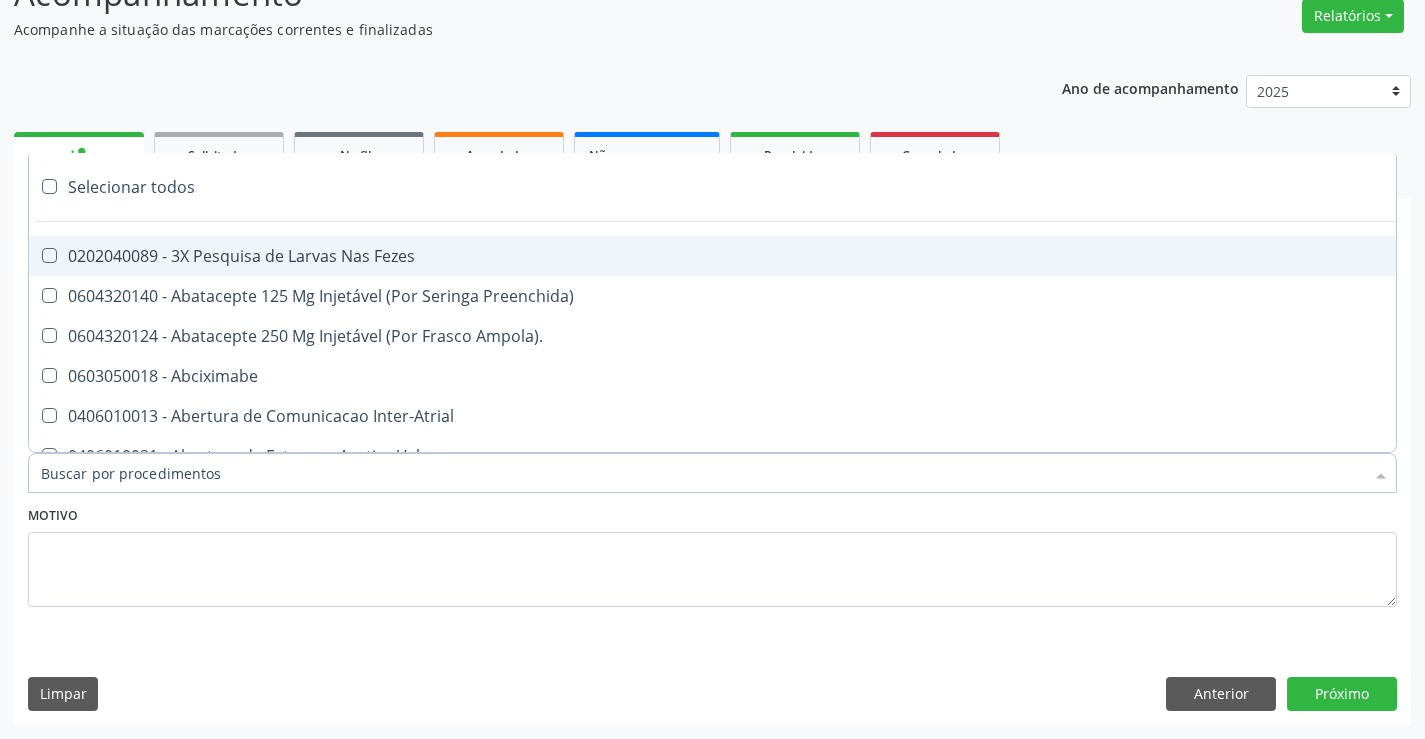 paste on "Ultrassonografia de Abdomen Total" 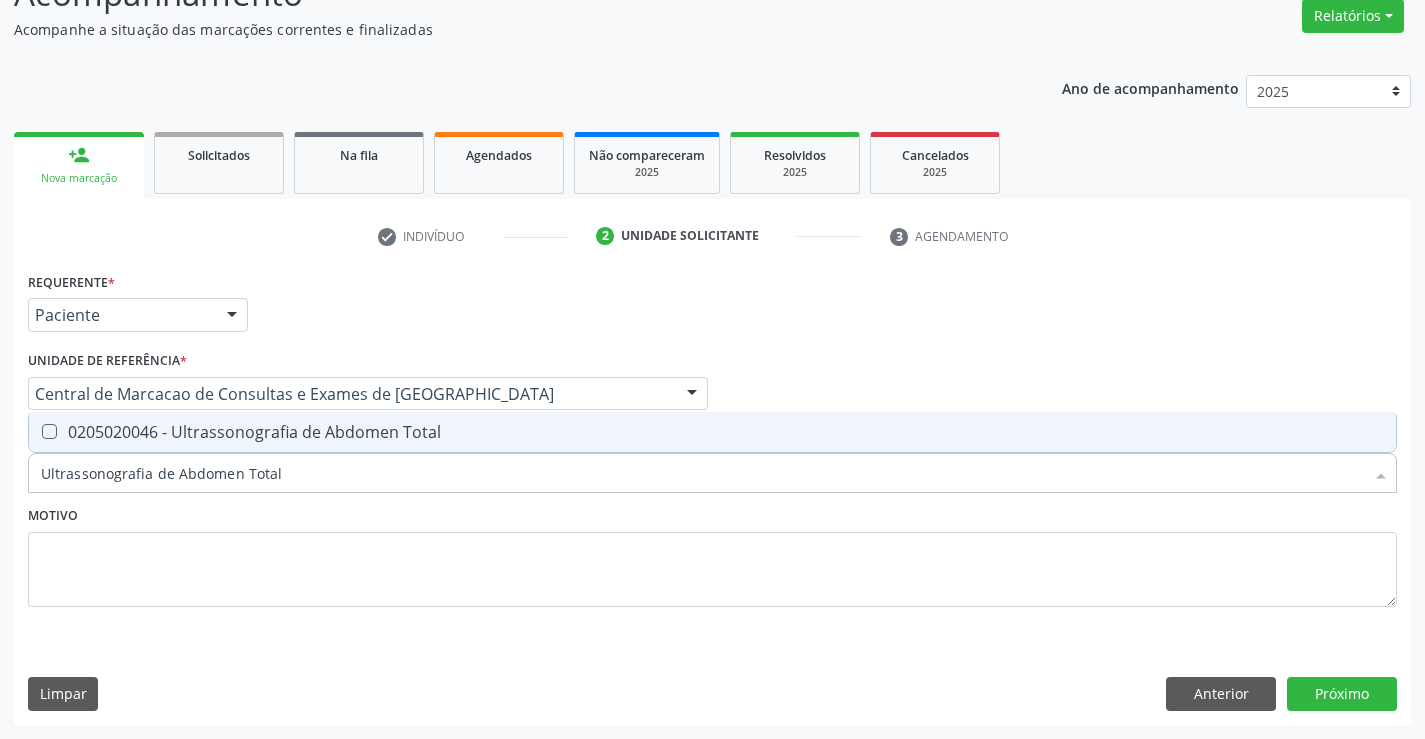 click on "0205020046 - Ultrassonografia de Abdomen Total" at bounding box center (712, 432) 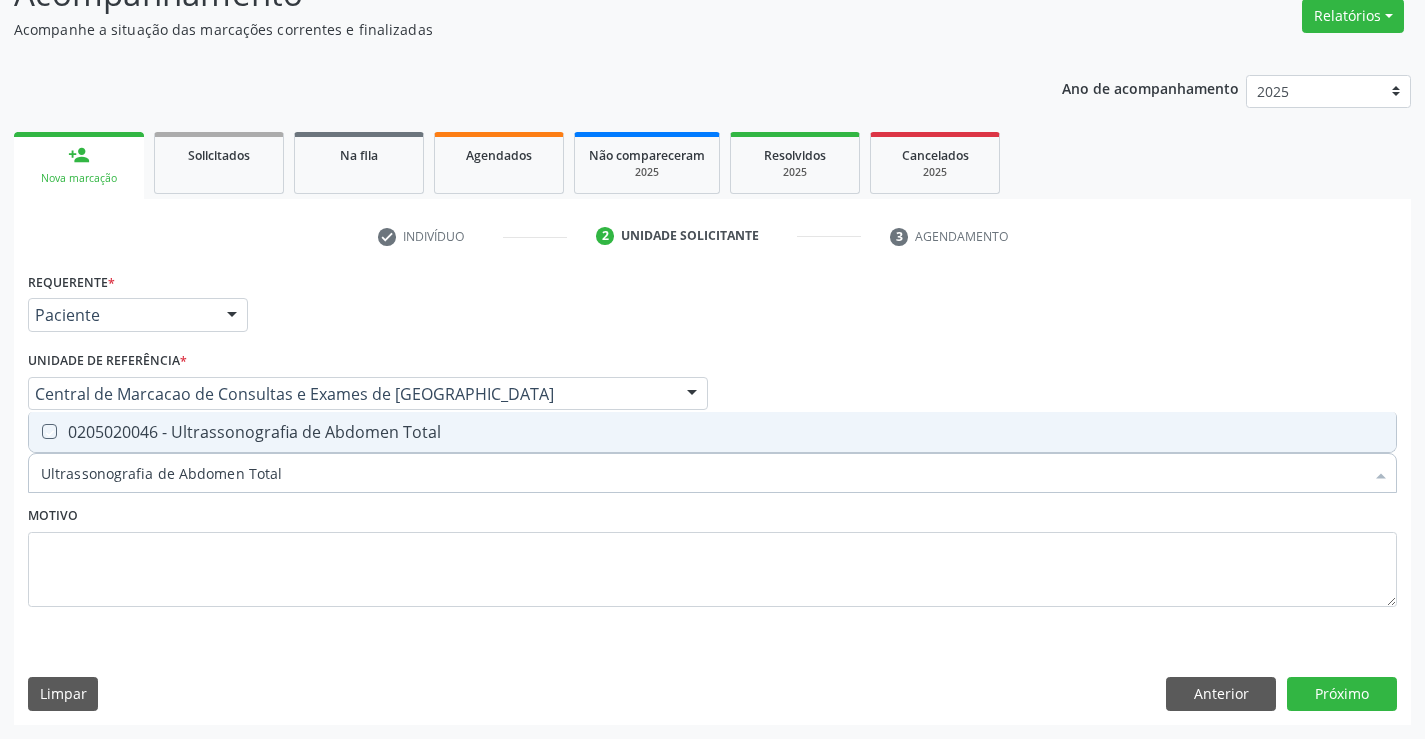 checkbox on "true" 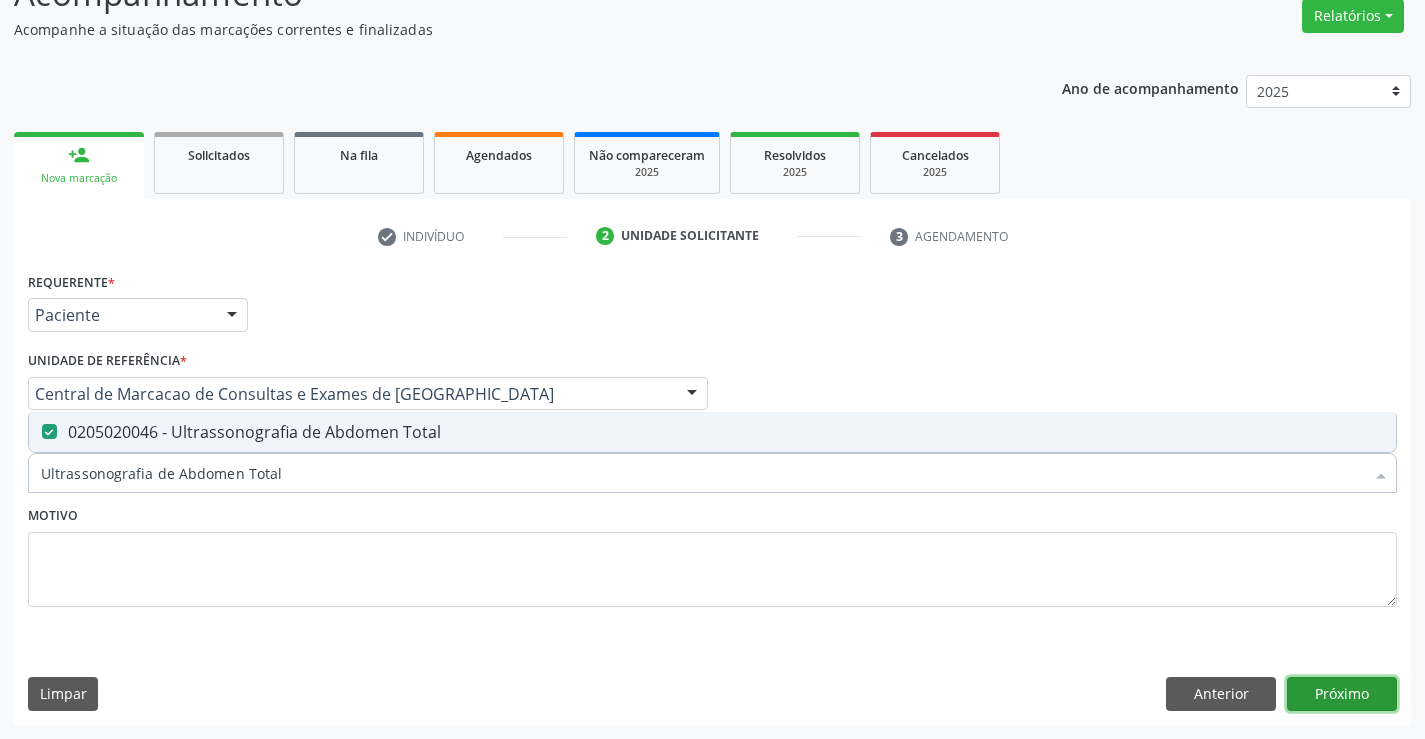click on "Próximo" at bounding box center [1342, 694] 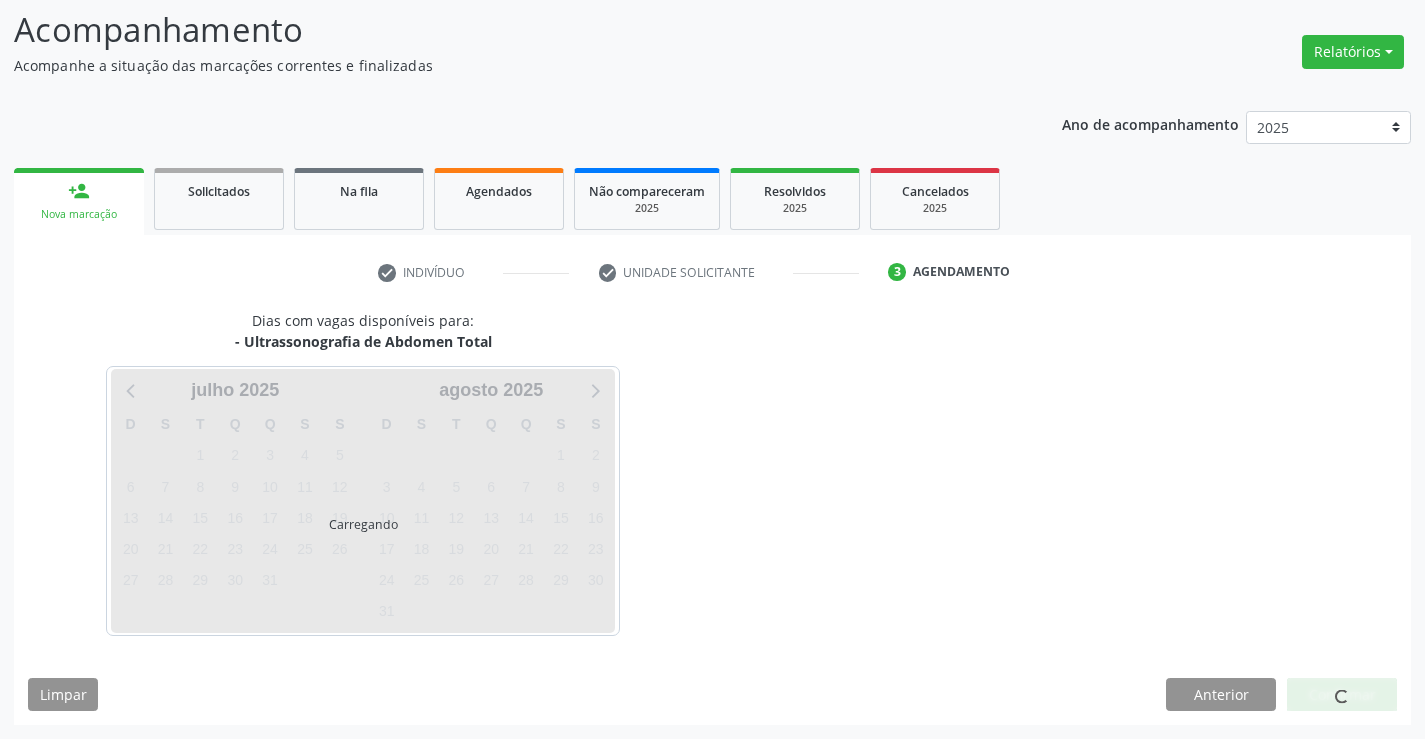 scroll, scrollTop: 131, scrollLeft: 0, axis: vertical 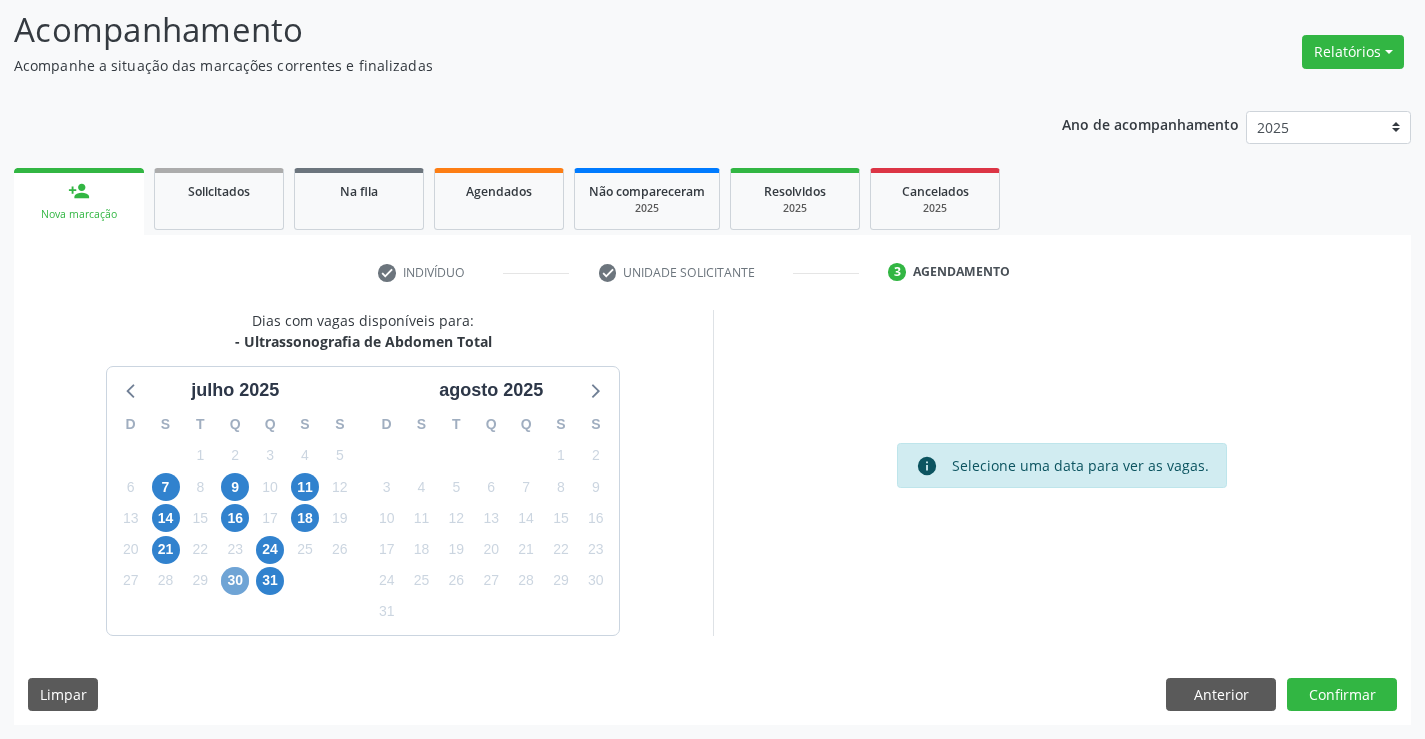 click on "30" at bounding box center [235, 581] 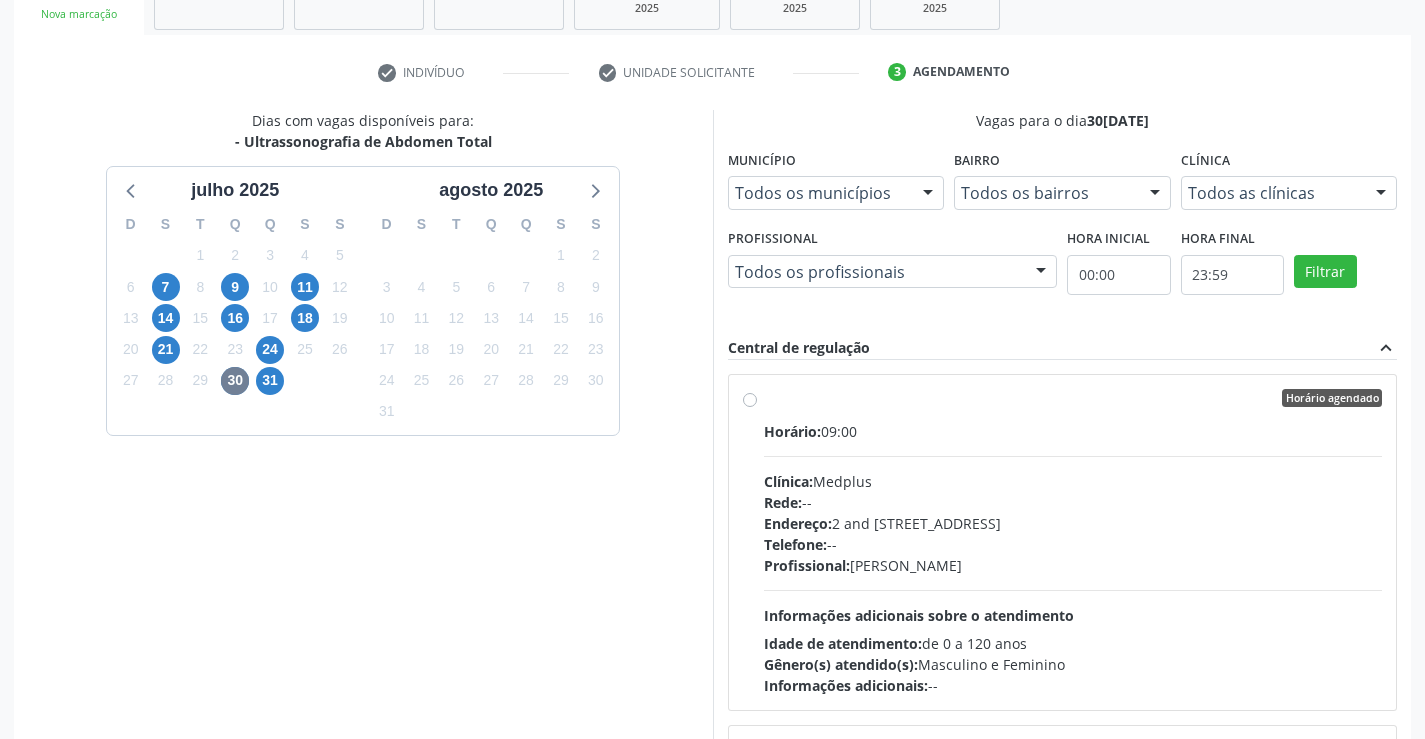click on "Clínica:  Medplus" at bounding box center (1073, 481) 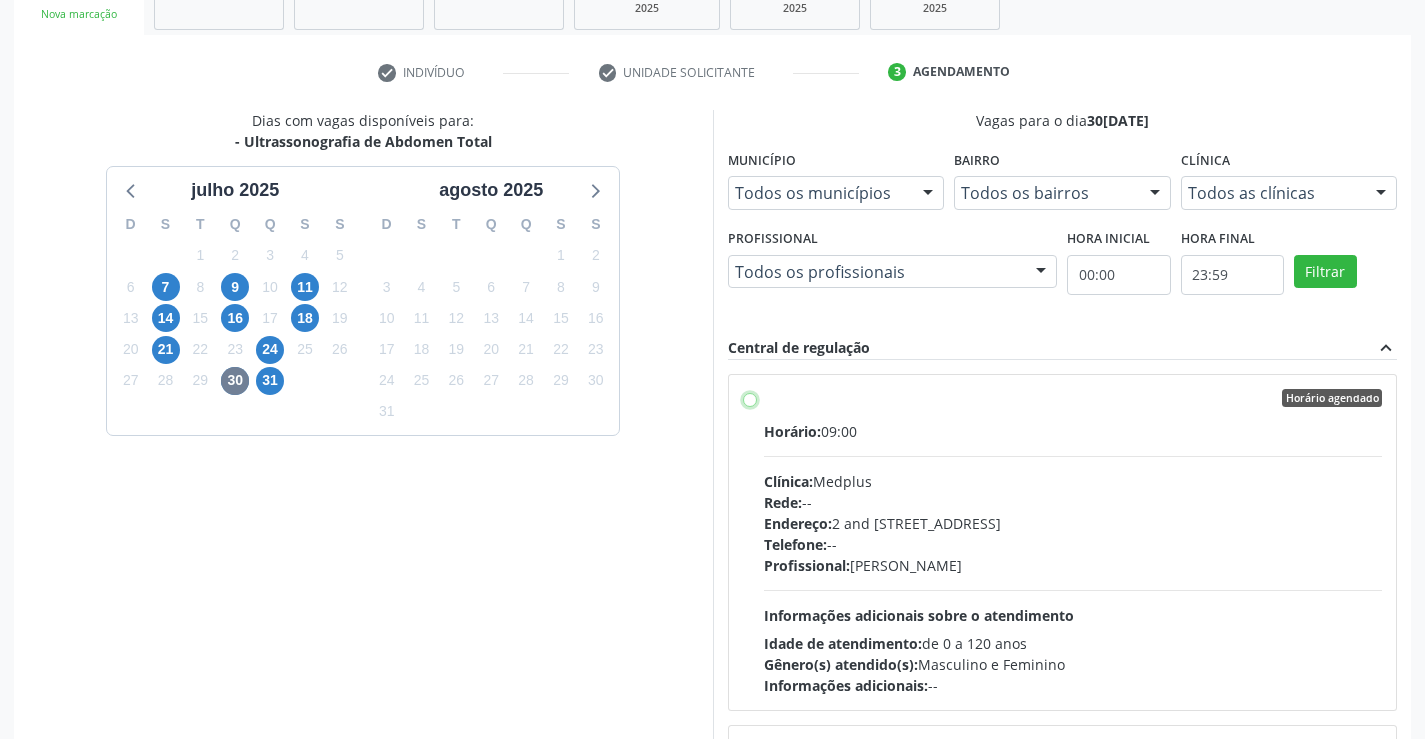 click on "Horário agendado
Horário:   09:00
Clínica:  Medplus
Rede:
--
Endereço:   2 and S 204 Ed Emp B, nº 35, Centro, Campo Formoso - BA
Telefone:   --
Profissional:
Lanna Peralva Miranda Rocha
Informações adicionais sobre o atendimento
Idade de atendimento:
de 0 a 120 anos
Gênero(s) atendido(s):
Masculino e Feminino
Informações adicionais:
--" at bounding box center (750, 398) 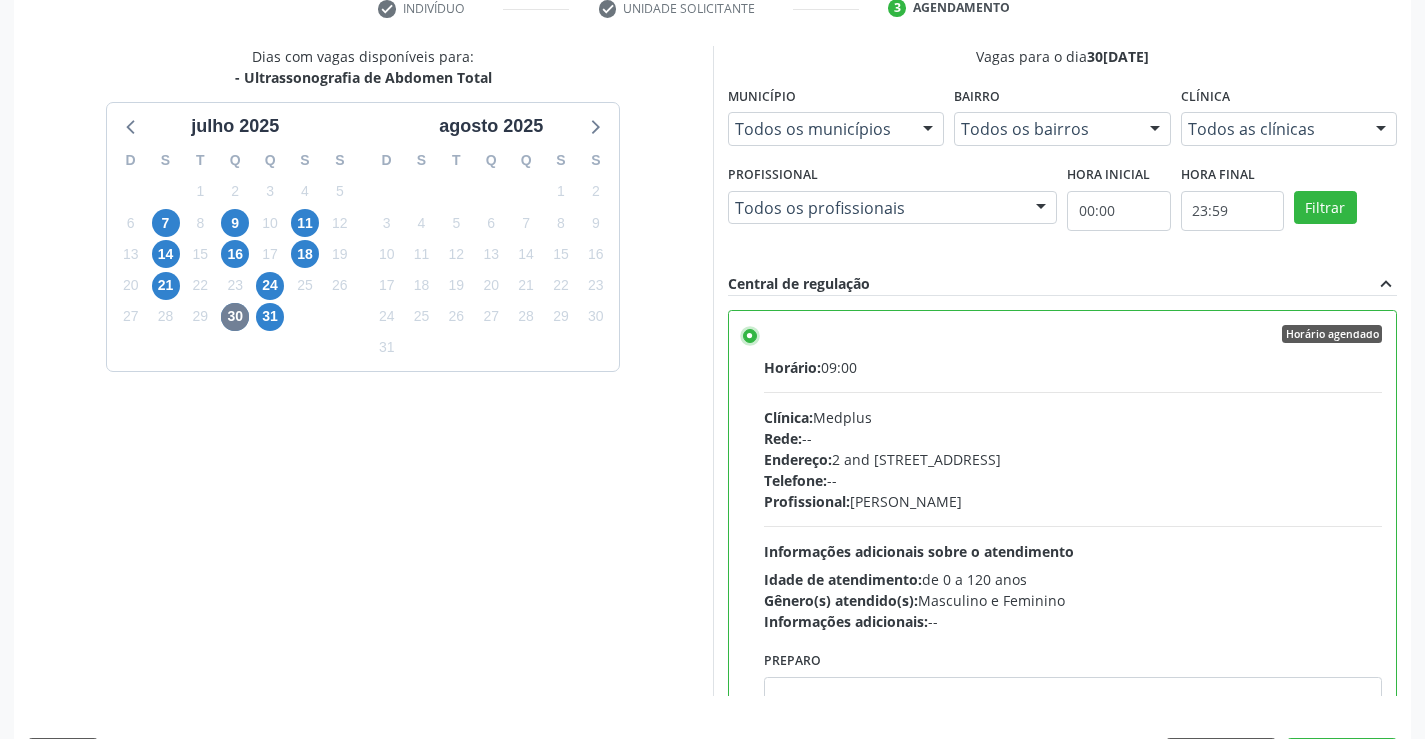 scroll, scrollTop: 456, scrollLeft: 0, axis: vertical 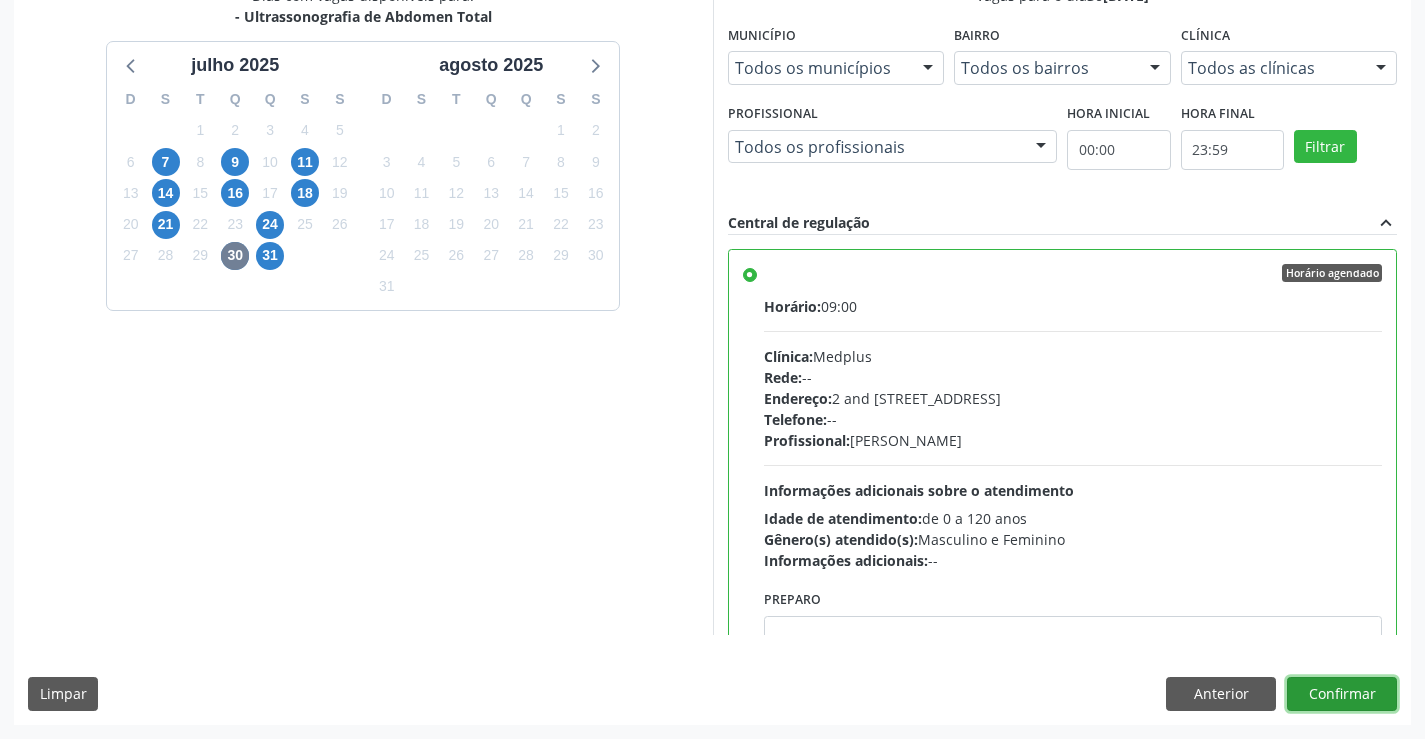 click on "Confirmar" at bounding box center (1342, 694) 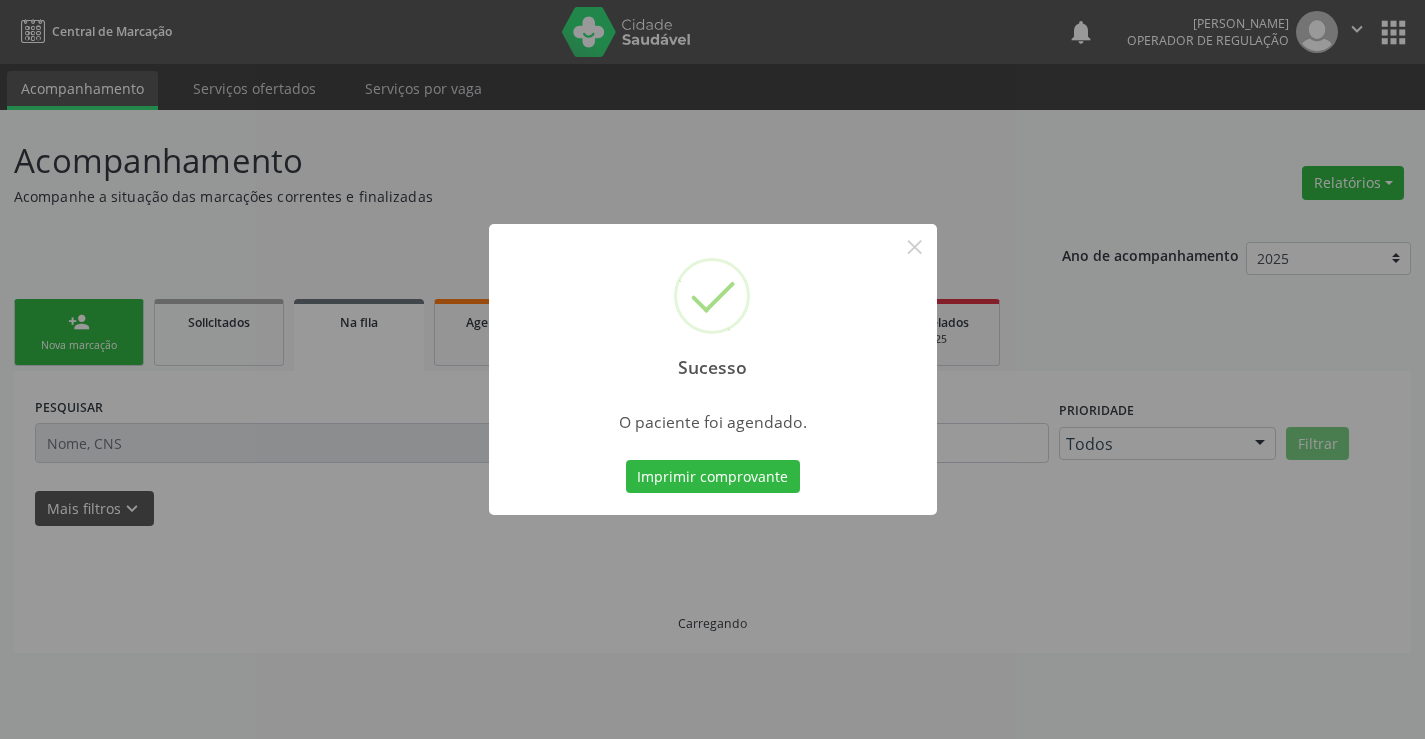 scroll, scrollTop: 0, scrollLeft: 0, axis: both 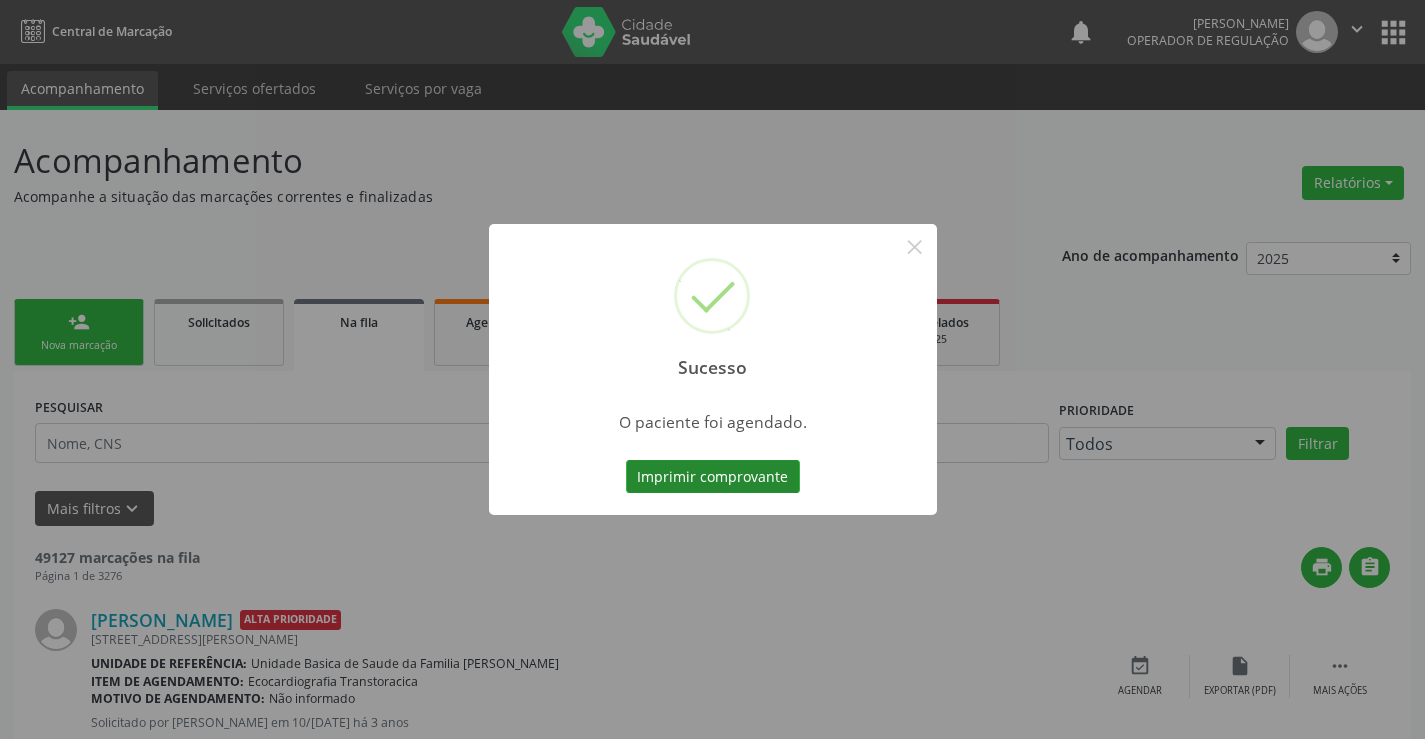 click on "Imprimir comprovante" at bounding box center [713, 477] 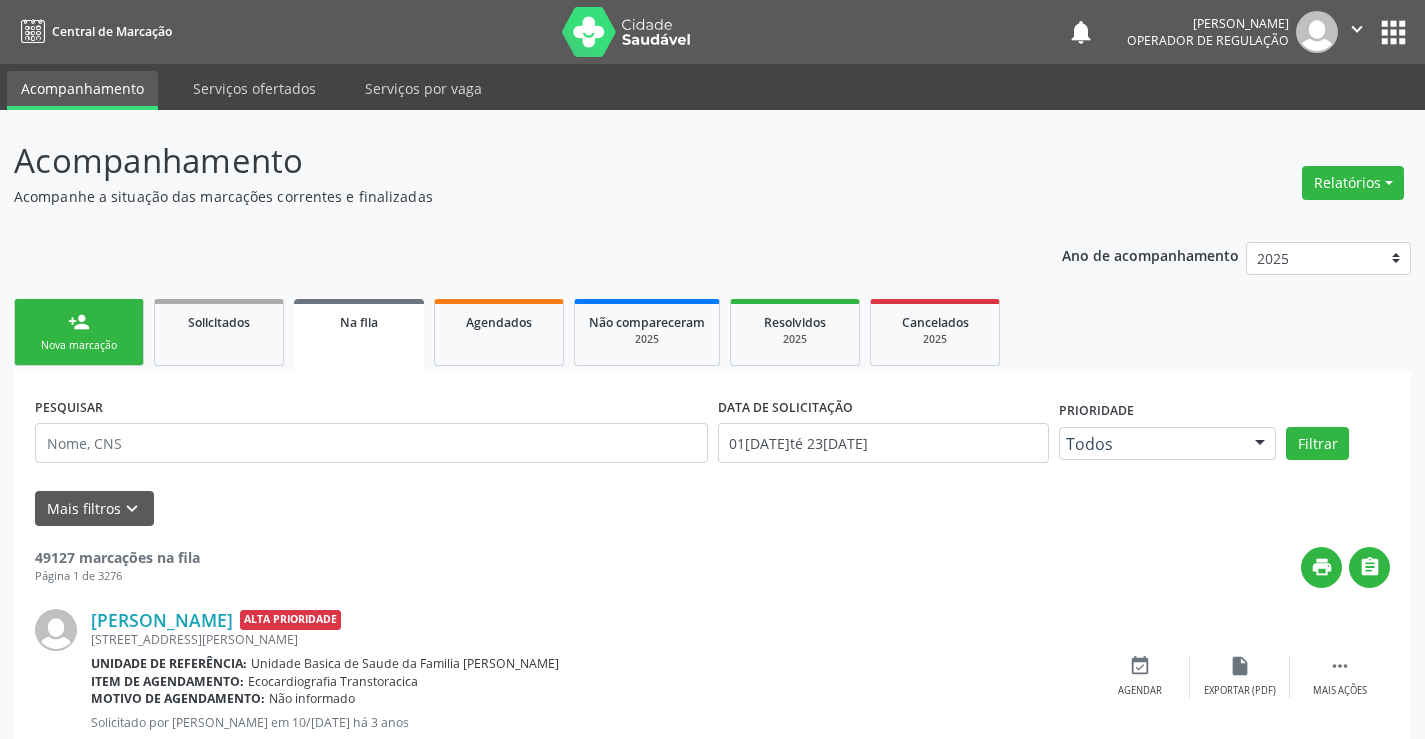 click on "Nova marcação" at bounding box center (79, 345) 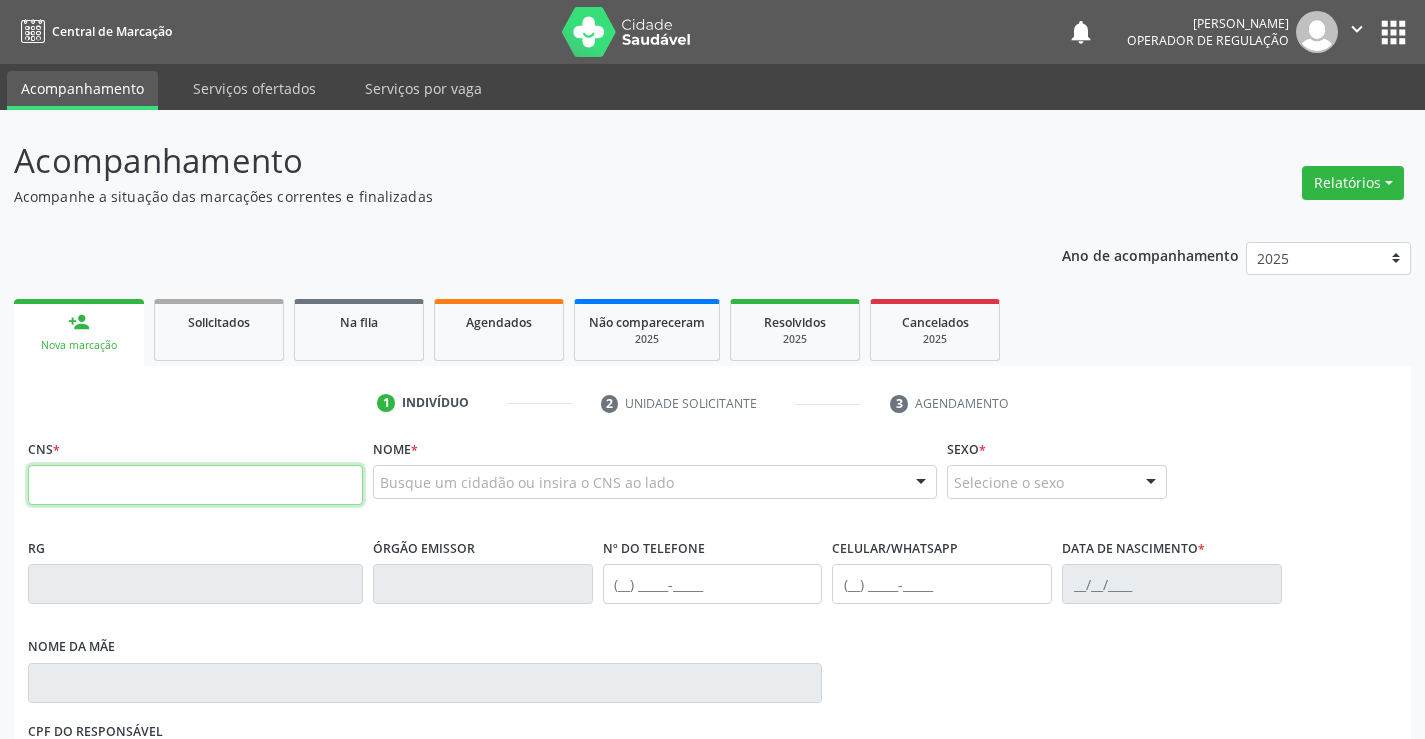 click at bounding box center (195, 485) 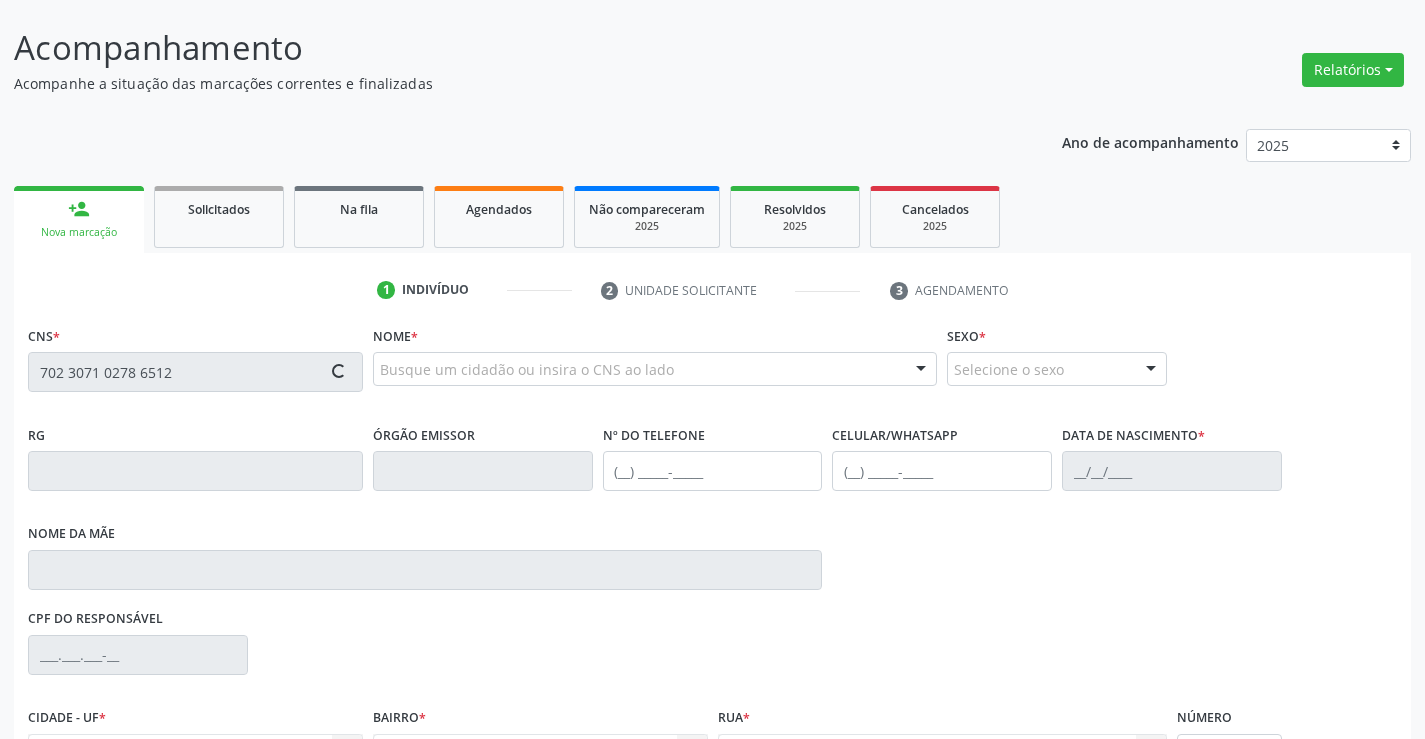 scroll, scrollTop: 300, scrollLeft: 0, axis: vertical 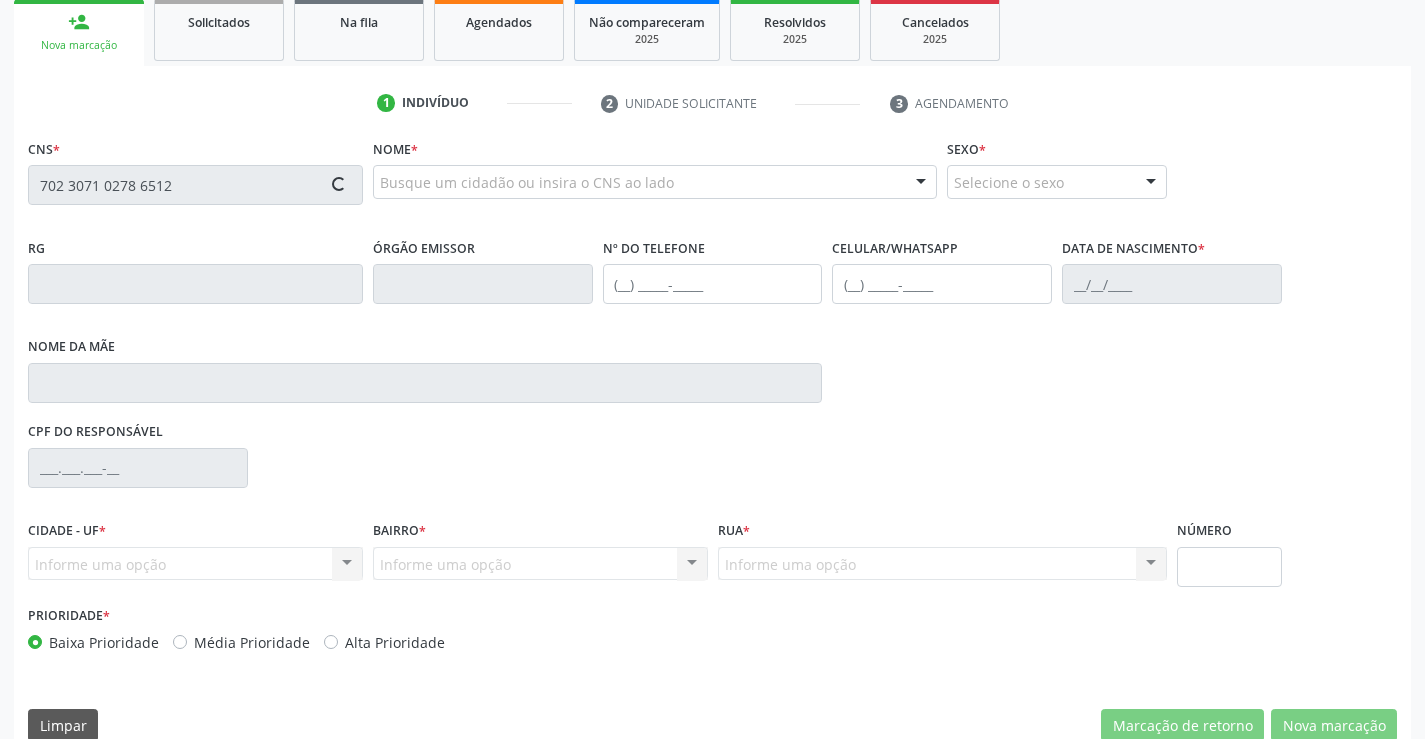 type on "702 3071 0278 6512" 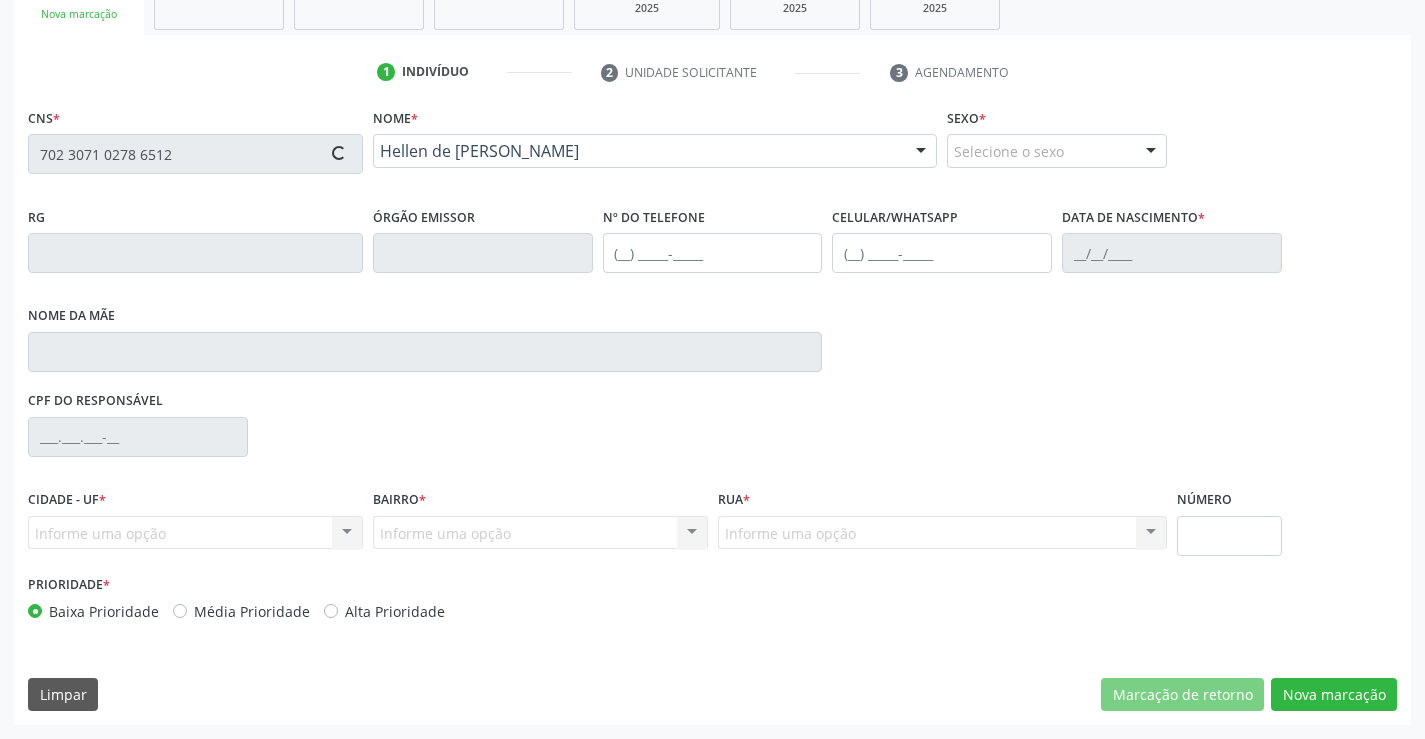 type on "26/09/2020" 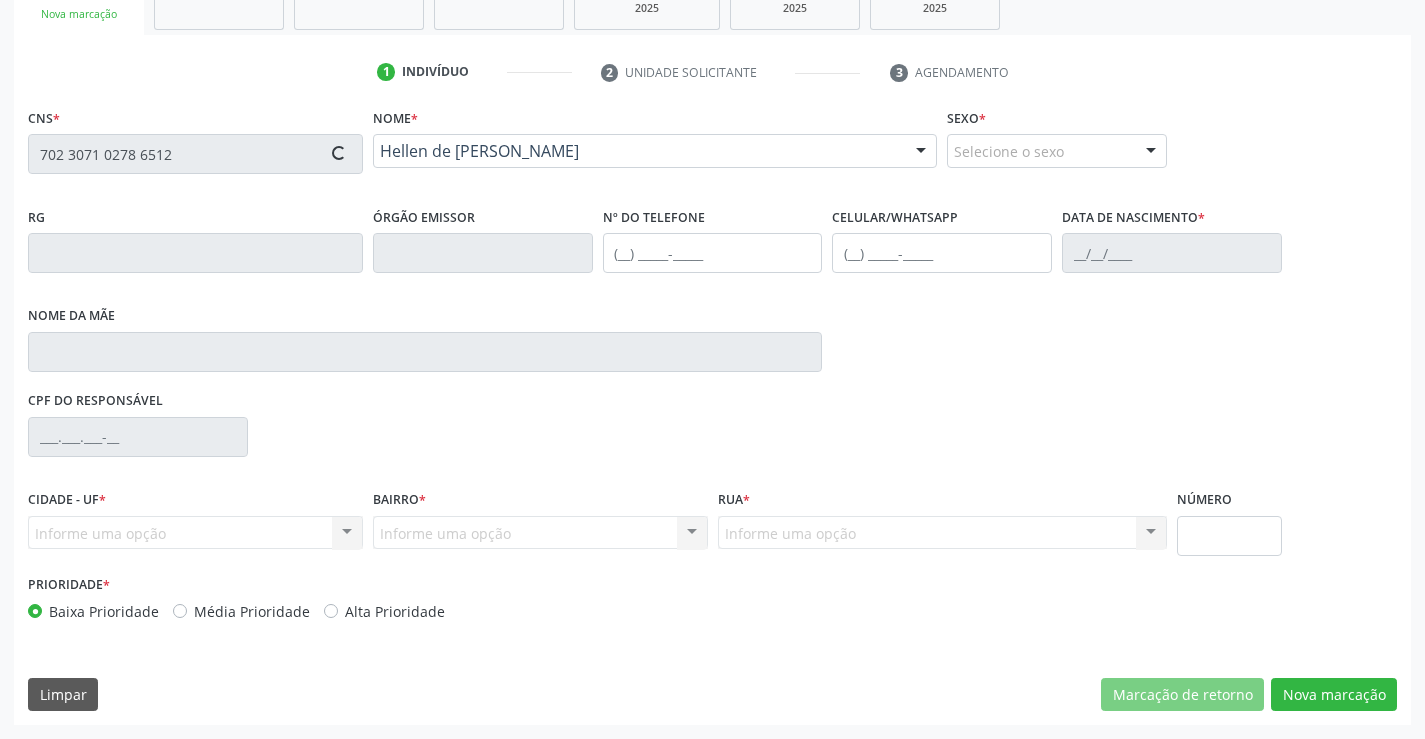 type on "S/N" 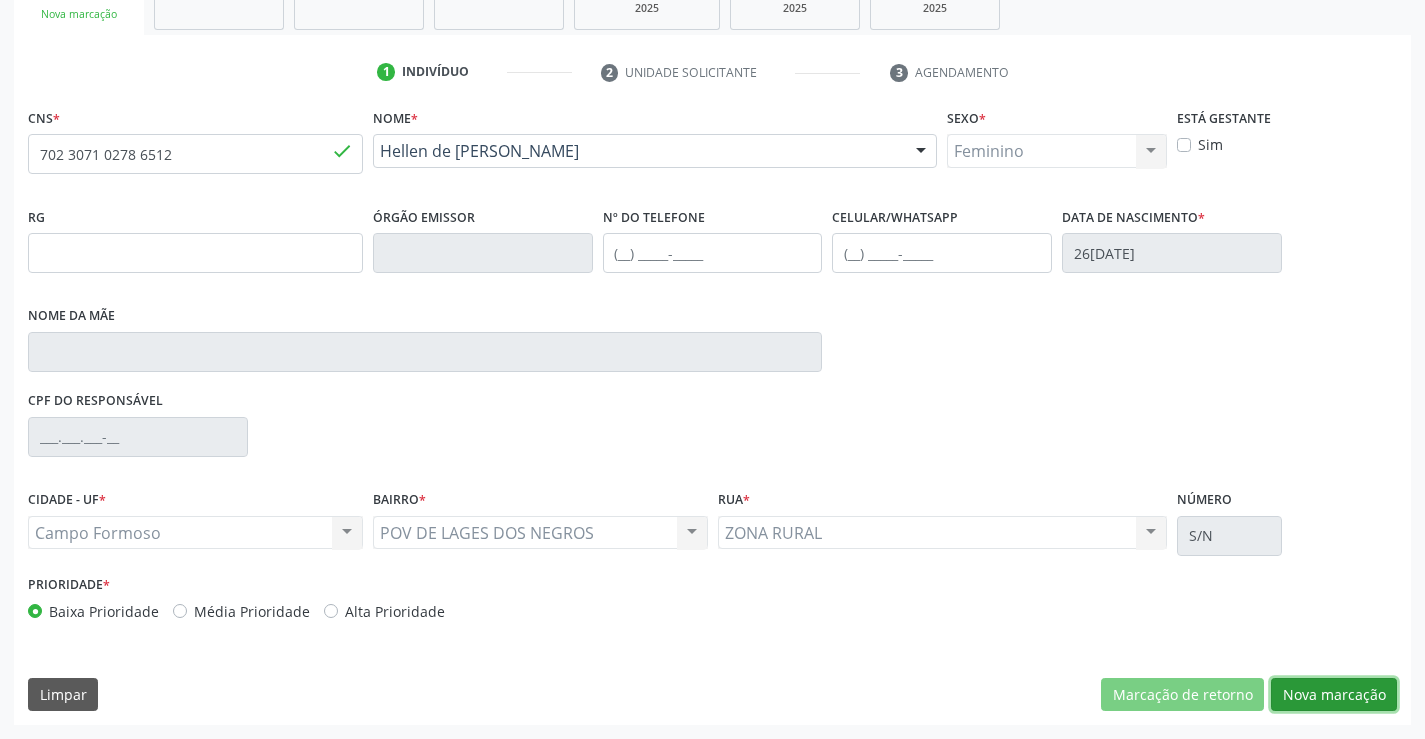 click on "Nova marcação" at bounding box center [1334, 695] 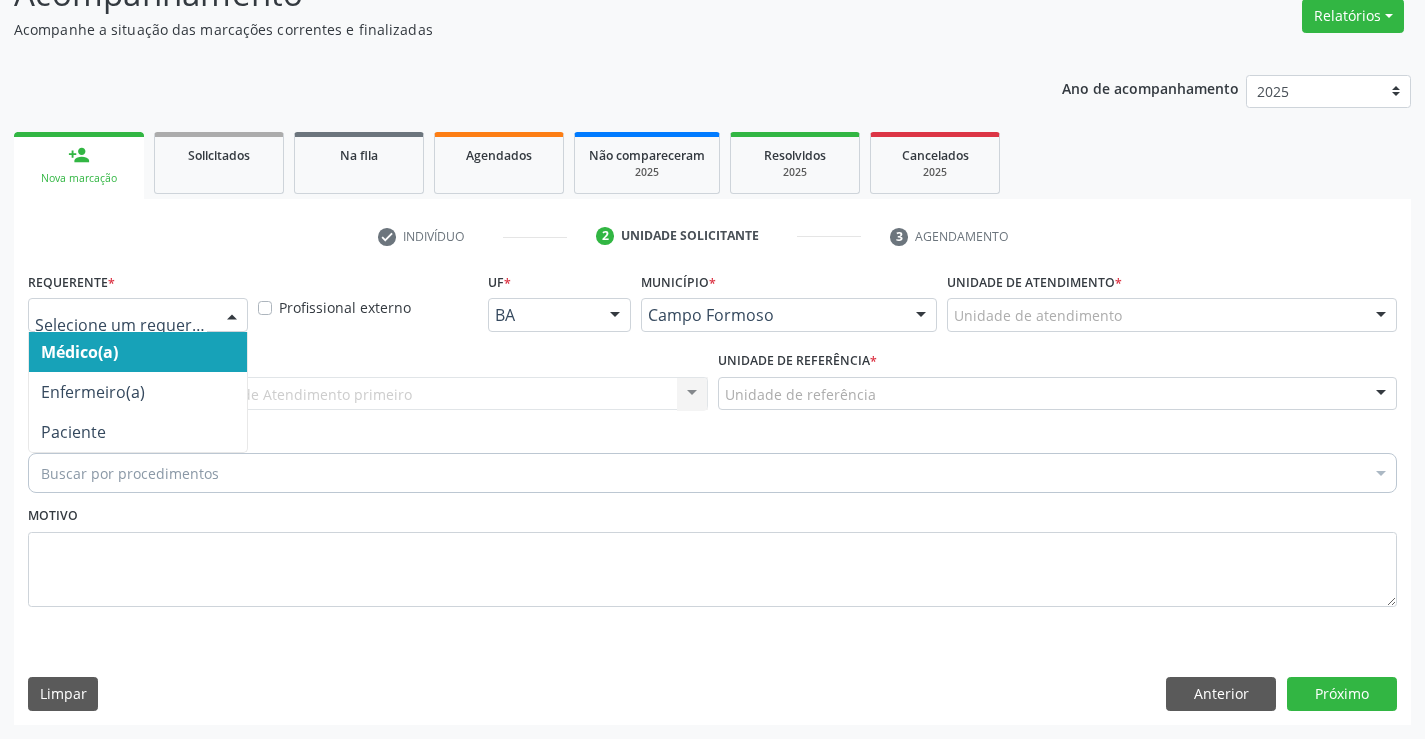 click on "Médico(a)   Enfermeiro(a)   Paciente
Nenhum resultado encontrado para: "   "
Não há nenhuma opção para ser exibida." at bounding box center [138, 315] 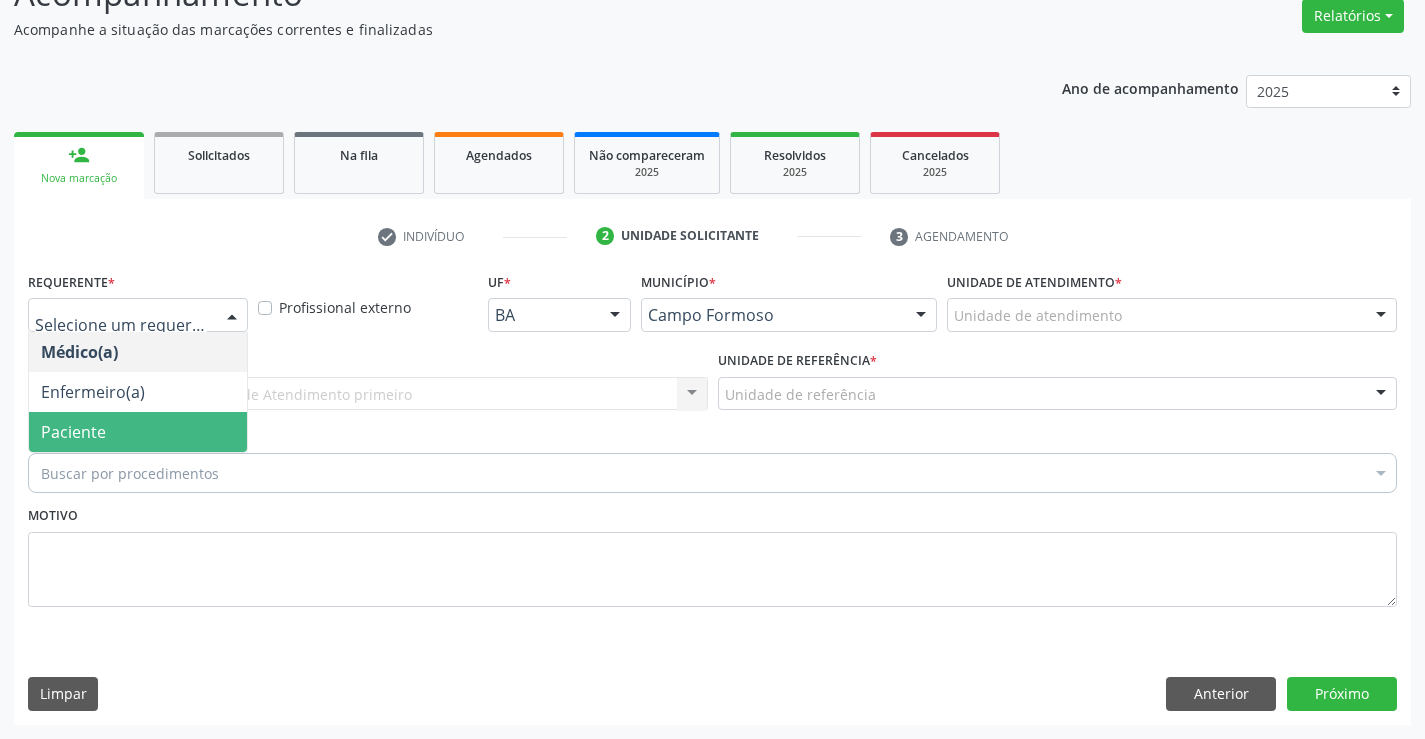 click on "Paciente" at bounding box center [138, 432] 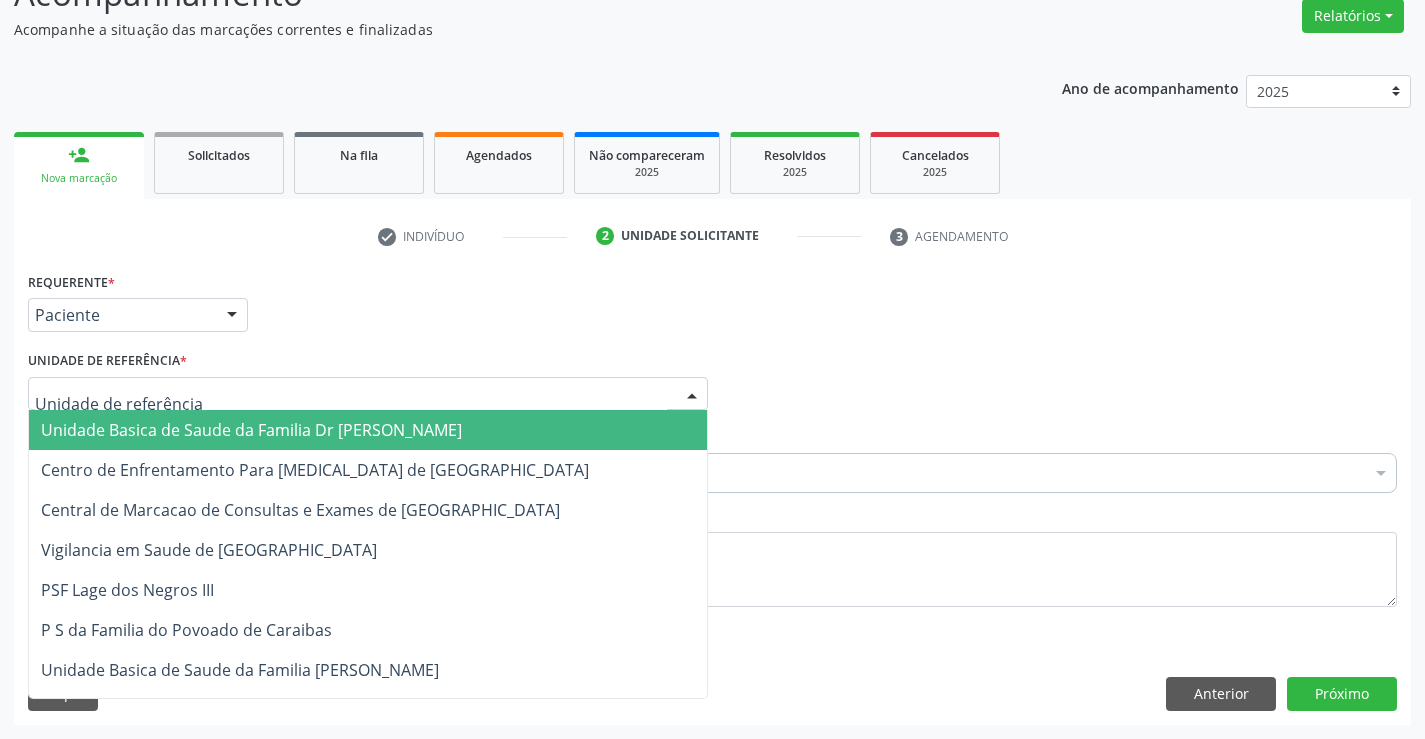 click at bounding box center (368, 394) 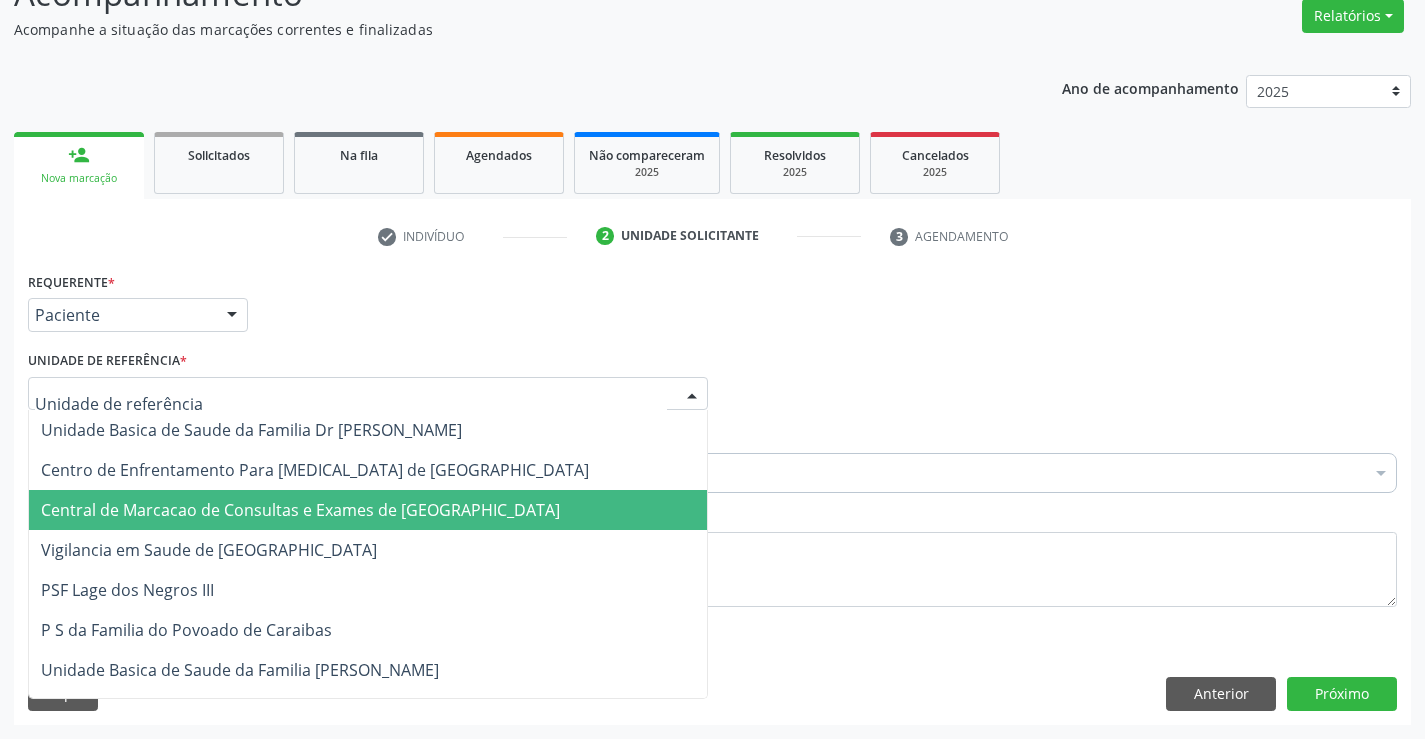 click on "Central de Marcacao de Consultas e Exames de [GEOGRAPHIC_DATA]" at bounding box center [300, 510] 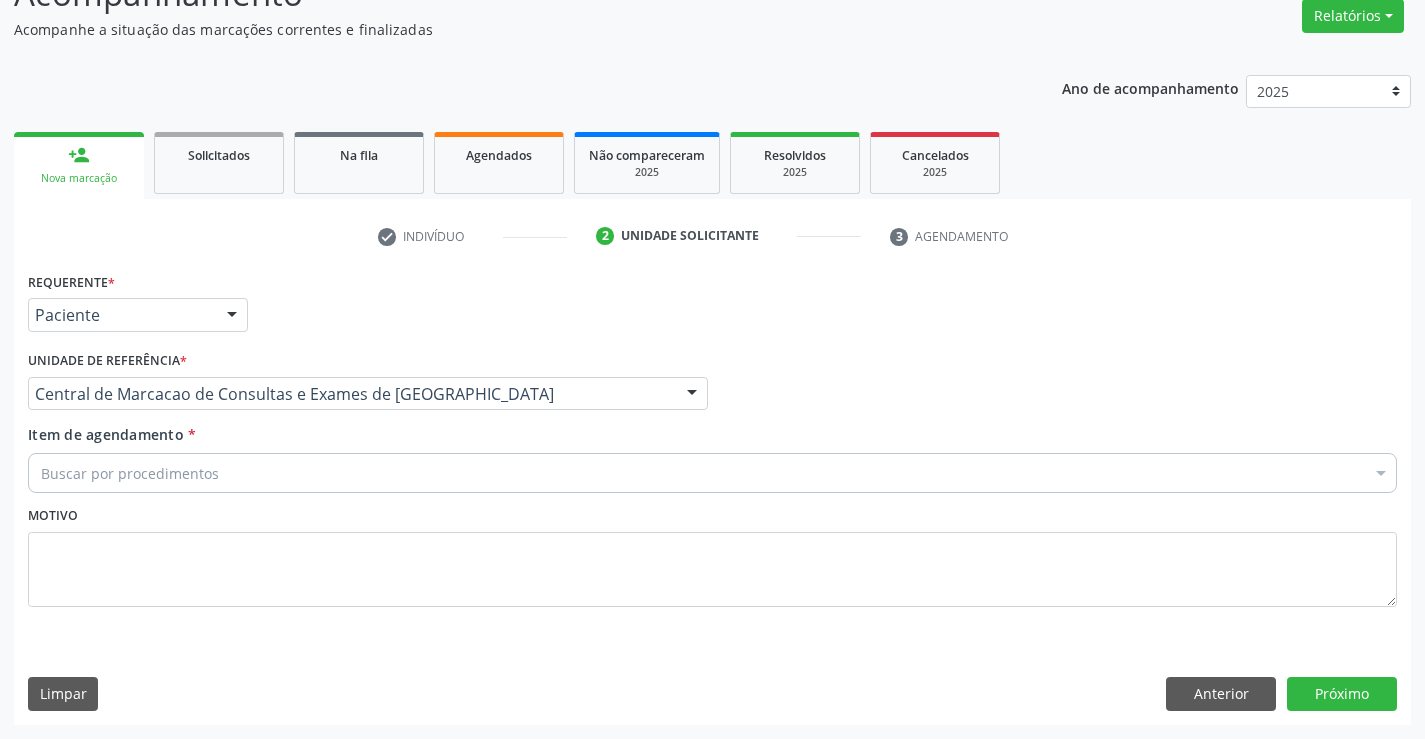 click on "Buscar por procedimentos" at bounding box center [712, 473] 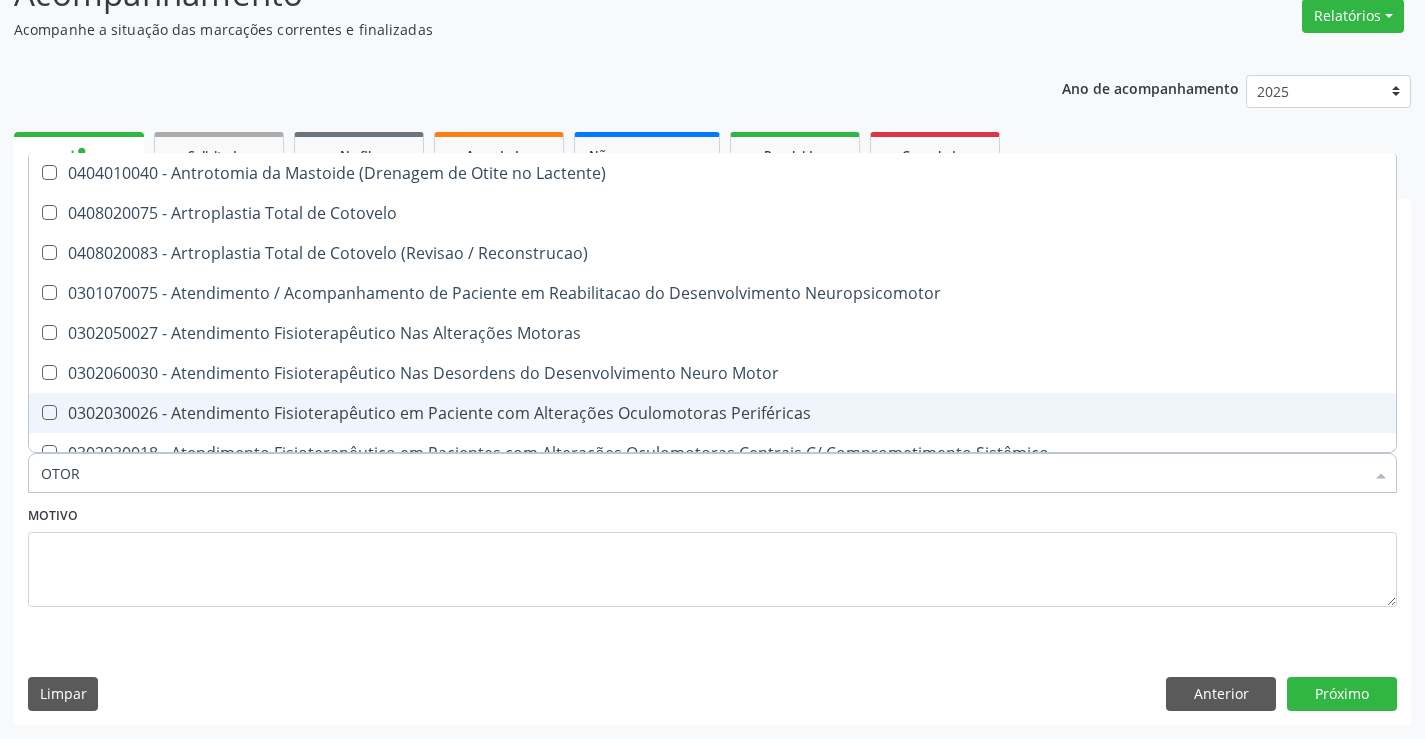 type on "OTORR" 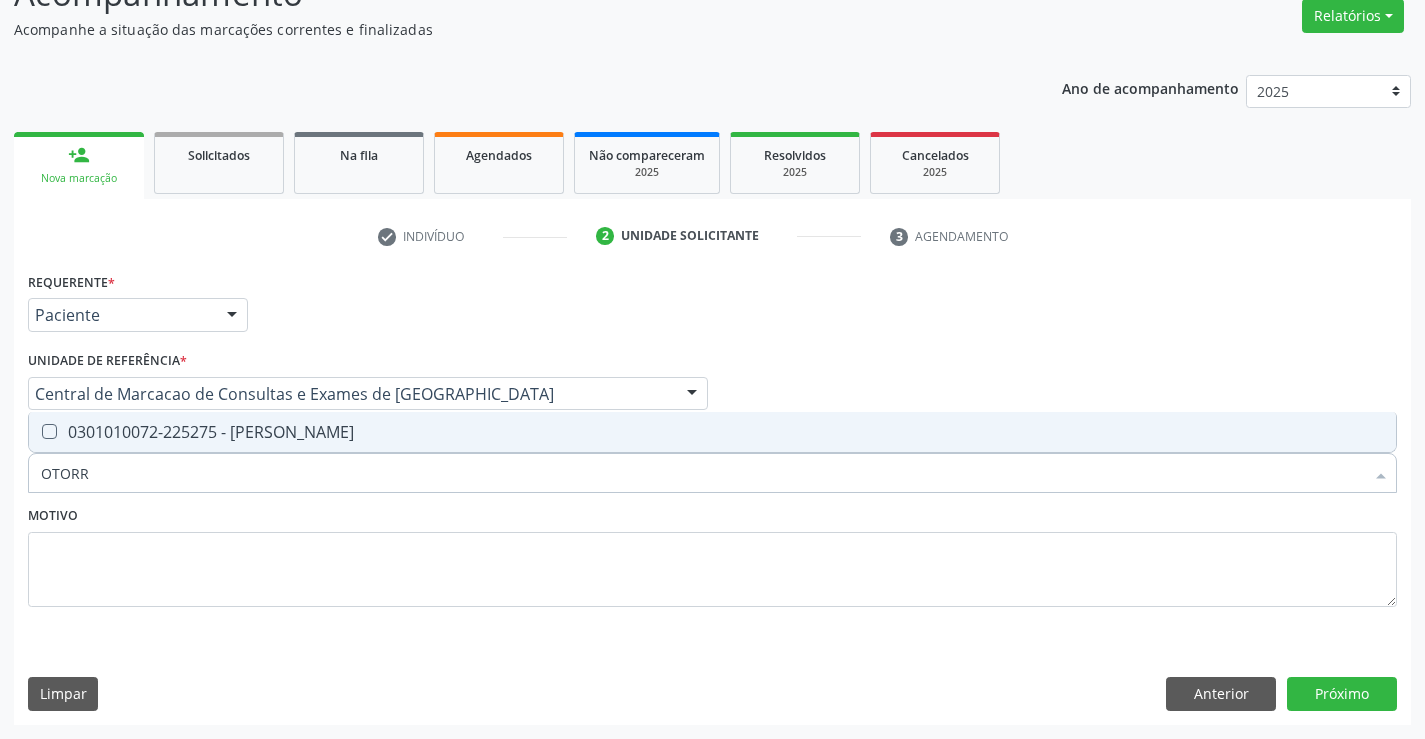 click on "0301010072-225275 - Médico Otorrinolaringologista" at bounding box center [712, 432] 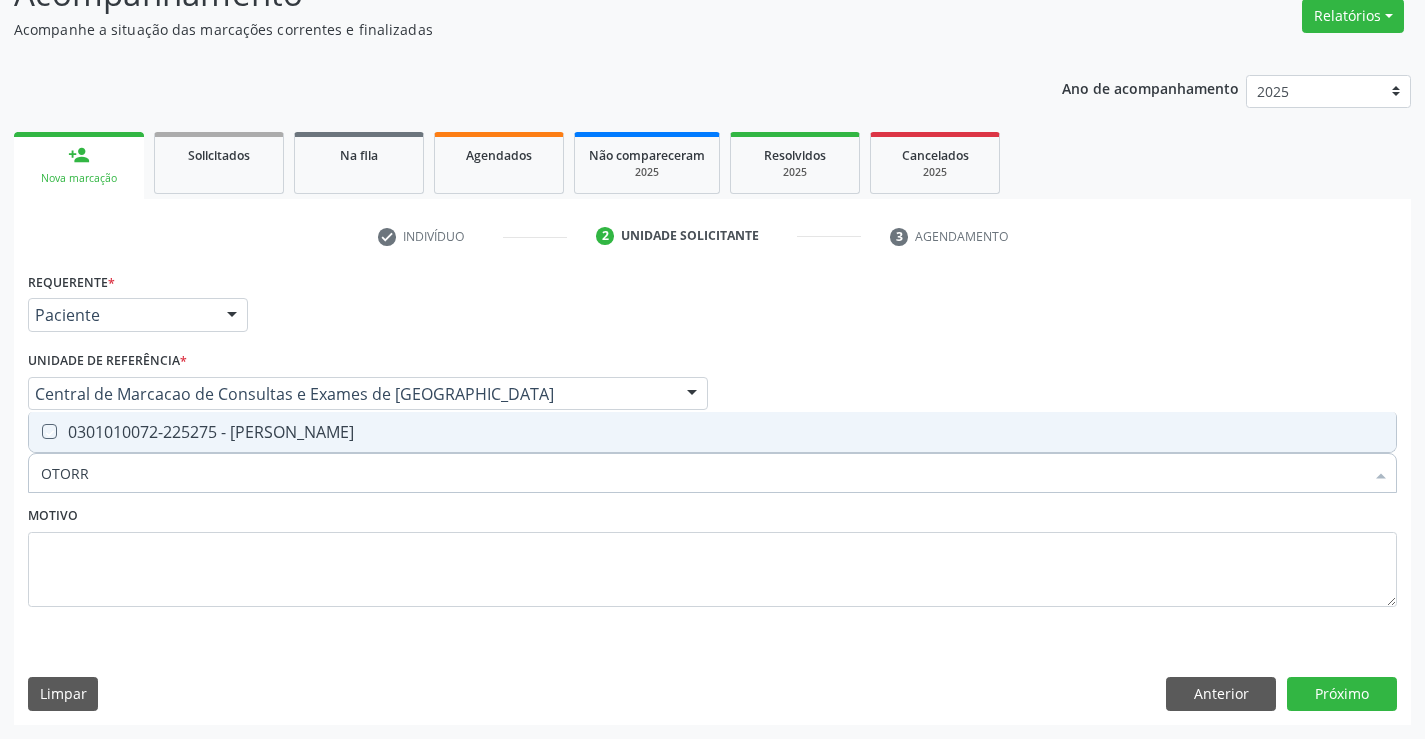checkbox on "true" 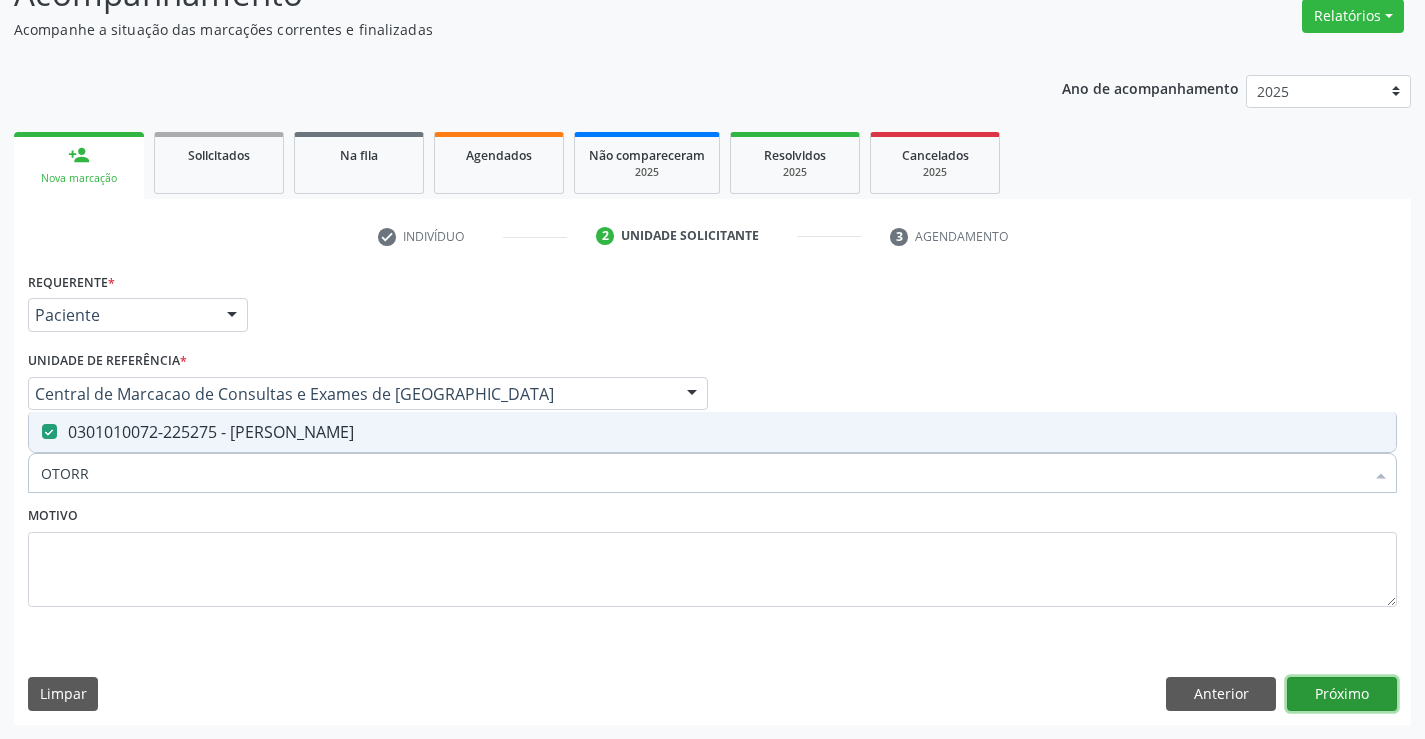 click on "Próximo" at bounding box center [1342, 694] 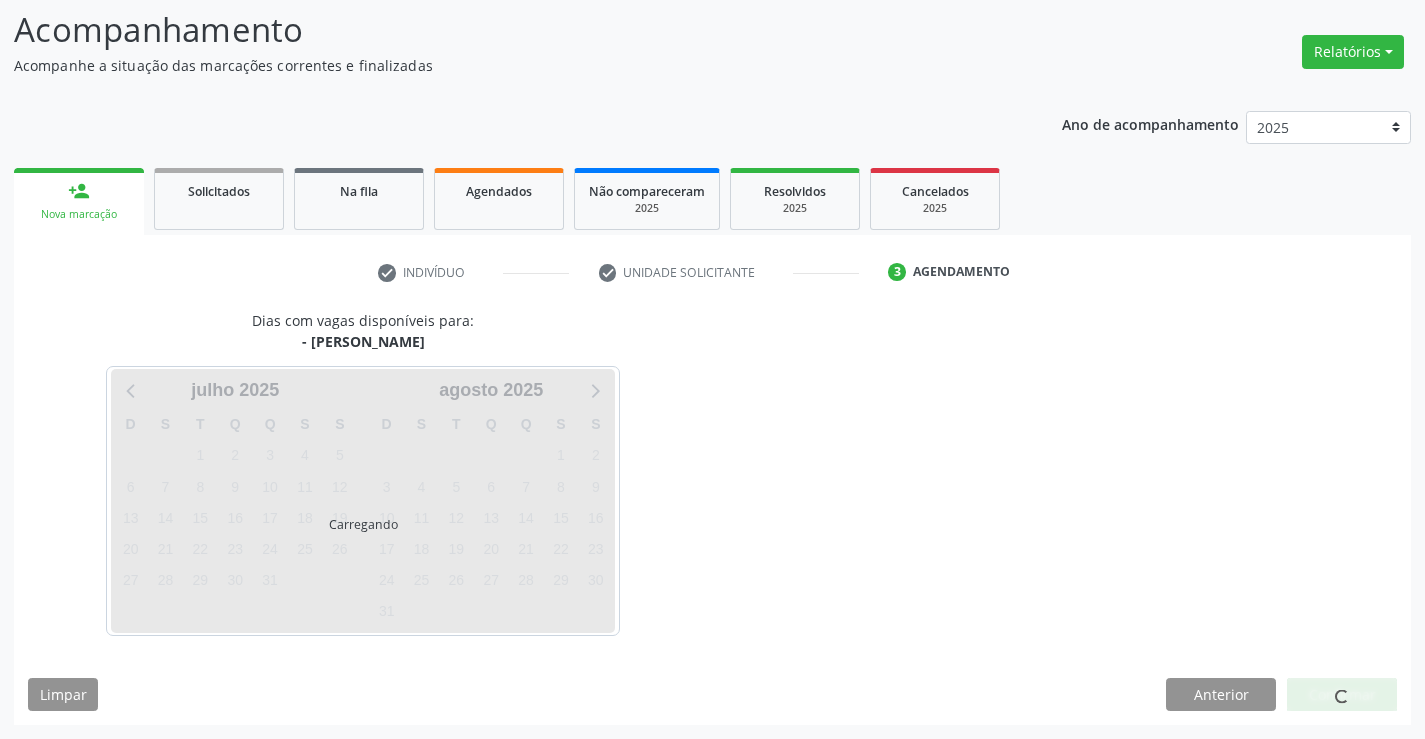 scroll, scrollTop: 131, scrollLeft: 0, axis: vertical 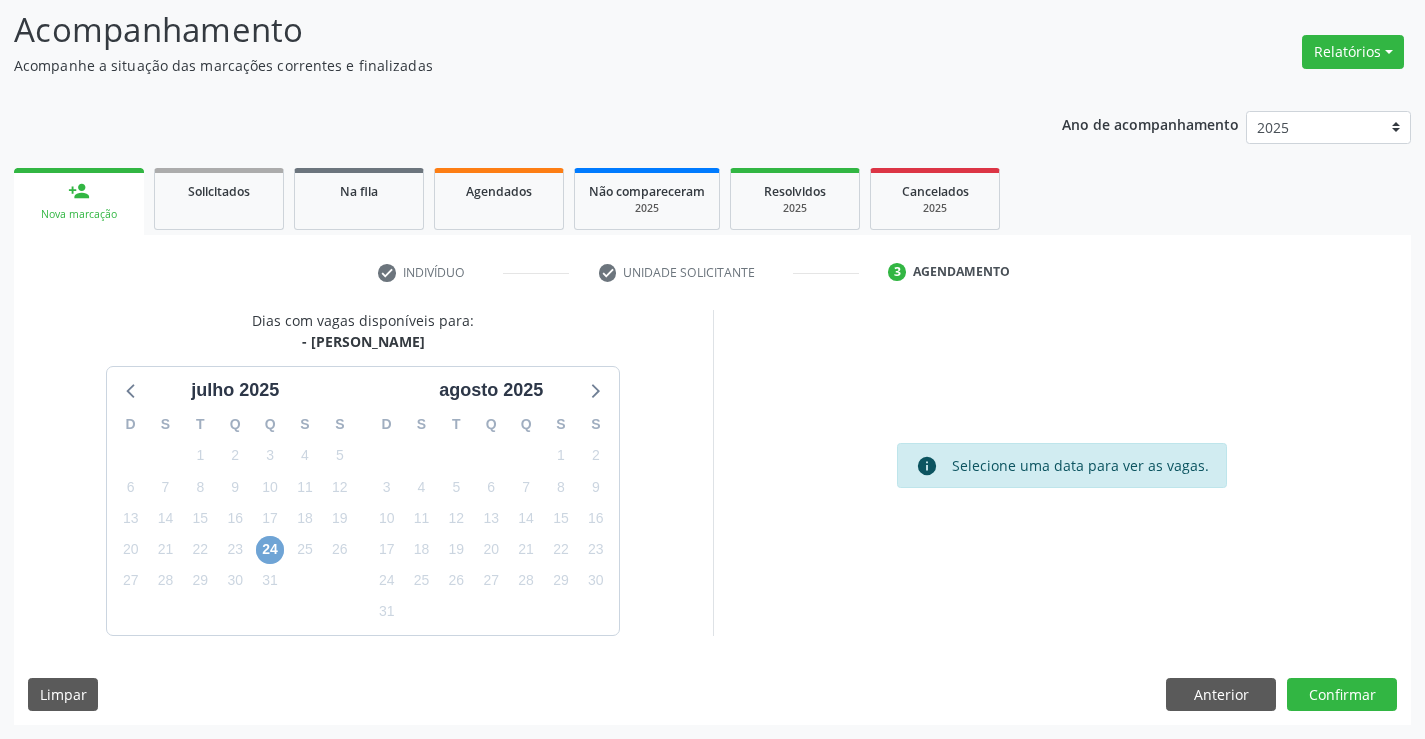 click on "24" at bounding box center [270, 550] 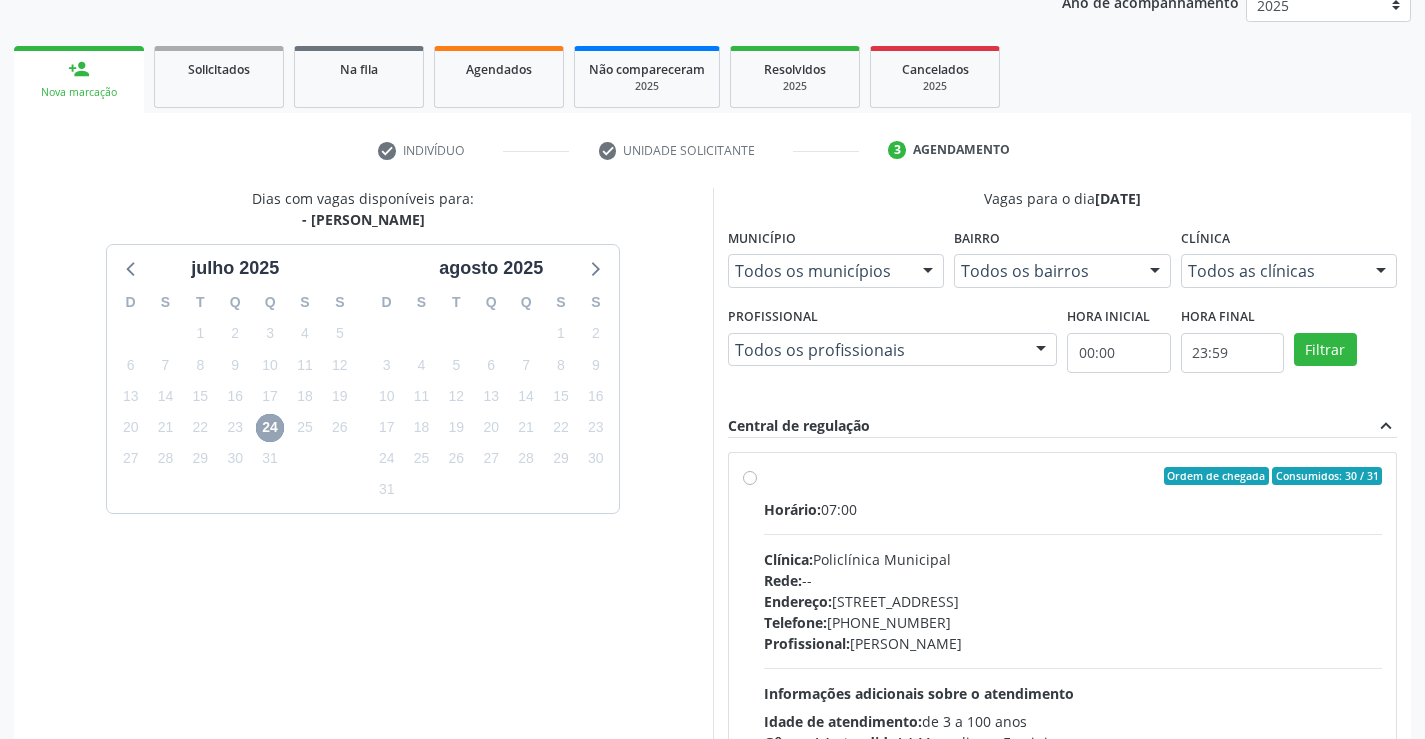 scroll, scrollTop: 420, scrollLeft: 0, axis: vertical 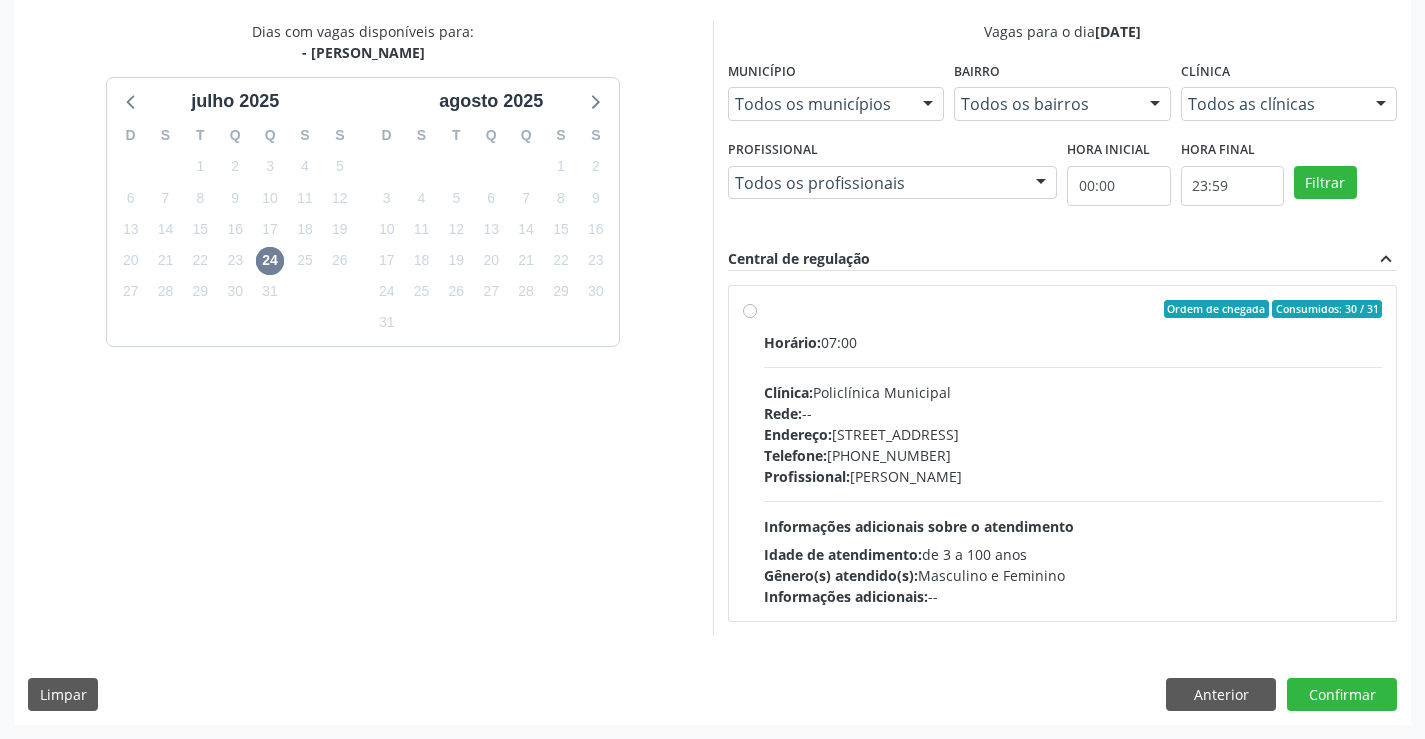 click on "Telefone:   (74) 6451312" at bounding box center [1073, 455] 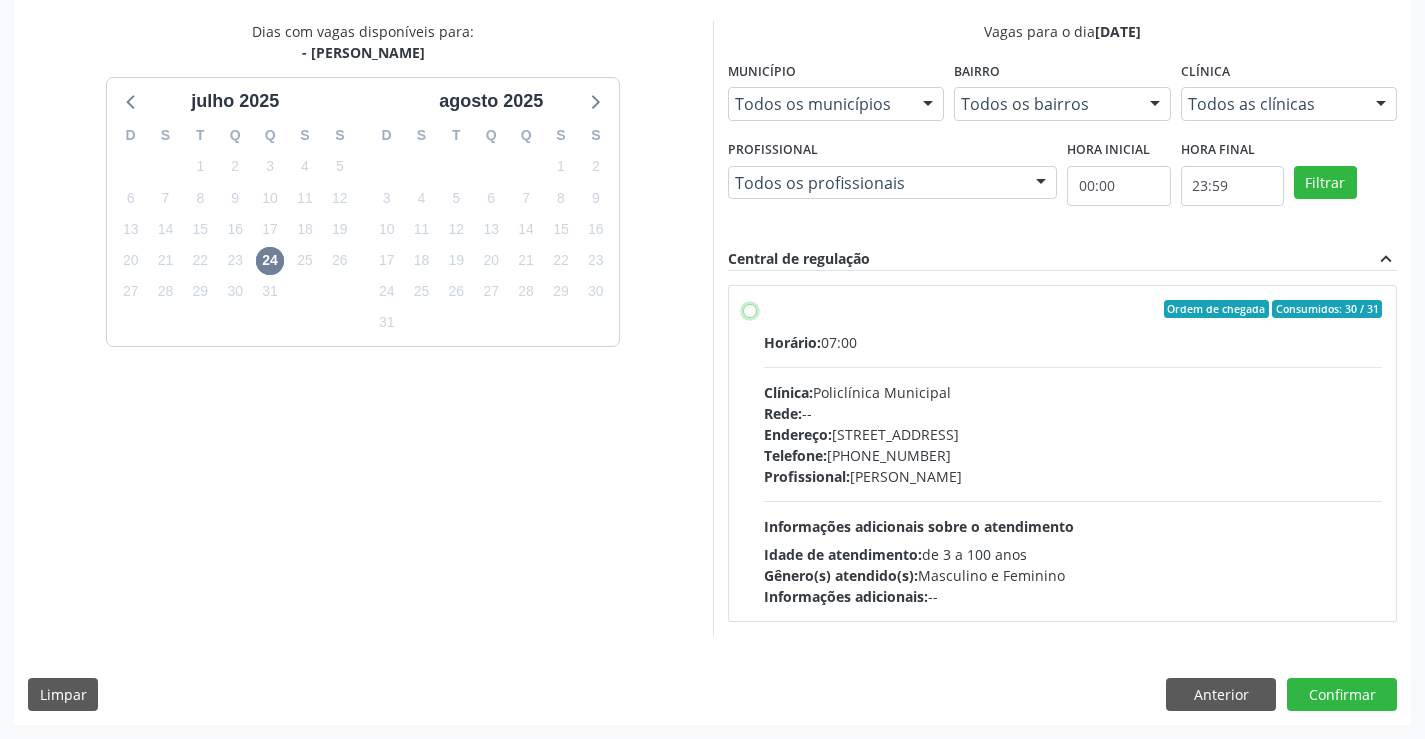radio on "true" 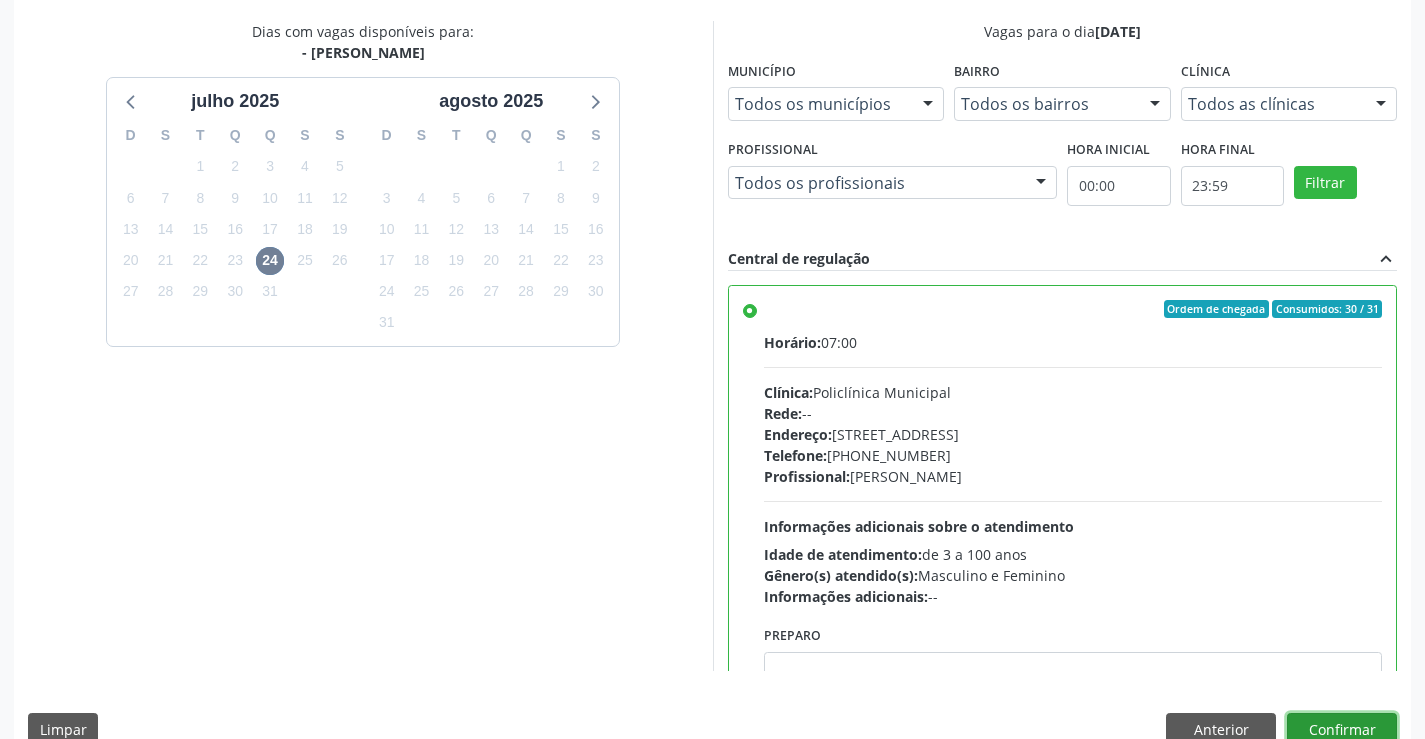 click on "Confirmar" at bounding box center (1342, 730) 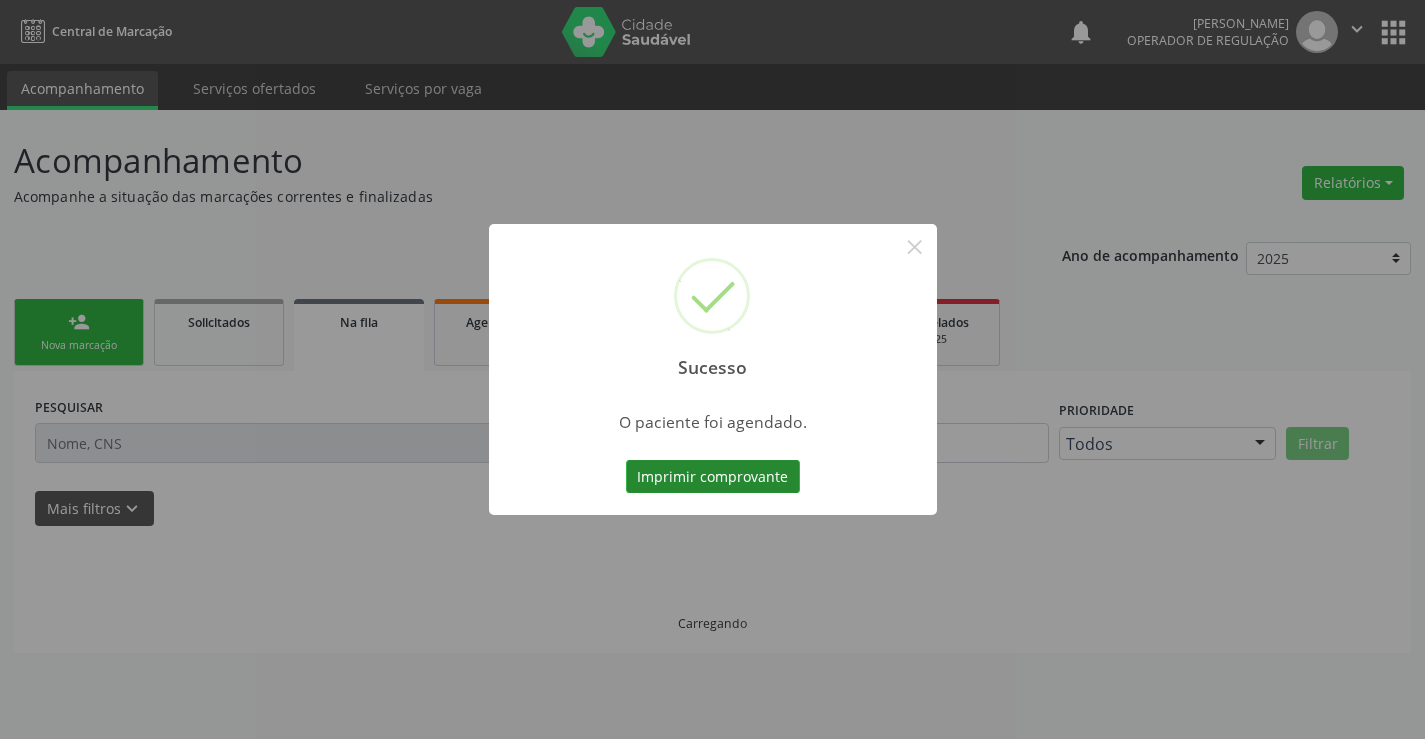scroll, scrollTop: 0, scrollLeft: 0, axis: both 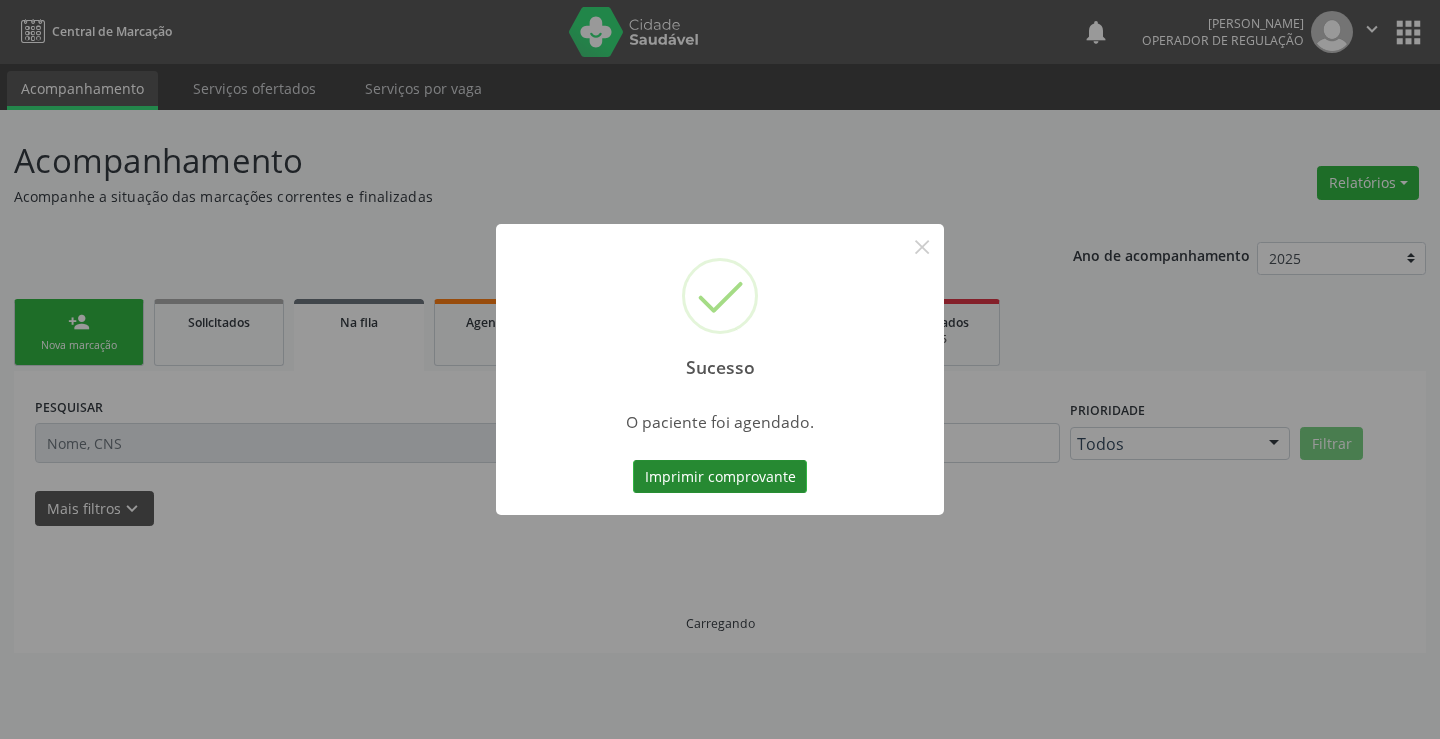 click on "Imprimir comprovante" at bounding box center (720, 477) 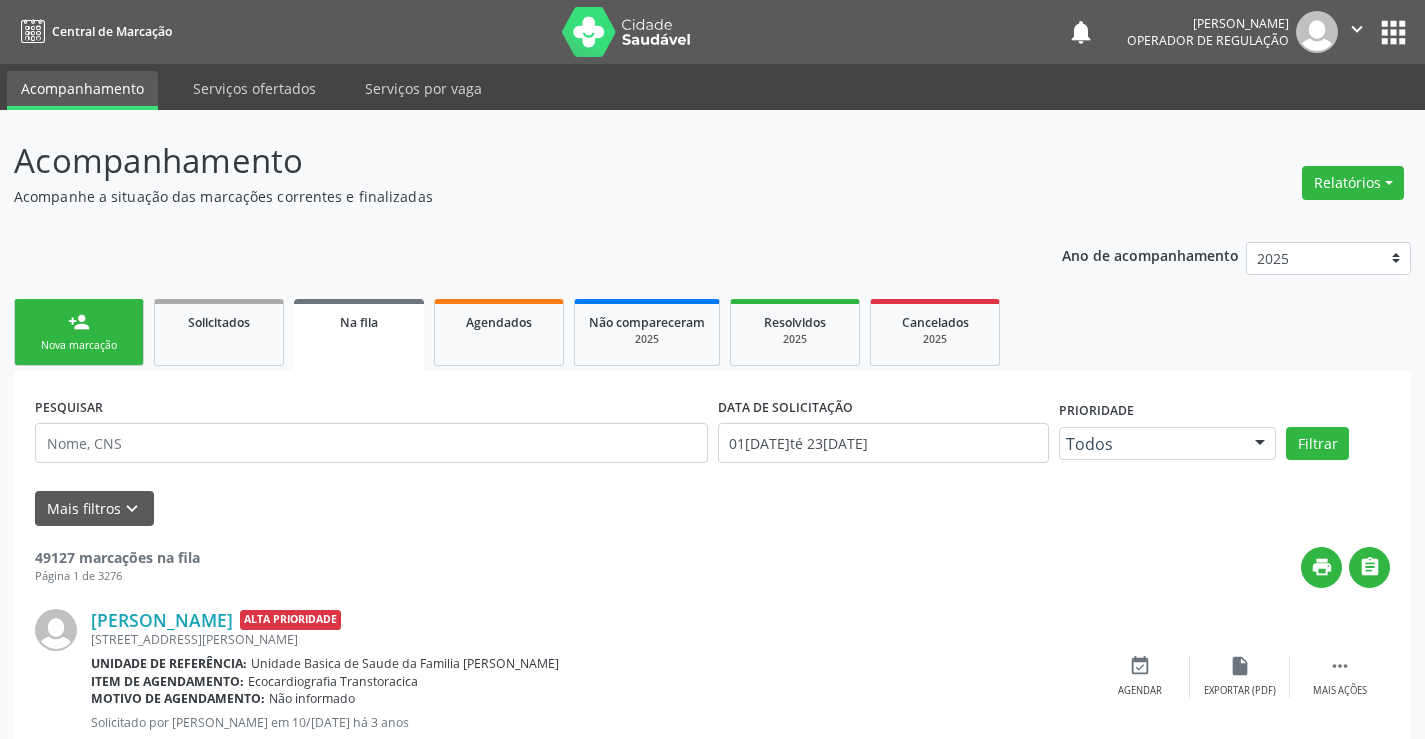 click on "person_add
Nova marcação" at bounding box center [79, 332] 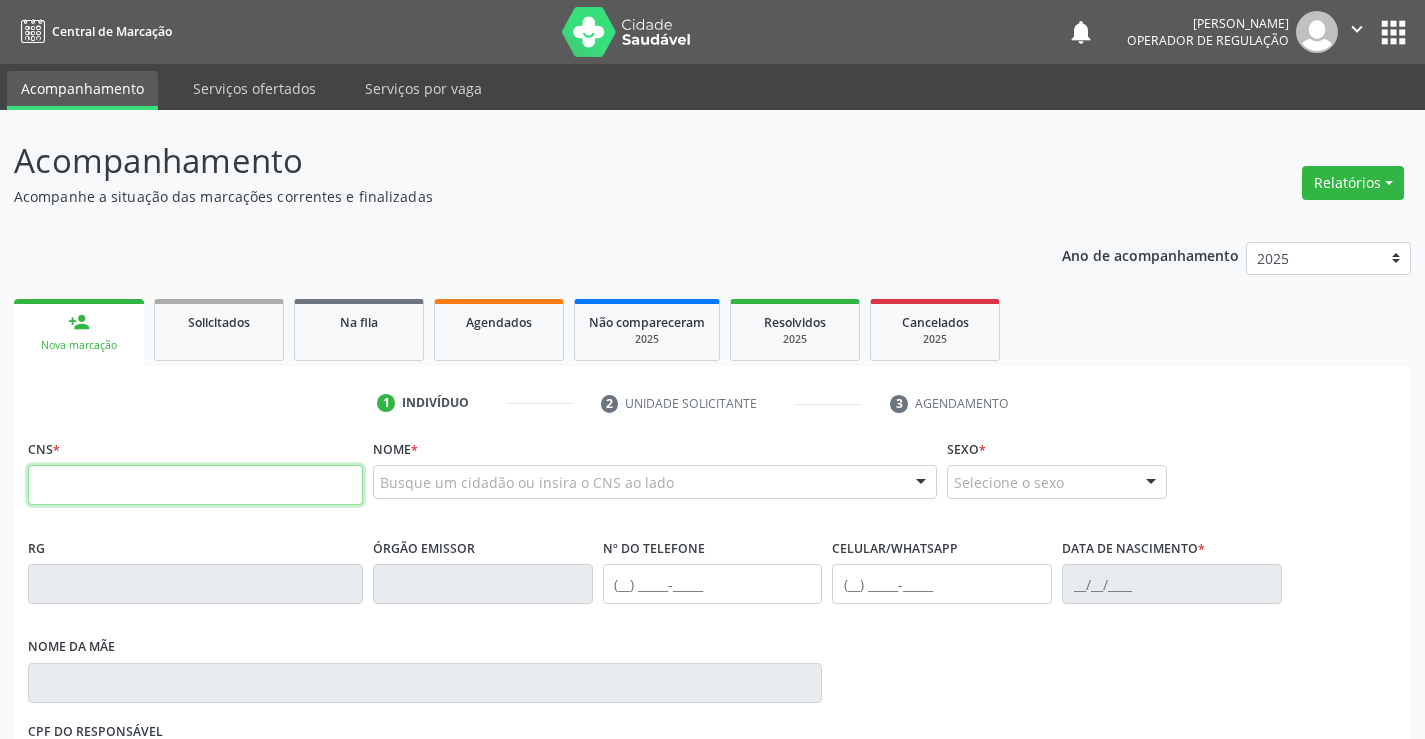 click at bounding box center [195, 485] 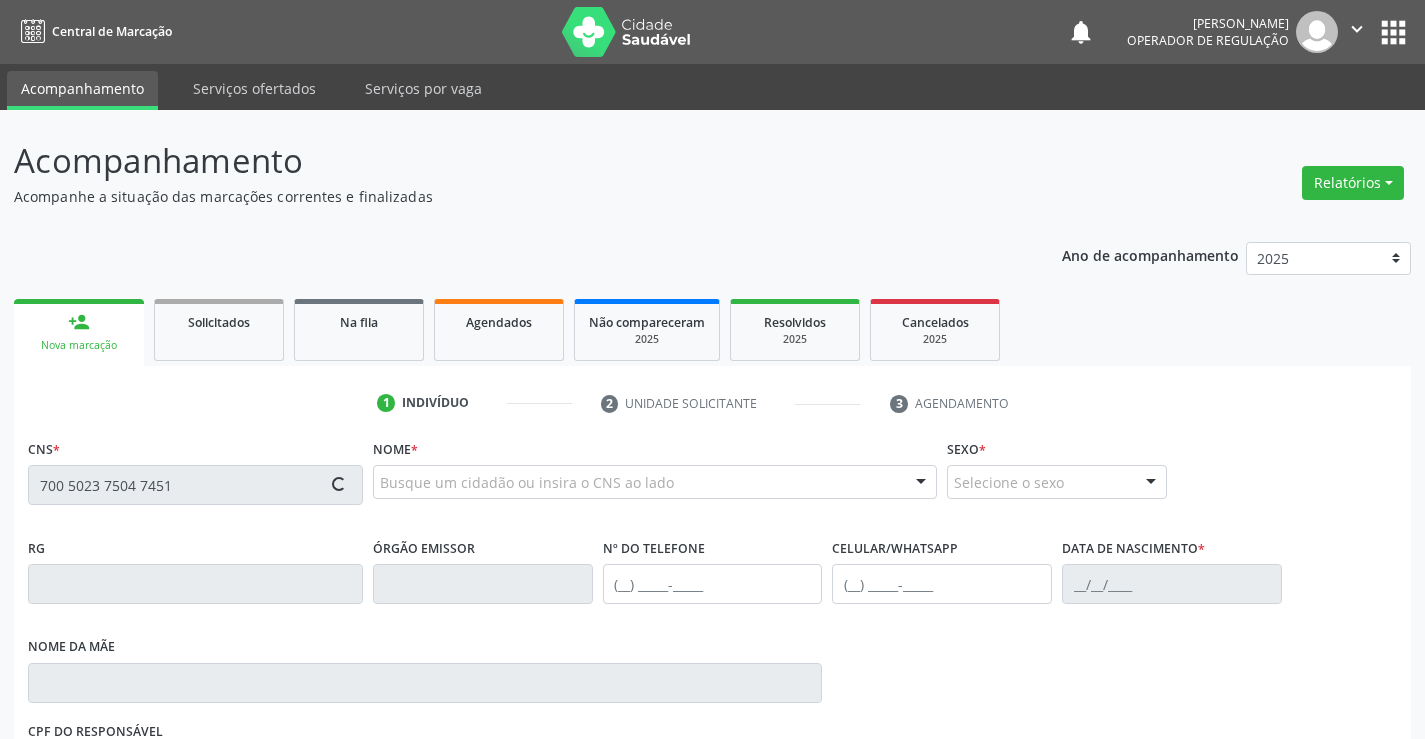 type on "700 5023 7504 7451" 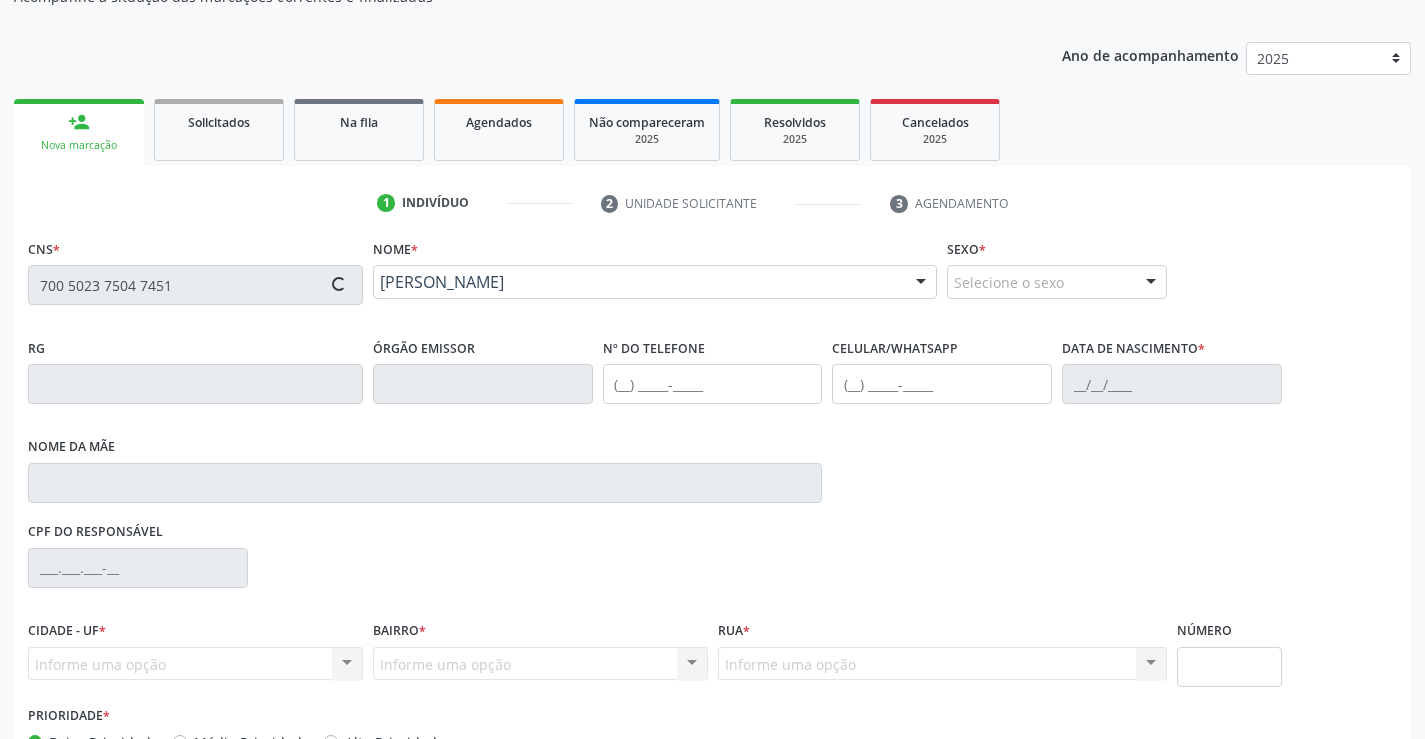 type on "0122880633" 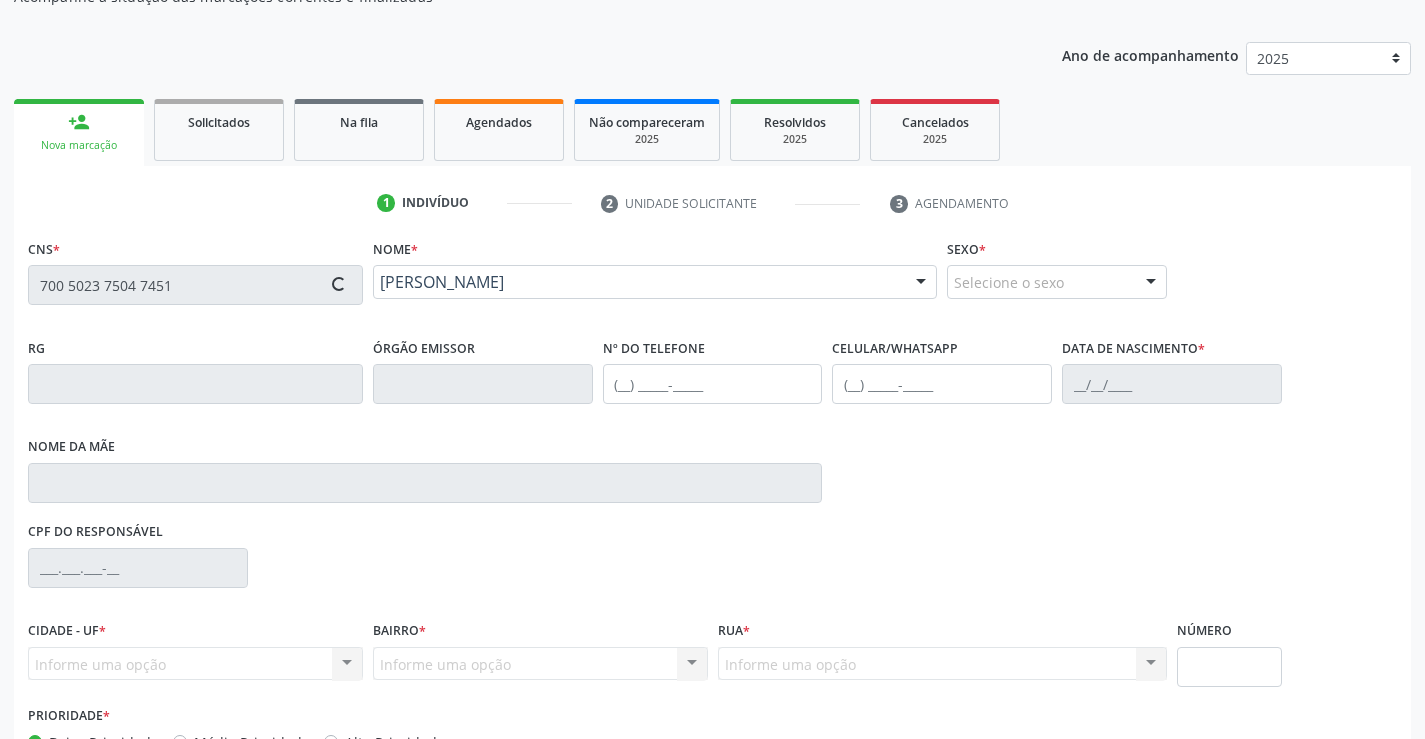 type on "(77) 99194-5279" 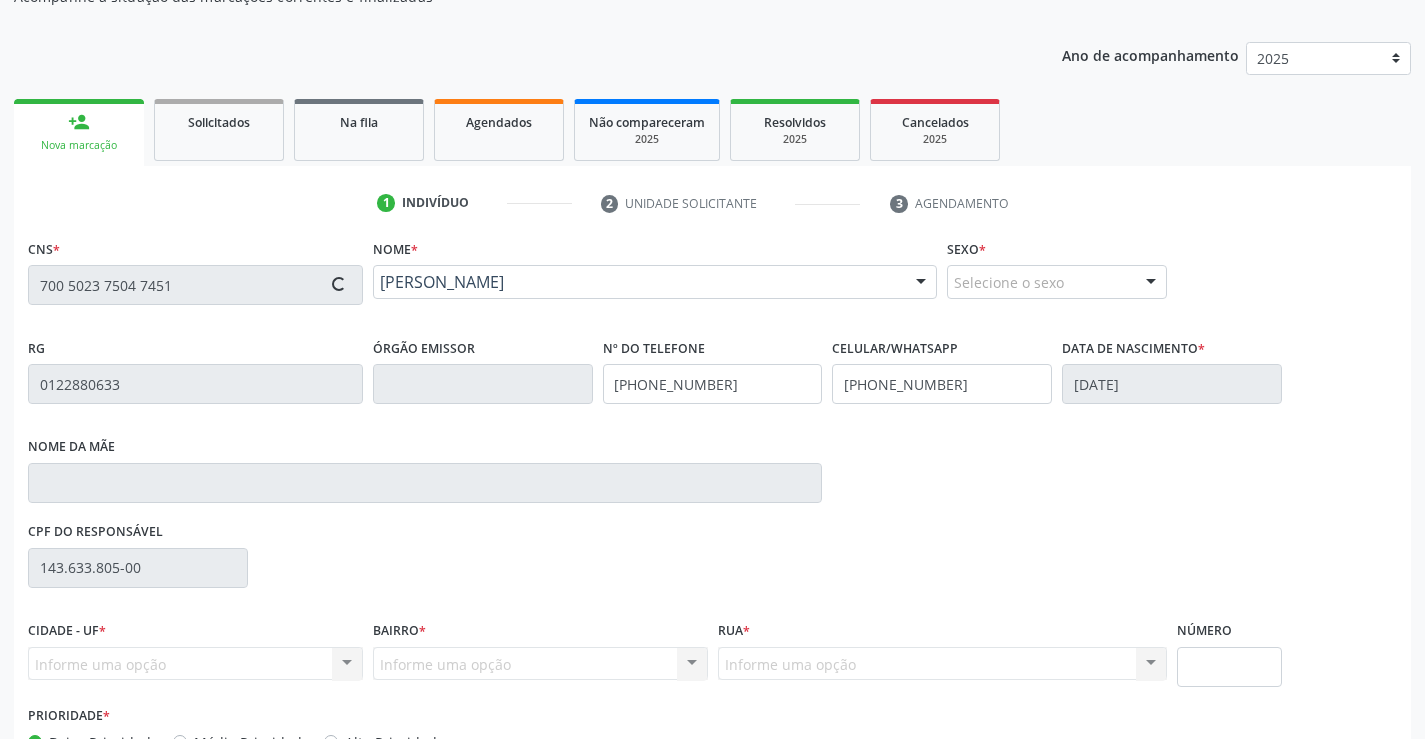type on "S/N" 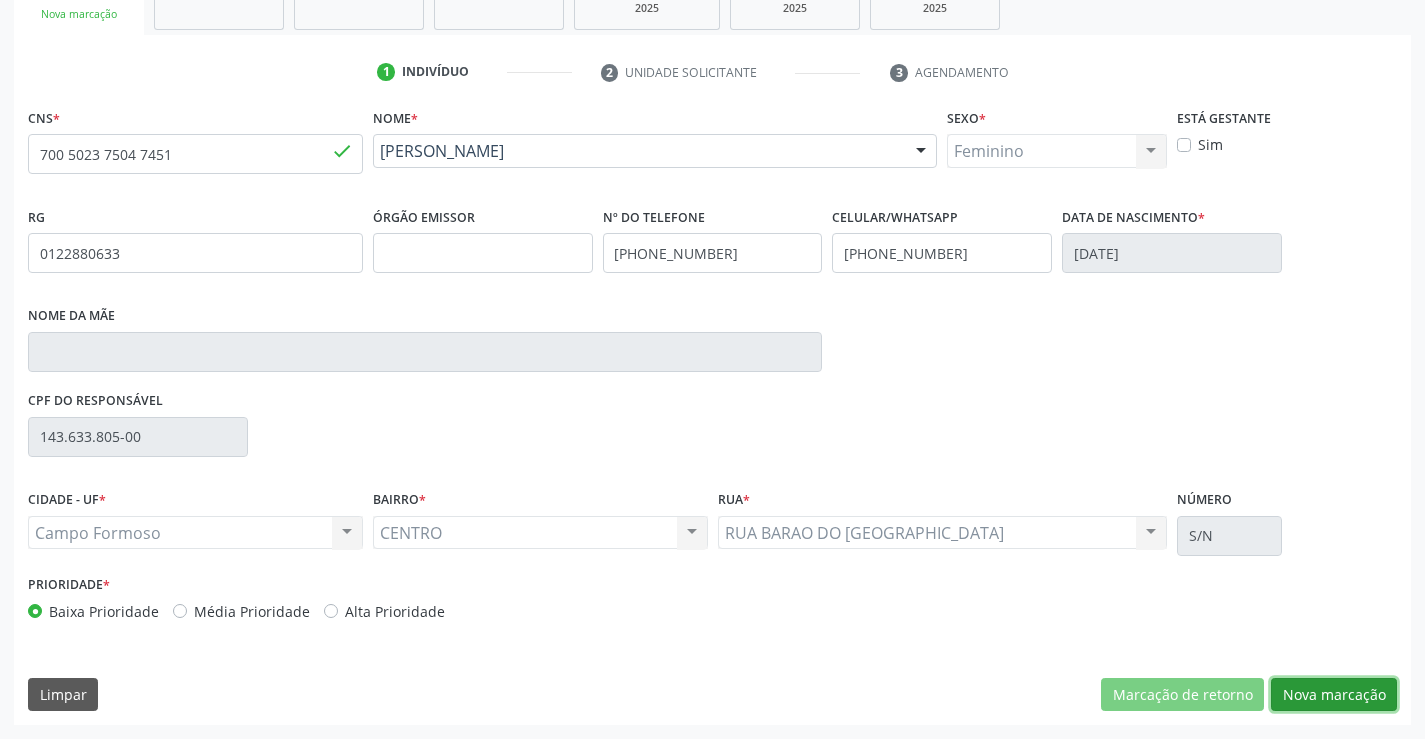 click on "Nova marcação" at bounding box center [1334, 695] 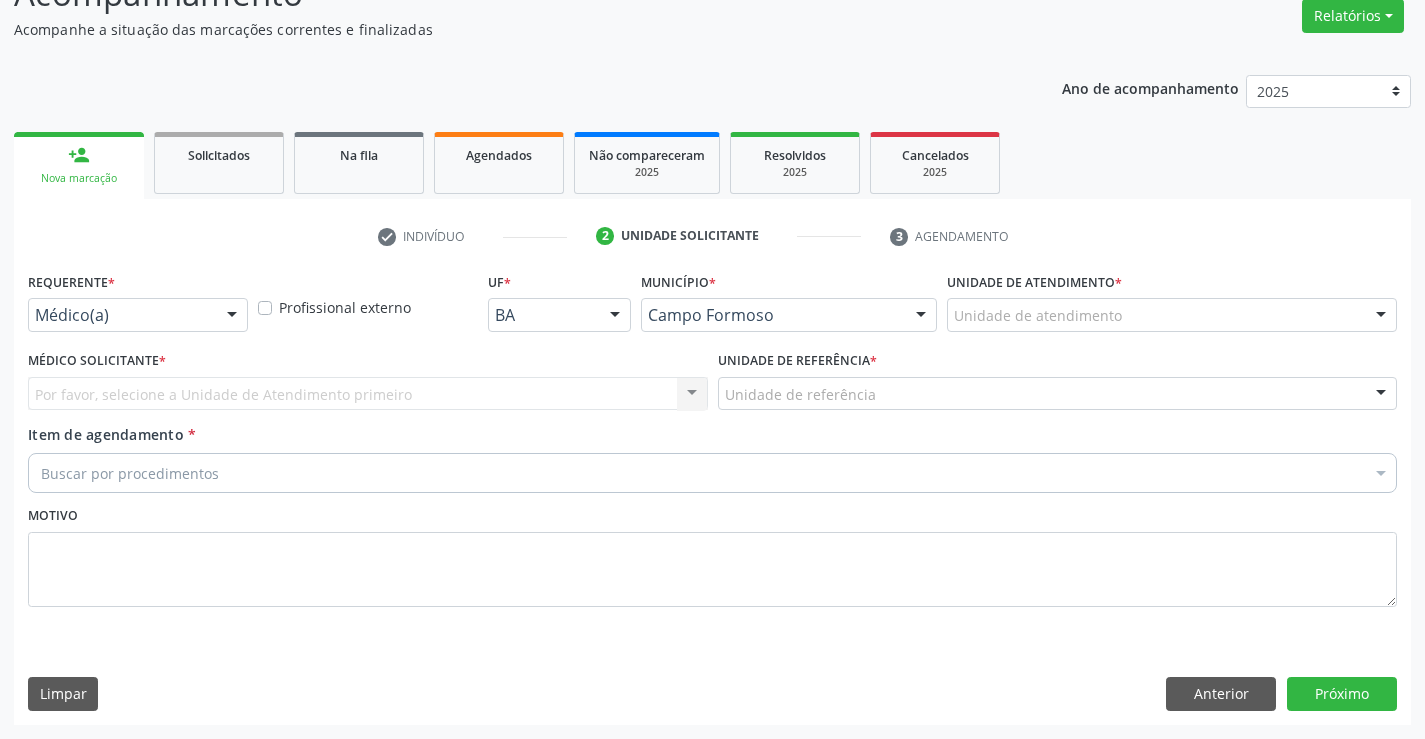 scroll, scrollTop: 167, scrollLeft: 0, axis: vertical 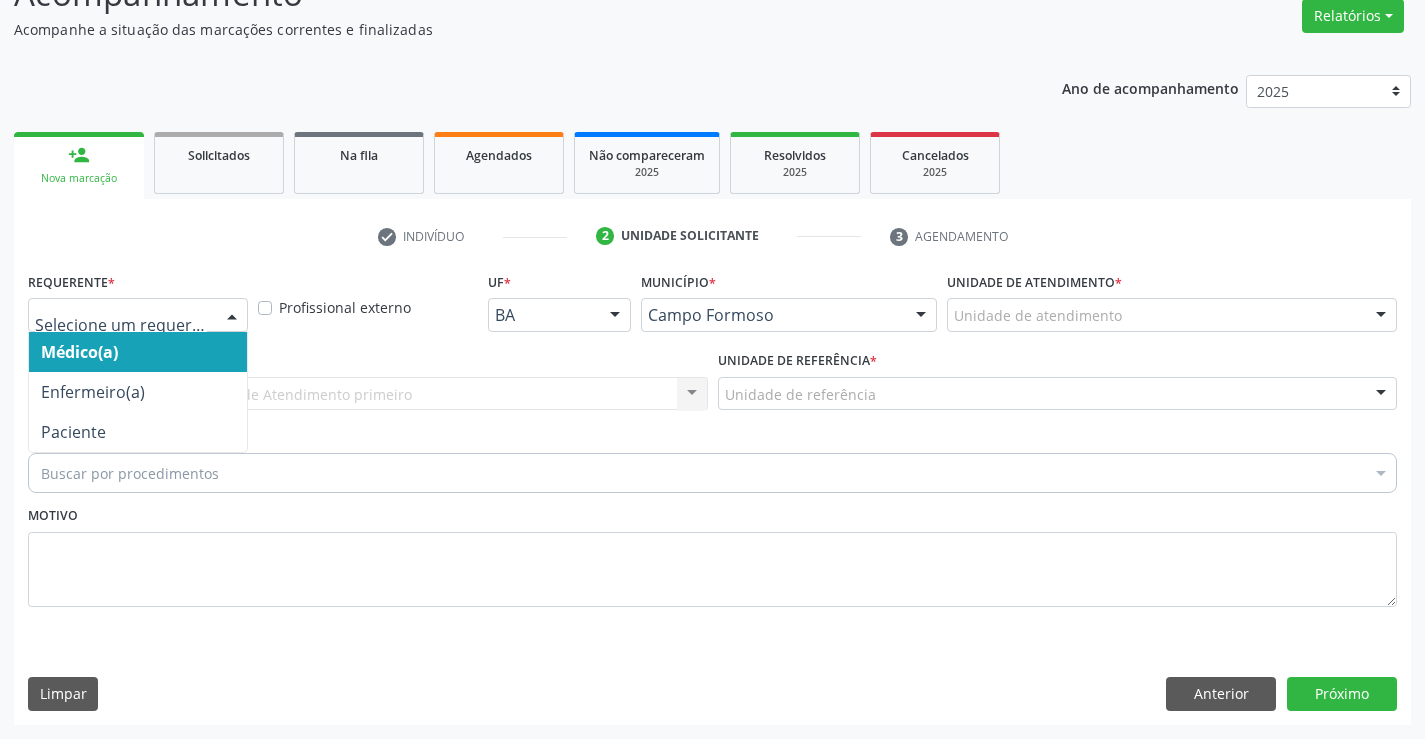 click at bounding box center [232, 316] 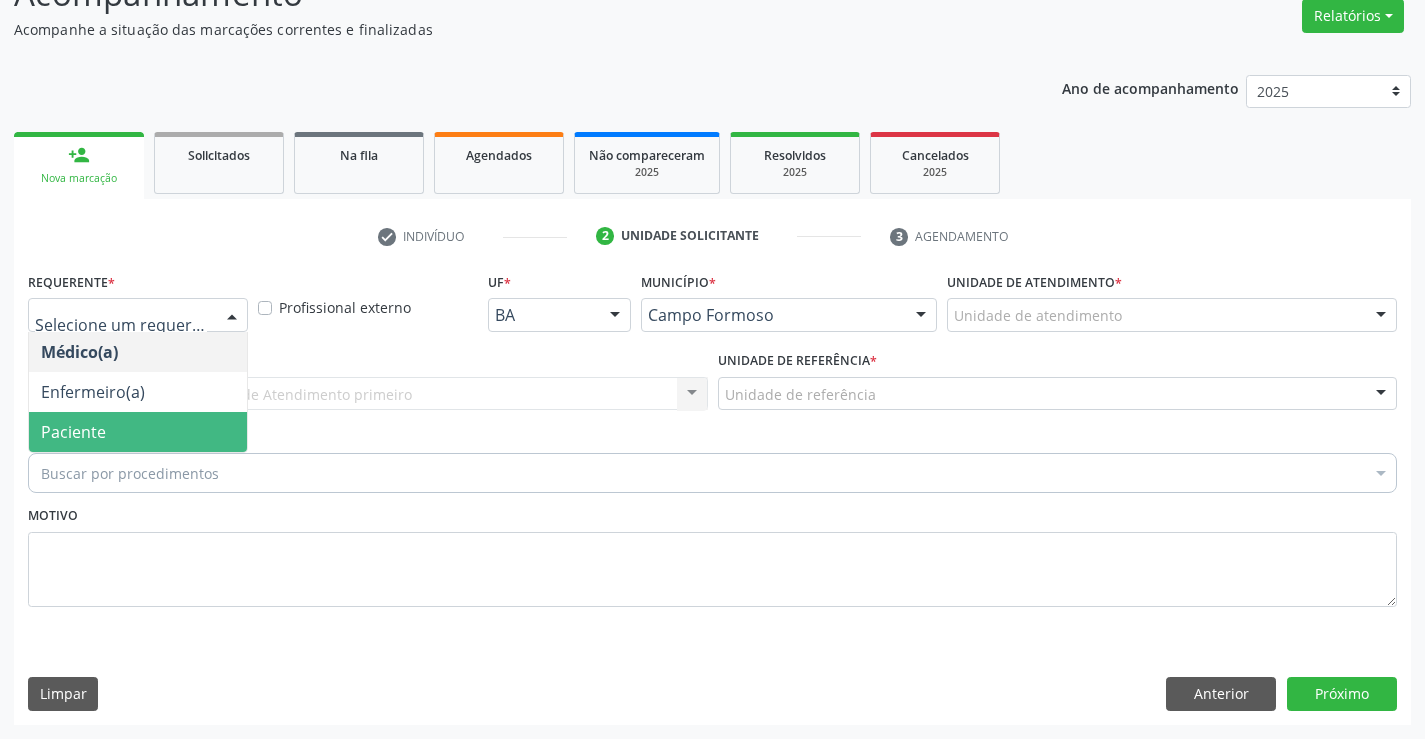 click on "Paciente" at bounding box center [138, 432] 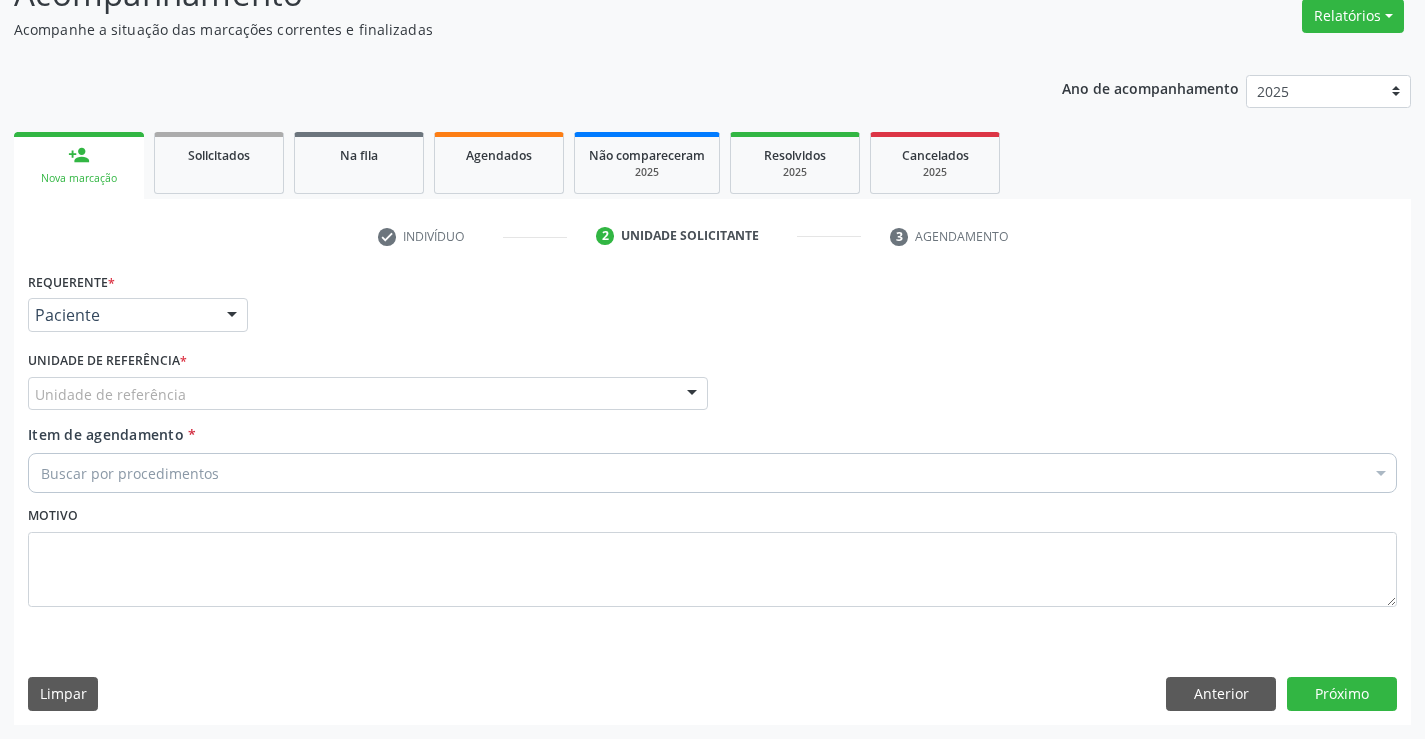 click on "Unidade de referência" at bounding box center (368, 394) 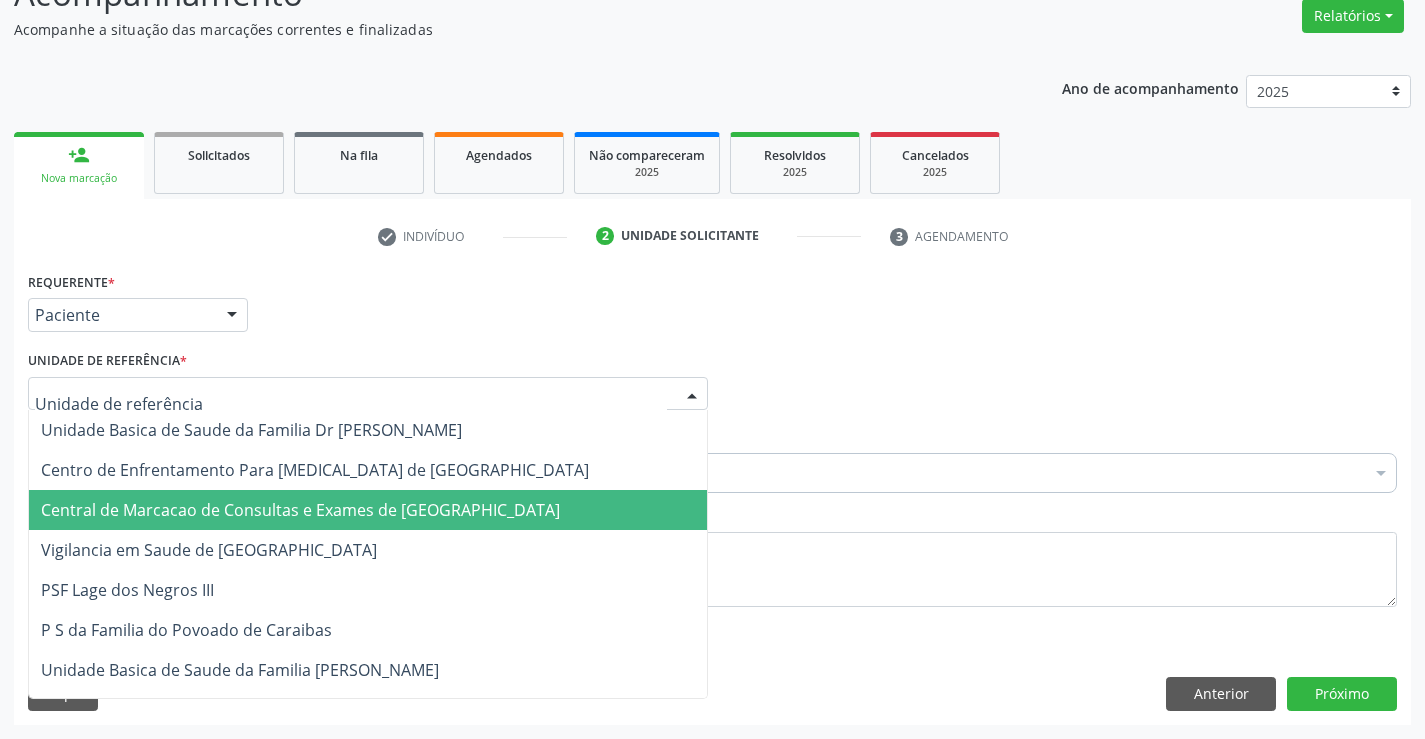 click on "Central de Marcacao de Consultas e Exames de [GEOGRAPHIC_DATA]" at bounding box center [368, 510] 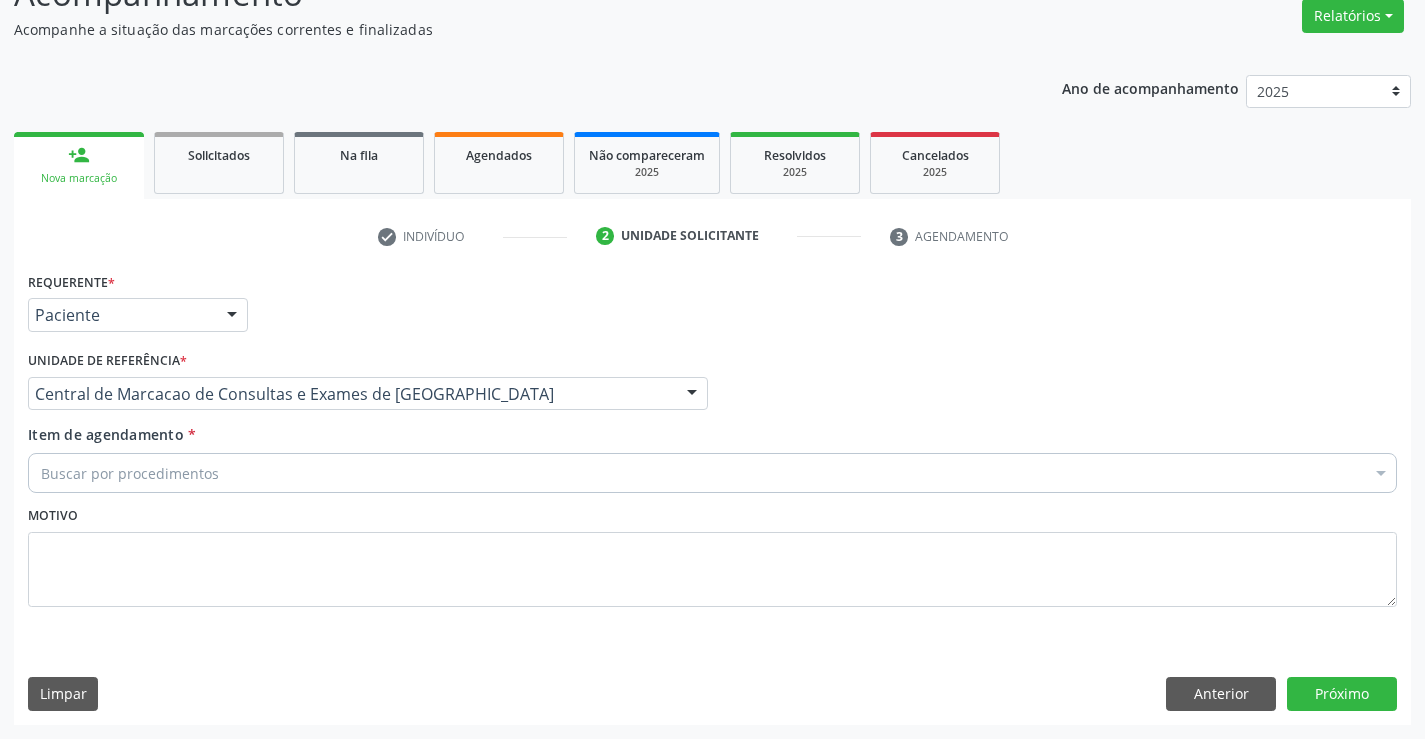 click on "Buscar por procedimentos" at bounding box center [712, 473] 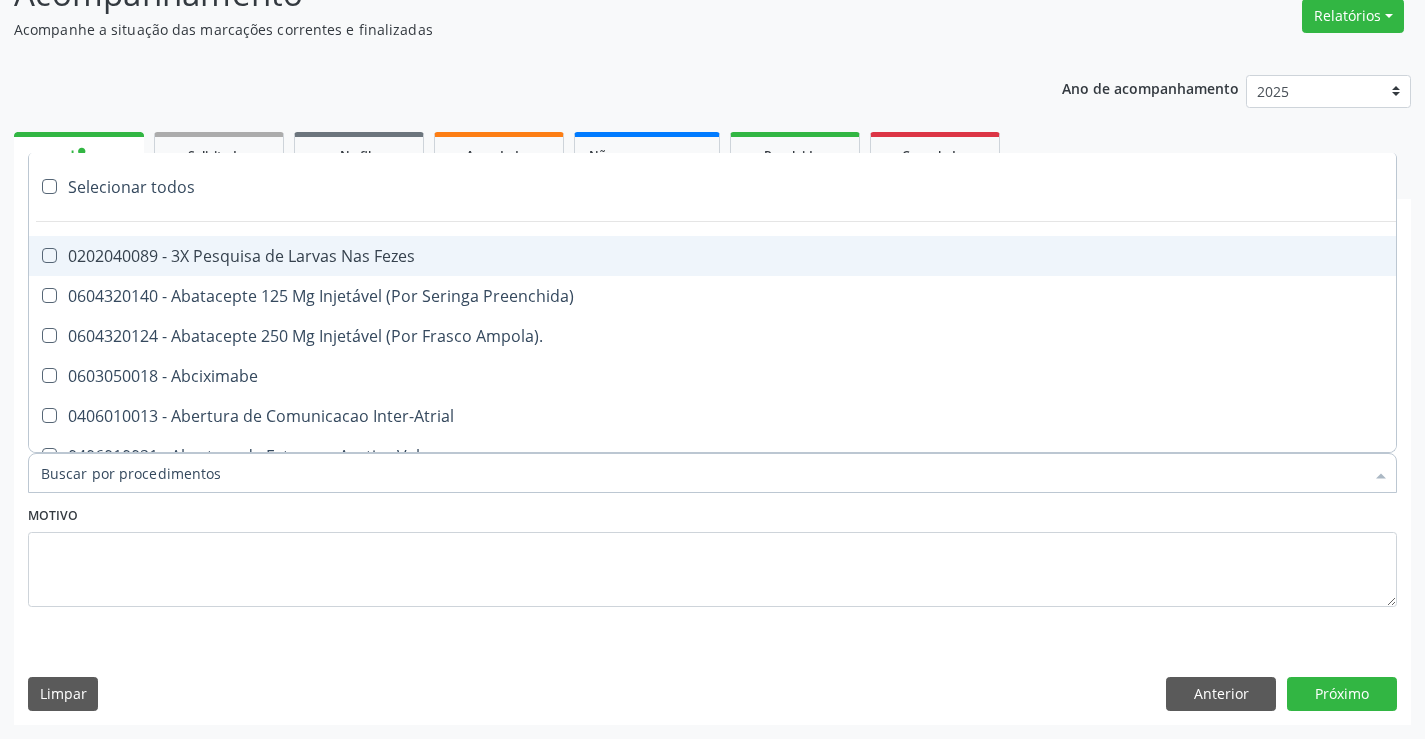 paste on "Ultrassonografia de Abdomen Total" 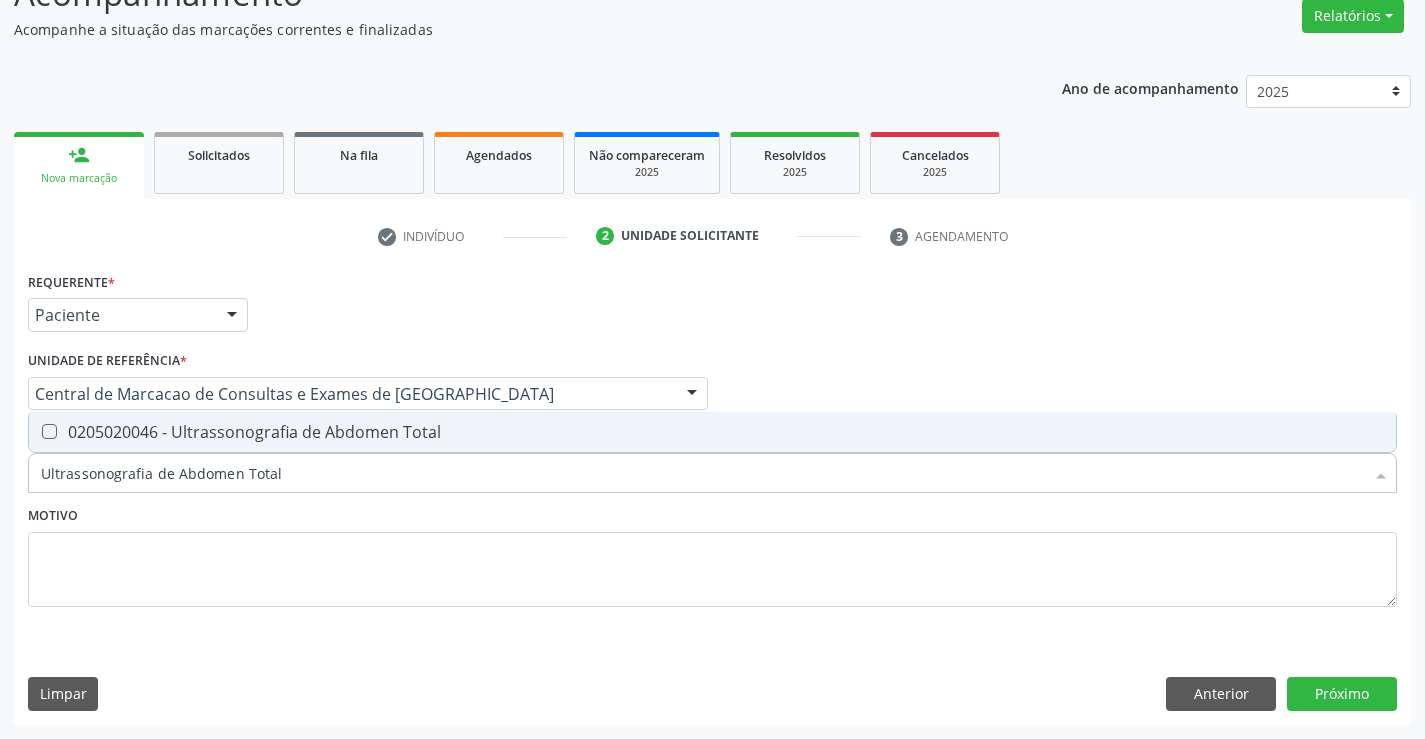 click on "0205020046 - Ultrassonografia de Abdomen Total" at bounding box center (712, 432) 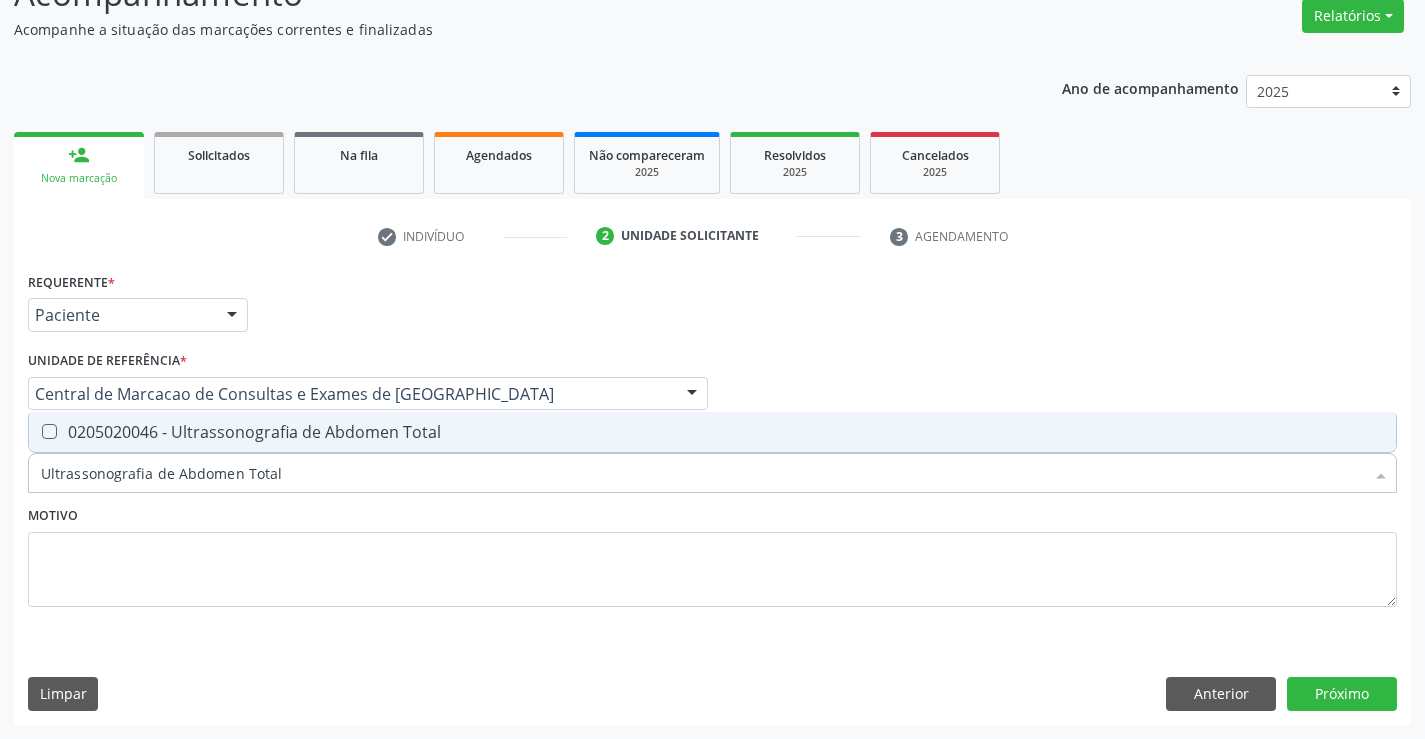 checkbox on "true" 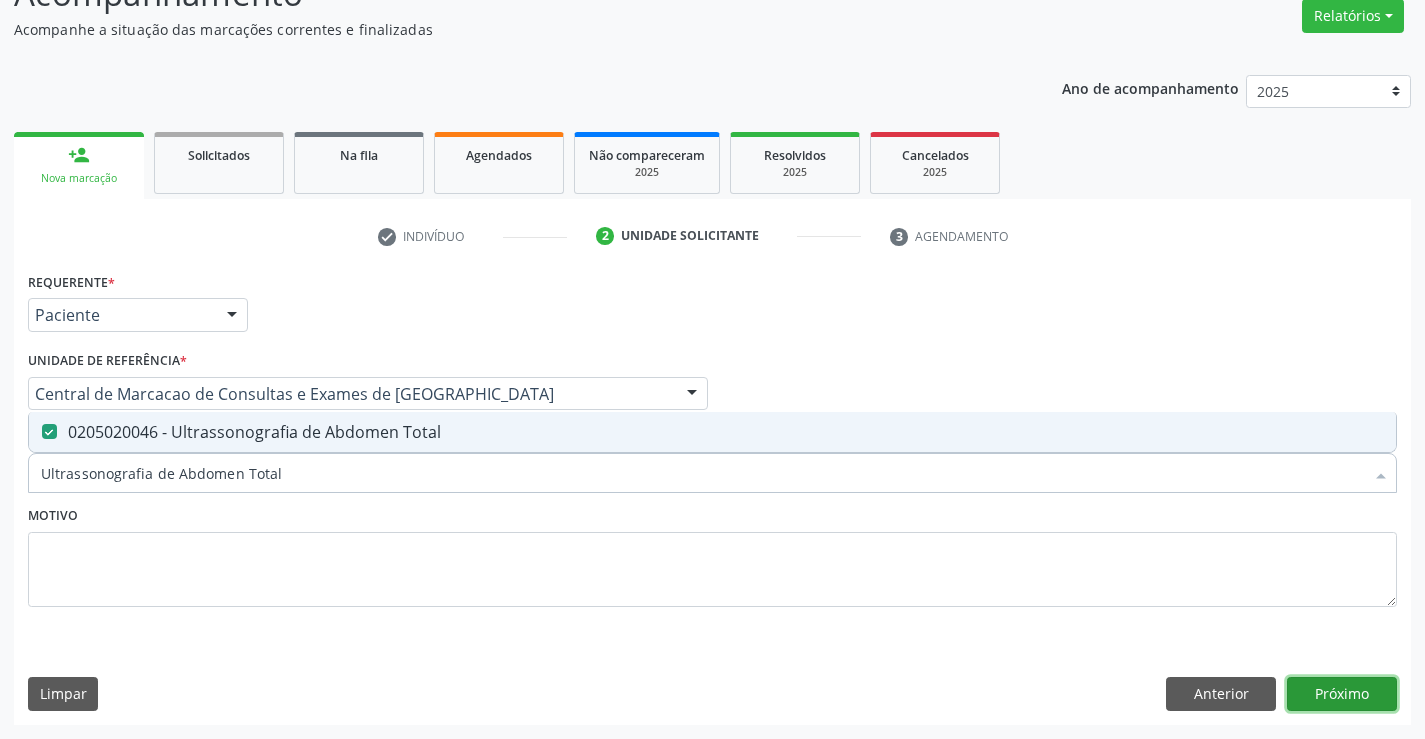click on "Próximo" at bounding box center [1342, 694] 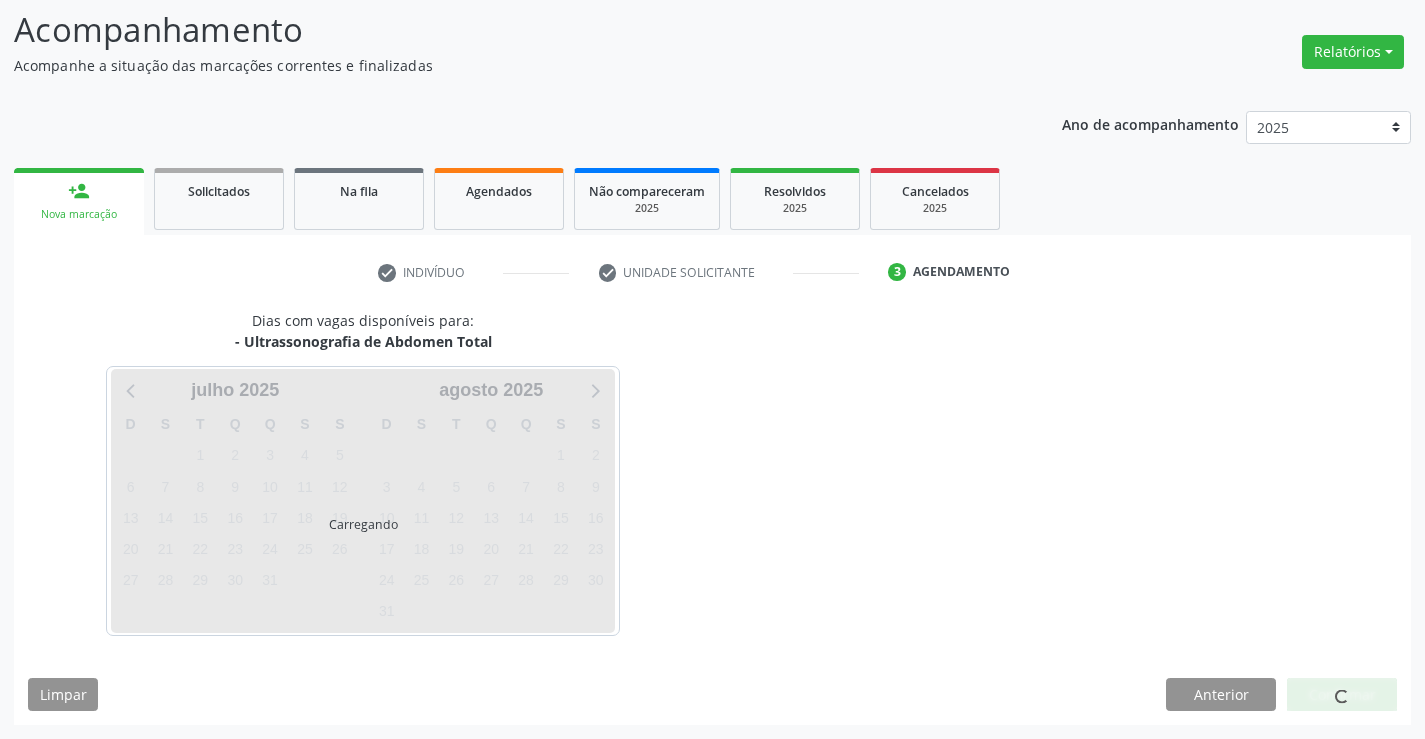 scroll, scrollTop: 131, scrollLeft: 0, axis: vertical 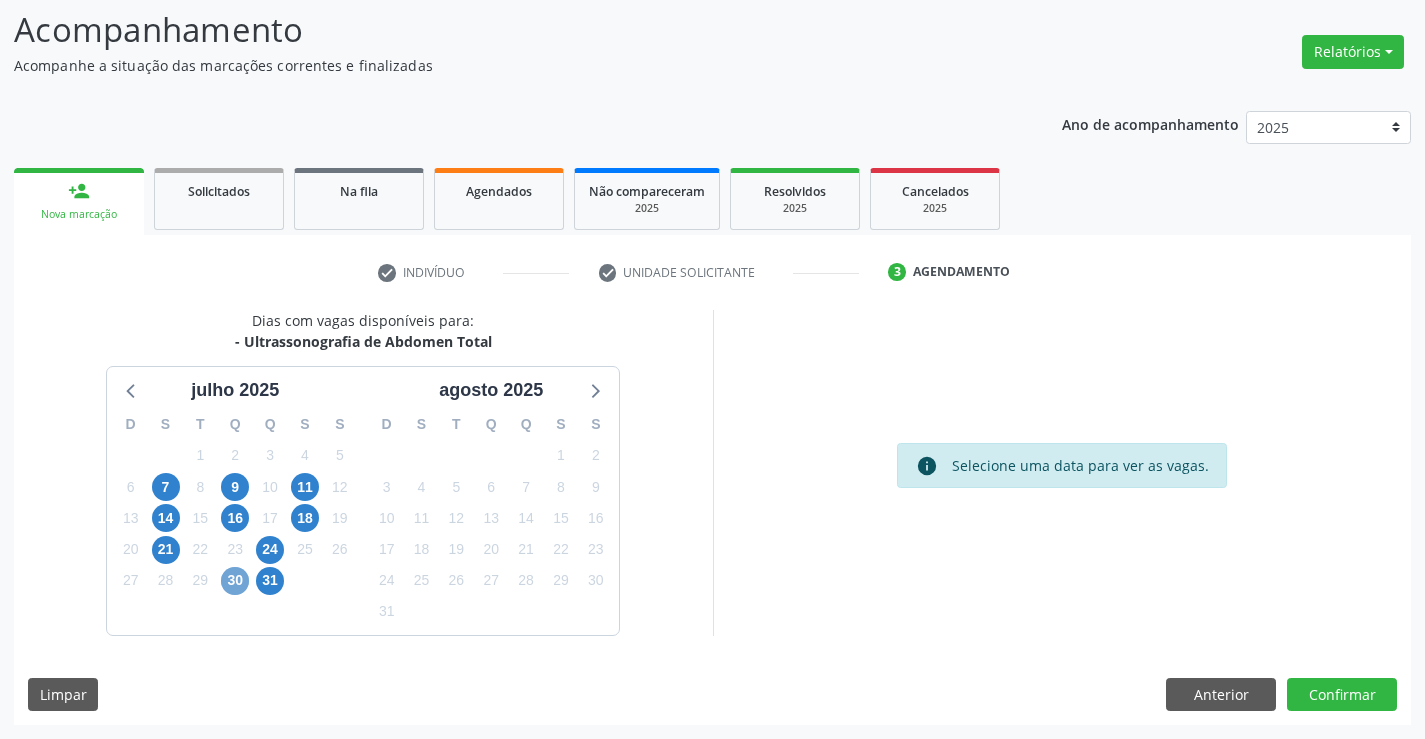 click on "30" at bounding box center [235, 581] 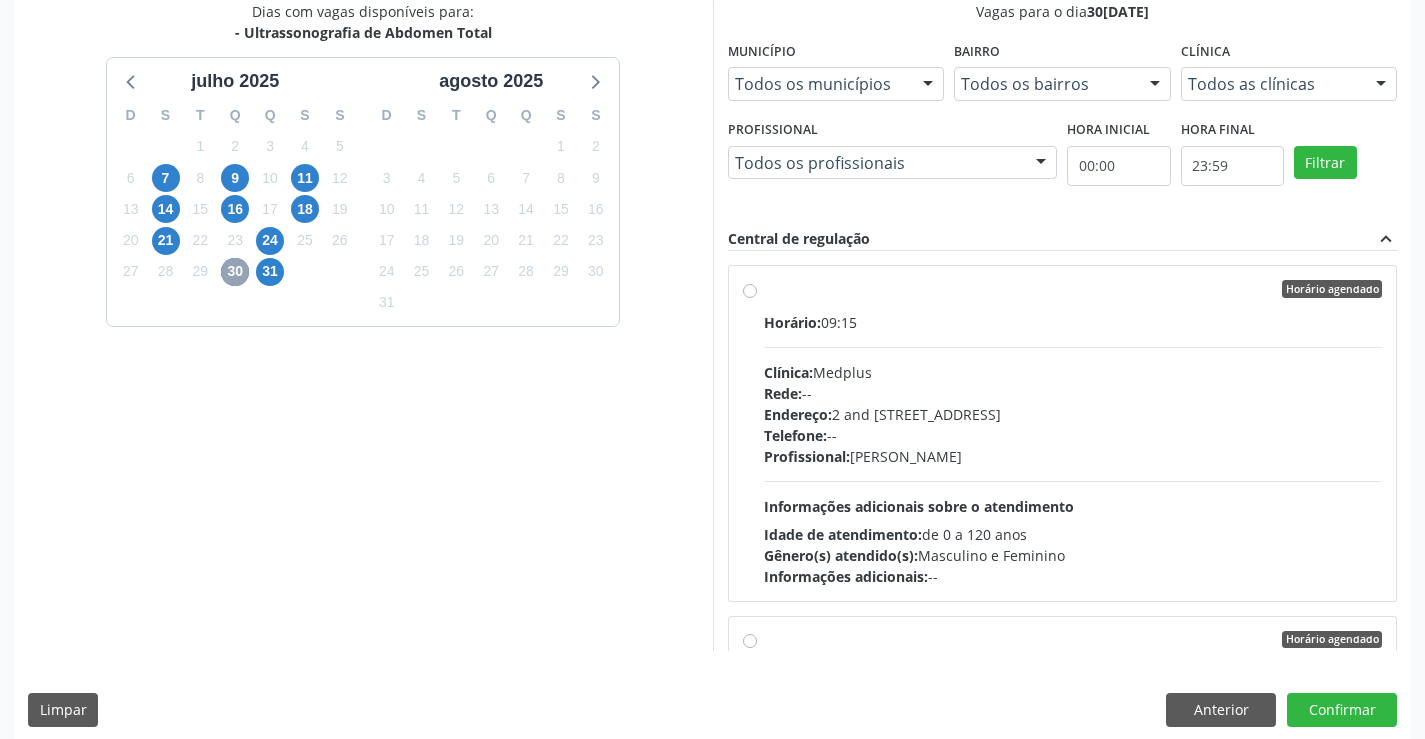 scroll, scrollTop: 456, scrollLeft: 0, axis: vertical 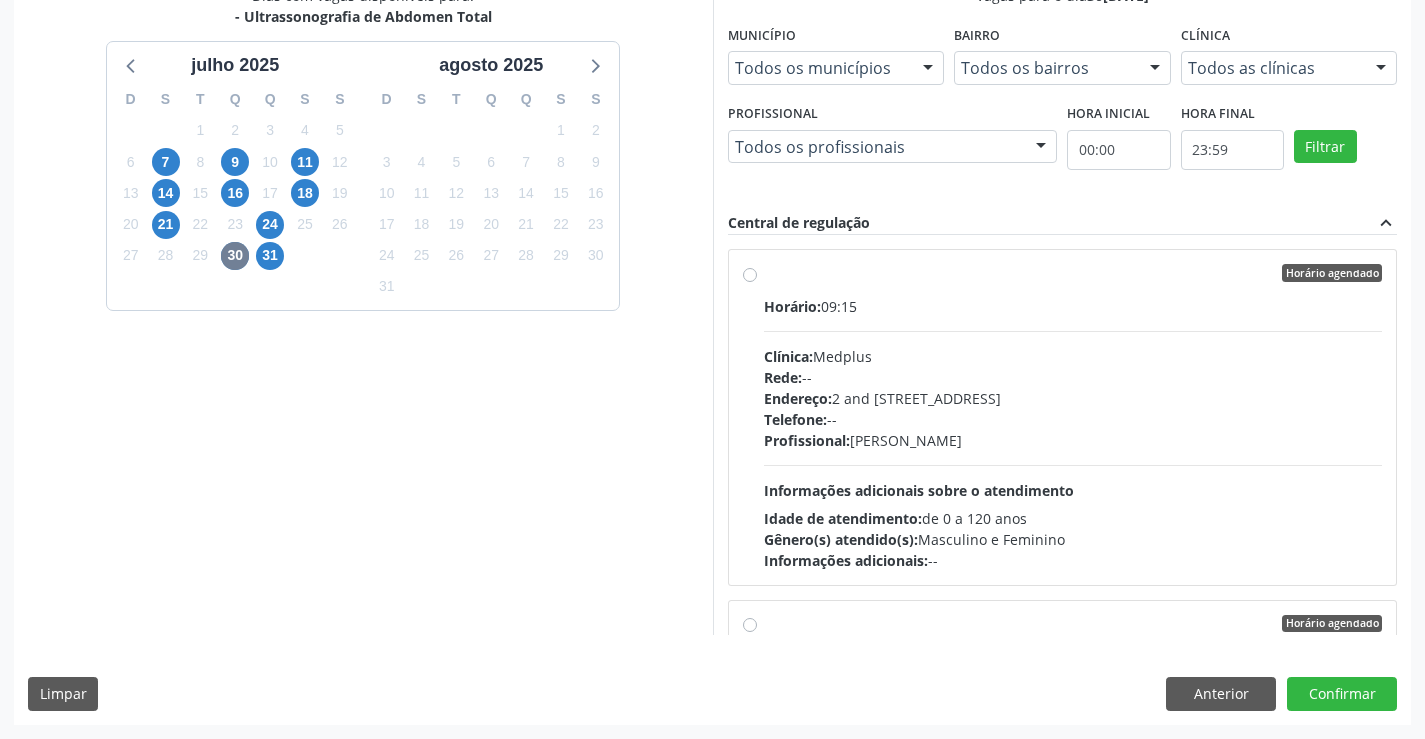 click on "Informações adicionais sobre o atendimento" at bounding box center [919, 490] 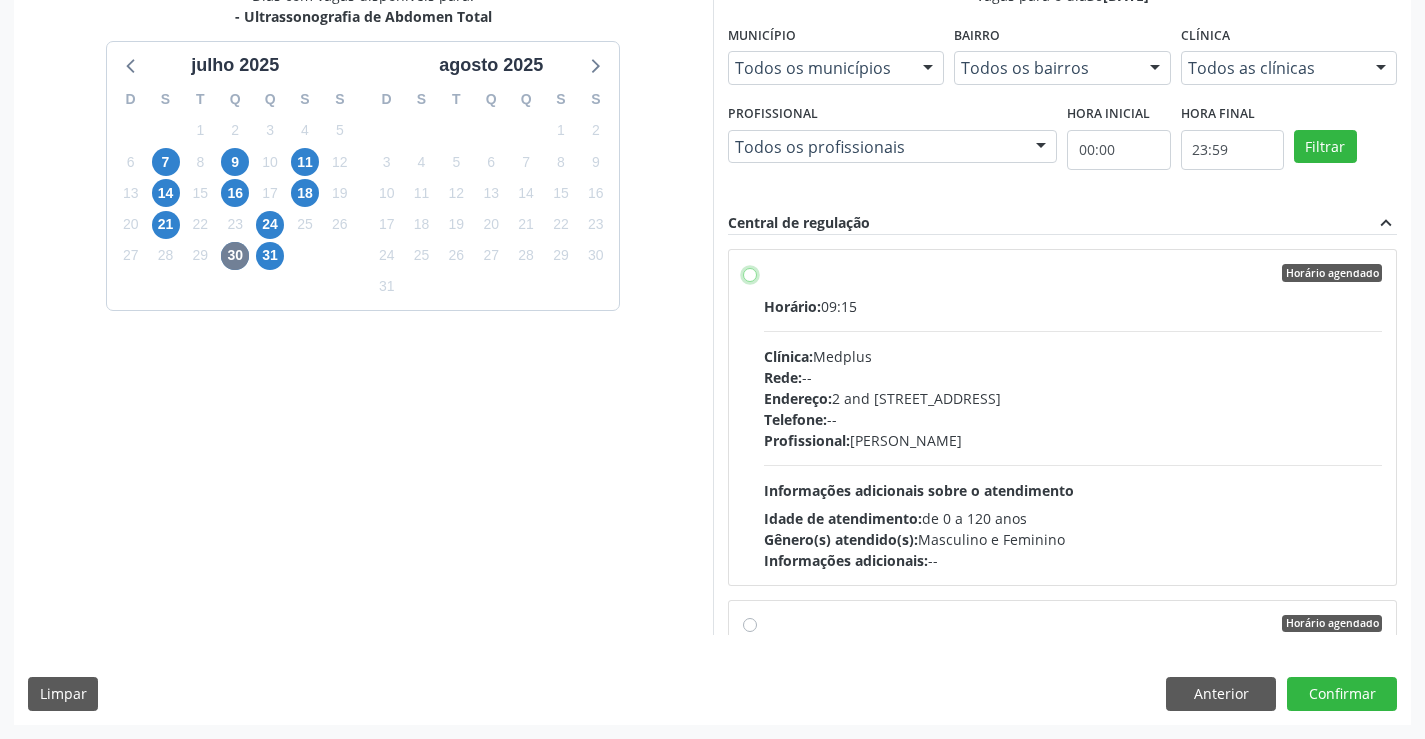 radio on "true" 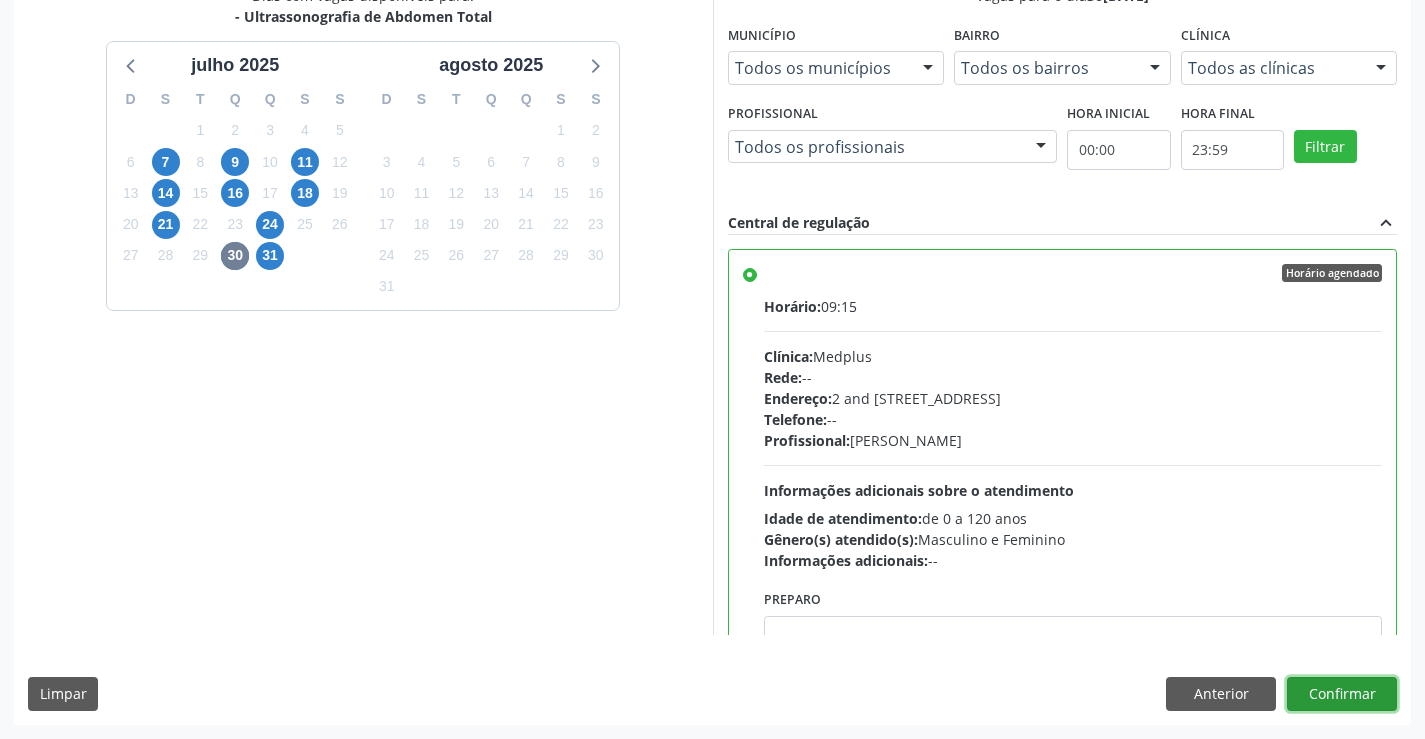 click on "Confirmar" at bounding box center (1342, 694) 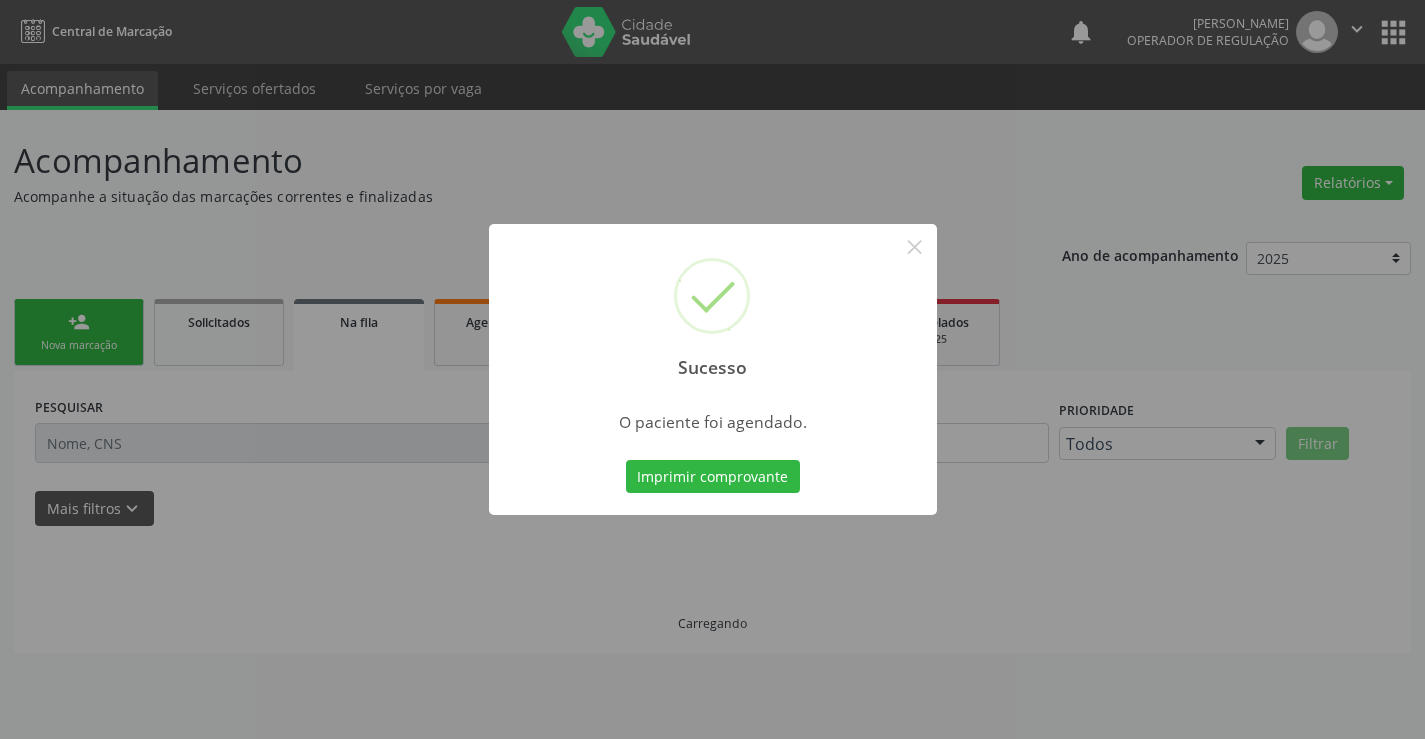 scroll, scrollTop: 0, scrollLeft: 0, axis: both 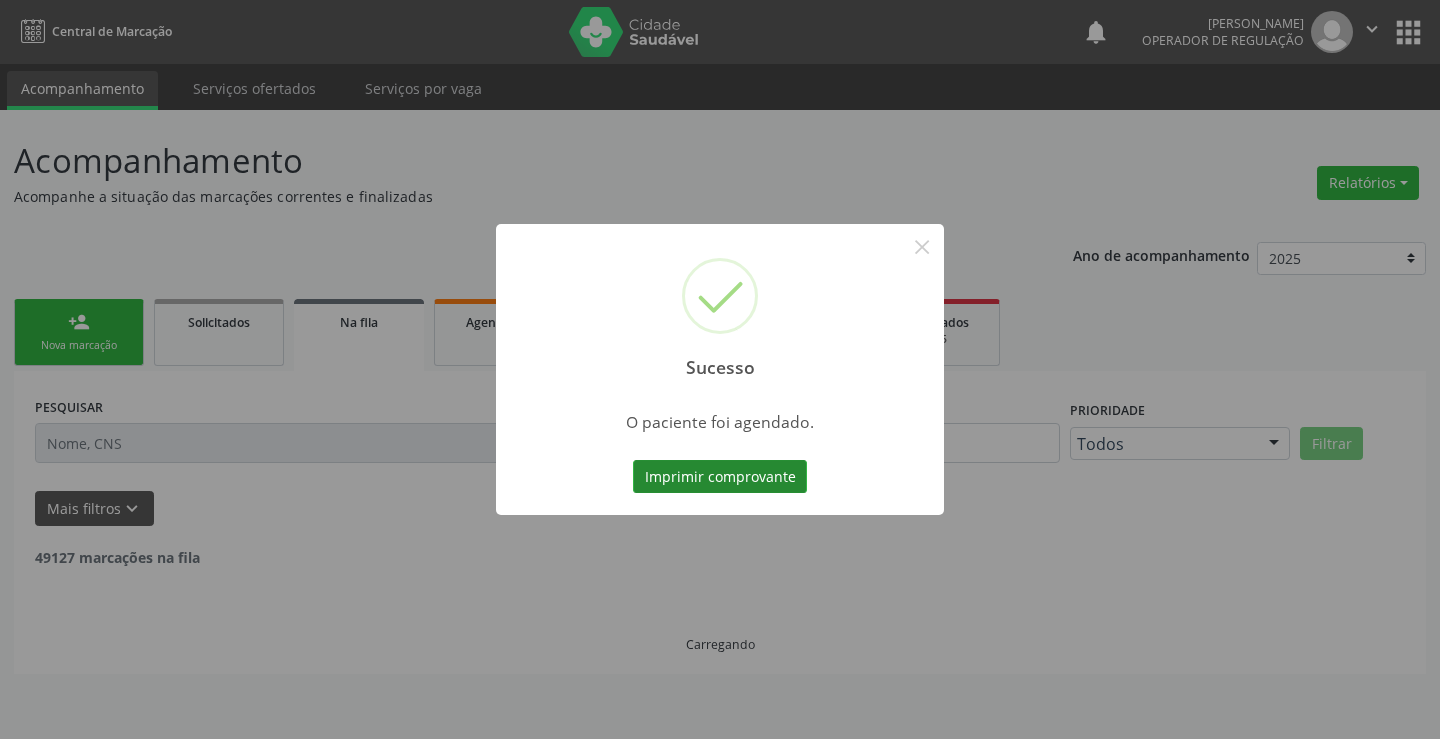 click on "Imprimir comprovante" at bounding box center [720, 477] 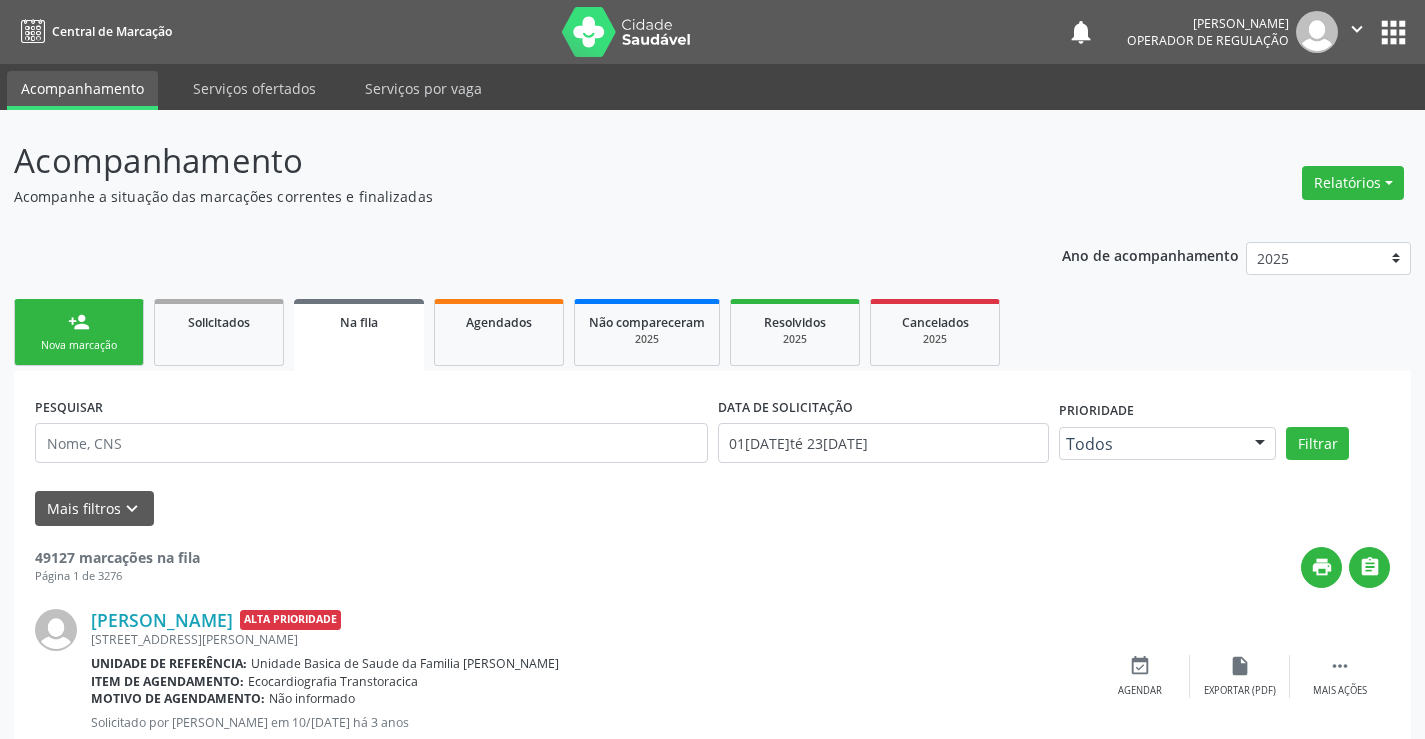 click on "person_add" at bounding box center (79, 322) 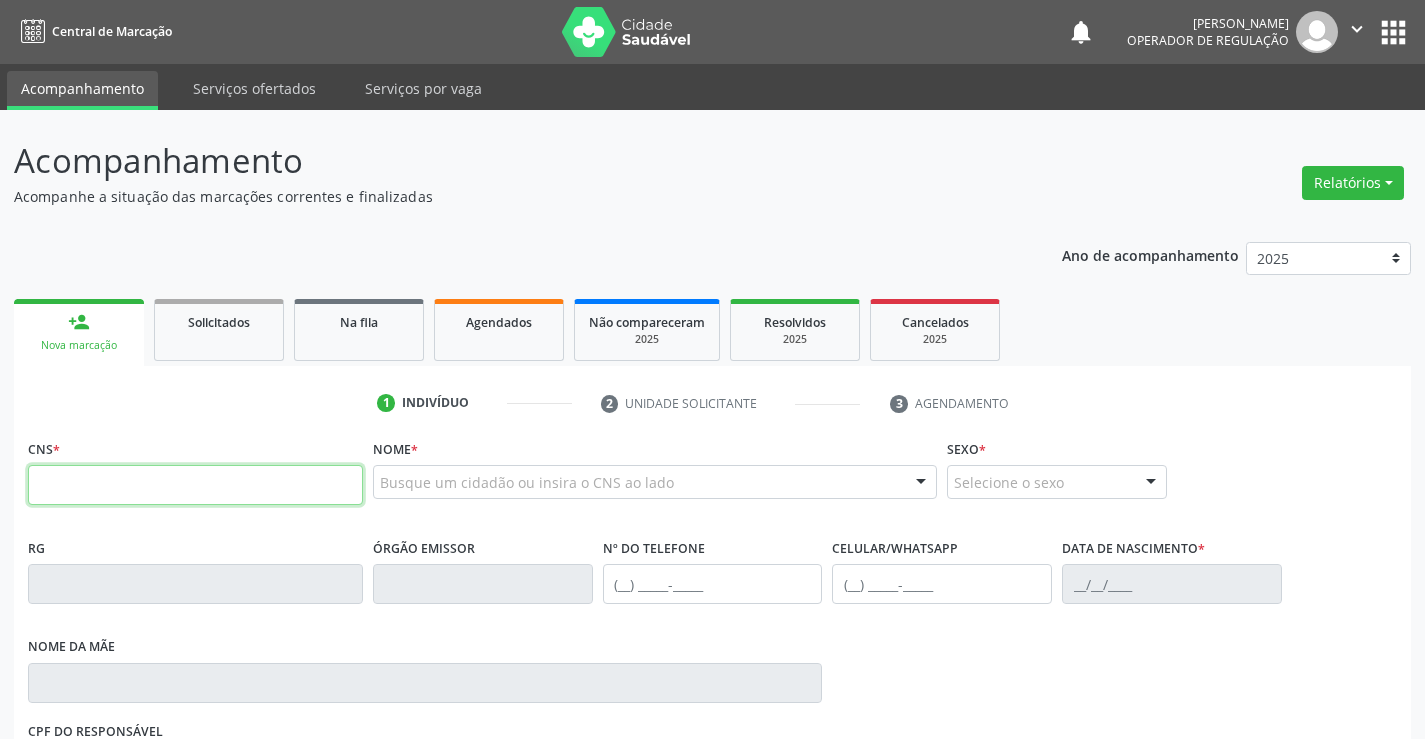 click at bounding box center (195, 485) 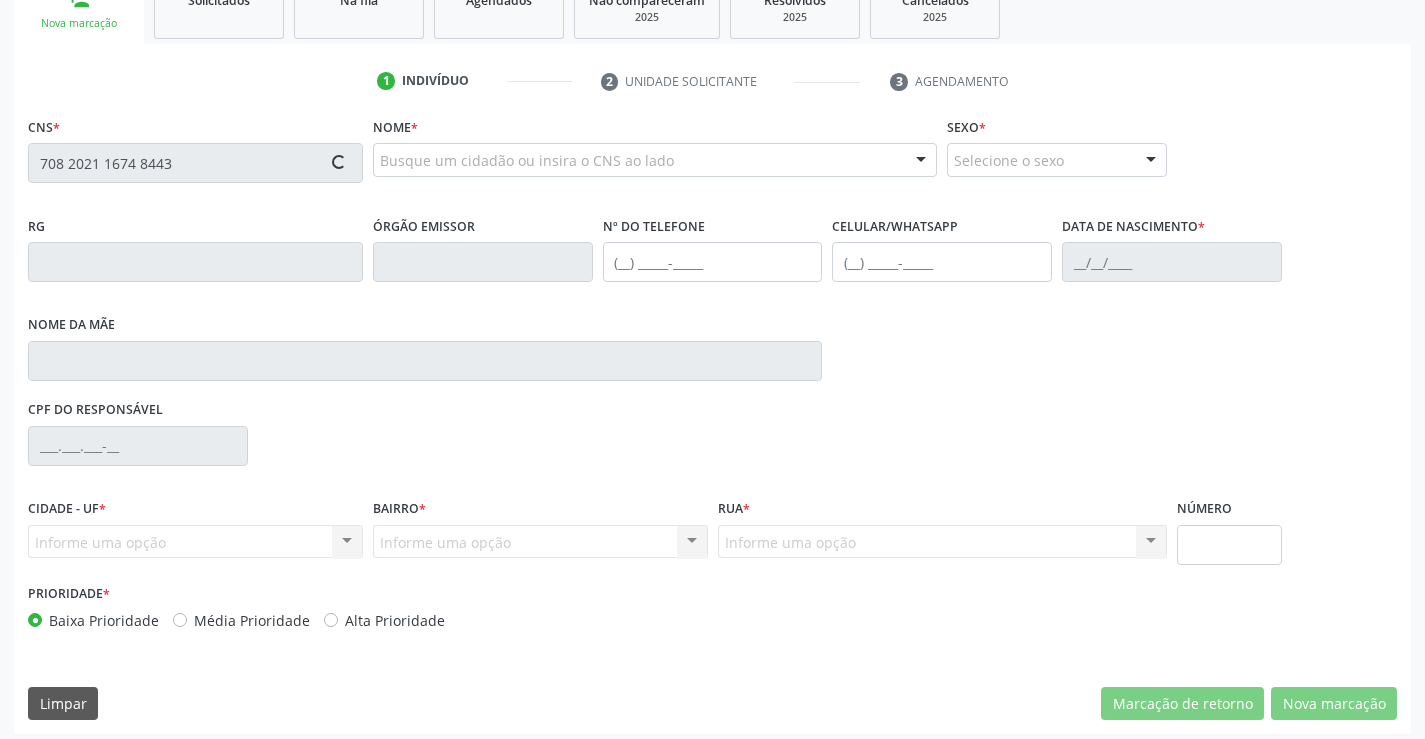 type on "708 2021 1674 8443" 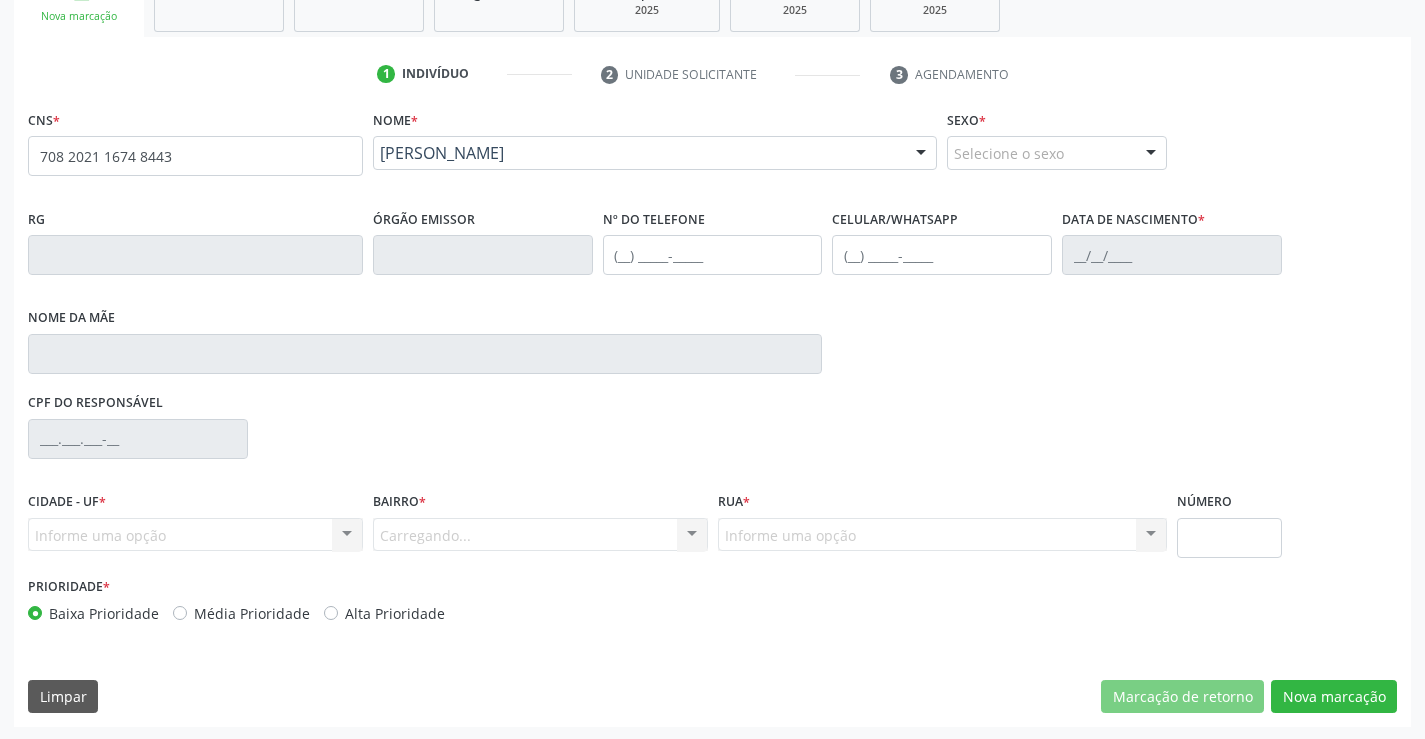 scroll, scrollTop: 331, scrollLeft: 0, axis: vertical 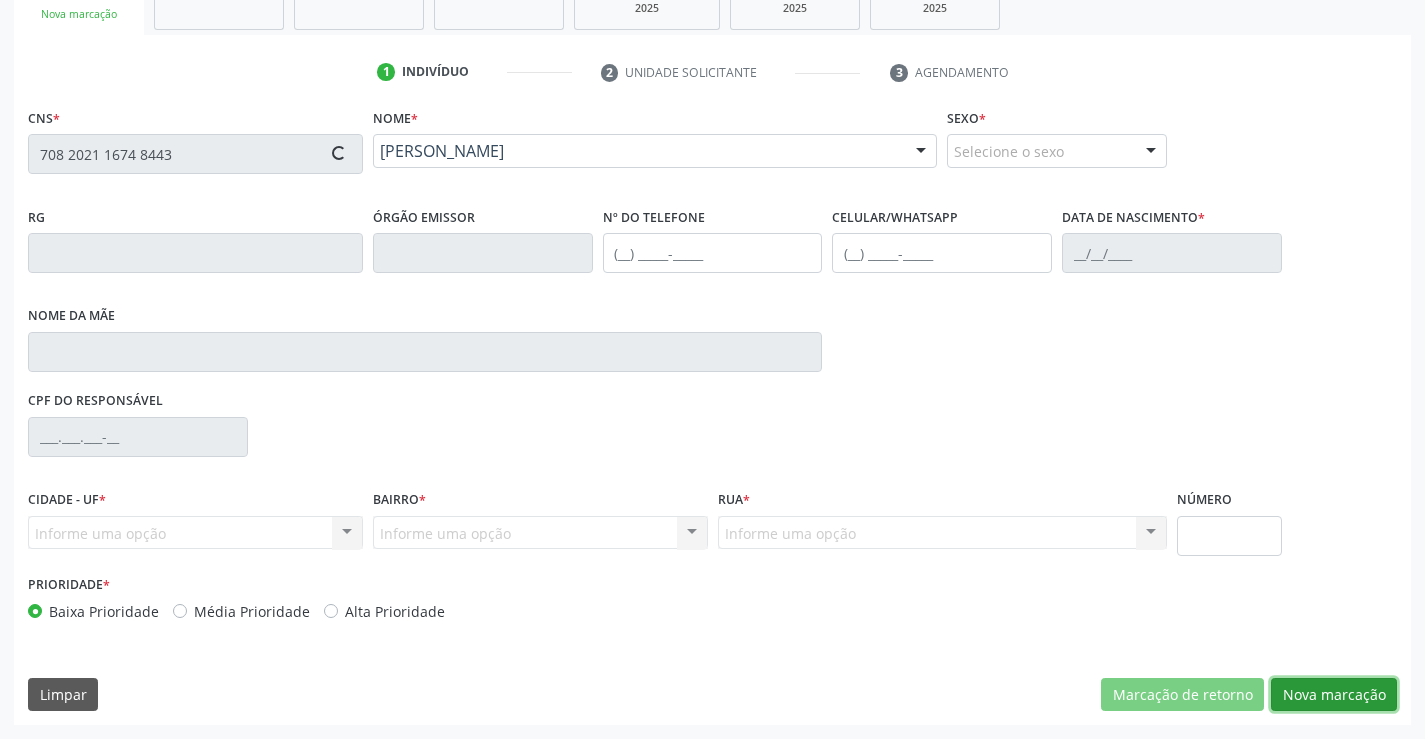 click on "Nova marcação" at bounding box center (1334, 695) 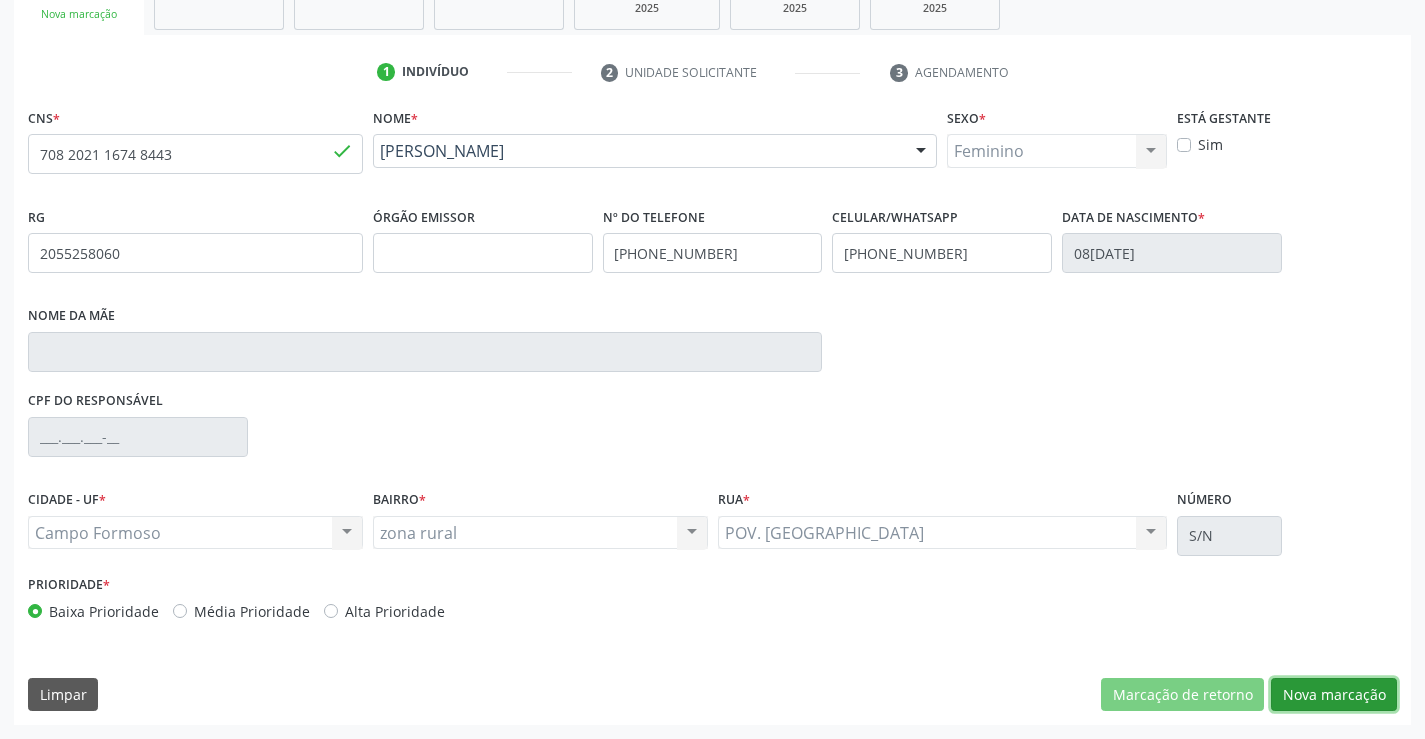 click on "Nova marcação" at bounding box center (1334, 695) 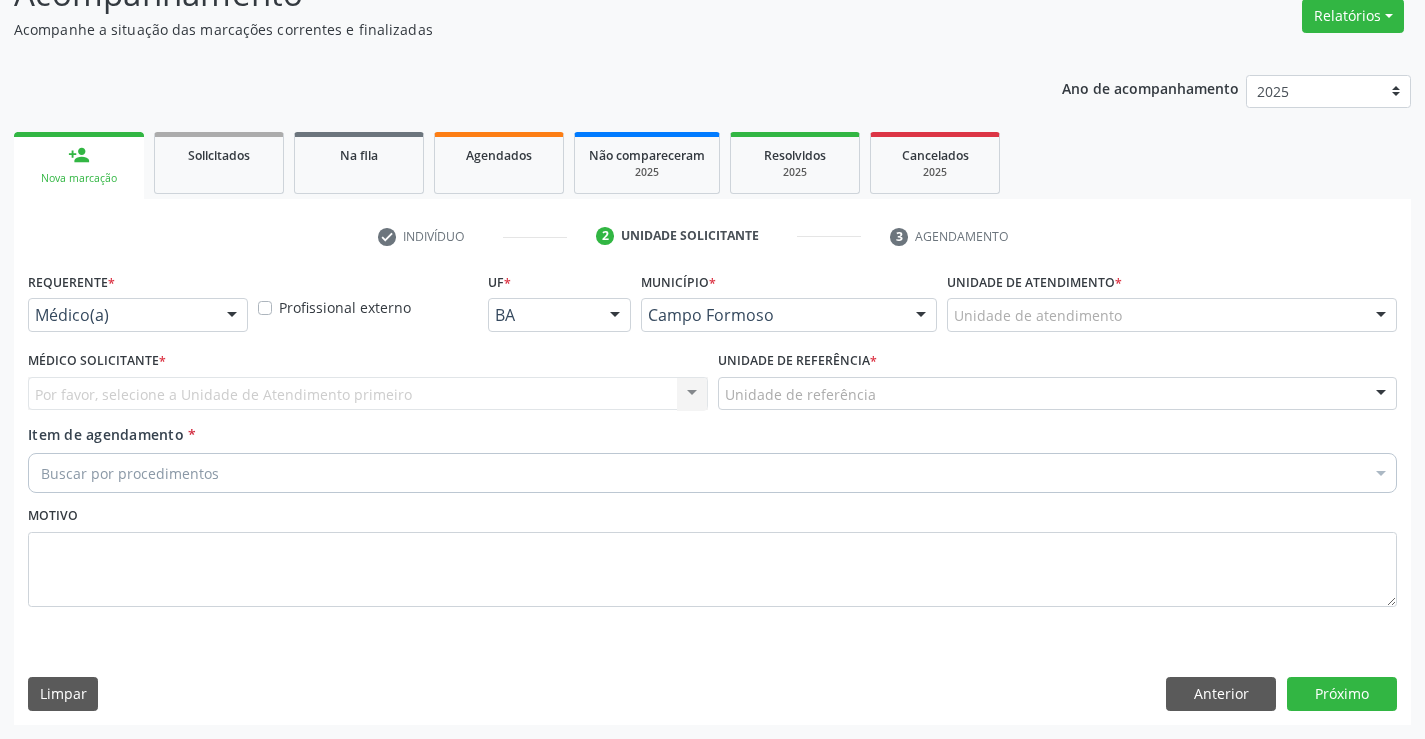 scroll, scrollTop: 167, scrollLeft: 0, axis: vertical 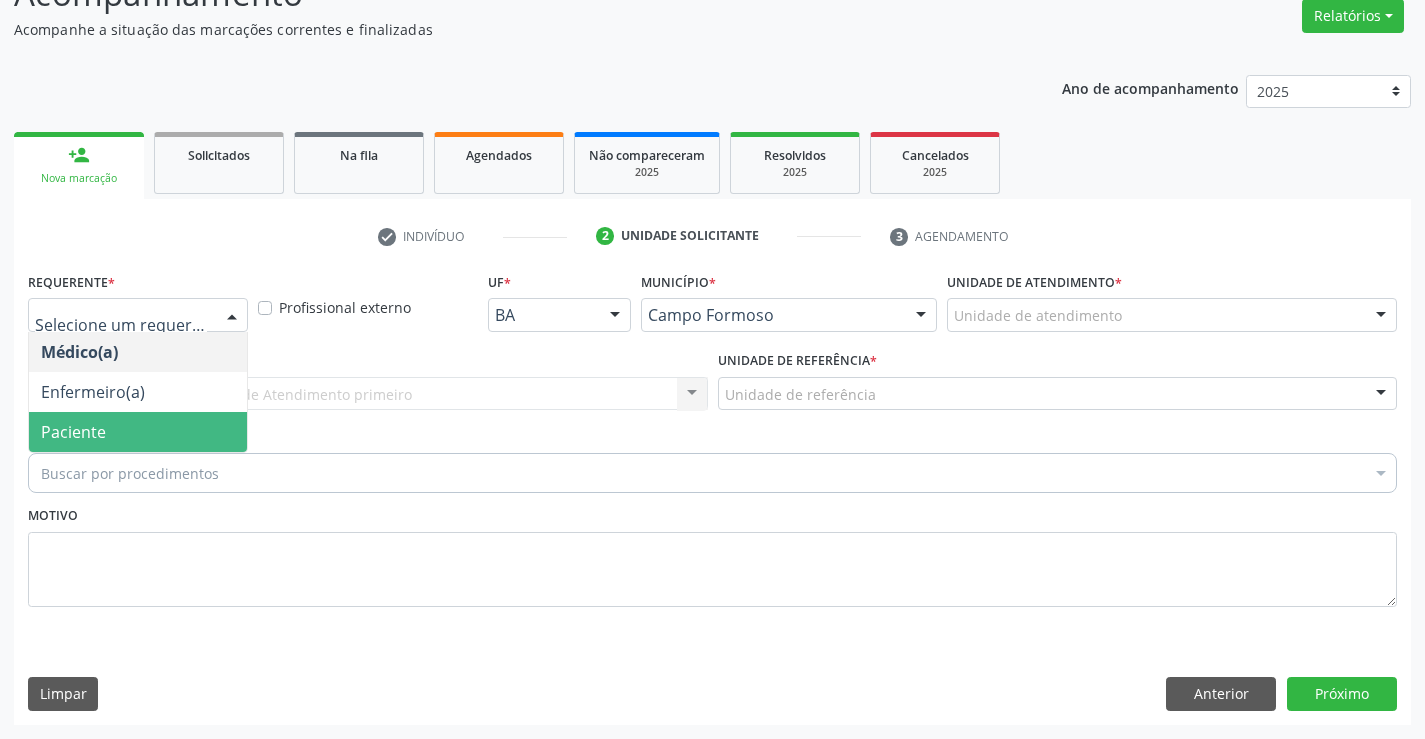 click on "Paciente" at bounding box center (138, 432) 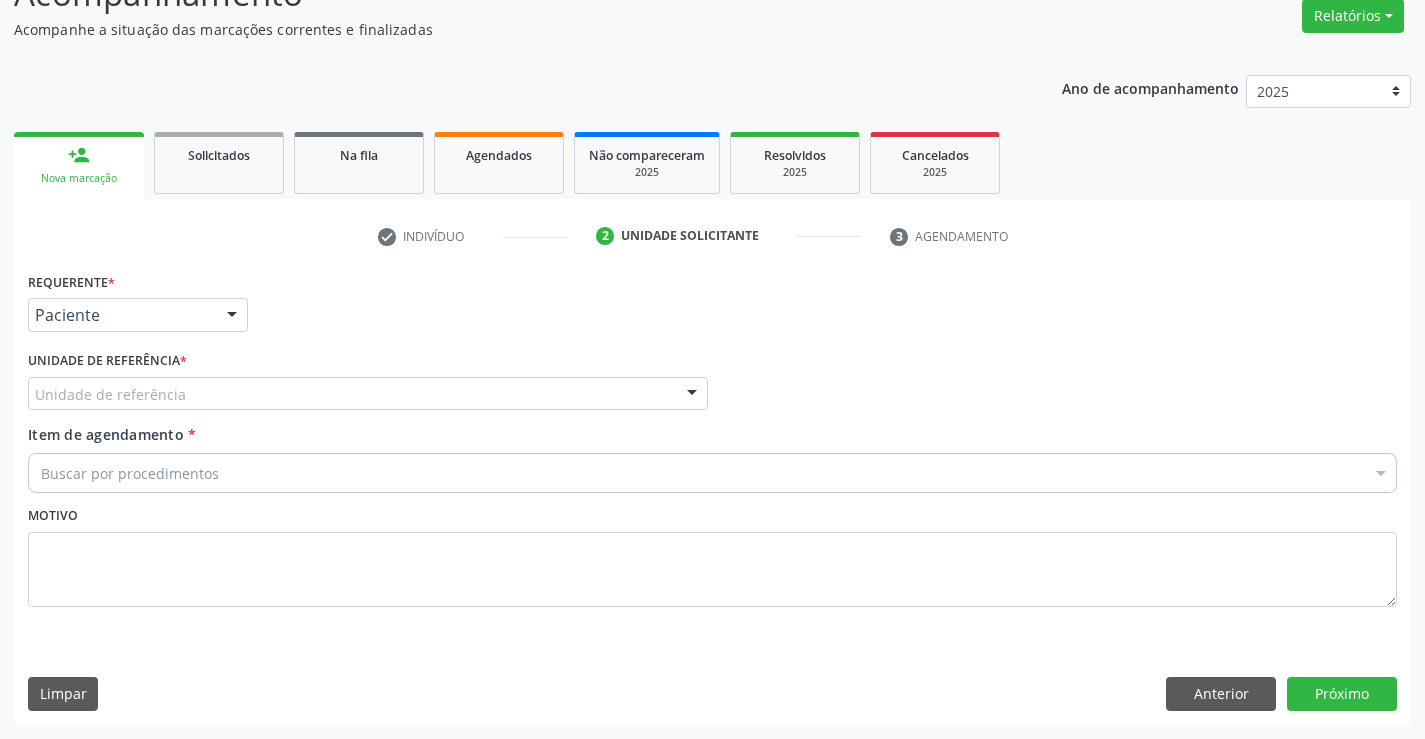click on "Unidade de referência" at bounding box center [368, 394] 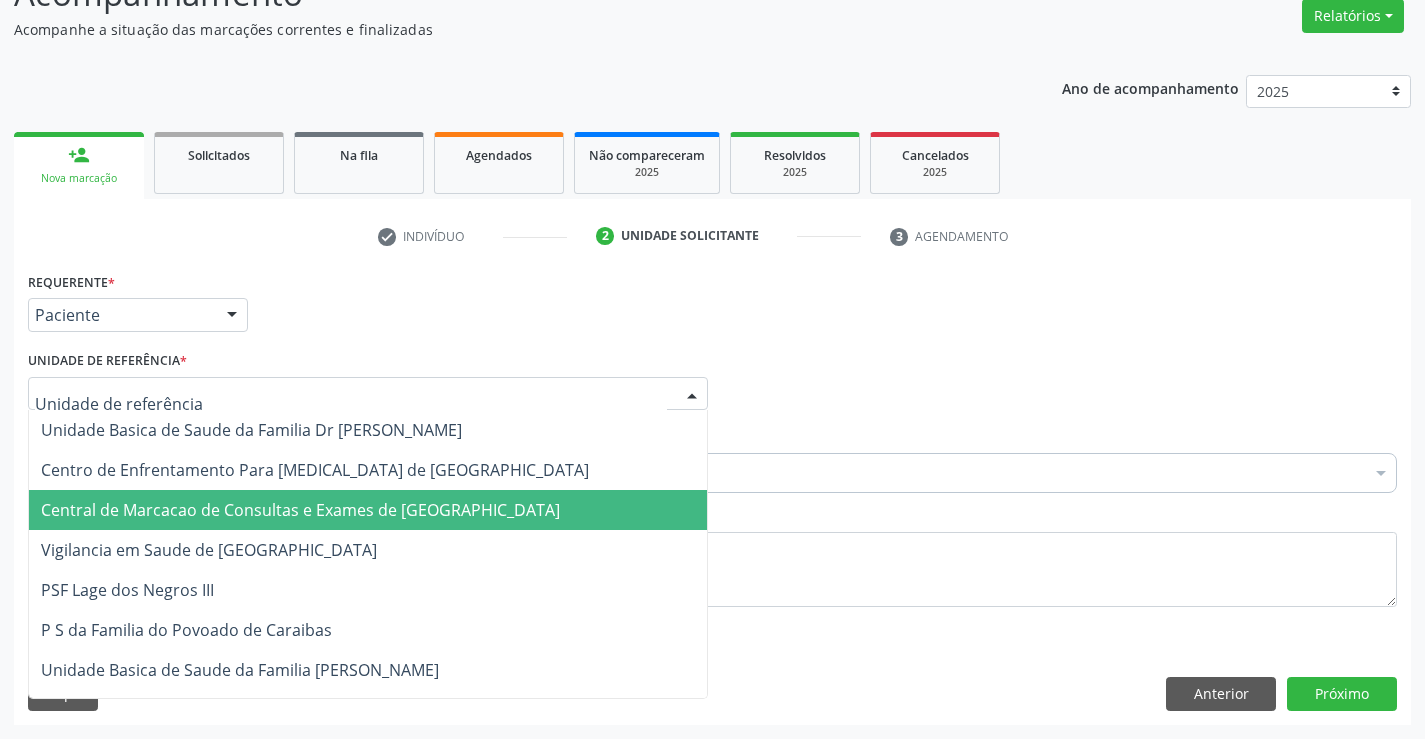click on "Central de Marcacao de Consultas e Exames de [GEOGRAPHIC_DATA]" at bounding box center (368, 510) 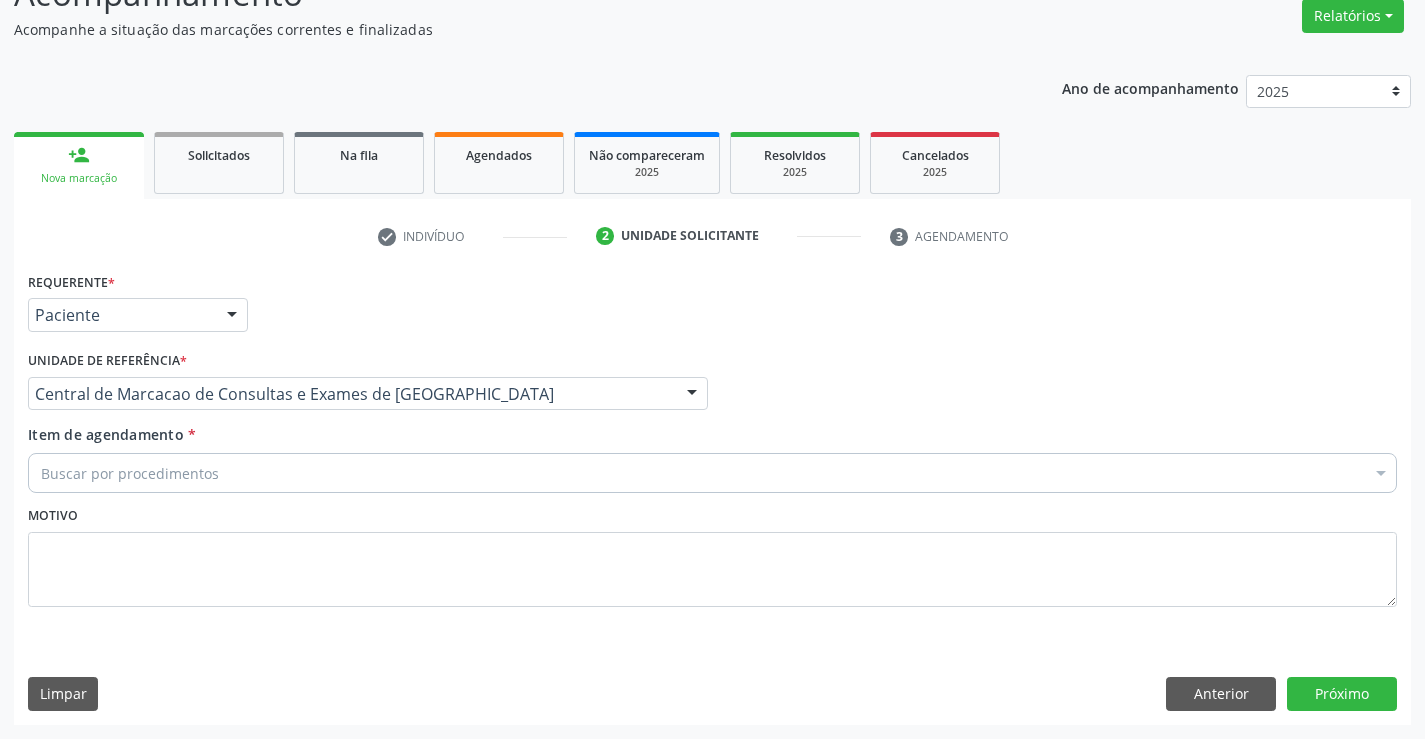 click on "Buscar por procedimentos" at bounding box center (712, 473) 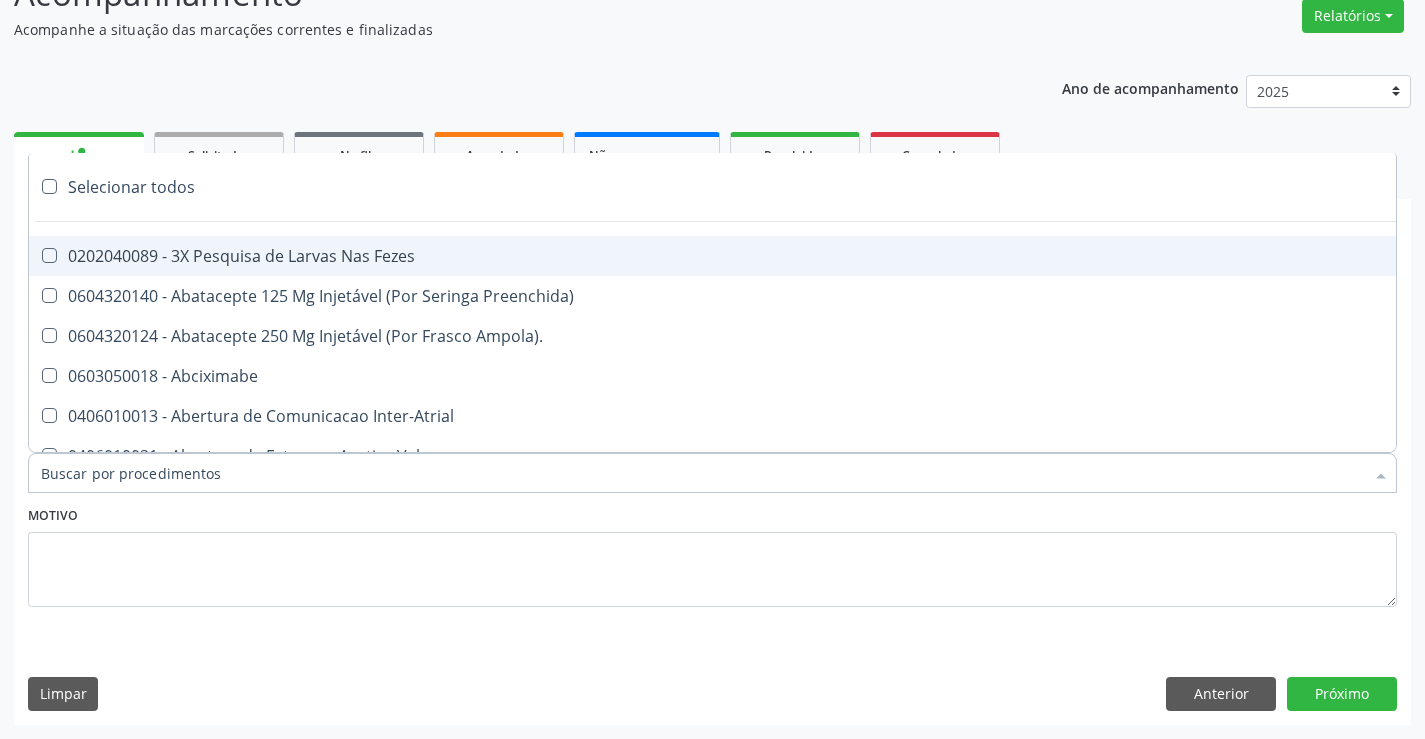 paste on "Ultrassonografia de Abdomen Total" 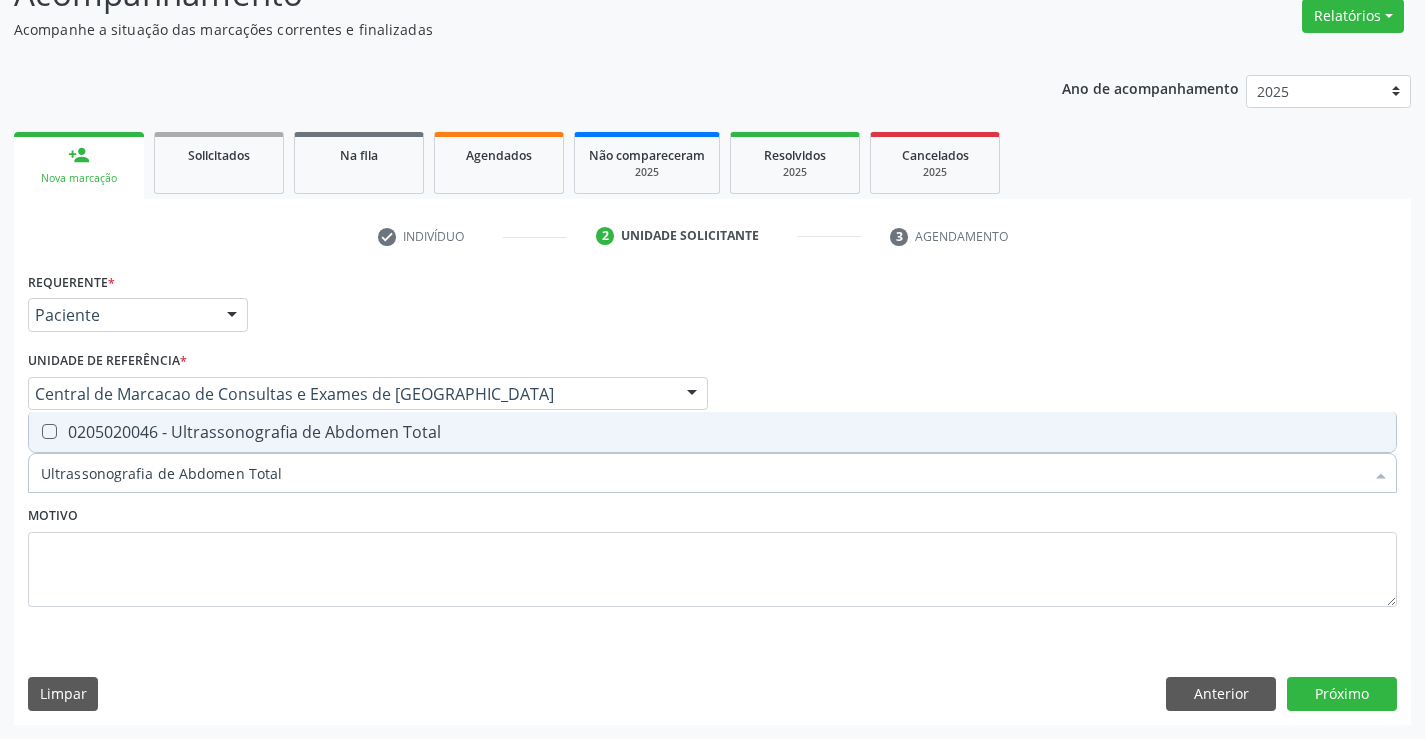 click on "0205020046 - Ultrassonografia de Abdomen Total" at bounding box center [712, 432] 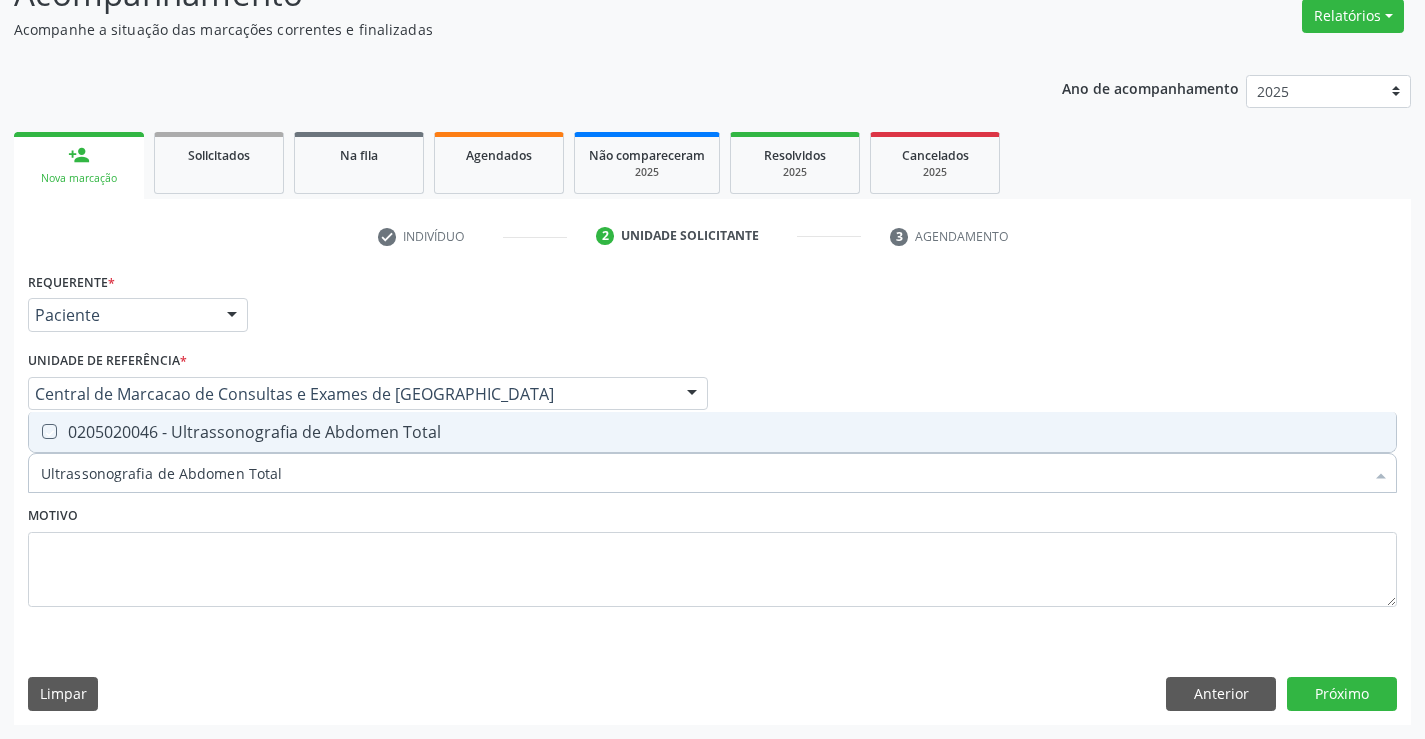 checkbox on "true" 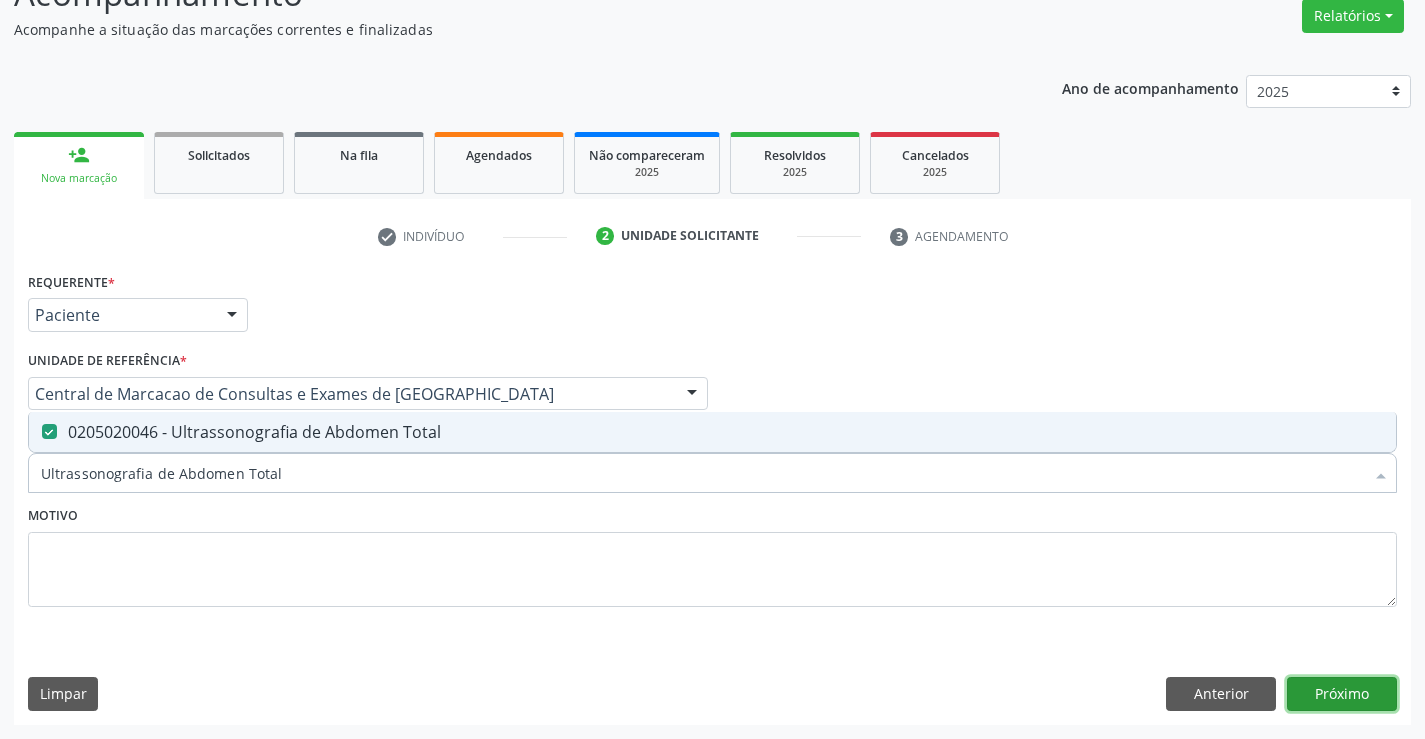 click on "Próximo" at bounding box center (1342, 694) 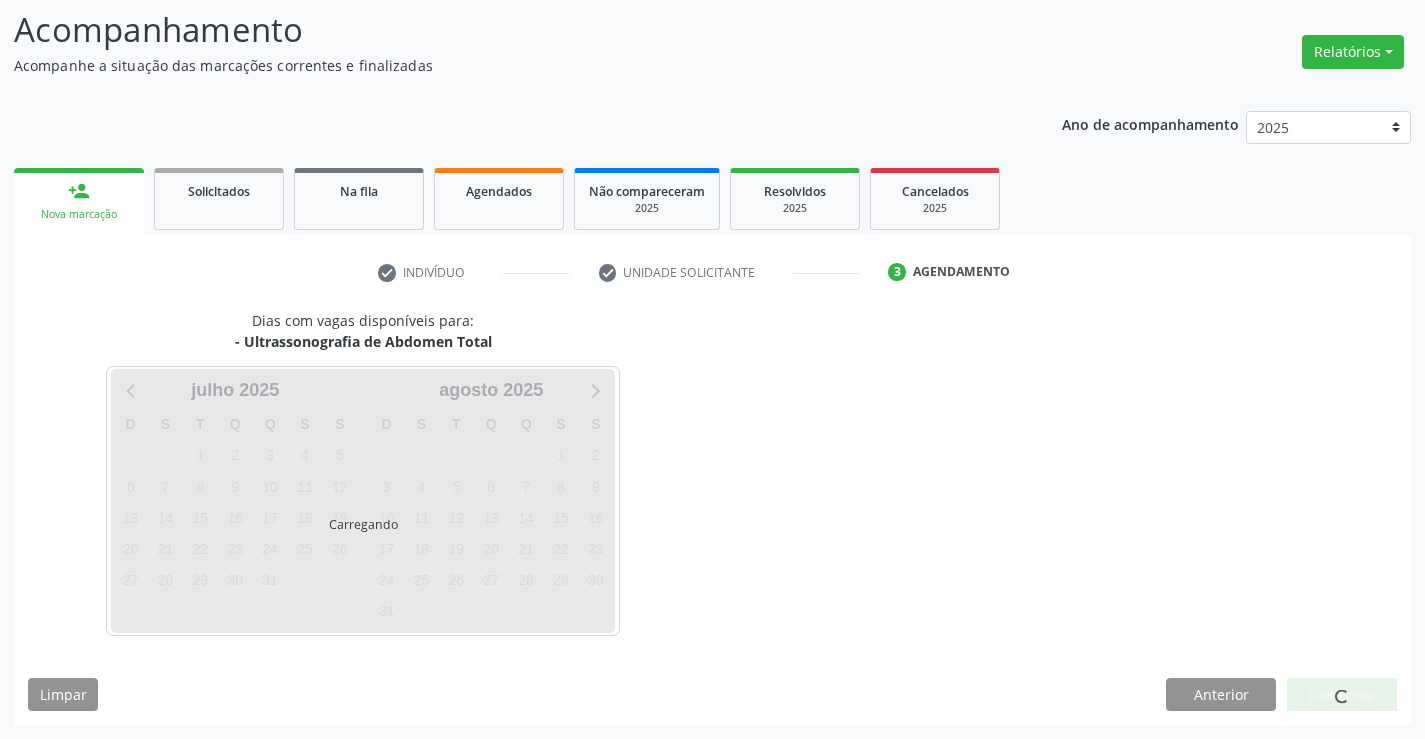 scroll, scrollTop: 131, scrollLeft: 0, axis: vertical 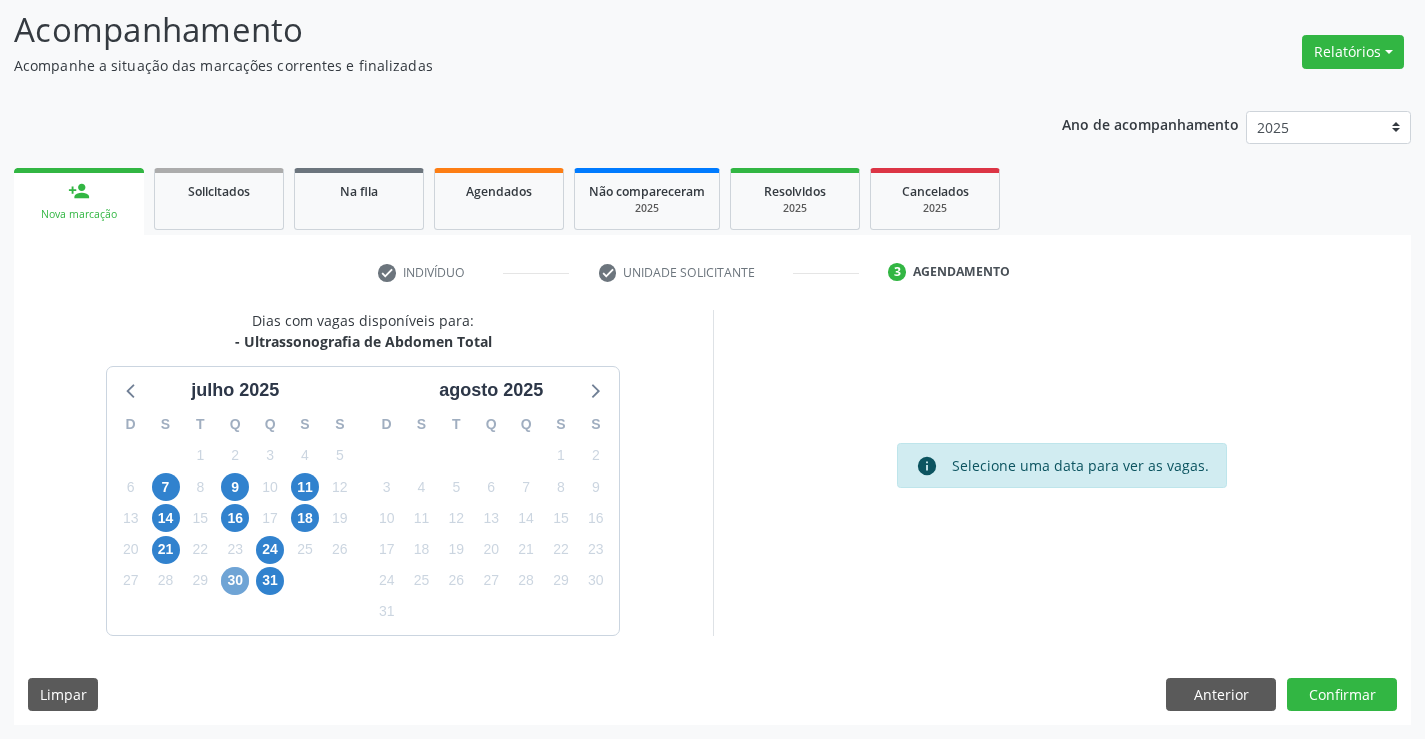 click on "30" at bounding box center [235, 581] 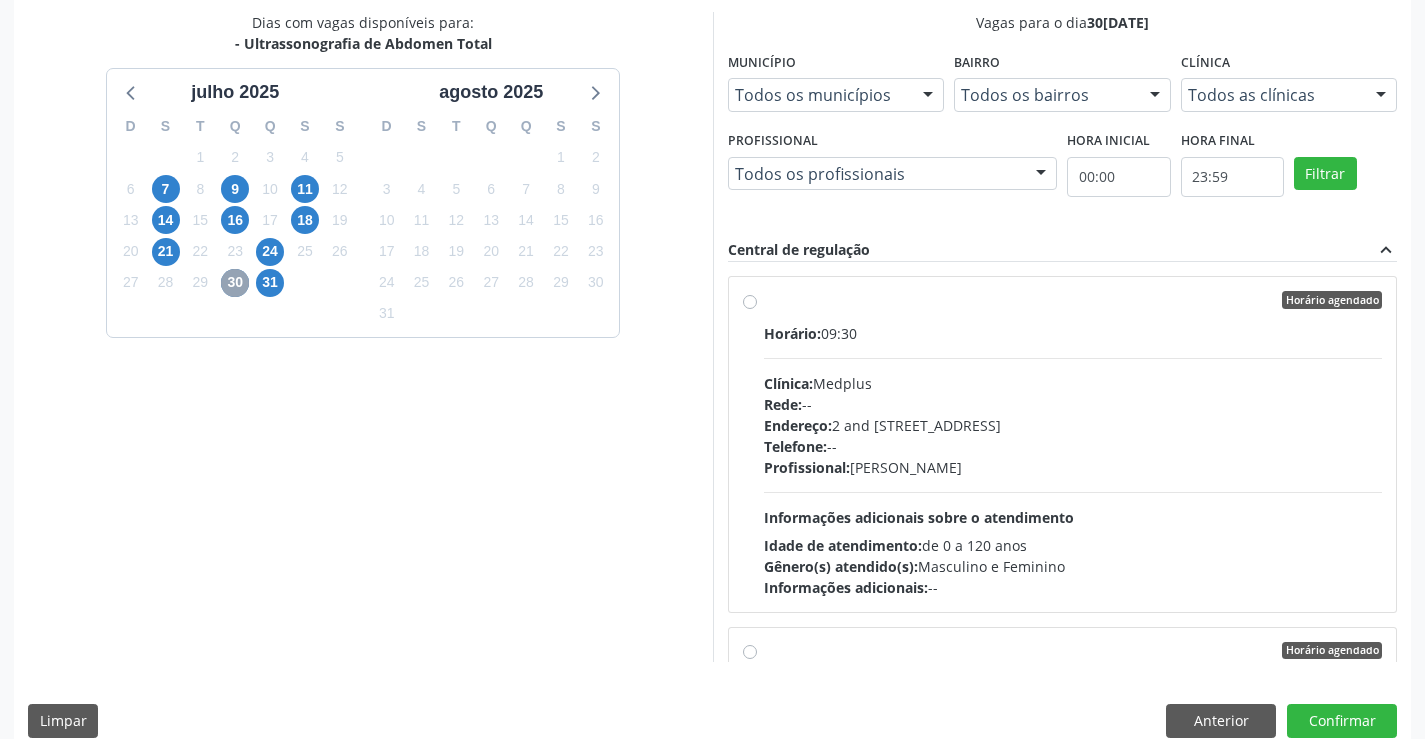 scroll, scrollTop: 431, scrollLeft: 0, axis: vertical 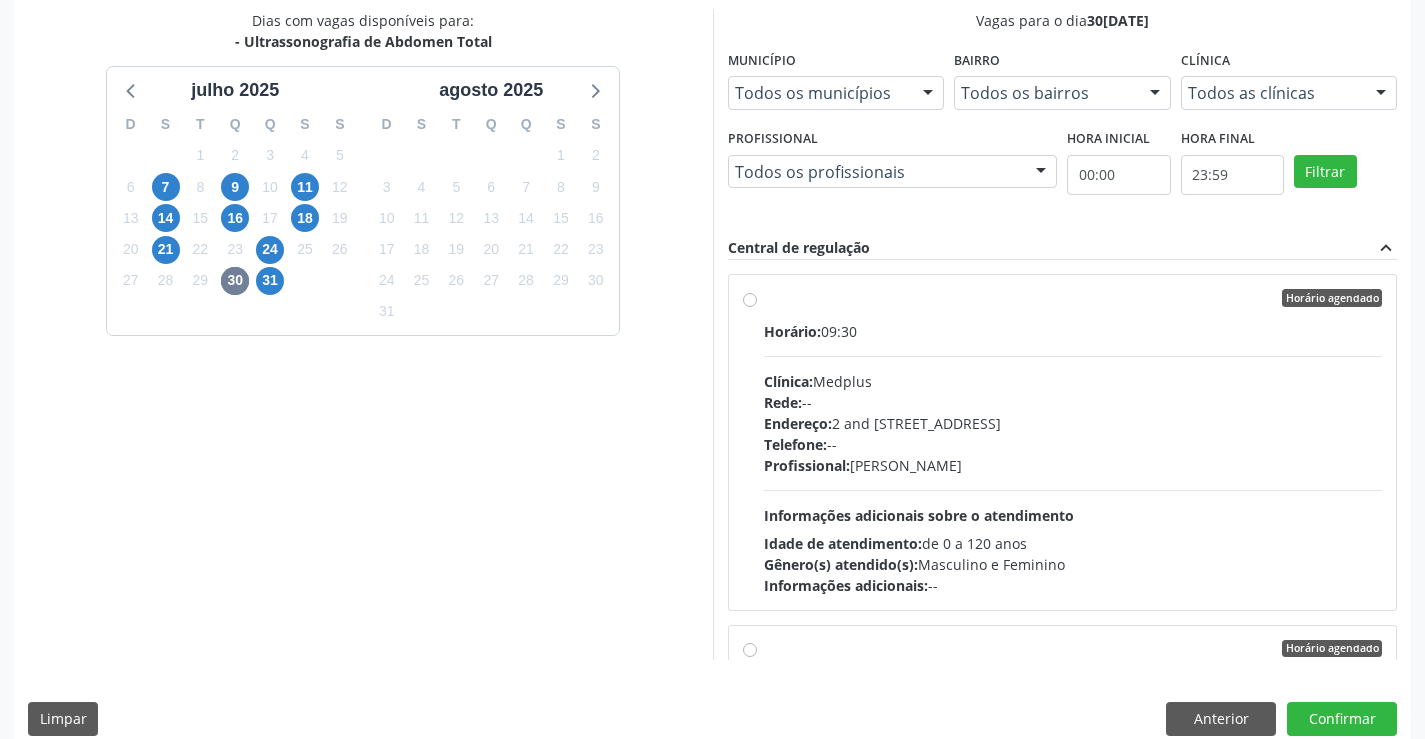 click on "Profissional:" at bounding box center [807, 465] 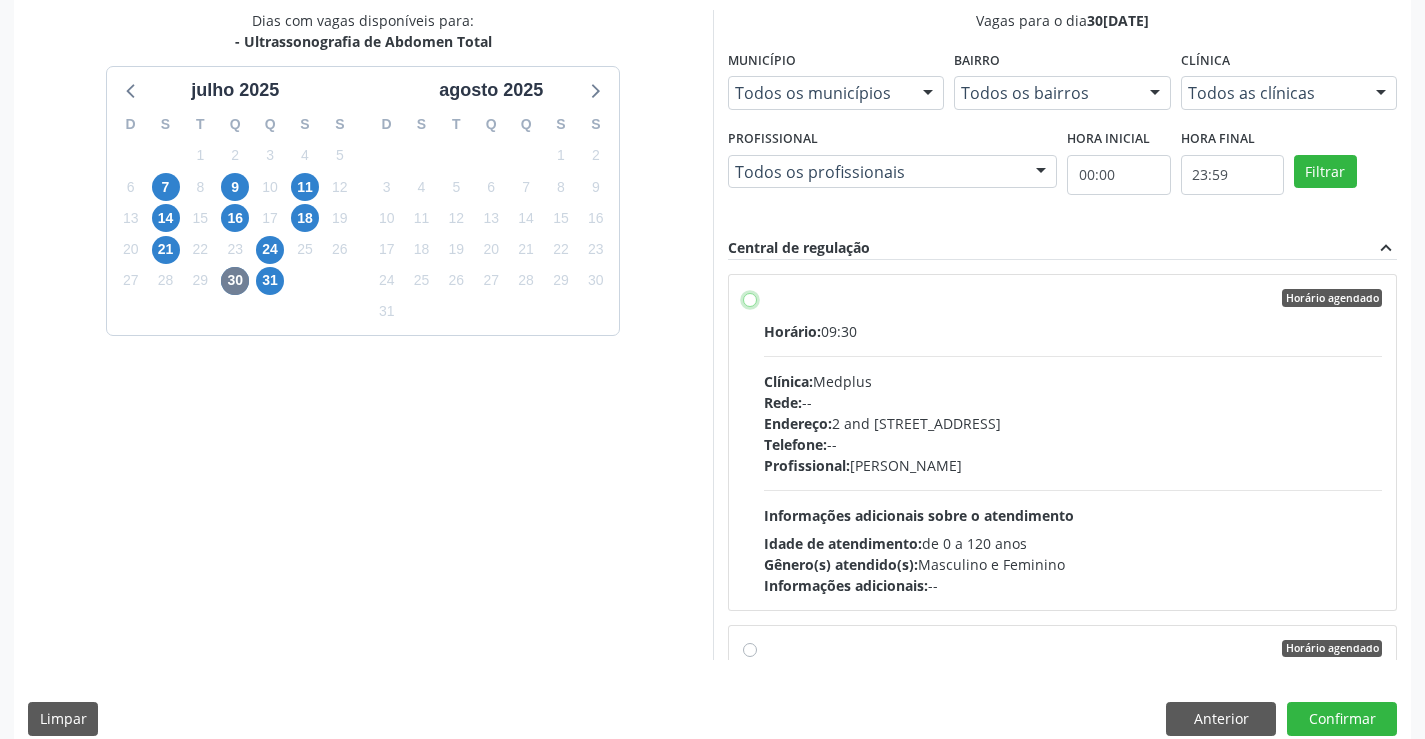 click on "Horário agendado
Horário:   09:30
Clínica:  Medplus
Rede:
--
Endereço:   2 and S 204 Ed Emp B, nº 35, Centro, Campo Formoso - BA
Telefone:   --
Profissional:
Lanna Peralva Miranda Rocha
Informações adicionais sobre o atendimento
Idade de atendimento:
de 0 a 120 anos
Gênero(s) atendido(s):
Masculino e Feminino
Informações adicionais:
--" at bounding box center [750, 298] 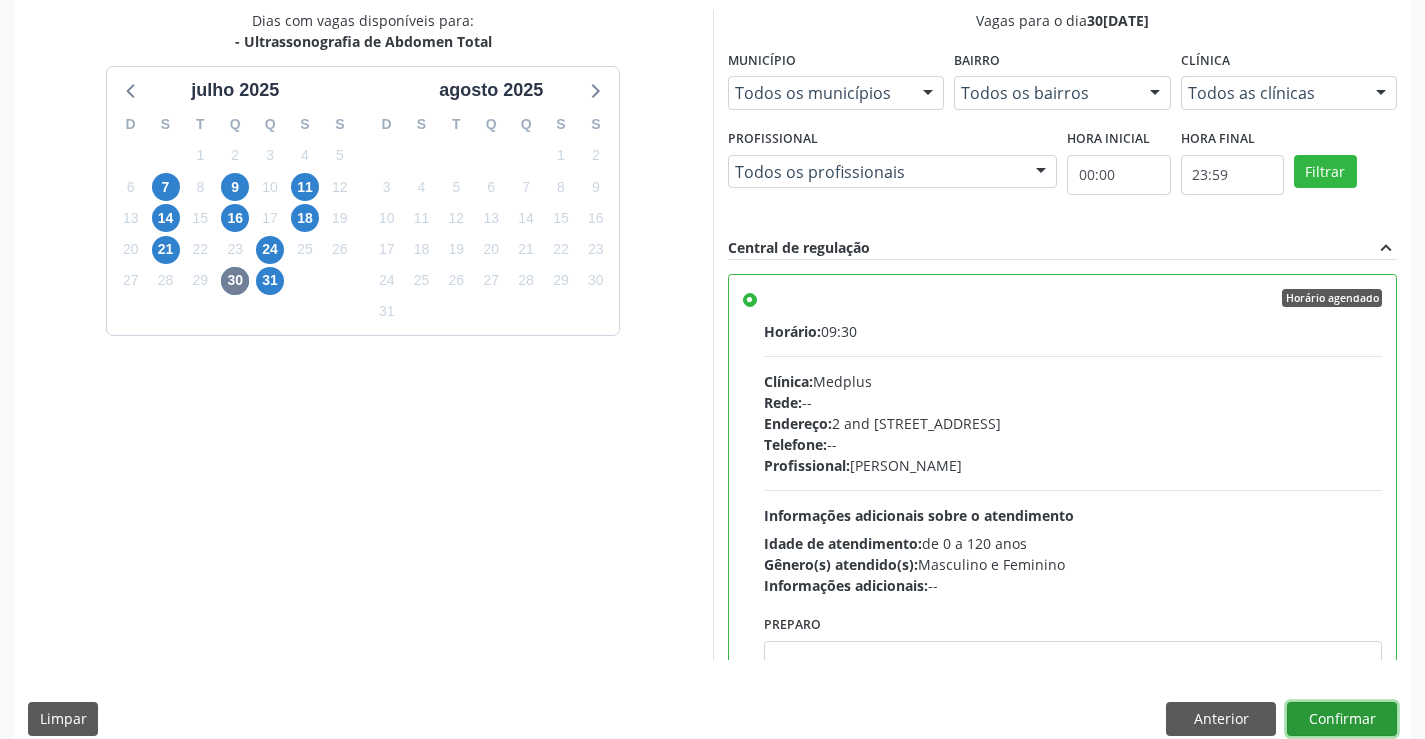click on "Confirmar" at bounding box center (1342, 719) 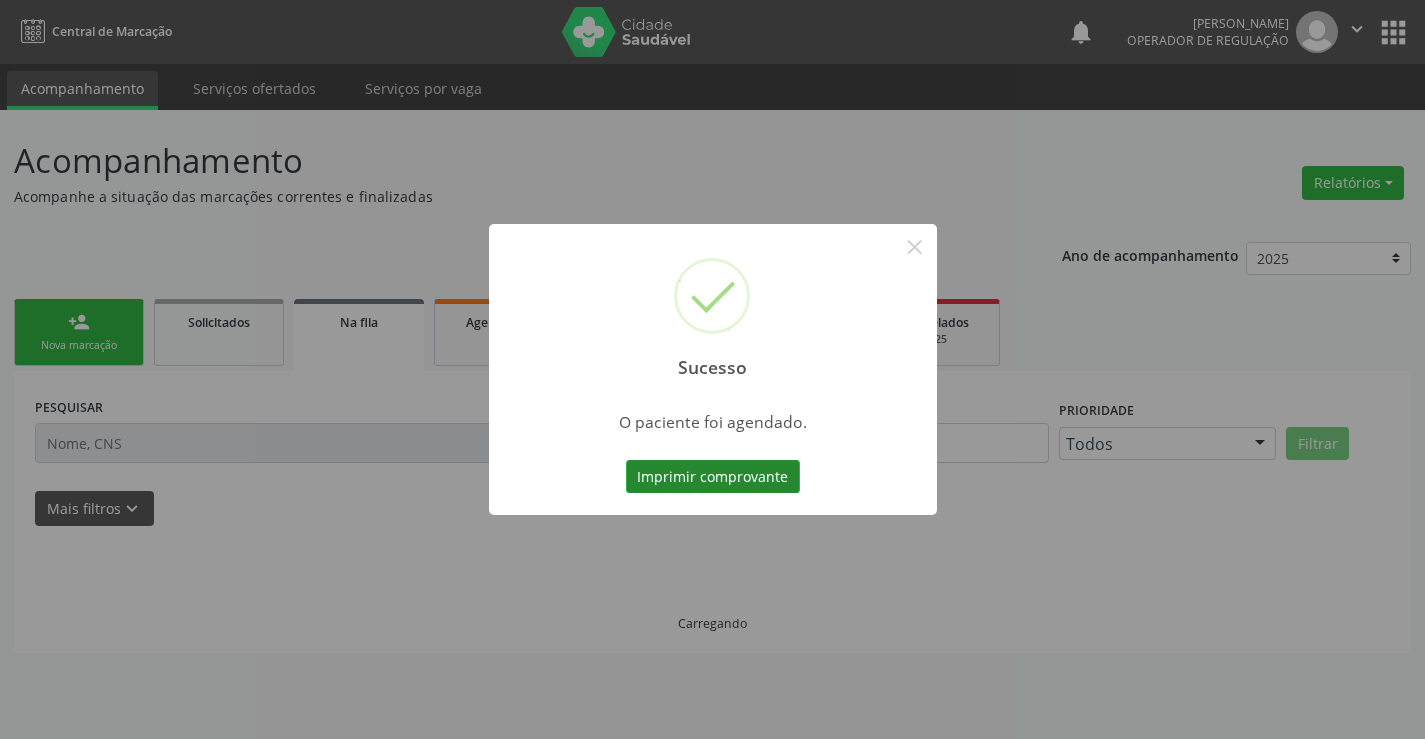 scroll, scrollTop: 0, scrollLeft: 0, axis: both 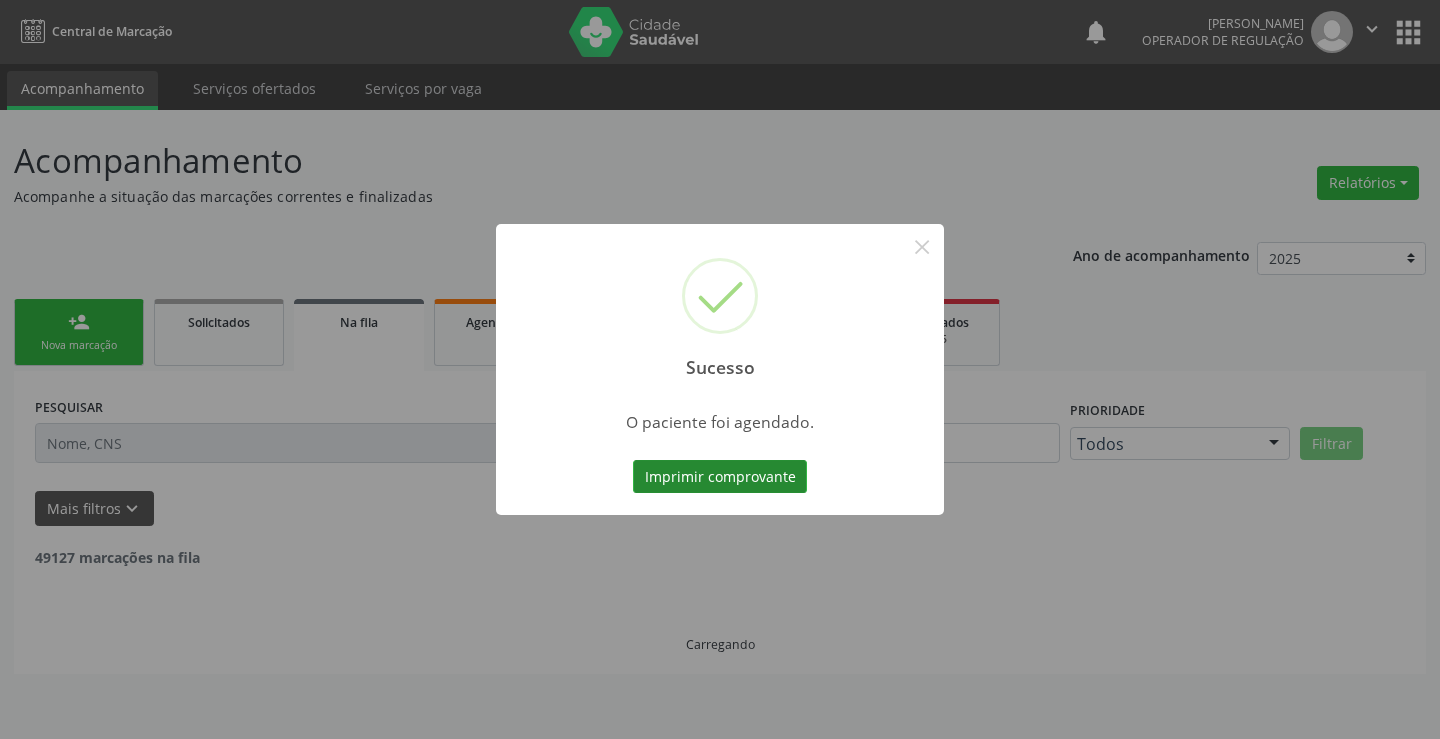 click on "Imprimir comprovante" at bounding box center [720, 477] 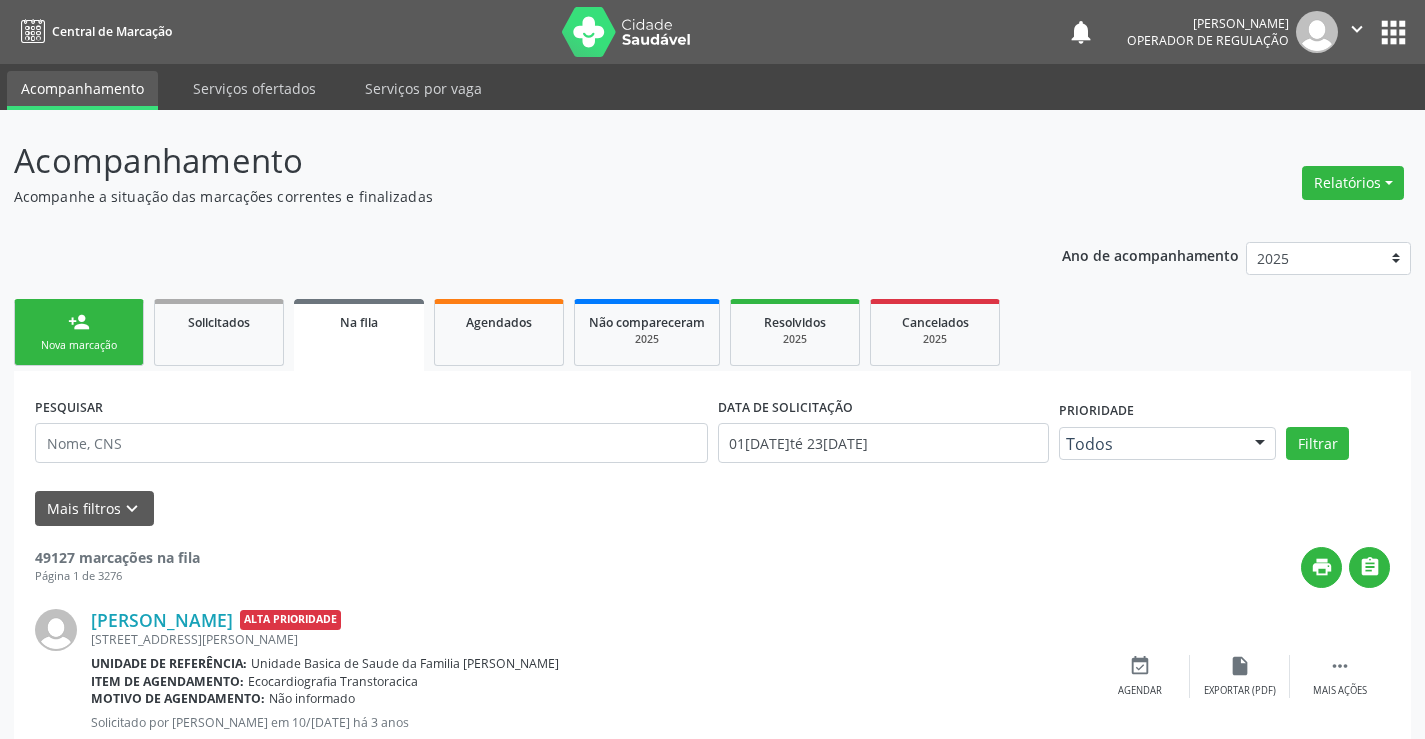 click on "person_add
Nova marcação" at bounding box center (79, 332) 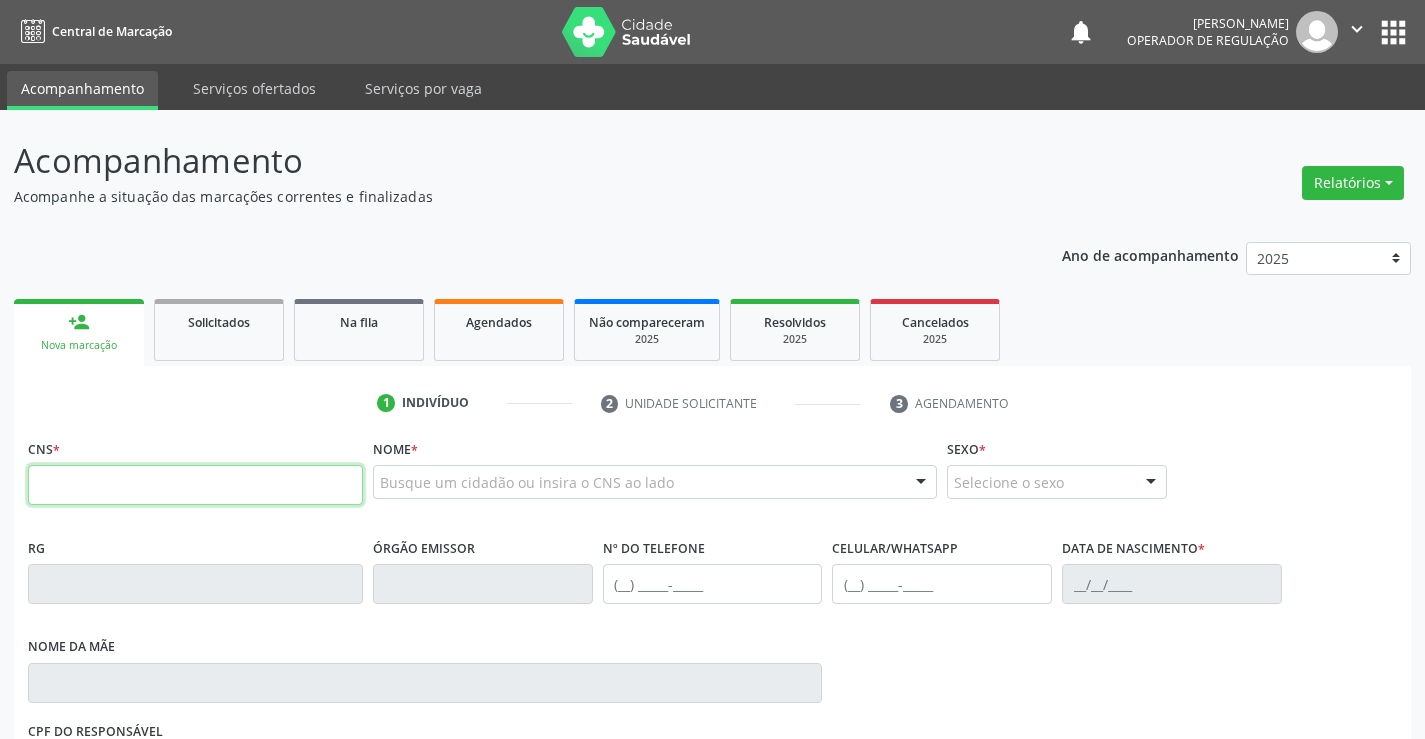 click at bounding box center [195, 485] 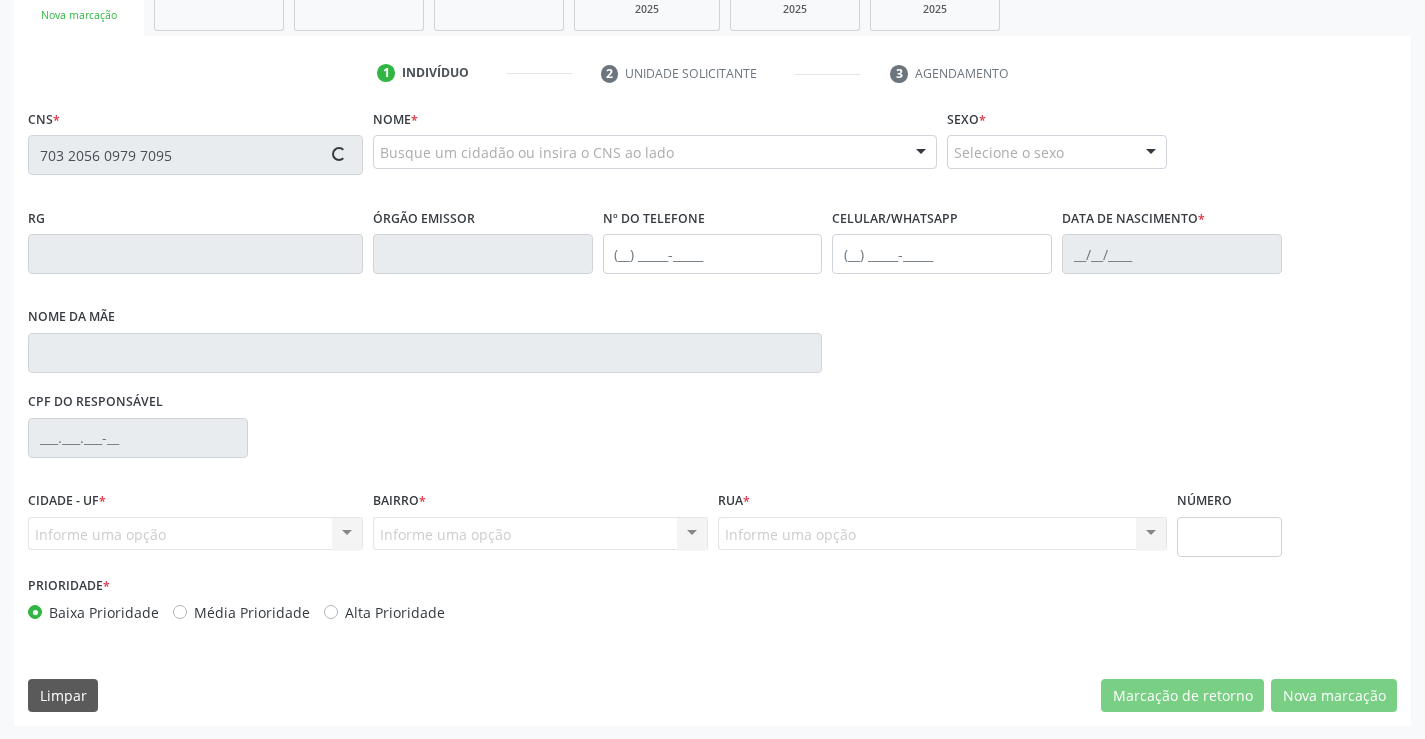 scroll, scrollTop: 331, scrollLeft: 0, axis: vertical 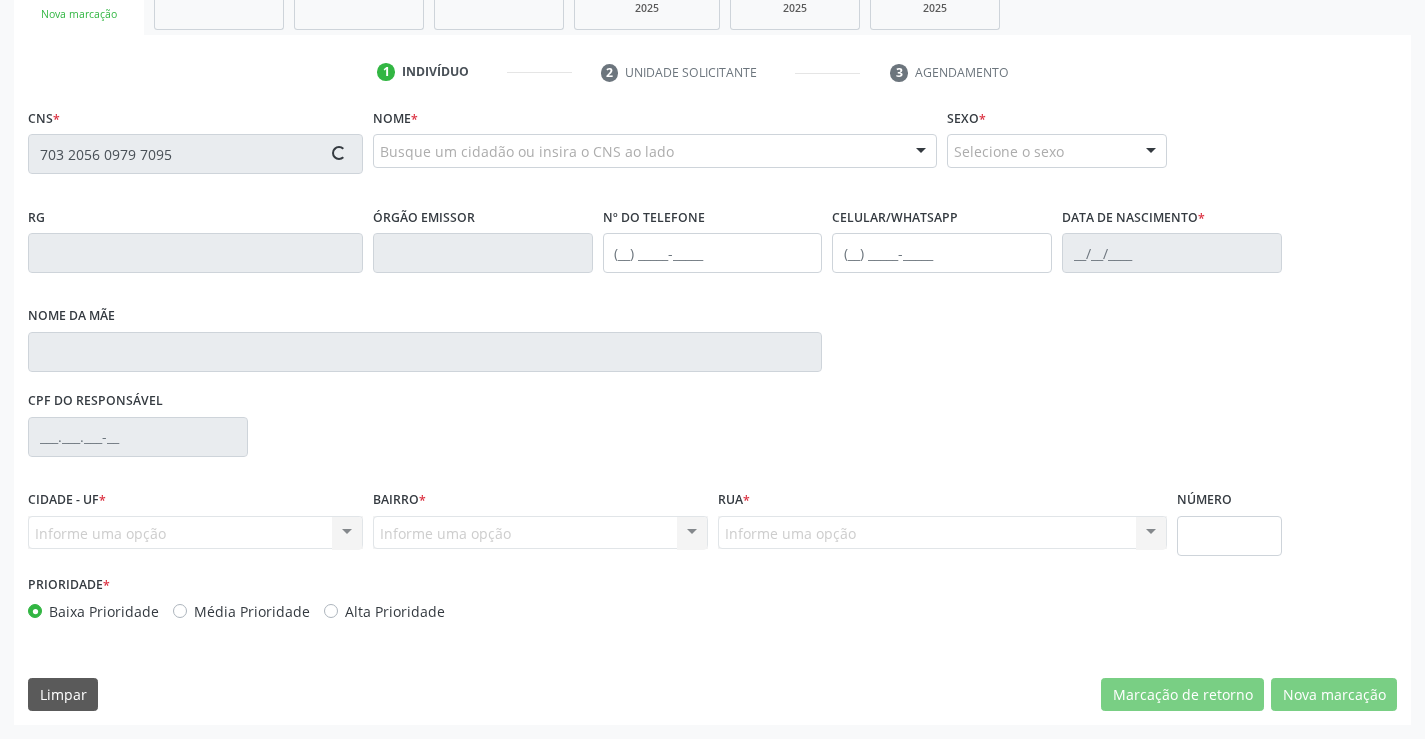 type on "703 2056 0979 7095" 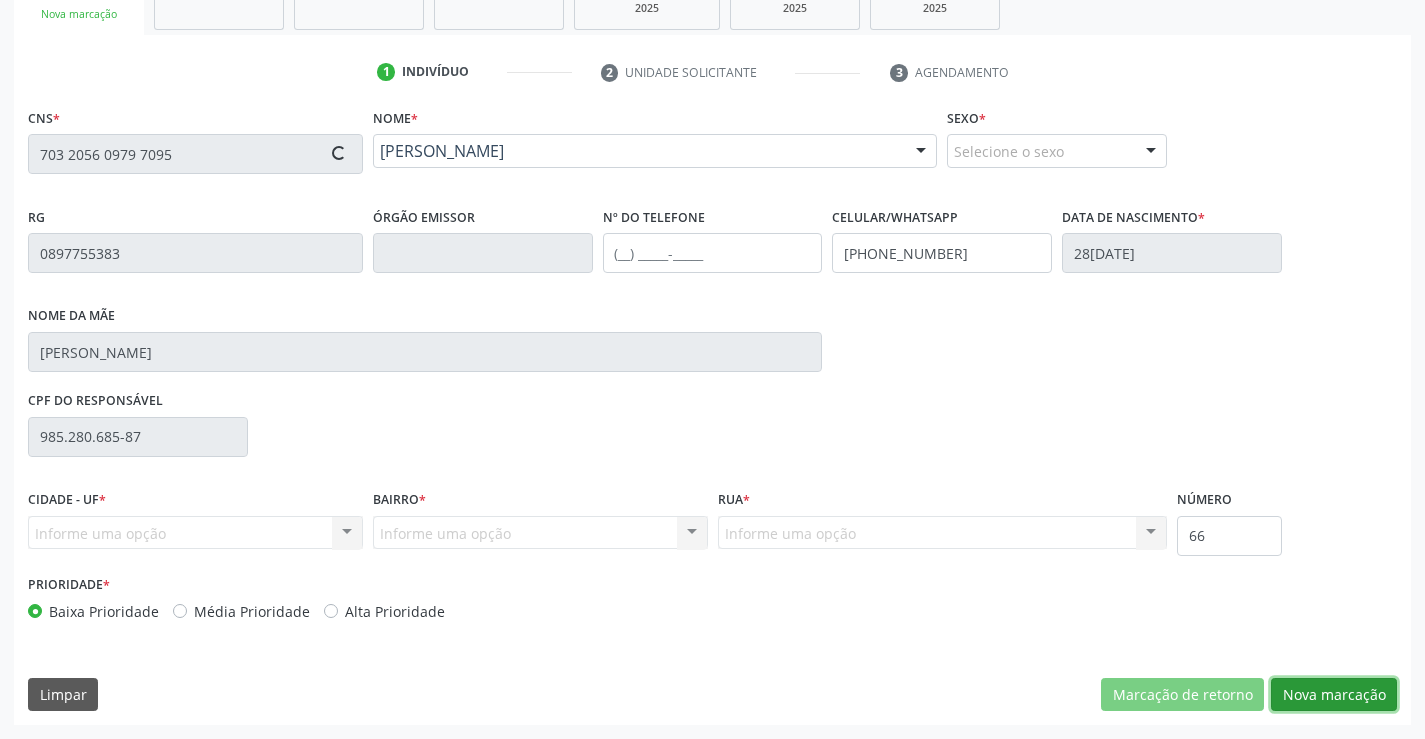 click on "Nova marcação" at bounding box center [1334, 695] 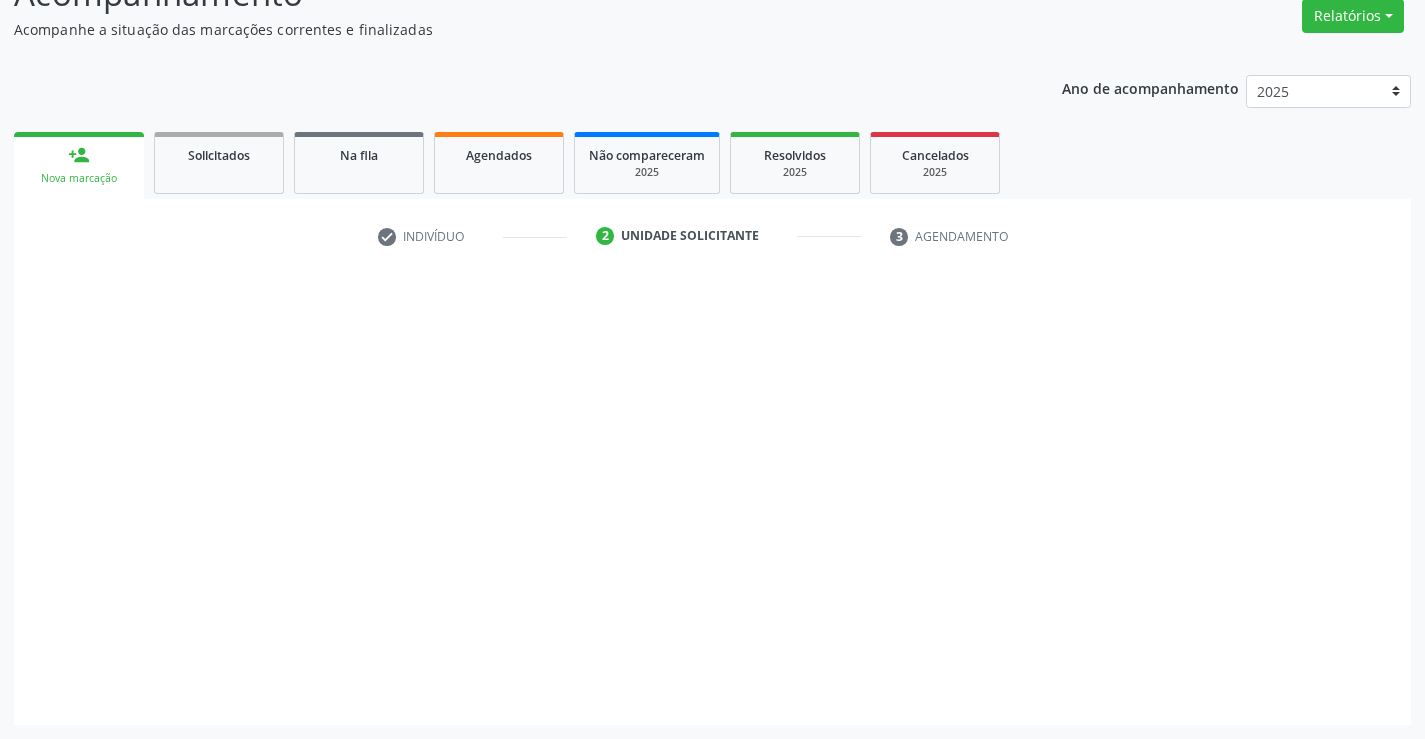 scroll, scrollTop: 167, scrollLeft: 0, axis: vertical 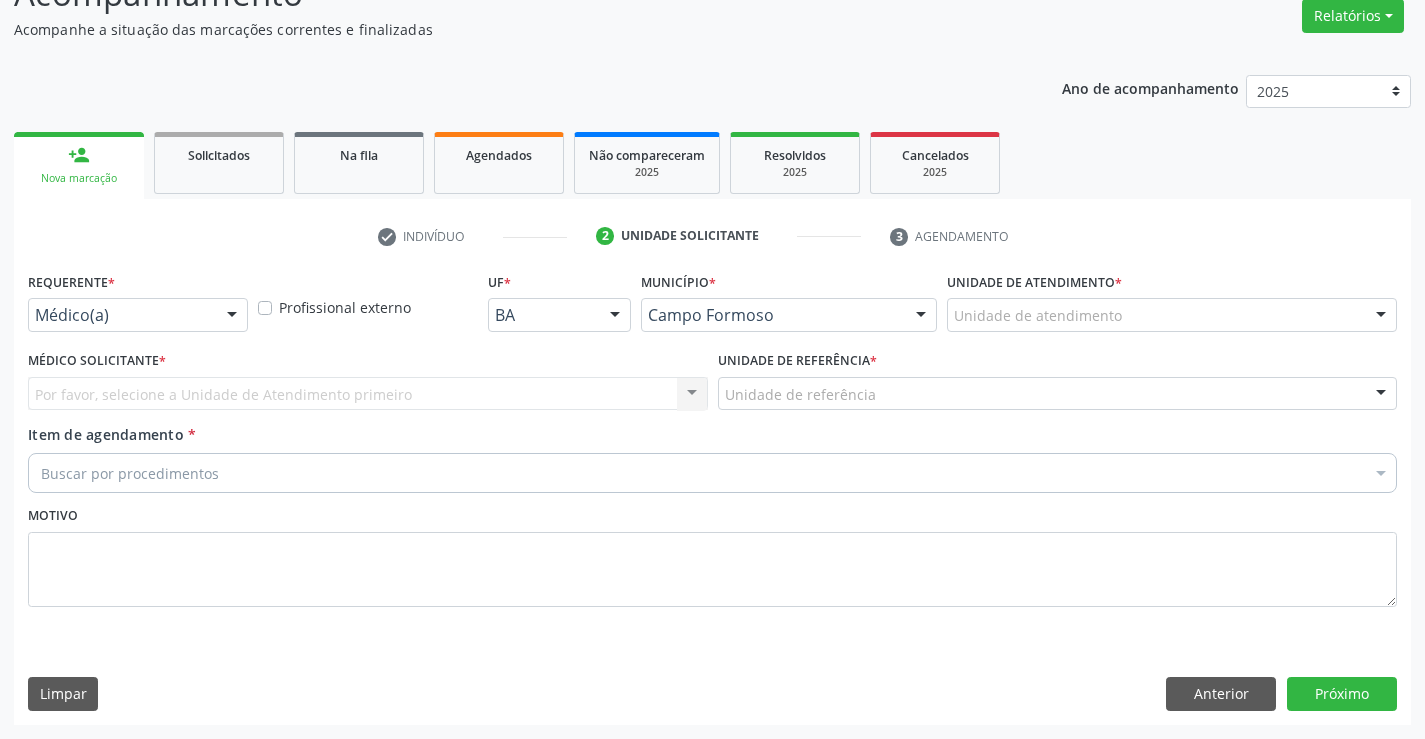click at bounding box center [232, 316] 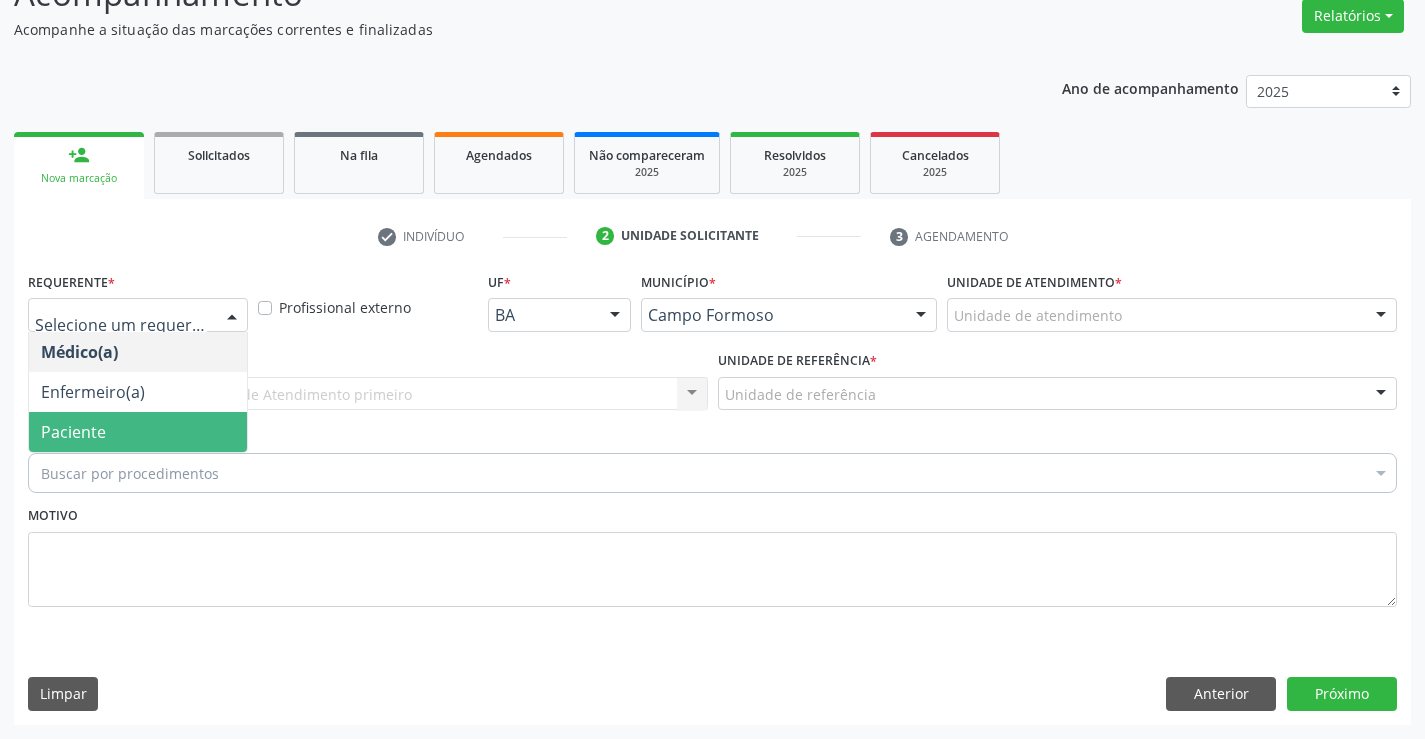 click on "Paciente" at bounding box center (73, 432) 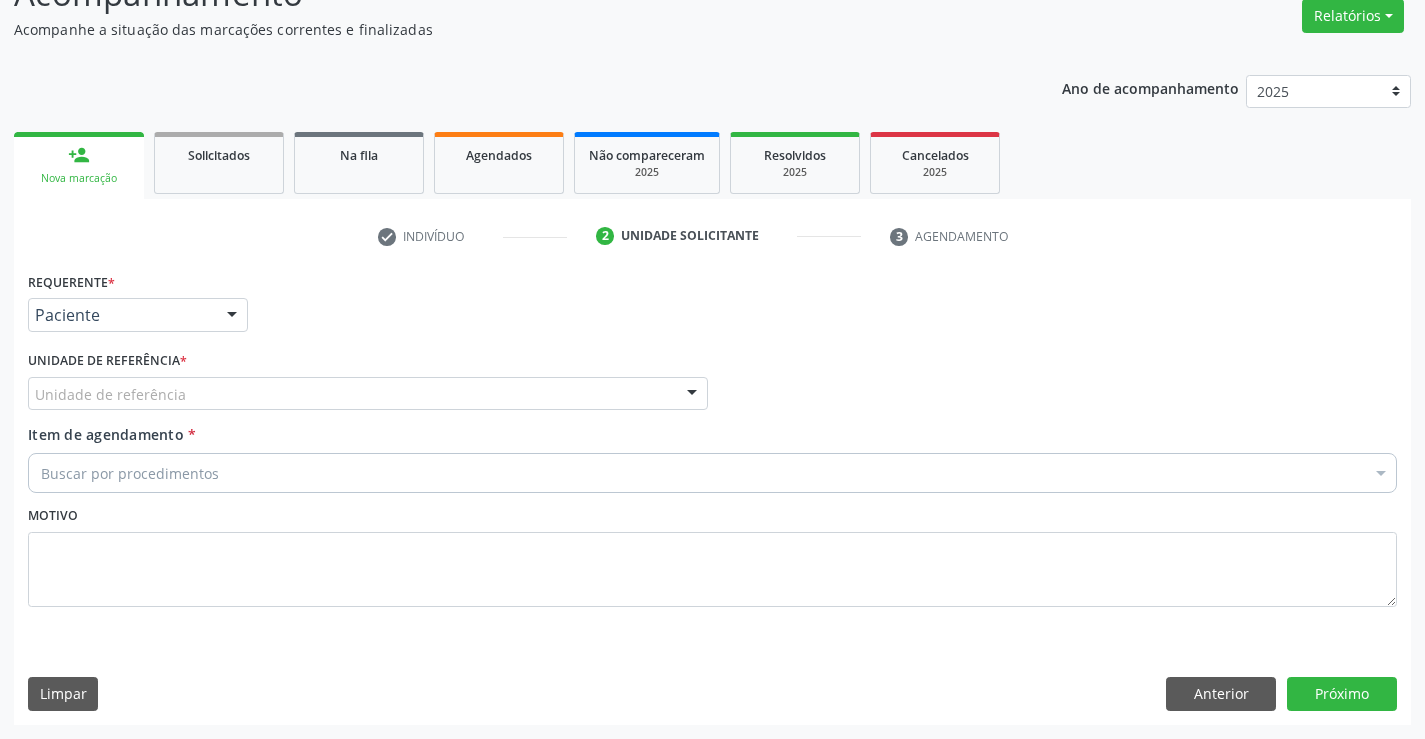 click on "Unidade de referência" at bounding box center [368, 394] 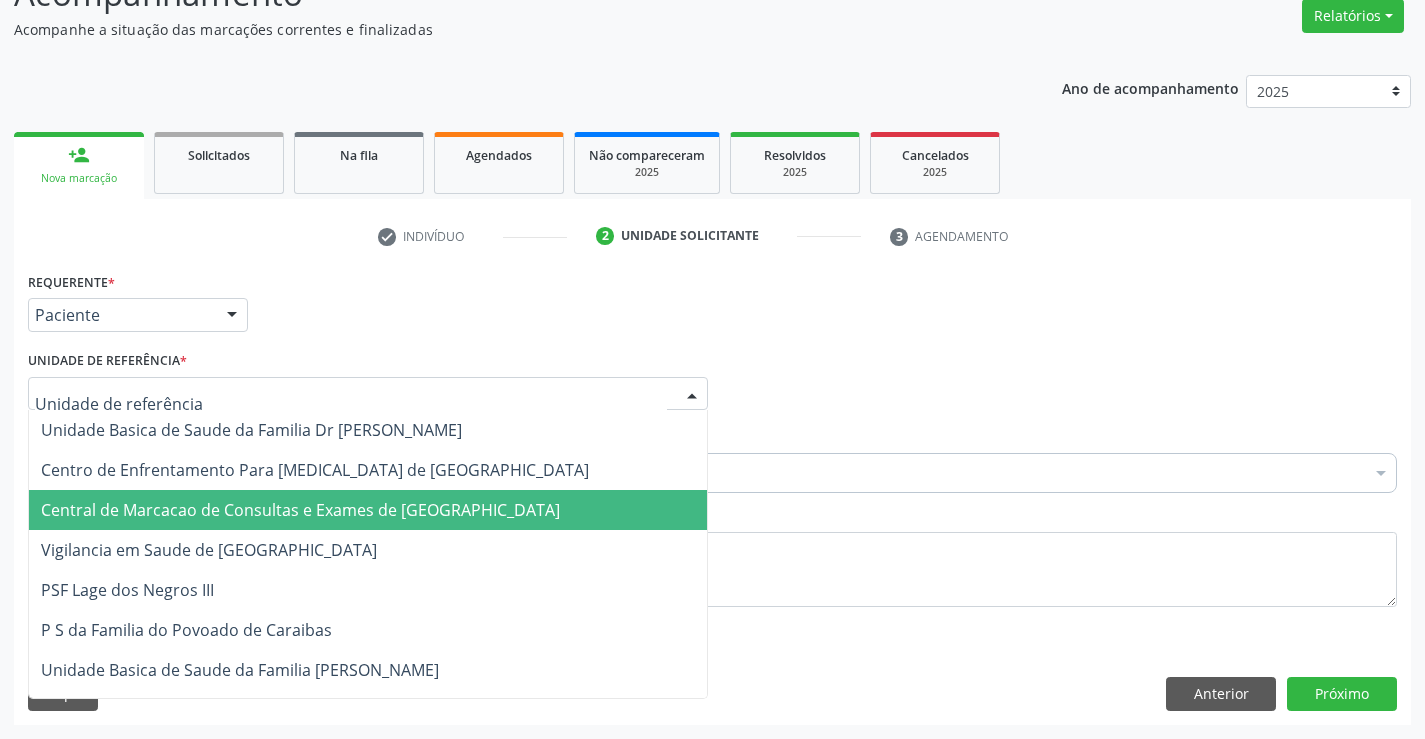 click on "Central de Marcacao de Consultas e Exames de [GEOGRAPHIC_DATA]" at bounding box center [300, 510] 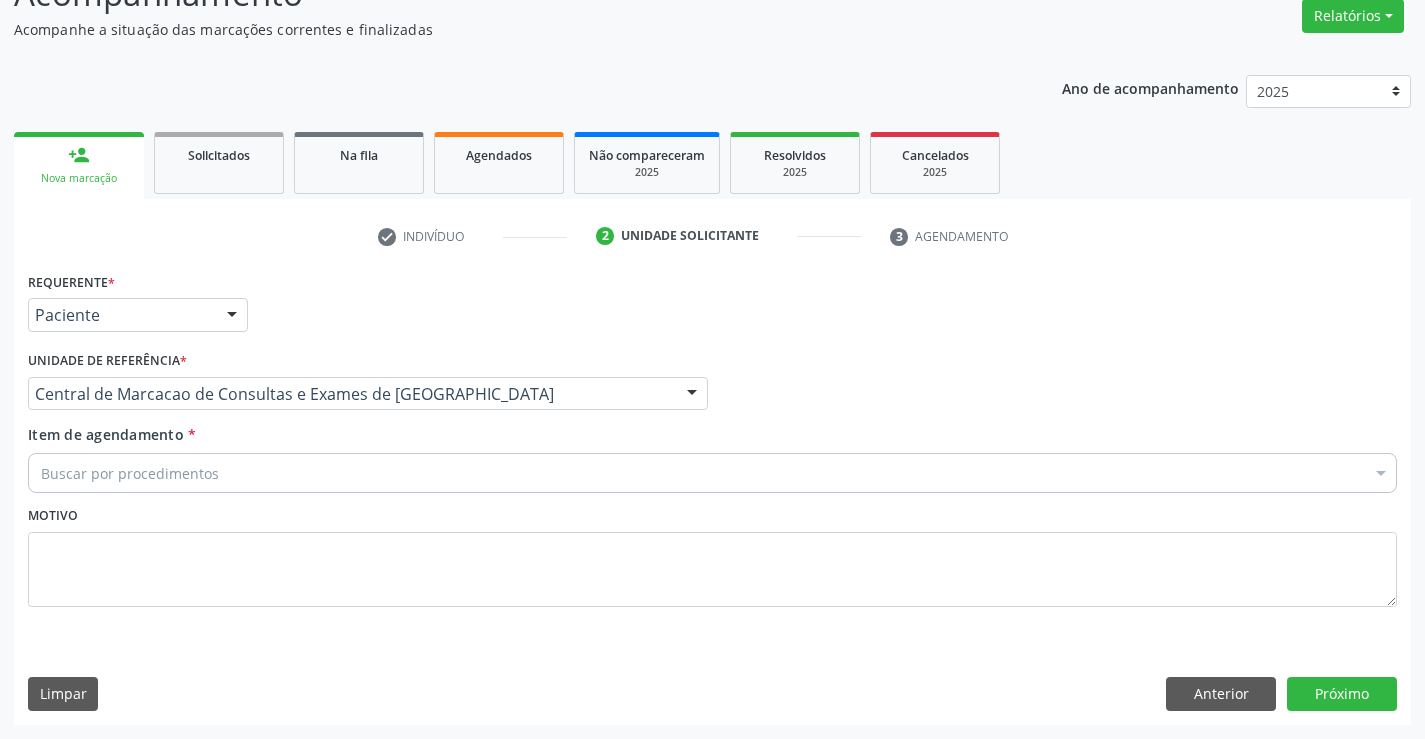click on "Buscar por procedimentos" at bounding box center [712, 473] 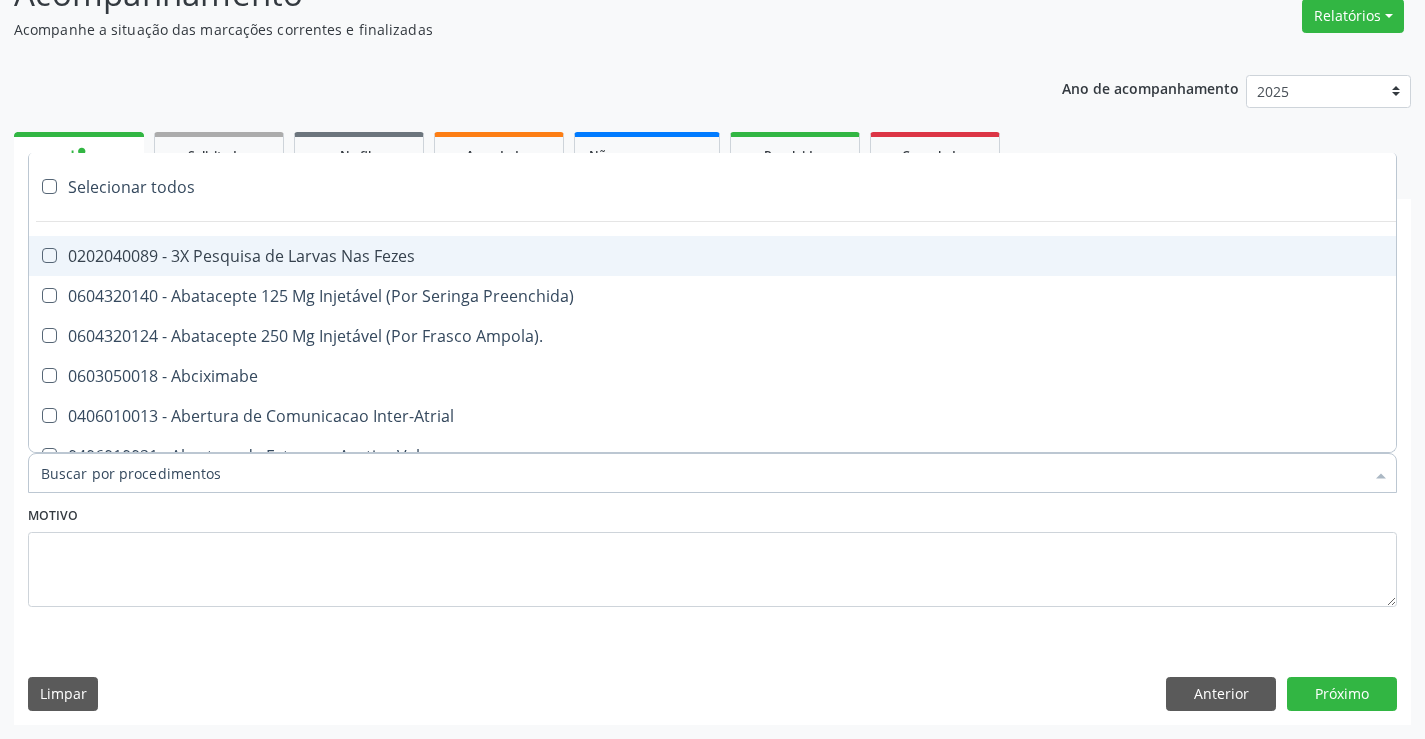 paste on "Ultrassonografia de Abdomen Total" 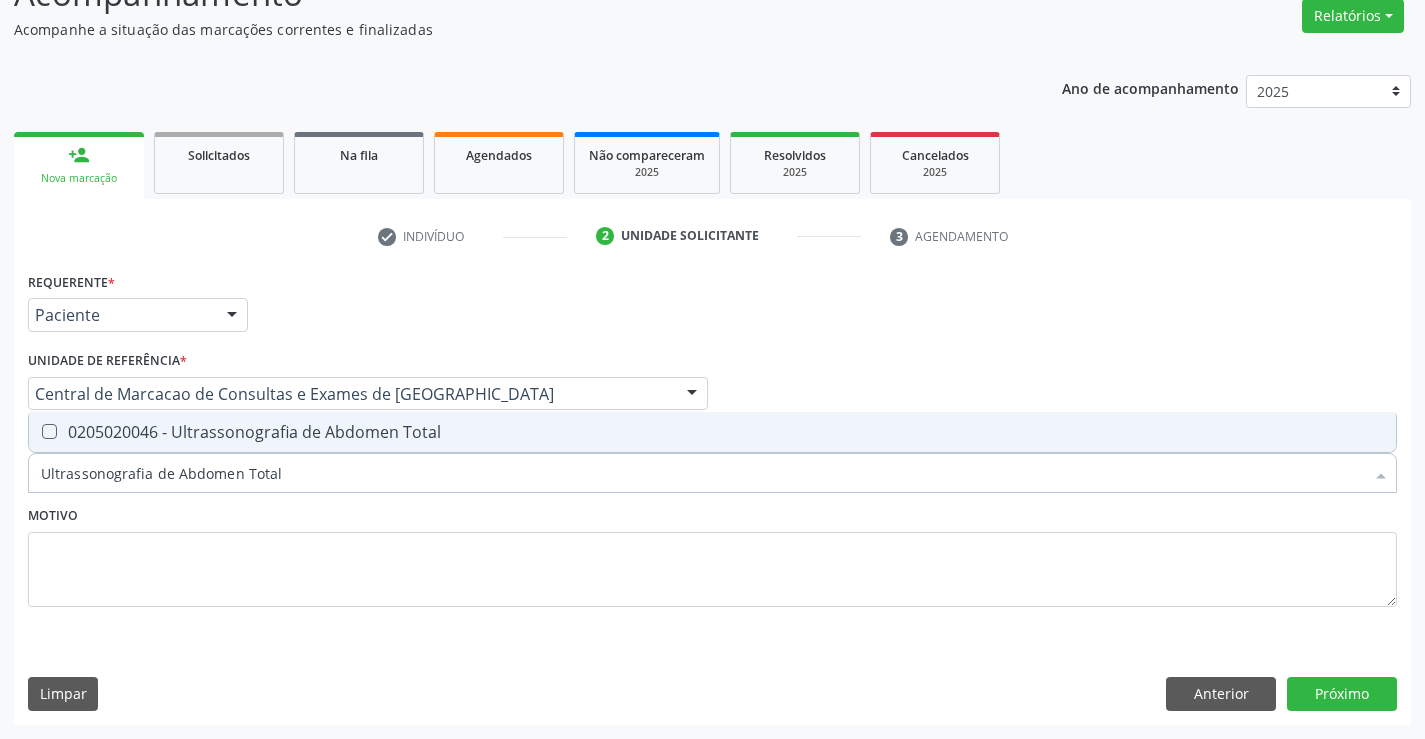click on "0205020046 - Ultrassonografia de Abdomen Total" at bounding box center [712, 432] 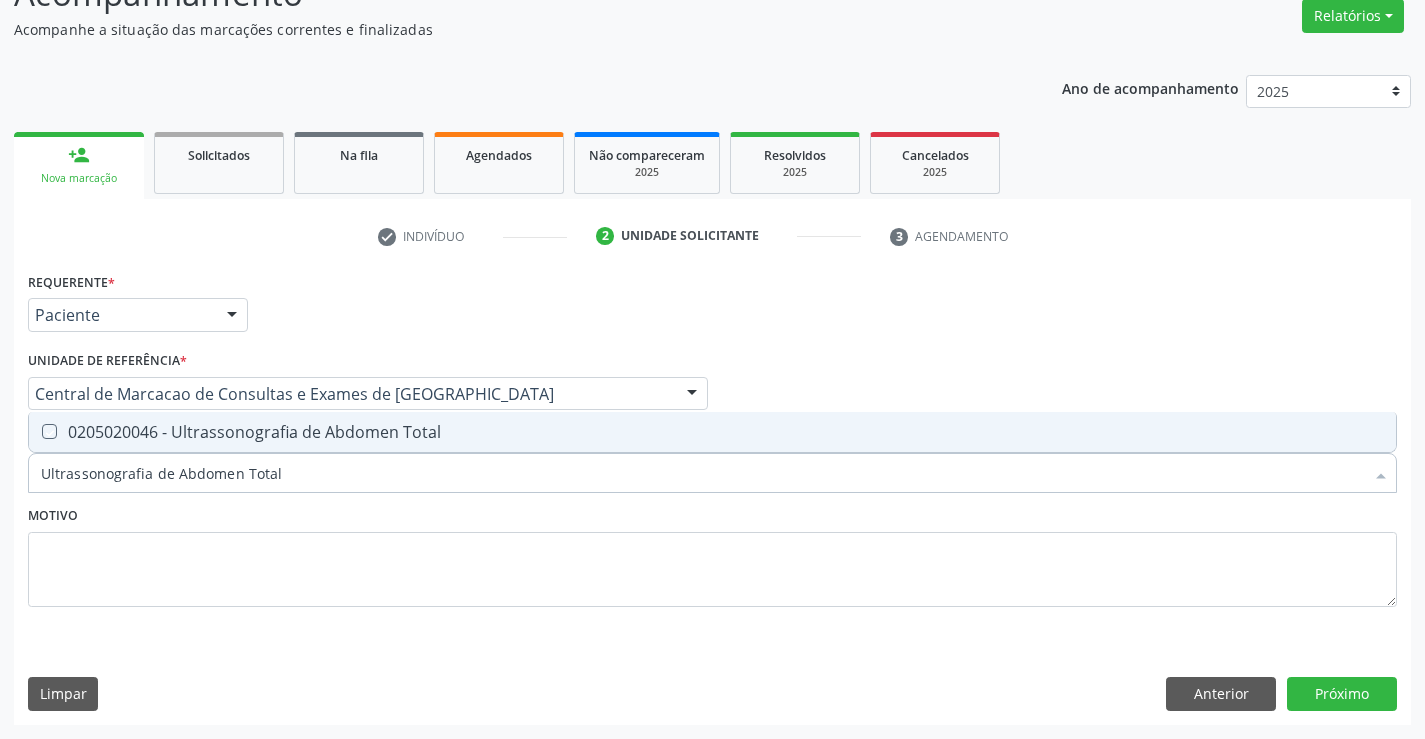 checkbox on "true" 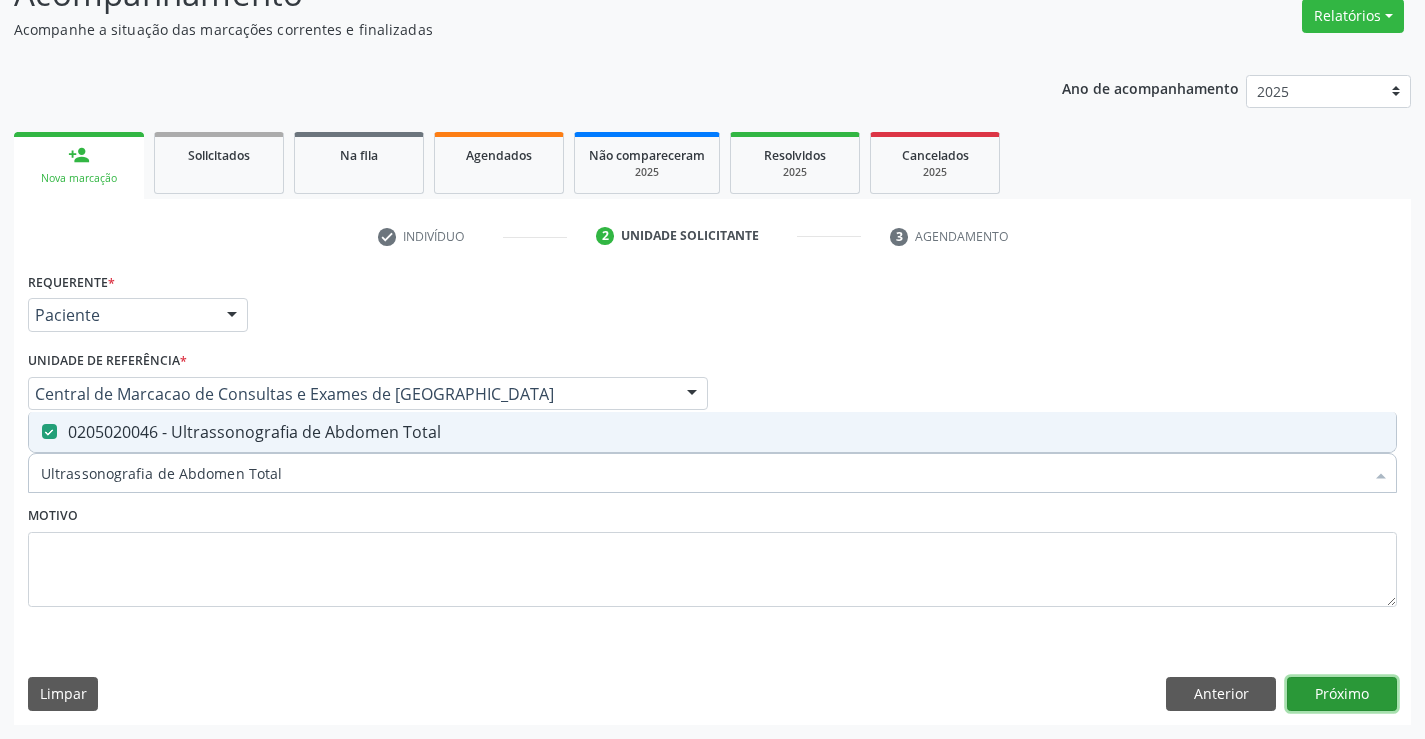 click on "Próximo" at bounding box center (1342, 694) 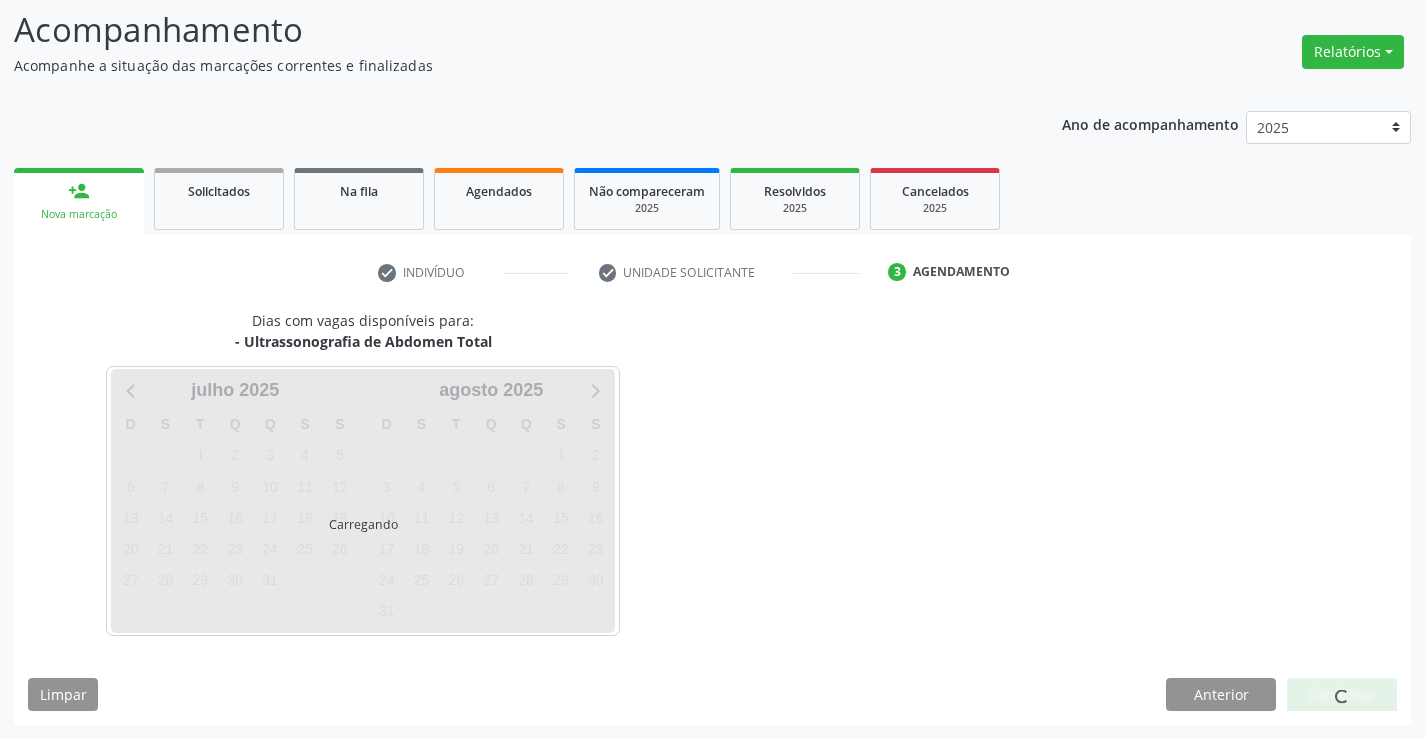 scroll, scrollTop: 131, scrollLeft: 0, axis: vertical 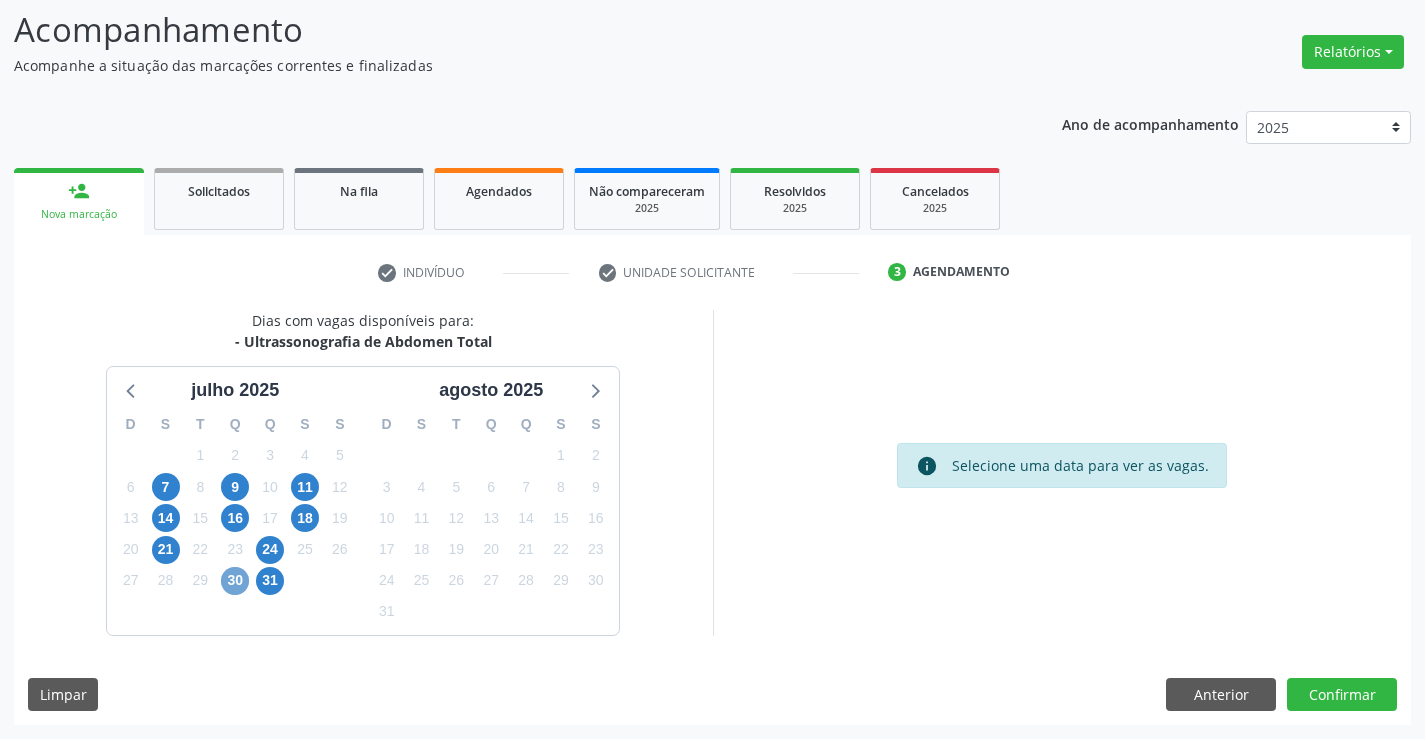 click on "30" at bounding box center [235, 581] 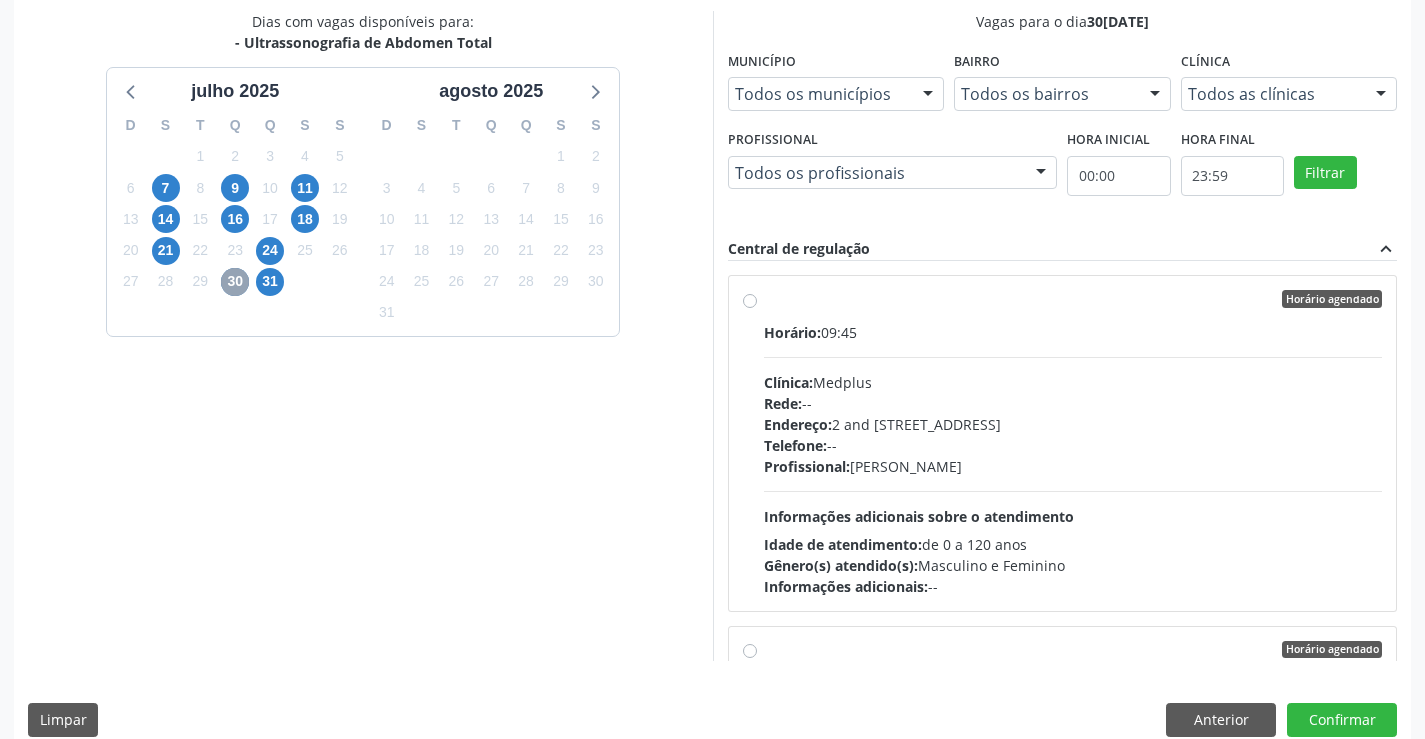 scroll, scrollTop: 431, scrollLeft: 0, axis: vertical 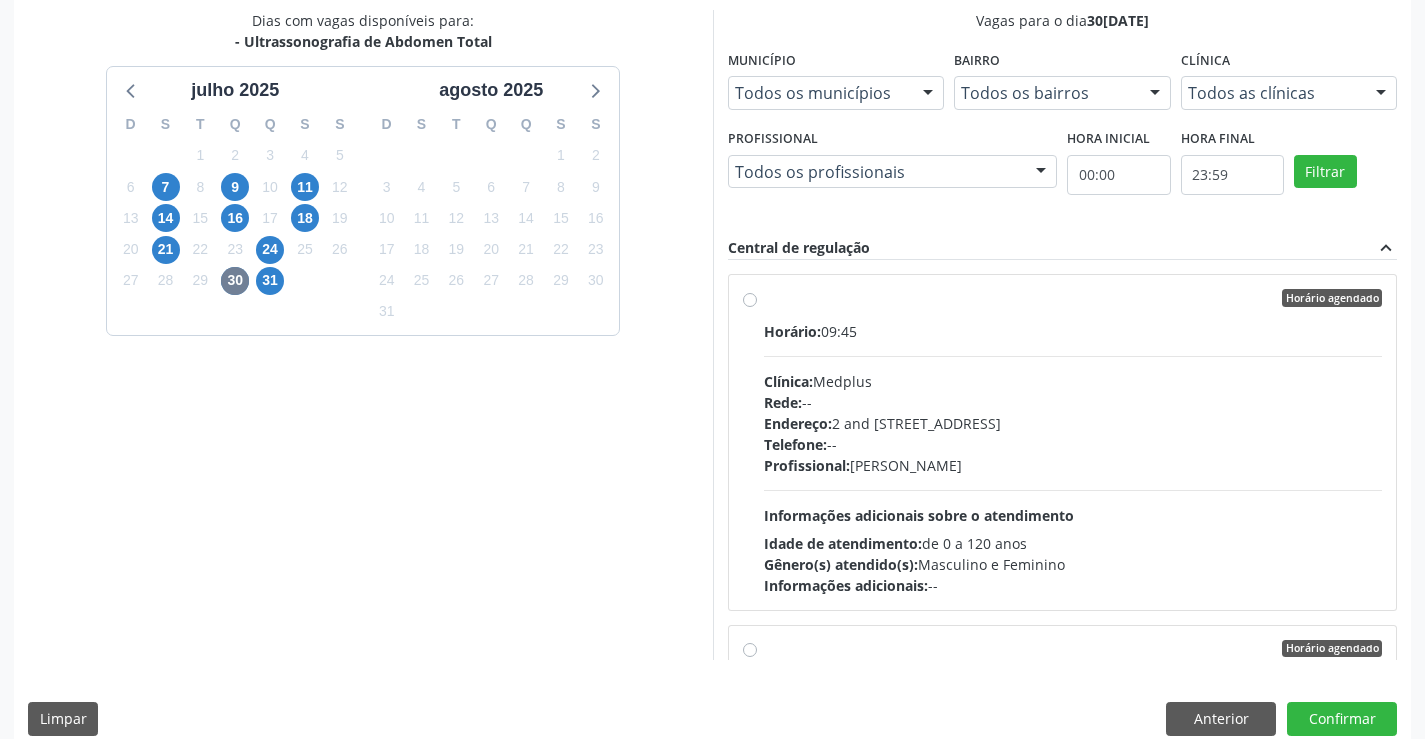 click on "Telefone:   --" at bounding box center (1073, 444) 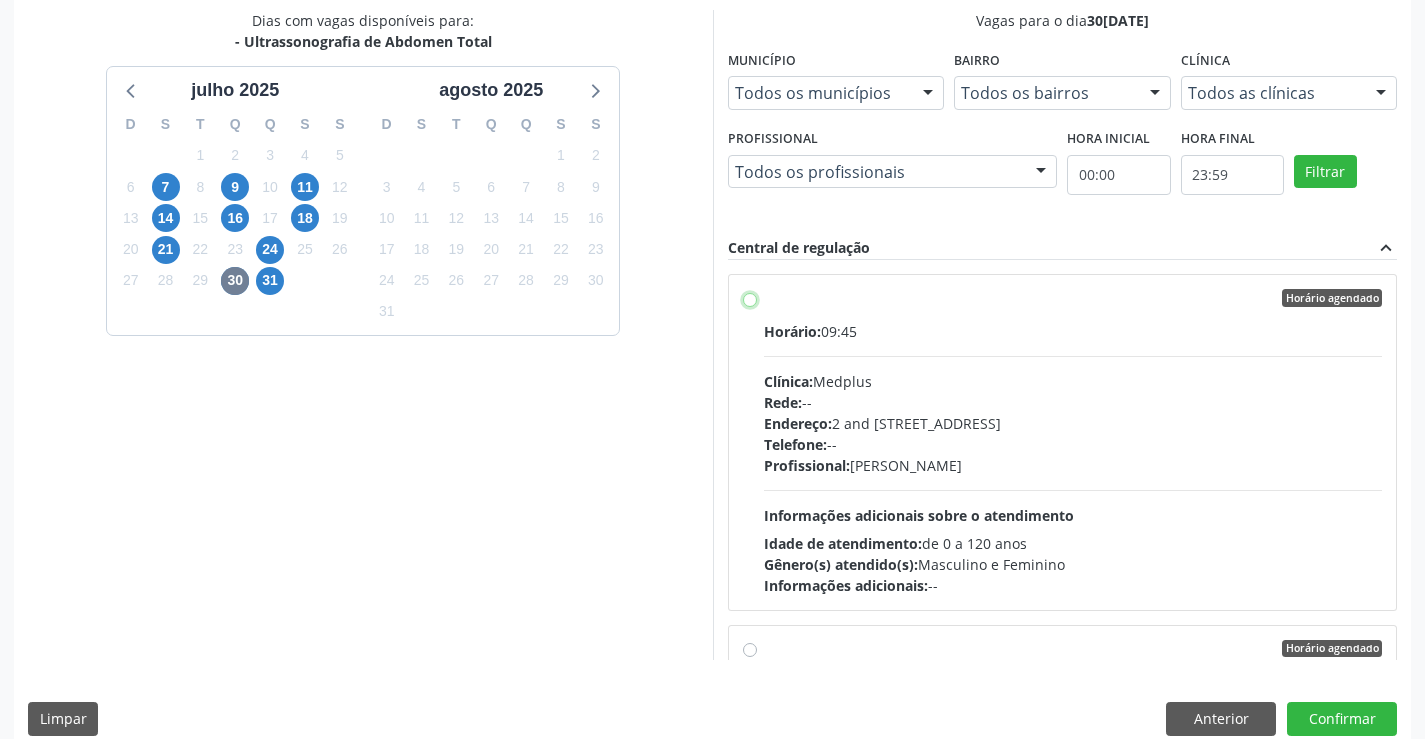 click on "Horário agendado
Horário:   09:45
Clínica:  Medplus
Rede:
--
Endereço:   2 and S 204 Ed Emp B, nº 35, Centro, Campo Formoso - BA
Telefone:   --
Profissional:
Lanna Peralva Miranda Rocha
Informações adicionais sobre o atendimento
Idade de atendimento:
de 0 a 120 anos
Gênero(s) atendido(s):
Masculino e Feminino
Informações adicionais:
--" at bounding box center (750, 298) 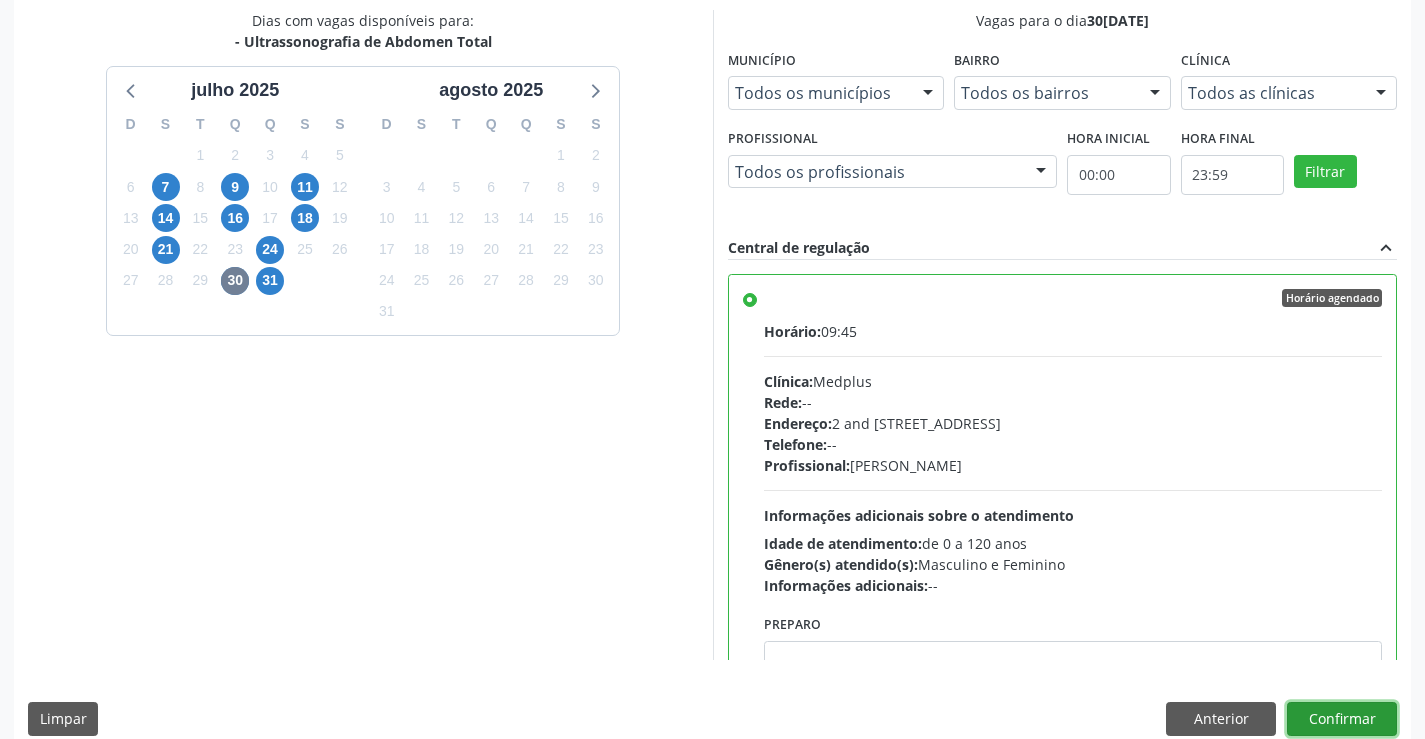 click on "Confirmar" at bounding box center [1342, 719] 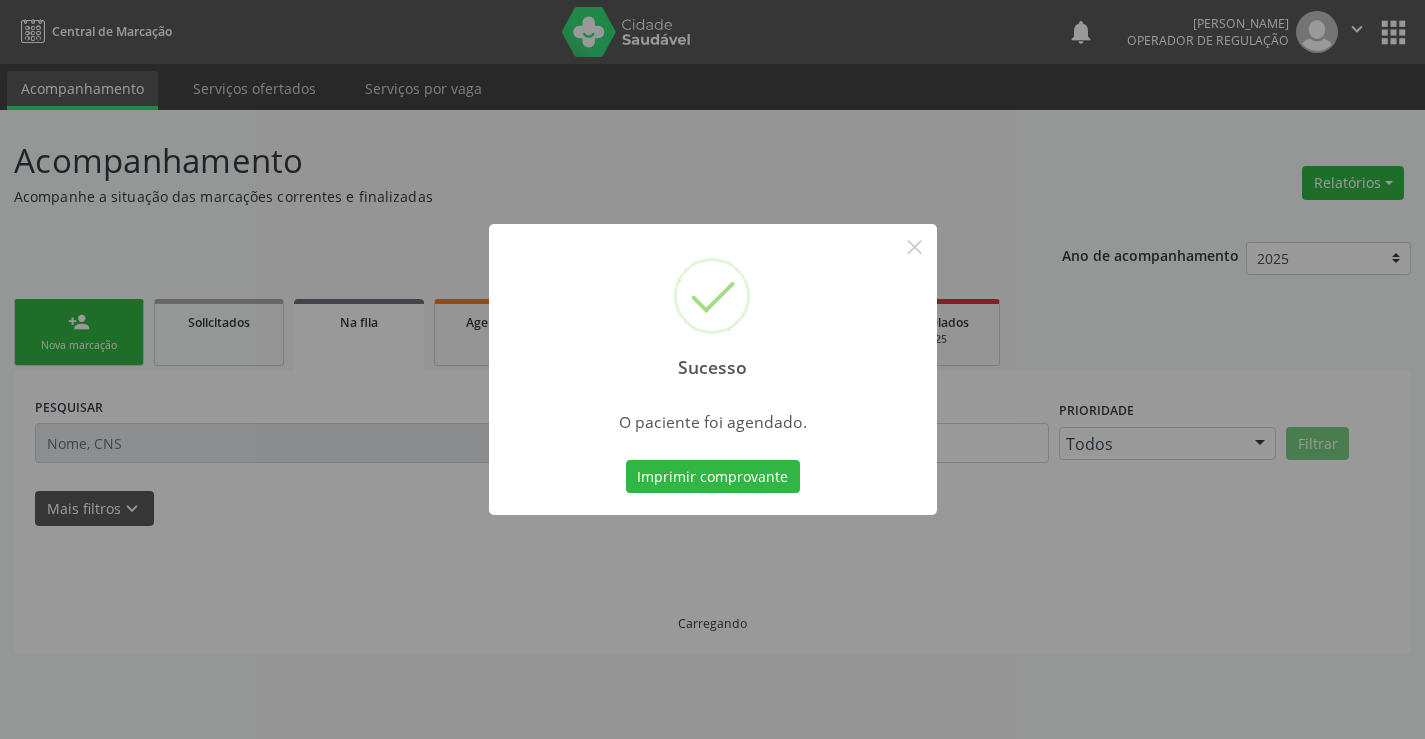 scroll, scrollTop: 0, scrollLeft: 0, axis: both 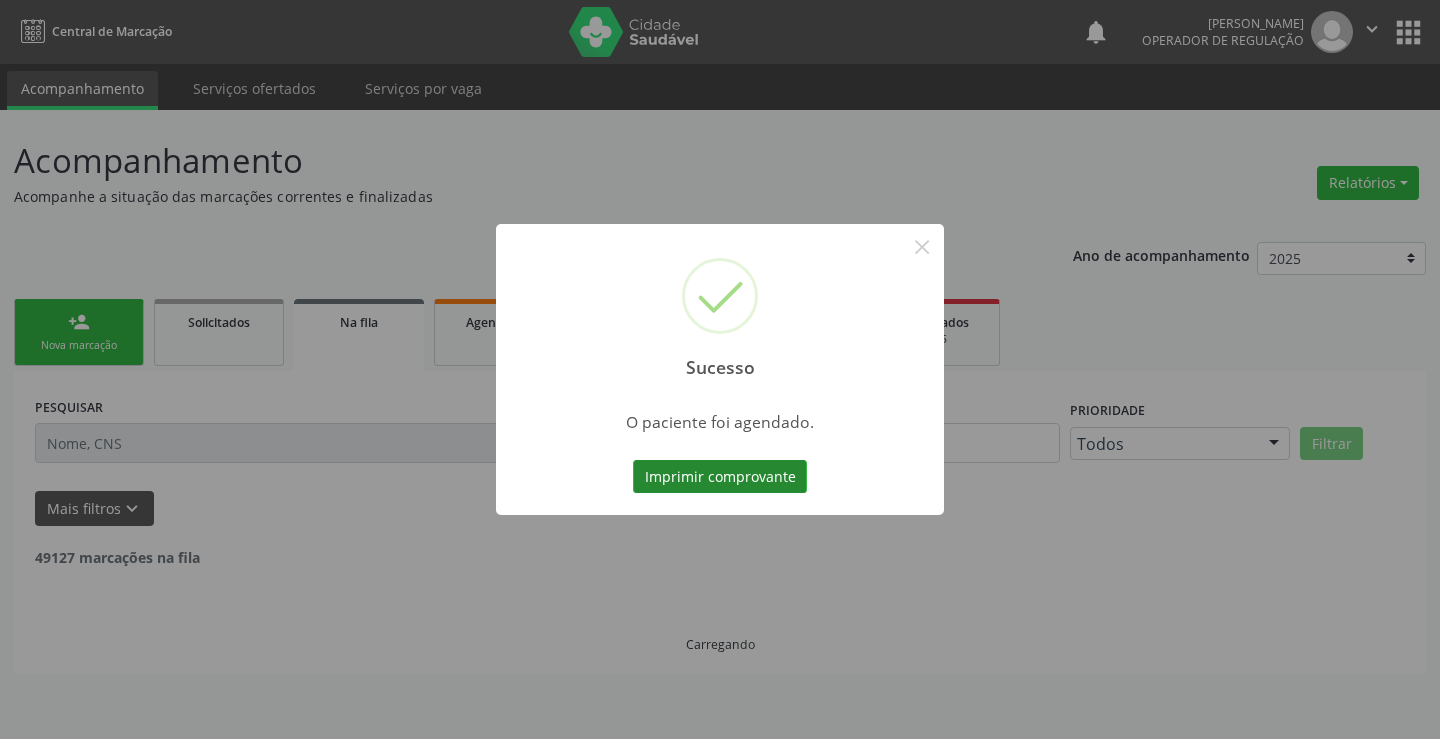 click on "Imprimir comprovante" at bounding box center (720, 477) 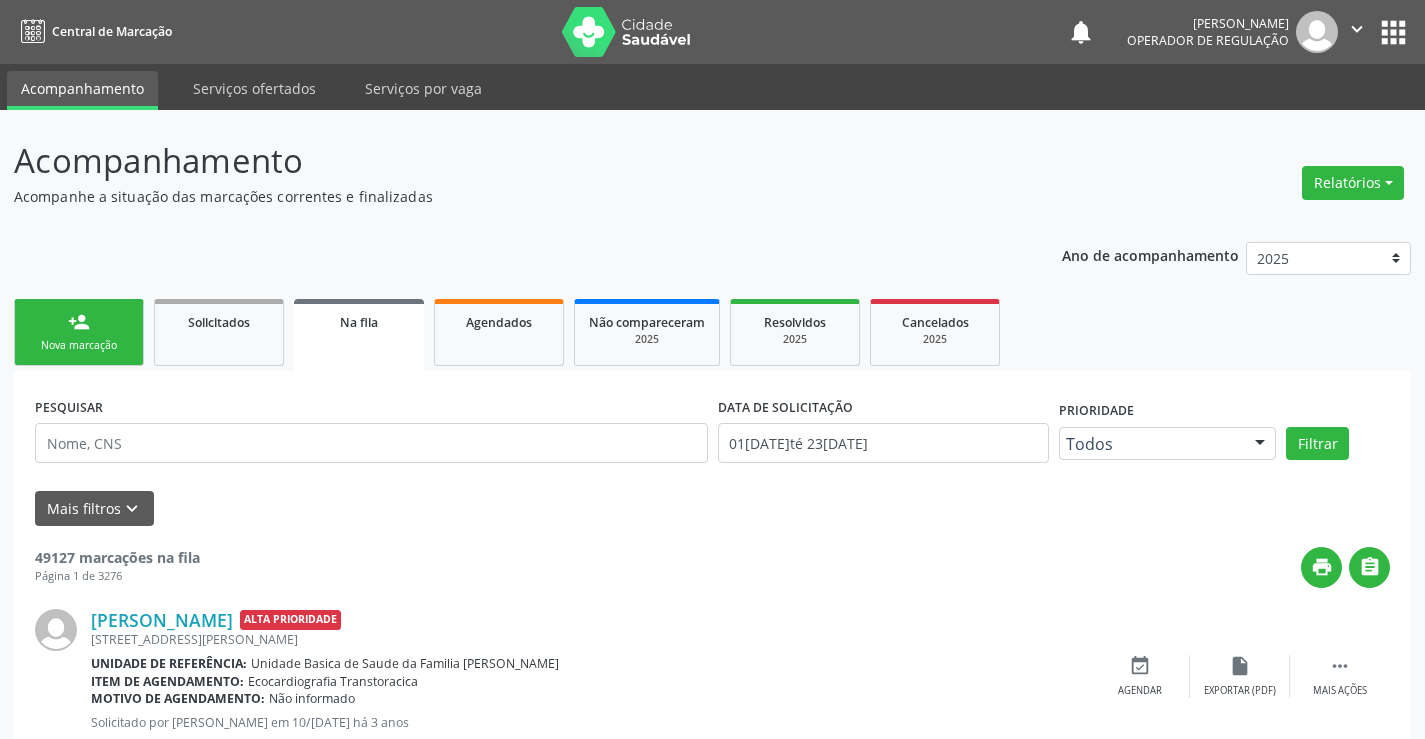 click on "Nova marcação" at bounding box center (79, 345) 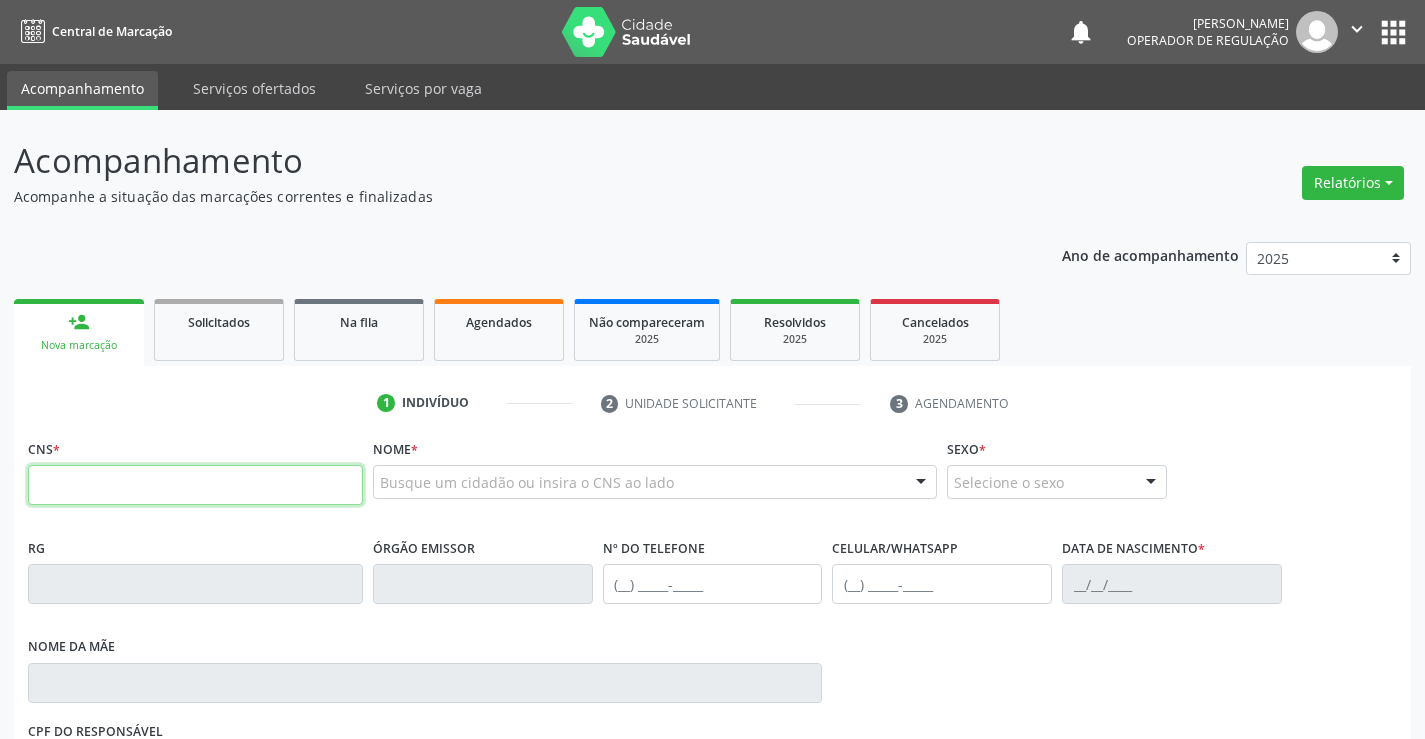 click at bounding box center (195, 485) 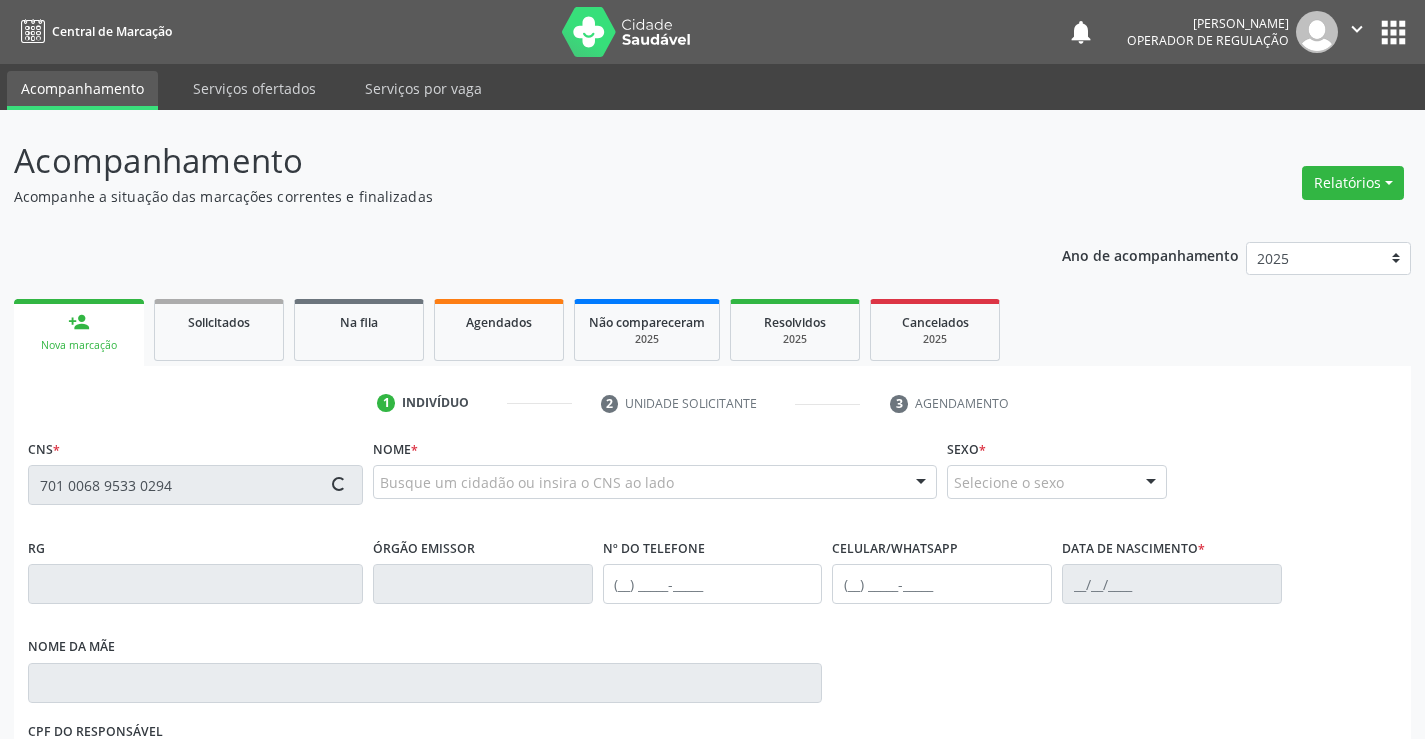 type on "701 0068 9533 0294" 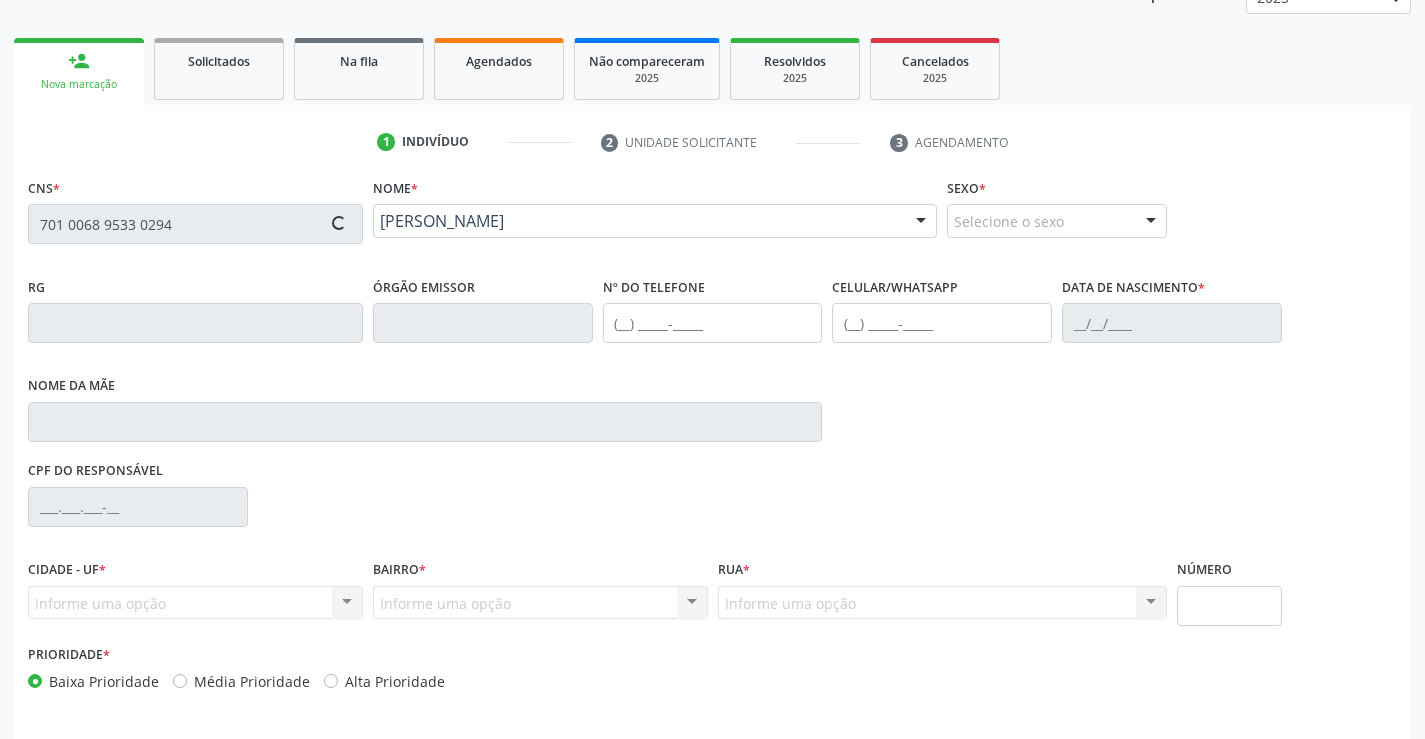 scroll, scrollTop: 300, scrollLeft: 0, axis: vertical 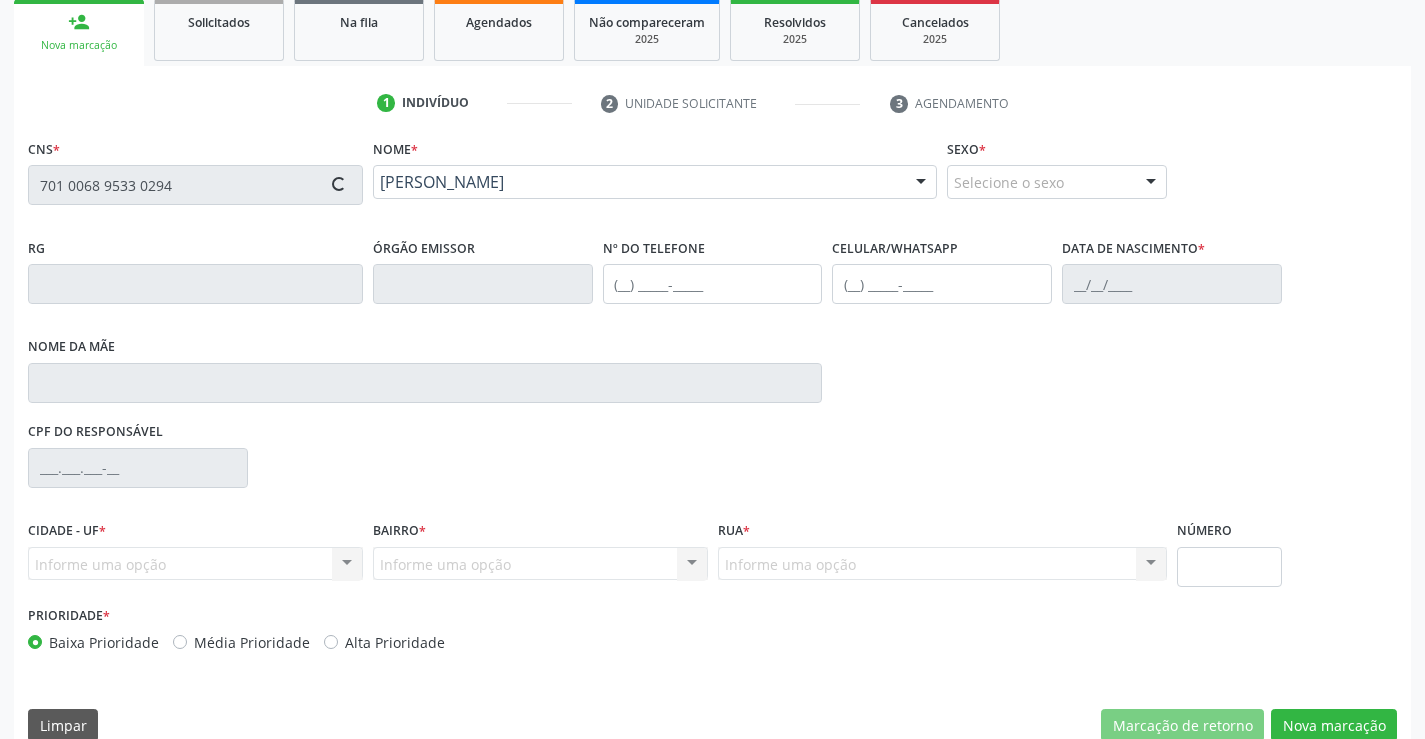 type on "(74) 99149-0966" 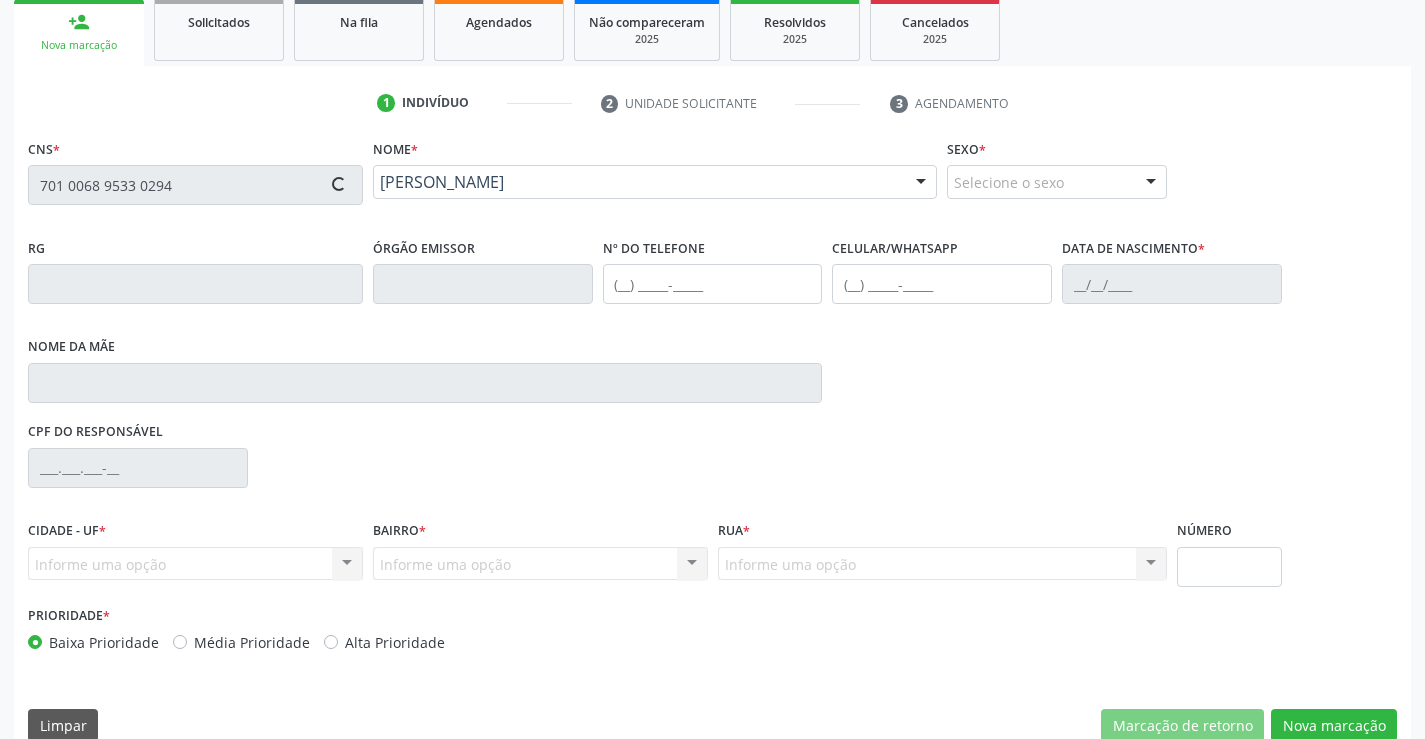 type on "(74) 99149-0966" 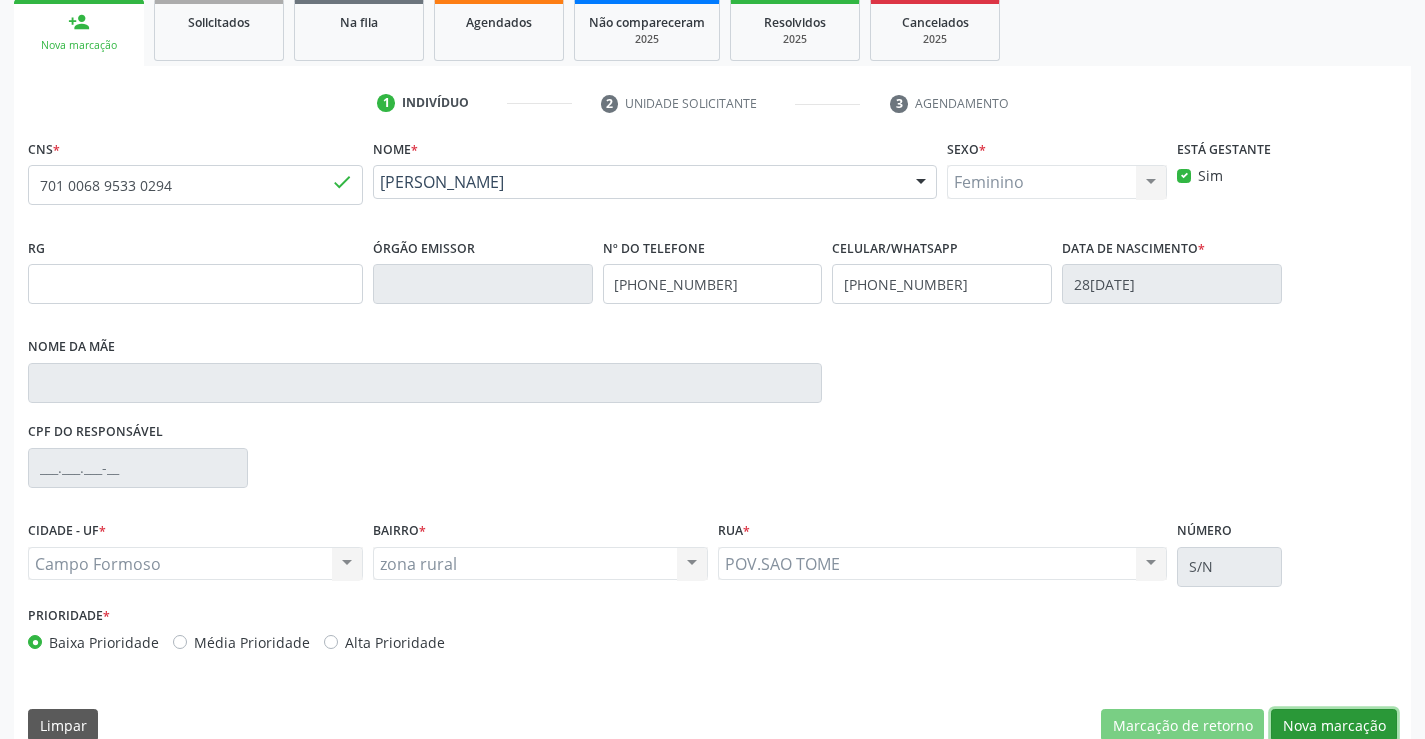 click on "Nova marcação" at bounding box center [1334, 726] 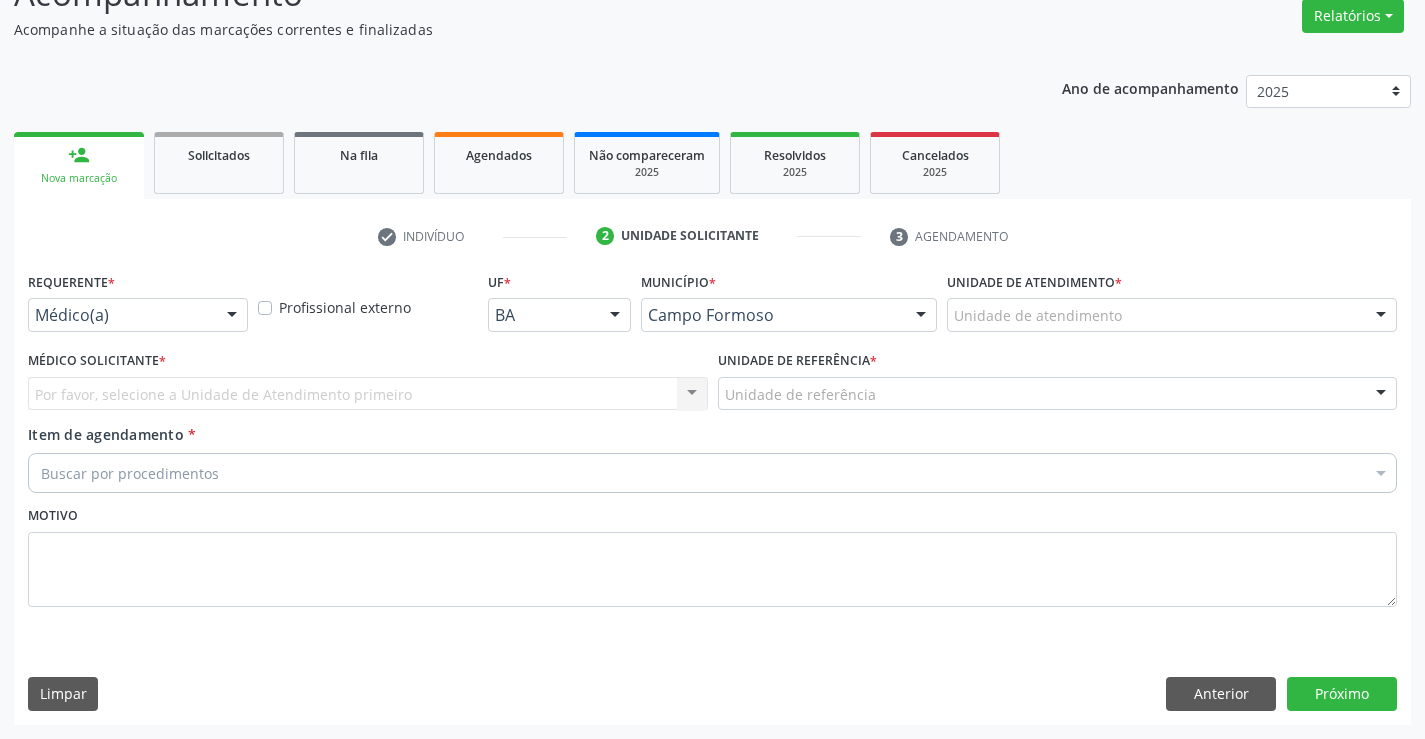 scroll, scrollTop: 167, scrollLeft: 0, axis: vertical 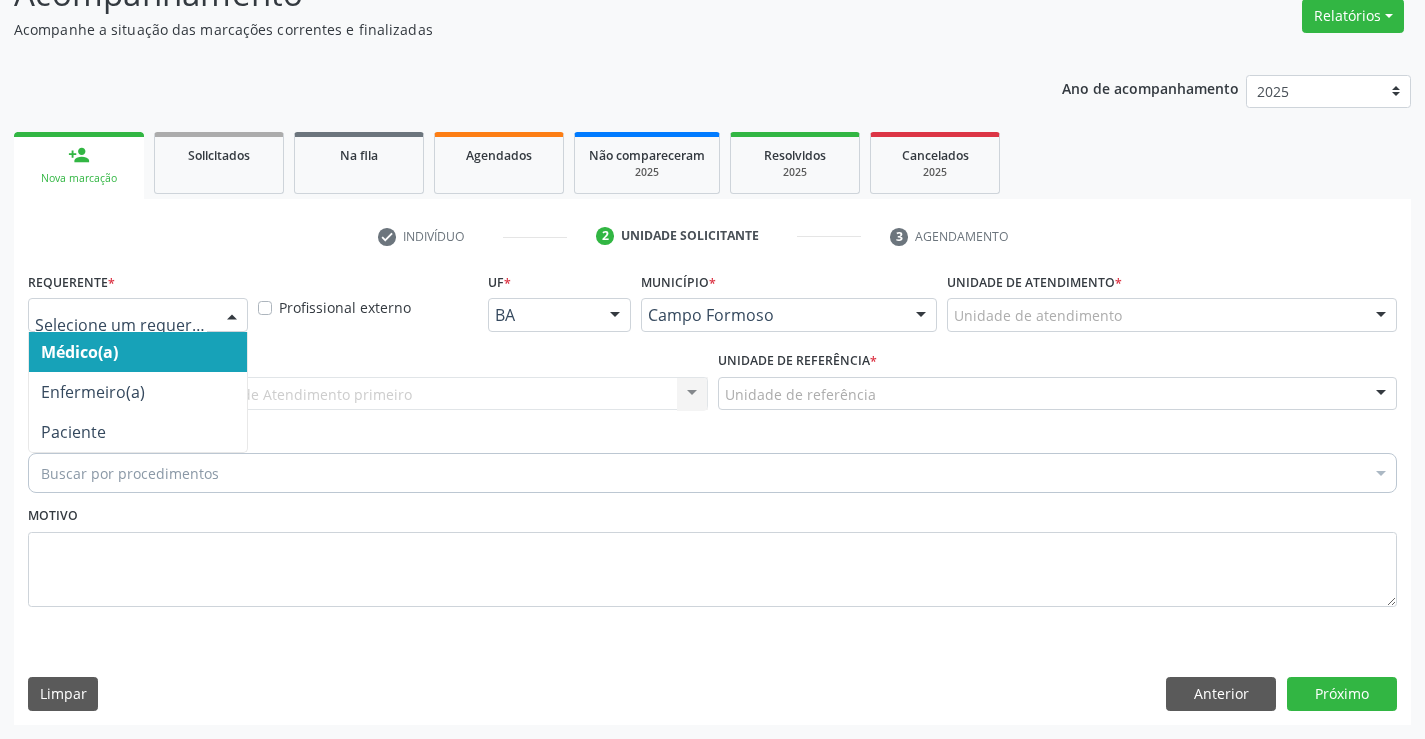 click at bounding box center (232, 316) 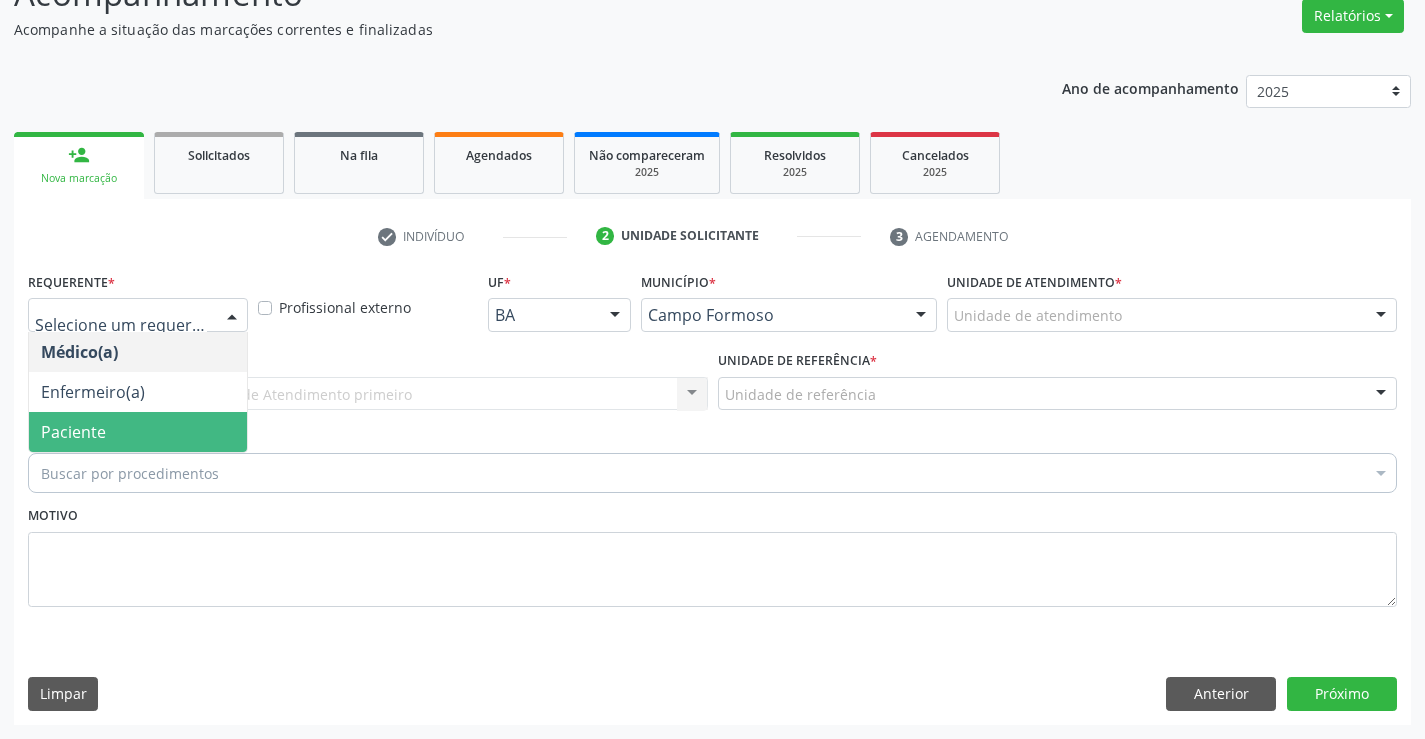 click on "Paciente" at bounding box center (138, 432) 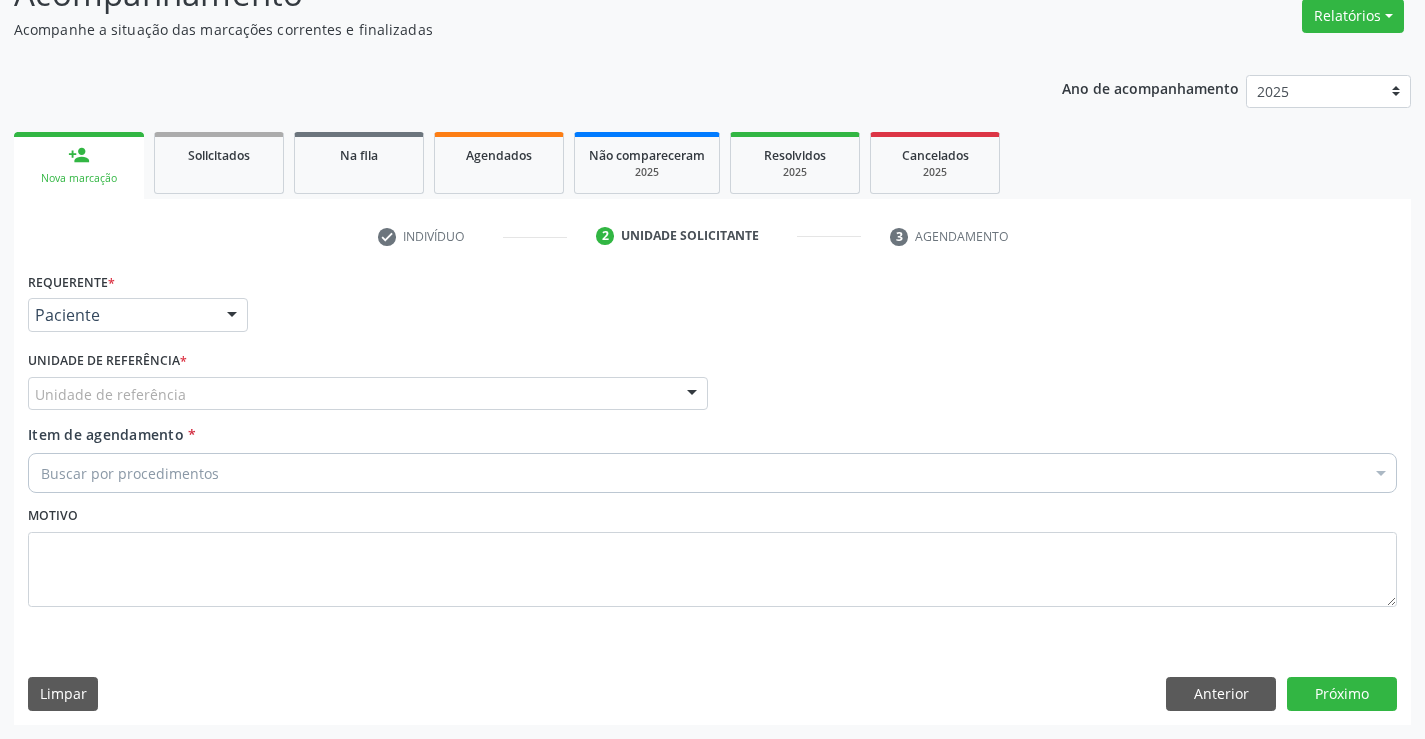 click on "Unidade de referência" at bounding box center [368, 394] 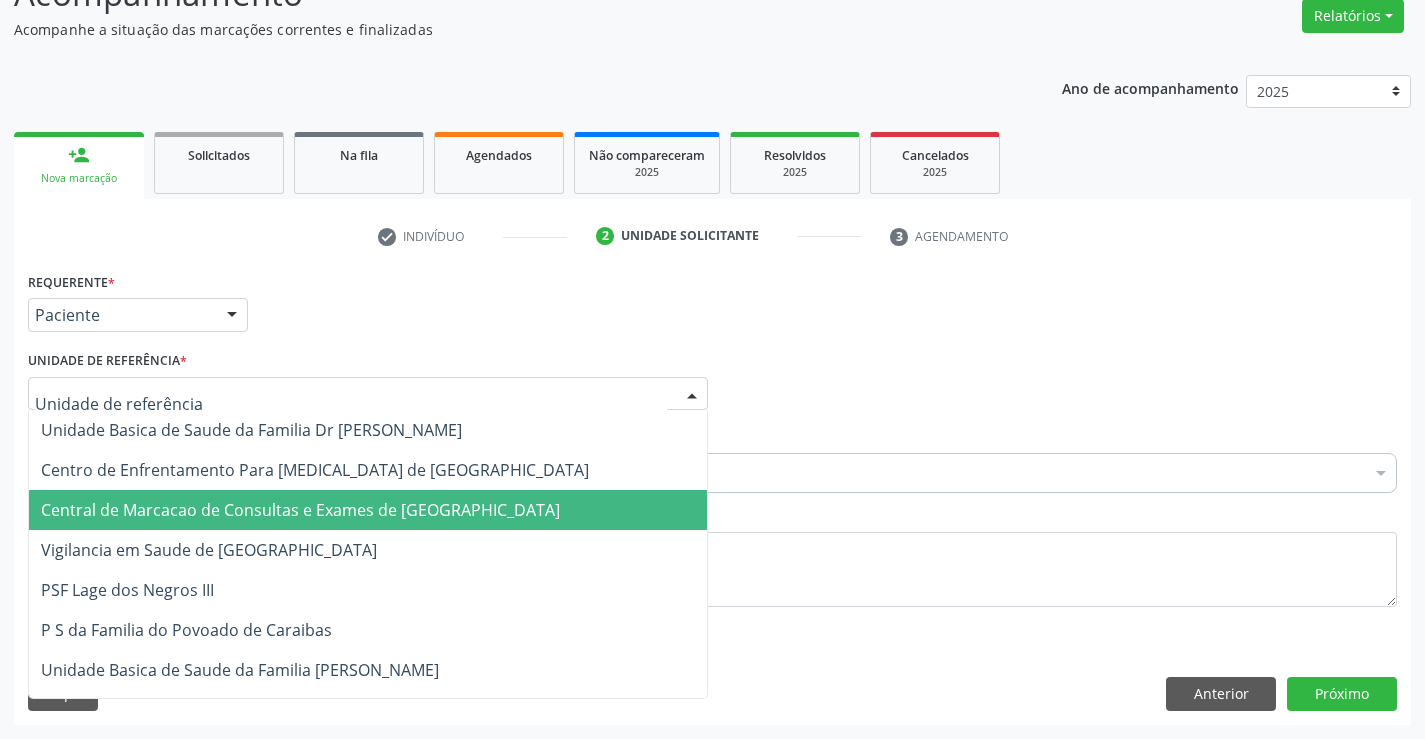 click on "Central de Marcacao de Consultas e Exames de [GEOGRAPHIC_DATA]" at bounding box center (368, 510) 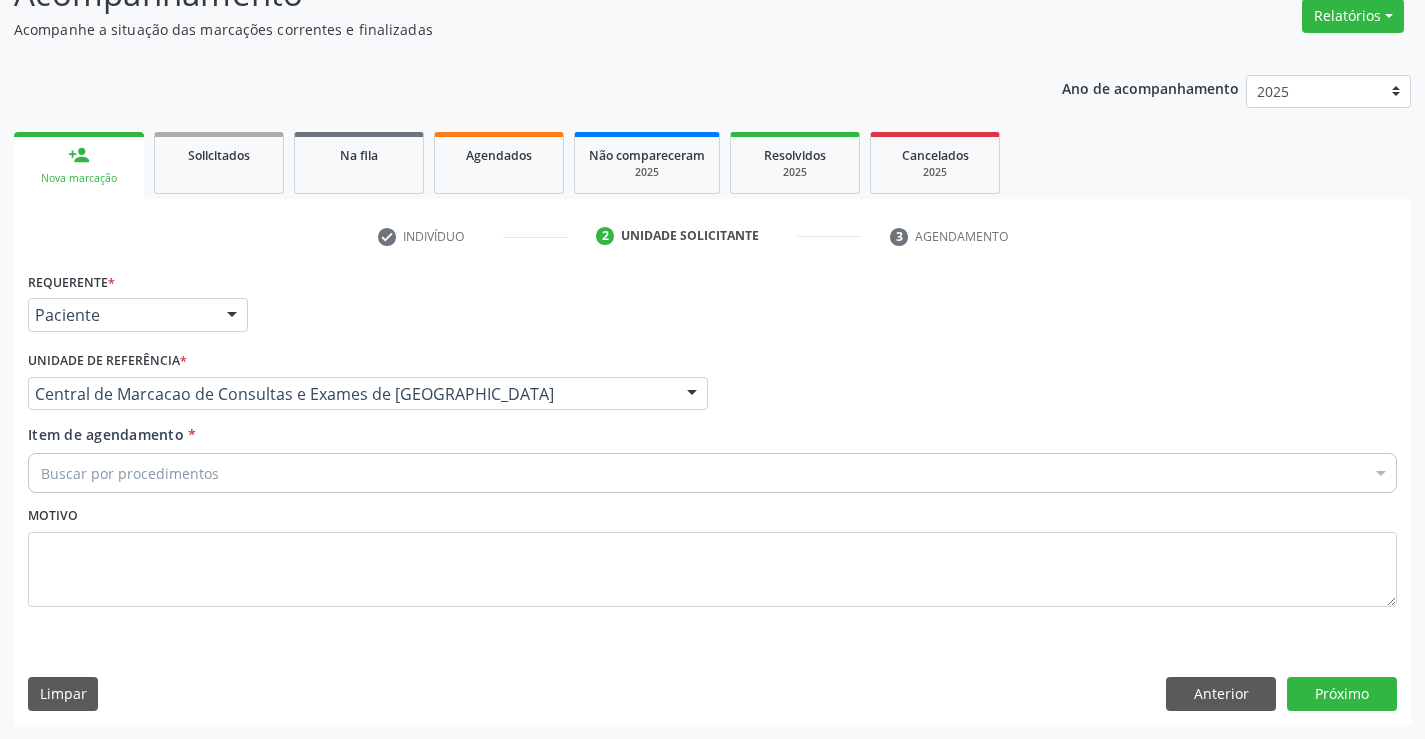 click on "Buscar por procedimentos" at bounding box center (712, 473) 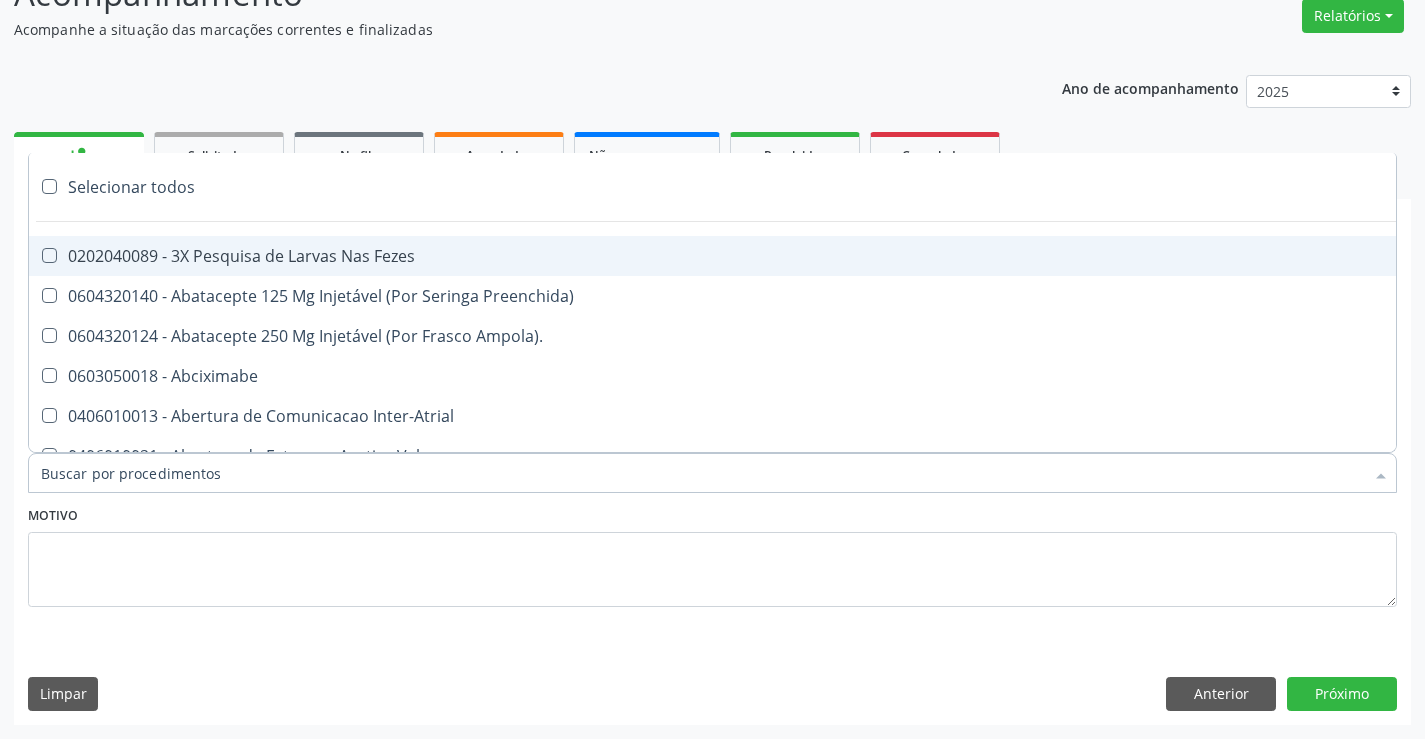 paste on "Ultrassonografia de Abdomen Total" 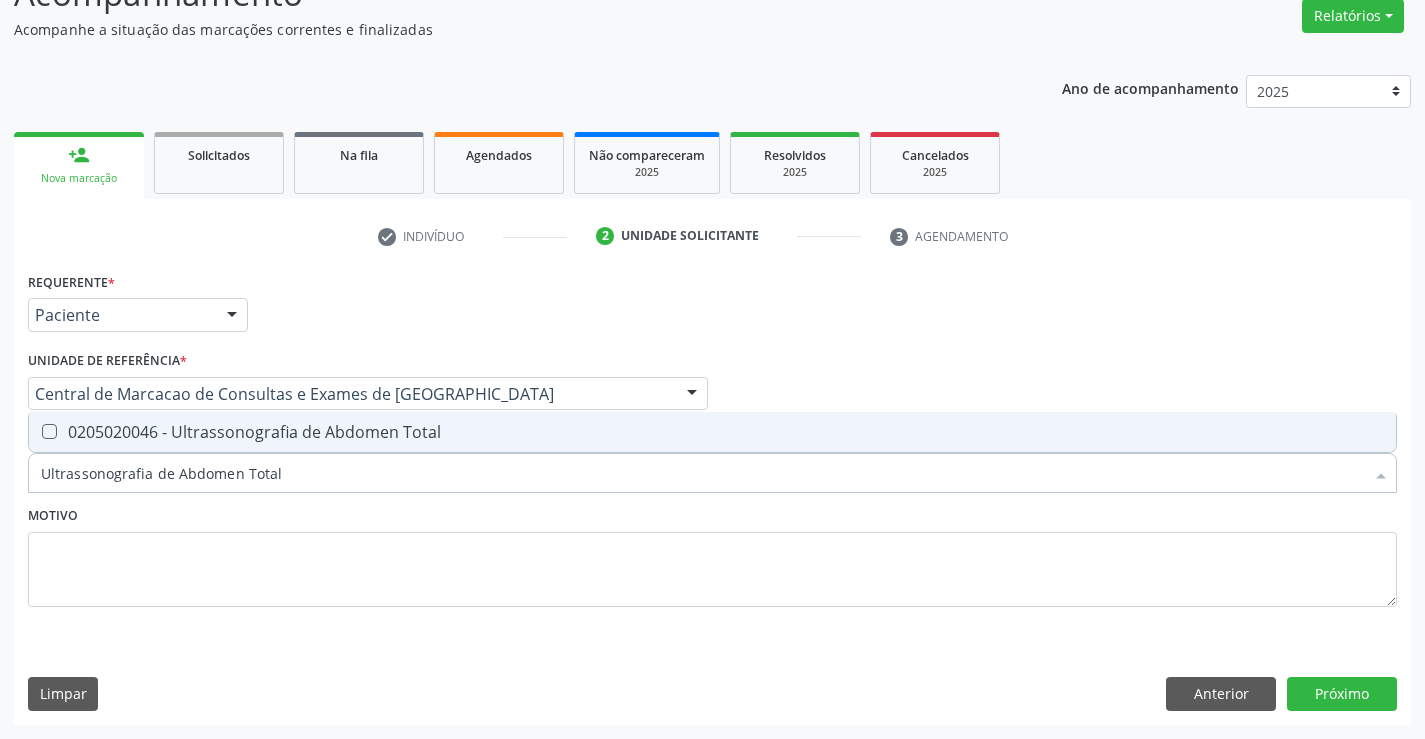 click on "0205020046 - Ultrassonografia de Abdomen Total" at bounding box center [712, 432] 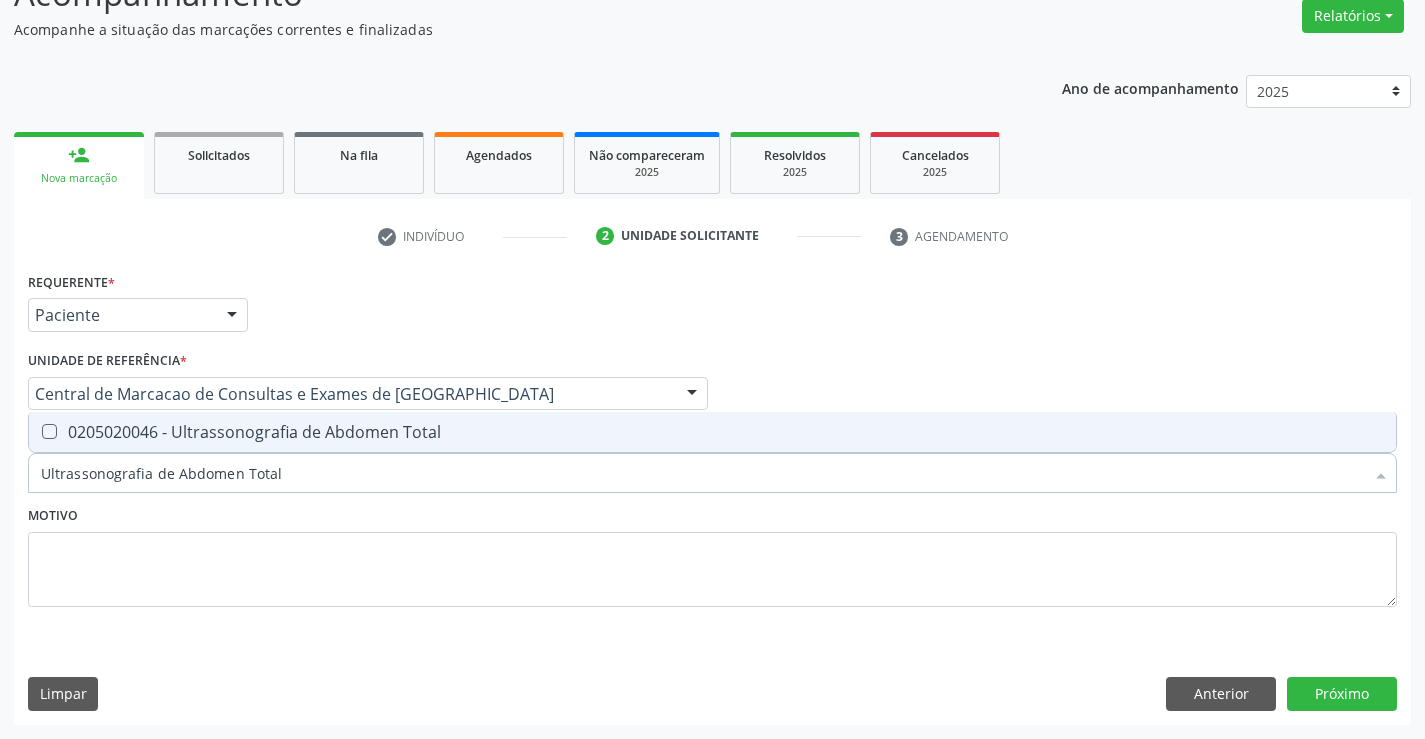 checkbox on "true" 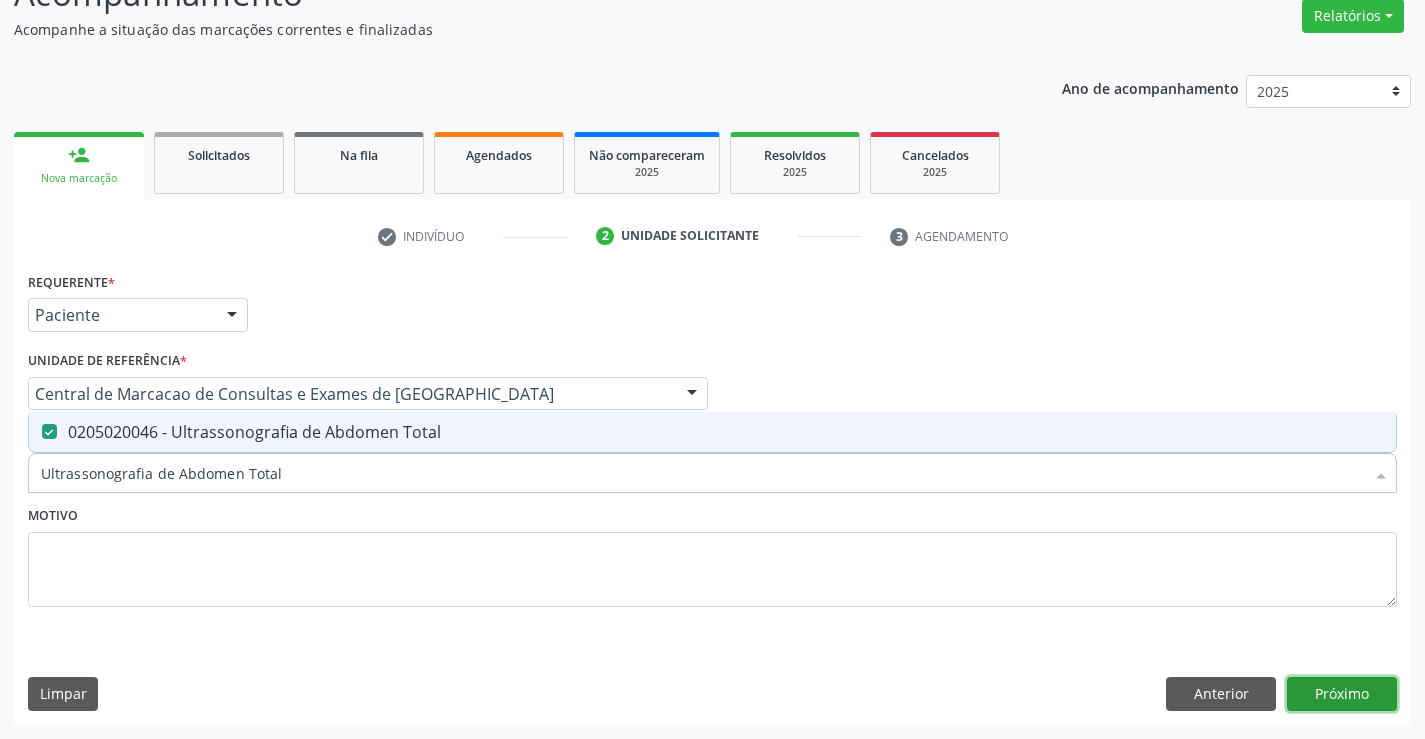 click on "Próximo" at bounding box center (1342, 694) 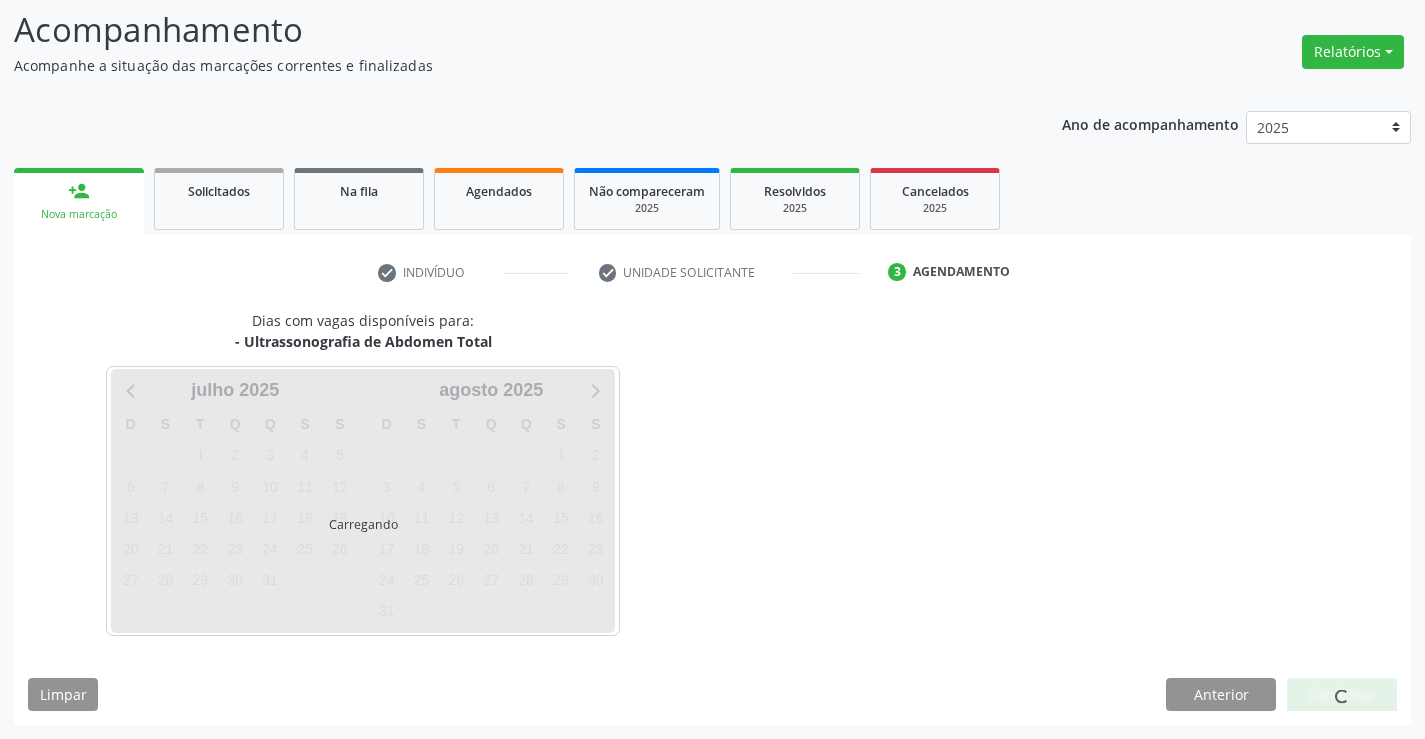 scroll, scrollTop: 131, scrollLeft: 0, axis: vertical 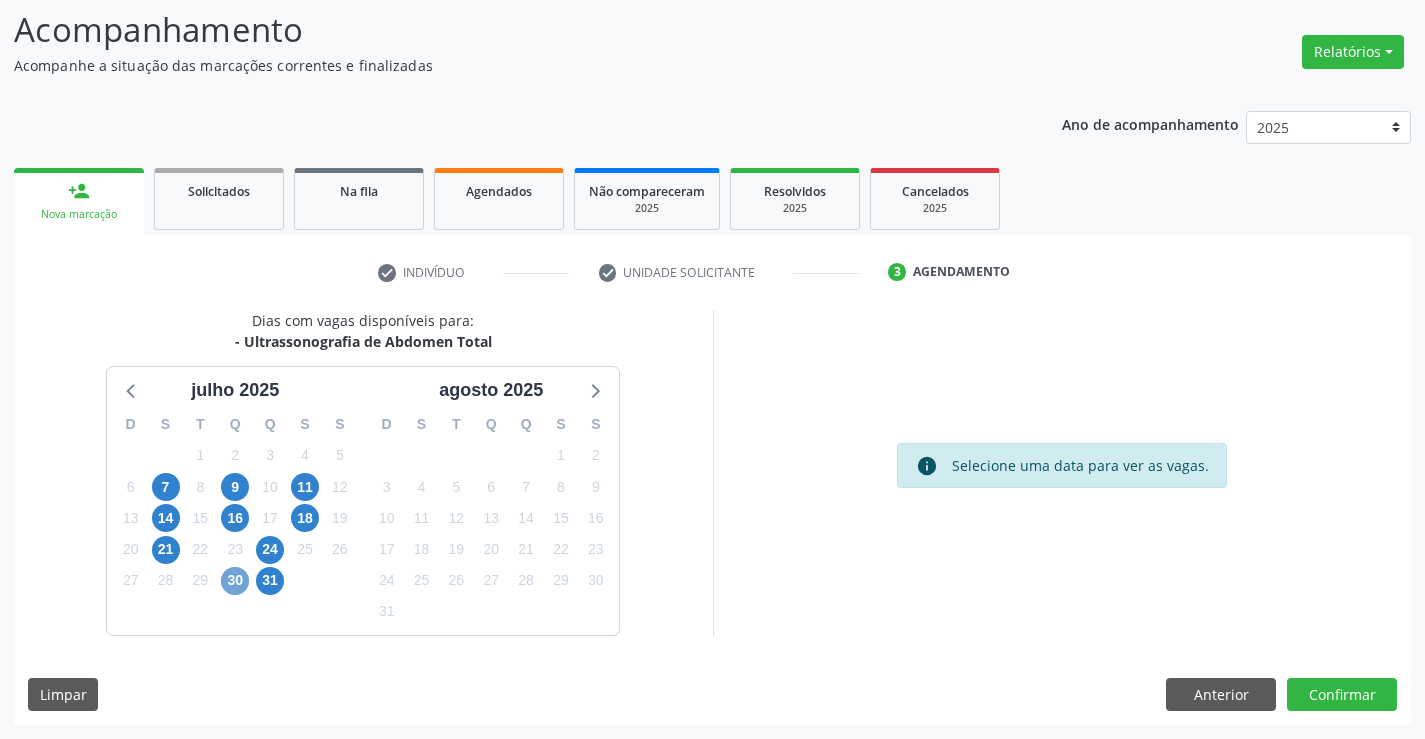 click on "30" at bounding box center [235, 581] 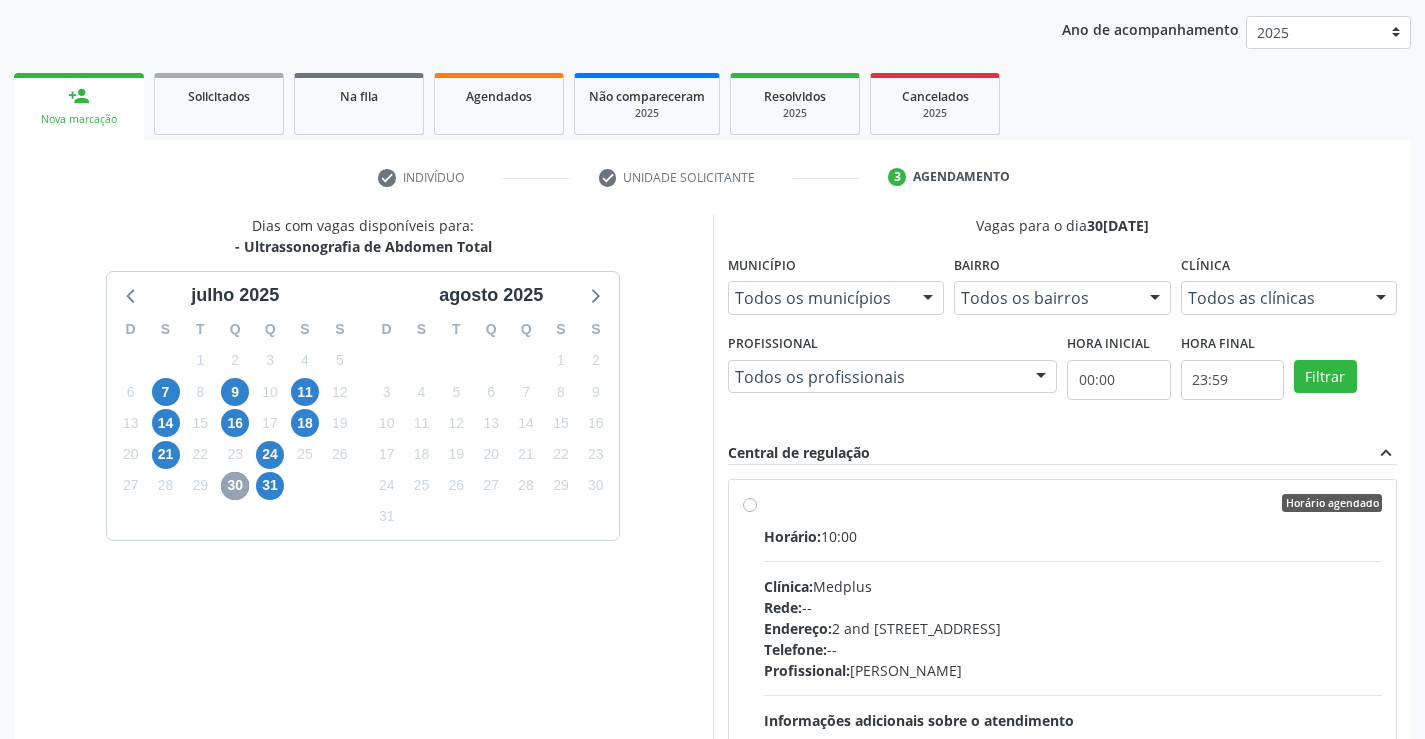 scroll, scrollTop: 431, scrollLeft: 0, axis: vertical 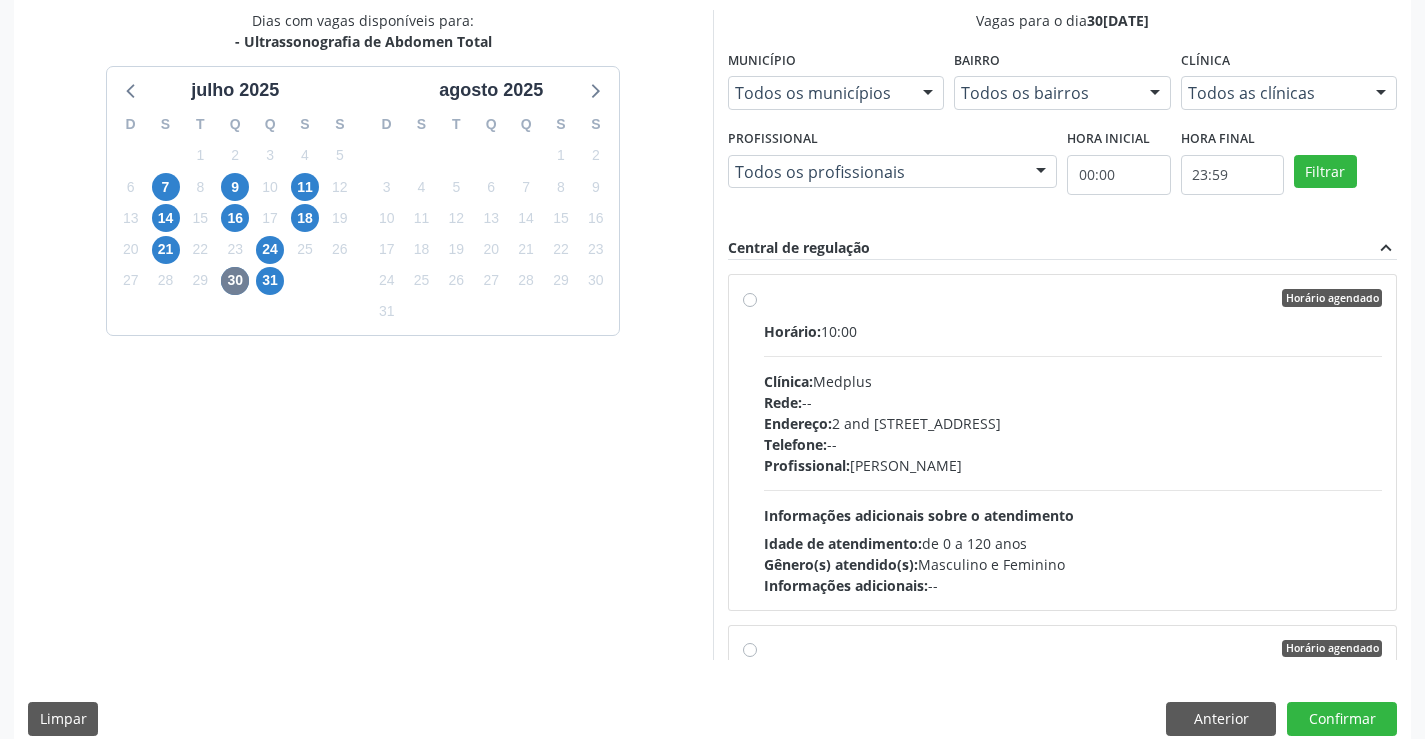 click on "Endereço:   2 and S 204 Ed Emp B, nº 35, Centro, Campo Formoso - BA" at bounding box center [1073, 423] 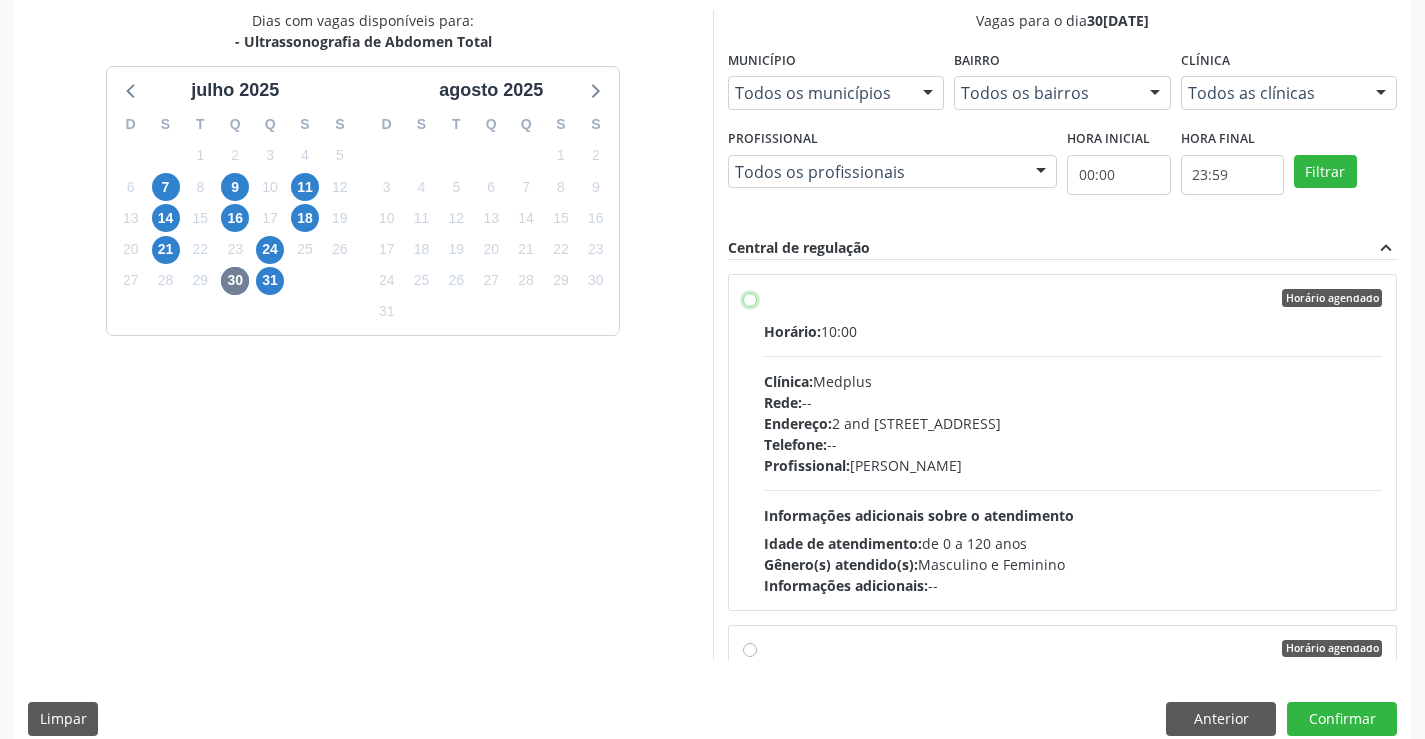 click on "Horário agendado
Horário:   10:00
Clínica:  Medplus
Rede:
--
Endereço:   2 and S 204 Ed Emp B, nº 35, Centro, Campo Formoso - BA
Telefone:   --
Profissional:
Lanna Peralva Miranda Rocha
Informações adicionais sobre o atendimento
Idade de atendimento:
de 0 a 120 anos
Gênero(s) atendido(s):
Masculino e Feminino
Informações adicionais:
--" at bounding box center (750, 298) 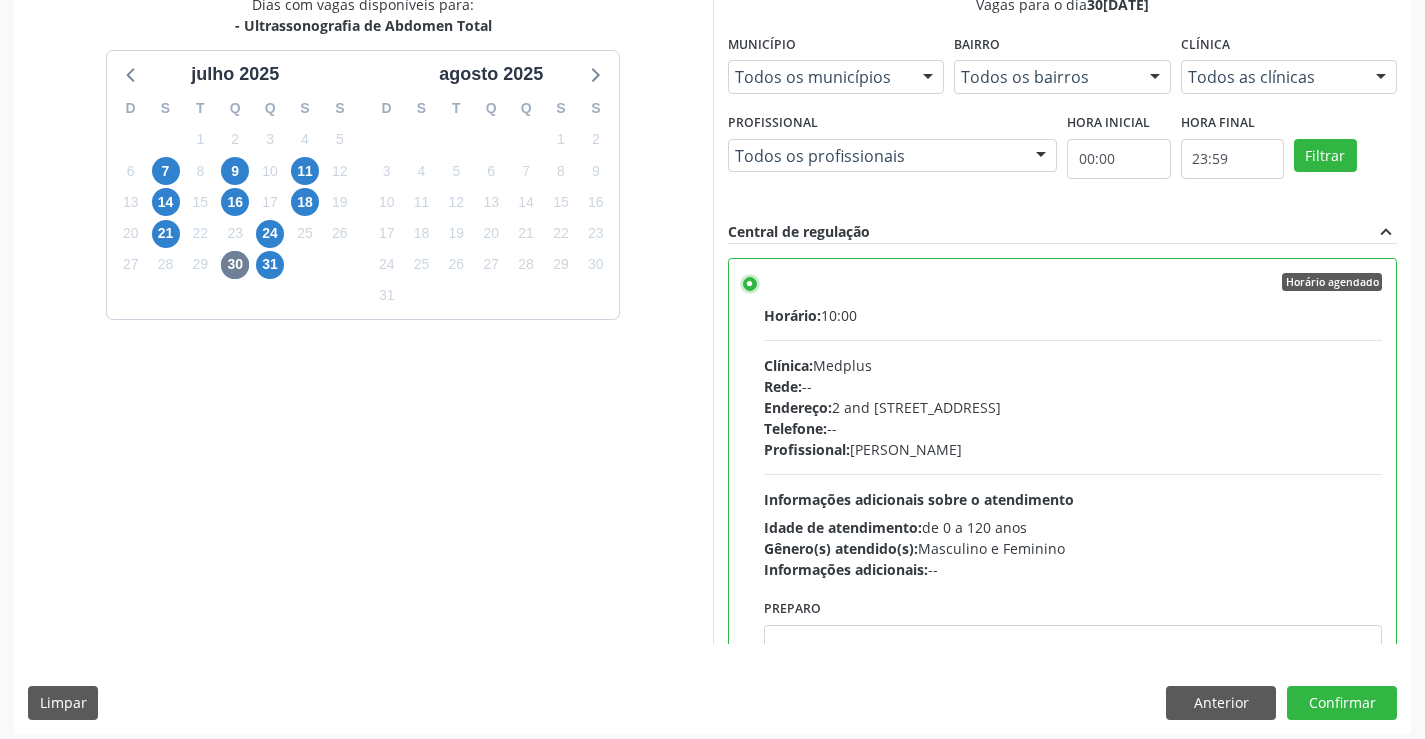 scroll, scrollTop: 456, scrollLeft: 0, axis: vertical 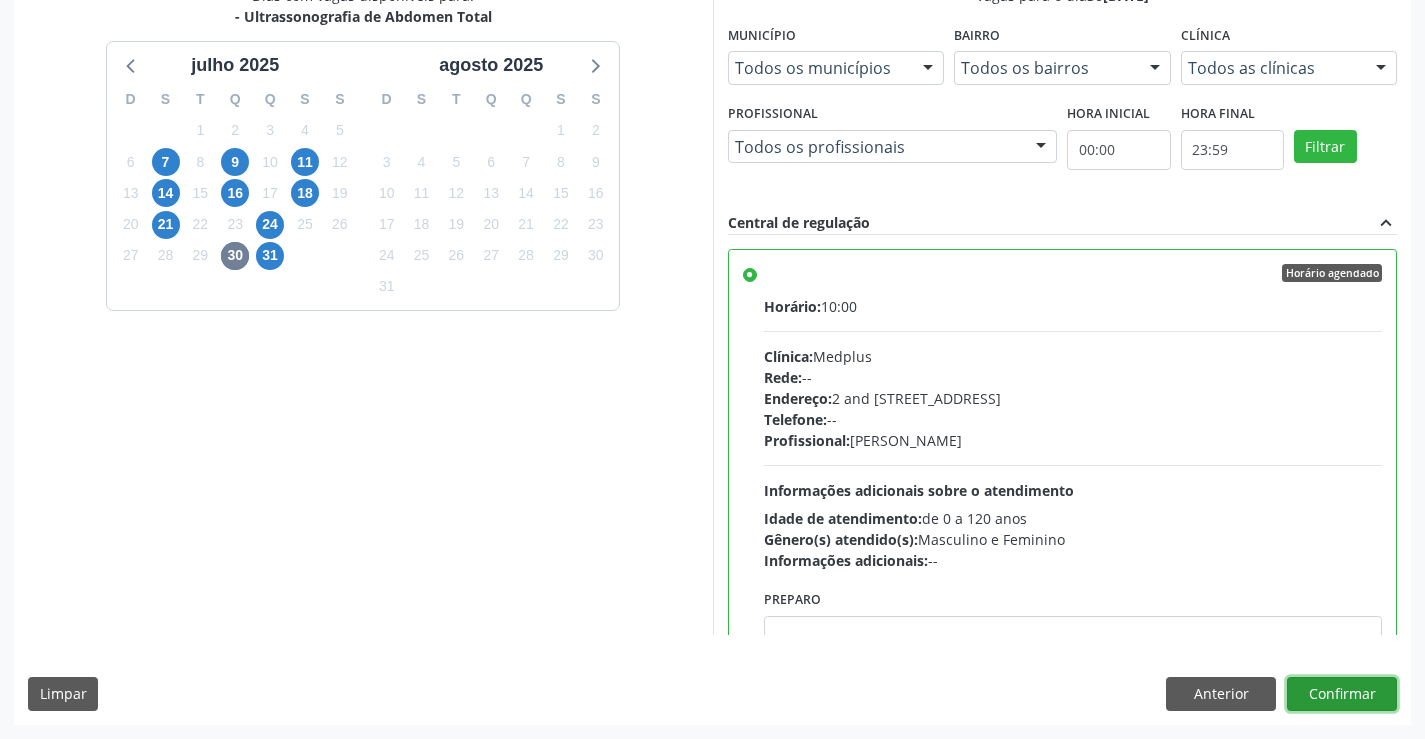 click on "Confirmar" at bounding box center [1342, 694] 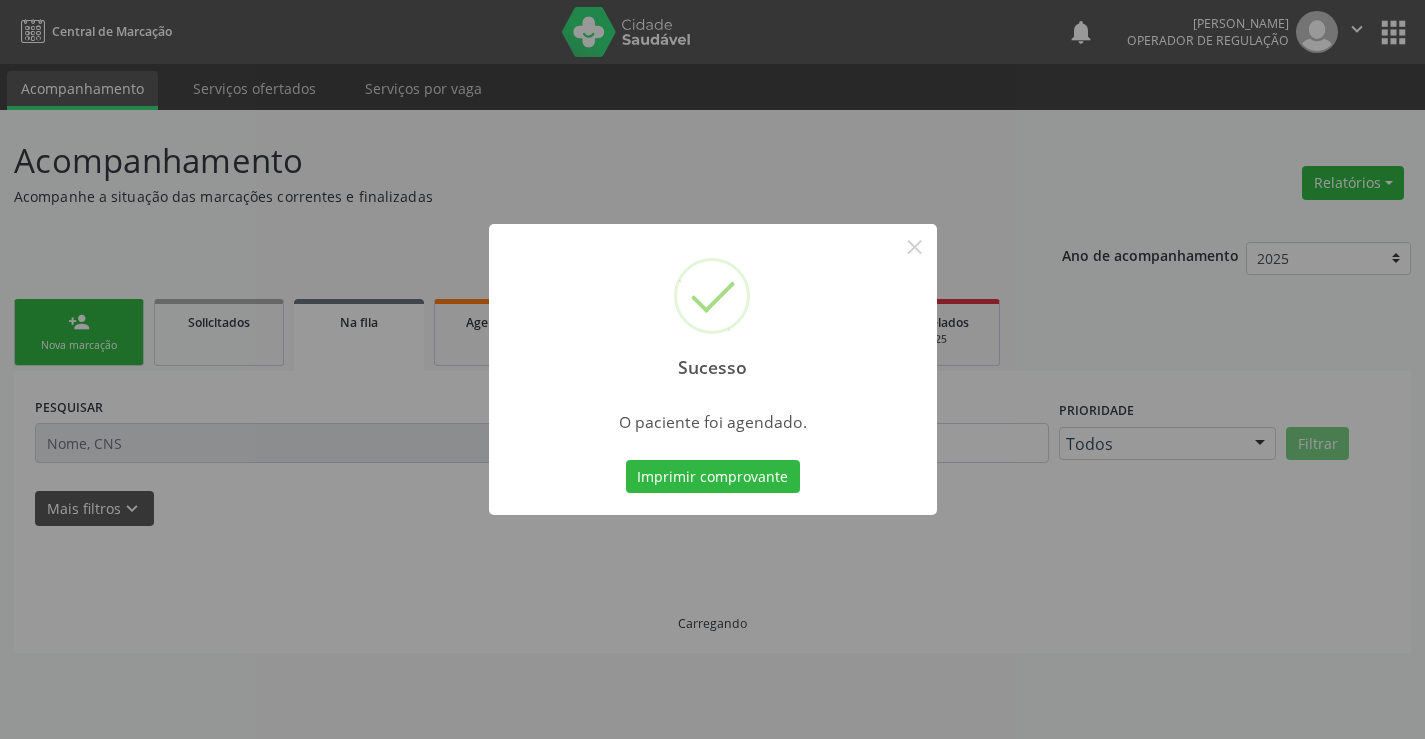 scroll, scrollTop: 0, scrollLeft: 0, axis: both 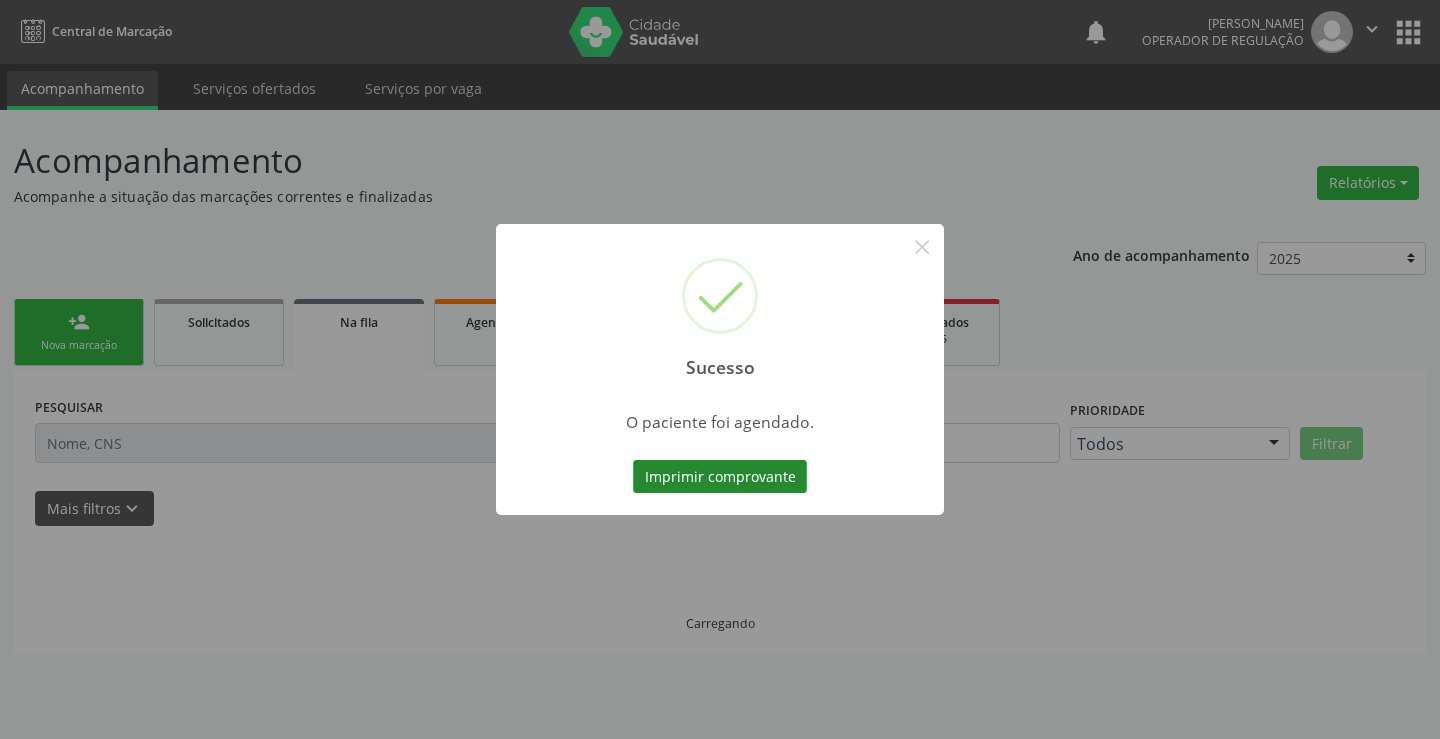 click on "Imprimir comprovante" at bounding box center (720, 477) 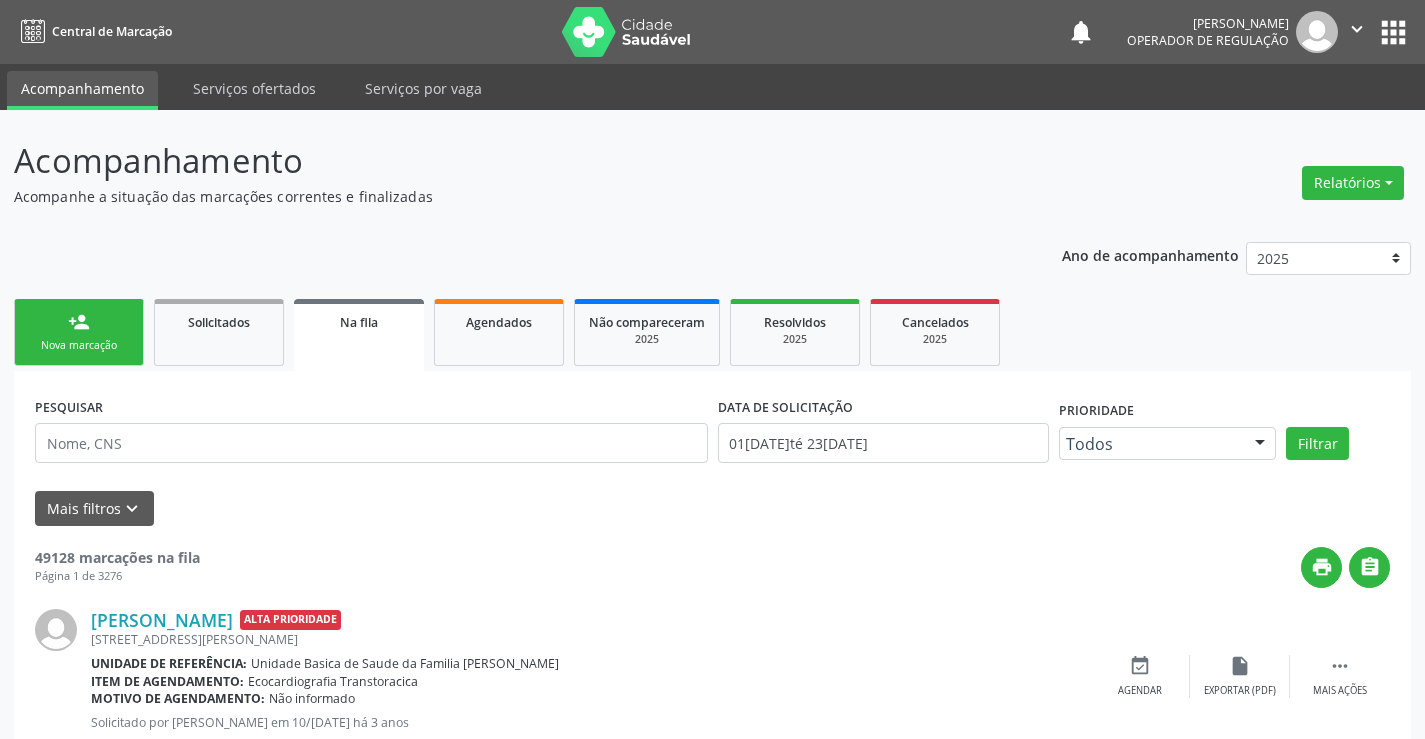 click on "person_add
Nova marcação" at bounding box center (79, 332) 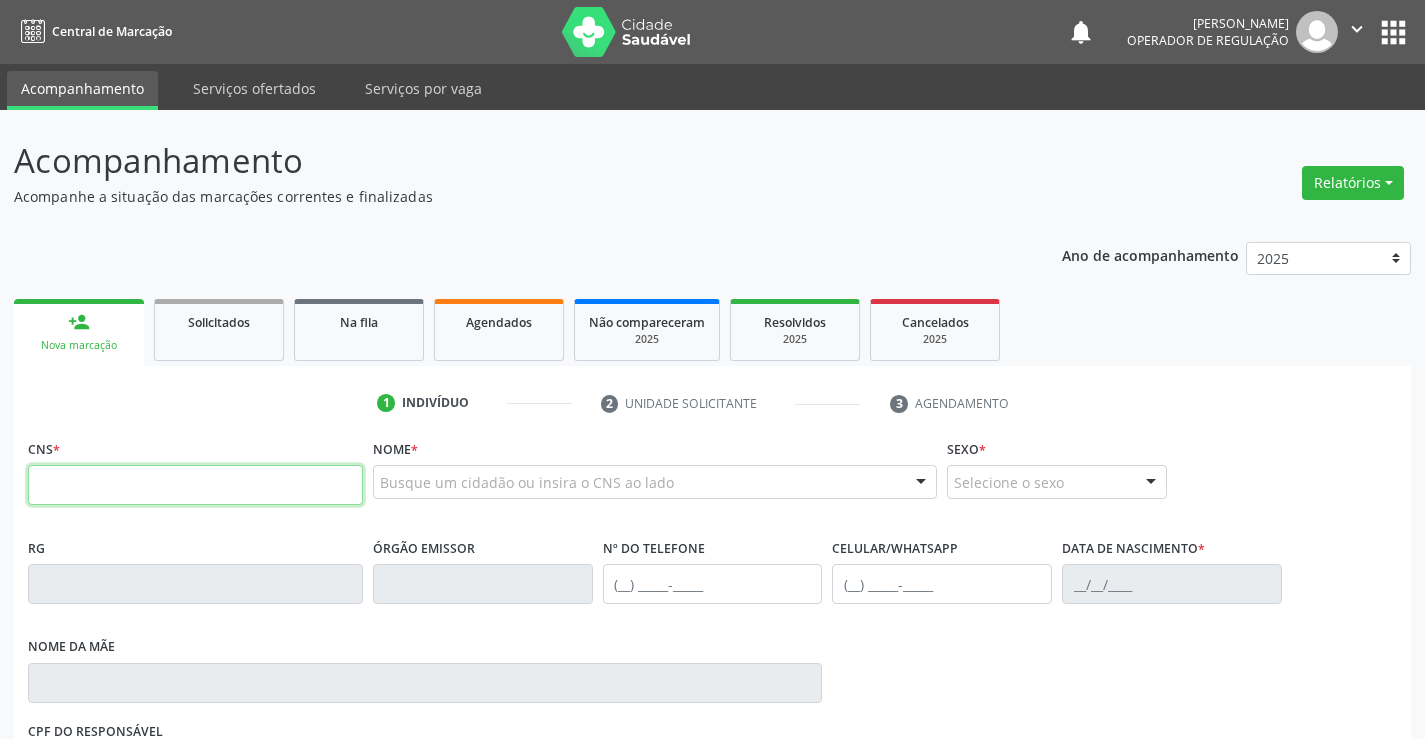 click at bounding box center [195, 485] 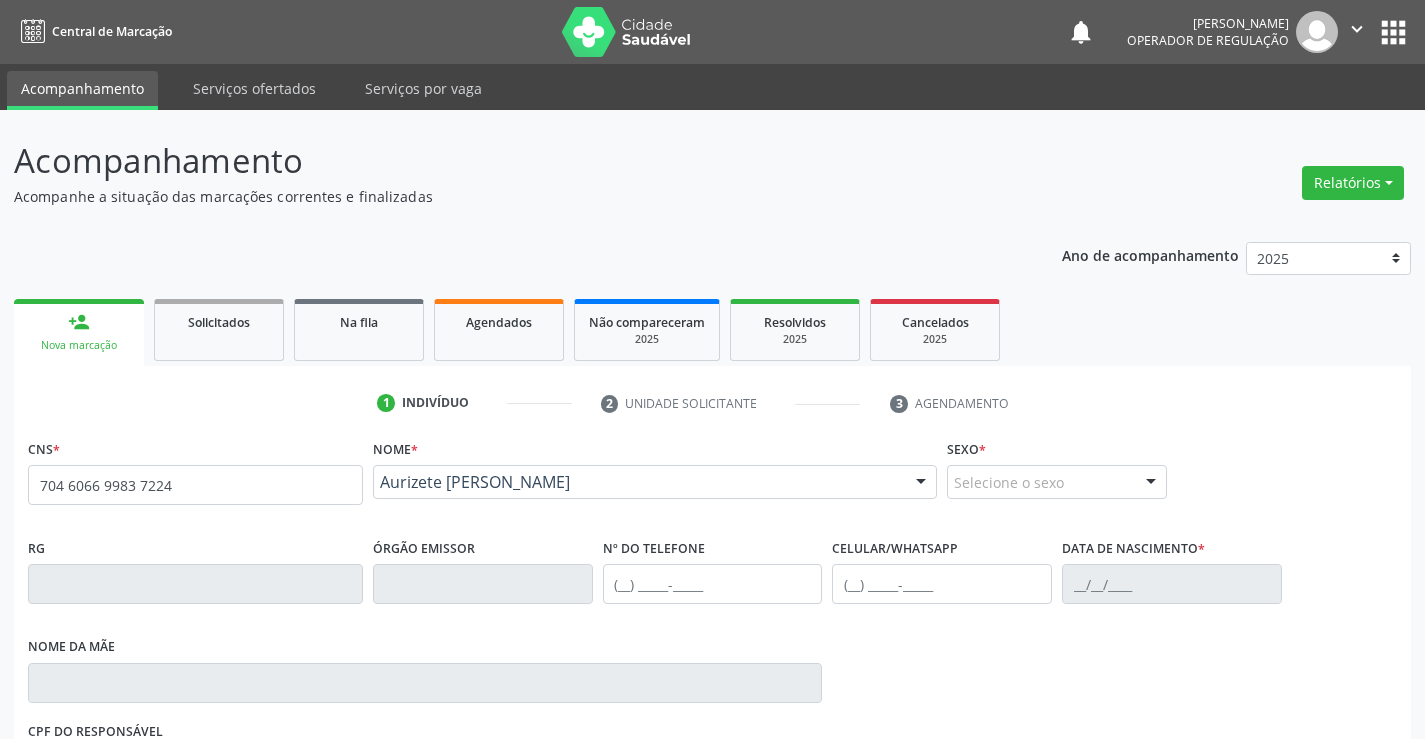 type on "704 6066 9983 7224" 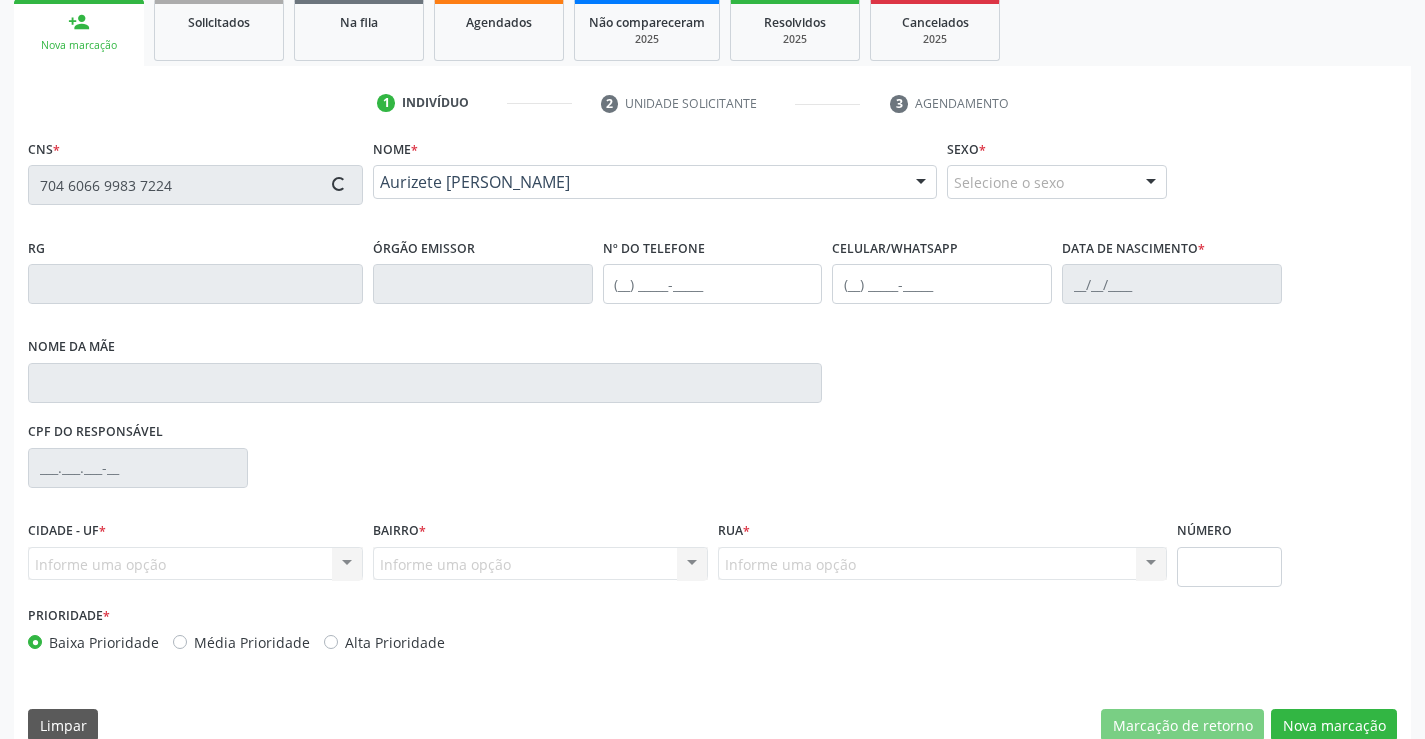 type on "0506312097" 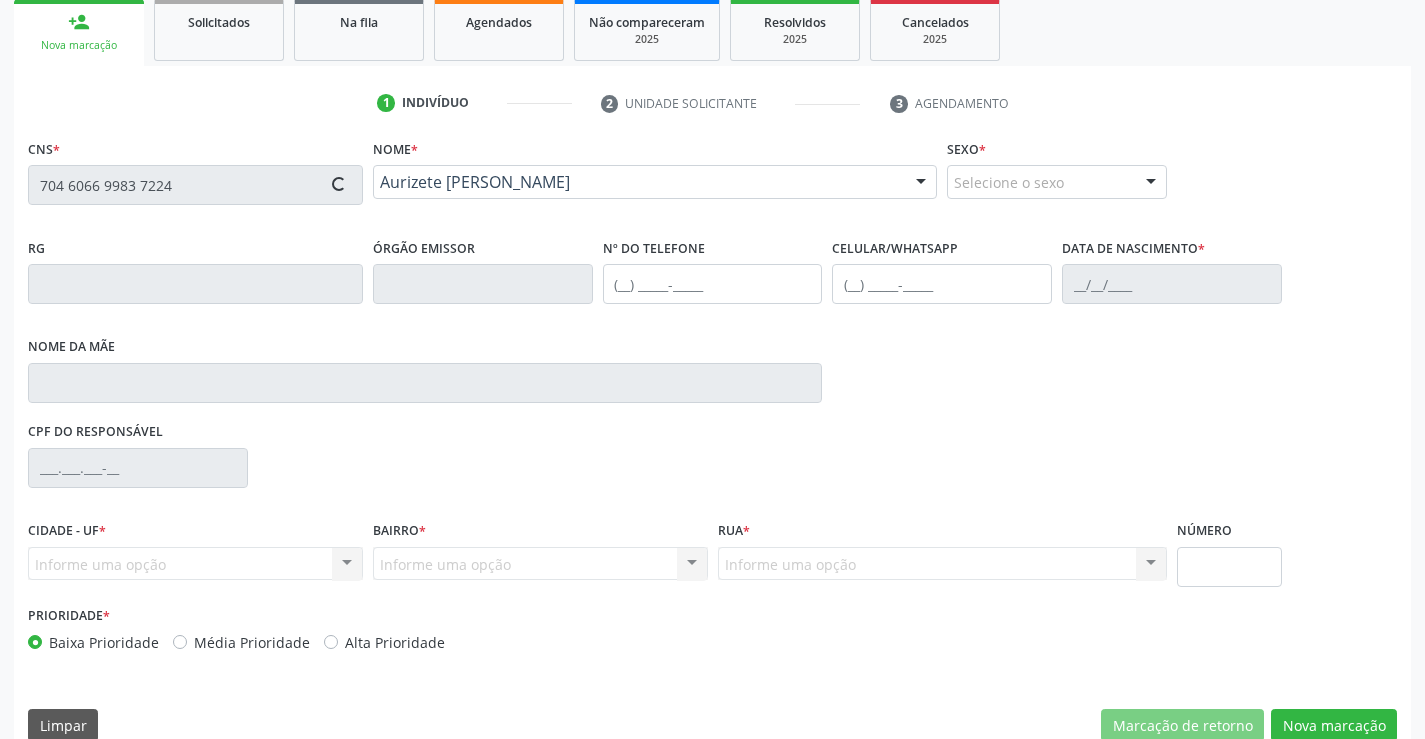 type on "(74) 99116-3869" 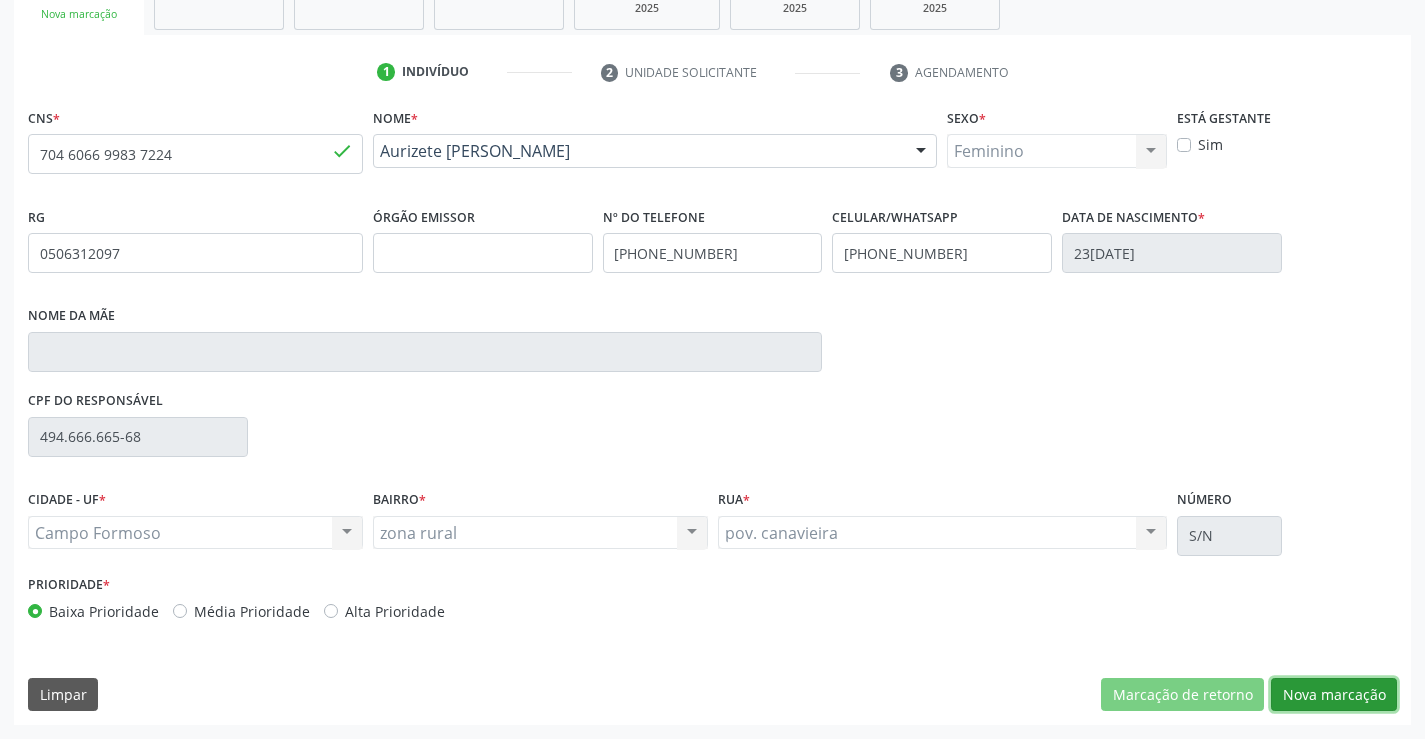 click on "Nova marcação" at bounding box center [1334, 695] 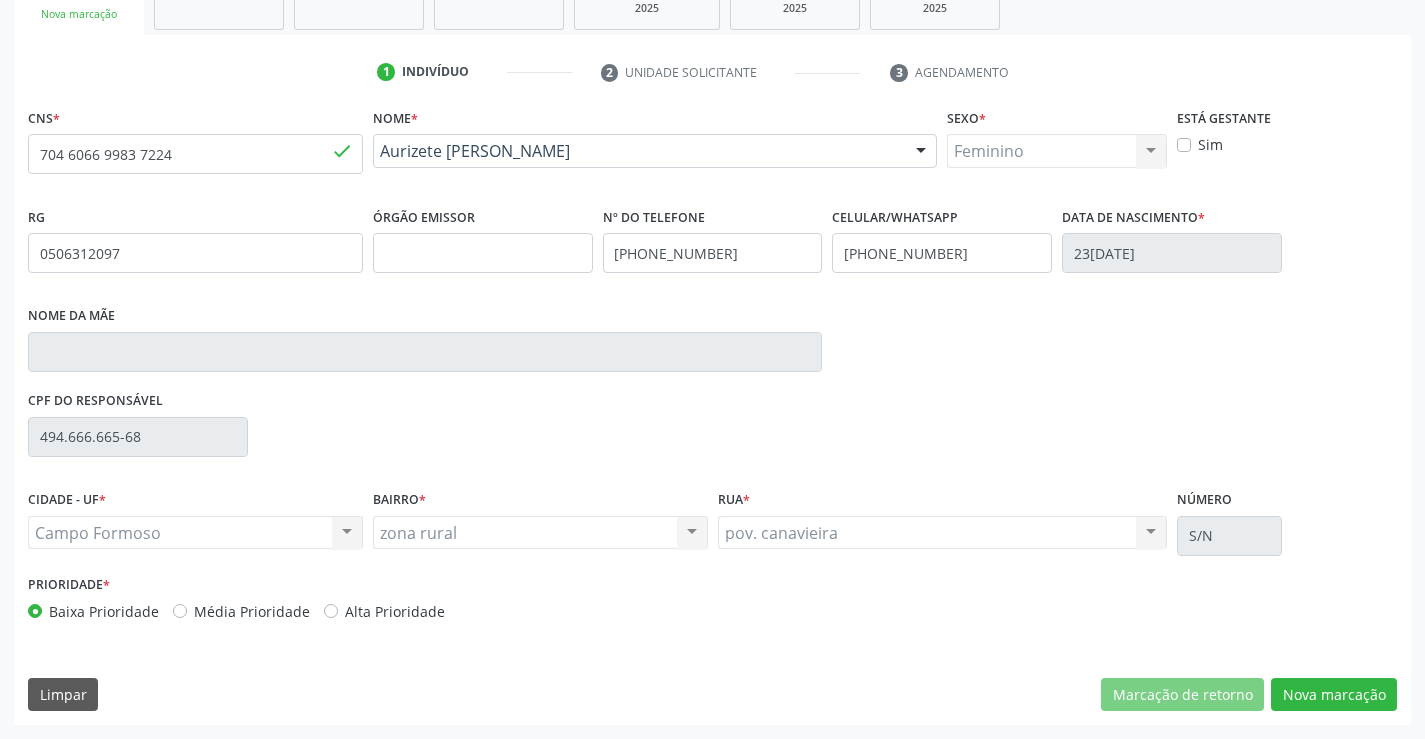 scroll, scrollTop: 167, scrollLeft: 0, axis: vertical 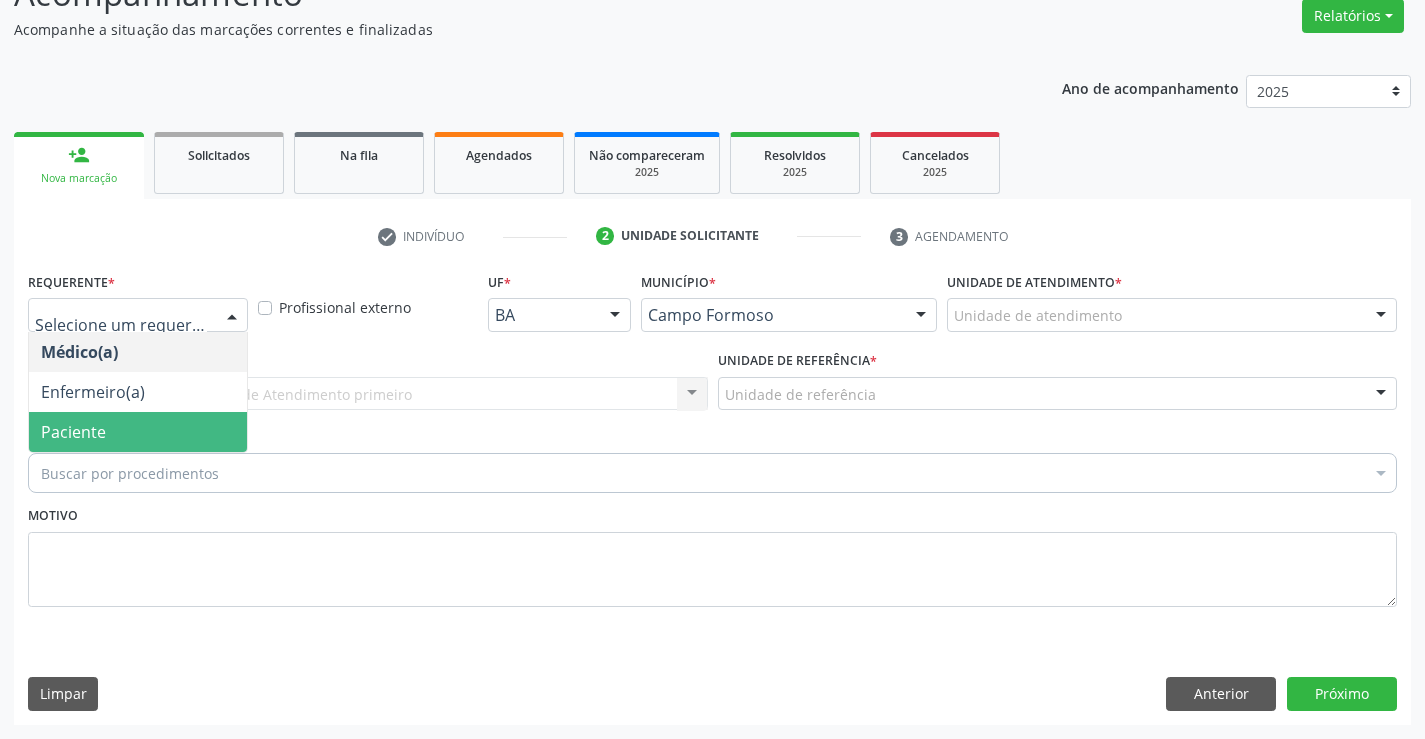 click on "Paciente" at bounding box center [138, 432] 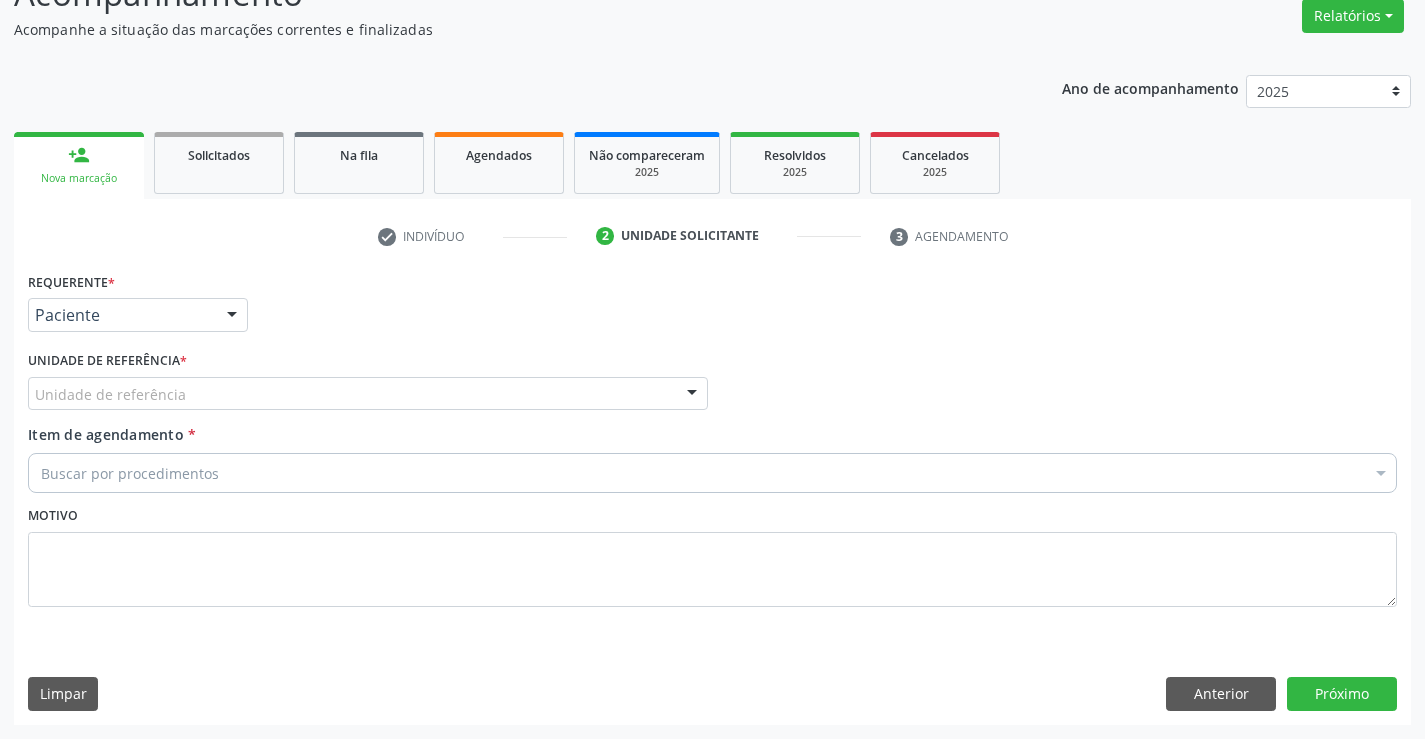 click on "Unidade de referência" at bounding box center [368, 394] 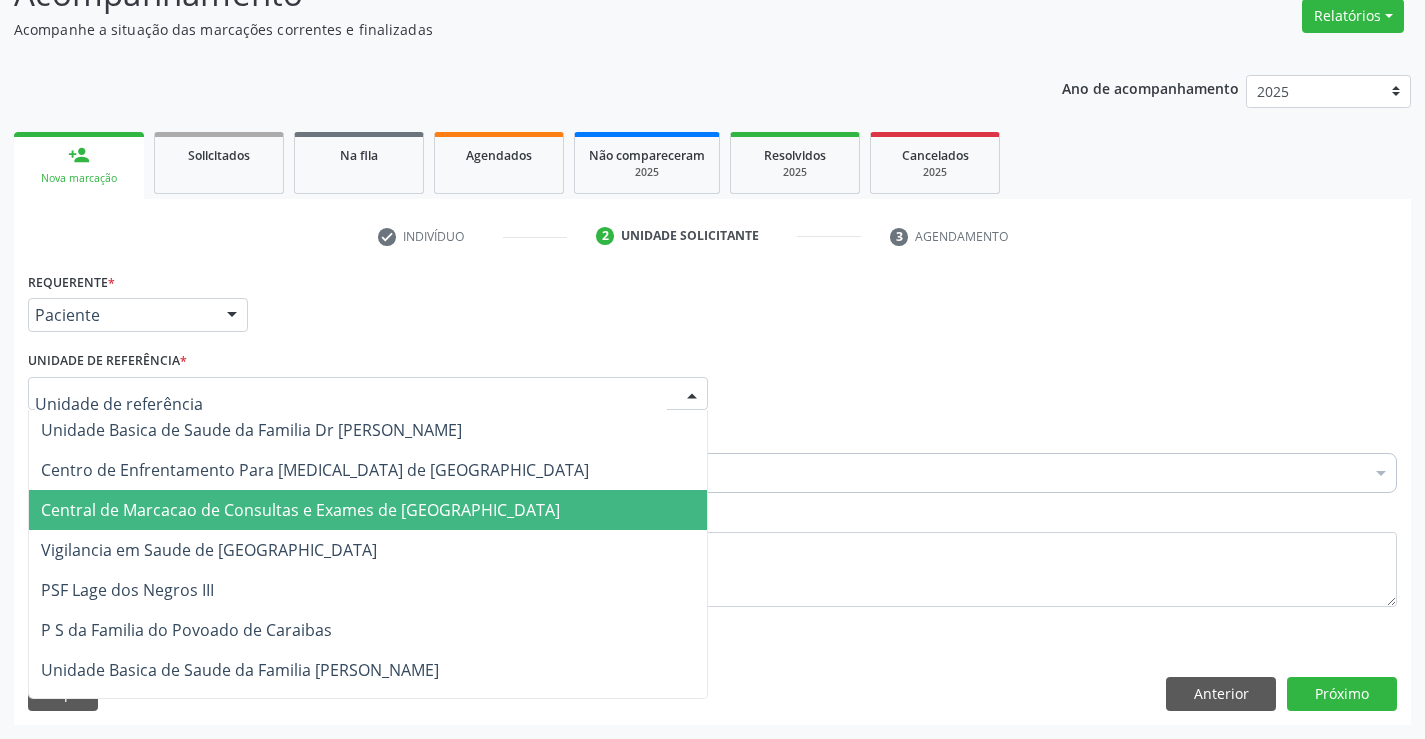 click on "Central de Marcacao de Consultas e Exames de [GEOGRAPHIC_DATA]" at bounding box center [300, 510] 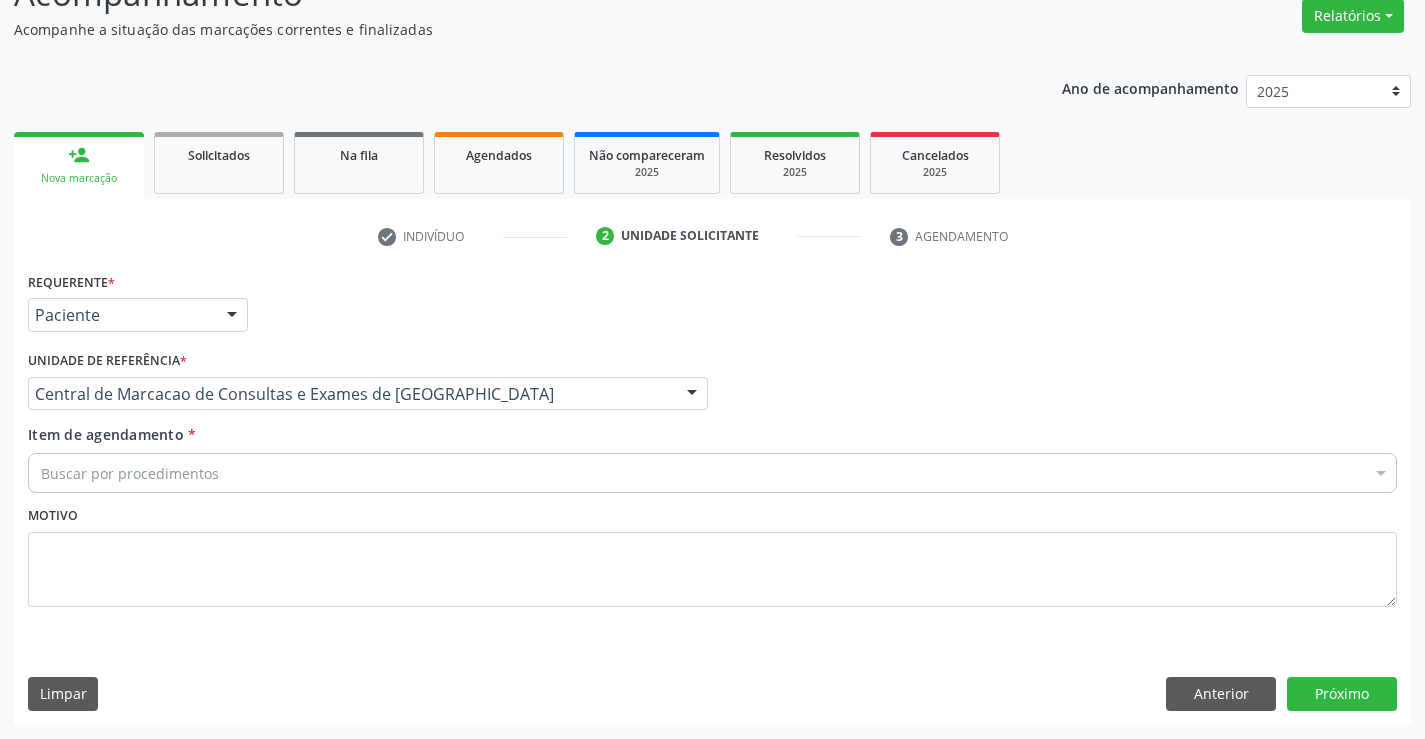 click on "Buscar por procedimentos" at bounding box center (712, 473) 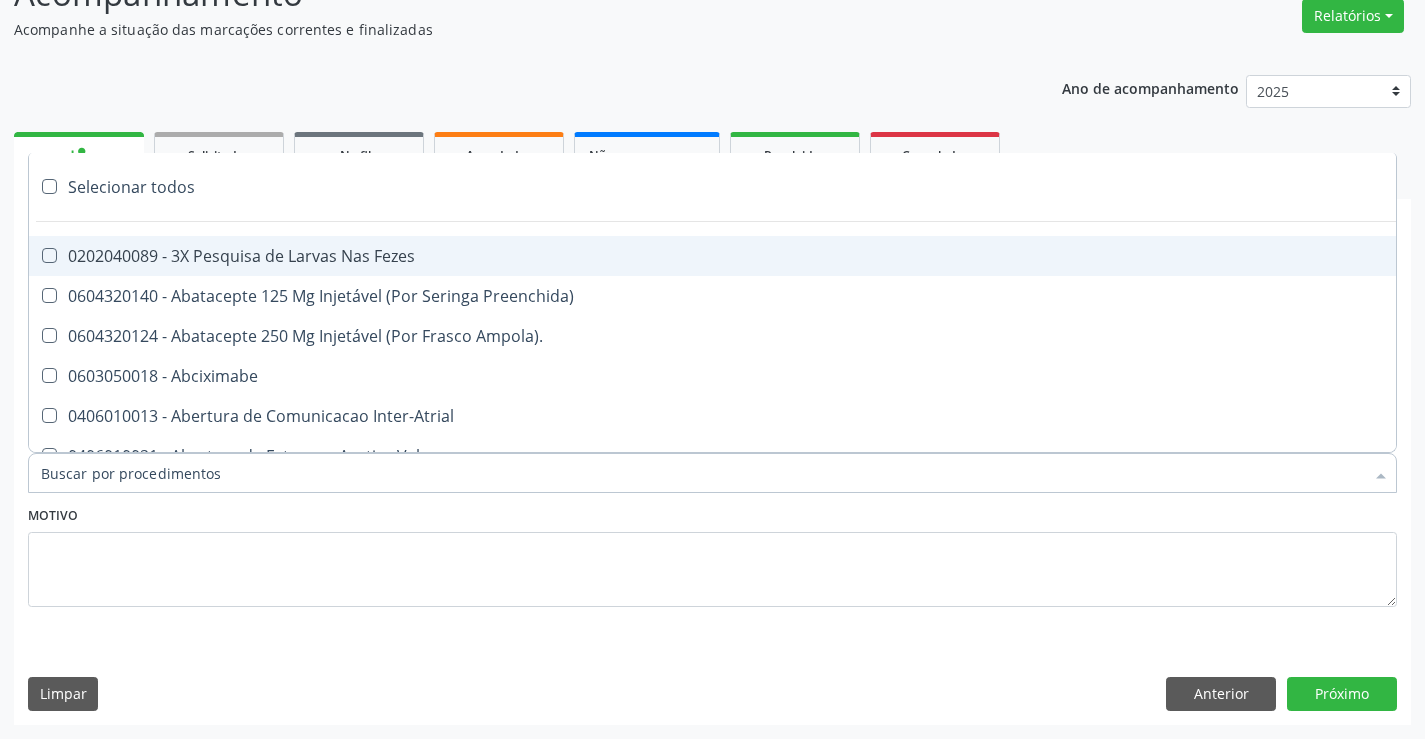 paste on "Ultrassonografia de Abdomen Total" 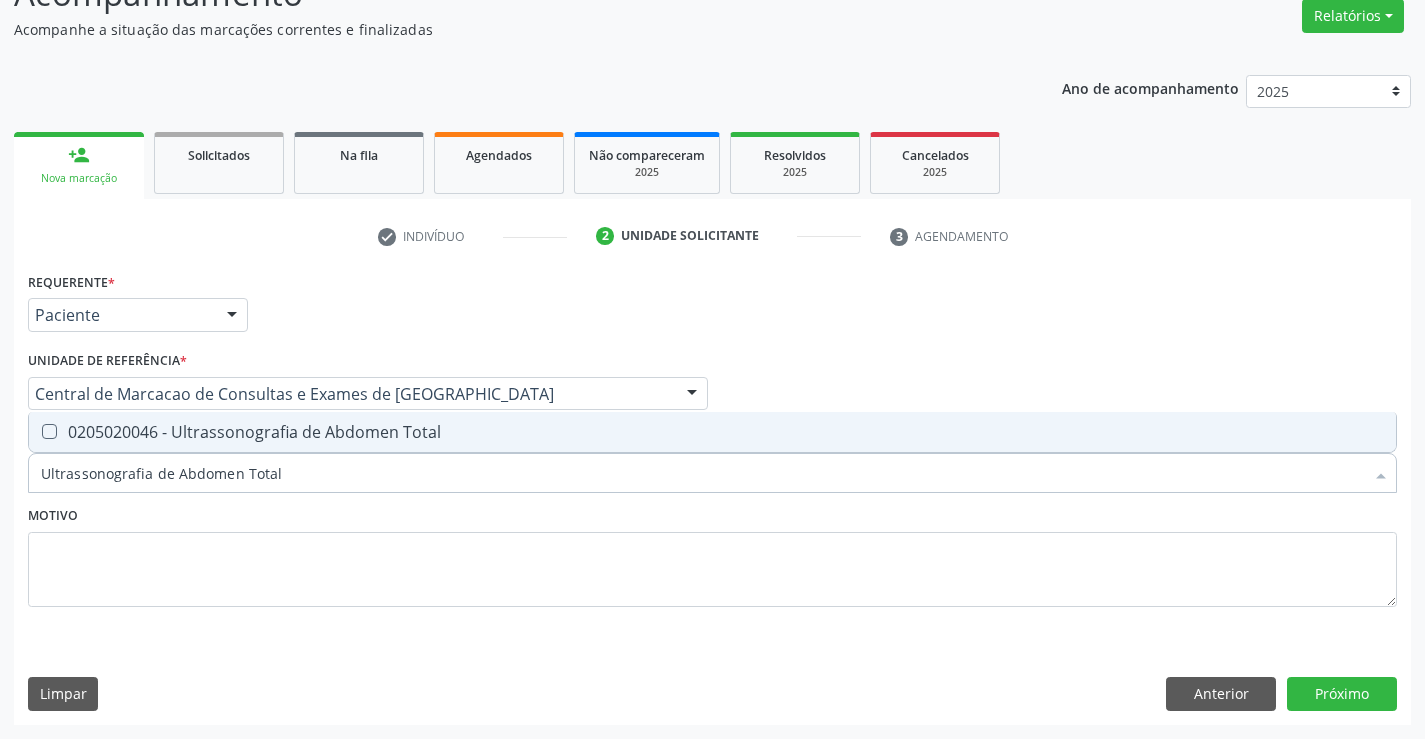 click on "0205020046 - Ultrassonografia de Abdomen Total" at bounding box center [712, 432] 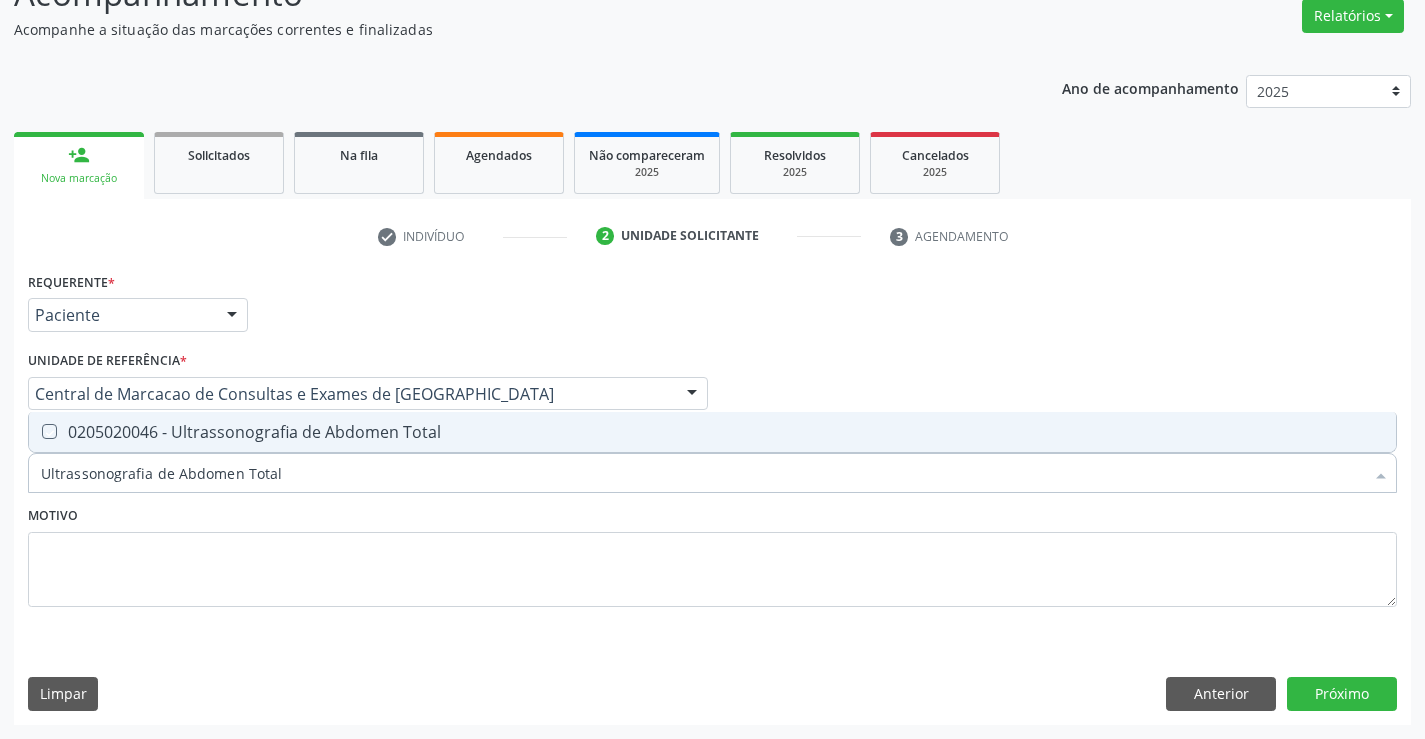 checkbox on "true" 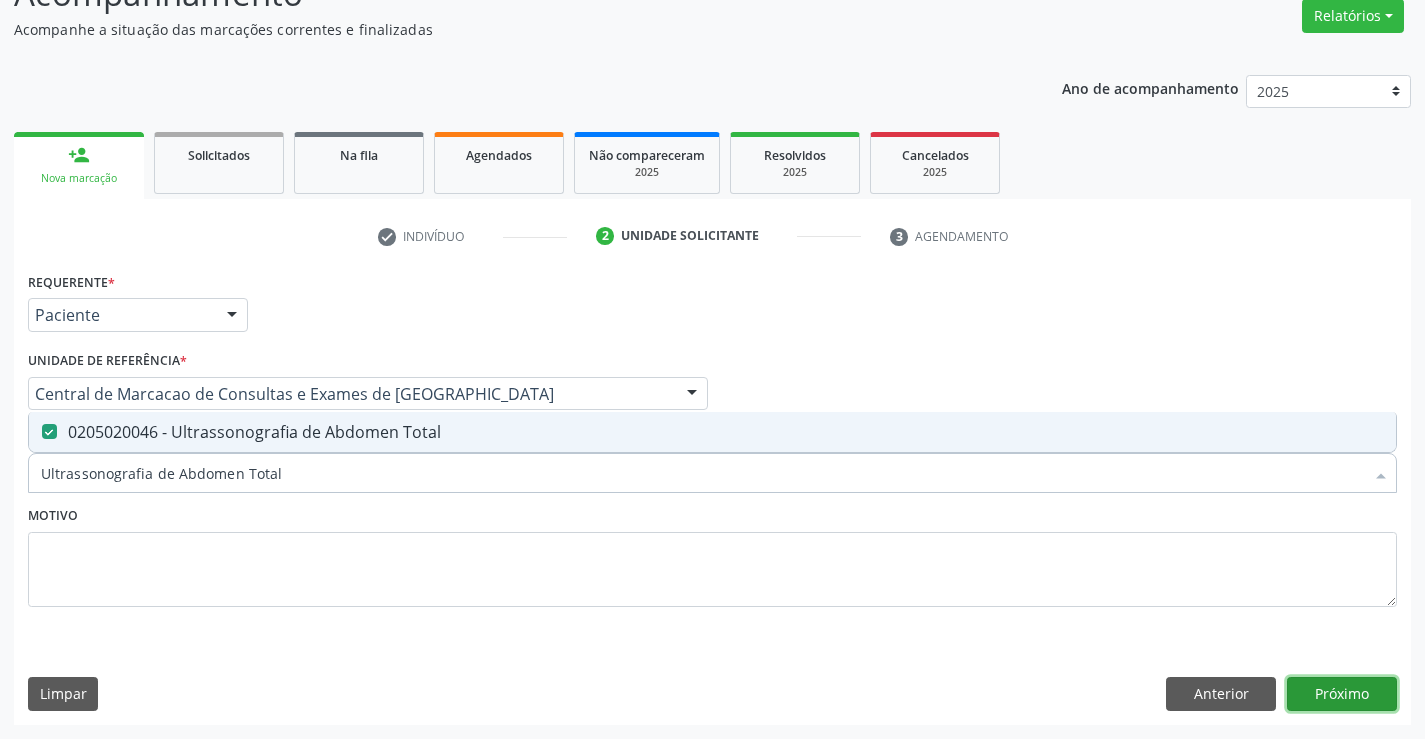 click on "Próximo" at bounding box center [1342, 694] 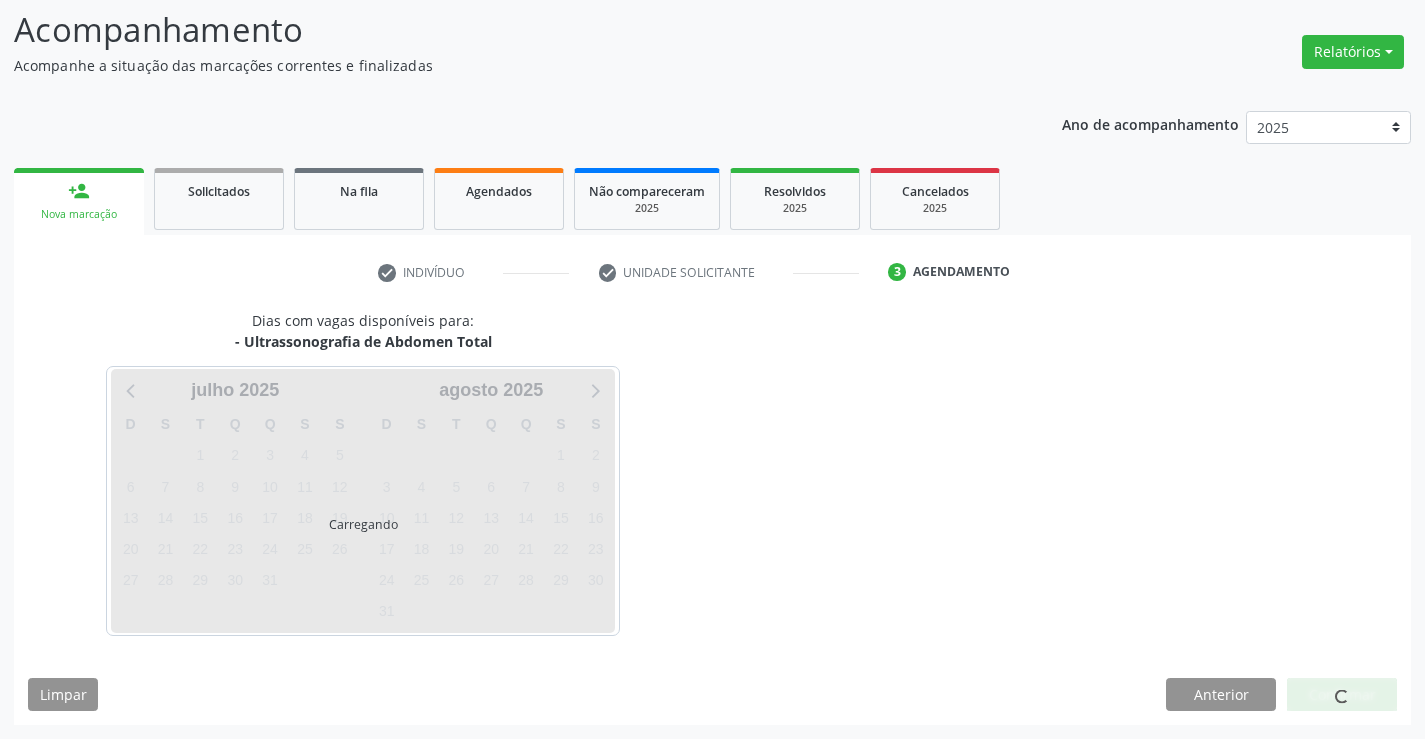 scroll, scrollTop: 131, scrollLeft: 0, axis: vertical 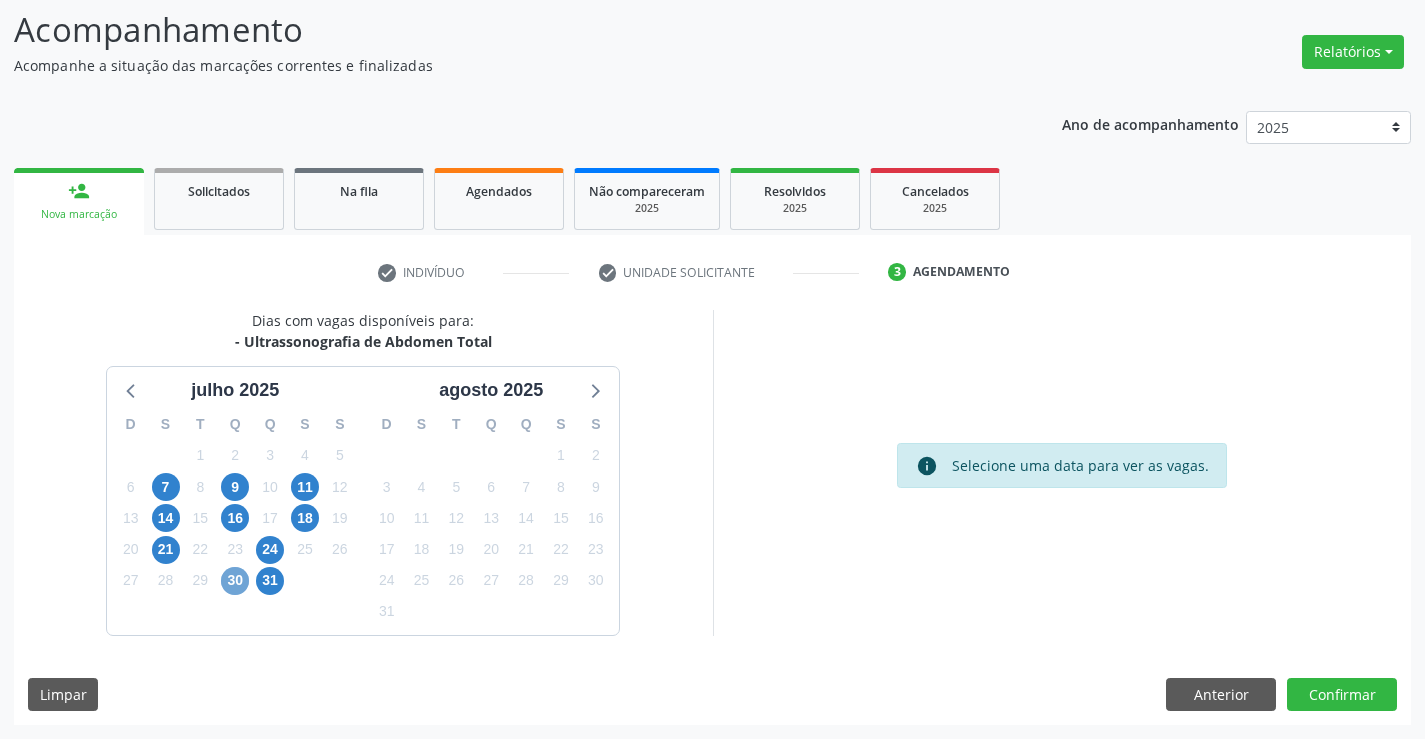 click on "30" at bounding box center (235, 581) 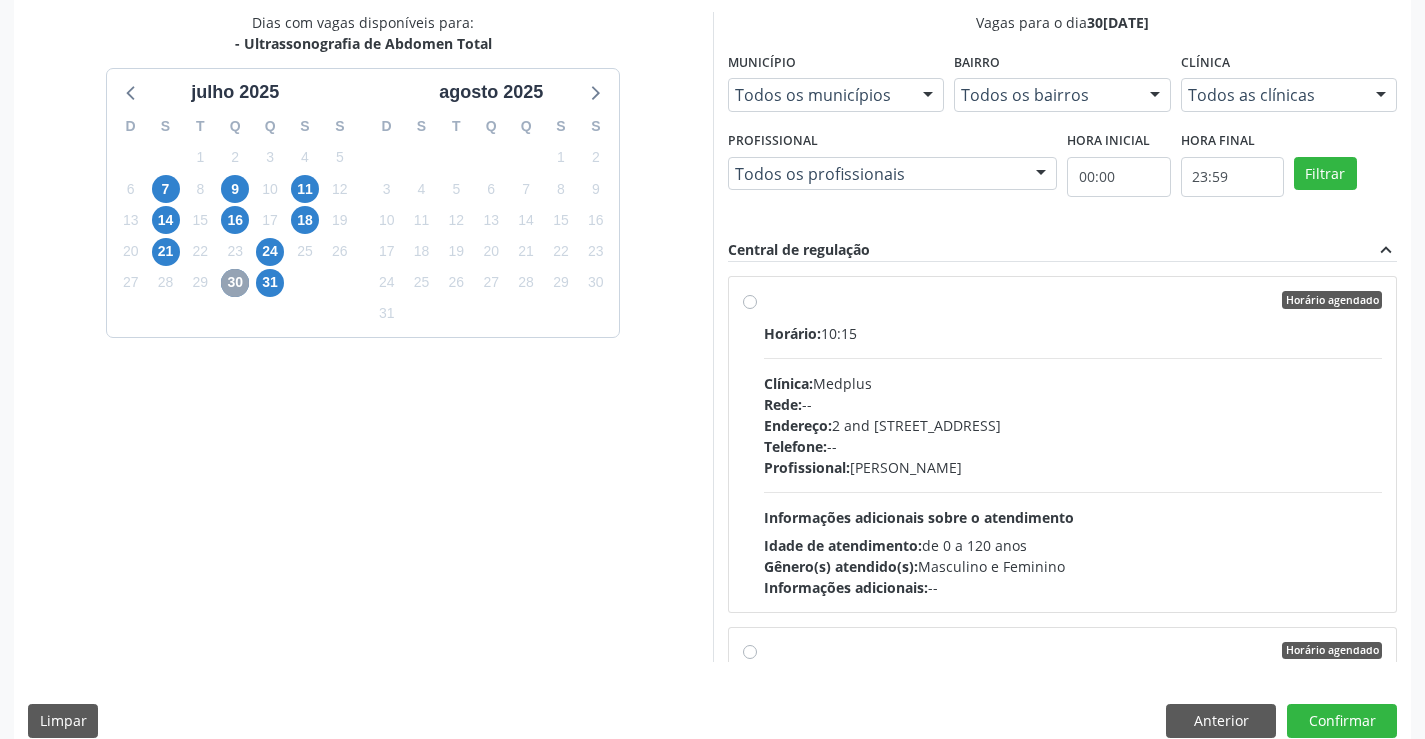 scroll, scrollTop: 431, scrollLeft: 0, axis: vertical 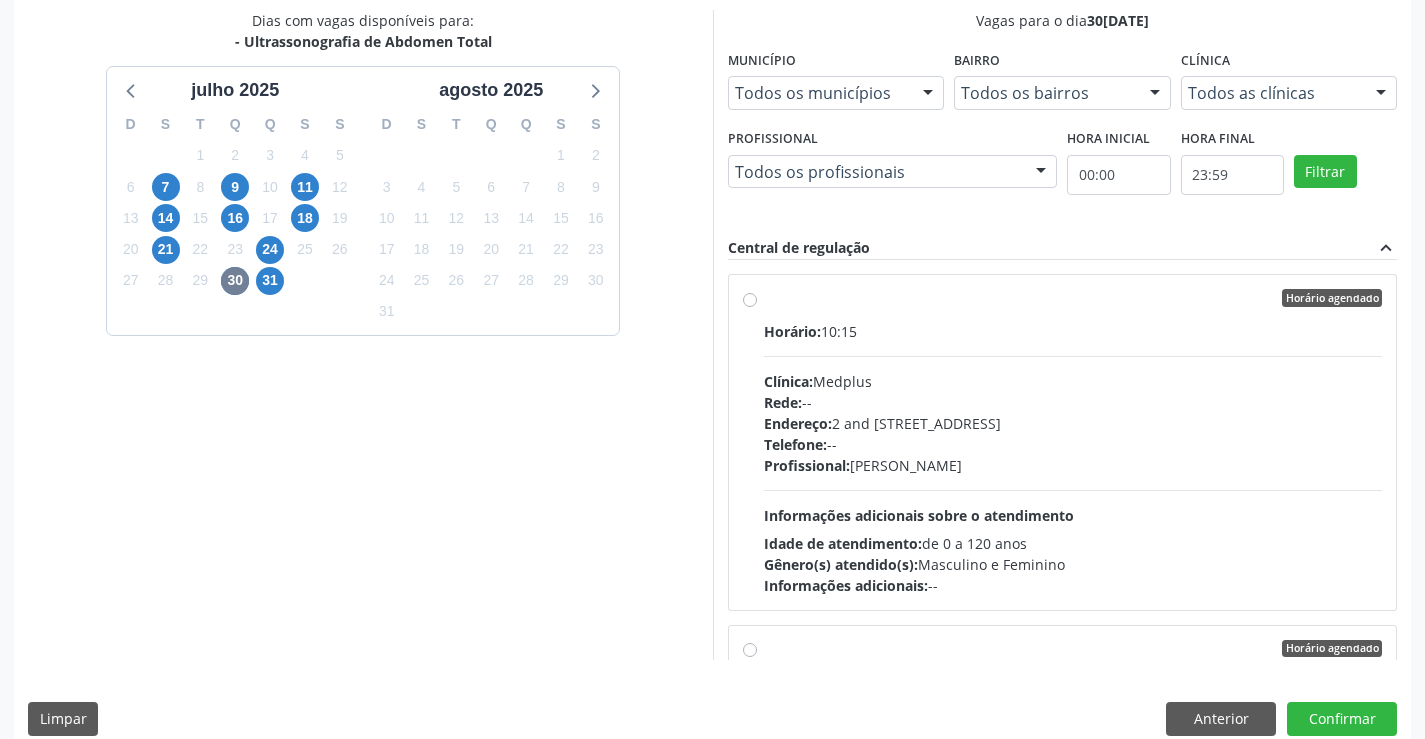 click on "Endereço:   2 and S 204 Ed Emp B, nº 35, Centro, Campo Formoso - BA" at bounding box center [1073, 423] 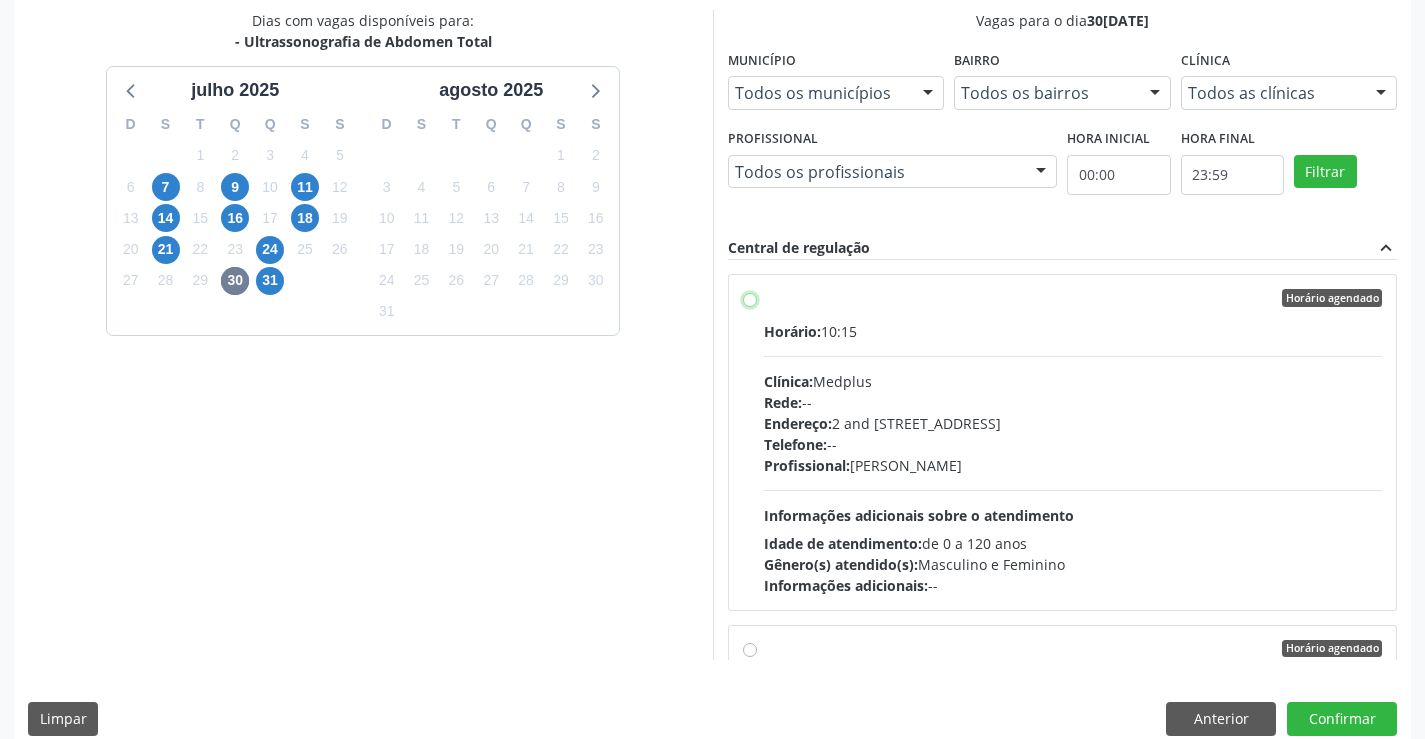 click on "Horário agendado
Horário:   10:15
Clínica:  Medplus
Rede:
--
Endereço:   2 and S 204 Ed Emp B, nº 35, Centro, Campo Formoso - BA
Telefone:   --
Profissional:
Lanna Peralva Miranda Rocha
Informações adicionais sobre o atendimento
Idade de atendimento:
de 0 a 120 anos
Gênero(s) atendido(s):
Masculino e Feminino
Informações adicionais:
--" at bounding box center (750, 298) 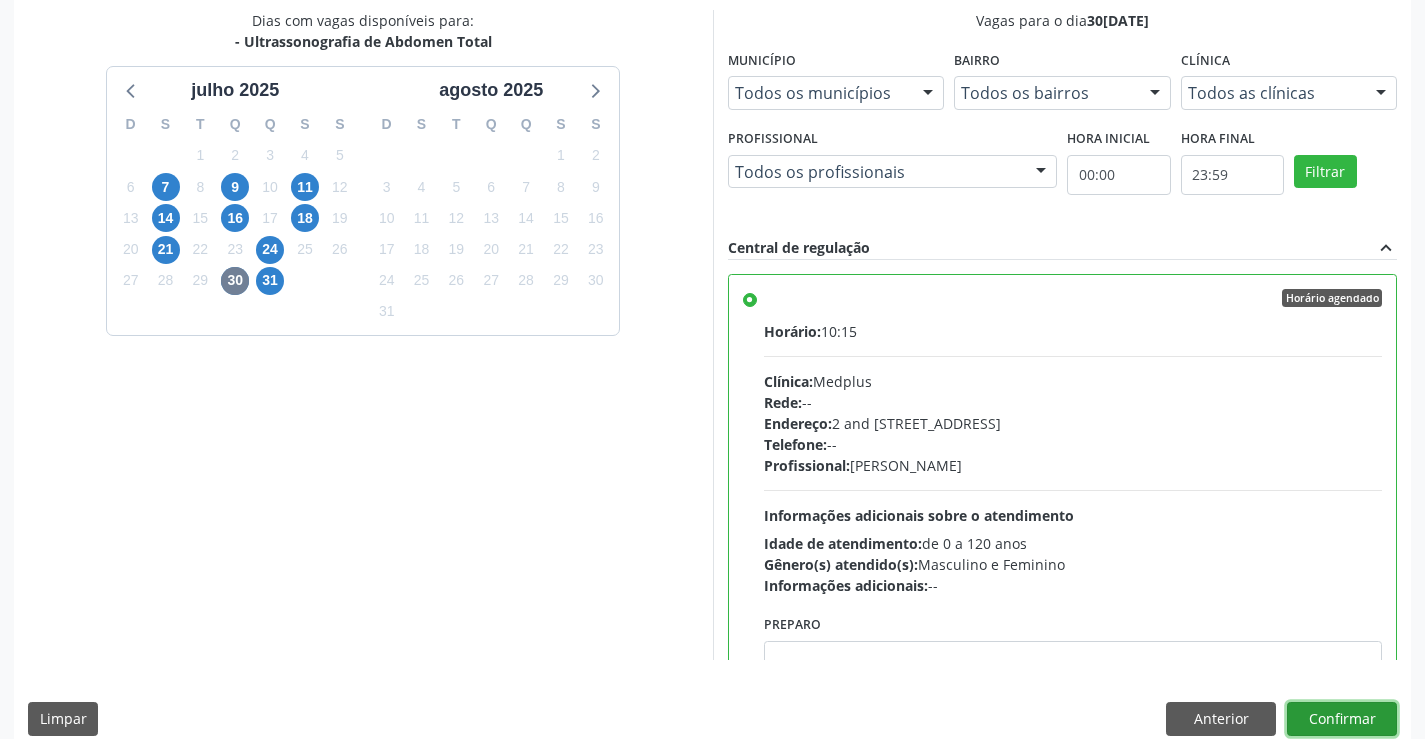click on "Confirmar" at bounding box center [1342, 719] 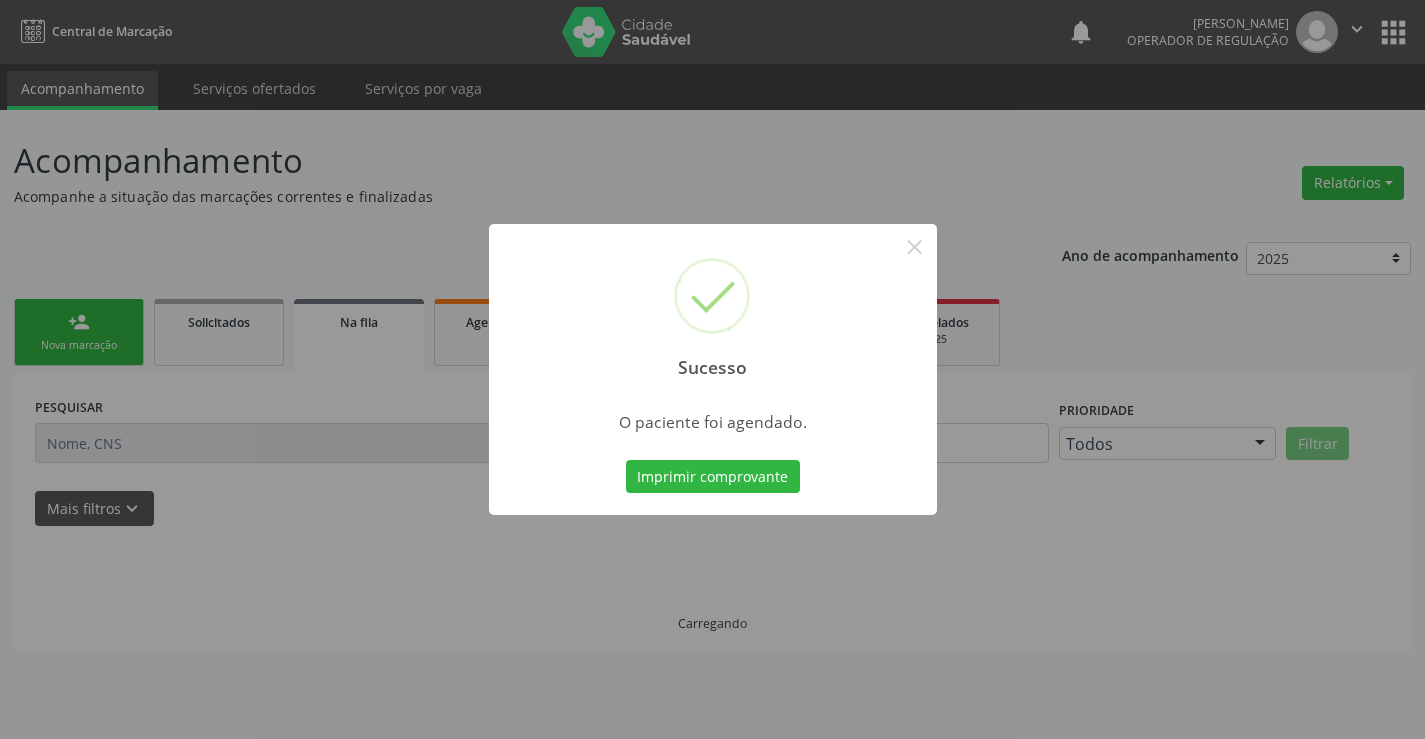 scroll, scrollTop: 0, scrollLeft: 0, axis: both 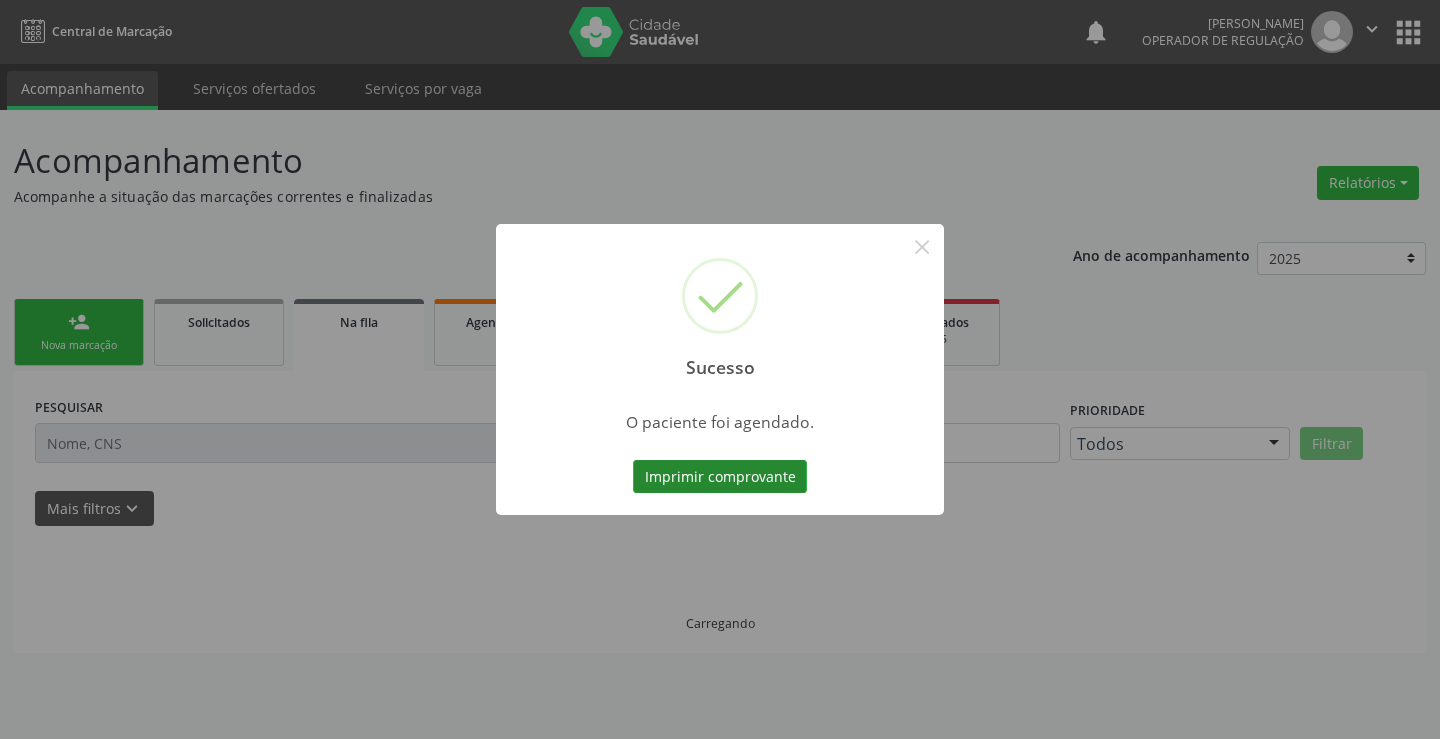 click on "Imprimir comprovante" at bounding box center [720, 477] 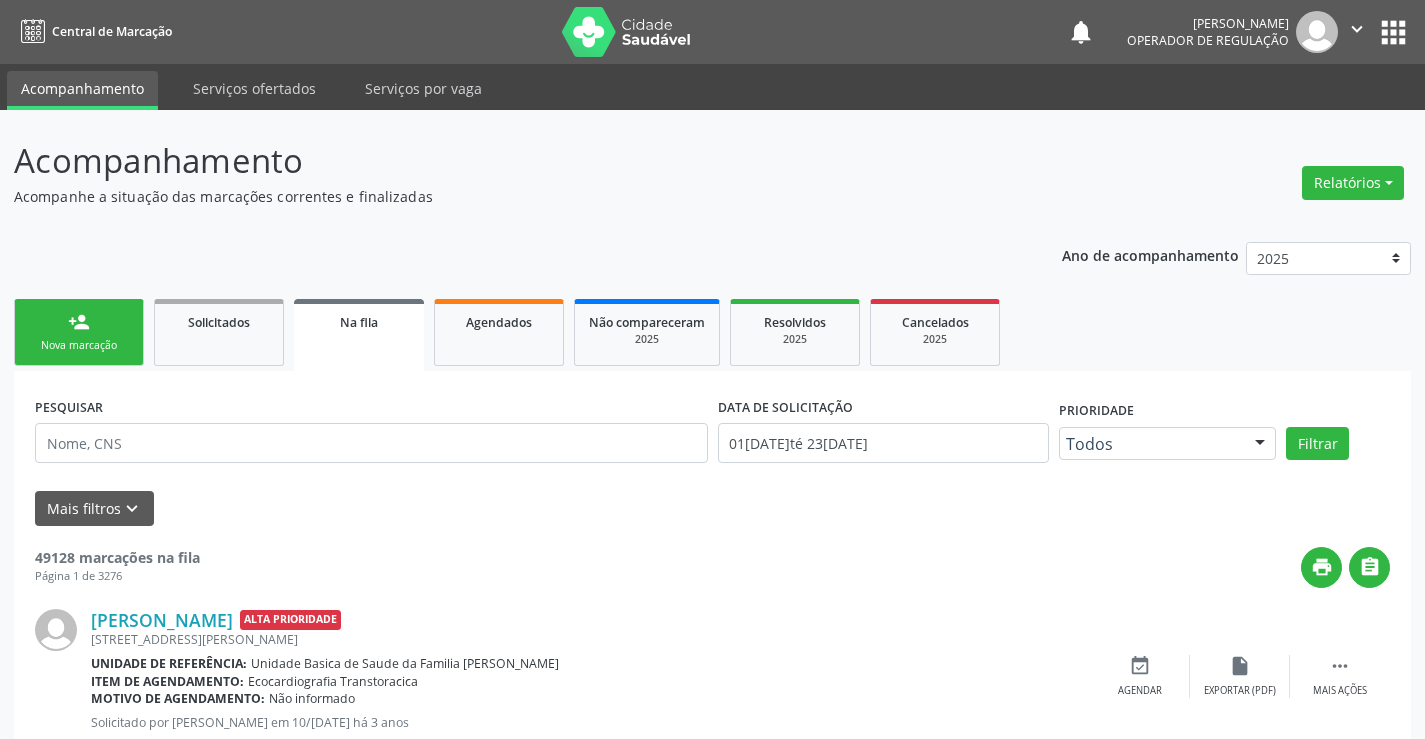 click on "Nova marcação" at bounding box center [79, 345] 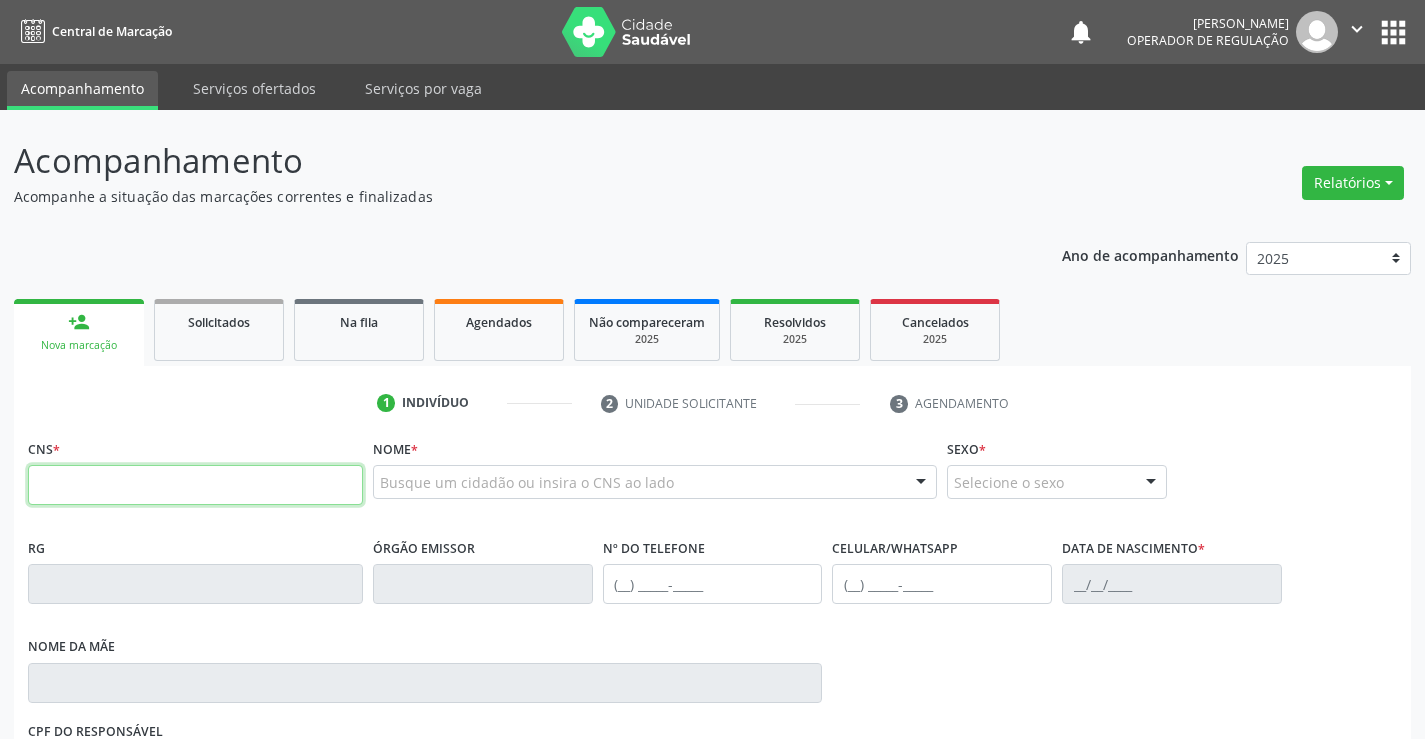 click at bounding box center [195, 485] 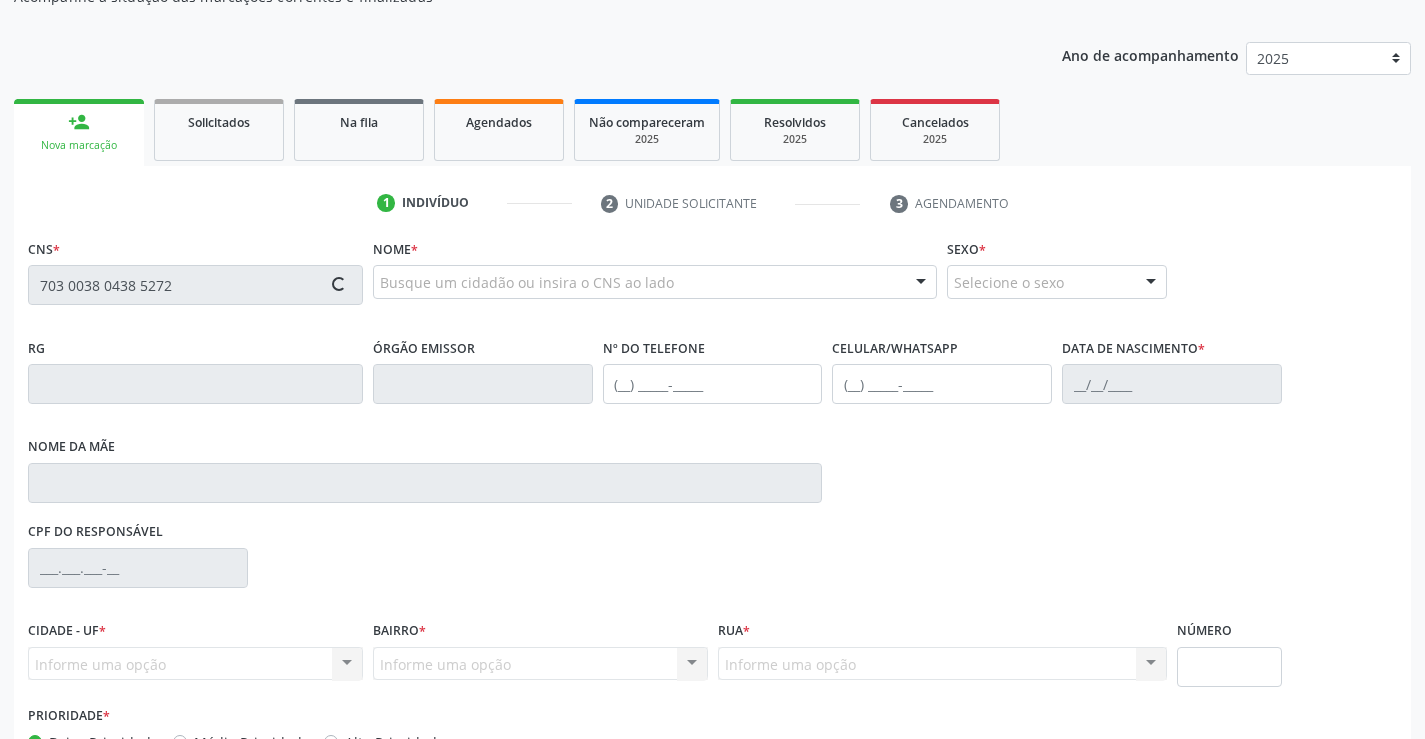 type on "703 0038 0438 5272" 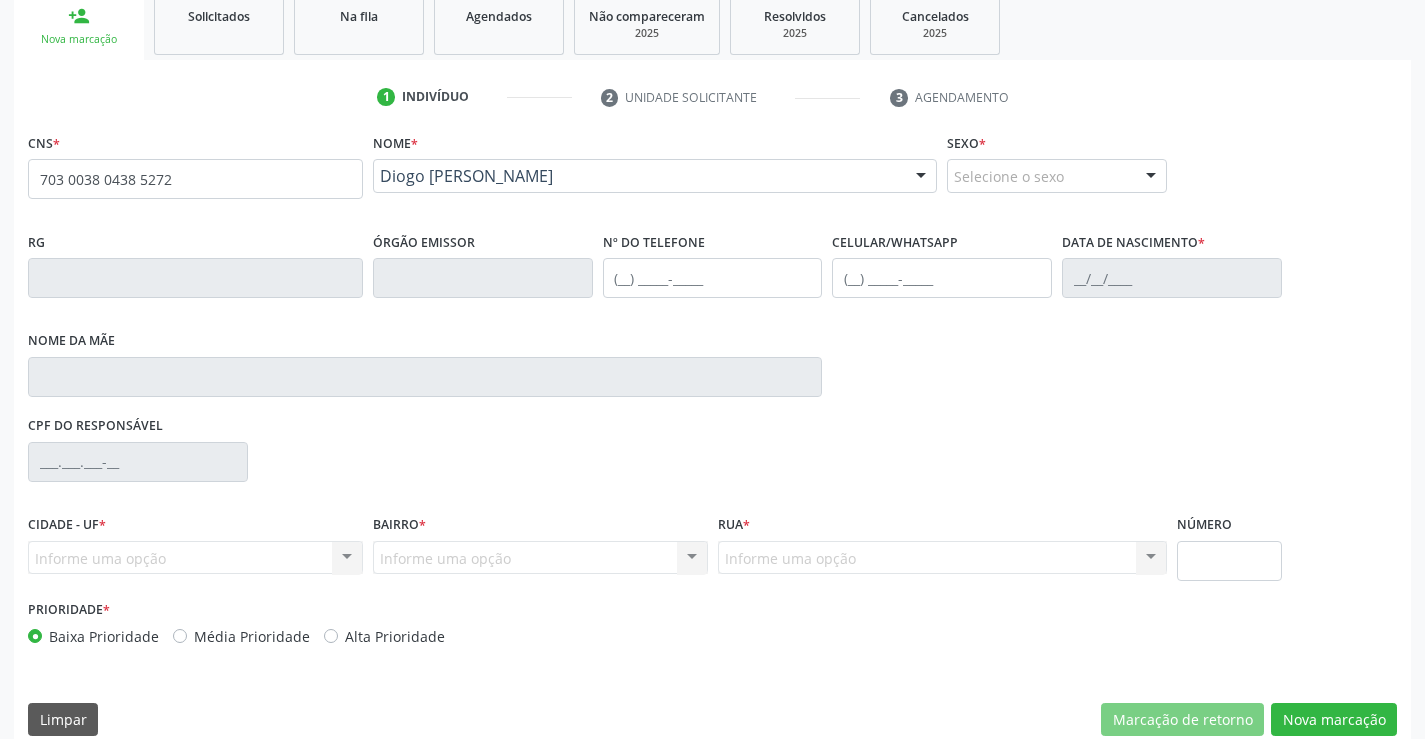 scroll, scrollTop: 331, scrollLeft: 0, axis: vertical 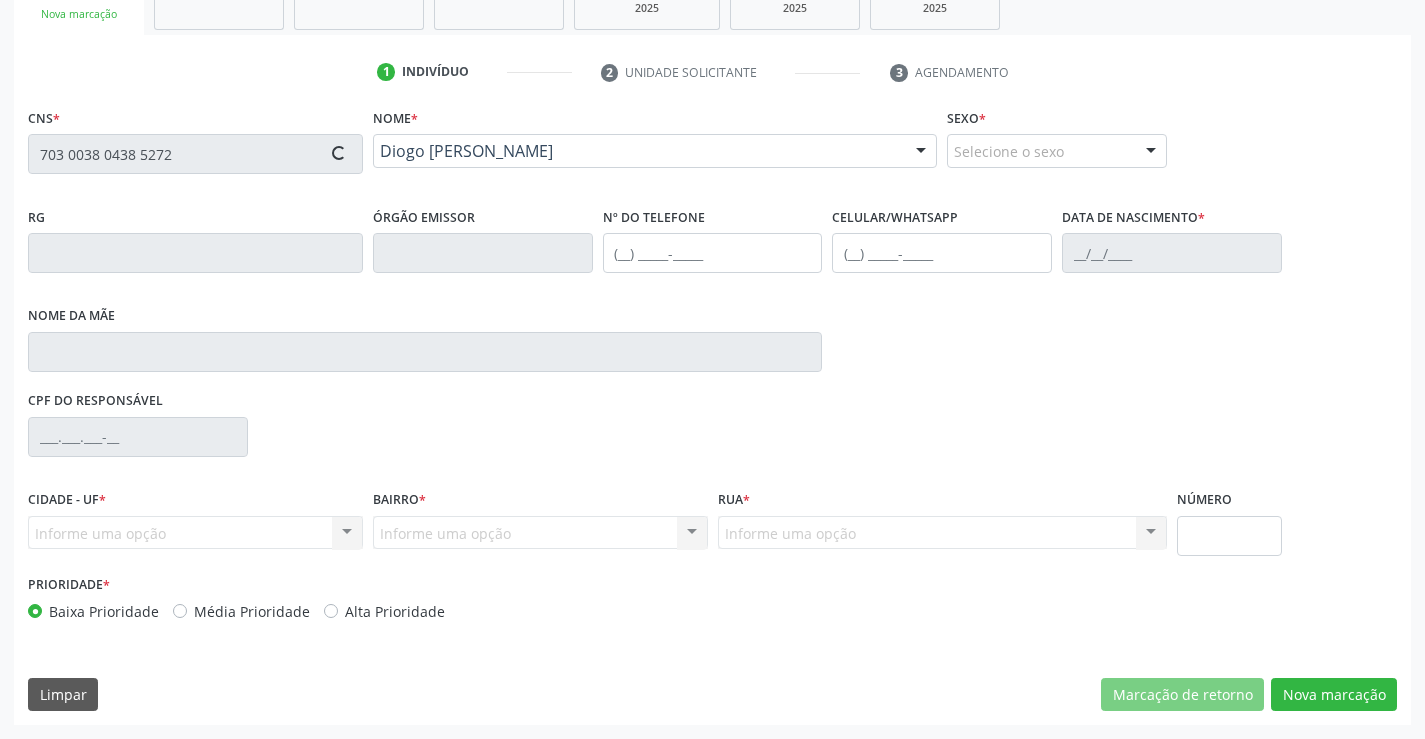 type on "2136712551" 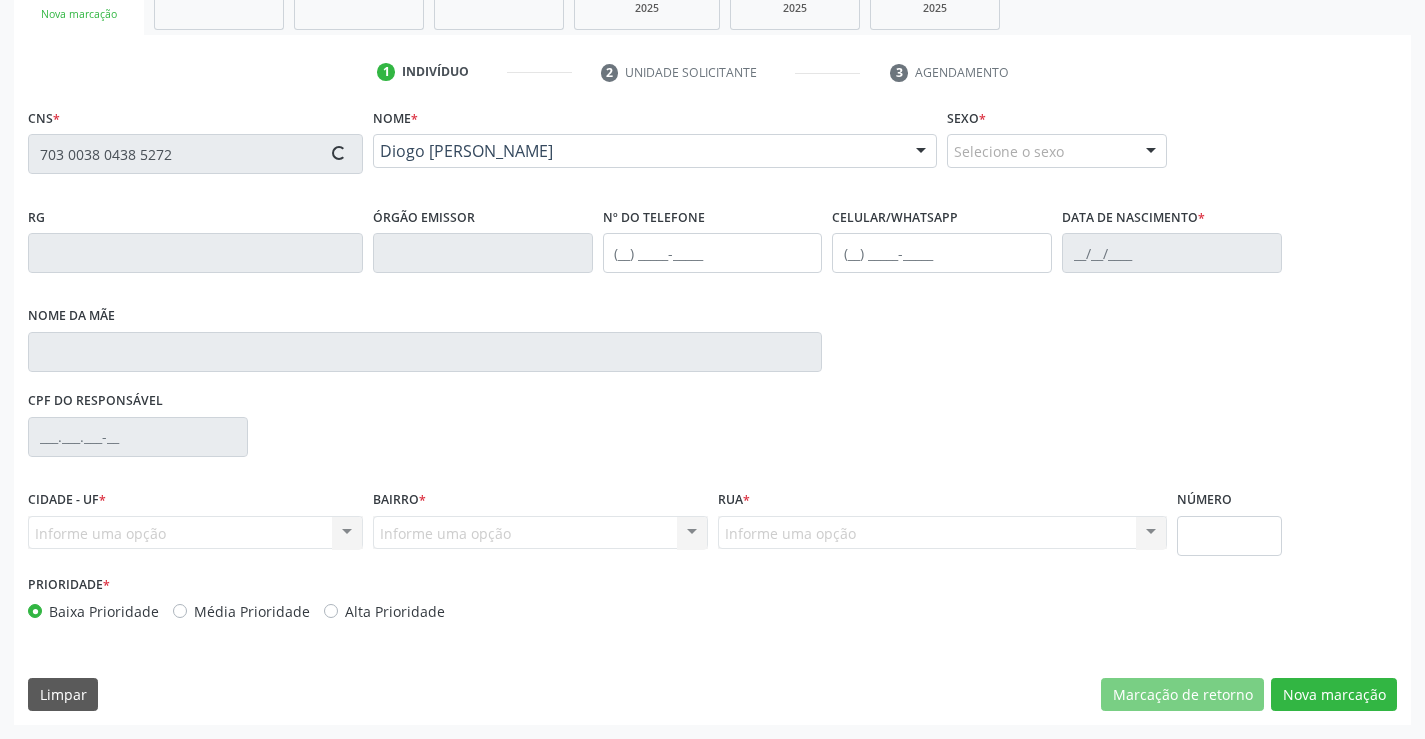 type on "(74) 98805-9070" 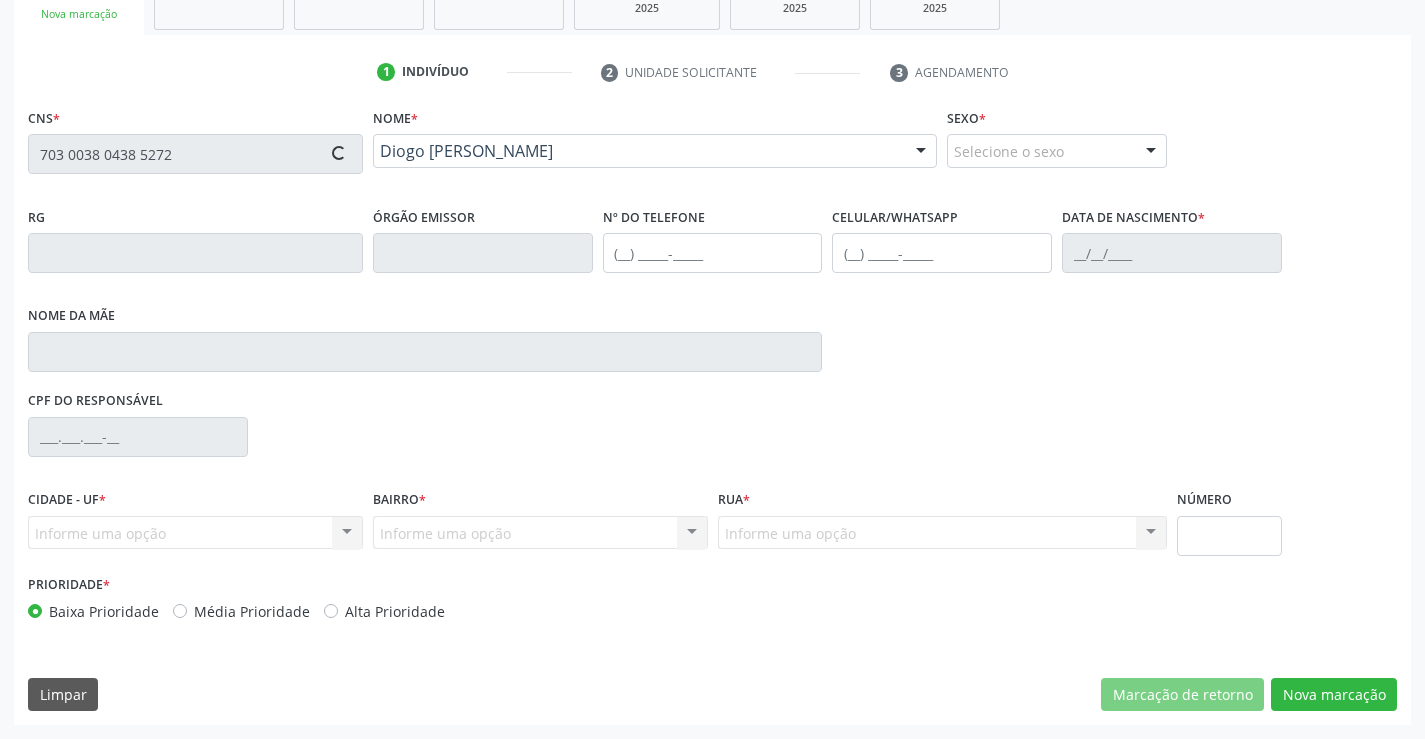 type on "(74) 98805-9070" 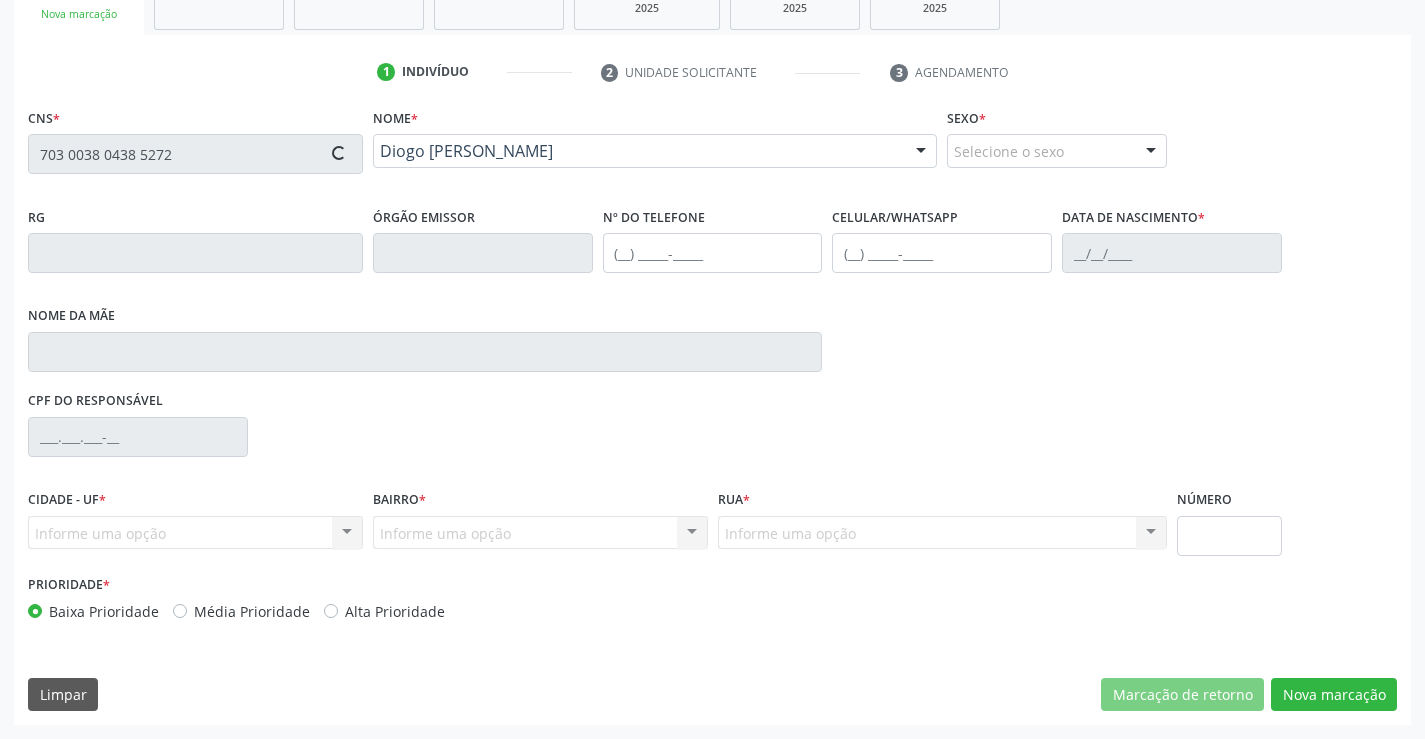 type on "17/05/2002" 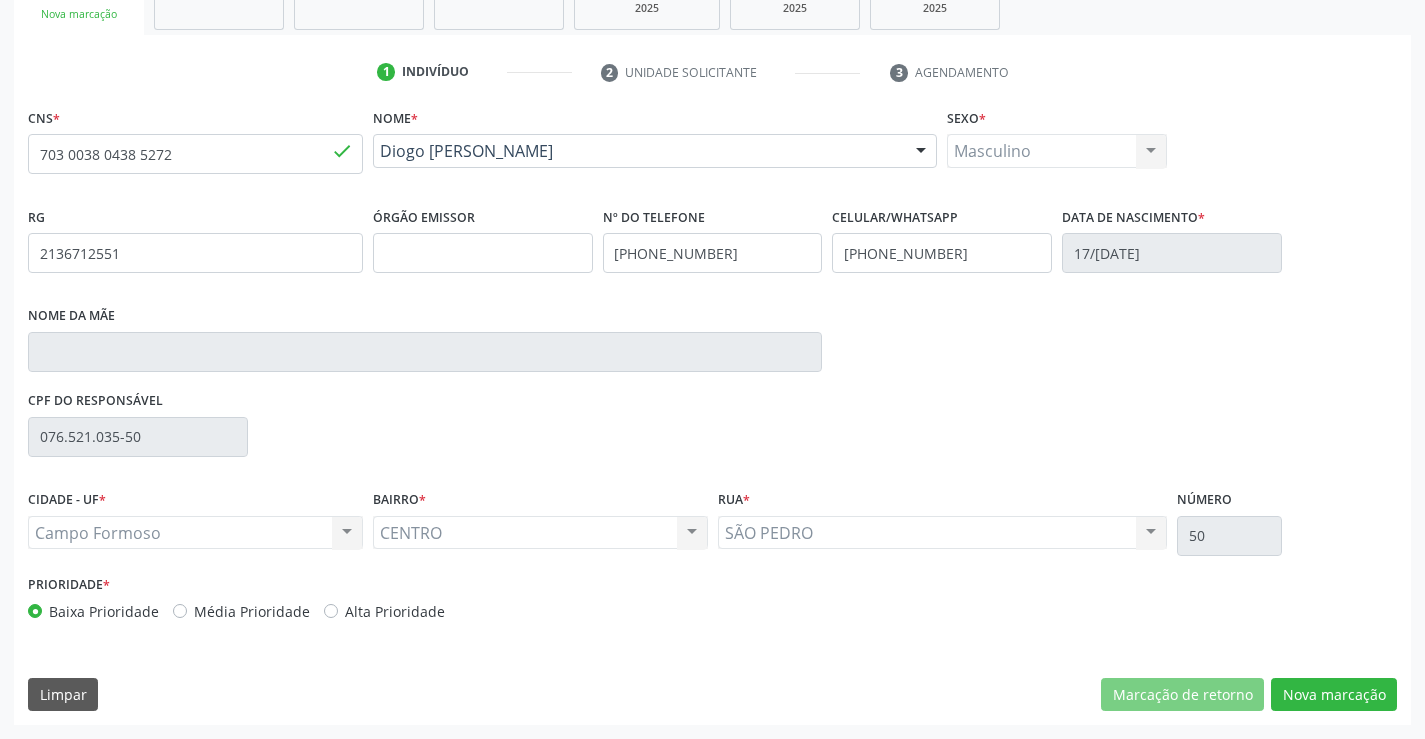 click on "CNS
*
703 0038 0438 5272       done
Nome
*
Diogo Celestino dos Santos
Diogo Celestino dos Santos
CNS:
703 0038 0438 5272
CPF:    --   Nascimento:
17/05/2002
Nenhum resultado encontrado para: "   "
Digite o nome ou CNS para buscar um indivíduo
Sexo
*
Masculino         Masculino   Feminino
Nenhum resultado encontrado para: "   "
Não há nenhuma opção para ser exibida.
RG
2136712551
Órgão emissor
Nº do Telefone
(74) 98805-9070
Celular/WhatsApp
(74) 98805-9070
Data de nascimento
*
17/05/2002
Nome da mãe
CPF do responsável
076.521.035-50
CIDADE - UF
*
Campo Formoso         Campo Formoso       "
BAIRRO" at bounding box center (712, 414) 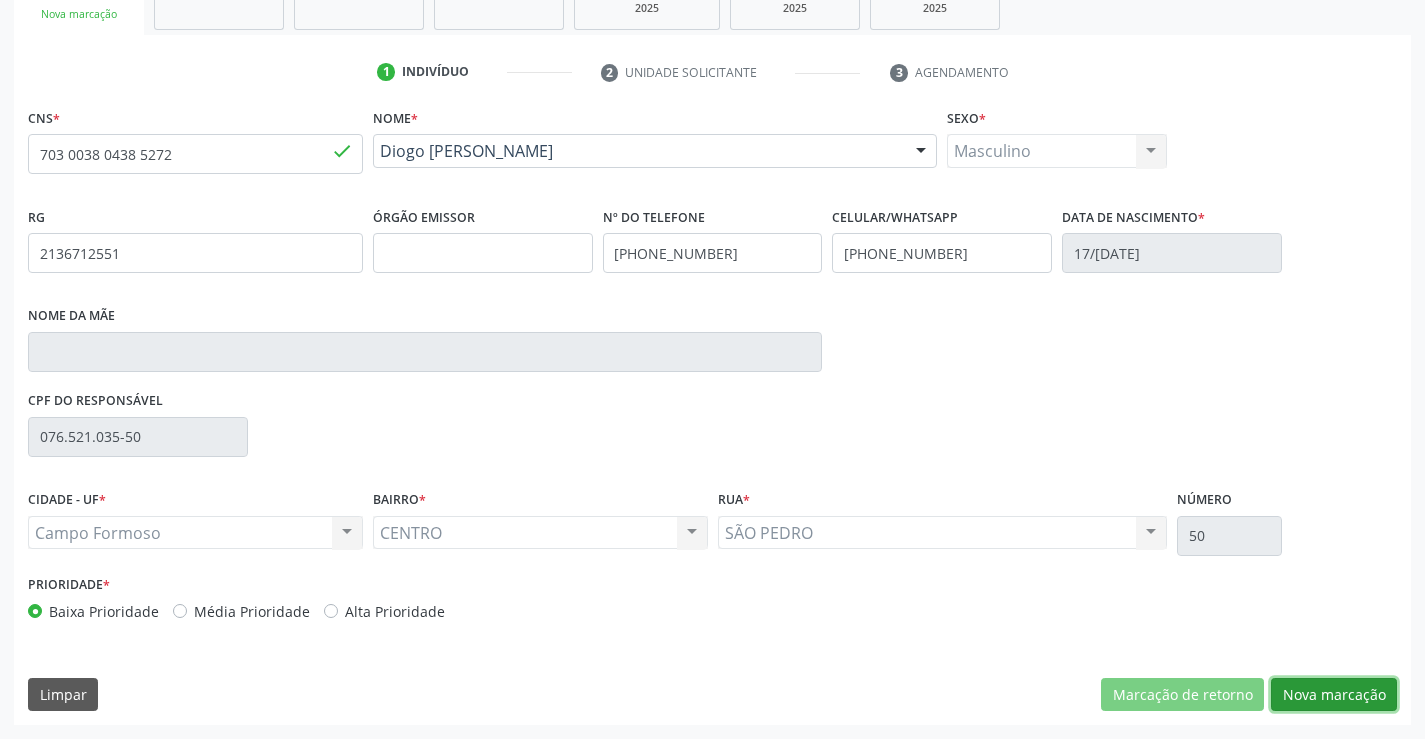 click on "Nova marcação" at bounding box center [1334, 695] 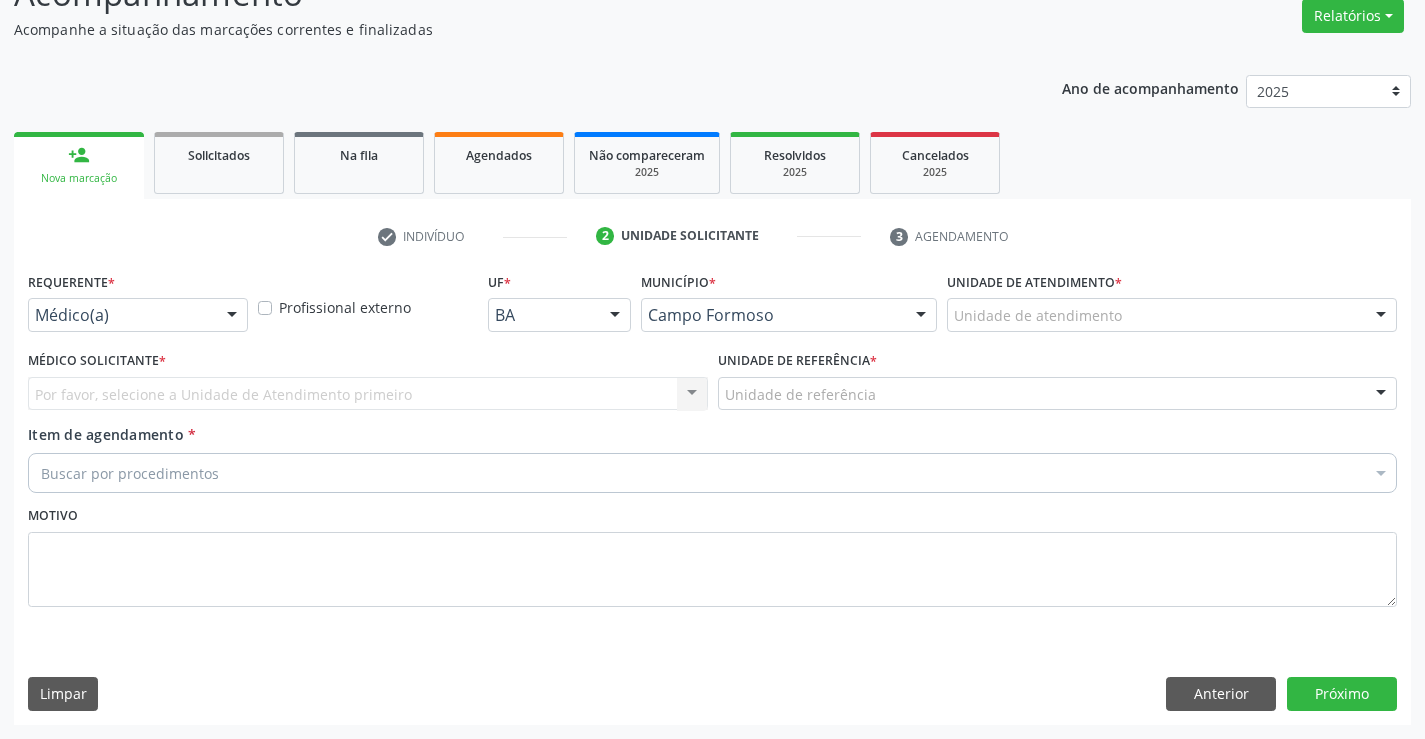 scroll, scrollTop: 167, scrollLeft: 0, axis: vertical 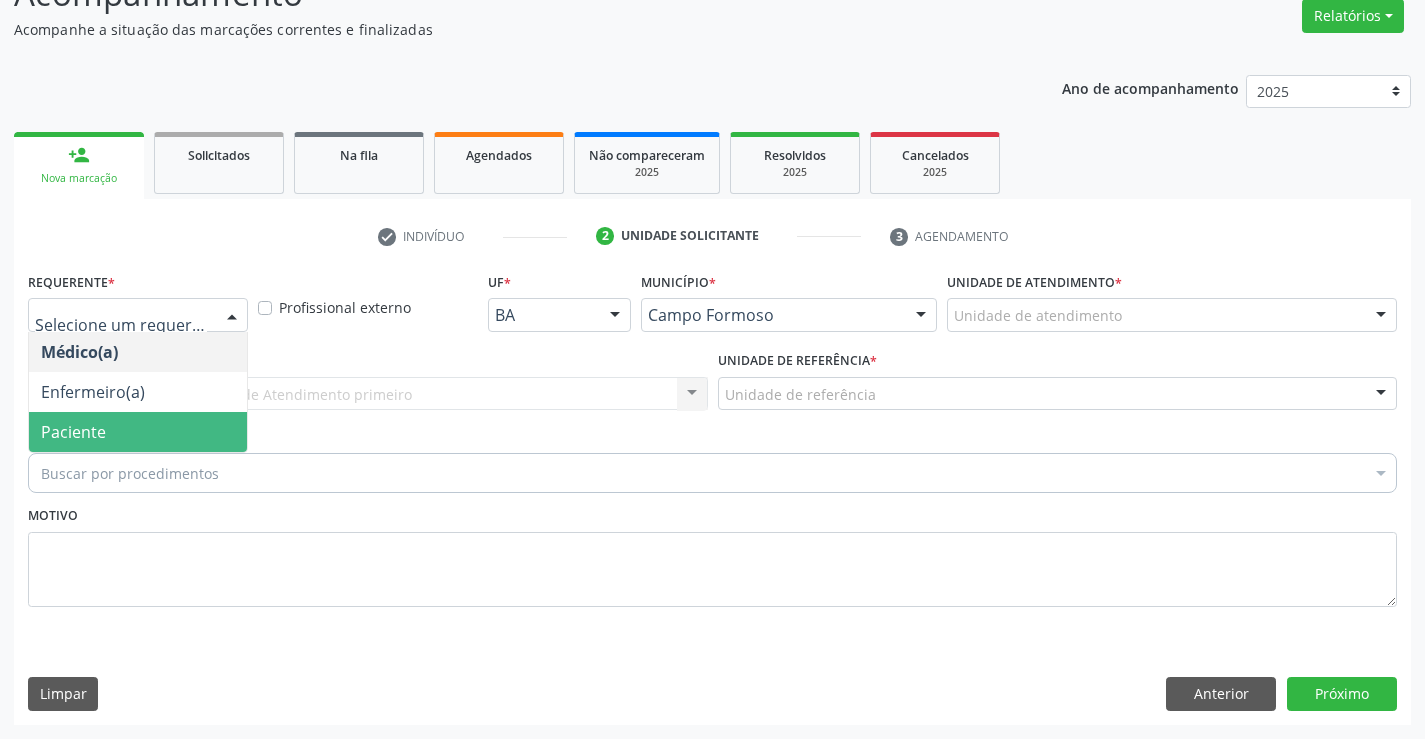 click on "Paciente" at bounding box center [138, 432] 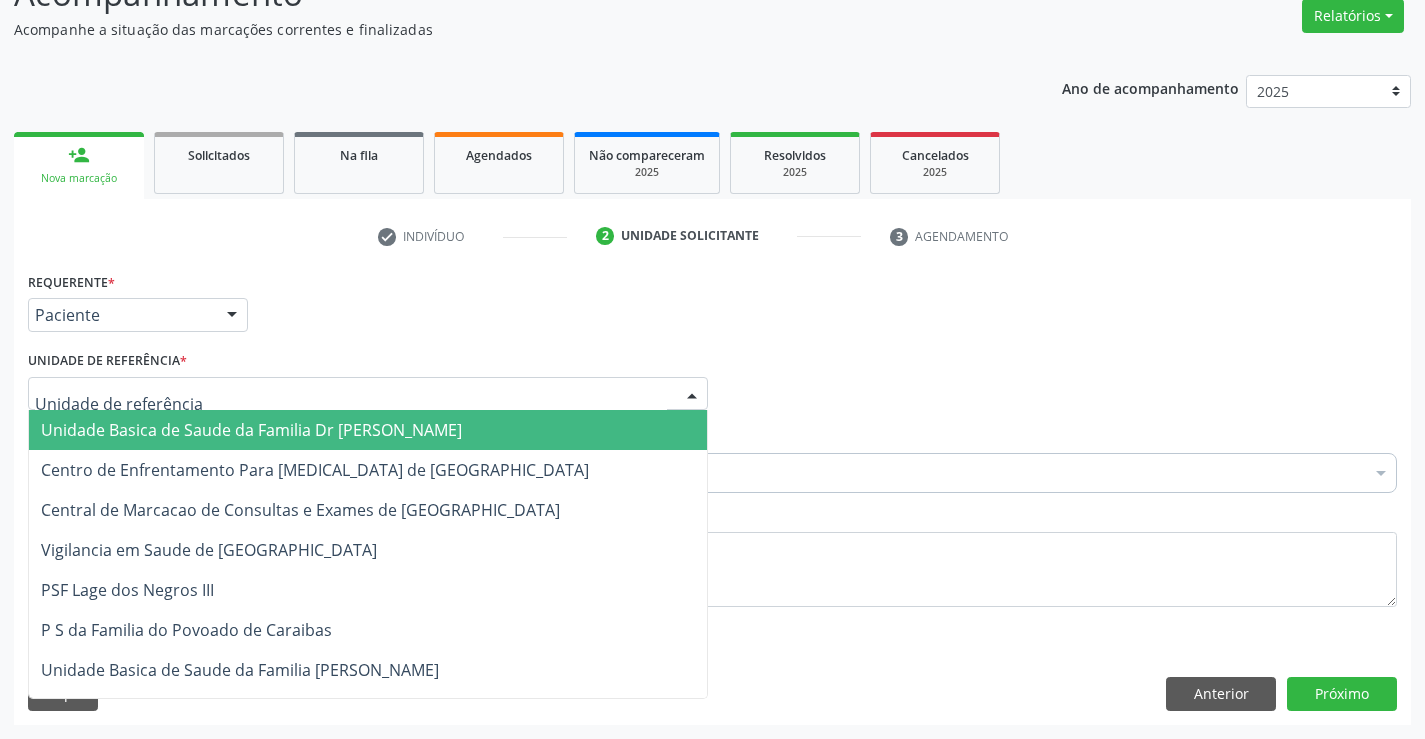 click at bounding box center [368, 394] 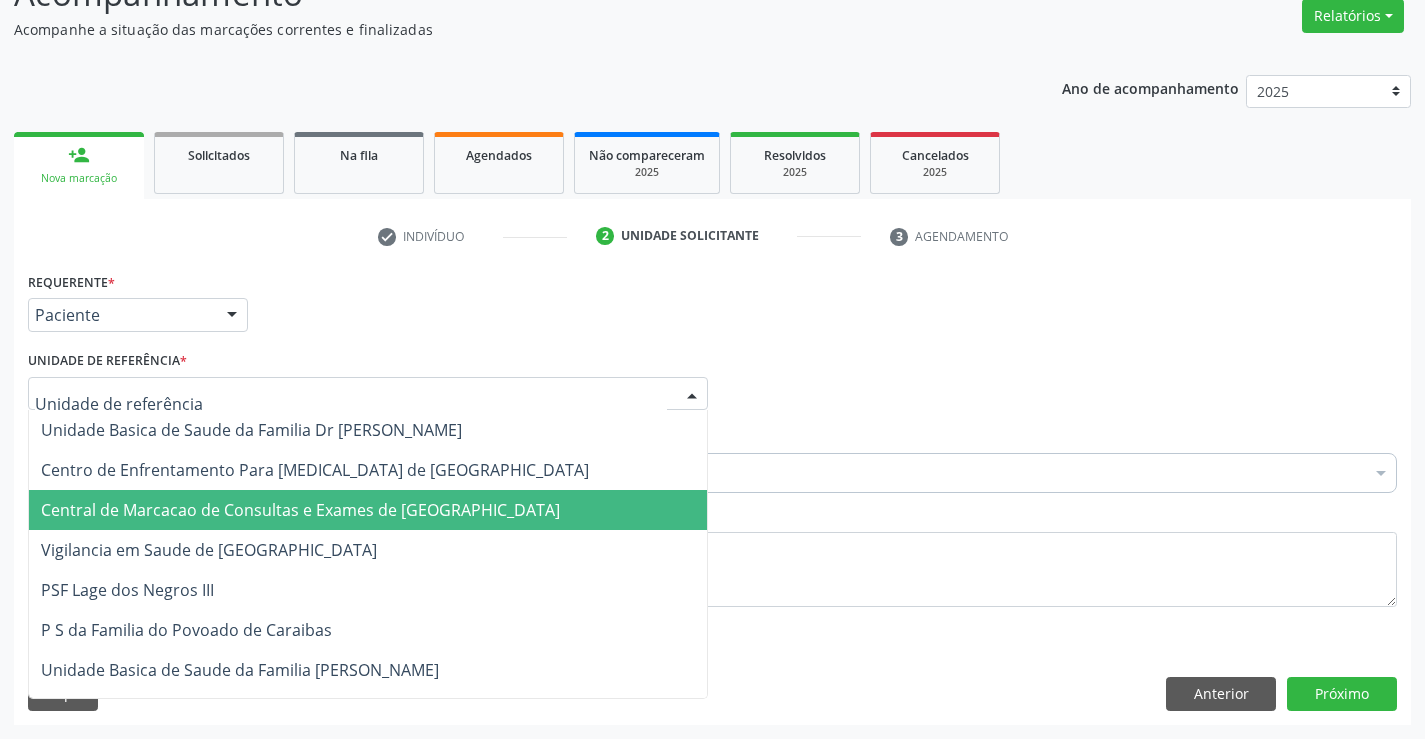 click on "Central de Marcacao de Consultas e Exames de [GEOGRAPHIC_DATA]" at bounding box center (300, 510) 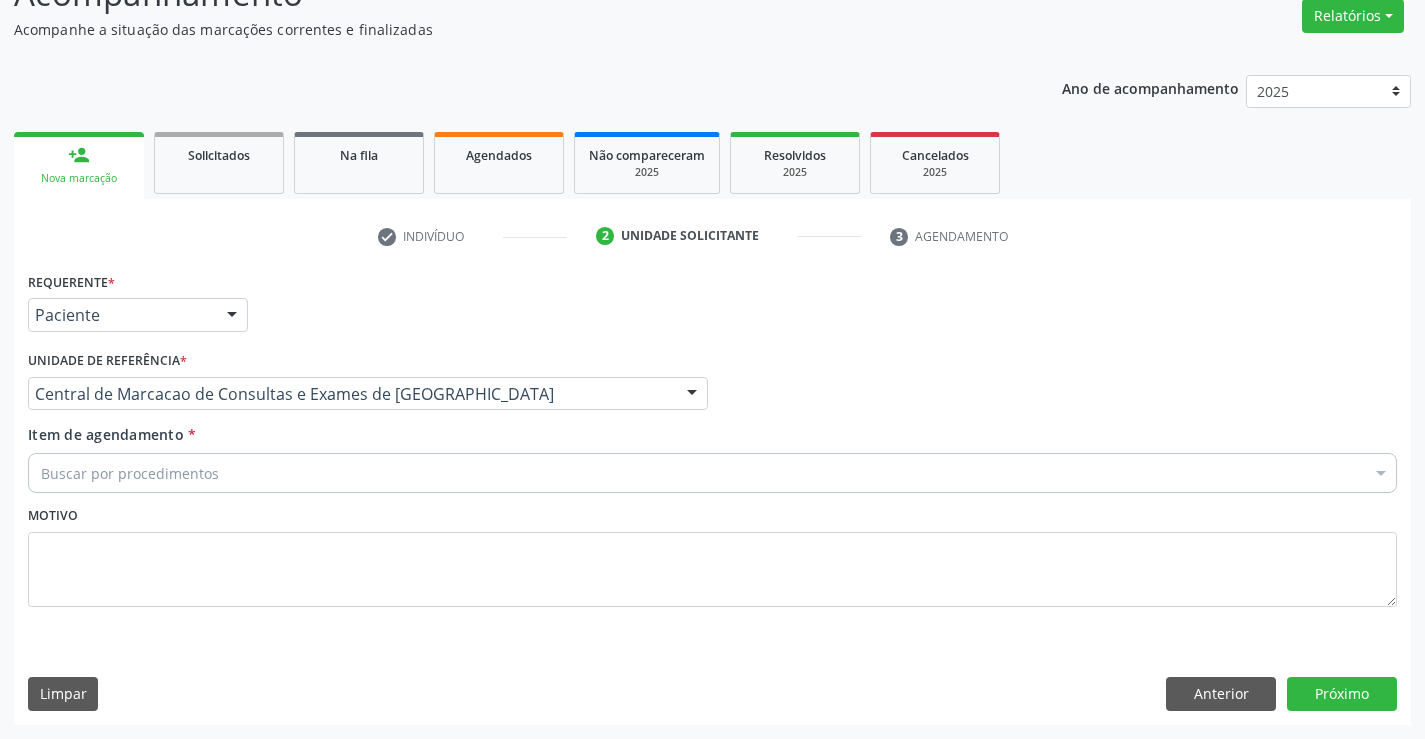 click on "Buscar por procedimentos" at bounding box center [712, 473] 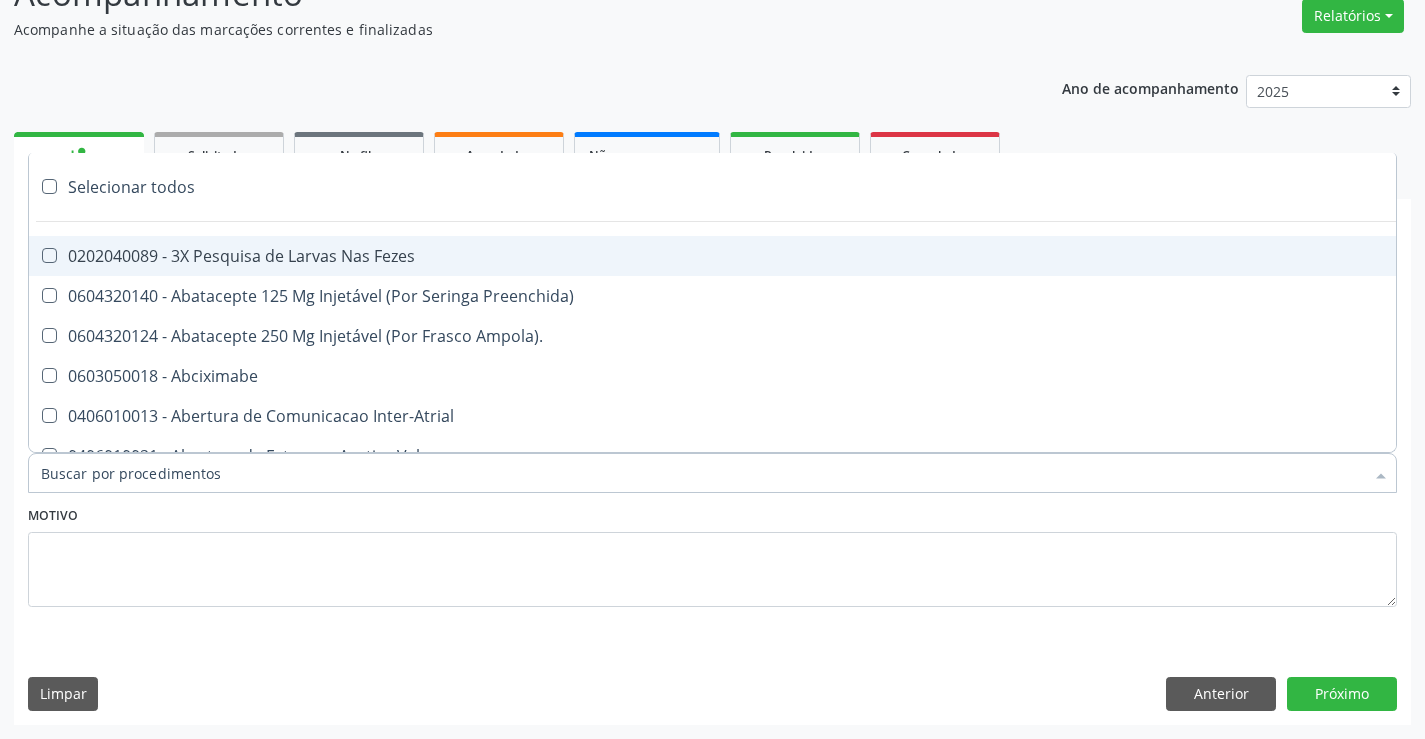 paste on "Ultrassonografia de Abdomen Total" 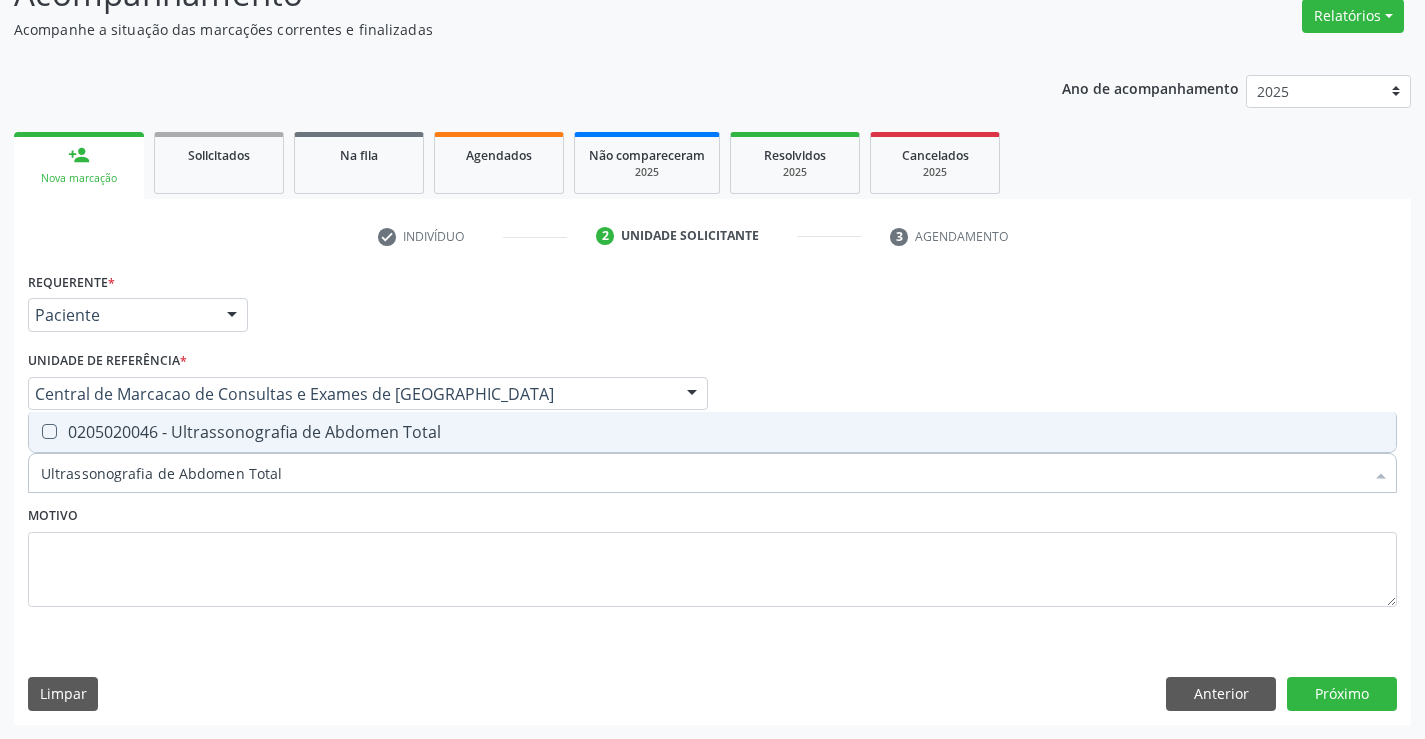 click on "0205020046 - Ultrassonografia de Abdomen Total" at bounding box center (712, 432) 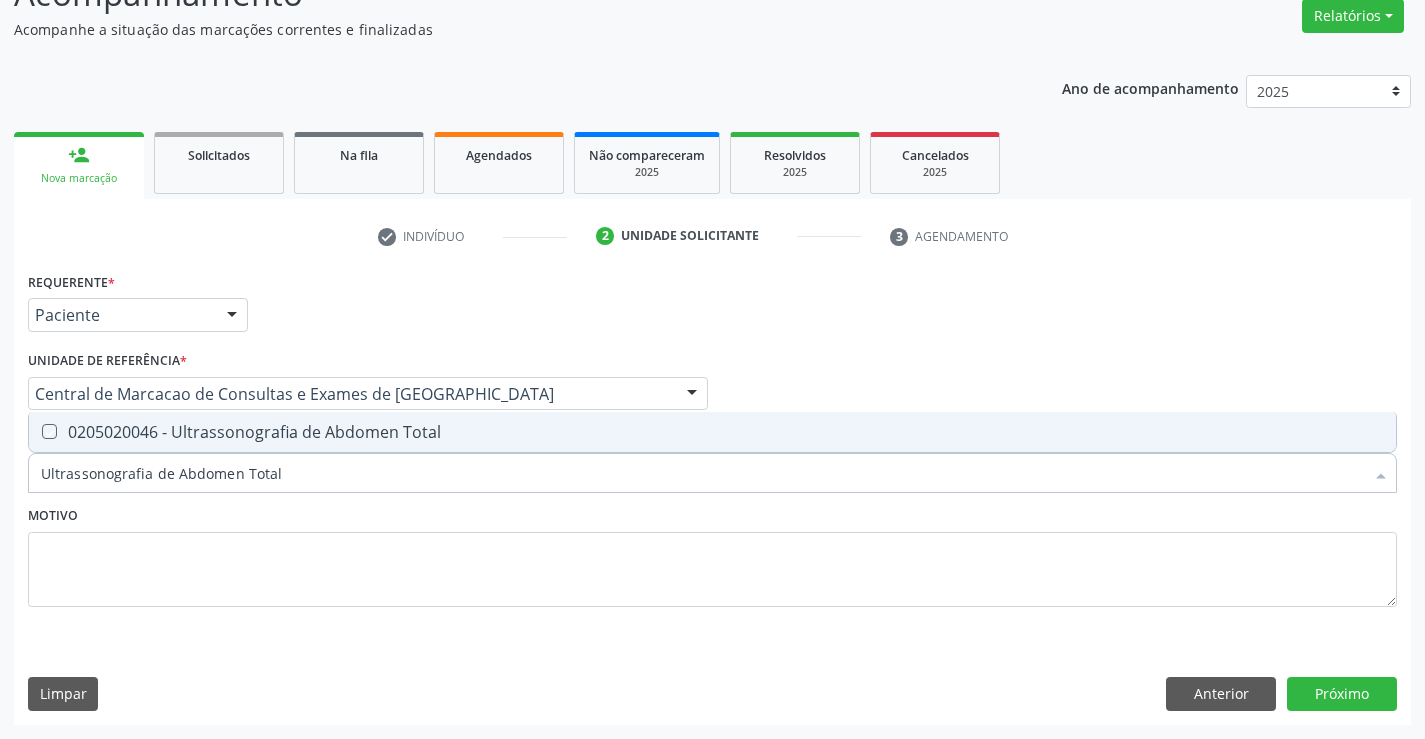 checkbox on "true" 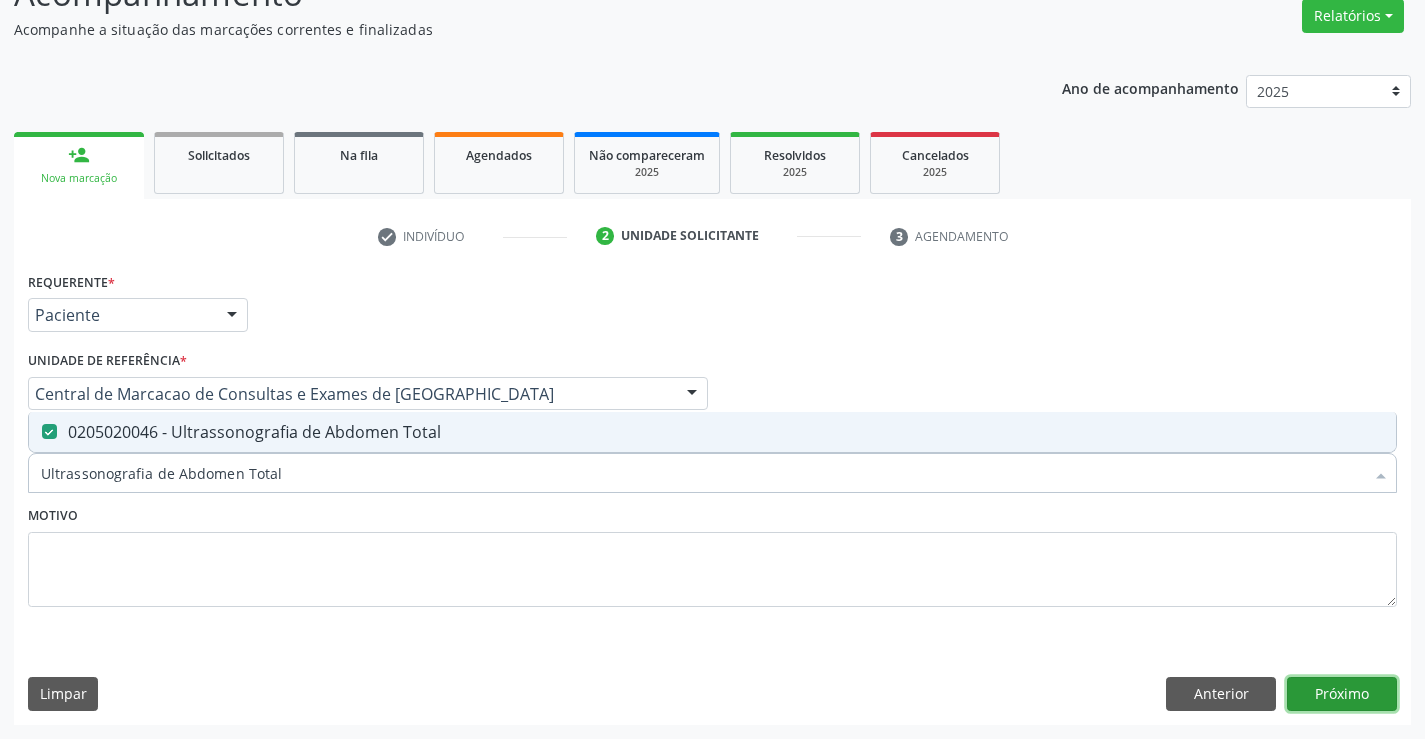 click on "Próximo" at bounding box center [1342, 694] 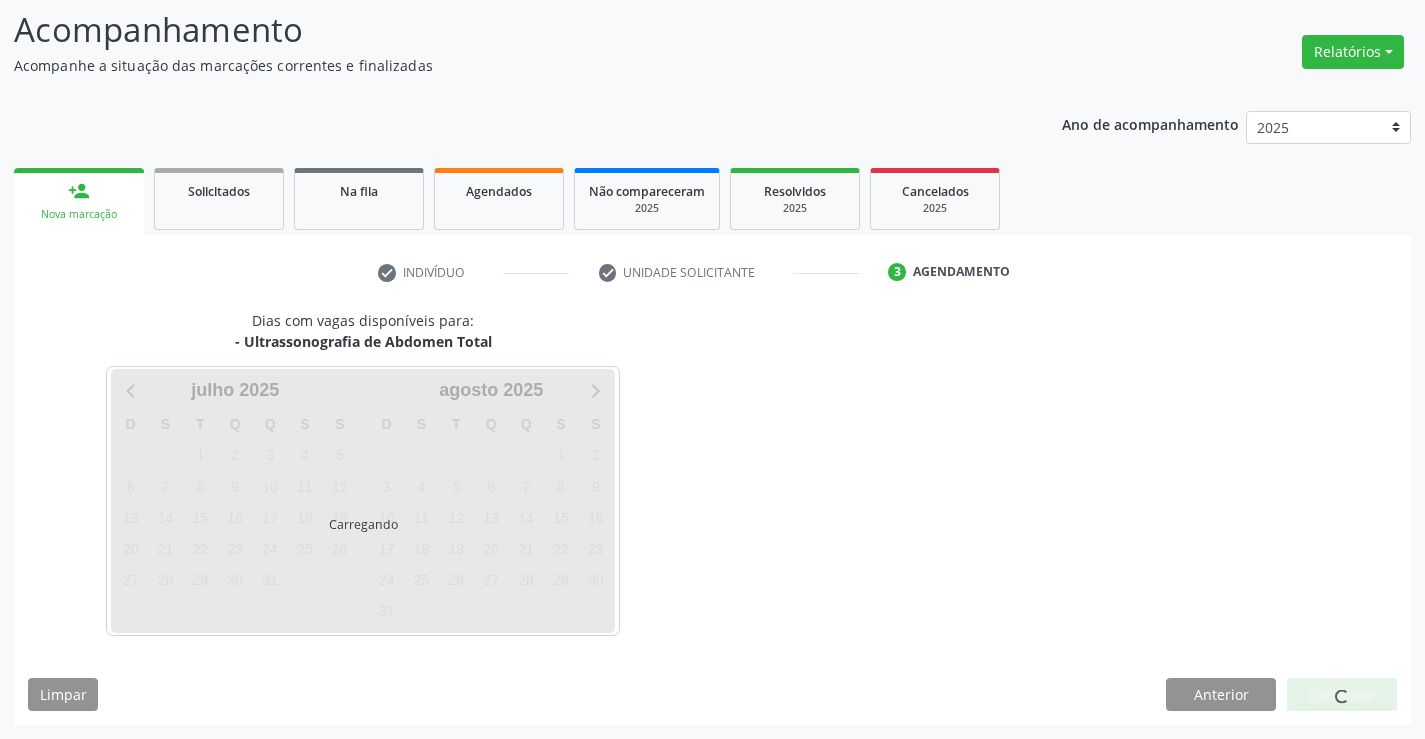 scroll, scrollTop: 131, scrollLeft: 0, axis: vertical 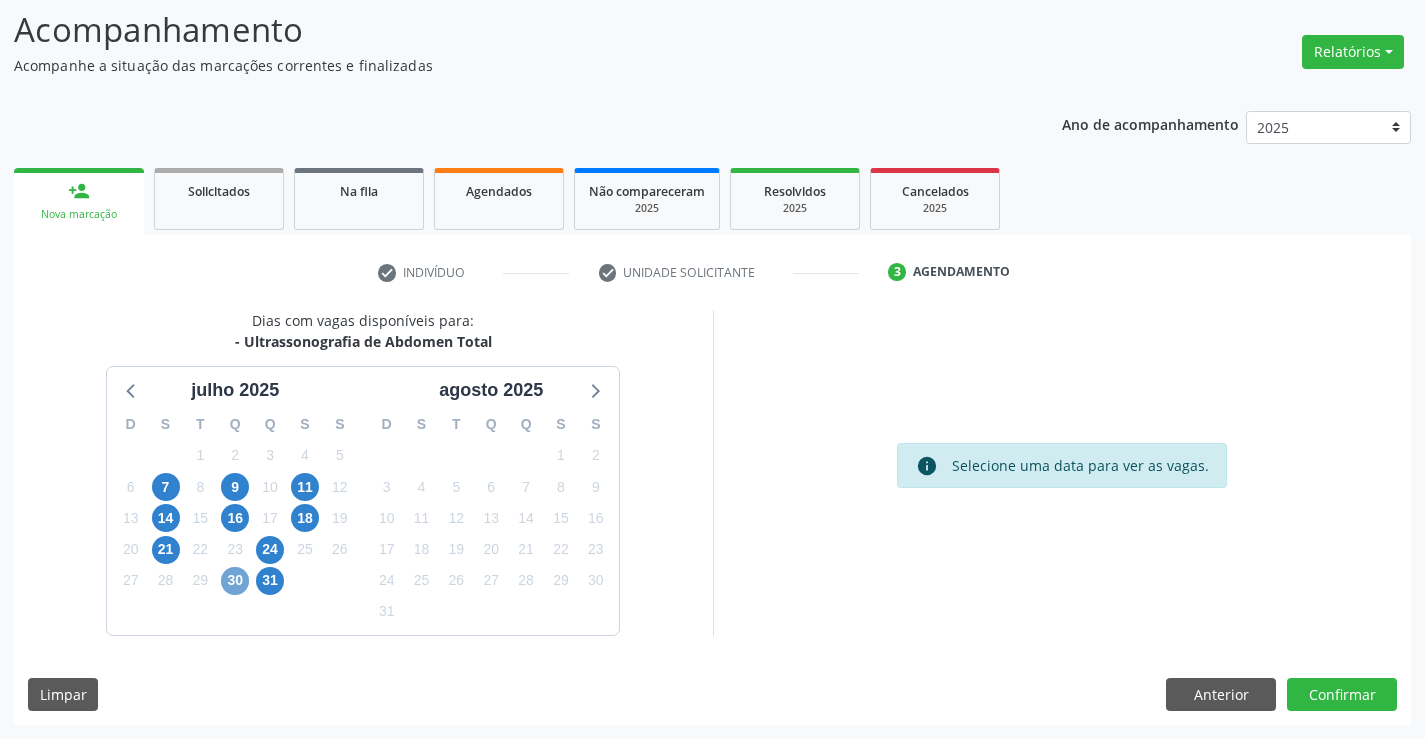click on "30" at bounding box center (235, 581) 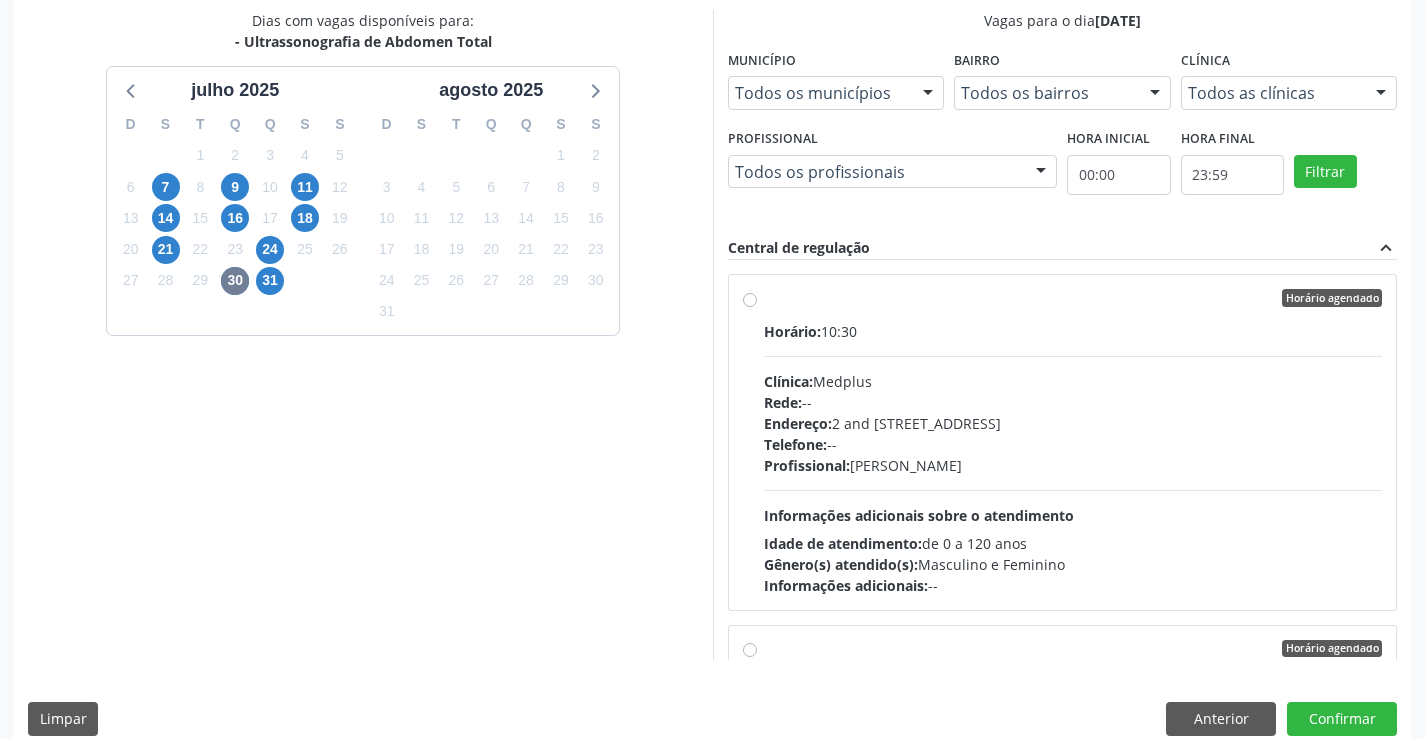 scroll, scrollTop: 431, scrollLeft: 0, axis: vertical 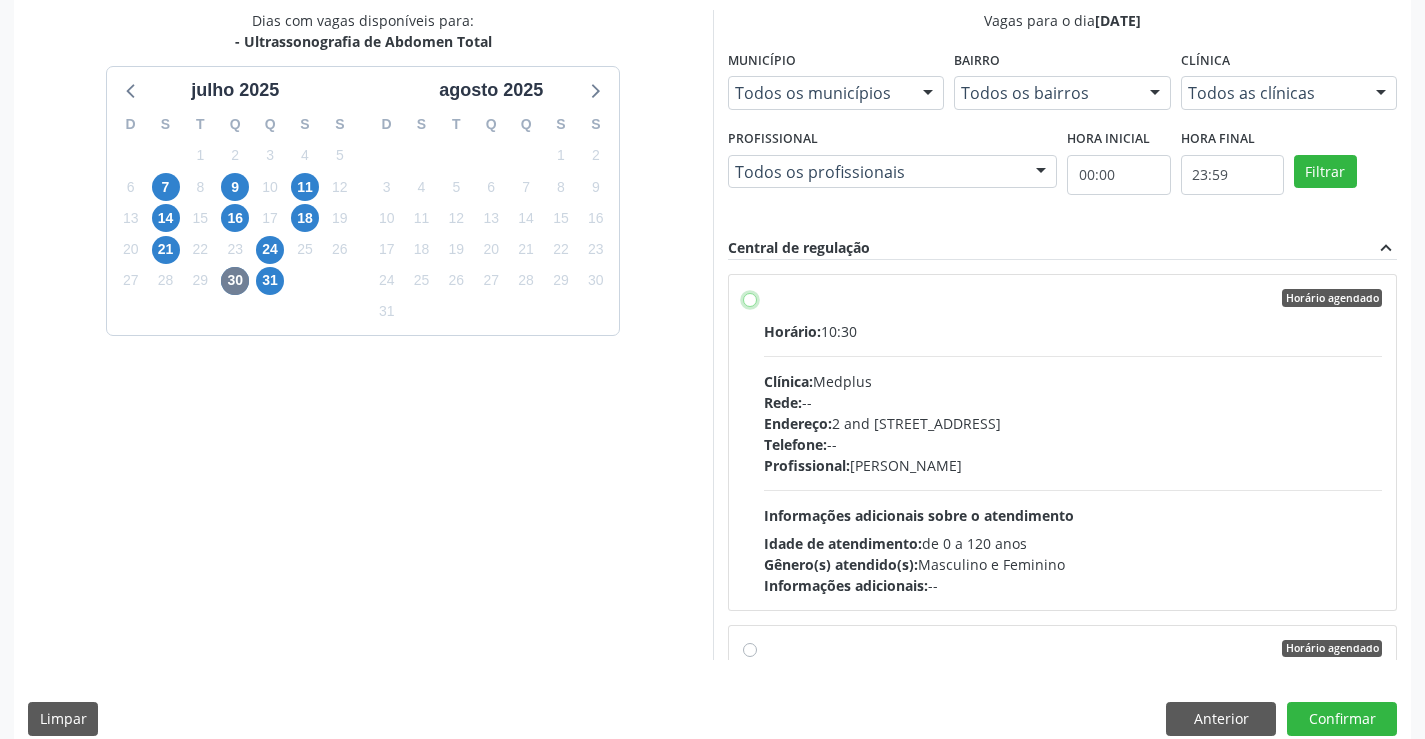 click on "Horário agendado
Horário:   10:30
Clínica:  Medplus
Rede:
--
Endereço:   2 and S 204 Ed Emp B, nº 35, Centro, Campo Formoso - BA
Telefone:   --
Profissional:
Lanna Peralva Miranda Rocha
Informações adicionais sobre o atendimento
Idade de atendimento:
de 0 a 120 anos
Gênero(s) atendido(s):
Masculino e Feminino
Informações adicionais:
--" at bounding box center (750, 298) 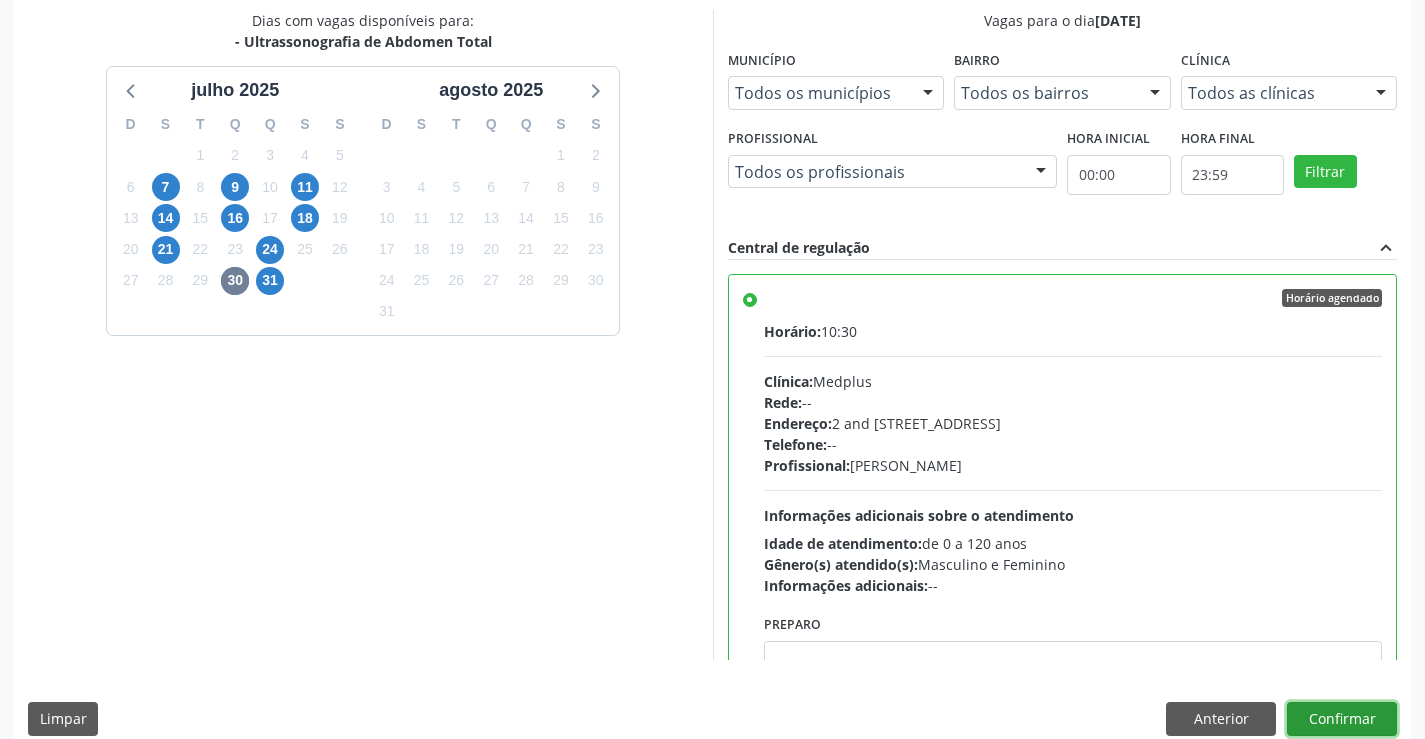 click on "Confirmar" at bounding box center [1342, 719] 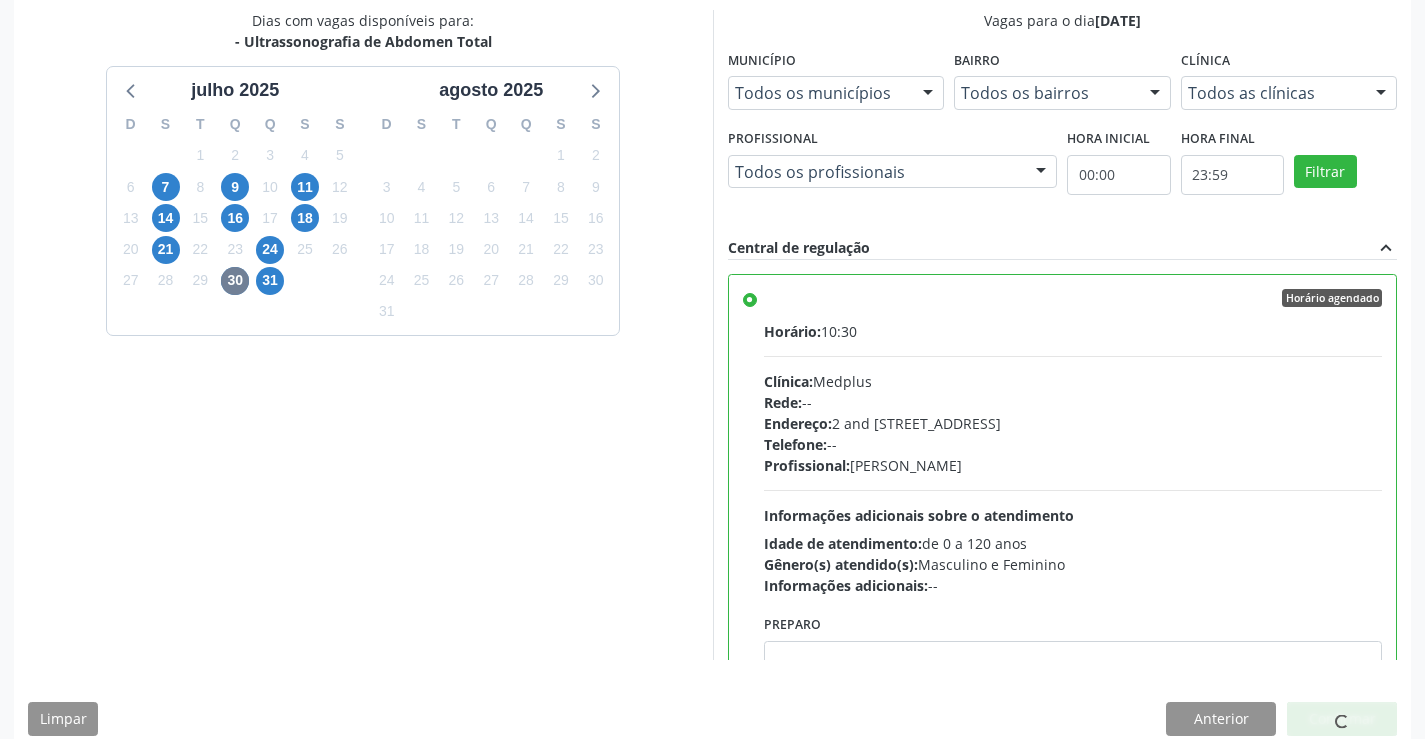 scroll, scrollTop: 0, scrollLeft: 0, axis: both 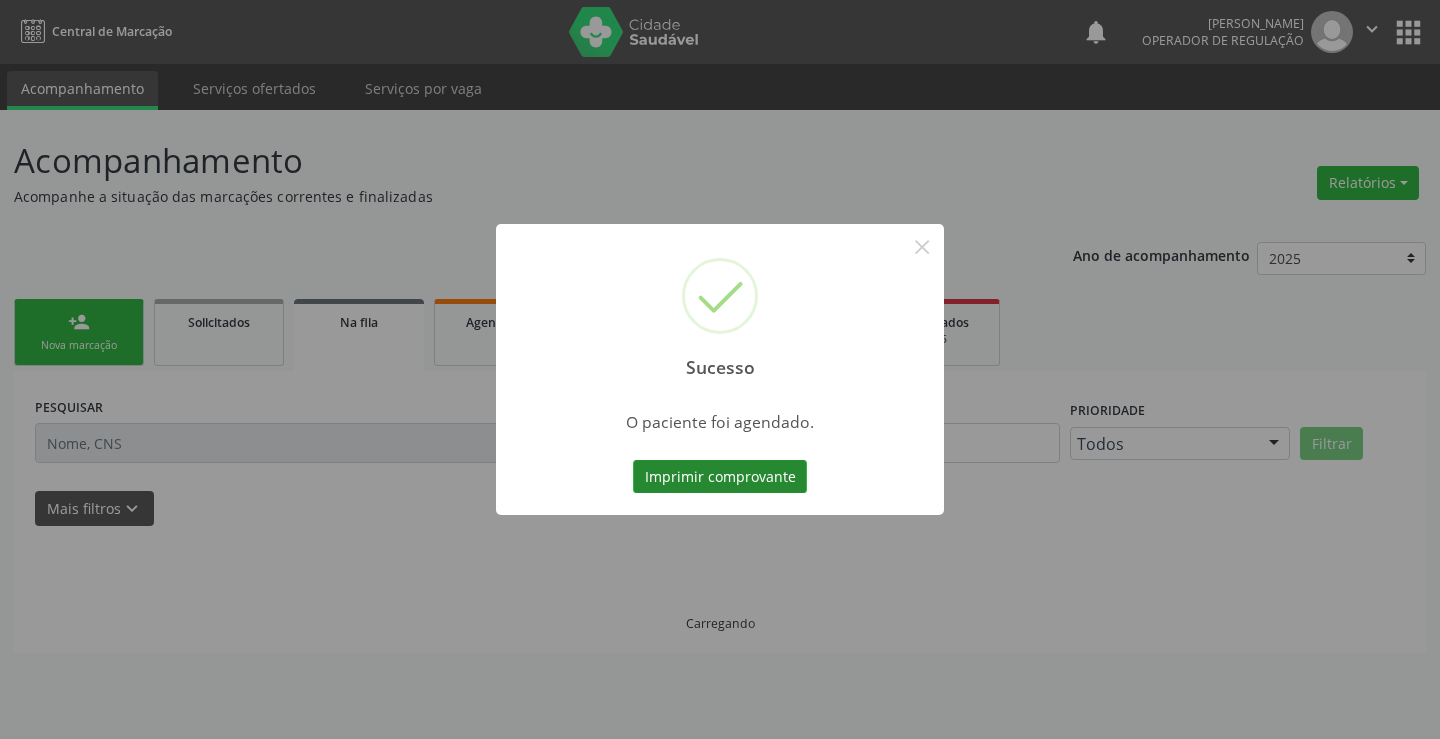 click on "Imprimir comprovante" at bounding box center (720, 477) 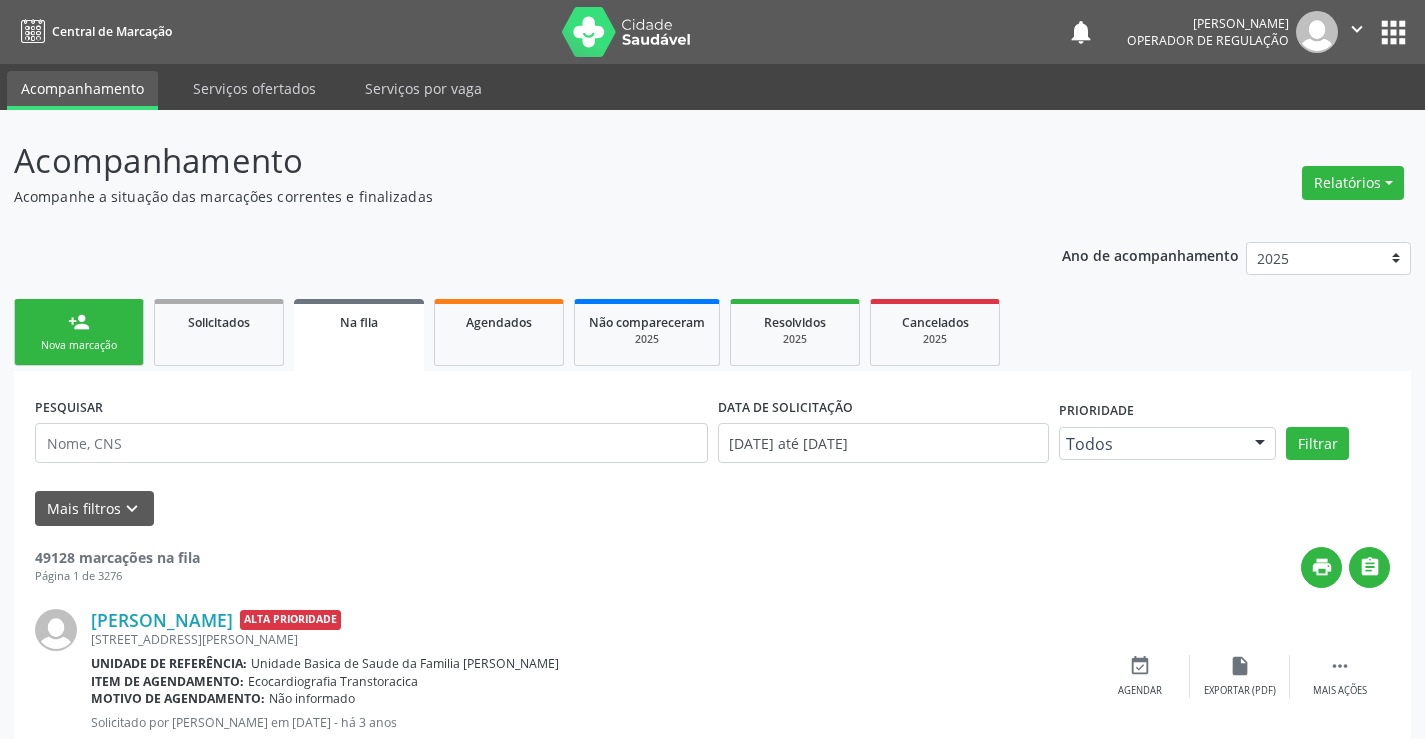 click on "person_add
Nova marcação" at bounding box center (79, 332) 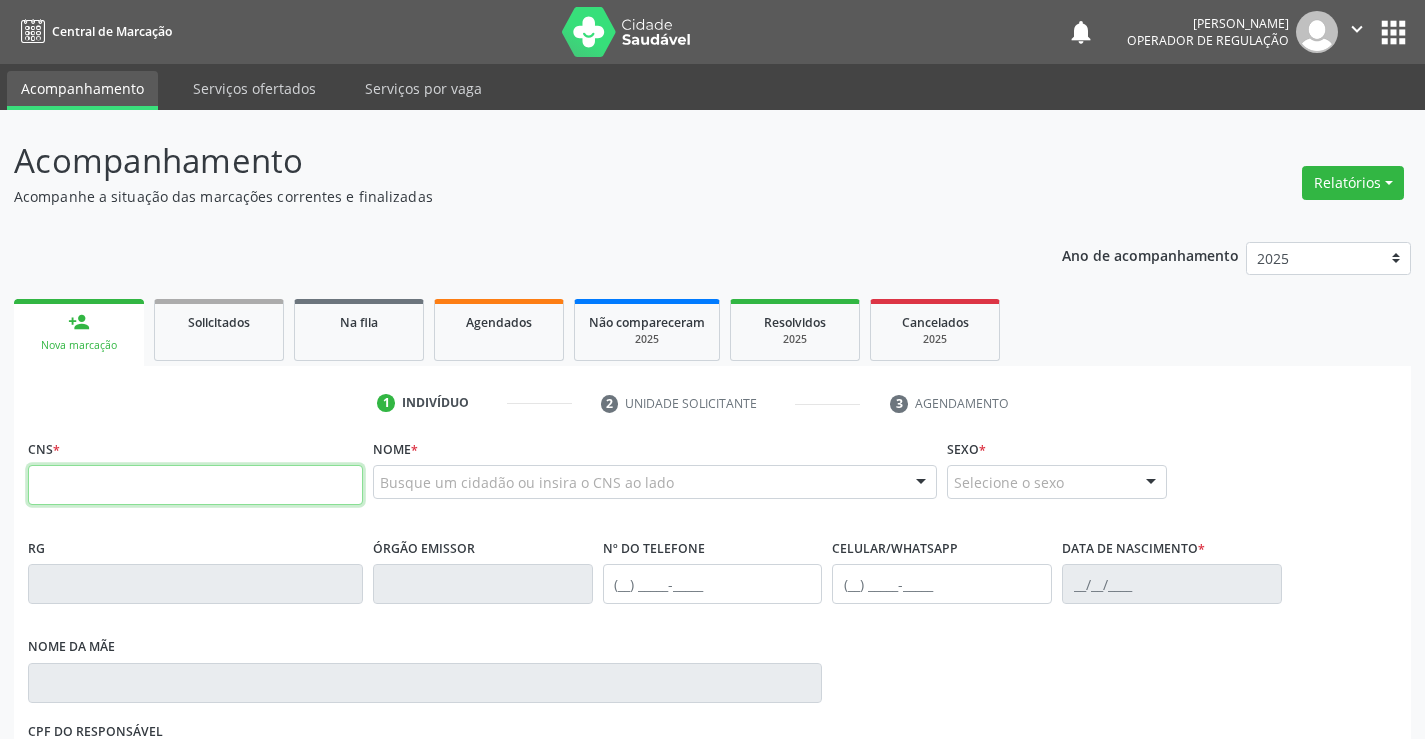click at bounding box center [195, 485] 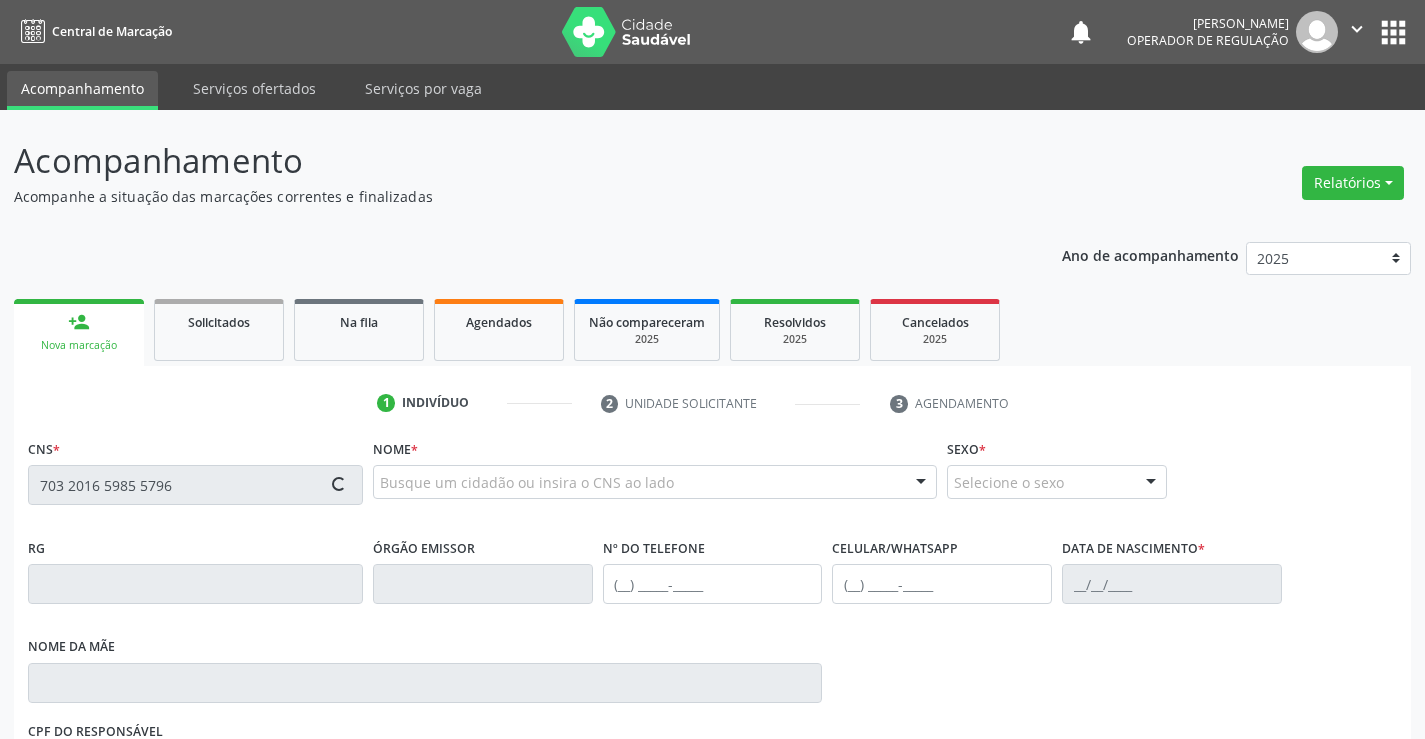 type on "703 2016 5985 5796" 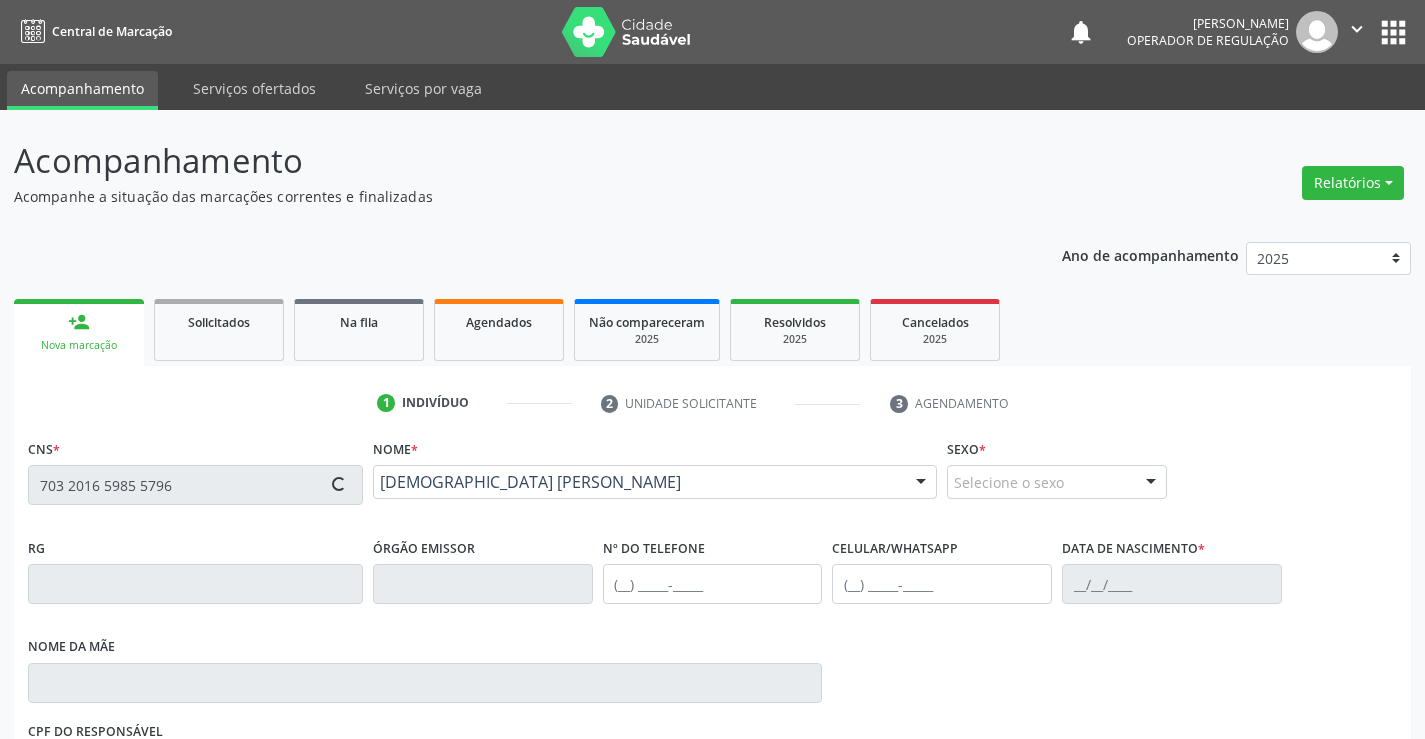 type on "0265732107" 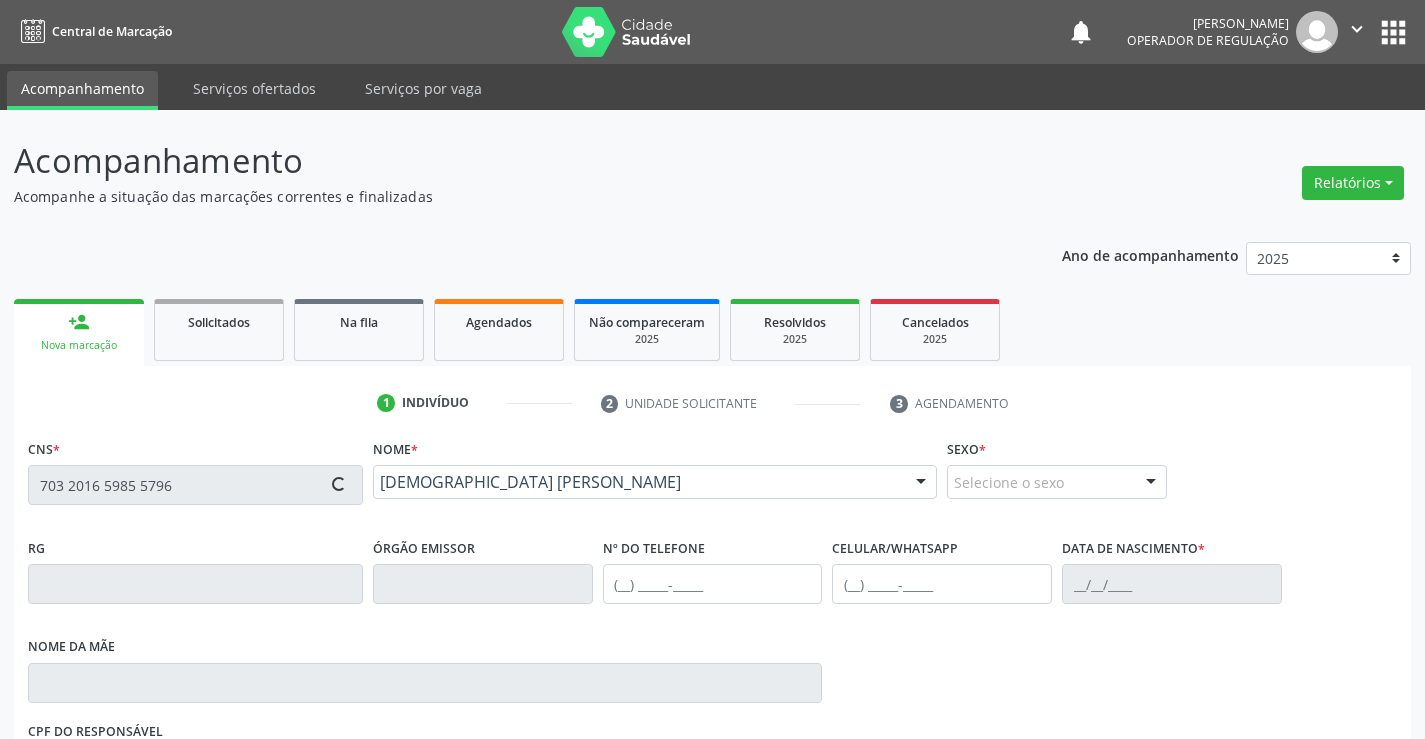 type on "(74) 99119-7794" 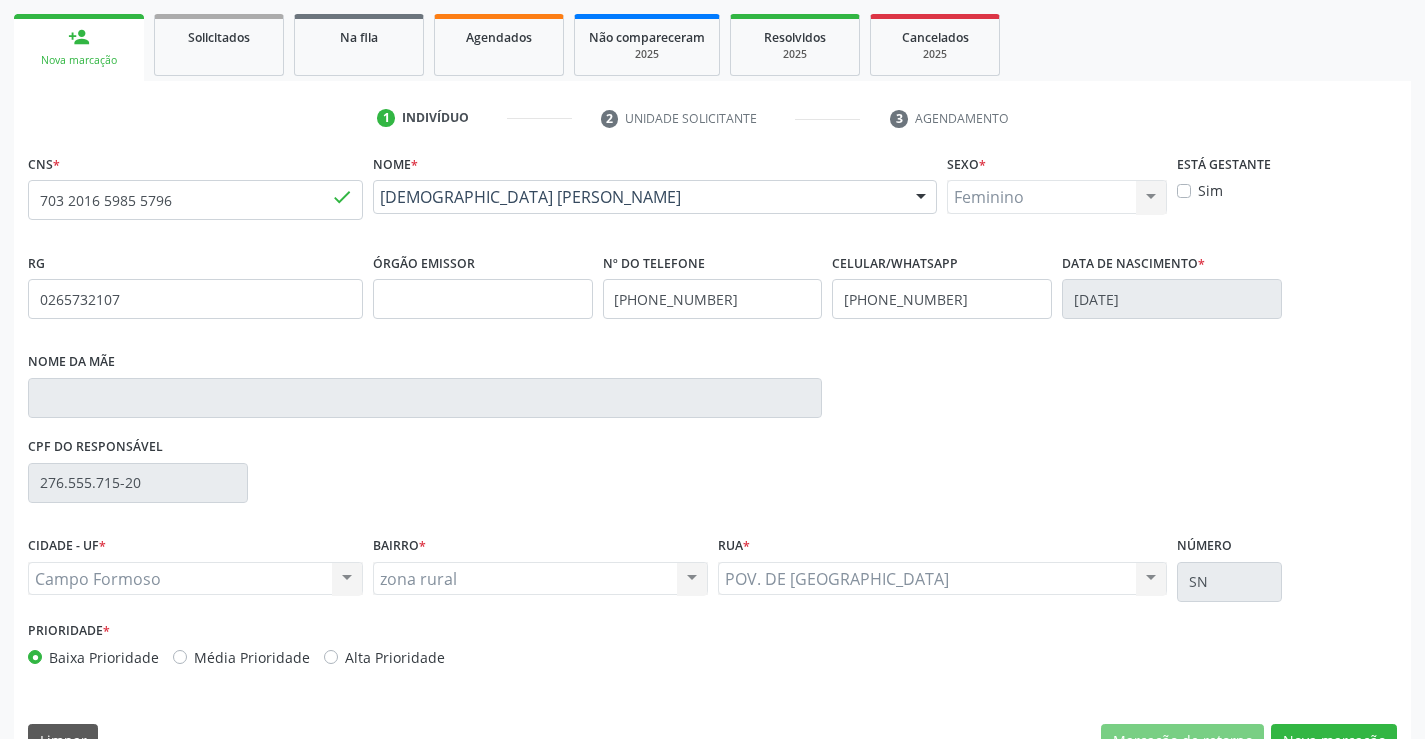 scroll, scrollTop: 331, scrollLeft: 0, axis: vertical 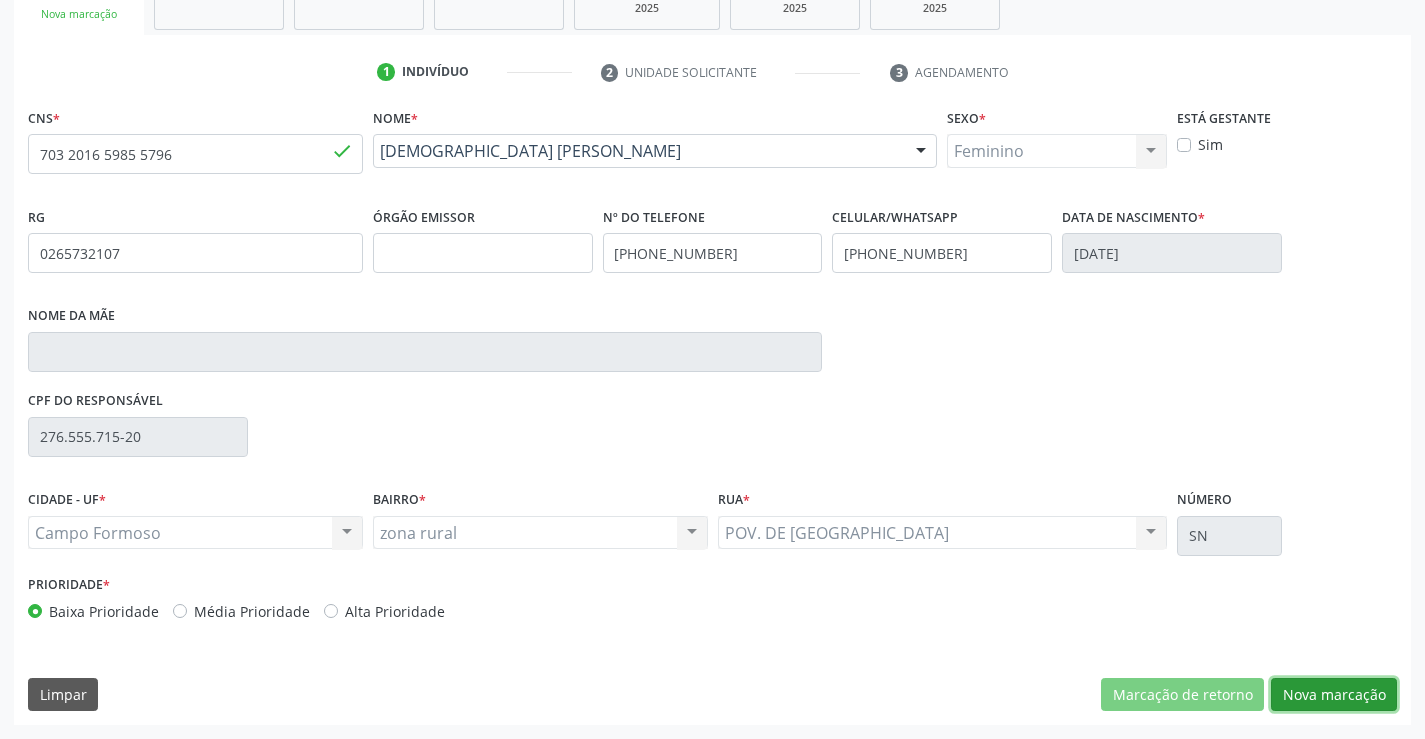 click on "Nova marcação" at bounding box center (1334, 695) 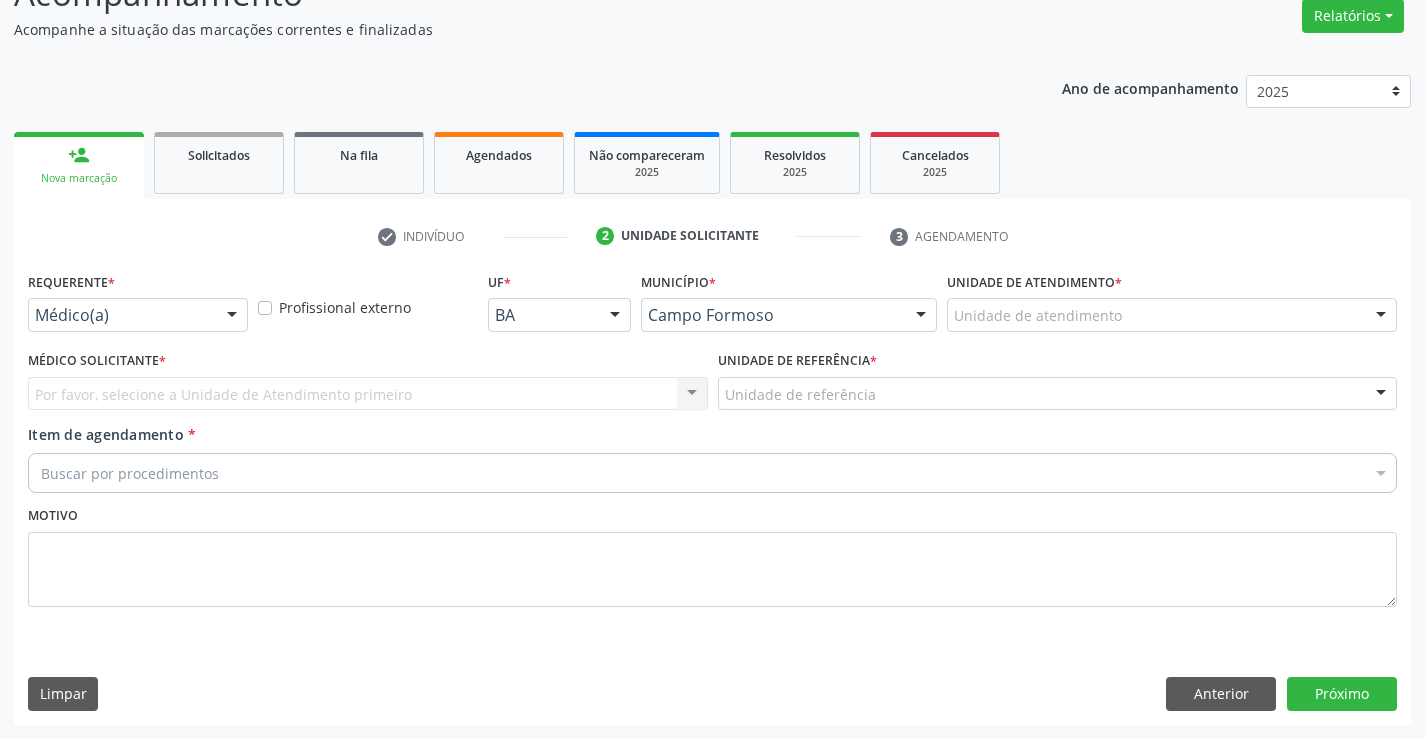 scroll, scrollTop: 167, scrollLeft: 0, axis: vertical 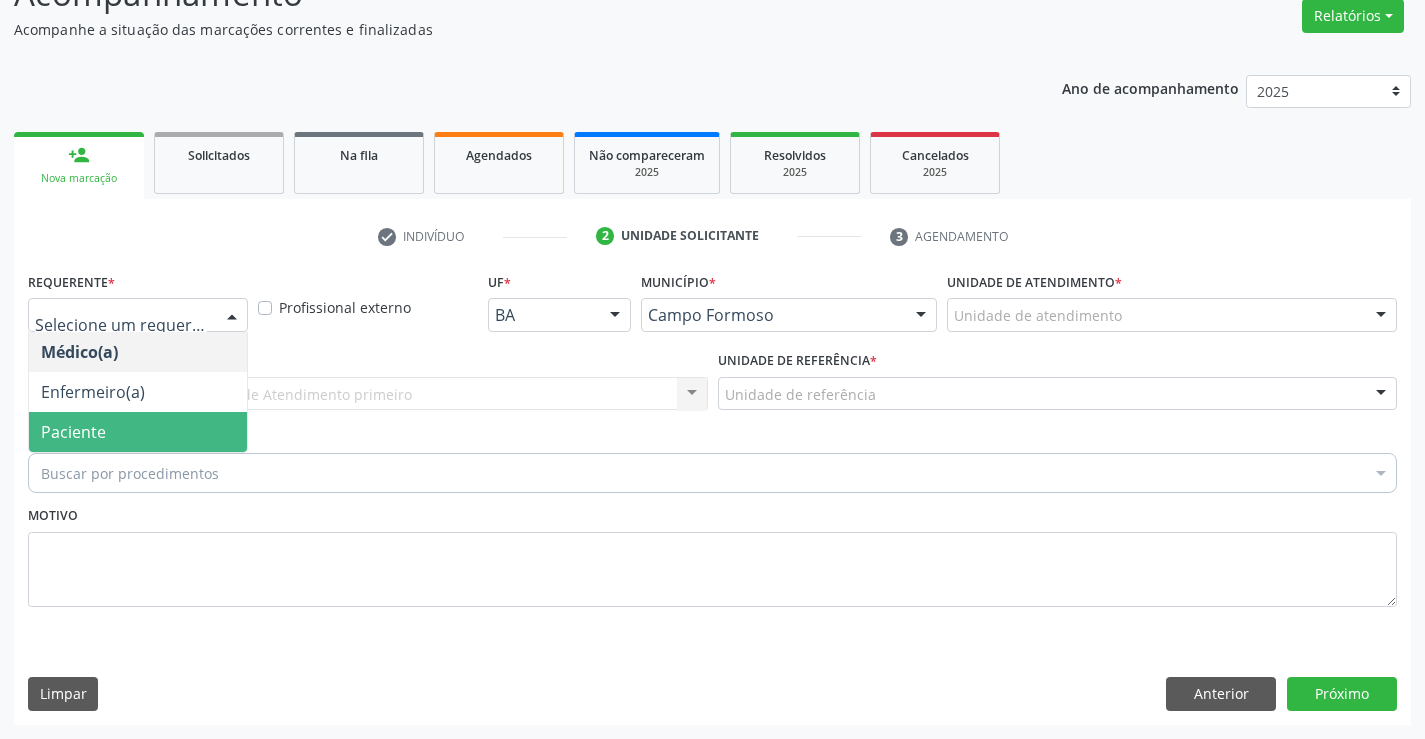 click on "Paciente" at bounding box center (138, 432) 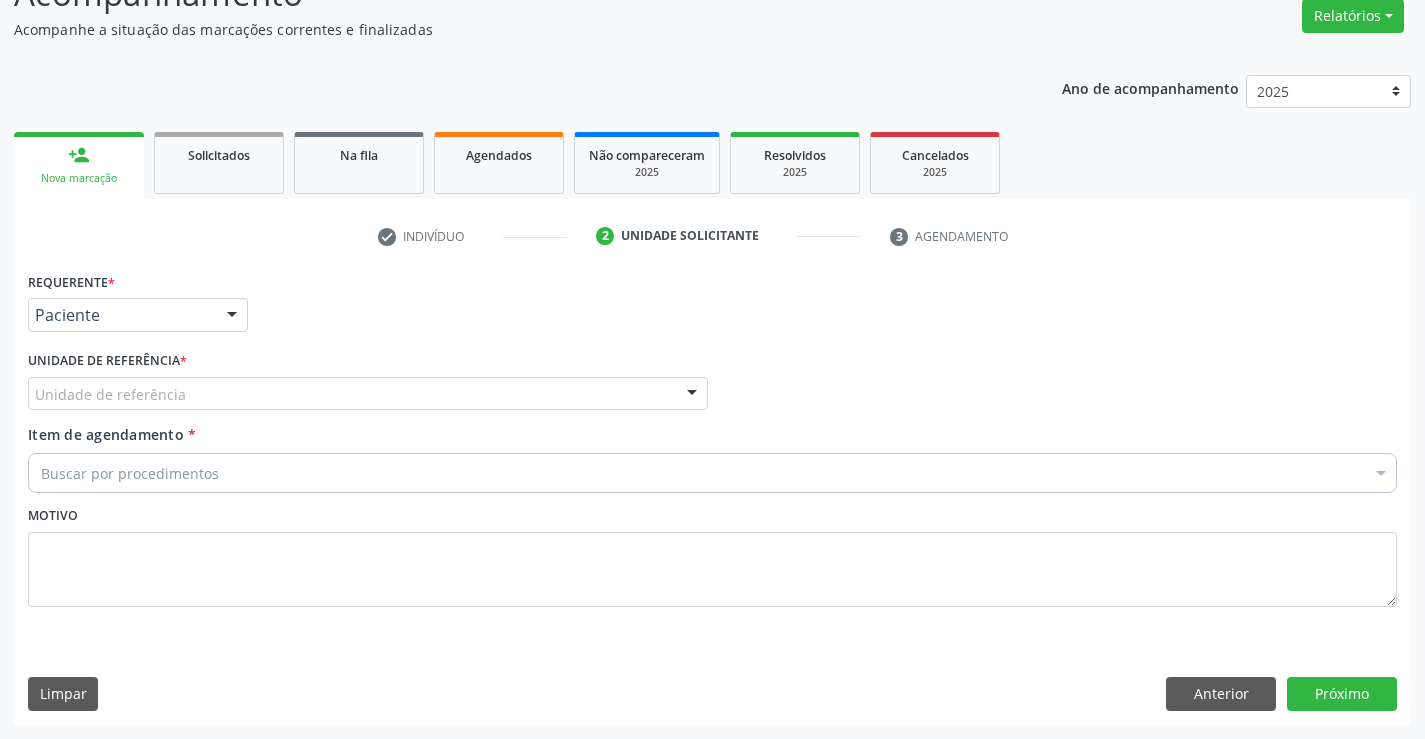 click on "Unidade de referência" at bounding box center (368, 394) 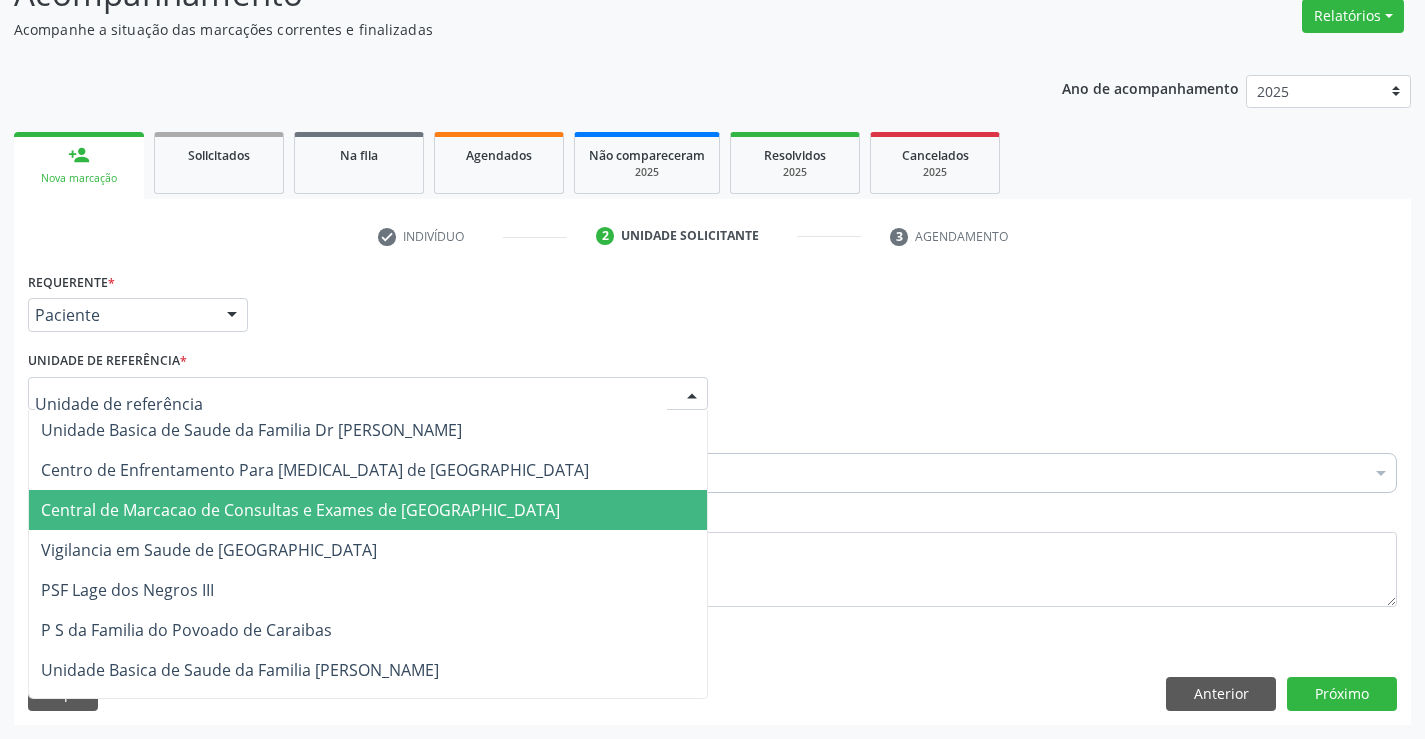 click on "Central de Marcacao de Consultas e Exames de [GEOGRAPHIC_DATA]" at bounding box center [300, 510] 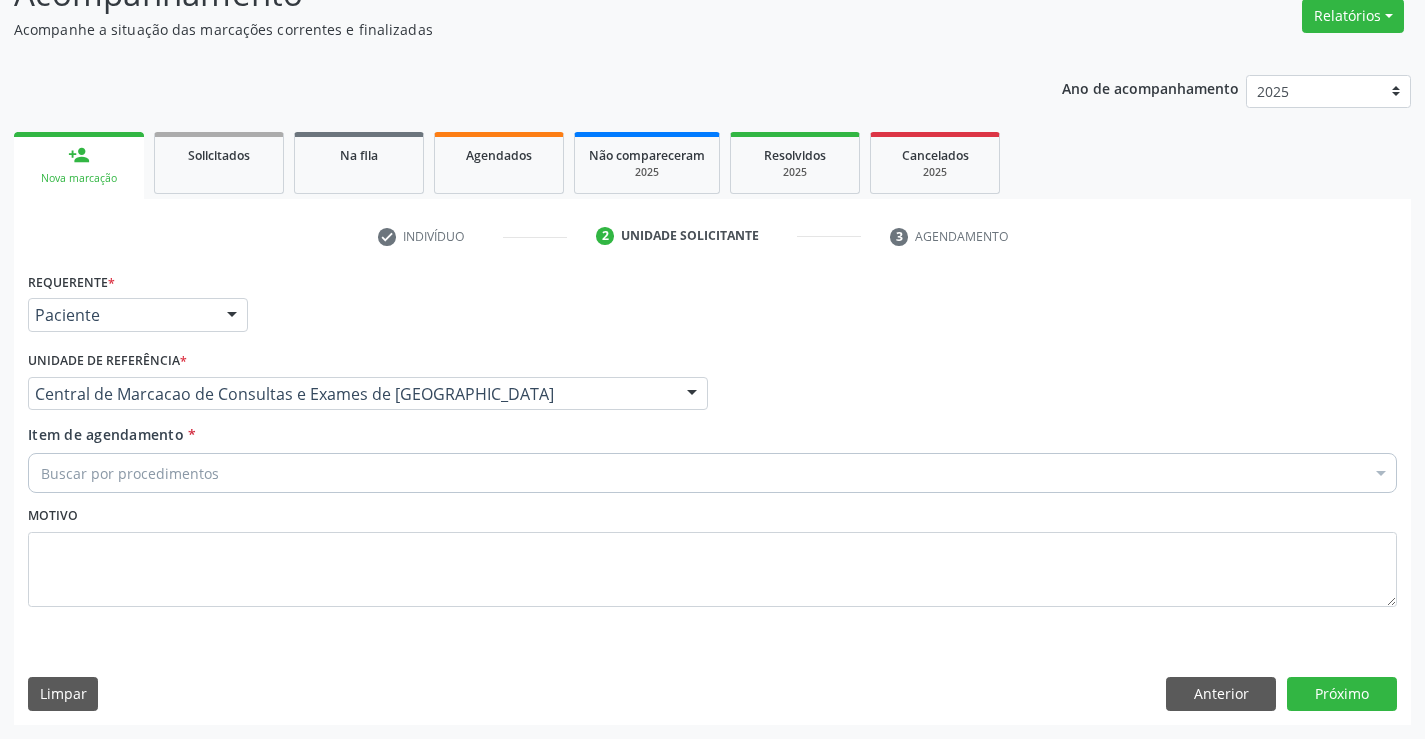 click on "Buscar por procedimentos" at bounding box center (712, 473) 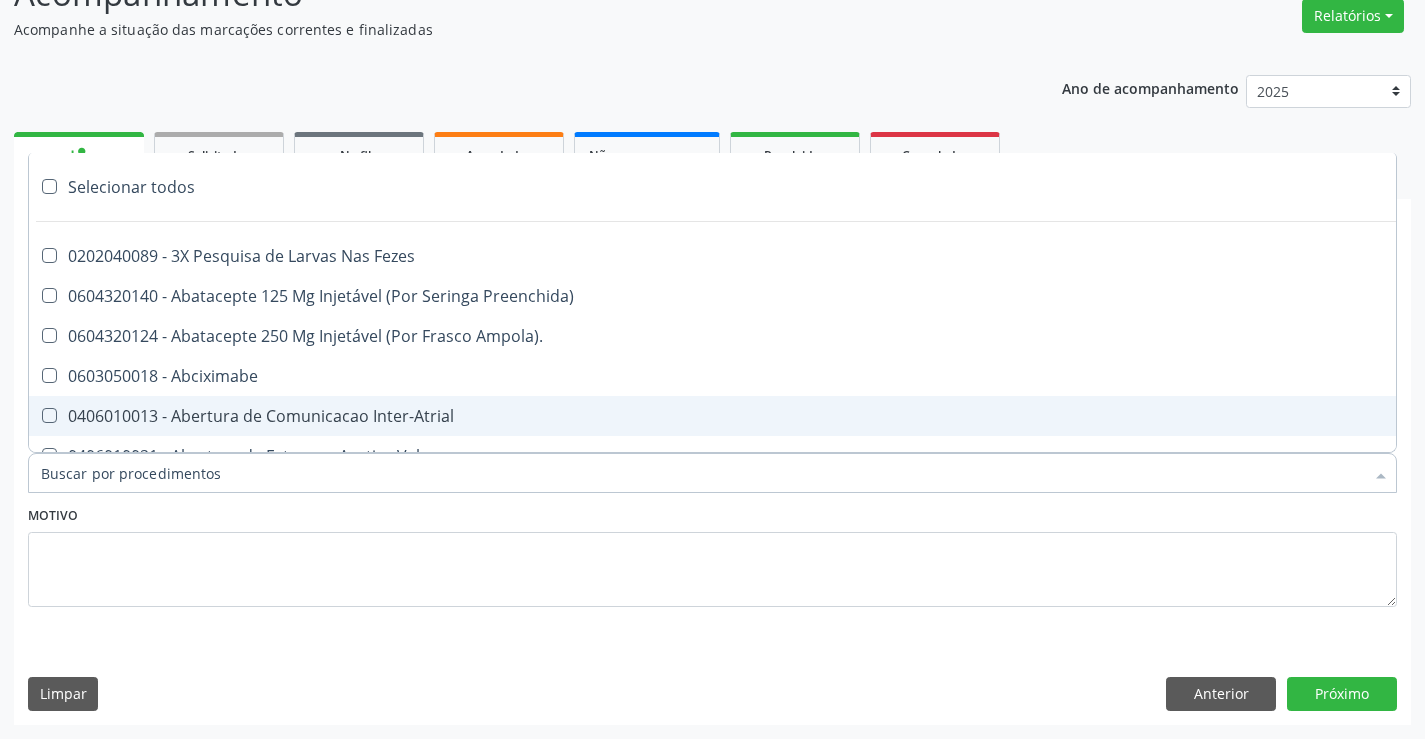 click on "Item de agendamento
*" at bounding box center [702, 473] 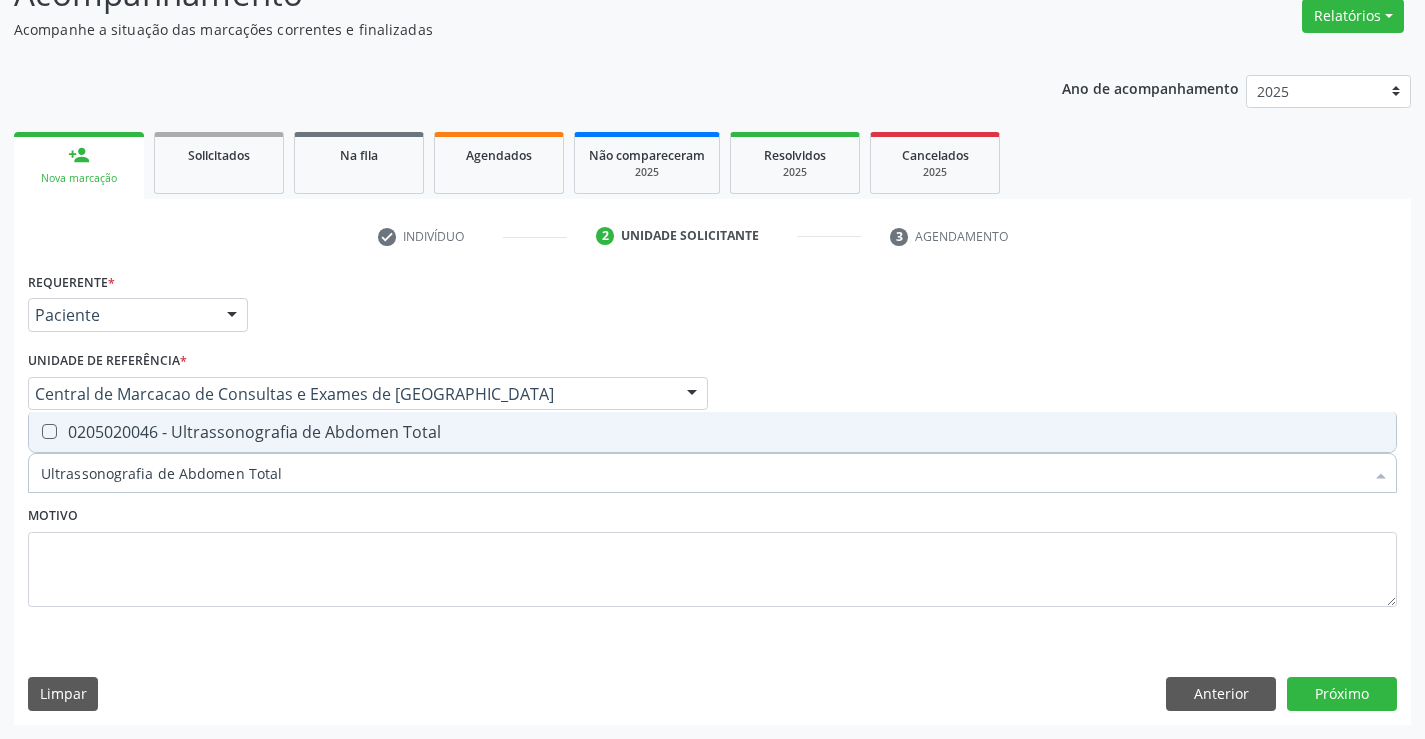 click on "0205020046 - Ultrassonografia de Abdomen Total" at bounding box center (712, 432) 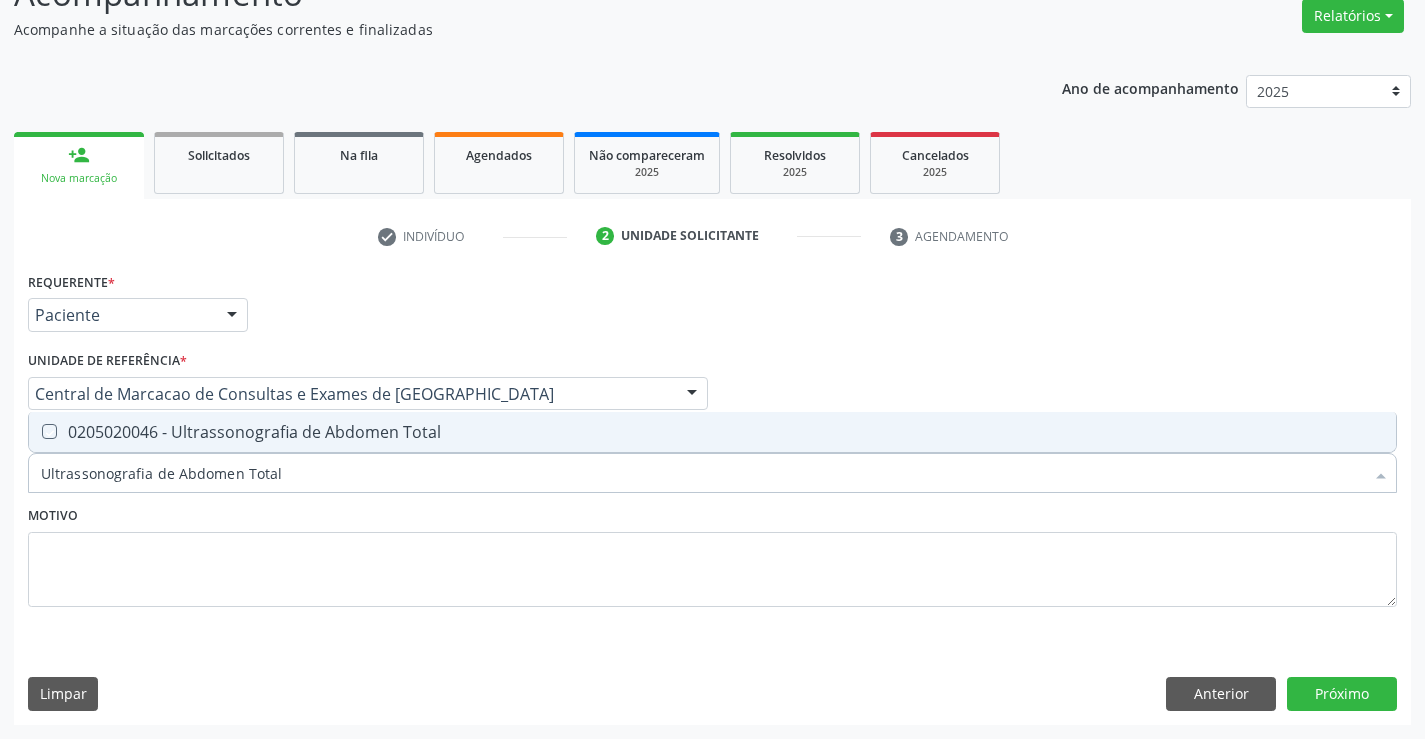 checkbox on "true" 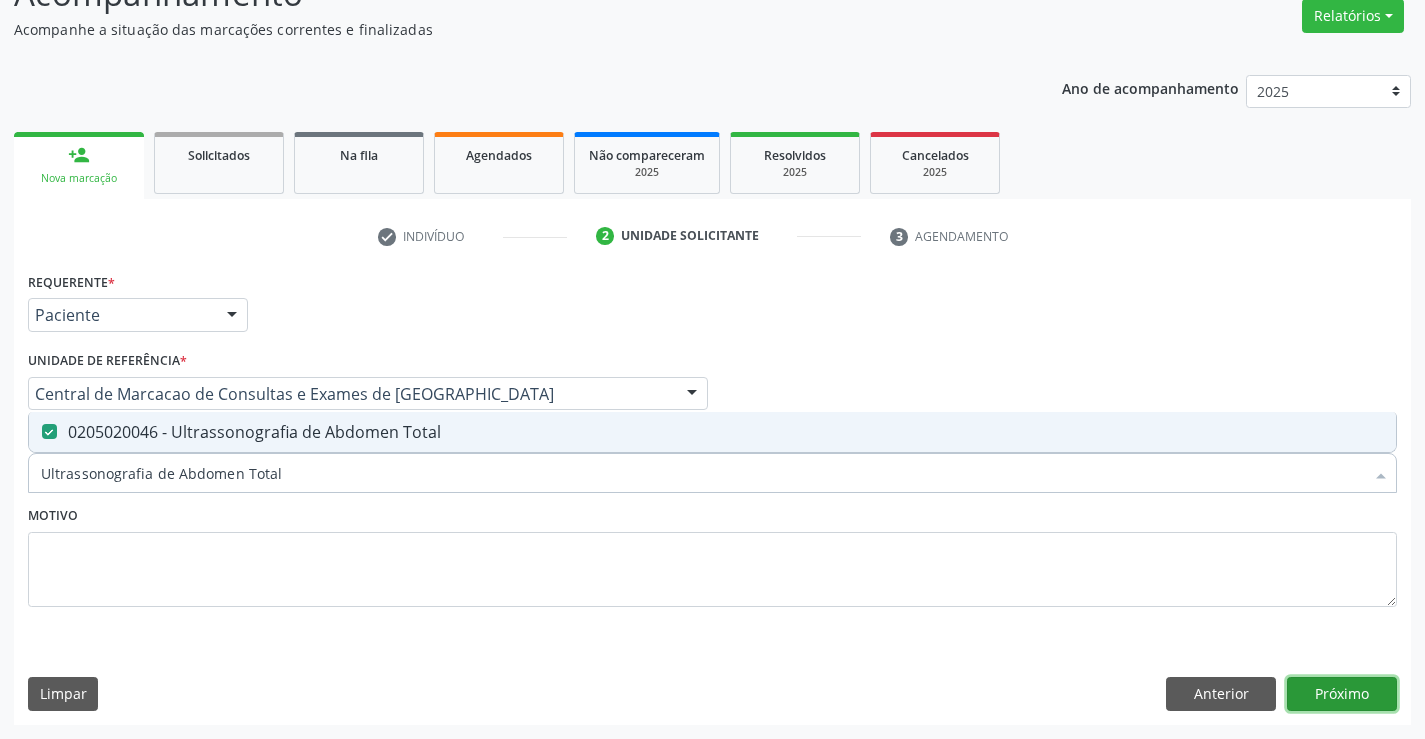 click on "Próximo" at bounding box center (1342, 694) 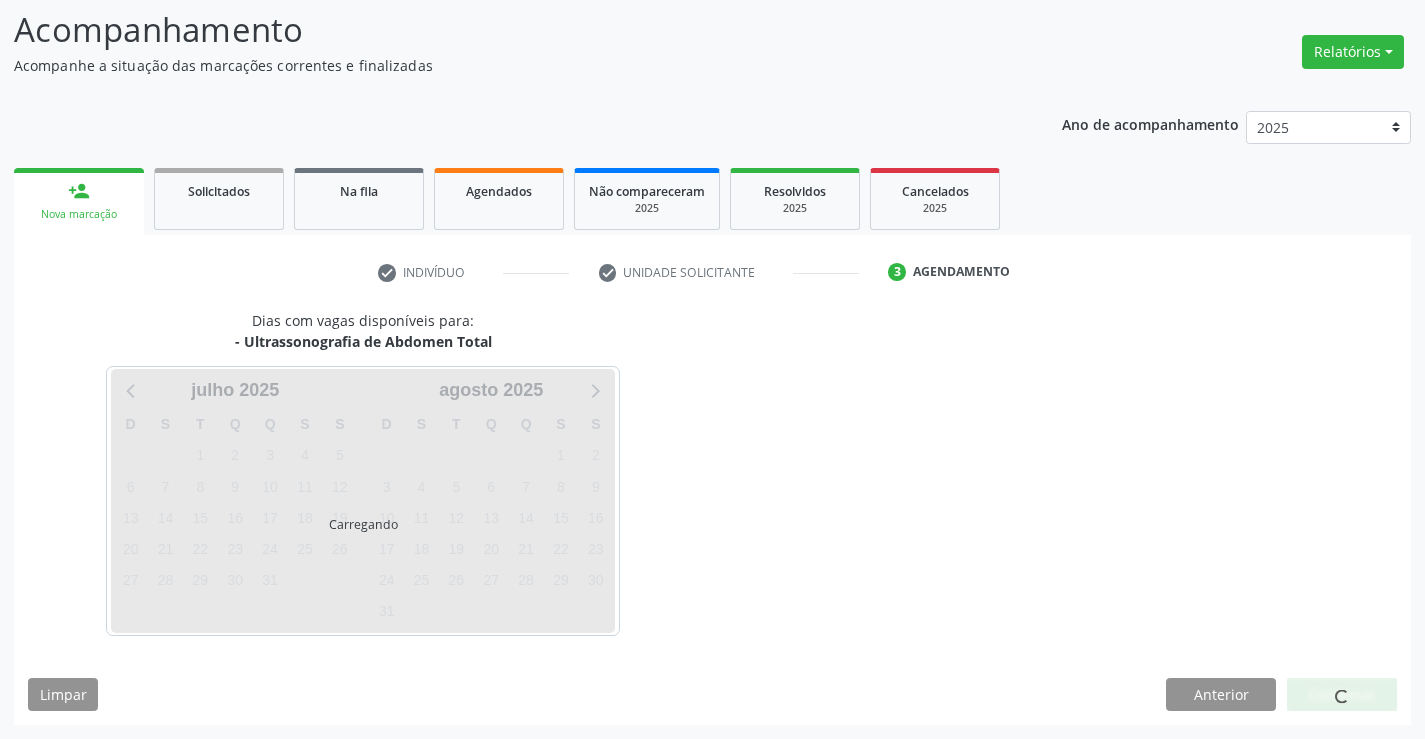 scroll, scrollTop: 131, scrollLeft: 0, axis: vertical 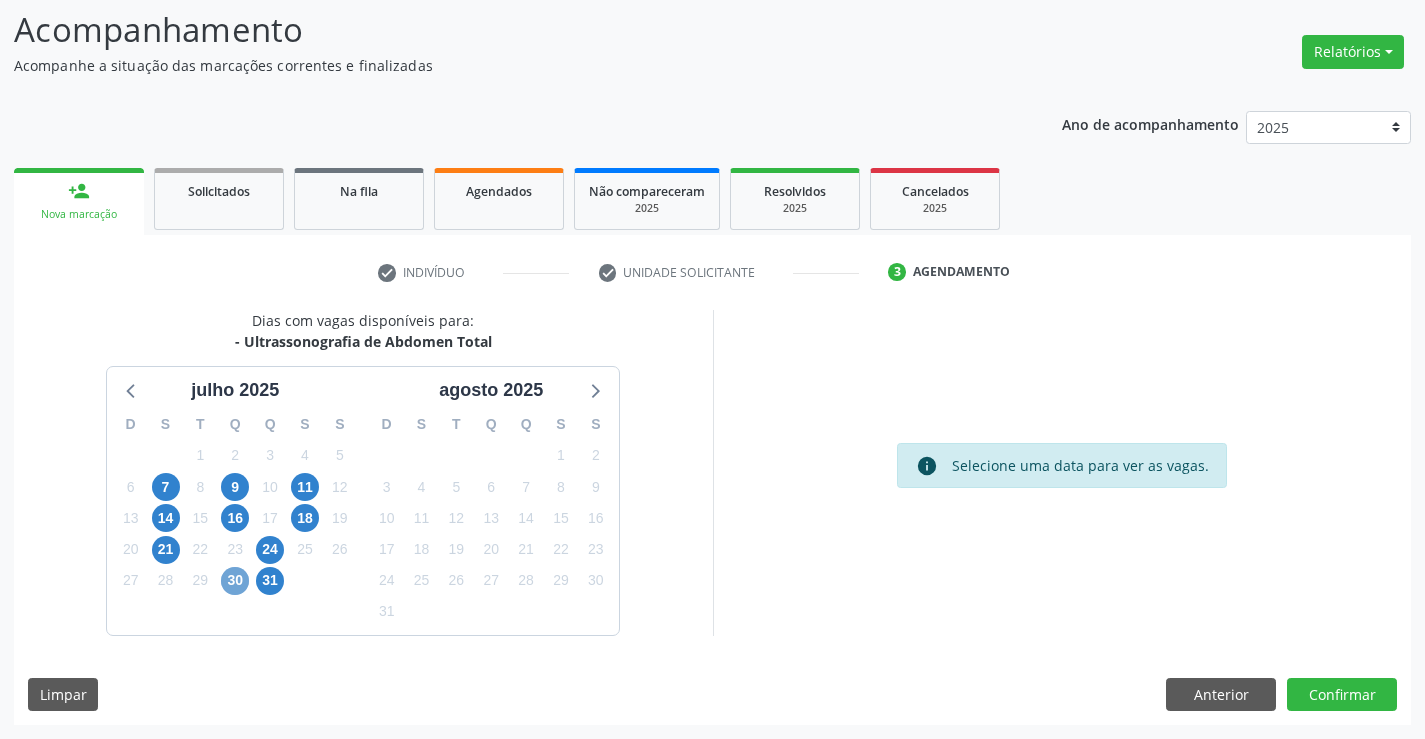 click on "30" at bounding box center [235, 581] 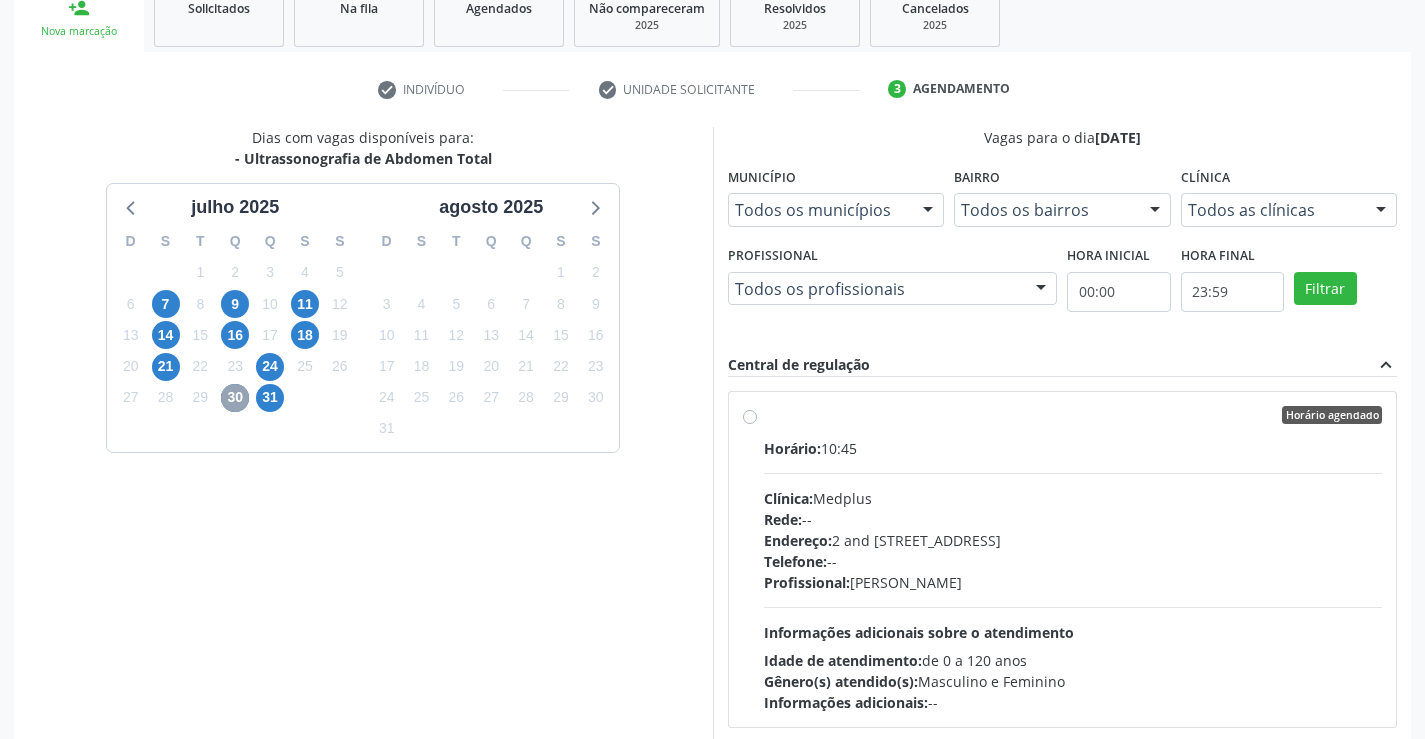 scroll, scrollTop: 431, scrollLeft: 0, axis: vertical 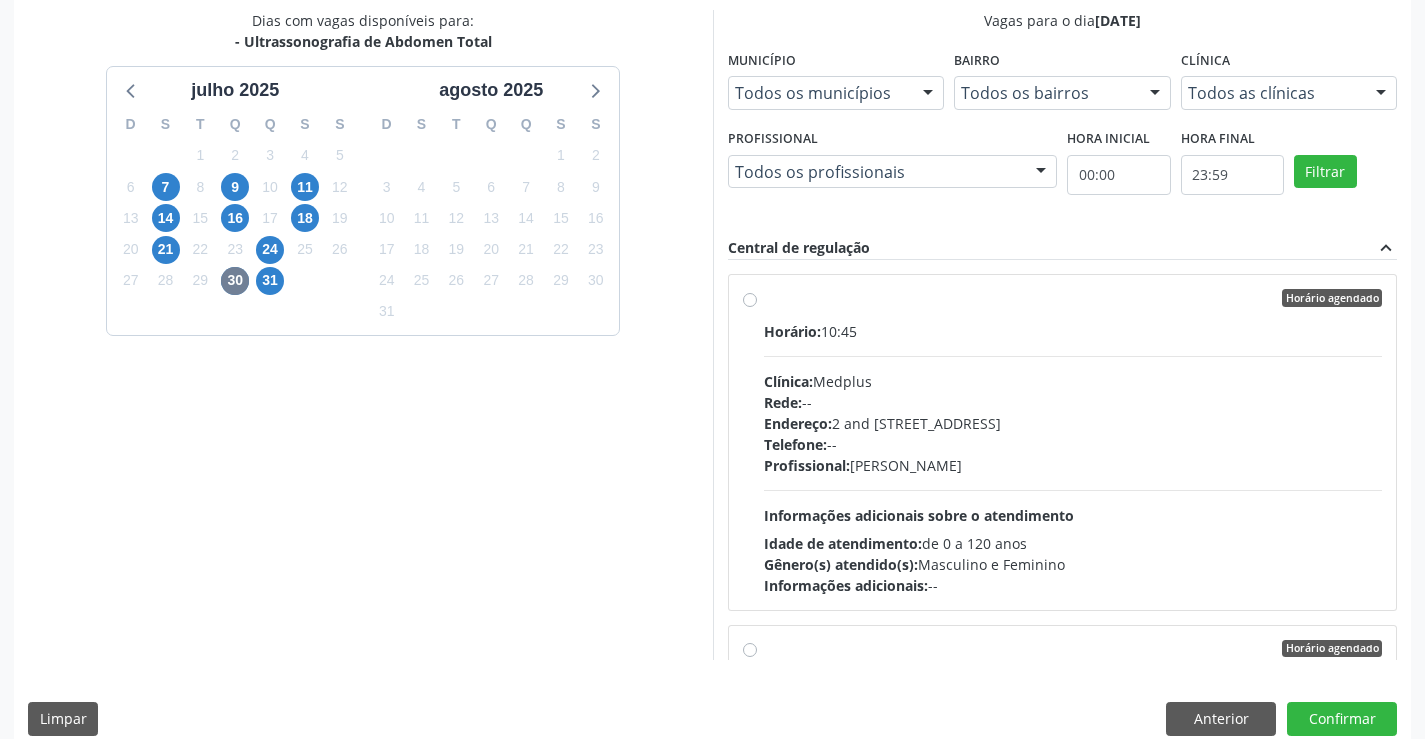 click on "Horário agendado
Horário:   10:45
Clínica:  Medplus
Rede:
--
Endereço:   2 and S 204 Ed Emp B, nº 35, Centro, Campo Formoso - BA
Telefone:   --
Profissional:
Lanna Peralva Miranda Rocha
Informações adicionais sobre o atendimento
Idade de atendimento:
de 0 a 120 anos
Gênero(s) atendido(s):
Masculino e Feminino
Informações adicionais:
--" at bounding box center (1063, 442) 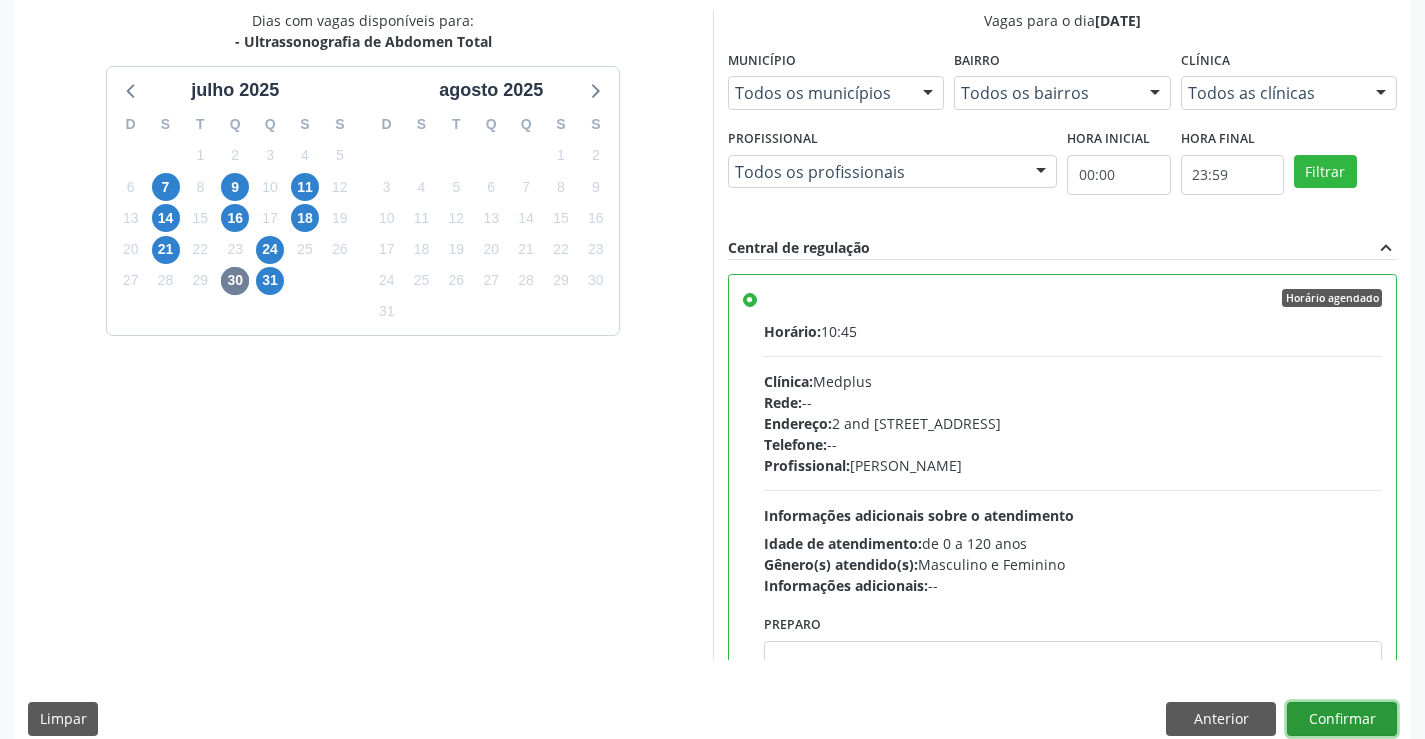 click on "Confirmar" at bounding box center (1342, 719) 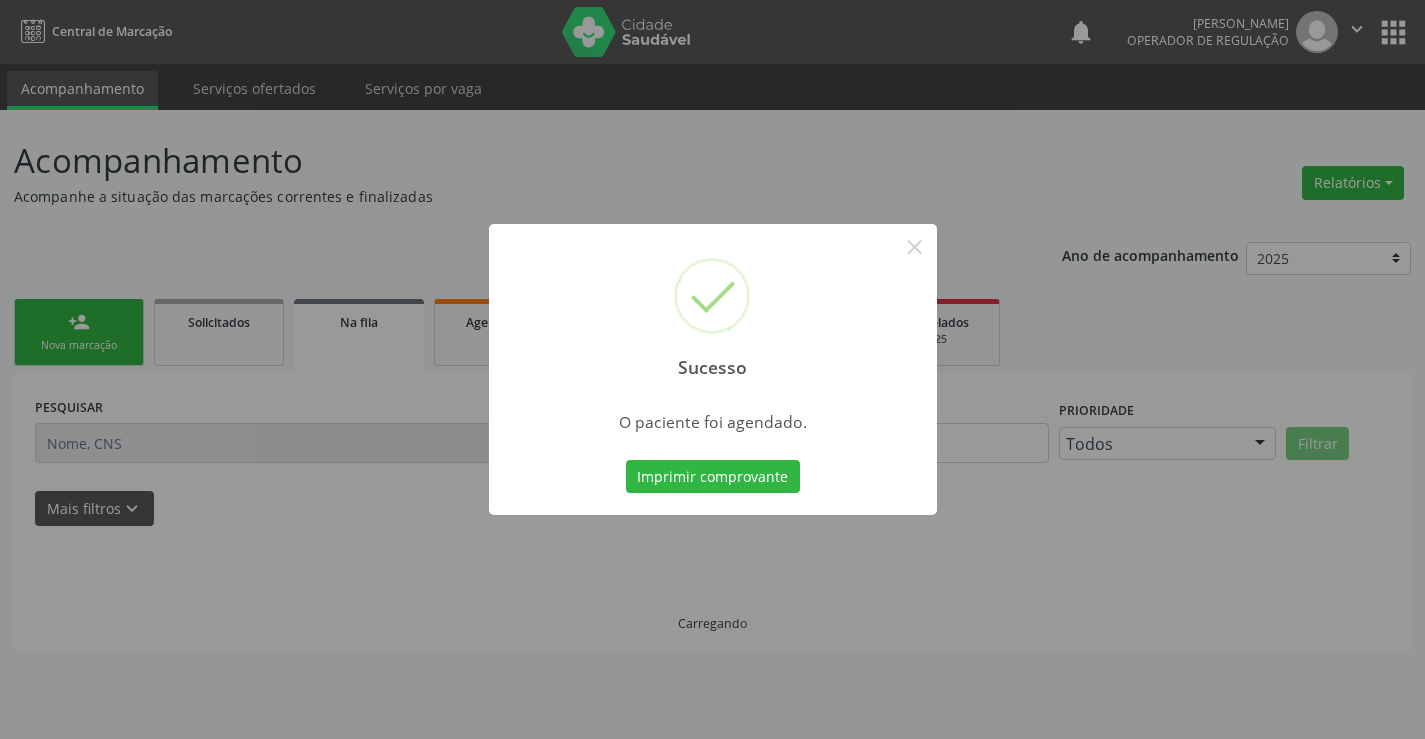 scroll, scrollTop: 0, scrollLeft: 0, axis: both 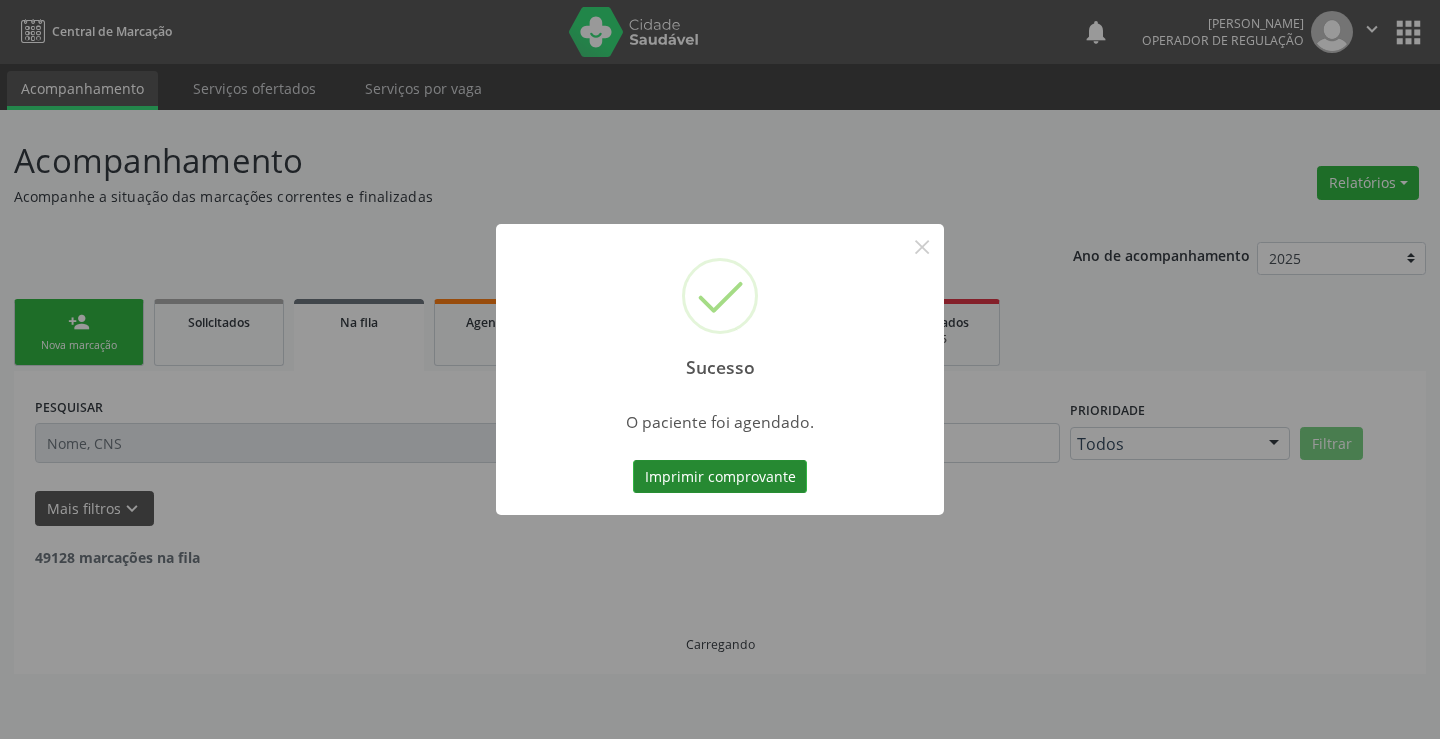 click on "Imprimir comprovante" at bounding box center (720, 477) 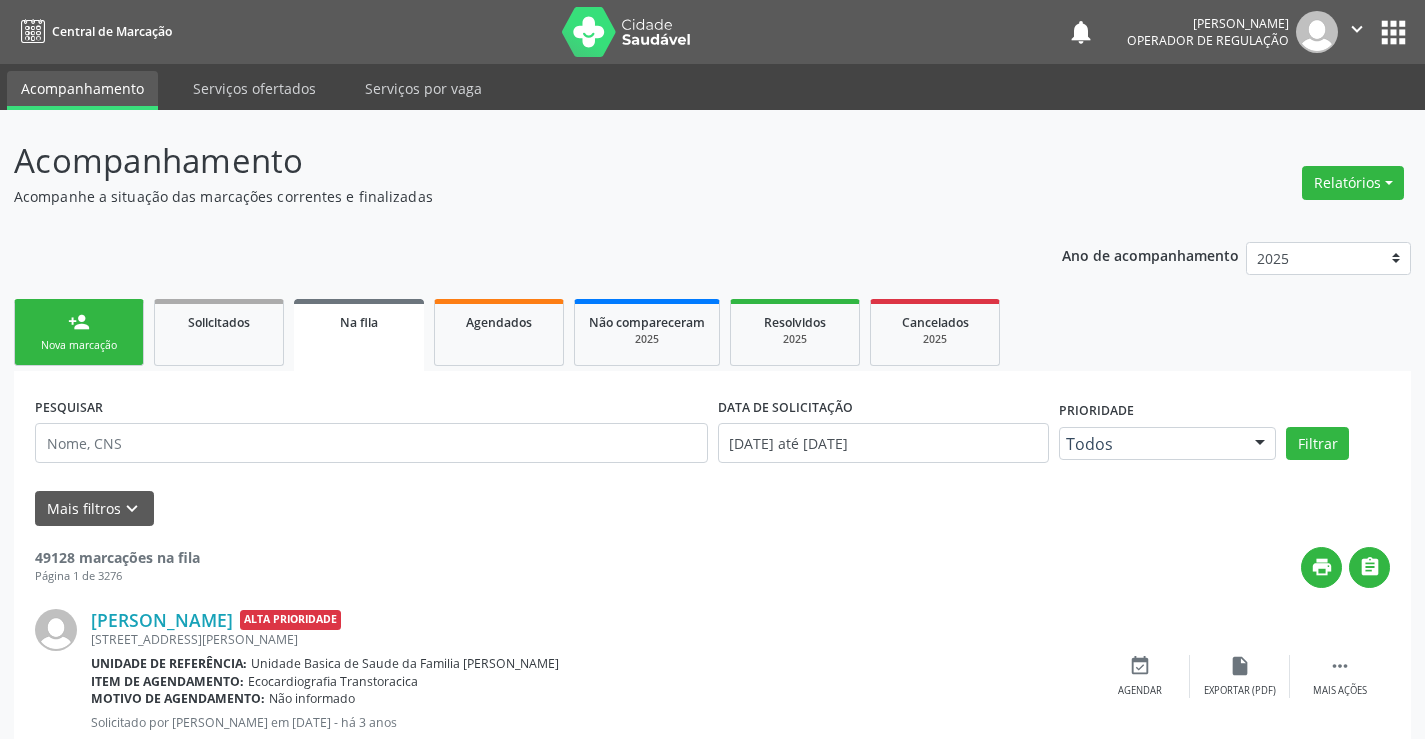 click on "person_add" at bounding box center (79, 322) 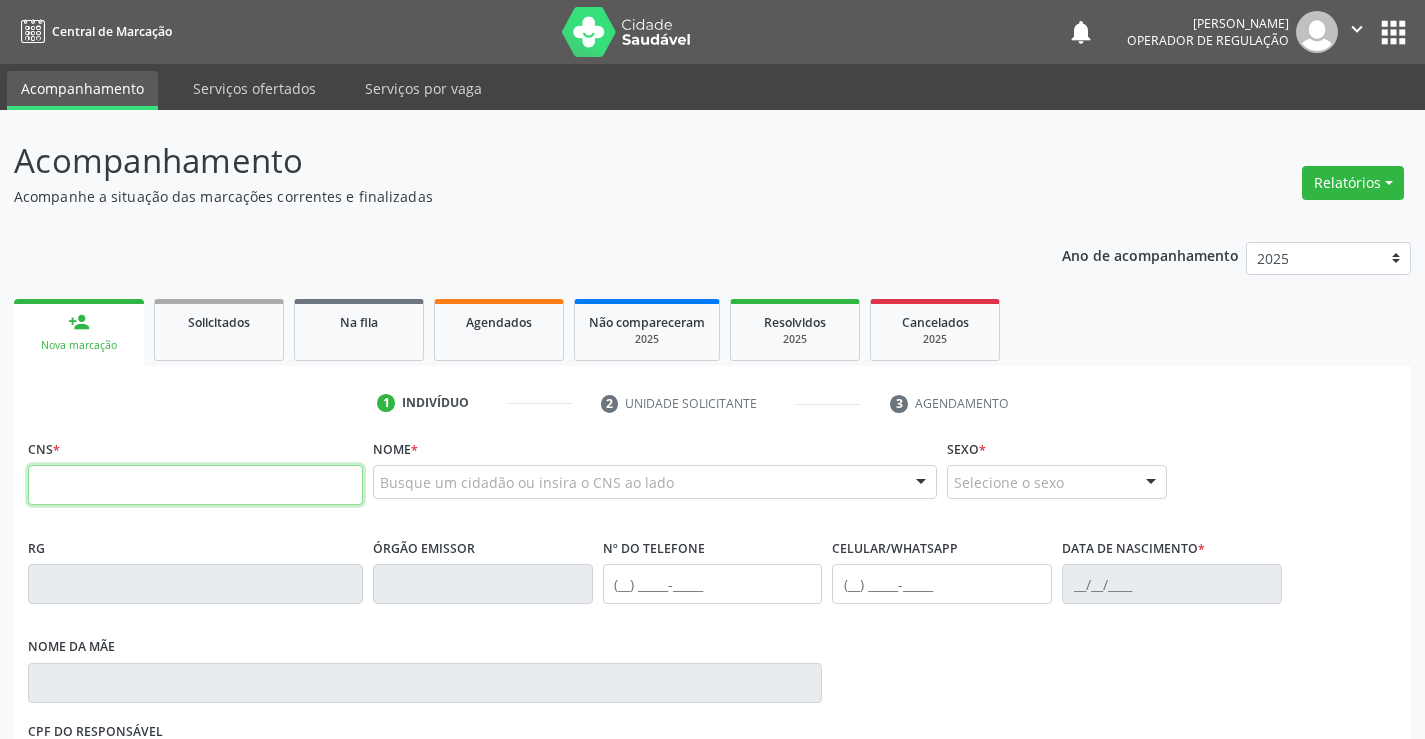 click at bounding box center (195, 485) 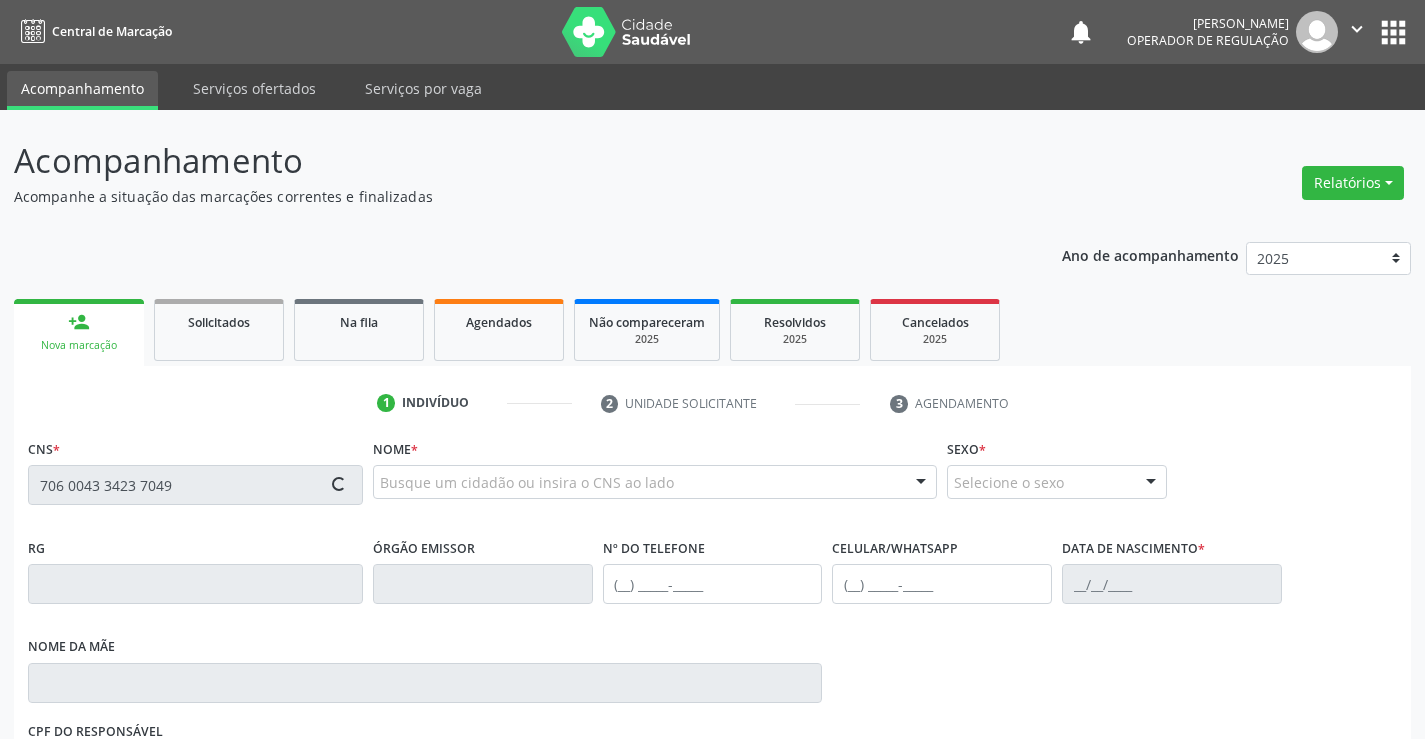 type on "706 0043 3423 7049" 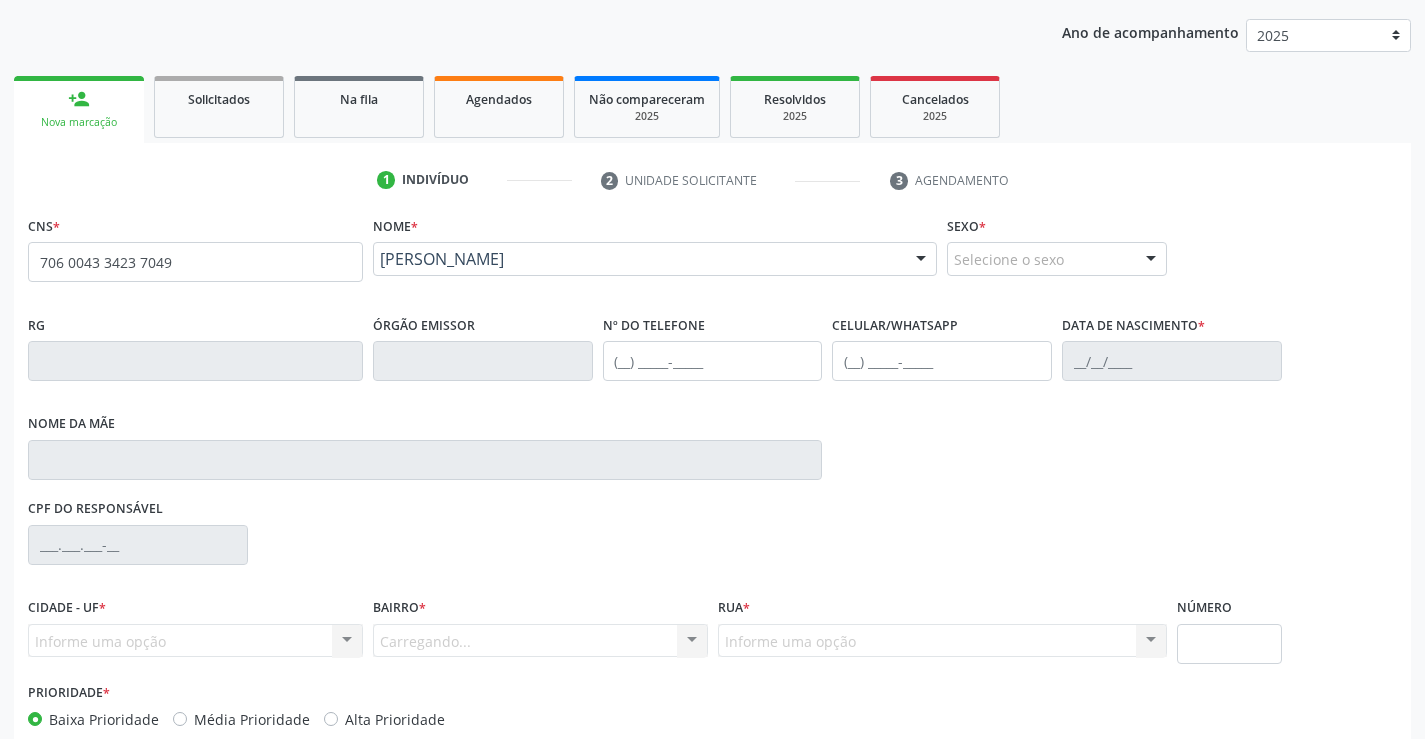 scroll, scrollTop: 300, scrollLeft: 0, axis: vertical 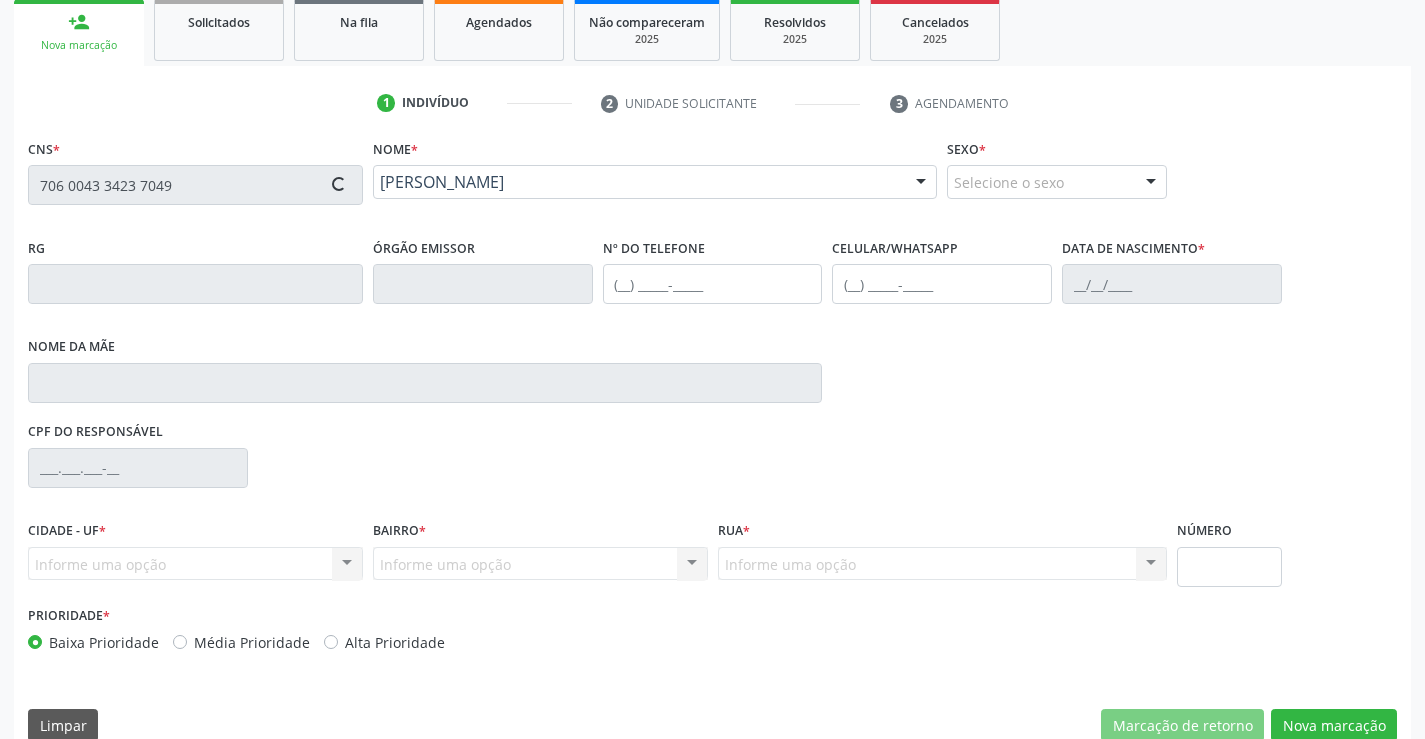 type on "0277225469" 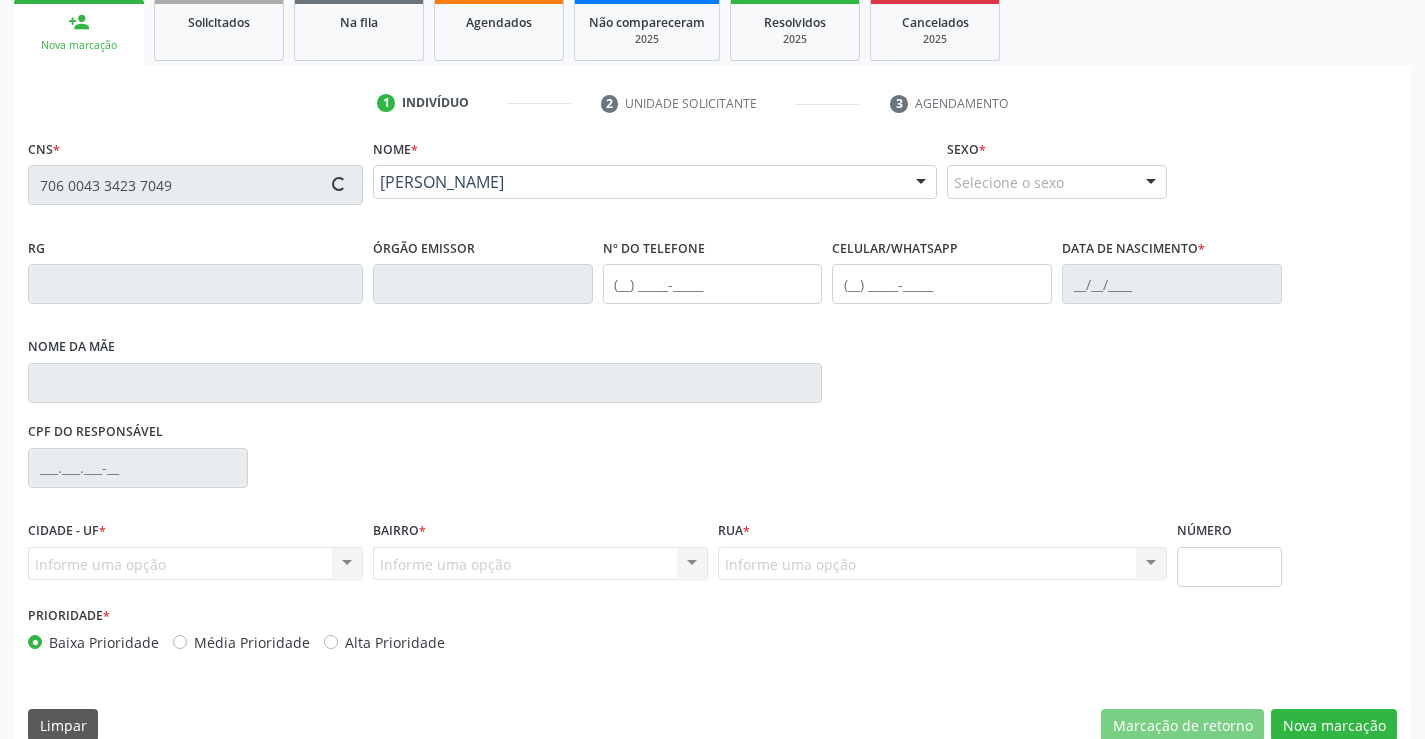 type on "(74) 98857-0491" 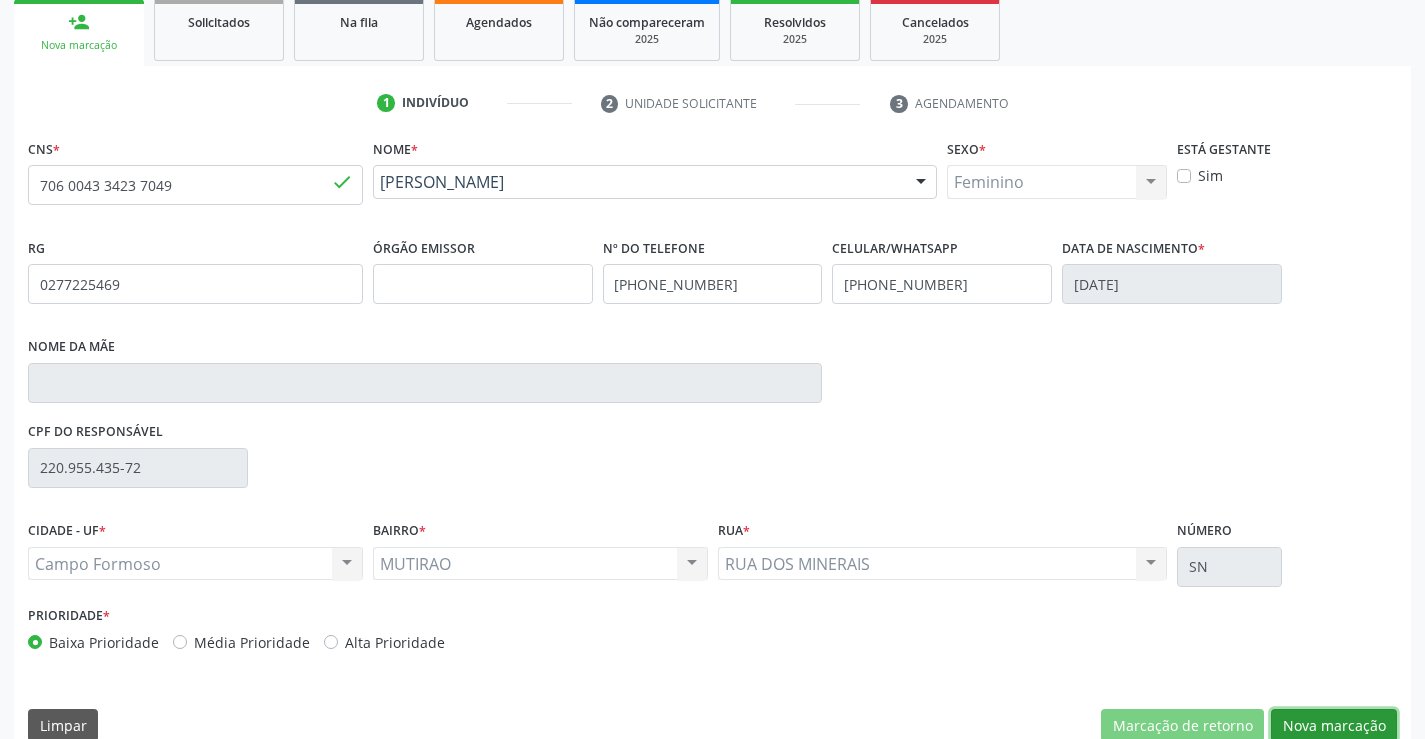 click on "Nova marcação" at bounding box center [1334, 726] 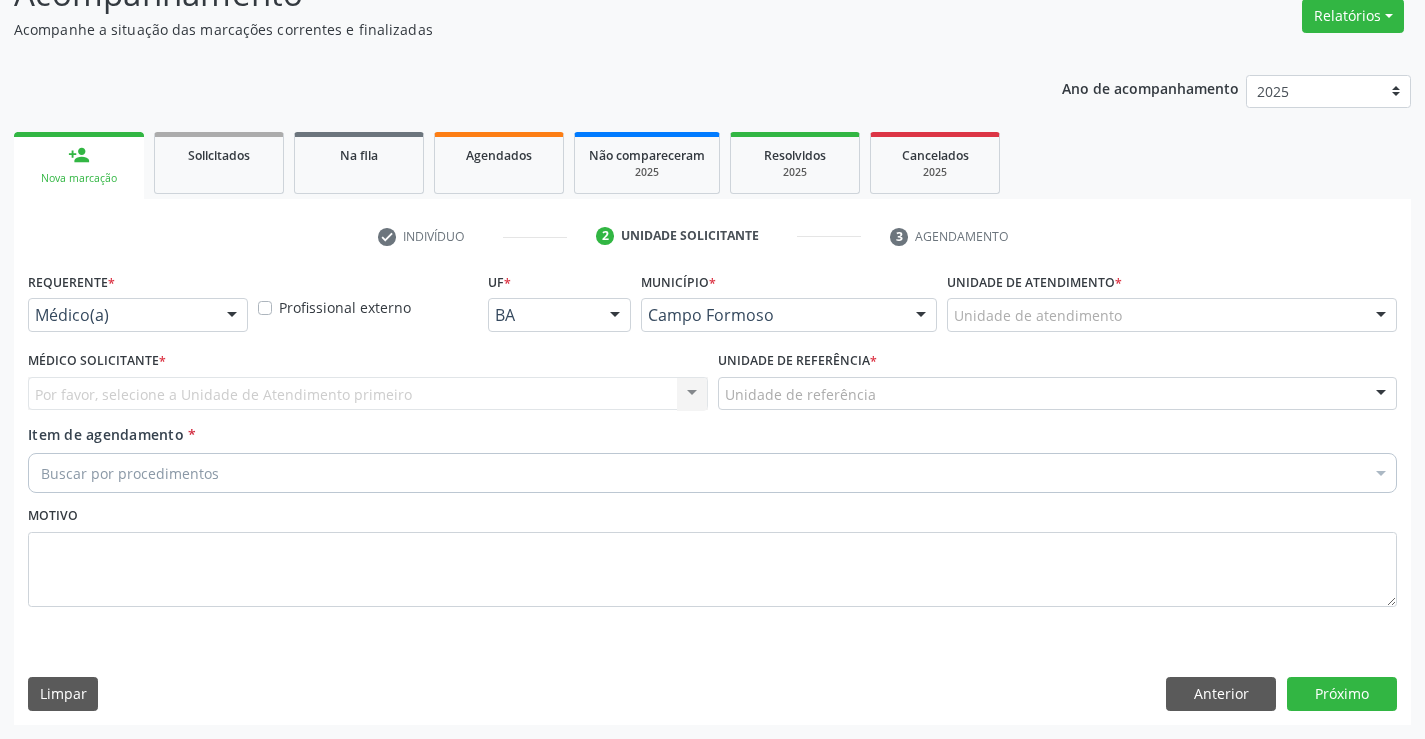 scroll, scrollTop: 167, scrollLeft: 0, axis: vertical 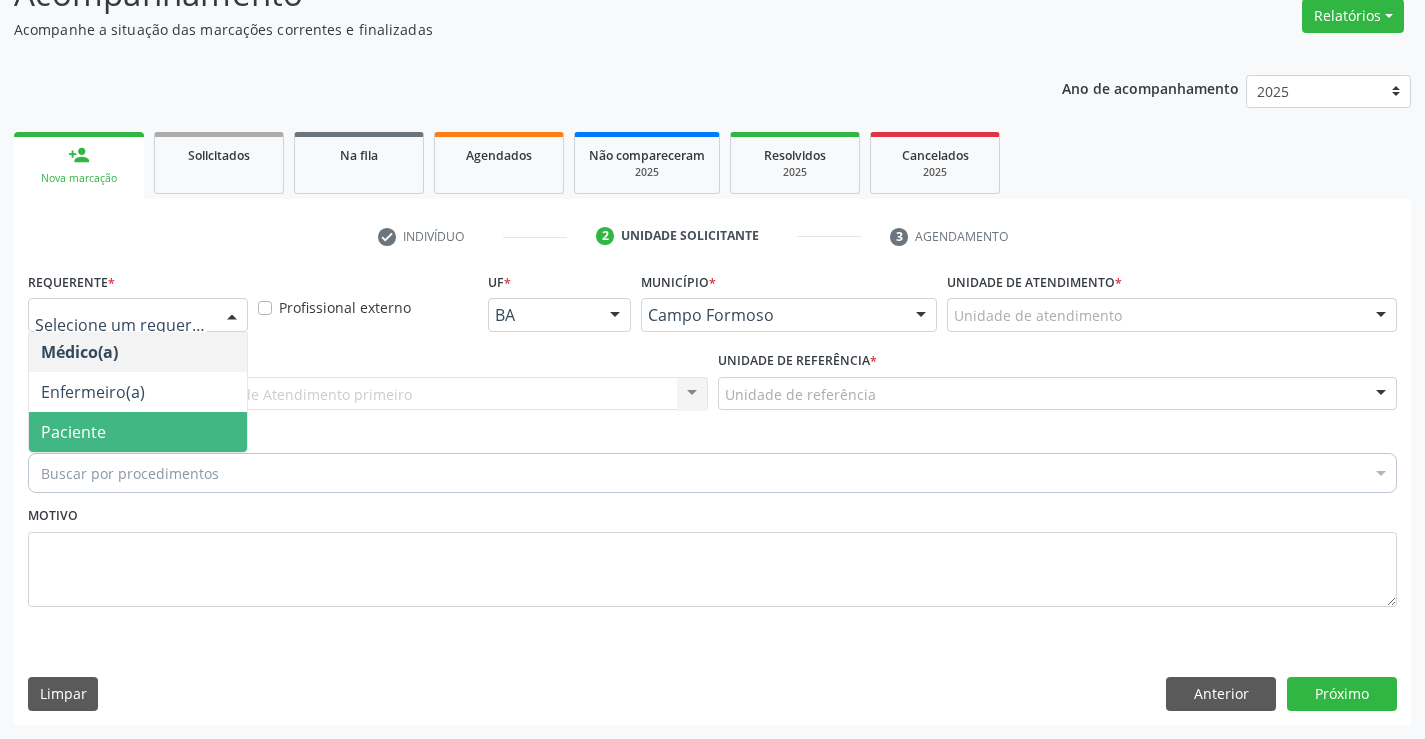 click on "Paciente" at bounding box center (138, 432) 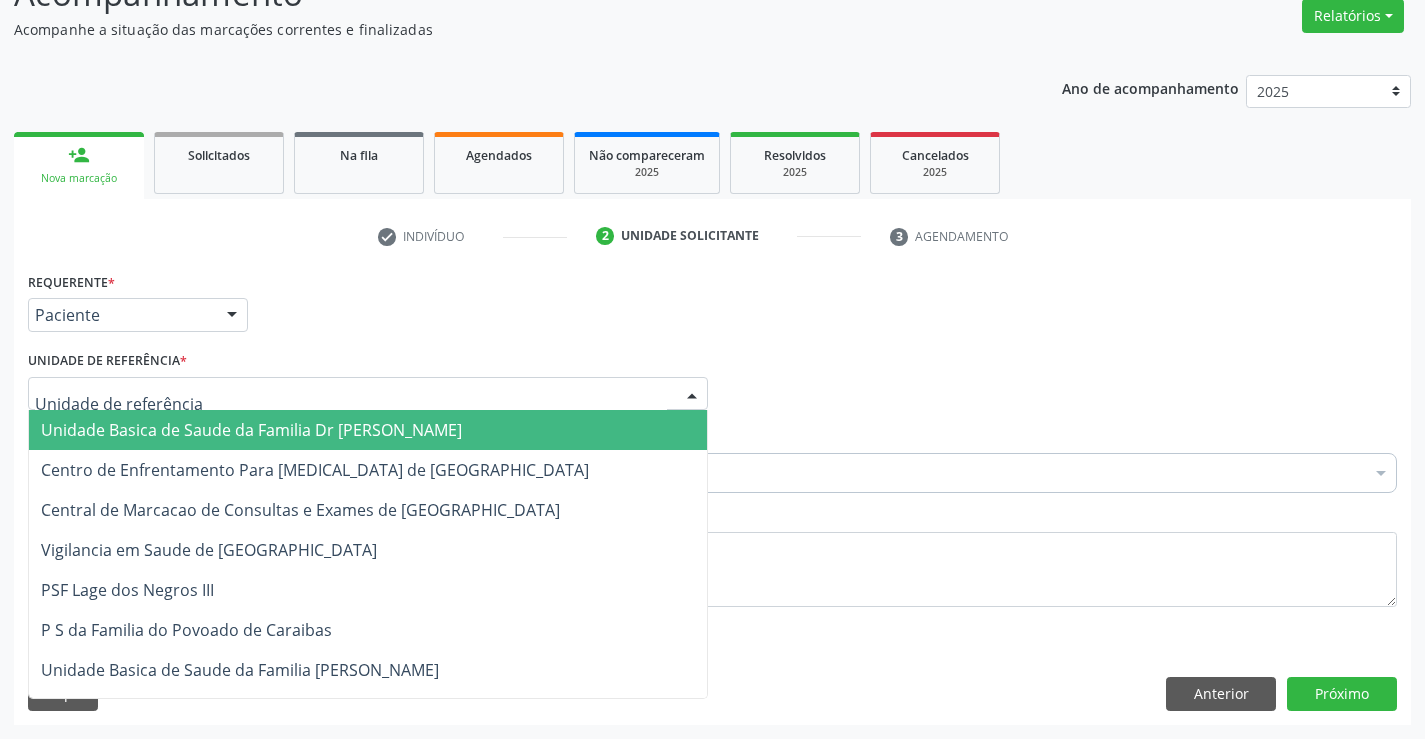 click at bounding box center [368, 394] 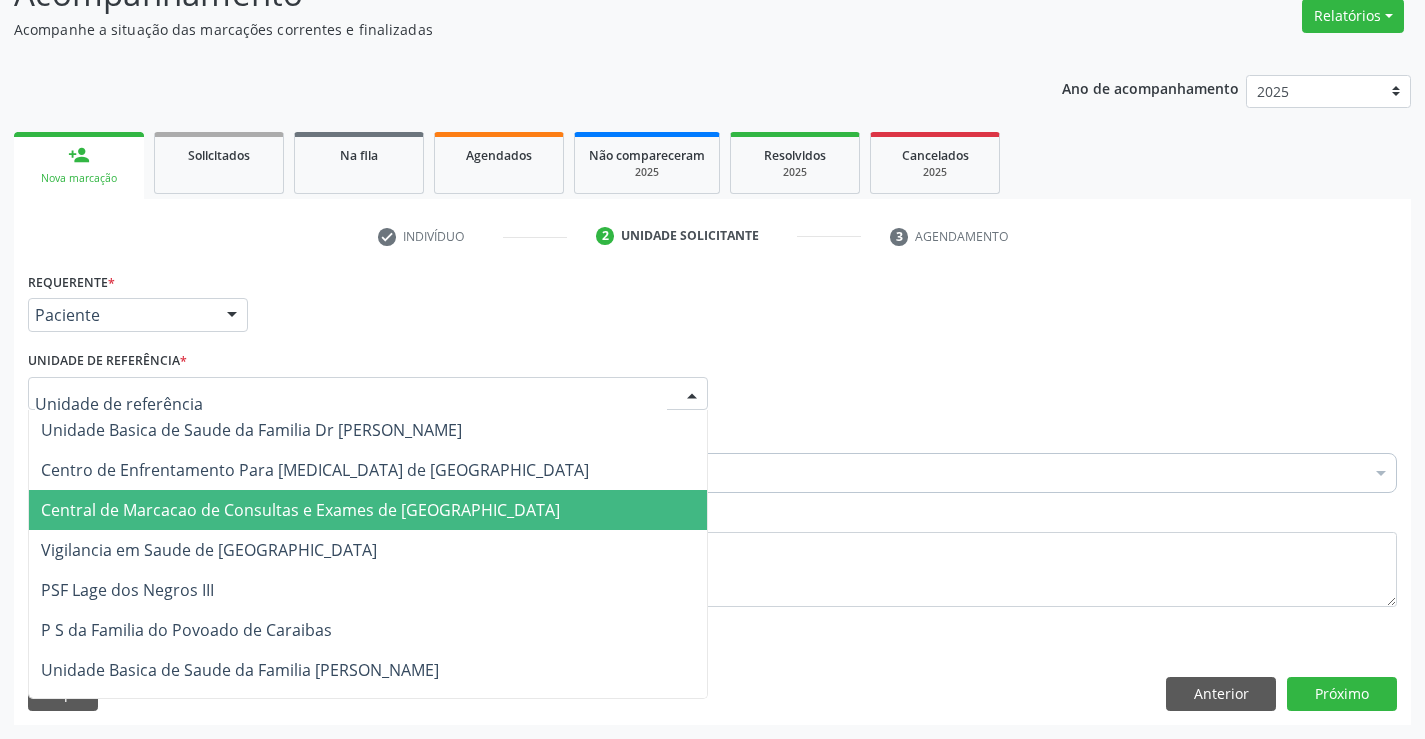 click on "Central de Marcacao de Consultas e Exames de [GEOGRAPHIC_DATA]" at bounding box center (300, 510) 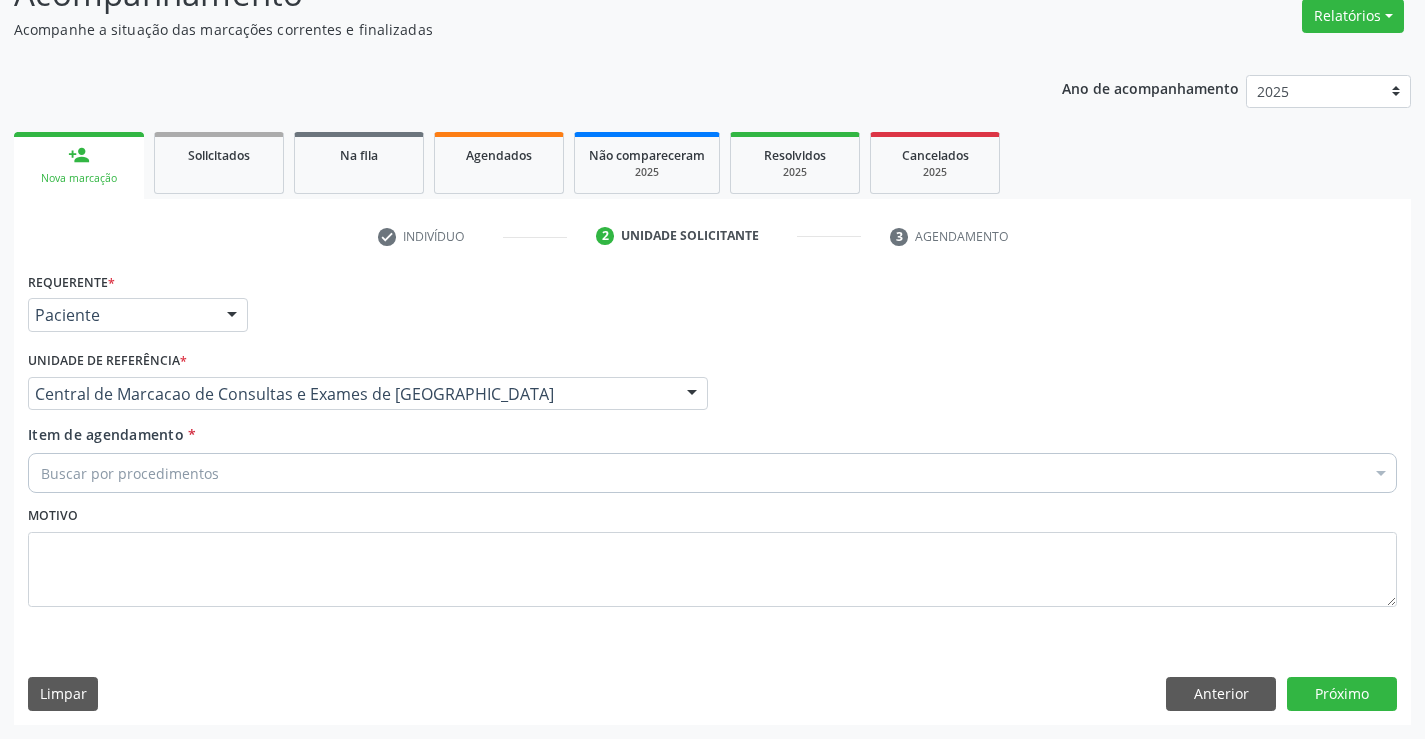 click on "Buscar por procedimentos" at bounding box center (712, 473) 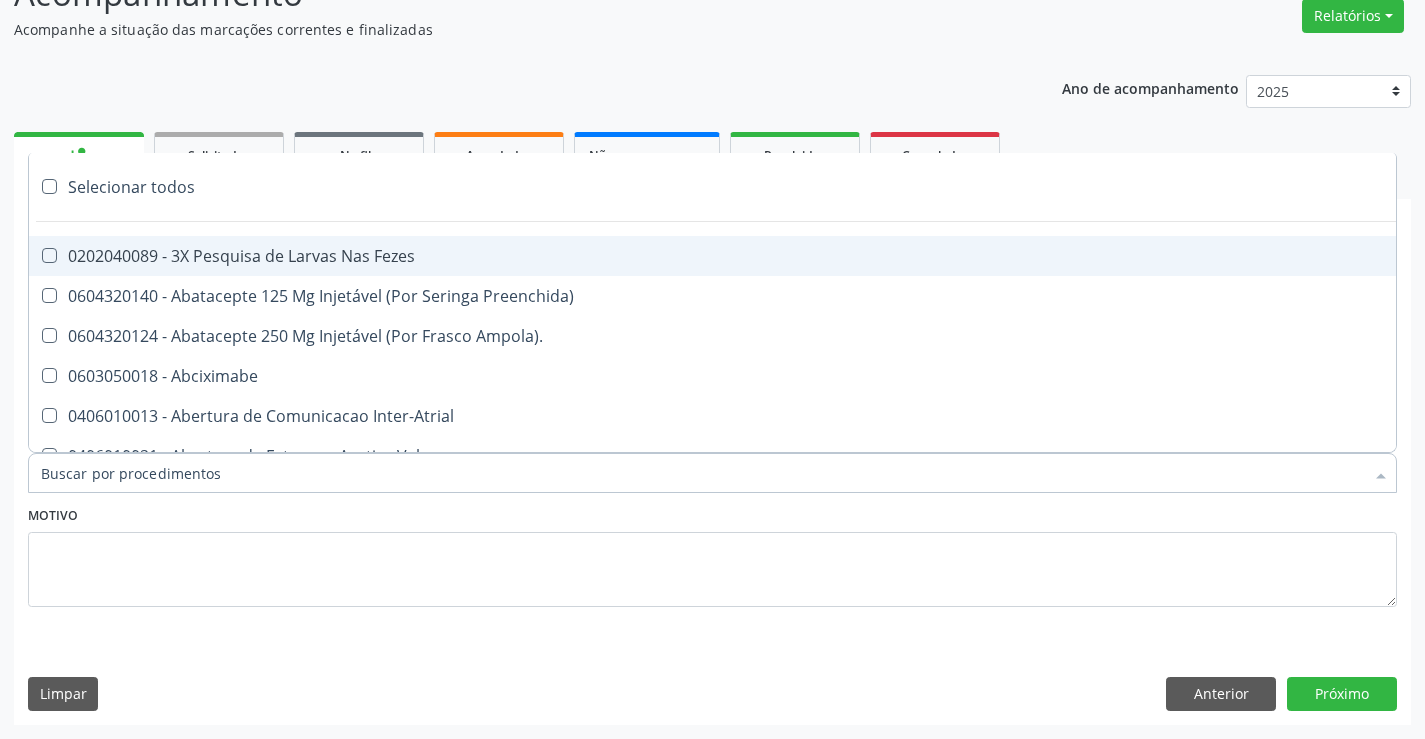 paste on "Ultrassonografia de Abdomen Total" 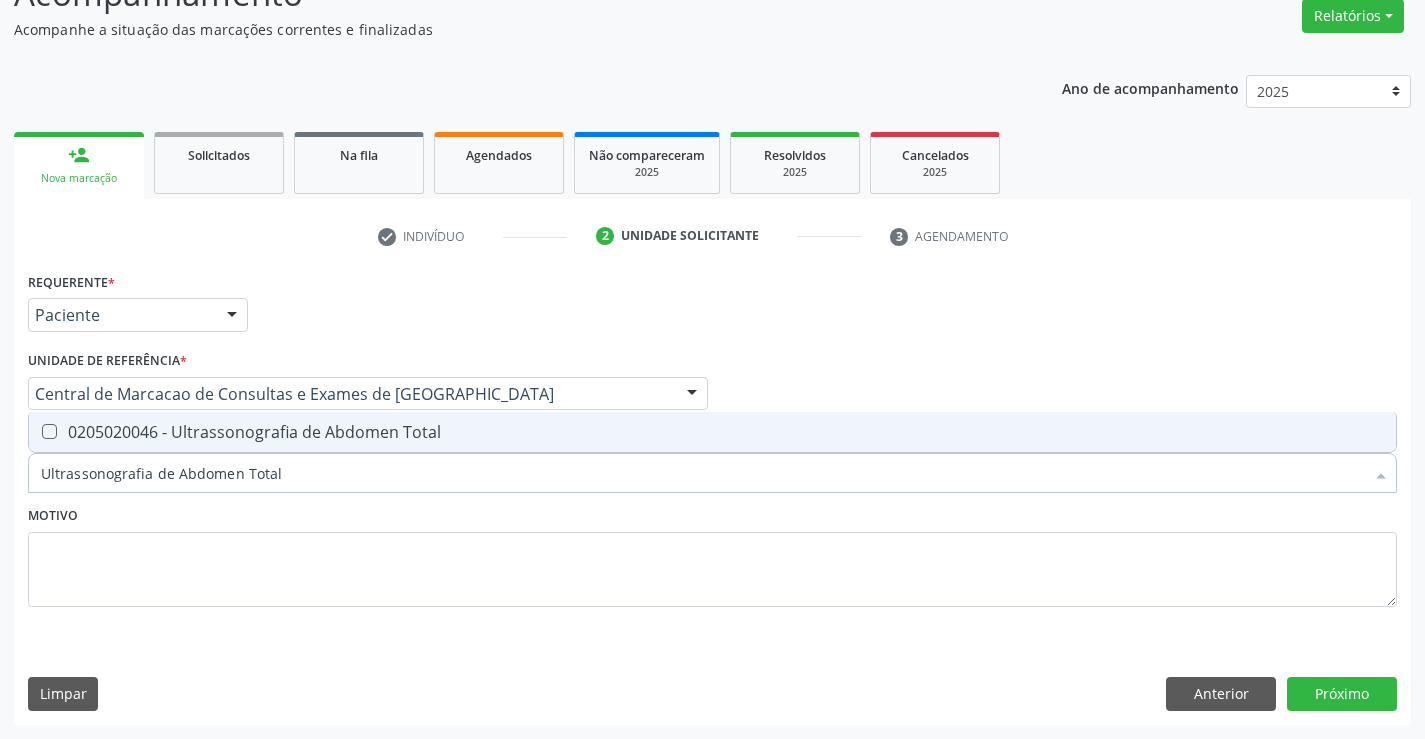 click on "0205020046 - Ultrassonografia de Abdomen Total" at bounding box center (712, 432) 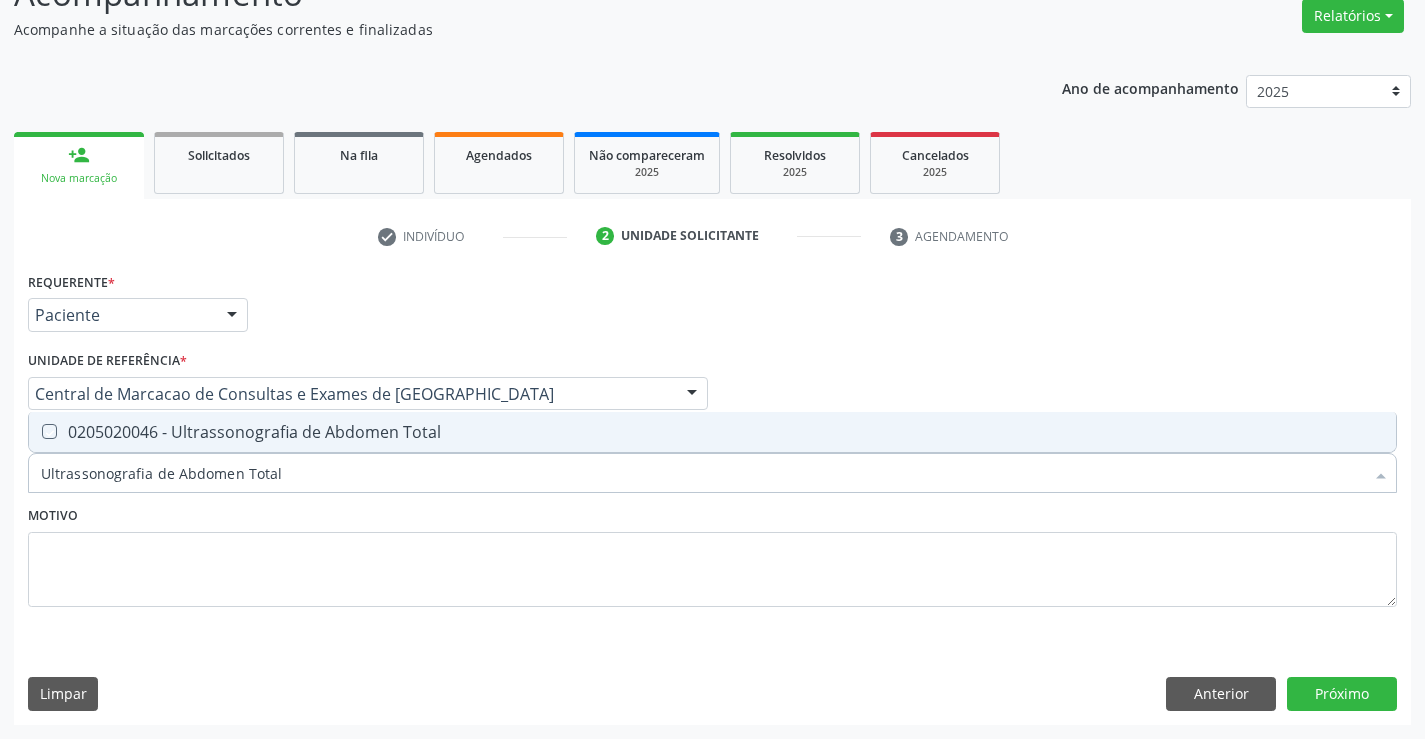 checkbox on "true" 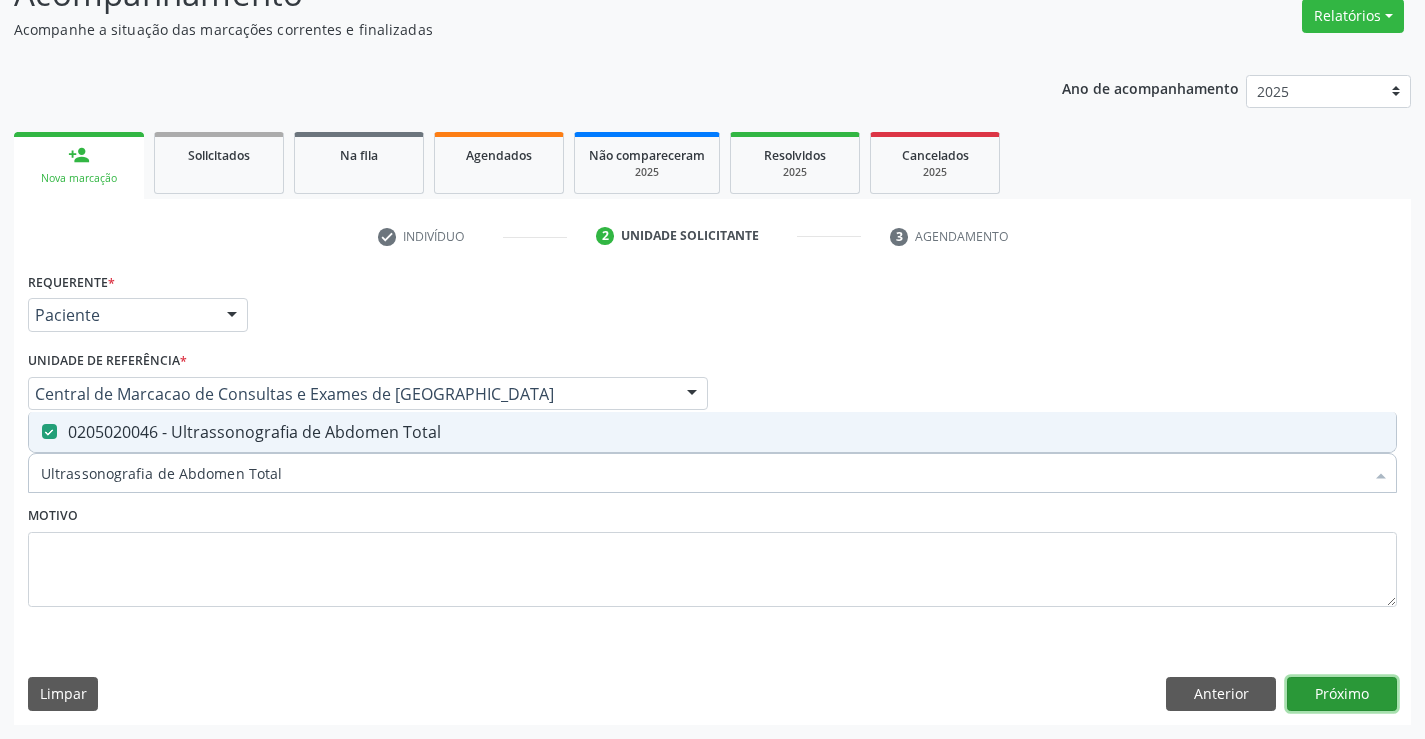 click on "Próximo" at bounding box center [1342, 694] 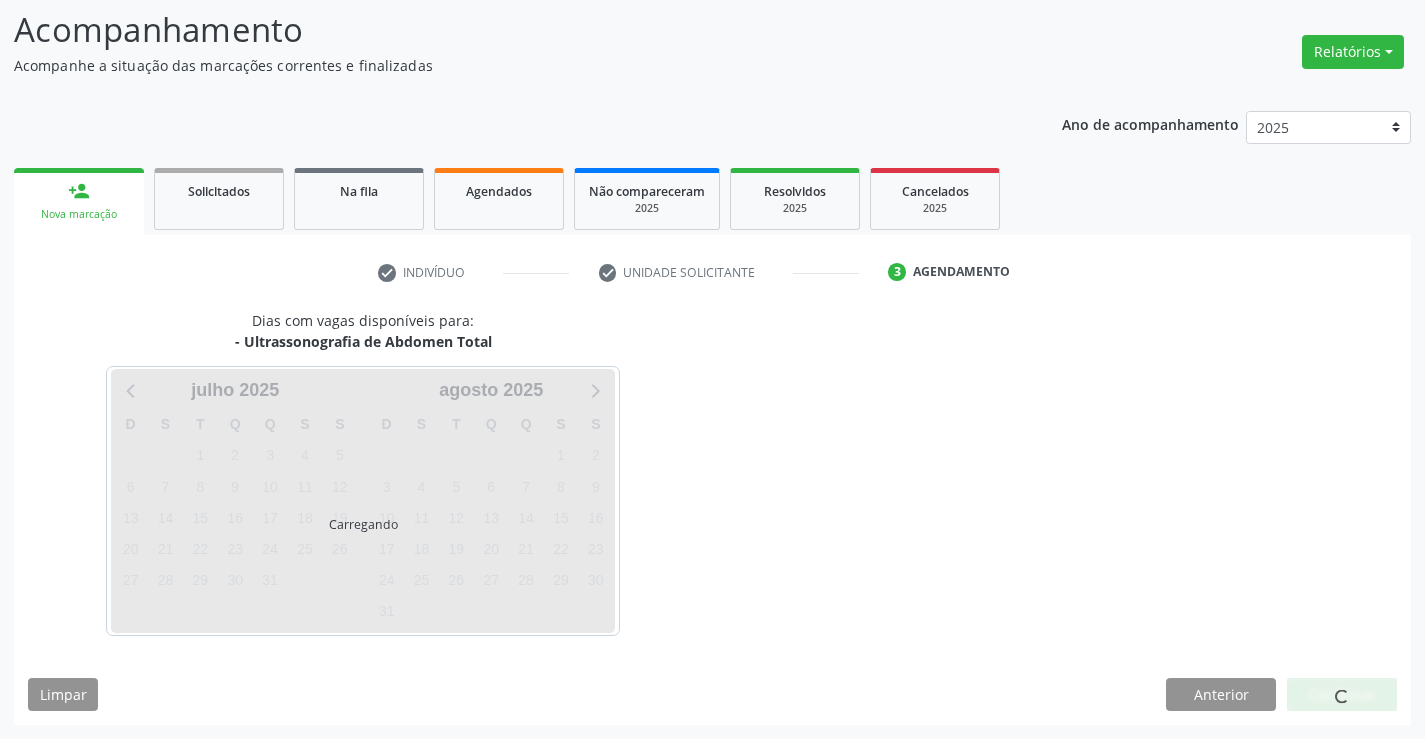 scroll, scrollTop: 131, scrollLeft: 0, axis: vertical 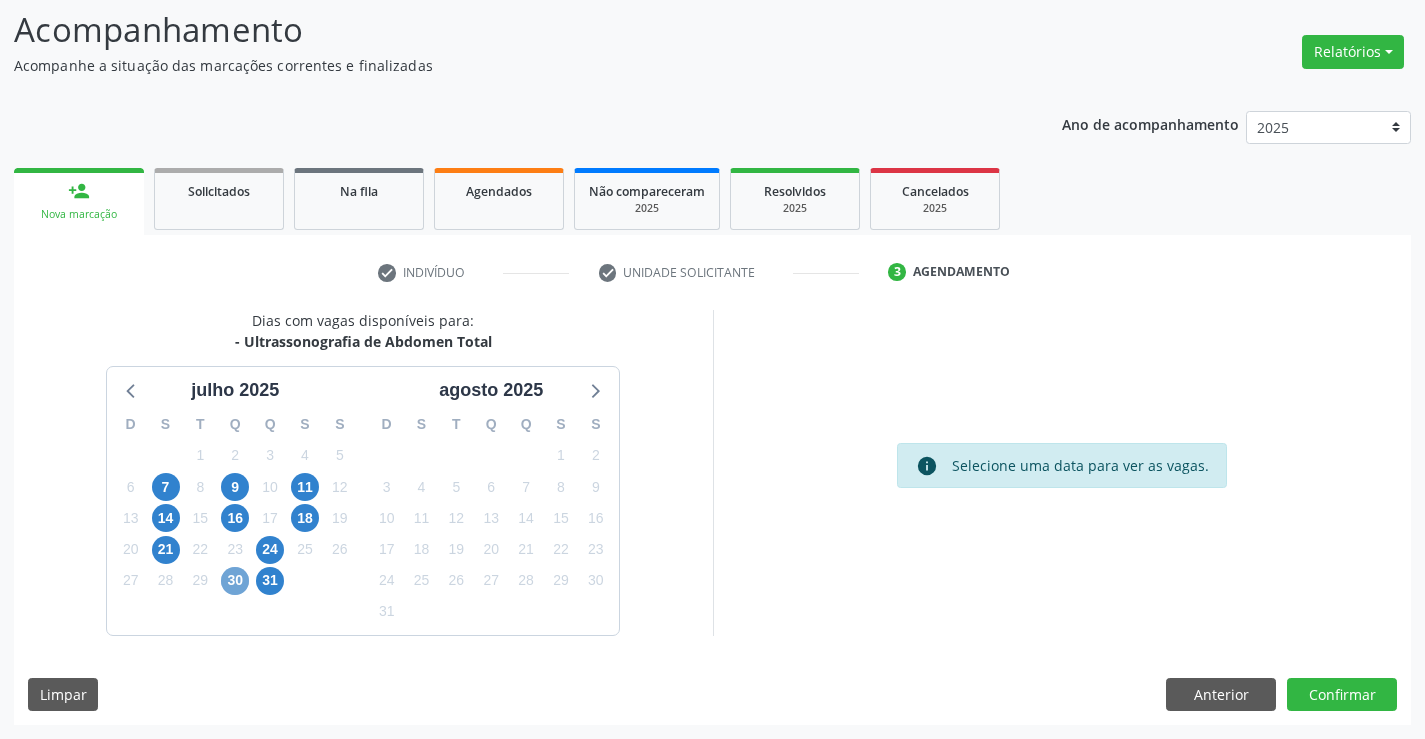 click on "30" at bounding box center (235, 581) 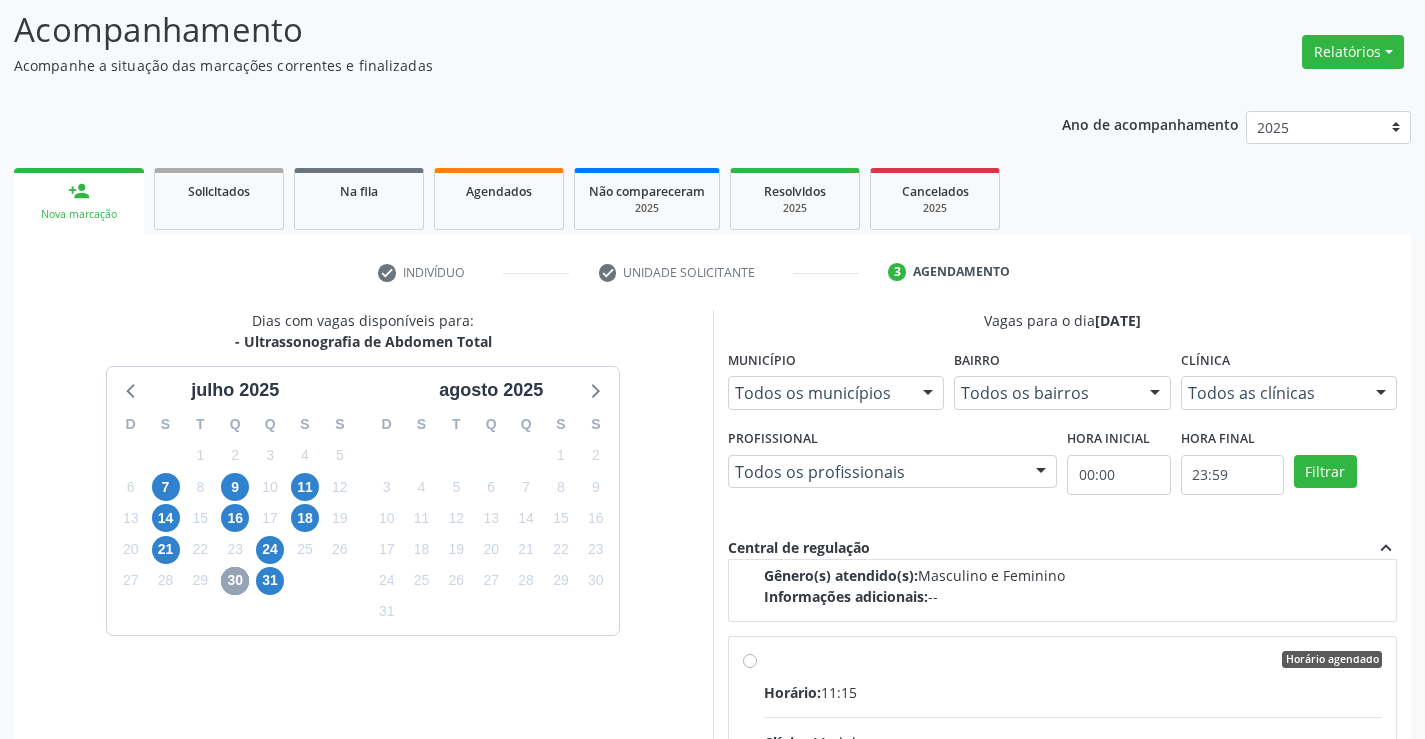 scroll, scrollTop: 300, scrollLeft: 0, axis: vertical 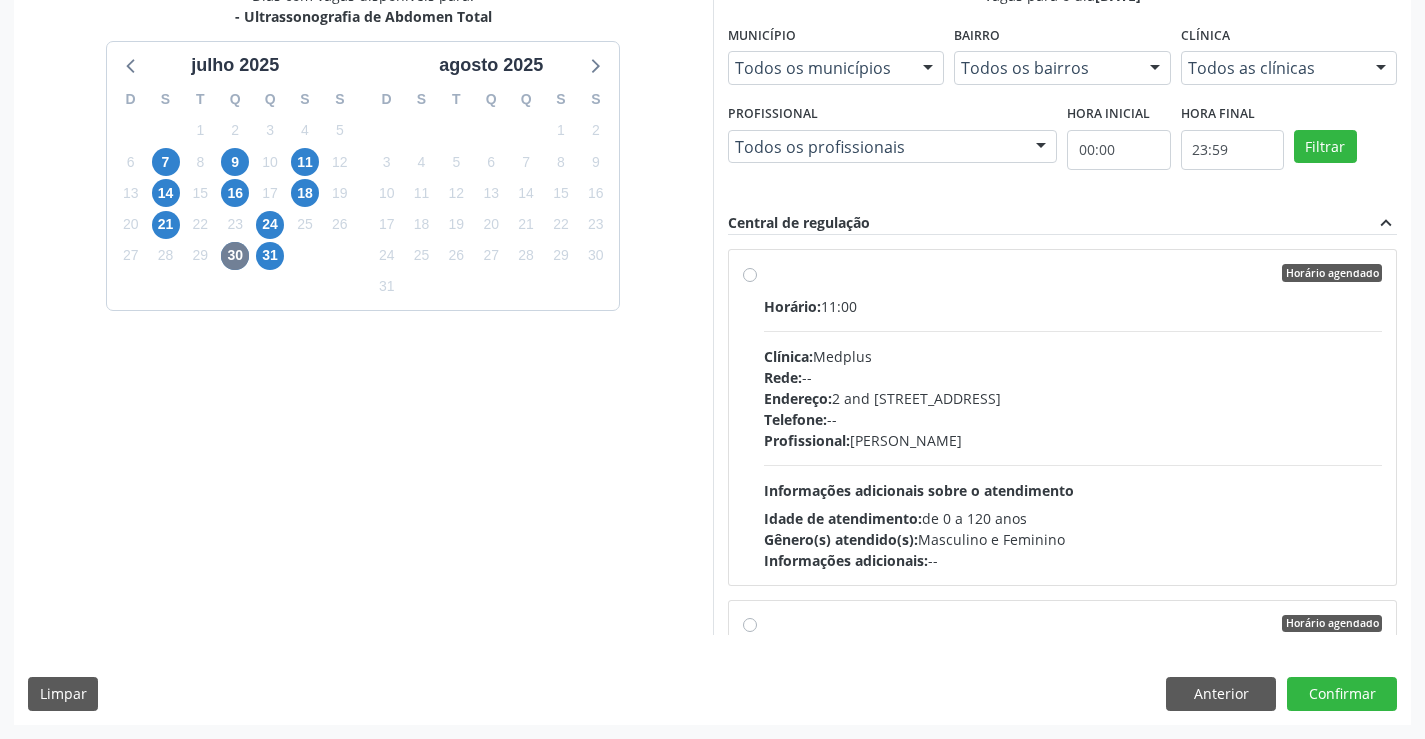 click on "Horário:   11:00
Clínica:  Medplus
Rede:
--
Endereço:   2 and S 204 Ed Emp B, nº 35, Centro, Campo Formoso - BA
Telefone:   --
Profissional:
Lanna Peralva Miranda Rocha
Informações adicionais sobre o atendimento
Idade de atendimento:
de 0 a 120 anos
Gênero(s) atendido(s):
Masculino e Feminino
Informações adicionais:
--" at bounding box center [1073, 433] 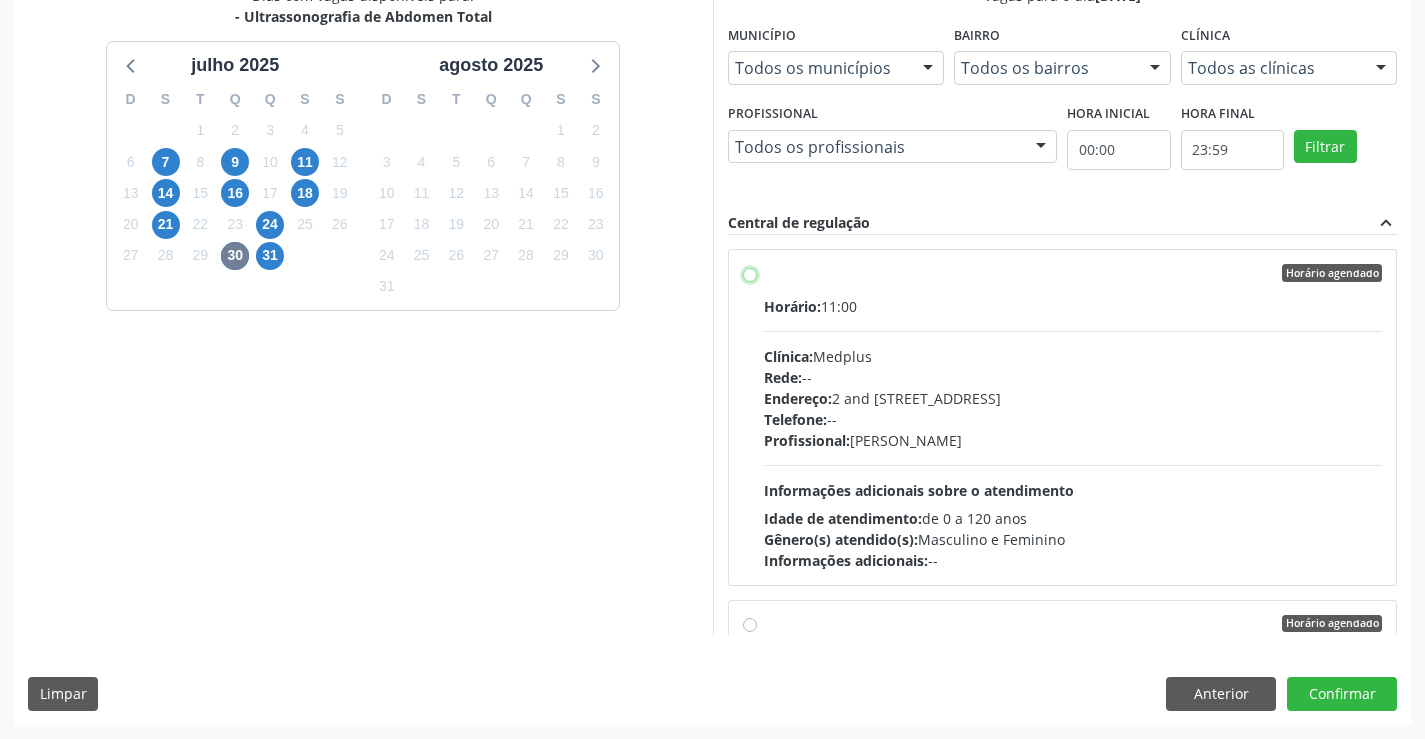 click on "Horário agendado
Horário:   11:00
Clínica:  Medplus
Rede:
--
Endereço:   2 and S 204 Ed Emp B, nº 35, Centro, Campo Formoso - BA
Telefone:   --
Profissional:
Lanna Peralva Miranda Rocha
Informações adicionais sobre o atendimento
Idade de atendimento:
de 0 a 120 anos
Gênero(s) atendido(s):
Masculino e Feminino
Informações adicionais:
--" at bounding box center [750, 273] 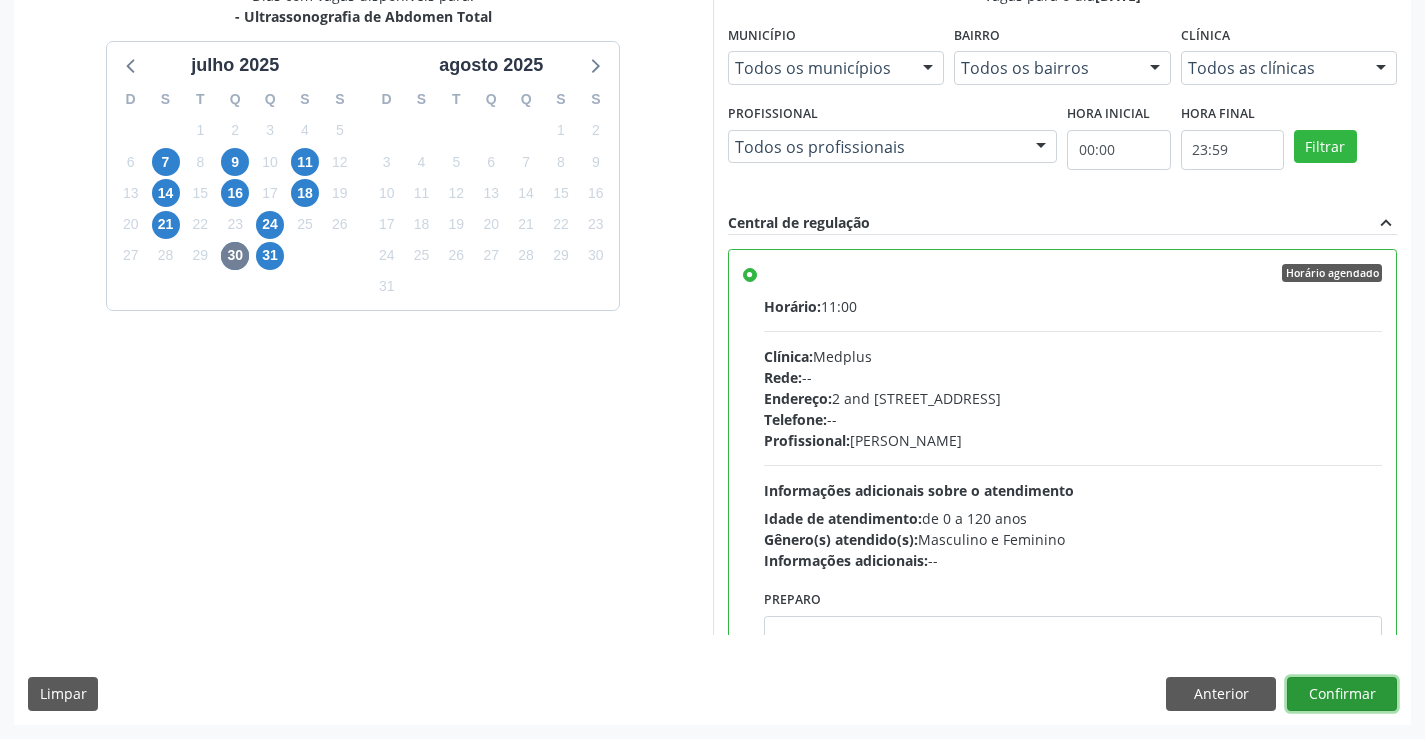 click on "Confirmar" at bounding box center [1342, 694] 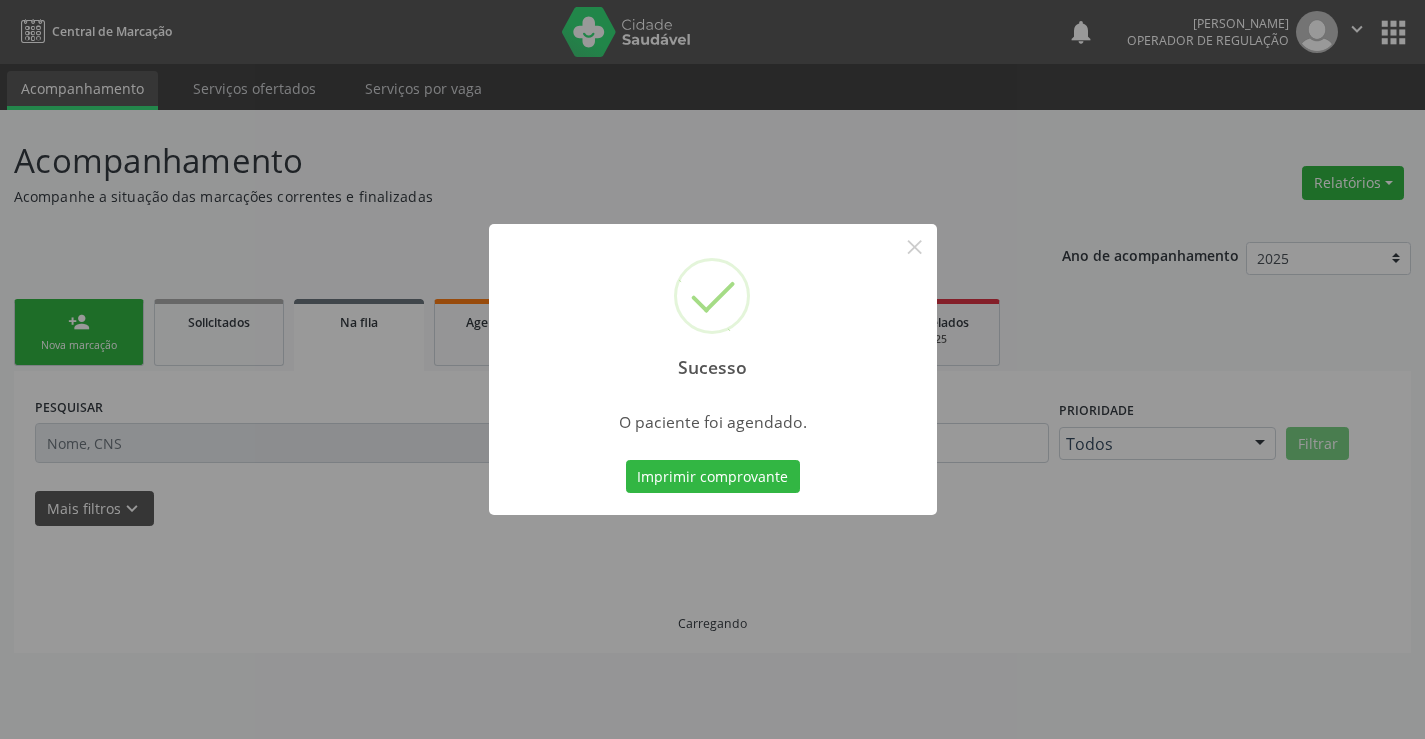 scroll, scrollTop: 0, scrollLeft: 0, axis: both 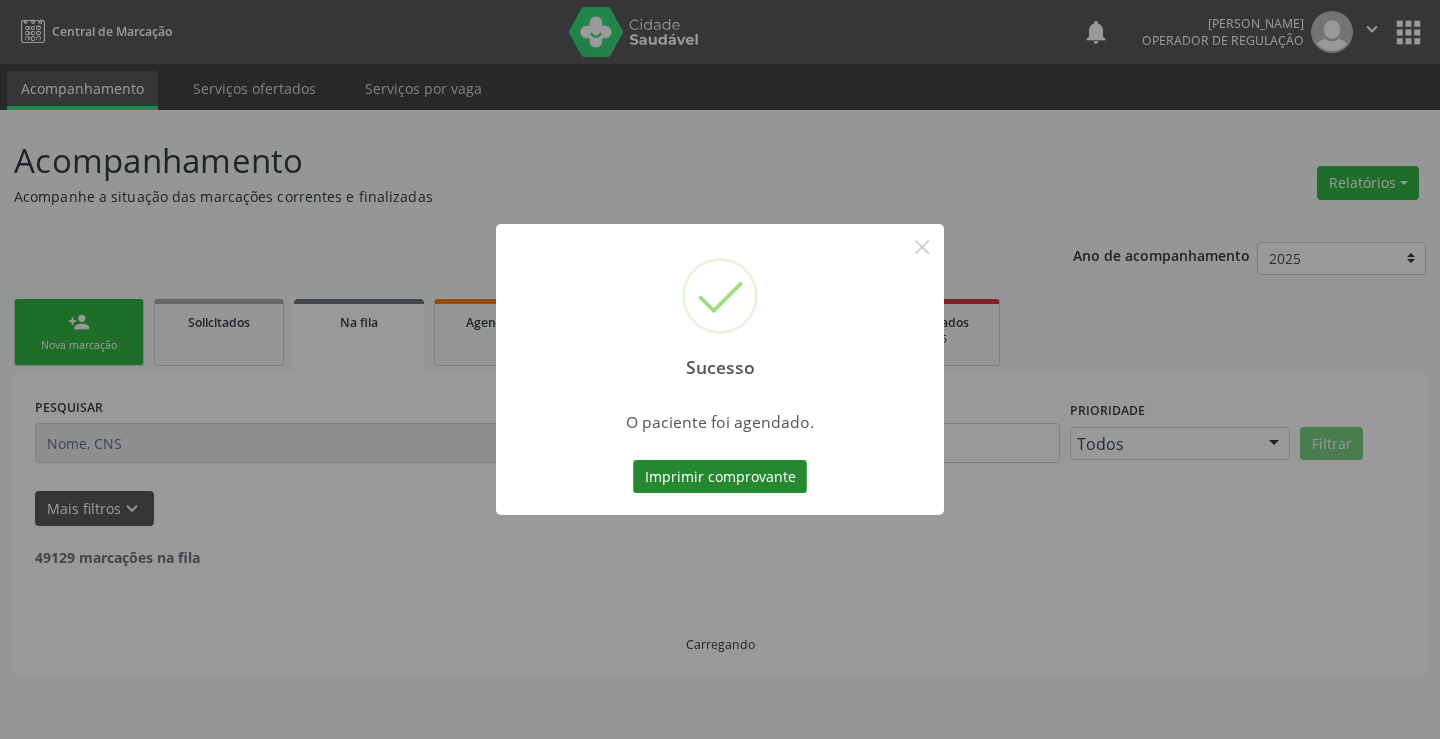 click on "Imprimir comprovante" at bounding box center (720, 477) 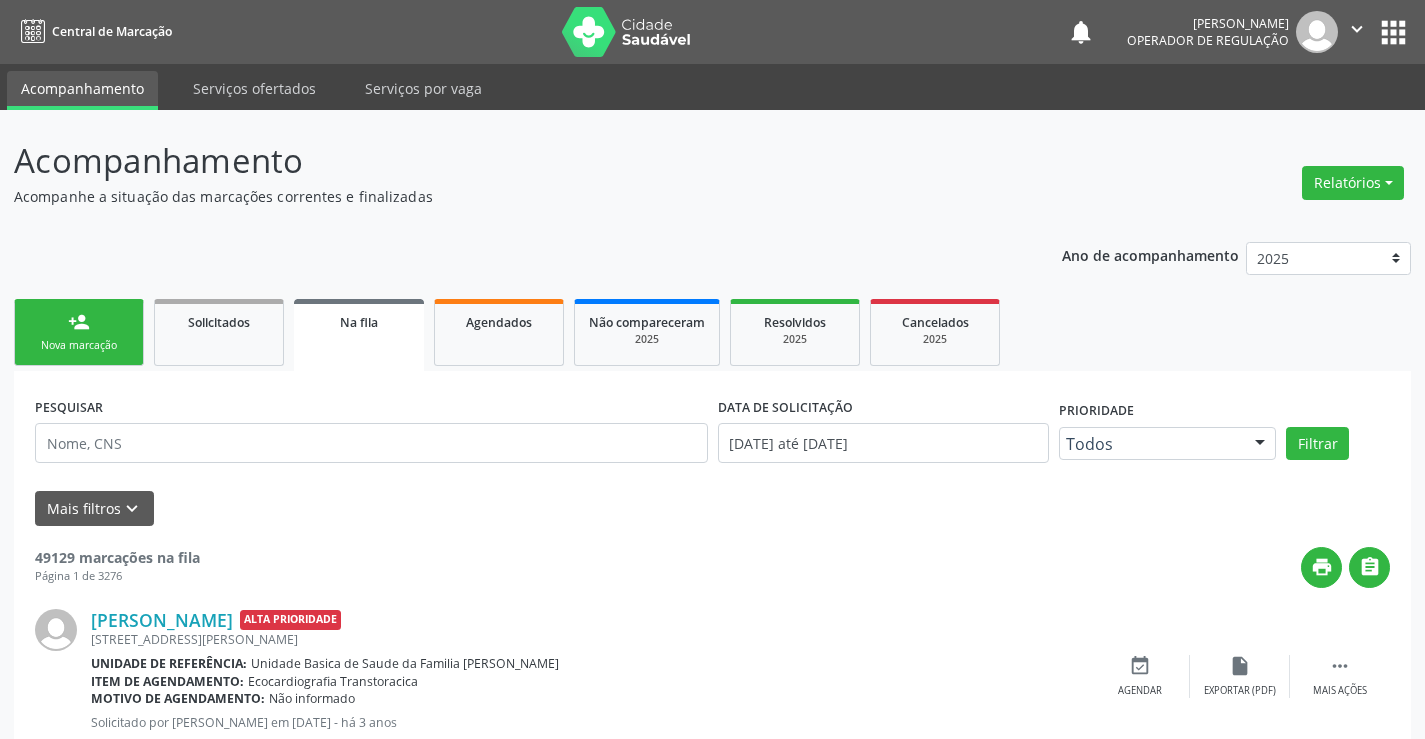 click on "person_add
Nova marcação" at bounding box center [79, 332] 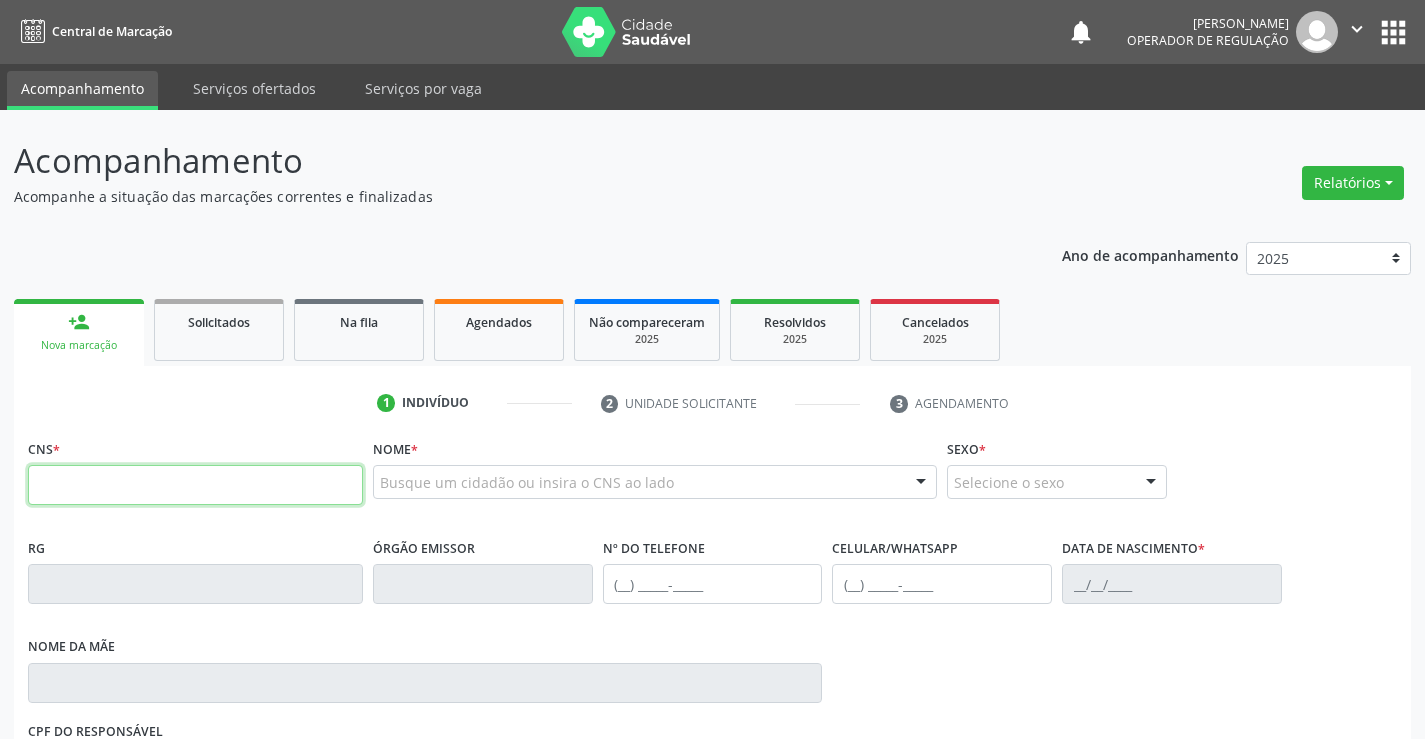 click at bounding box center (195, 485) 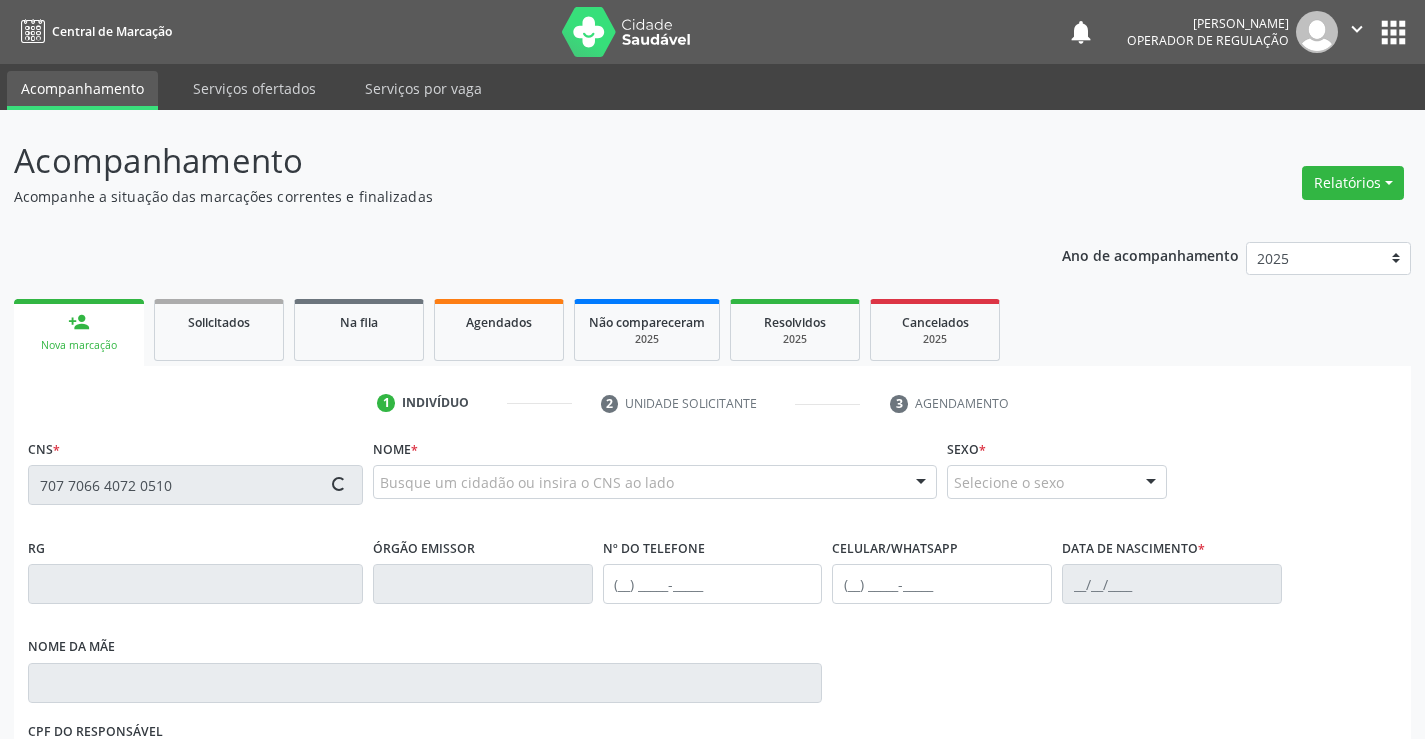 type on "707 7066 4072 0510" 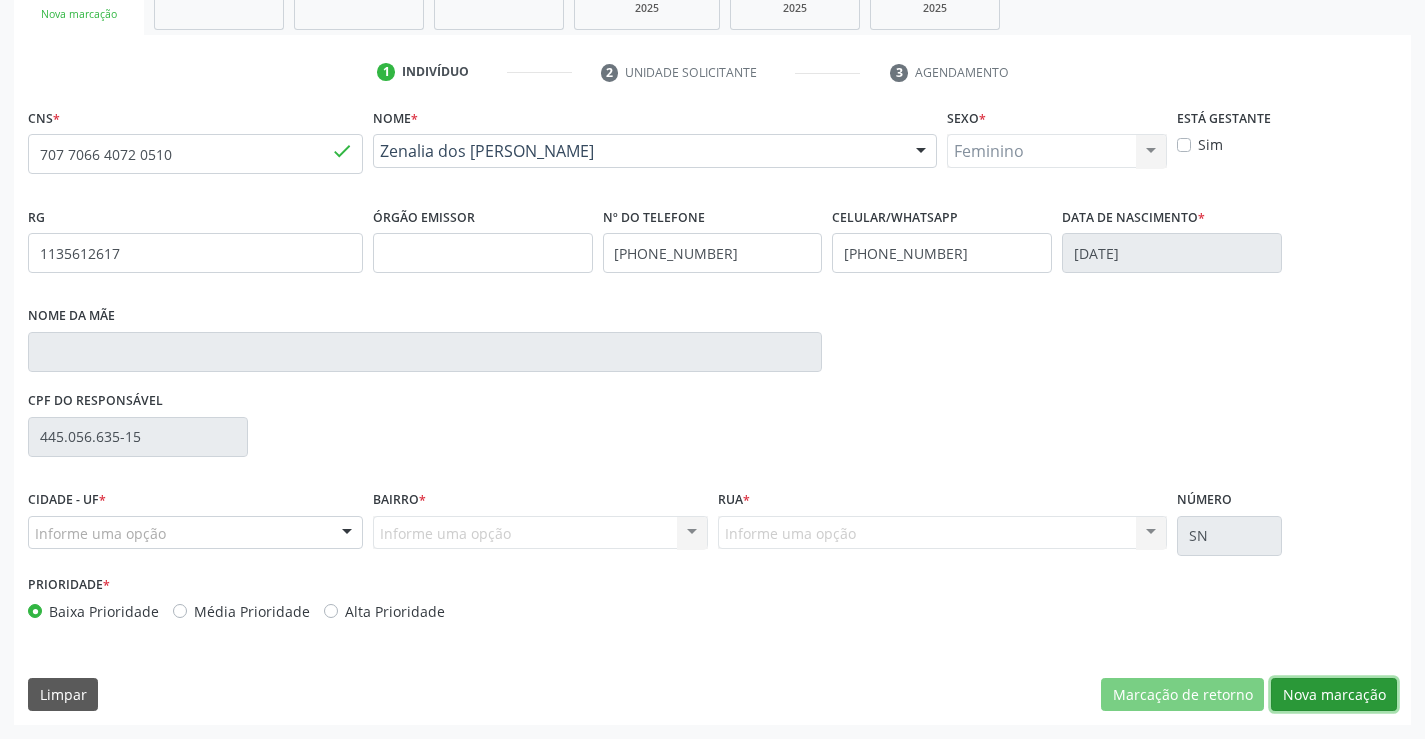 click on "Nova marcação" at bounding box center [1334, 695] 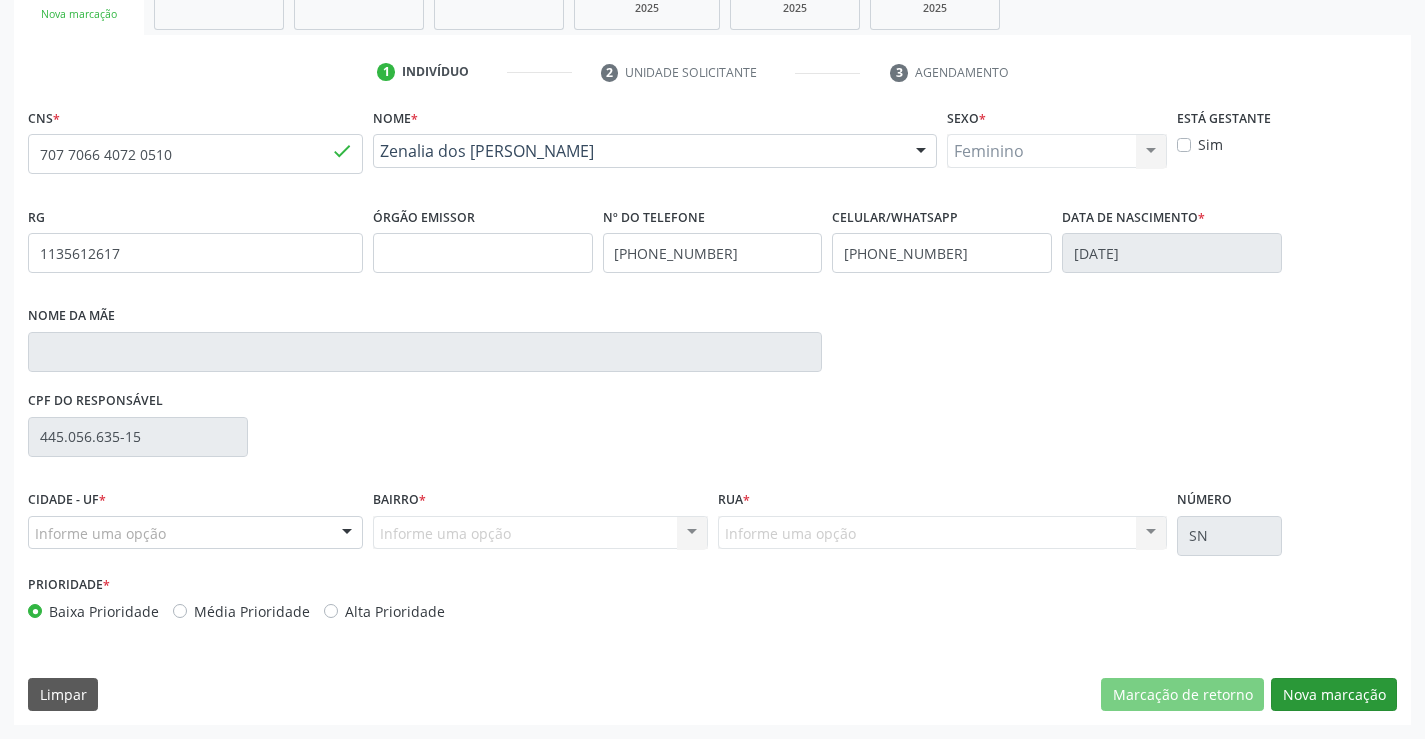 scroll, scrollTop: 167, scrollLeft: 0, axis: vertical 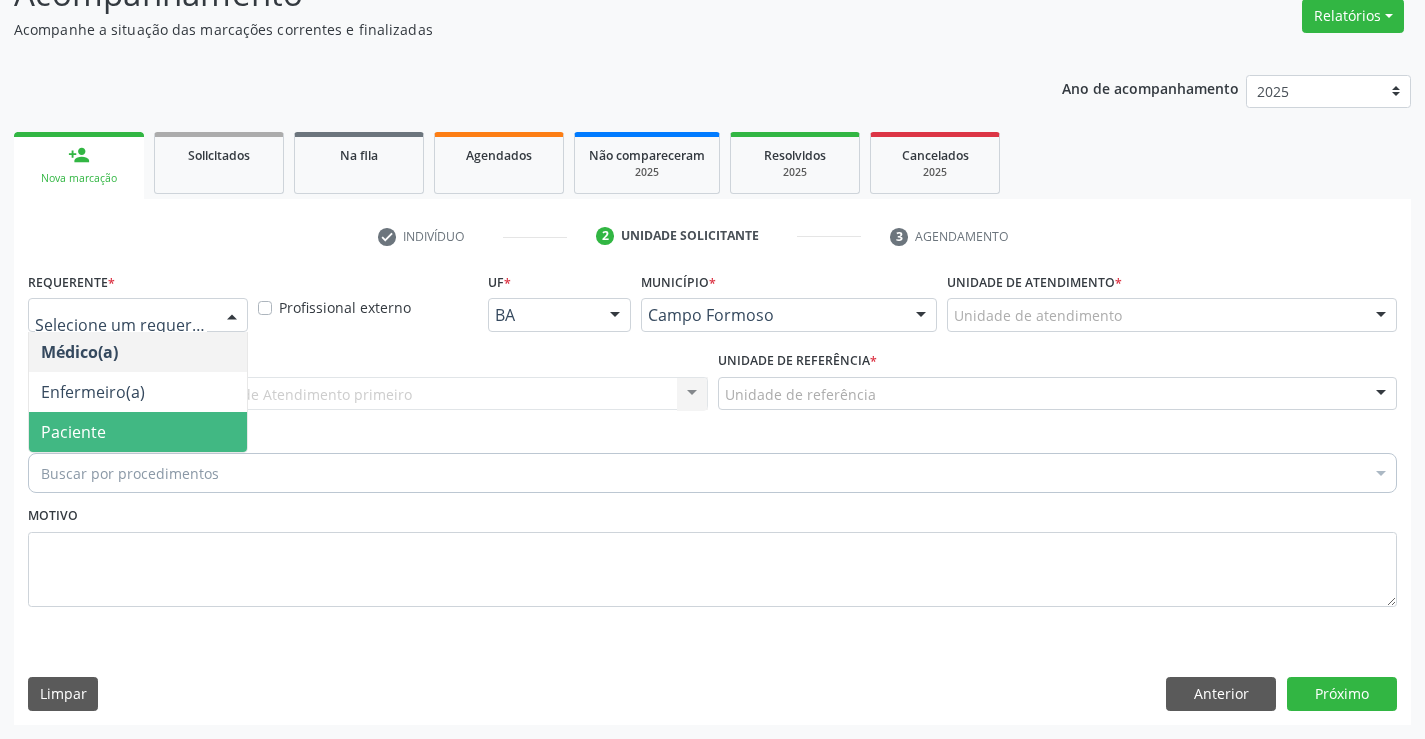 click on "Paciente" at bounding box center [138, 432] 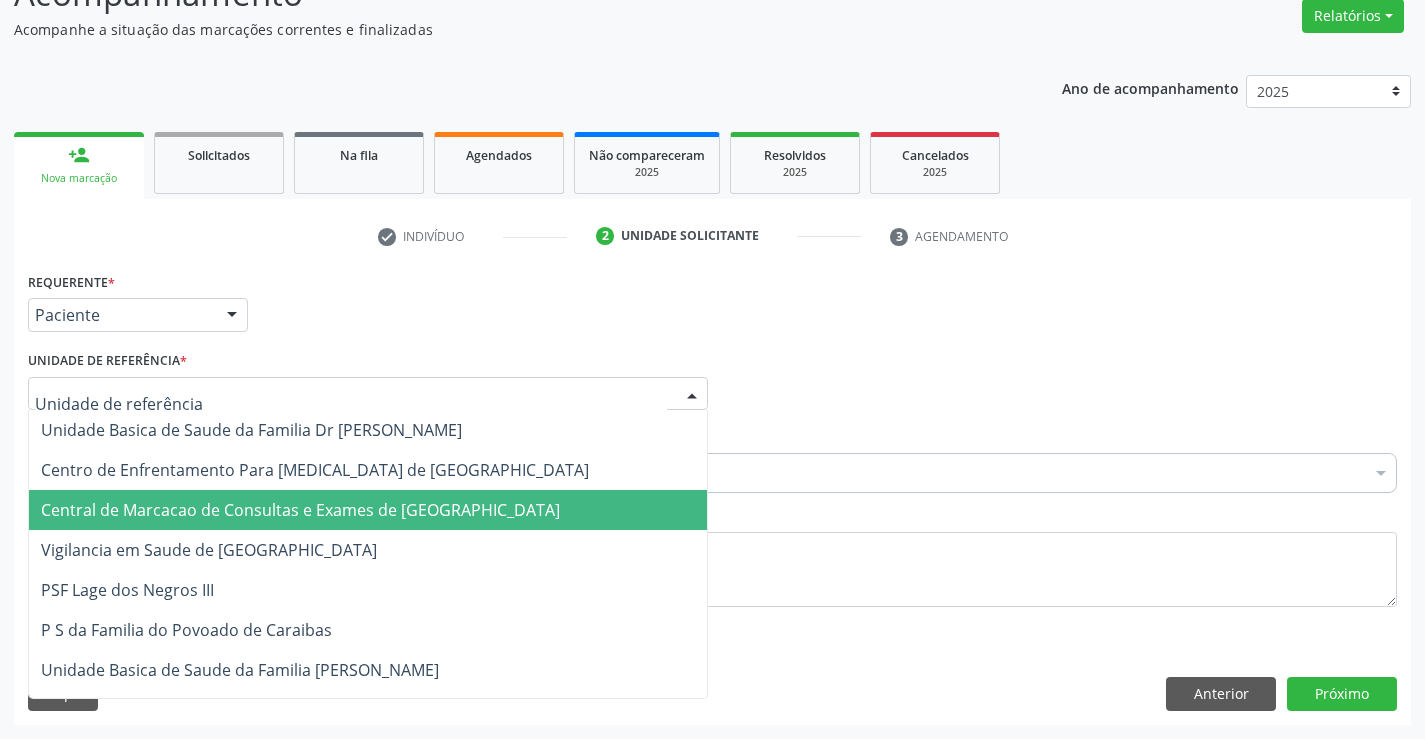 click on "Central de Marcacao de Consultas e Exames de [GEOGRAPHIC_DATA]" at bounding box center (300, 510) 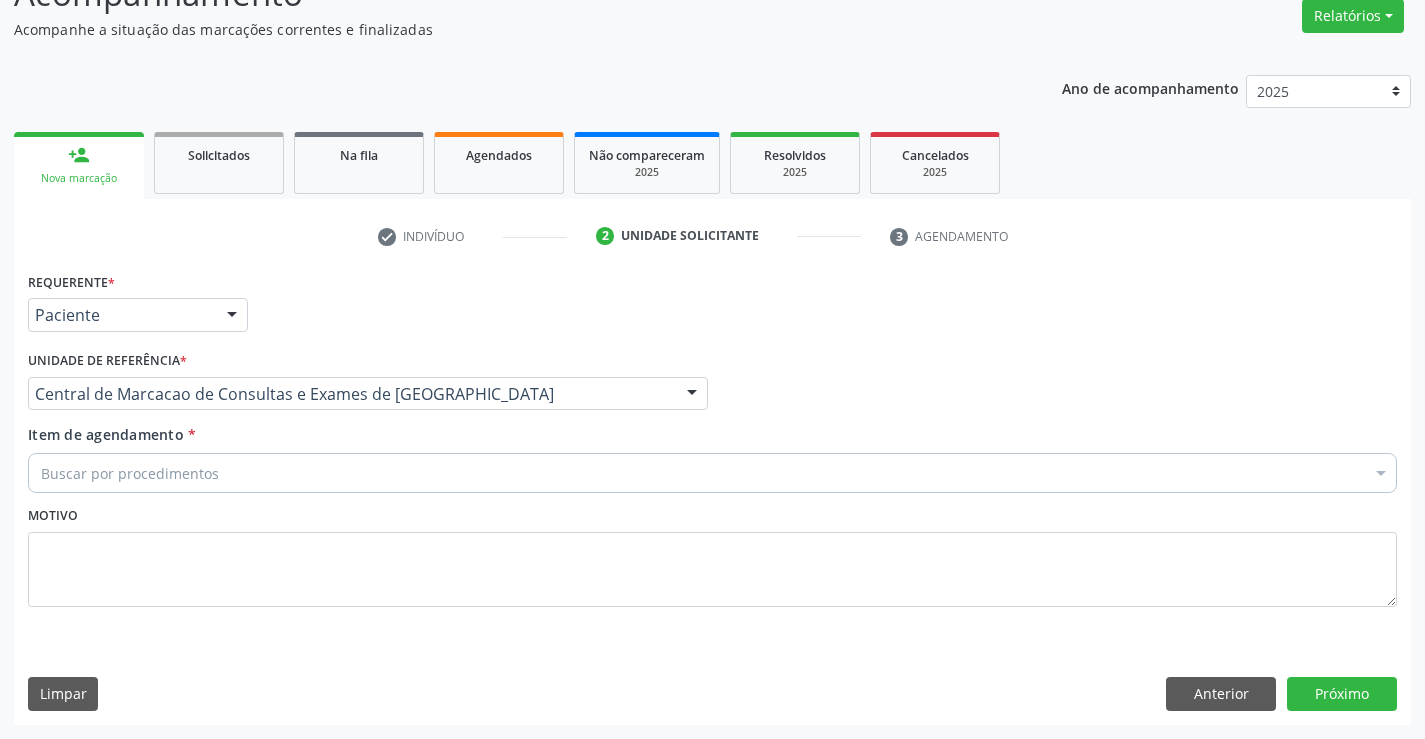 click on "Buscar por procedimentos" at bounding box center [712, 473] 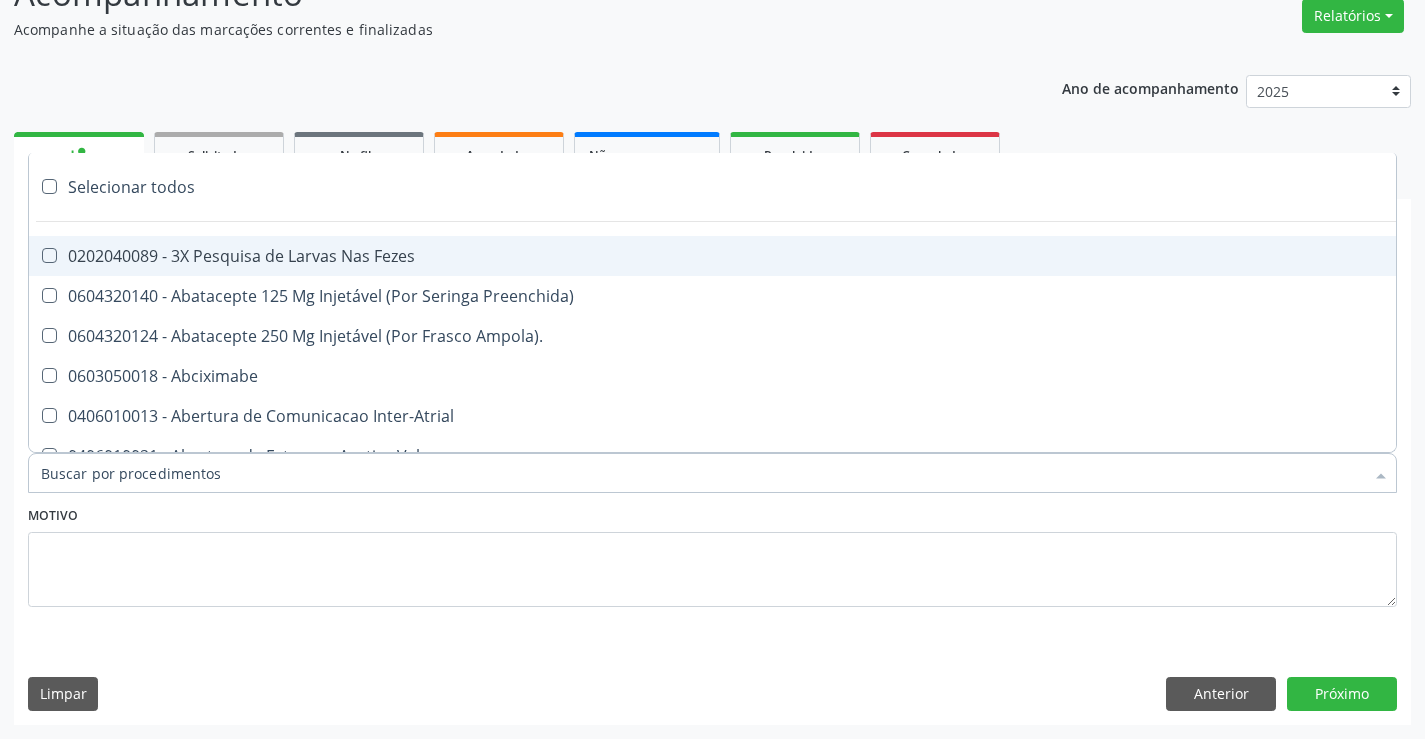 paste on "Ultrassonografia de Abdomen Total" 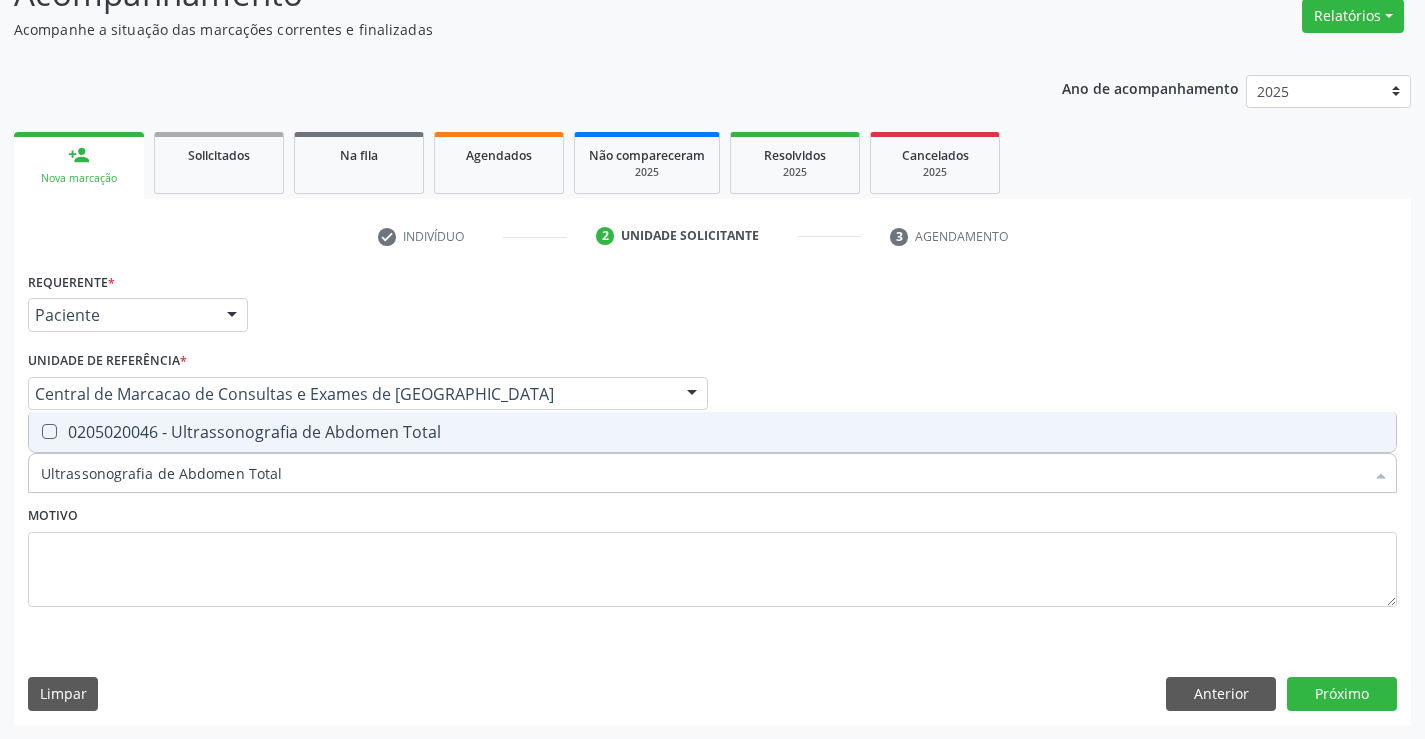 click on "0205020046 - Ultrassonografia de Abdomen Total" at bounding box center (712, 432) 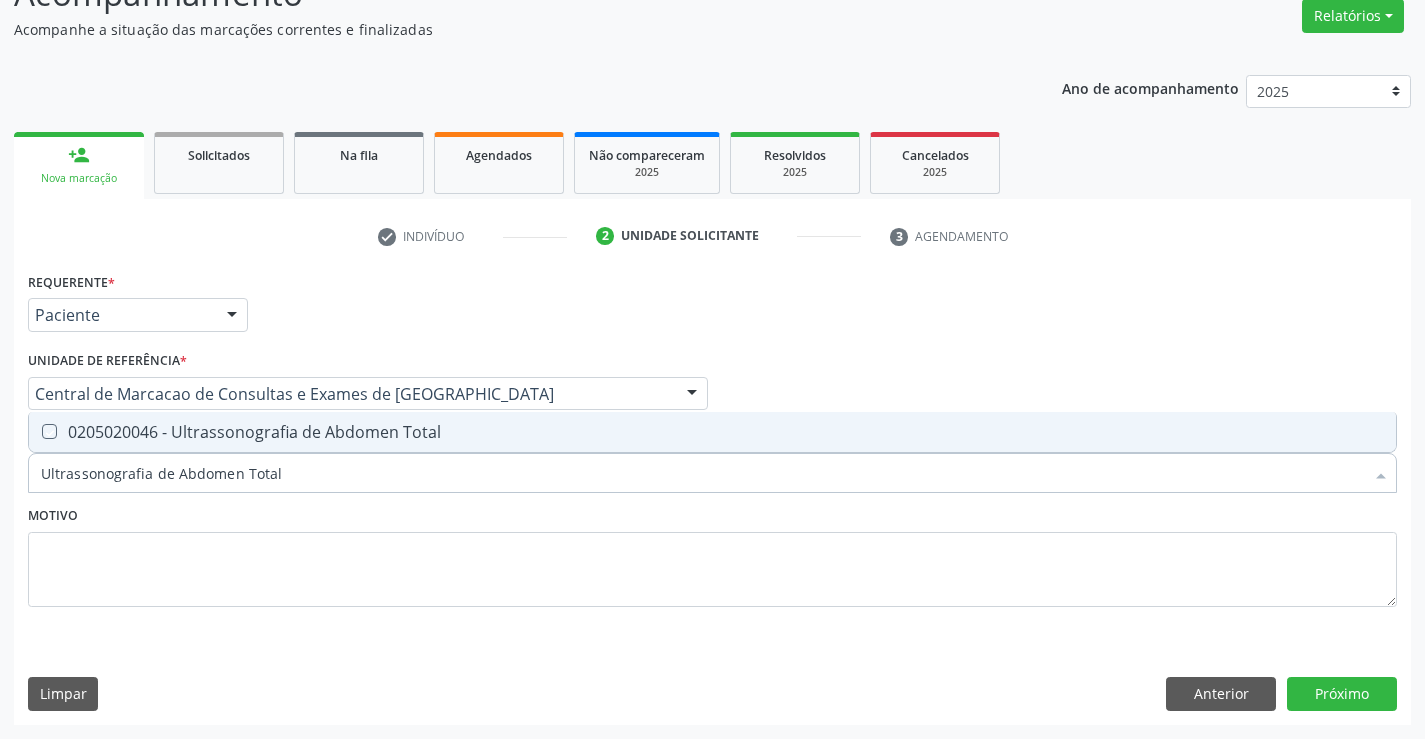 checkbox on "true" 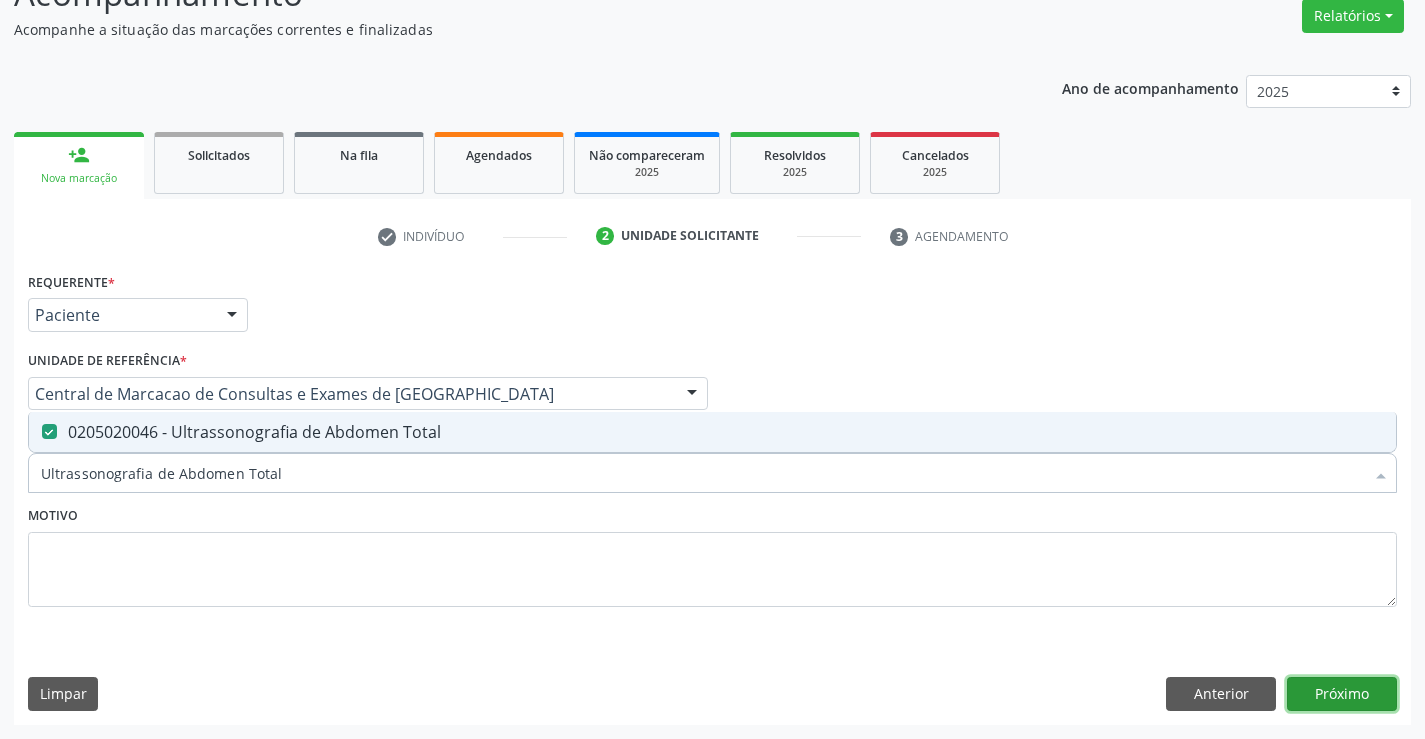 click on "Próximo" at bounding box center [1342, 694] 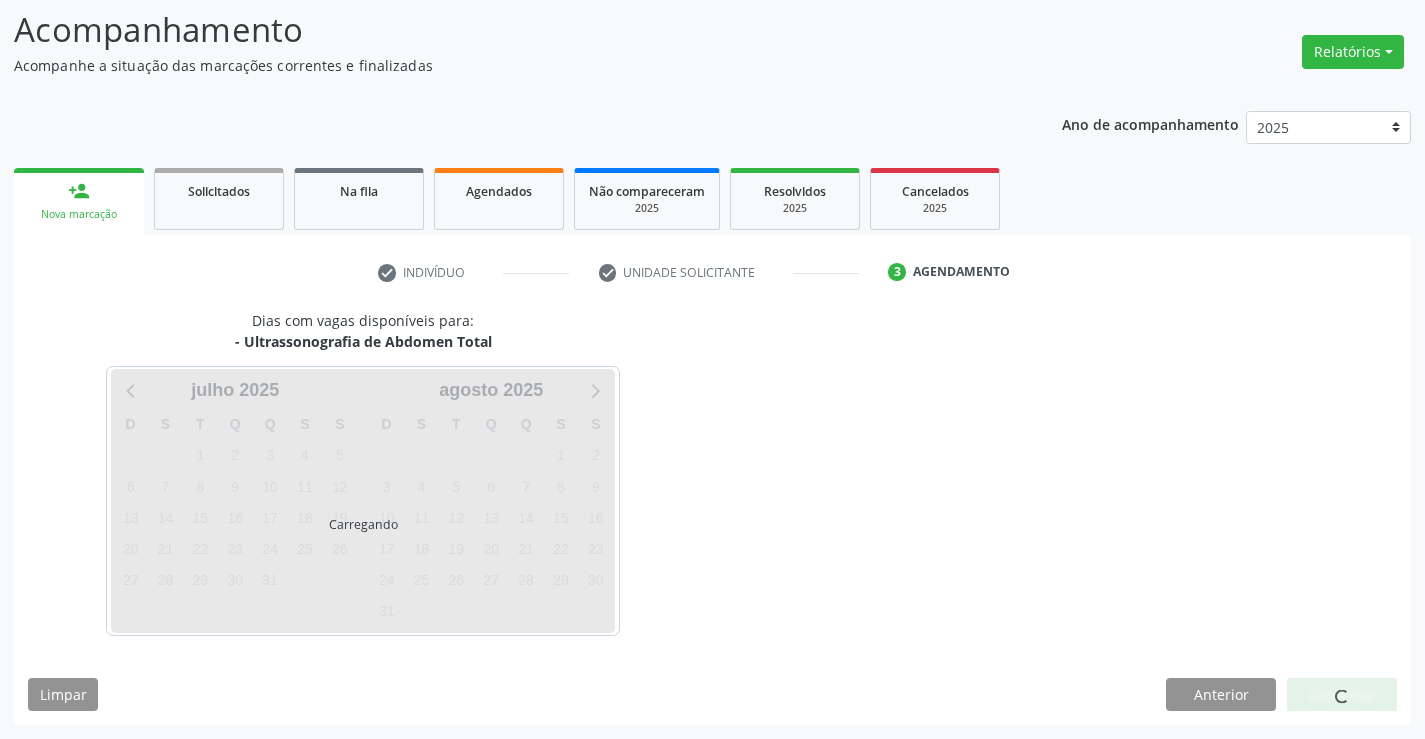 scroll, scrollTop: 131, scrollLeft: 0, axis: vertical 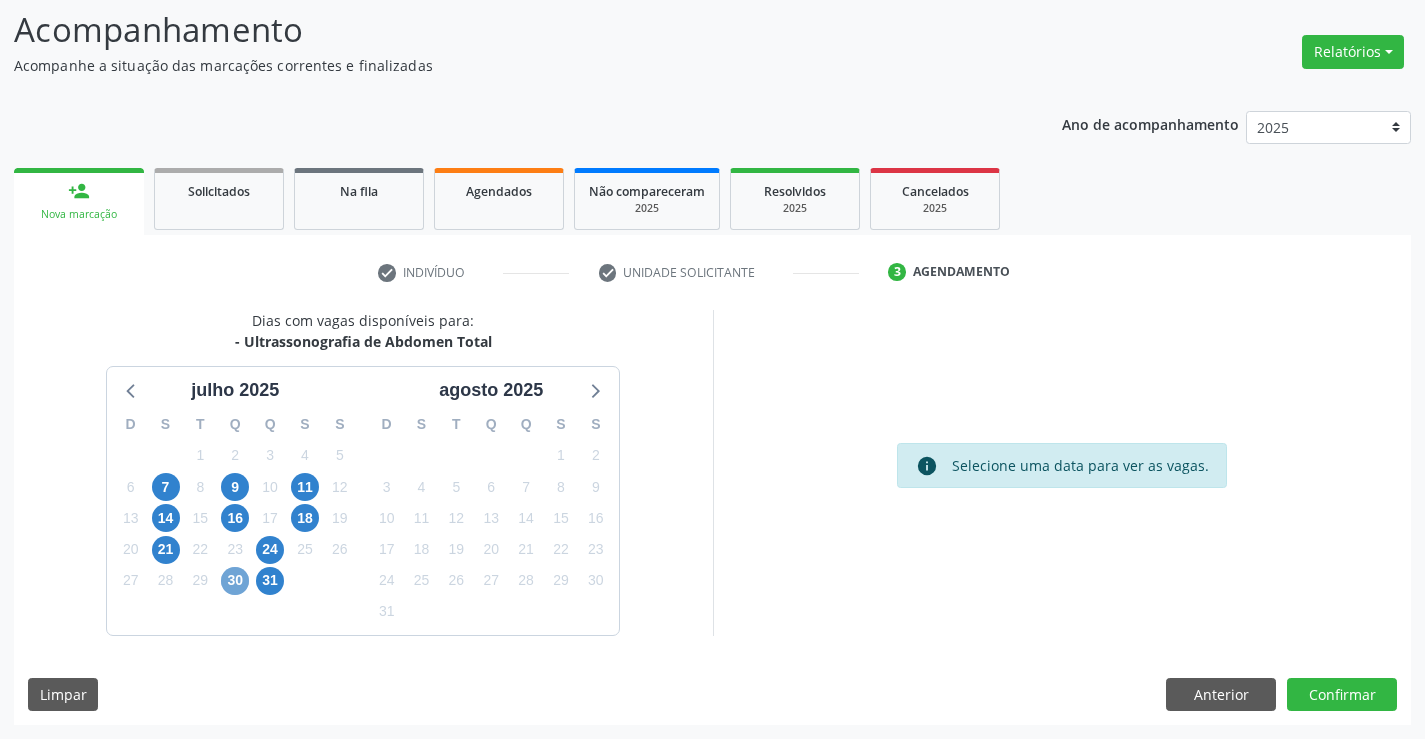 click on "30" at bounding box center [235, 581] 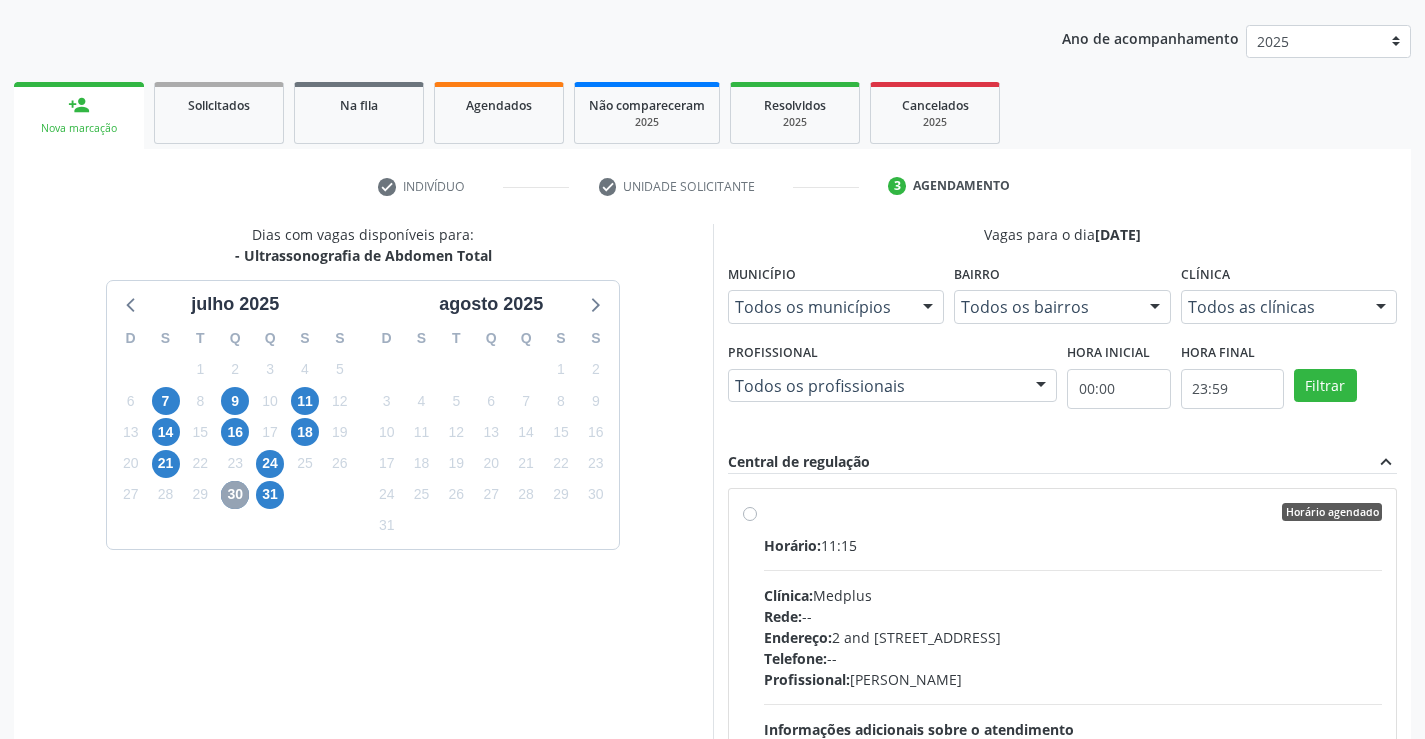 scroll, scrollTop: 456, scrollLeft: 0, axis: vertical 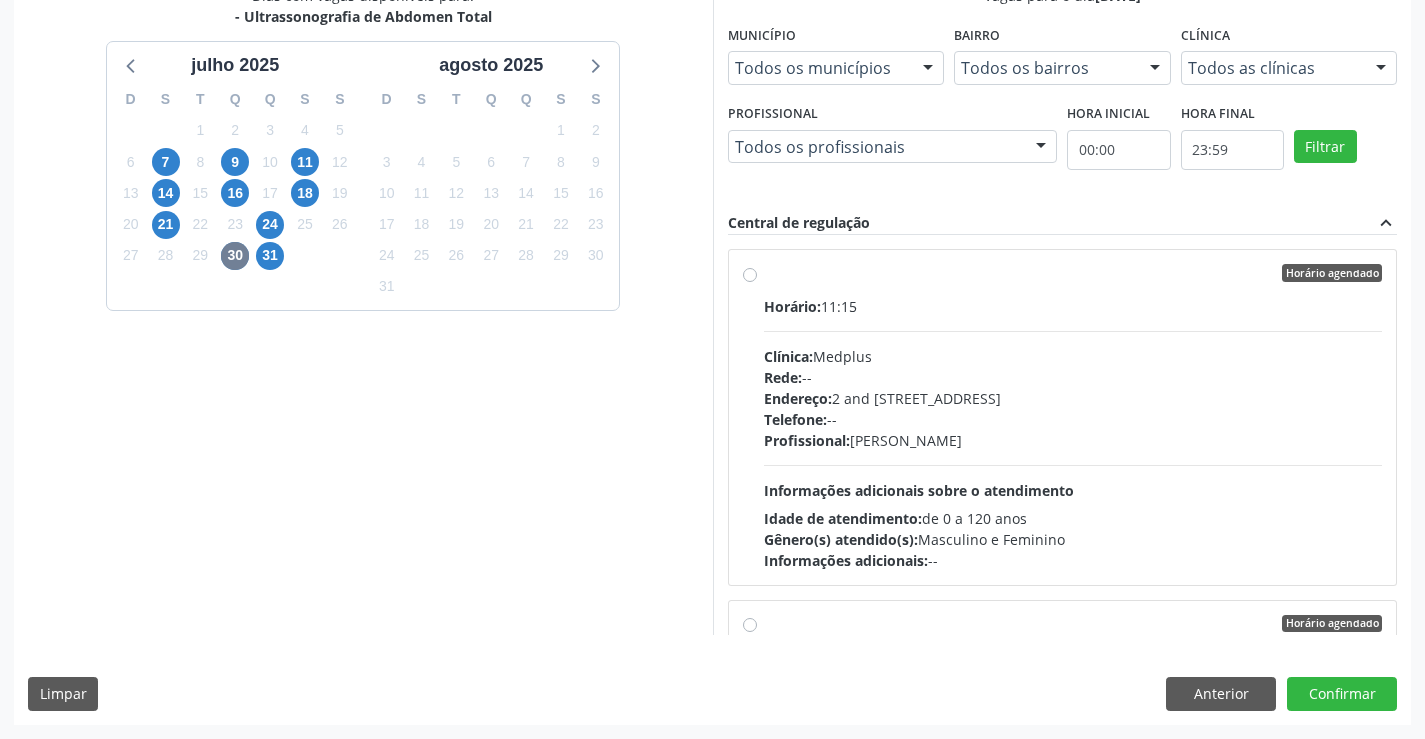 click on "Telefone:   --" at bounding box center [1073, 419] 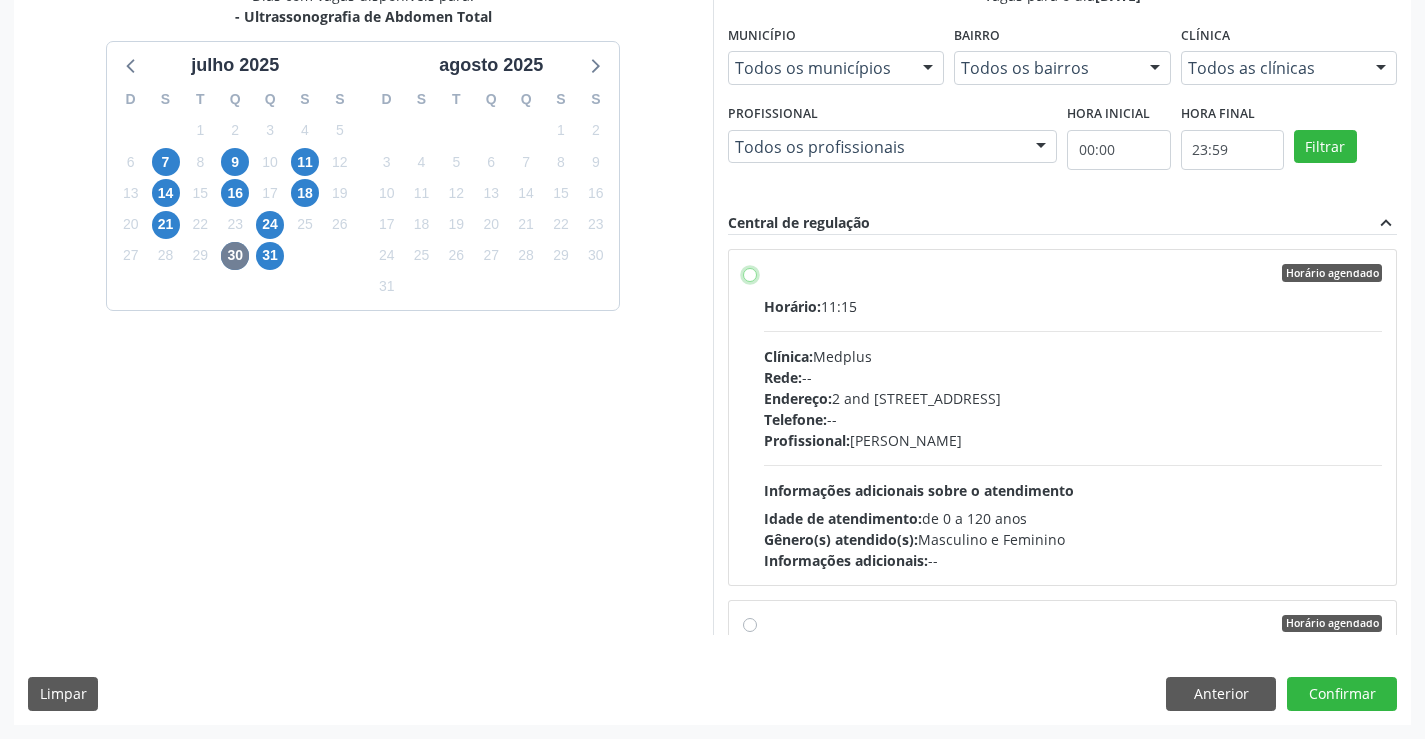 click on "Horário agendado
Horário:   11:15
Clínica:  Medplus
Rede:
--
Endereço:   2 and S 204 Ed Emp B, nº 35, Centro, Campo Formoso - BA
Telefone:   --
Profissional:
Lanna Peralva Miranda Rocha
Informações adicionais sobre o atendimento
Idade de atendimento:
de 0 a 120 anos
Gênero(s) atendido(s):
Masculino e Feminino
Informações adicionais:
--" at bounding box center [750, 273] 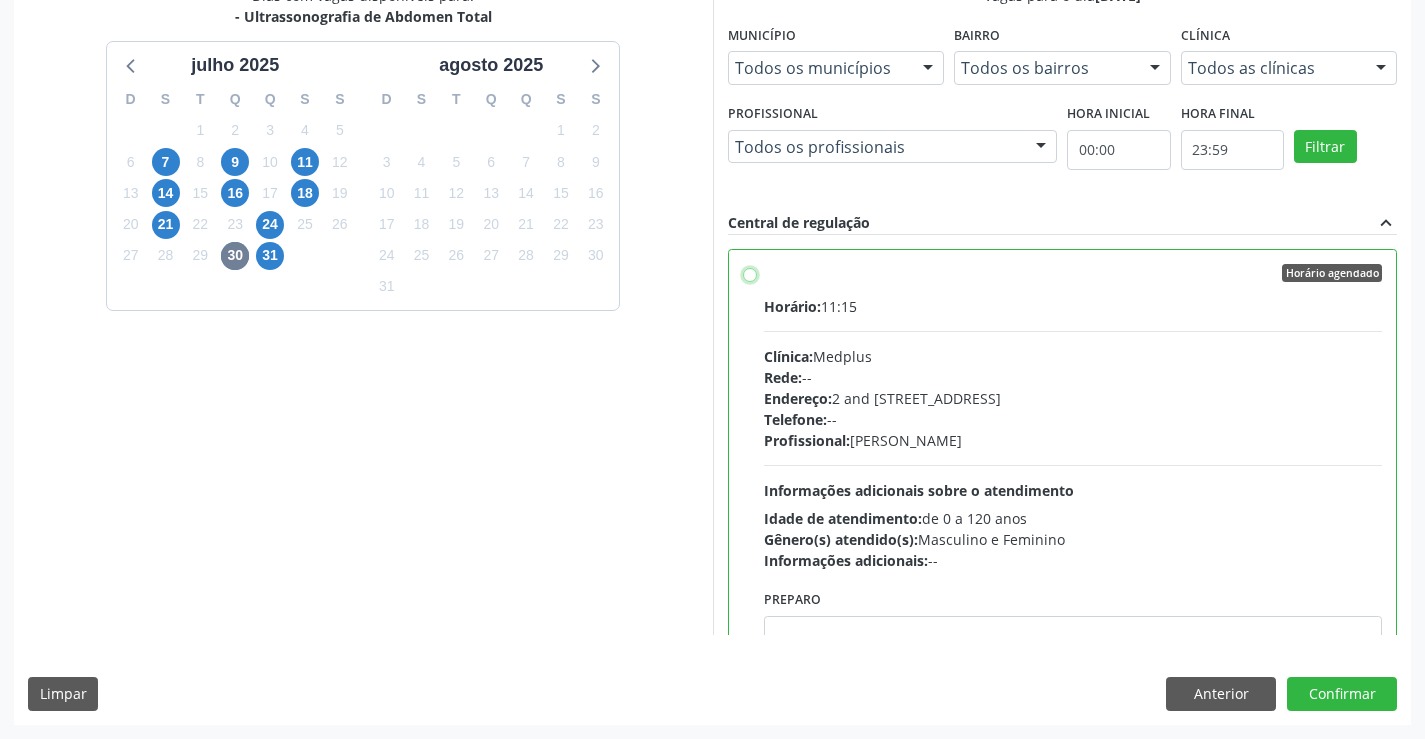 radio on "true" 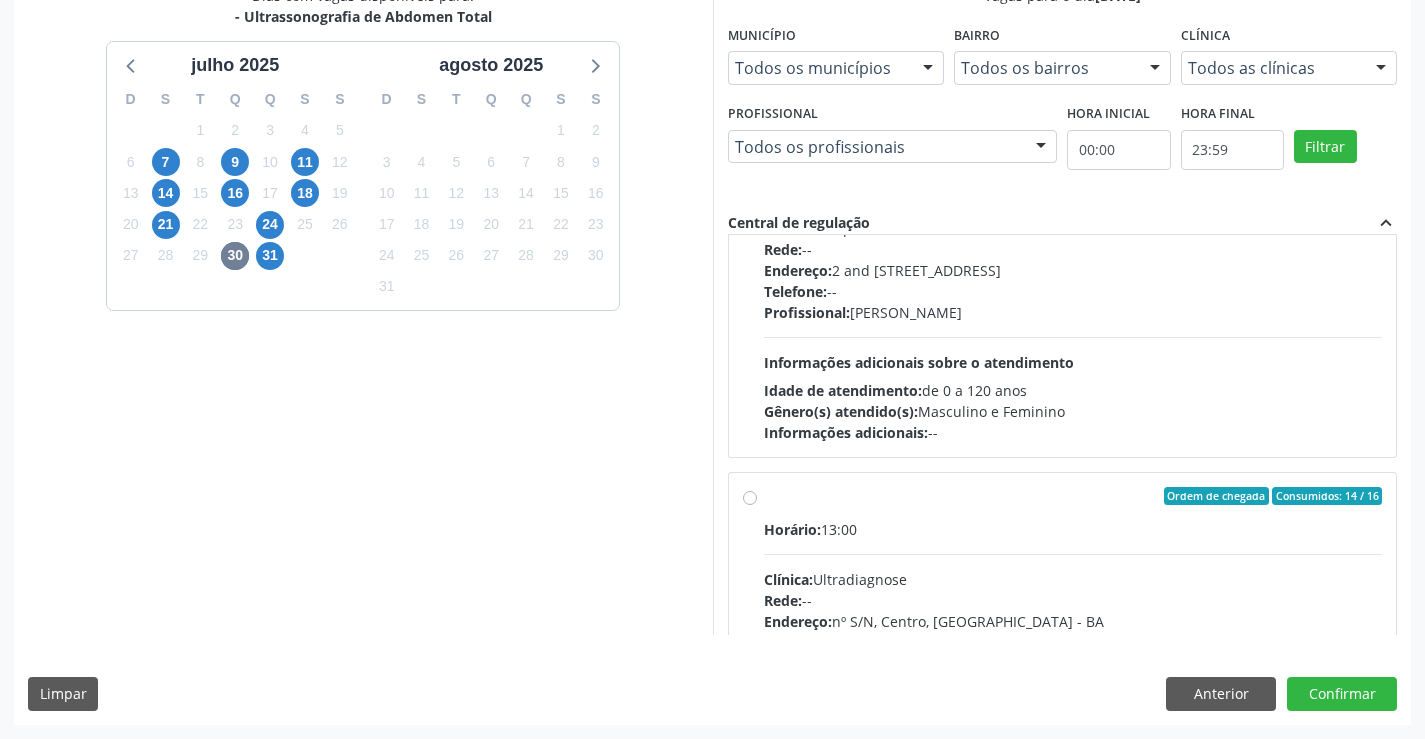 scroll, scrollTop: 700, scrollLeft: 0, axis: vertical 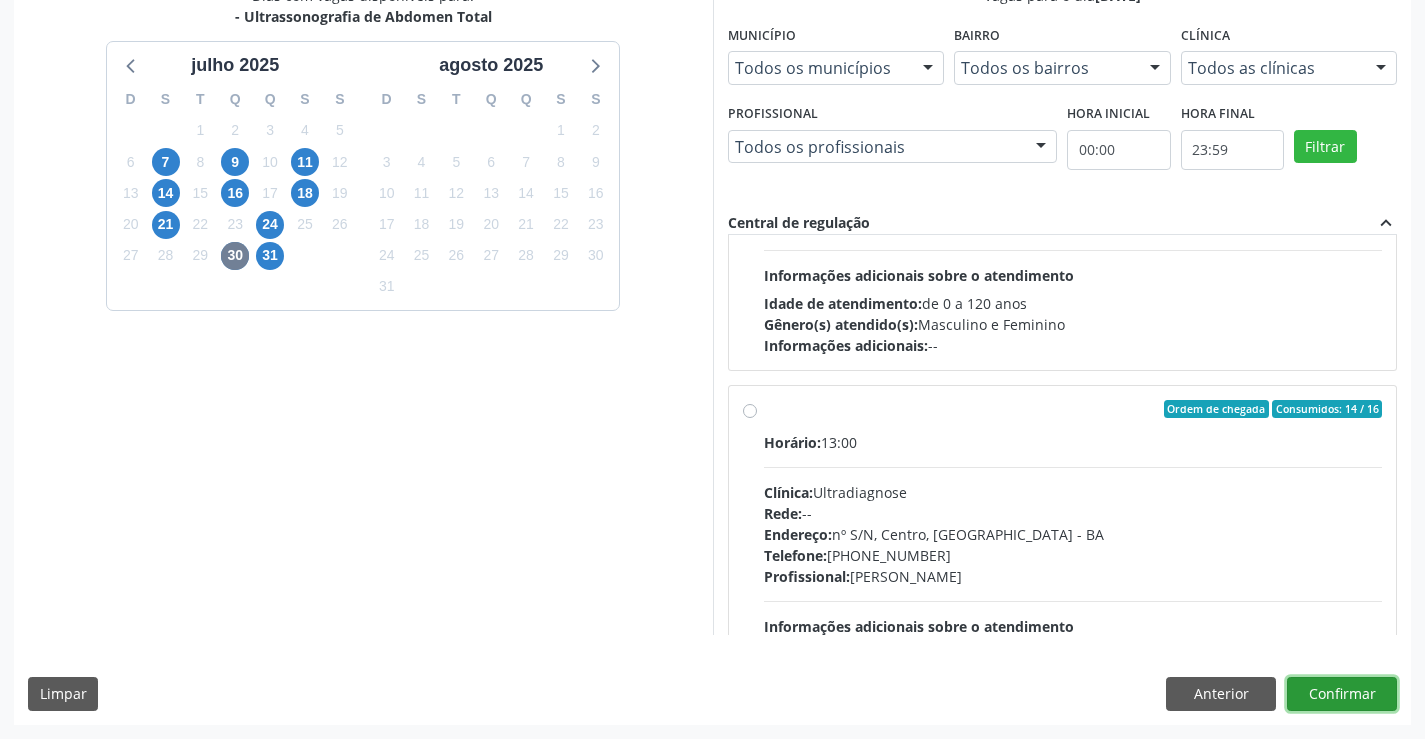 click on "Confirmar" at bounding box center [1342, 694] 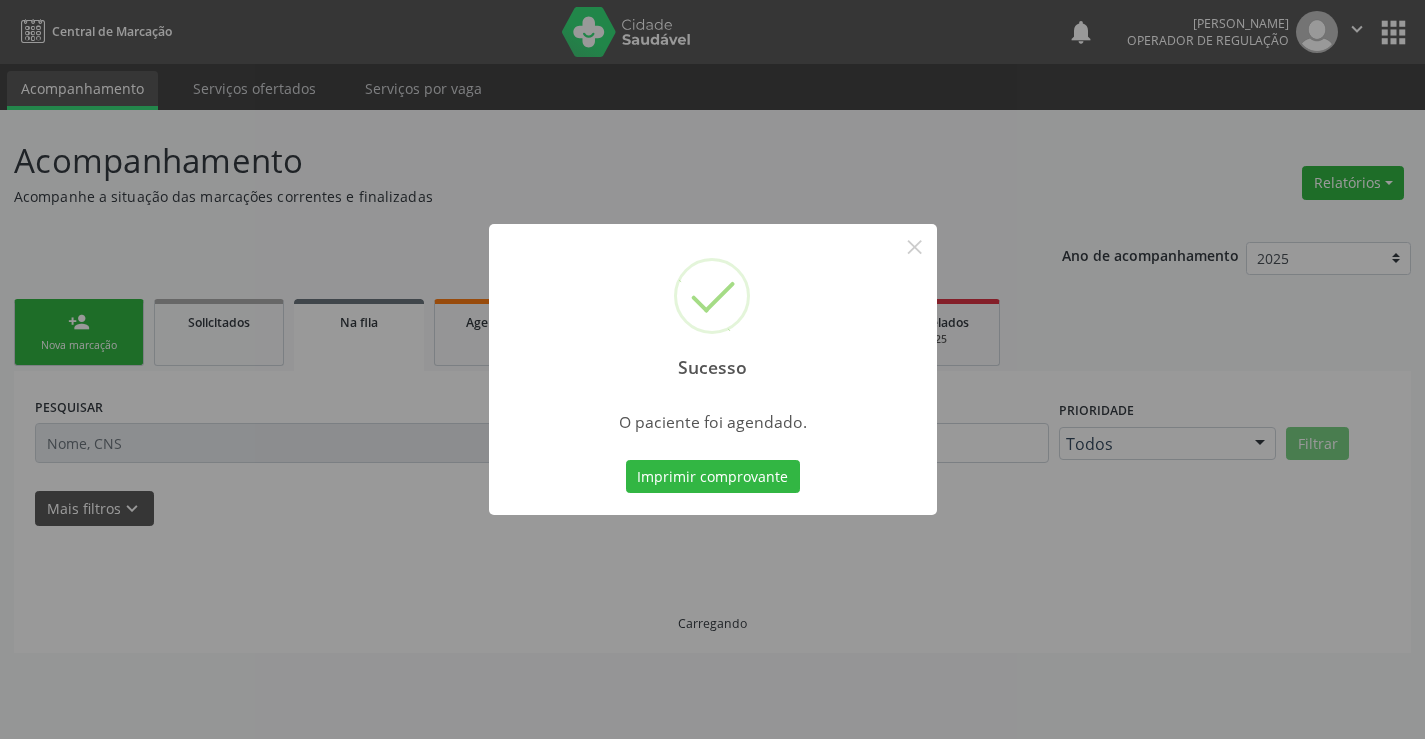 scroll, scrollTop: 0, scrollLeft: 0, axis: both 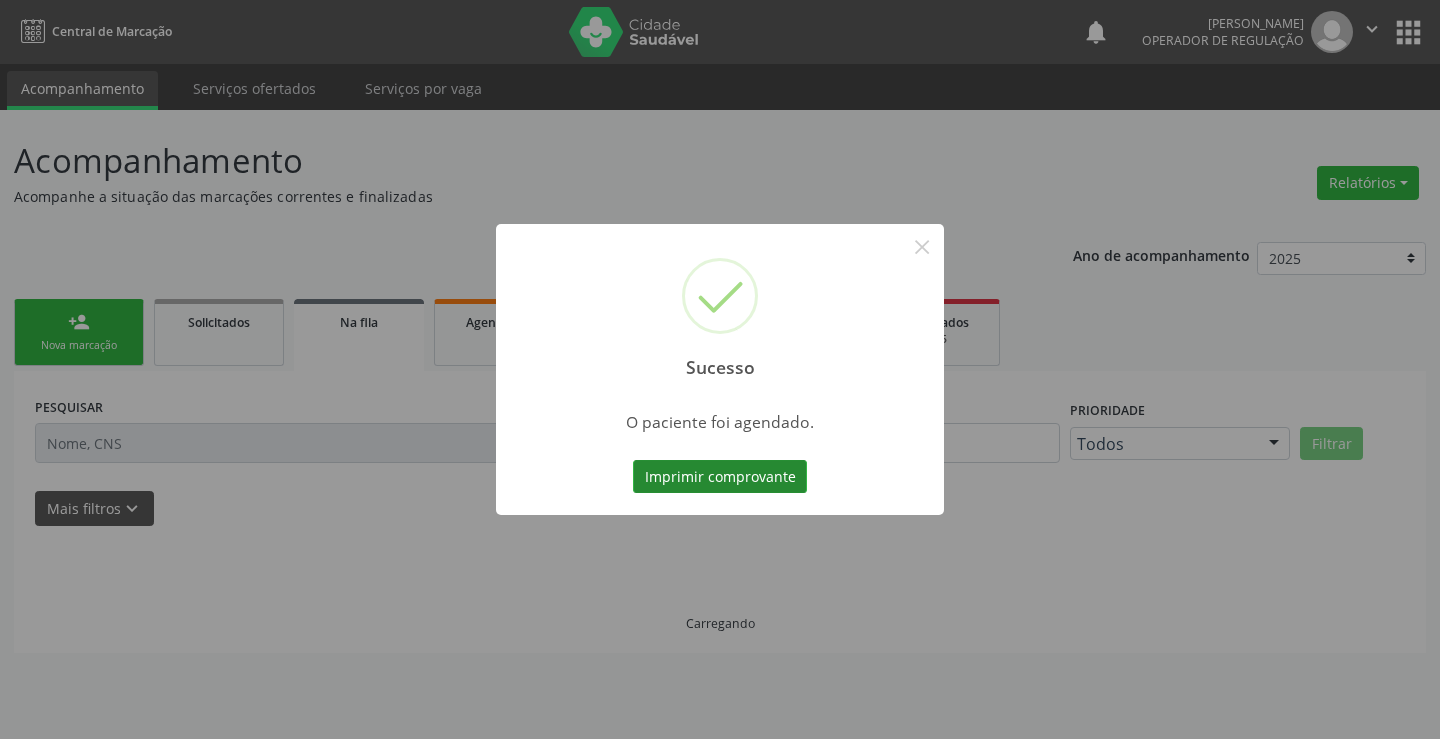 click on "Imprimir comprovante" at bounding box center (720, 477) 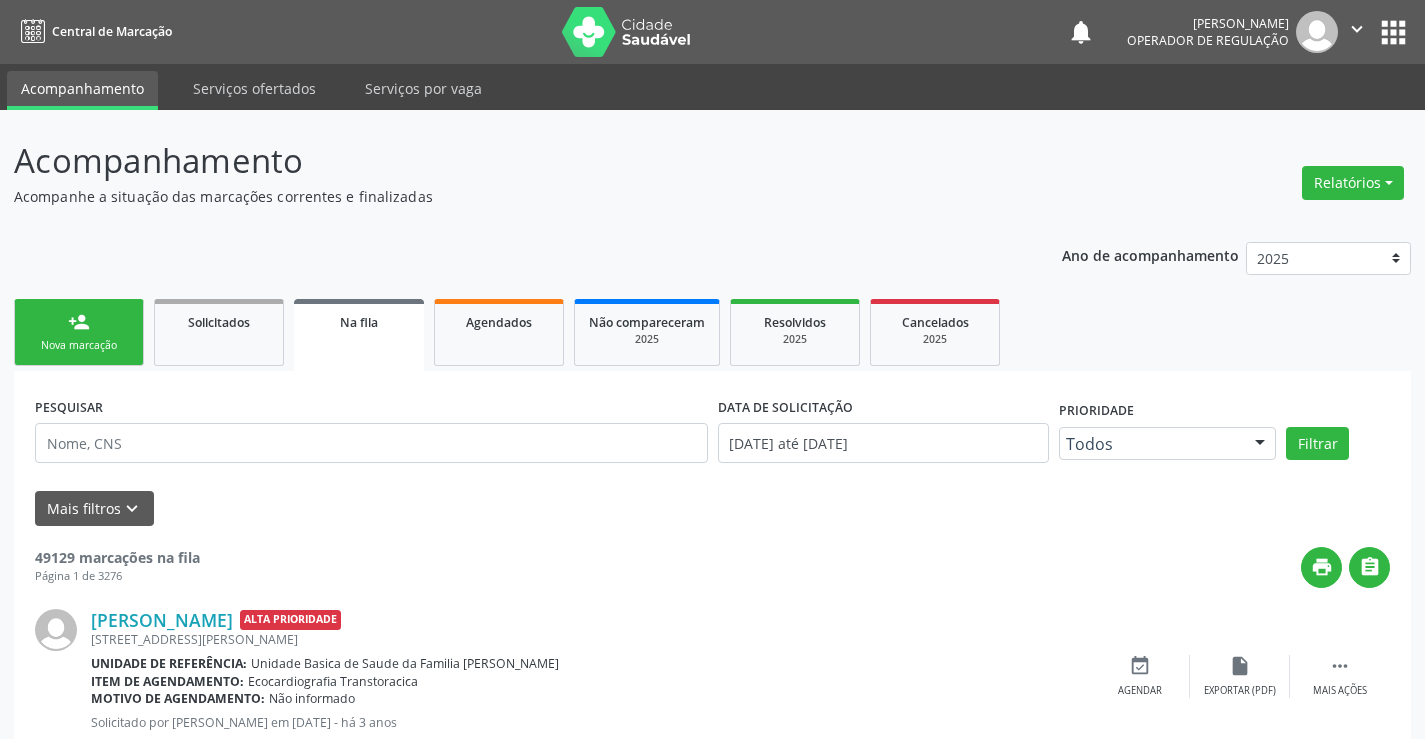 click on "person_add" at bounding box center [79, 322] 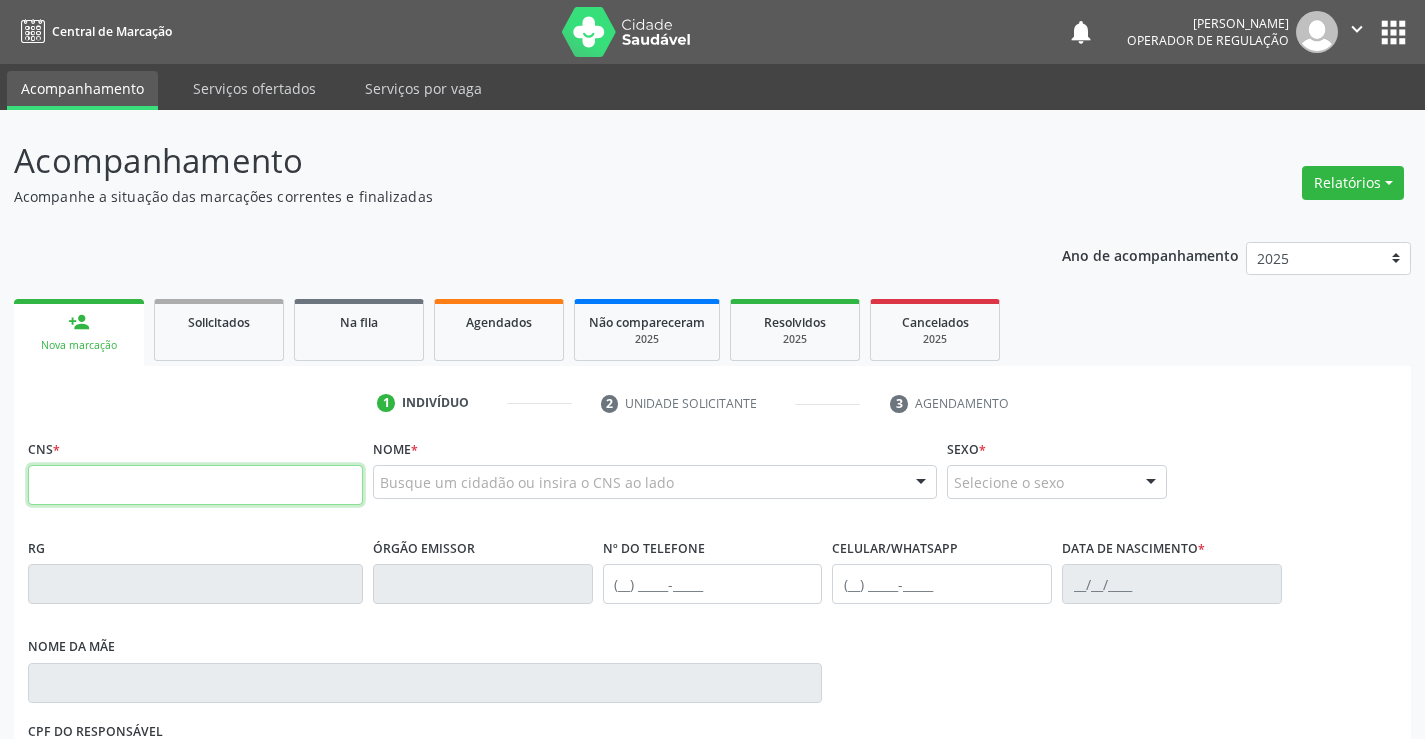 click at bounding box center (195, 485) 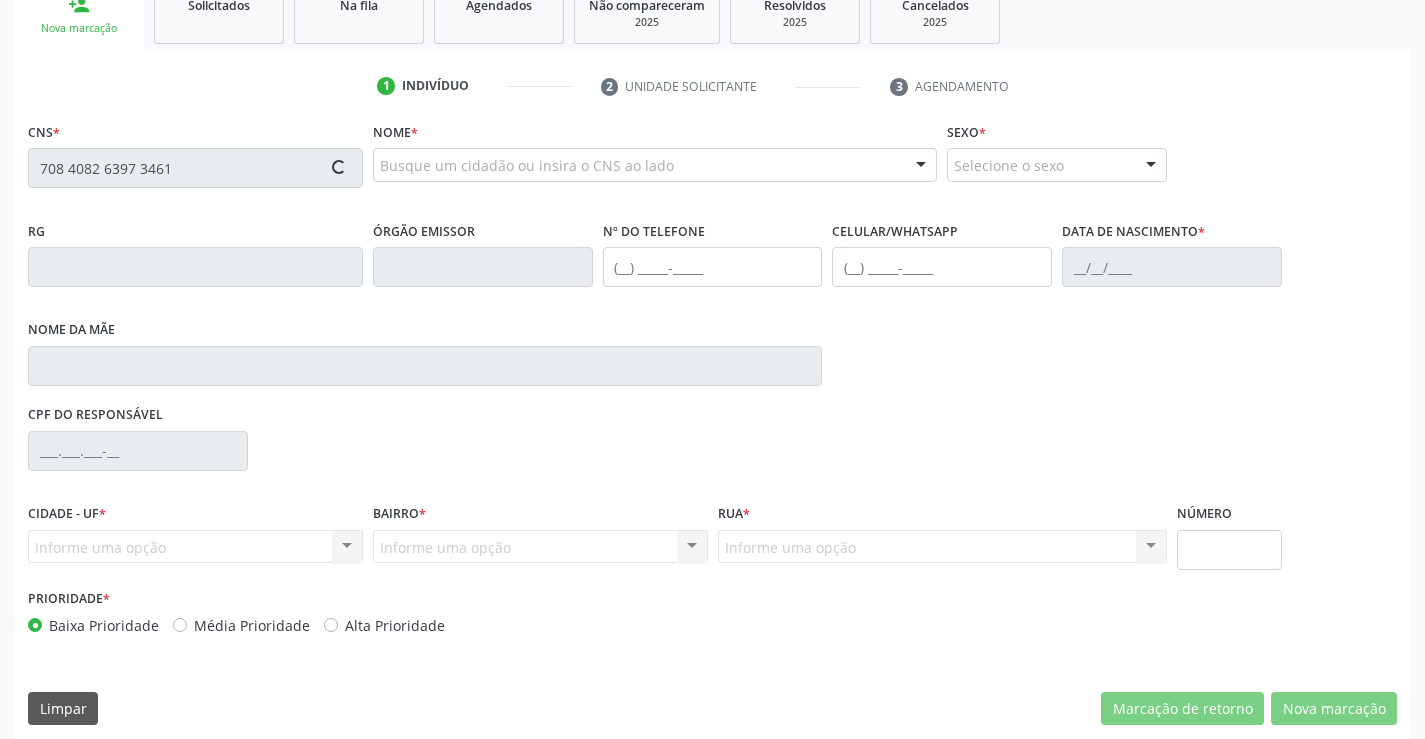 scroll, scrollTop: 331, scrollLeft: 0, axis: vertical 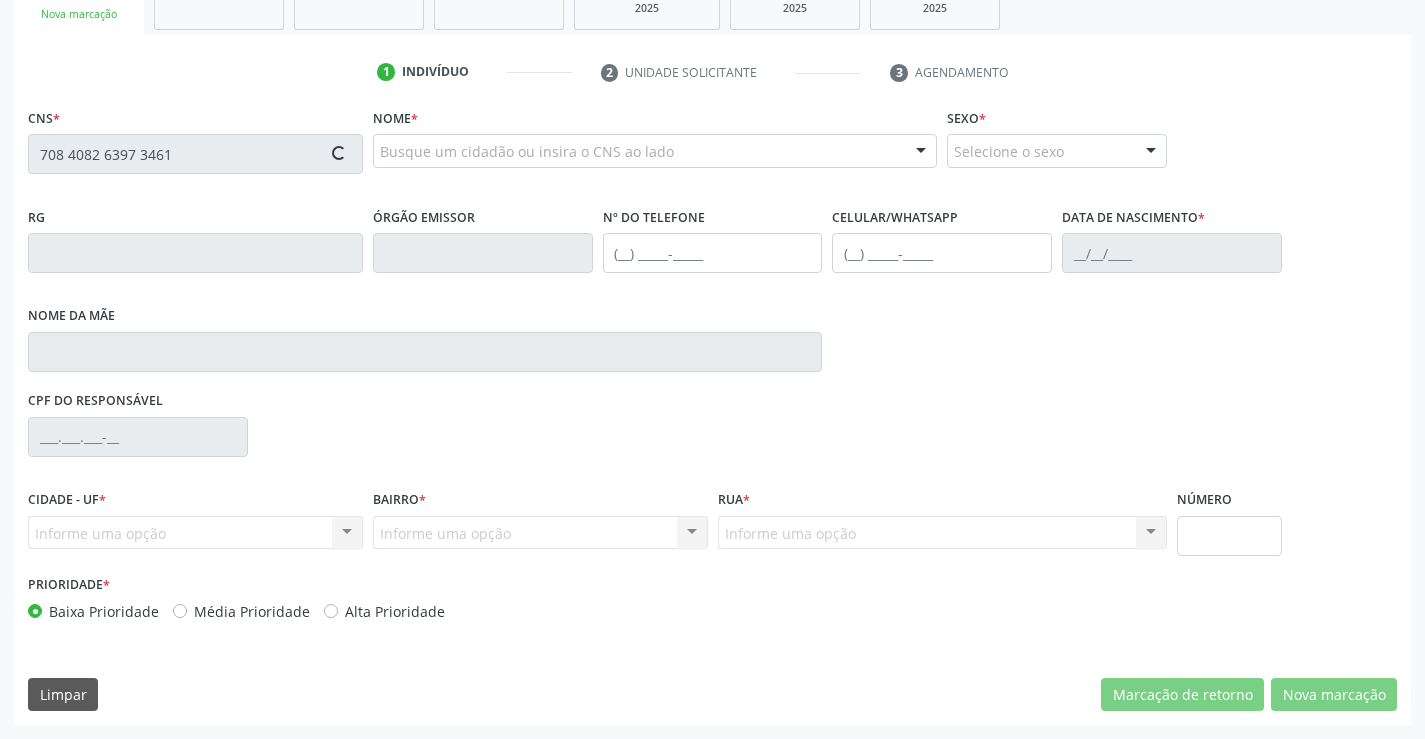 type on "708 4082 6397 3461" 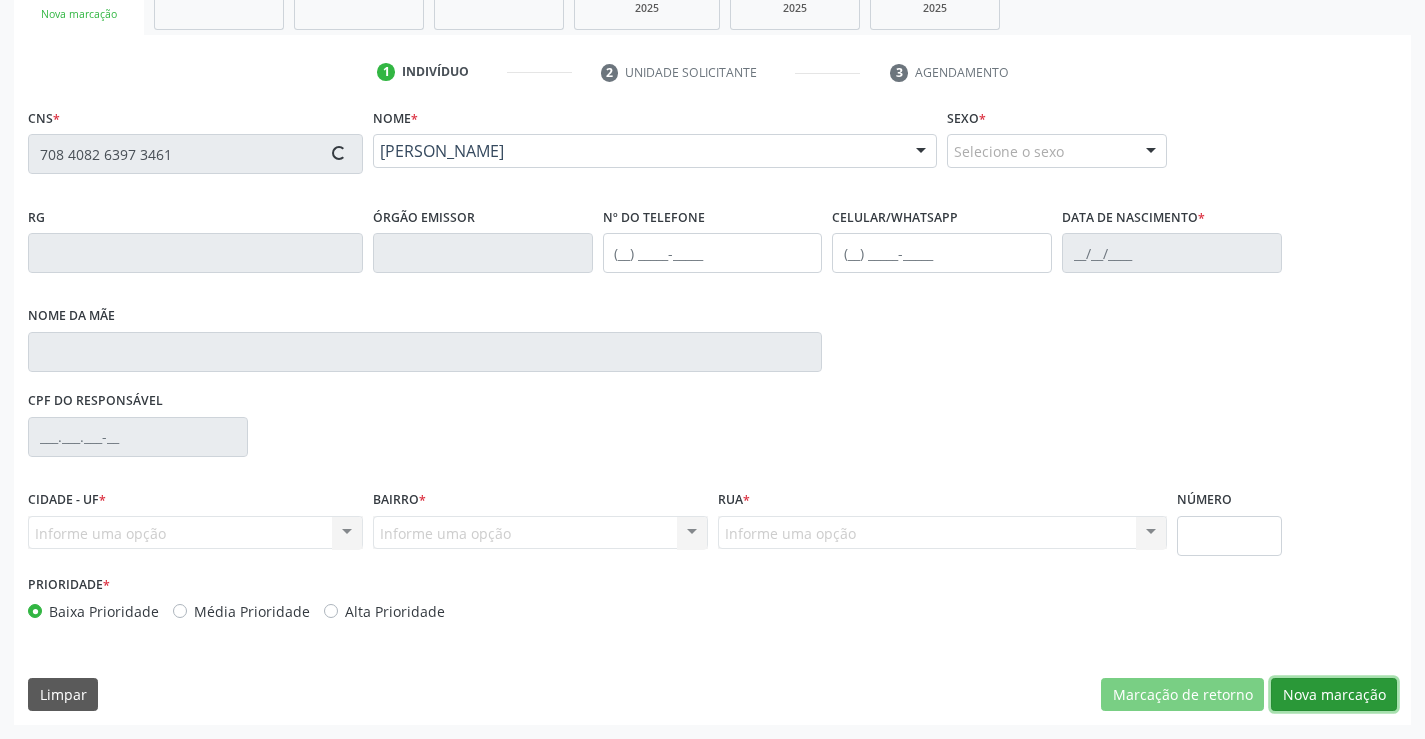 click on "Nova marcação" at bounding box center (1334, 695) 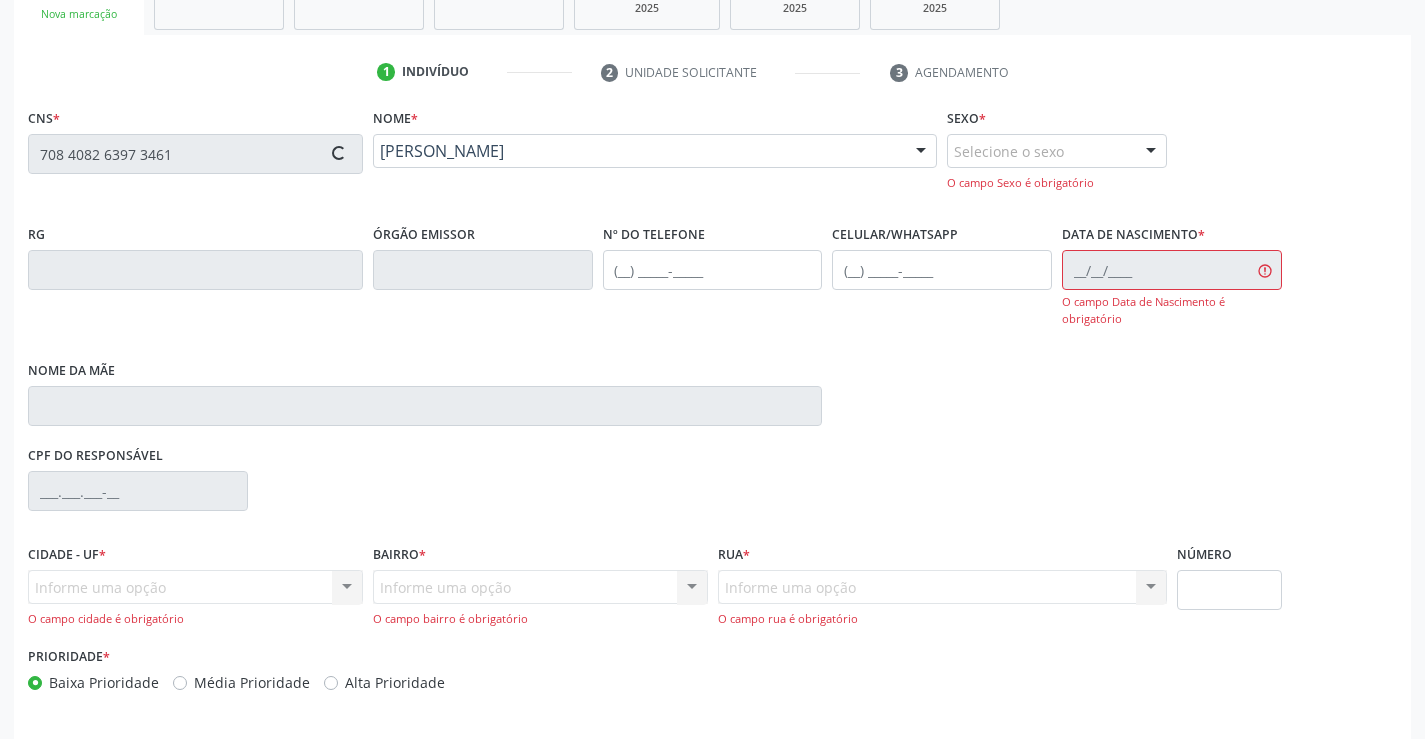 type on "2182606289" 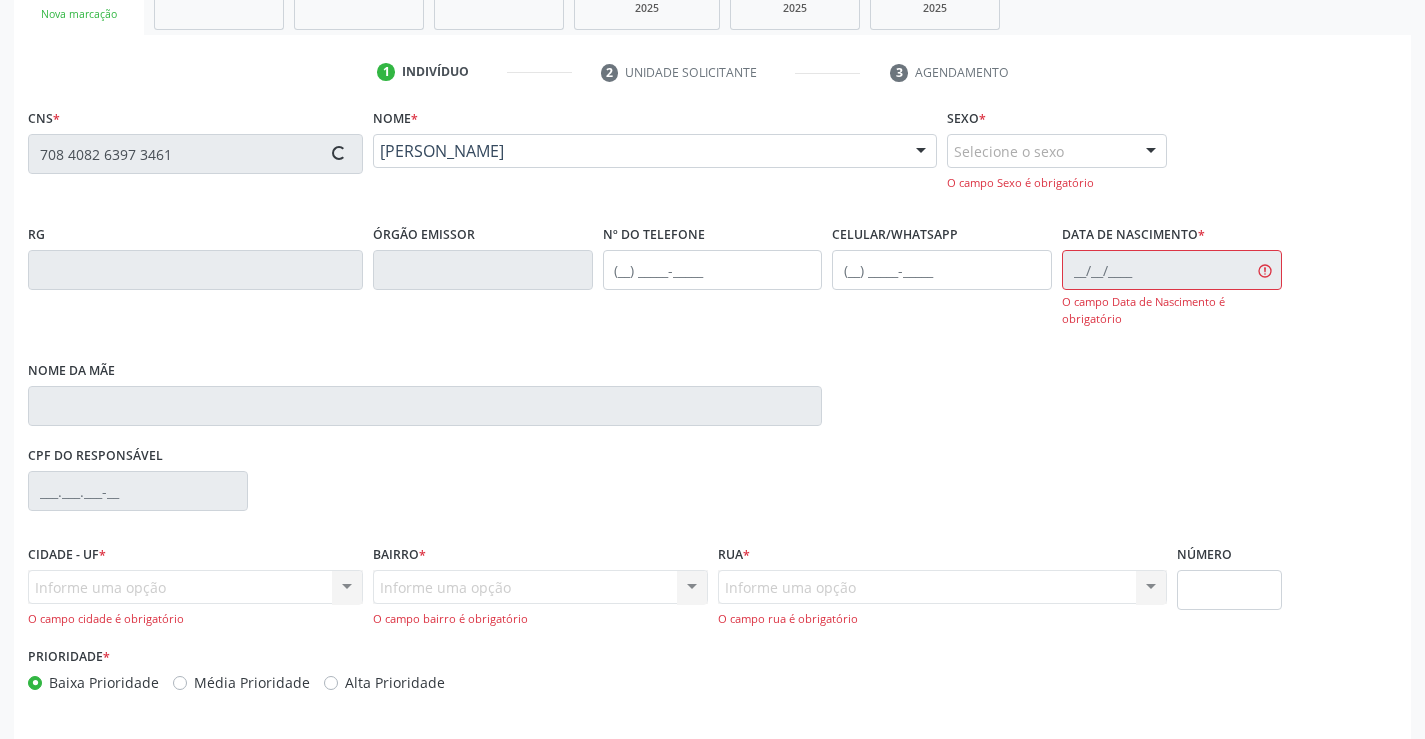 type on "(74) 99914-5776" 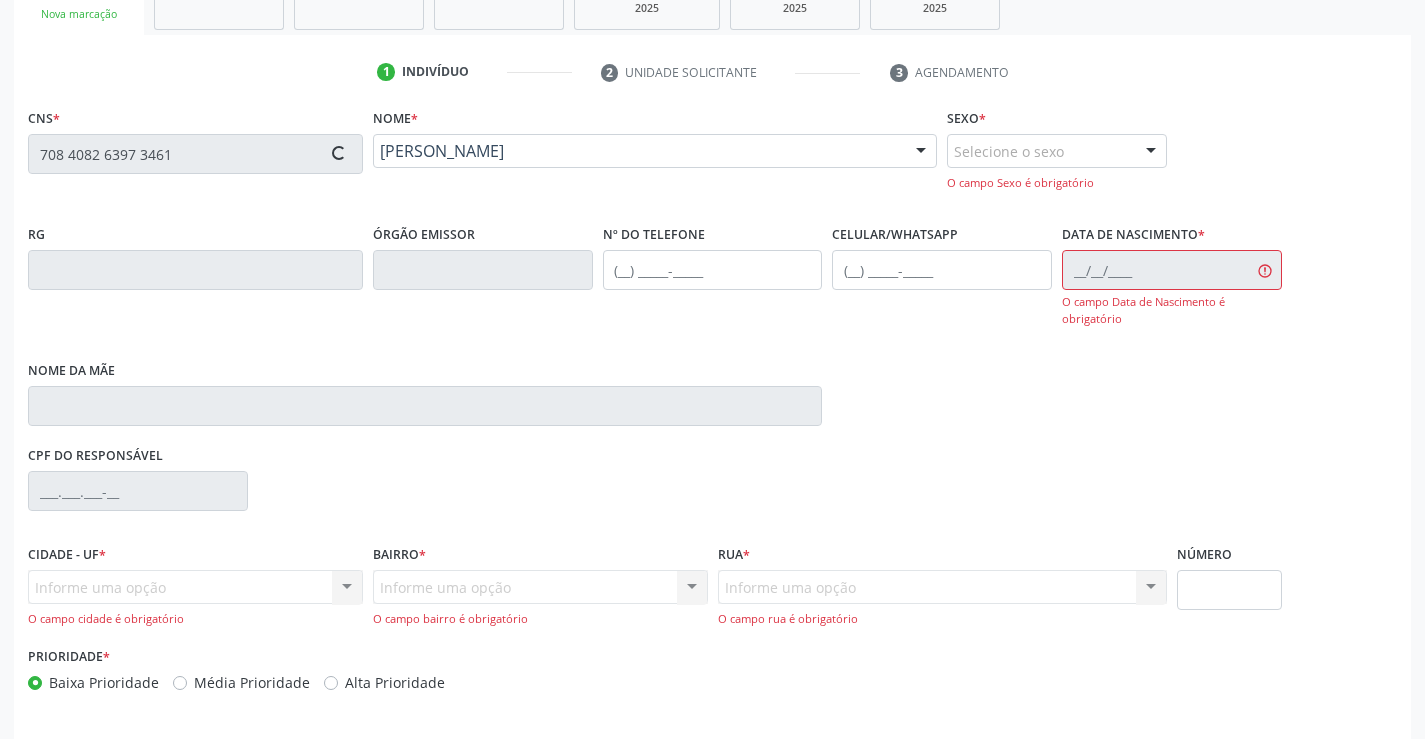 type on "863.858.155-60" 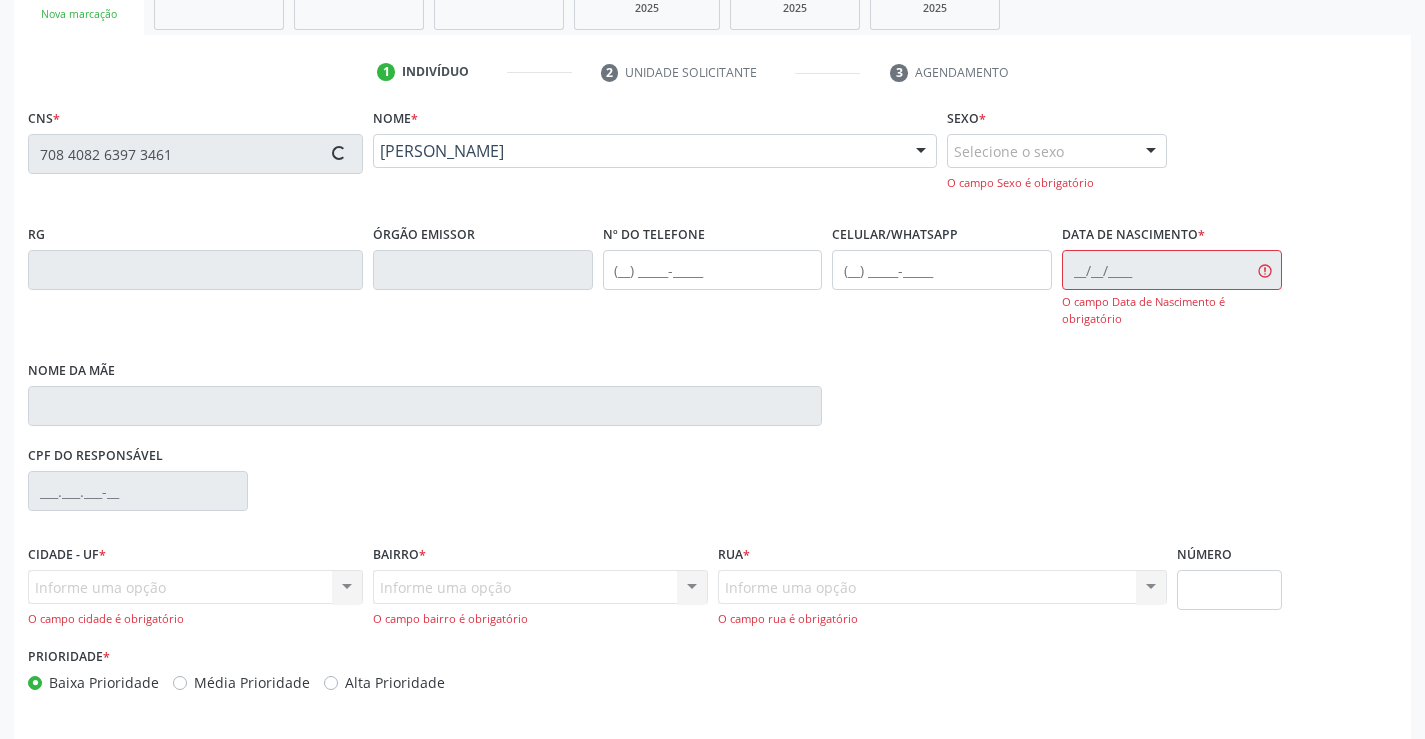 type on "S/N" 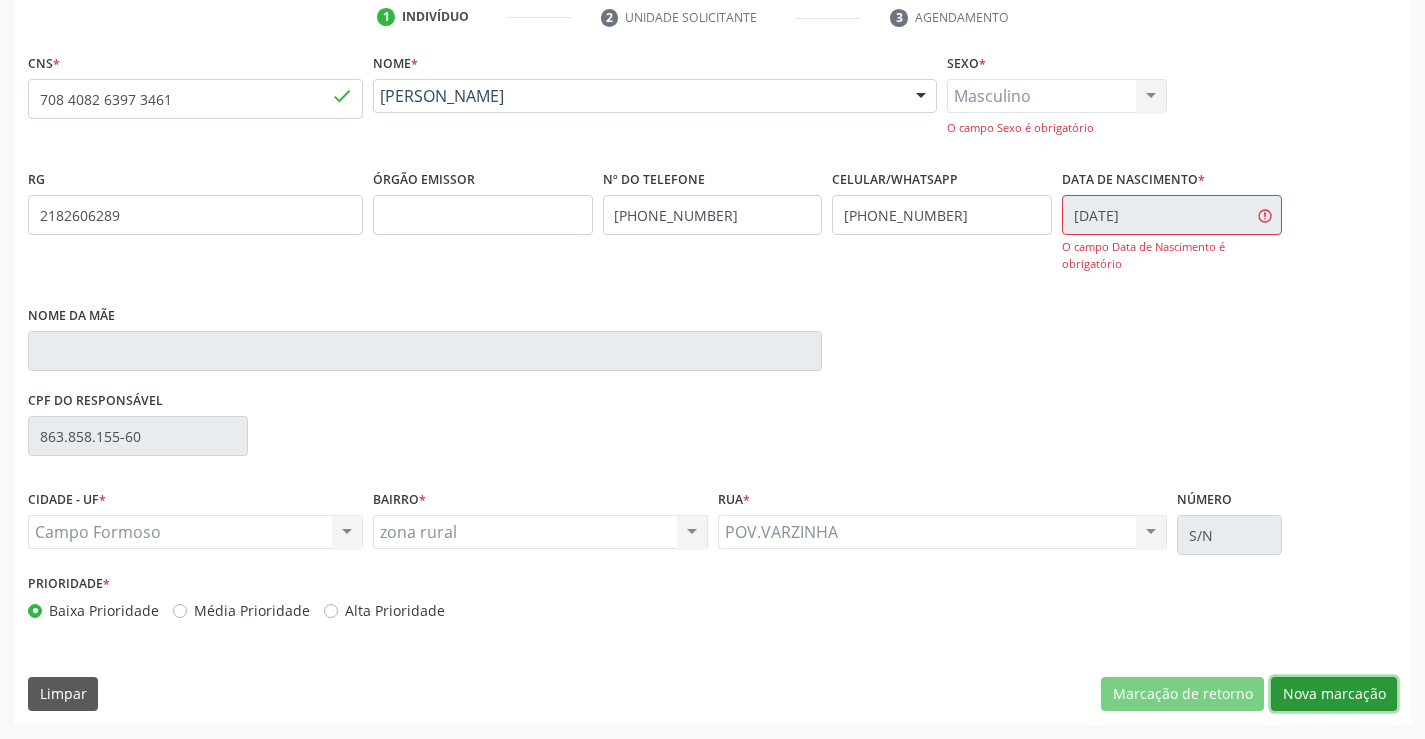 click on "Nova marcação" at bounding box center [1334, 694] 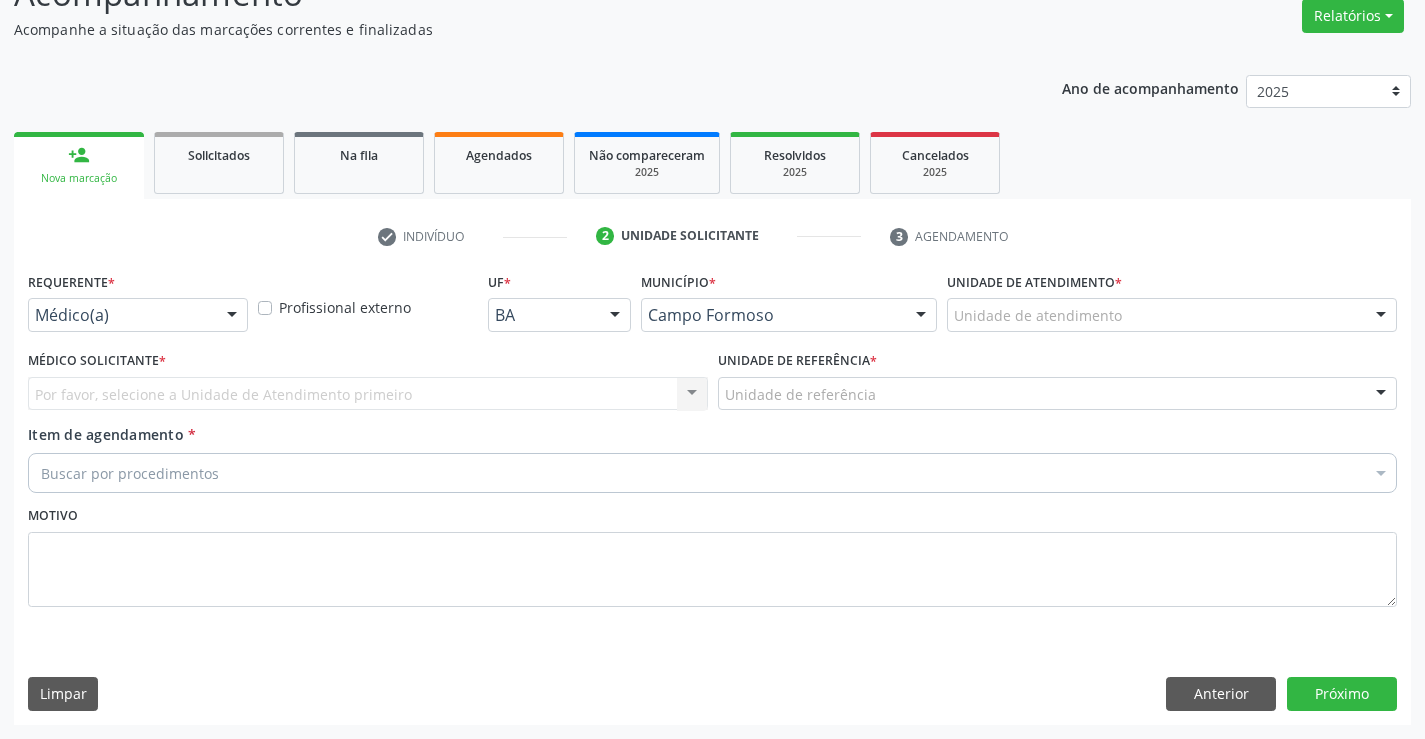 scroll, scrollTop: 167, scrollLeft: 0, axis: vertical 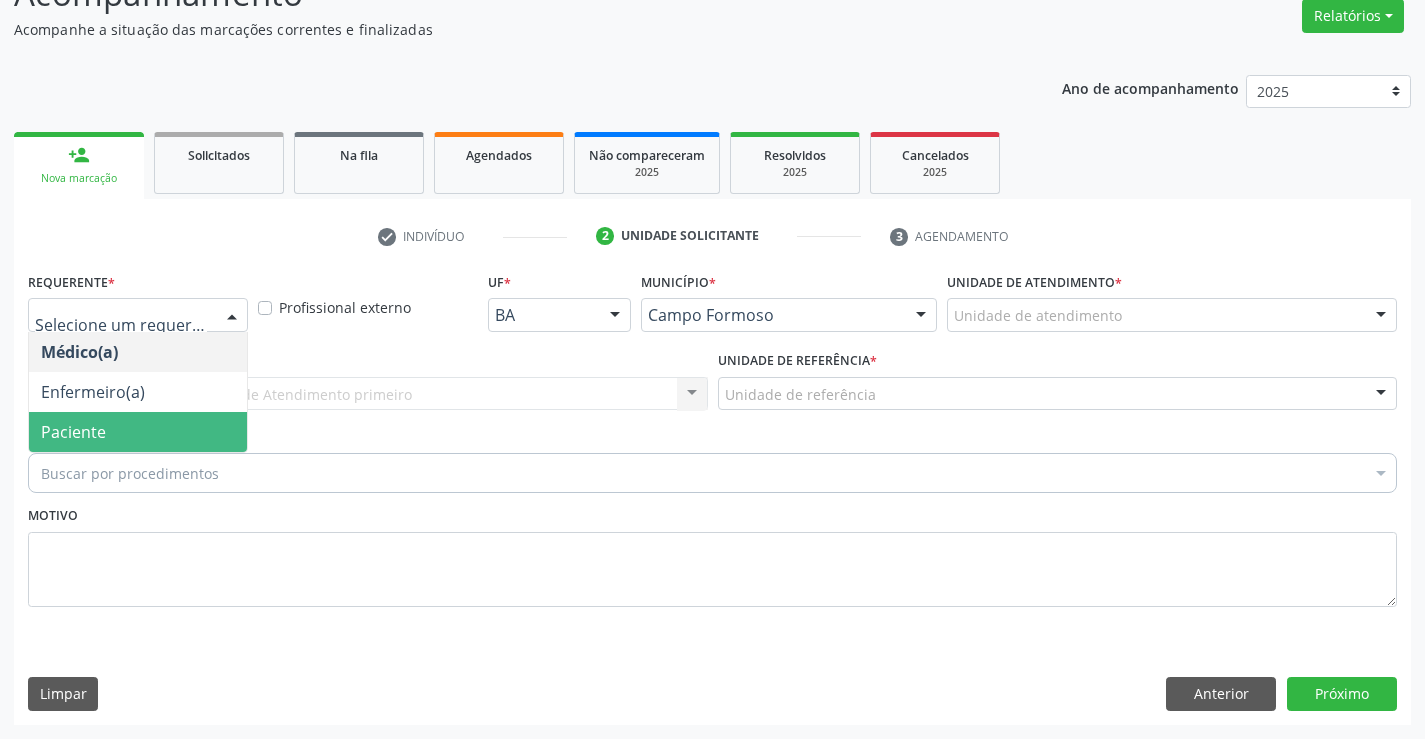 click on "Paciente" at bounding box center (138, 432) 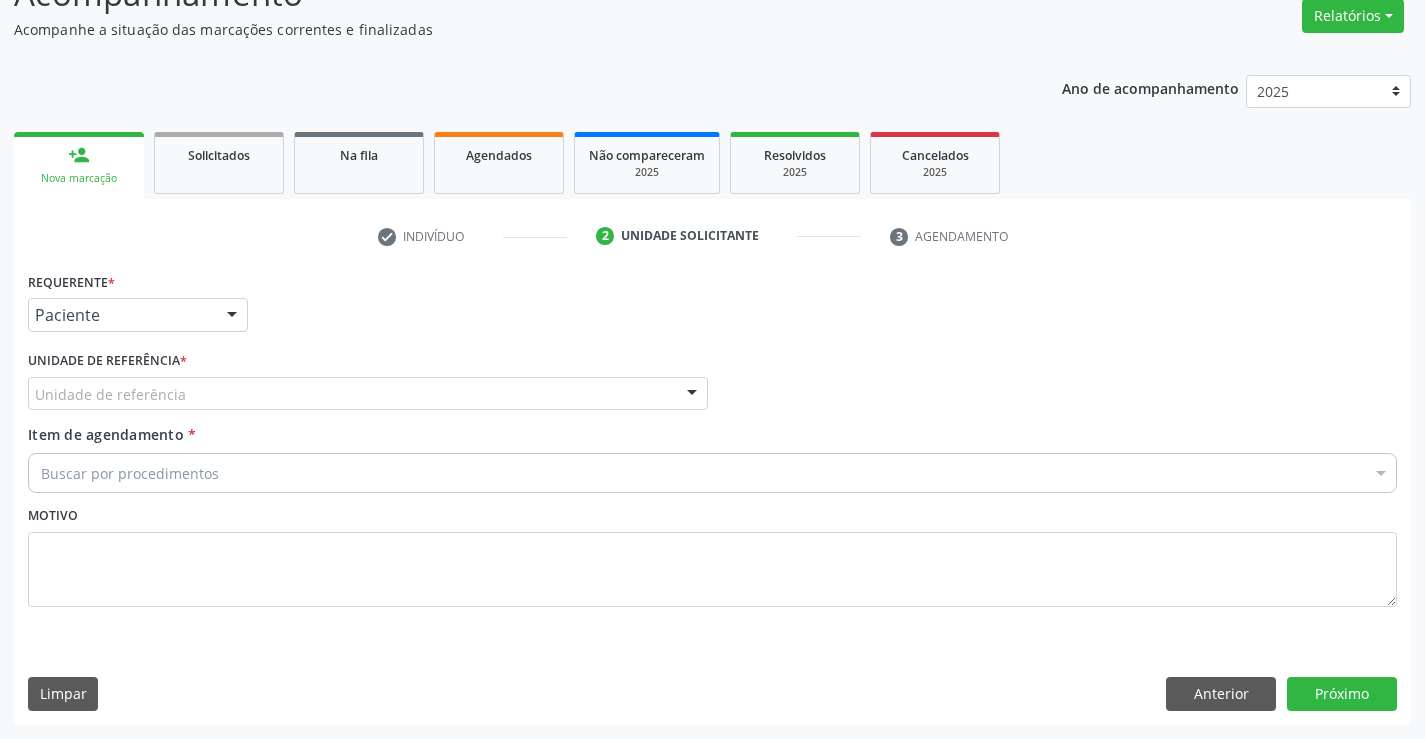 click on "Unidade de referência" at bounding box center (368, 394) 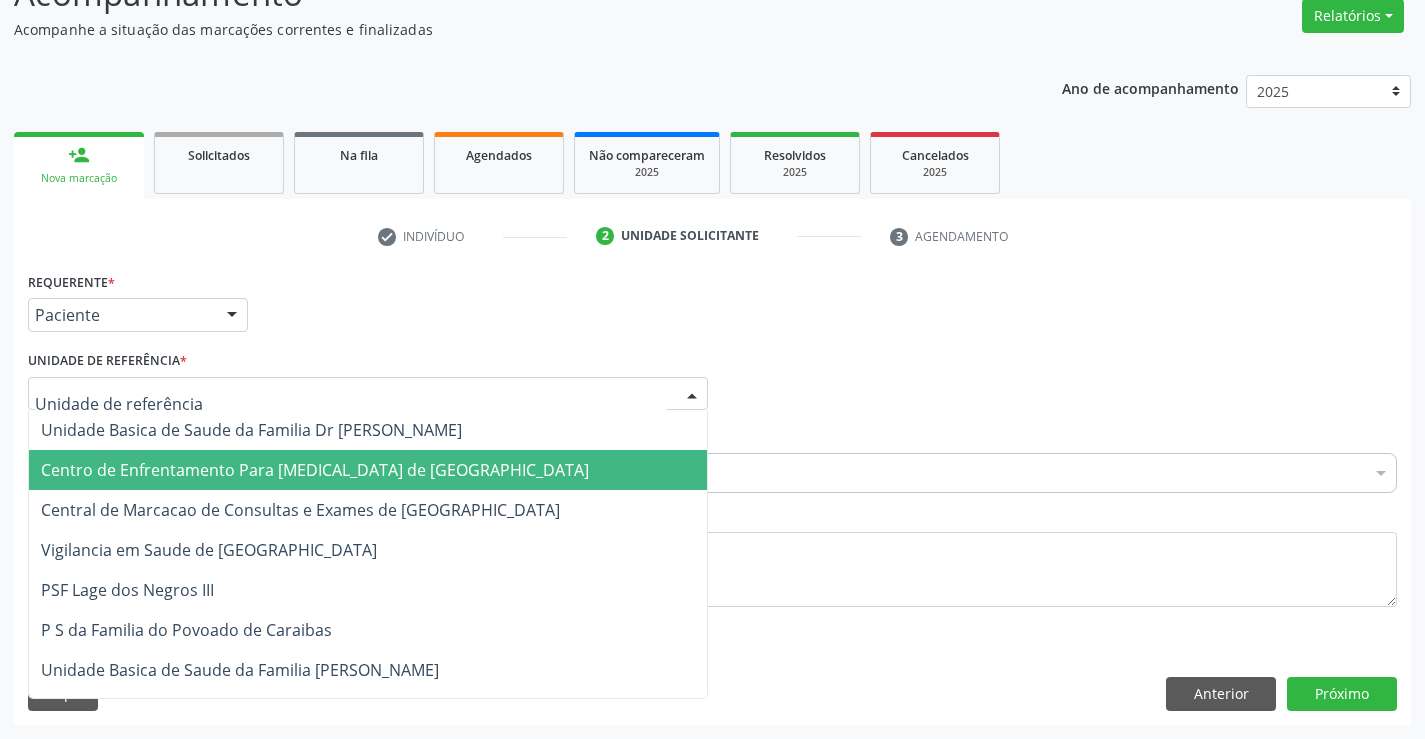 click on "Centro de Enfrentamento Para [MEDICAL_DATA] de [GEOGRAPHIC_DATA]" at bounding box center (368, 470) 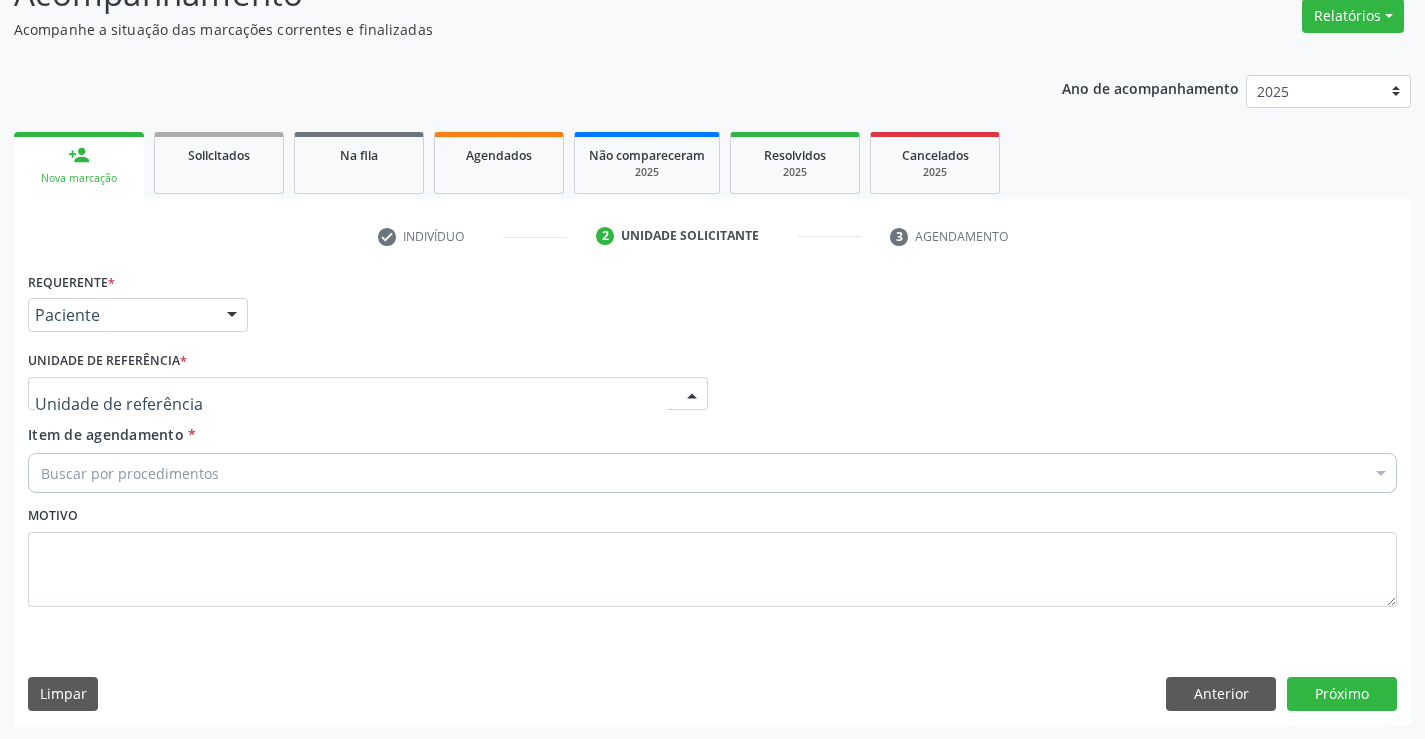 drag, startPoint x: 323, startPoint y: 393, endPoint x: 306, endPoint y: 439, distance: 49.0408 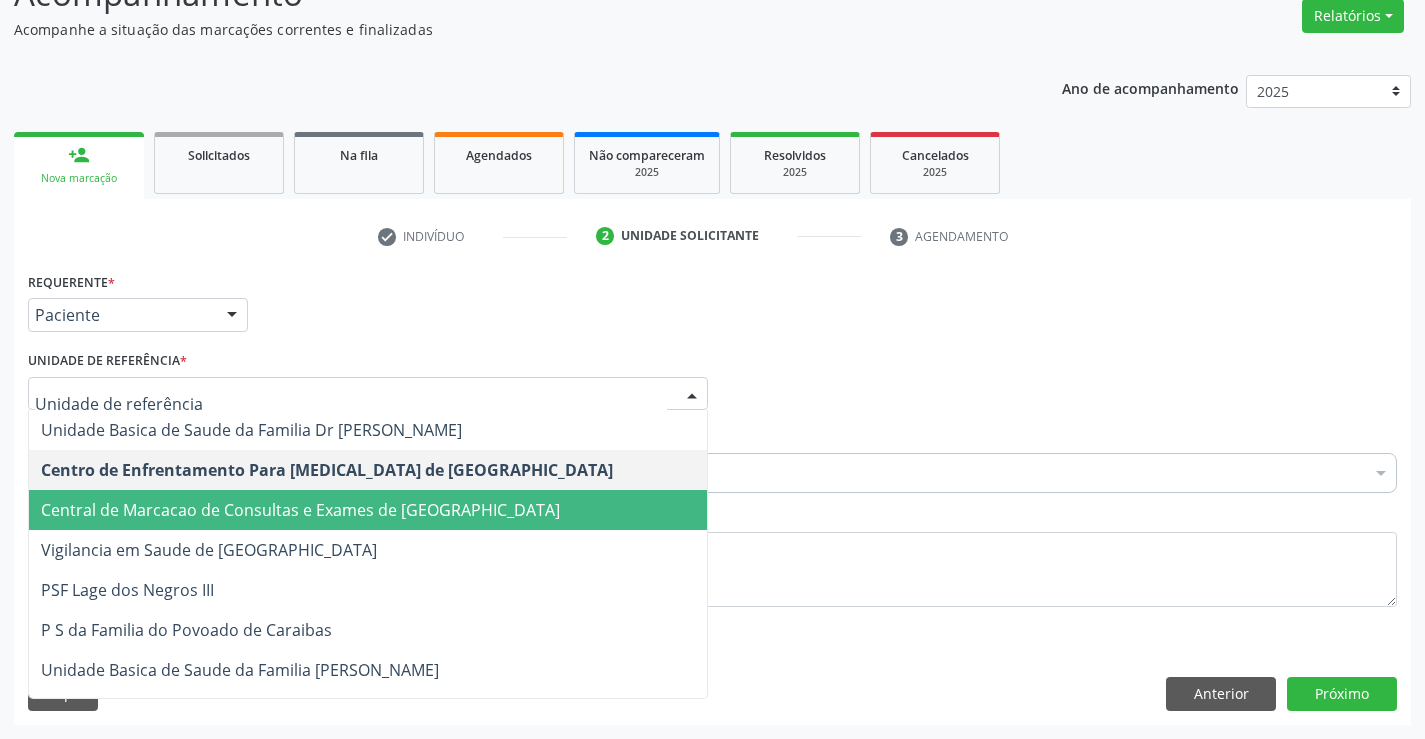 click on "Central de Marcacao de Consultas e Exames de [GEOGRAPHIC_DATA]" at bounding box center [300, 510] 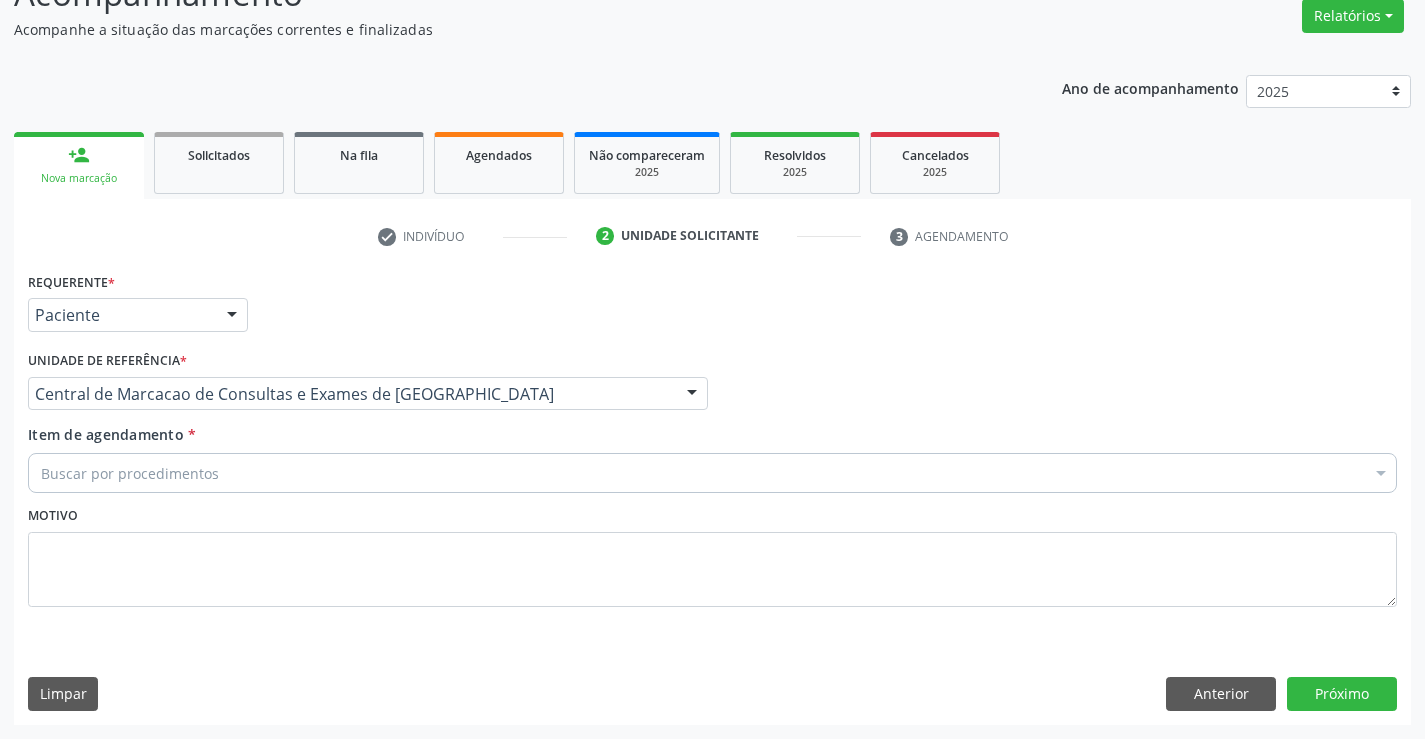 click on "Buscar por procedimentos" at bounding box center (712, 473) 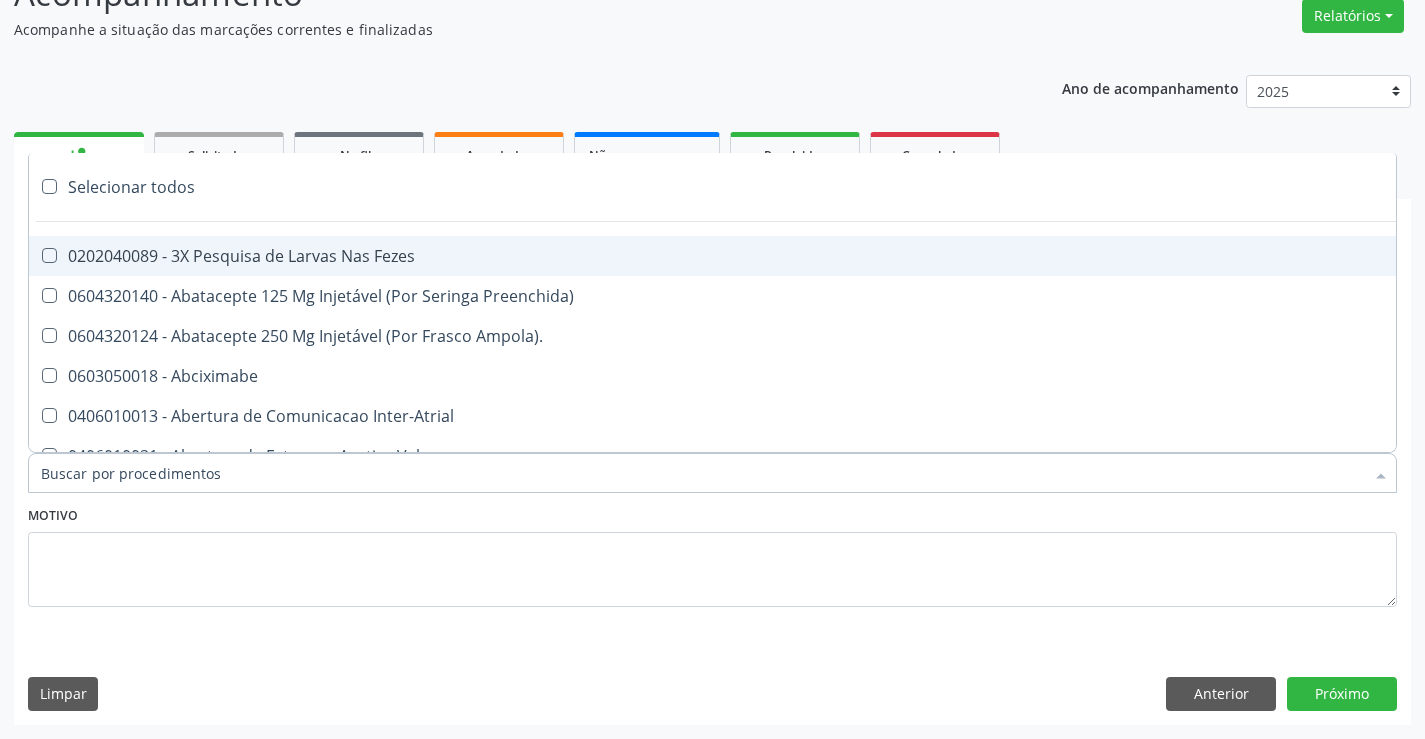 paste on "Ultrassonografia de Abdomen Total" 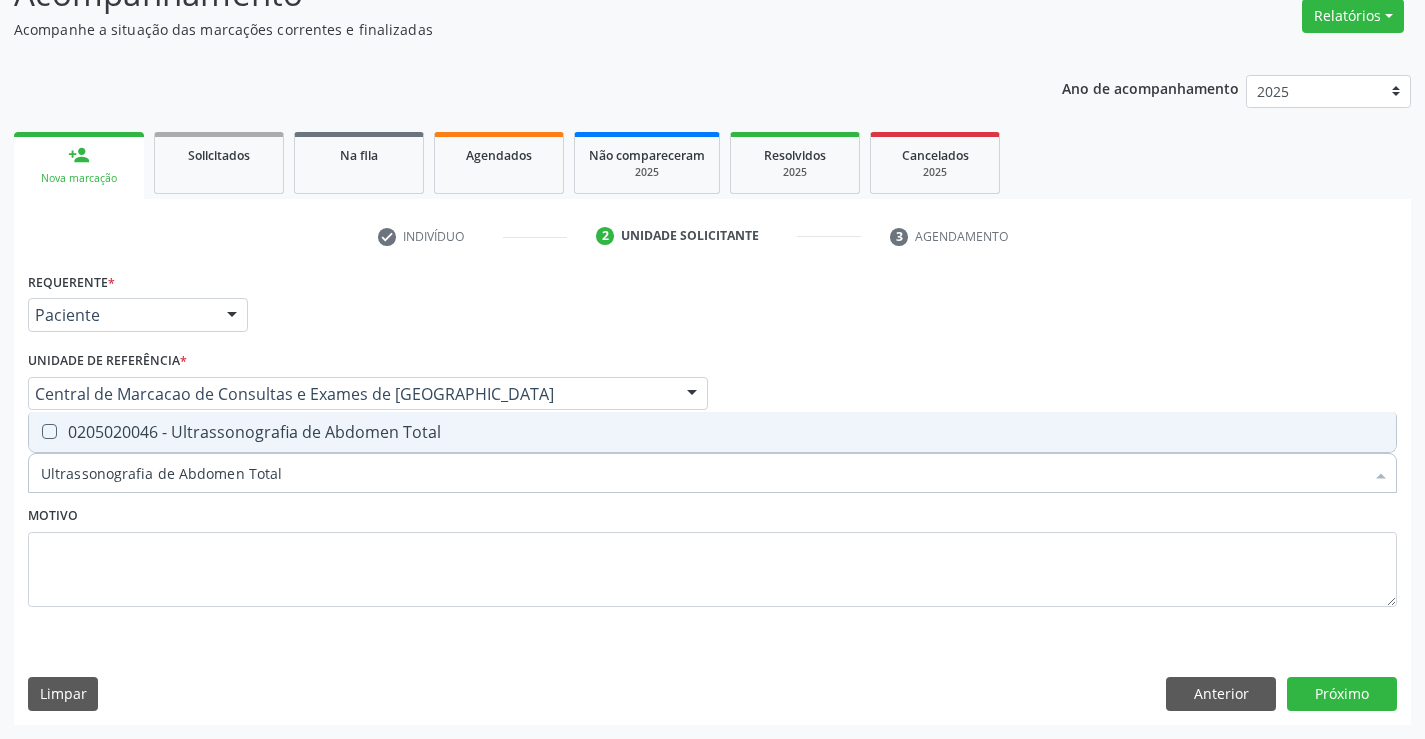 click on "0205020046 - Ultrassonografia de Abdomen Total" at bounding box center [712, 432] 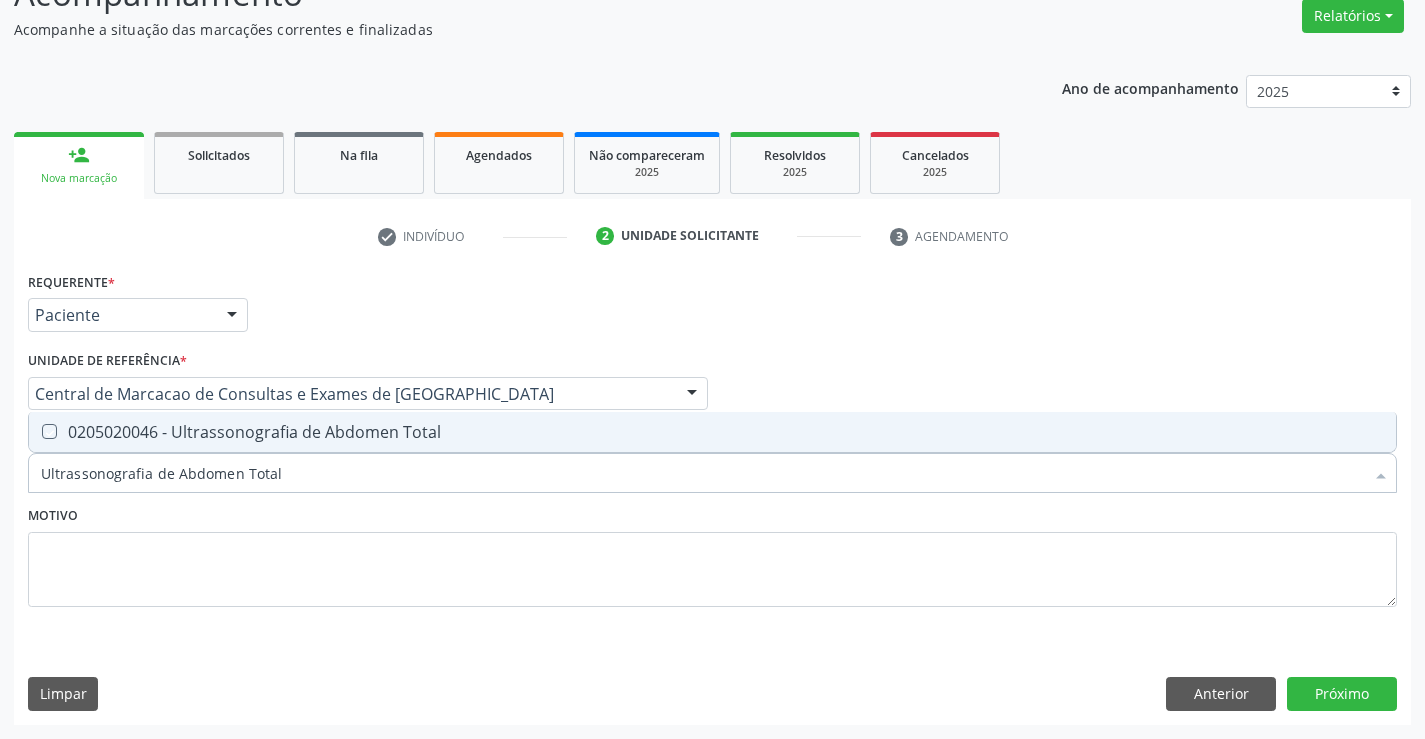 checkbox on "true" 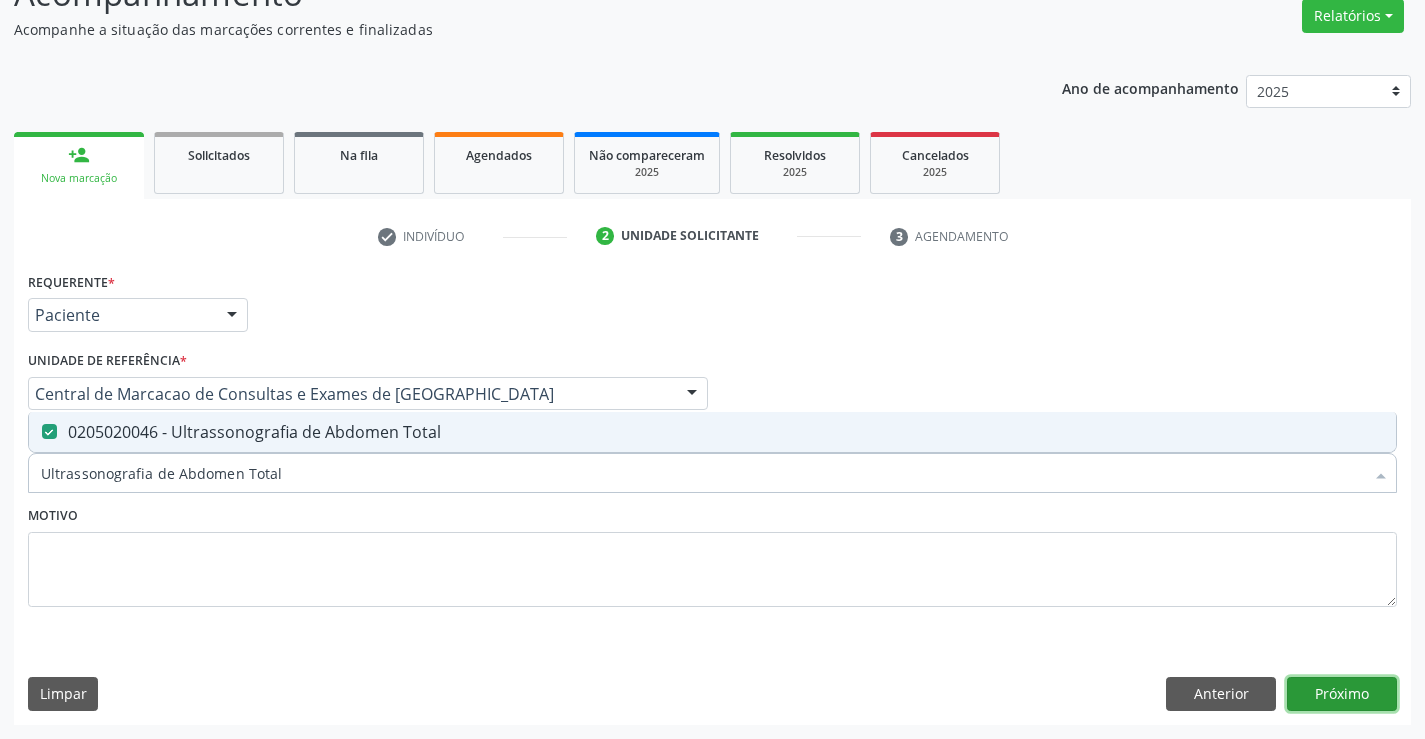 click on "Próximo" at bounding box center (1342, 694) 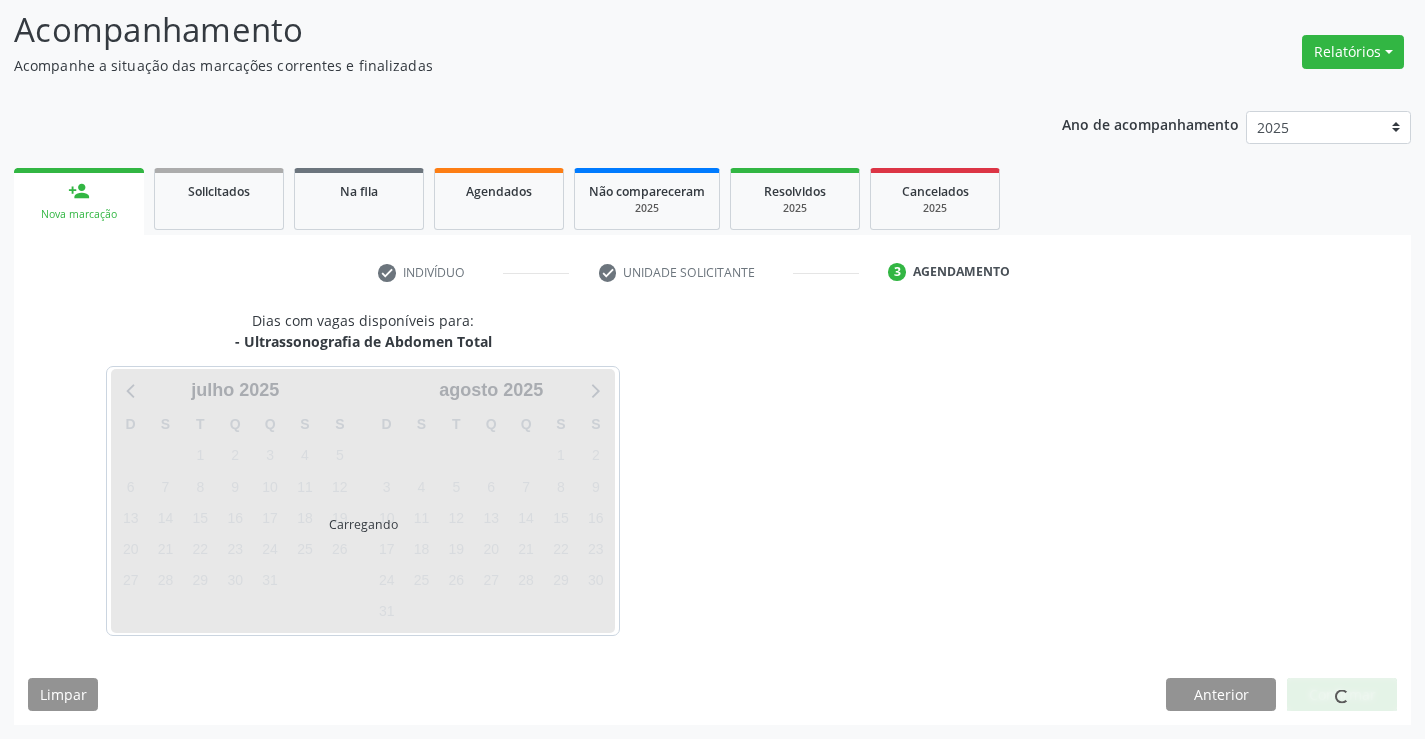 scroll, scrollTop: 131, scrollLeft: 0, axis: vertical 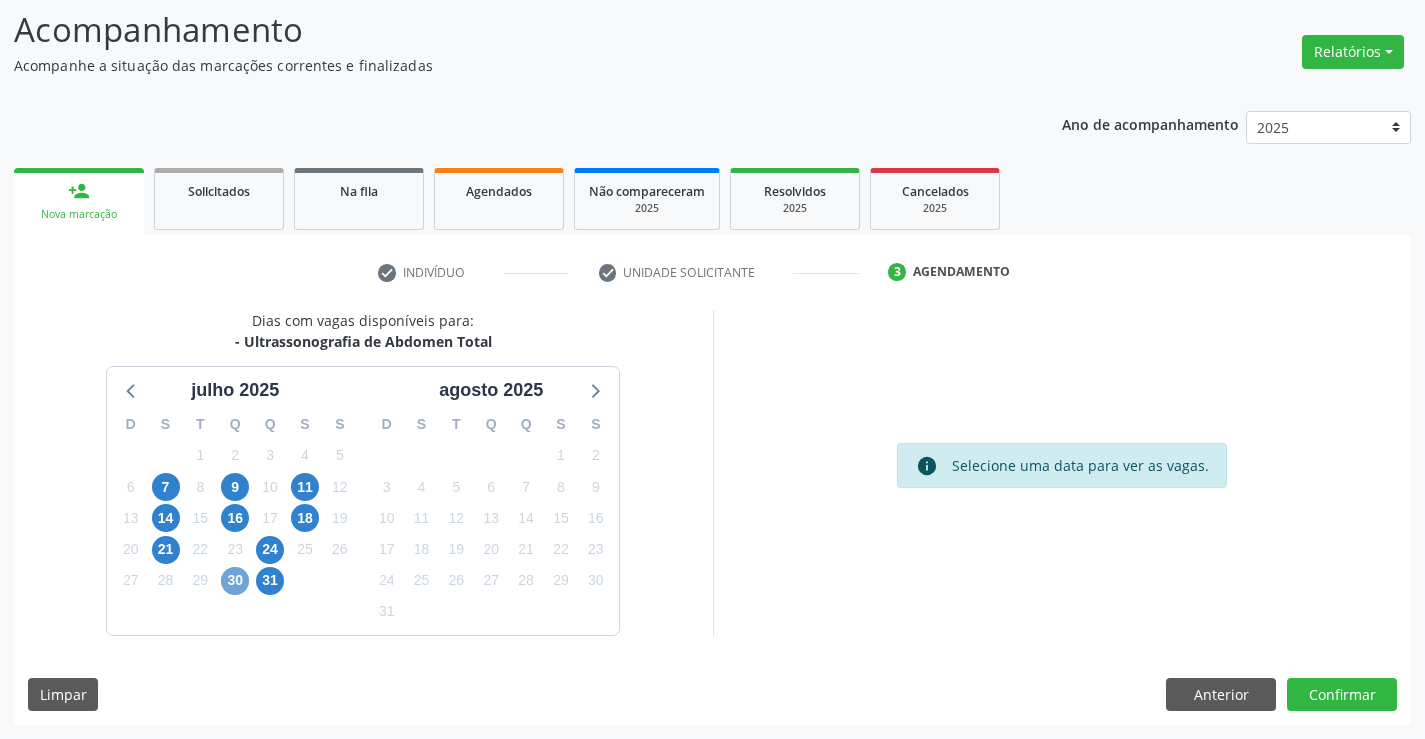 click on "30" at bounding box center (235, 581) 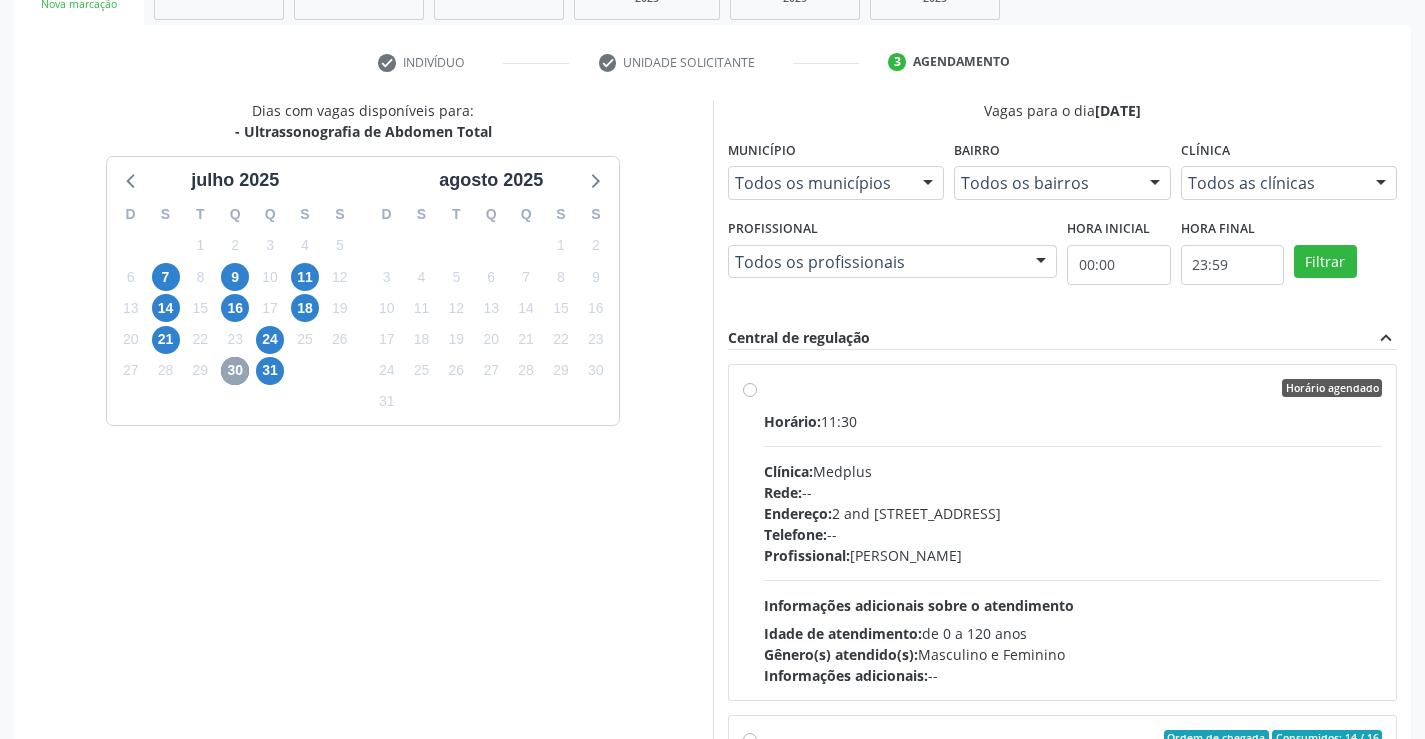 scroll, scrollTop: 456, scrollLeft: 0, axis: vertical 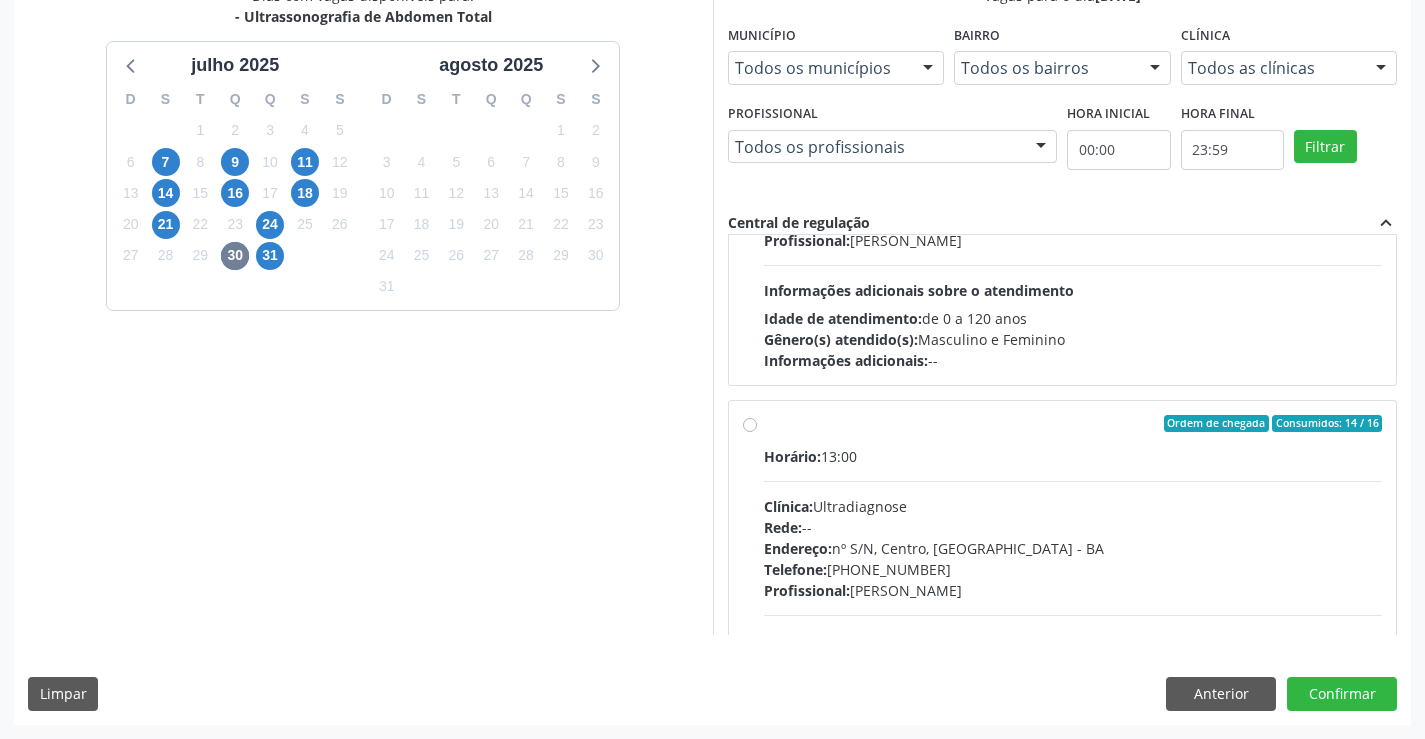 click on "31" at bounding box center (270, 255) 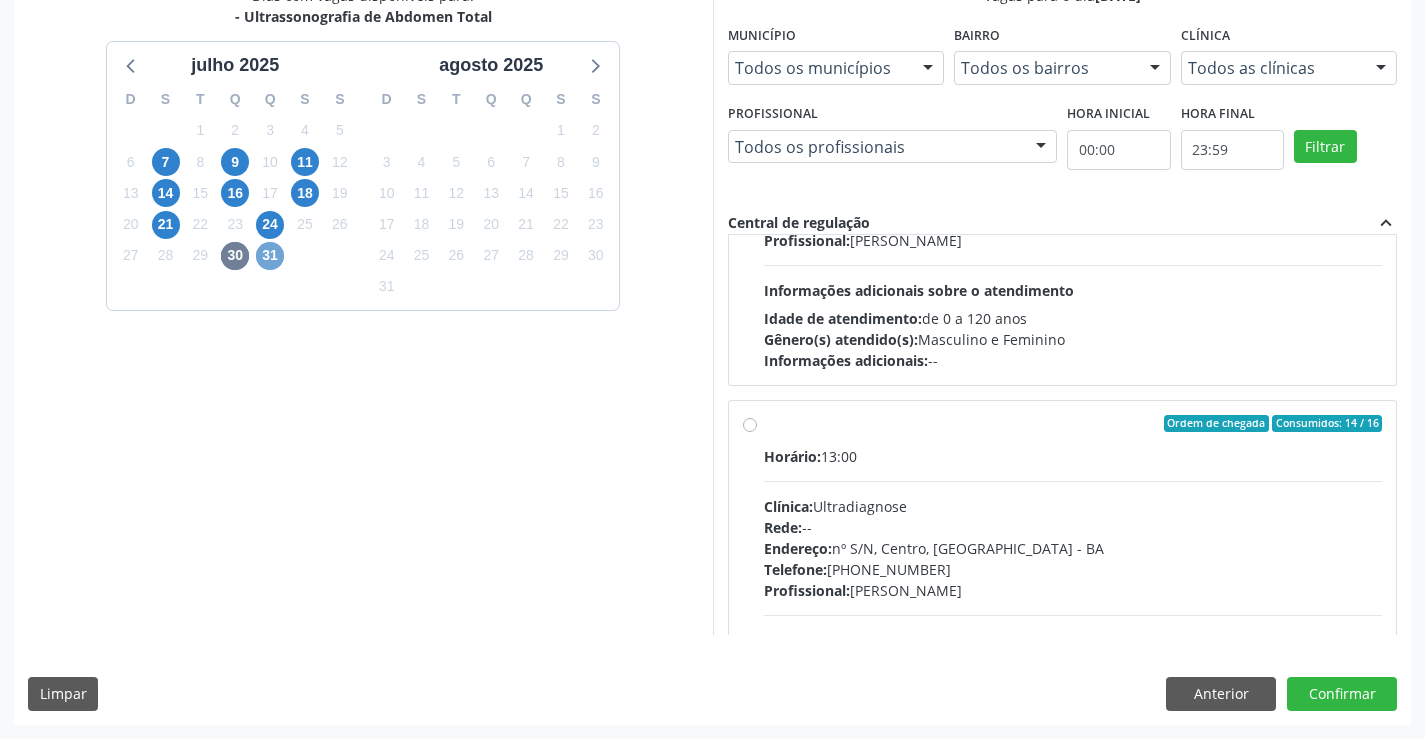 click on "31" at bounding box center [270, 256] 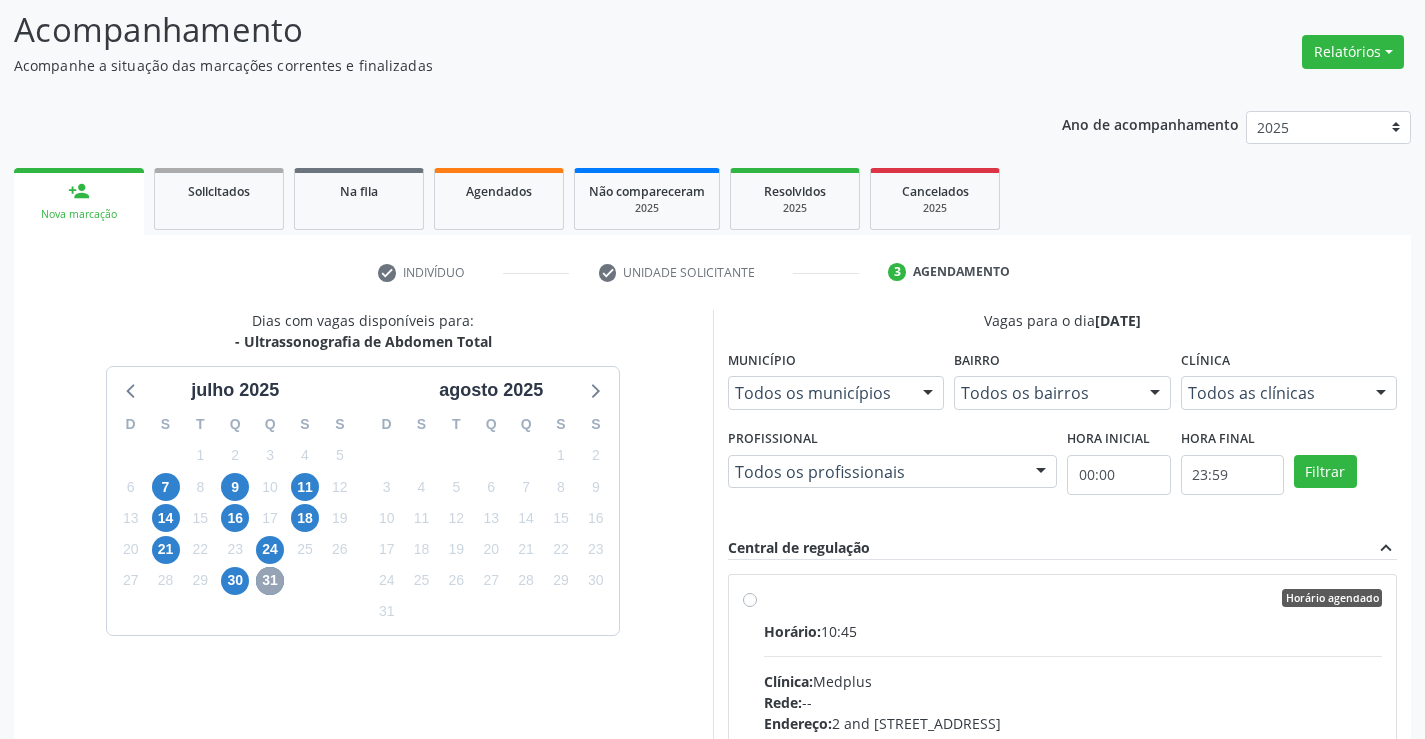 scroll, scrollTop: 456, scrollLeft: 0, axis: vertical 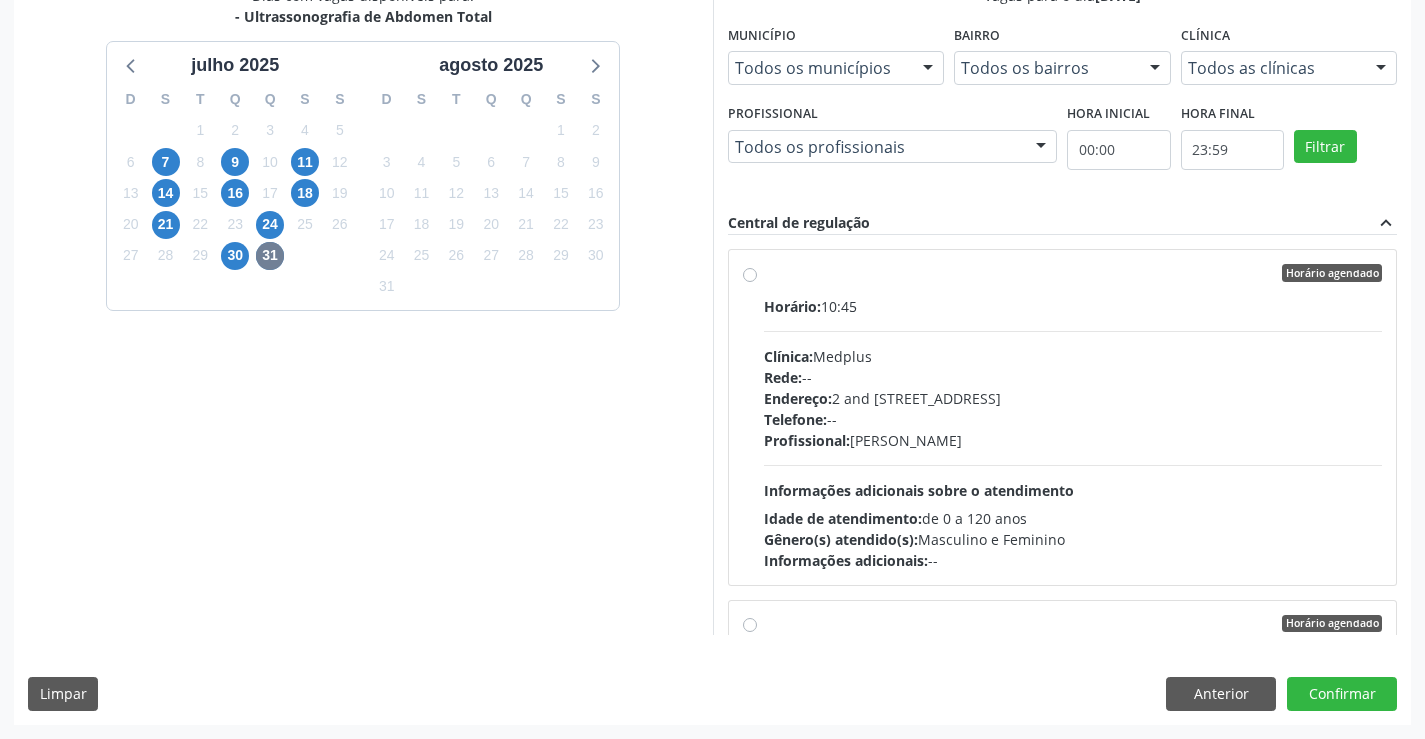 click on "Endereço:   2 and S 204 Ed Emp B, nº 35, Centro, Campo Formoso - BA" at bounding box center (1073, 398) 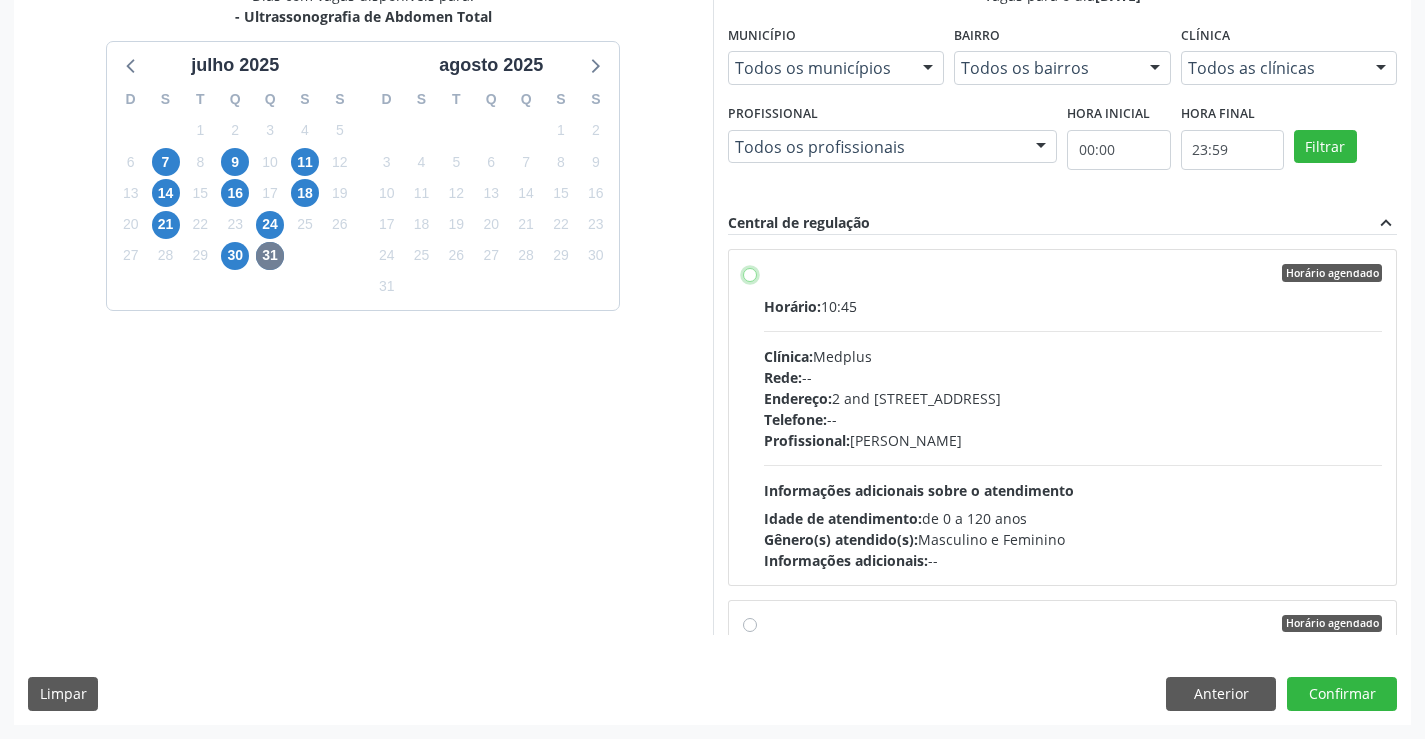 click on "Horário agendado
Horário:   10:45
Clínica:  Medplus
Rede:
--
Endereço:   2 and S 204 Ed Emp B, nº 35, Centro, Campo Formoso - BA
Telefone:   --
Profissional:
Lanna Peralva Miranda Rocha
Informações adicionais sobre o atendimento
Idade de atendimento:
de 0 a 120 anos
Gênero(s) atendido(s):
Masculino e Feminino
Informações adicionais:
--" at bounding box center (750, 273) 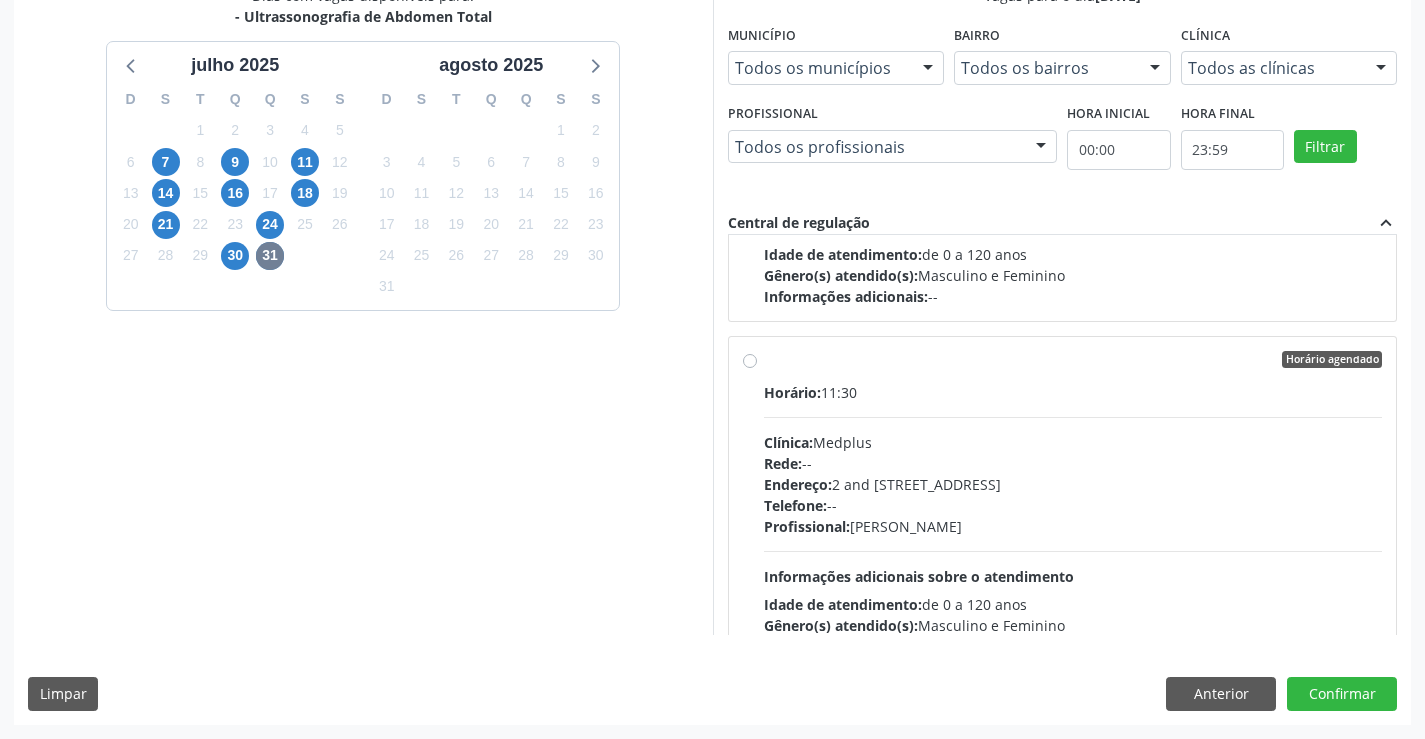 scroll, scrollTop: 1151, scrollLeft: 0, axis: vertical 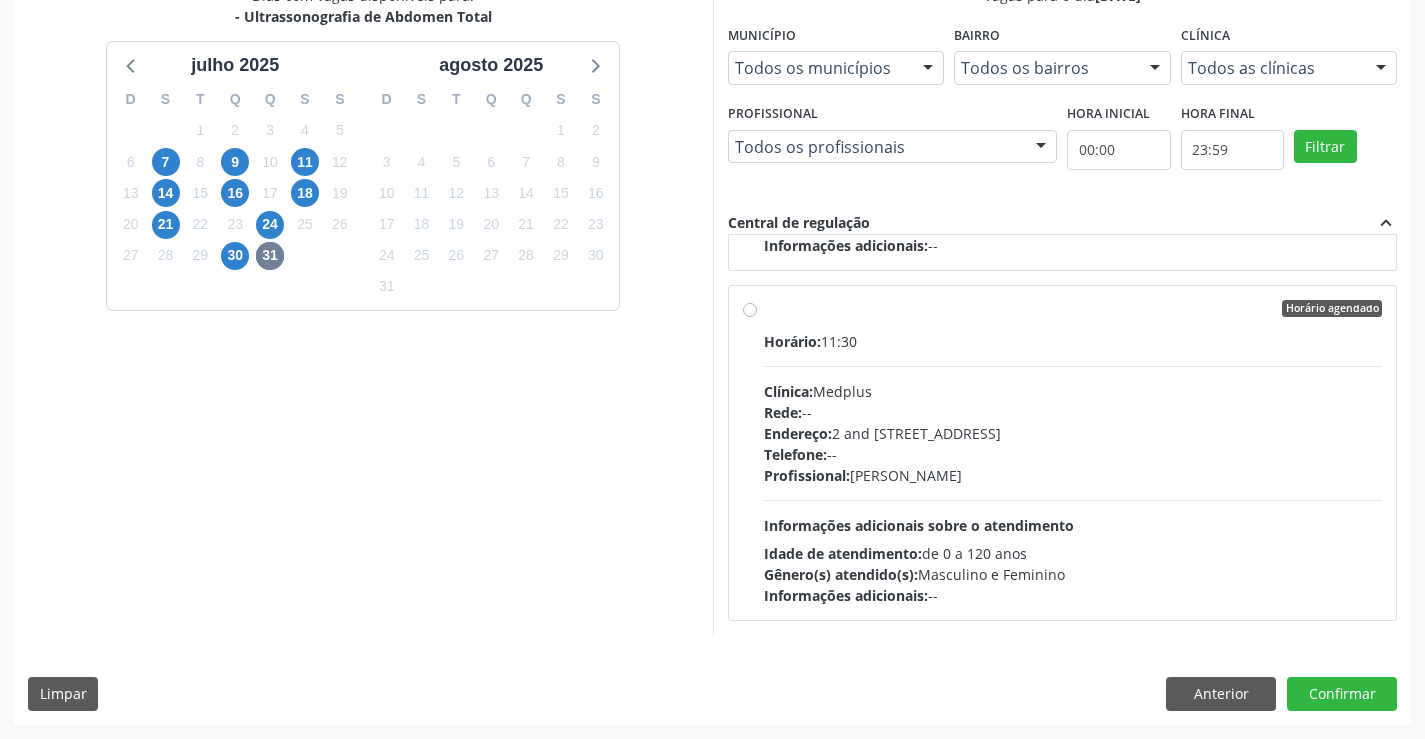 click on "Dias com vagas disponíveis para:
- Ultrassonografia de Abdomen Total
julho 2025 D S T Q Q S S 29 30 1 2 3 4 5 6 7 8 9 10 11 12 13 14 15 16 17 18 19 20 21 22 23 24 25 26 27 28 29 30 31 1 2 3 4 5 6 7 8 9 agosto 2025 D S T Q Q S S 27 28 29 30 31 1 2 3 4 5 6 7 8 9 10 11 12 13 14 15 16 17 18 19 20 21 22 23 24 25 26 27 28 29 30 31 1 2 3 4 5 6
Vagas para o dia
31/07/2025
Município
Todos os municípios         Todos os municípios   Campo Formoso - BA
Nenhum resultado encontrado para: "   "
Não há nenhuma opção para ser exibida.
Bairro
Todos os bairros         Todos os bairros   Centro
Nenhum resultado encontrado para: "   "
Não há nenhuma opção para ser exibida.
Clínica
Todos as clínicas         Todos as clínicas   Medplus
Nenhum resultado encontrado para: "   "
Profissional" at bounding box center (712, 354) 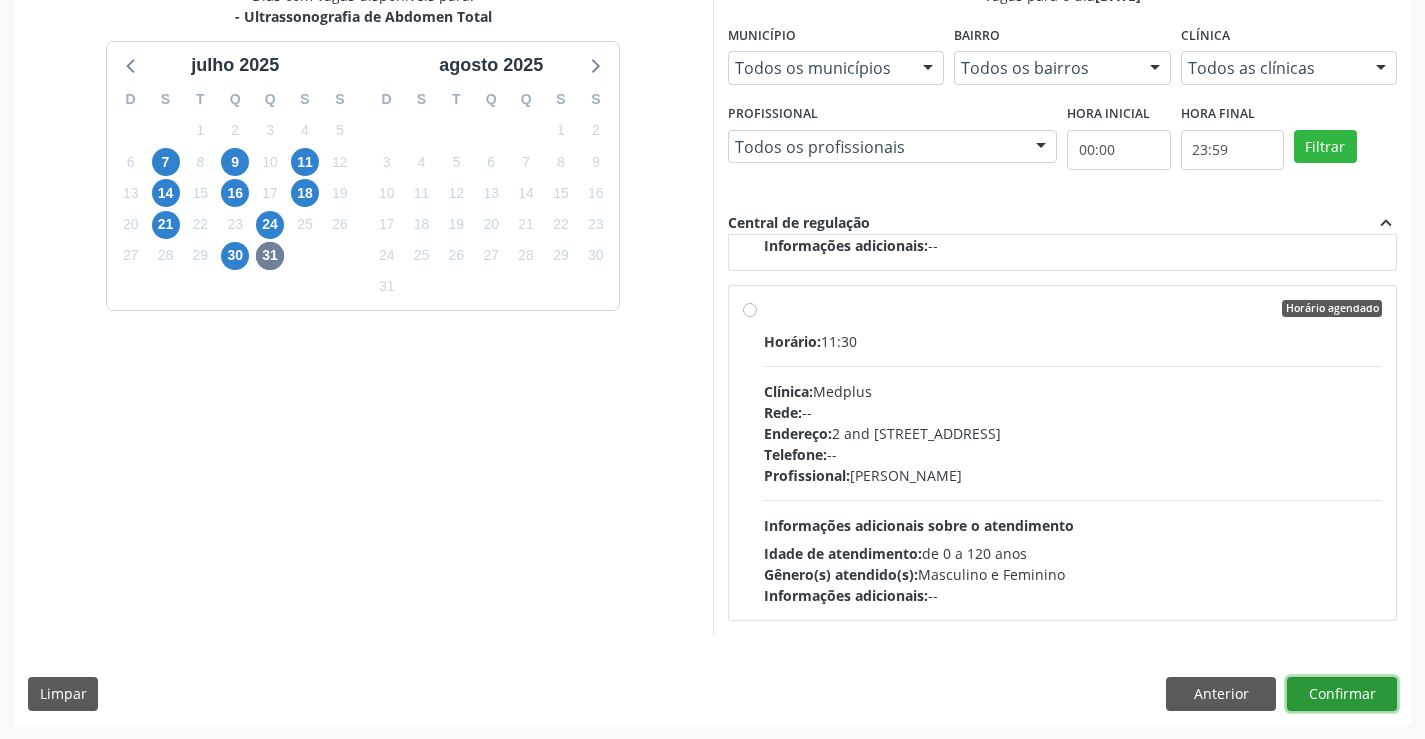 click on "Confirmar" at bounding box center [1342, 694] 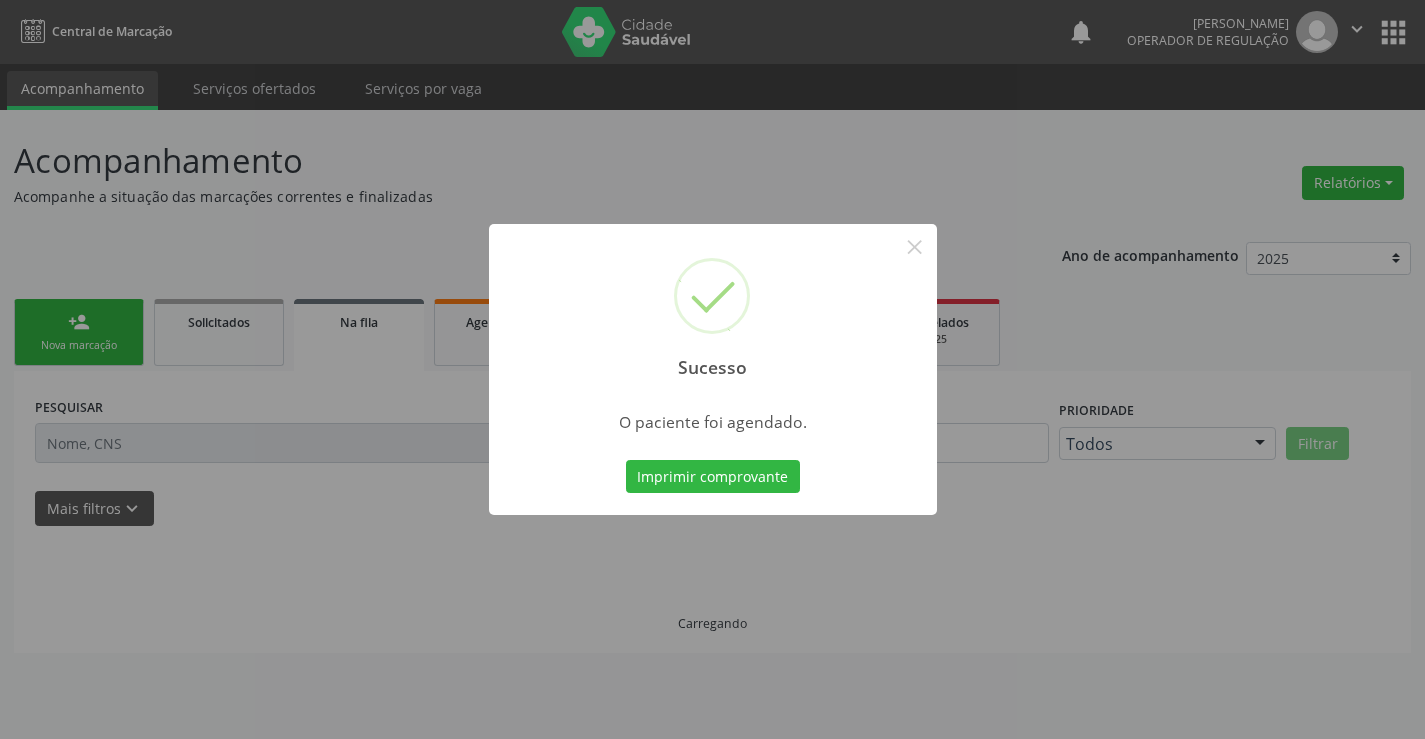 scroll, scrollTop: 0, scrollLeft: 0, axis: both 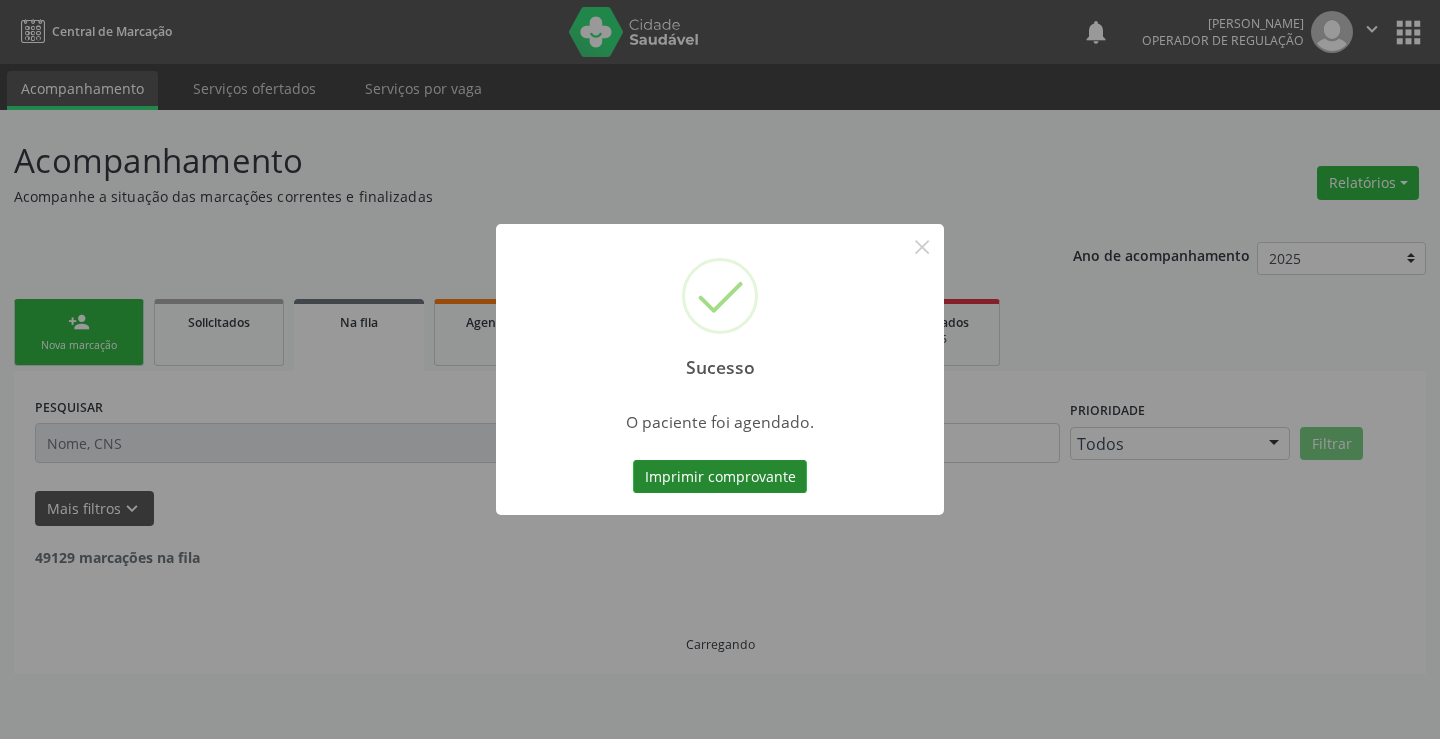 click on "Imprimir comprovante" at bounding box center [720, 477] 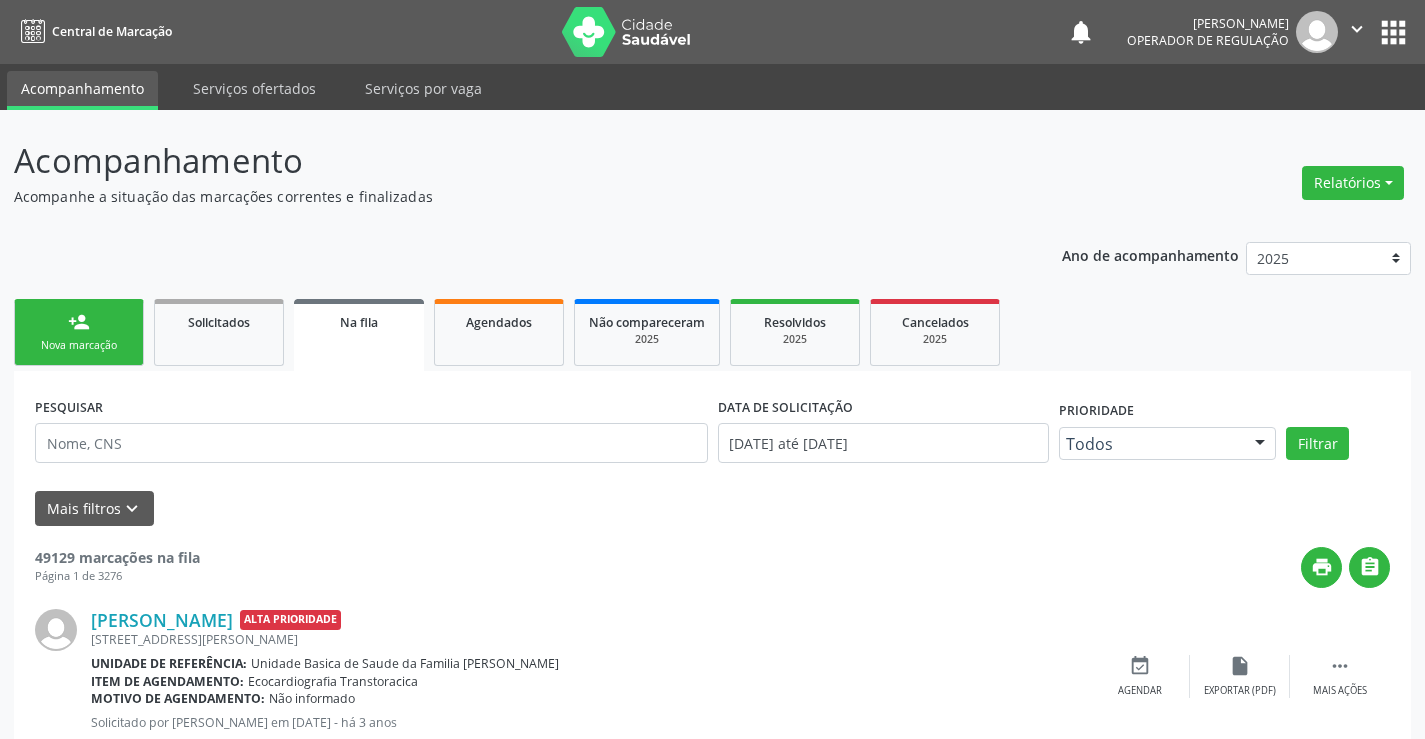 click on "person_add
Nova marcação" at bounding box center (79, 332) 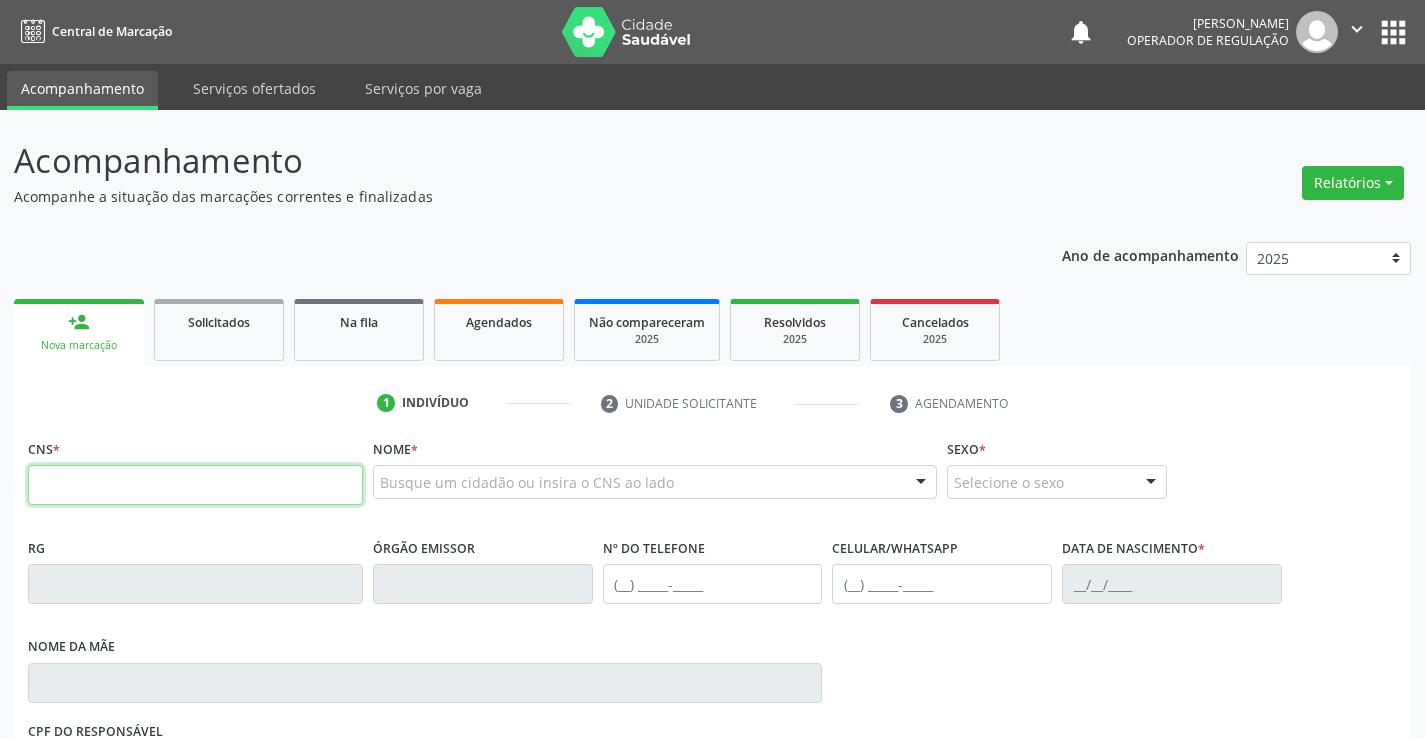 click at bounding box center (195, 485) 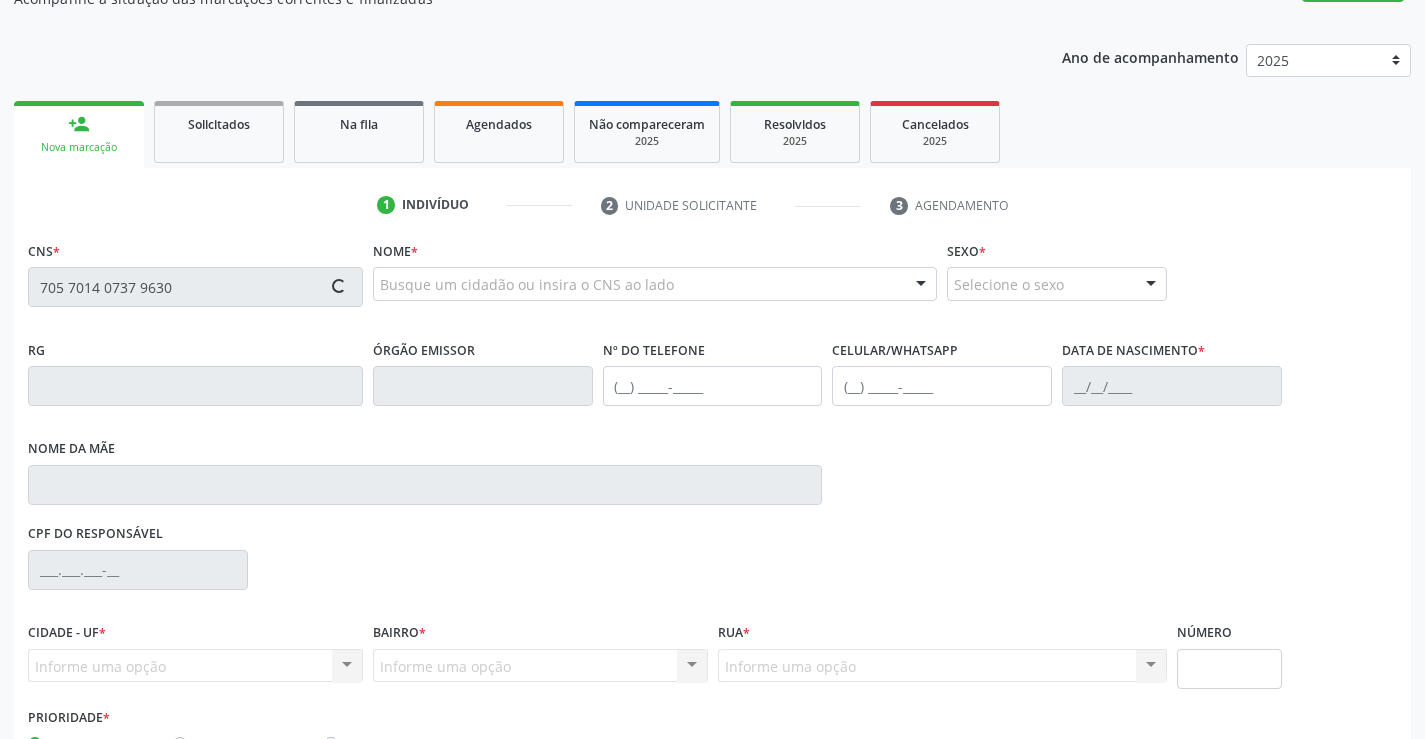 type on "705 7014 0737 9630" 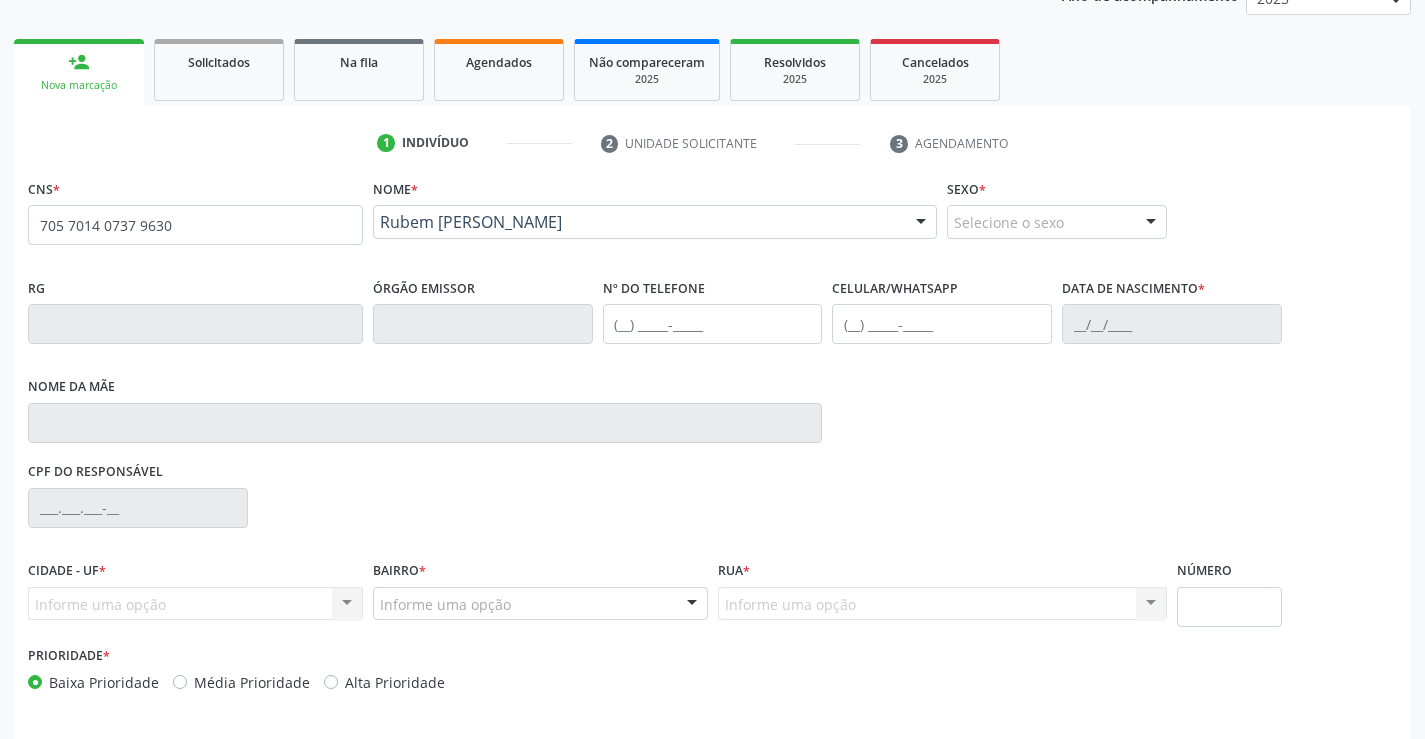 scroll, scrollTop: 331, scrollLeft: 0, axis: vertical 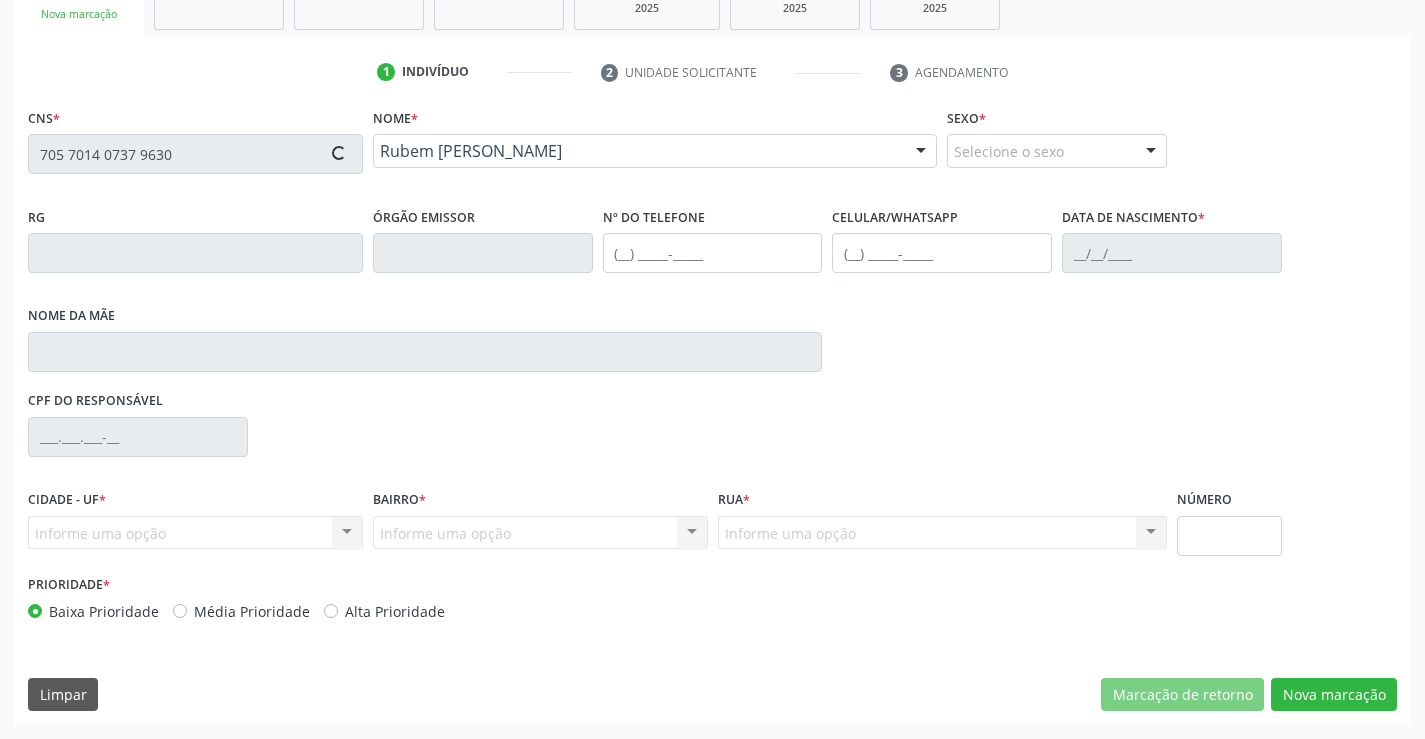 type on "2028359447" 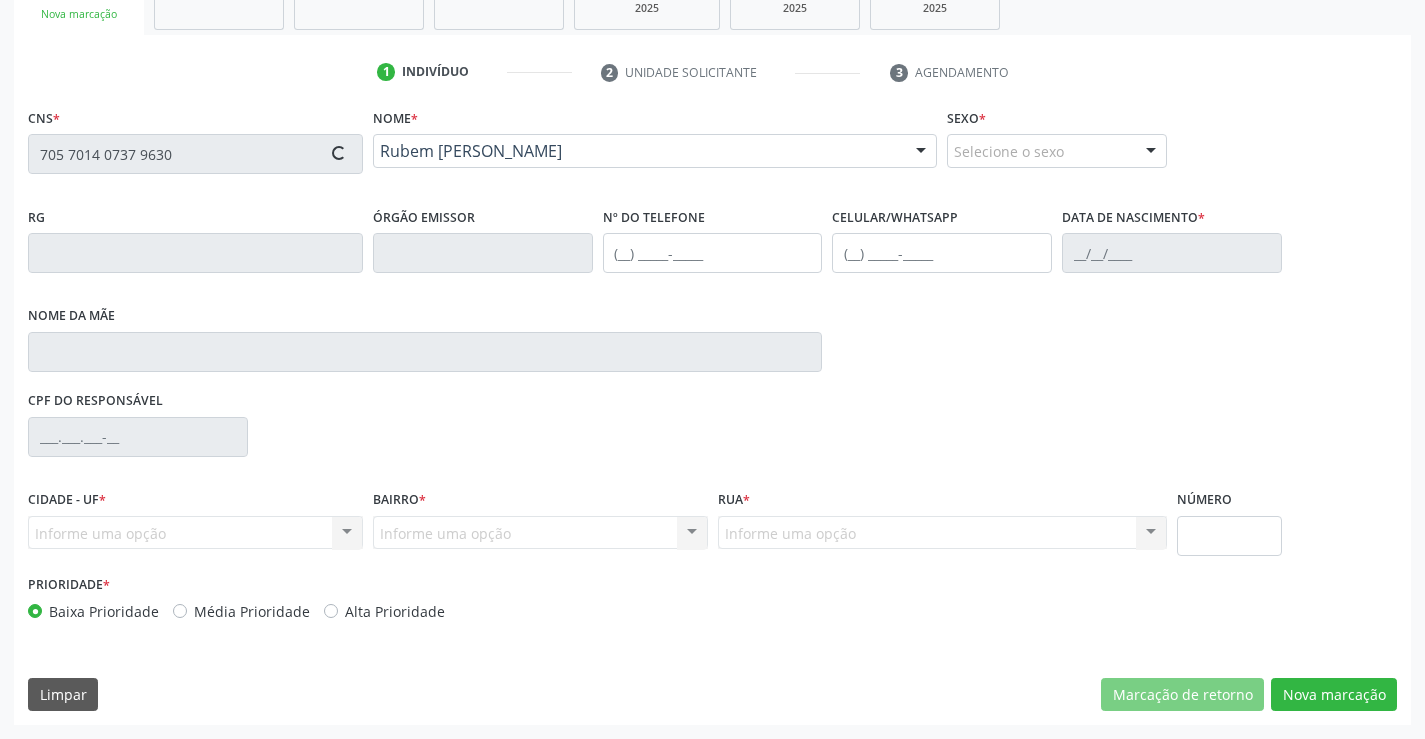 type on "26/11/2003" 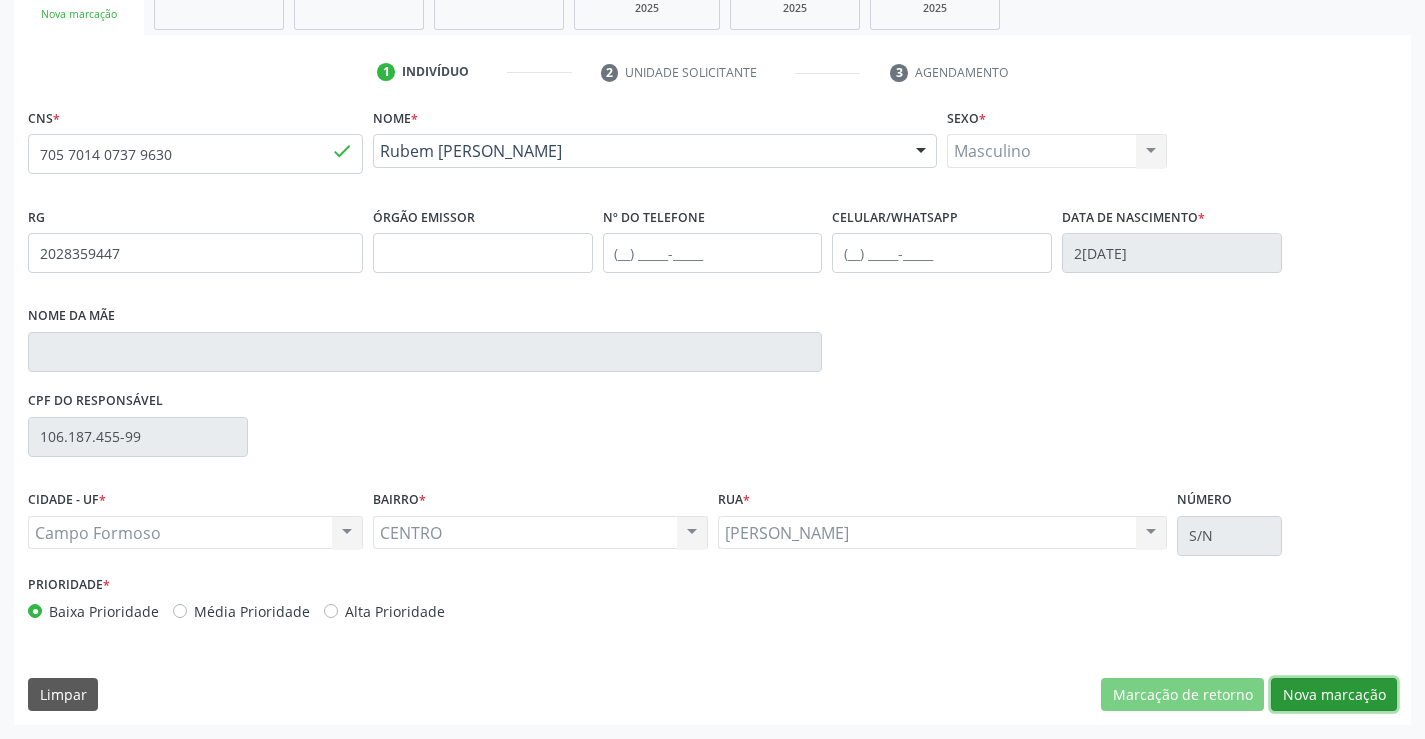 click on "Nova marcação" at bounding box center [1334, 695] 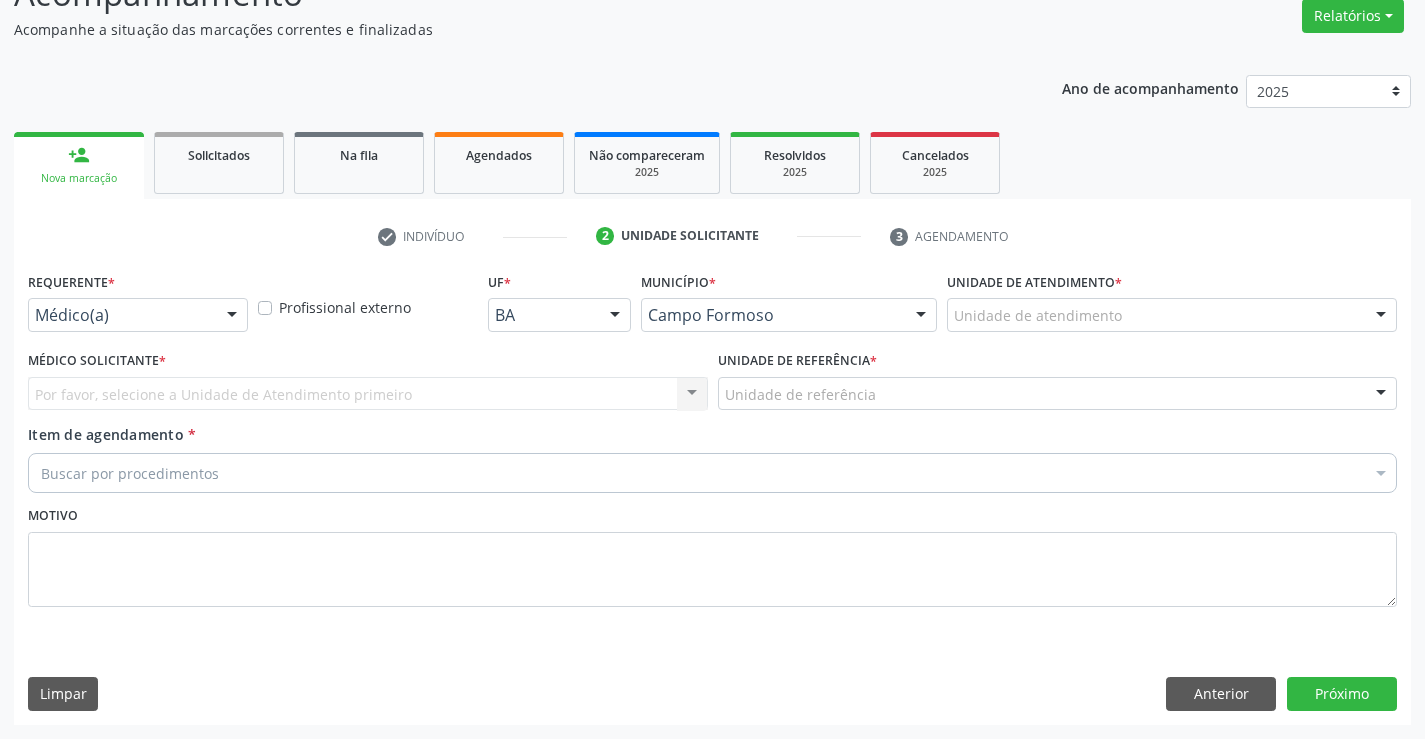 scroll, scrollTop: 167, scrollLeft: 0, axis: vertical 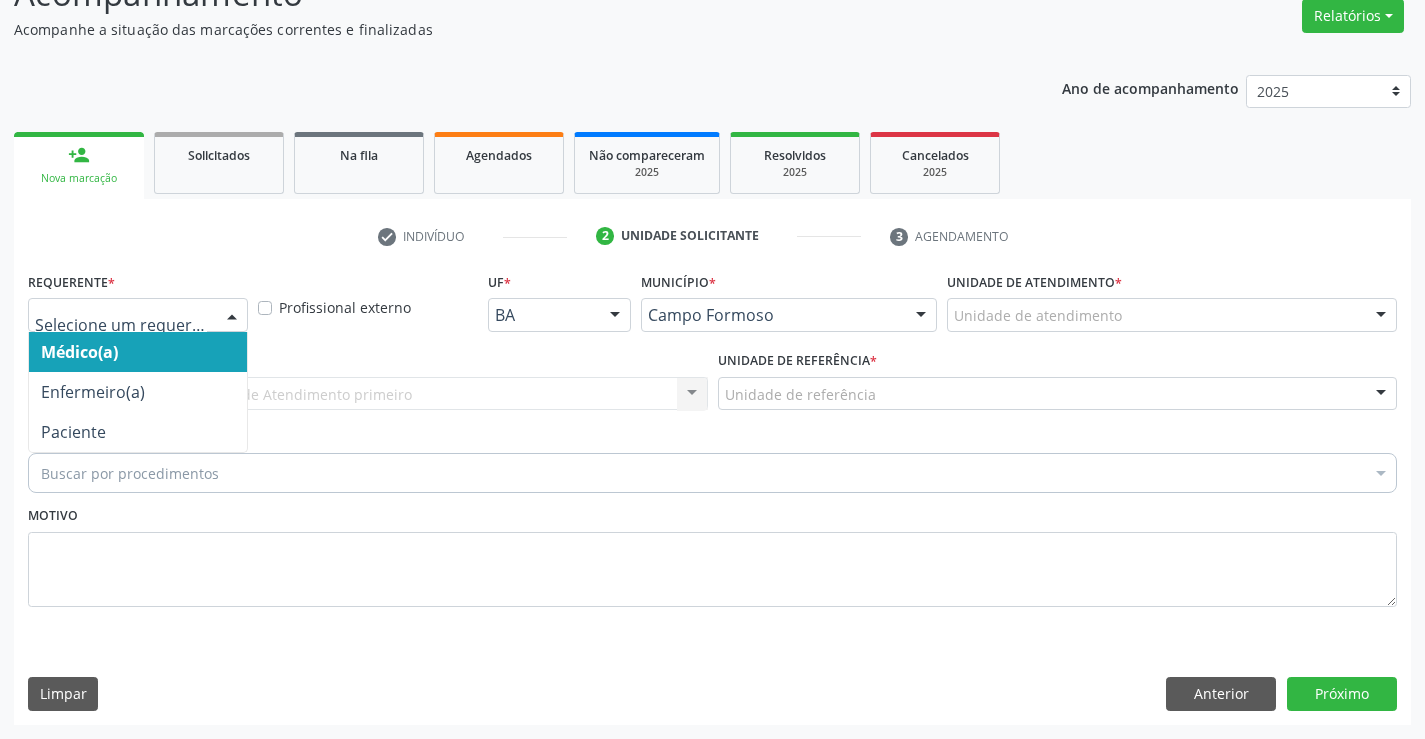 drag, startPoint x: 206, startPoint y: 317, endPoint x: 204, endPoint y: 373, distance: 56.0357 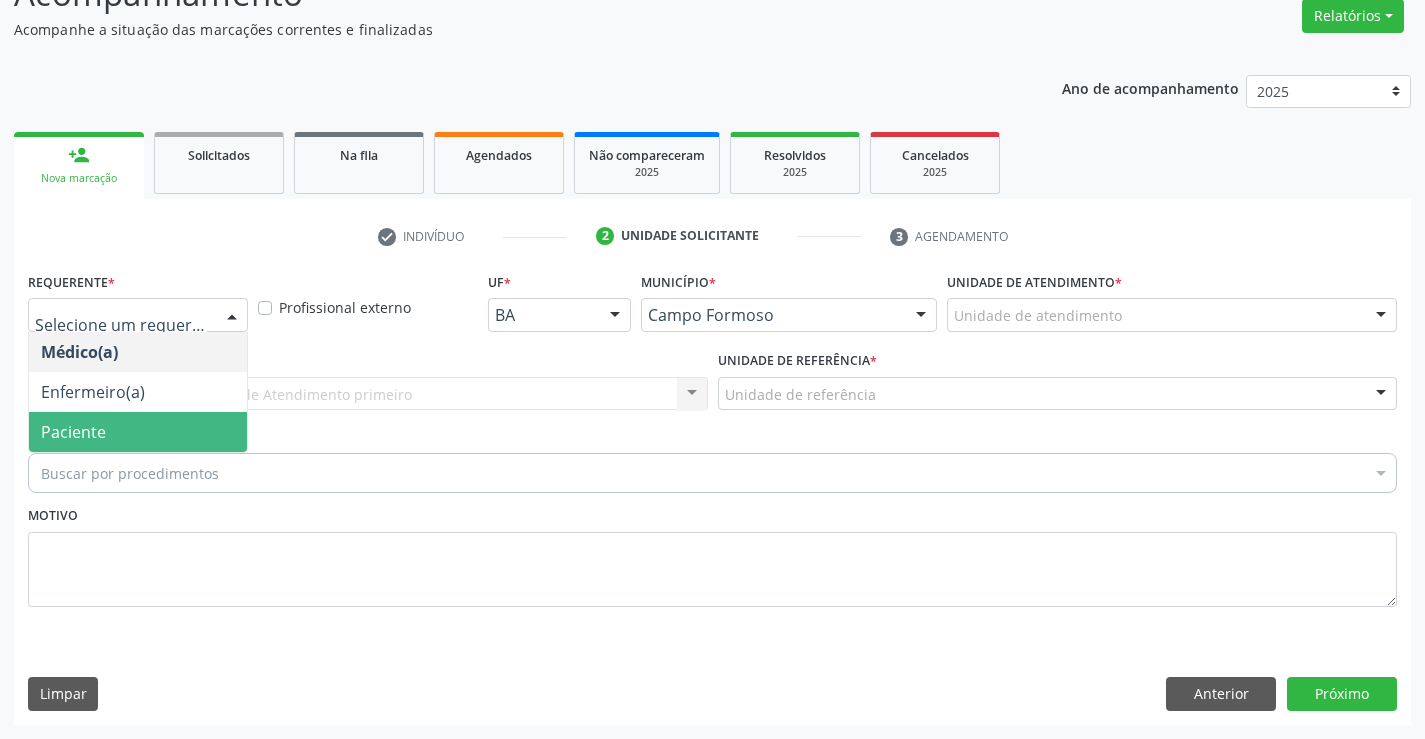 drag, startPoint x: 125, startPoint y: 434, endPoint x: 182, endPoint y: 421, distance: 58.463665 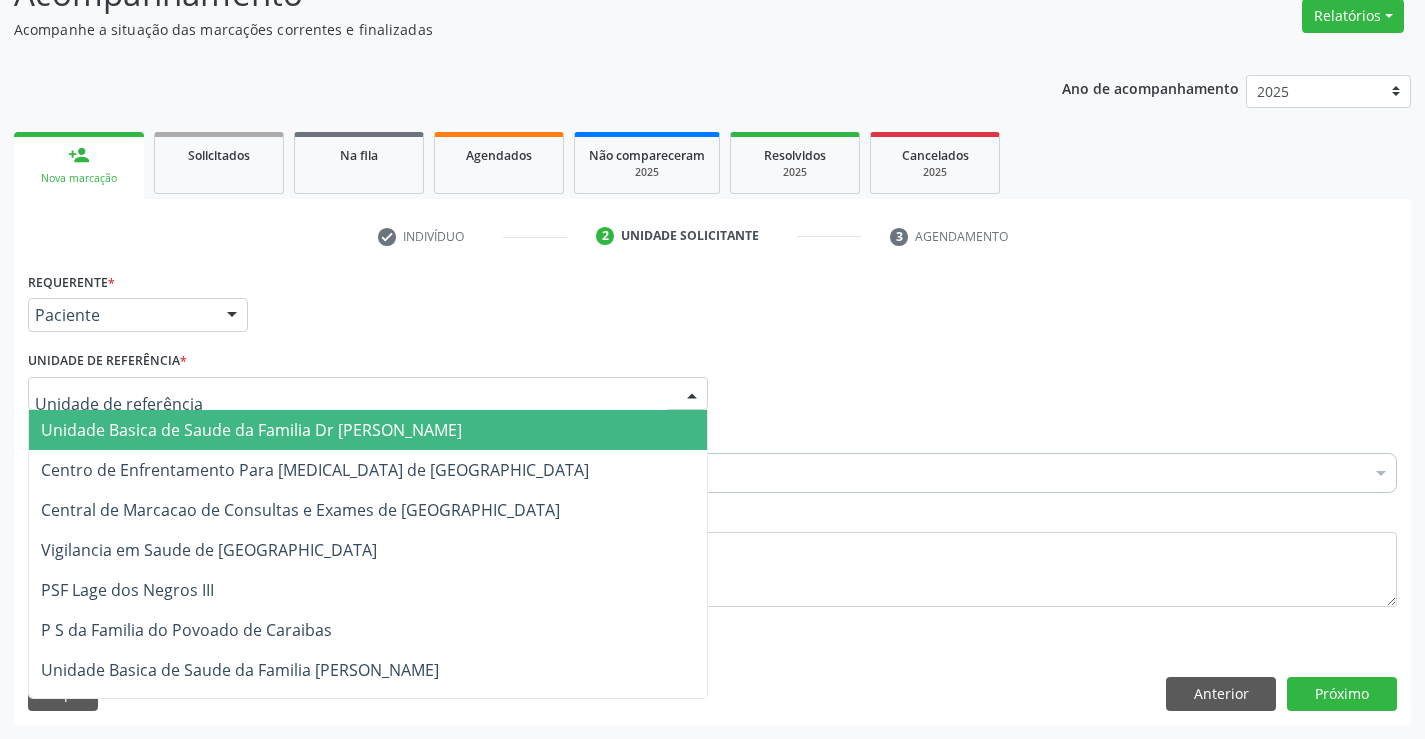 click at bounding box center [368, 394] 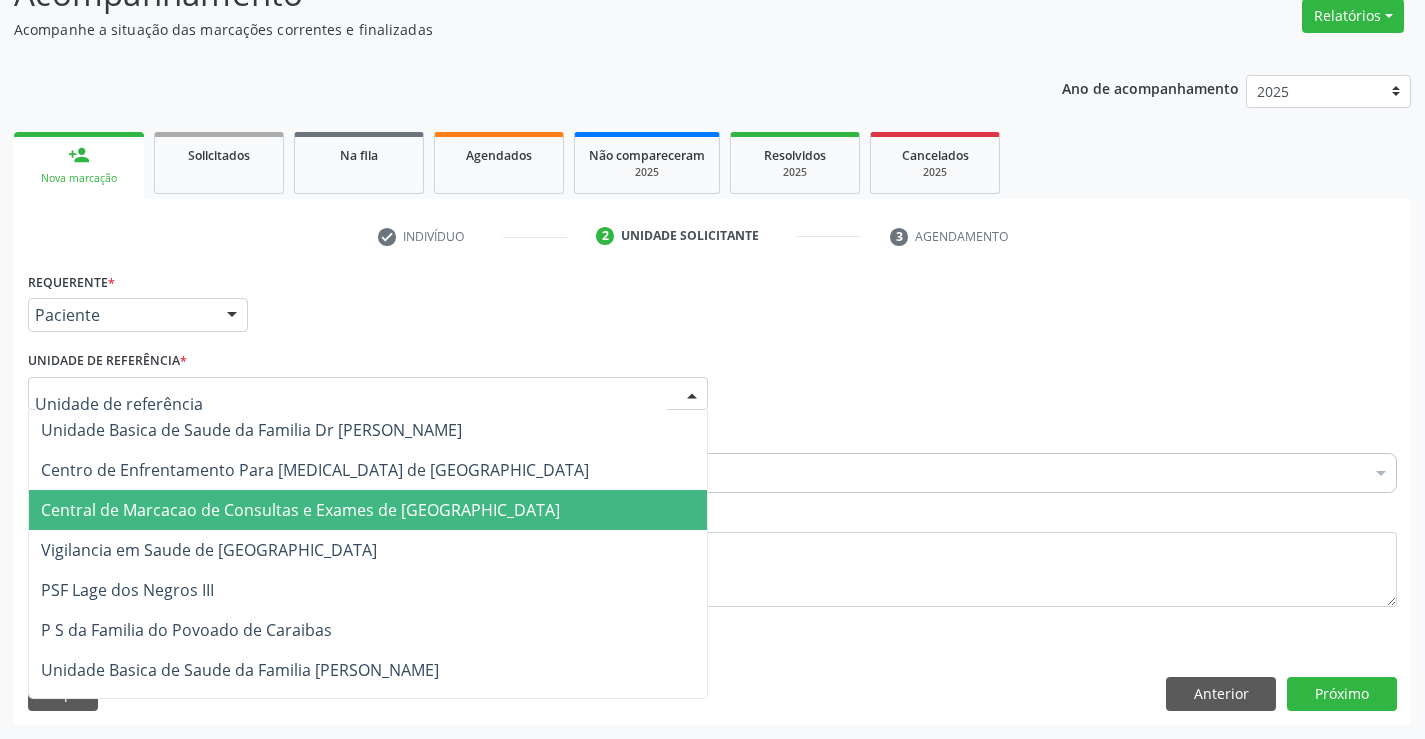 click on "Central de Marcacao de Consultas e Exames de [GEOGRAPHIC_DATA]" at bounding box center [300, 510] 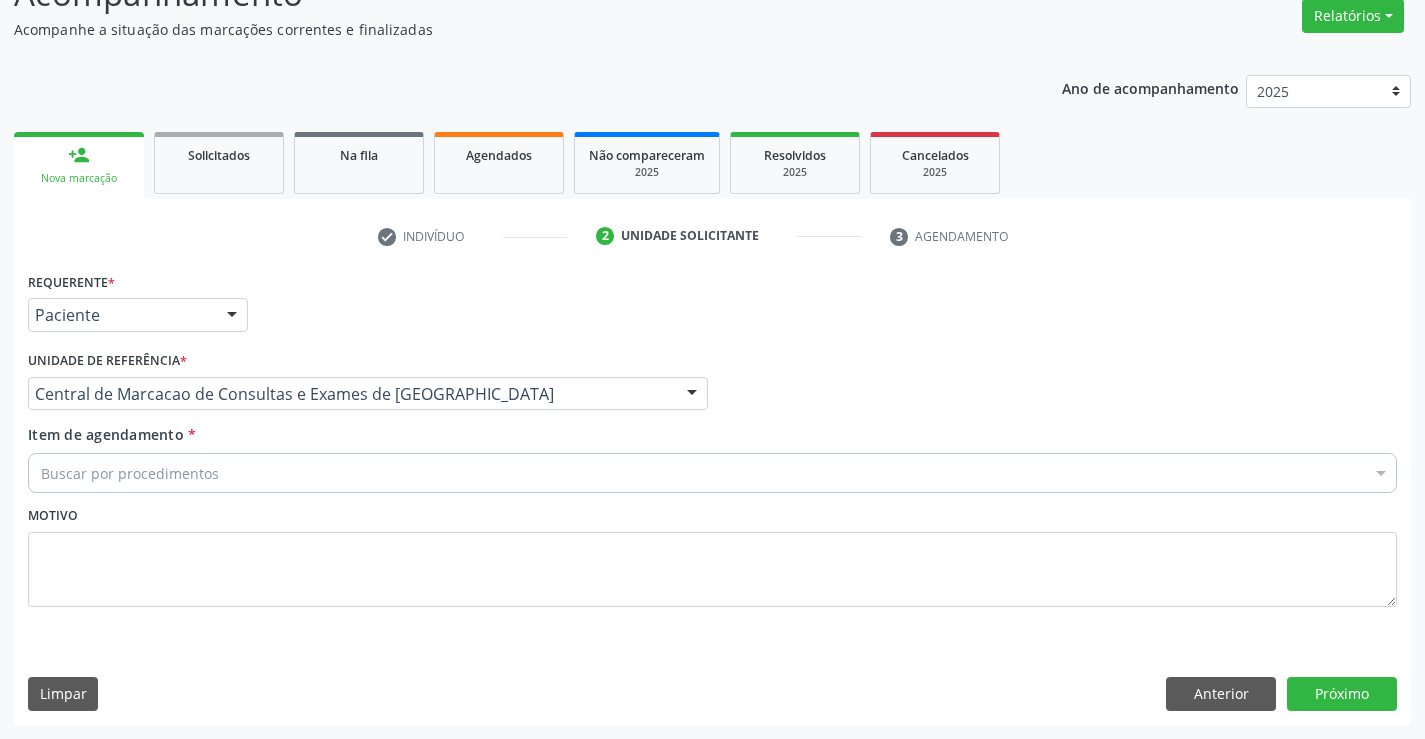 click on "Buscar por procedimentos" at bounding box center [712, 473] 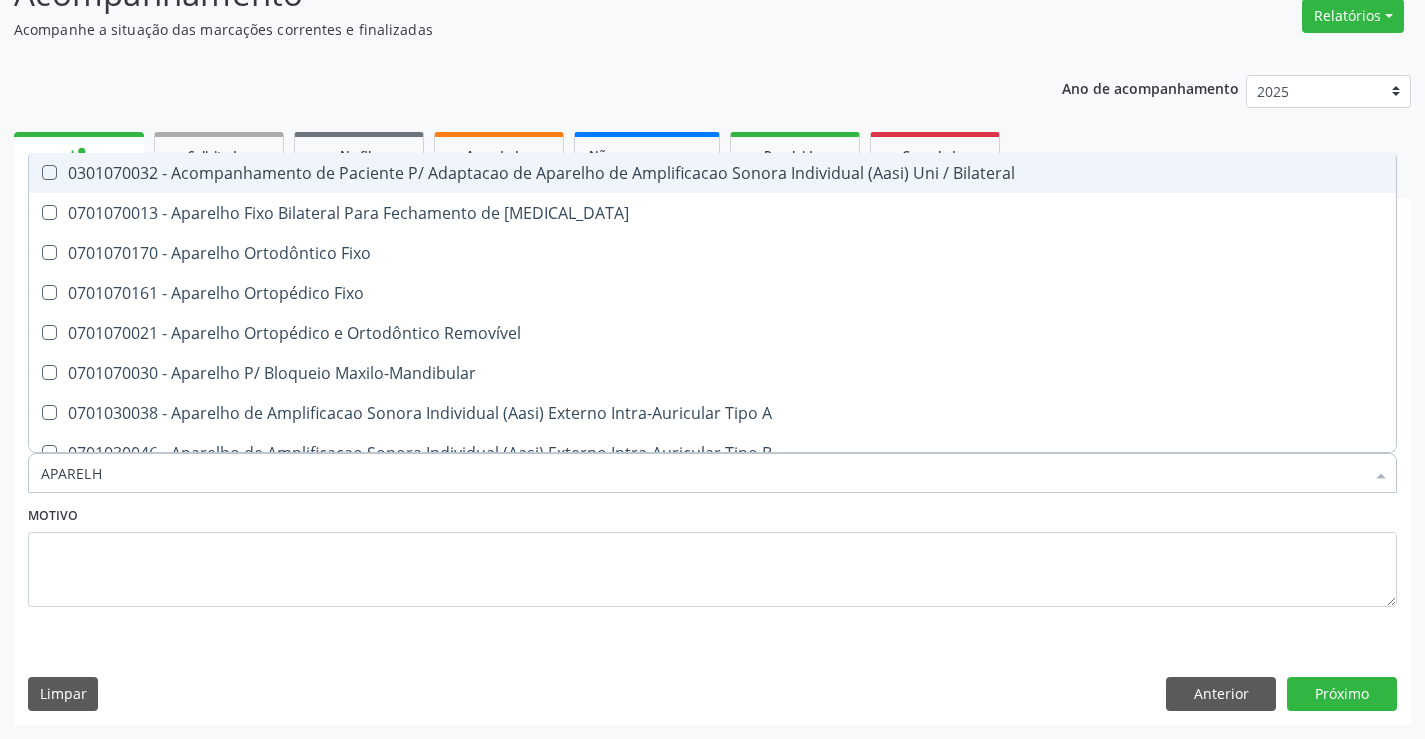 type on "APARELHO" 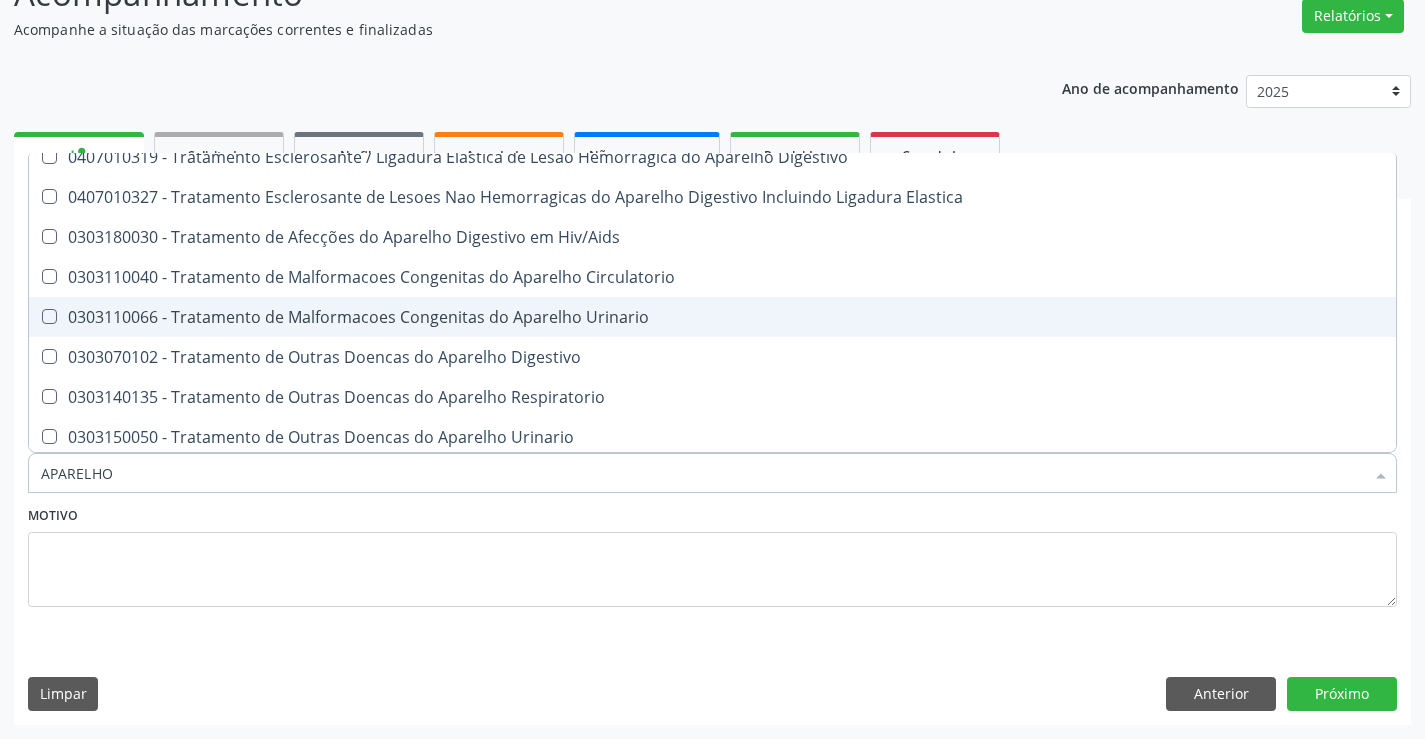 scroll, scrollTop: 1221, scrollLeft: 0, axis: vertical 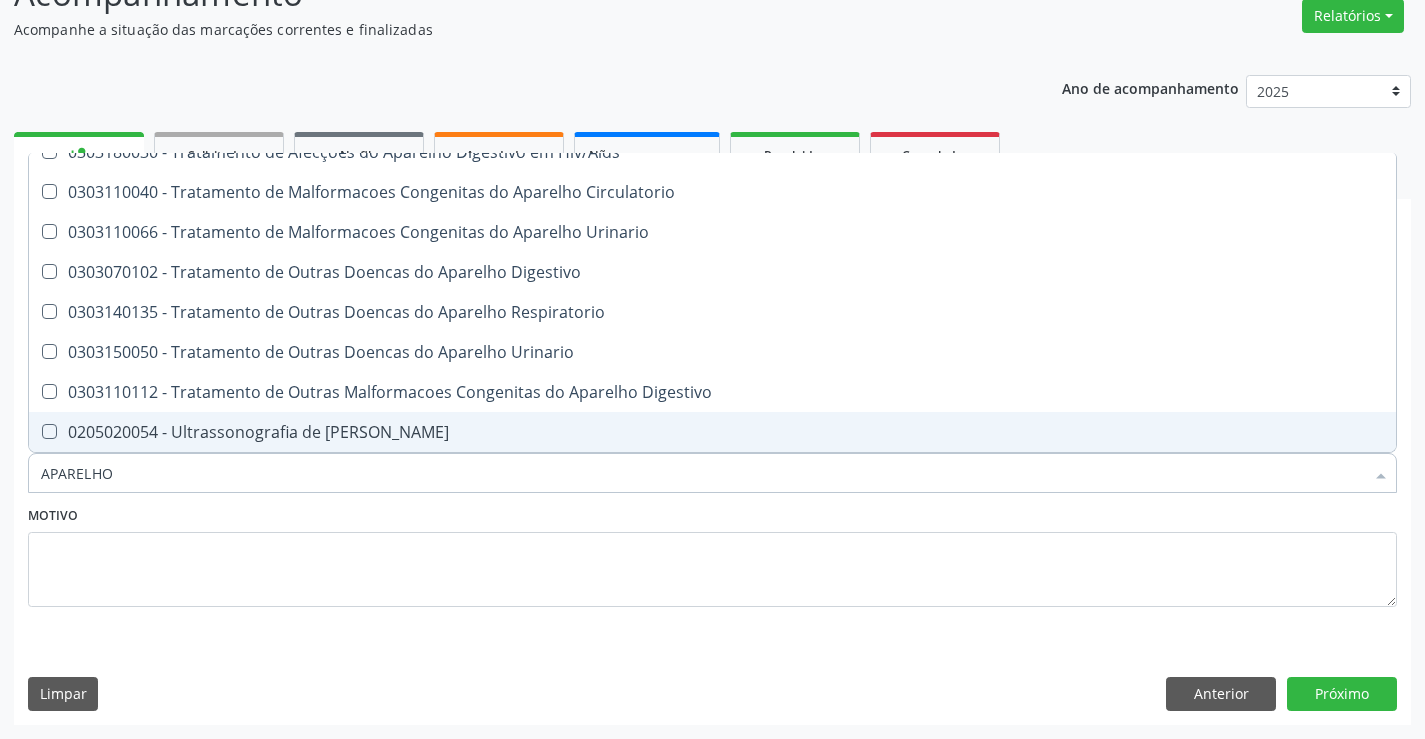 click on "0205020054 - Ultrassonografia de Aparelho Urinario" at bounding box center (712, 432) 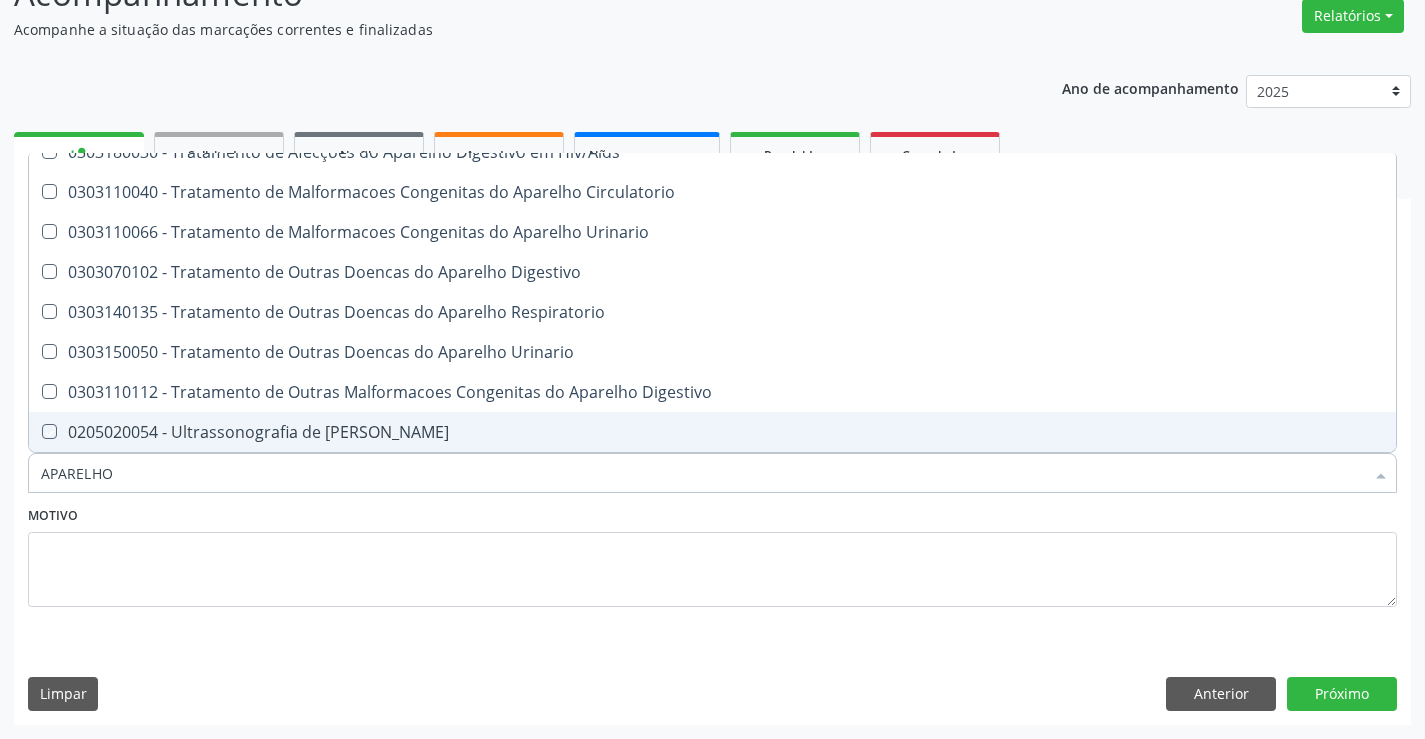 checkbox on "true" 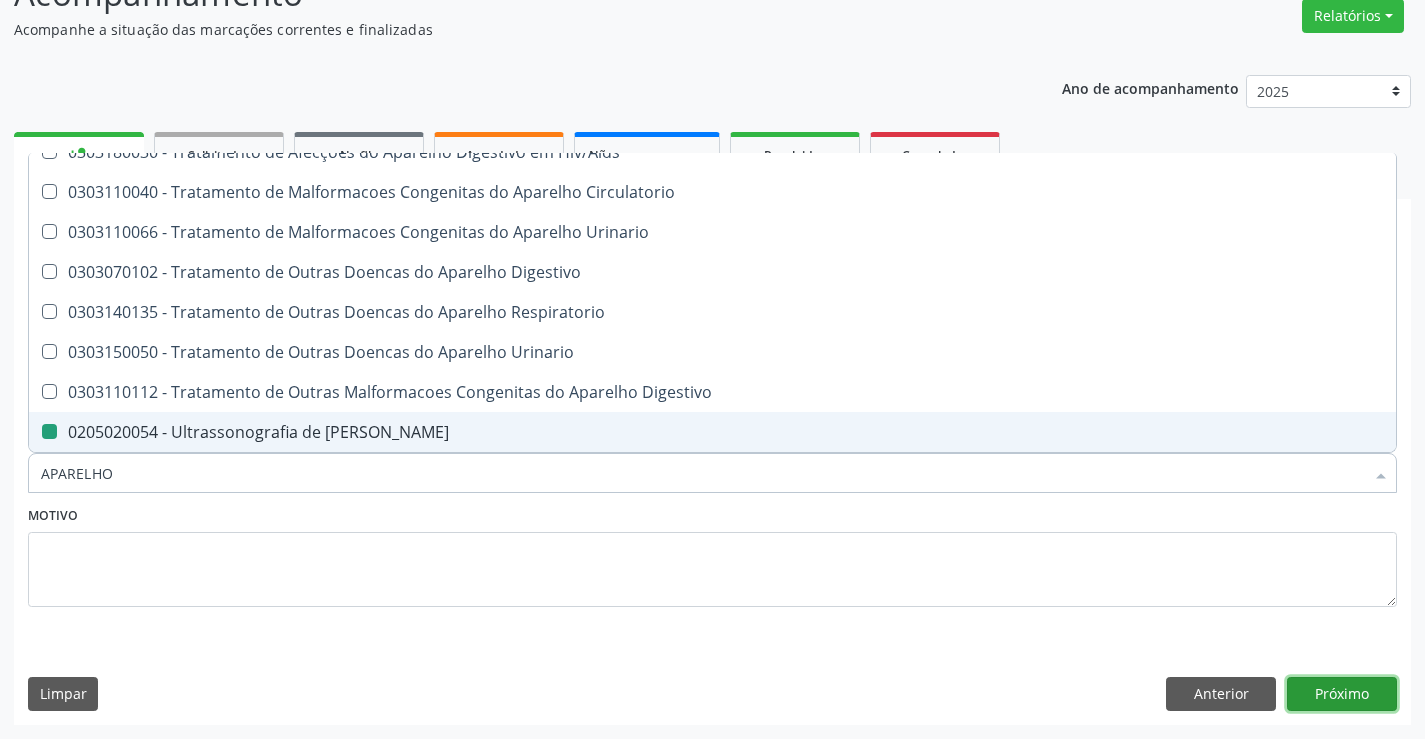 click on "Próximo" at bounding box center (1342, 694) 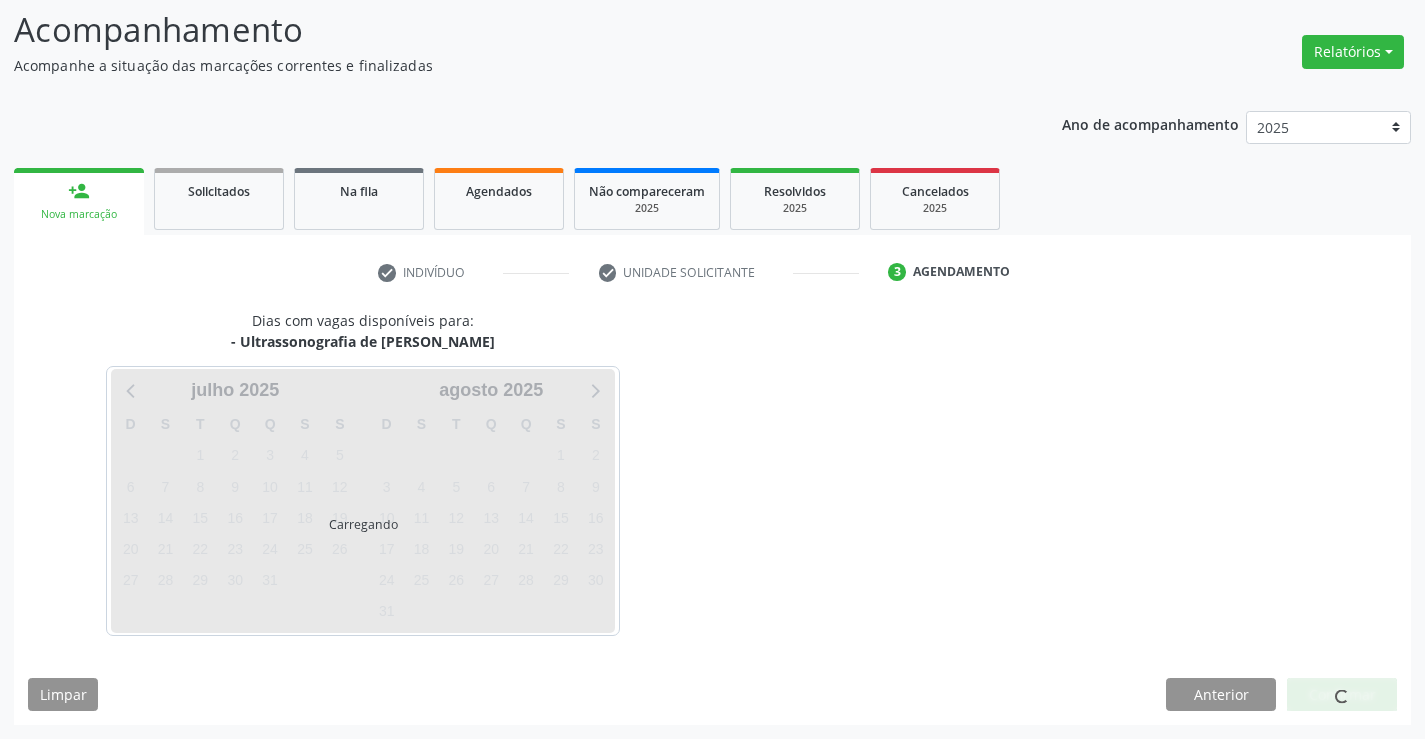 scroll, scrollTop: 131, scrollLeft: 0, axis: vertical 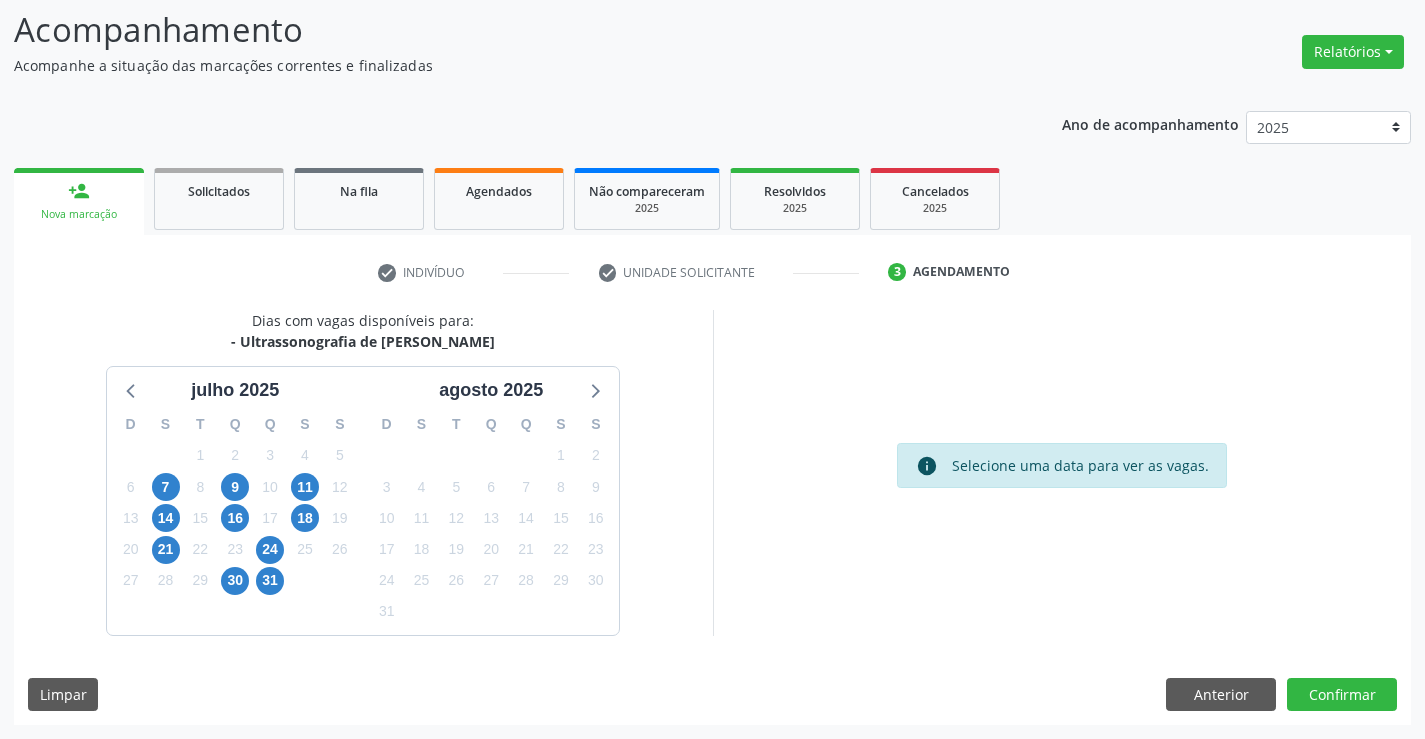 drag, startPoint x: 232, startPoint y: 338, endPoint x: 504, endPoint y: 335, distance: 272.01654 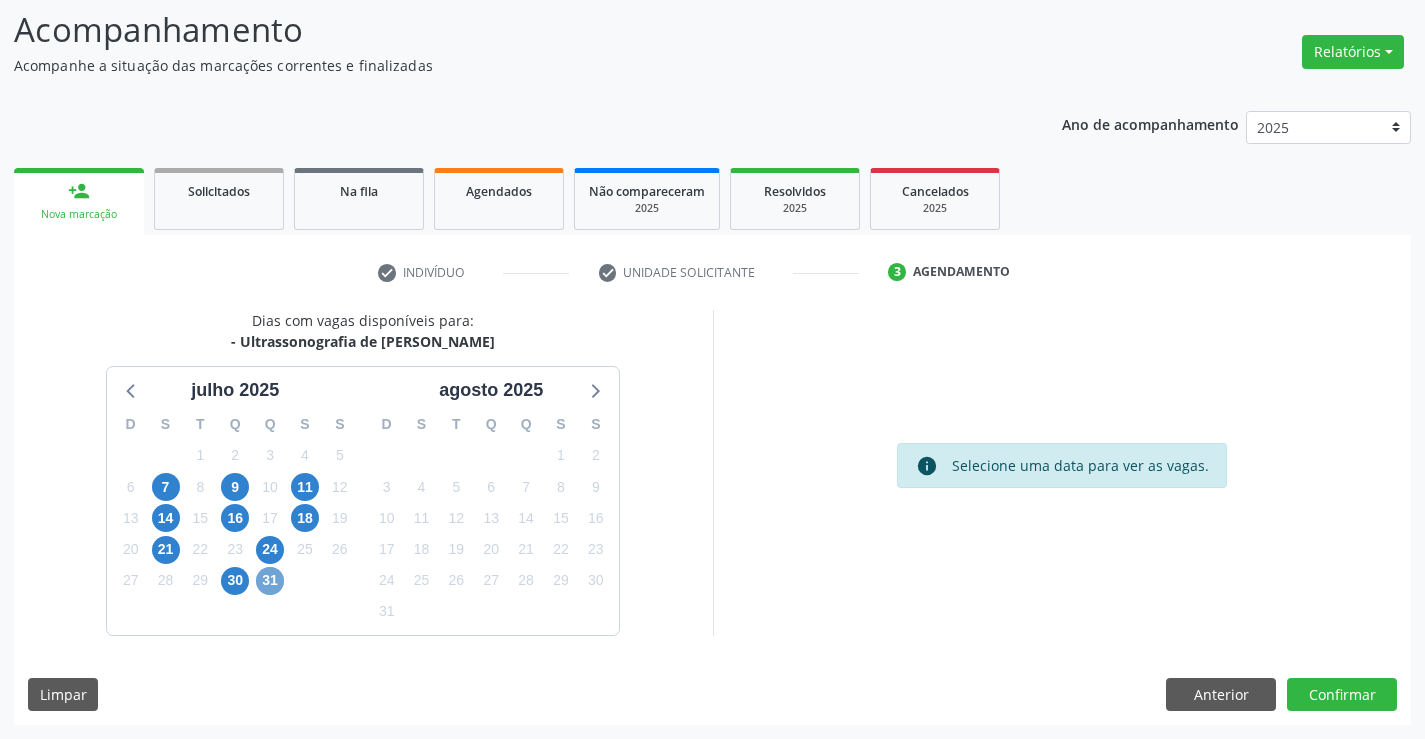 click on "31" at bounding box center (270, 581) 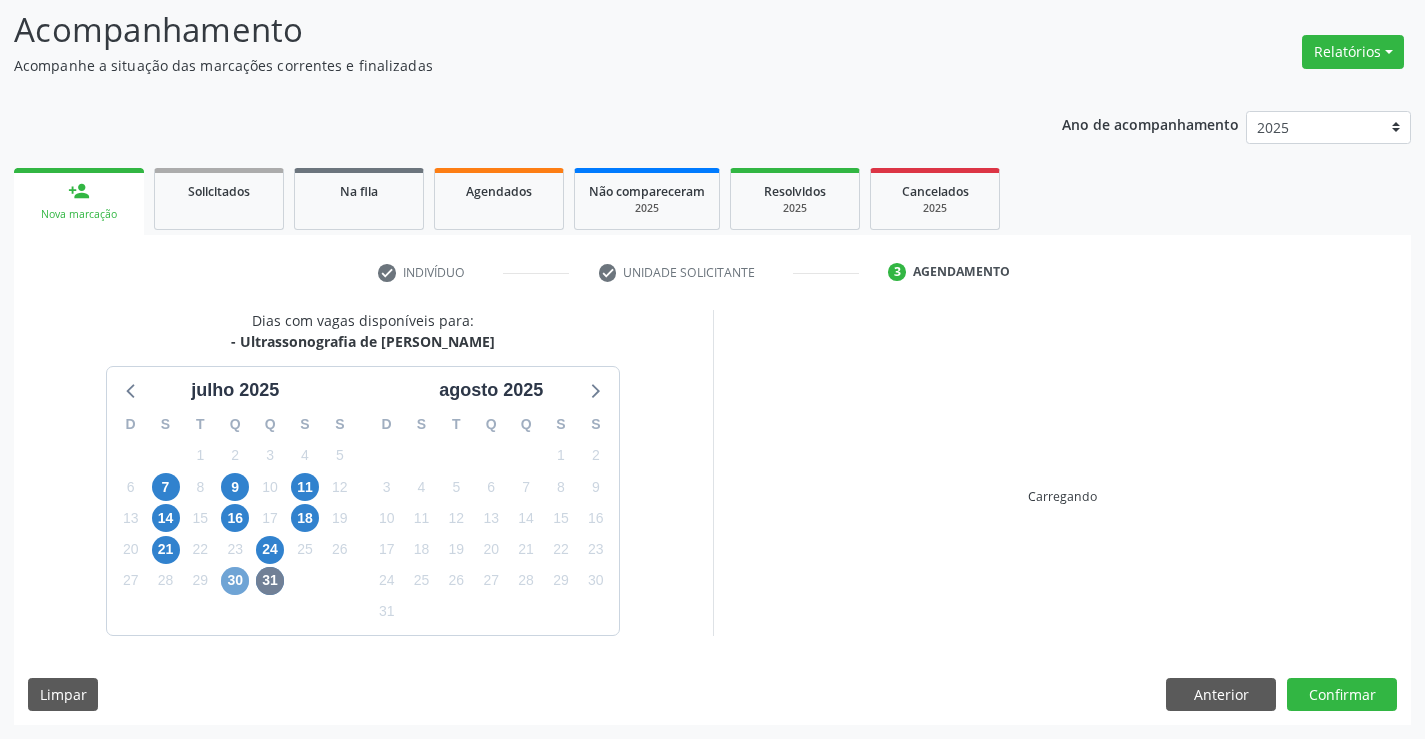 click on "30" at bounding box center [235, 581] 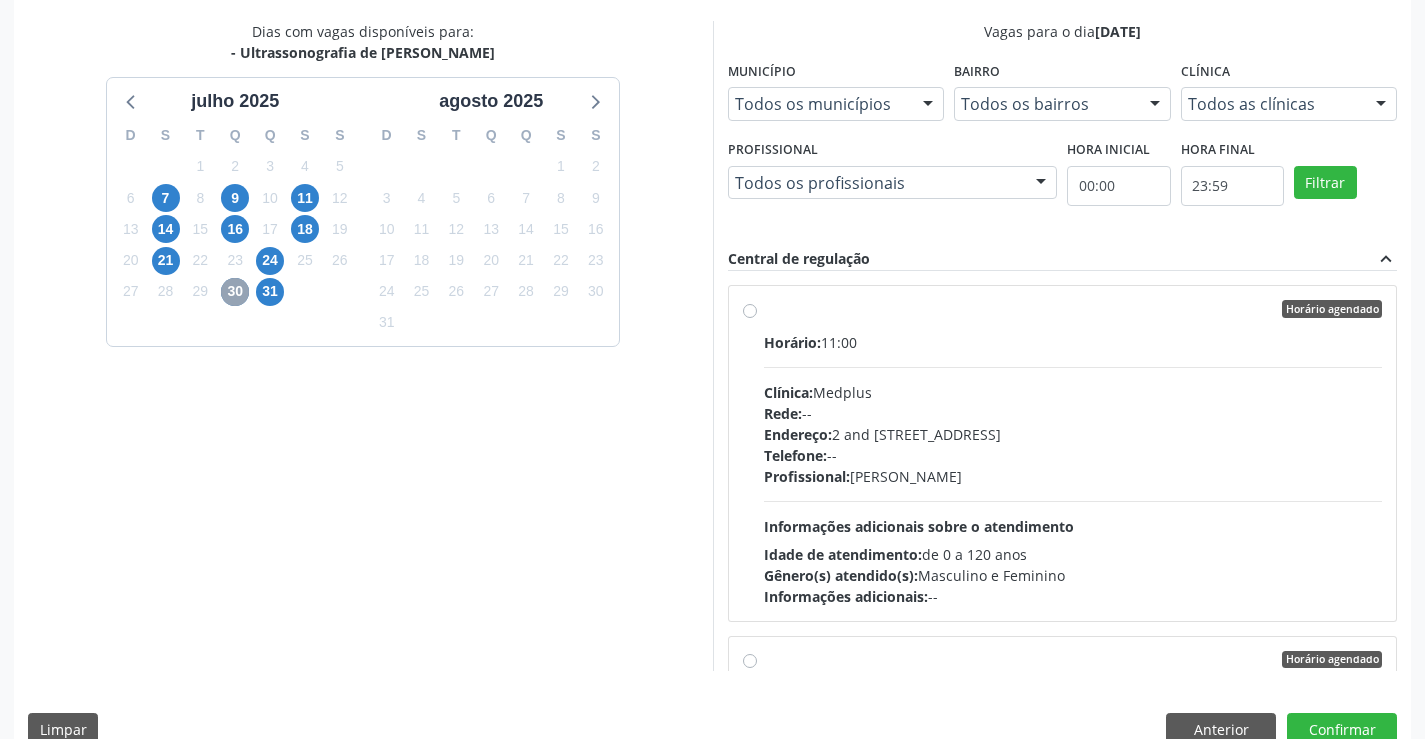 scroll, scrollTop: 431, scrollLeft: 0, axis: vertical 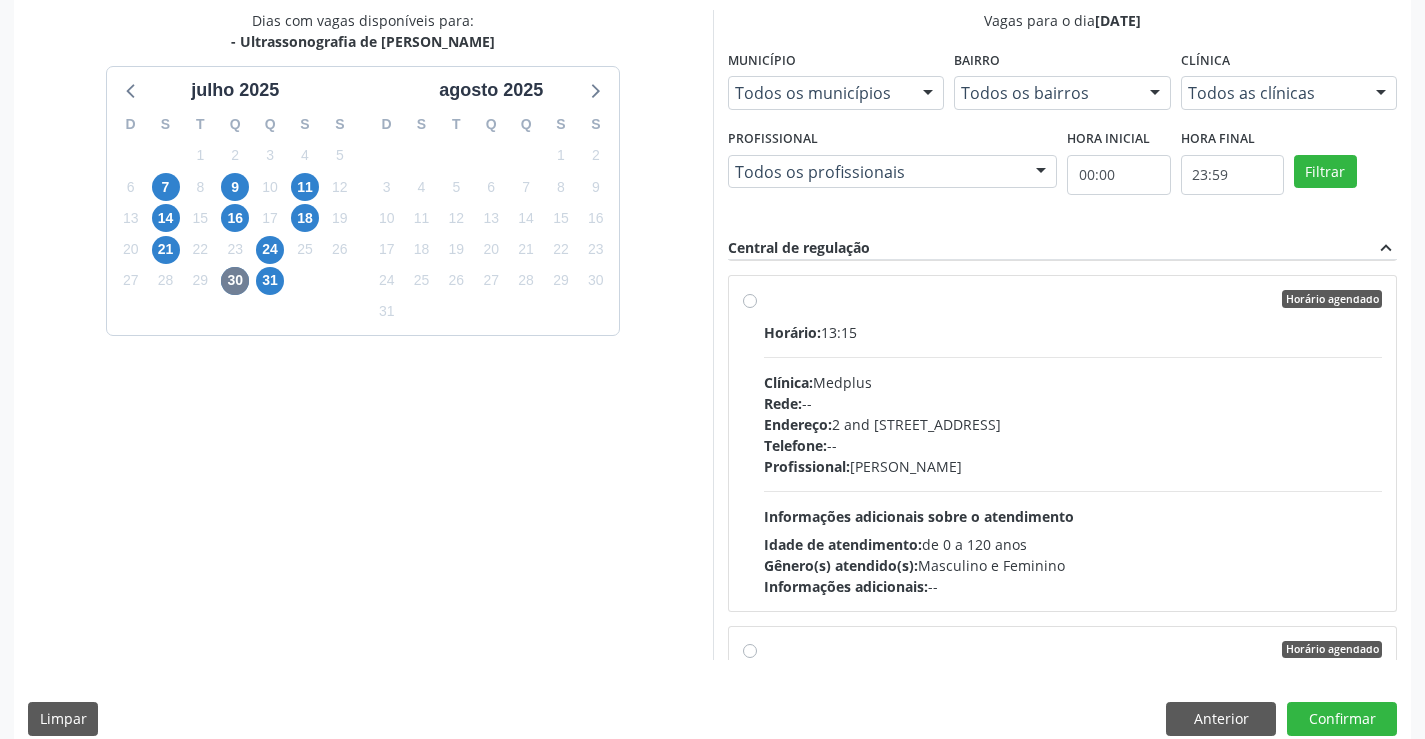 click on "Telefone:   --" at bounding box center [1073, 445] 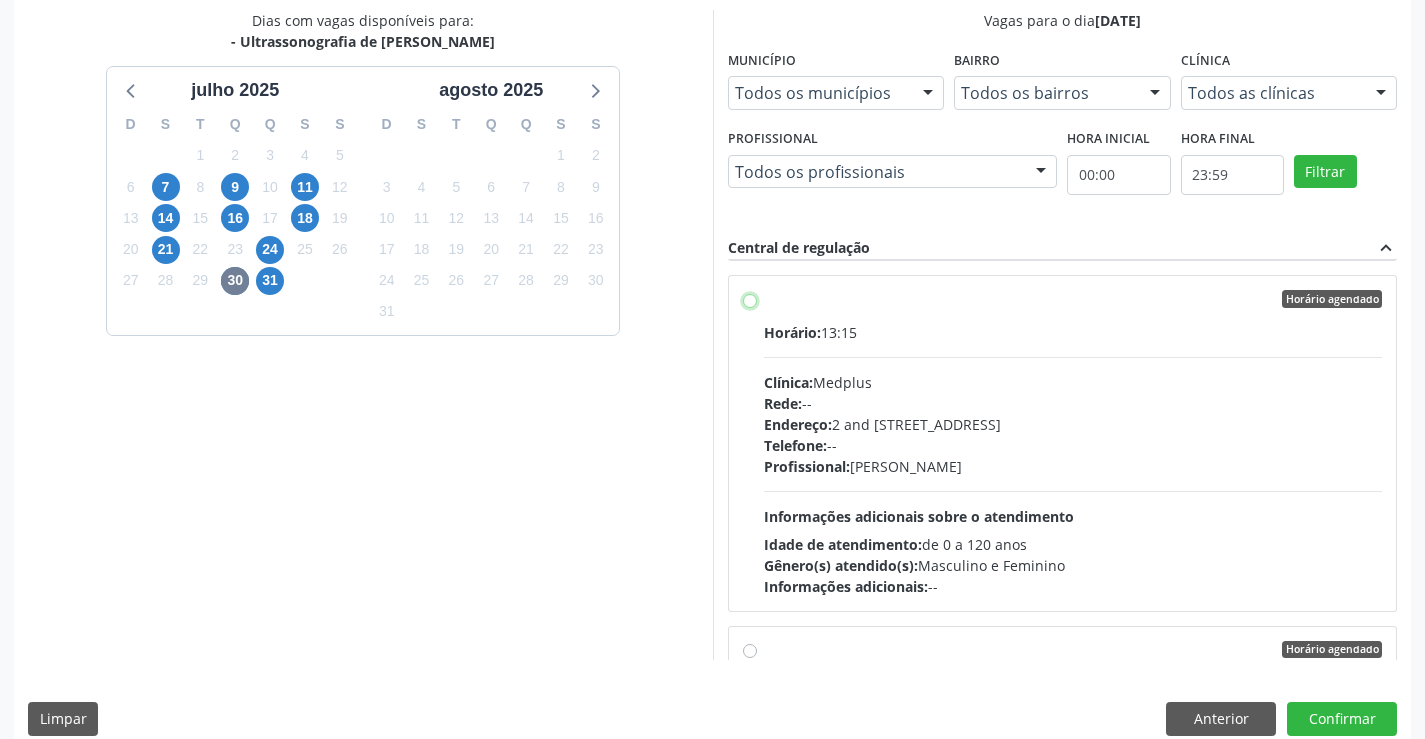 click on "Horário agendado
Horário:   13:15
Clínica:  Medplus
Rede:
--
Endereço:   2 and S 204 Ed Emp B, nº 35, Centro, Campo Formoso - BA
Telefone:   --
Profissional:
Lanna Peralva Miranda Rocha
Informações adicionais sobre o atendimento
Idade de atendimento:
de 0 a 120 anos
Gênero(s) atendido(s):
Masculino e Feminino
Informações adicionais:
--" at bounding box center (750, 299) 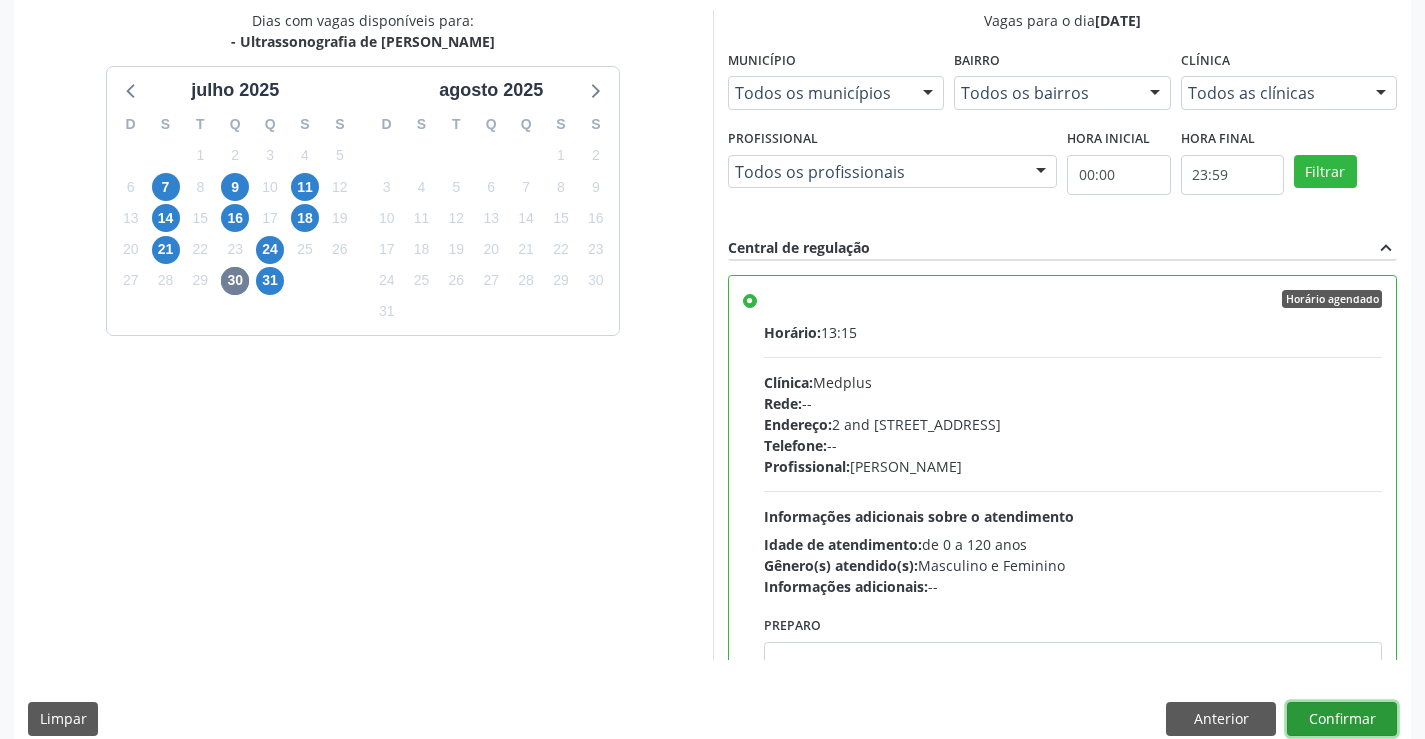 click on "Confirmar" at bounding box center (1342, 719) 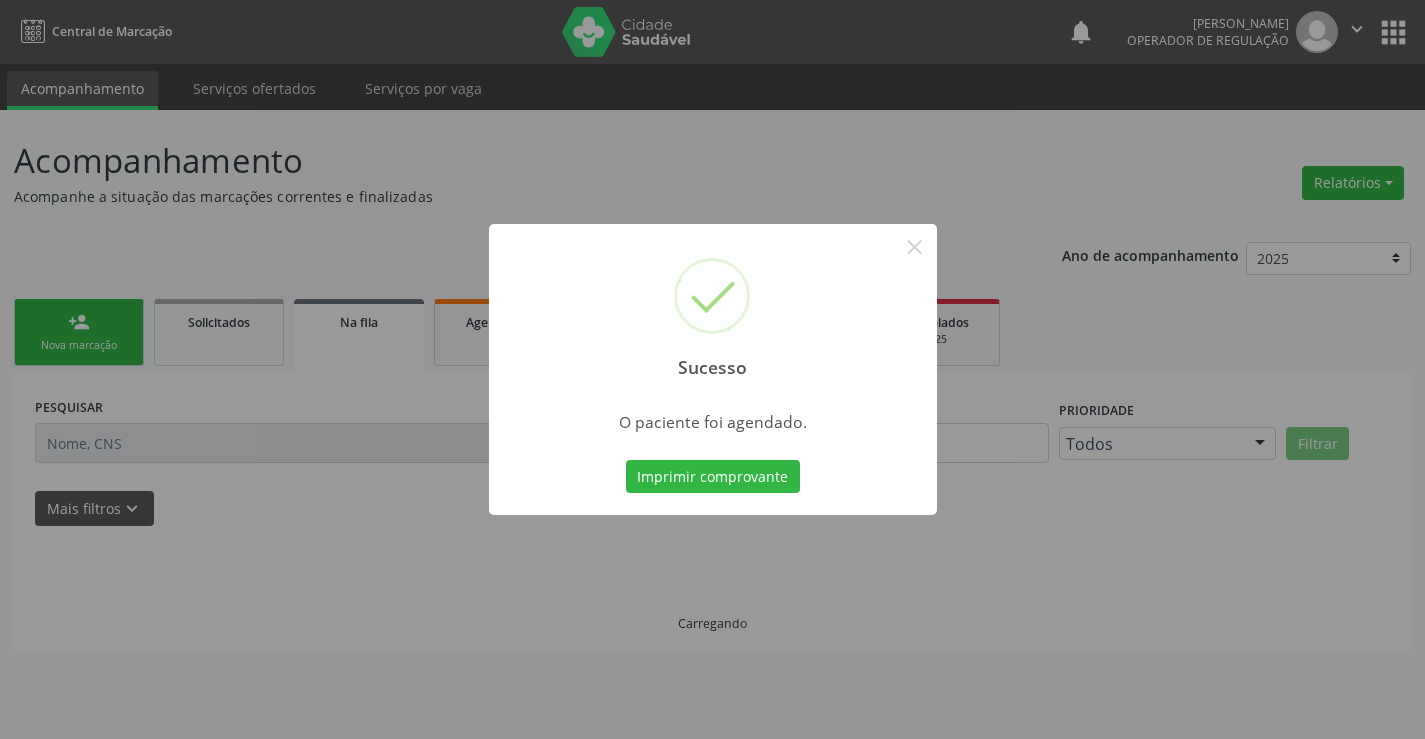 scroll, scrollTop: 0, scrollLeft: 0, axis: both 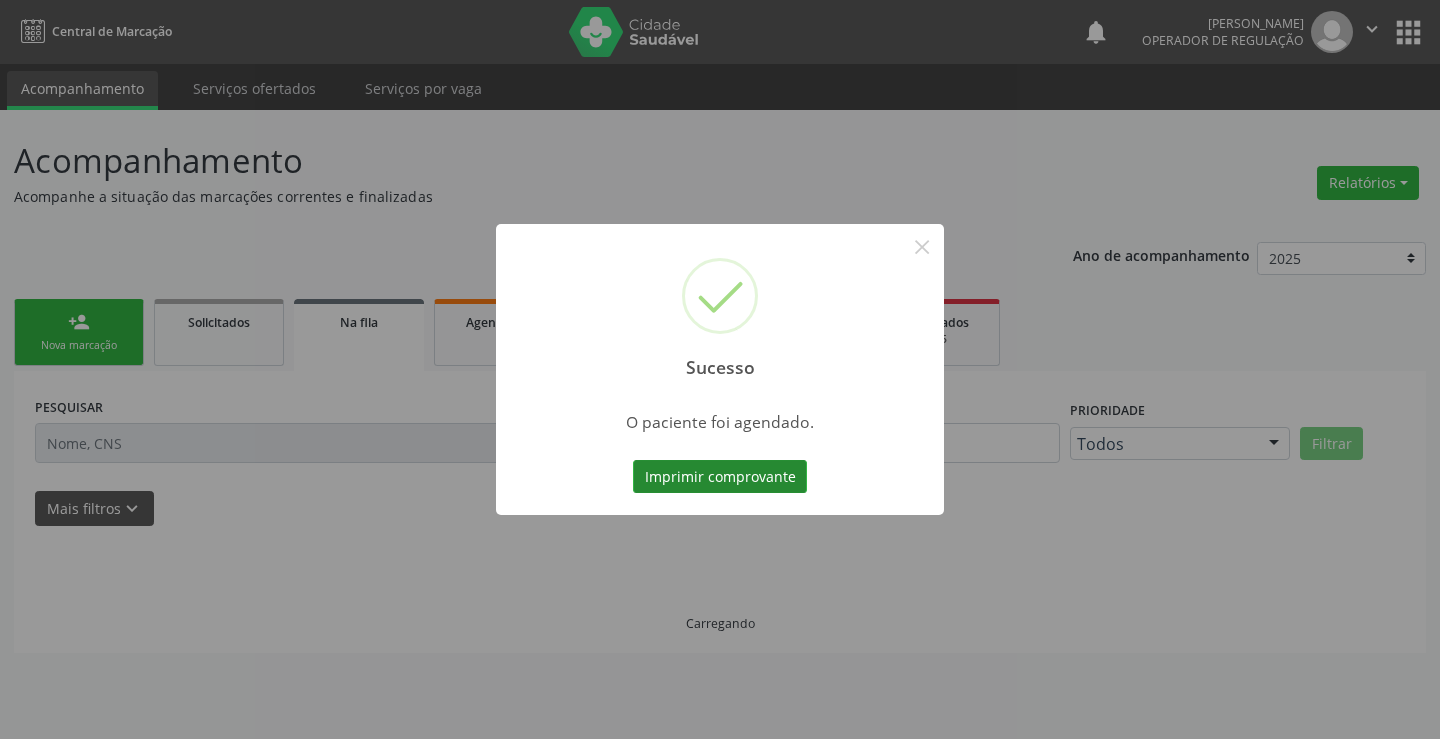 click on "Imprimir comprovante" at bounding box center [720, 477] 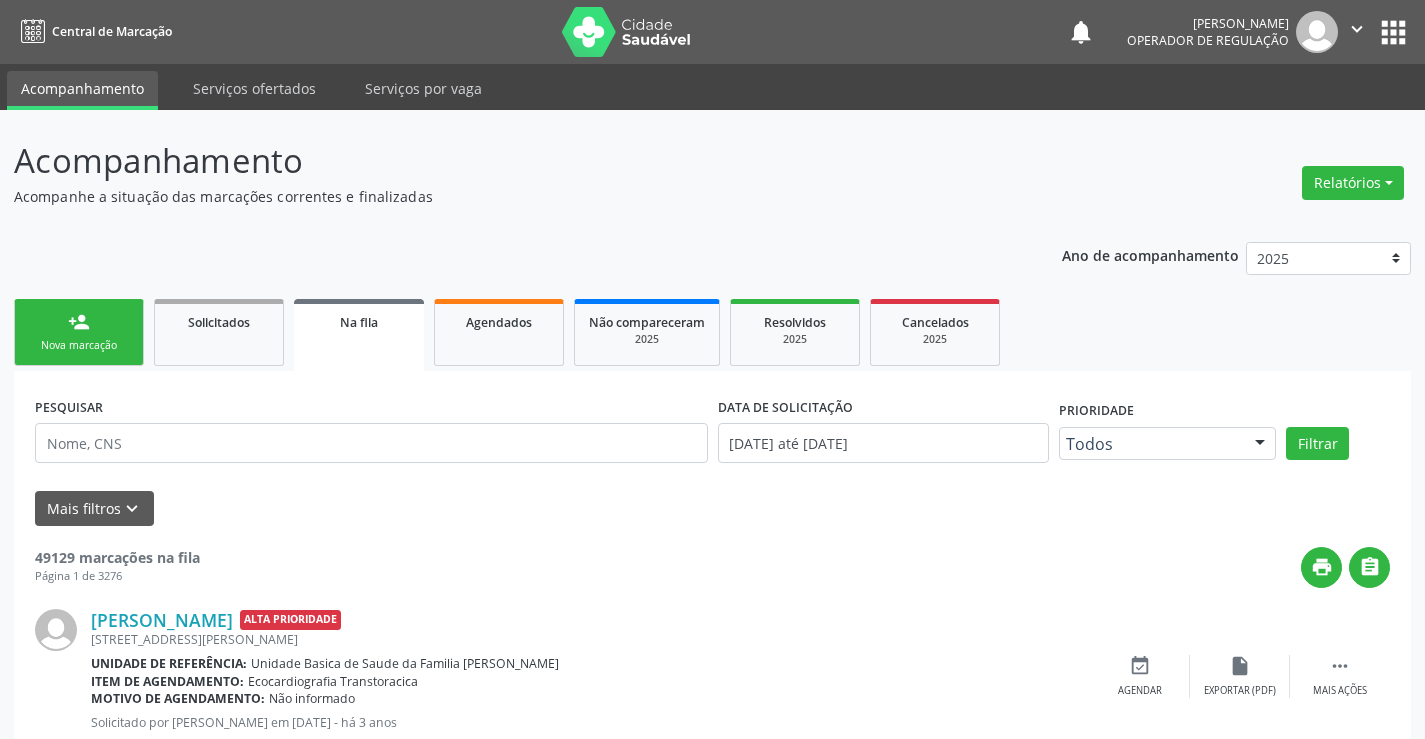 click on "person_add
Nova marcação" at bounding box center (79, 332) 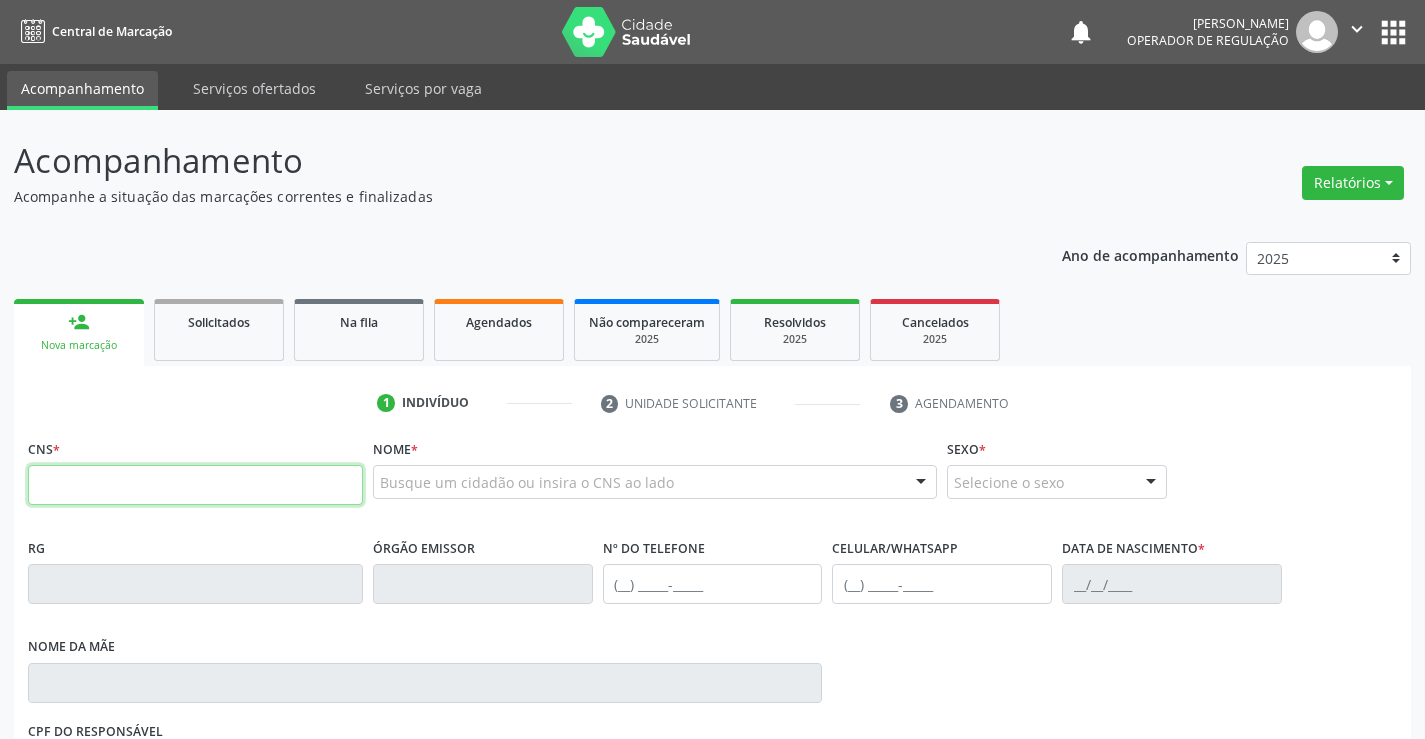 click at bounding box center [195, 485] 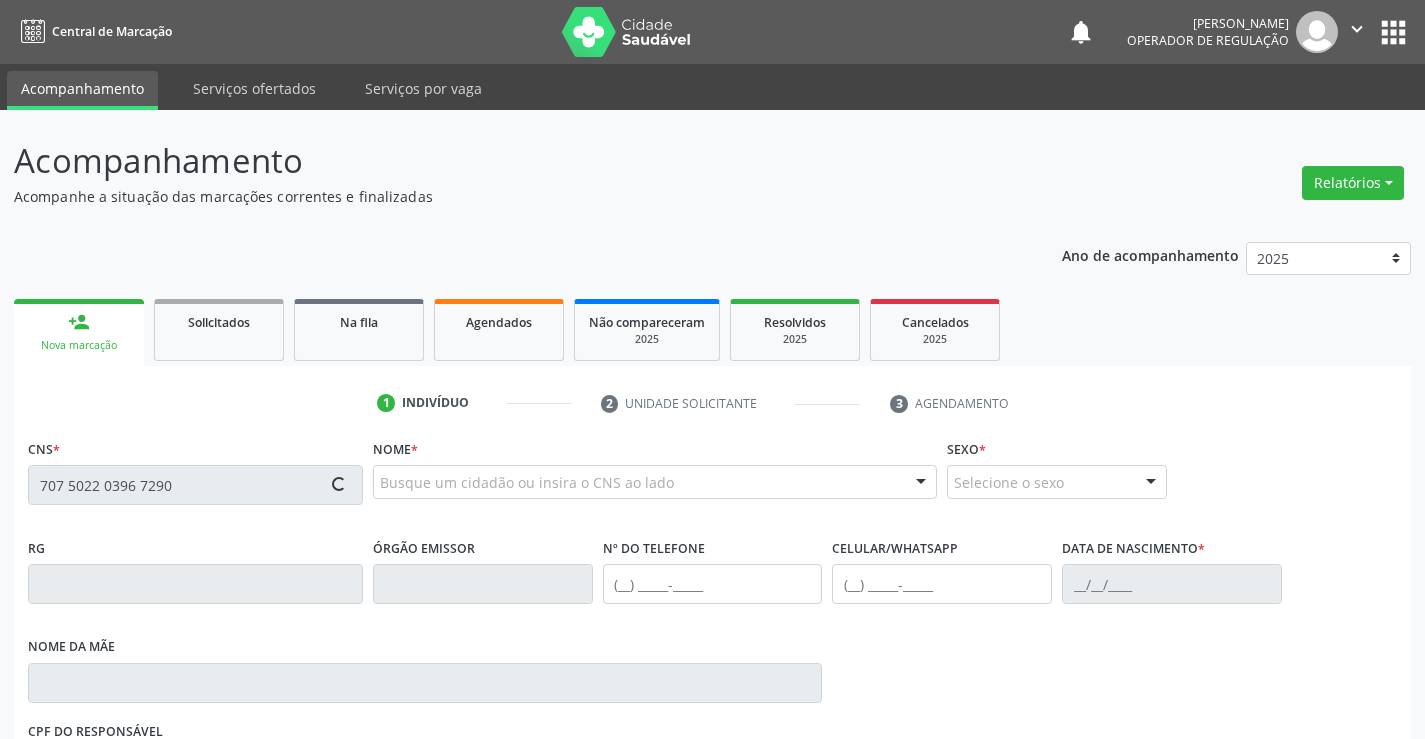 type on "707 5022 0396 7290" 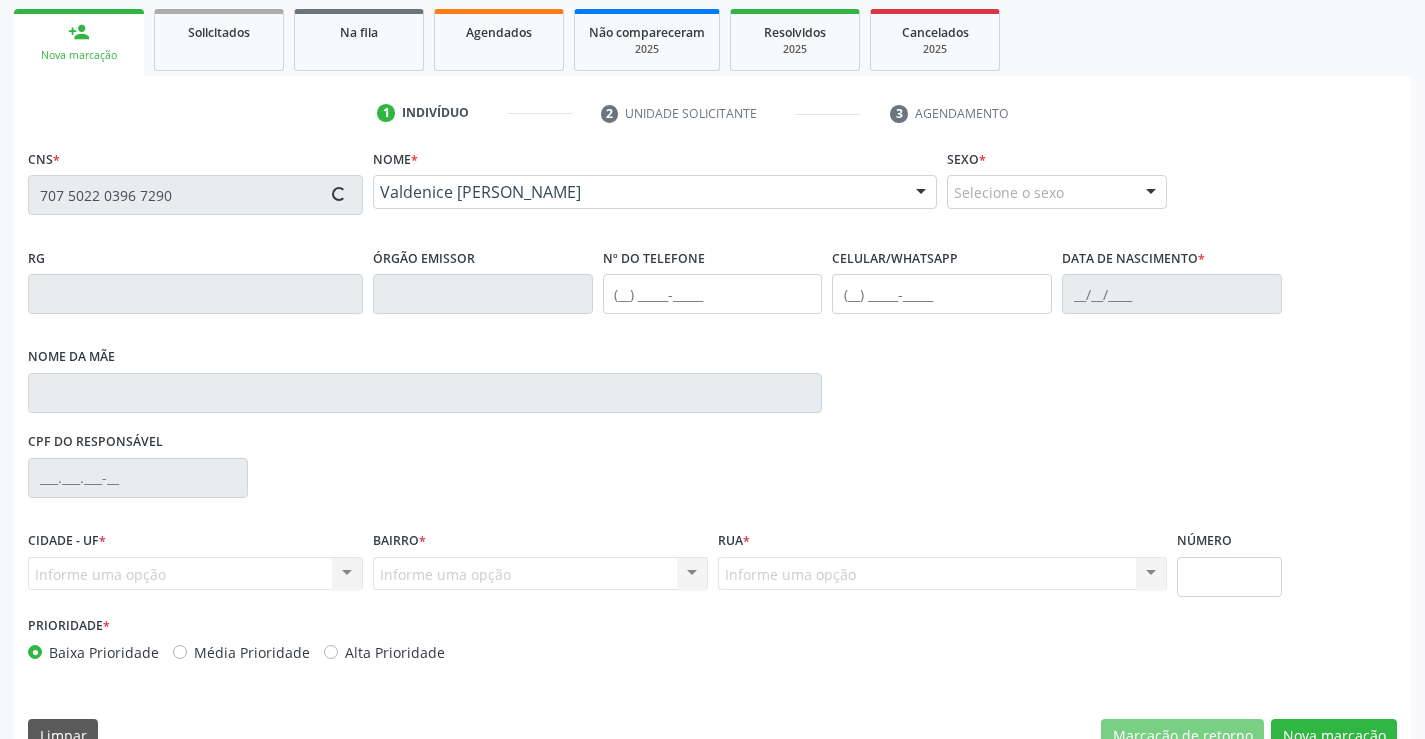 scroll, scrollTop: 300, scrollLeft: 0, axis: vertical 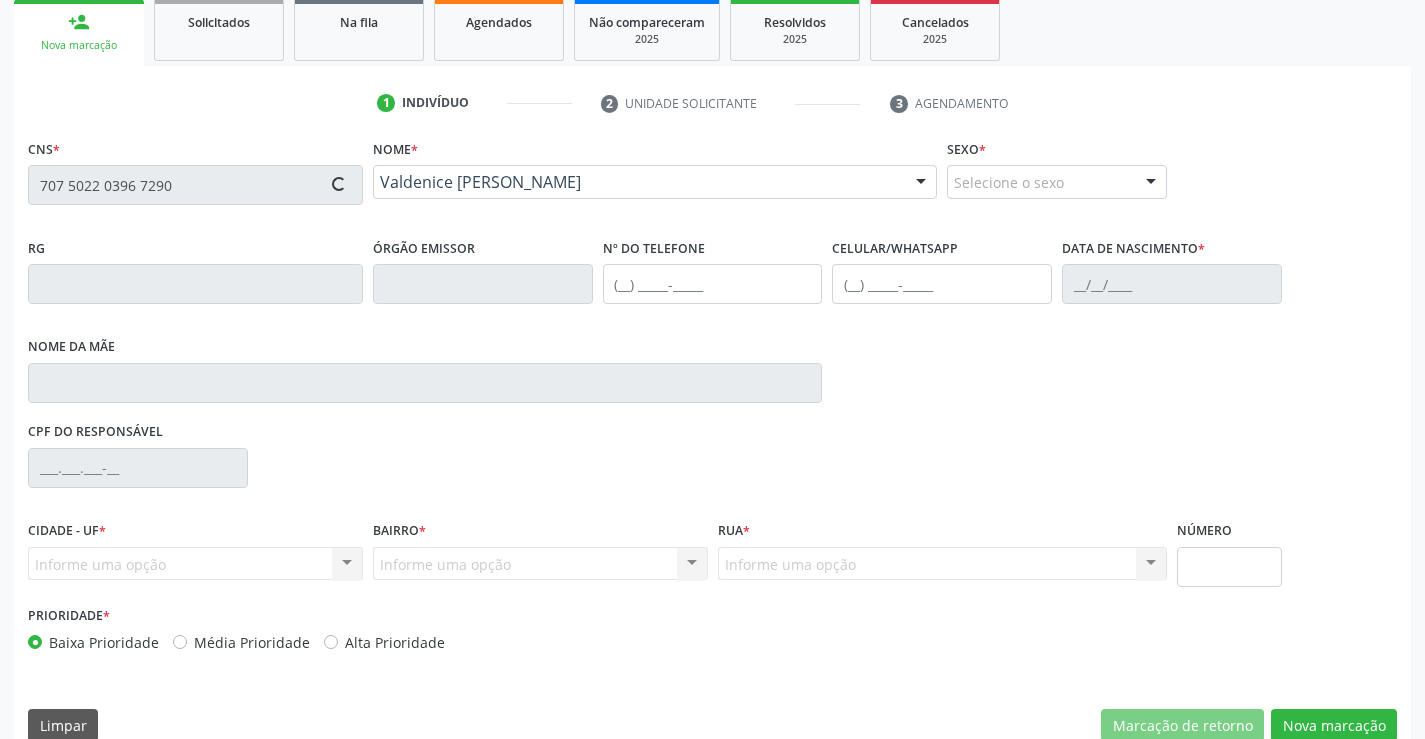 type on "0749287756" 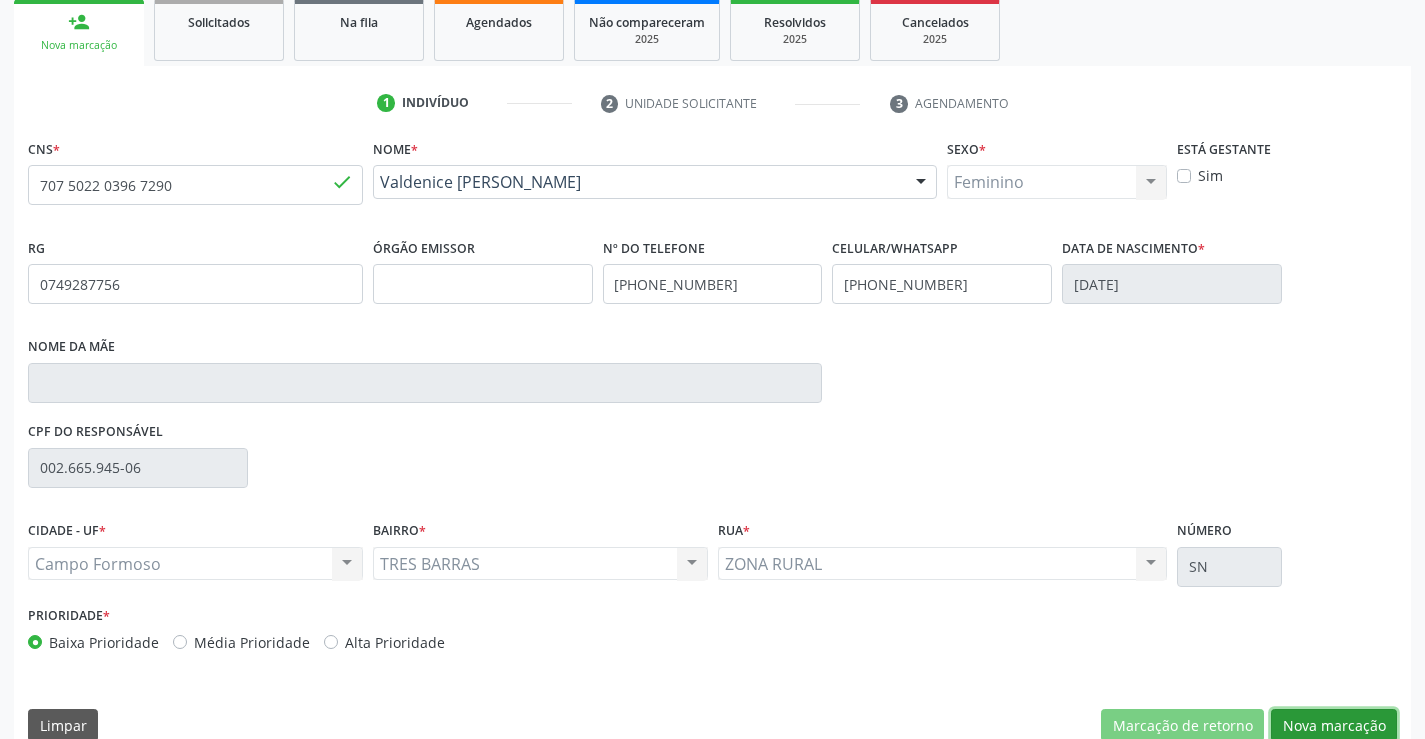 click on "Nova marcação" at bounding box center (1334, 726) 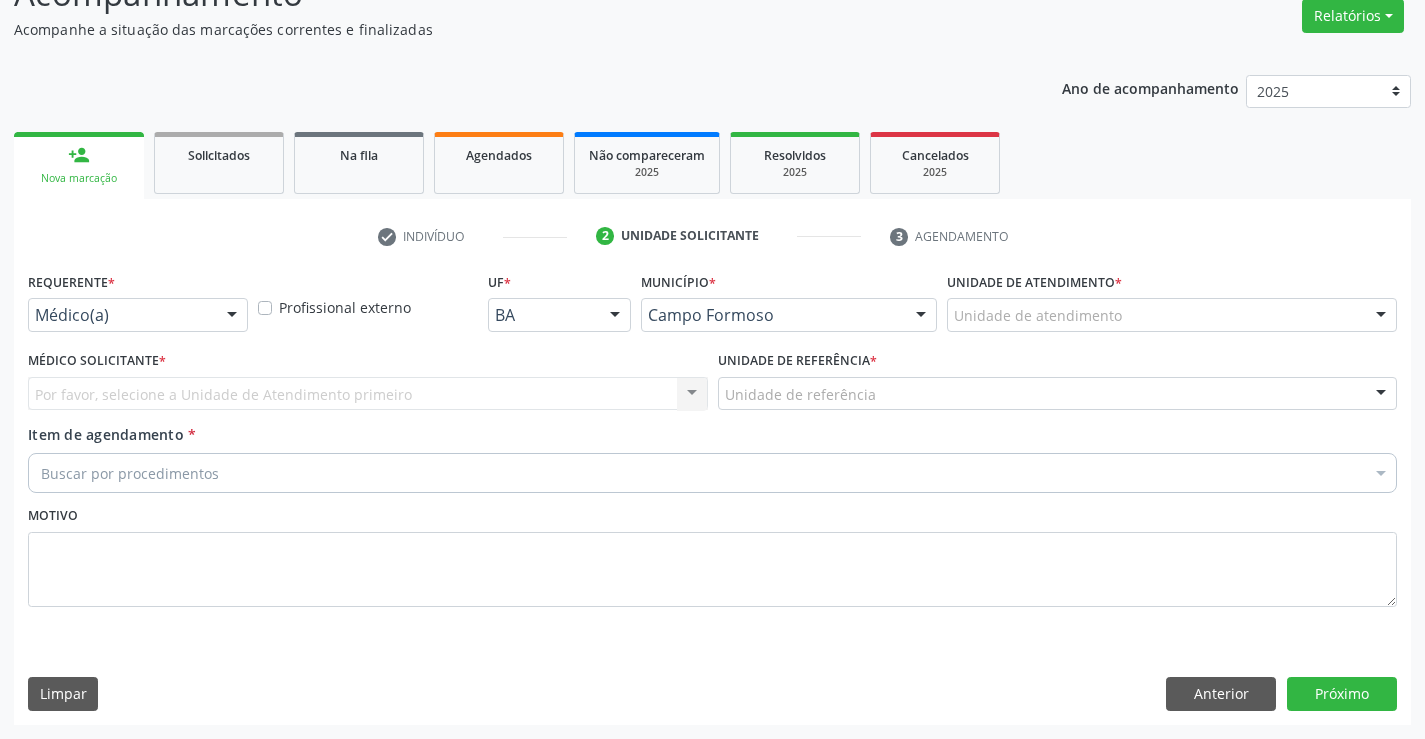 scroll, scrollTop: 167, scrollLeft: 0, axis: vertical 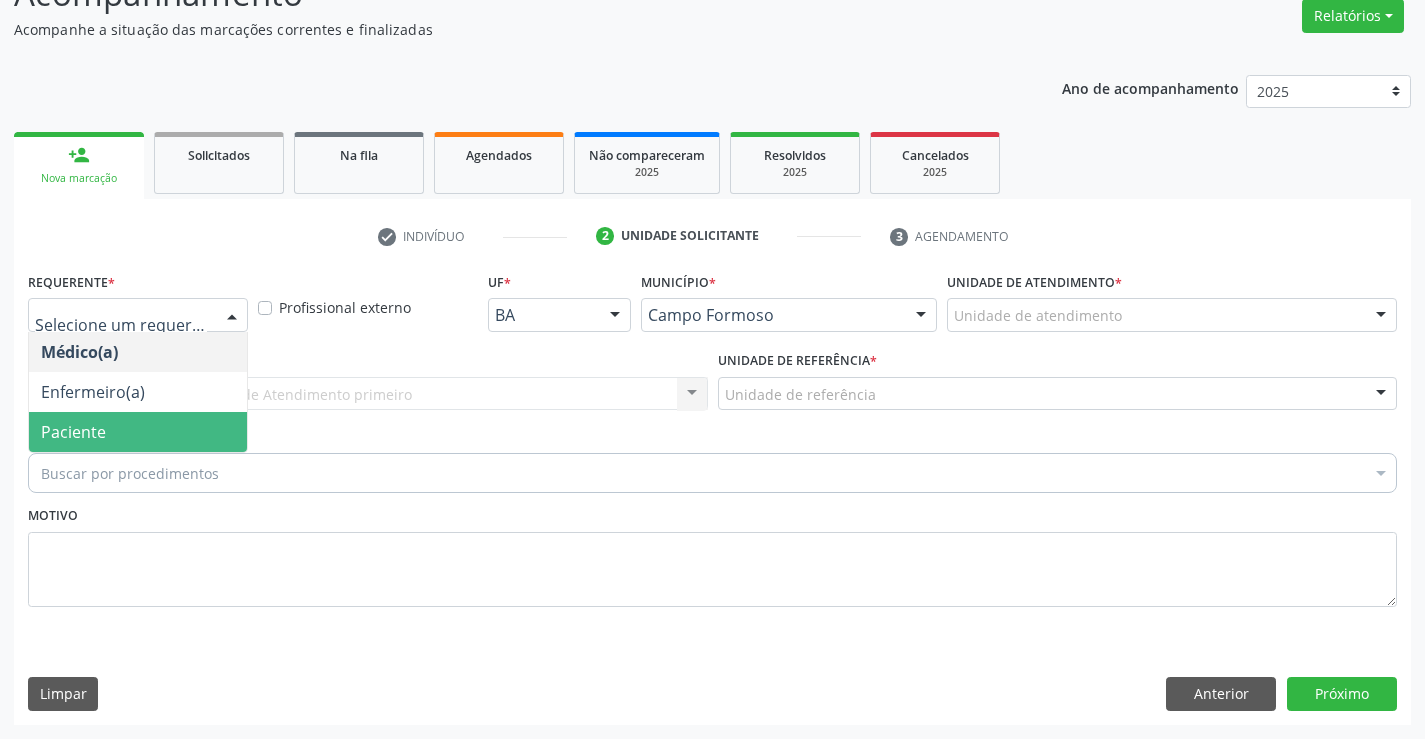 click on "Paciente" at bounding box center (138, 432) 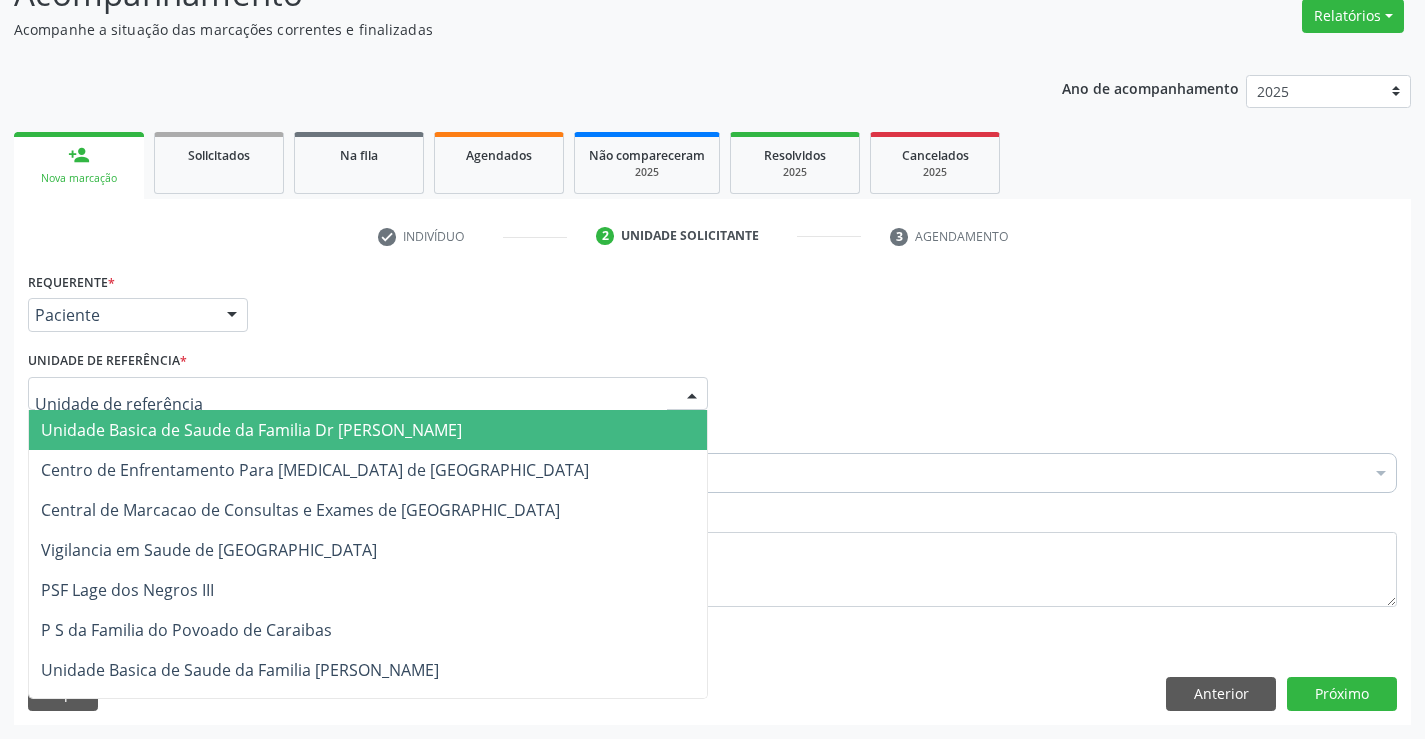 click at bounding box center (368, 394) 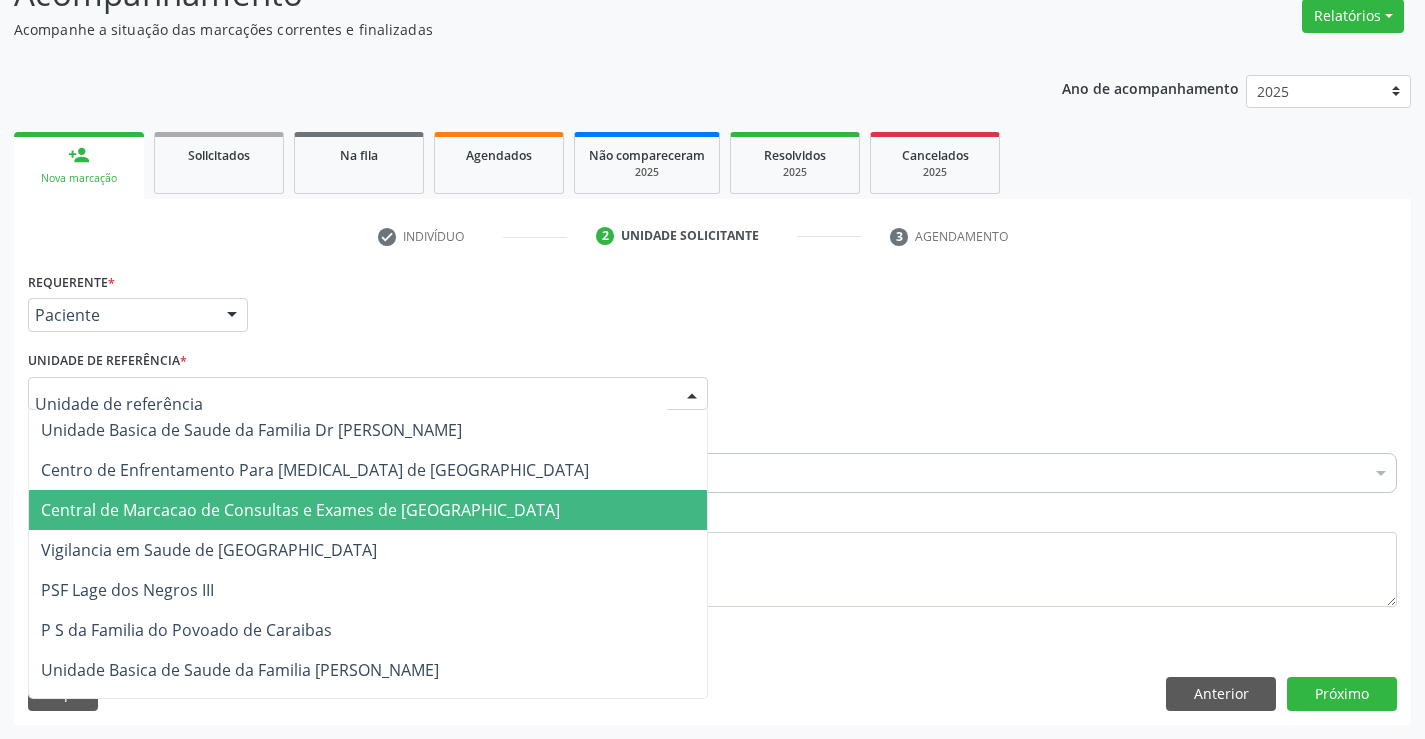 click on "Central de Marcacao de Consultas e Exames de [GEOGRAPHIC_DATA]" at bounding box center (300, 510) 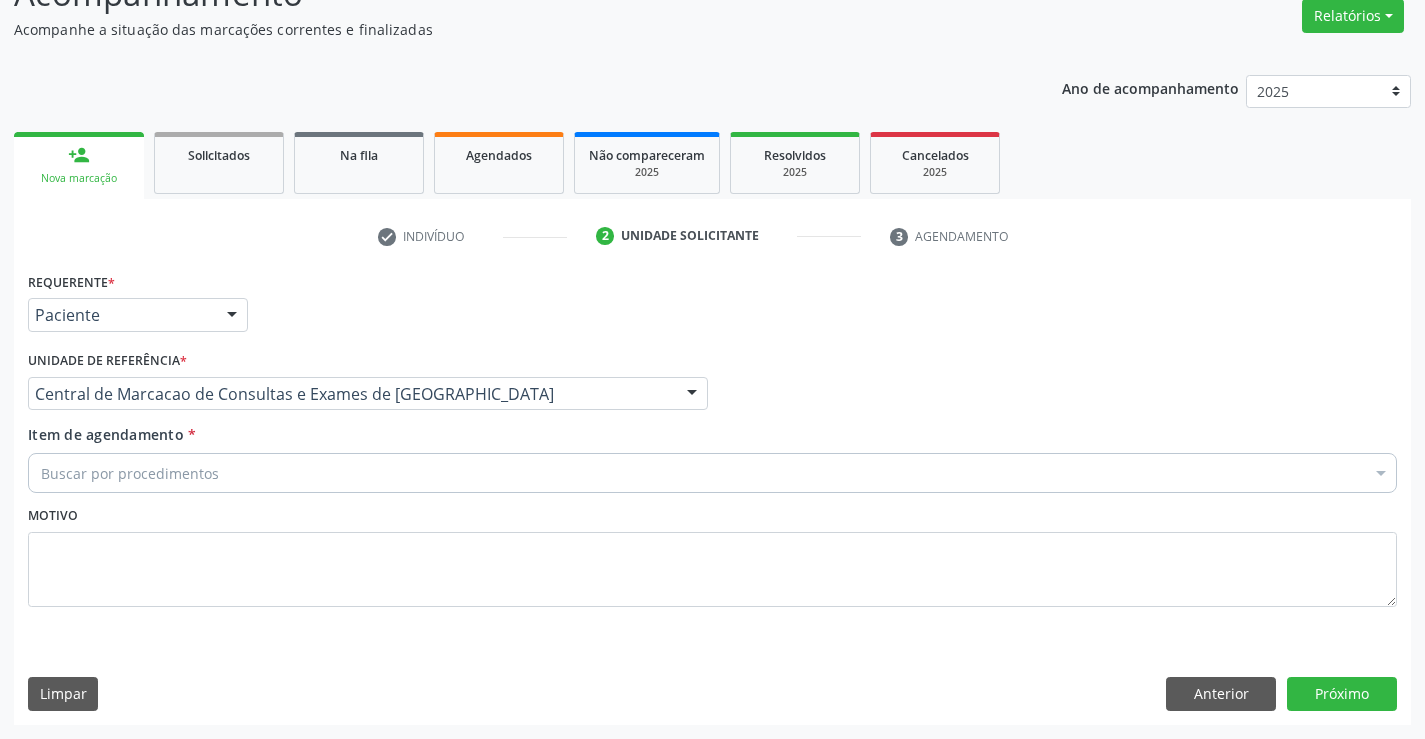 click on "Buscar por procedimentos" at bounding box center [712, 473] 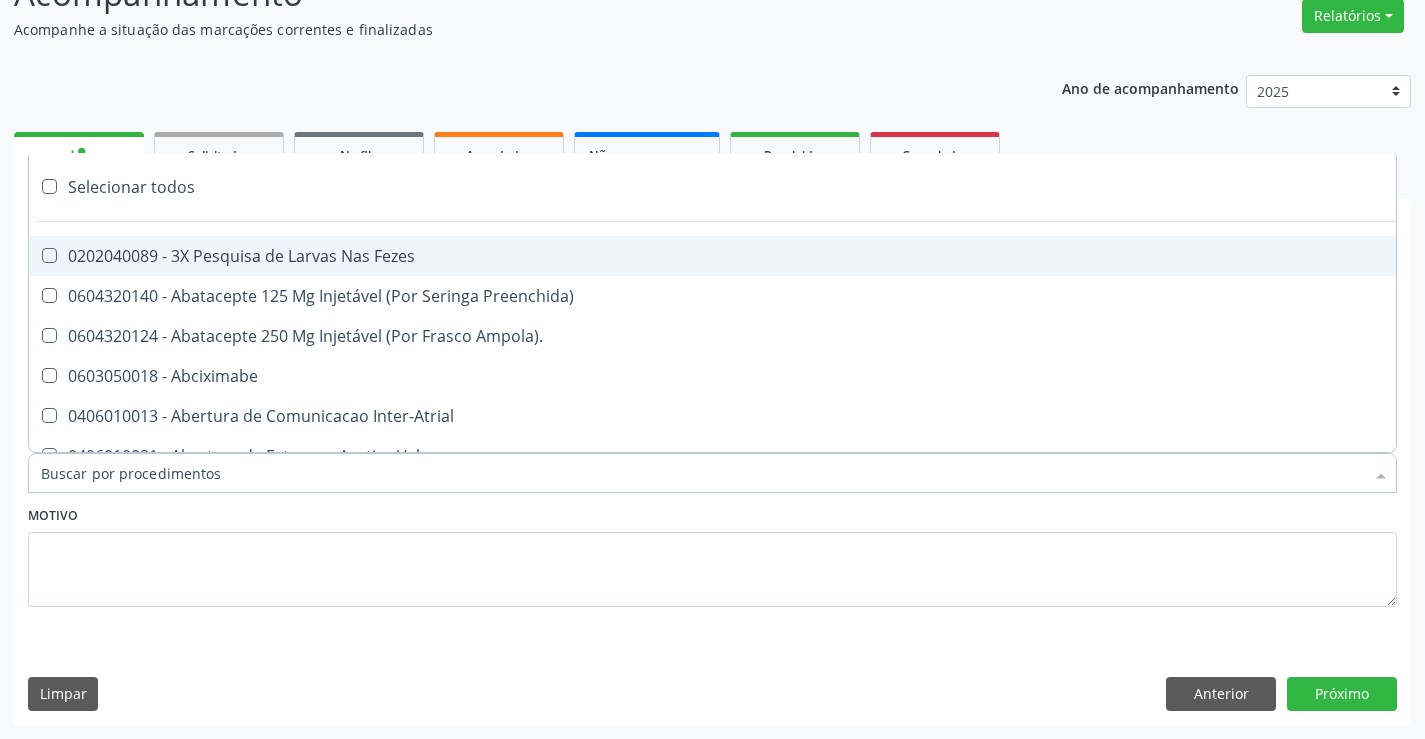 paste on "Ultrassonografia de [PERSON_NAME]" 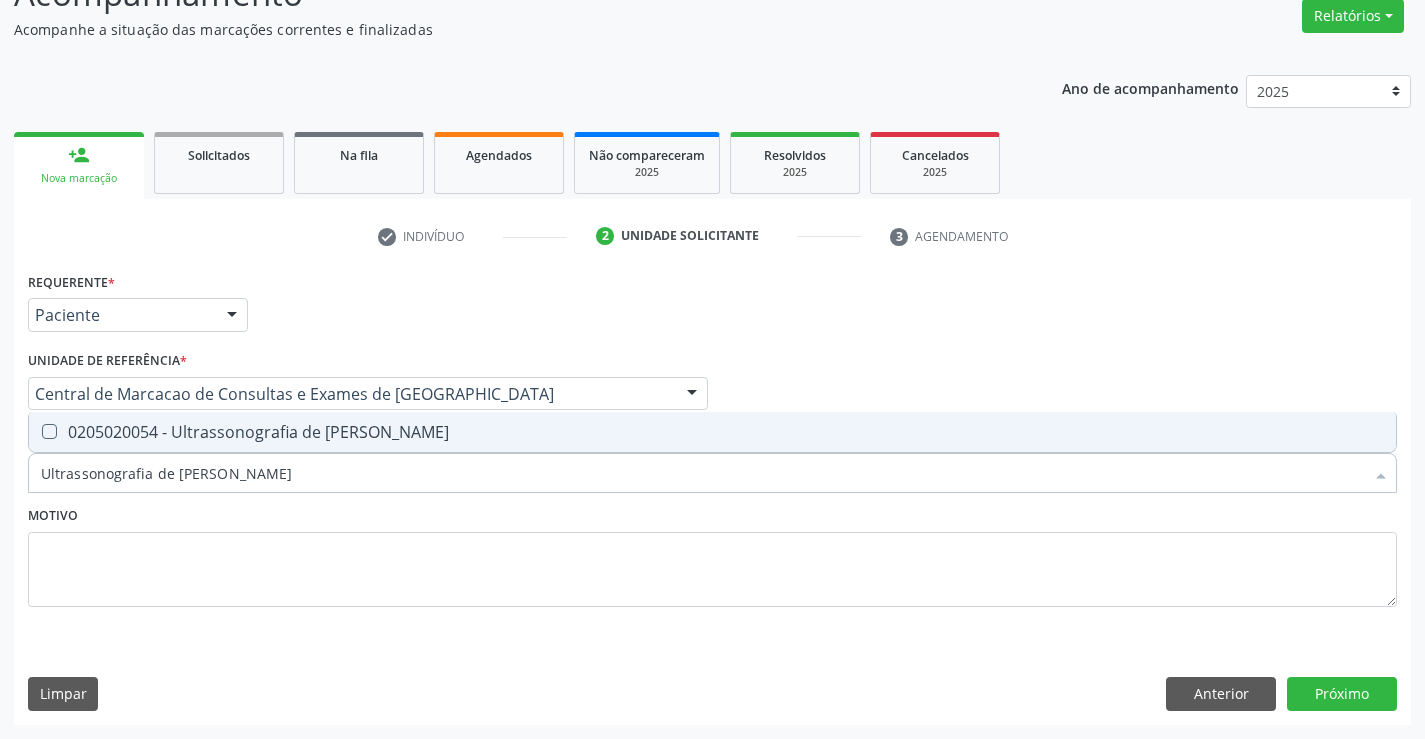 click on "0205020054 - Ultrassonografia de Aparelho Urinario" at bounding box center (712, 432) 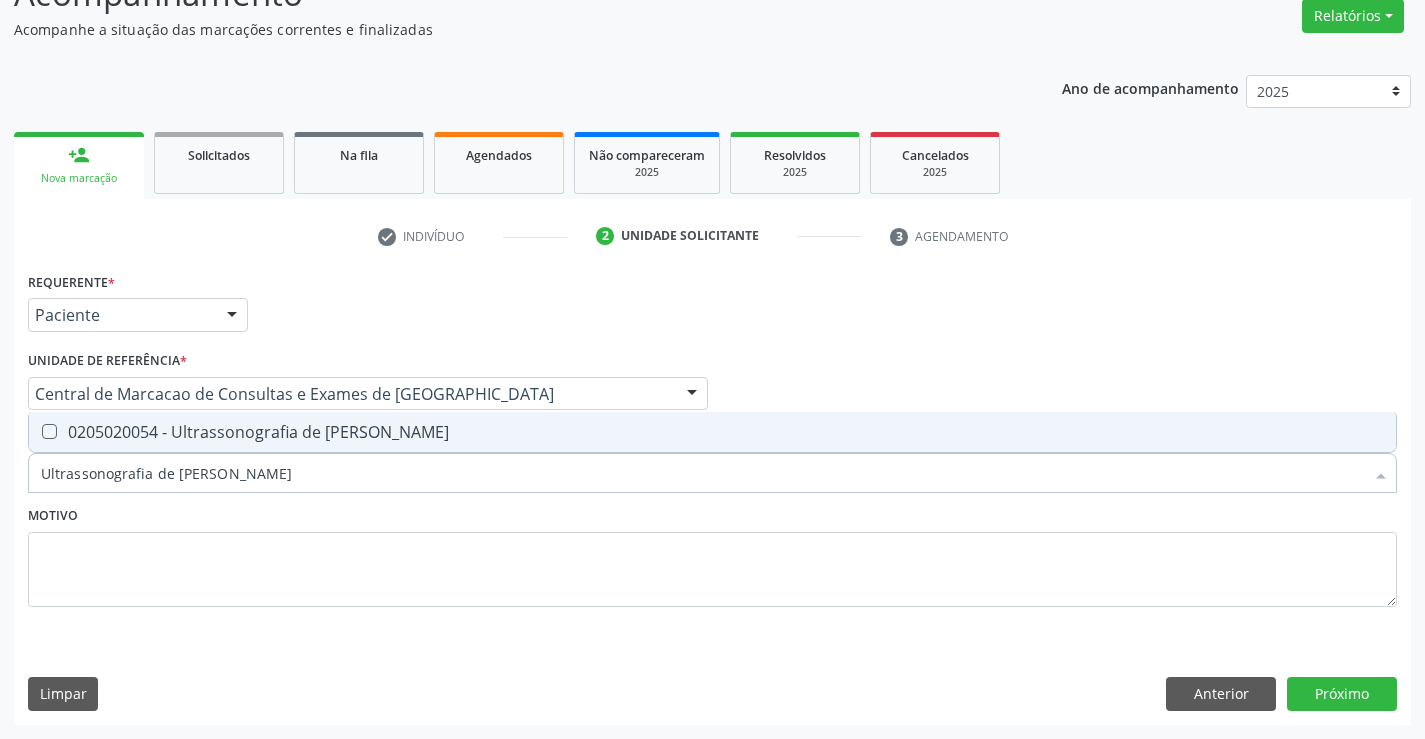 checkbox on "true" 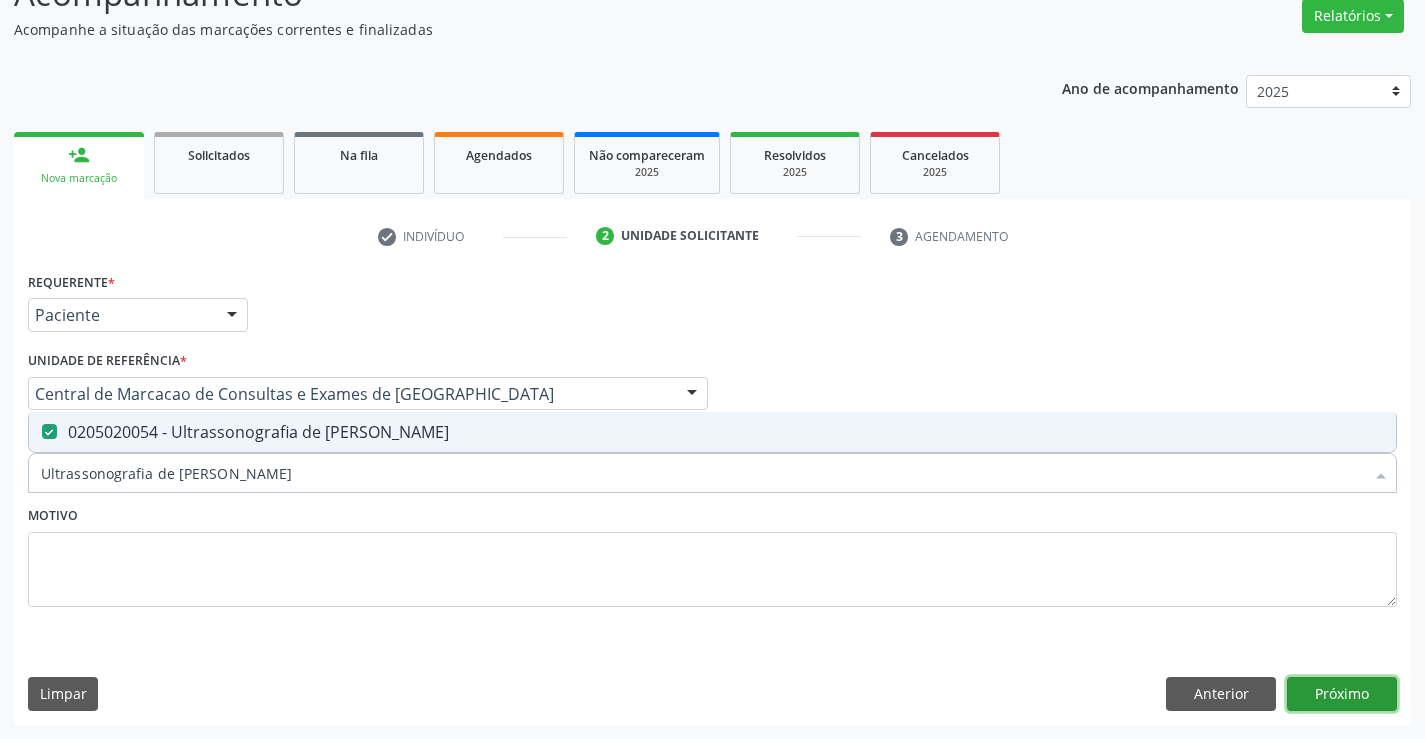 click on "Próximo" at bounding box center (1342, 694) 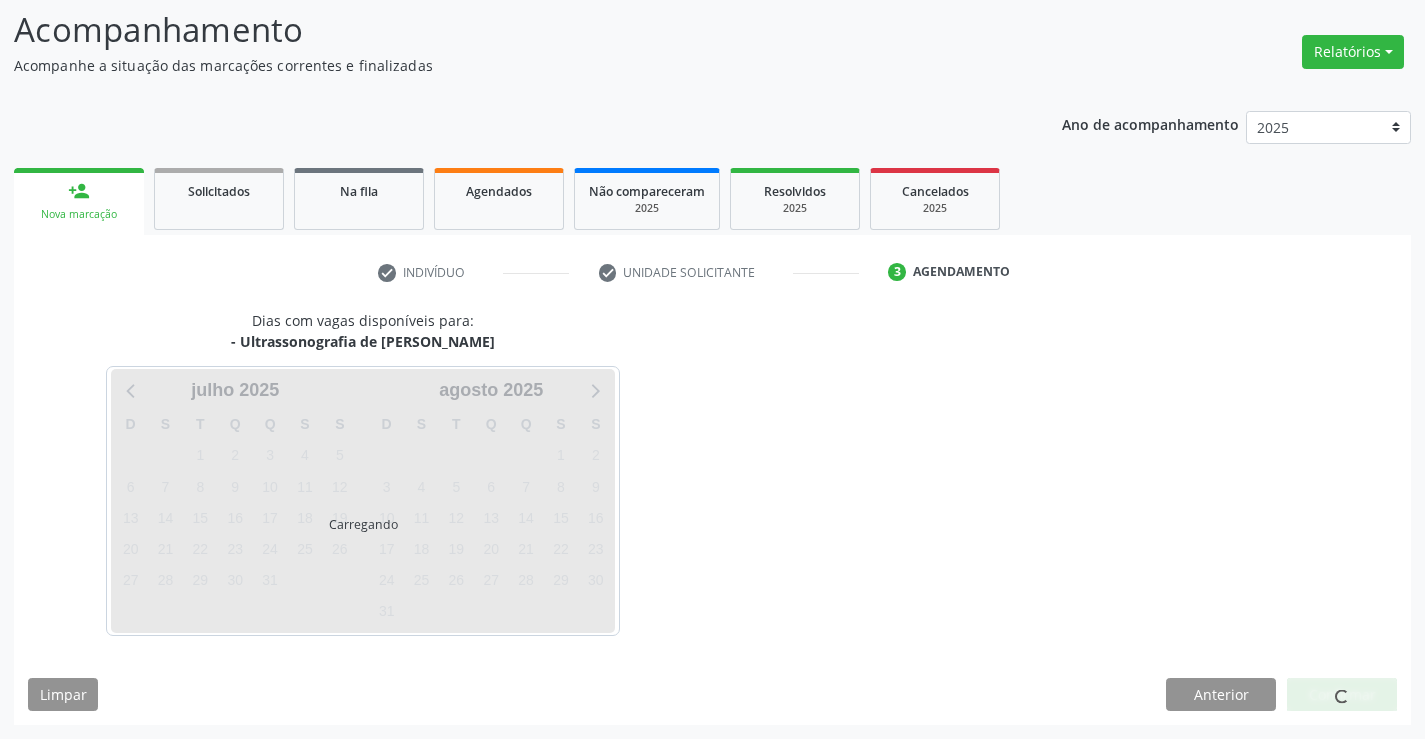 scroll, scrollTop: 131, scrollLeft: 0, axis: vertical 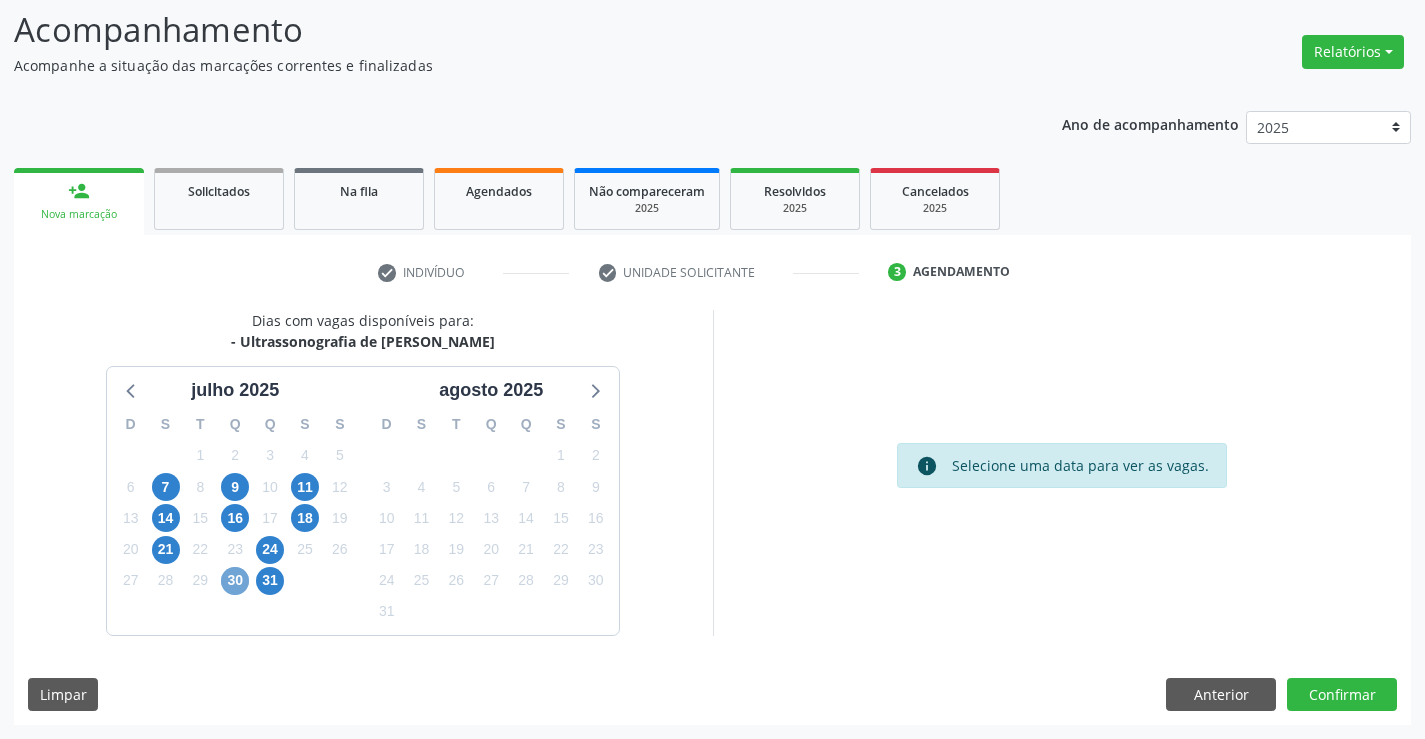 click on "30" at bounding box center [235, 581] 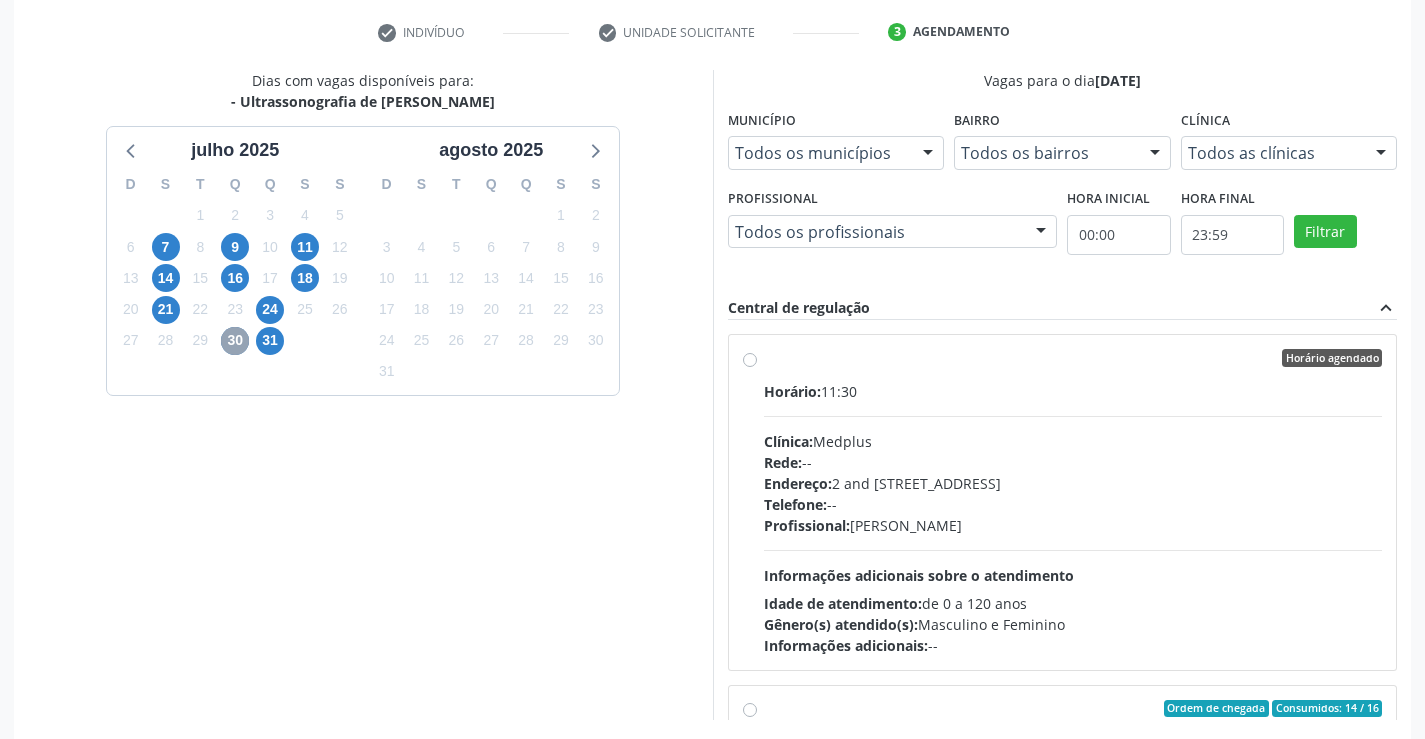 scroll, scrollTop: 456, scrollLeft: 0, axis: vertical 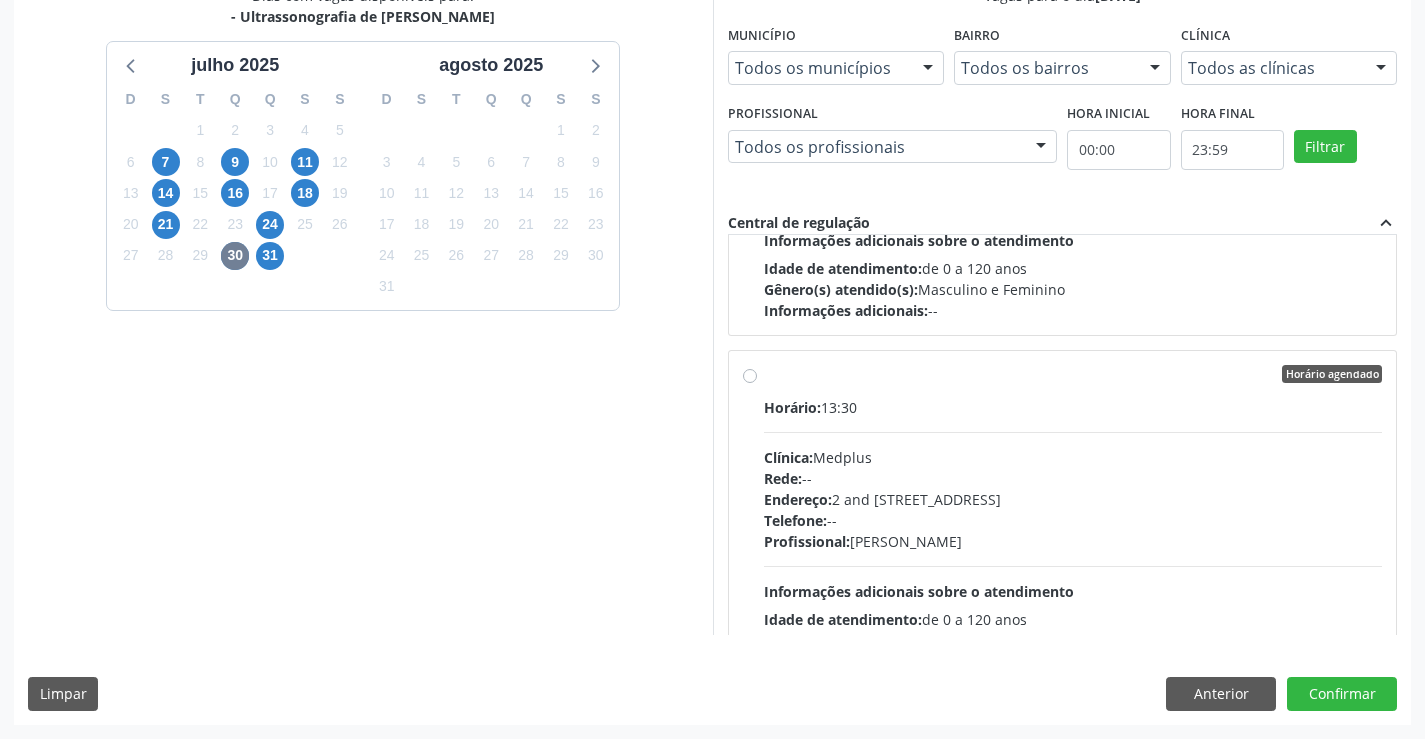 click on "Telefone:   --" at bounding box center [1073, 520] 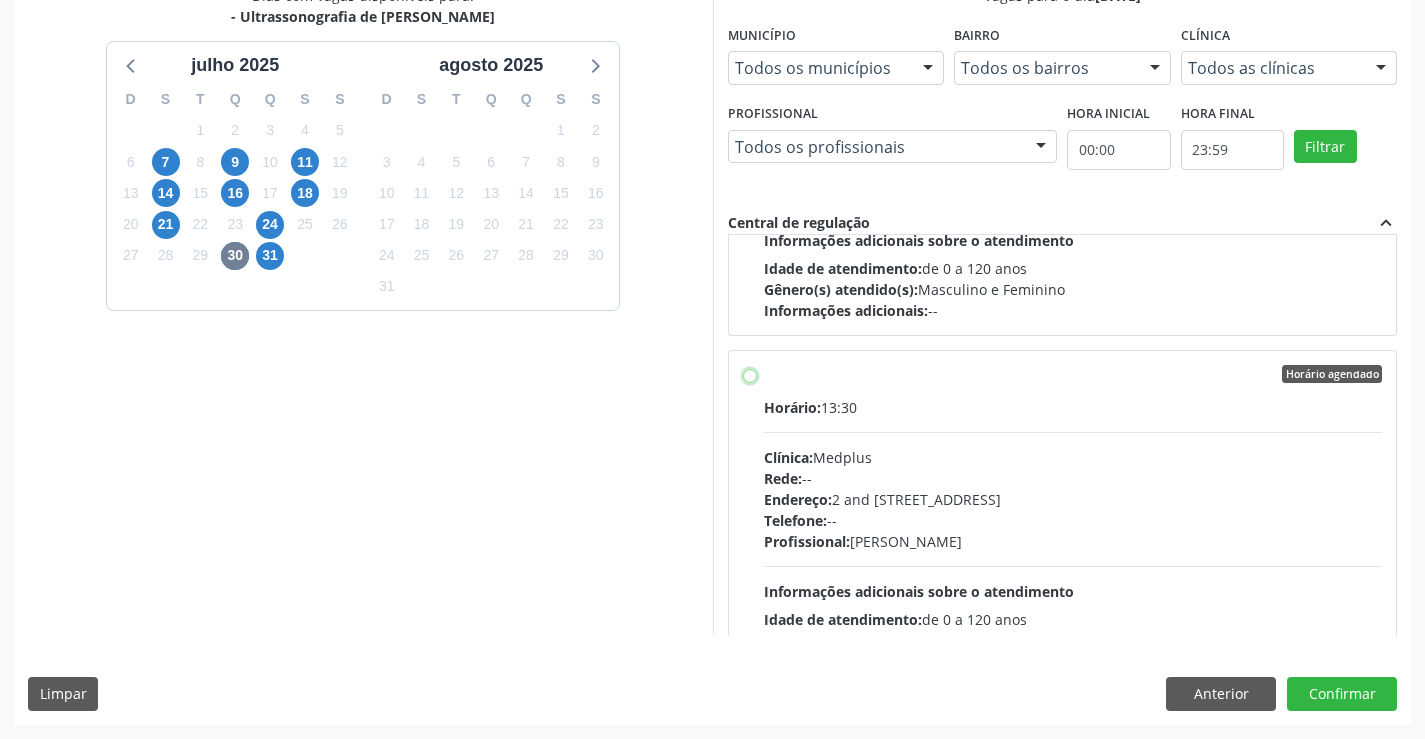 click on "Horário agendado
Horário:   13:30
Clínica:  Medplus
Rede:
--
Endereço:   2 and S 204 Ed Emp B, nº 35, Centro, Campo Formoso - BA
Telefone:   --
Profissional:
Lanna Peralva Miranda Rocha
Informações adicionais sobre o atendimento
Idade de atendimento:
de 0 a 120 anos
Gênero(s) atendido(s):
Masculino e Feminino
Informações adicionais:
--" at bounding box center (750, 374) 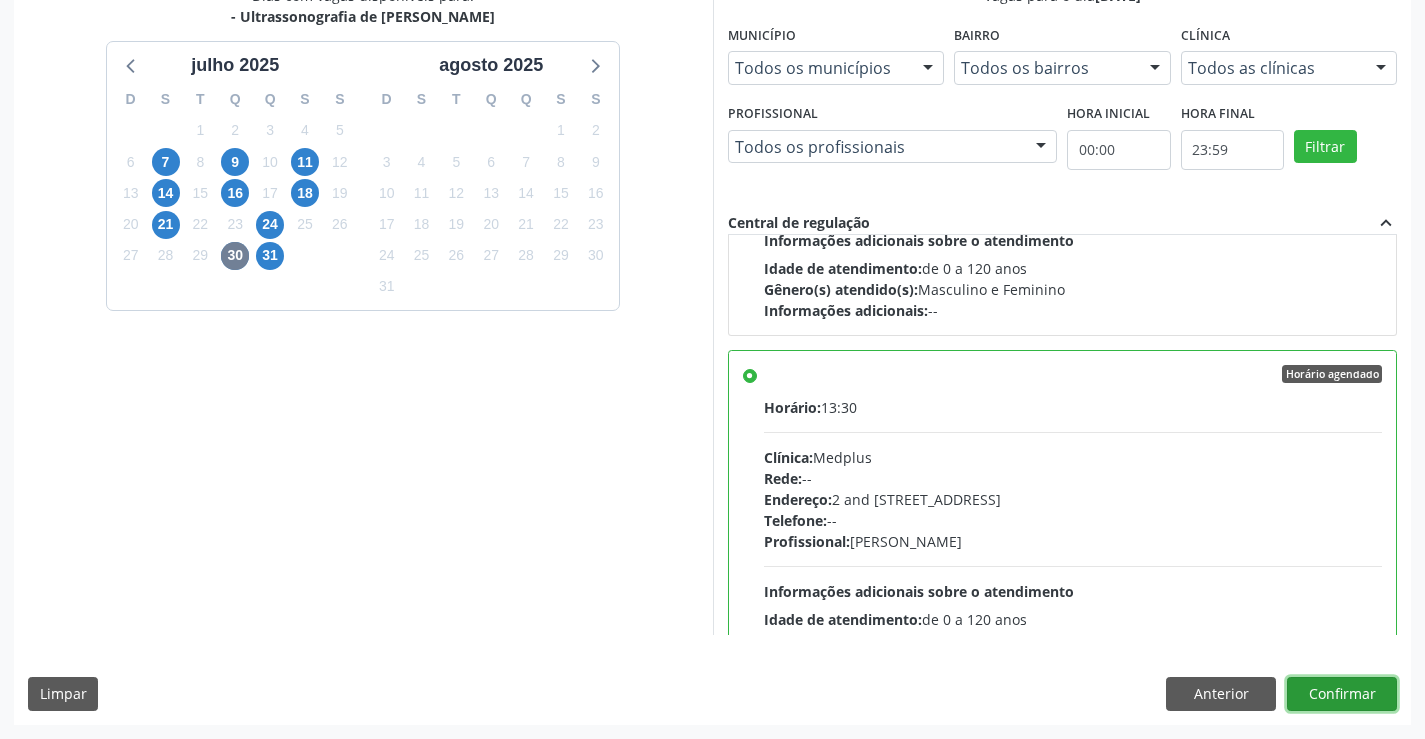 click on "Confirmar" at bounding box center (1342, 694) 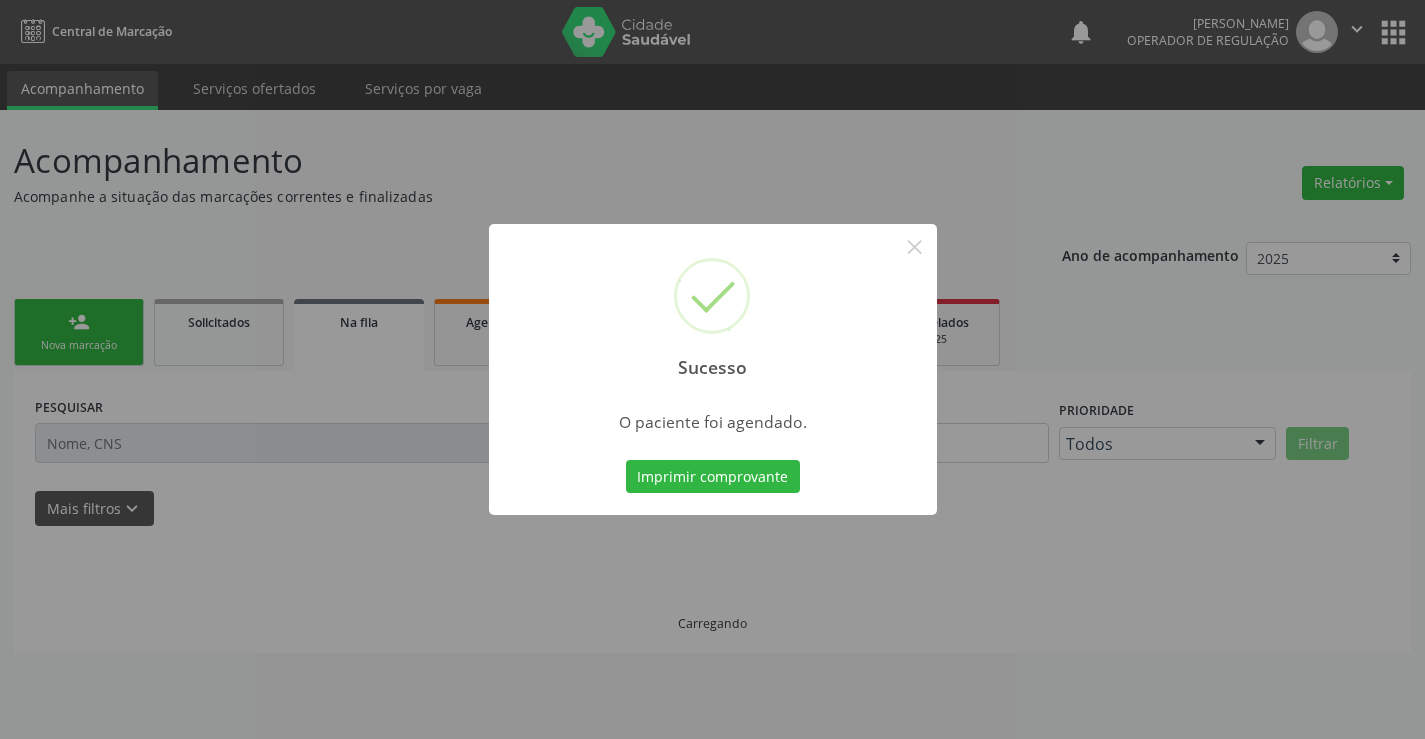 scroll, scrollTop: 0, scrollLeft: 0, axis: both 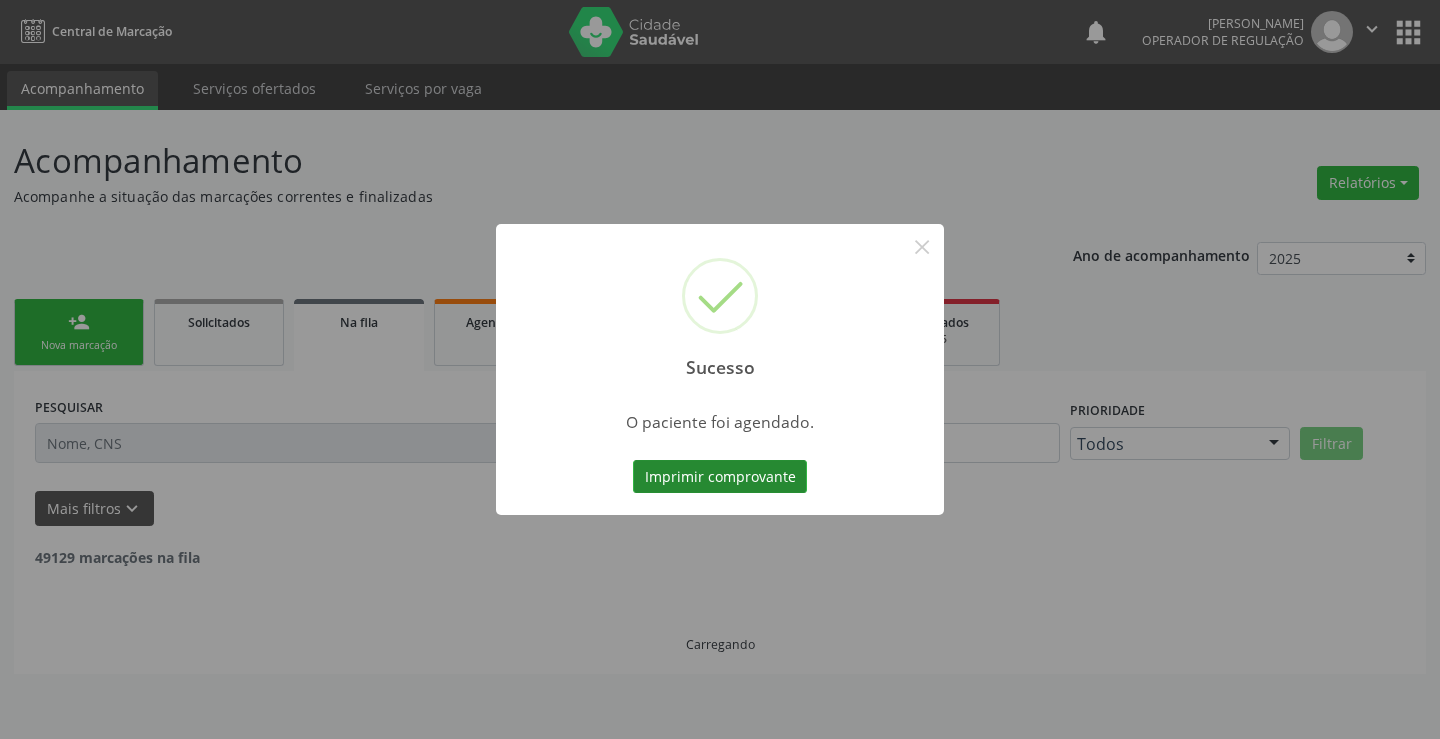 click on "Imprimir comprovante" at bounding box center [720, 477] 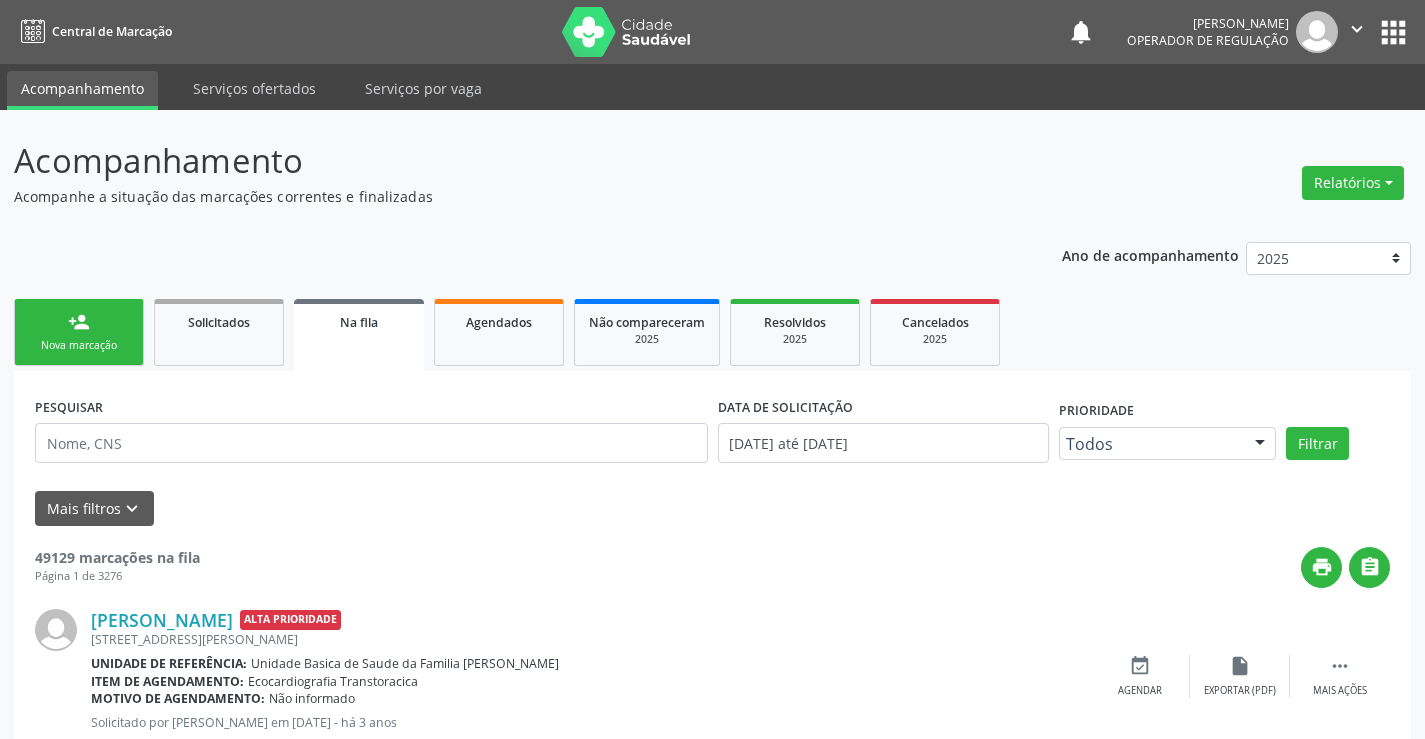 click on "person_add
Nova marcação" at bounding box center (79, 332) 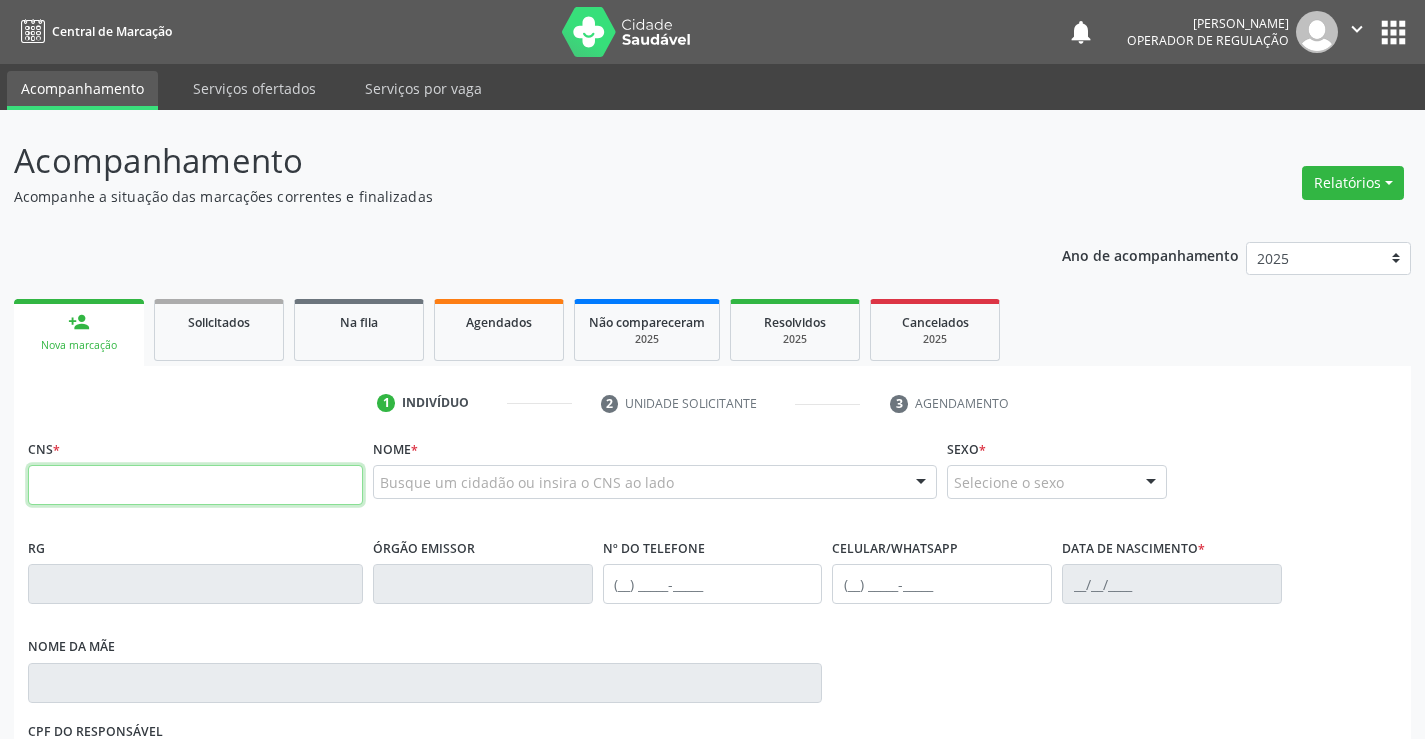 click at bounding box center [195, 485] 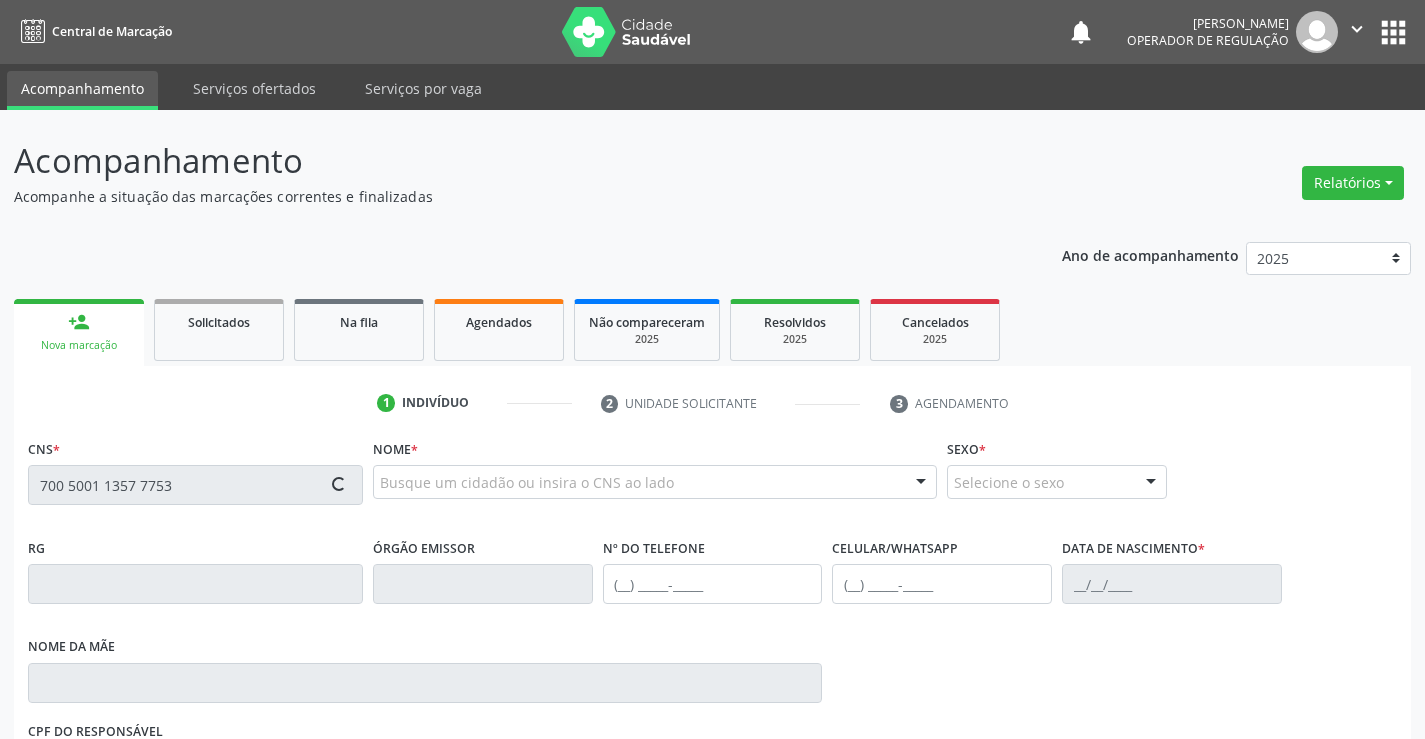 scroll, scrollTop: 331, scrollLeft: 0, axis: vertical 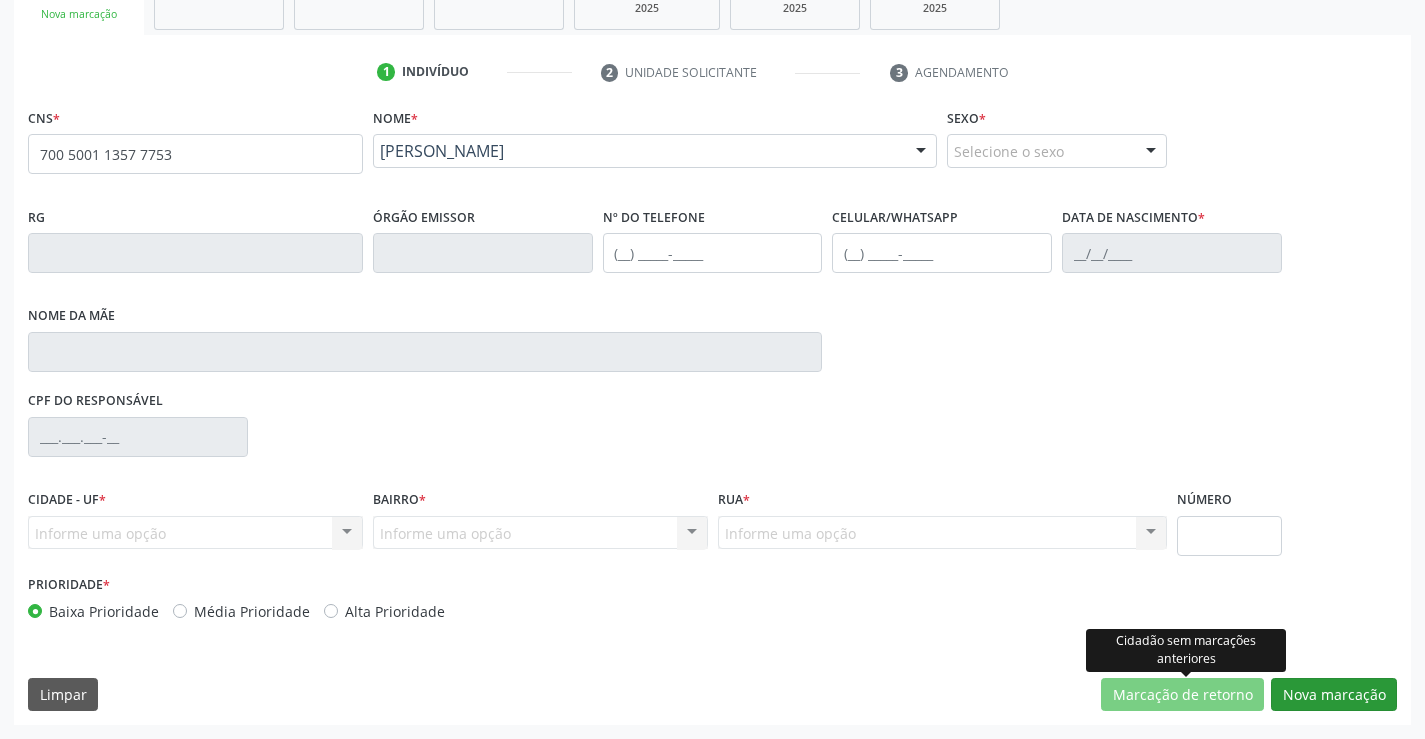 type on "700 5001 1357 7753" 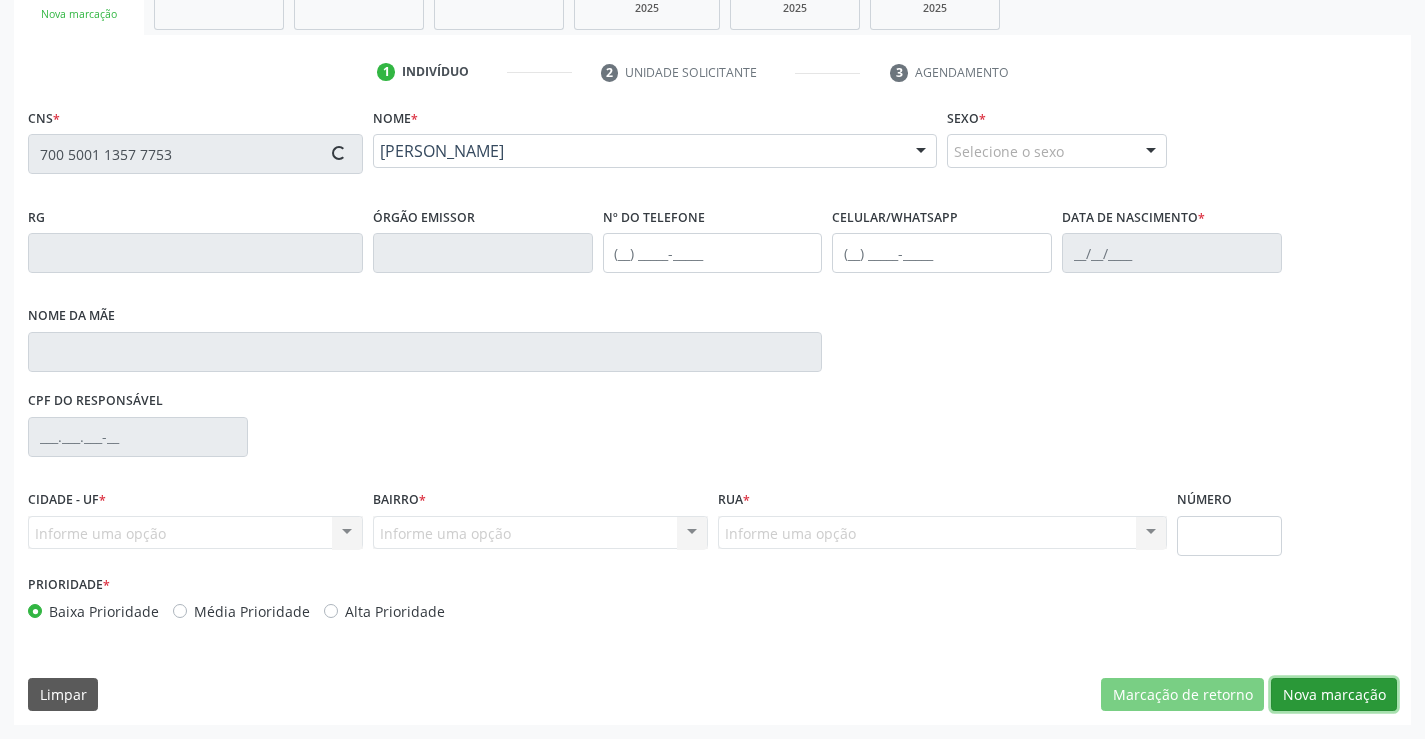click on "Nova marcação" at bounding box center (1334, 695) 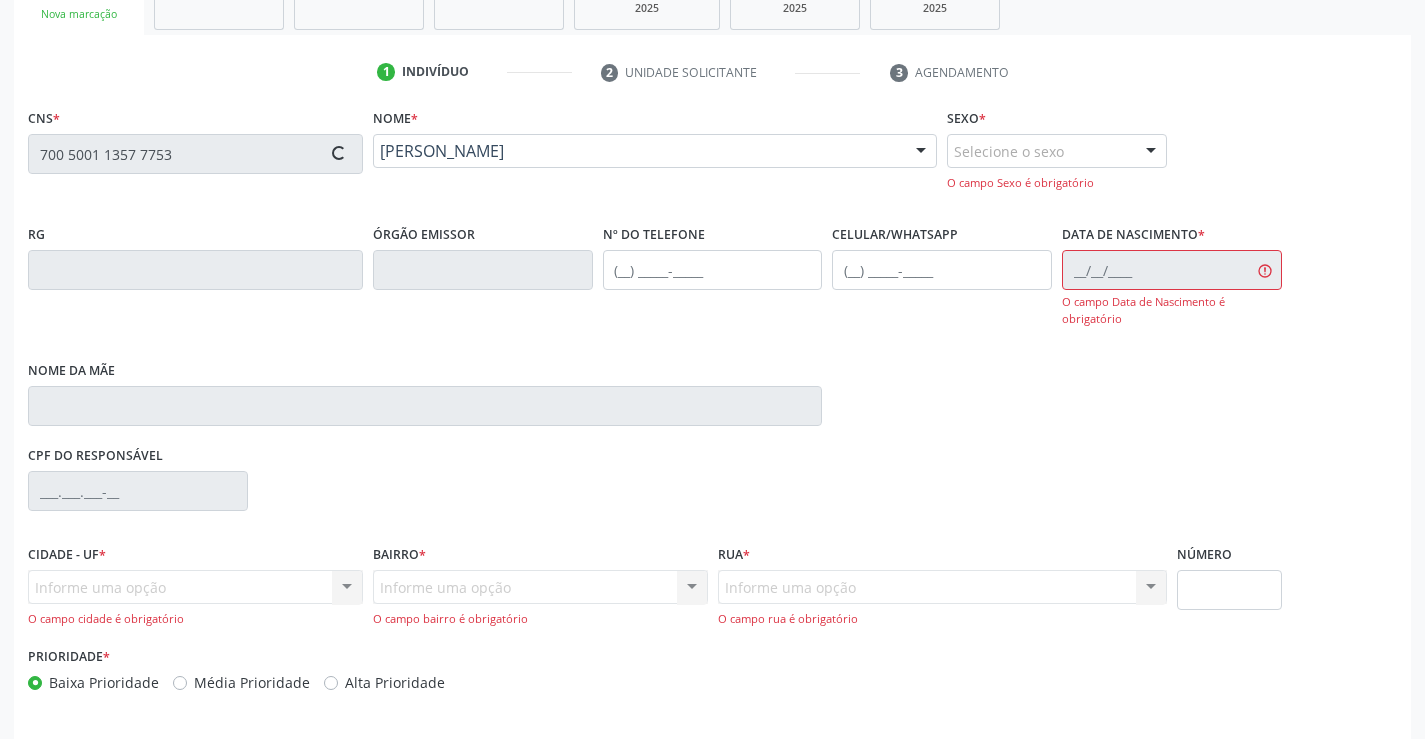 type on "1406551074" 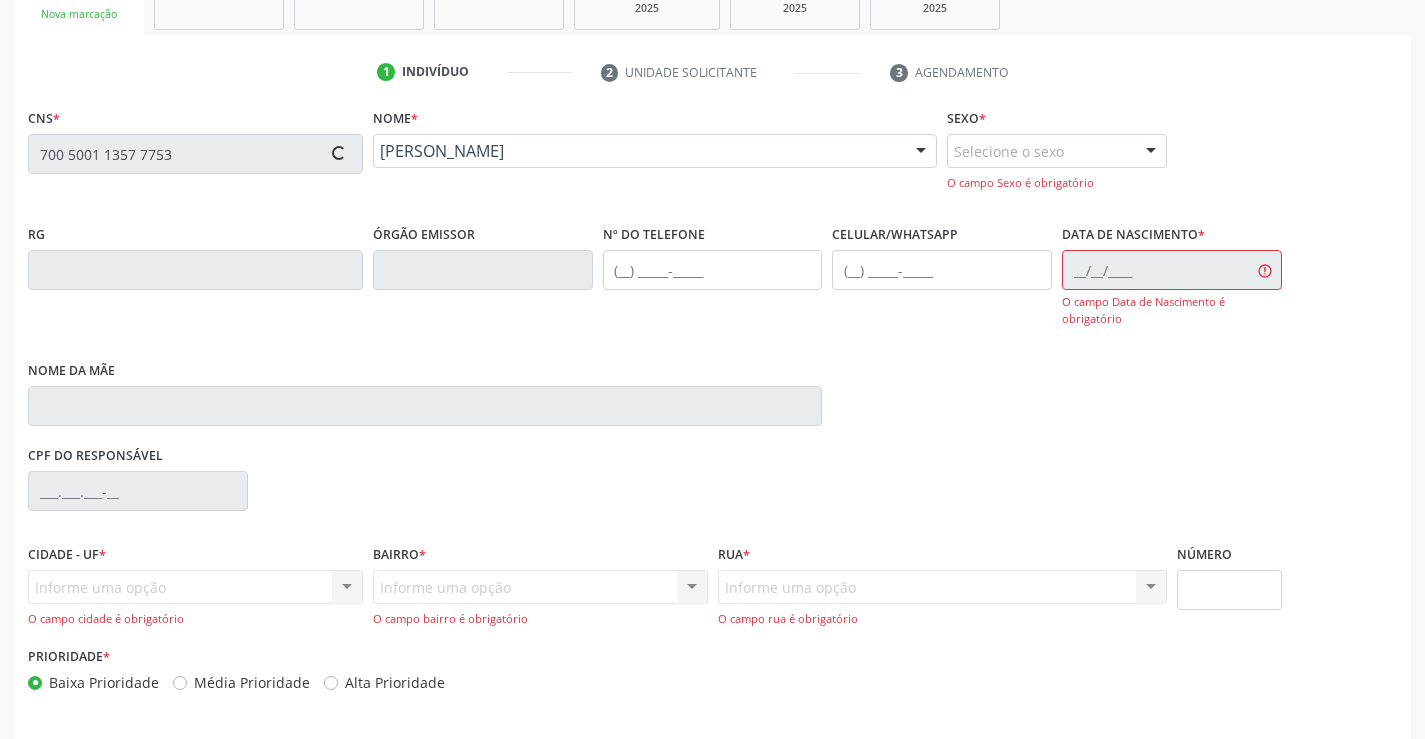 type on "(74) 99984-5632" 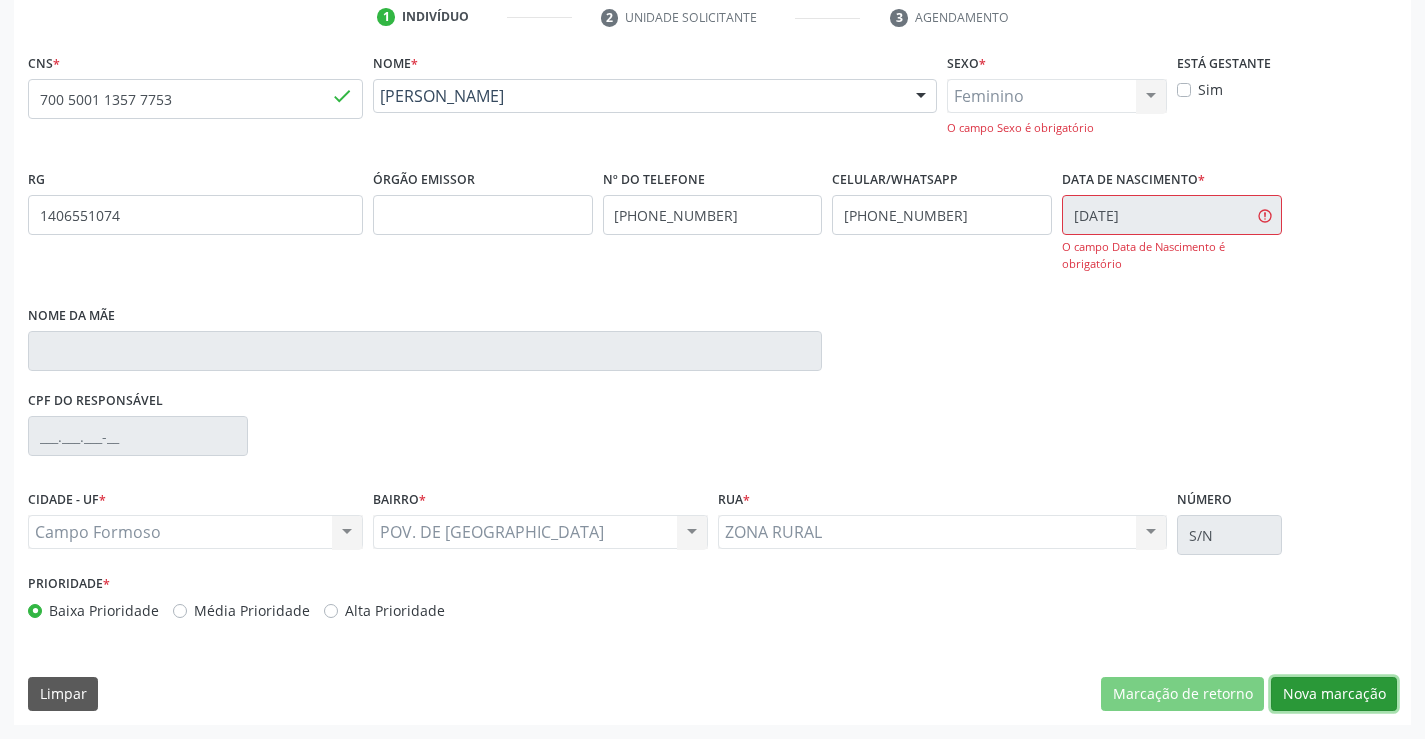 click on "Nova marcação" at bounding box center [1334, 694] 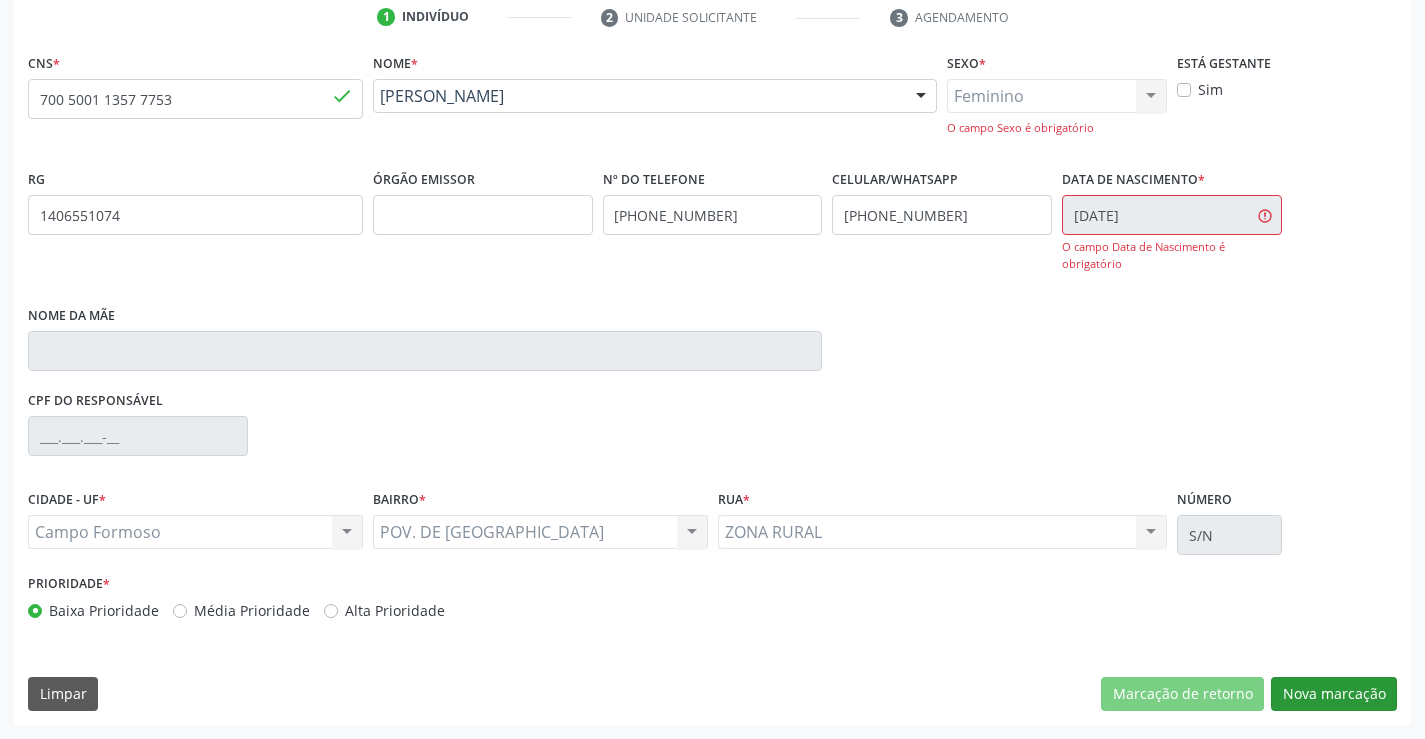 scroll, scrollTop: 167, scrollLeft: 0, axis: vertical 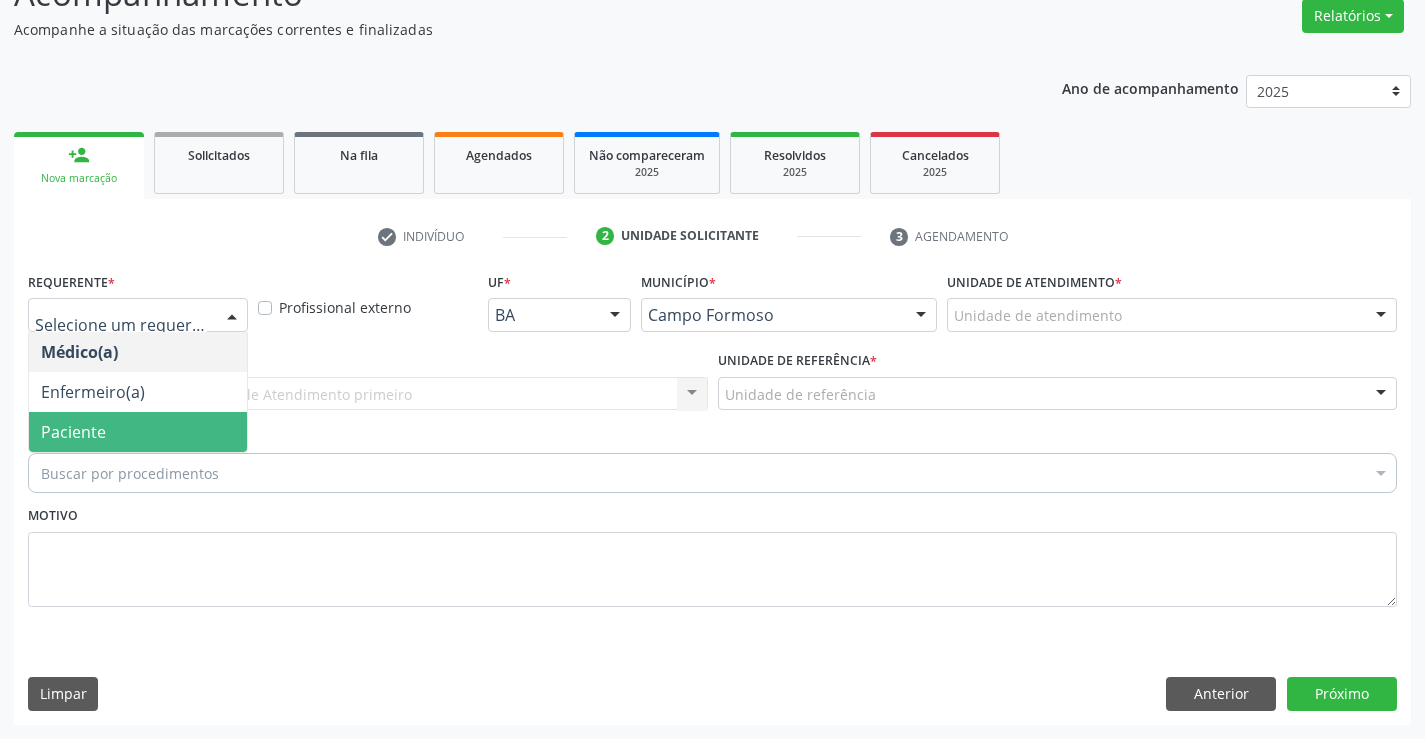 click on "Paciente" at bounding box center [138, 432] 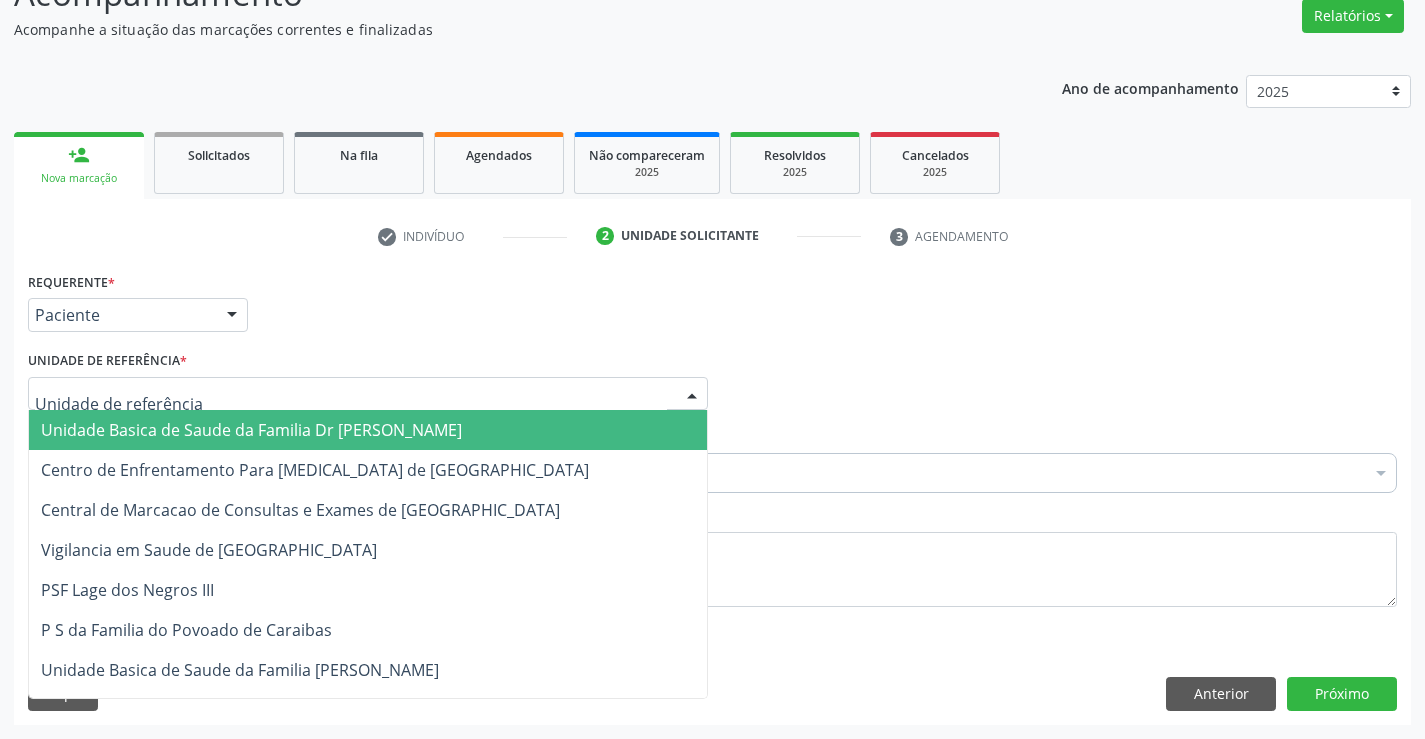 click at bounding box center (368, 394) 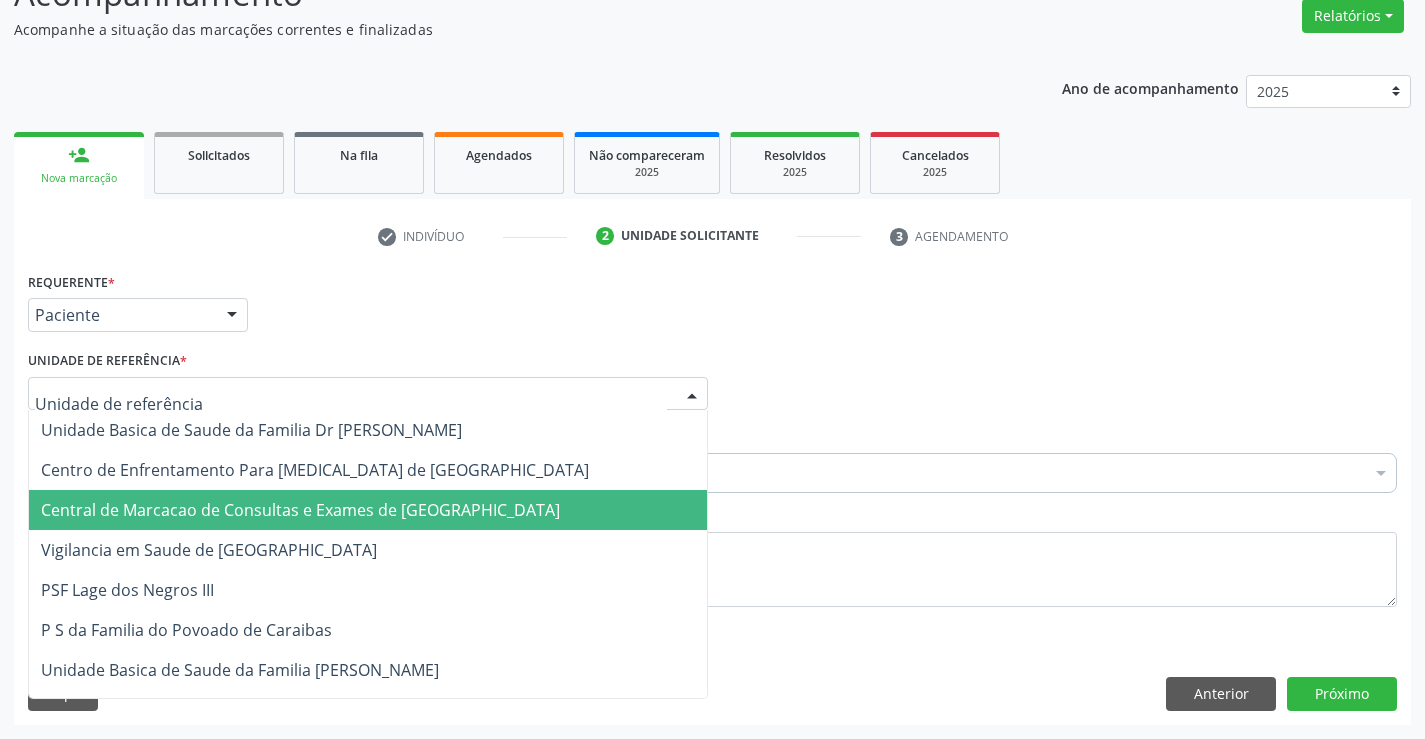 click on "Central de Marcacao de Consultas e Exames de [GEOGRAPHIC_DATA]" at bounding box center (300, 510) 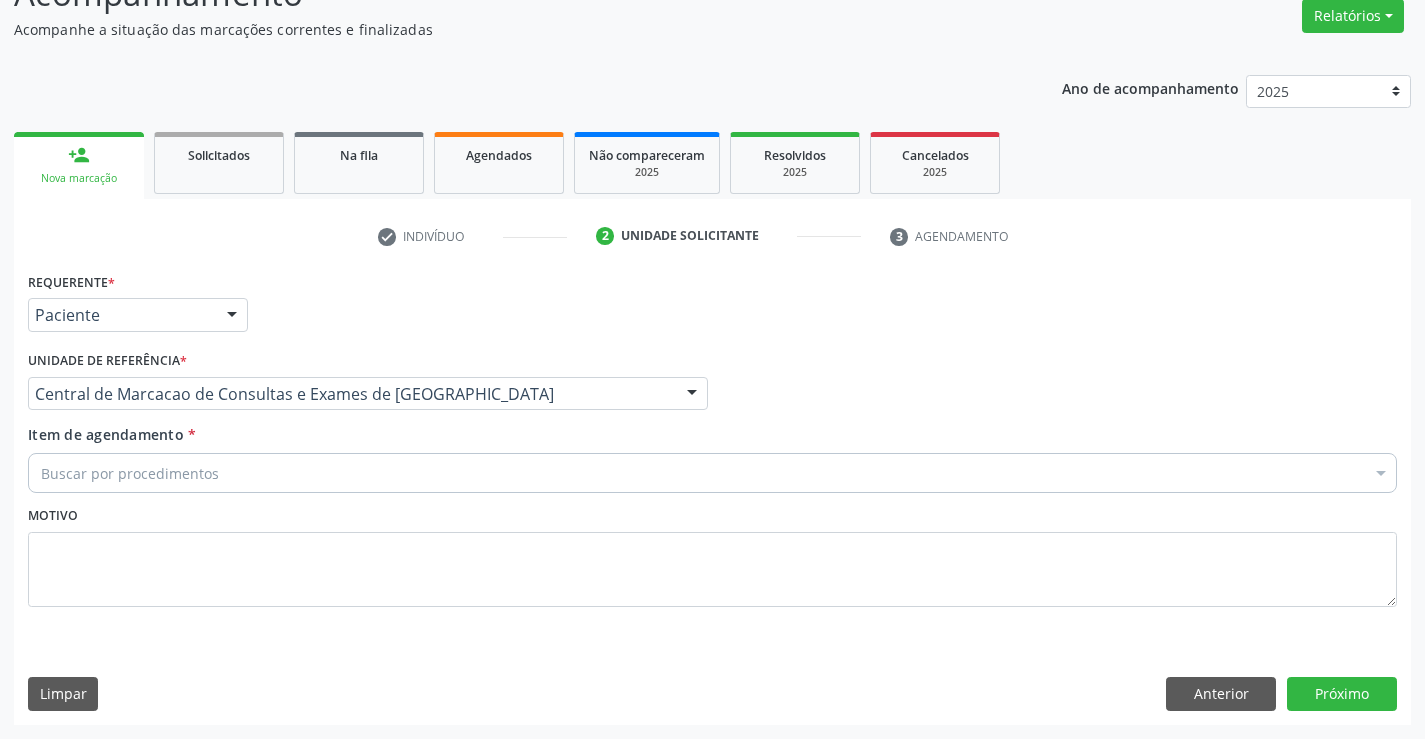click on "Buscar por procedimentos" at bounding box center (712, 473) 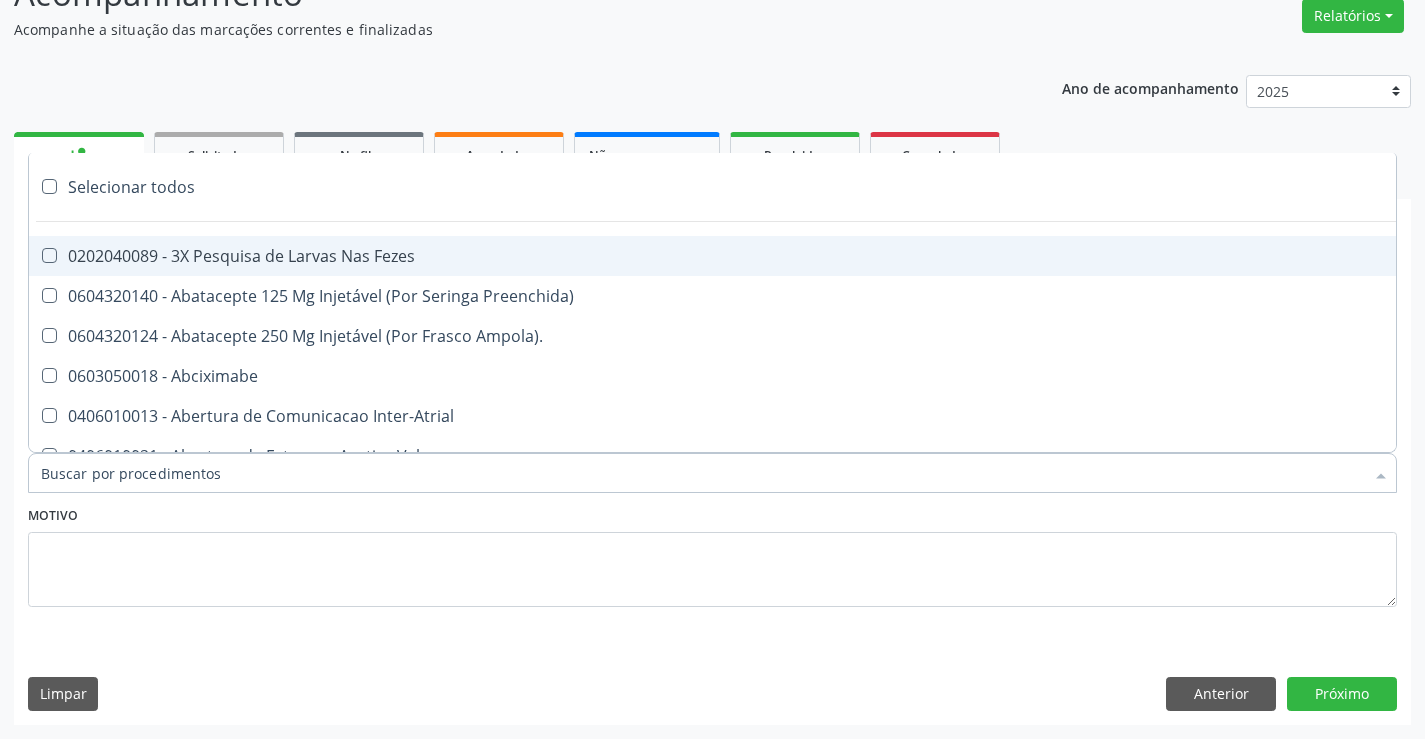 paste on "Ultrassonografia de [PERSON_NAME]" 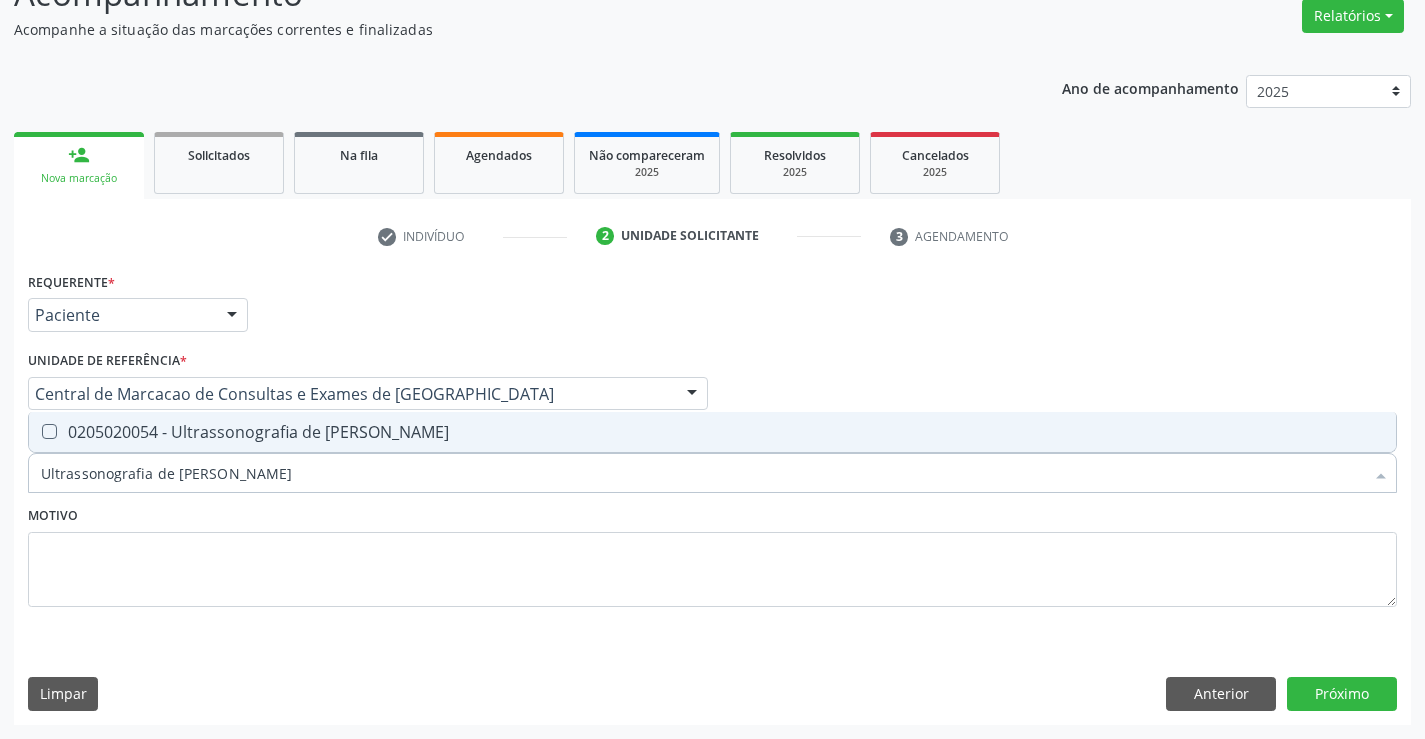 click on "0205020054 - Ultrassonografia de Aparelho Urinario" at bounding box center [712, 432] 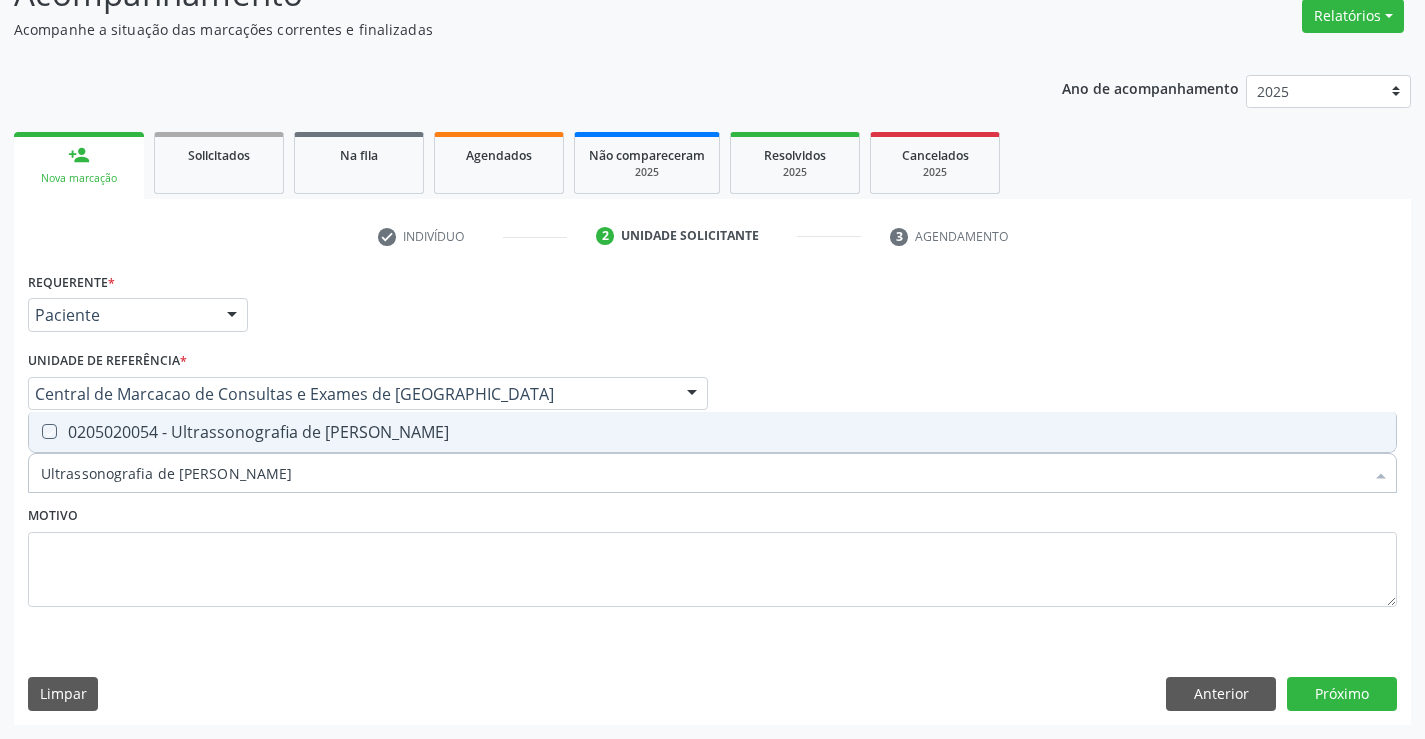 checkbox on "true" 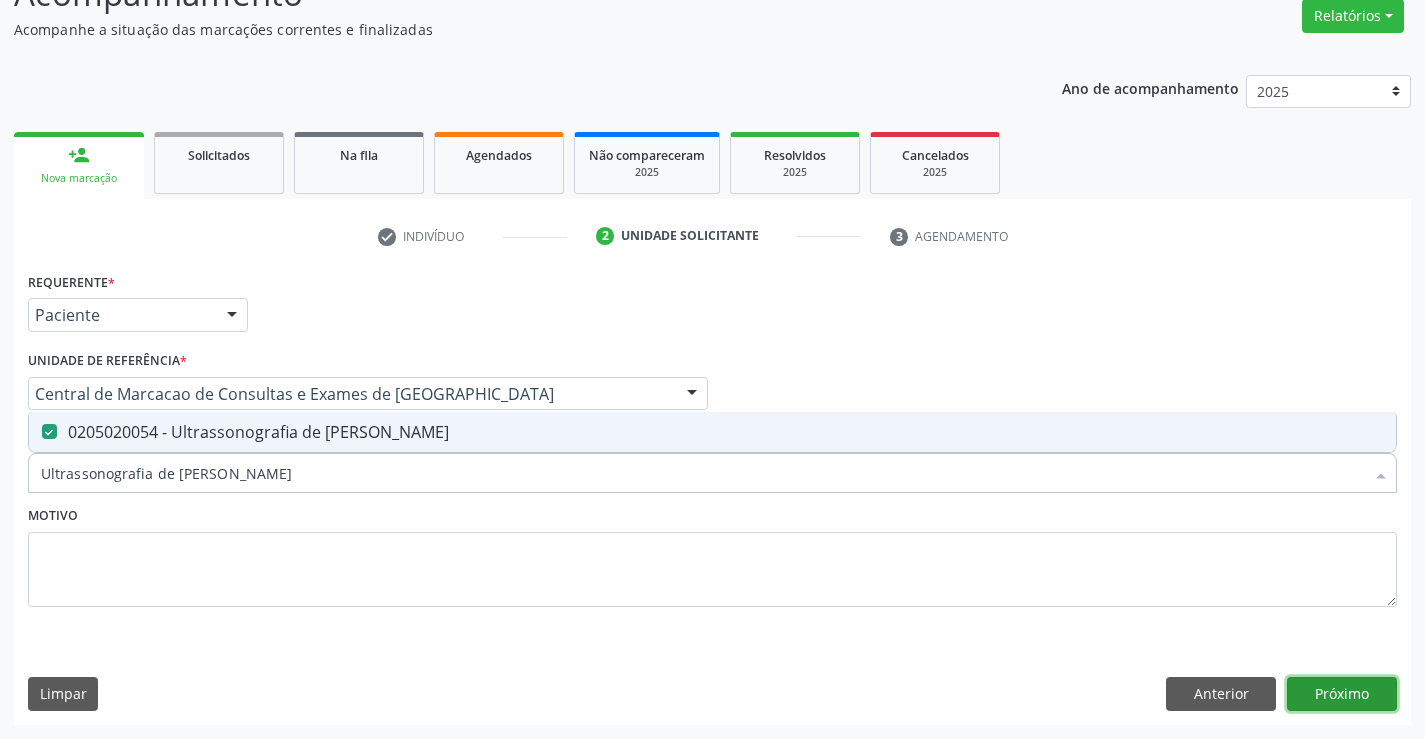 click on "Próximo" at bounding box center (1342, 694) 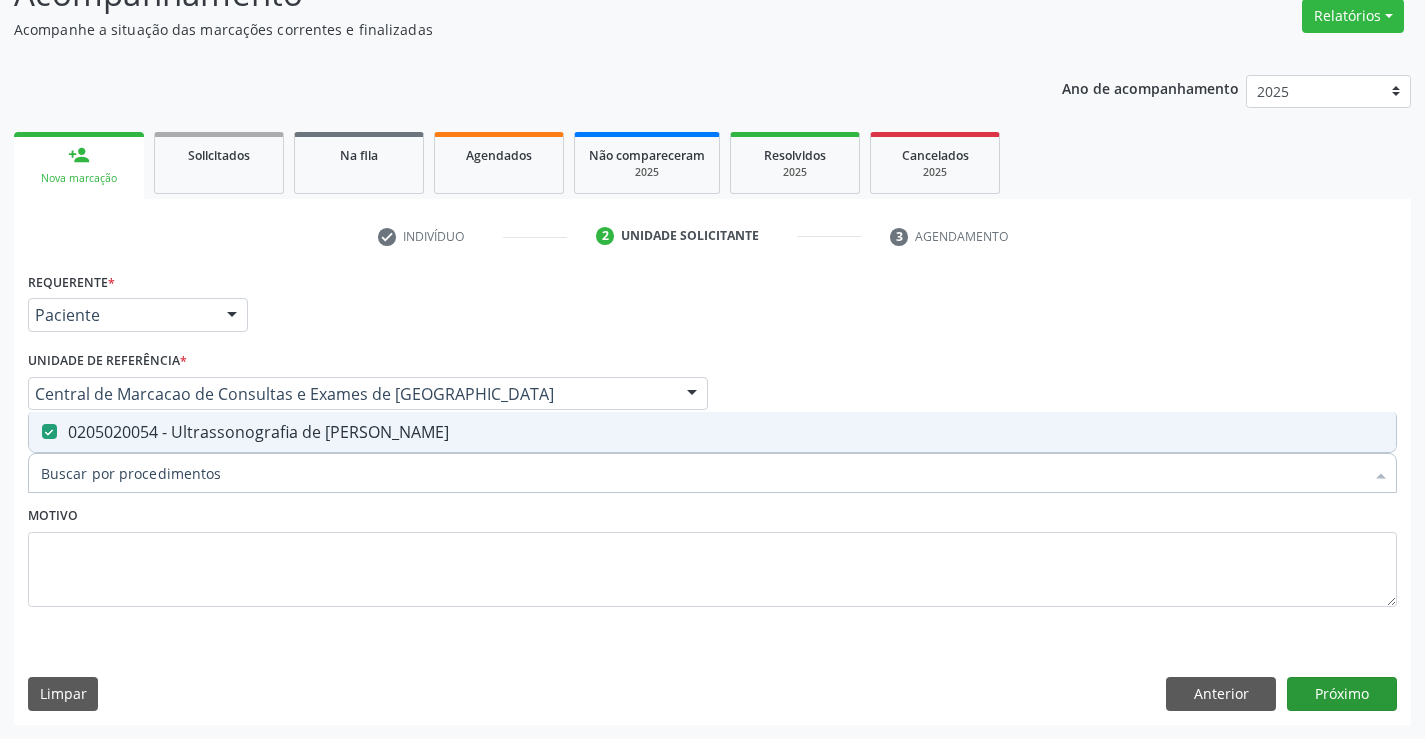 scroll, scrollTop: 131, scrollLeft: 0, axis: vertical 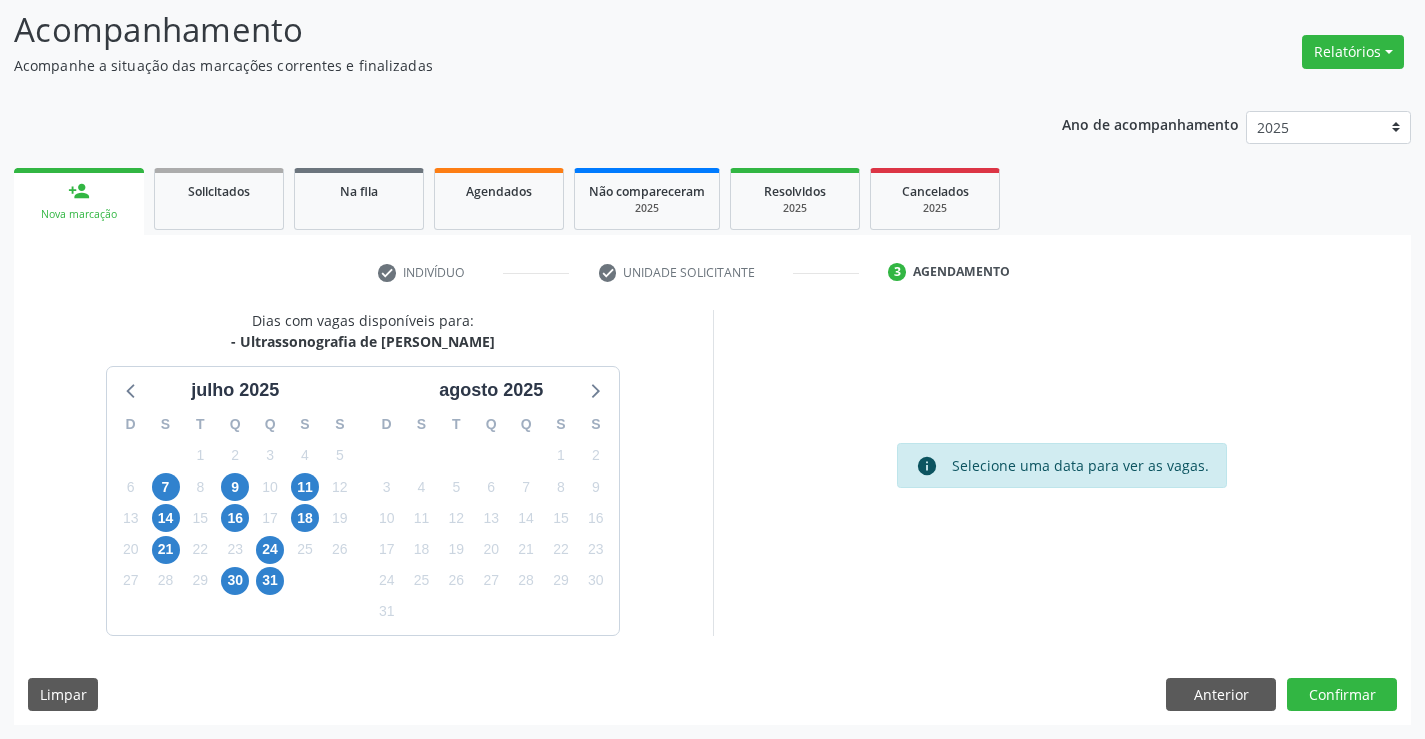 click on "30" at bounding box center [235, 580] 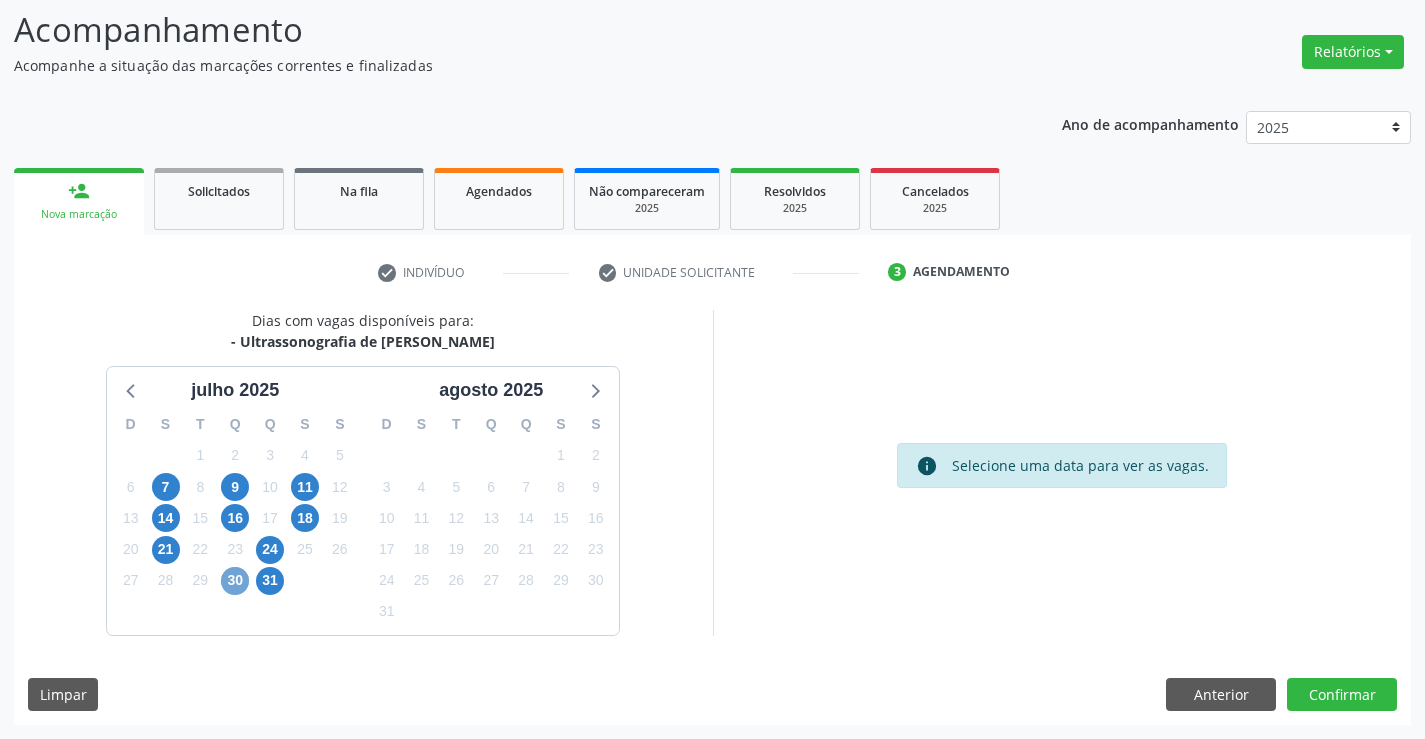 click on "30" at bounding box center (235, 581) 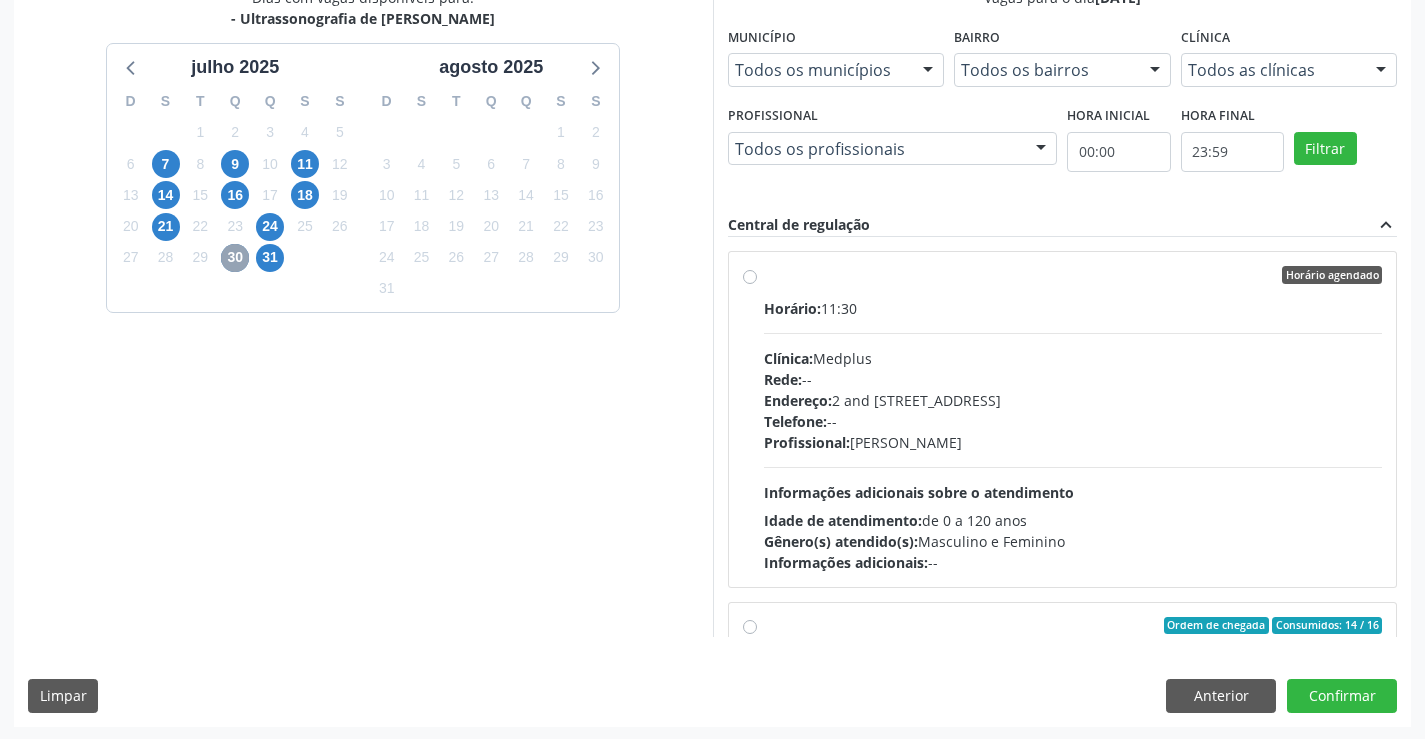 scroll, scrollTop: 456, scrollLeft: 0, axis: vertical 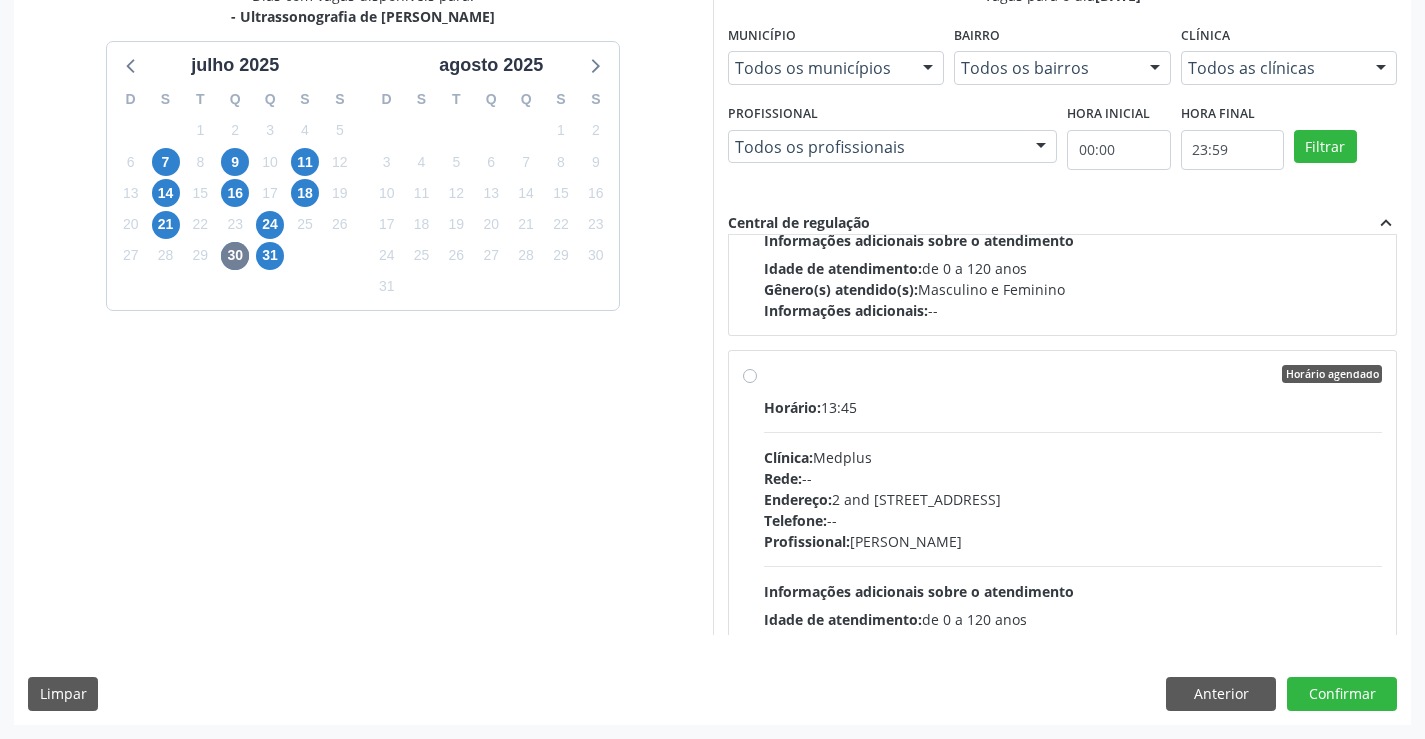 click on "Rede:
--" at bounding box center (1073, 478) 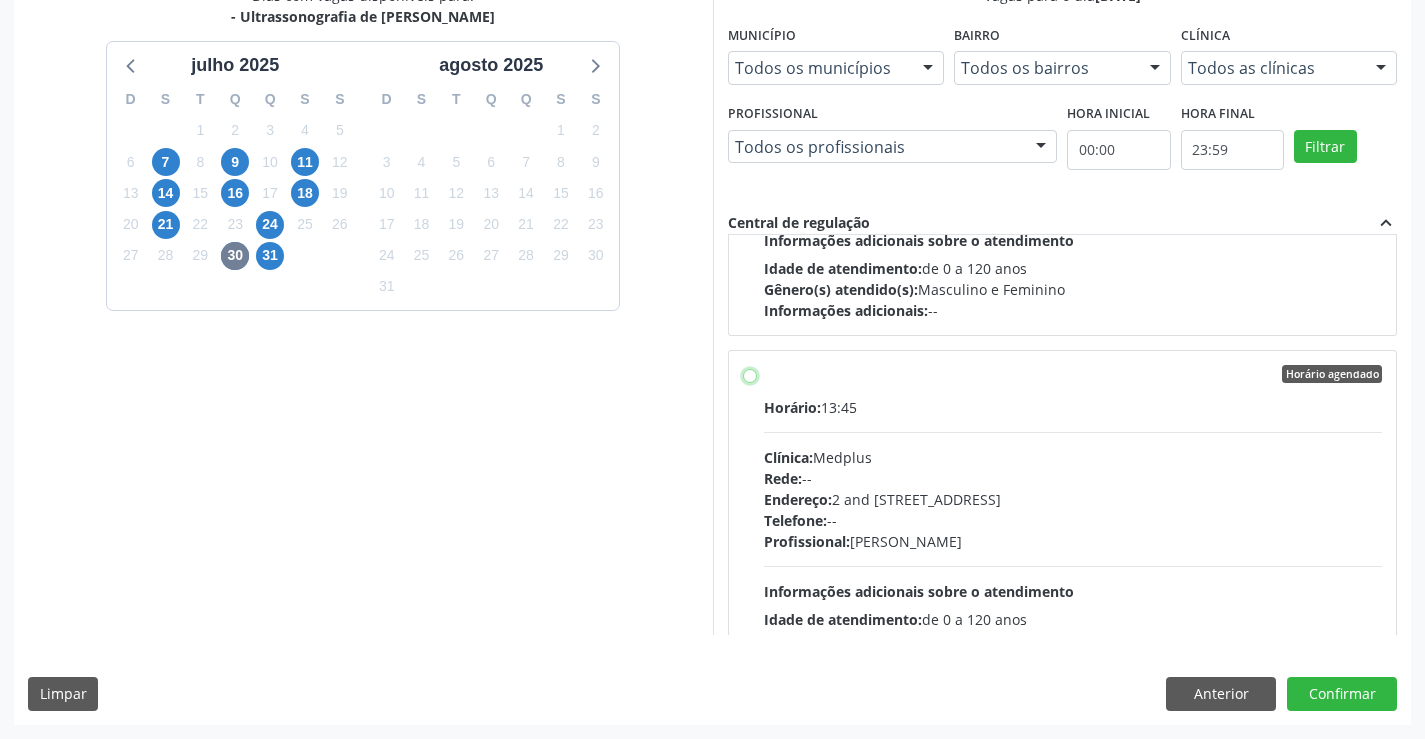 click on "Horário agendado
Horário:   13:45
Clínica:  Medplus
Rede:
--
Endereço:   2 and S 204 Ed Emp B, nº 35, Centro, Campo Formoso - BA
Telefone:   --
Profissional:
Lanna Peralva Miranda Rocha
Informações adicionais sobre o atendimento
Idade de atendimento:
de 0 a 120 anos
Gênero(s) atendido(s):
Masculino e Feminino
Informações adicionais:
--" at bounding box center [750, 374] 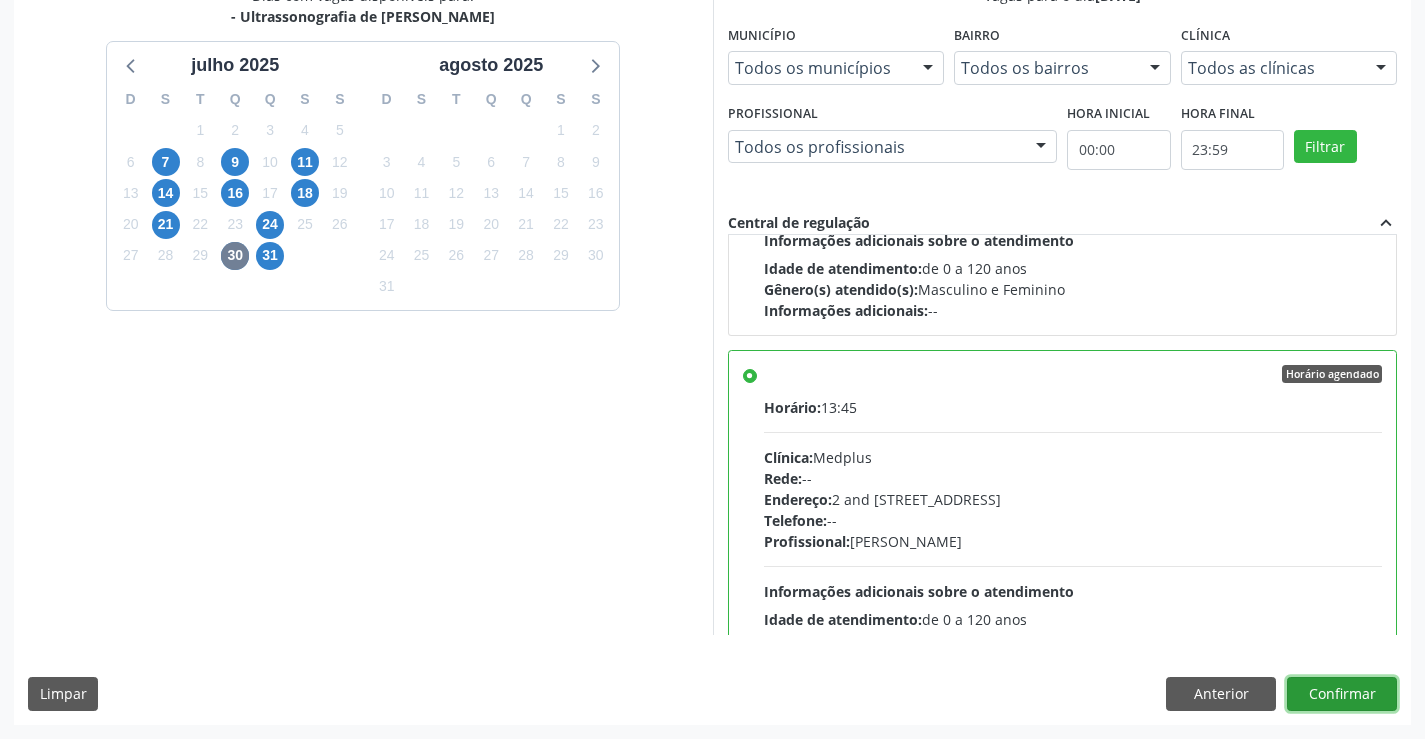 click on "Confirmar" at bounding box center [1342, 694] 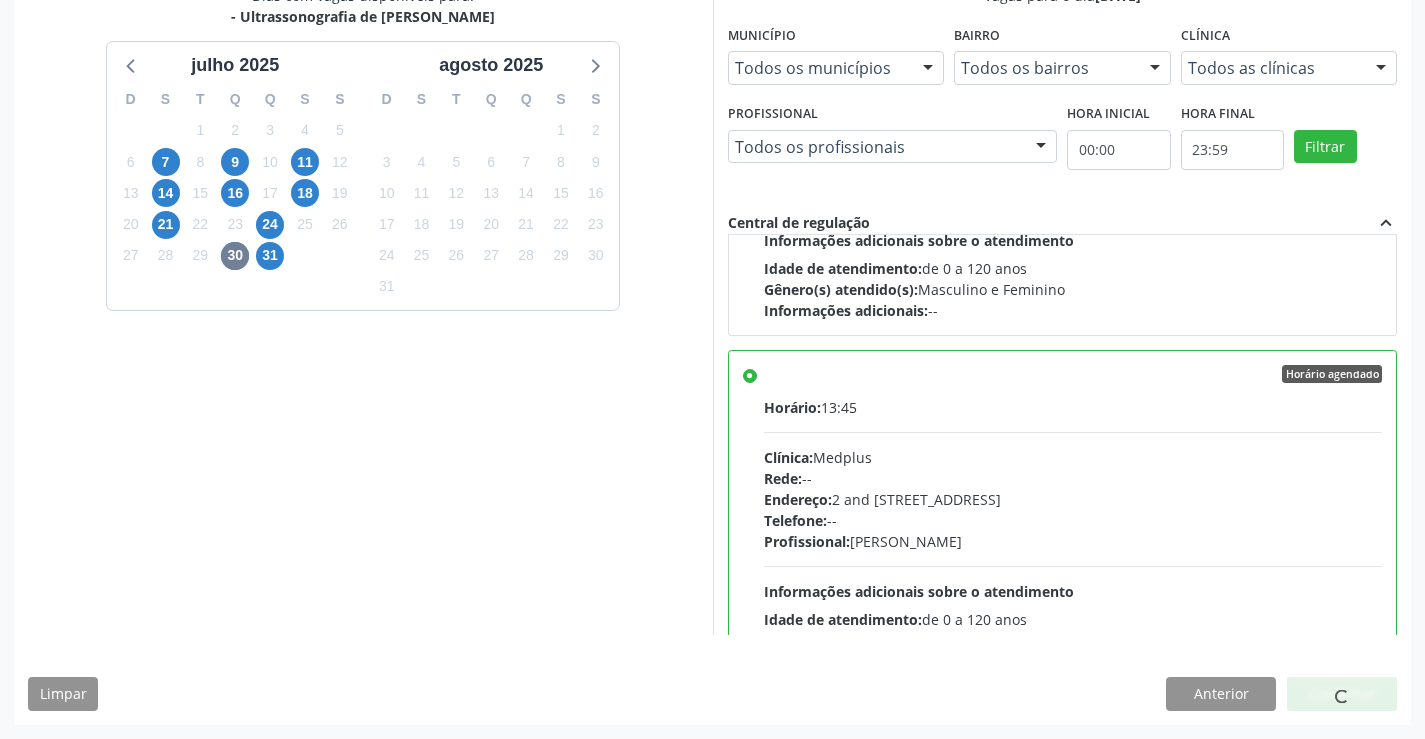 scroll, scrollTop: 0, scrollLeft: 0, axis: both 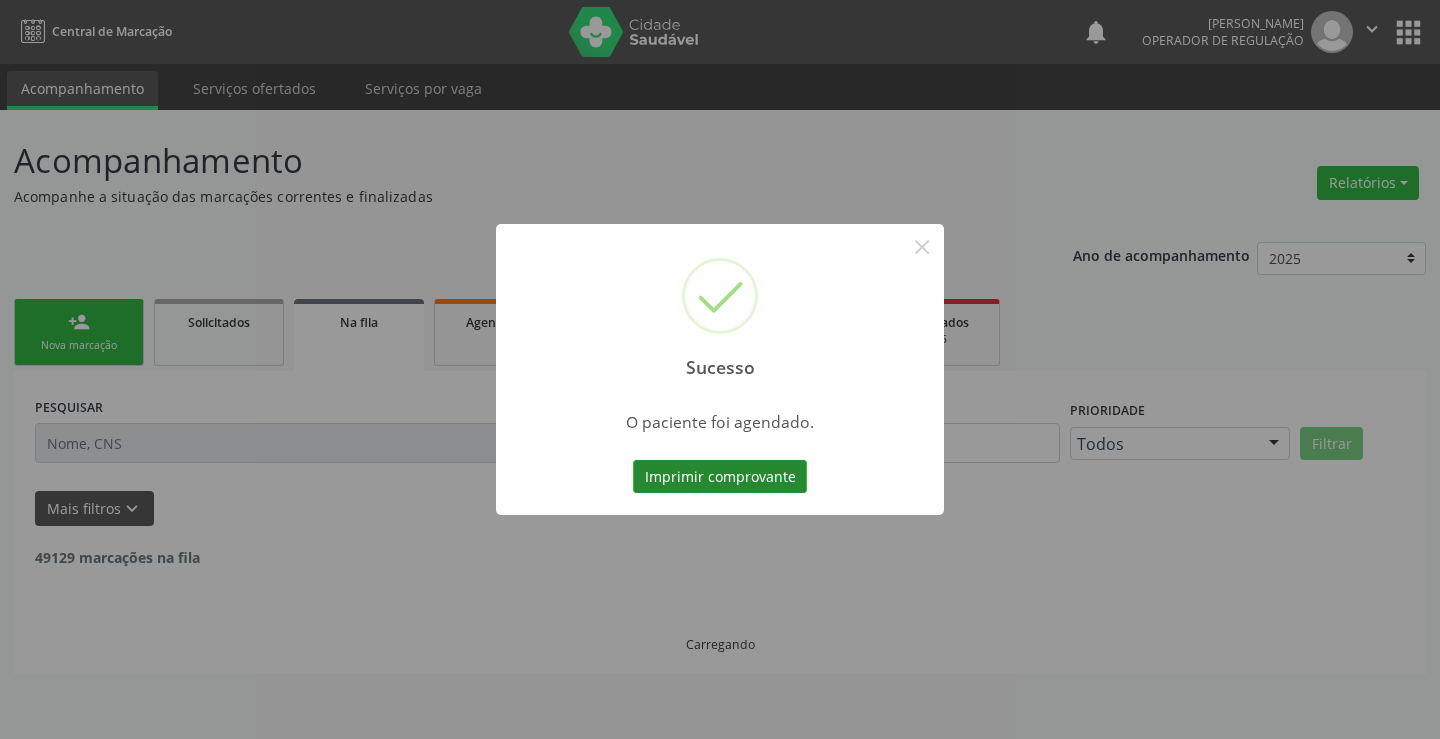 click on "Imprimir comprovante" at bounding box center [720, 477] 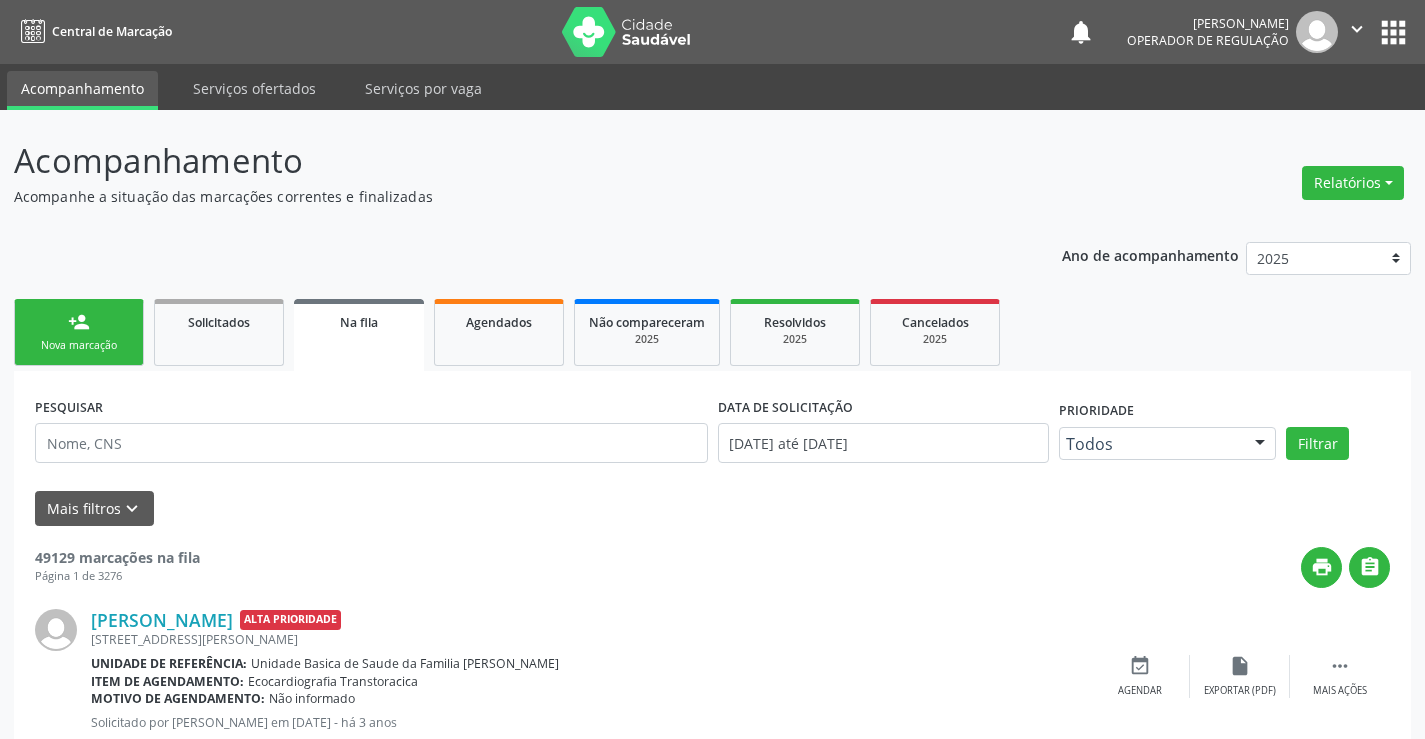 click on "Nova marcação" at bounding box center (79, 345) 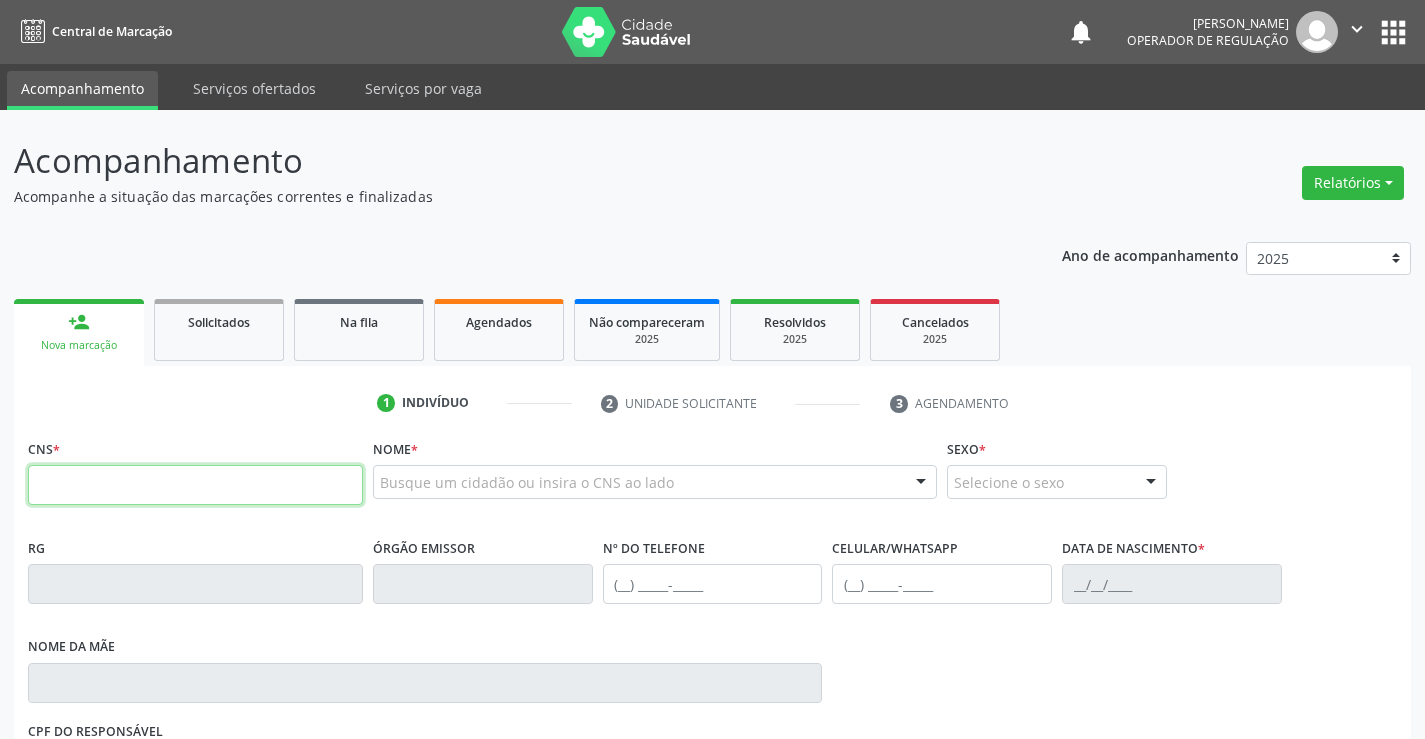 click at bounding box center [195, 485] 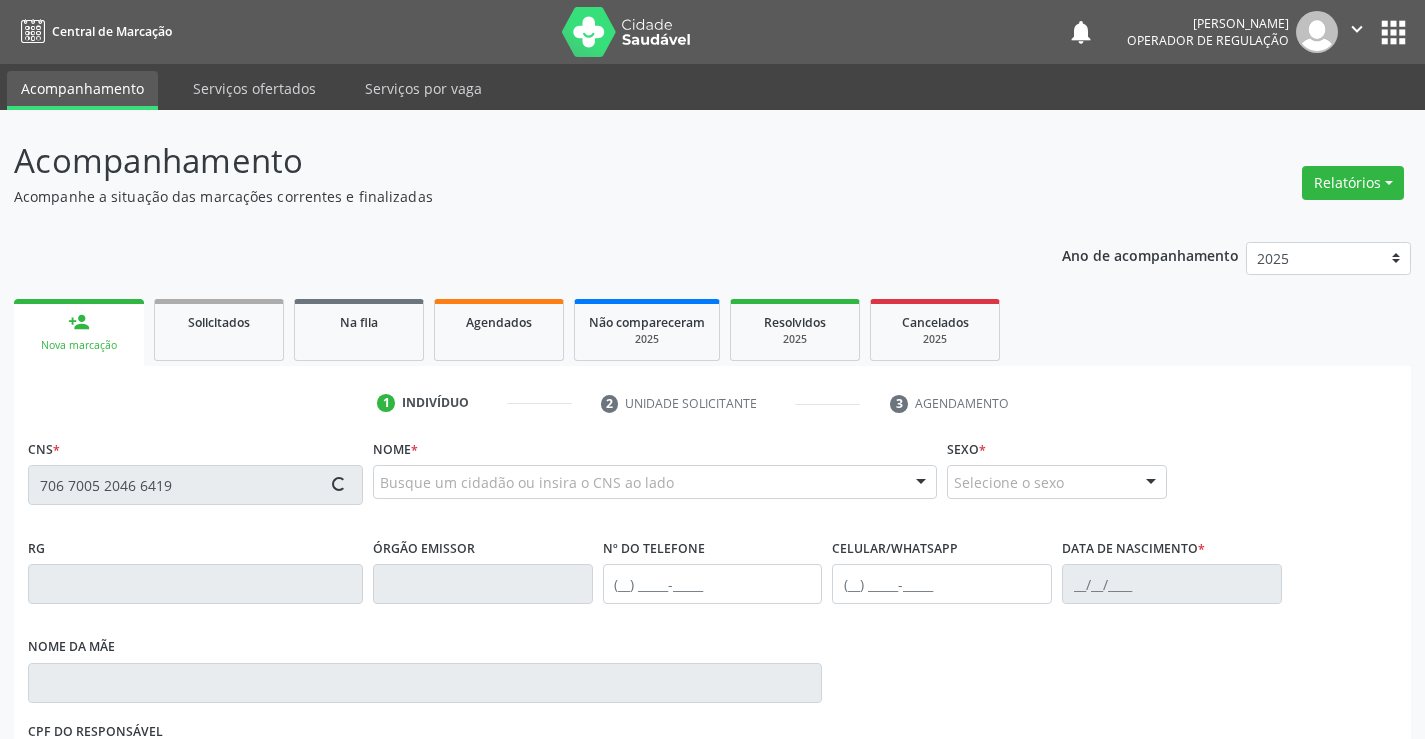 type on "706 7005 2046 6419" 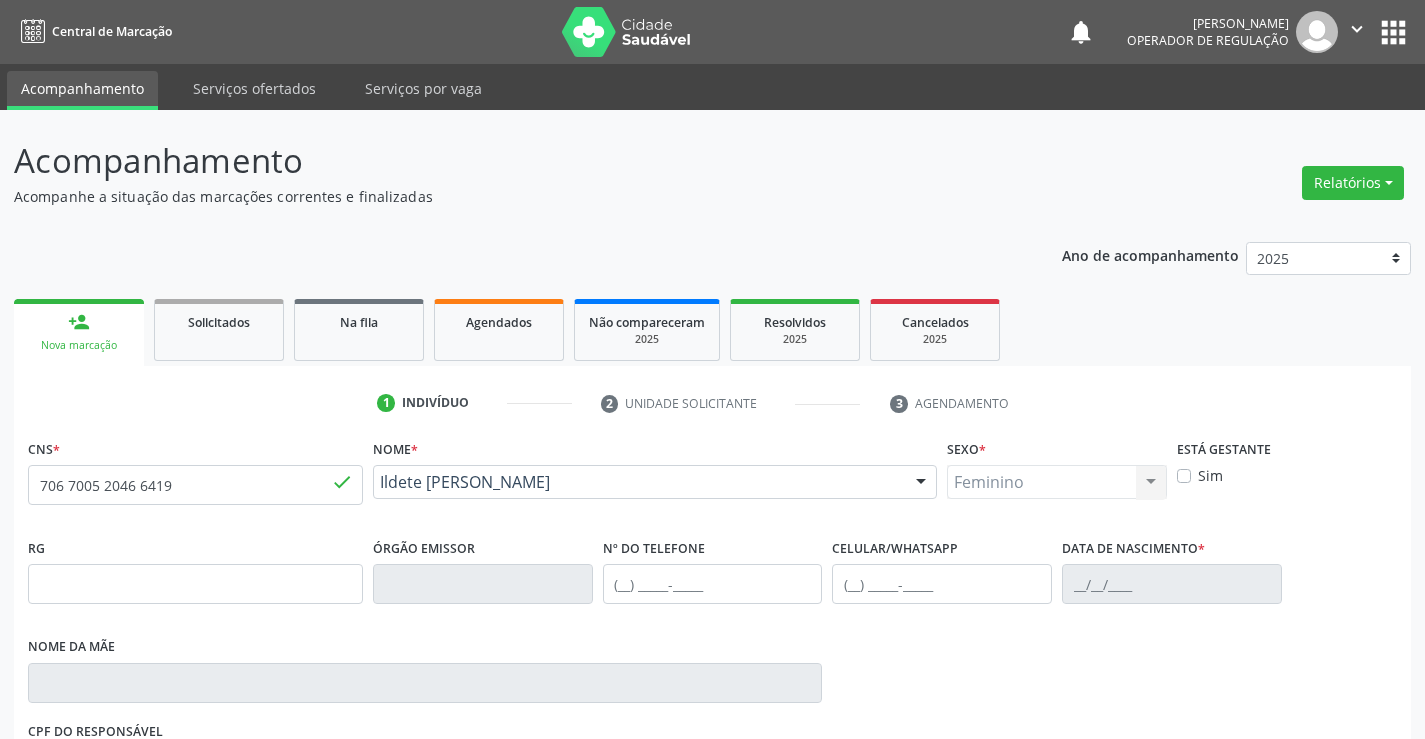type on "08/06/1946" 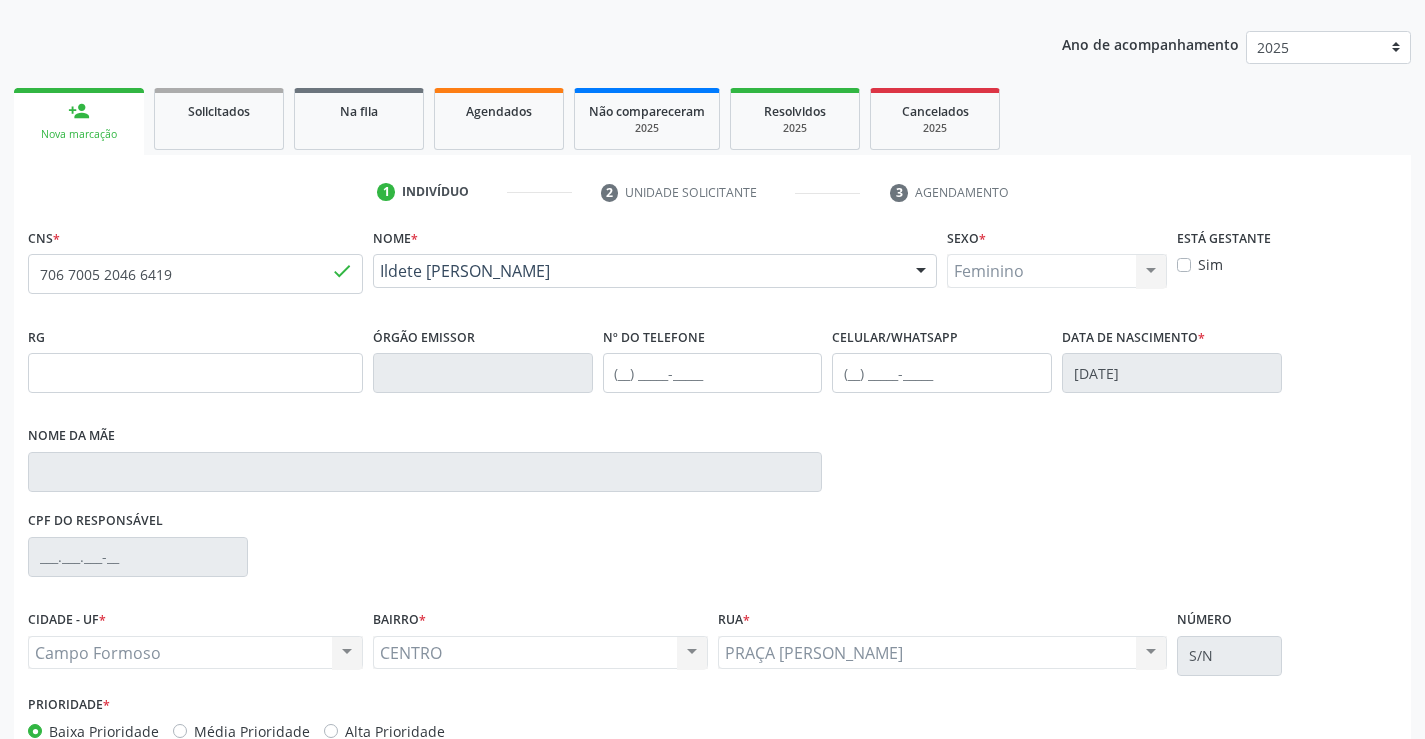 scroll, scrollTop: 331, scrollLeft: 0, axis: vertical 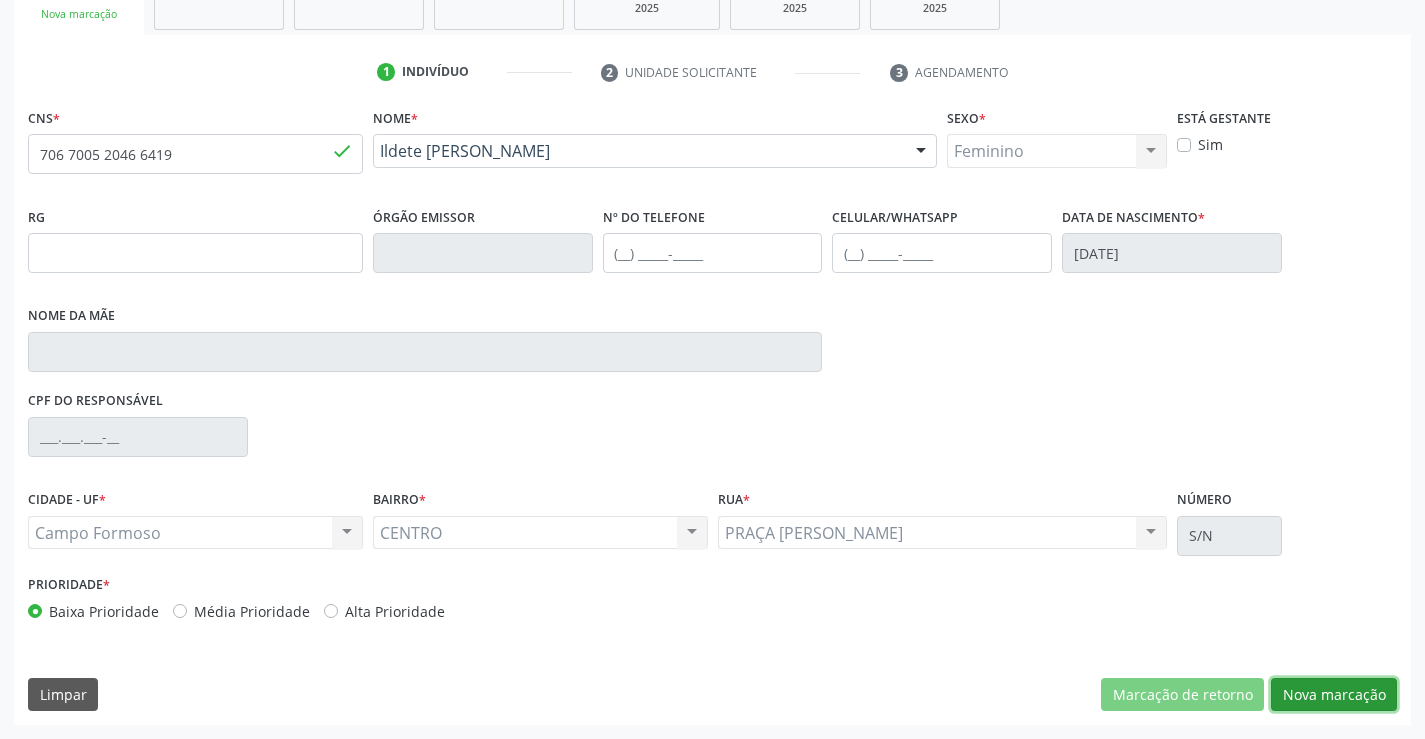 click on "Nova marcação" at bounding box center [1334, 695] 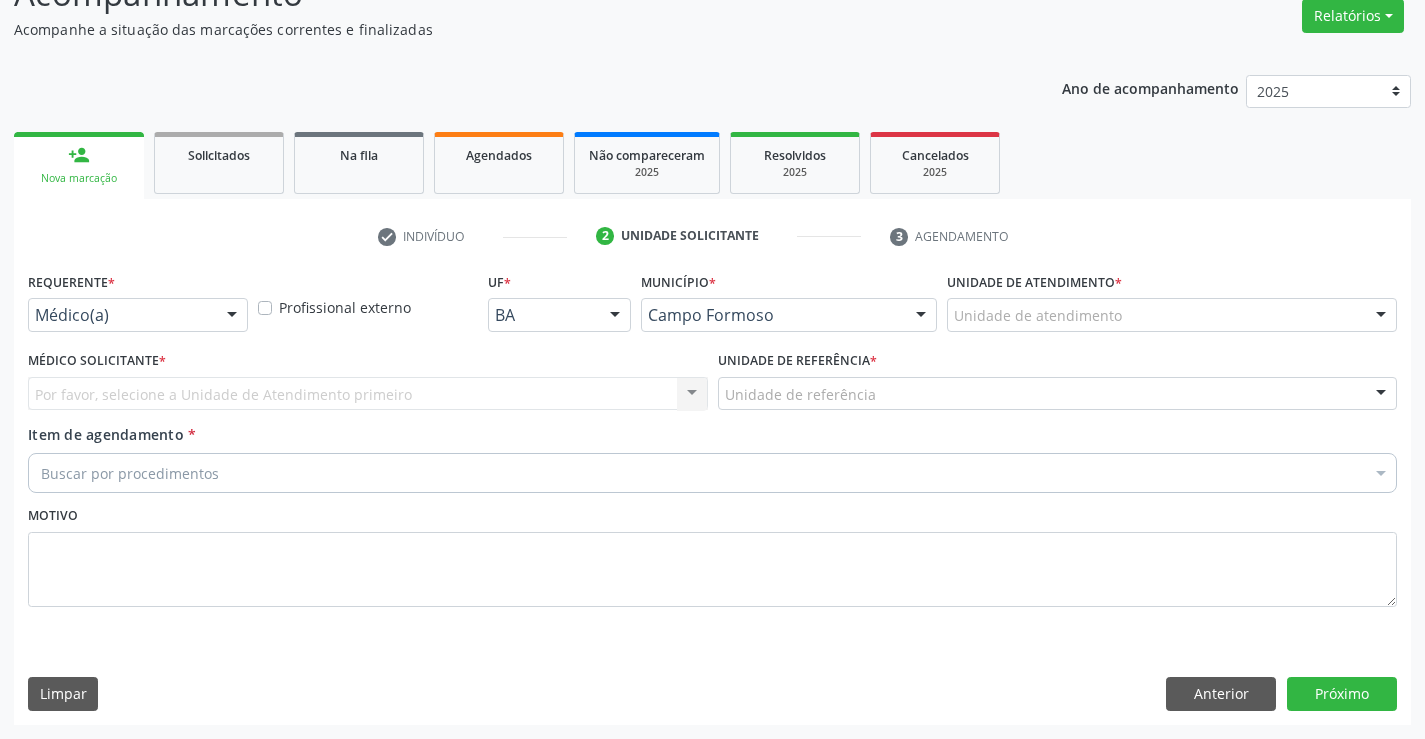 scroll, scrollTop: 167, scrollLeft: 0, axis: vertical 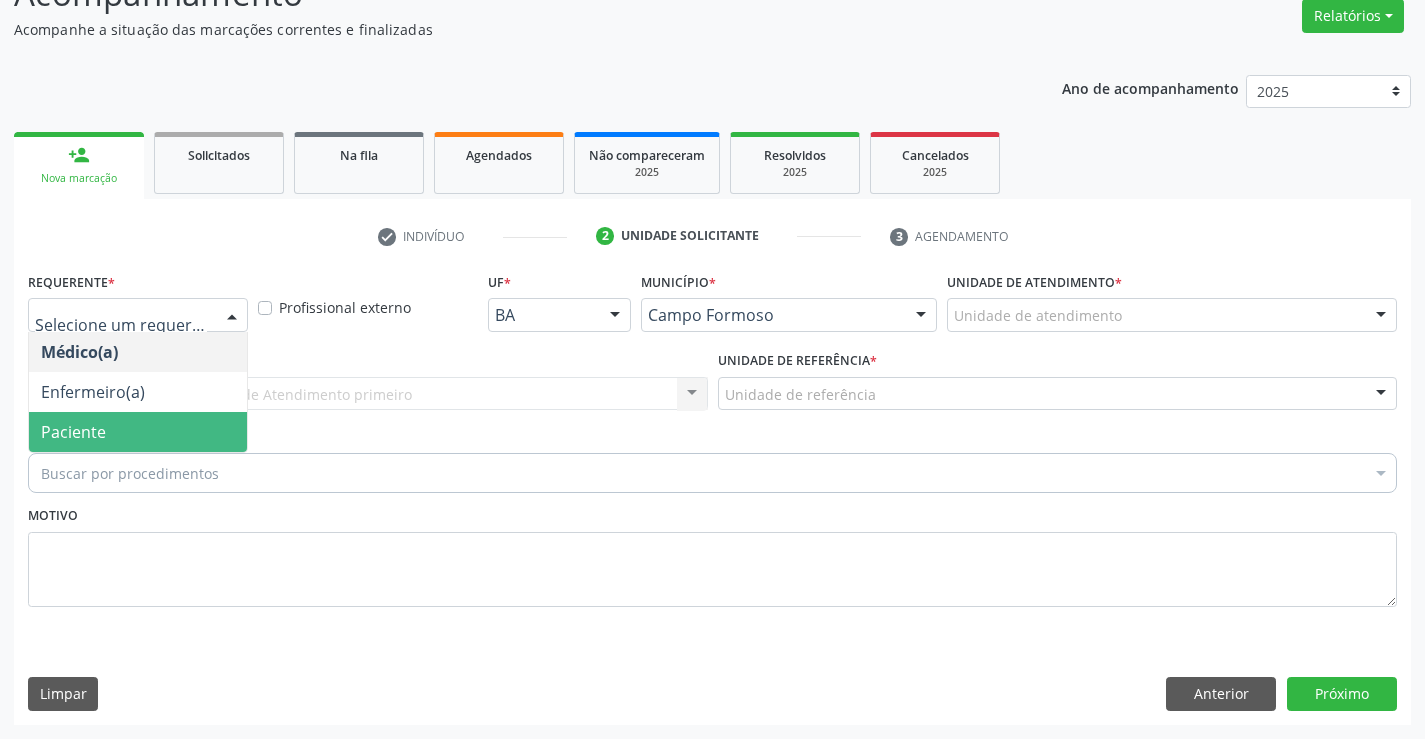 click on "Paciente" at bounding box center (138, 432) 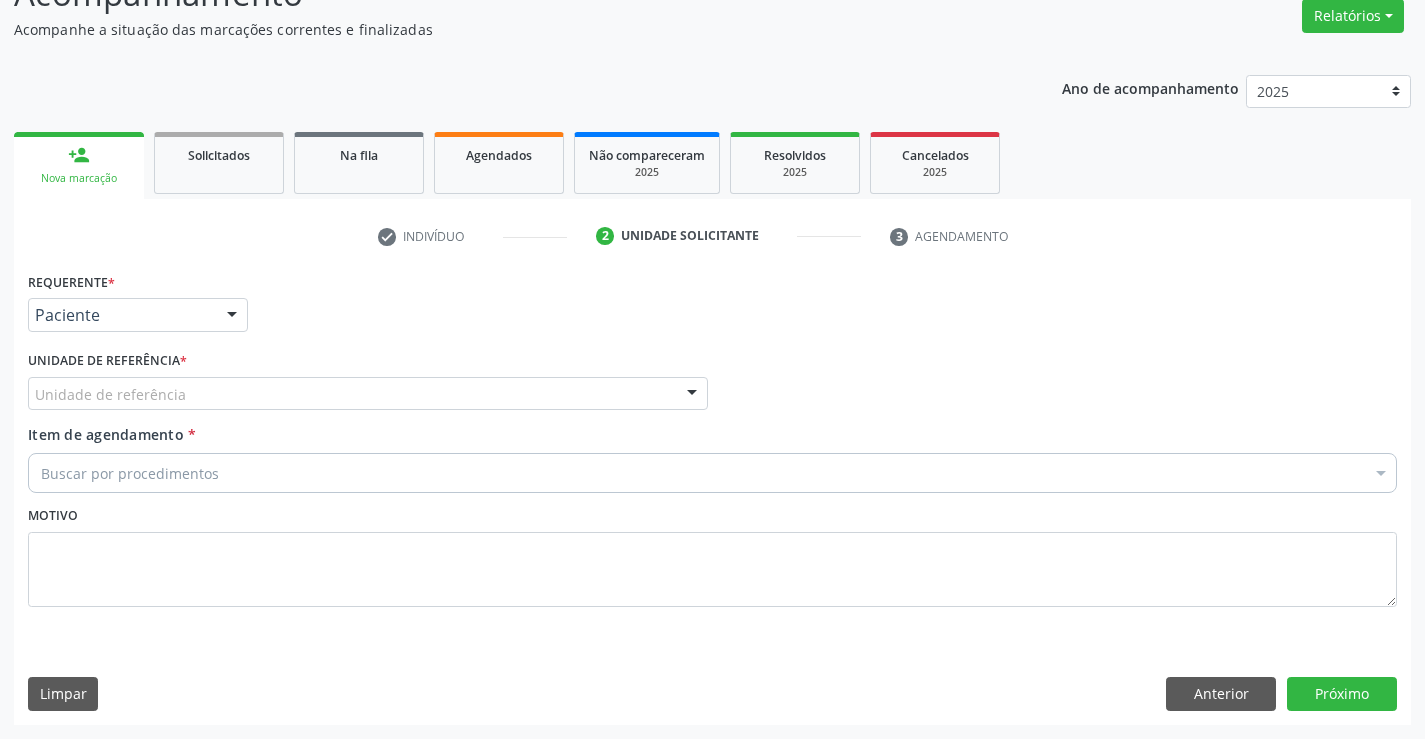 click on "Unidade de referência" at bounding box center (368, 394) 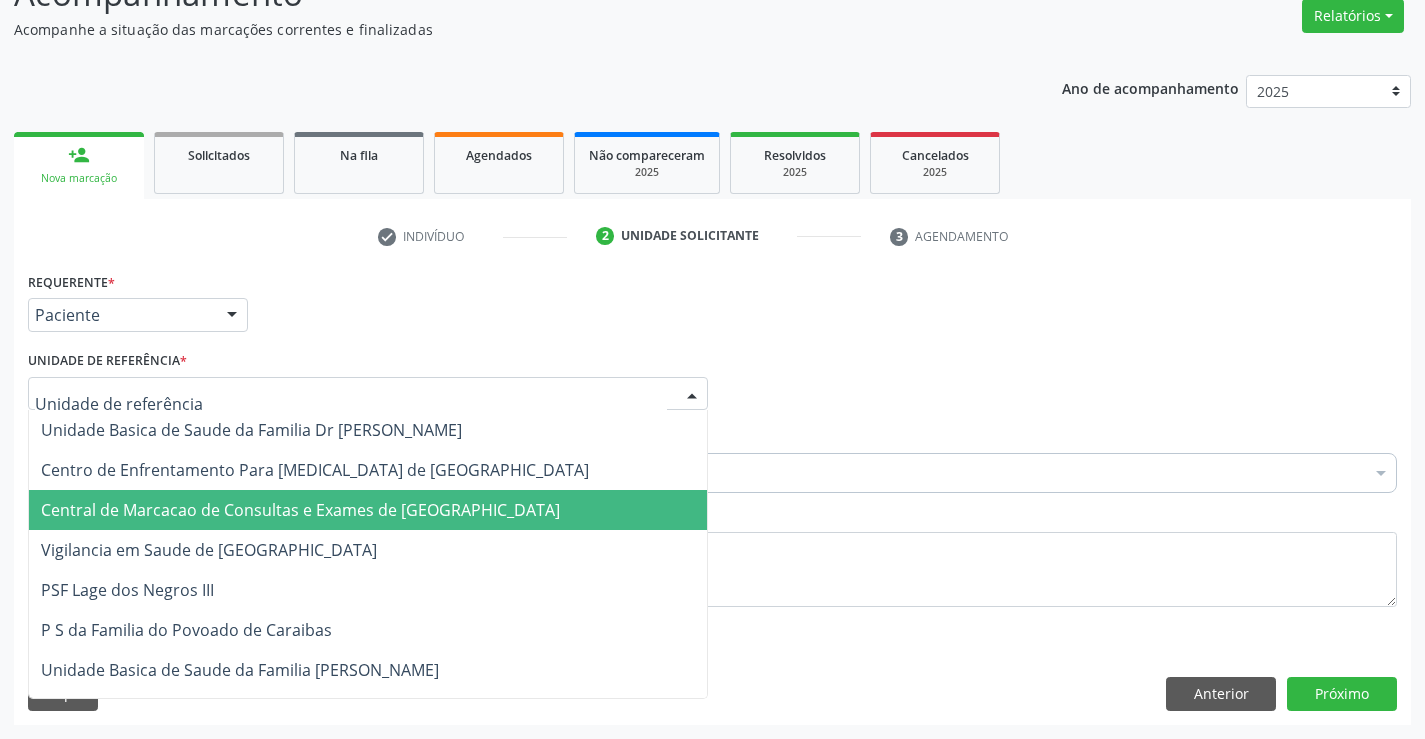 click on "Central de Marcacao de Consultas e Exames de [GEOGRAPHIC_DATA]" at bounding box center (300, 510) 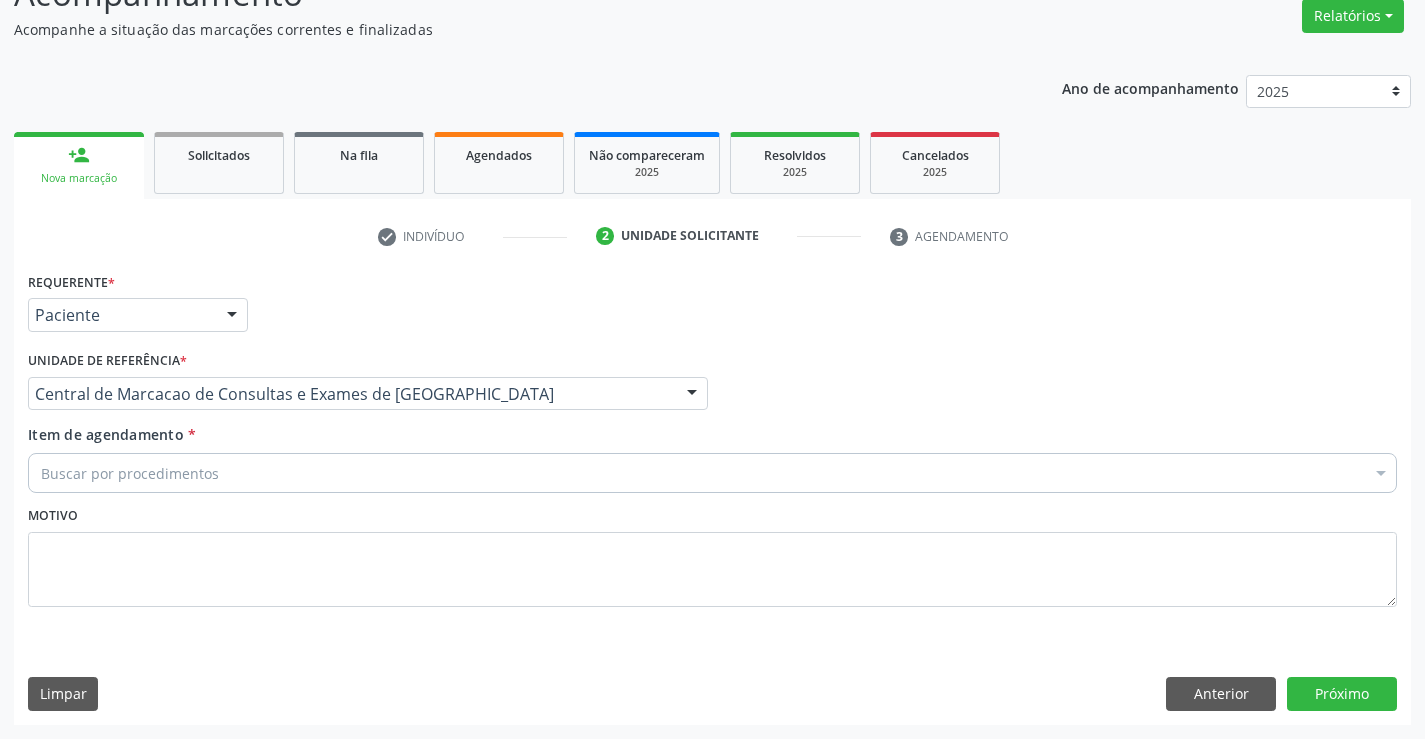 click on "Buscar por procedimentos" at bounding box center [712, 473] 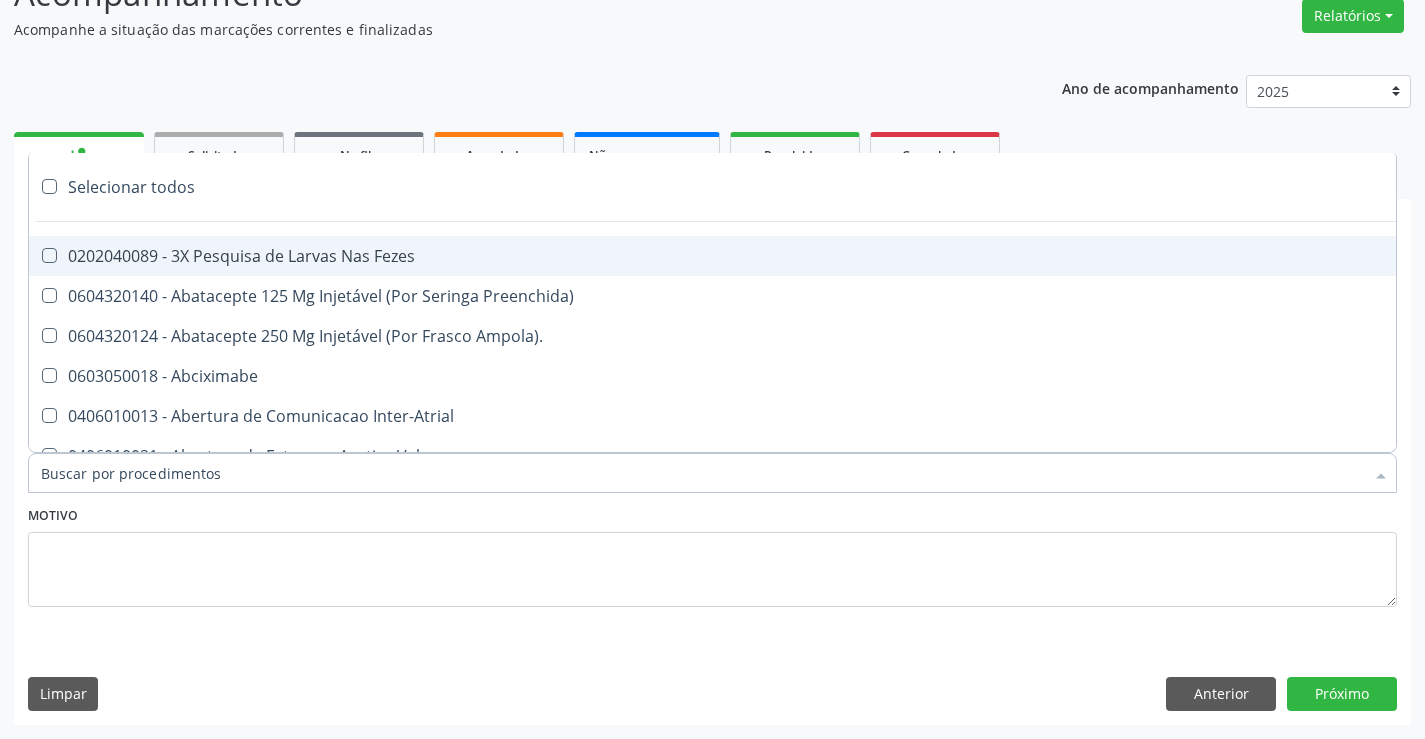 paste on "Ultrassonografia de [PERSON_NAME]" 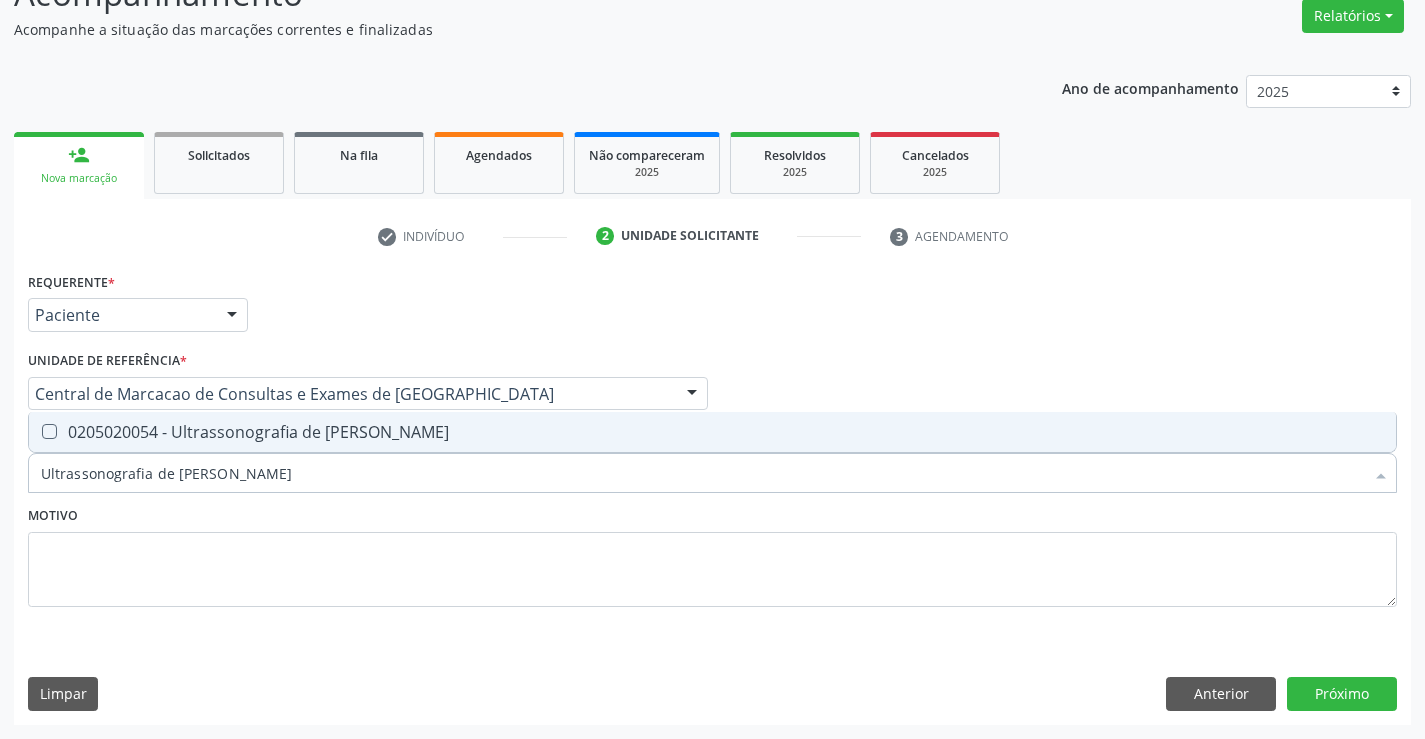 click on "0205020054 - Ultrassonografia de Aparelho Urinario" at bounding box center (712, 432) 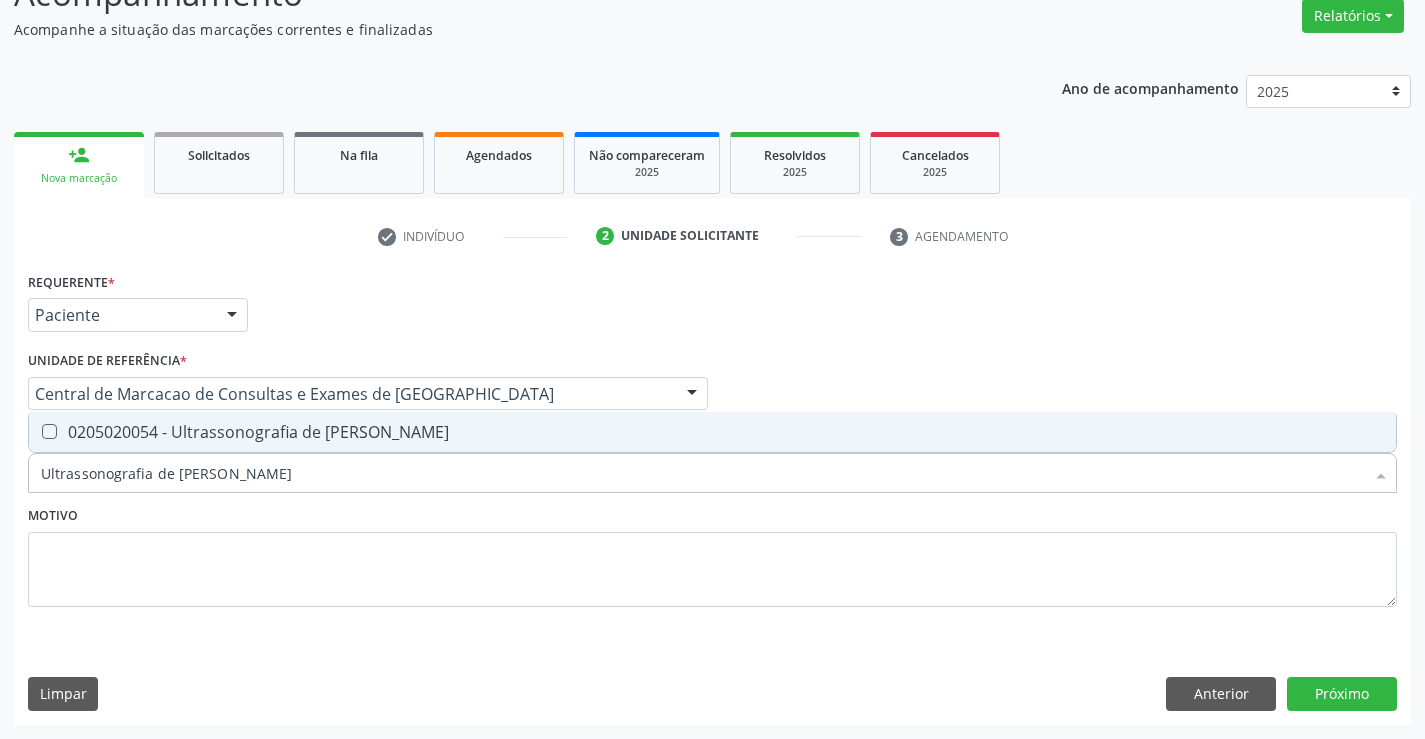 checkbox on "true" 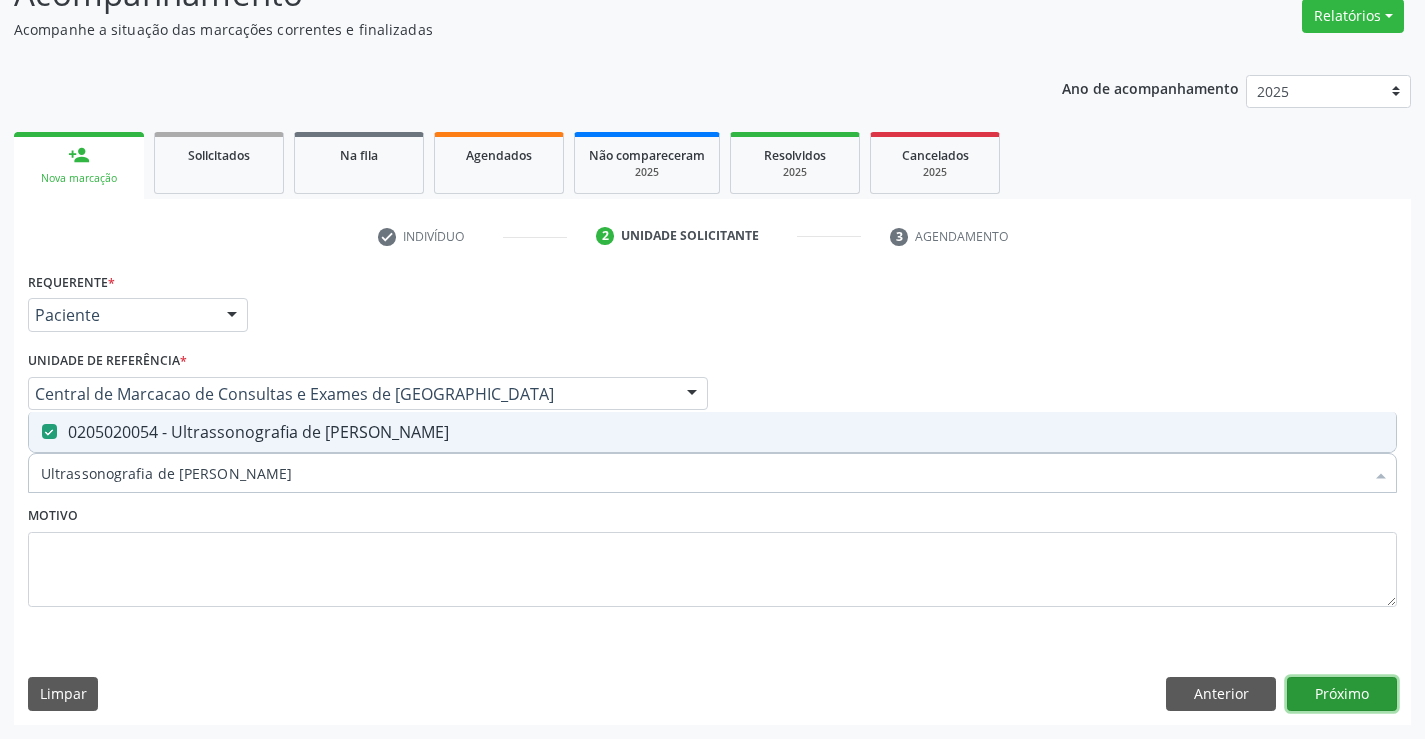 click on "Próximo" at bounding box center [1342, 694] 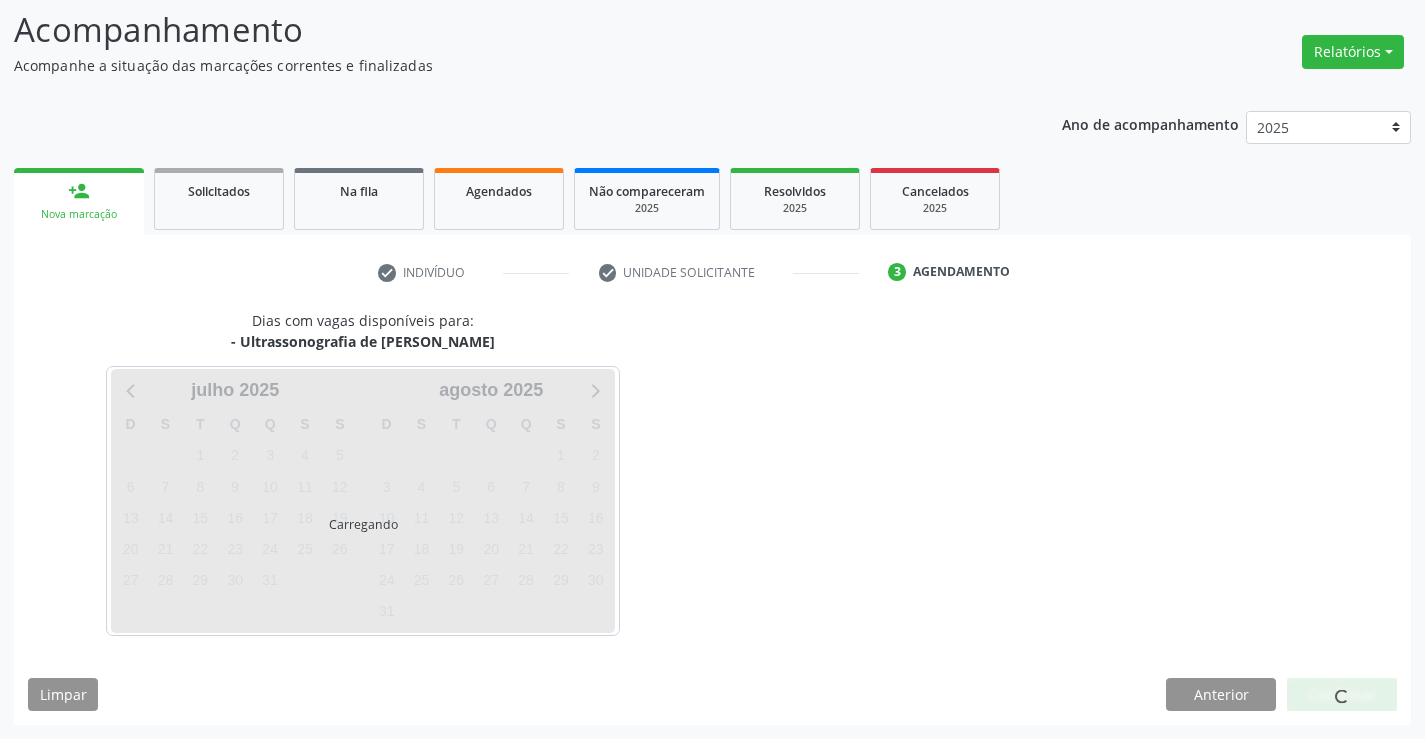 scroll, scrollTop: 131, scrollLeft: 0, axis: vertical 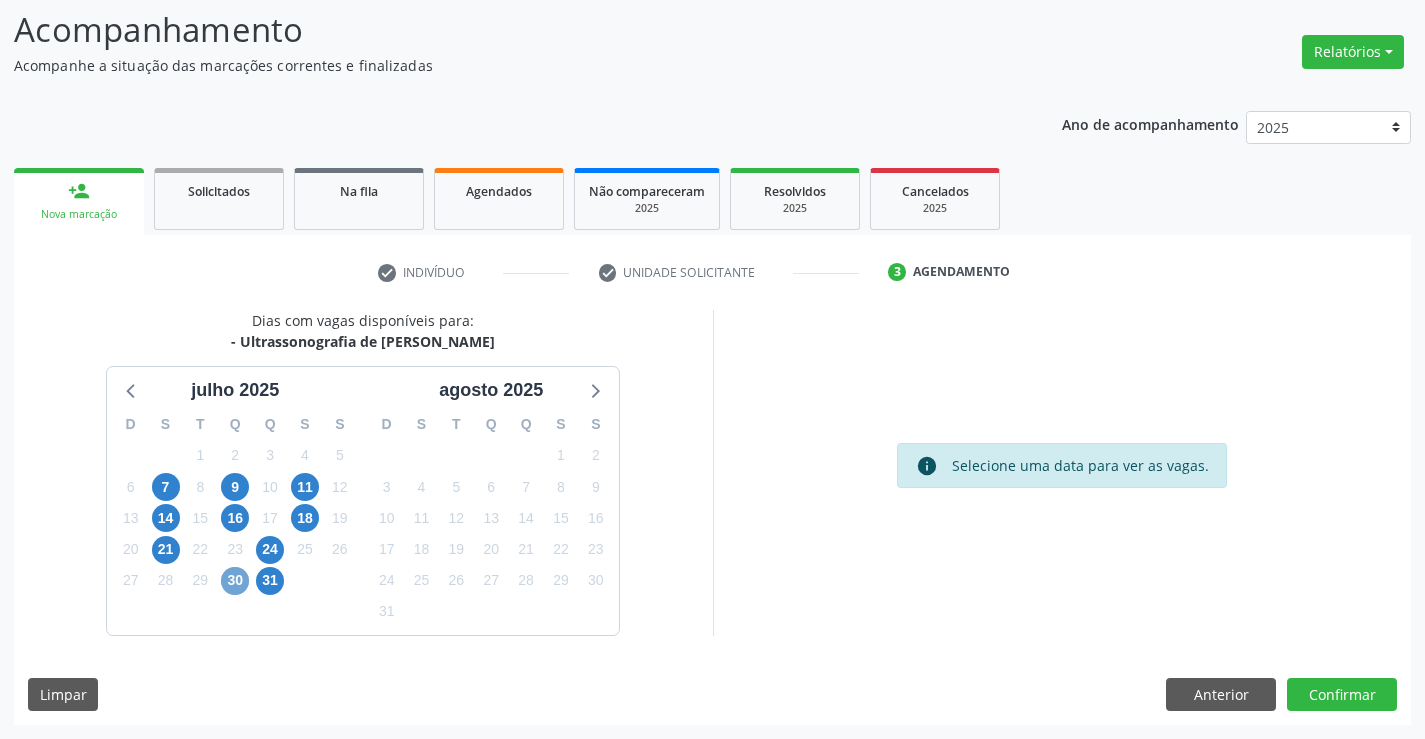 click on "30" at bounding box center (235, 581) 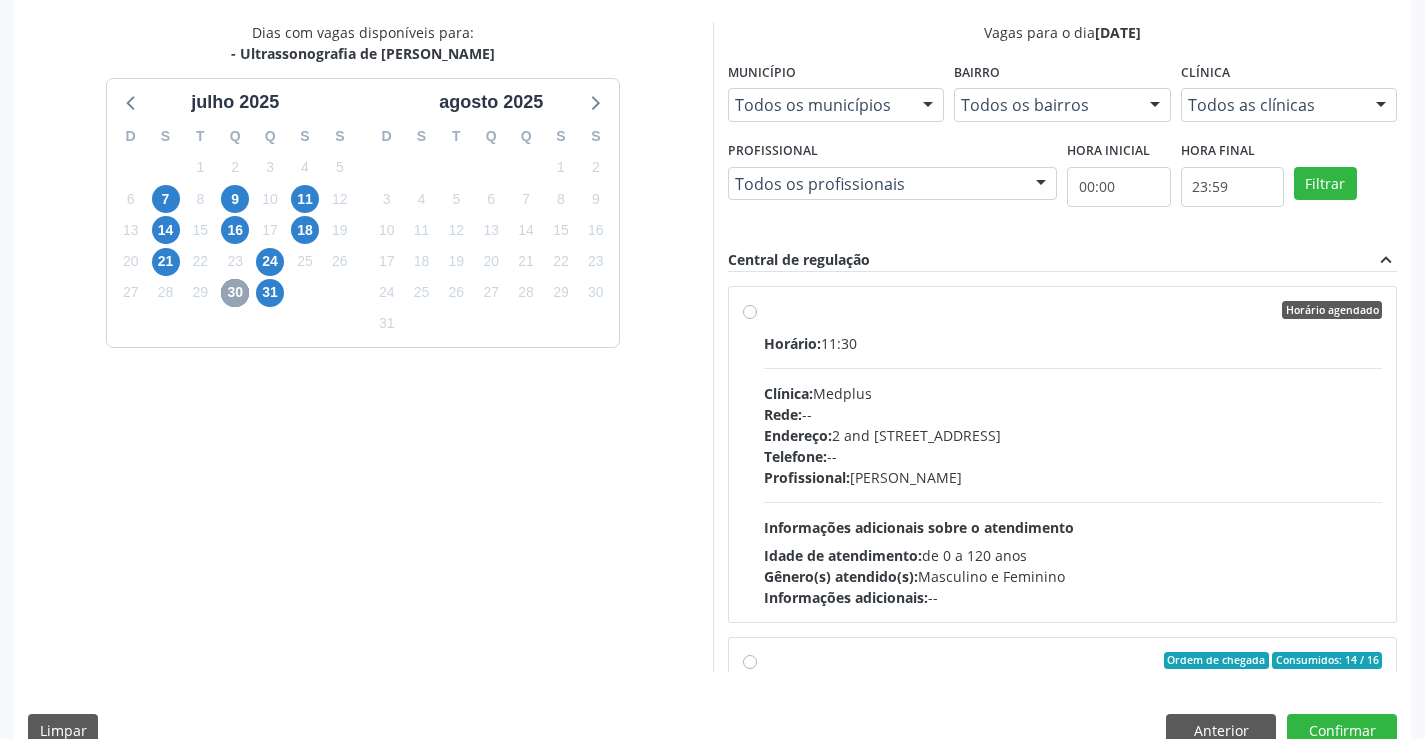 scroll, scrollTop: 456, scrollLeft: 0, axis: vertical 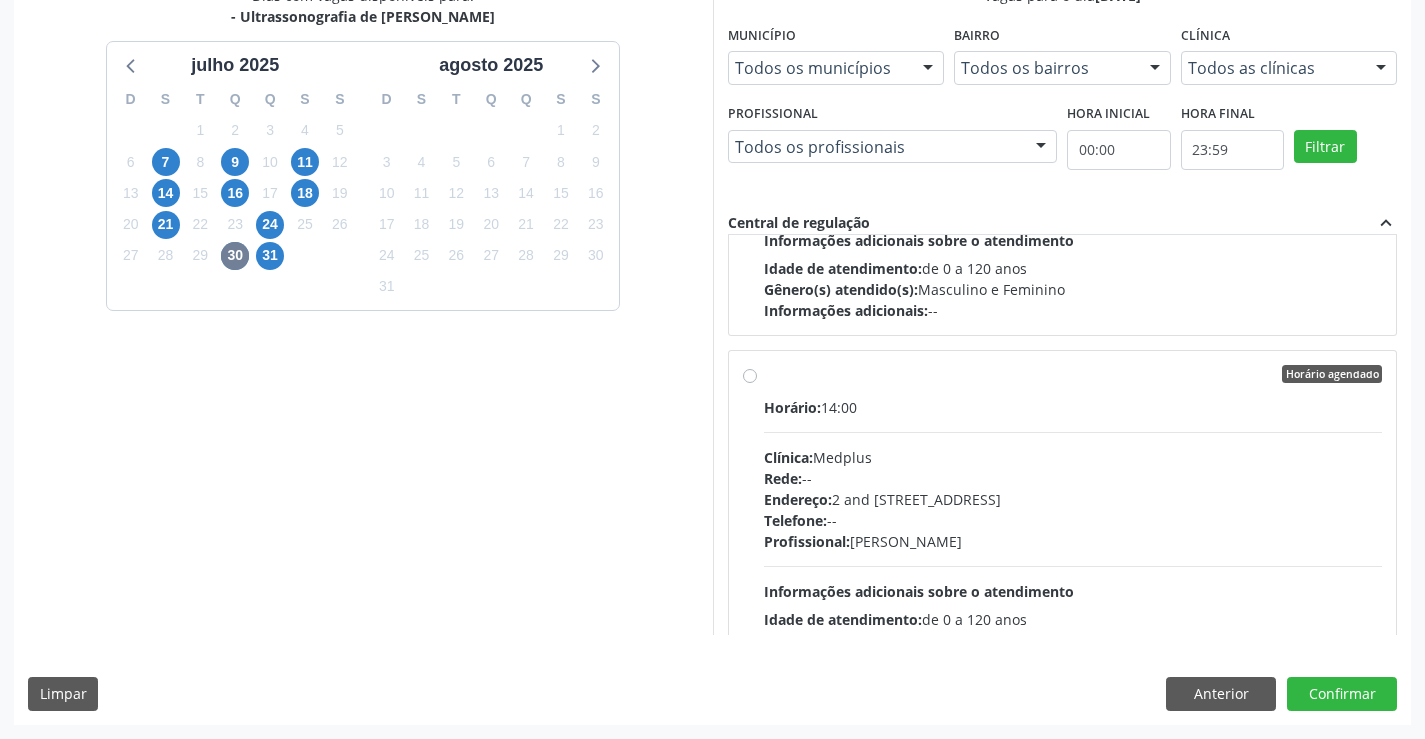 click on "Clínica:  Medplus" at bounding box center [1073, 457] 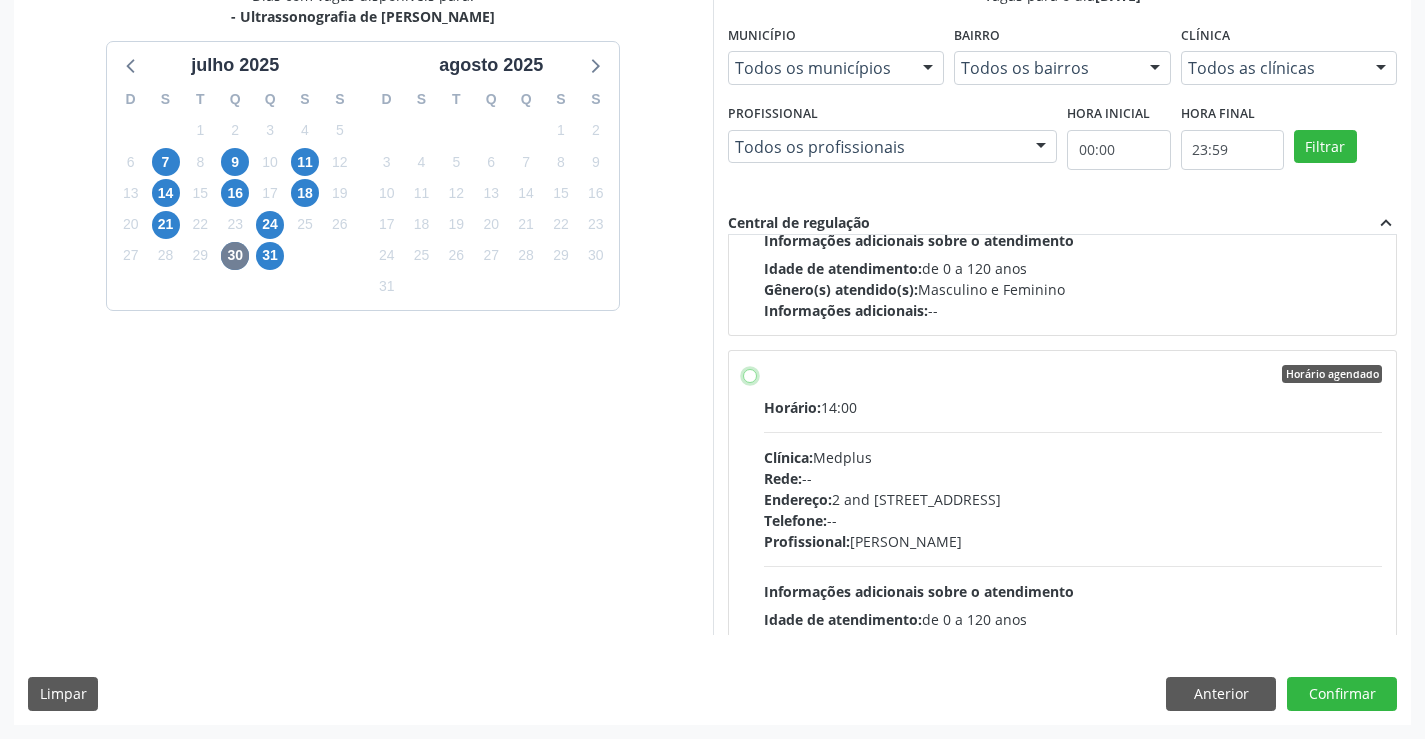 click on "Horário agendado
Horário:   14:00
Clínica:  Medplus
Rede:
--
Endereço:   2 and S 204 Ed Emp B, nº 35, Centro, Campo Formoso - BA
Telefone:   --
Profissional:
Lanna Peralva Miranda Rocha
Informações adicionais sobre o atendimento
Idade de atendimento:
de 0 a 120 anos
Gênero(s) atendido(s):
Masculino e Feminino
Informações adicionais:
--" at bounding box center (750, 374) 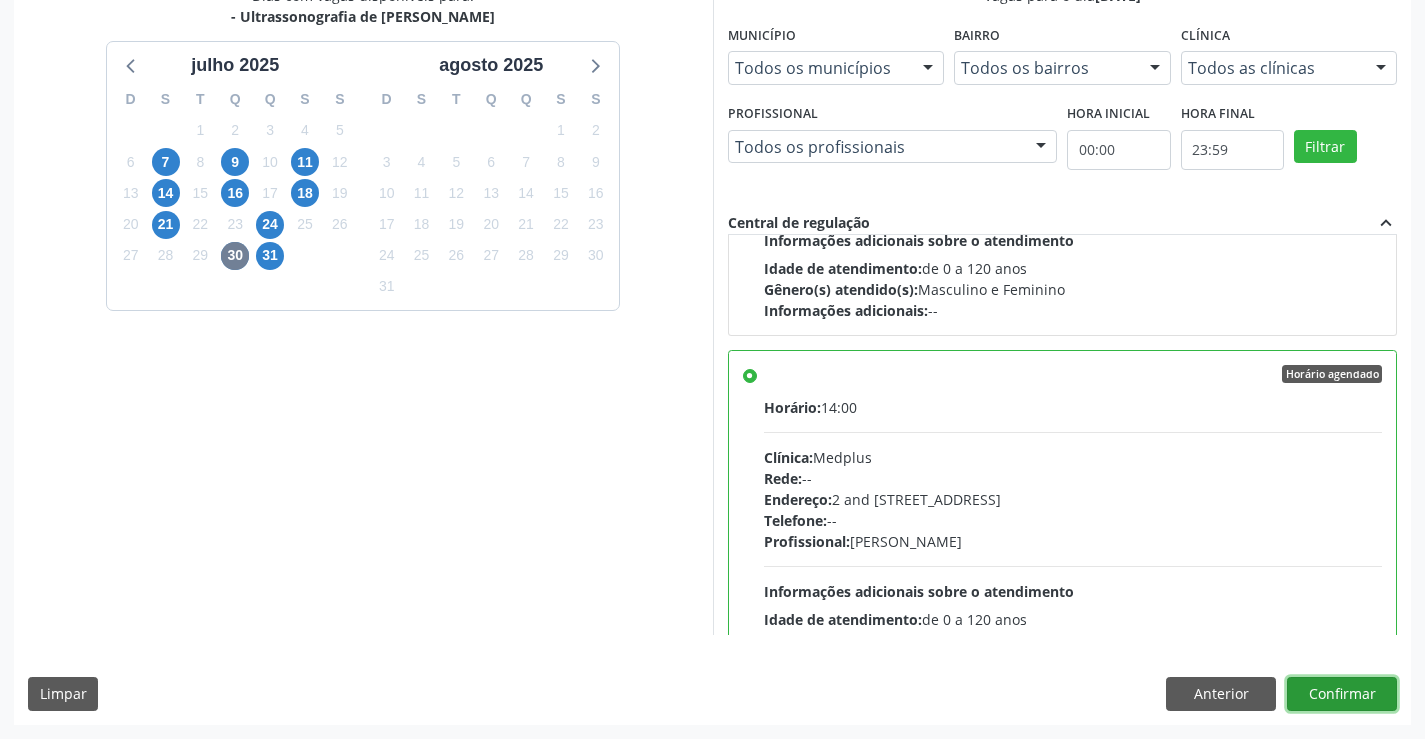 click on "Confirmar" at bounding box center [1342, 694] 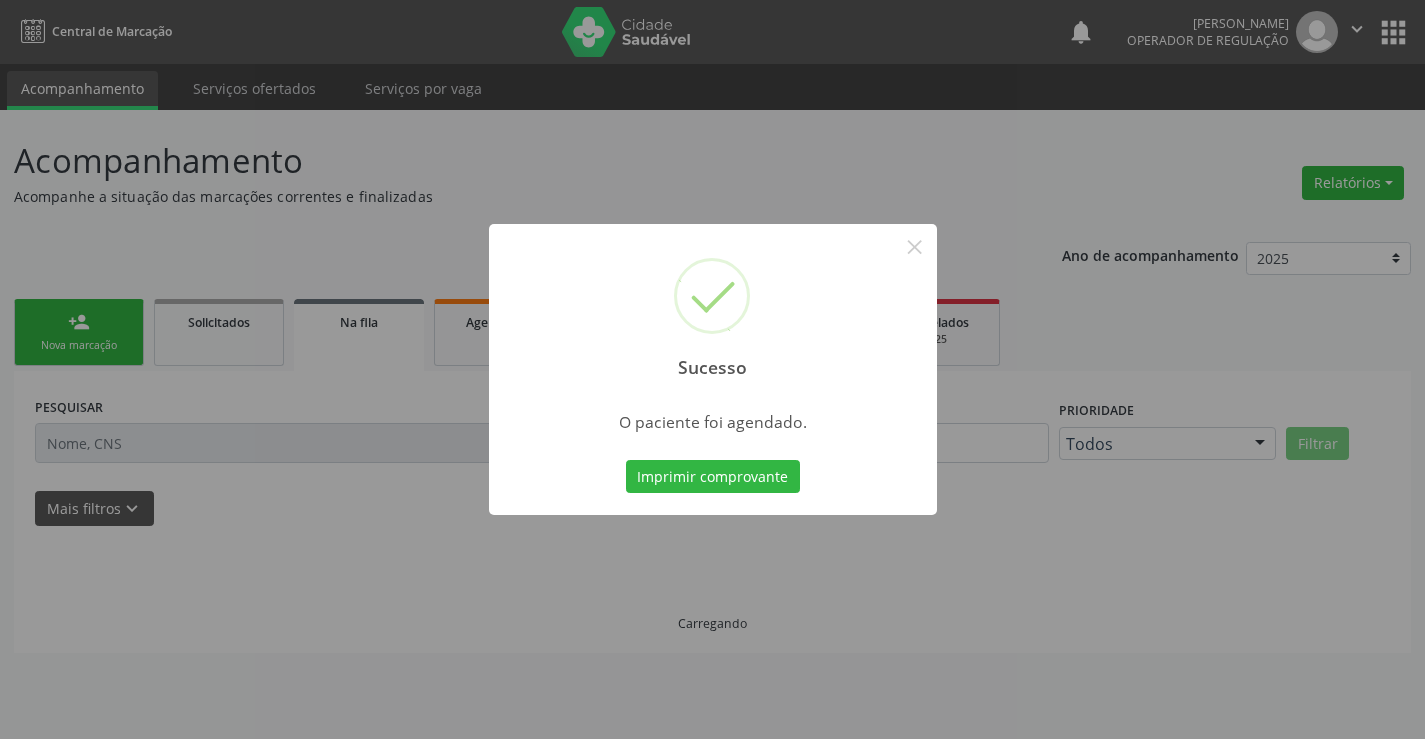 scroll, scrollTop: 0, scrollLeft: 0, axis: both 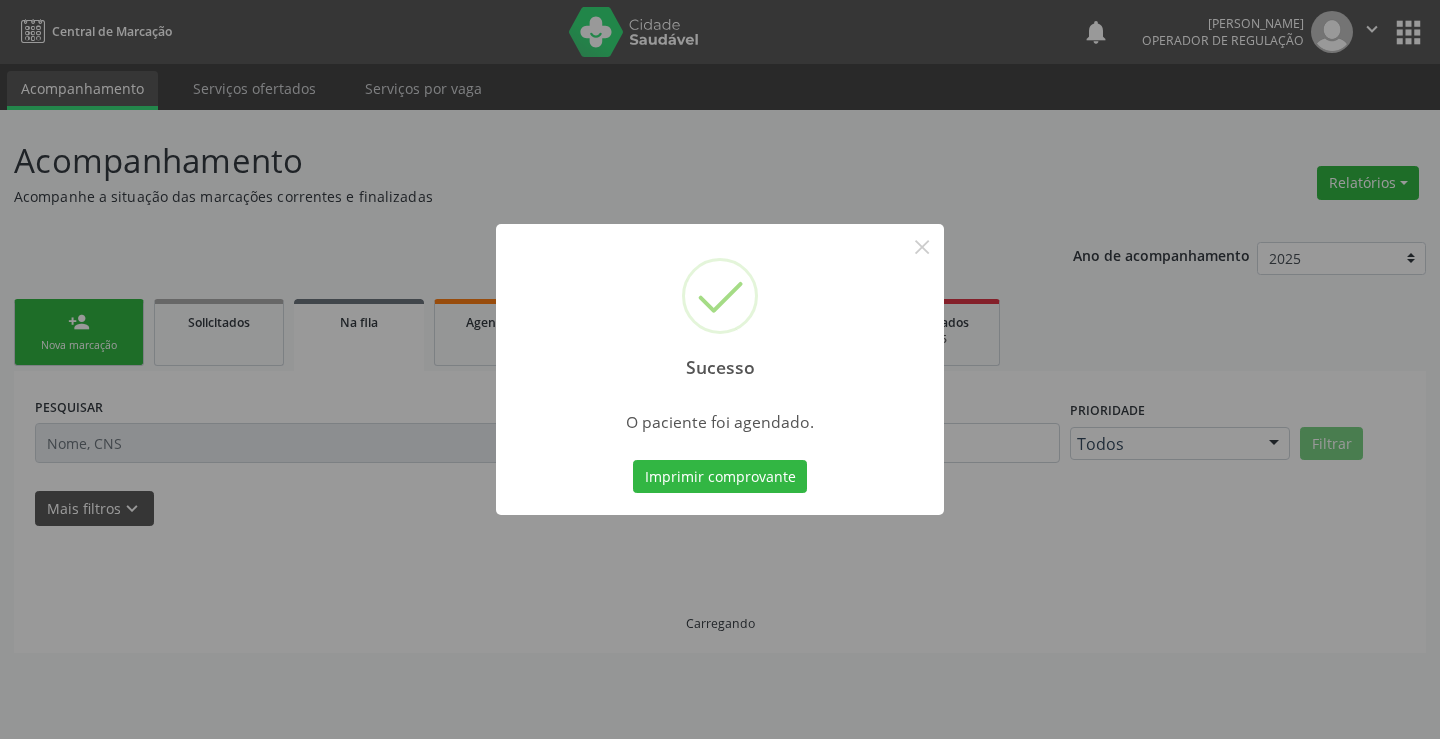 click on "Sucesso × O paciente foi agendado. Imprimir comprovante Cancel" at bounding box center (720, 370) 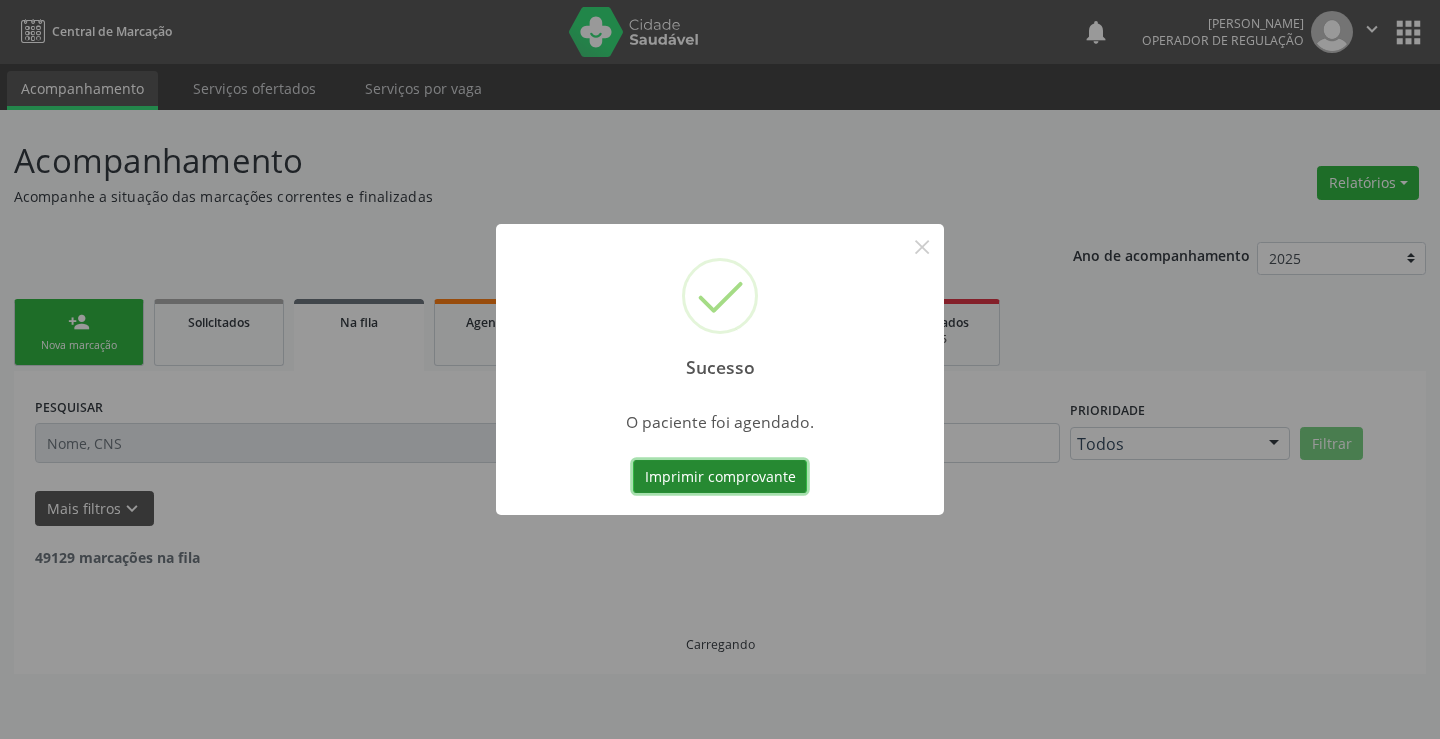 click on "Imprimir comprovante" at bounding box center (720, 477) 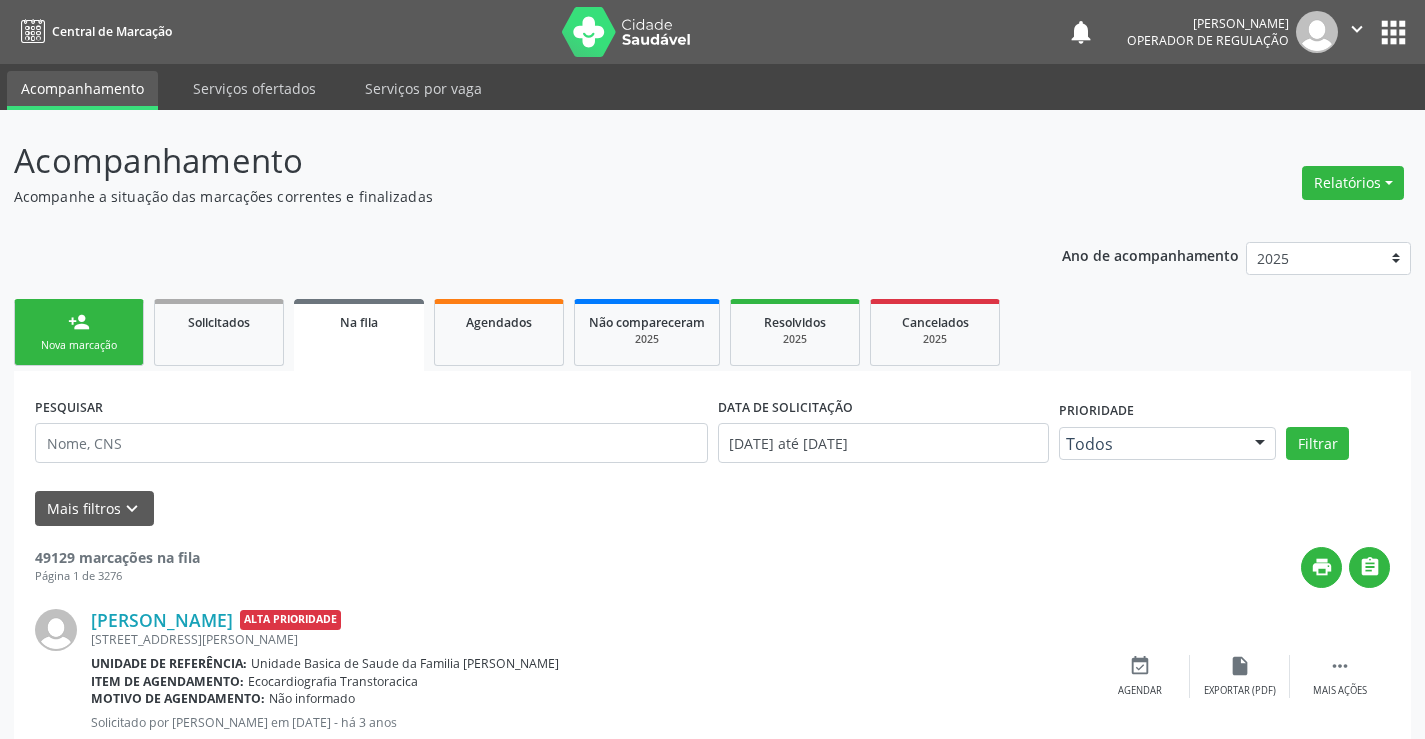 click on "person_add
Nova marcação" at bounding box center (79, 332) 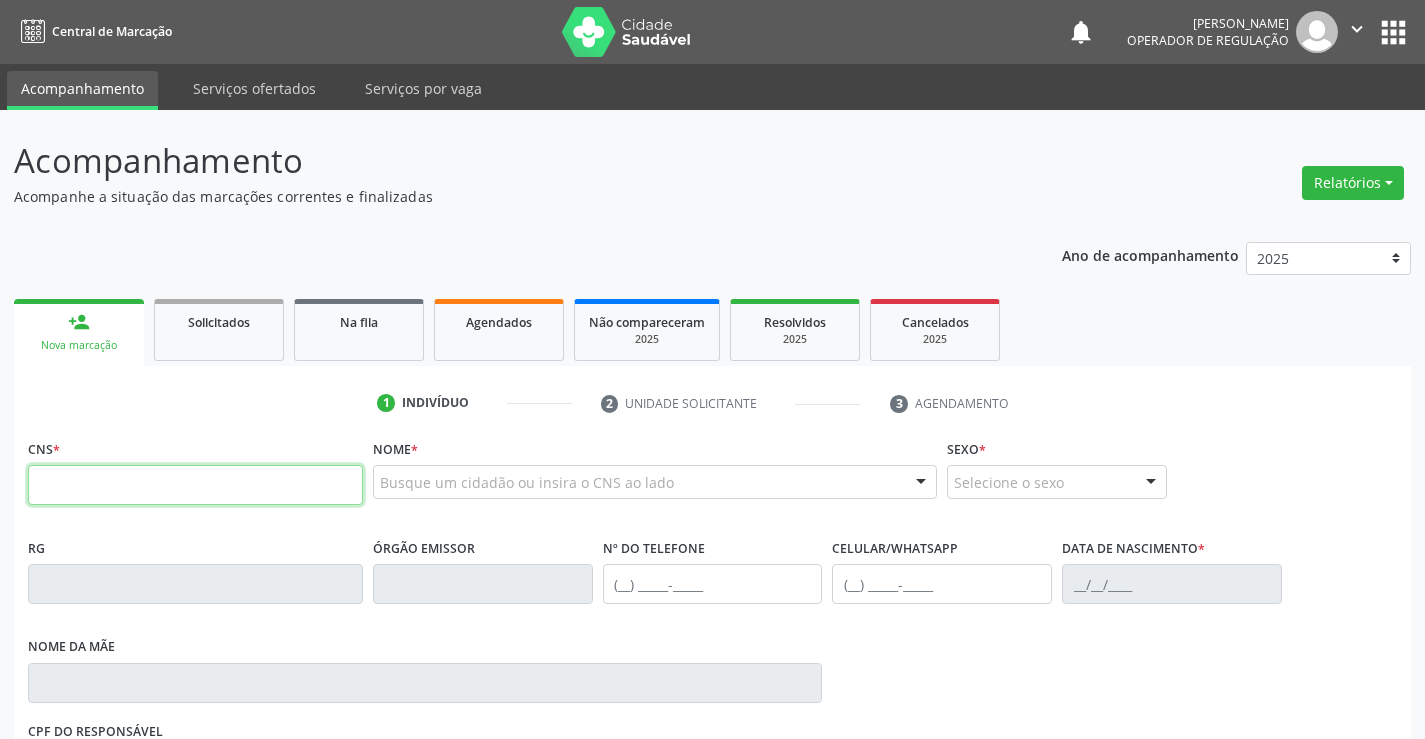 click at bounding box center [195, 485] 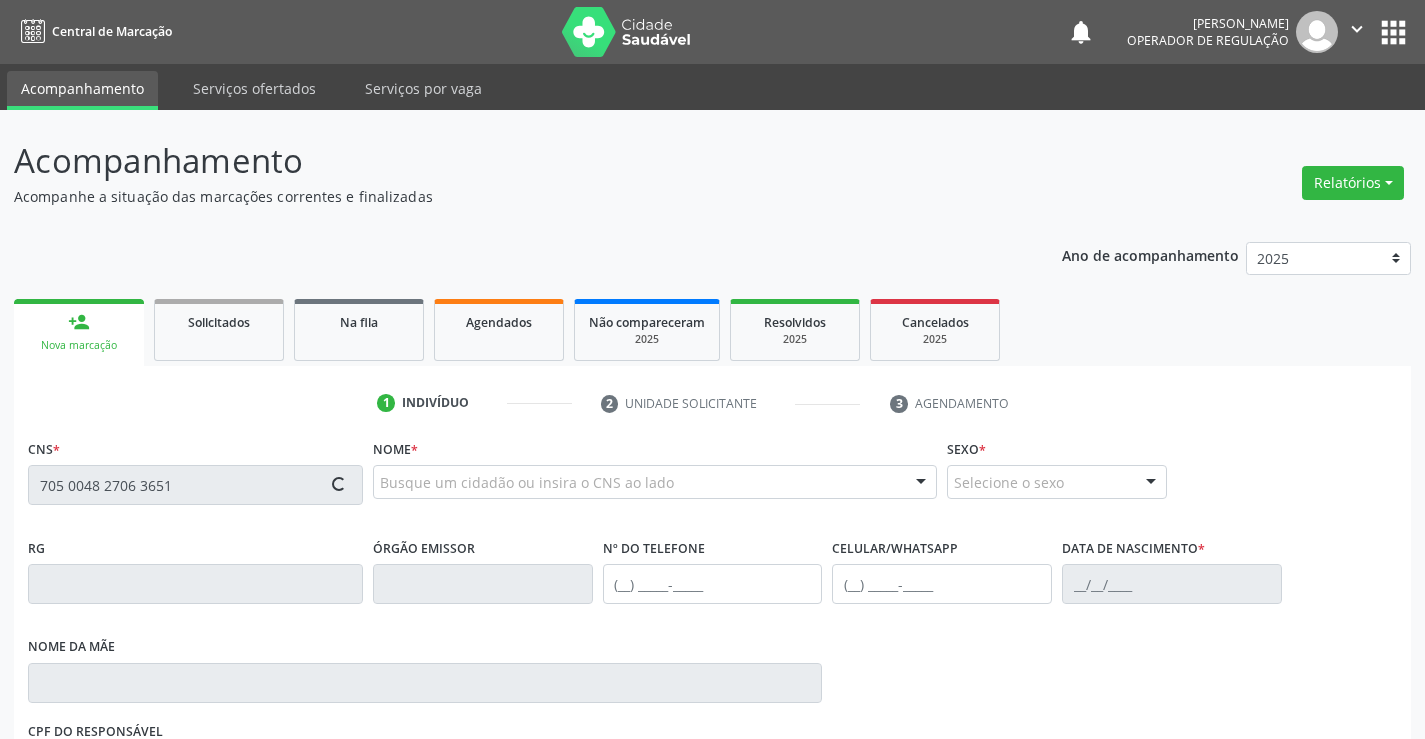type on "705 0048 2706 3651" 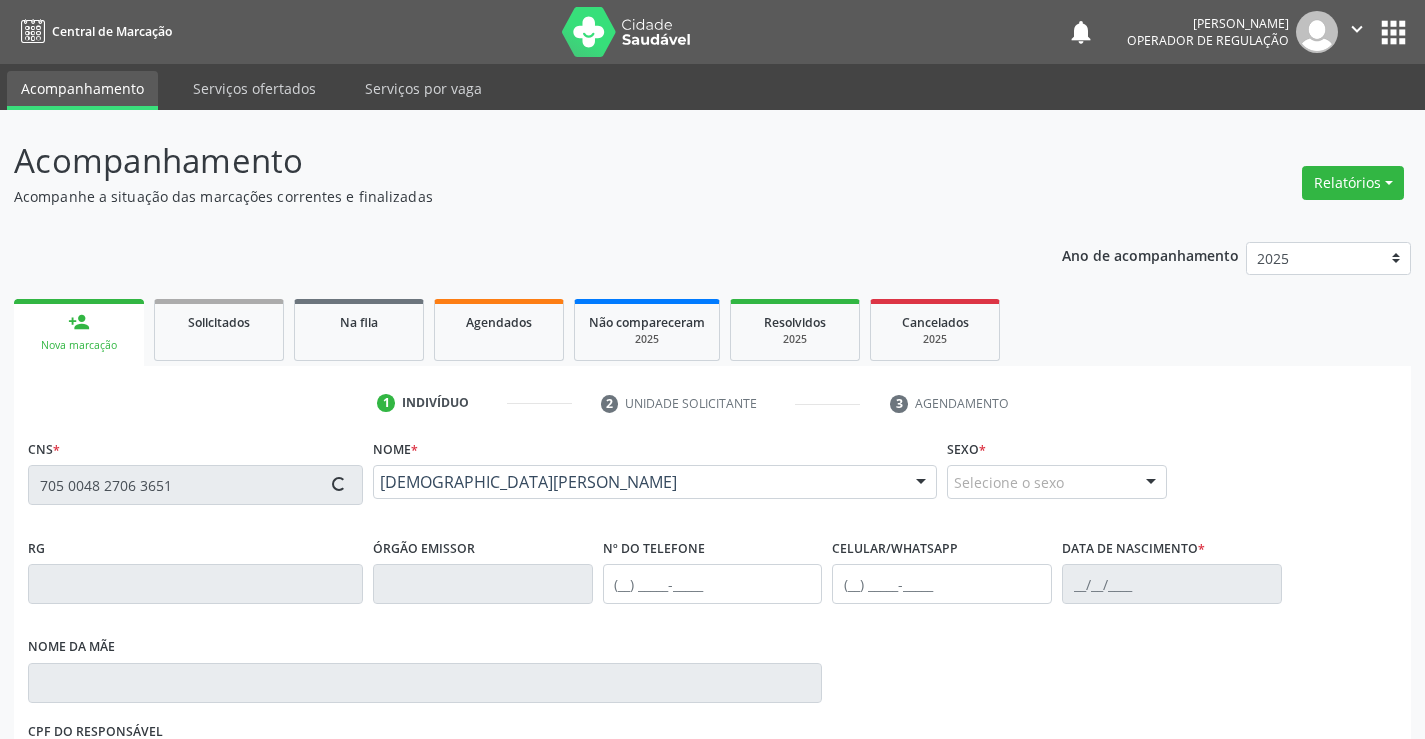 type on "0268126062" 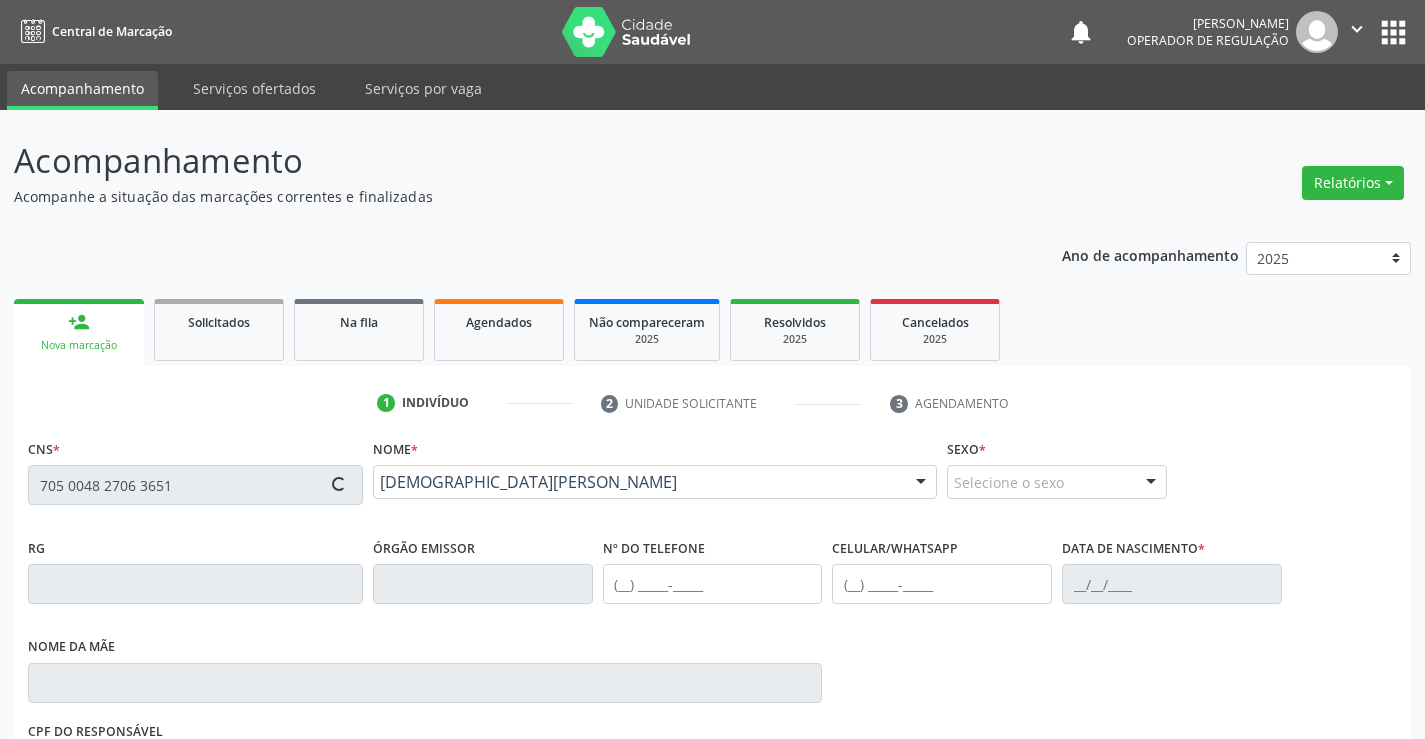 type on "(74) 98824-7718" 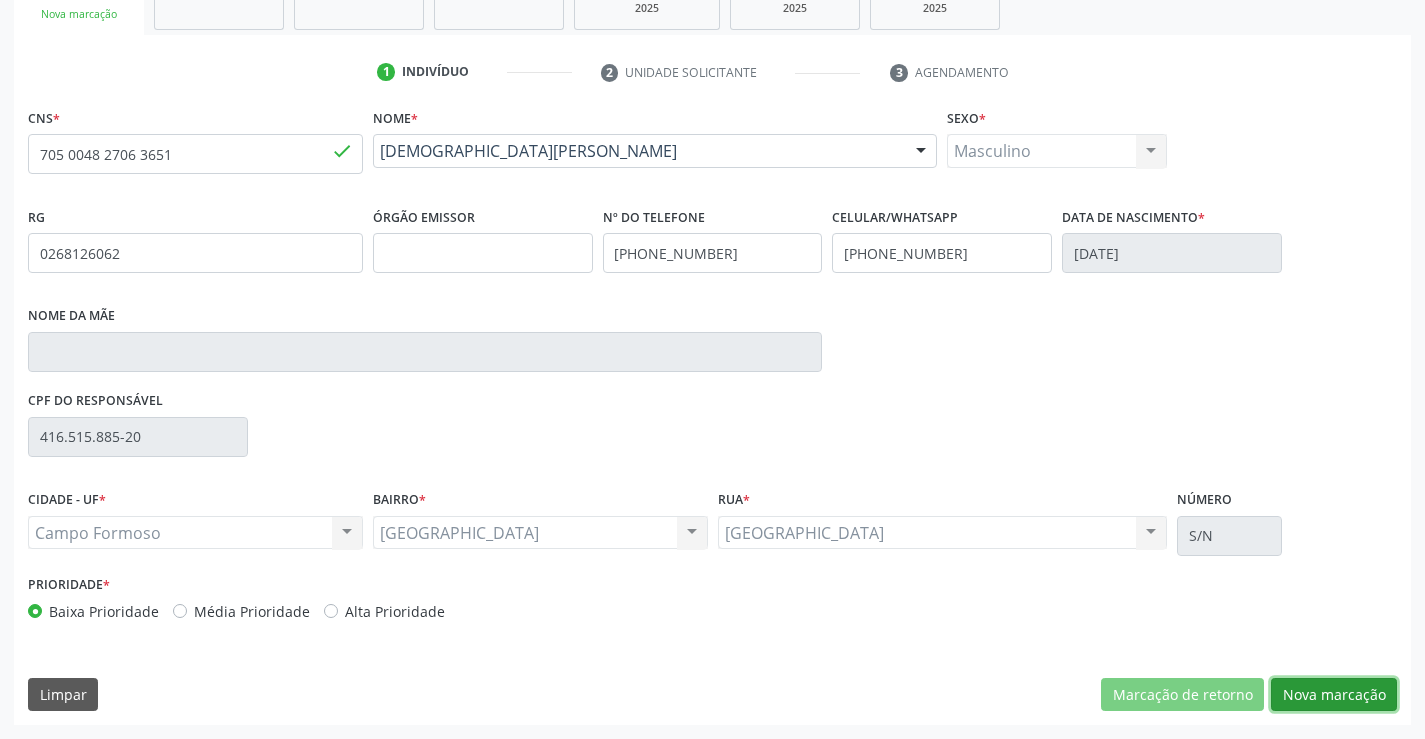 click on "Nova marcação" at bounding box center [1334, 695] 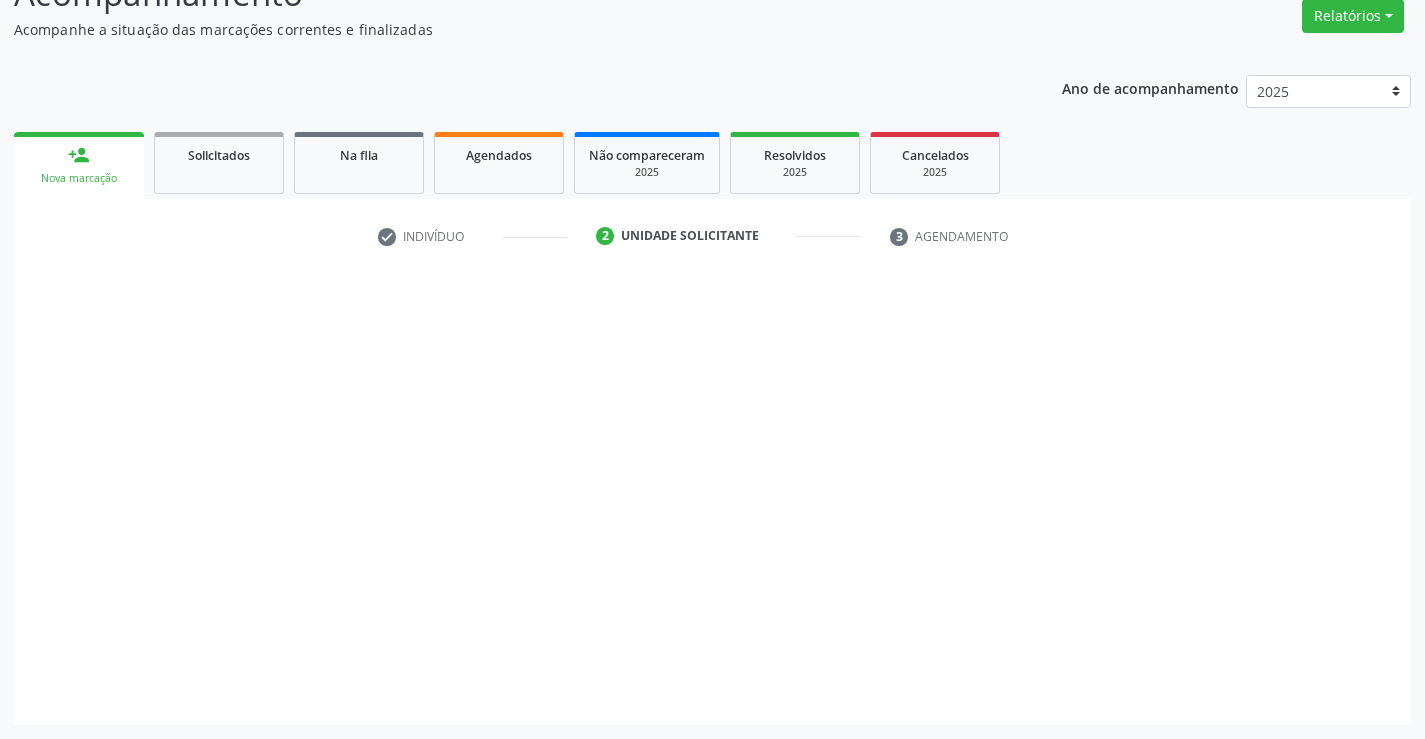 scroll, scrollTop: 167, scrollLeft: 0, axis: vertical 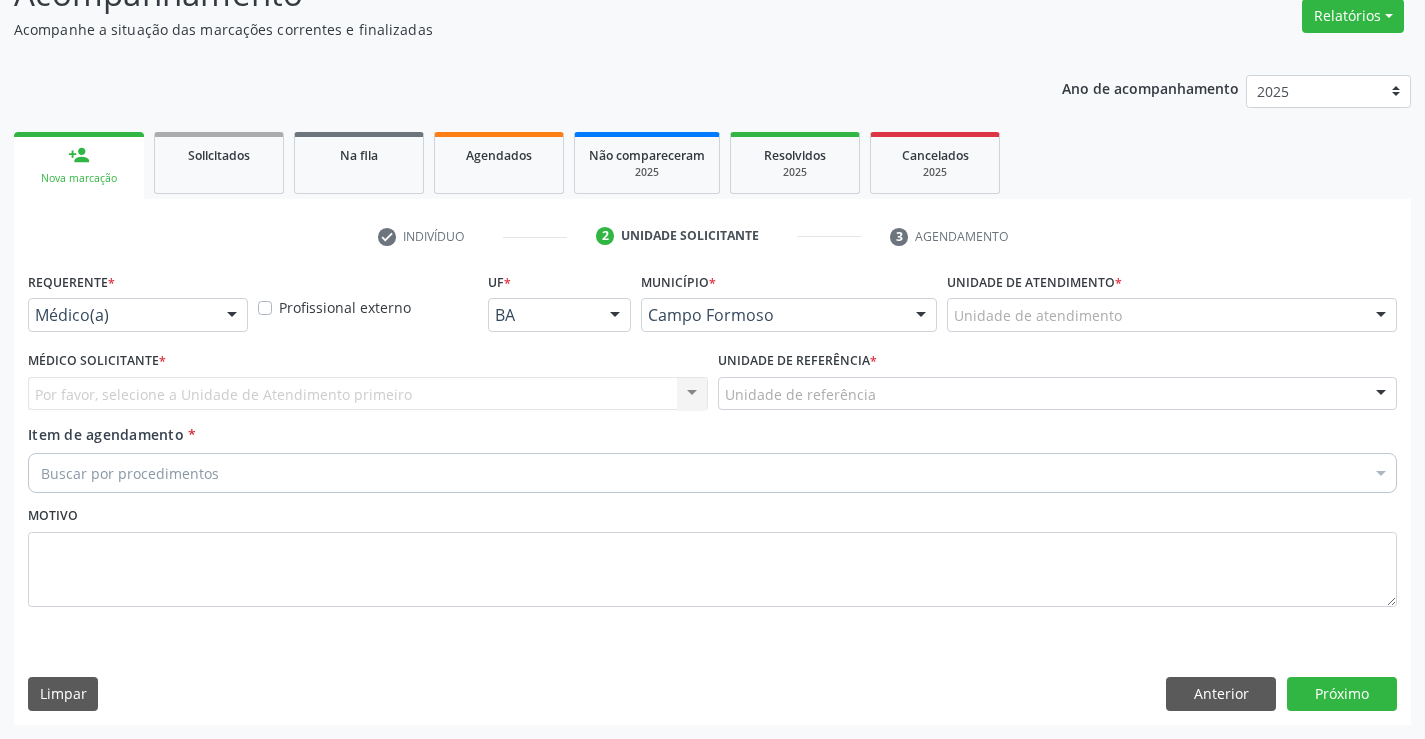 click on "Médico(a)" at bounding box center (138, 315) 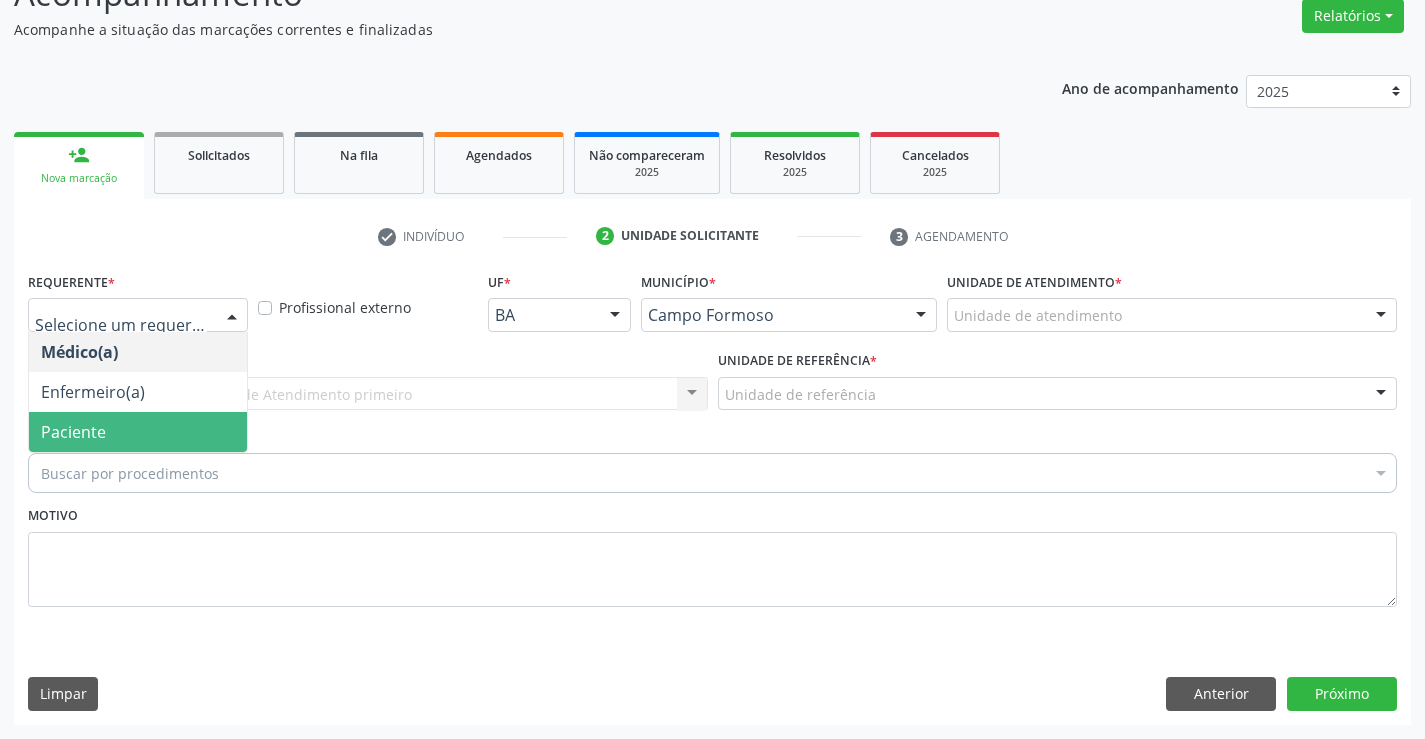 click on "Paciente" at bounding box center [138, 432] 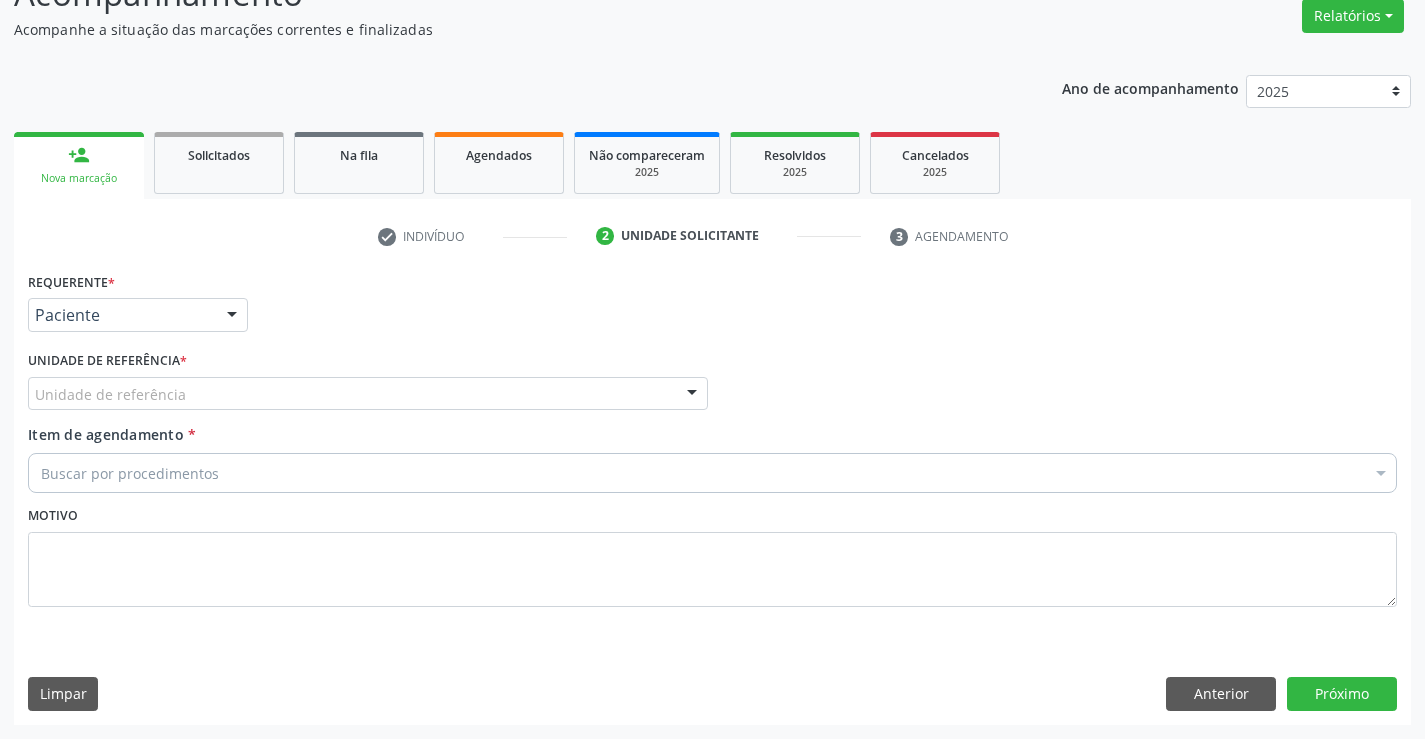 click on "Unidade de referência" at bounding box center [368, 394] 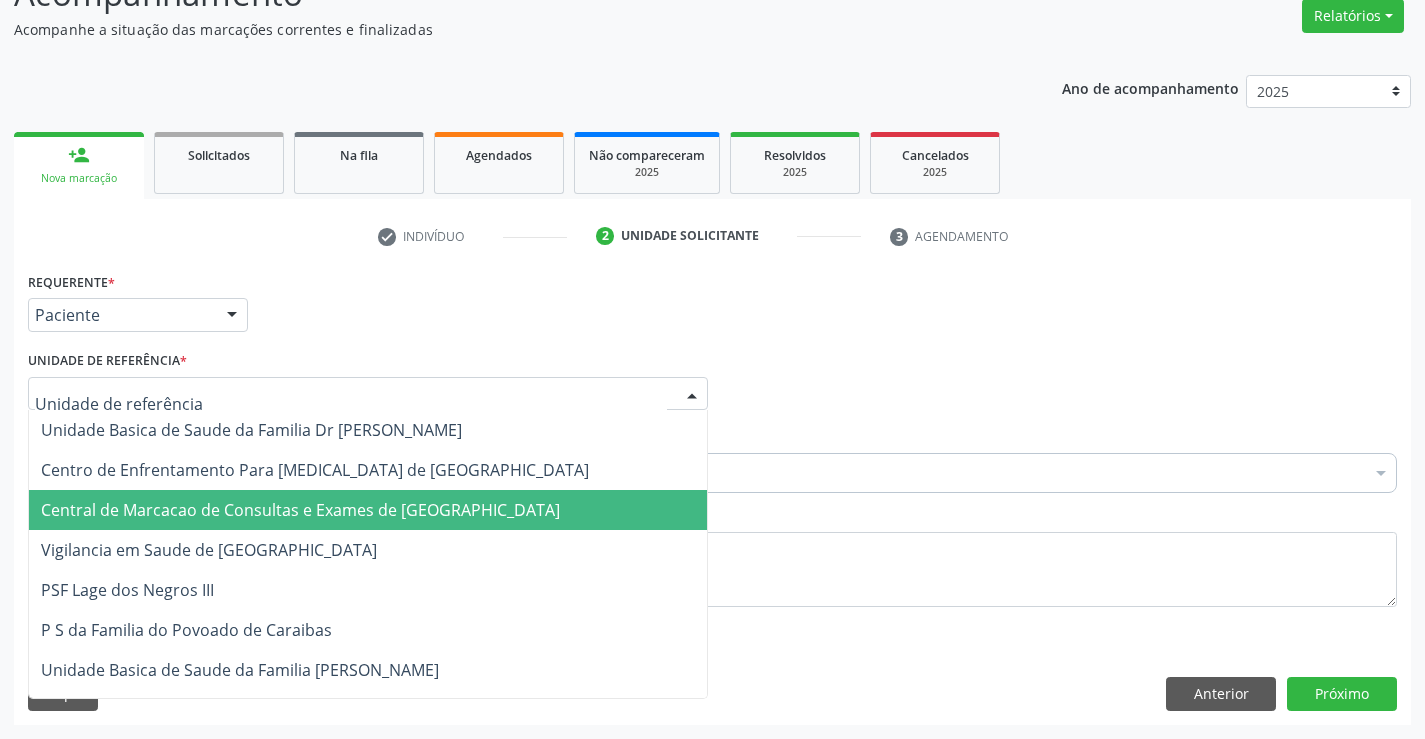 click on "Central de Marcacao de Consultas e Exames de [GEOGRAPHIC_DATA]" at bounding box center [300, 510] 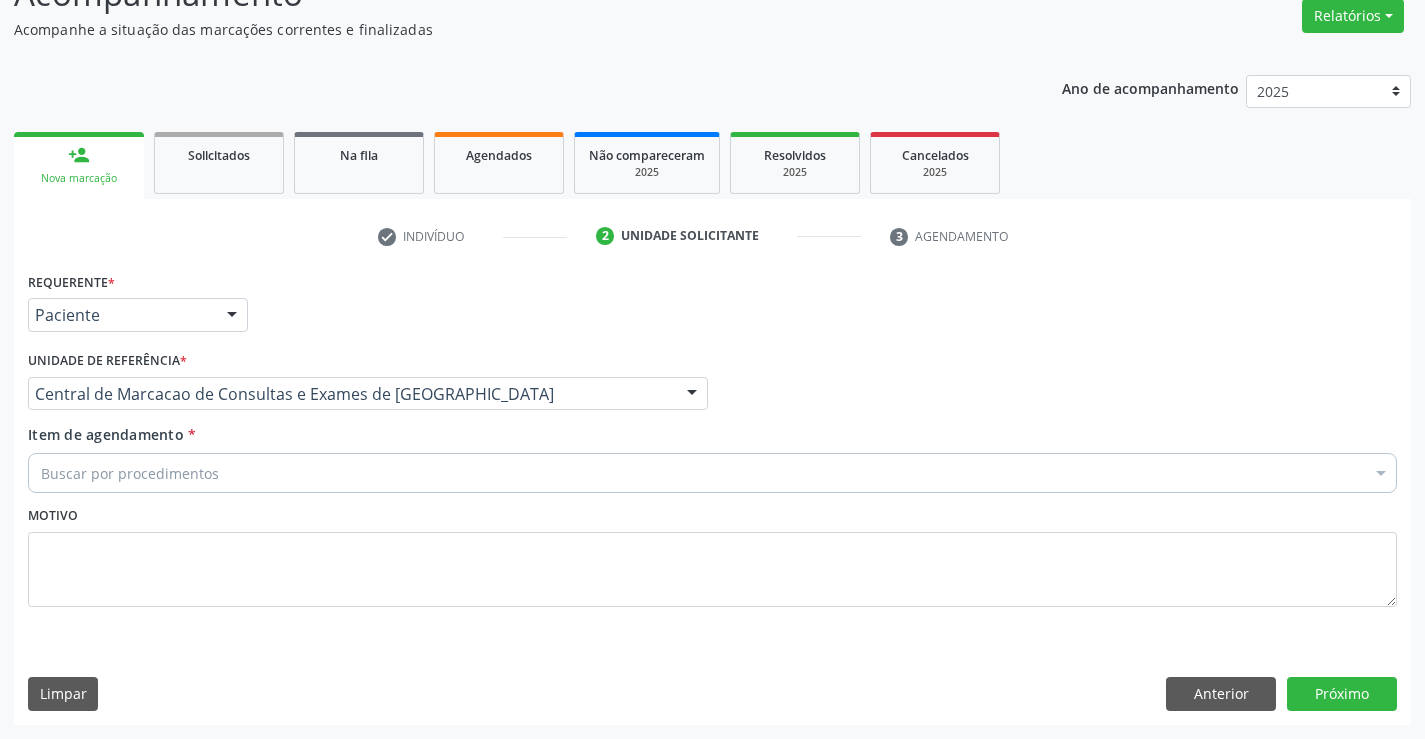 click on "Buscar por procedimentos" at bounding box center [712, 473] 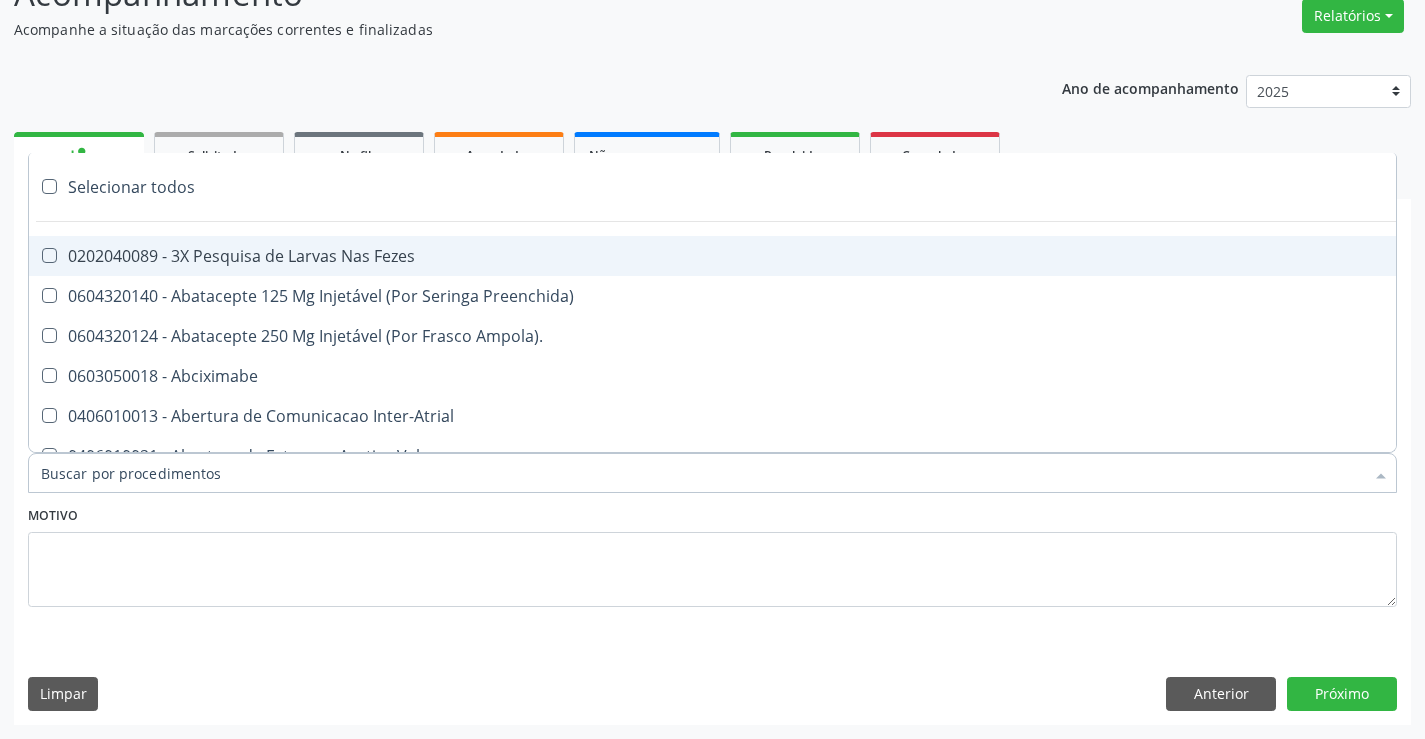 paste on "Ultrassonografia de [PERSON_NAME]" 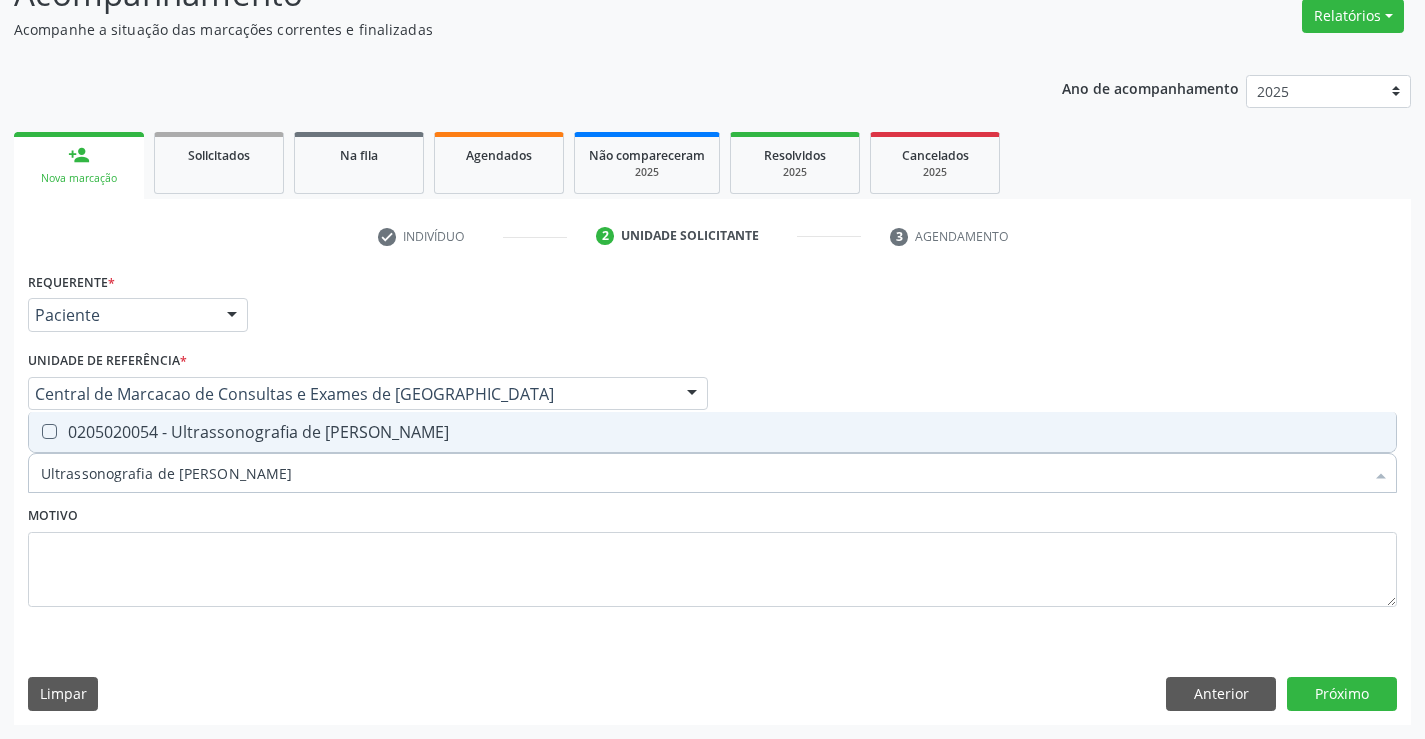 click on "0205020054 - Ultrassonografia de Aparelho Urinario" at bounding box center (712, 432) 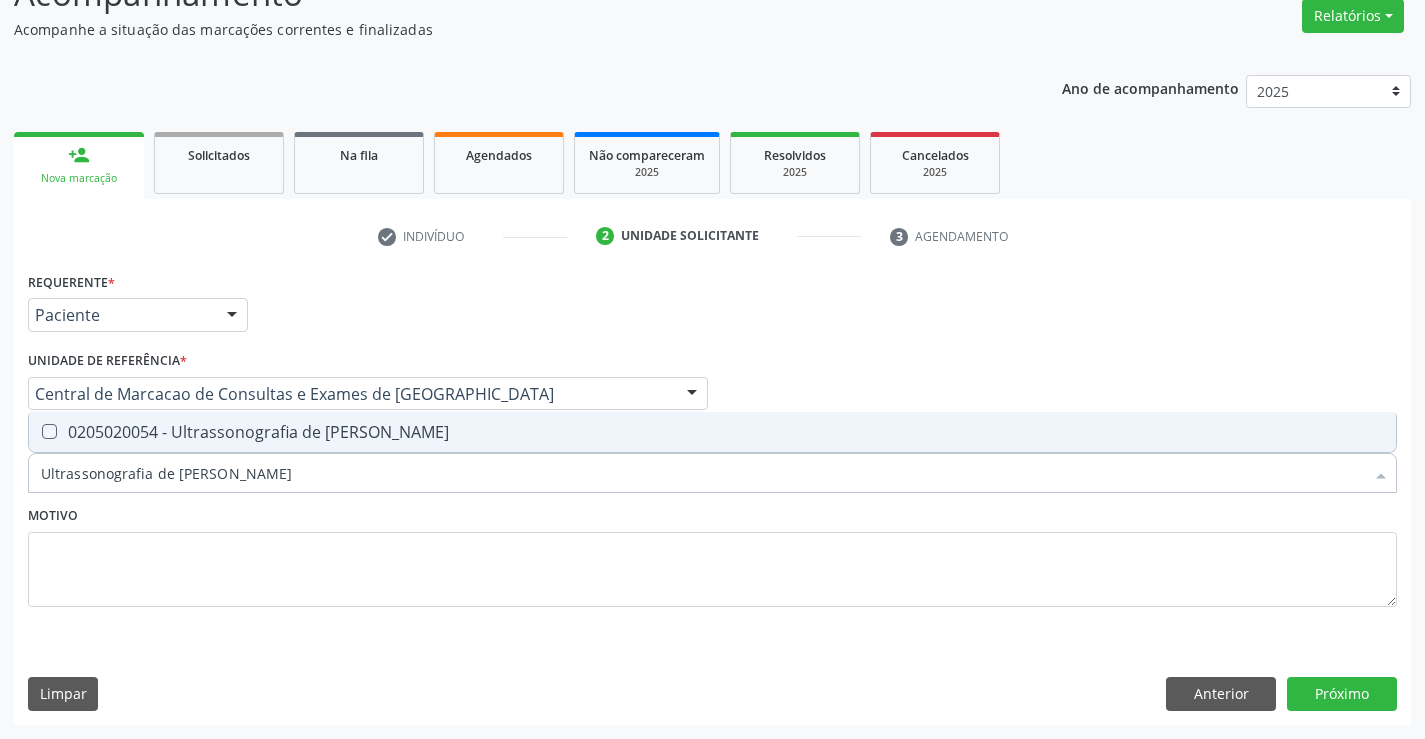 checkbox on "true" 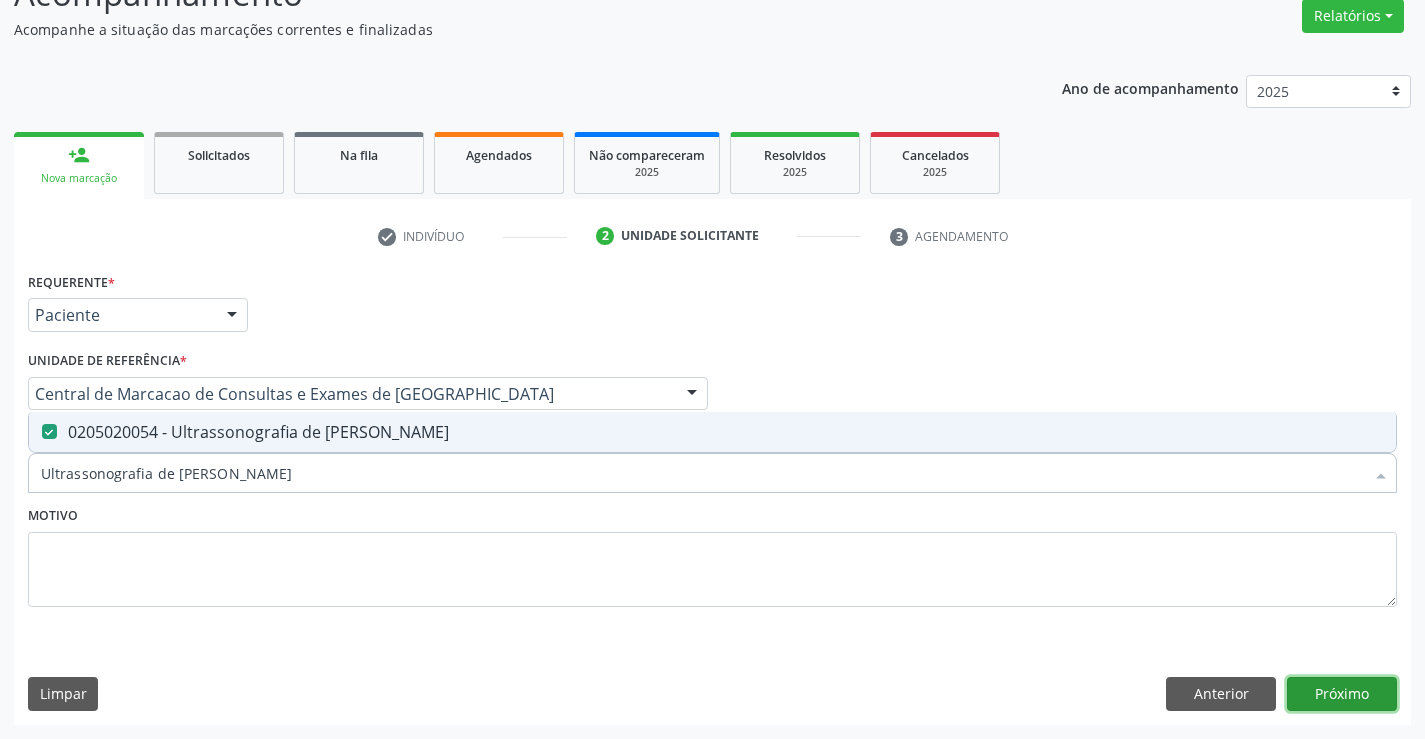 click on "Próximo" at bounding box center [1342, 694] 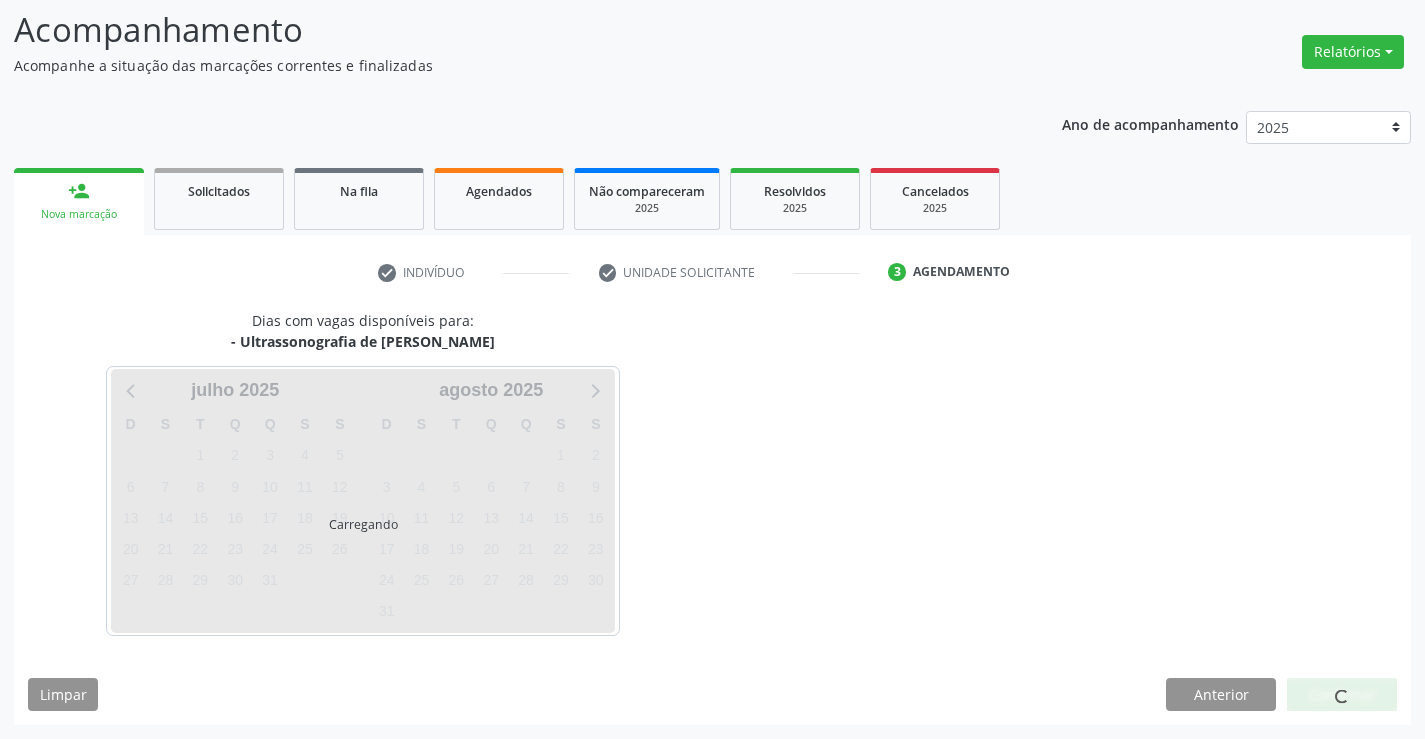 scroll, scrollTop: 131, scrollLeft: 0, axis: vertical 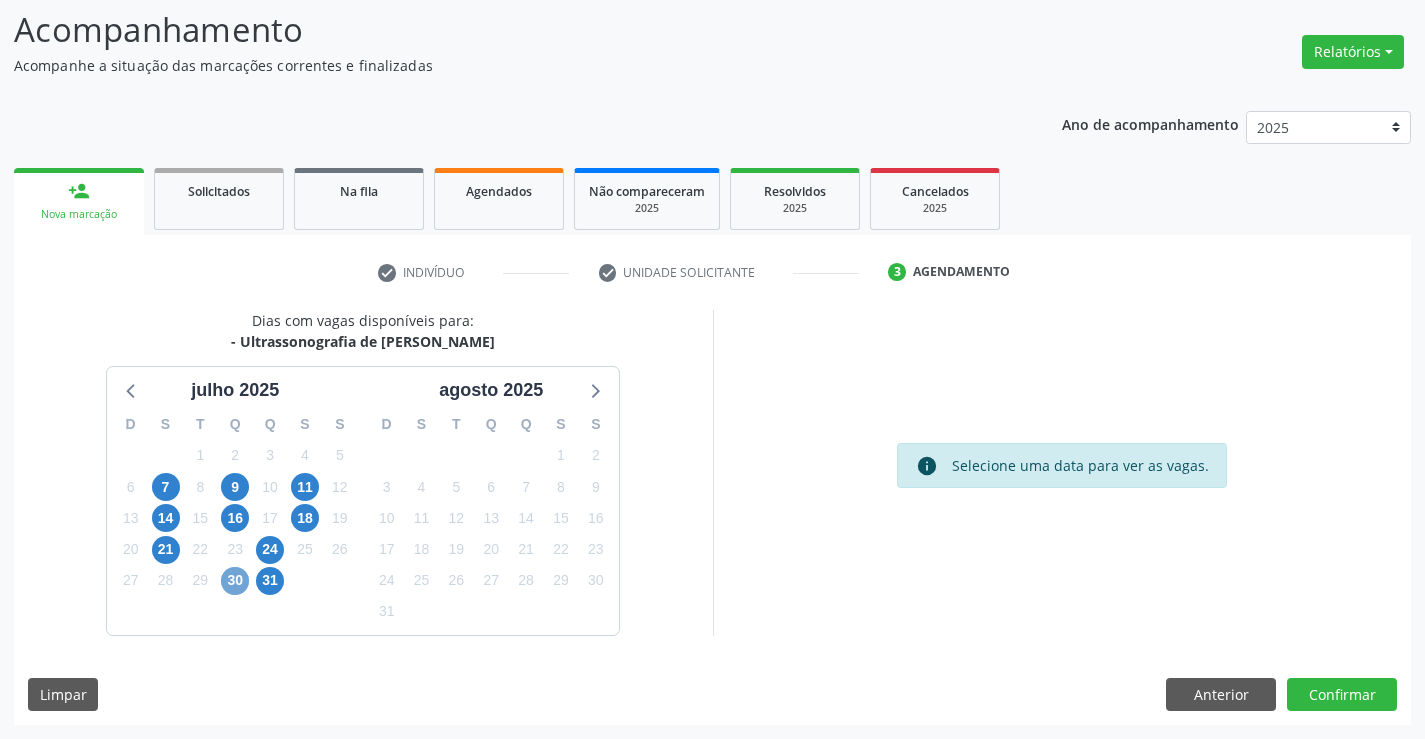 click on "30" at bounding box center [235, 581] 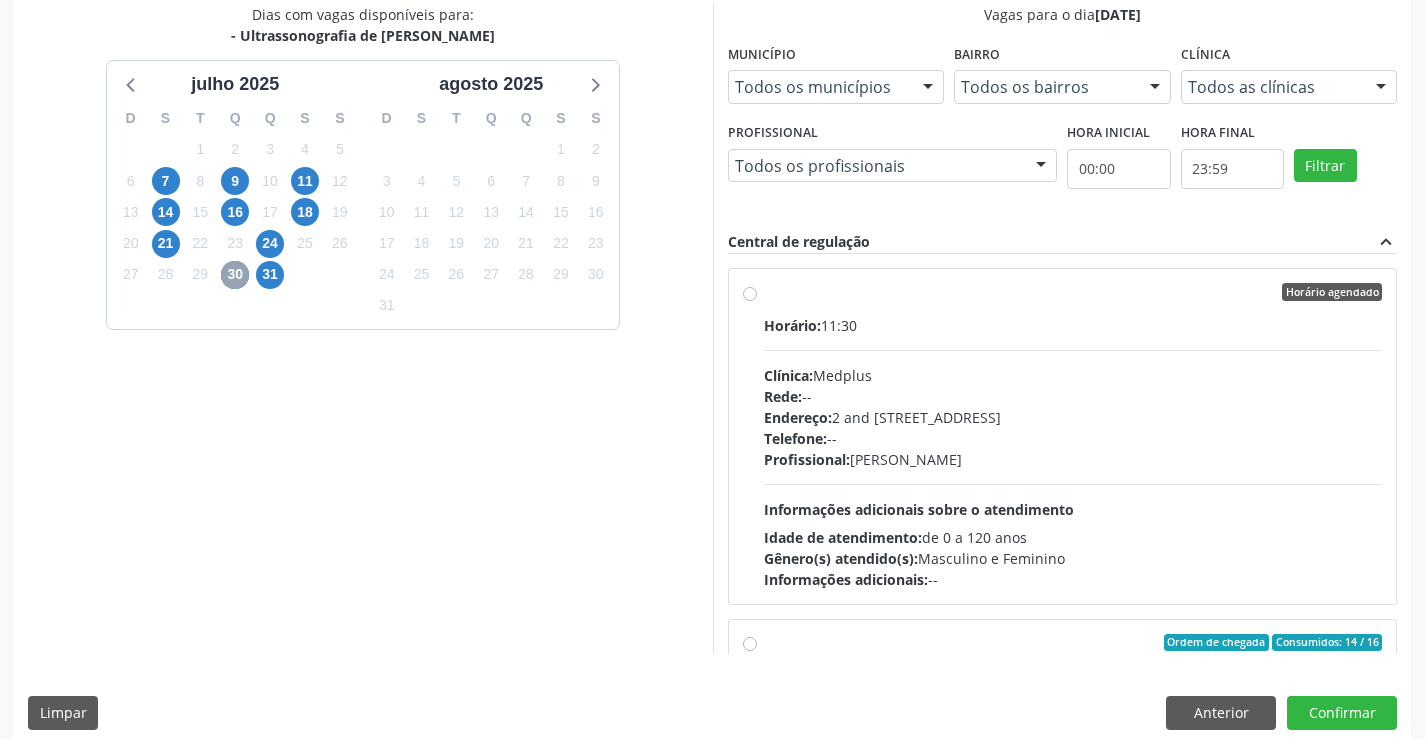 scroll, scrollTop: 456, scrollLeft: 0, axis: vertical 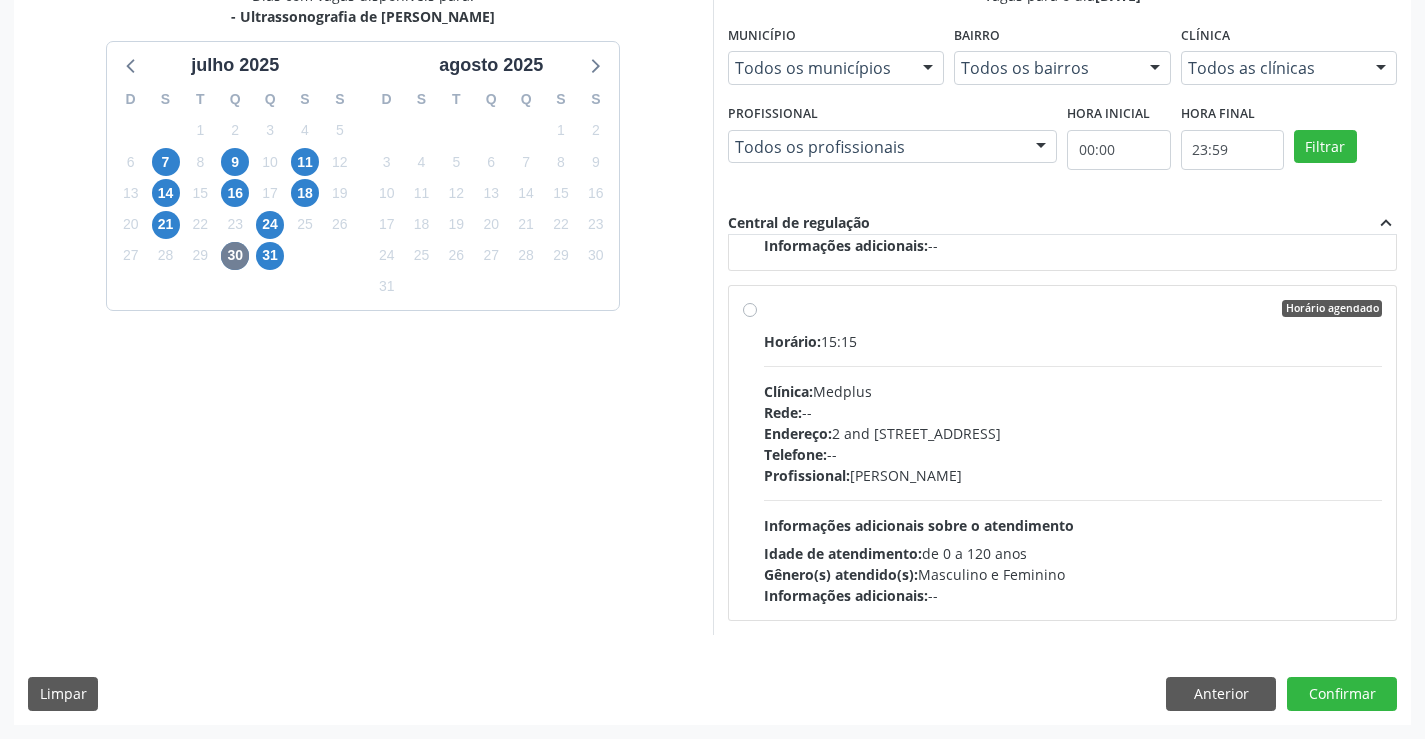 click on "Rede:
--" at bounding box center (1073, 412) 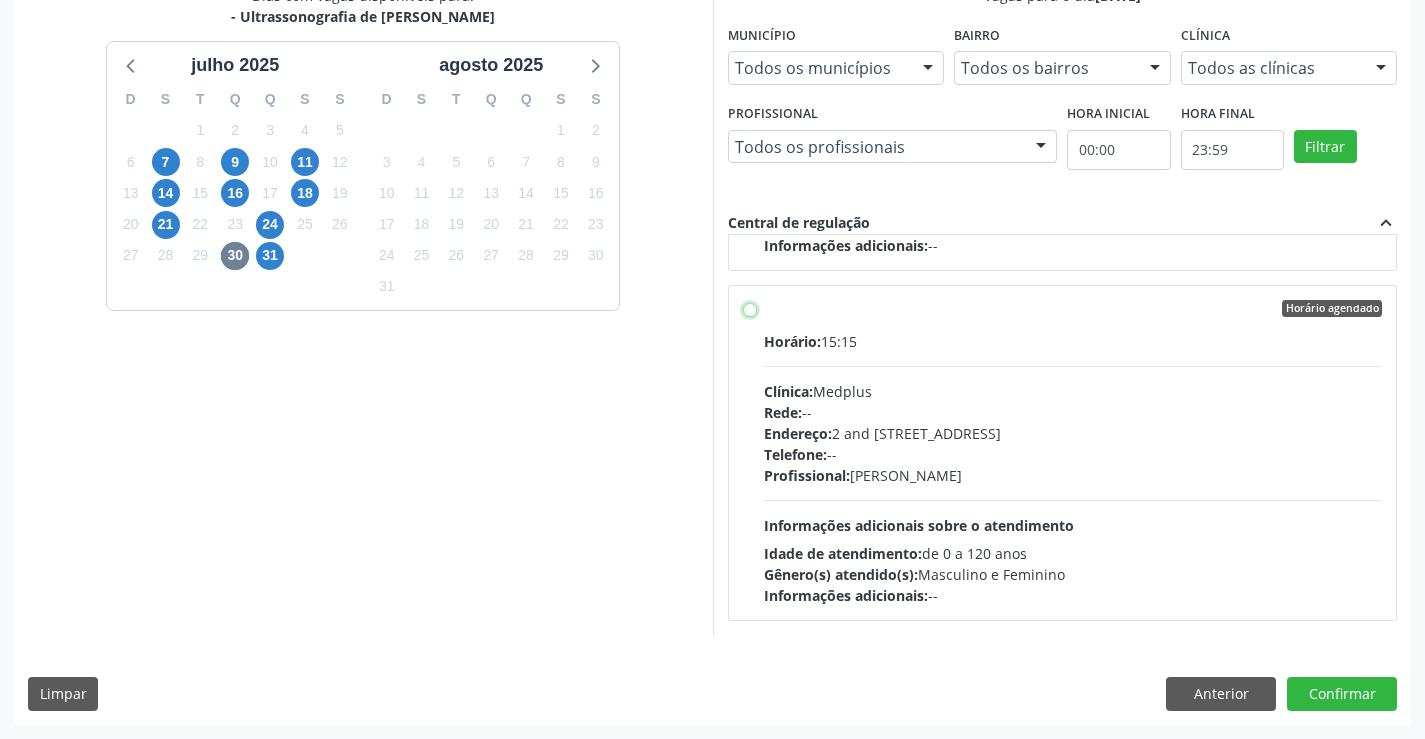 click on "Horário agendado
Horário:   15:15
Clínica:  Medplus
Rede:
--
Endereço:   2 and S 204 Ed Emp B, nº 35, Centro, Campo Formoso - BA
Telefone:   --
Profissional:
Lanna Peralva Miranda Rocha
Informações adicionais sobre o atendimento
Idade de atendimento:
de 0 a 120 anos
Gênero(s) atendido(s):
Masculino e Feminino
Informações adicionais:
--" at bounding box center [750, 309] 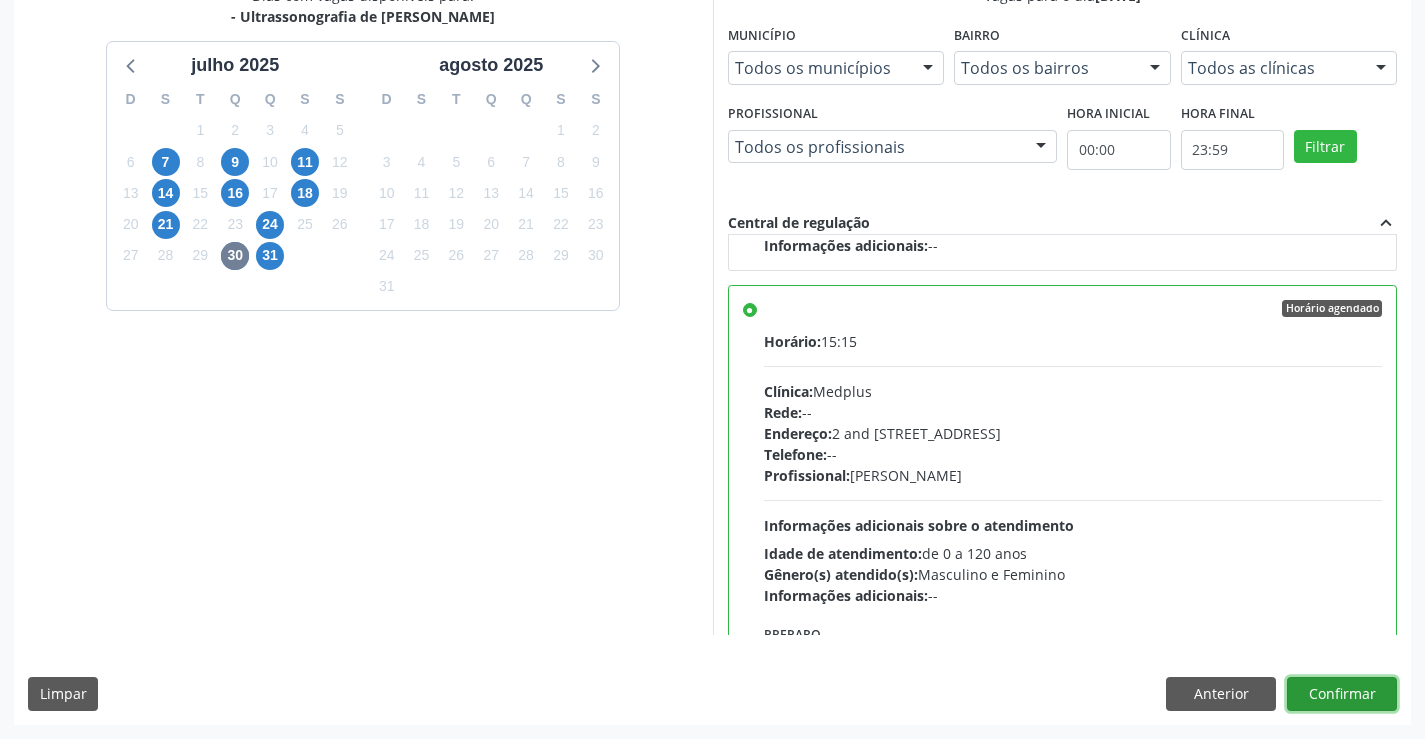 click on "Confirmar" at bounding box center (1342, 694) 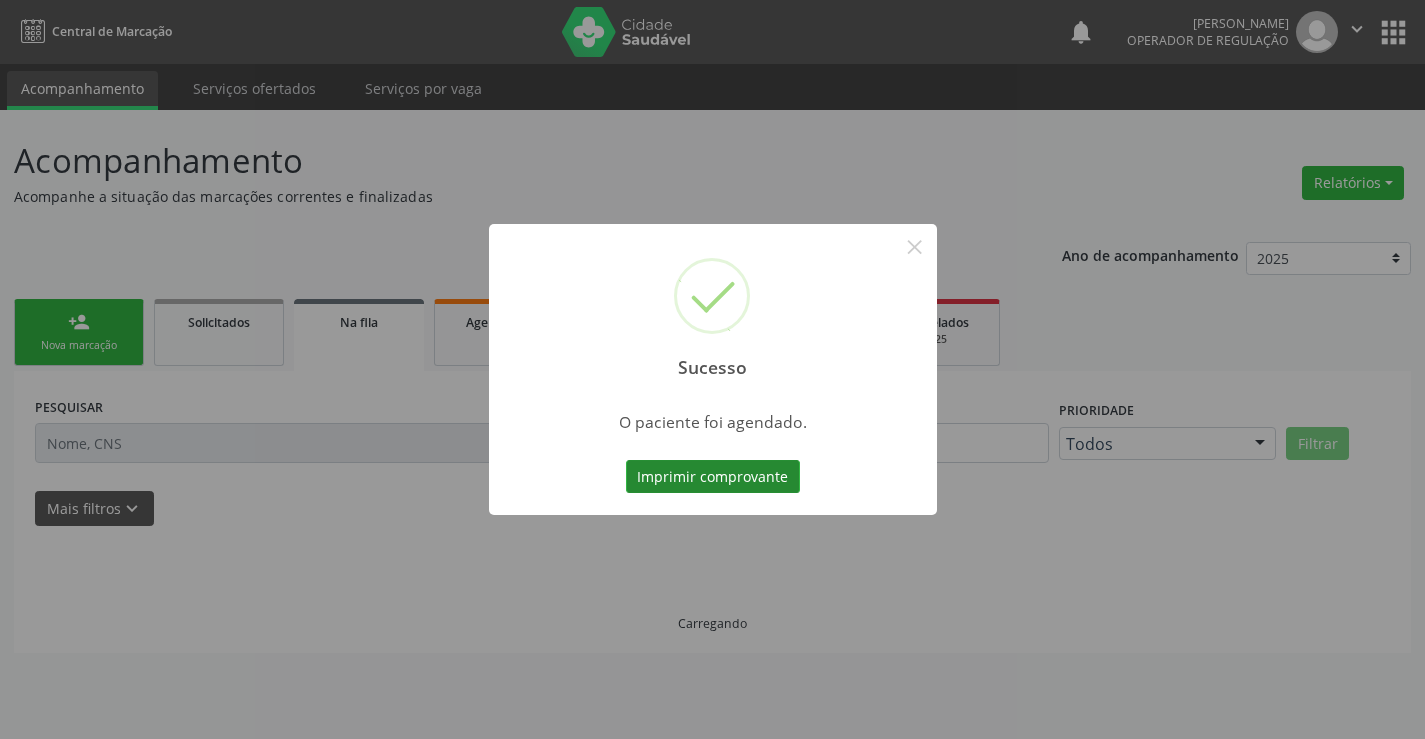 scroll, scrollTop: 0, scrollLeft: 0, axis: both 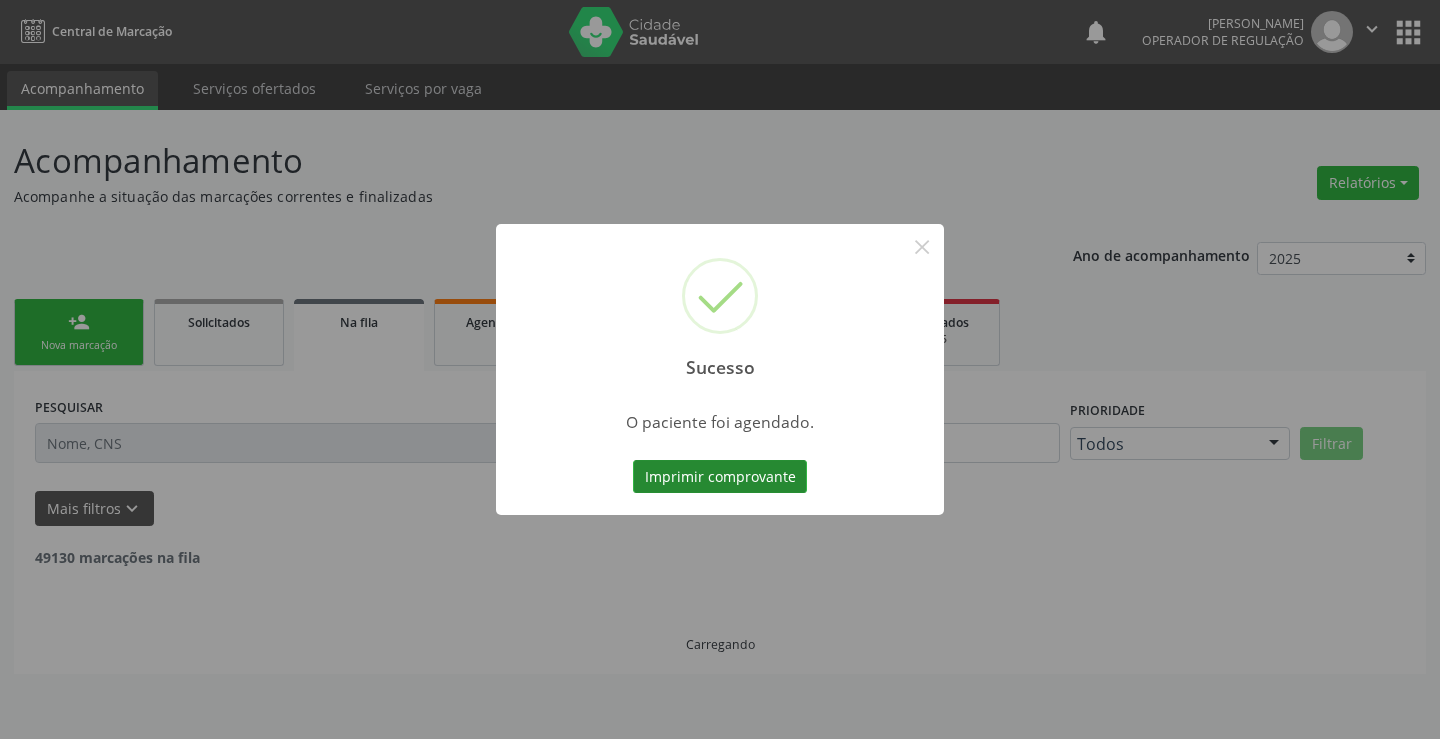 click on "Imprimir comprovante" at bounding box center (720, 477) 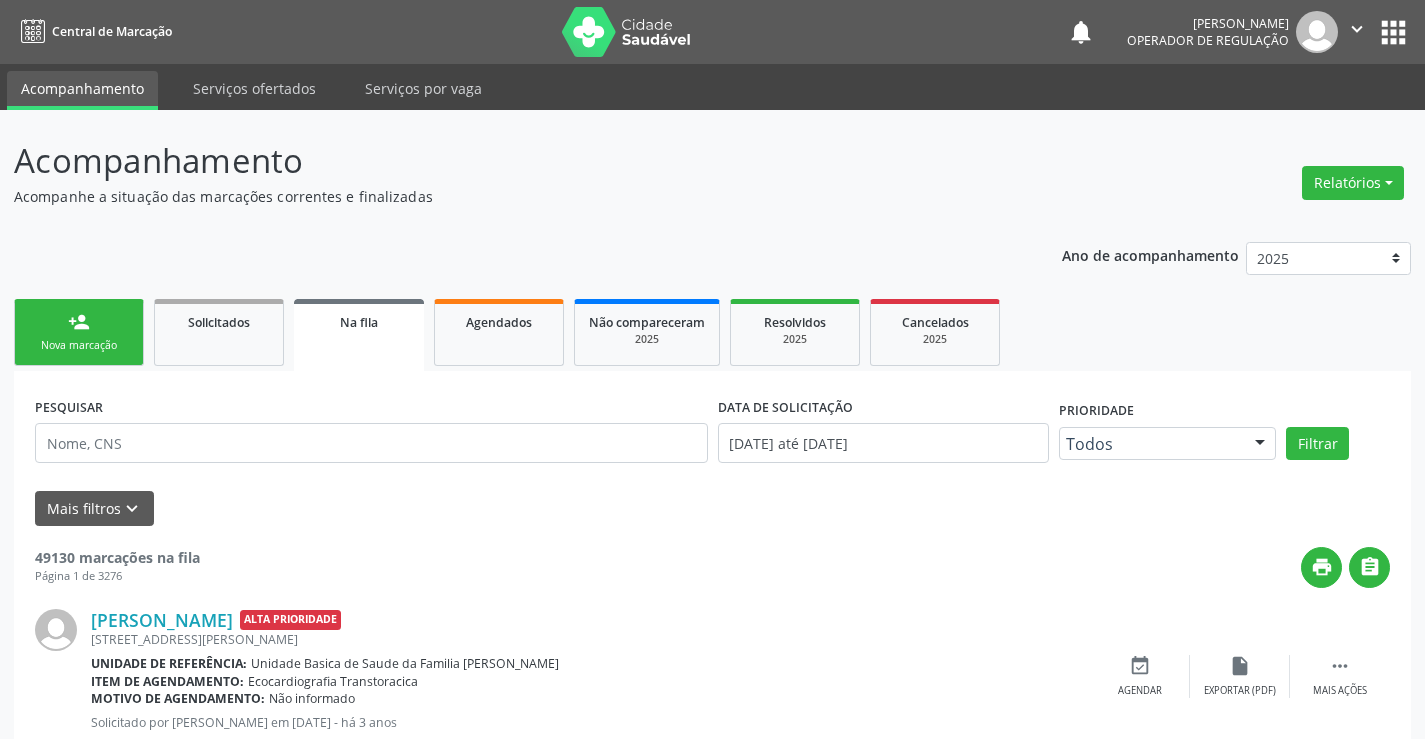 scroll, scrollTop: 0, scrollLeft: 0, axis: both 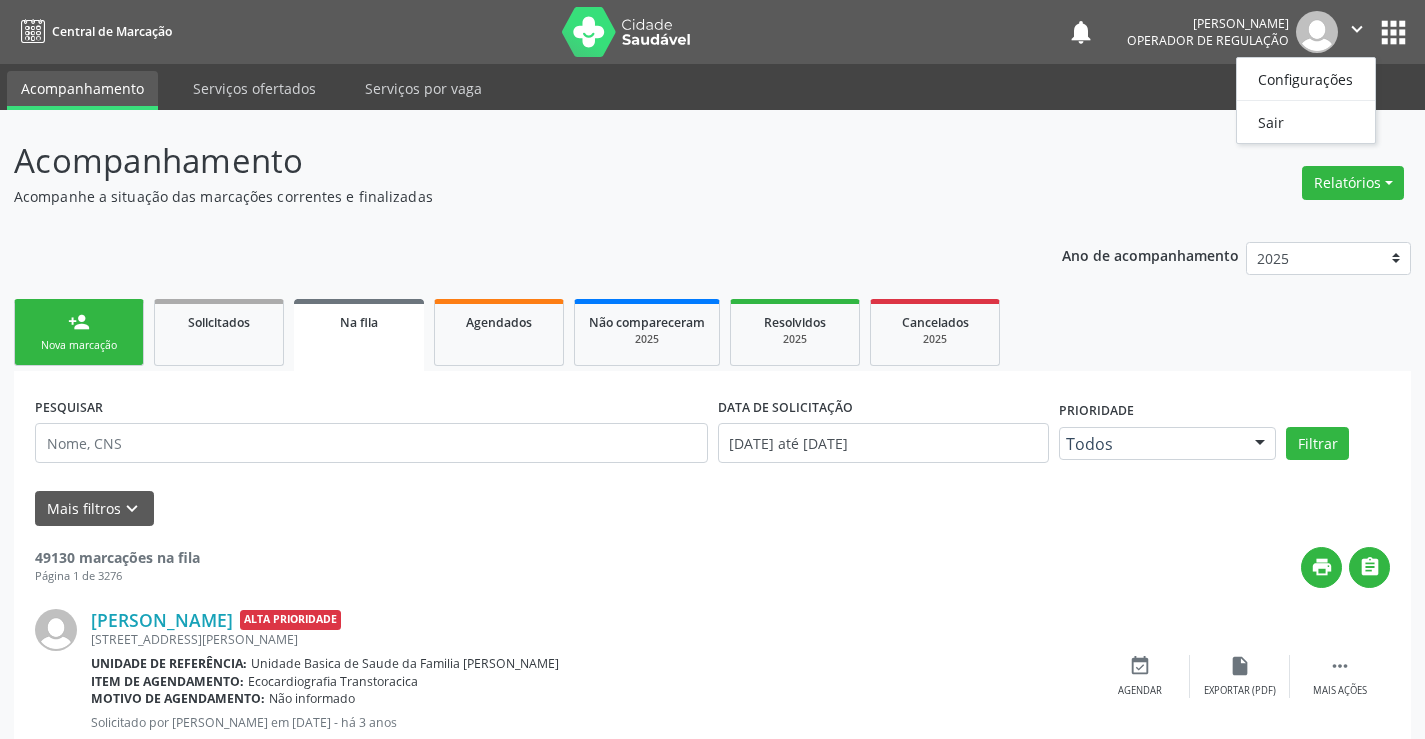 click on "Configurações
Sair" at bounding box center (1306, 100) 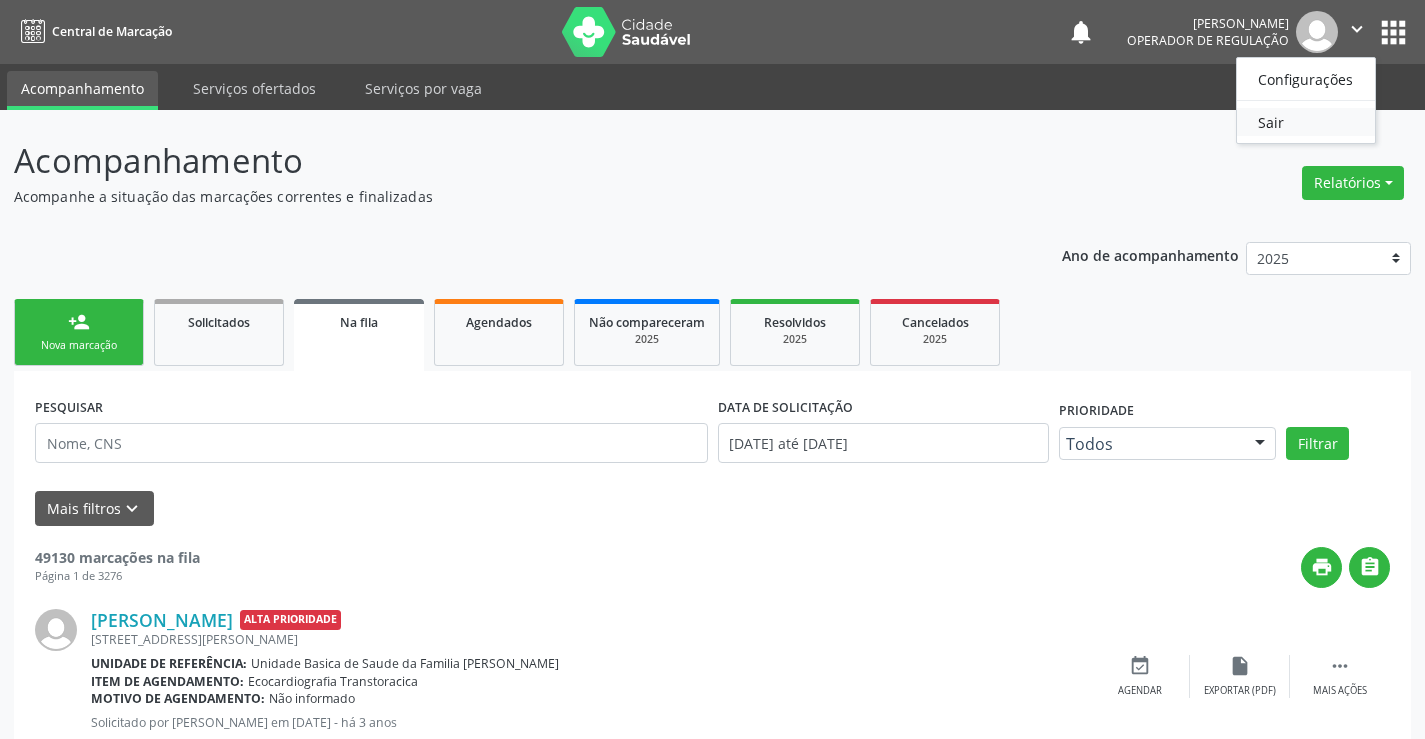 click on "Sair" at bounding box center [1306, 122] 